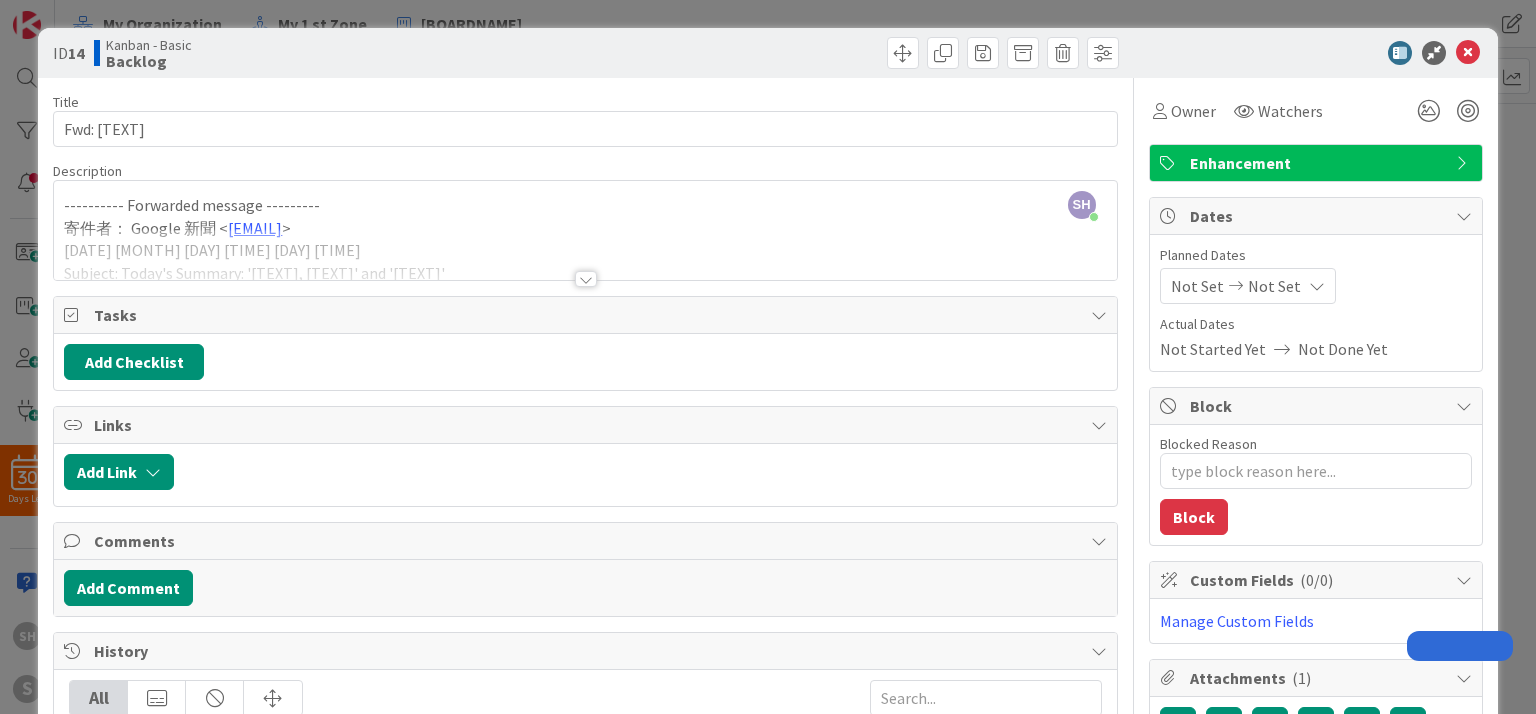 scroll, scrollTop: 0, scrollLeft: 0, axis: both 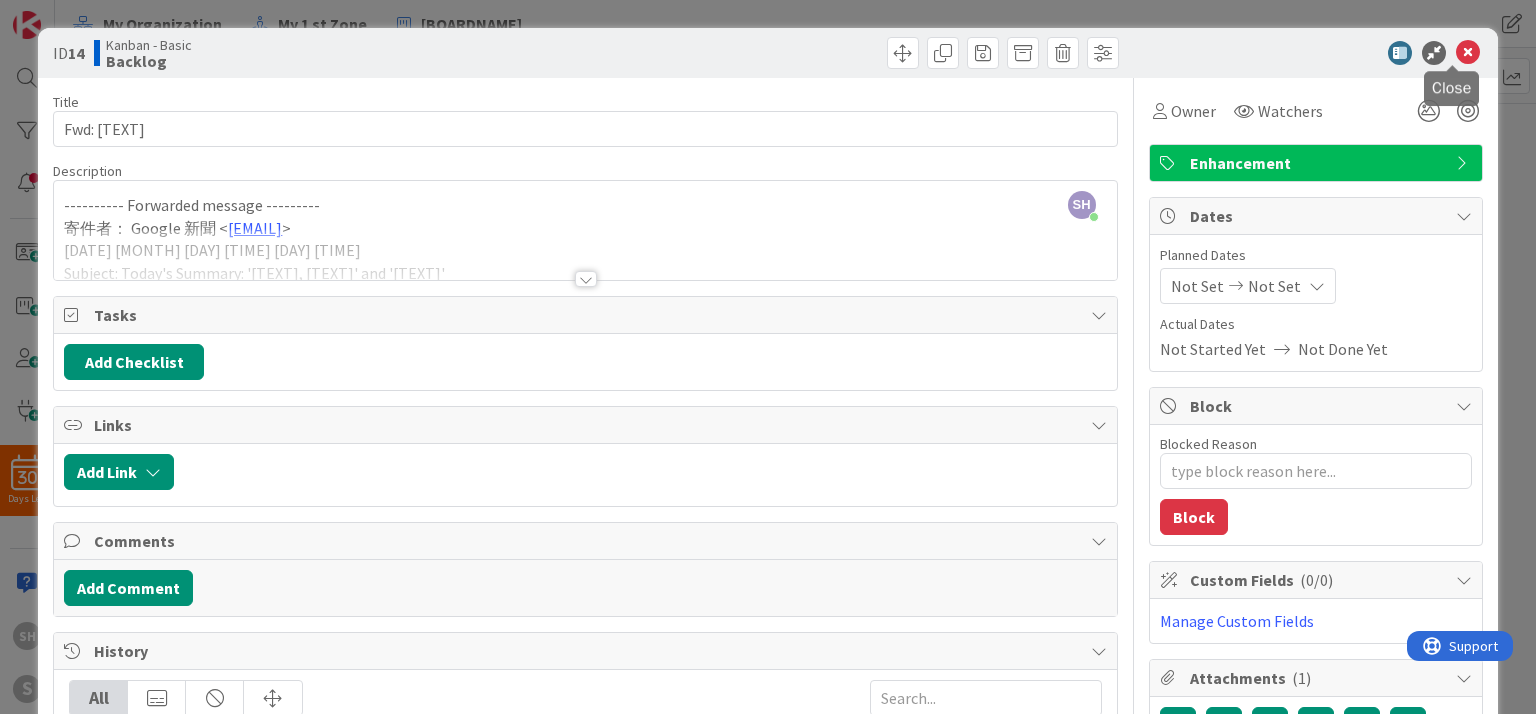 click at bounding box center (1468, 53) 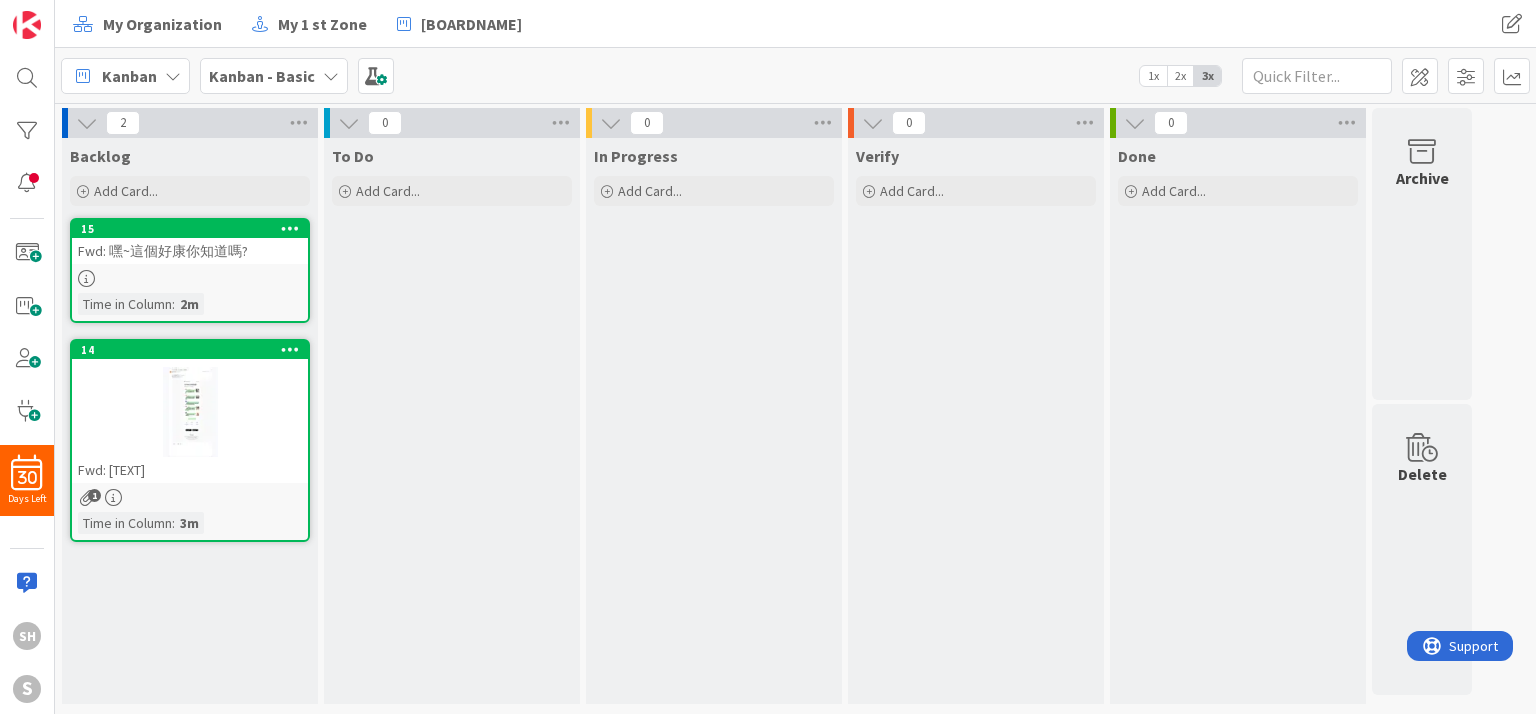 scroll, scrollTop: 0, scrollLeft: 0, axis: both 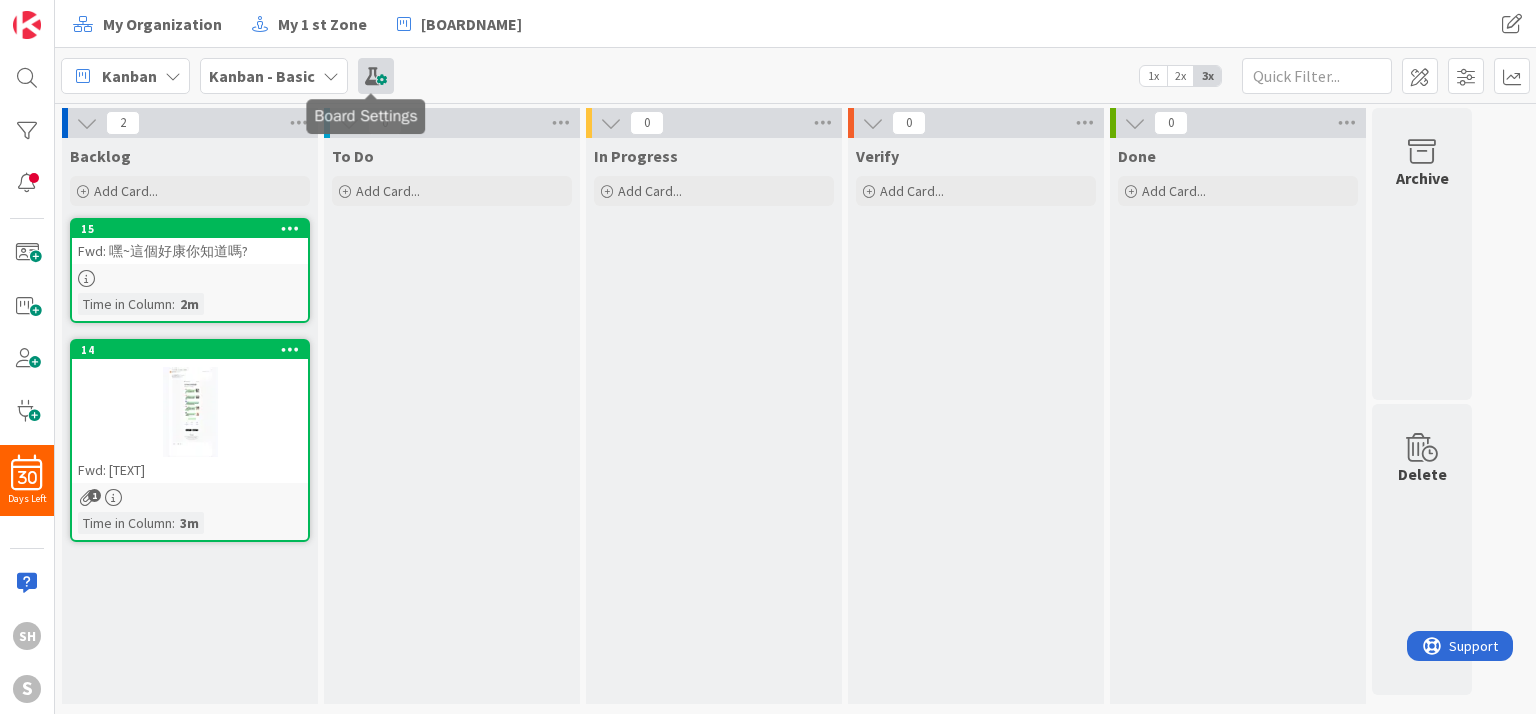 click at bounding box center (376, 76) 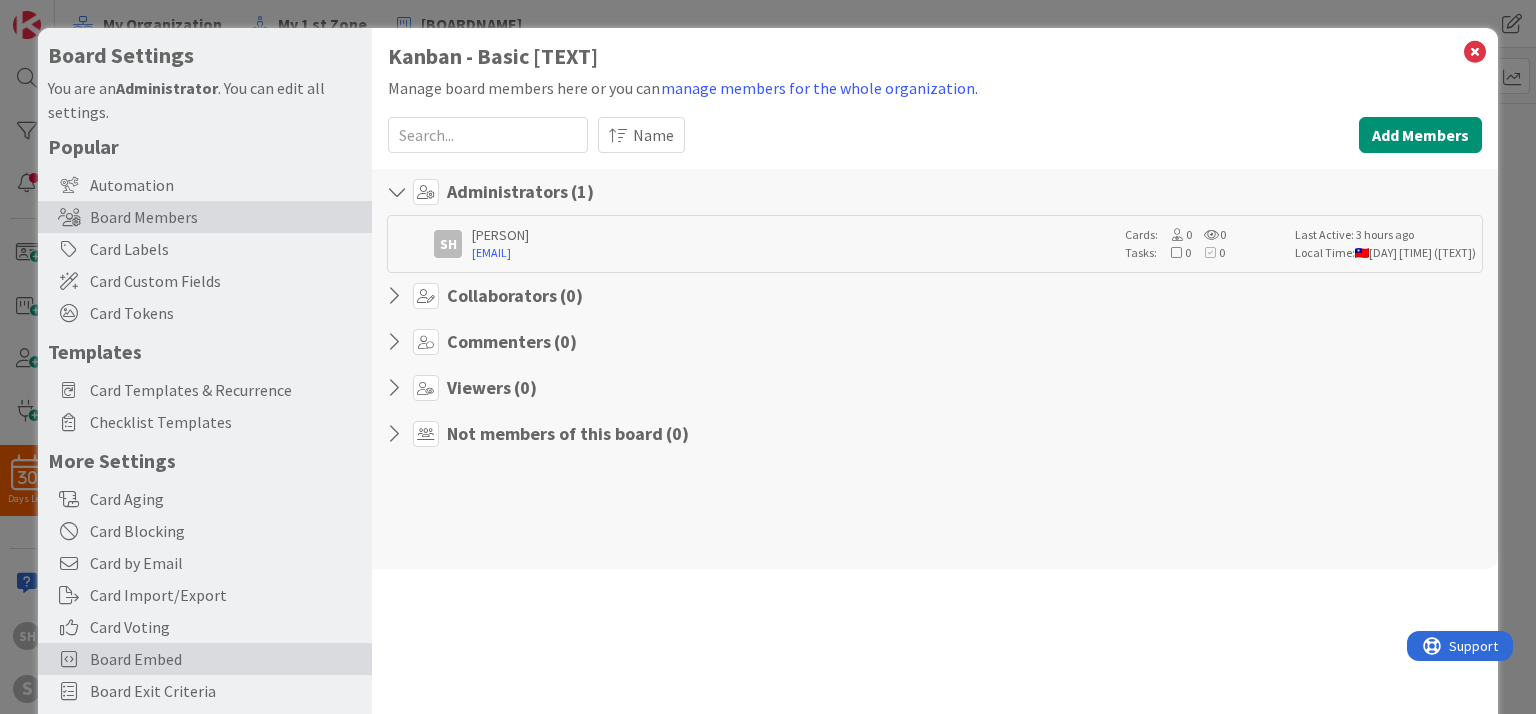 click on "Board Embed" at bounding box center (226, 659) 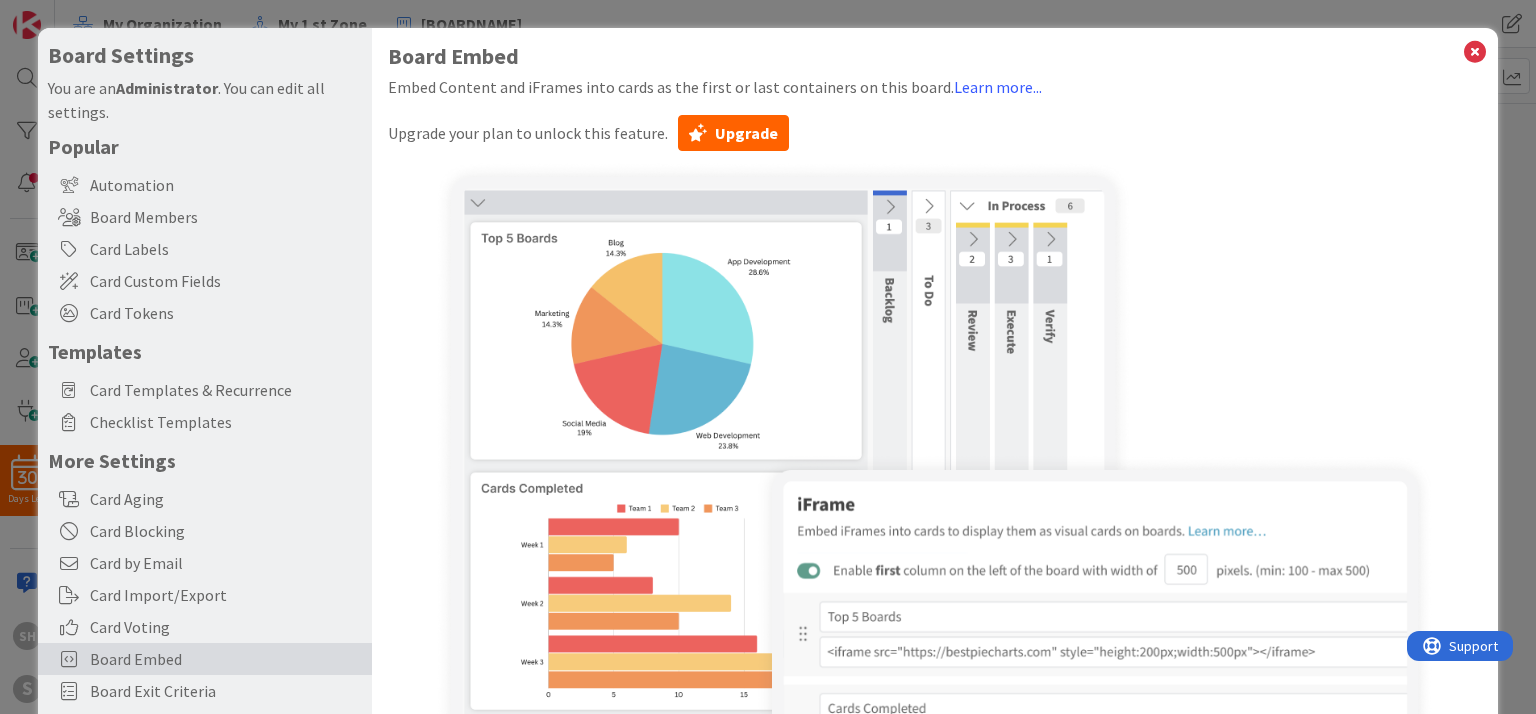 scroll, scrollTop: 0, scrollLeft: 0, axis: both 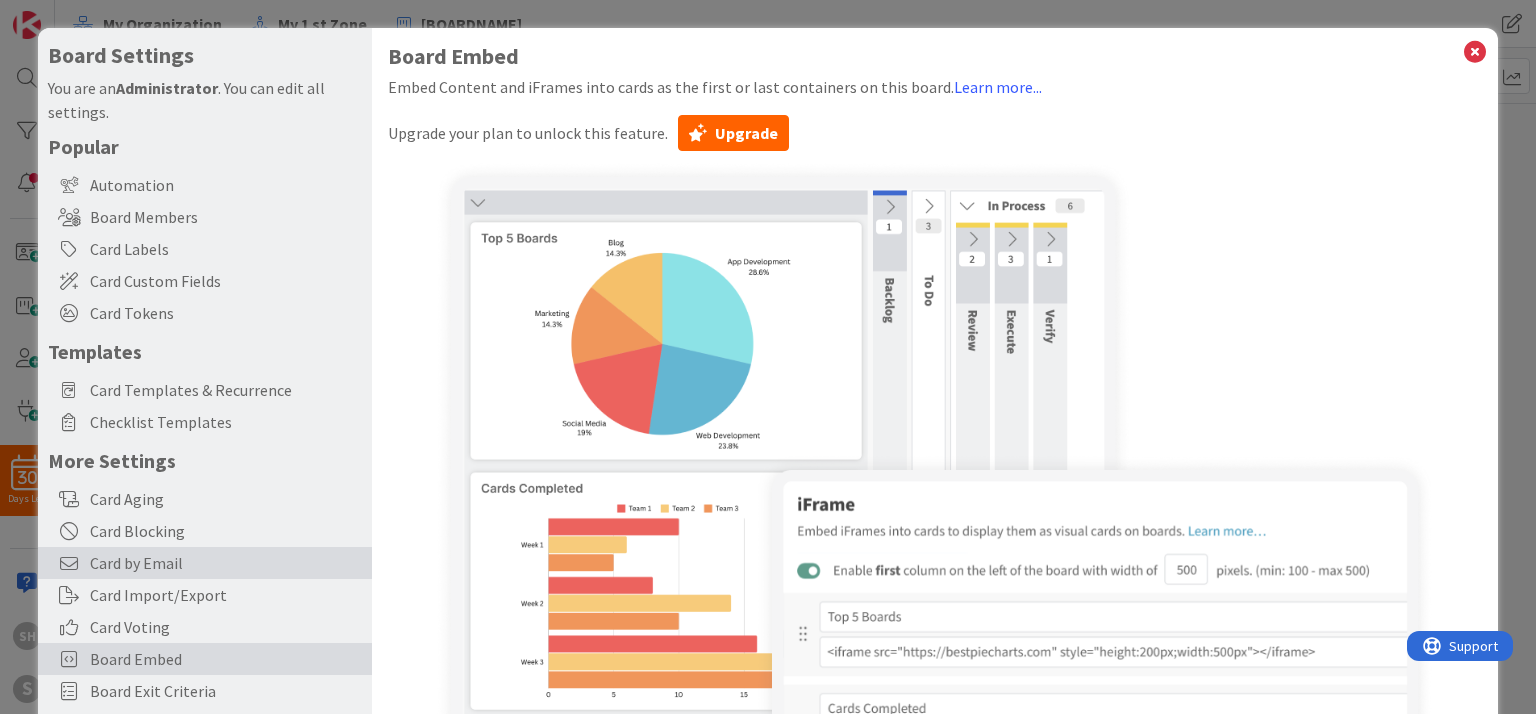 click on "Card by Email" at bounding box center [226, 563] 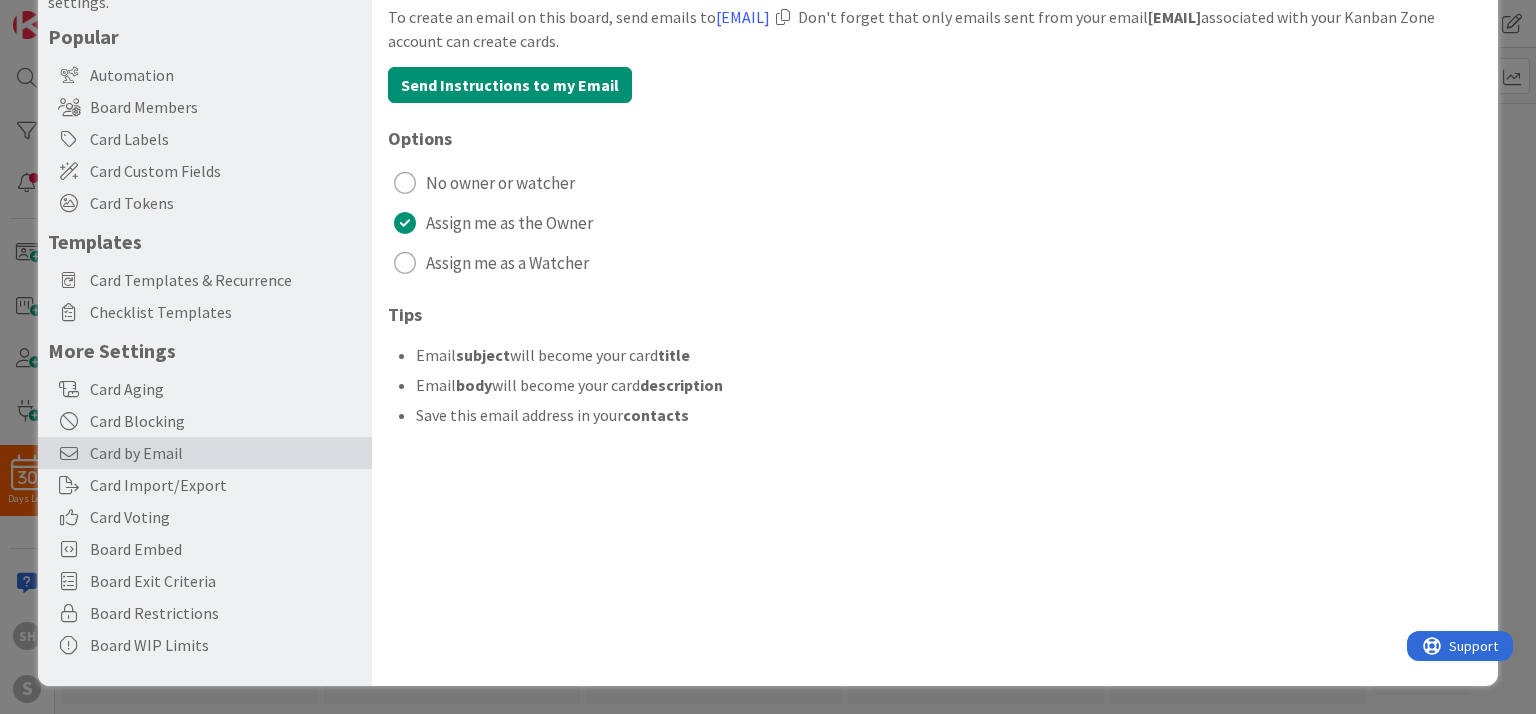 scroll, scrollTop: 0, scrollLeft: 0, axis: both 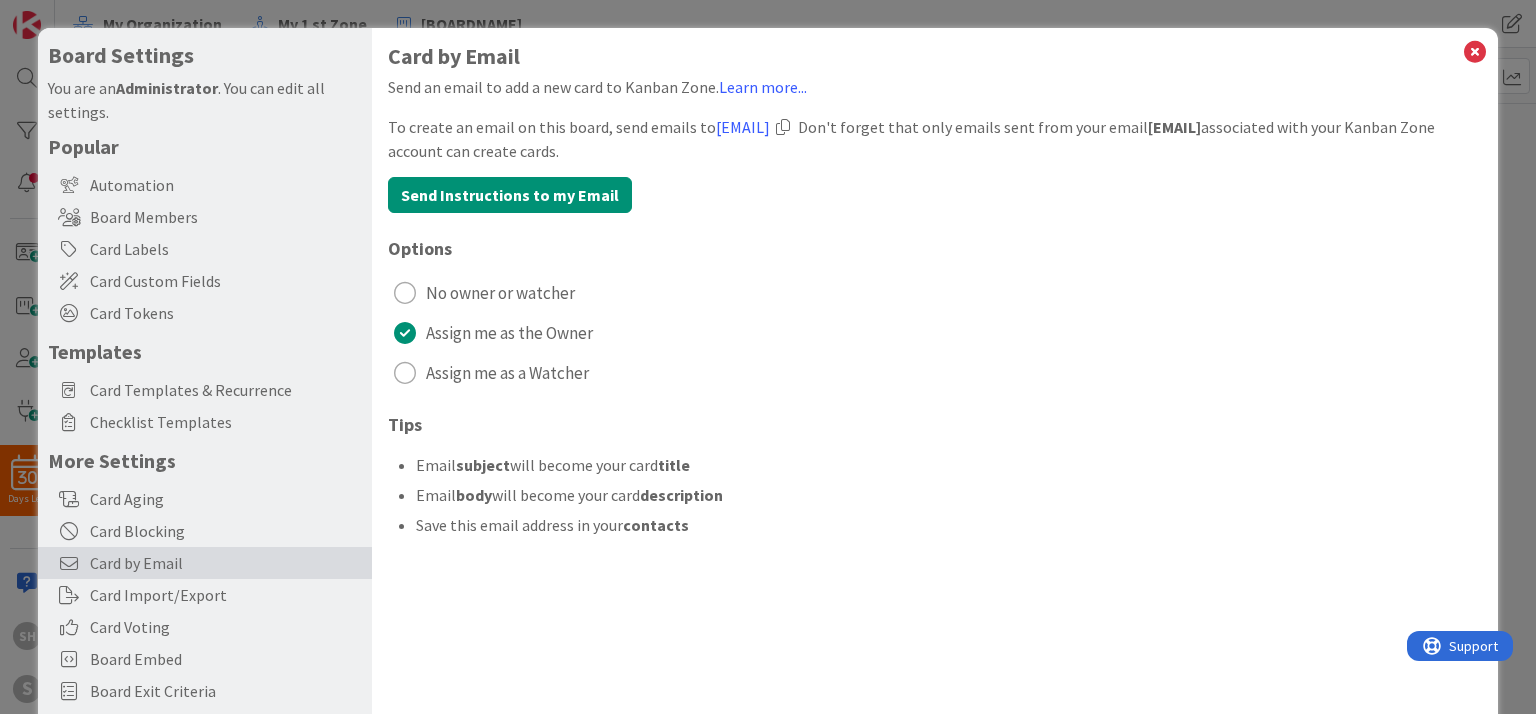 click at bounding box center [783, 127] 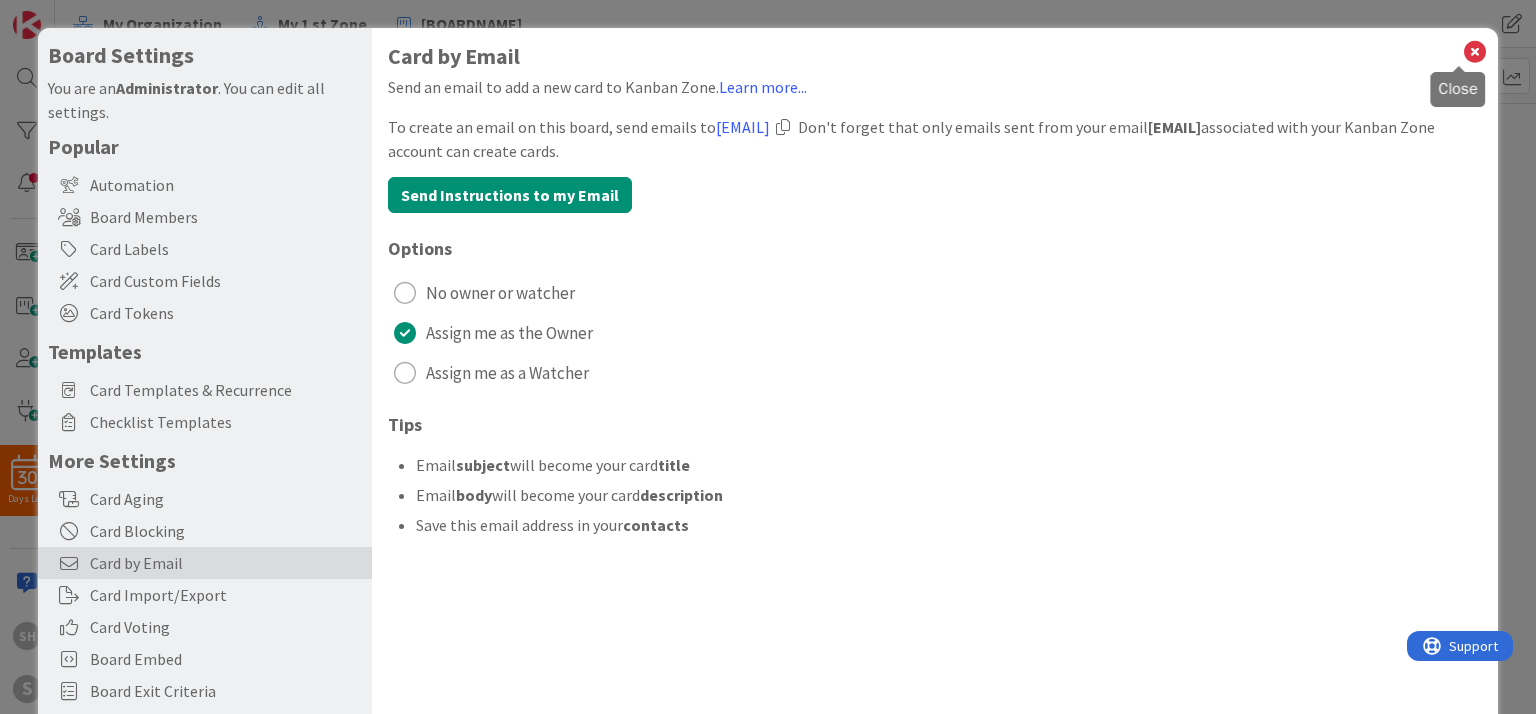 click at bounding box center (1475, 52) 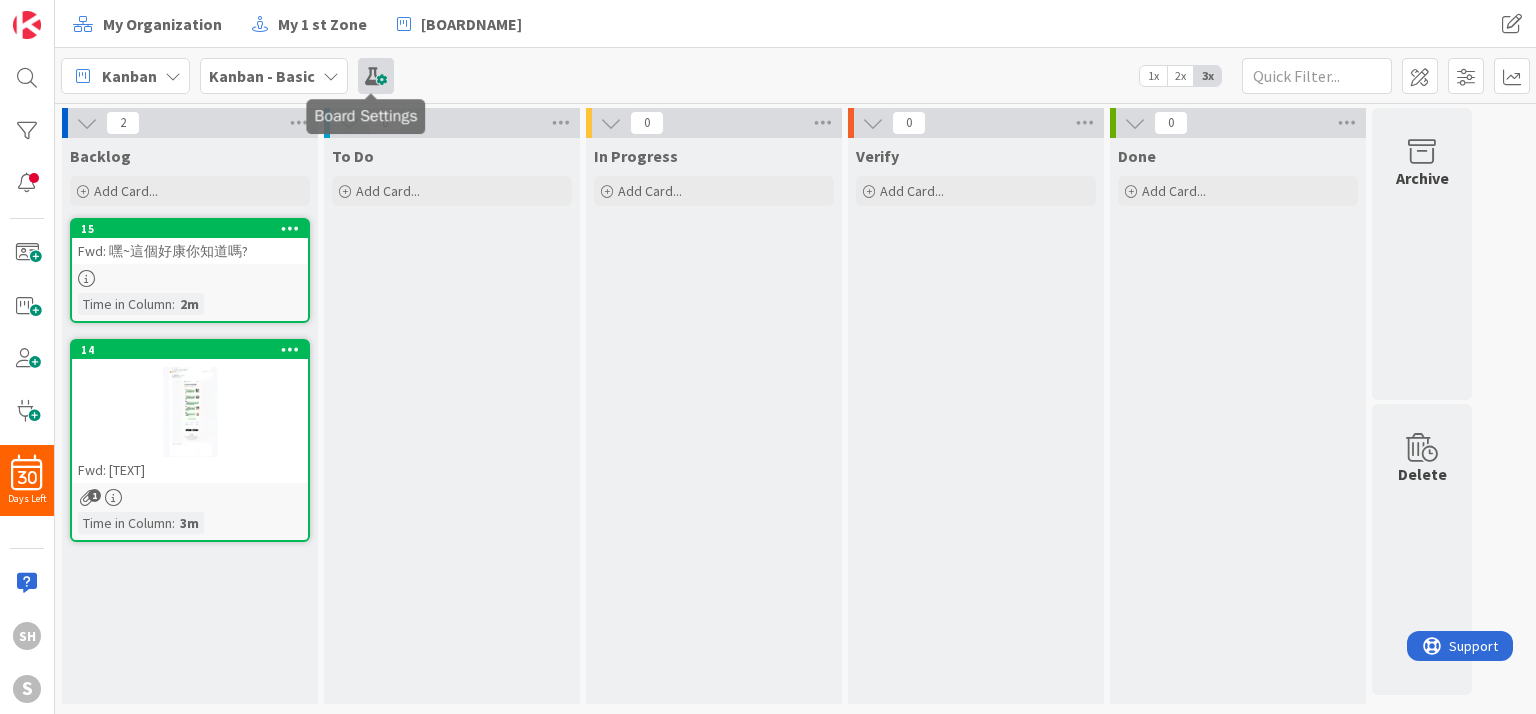click at bounding box center (376, 76) 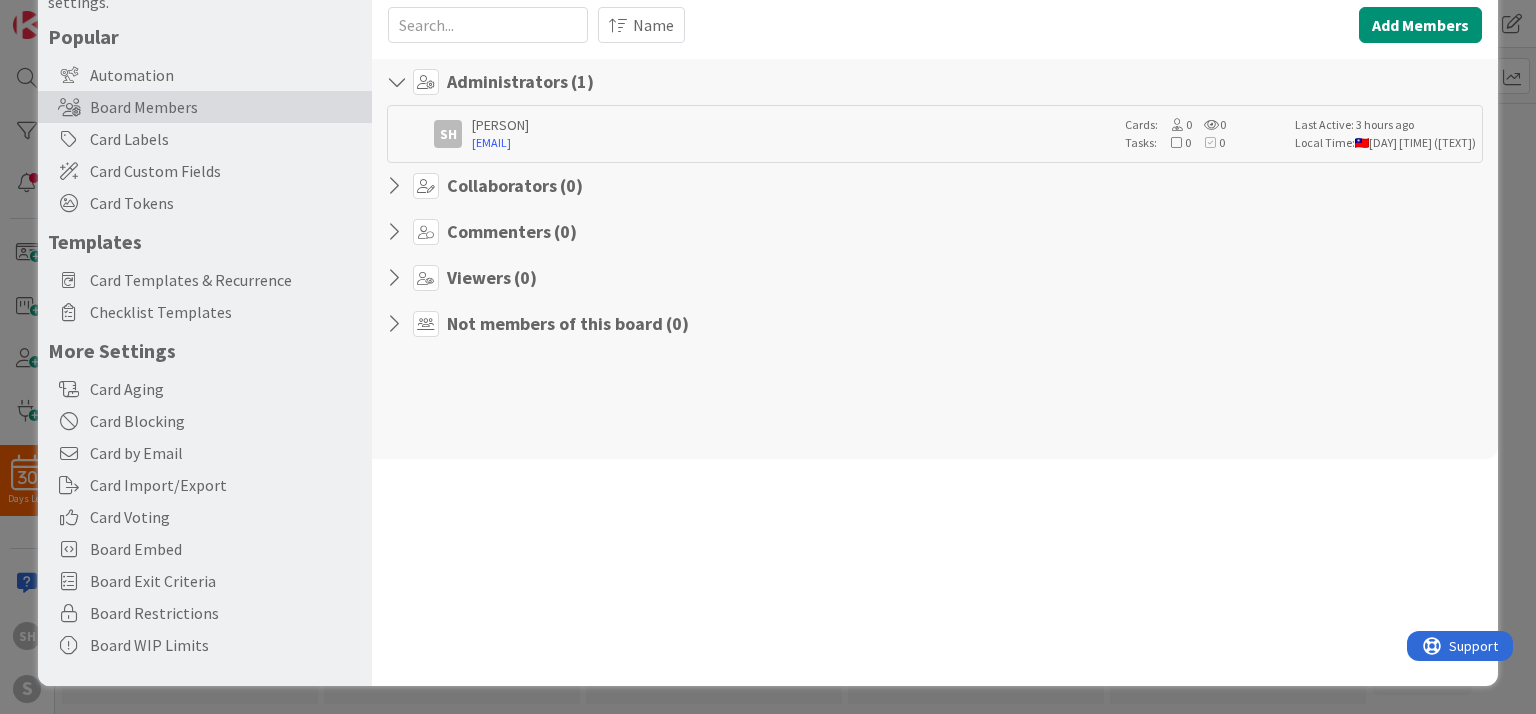 scroll, scrollTop: 0, scrollLeft: 0, axis: both 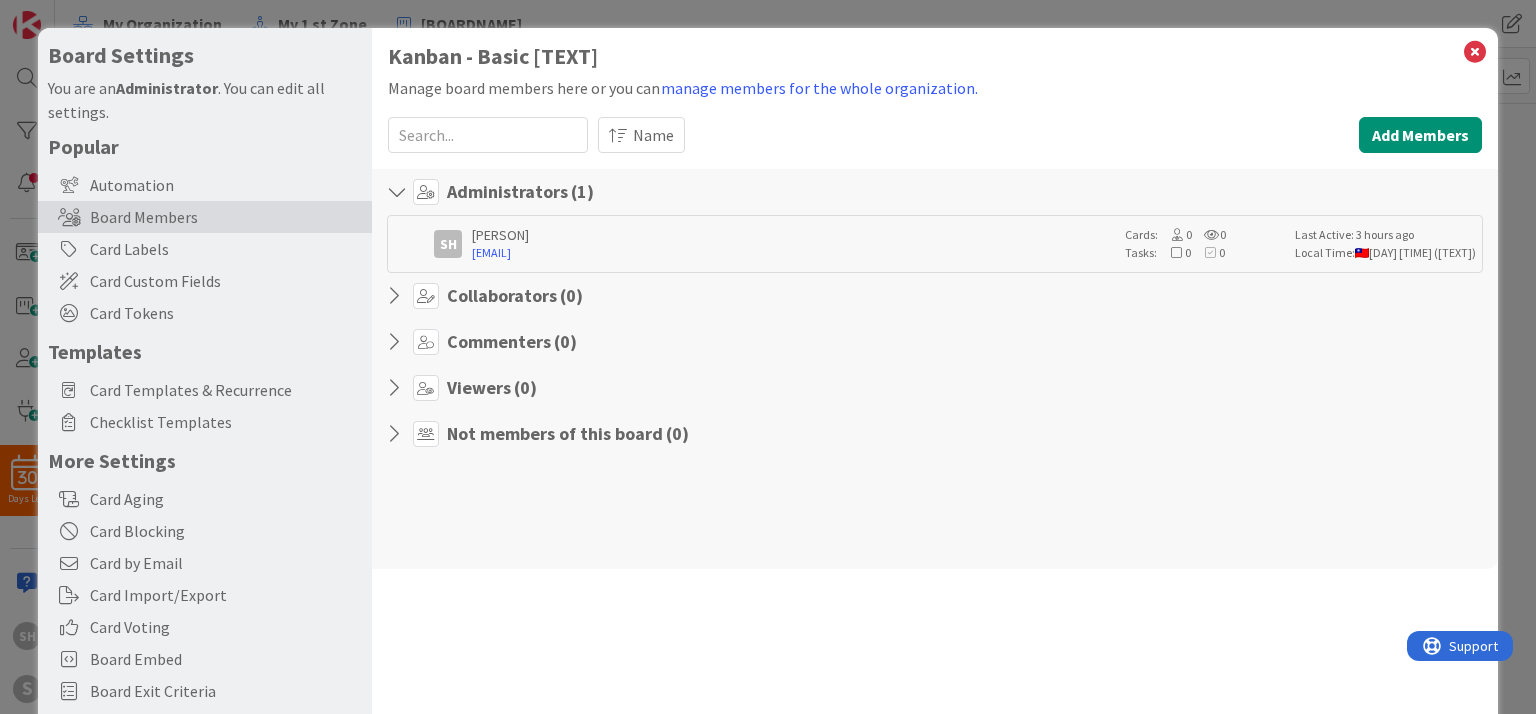 click at bounding box center [400, 296] 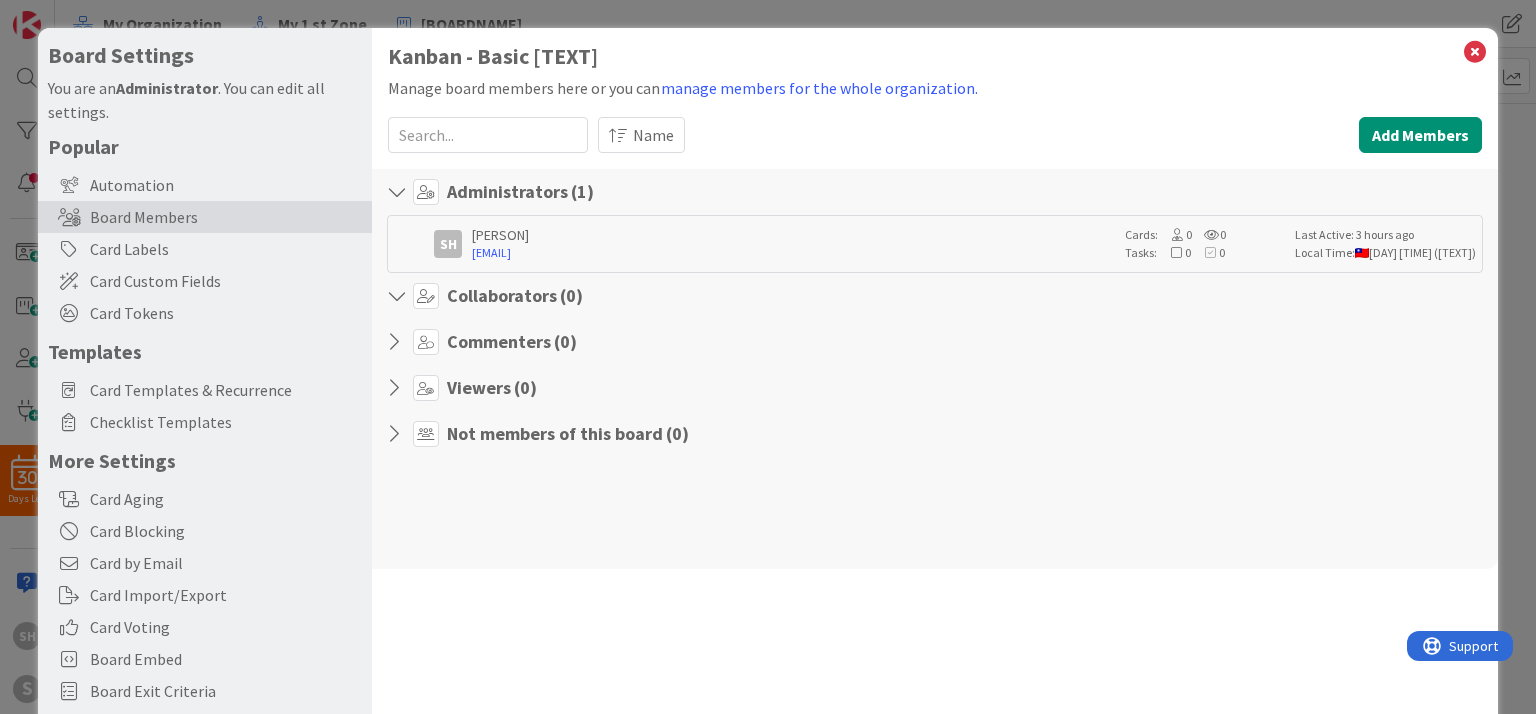 click at bounding box center (400, 342) 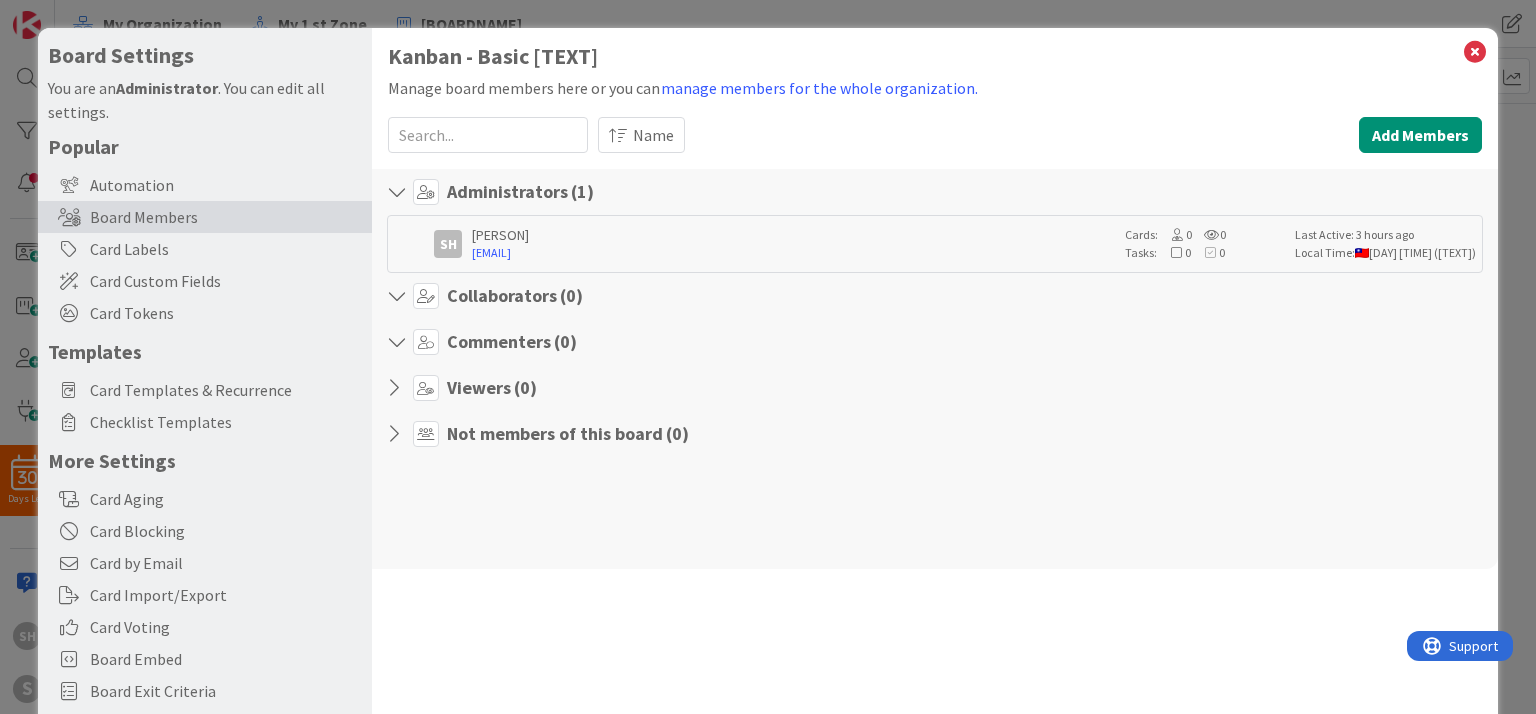 click at bounding box center (400, 388) 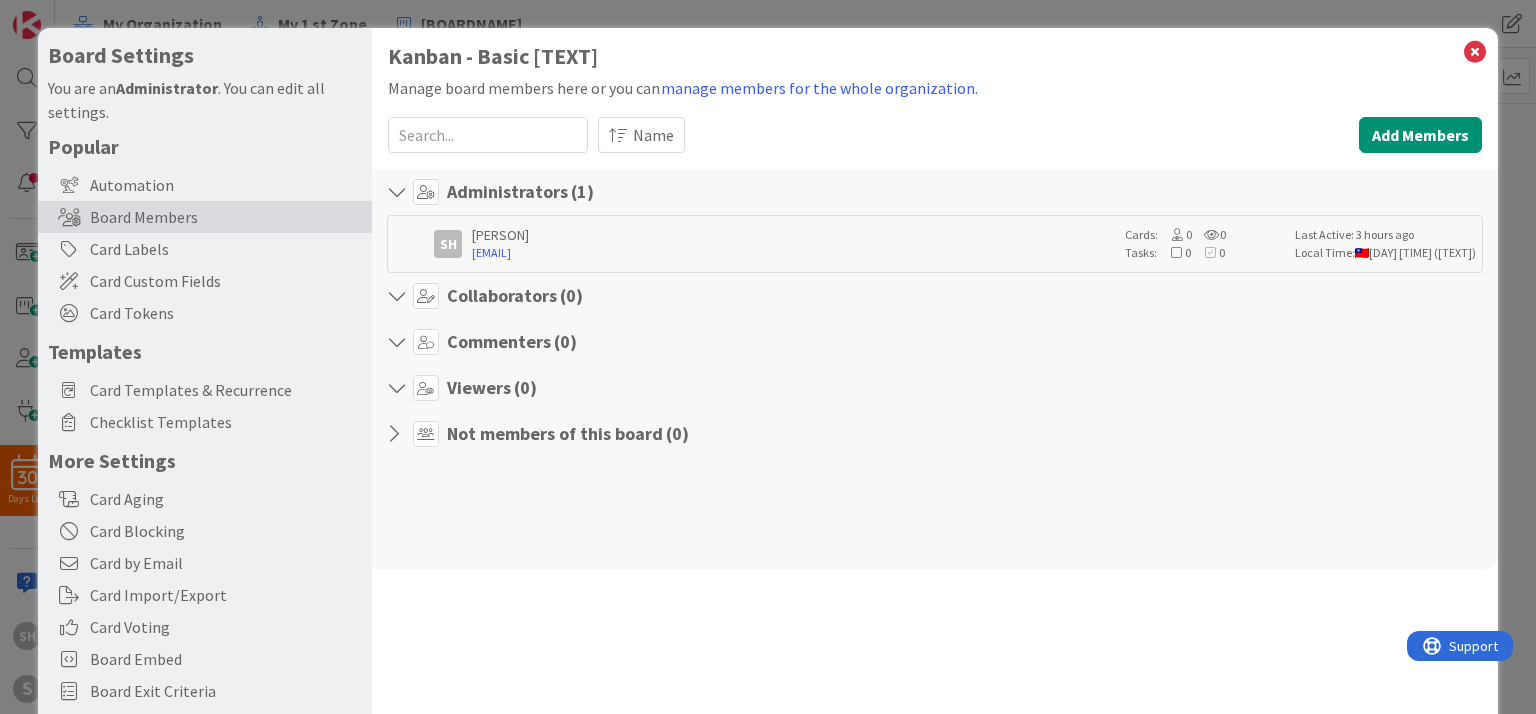 click on "Administrators ( 1 ) SH [PERSON] [EMAIL] Cards: 0 0 Tasks: 0 0 Last Active: 3 hours ago Local Time:   Mon 14:35 (CST) Collaborators ( 0 ) Commenters ( 0 ) Viewers ( 0 ) Not members of this board ( 0 )" at bounding box center [934, 369] 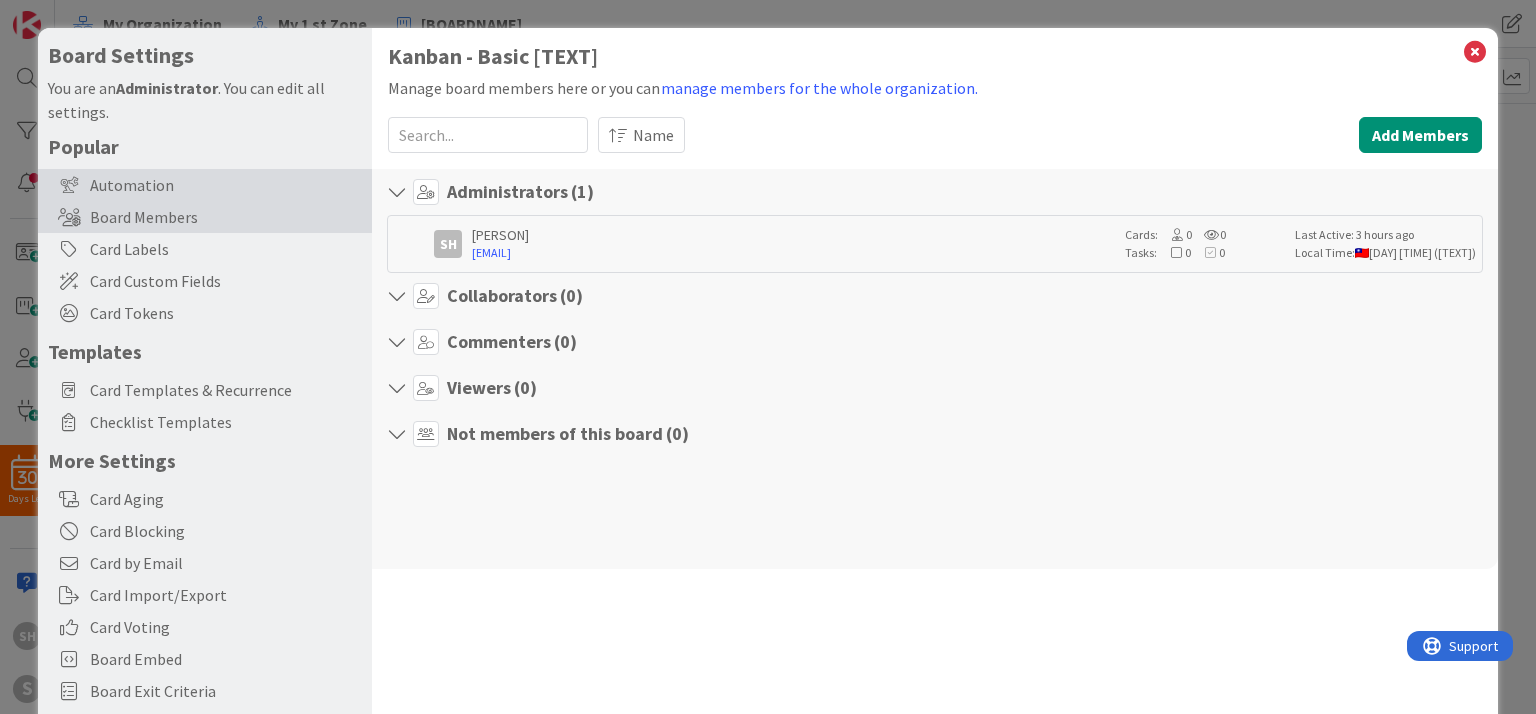 click on "Automation" at bounding box center [205, 185] 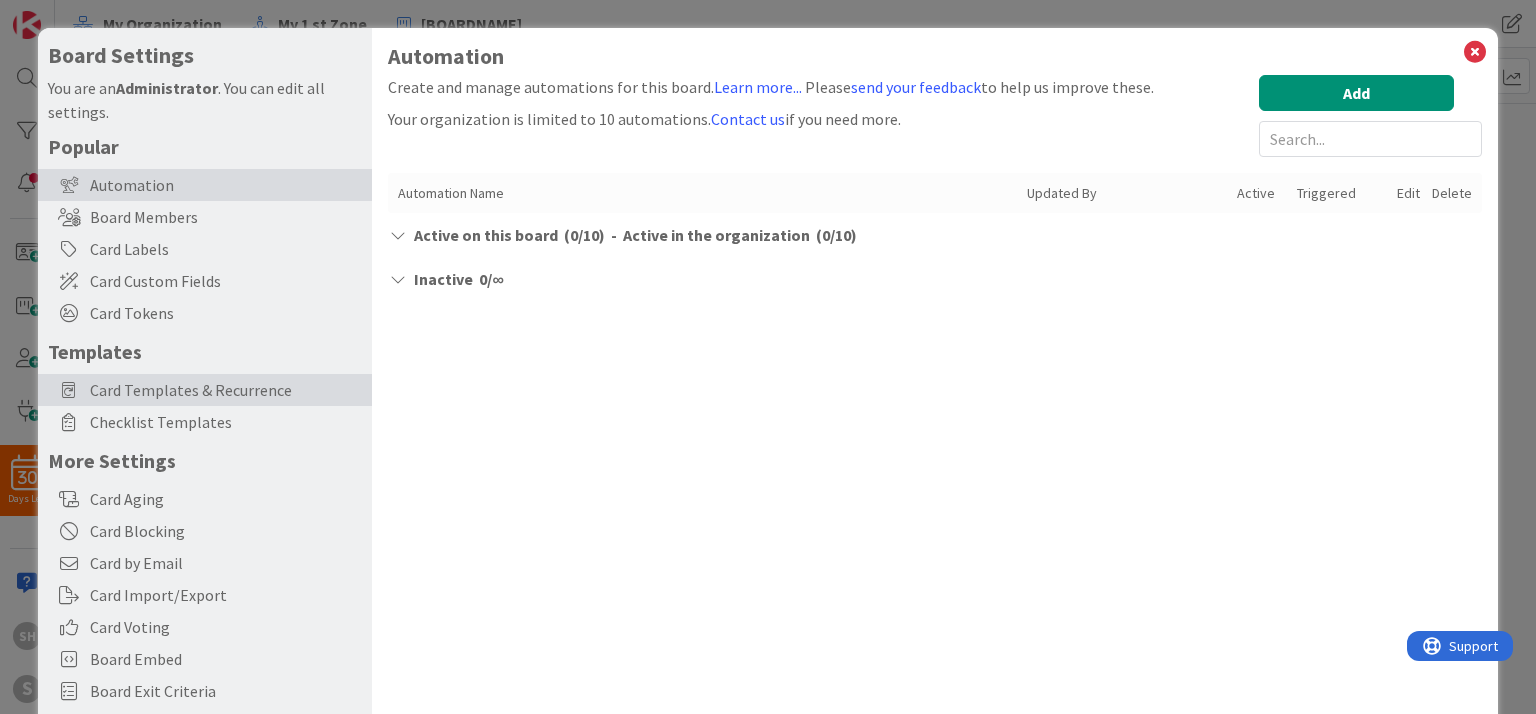 click on "Card Templates & Recurrence" at bounding box center (226, 390) 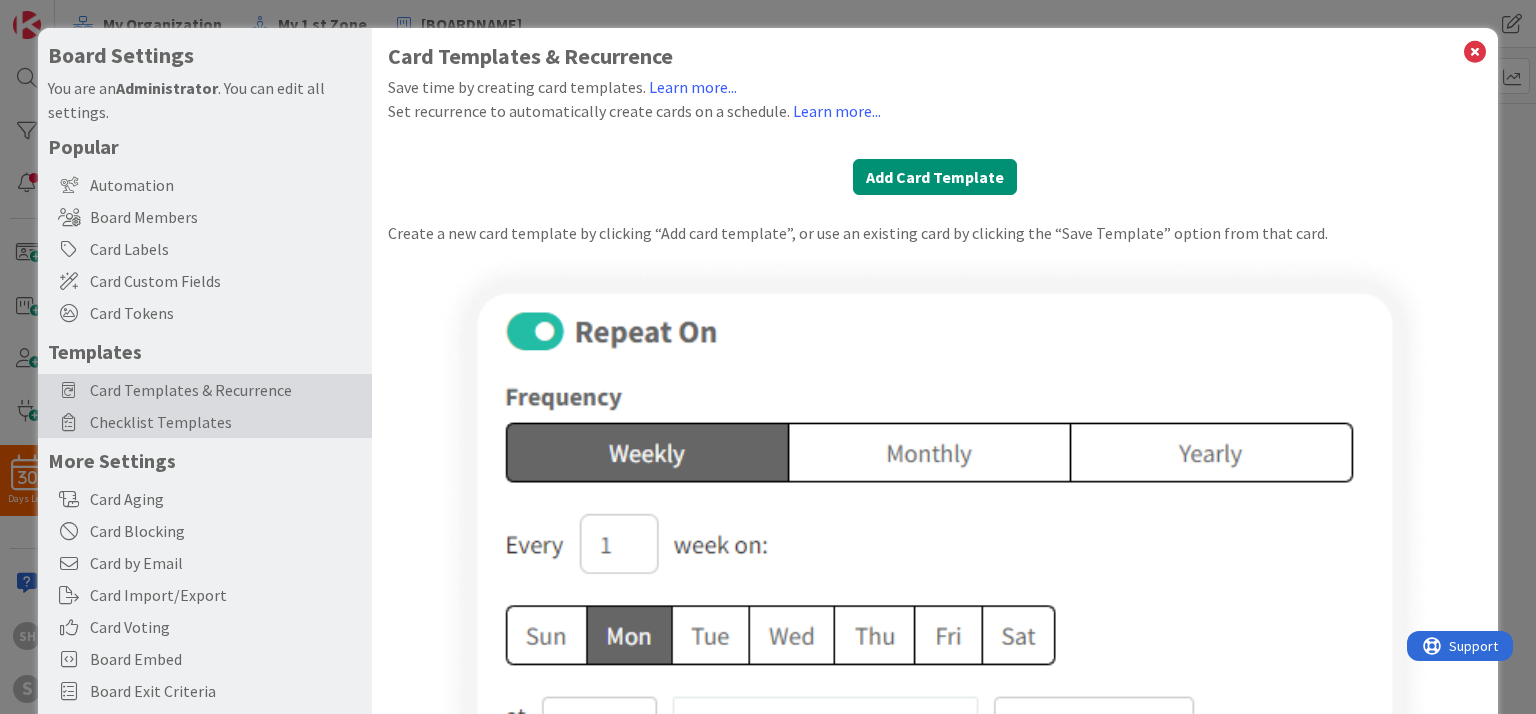 click on "Checklist Templates" at bounding box center (226, 422) 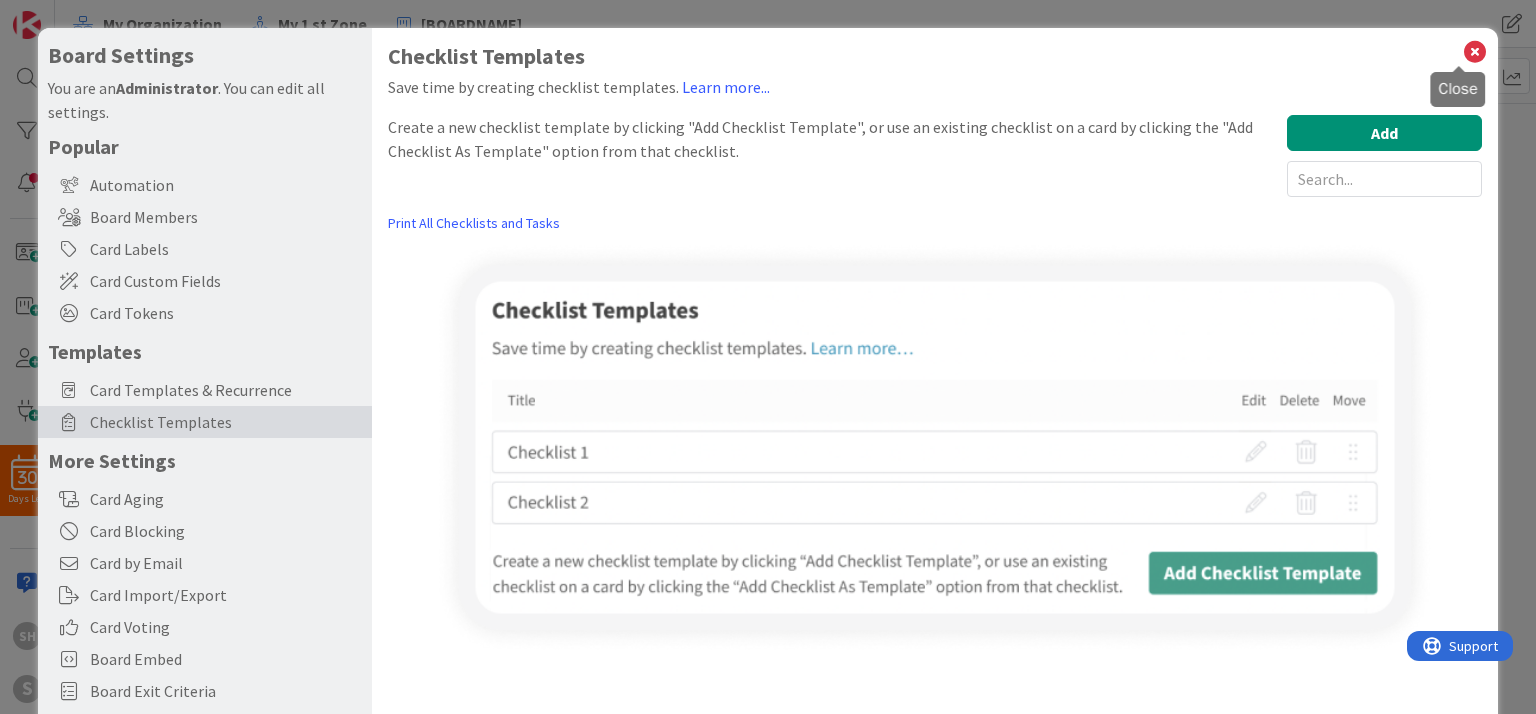click at bounding box center (1475, 52) 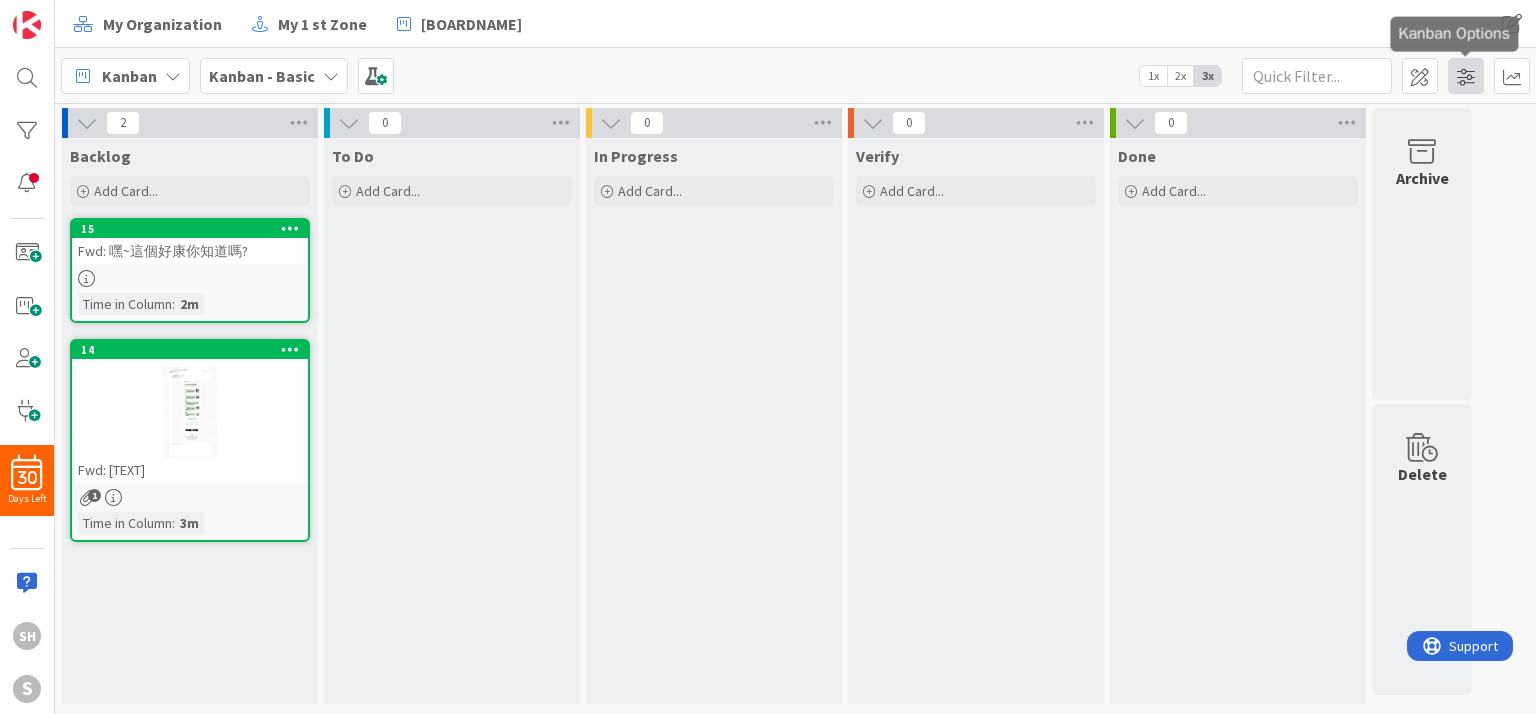 click at bounding box center (1466, 76) 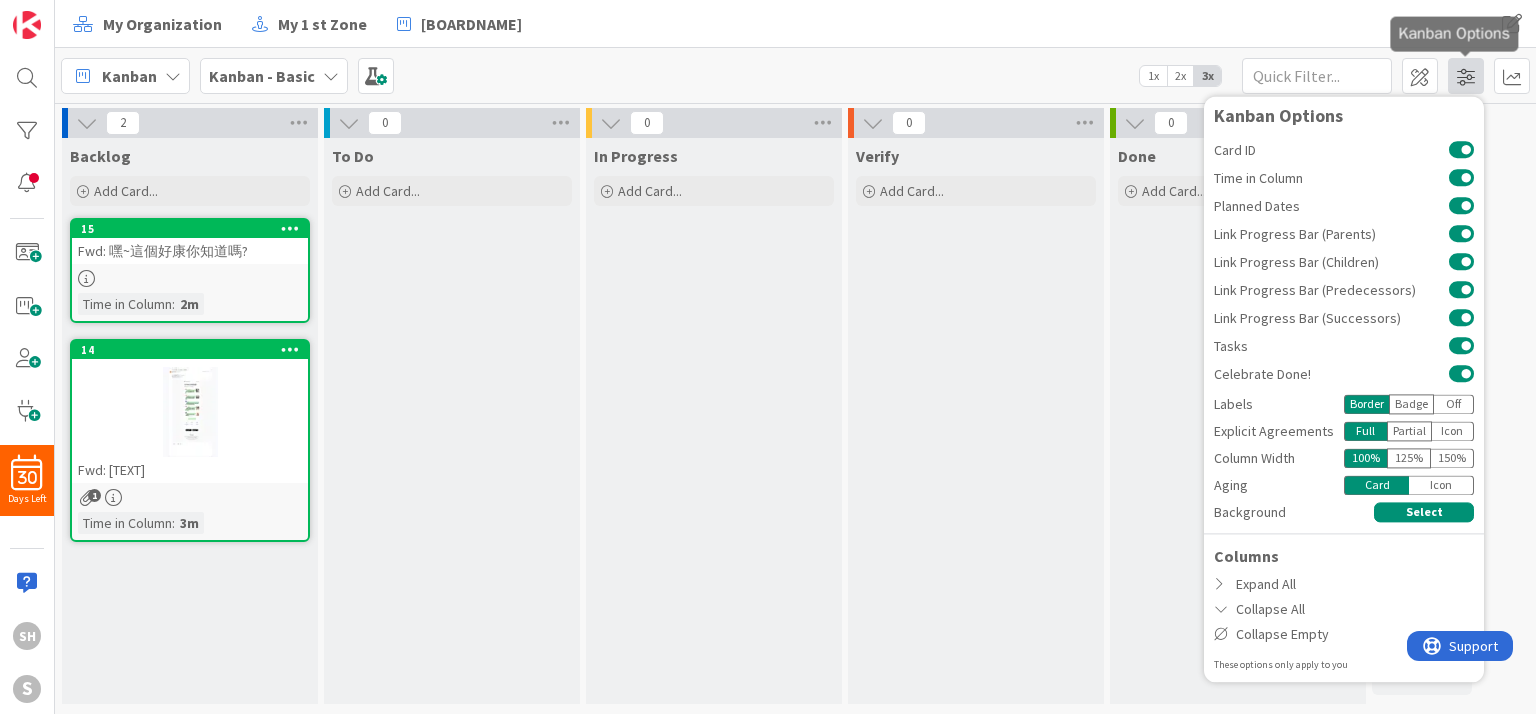click at bounding box center (1466, 76) 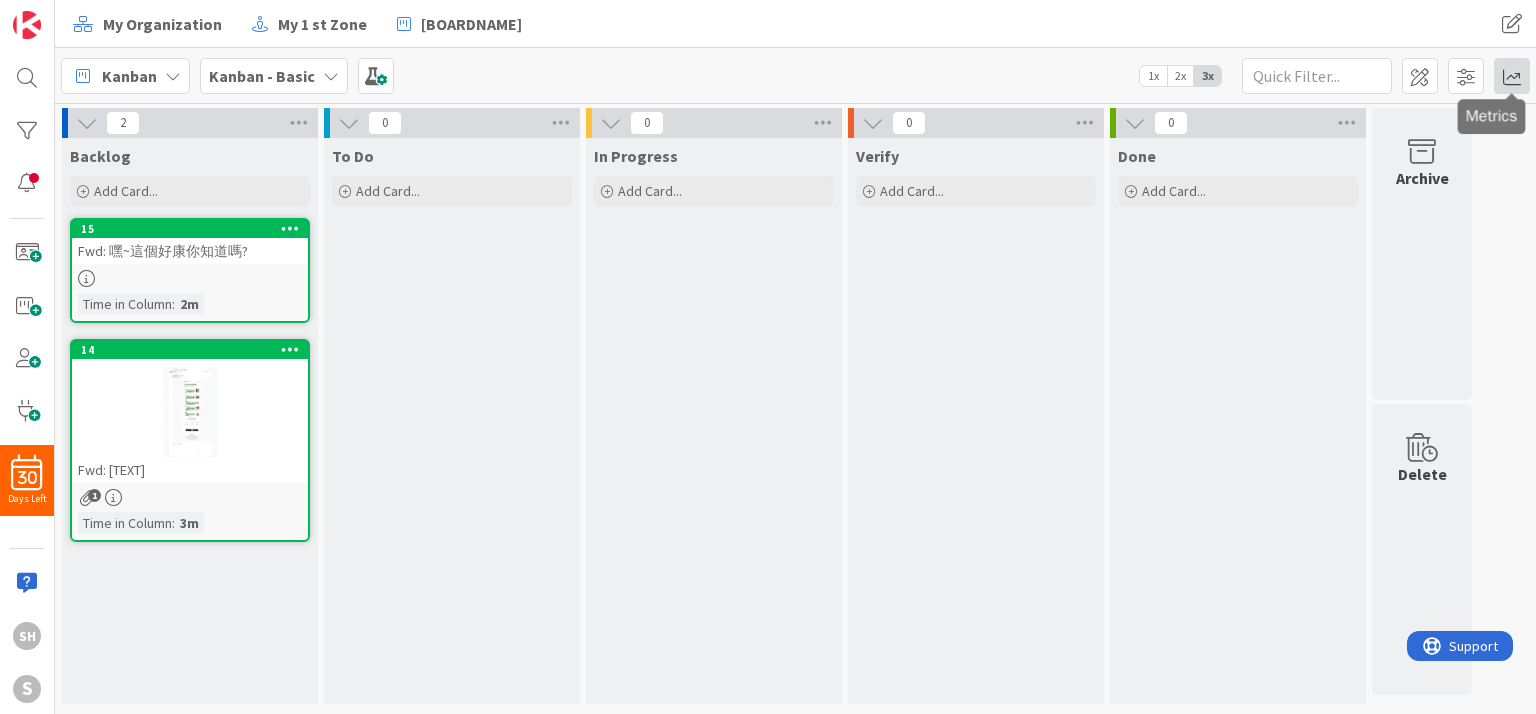click at bounding box center (1512, 76) 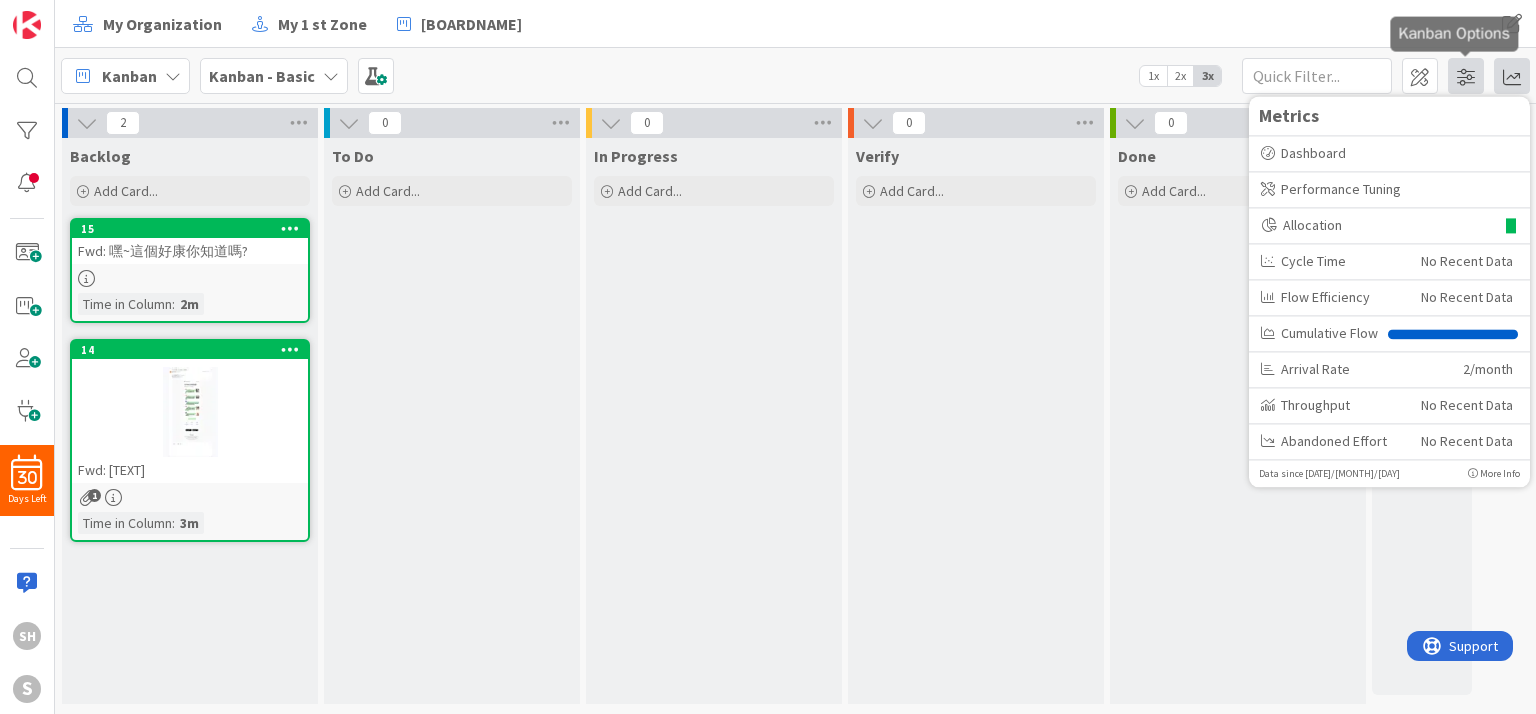 click at bounding box center (1466, 76) 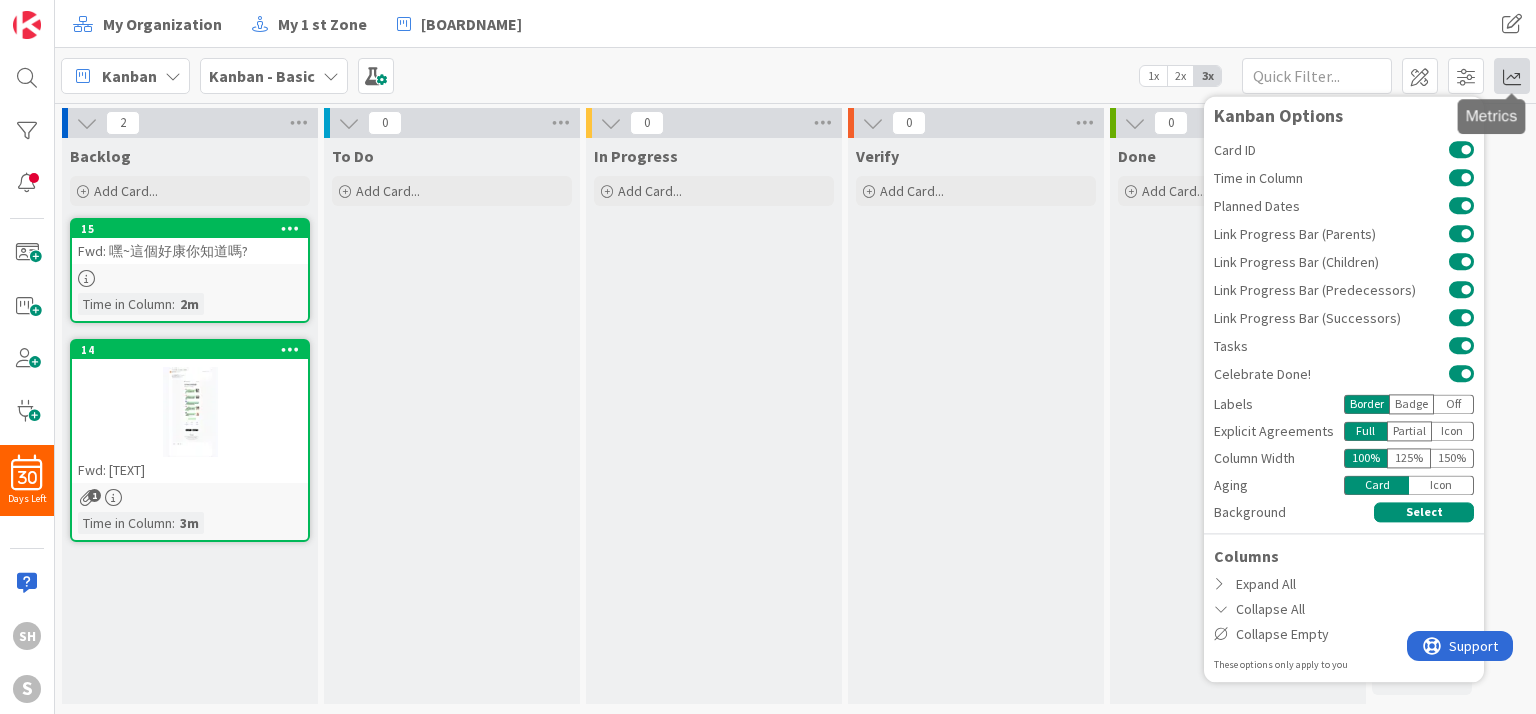 click at bounding box center [1512, 76] 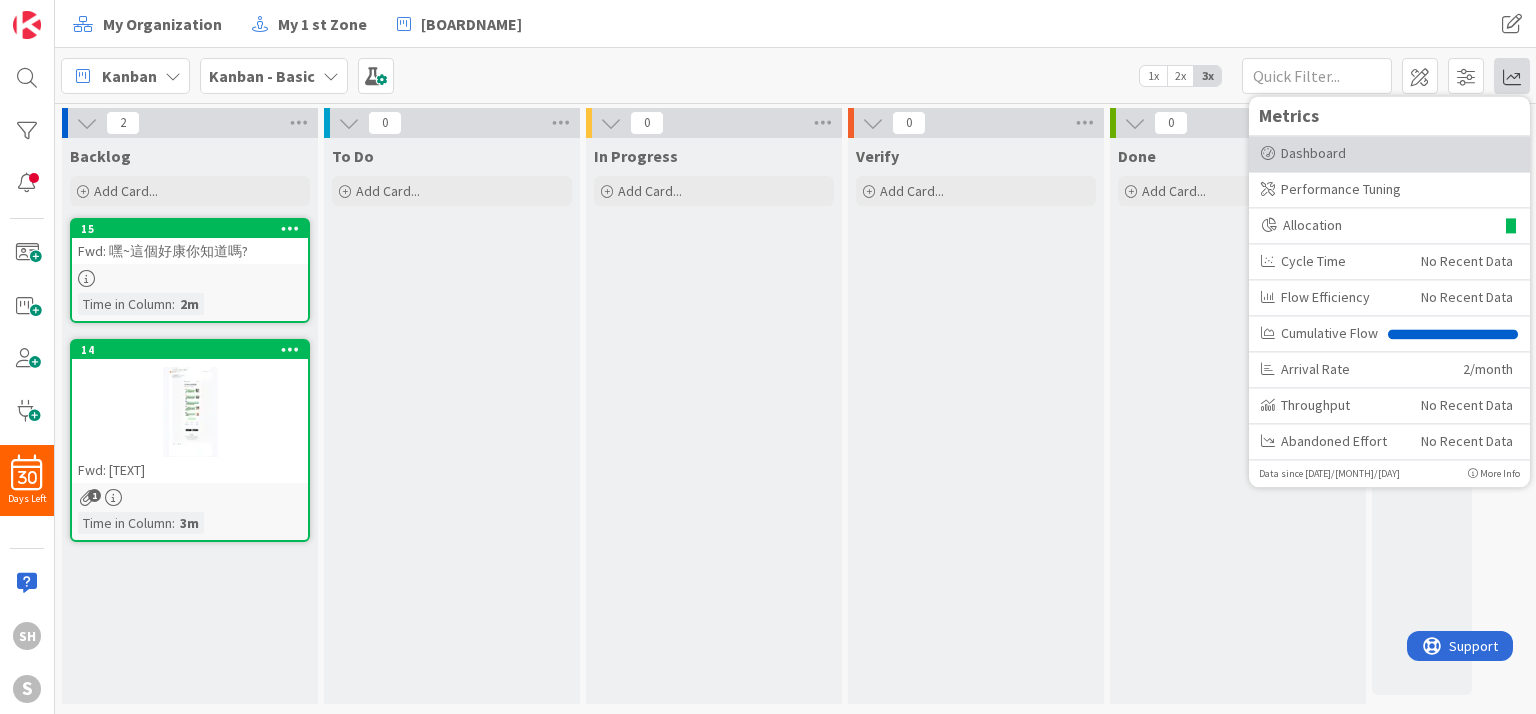 click on "Dashboard" at bounding box center (1389, 153) 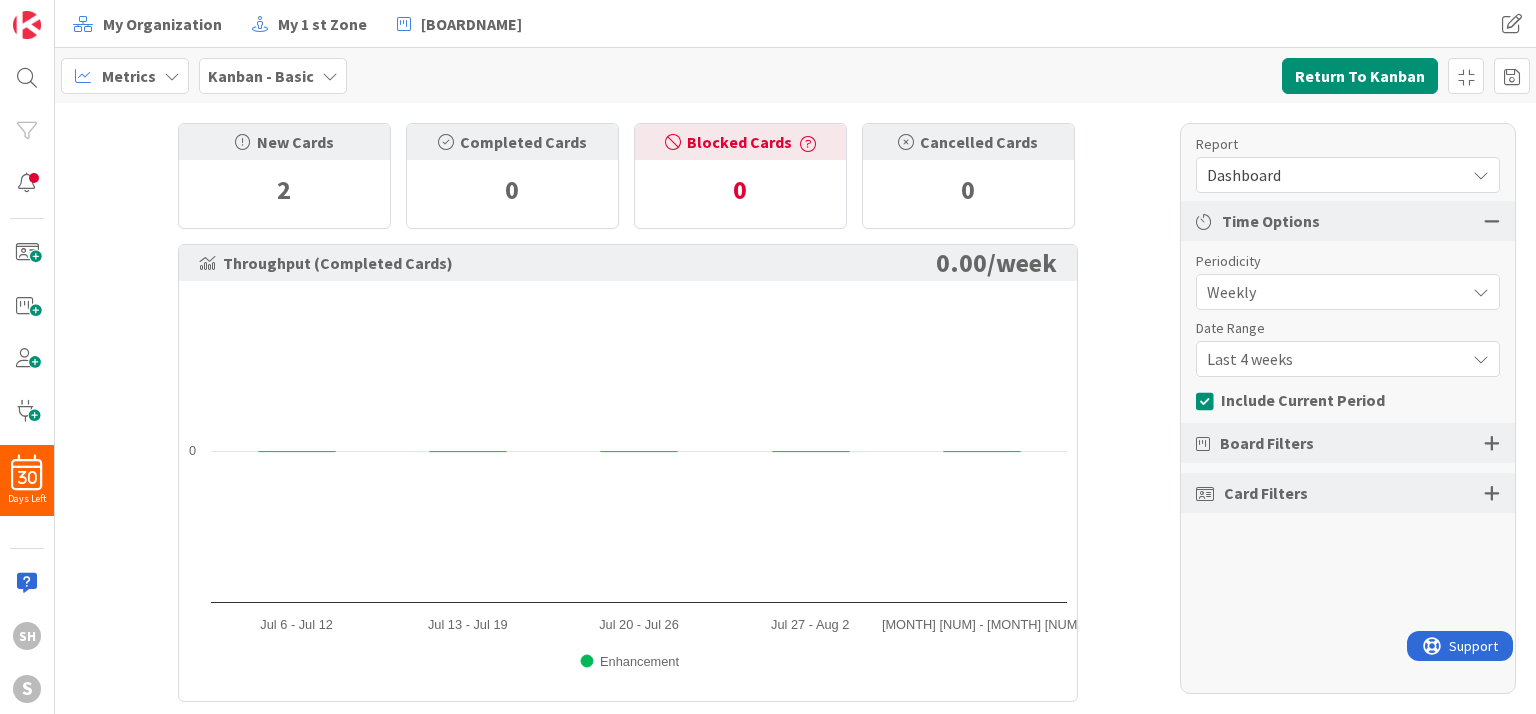 scroll, scrollTop: 0, scrollLeft: 0, axis: both 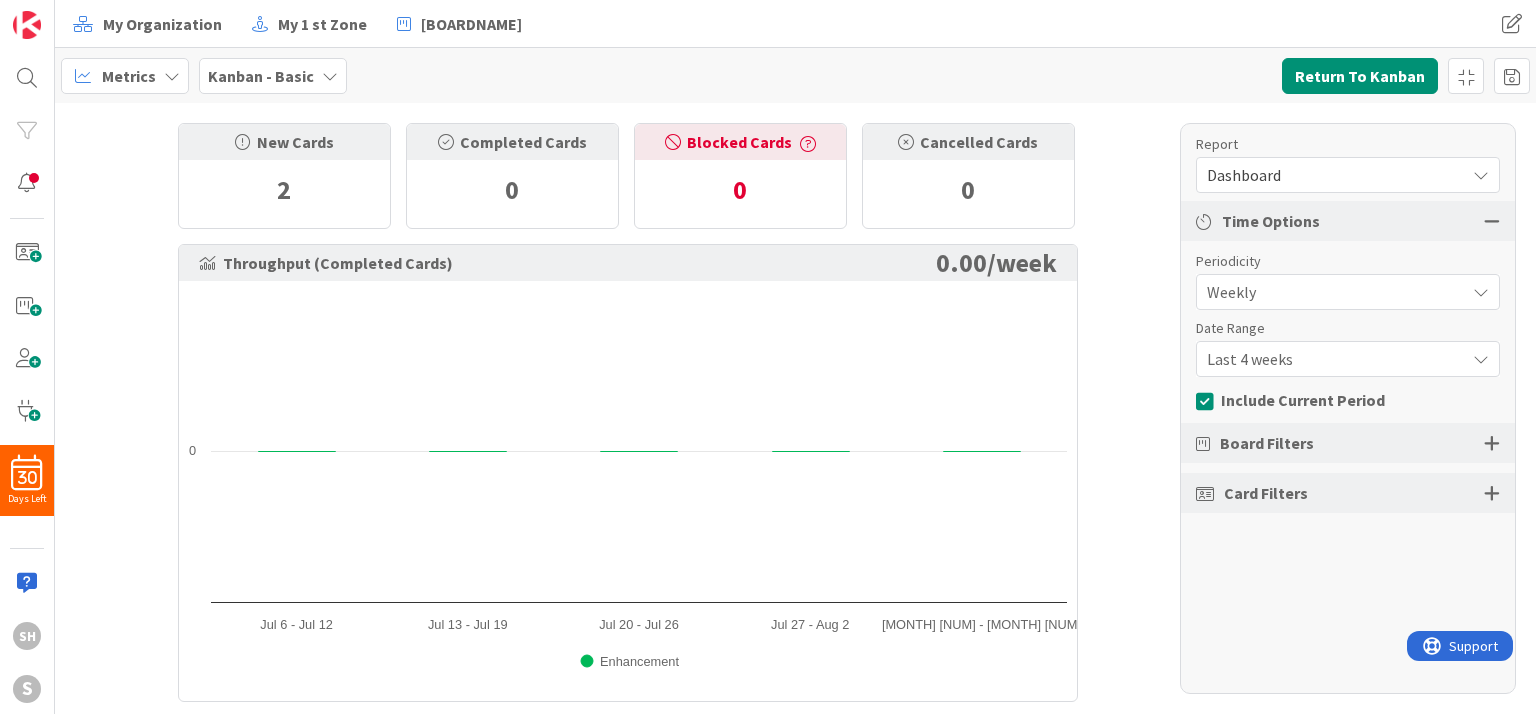 click on "Weekly" at bounding box center [1331, 292] 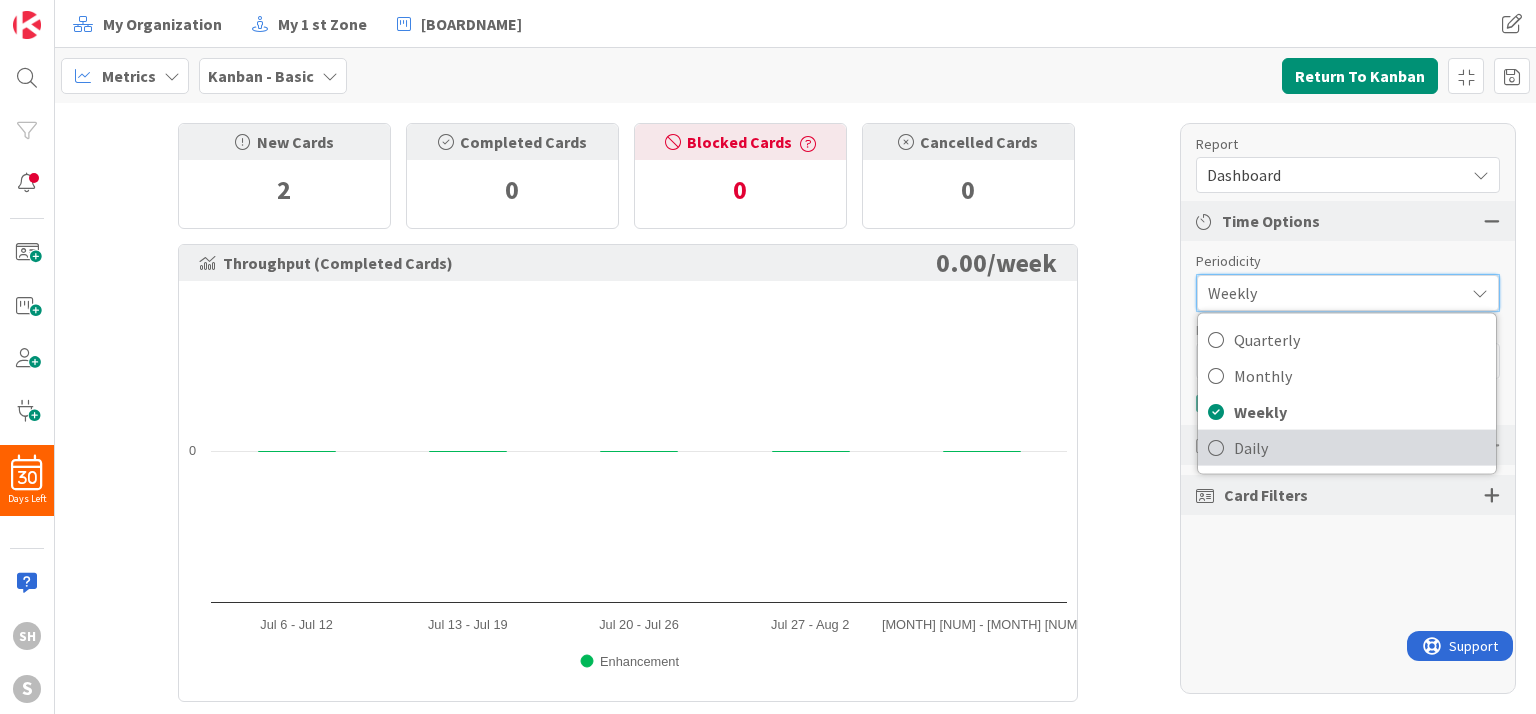 click on "Daily" at bounding box center [1360, 448] 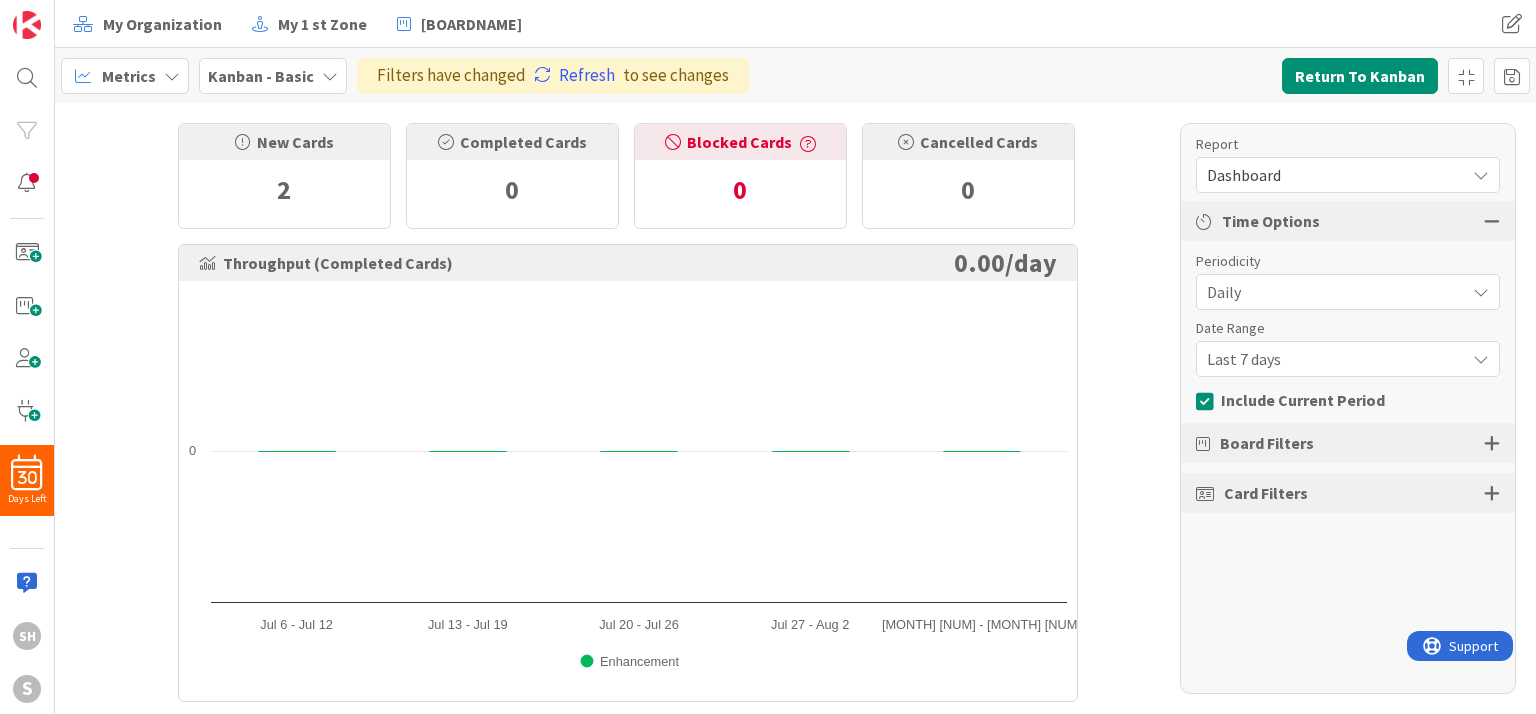click on "Daily" at bounding box center [1331, 292] 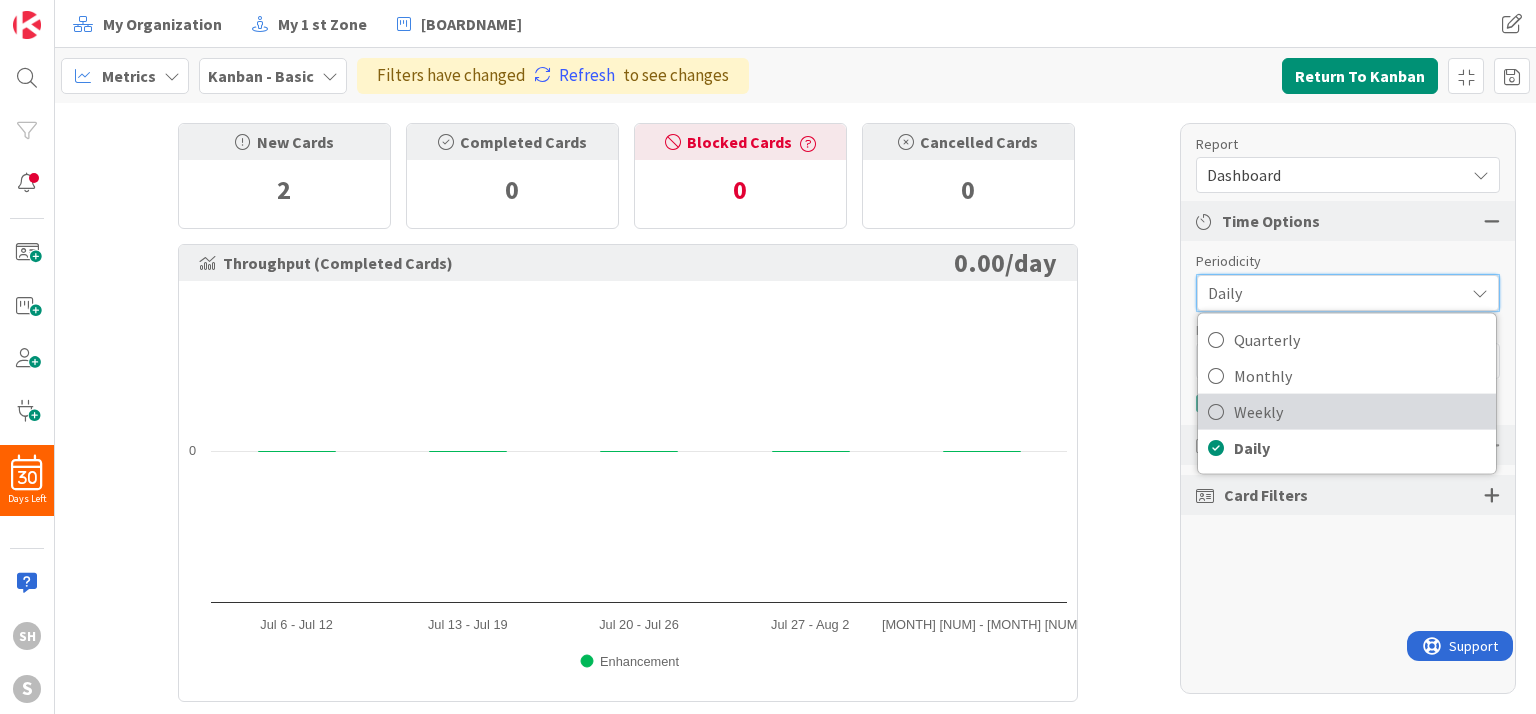 click on "Weekly" at bounding box center (1360, 412) 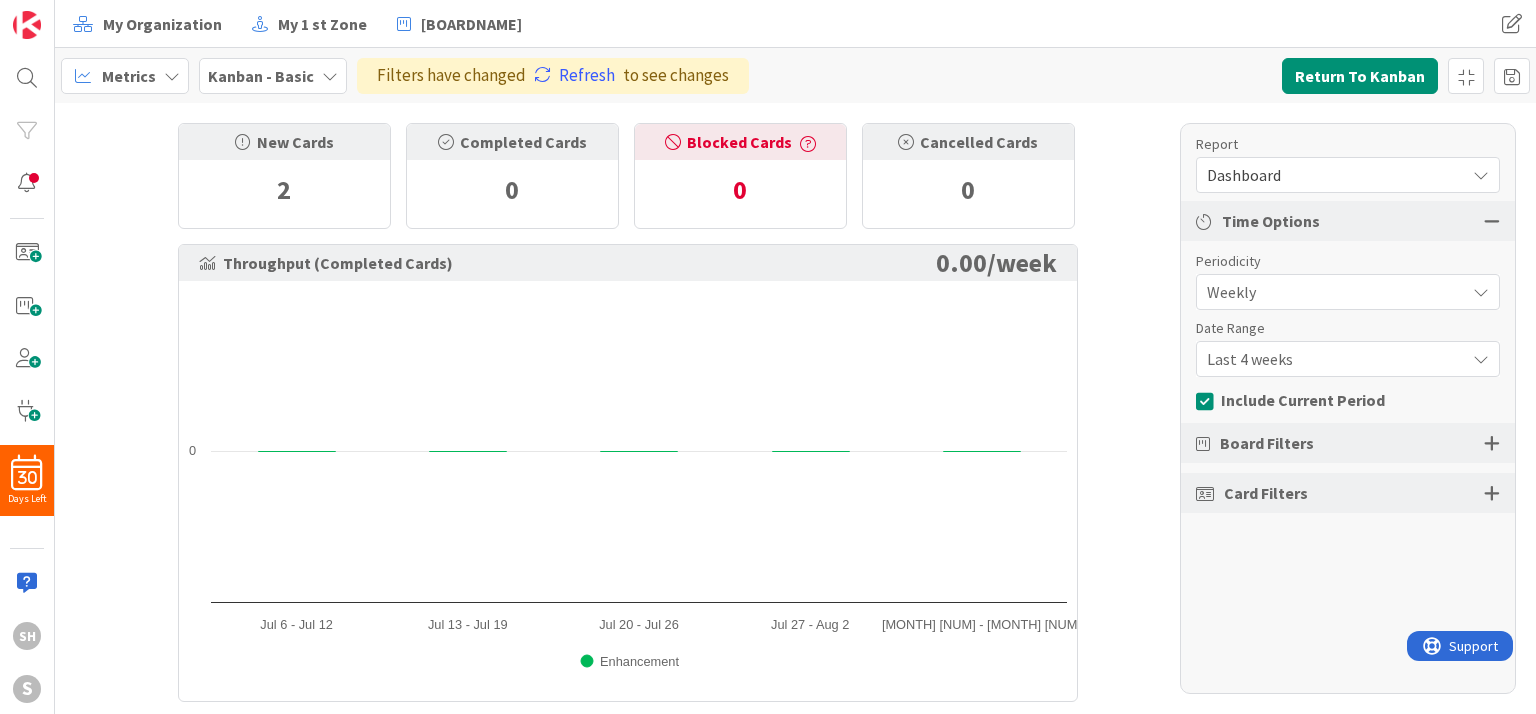 click on "Last 4 weeks" at bounding box center (1331, 292) 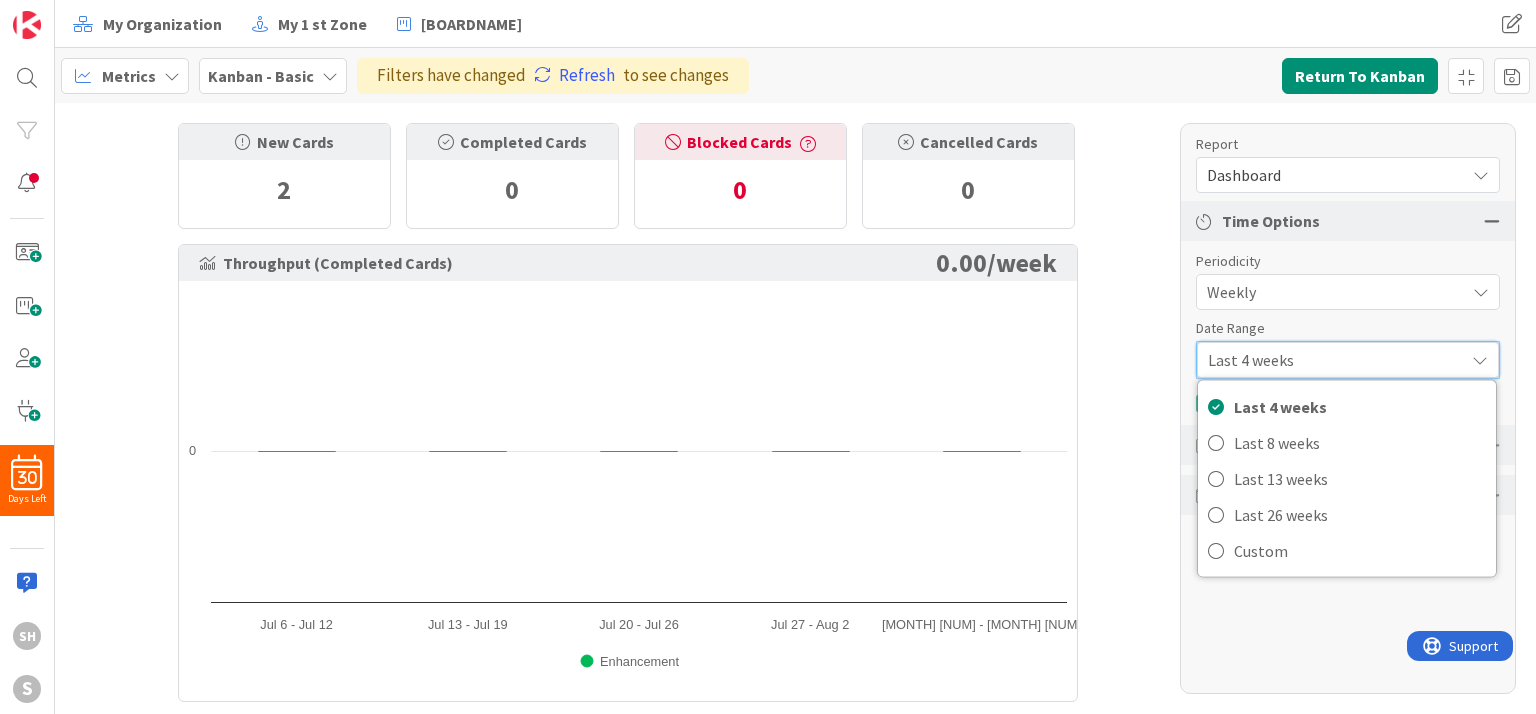 click on "New Cards 2 Completed Cards 0 Blocked Cards 0 Cancelled Cards 0 Throughput (Completed Cards) 0.00 / week Created with Highcharts 11.4.3 Enhancement [DATE] - [DATE] [DATE] - [DATE] [DATE] - [DATE] [DATE] - [DATE] [DATE] - [DATE] 0 Highcharts.com Column Average Time Blocked Time % Backlog 0m 0 % To Do 0m 0 % In Progress 0m 0 % Buffer 0m 0 %" at bounding box center [795, 408] 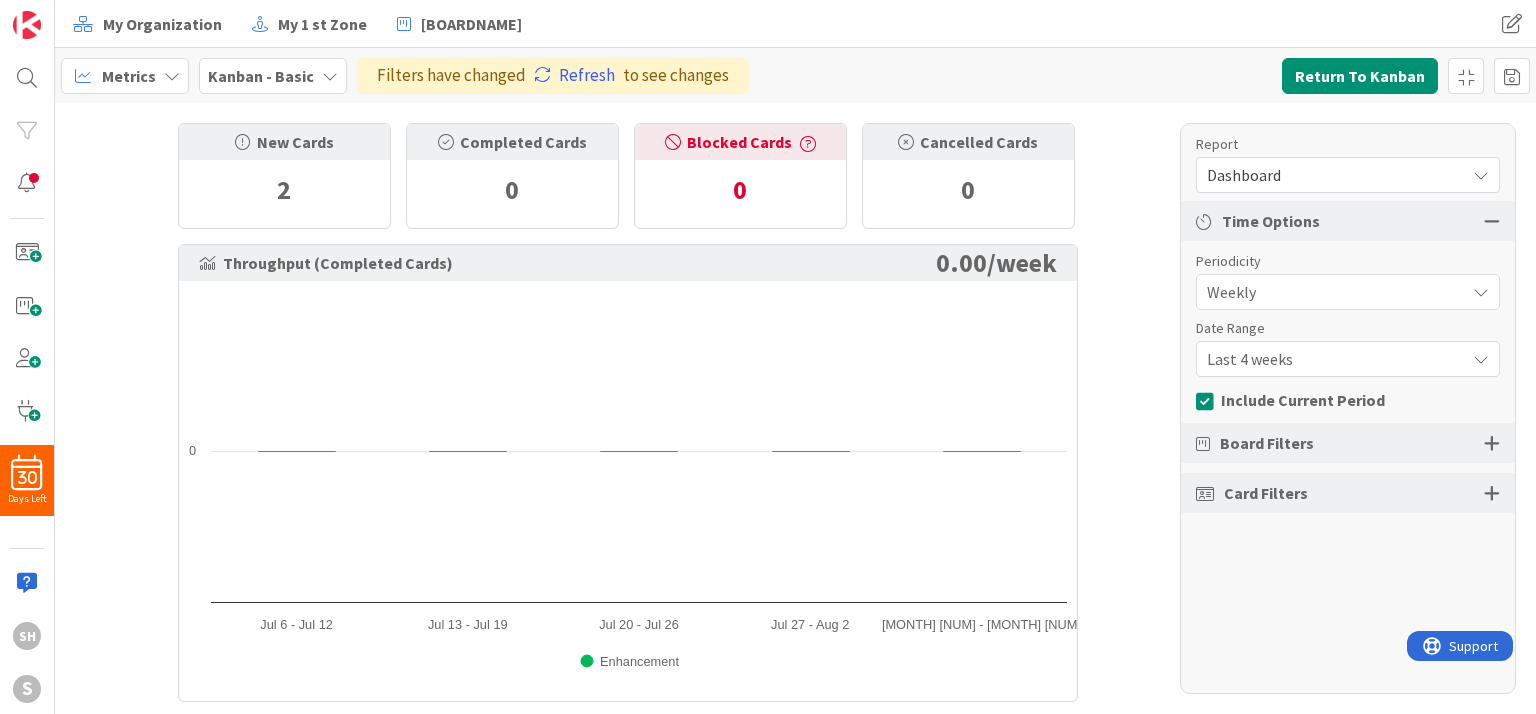 click on "Last 4 weeks" at bounding box center [1331, 292] 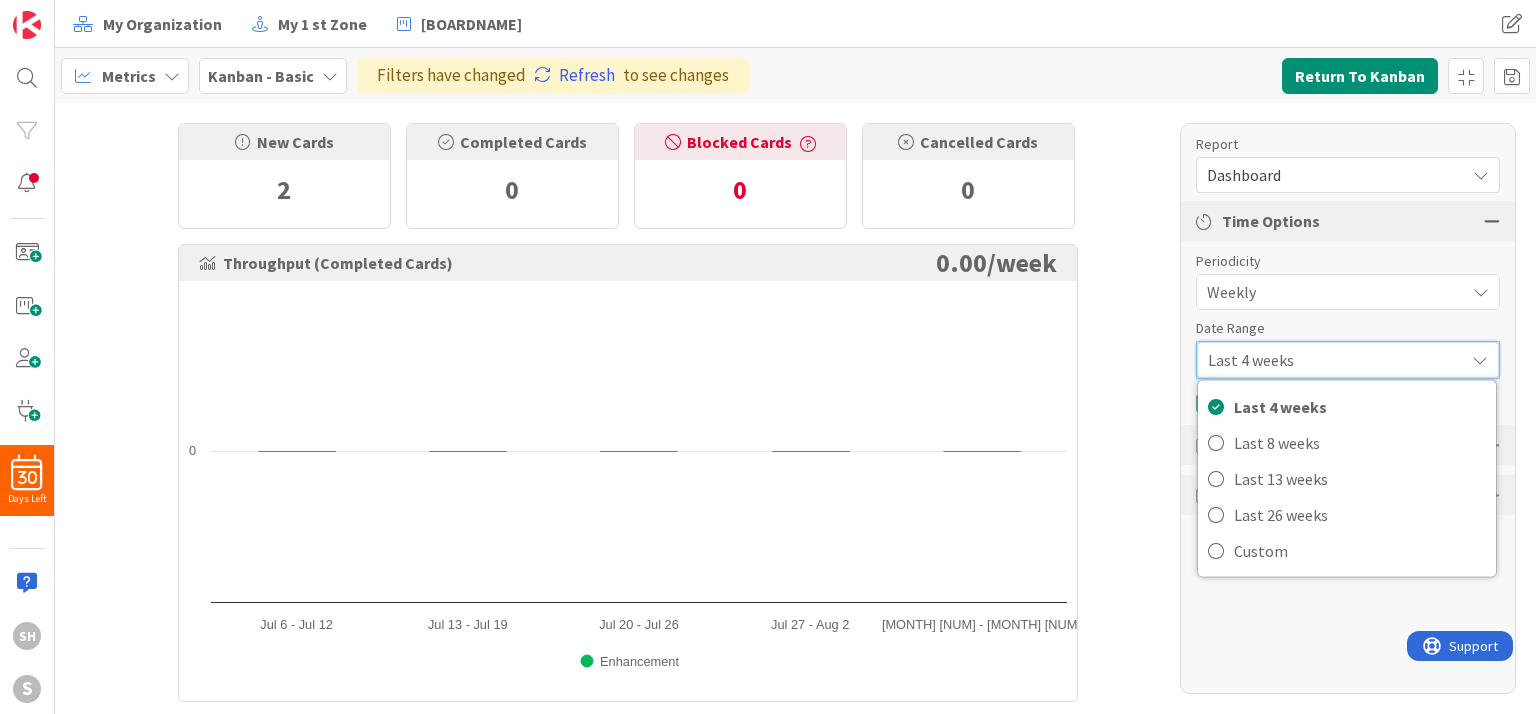 click on "Weekly" at bounding box center [1331, 292] 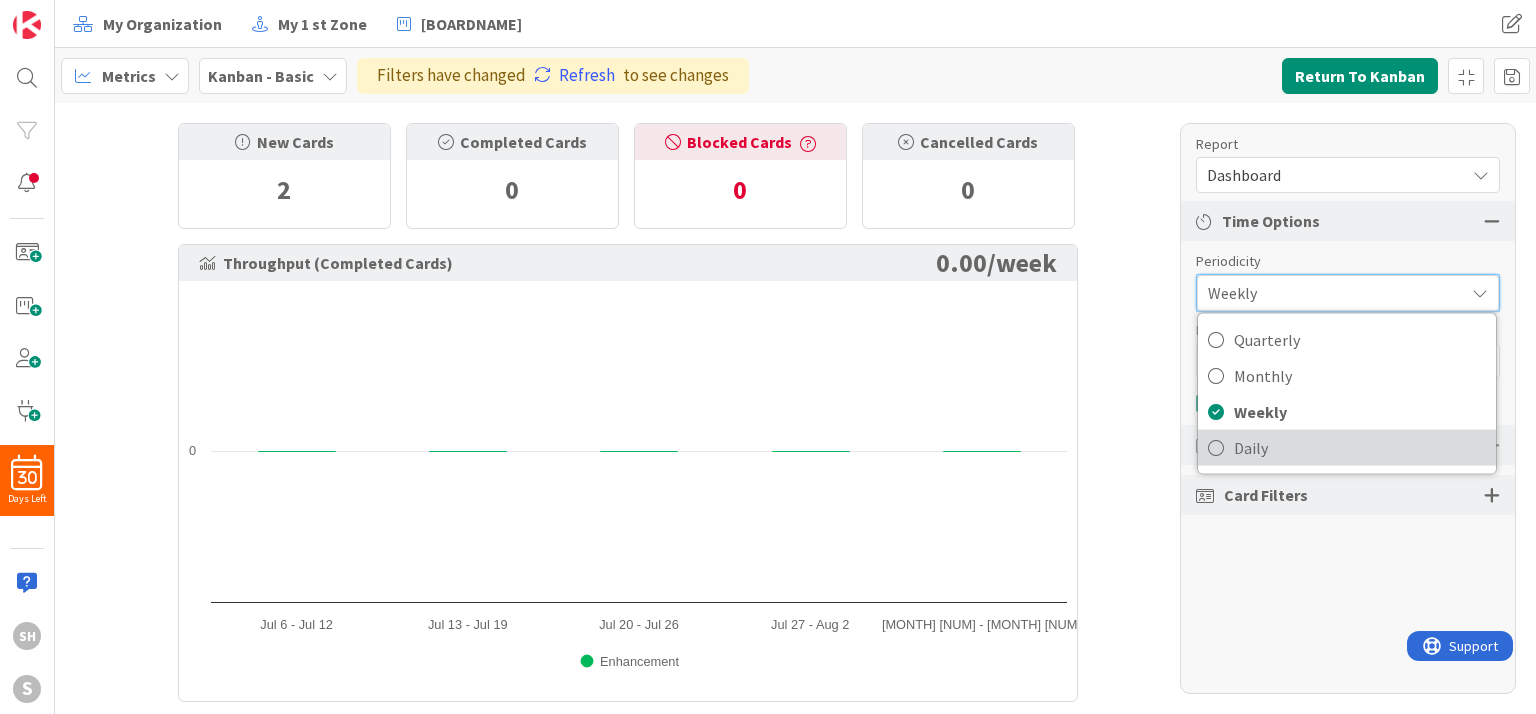 drag, startPoint x: 1238, startPoint y: 443, endPoint x: 1233, endPoint y: 395, distance: 48.259712 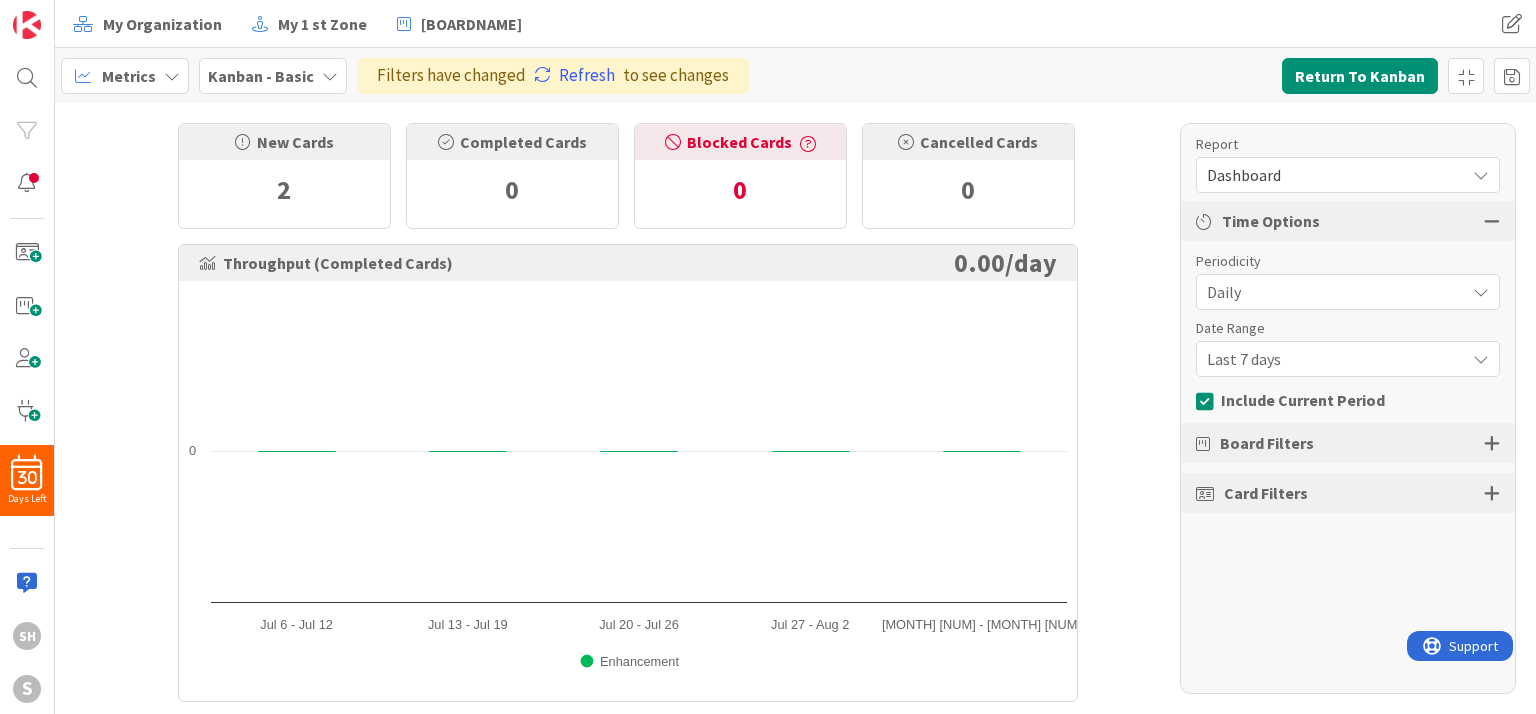 click on "Daily" at bounding box center (1331, 292) 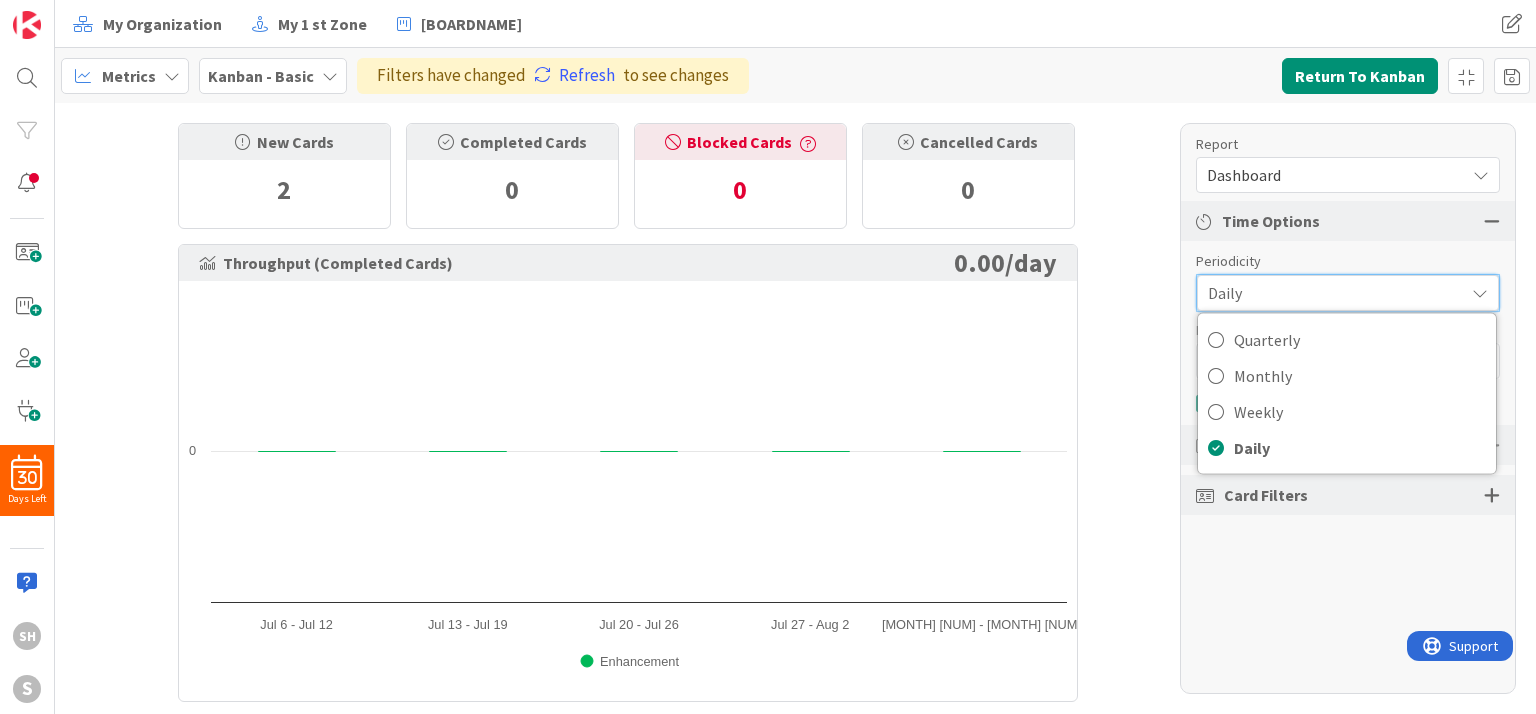 click on "Daily" at bounding box center (1331, 293) 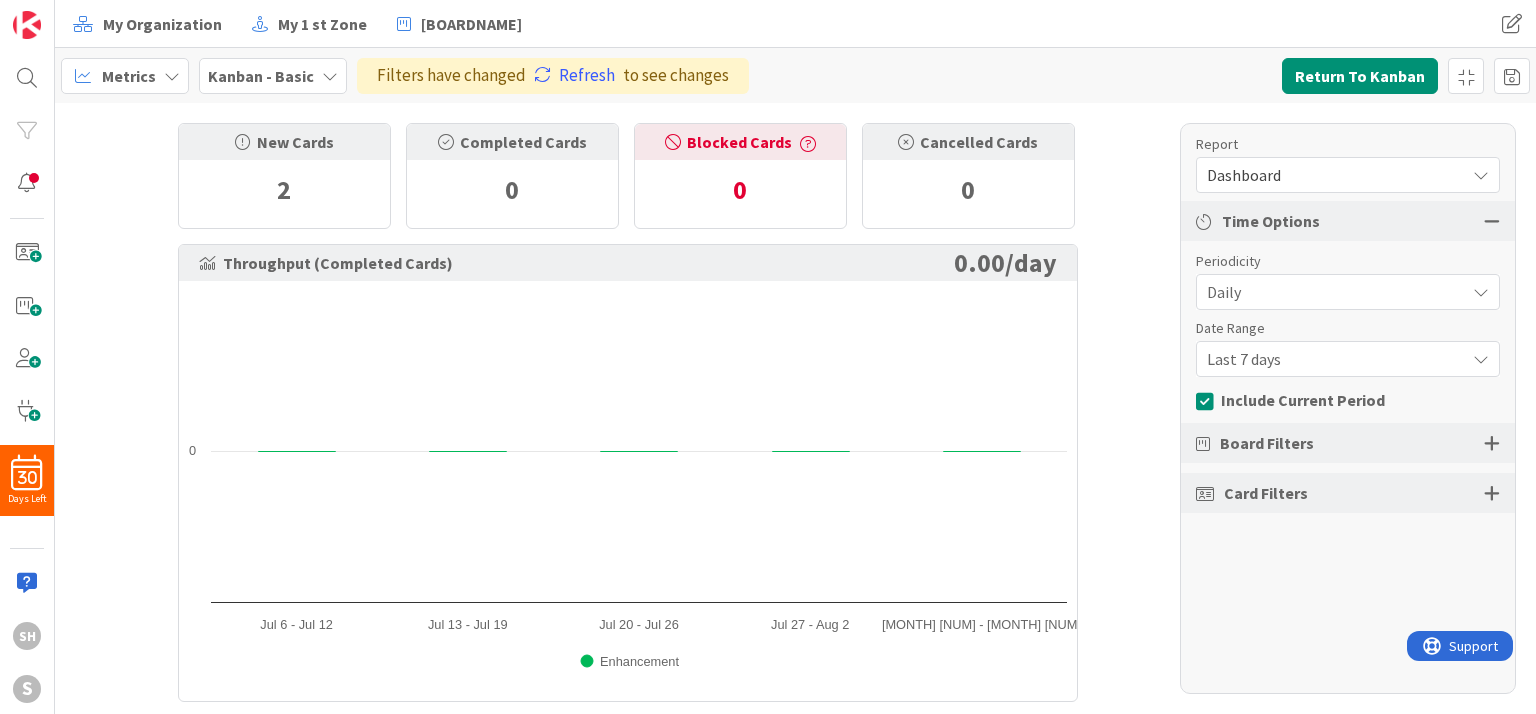 click on "Last 7 days" at bounding box center (1331, 292) 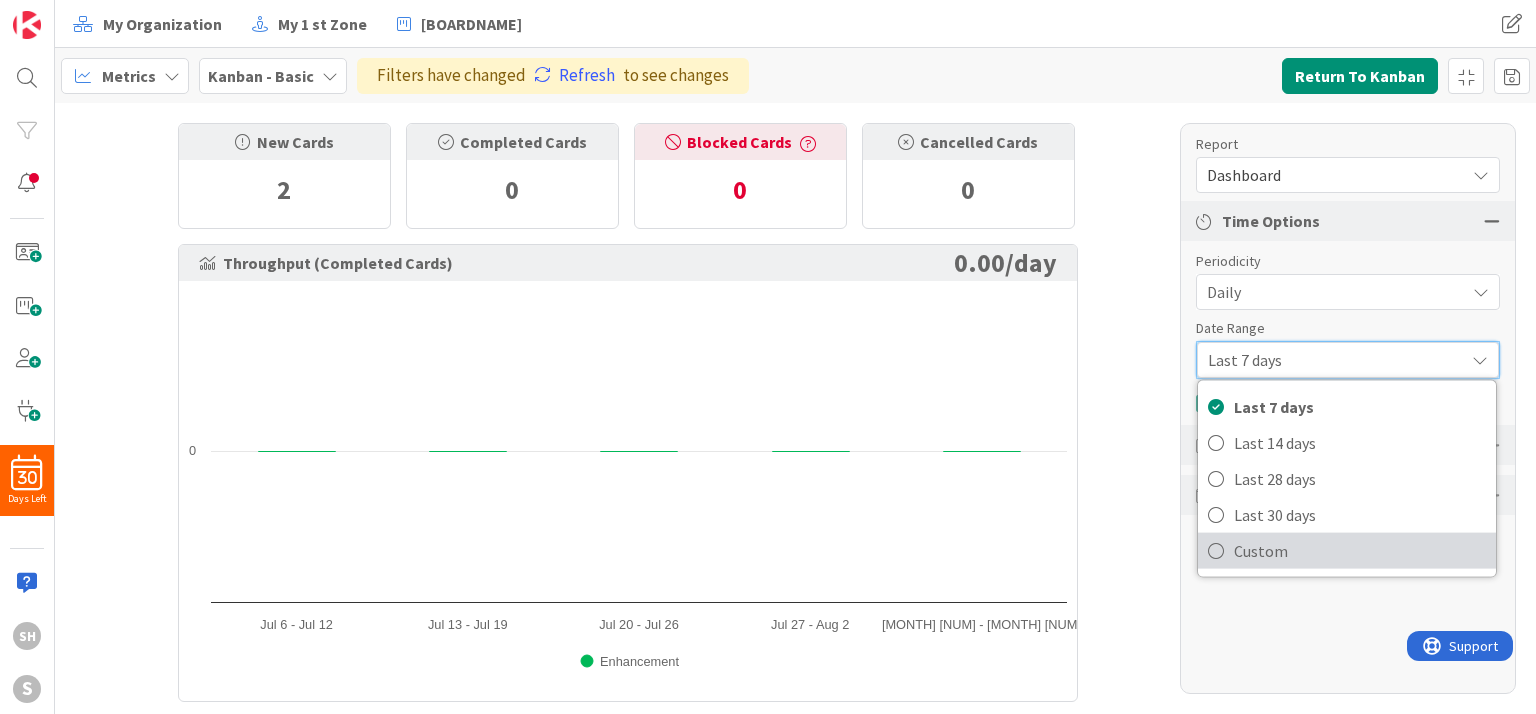 click at bounding box center [1216, 551] 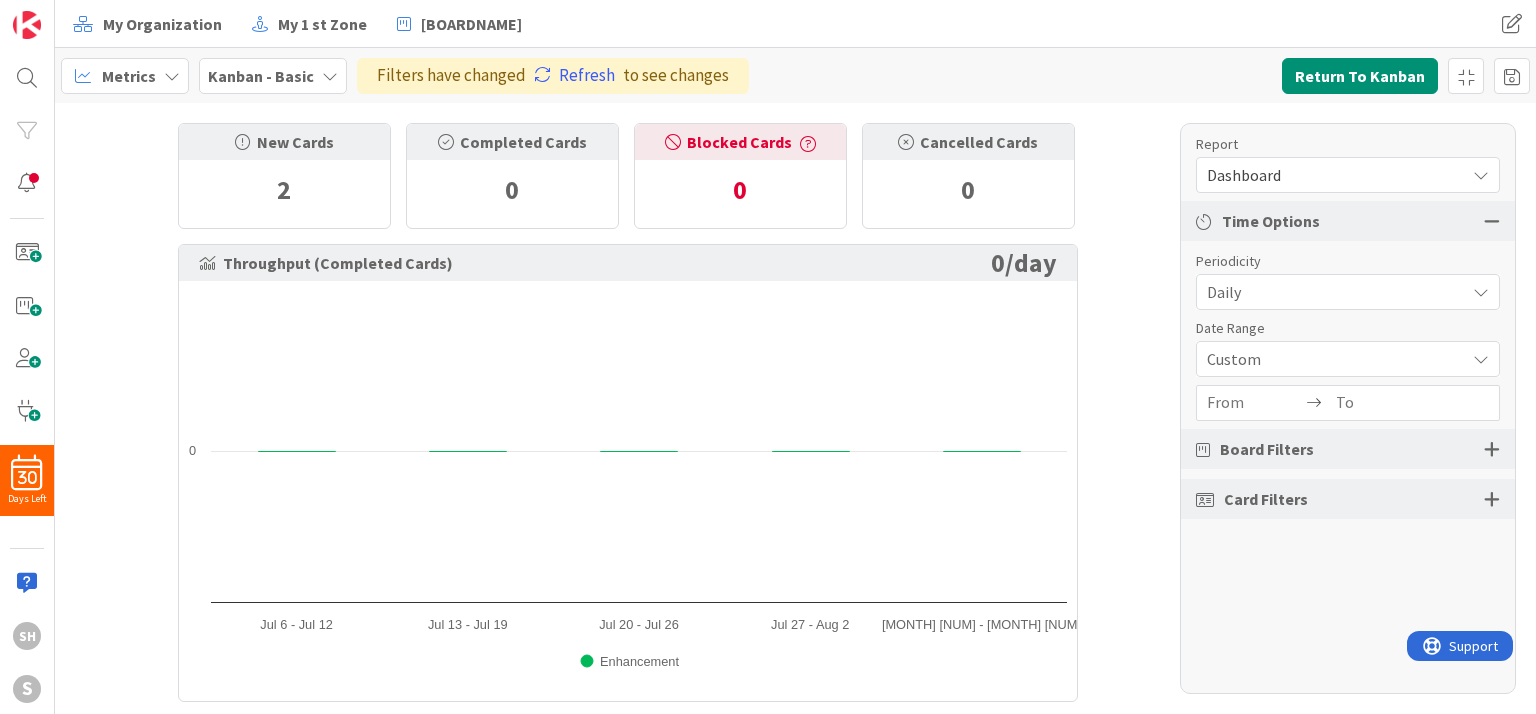 click on "Custom" at bounding box center [1331, 292] 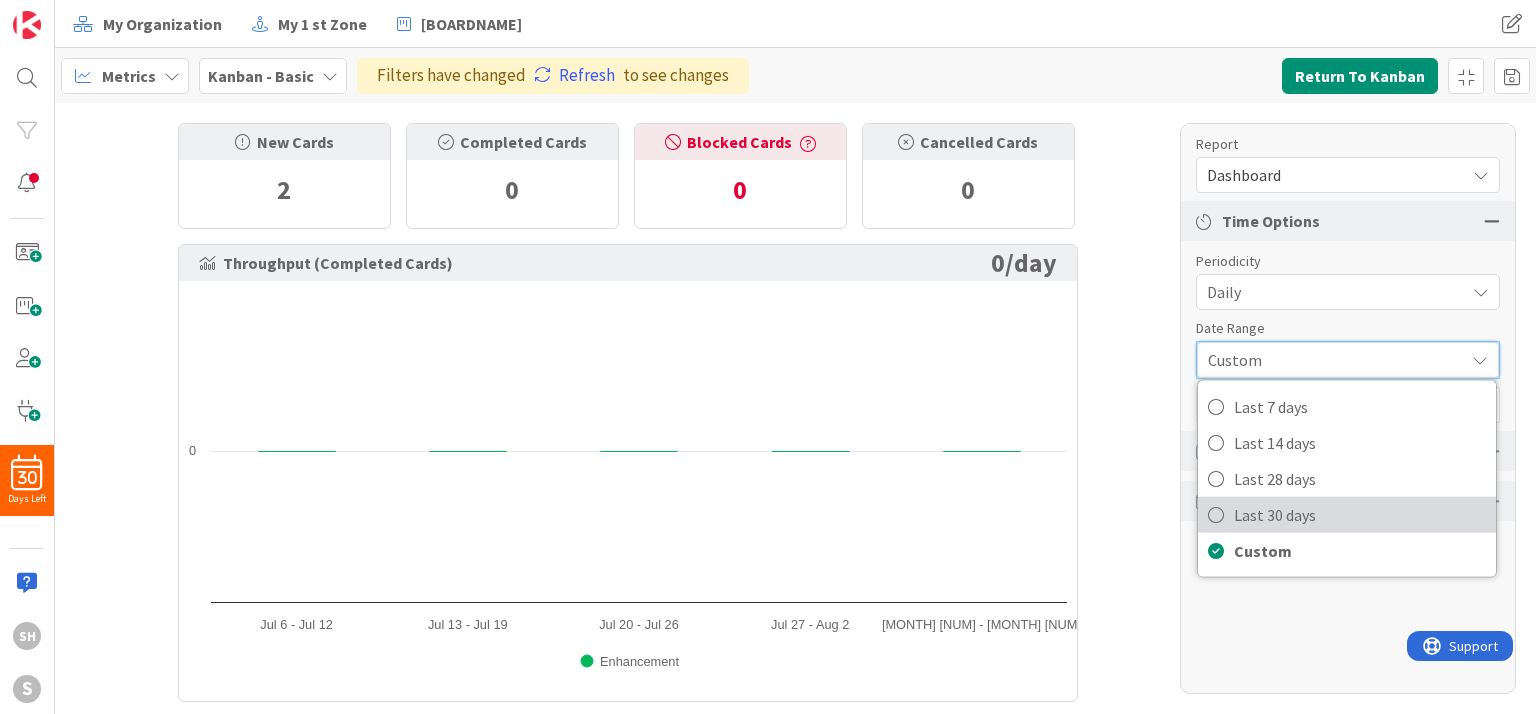 click on "Last 30 days" at bounding box center [1347, 515] 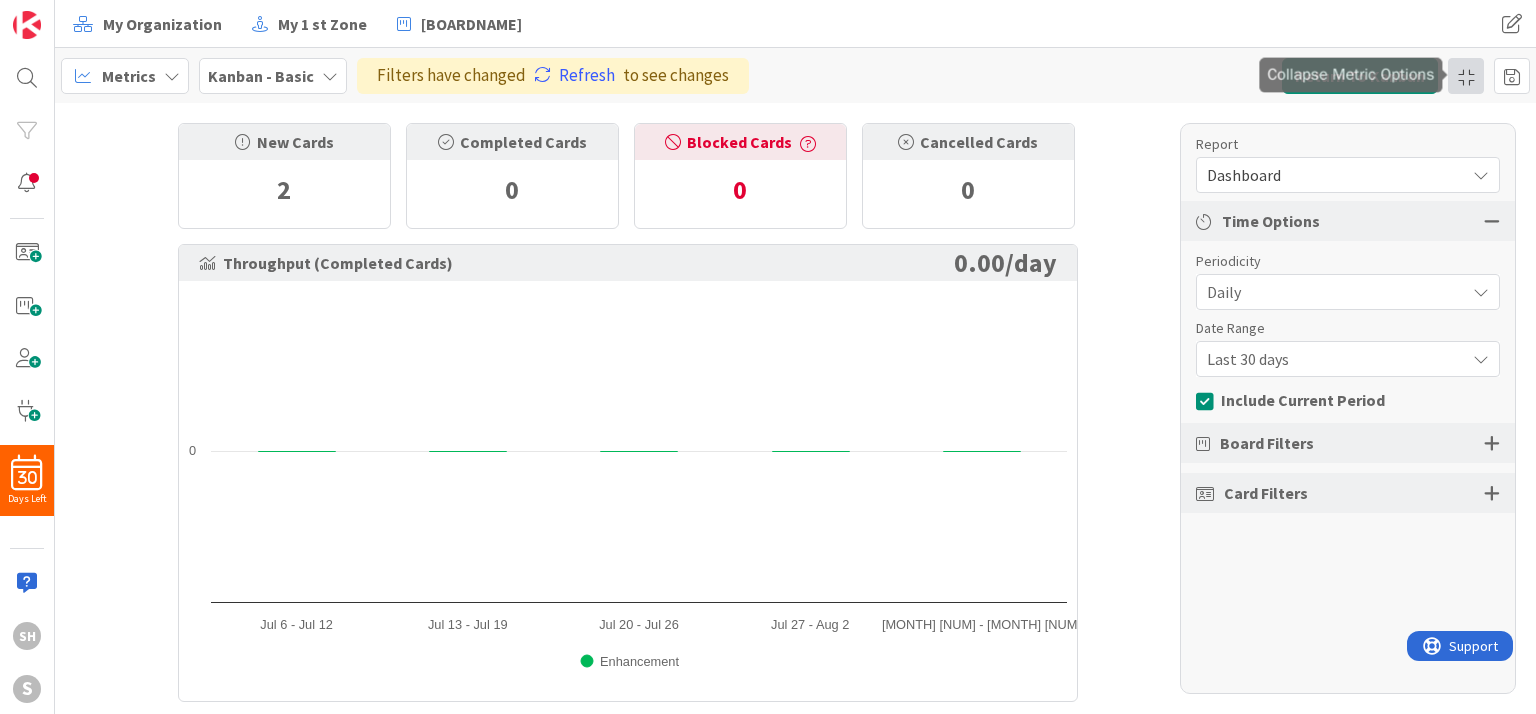 click at bounding box center [1466, 76] 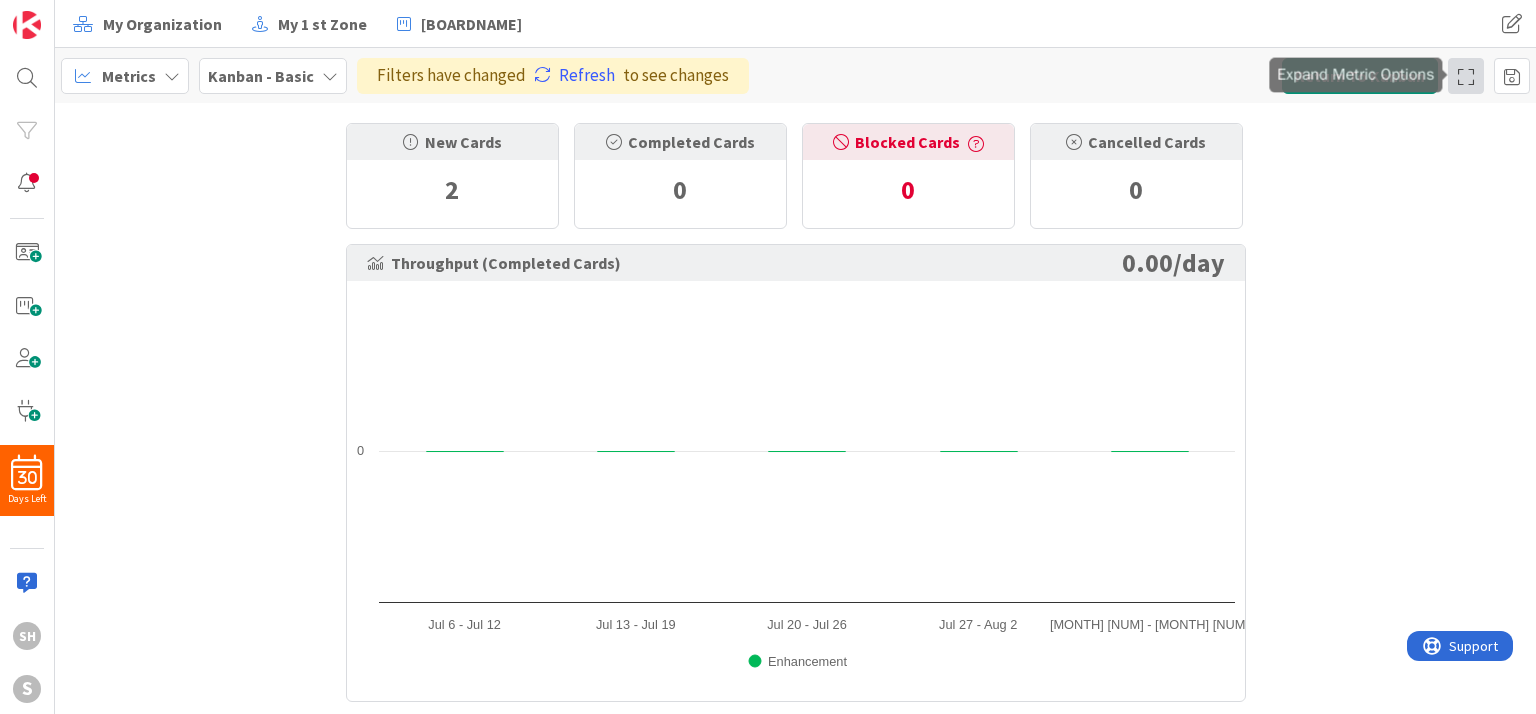 click at bounding box center (1466, 76) 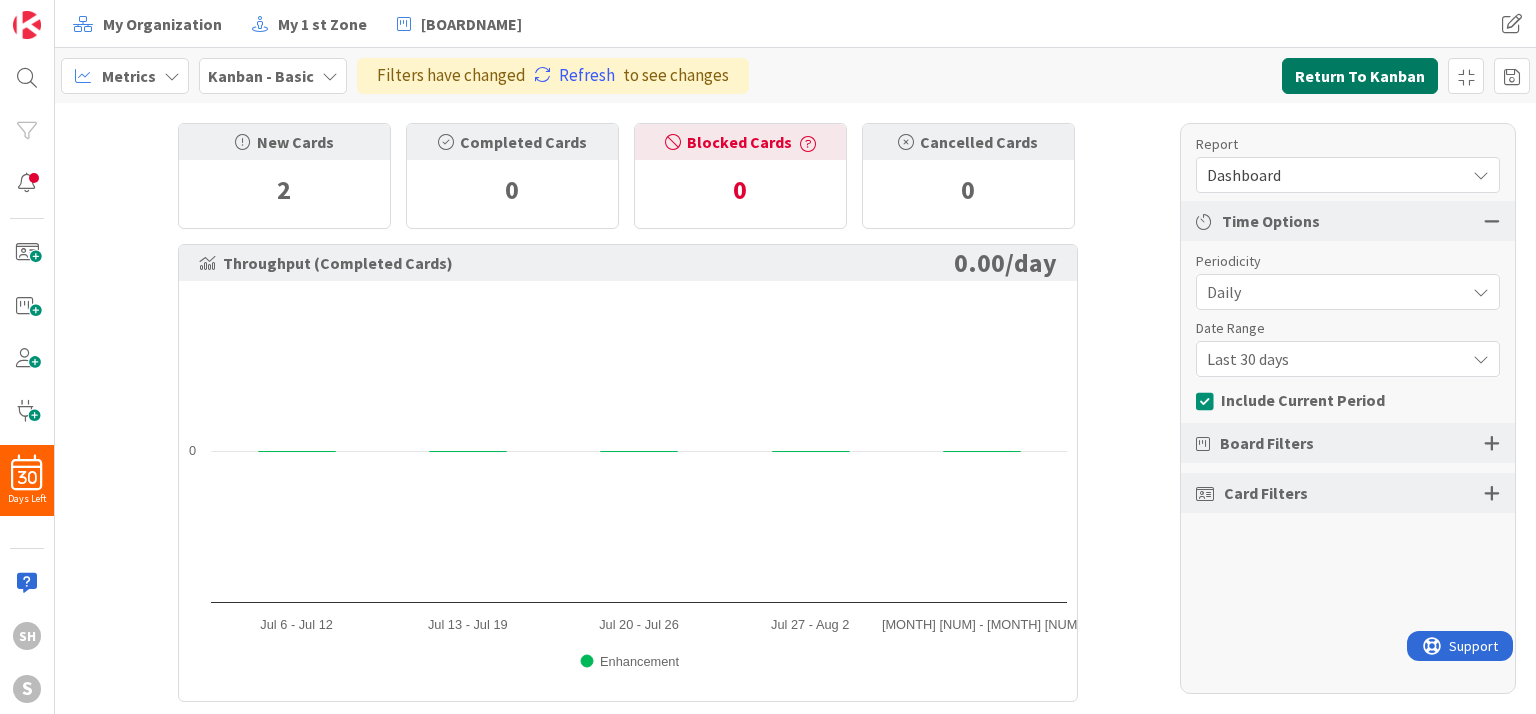 click on "Return To Kanban" at bounding box center [1360, 76] 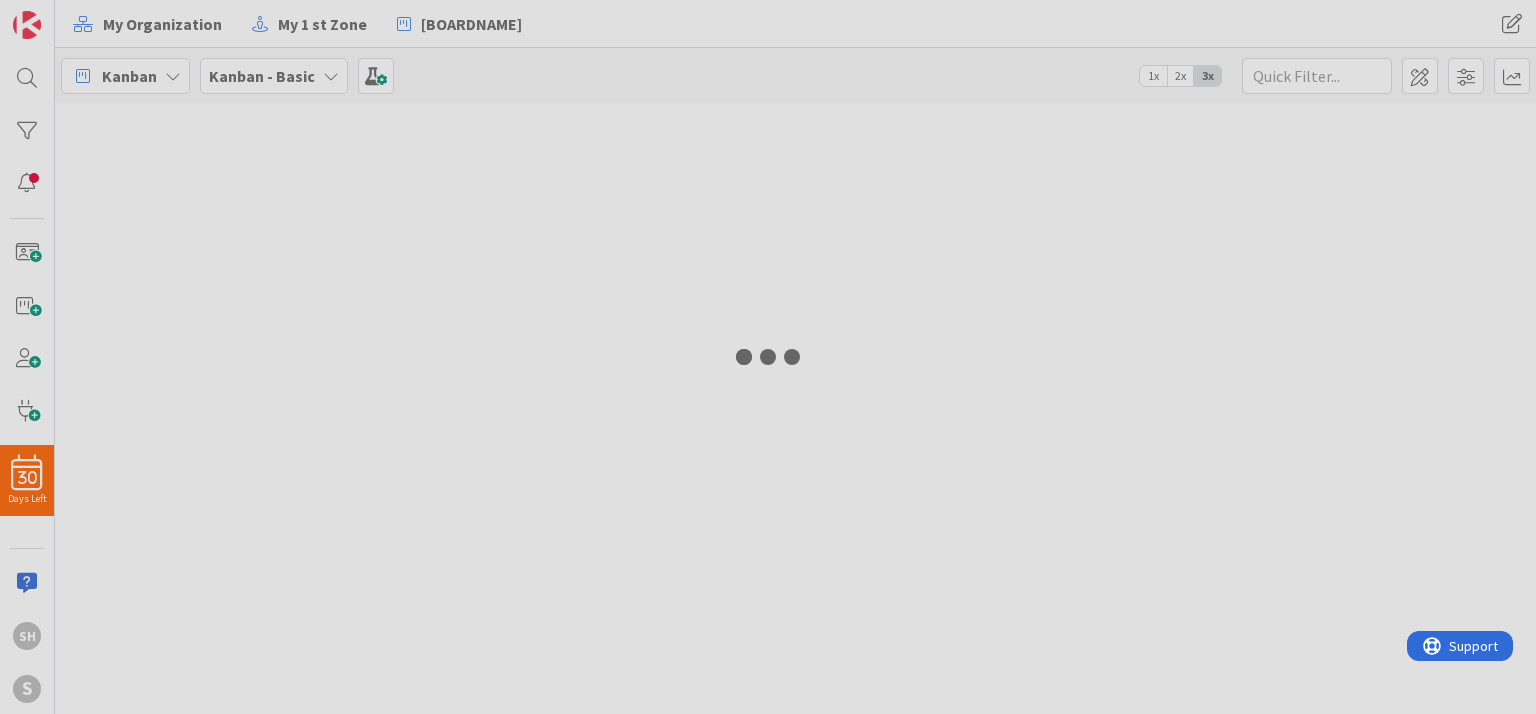 scroll, scrollTop: 0, scrollLeft: 0, axis: both 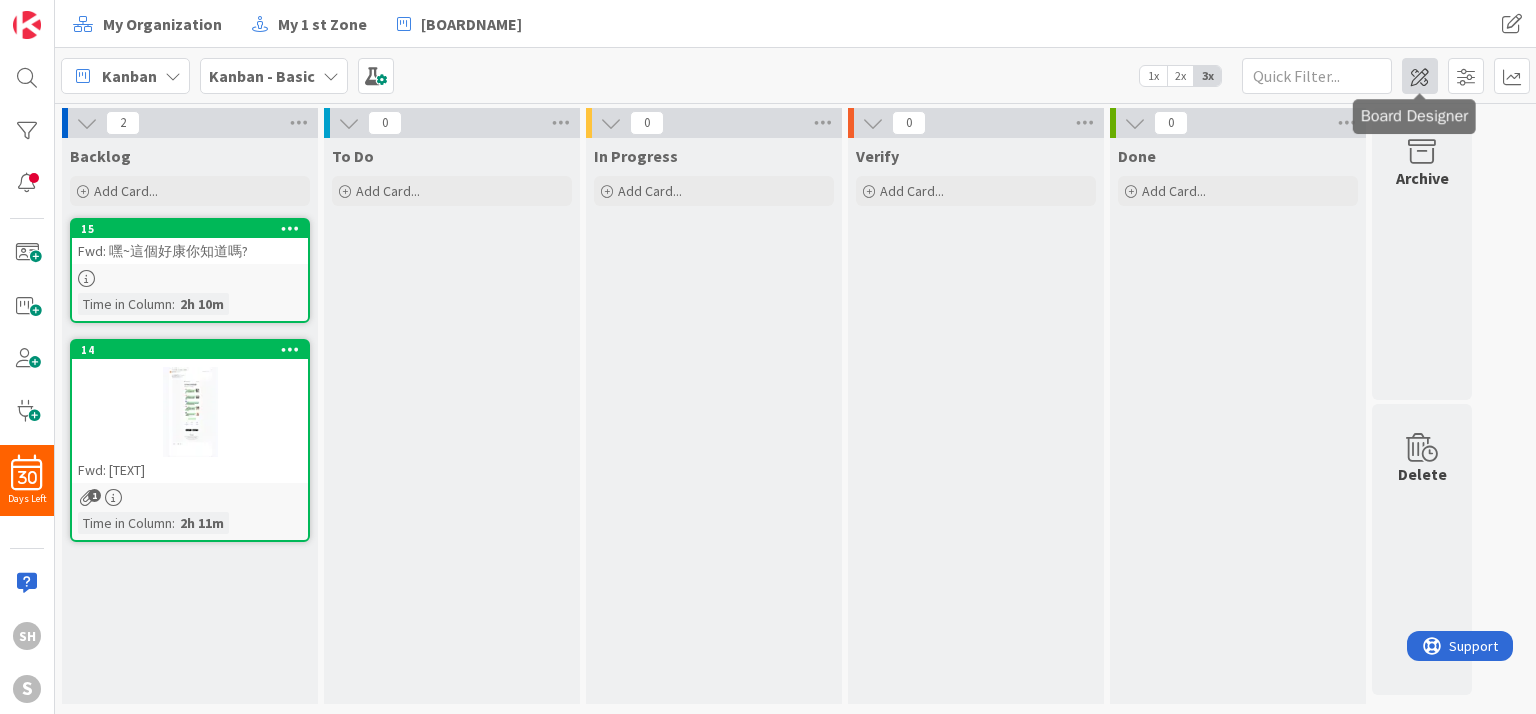 click at bounding box center (1420, 76) 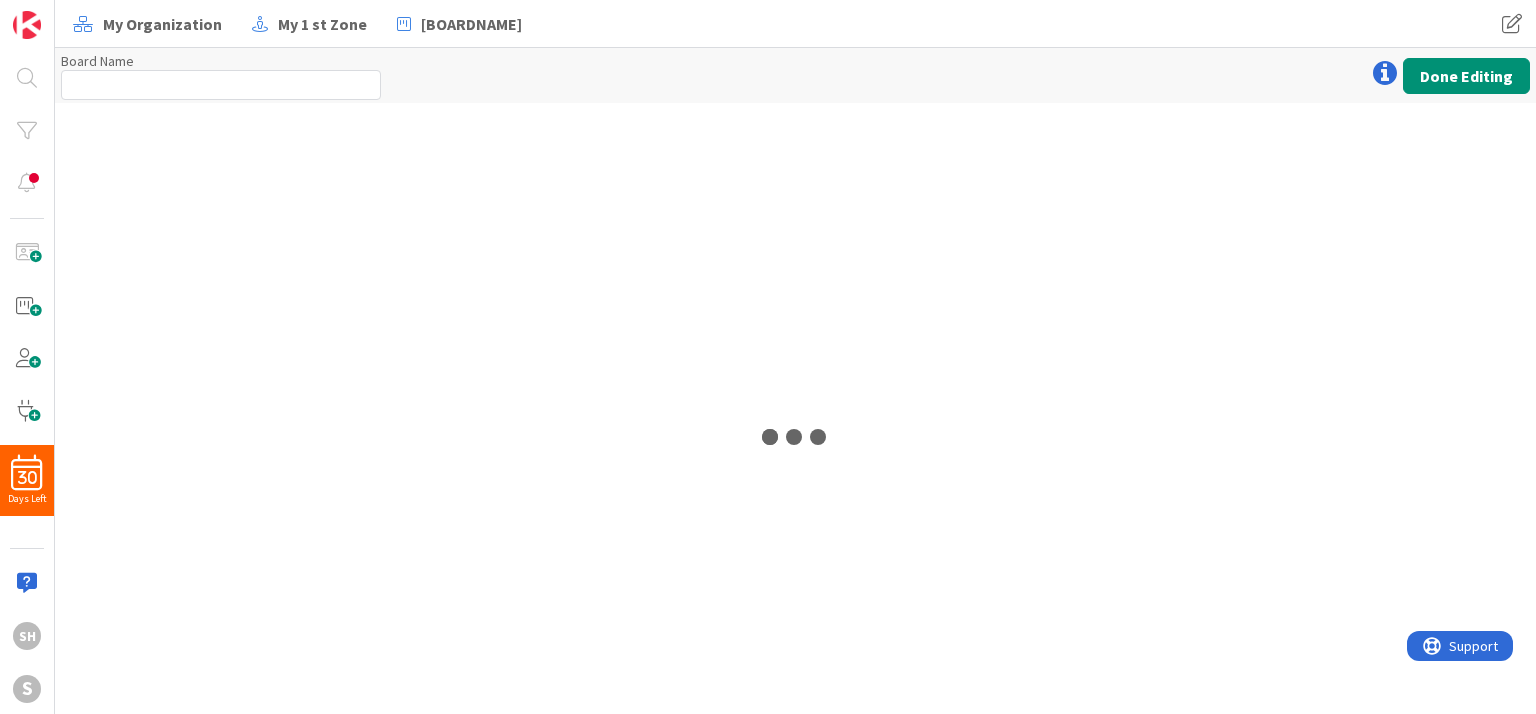 scroll, scrollTop: 0, scrollLeft: 0, axis: both 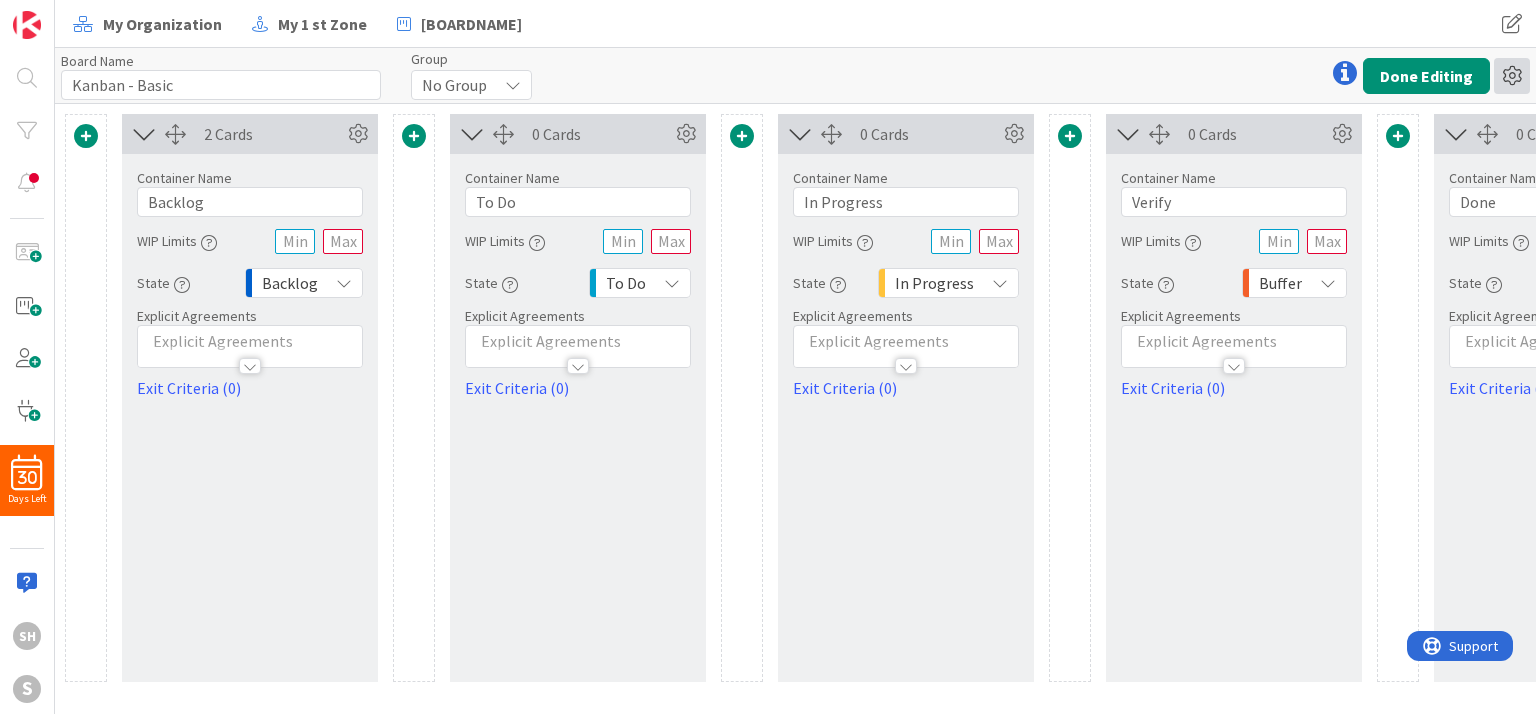 click at bounding box center (1512, 76) 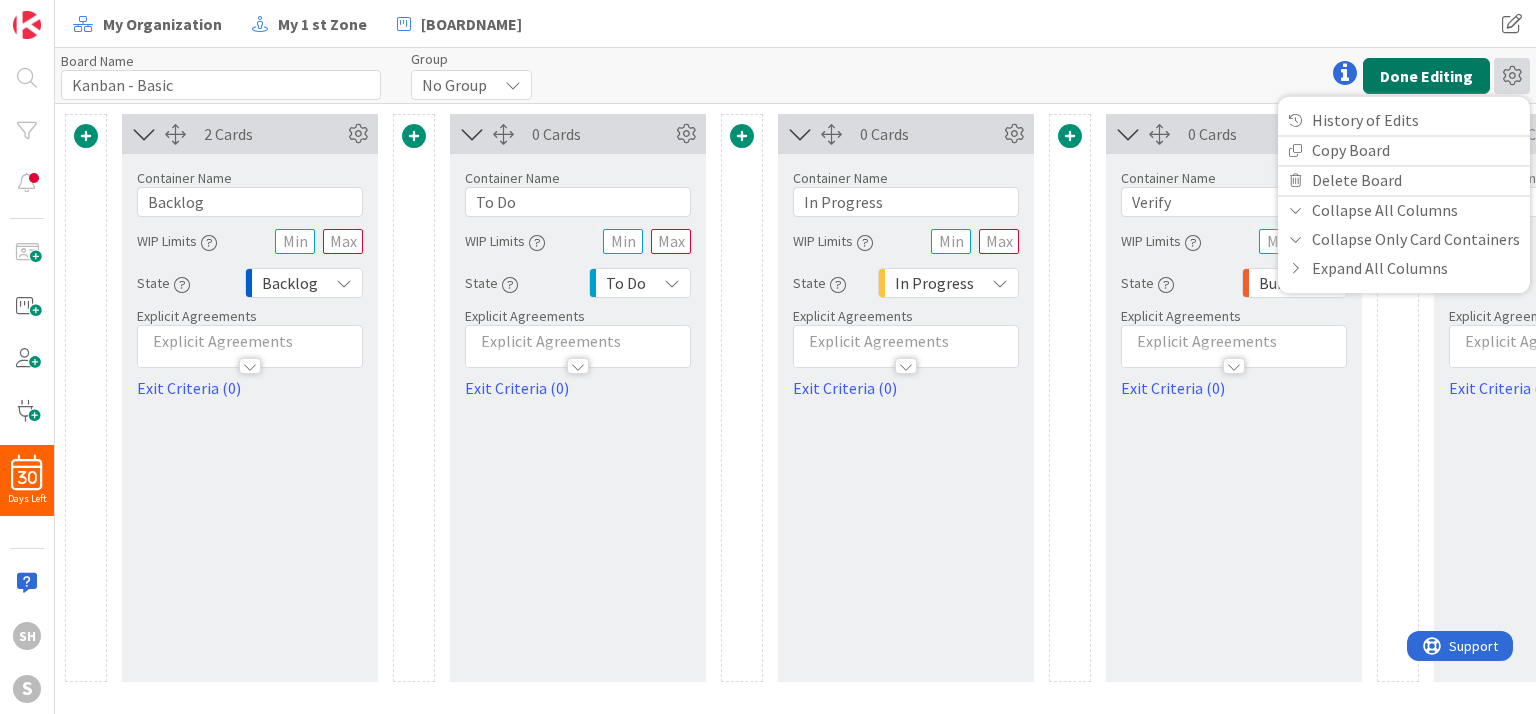click on "Done Editing" at bounding box center [1426, 76] 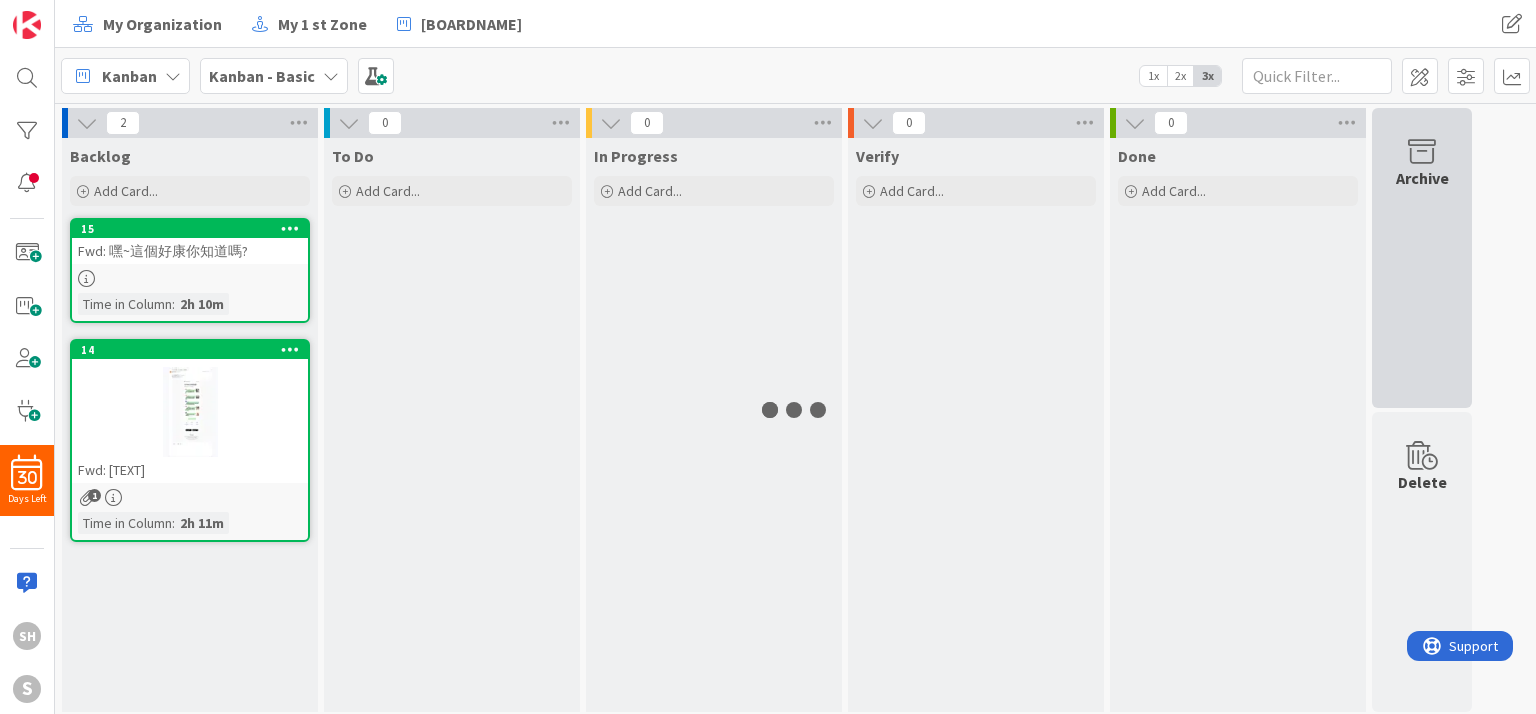 scroll, scrollTop: 0, scrollLeft: 0, axis: both 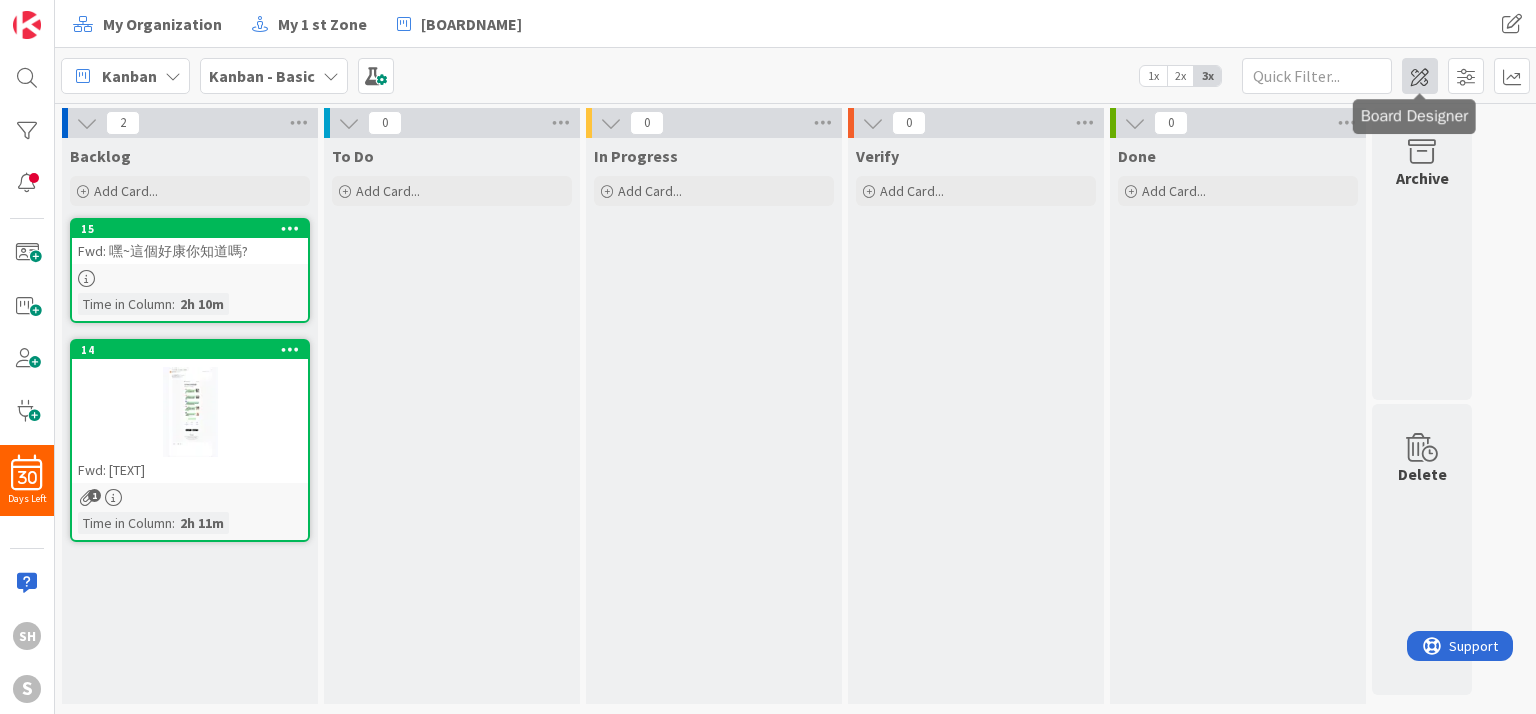 click at bounding box center (1420, 76) 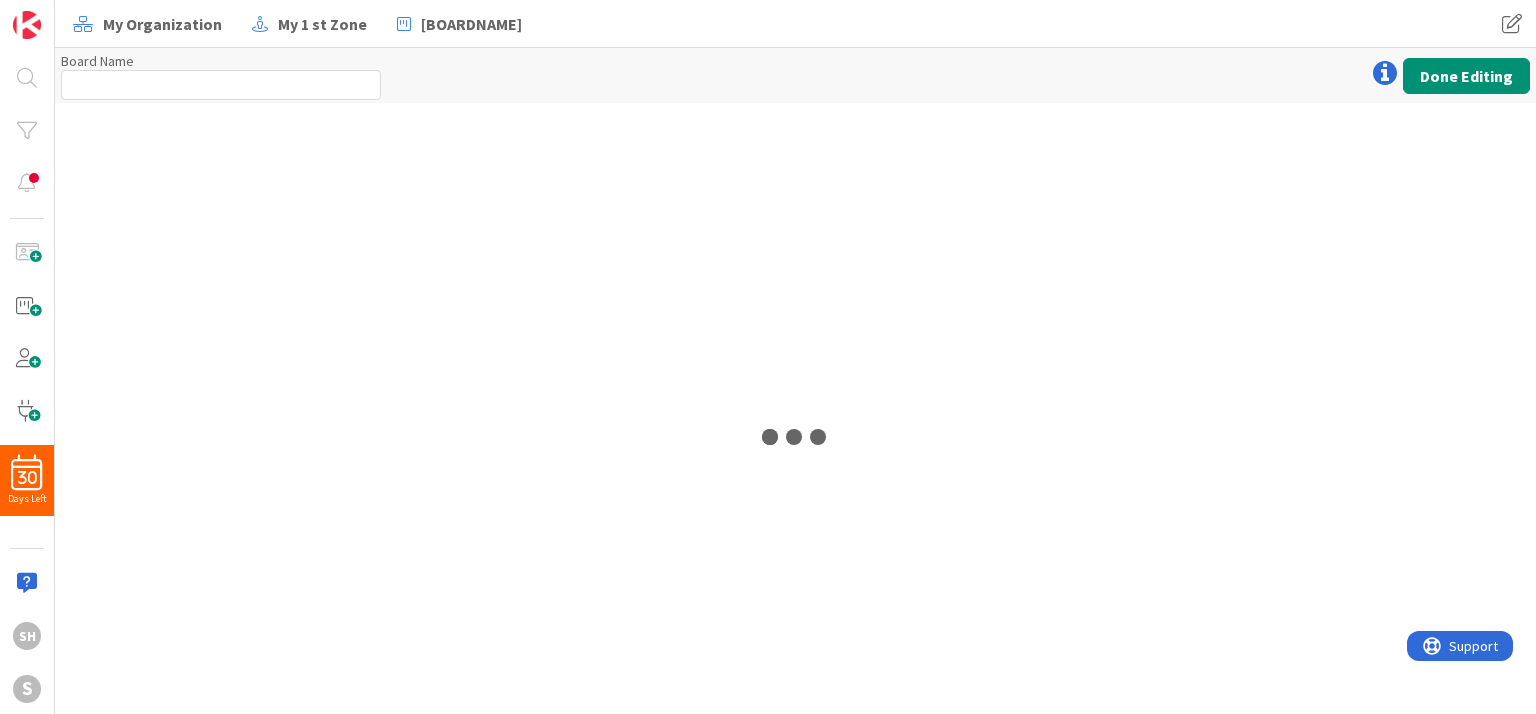 type on "Kanban - Basic" 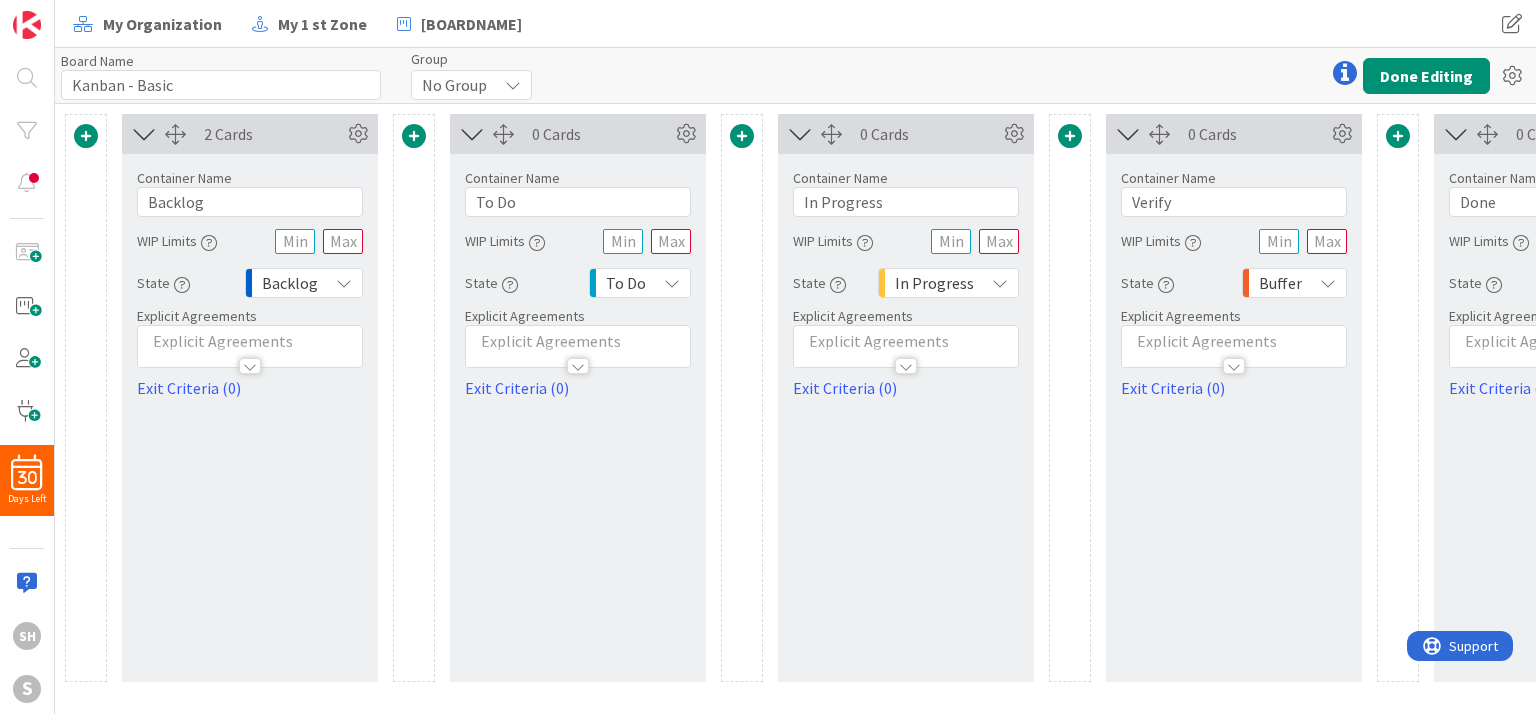 scroll, scrollTop: 0, scrollLeft: 0, axis: both 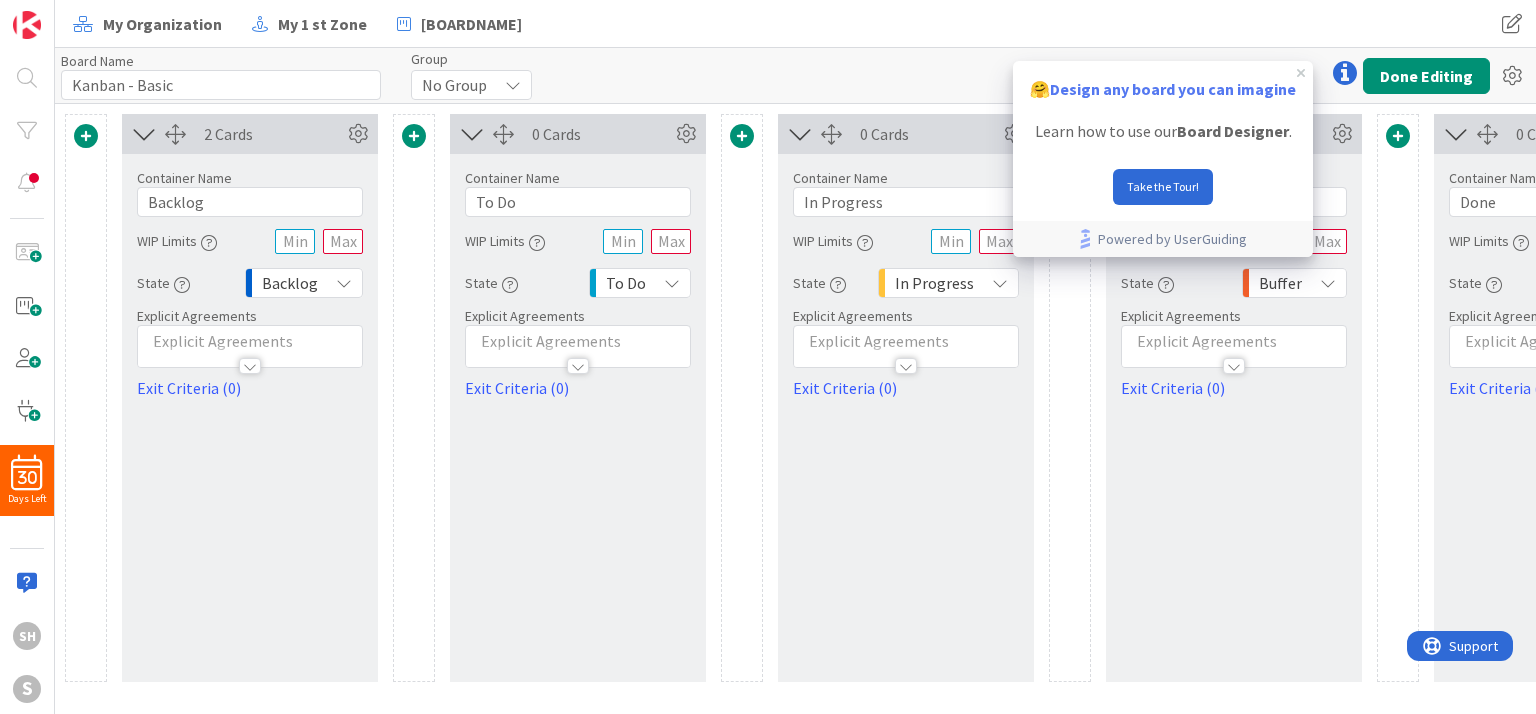 click on "My Organization My 1 st Zone My 1st Board My Organization My 1 st Zone My 1st Board" at bounding box center (795, 24) 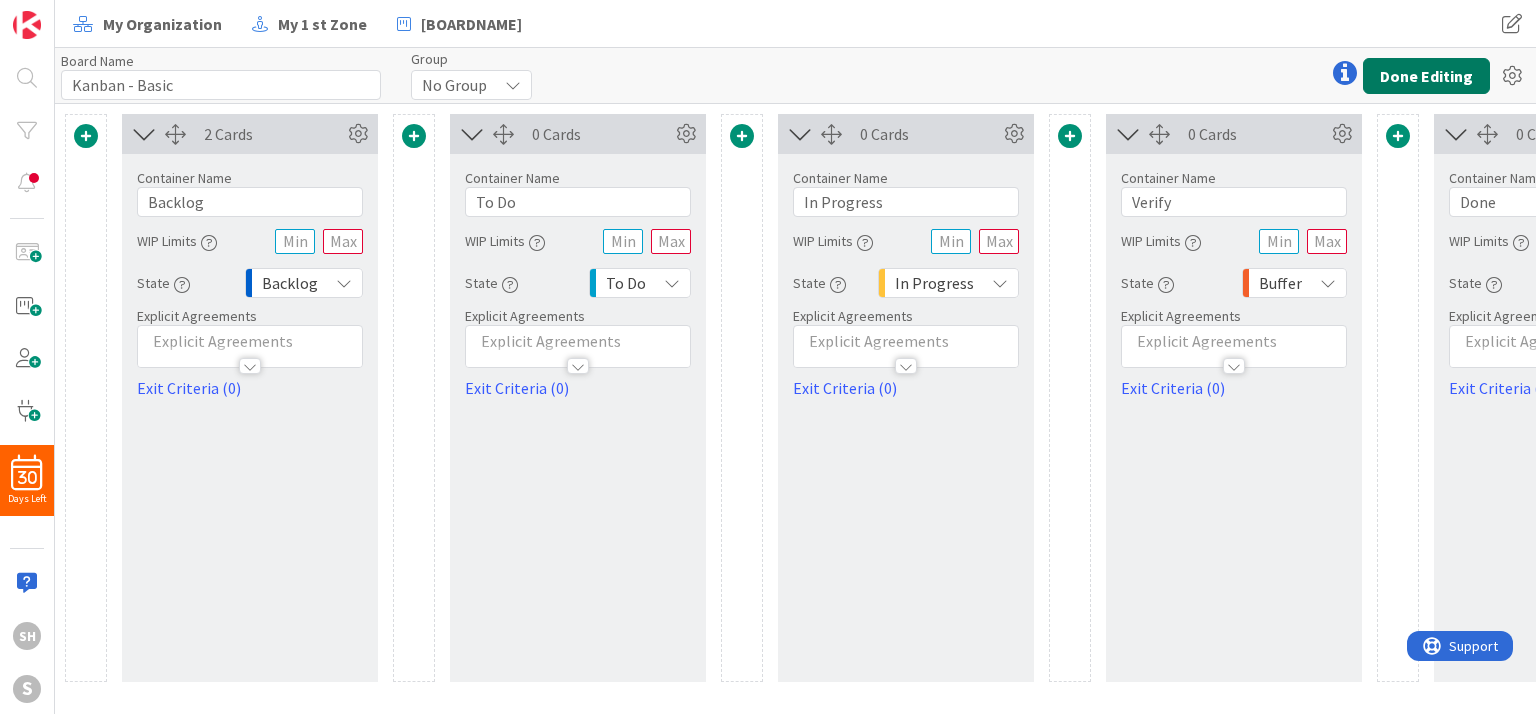 click on "Done Editing" at bounding box center [1426, 76] 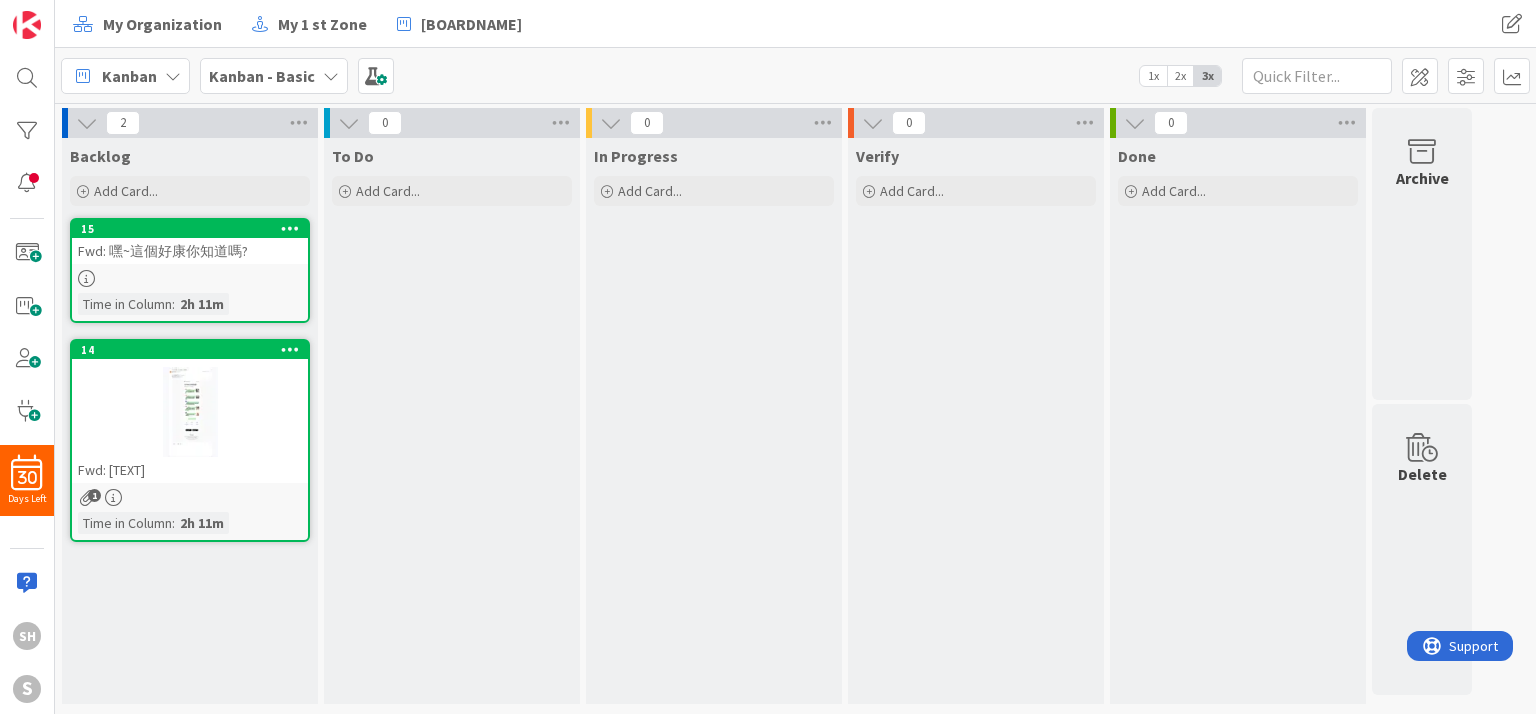 scroll, scrollTop: 0, scrollLeft: 0, axis: both 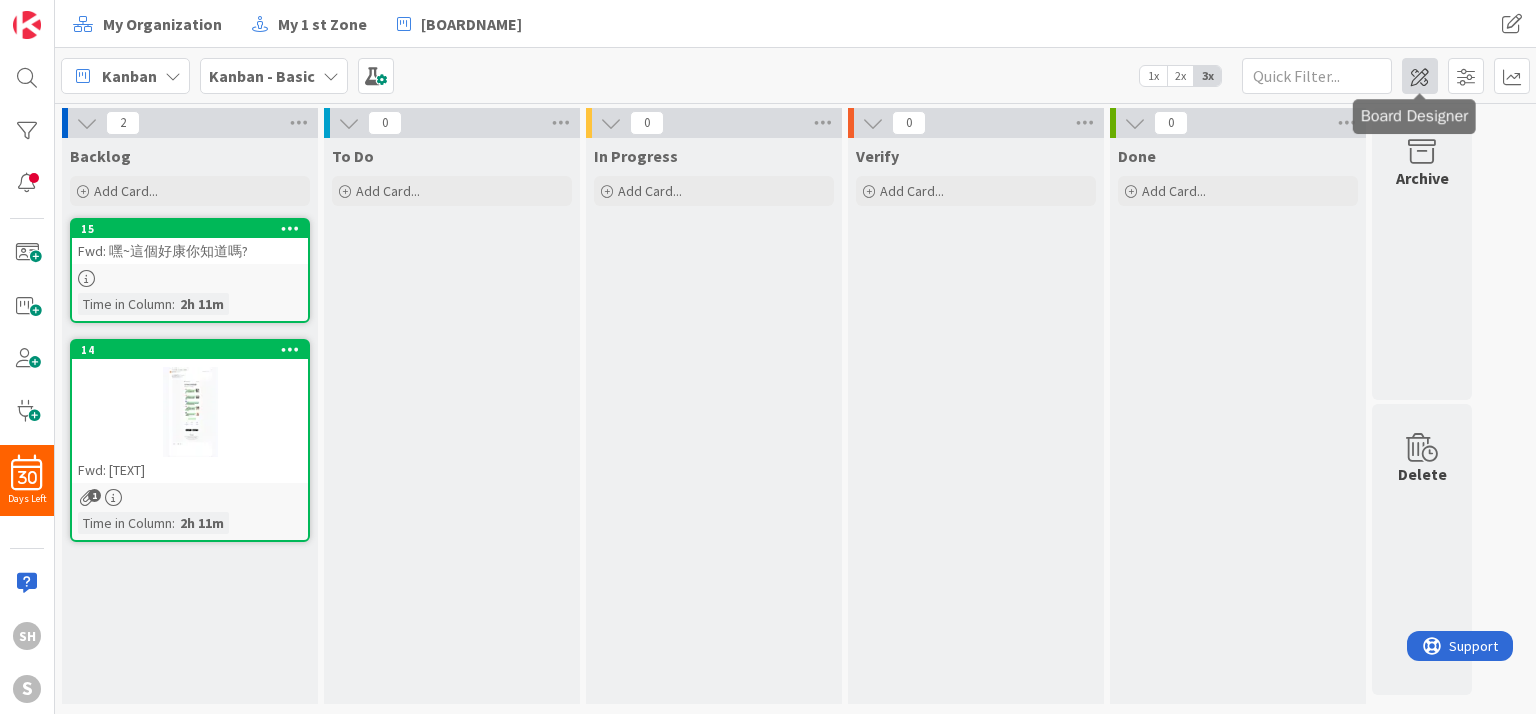 click at bounding box center (1420, 76) 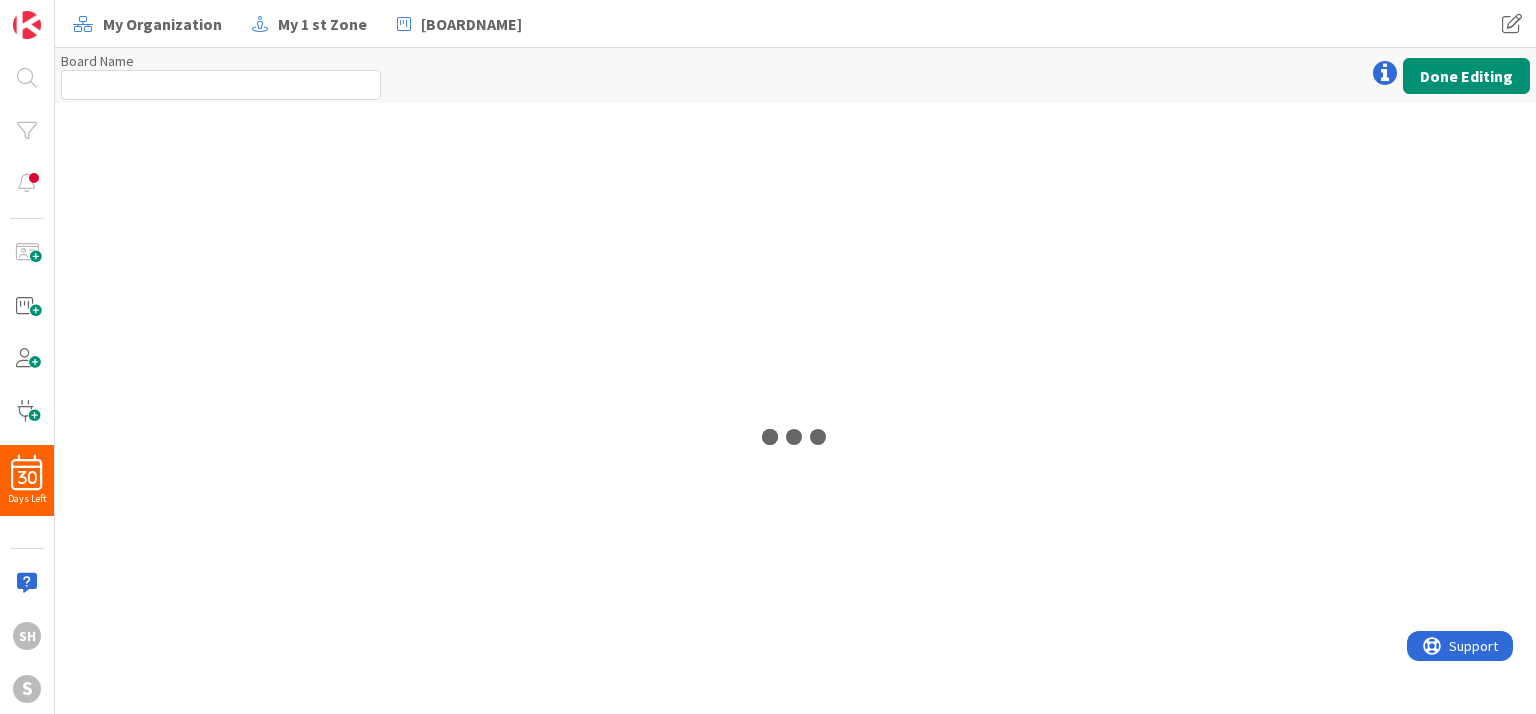 type on "Kanban - Basic" 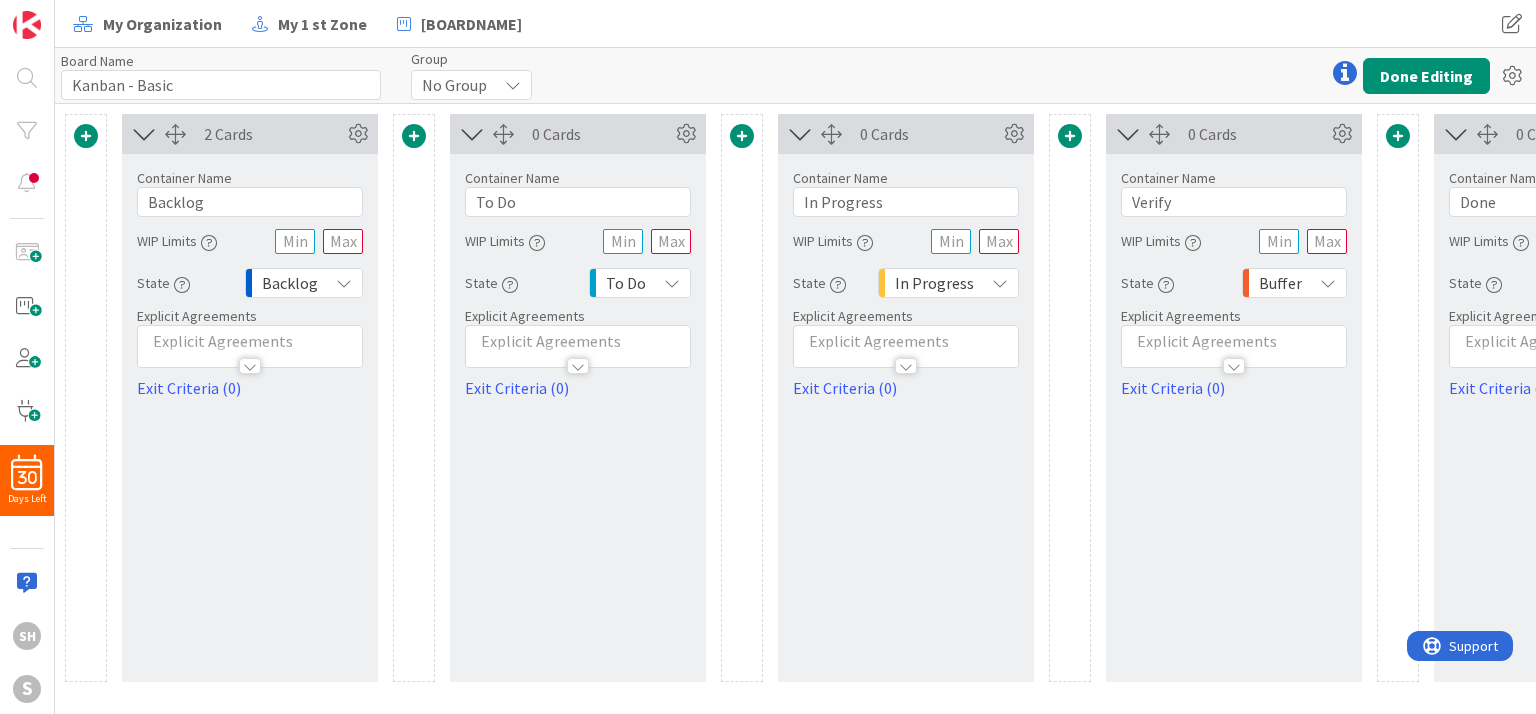 scroll, scrollTop: 0, scrollLeft: 0, axis: both 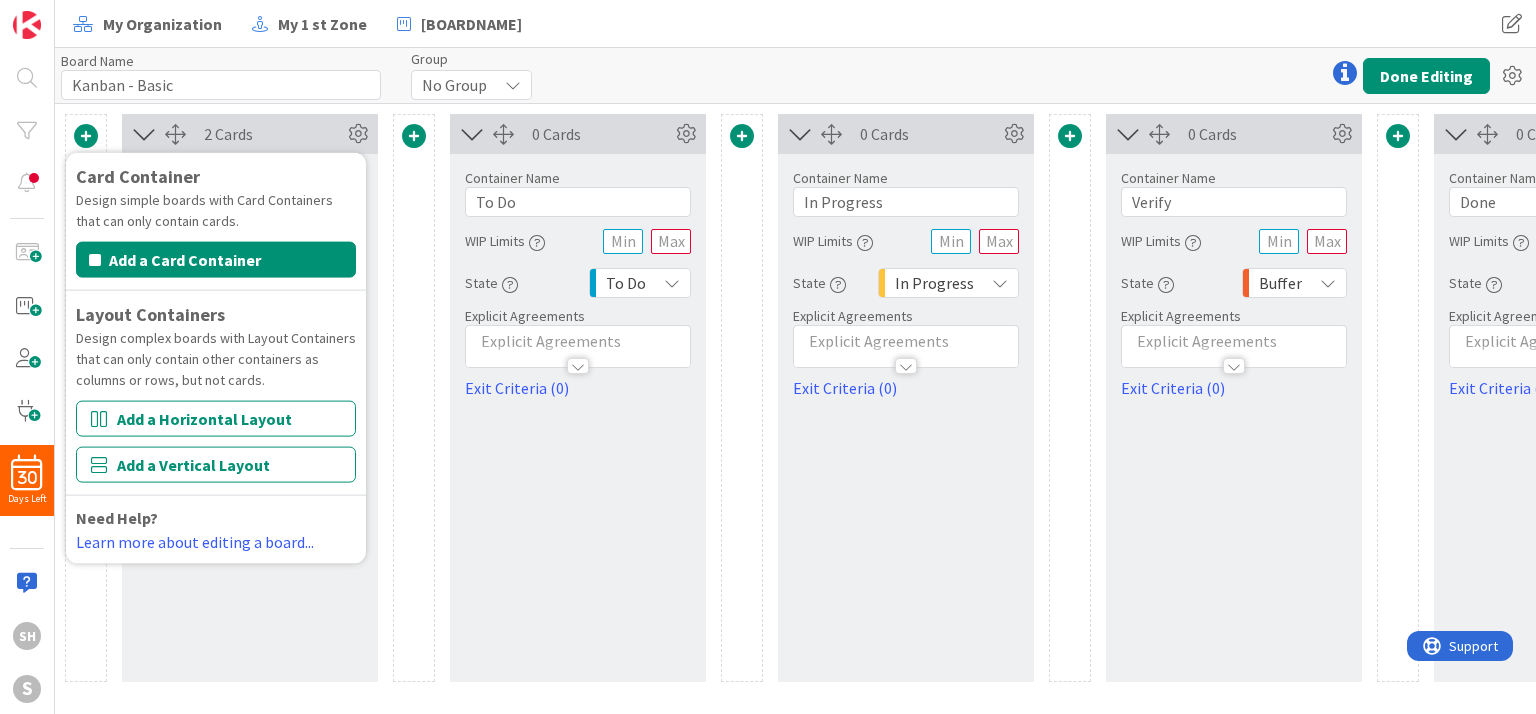 click on "Board Name 14 / 64 Kanban - Basic Group No Group Done Editing" at bounding box center (795, 75) 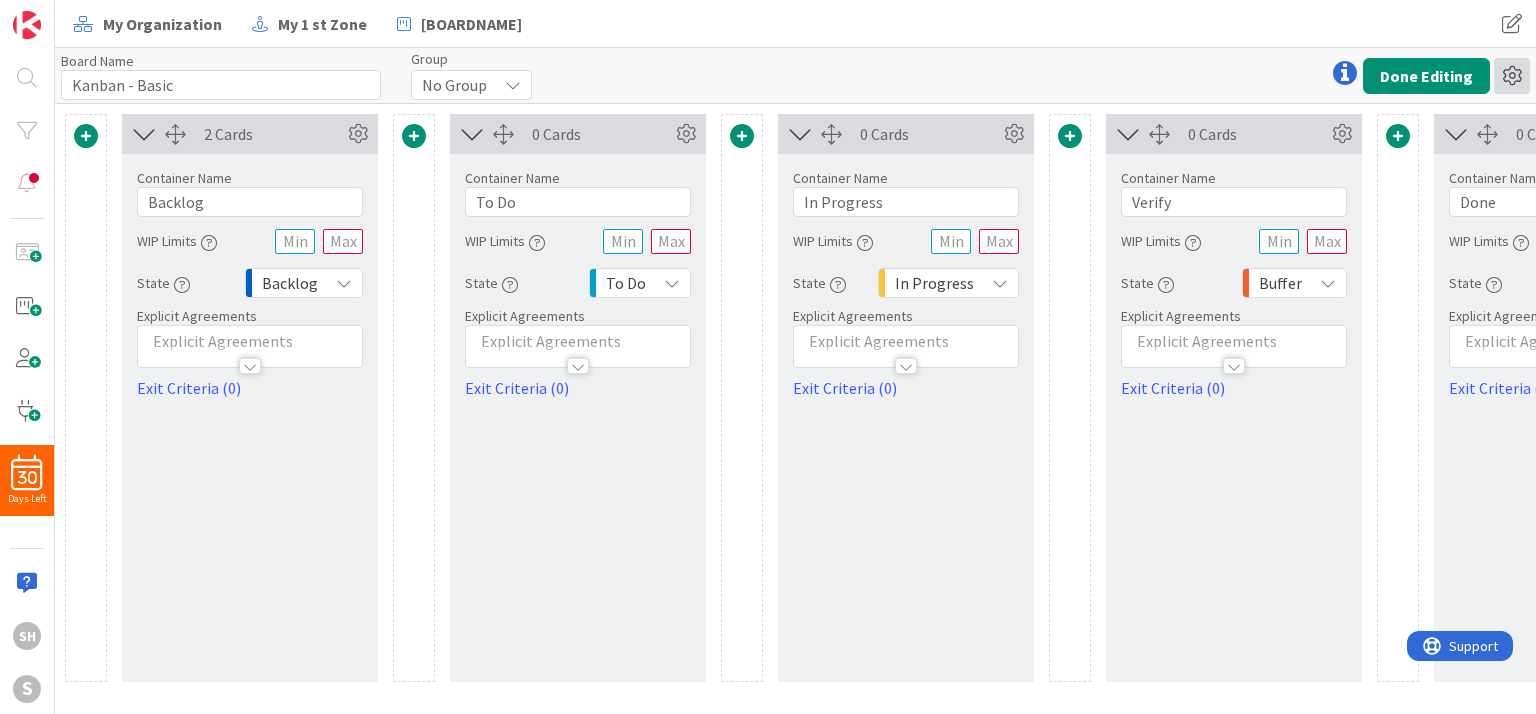click at bounding box center [1512, 76] 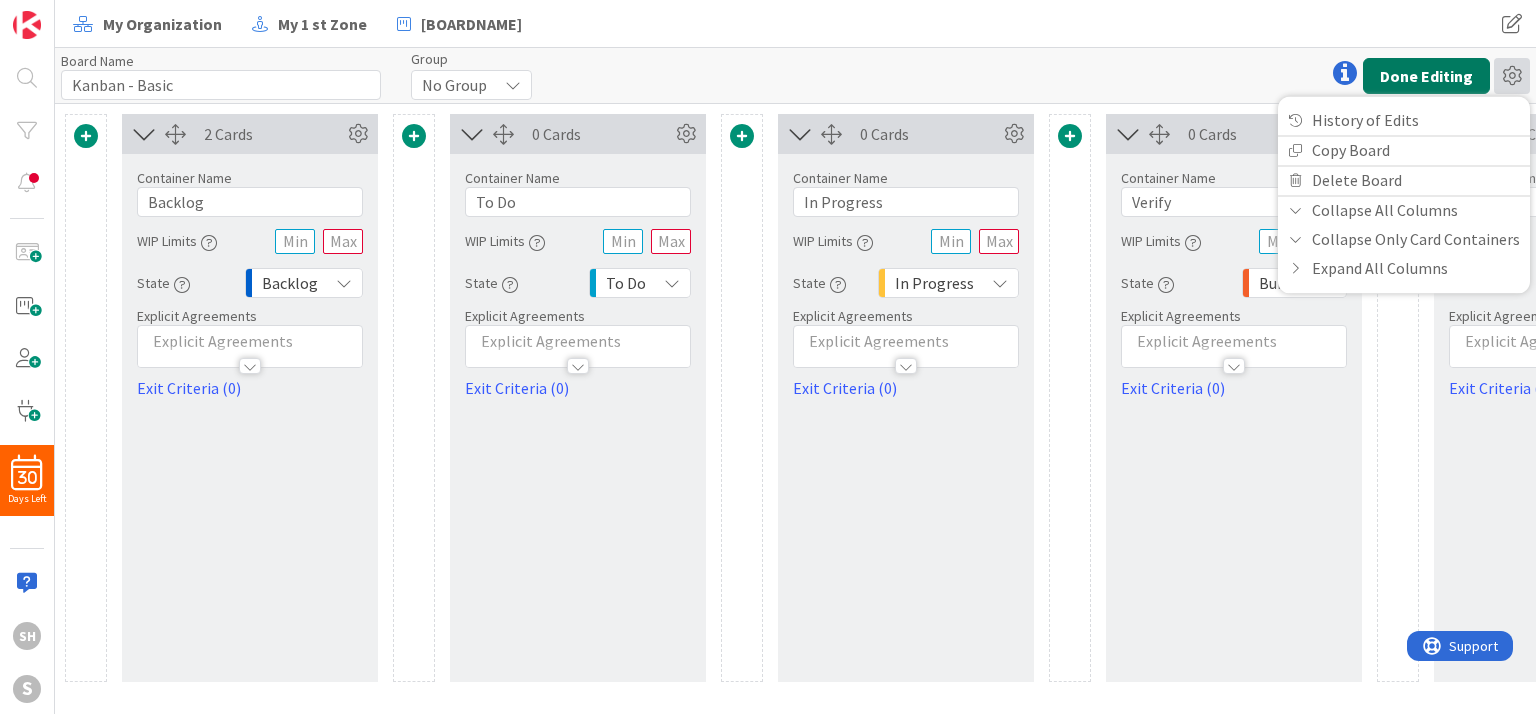 click on "Done Editing" at bounding box center (1426, 76) 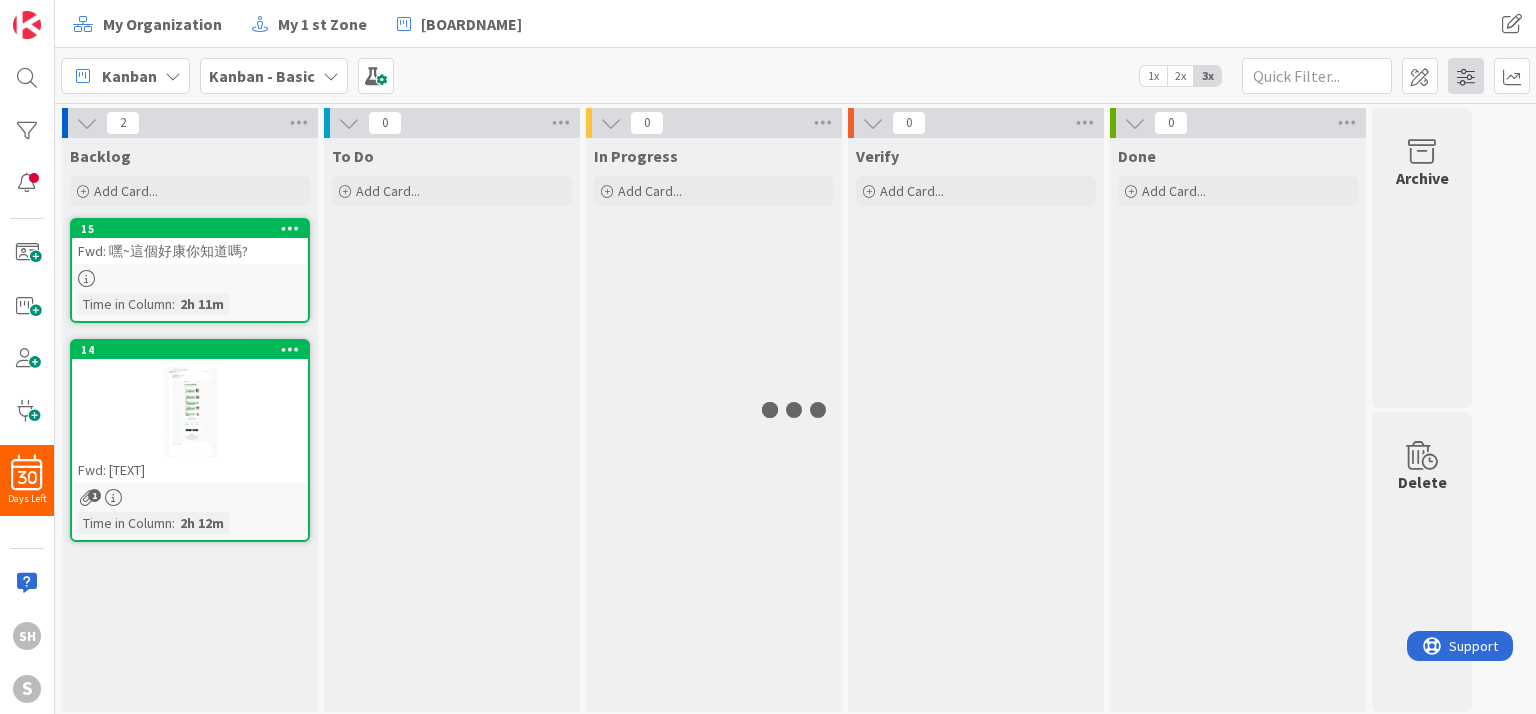scroll, scrollTop: 0, scrollLeft: 0, axis: both 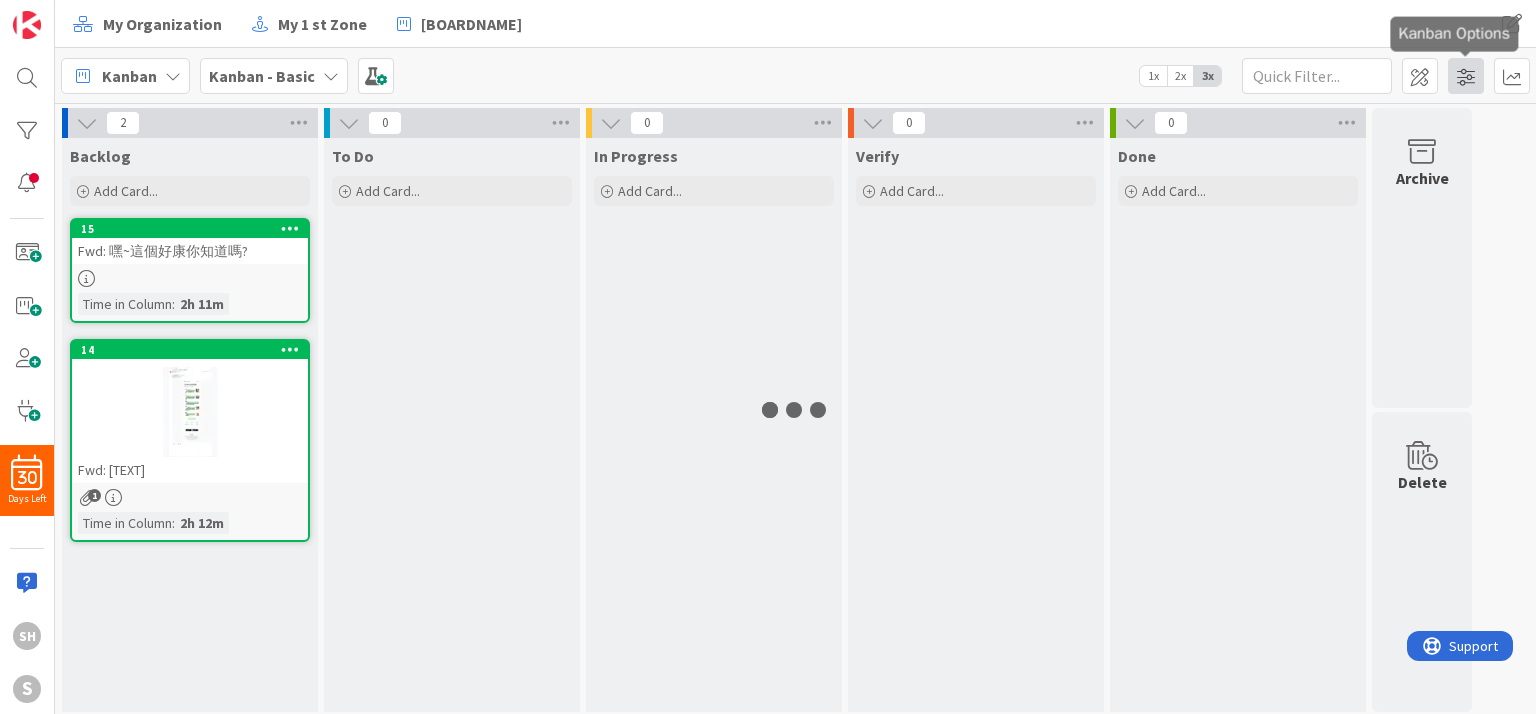 click at bounding box center (1466, 76) 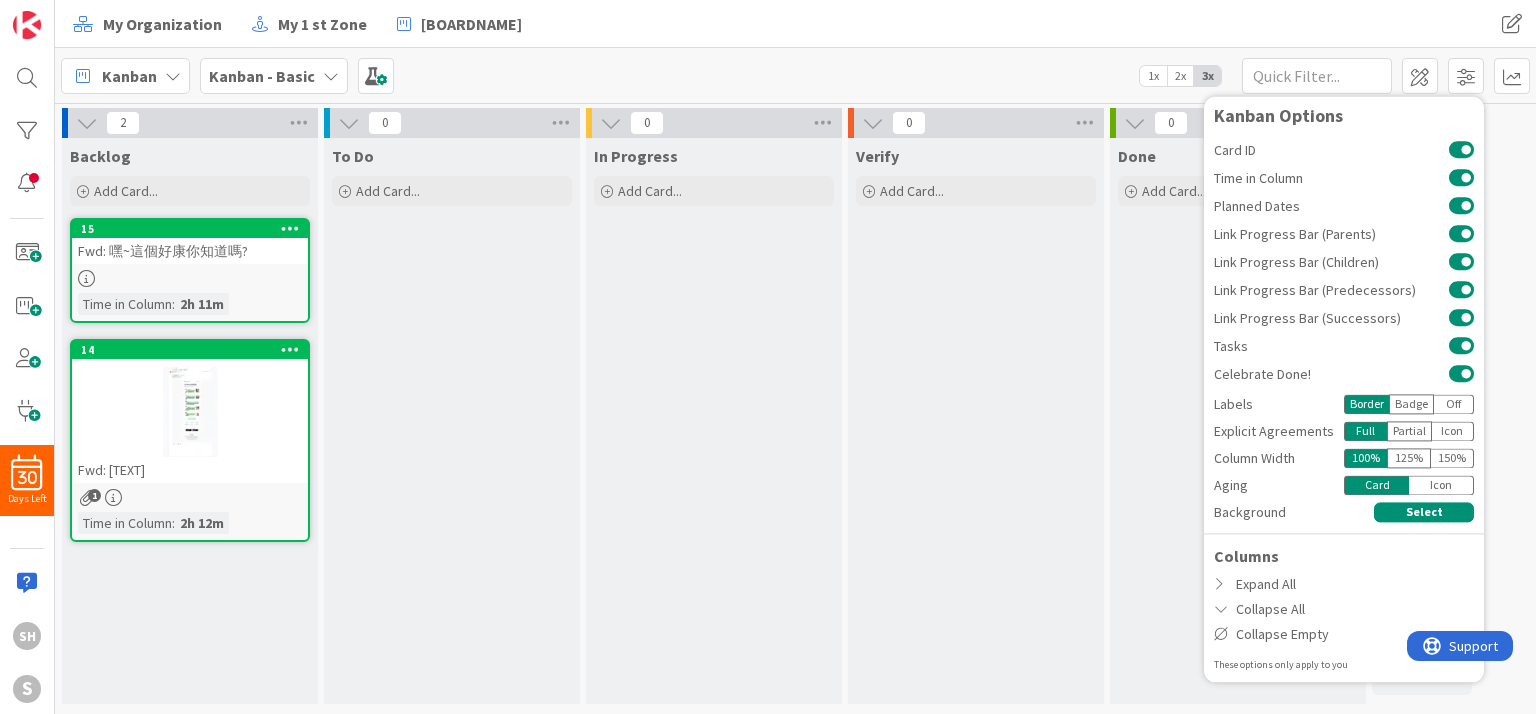 click on "Badge" at bounding box center [1411, 404] 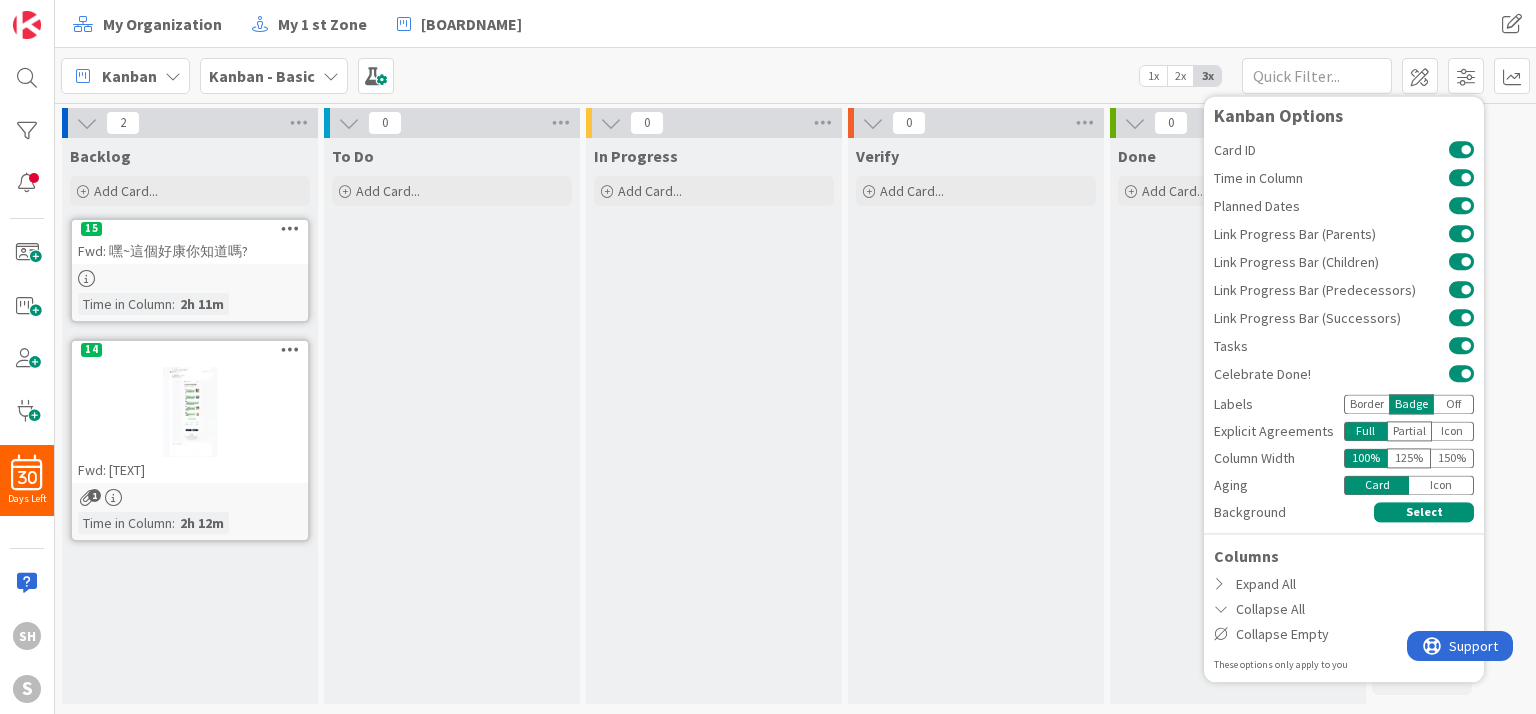 click on "Off" at bounding box center [1454, 404] 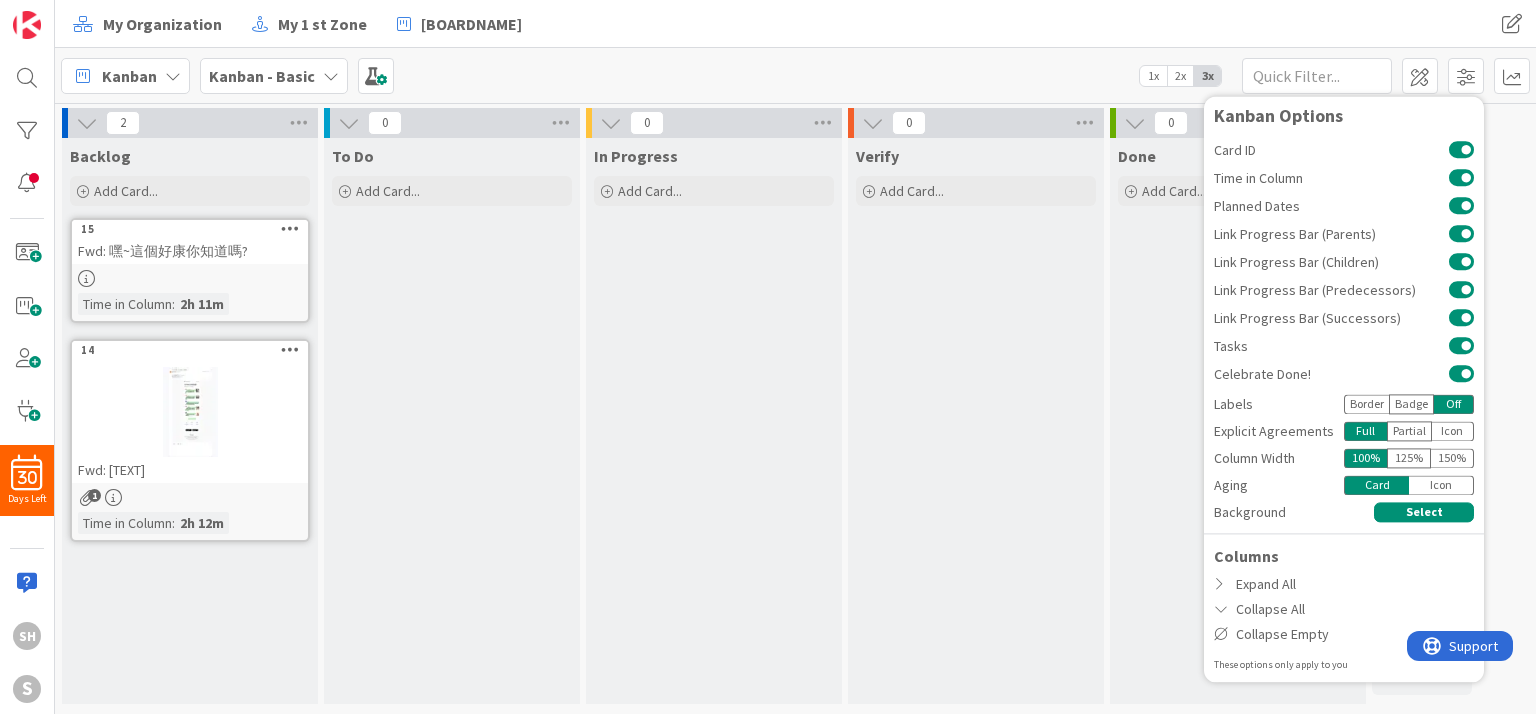 click on "Badge" at bounding box center [1411, 404] 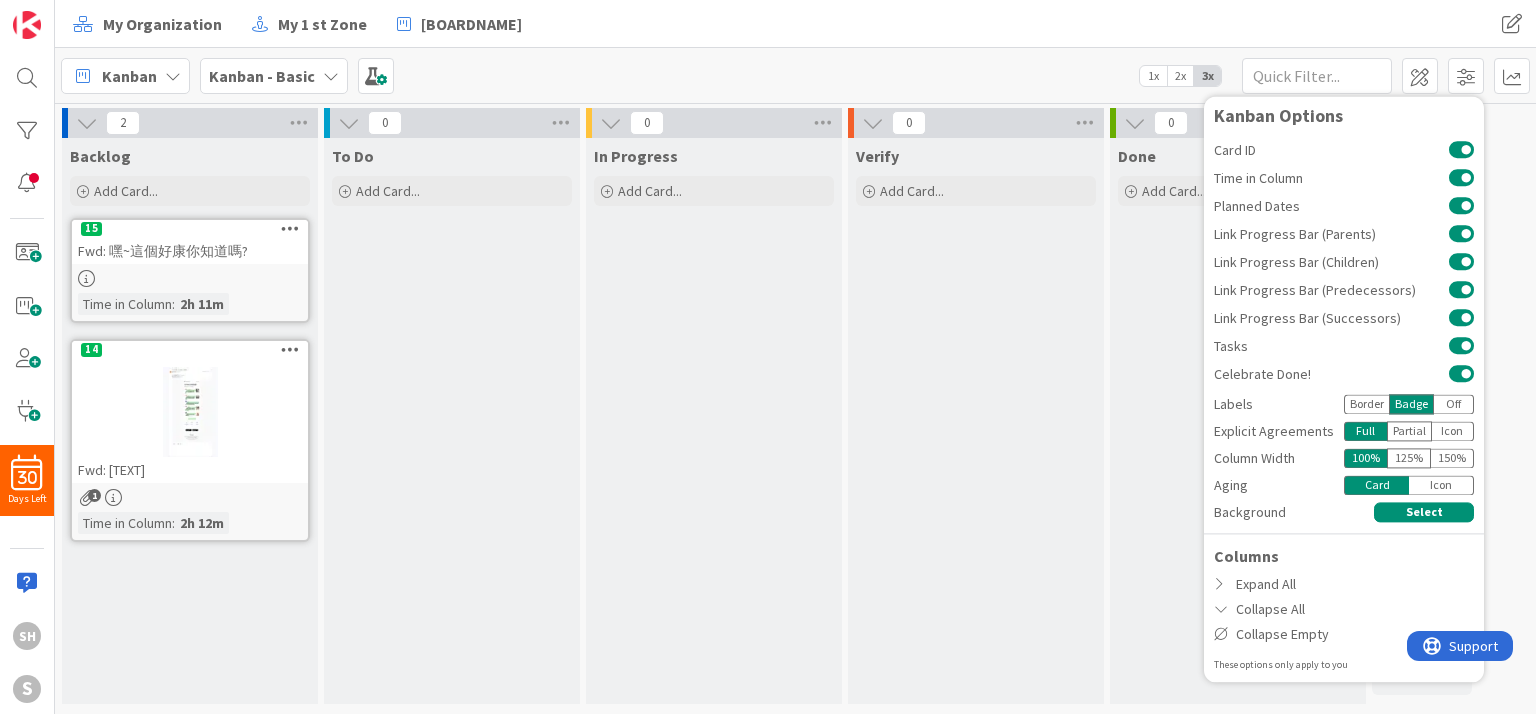 click on "Border" at bounding box center [1366, 404] 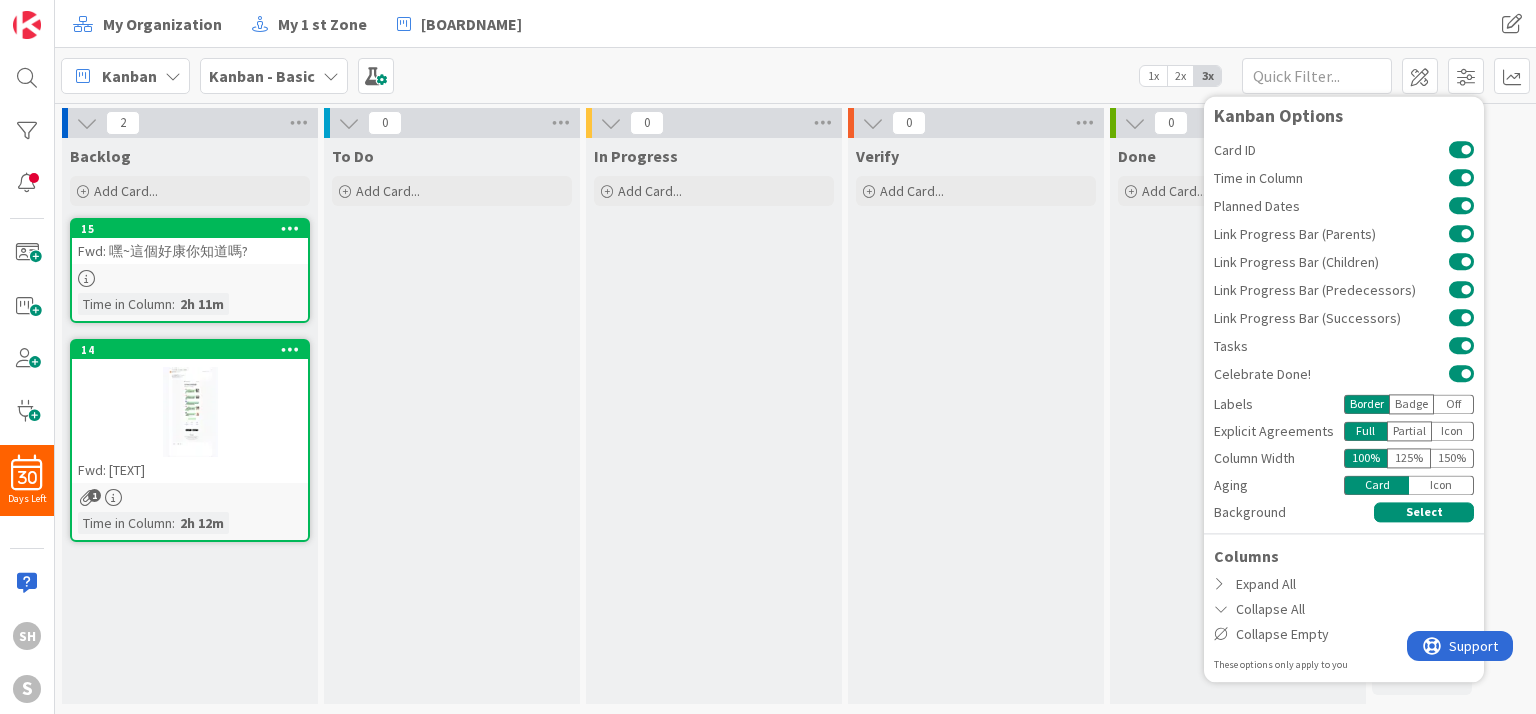 click on "Badge" at bounding box center (1411, 404) 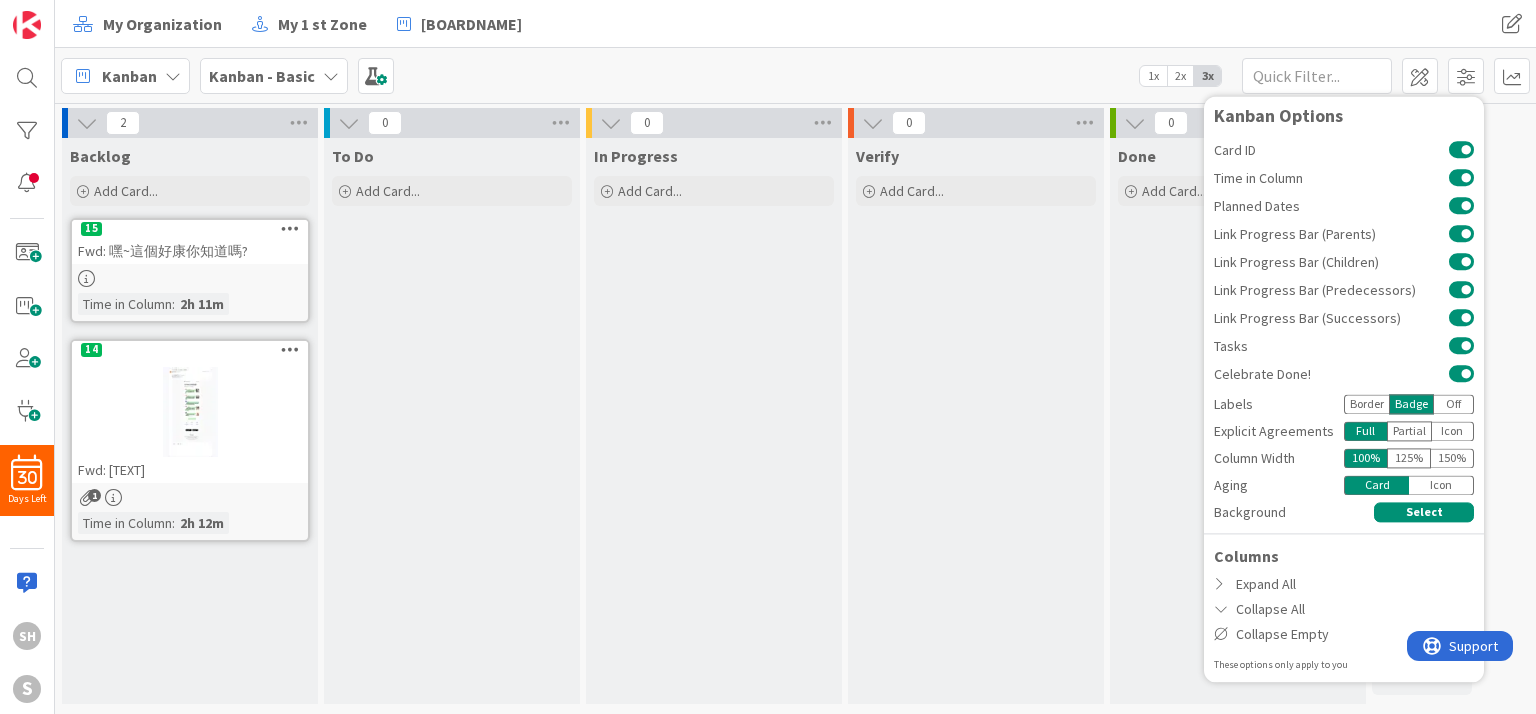 click on "Off" at bounding box center [1454, 404] 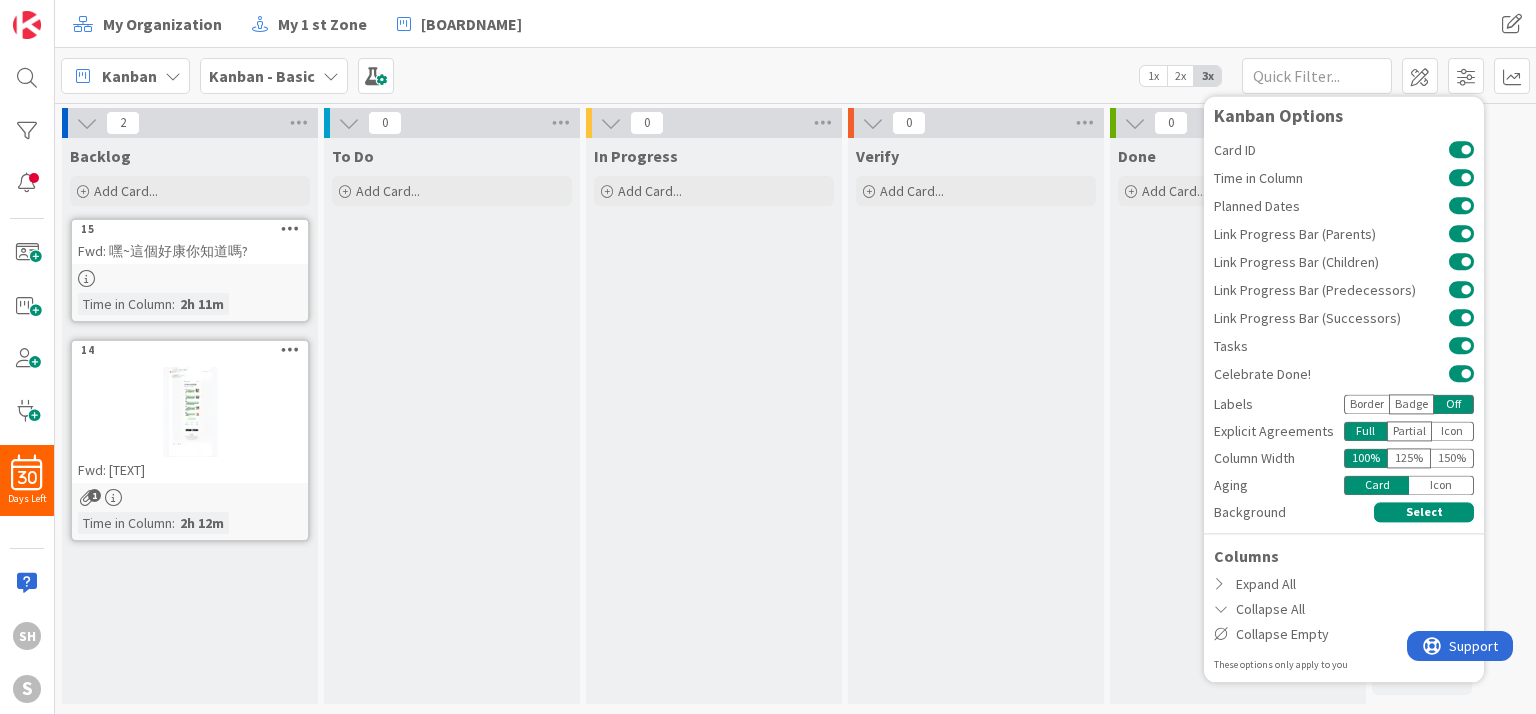 click on "Badge" at bounding box center [1411, 404] 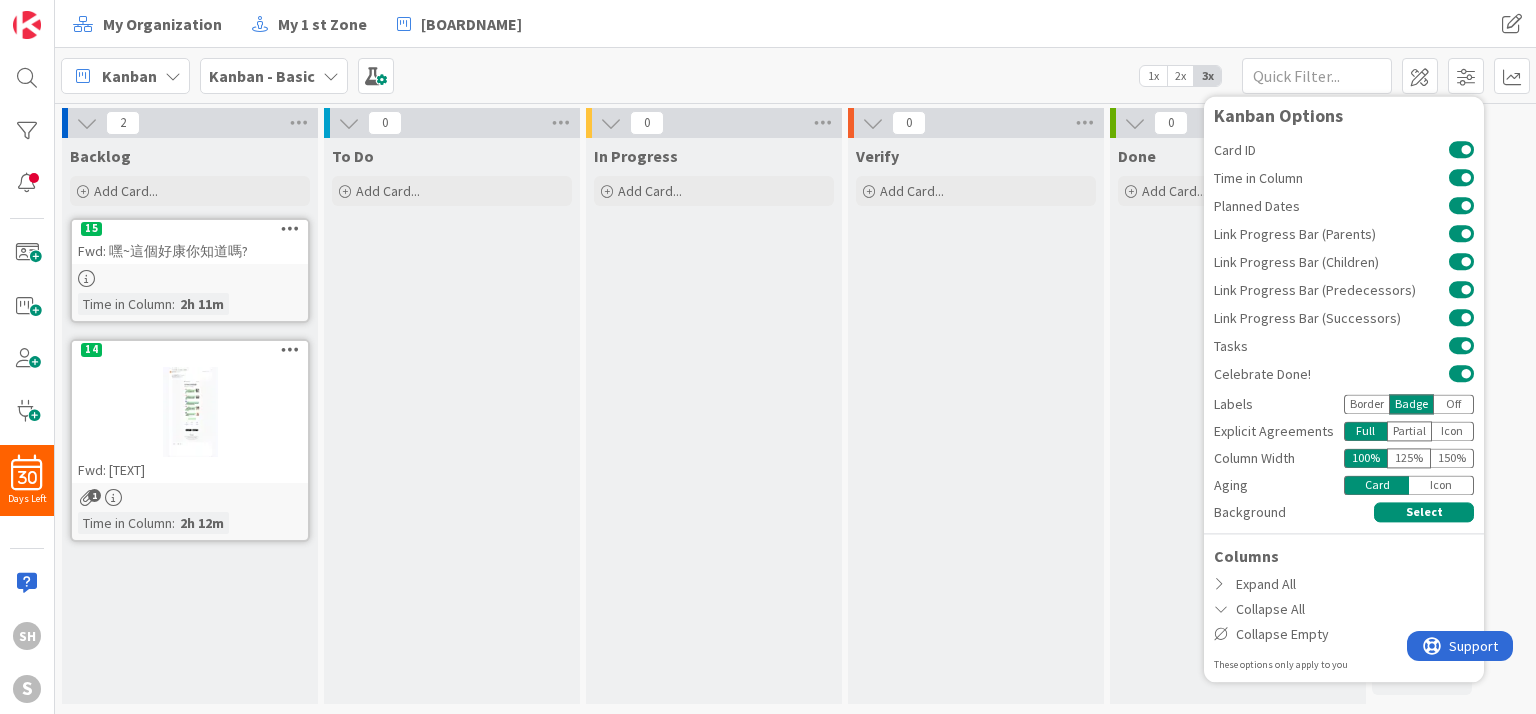 click on "Border" at bounding box center [1366, 404] 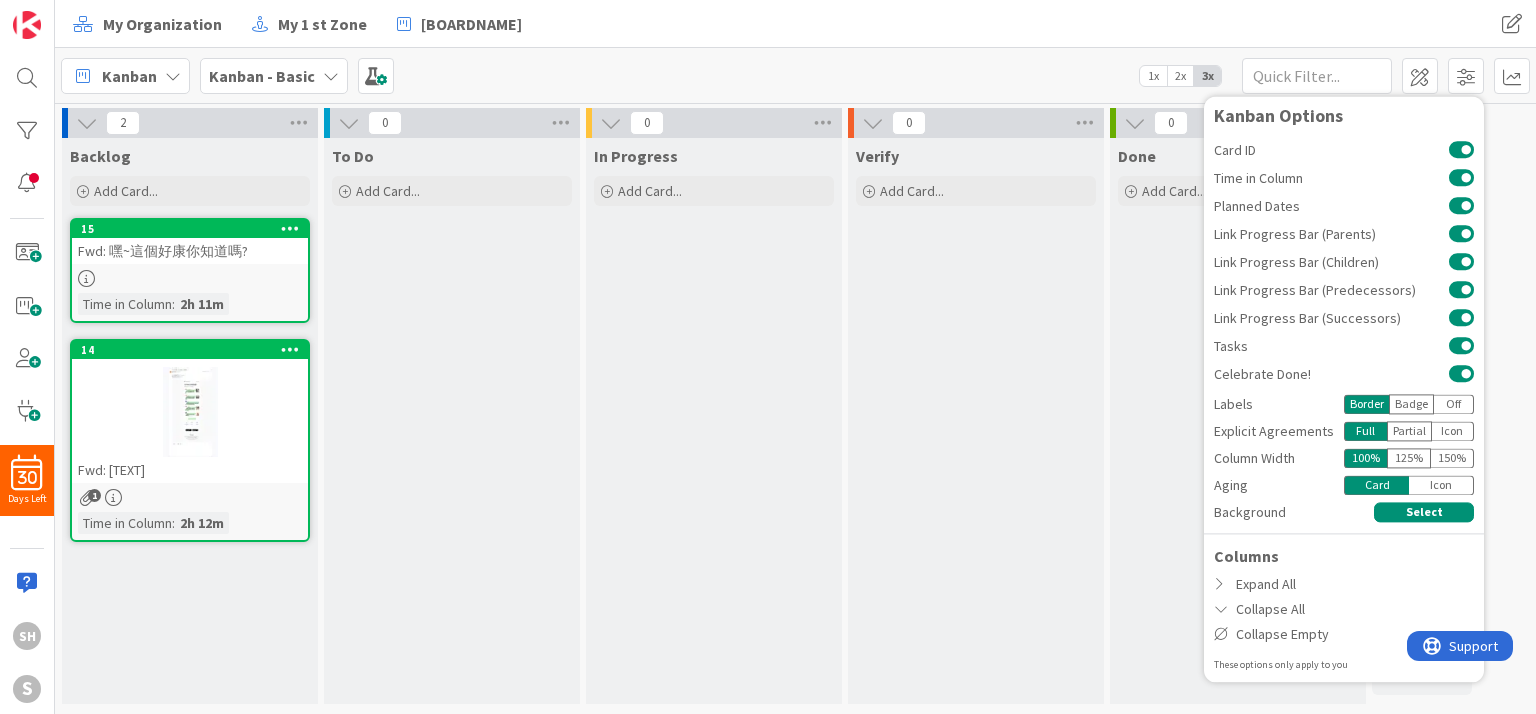 click on "Partial" at bounding box center [1409, 431] 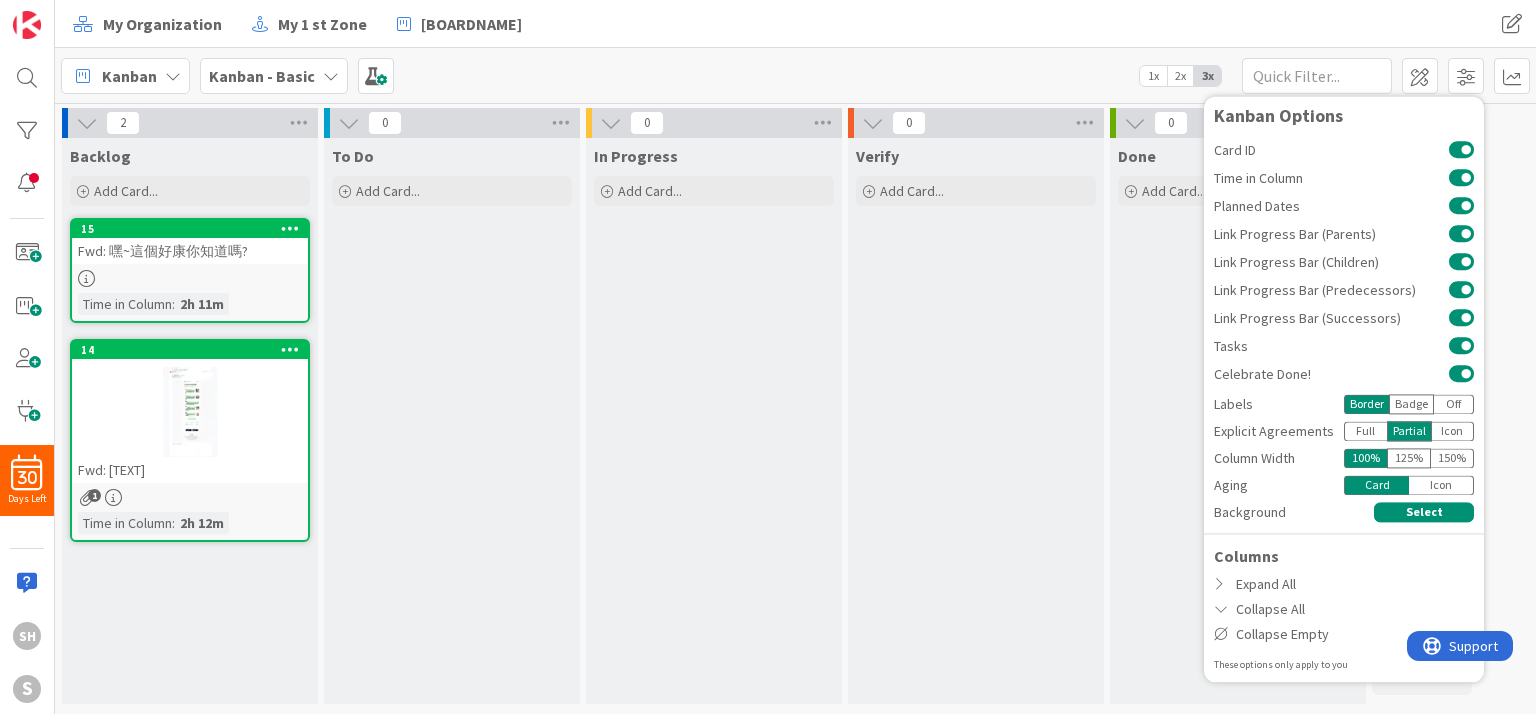 click on "Full" at bounding box center [1365, 431] 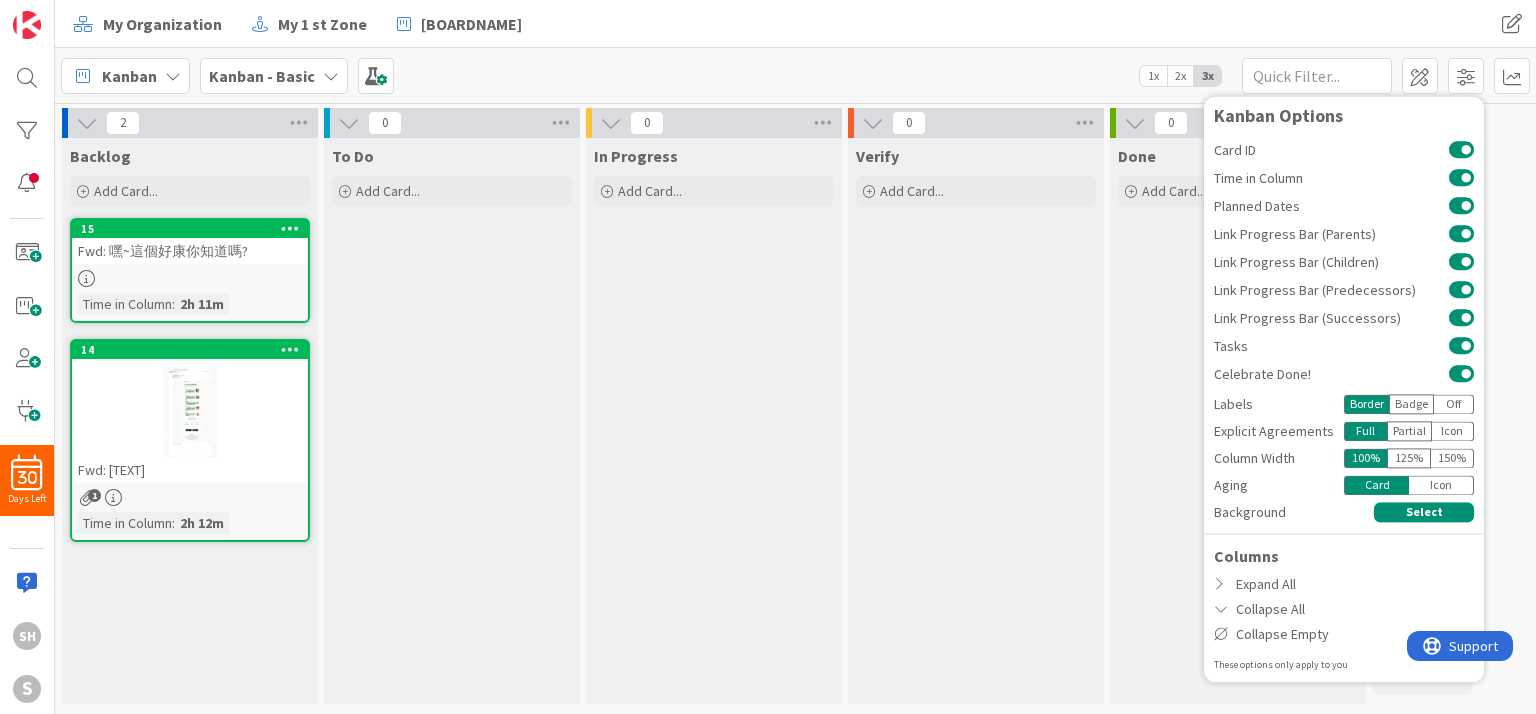 click on "Partial" at bounding box center (1409, 431) 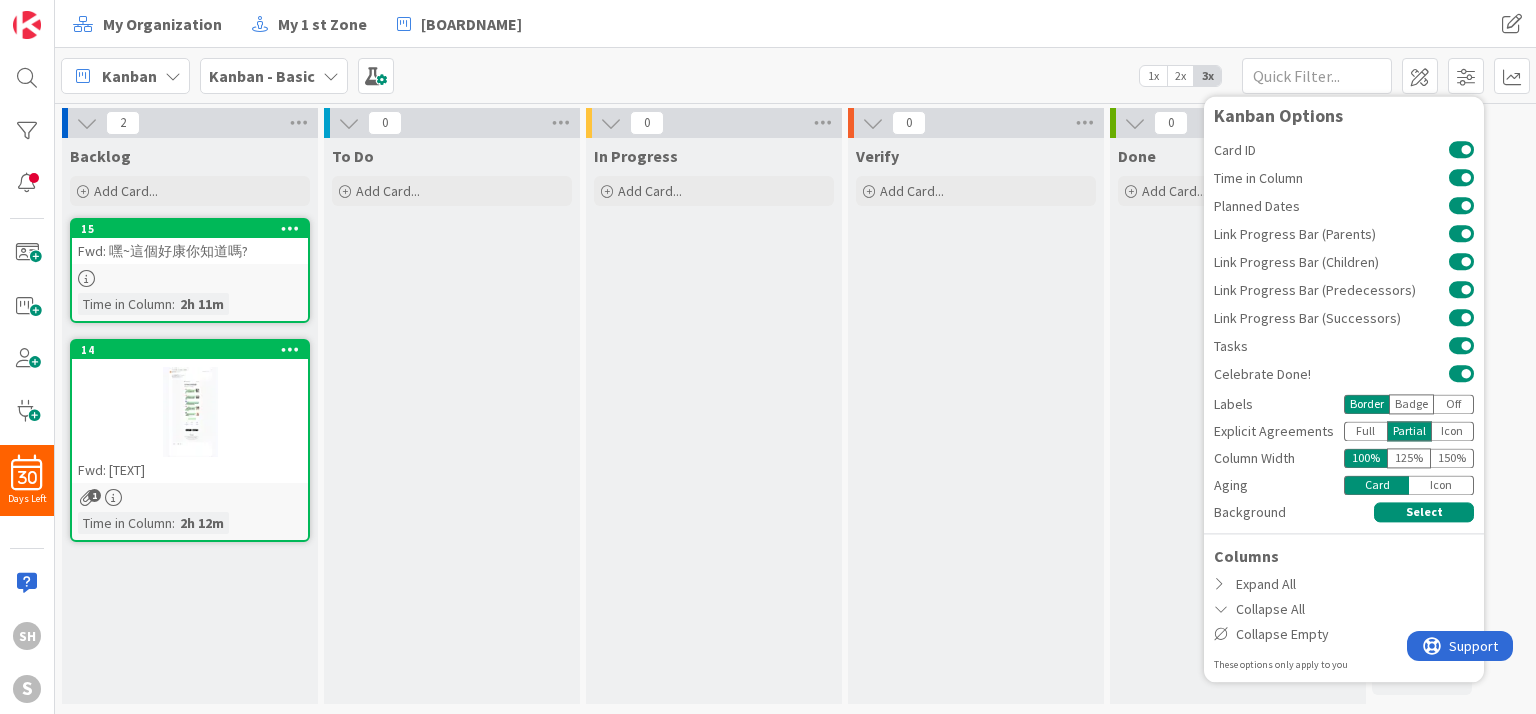 click on "Icon" at bounding box center [1453, 431] 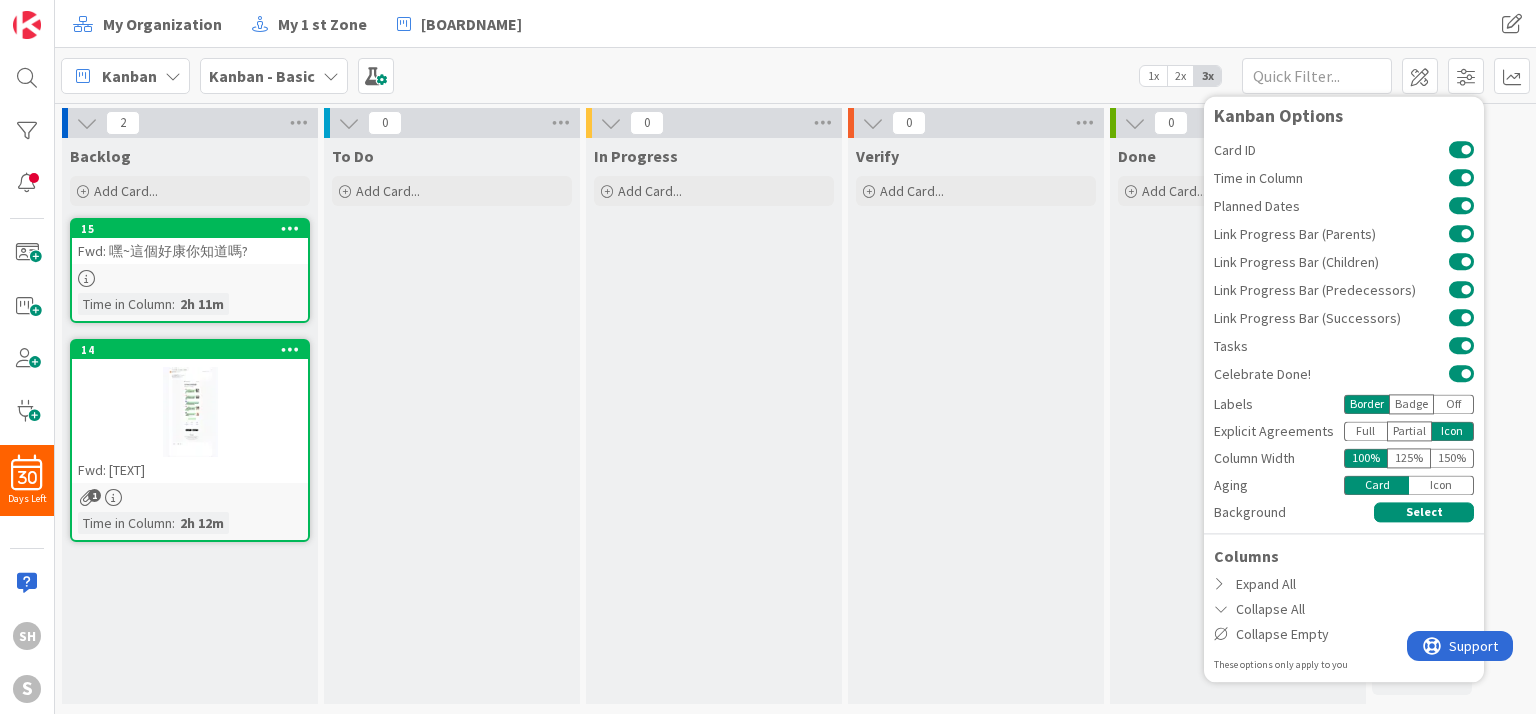 click on "Partial" at bounding box center [1409, 431] 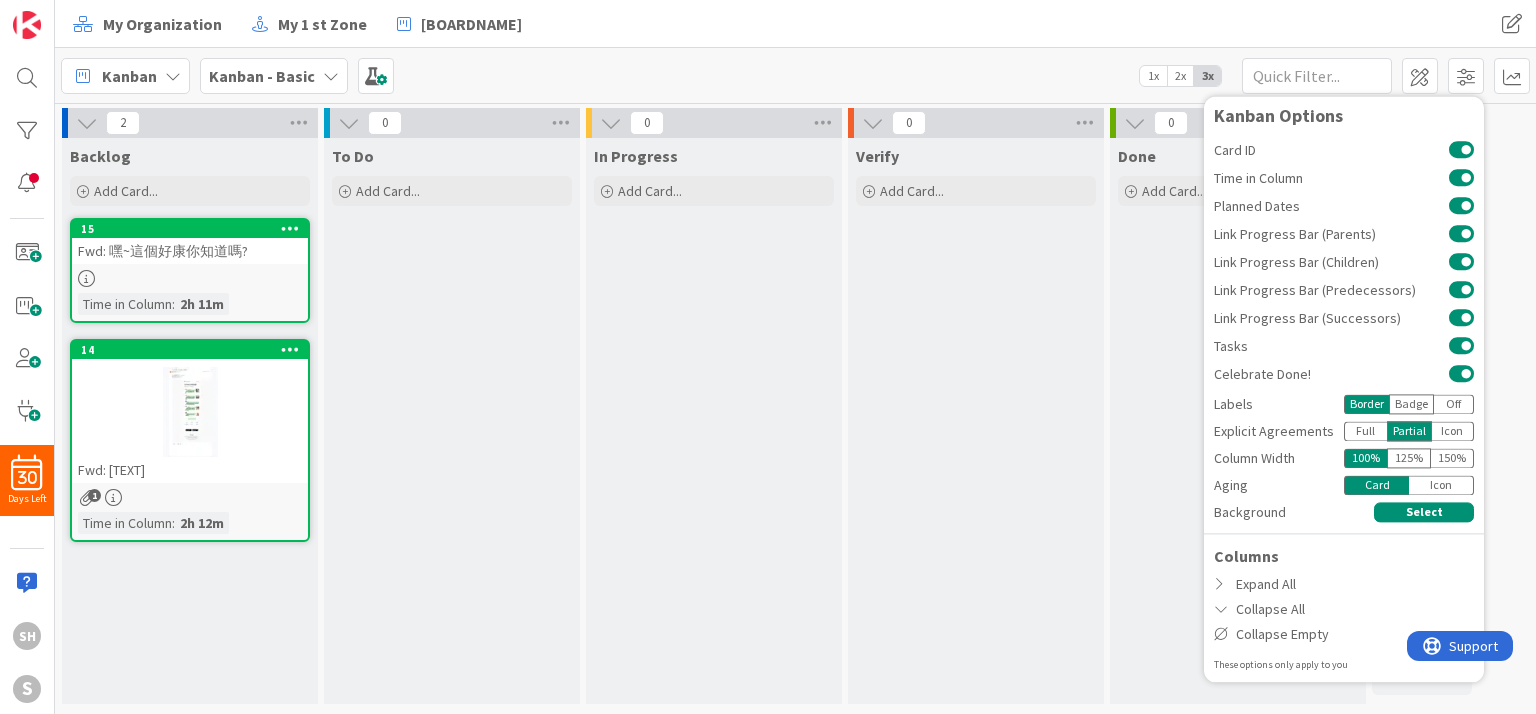 click on "Full" at bounding box center (1365, 431) 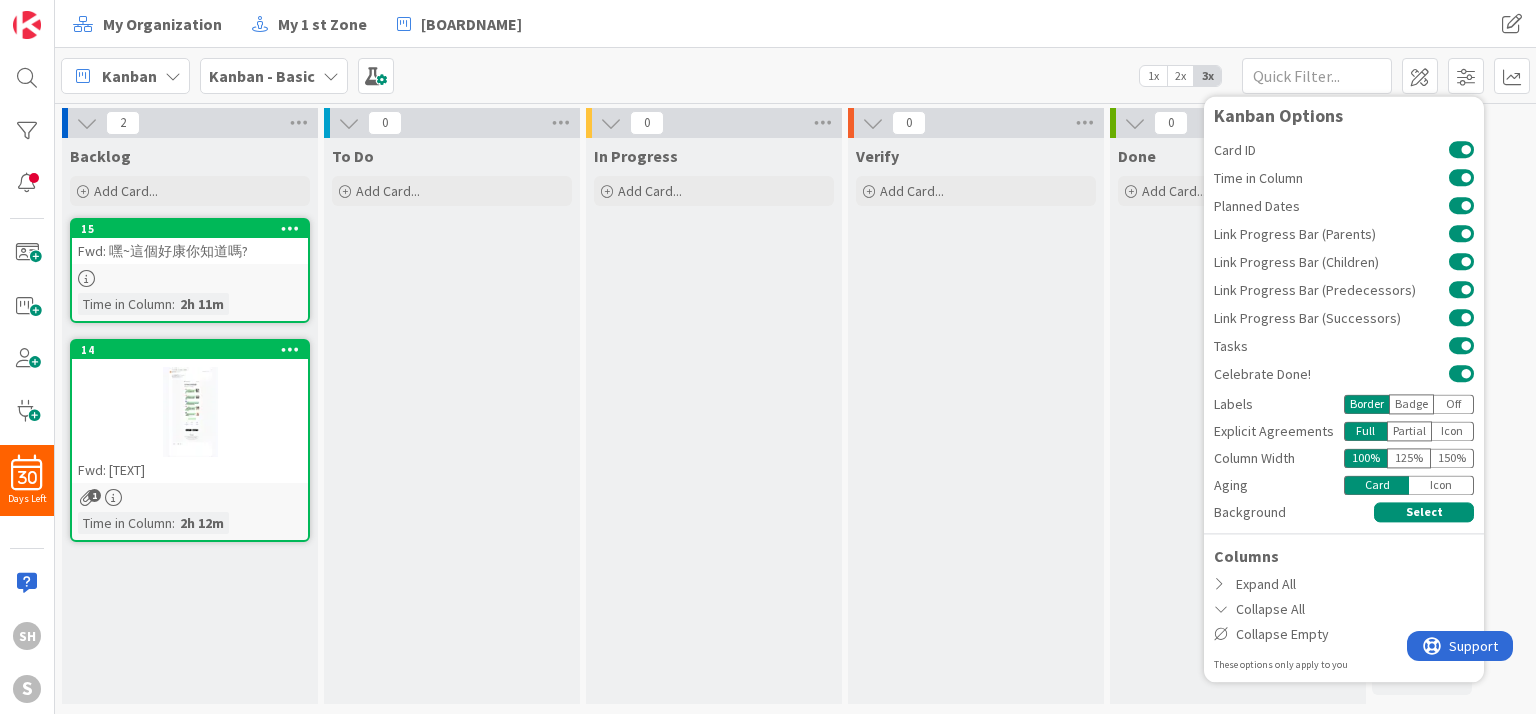 click on "125 %" at bounding box center (1409, 458) 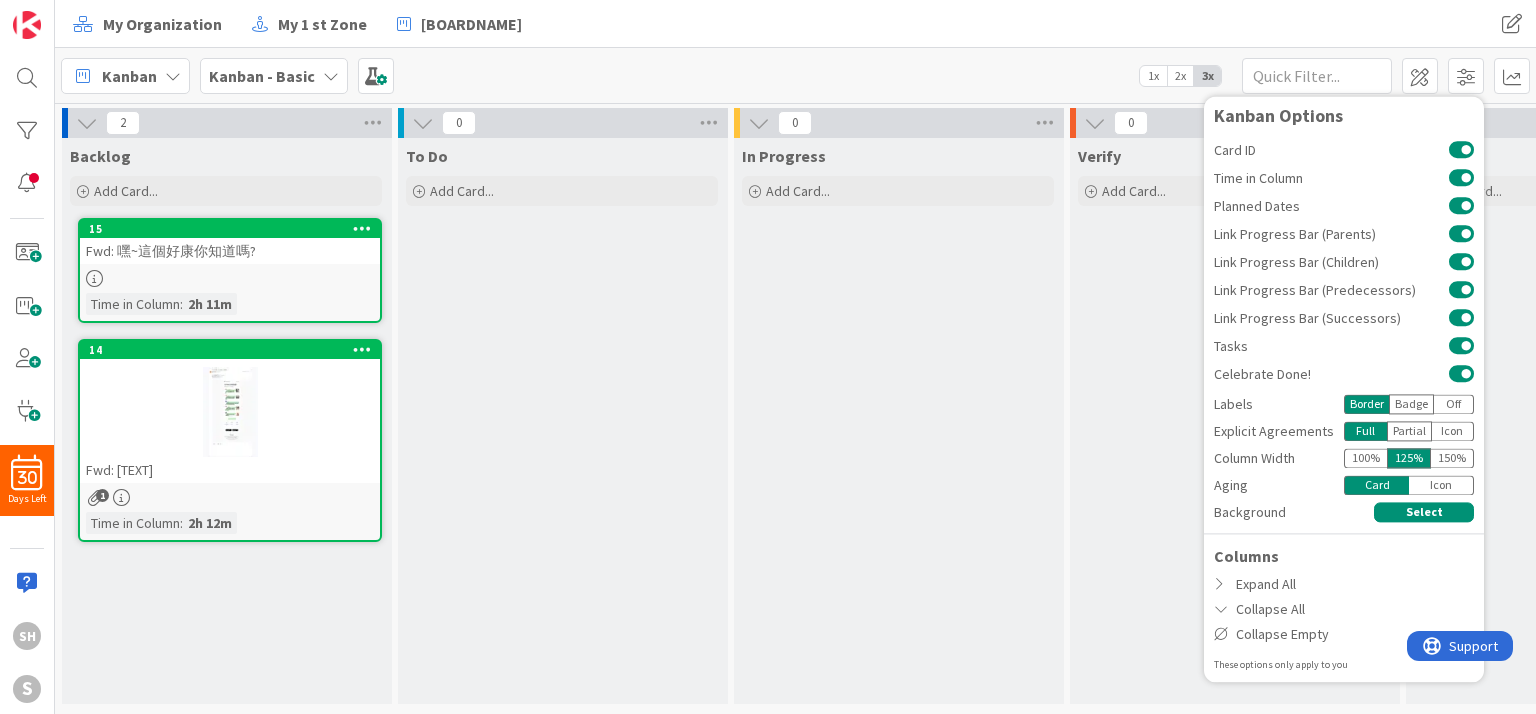 click on "150 %" at bounding box center [1452, 458] 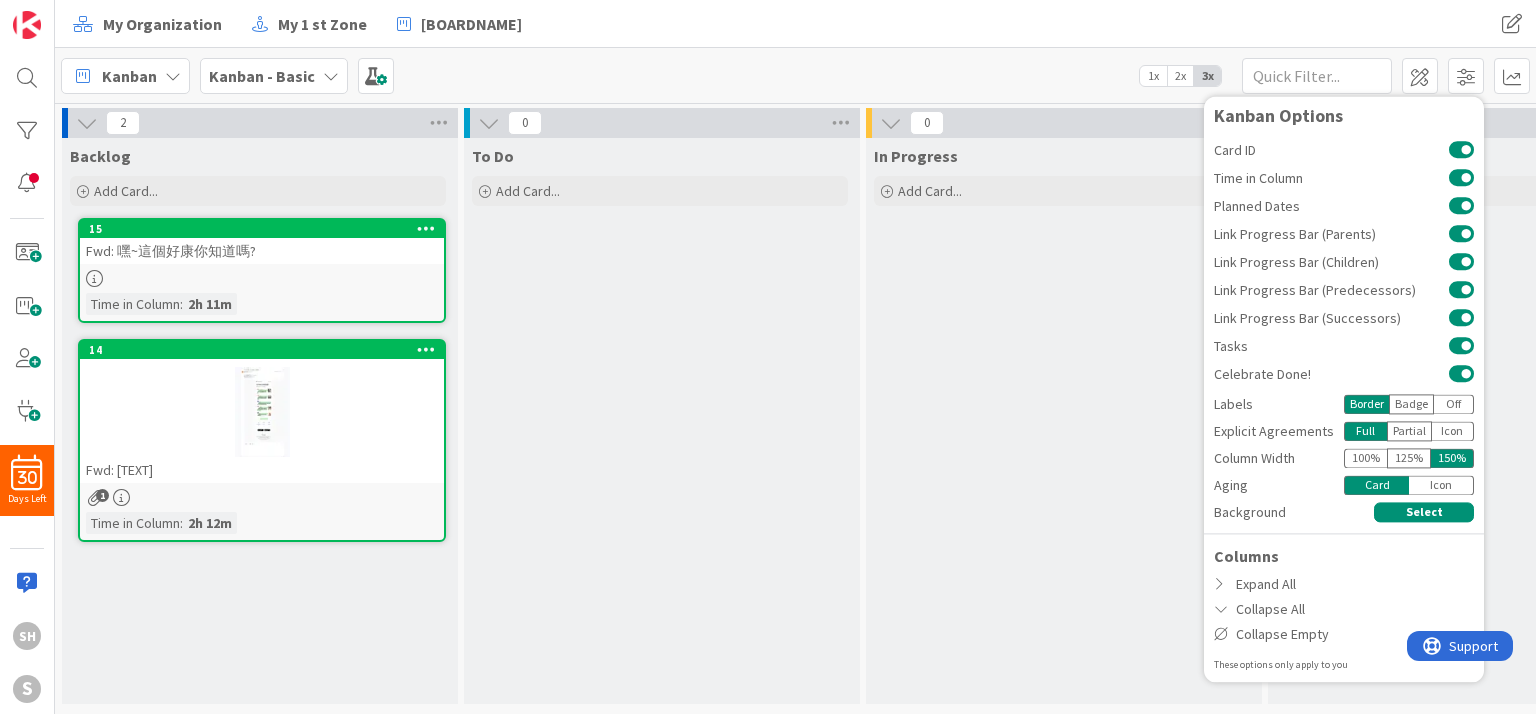 click on "[PERCENT]" at bounding box center (1365, 458) 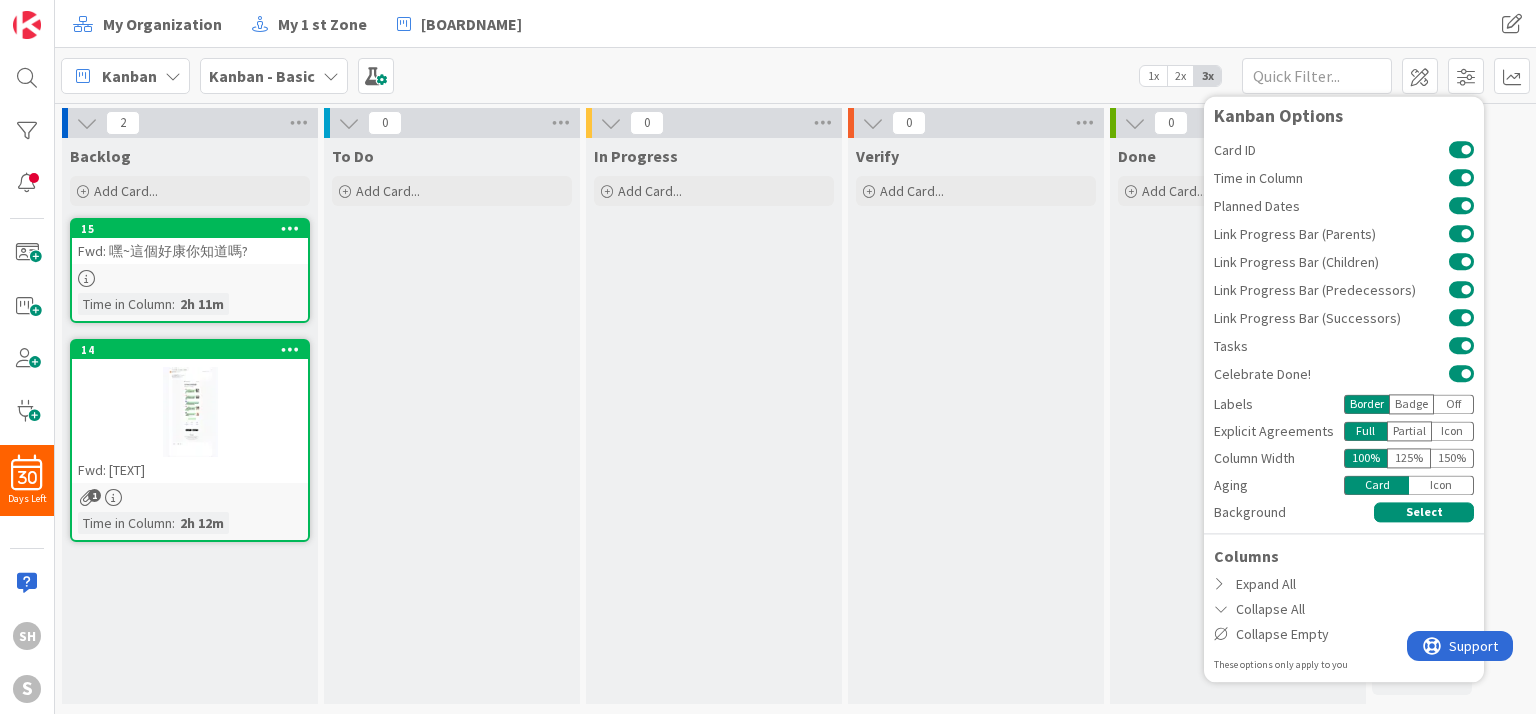 click on "Icon" at bounding box center (1441, 485) 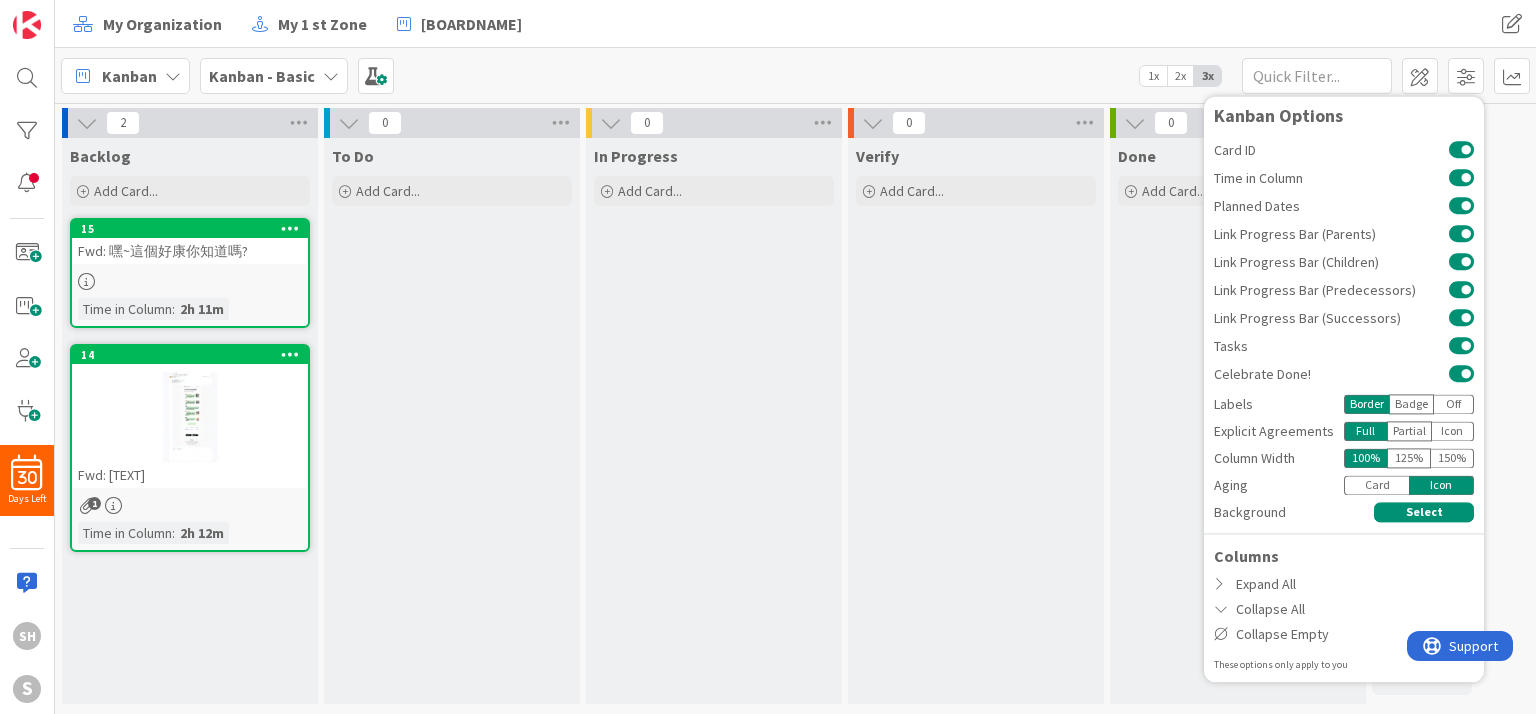 click on "Card" at bounding box center [1376, 485] 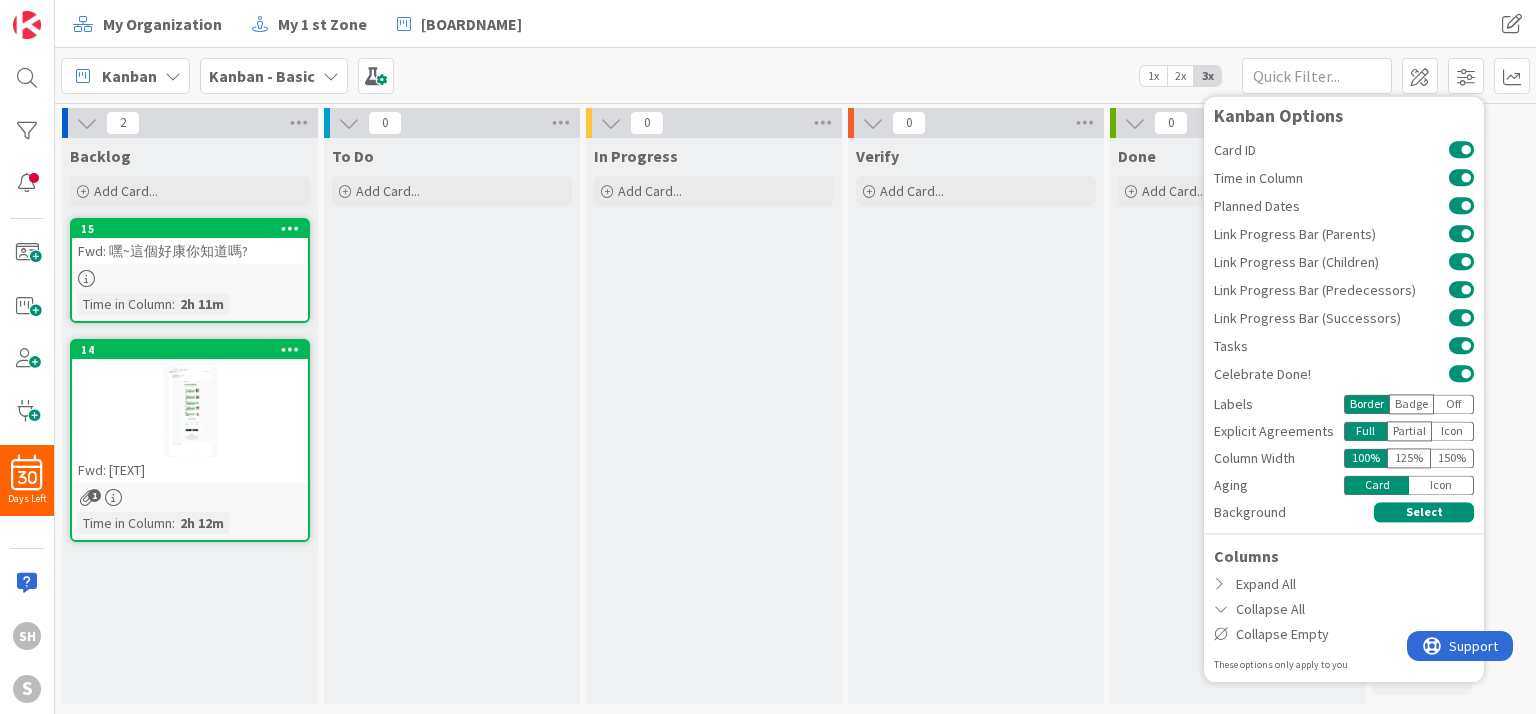 click on "Icon" at bounding box center [1441, 485] 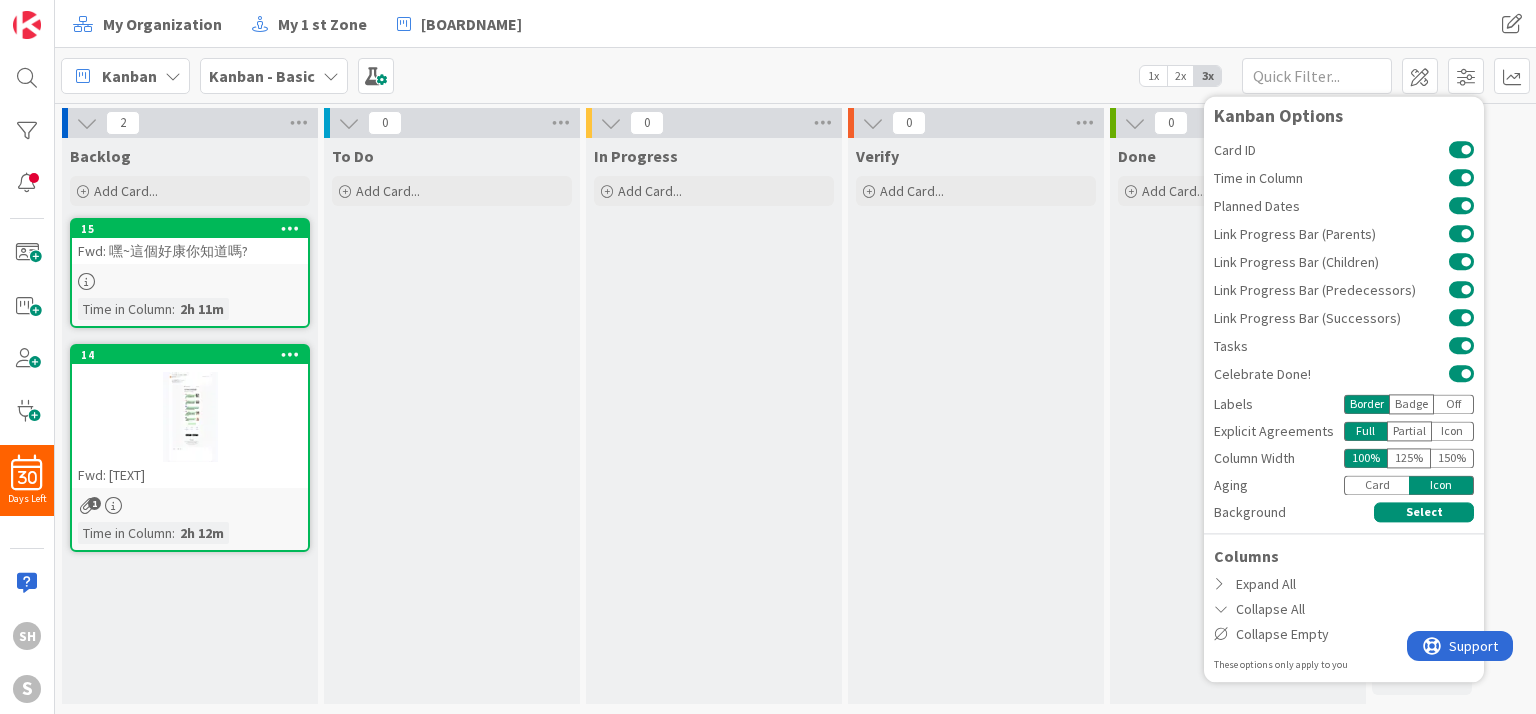 click on "Card" at bounding box center (1376, 485) 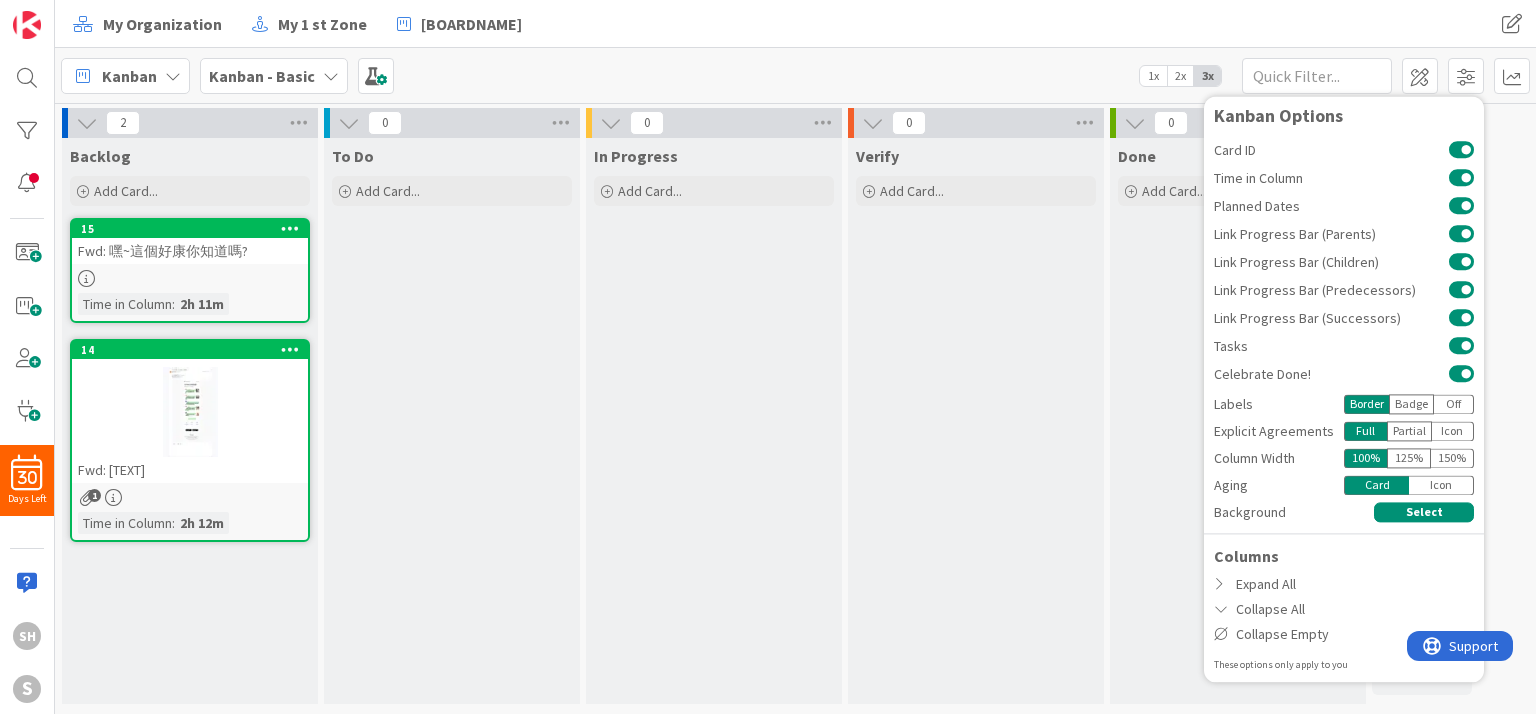 click on "Icon" at bounding box center [1441, 485] 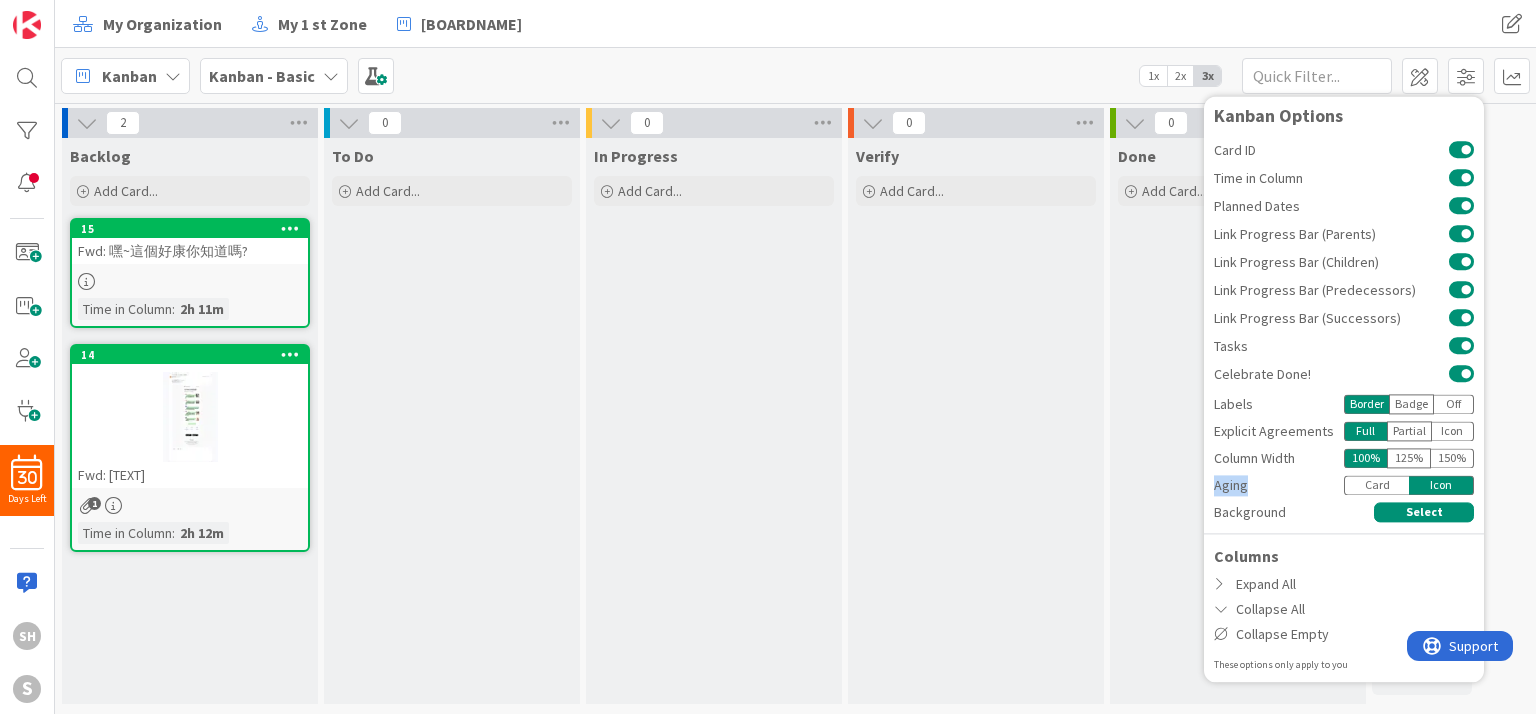 drag, startPoint x: 1252, startPoint y: 492, endPoint x: 1214, endPoint y: 491, distance: 38.013157 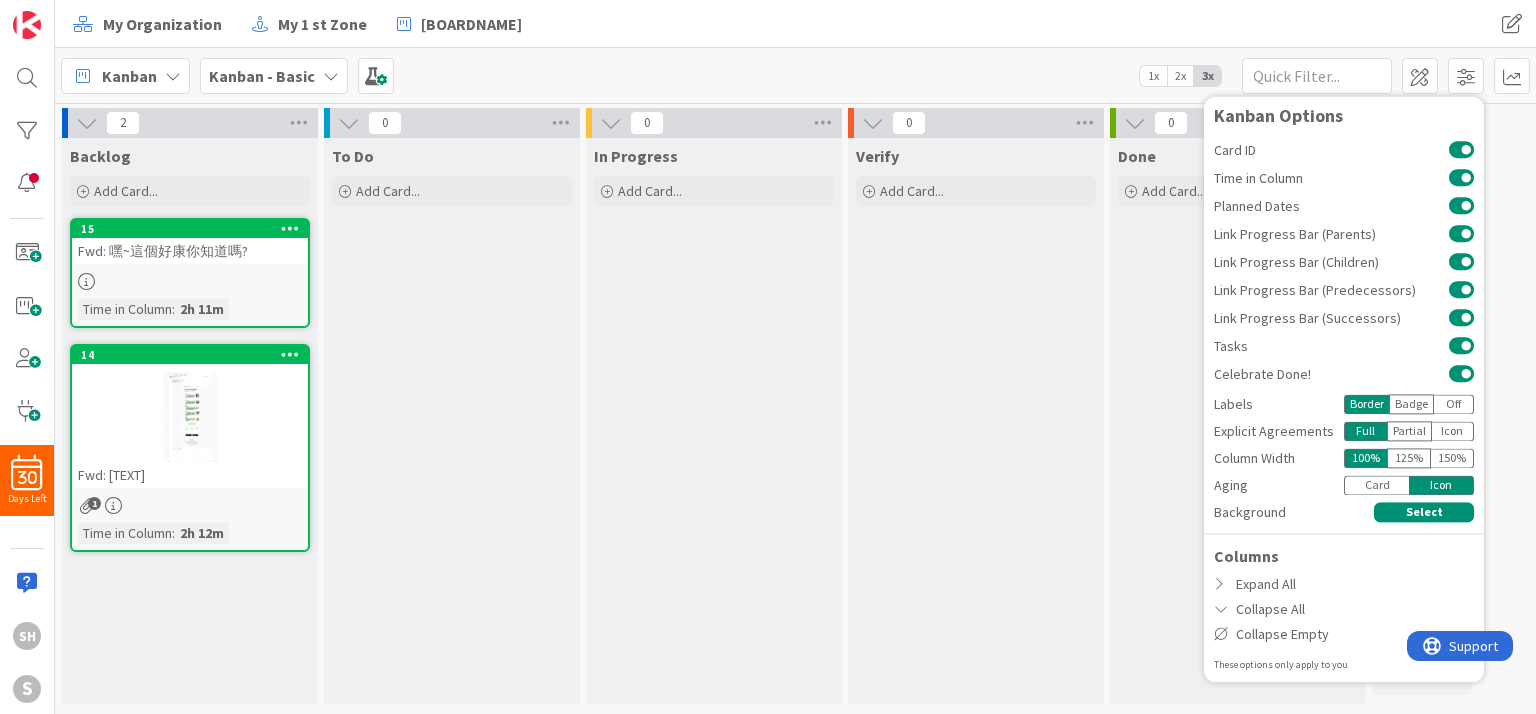 click on "Card" at bounding box center [1376, 485] 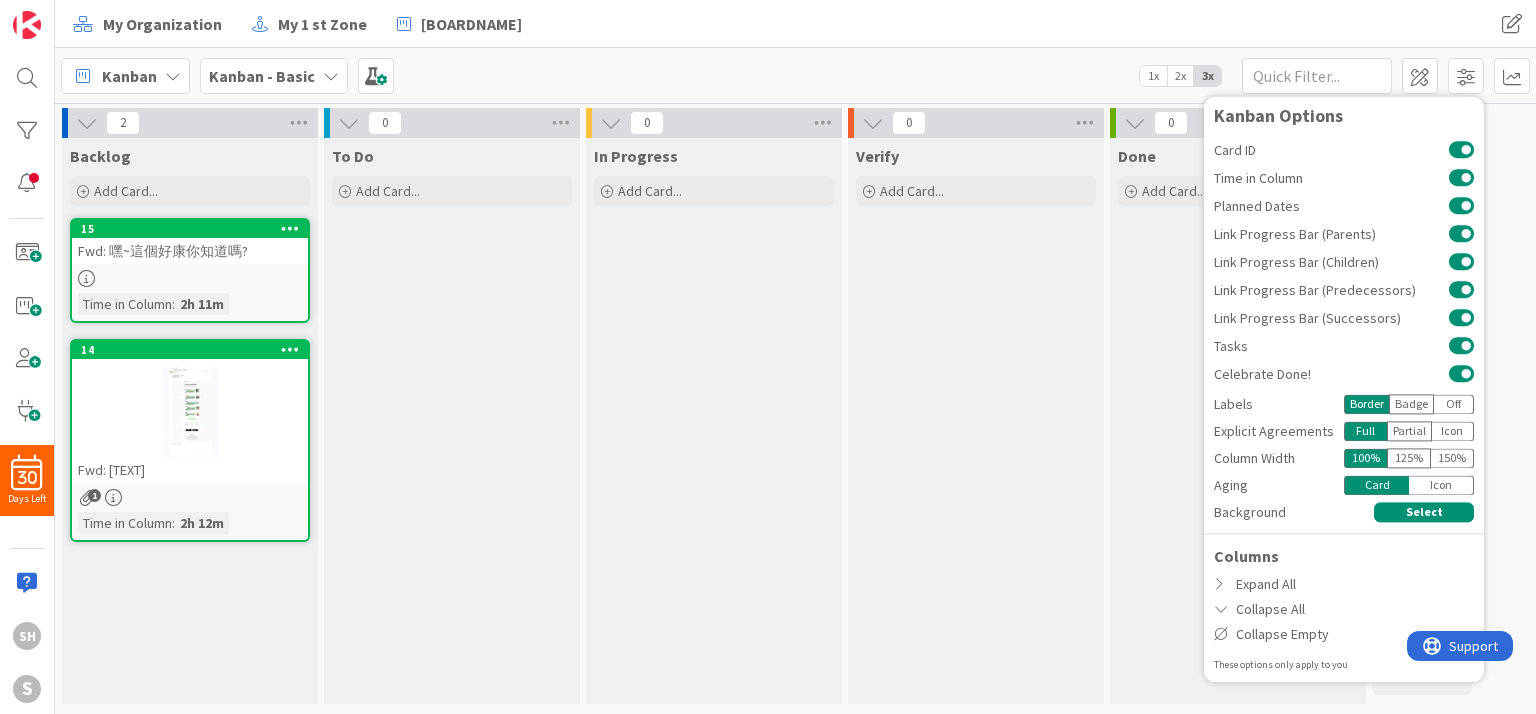 click on "Icon" at bounding box center [1441, 485] 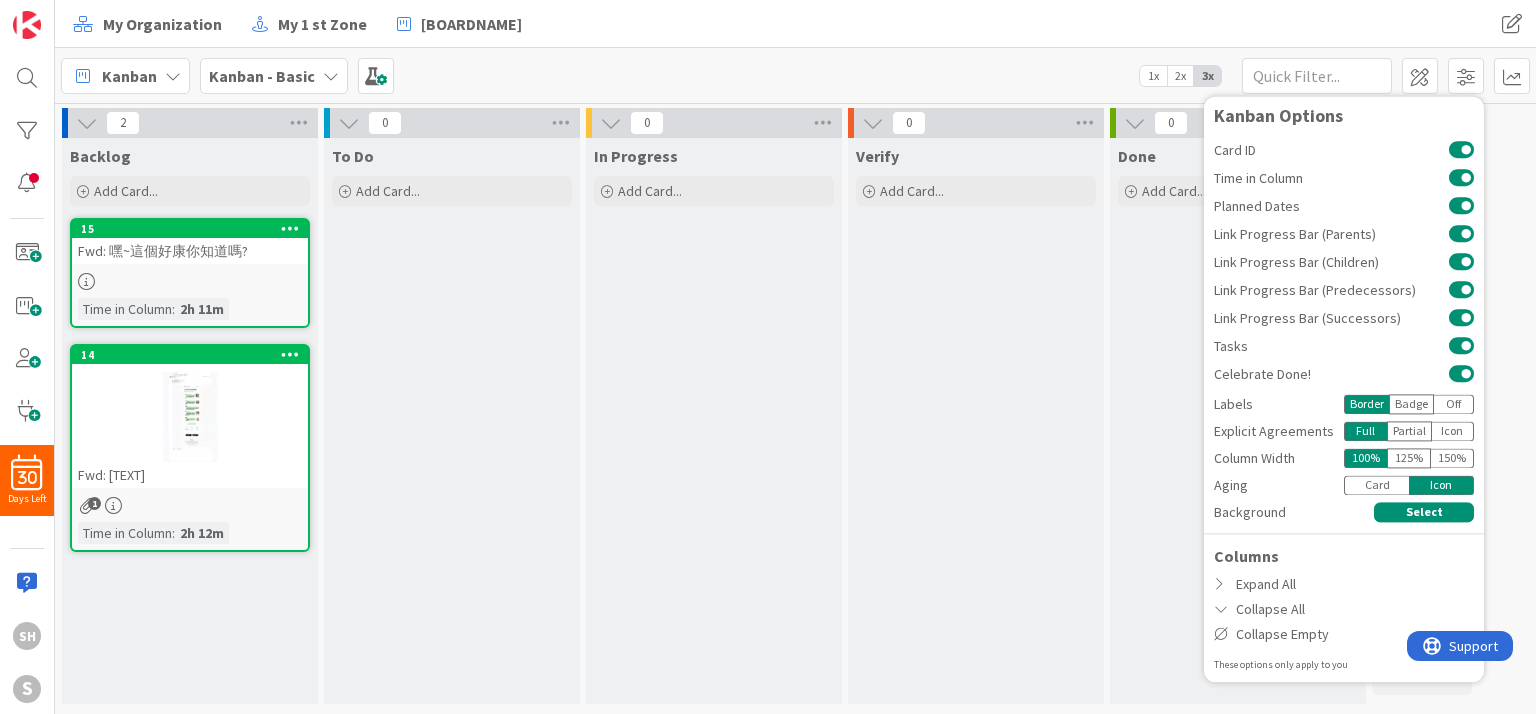 click on "Card" at bounding box center (1376, 485) 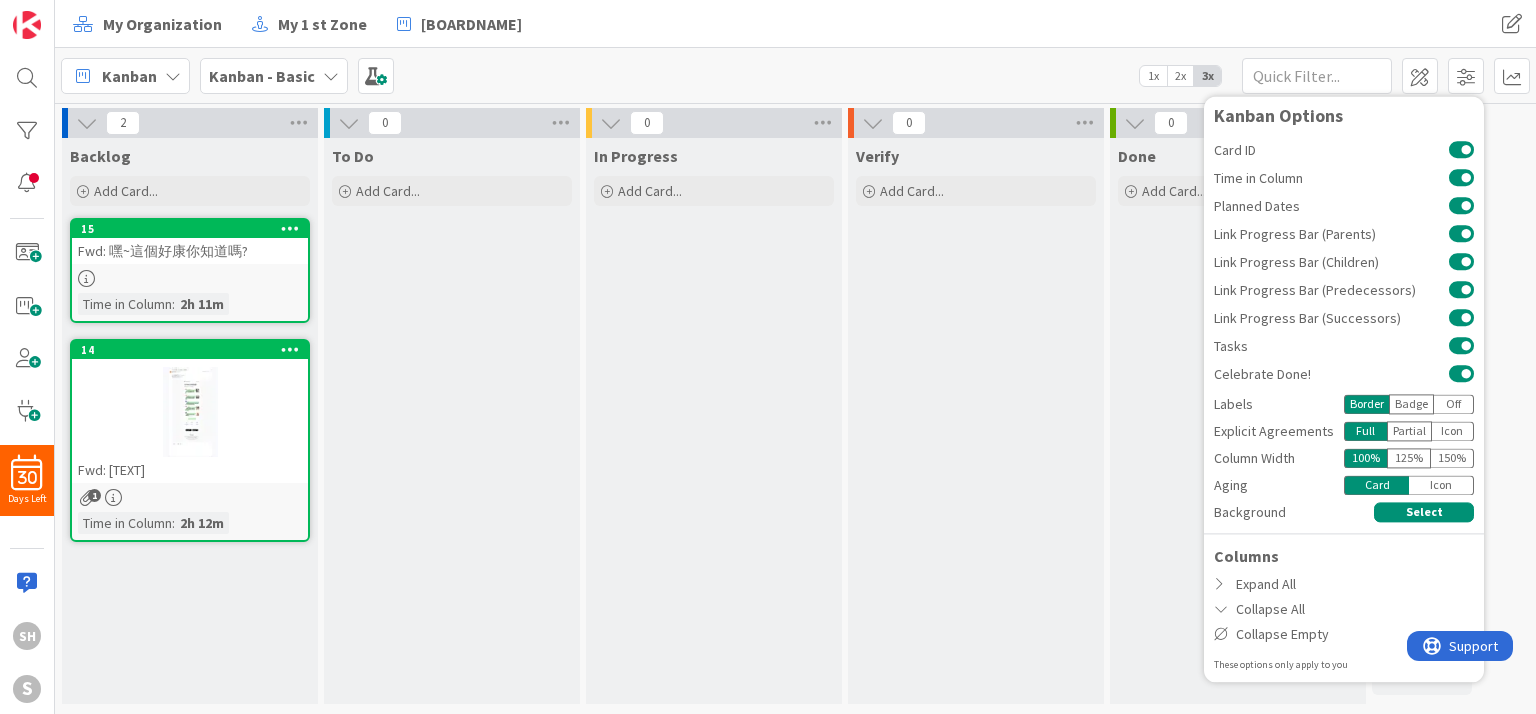 click on "Icon" at bounding box center [1441, 485] 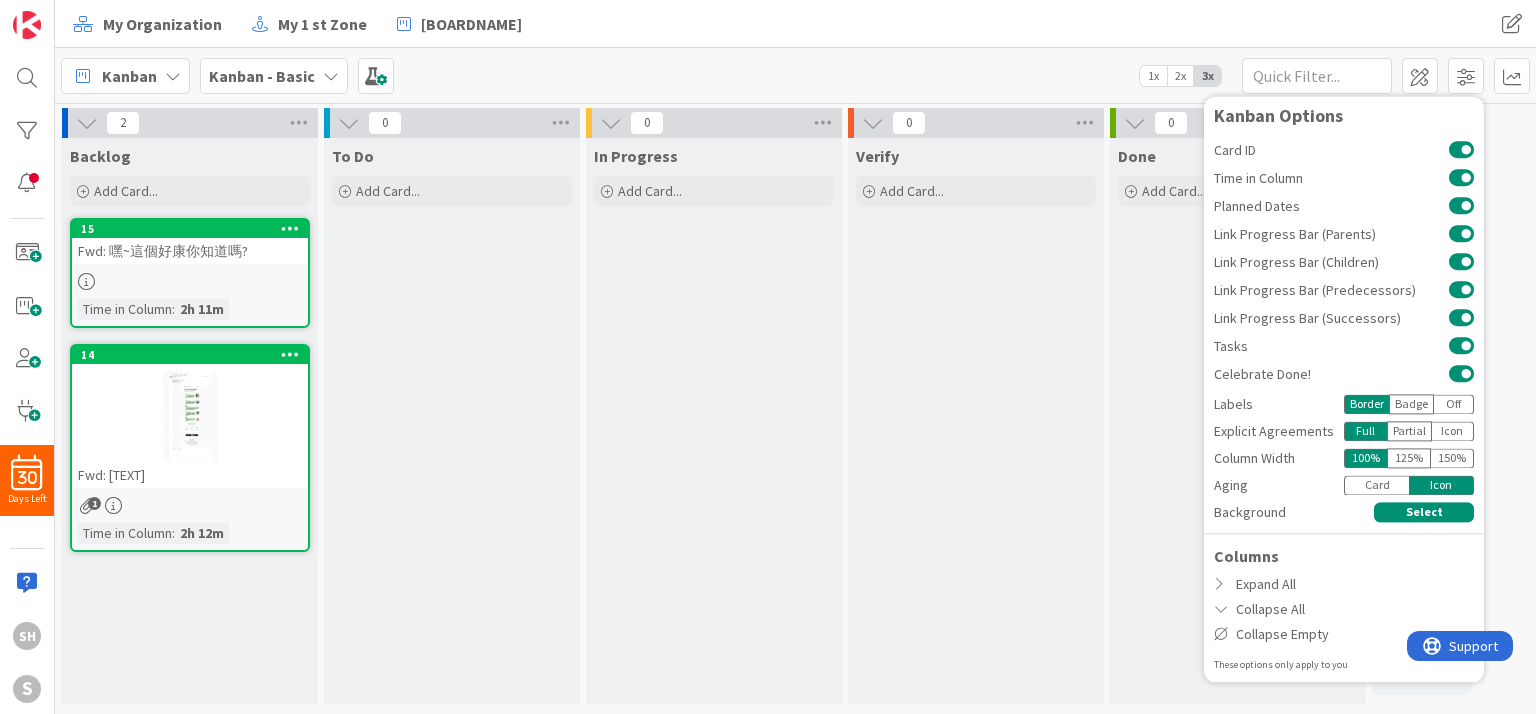 click on "Card" at bounding box center [1376, 485] 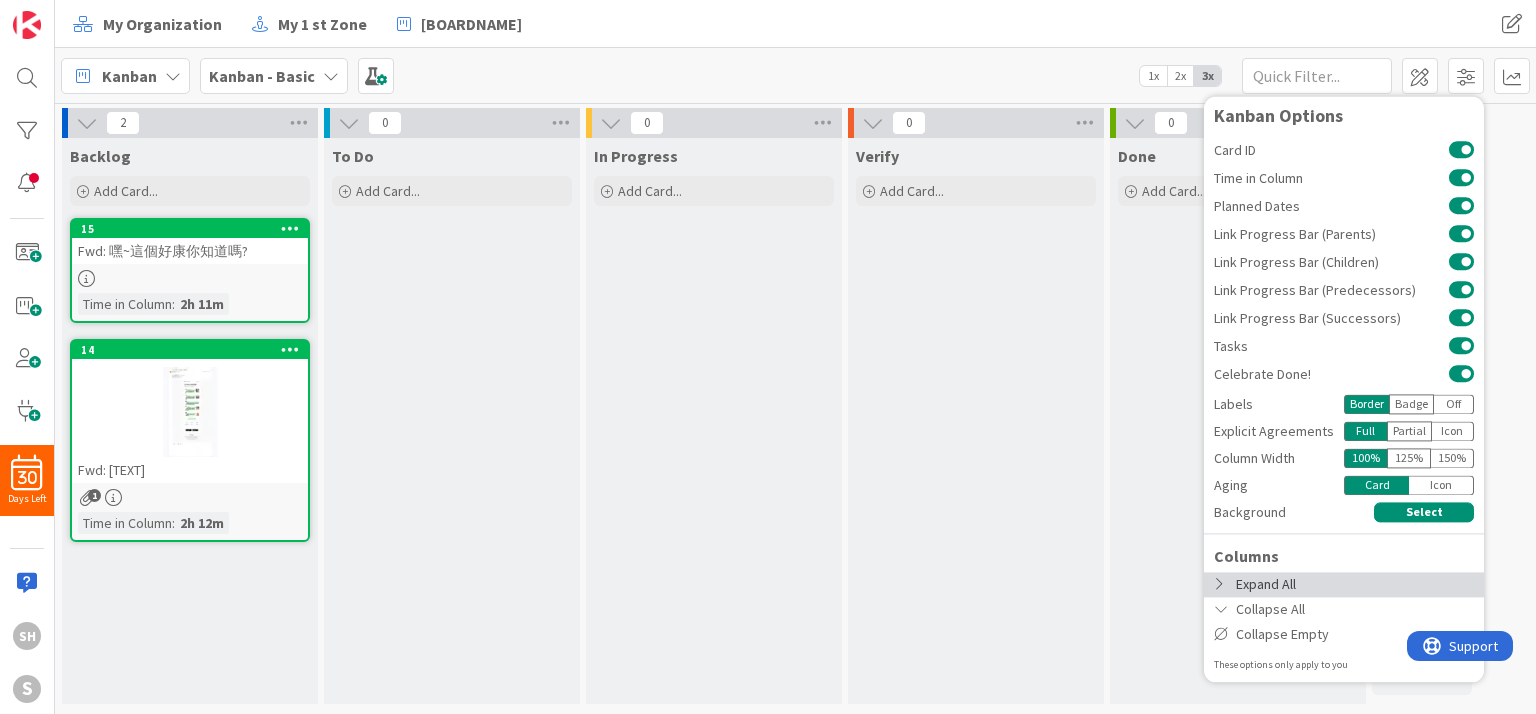 click on "Expand All" at bounding box center [1344, 584] 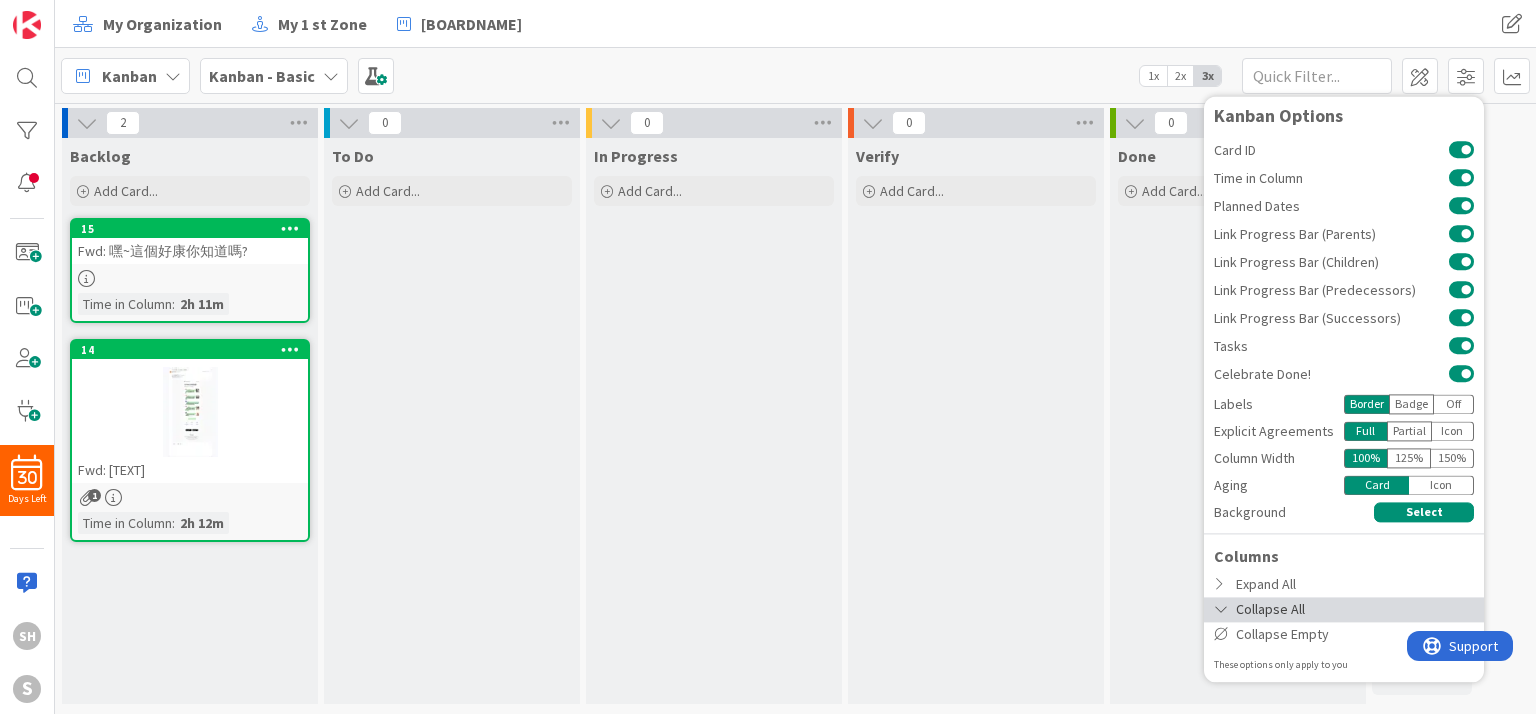 click at bounding box center [1222, 609] 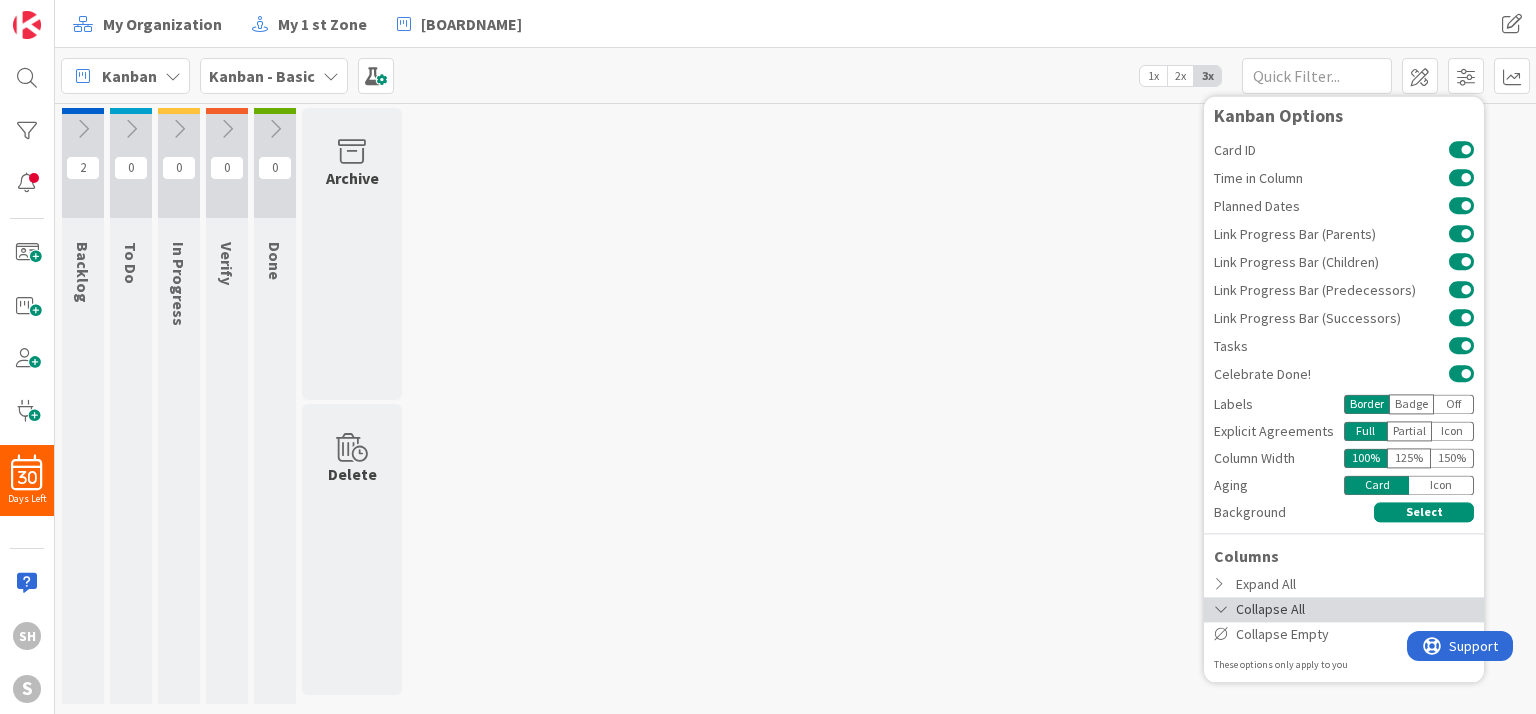 click at bounding box center [1222, 609] 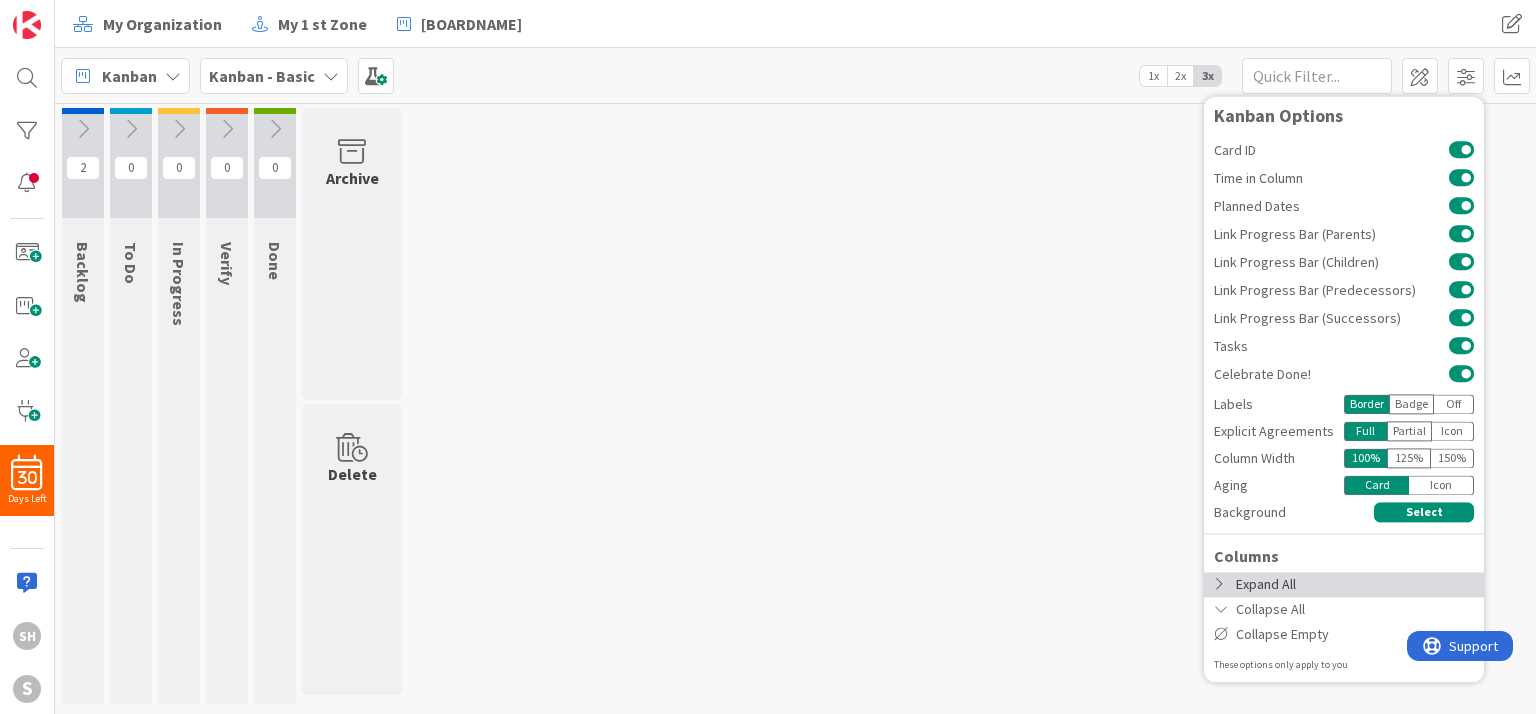 click on "Expand All" at bounding box center (1344, 584) 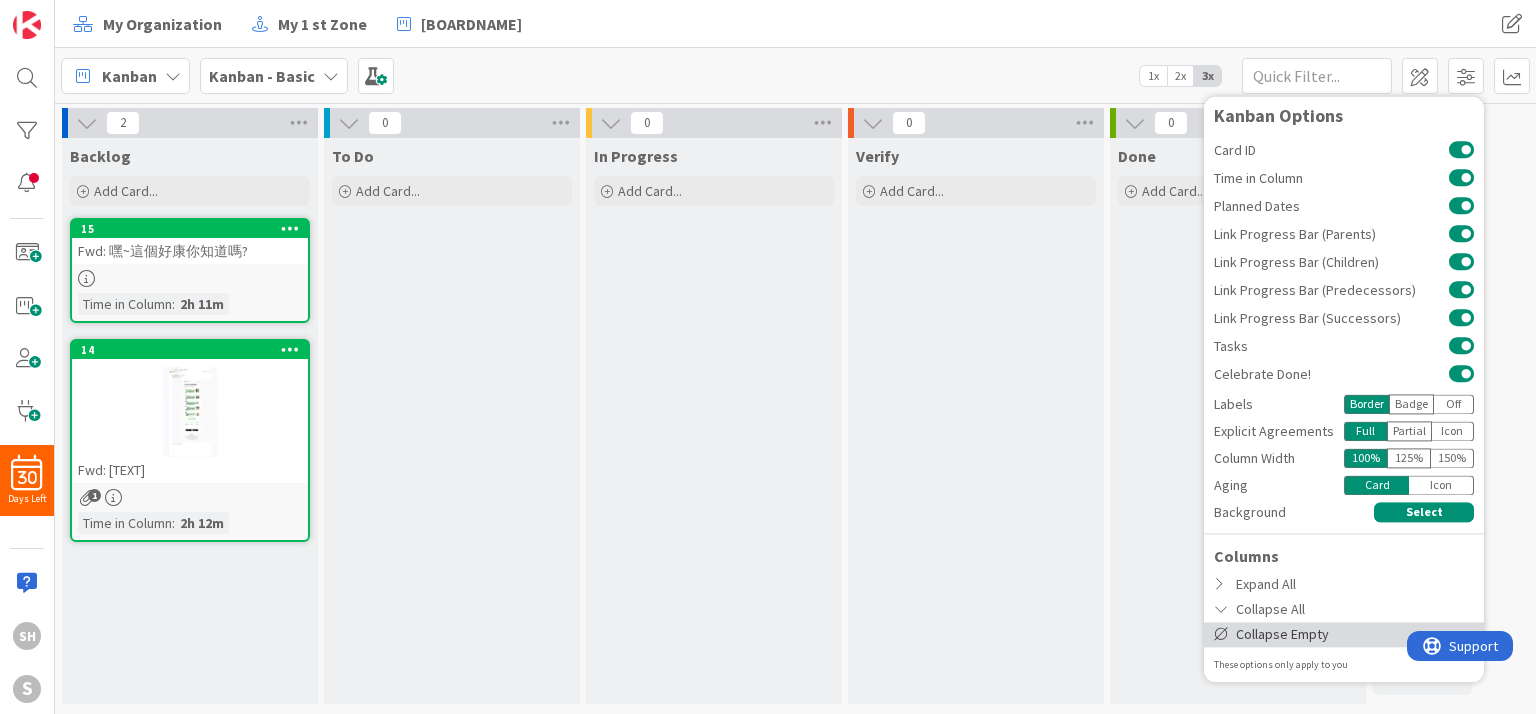 click on "Collapse Empty" at bounding box center [1344, 634] 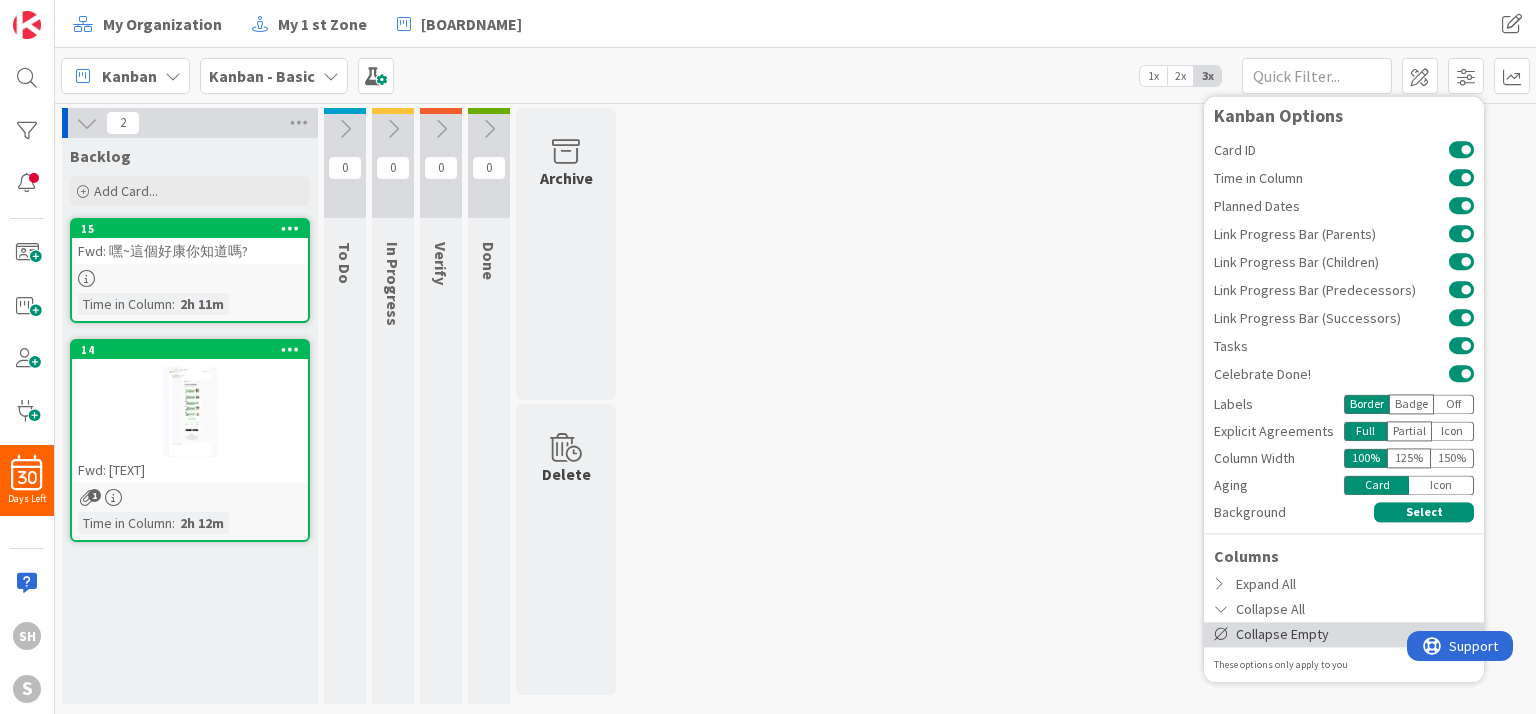 click on "Collapse Empty" at bounding box center [1344, 634] 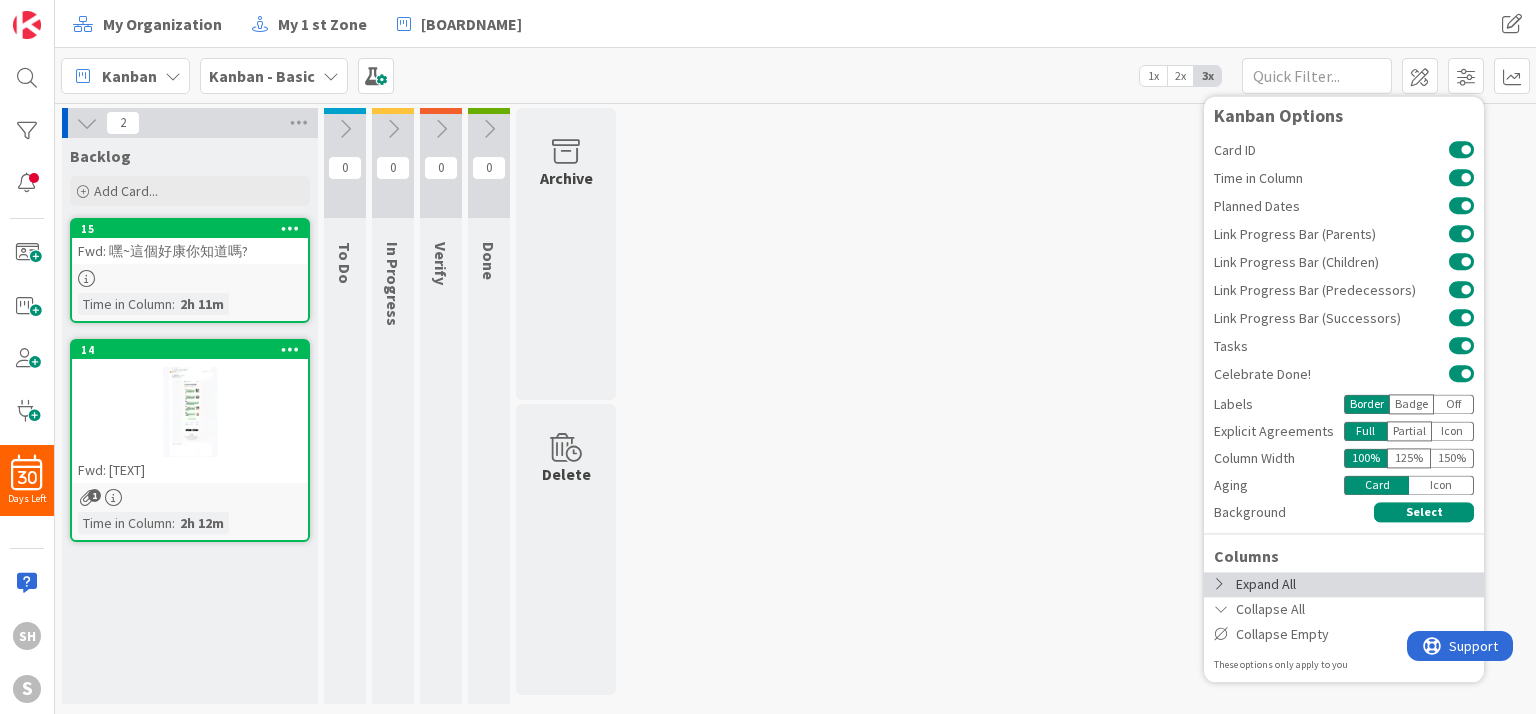 click on "Expand All" at bounding box center [1344, 584] 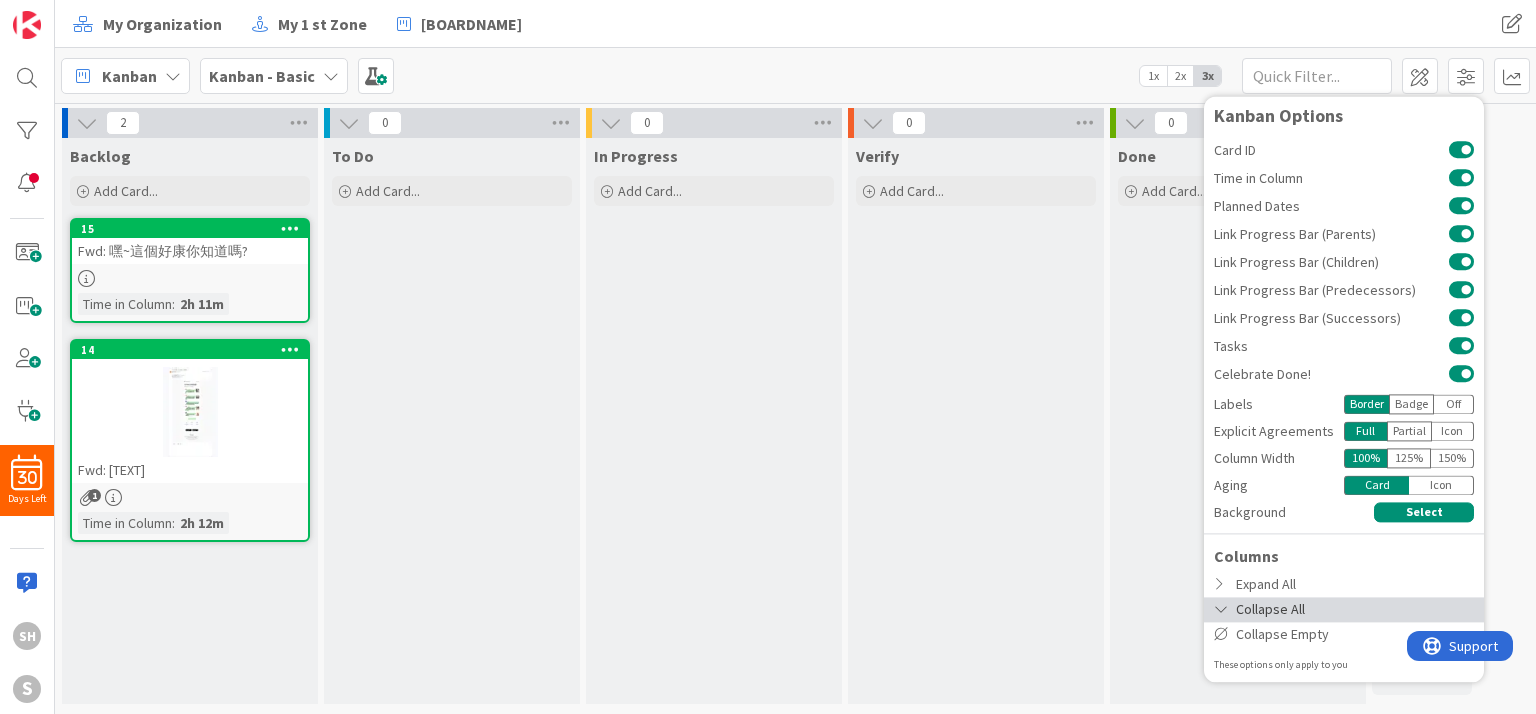 click on "Collapse All" at bounding box center (1344, 609) 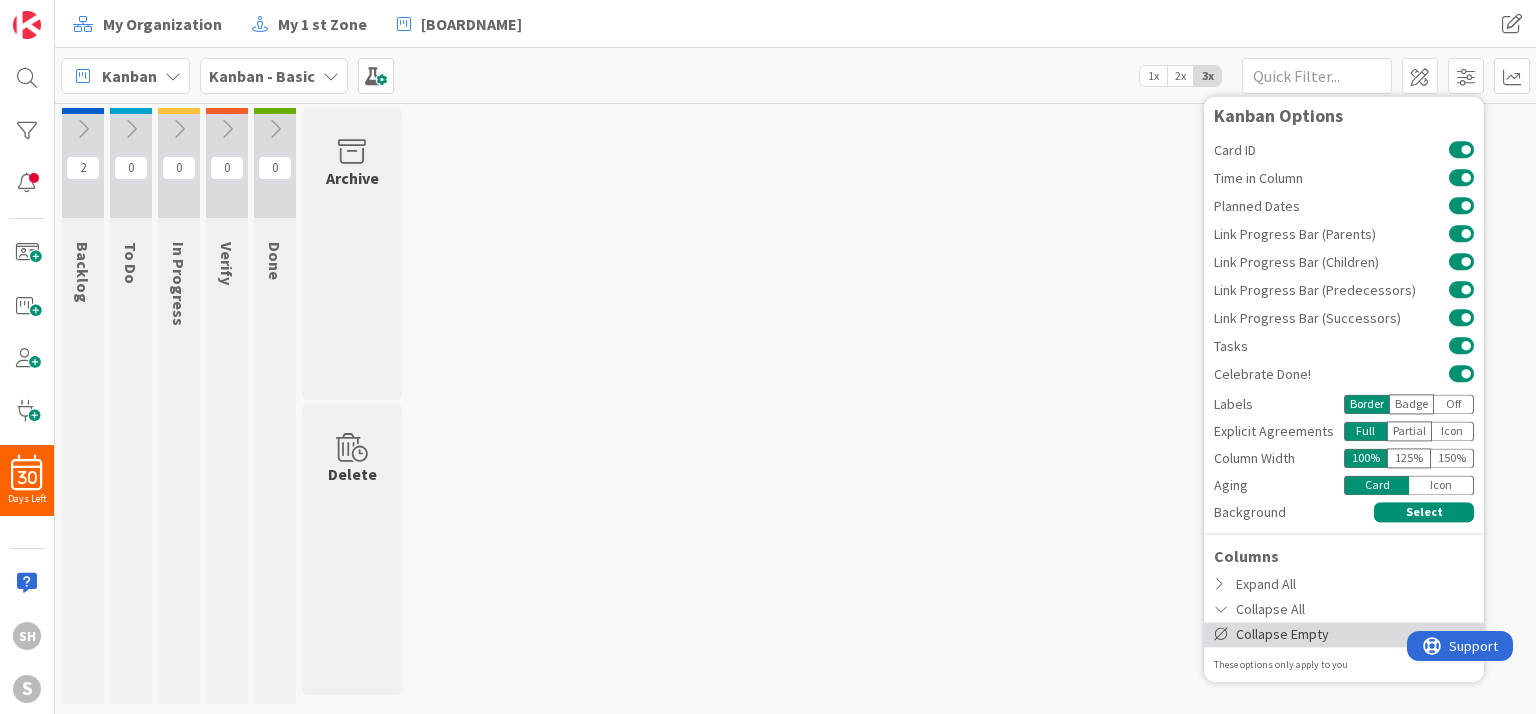 click on "Collapse Empty" at bounding box center [1344, 634] 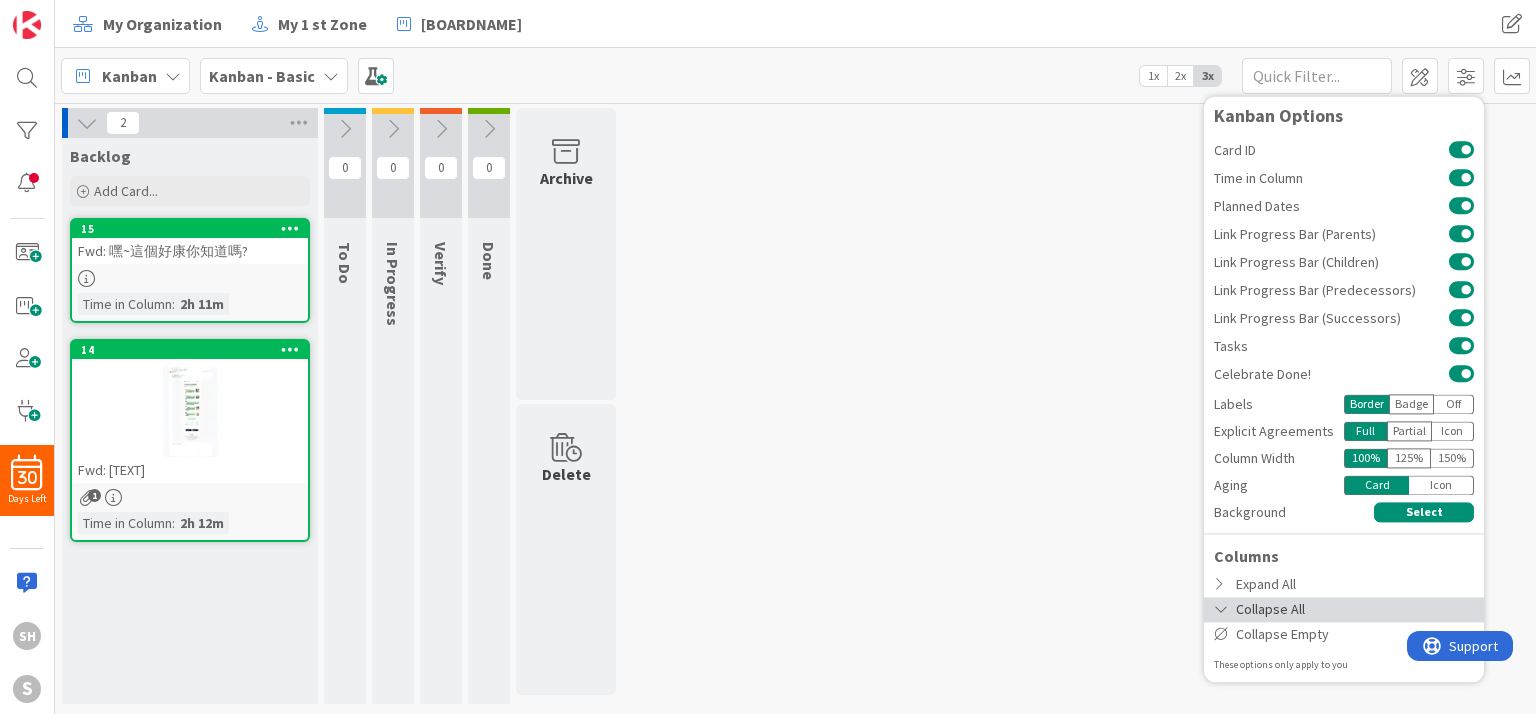 click on "Collapse All" at bounding box center (1344, 609) 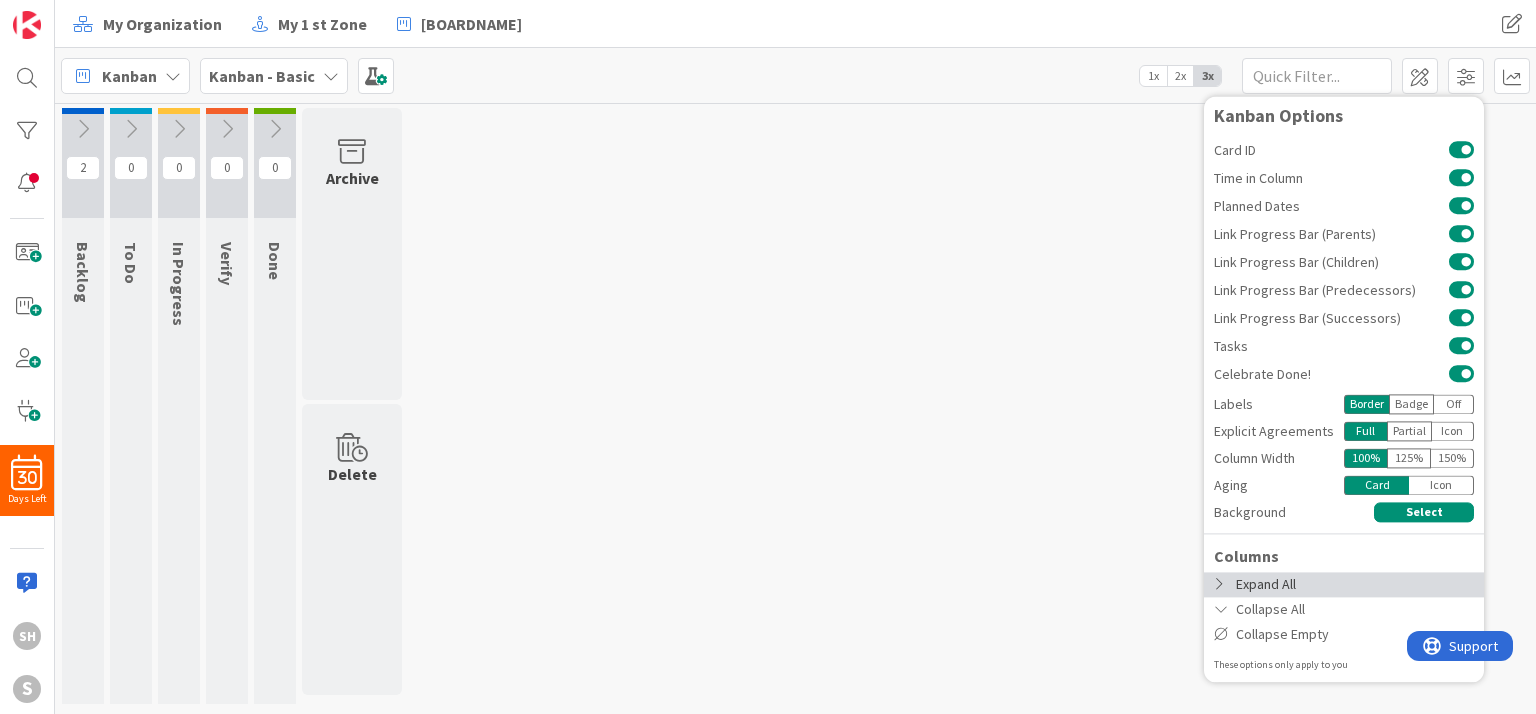 click on "Expand All" at bounding box center [1344, 584] 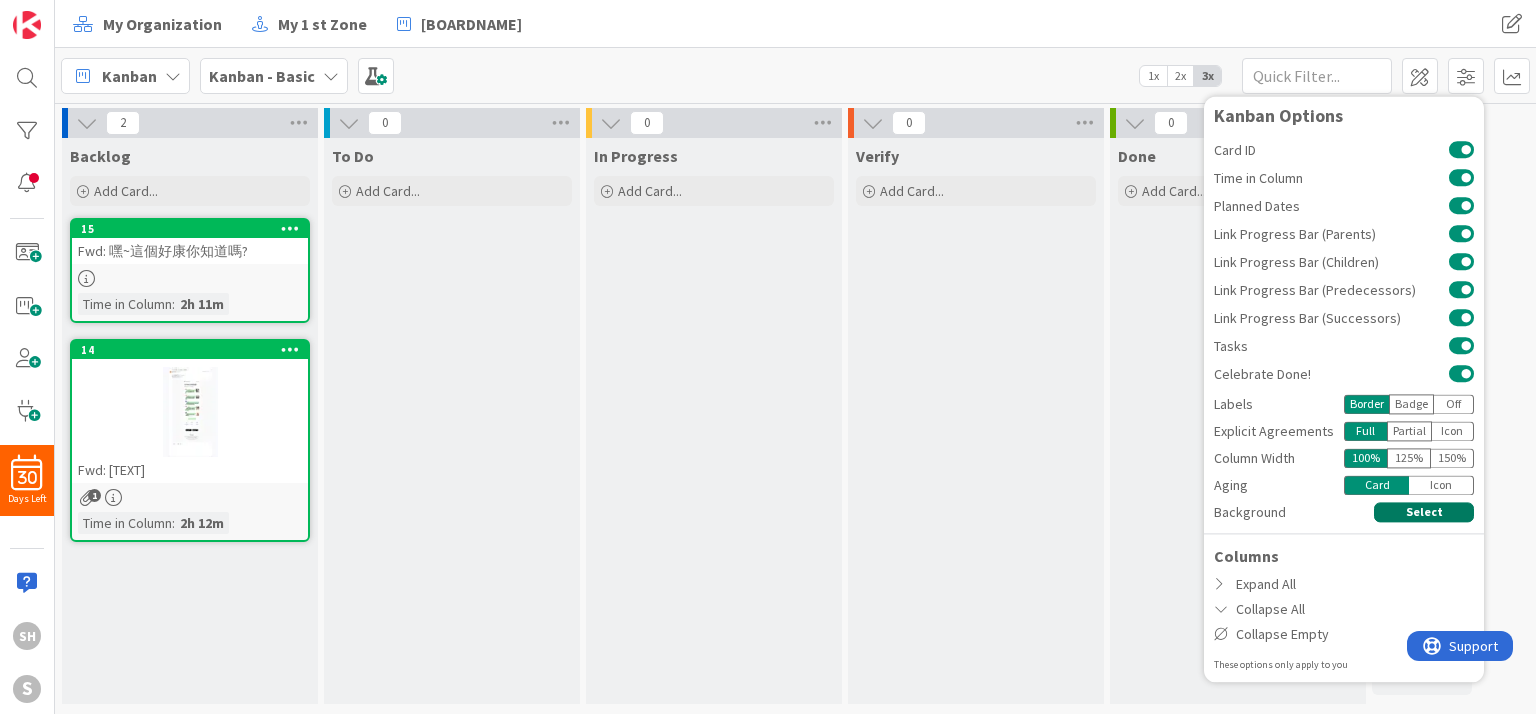 click on "Select" at bounding box center (1424, 512) 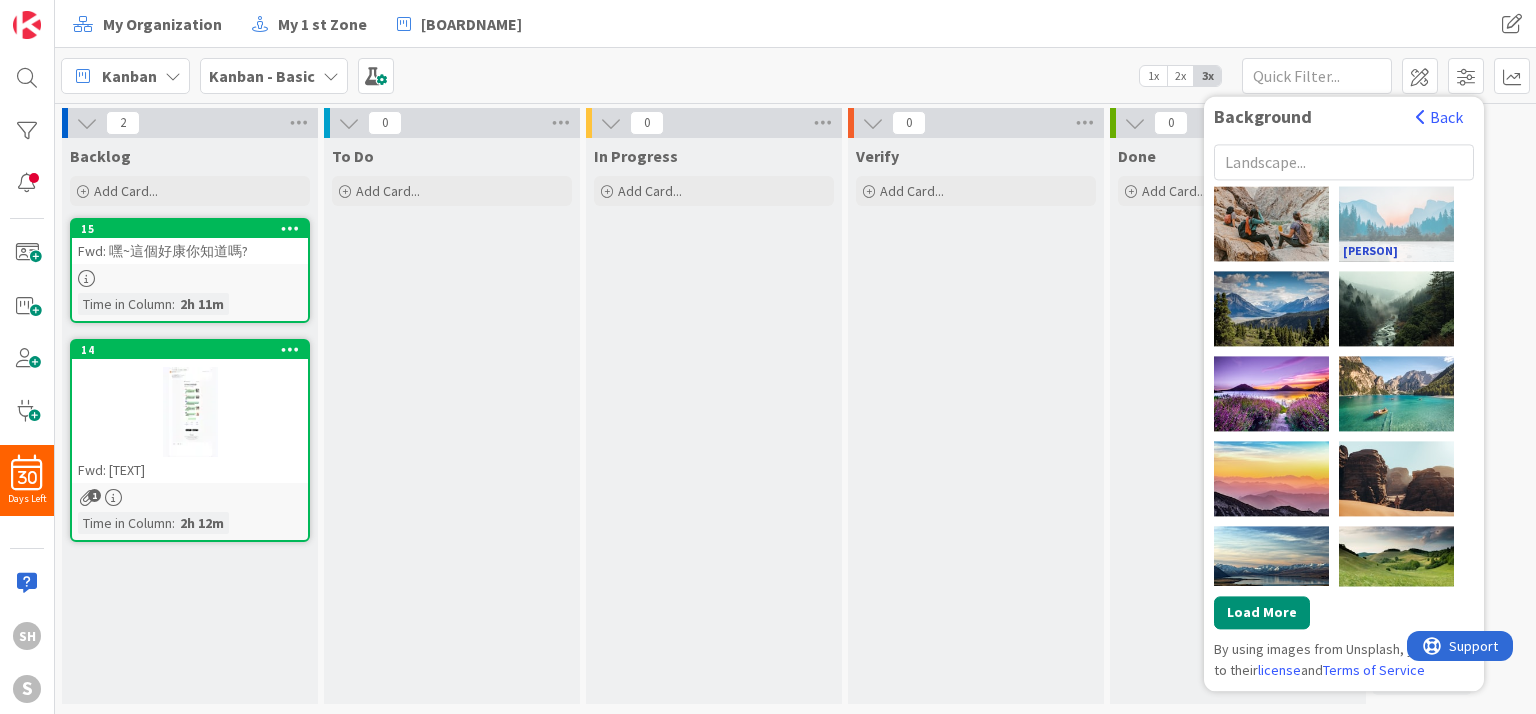 click on "[PERSON]" at bounding box center [1396, 251] 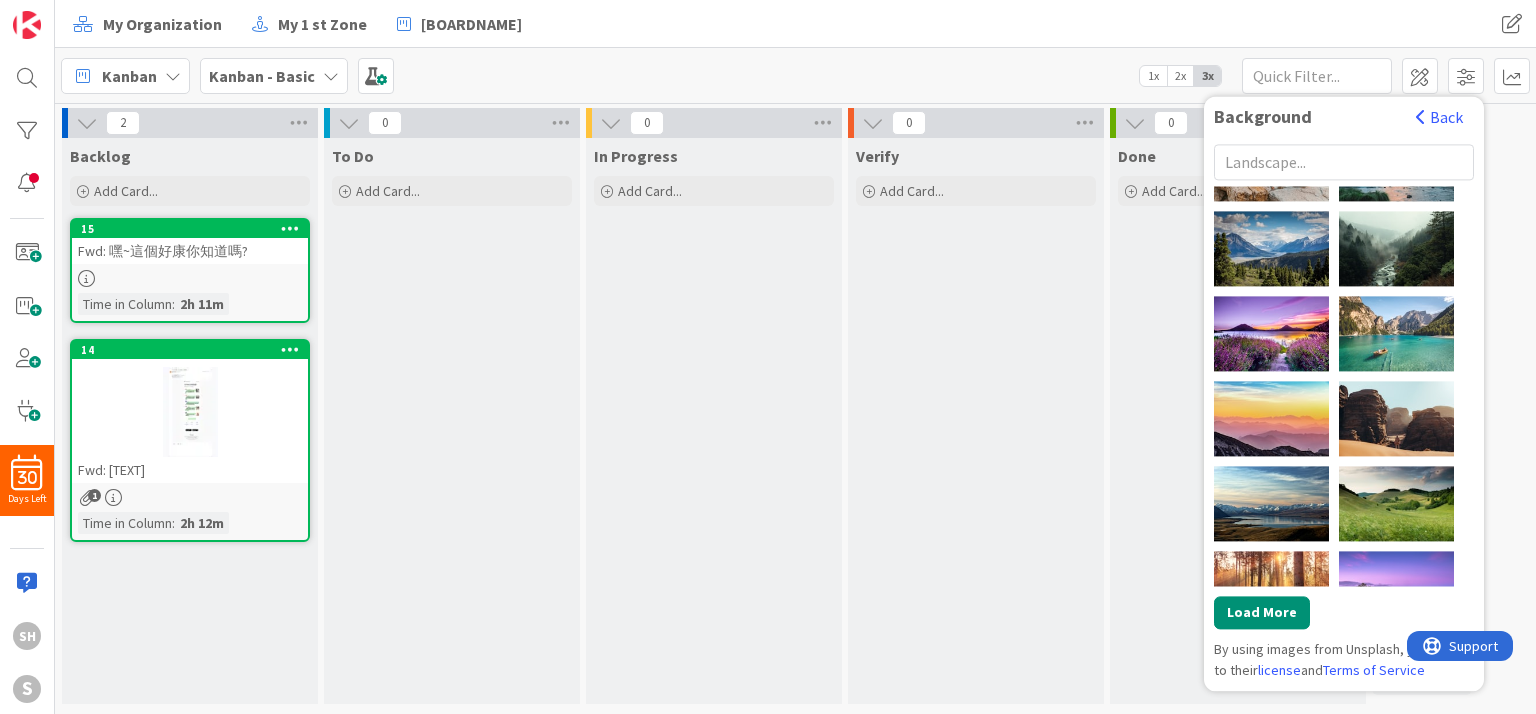 scroll, scrollTop: 0, scrollLeft: 0, axis: both 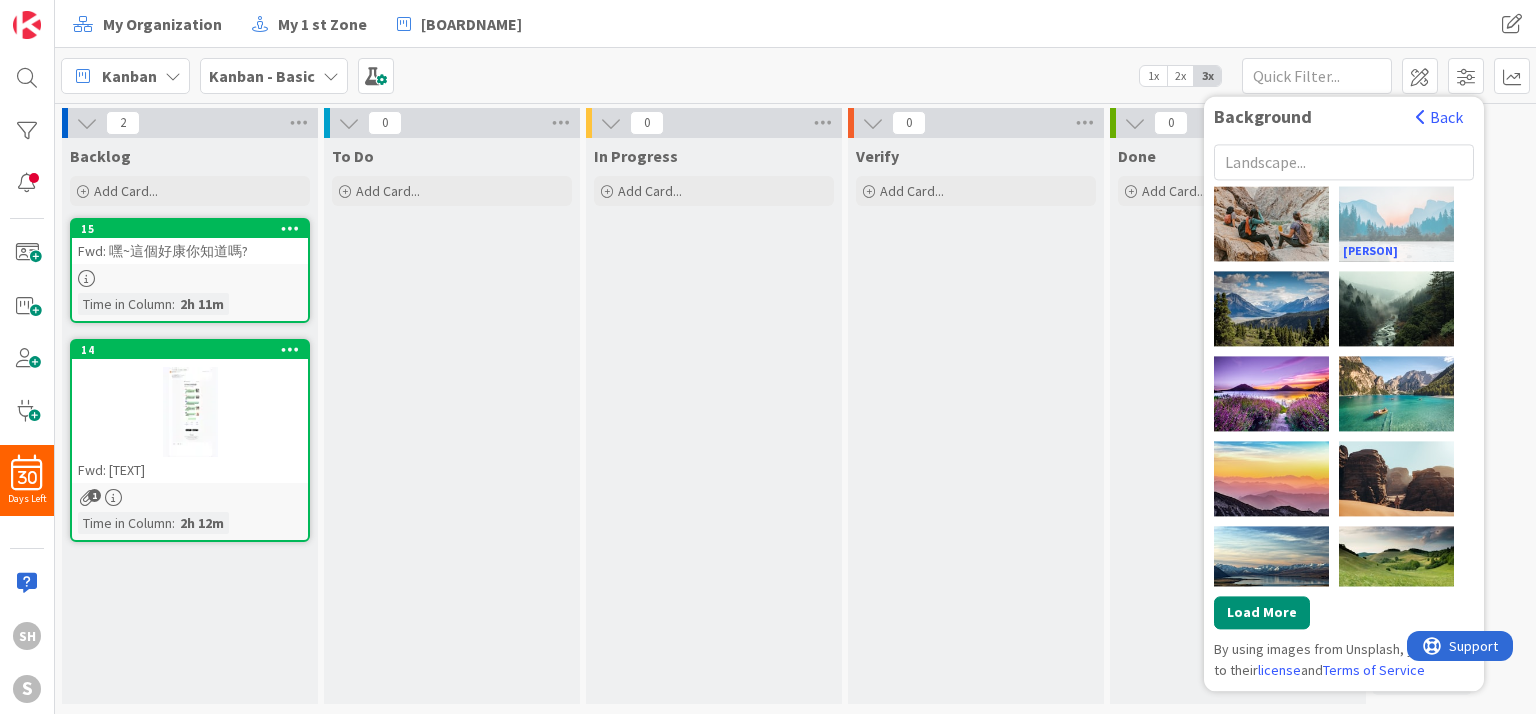 click on "[PERSON]" at bounding box center (1396, 223) 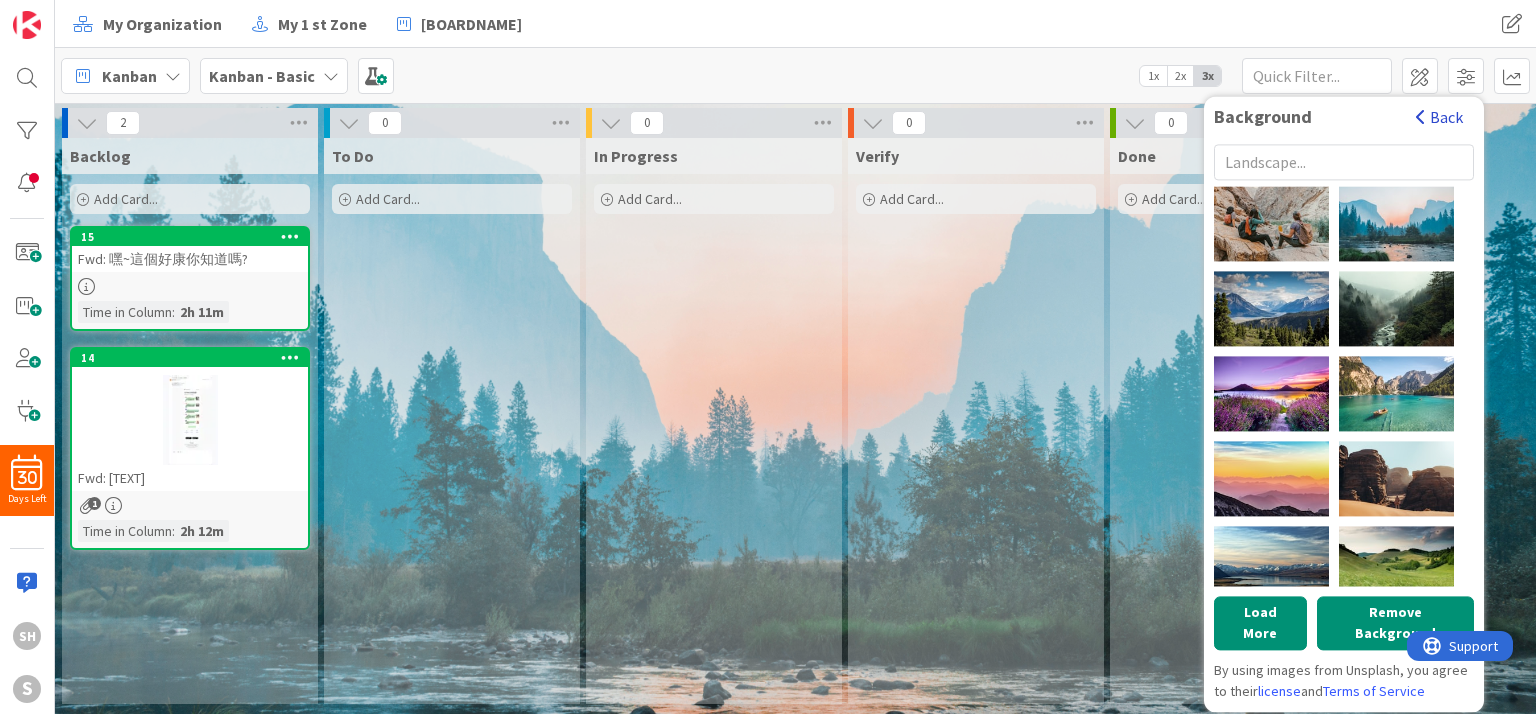 click on "Back" at bounding box center [1439, 117] 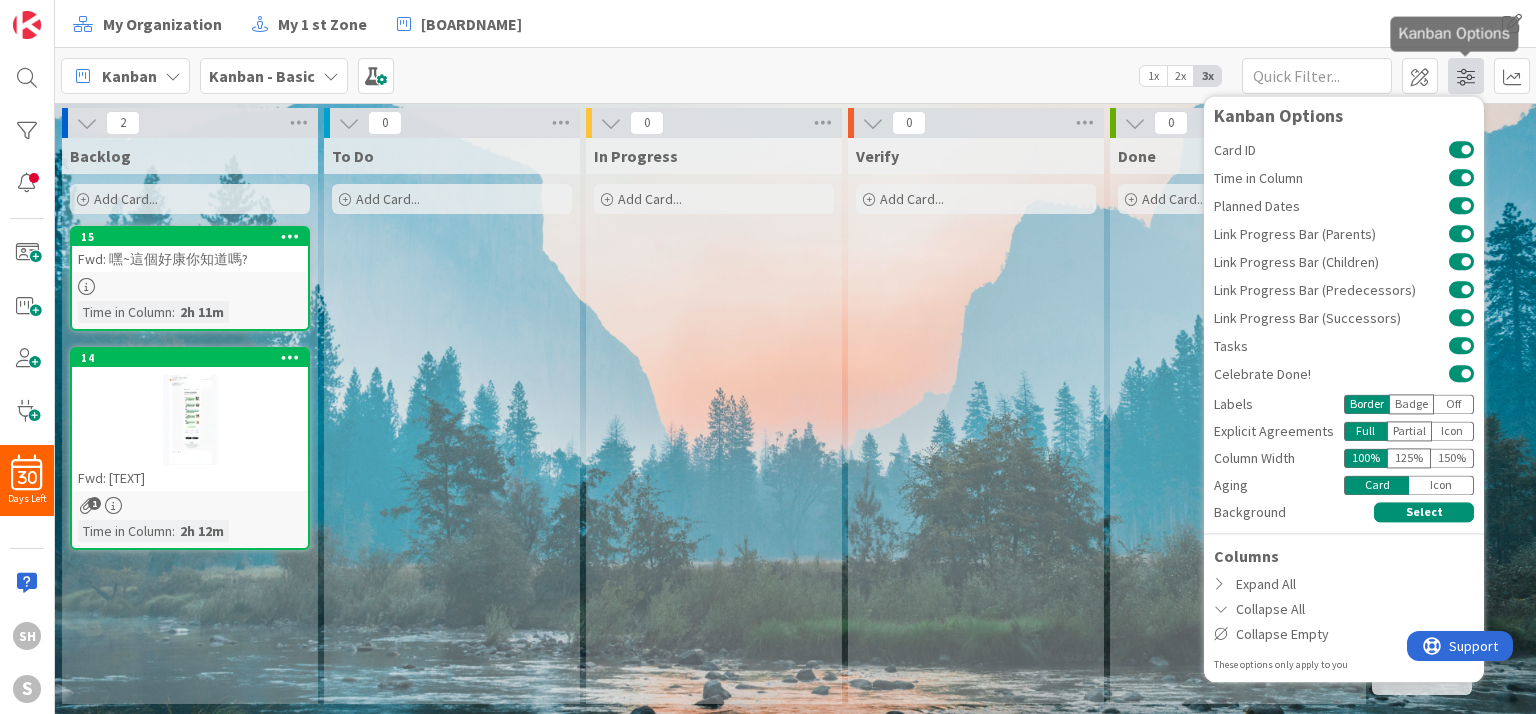 click at bounding box center (1466, 76) 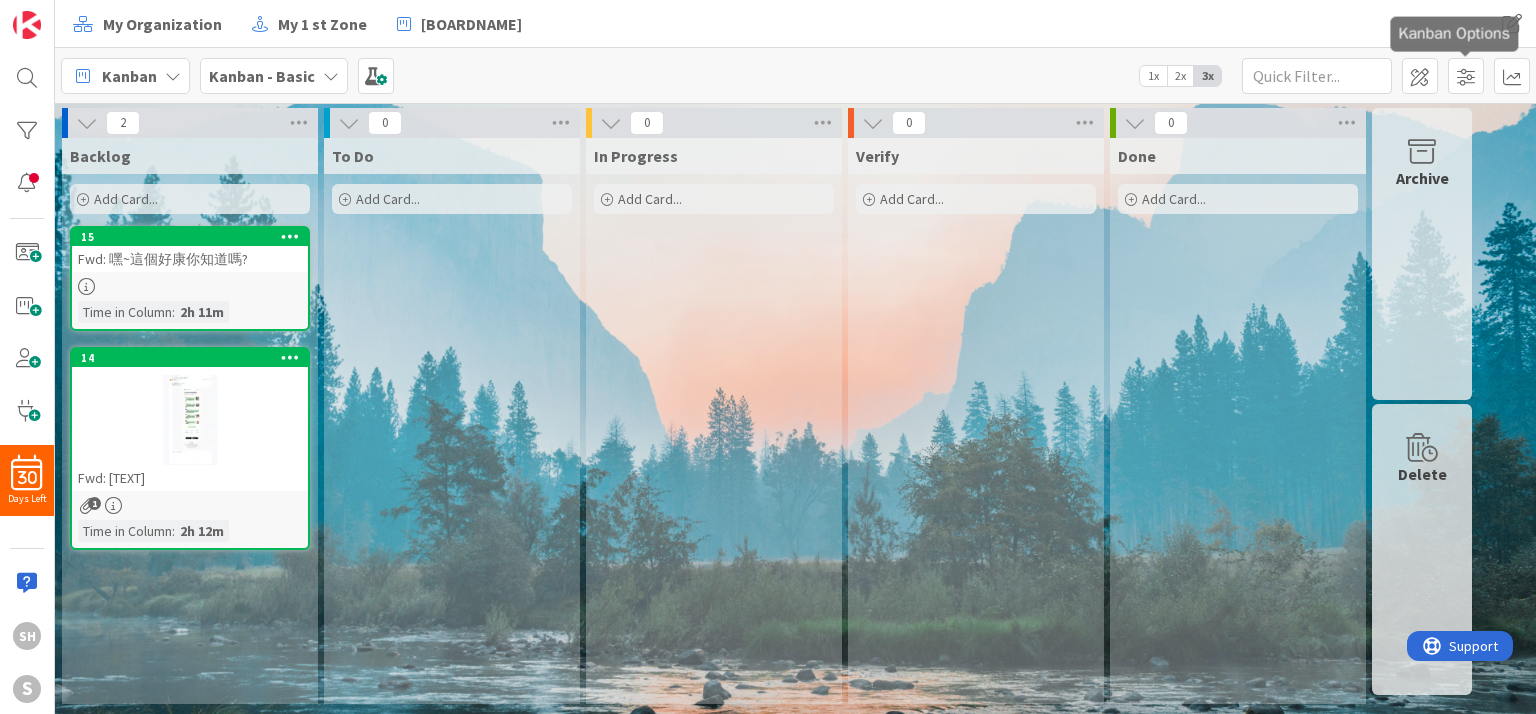 drag, startPoint x: 1476, startPoint y: 83, endPoint x: 1367, endPoint y: 172, distance: 140.71957 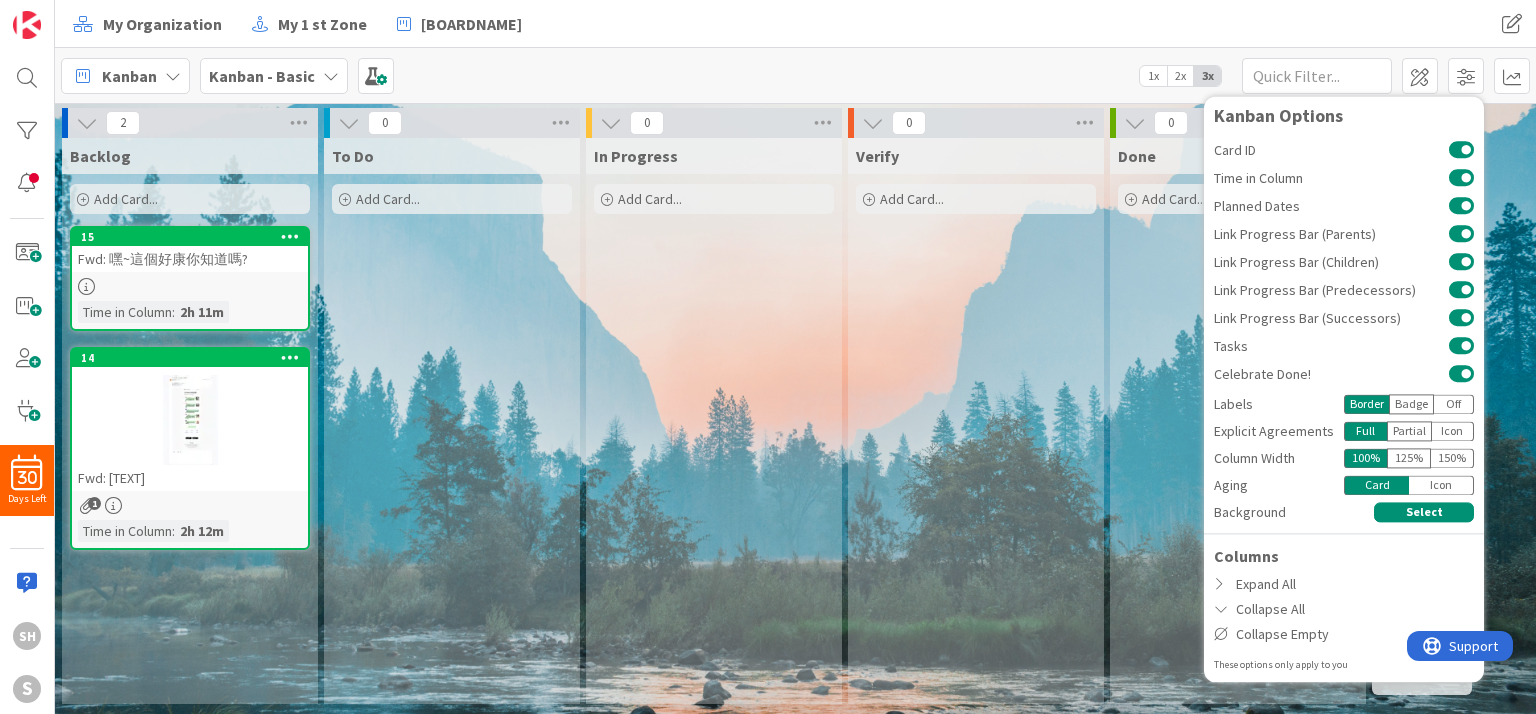 click on "Verify Add Card..." at bounding box center [976, 421] 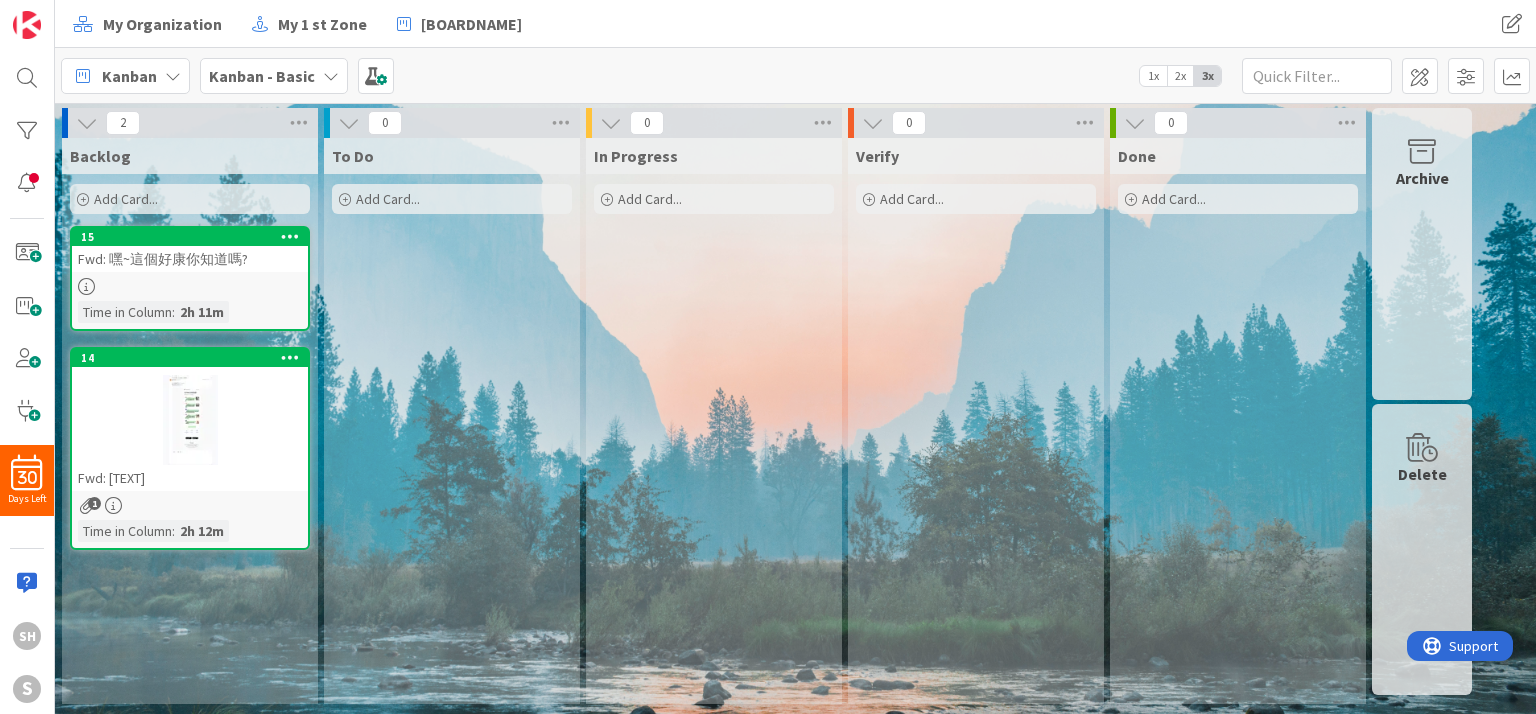 click on "1x" at bounding box center [1153, 76] 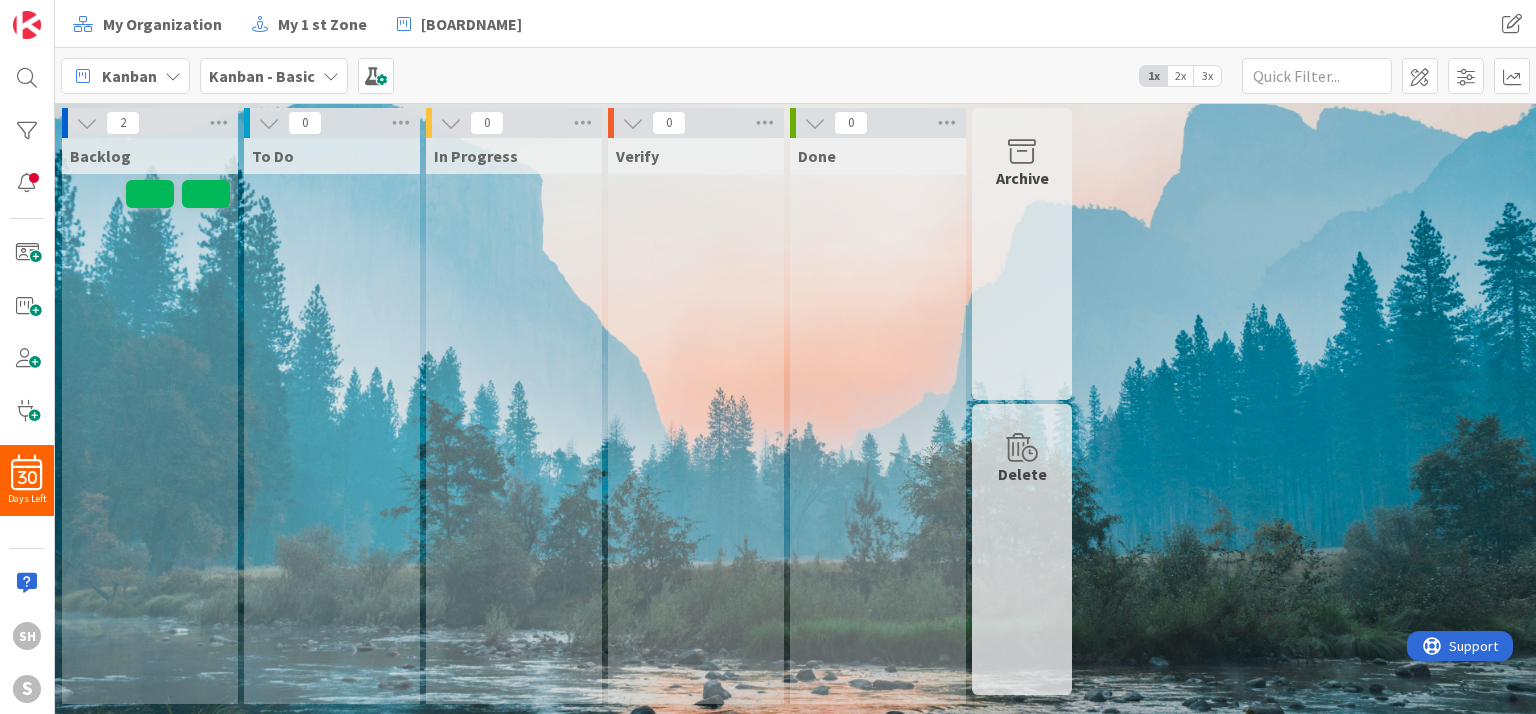 click on "2x" at bounding box center (1180, 76) 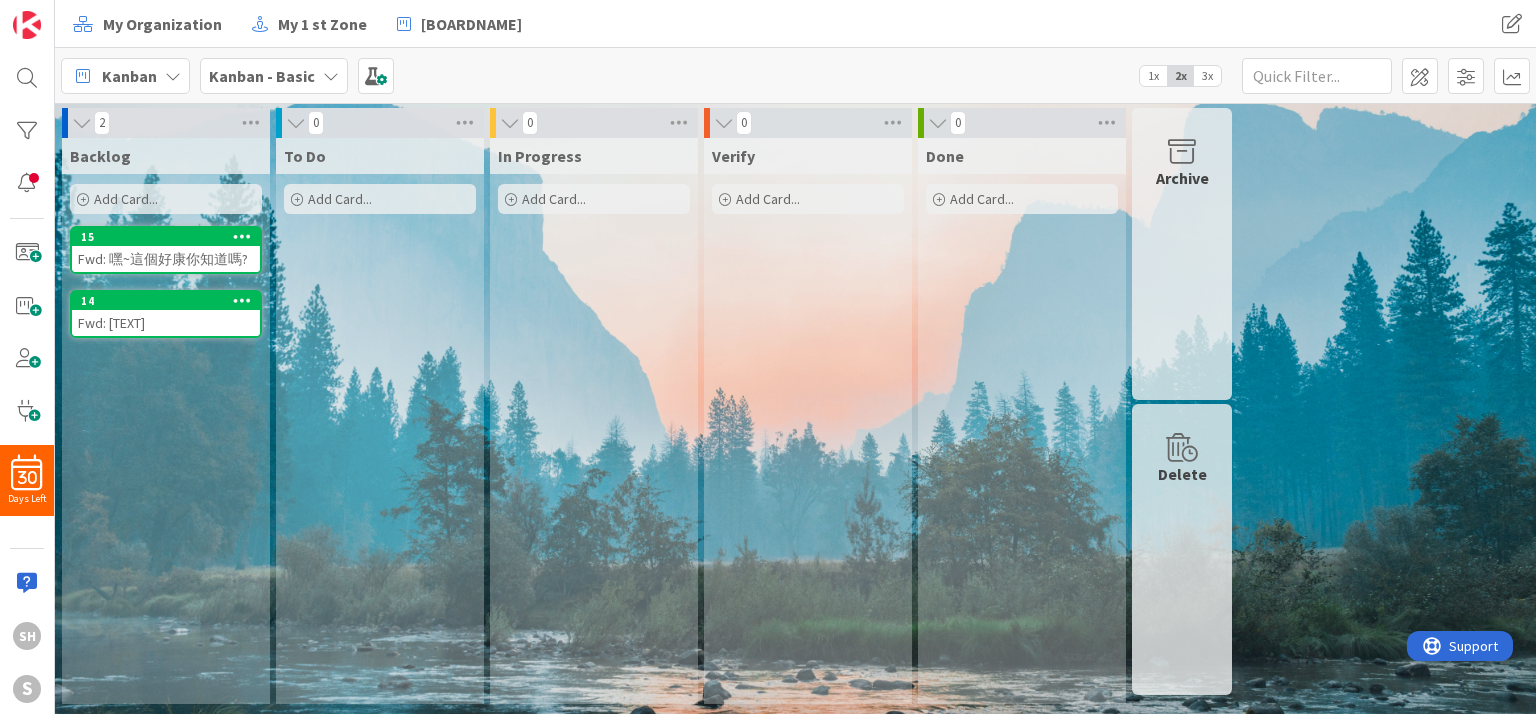 click on "3x" at bounding box center (1207, 76) 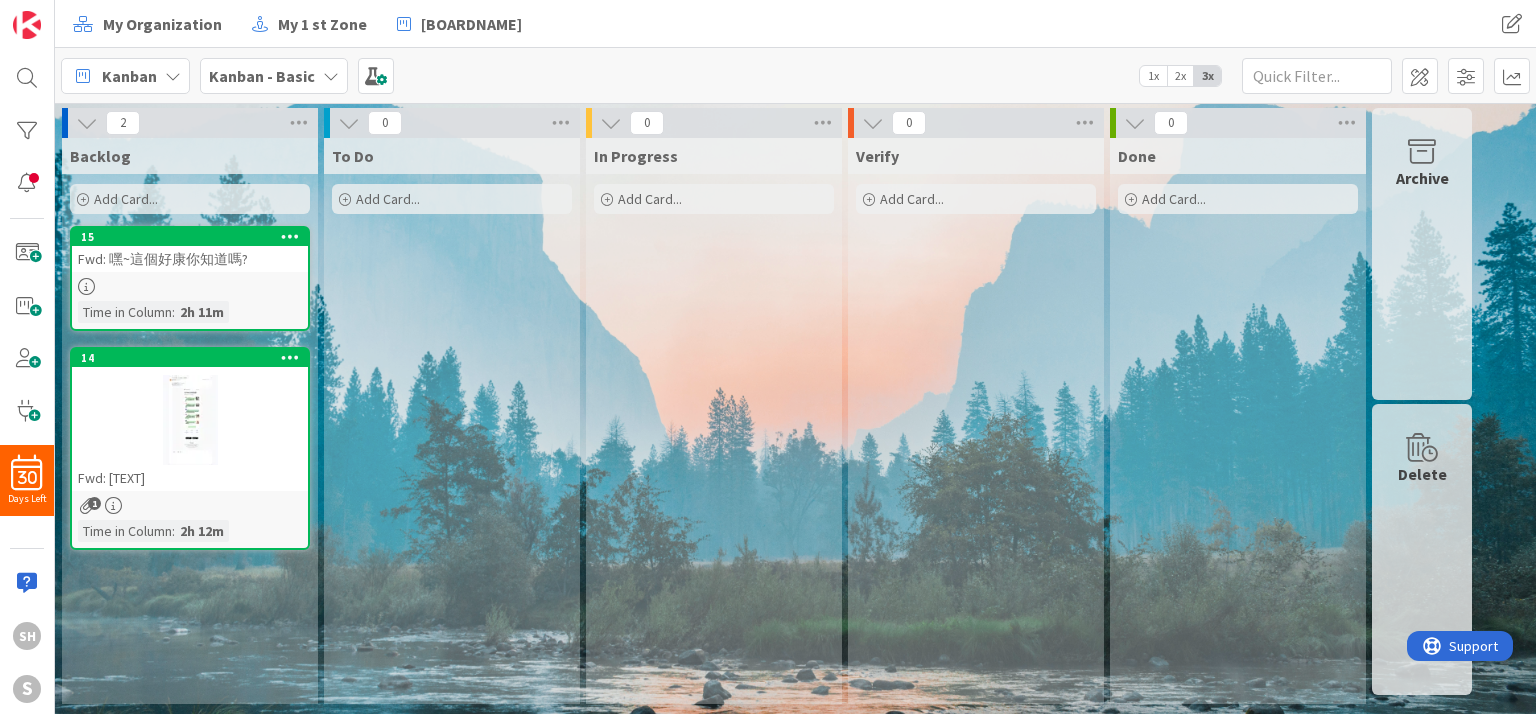 click on "1x" at bounding box center (1153, 76) 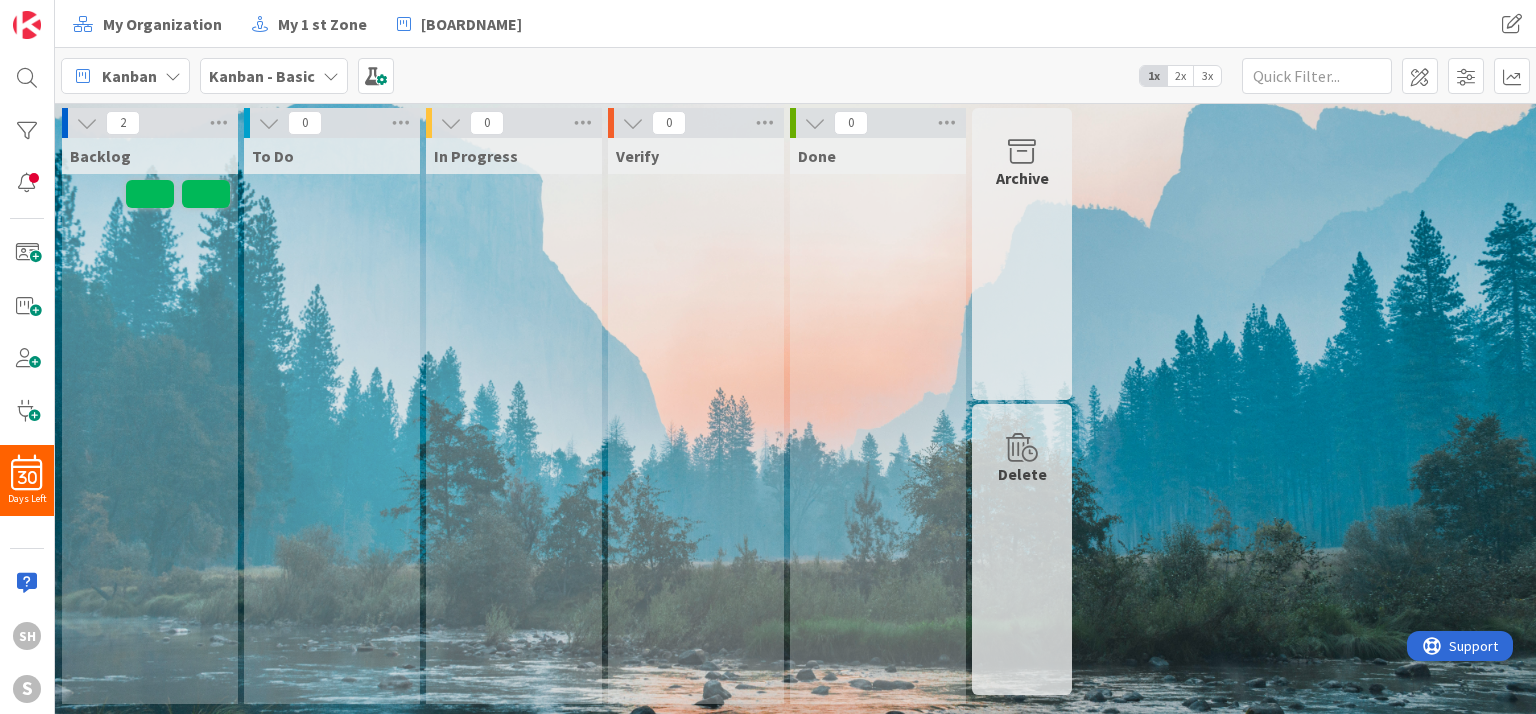 click on "2x" at bounding box center (1180, 76) 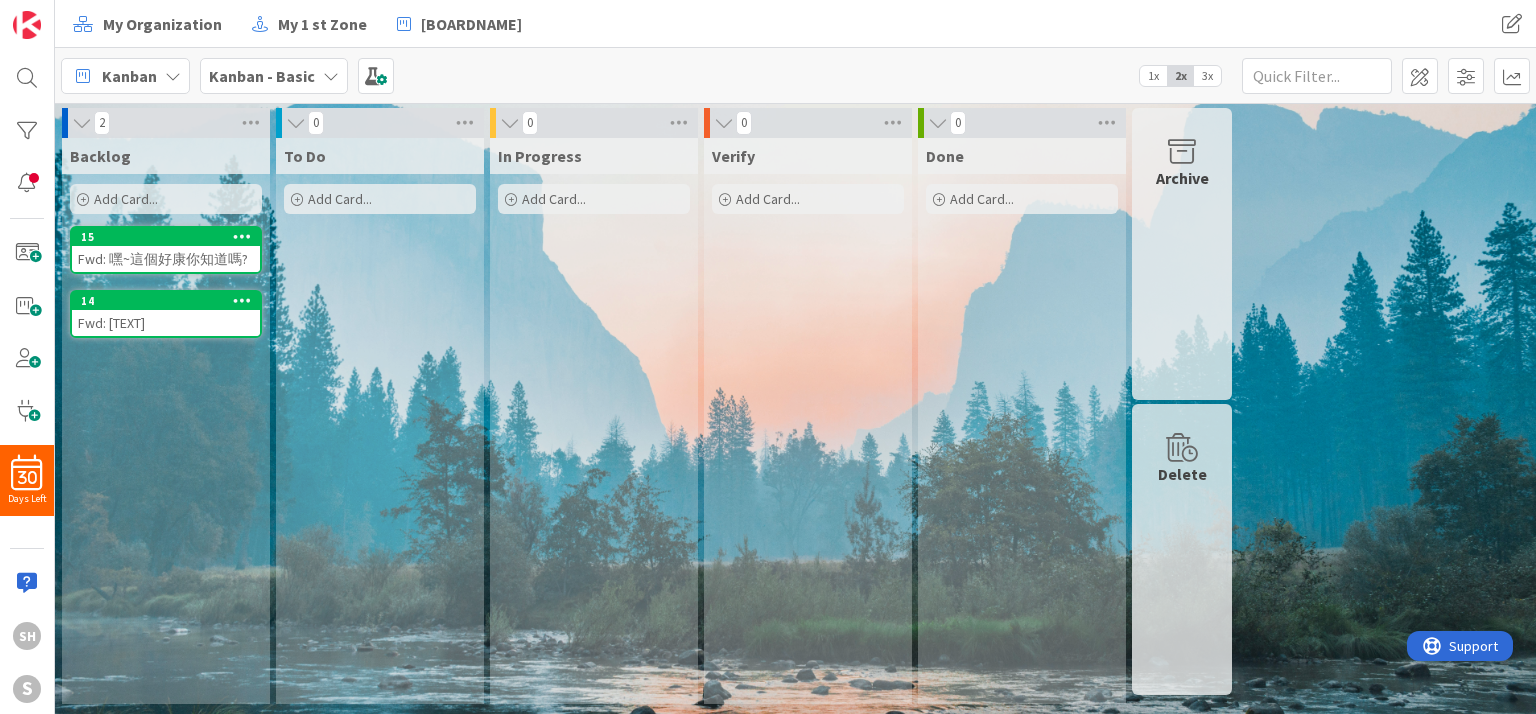 click on "1x" at bounding box center (1153, 76) 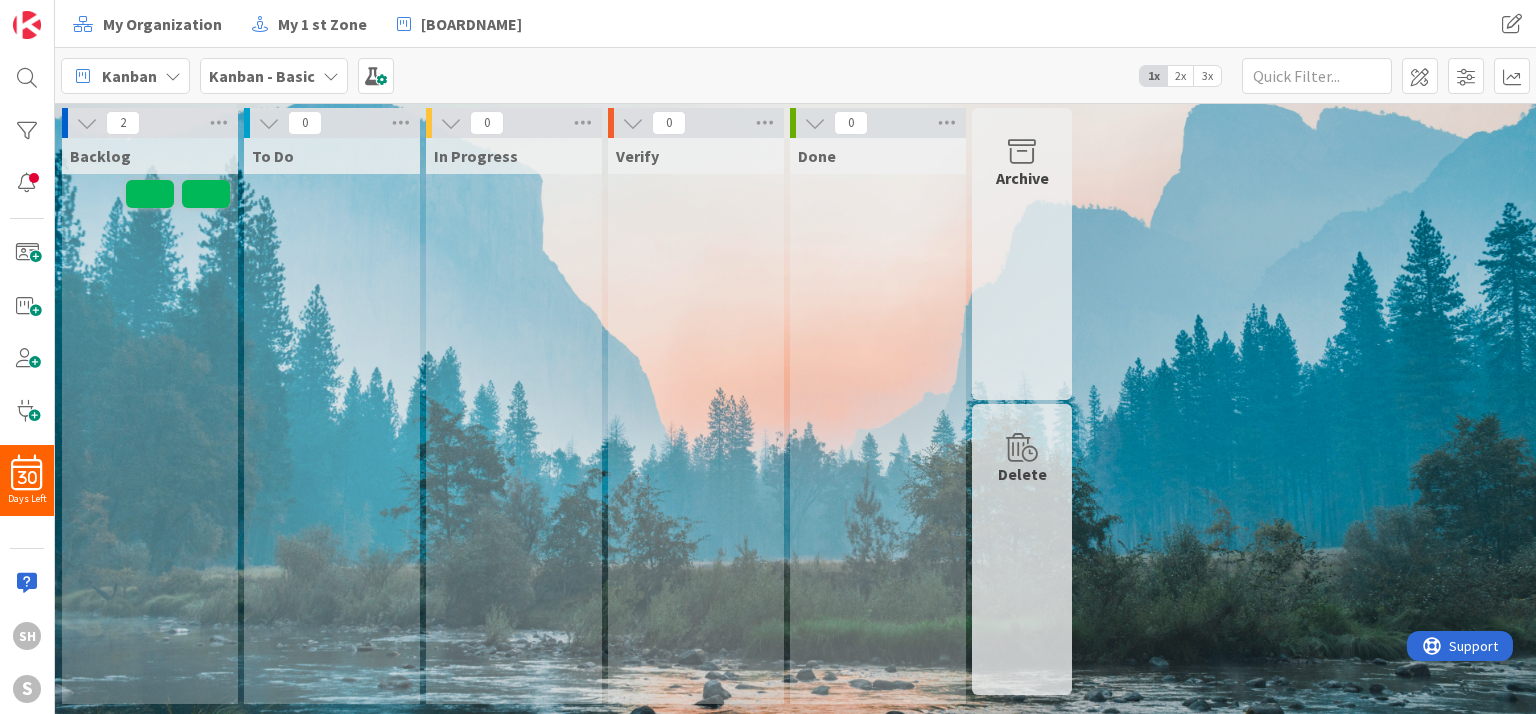 click on "1x" at bounding box center [1153, 76] 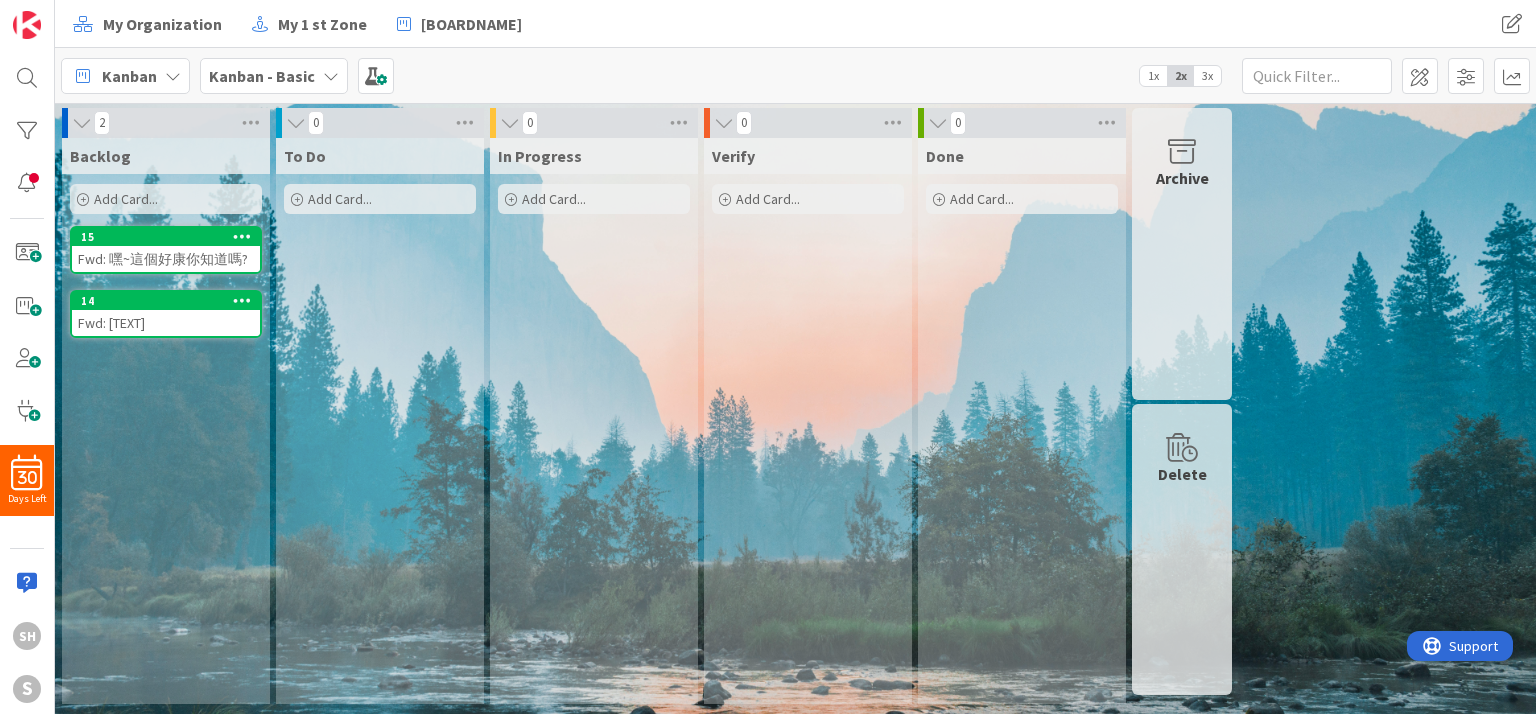 drag, startPoint x: 1205, startPoint y: 79, endPoint x: 1140, endPoint y: 177, distance: 117.59677 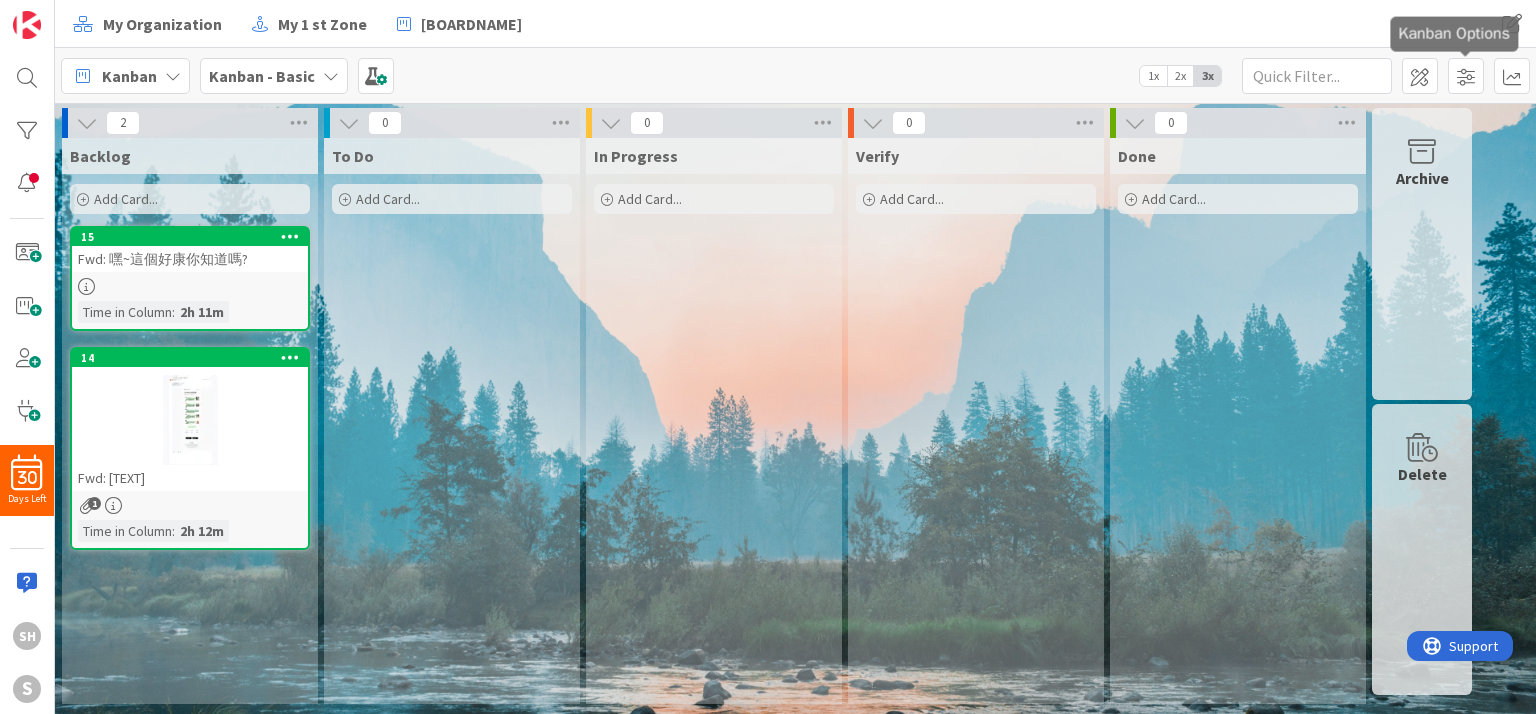 drag, startPoint x: 1466, startPoint y: 79, endPoint x: 1250, endPoint y: 481, distance: 456.35513 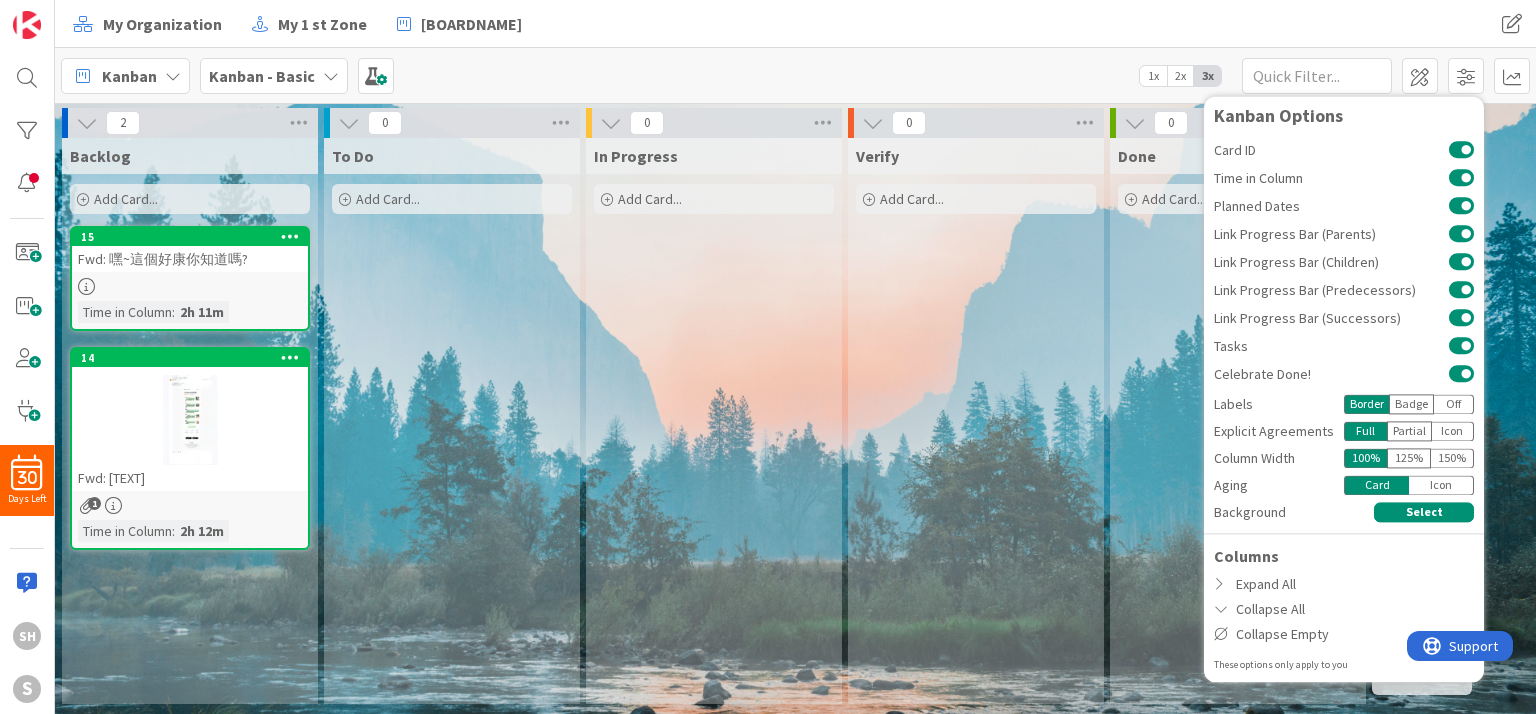 click on "125 %" at bounding box center (1409, 458) 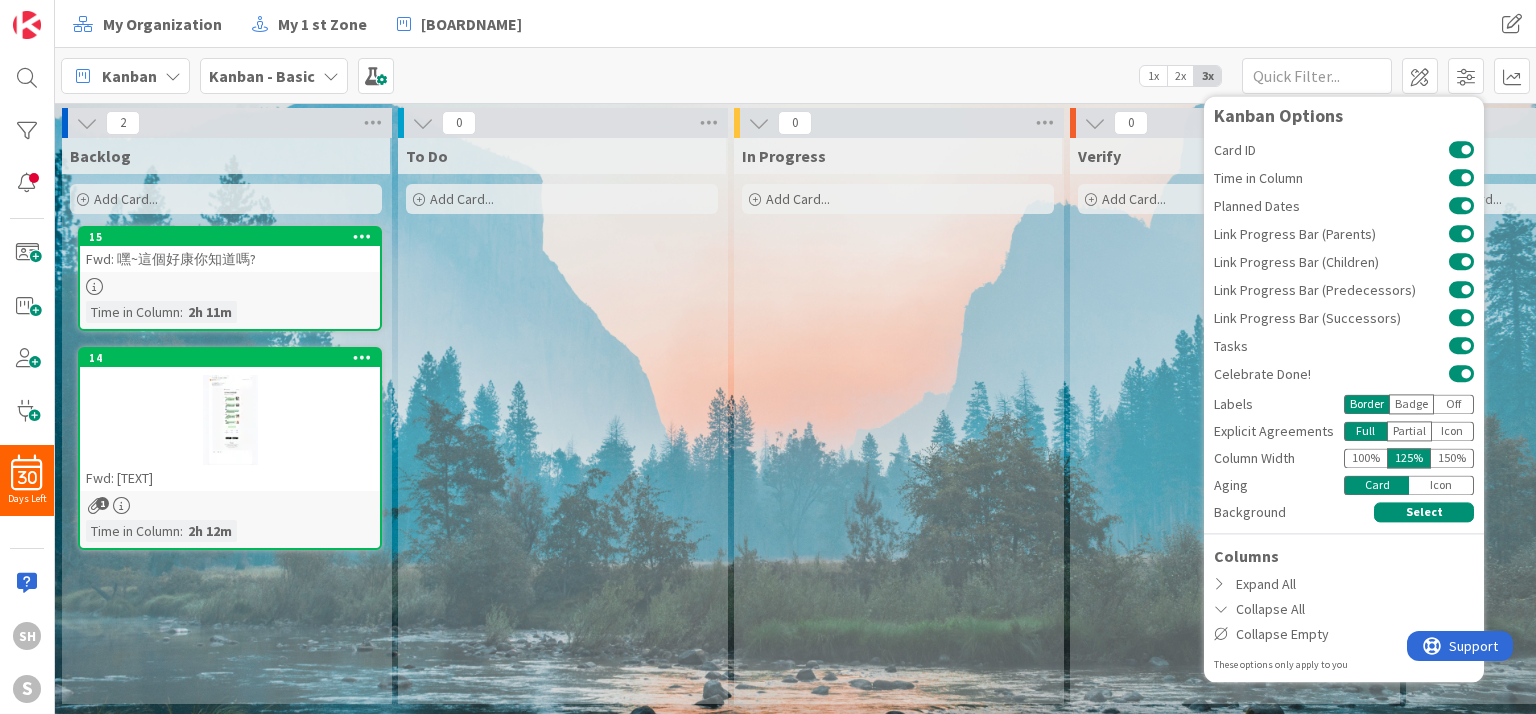 click on "Card ID Time in Column Planned Dates Link Progress Bar (Parents) Link Progress Bar (Children) Link Progress Bar (Predecessors) Link Progress Bar (Successors) Tasks Celebrate Done! Labels Border Badge Off Explicit Agreements Full Partial Icon Column Width 100 % 125 % 150 % Aging Card Icon Background Select Columns Expand All Collapse All Collapse Empty These options only apply to you" at bounding box center [1344, 404] 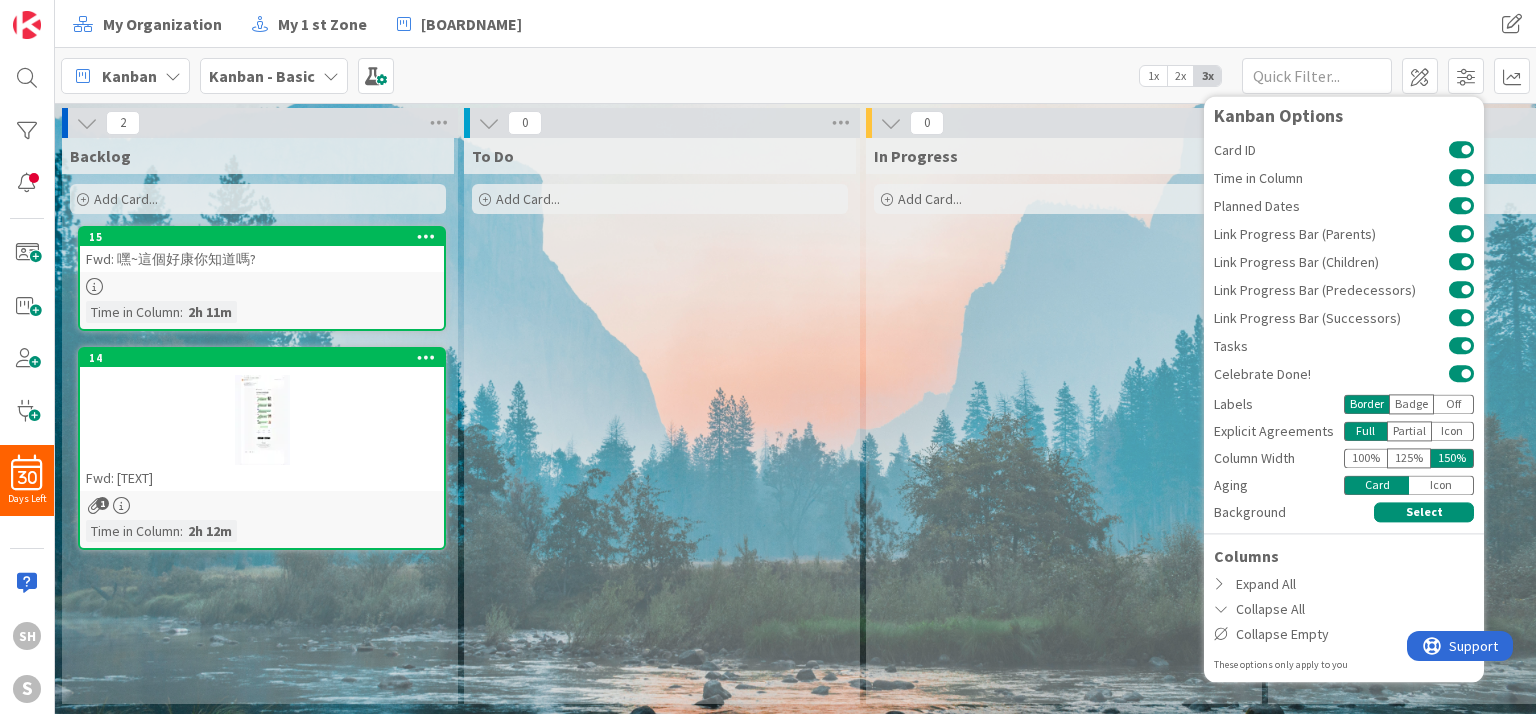 click on "Partial" at bounding box center [1409, 431] 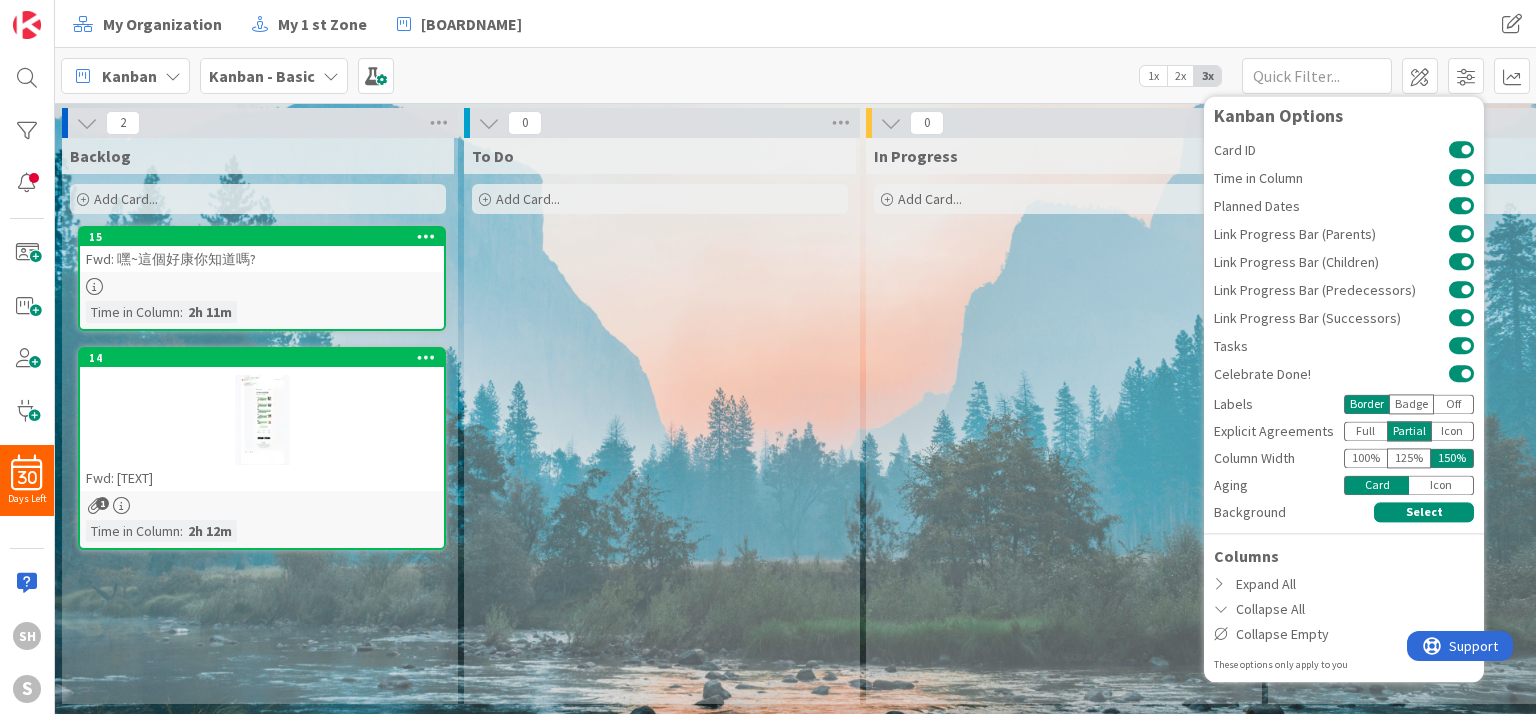 click on "Icon" at bounding box center [1453, 431] 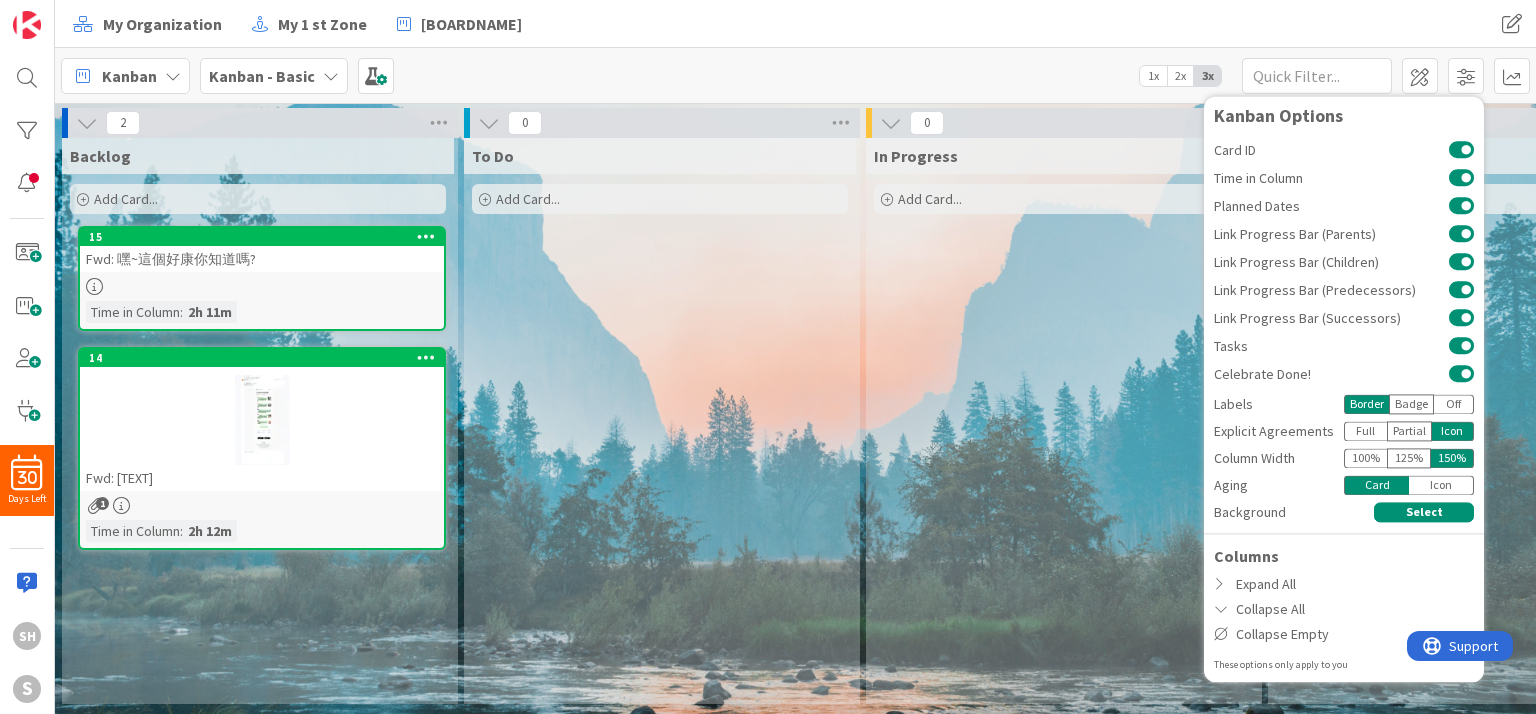 click on "Full" at bounding box center (1365, 431) 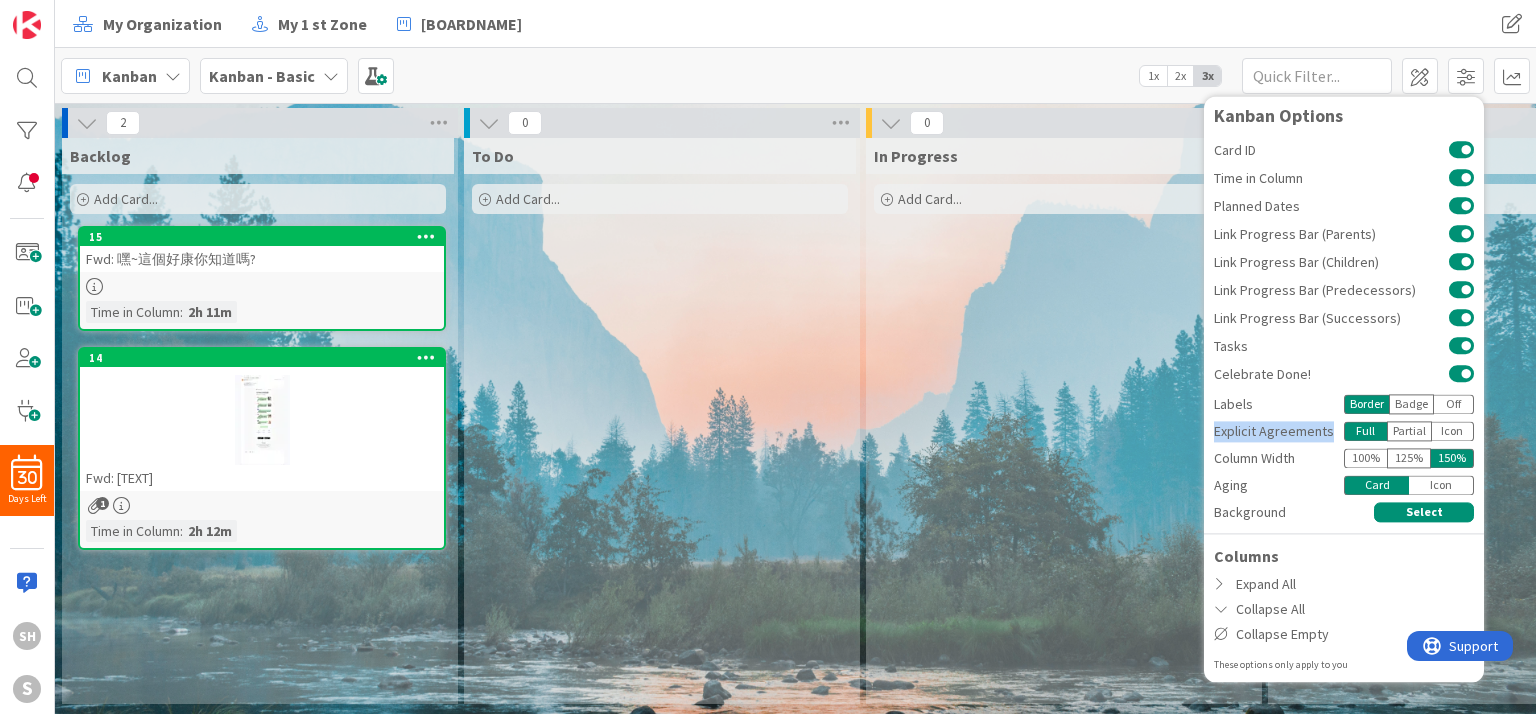 drag, startPoint x: 1328, startPoint y: 437, endPoint x: 1204, endPoint y: 440, distance: 124.036285 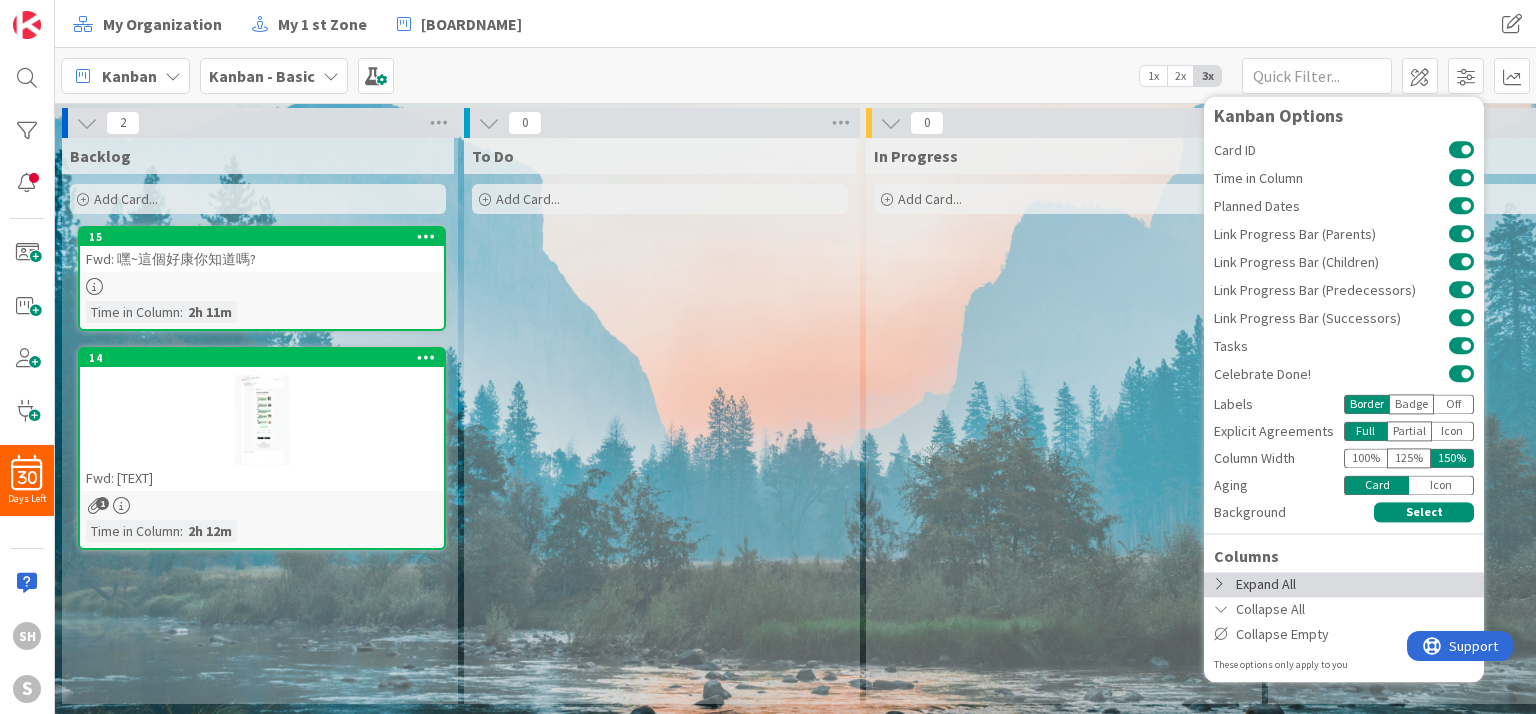 click on "Expand All" at bounding box center (1344, 584) 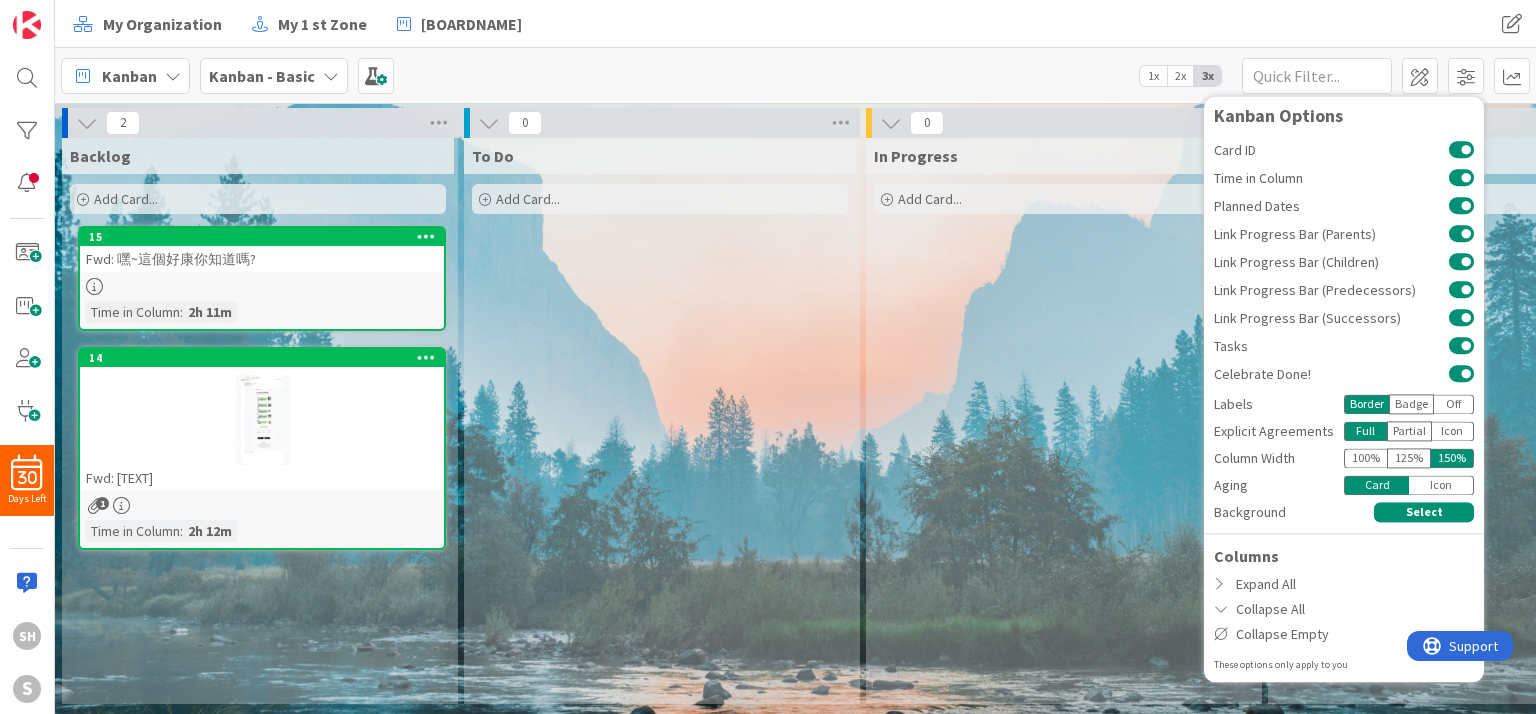 click on "Icon" at bounding box center (1441, 485) 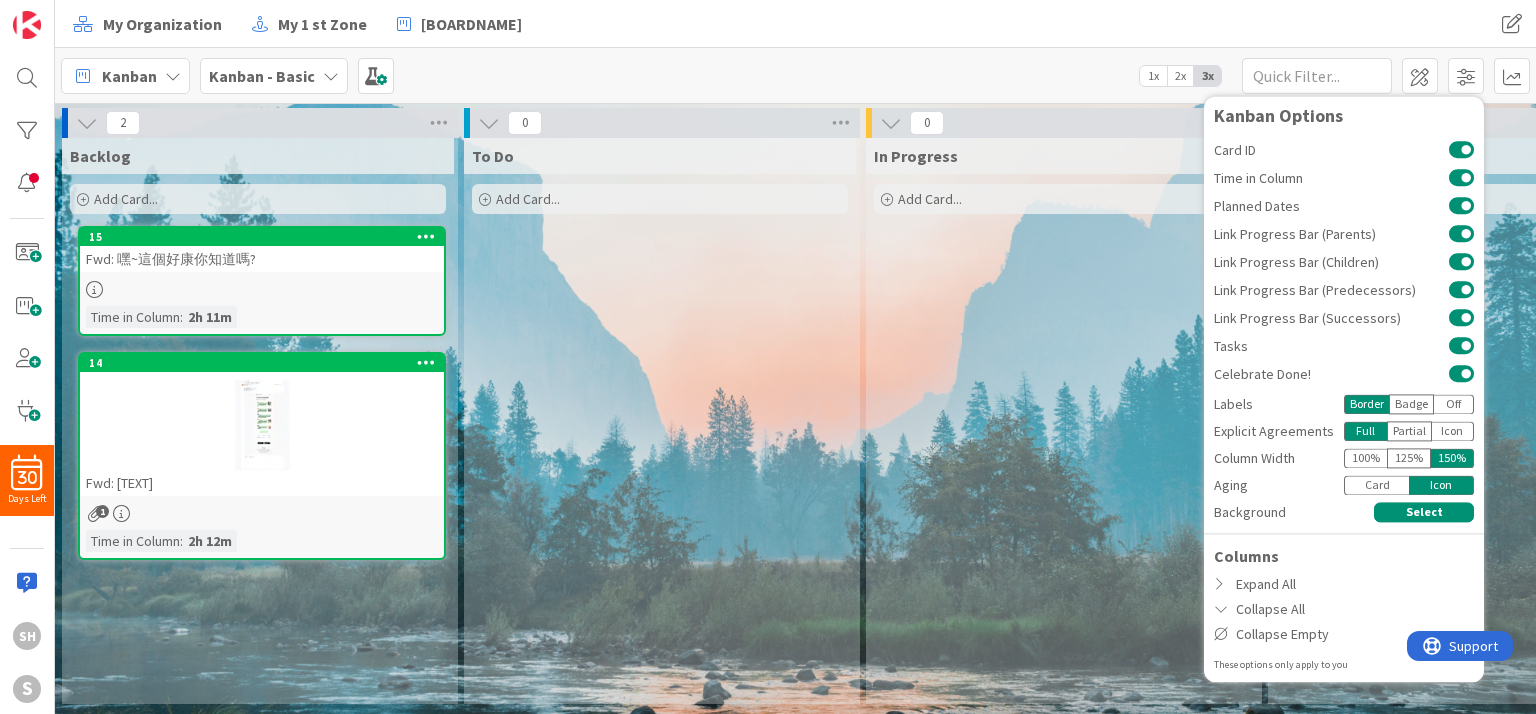 click on "Card" at bounding box center (1376, 485) 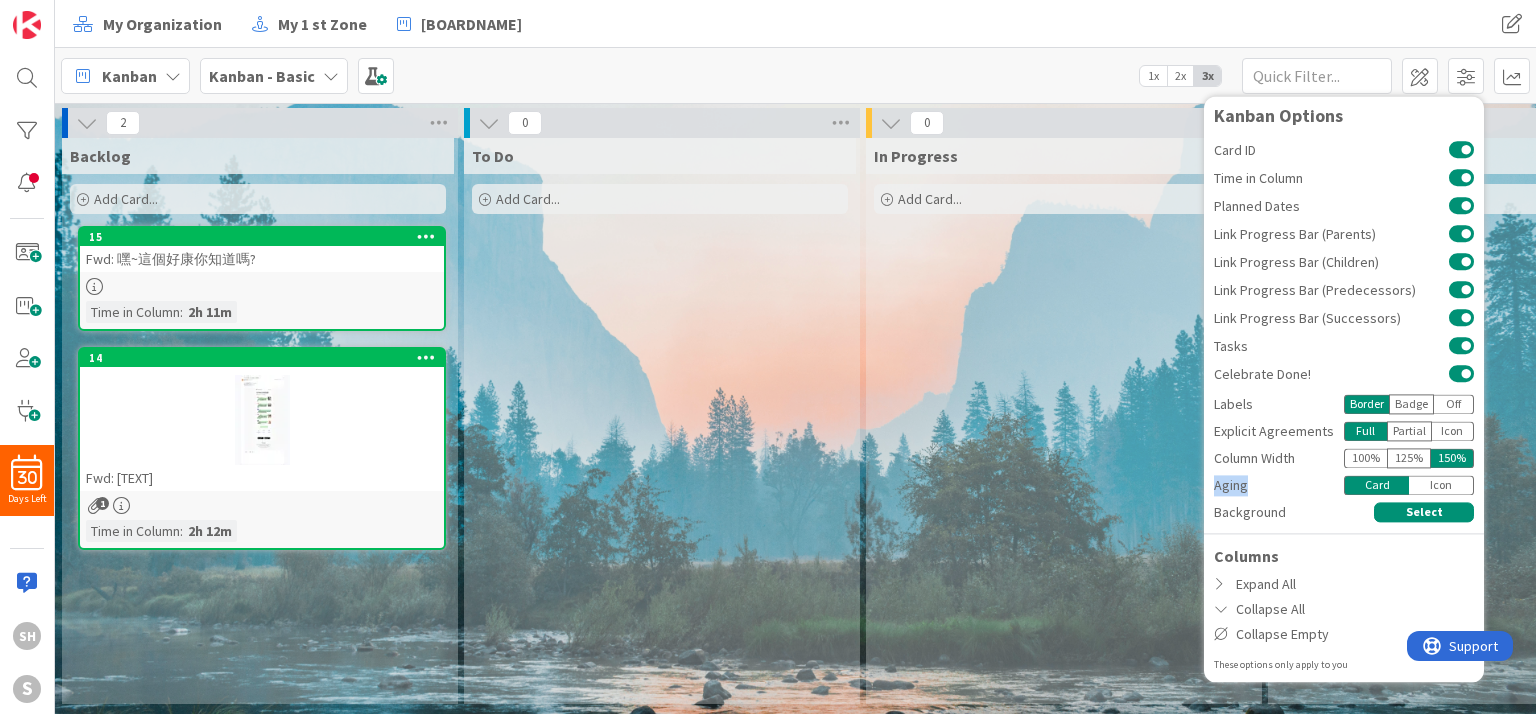 drag, startPoint x: 1258, startPoint y: 481, endPoint x: 1206, endPoint y: 483, distance: 52.03845 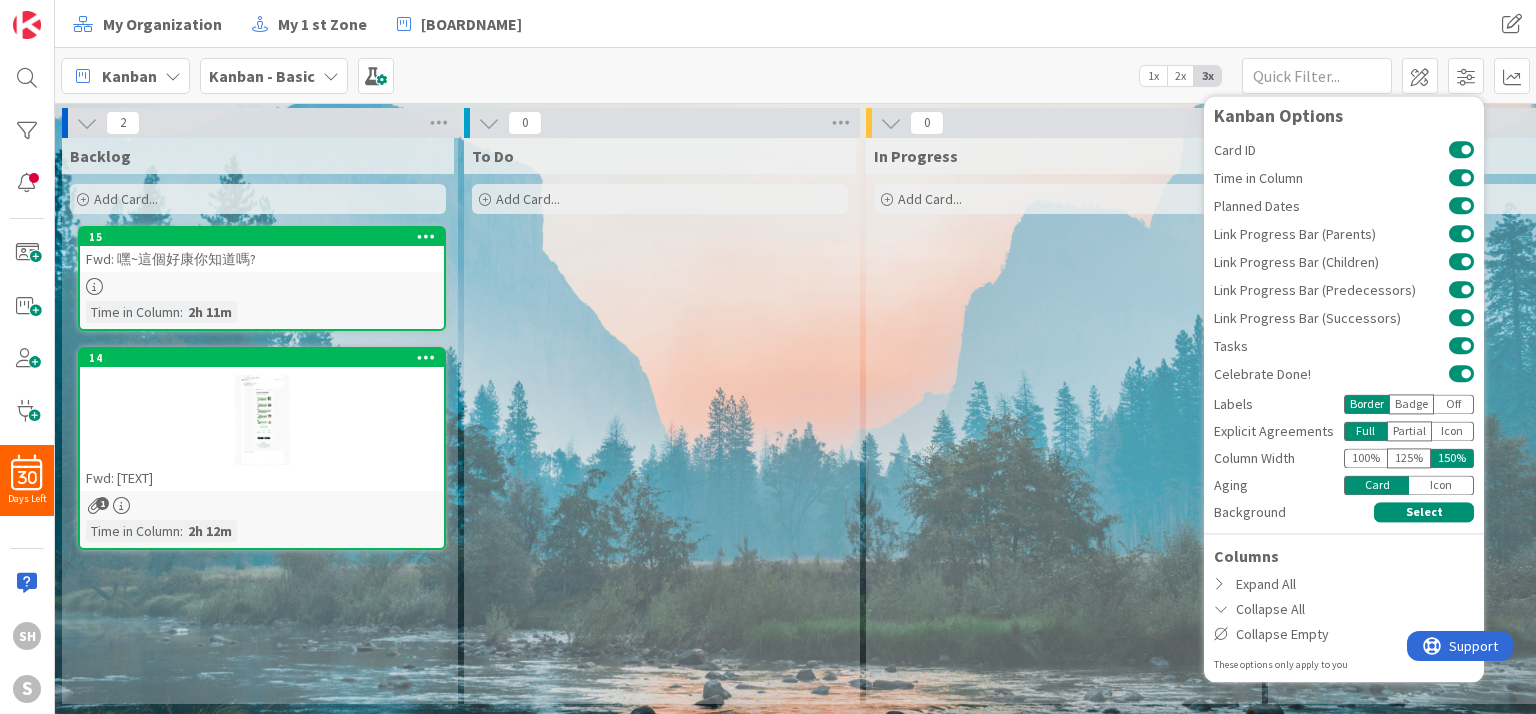 click on "Icon" at bounding box center [1441, 485] 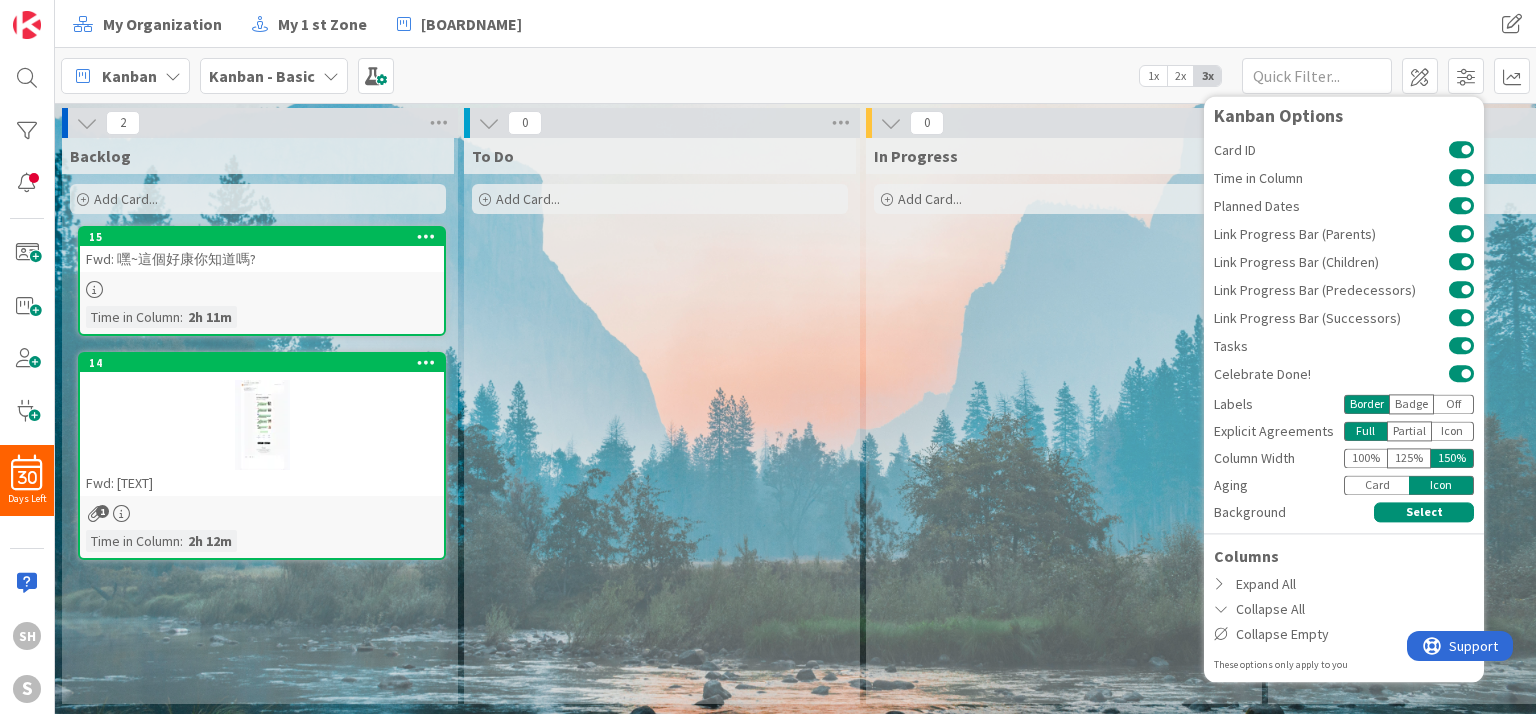 click on "Card" at bounding box center (1376, 485) 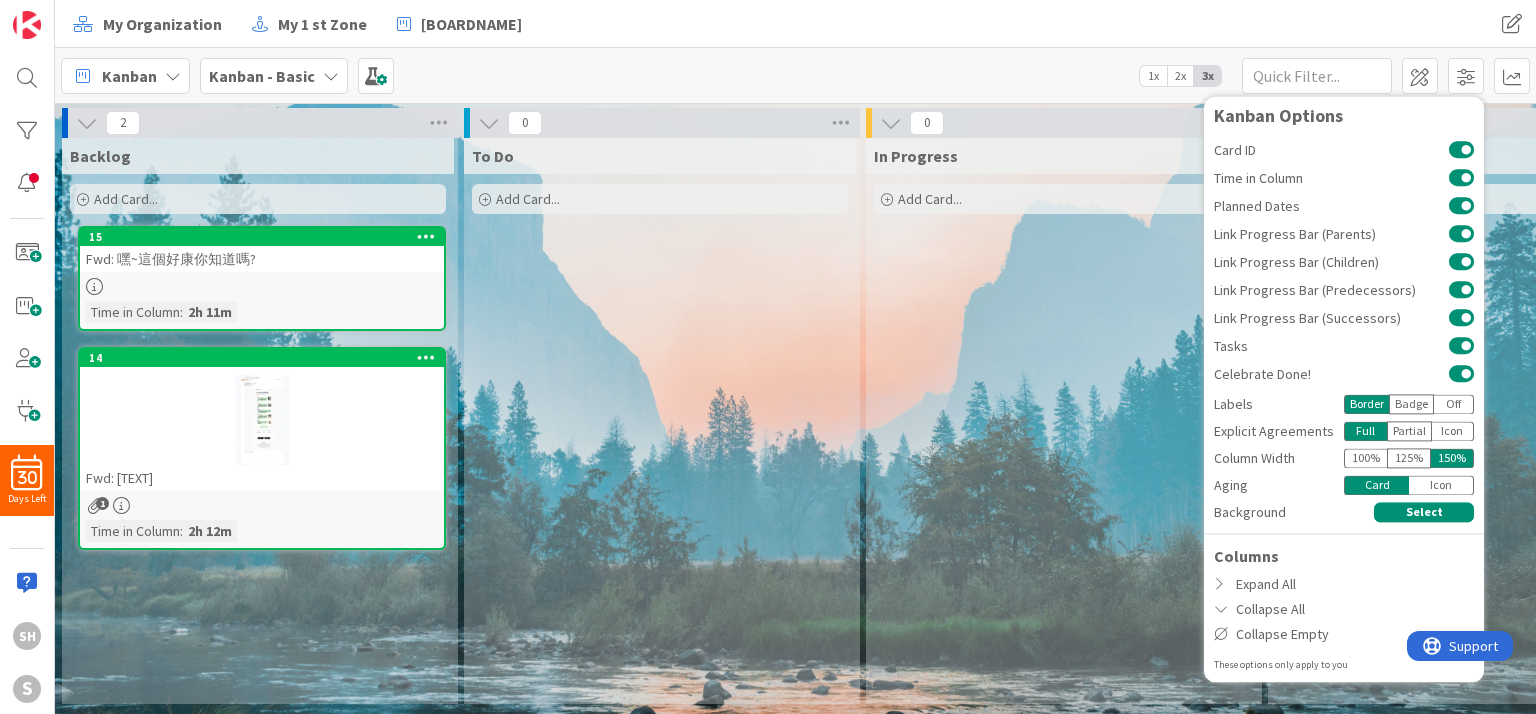 click on "In Progress Add Card..." at bounding box center [1062, 421] 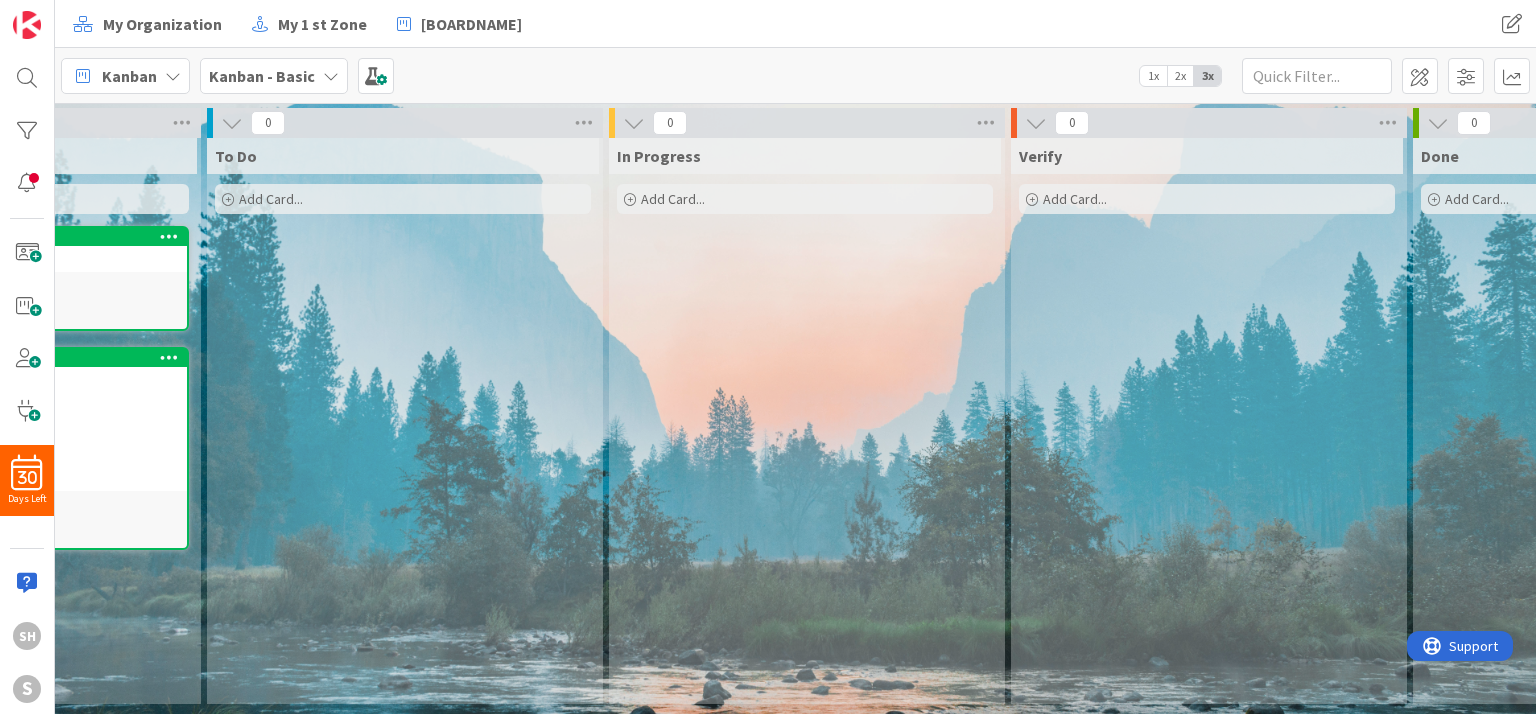 scroll, scrollTop: 0, scrollLeft: 0, axis: both 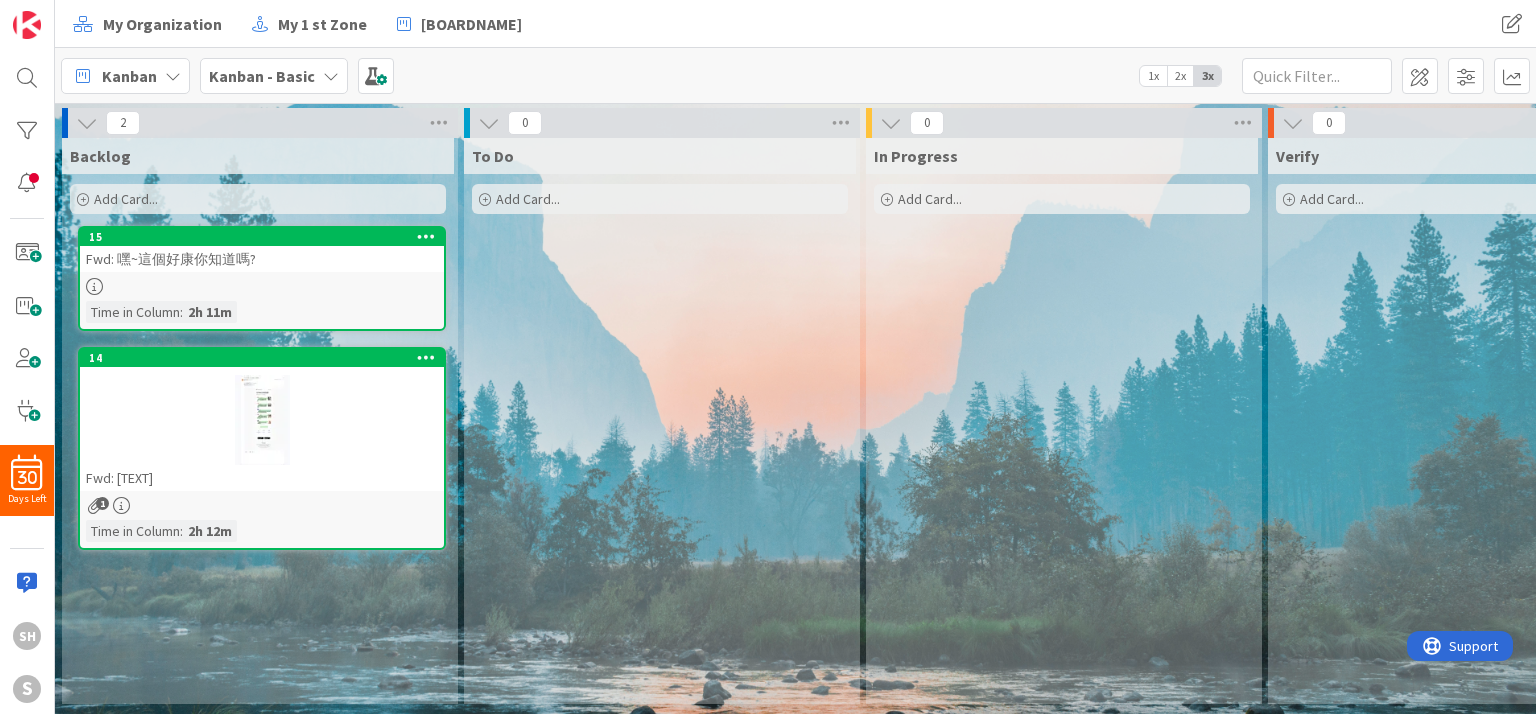 click on "2x" at bounding box center (1180, 76) 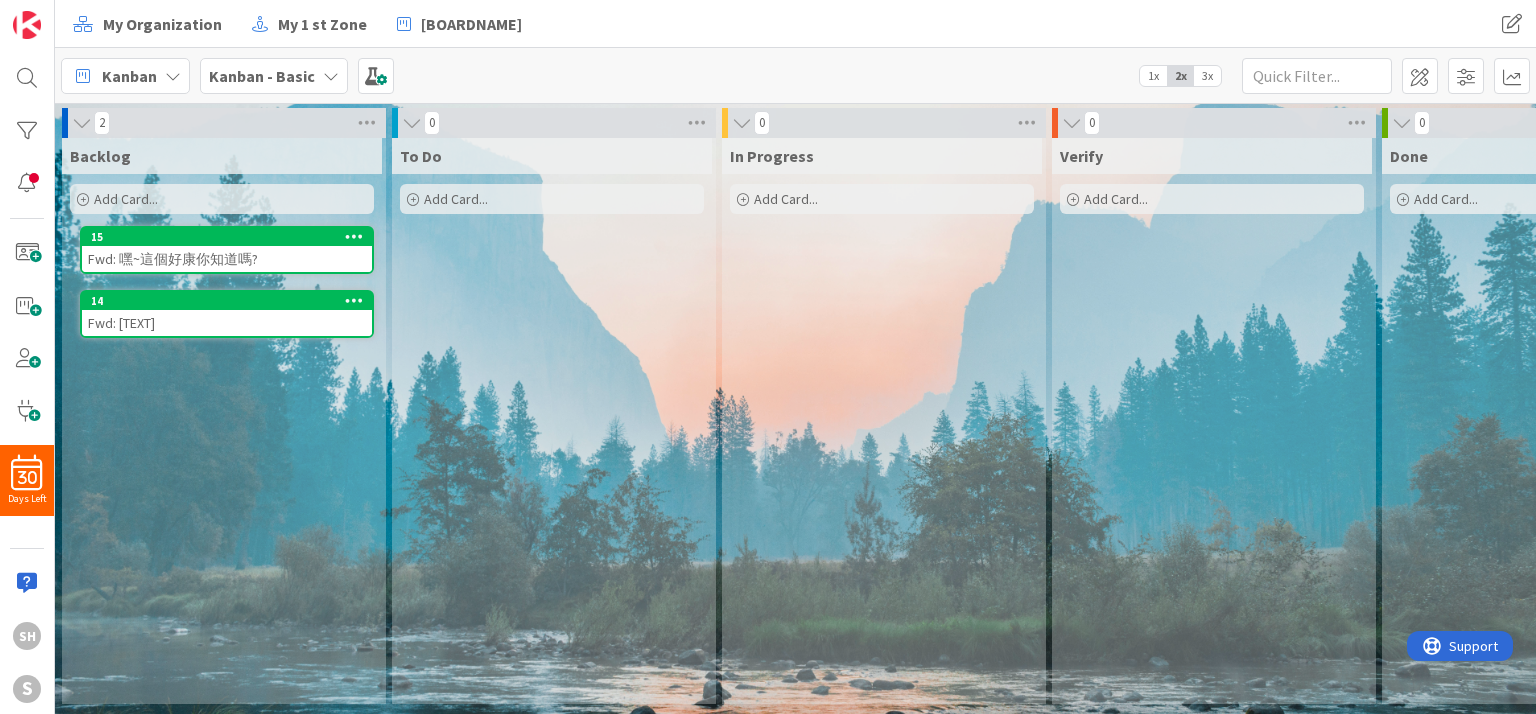 click on "1x" at bounding box center (1153, 76) 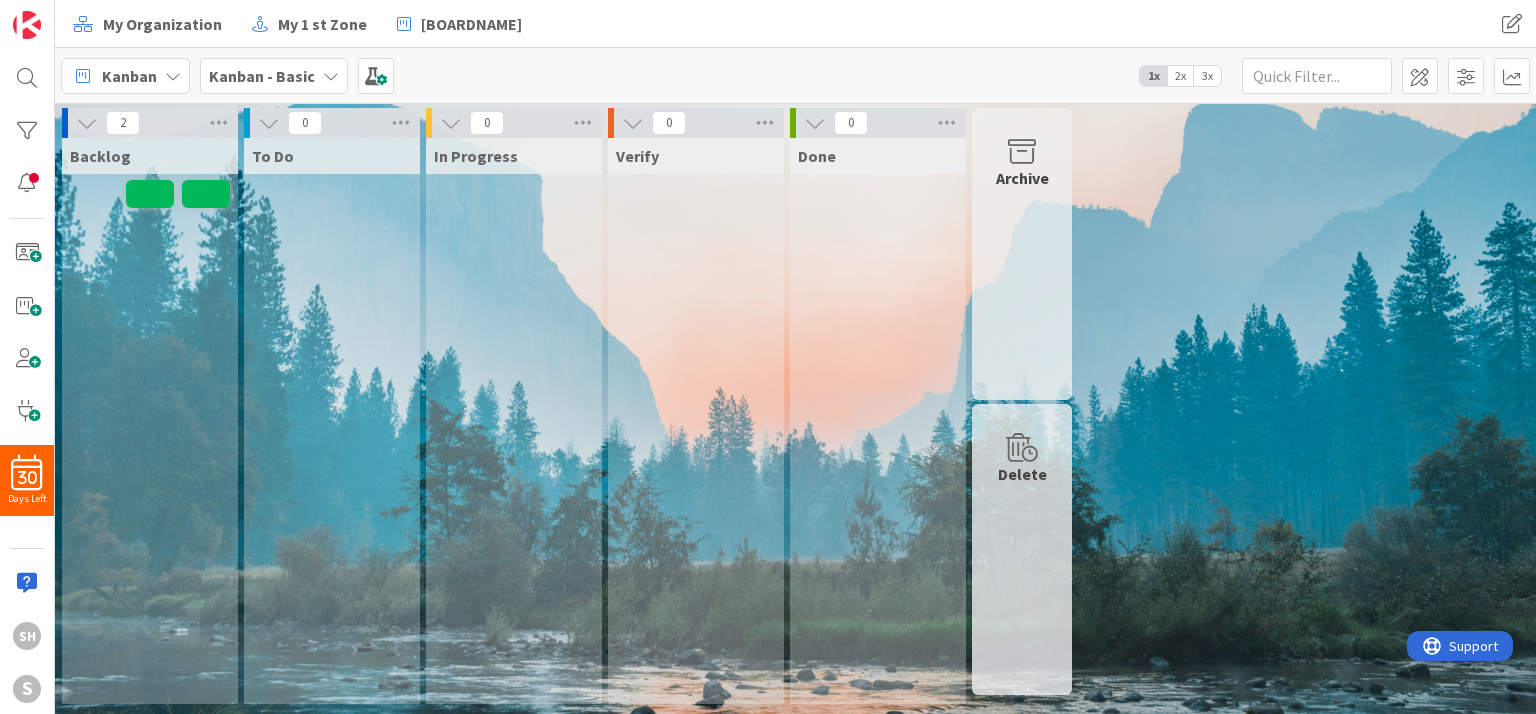 click on "2x" at bounding box center (1180, 76) 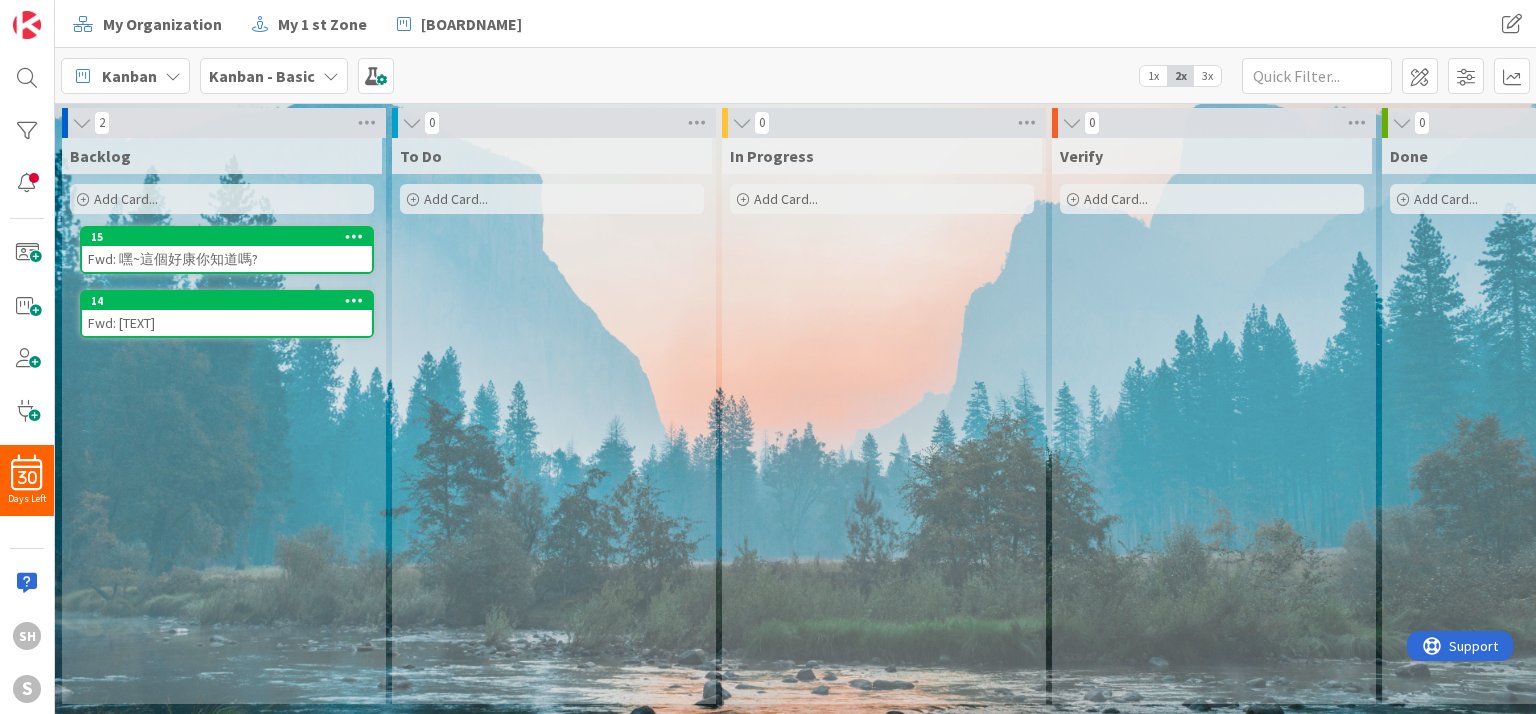 click on "3x" at bounding box center (1207, 76) 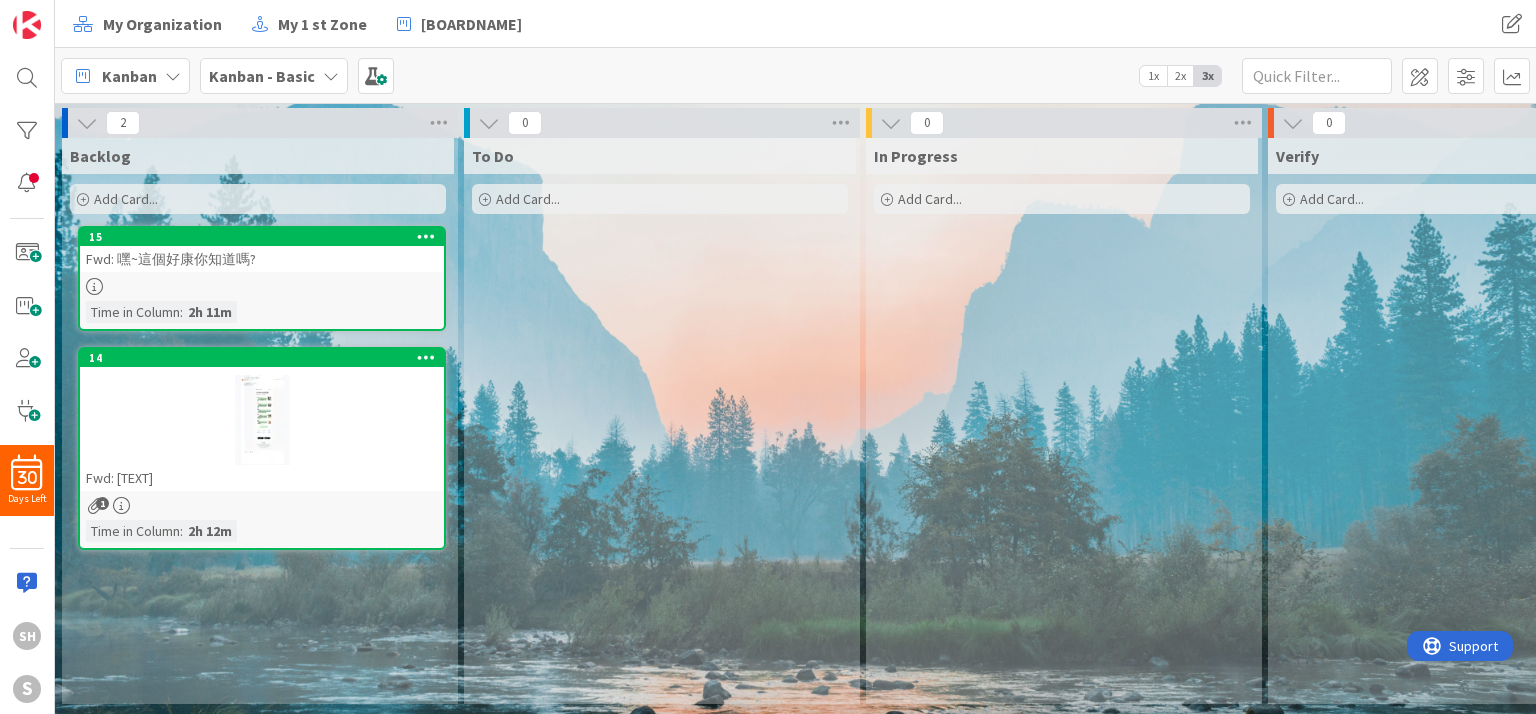 scroll, scrollTop: 0, scrollLeft: 0, axis: both 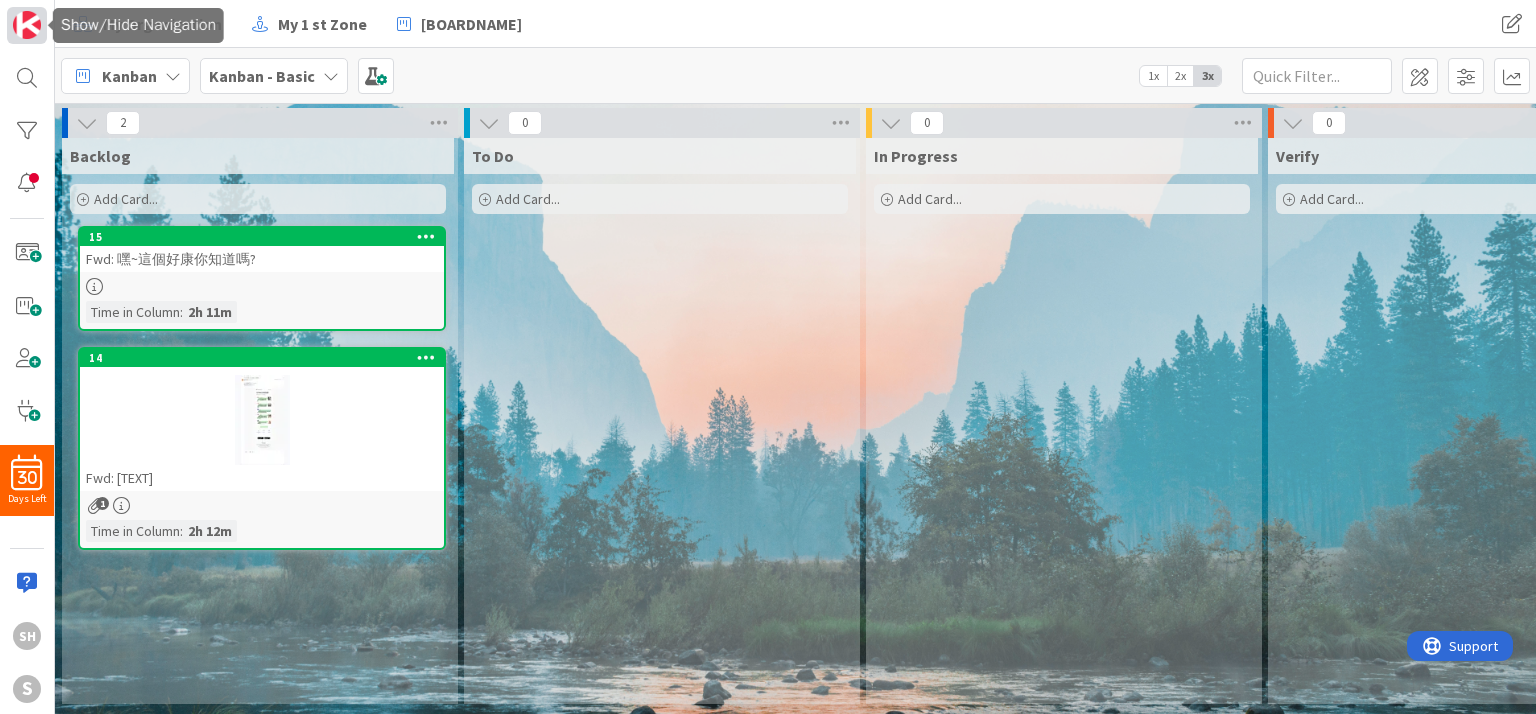 click at bounding box center (27, 25) 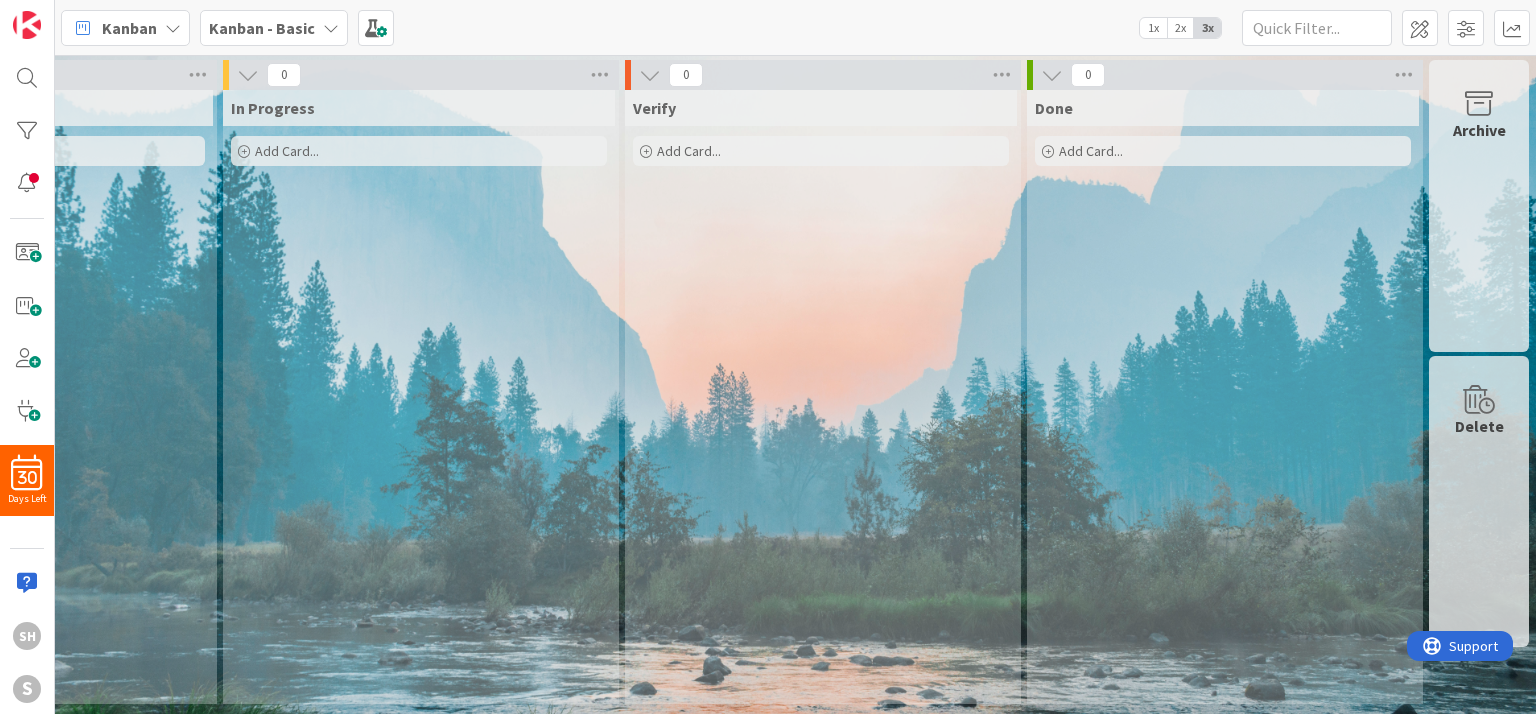 scroll, scrollTop: 0, scrollLeft: 0, axis: both 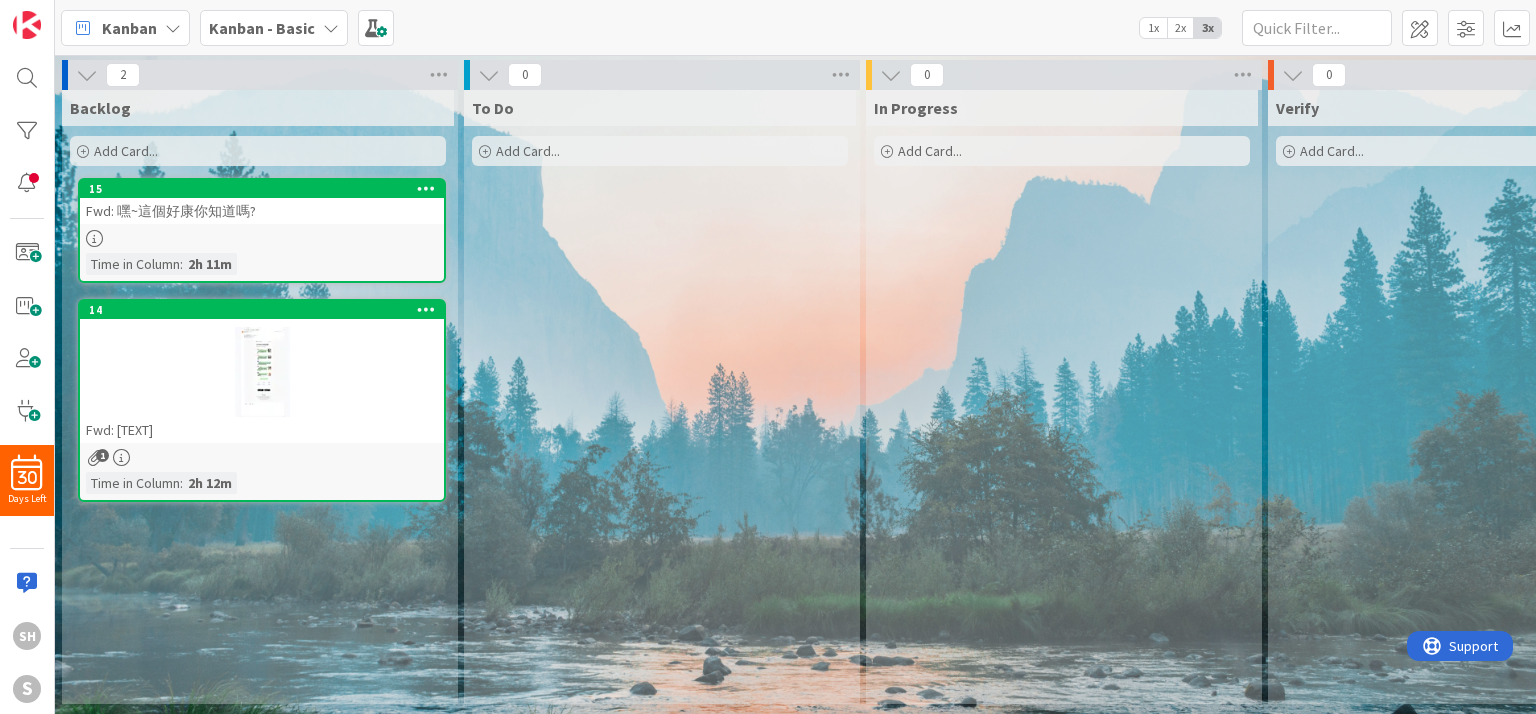 click on "Kanban - Basic" at bounding box center [262, 28] 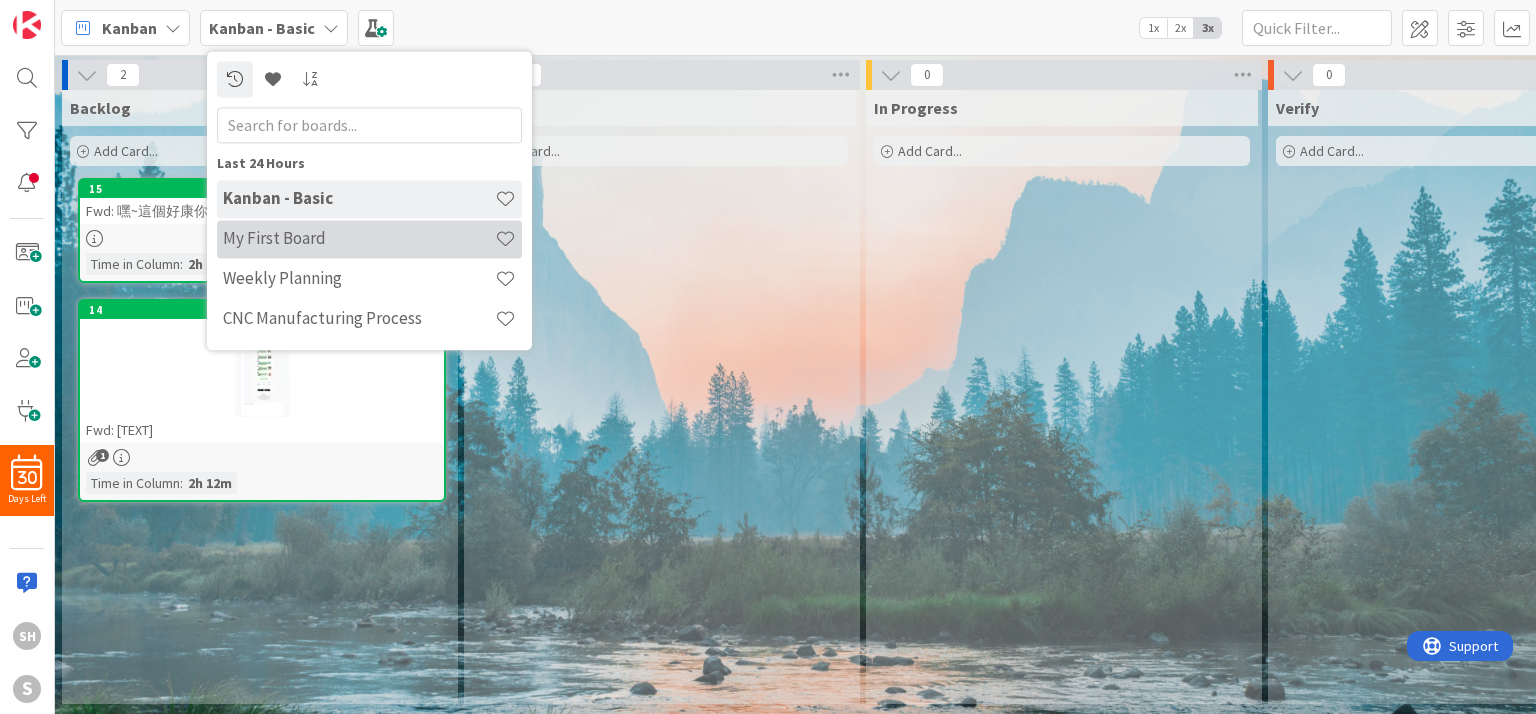 click on "My First Board" at bounding box center (359, 239) 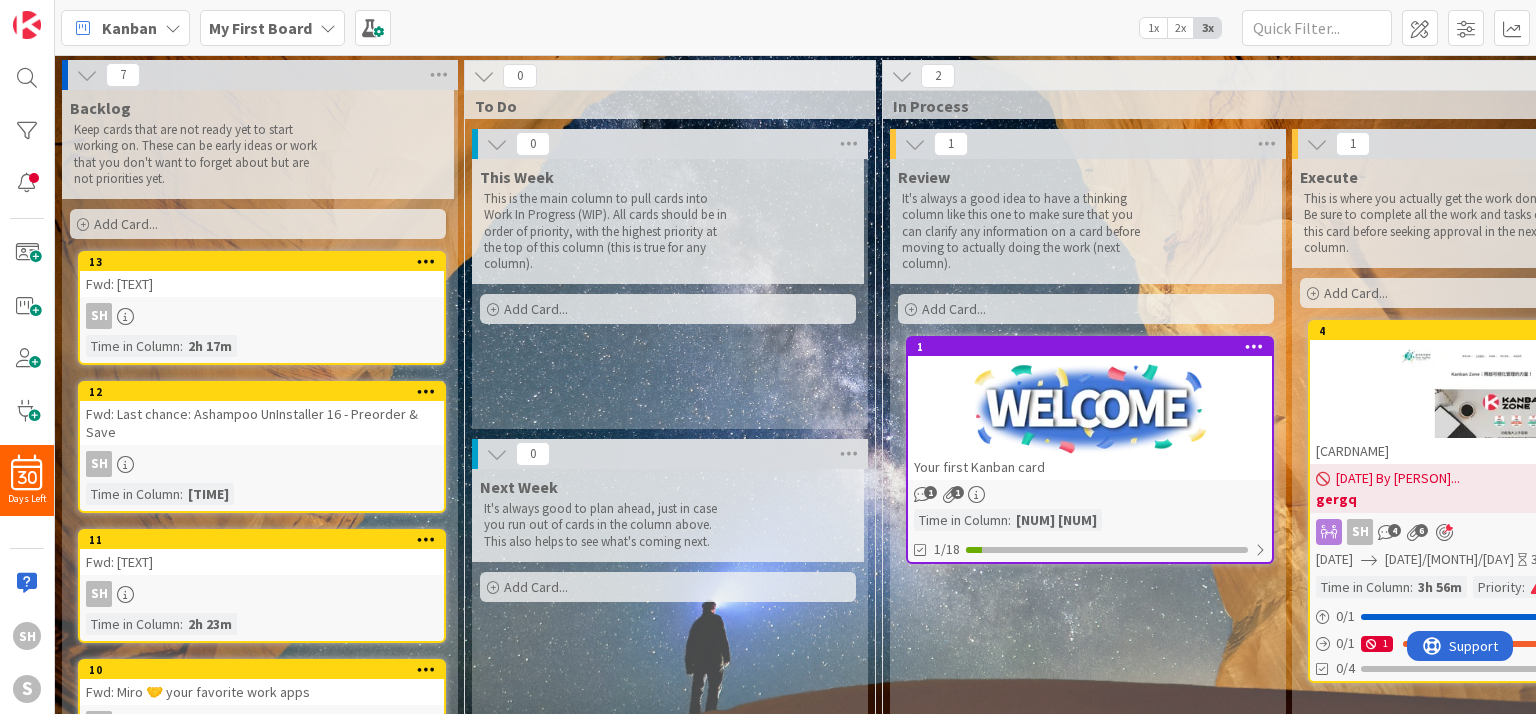 scroll, scrollTop: 0, scrollLeft: 0, axis: both 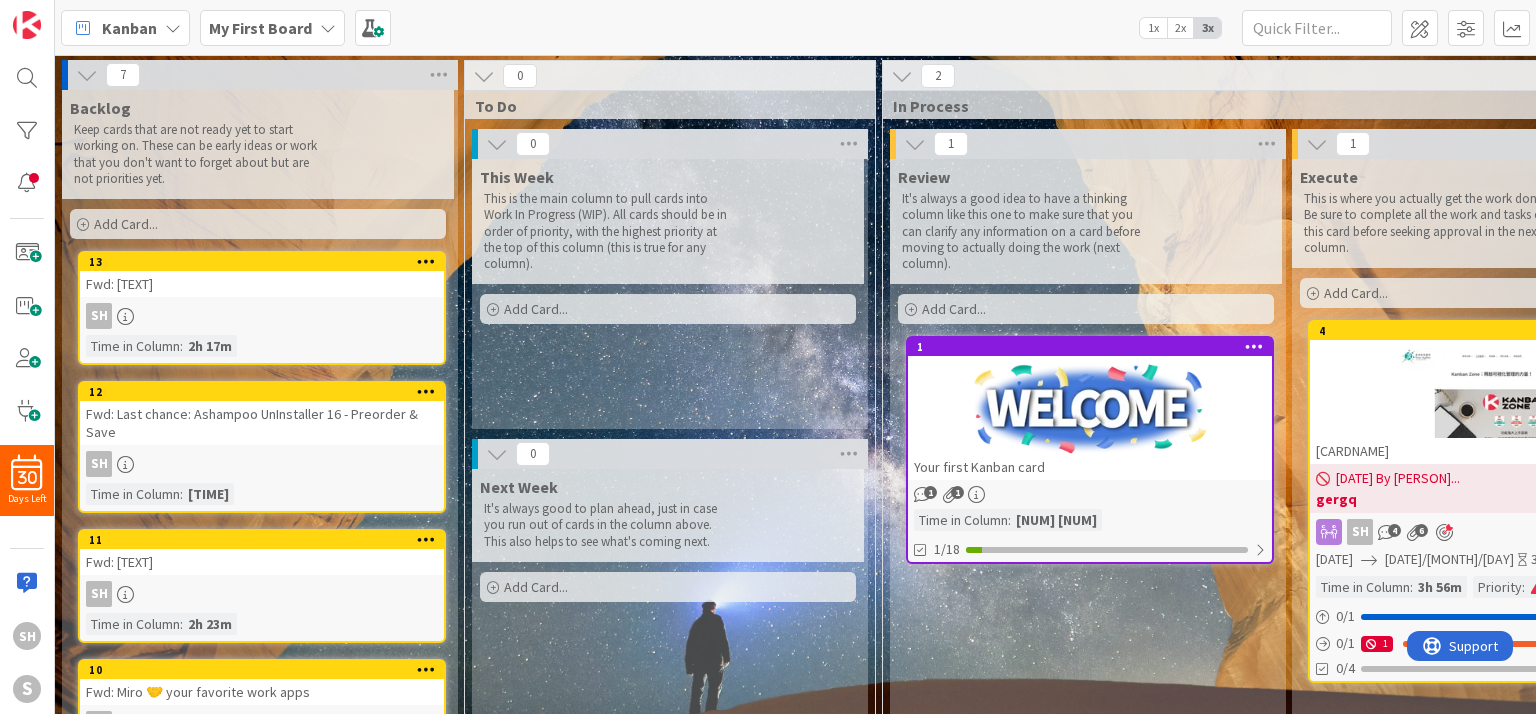 click on "My First Board" at bounding box center [260, 28] 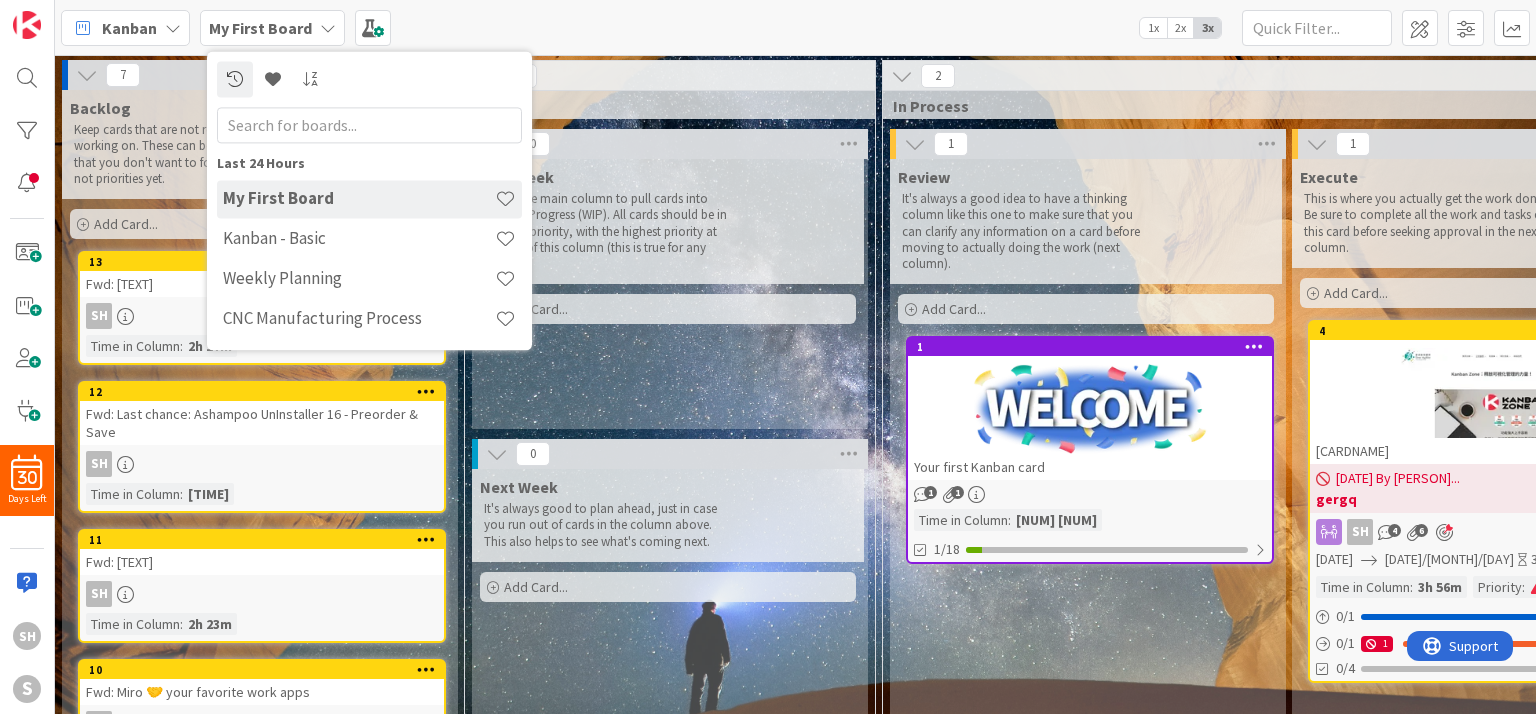 click on "Weekly Planning" at bounding box center [359, 279] 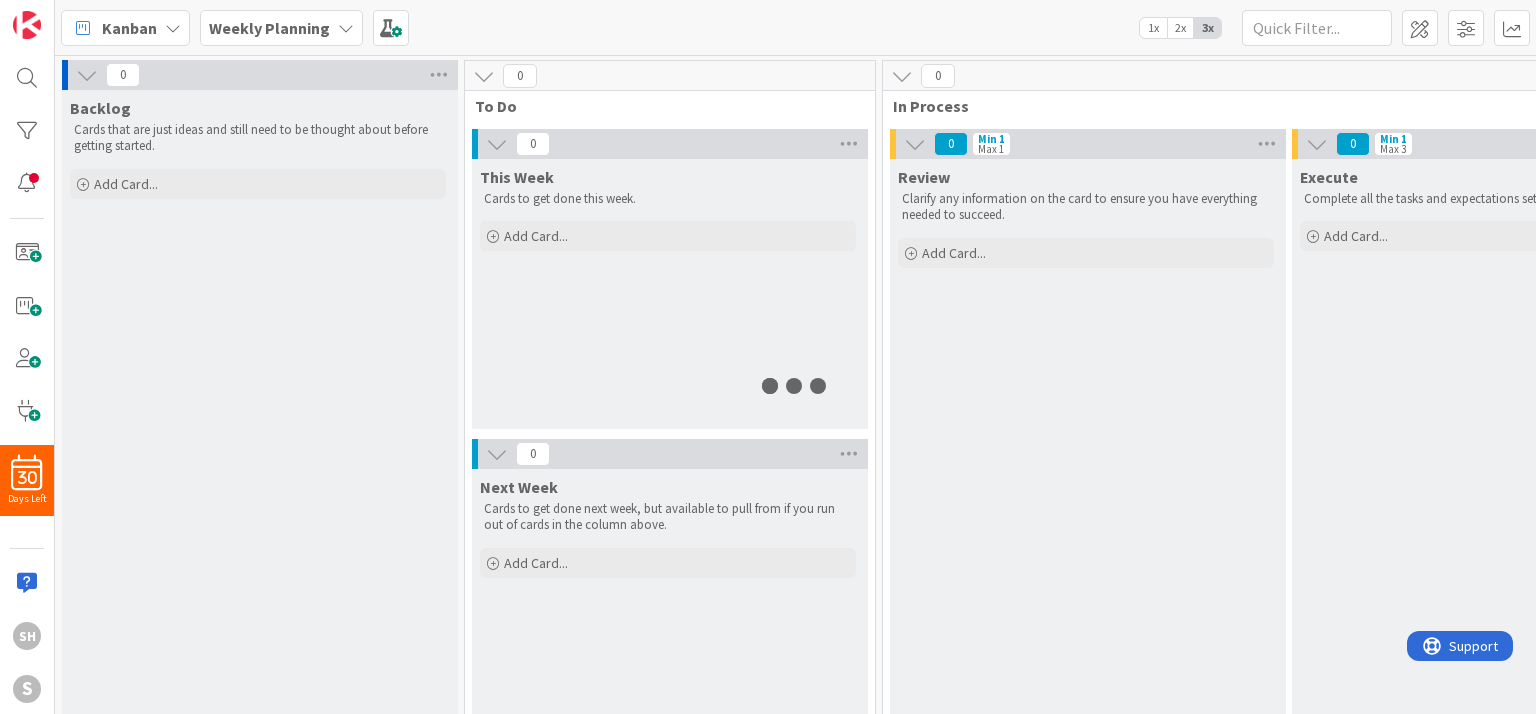 scroll, scrollTop: 0, scrollLeft: 0, axis: both 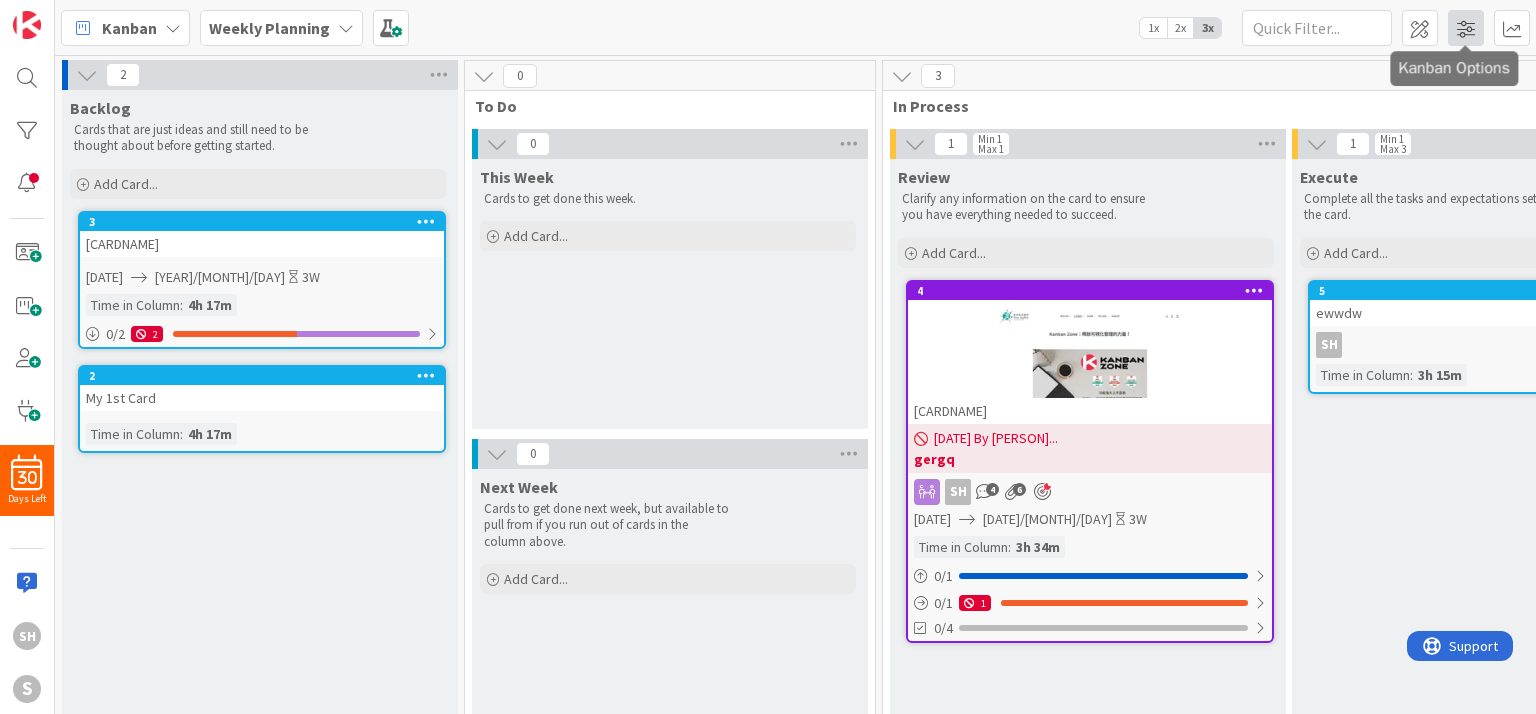 click at bounding box center (1466, 28) 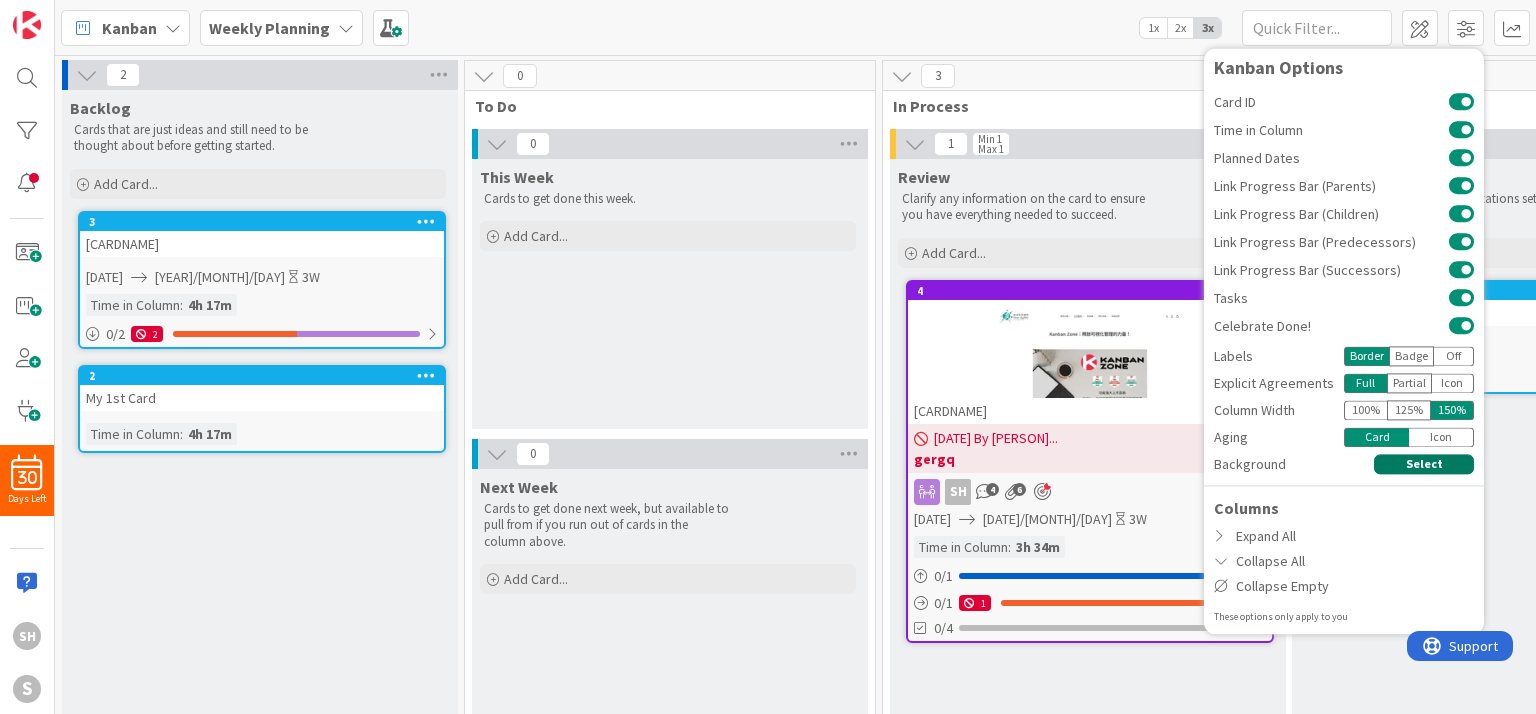 click on "Select" at bounding box center [1424, 464] 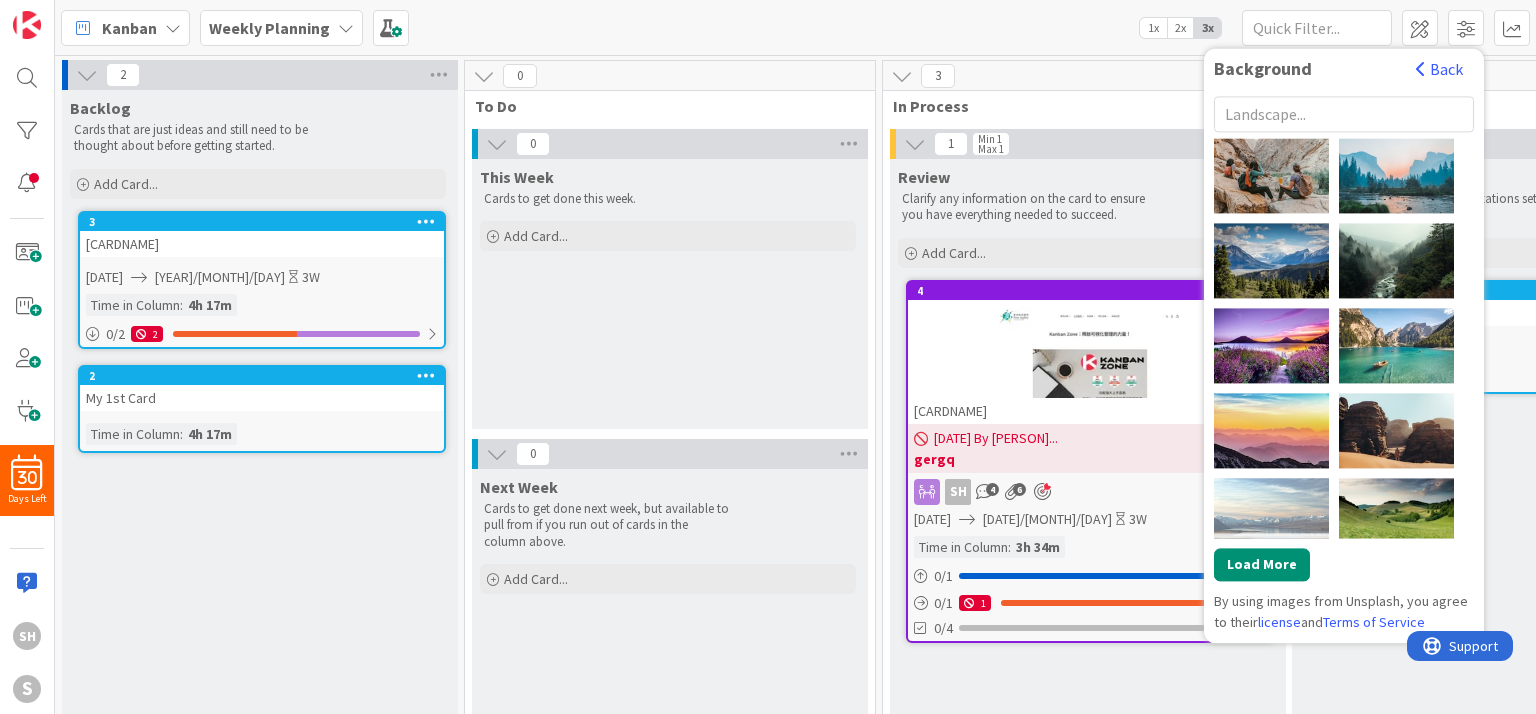 click on "Tobias Keller" at bounding box center [1271, 515] 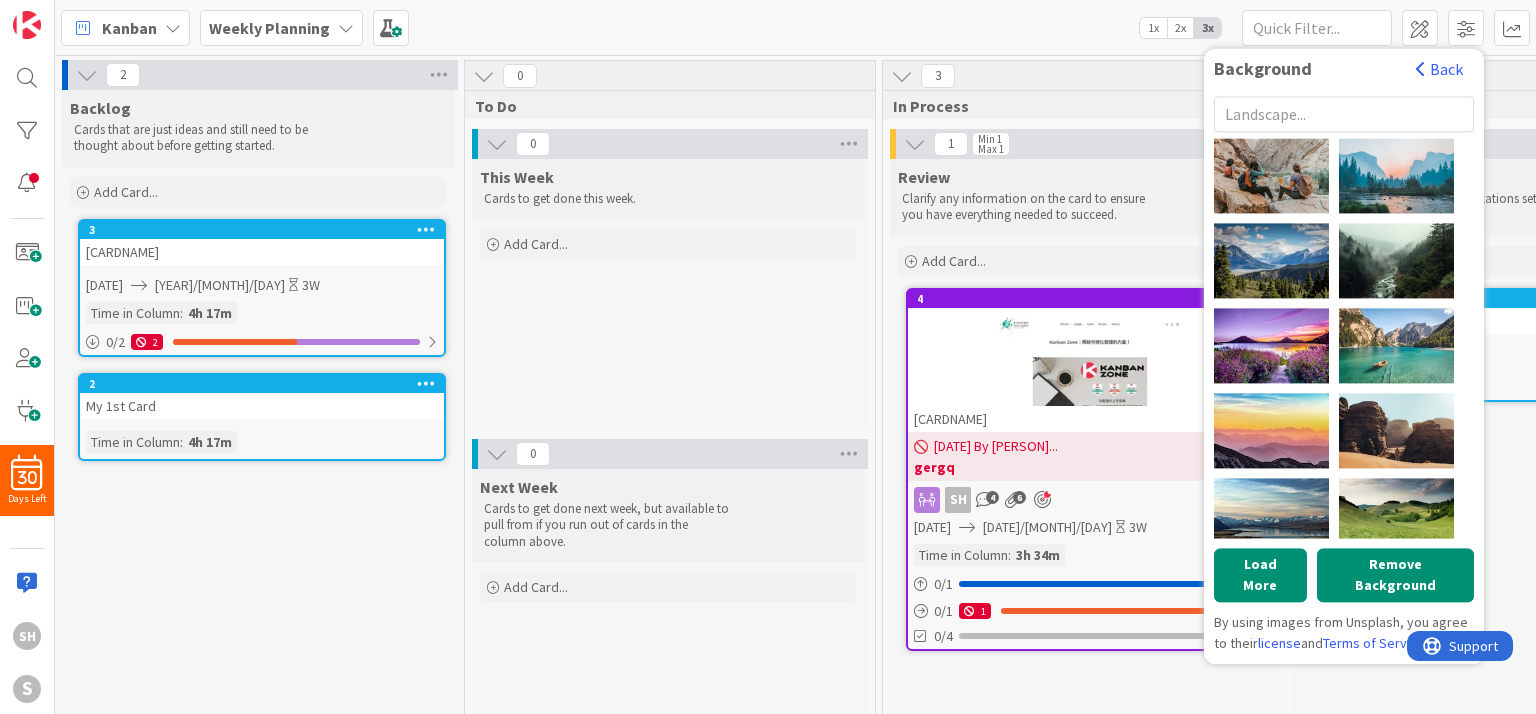 click on "3" at bounding box center (1490, 76) 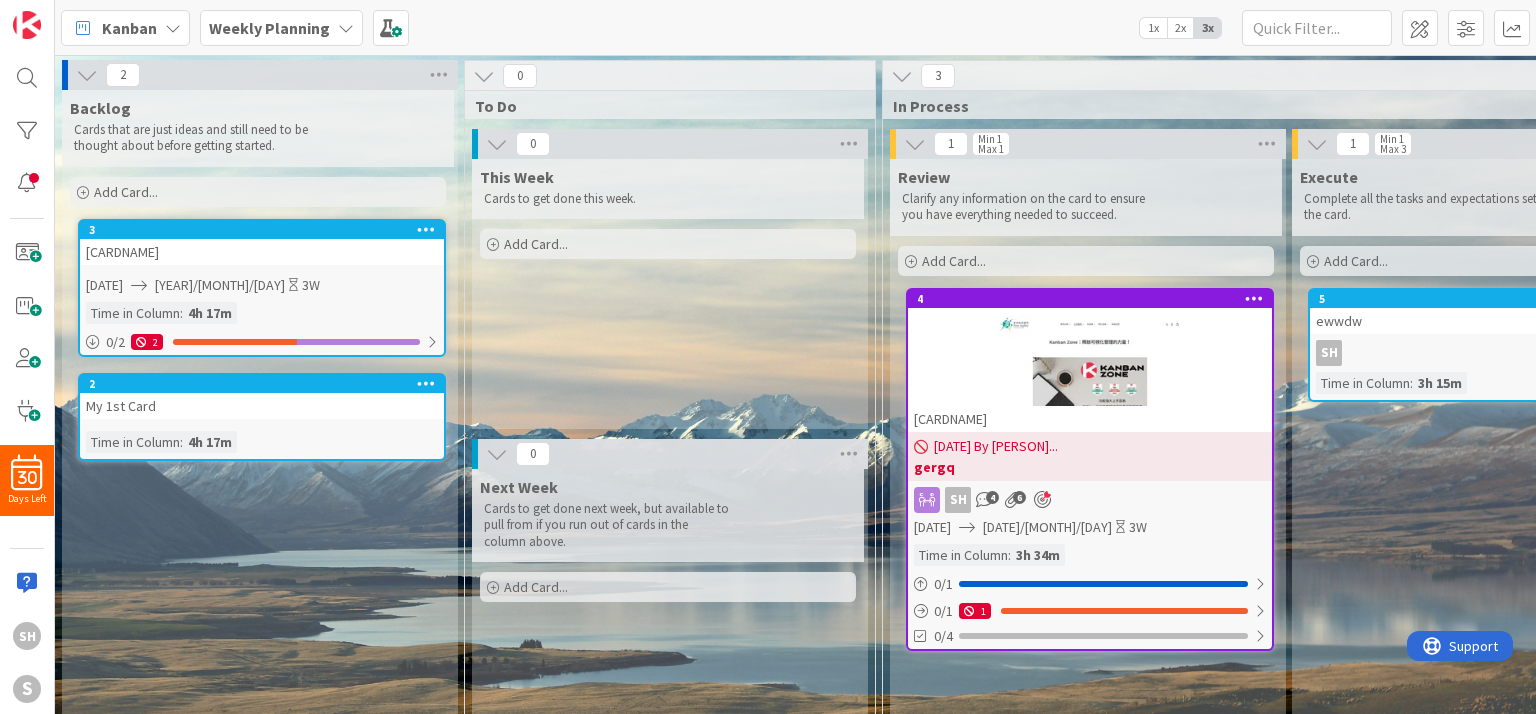 drag, startPoint x: 1184, startPoint y: 371, endPoint x: 1174, endPoint y: 347, distance: 26 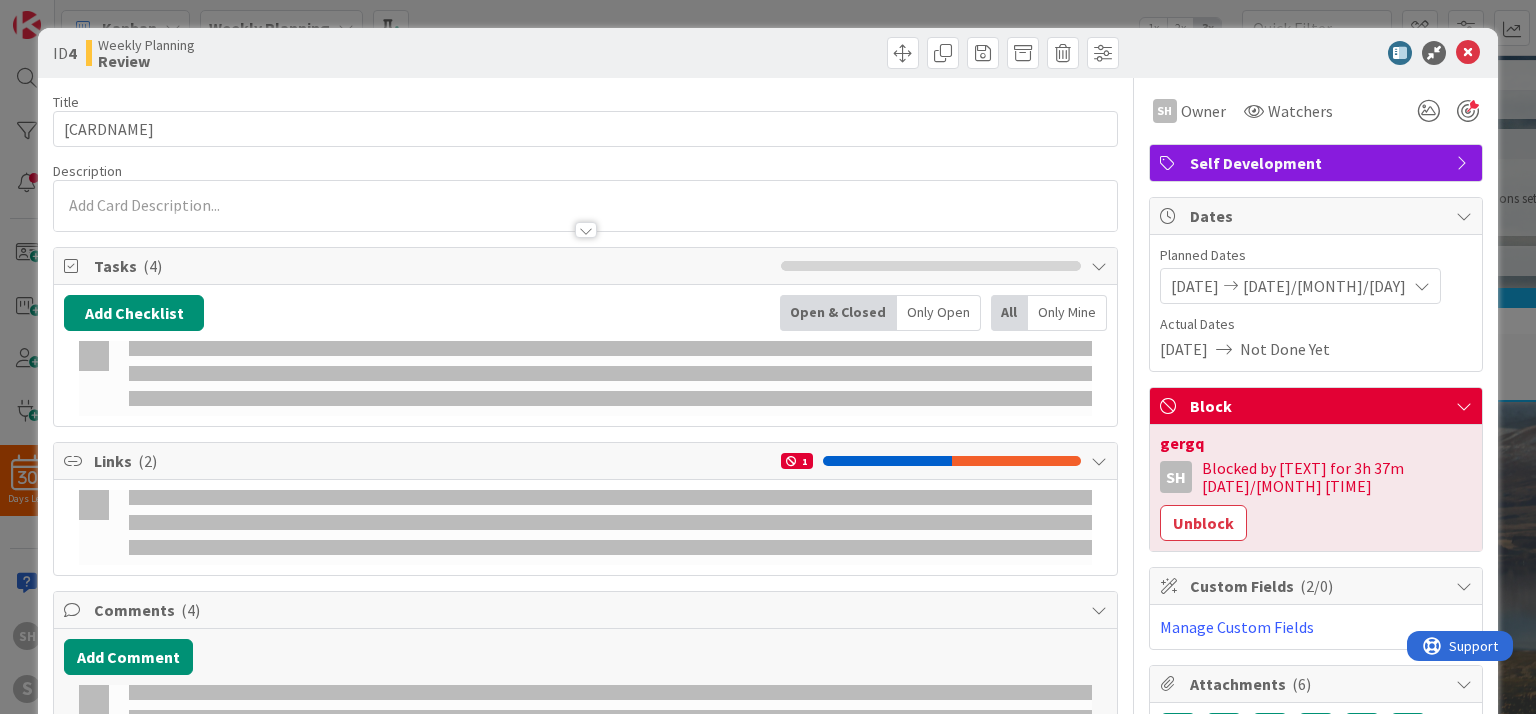 scroll, scrollTop: 0, scrollLeft: 0, axis: both 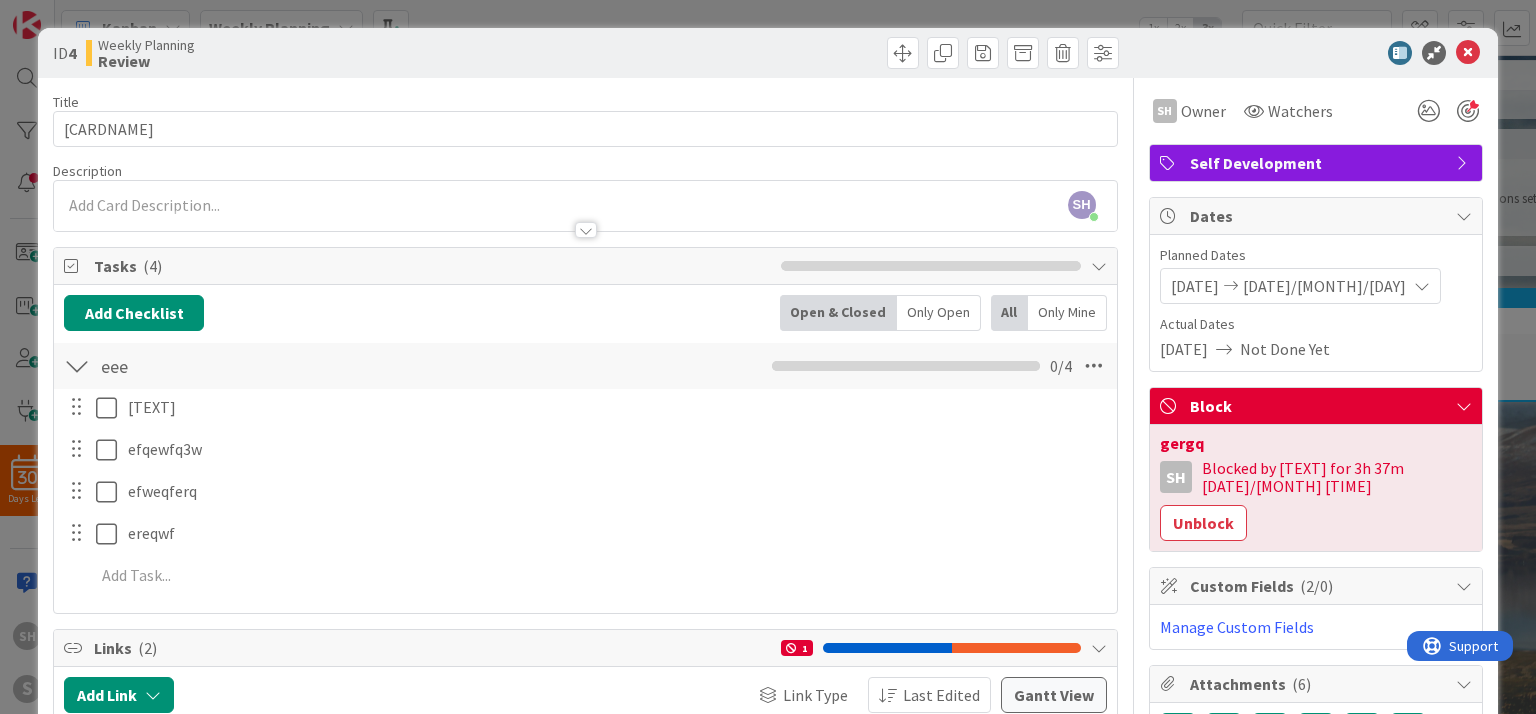 click on "Only Open" at bounding box center (939, 313) 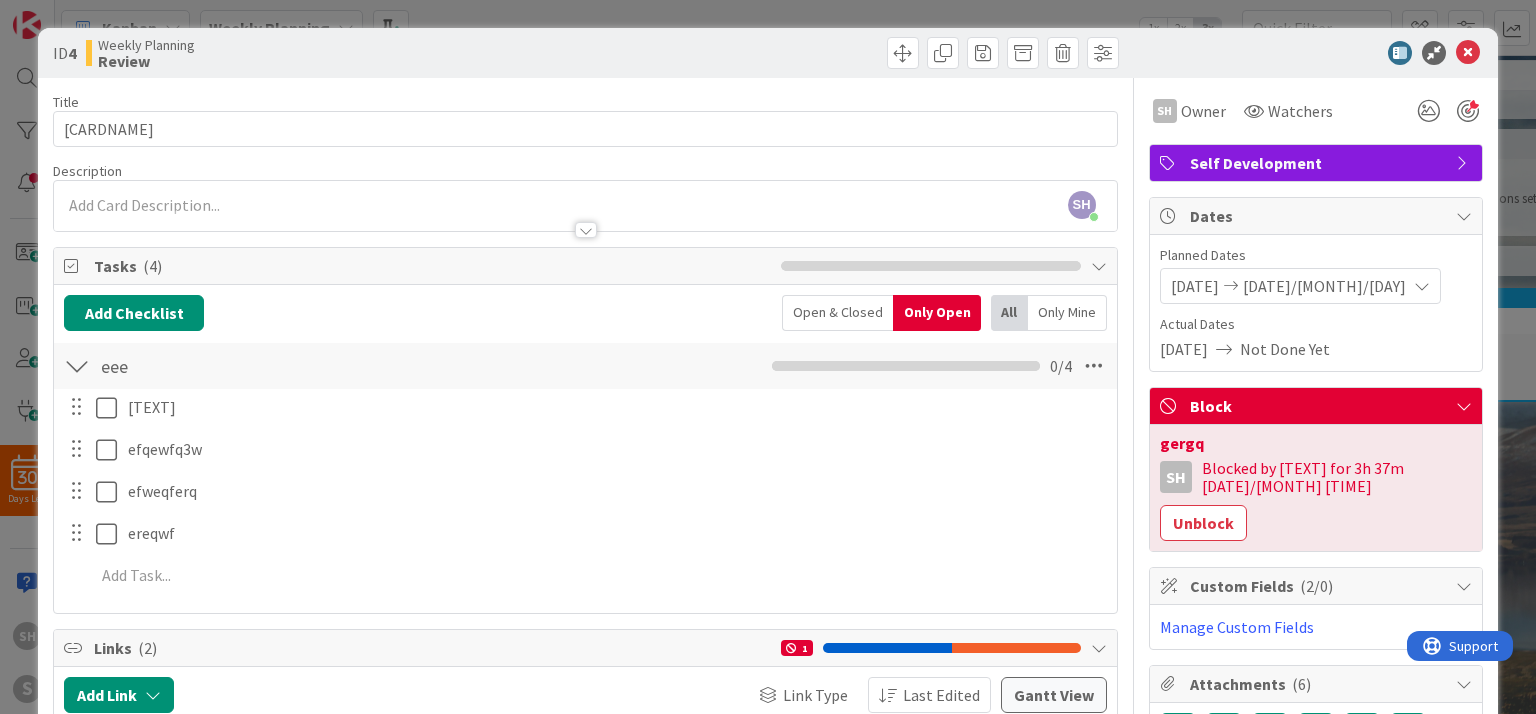 click on "Open & Closed" at bounding box center [837, 313] 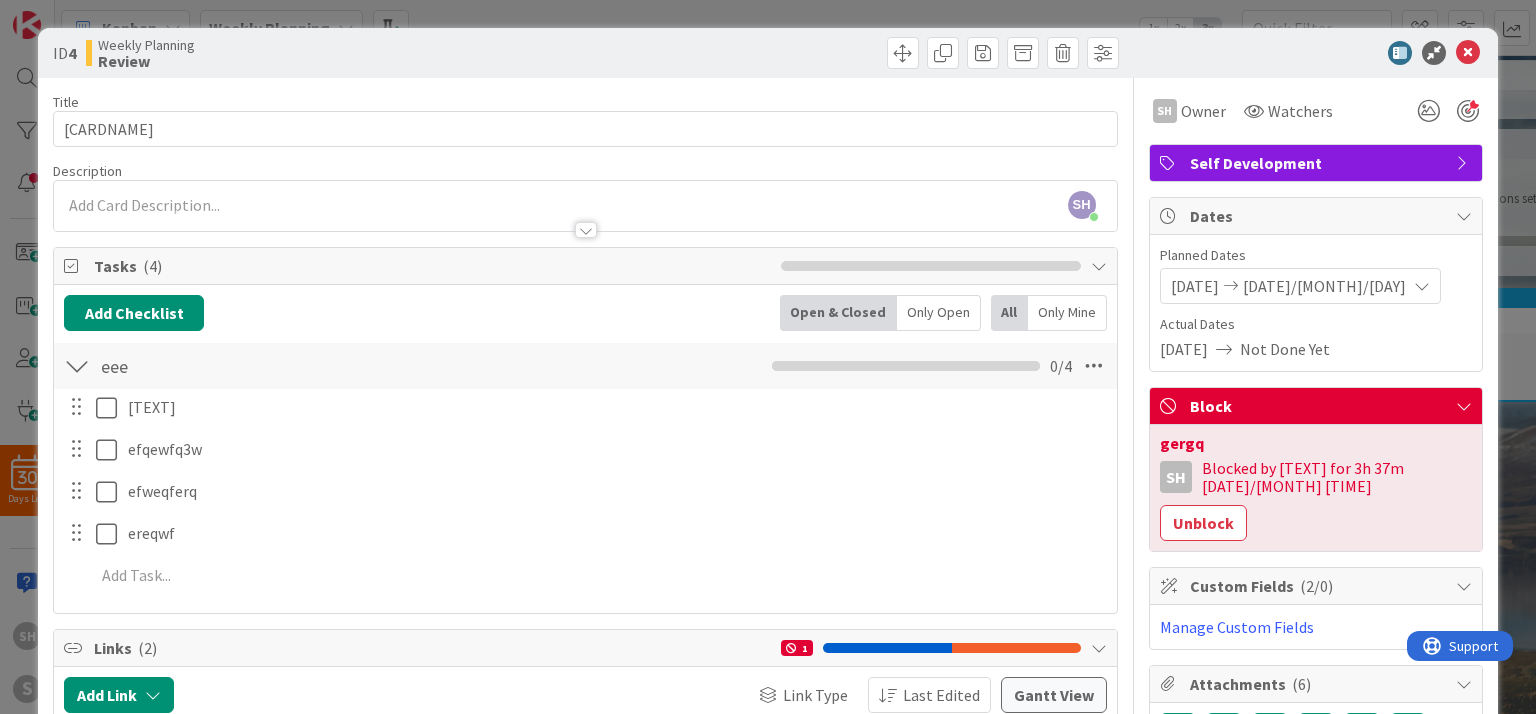 click on "Only Mine" at bounding box center [1067, 313] 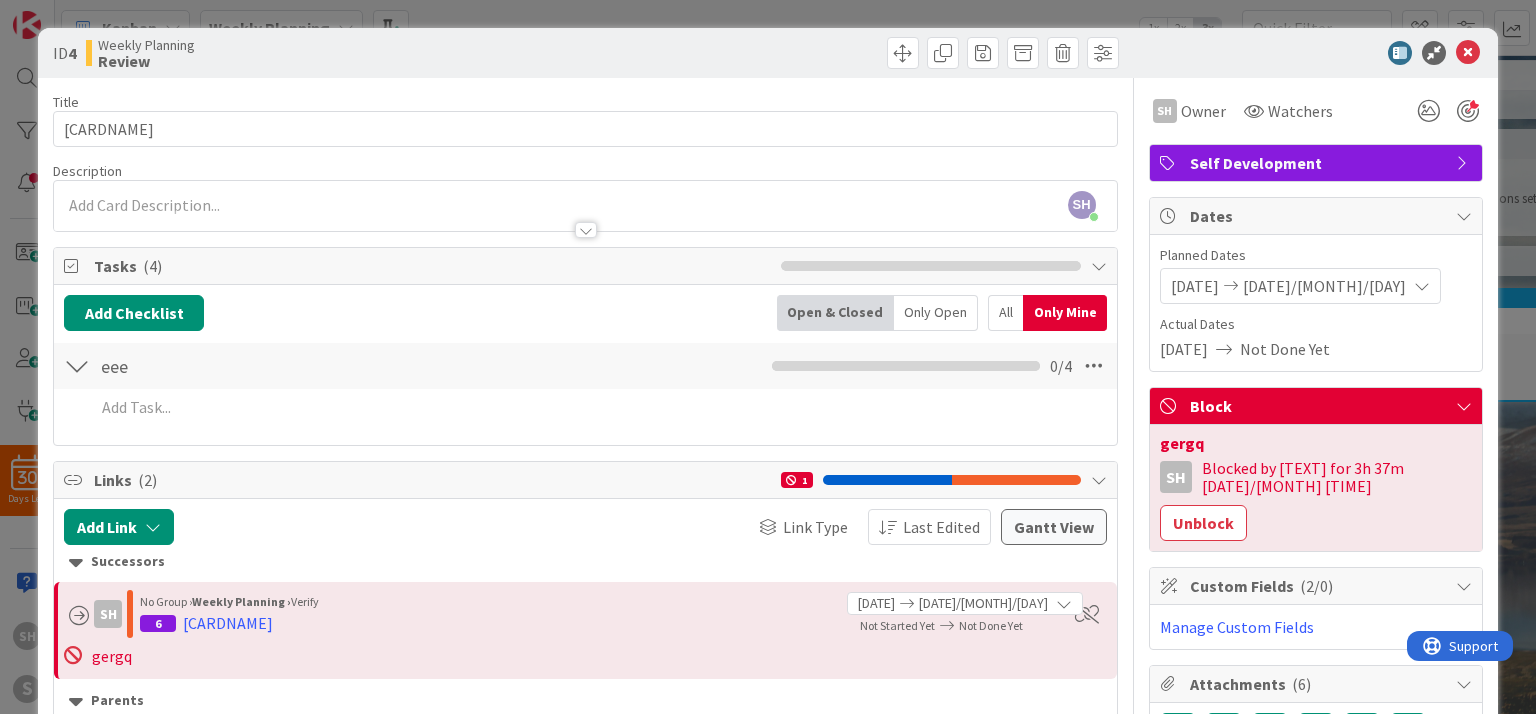 click on "All" at bounding box center [1005, 313] 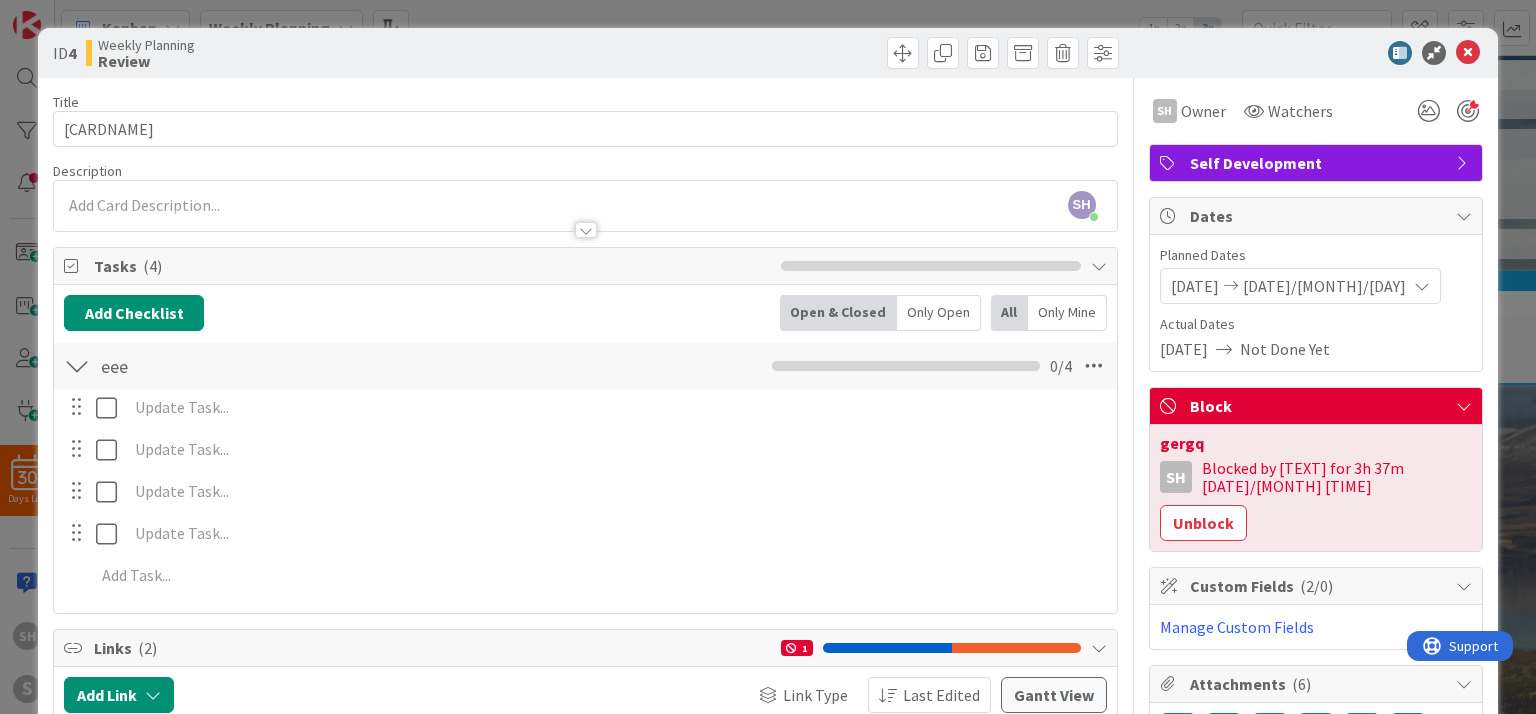 click on "Self Development" at bounding box center [1316, 163] 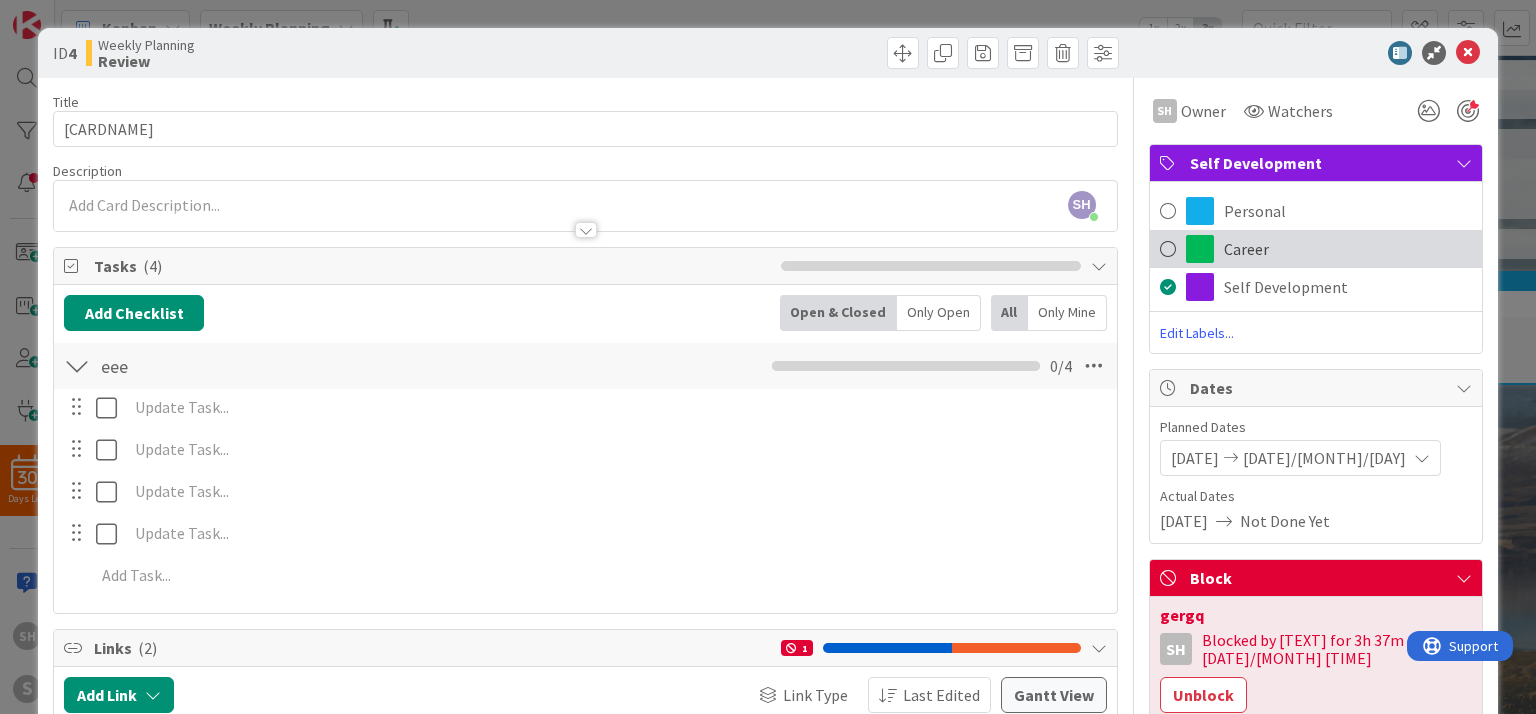click at bounding box center [1168, 249] 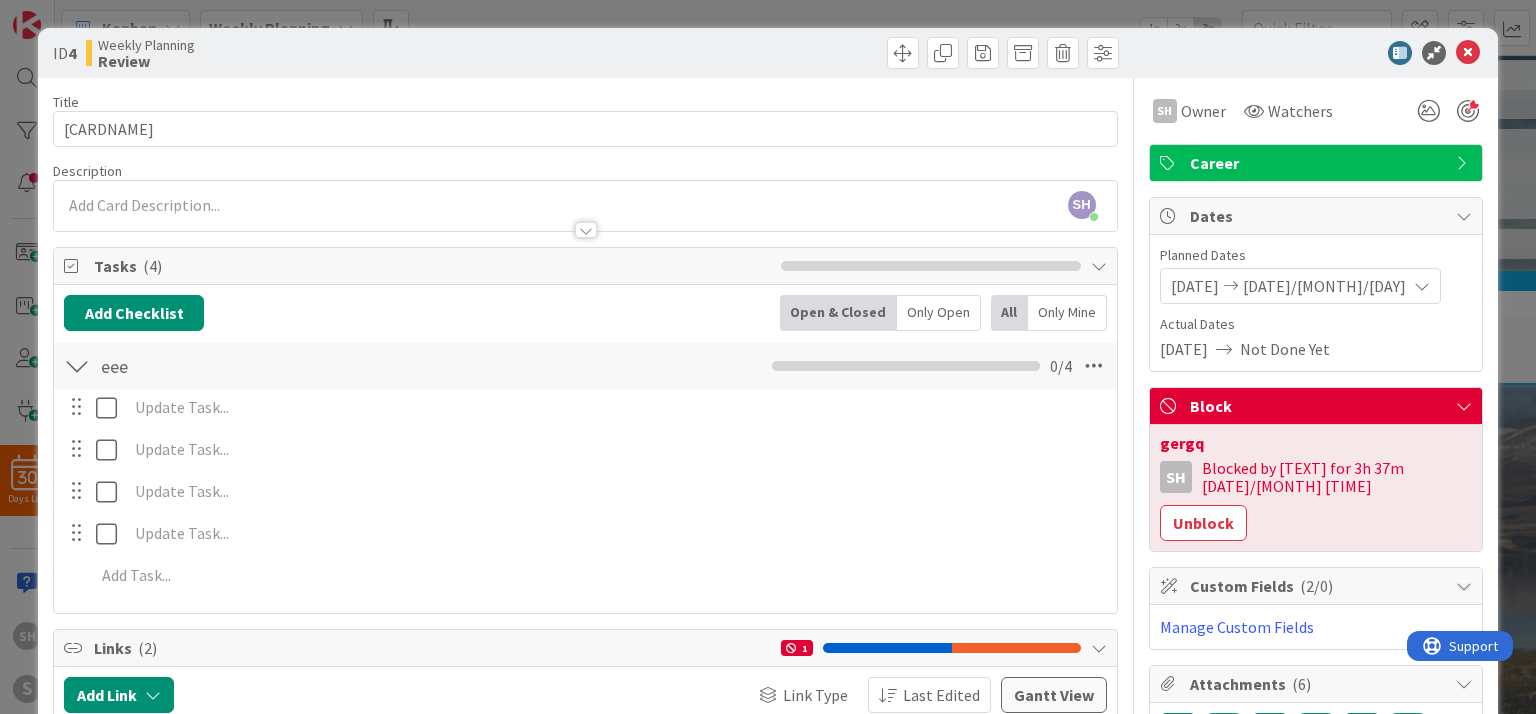 click on "Career" at bounding box center [1316, 163] 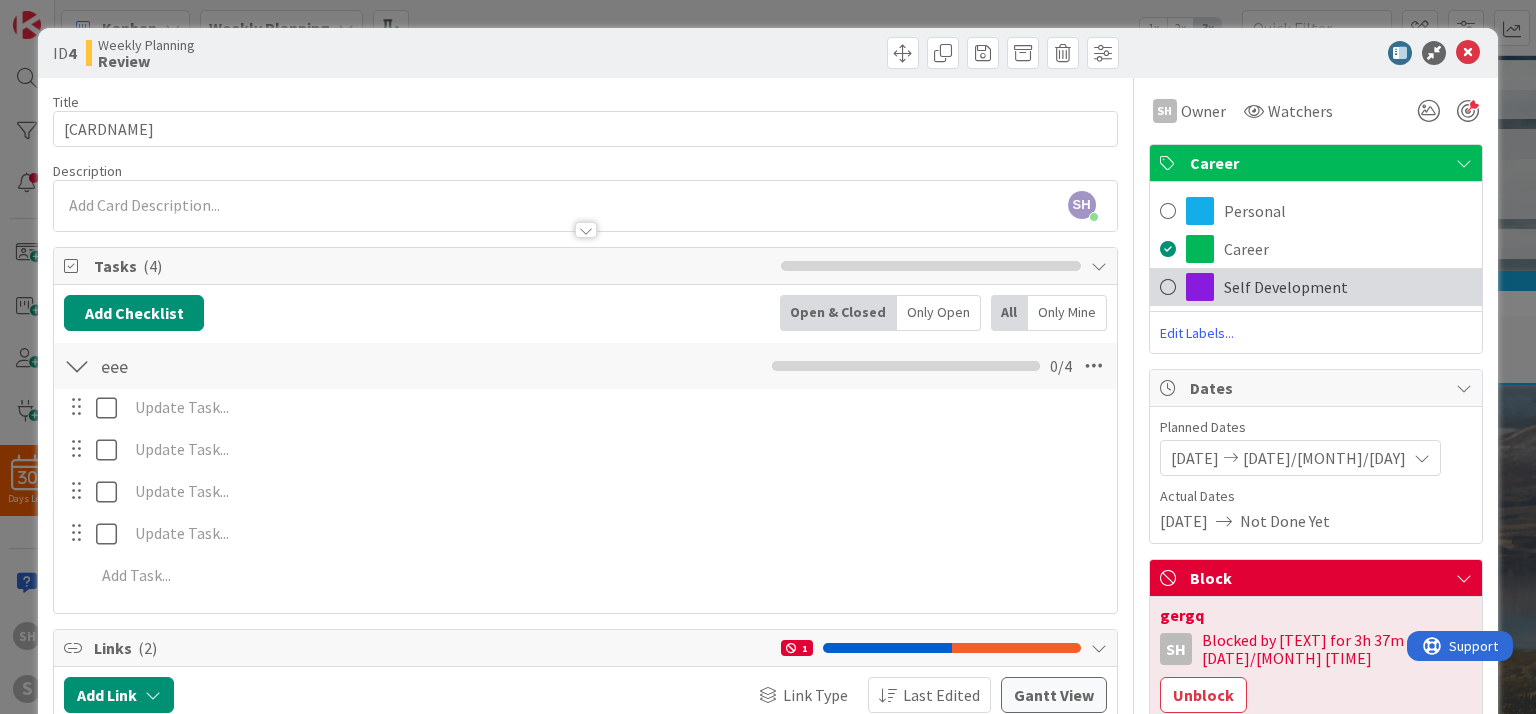 click at bounding box center (1168, 287) 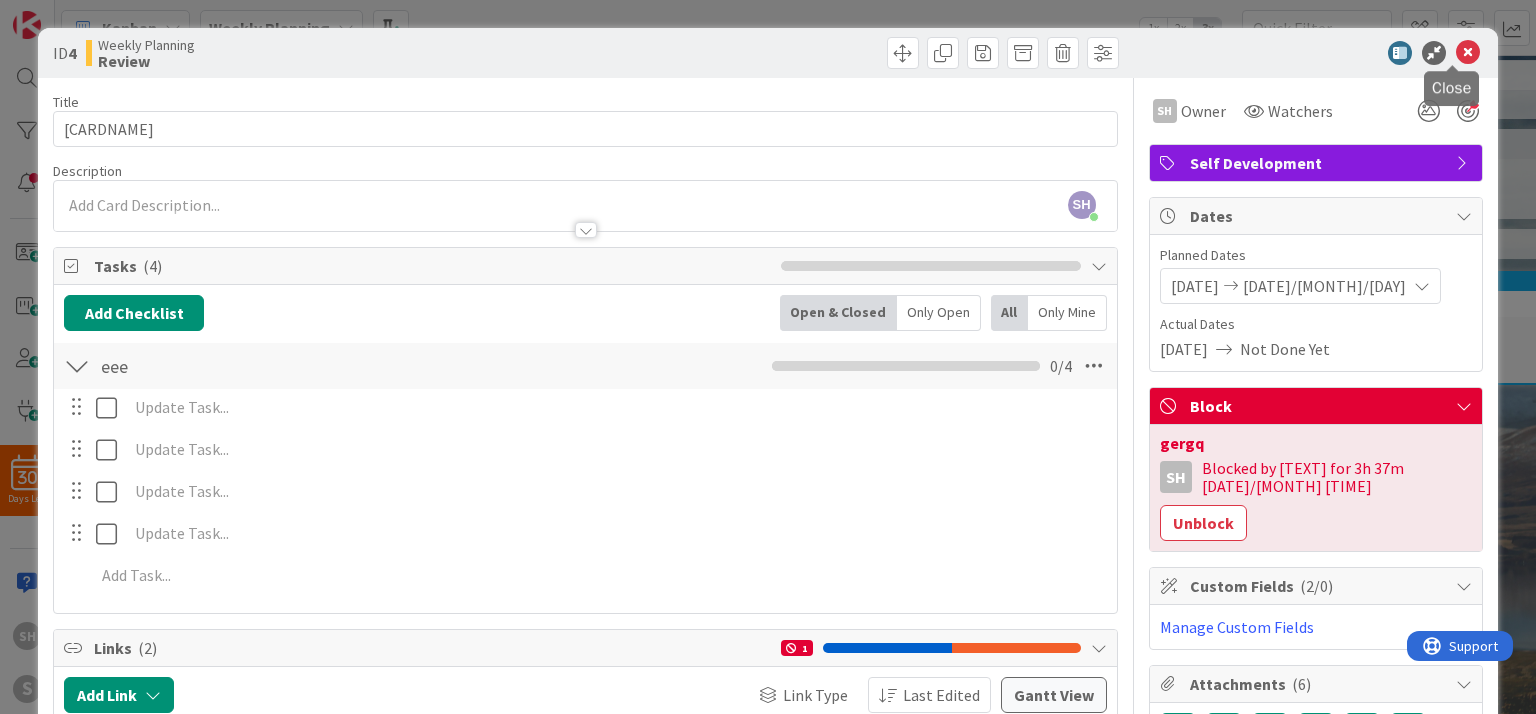 click at bounding box center [1468, 53] 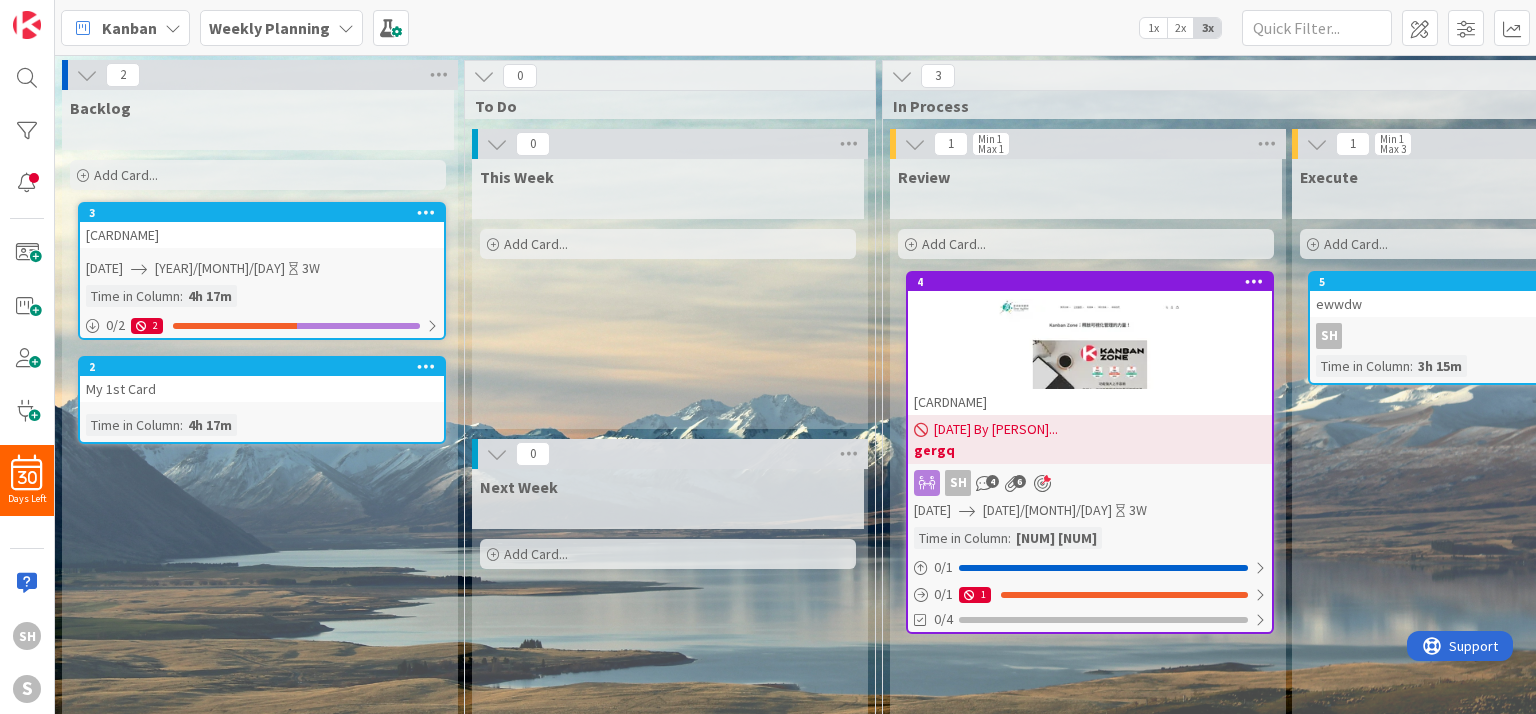scroll, scrollTop: 0, scrollLeft: 0, axis: both 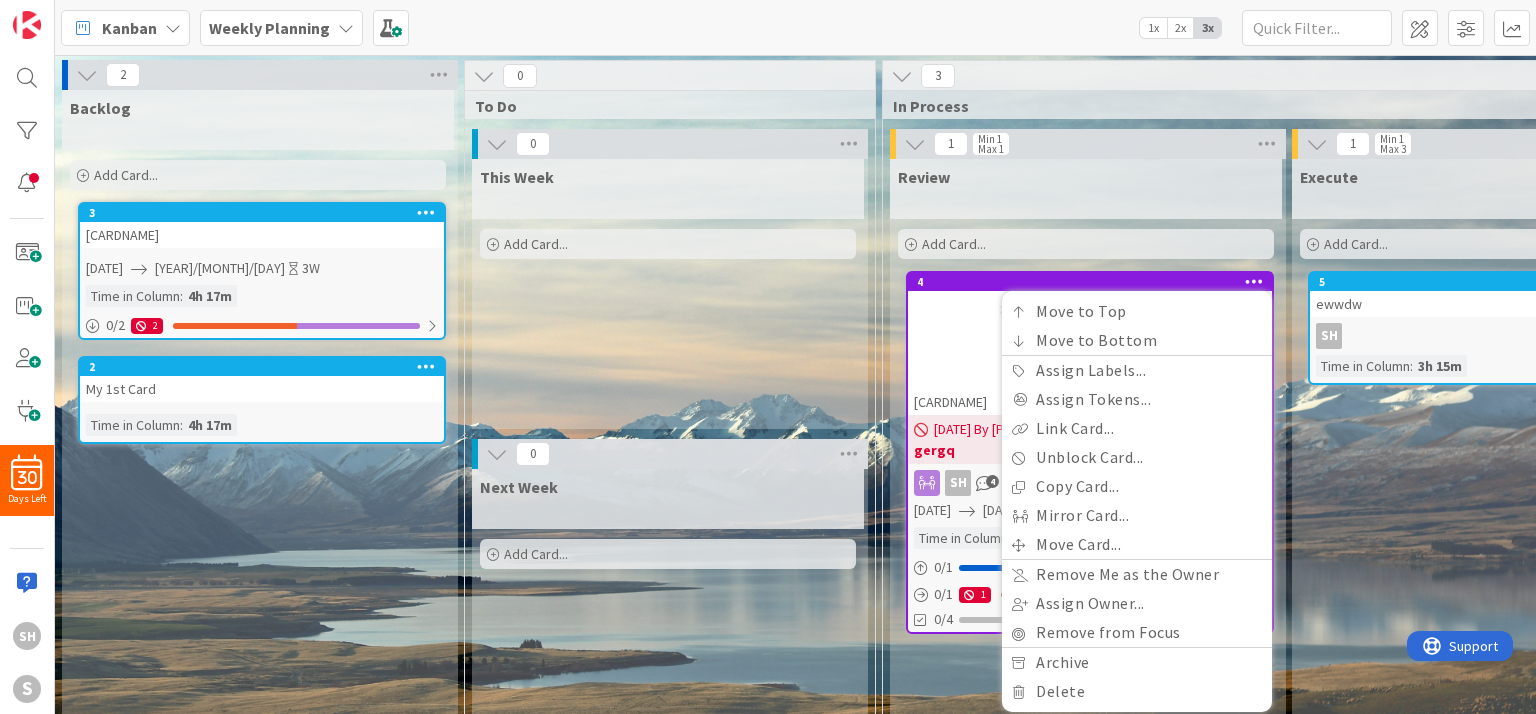 click on "Execute Add Card... 5 ewwdw SH Time in Column : 3h 15m" at bounding box center (1488, 449) 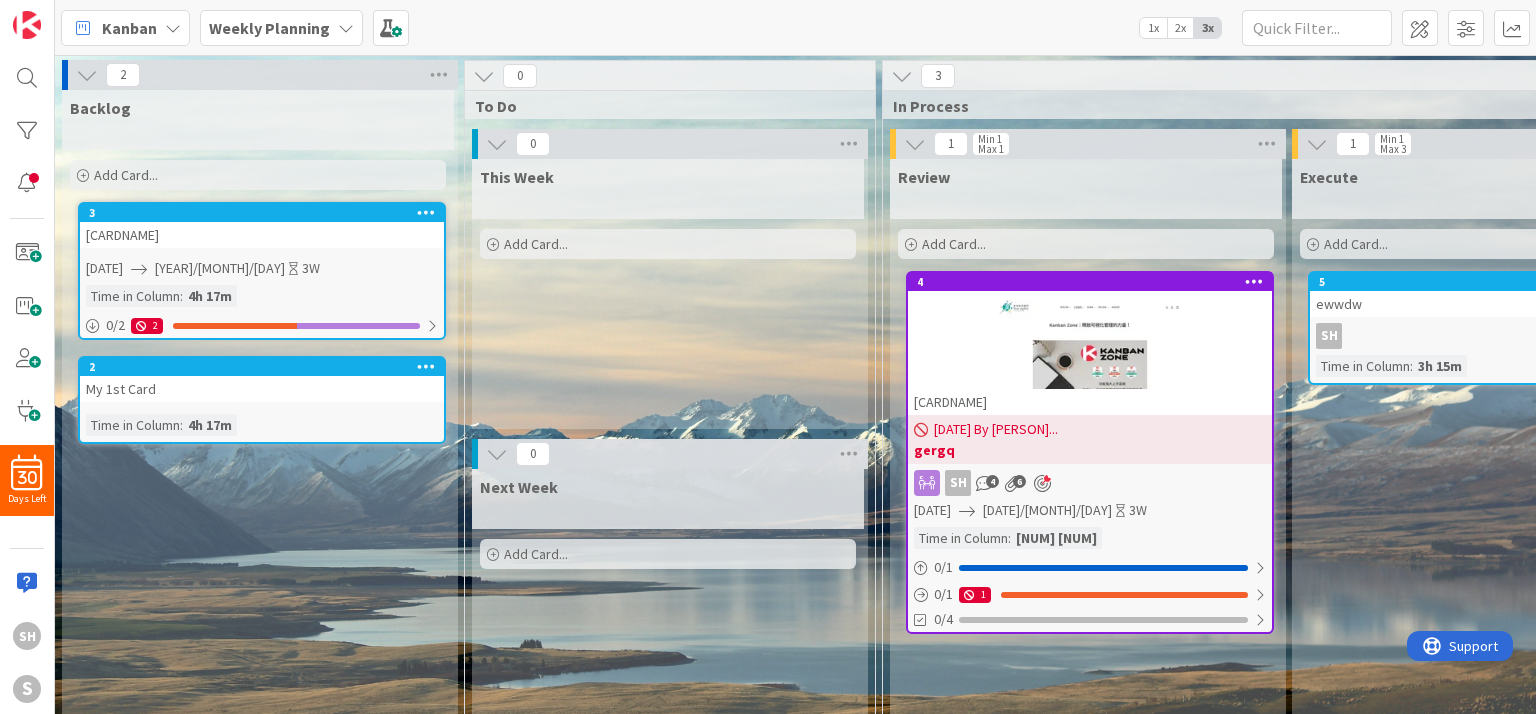 click on "[YEAR]/[MONTH]/[DAY] [YEAR]/[MONTH]/[DAY] 3W" at bounding box center (1093, 510) 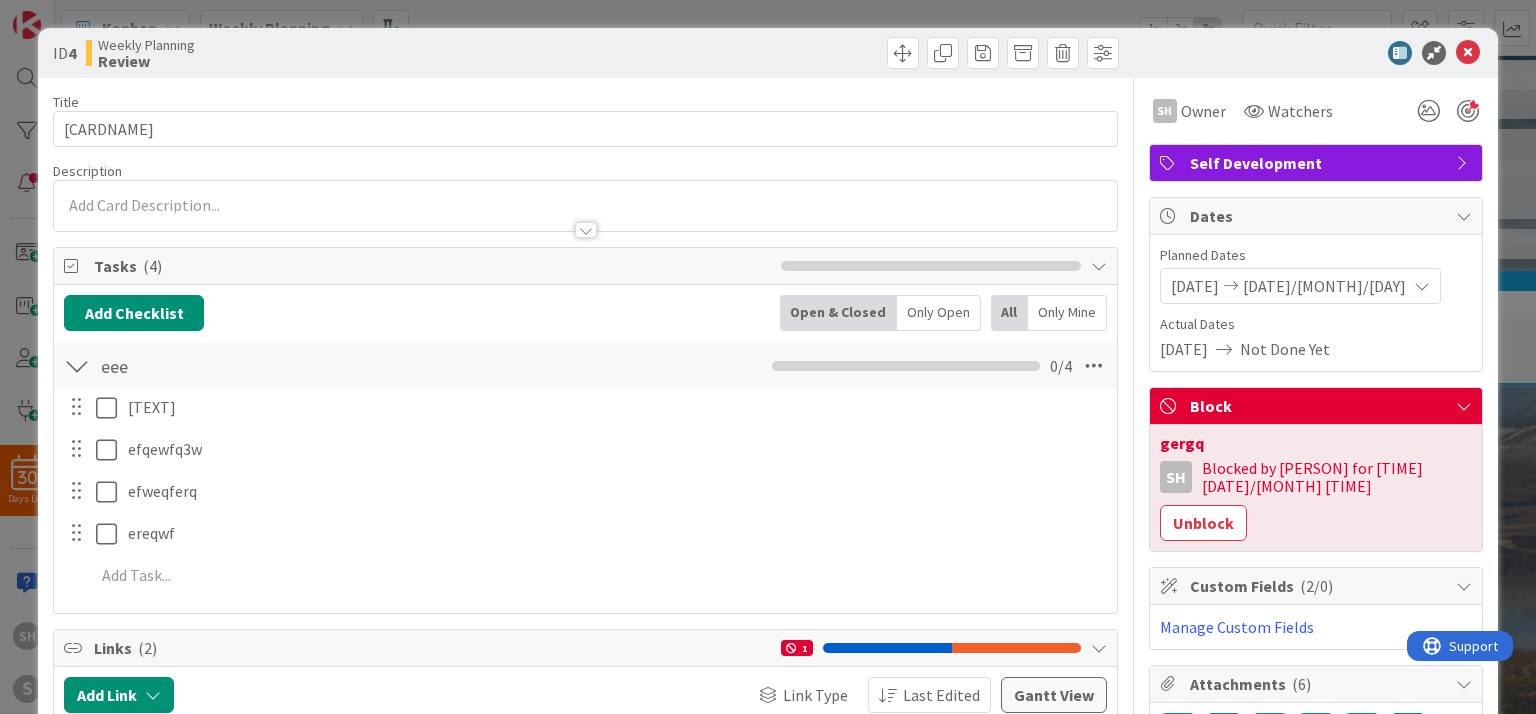 scroll, scrollTop: 0, scrollLeft: 0, axis: both 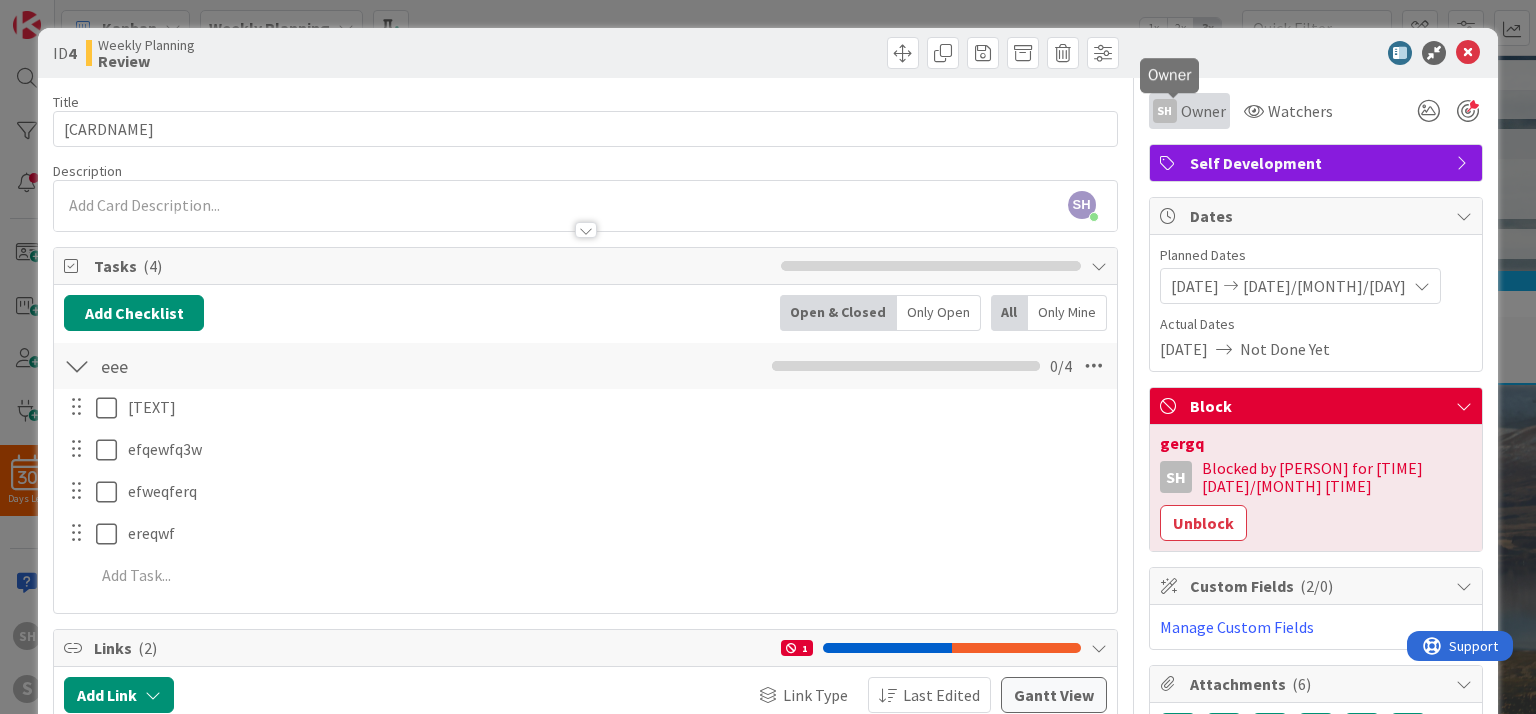 click on "Owner" at bounding box center (1203, 111) 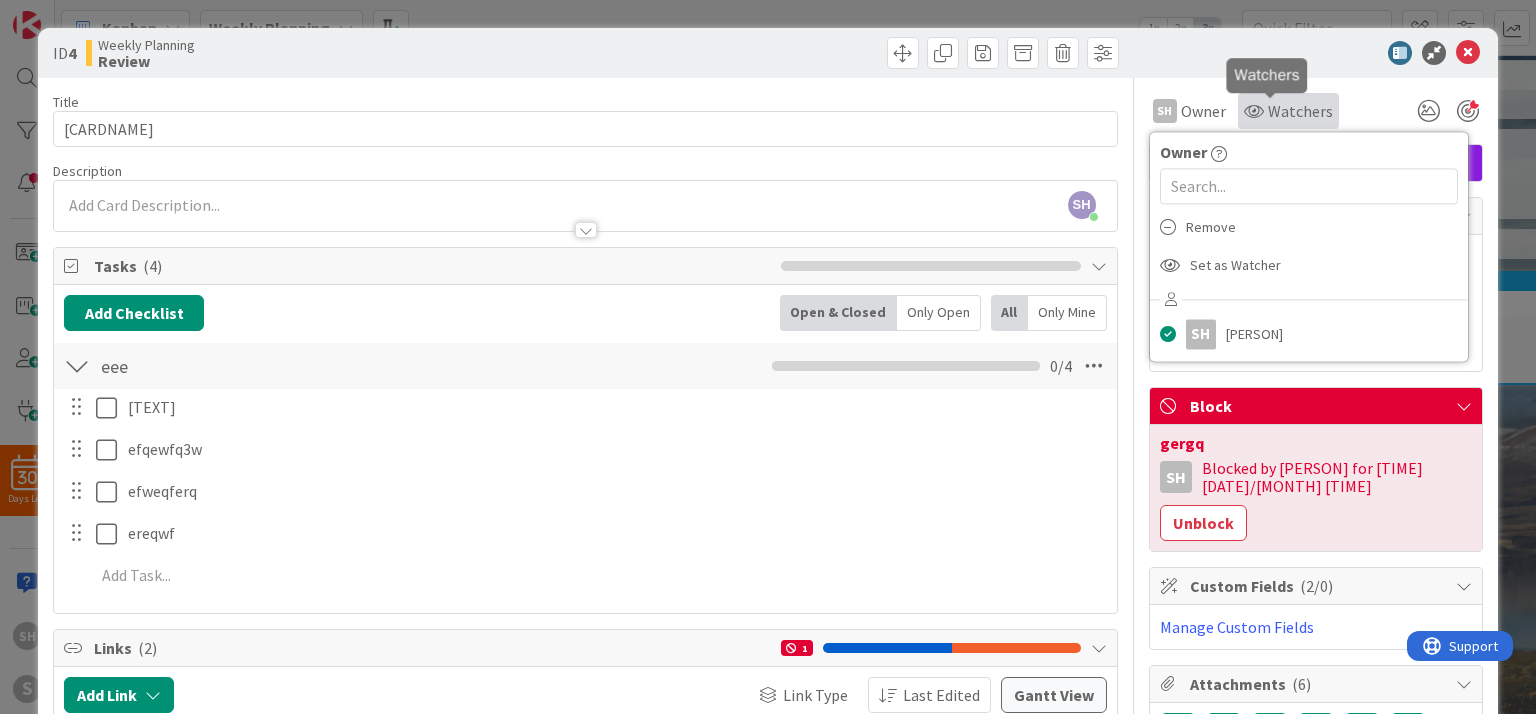 click on "Watchers" at bounding box center (1300, 111) 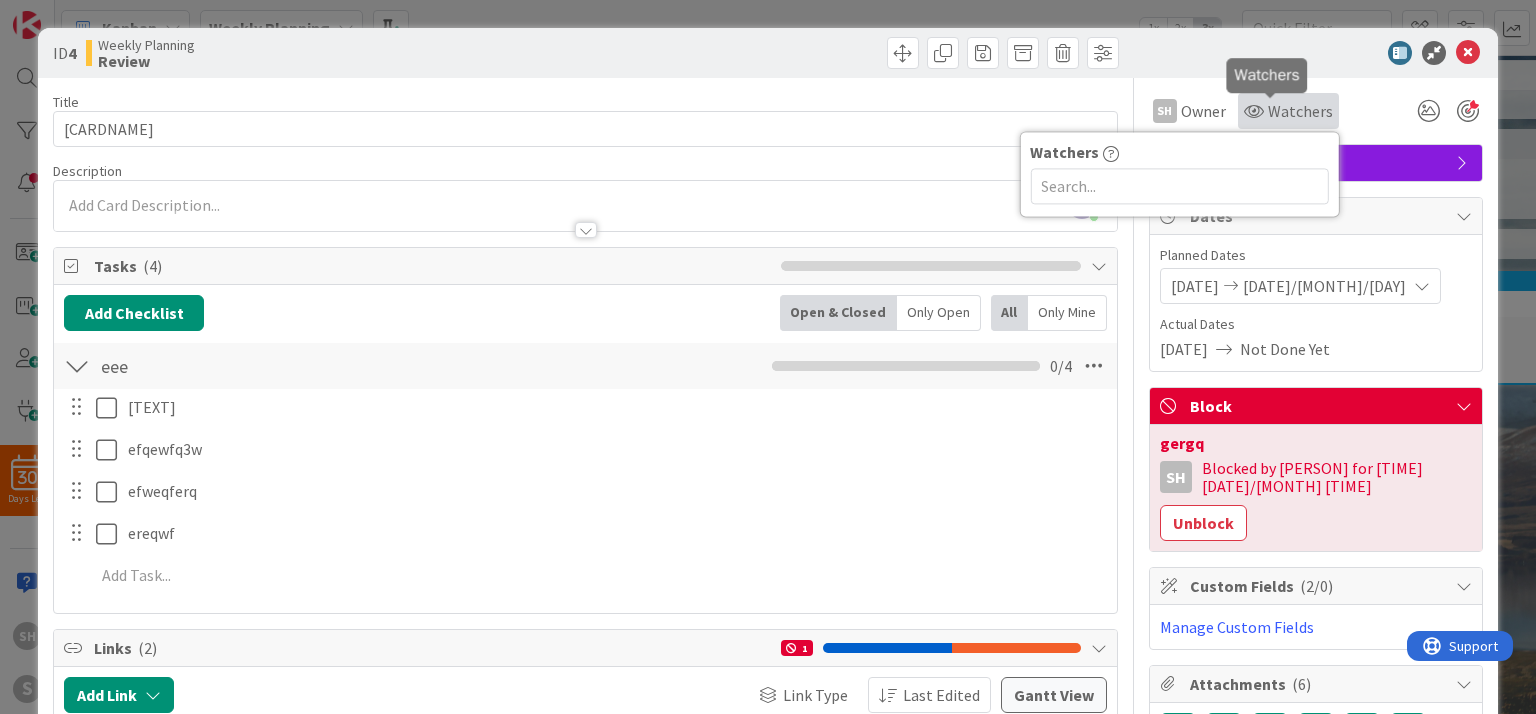 click on "Watchers" at bounding box center [1300, 111] 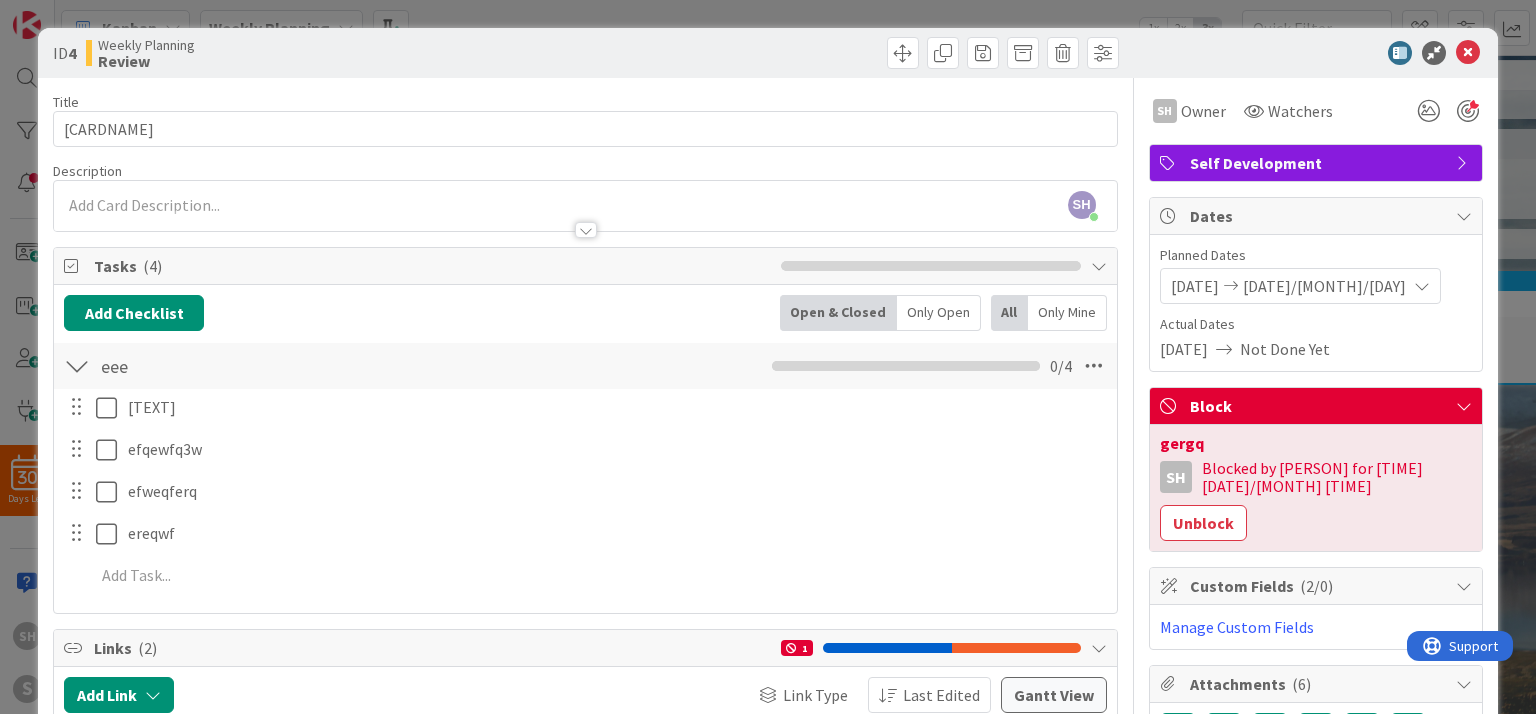 click on "Self Development" at bounding box center (1318, 163) 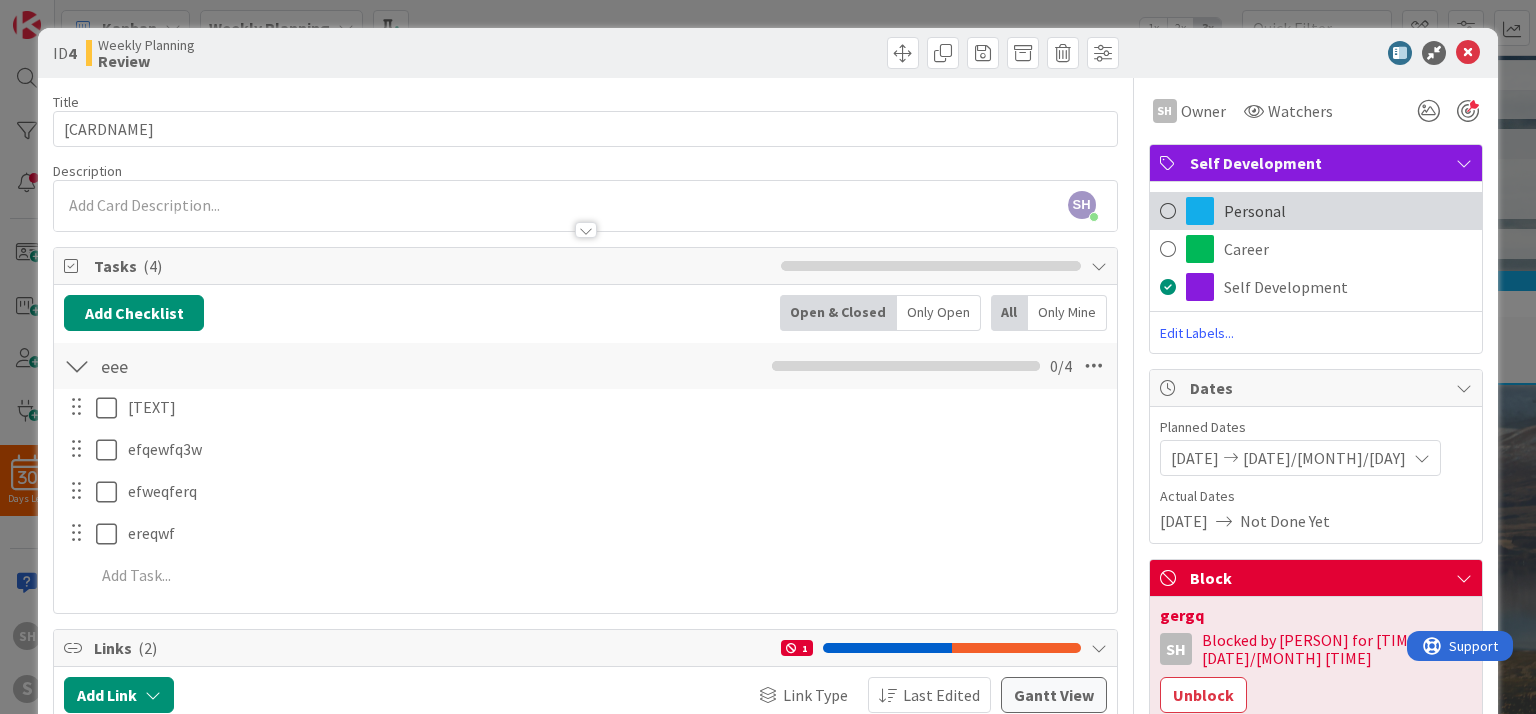 click on "Personal" at bounding box center [1316, 211] 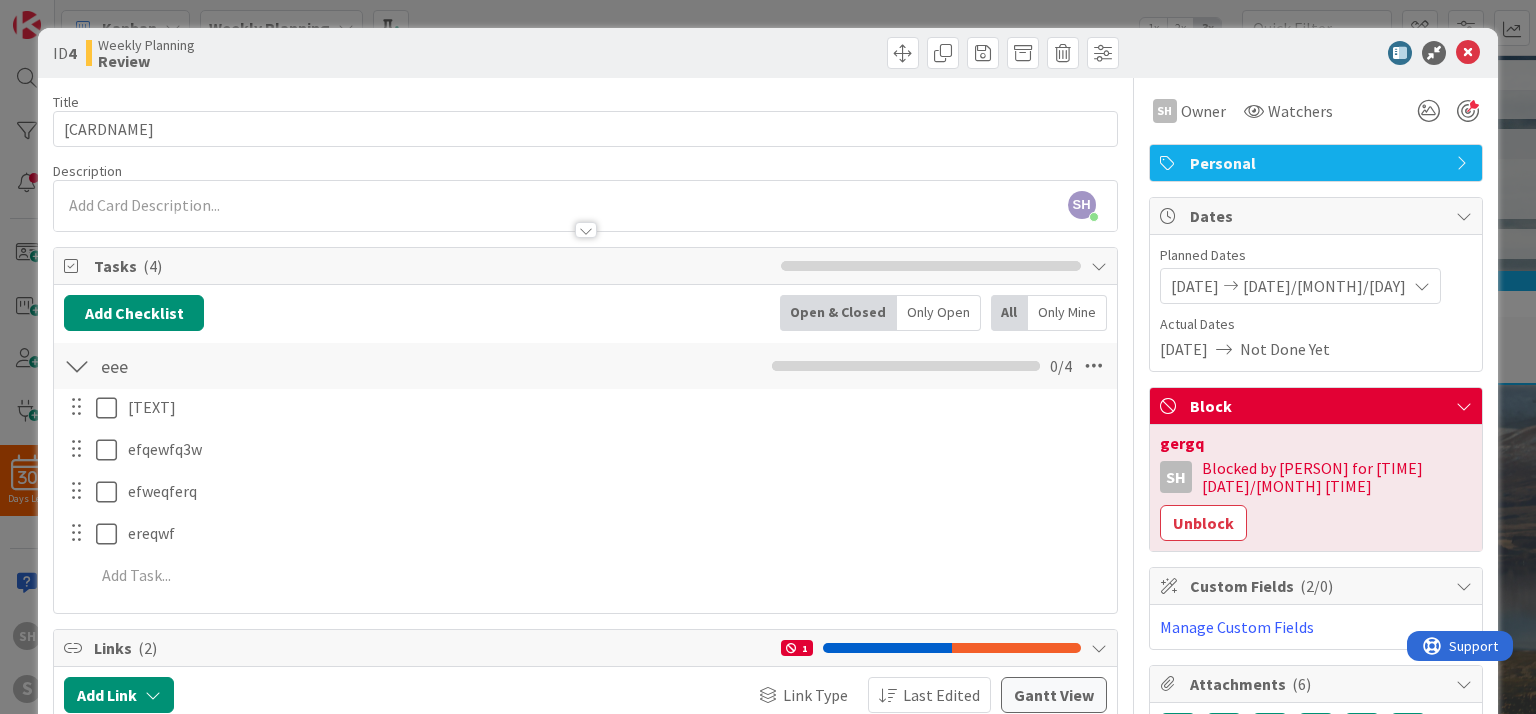 click at bounding box center (1464, 163) 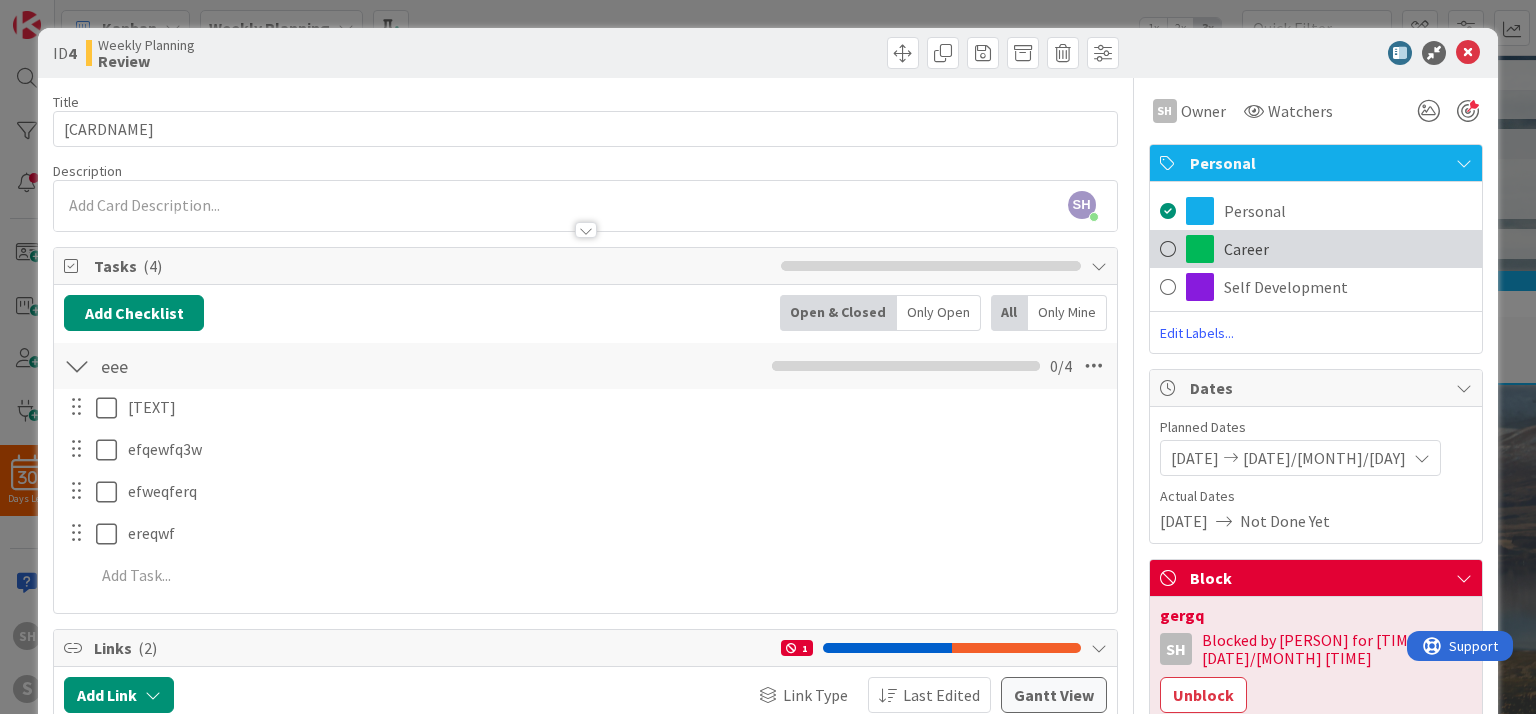 click at bounding box center (1168, 249) 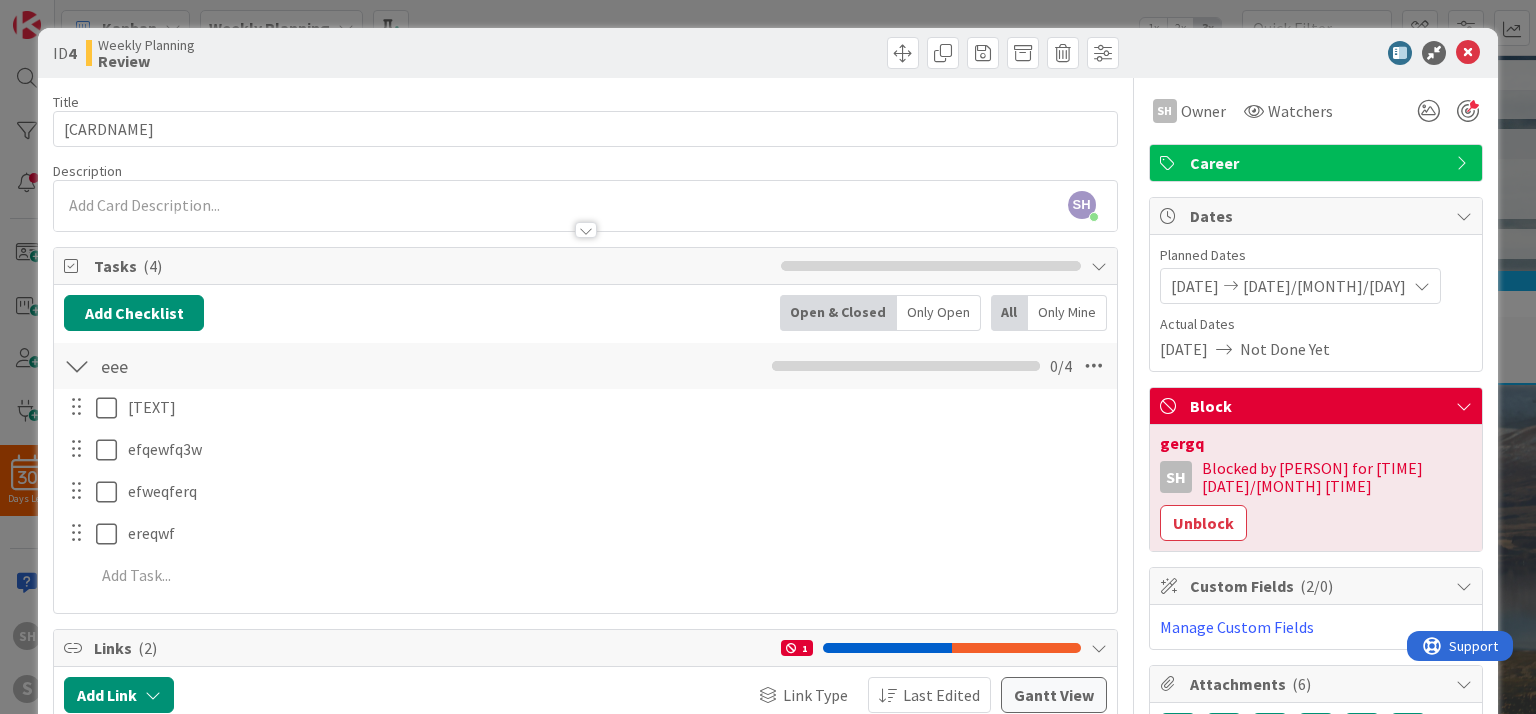 click on "Career" at bounding box center (1318, 163) 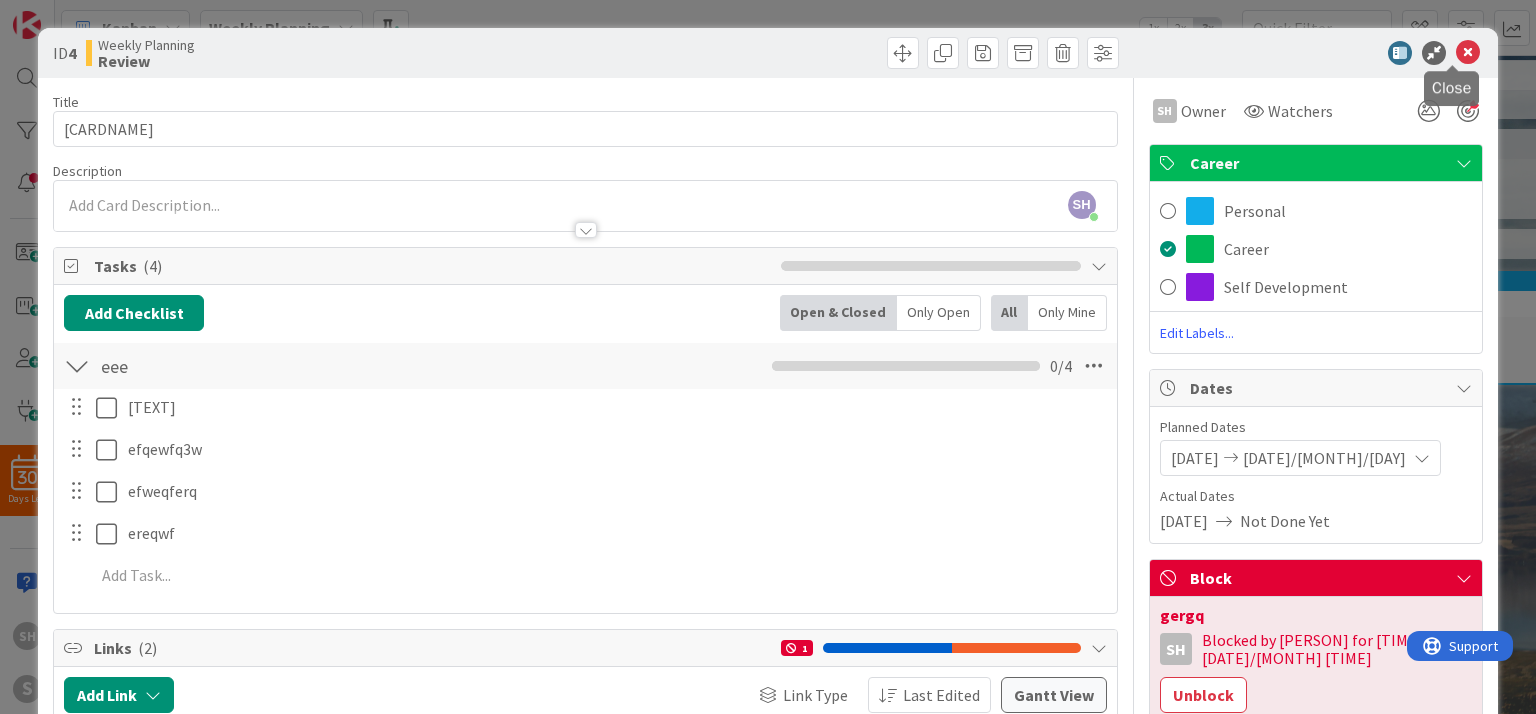 click at bounding box center (1468, 53) 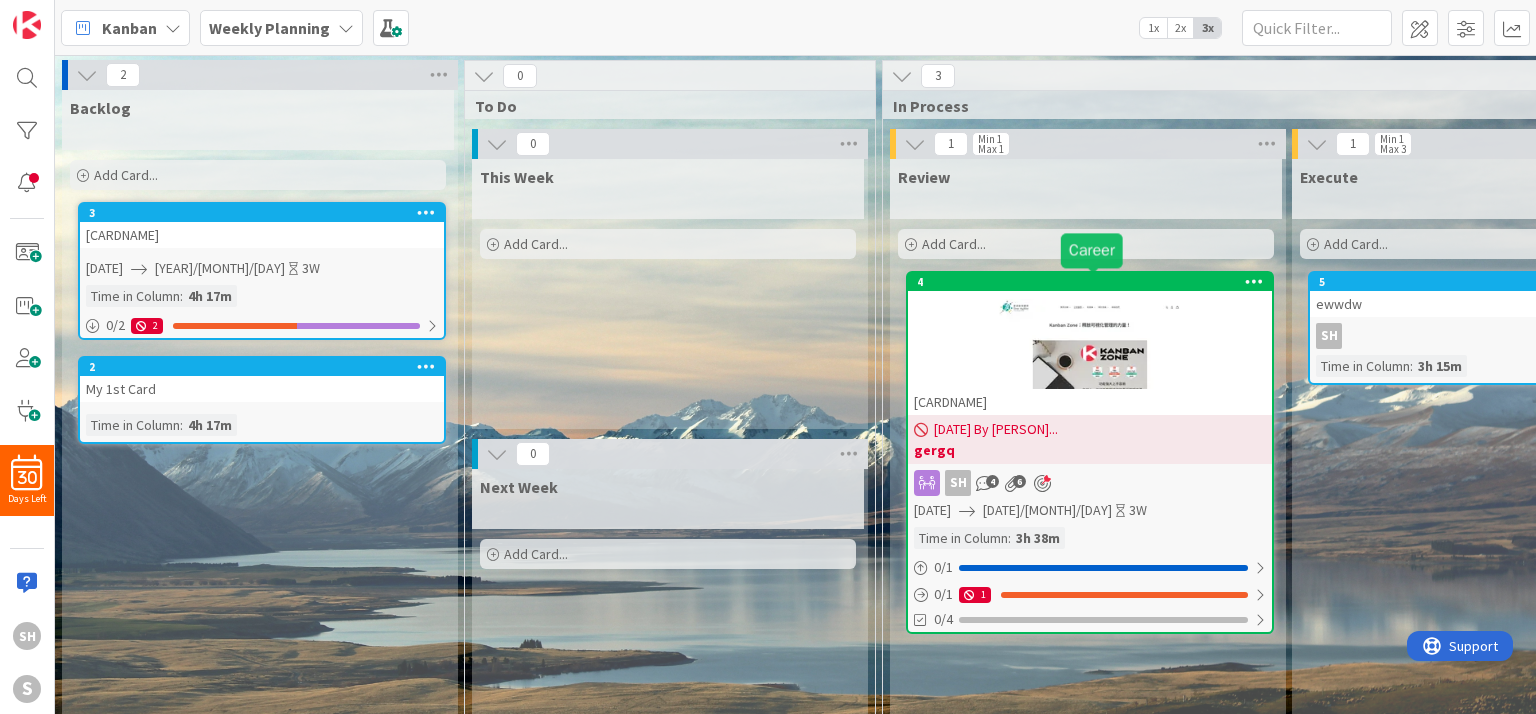 scroll, scrollTop: 0, scrollLeft: 0, axis: both 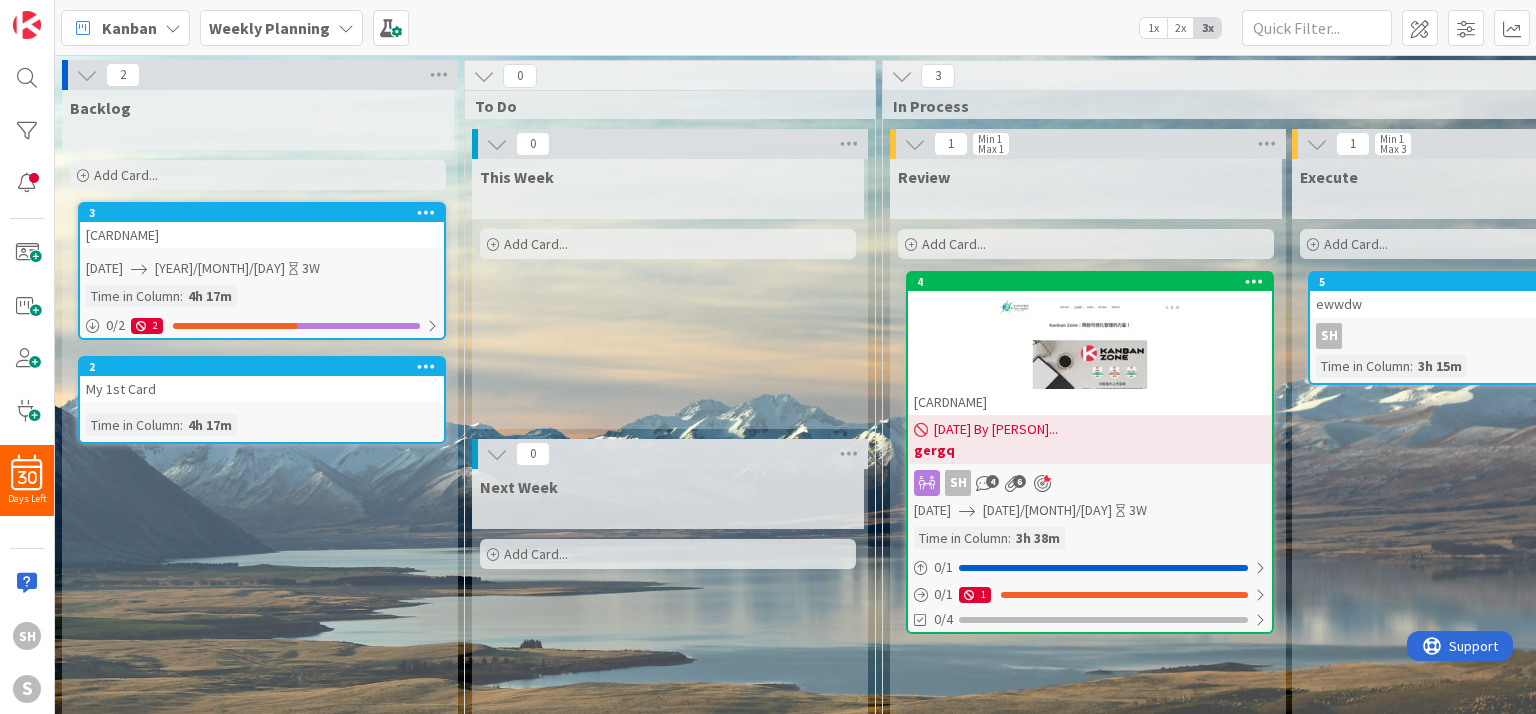 click at bounding box center [497, 144] 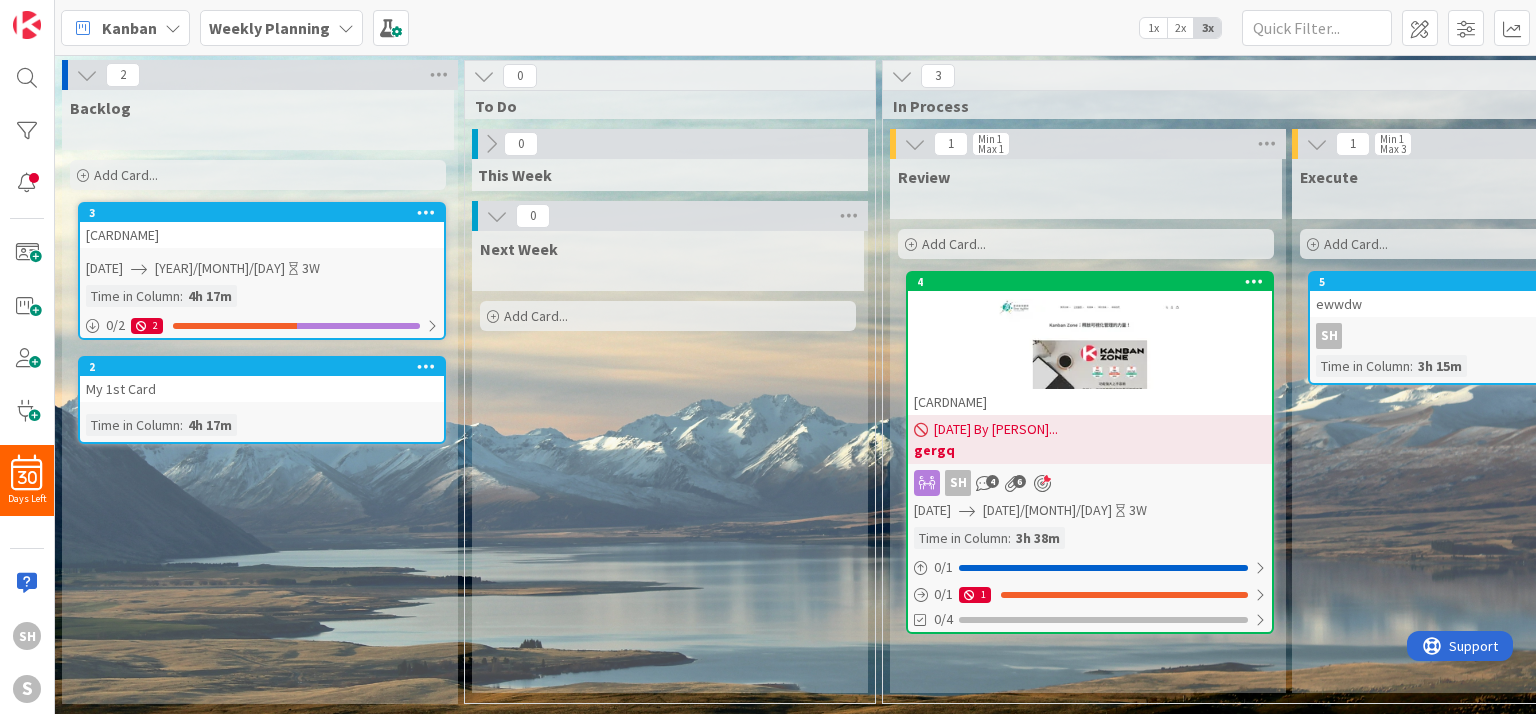 click at bounding box center [1042, 484] 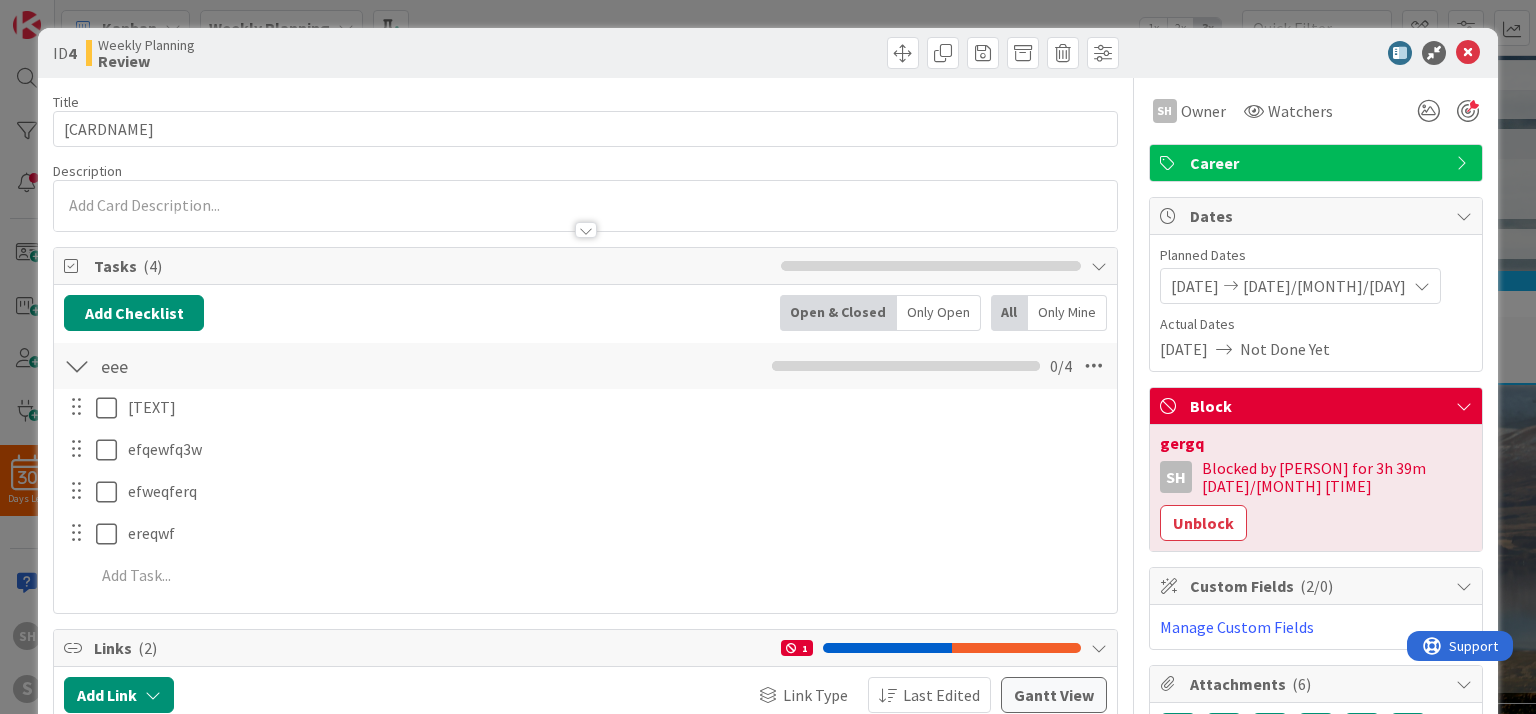 scroll, scrollTop: 0, scrollLeft: 0, axis: both 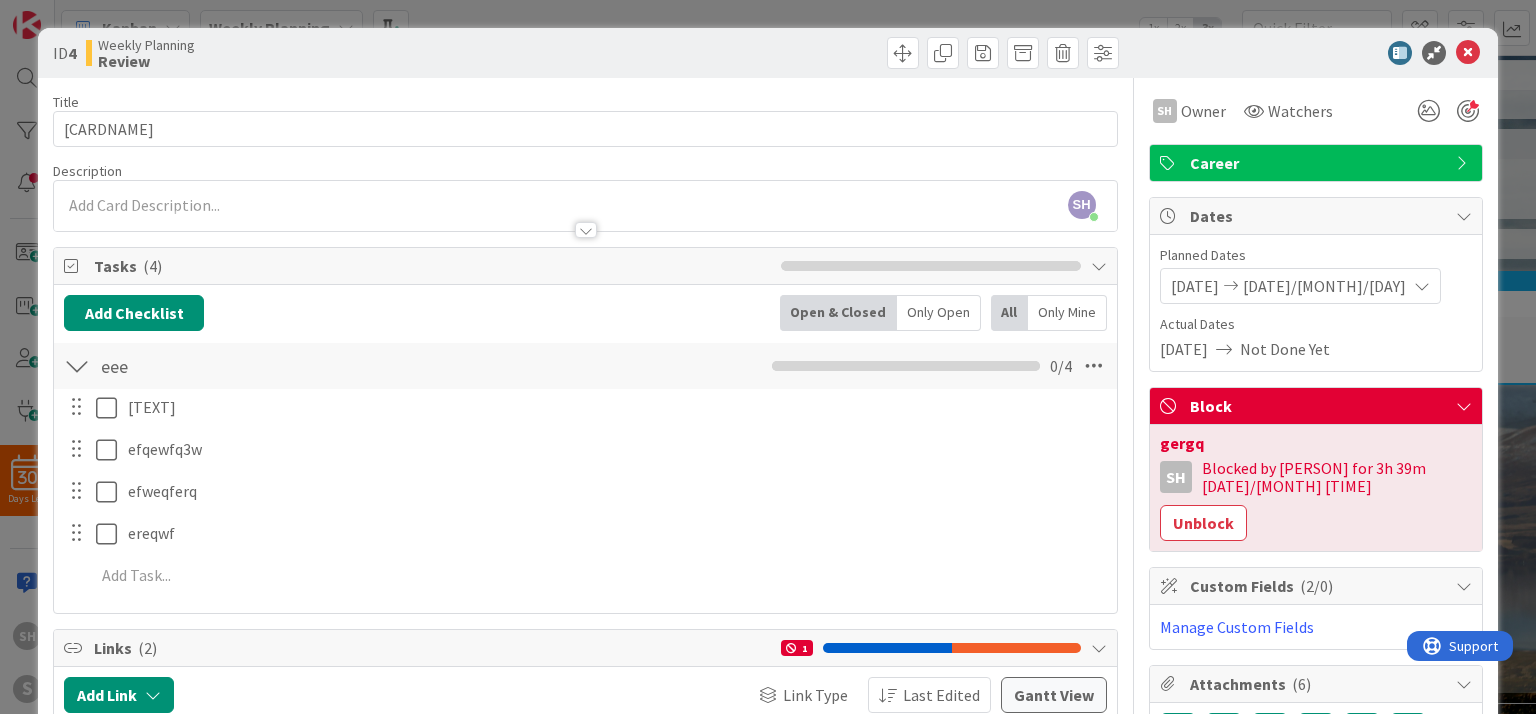 click at bounding box center (1170, 163) 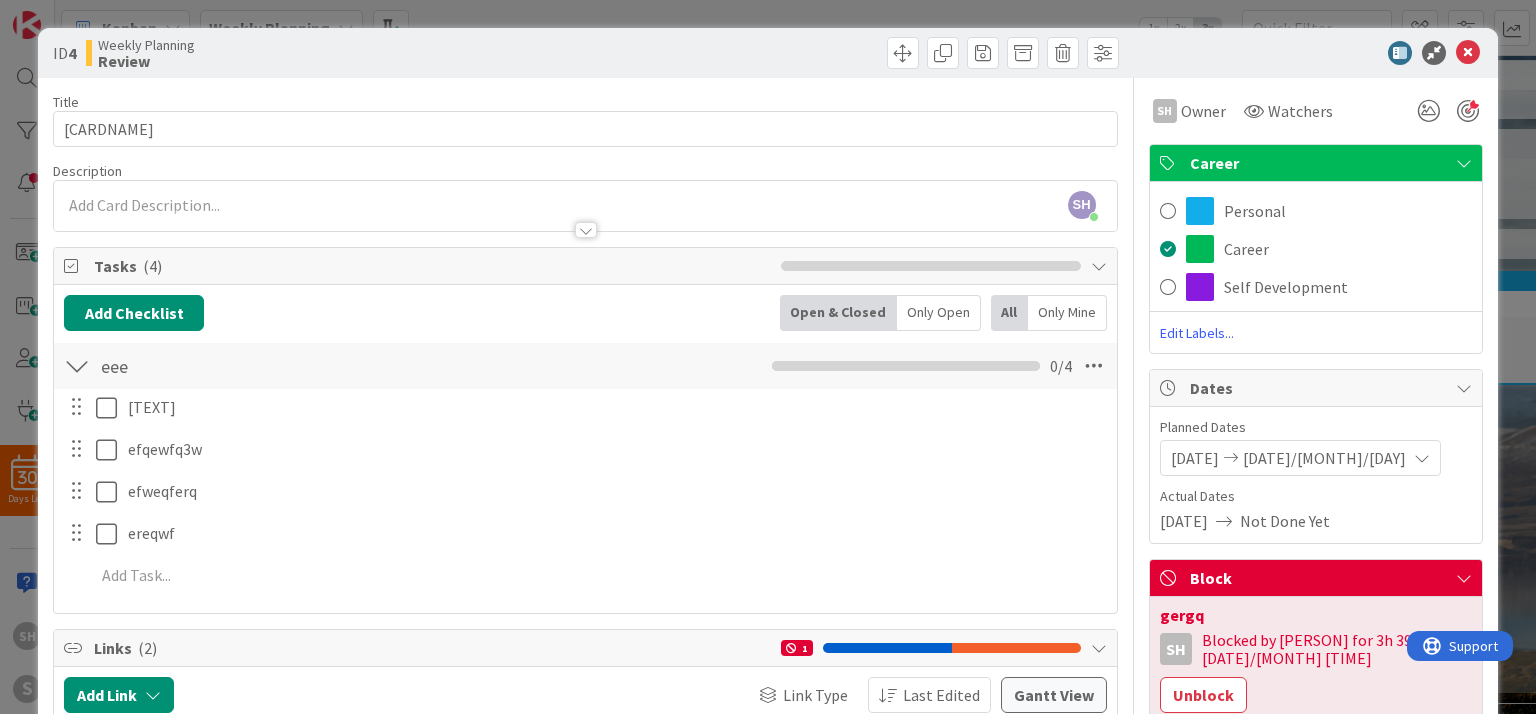 click on "Edit Labels..." at bounding box center (1316, 333) 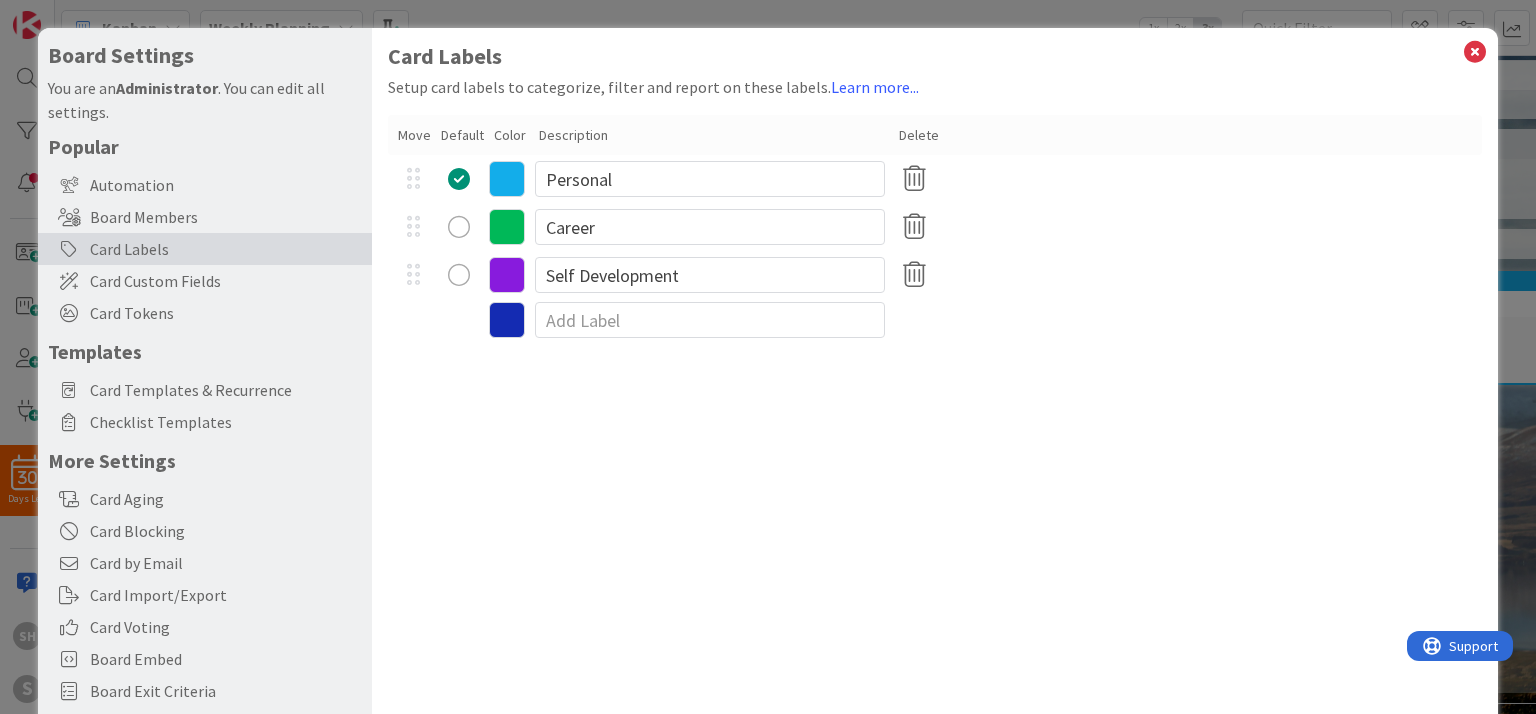 scroll, scrollTop: 0, scrollLeft: 0, axis: both 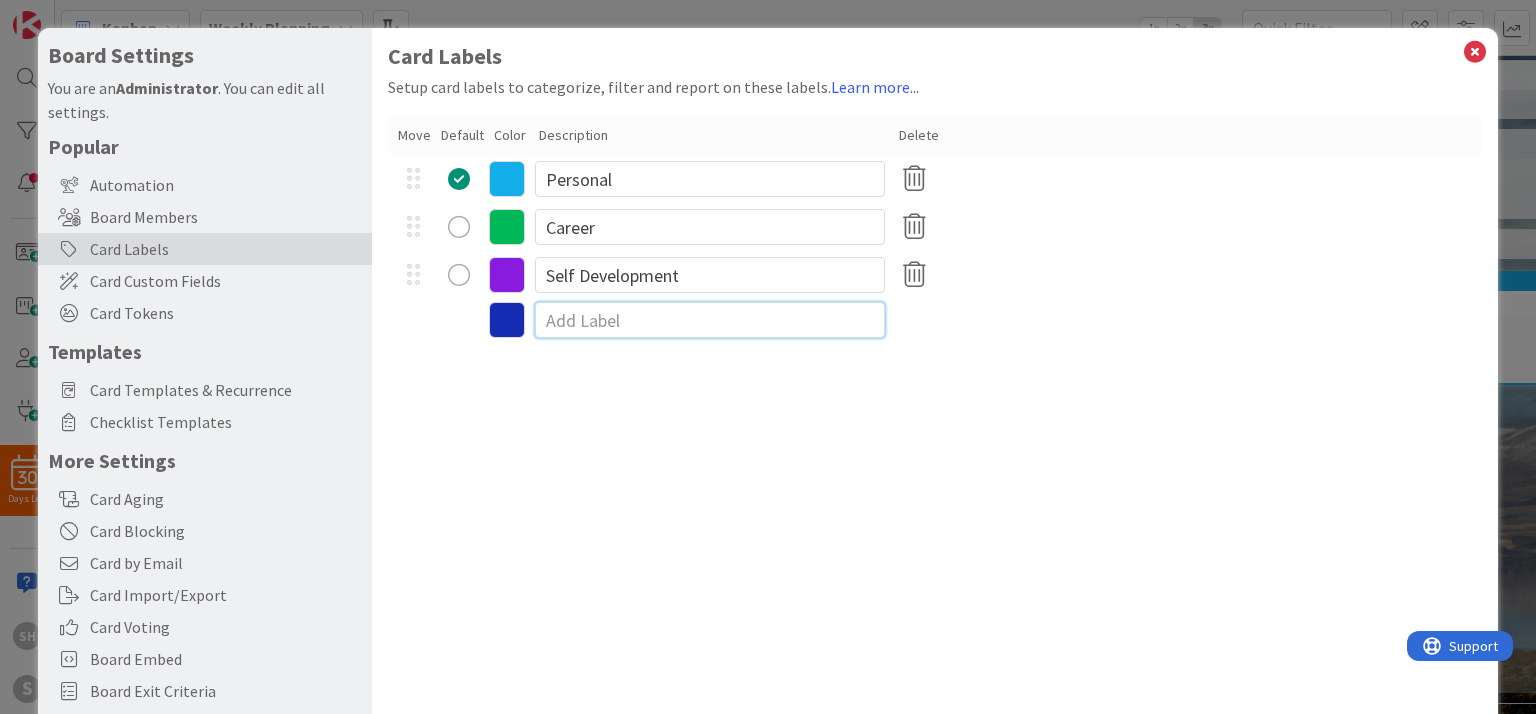 click at bounding box center (710, 320) 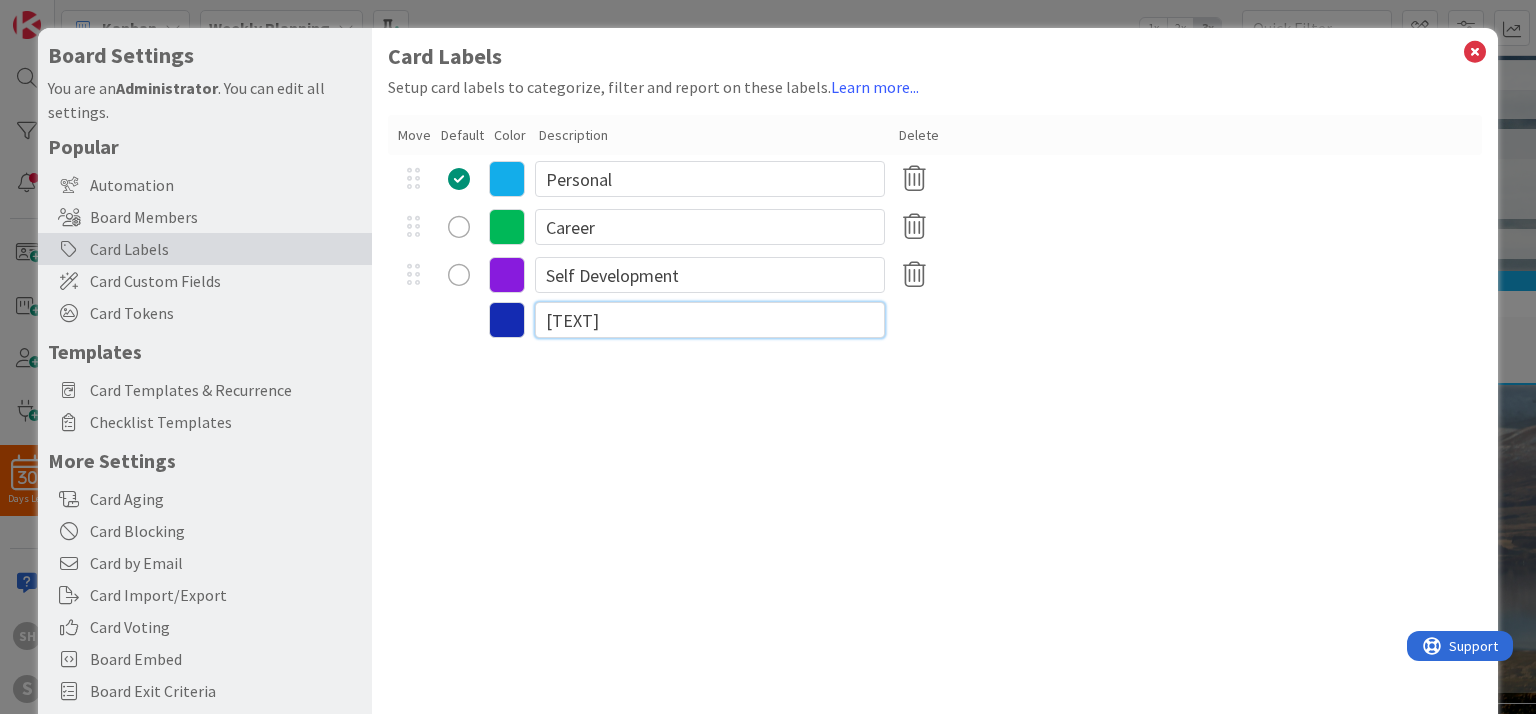 type on "wedwdwqdwq" 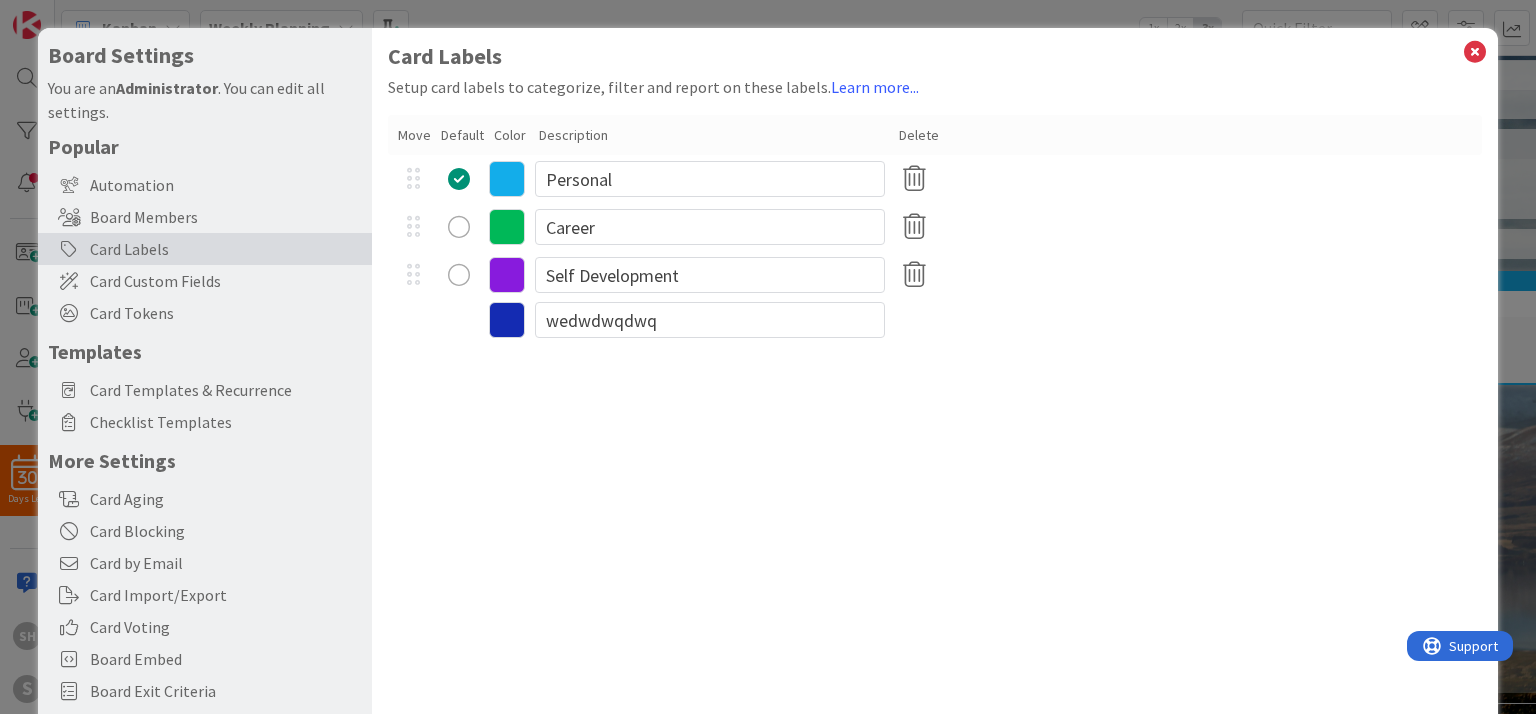 click on "Card Labels Setup card labels to categorize, filter and report on these labels.  Learn more... Move Default Color Description Delete Personal Career Self Development BADE38 hex 186 r 222 g 56 b 100 a wedwdwqdwq" at bounding box center (934, 412) 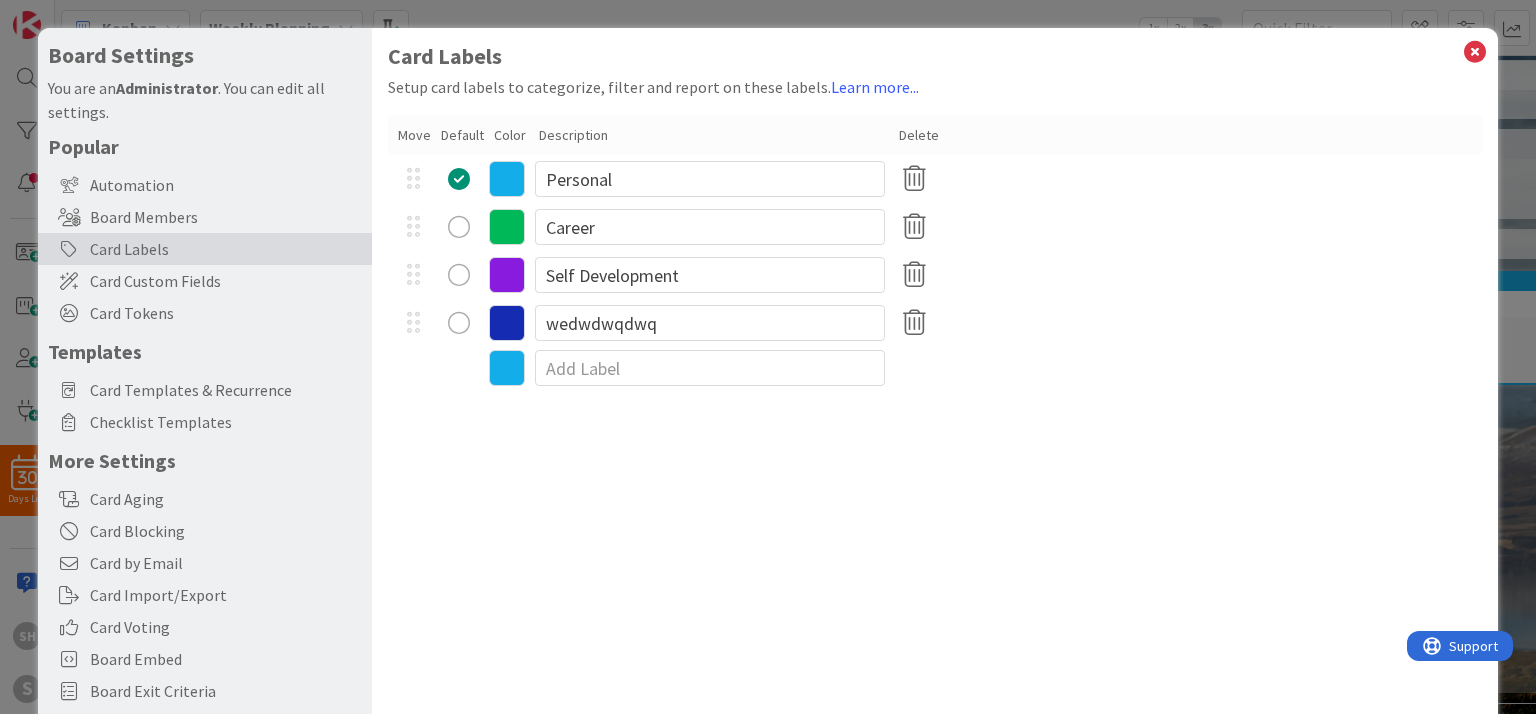 click at bounding box center (507, 323) 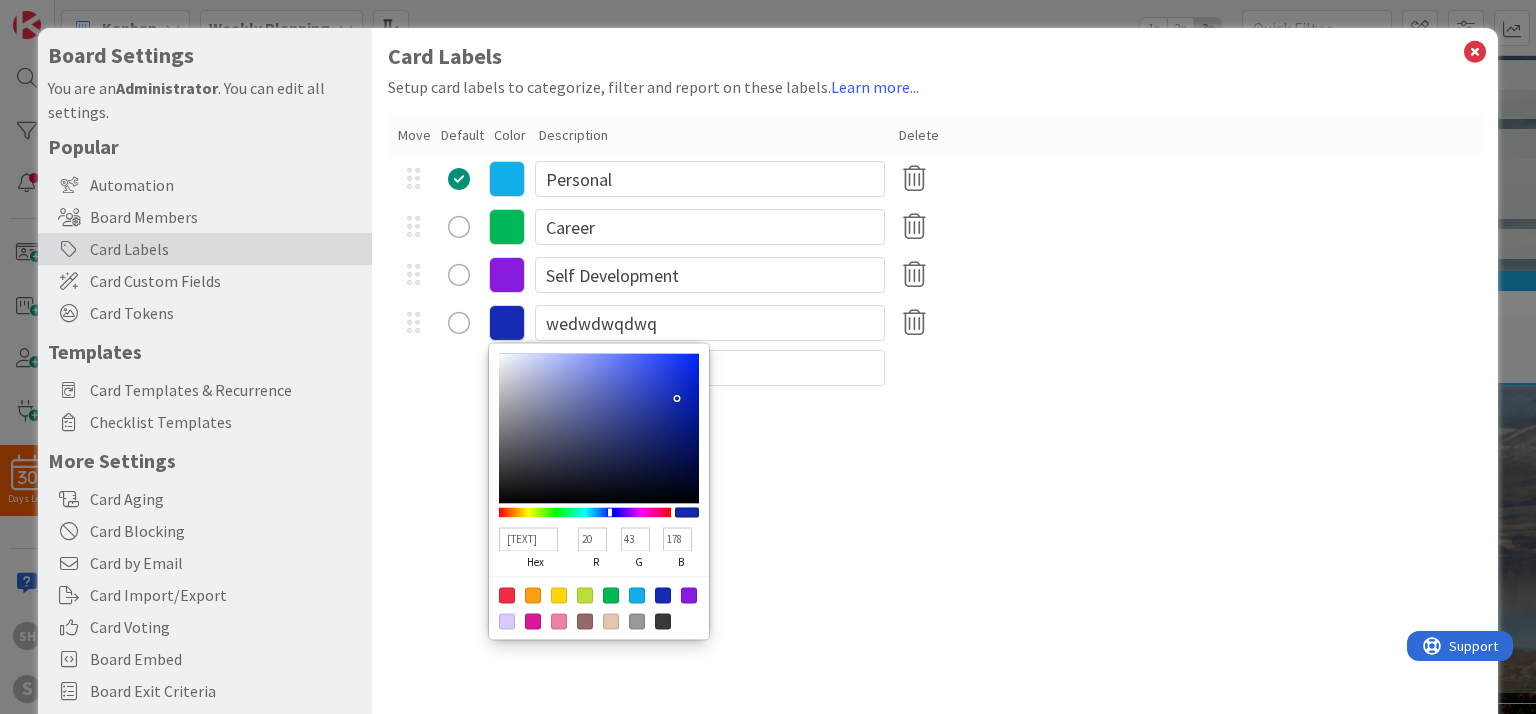 click at bounding box center [585, 595] 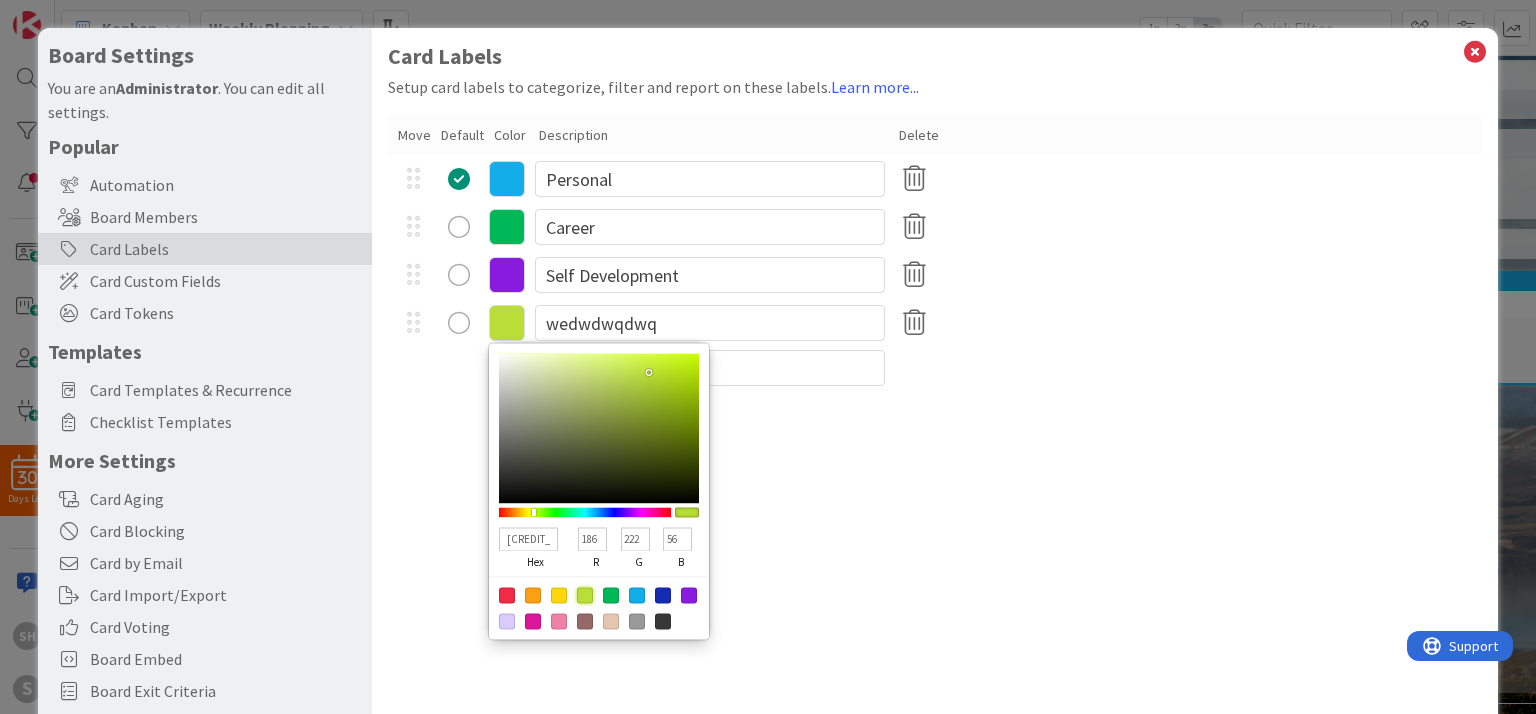 click on "Card Labels Setup card labels to categorize, filter and report on these labels.  Learn more... Move Default Color Description Delete Personal Career Self Development BADE38 hex 186 r 222 g 56 b 100 a wedwdwqdwq" at bounding box center (934, 412) 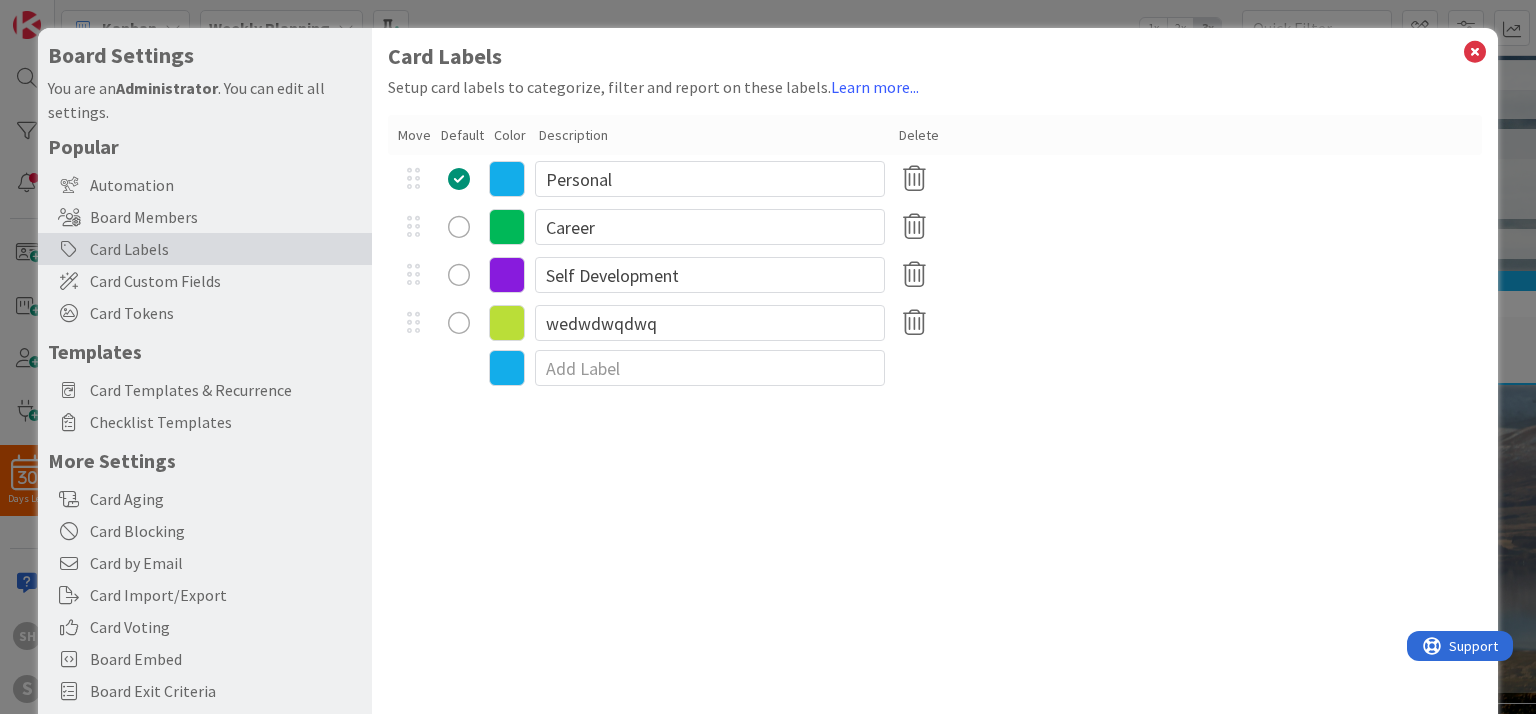 click at bounding box center (459, 323) 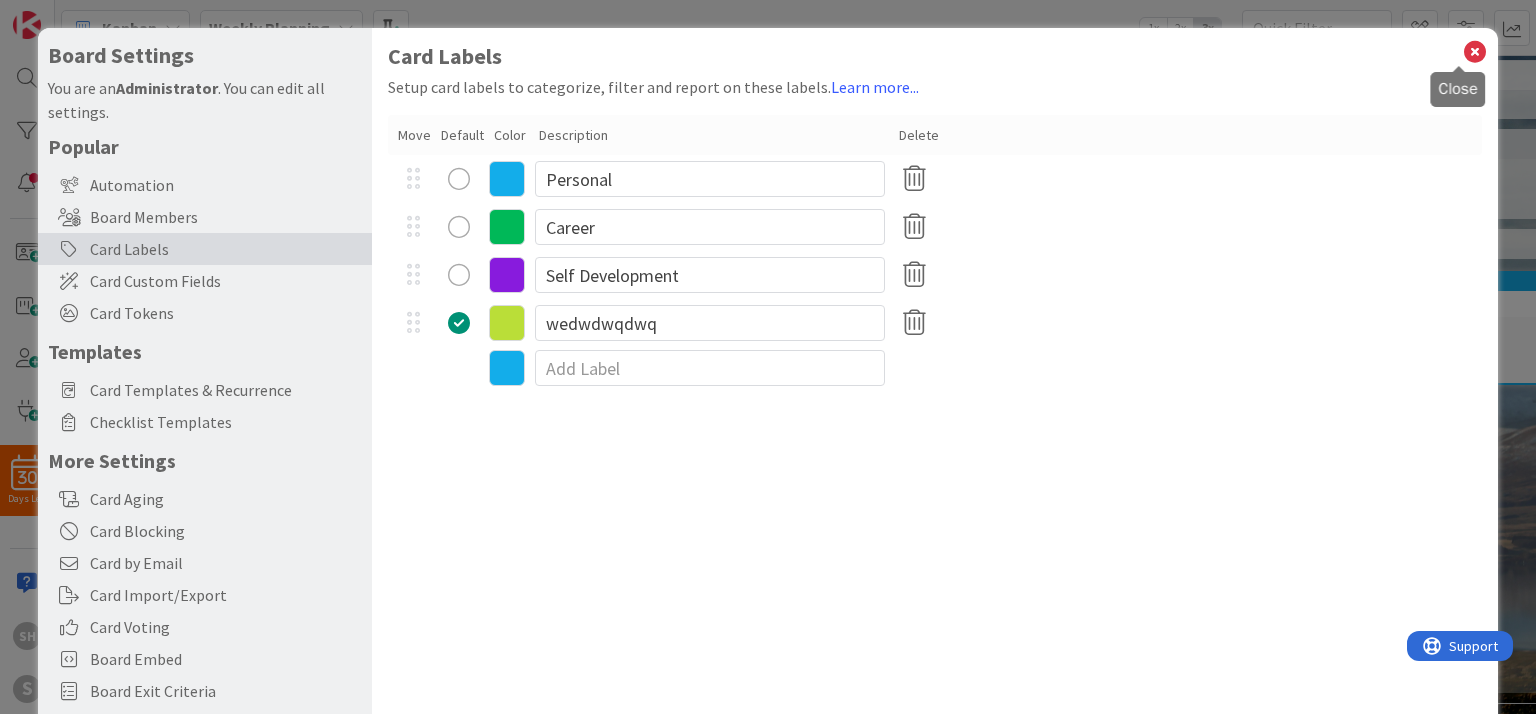 click at bounding box center (1475, 52) 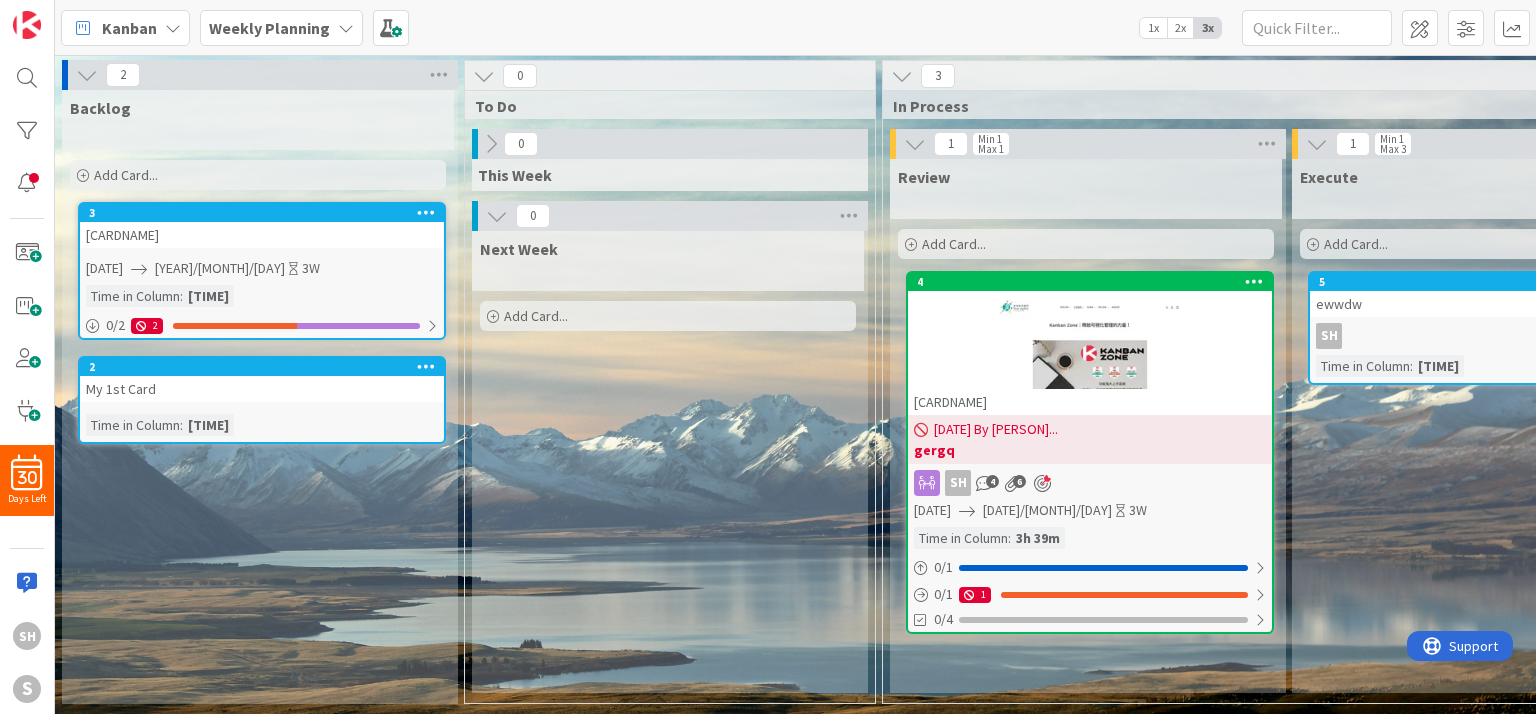 click at bounding box center (1090, 344) 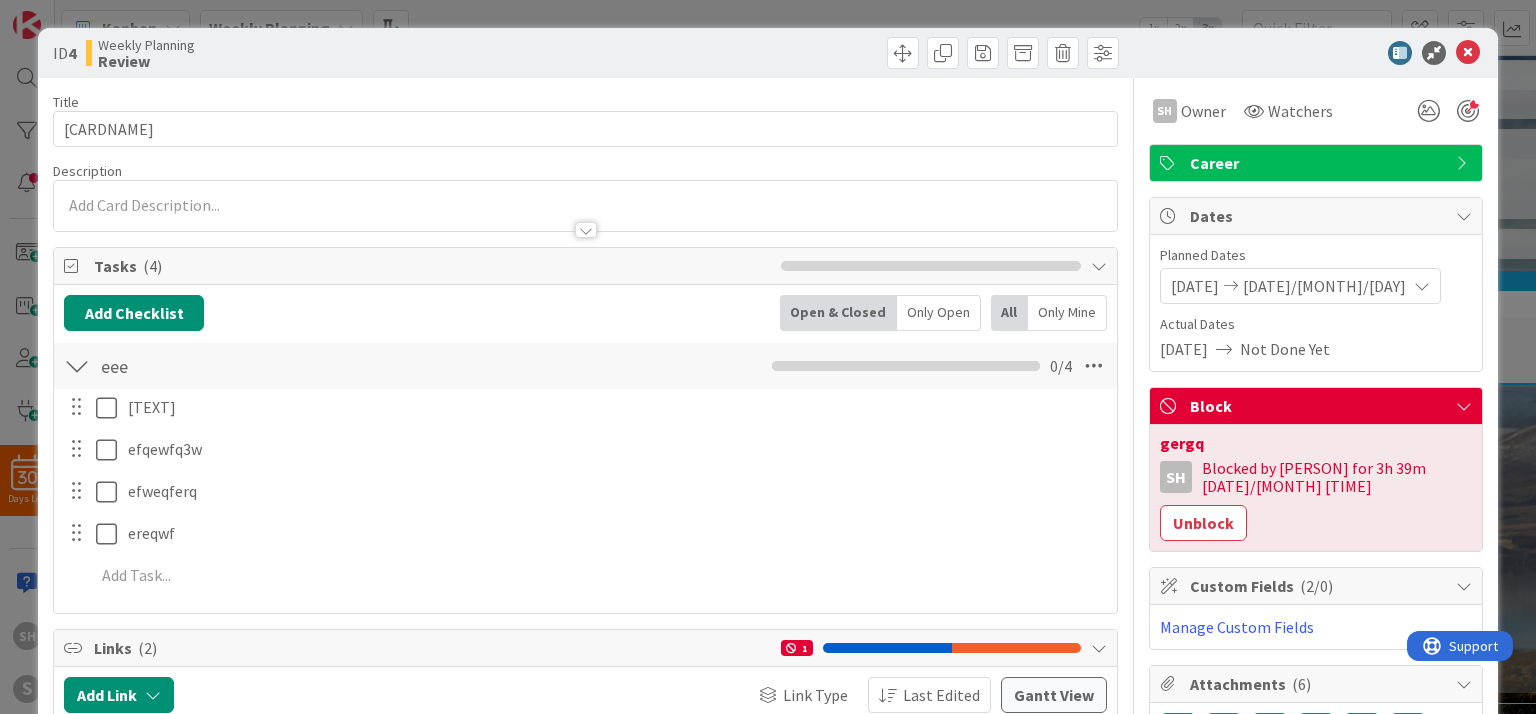 click on "Career" at bounding box center [1318, 163] 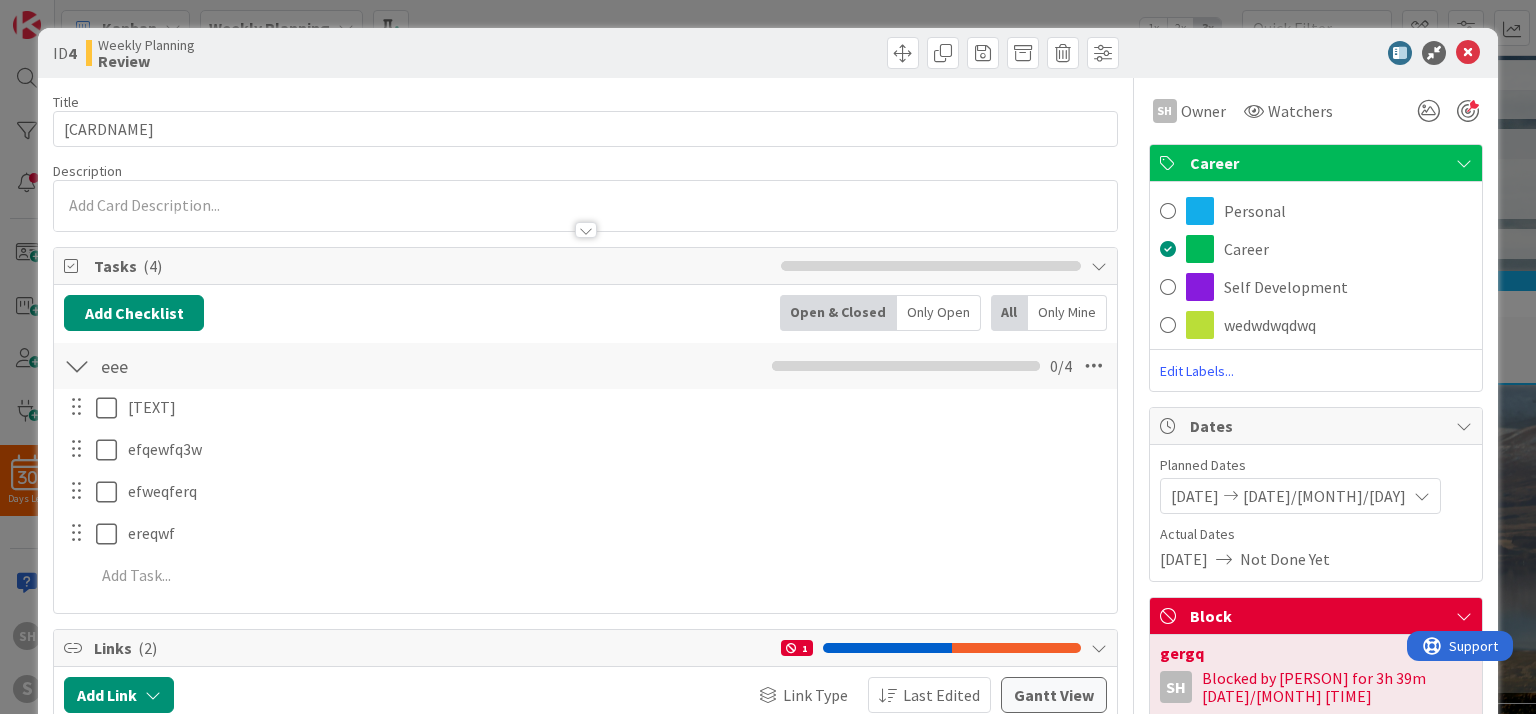 scroll, scrollTop: 0, scrollLeft: 0, axis: both 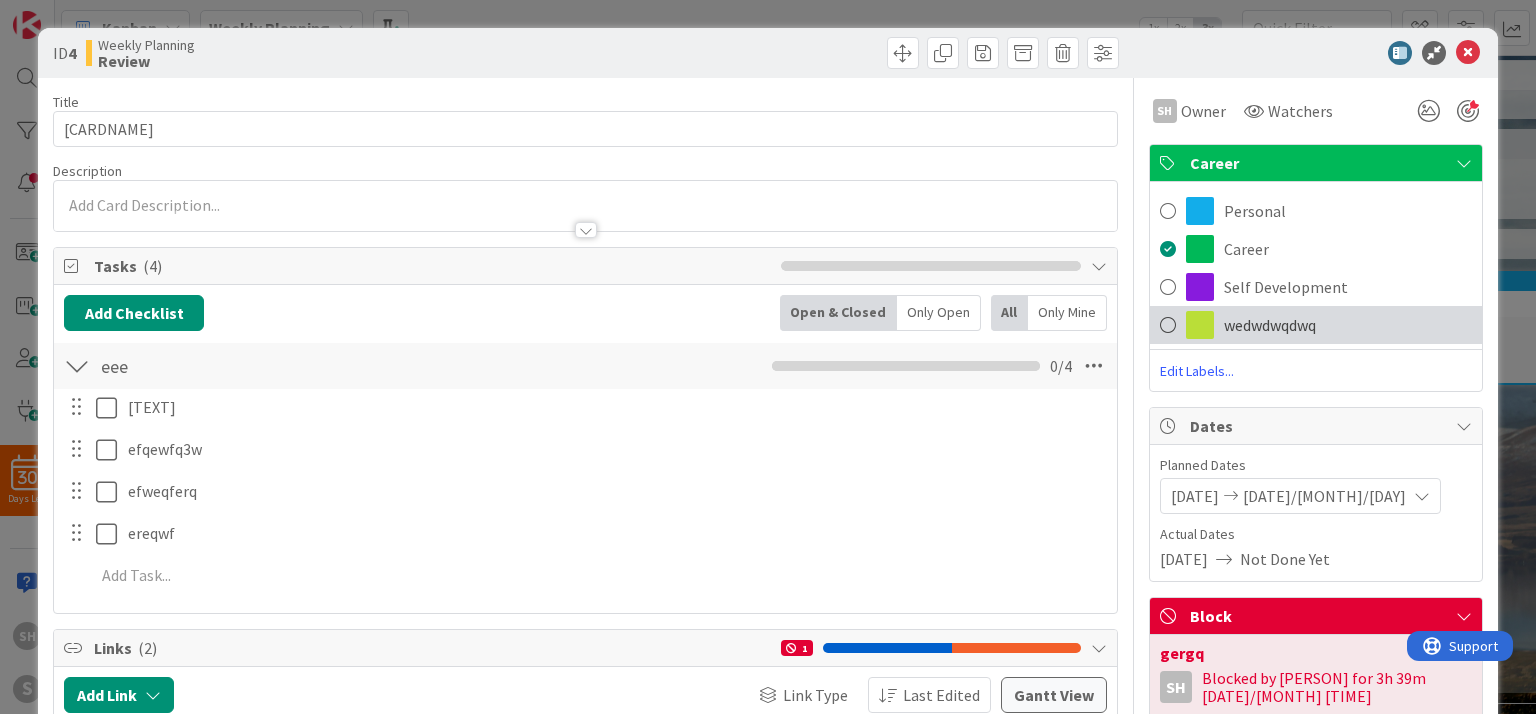 click on "wedwdwqdwq" at bounding box center (1316, 325) 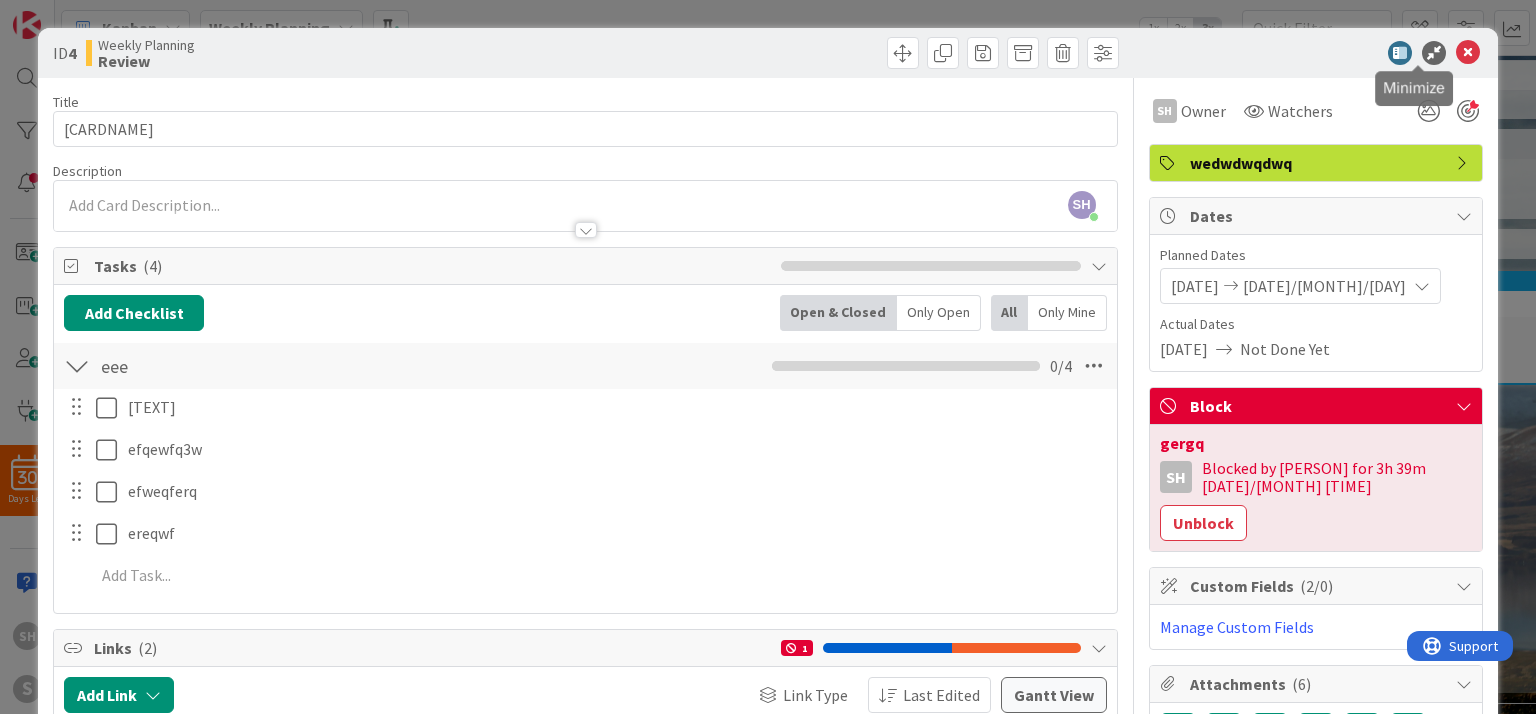 drag, startPoint x: 1417, startPoint y: 52, endPoint x: 1248, endPoint y: 269, distance: 275.04544 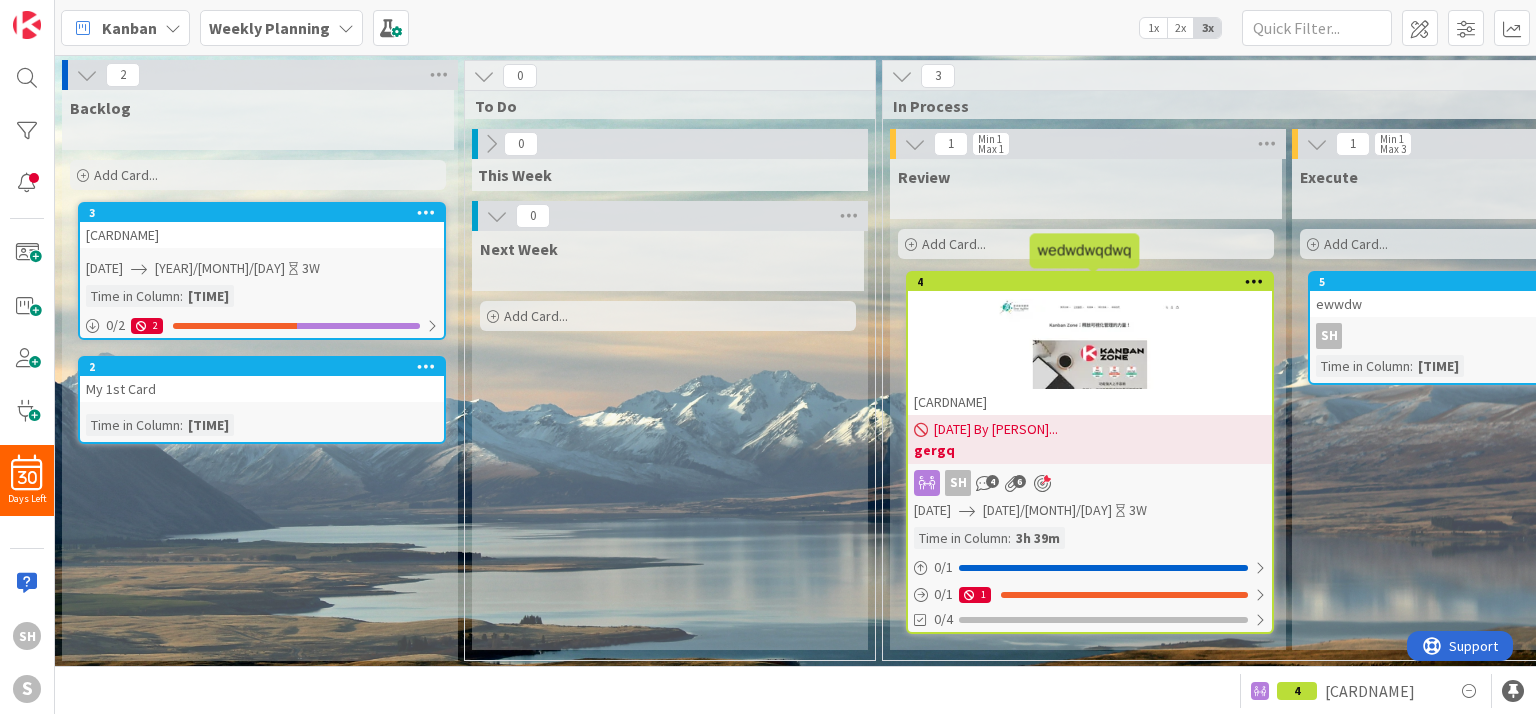 scroll, scrollTop: 0, scrollLeft: 0, axis: both 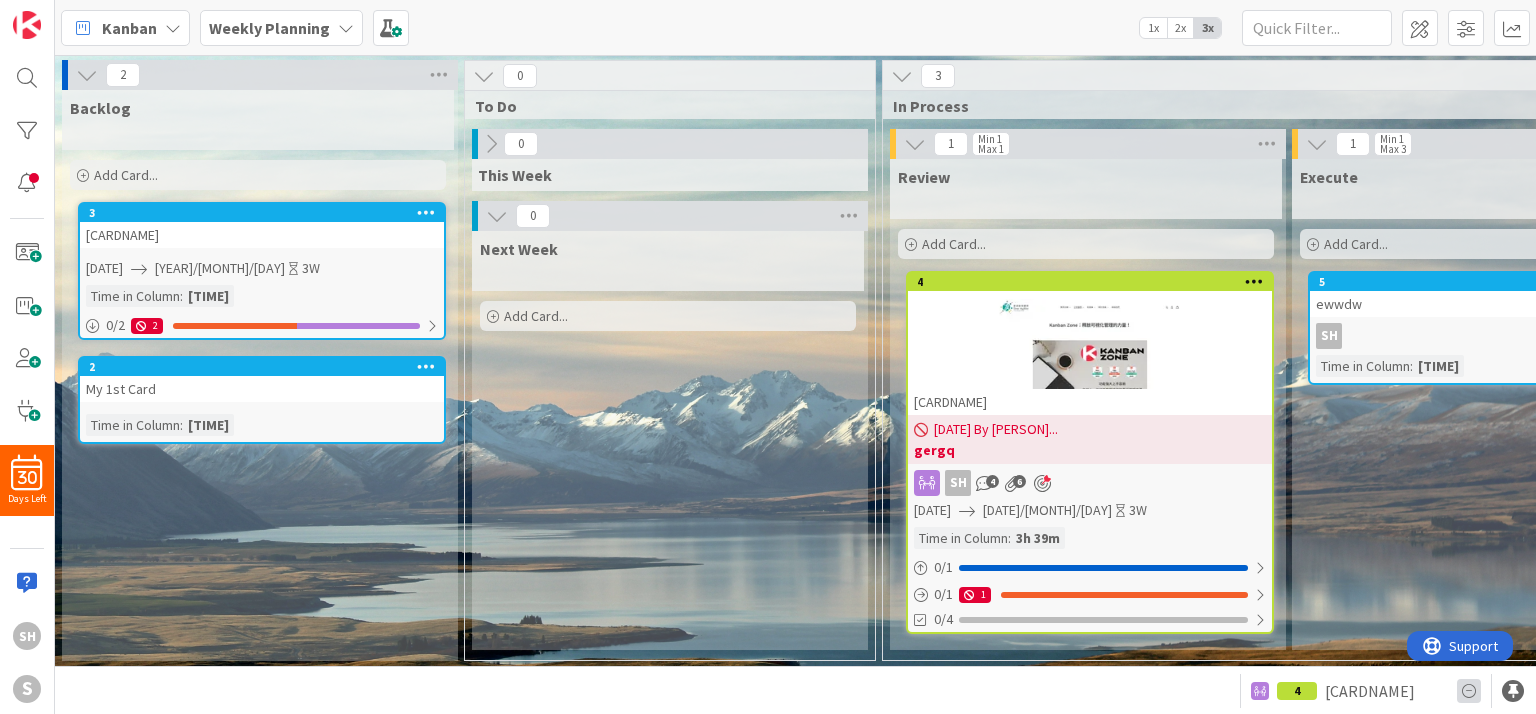 click at bounding box center (1469, 691) 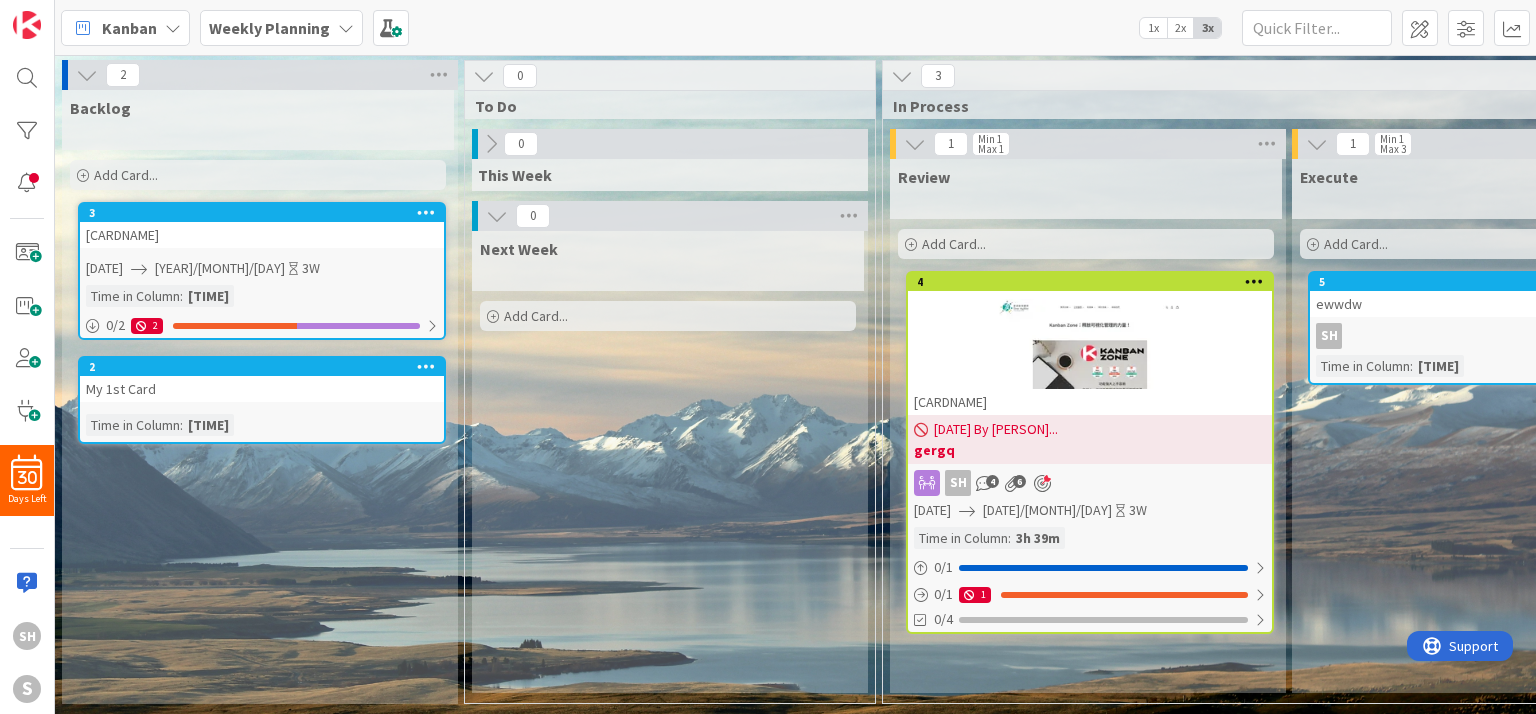 click at bounding box center (1090, 344) 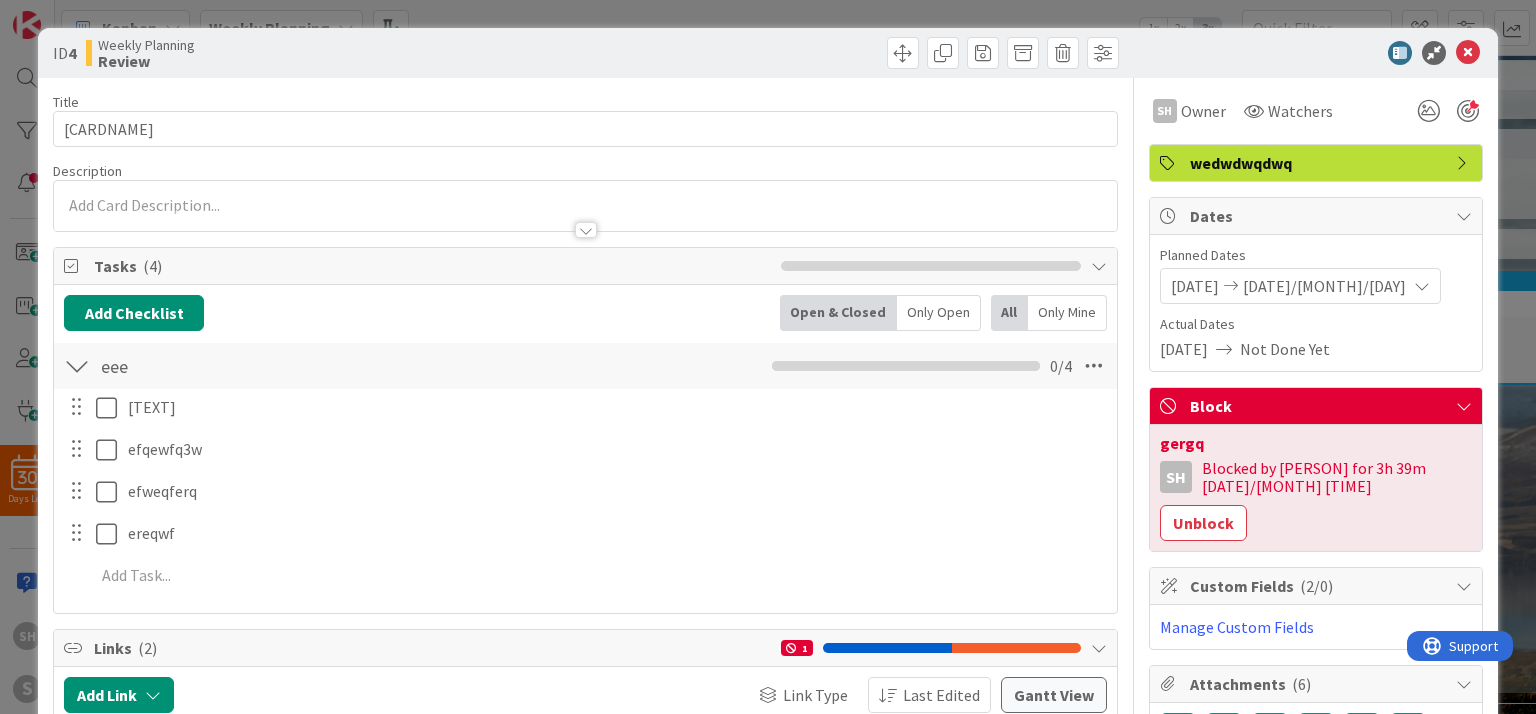 scroll, scrollTop: 0, scrollLeft: 0, axis: both 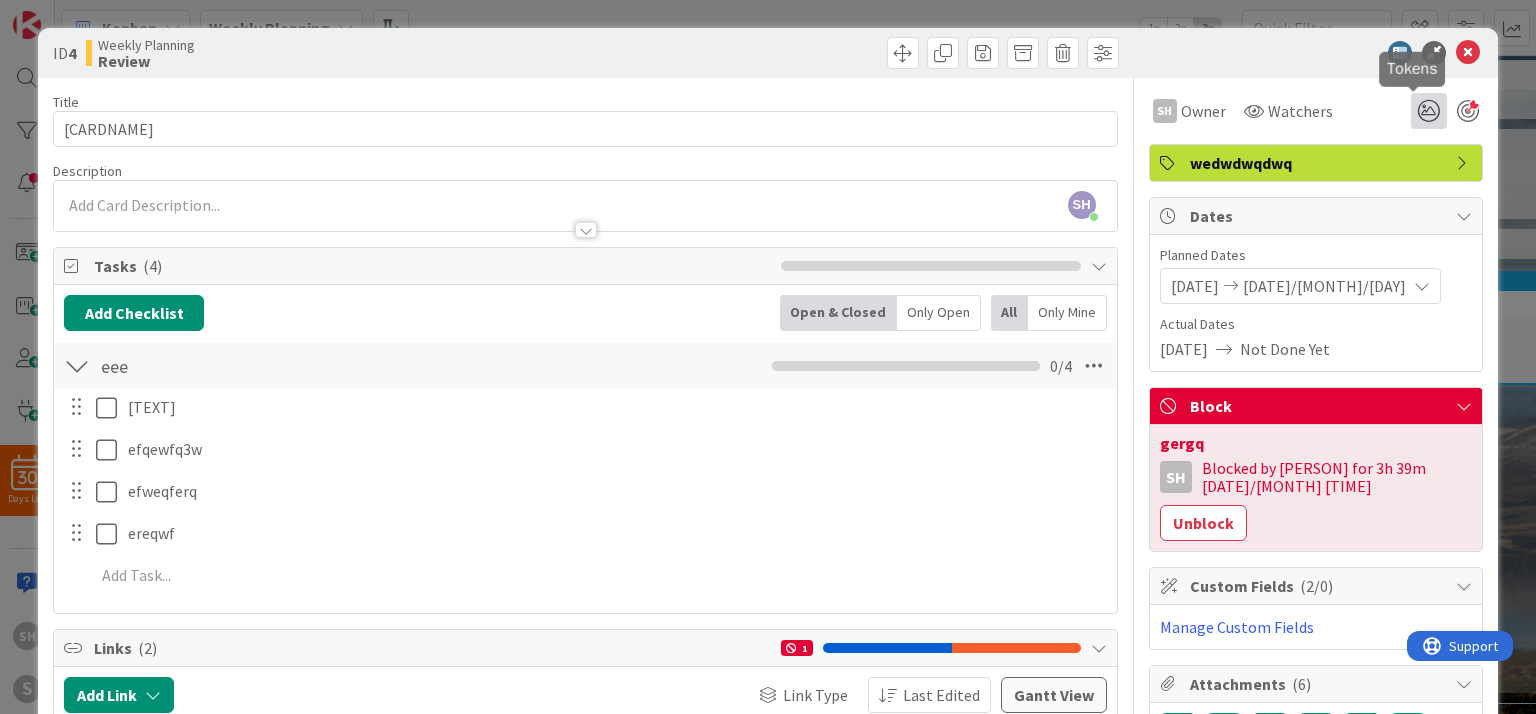 click at bounding box center [1429, 111] 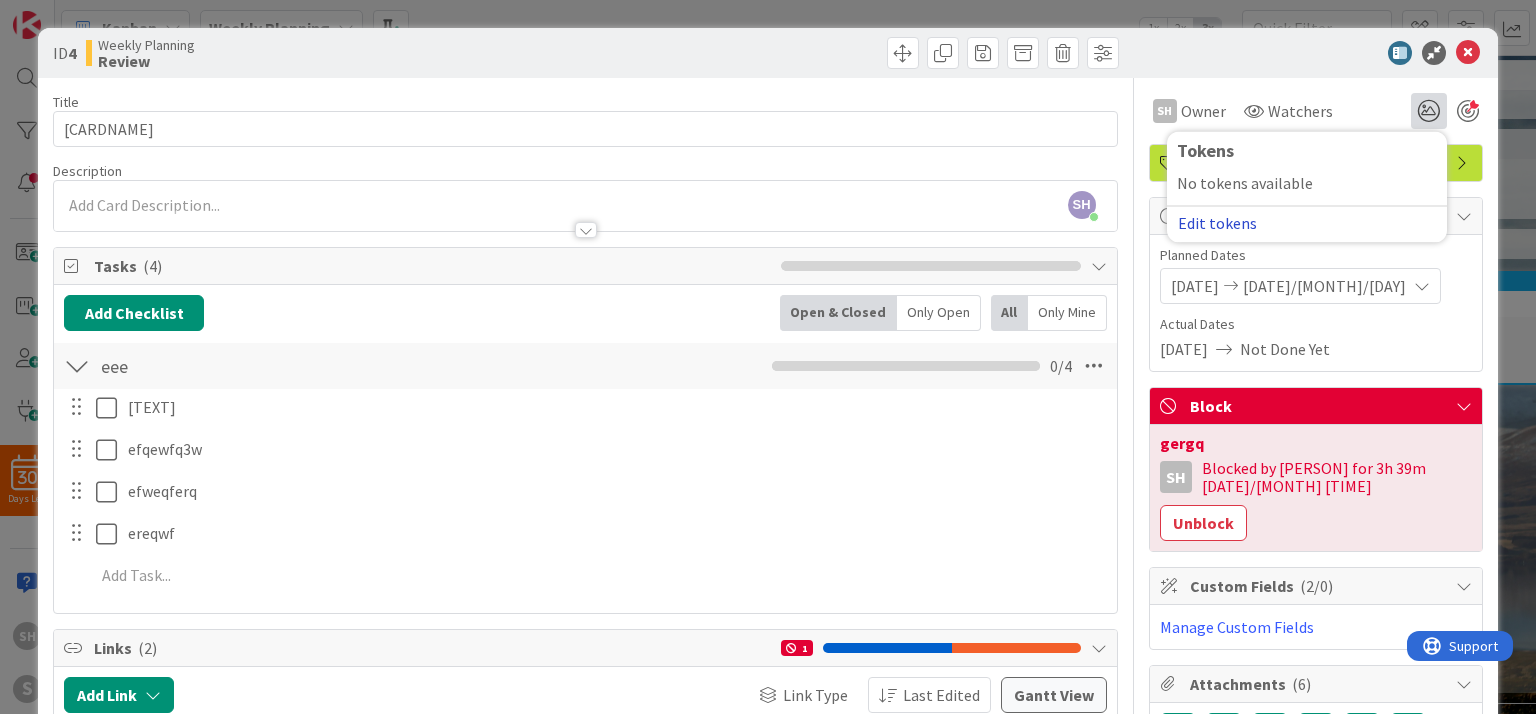 click on "Edit tokens" at bounding box center [1217, 223] 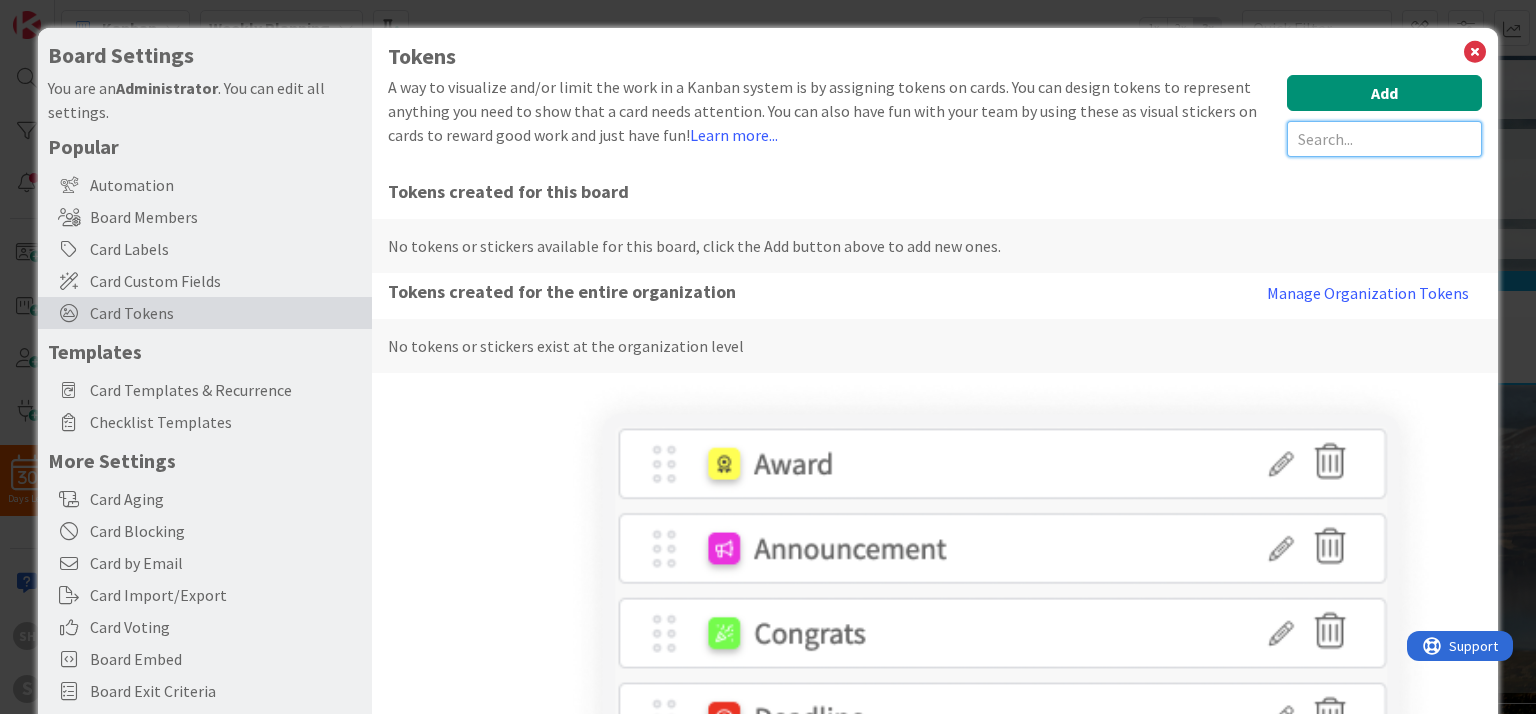 click at bounding box center [1384, 139] 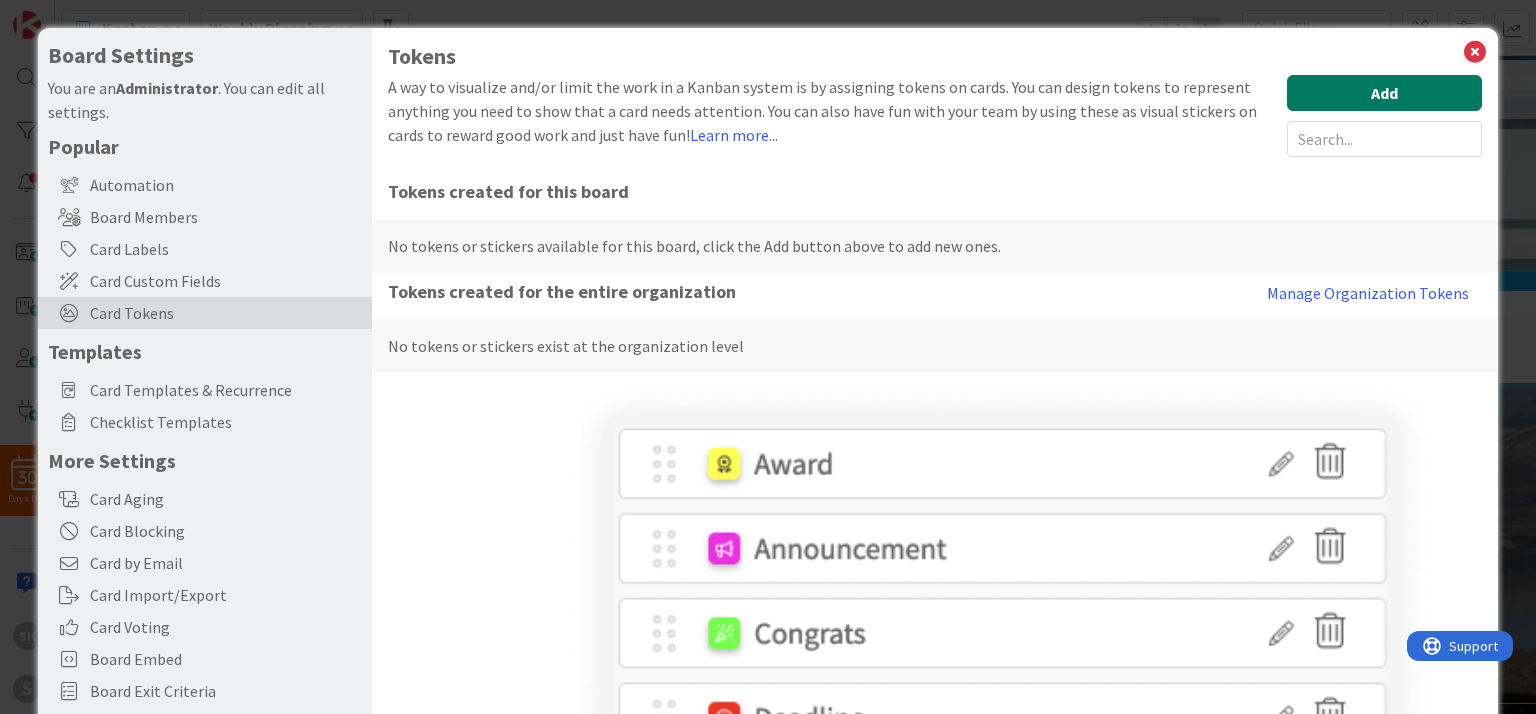 click on "Add" at bounding box center [1384, 93] 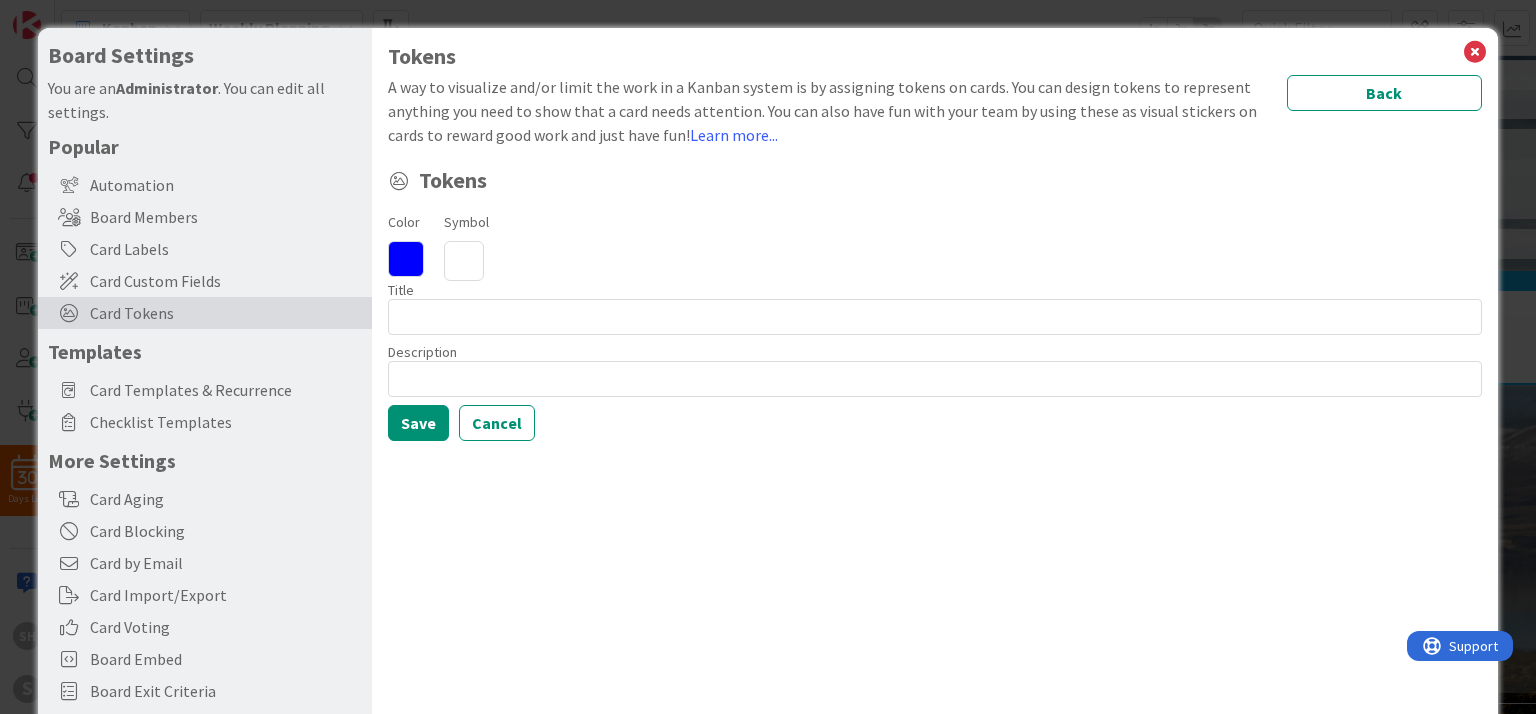 click at bounding box center [406, 259] 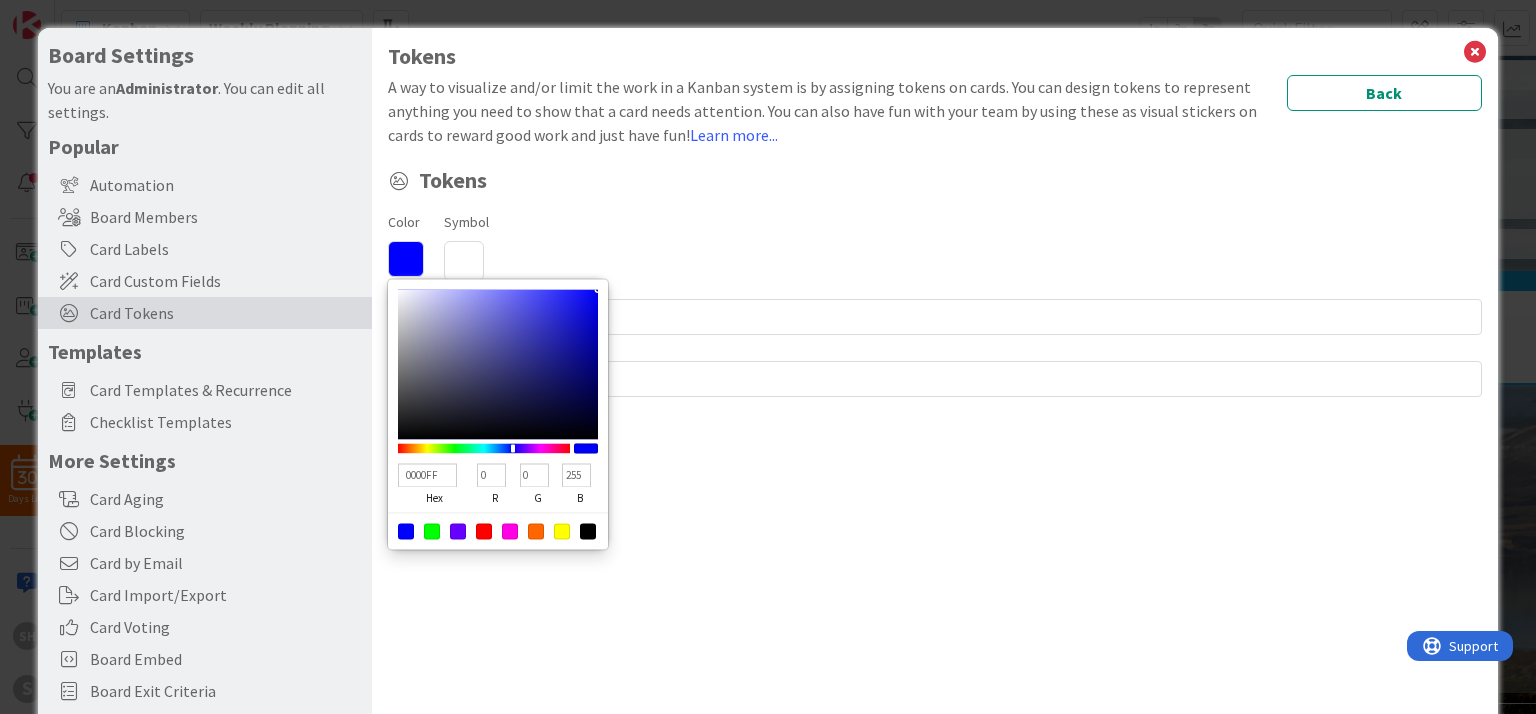click at bounding box center [484, 531] 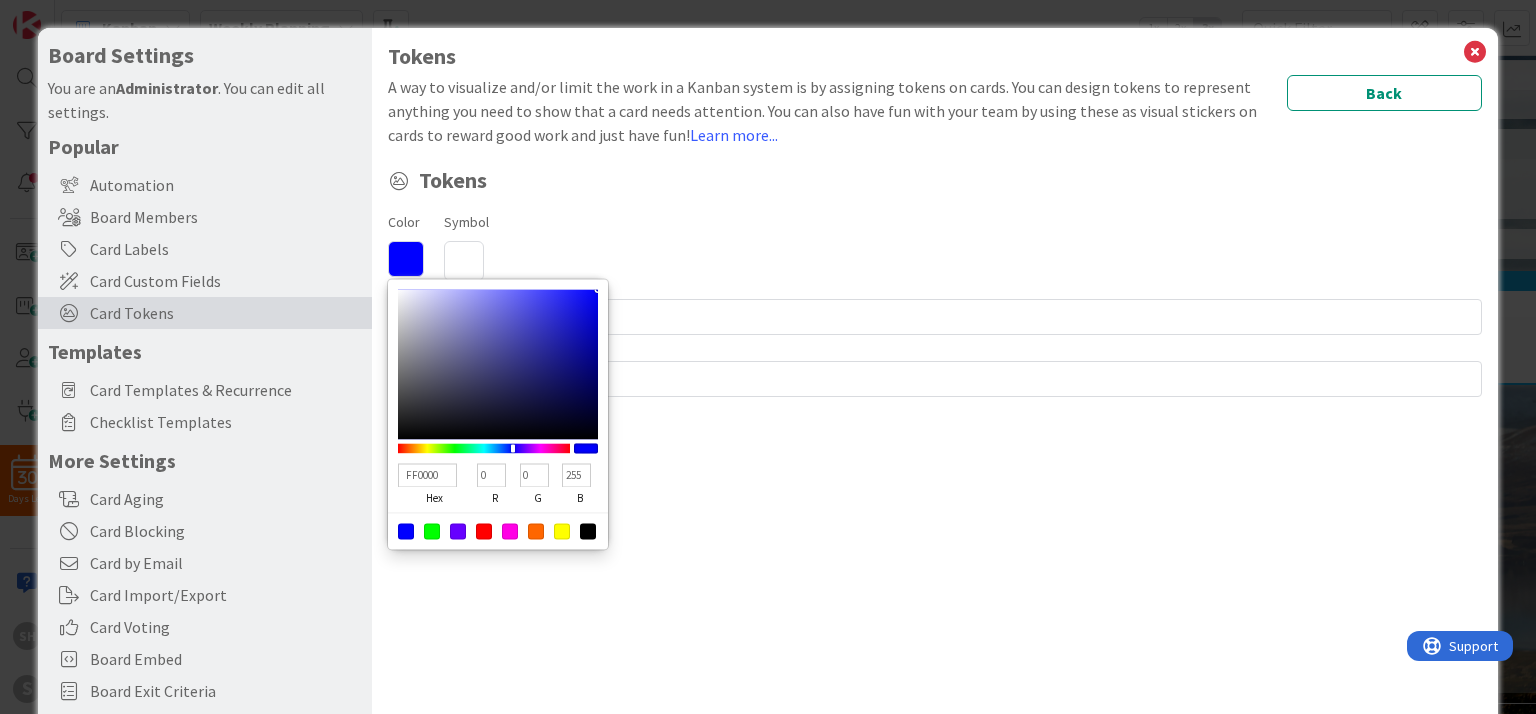 type on "255" 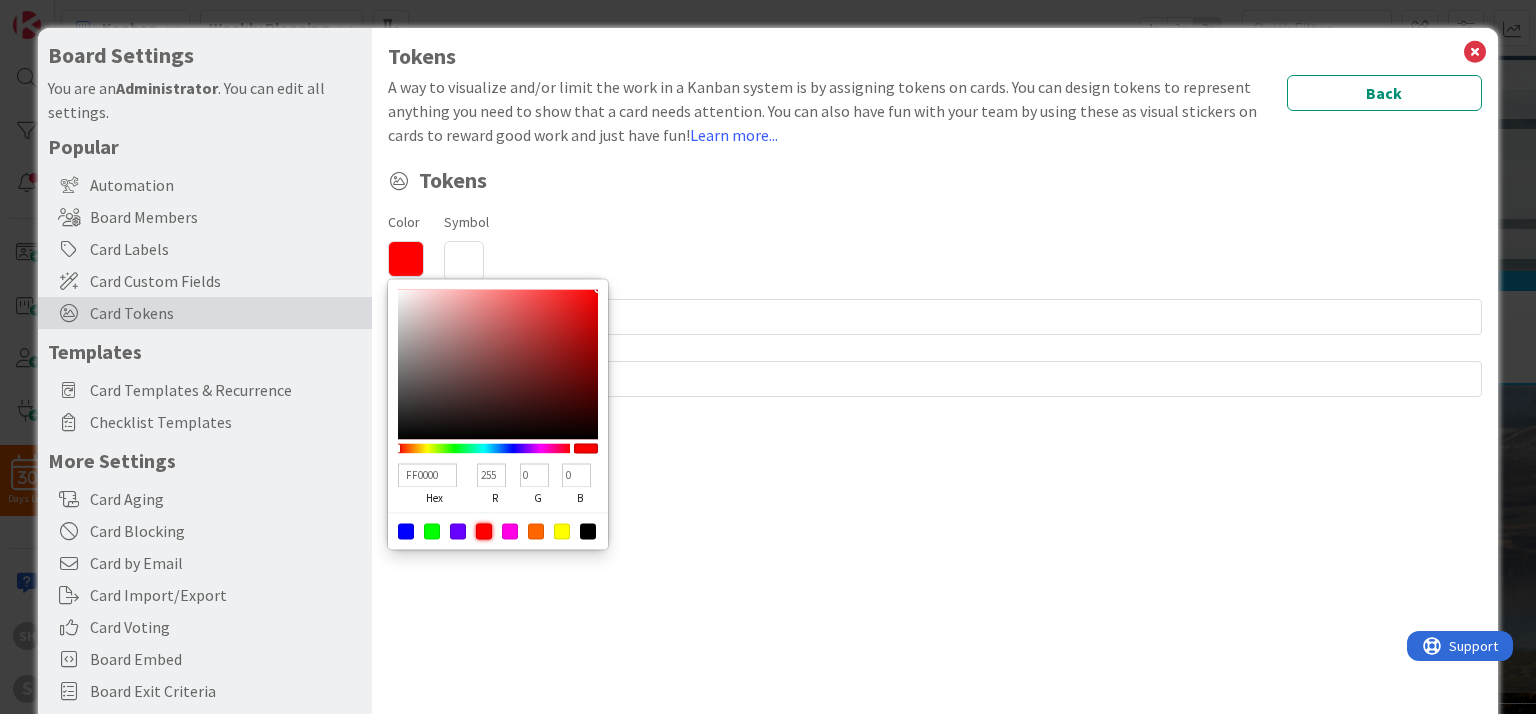 click on "Color FF0000 hex 255 r 0 g 0 b 100 a Symbol" at bounding box center [934, 245] 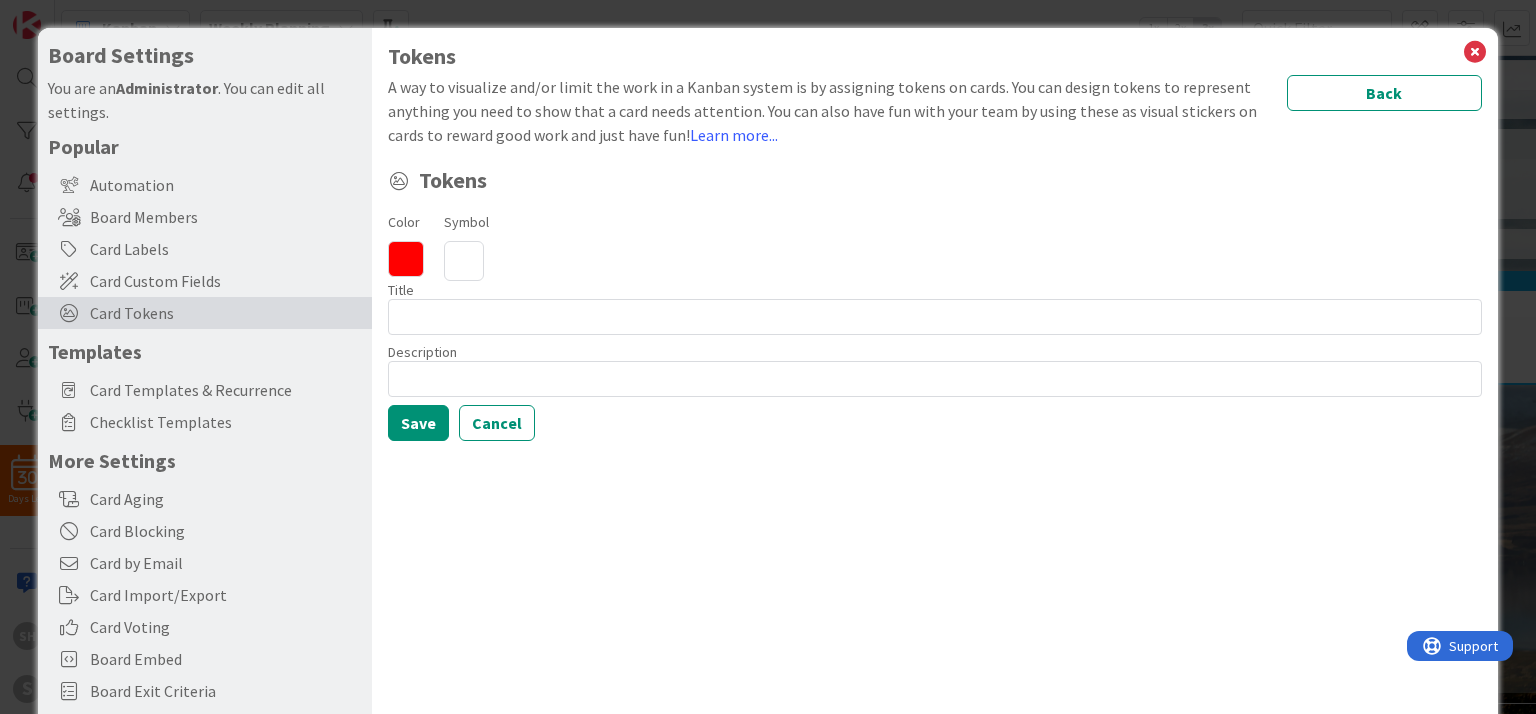 click at bounding box center [464, 261] 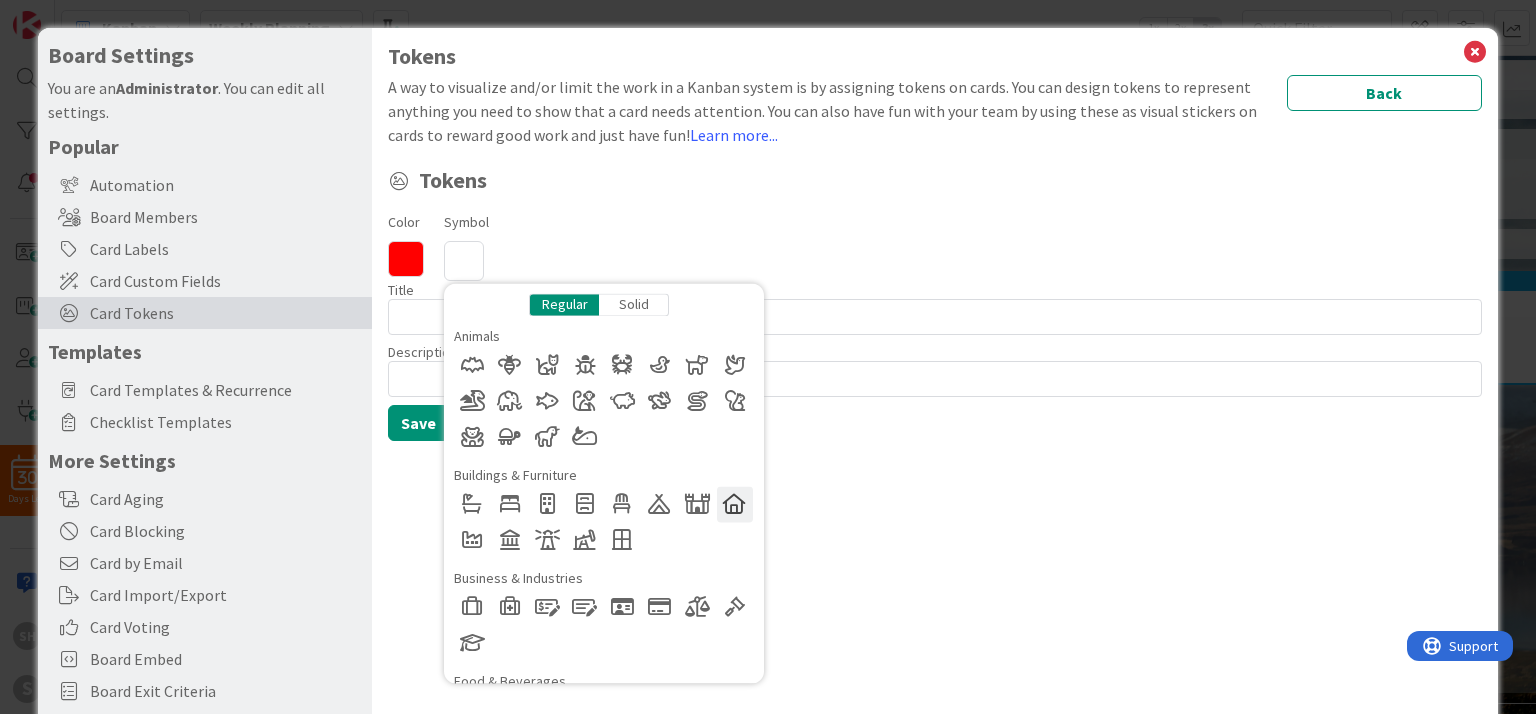 click at bounding box center (735, 504) 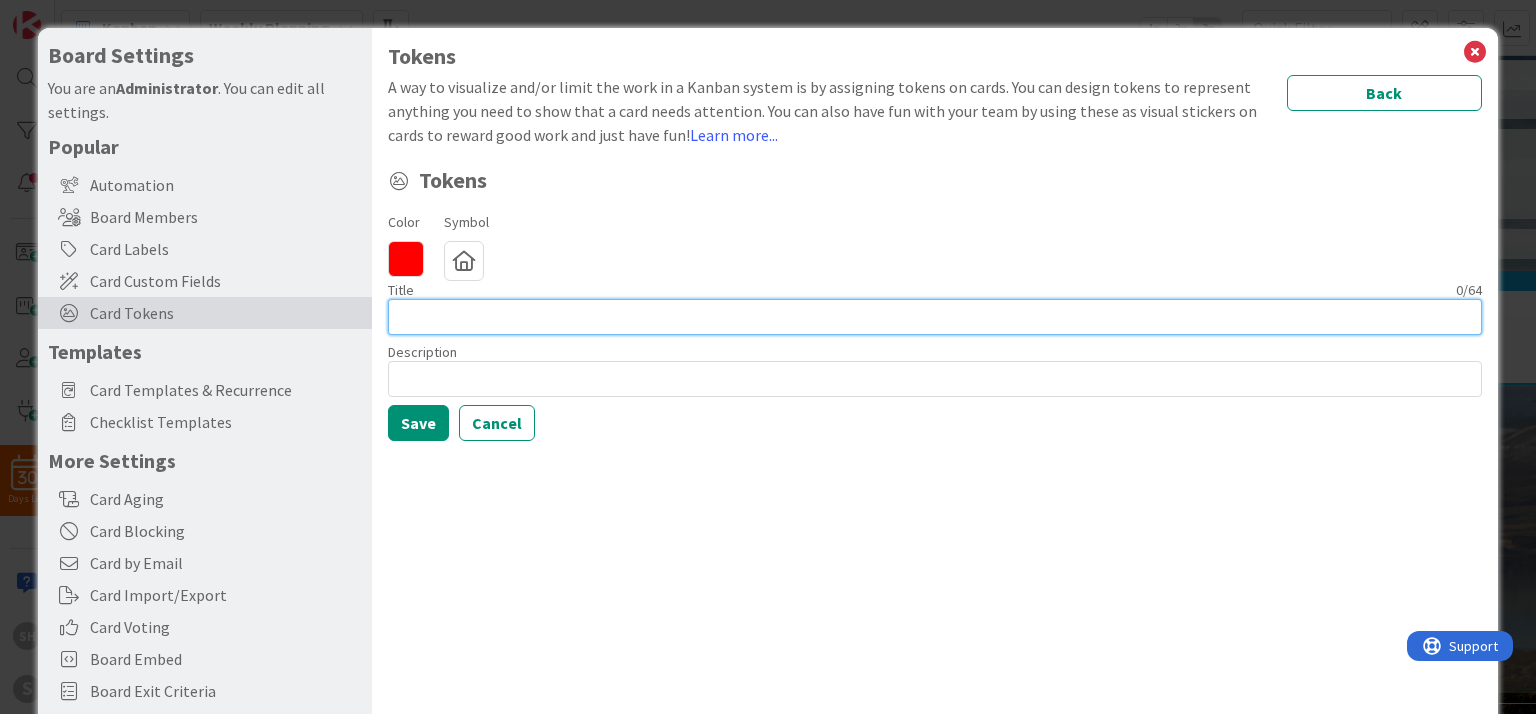 click at bounding box center (934, 317) 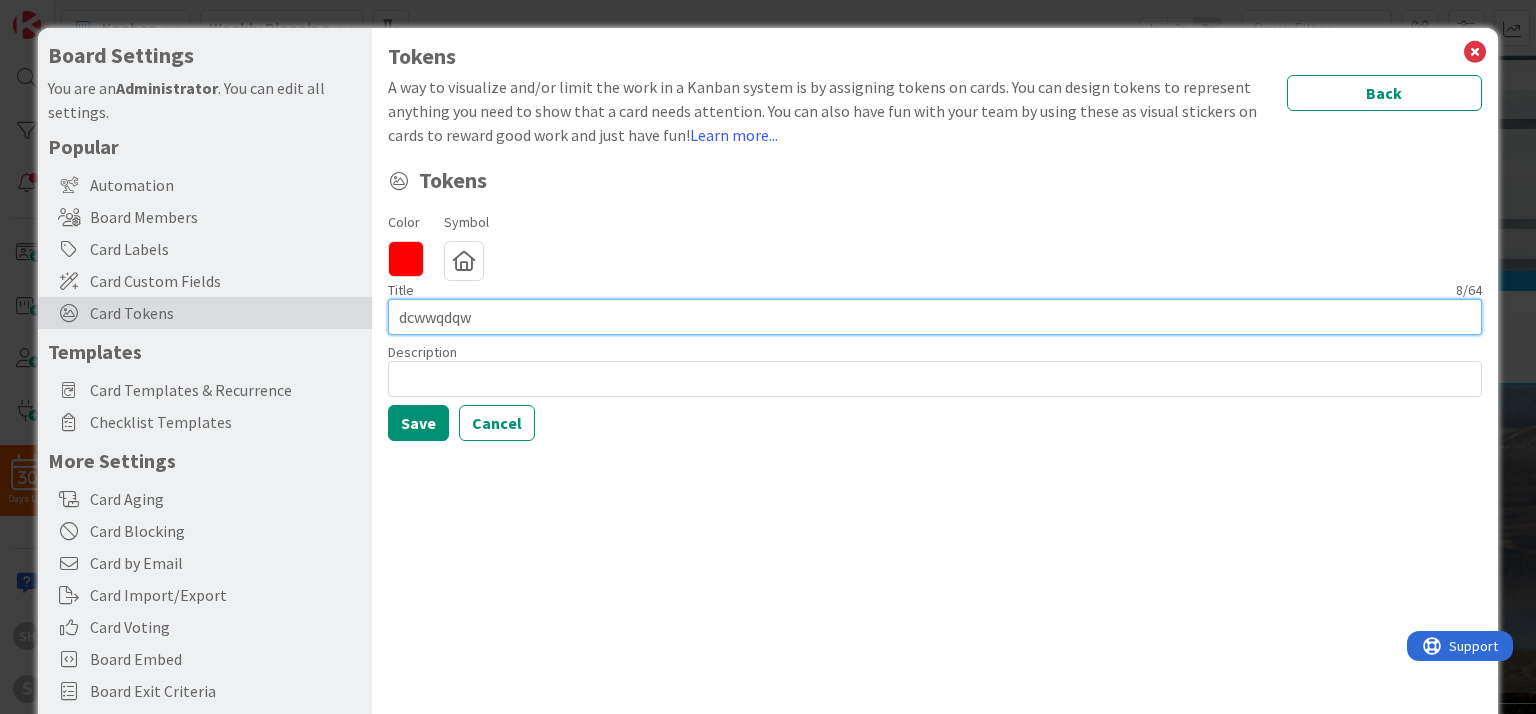 type on "dcwwqdqw" 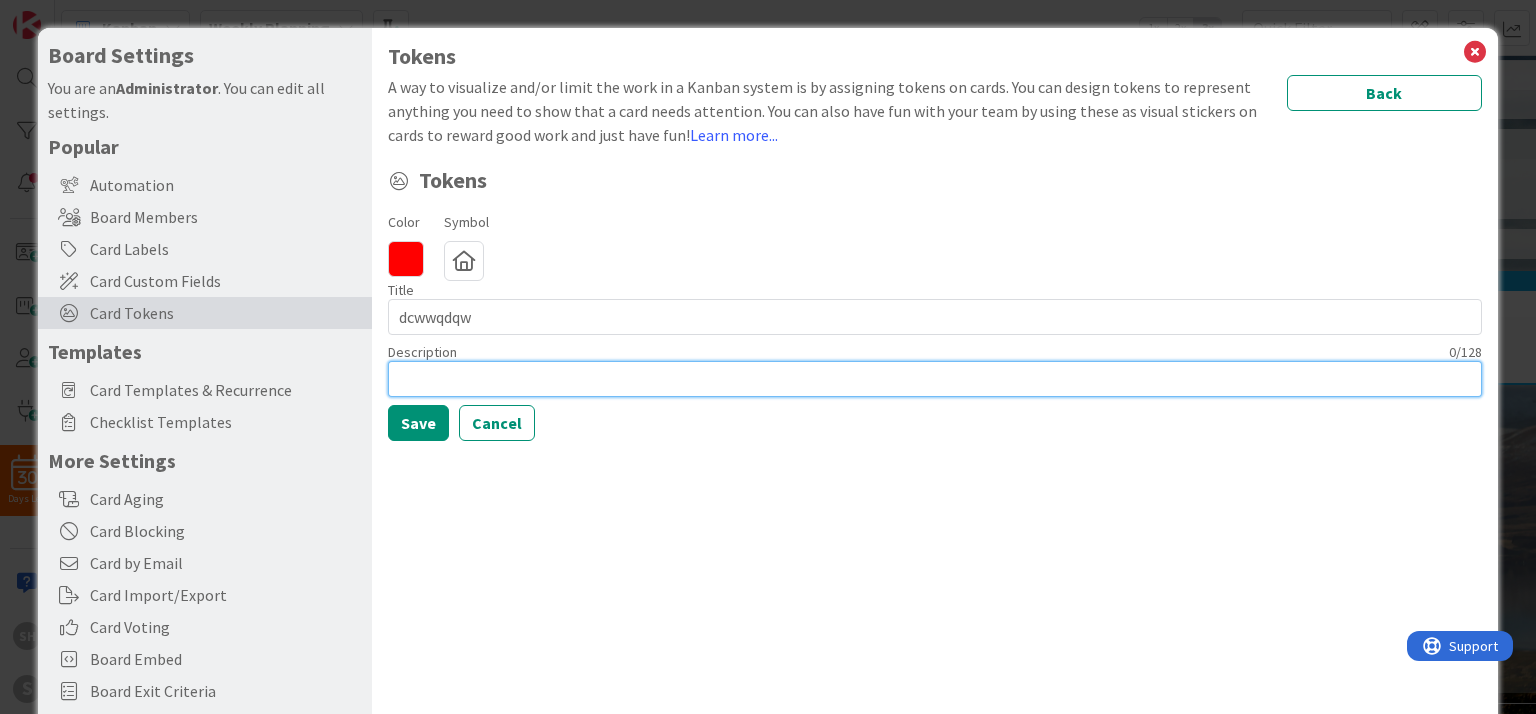 click at bounding box center (934, 379) 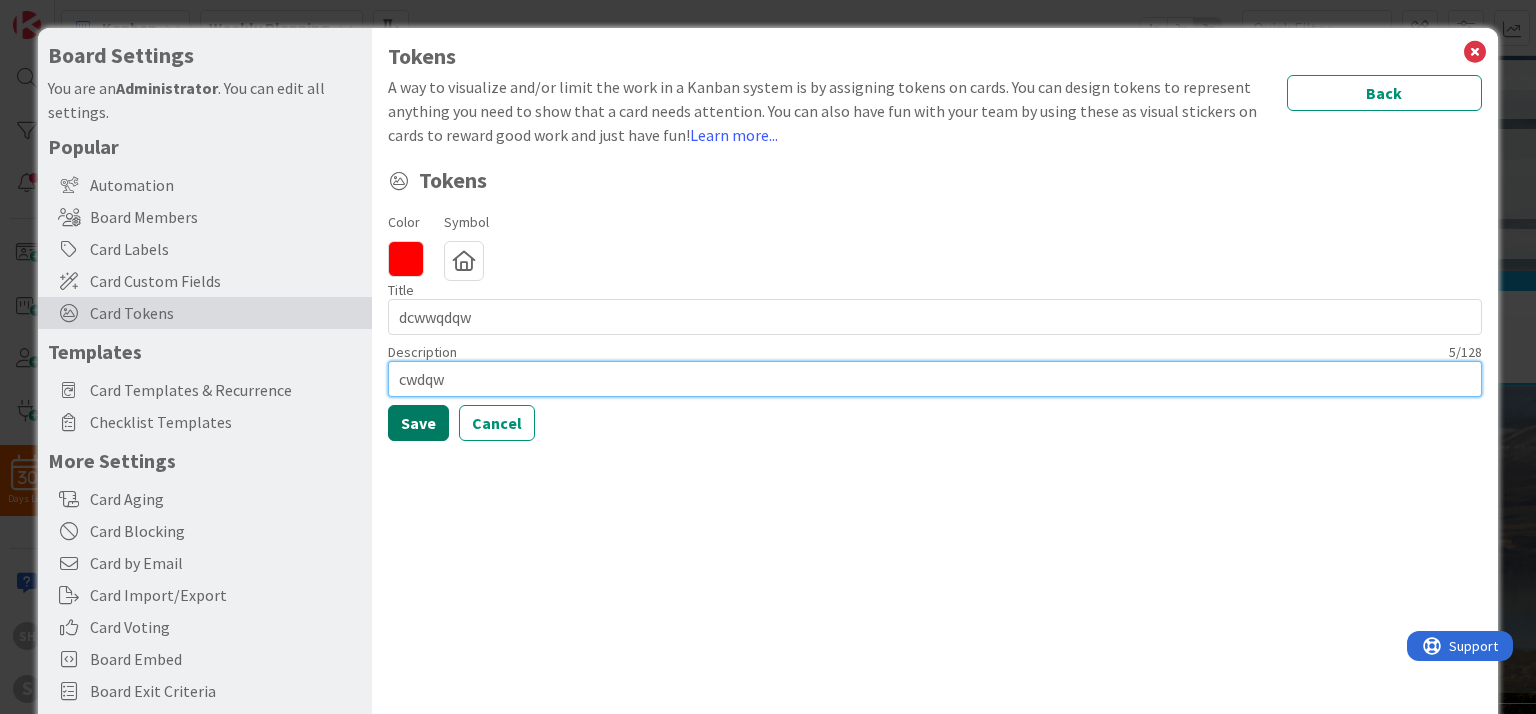 type on "cwdqw" 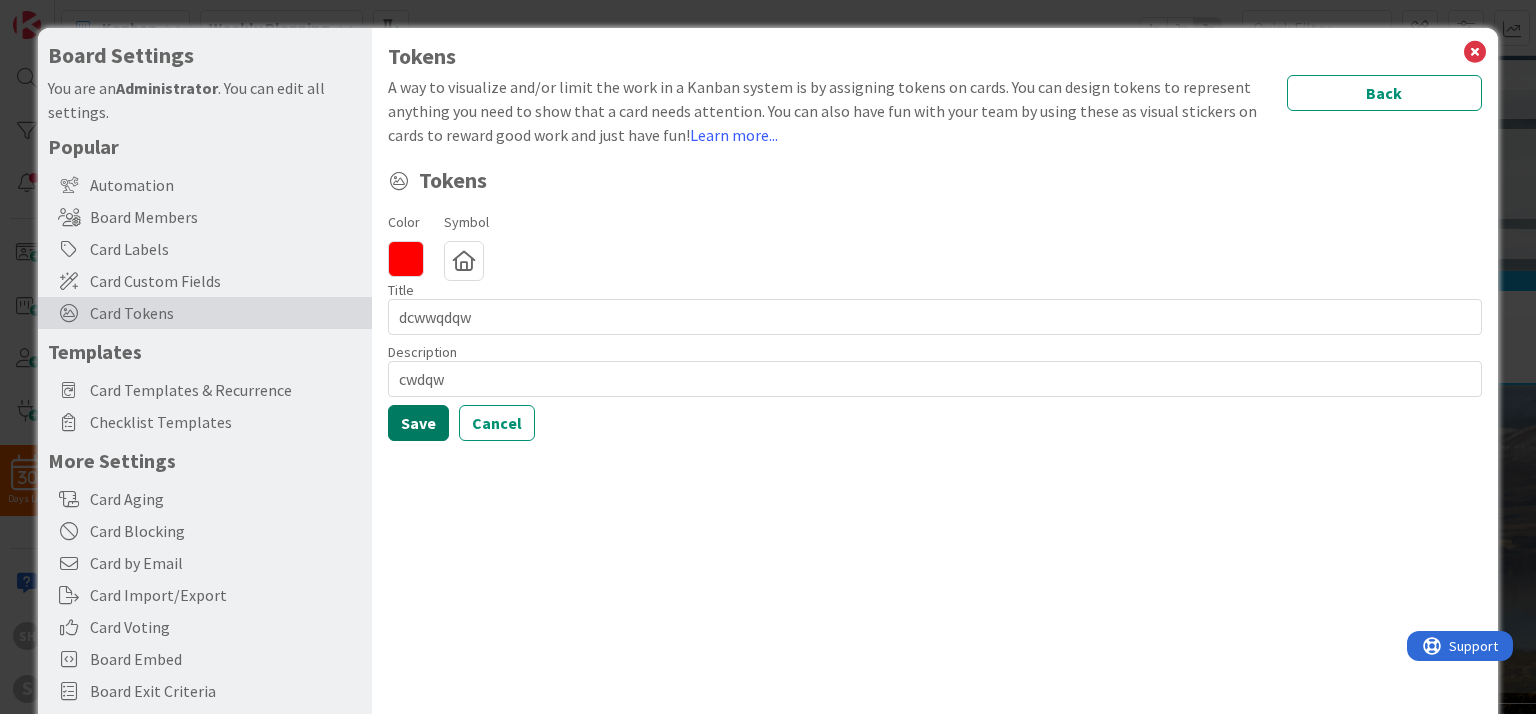 click on "Save" at bounding box center (418, 423) 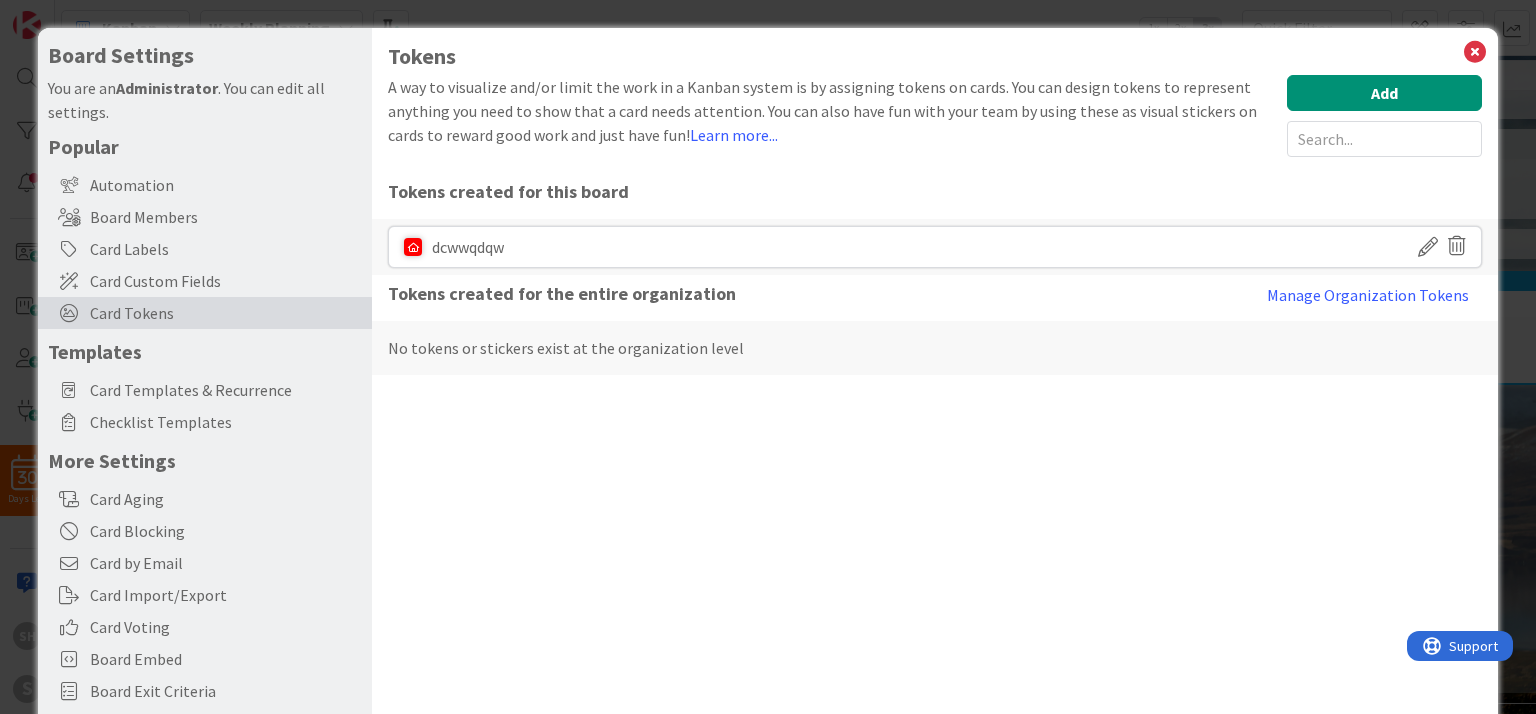 click at bounding box center (1428, 247) 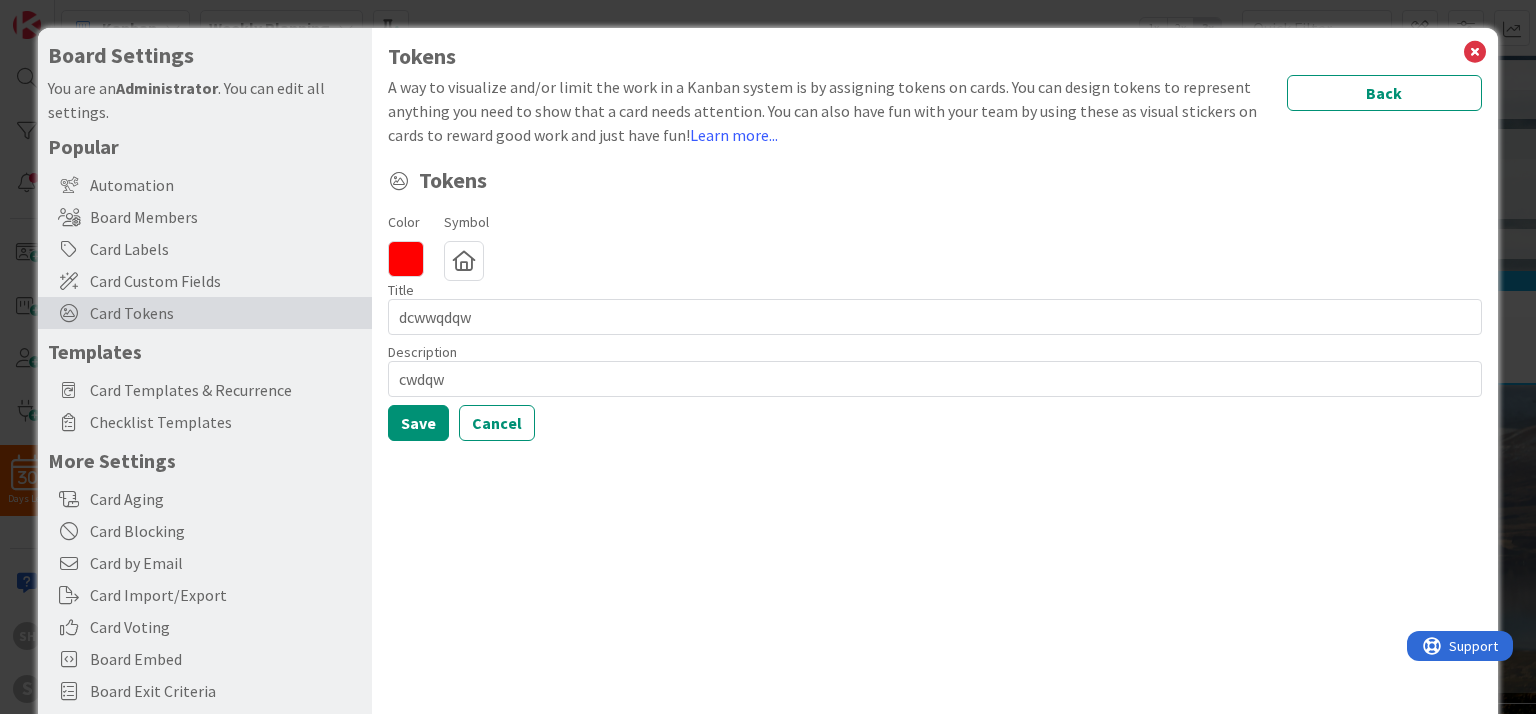 click on "Color Symbol" at bounding box center (934, 245) 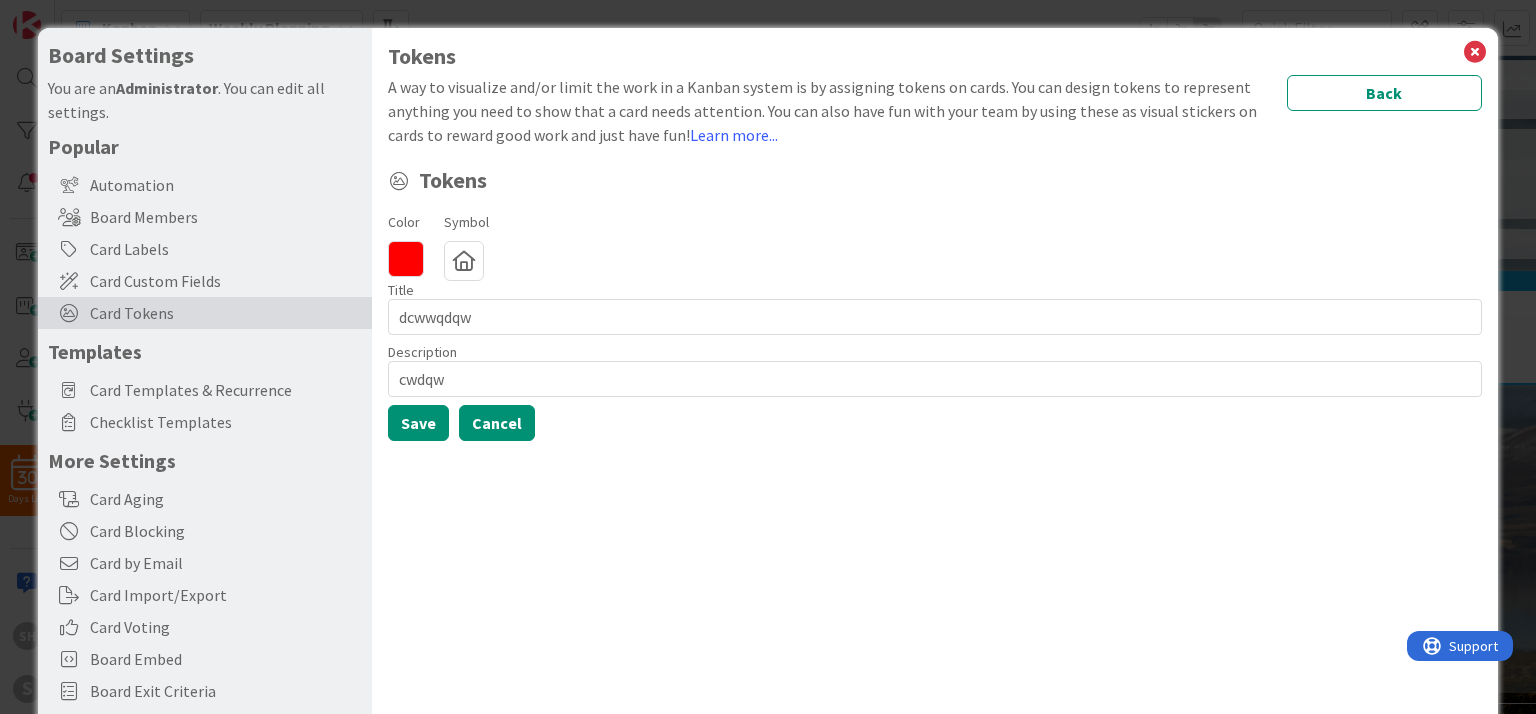 click on "Cancel" at bounding box center [497, 423] 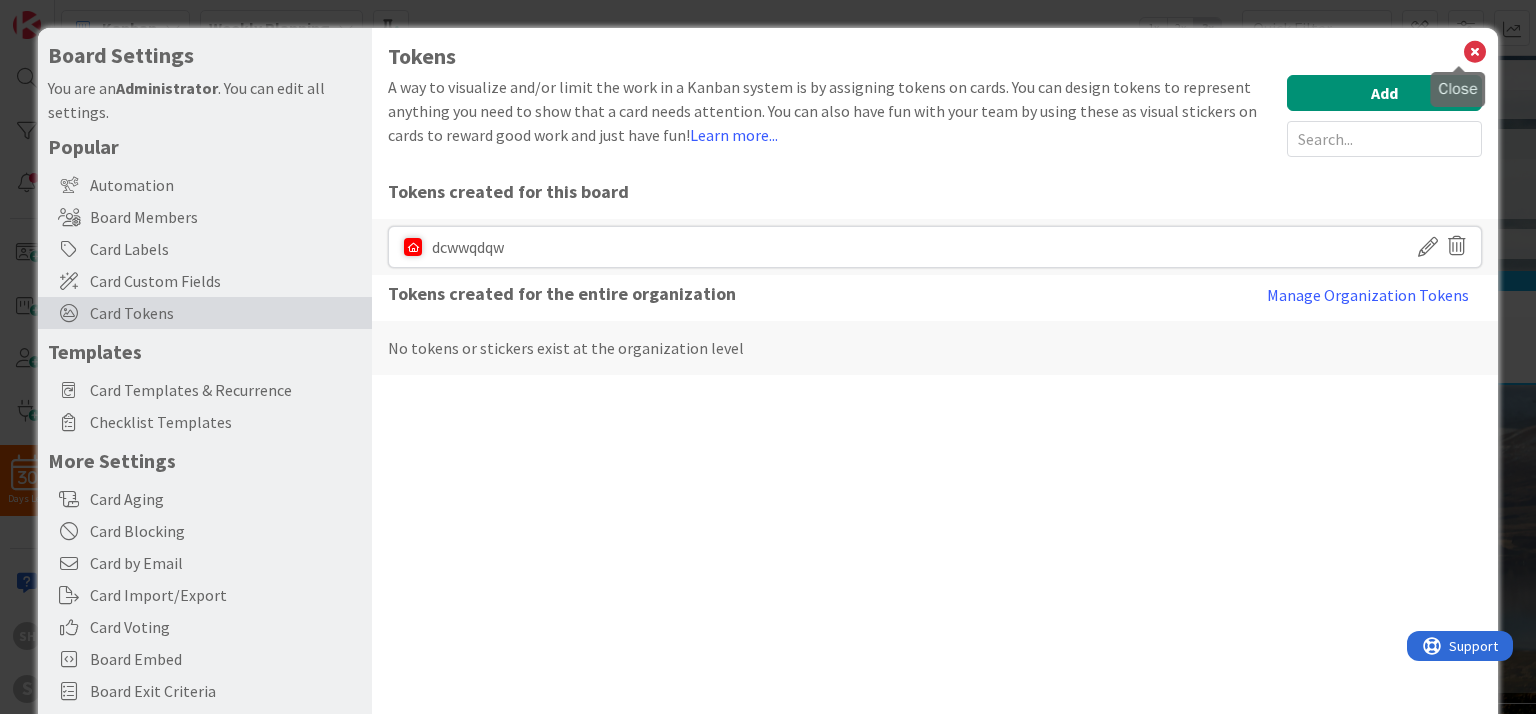 click at bounding box center (1475, 52) 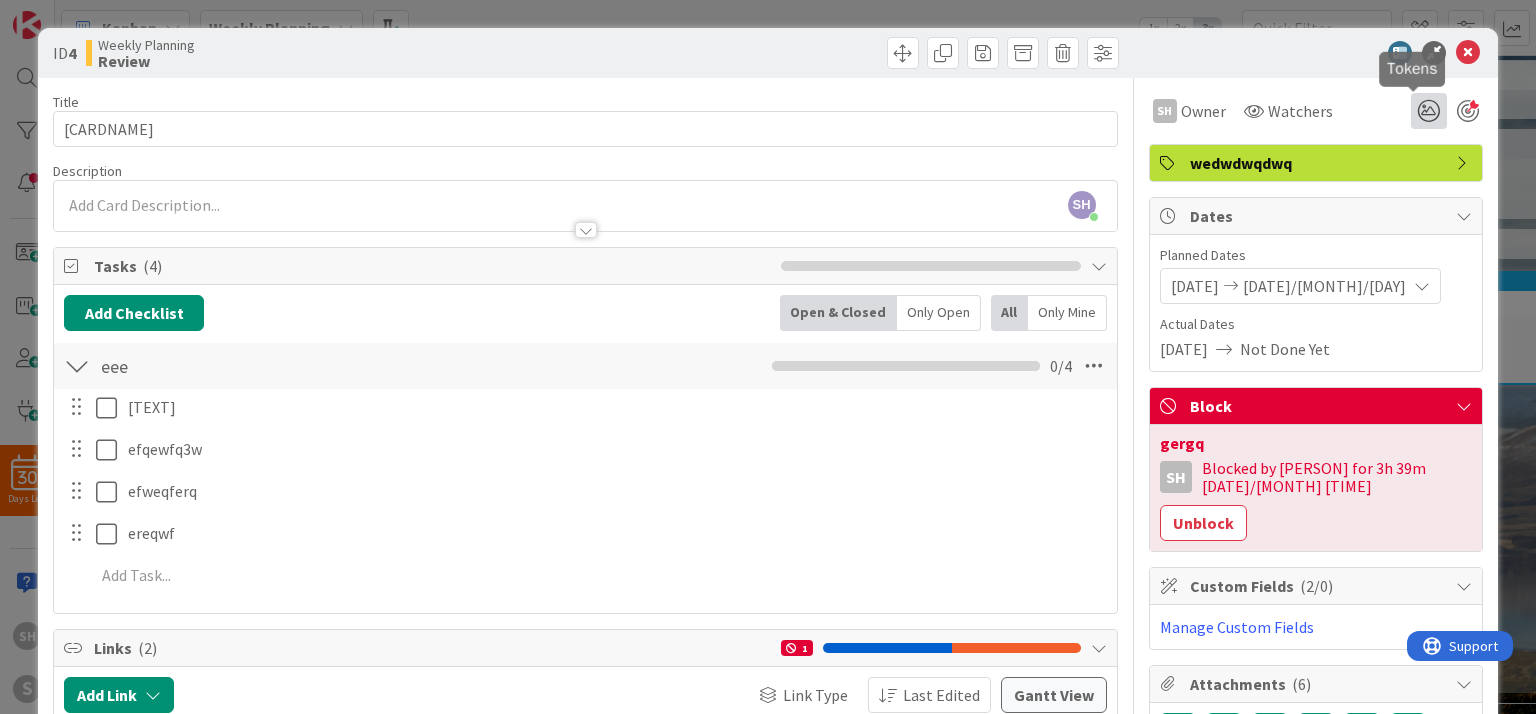 click at bounding box center [1429, 111] 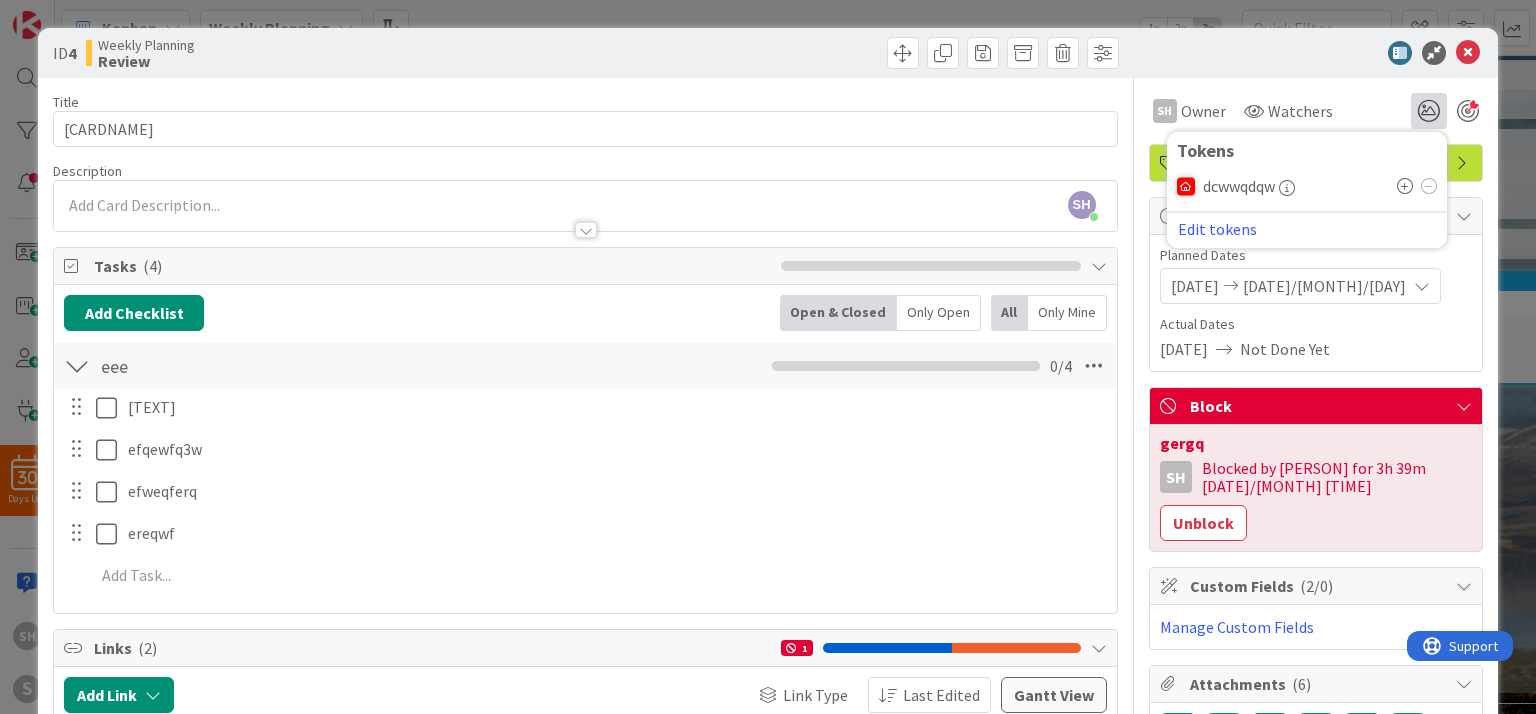click at bounding box center (1287, 188) 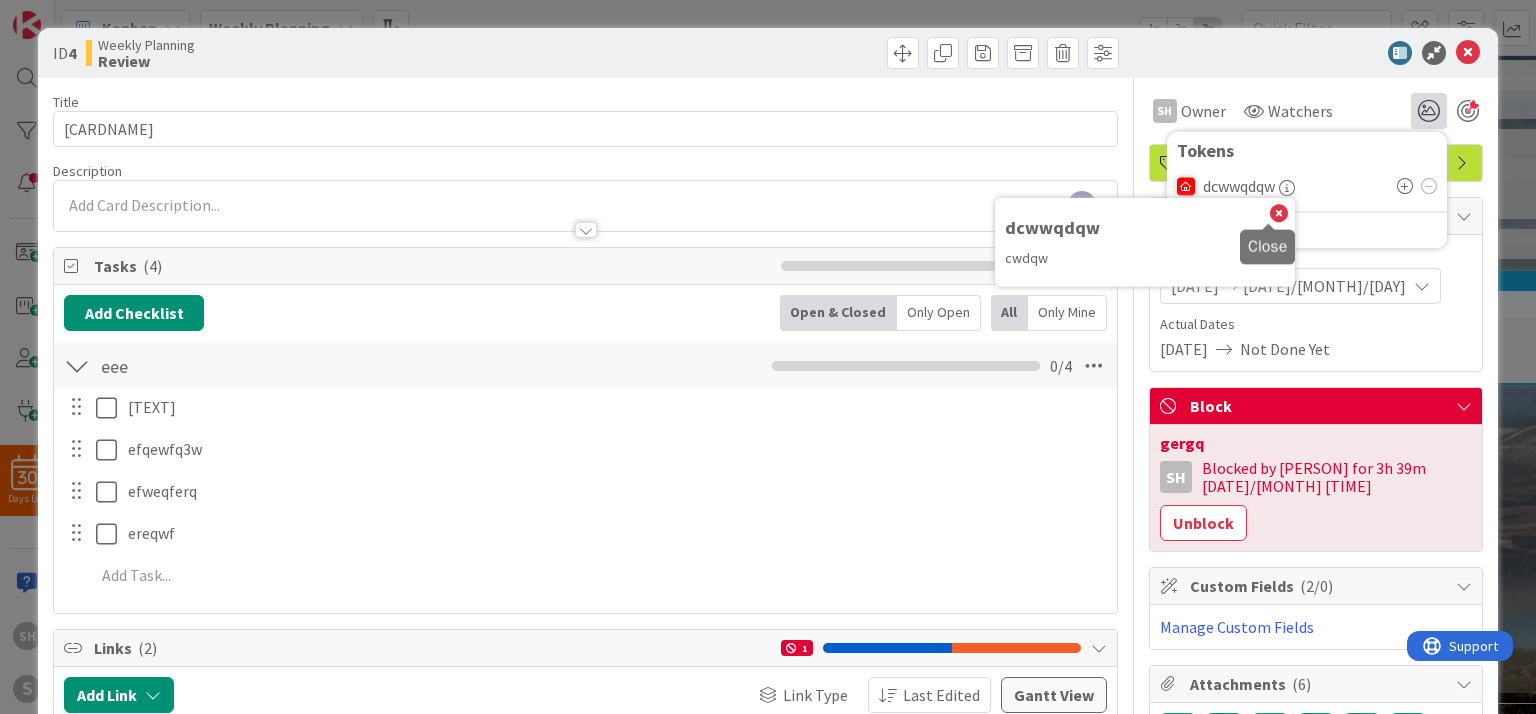 click at bounding box center [1279, 214] 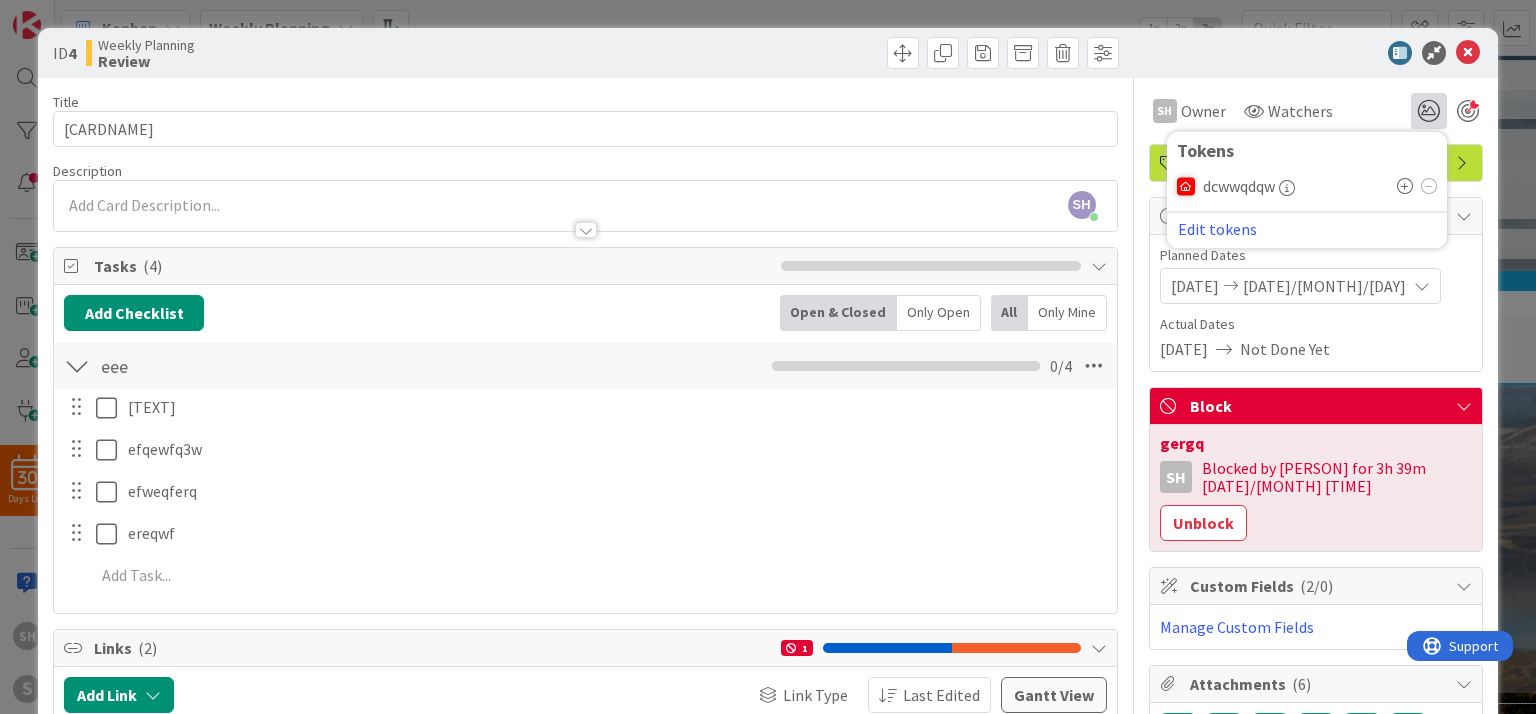 click on "dcwwqdqw" at bounding box center (1239, 186) 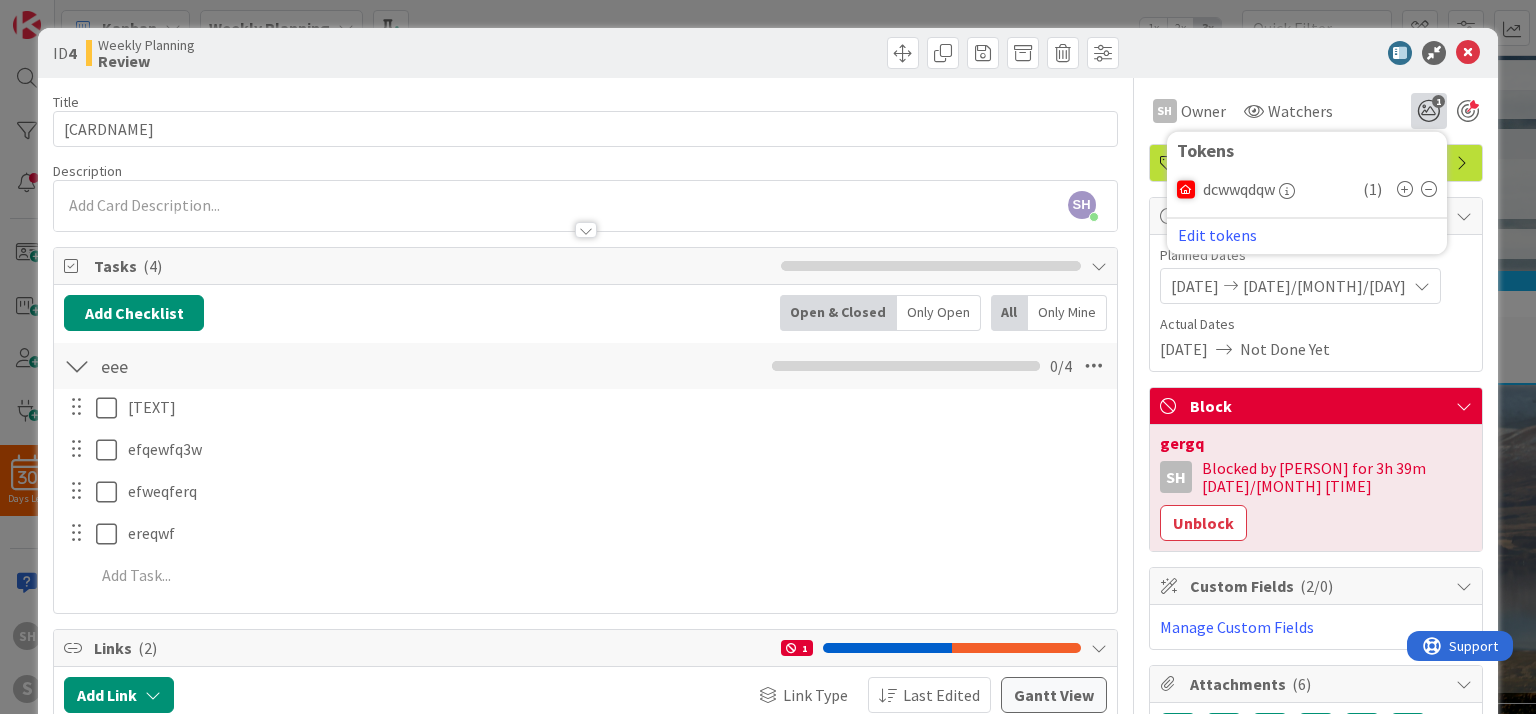 click on "Owner Watchers 1 Tokens [TEXT] [TEXT] [TEXT] ( 1 ) Edit tokens" at bounding box center (1316, 111) 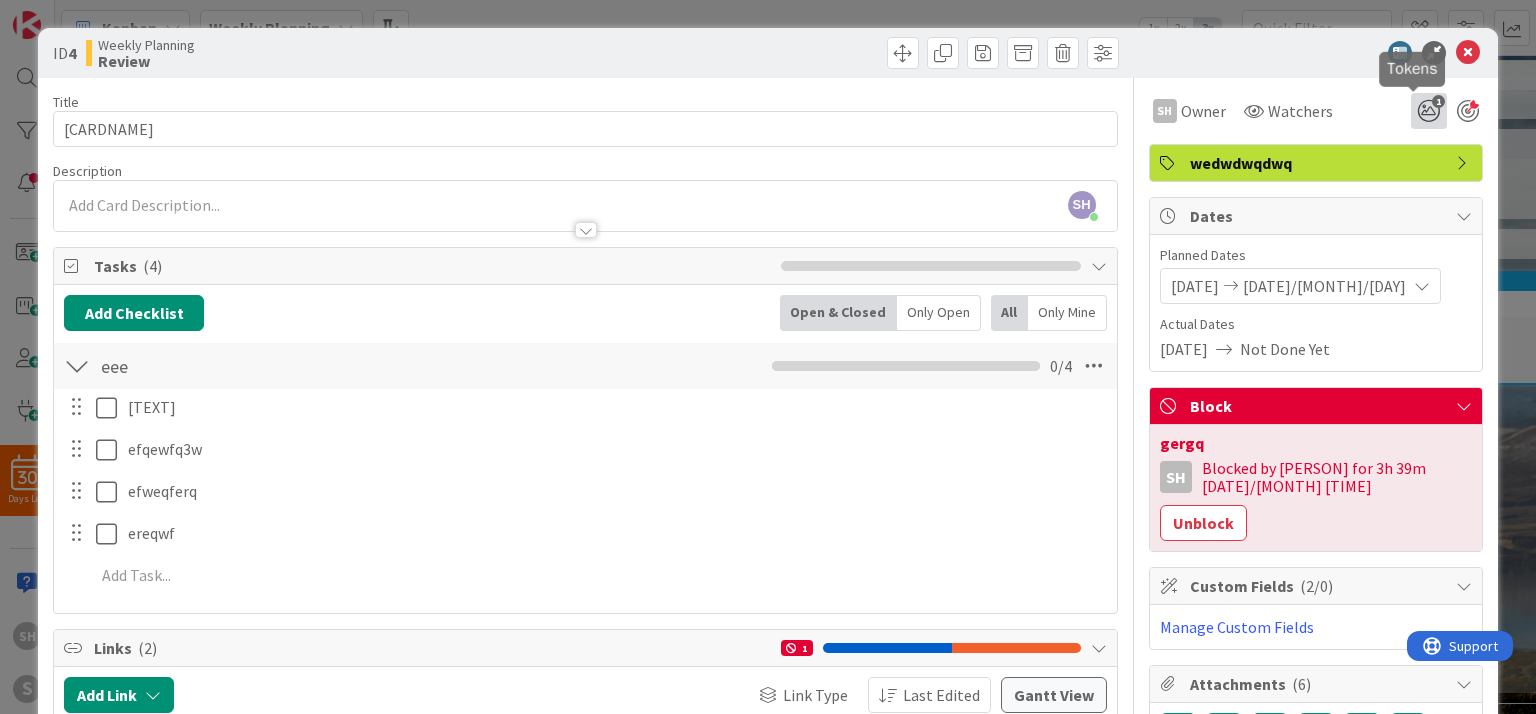 click on "1" at bounding box center (1429, 111) 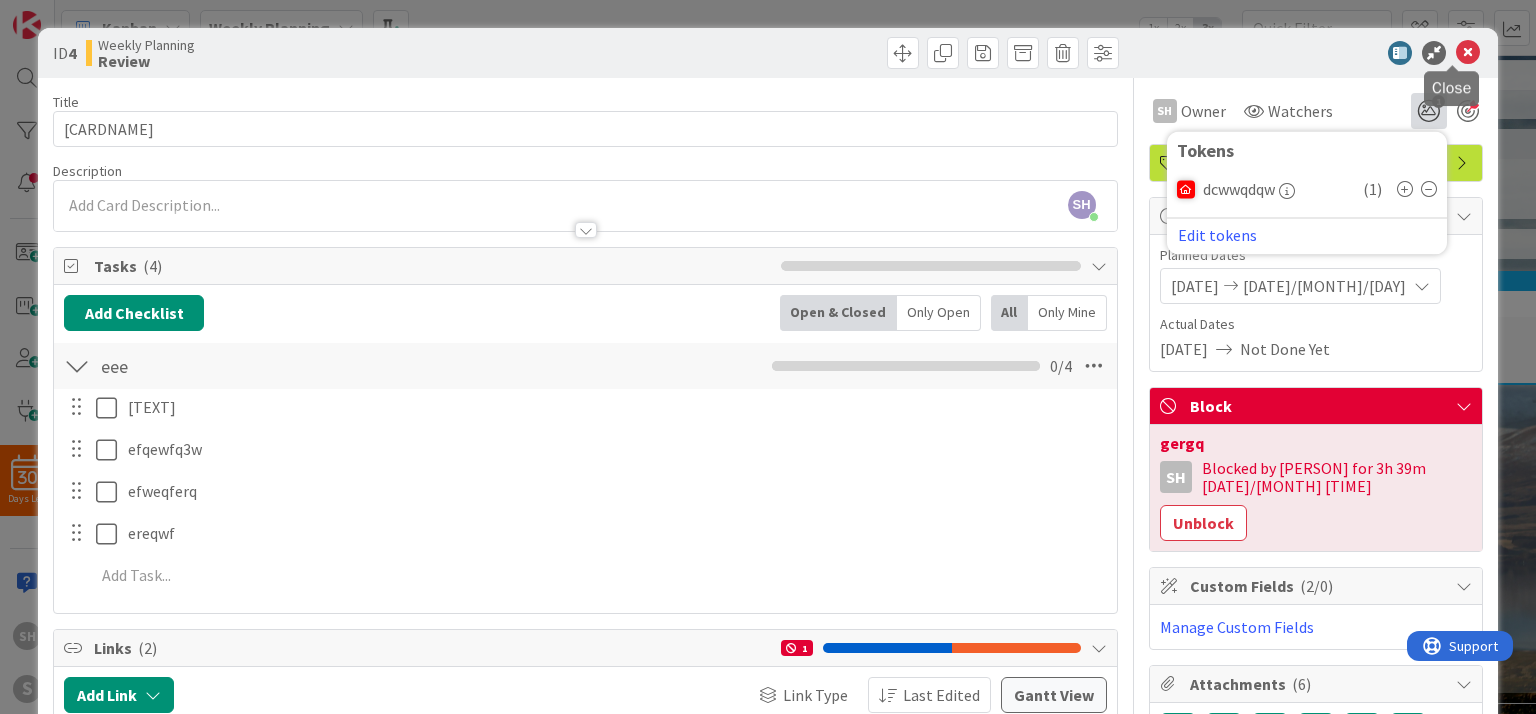 click at bounding box center (1468, 53) 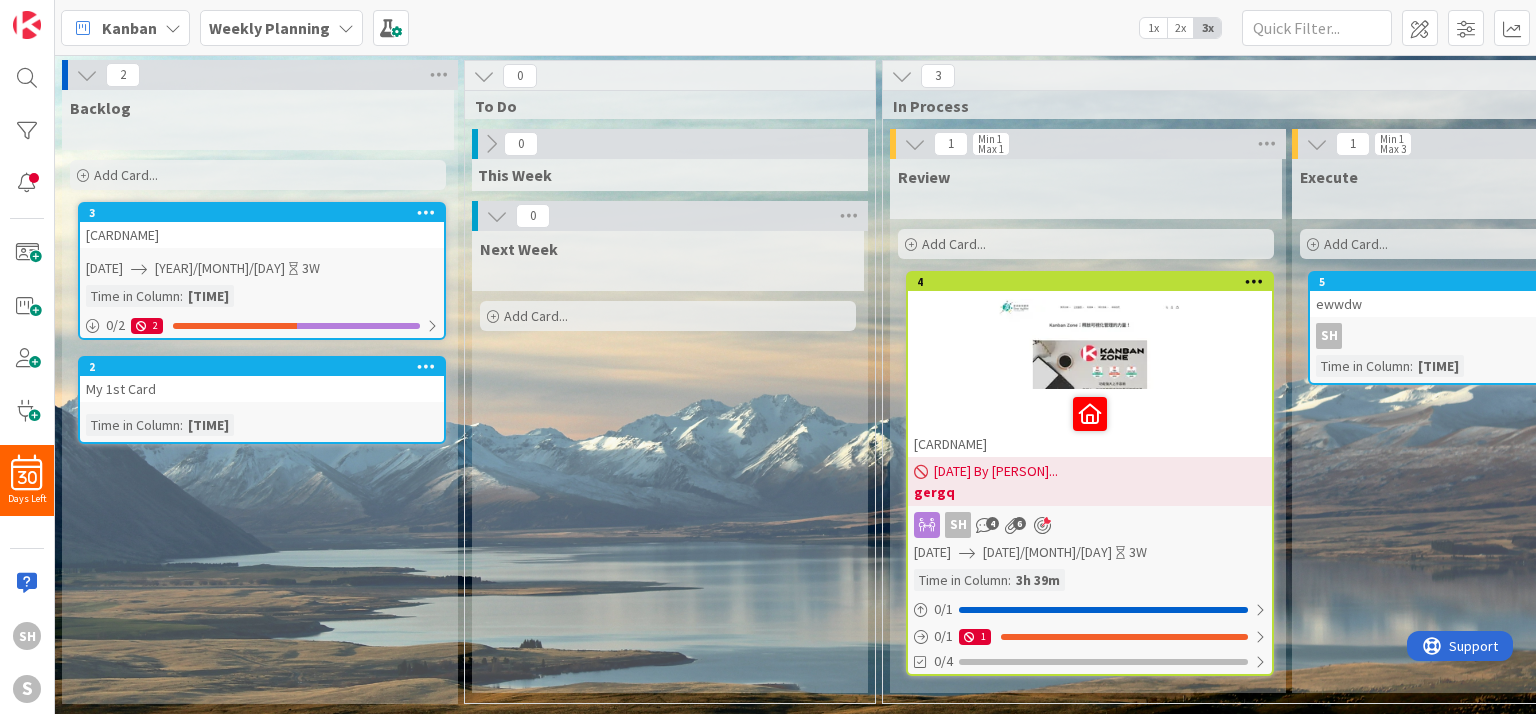 scroll, scrollTop: 0, scrollLeft: 0, axis: both 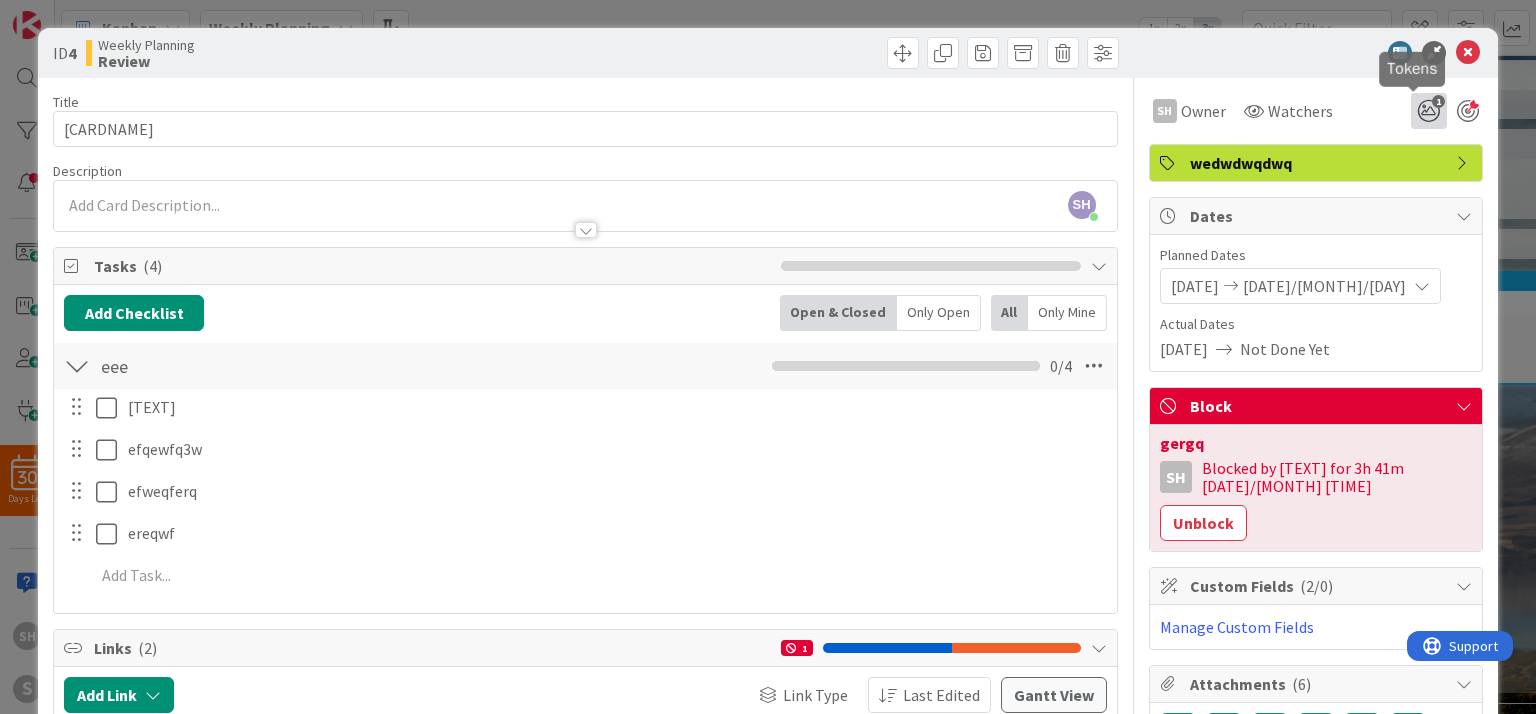 click on "1" at bounding box center [1429, 111] 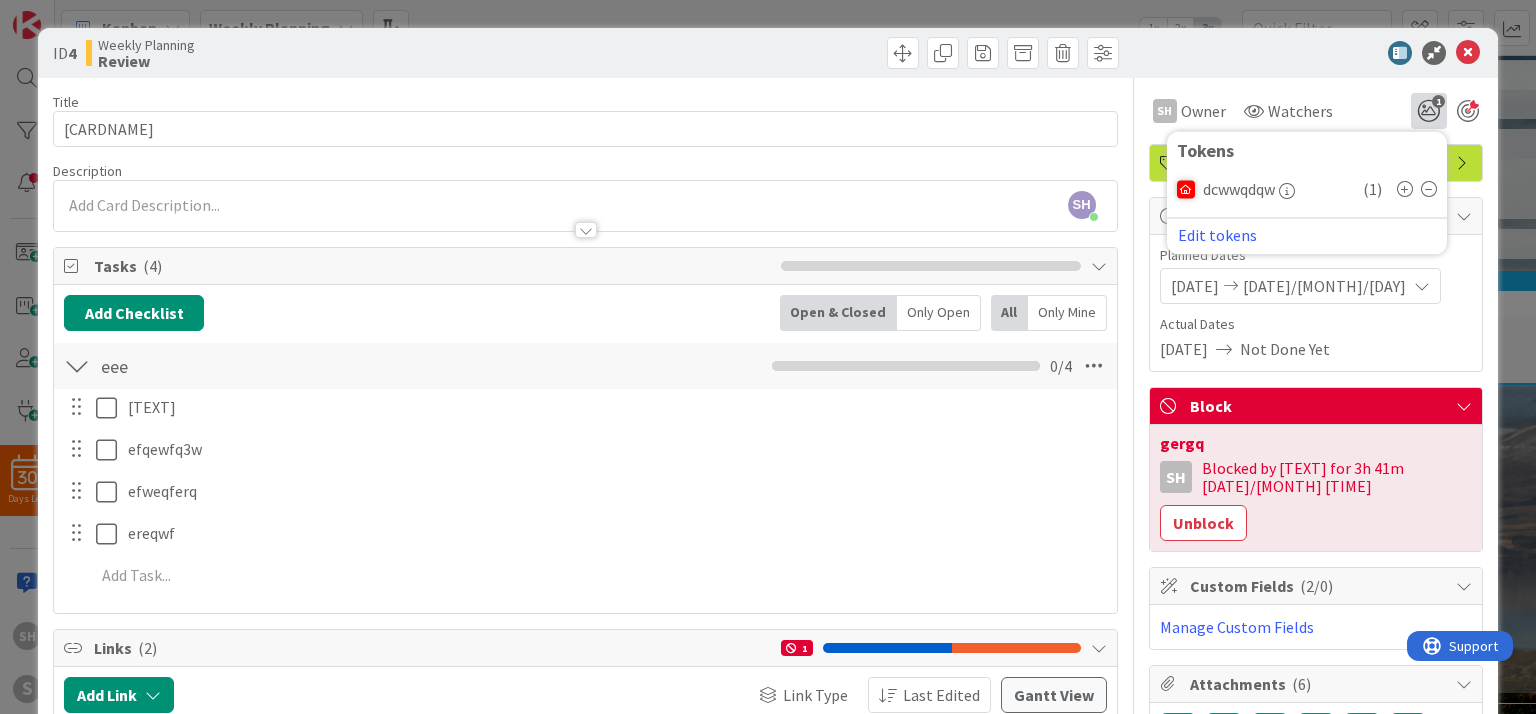 click at bounding box center [1405, 189] 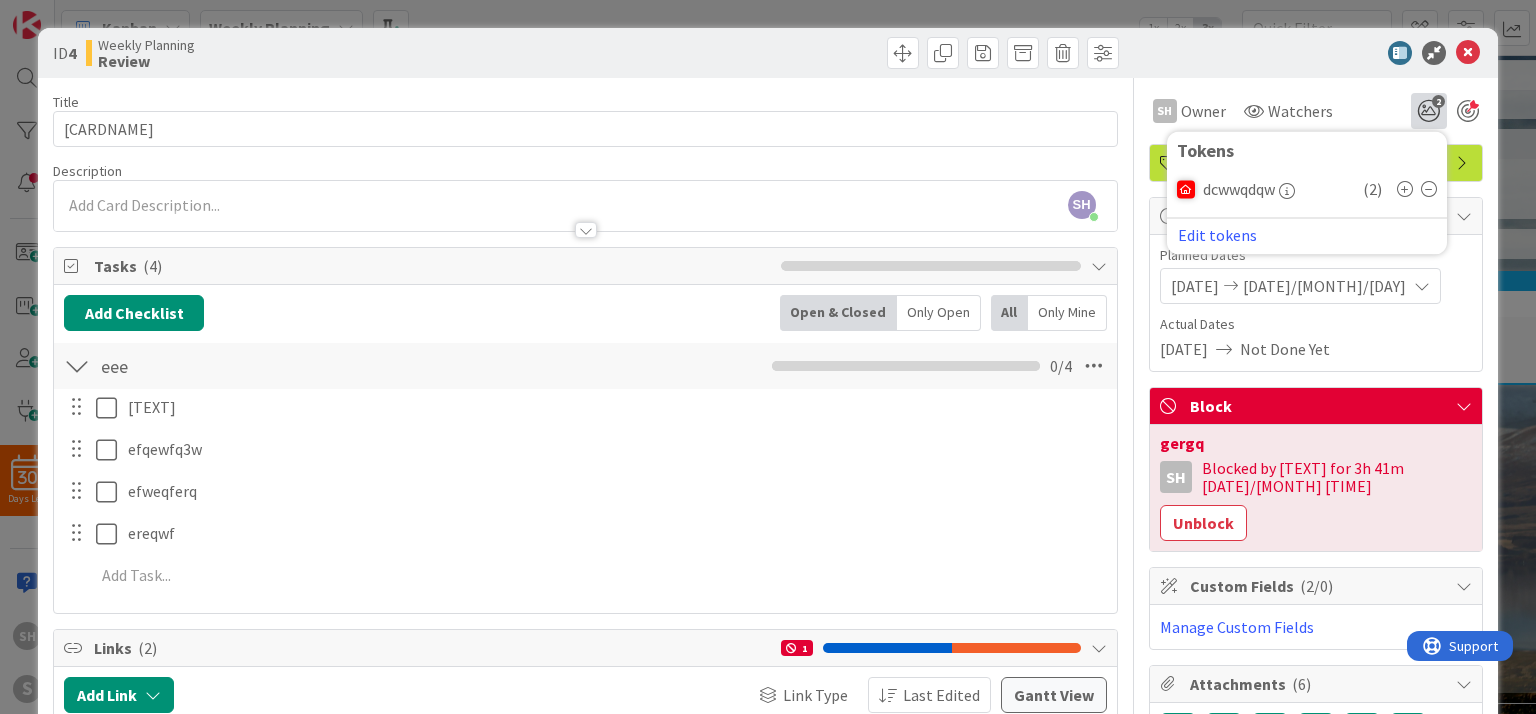 click at bounding box center [1405, 189] 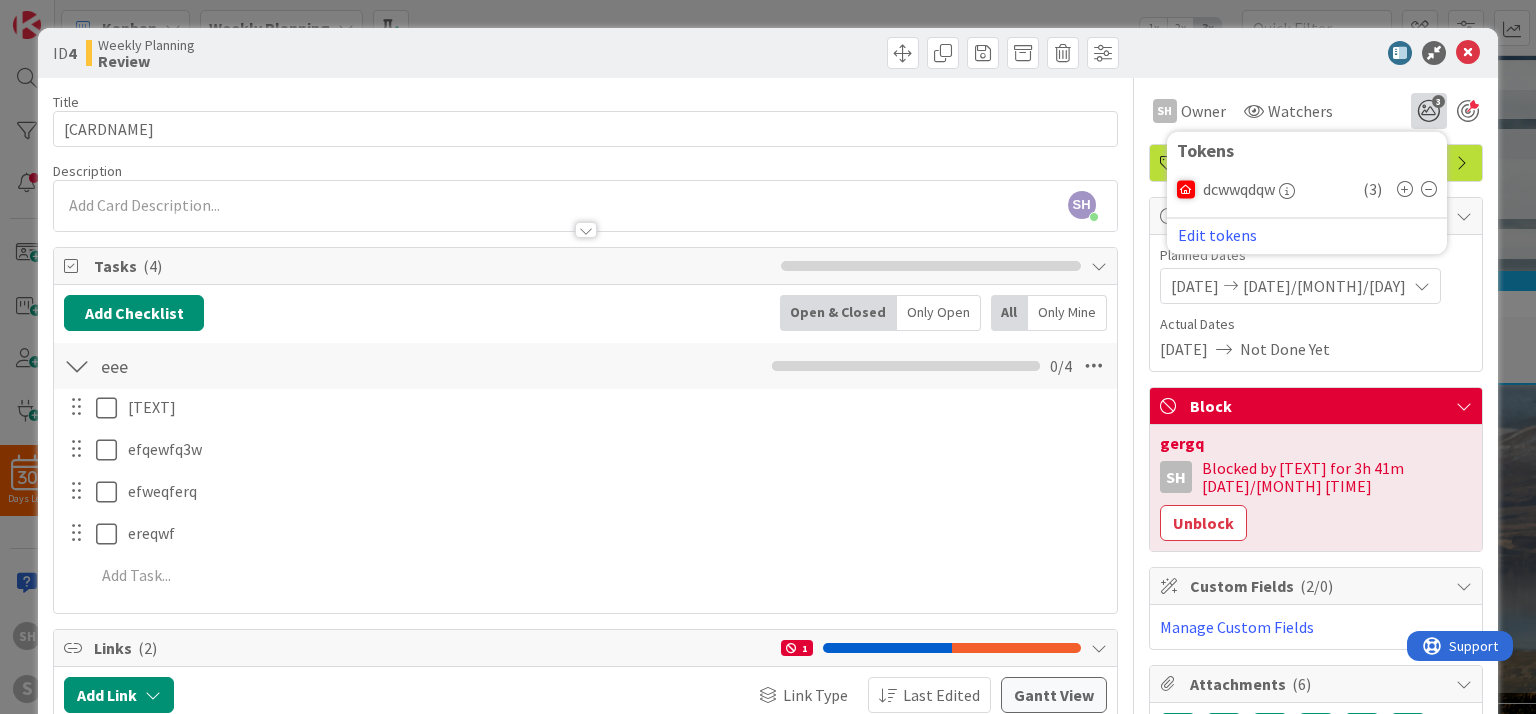 click at bounding box center [1405, 189] 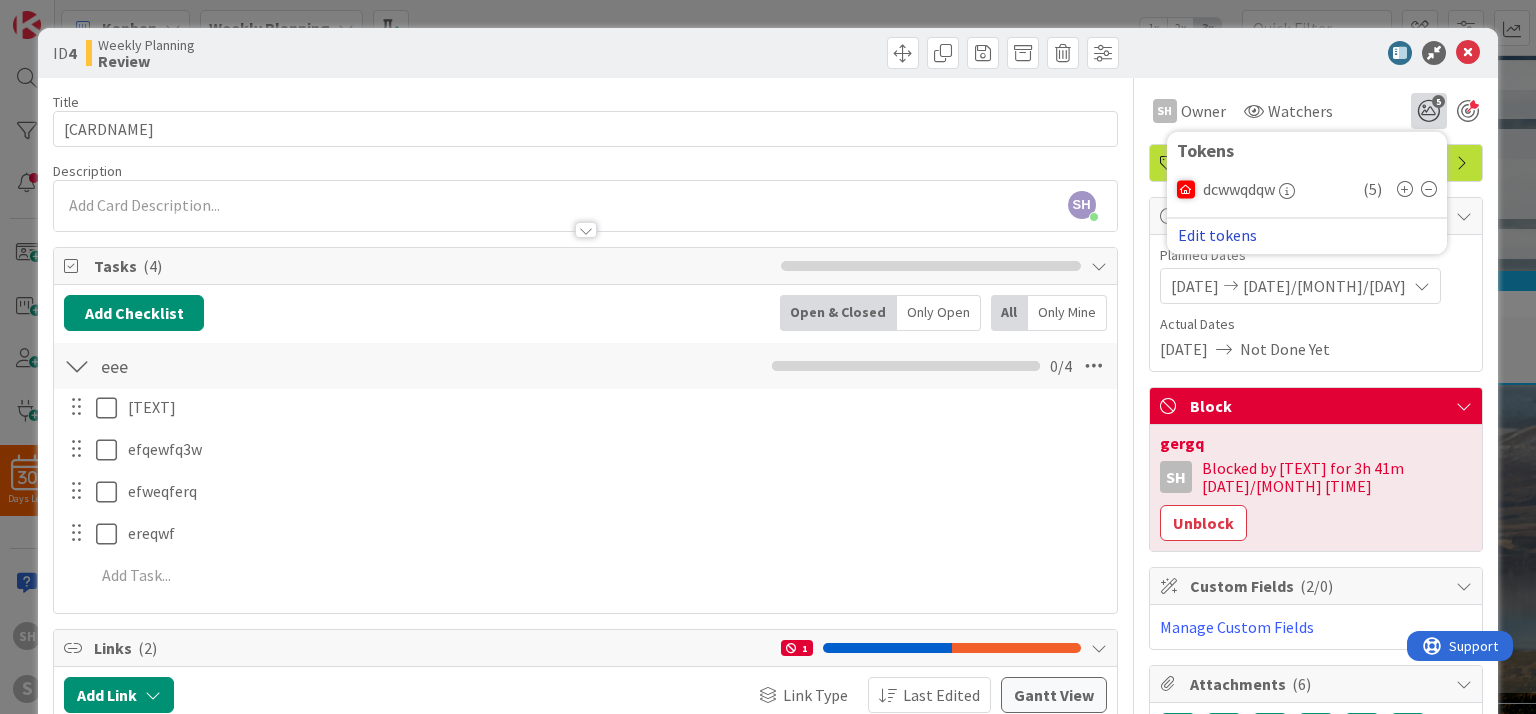 click on "Edit tokens" at bounding box center [1217, 235] 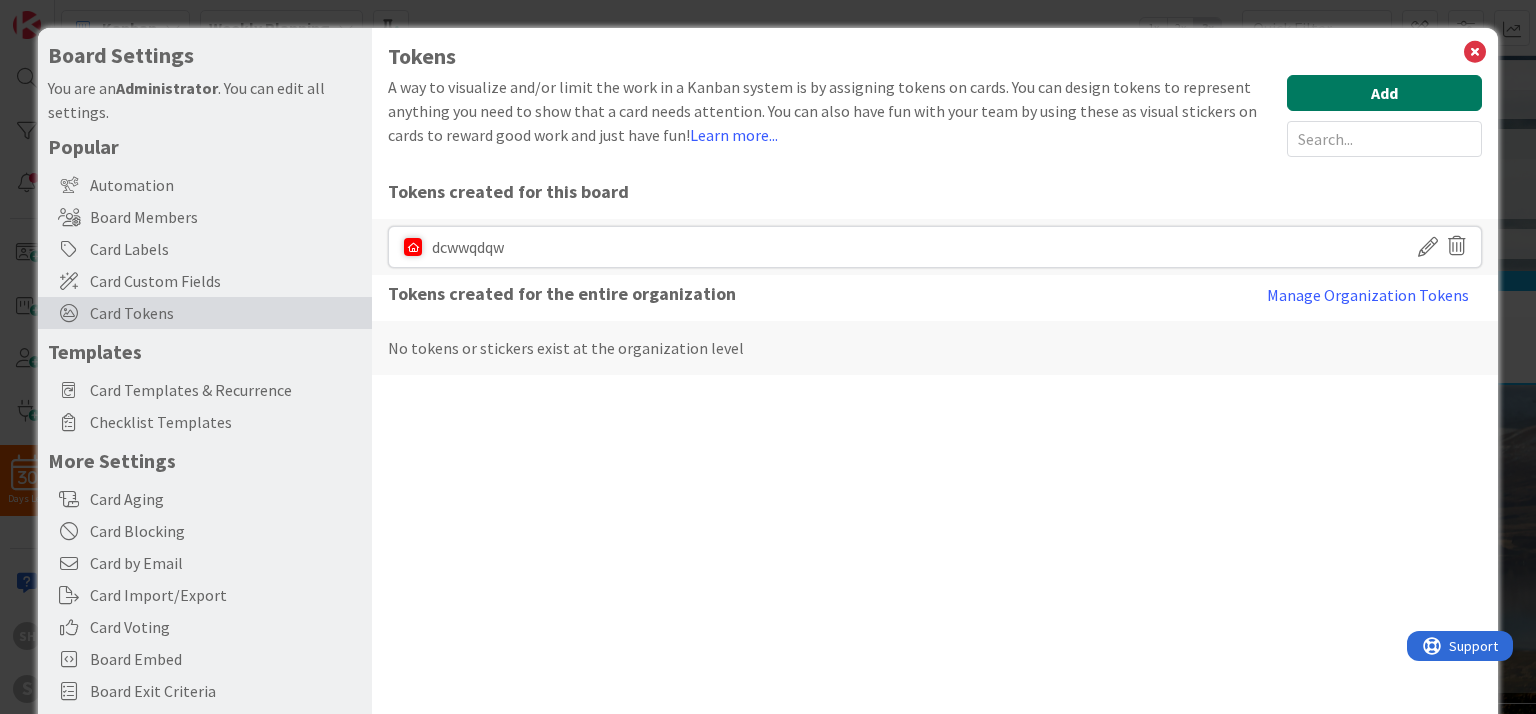 click on "Add" at bounding box center (1384, 93) 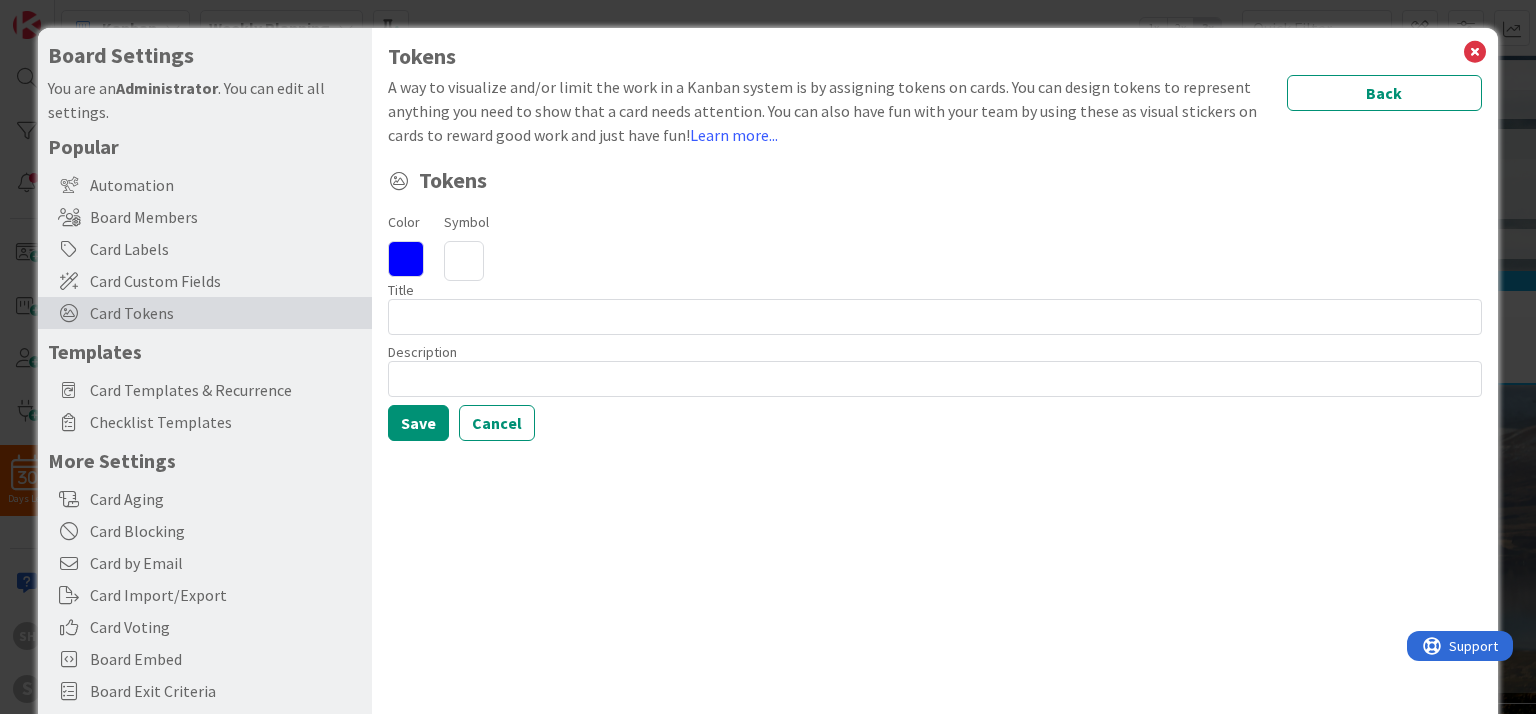 drag, startPoint x: 414, startPoint y: 267, endPoint x: 440, endPoint y: 273, distance: 26.683329 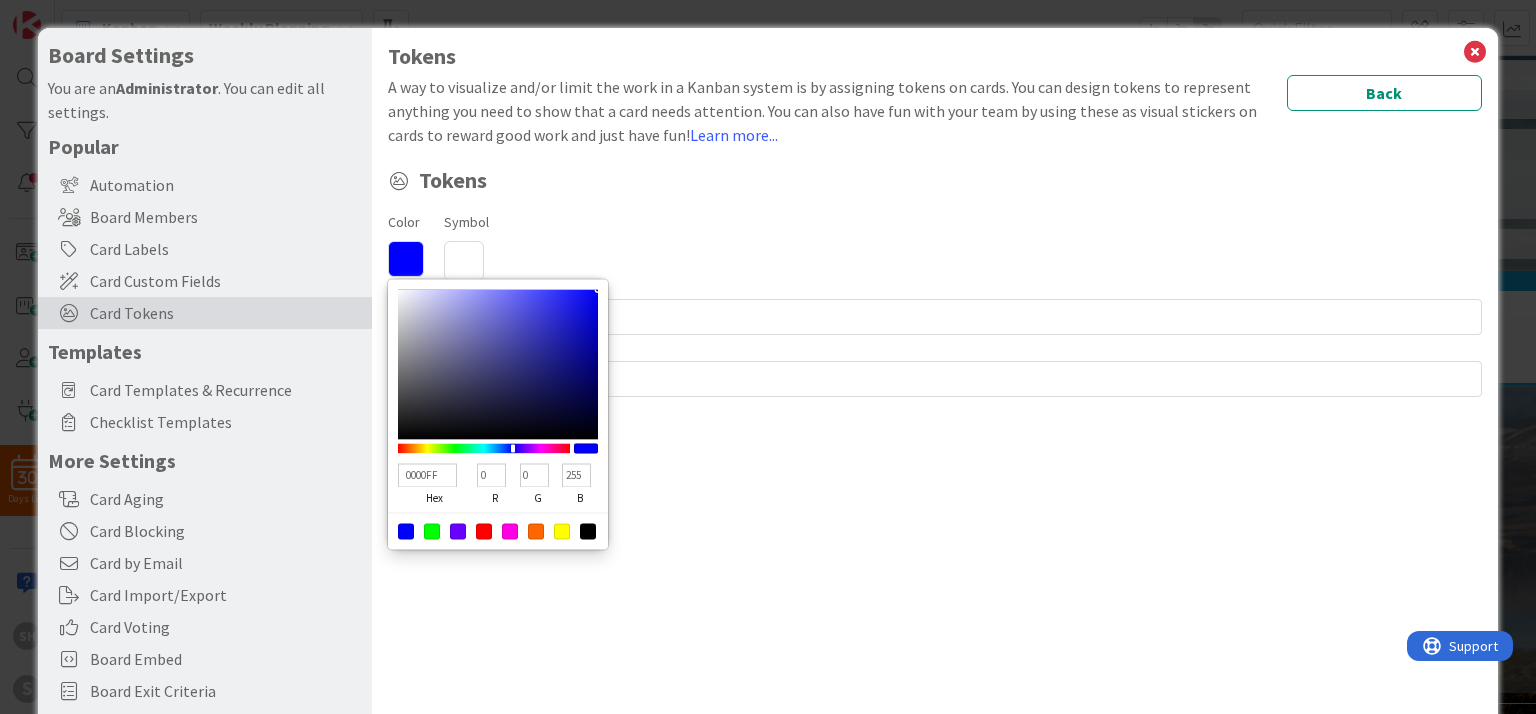 click at bounding box center (510, 531) 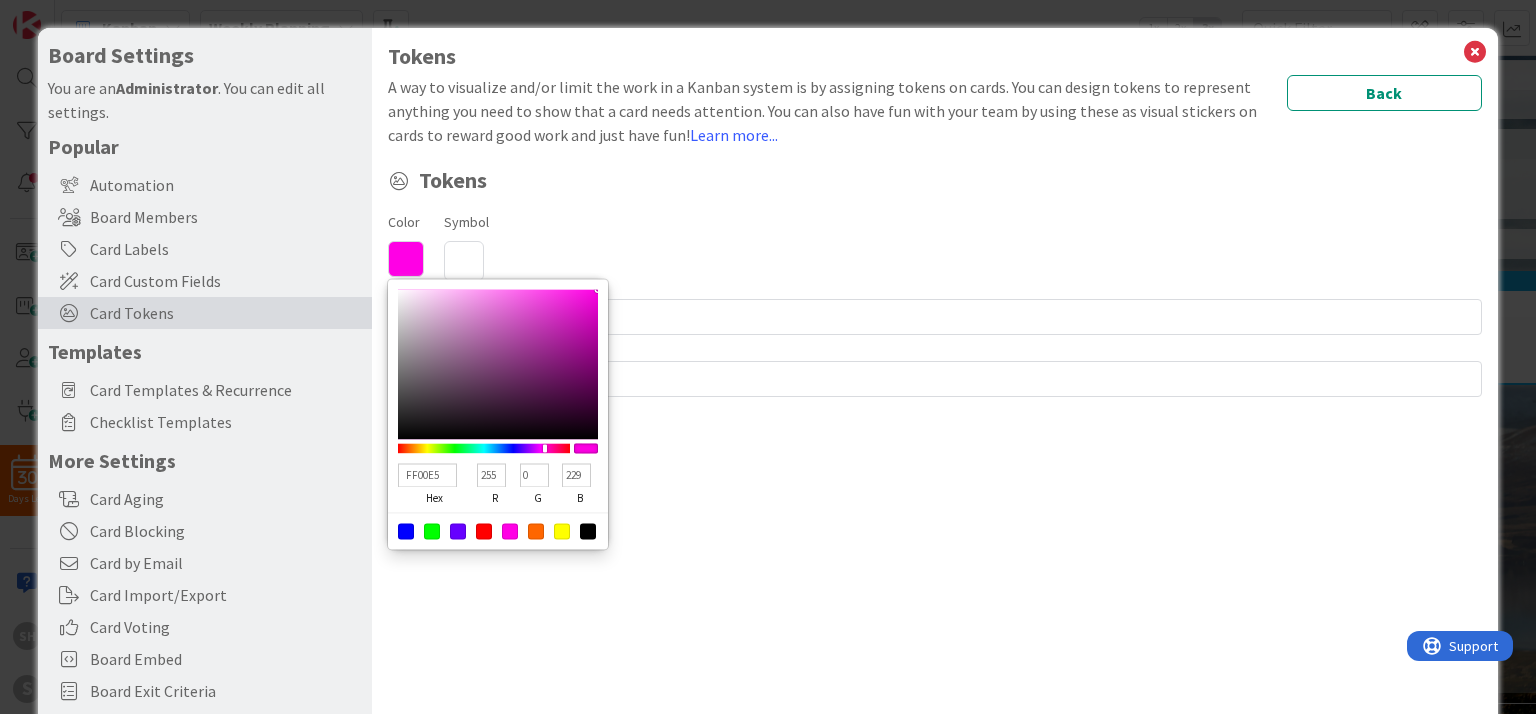 click on "Color FF00E5 hex 255 r 0 g 229 b 100 a Symbol" at bounding box center (934, 245) 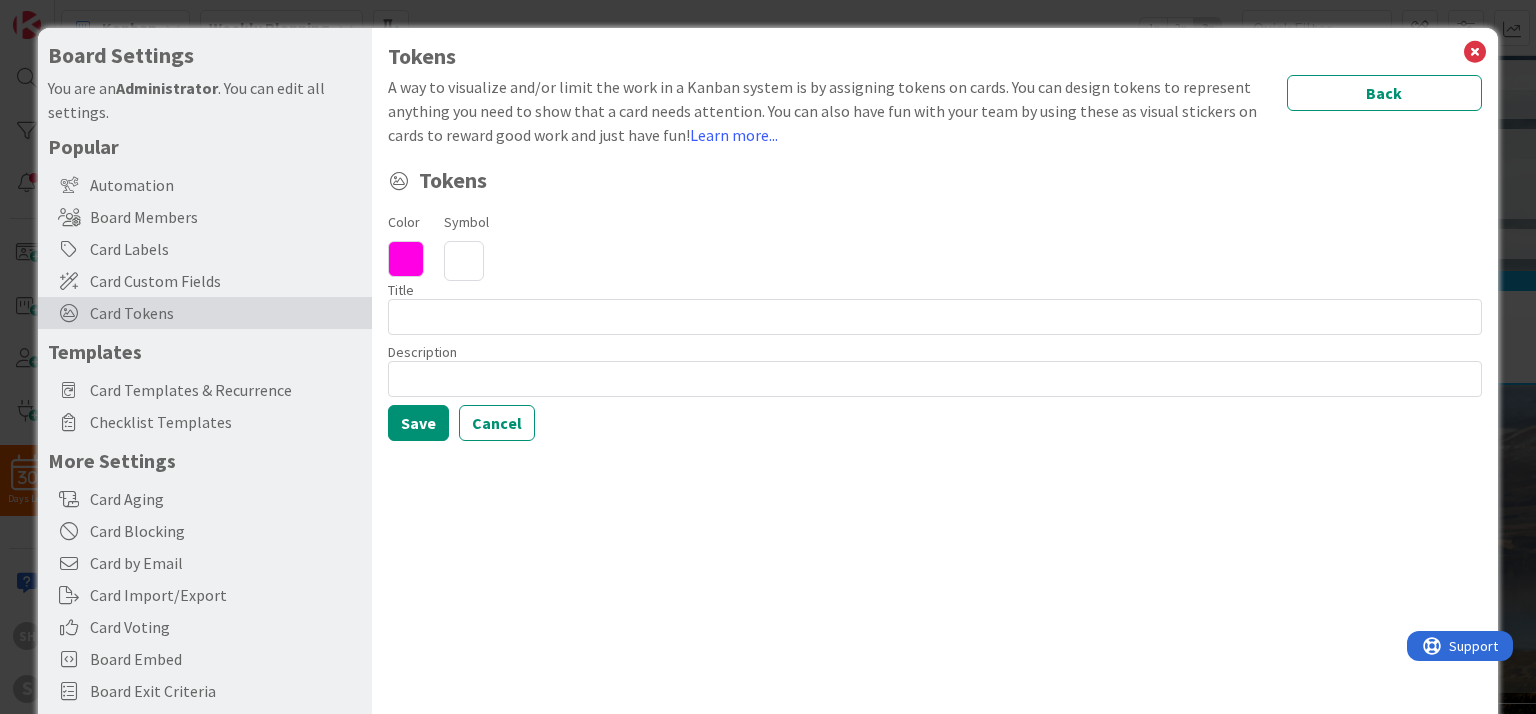 click at bounding box center [464, 261] 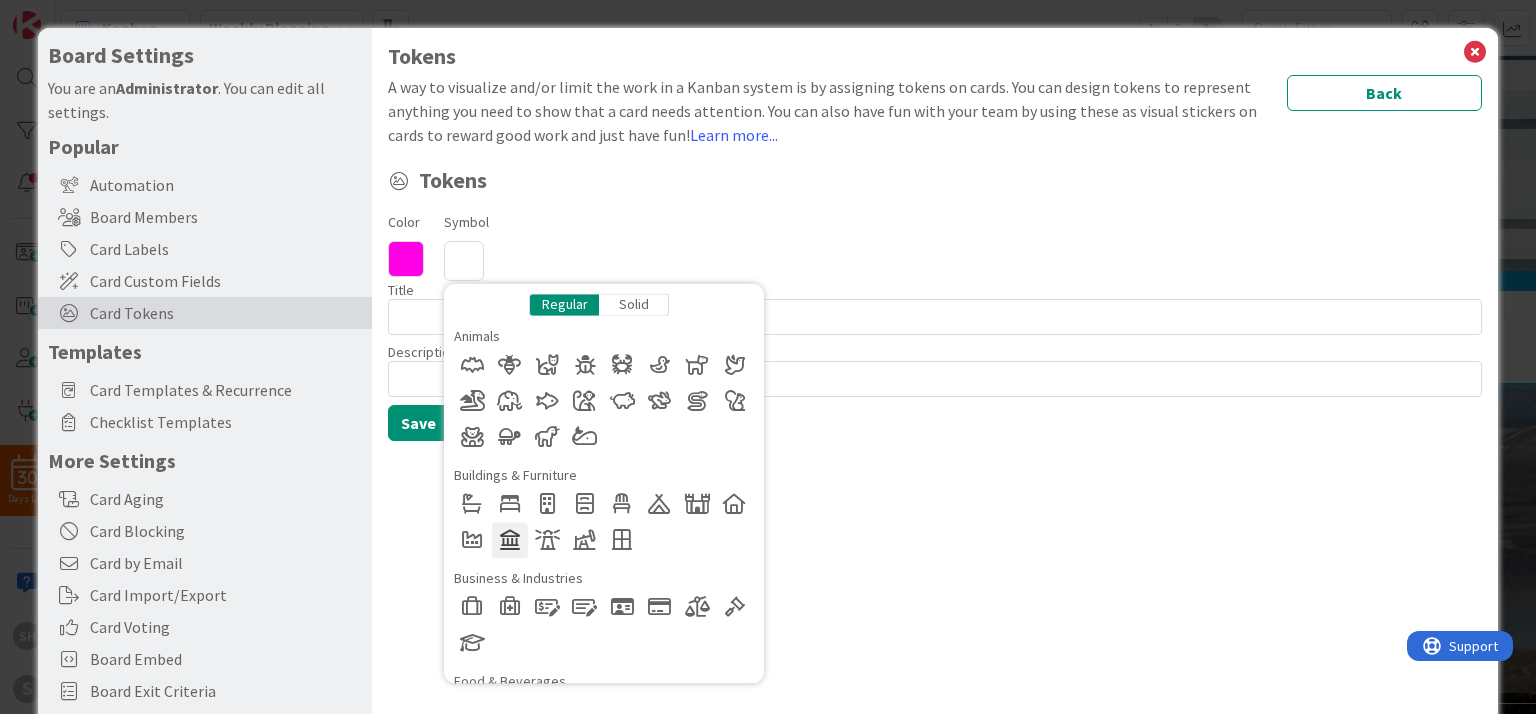 click at bounding box center (510, 540) 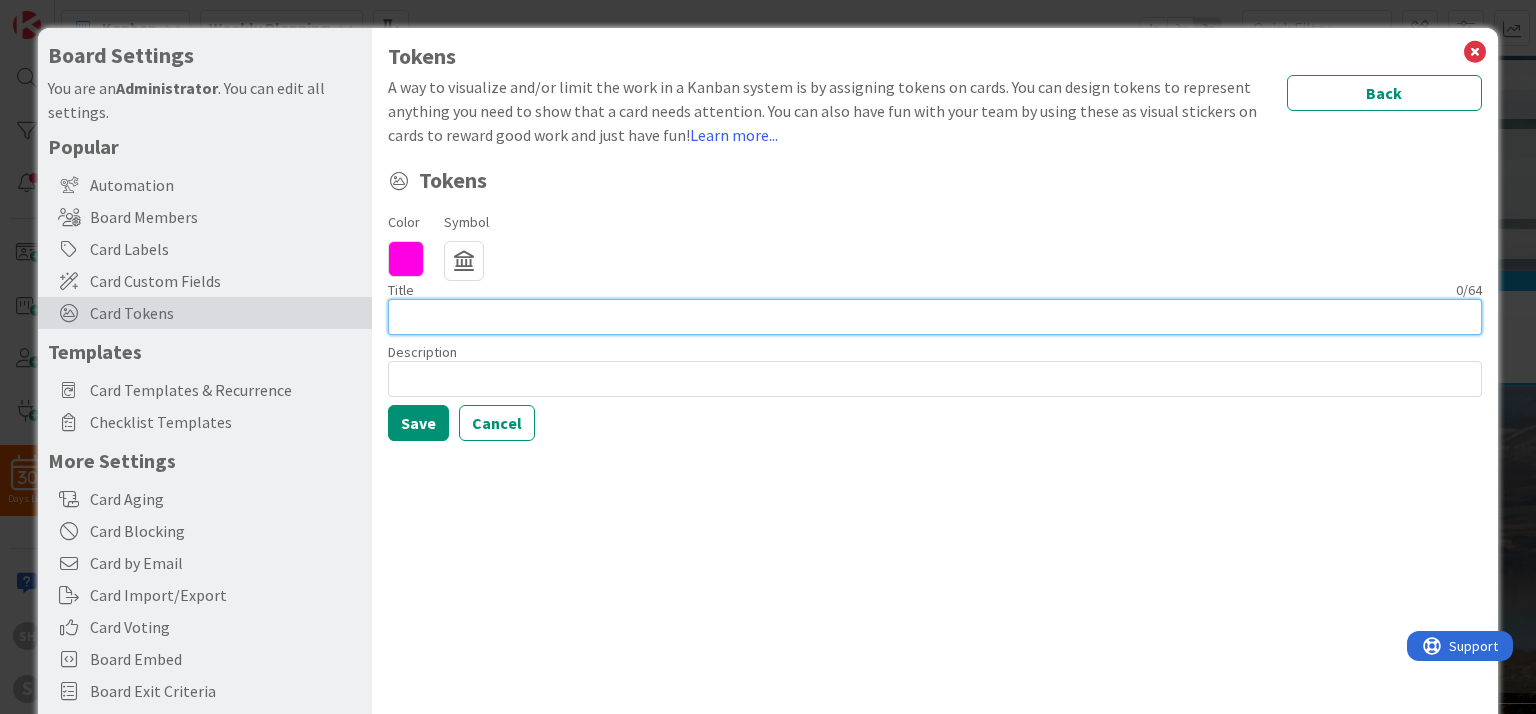 click at bounding box center [934, 317] 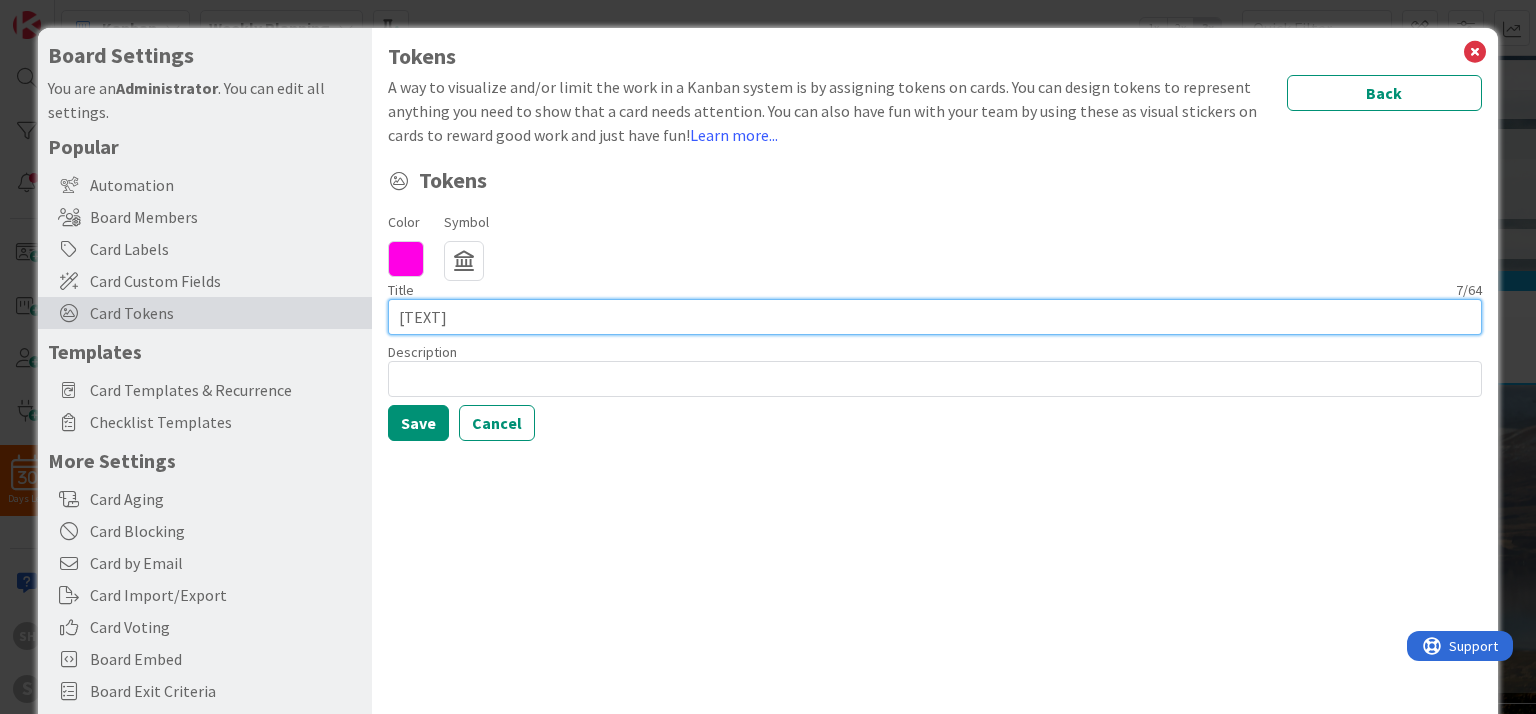 type on "[TEXT]" 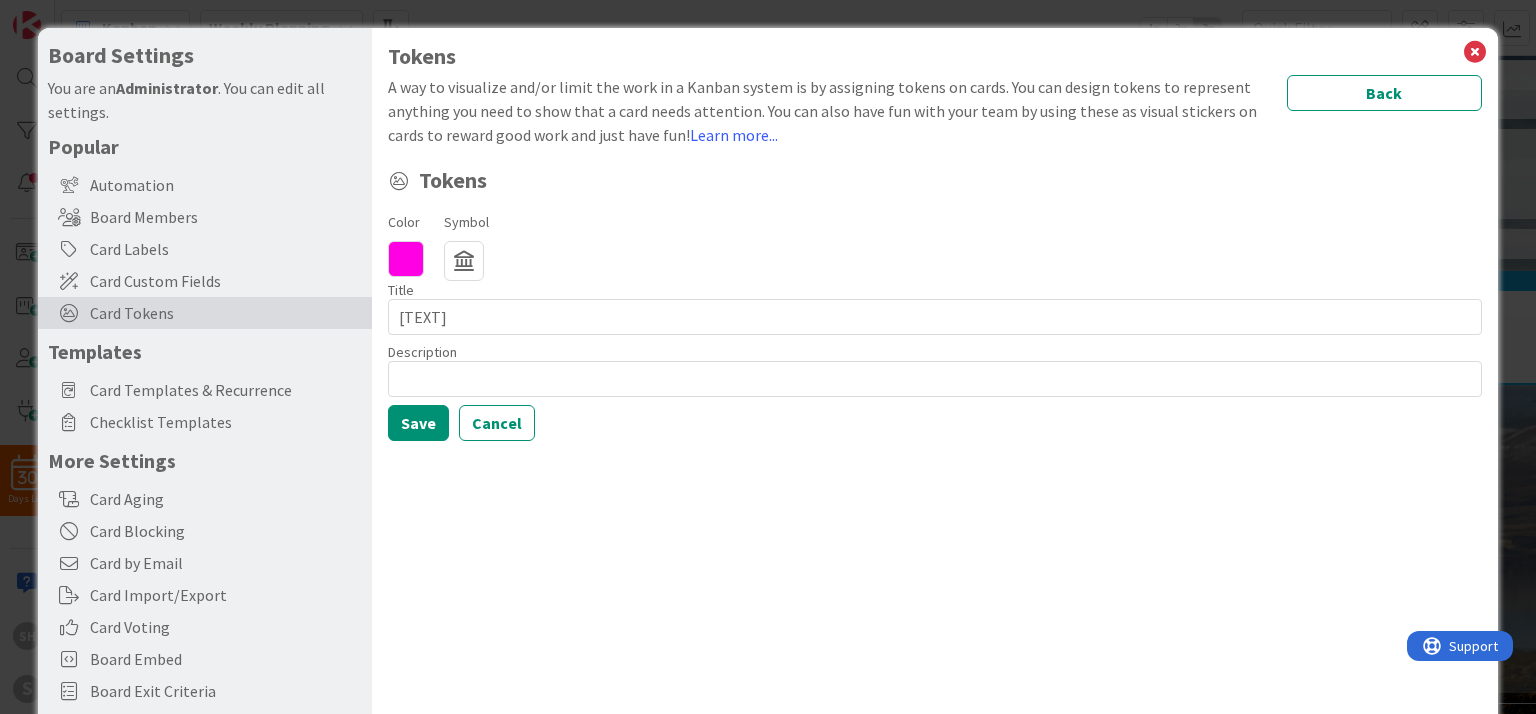 click on "Color FF00E5 hex 255 r 0 g 229 b 100 a Symbol Regular Solid Animals Buildings & Furniture Food & Beverages Human Miscellaneous Nature & World Numbers Objects Priority Sizes Smileys Sports Symbols Technology Tools Transportation Title 7 / 64 [TEXT] Description 0 / 128 Save Cancel" at bounding box center [934, 325] 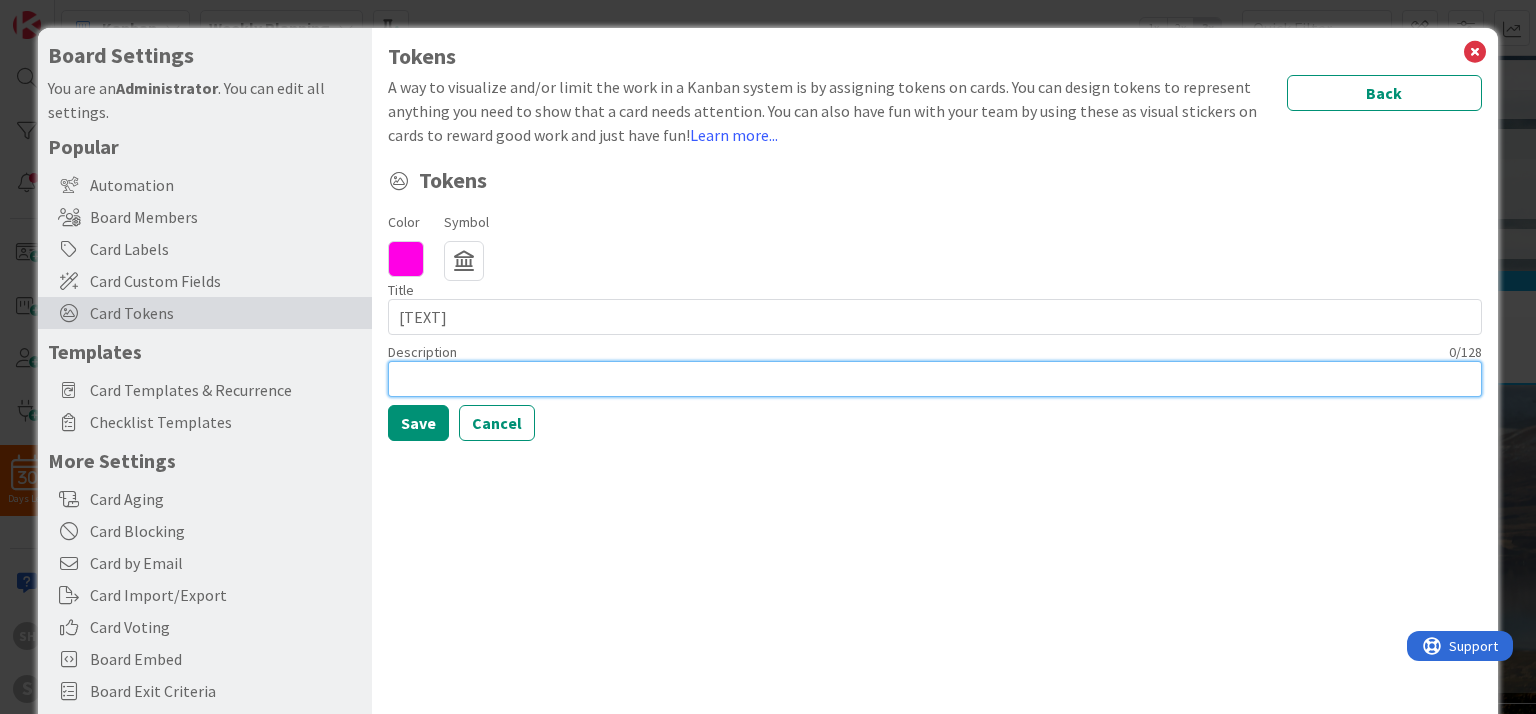 click at bounding box center (934, 379) 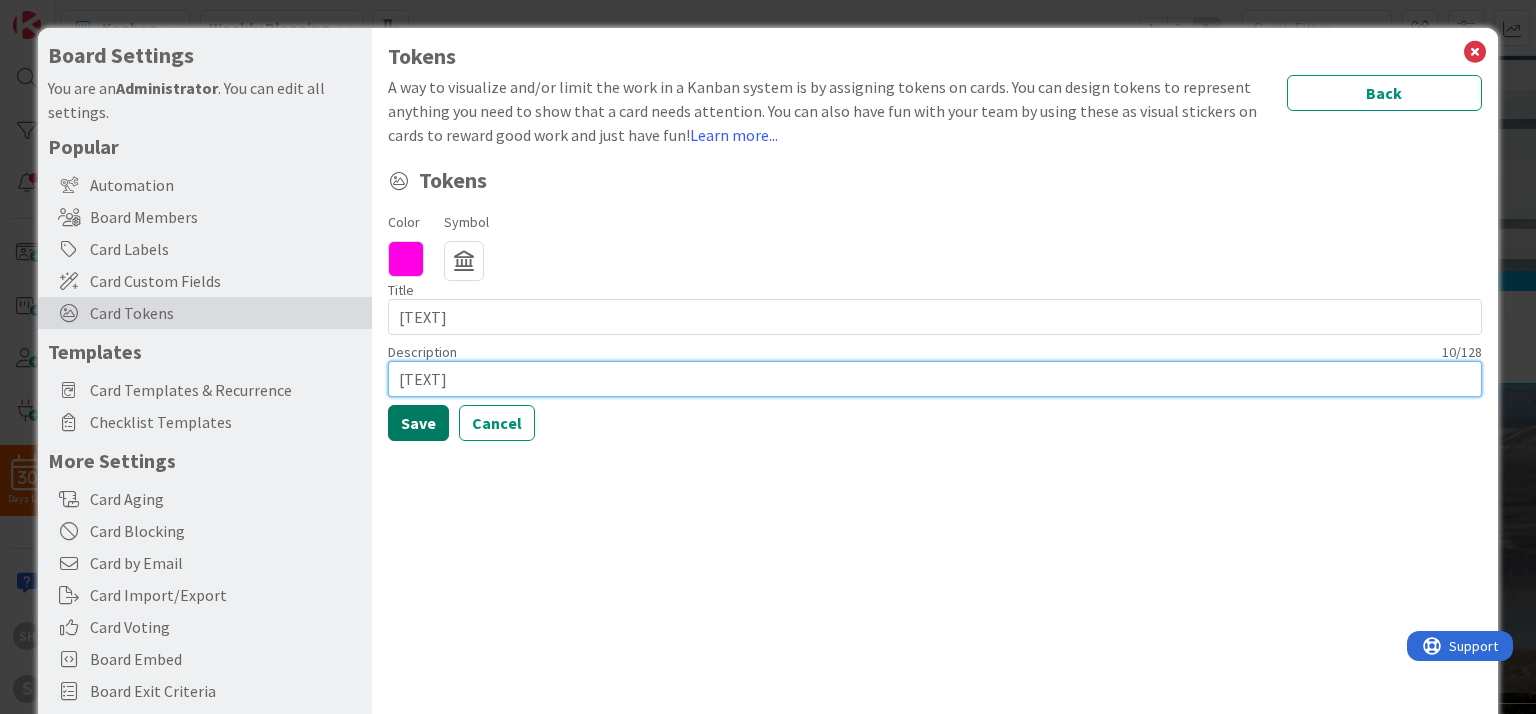 type on "[TEXT]" 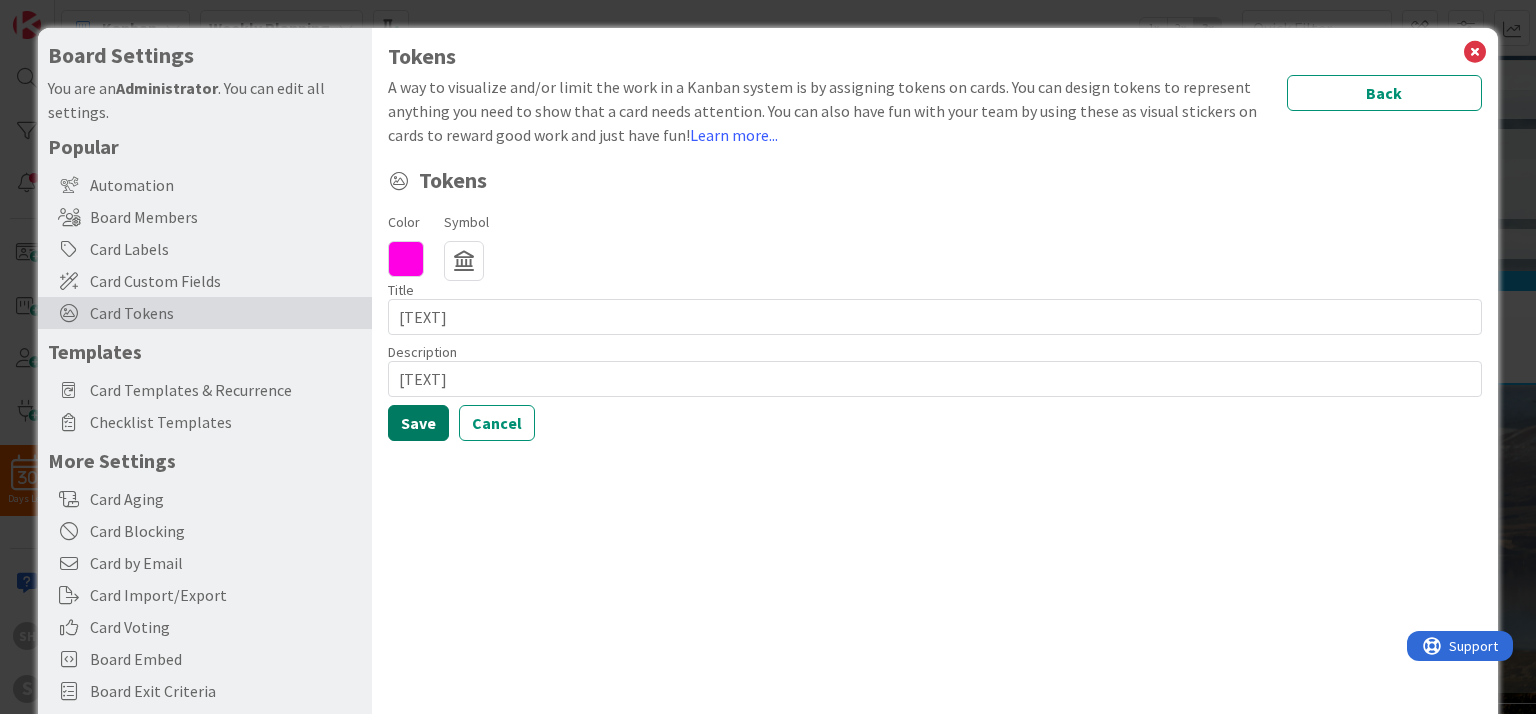 click on "Save" at bounding box center [418, 423] 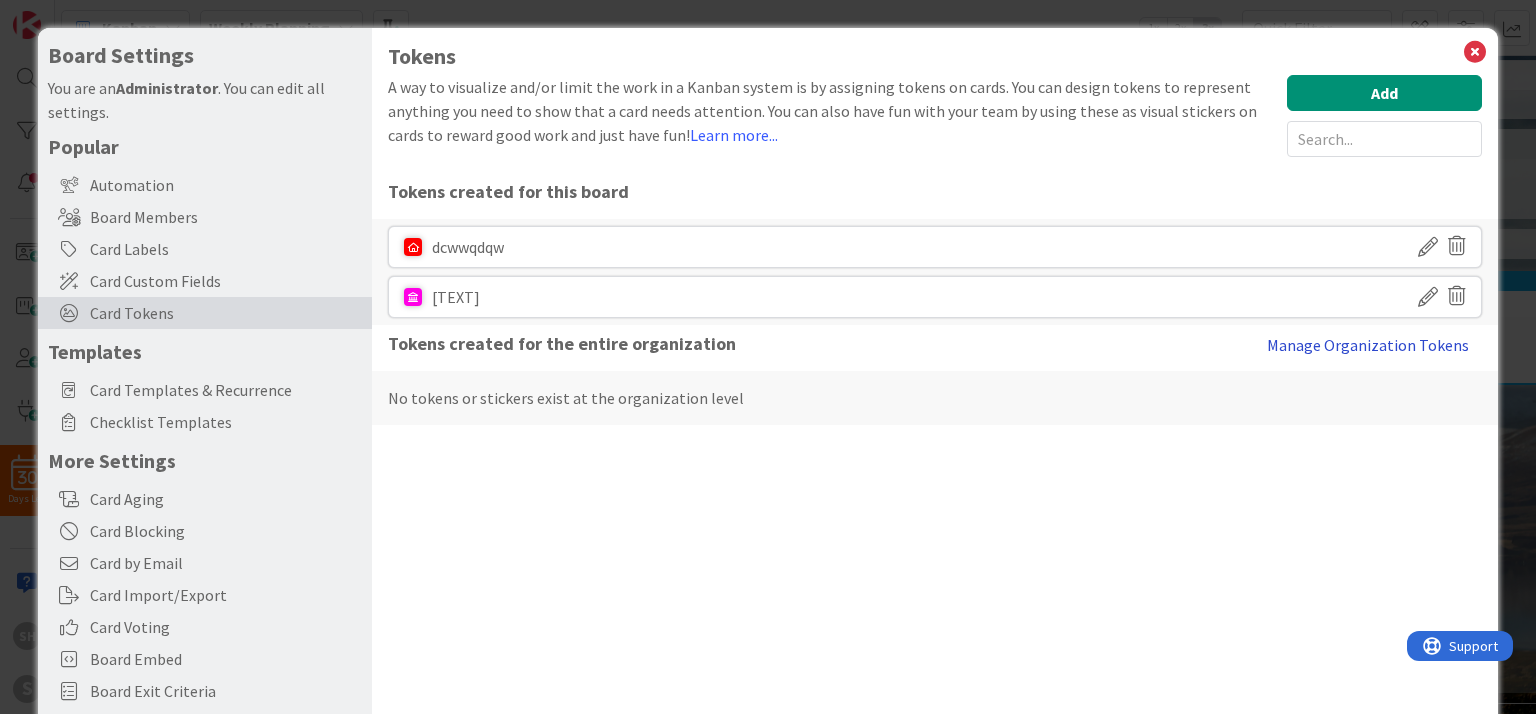 click on "Manage Organization Tokens" at bounding box center (1368, 345) 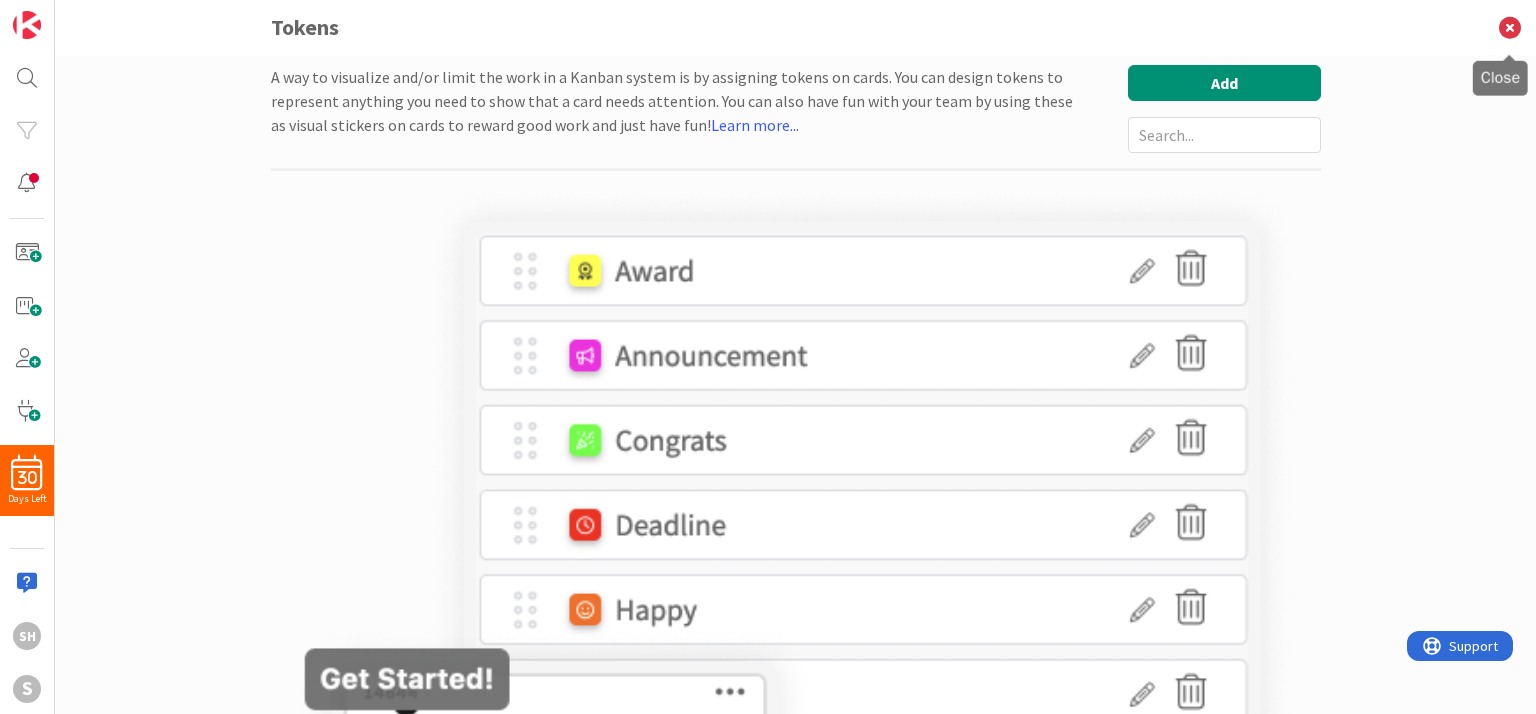 scroll, scrollTop: 0, scrollLeft: 0, axis: both 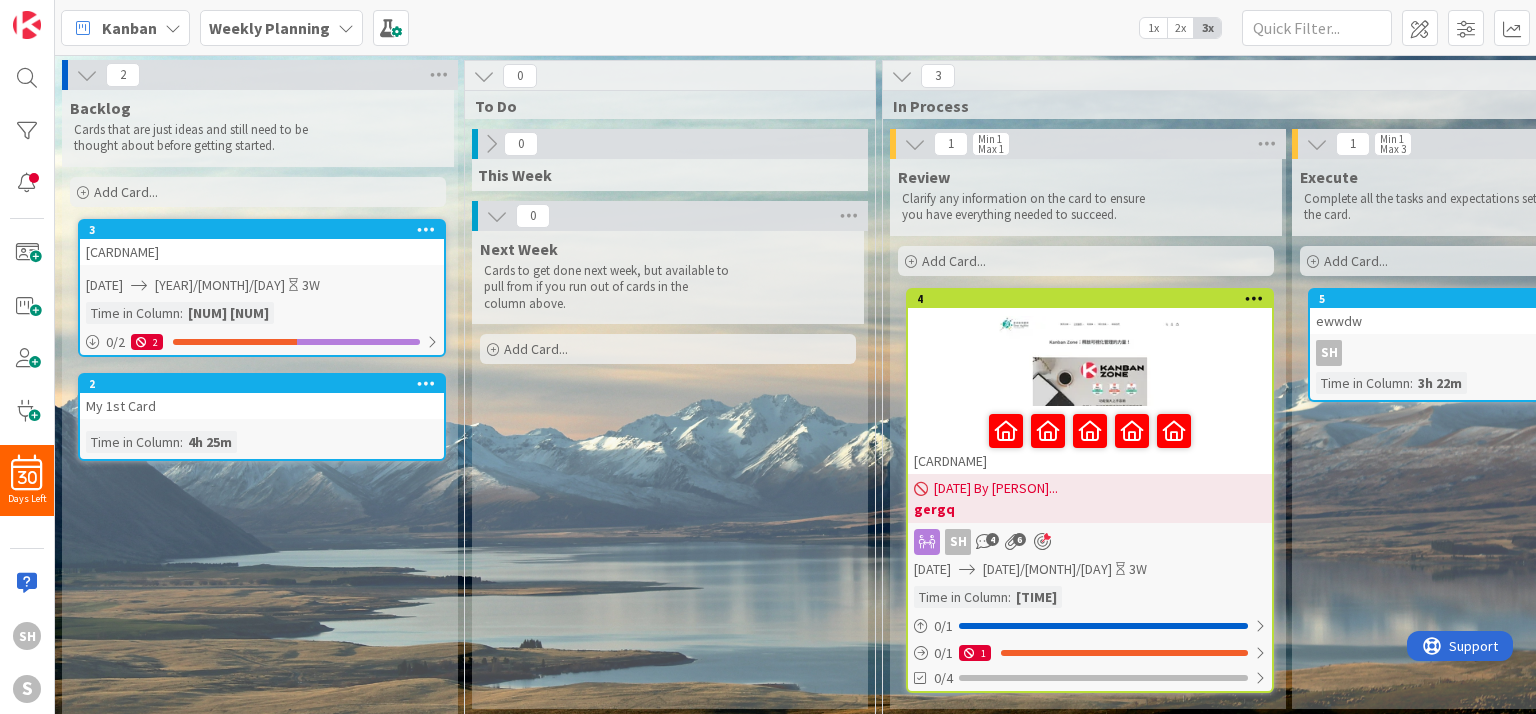 click at bounding box center [1090, 361] 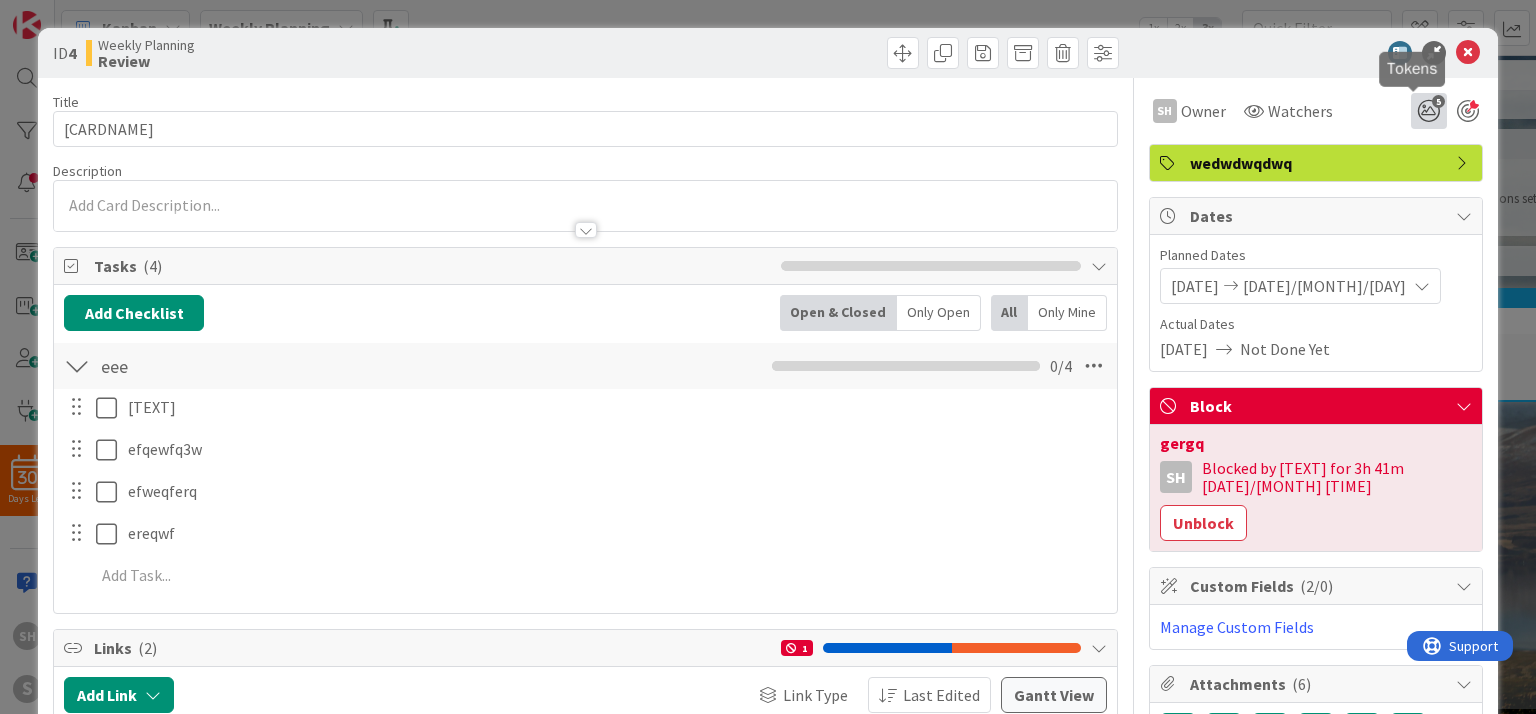scroll, scrollTop: 0, scrollLeft: 0, axis: both 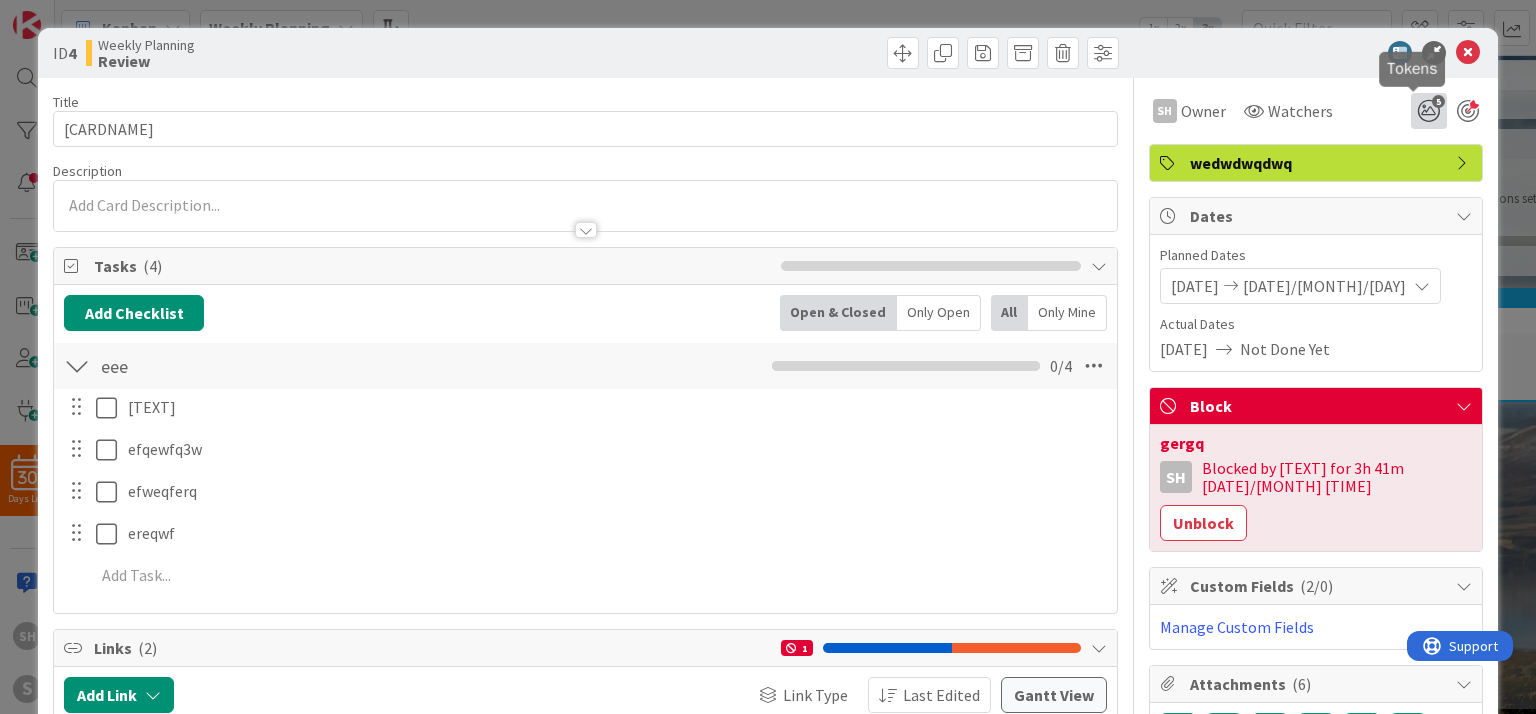 click on "5" at bounding box center [1429, 111] 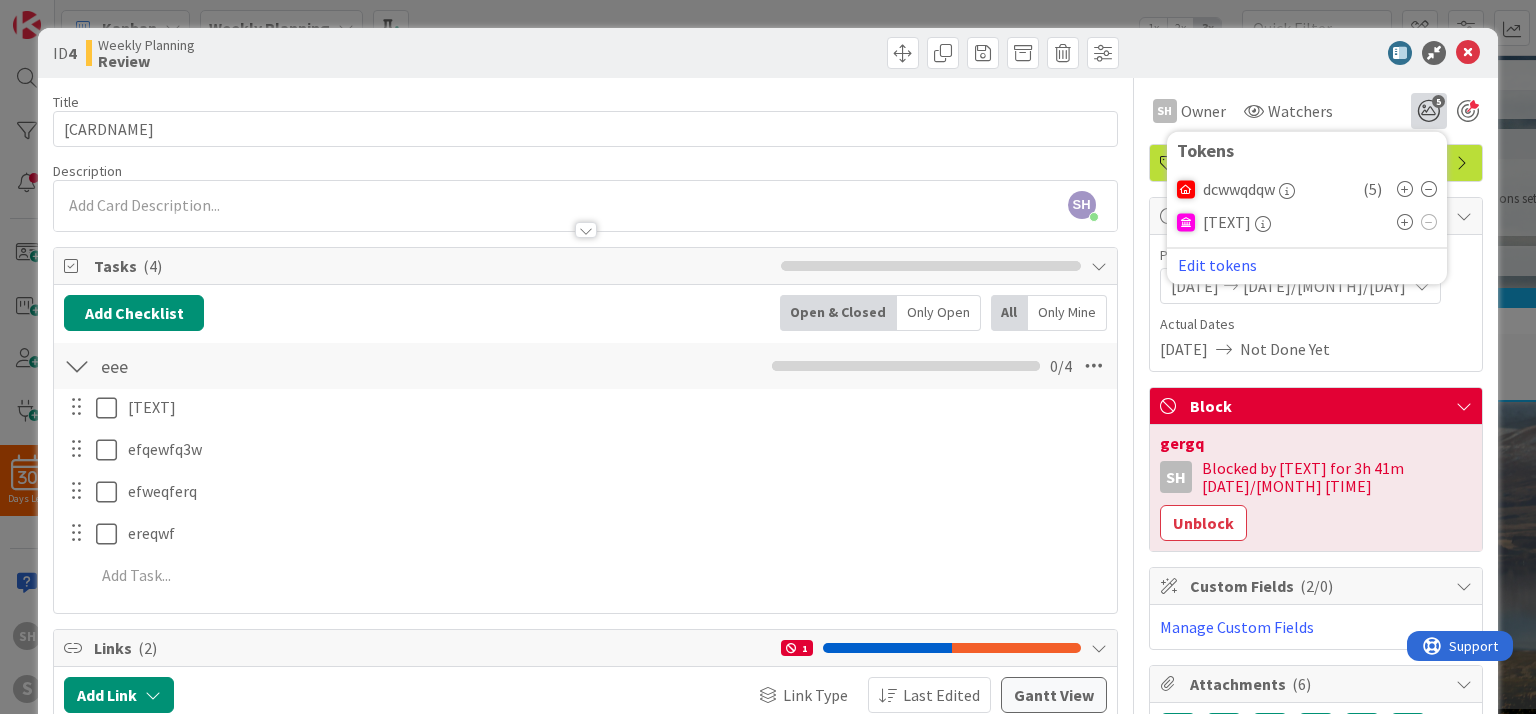 click at bounding box center [1405, 222] 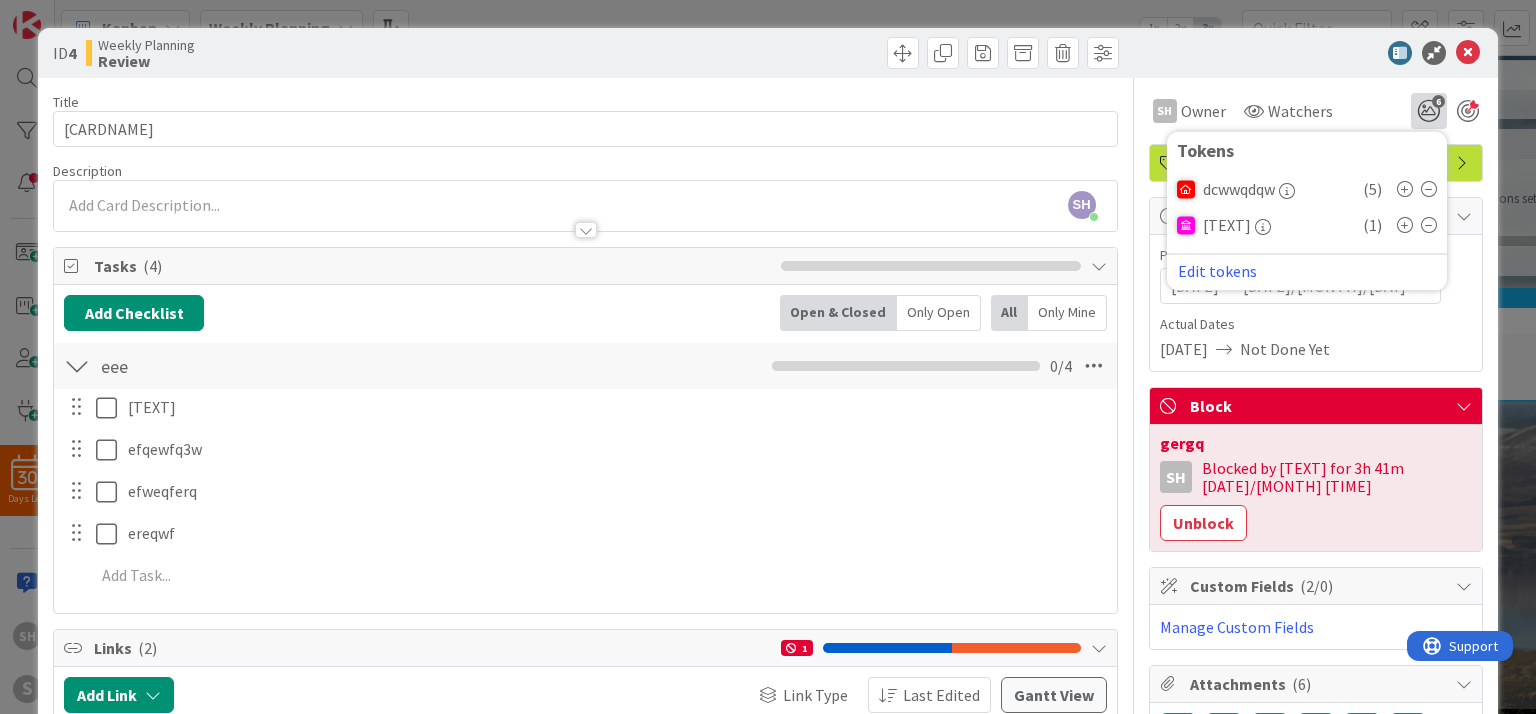 click on "SH Owner Watchers [NUM] Tokens [TEXT] ( [NUM] ) [TEXT] ( [NUM] ) Edit tokens" at bounding box center (1316, 103) 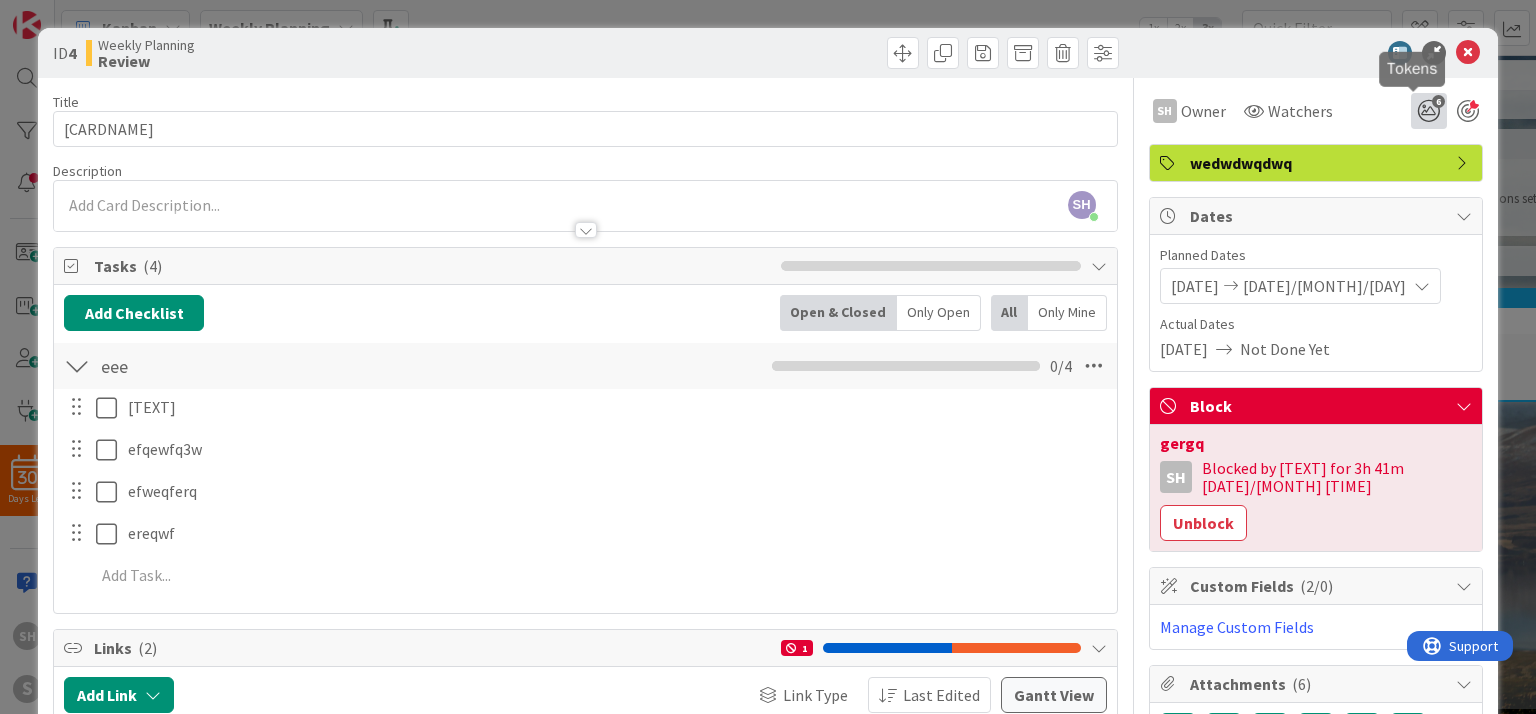 click on "6" at bounding box center (1429, 111) 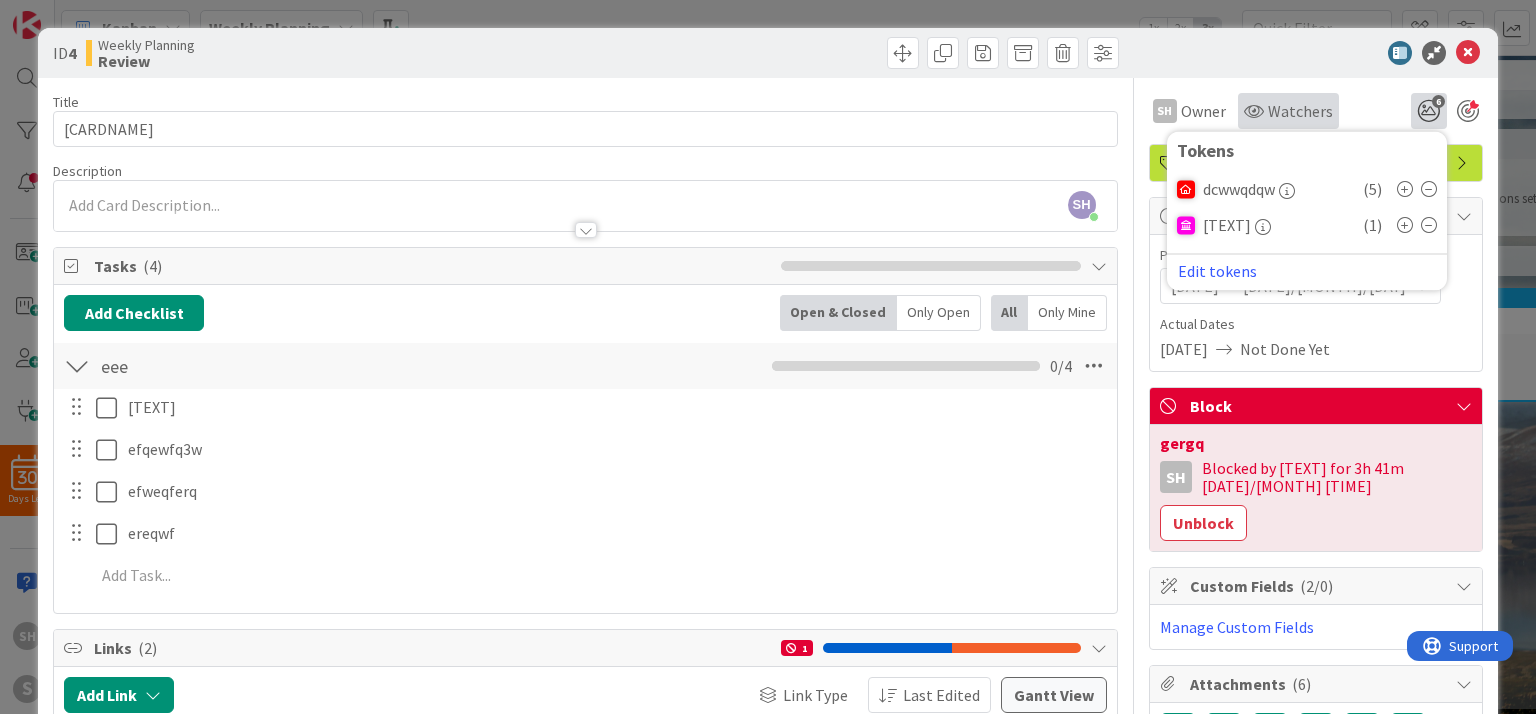 click on "Watchers" at bounding box center [1288, 111] 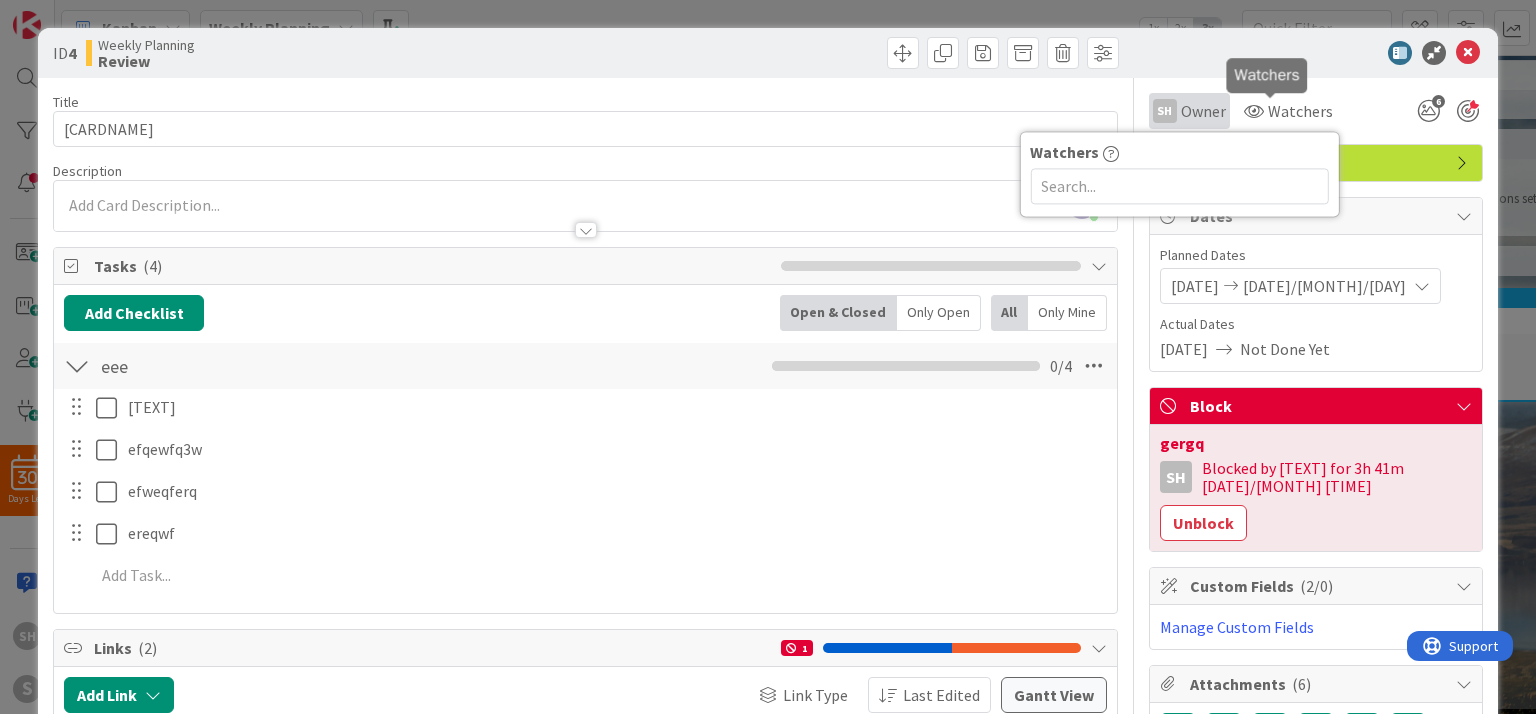 drag, startPoint x: 1241, startPoint y: 89, endPoint x: 1178, endPoint y: 124, distance: 72.06941 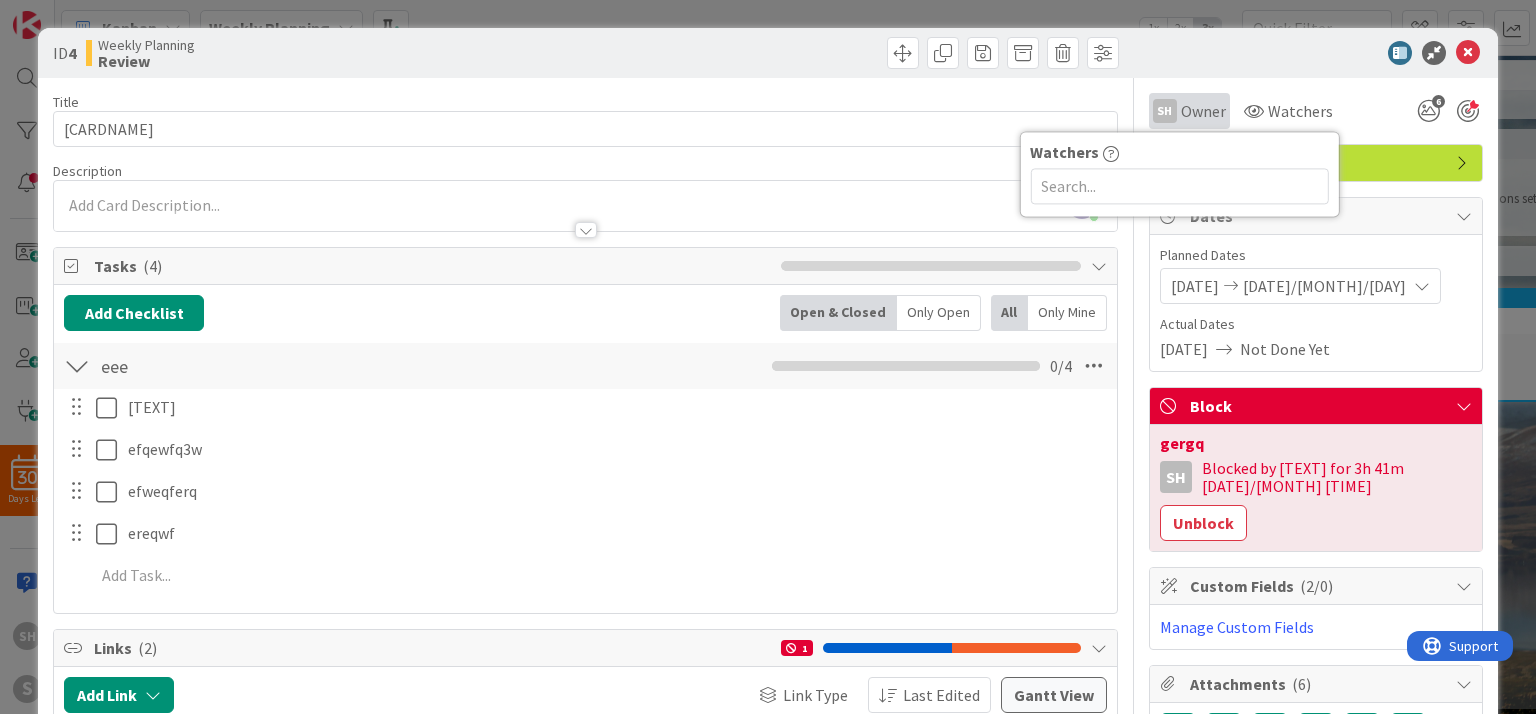 click on "SH Owner" at bounding box center [1189, 111] 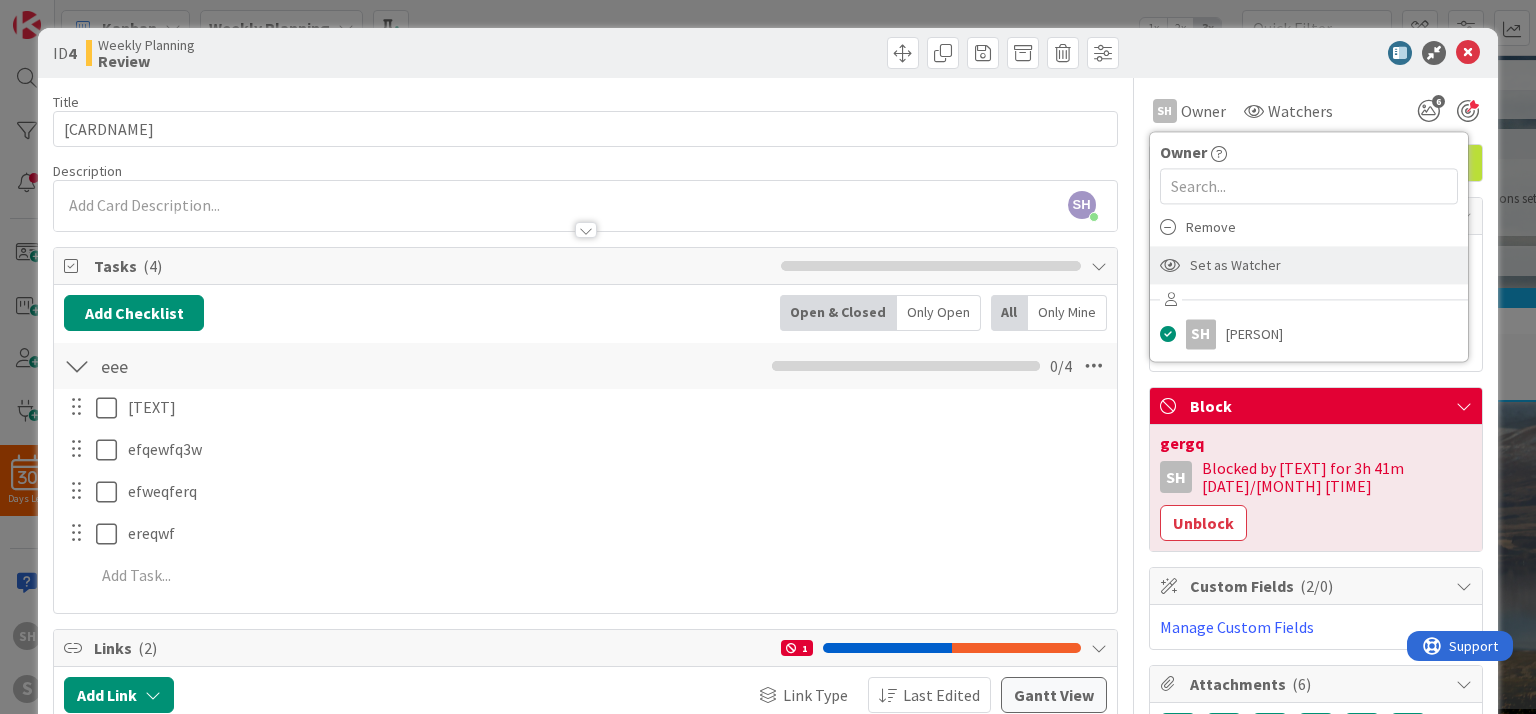 click on "Set as Watcher" at bounding box center [1235, 265] 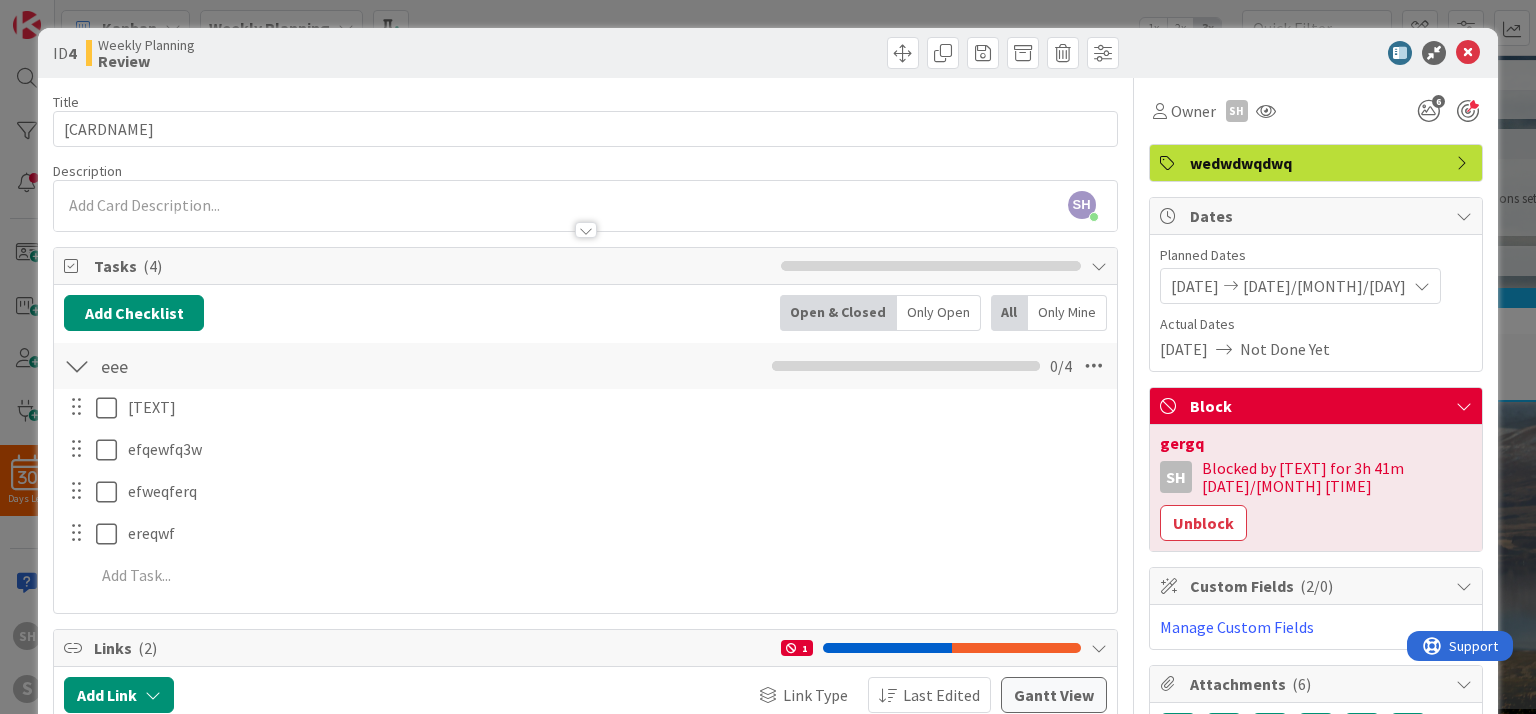 click at bounding box center (1306, 53) 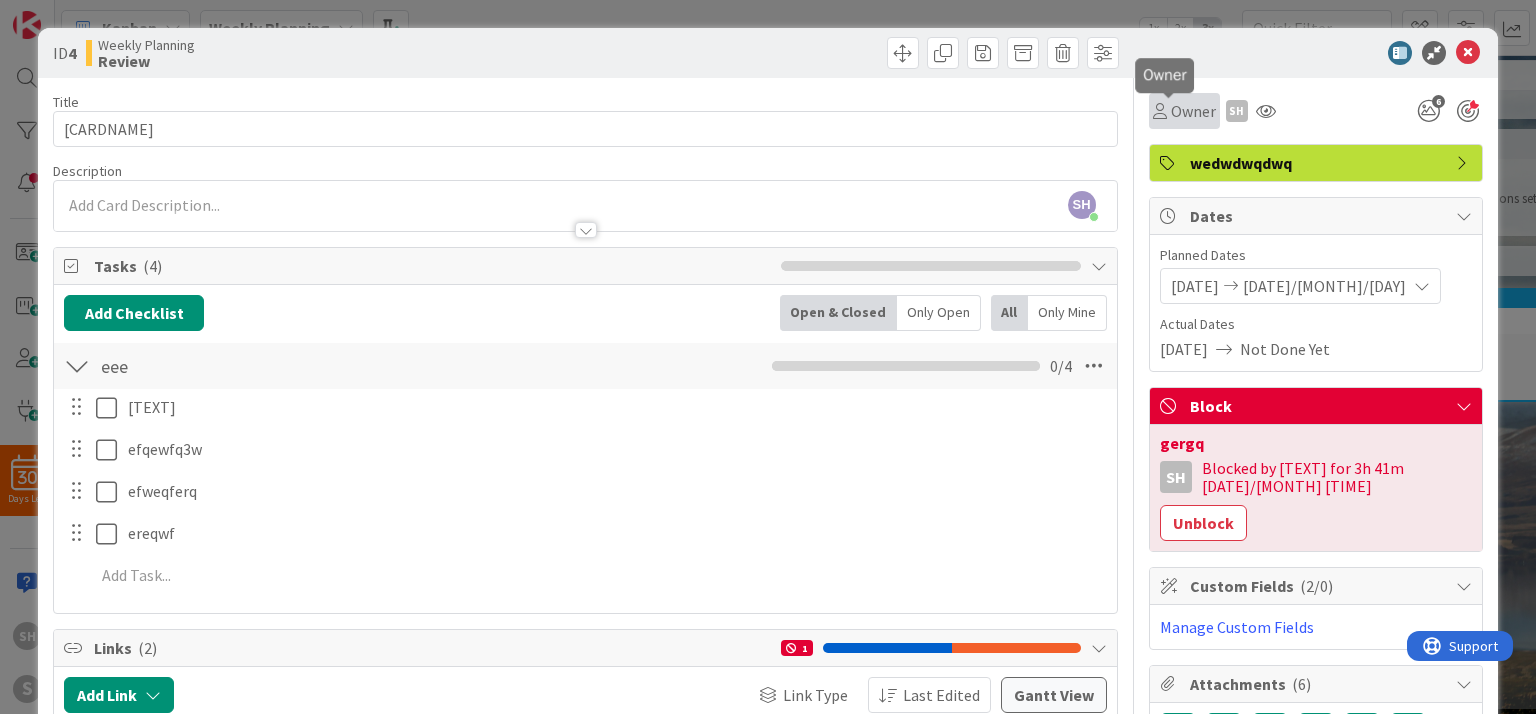 click on "Owner" at bounding box center [1193, 111] 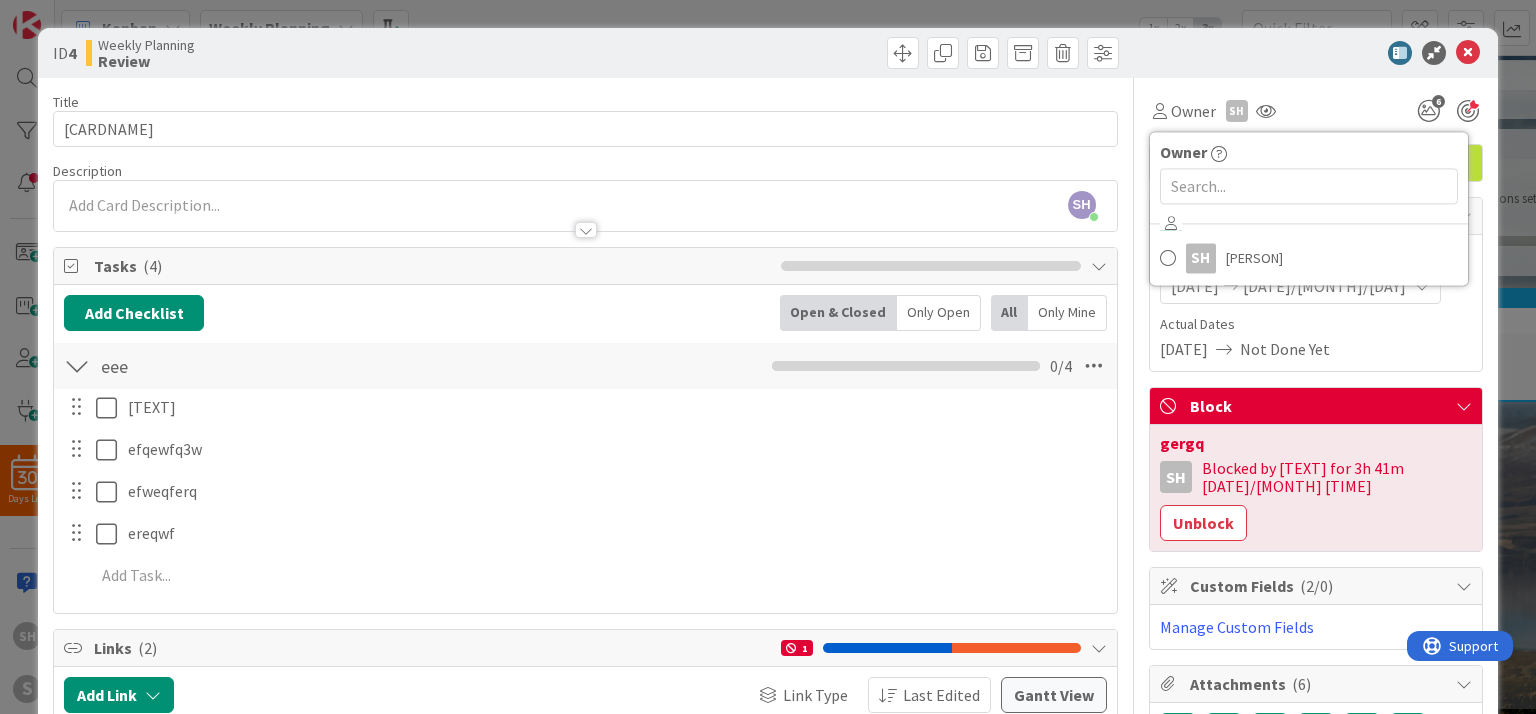click on "[NUMBER] Weekly Planning Review" at bounding box center (767, 53) 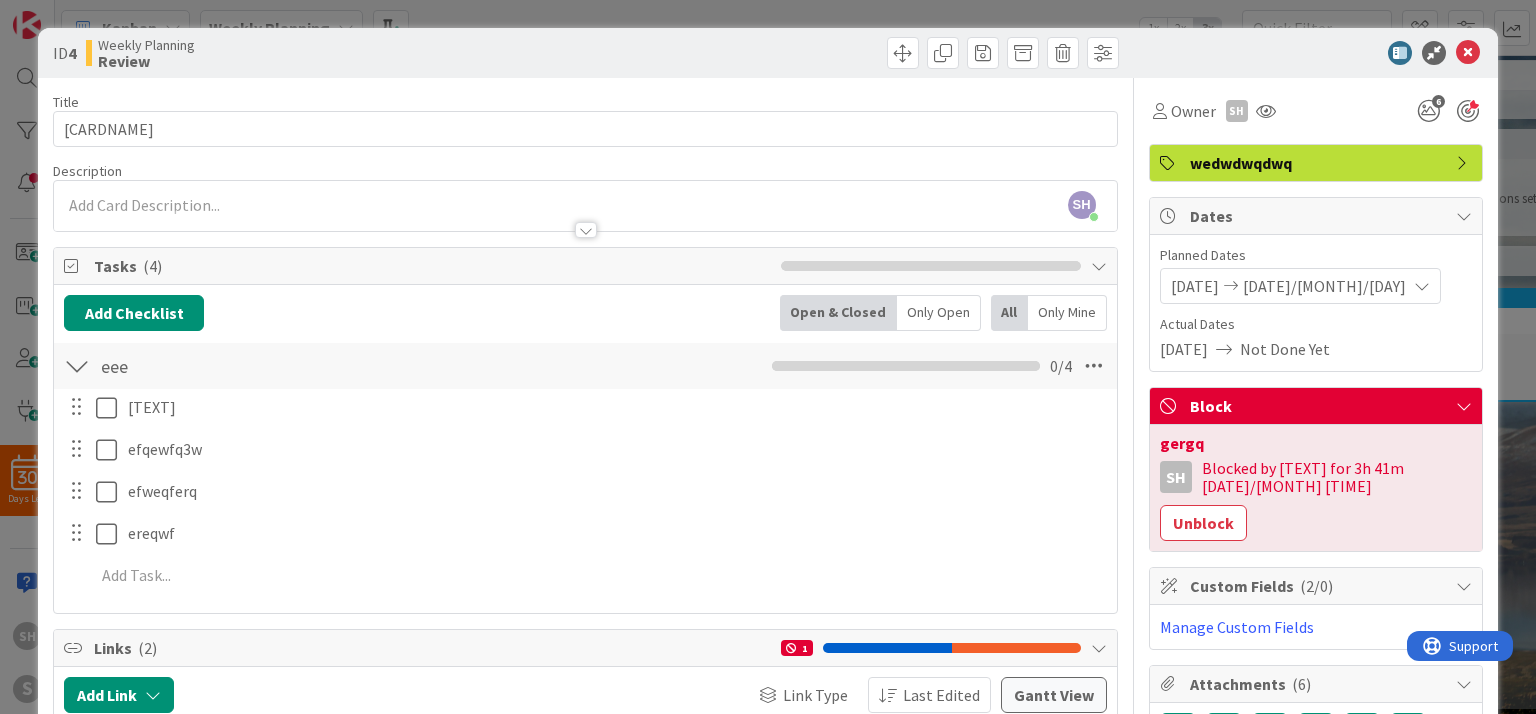 scroll, scrollTop: 200, scrollLeft: 0, axis: vertical 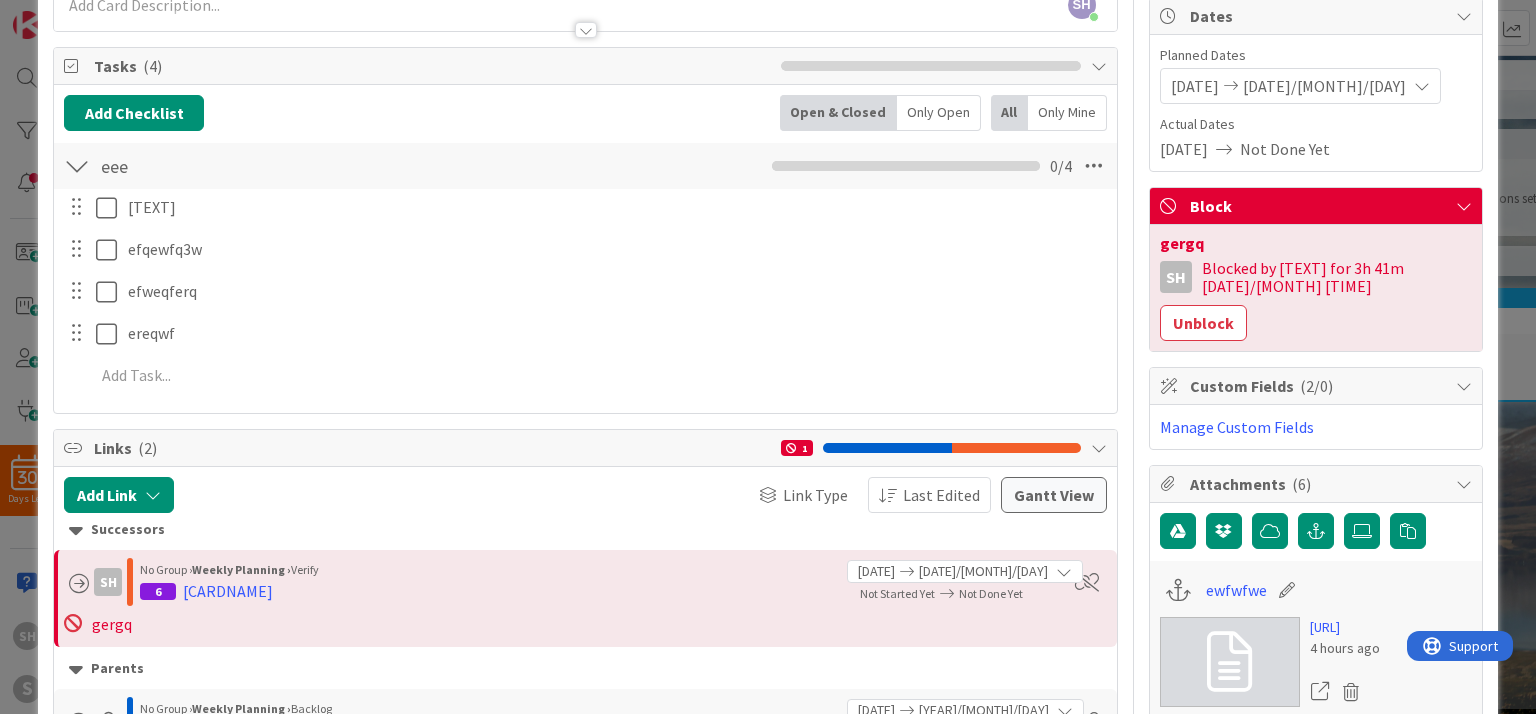 click at bounding box center (1464, 386) 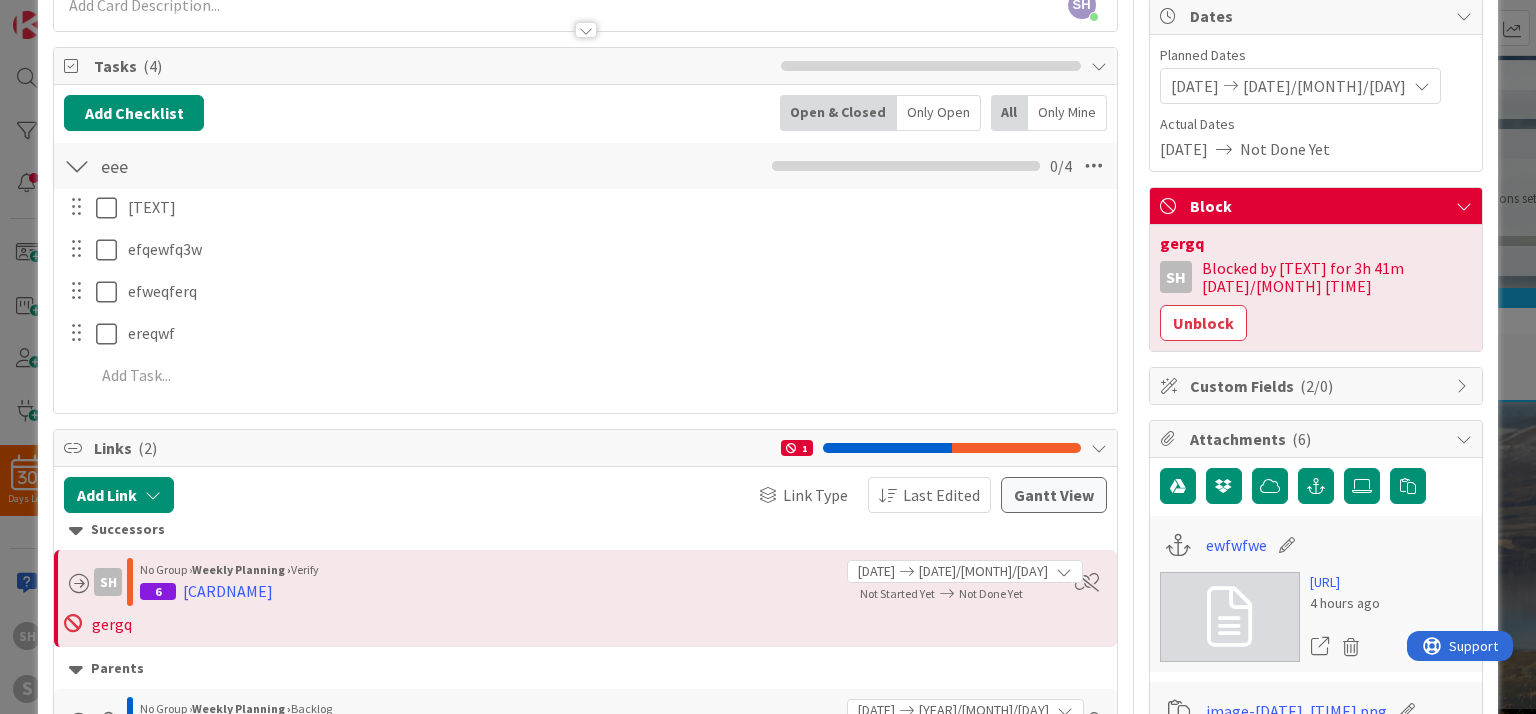 click at bounding box center [1464, 386] 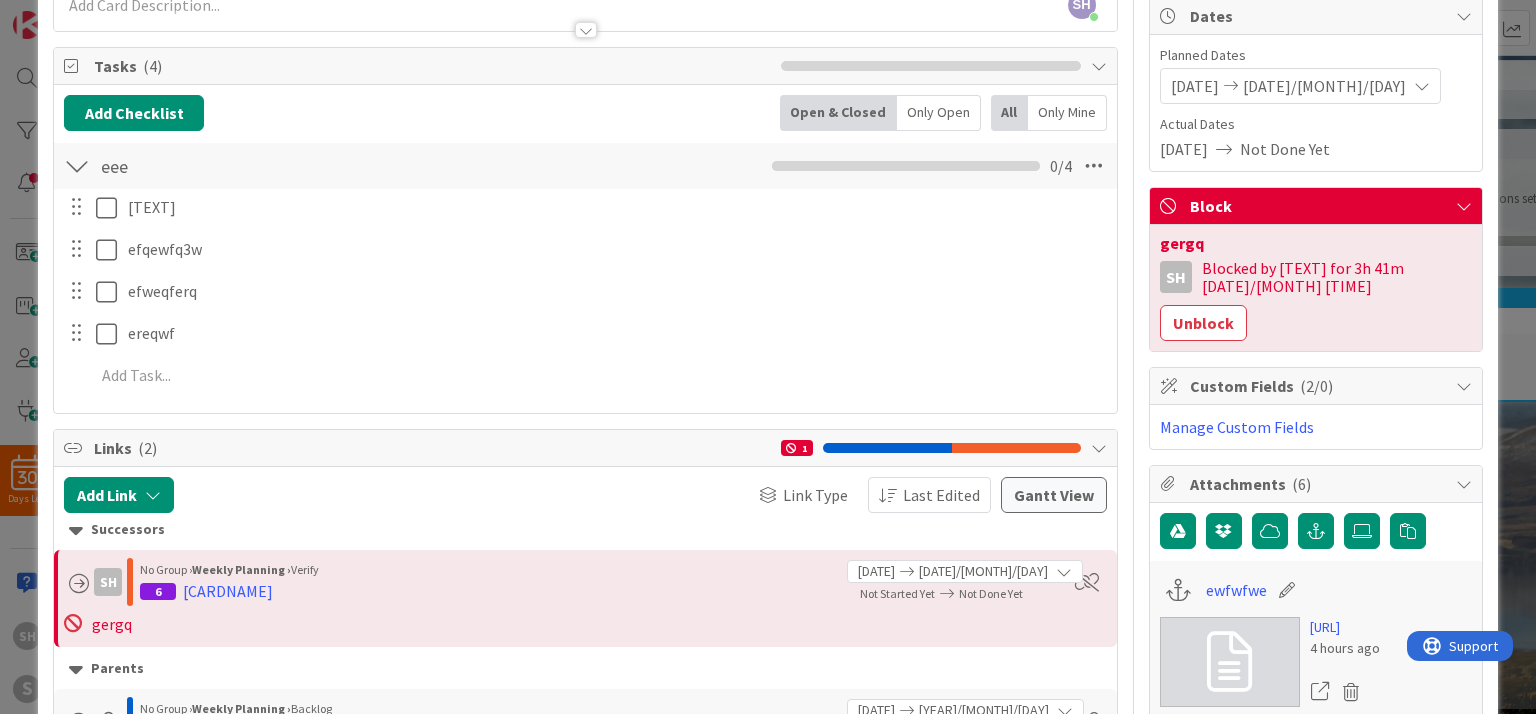 click at bounding box center [1464, 386] 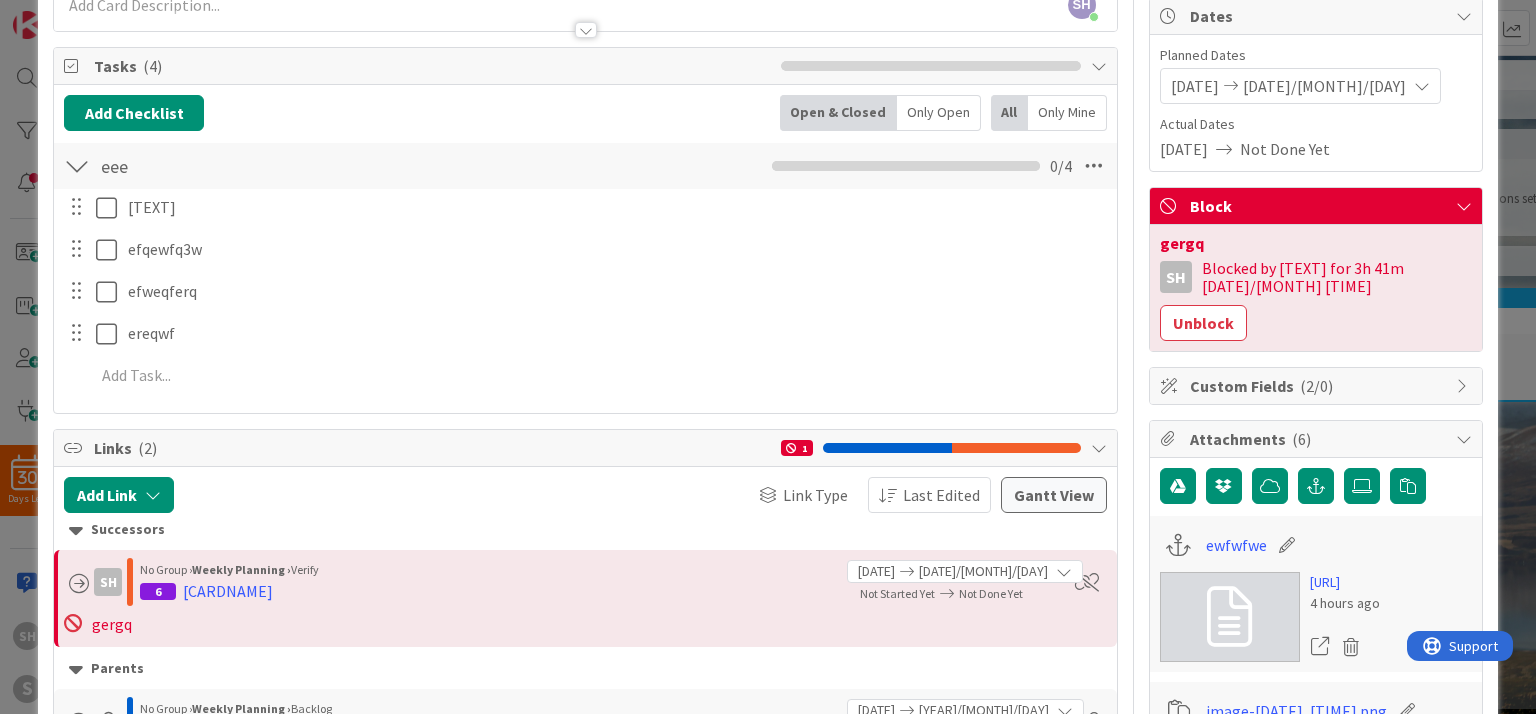 click at bounding box center [1464, 386] 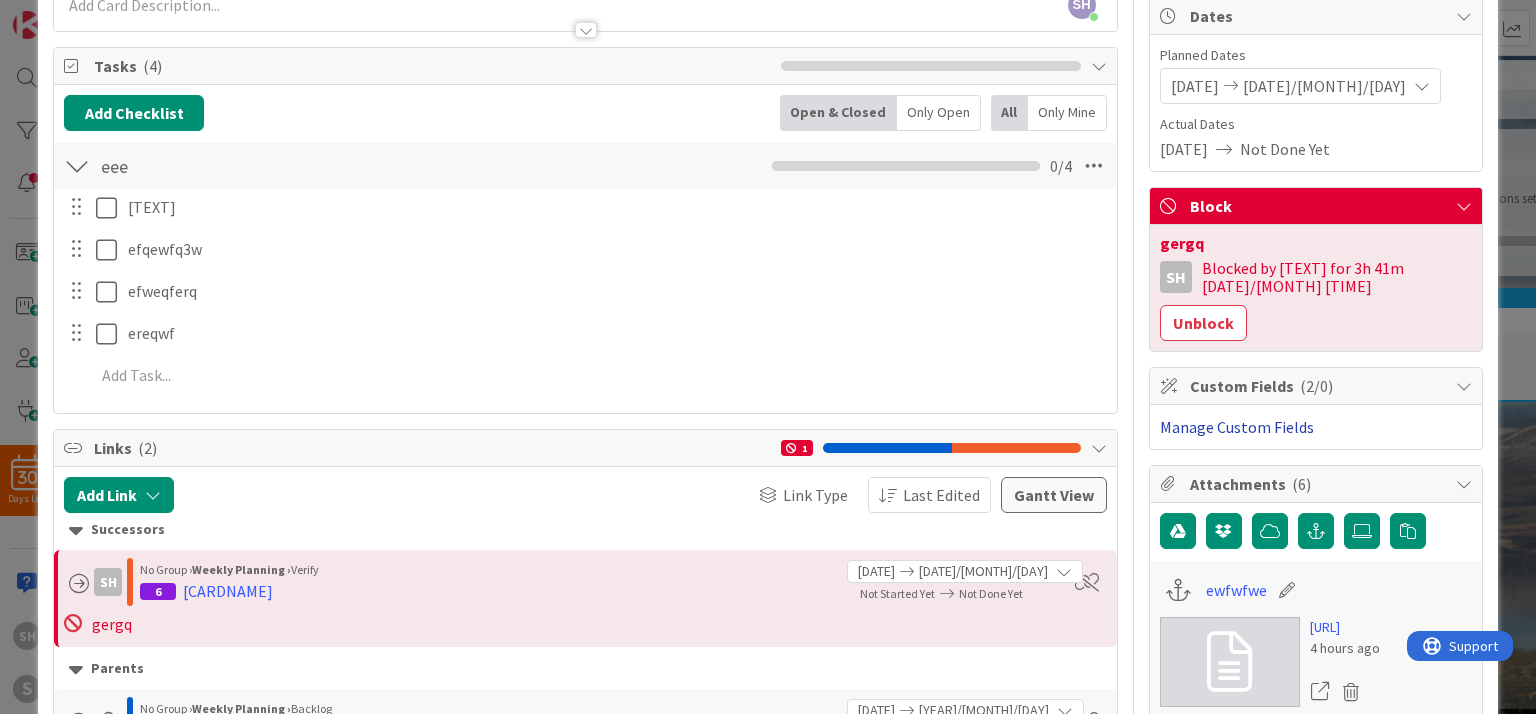 click on "Manage Custom Fields" at bounding box center (1237, 427) 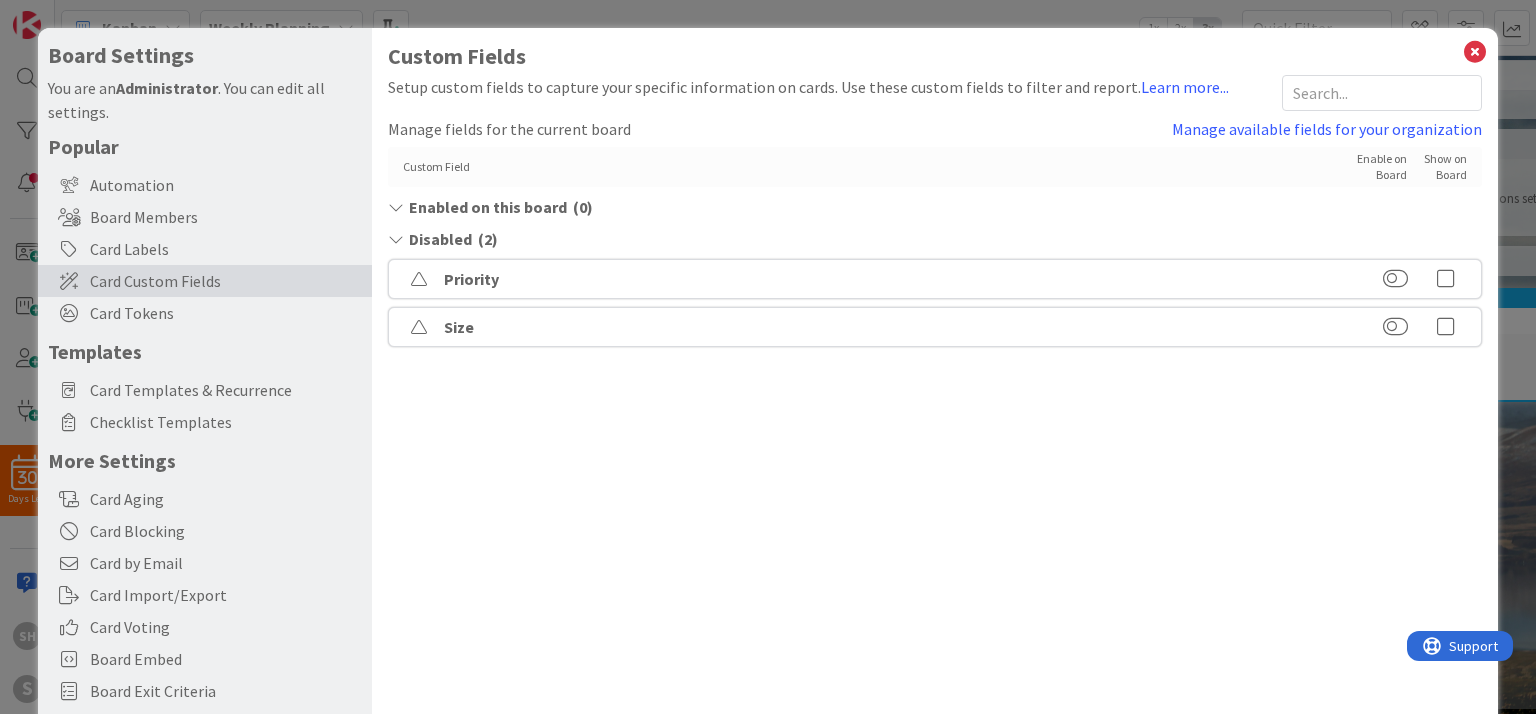 scroll, scrollTop: 0, scrollLeft: 0, axis: both 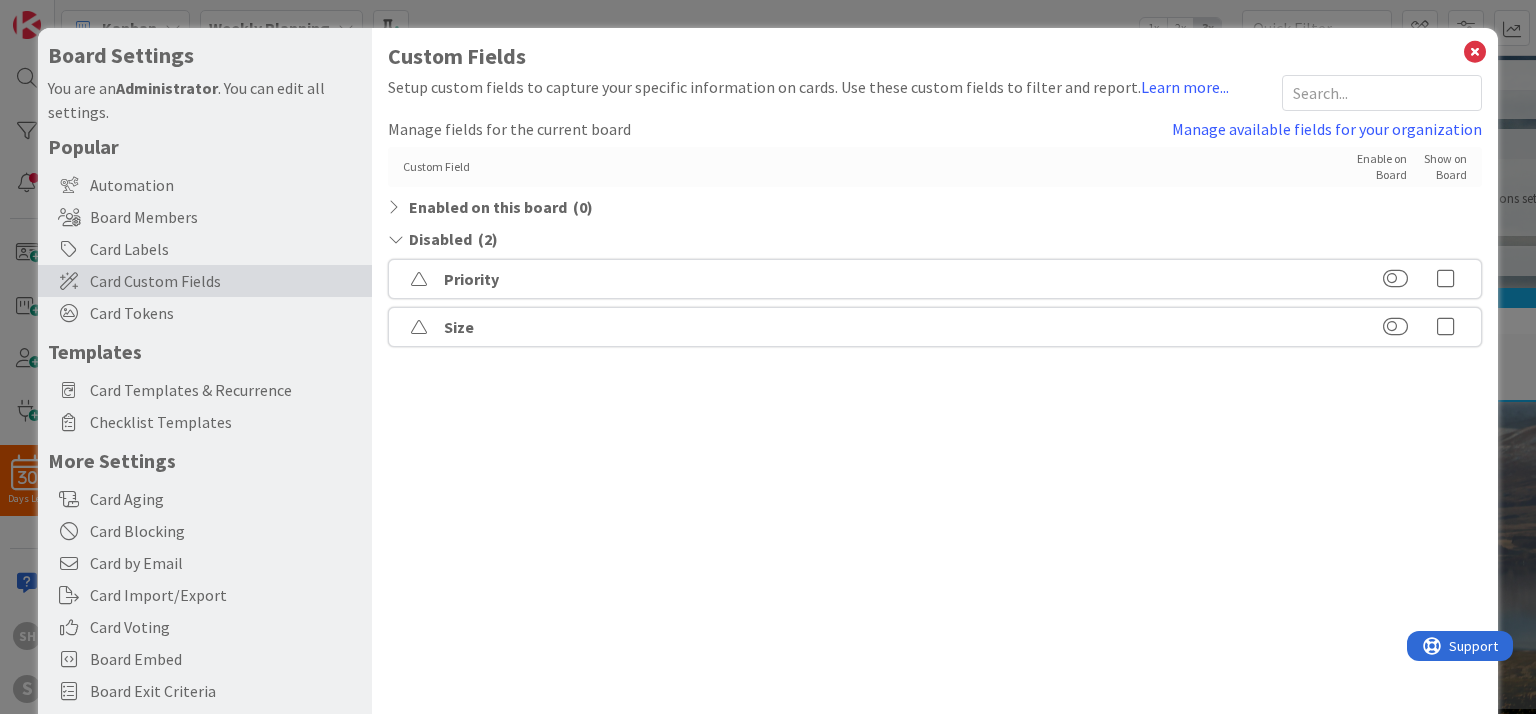 click on "Enabled on this board" at bounding box center (488, 207) 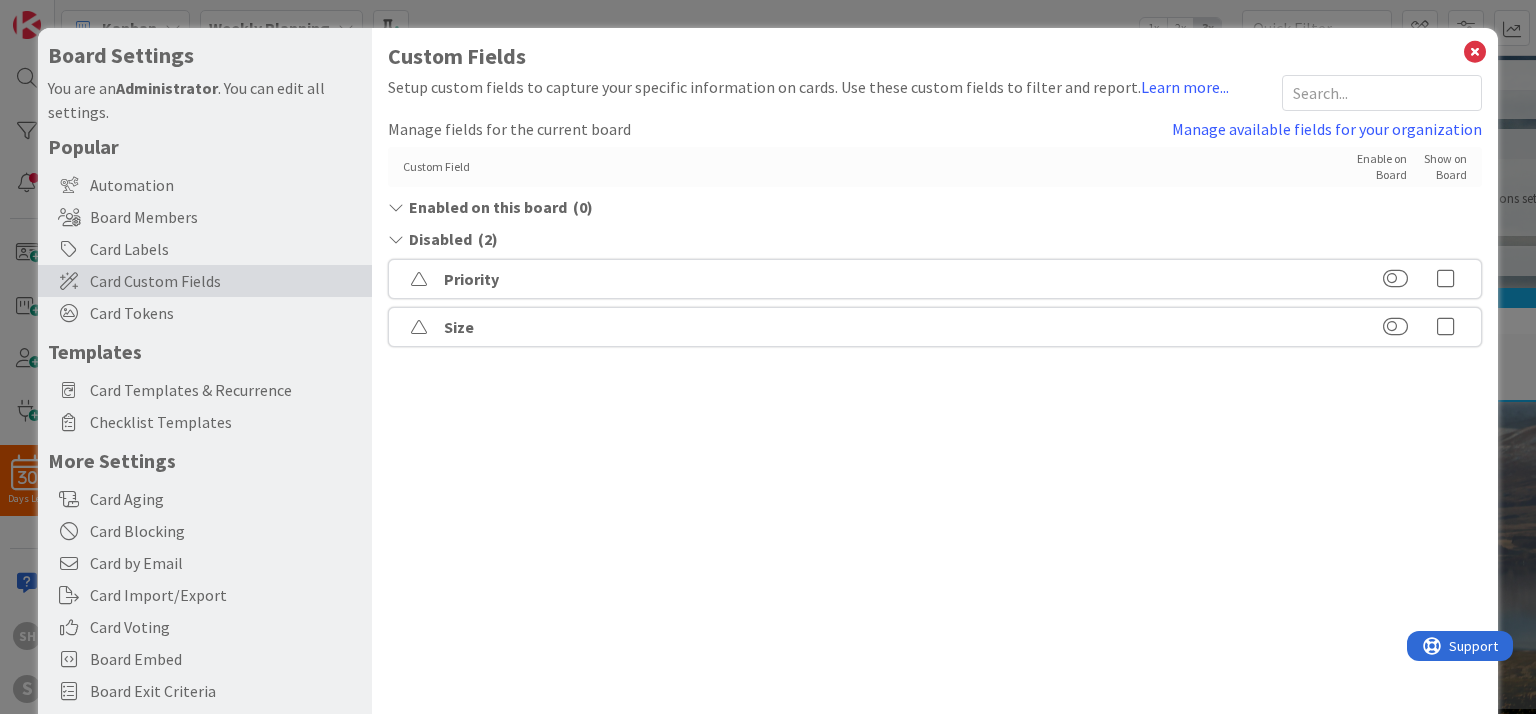click on "Disabled" at bounding box center (440, 239) 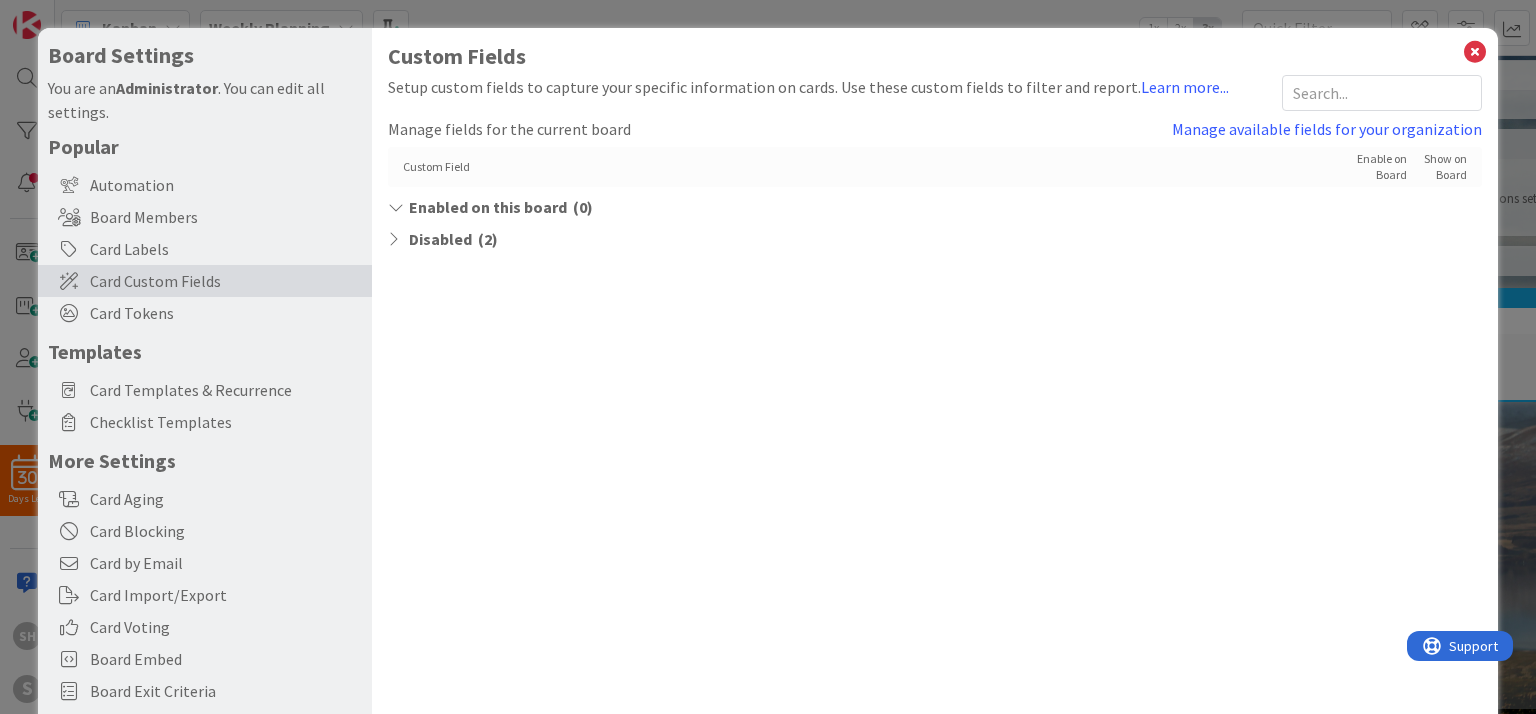click on "Disabled" at bounding box center (440, 239) 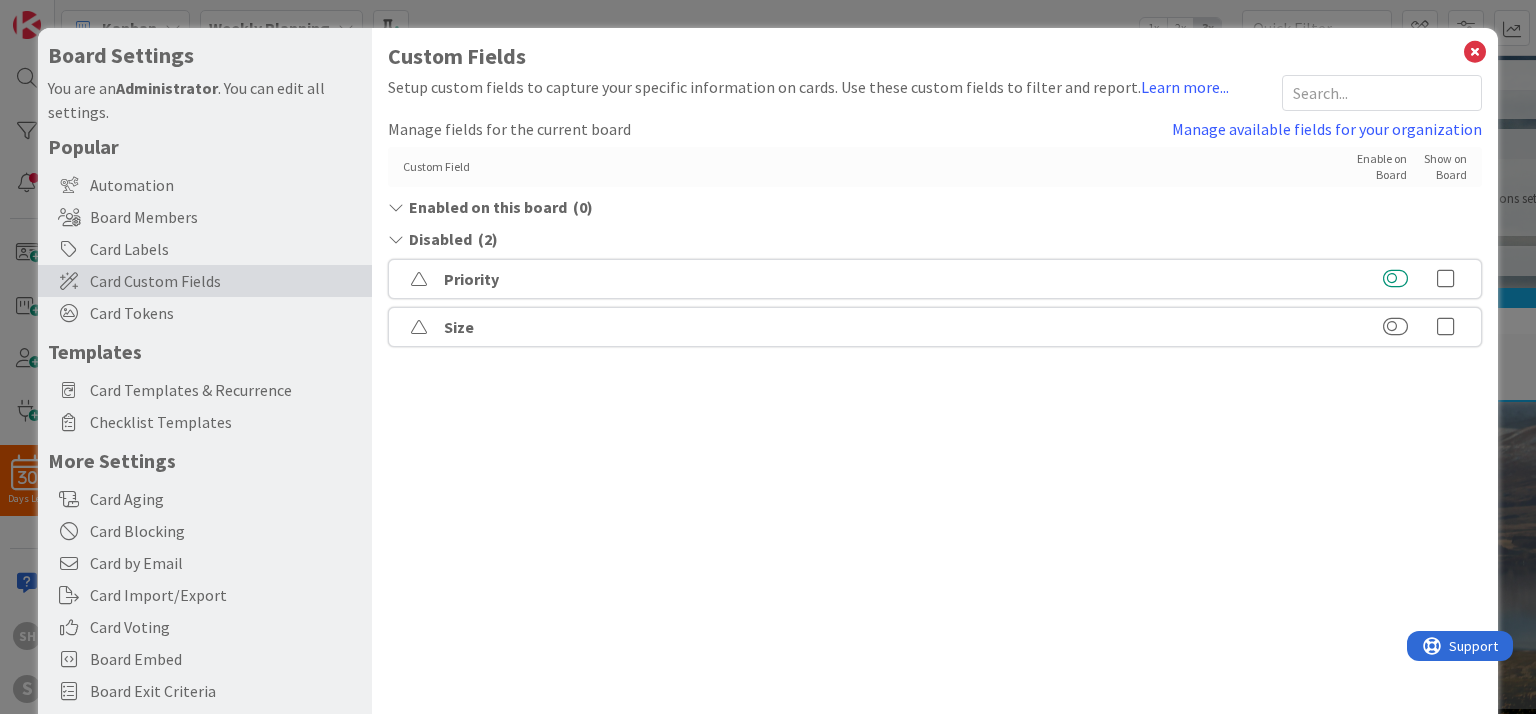 click at bounding box center [1395, 279] 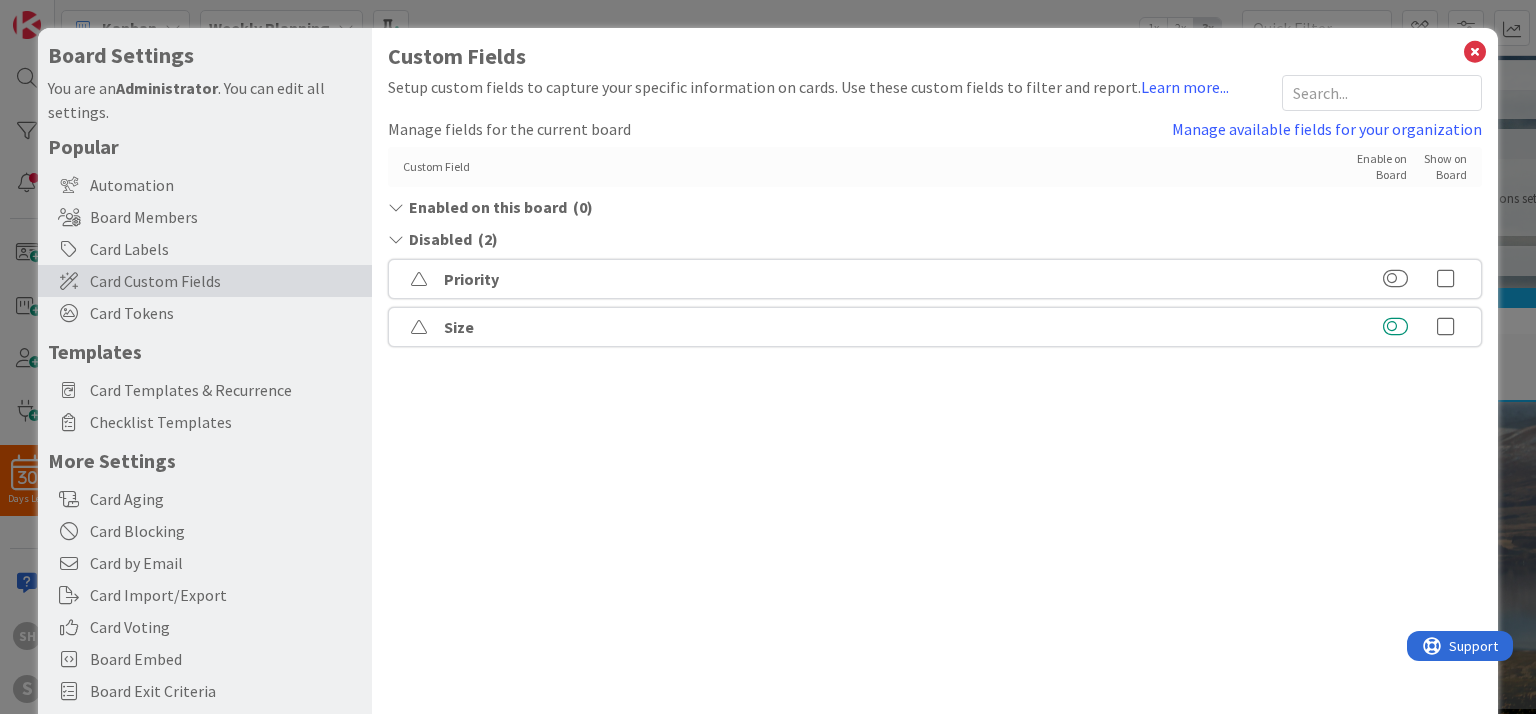 click at bounding box center [1395, 327] 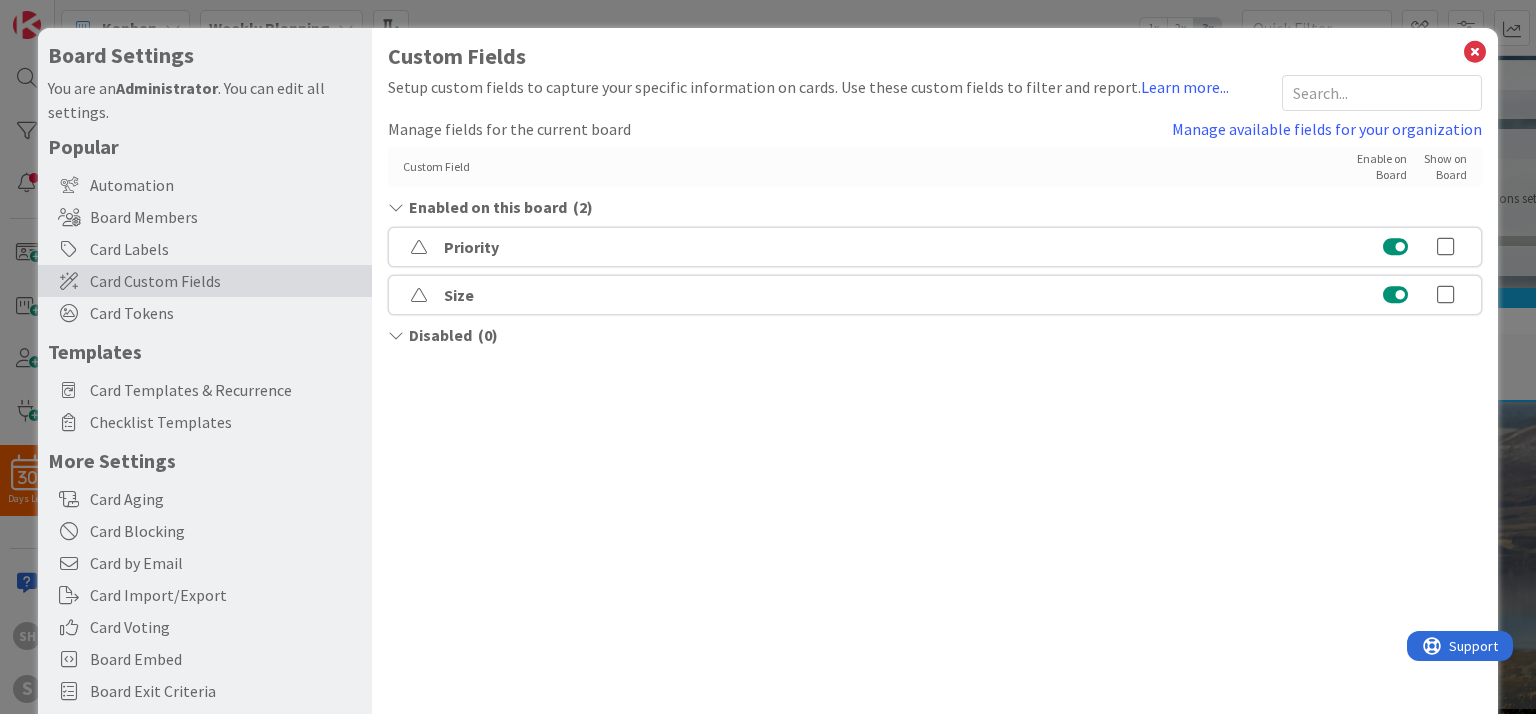 click on "Disabled ( 0 )" at bounding box center [934, 335] 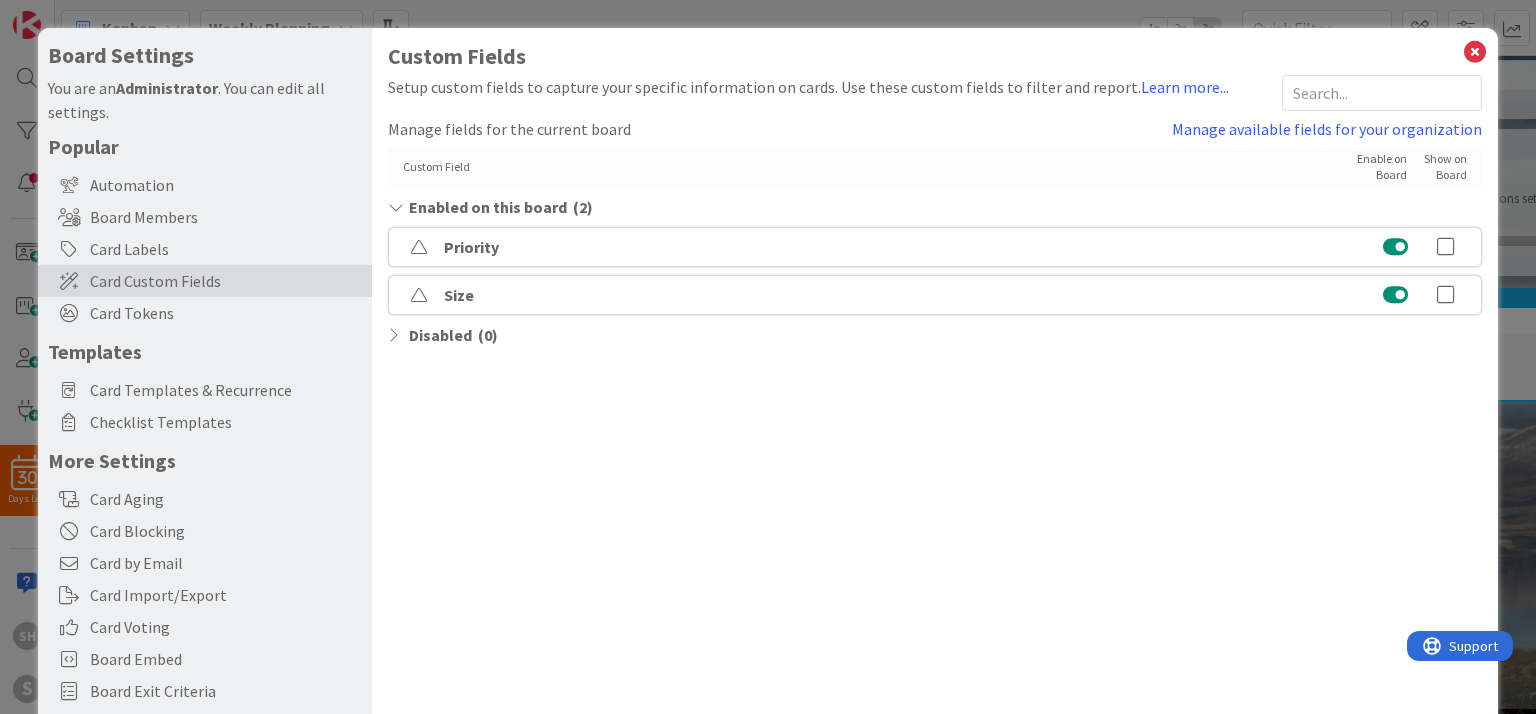 click at bounding box center [1446, 295] 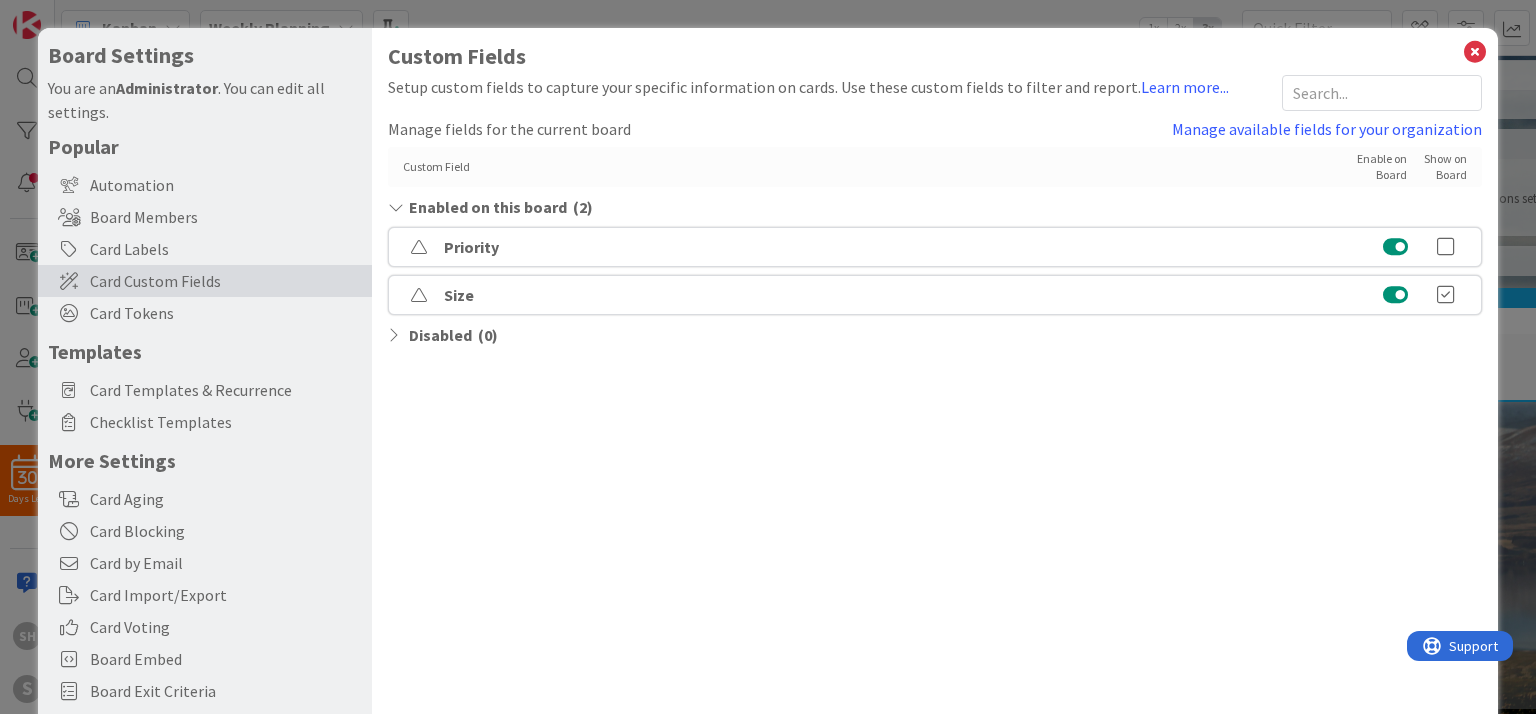 click at bounding box center (1446, 247) 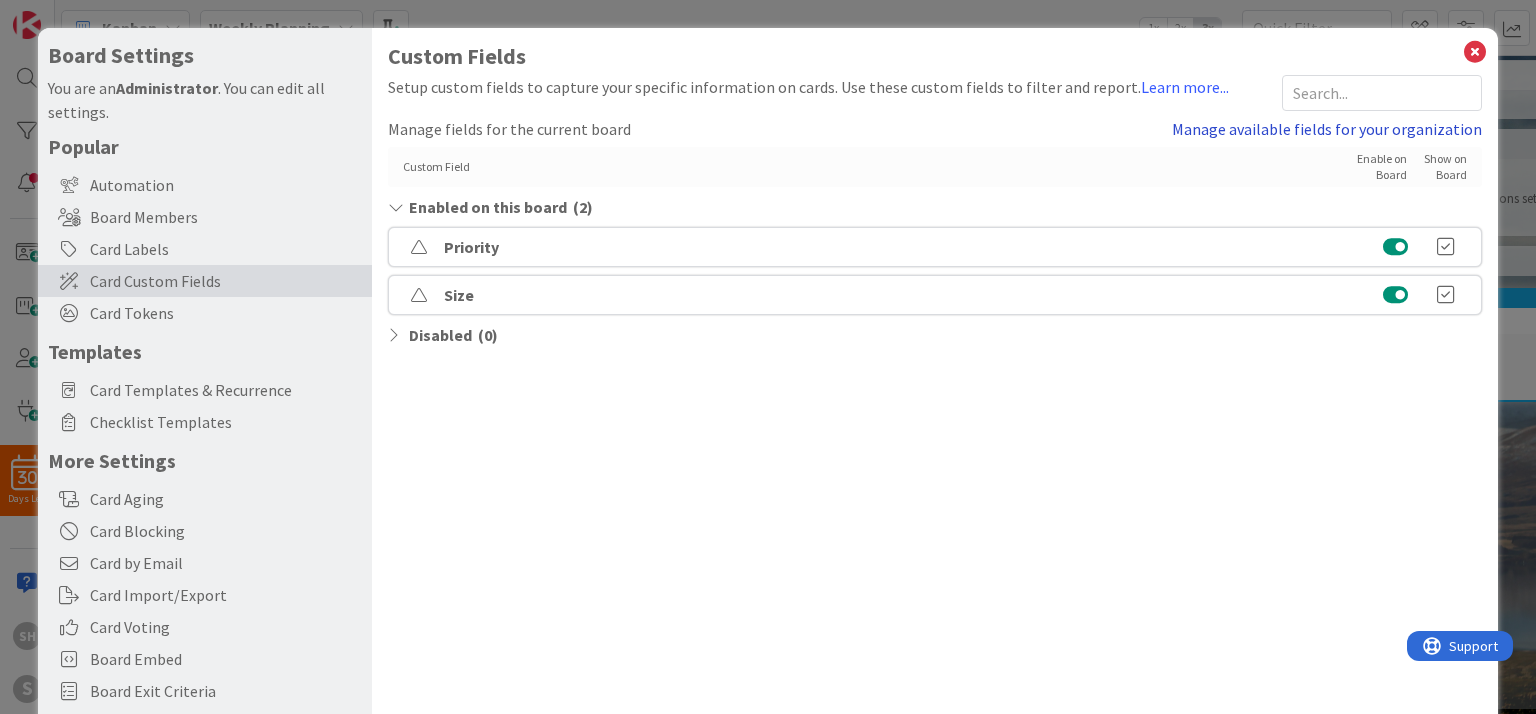 click on "Manage available fields for your organization" at bounding box center [1327, 129] 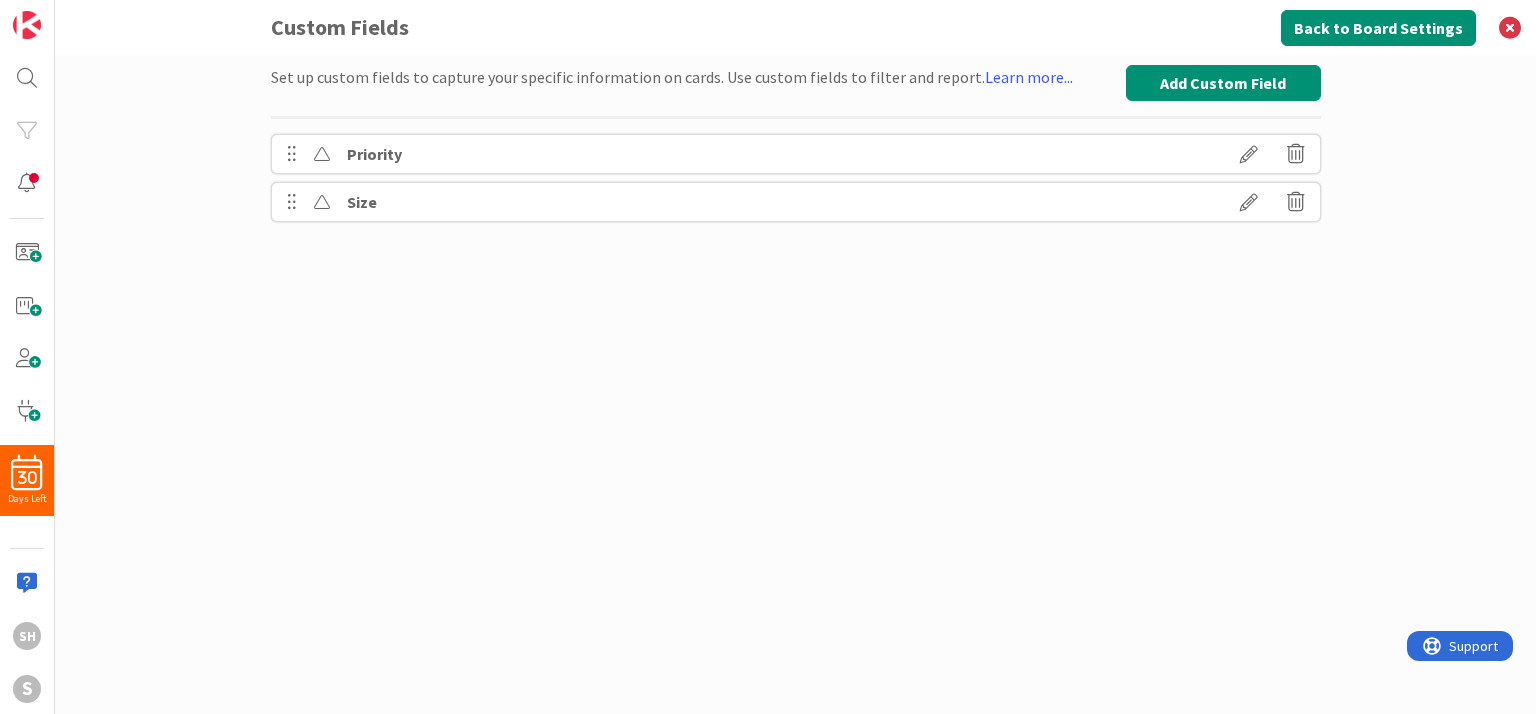 scroll, scrollTop: 0, scrollLeft: 0, axis: both 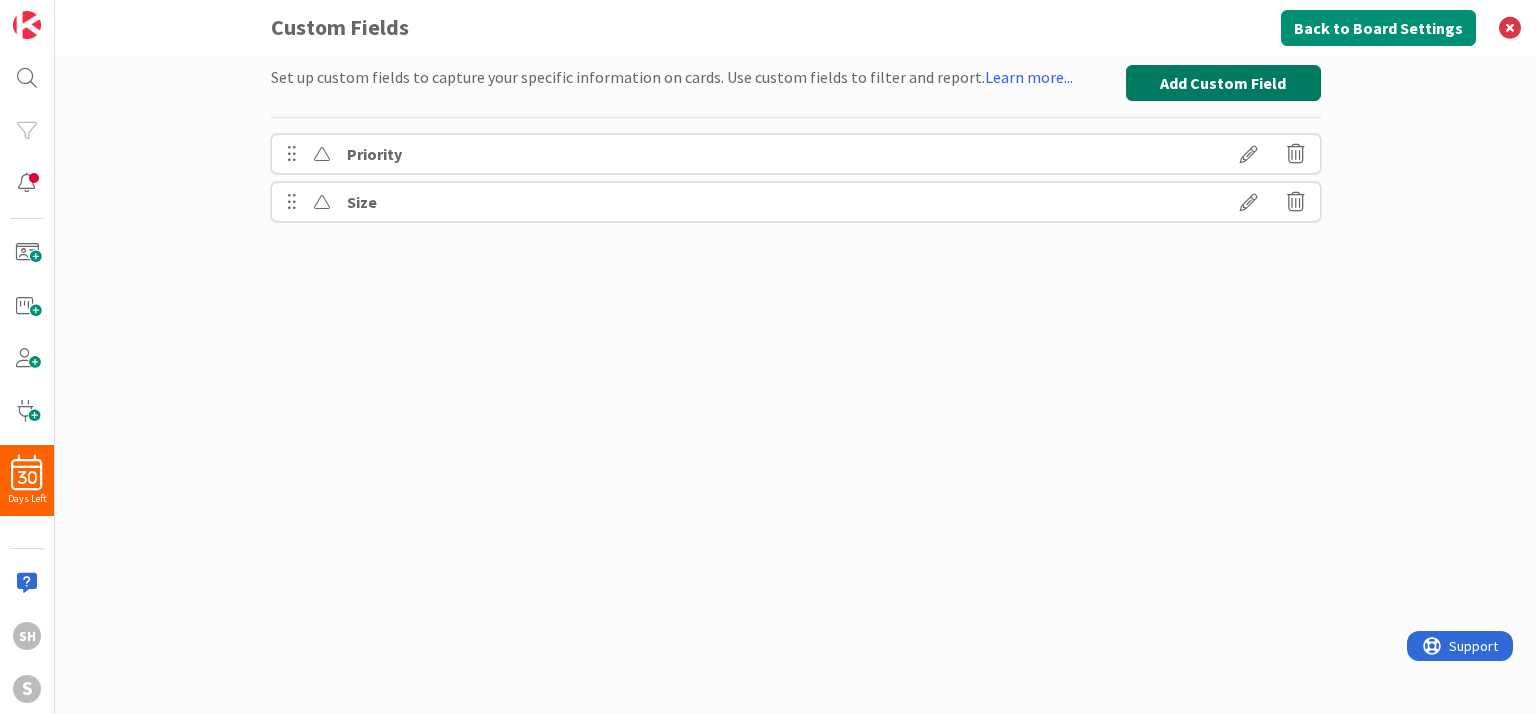 click on "Add Custom Field" at bounding box center [1223, 83] 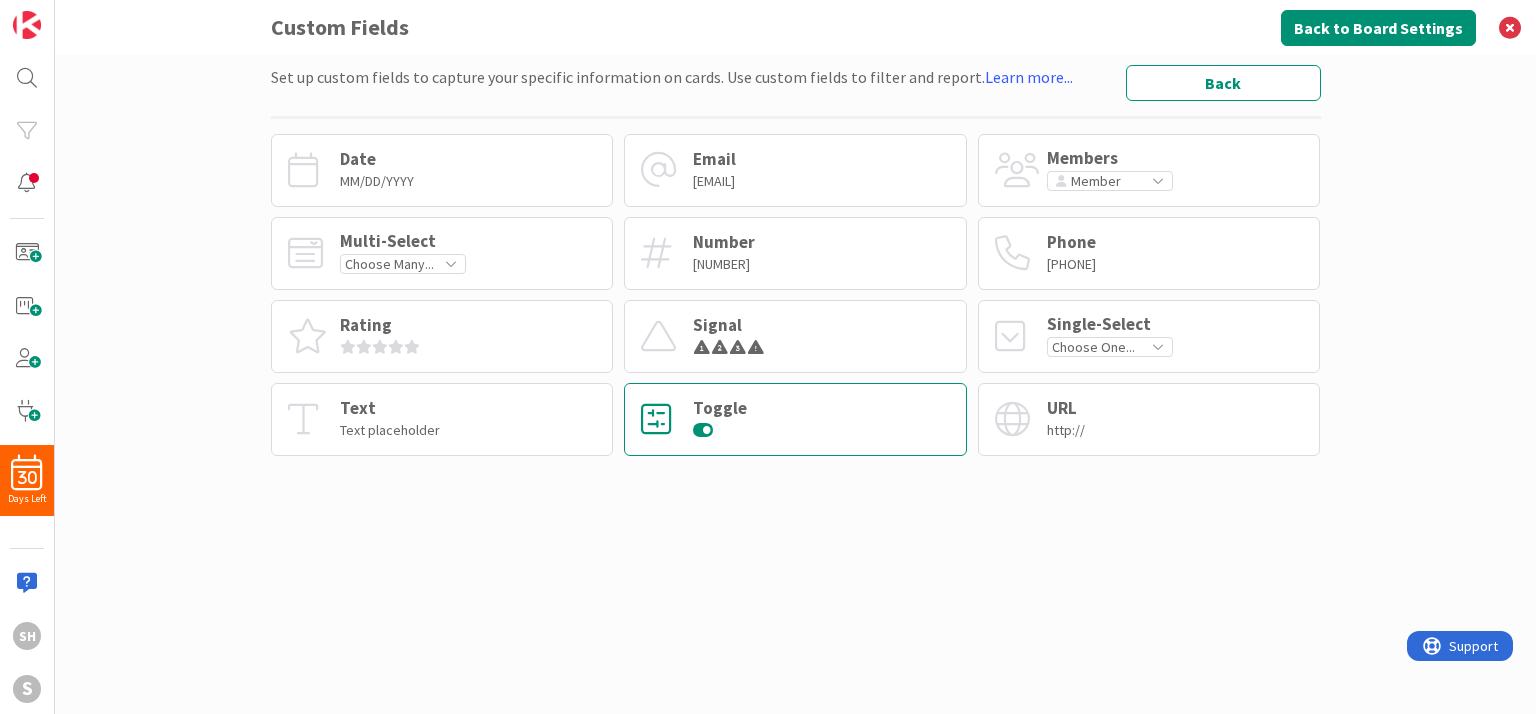 click at bounding box center (720, 430) 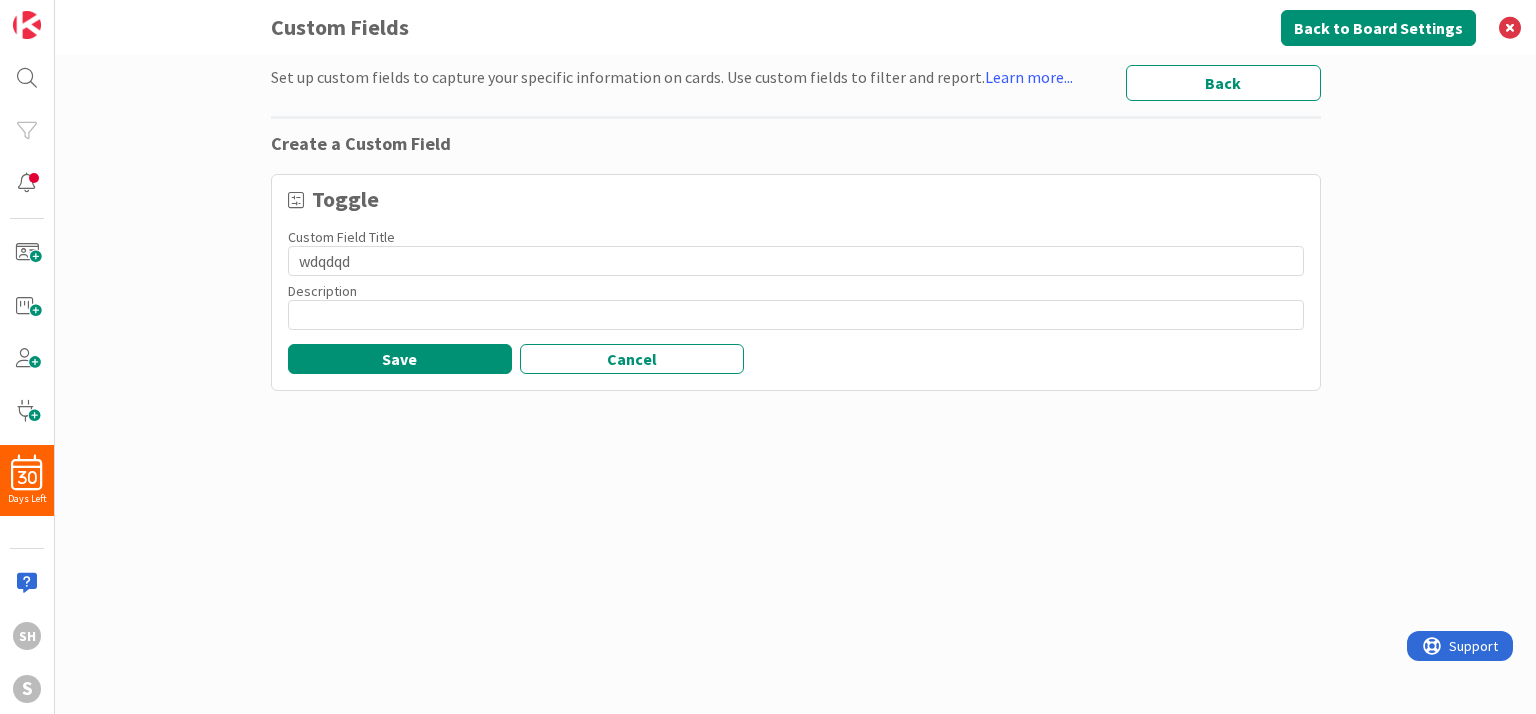 type on "wdqdqd" 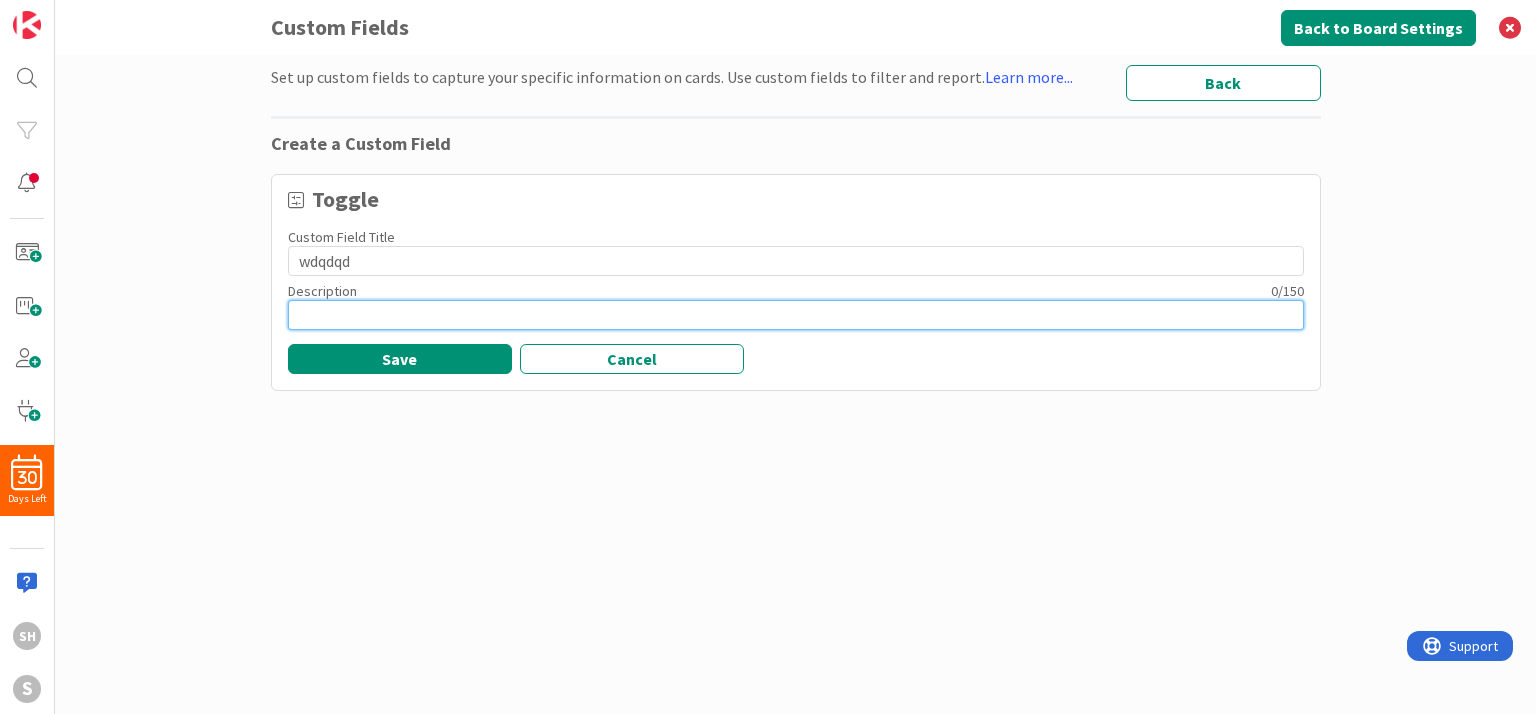 click at bounding box center [796, 315] 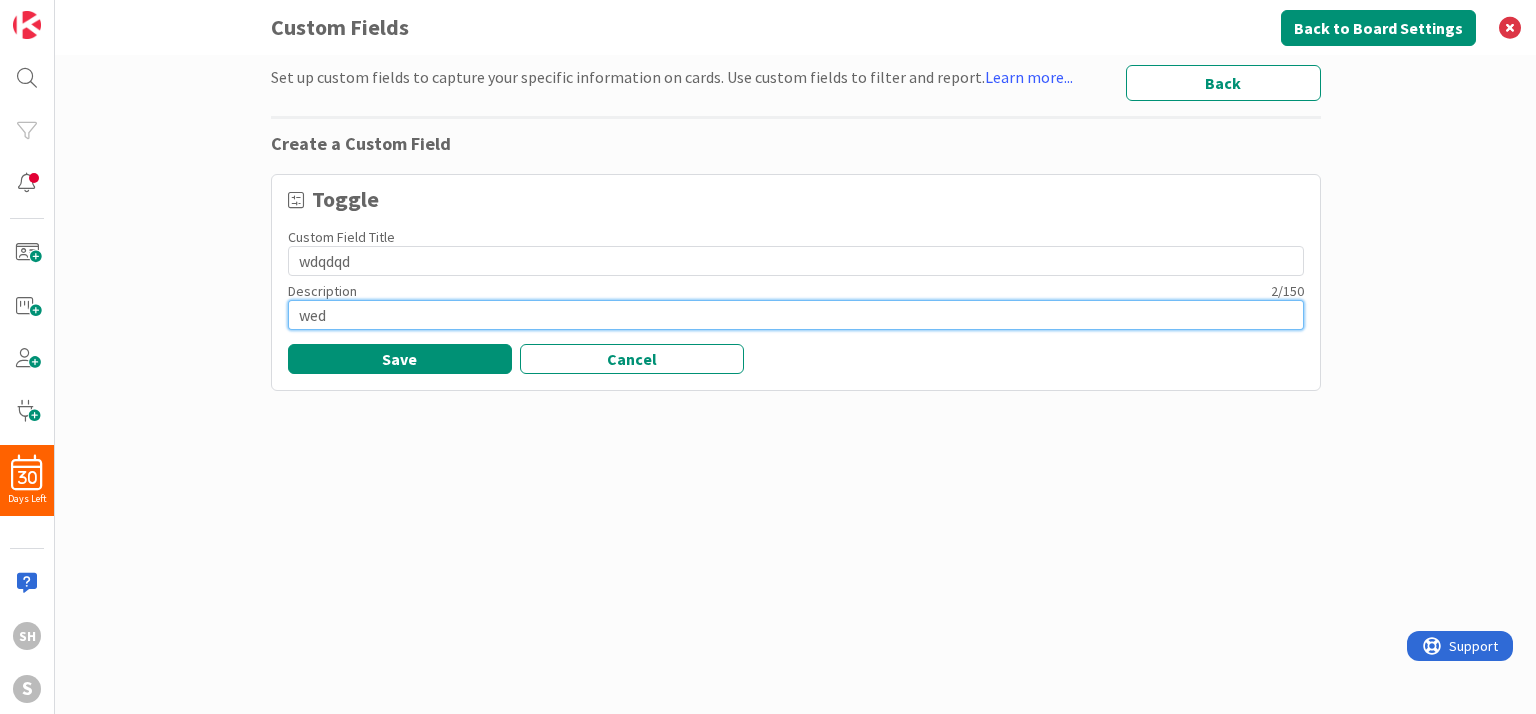 type on "wed" 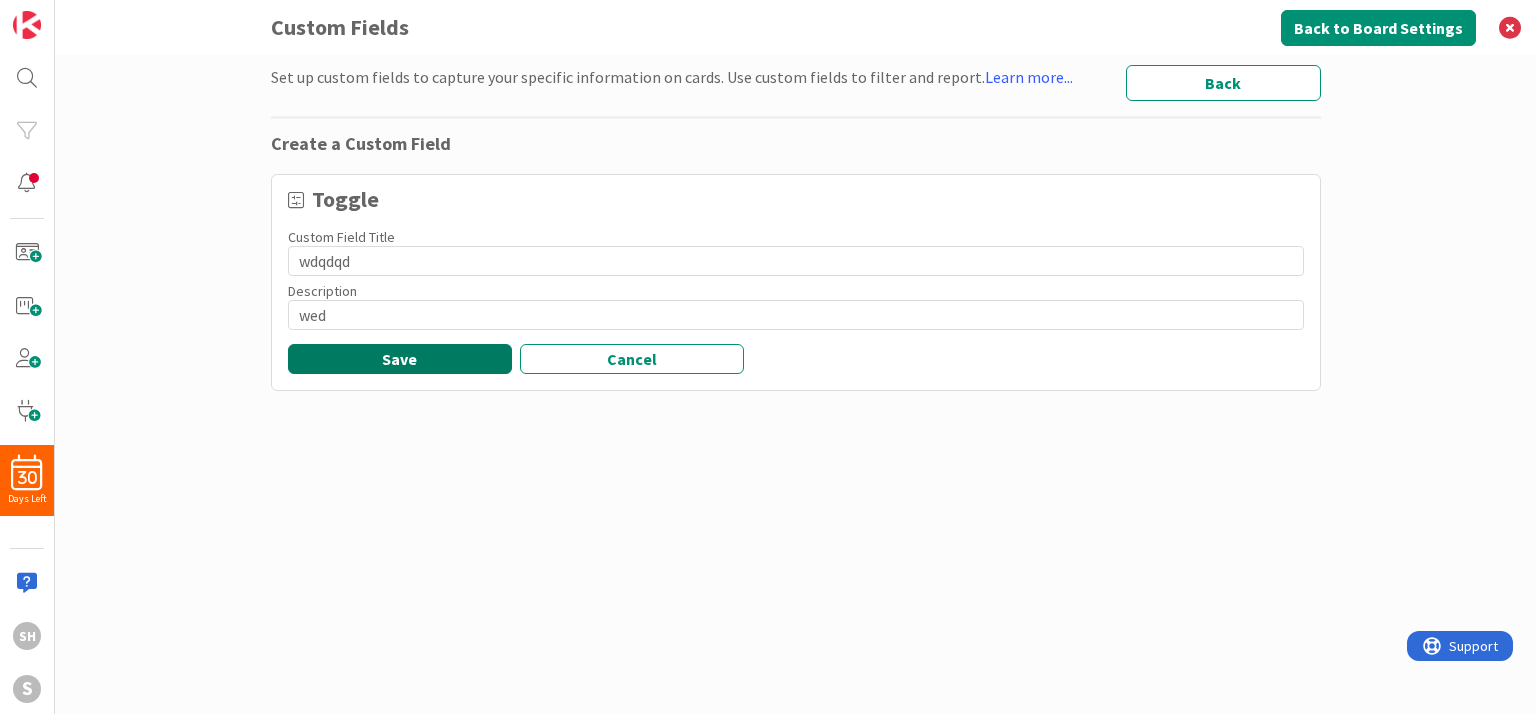 type 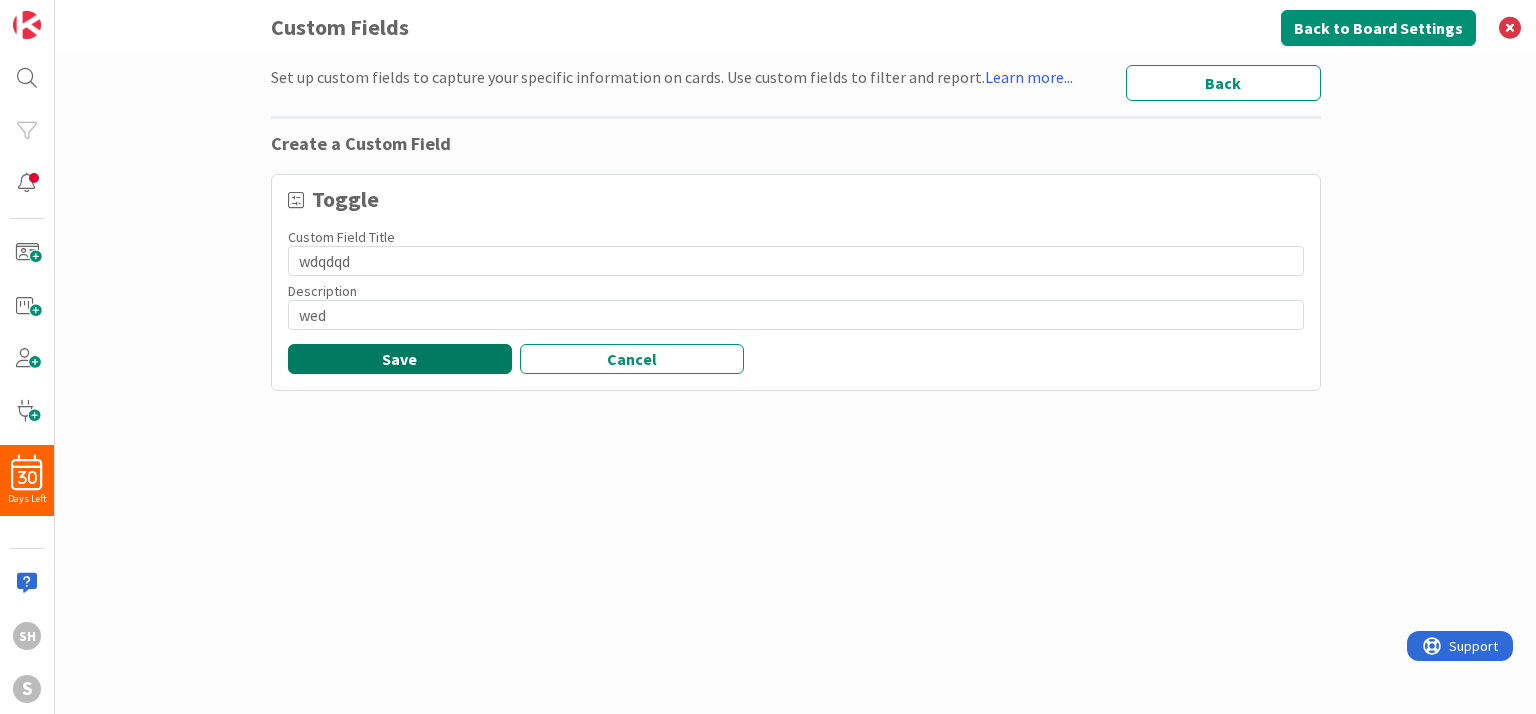 click on "Save" at bounding box center (400, 359) 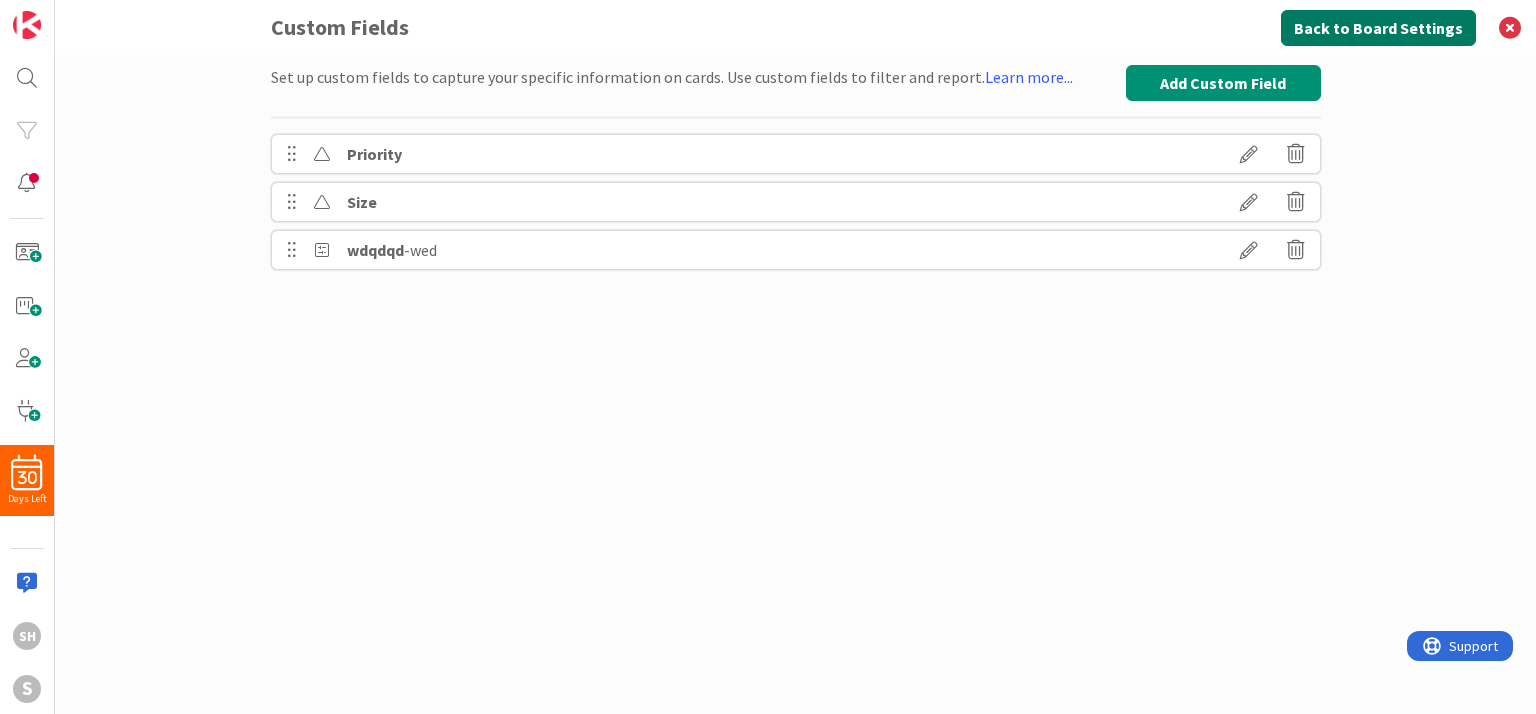 click on "Back to Board Settings" at bounding box center [1378, 28] 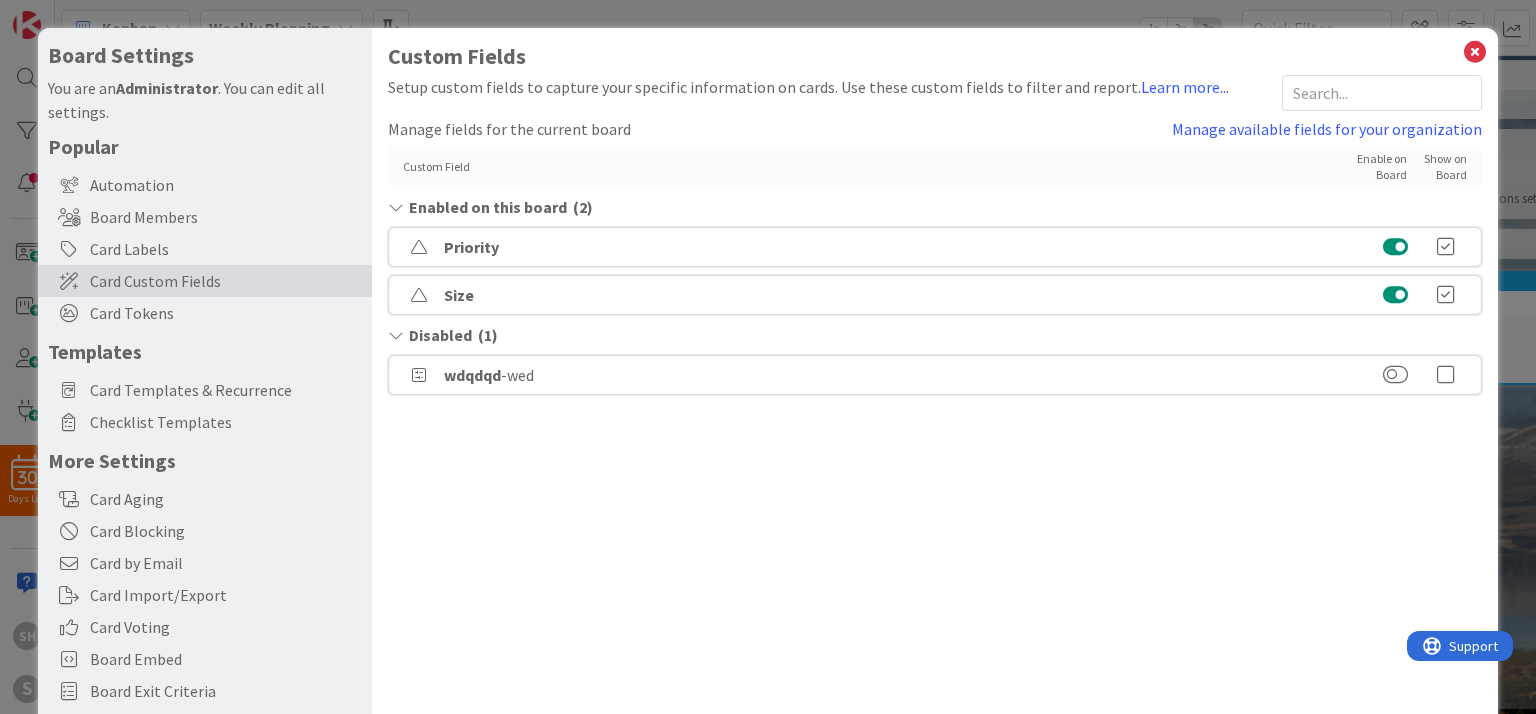 scroll, scrollTop: 0, scrollLeft: 0, axis: both 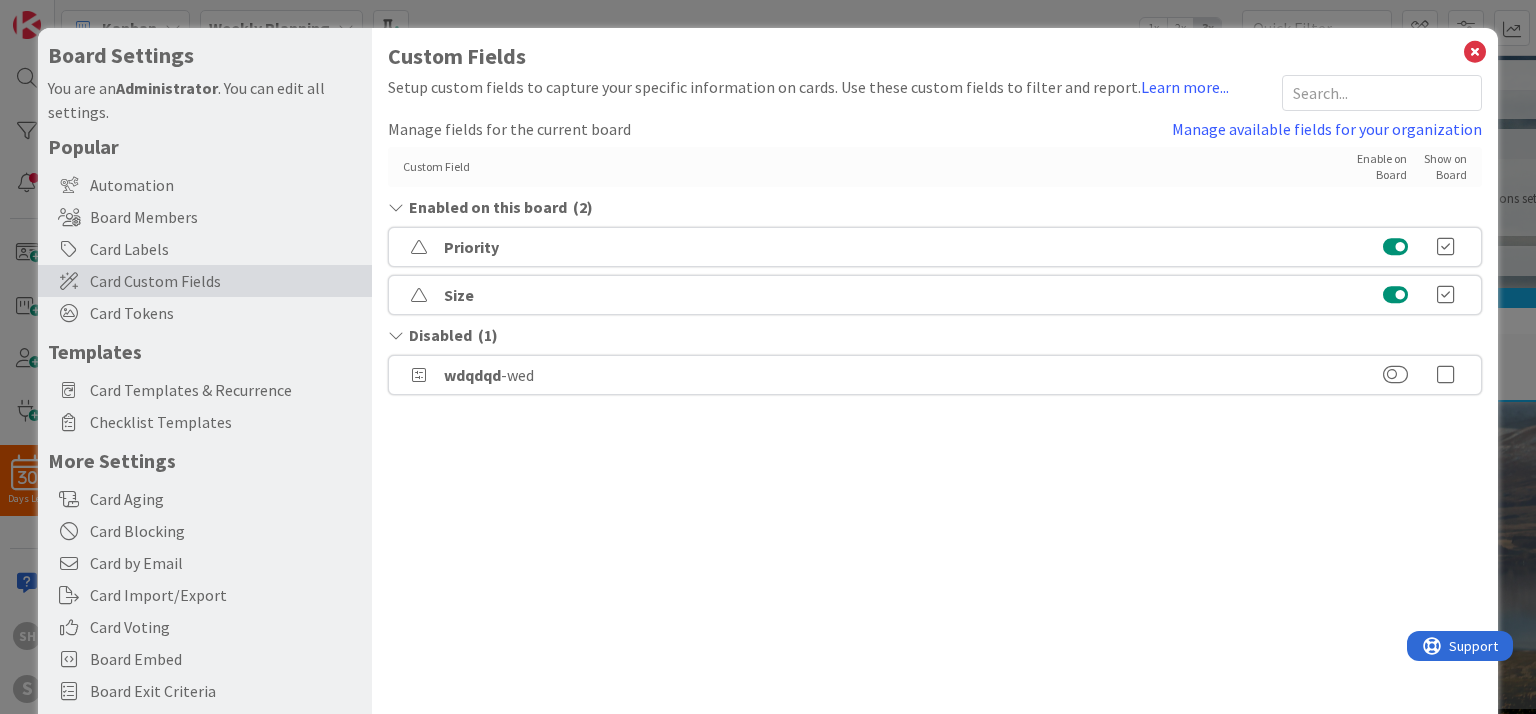 click at bounding box center [1446, 375] 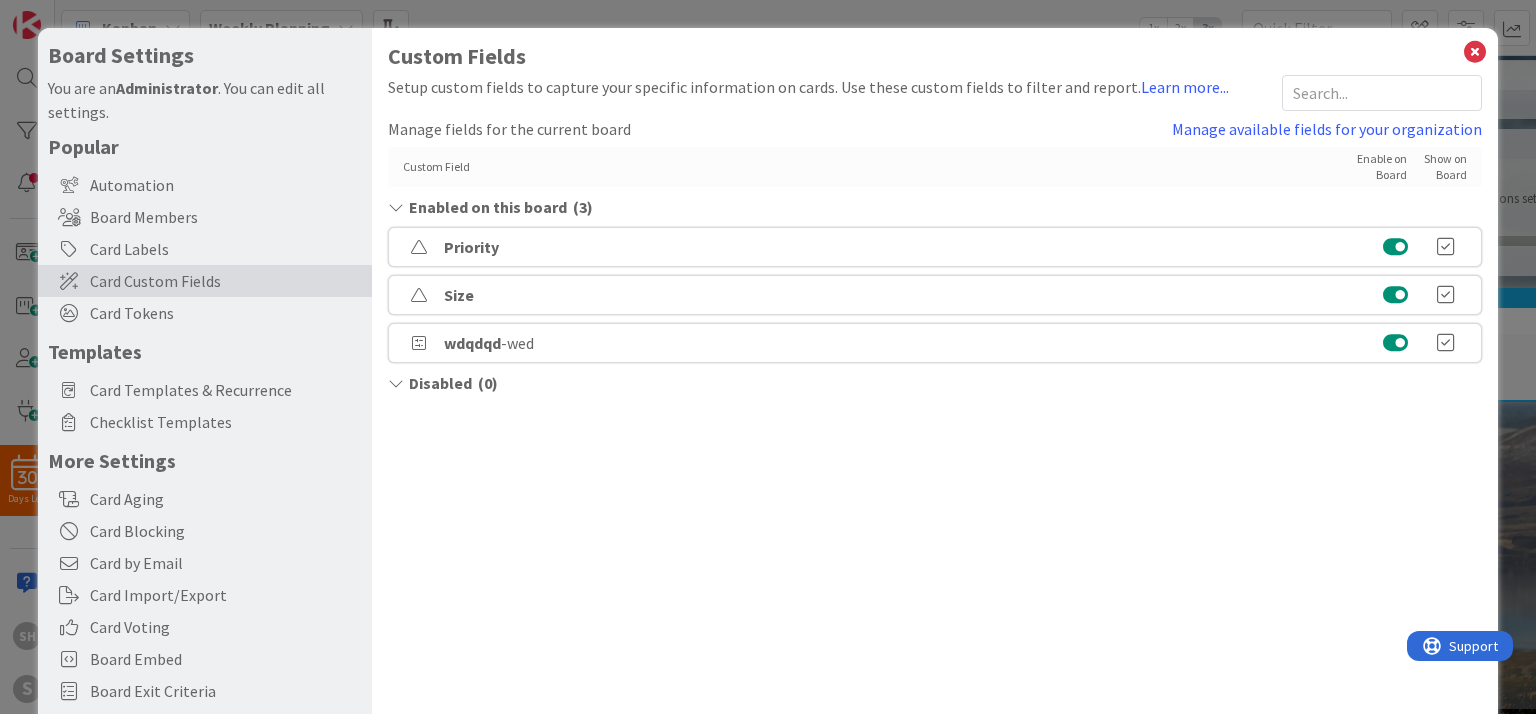 click on "Disabled ( 0 )" at bounding box center (934, 383) 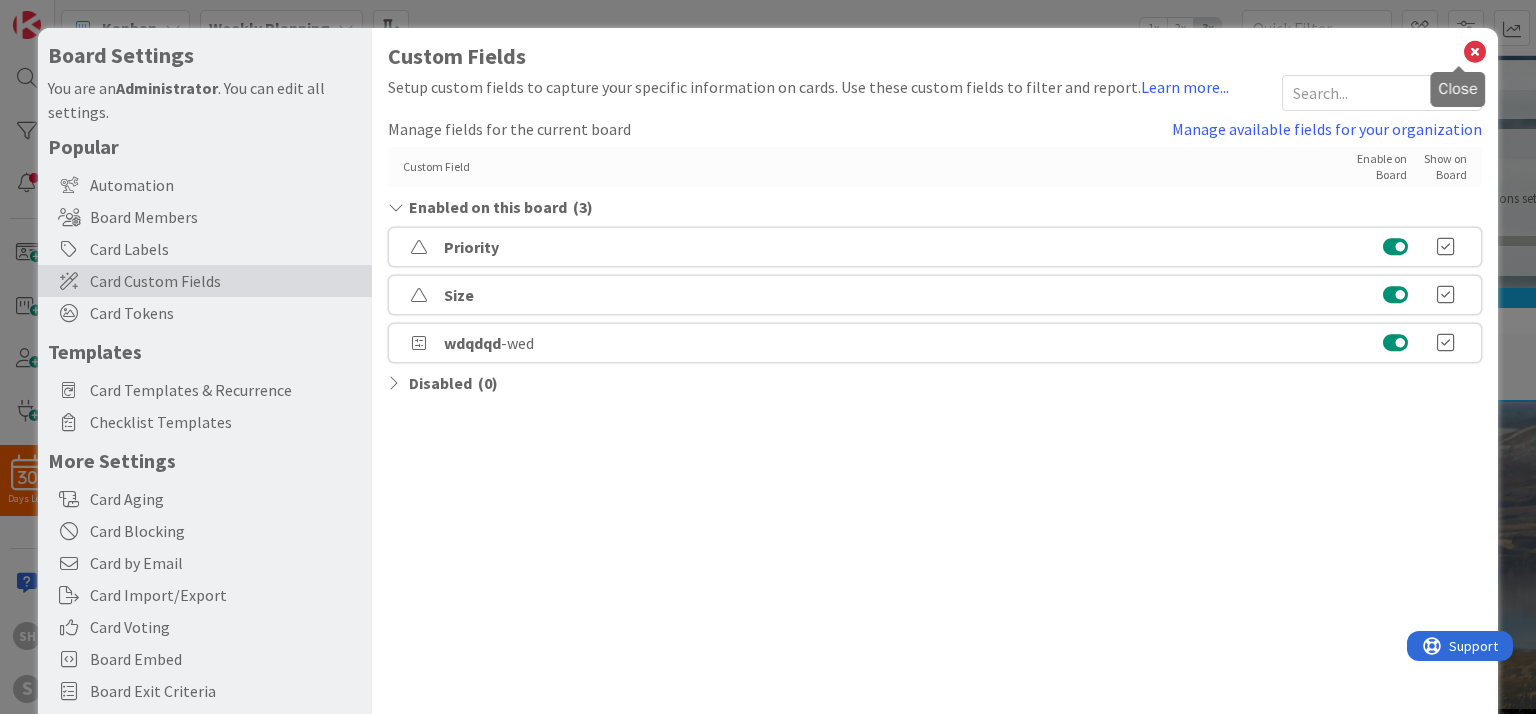 click at bounding box center (1475, 52) 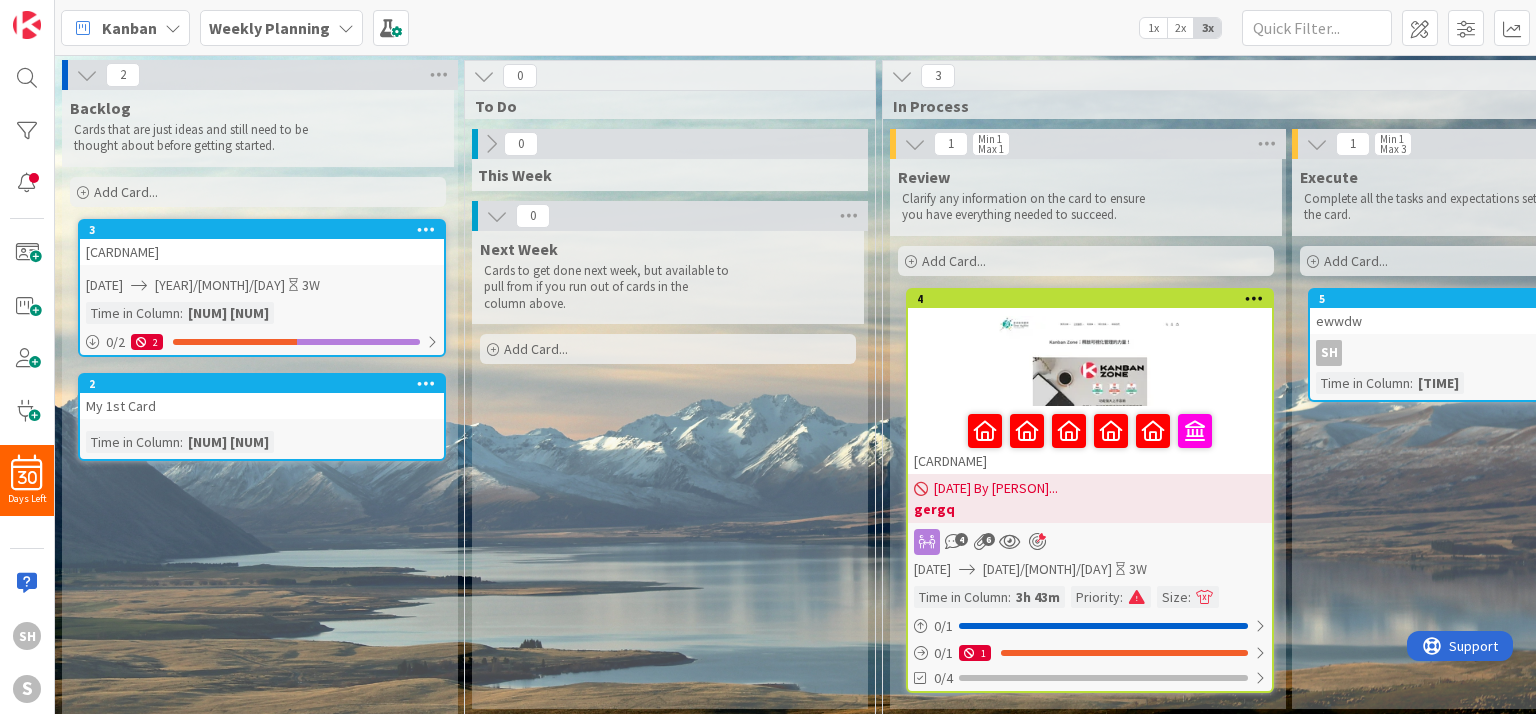 click at bounding box center [1090, 361] 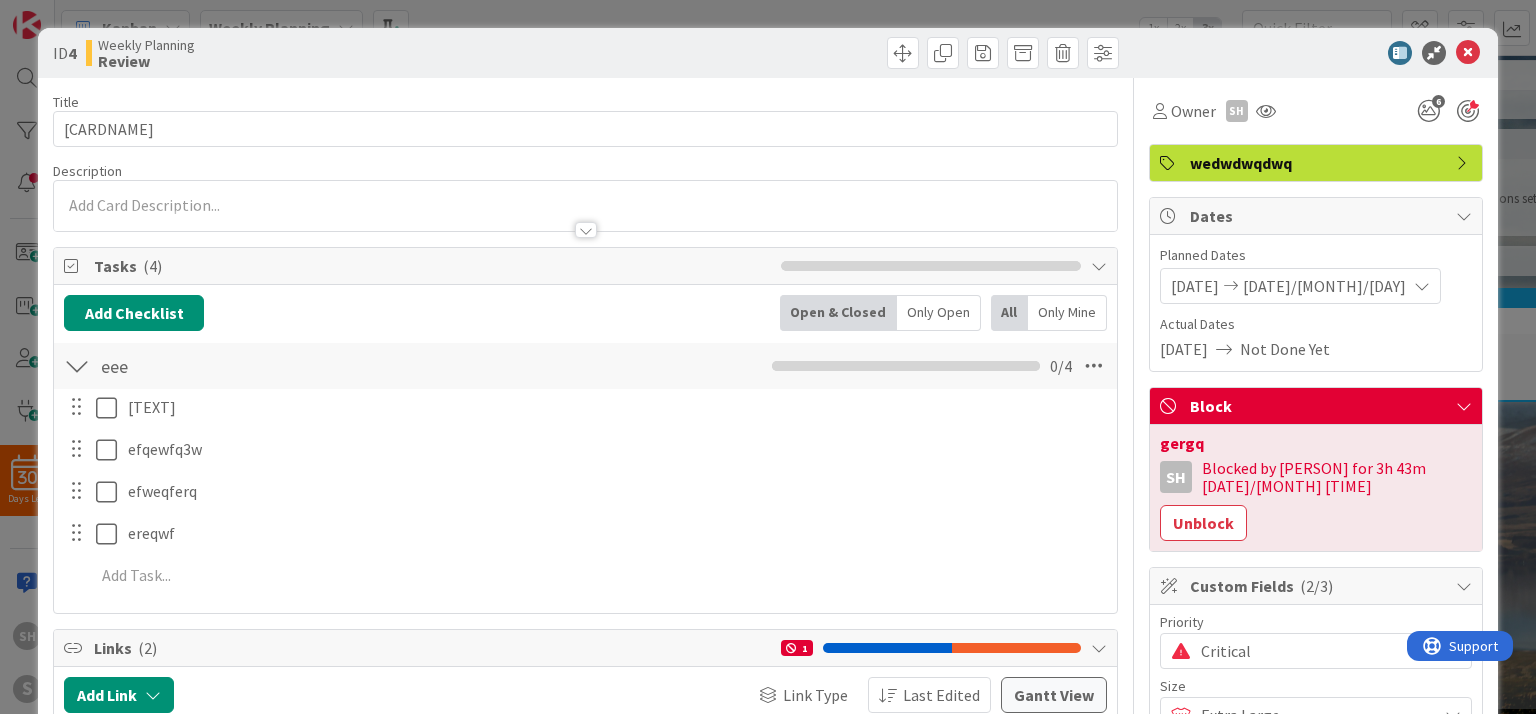 scroll, scrollTop: 0, scrollLeft: 0, axis: both 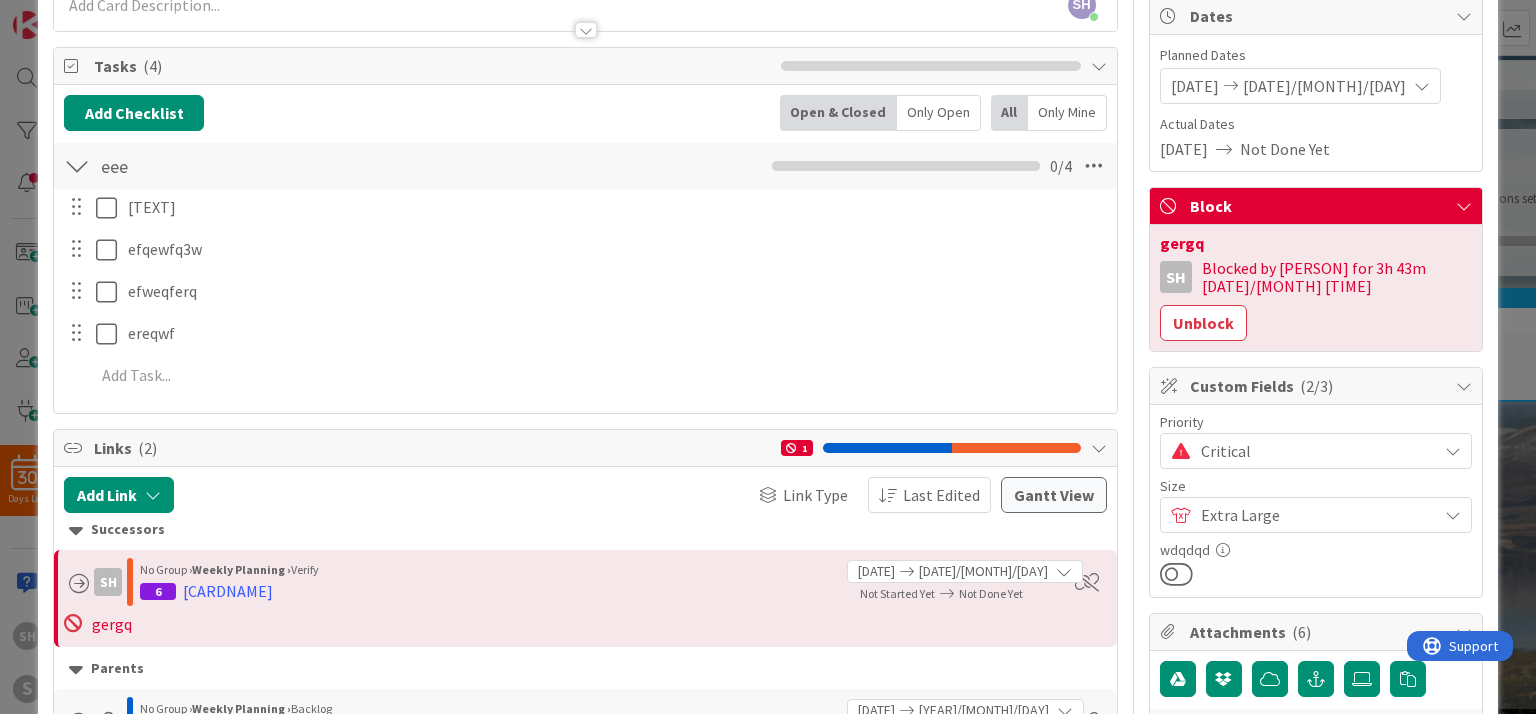 click on "Custom Fields ( 2/3 )" at bounding box center (1318, 386) 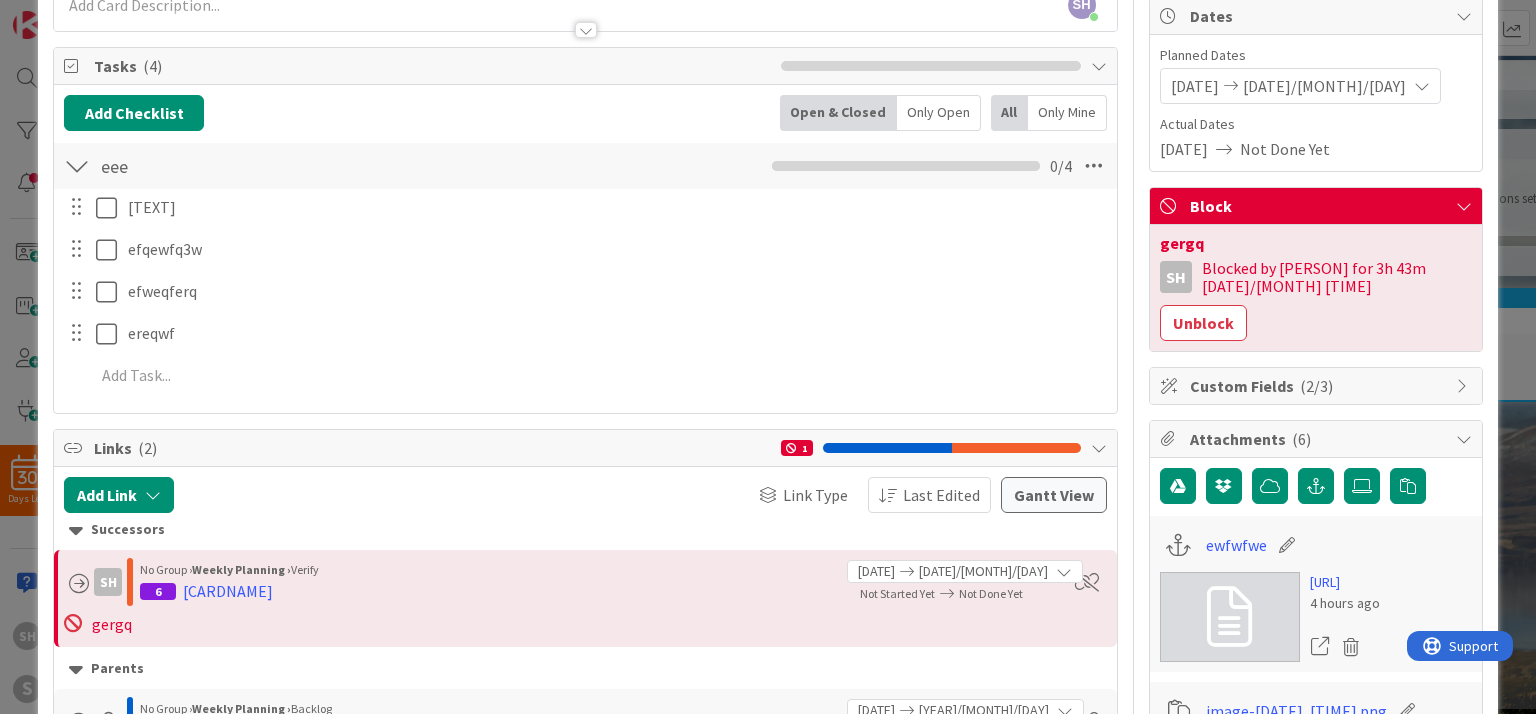 click at bounding box center [1464, 386] 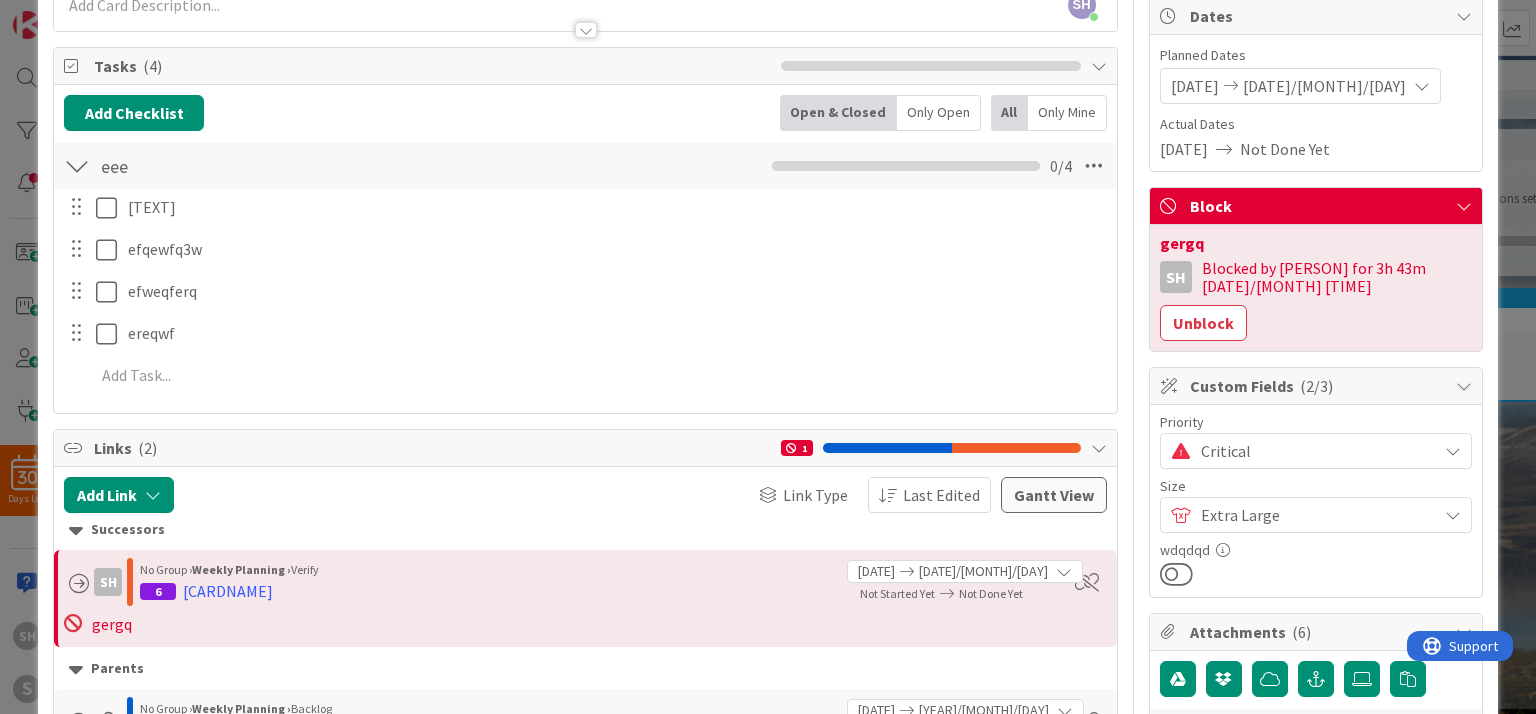 click on "Custom Fields ( 2/3 )" at bounding box center (1318, 386) 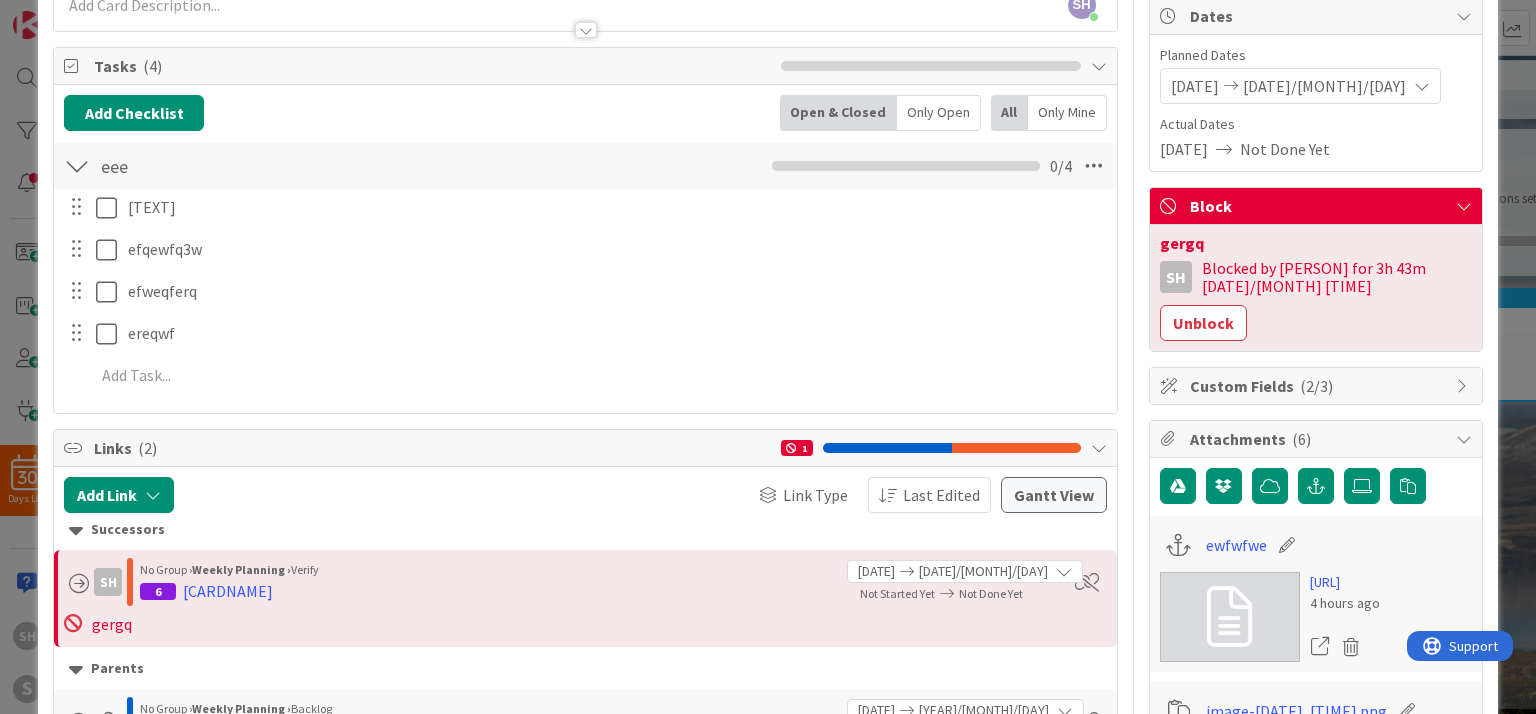click on "Custom Fields ( 2/3 )" at bounding box center (1318, 386) 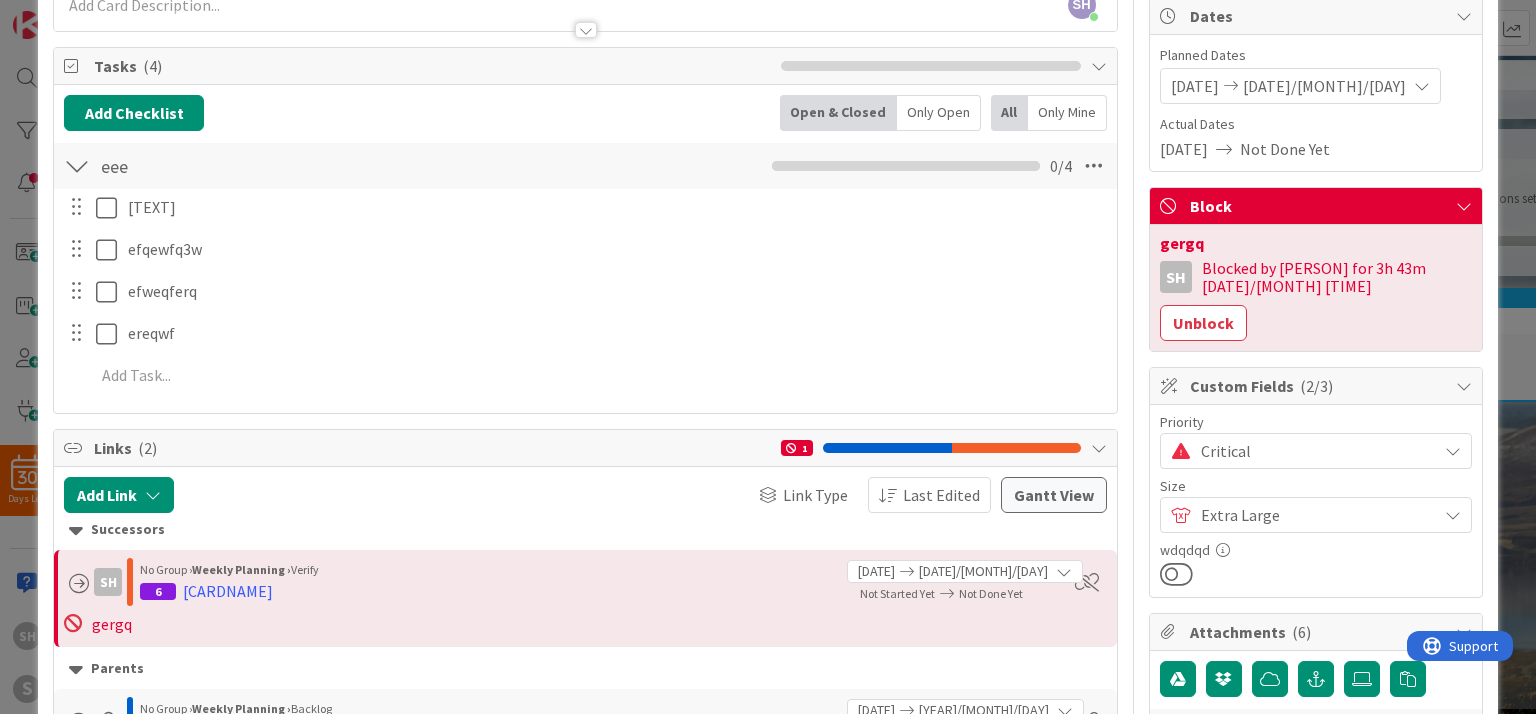 click on "Custom Fields ( 2/3 )" at bounding box center (1318, 386) 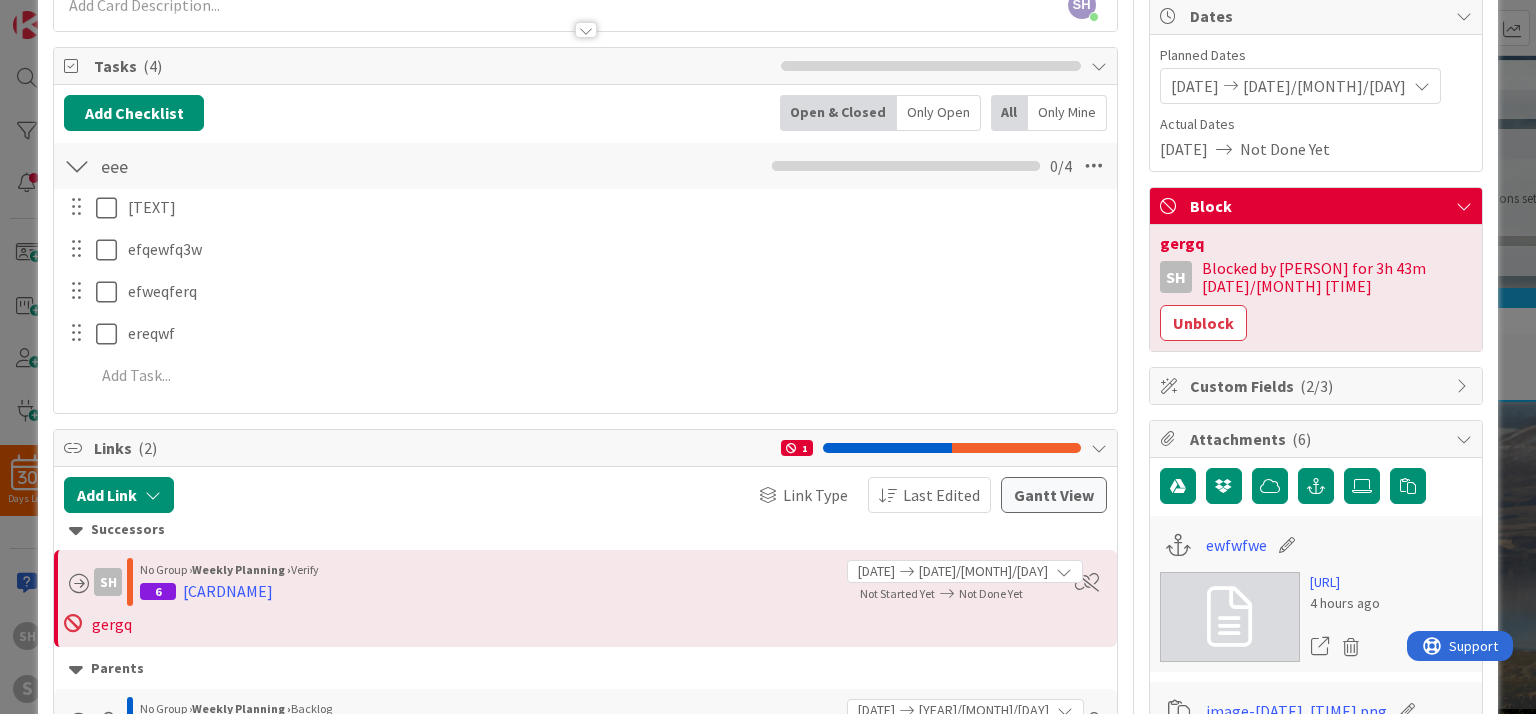 click on "Custom Fields ( 2/3 )" at bounding box center [1318, 386] 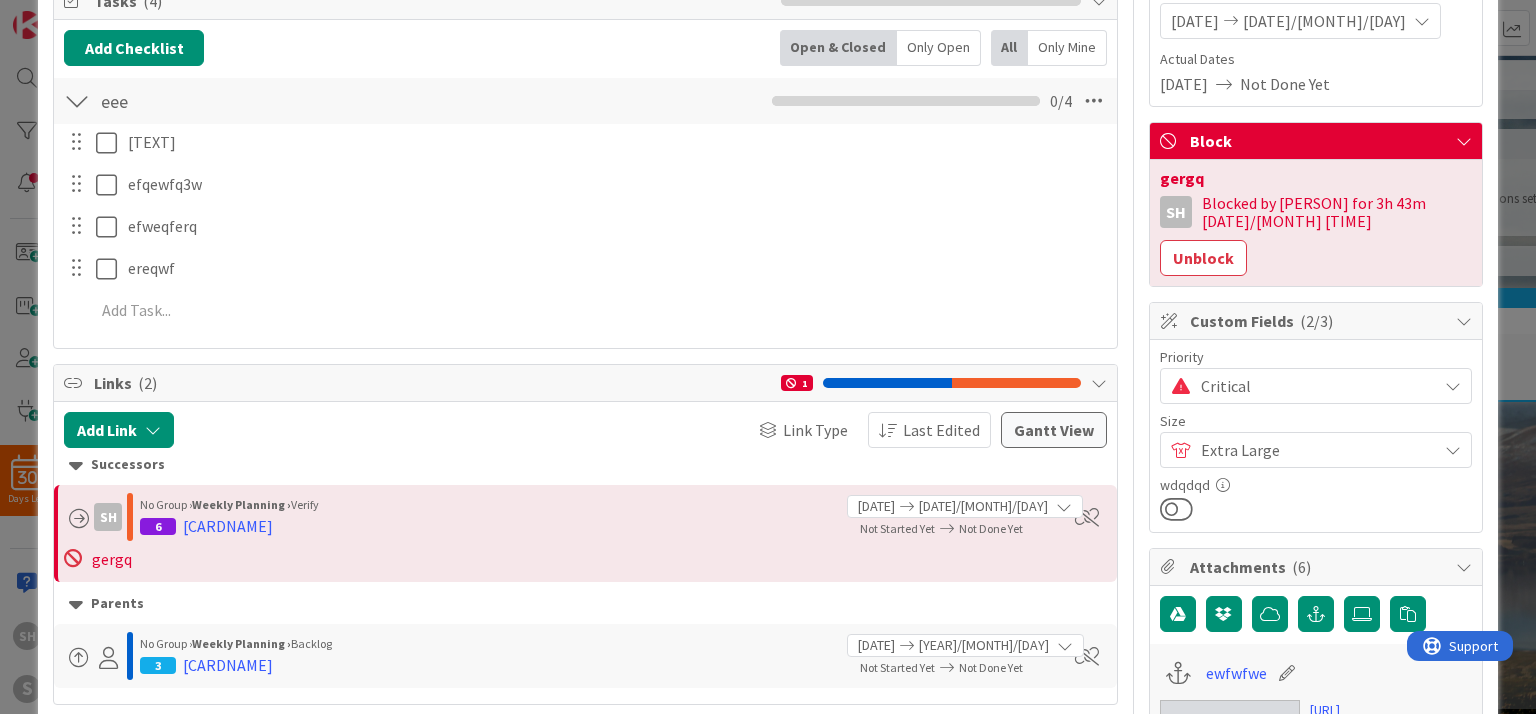 scroll, scrollTop: 300, scrollLeft: 0, axis: vertical 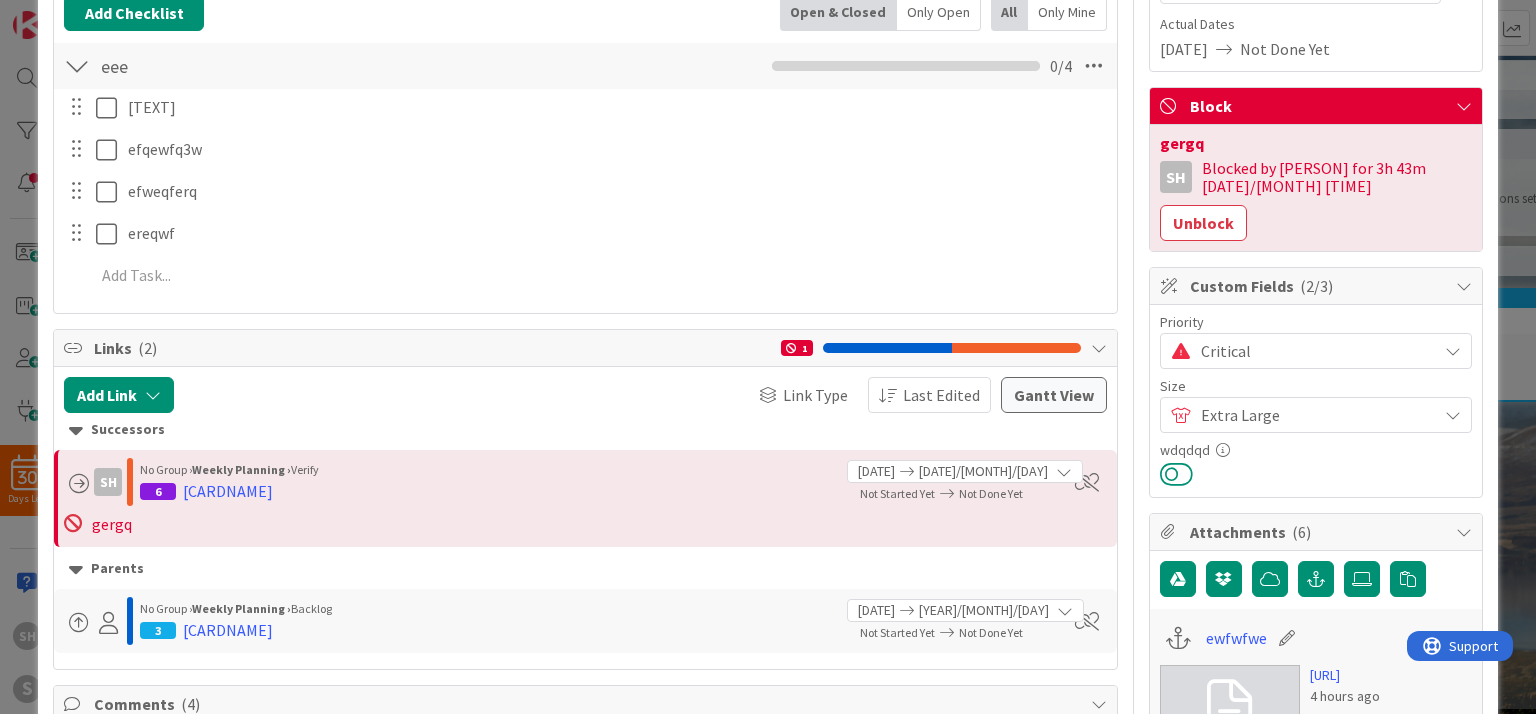 click at bounding box center (1176, 474) 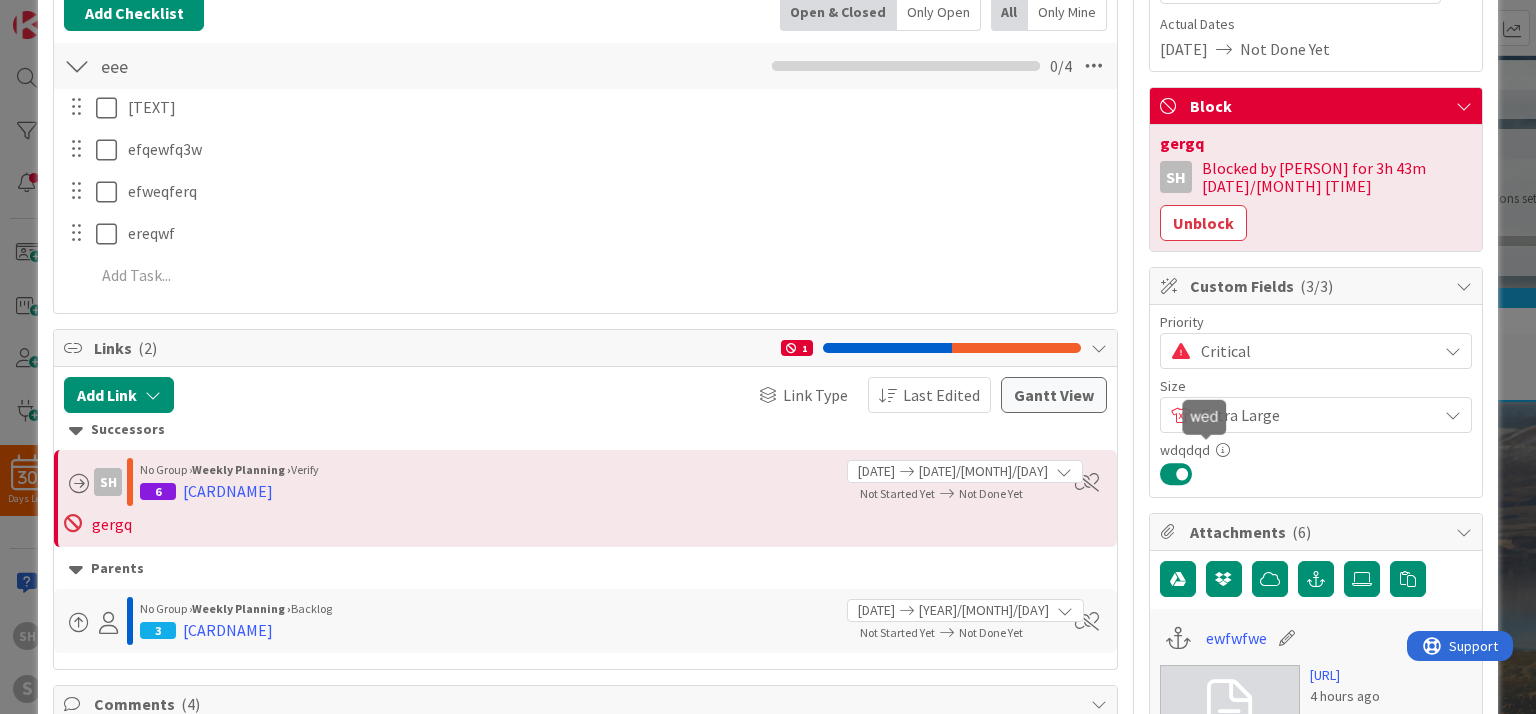 click at bounding box center (1316, 474) 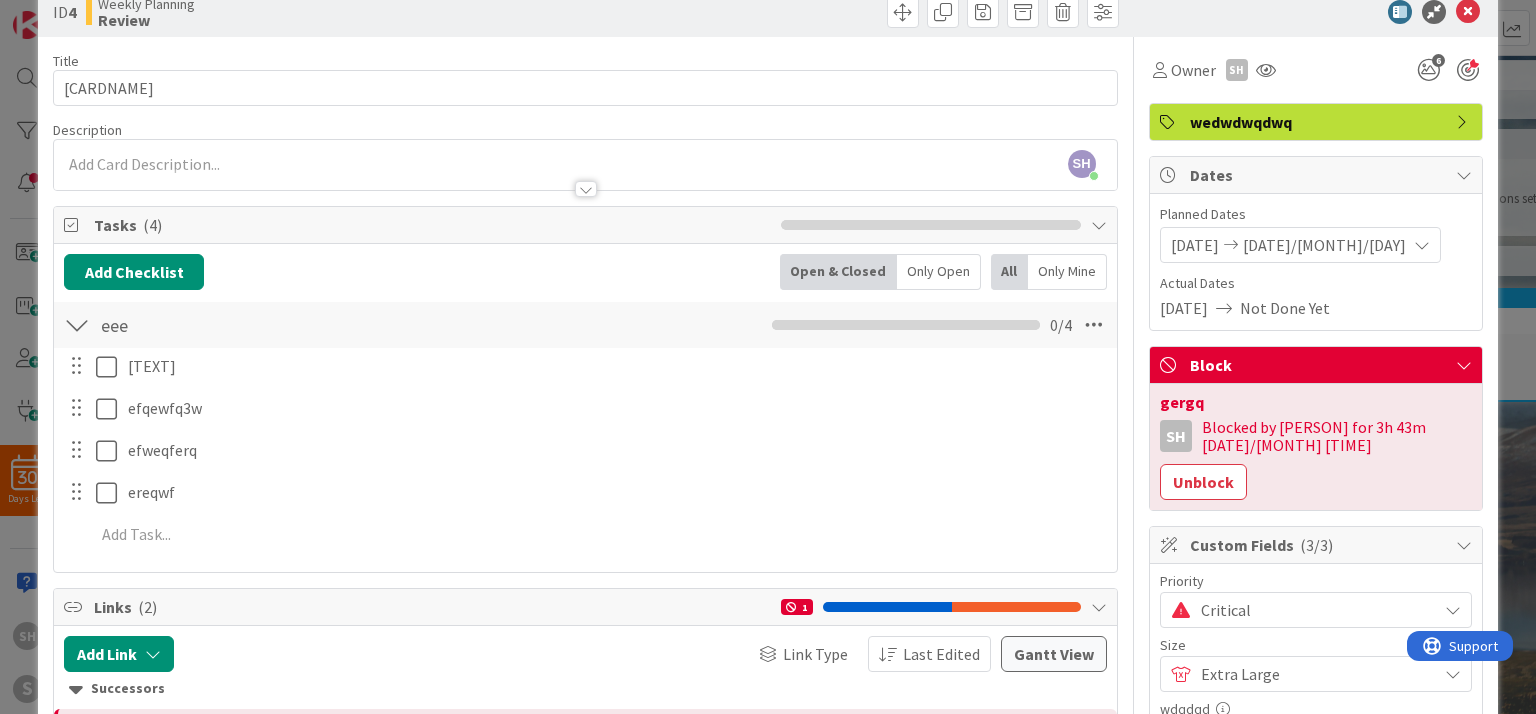 scroll, scrollTop: 0, scrollLeft: 0, axis: both 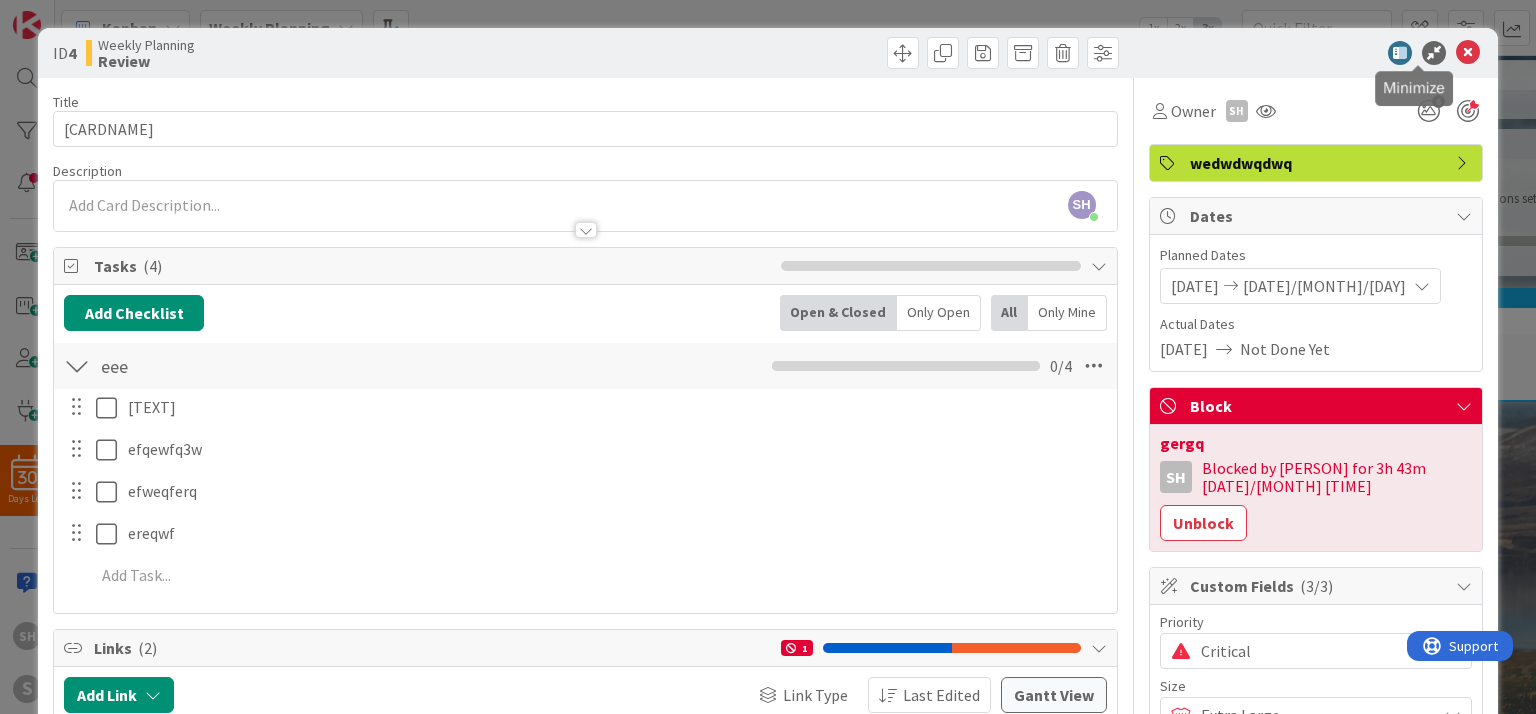 click at bounding box center (1434, 53) 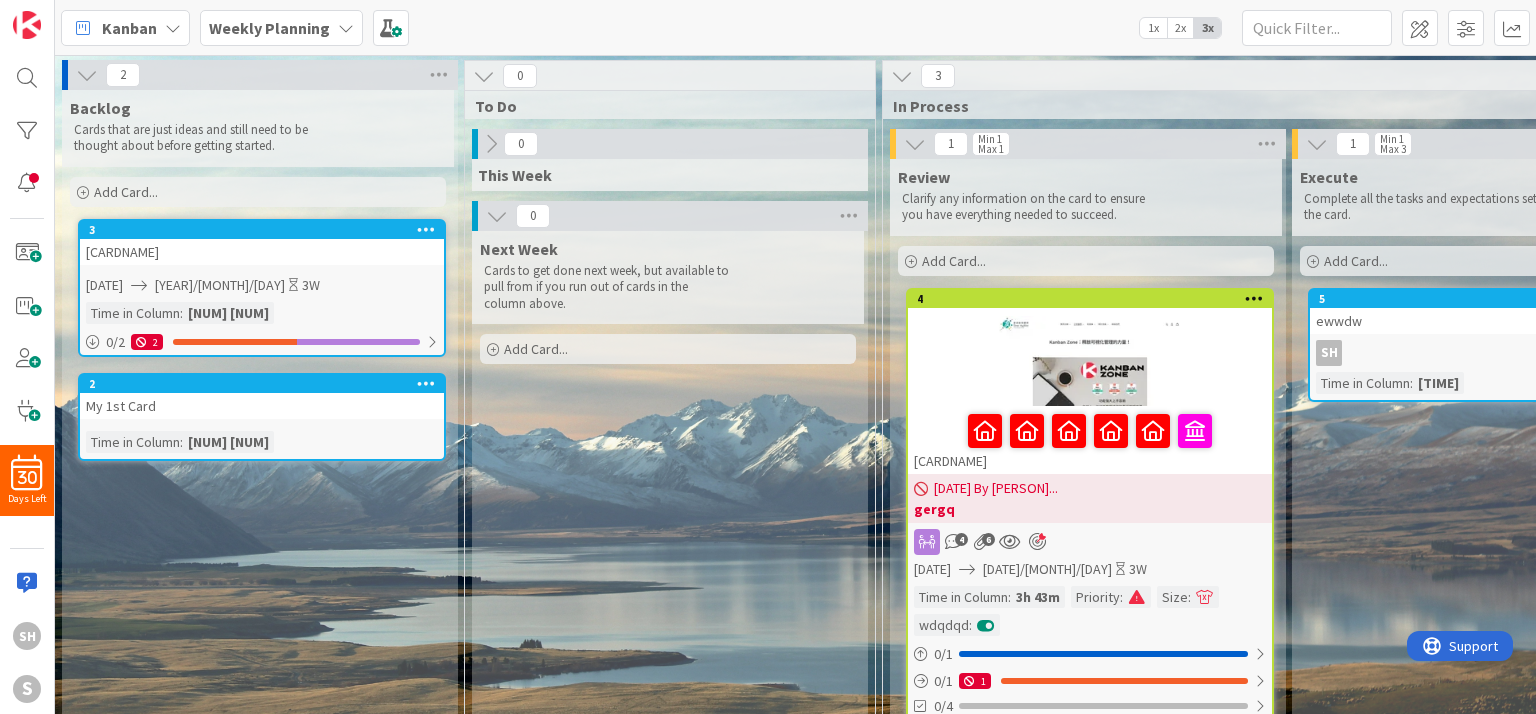 scroll, scrollTop: 20, scrollLeft: 0, axis: vertical 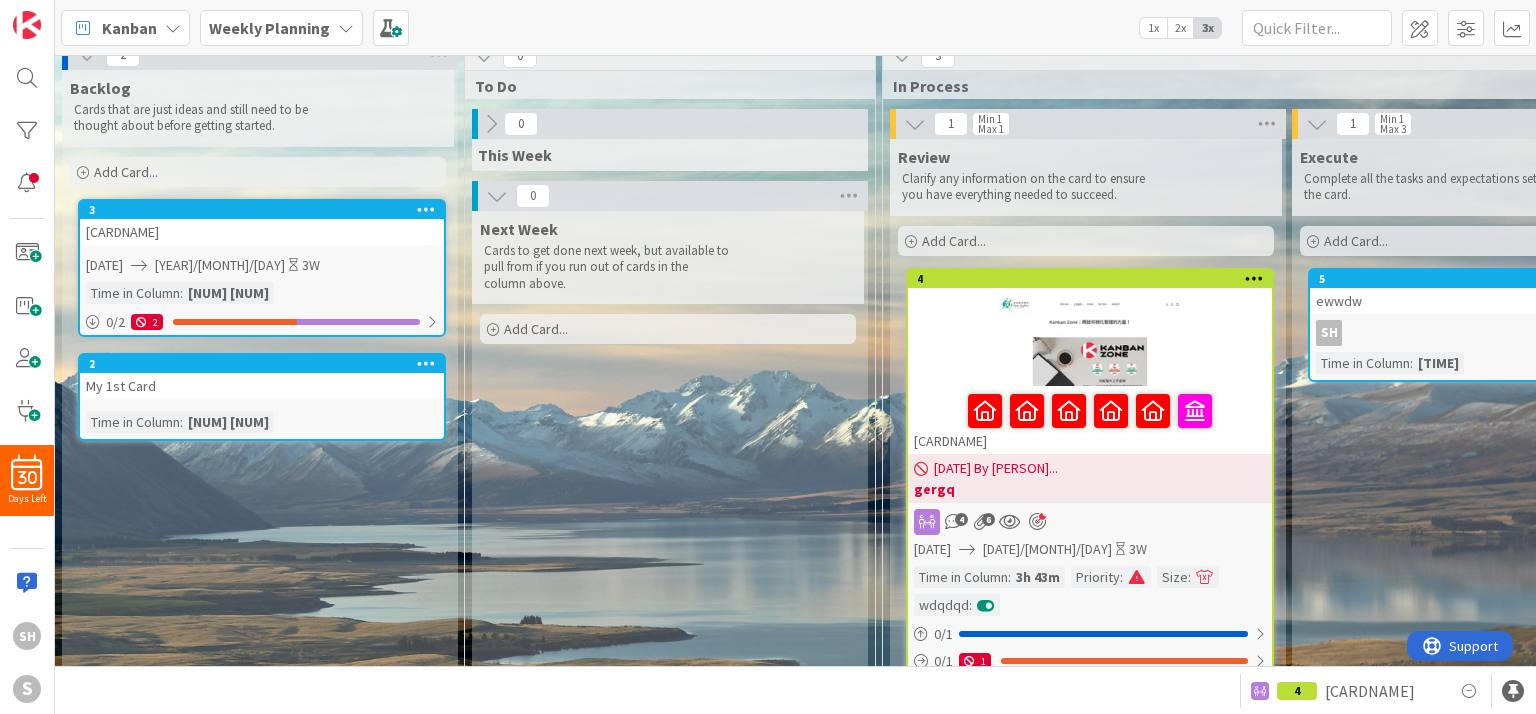 click at bounding box center [1254, 279] 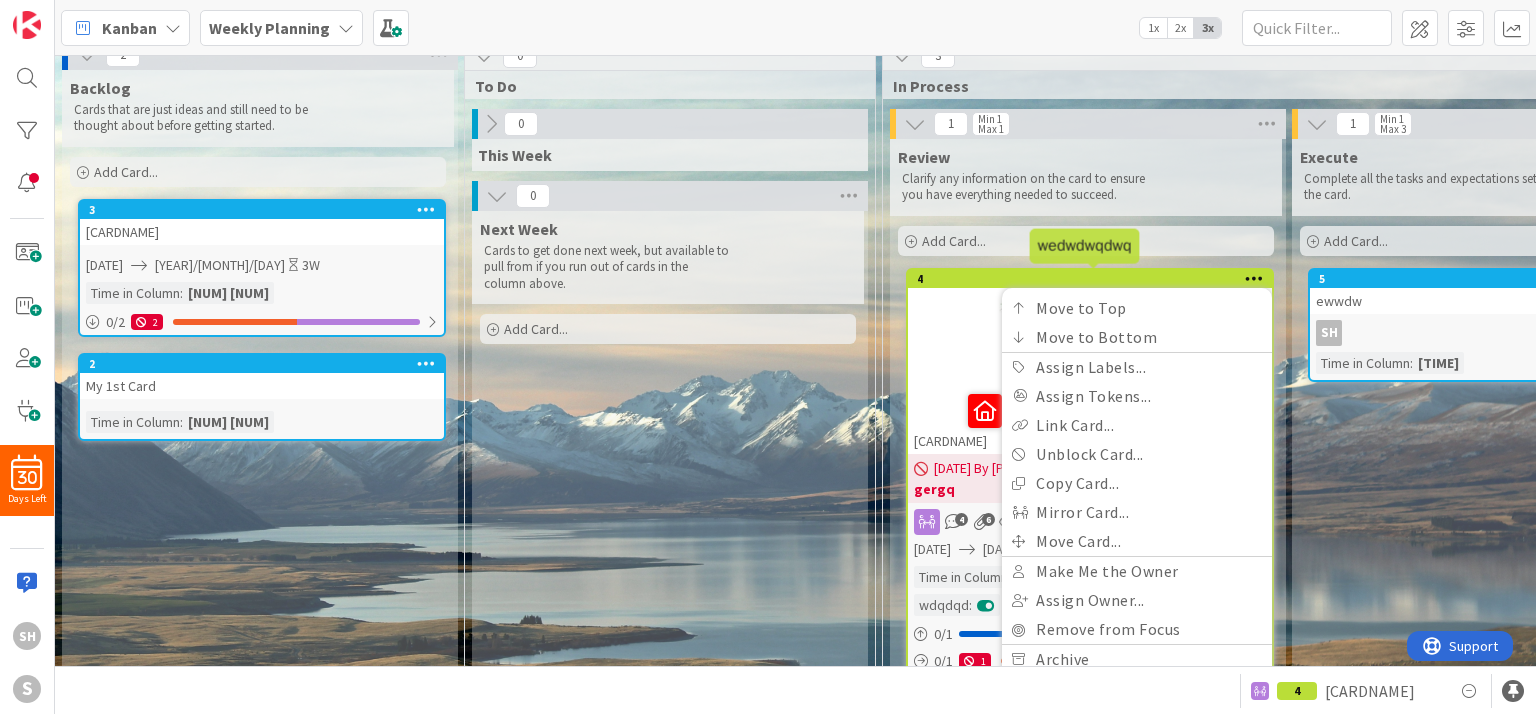 click on "4" at bounding box center [1094, 279] 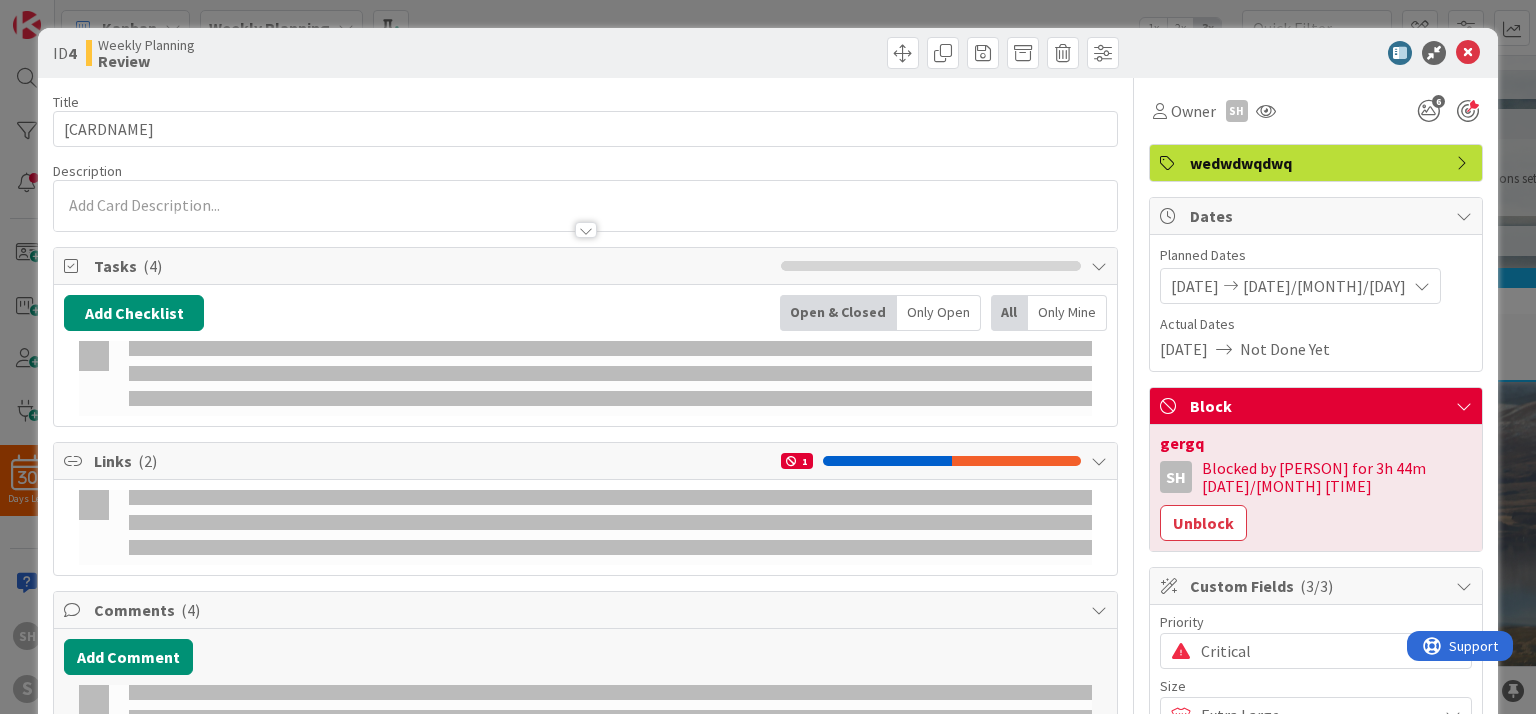 scroll, scrollTop: 0, scrollLeft: 0, axis: both 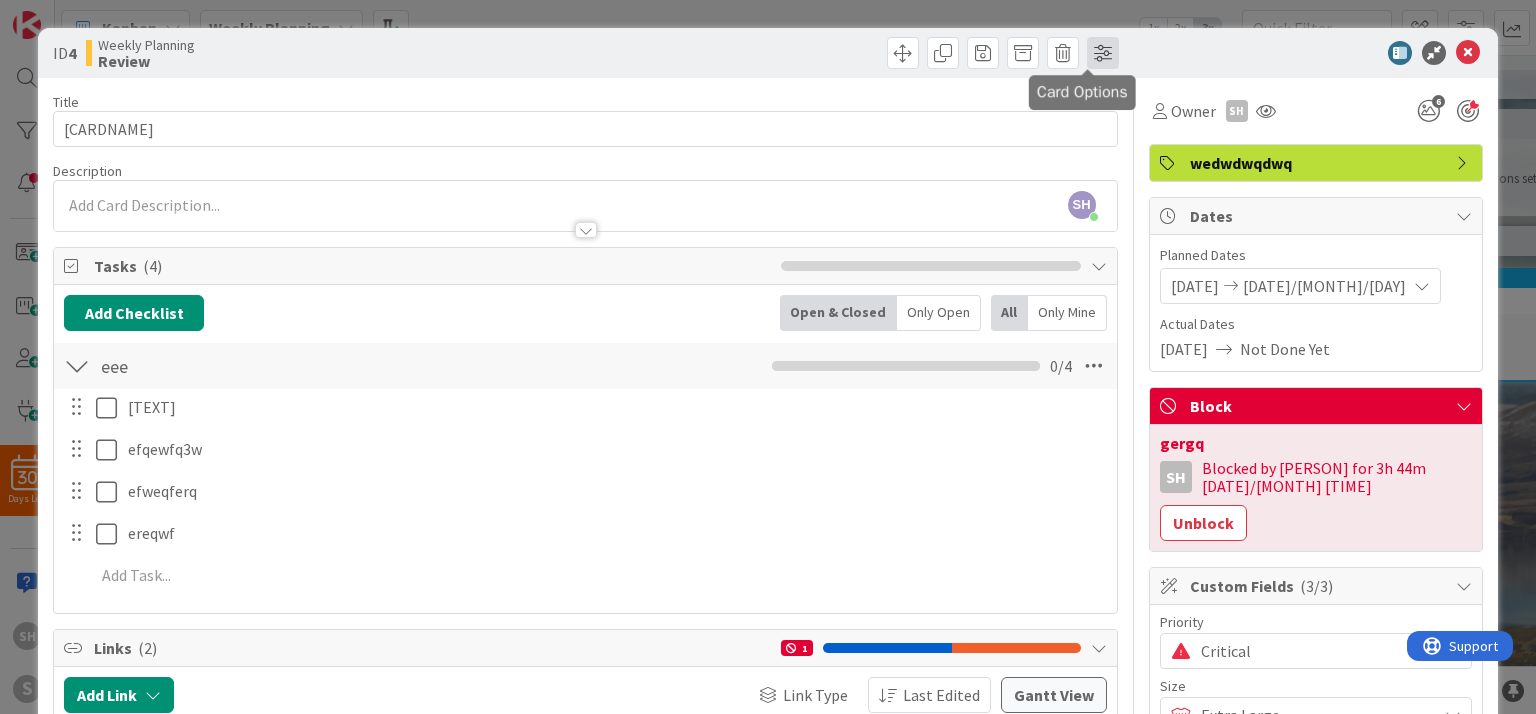 click at bounding box center [1103, 53] 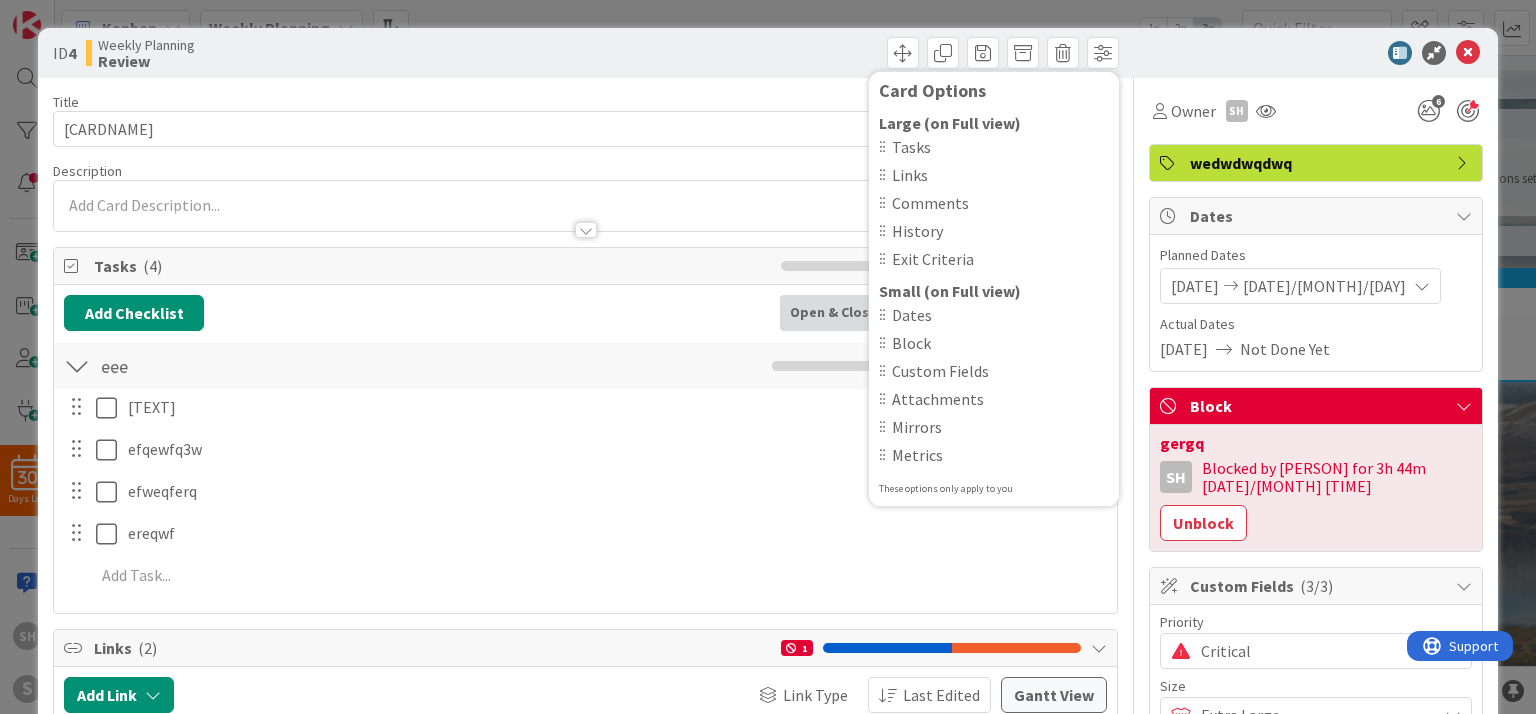 click on "Card Options" at bounding box center [994, 91] 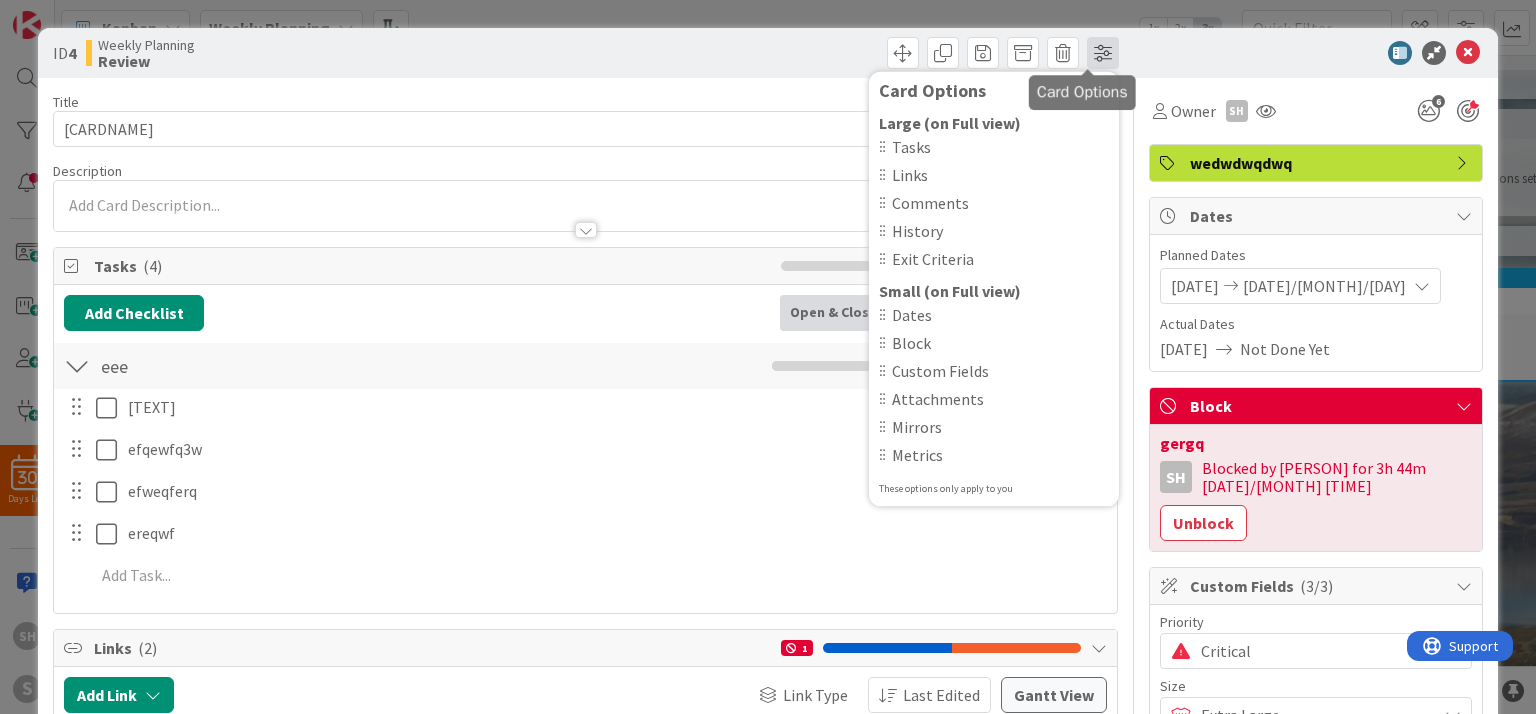 click at bounding box center (1103, 53) 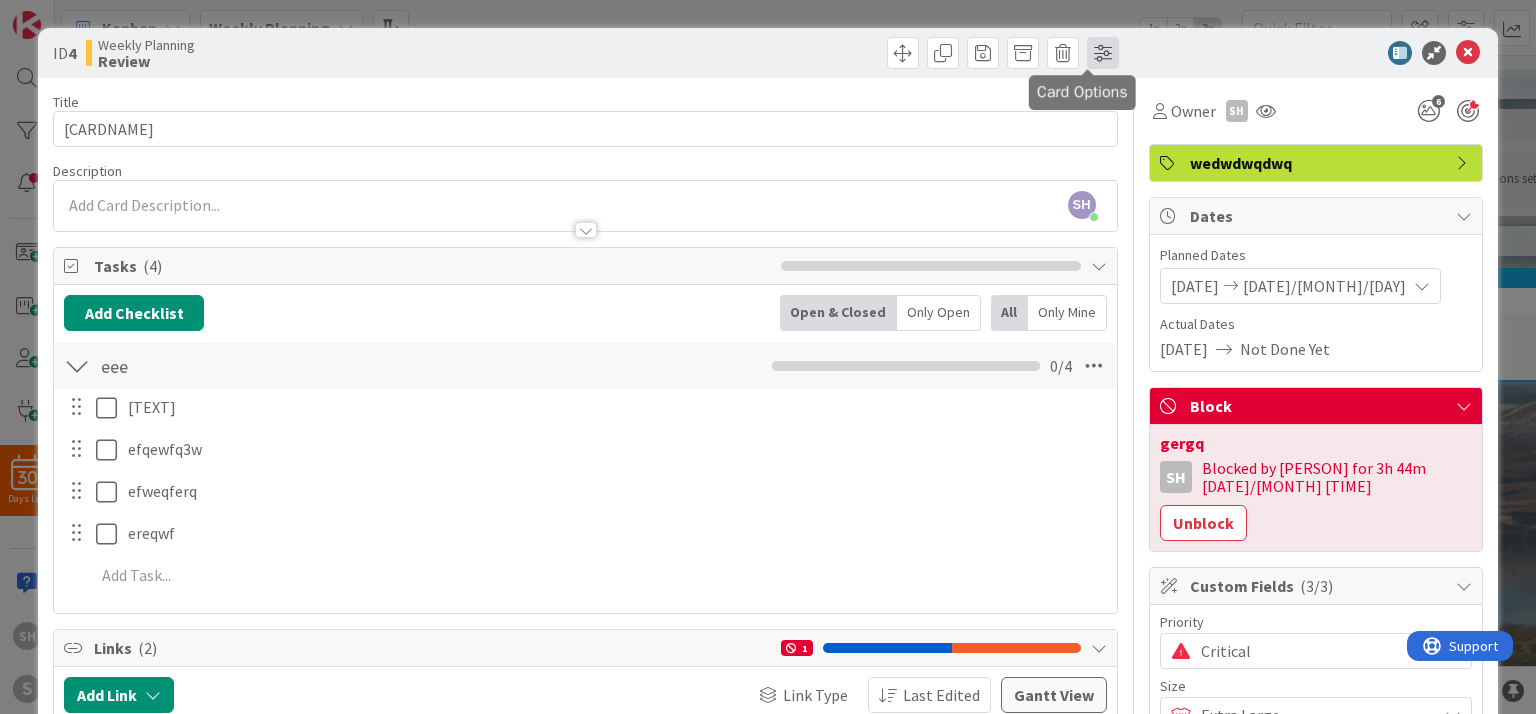 click at bounding box center (1103, 53) 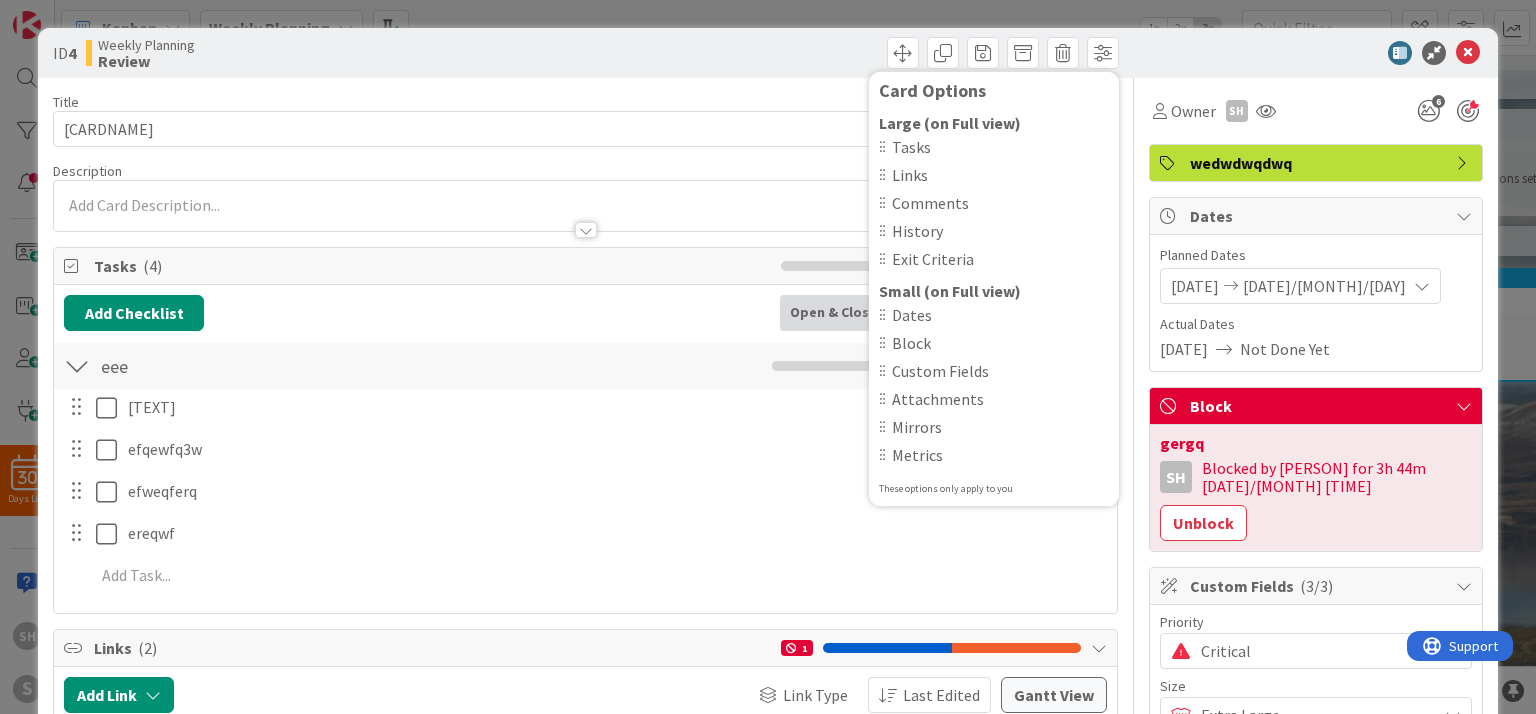 click on "Card Options" at bounding box center (994, 91) 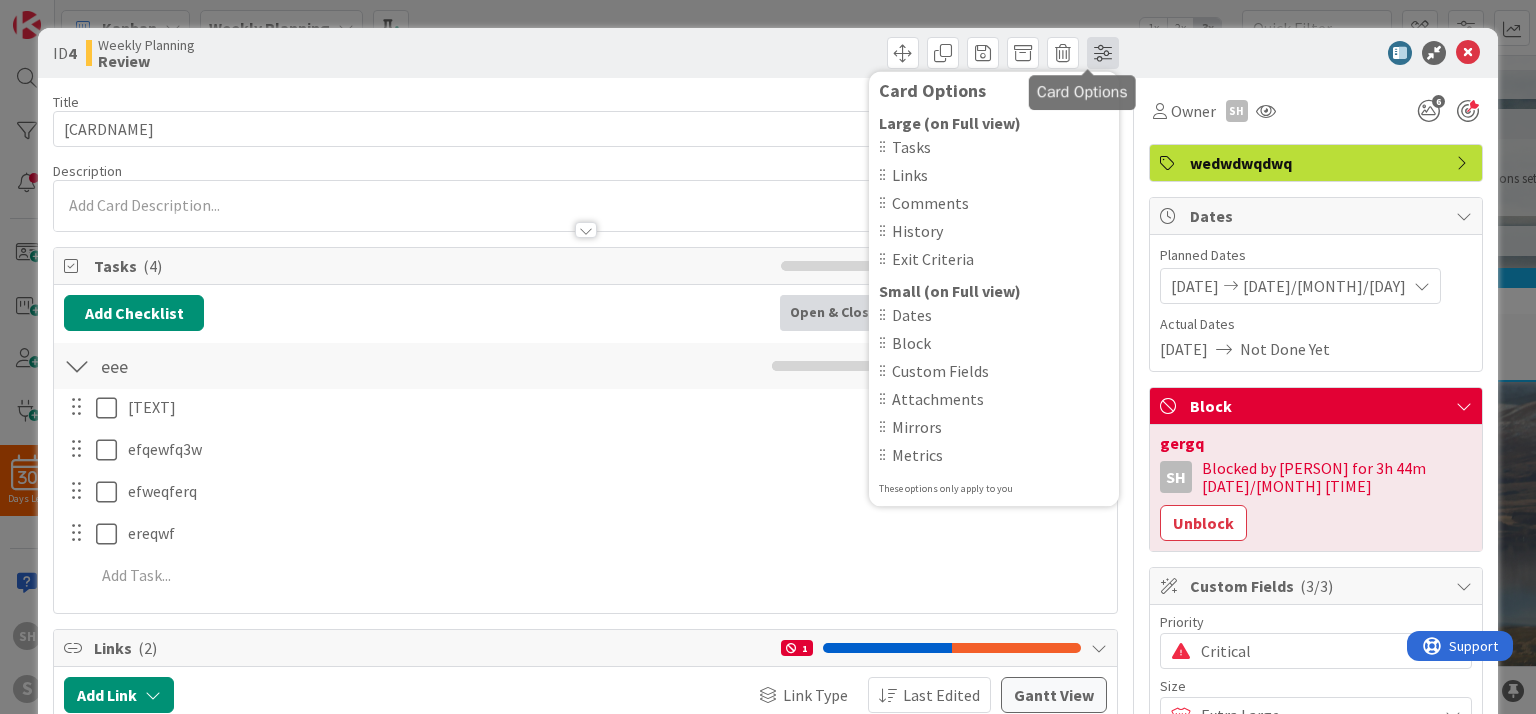 click at bounding box center (1103, 53) 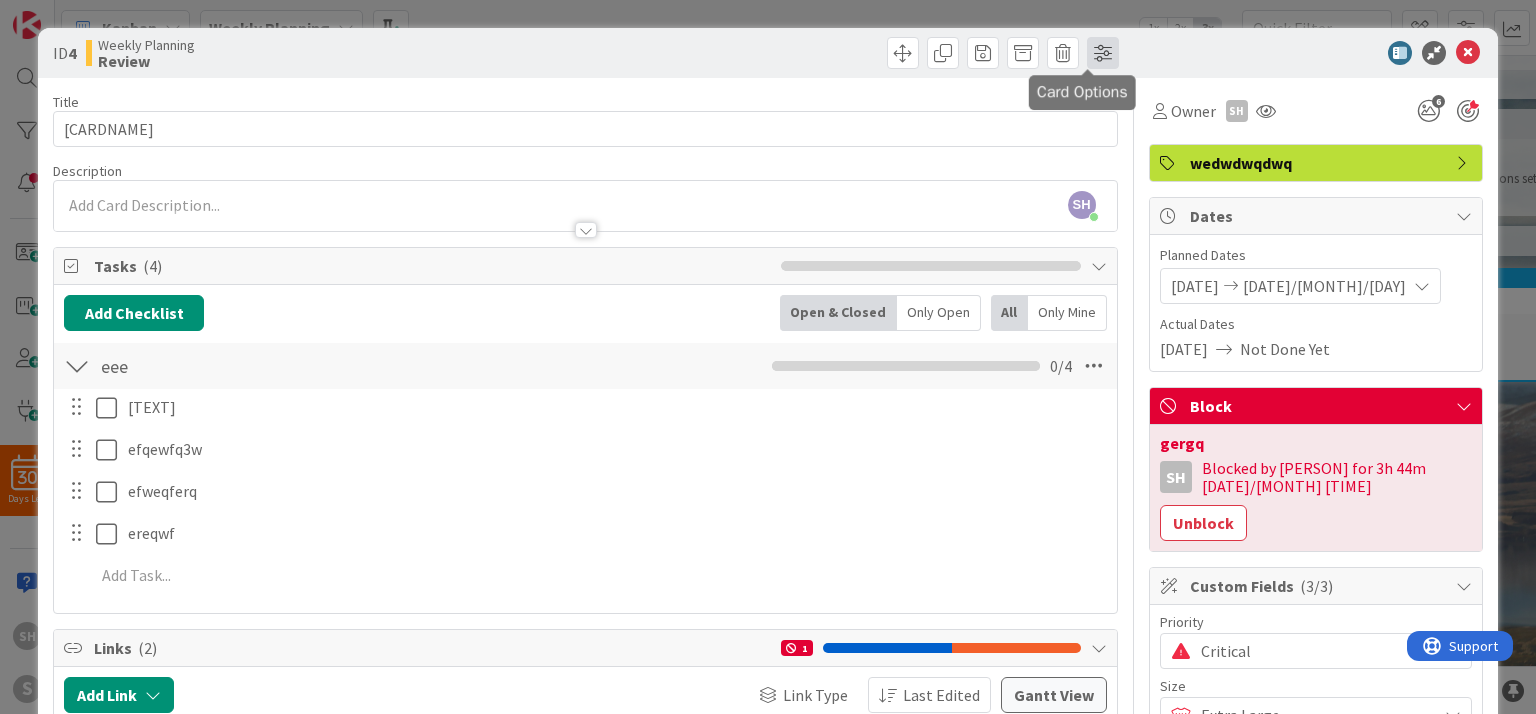 click at bounding box center [1103, 53] 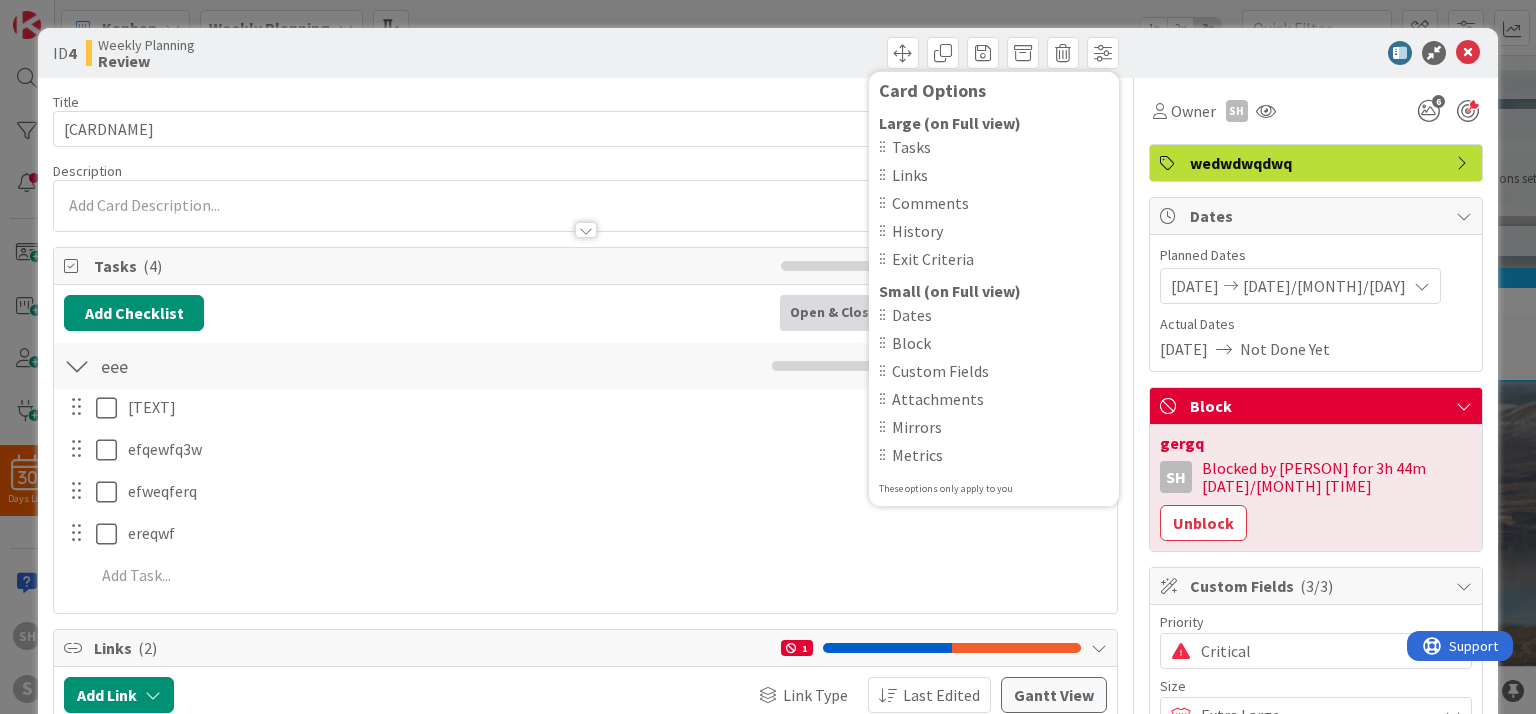 click at bounding box center [1306, 53] 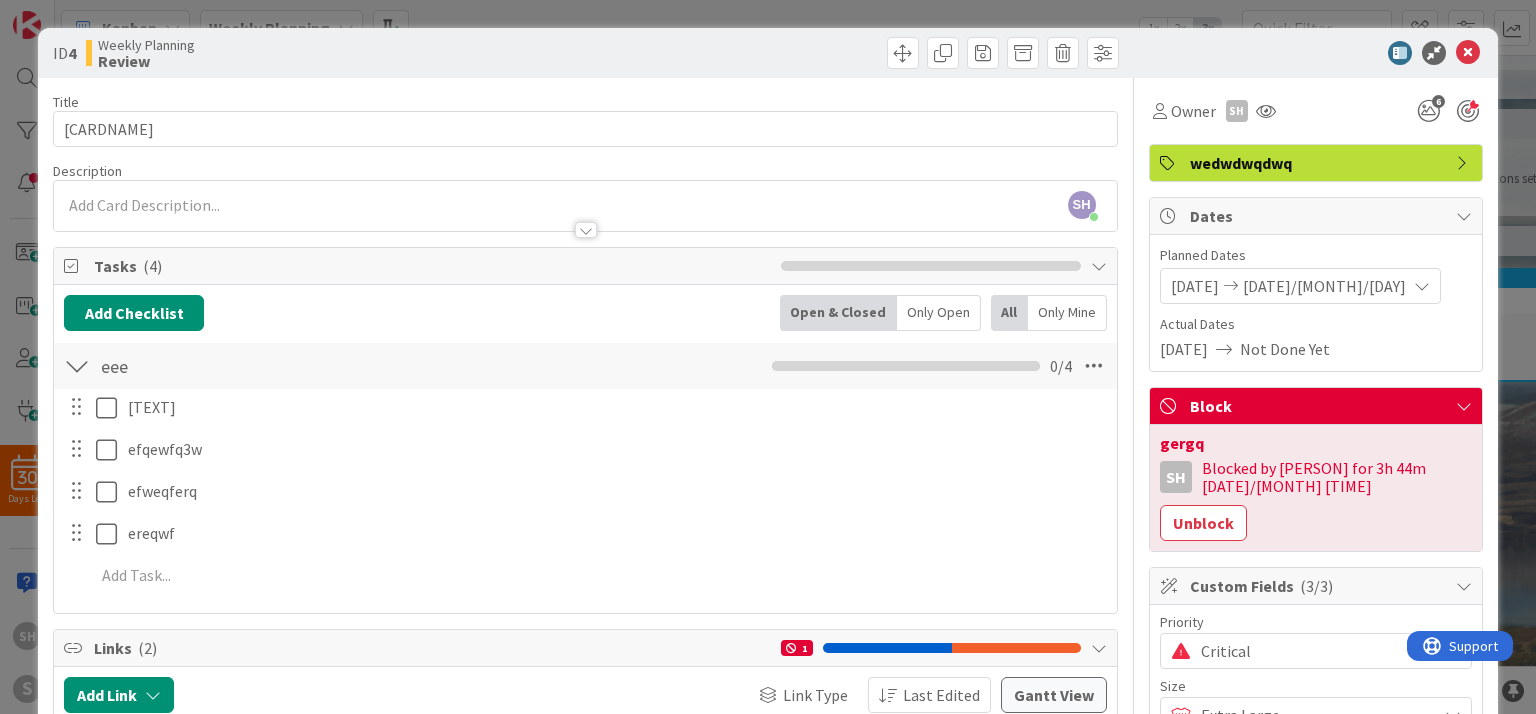 click on "wedwdwqdwq" at bounding box center [1316, 163] 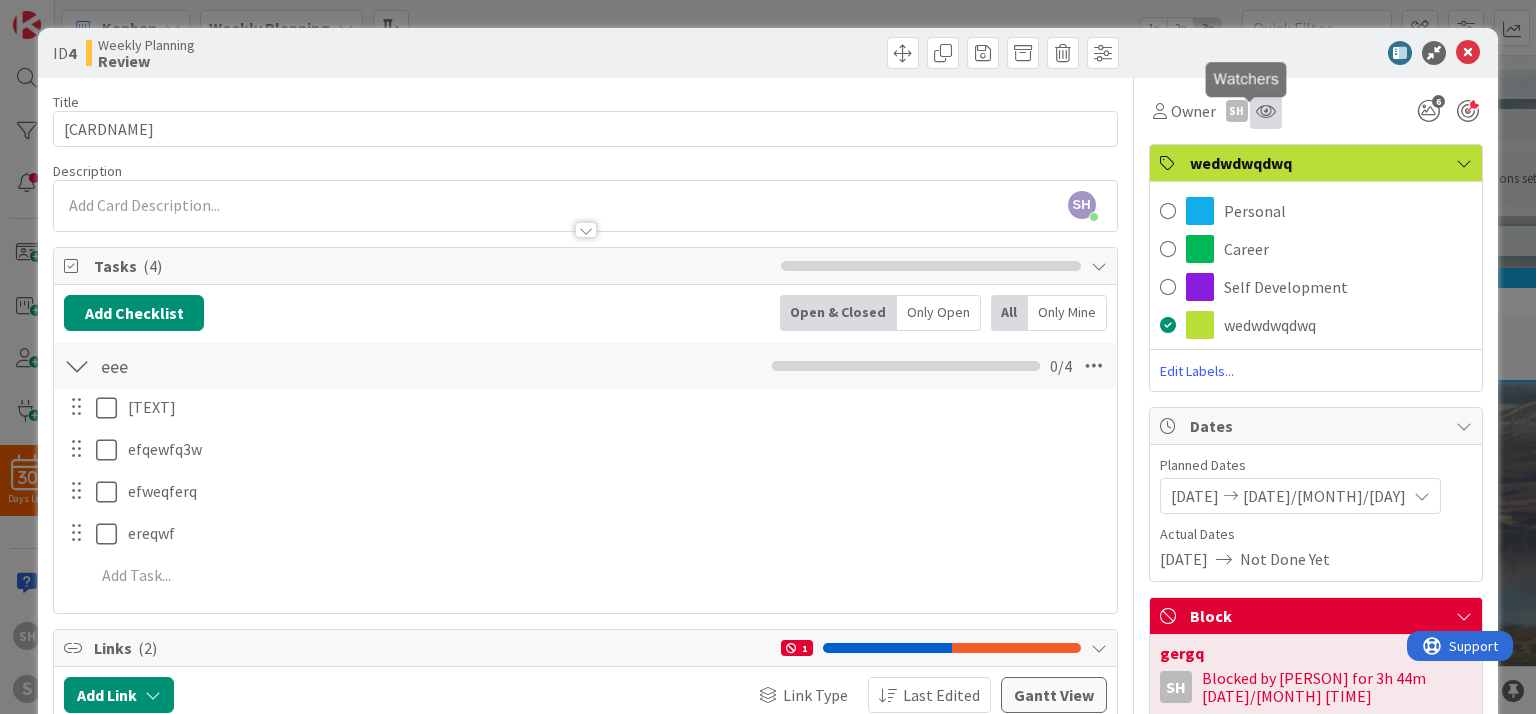 click at bounding box center [1266, 111] 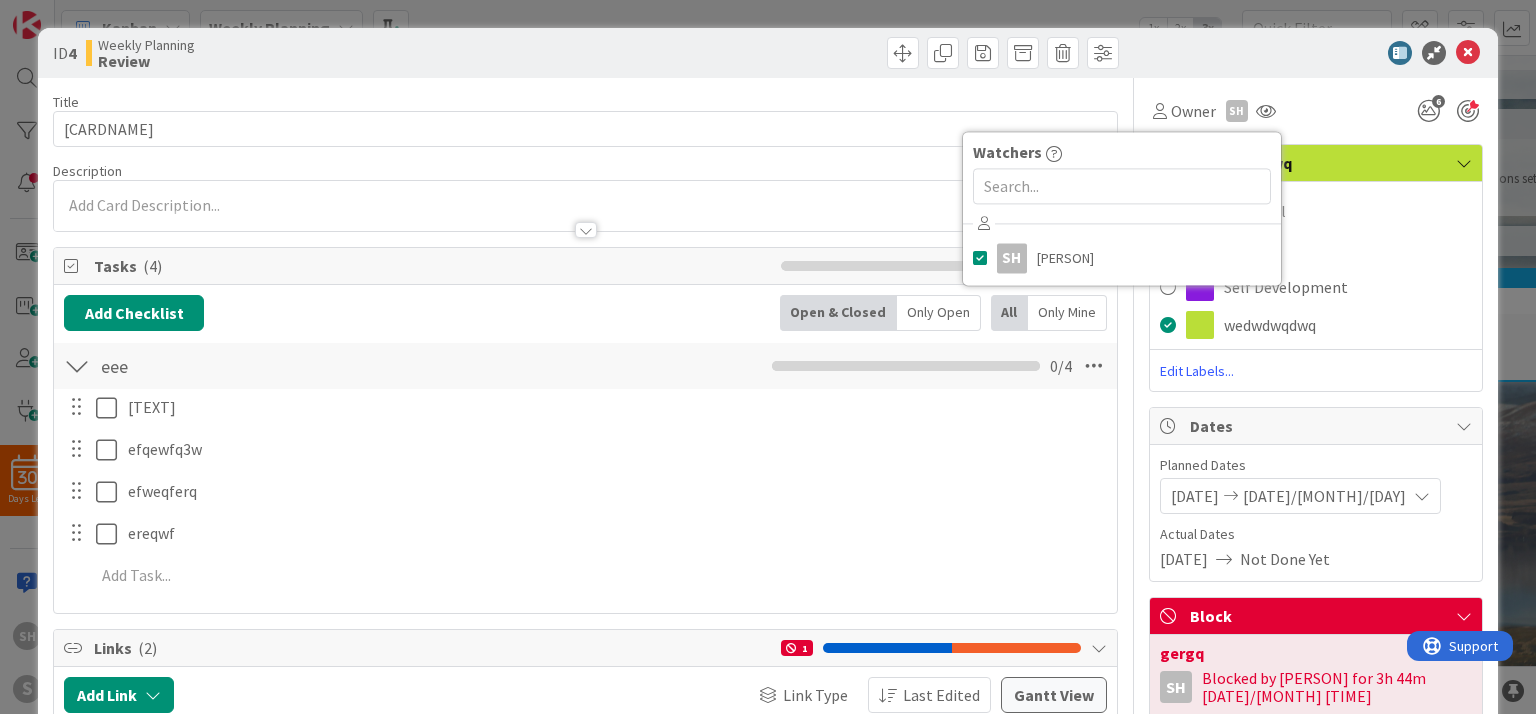 click on "Owner SH Watchers SH Shyrchiuann Hsu 6" at bounding box center (1316, 111) 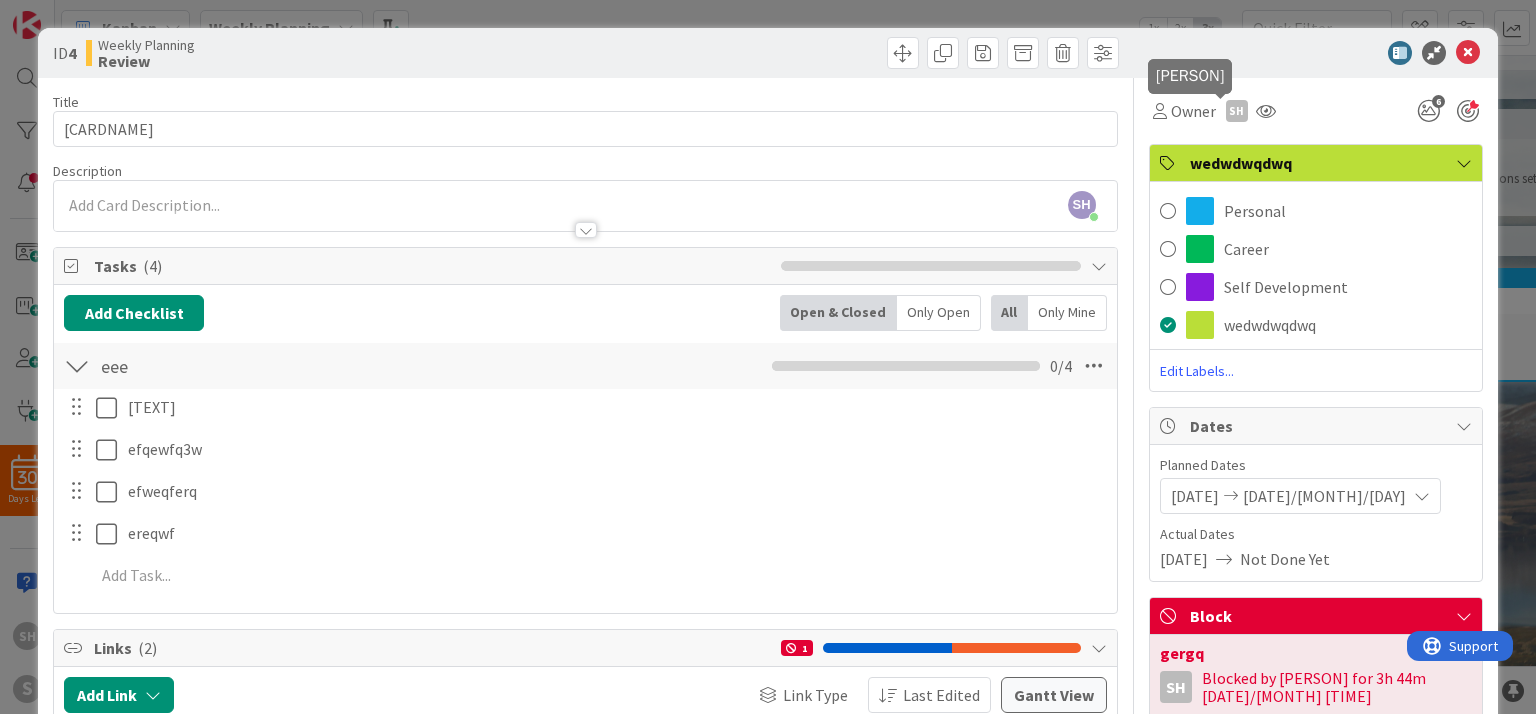 click on "SH" at bounding box center [1237, 111] 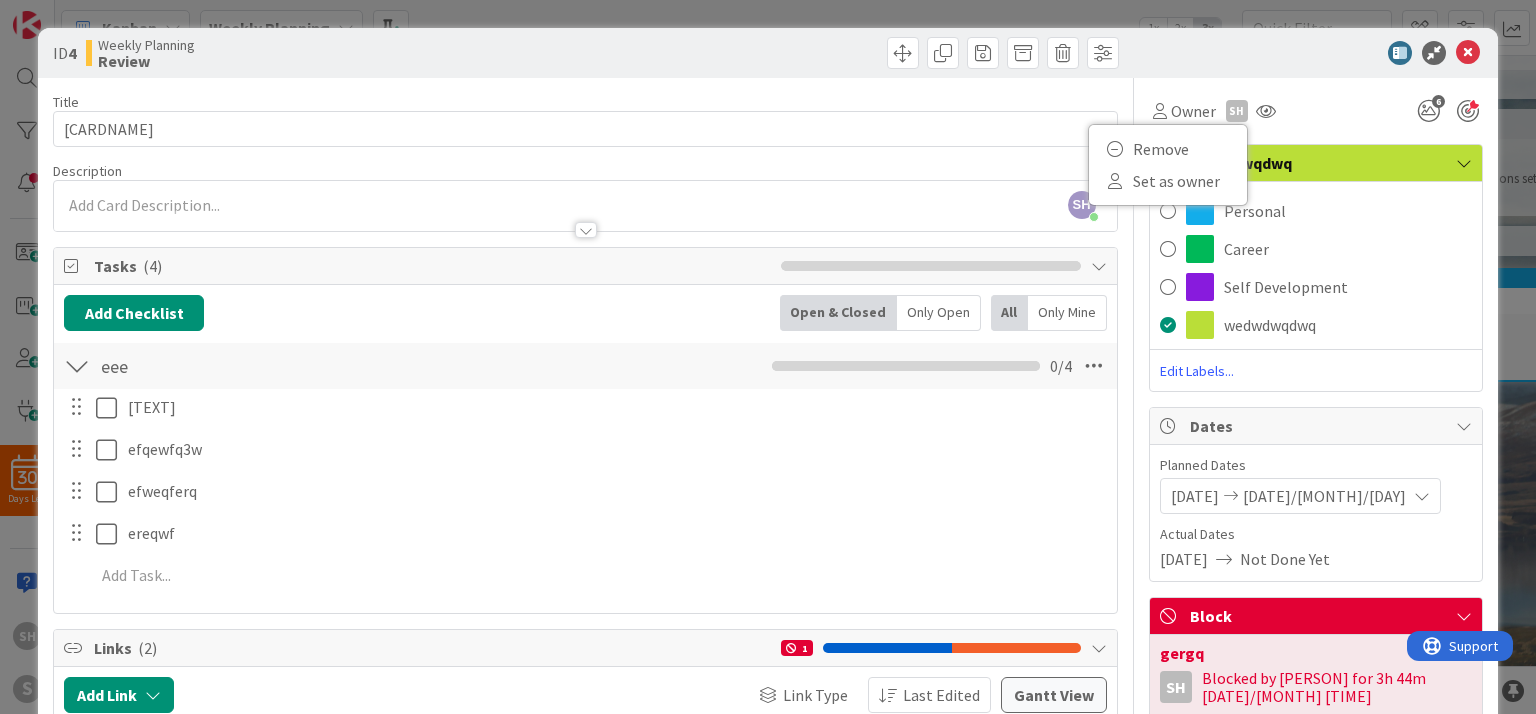 click on "Owner SH Remove Set as owner Watchers SH [PERSON] 6" at bounding box center [1316, 111] 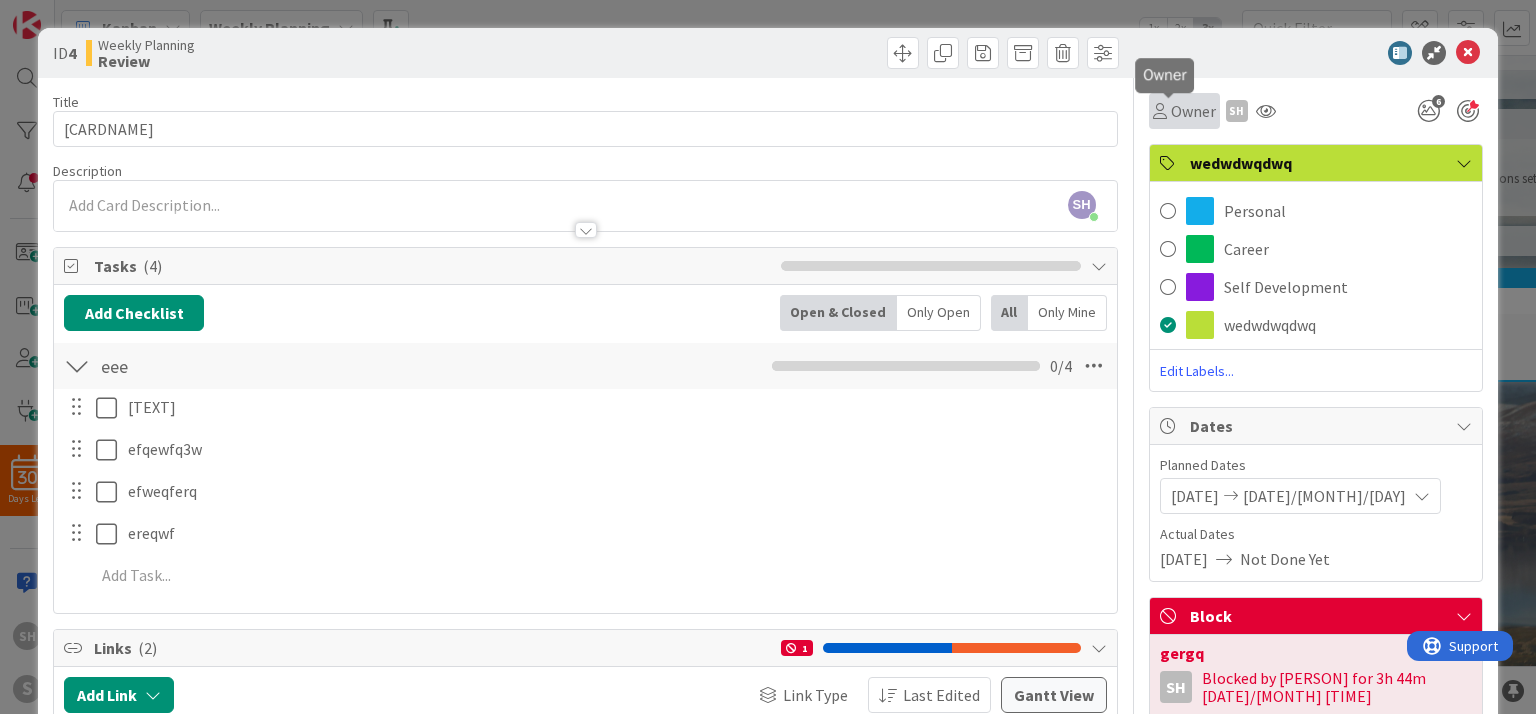 click on "Owner" at bounding box center [1193, 111] 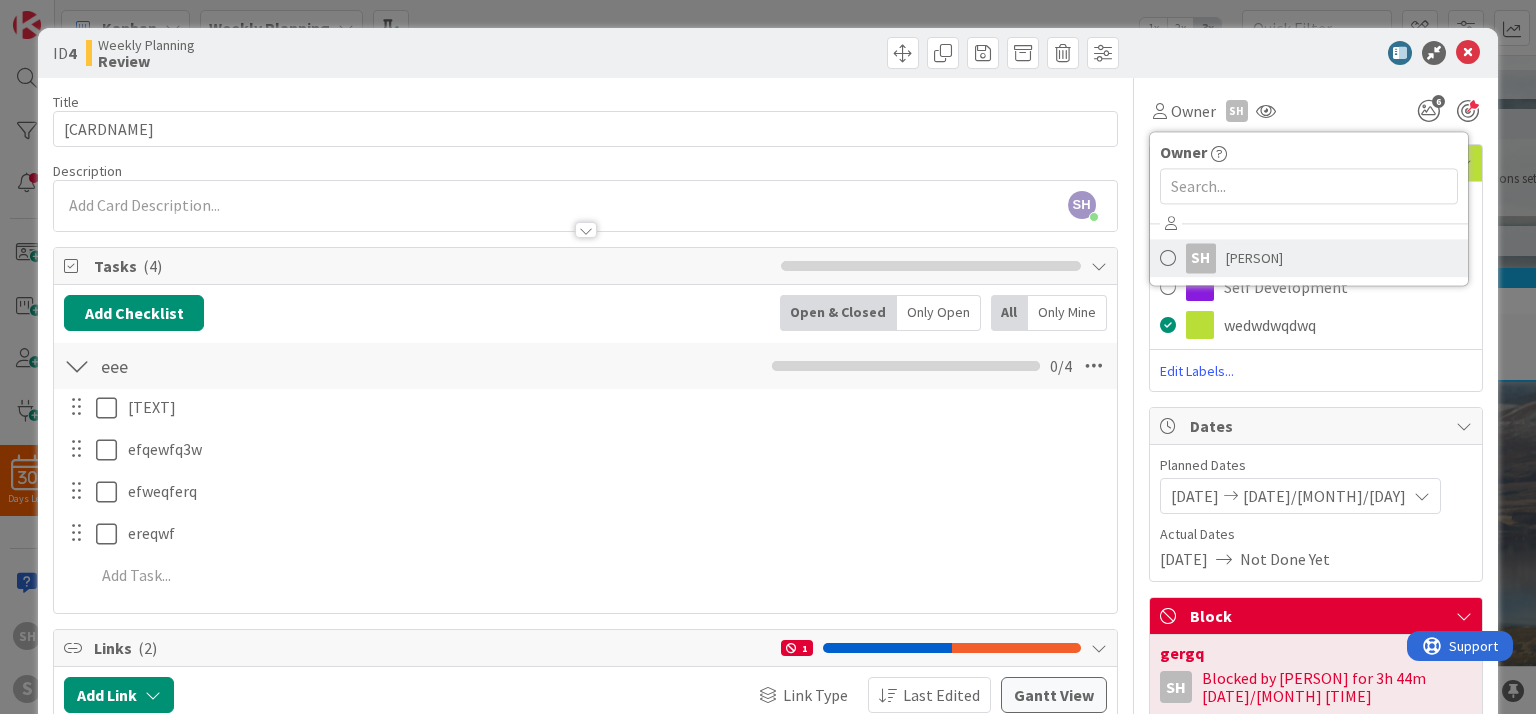 click on "[PERSON]" at bounding box center [1254, 258] 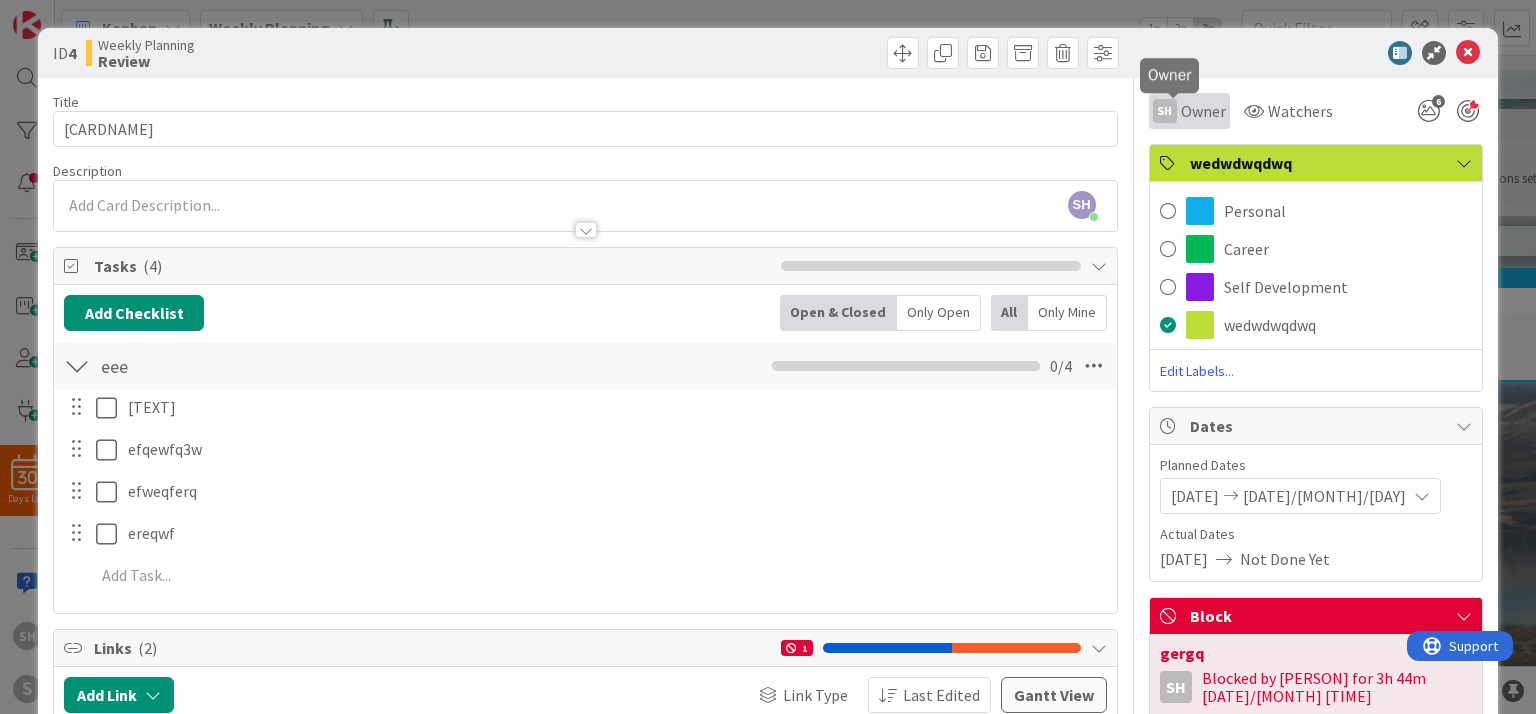 click on "Owner" at bounding box center (1203, 111) 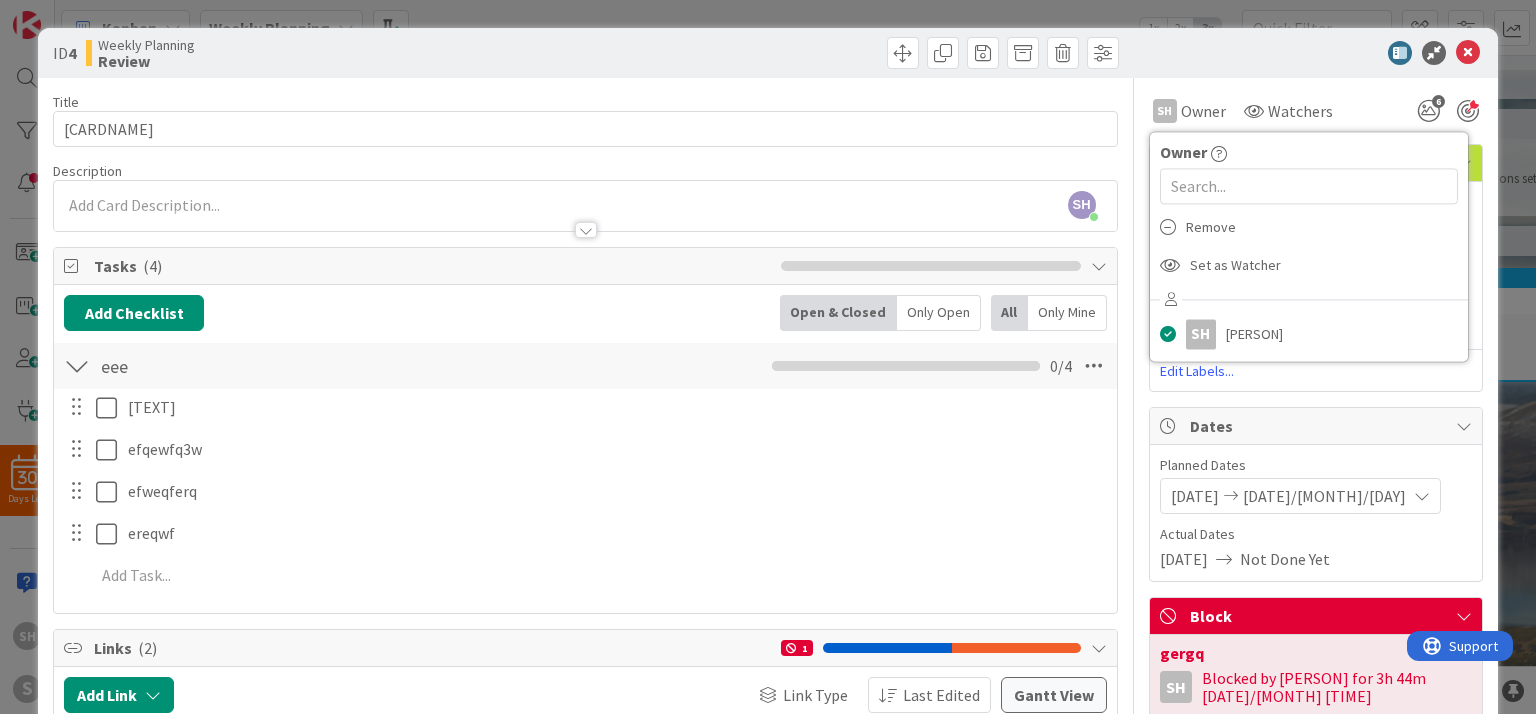 click on "ID [NUM] Weekly Planning Review Card Options Large (on Full view) Tasks Links Comments History Exit Criteria Small (on Full view) Dates Block Custom Fields Attachments Mirrors Metrics These options only apply to you" at bounding box center [767, 53] 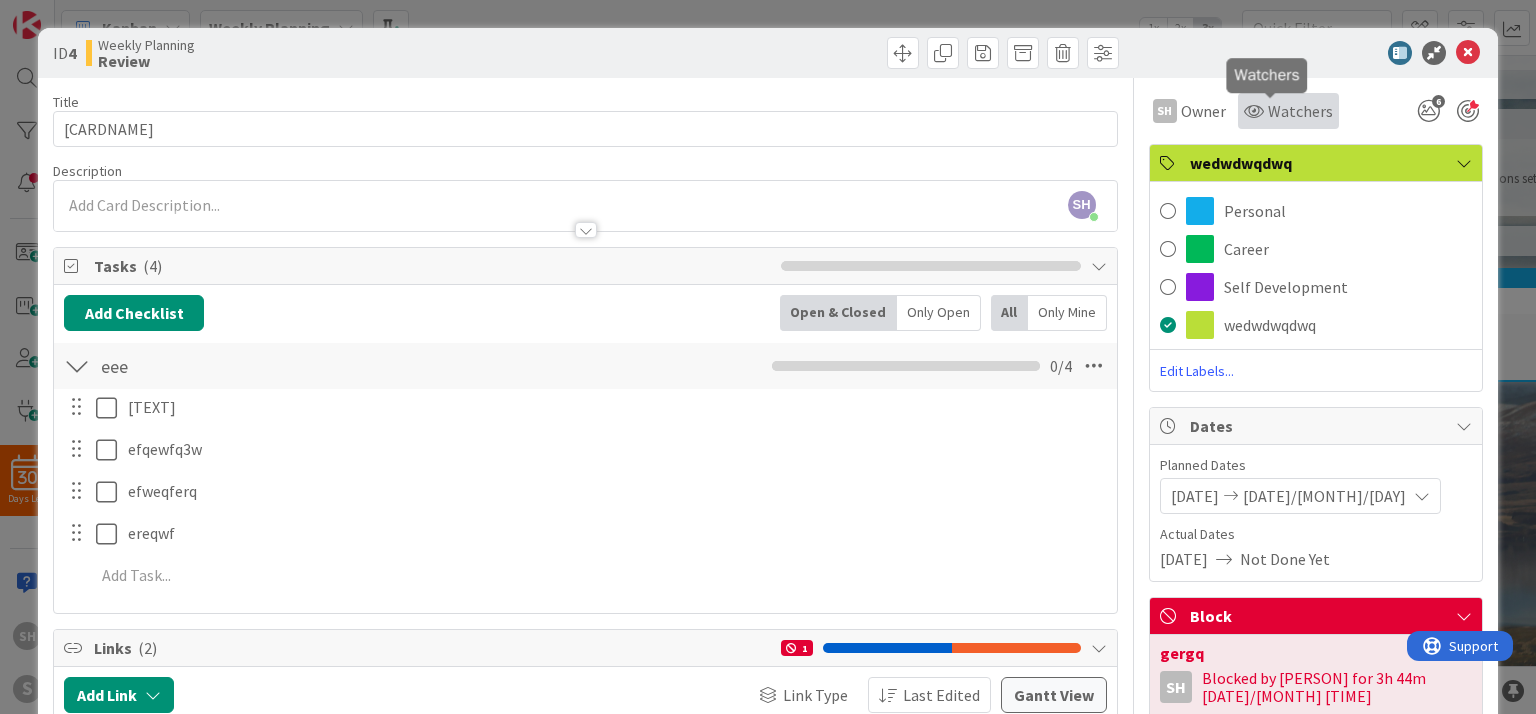 click on "Watchers" at bounding box center [1300, 111] 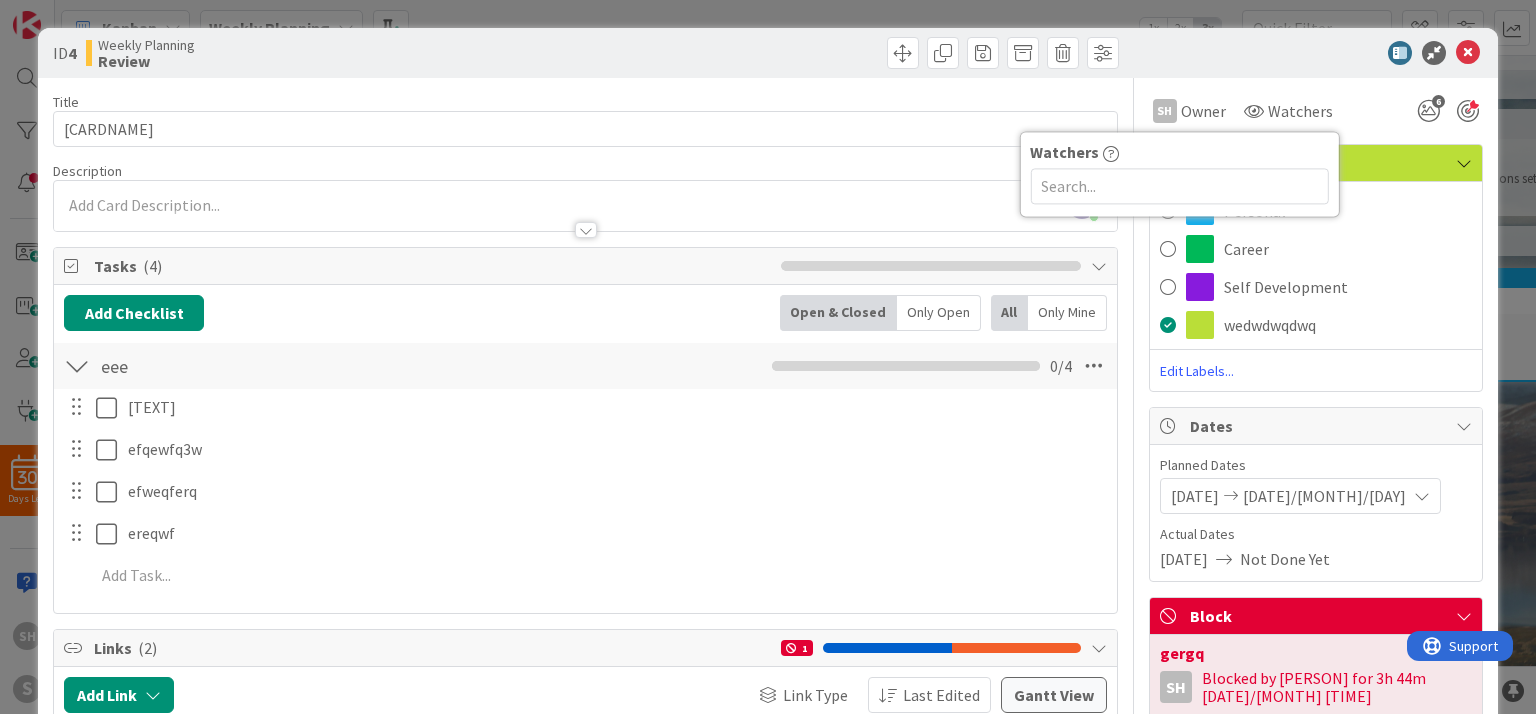 click on "ID [NUM] Weekly Planning Review Card Options Large (on Full view) Tasks Links Comments History Exit Criteria Small (on Full view) Dates Block Custom Fields Attachments Mirrors Metrics These options only apply to you" at bounding box center (767, 53) 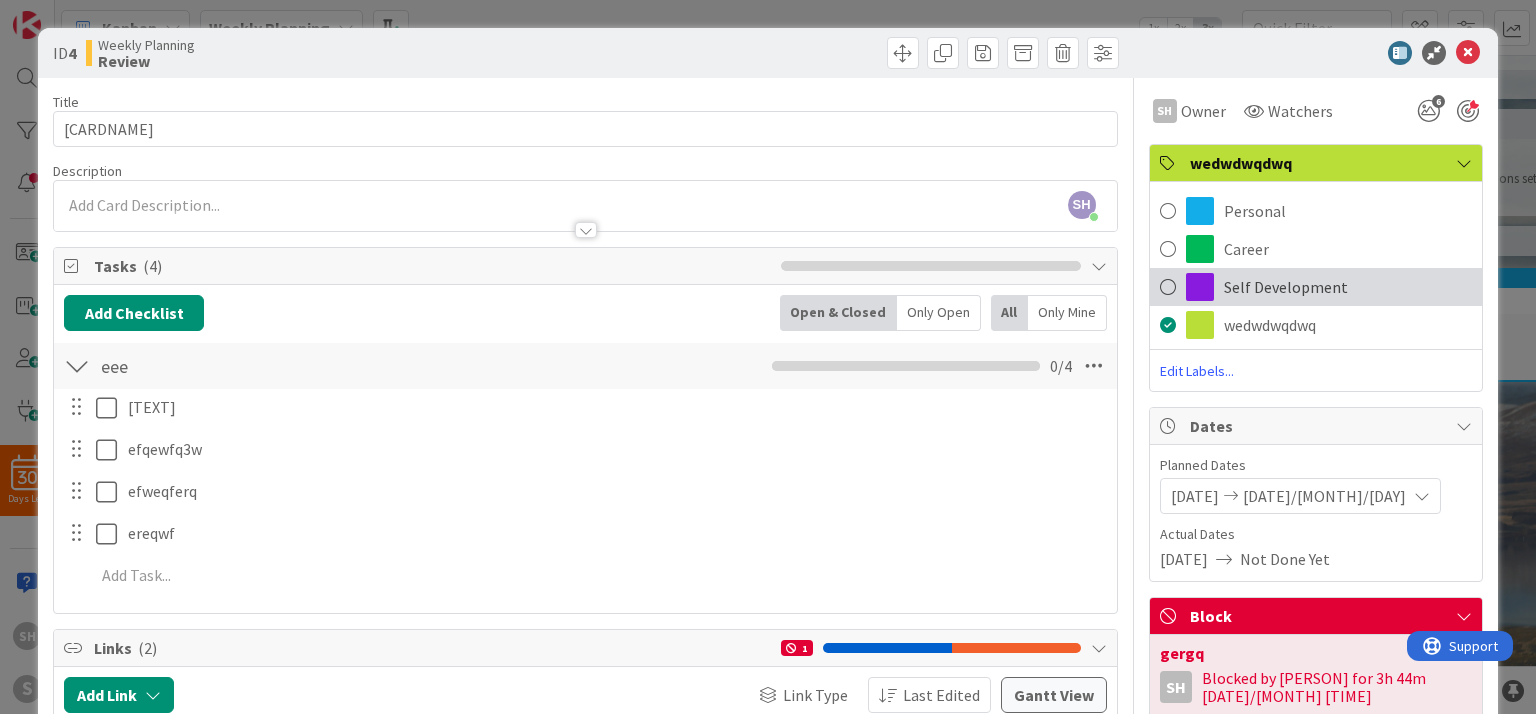 click at bounding box center [1168, 287] 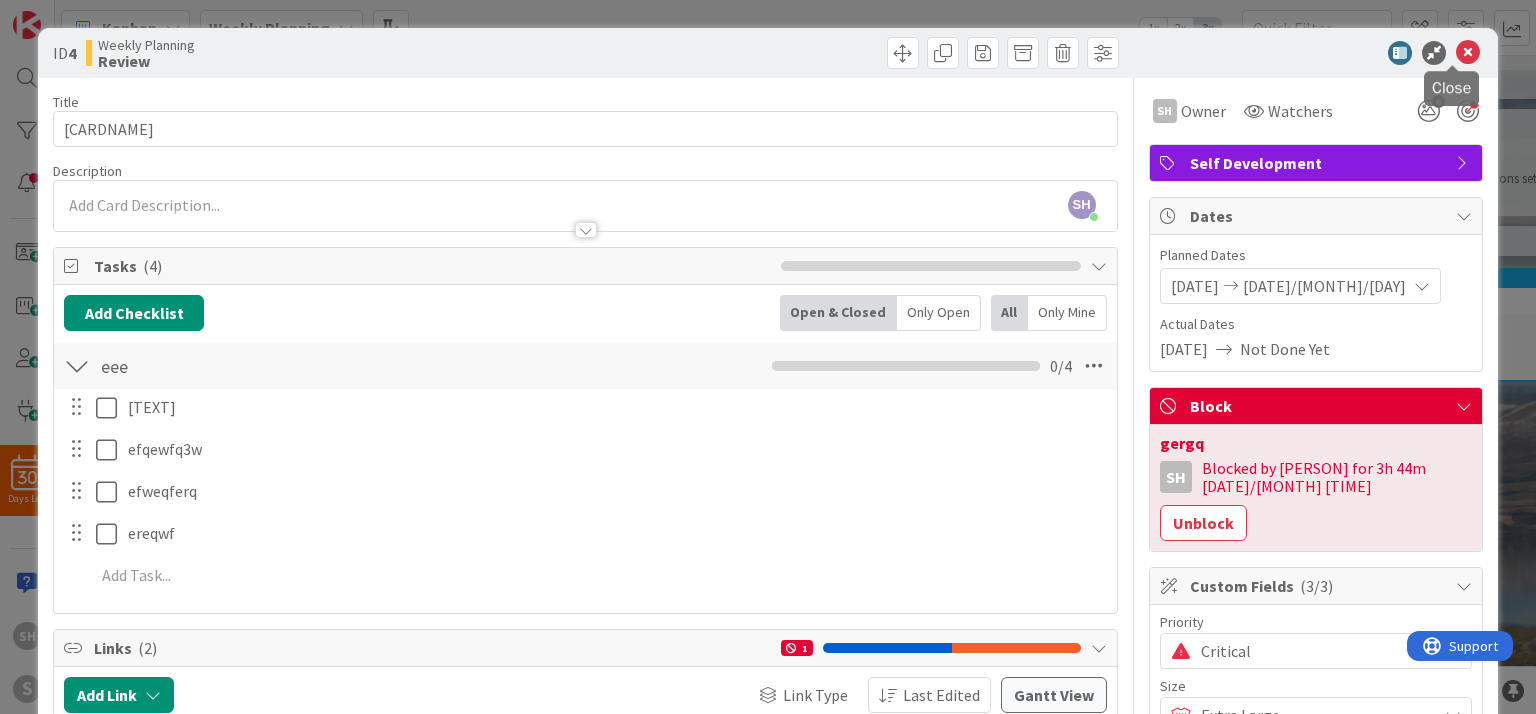 click at bounding box center (1468, 53) 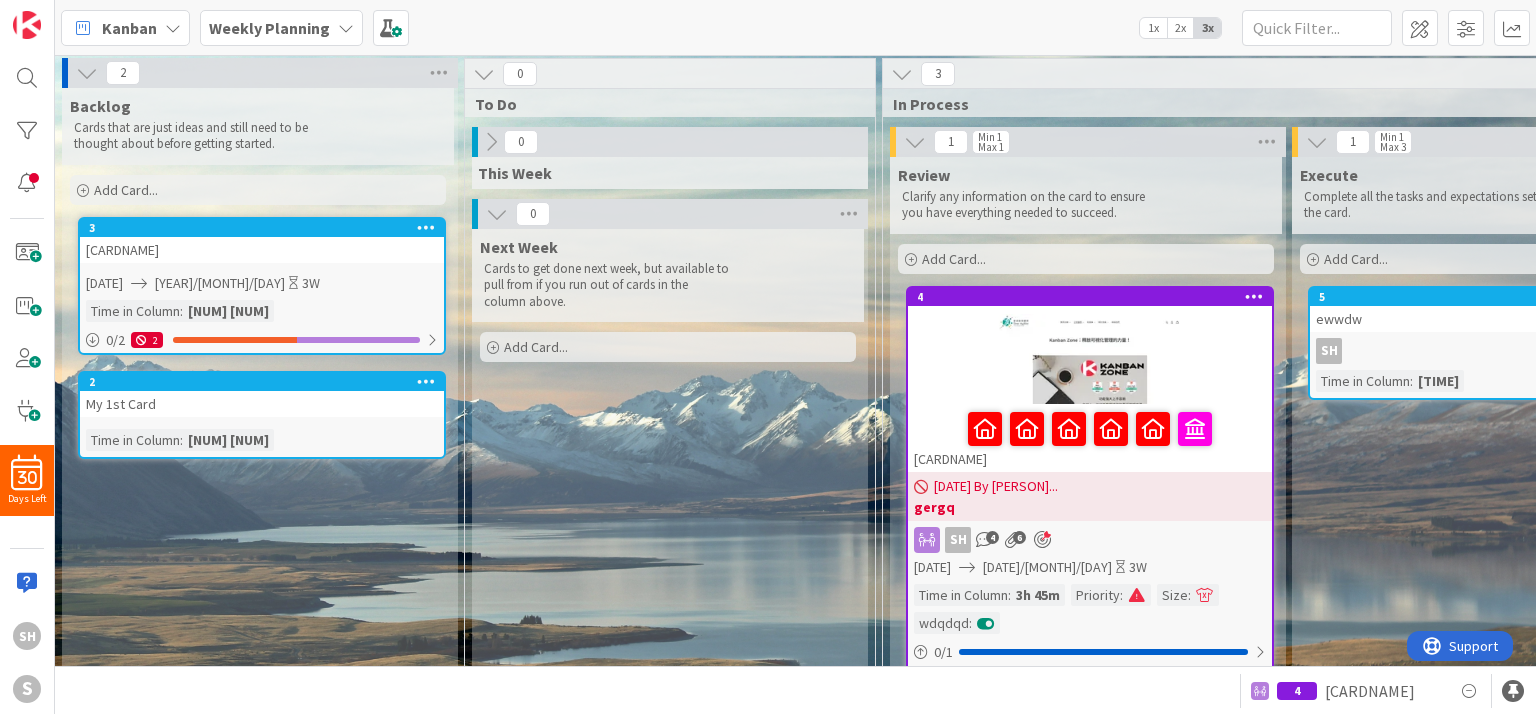 scroll, scrollTop: 0, scrollLeft: 0, axis: both 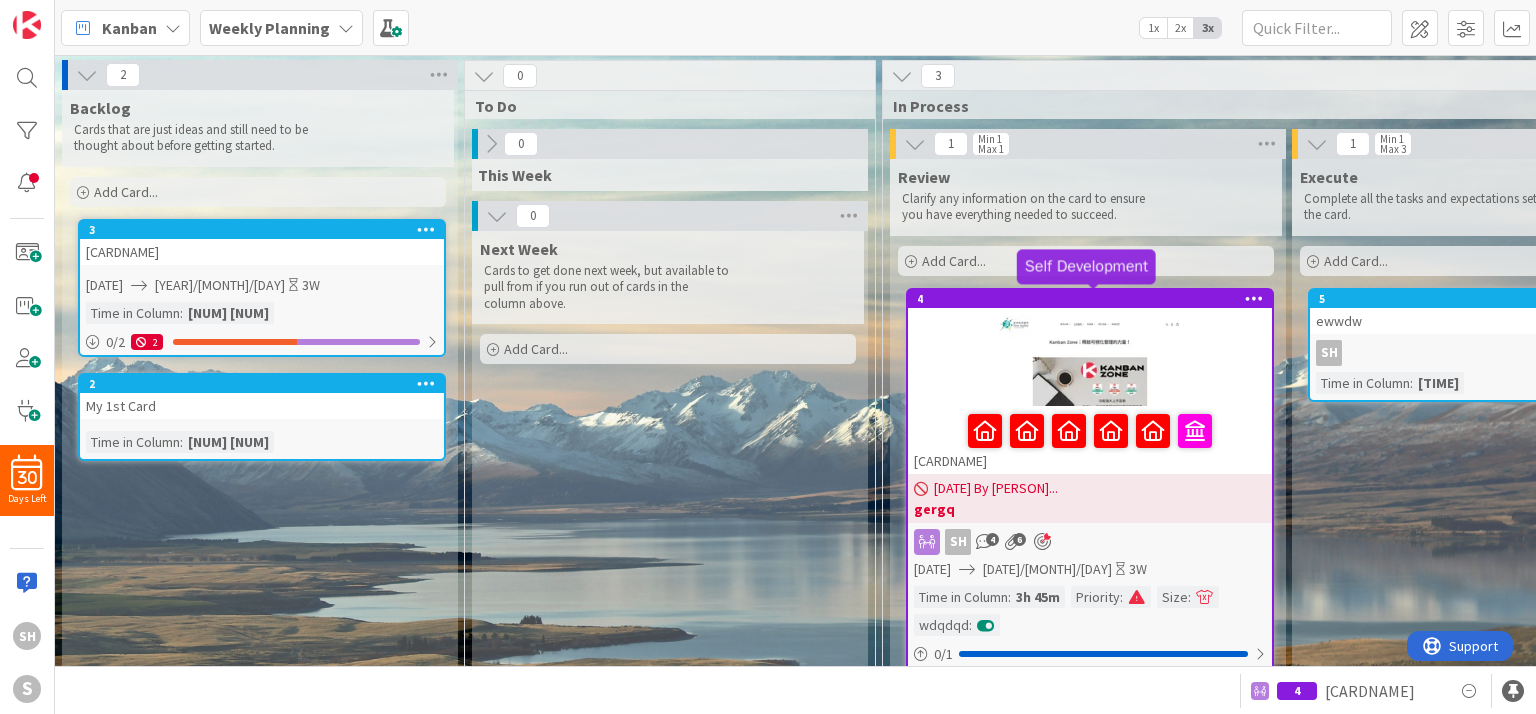 click on "4" at bounding box center (1094, 299) 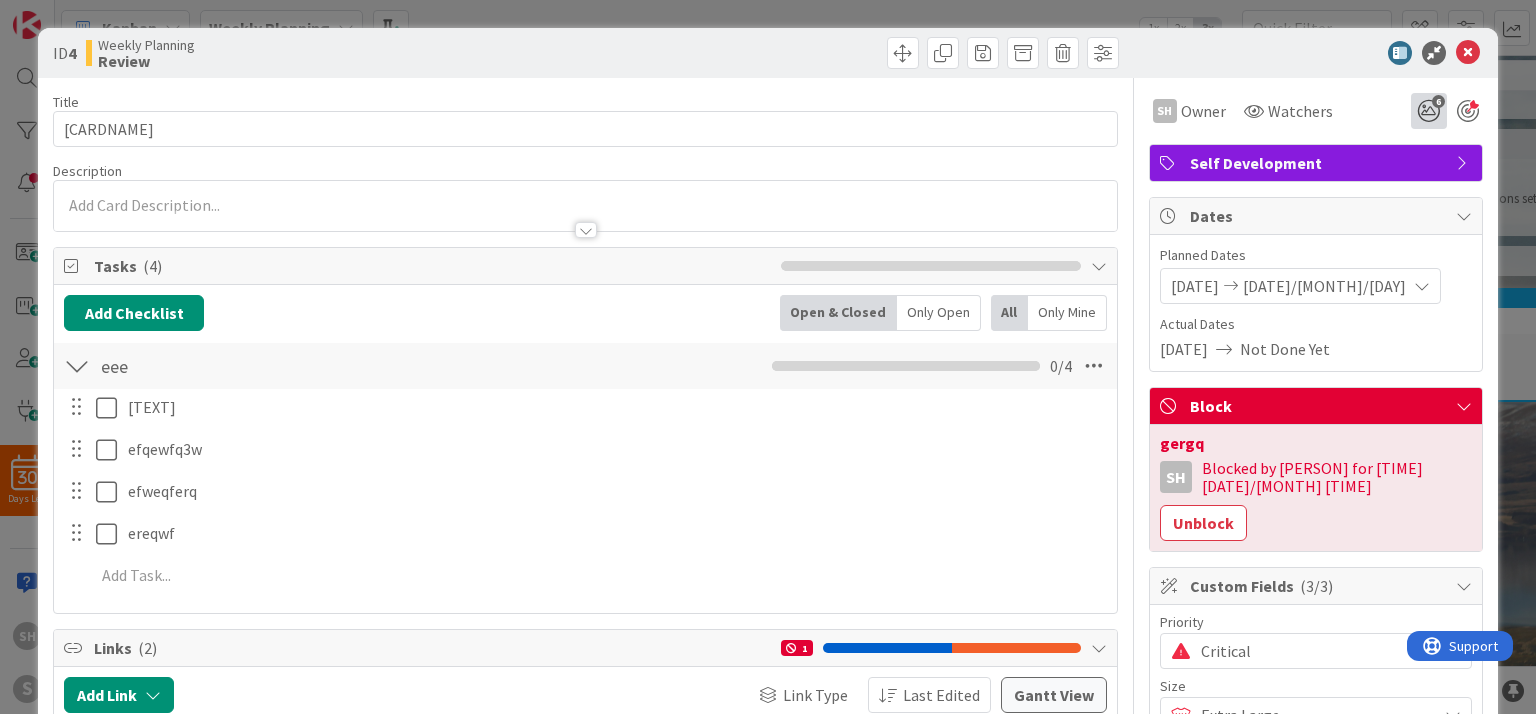scroll, scrollTop: 0, scrollLeft: 0, axis: both 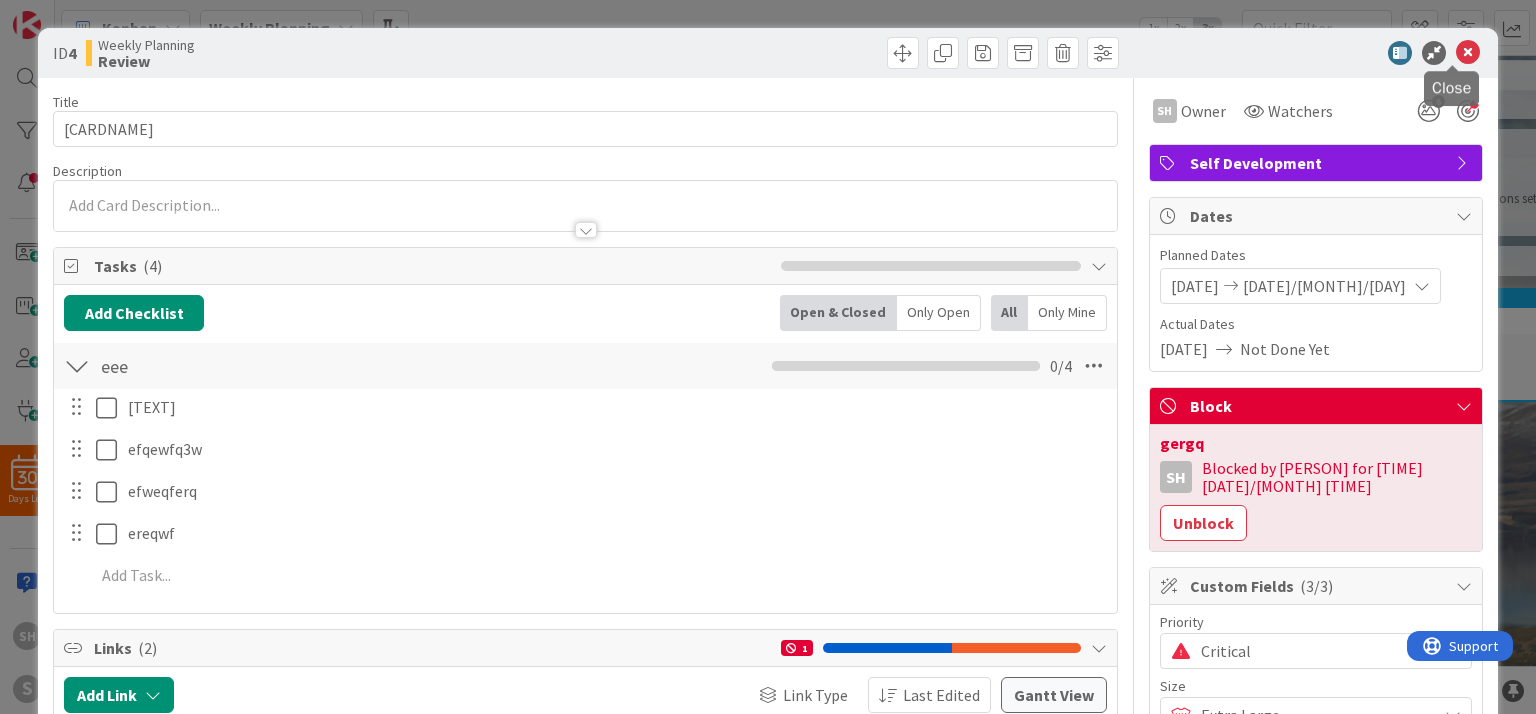 drag, startPoint x: 1450, startPoint y: 56, endPoint x: 1156, endPoint y: 191, distance: 323.51352 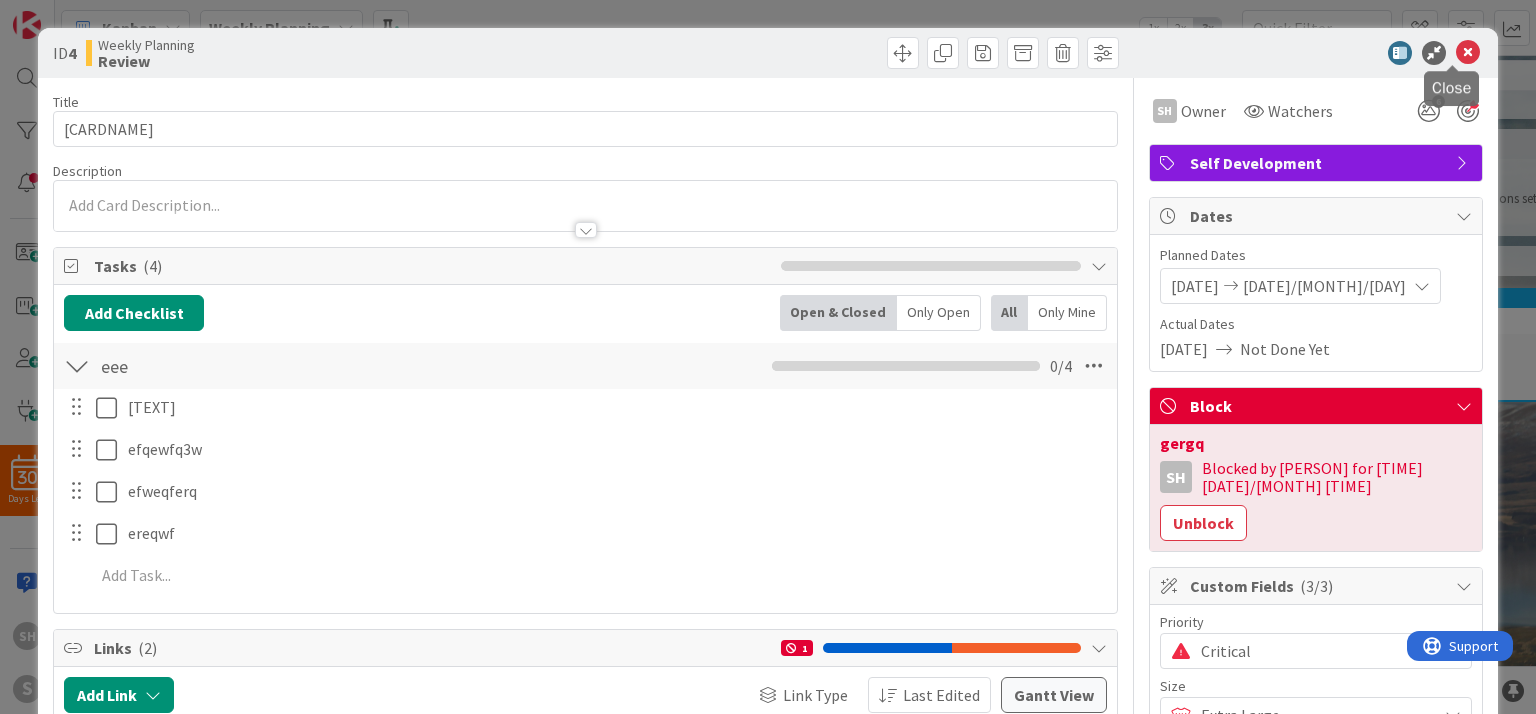 click at bounding box center (1468, 53) 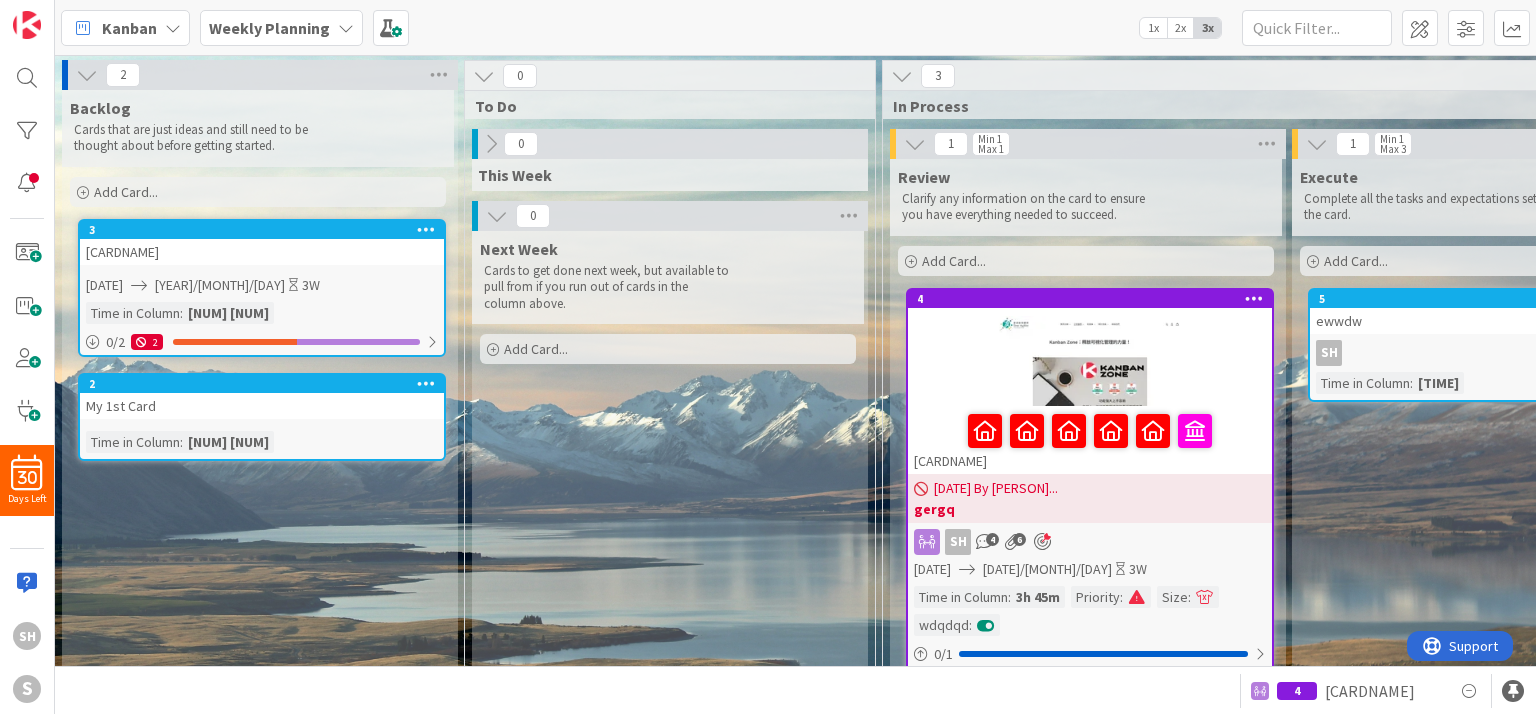 scroll, scrollTop: 68, scrollLeft: 0, axis: vertical 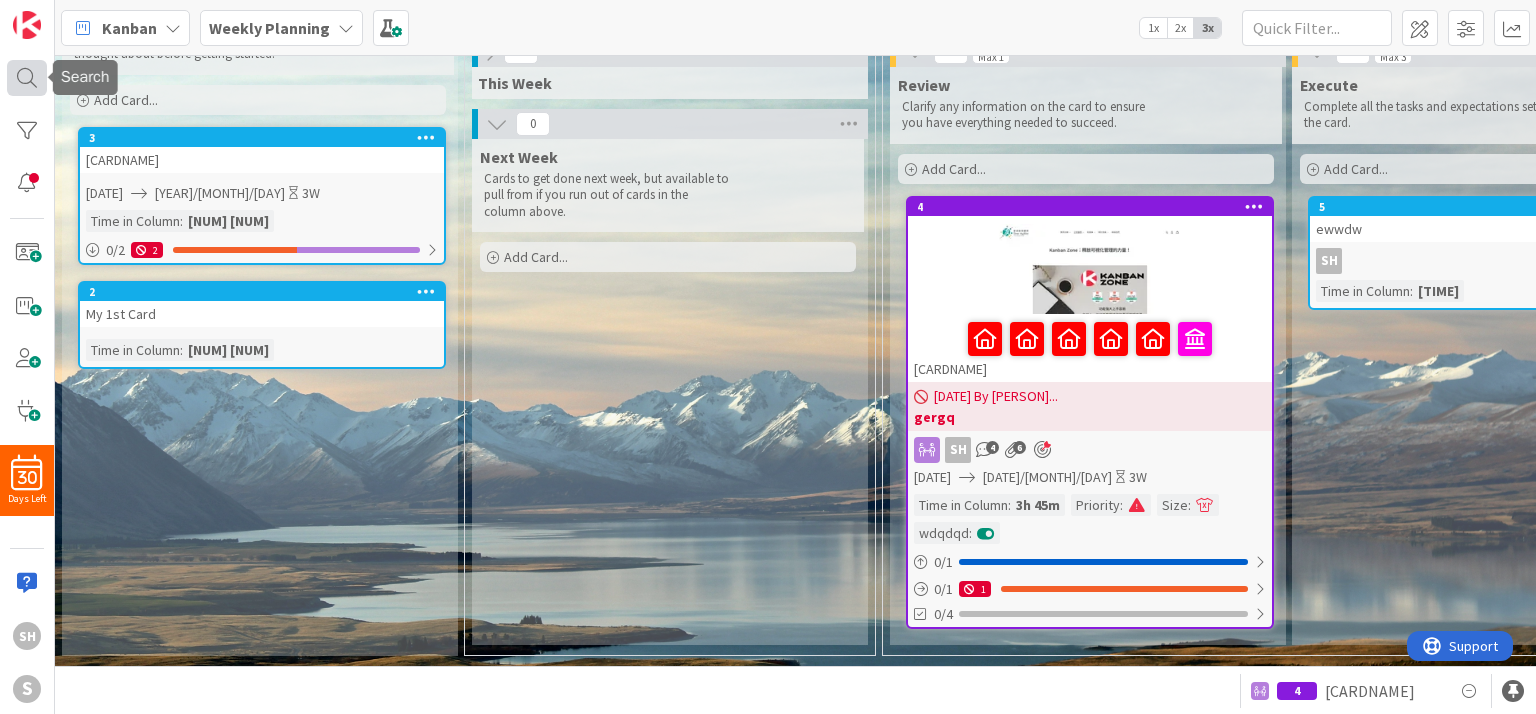 click at bounding box center (27, 78) 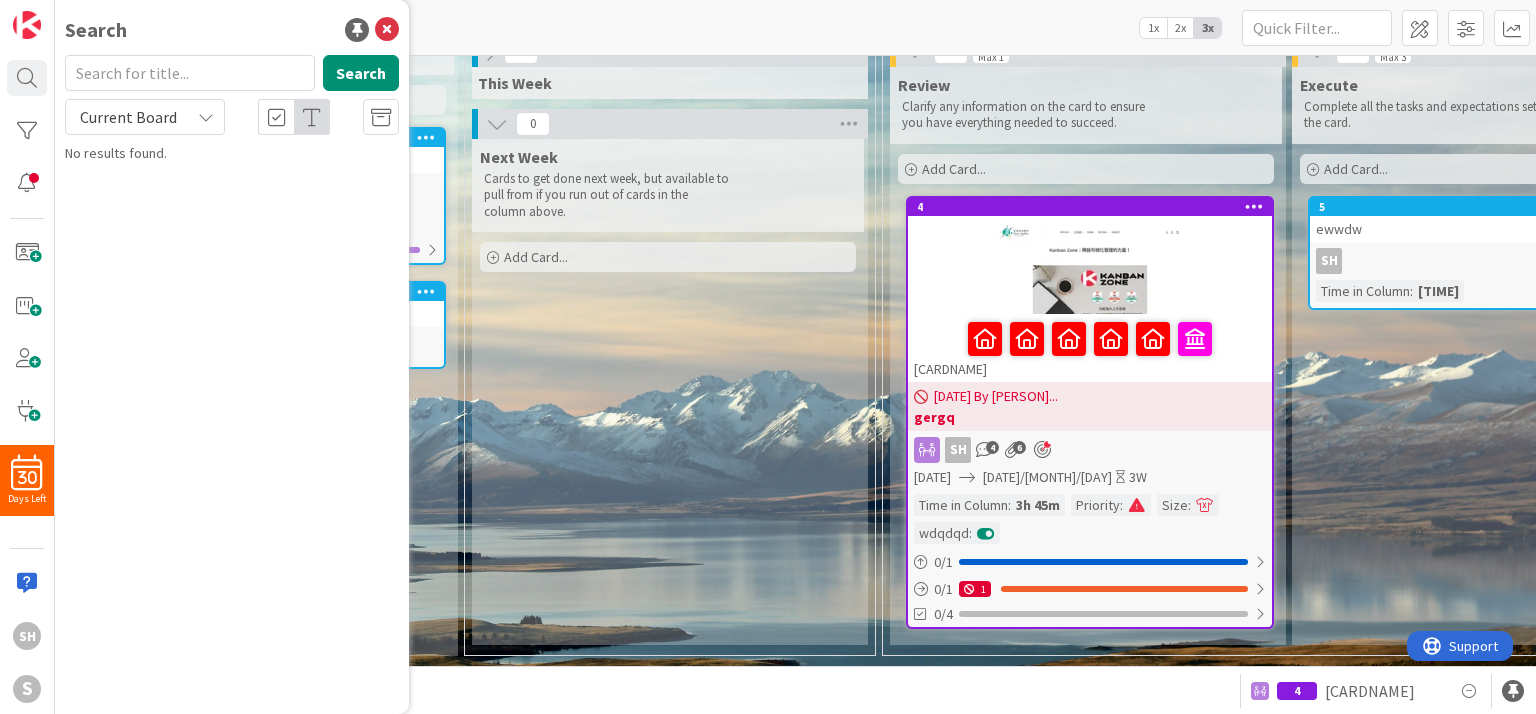 click on "Current Board" at bounding box center [145, 117] 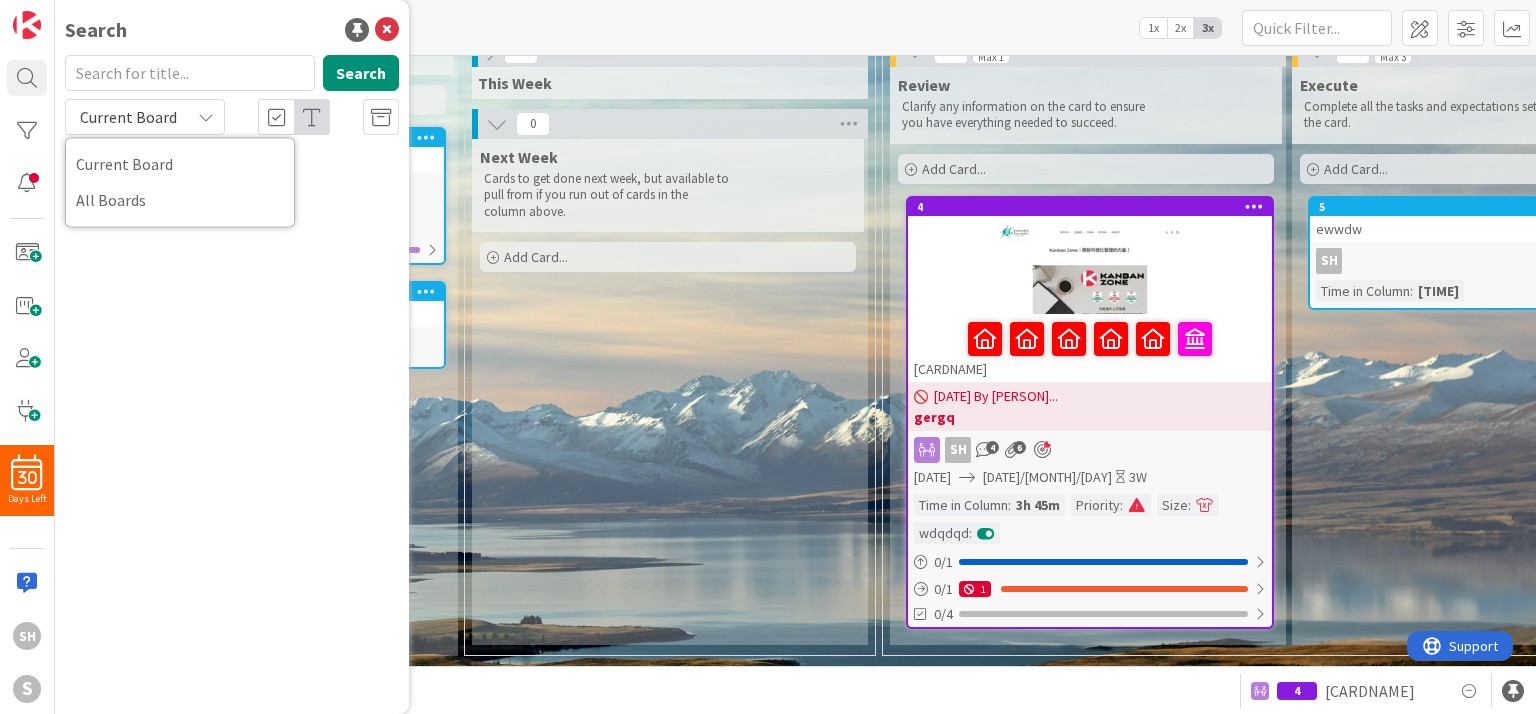 click on "Current Board" at bounding box center (145, 117) 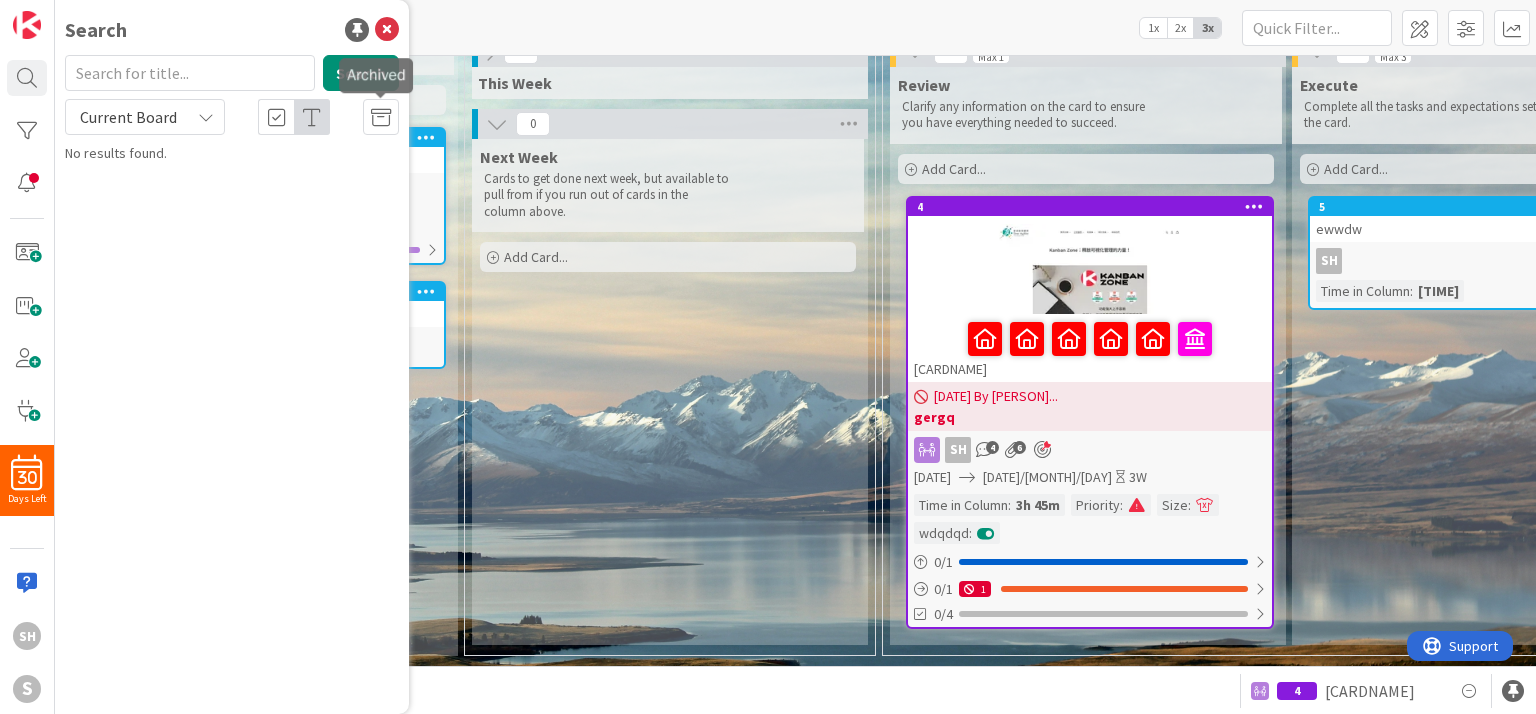 click at bounding box center (381, 117) 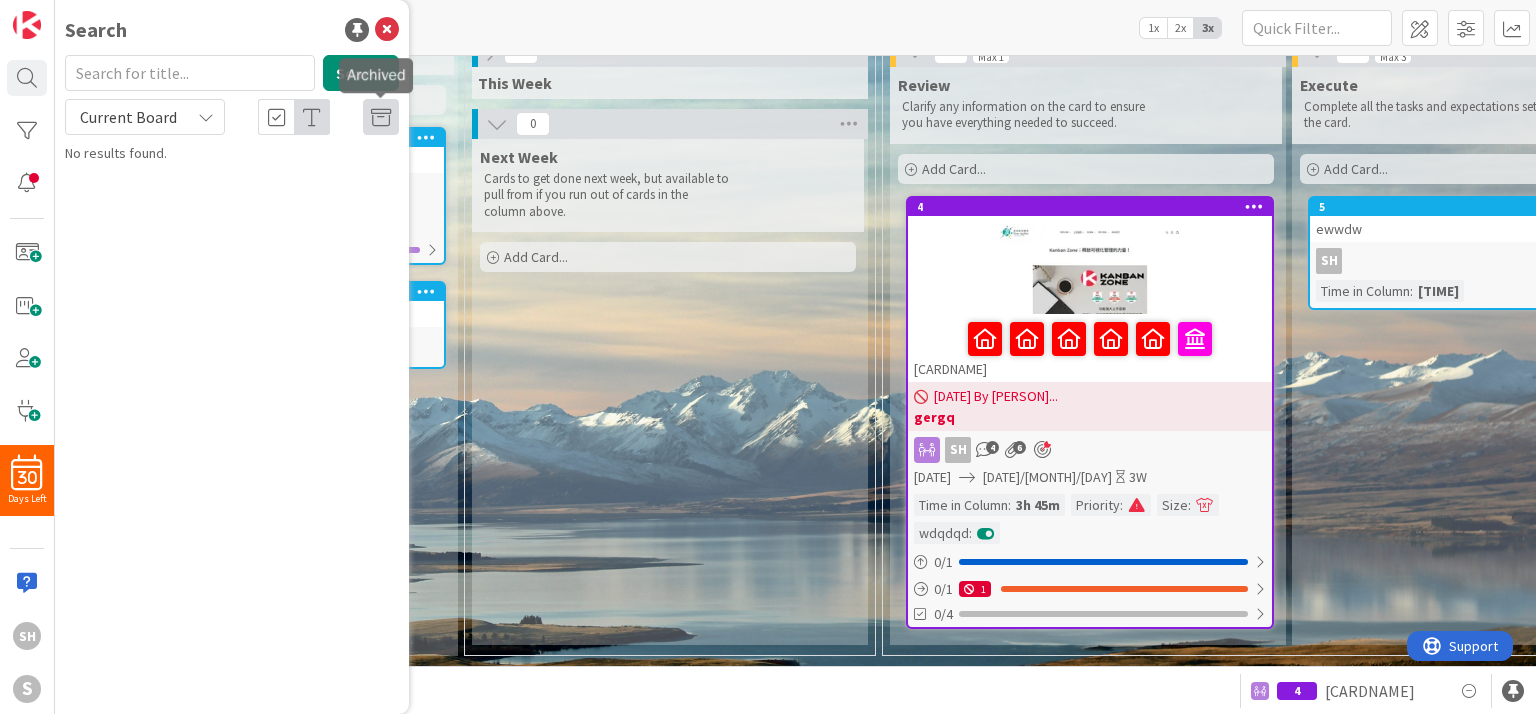 click at bounding box center [381, 118] 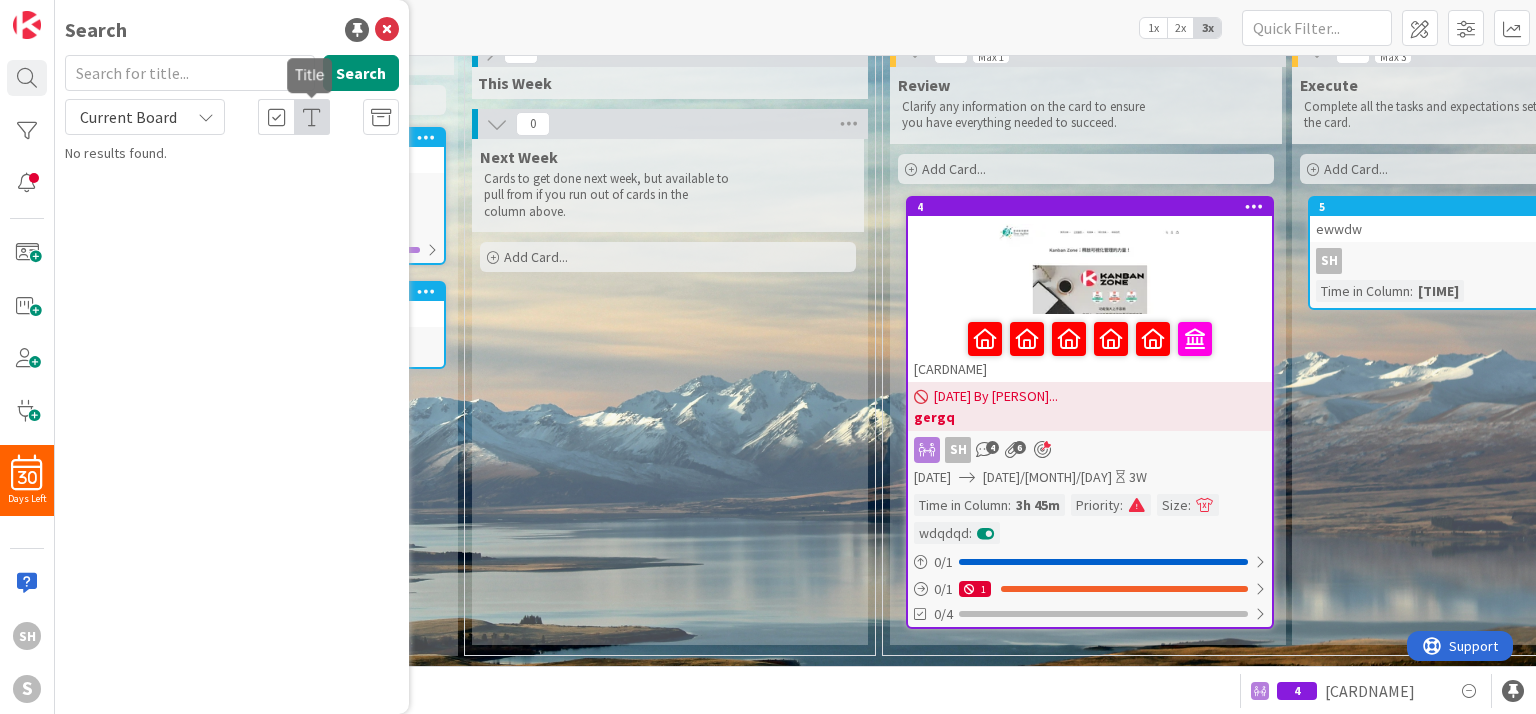 click at bounding box center (312, 118) 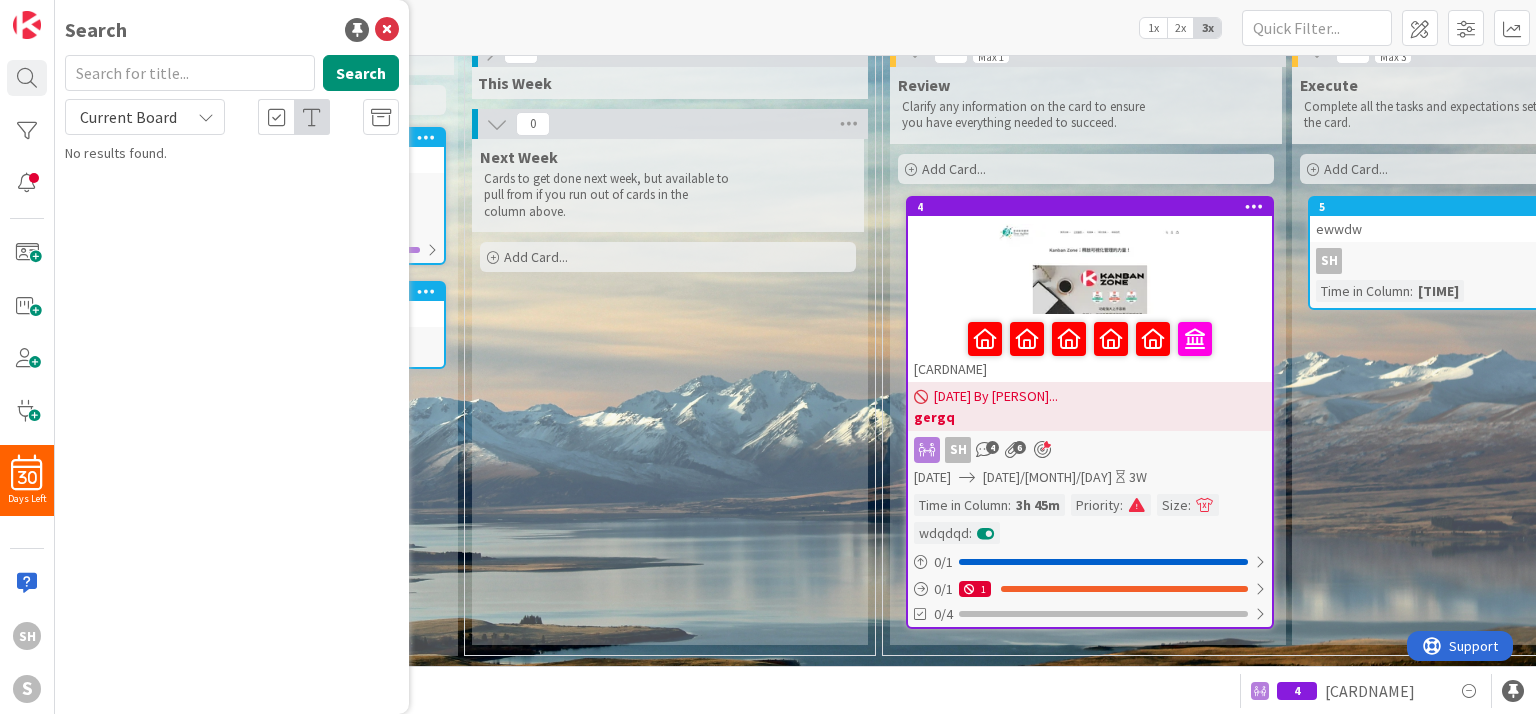 click at bounding box center [277, 118] 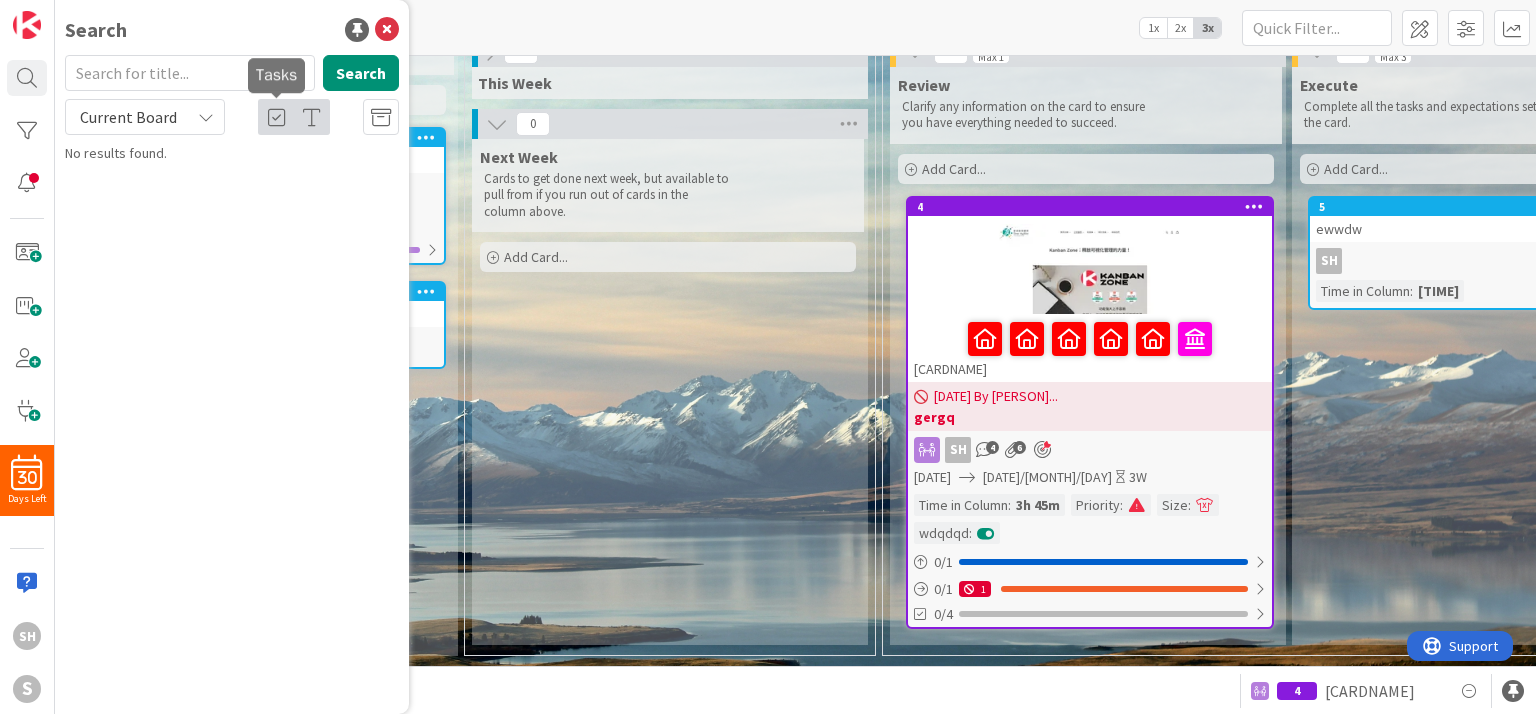 click at bounding box center (277, 118) 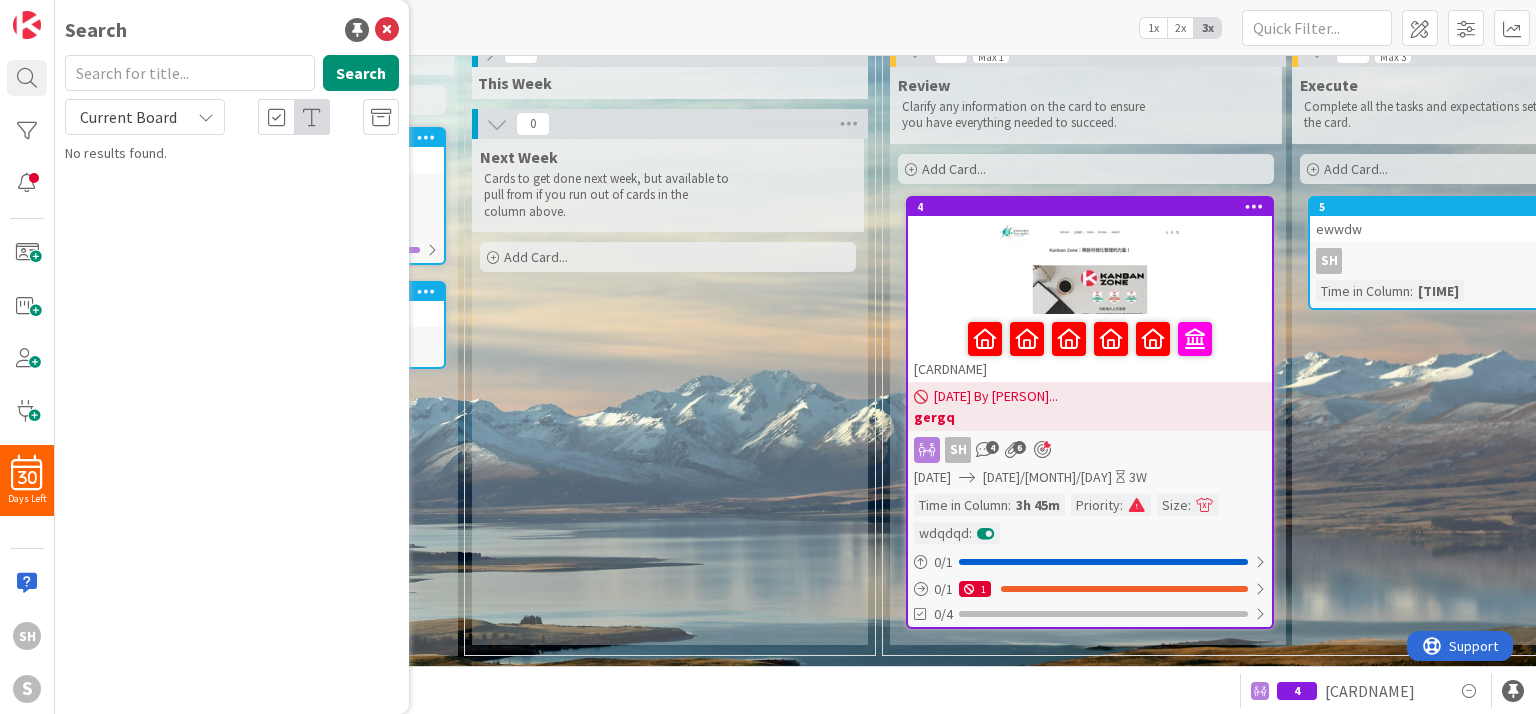 click at bounding box center [312, 118] 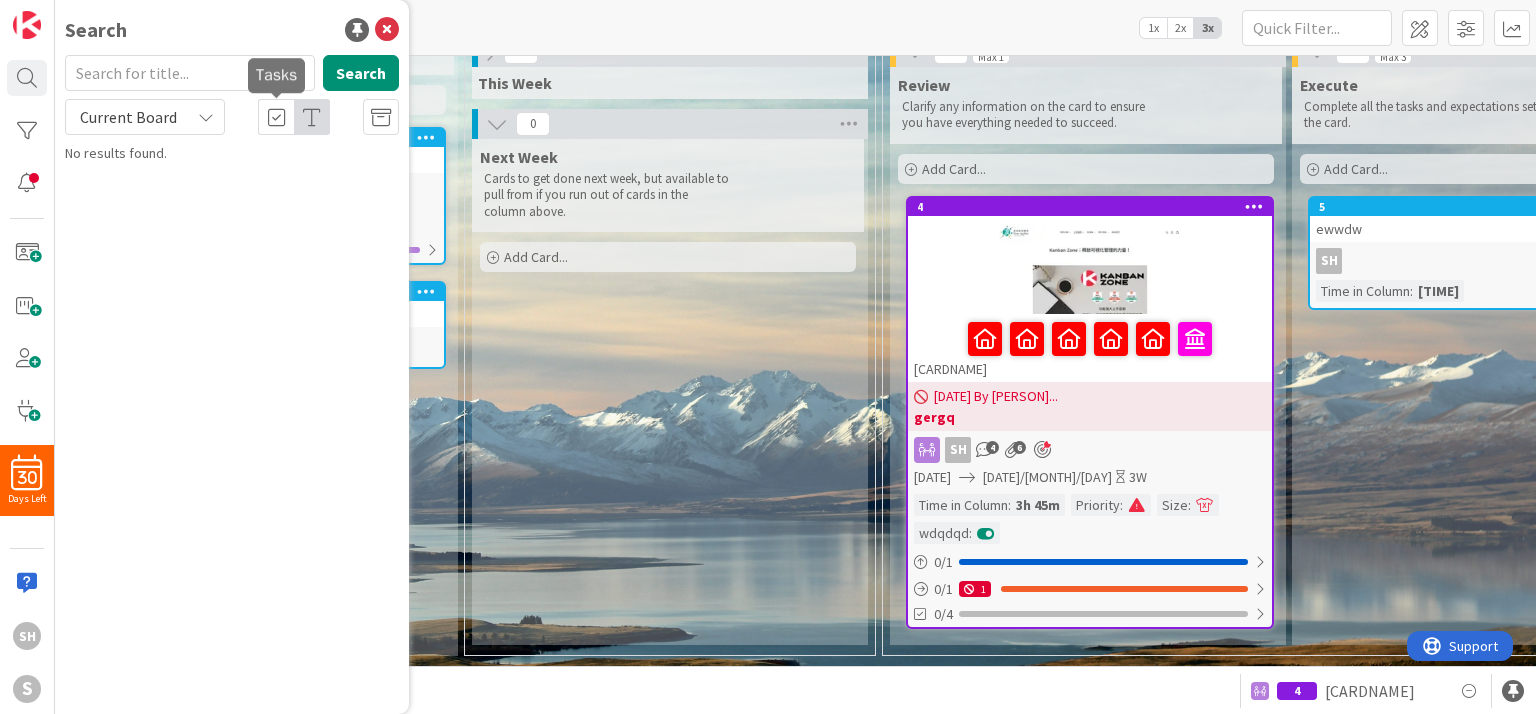 click at bounding box center [312, 118] 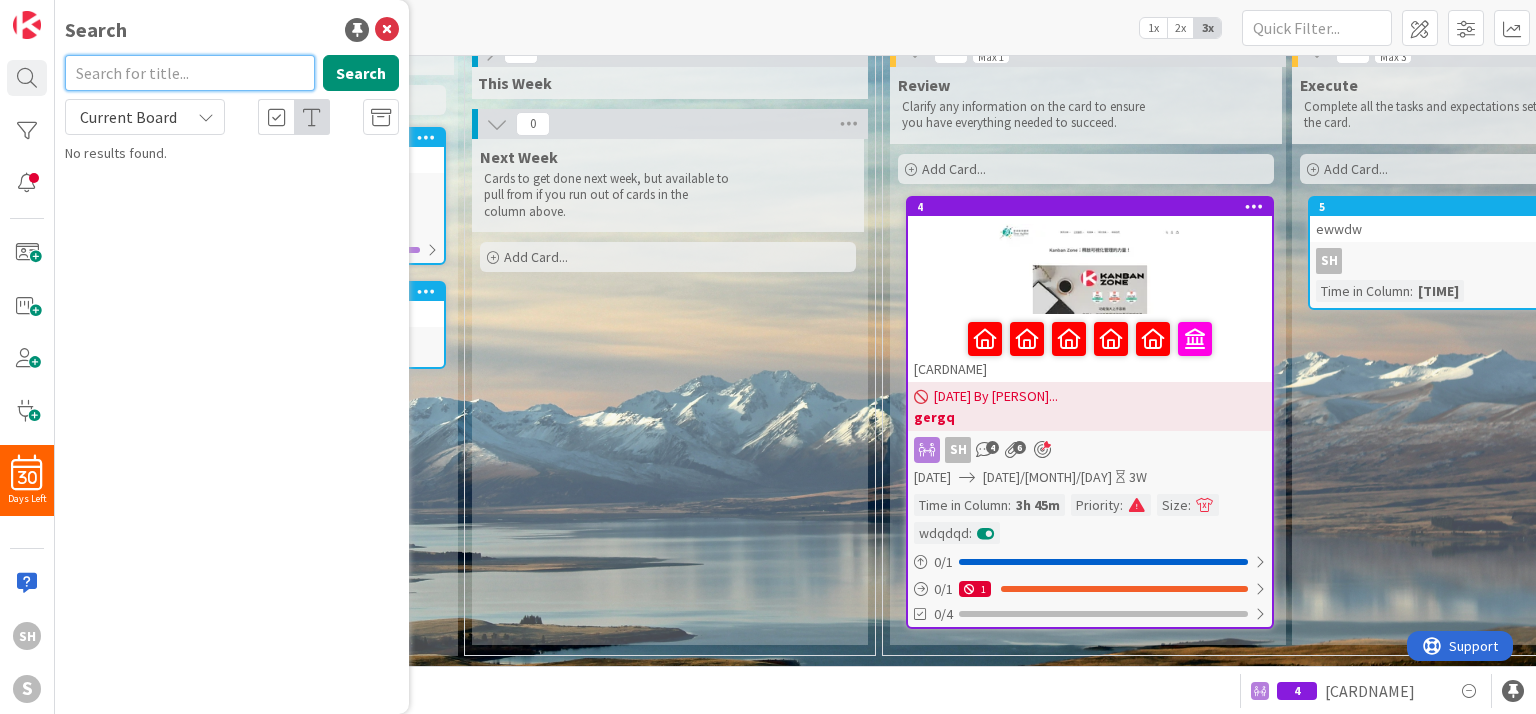 click at bounding box center (190, 73) 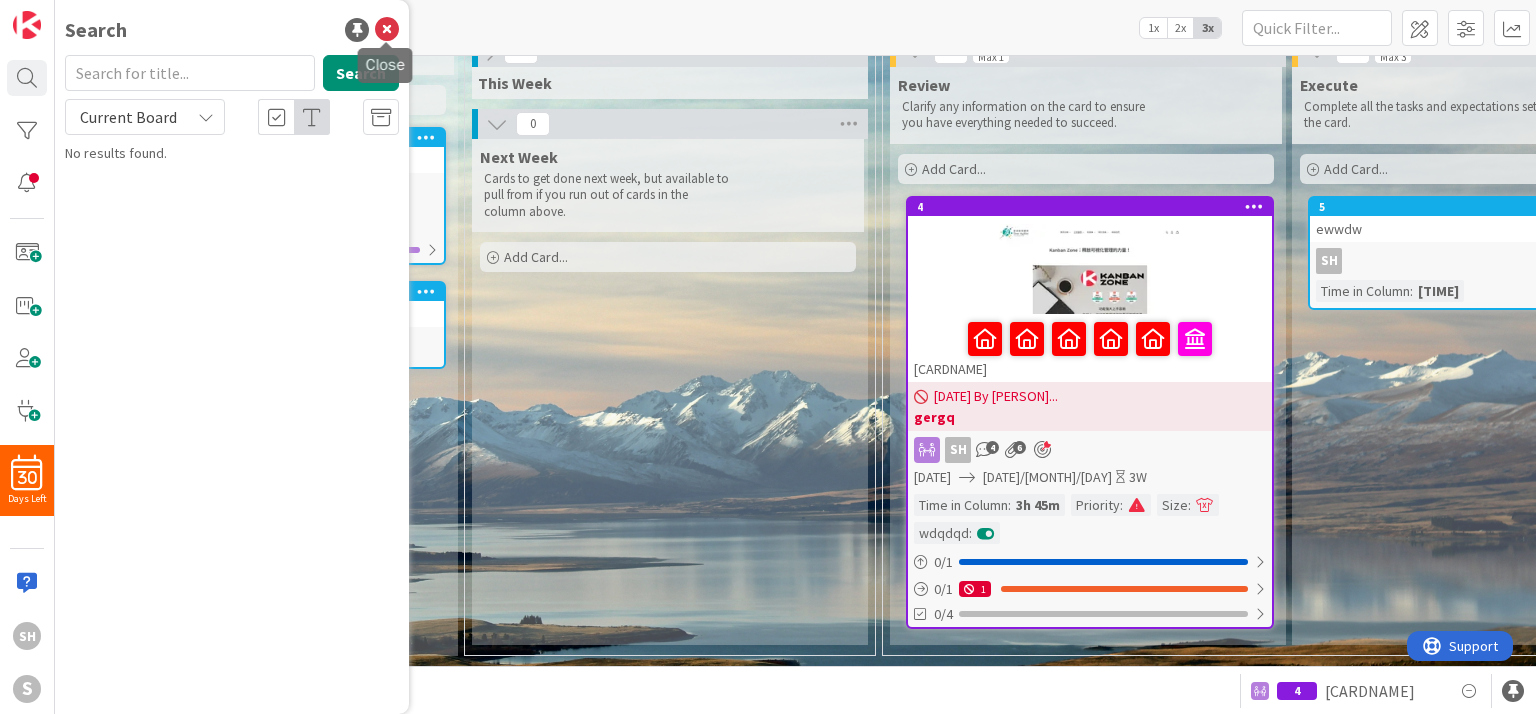click at bounding box center (387, 30) 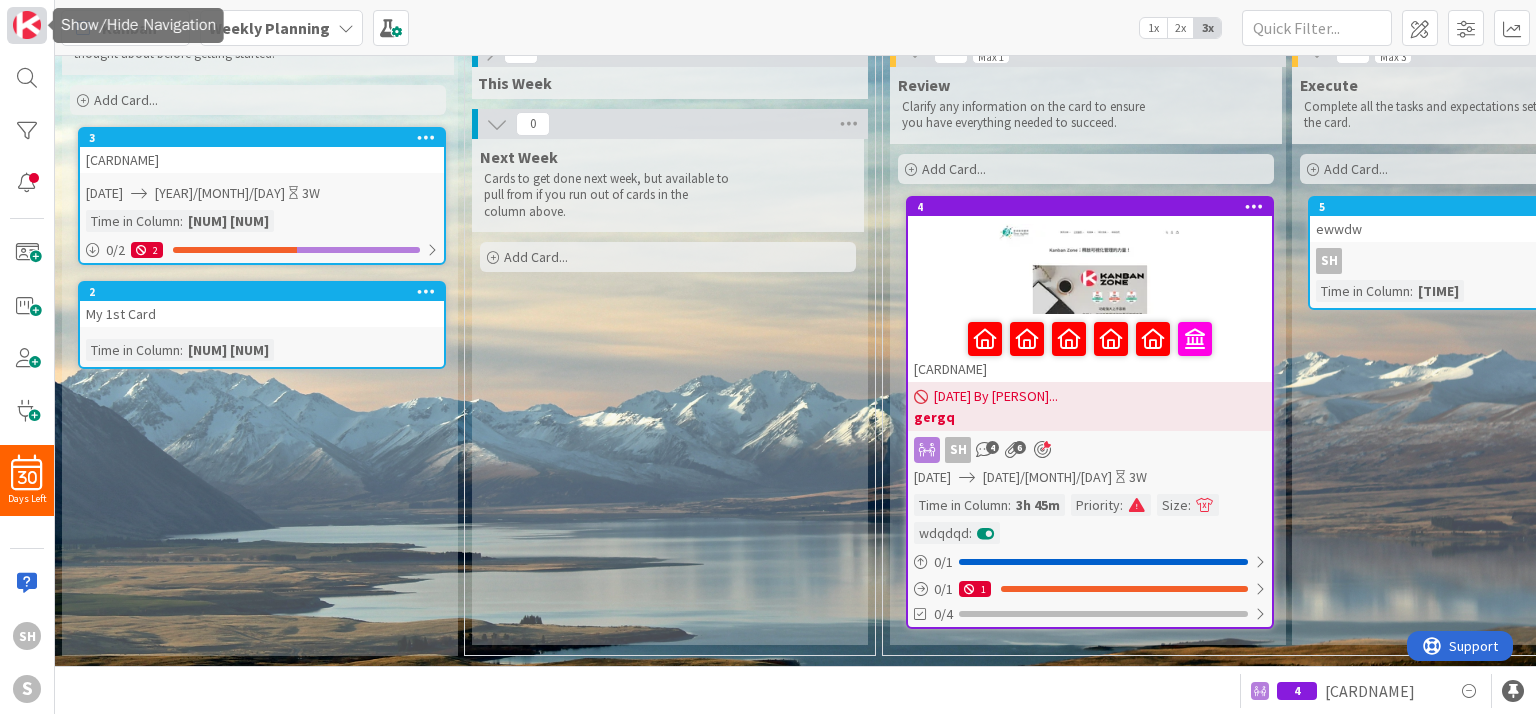 click at bounding box center [27, 25] 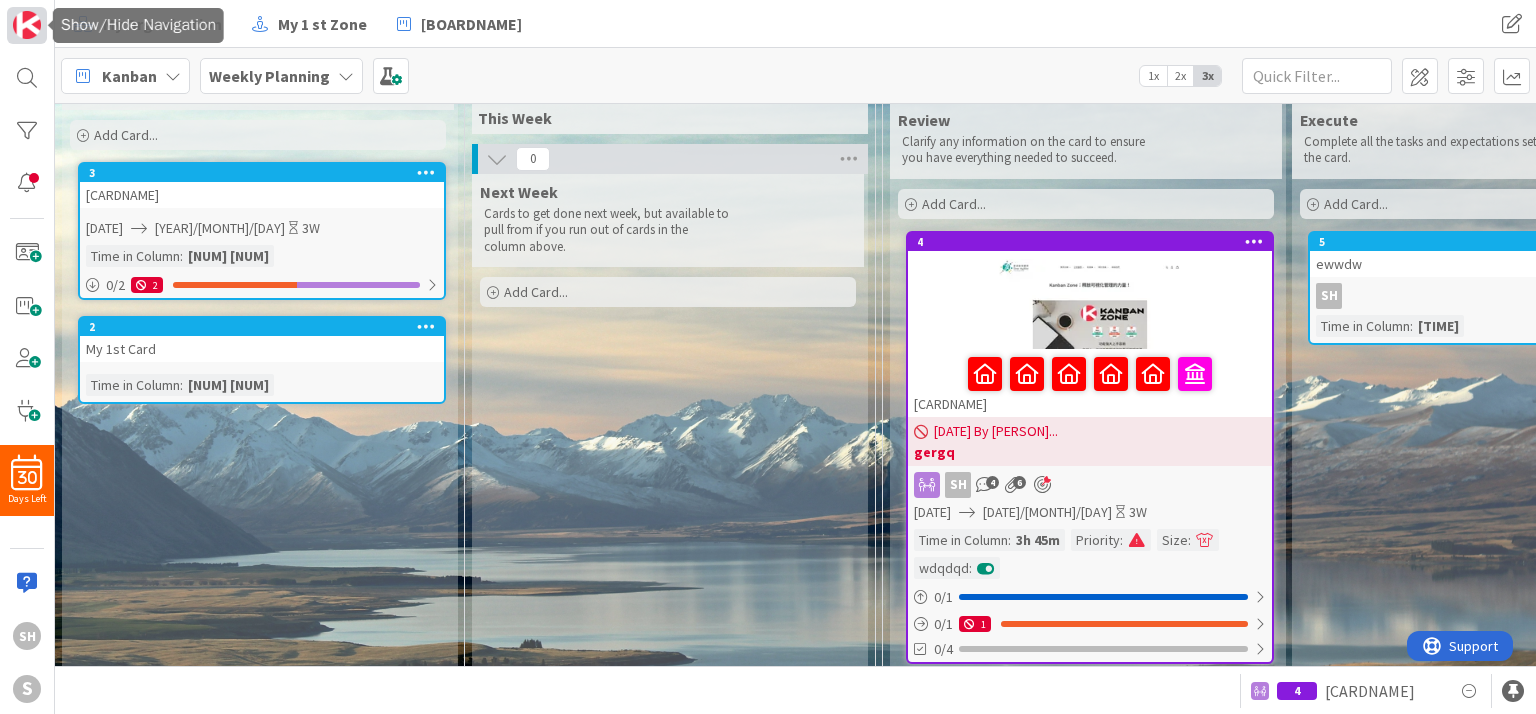 click at bounding box center [27, 25] 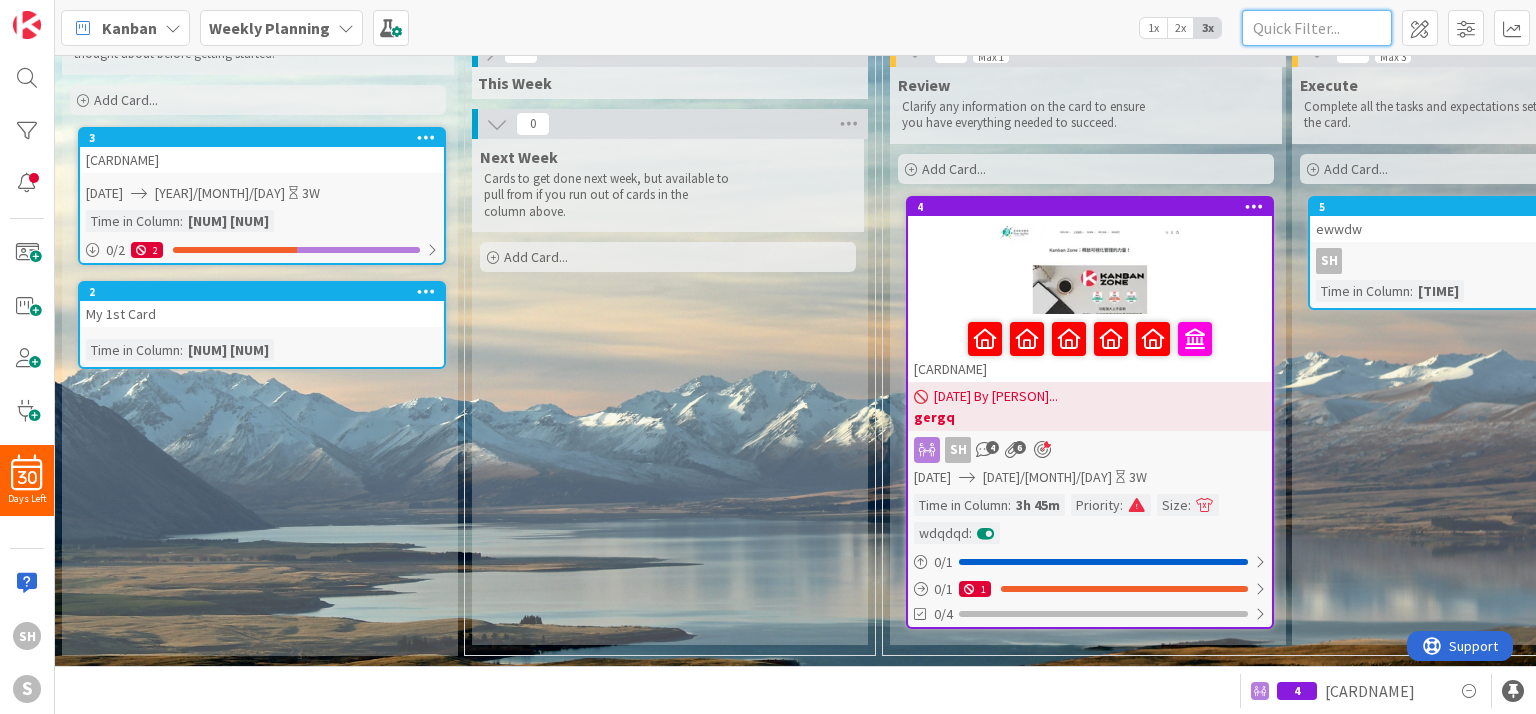 click at bounding box center (1317, 28) 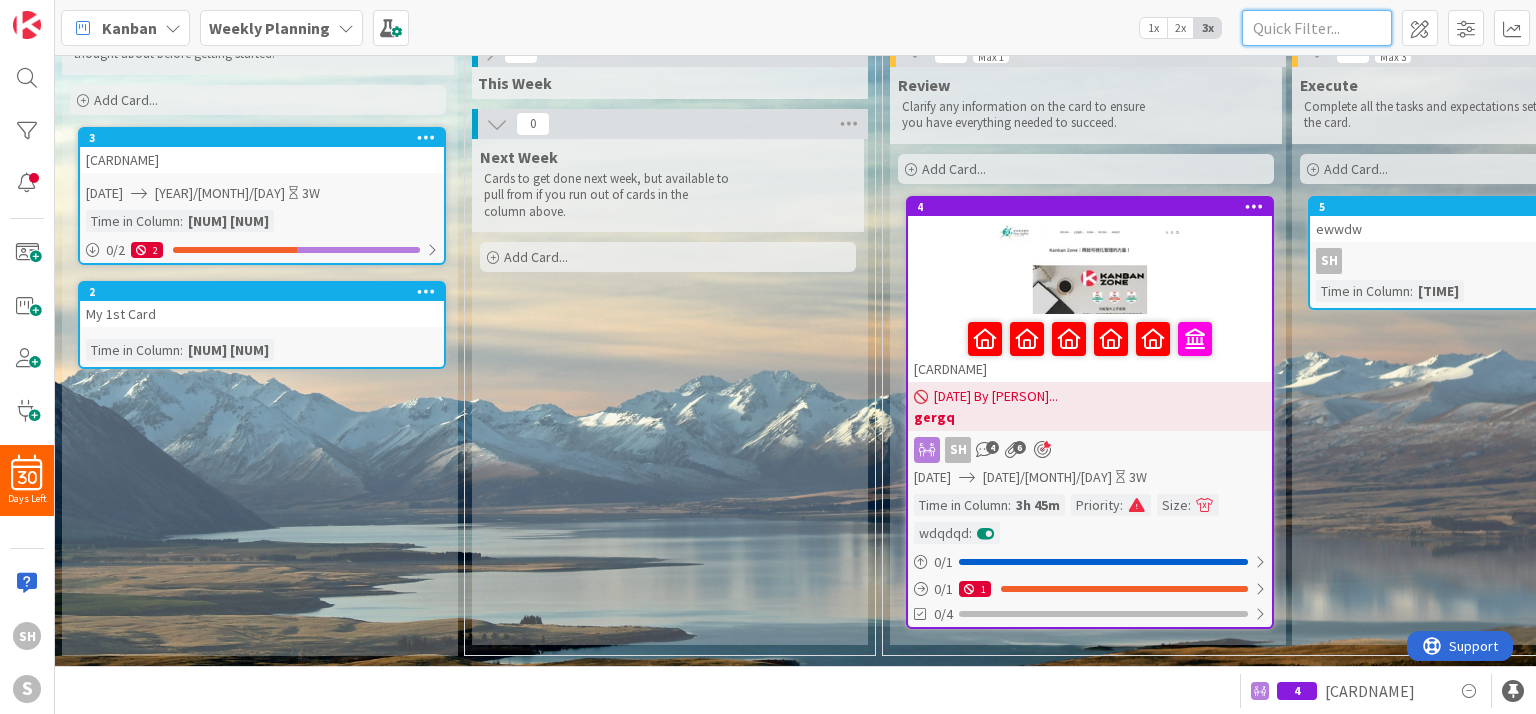 click at bounding box center [1317, 28] 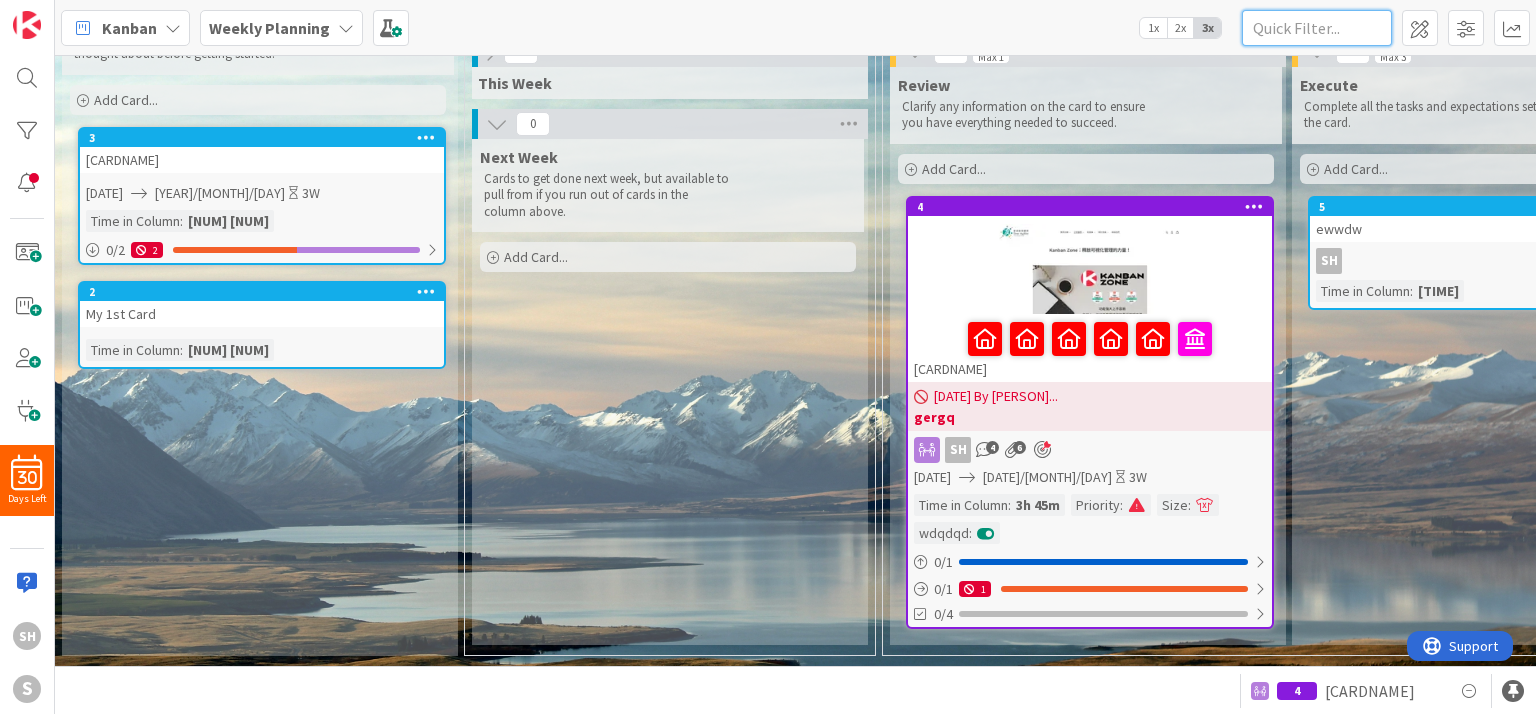 click at bounding box center [1317, 28] 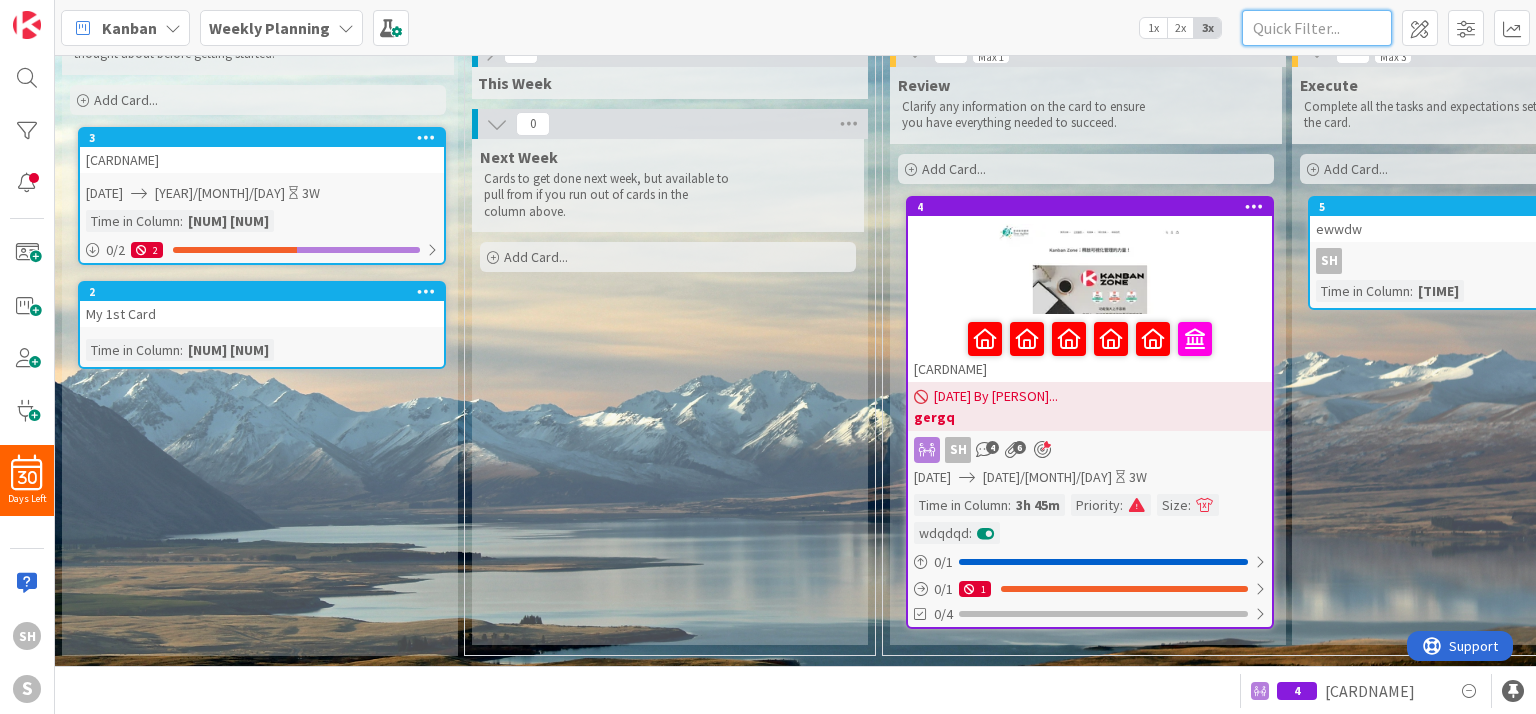 click at bounding box center [1317, 28] 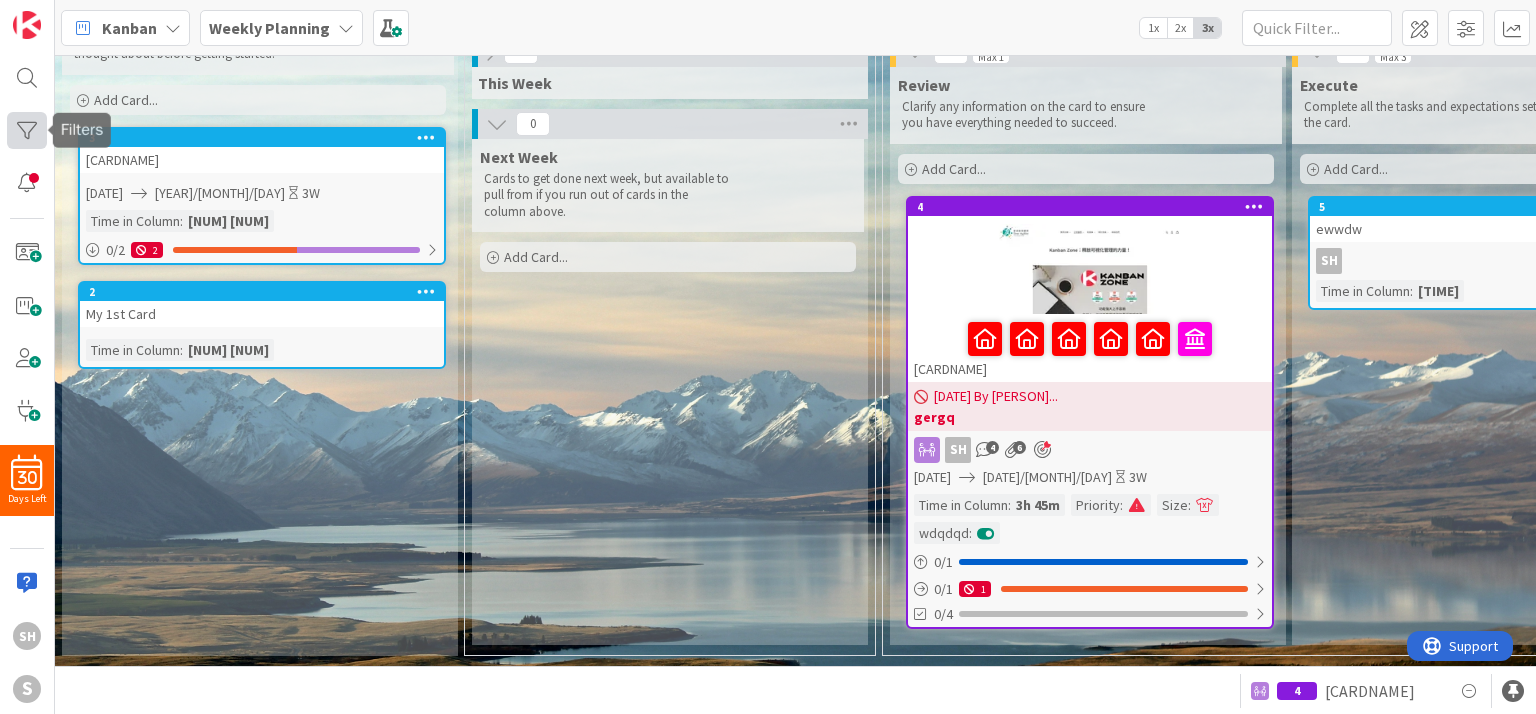 click at bounding box center (27, 130) 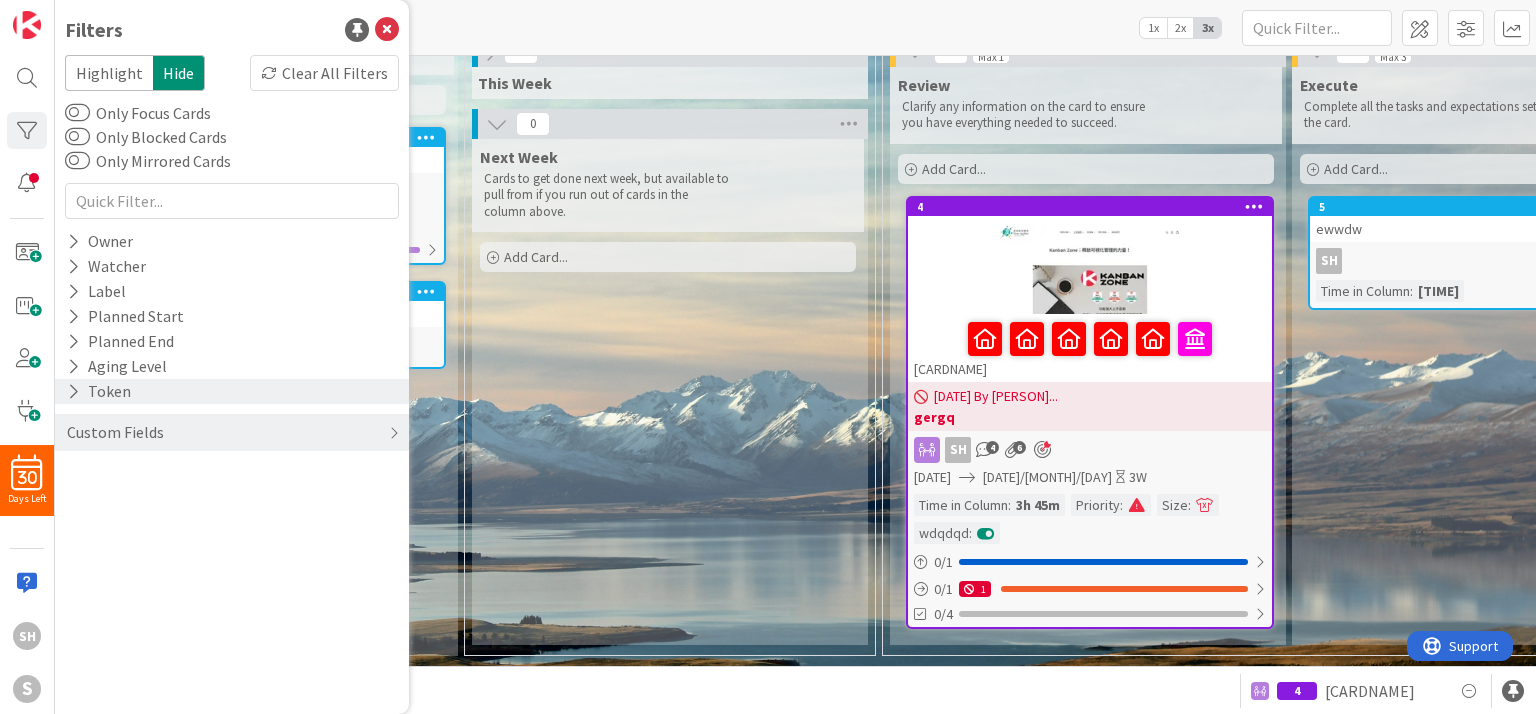 click on "Token" at bounding box center [99, 391] 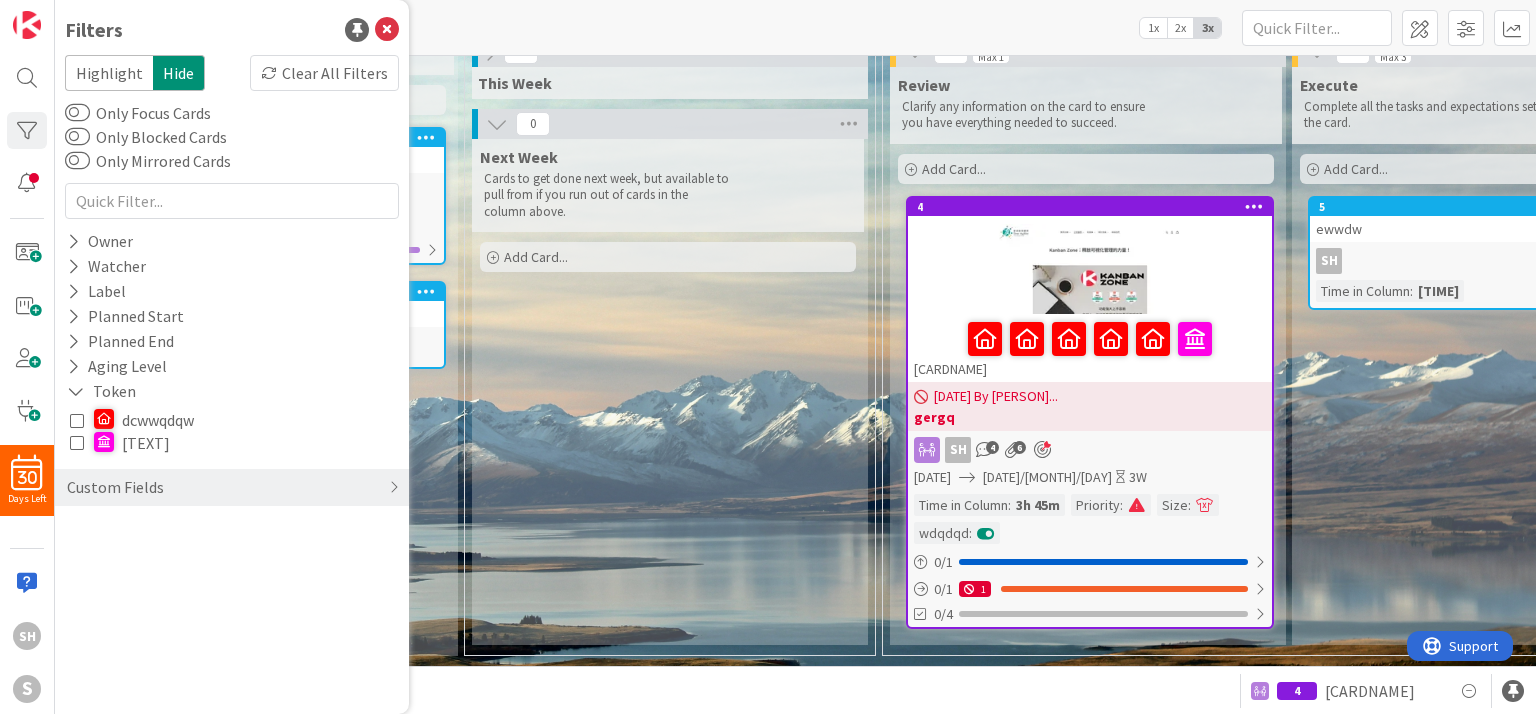 click on "[TEXT]" at bounding box center [146, 443] 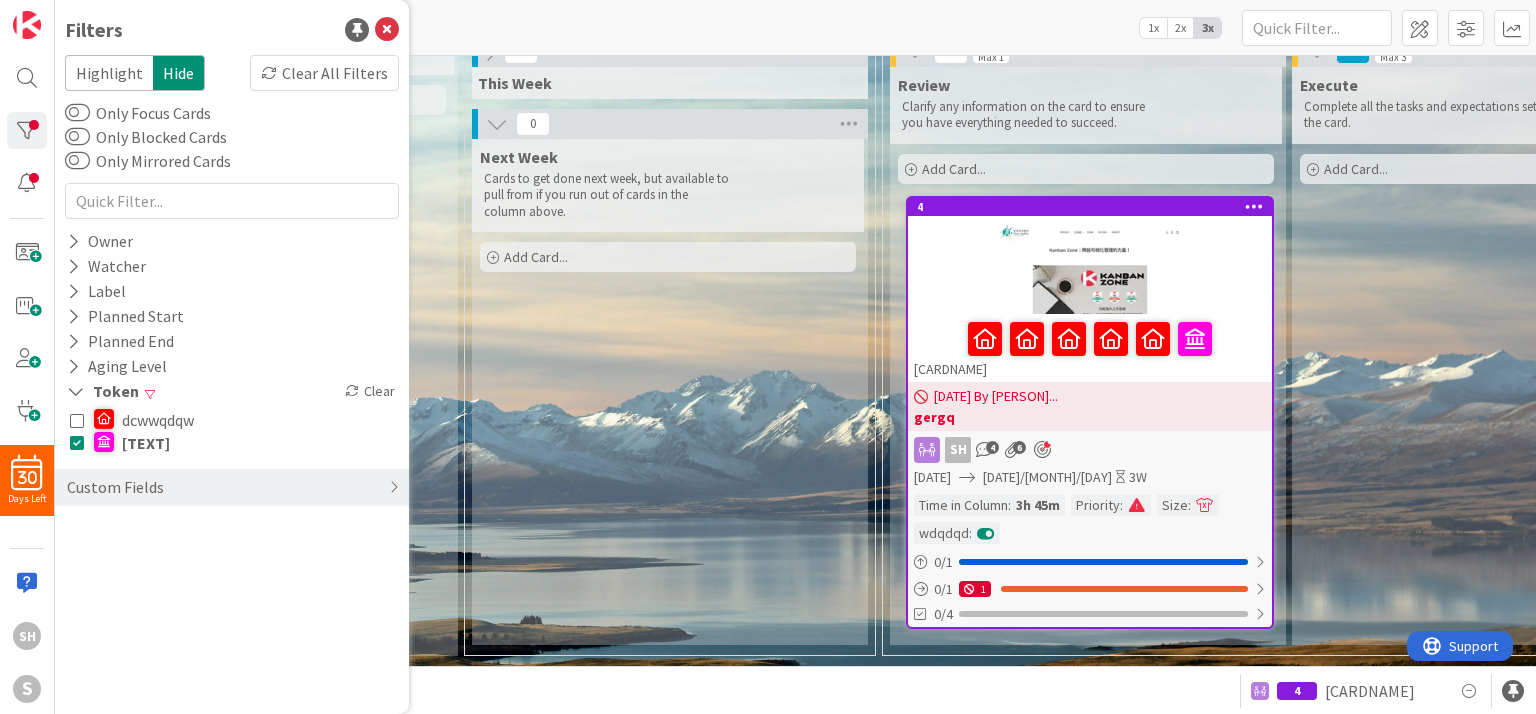click on "[TEXT]" at bounding box center (146, 443) 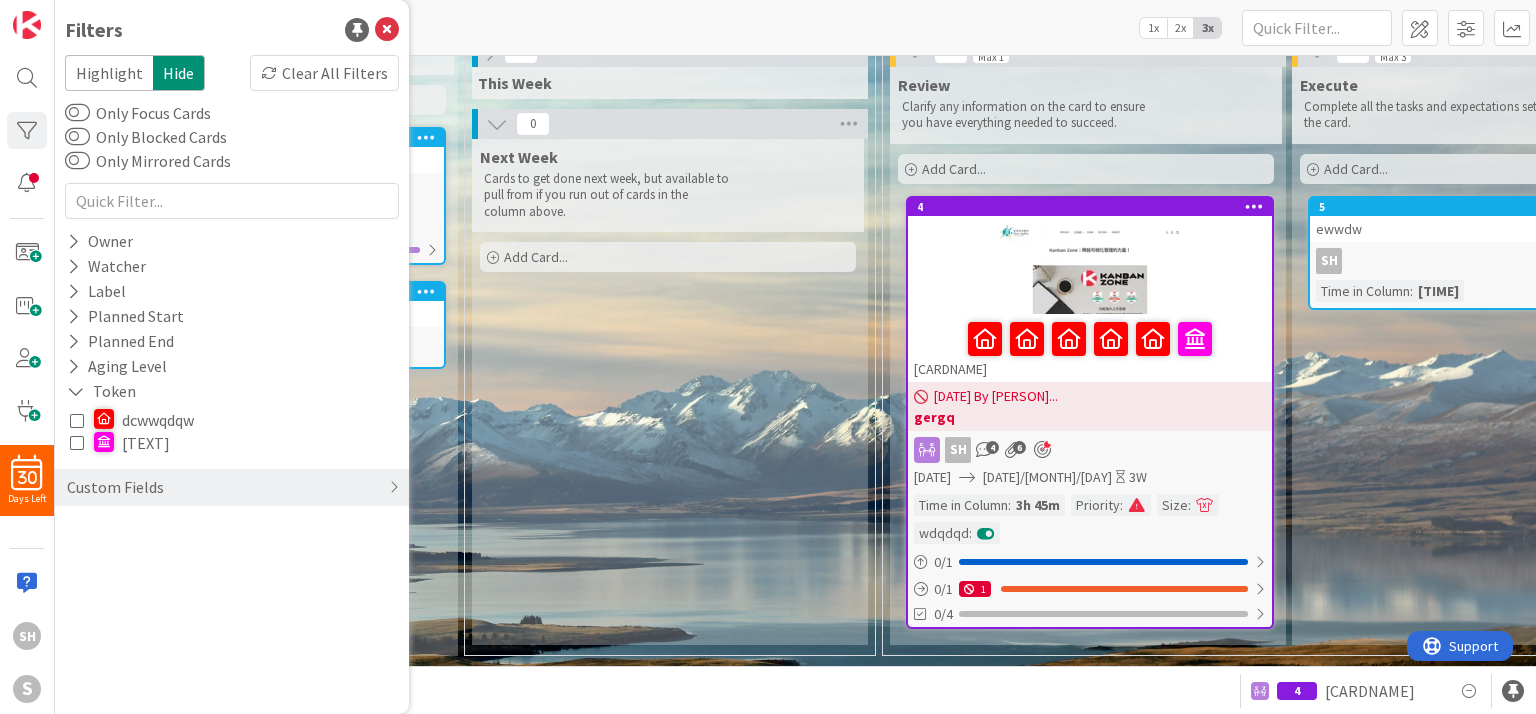 click on "dcwwqdqw" at bounding box center [158, 420] 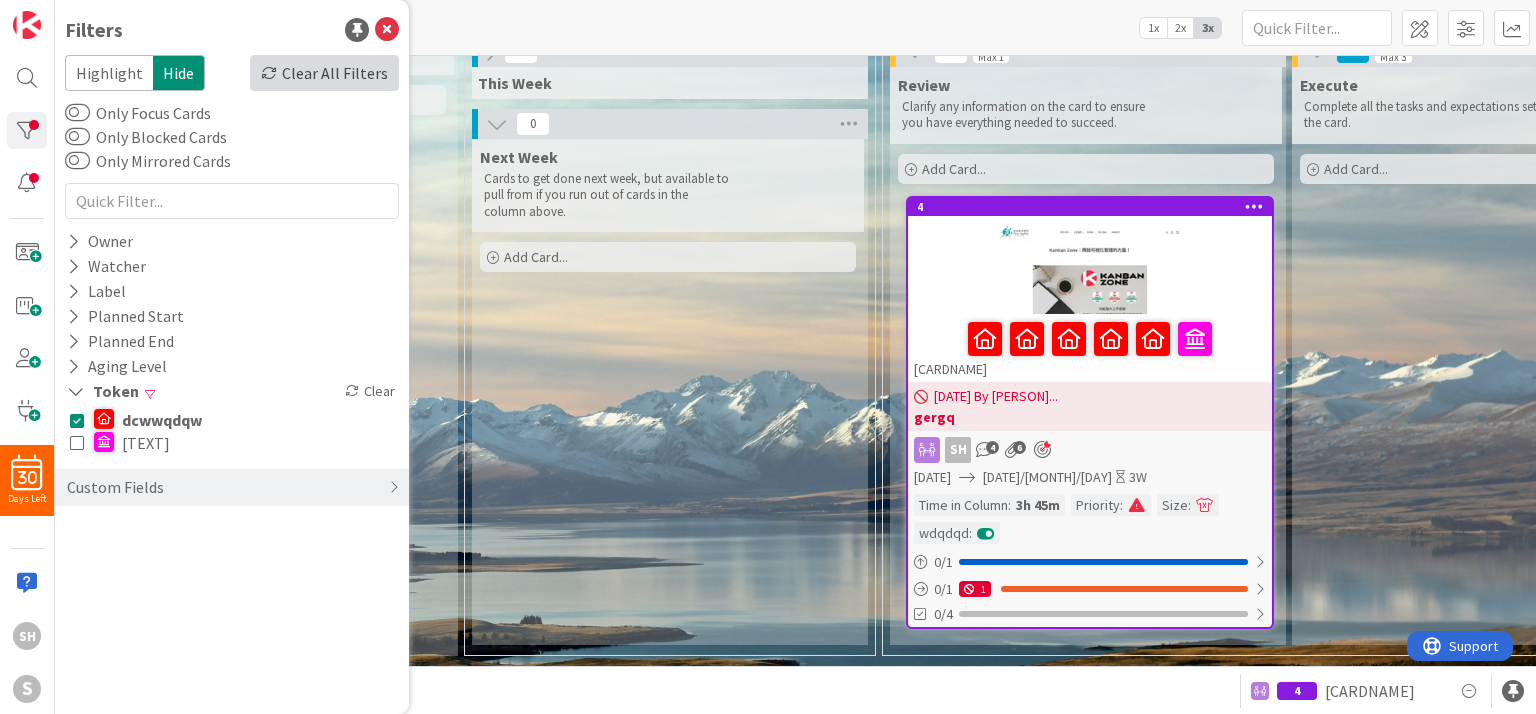 click on "Clear All Filters" at bounding box center [324, 73] 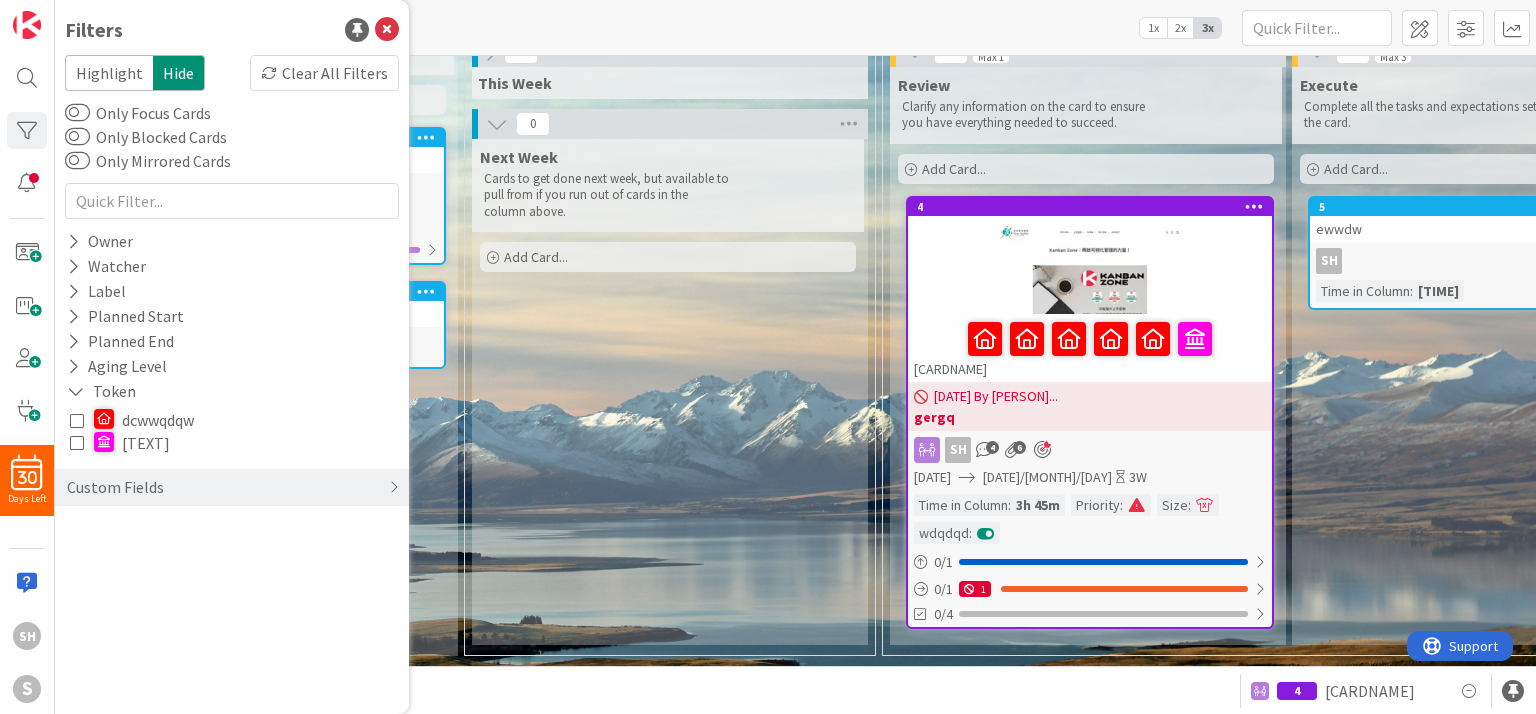 click on "dcwwqdqw" at bounding box center [158, 420] 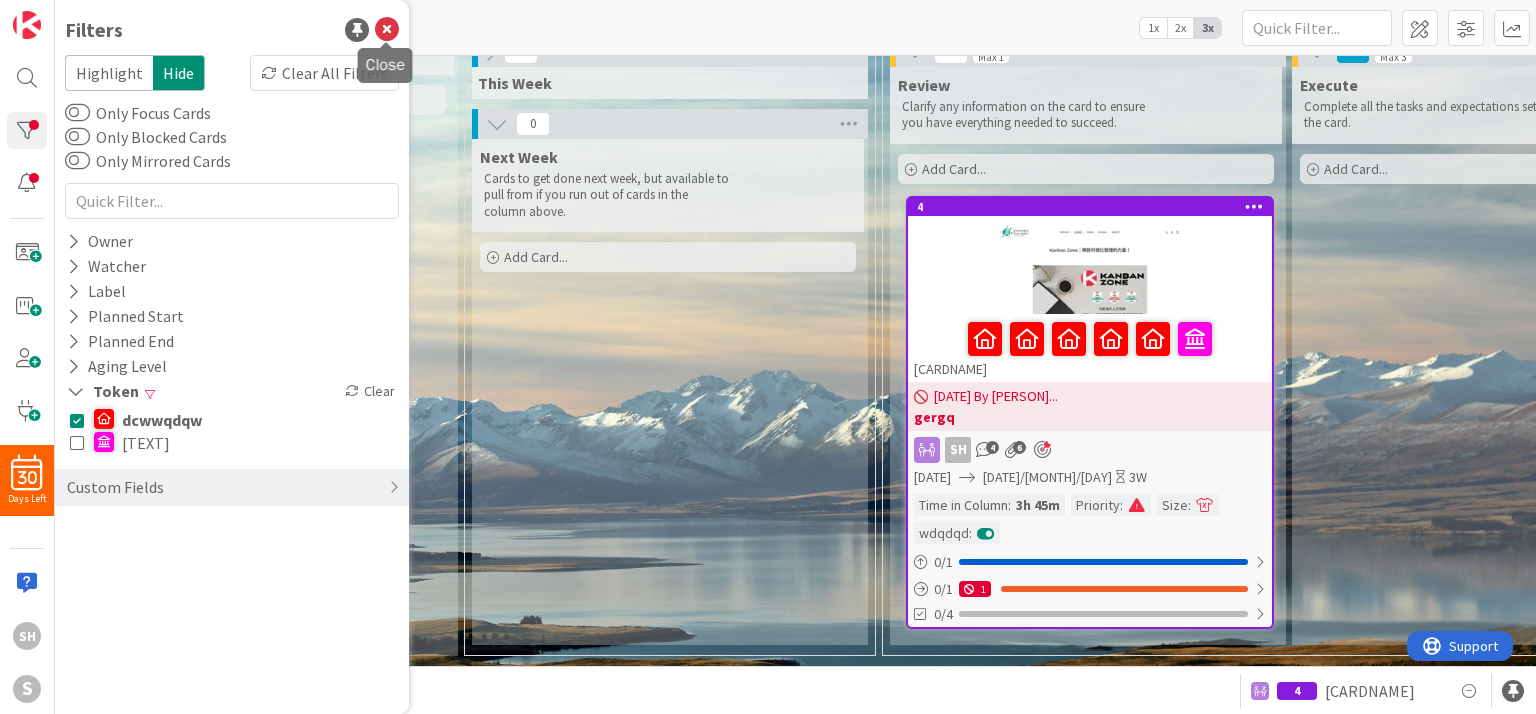 click at bounding box center [387, 30] 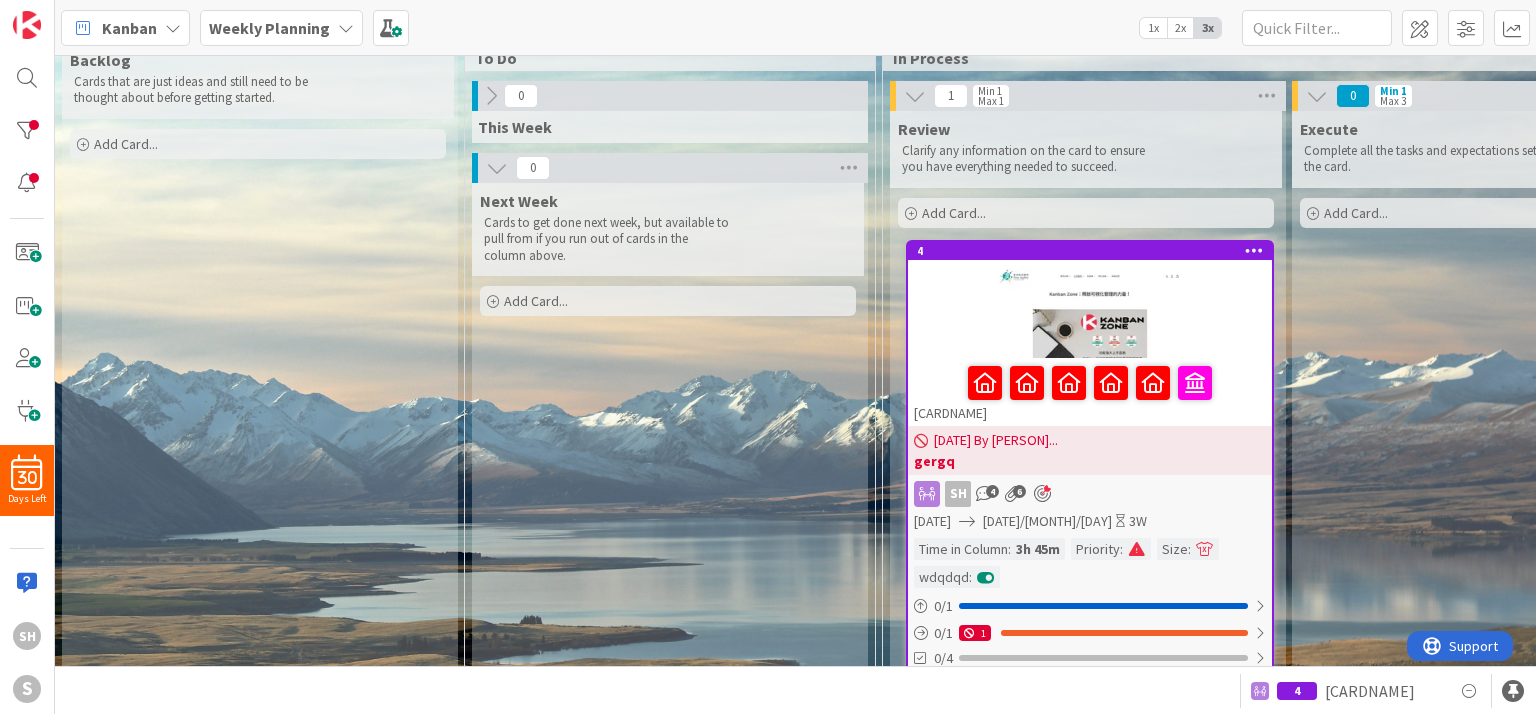 scroll, scrollTop: 0, scrollLeft: 0, axis: both 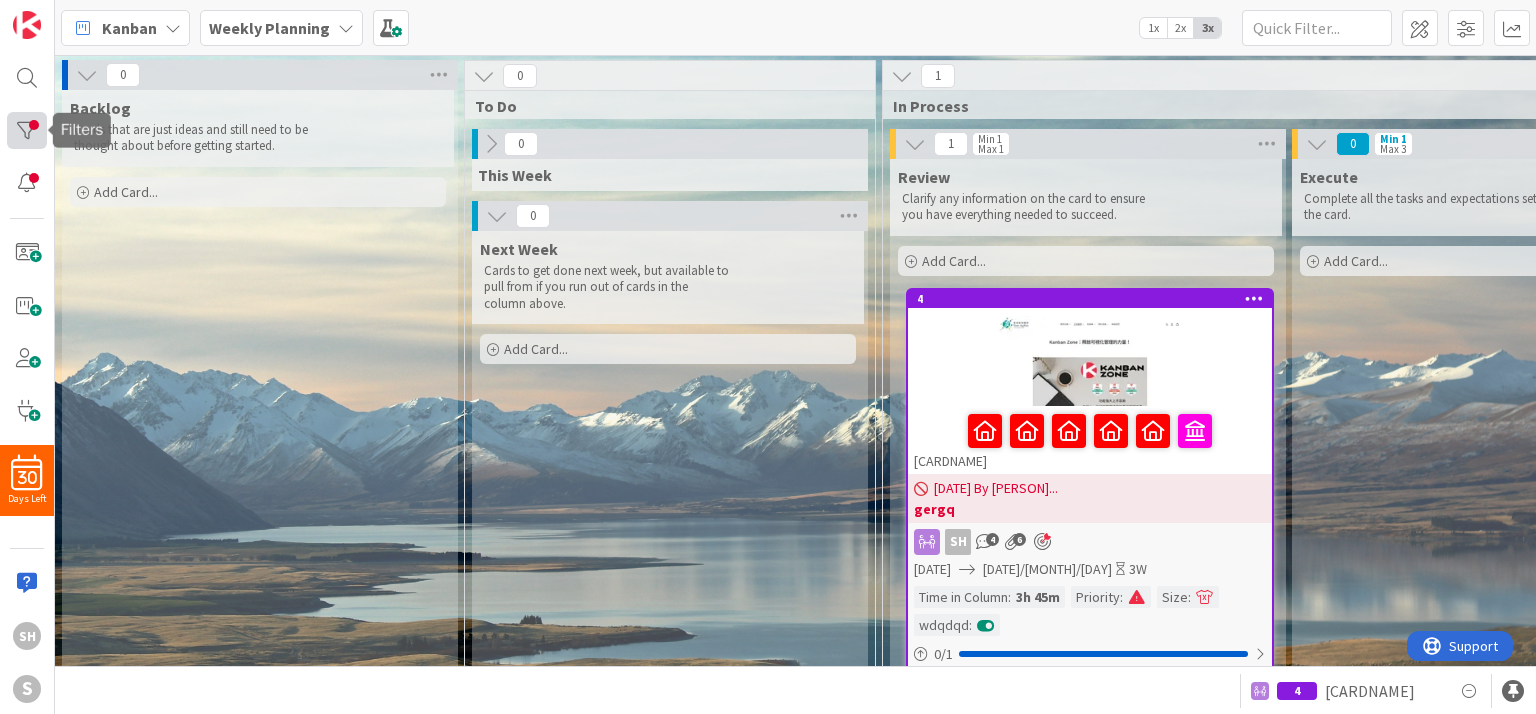 click at bounding box center [27, 130] 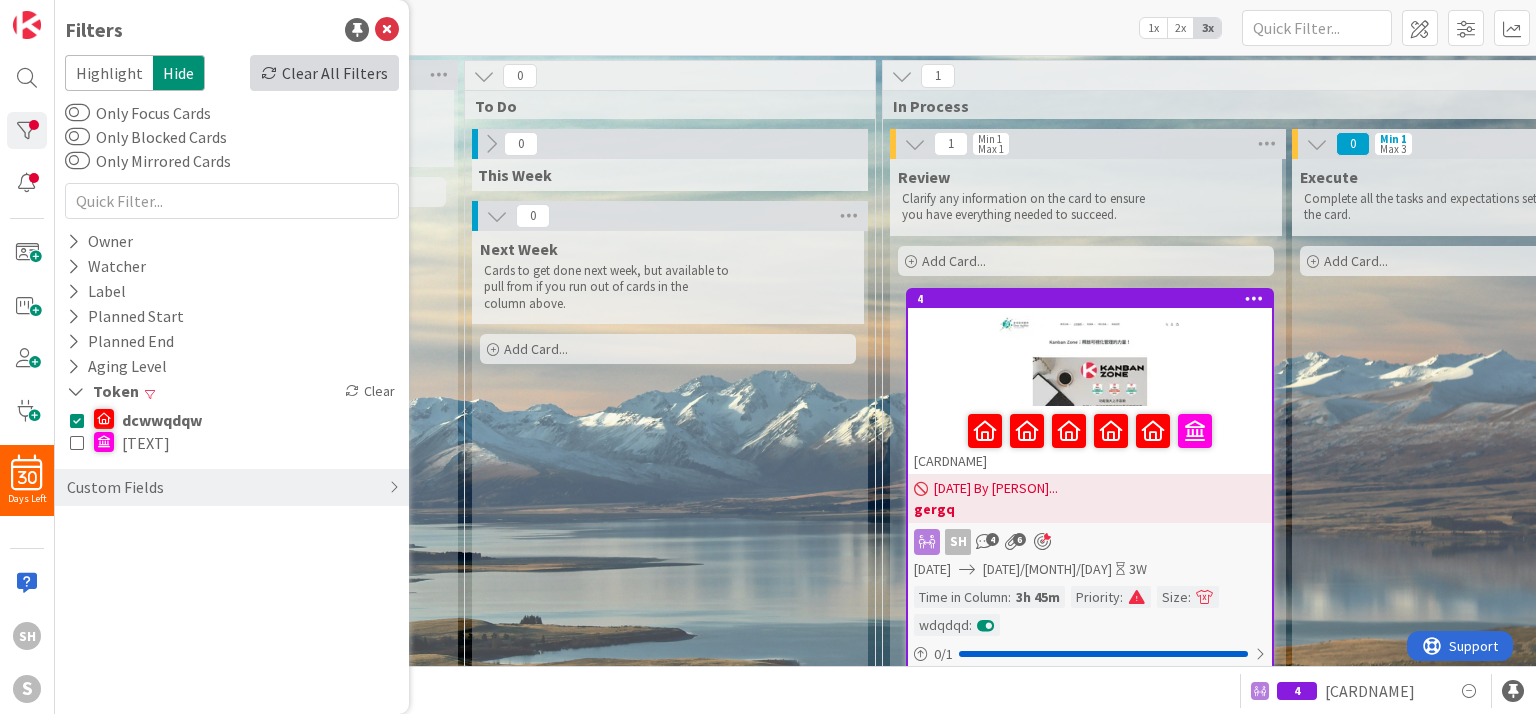 click on "Clear All Filters" at bounding box center [324, 73] 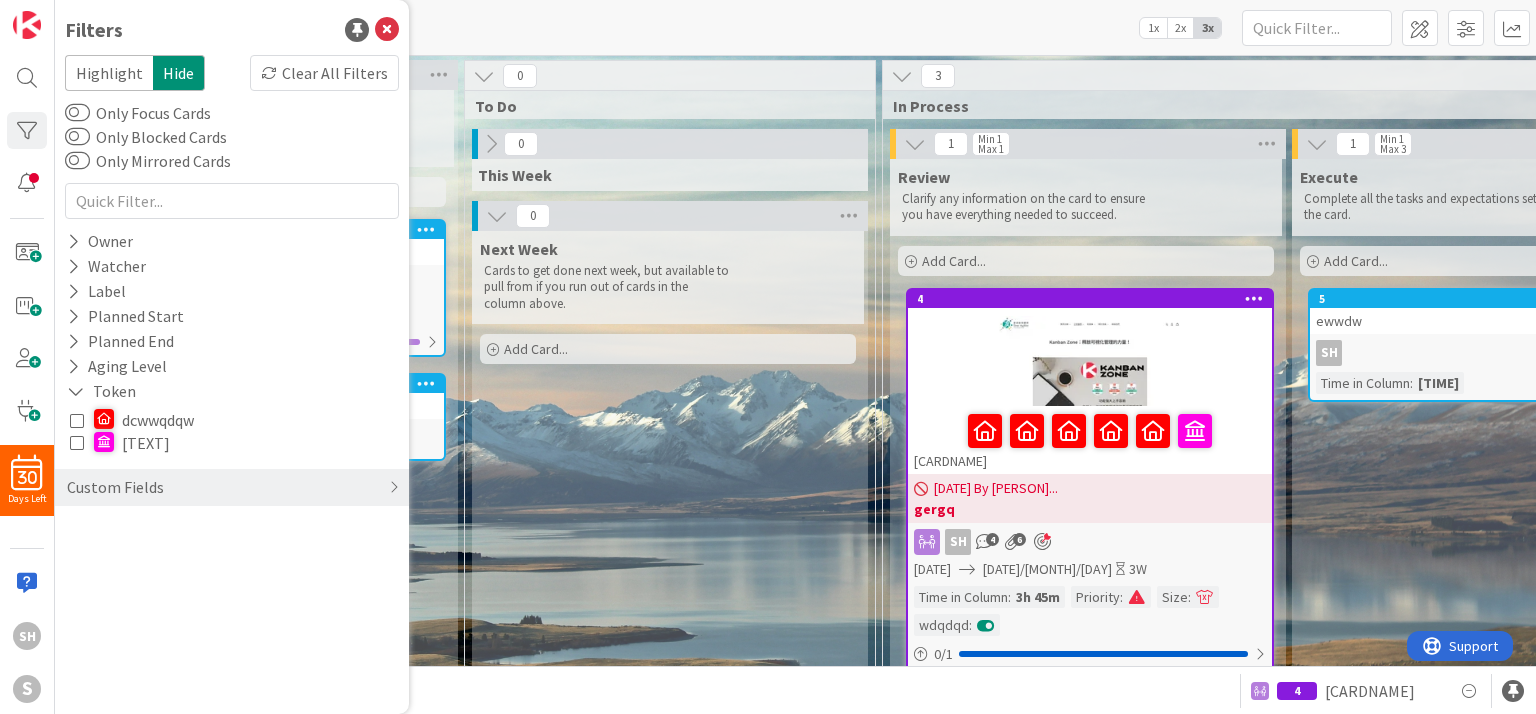 click on "Hide" at bounding box center [179, 73] 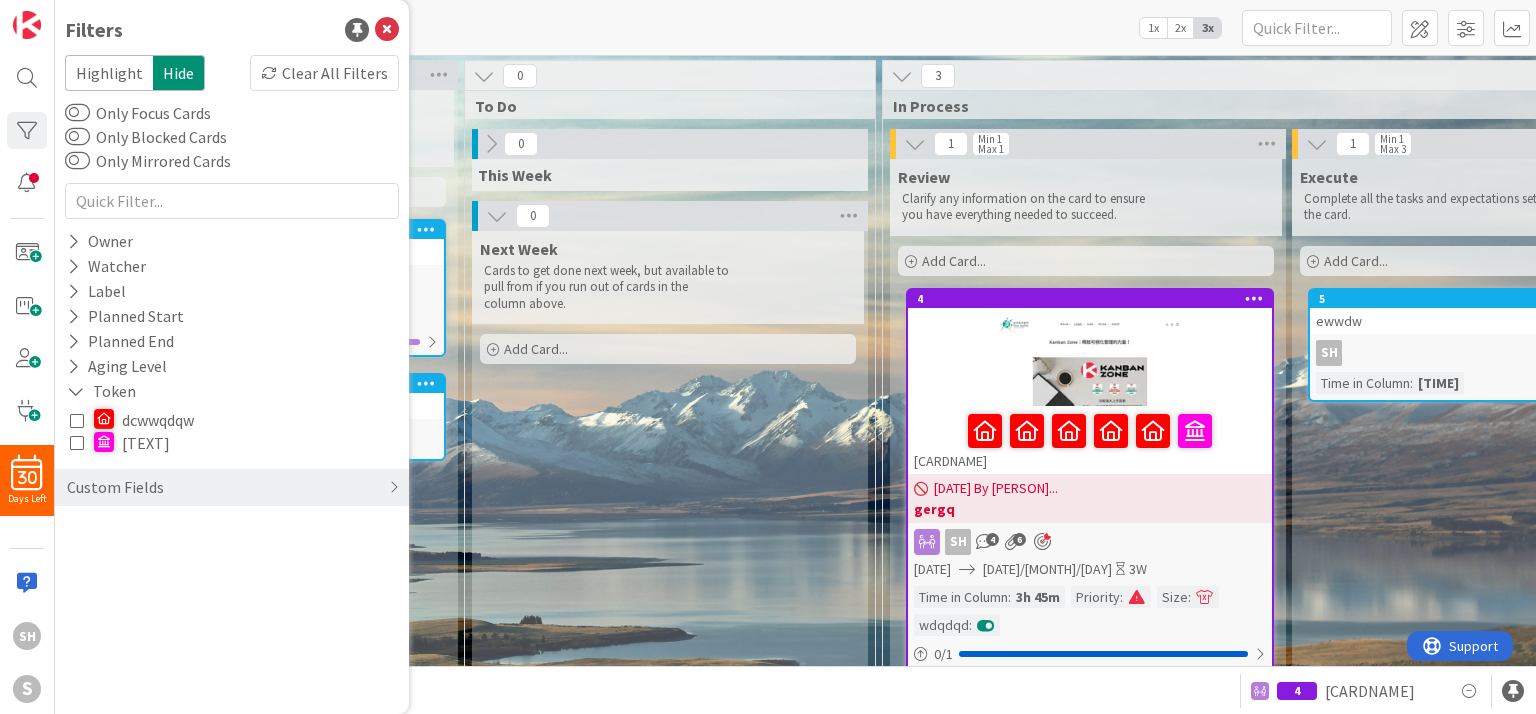 click on "Highlight" at bounding box center (109, 73) 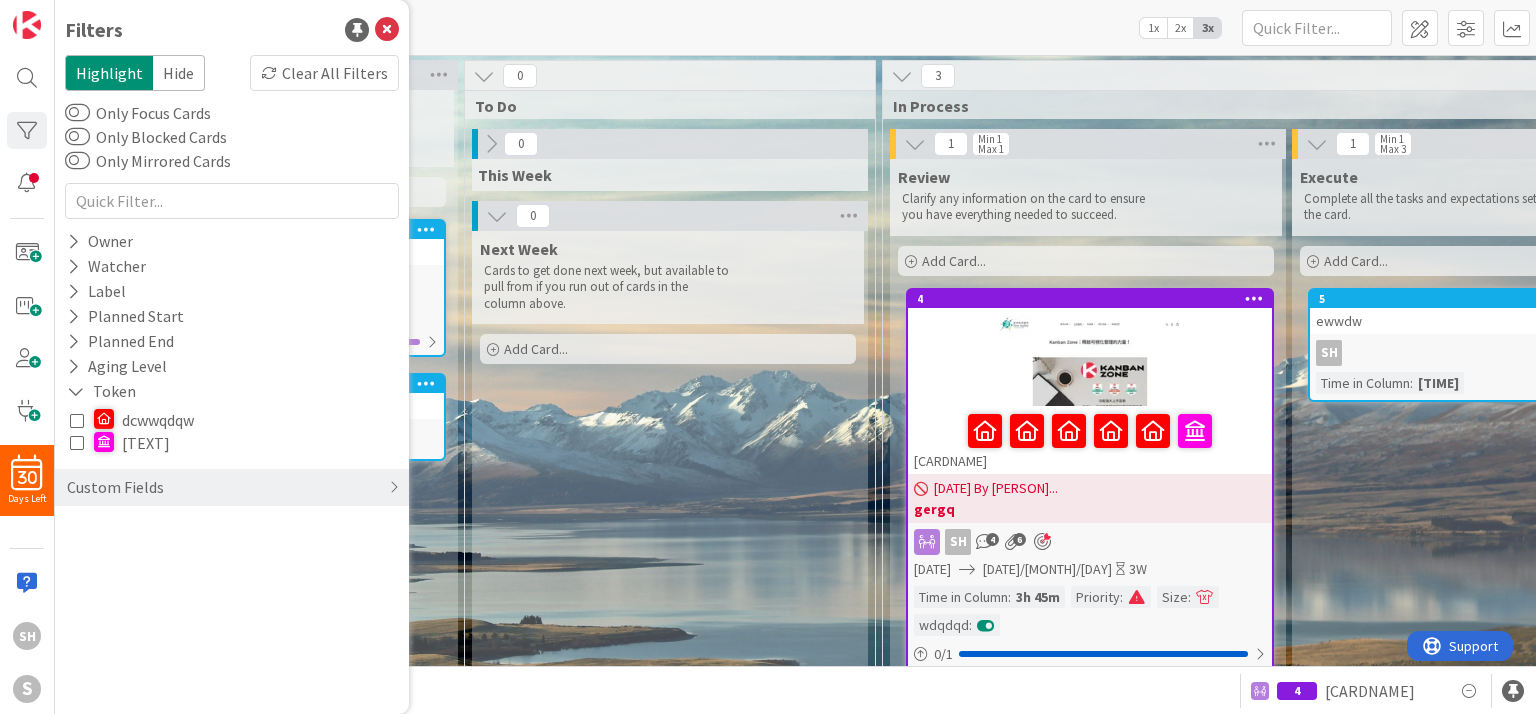 click on "Highlight" at bounding box center [109, 73] 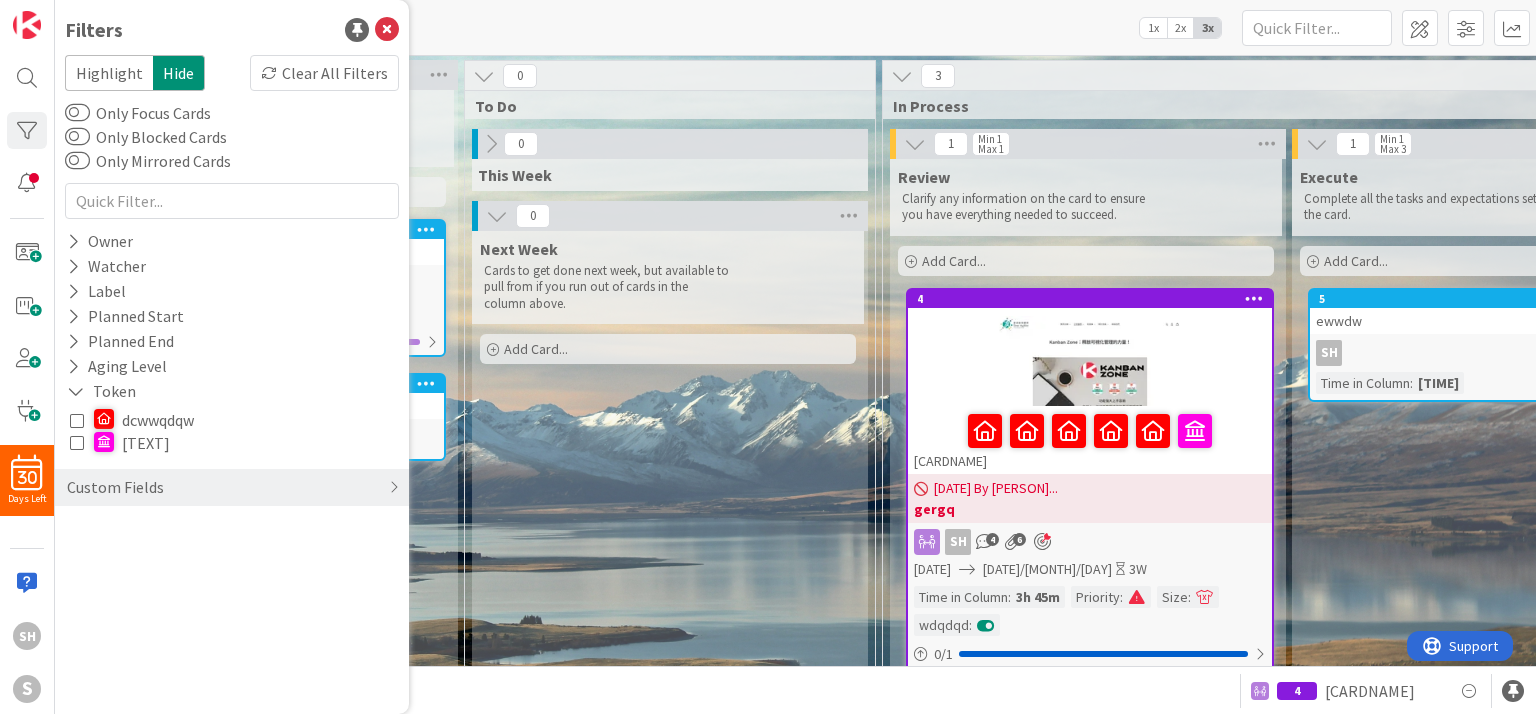 click on "Highlight" at bounding box center (109, 73) 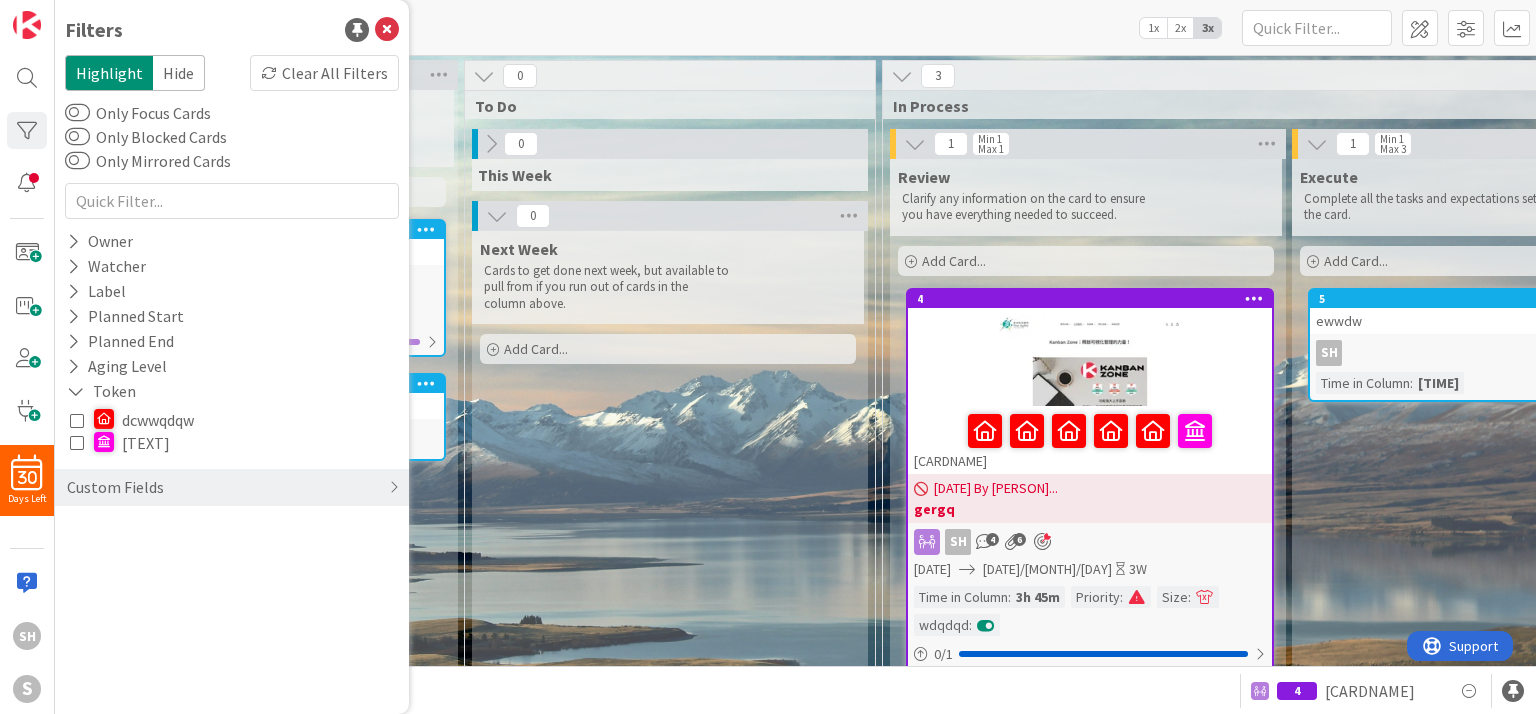 click at bounding box center [104, 419] 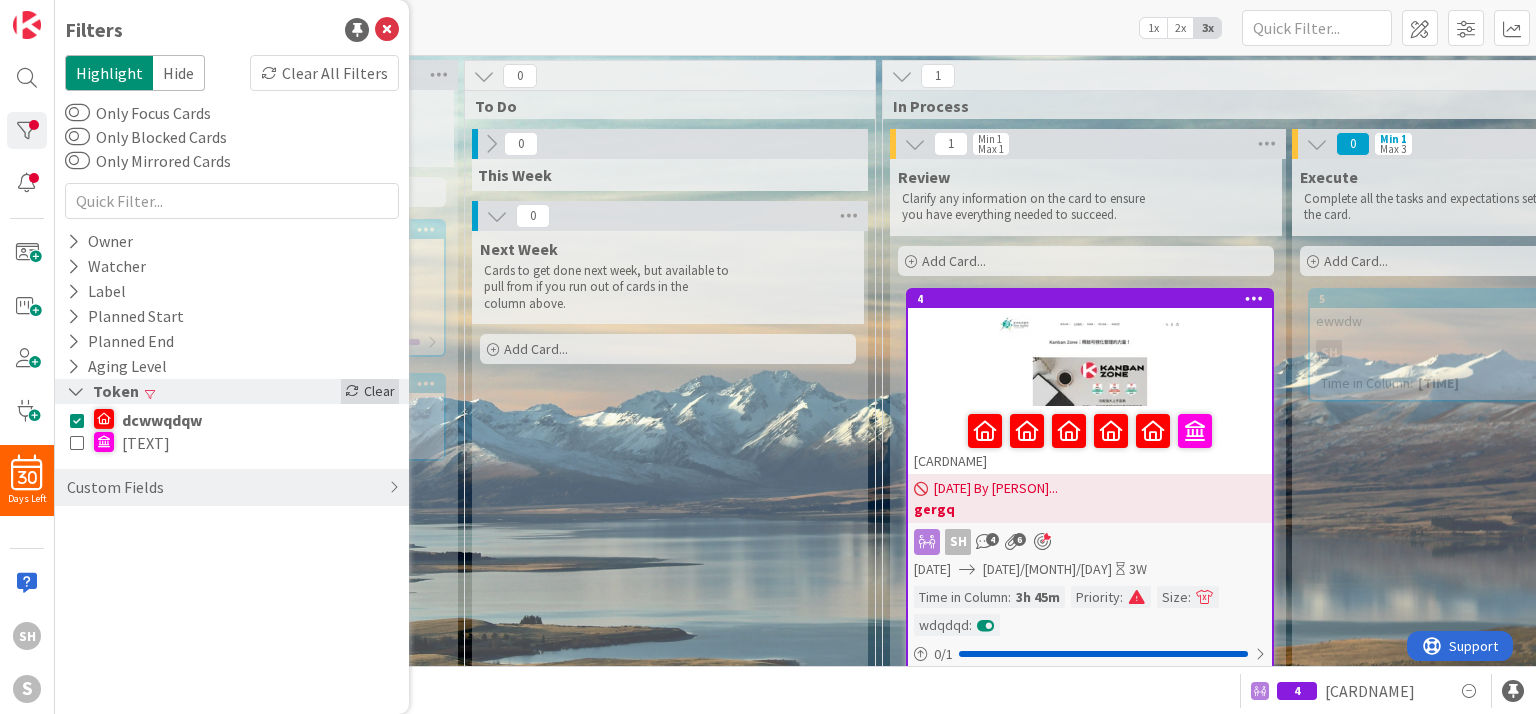 click on "Clear" at bounding box center (370, 391) 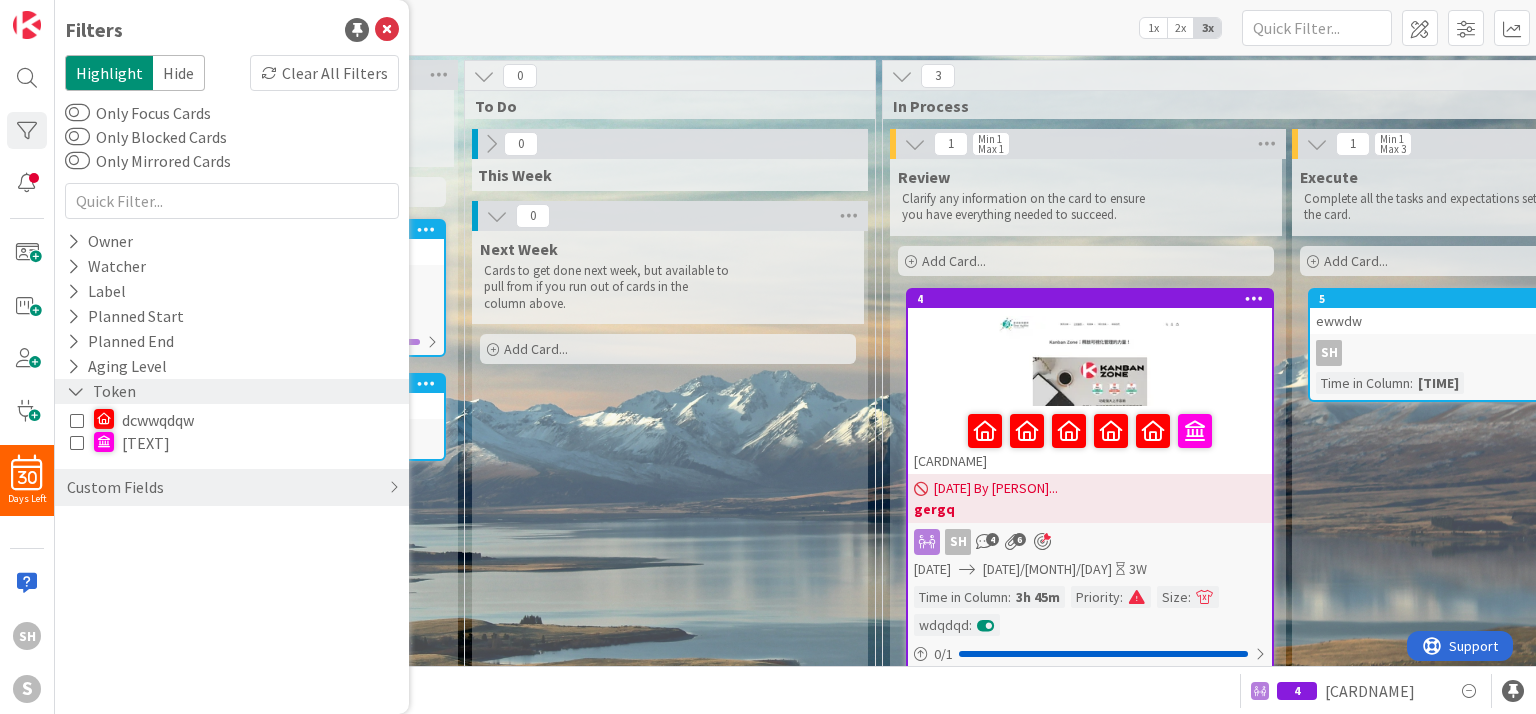 click on "dcwwqdqw" at bounding box center [158, 420] 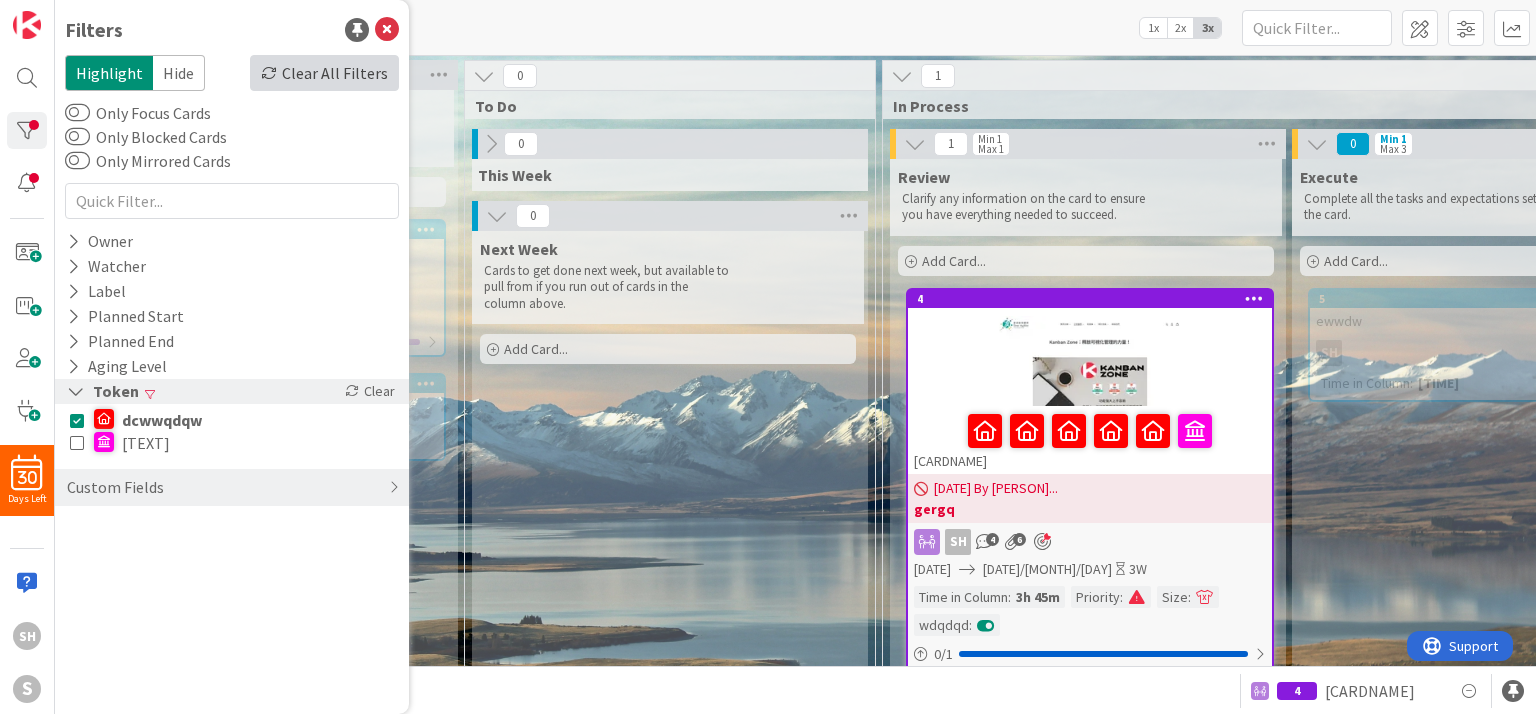 drag, startPoint x: 320, startPoint y: 75, endPoint x: 310, endPoint y: 83, distance: 12.806249 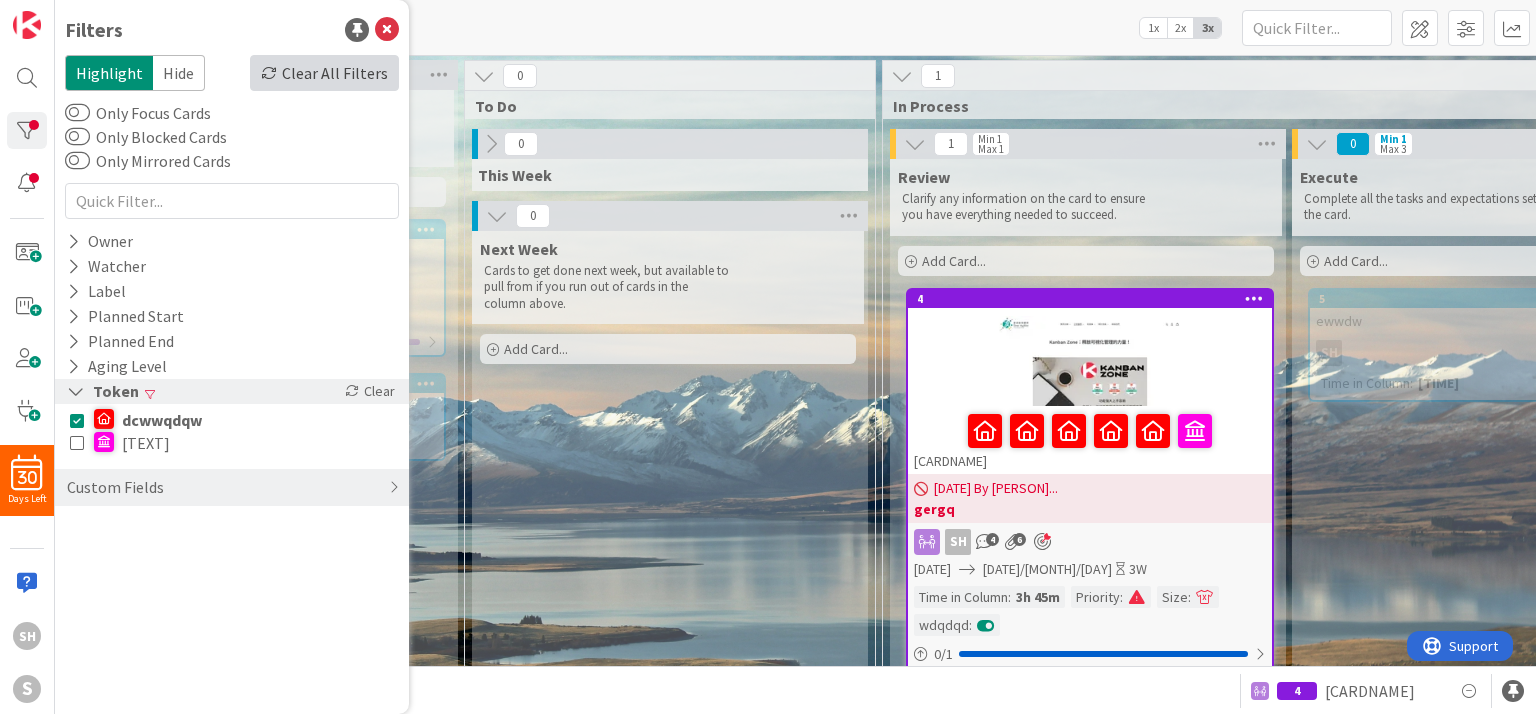 click on "Clear All Filters" at bounding box center (324, 73) 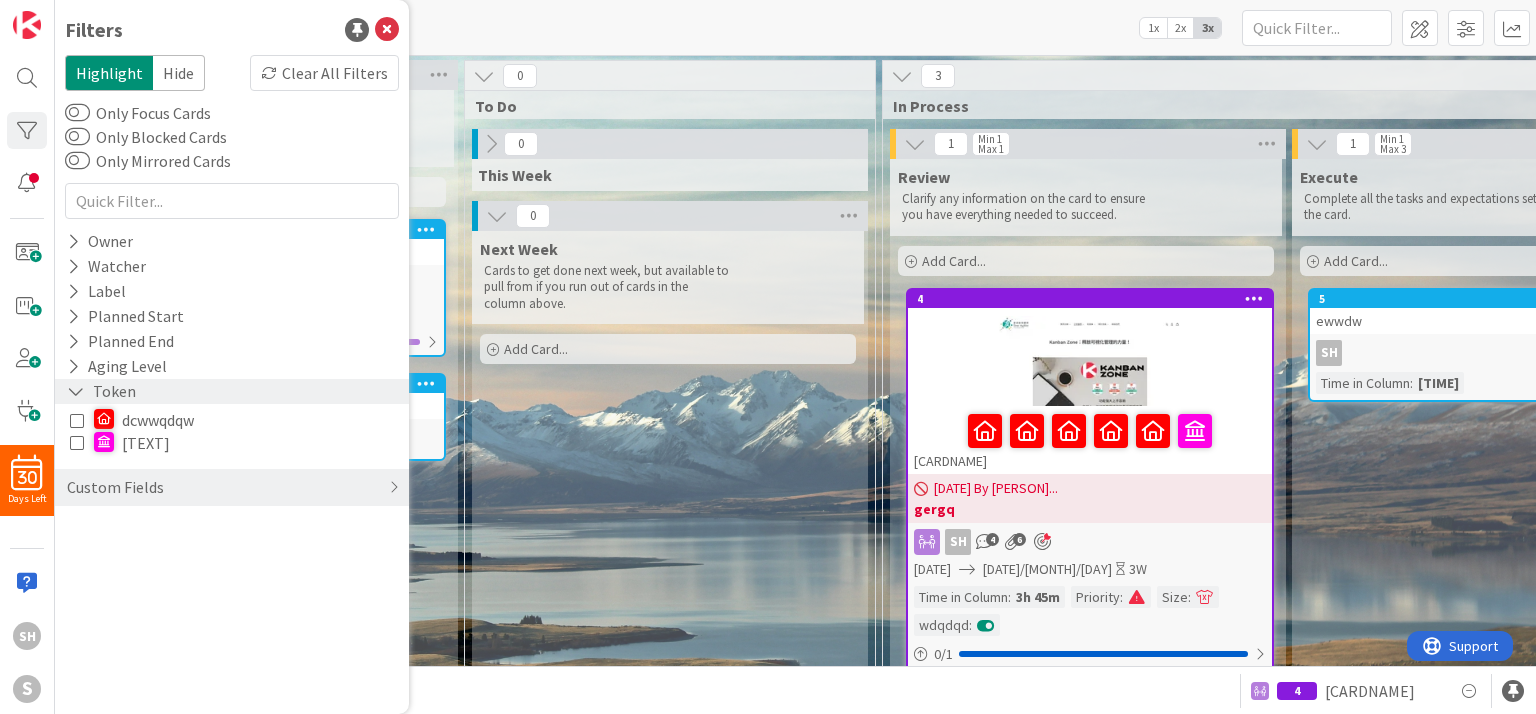 click on "Hide" at bounding box center (179, 73) 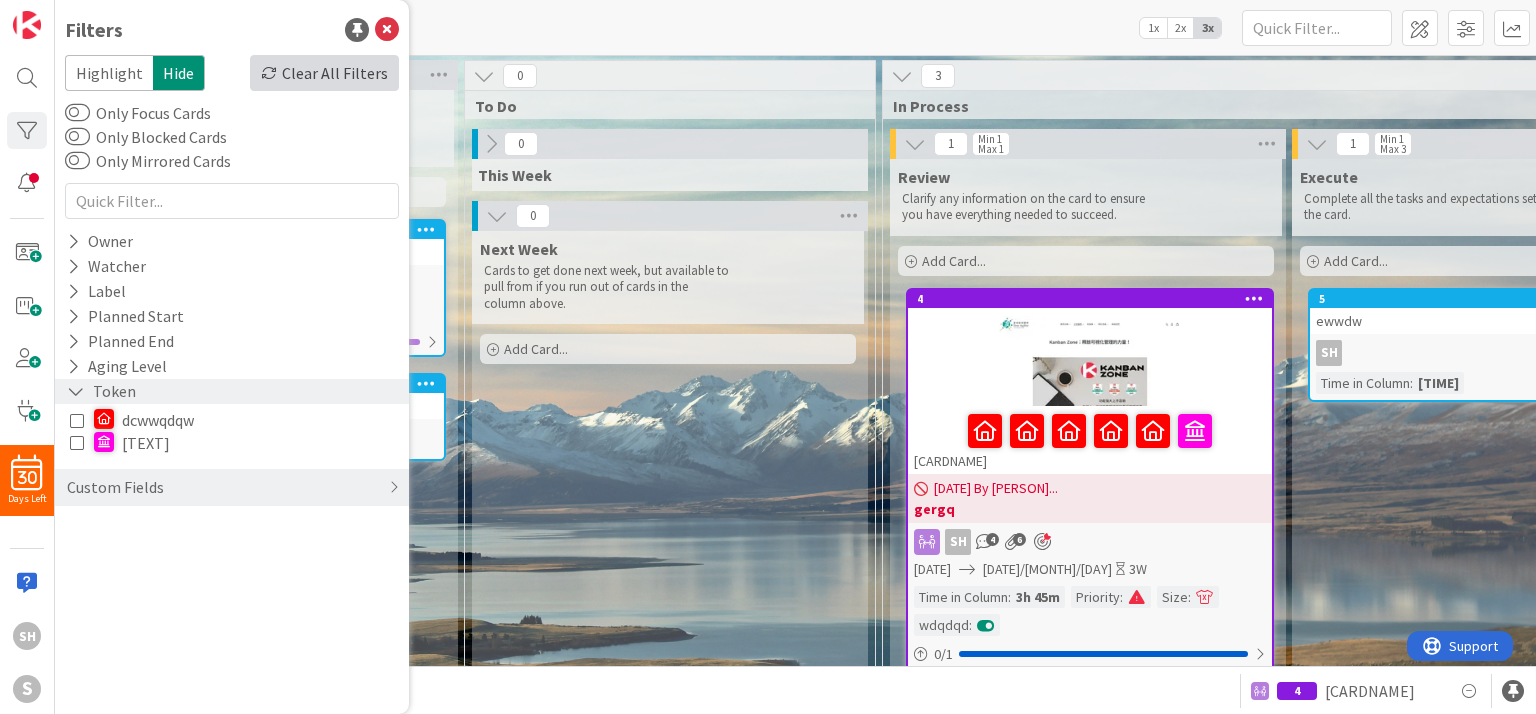 click on "Clear All Filters" at bounding box center (324, 73) 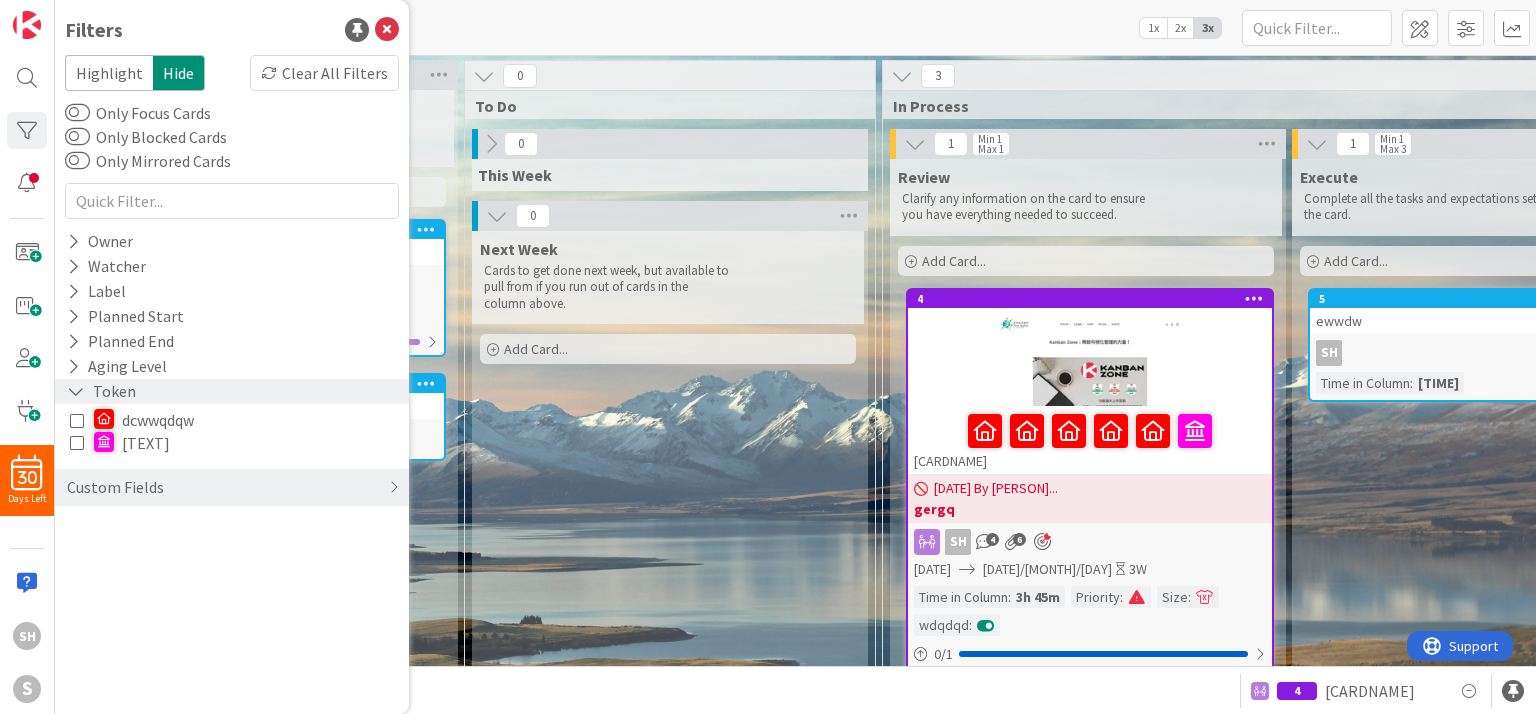 click on "dcwwqdqw" at bounding box center (158, 420) 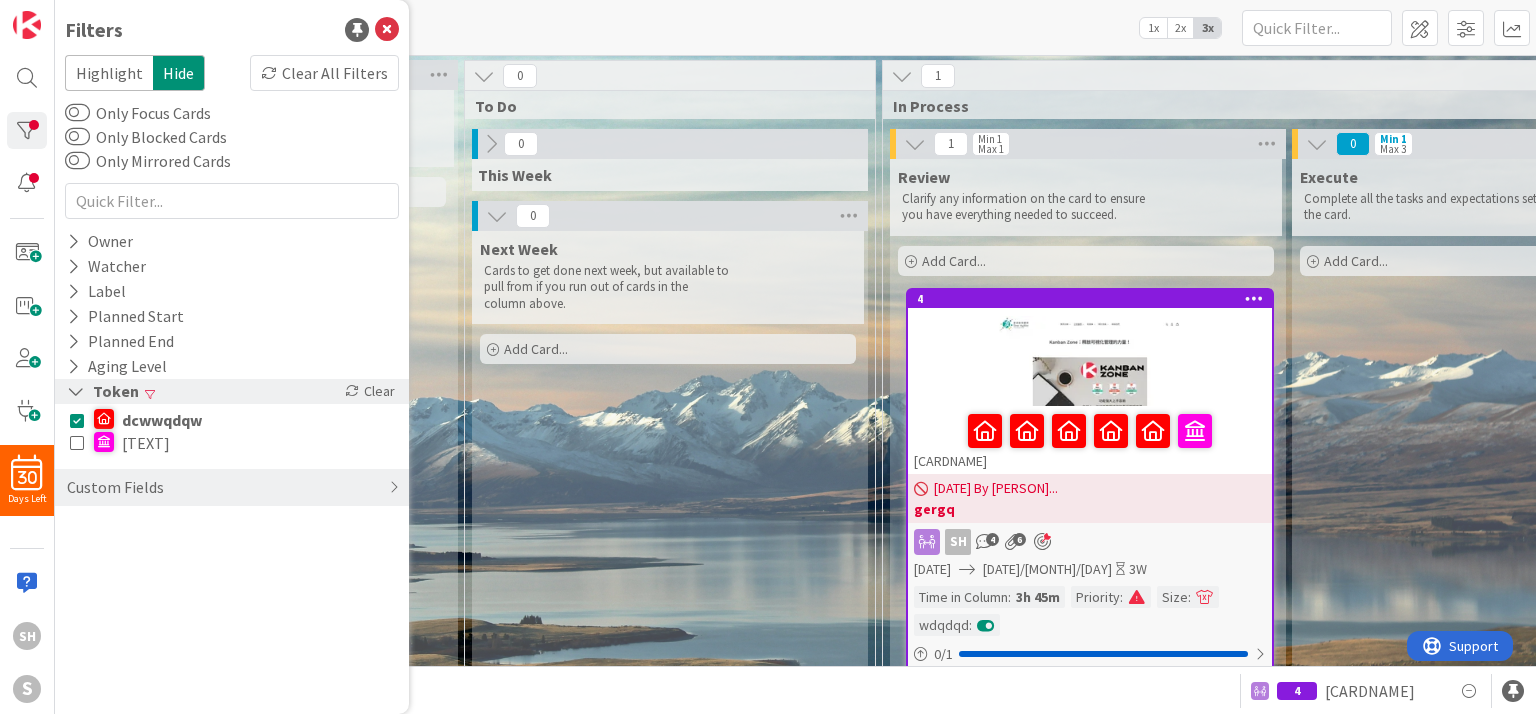 click on "dcwwqdqw" at bounding box center (162, 420) 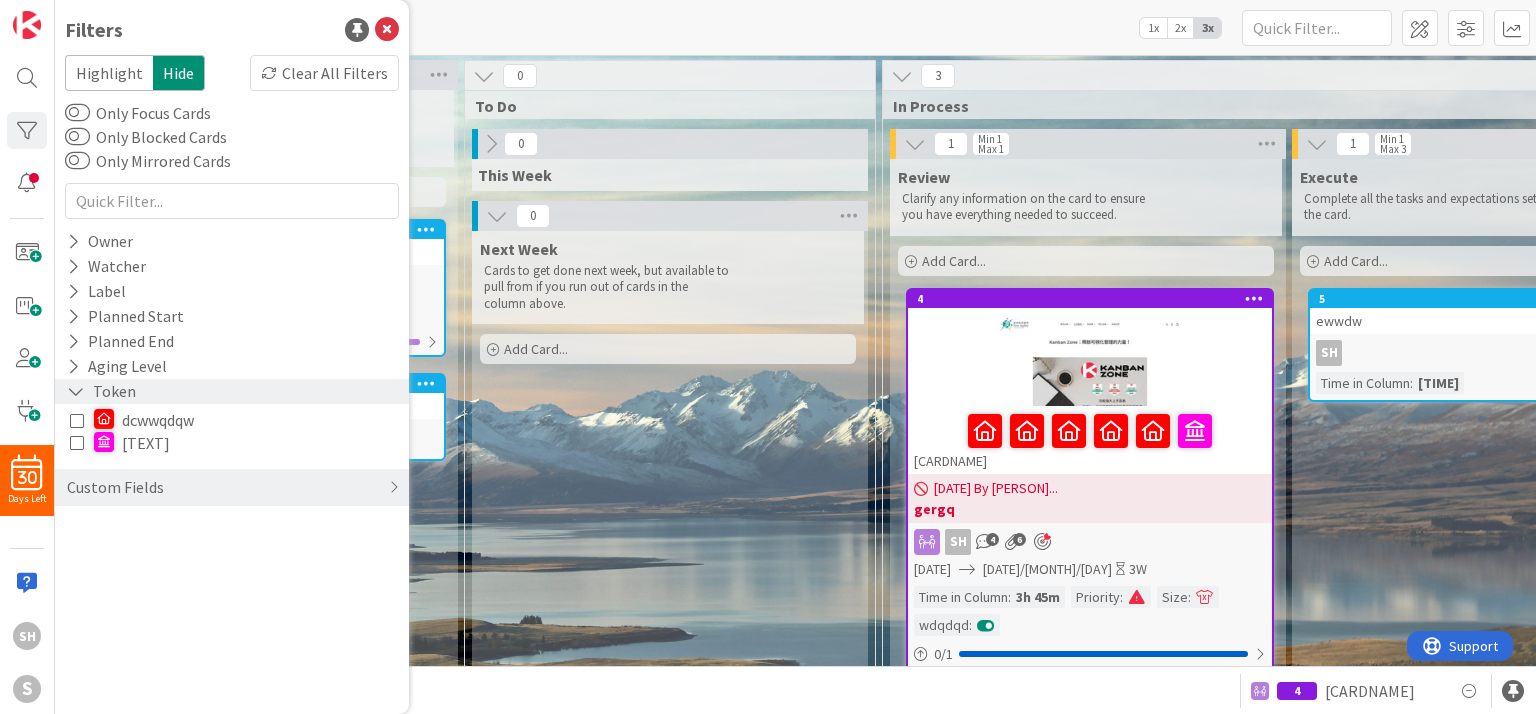 click on "Highlight" at bounding box center (109, 73) 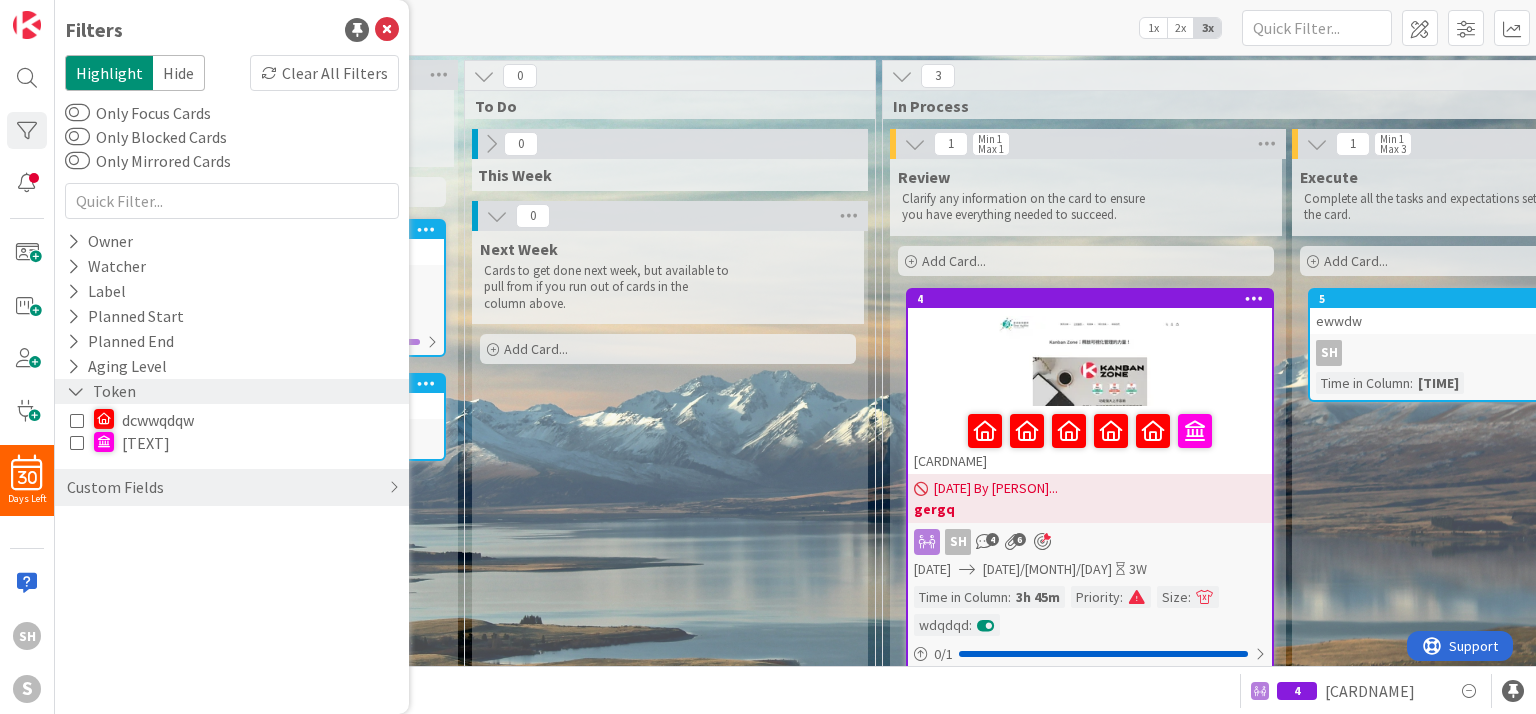 click on "dcwwqdqw" at bounding box center (158, 420) 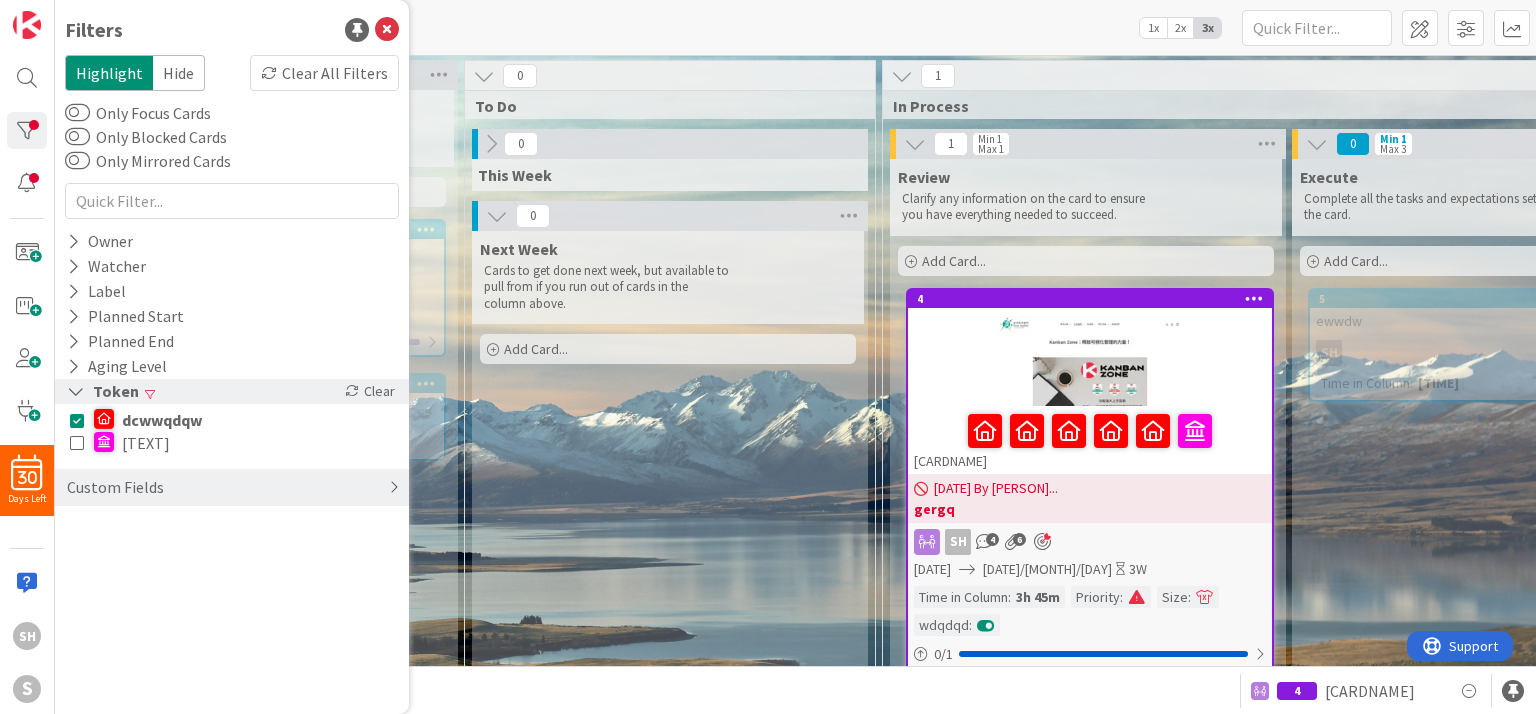 click on "Custom Fields" at bounding box center [232, 487] 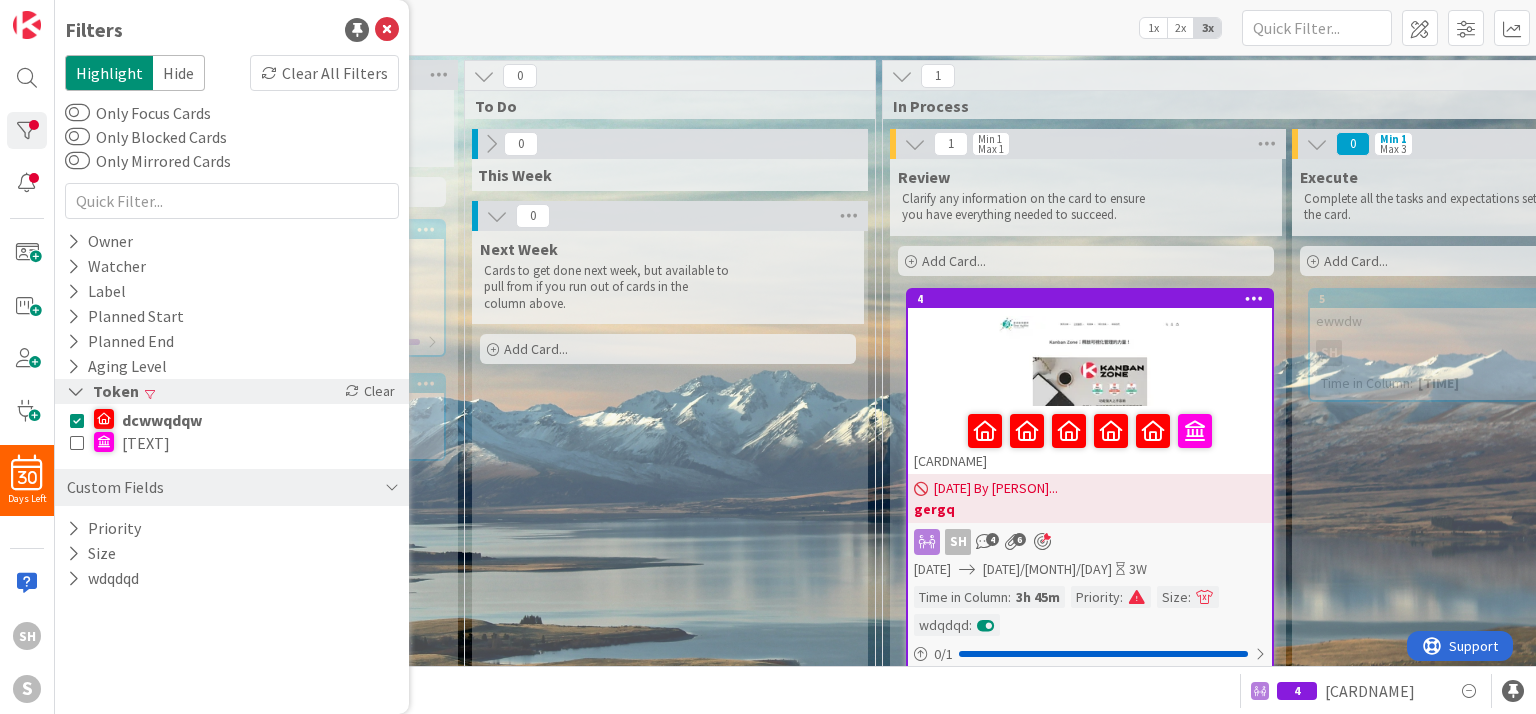 click at bounding box center [77, 420] 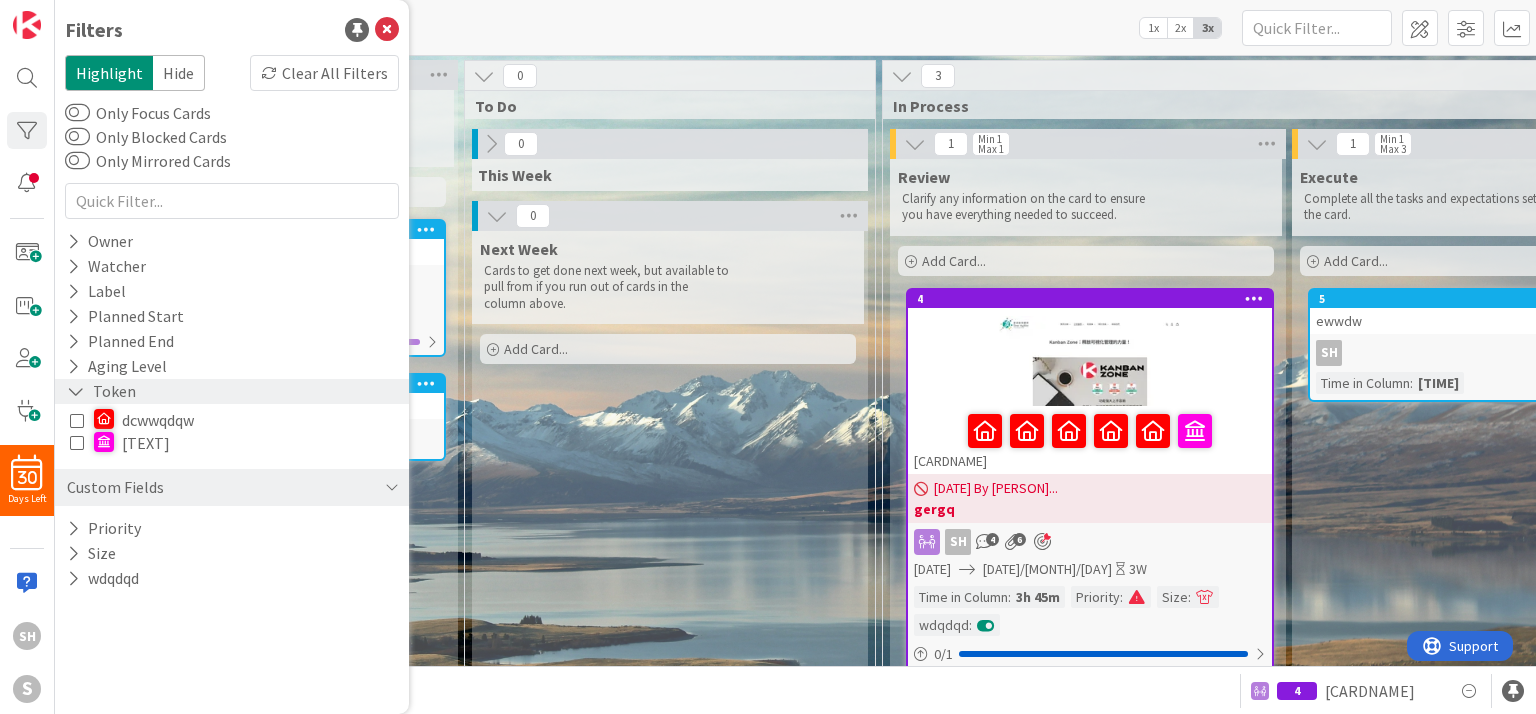 click at bounding box center [77, 442] 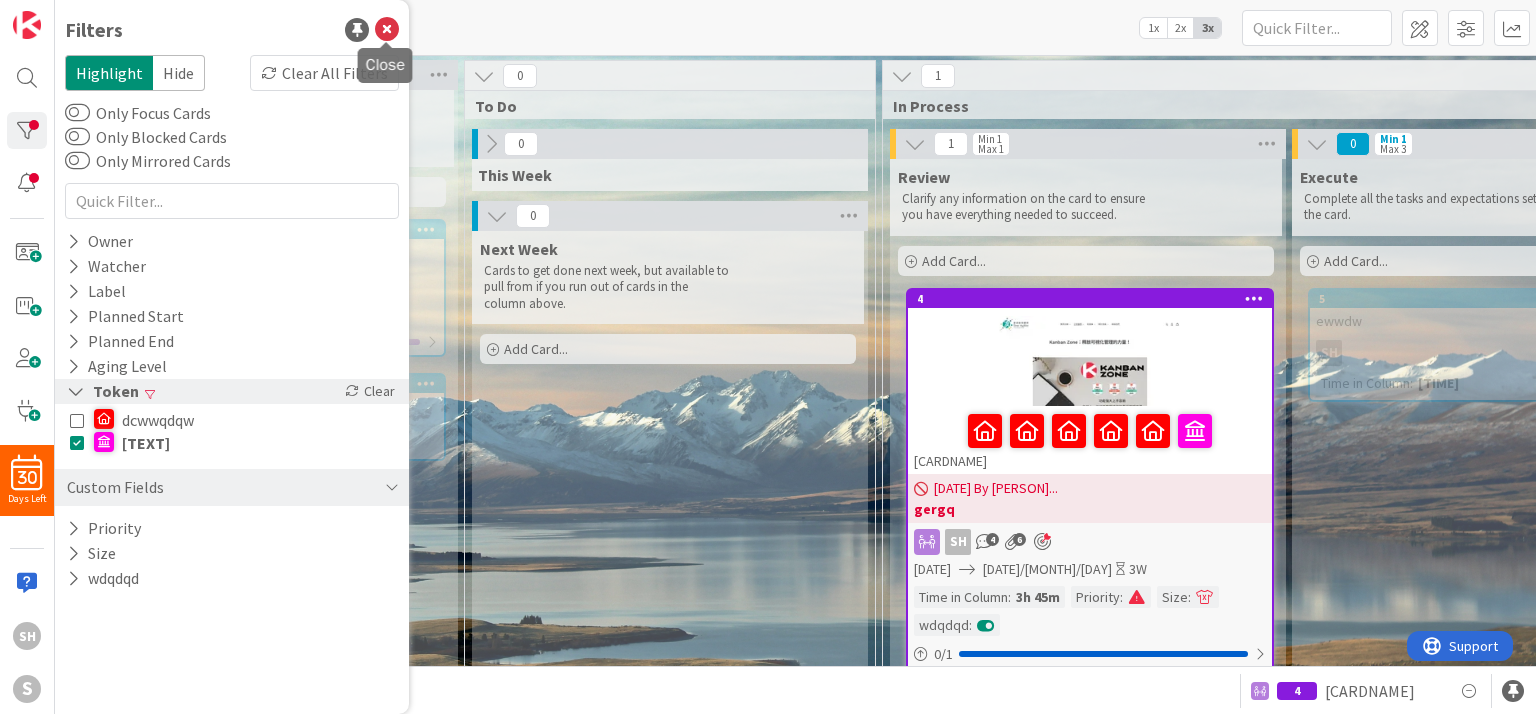 drag, startPoint x: 381, startPoint y: 27, endPoint x: 479, endPoint y: 251, distance: 244.49948 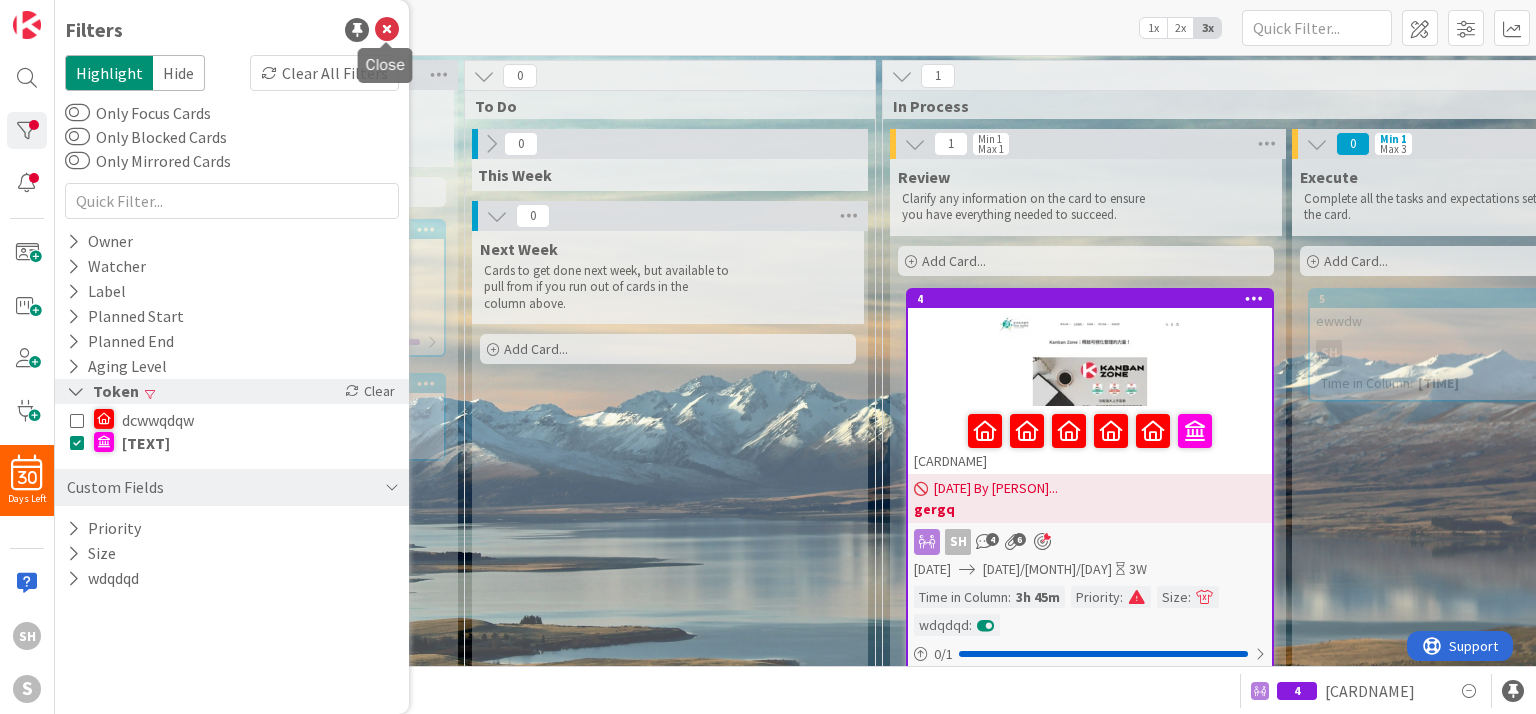 click at bounding box center (387, 30) 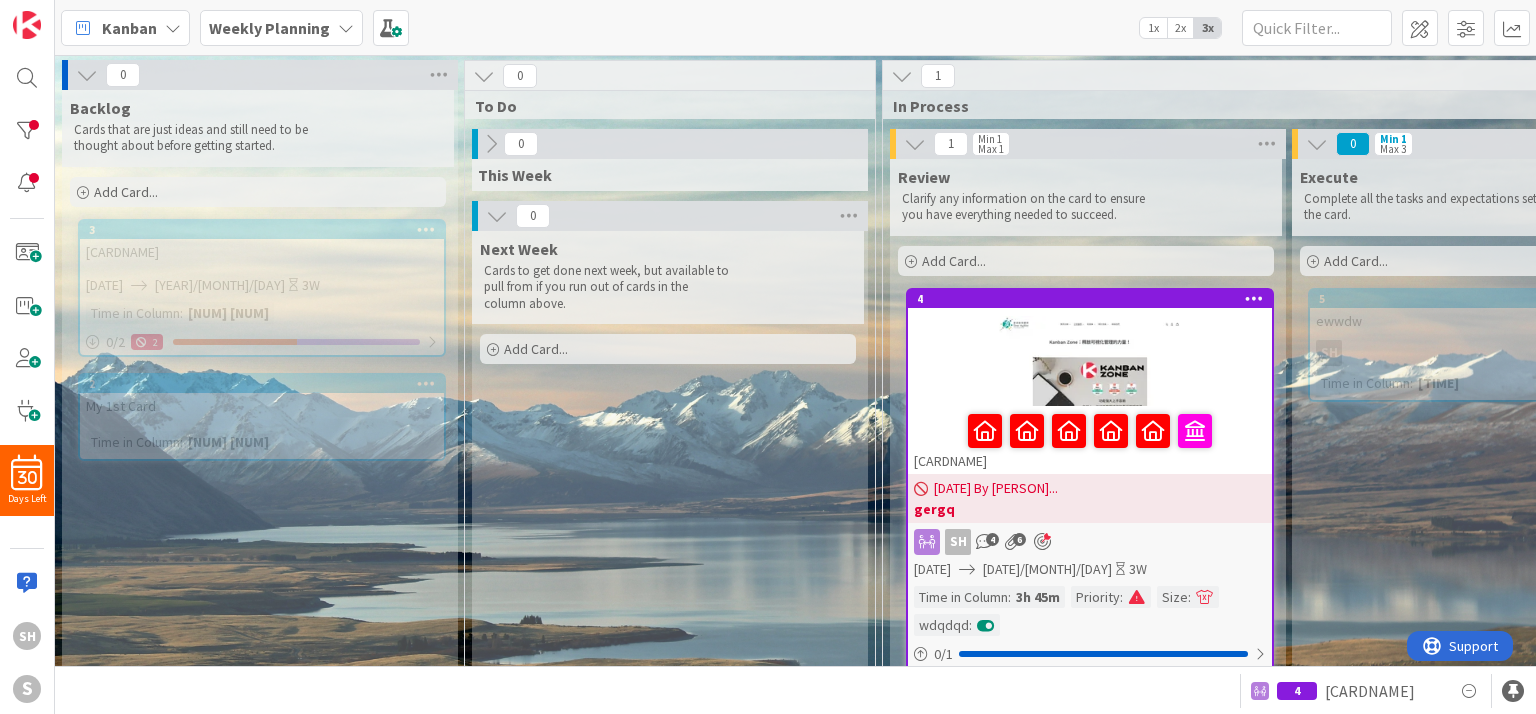 scroll, scrollTop: 105, scrollLeft: 0, axis: vertical 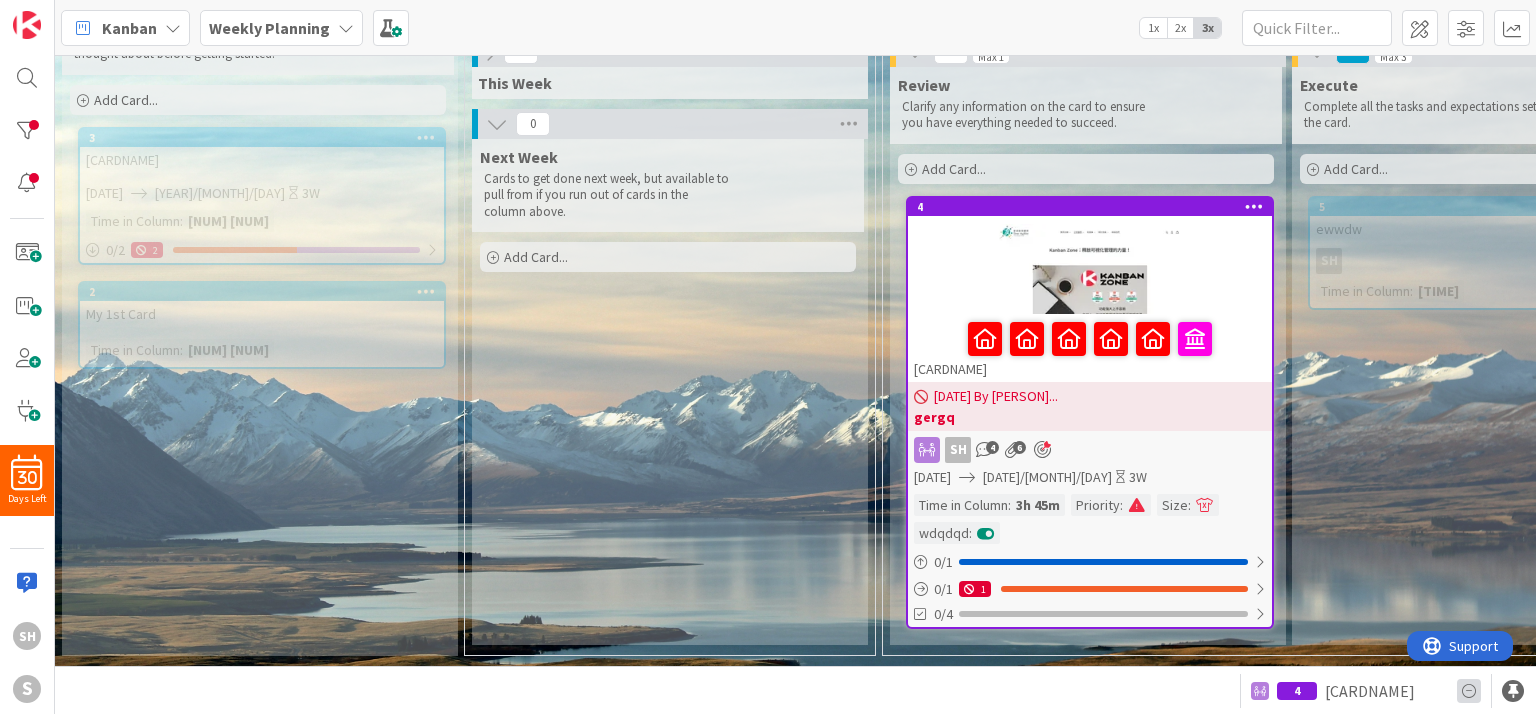 click at bounding box center (1469, 691) 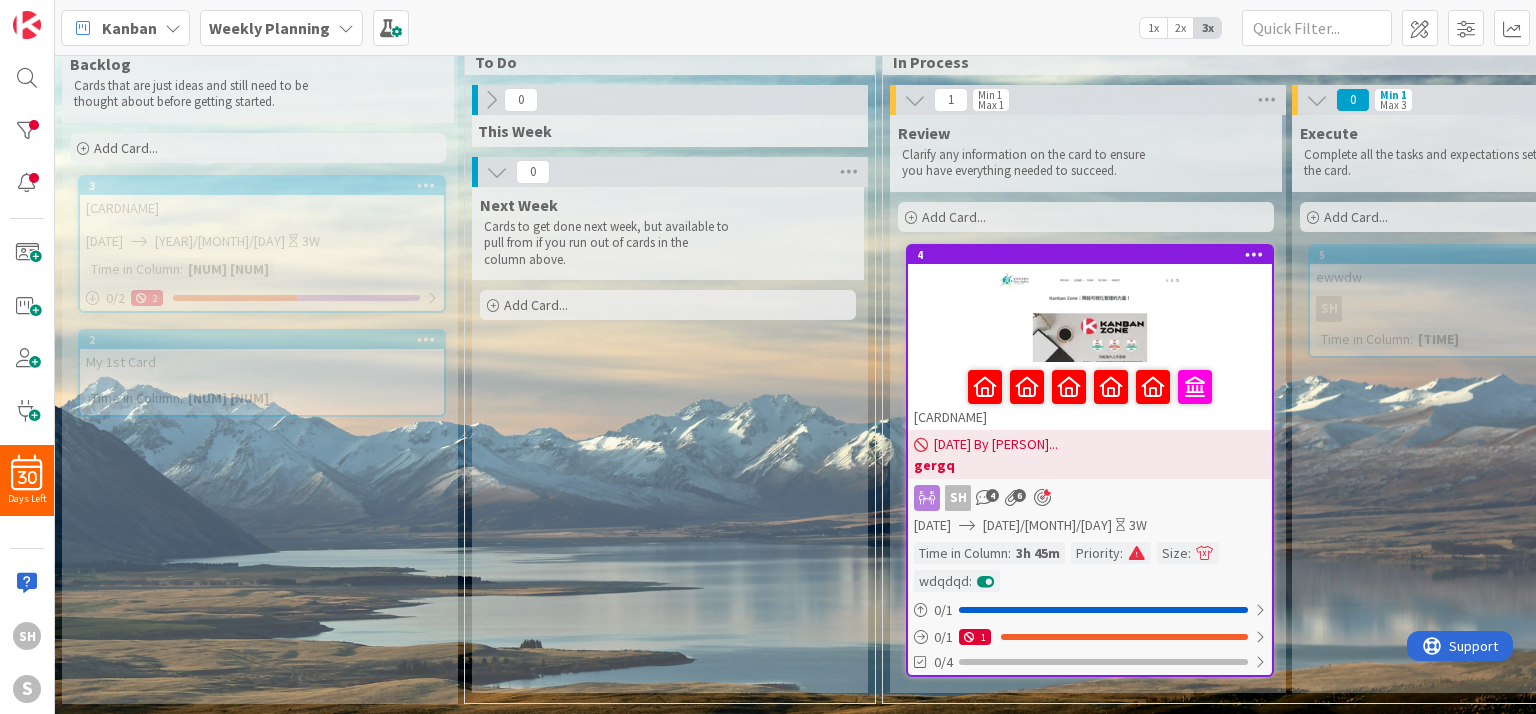 scroll, scrollTop: 57, scrollLeft: 0, axis: vertical 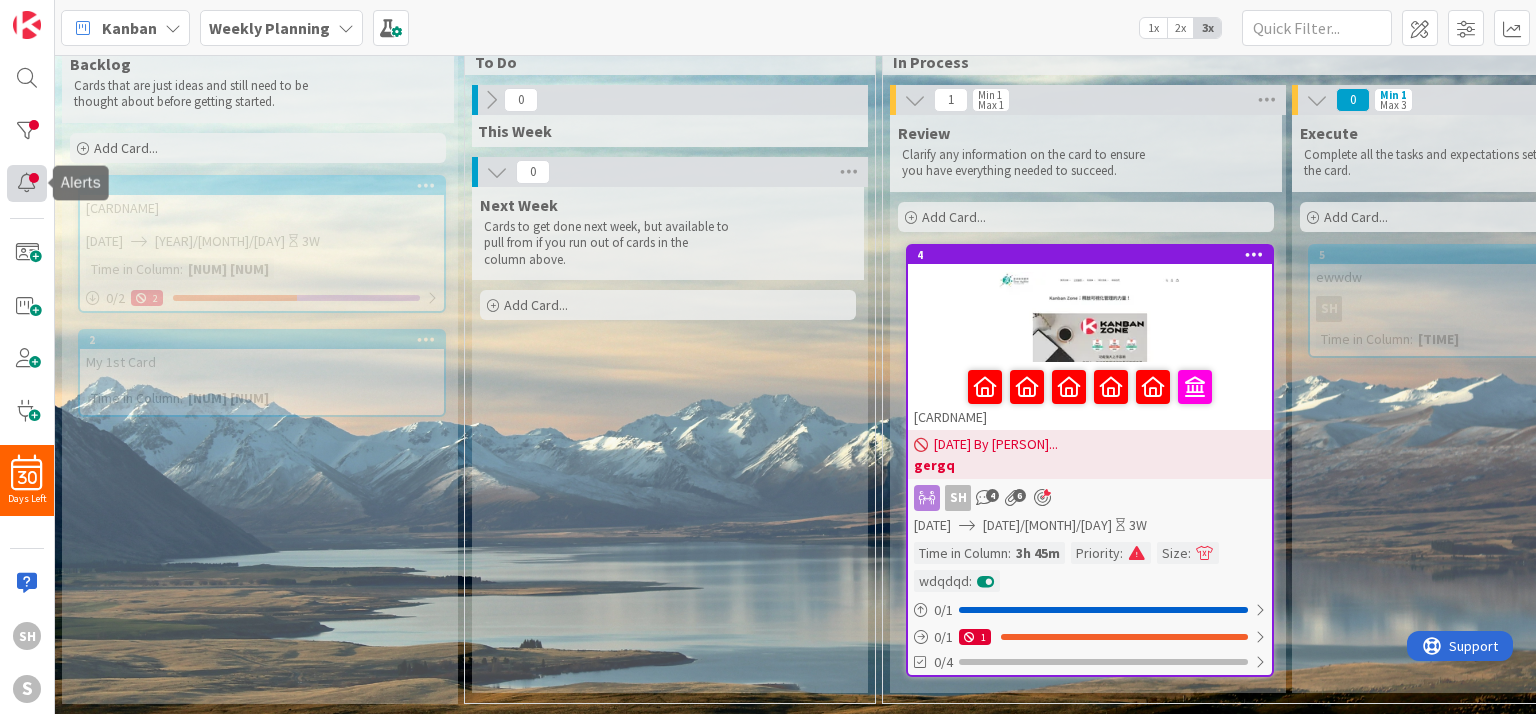 click at bounding box center (27, 183) 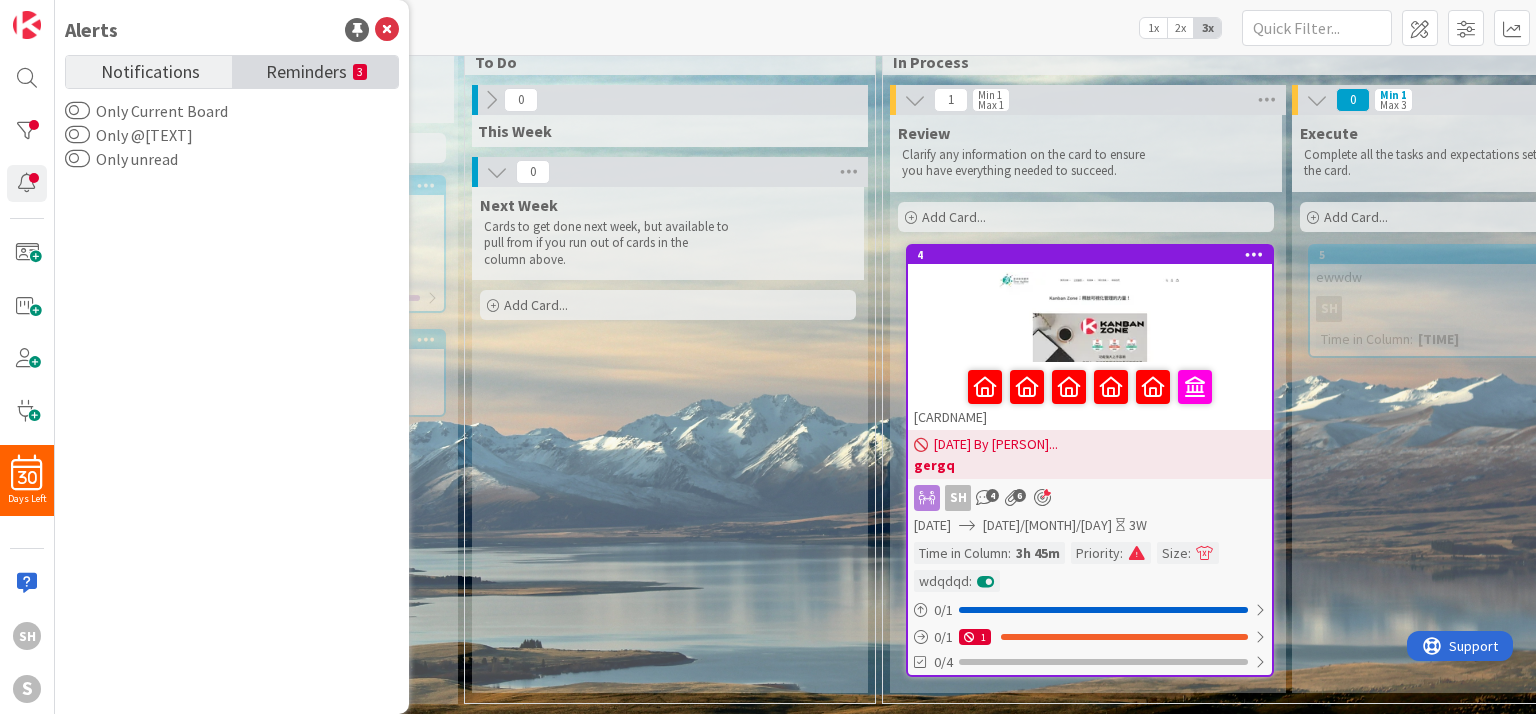 click on "Reminders 3" at bounding box center (315, 72) 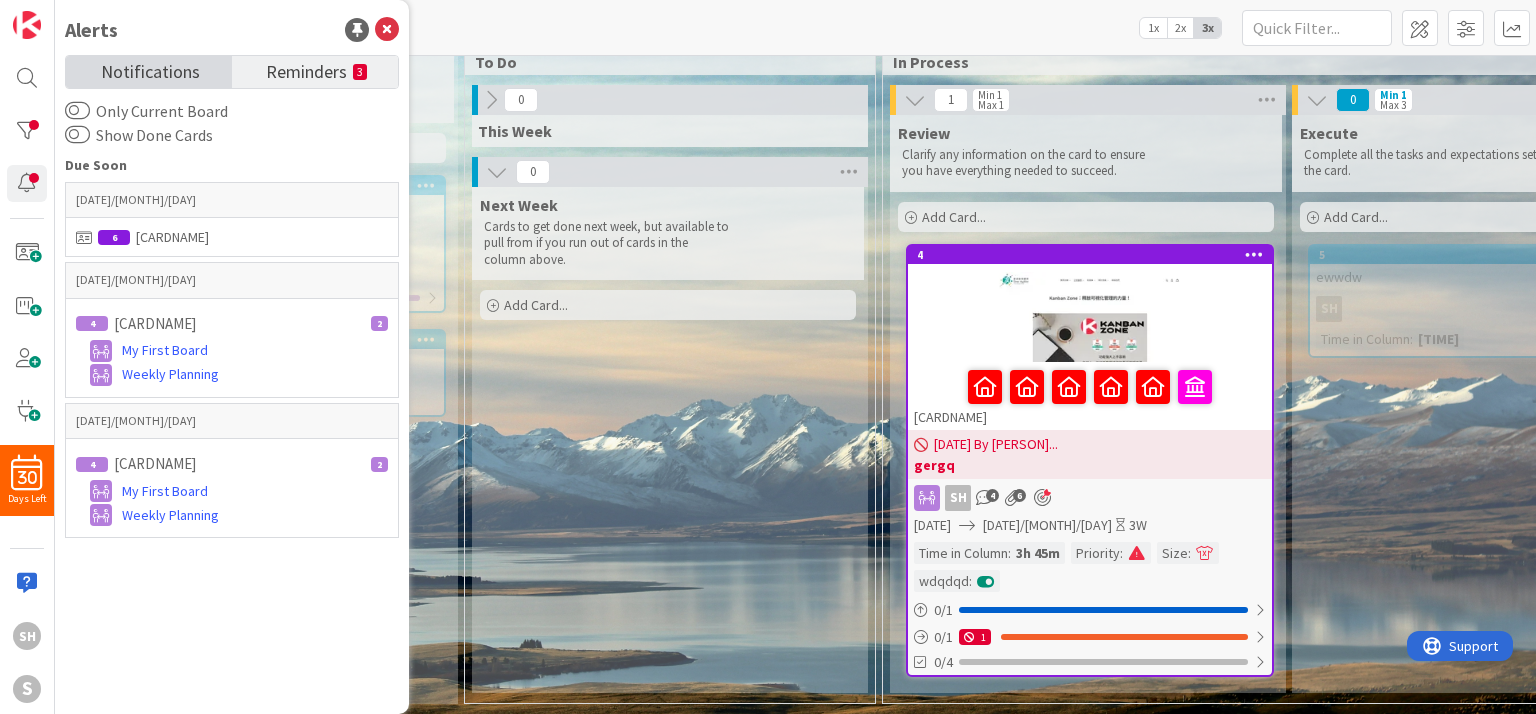 click on "Notifications" at bounding box center (150, 70) 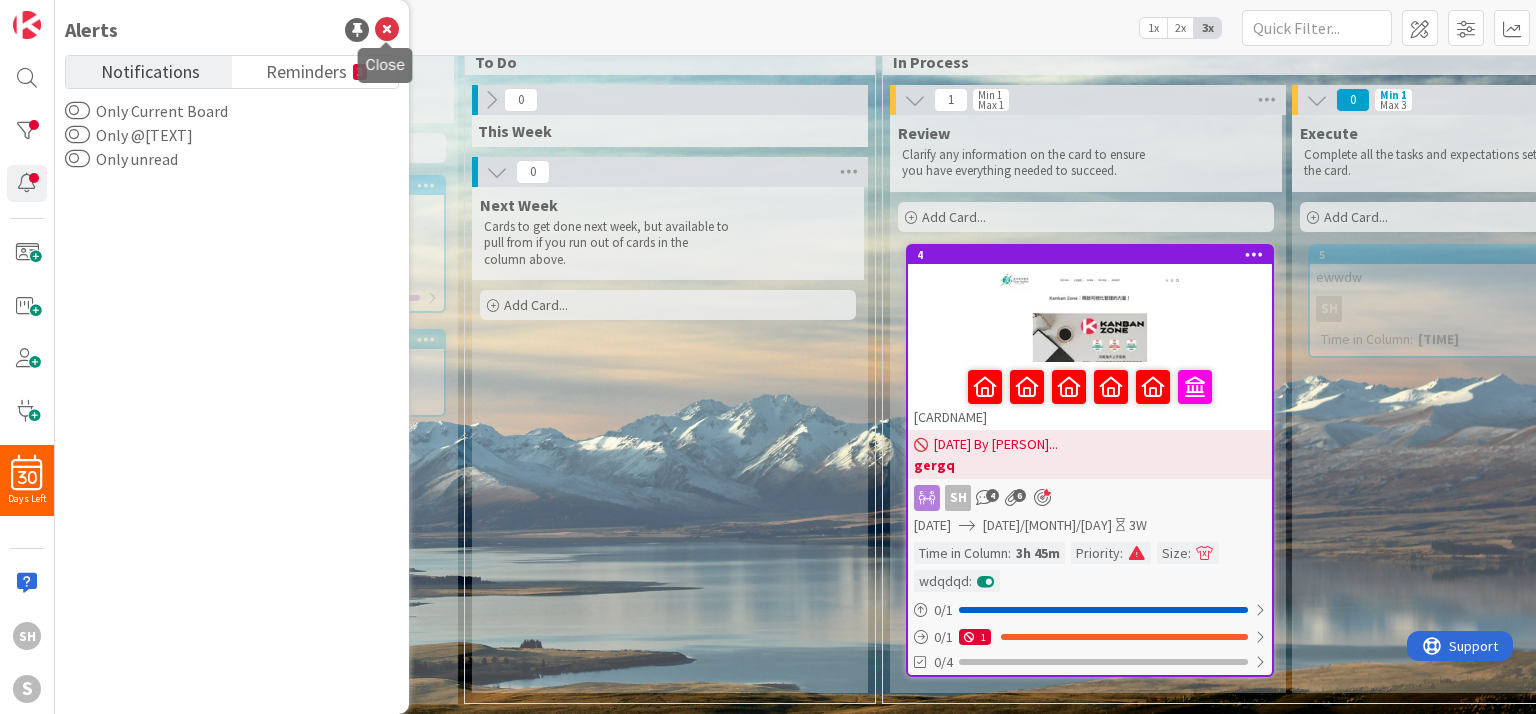 click at bounding box center [387, 30] 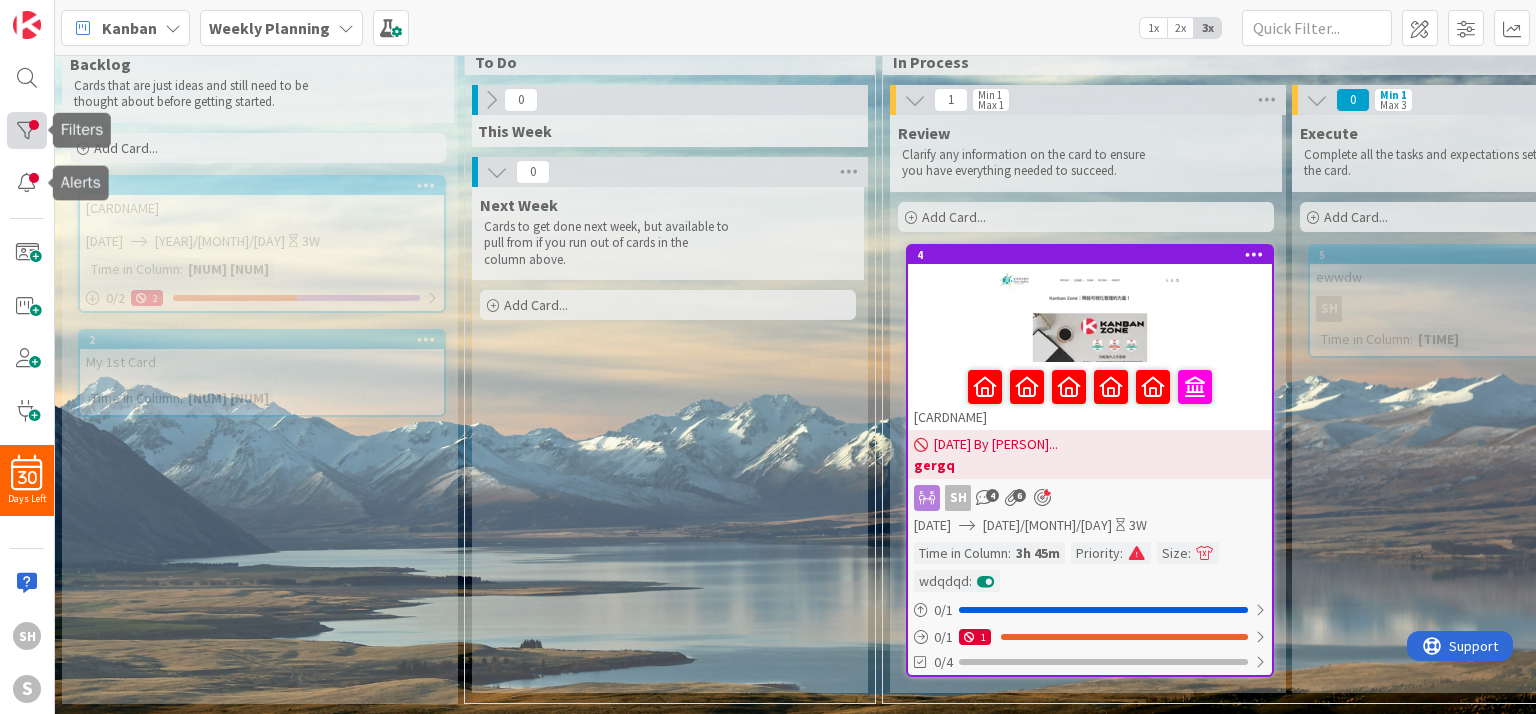 click at bounding box center [27, 130] 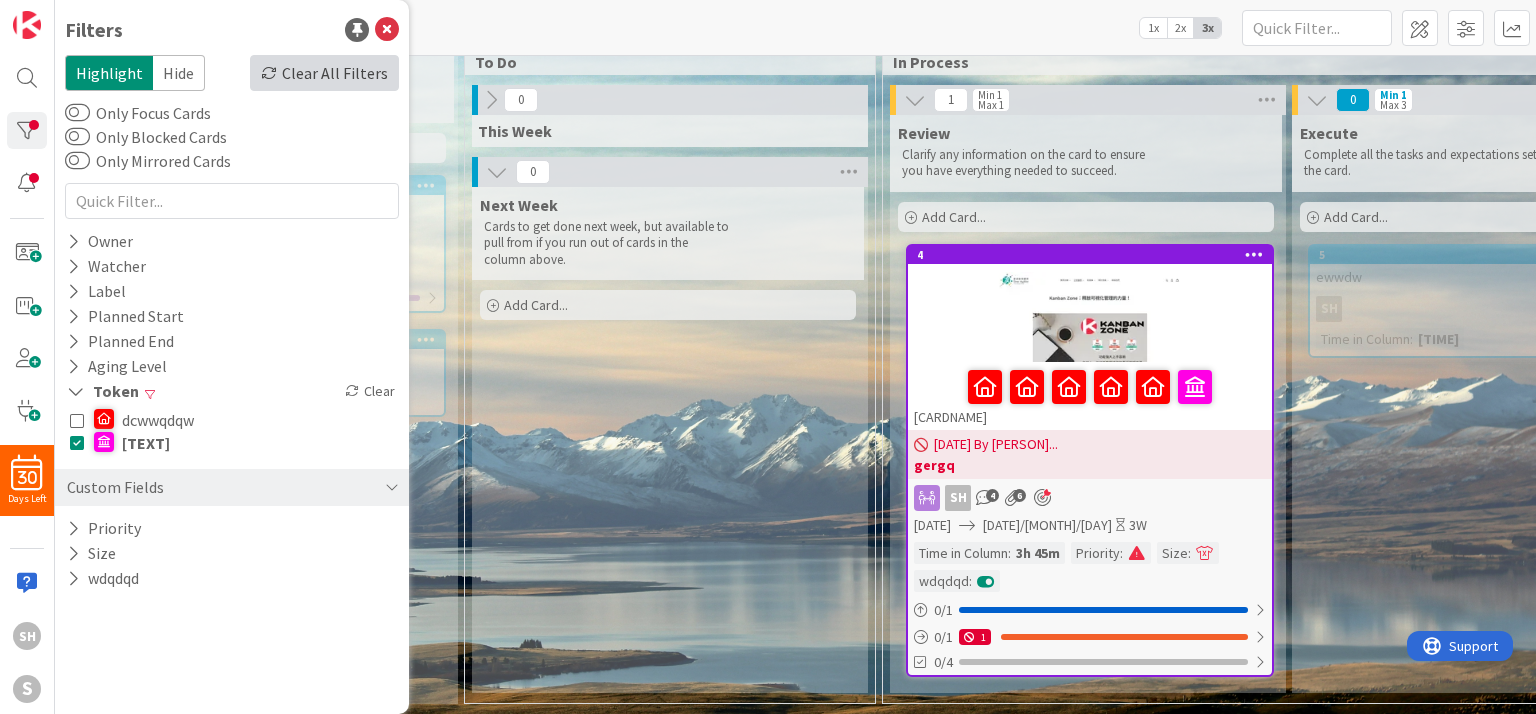 click on "Clear All Filters" at bounding box center [324, 73] 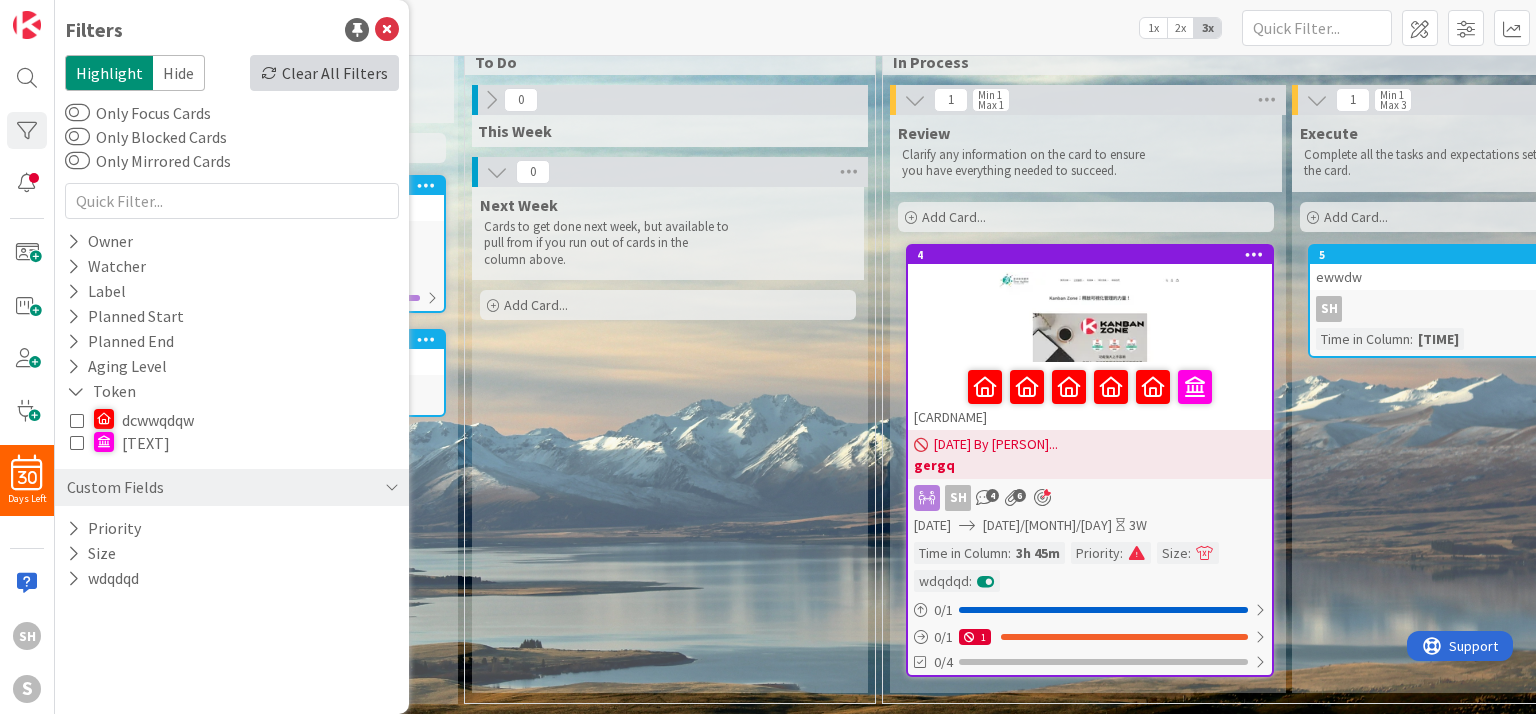 click on "Clear All Filters" at bounding box center (324, 73) 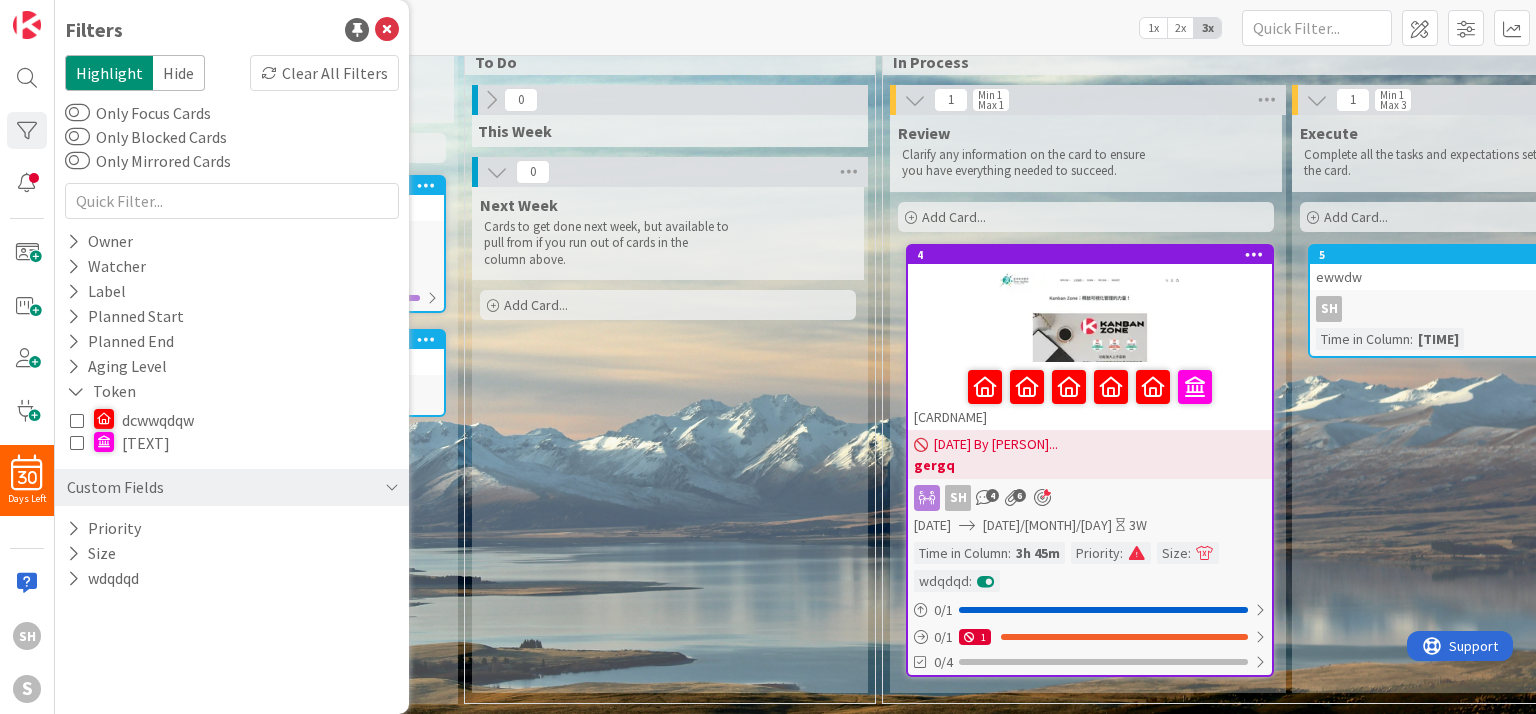 click on "Hide" at bounding box center (179, 73) 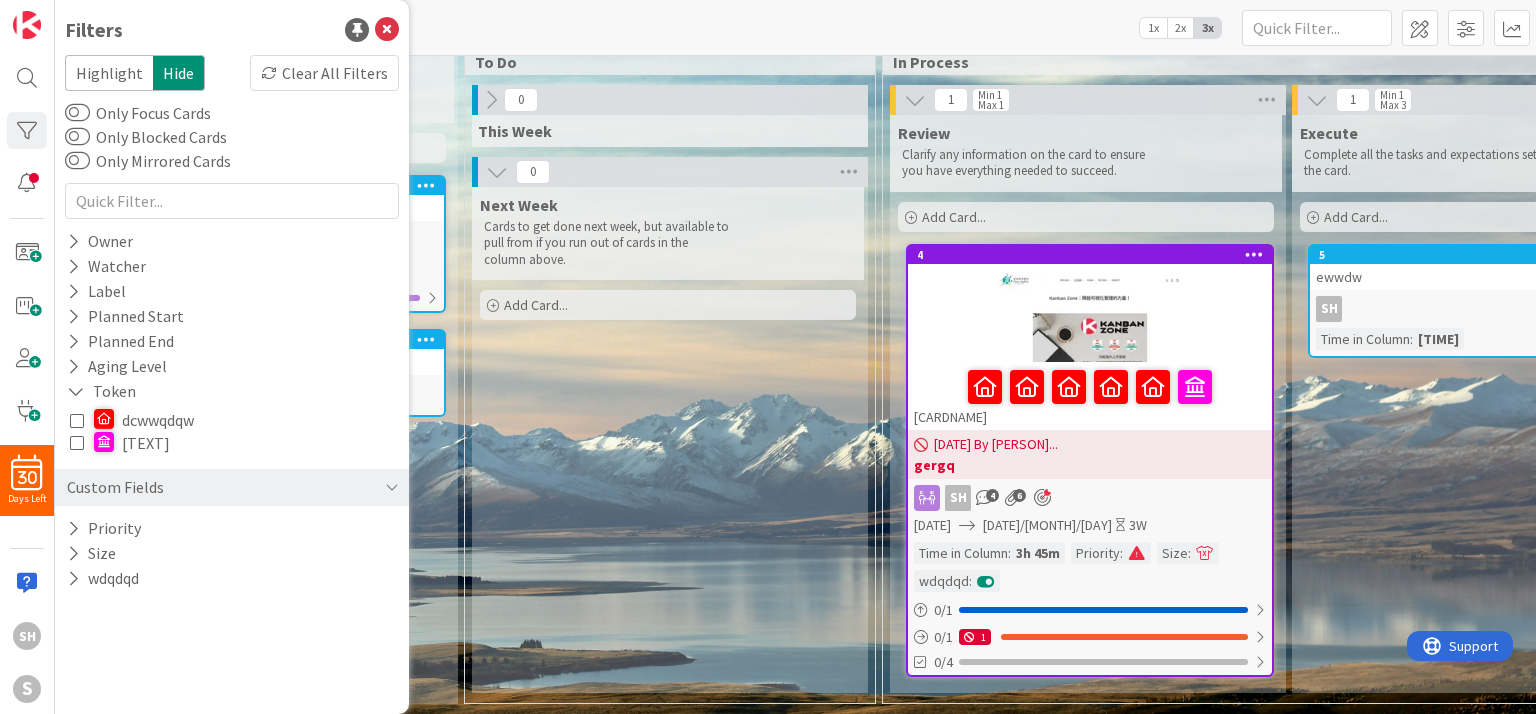 click on "Highlight" at bounding box center (109, 73) 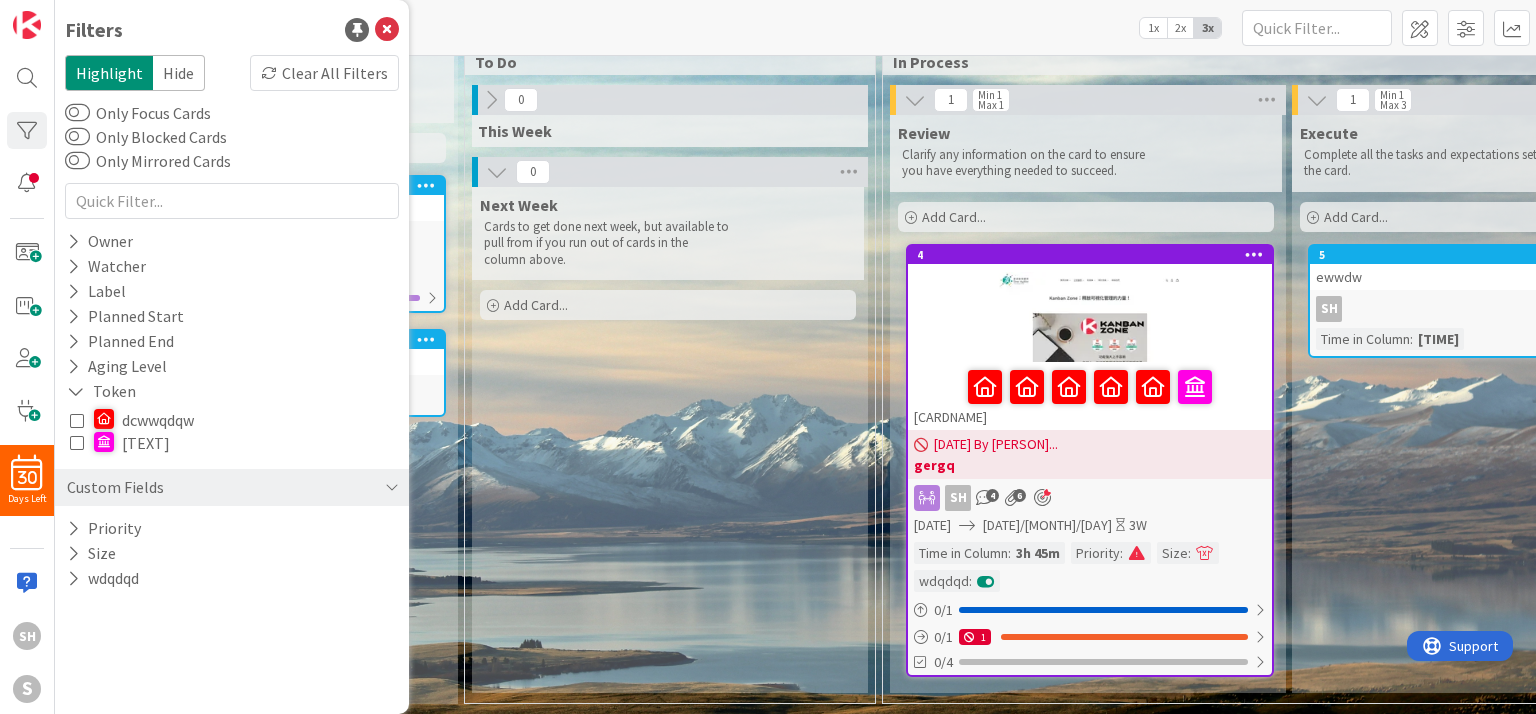 click on "[TEXT]" at bounding box center [146, 443] 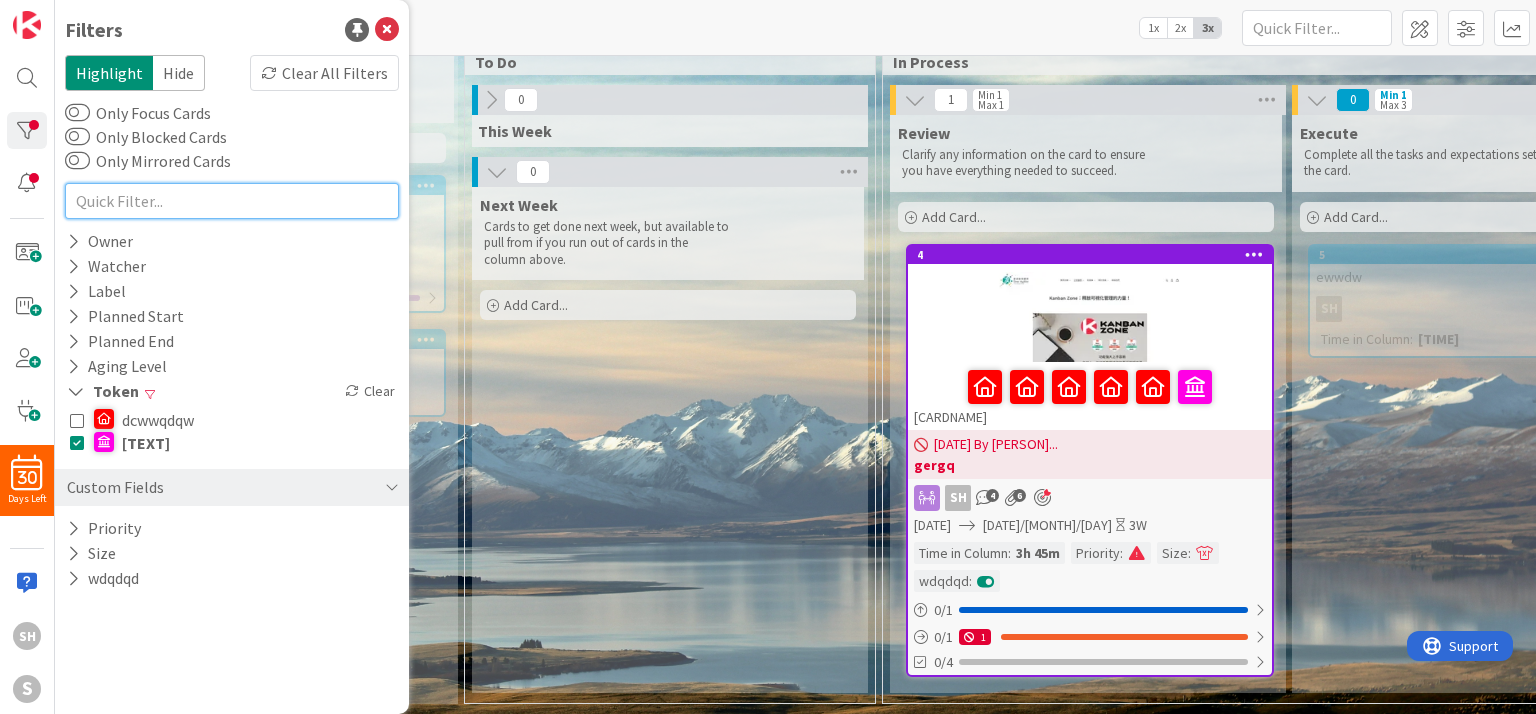 click at bounding box center [232, 201] 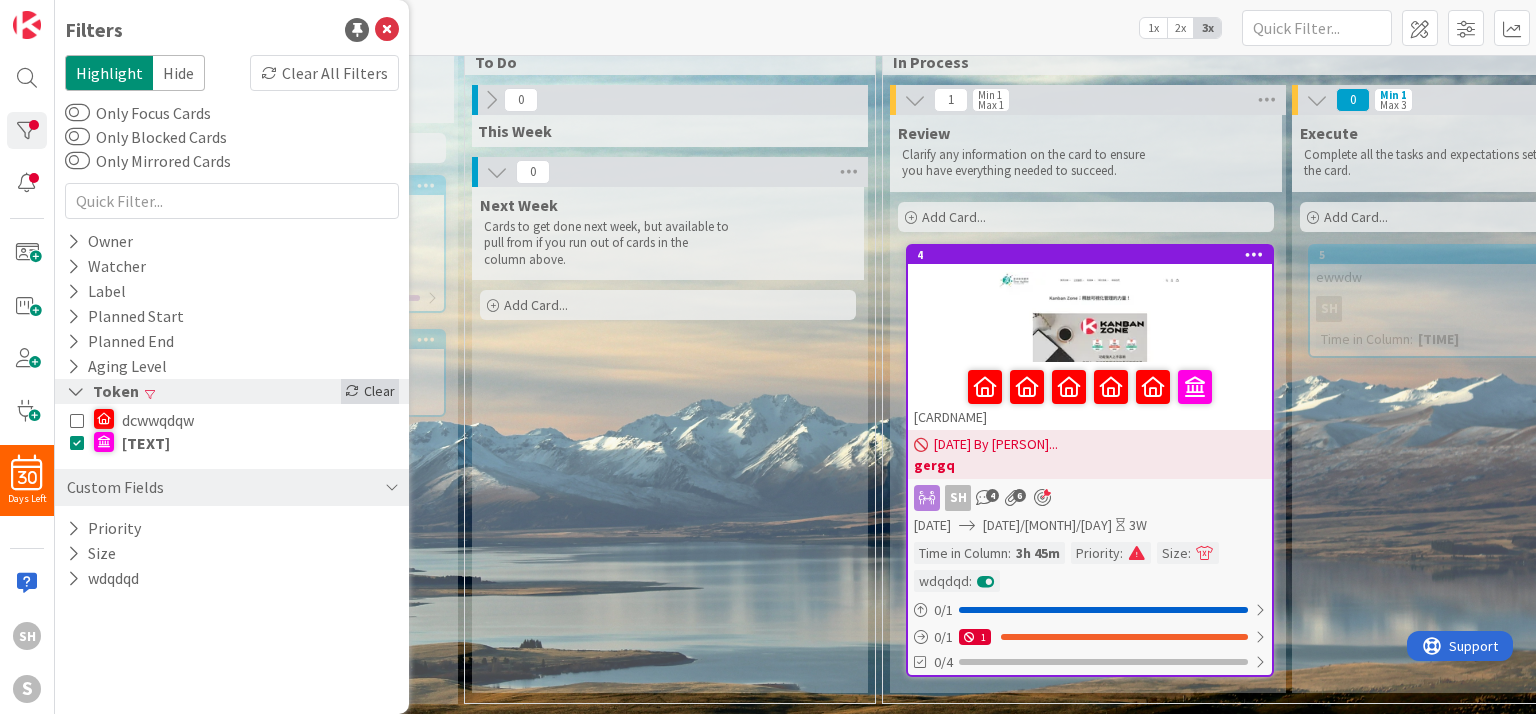 click on "Clear" at bounding box center [370, 391] 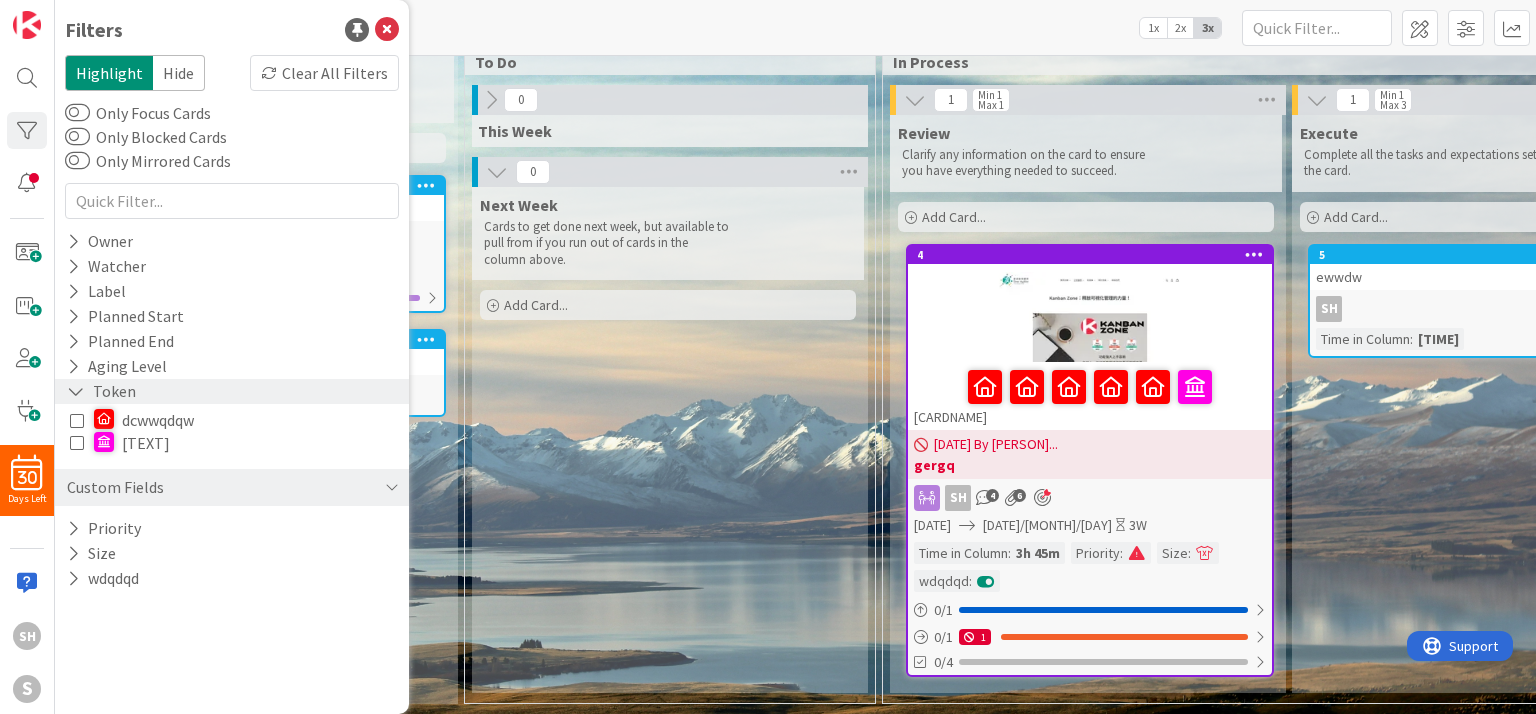 click on "[TEXT]" at bounding box center (146, 443) 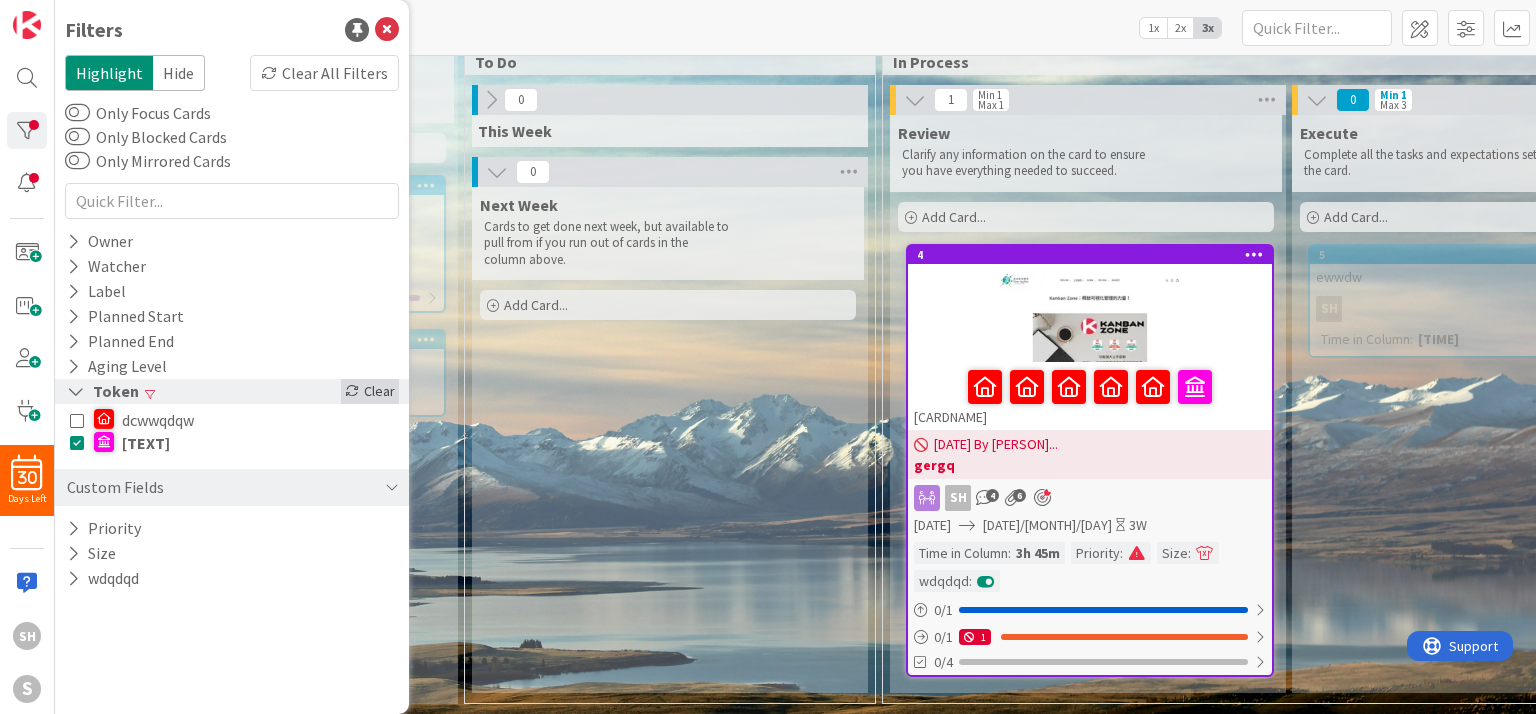 click on "Clear" at bounding box center [370, 391] 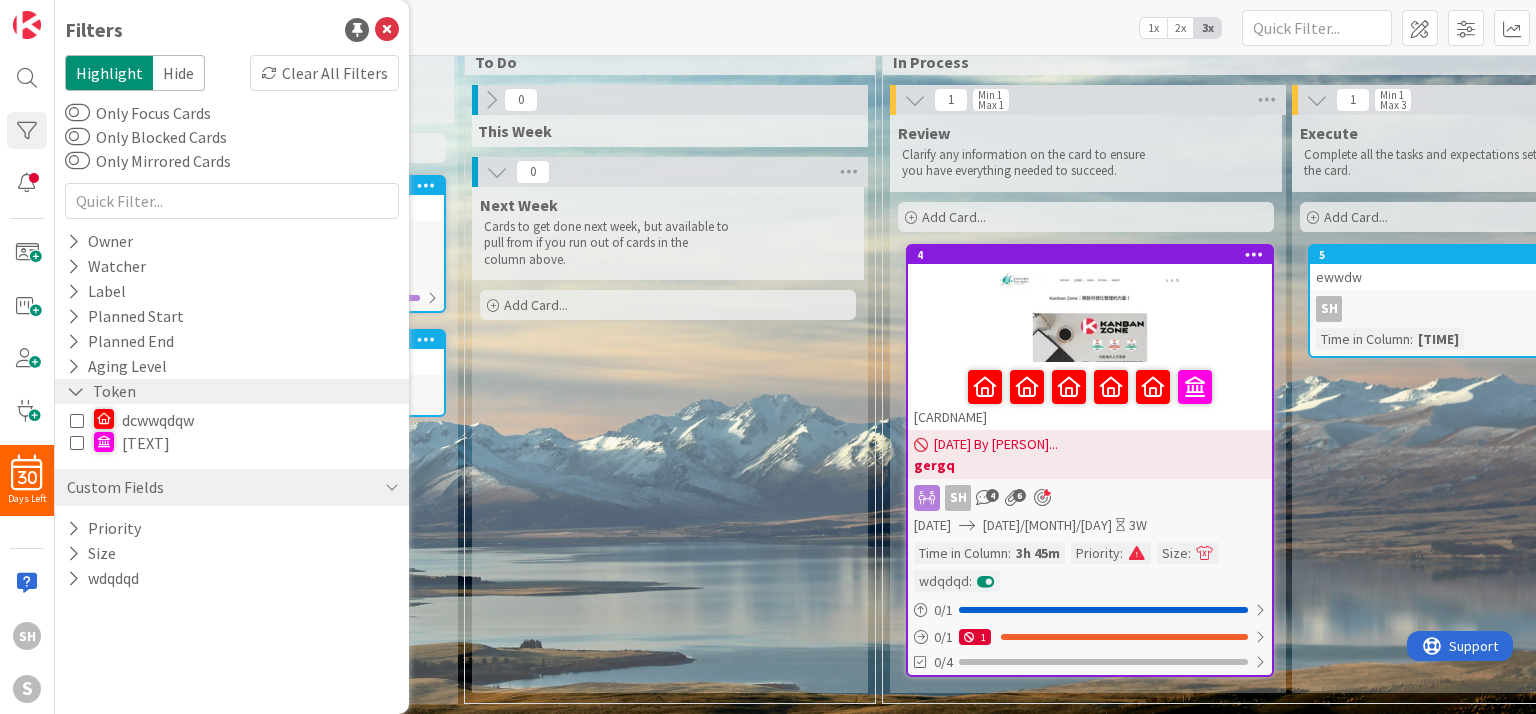 click on "[TEXT]" at bounding box center (146, 443) 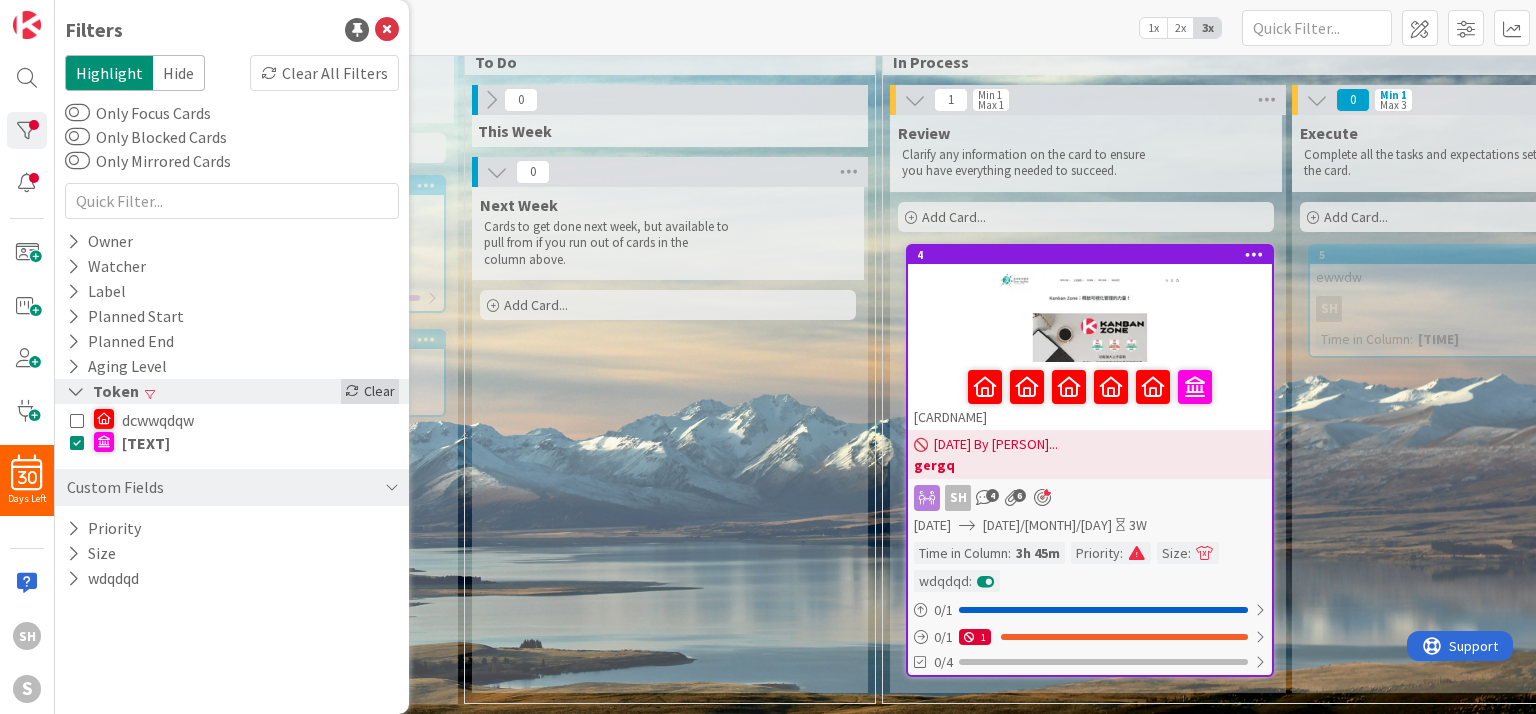 click on "Clear" at bounding box center (370, 391) 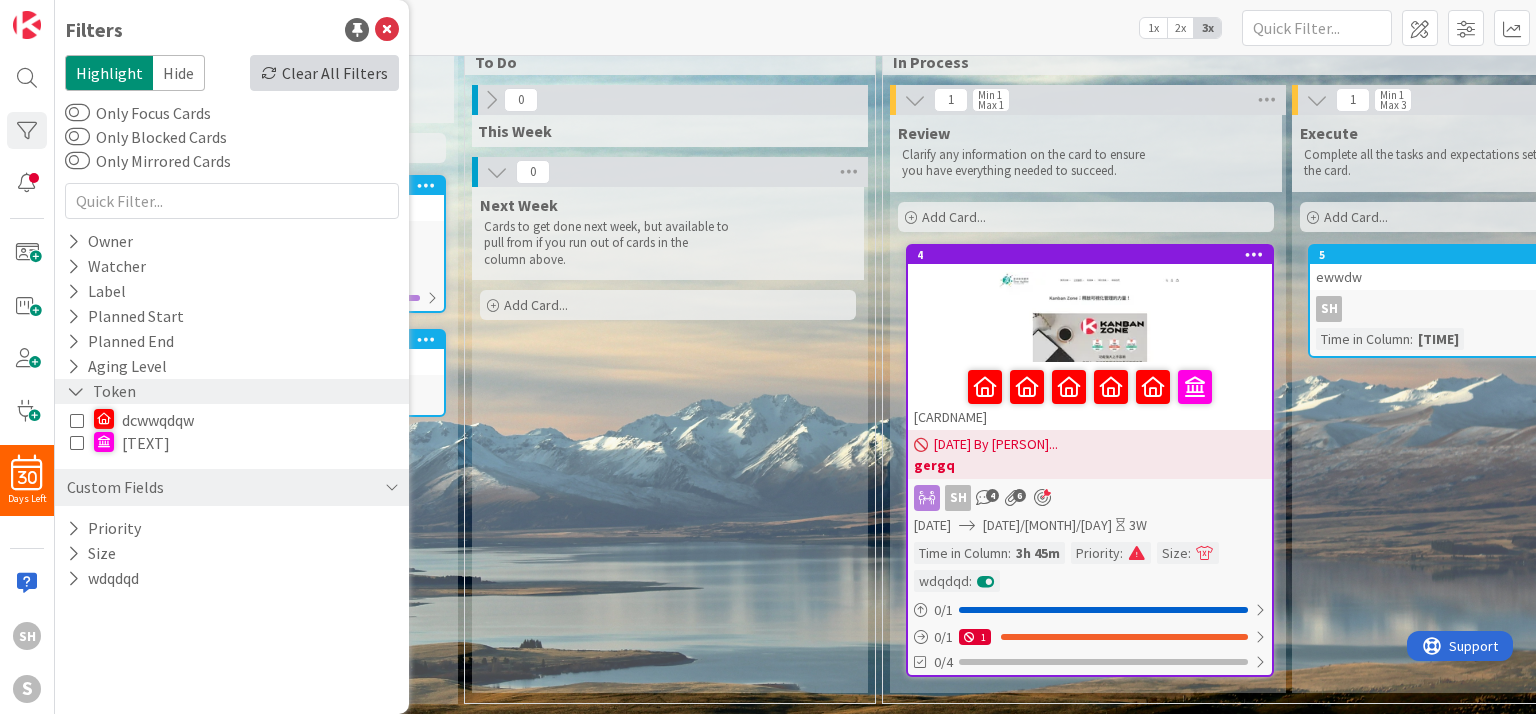 click on "Clear All Filters" at bounding box center [324, 73] 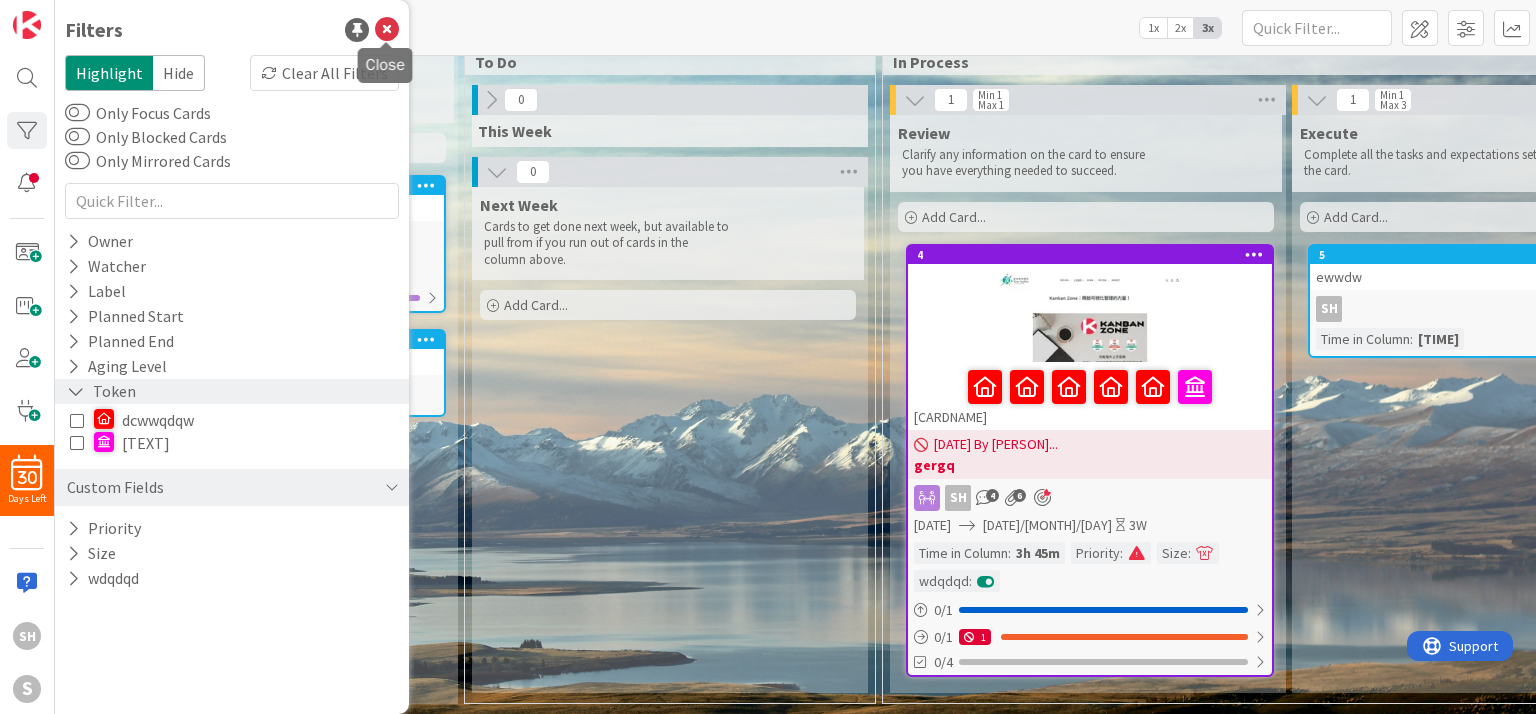 drag, startPoint x: 389, startPoint y: 24, endPoint x: 550, endPoint y: 227, distance: 259.09457 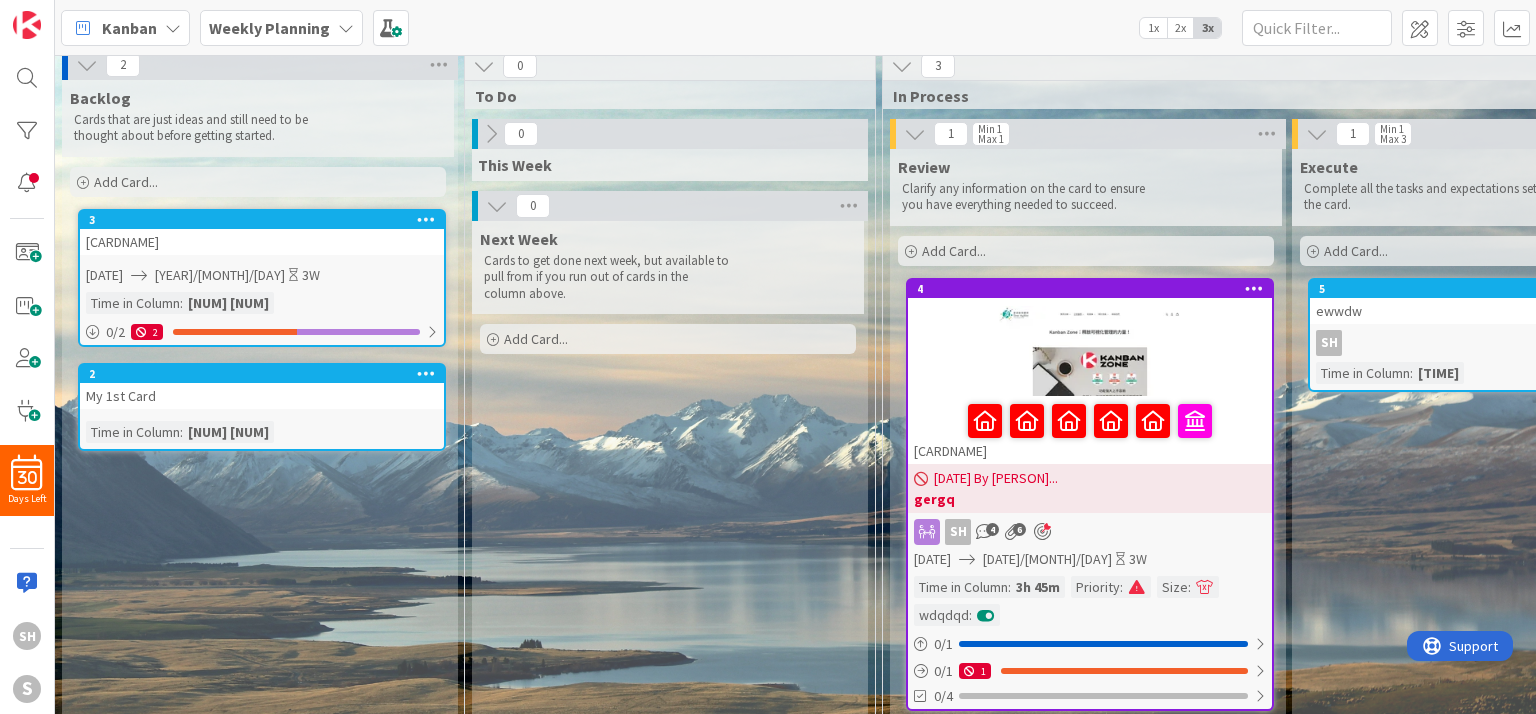 scroll, scrollTop: 0, scrollLeft: 0, axis: both 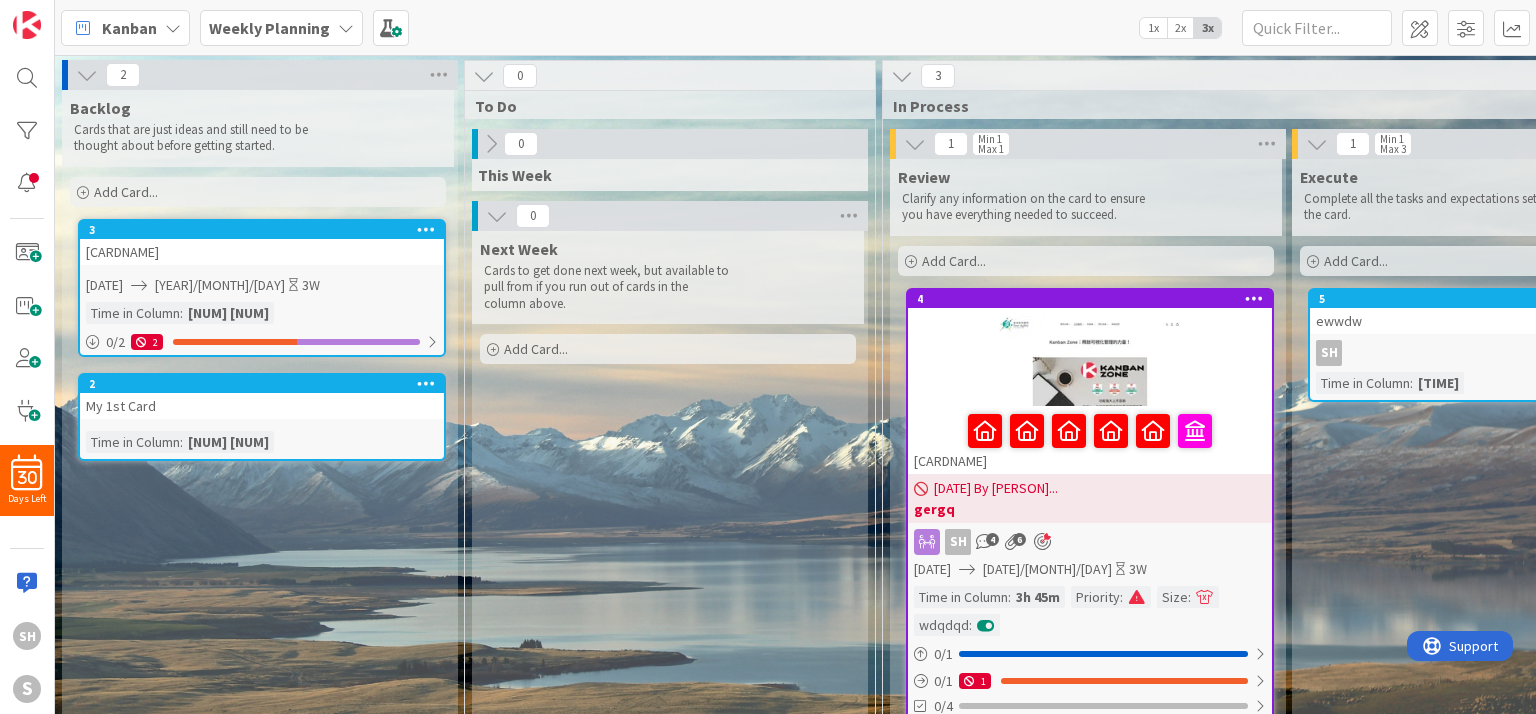 click at bounding box center [902, 76] 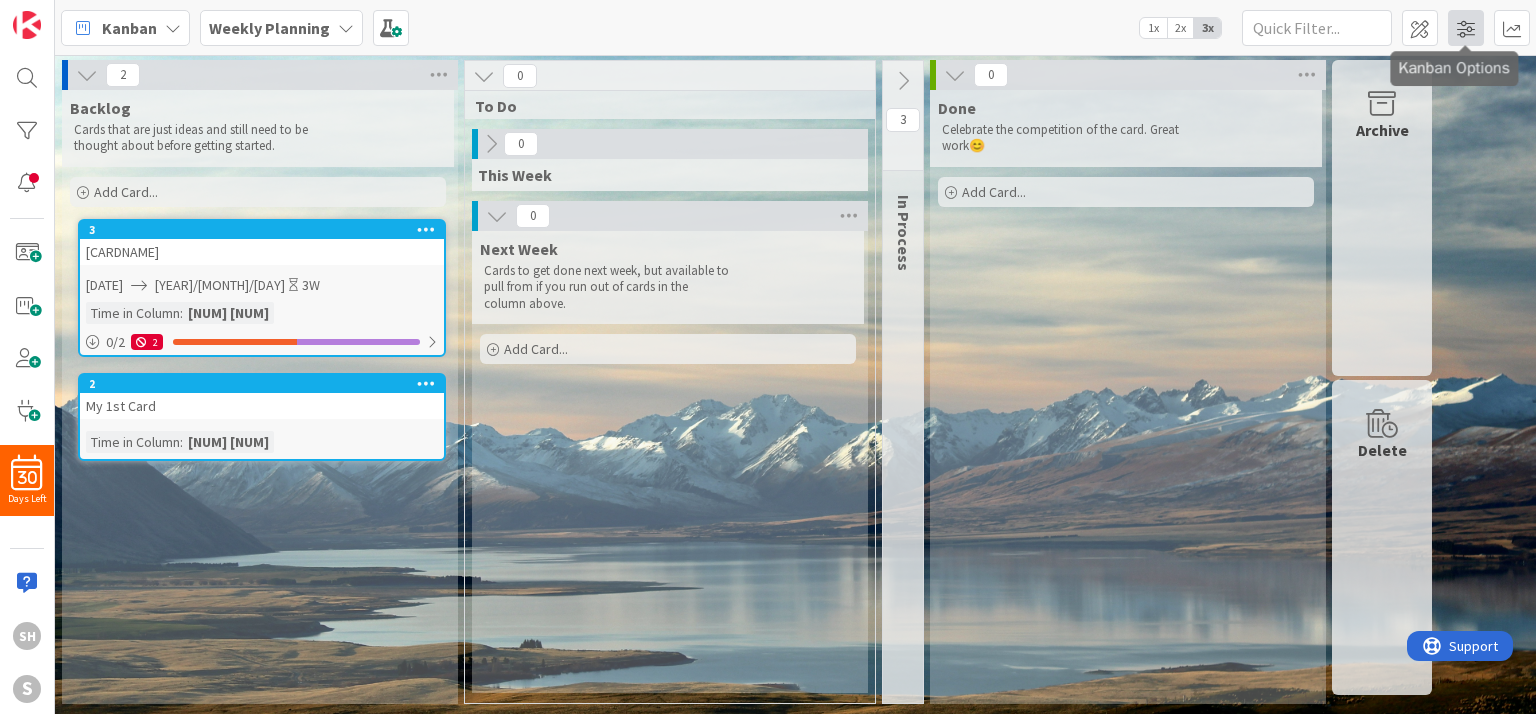 click at bounding box center (1466, 28) 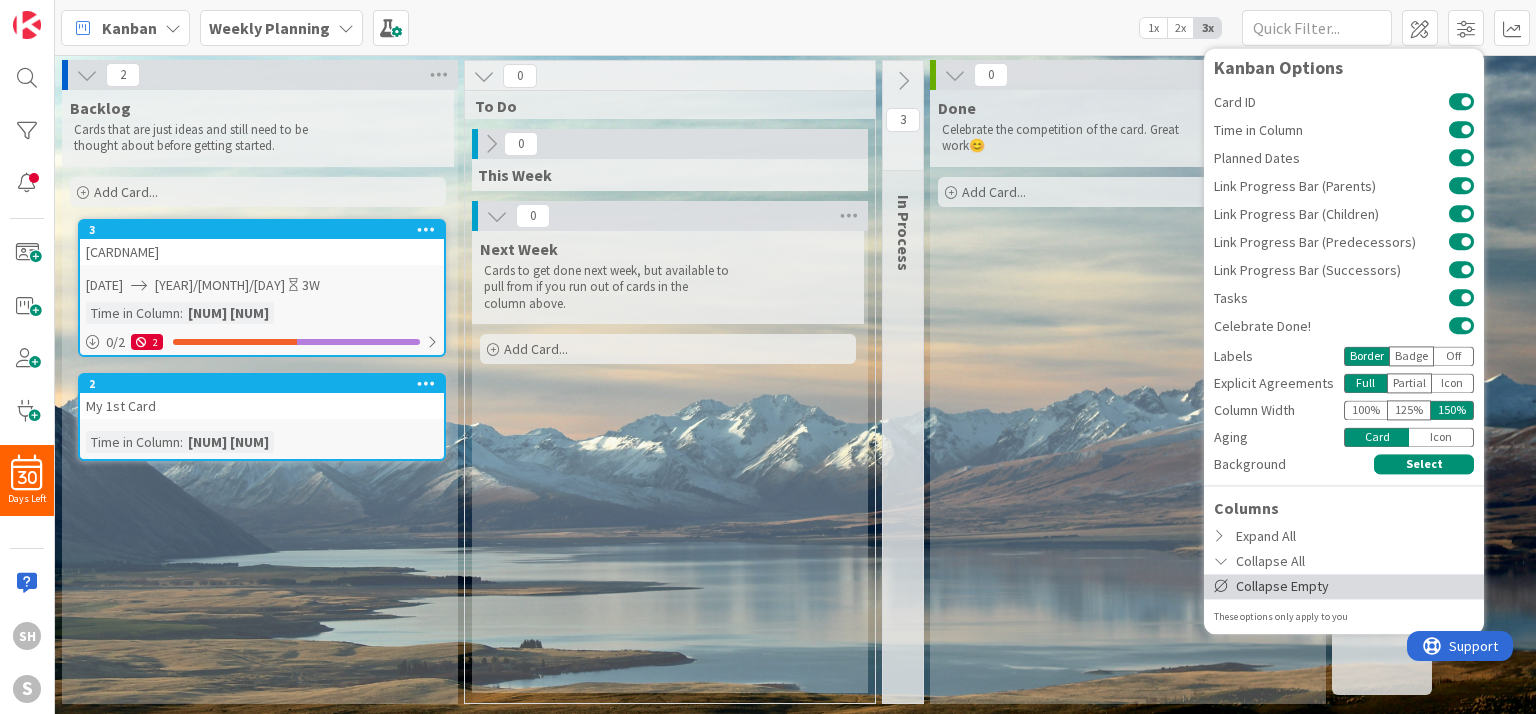 click on "Collapse Empty" at bounding box center [1344, 586] 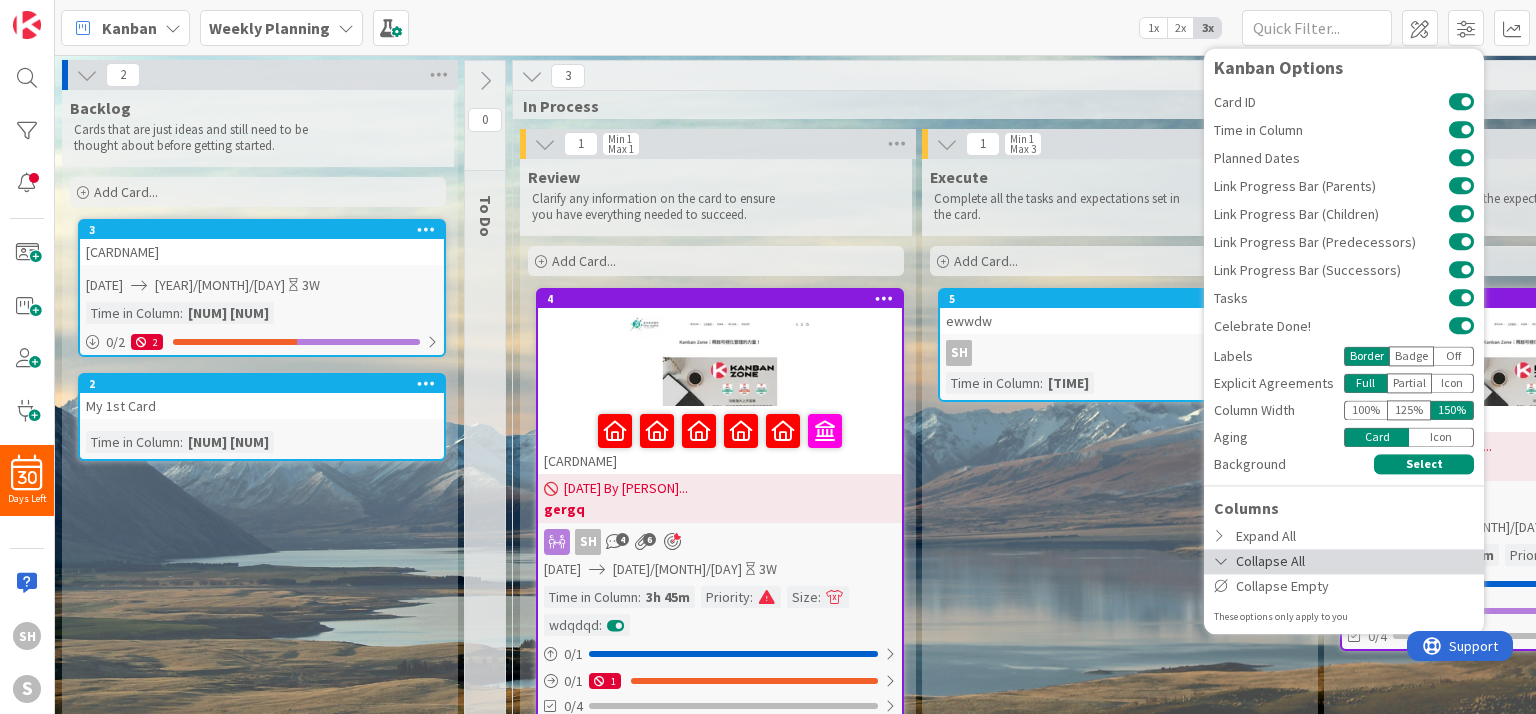 click on "Collapse All" at bounding box center (1344, 561) 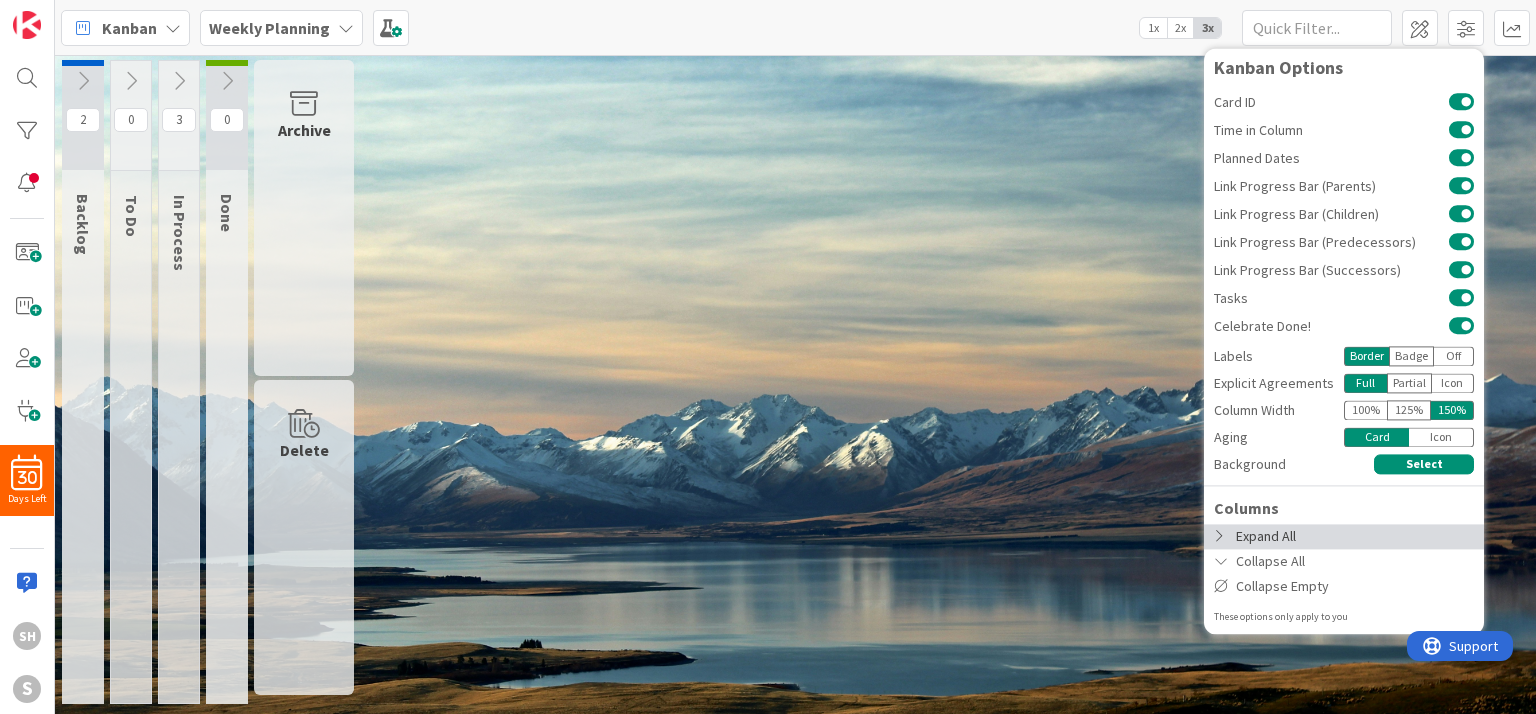 click on "Expand All" at bounding box center [1344, 536] 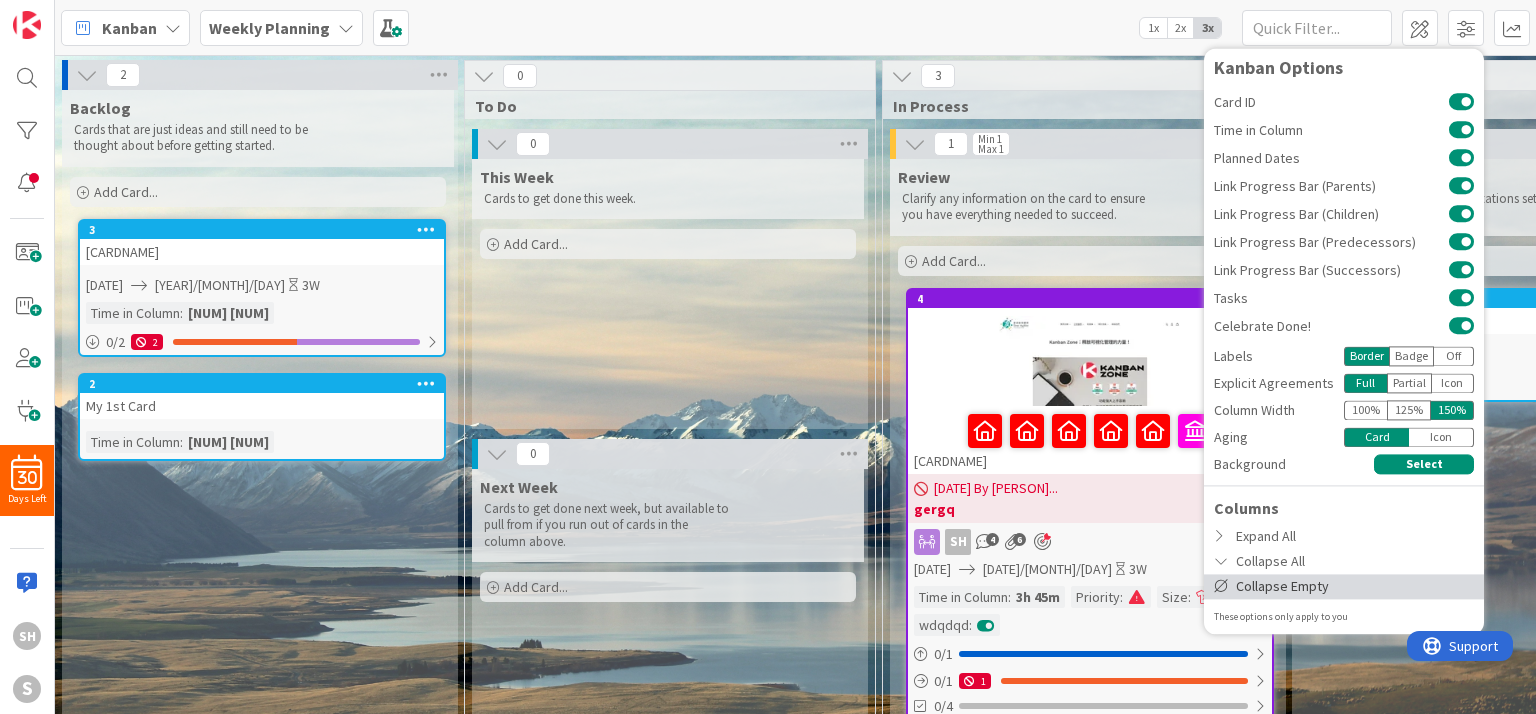 click on "Collapse Empty" at bounding box center [1344, 586] 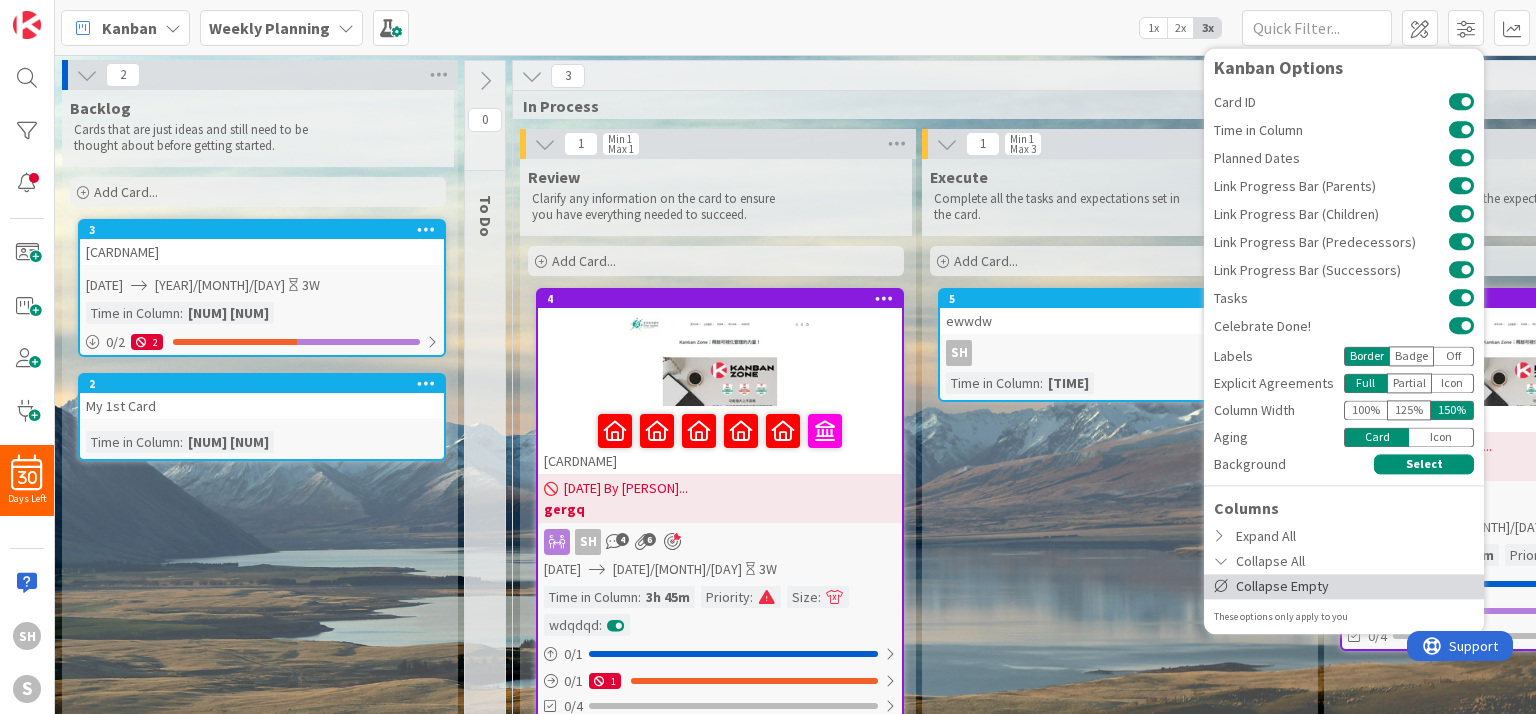 click on "Collapse Empty" at bounding box center (1344, 586) 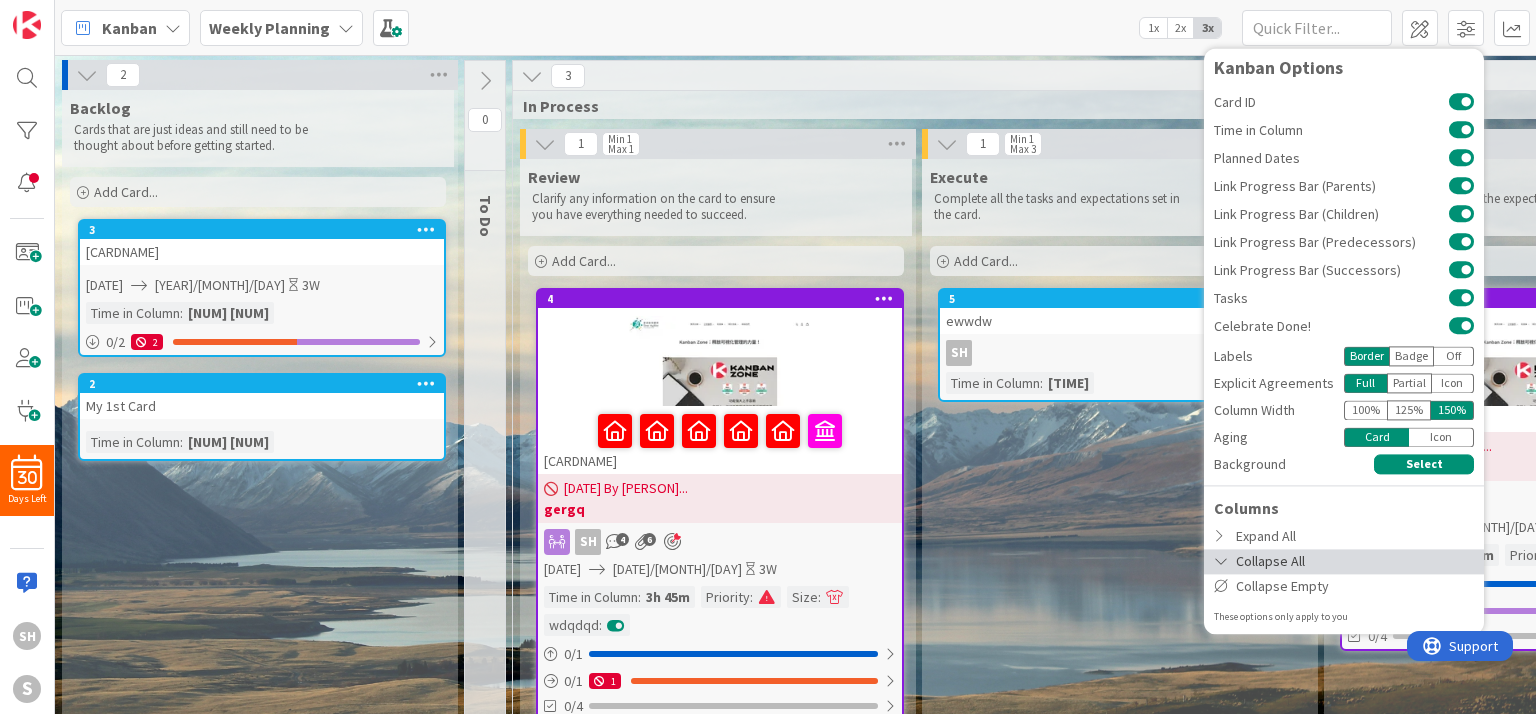 click on "Collapse All" at bounding box center [1344, 561] 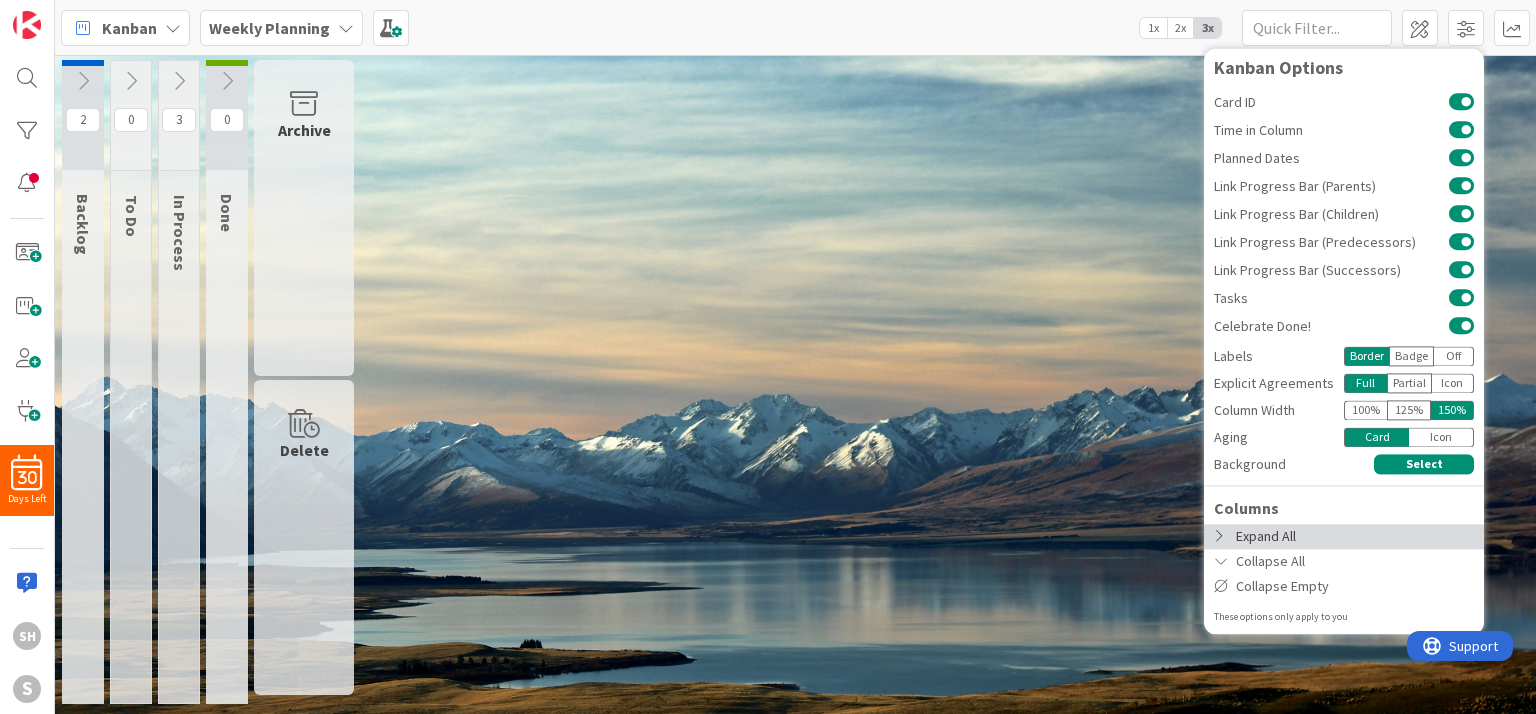 click on "Expand All" at bounding box center (1344, 536) 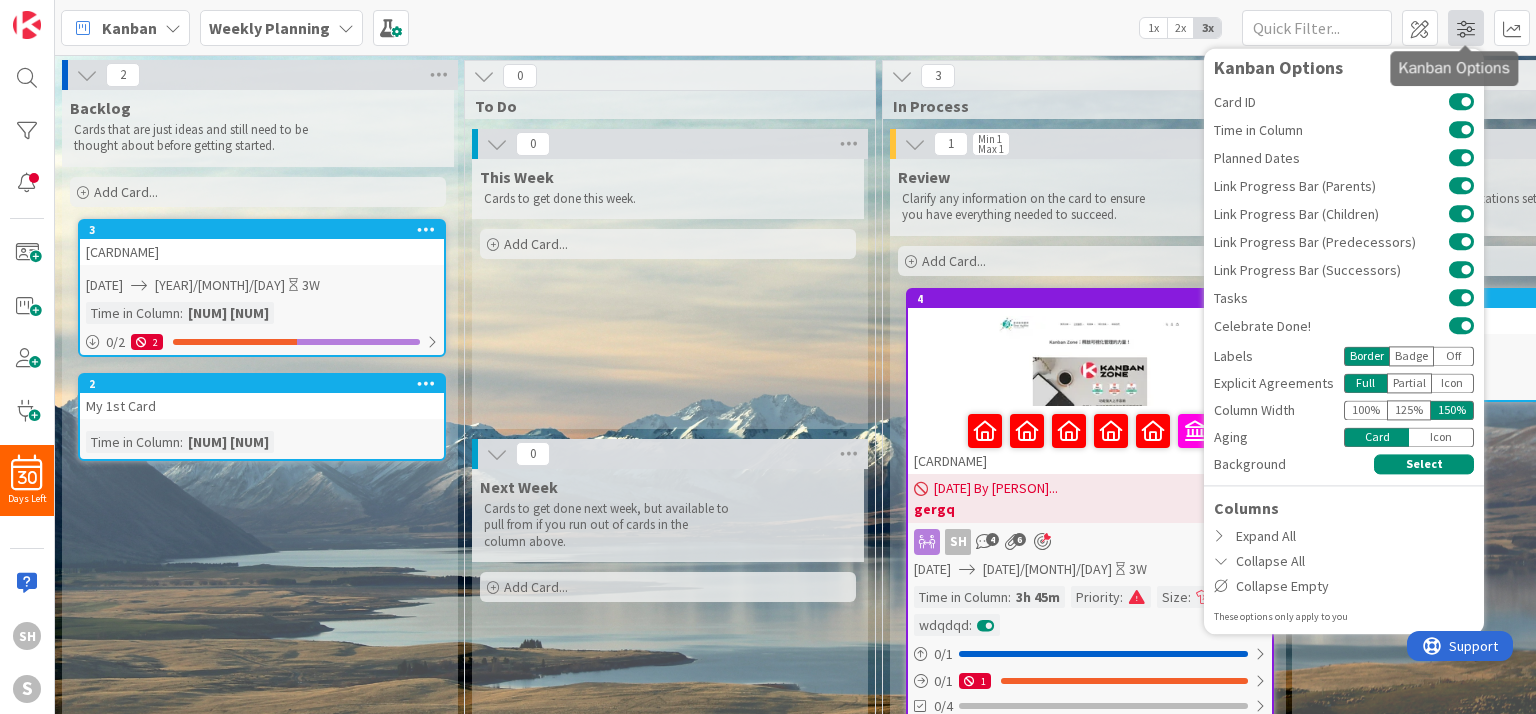 click at bounding box center (1466, 28) 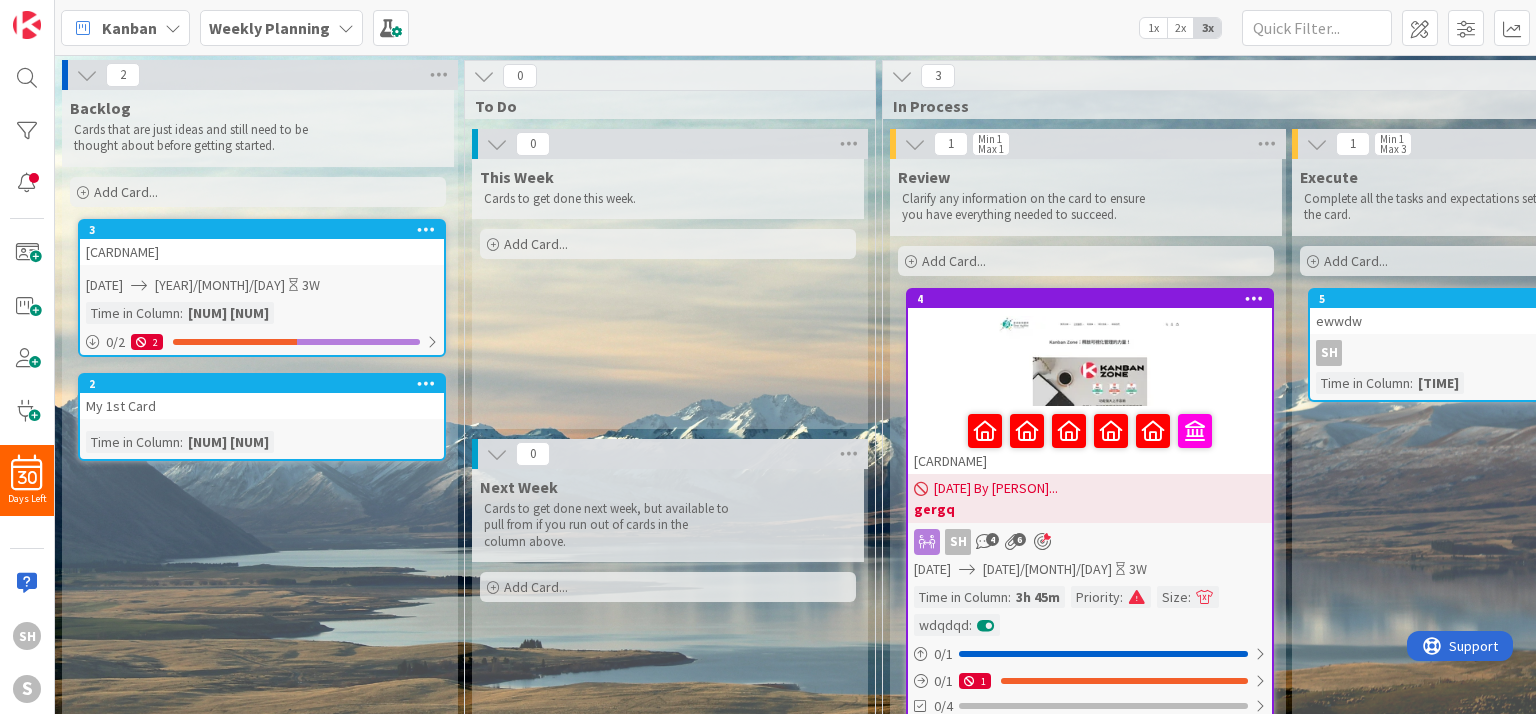 click on "Weekly Planning" at bounding box center [281, 28] 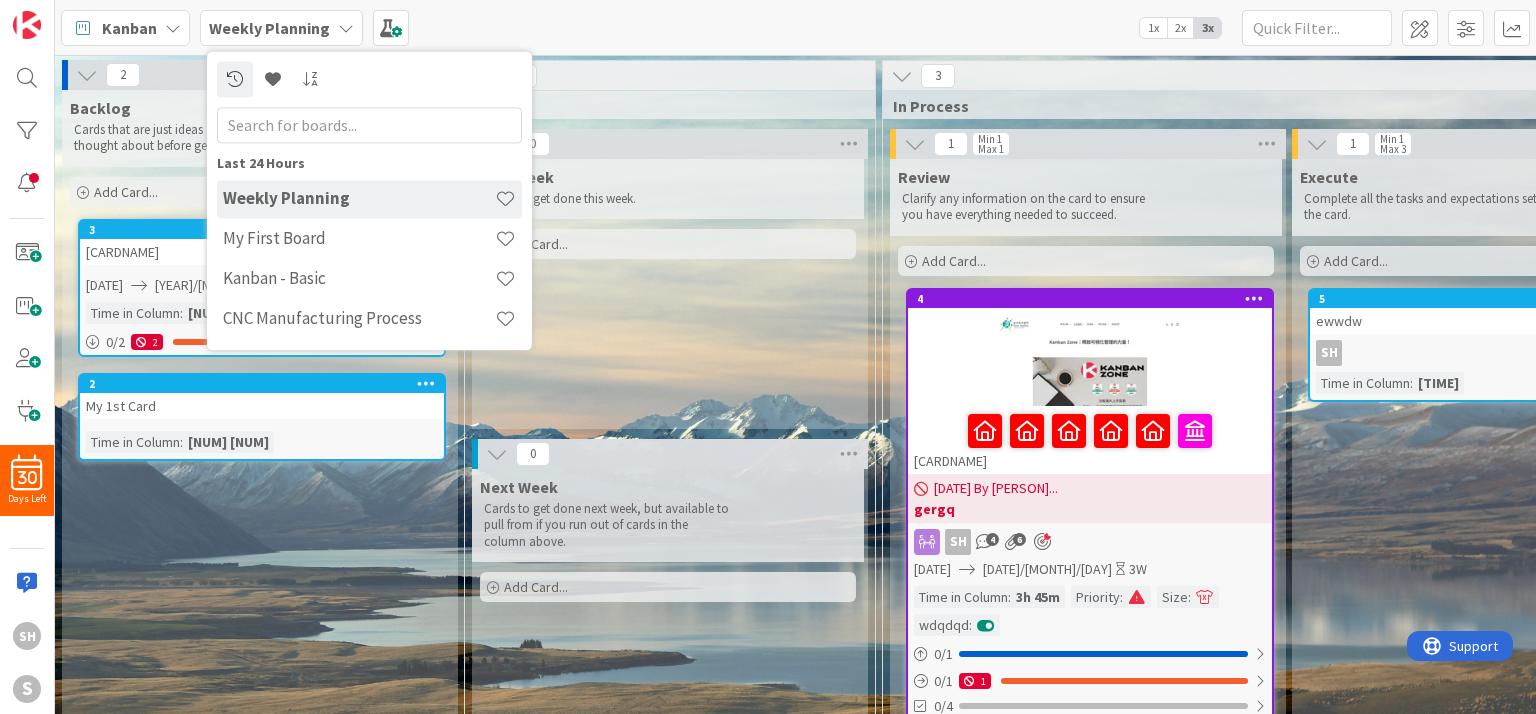 click on "Weekly Planning" at bounding box center (281, 28) 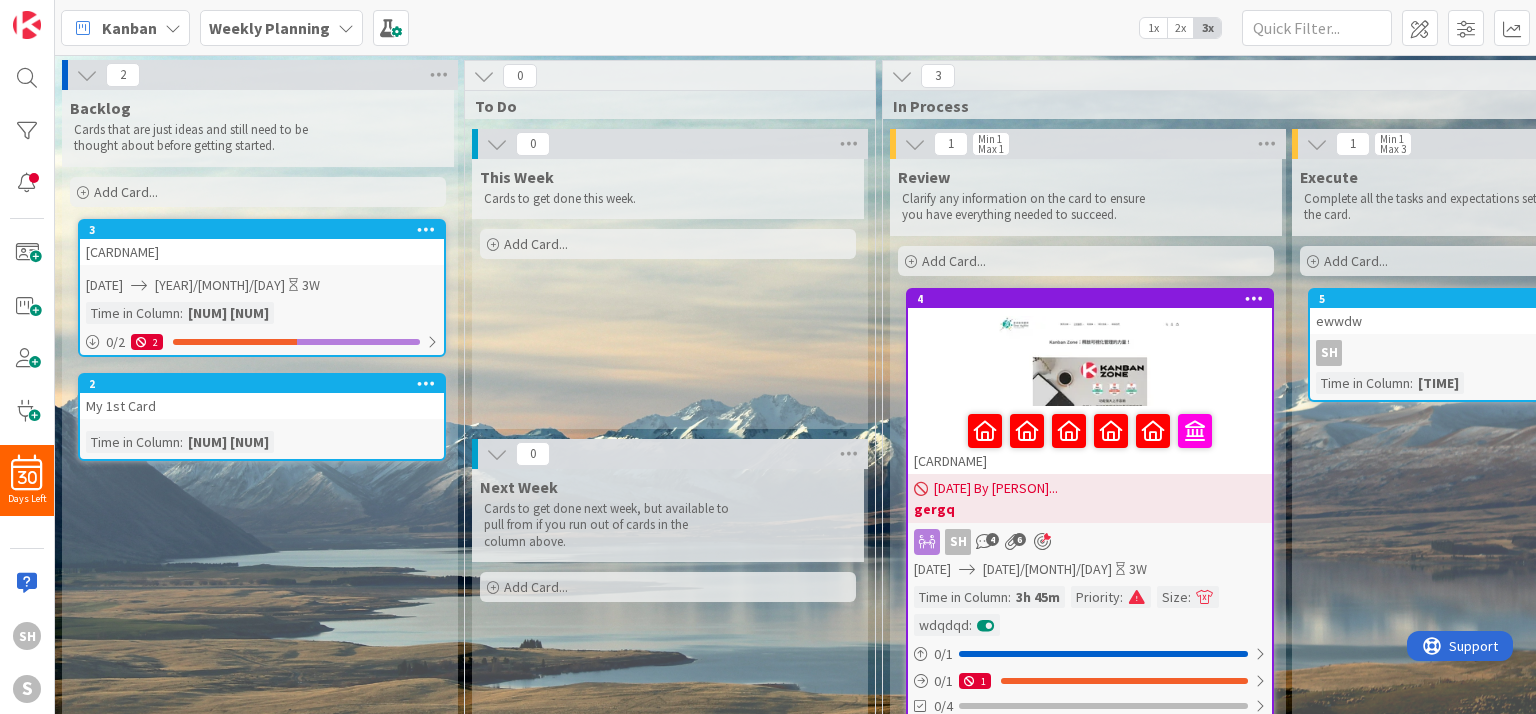 click on "Weekly Planning" at bounding box center [281, 28] 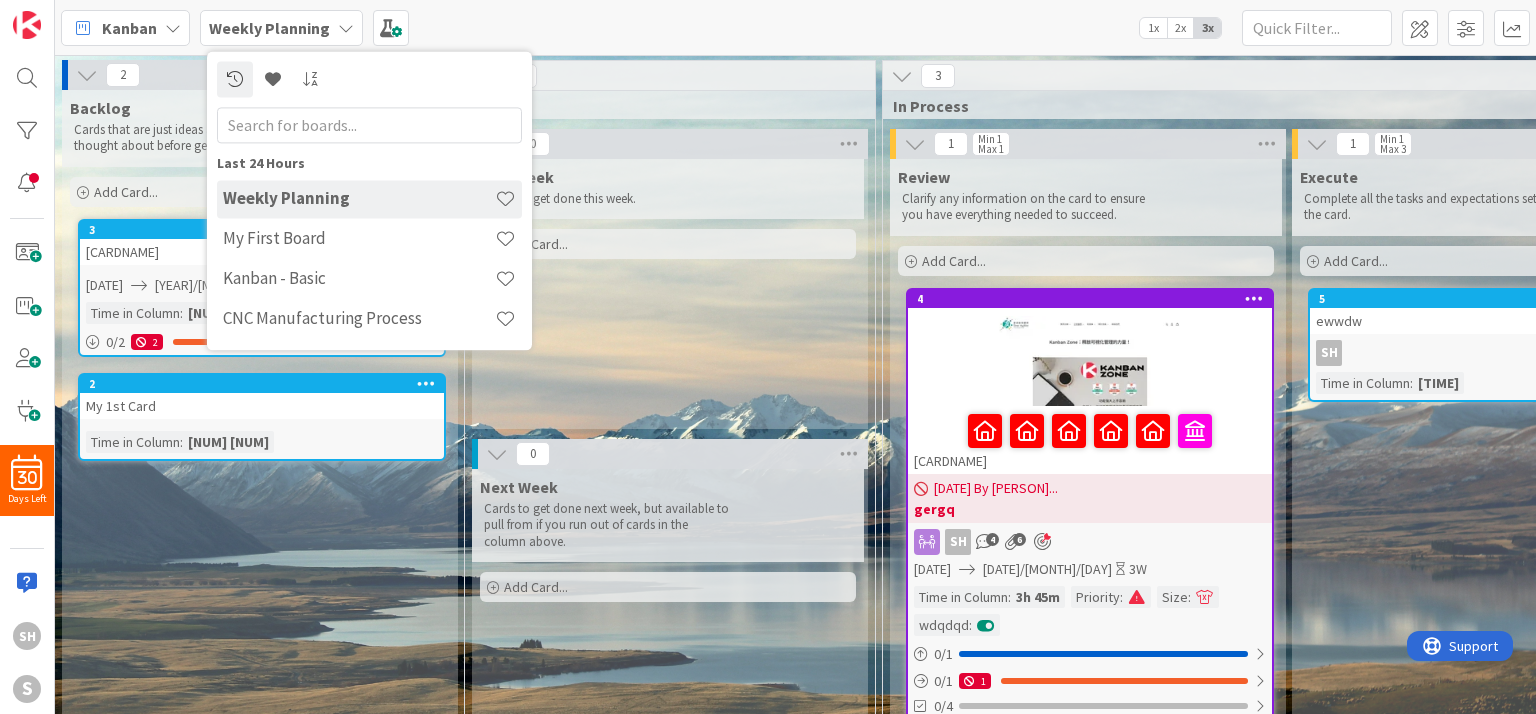 click on "Weekly Planning" at bounding box center [281, 28] 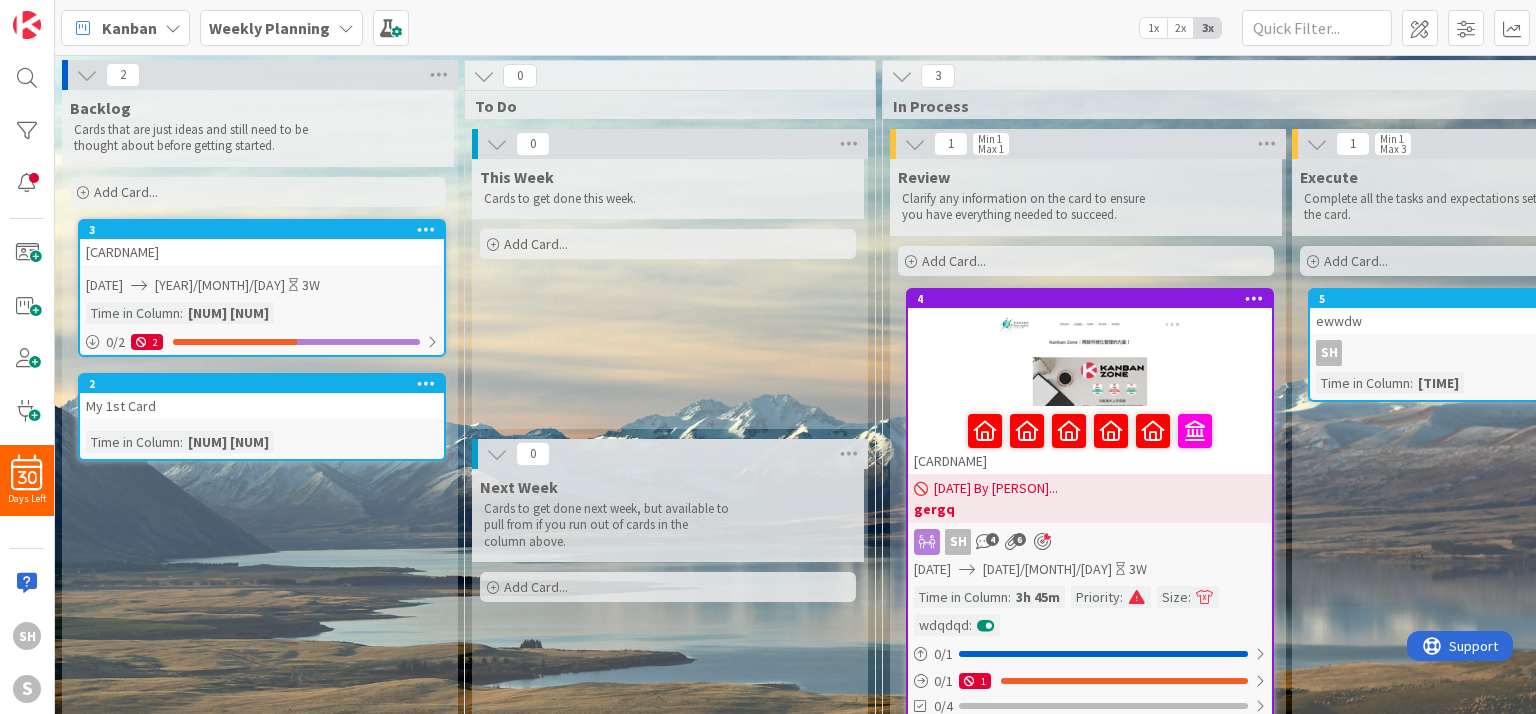 click at bounding box center (173, 28) 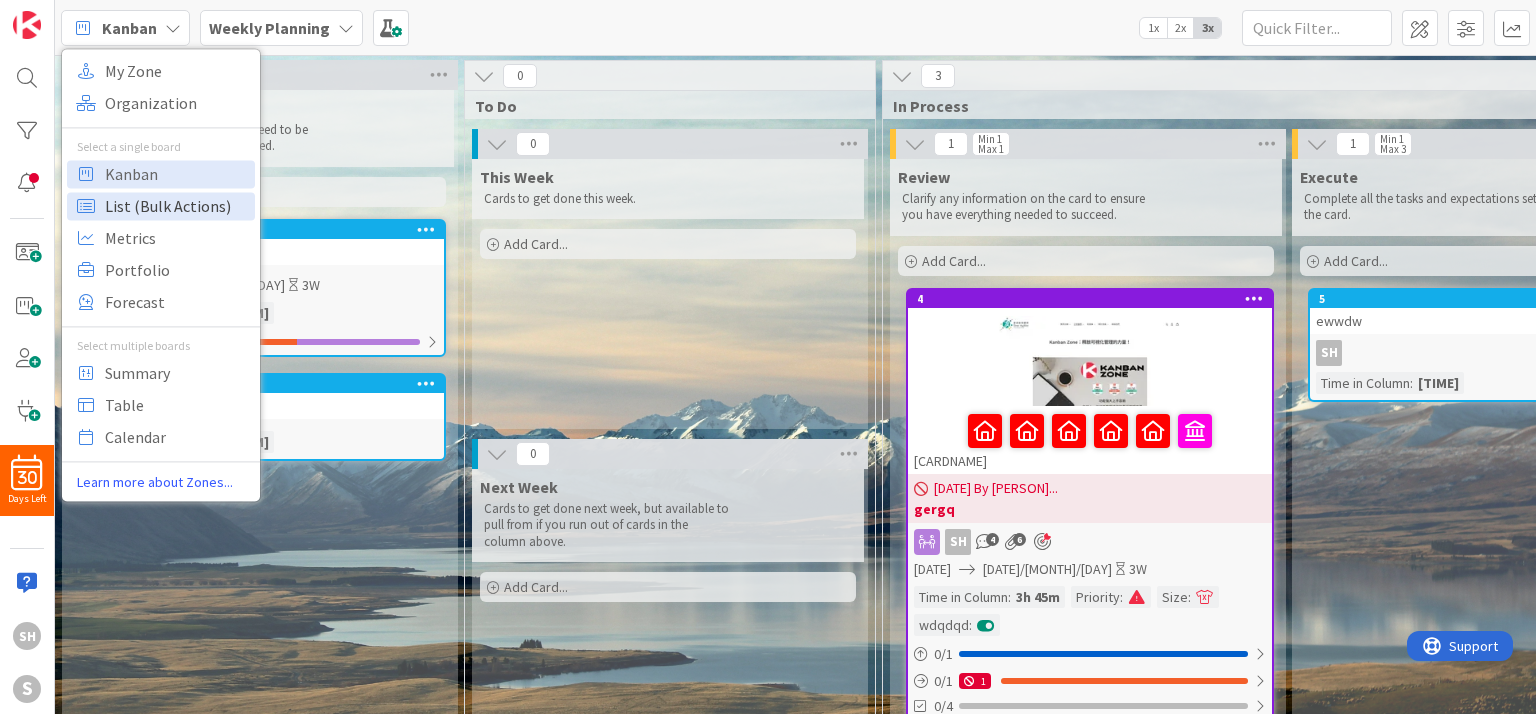 click on "List (Bulk Actions)" at bounding box center (177, 206) 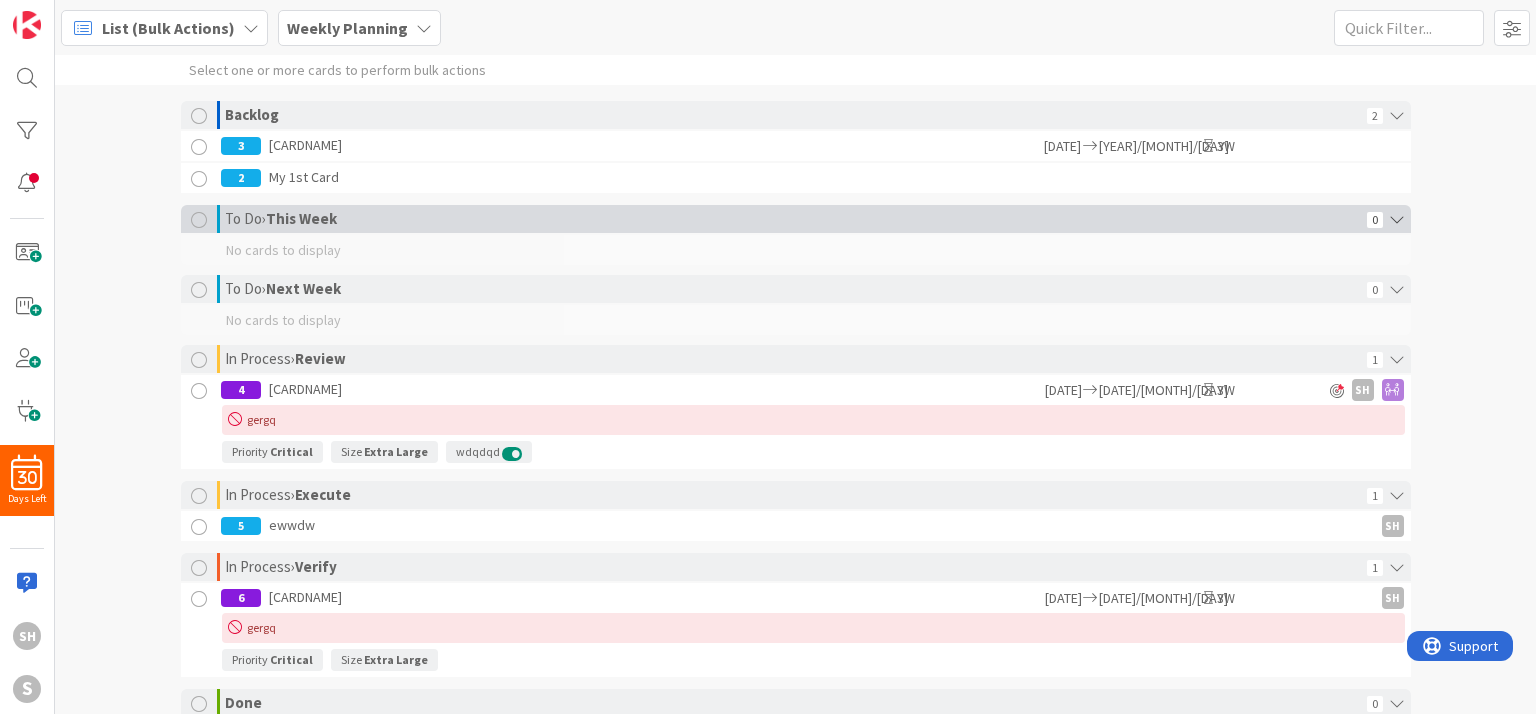 scroll, scrollTop: 0, scrollLeft: 0, axis: both 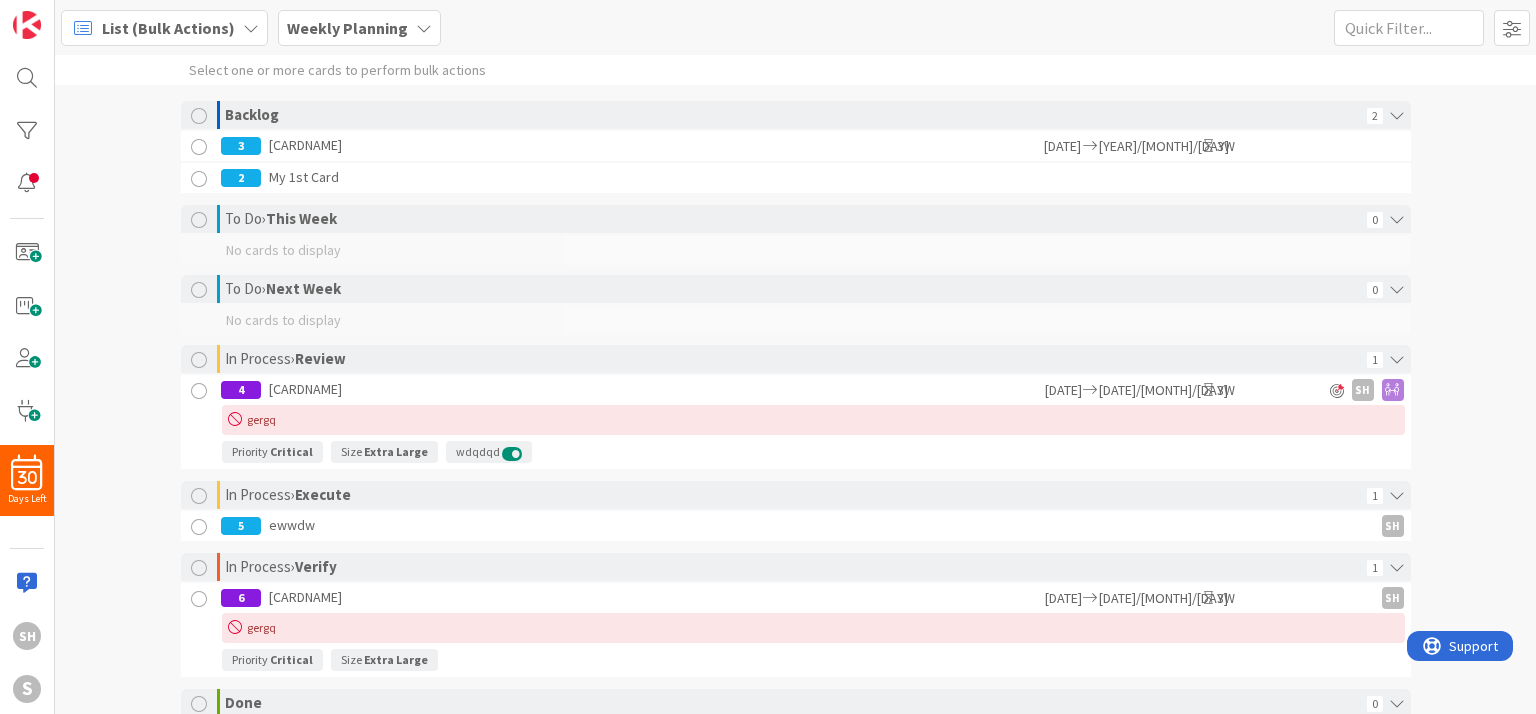 click on "List (Bulk Actions)" at bounding box center [168, 28] 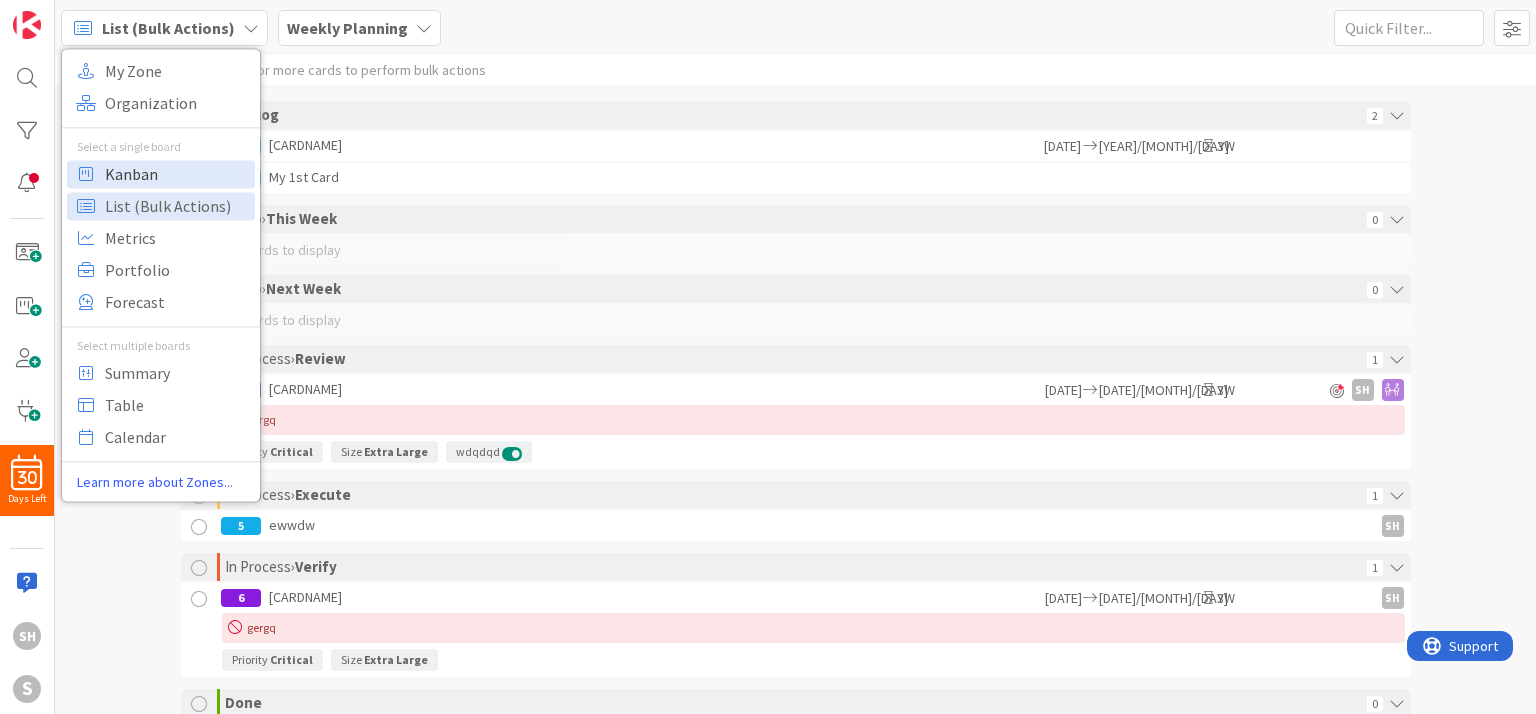 click on "Kanban" at bounding box center [177, 174] 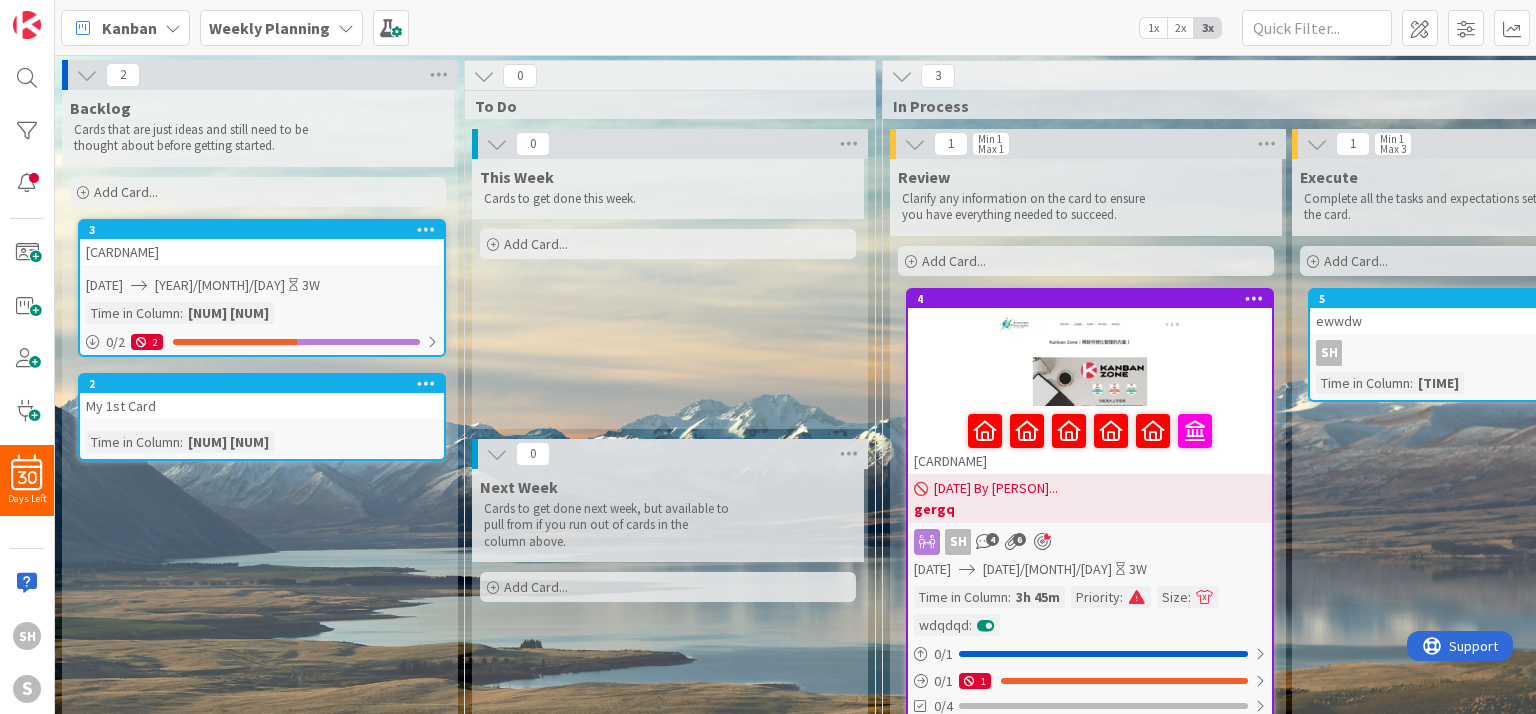 click on "Kanban" at bounding box center (129, 28) 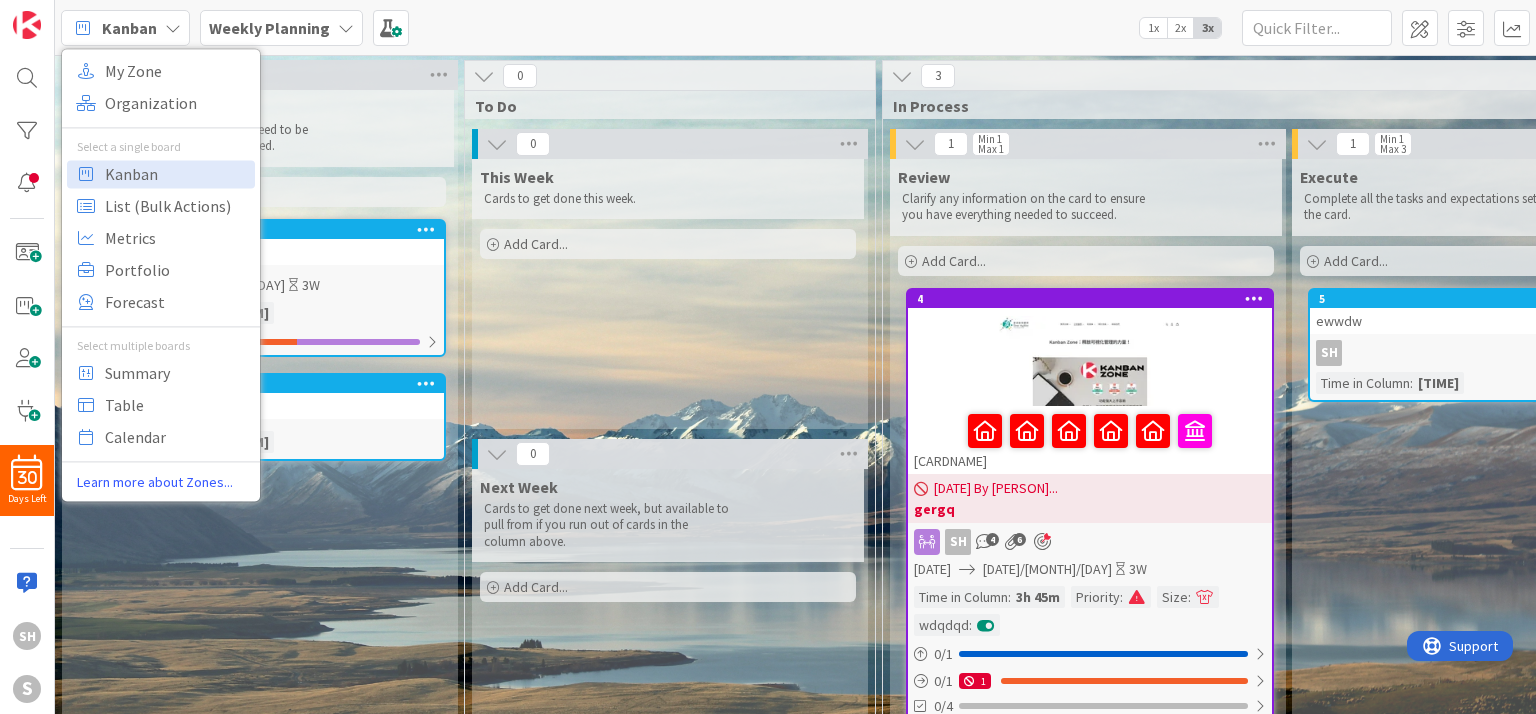 scroll, scrollTop: 0, scrollLeft: 0, axis: both 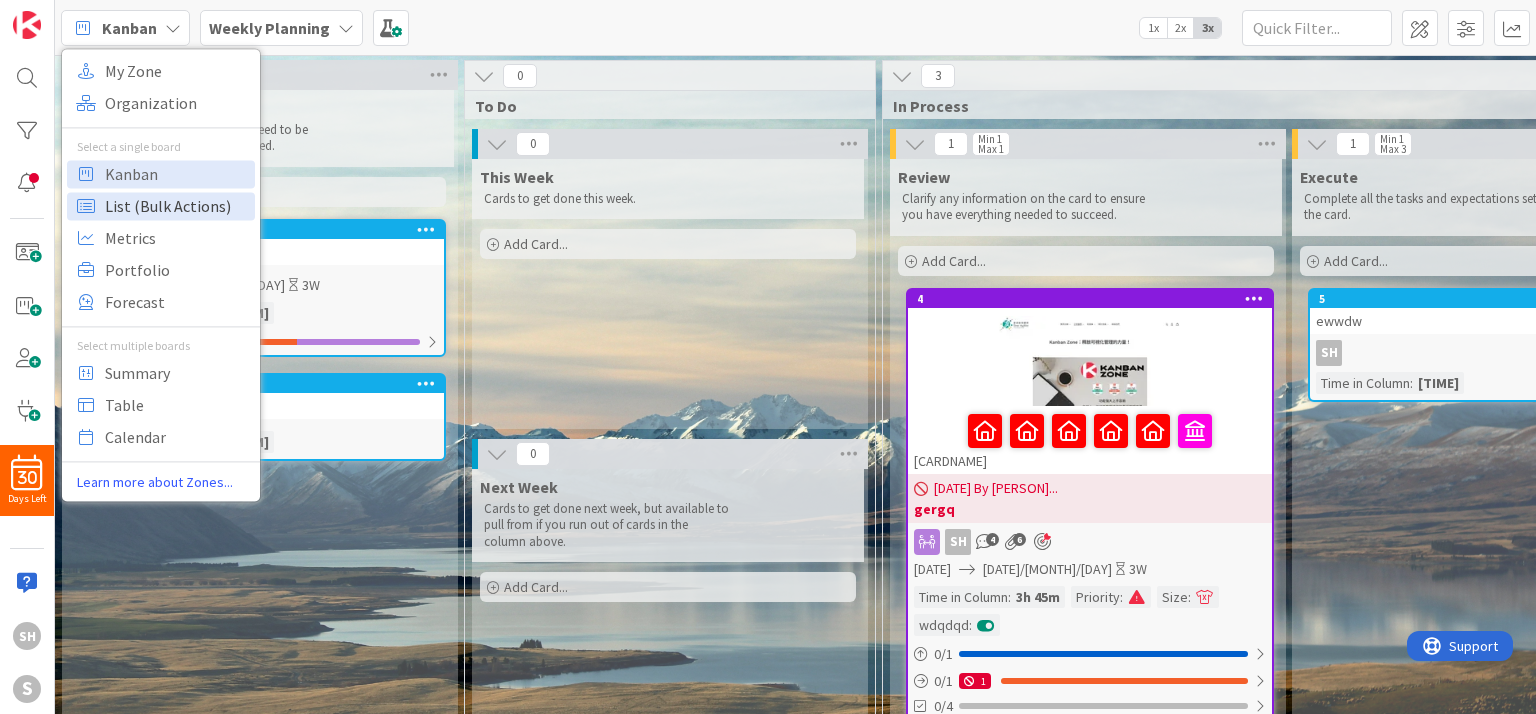 click on "List (Bulk Actions)" at bounding box center (177, 206) 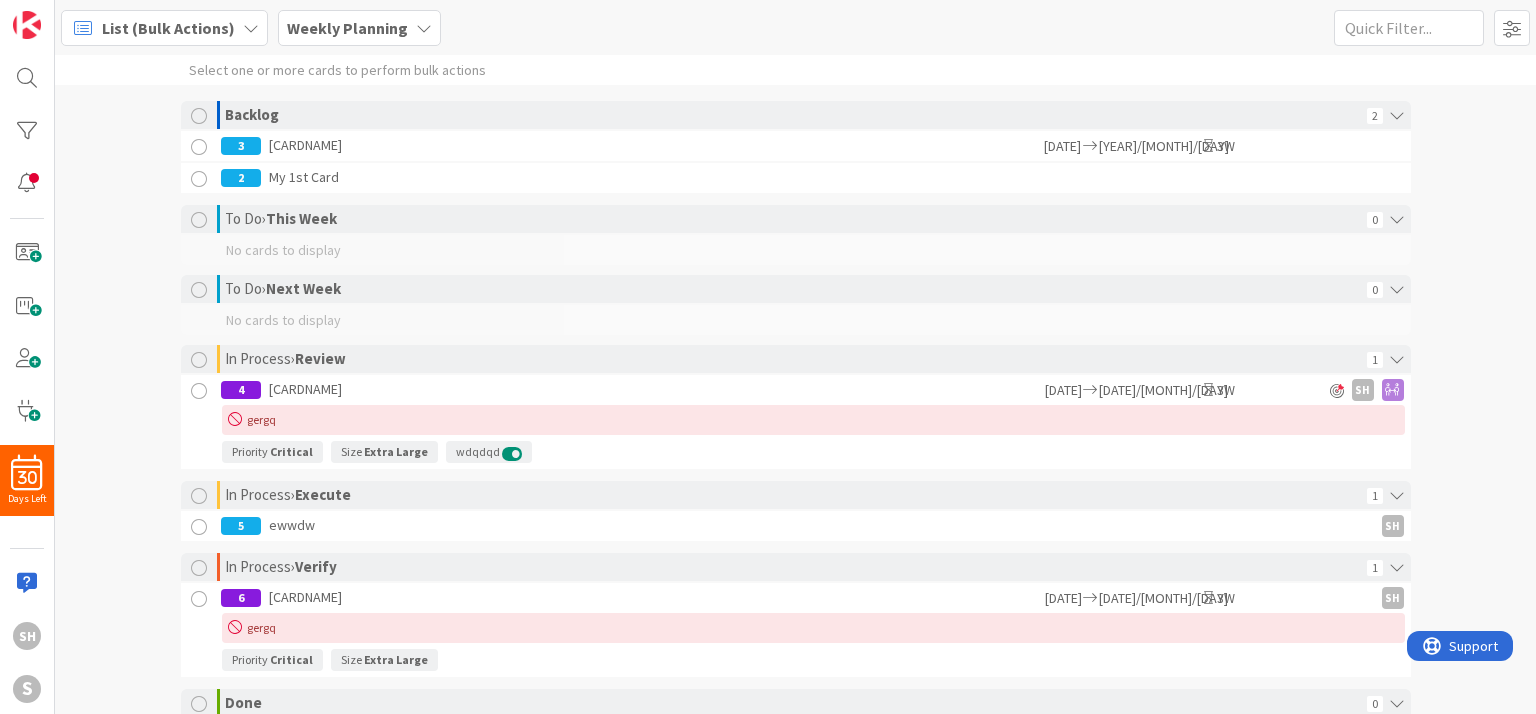 click on "List (Bulk Actions)" at bounding box center [168, 28] 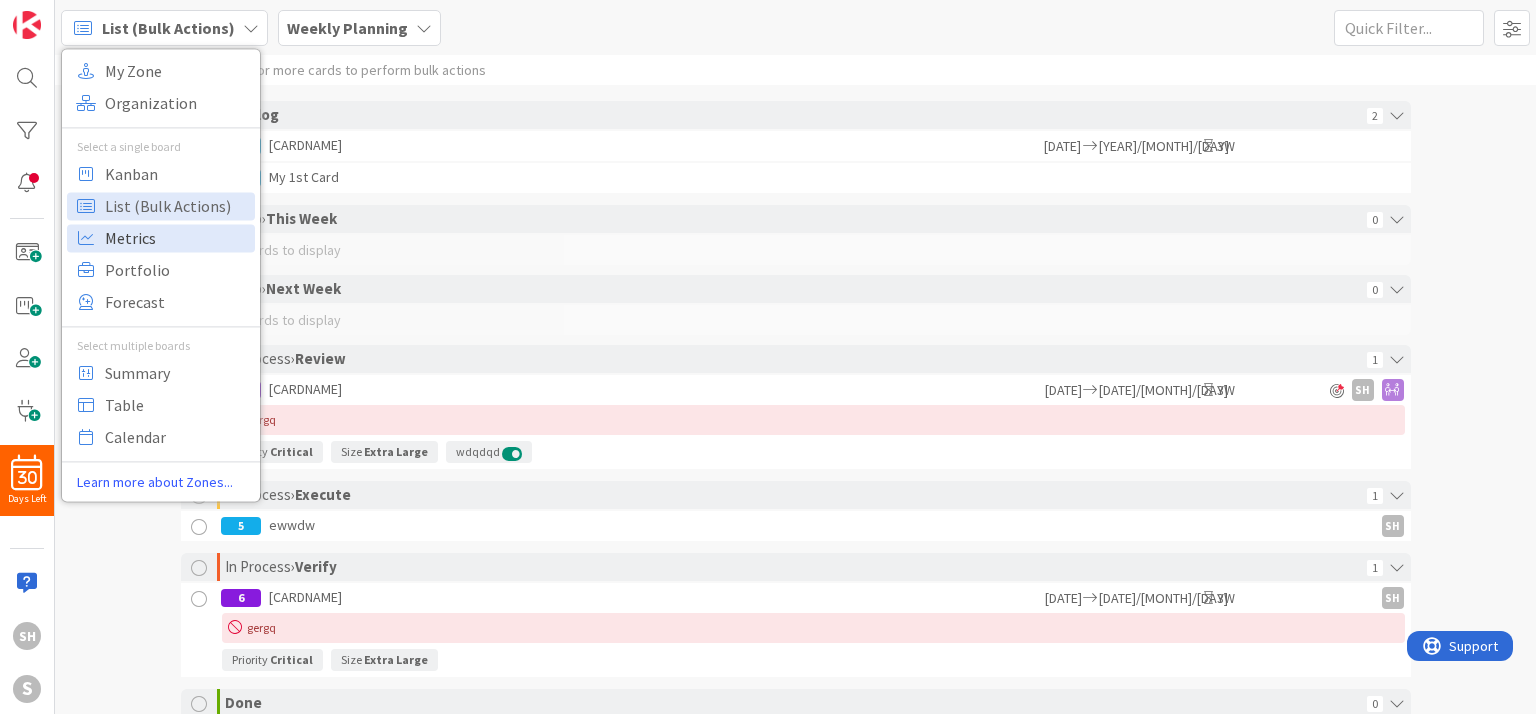 scroll, scrollTop: 0, scrollLeft: 0, axis: both 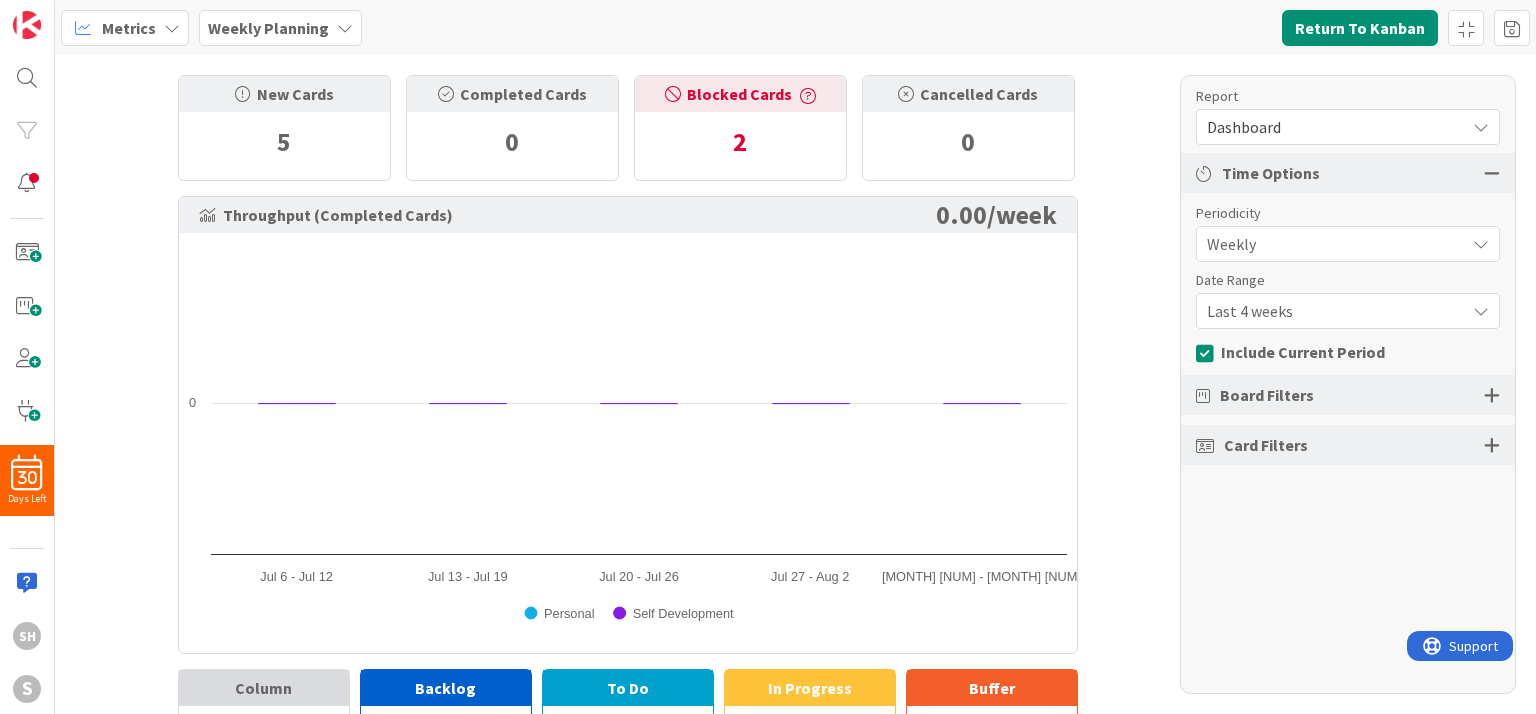 click on "Metrics" at bounding box center [125, 28] 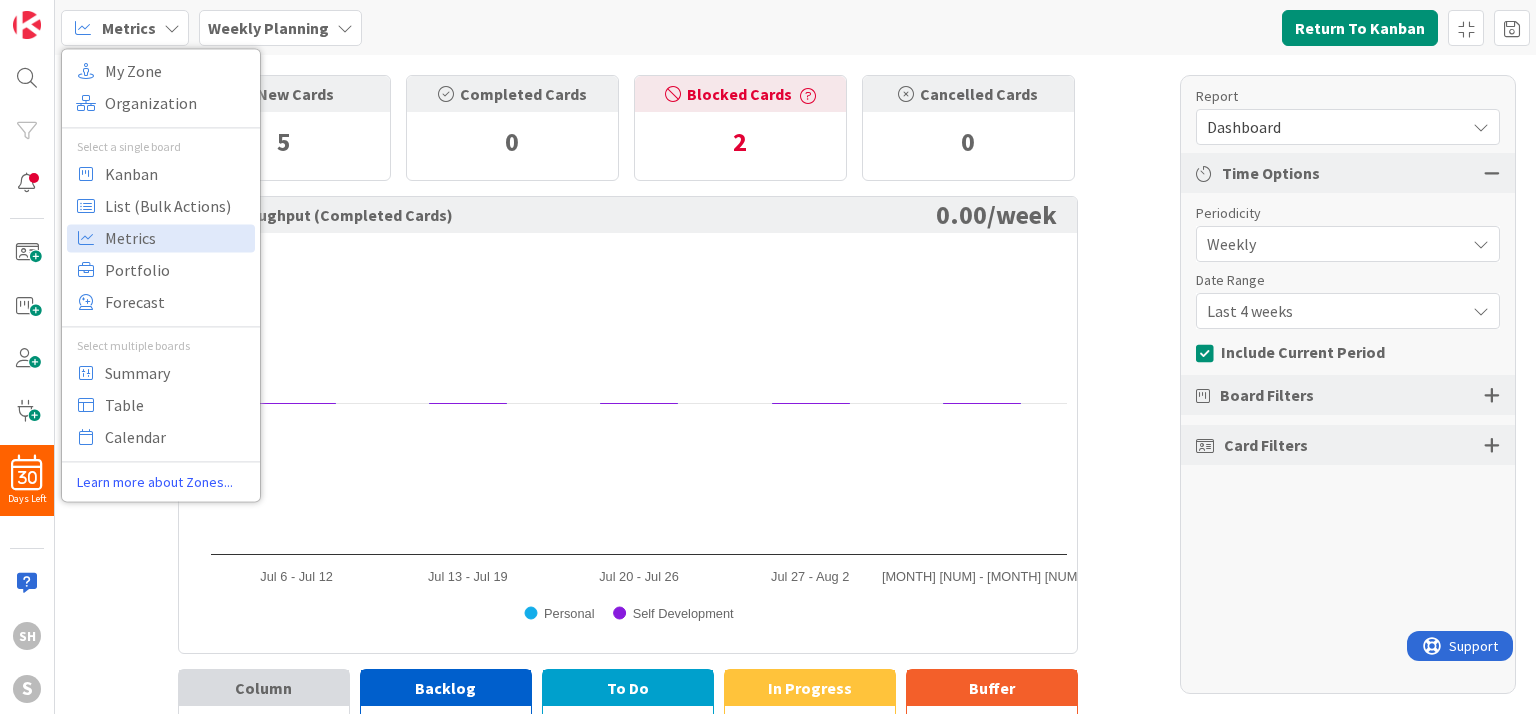 click on "New Cards [NUM] Completed Cards [NUM] Blocked Cards [NUM] Cancelled Cards [NUM] Throughput (Completed Cards) [NUM] / week Created with Highcharts [NUM].[NUM] Personal Self Development [MONTH] [NUM] - [MONTH] [NUM] [MONTH] [NUM] - [MONTH] [NUM] [MONTH] [NUM] - [MONTH] [NUM] [MONTH] [NUM] - [MONTH] [NUM] [MONTH] [NUM] - [MONTH] [NUM] [NUM] Highcharts.com Column Average Time Blocked Time % Backlog [NUM]m [NUM] % To Do [NUM]m [NUM] % In Progress [NUM]m [NUM] % Buffer [NUM]m [NUM] %" at bounding box center (795, 384) 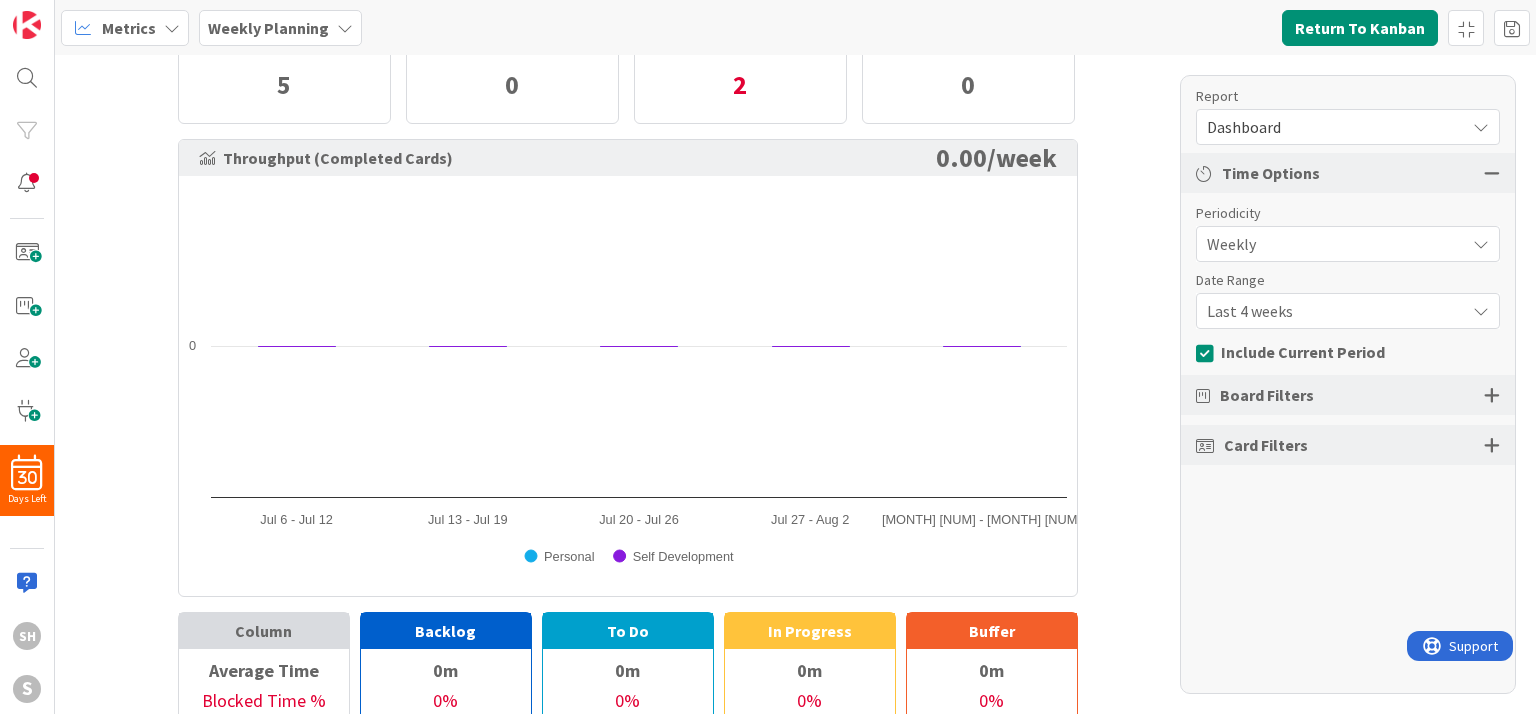 scroll, scrollTop: 84, scrollLeft: 0, axis: vertical 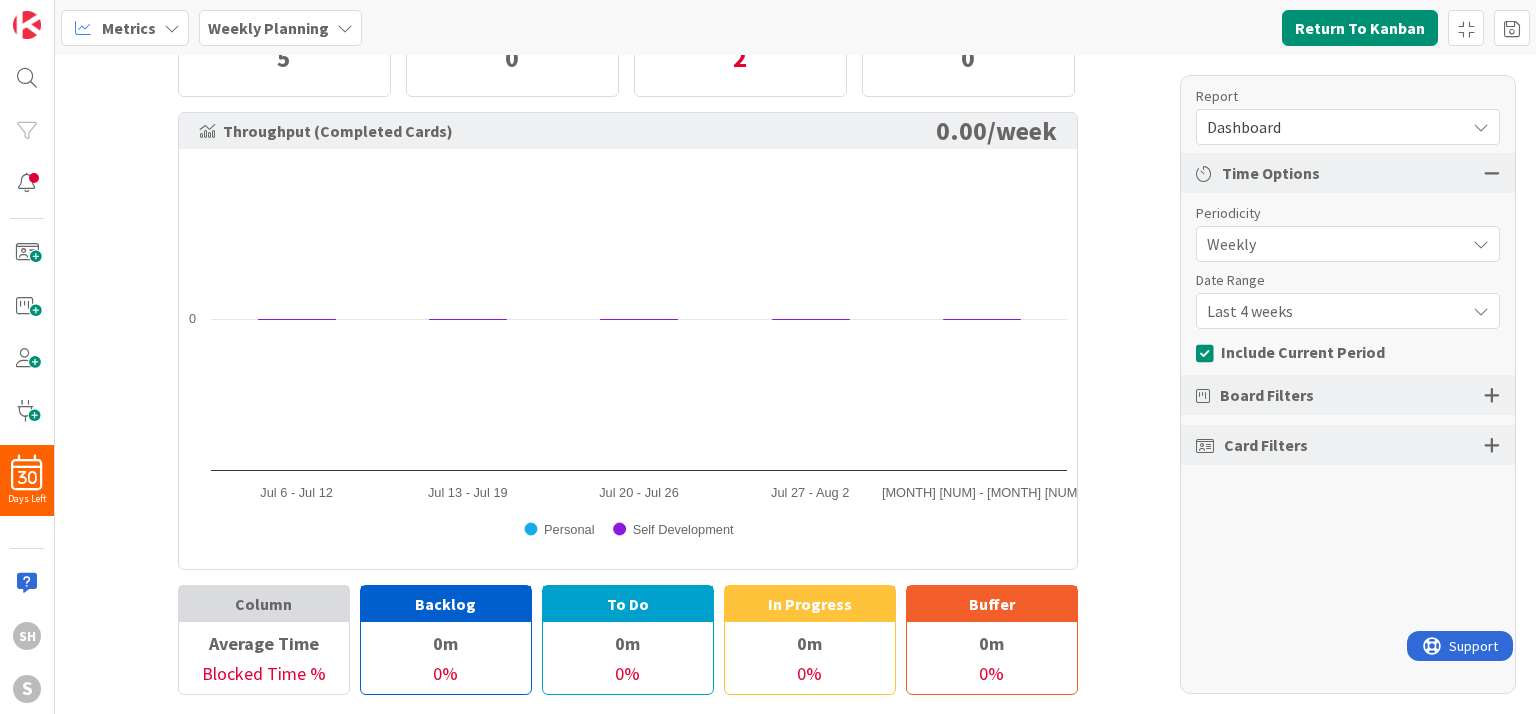click on "Metrics" at bounding box center (125, 28) 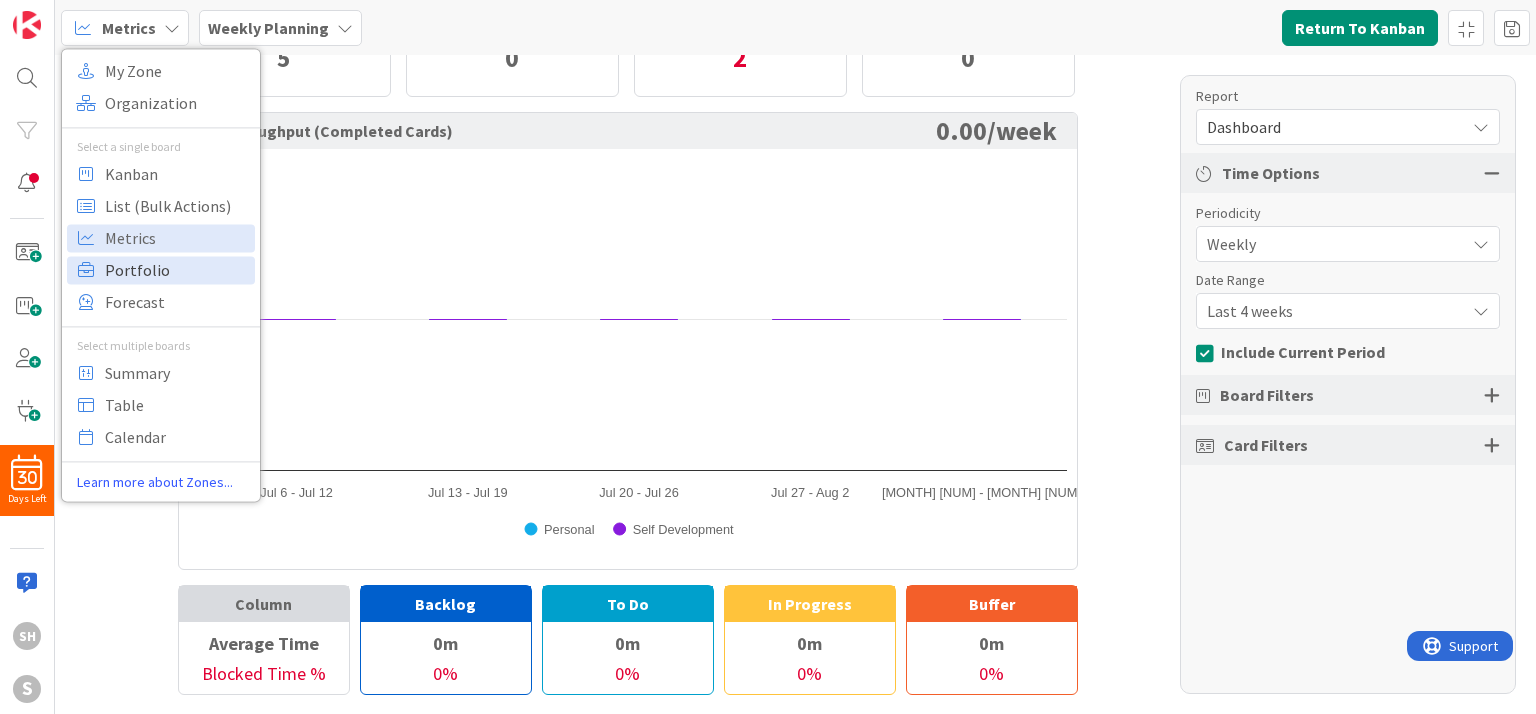 click on "Portfolio" at bounding box center (177, 270) 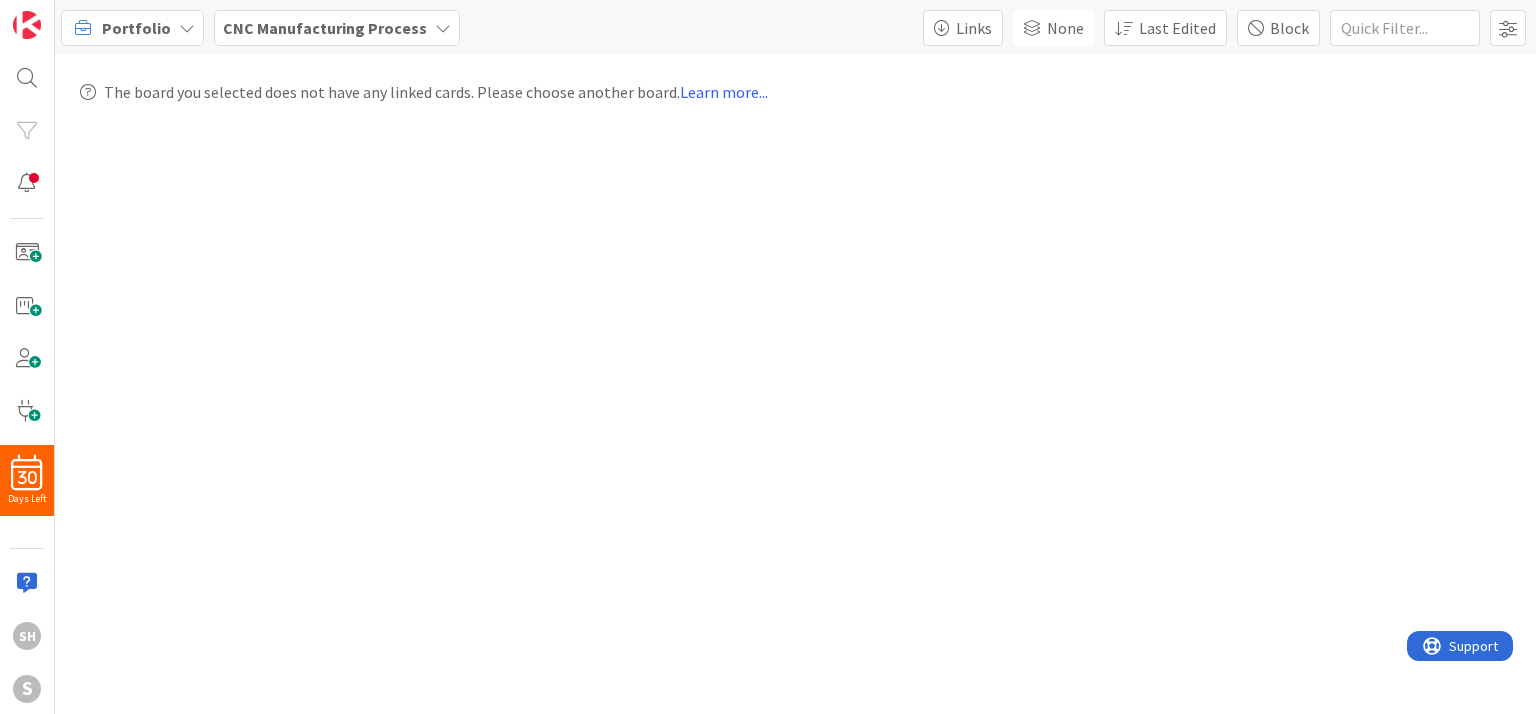 scroll, scrollTop: 0, scrollLeft: 0, axis: both 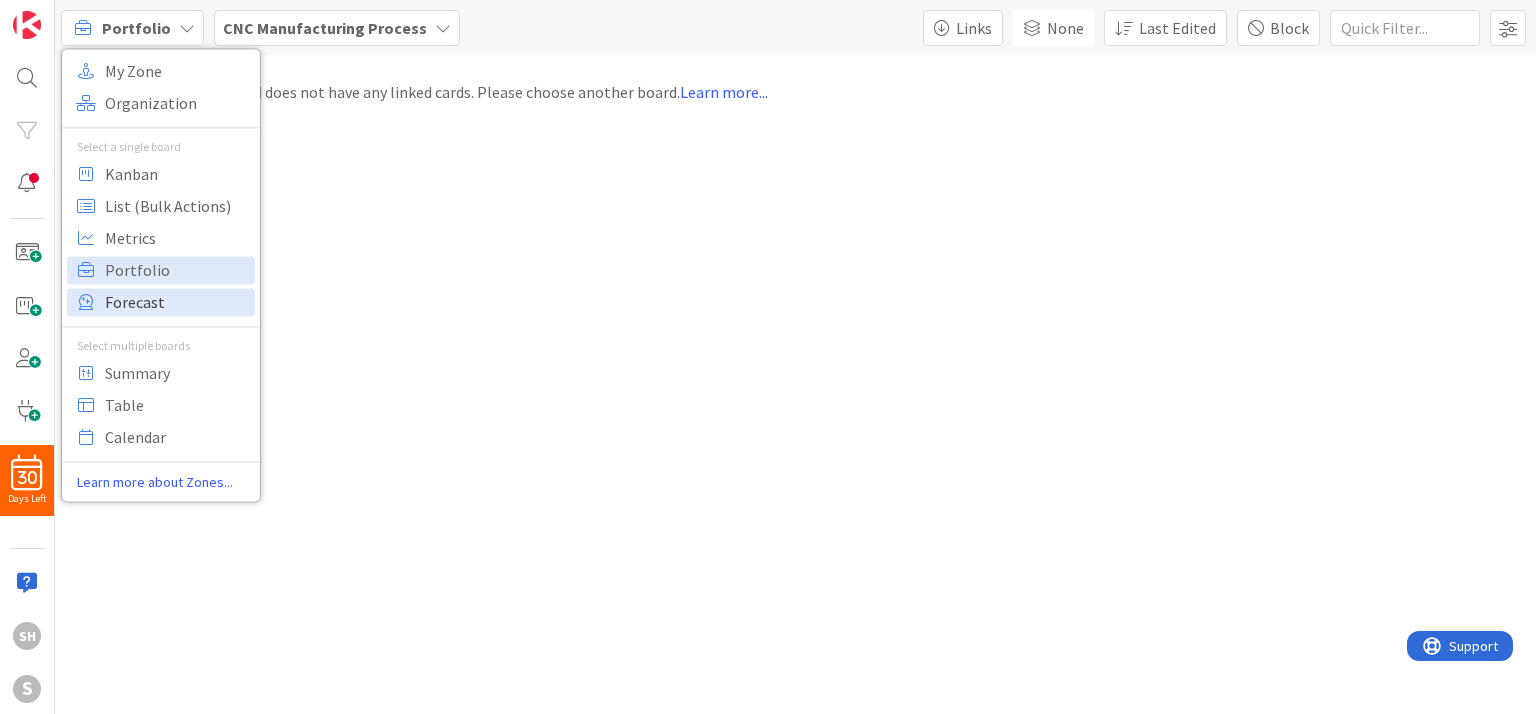 click on "Forecast" at bounding box center [177, 302] 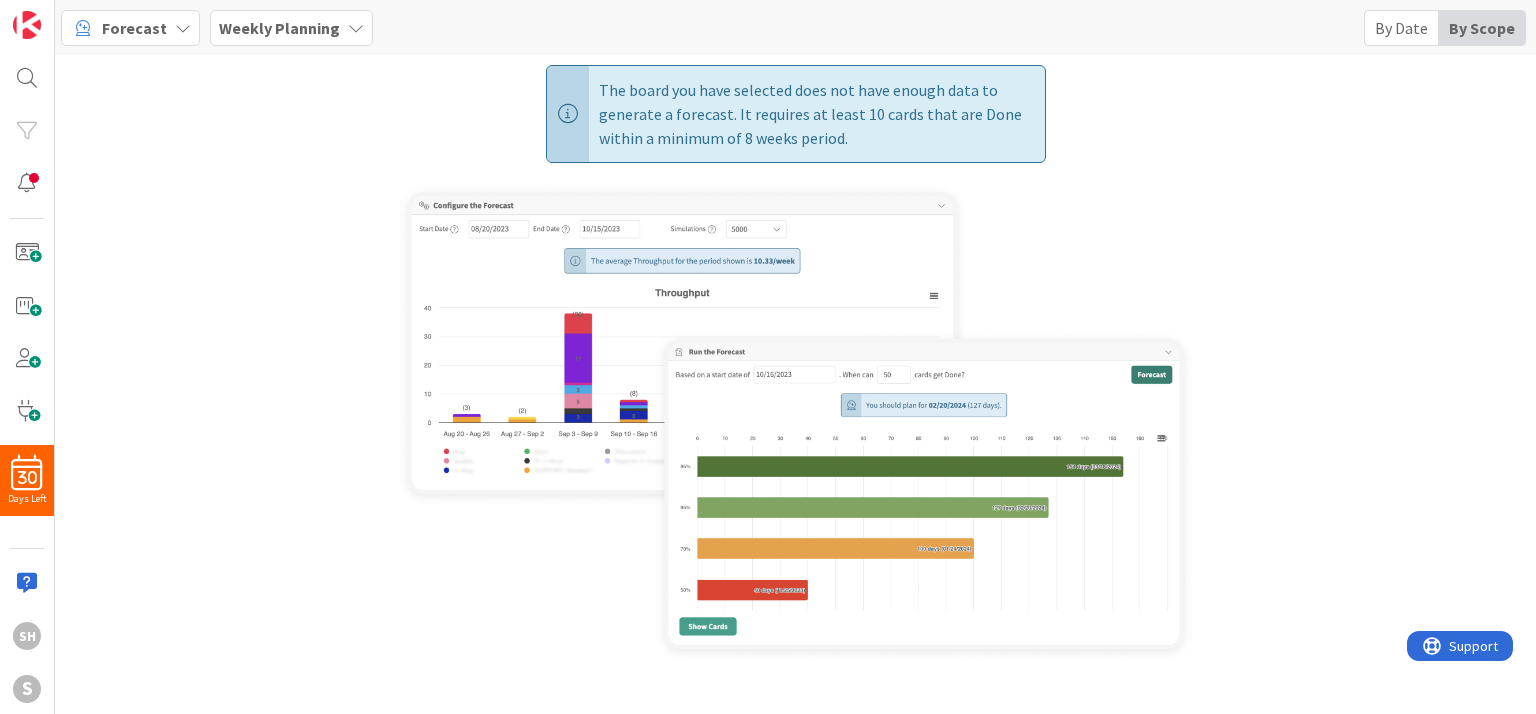 scroll, scrollTop: 0, scrollLeft: 0, axis: both 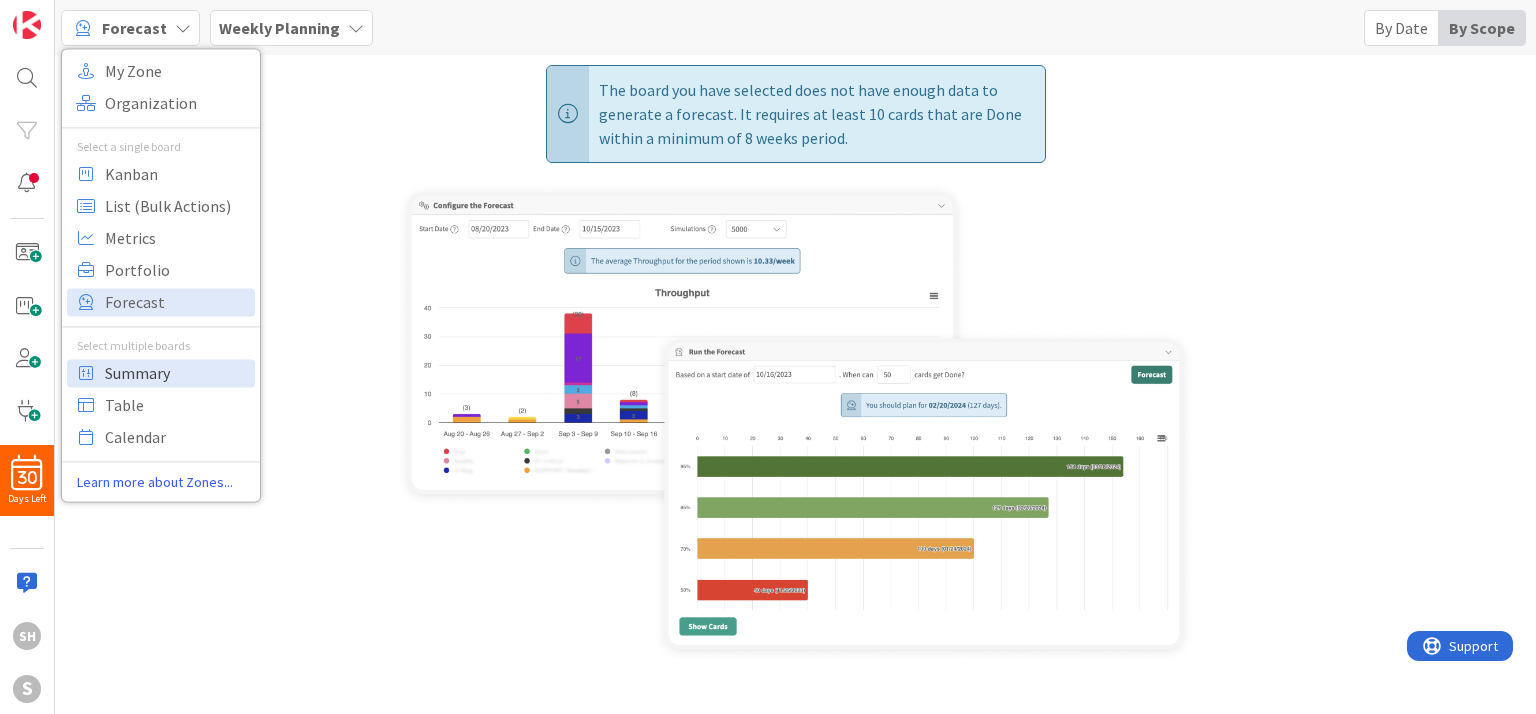 click on "Summary" at bounding box center [177, 373] 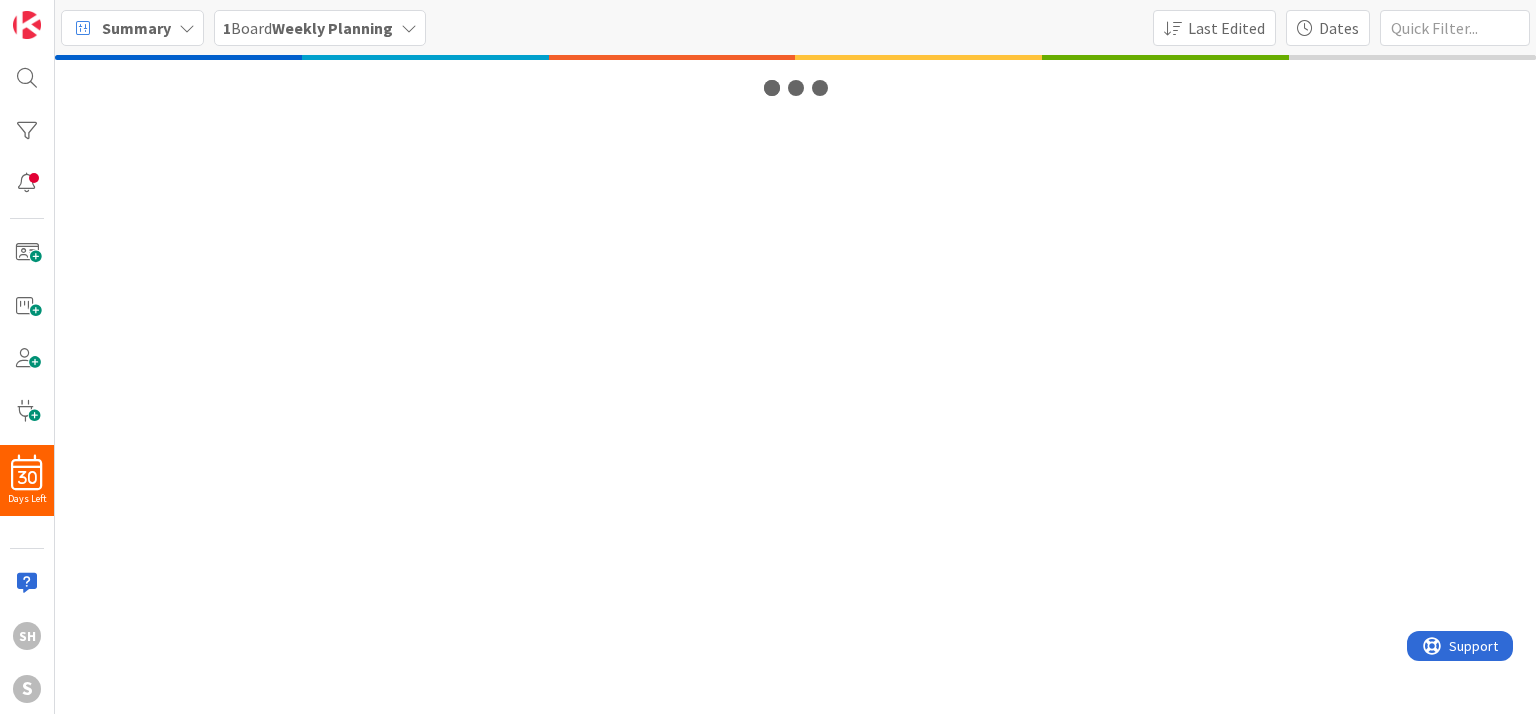 scroll, scrollTop: 0, scrollLeft: 0, axis: both 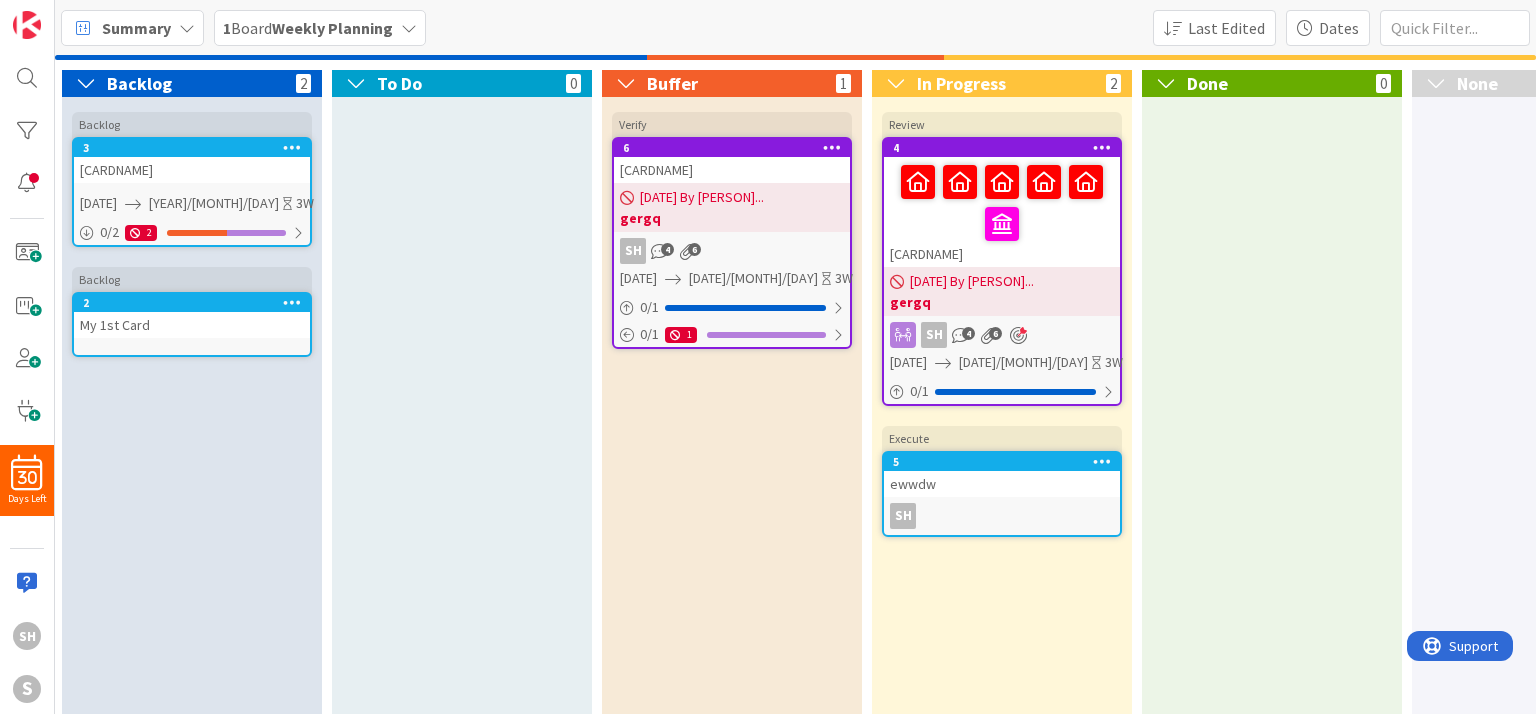 click on "Summary" at bounding box center (136, 28) 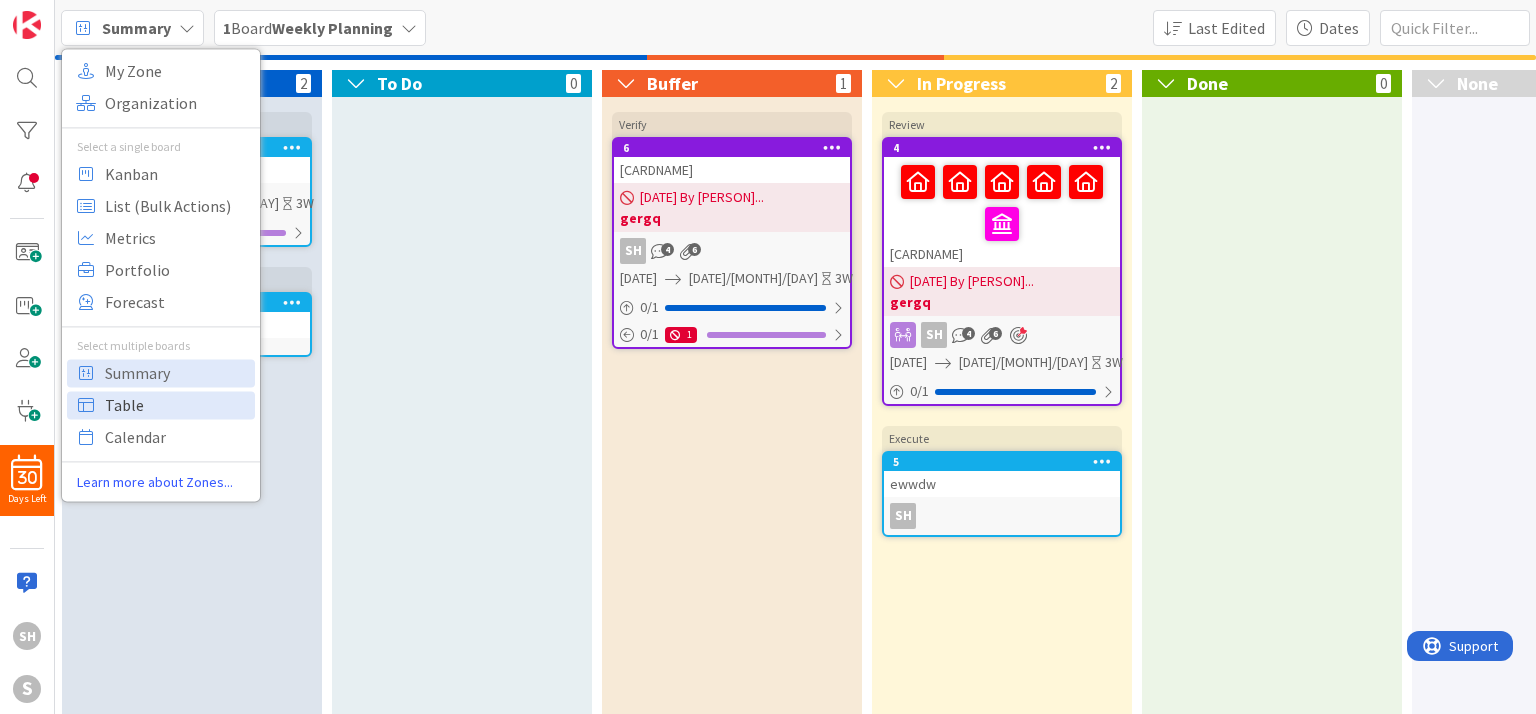 click on "Table" at bounding box center [177, 405] 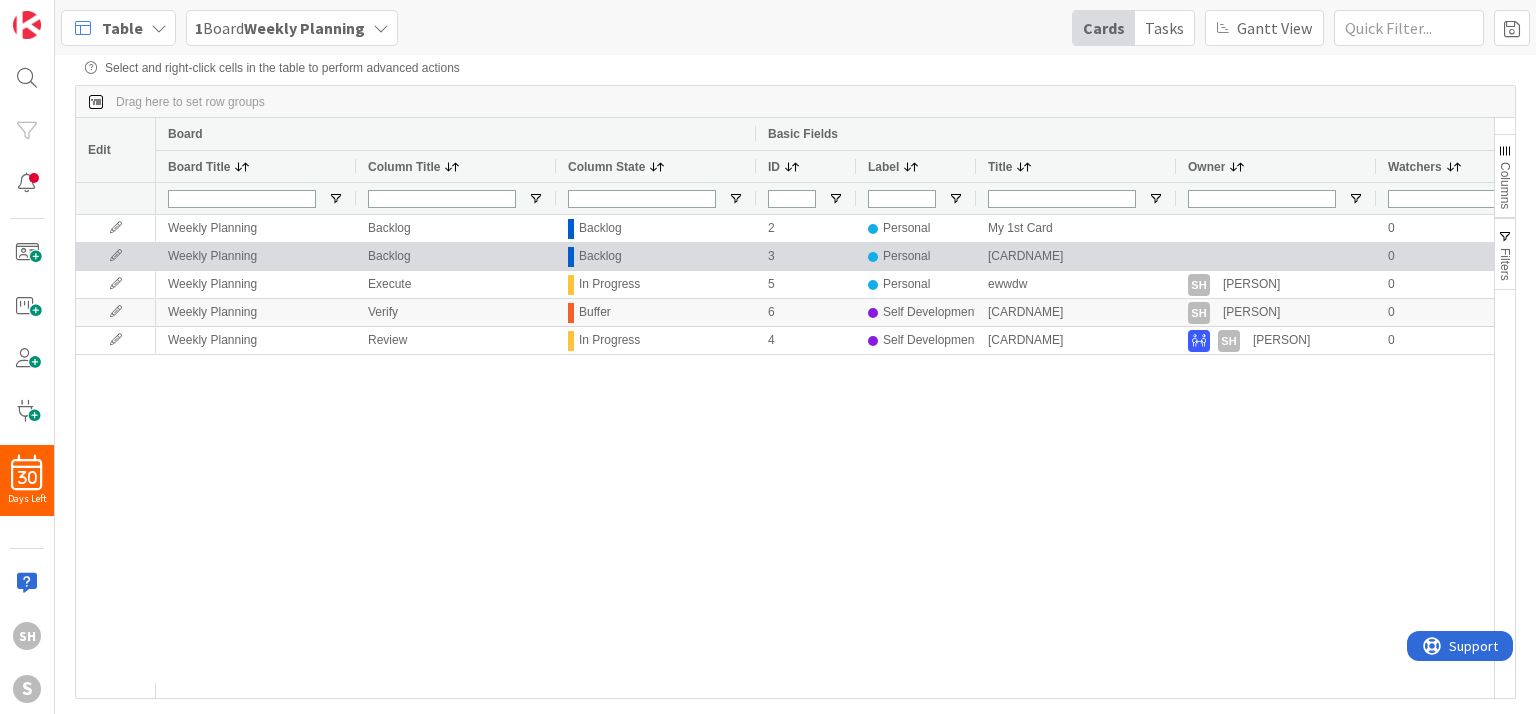 scroll, scrollTop: 0, scrollLeft: 0, axis: both 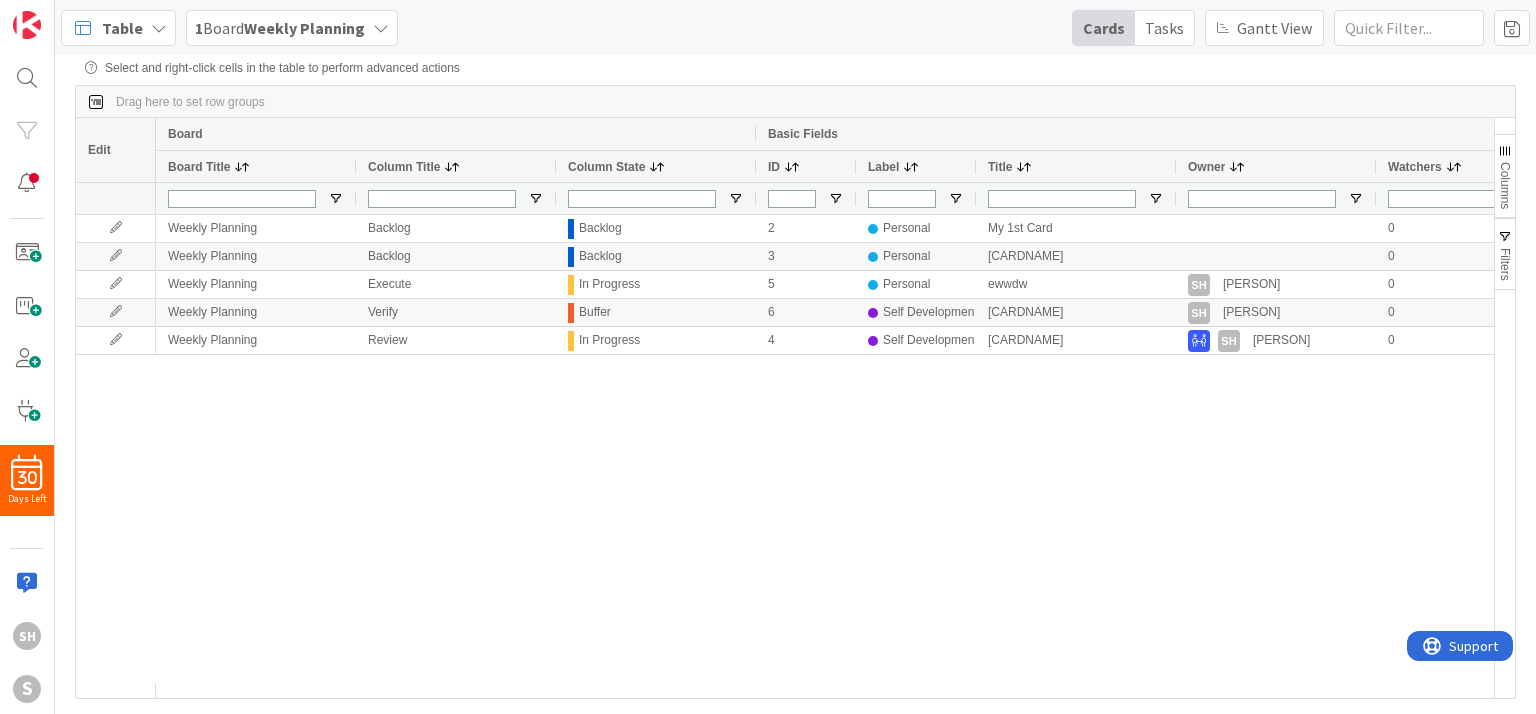 click at bounding box center [159, 28] 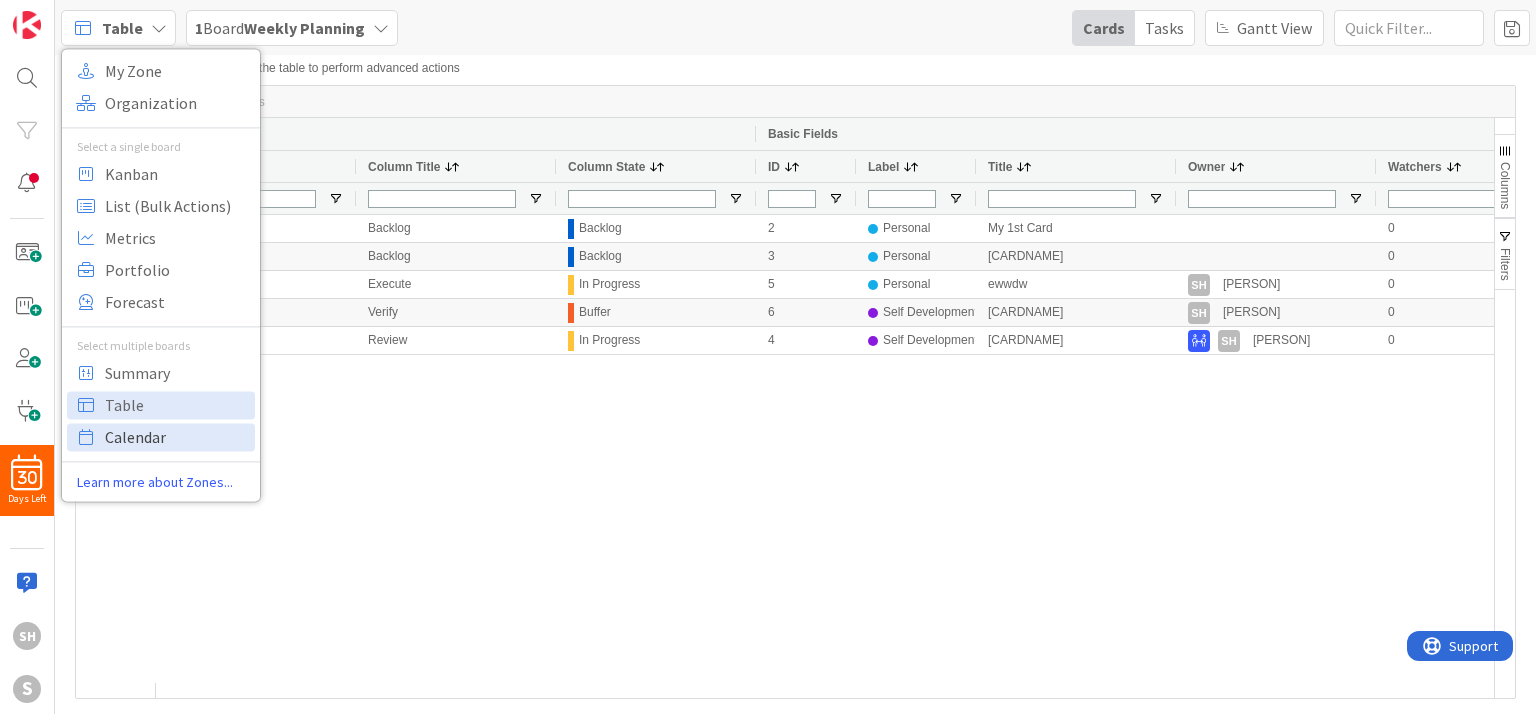 click on "Calendar" at bounding box center (177, 437) 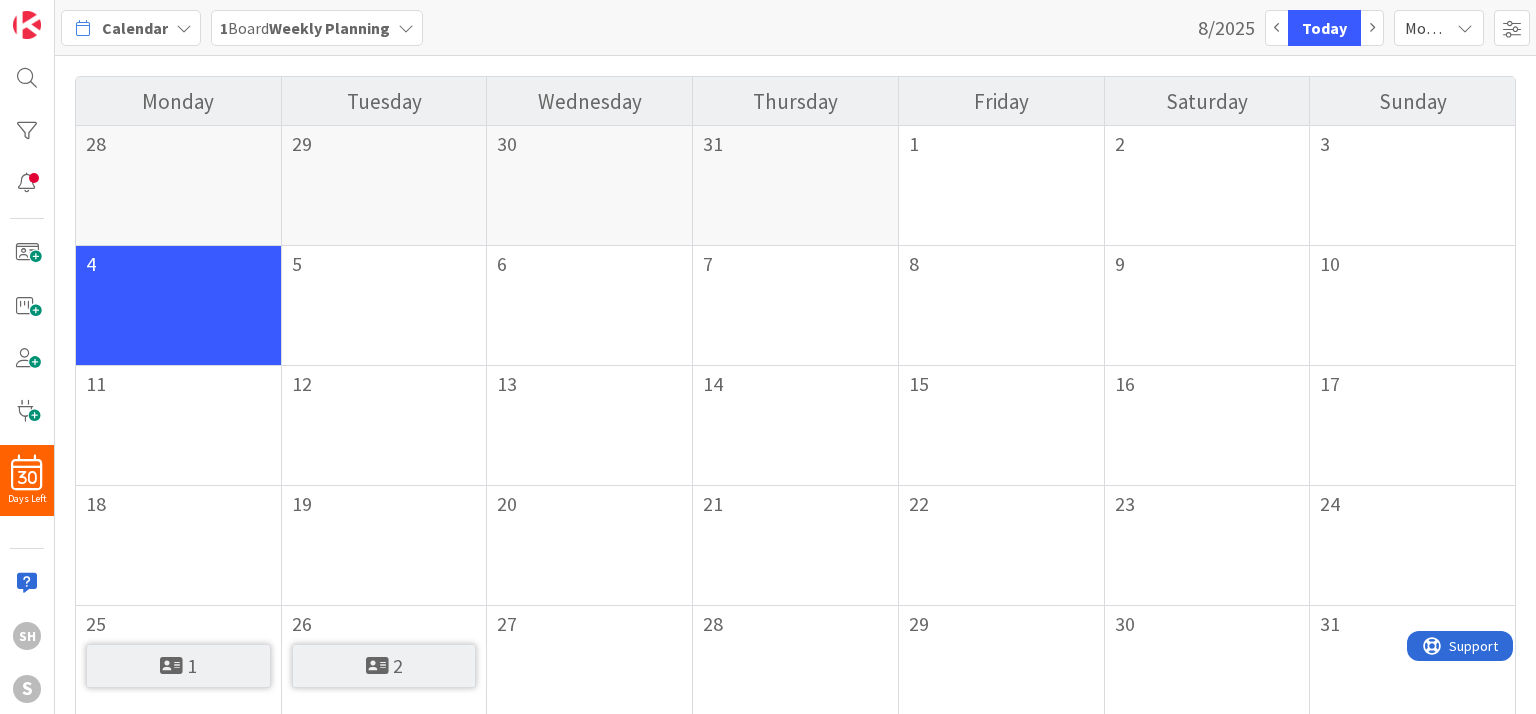 scroll, scrollTop: 0, scrollLeft: 0, axis: both 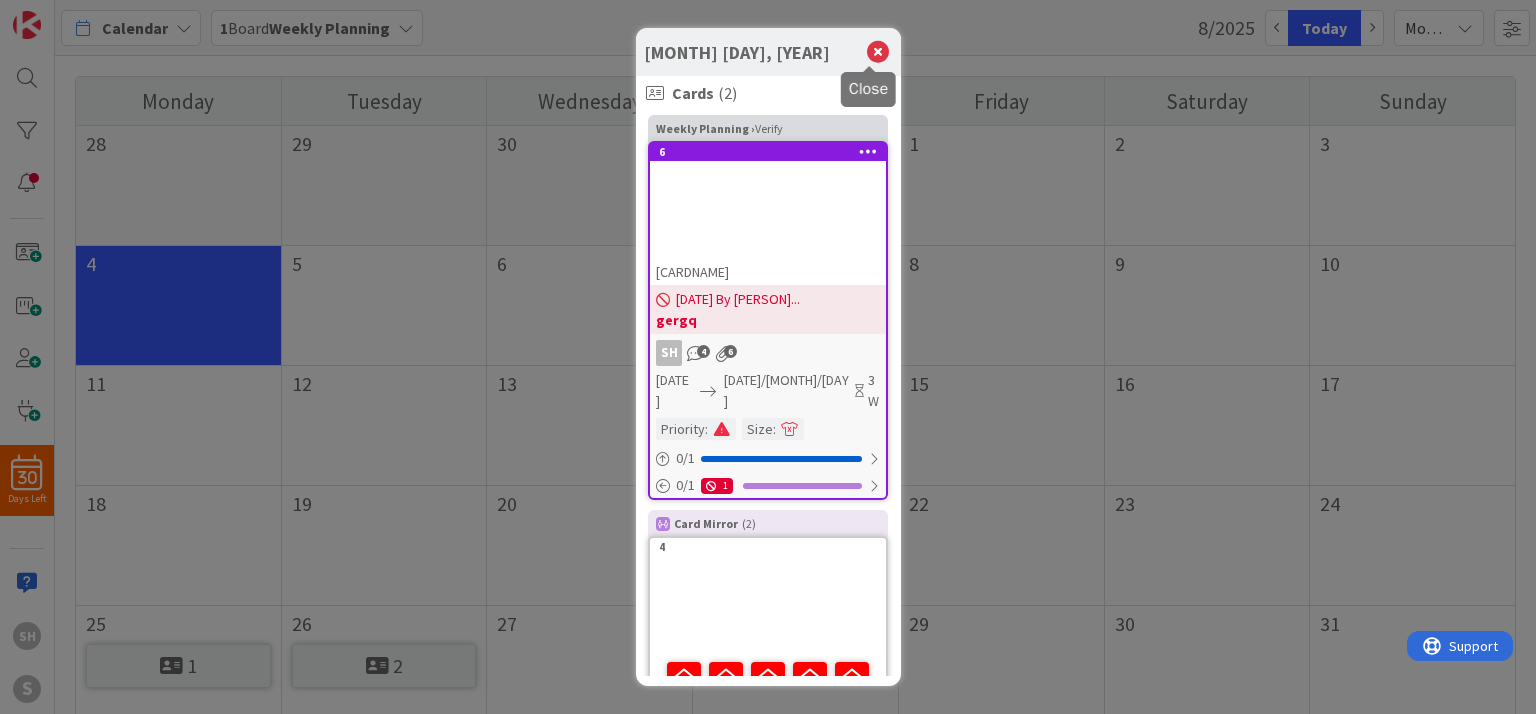 drag, startPoint x: 875, startPoint y: 49, endPoint x: 506, endPoint y: 364, distance: 485.16595 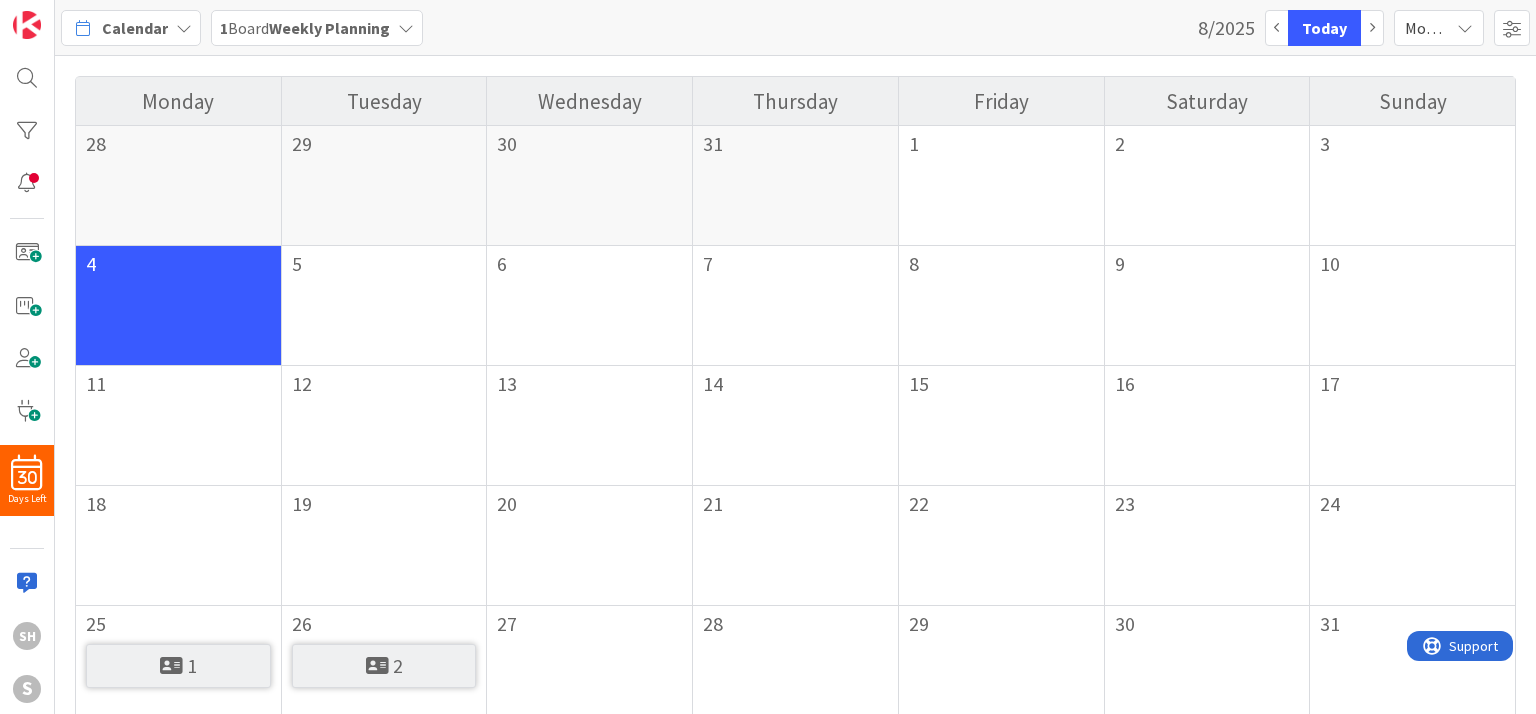 click on "1" at bounding box center [192, 666] 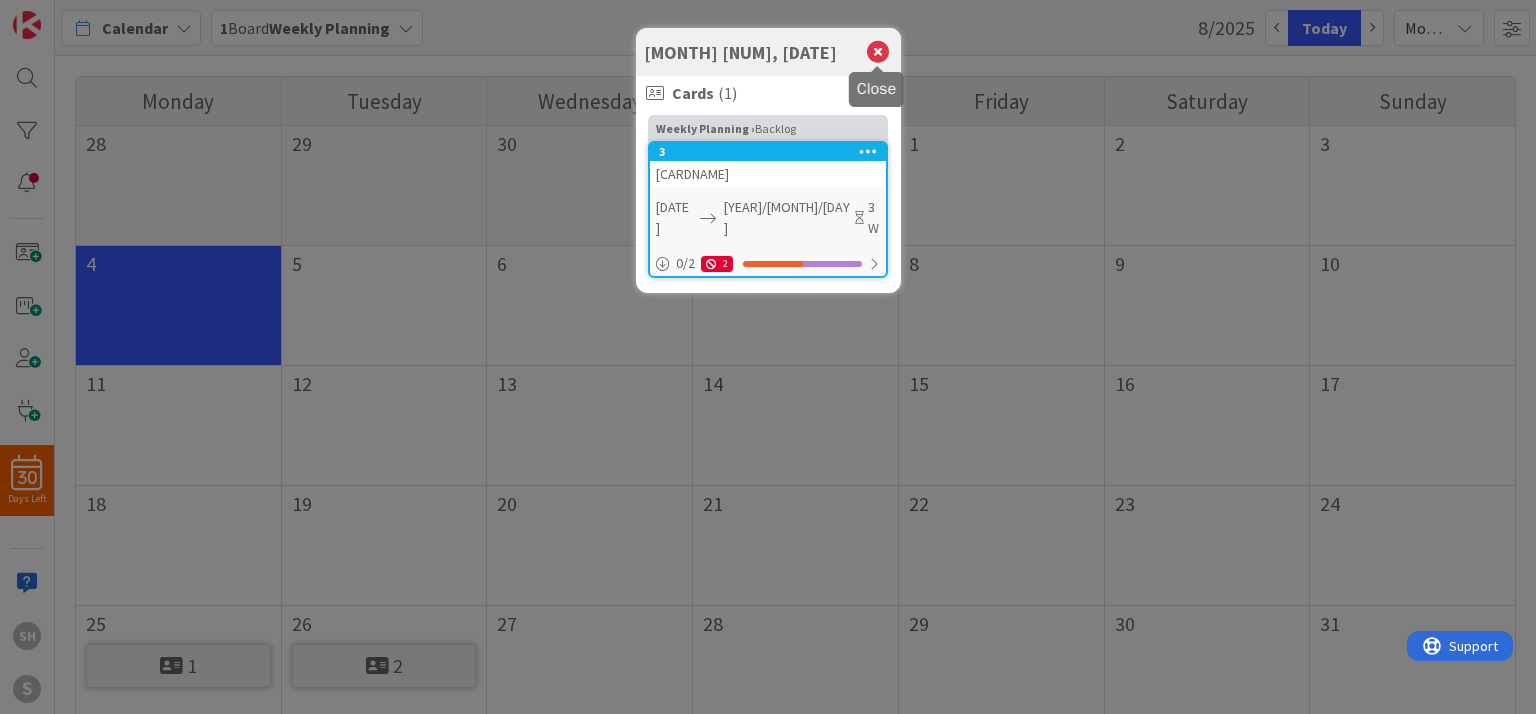 click at bounding box center (878, 52) 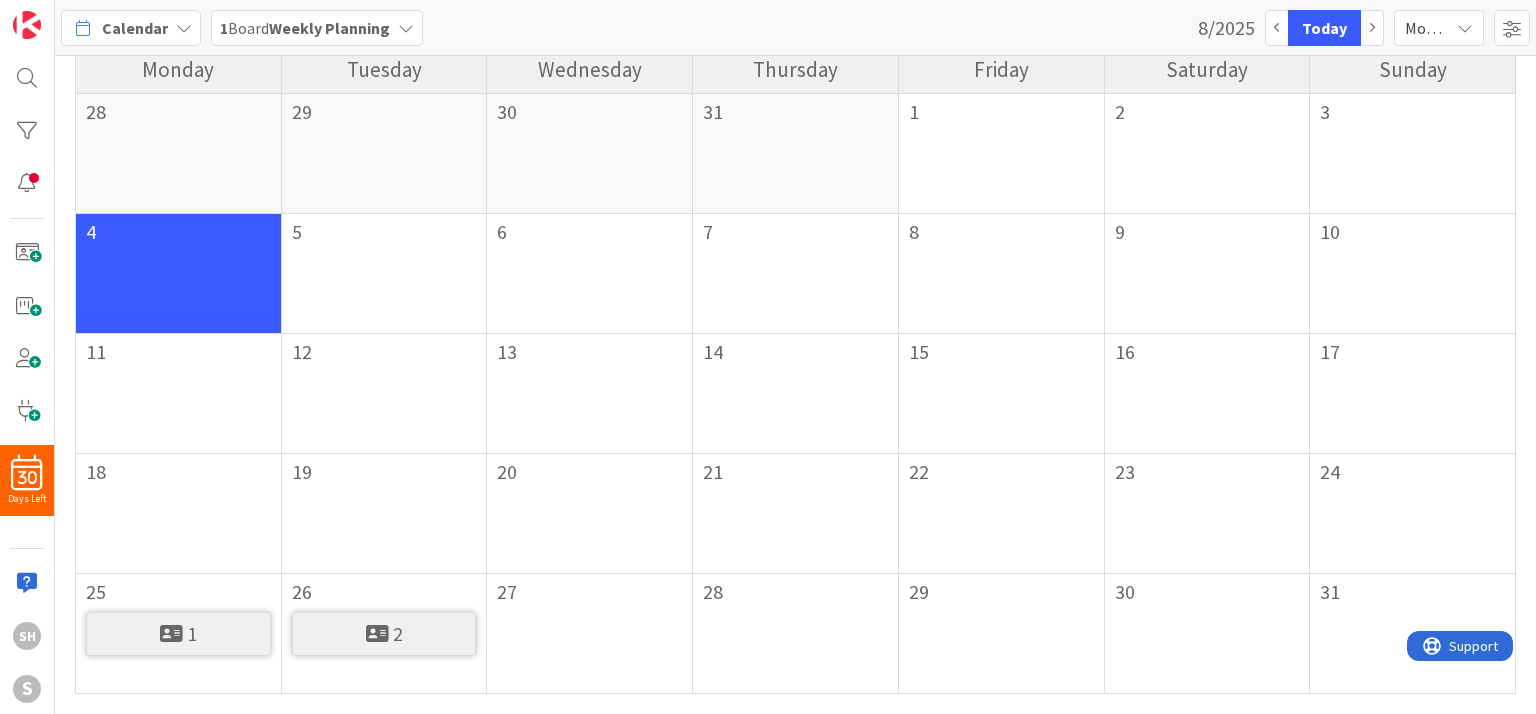 scroll, scrollTop: 0, scrollLeft: 0, axis: both 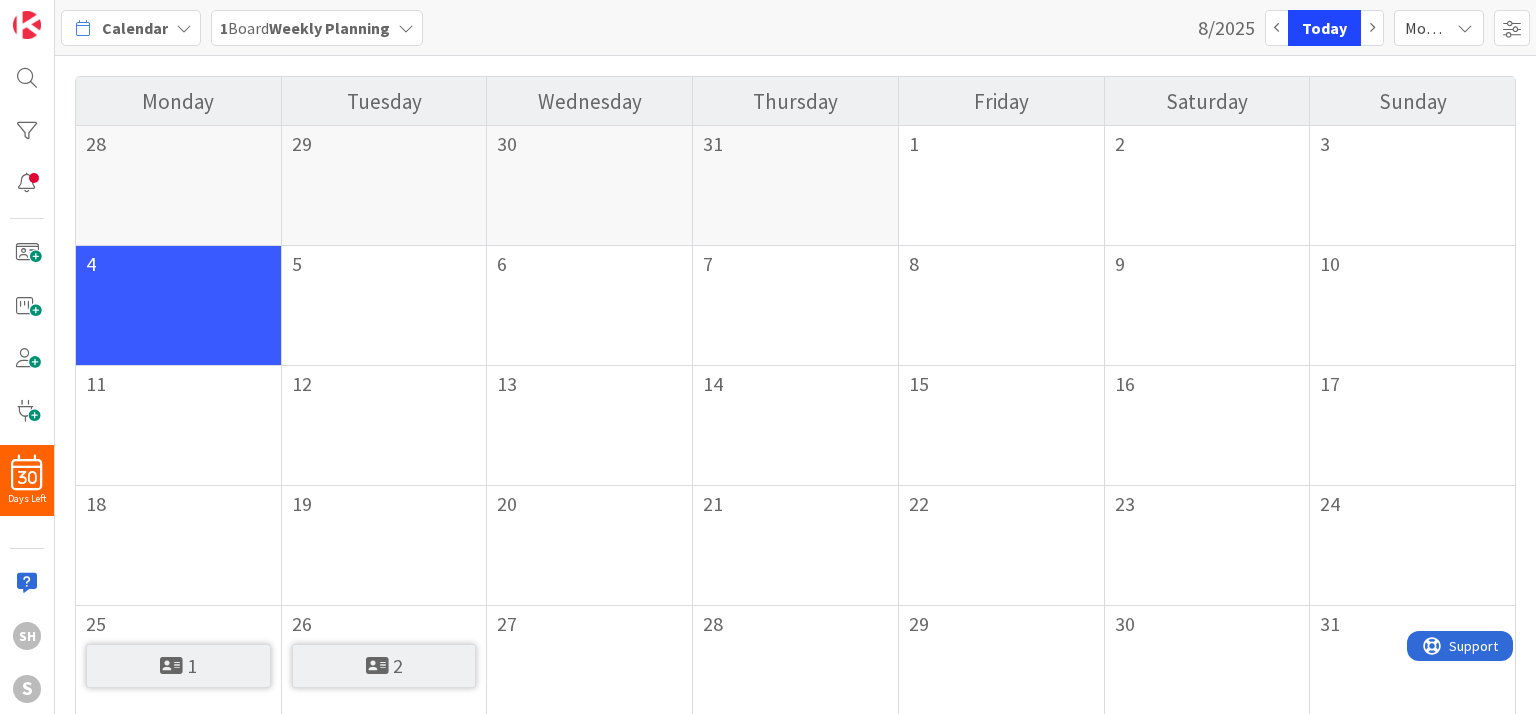 click on "Today" at bounding box center [1324, 28] 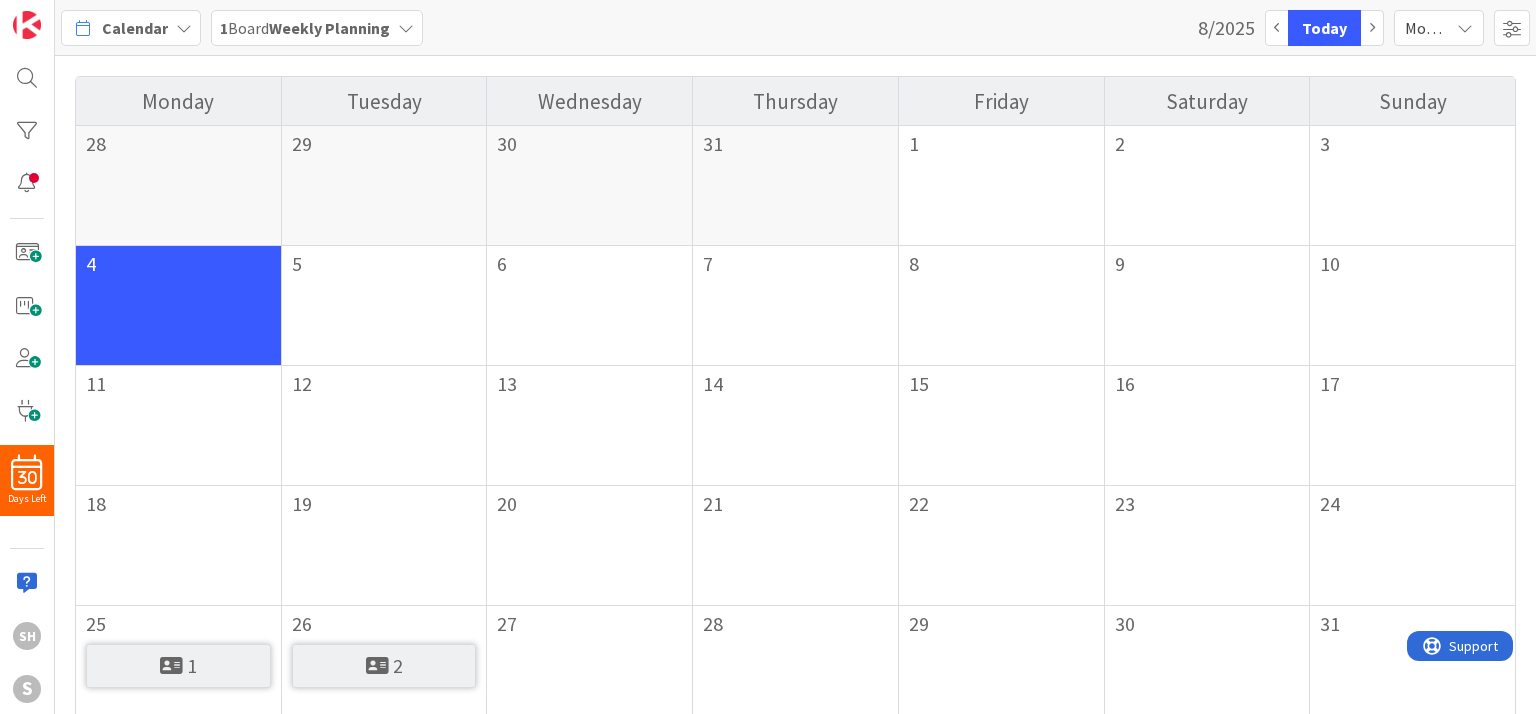 click on "Month" at bounding box center [1427, 28] 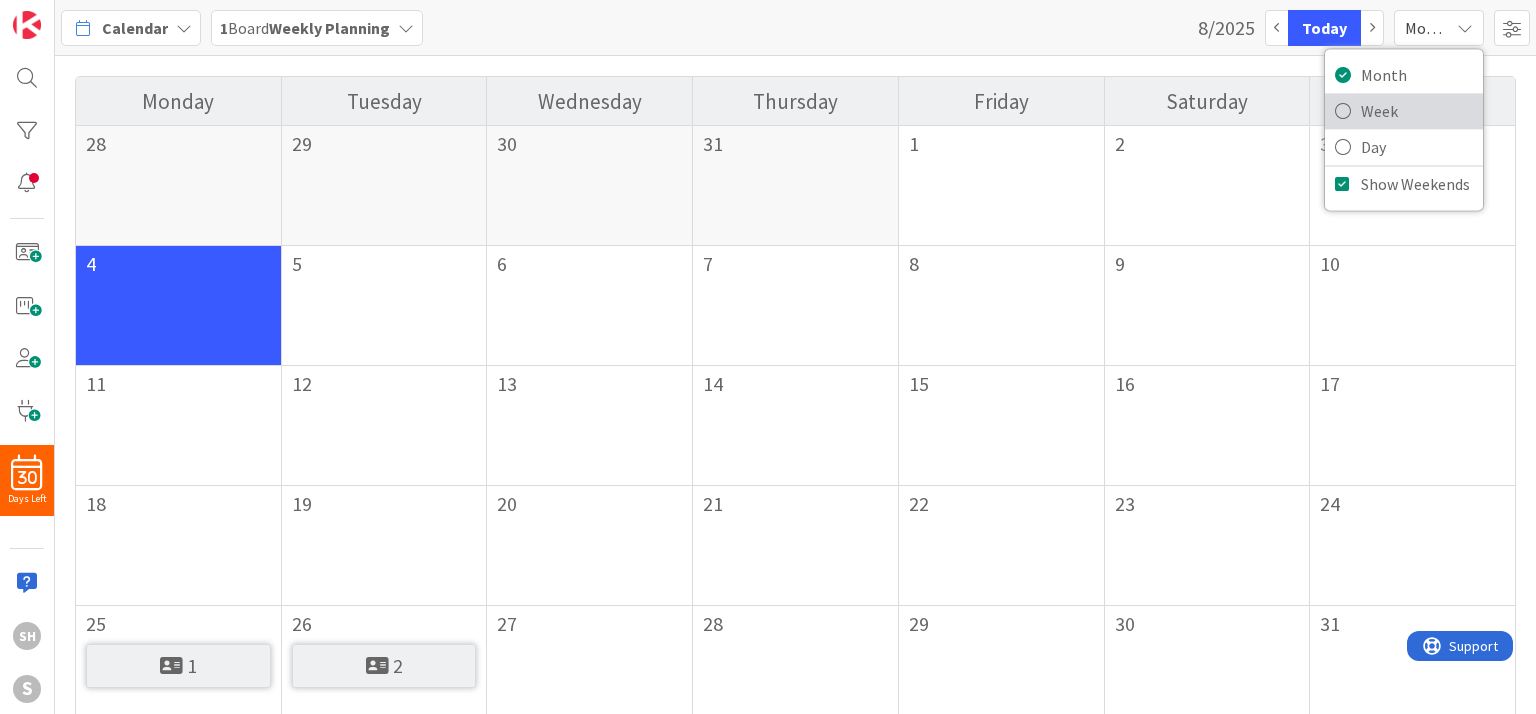 click on "Week" at bounding box center [1404, 111] 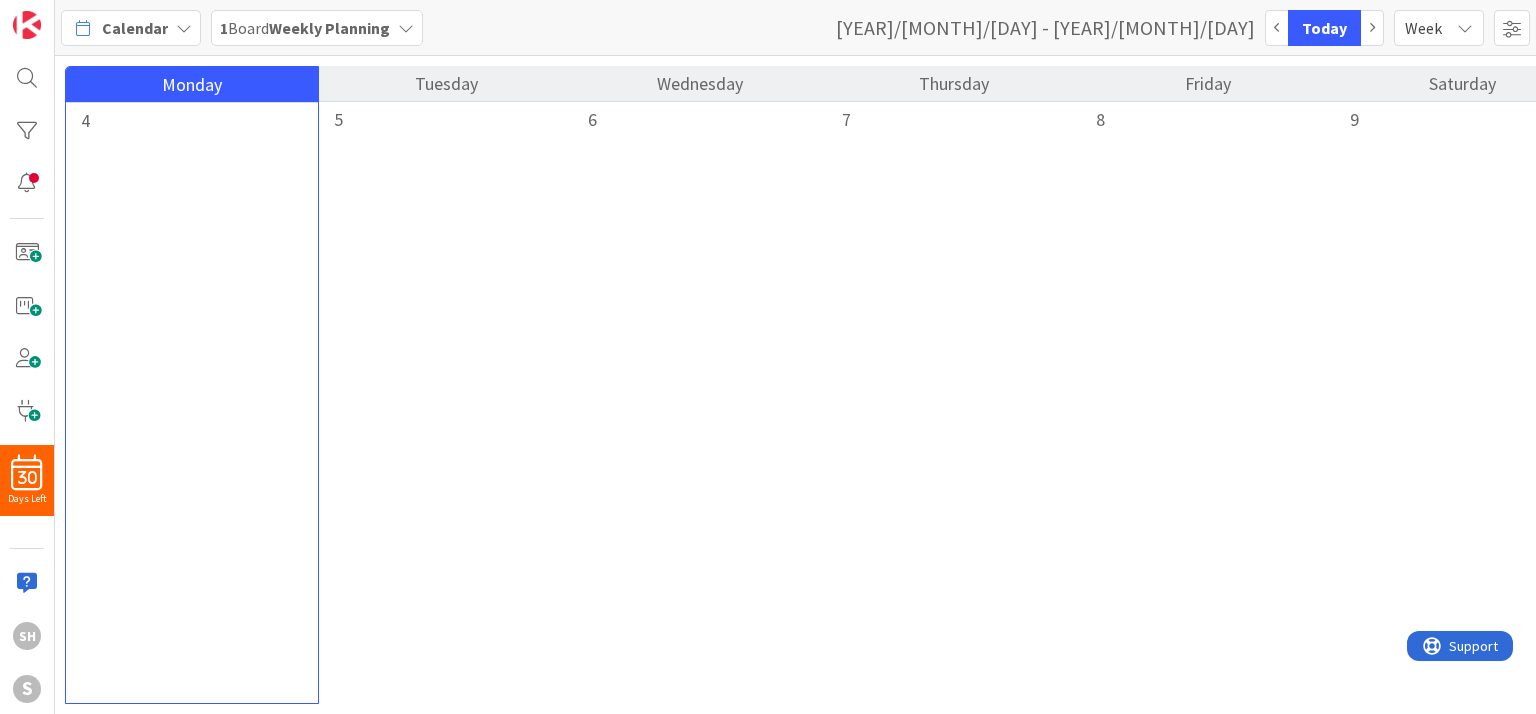 click on "Week" at bounding box center [1427, 28] 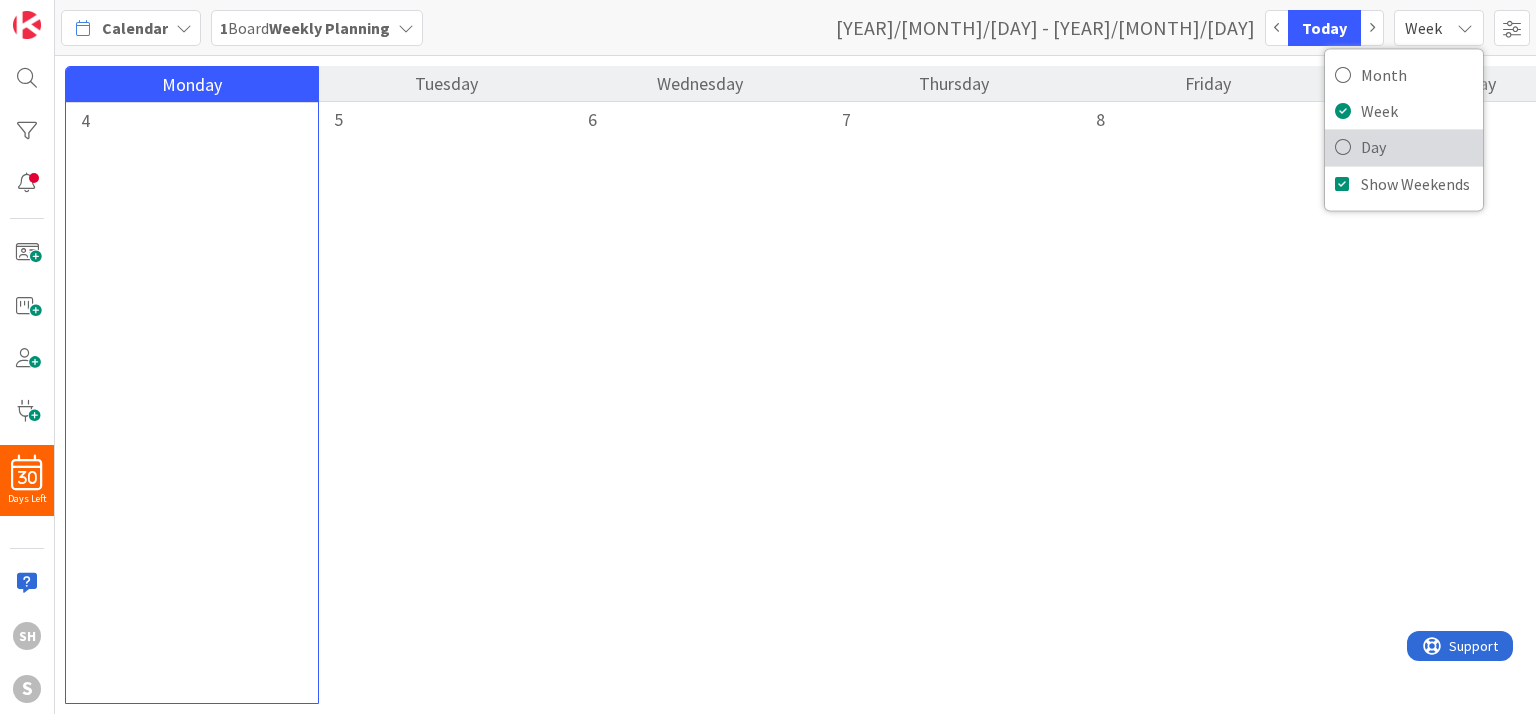 click on "Day" at bounding box center (1404, 147) 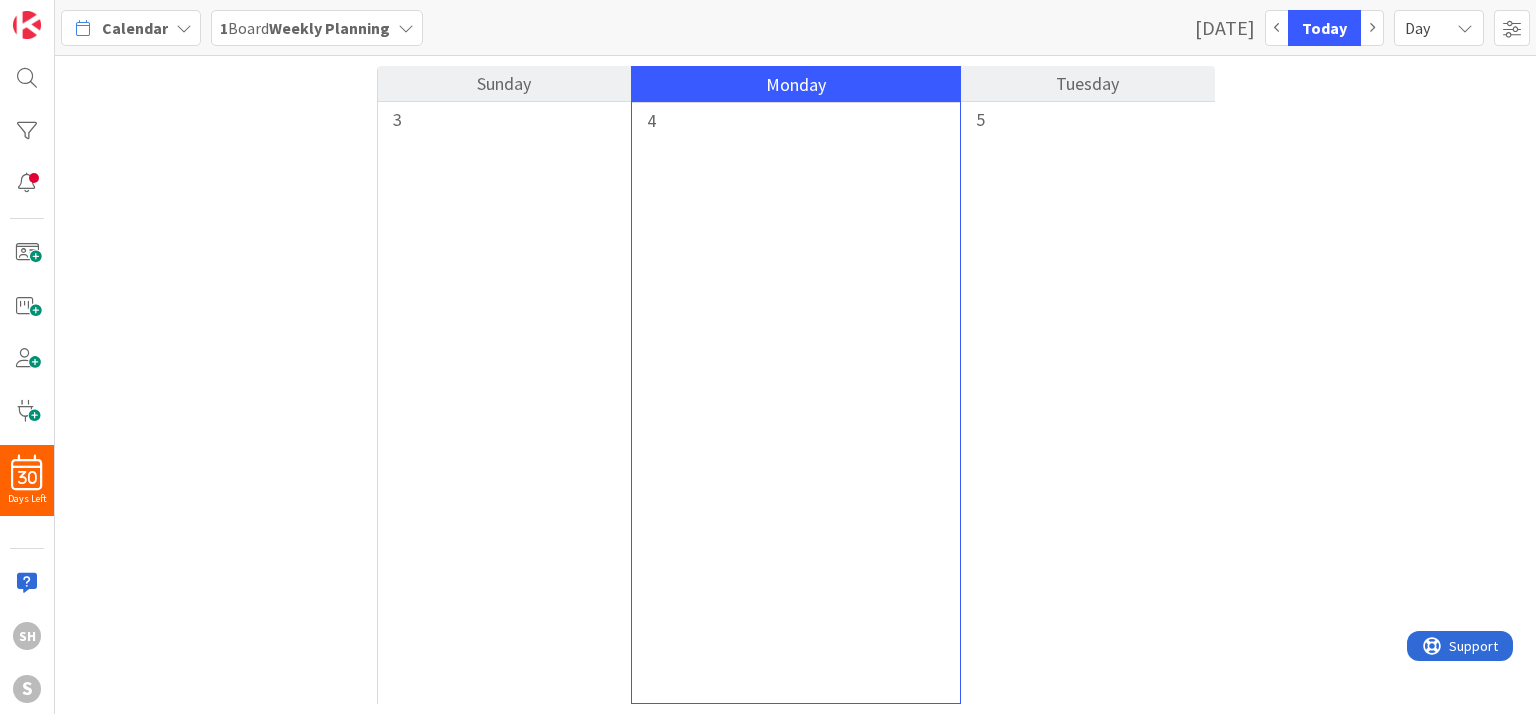 click on "Day" at bounding box center (1427, 28) 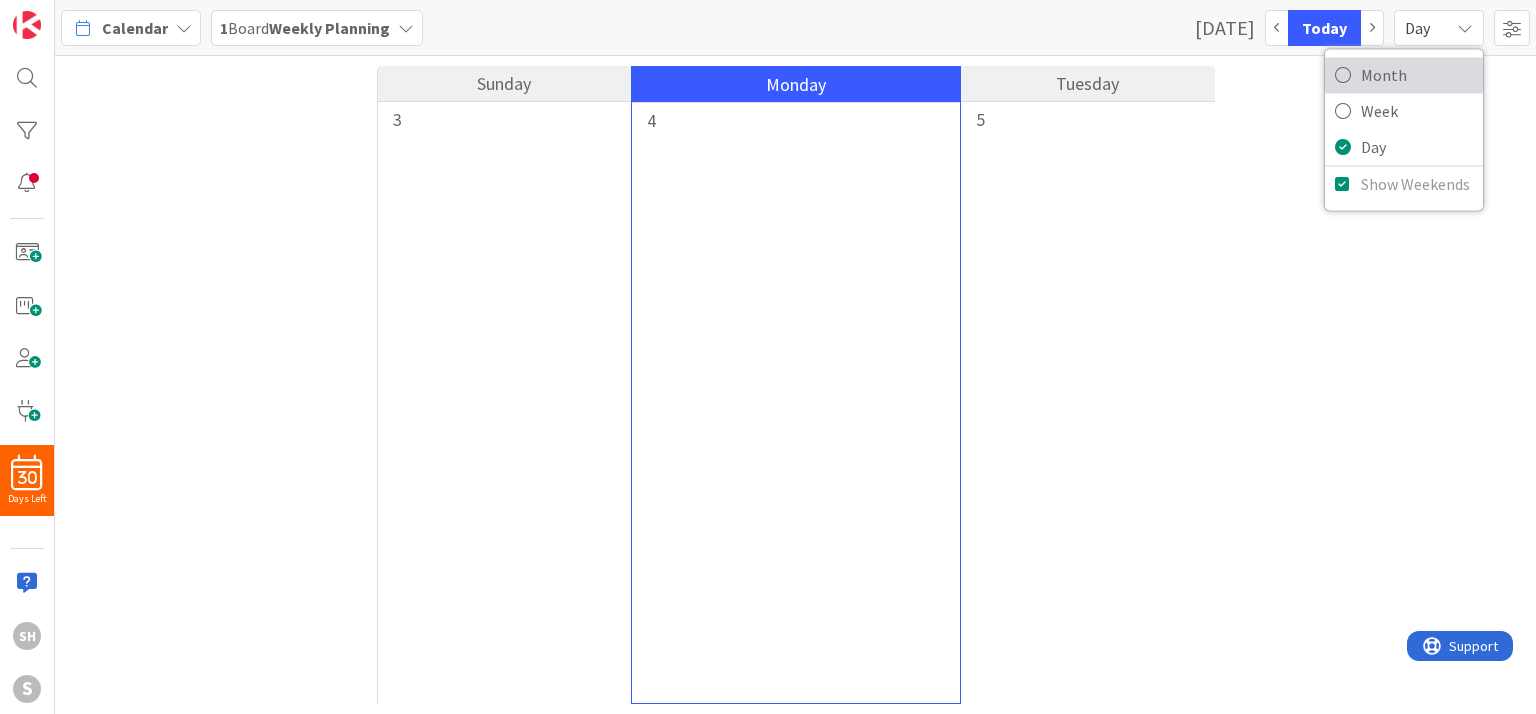 click on "Month" at bounding box center [1404, 75] 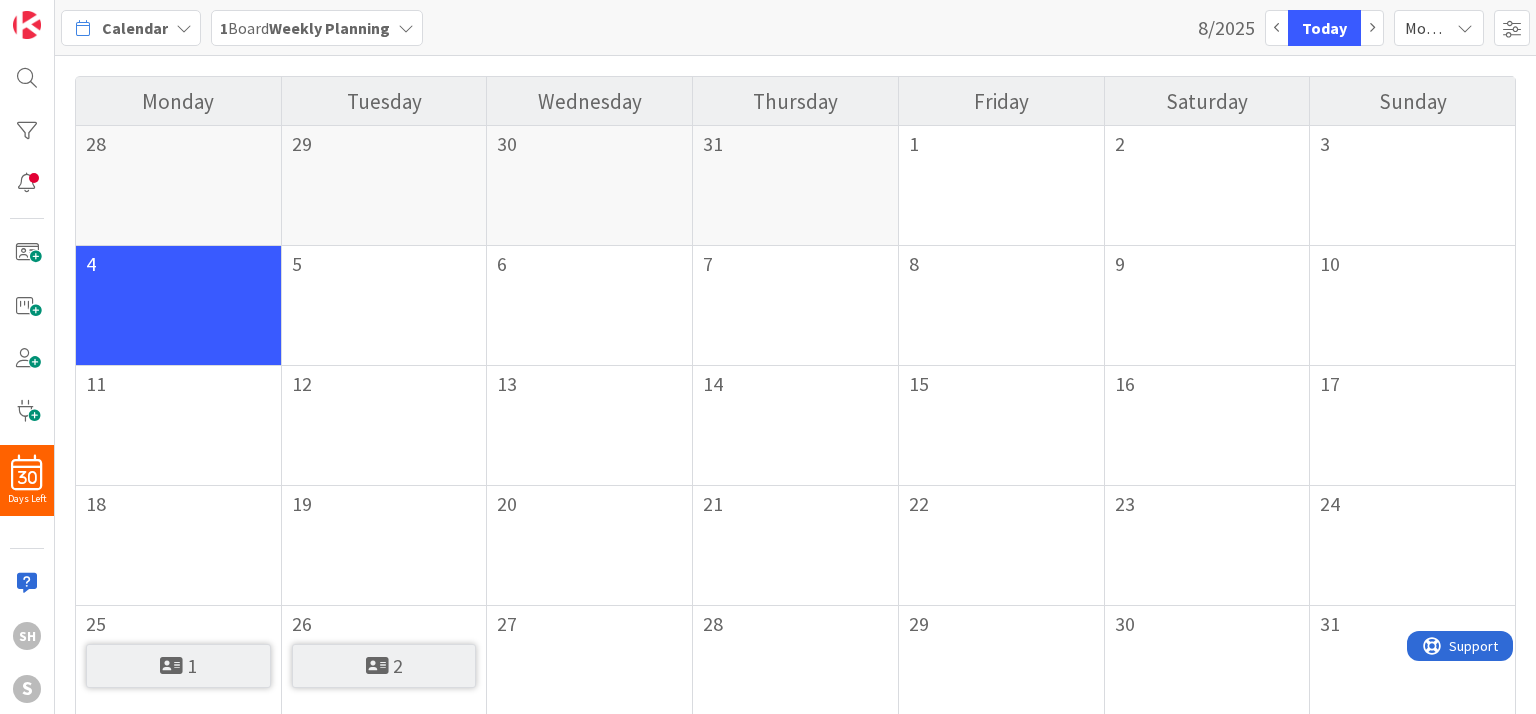 click on "Month" at bounding box center [1427, 28] 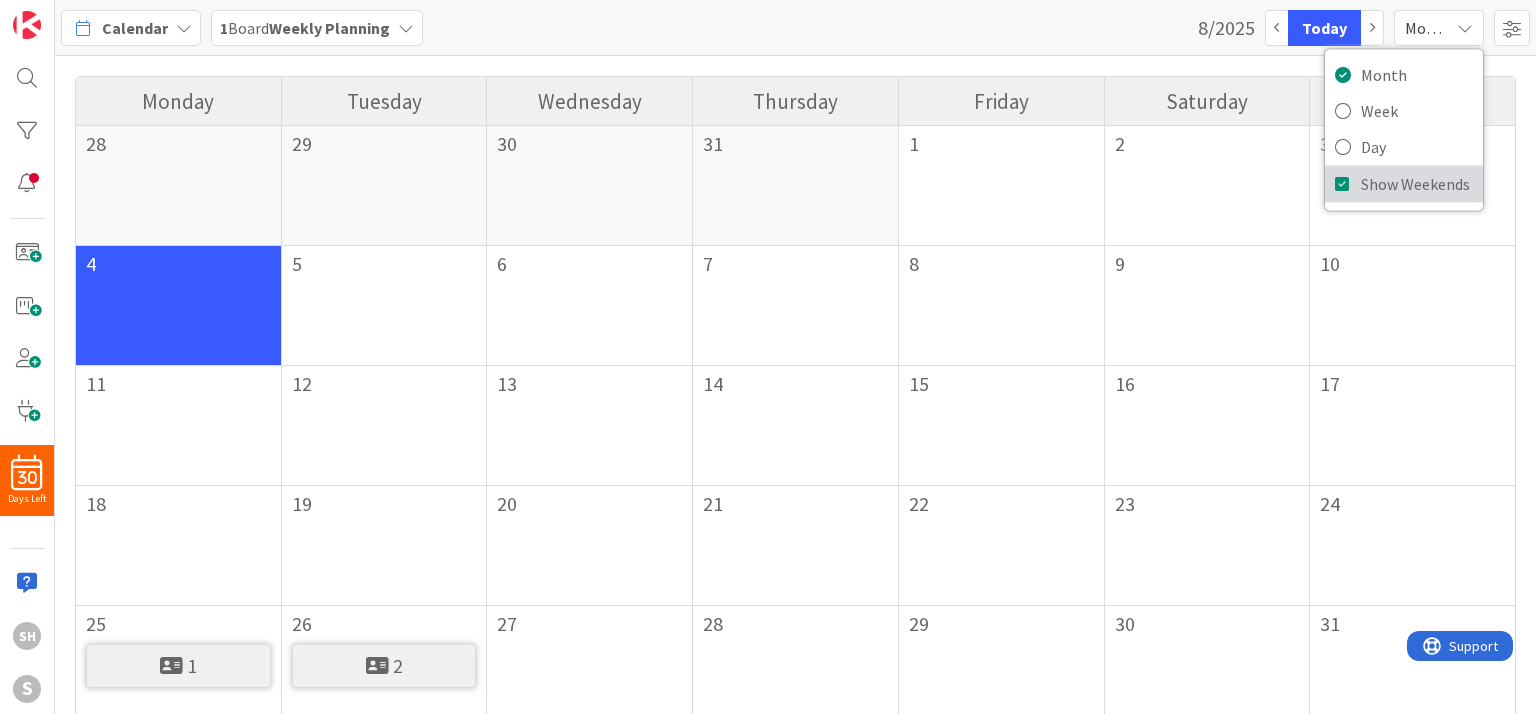 click at bounding box center (1343, 184) 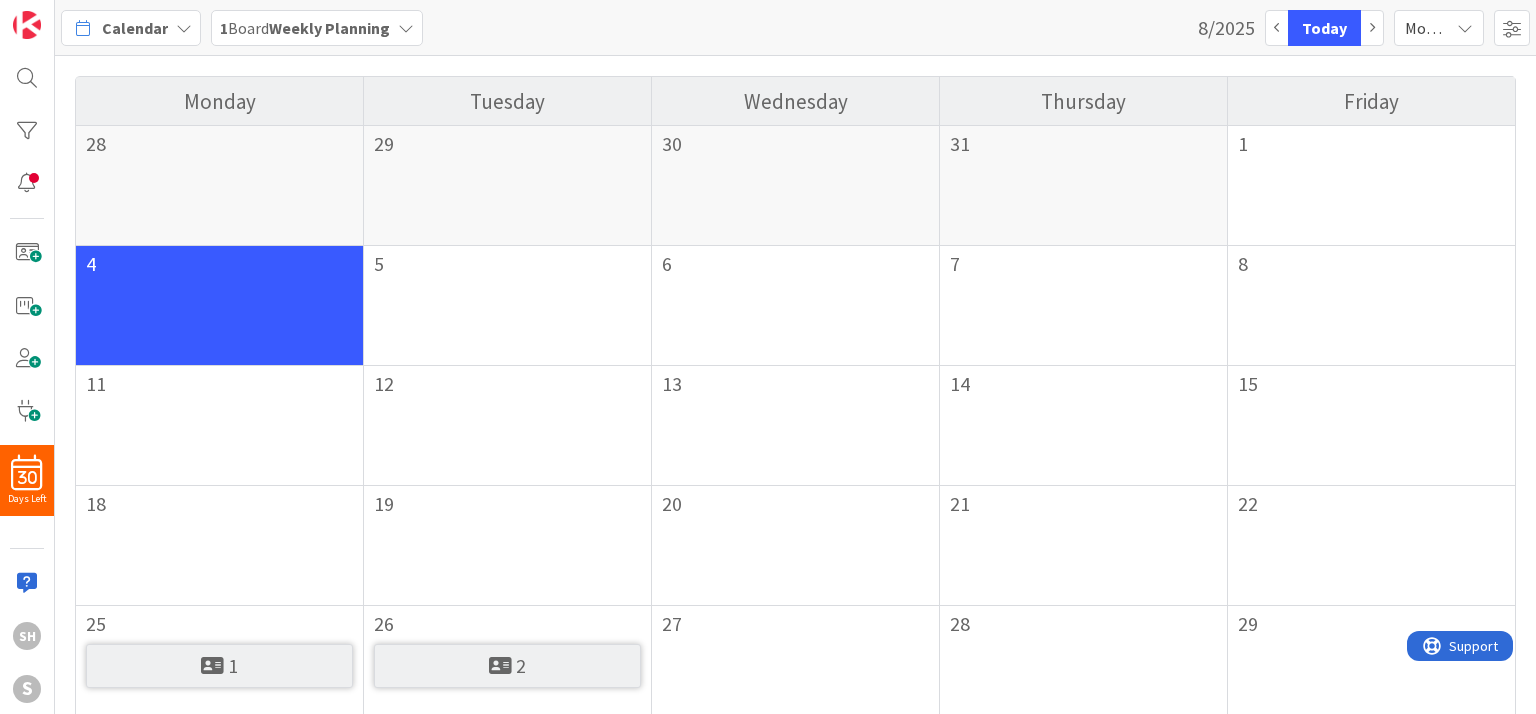 click on "Month" at bounding box center [1439, 28] 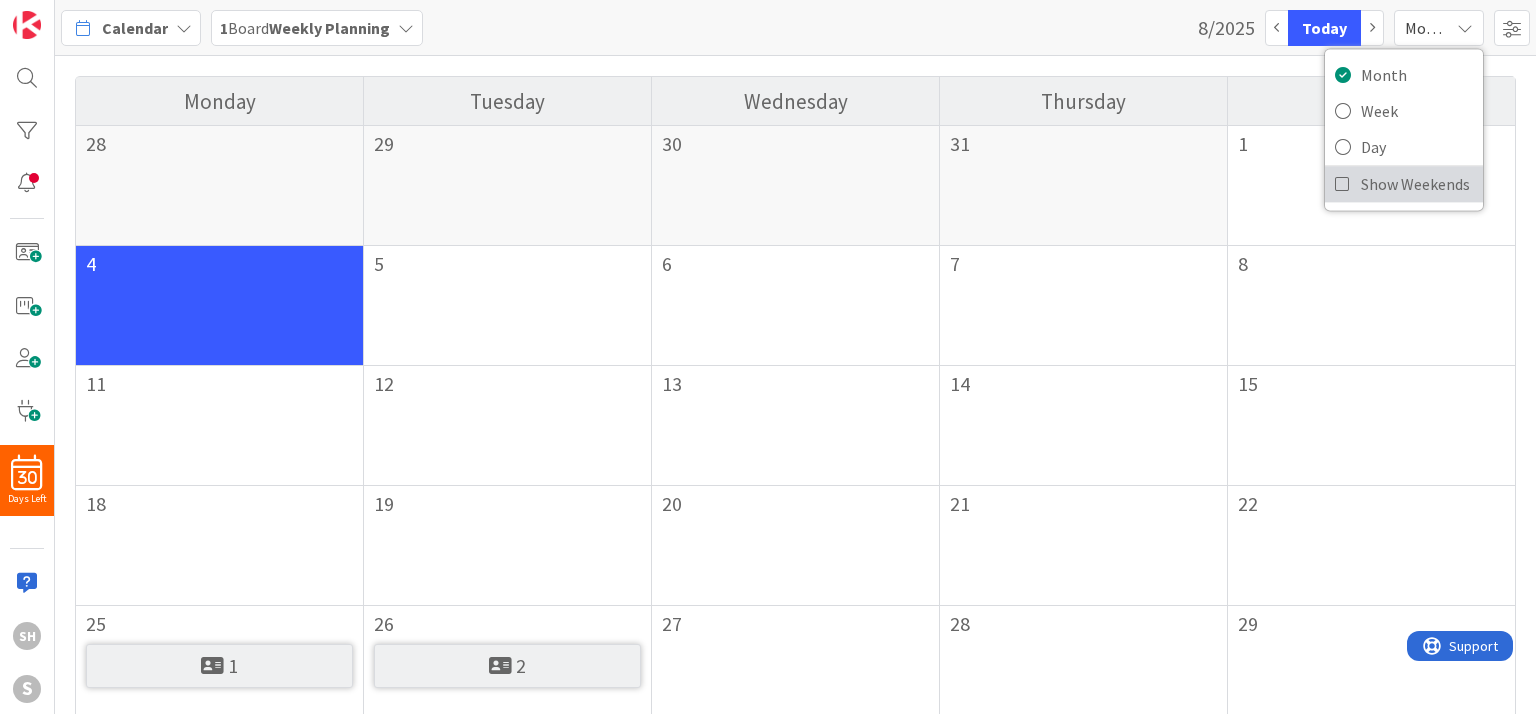 click on "Show Weekends" at bounding box center (1404, 184) 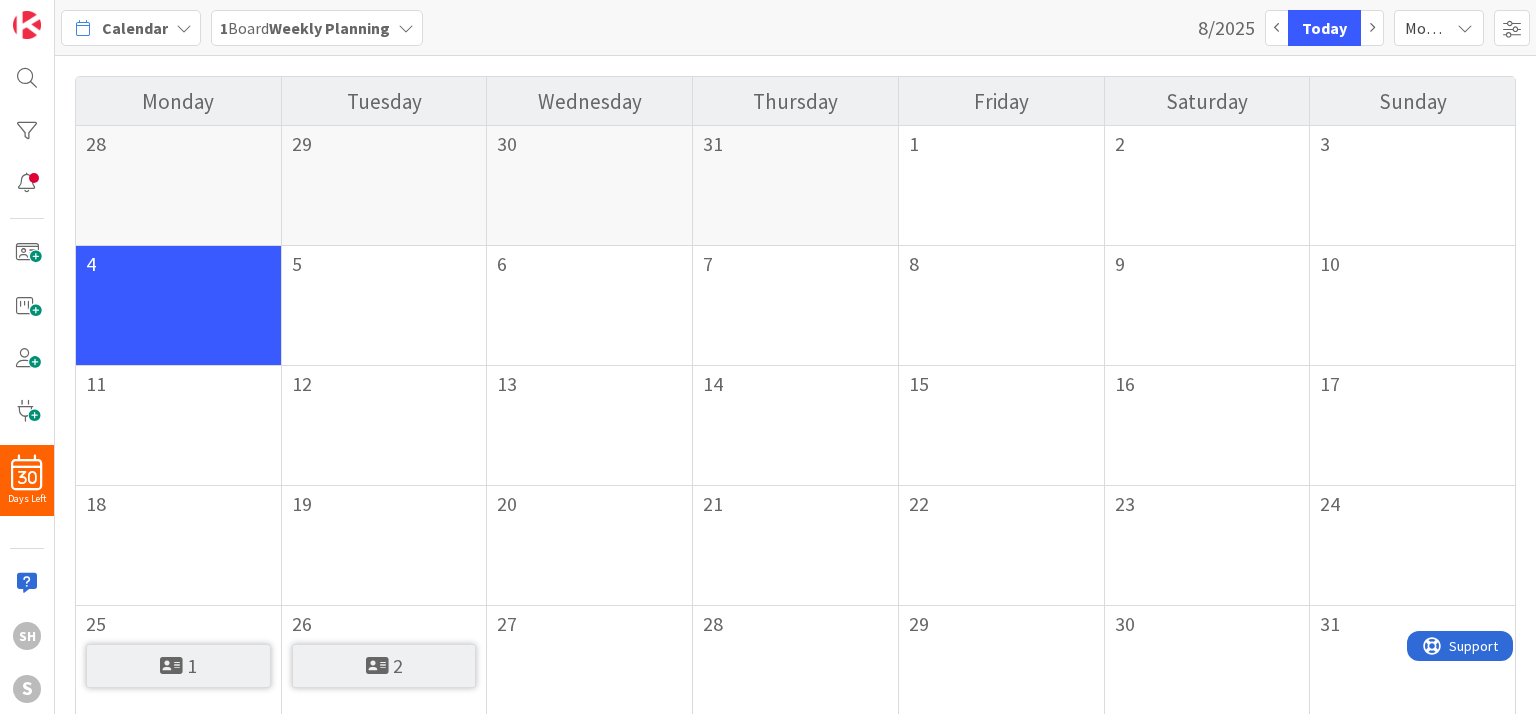 click on "8/2025" at bounding box center (1226, 28) 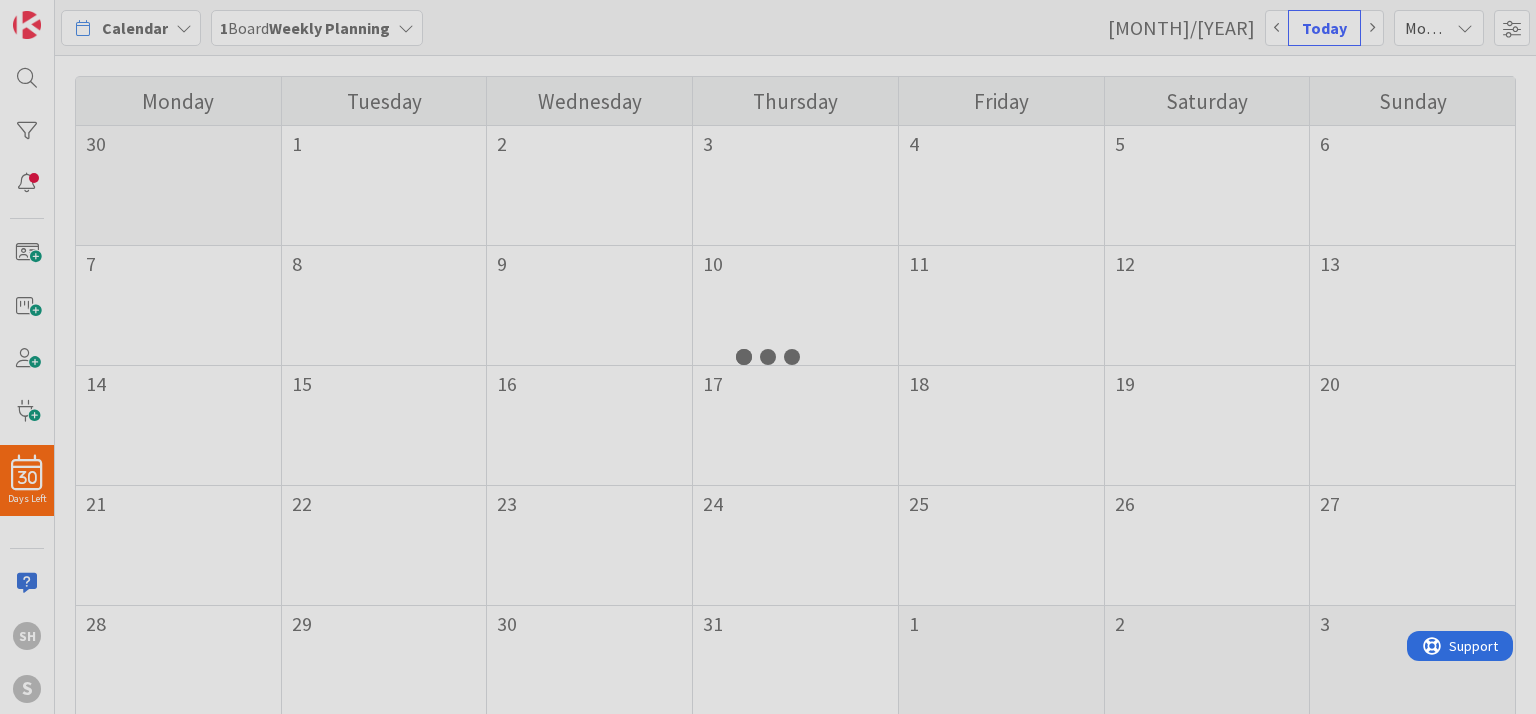 click at bounding box center (768, 357) 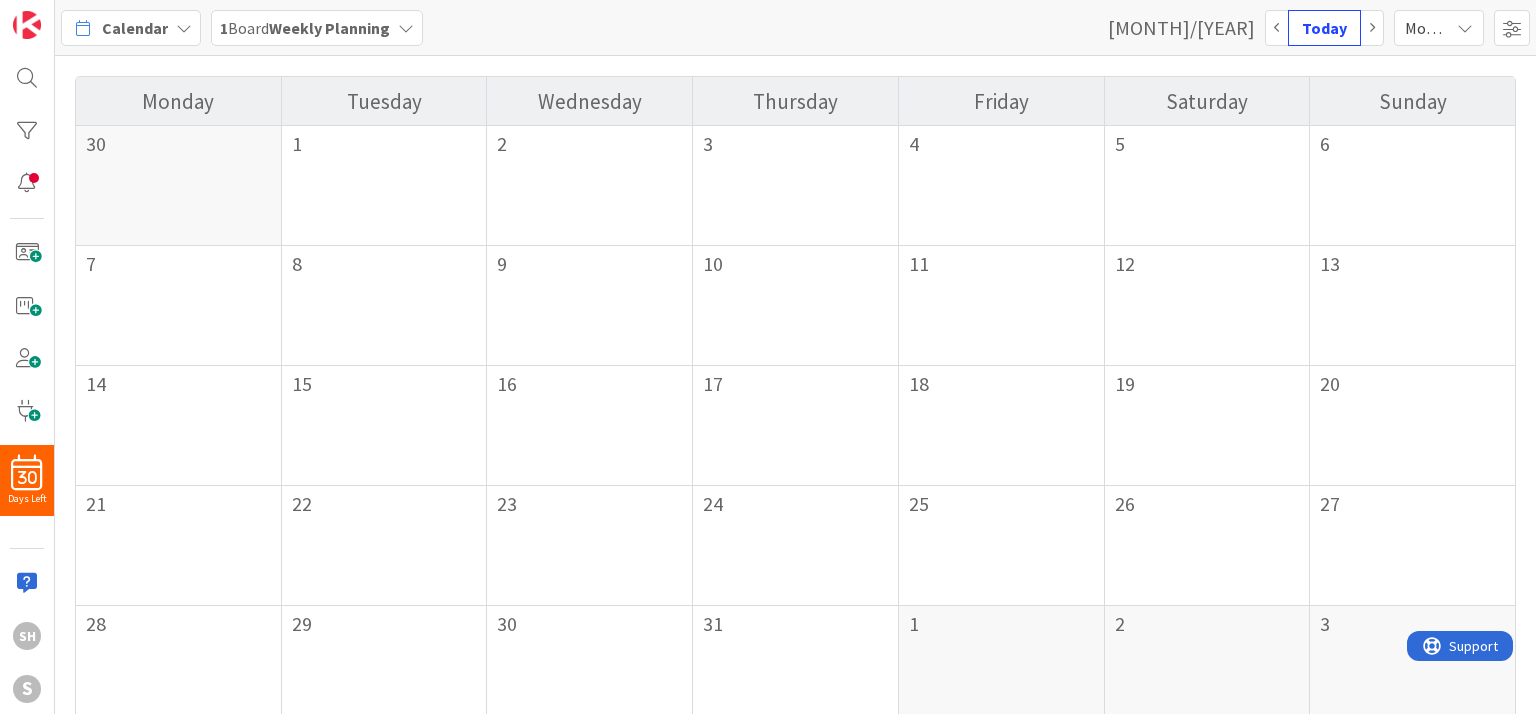 click on "Today" at bounding box center (1324, 28) 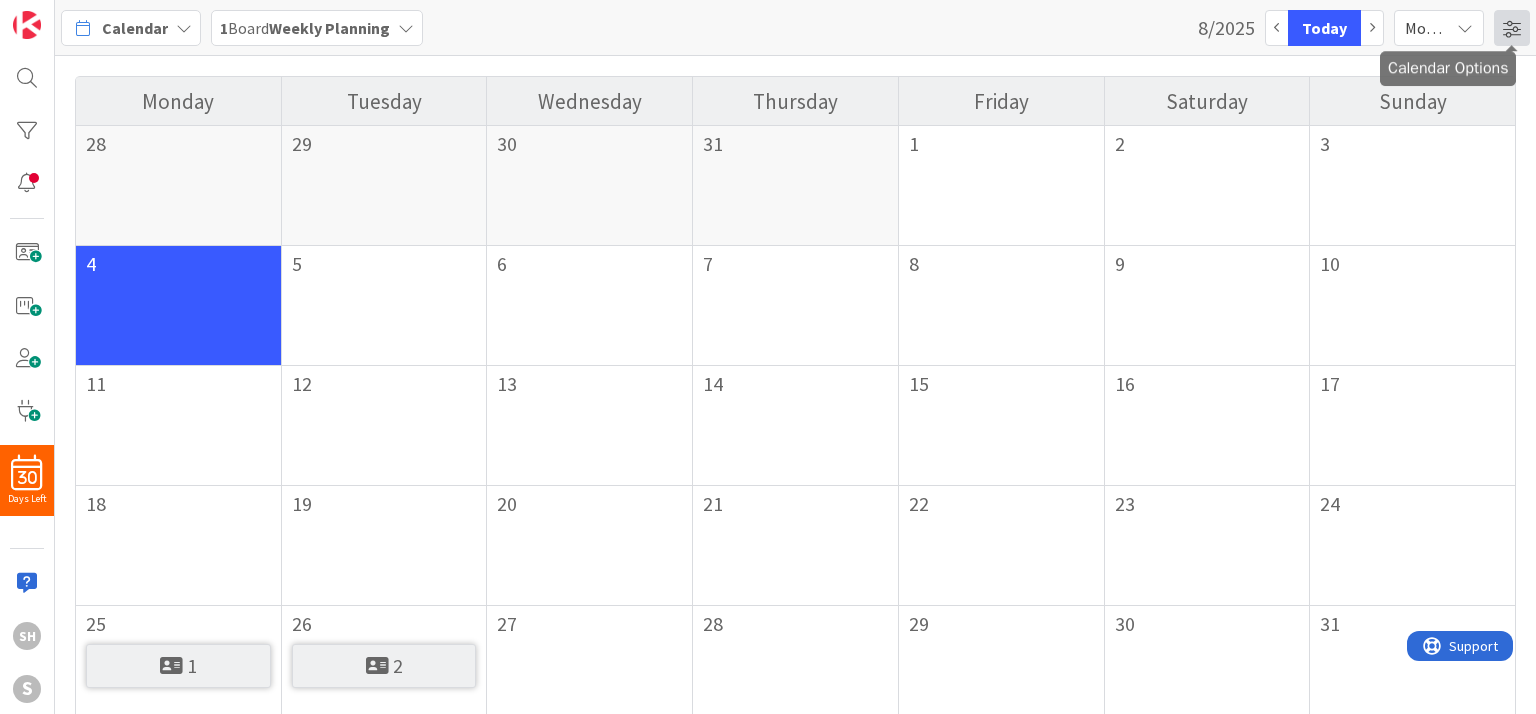 click at bounding box center (1512, 28) 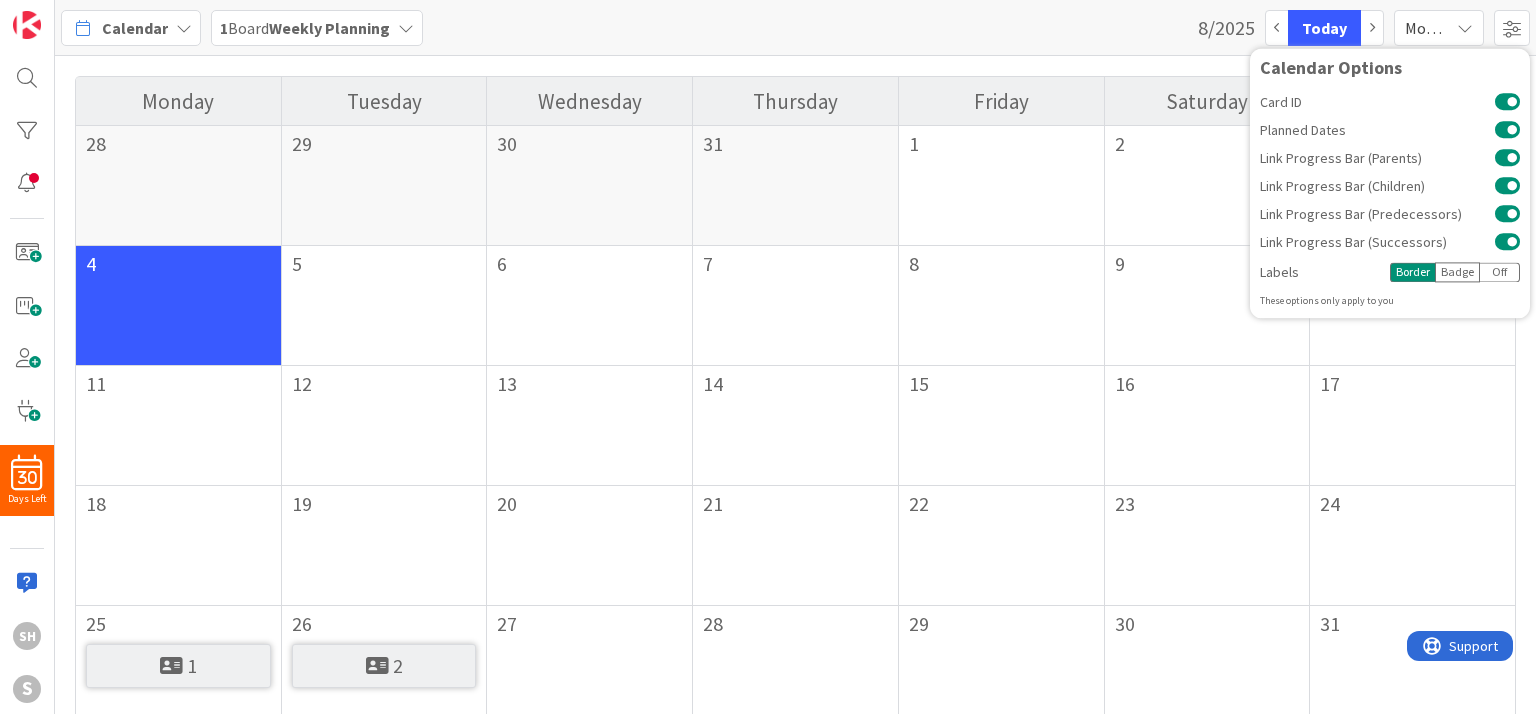 click on "Badge" at bounding box center [1457, 272] 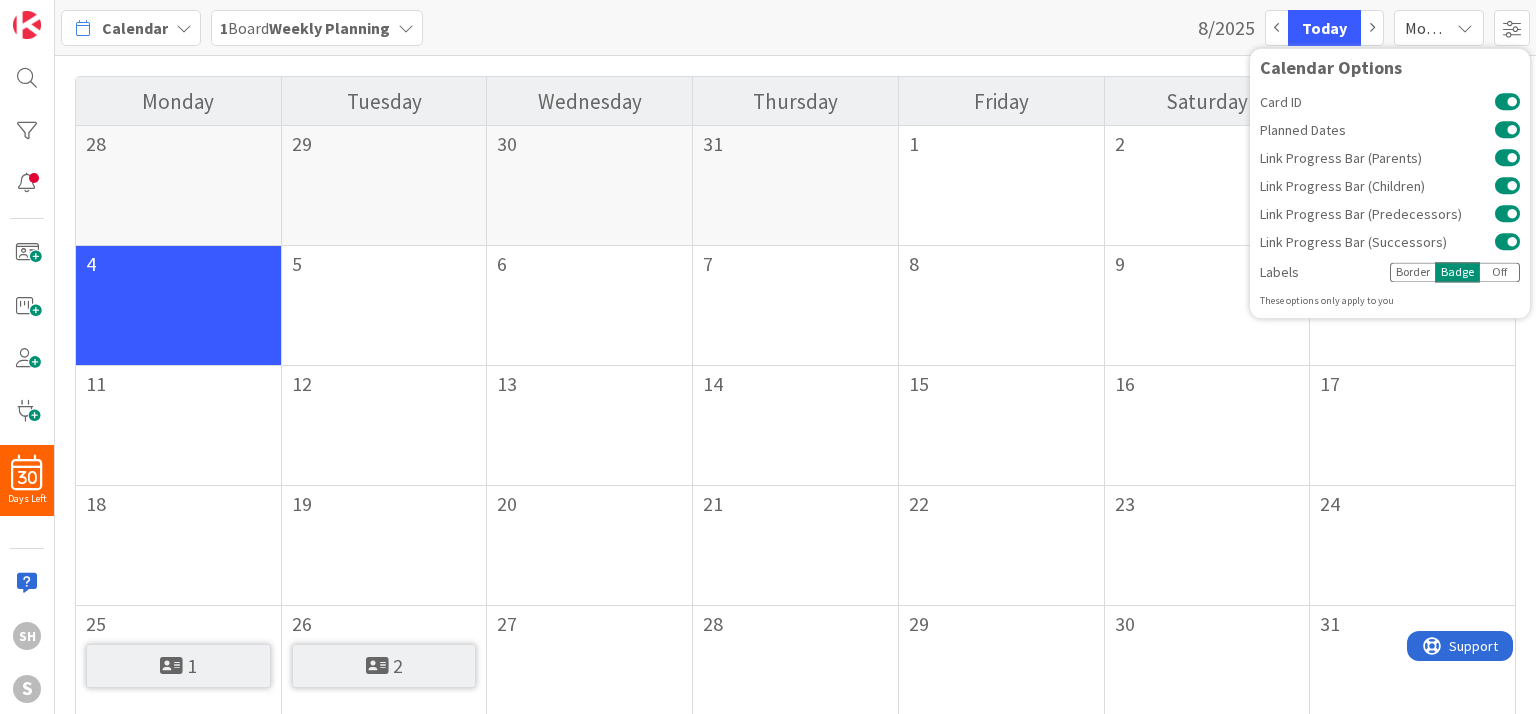 click on "Off" at bounding box center (1500, 272) 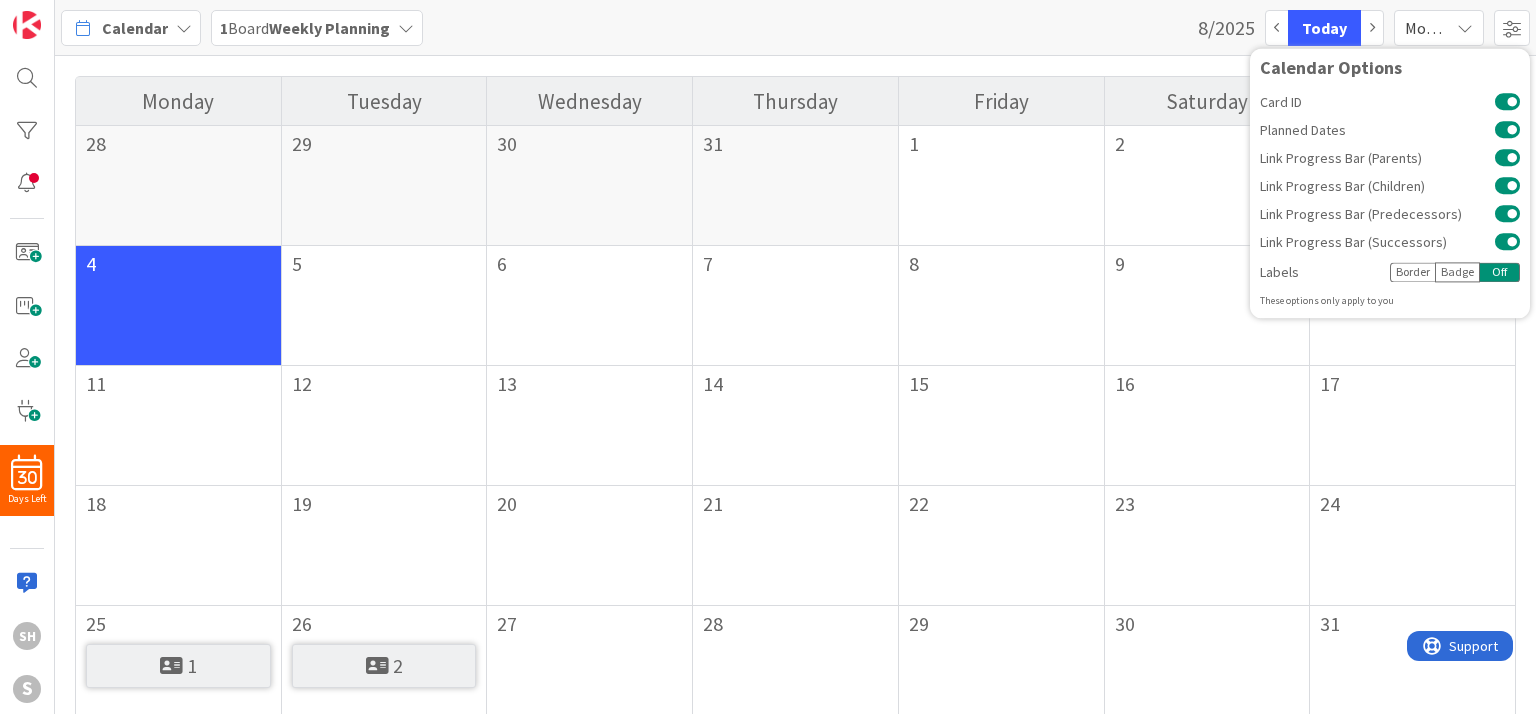 click on "Badge" at bounding box center (1457, 272) 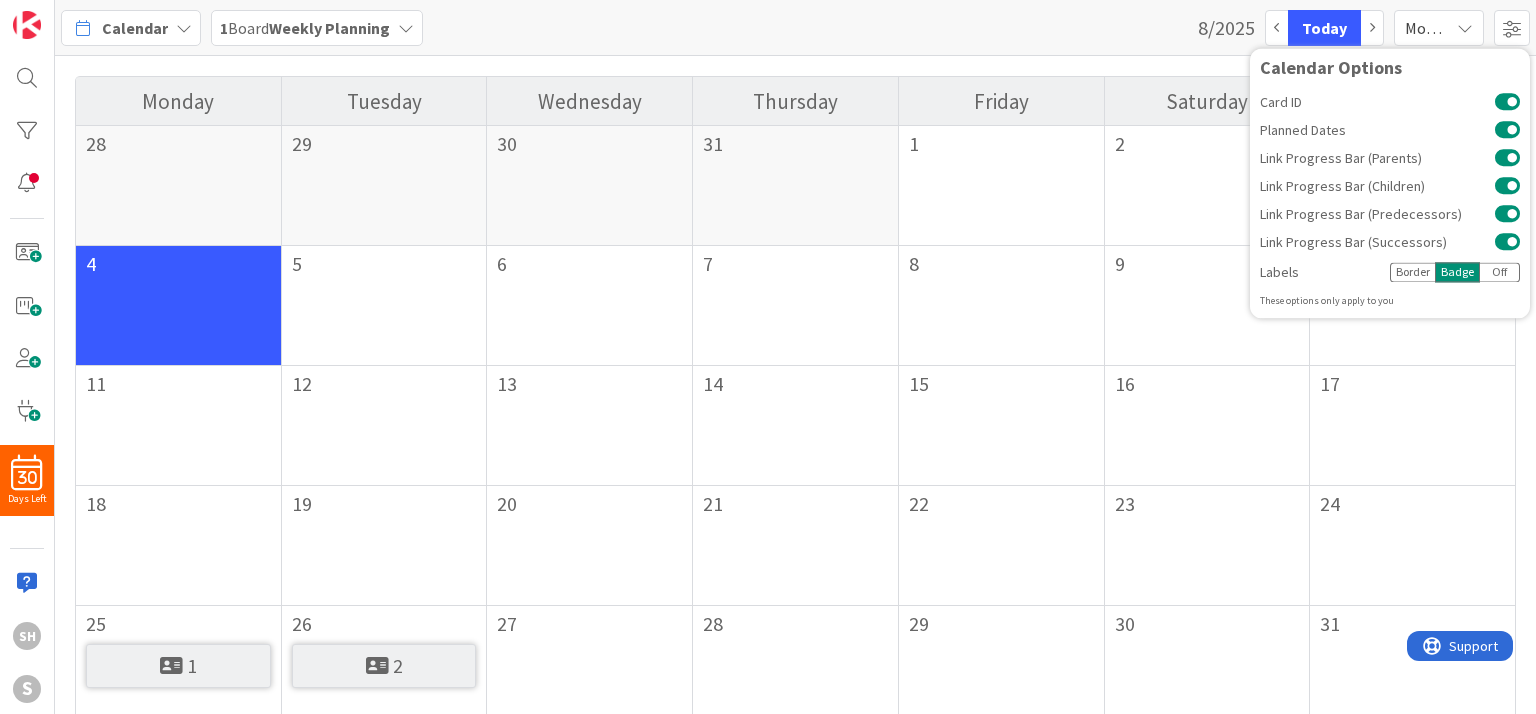 click on "Badge" at bounding box center [1457, 272] 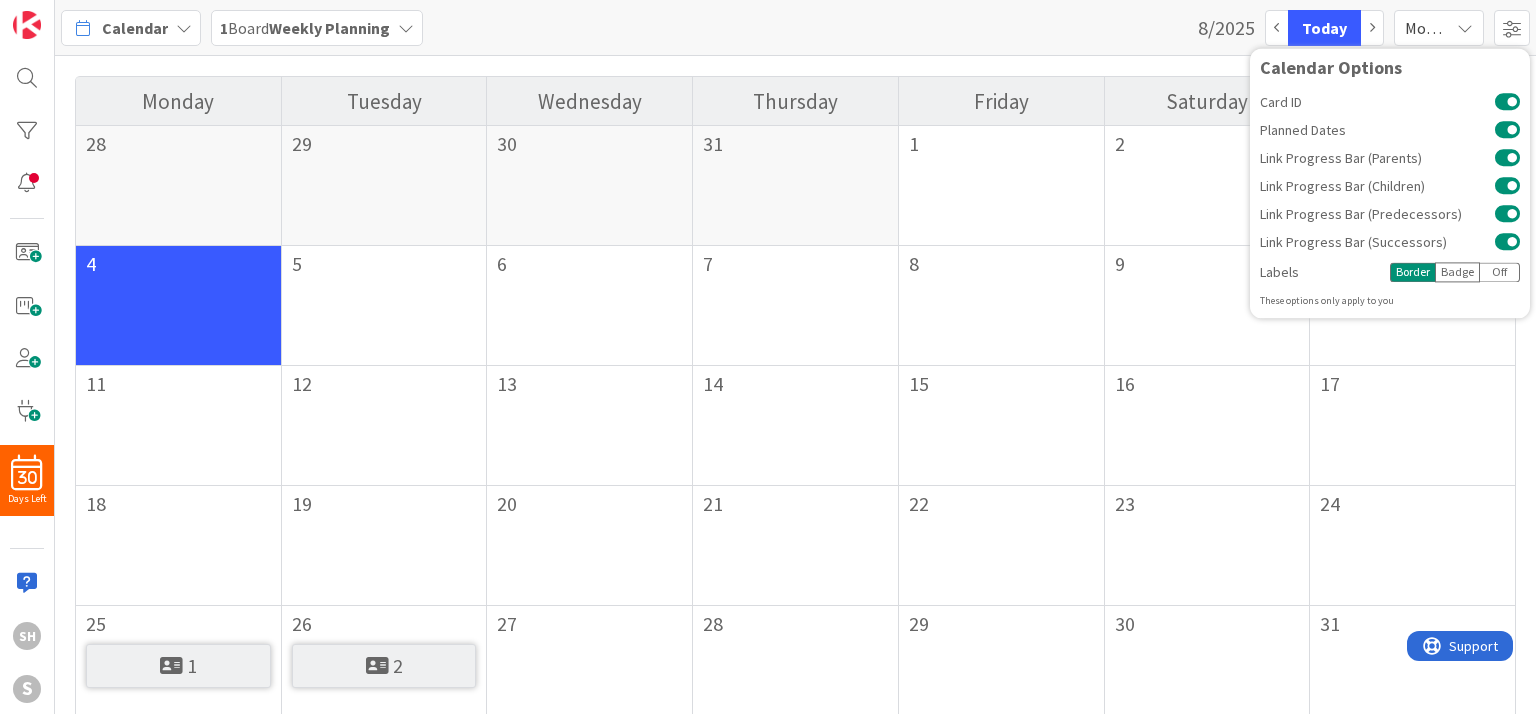 click on "Badge" at bounding box center (1457, 272) 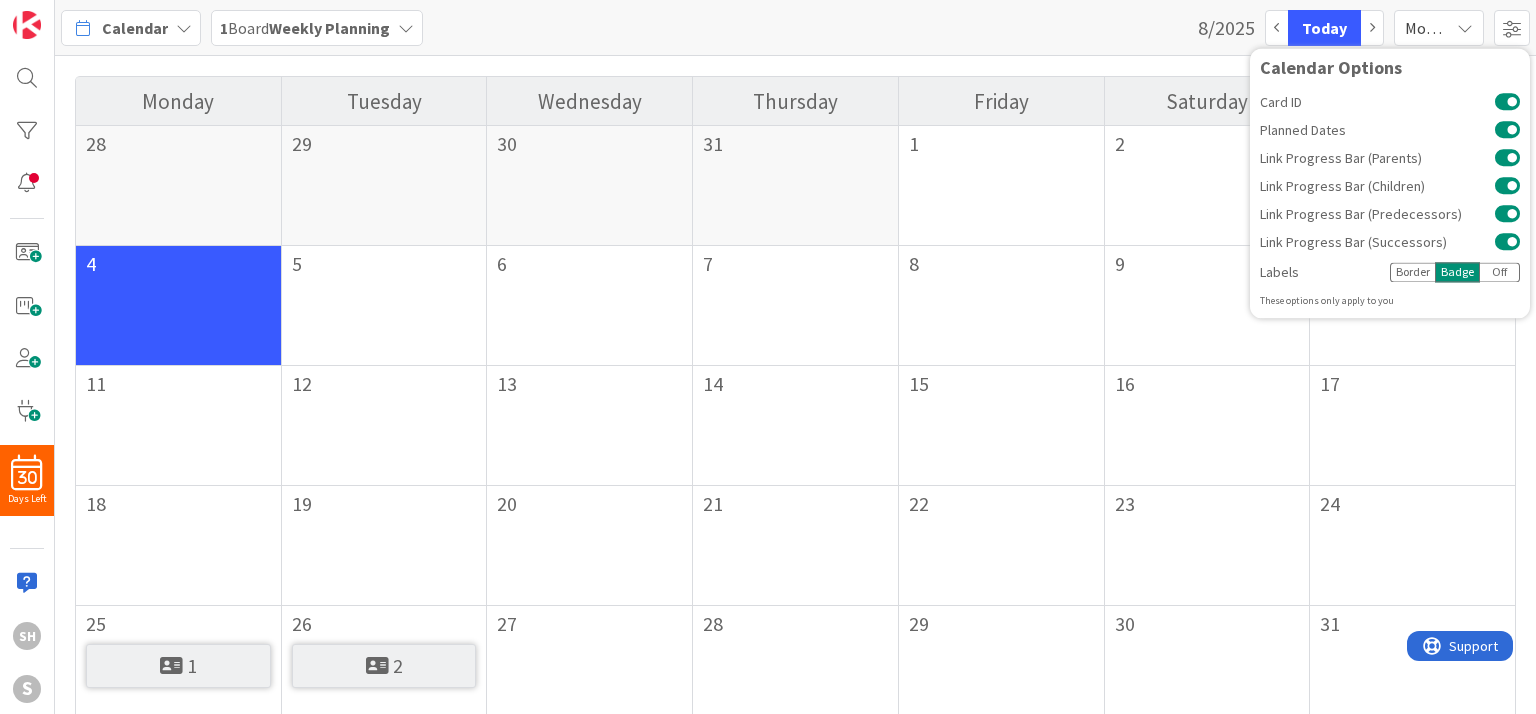 click on "Border" at bounding box center [1412, 272] 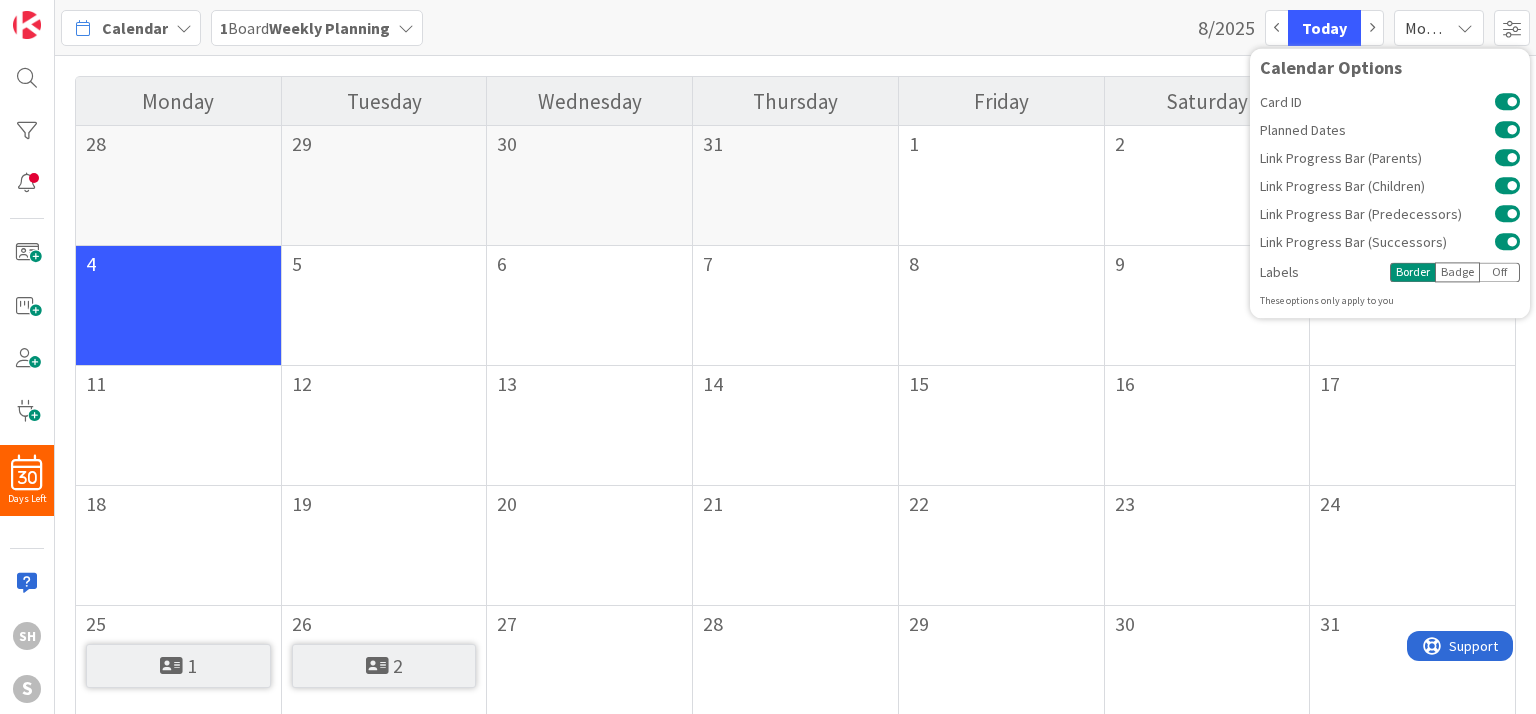 click on "Calendar [NUMBER] Board [TEXT] [MONTH]/[YEAR] Today Month Month Week Day Show Weekends Calendar Options Card ID Planned Dates Link Progress Bar (Parents) Link Progress Bar (Children) Link Progress Bar (Predecessors) Link Progress Bar (Successors) Labels Border Badge Off These options only apply to you" at bounding box center [795, 28] 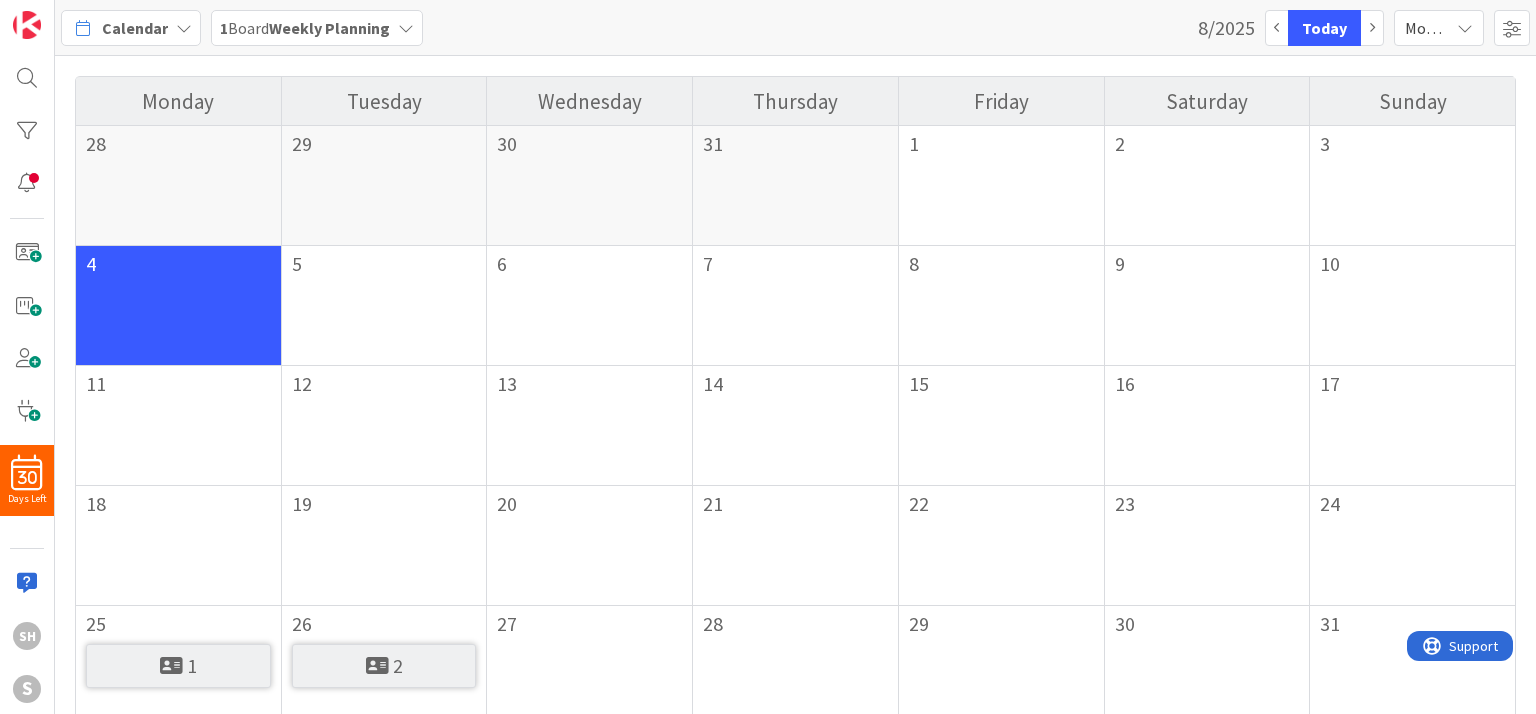 click on "Calendar [NUMBER] Board [TEXT] [MONTH]/[YEAR] Today Month Month Week Day Show Weekends Calendar Options Card ID Planned Dates Link Progress Bar (Parents) Link Progress Bar (Children) Link Progress Bar (Predecessors) Link Progress Bar (Successors) Labels Border Badge Off These options only apply to you" at bounding box center (795, 28) 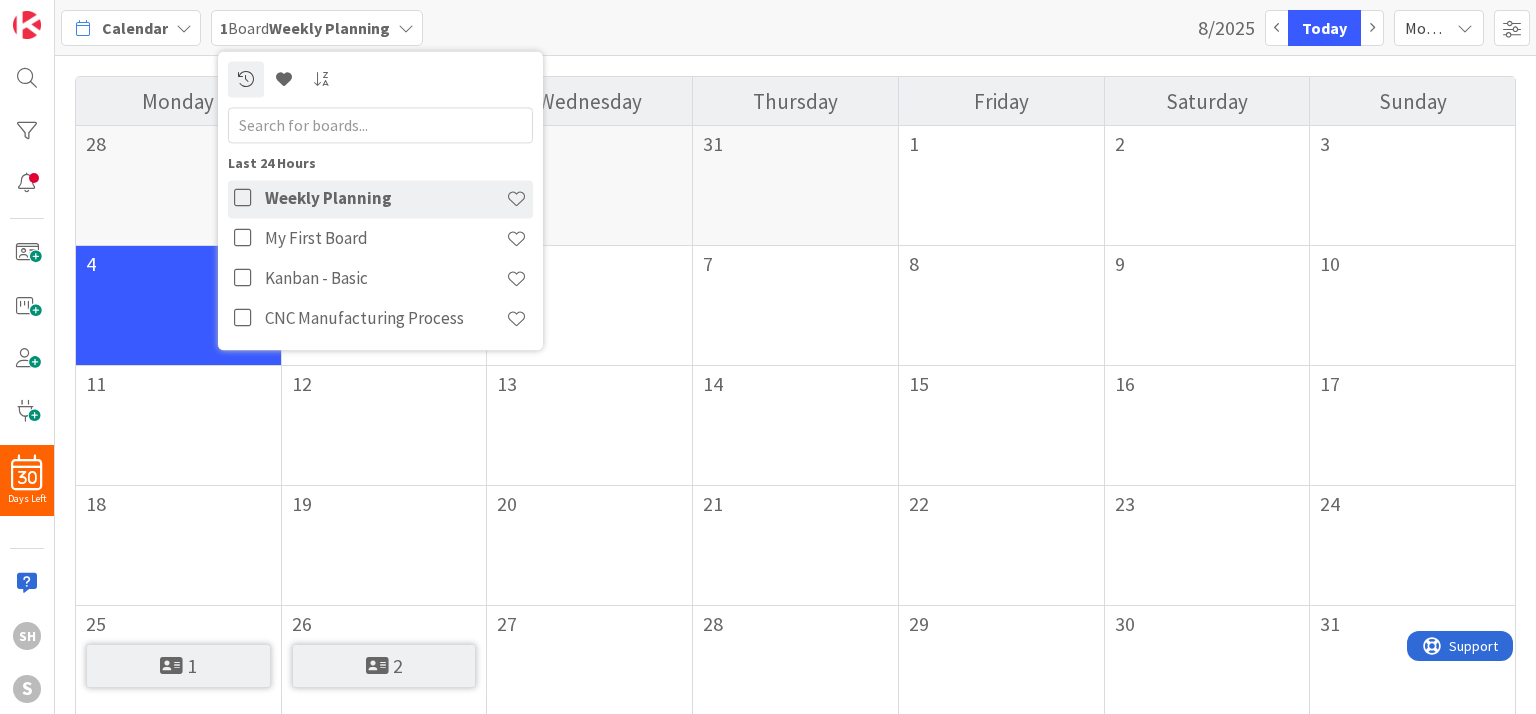 click on "Calendar 1 Board Weekly Planning Last 24 Hours Weekly Planning My First Board Kanban - Basic CNC Manufacturing Process 8/2025 Today Month Month Week Day Show Weekends Calendar Options Card ID Planned Dates Link Progress Bar (Parents) Link Progress Bar (Children) Link Progress Bar (Predecessors) Link Progress Bar (Successors) Labels Border Badge Off These options only apply to you" at bounding box center [795, 28] 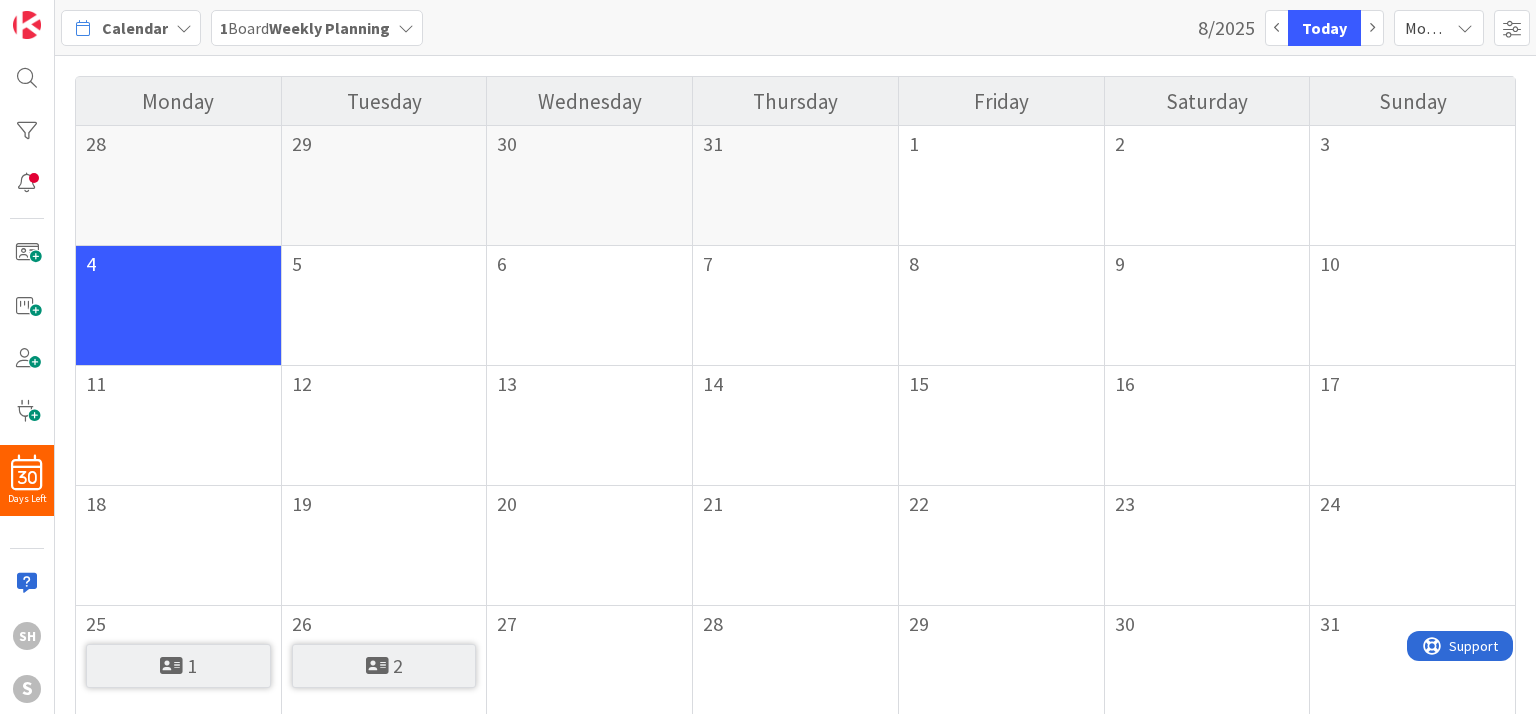 click on "1  Board  Weekly Planning" at bounding box center (317, 28) 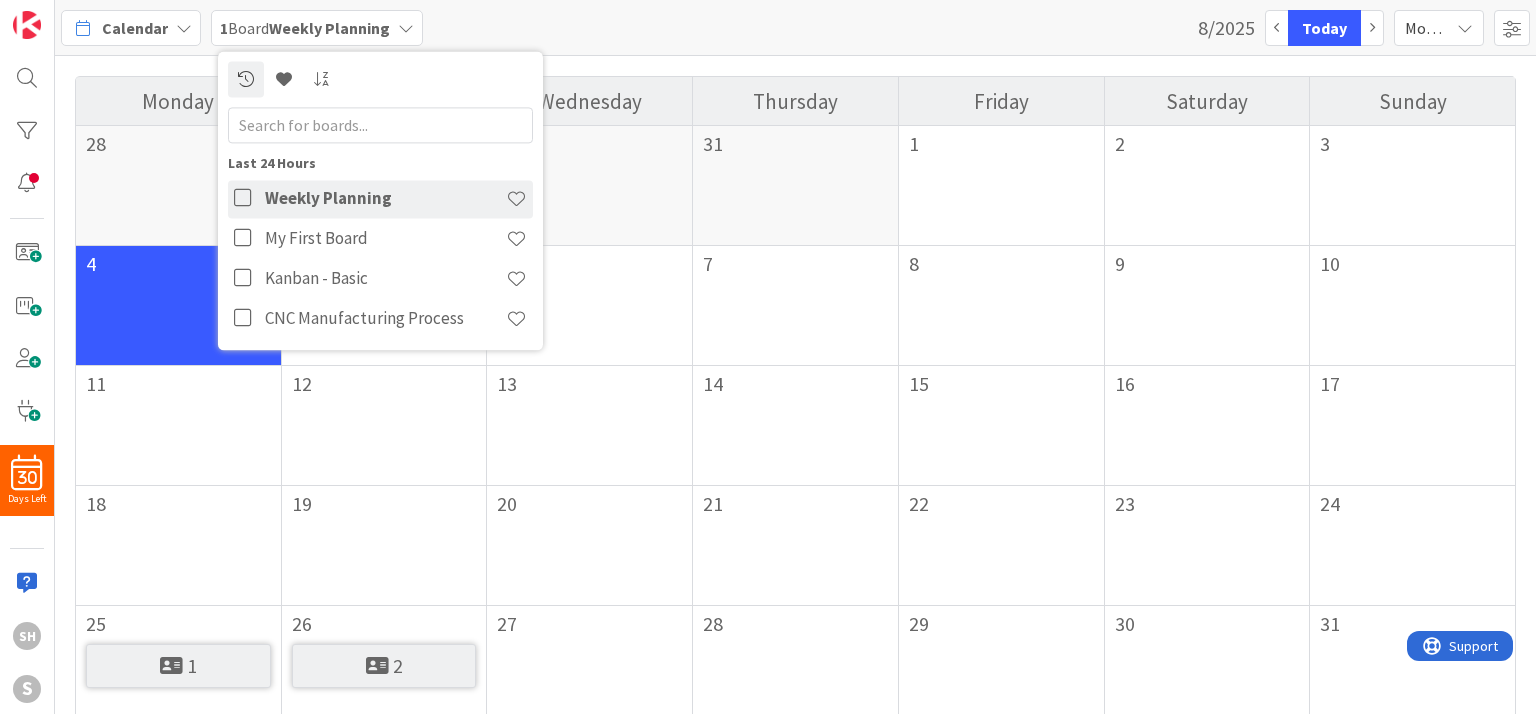 click on "Calendar 1 Board Weekly Planning Last 24 Hours Weekly Planning My First Board Kanban - Basic CNC Manufacturing Process 8/2025 Today Month Month Week Day Show Weekends Calendar Options Card ID Planned Dates Link Progress Bar (Parents) Link Progress Bar (Children) Link Progress Bar (Predecessors) Link Progress Bar (Successors) Labels Border Badge Off These options only apply to you" at bounding box center [795, 28] 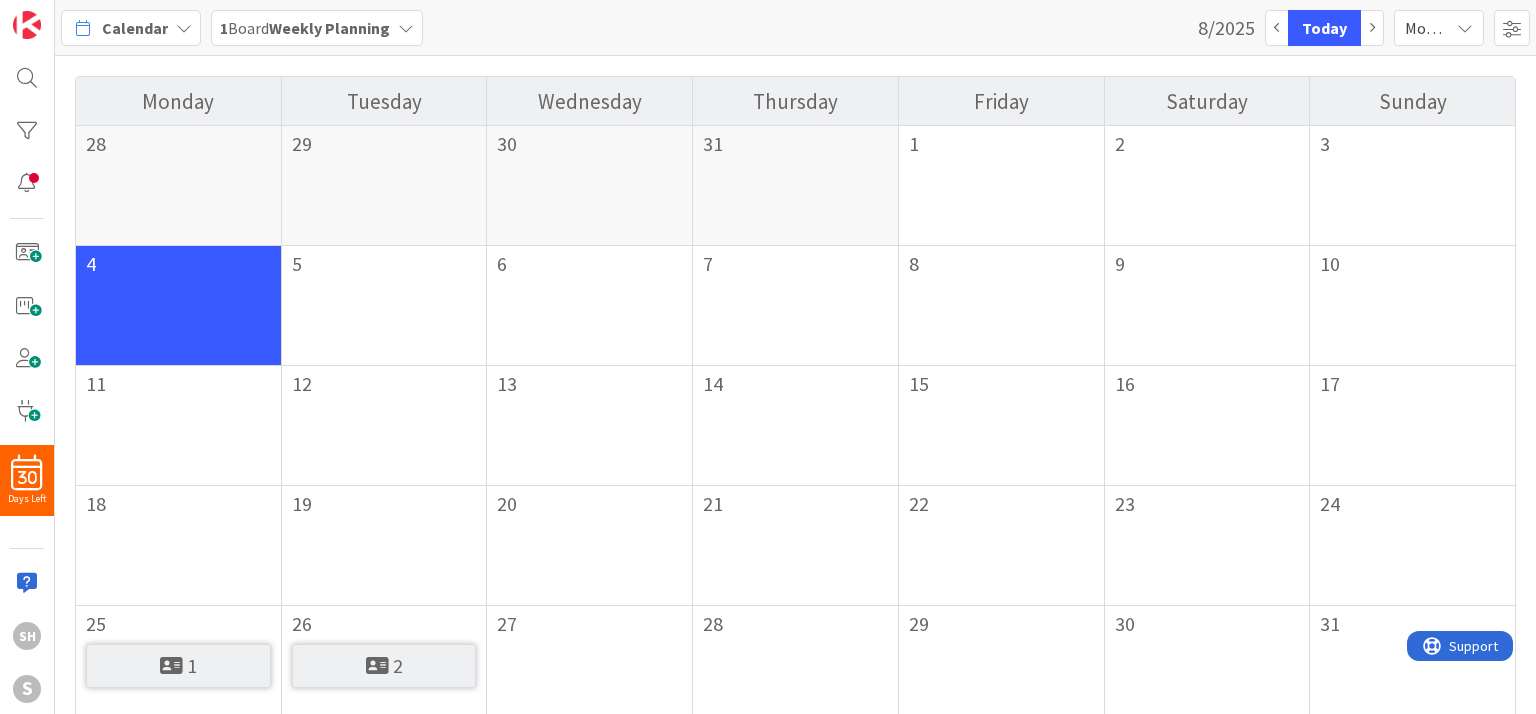 click on "Month" at bounding box center (1427, 28) 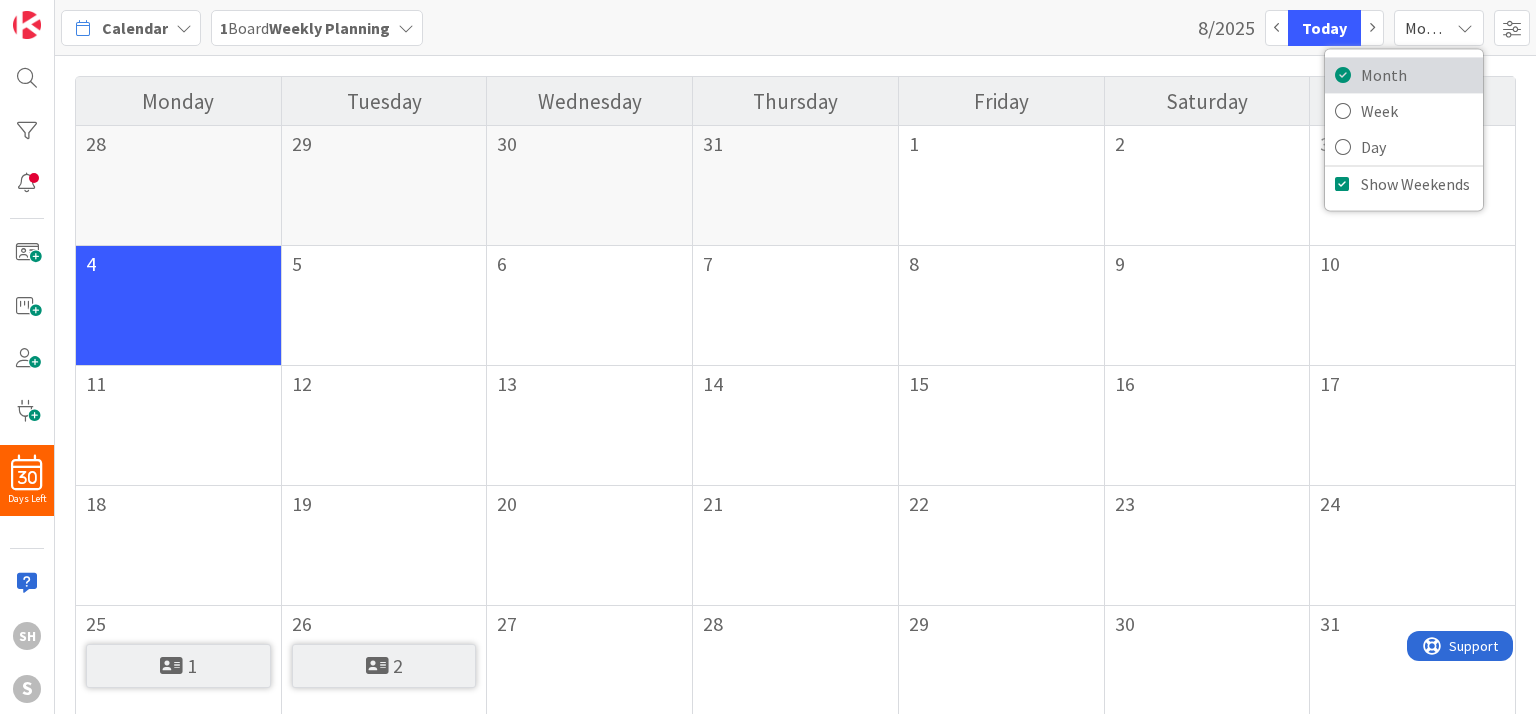 click on "Month" at bounding box center [1404, 75] 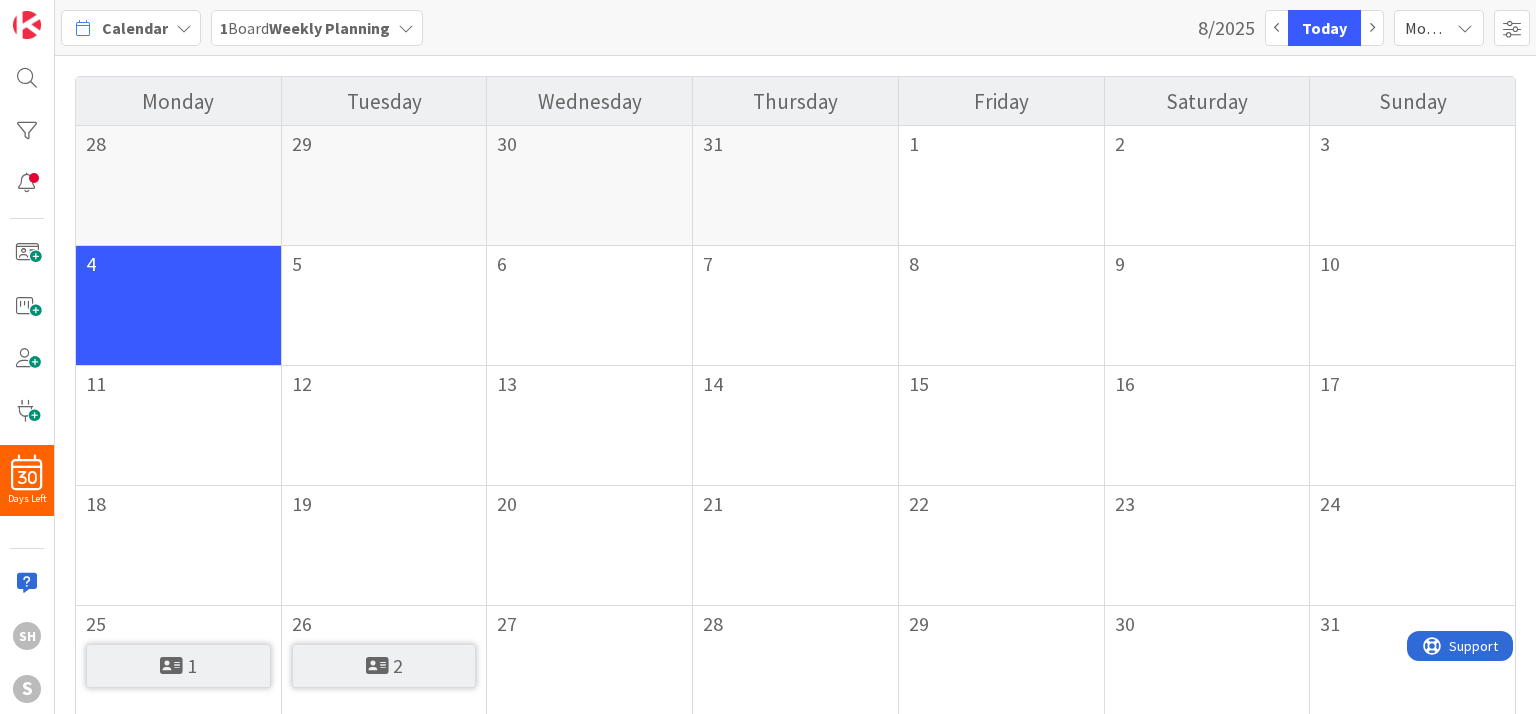 click at bounding box center (184, 28) 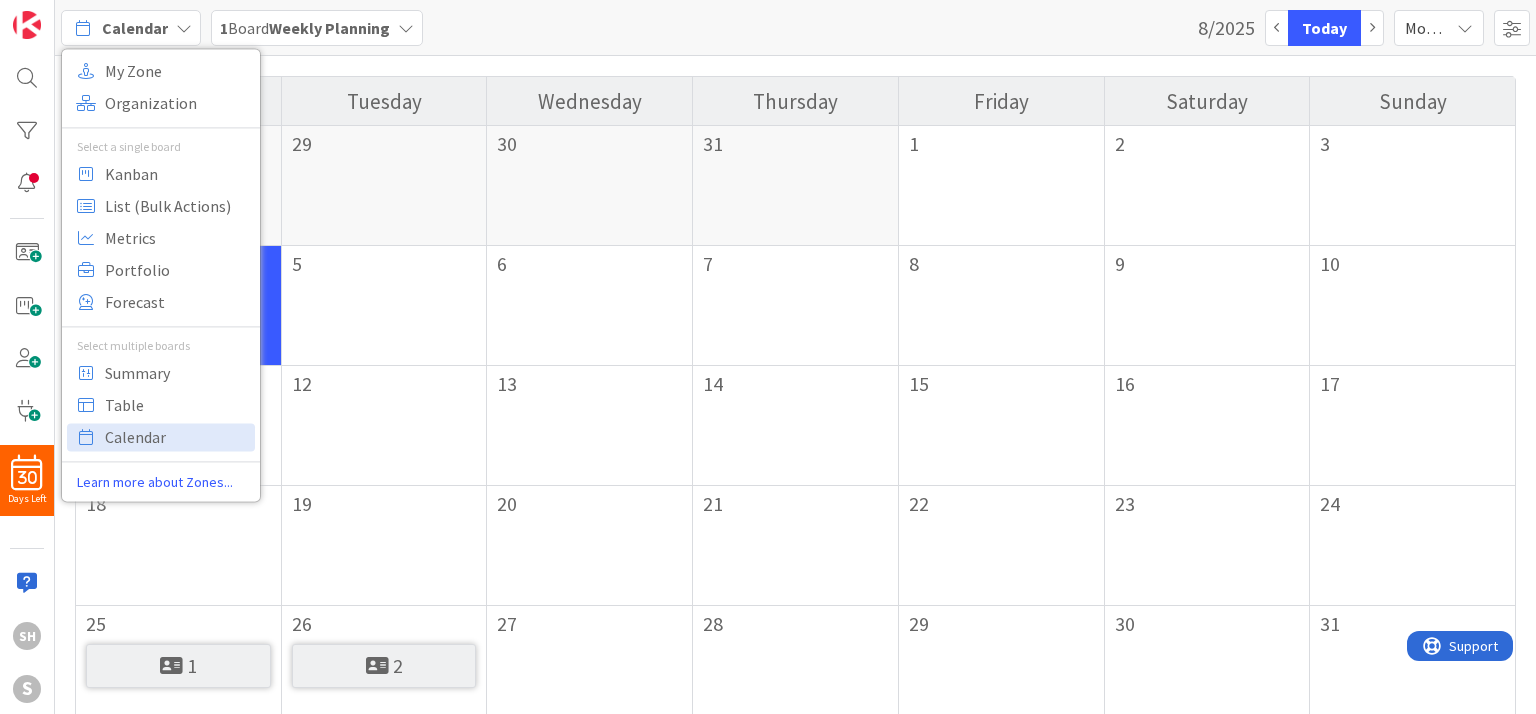 click on "Learn more about Zones..." at bounding box center [161, 482] 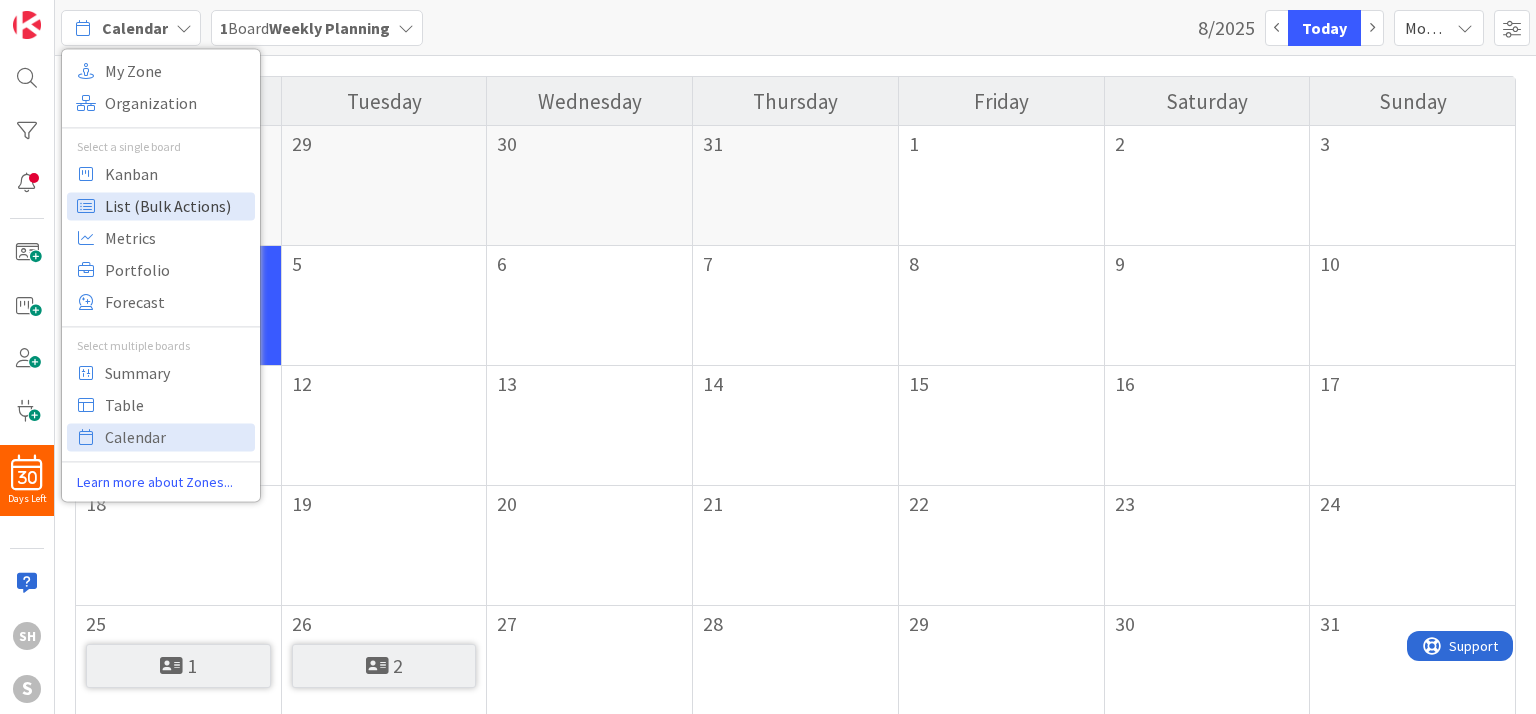 click on "List (Bulk Actions)" at bounding box center (177, 206) 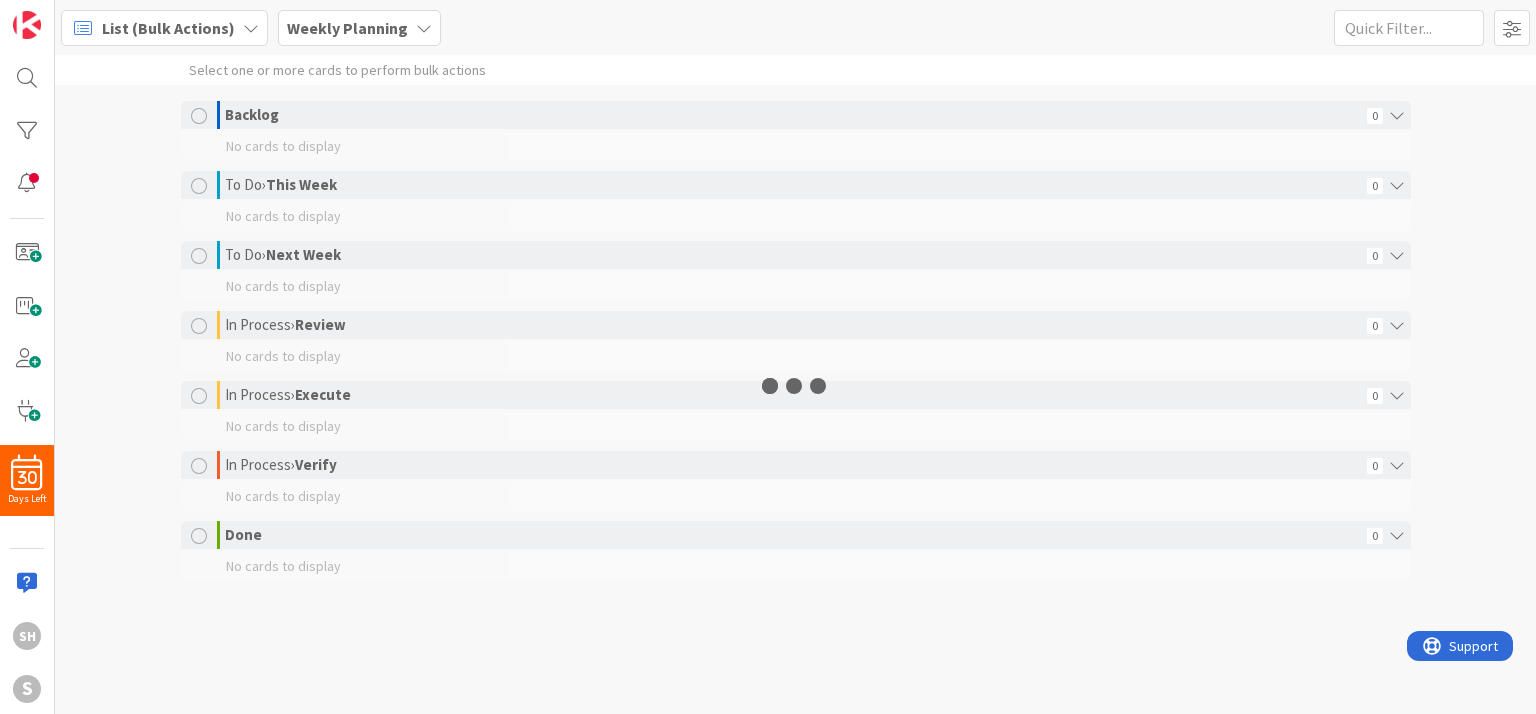 scroll, scrollTop: 0, scrollLeft: 0, axis: both 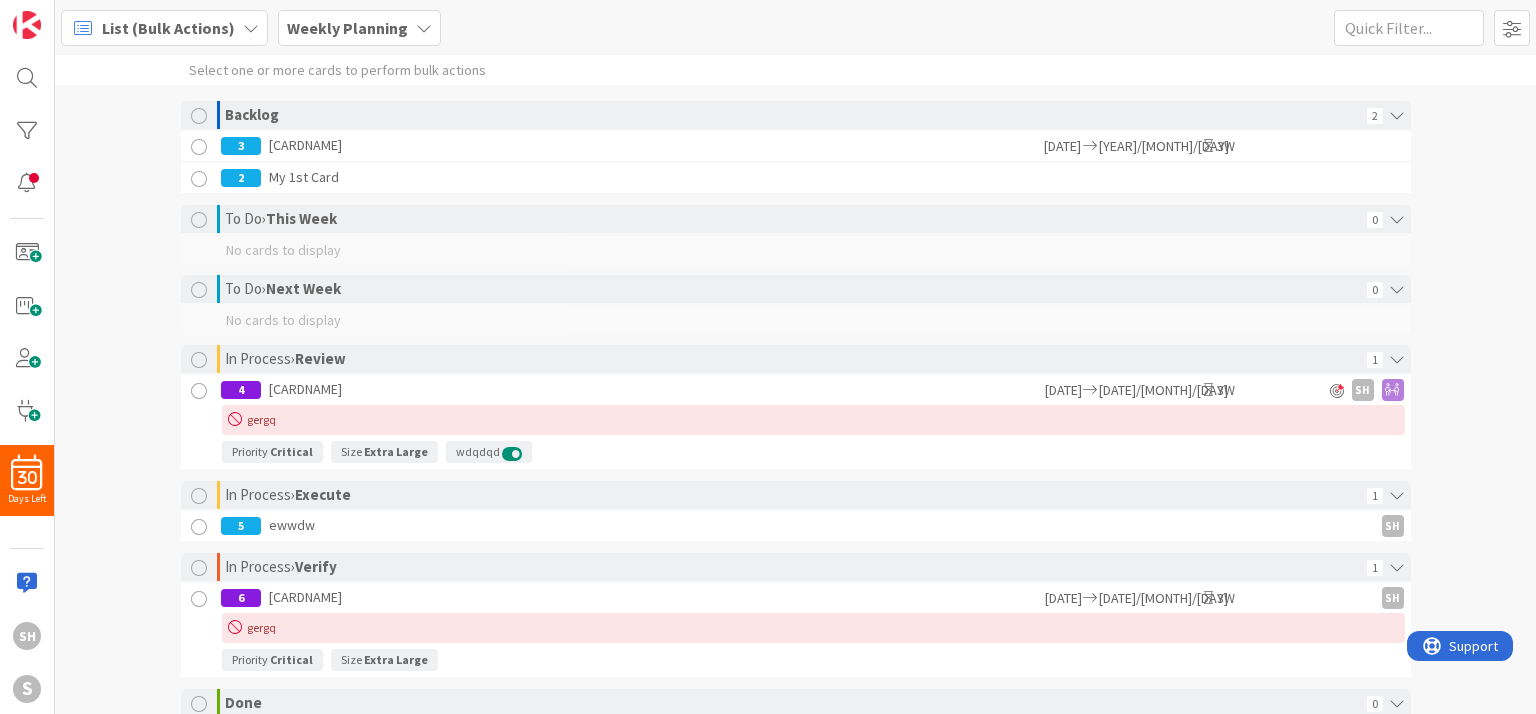 click on "List (Bulk Actions)" at bounding box center [168, 28] 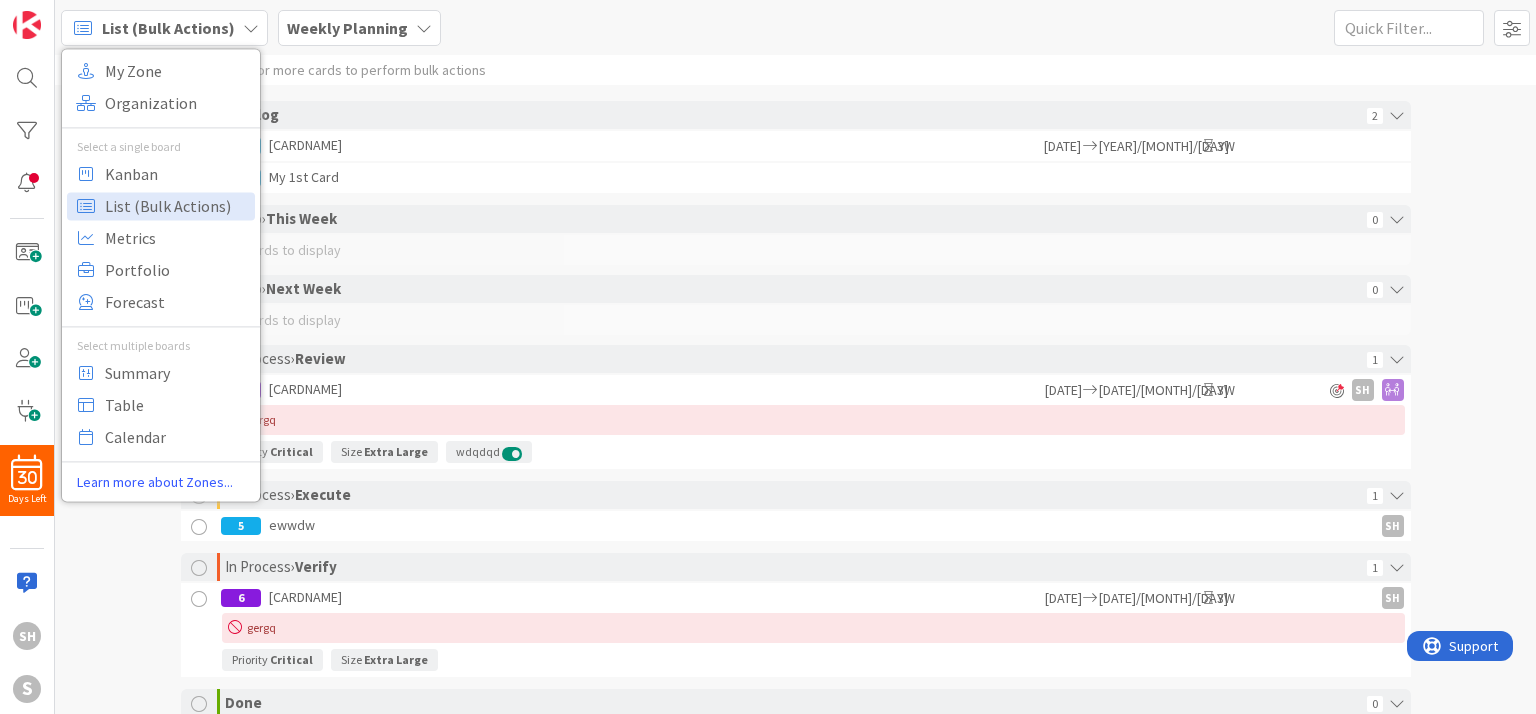 click on "List (Bulk Actions) My Zone Organization Select a single board Kanban List (Bulk Actions) Metrics Portfolio Forecast Select multiple boards Summary Table Calendar Learn more about Zones... [TEXT] [NUMBER]x [NUMBER]x [NUMBER]x" at bounding box center [795, 27] 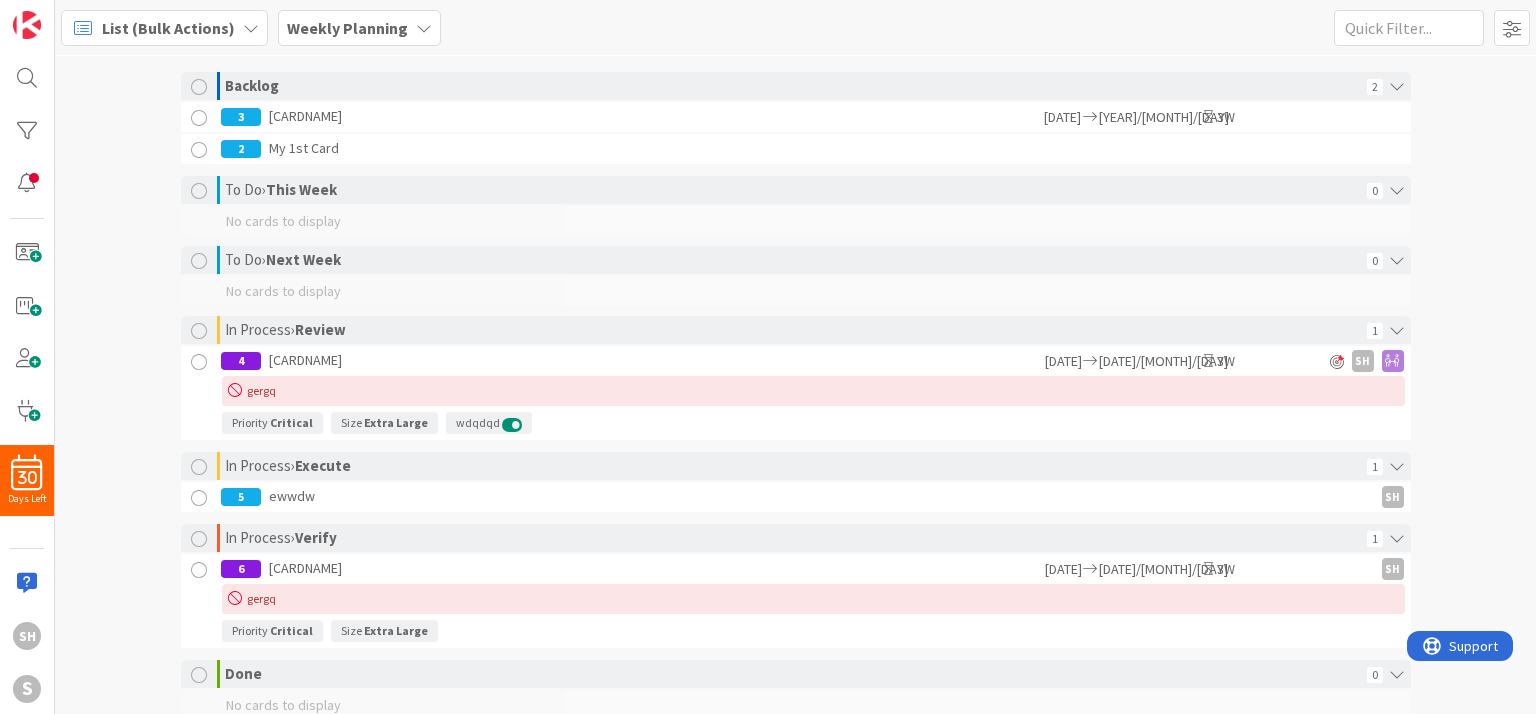 scroll, scrollTop: 0, scrollLeft: 0, axis: both 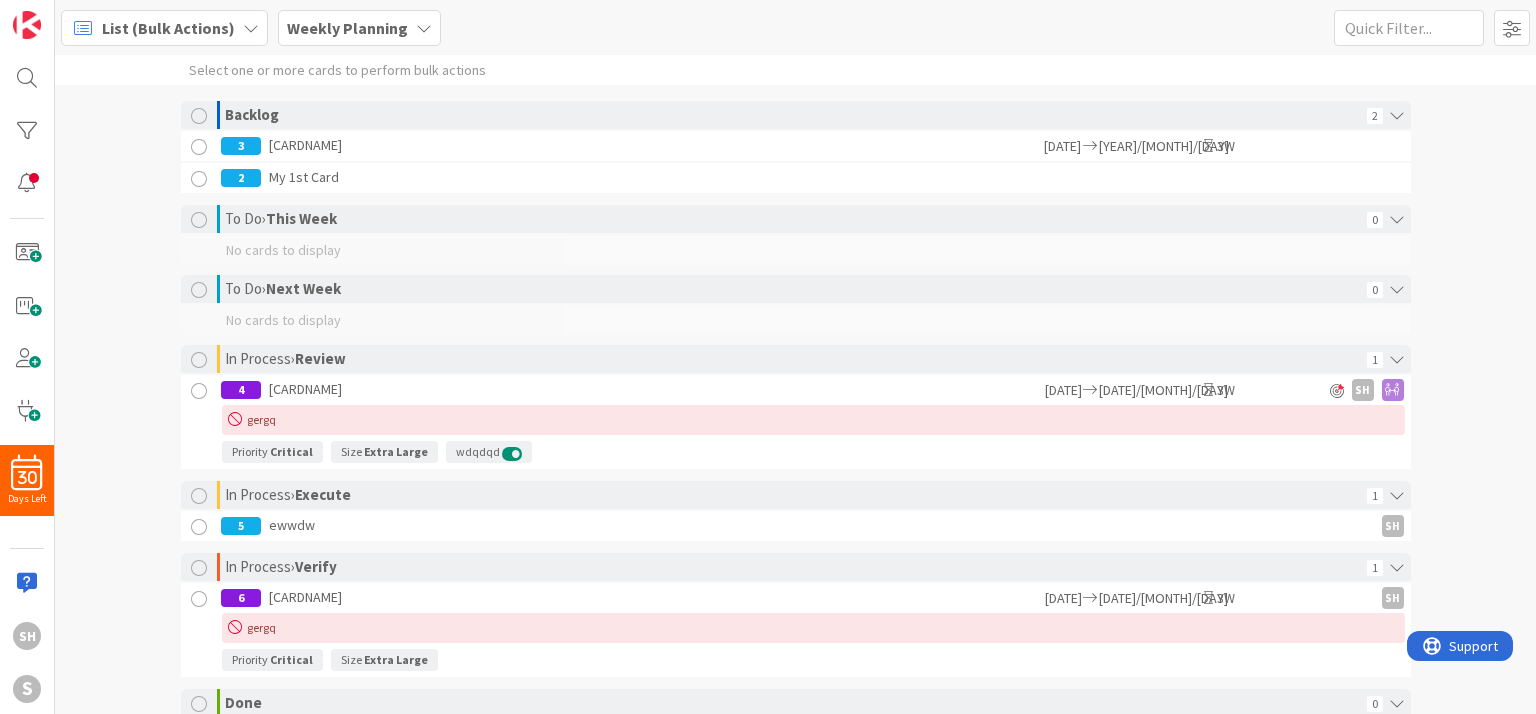 click on "List (Bulk Actions)" at bounding box center [168, 28] 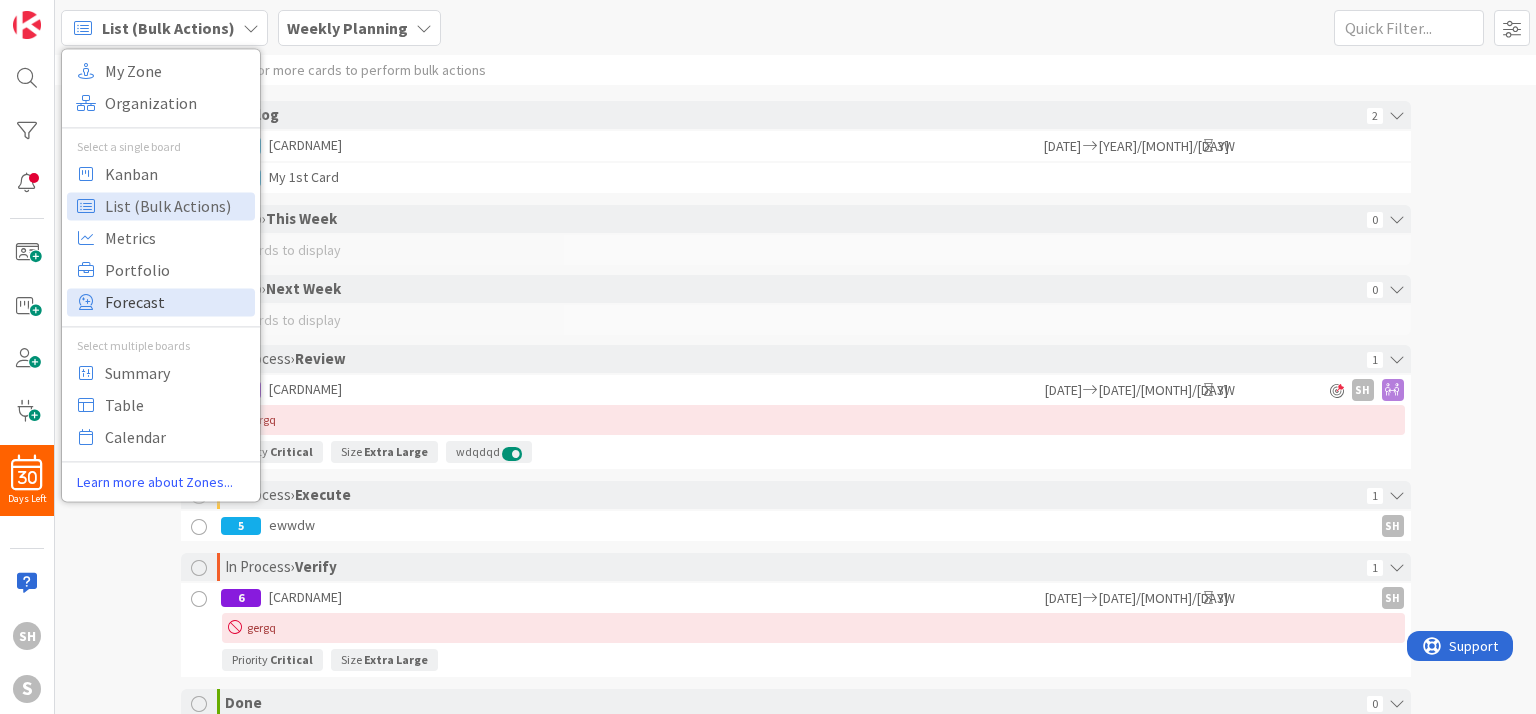 click on "Forecast" at bounding box center [177, 302] 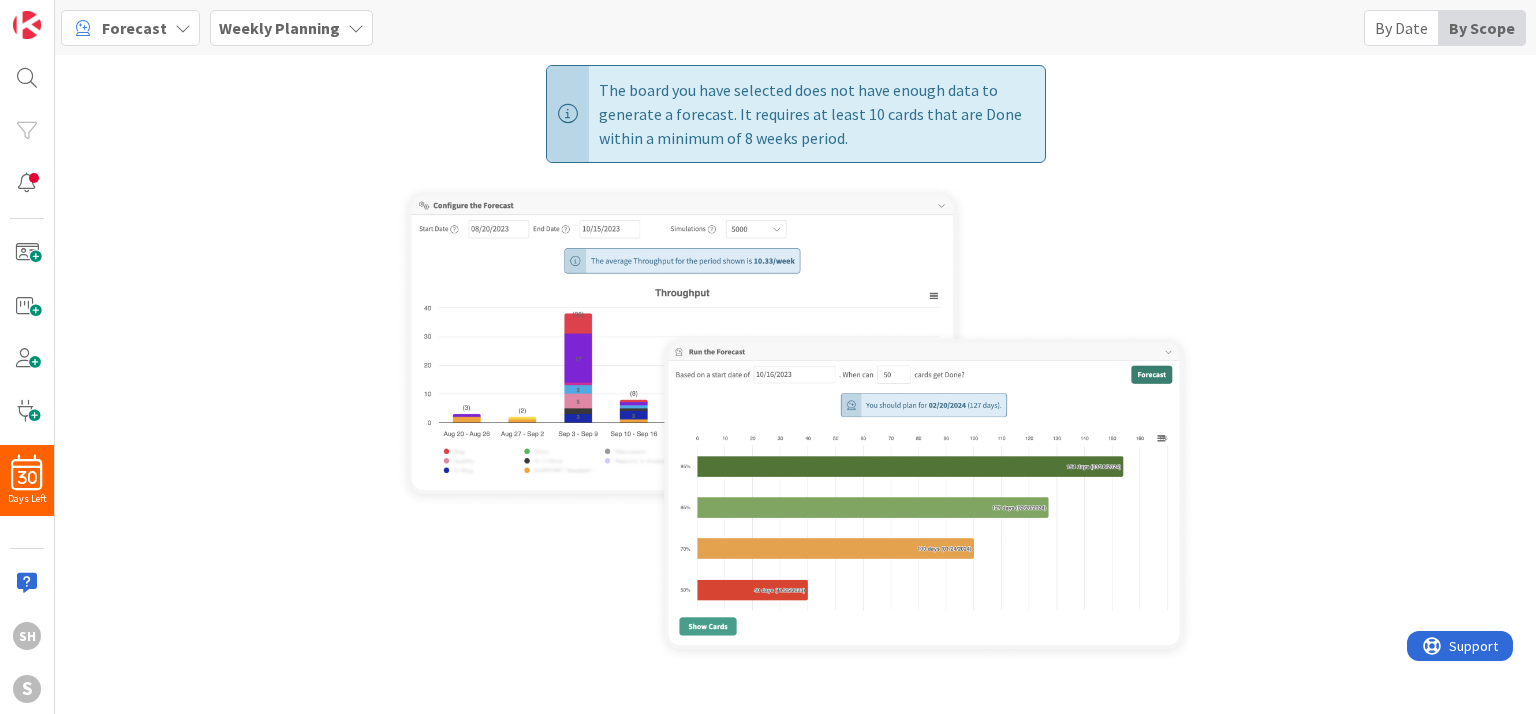 scroll, scrollTop: 0, scrollLeft: 0, axis: both 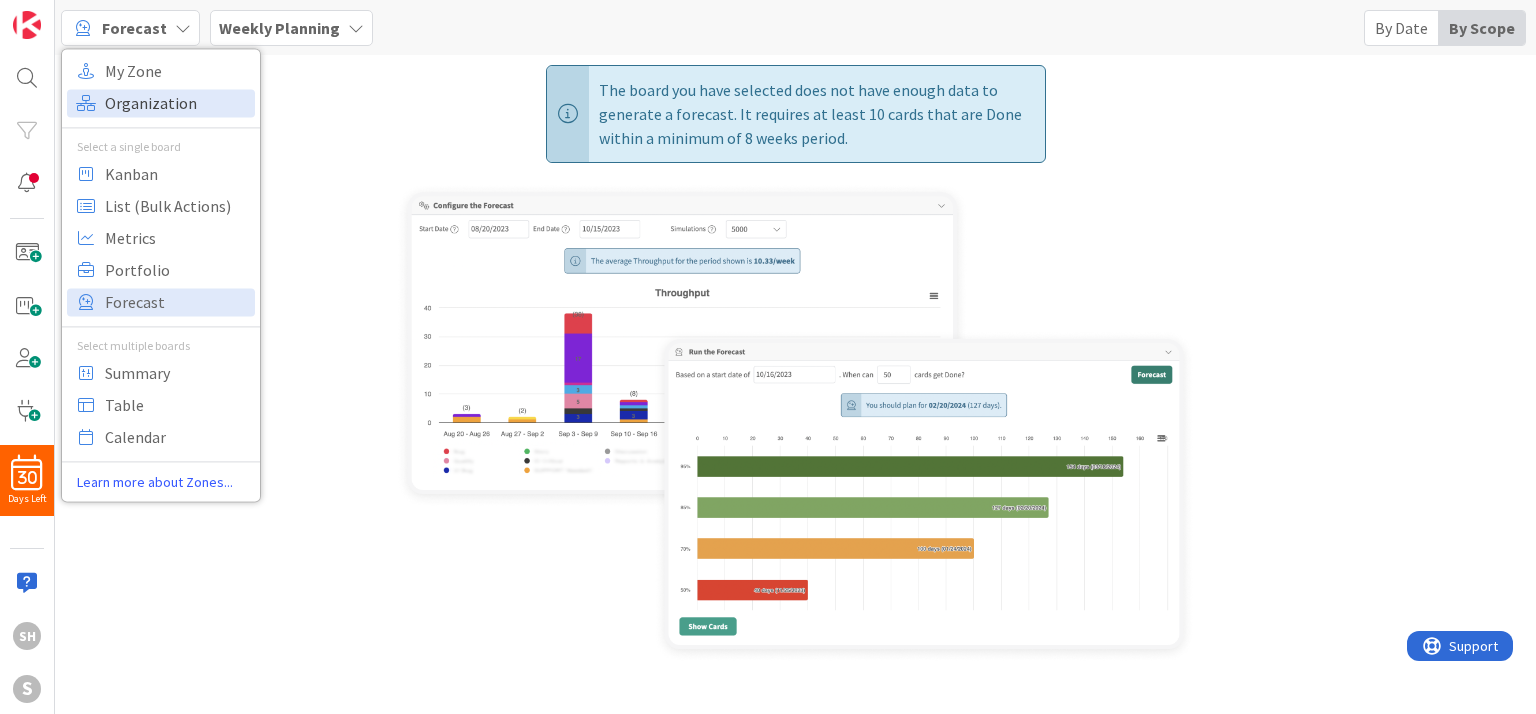 click on "Organization" at bounding box center (177, 103) 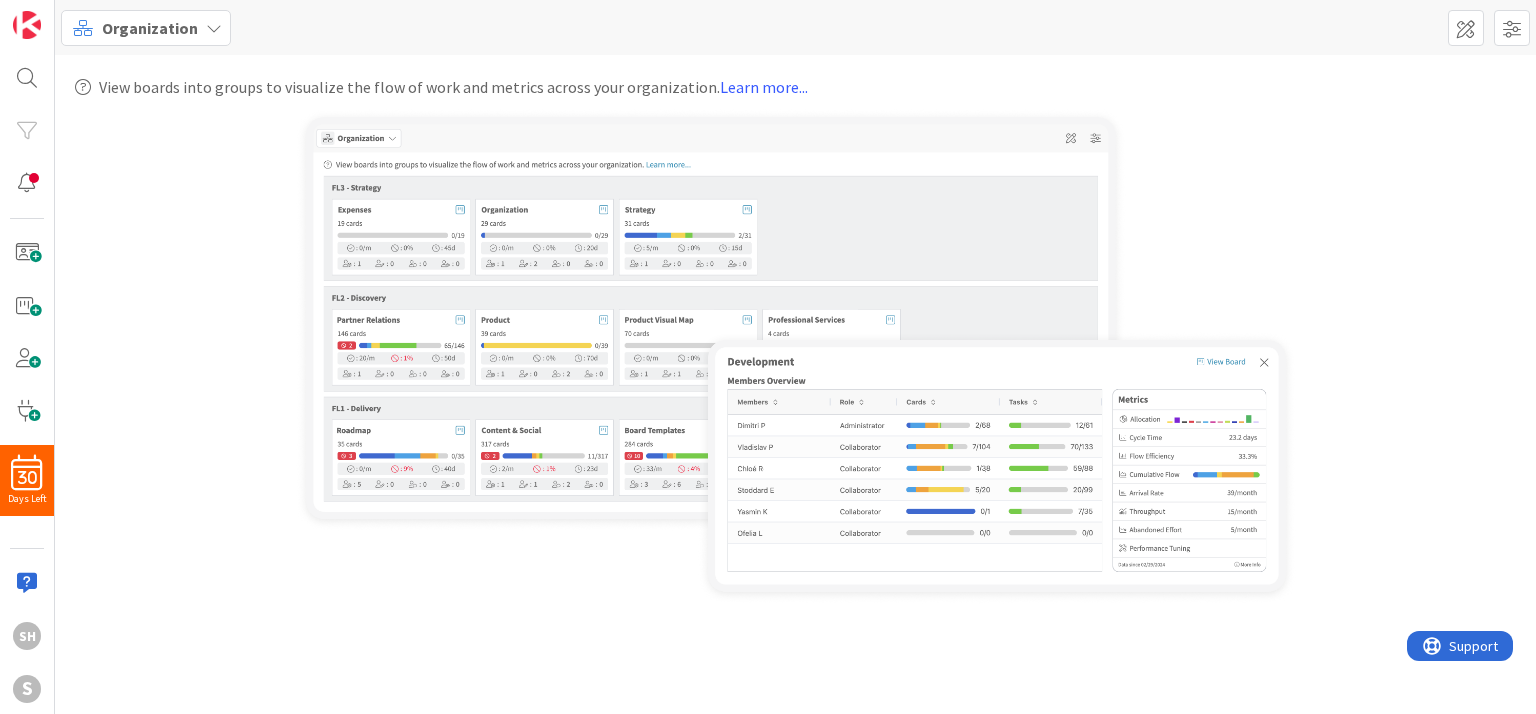 scroll, scrollTop: 0, scrollLeft: 0, axis: both 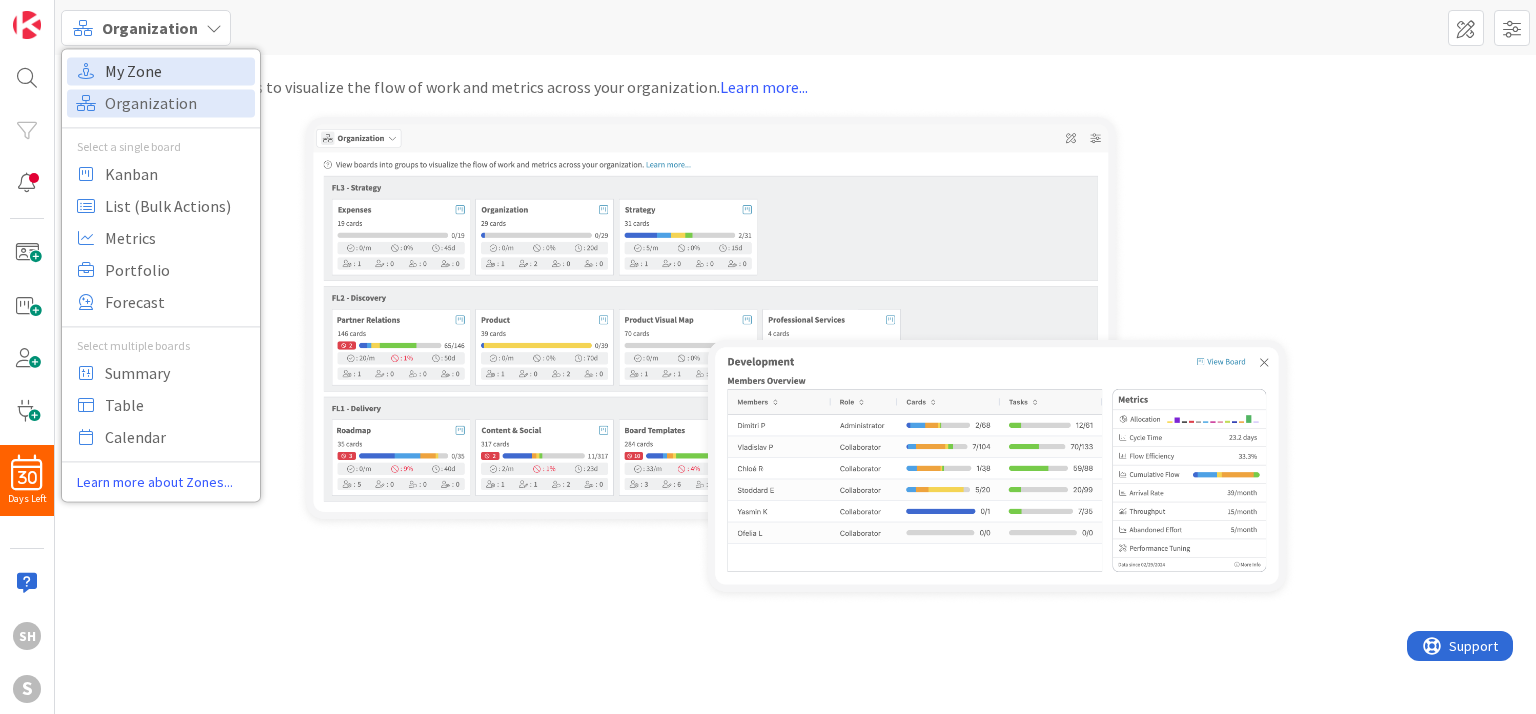 click on "My Zone" at bounding box center (177, 71) 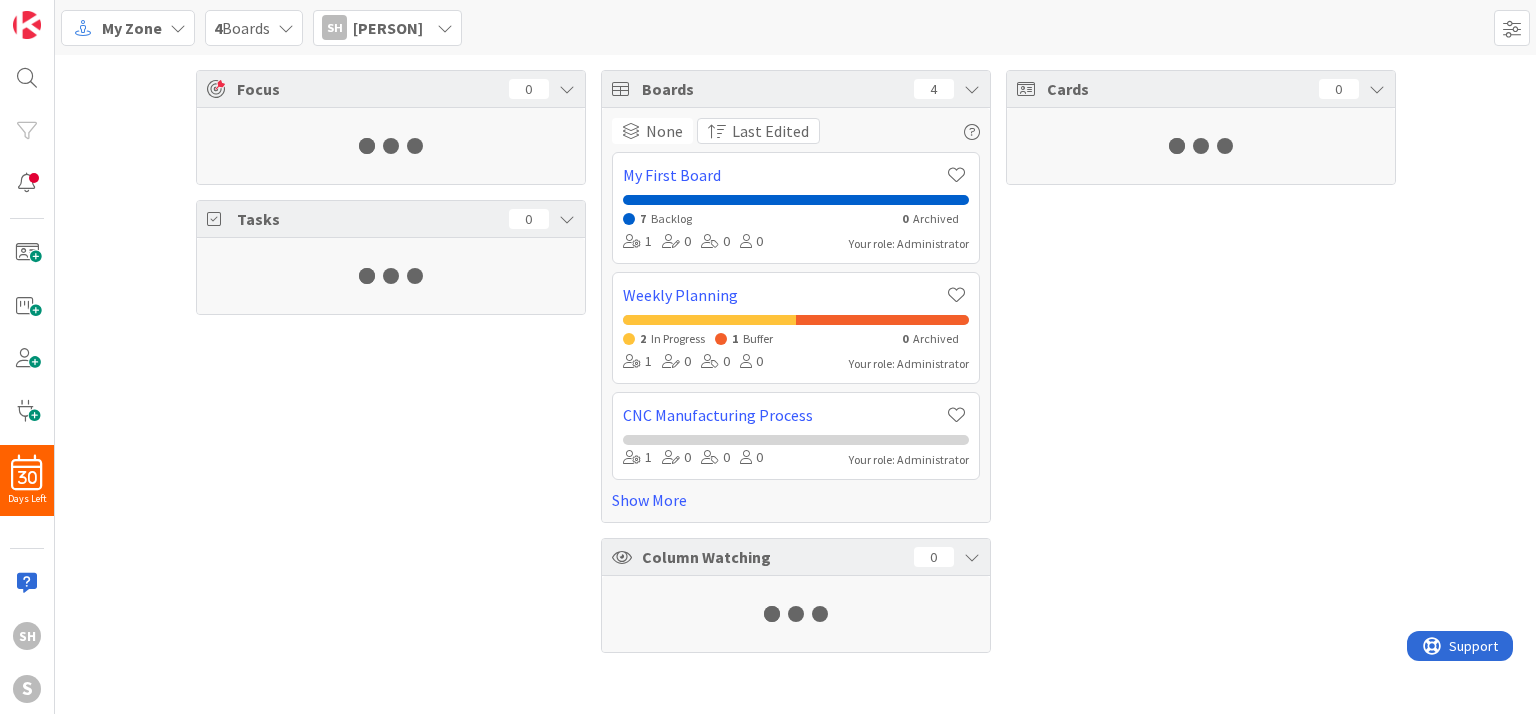 scroll, scrollTop: 0, scrollLeft: 0, axis: both 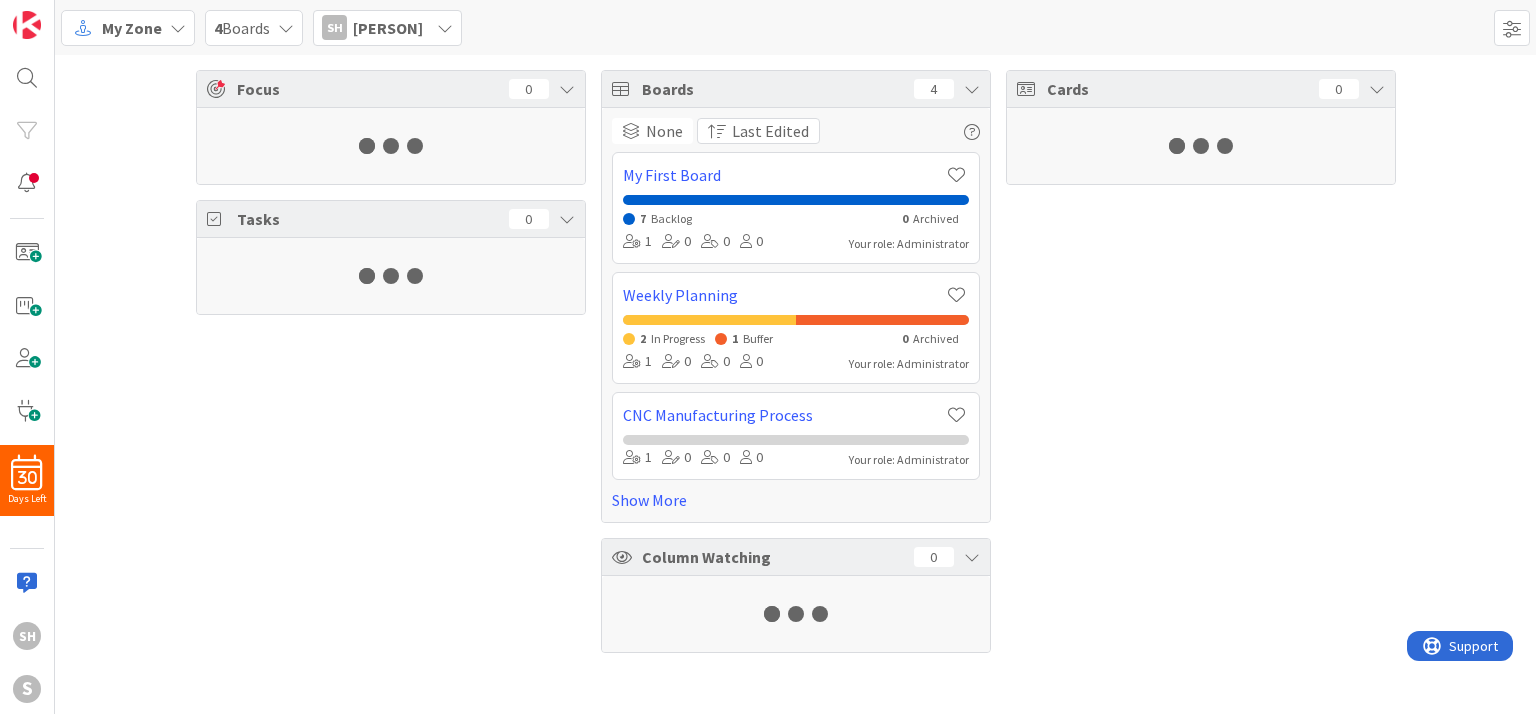 click at bounding box center [178, 28] 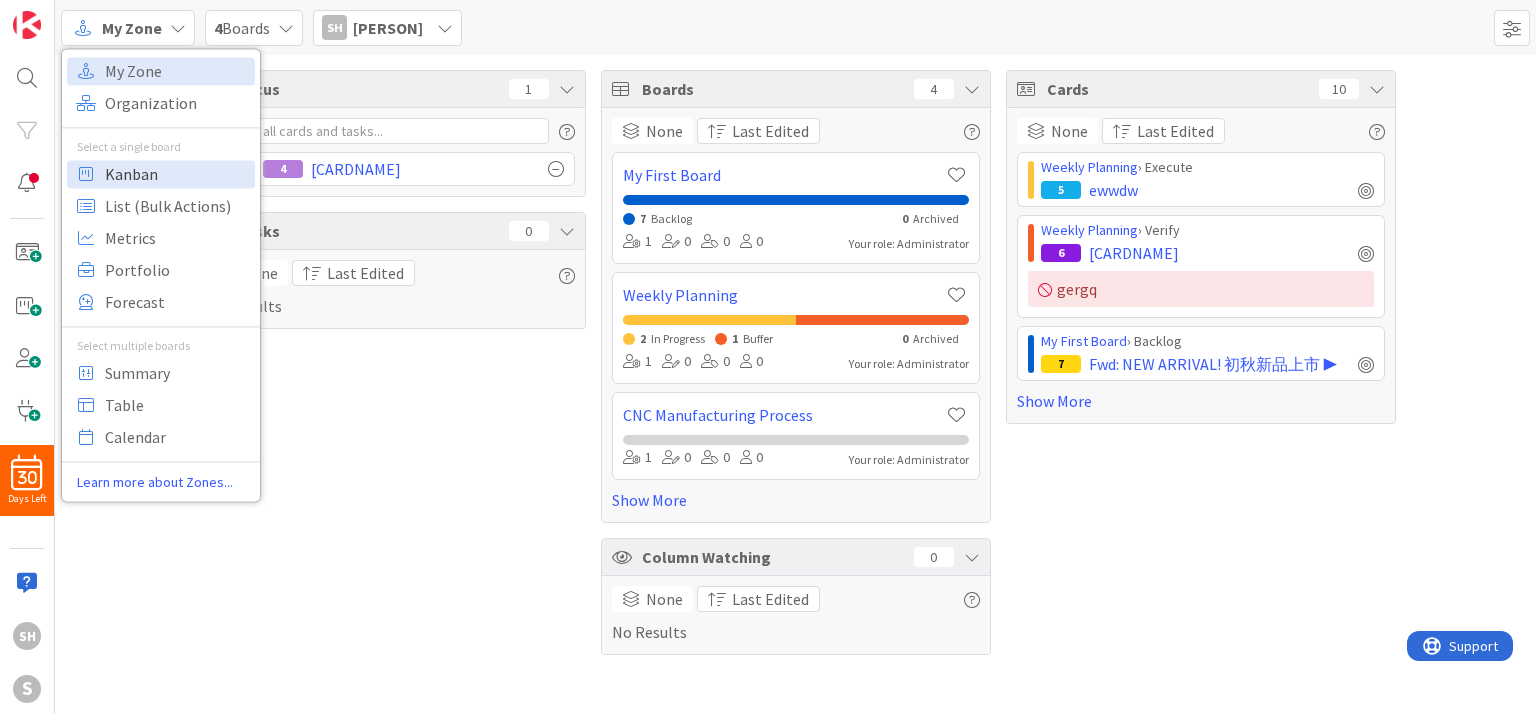 click on "Kanban" at bounding box center (177, 174) 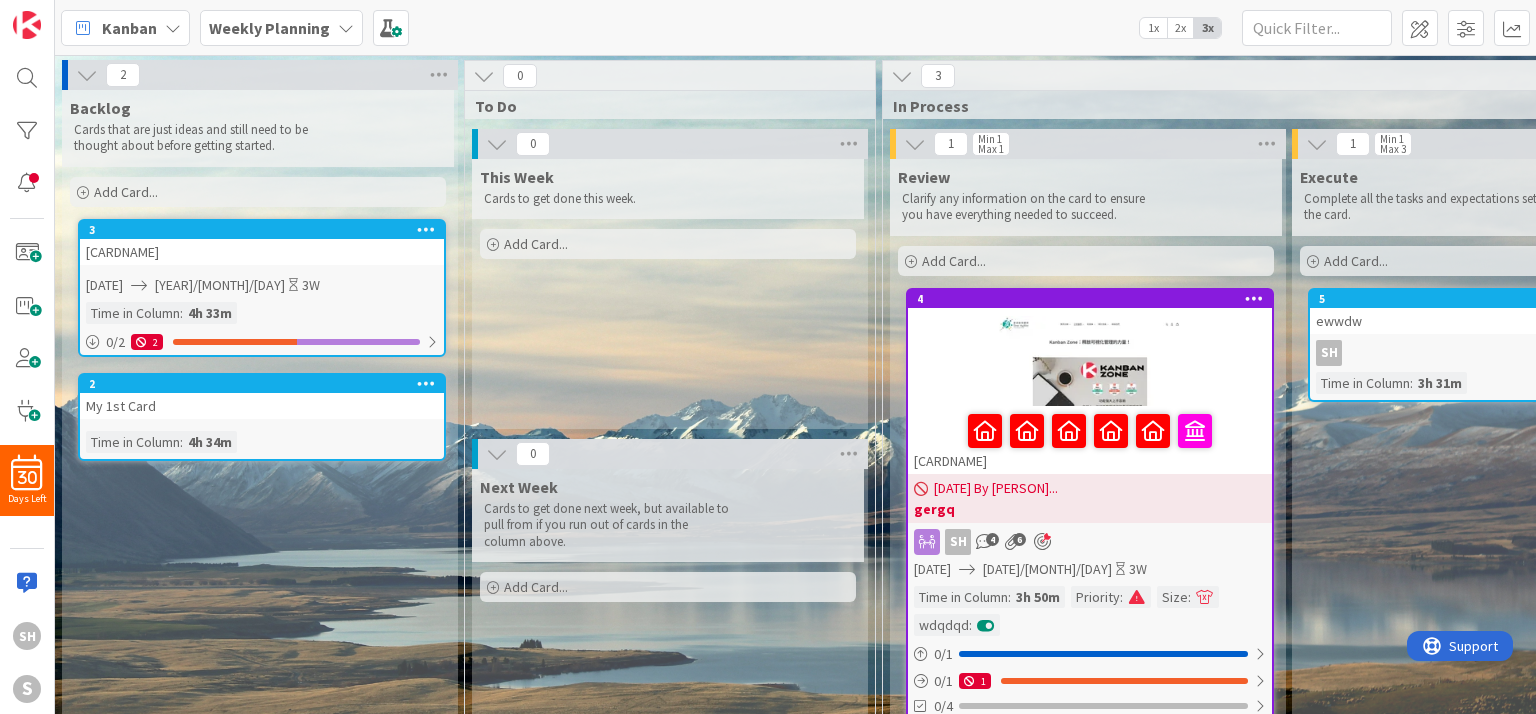 scroll, scrollTop: 0, scrollLeft: 0, axis: both 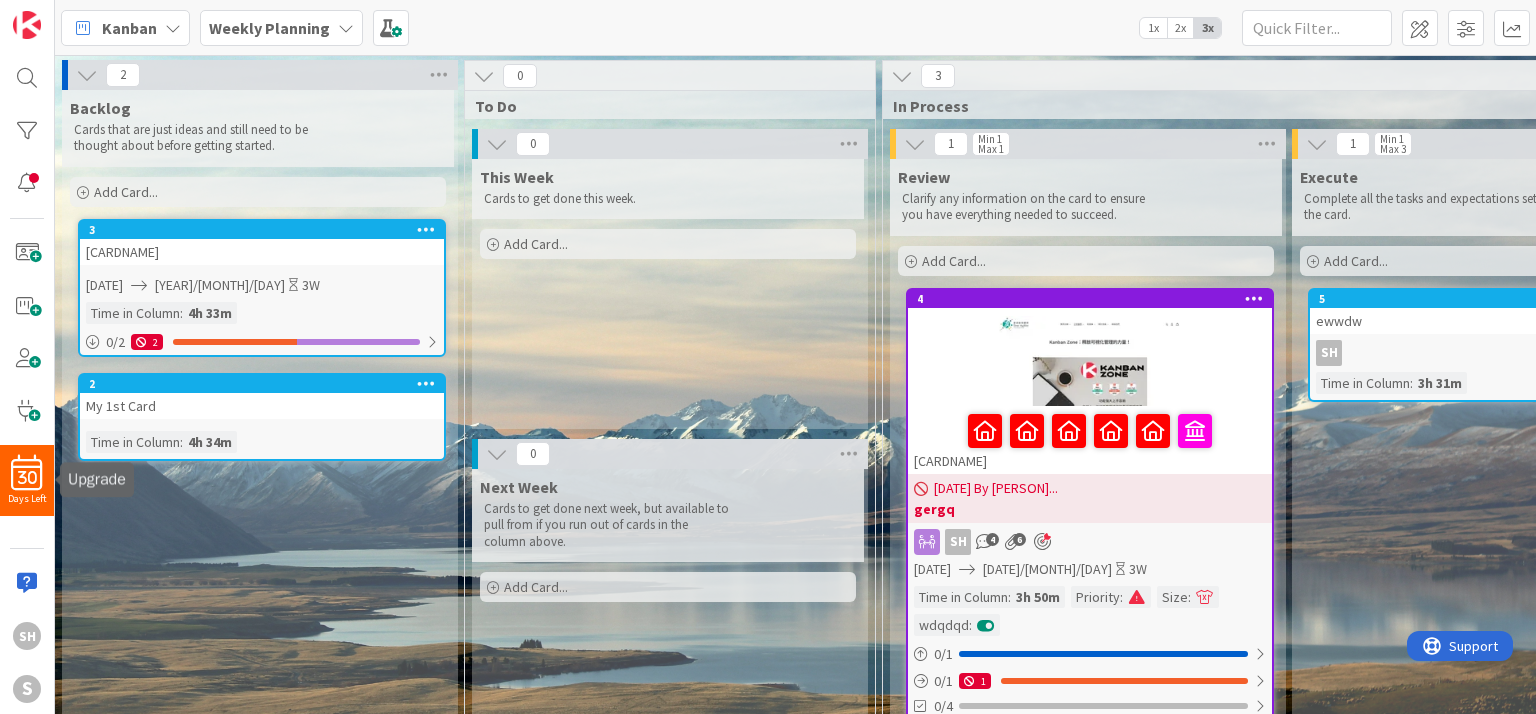 click on "30" at bounding box center (27, 478) 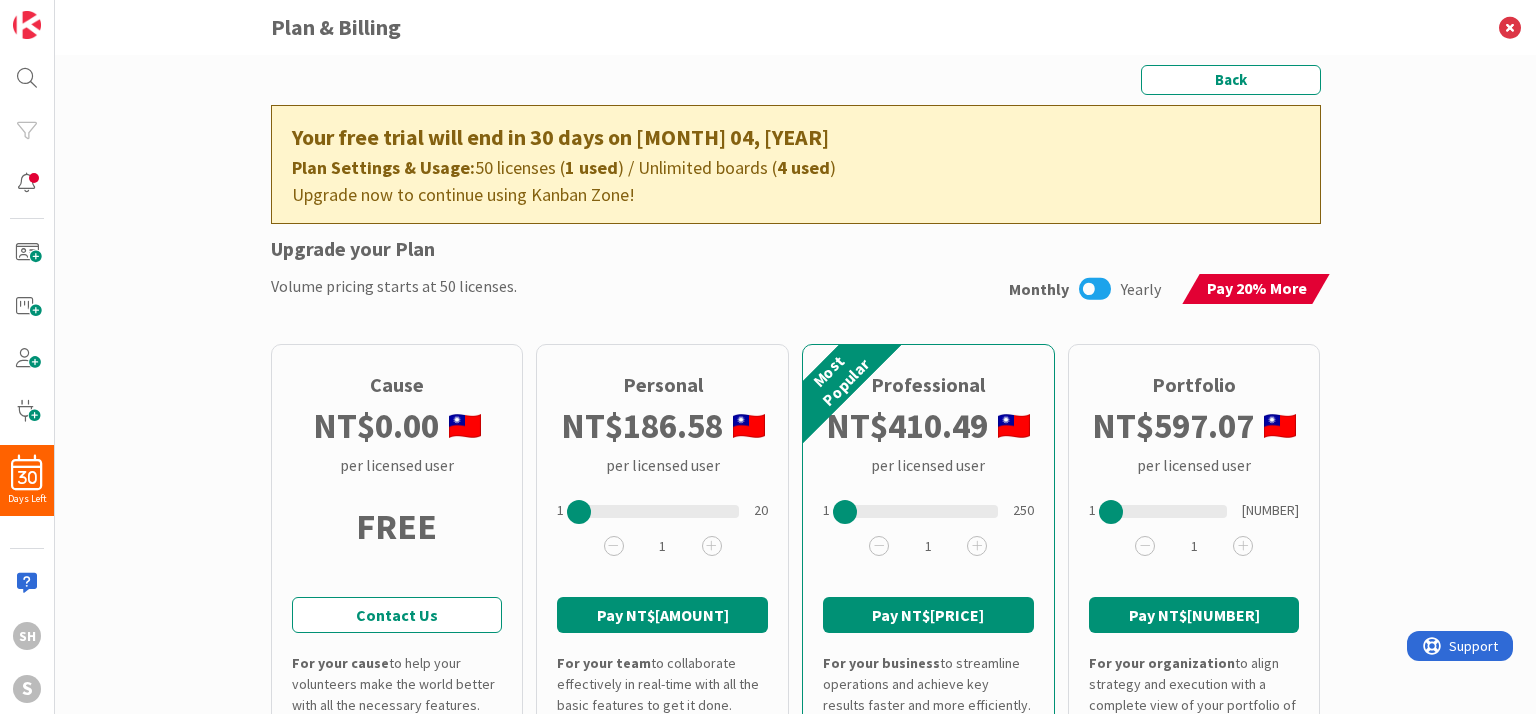 scroll, scrollTop: 0, scrollLeft: 0, axis: both 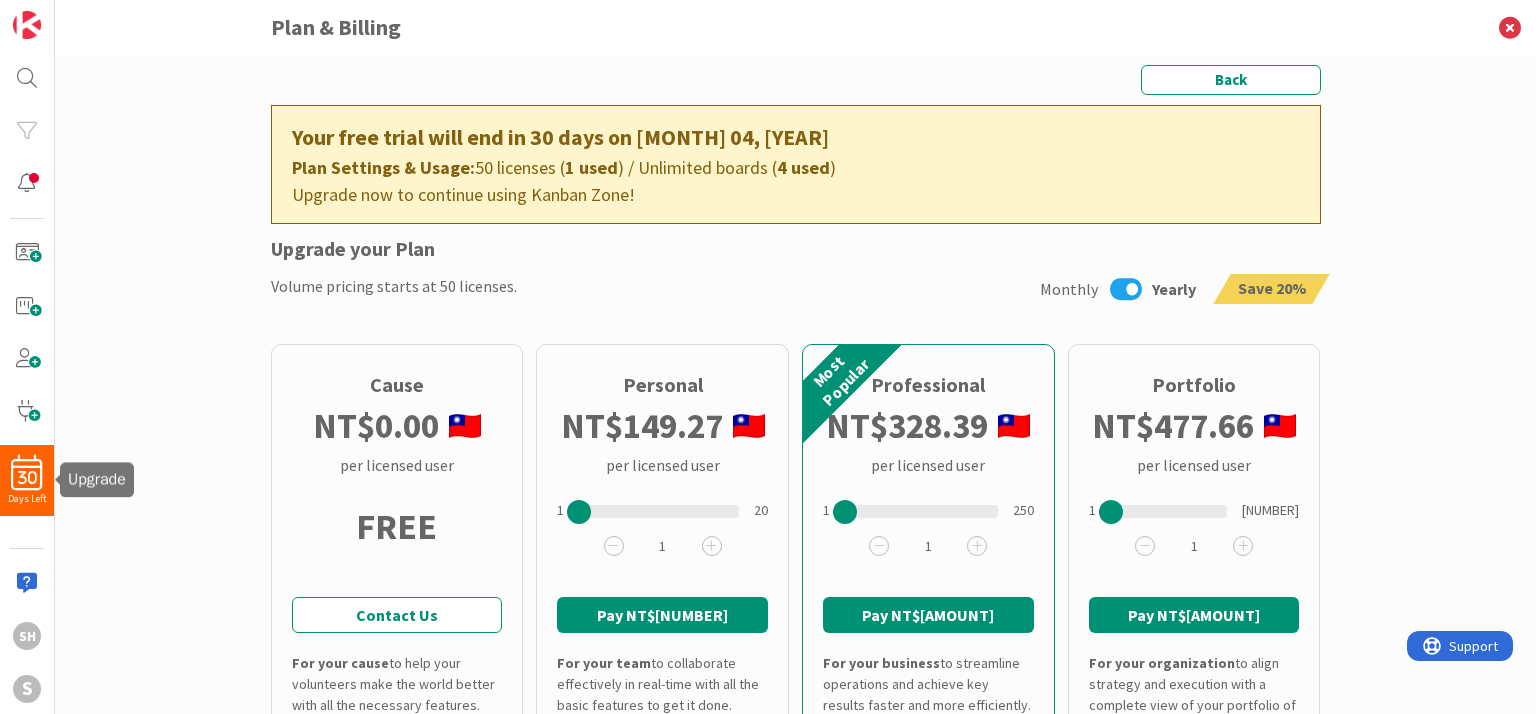 click on "30" at bounding box center [27, 478] 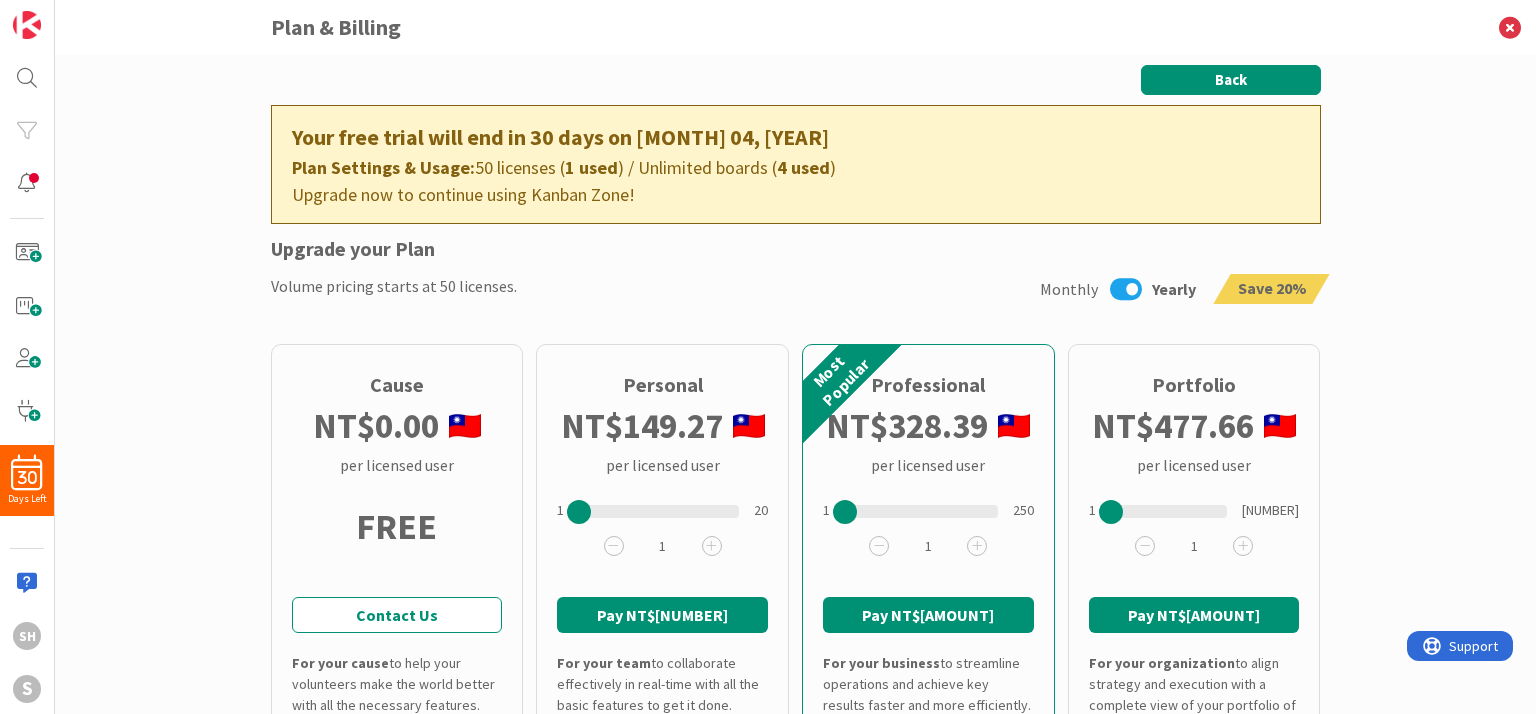 click on "Back" at bounding box center (1231, 80) 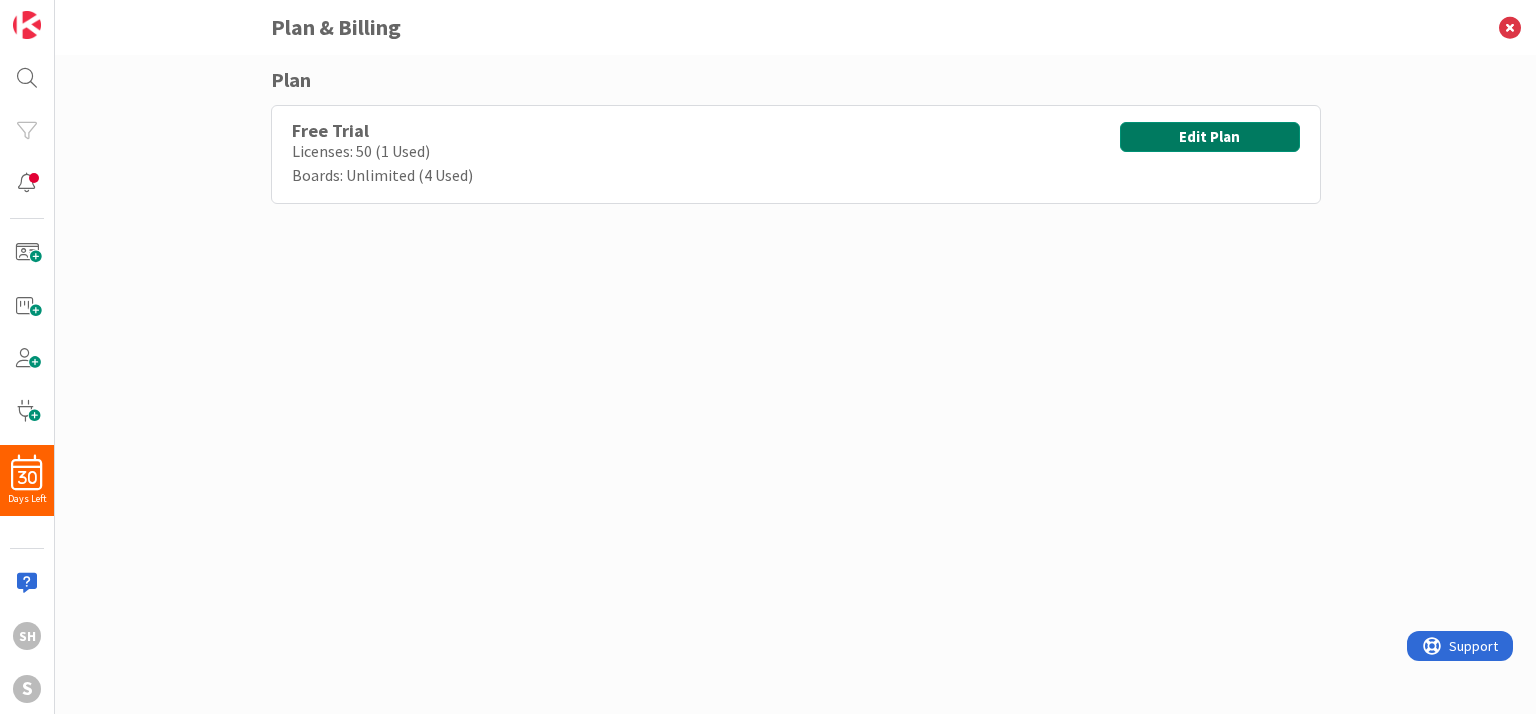 click on "Edit Plan" at bounding box center (1210, 137) 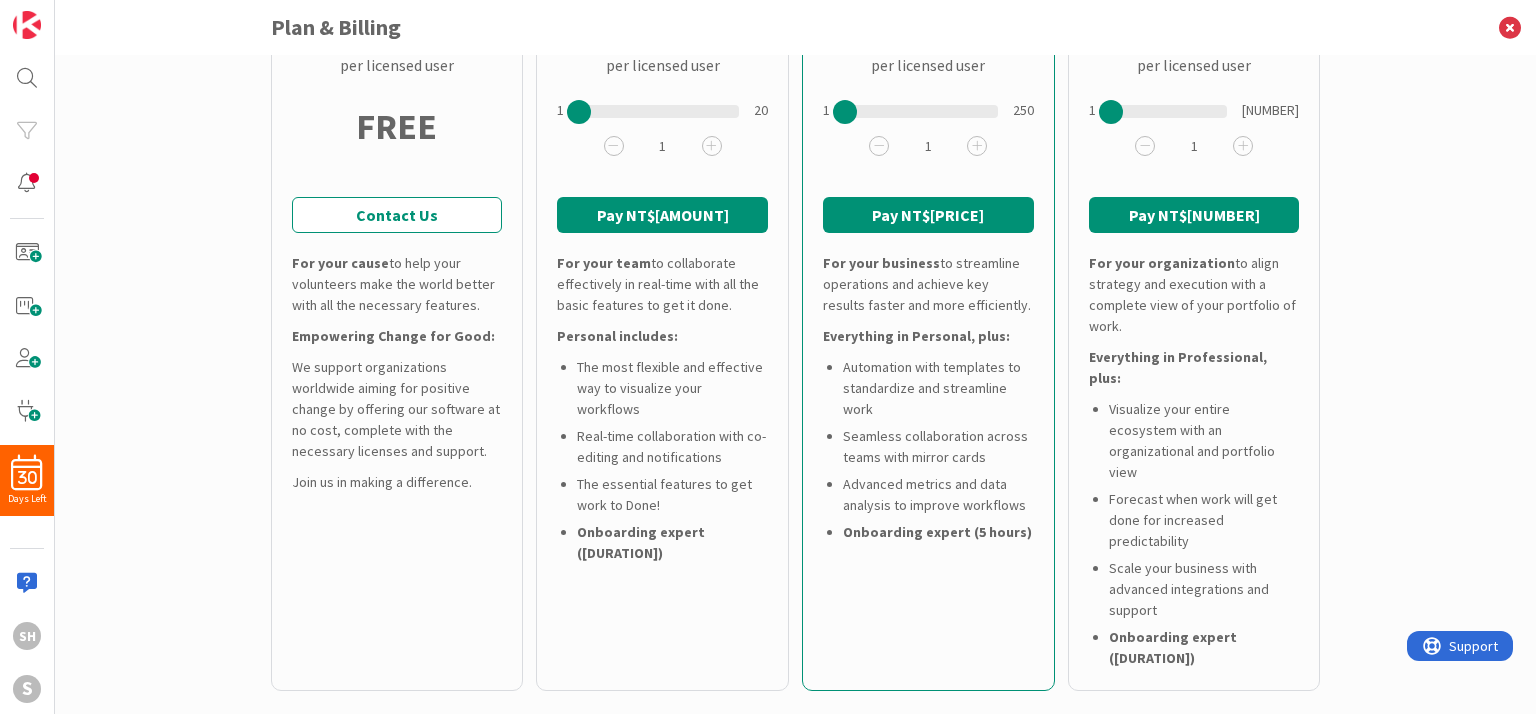 scroll, scrollTop: 0, scrollLeft: 0, axis: both 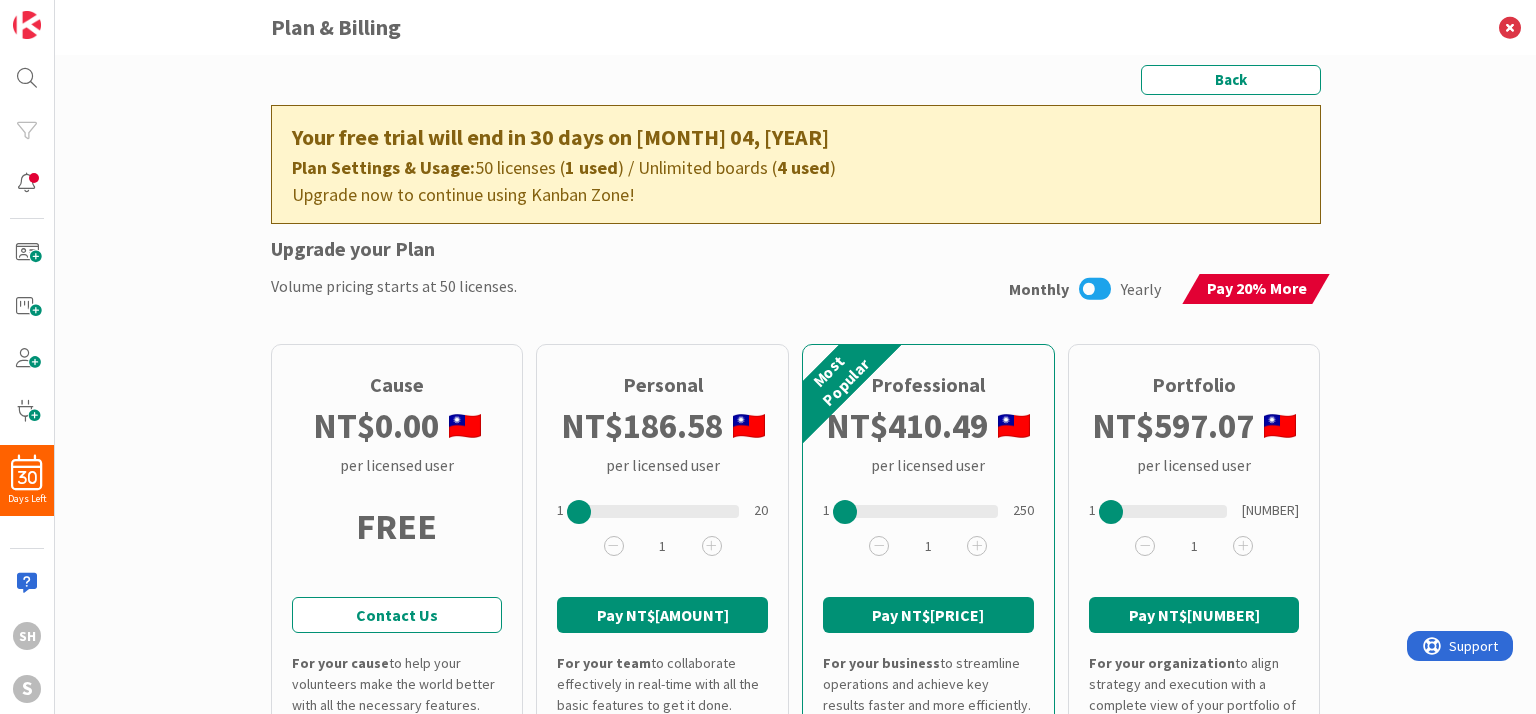 click at bounding box center [1095, 289] 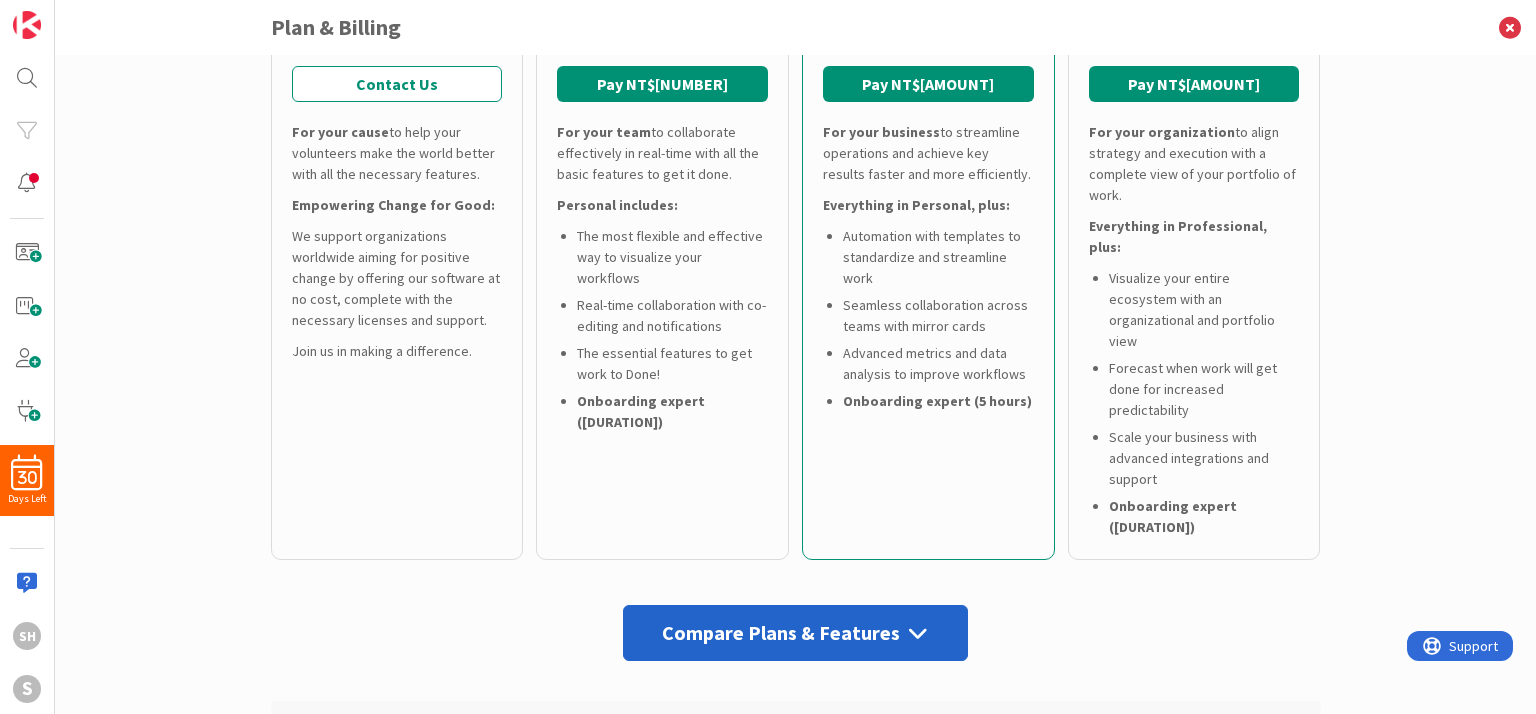 scroll, scrollTop: 800, scrollLeft: 0, axis: vertical 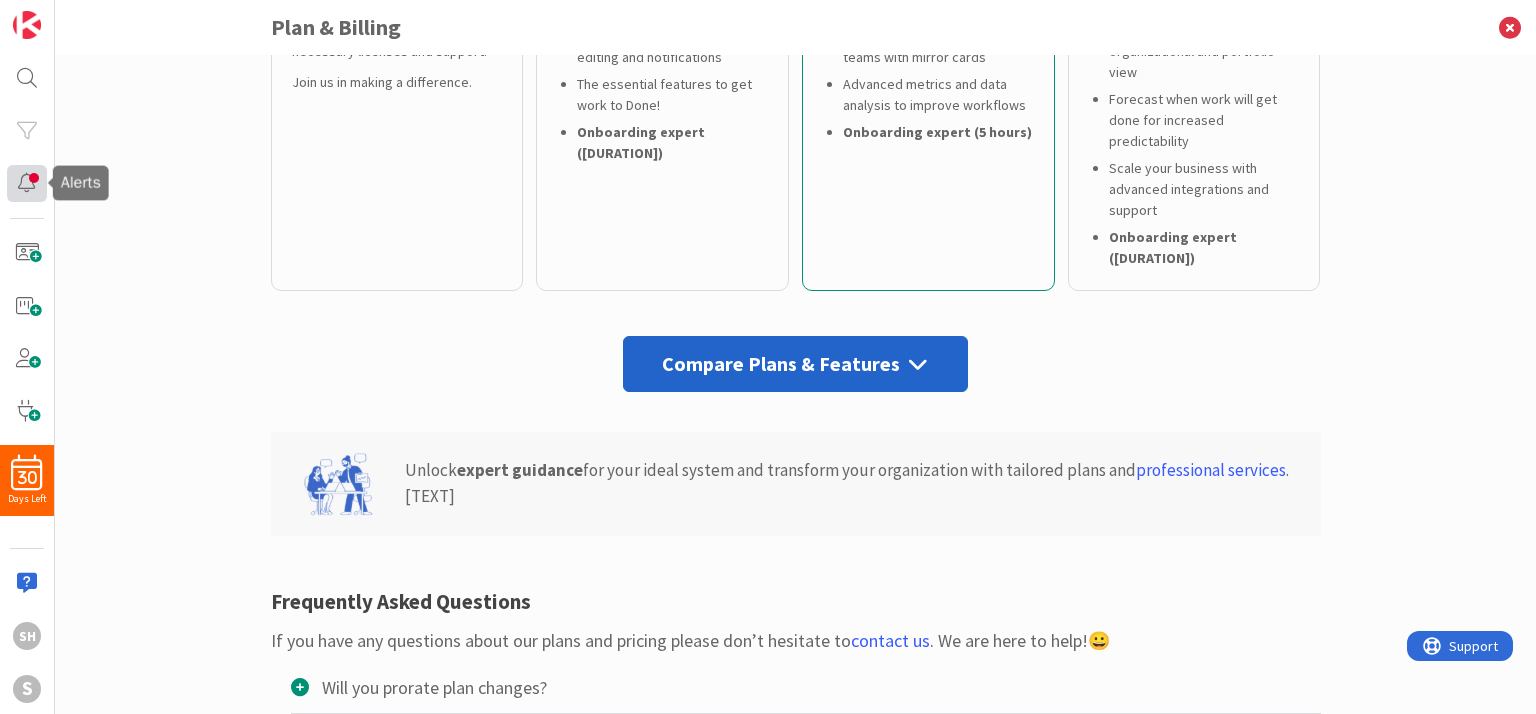 click at bounding box center (27, 183) 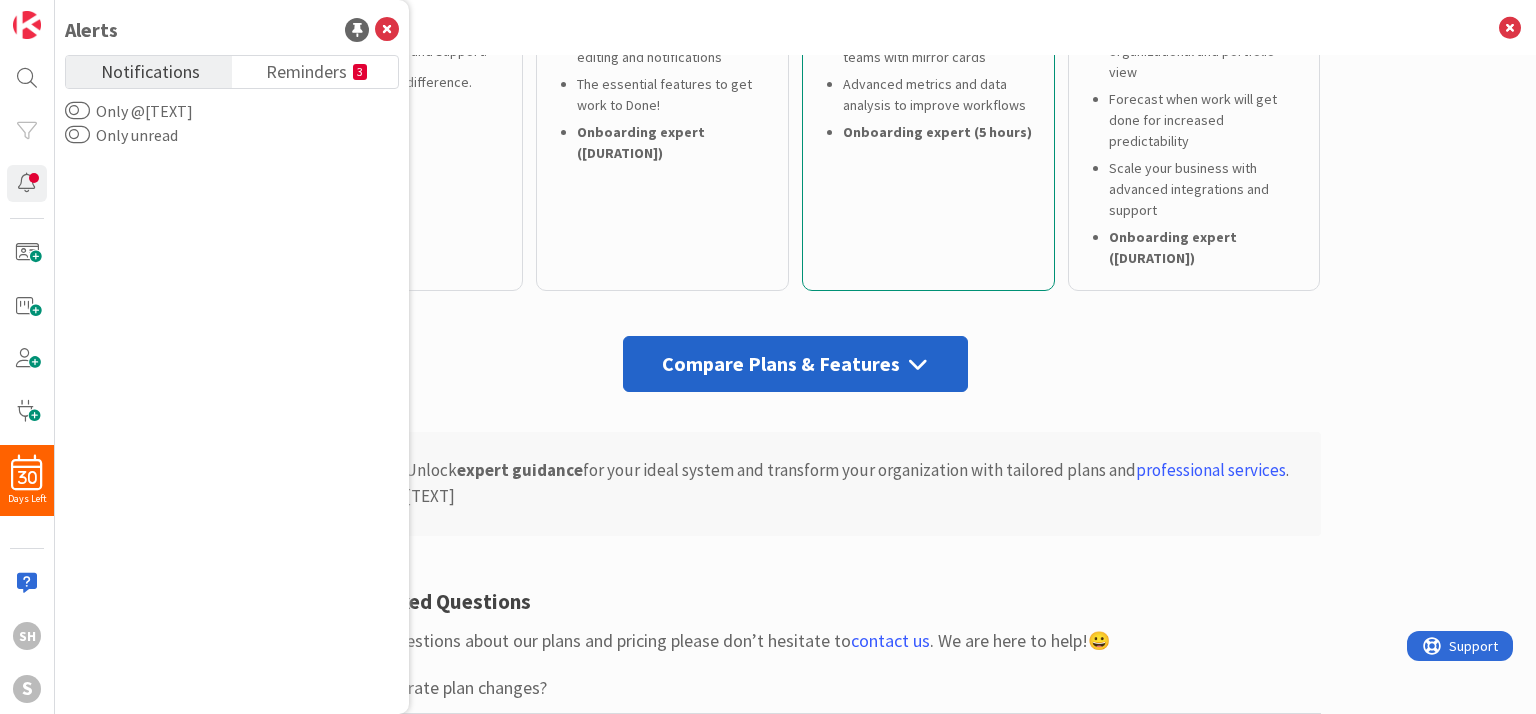 click on "Notifications" at bounding box center (150, 70) 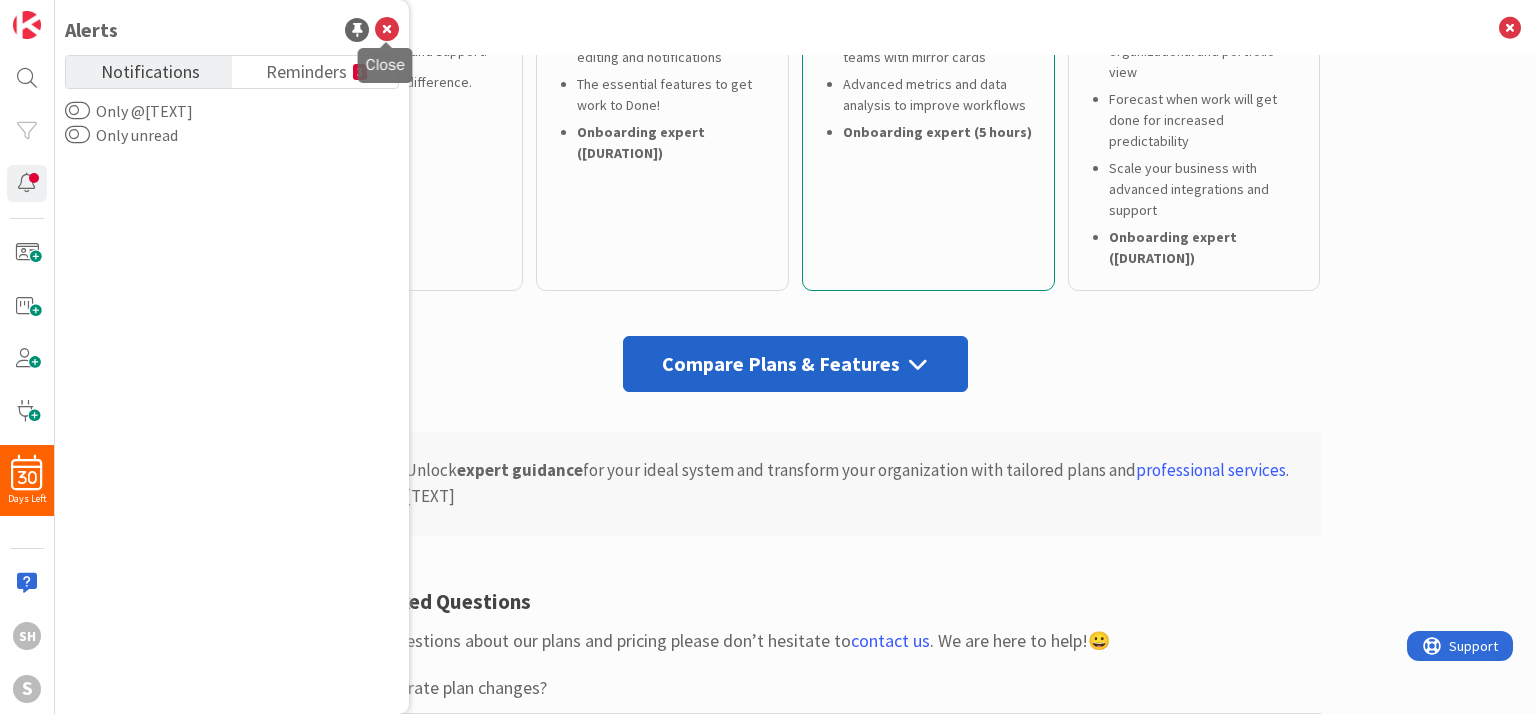 click at bounding box center [387, 30] 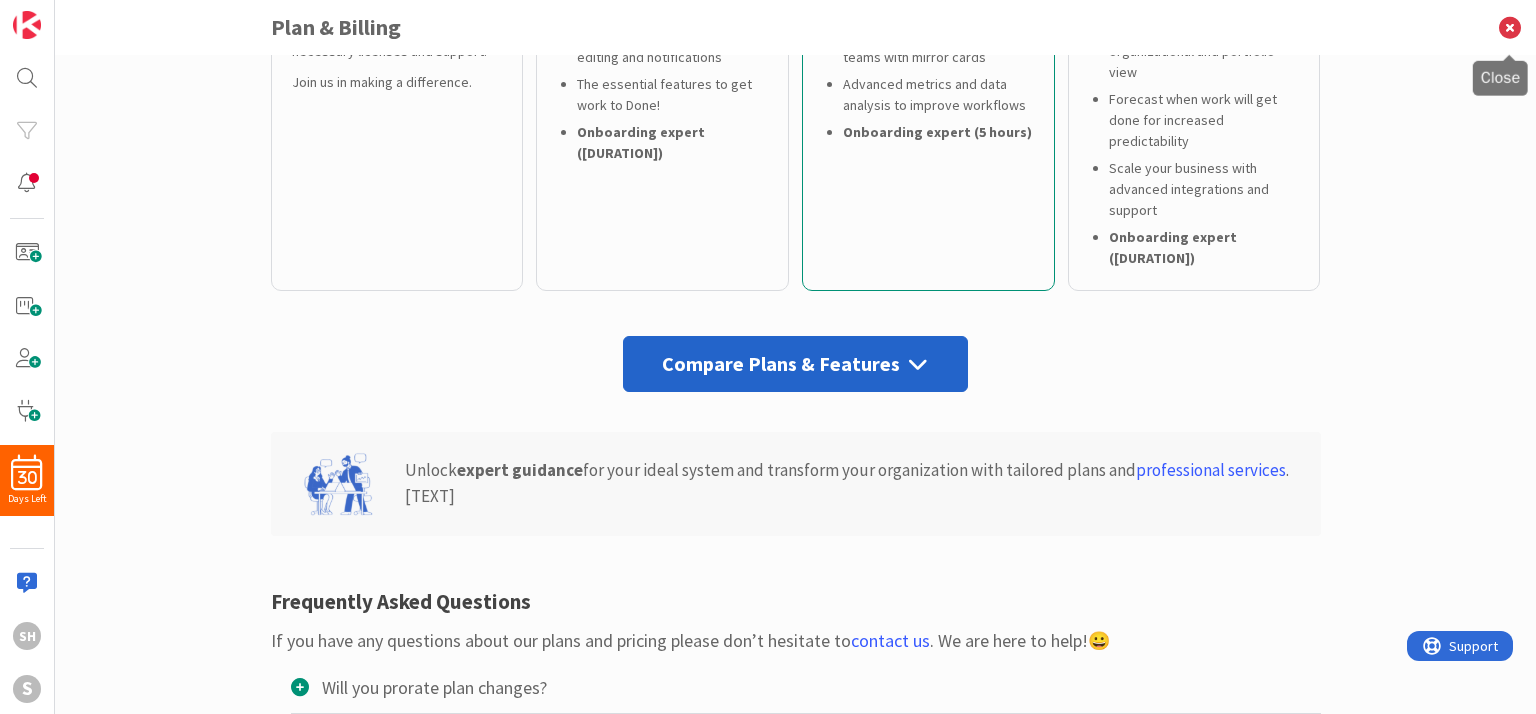 click at bounding box center (1510, 27) 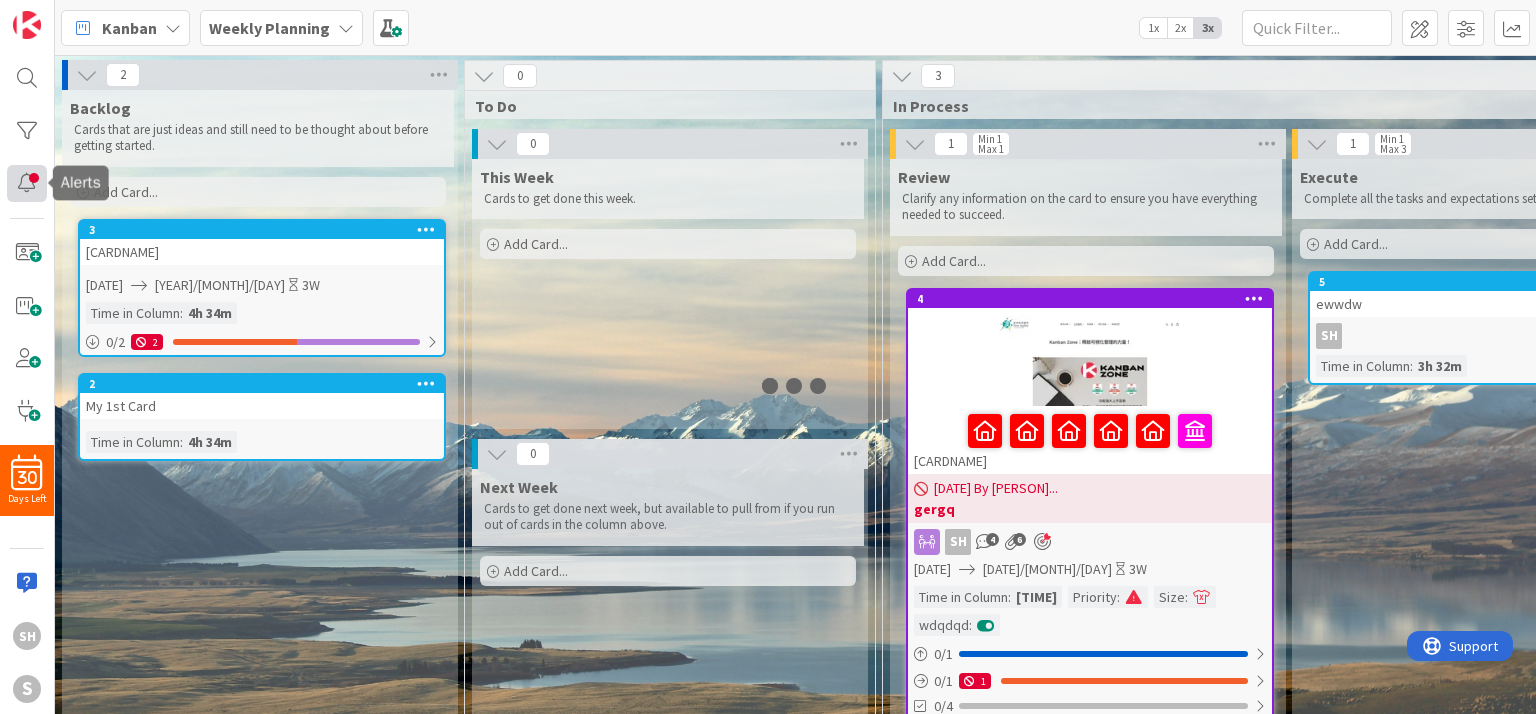 scroll, scrollTop: 0, scrollLeft: 0, axis: both 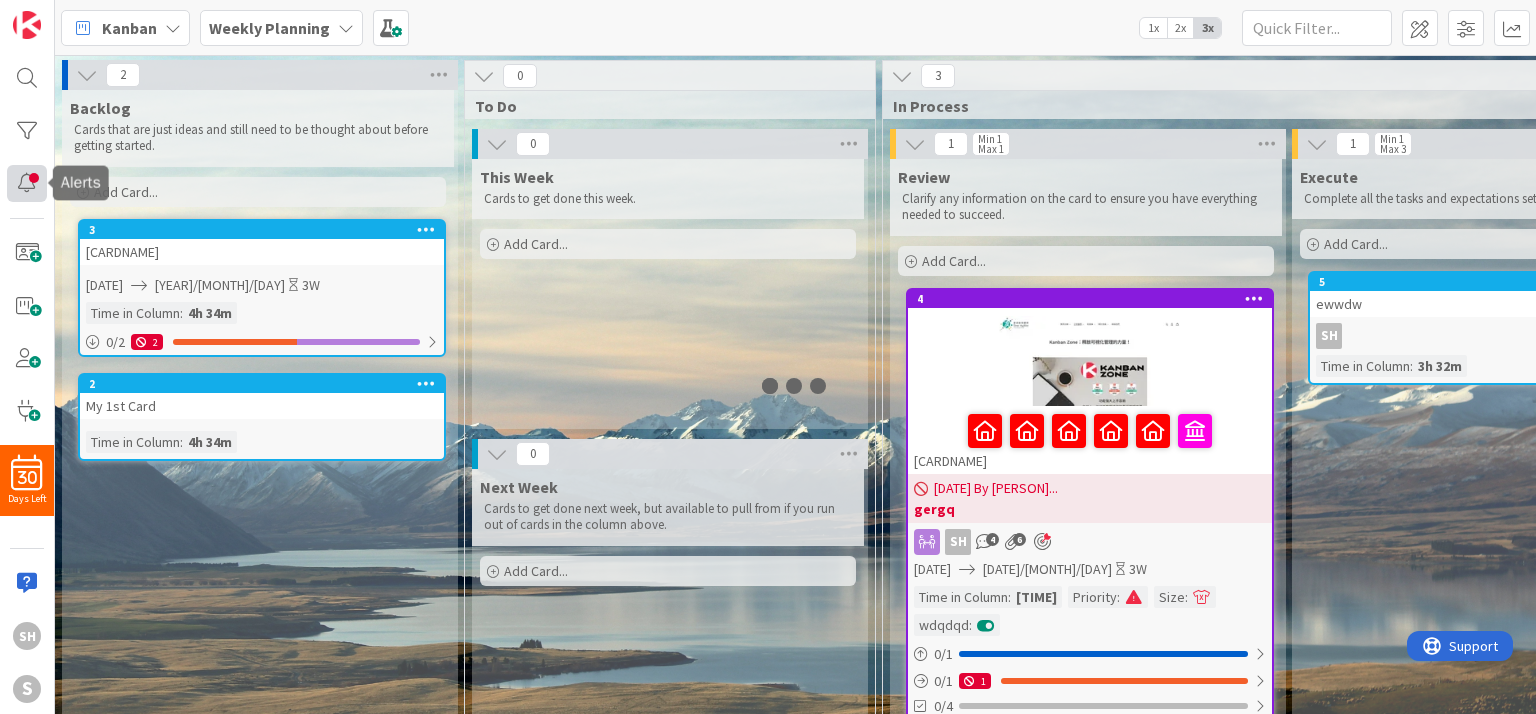 click at bounding box center (27, 183) 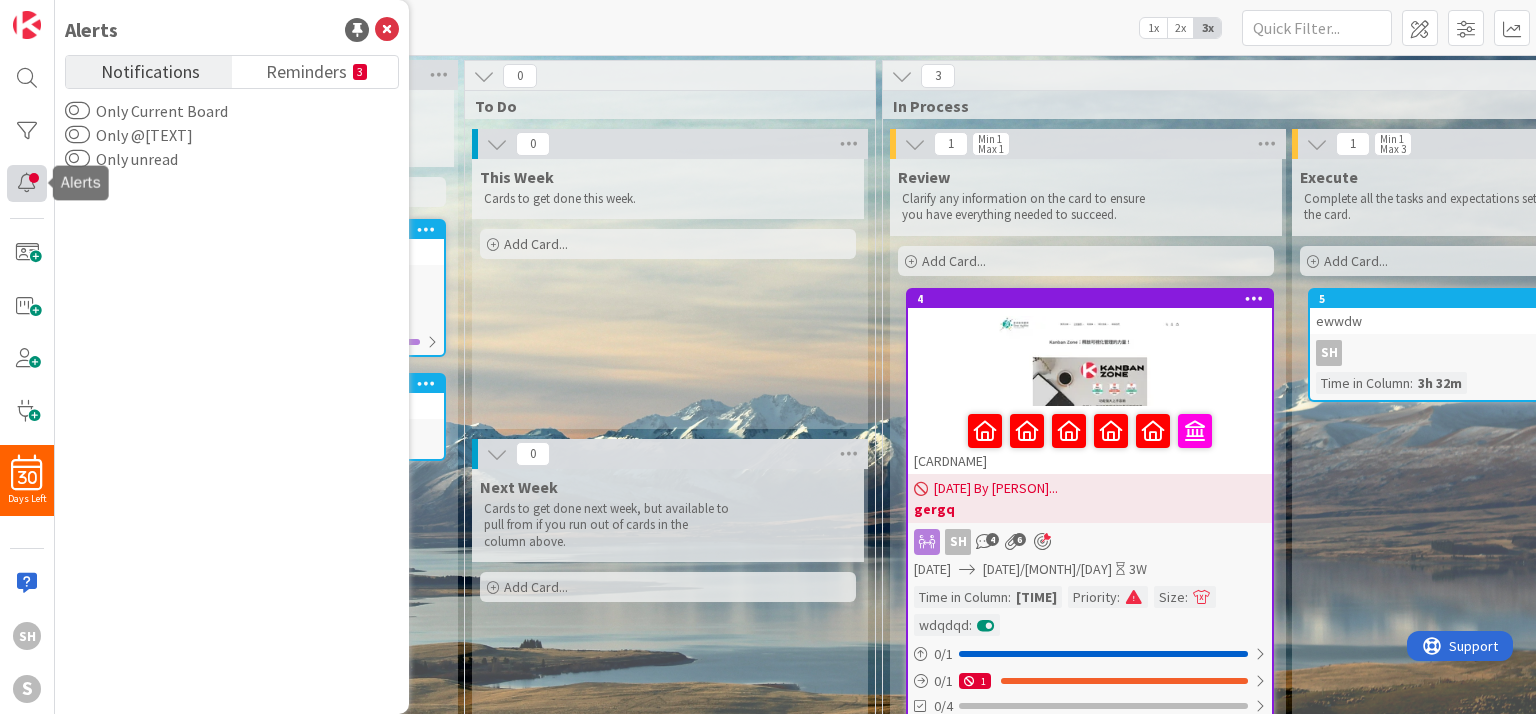 click at bounding box center [27, 183] 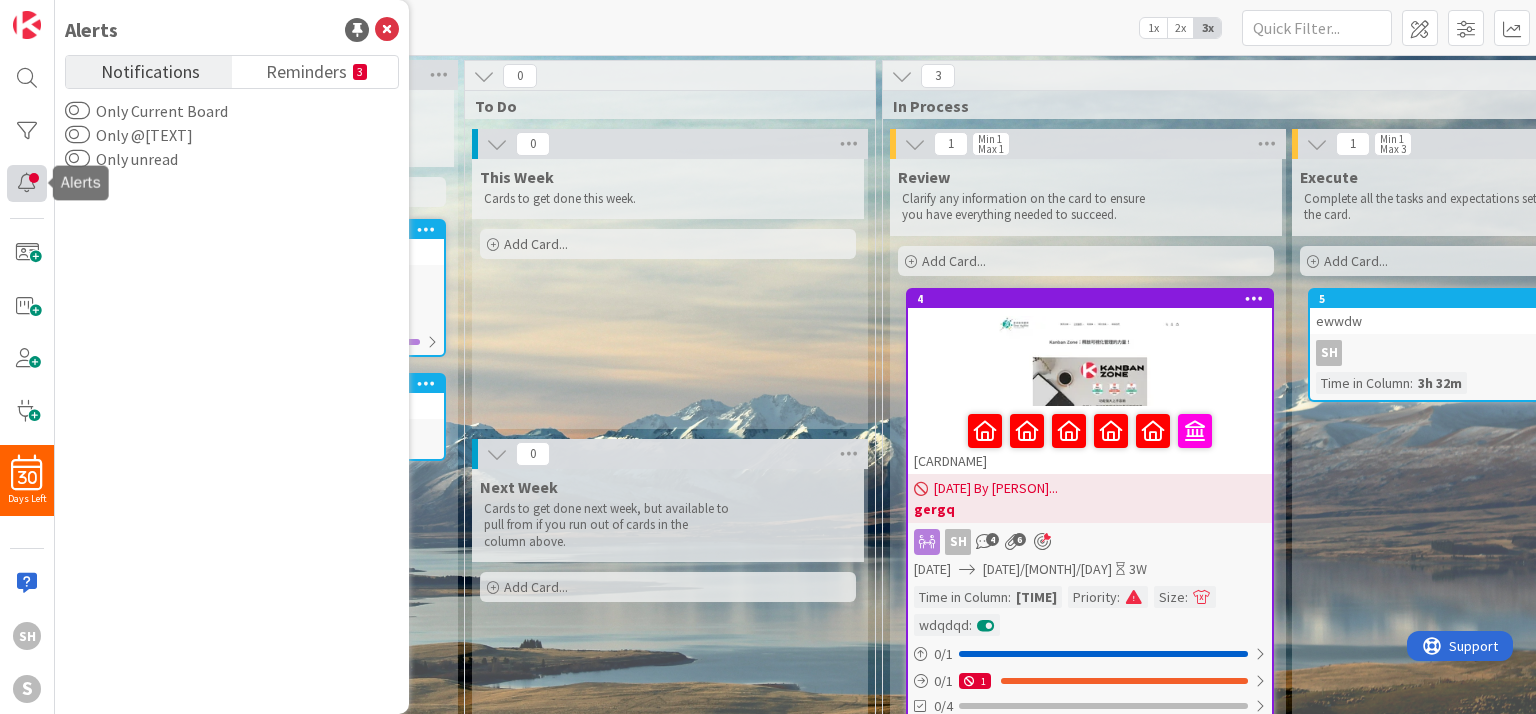 click at bounding box center [27, 183] 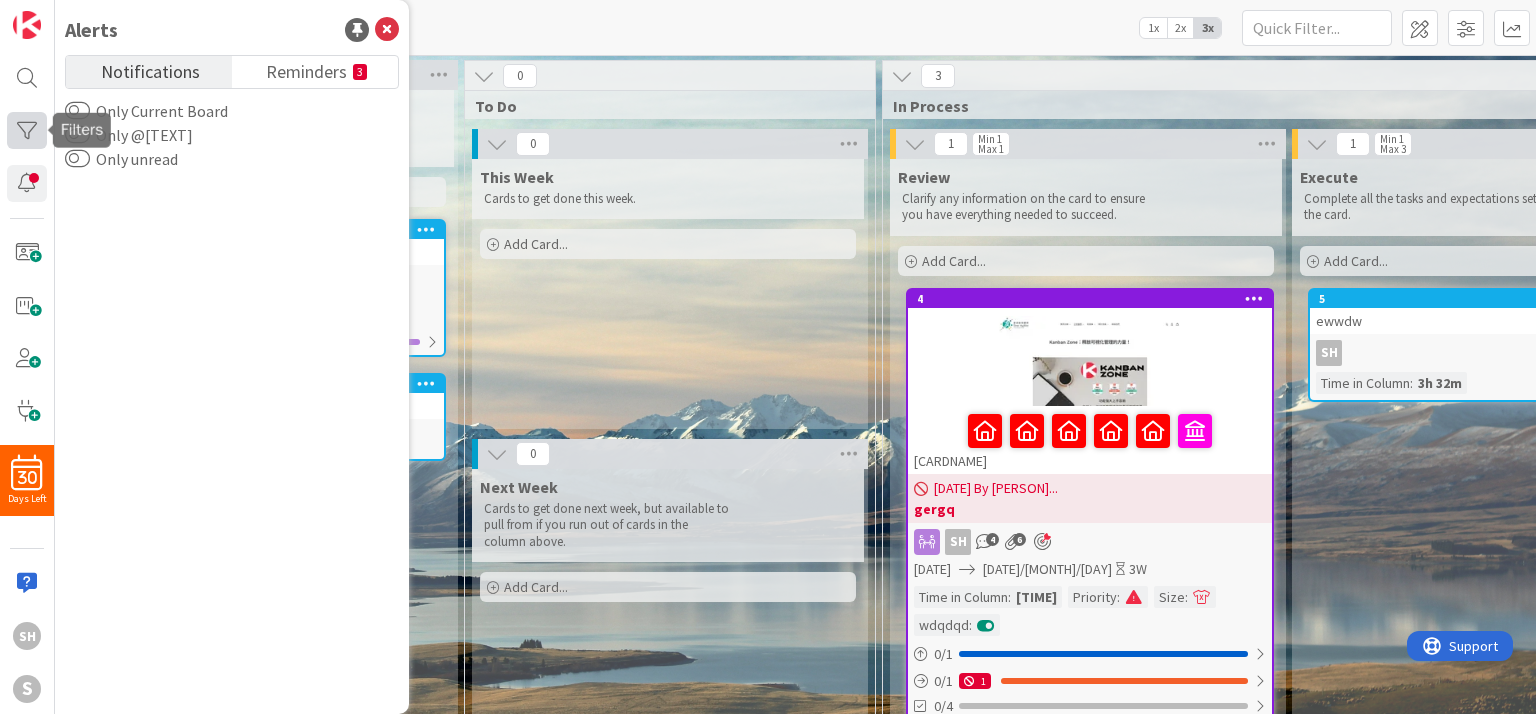 click at bounding box center [27, 130] 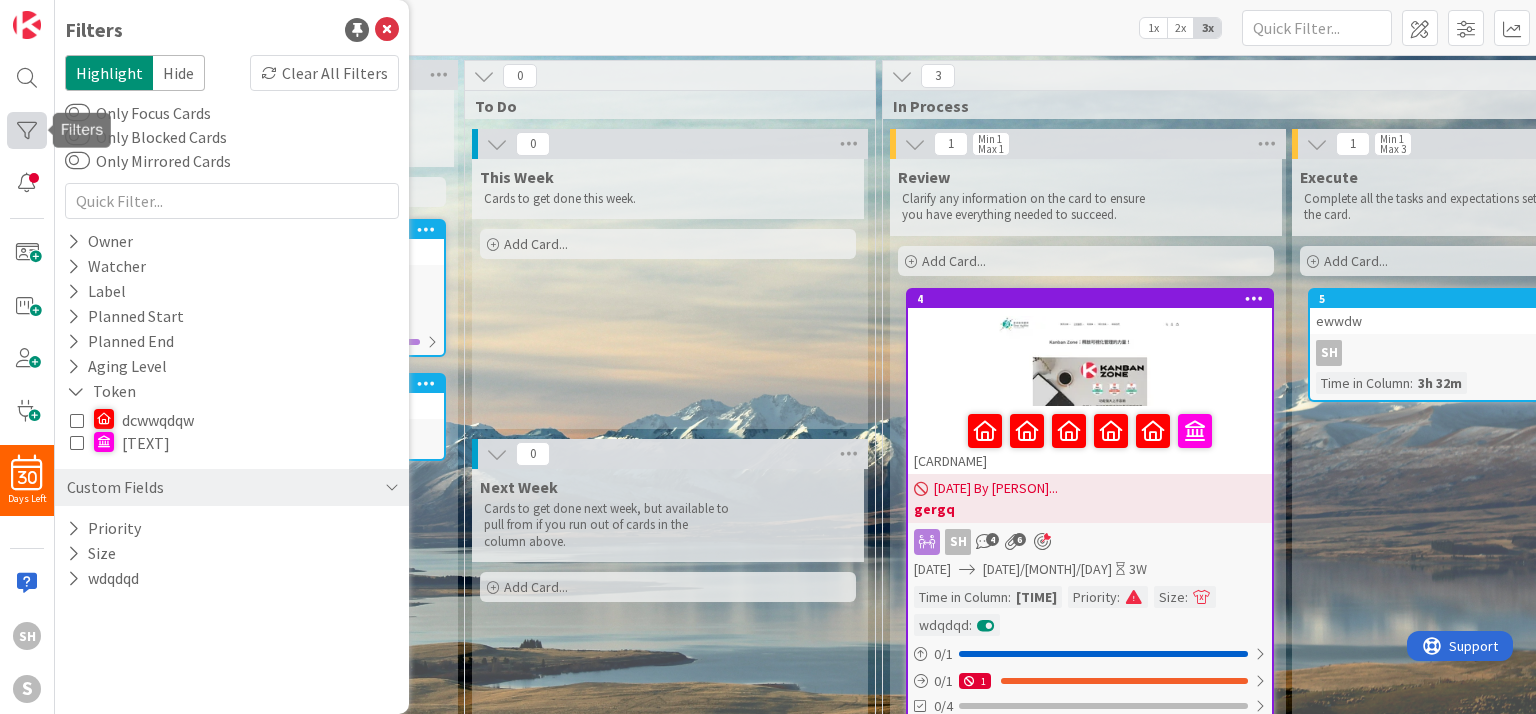 click at bounding box center (27, 130) 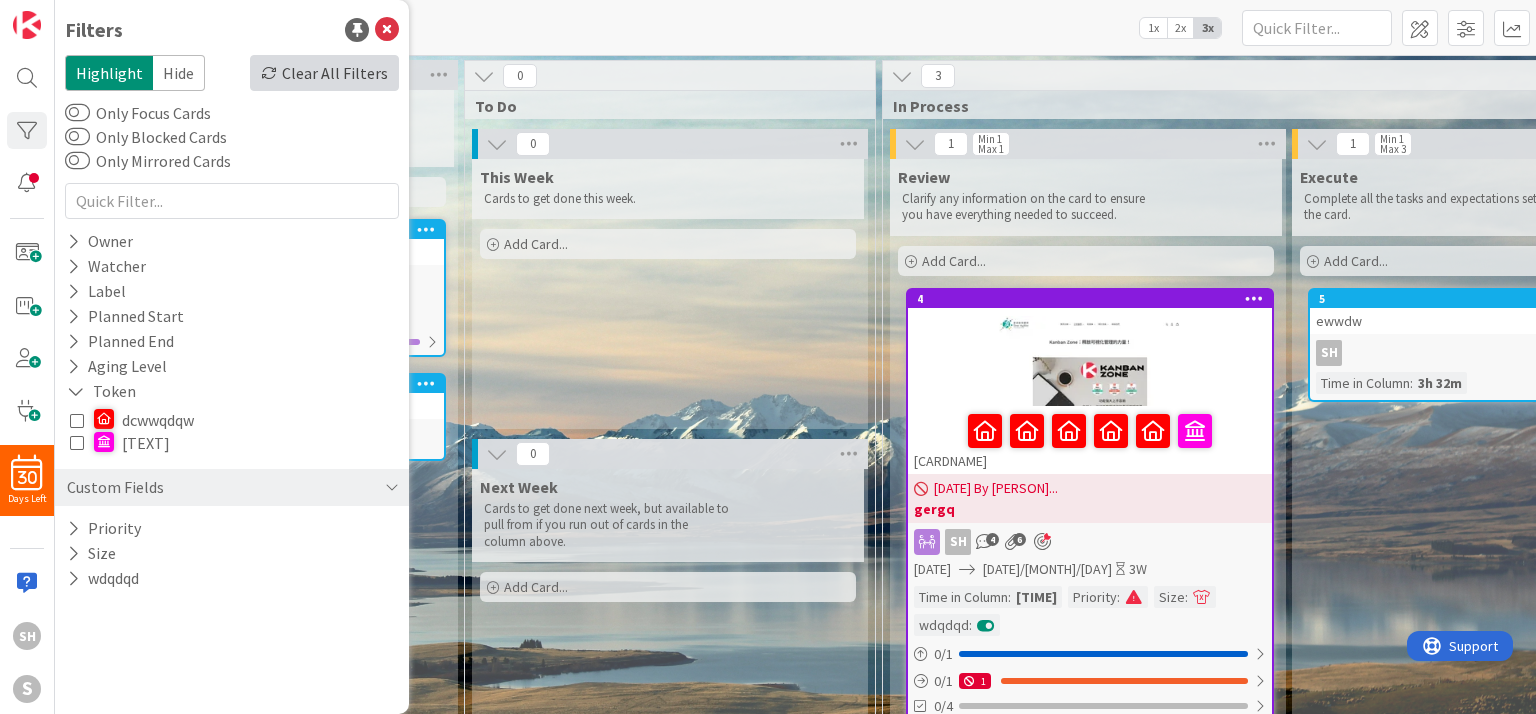click on "Clear All Filters" at bounding box center [324, 73] 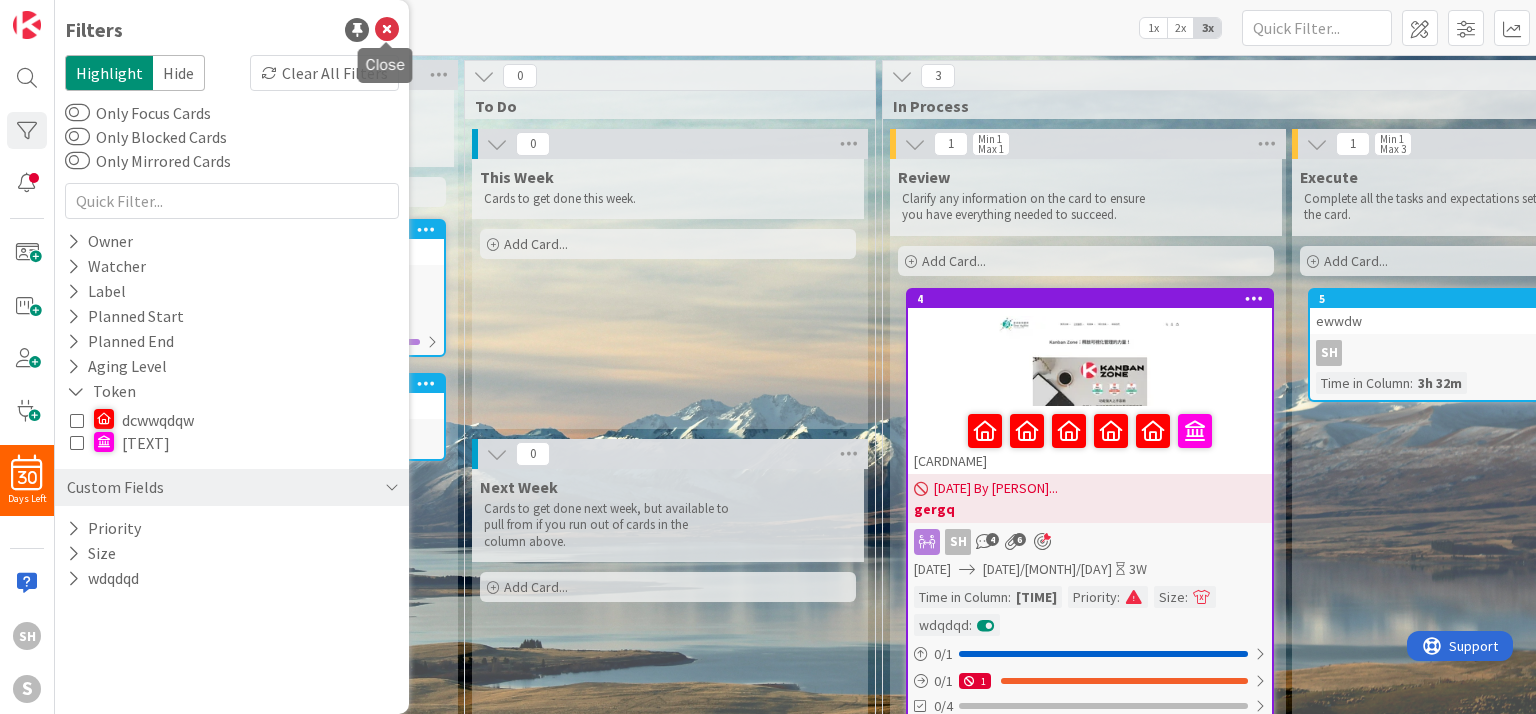 click at bounding box center [387, 30] 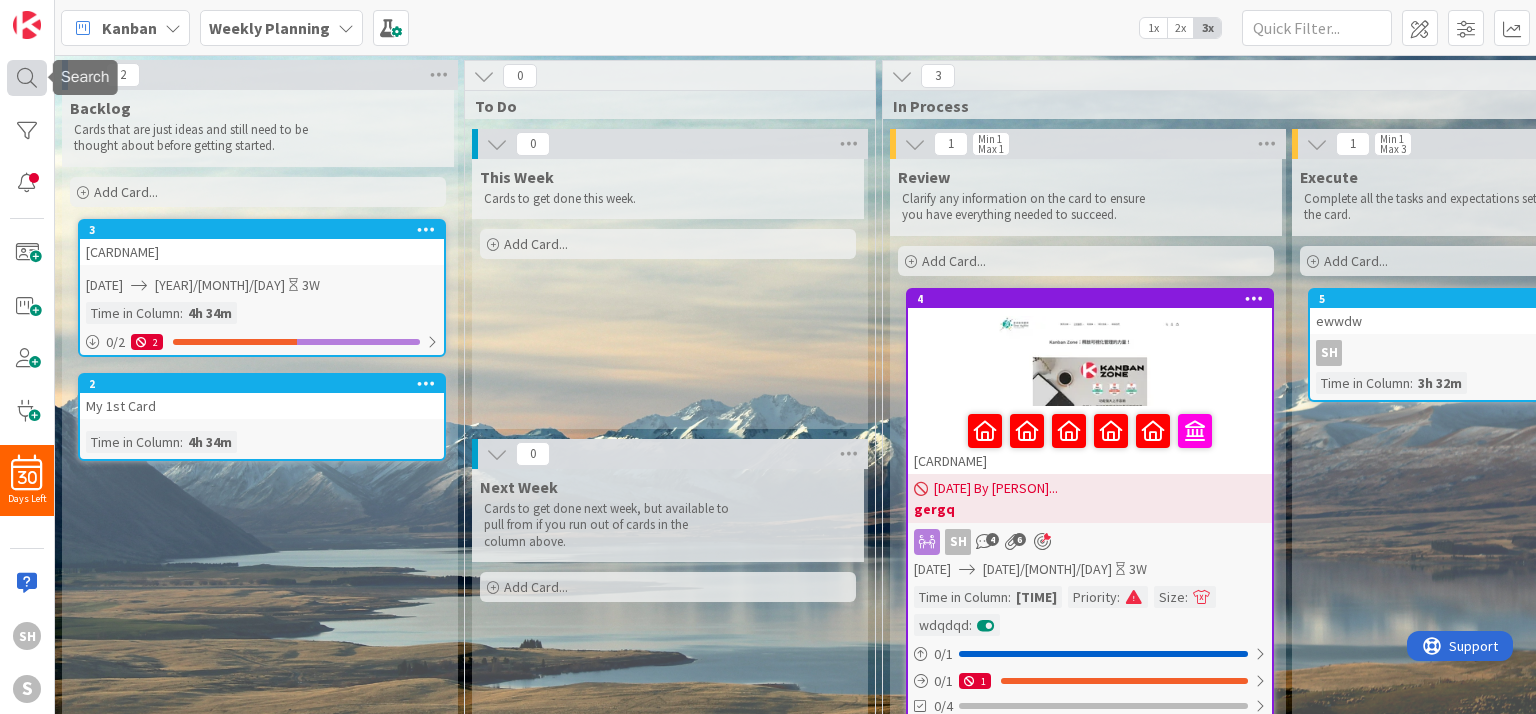click at bounding box center (27, 78) 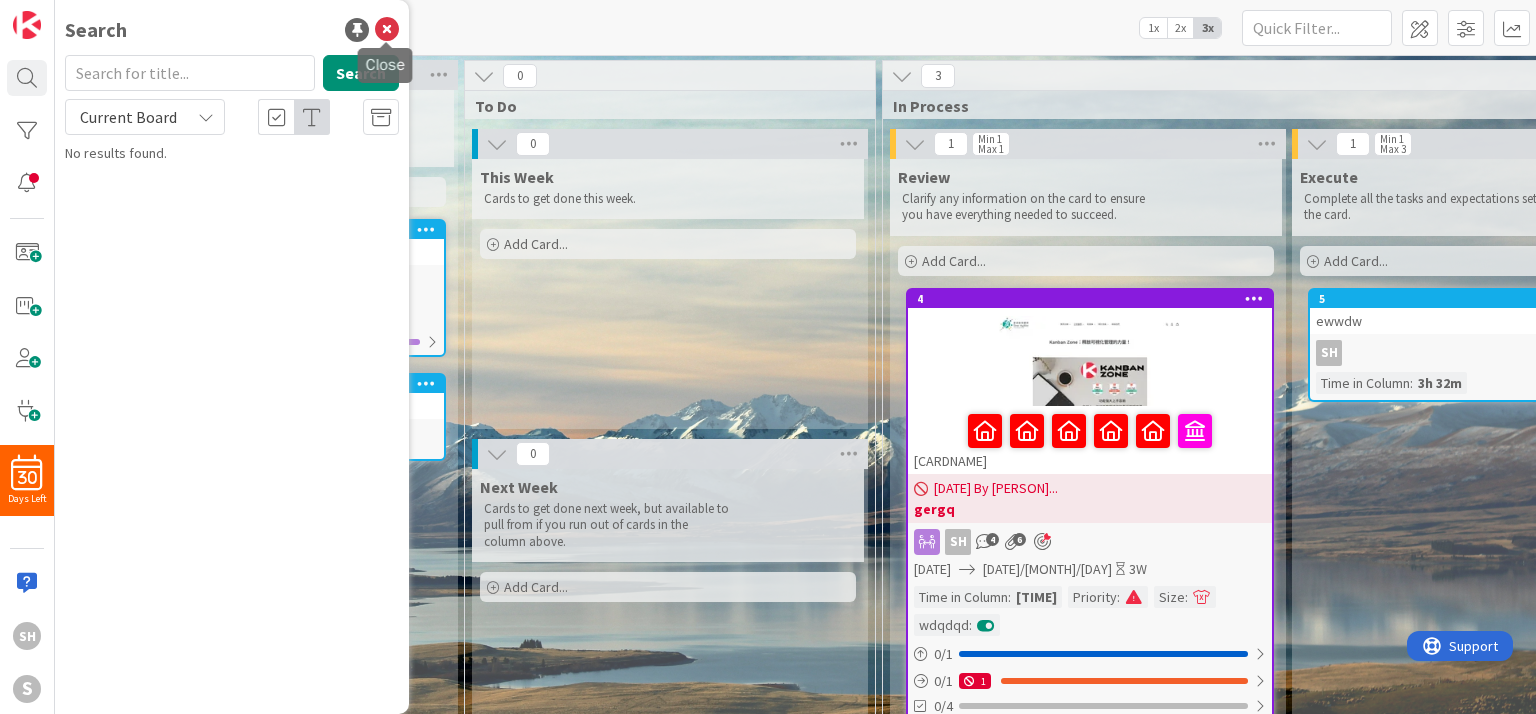 click at bounding box center (387, 30) 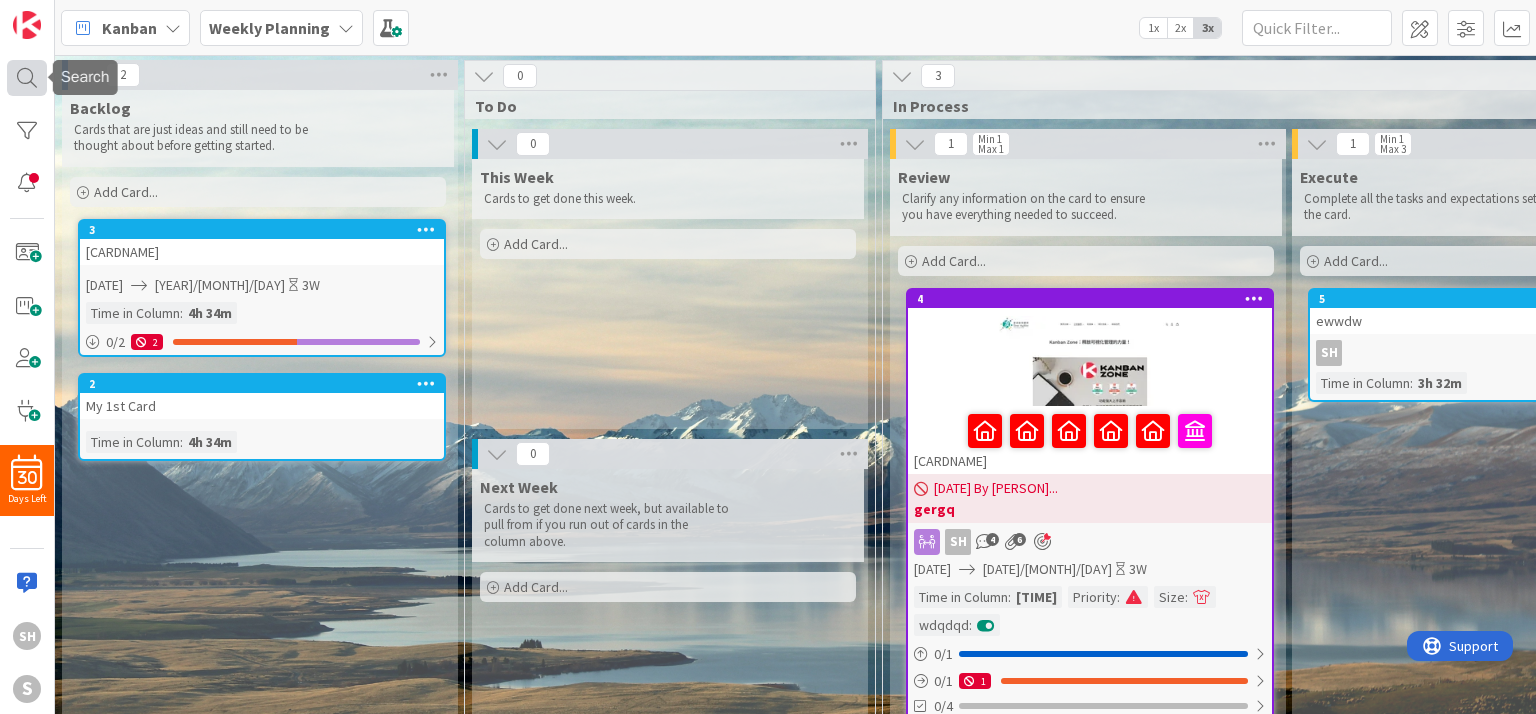 click at bounding box center (27, 78) 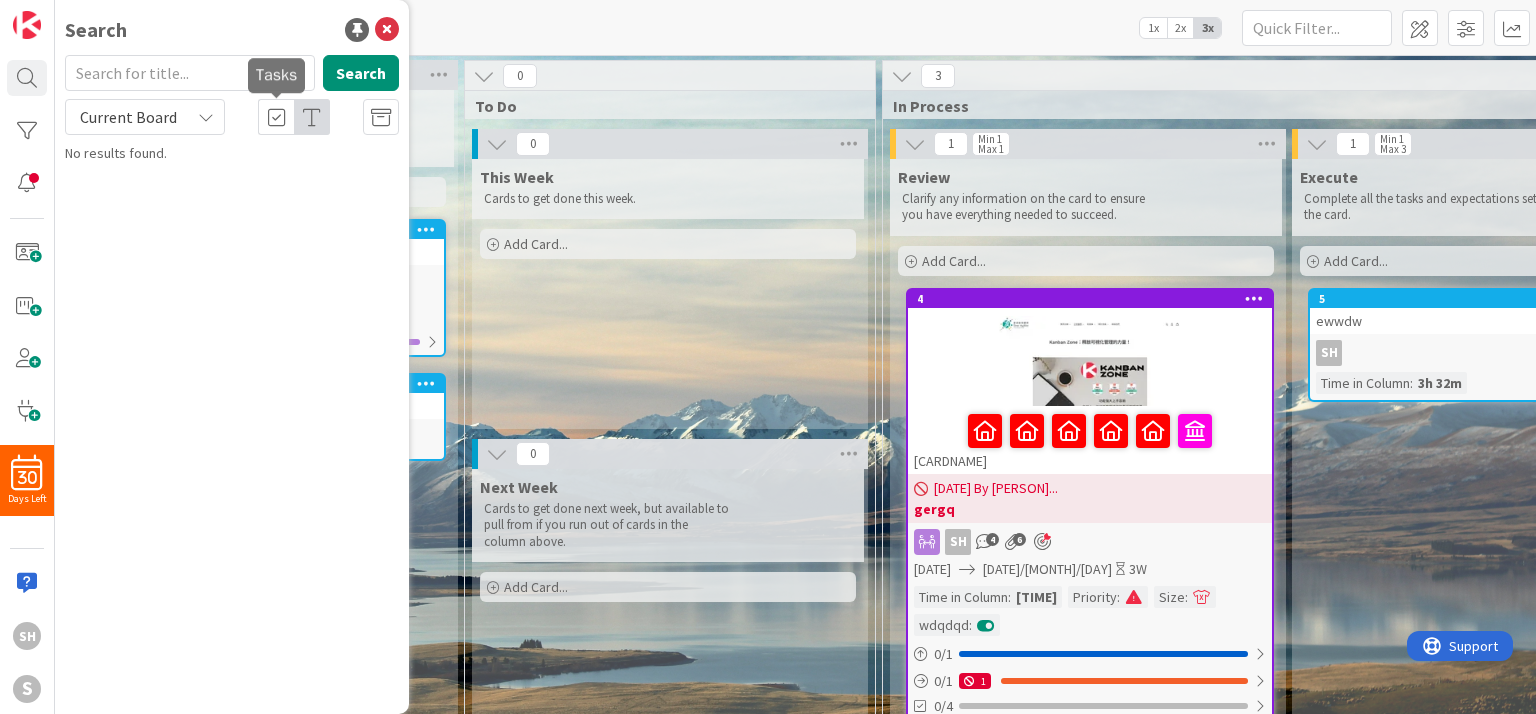 click at bounding box center (276, 117) 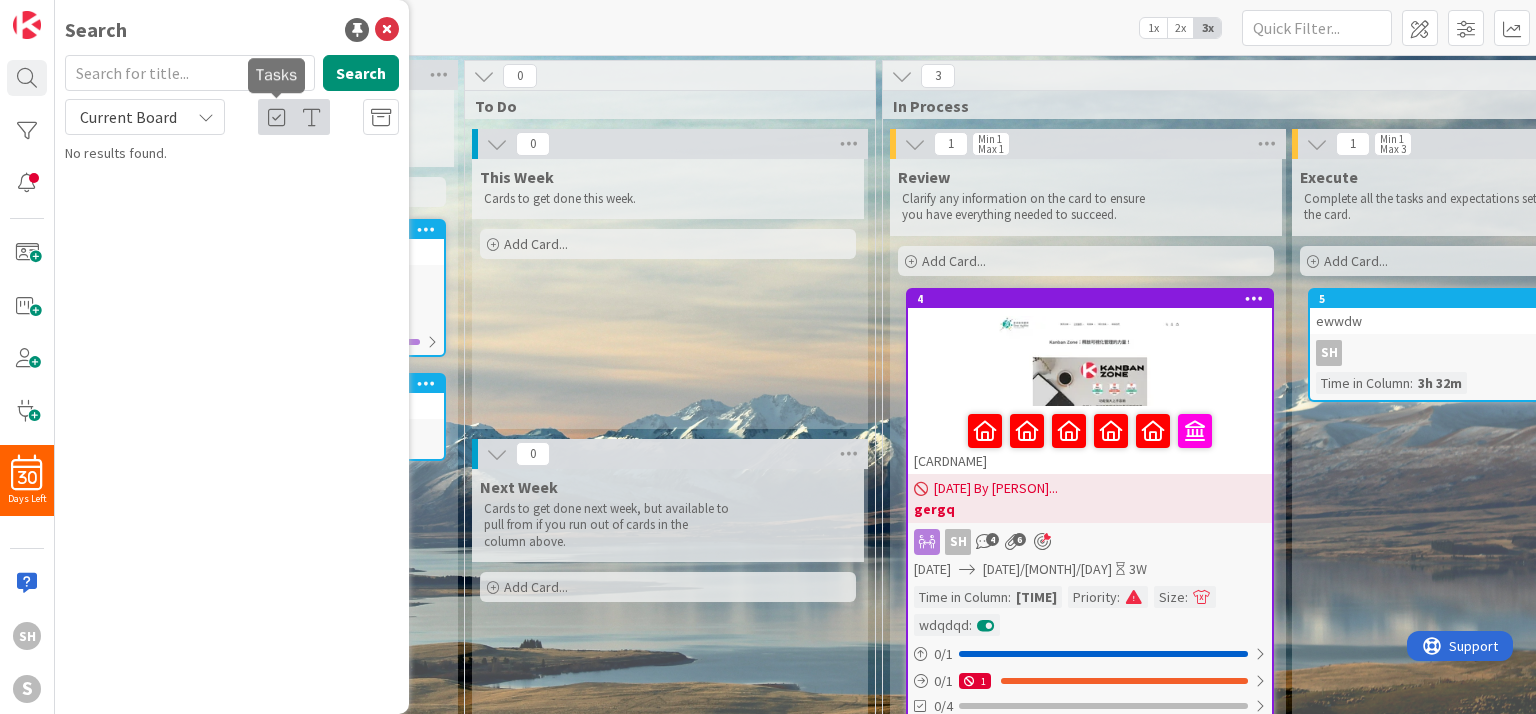 click at bounding box center [277, 118] 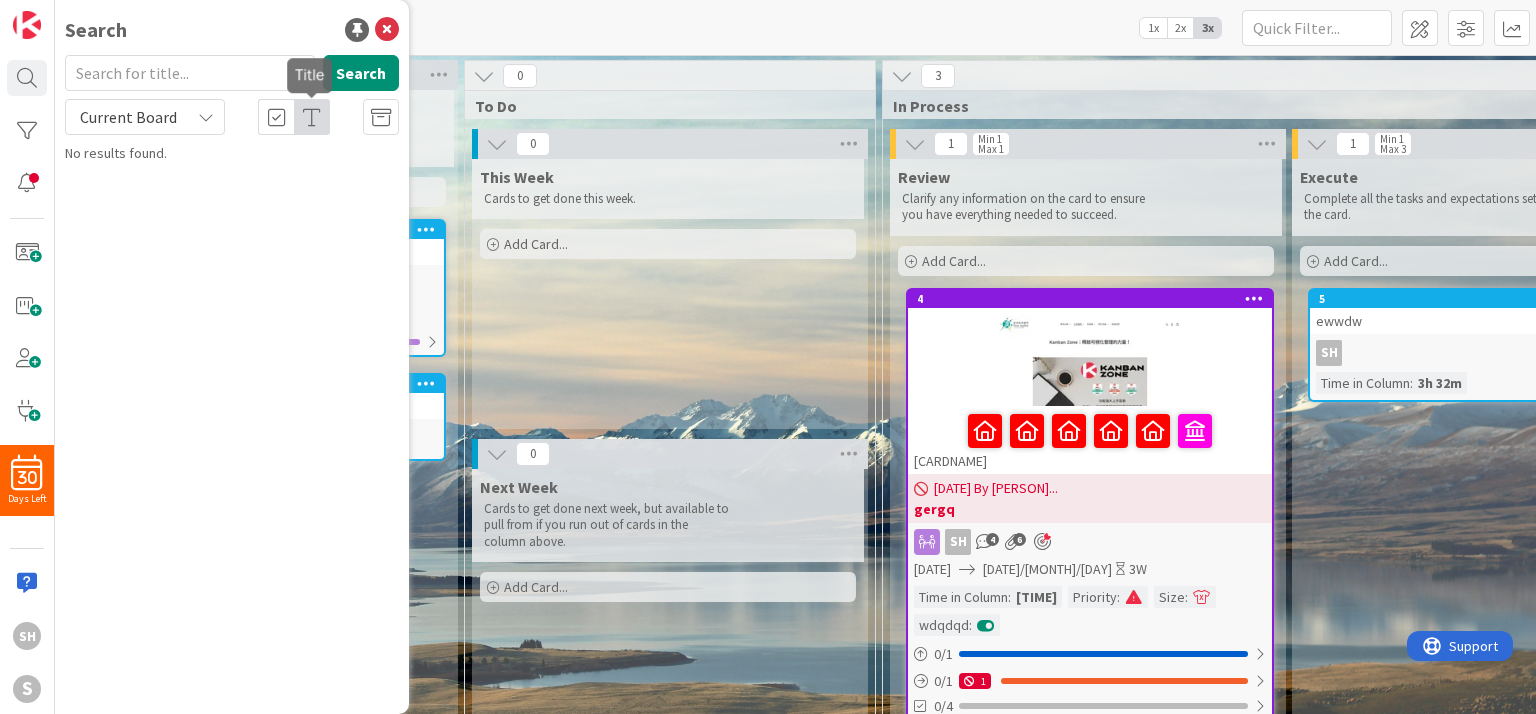 click at bounding box center (312, 118) 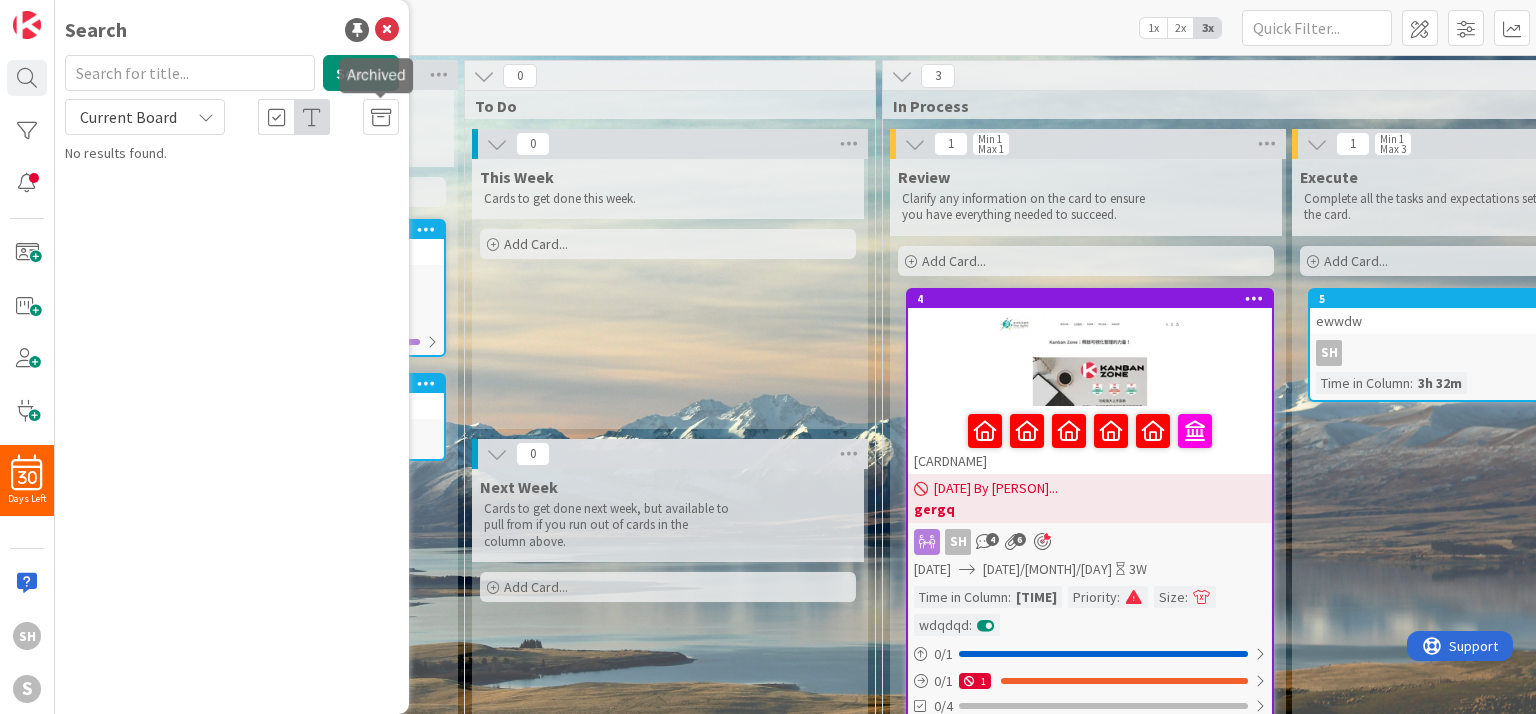 click at bounding box center [381, 118] 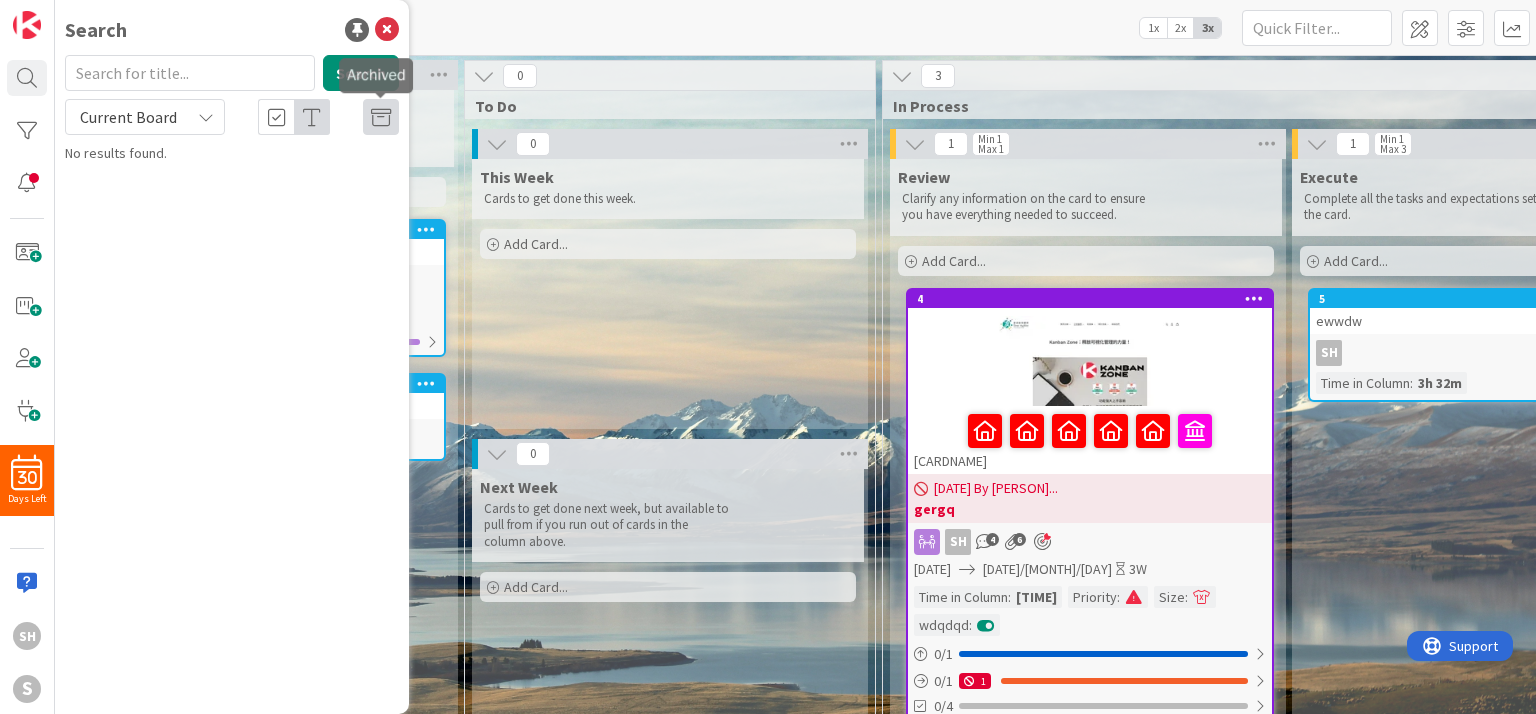 click at bounding box center (381, 118) 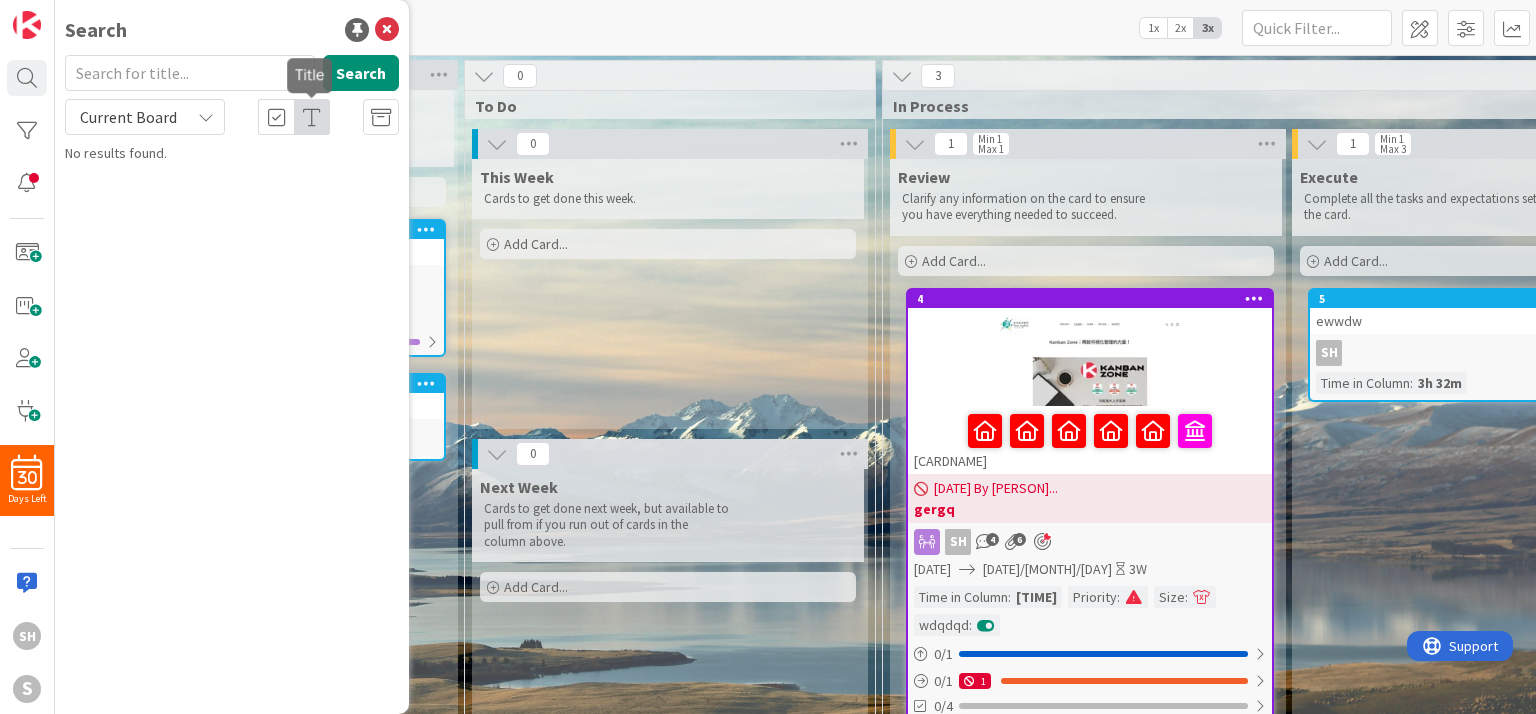 click at bounding box center [312, 118] 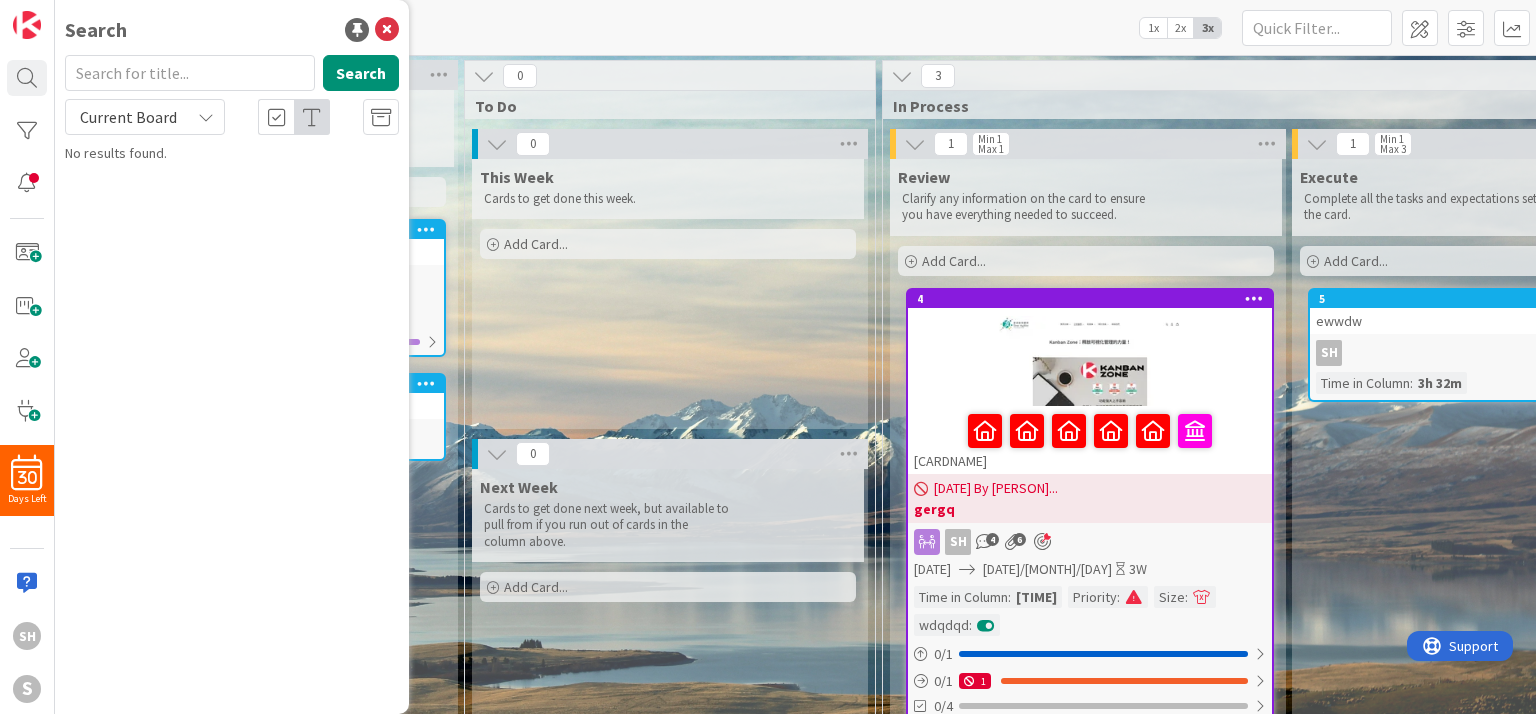 click on "Current Board" at bounding box center (145, 117) 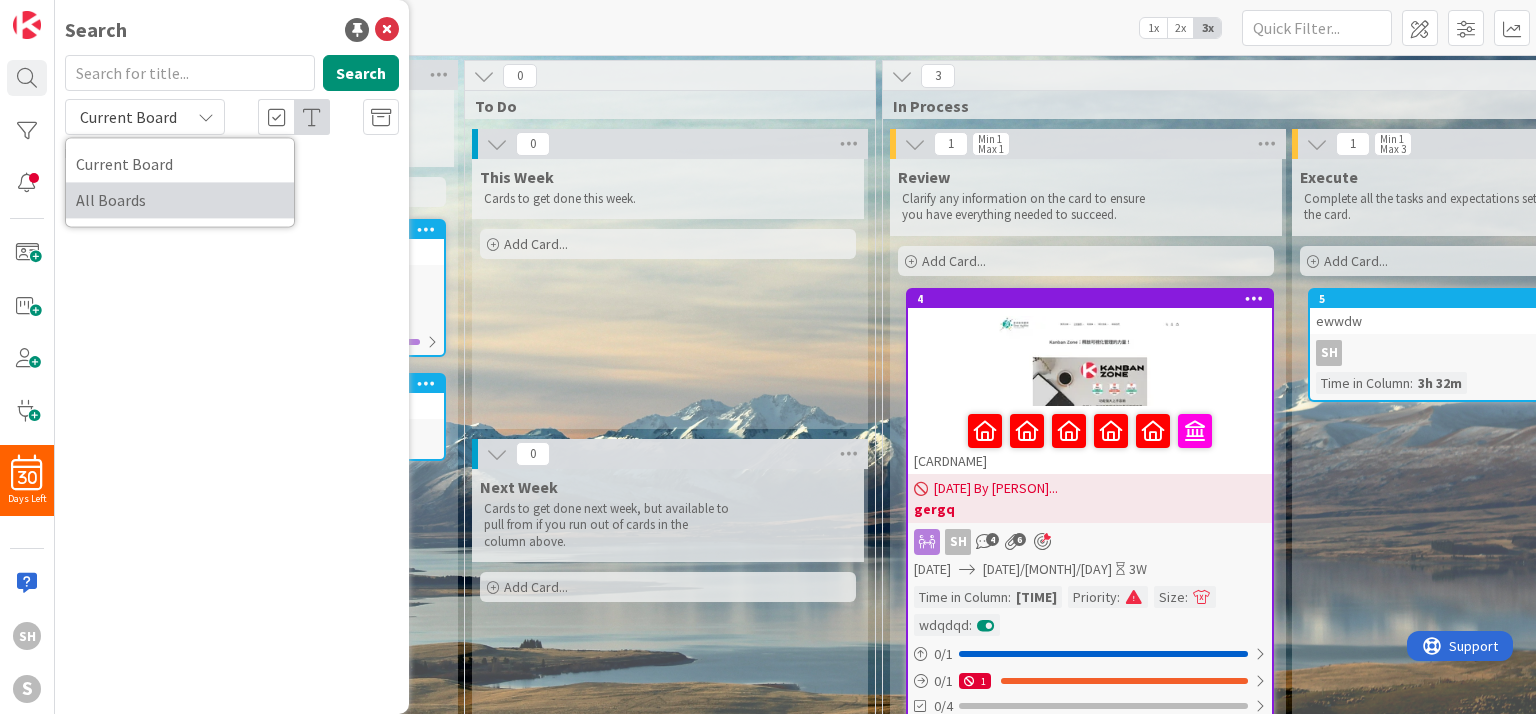 click on "All Boards" at bounding box center [180, 200] 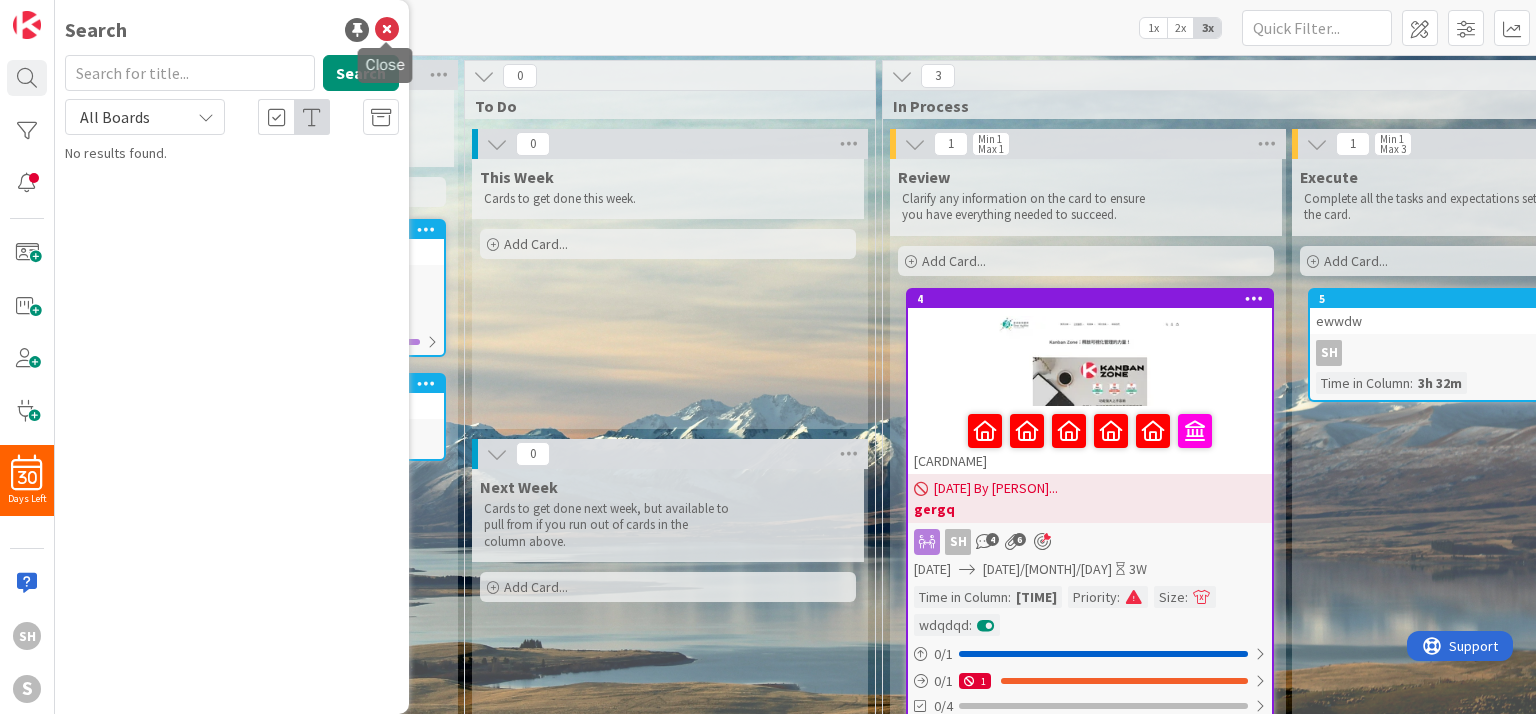 click at bounding box center (387, 30) 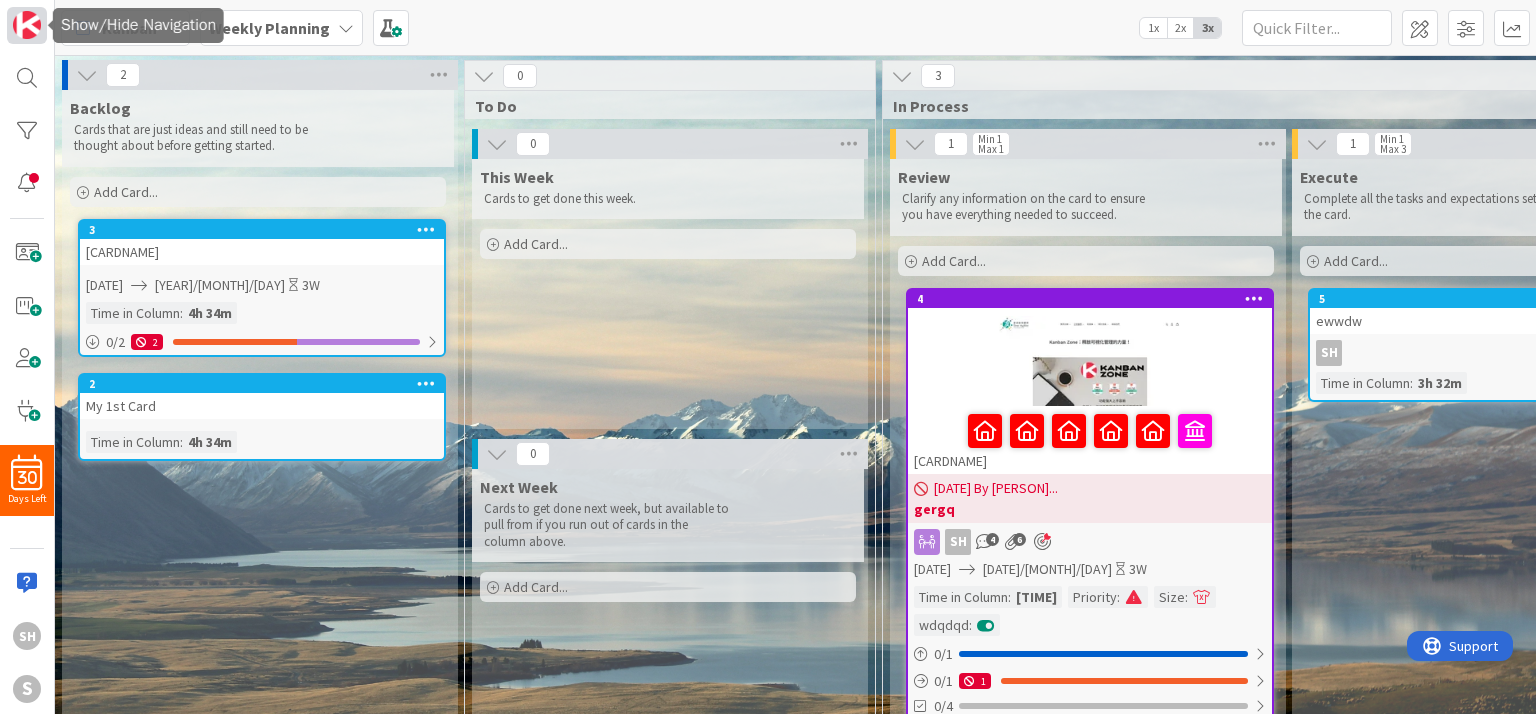 click at bounding box center [27, 25] 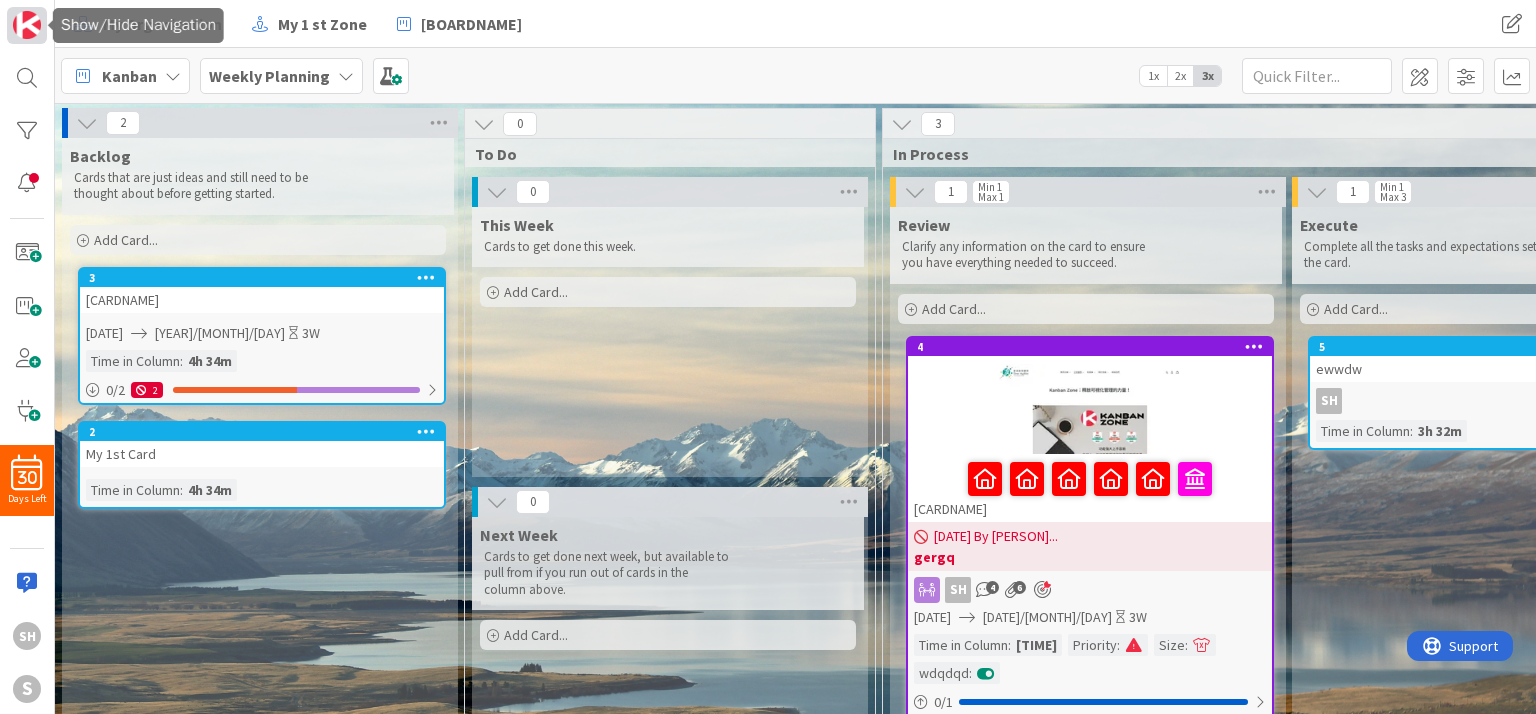 click at bounding box center [27, 25] 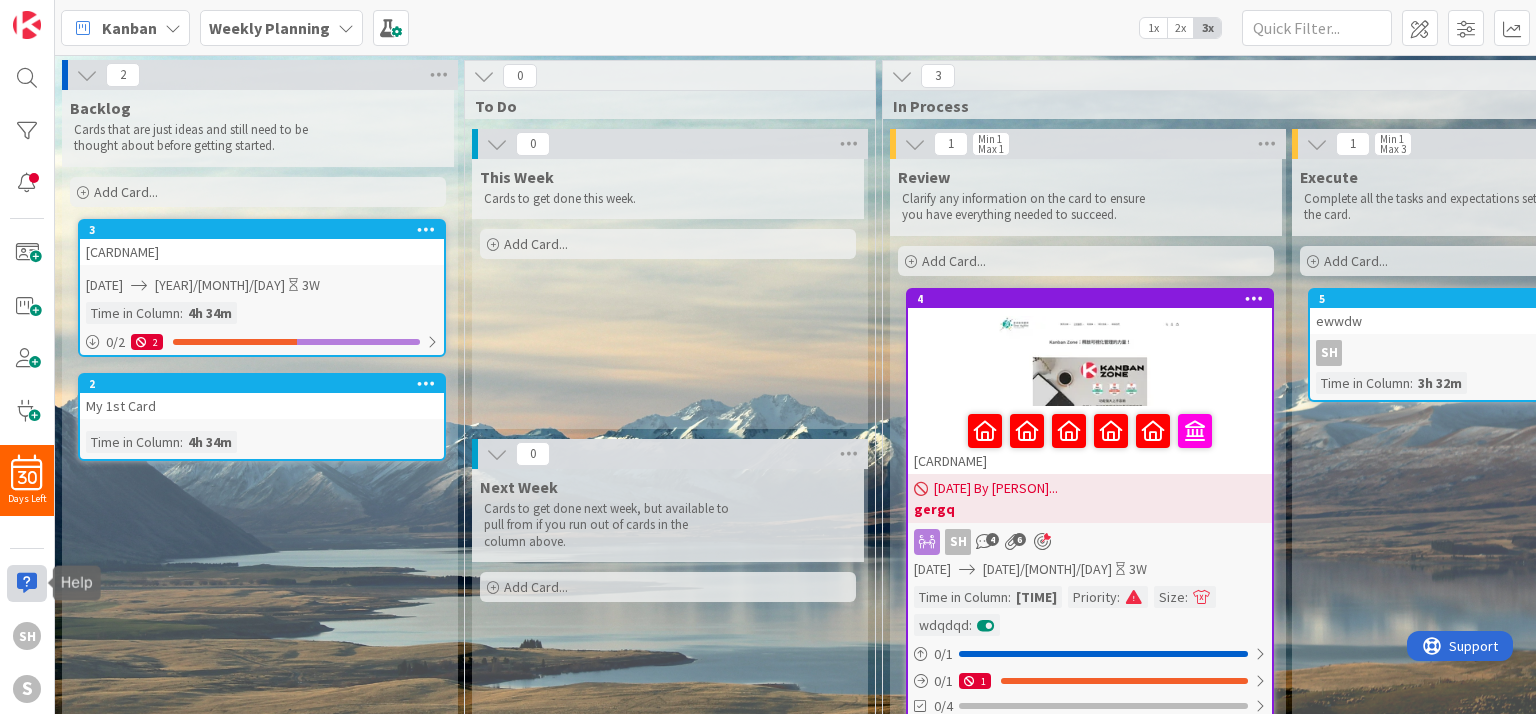click at bounding box center [27, 583] 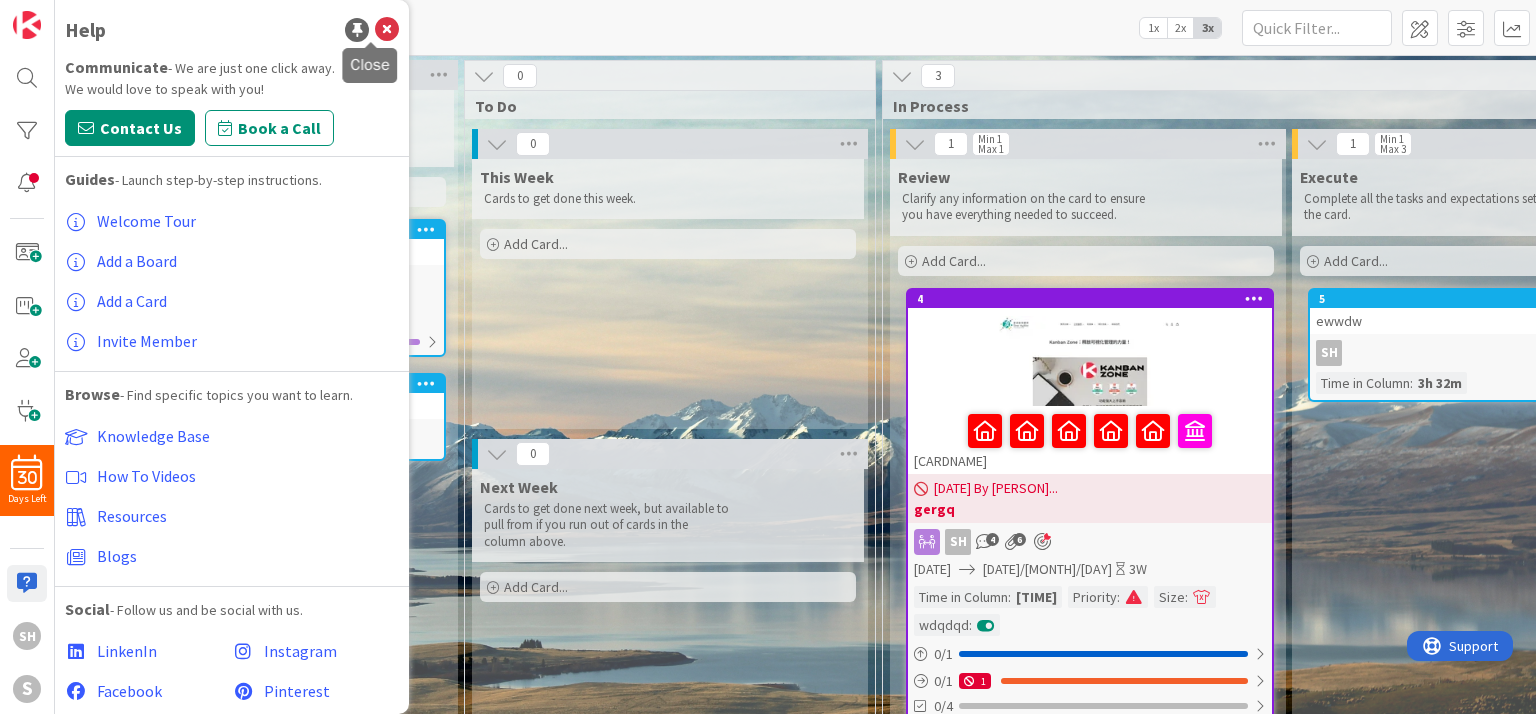 click at bounding box center (387, 30) 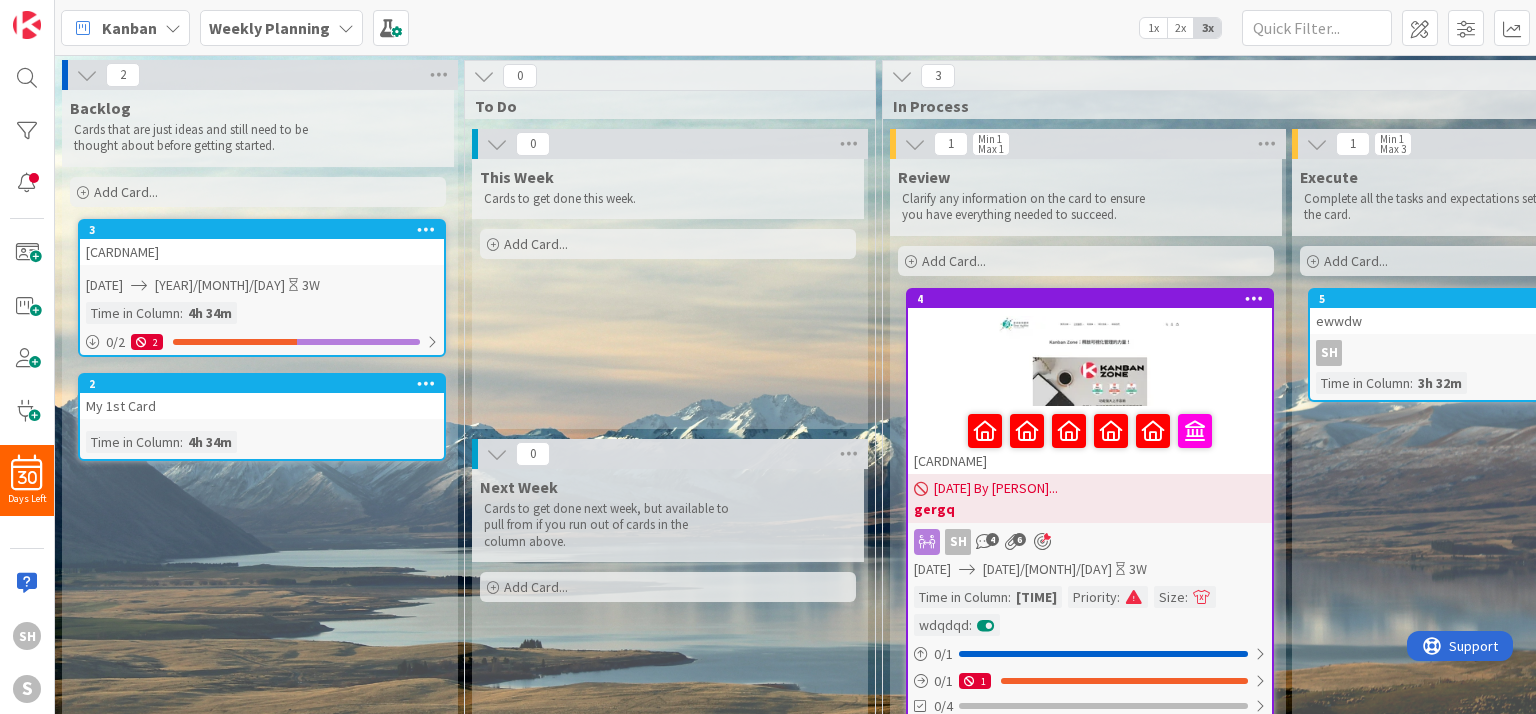 click on "Kanban Weekly Planning 1x 2x 3x" at bounding box center [795, 27] 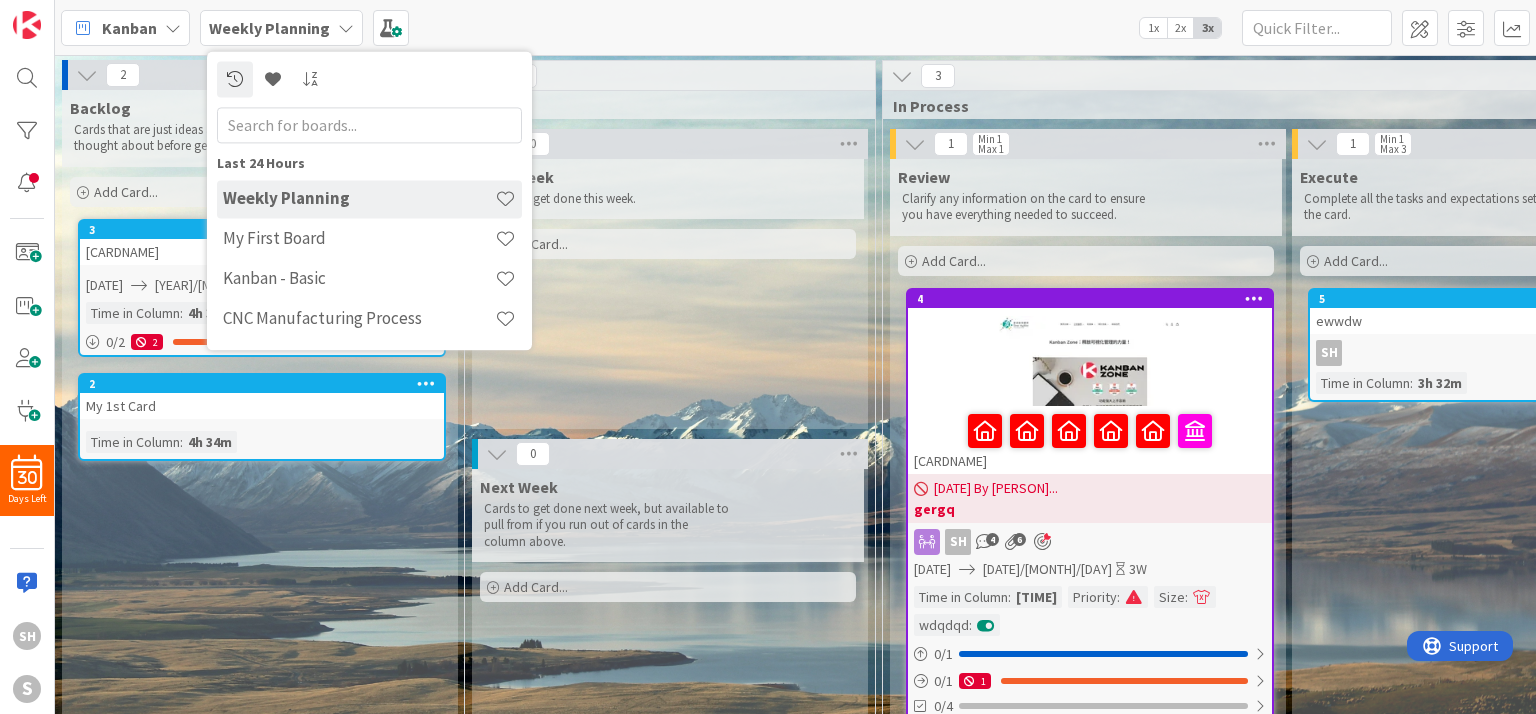 click on "Kanban" at bounding box center (129, 28) 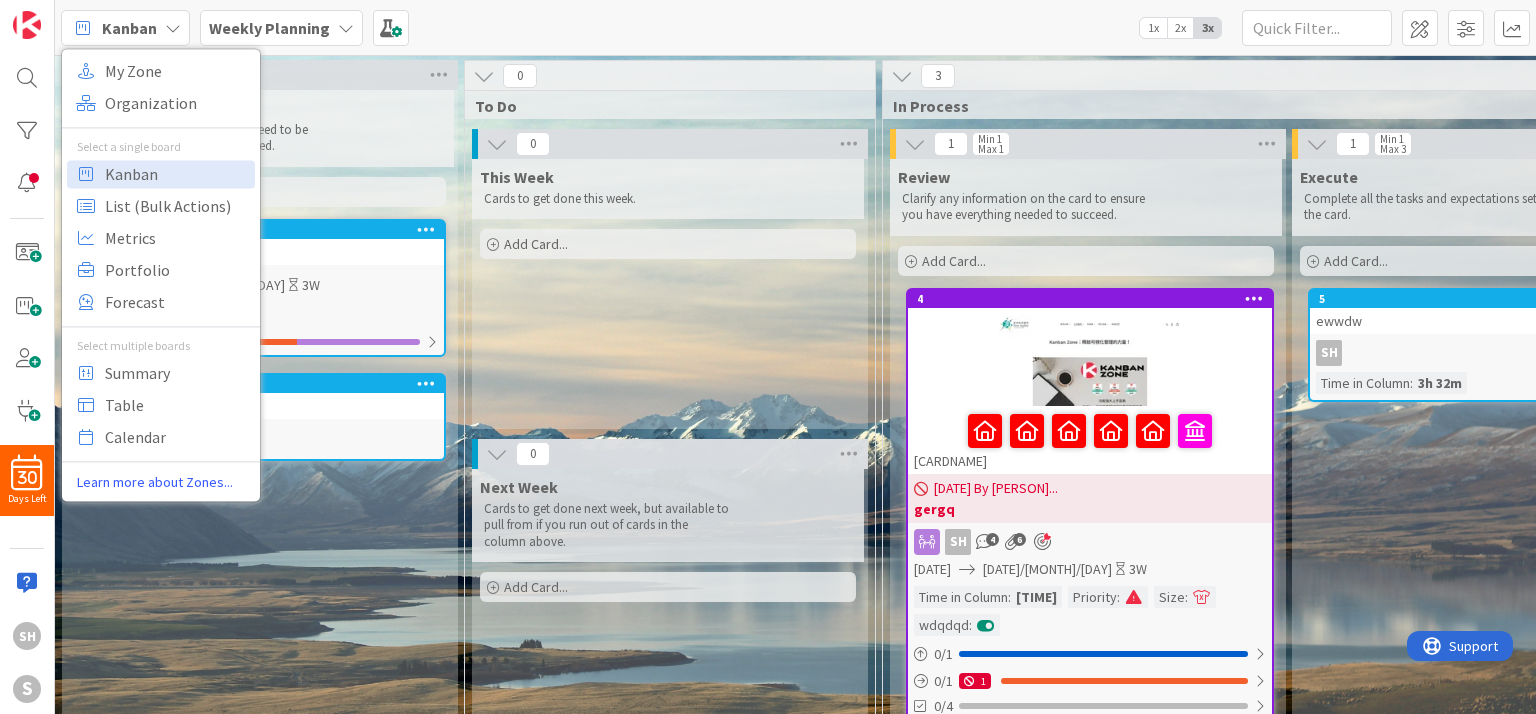 click on "Kanban My Zone Organization Select a single board Kanban List (Bulk Actions) Metrics Portfolio Forecast Select multiple boards Summary Table Calendar Learn more about Zones... Weekly Planning 1x 2x 3x" at bounding box center [795, 27] 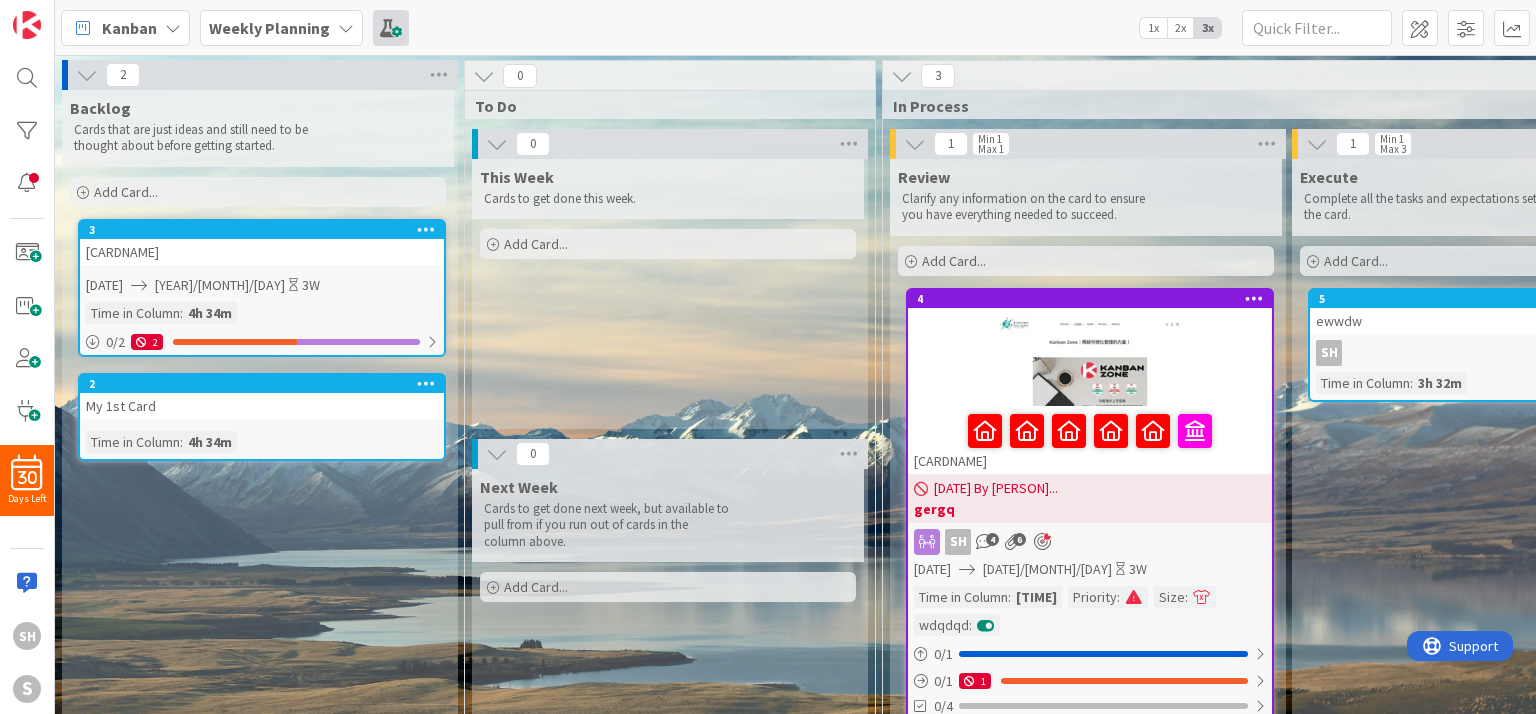 click at bounding box center (391, 28) 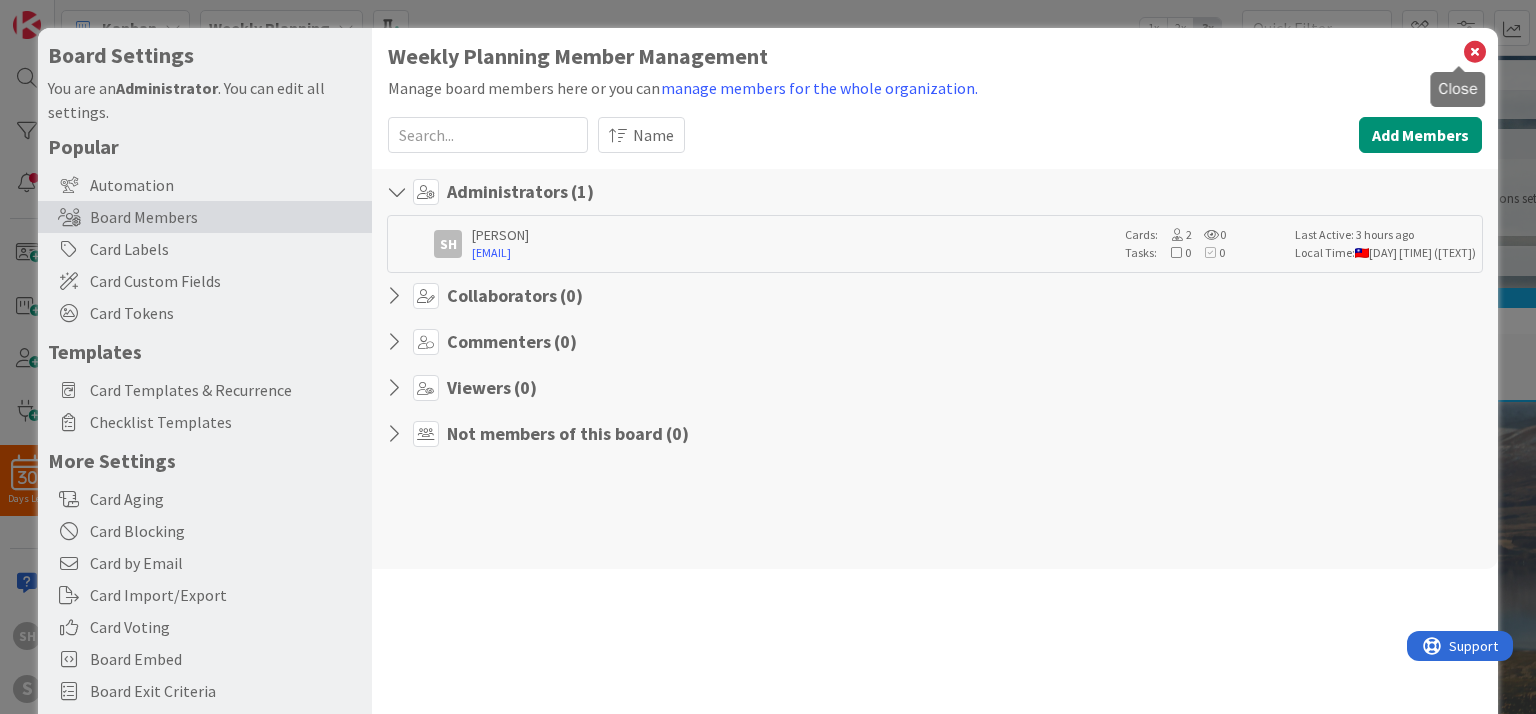 click at bounding box center (1475, 52) 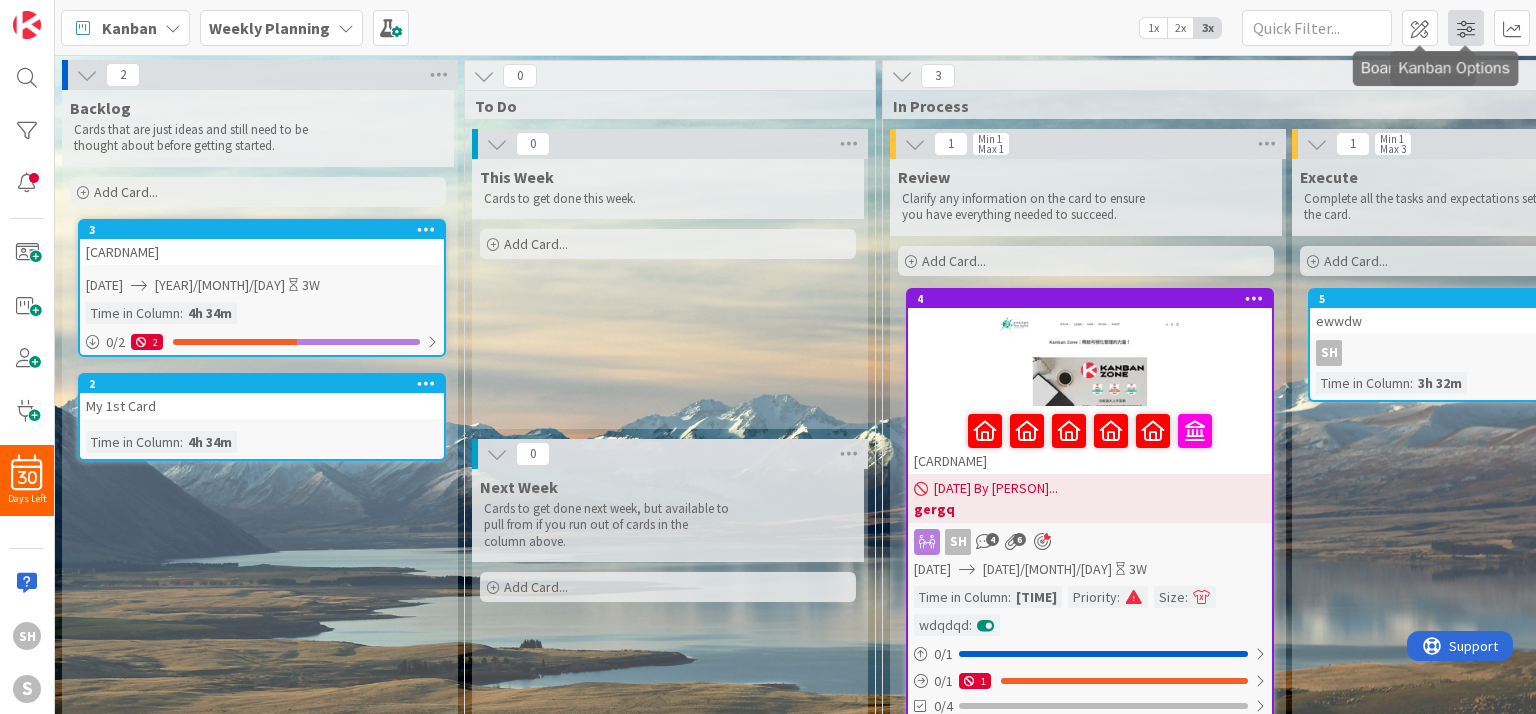 click at bounding box center (1466, 28) 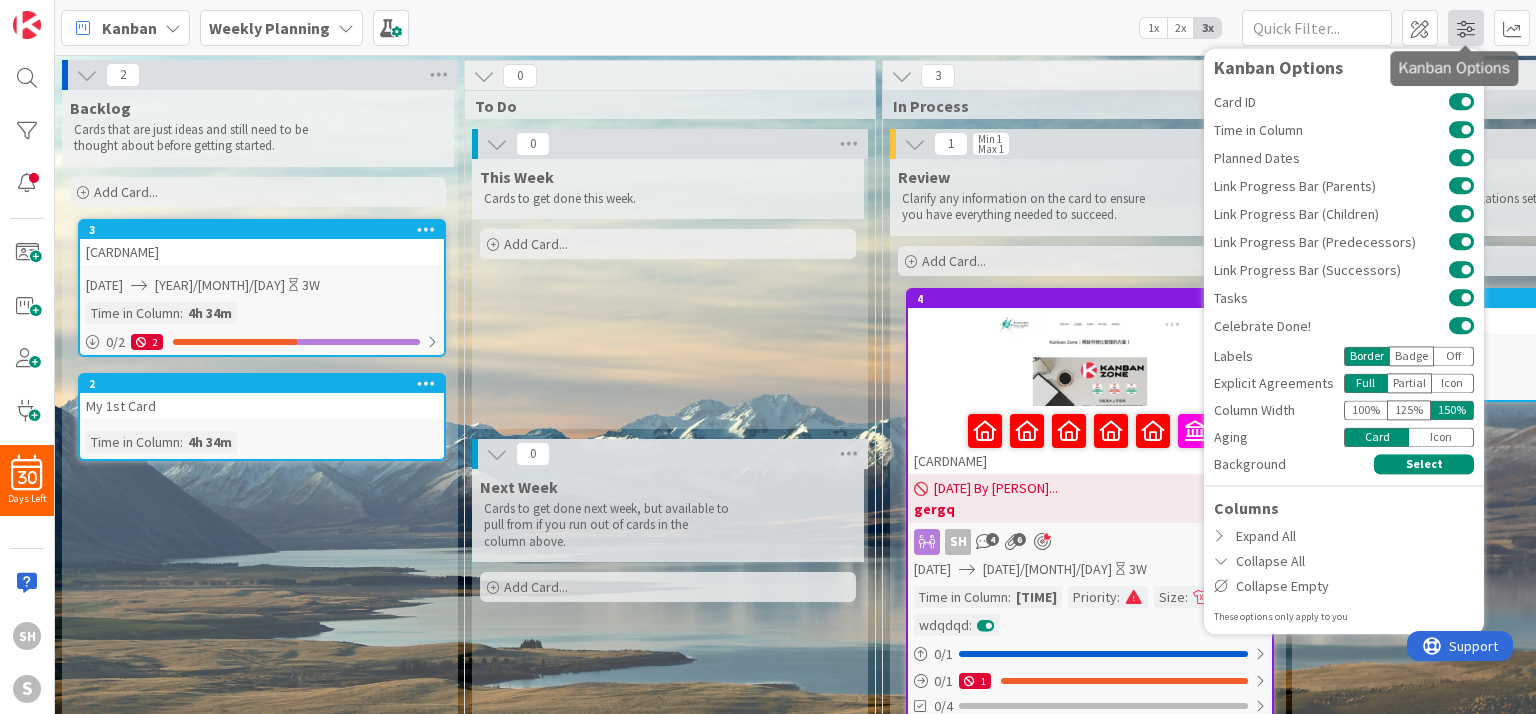 click at bounding box center (1466, 28) 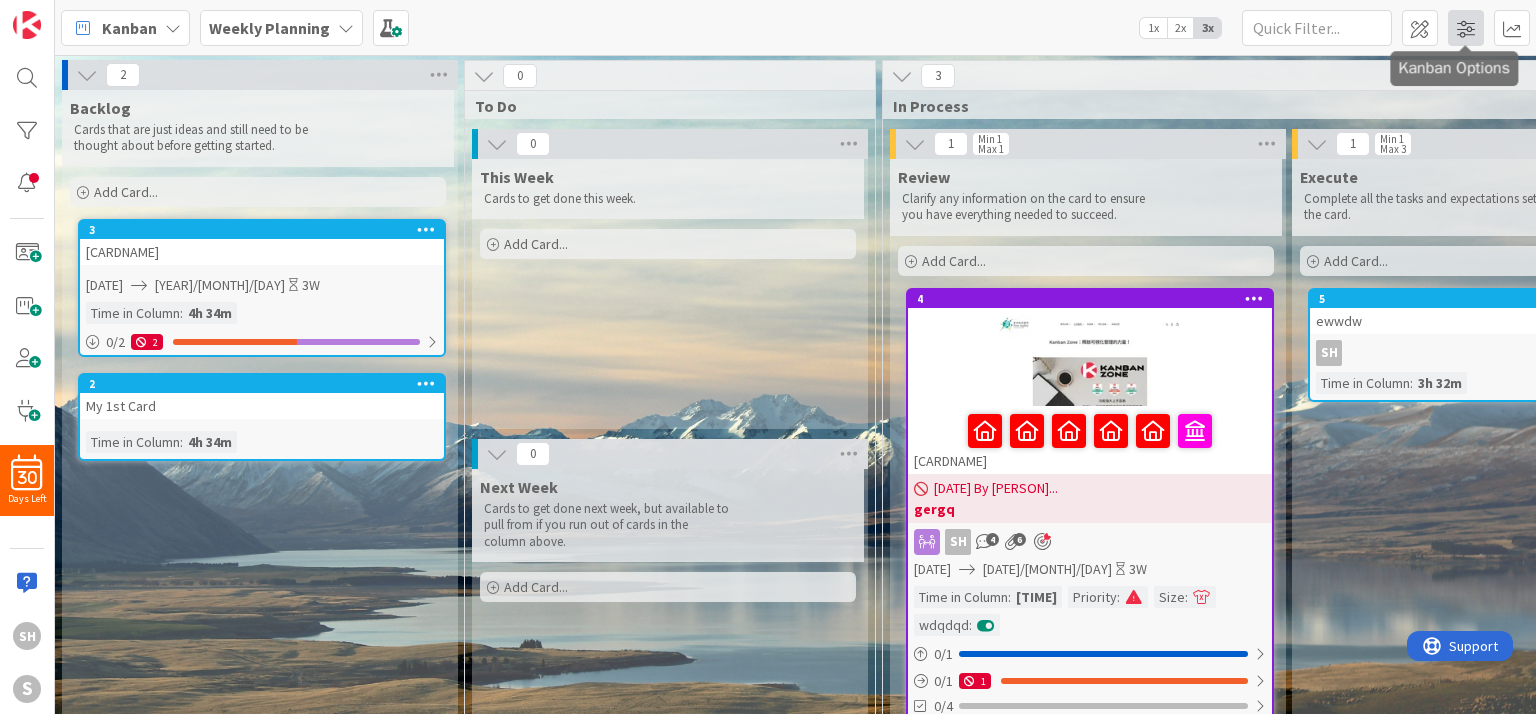 click at bounding box center [1466, 28] 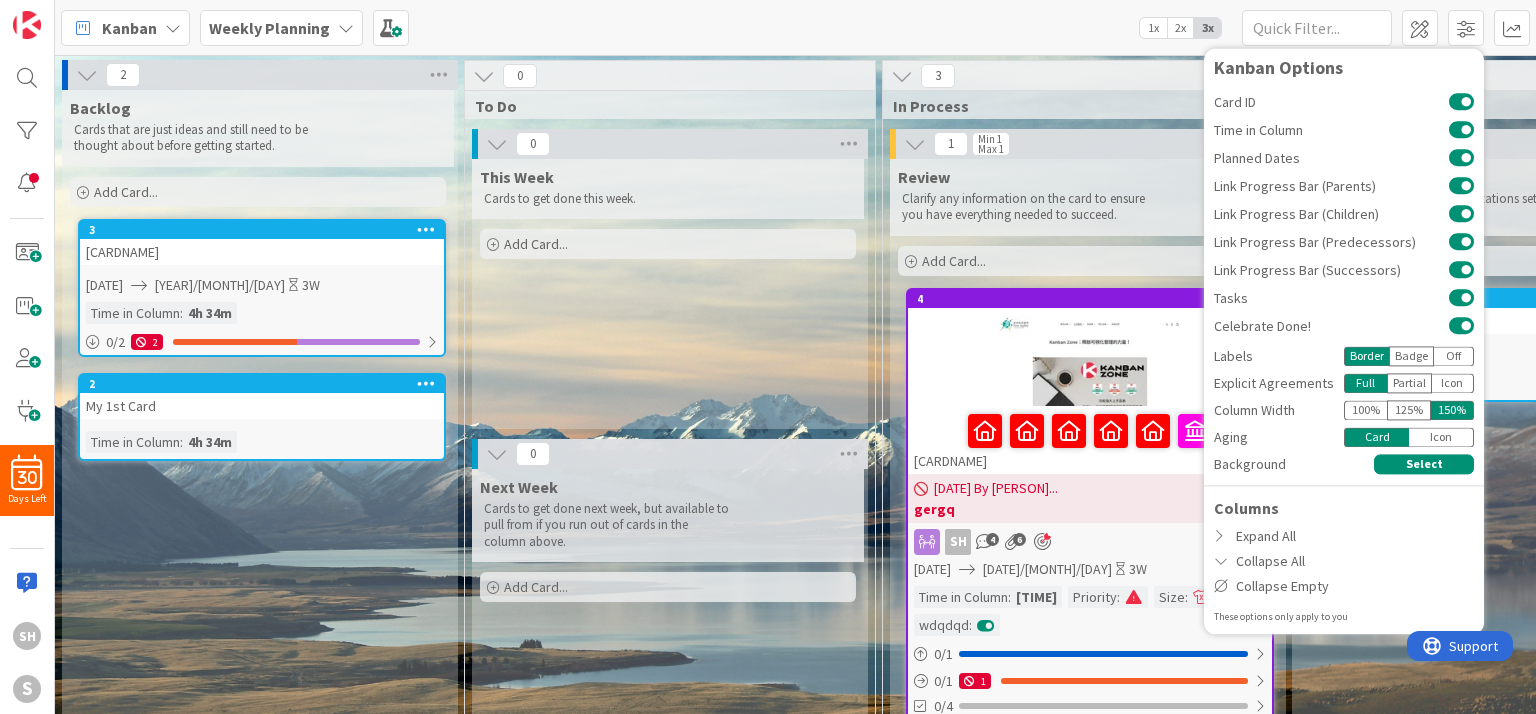 click on "Kanban My Zone Organization Select a single board Kanban List (Bulk Actions) Metrics Portfolio Forecast Select multiple boards Summary Table Calendar Learn more about Zones... Weekly Planning [NUM]x [NUM]x [NUM]x Kanban Options Card ID Time in Column Planned Dates Link Progress Bar (Parents) Link Progress Bar (Children) Link Progress Bar (Predecessors) Link Progress Bar (Successors) Tasks Celebrate Done! Labels Border Badge Off Explicit Agreements Full Partial Icon Column Width [NUM] % [NUM] % [NUM] % Aging Card Icon Background Select Columns Expand All Collapse All Collapse Empty These options only apply to you" at bounding box center (795, 27) 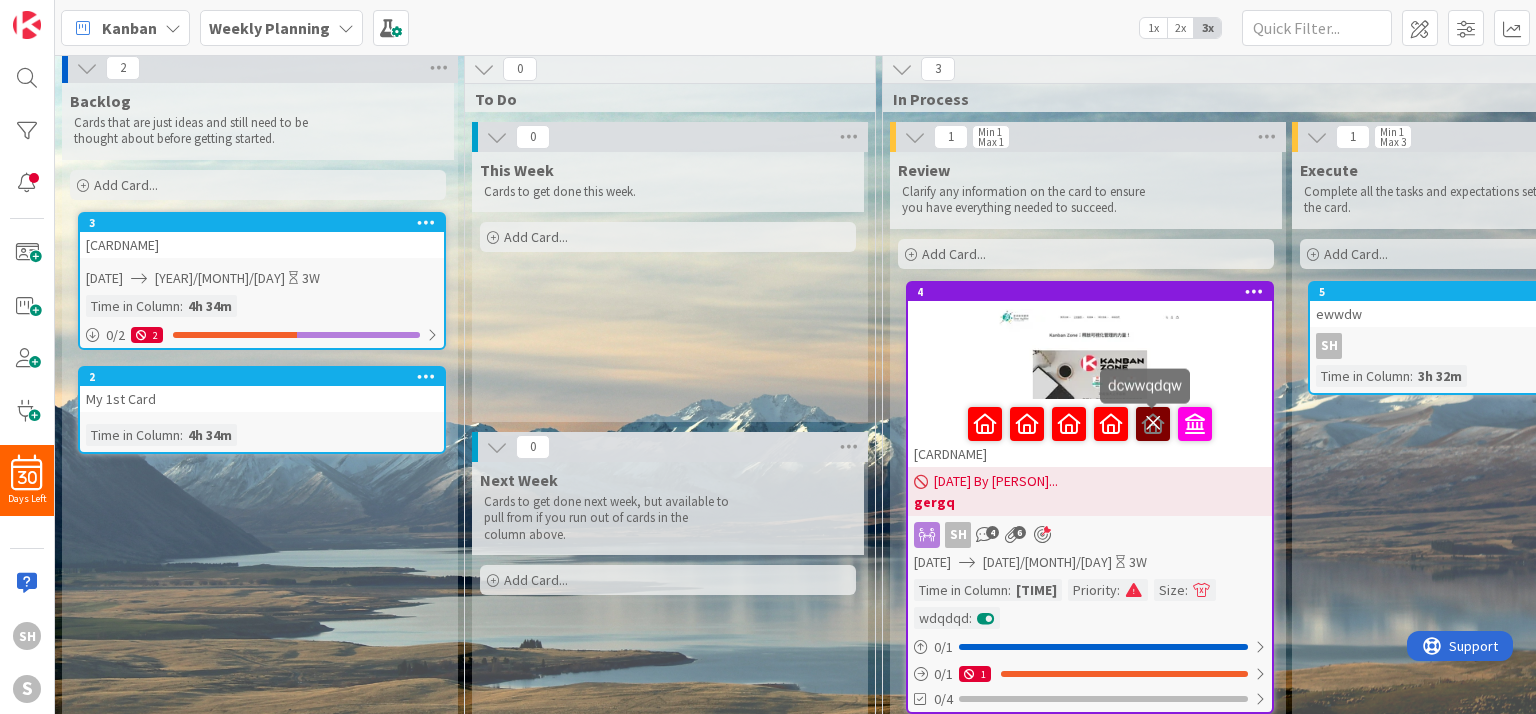 scroll, scrollTop: 0, scrollLeft: 0, axis: both 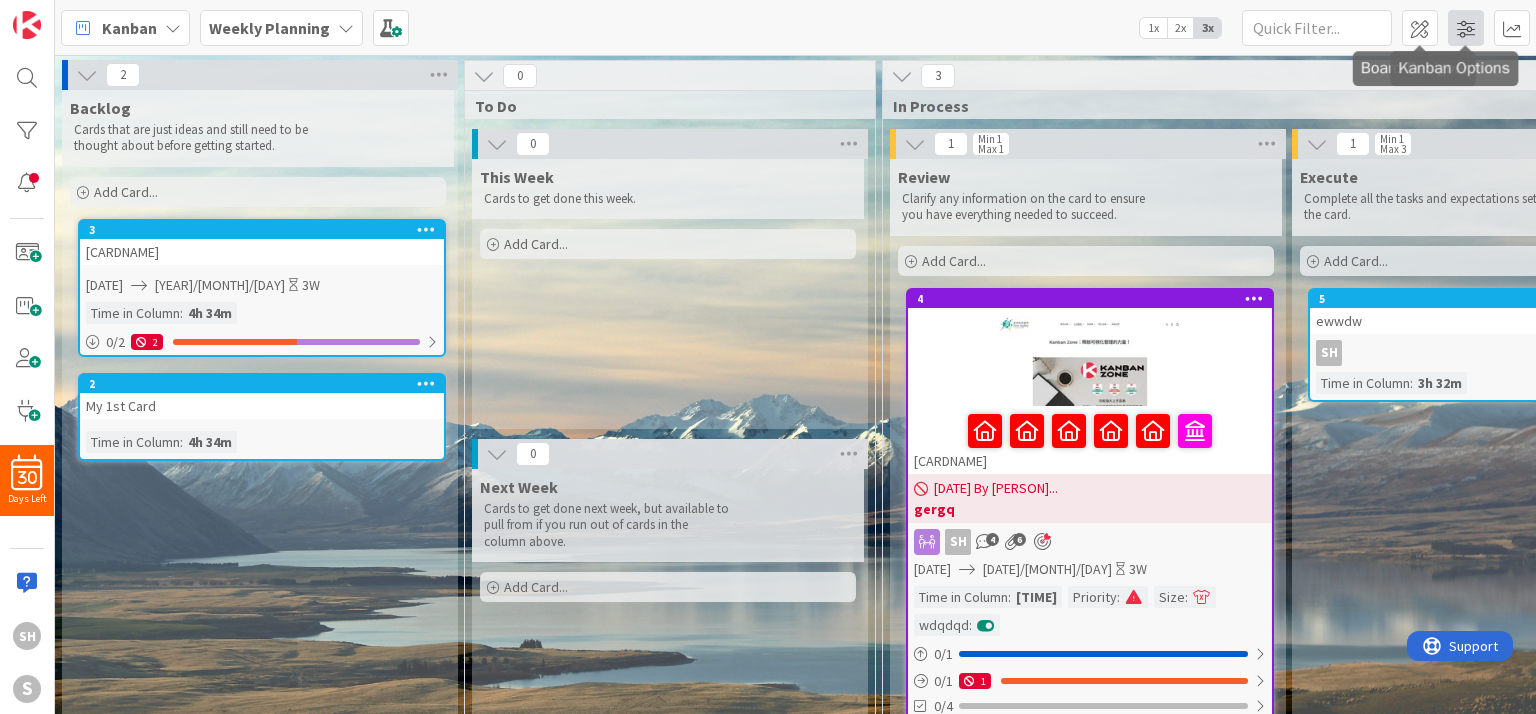 click at bounding box center (1466, 28) 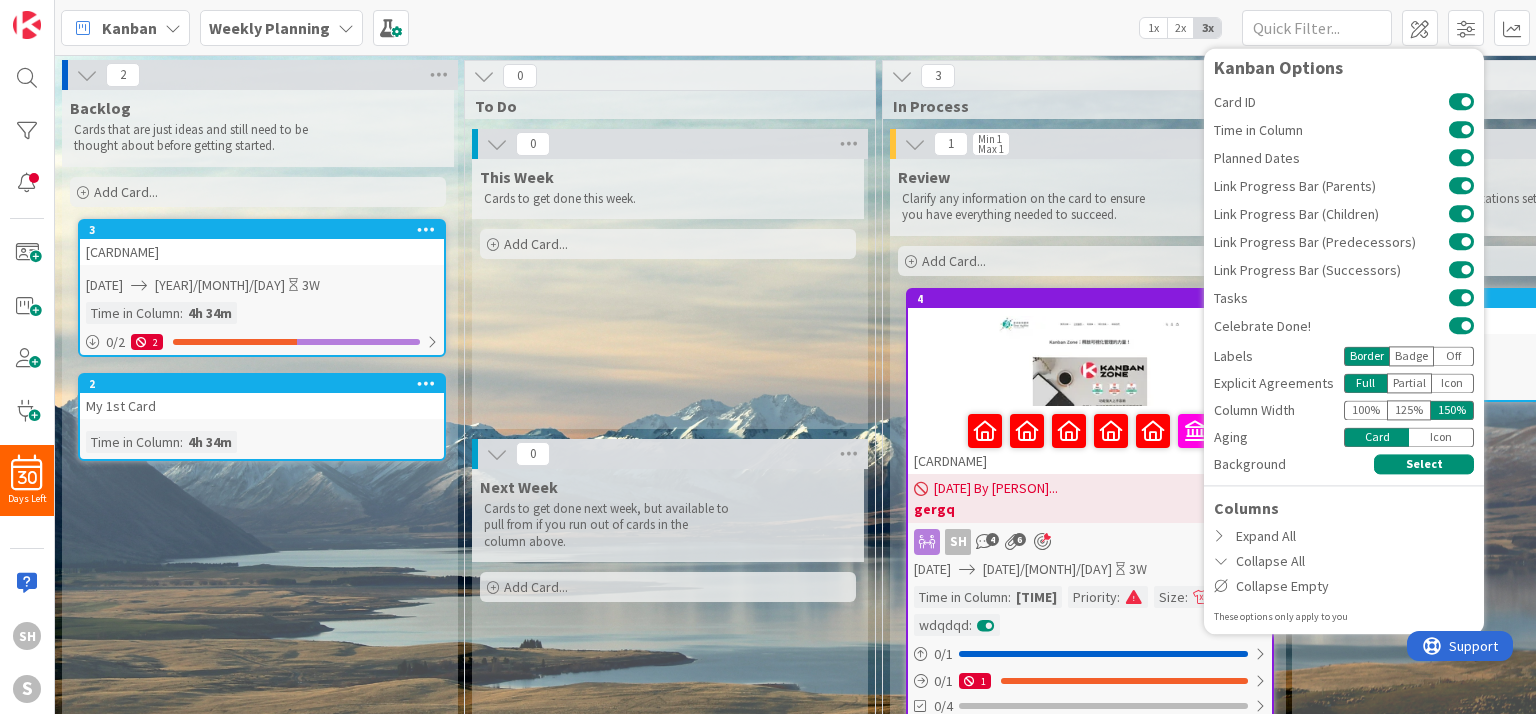 click on "[PERCENT]" at bounding box center (1365, 410) 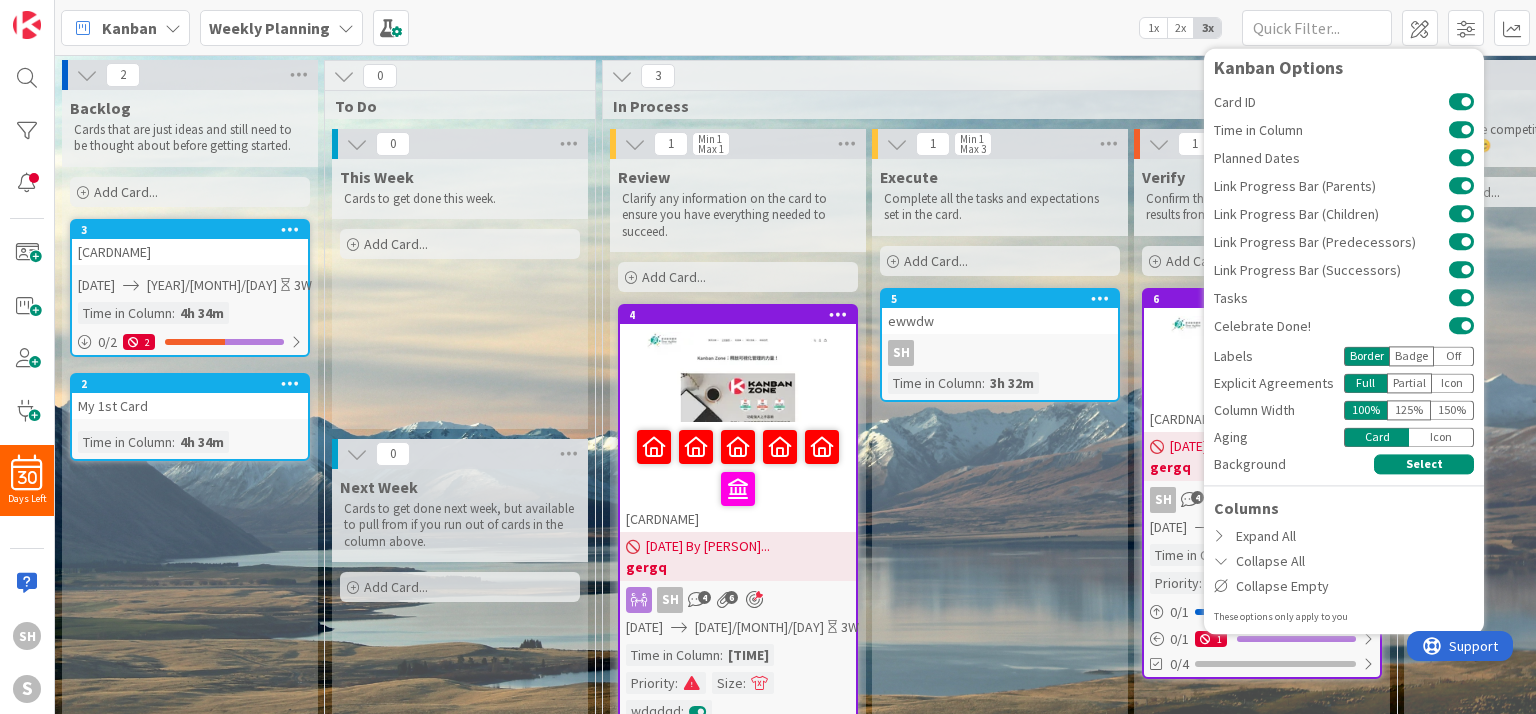 click on "125 %" at bounding box center [1409, 410] 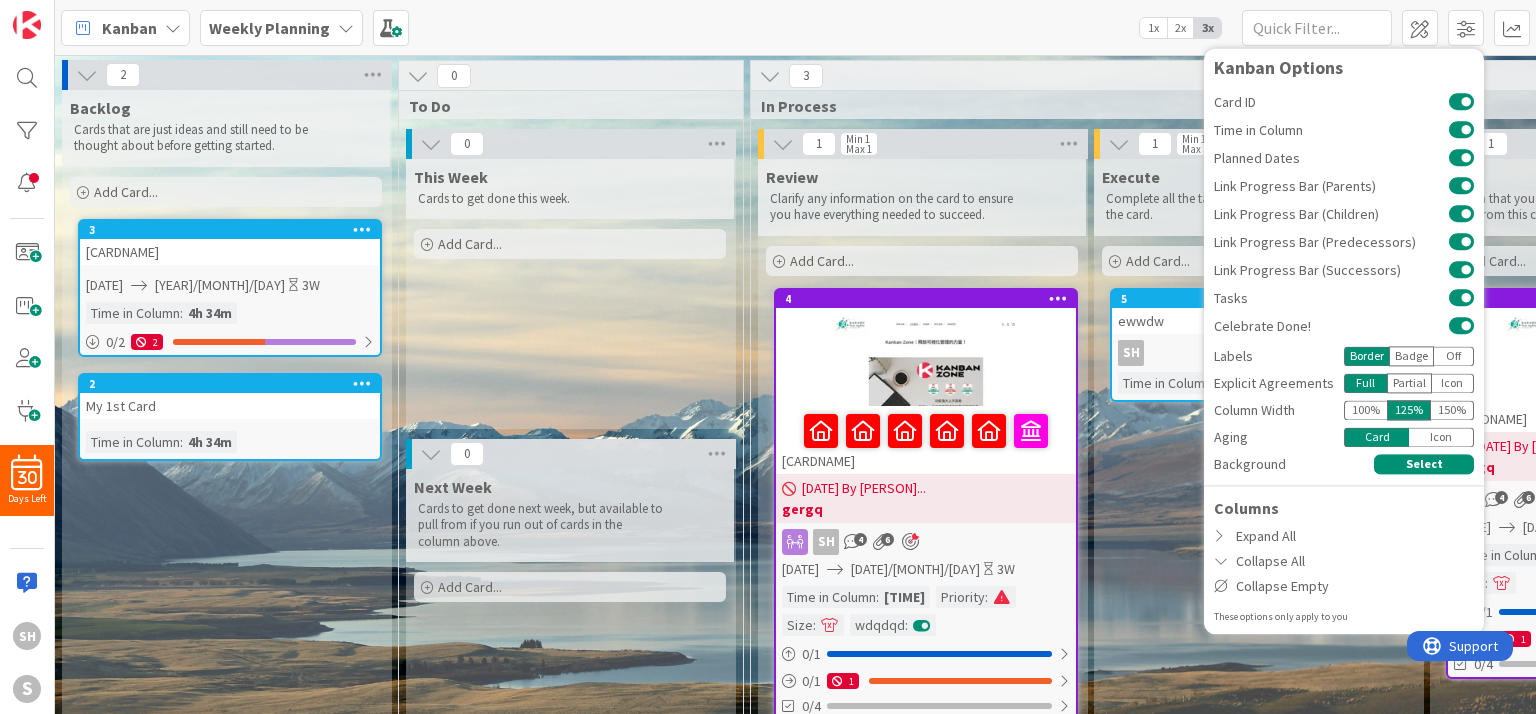 click on "150 %" at bounding box center [1452, 410] 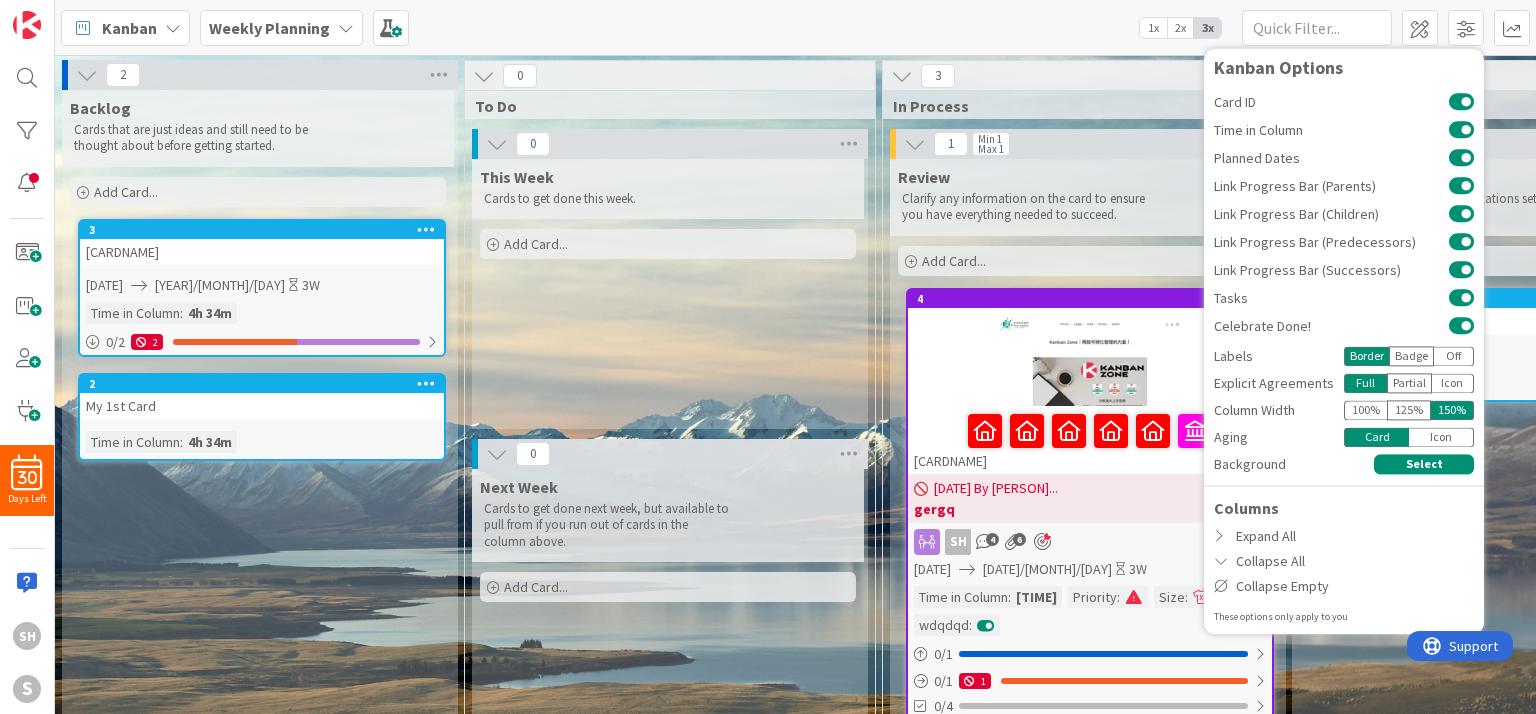 click on "Kanban My Zone Organization Select a single board Kanban List (Bulk Actions) Metrics Portfolio Forecast Select multiple boards Summary Table Calendar Learn more about Zones... Weekly Planning [NUM]x [NUM]x [NUM]x Kanban Options Card ID Time in Column Planned Dates Link Progress Bar (Parents) Link Progress Bar (Children) Link Progress Bar (Predecessors) Link Progress Bar (Successors) Tasks Celebrate Done! Labels Border Badge Off Explicit Agreements Full Partial Icon Column Width [NUM] % [NUM] % [NUM] % Aging Card Icon Background Select Columns Expand All Collapse All Collapse Empty These options only apply to you" at bounding box center [795, 27] 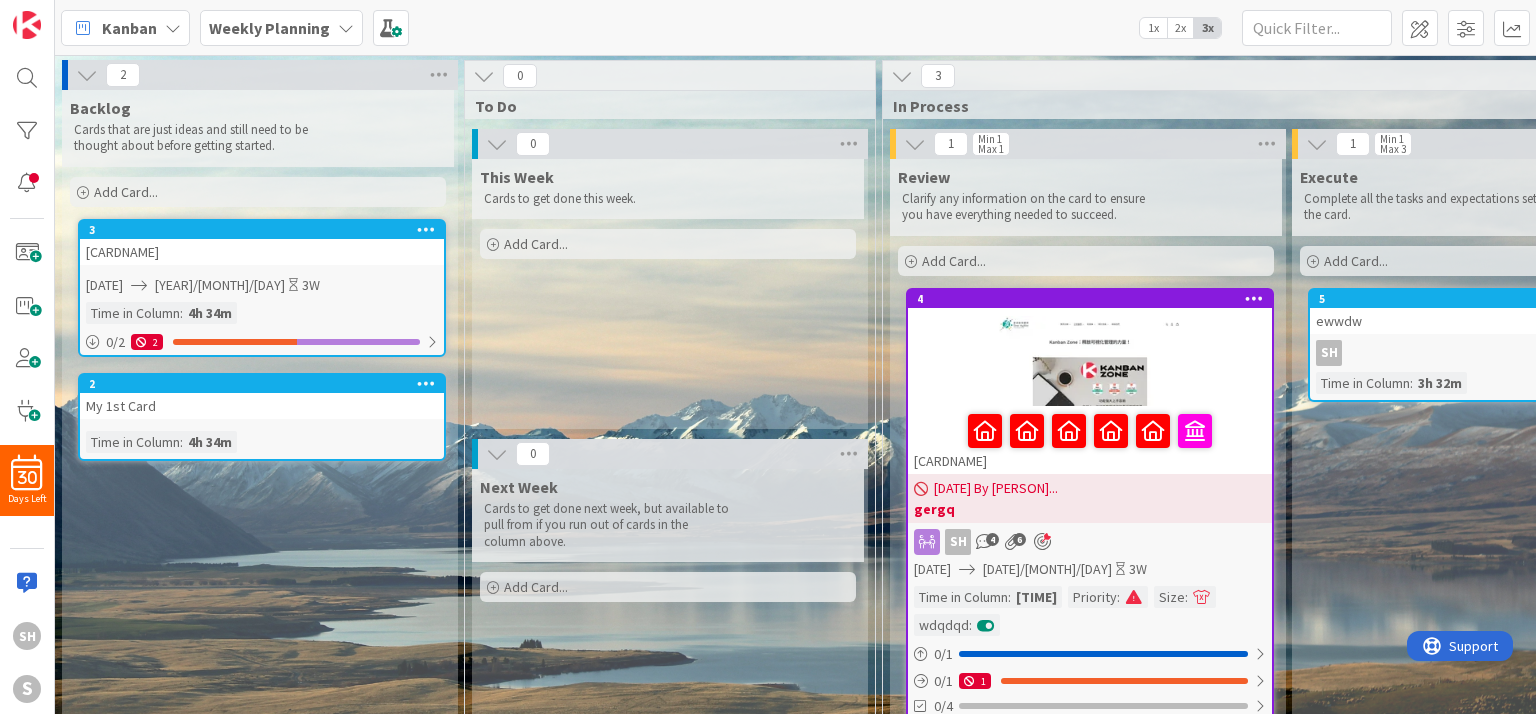 click on "2x" at bounding box center (1180, 28) 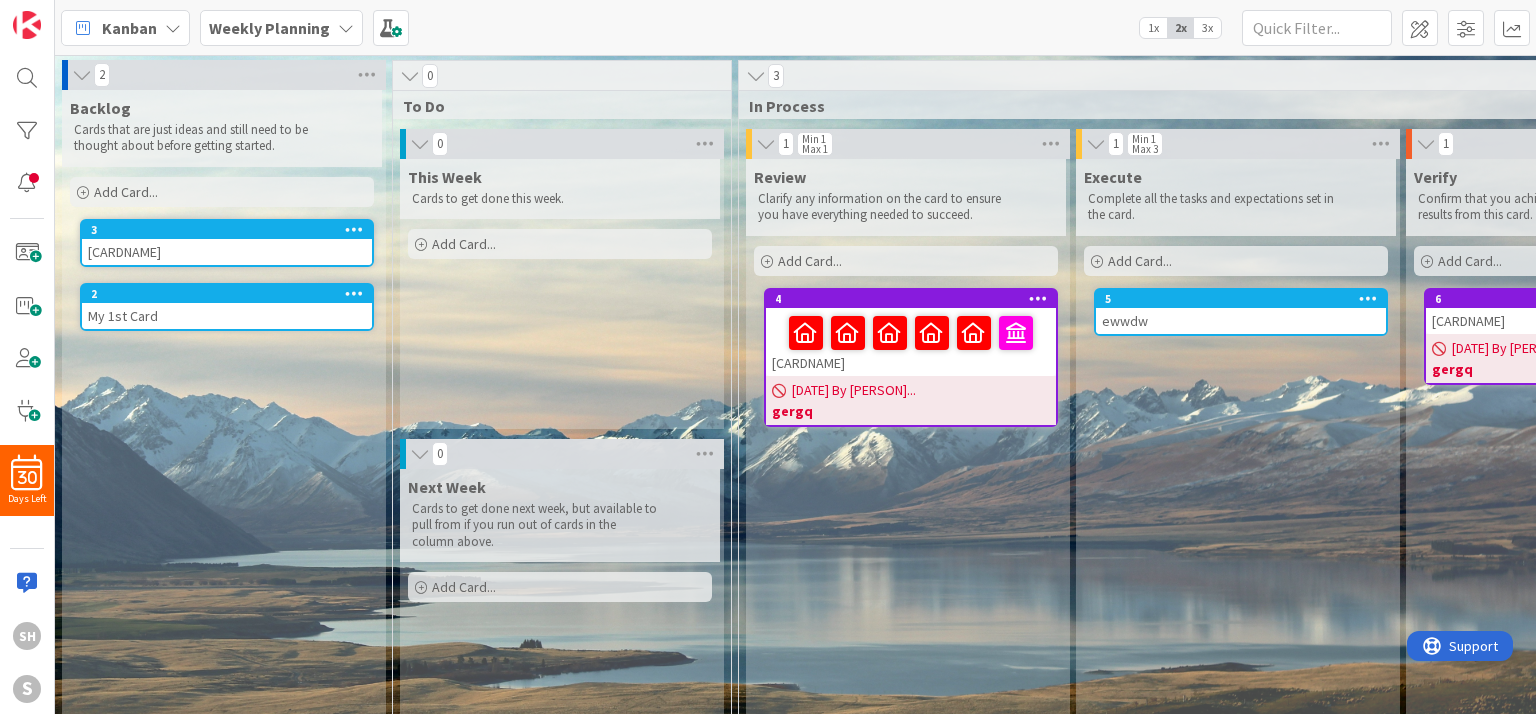 click on "1x" at bounding box center (1153, 28) 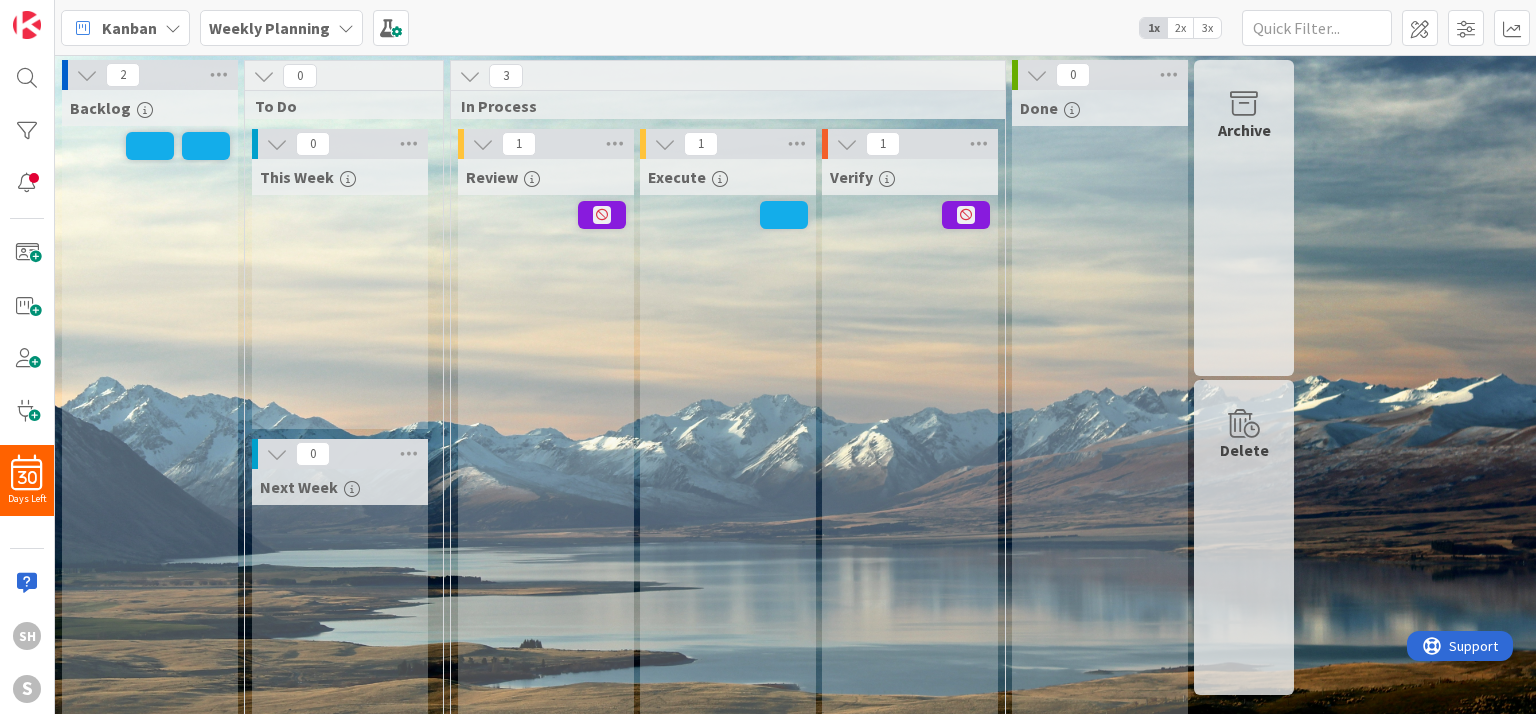 click on "2x" at bounding box center [1180, 28] 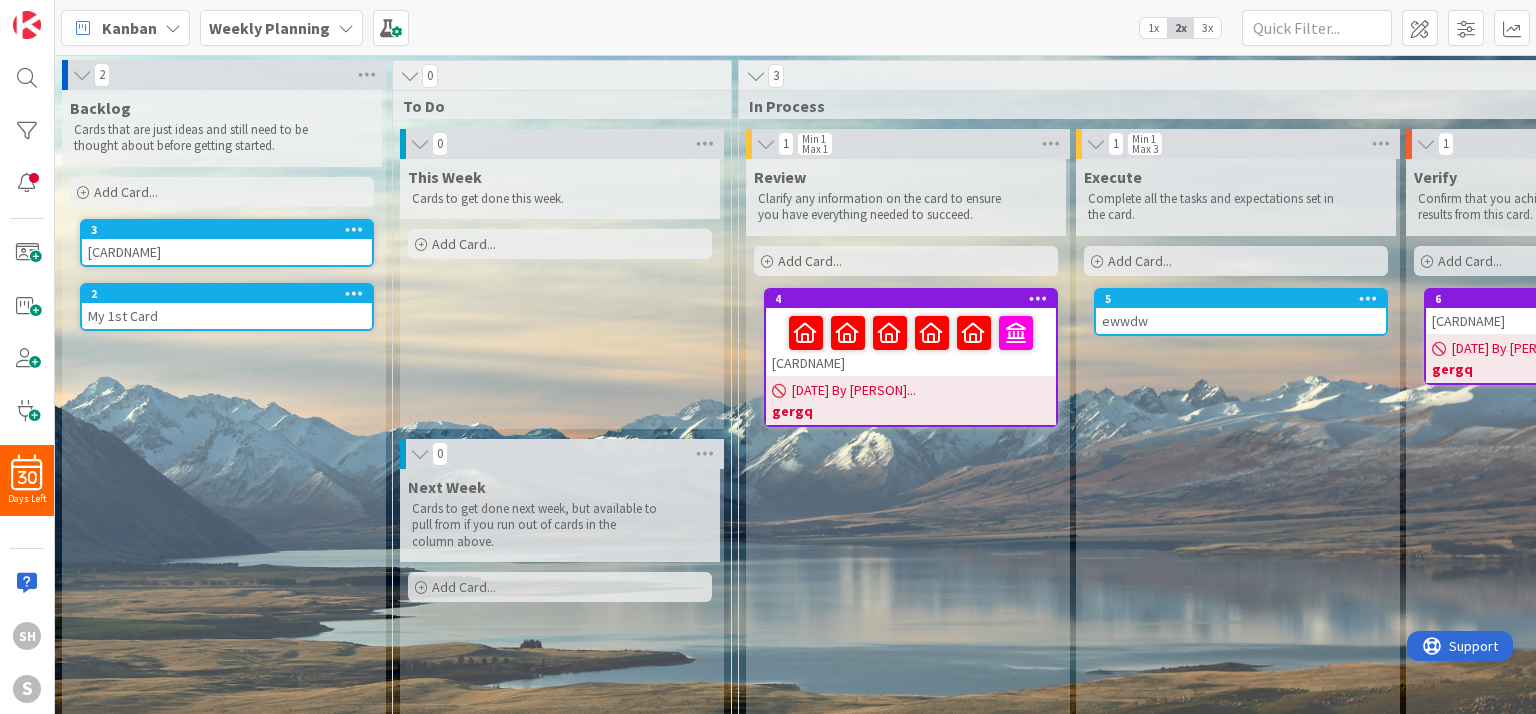 click on "3x" at bounding box center [1207, 28] 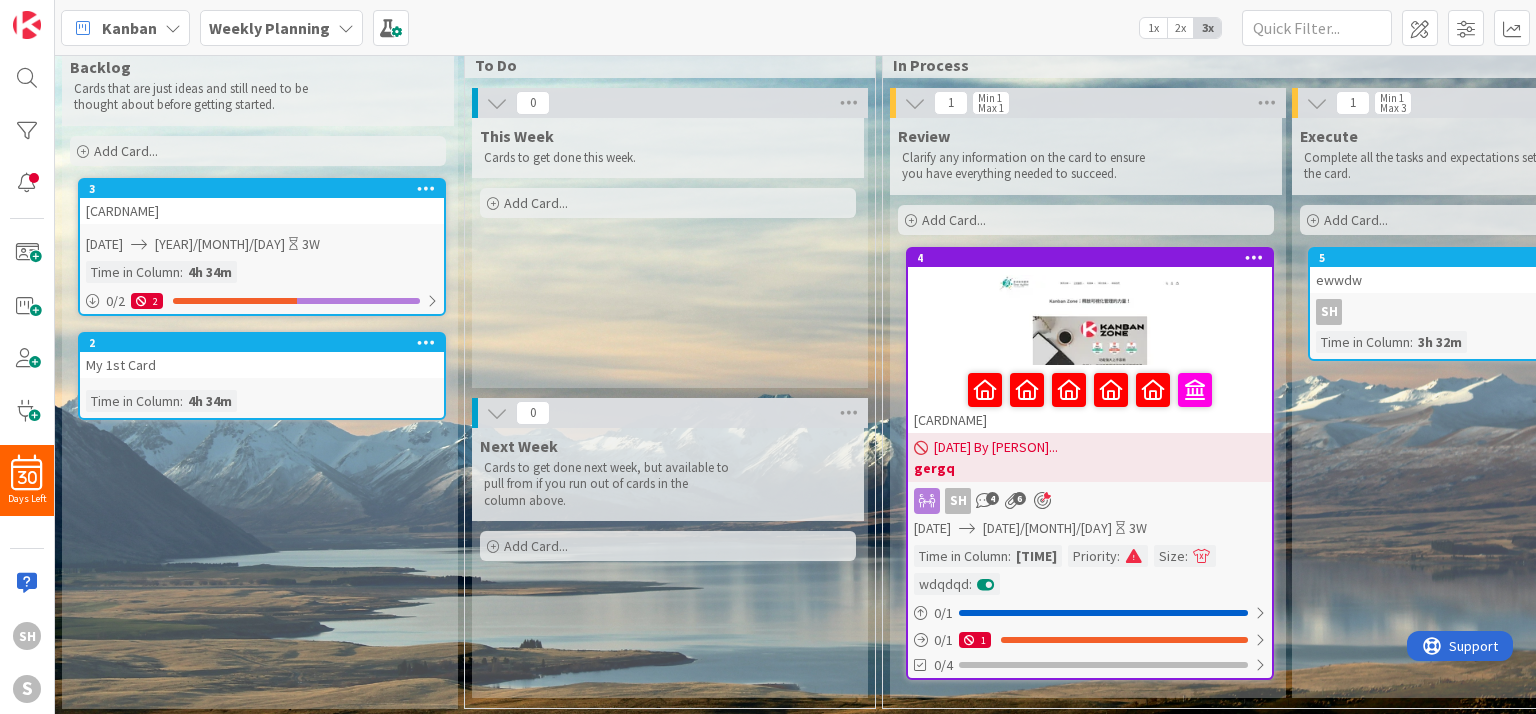 scroll, scrollTop: 60, scrollLeft: 0, axis: vertical 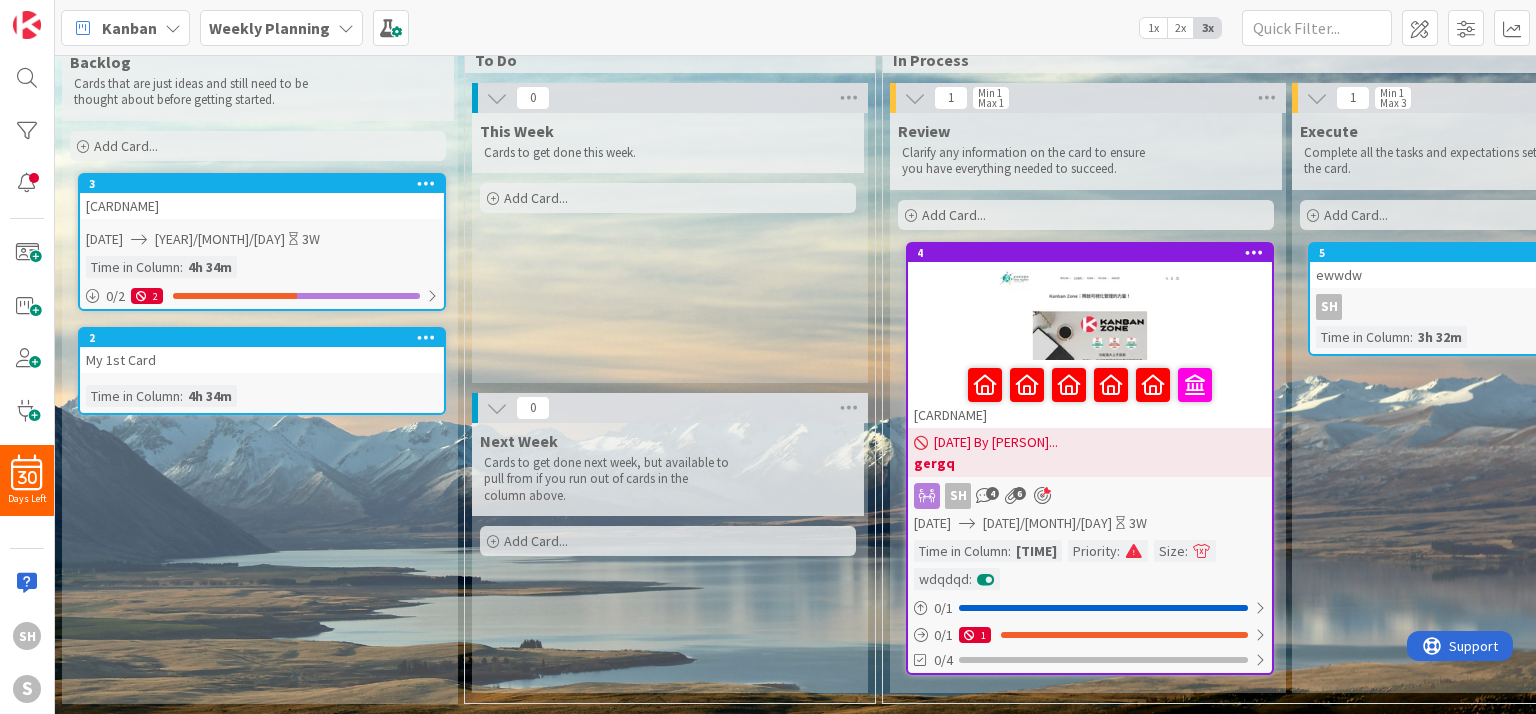 click on "gergq" at bounding box center [1090, 463] 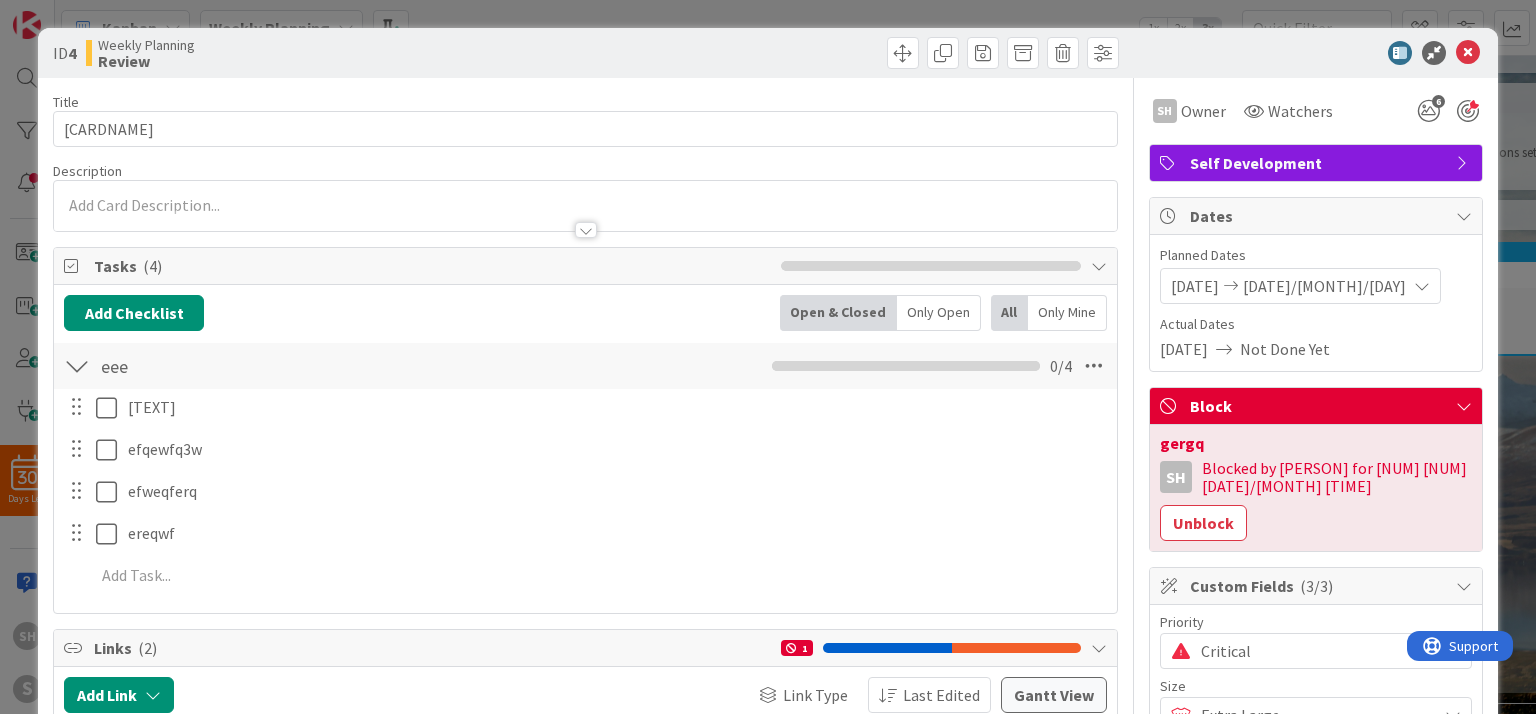 scroll, scrollTop: 0, scrollLeft: 0, axis: both 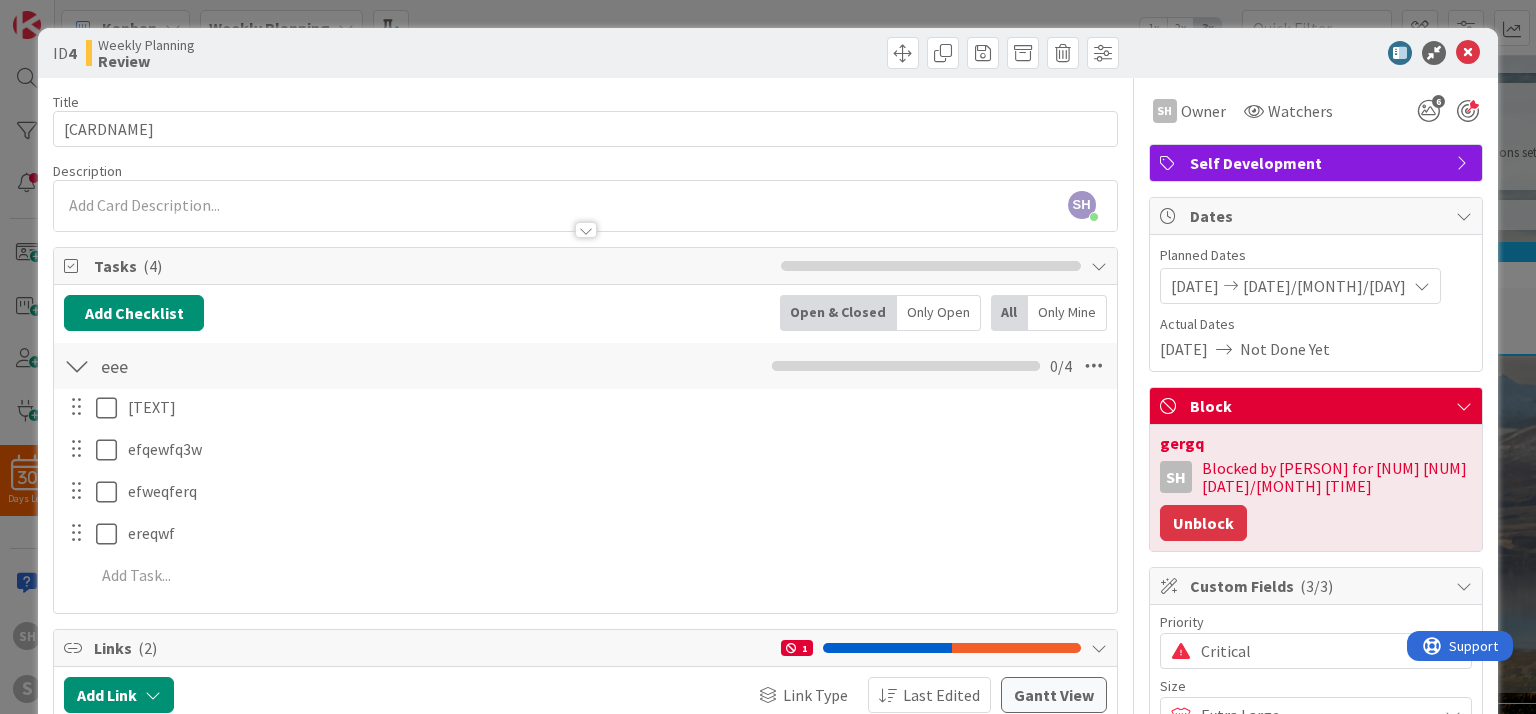 click on "Unblock" at bounding box center [1203, 523] 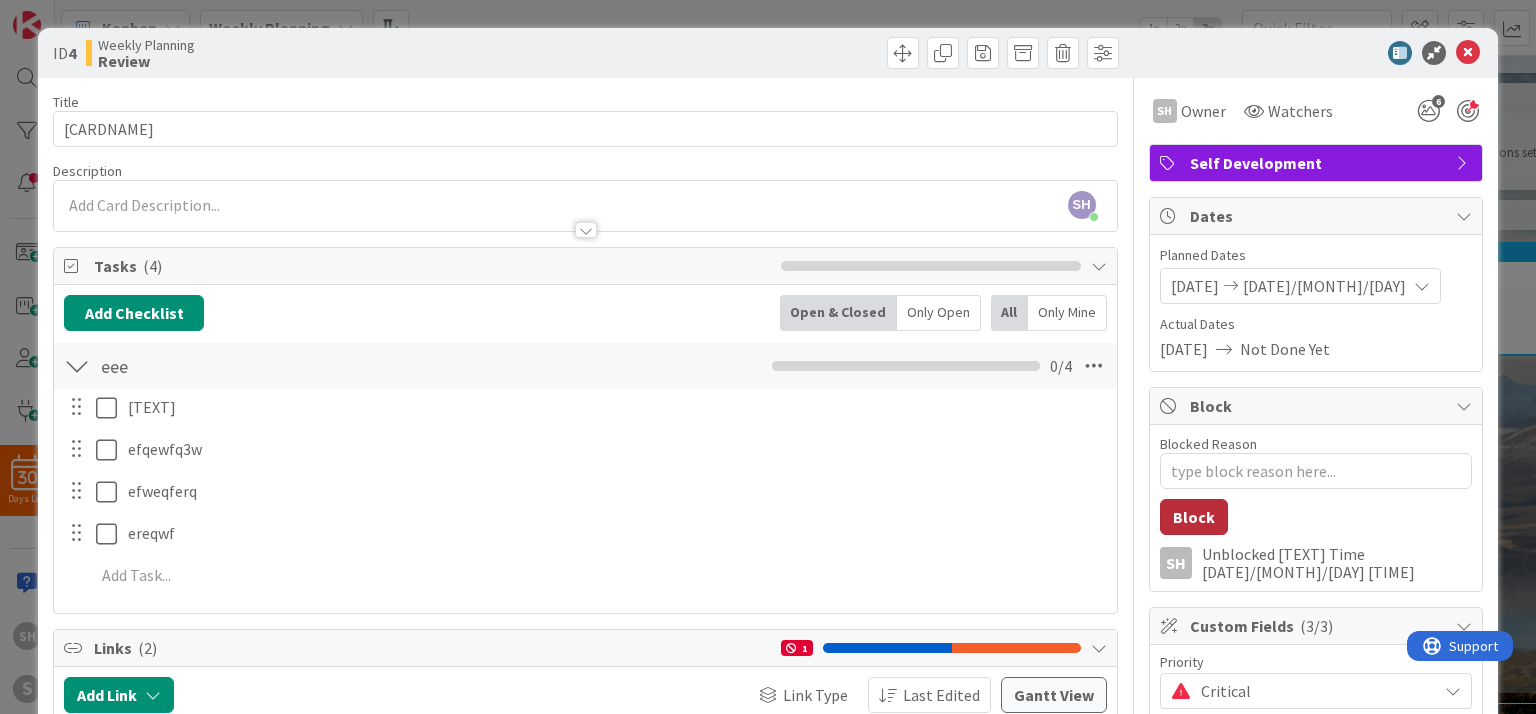 click on "Block" at bounding box center [1194, 517] 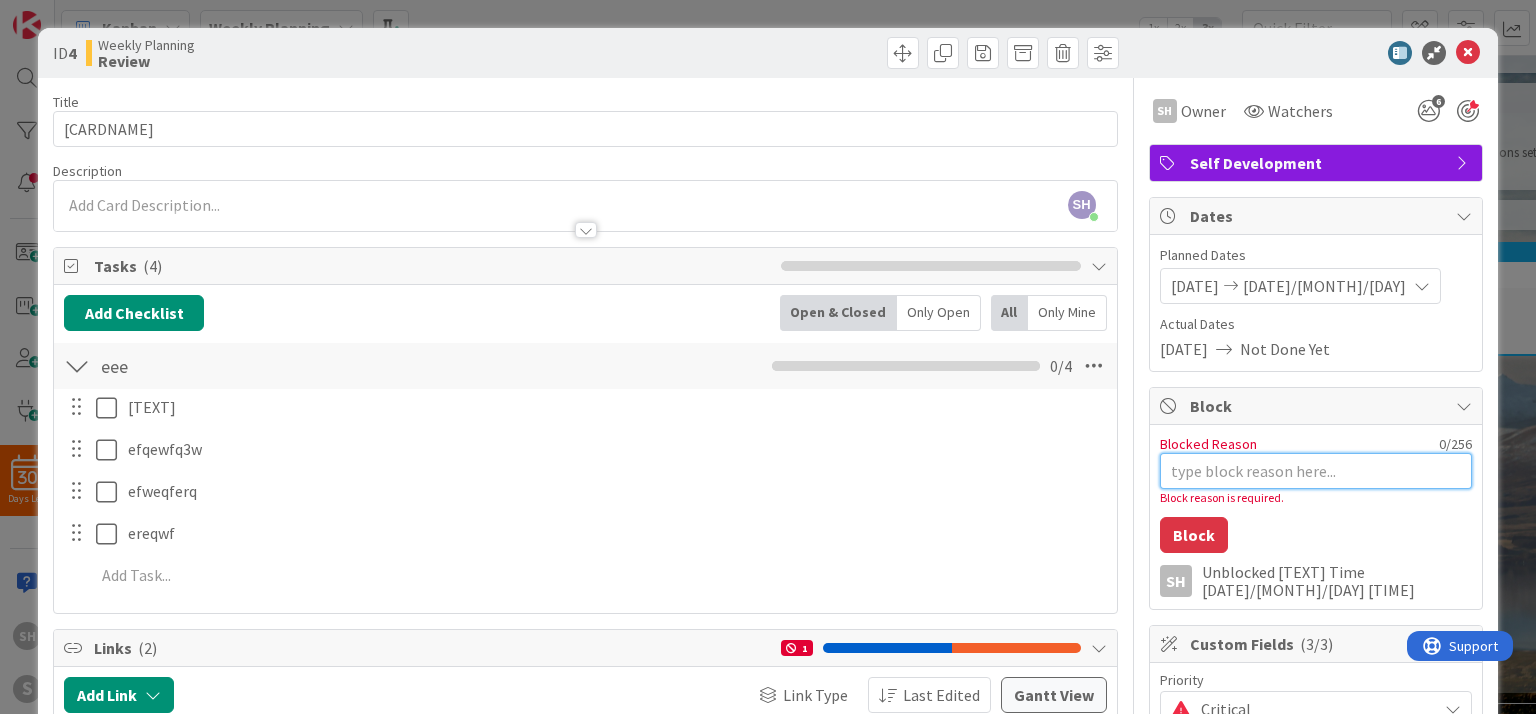 click on "Blocked Reason" at bounding box center [1316, 471] 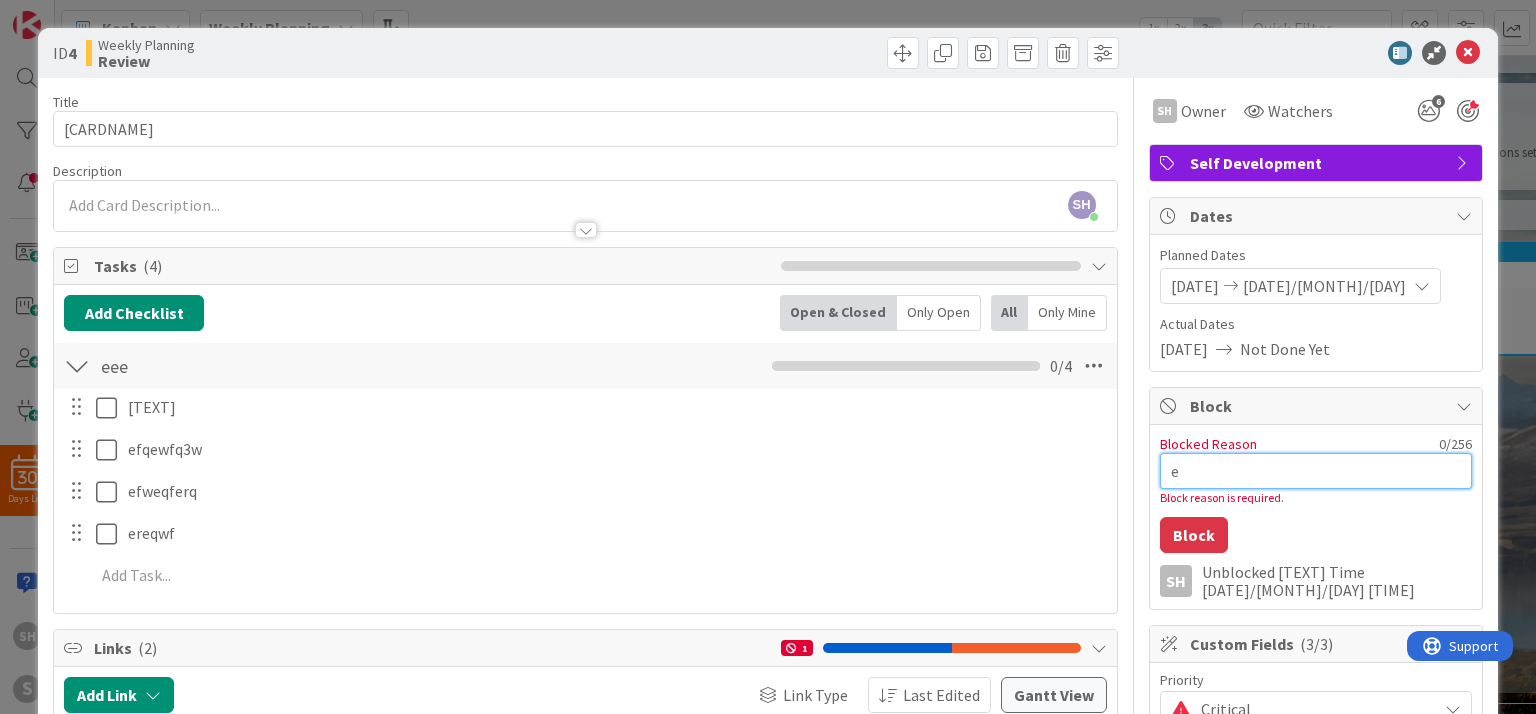 type on "x" 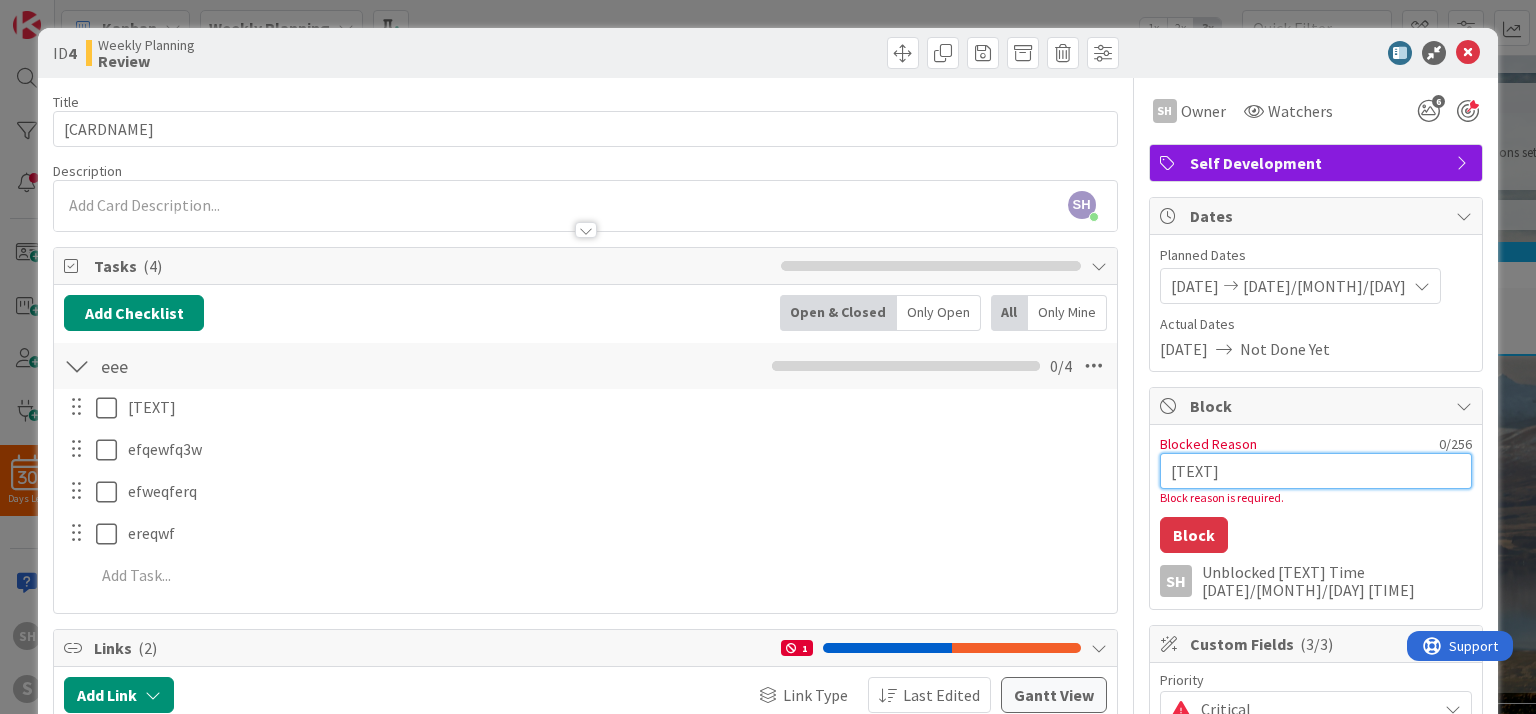 type on "[TEXT]" 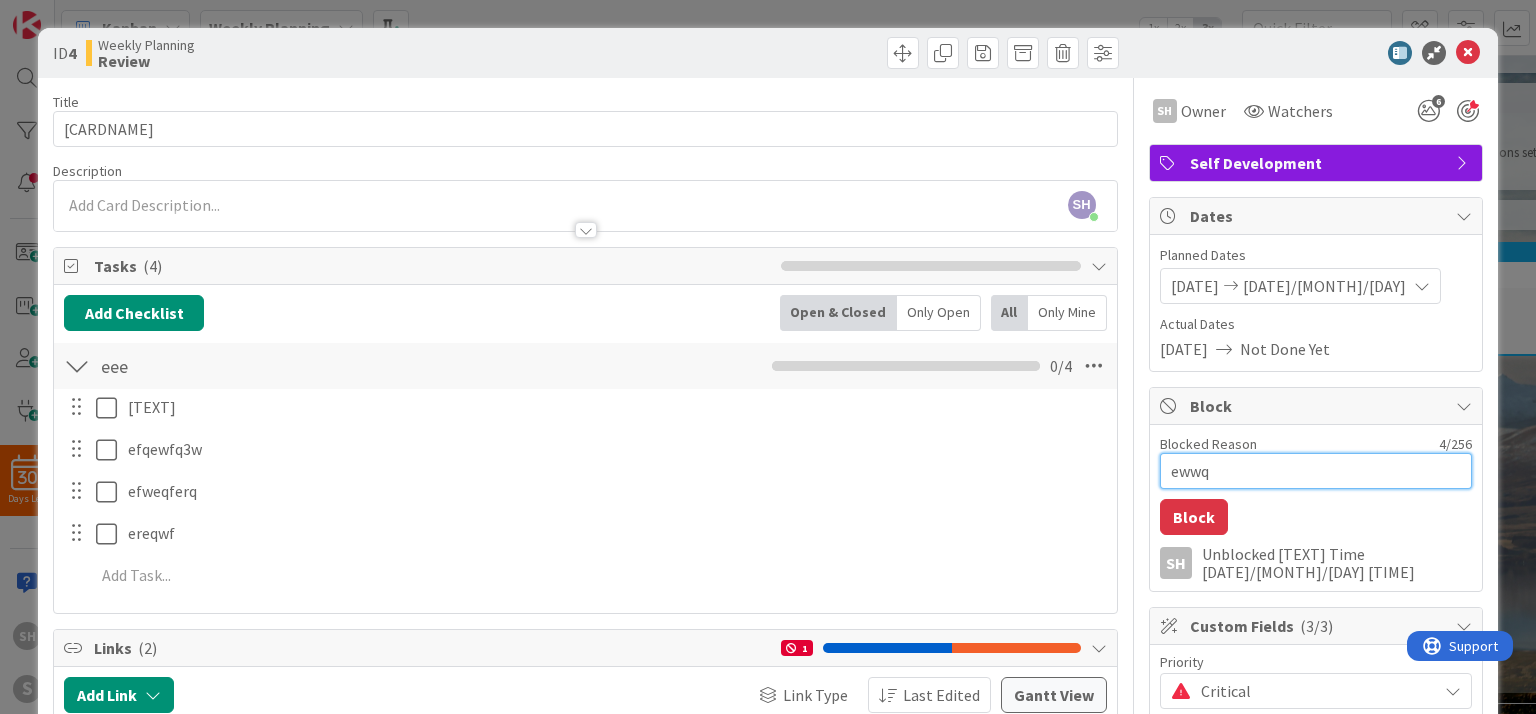 type on "ewwqd" 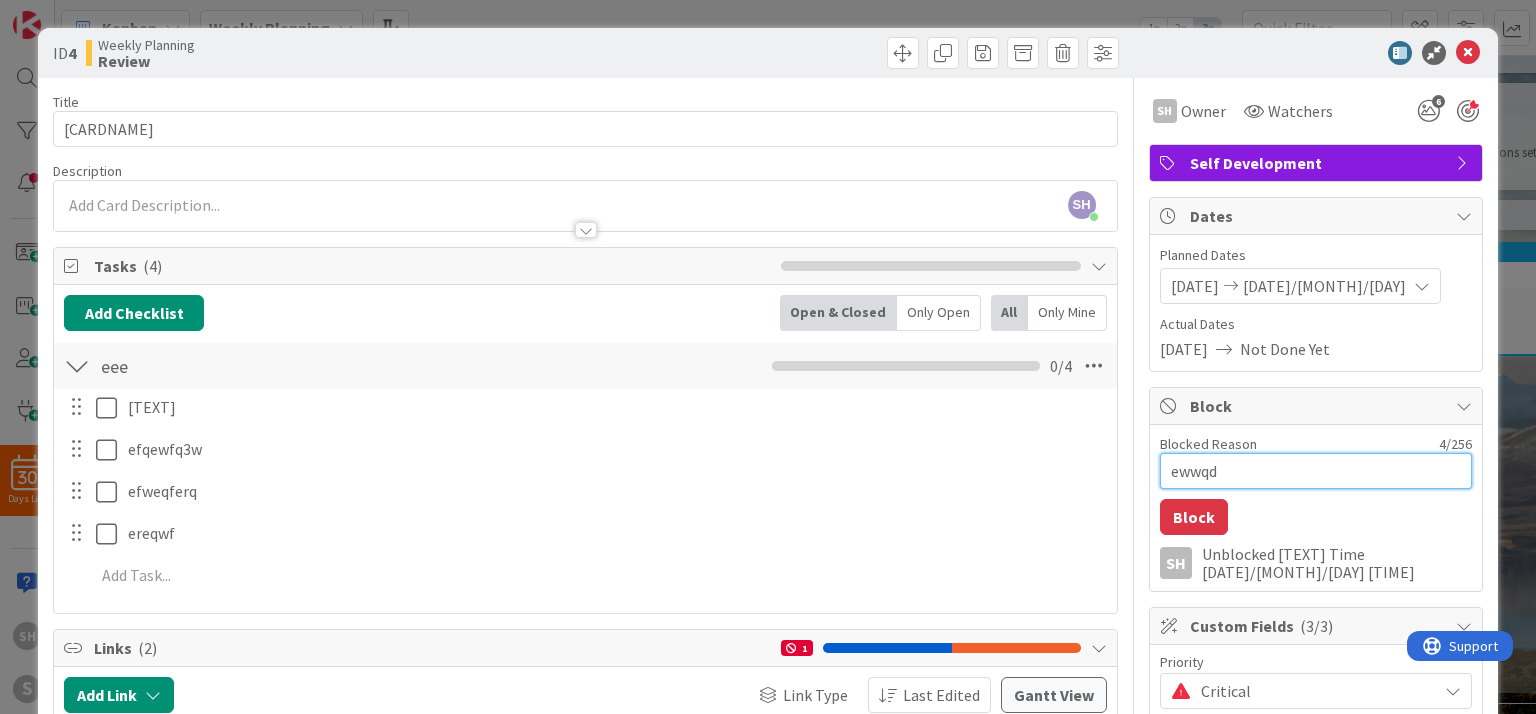 type on "x" 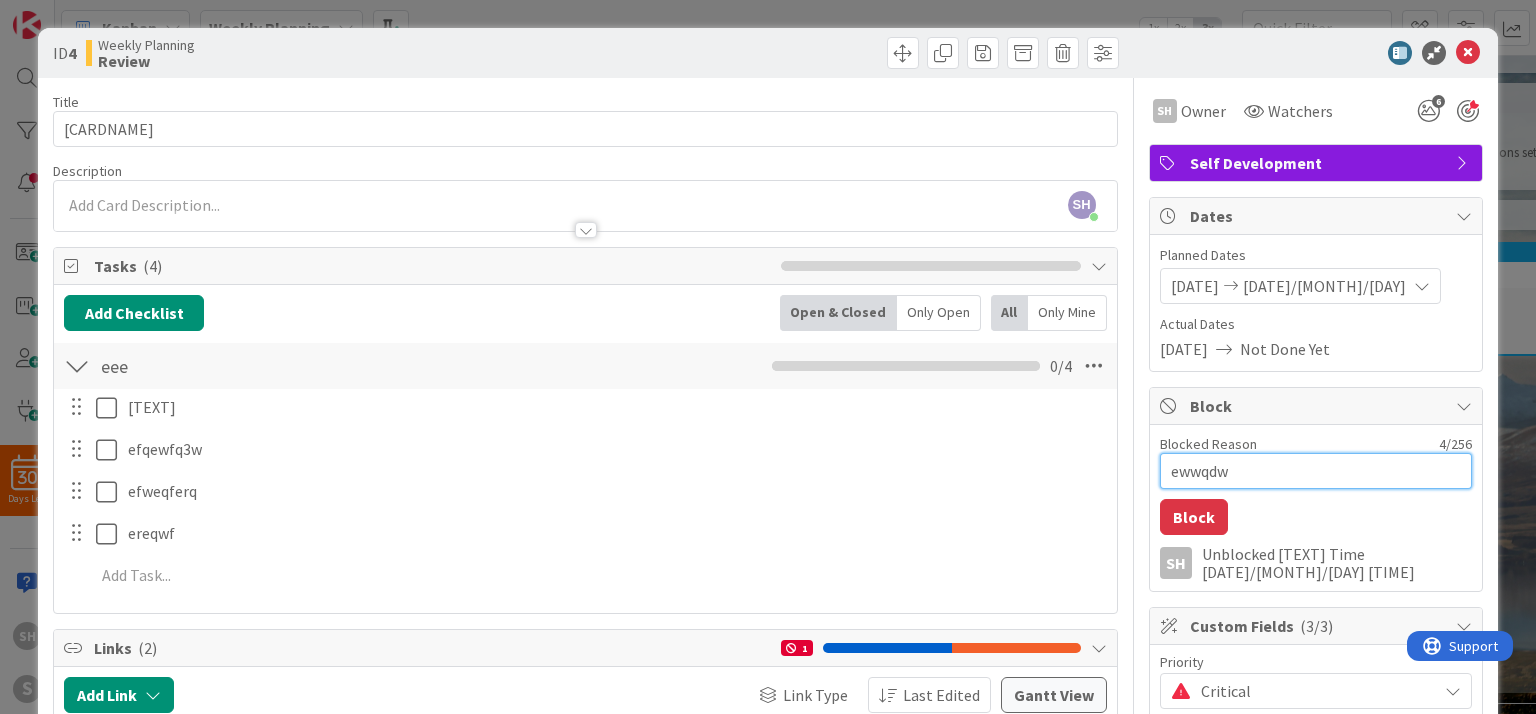 type on "x" 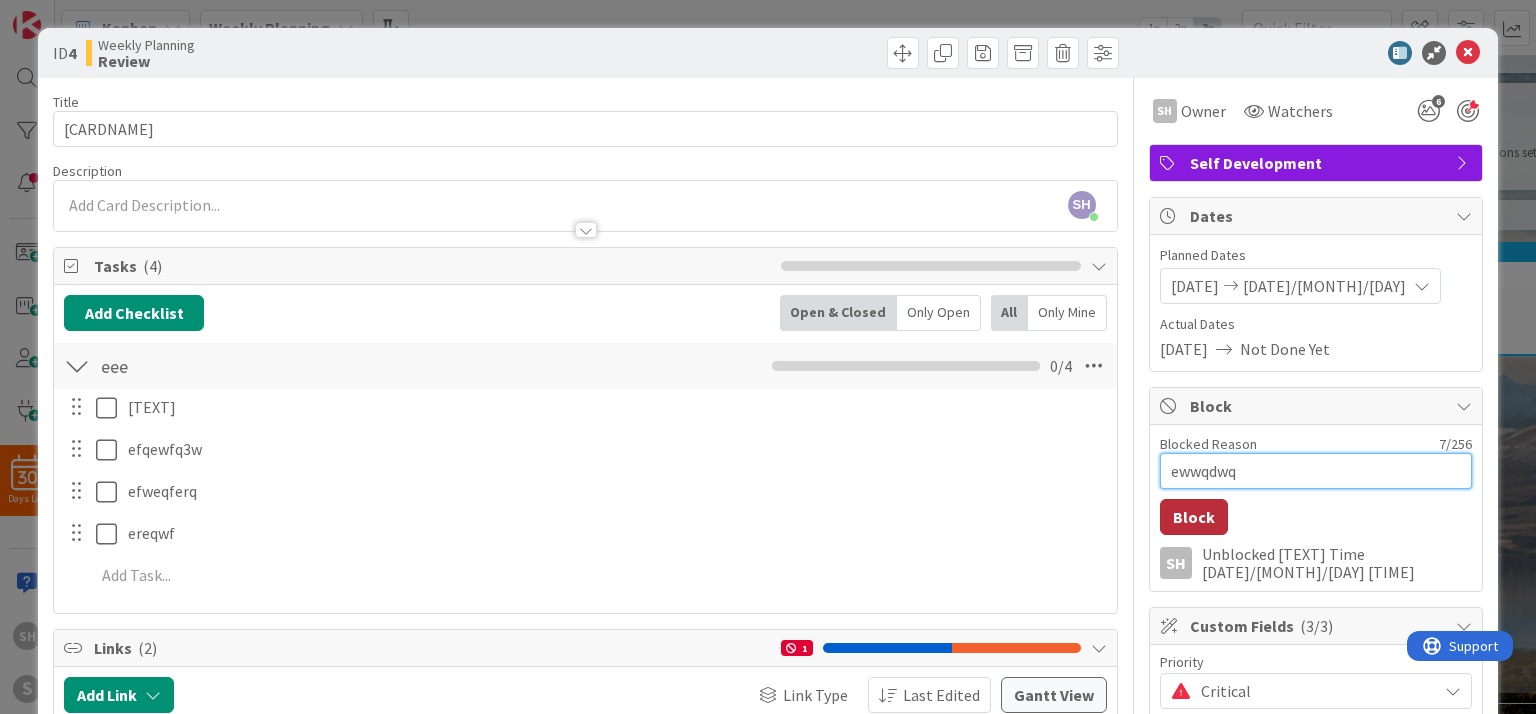 type on "ewwqdwq" 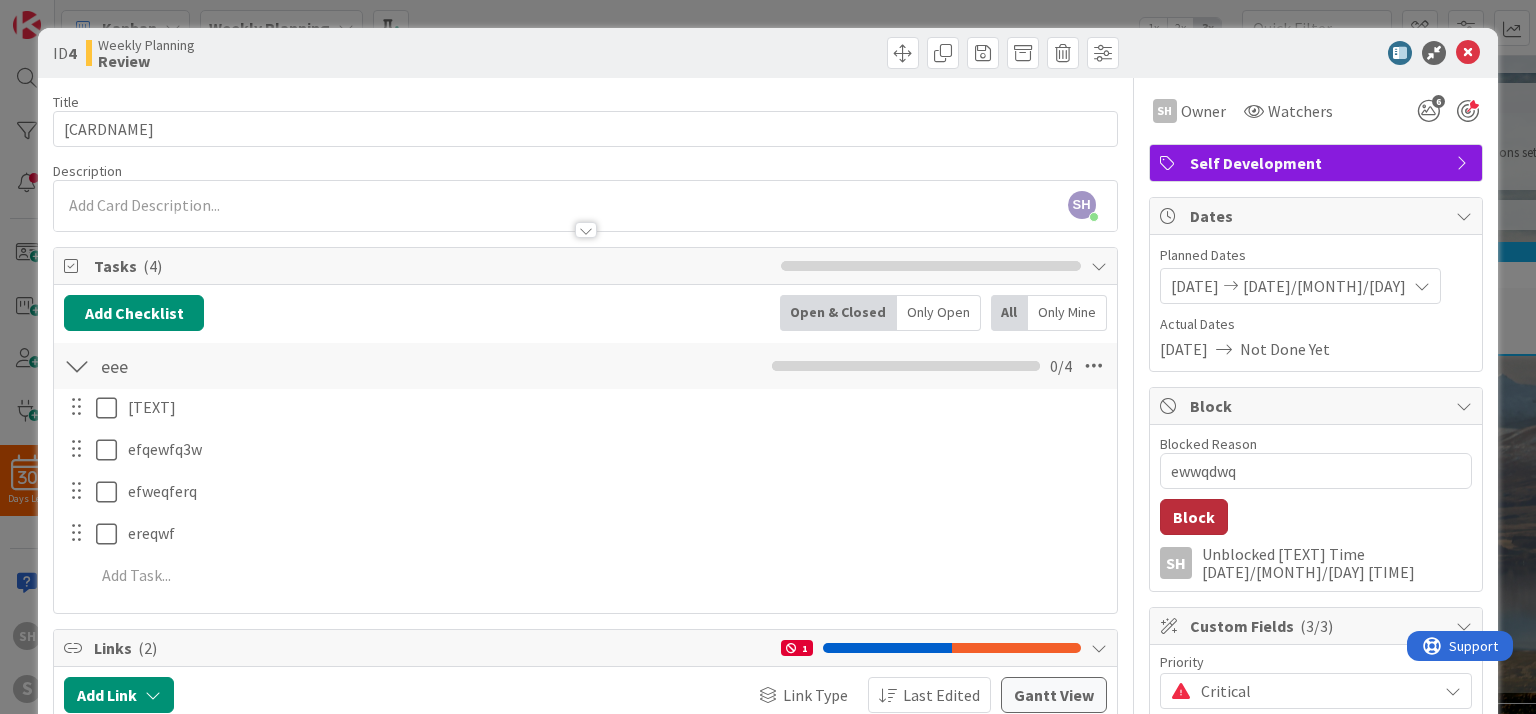 click on "Block" at bounding box center (1194, 517) 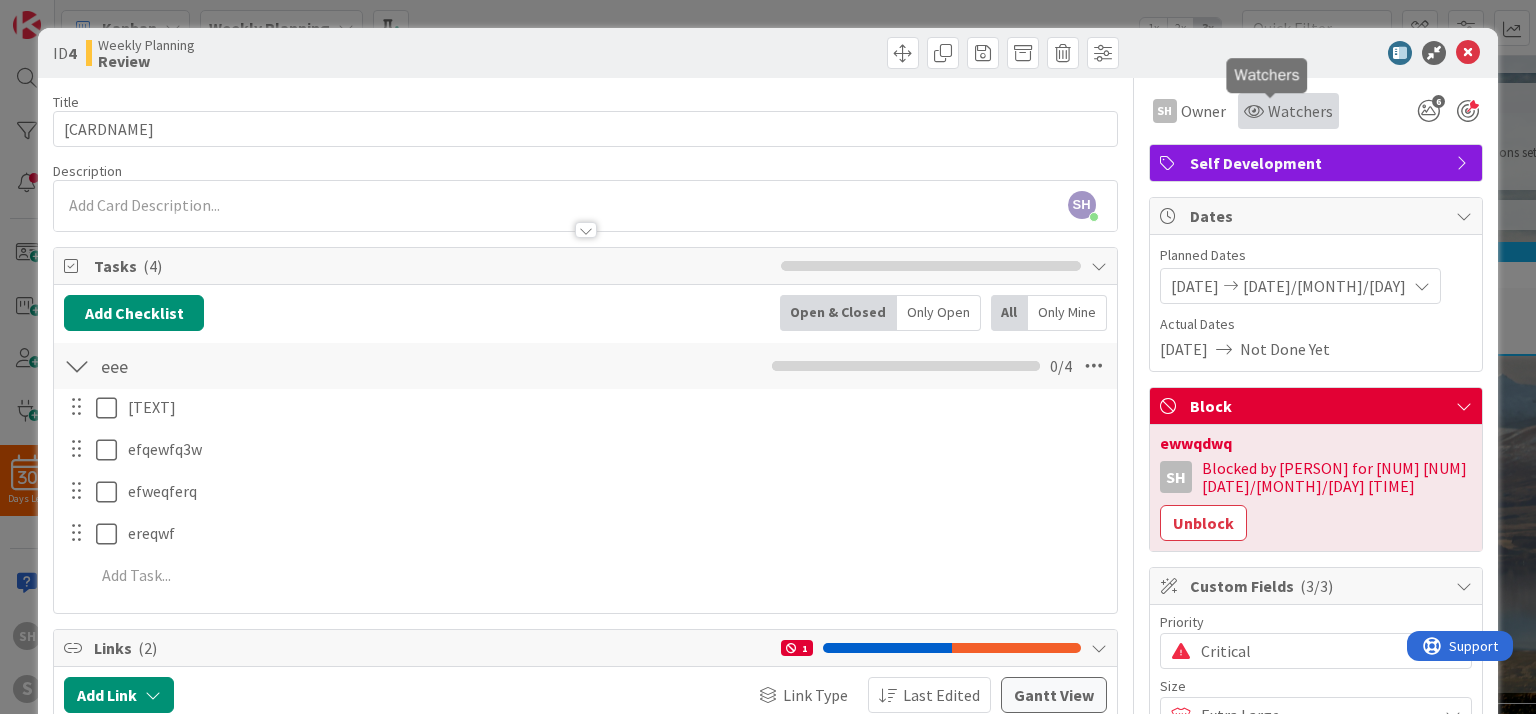 click on "Watchers" at bounding box center [1300, 111] 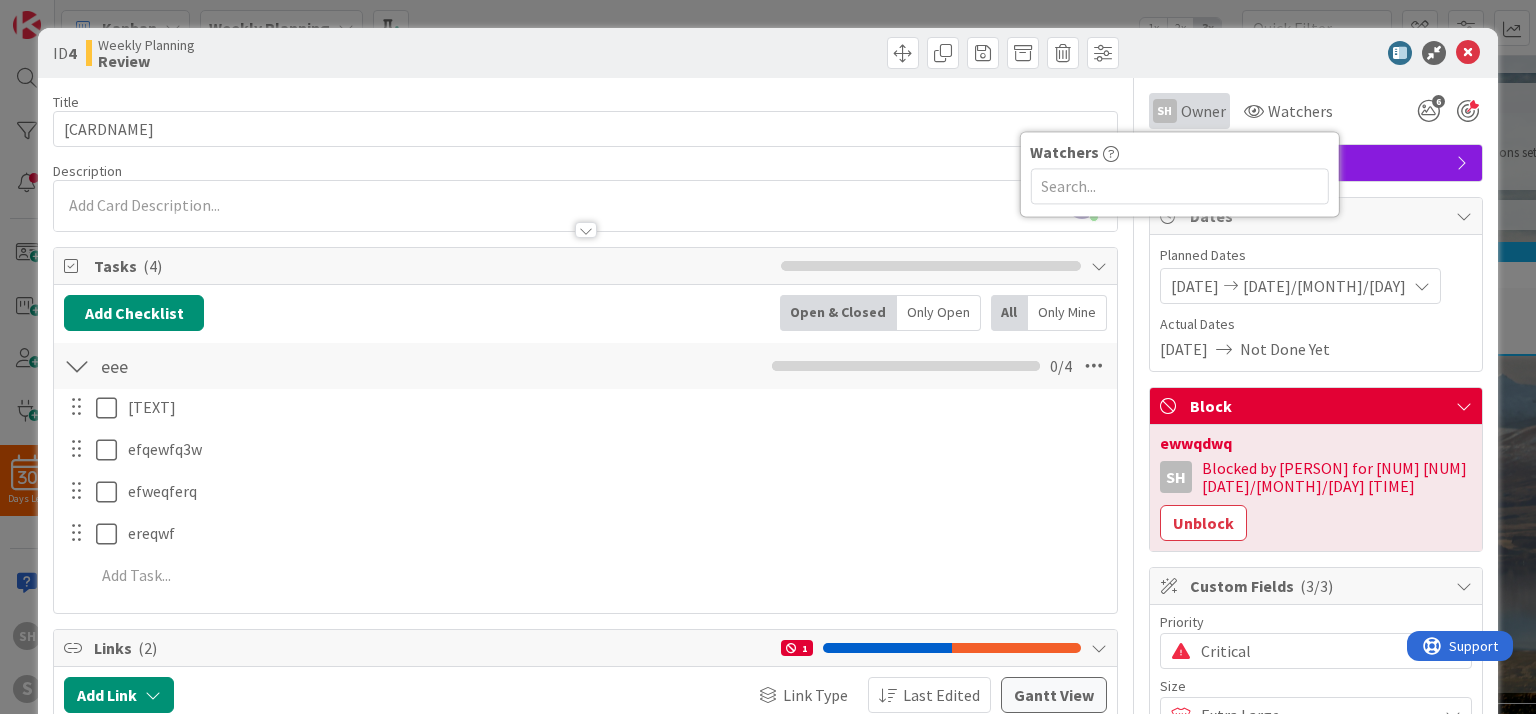 click on "Owner" at bounding box center [1203, 111] 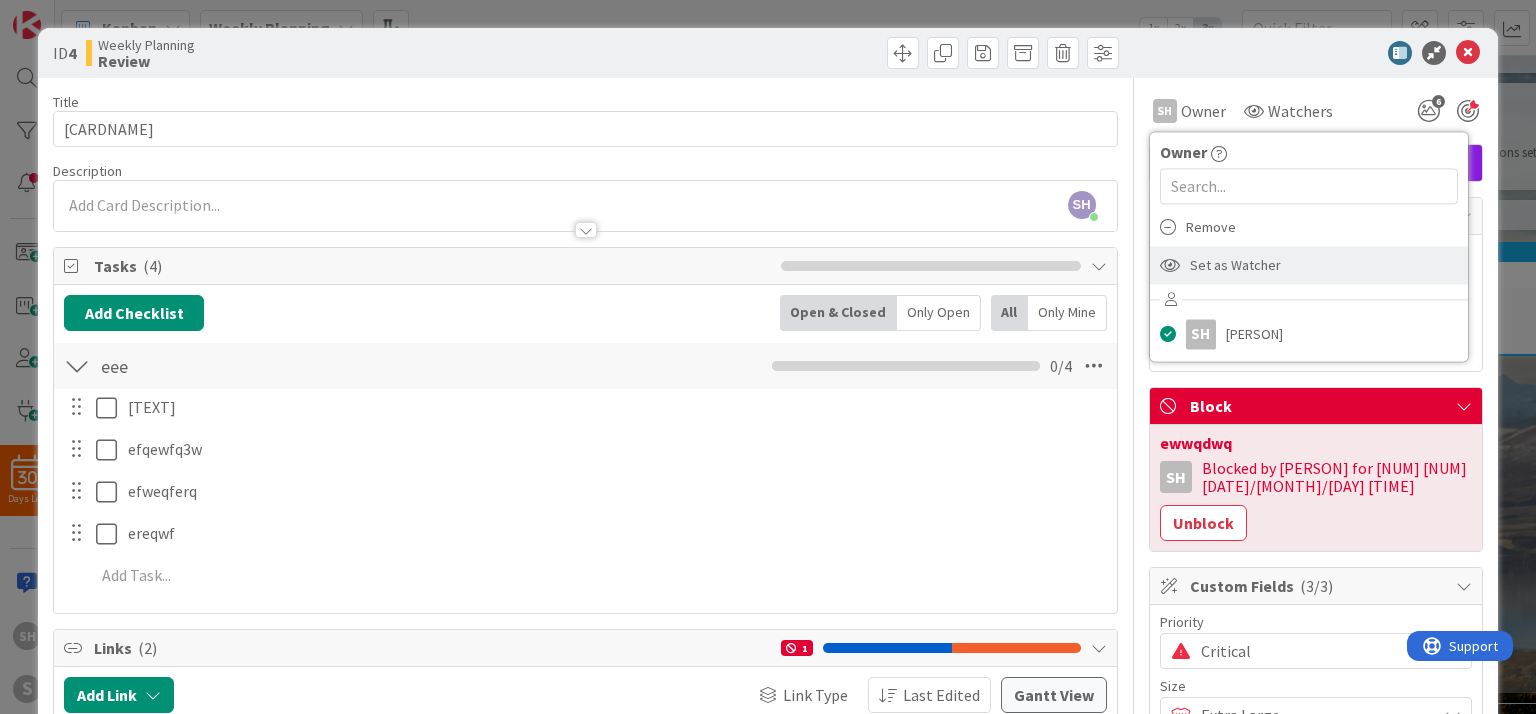 click on "Set as Watcher" at bounding box center [1235, 265] 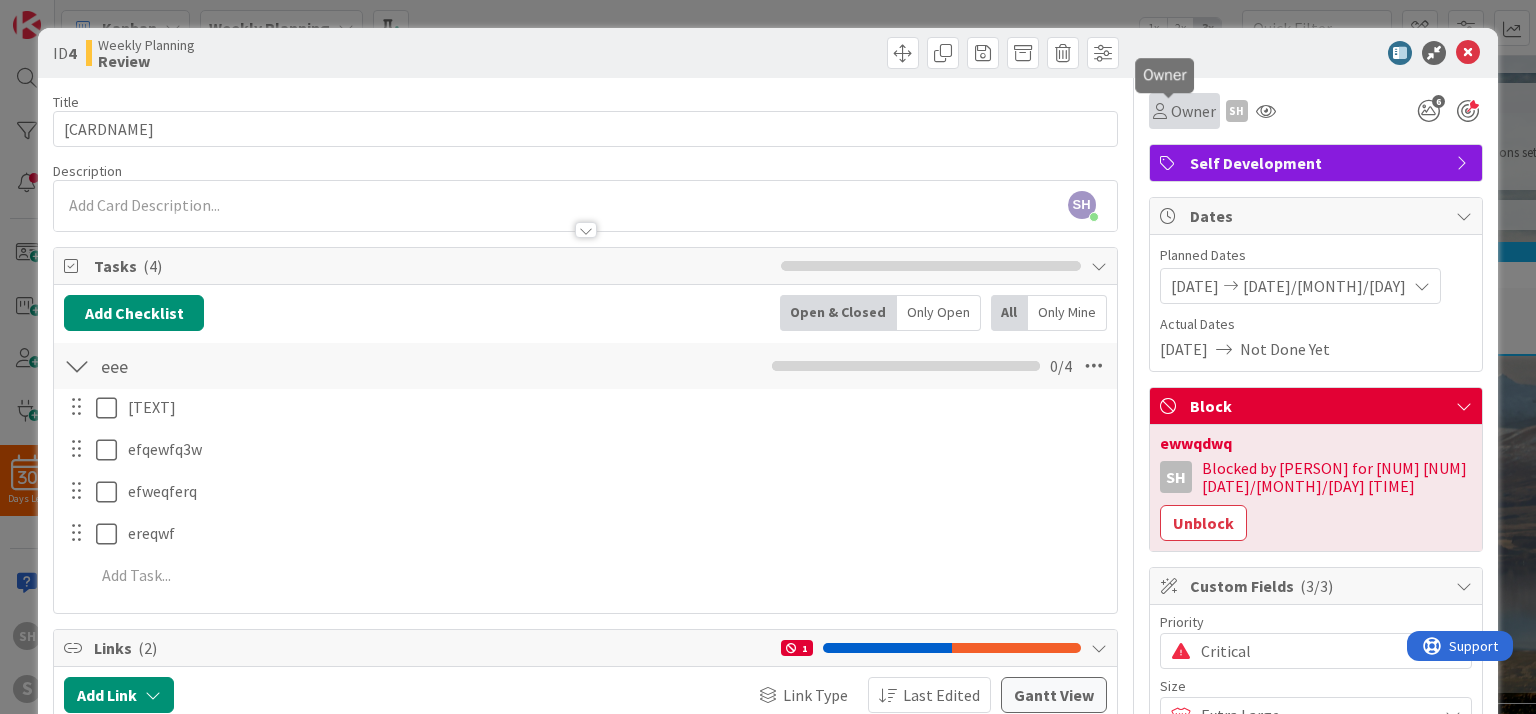 click on "Owner" at bounding box center (1193, 111) 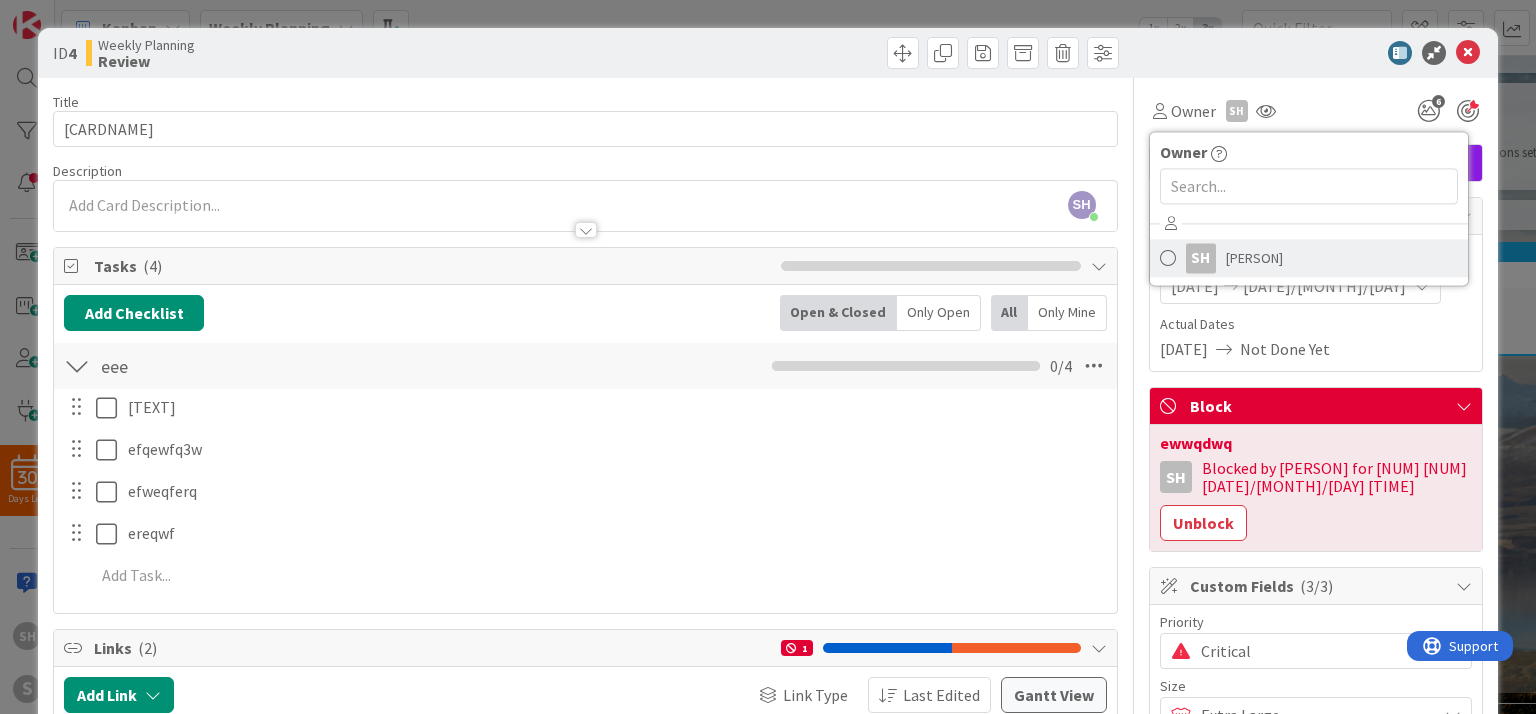 click on "[PERSON]" at bounding box center [1254, 258] 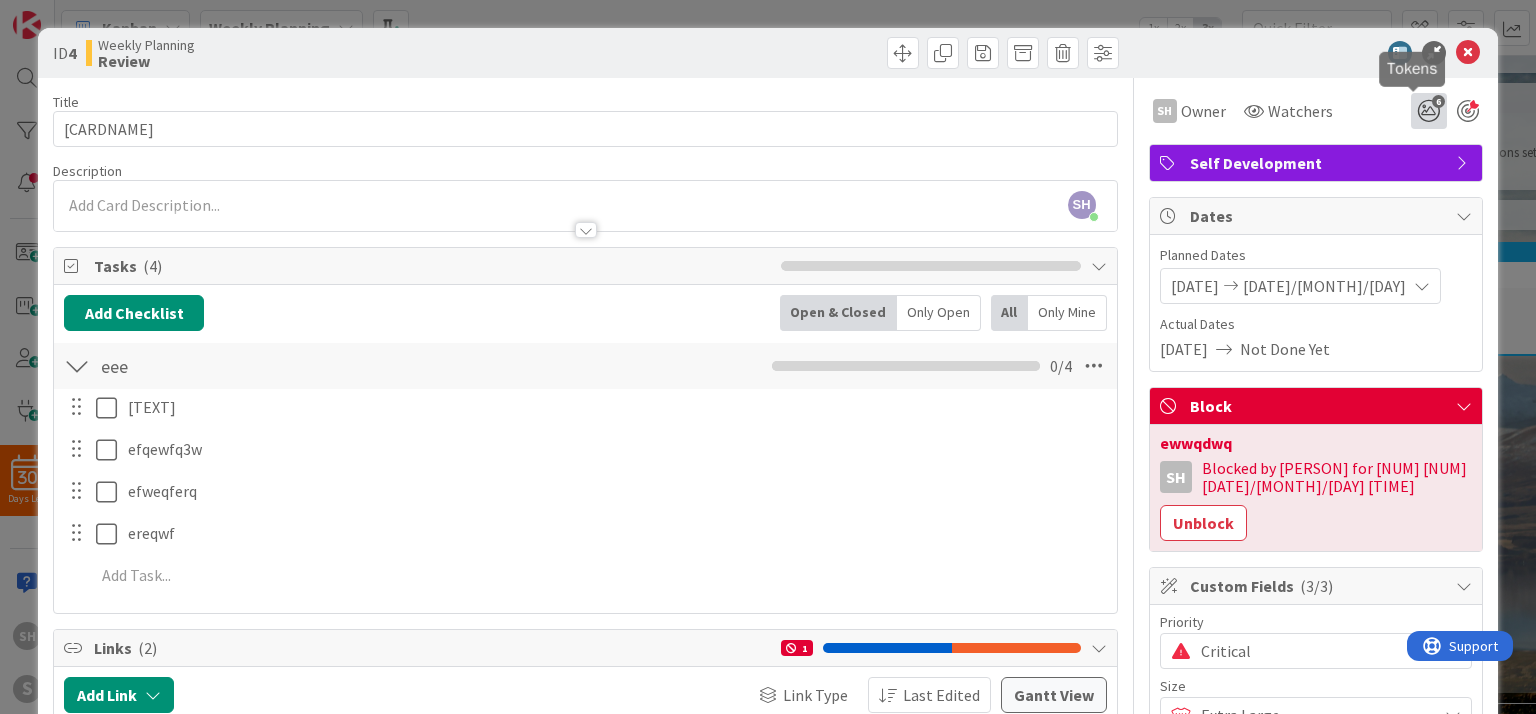 click on "6" at bounding box center (1429, 111) 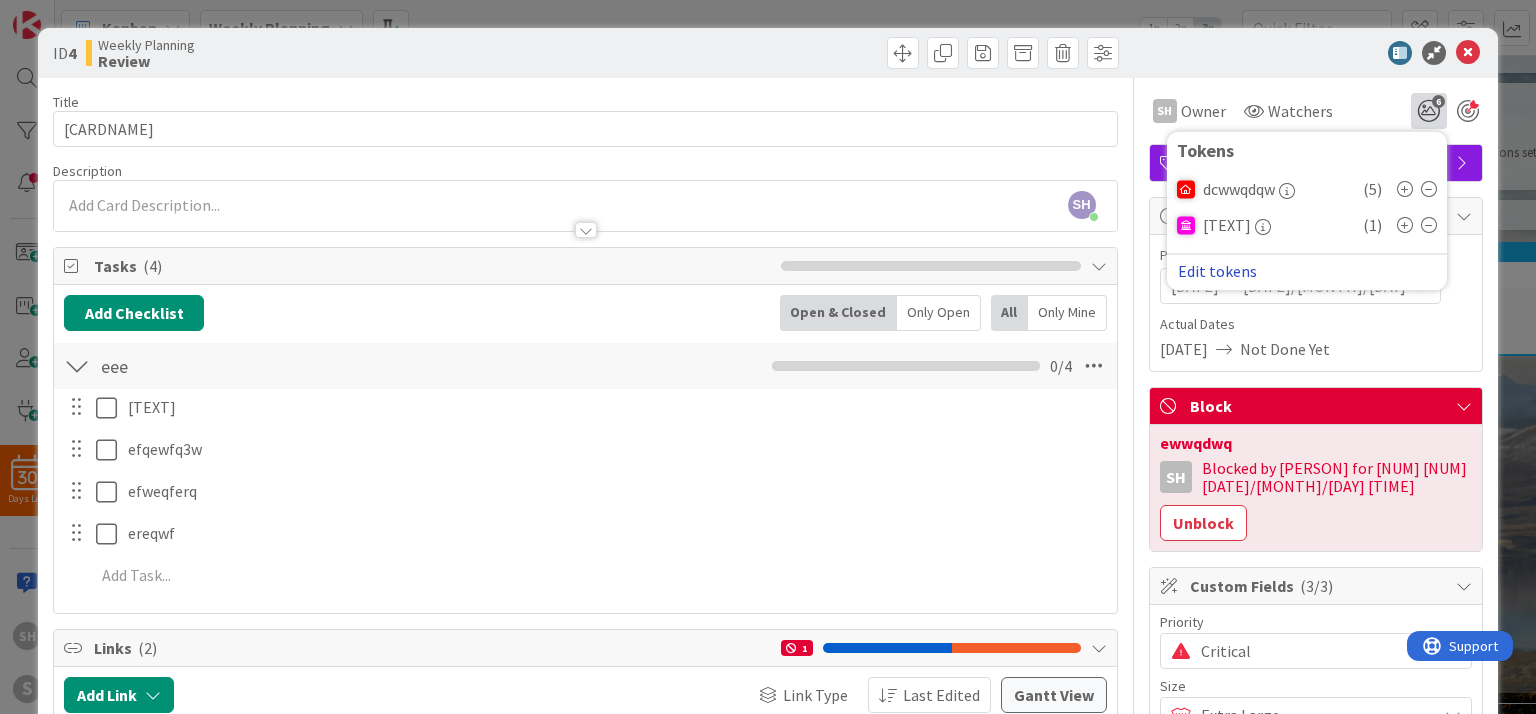 click on "Edit tokens" at bounding box center [1217, 271] 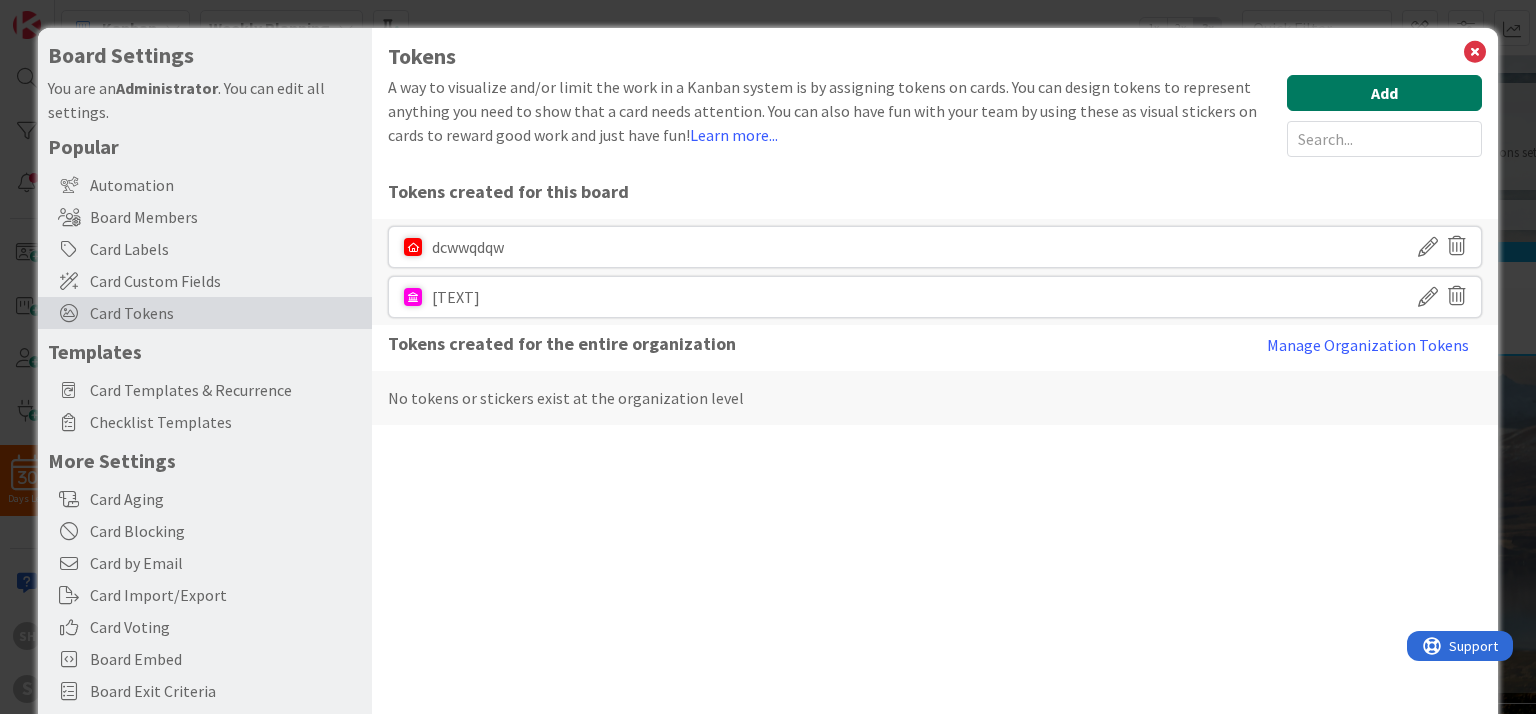 click on "Add" at bounding box center [1384, 93] 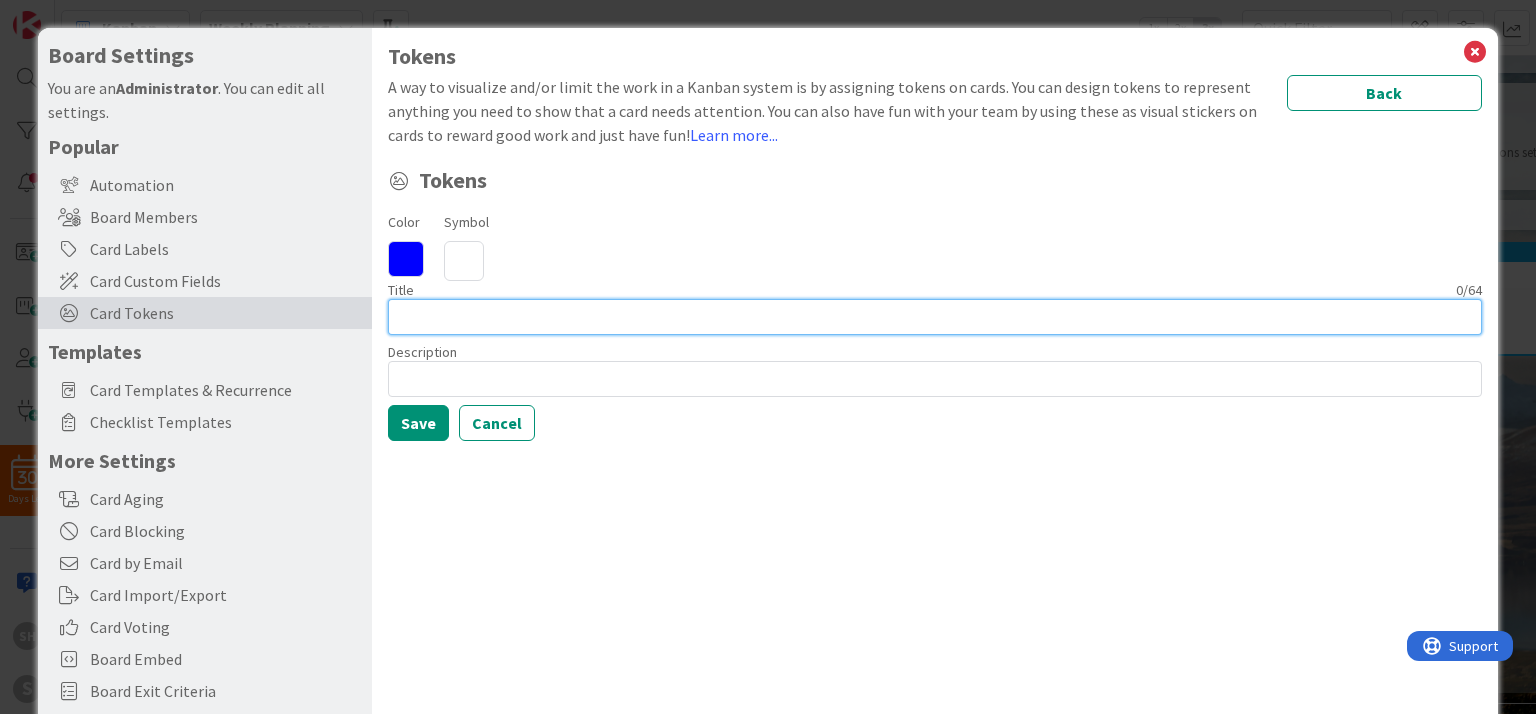 click at bounding box center [934, 317] 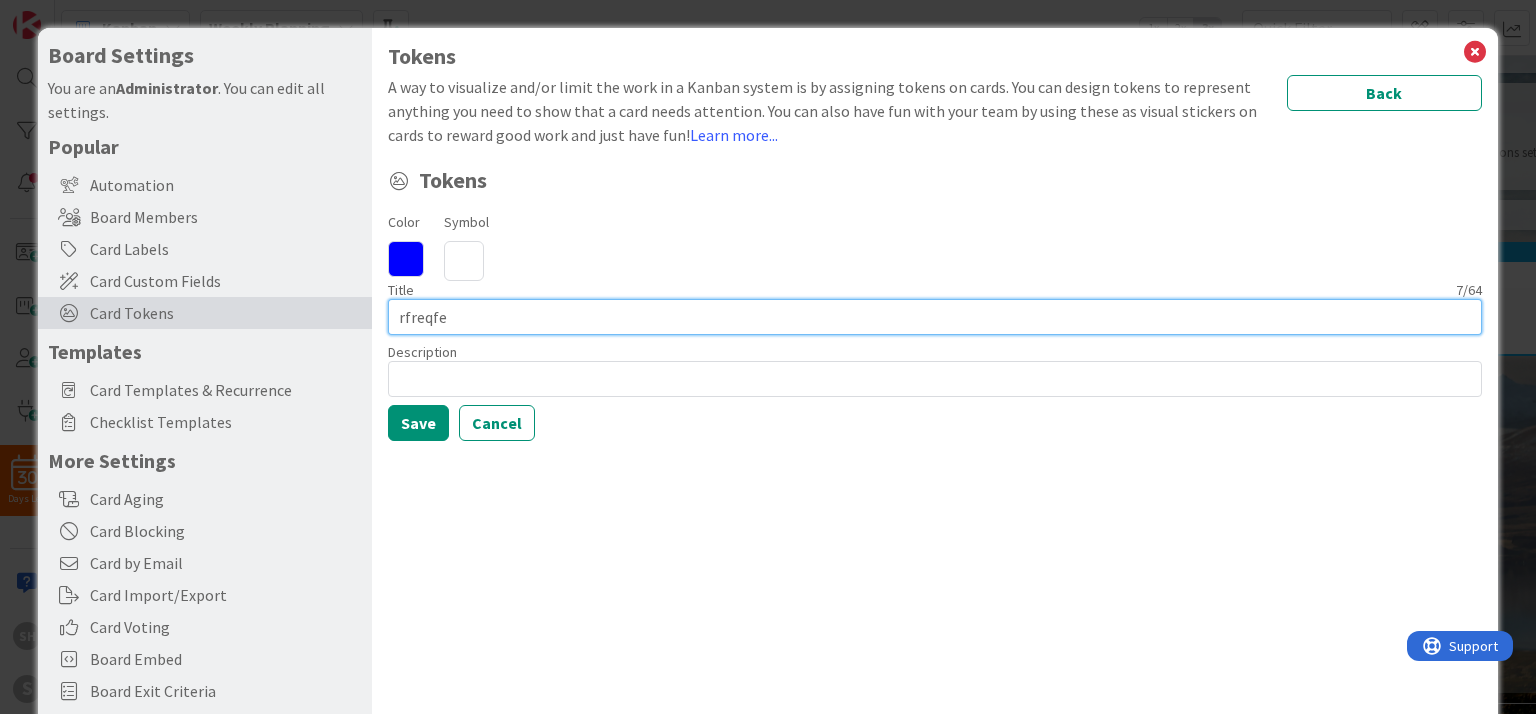 type on "rfreqfe" 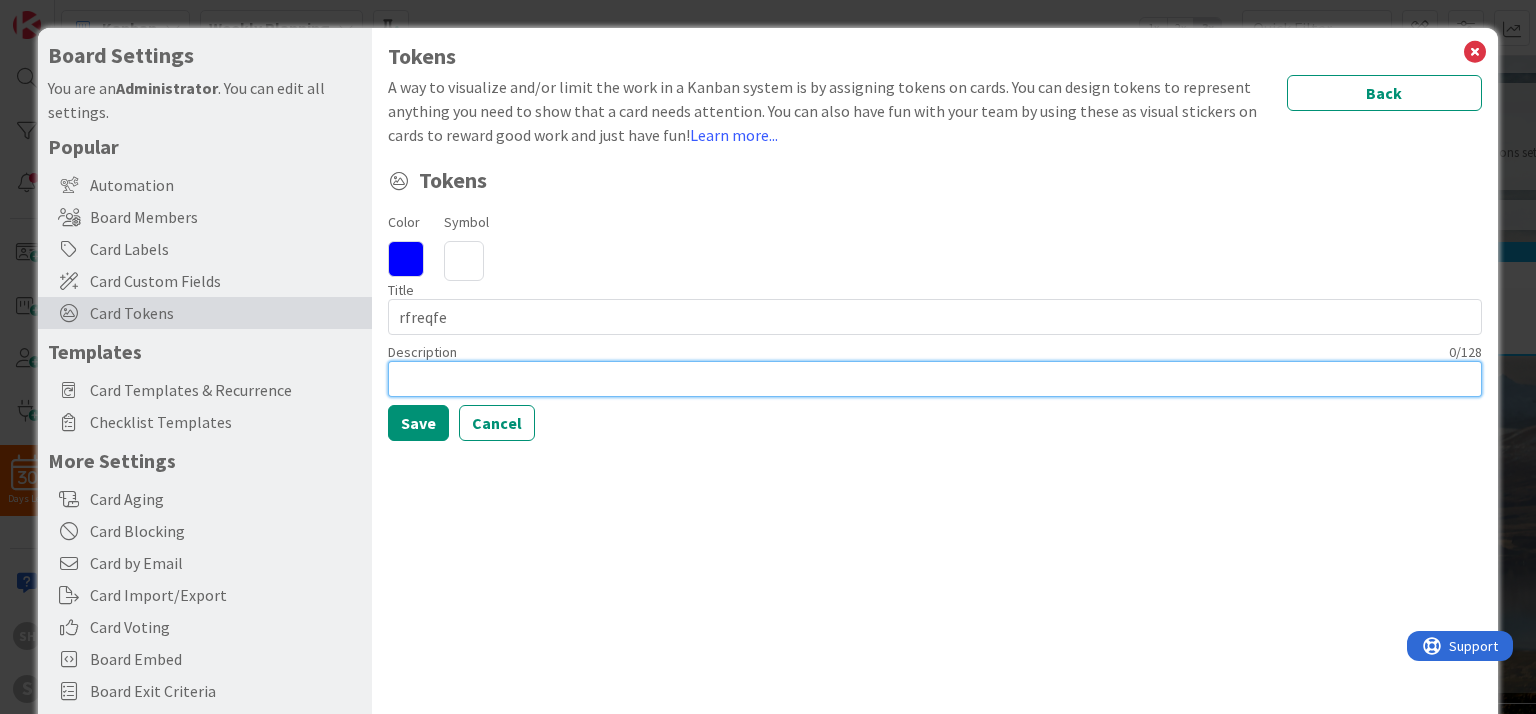 click at bounding box center (934, 379) 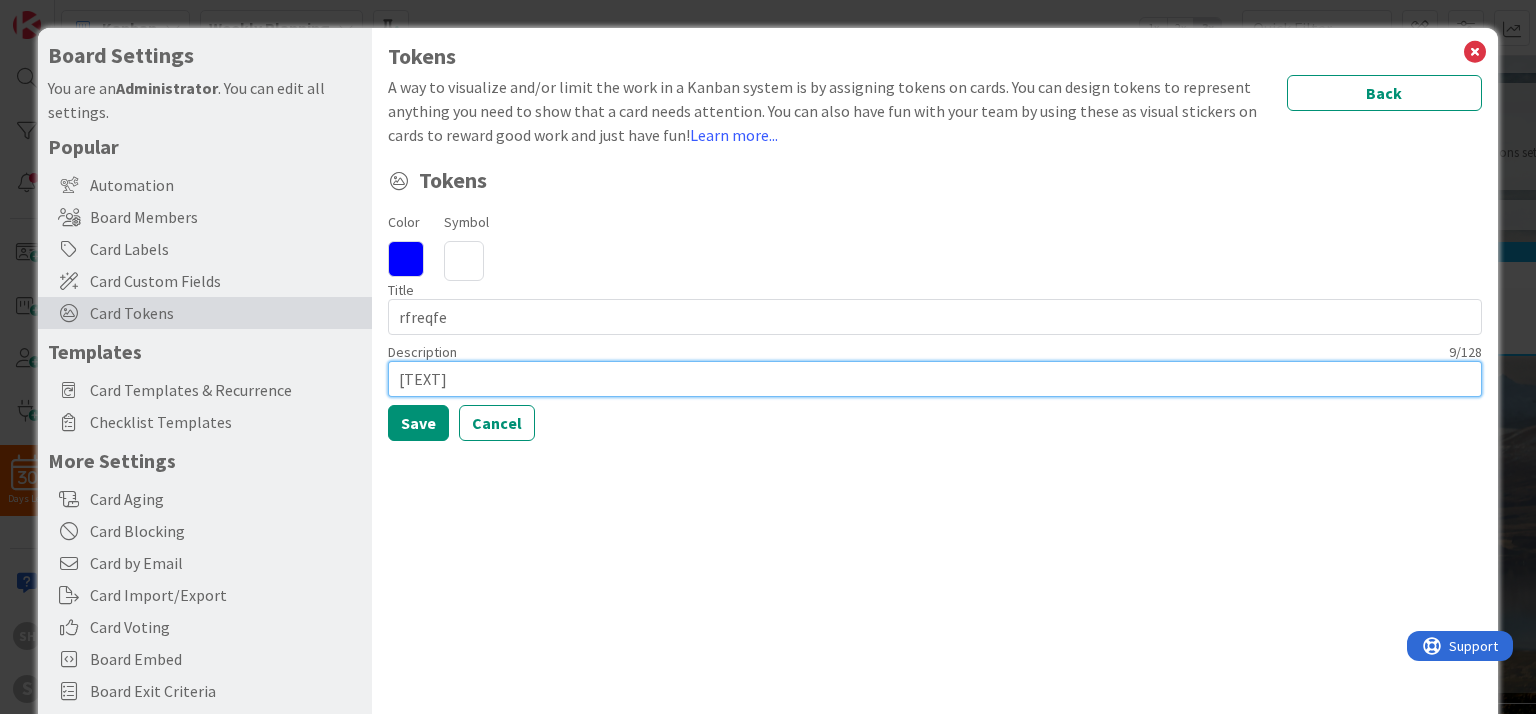 type on "[TEXT]" 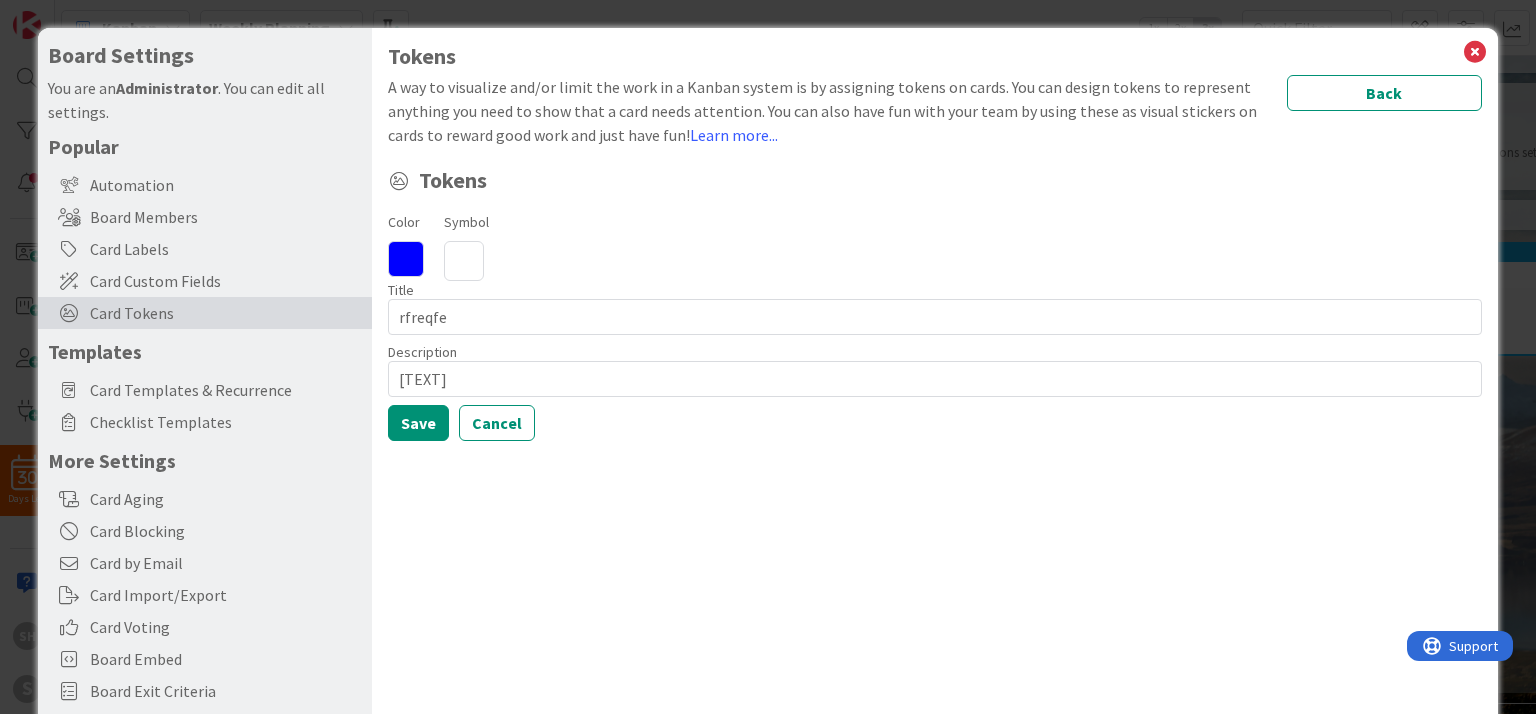 click at bounding box center [464, 261] 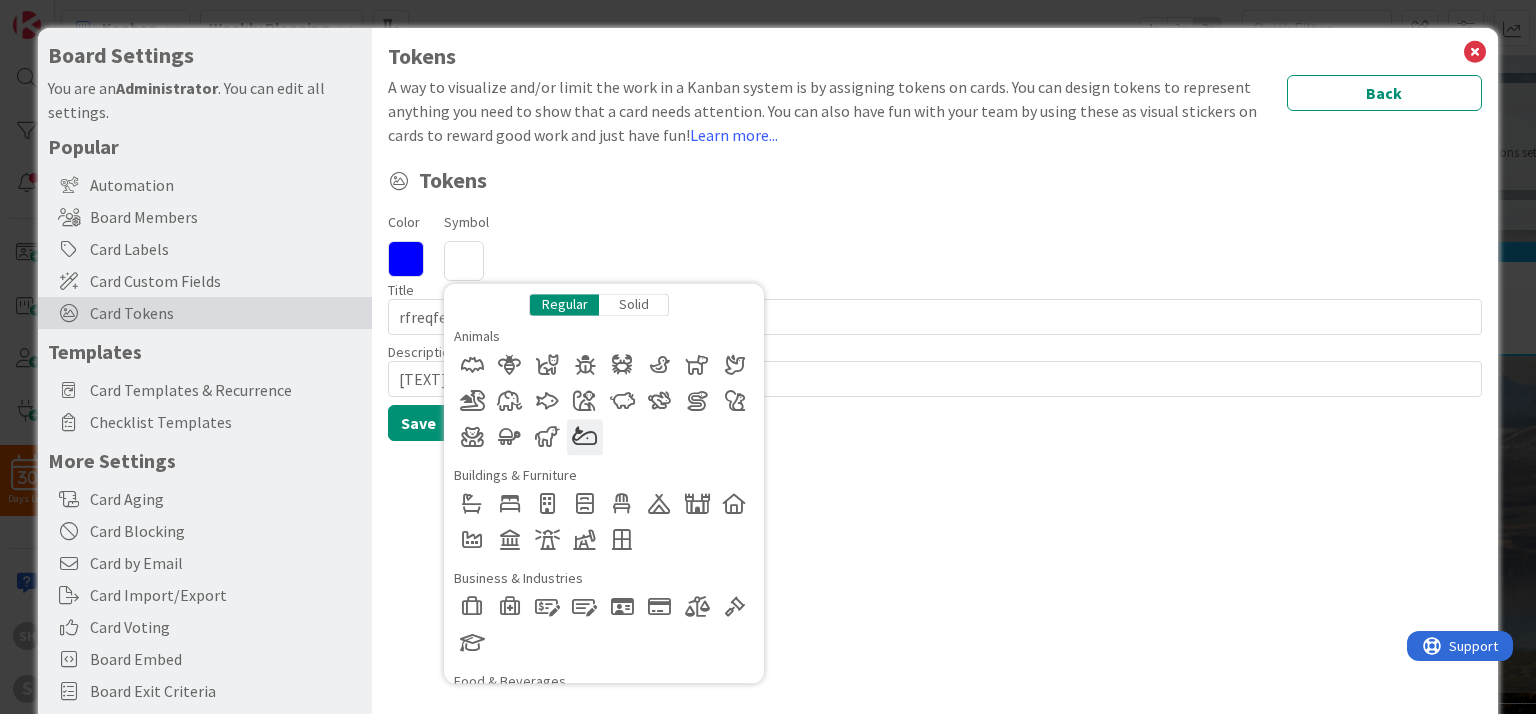 click at bounding box center [585, 437] 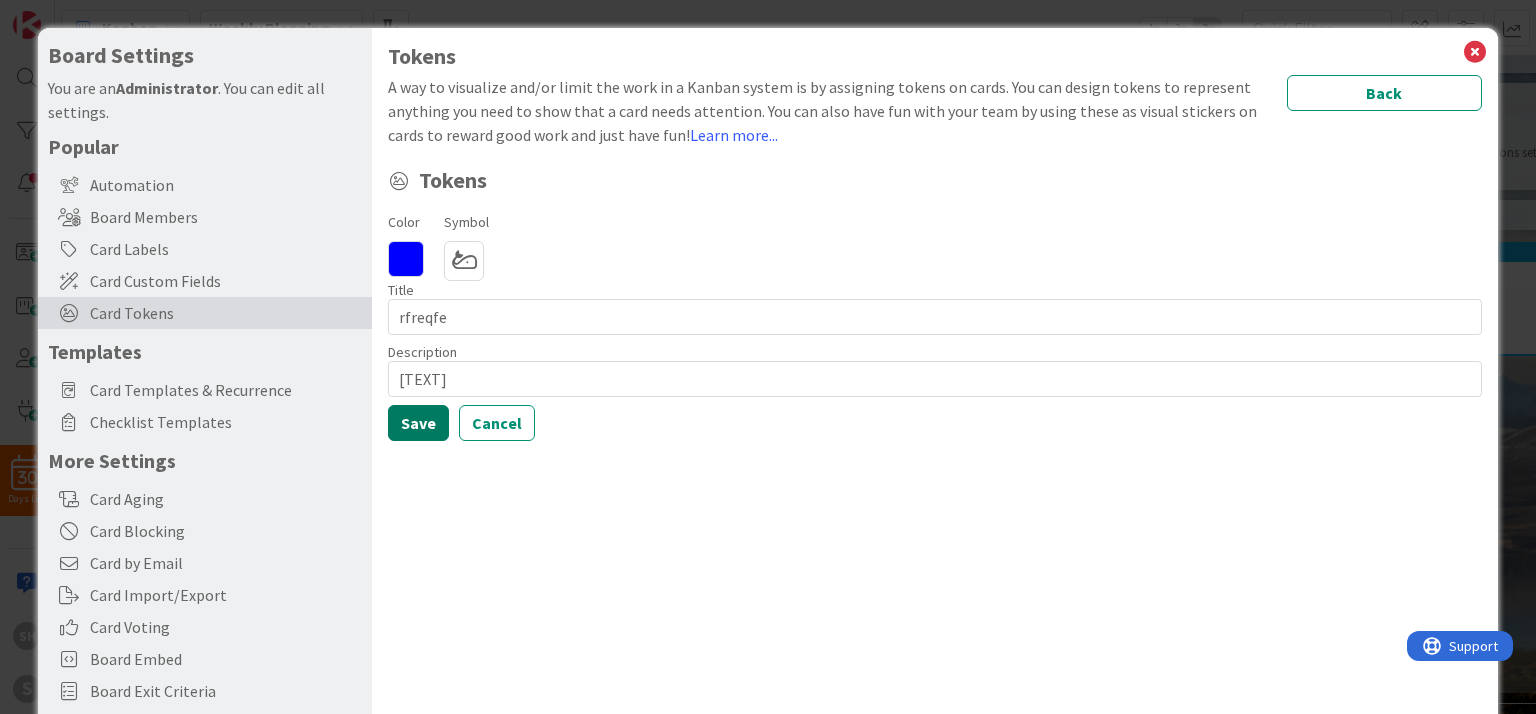 click on "Save" at bounding box center [418, 423] 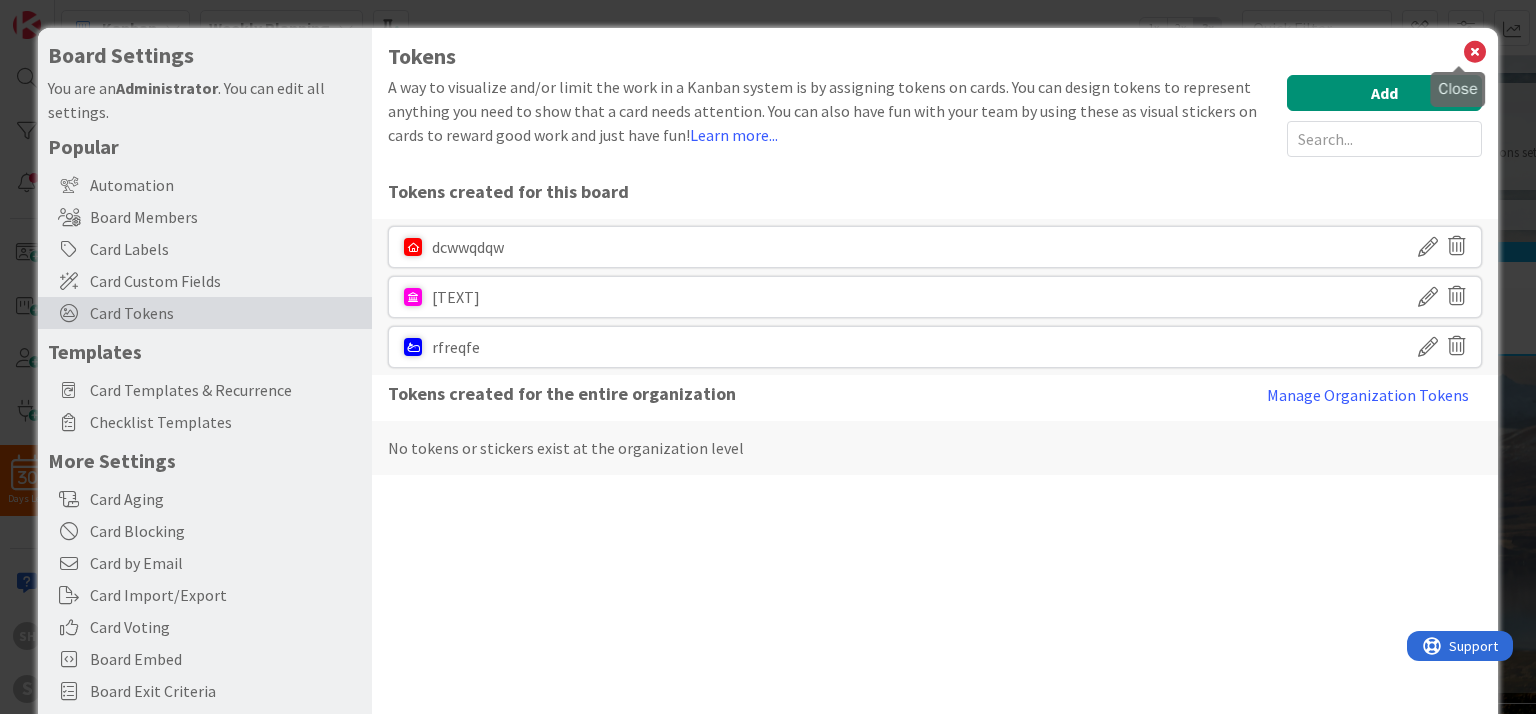 click at bounding box center (1475, 52) 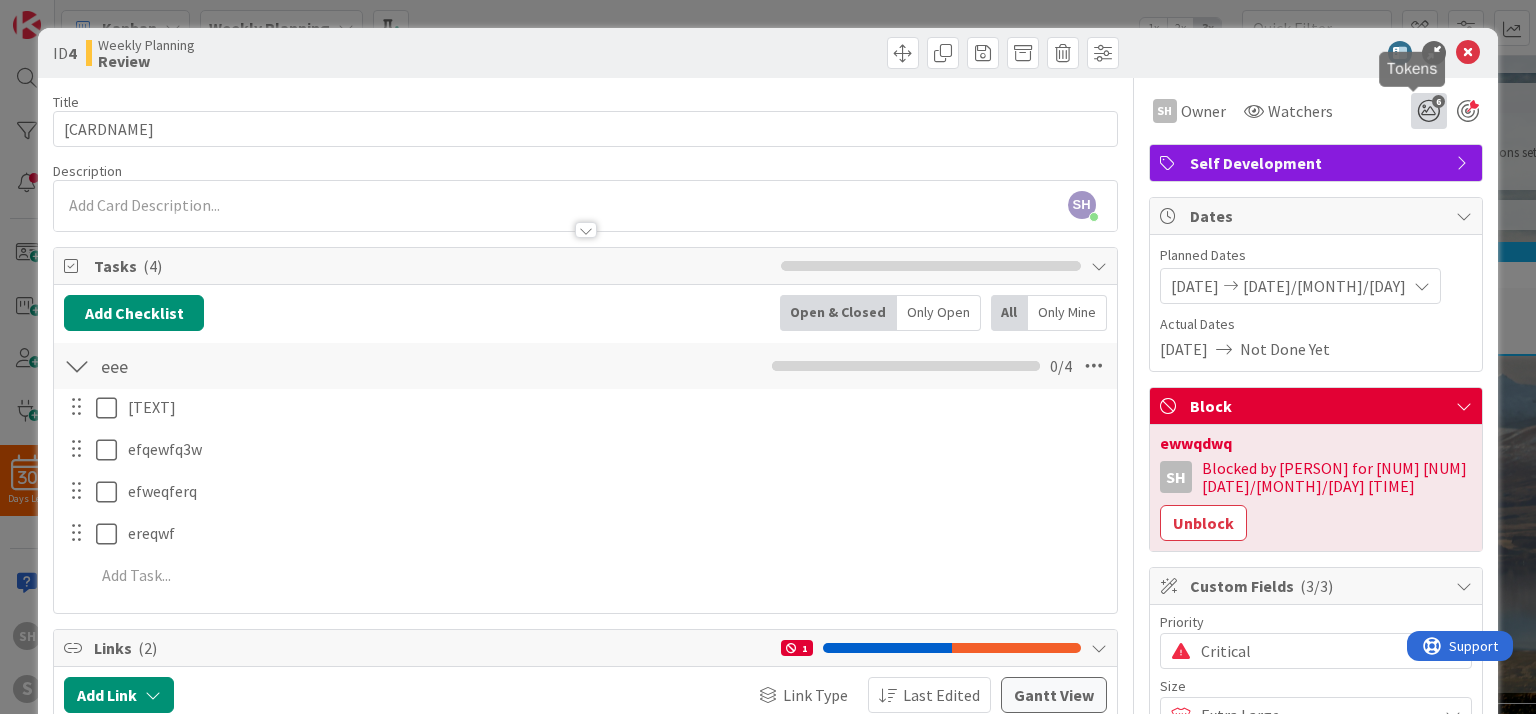 click on "6" at bounding box center (1429, 111) 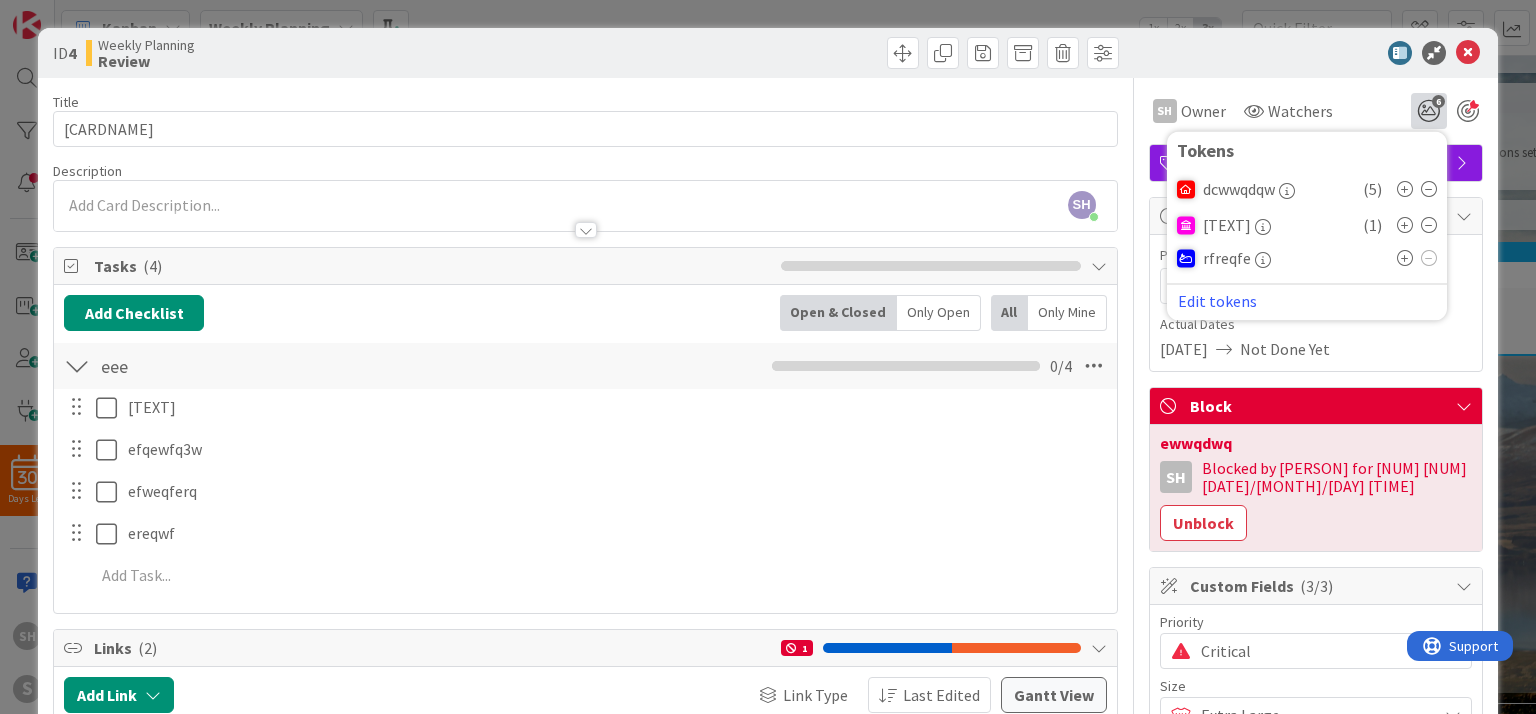 click at bounding box center [1405, 258] 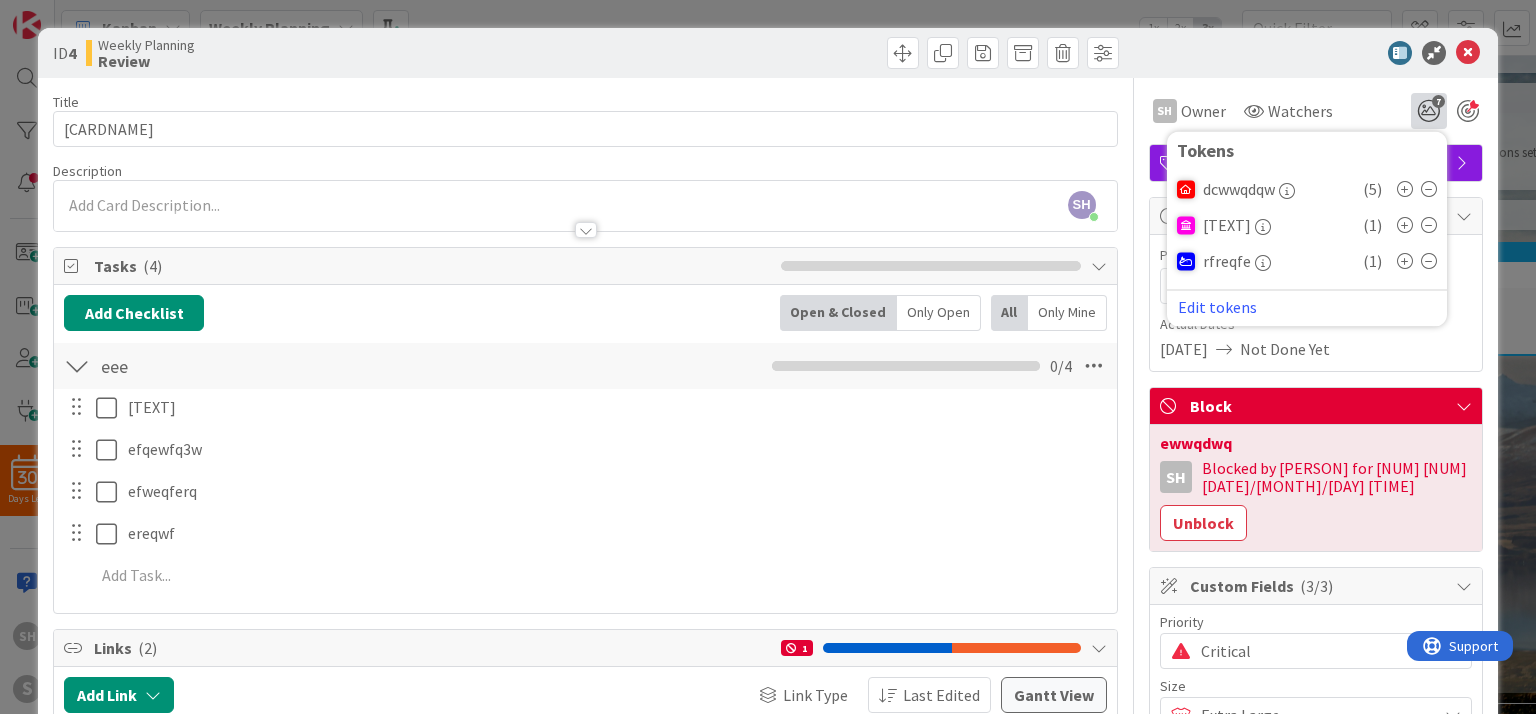 click on "SH Owner Owner Remove Set as Watcher SH [PERSON] Watchers Watchers 7 Tokens dcwwqdqw ( 5 ) efr3gfr ( 1 ) rfreqfe ( 1 ) Edit tokens" at bounding box center (1316, 103) 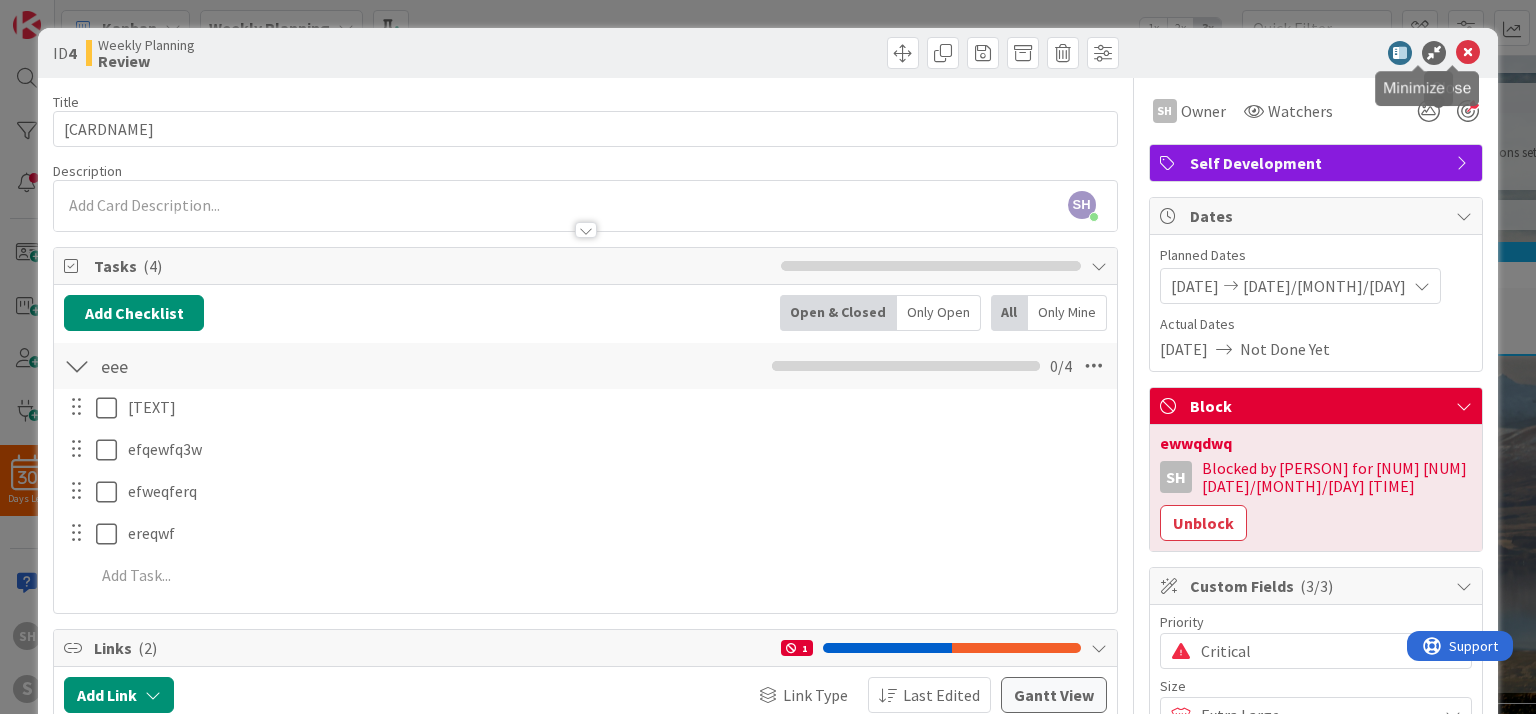 click at bounding box center (1434, 53) 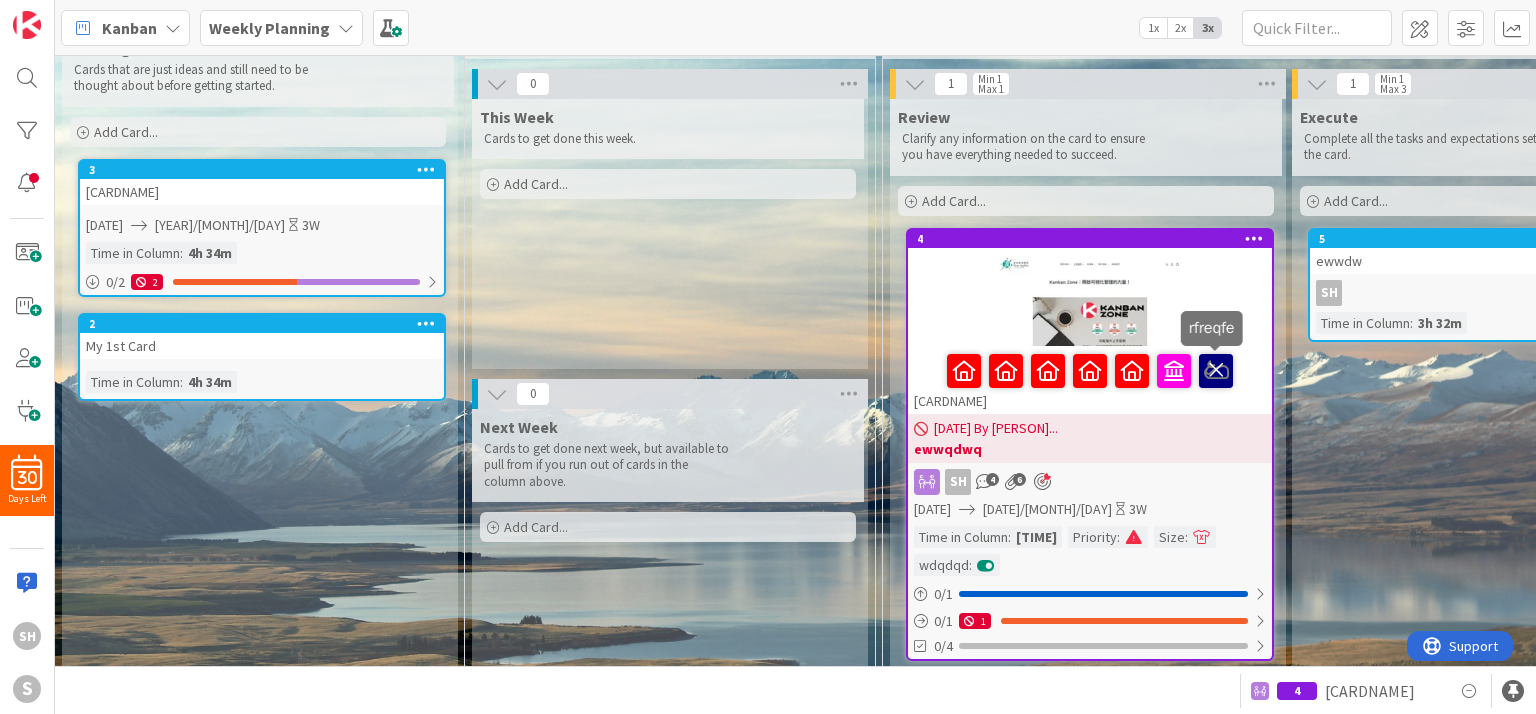 scroll, scrollTop: 0, scrollLeft: 0, axis: both 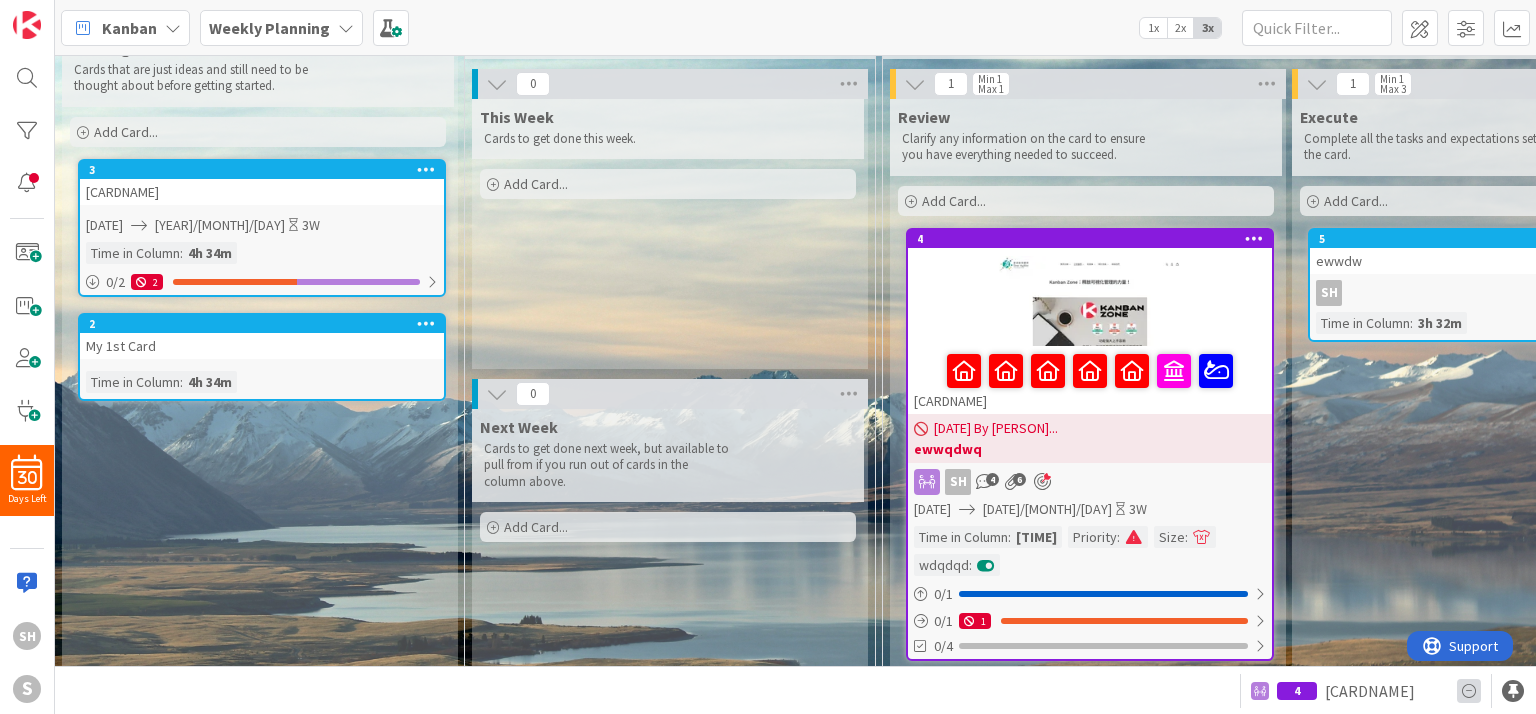 click at bounding box center [1469, 691] 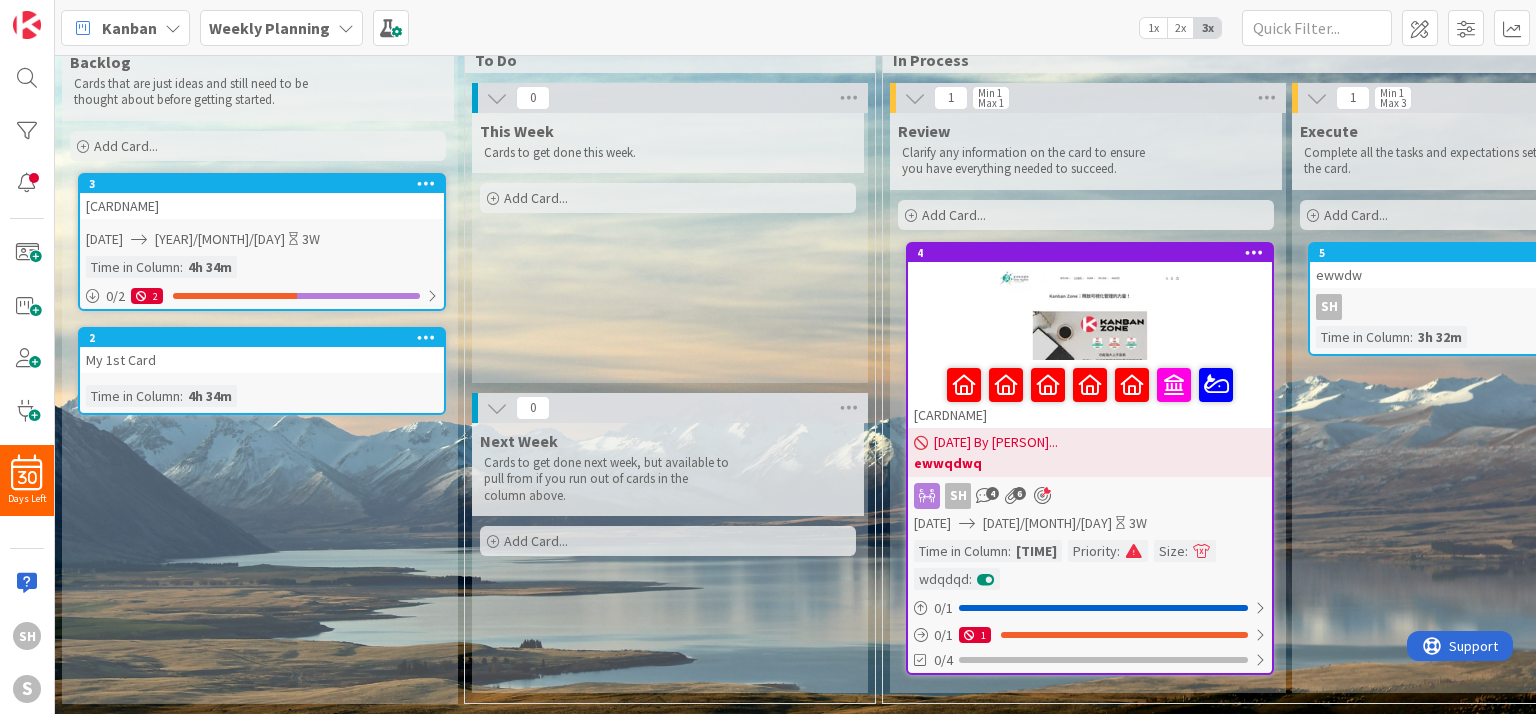 click at bounding box center (1090, 315) 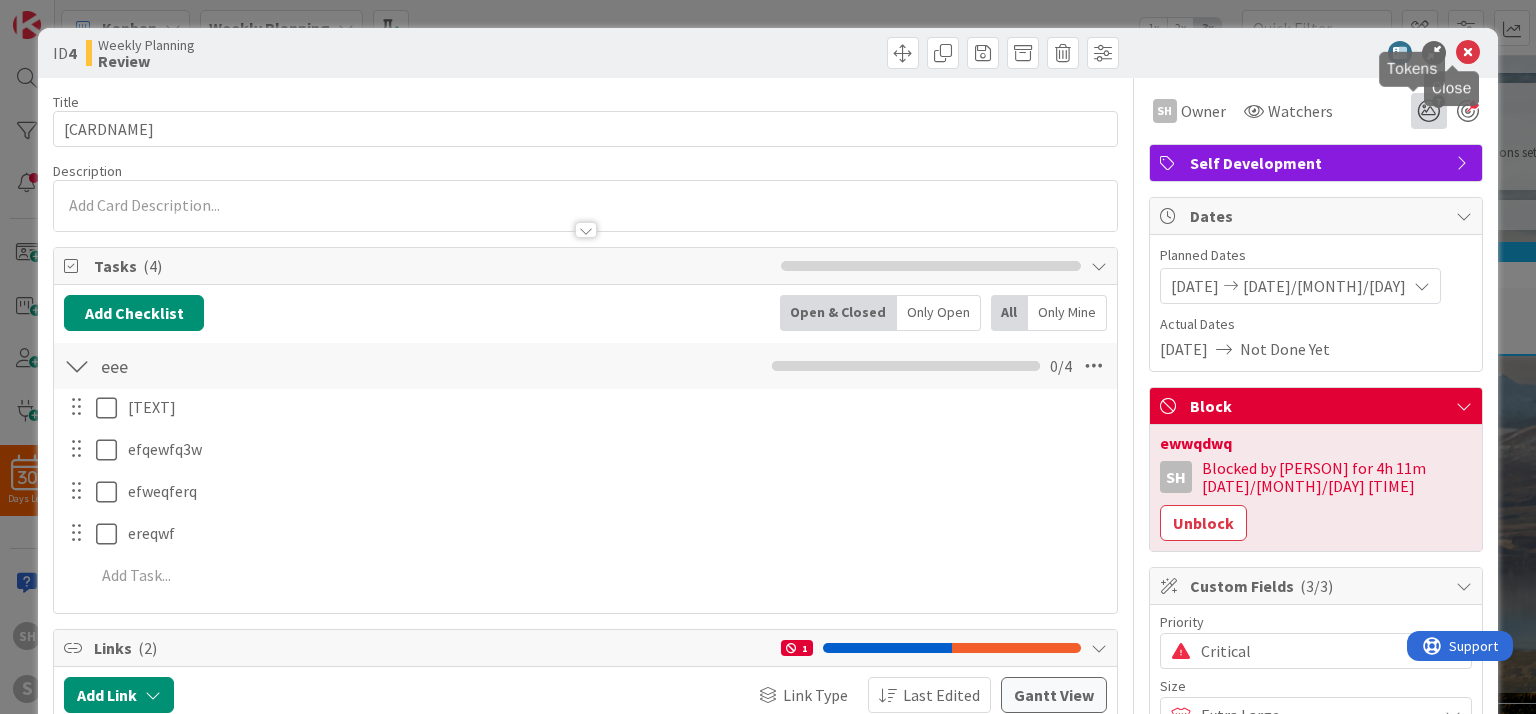 click on "7" at bounding box center (1429, 111) 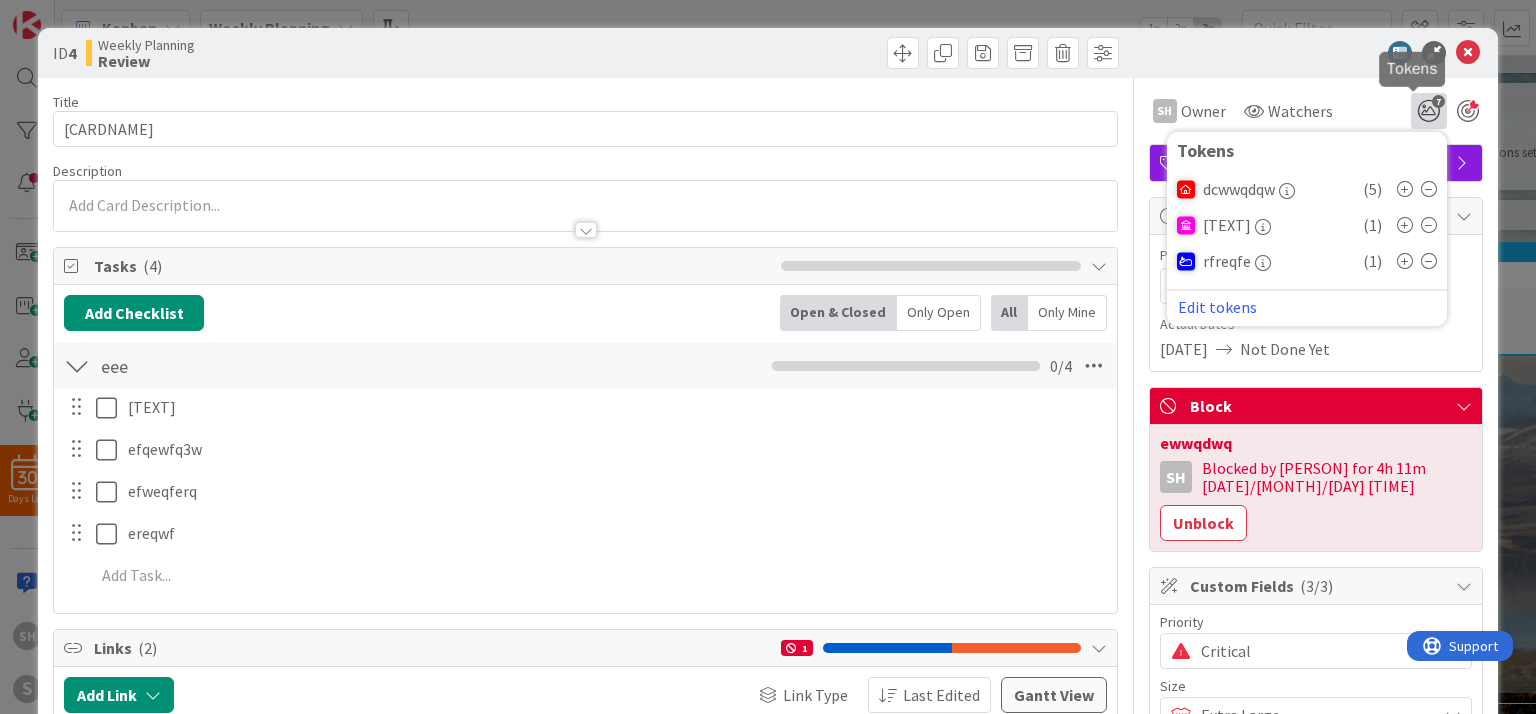 scroll, scrollTop: 0, scrollLeft: 0, axis: both 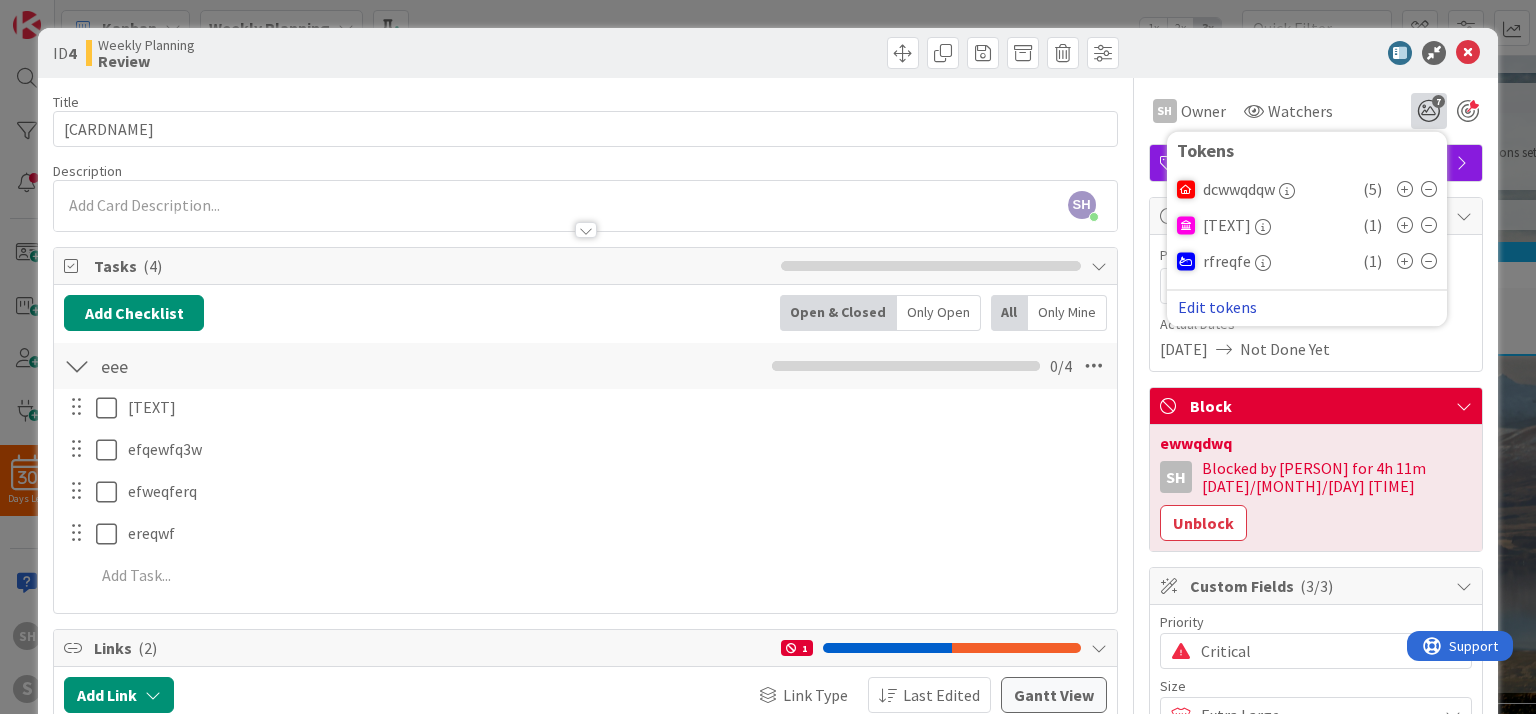 click on "Edit tokens" at bounding box center (1217, 307) 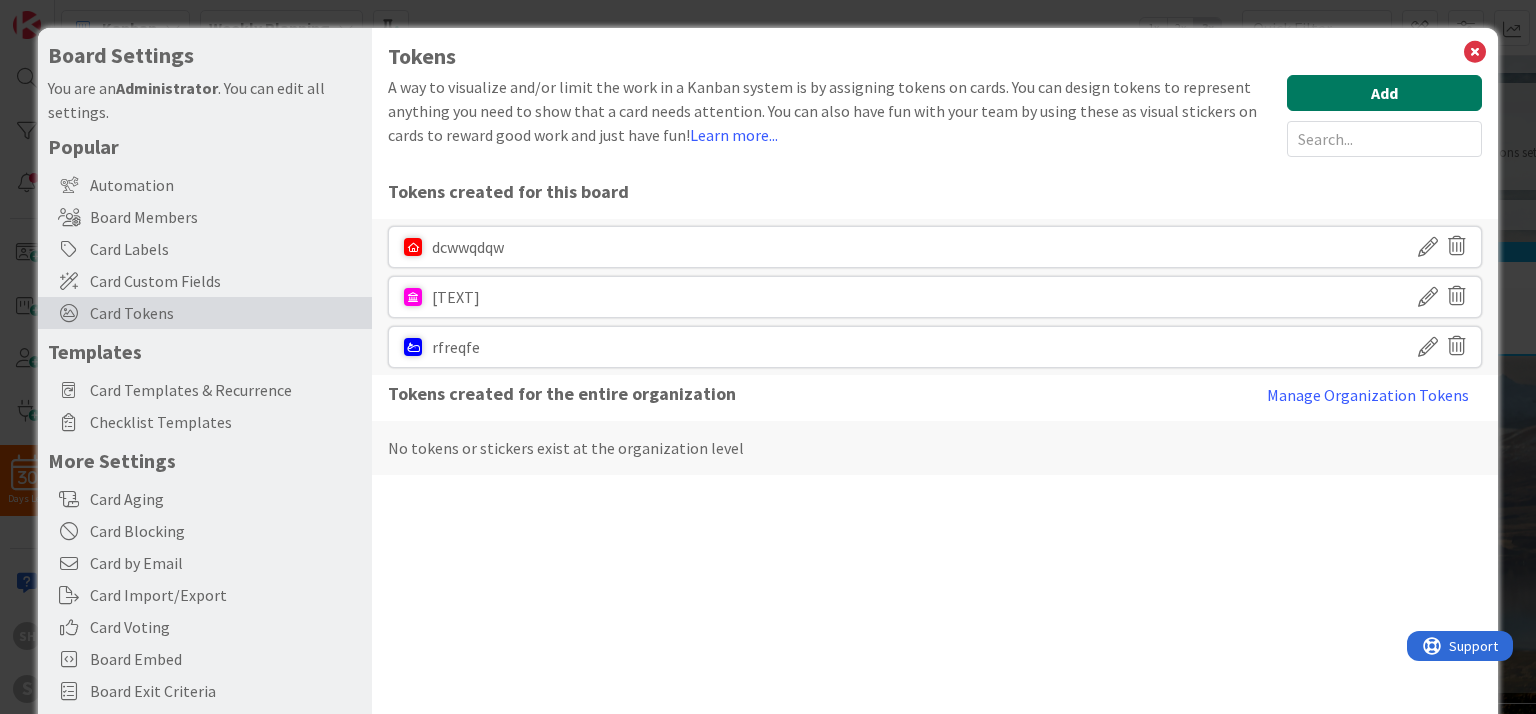 click on "Add" at bounding box center (1384, 93) 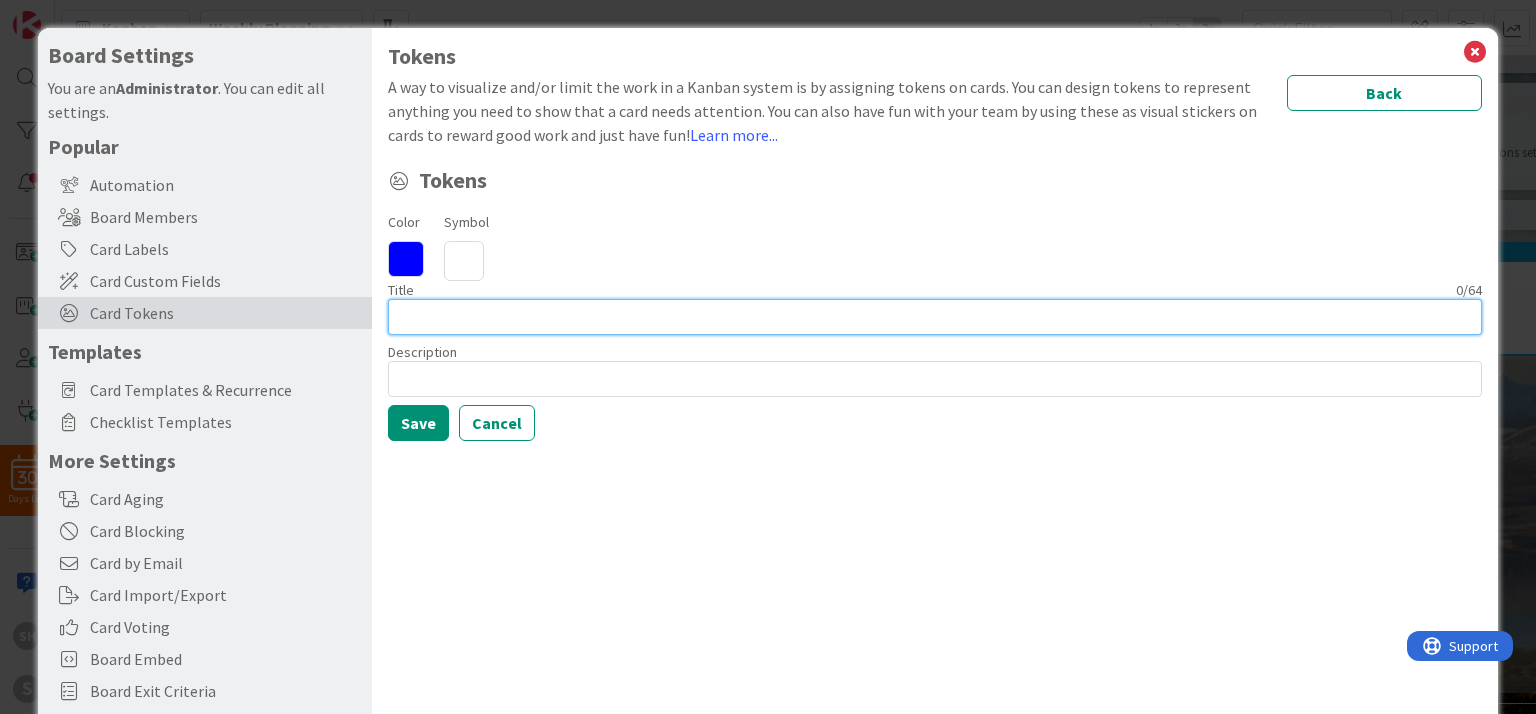 click at bounding box center [934, 317] 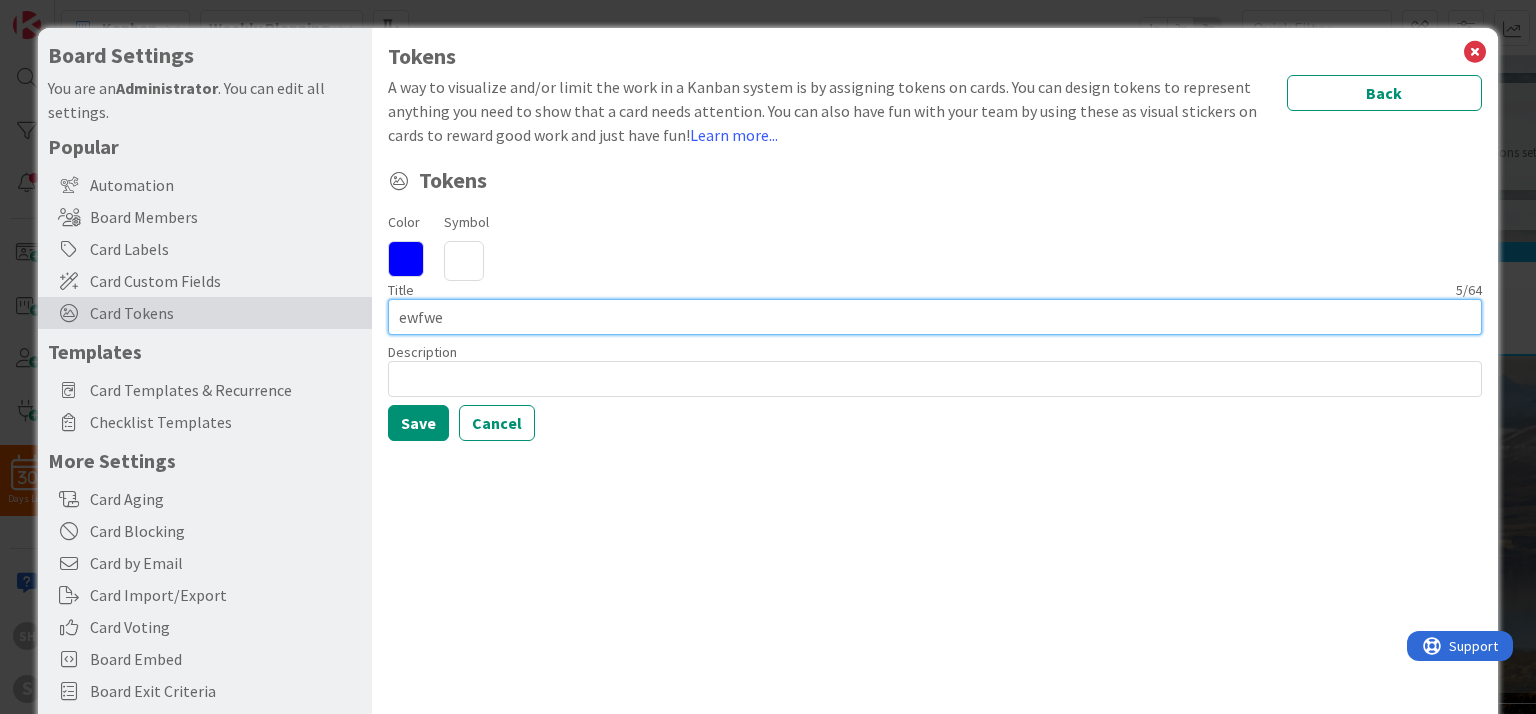 type on "ewfwe" 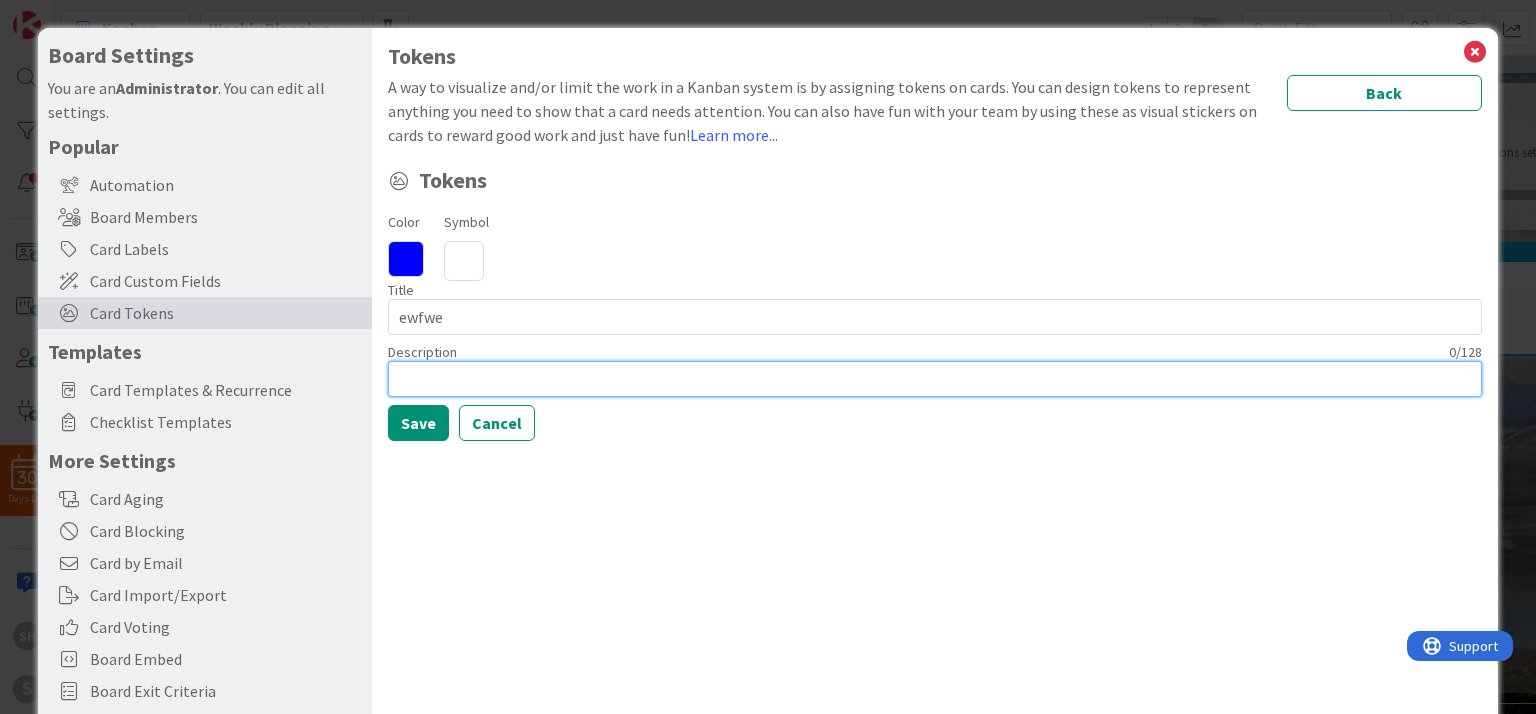 click at bounding box center [934, 379] 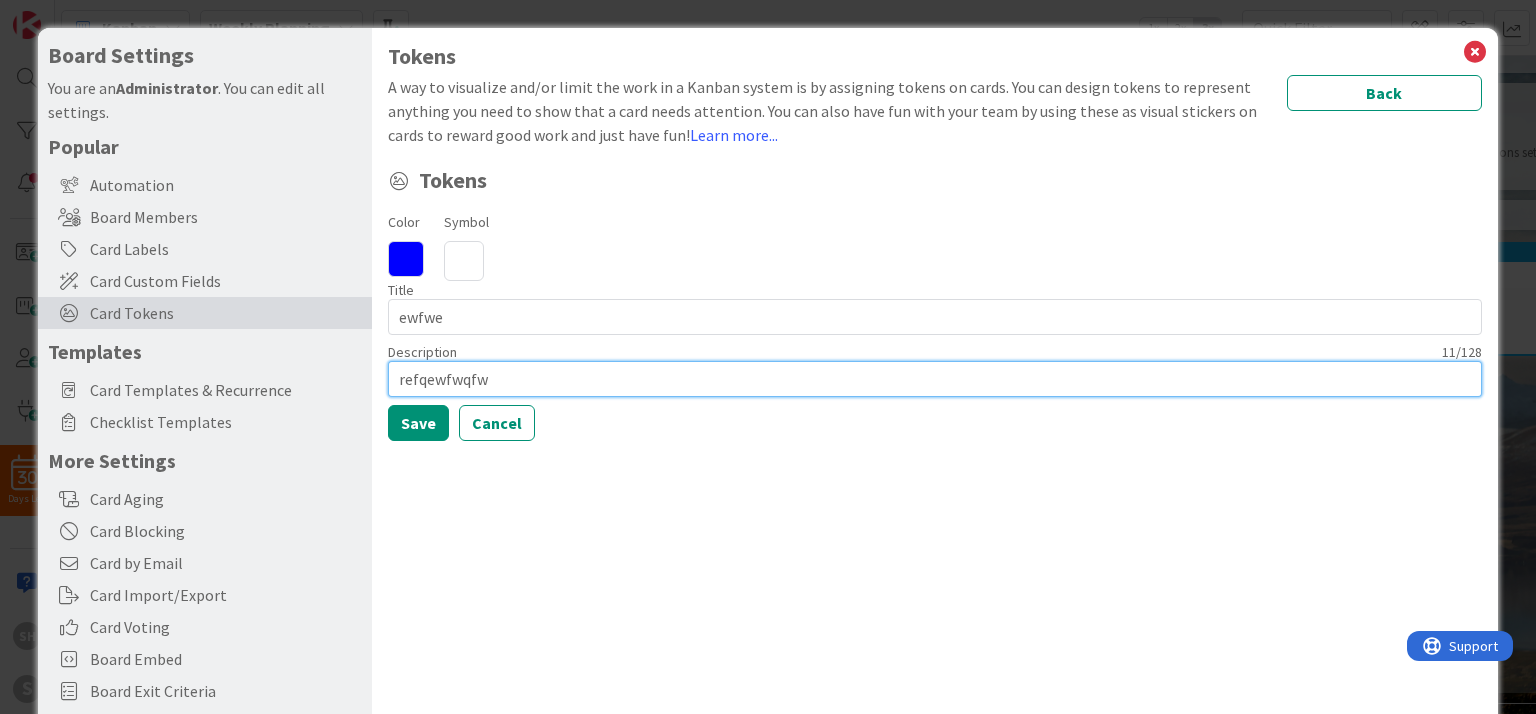 type on "refqewfwqfw" 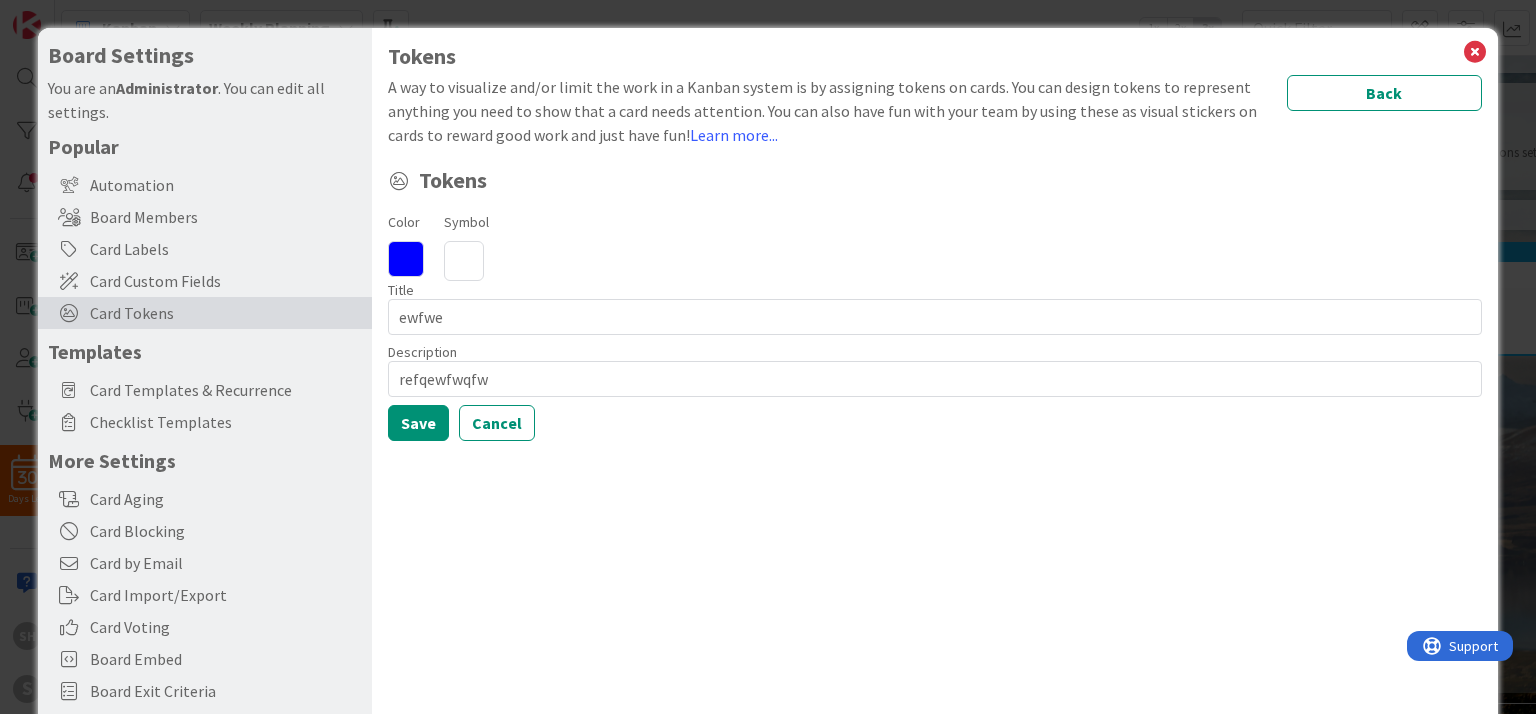 click at bounding box center (406, 259) 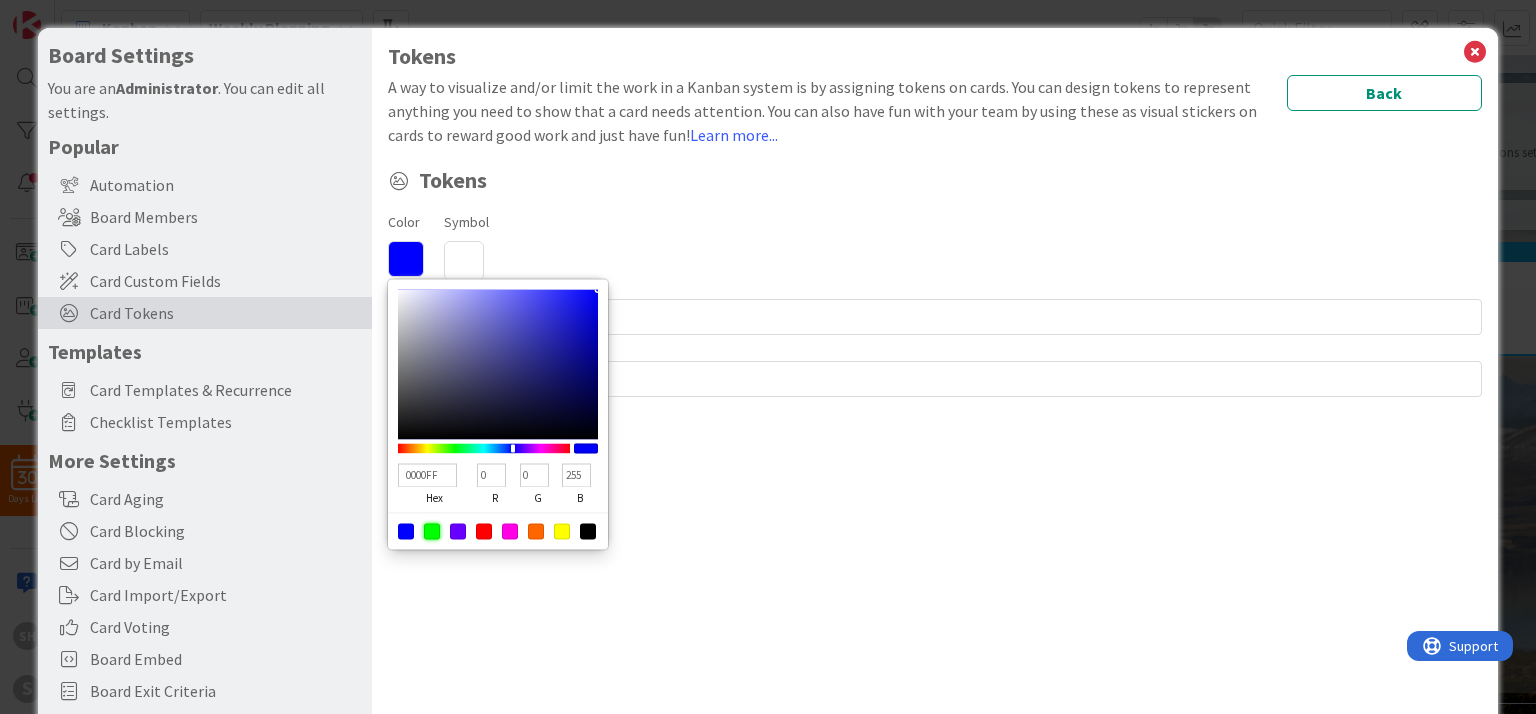 click at bounding box center (432, 531) 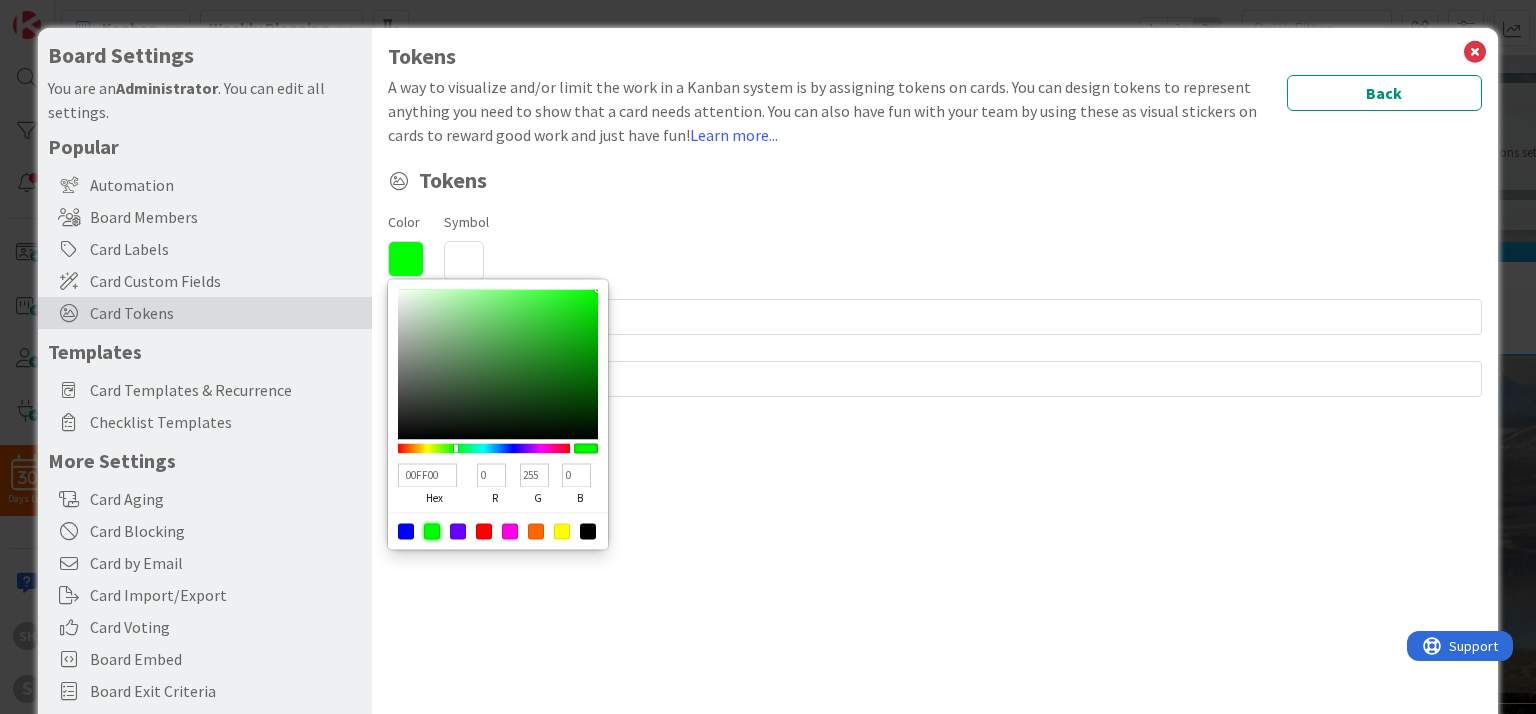 click on "Color [HEX] hex [NUM] r [NUM] g [NUM] b [NUM] a Symbol" at bounding box center [934, 245] 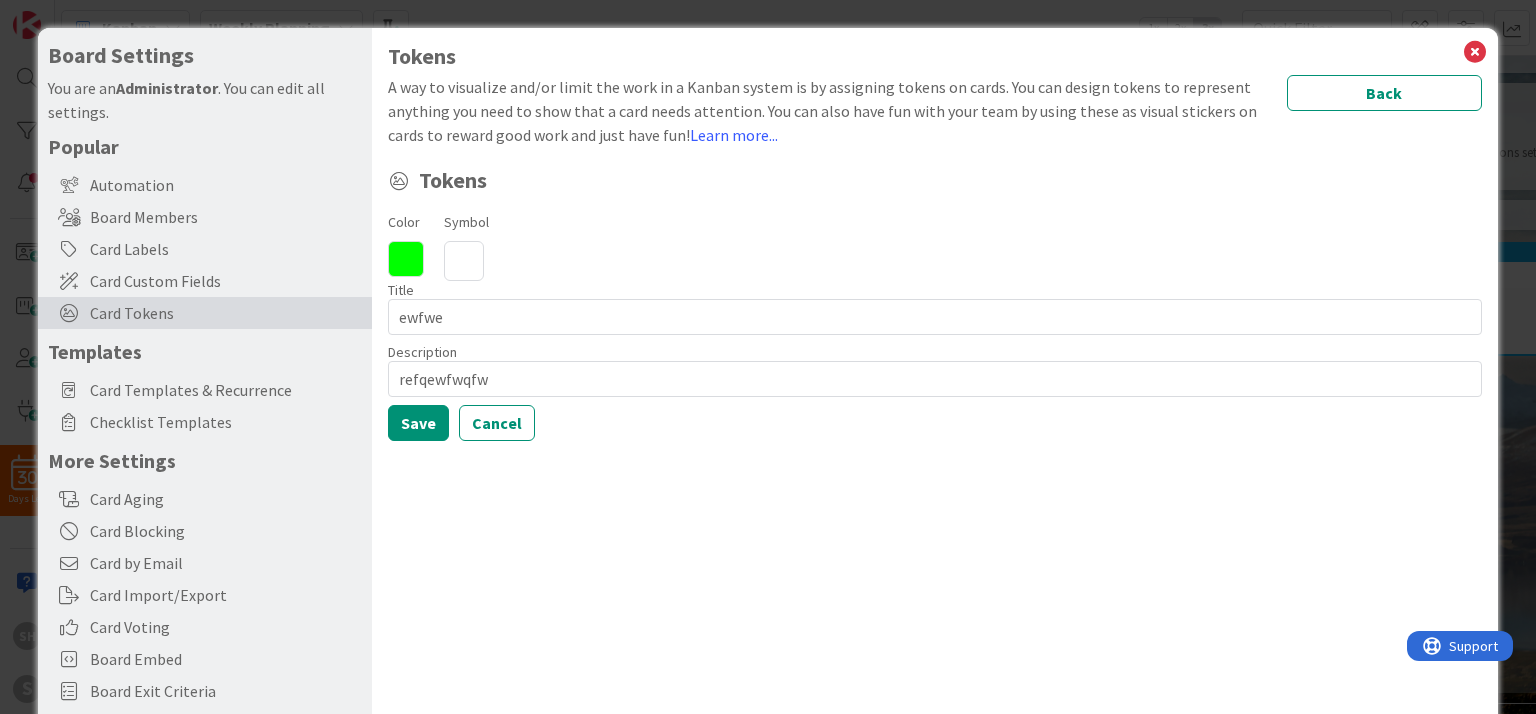 click at bounding box center [464, 261] 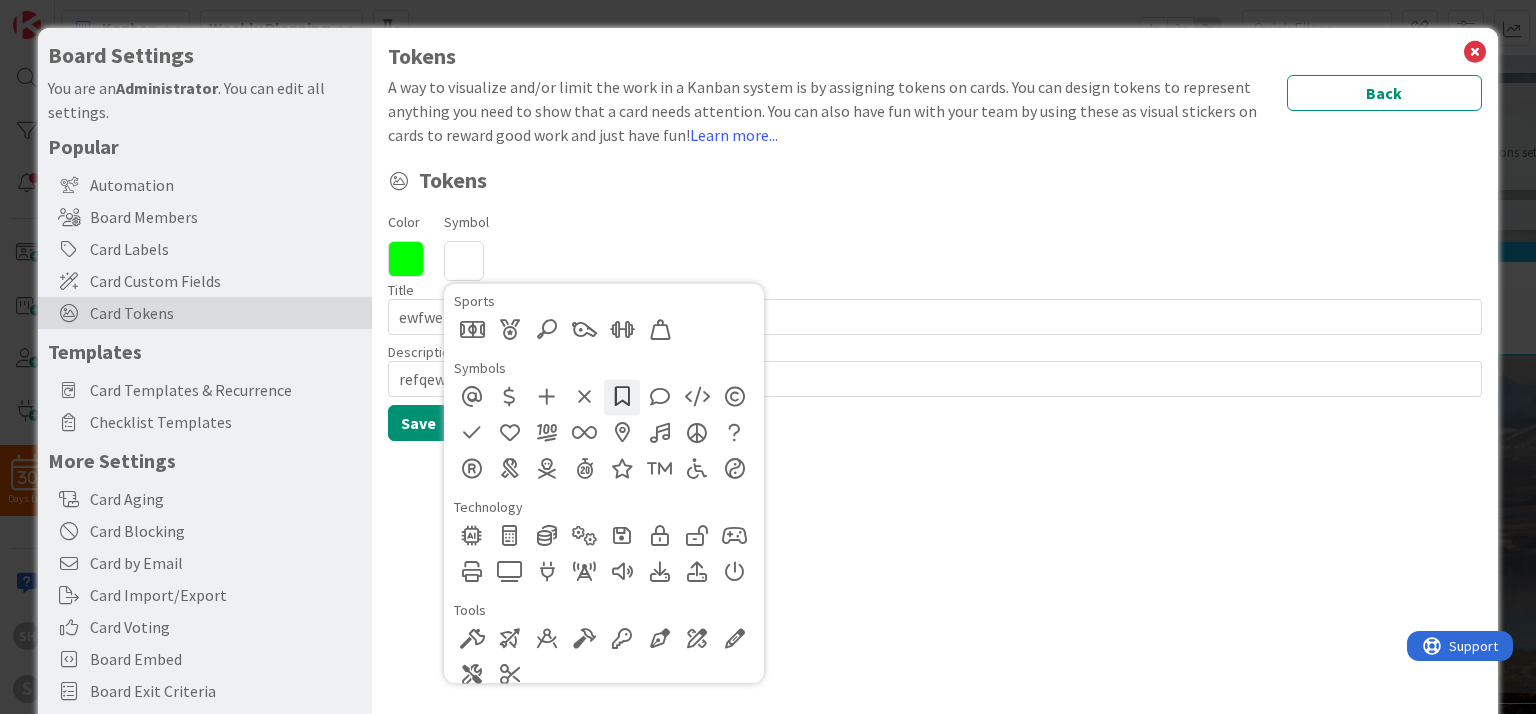 scroll, scrollTop: 1501, scrollLeft: 0, axis: vertical 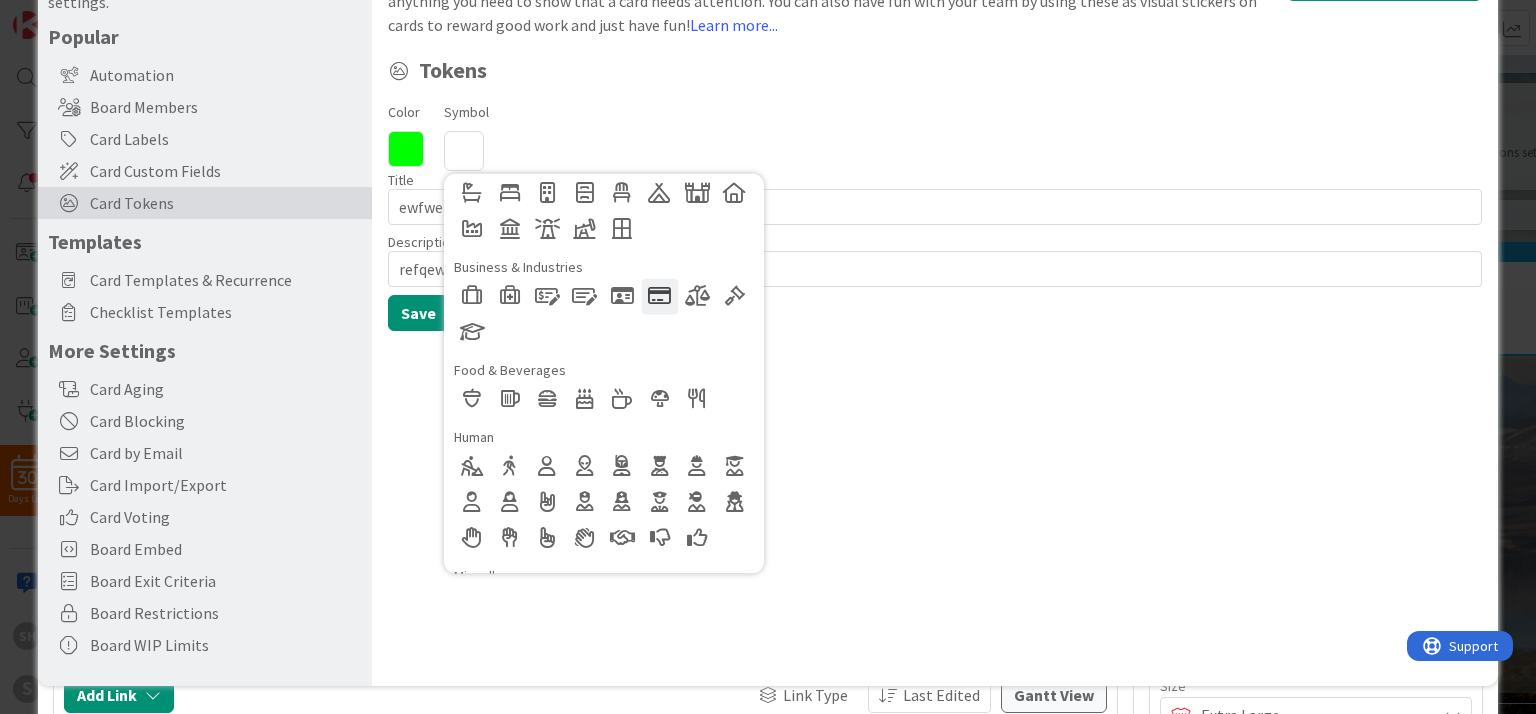 click at bounding box center (660, 296) 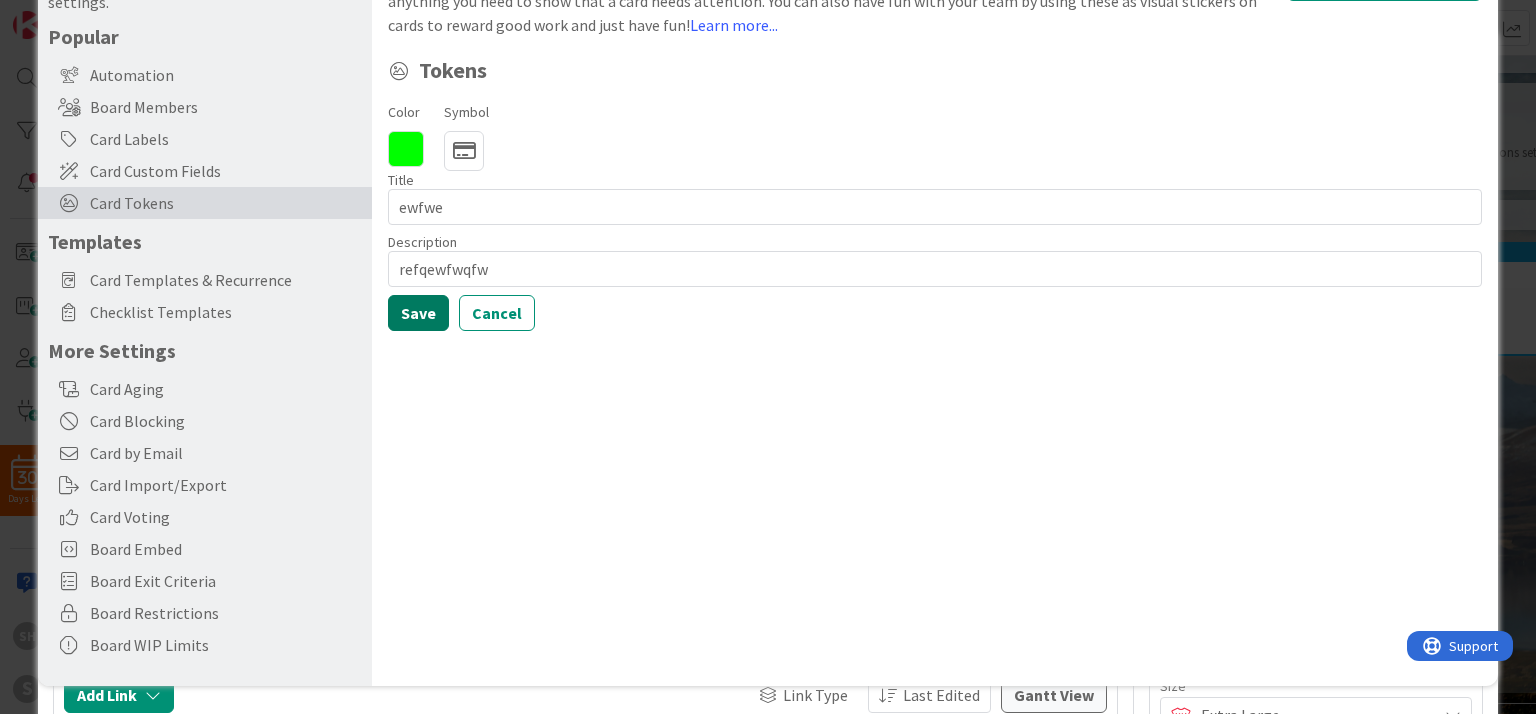 click on "Save" at bounding box center [418, 313] 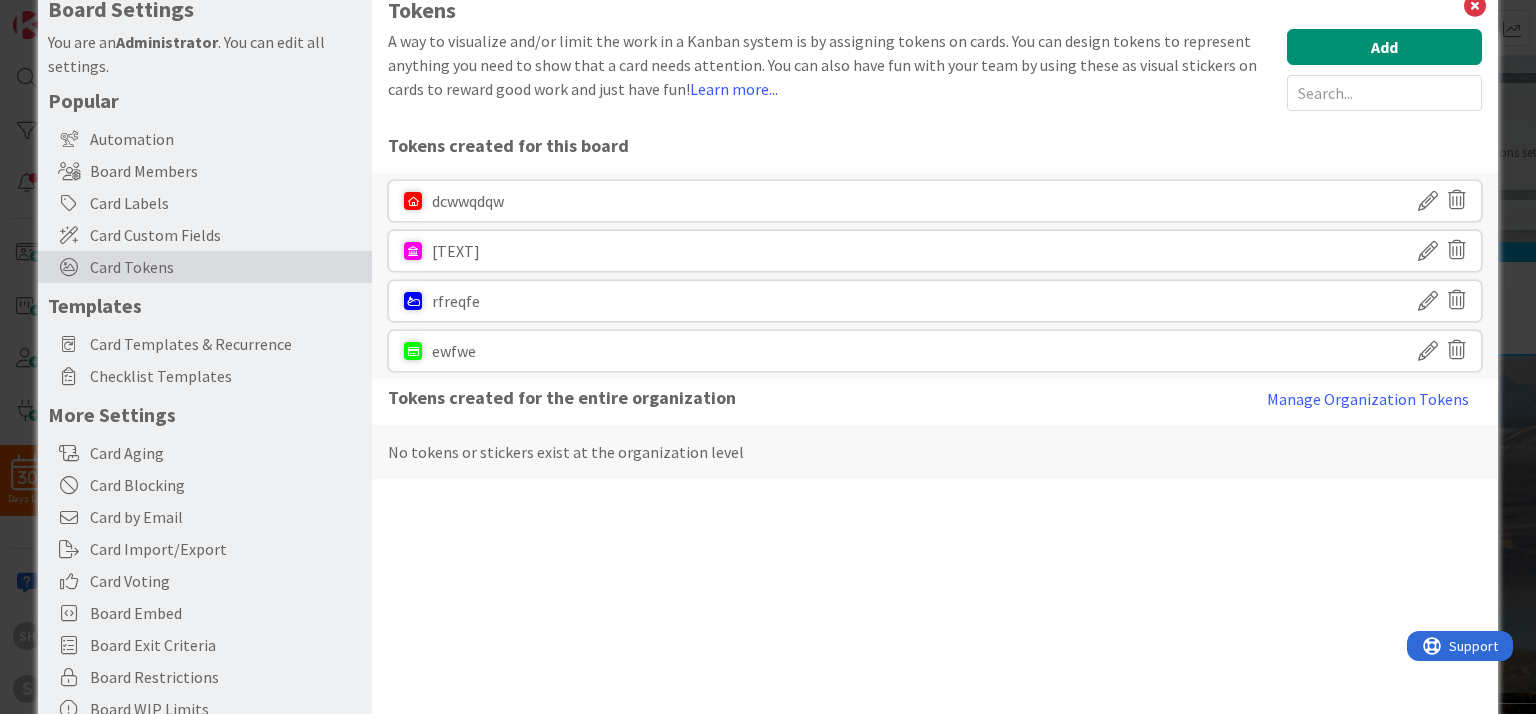 scroll, scrollTop: 0, scrollLeft: 0, axis: both 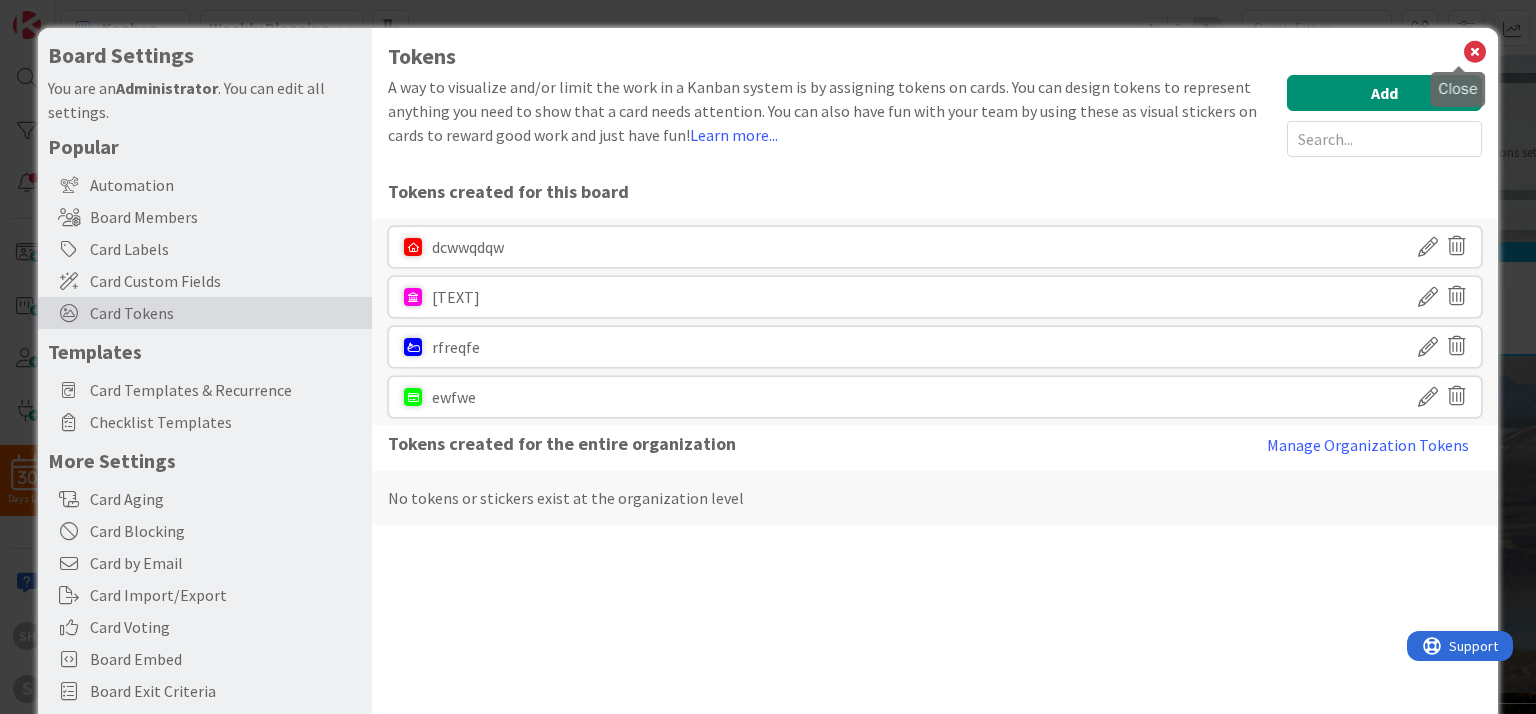 click at bounding box center (1475, 52) 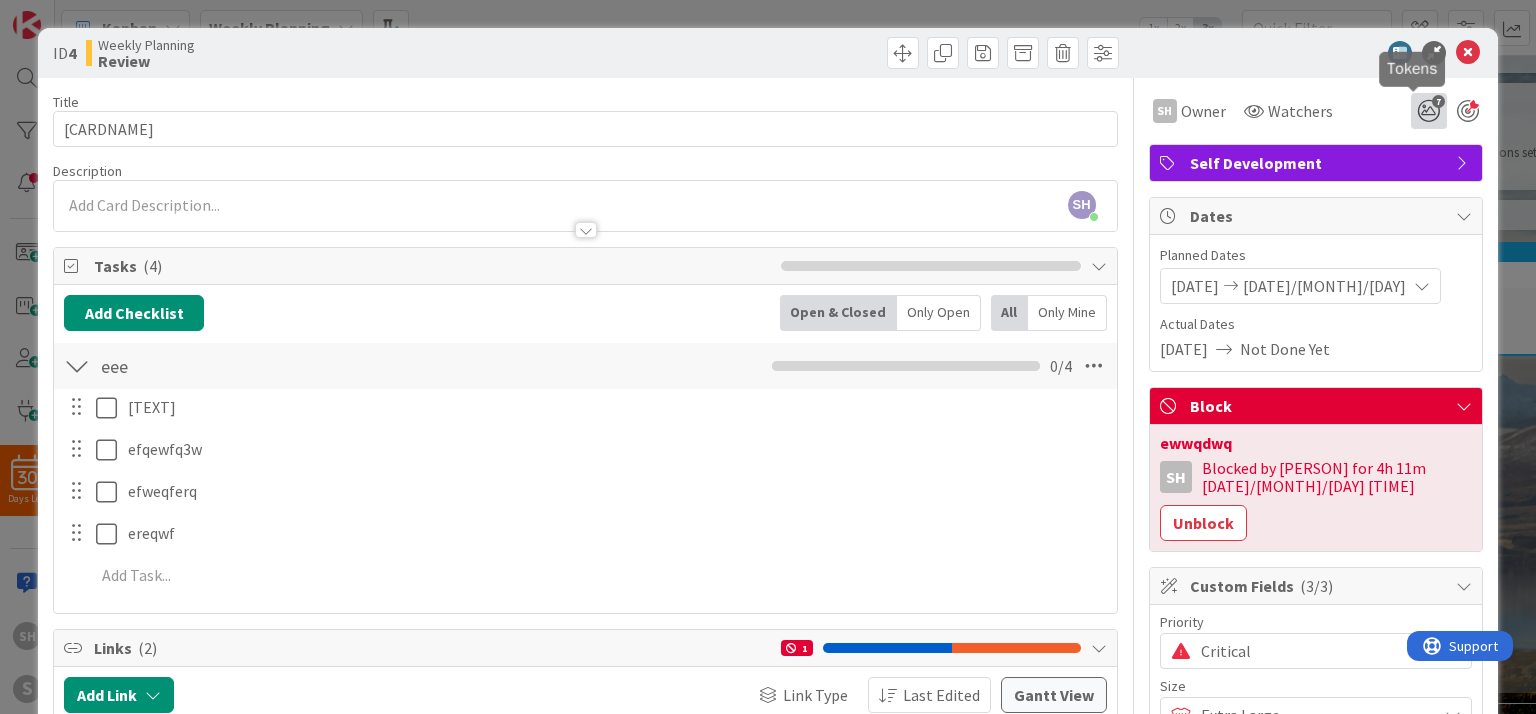 click on "7" at bounding box center [1429, 111] 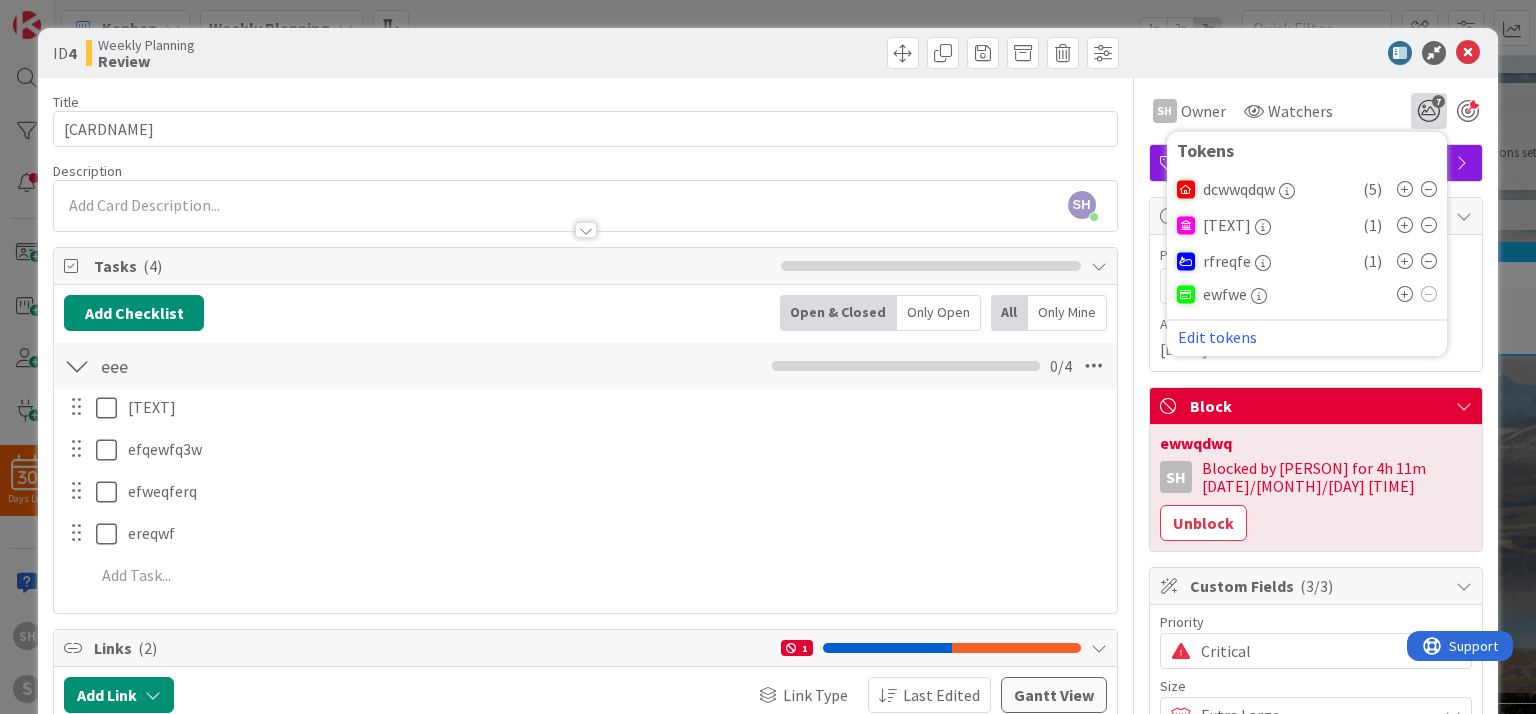 click at bounding box center (1405, 294) 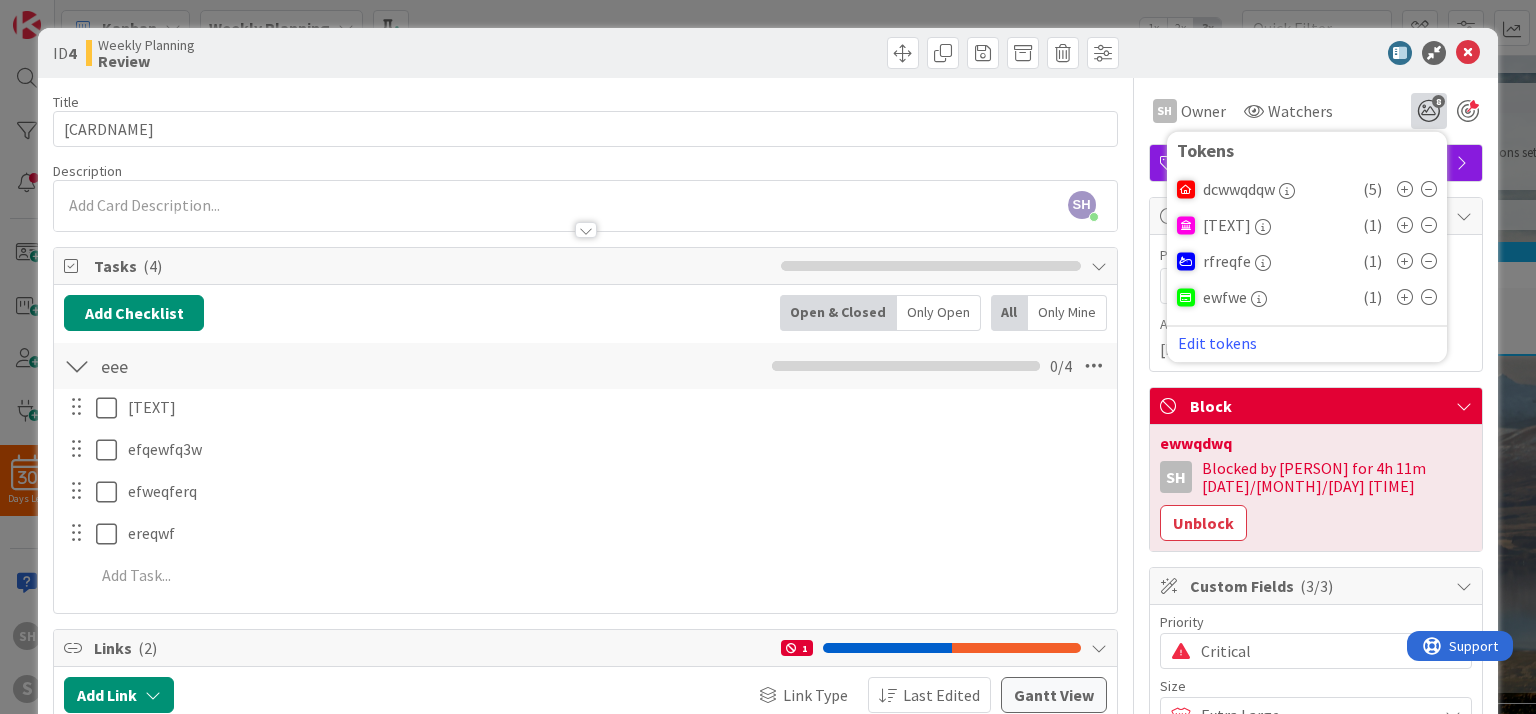 click at bounding box center [1259, 299] 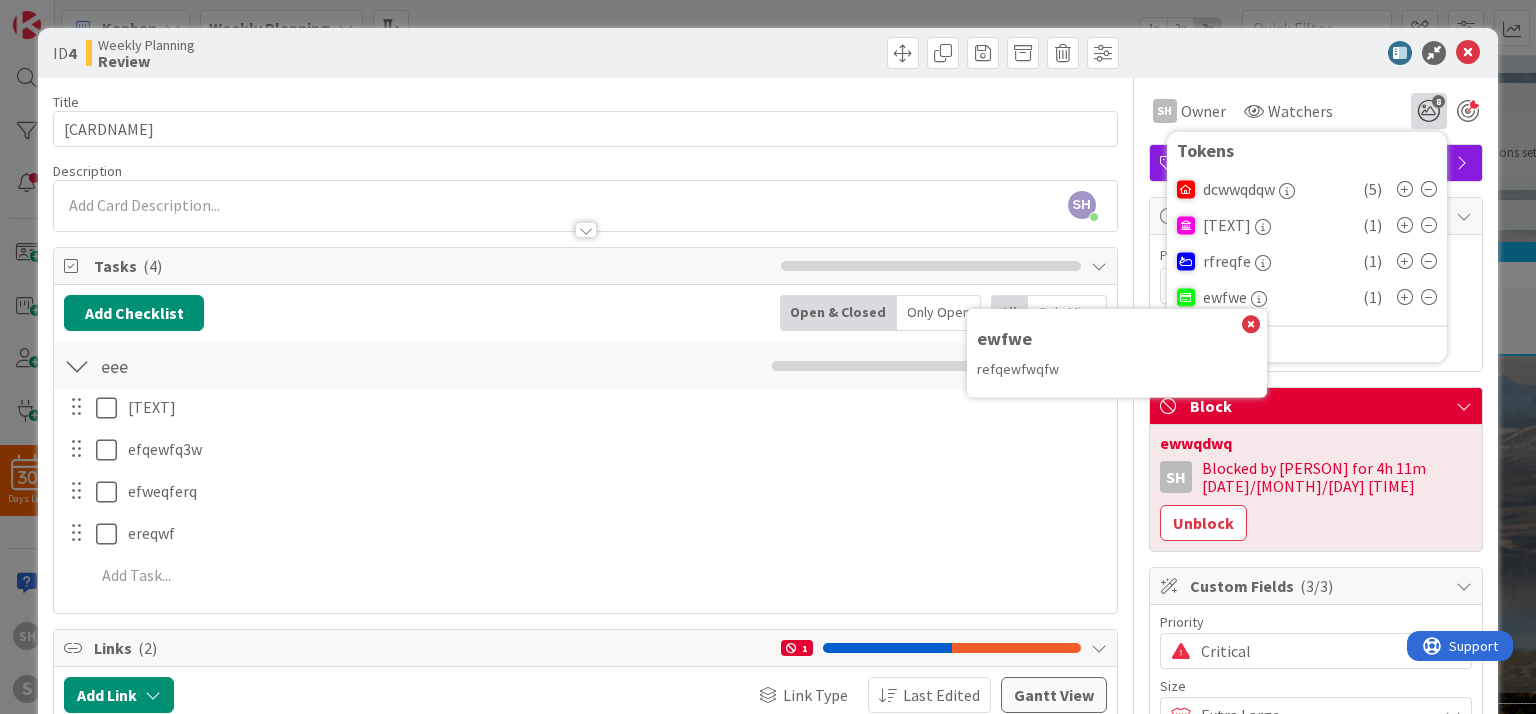 click at bounding box center (1263, 227) 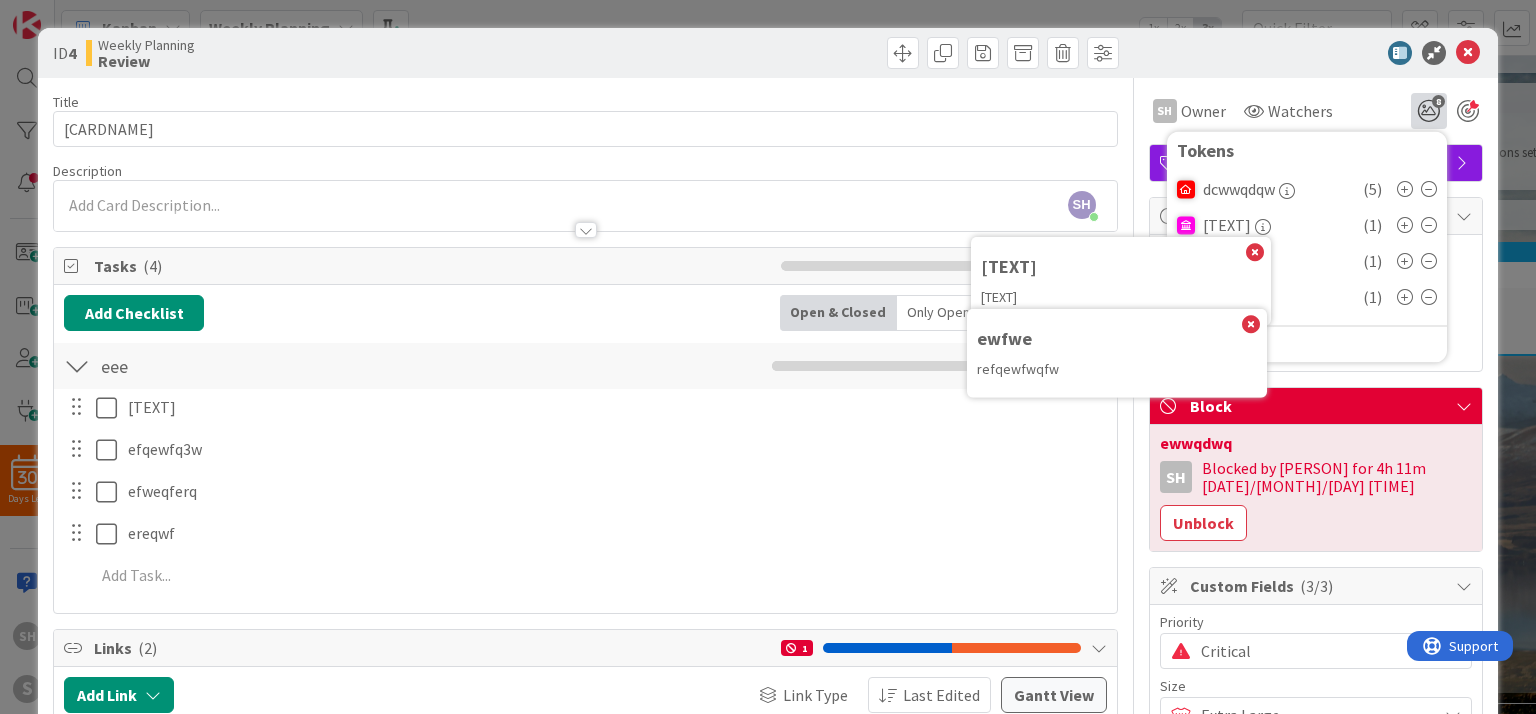 click at bounding box center (1287, 191) 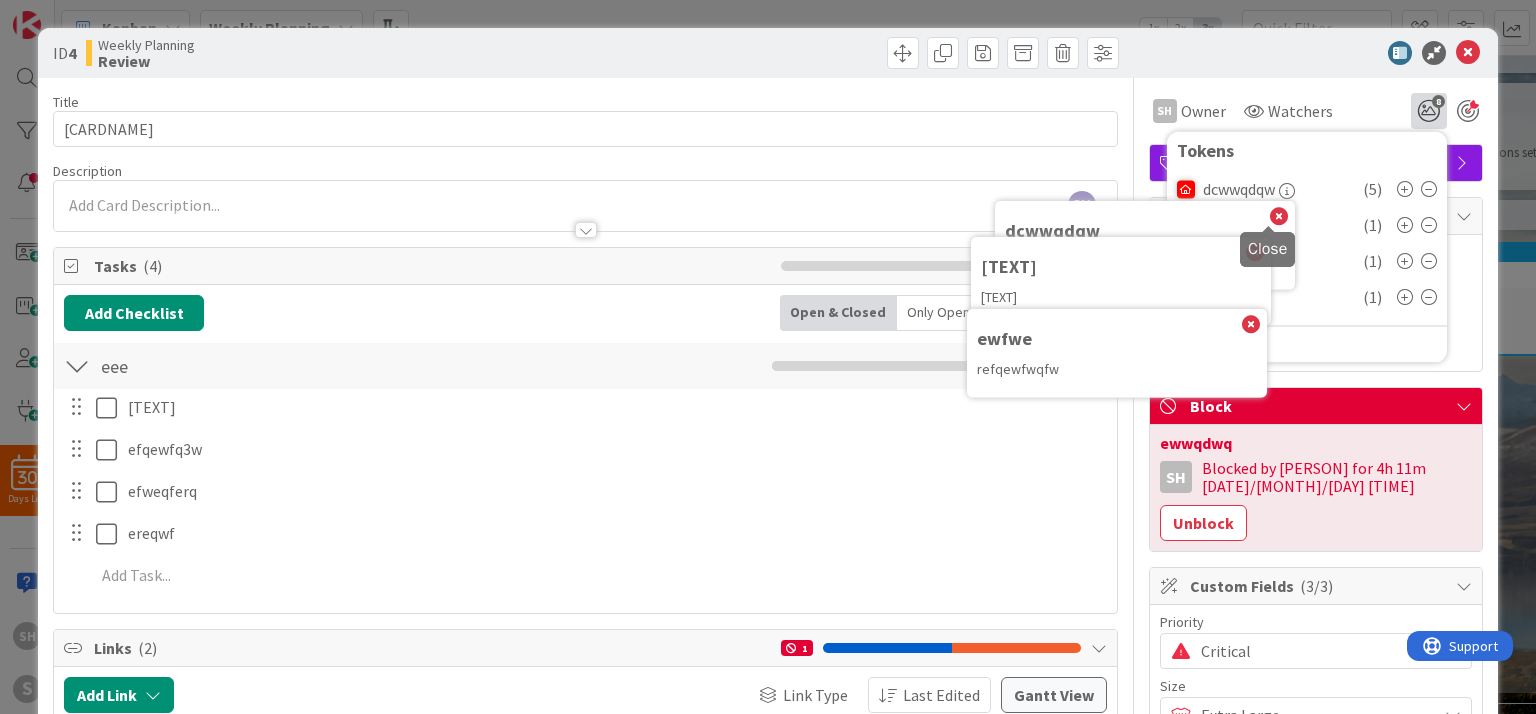 drag, startPoint x: 1274, startPoint y: 209, endPoint x: 1256, endPoint y: 227, distance: 25.455845 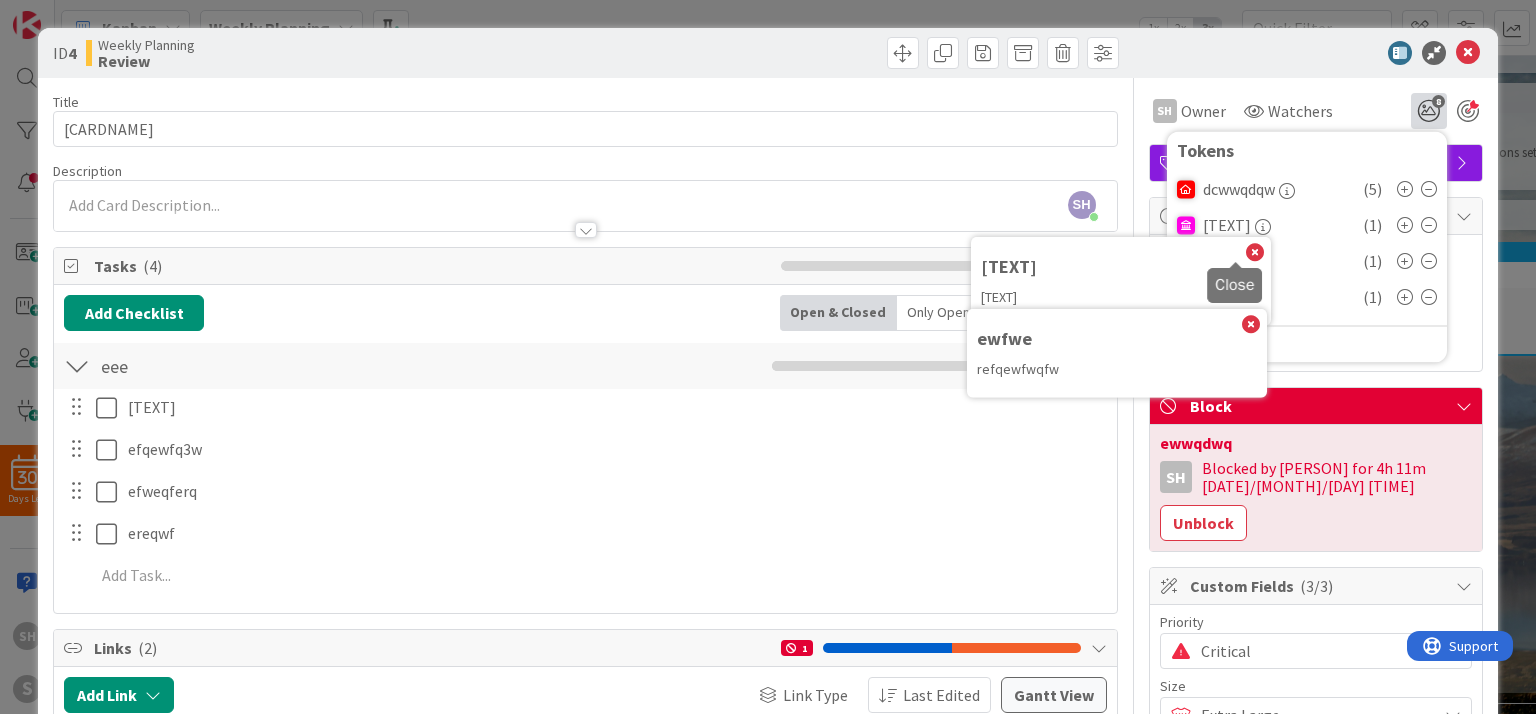 click at bounding box center (1255, 253) 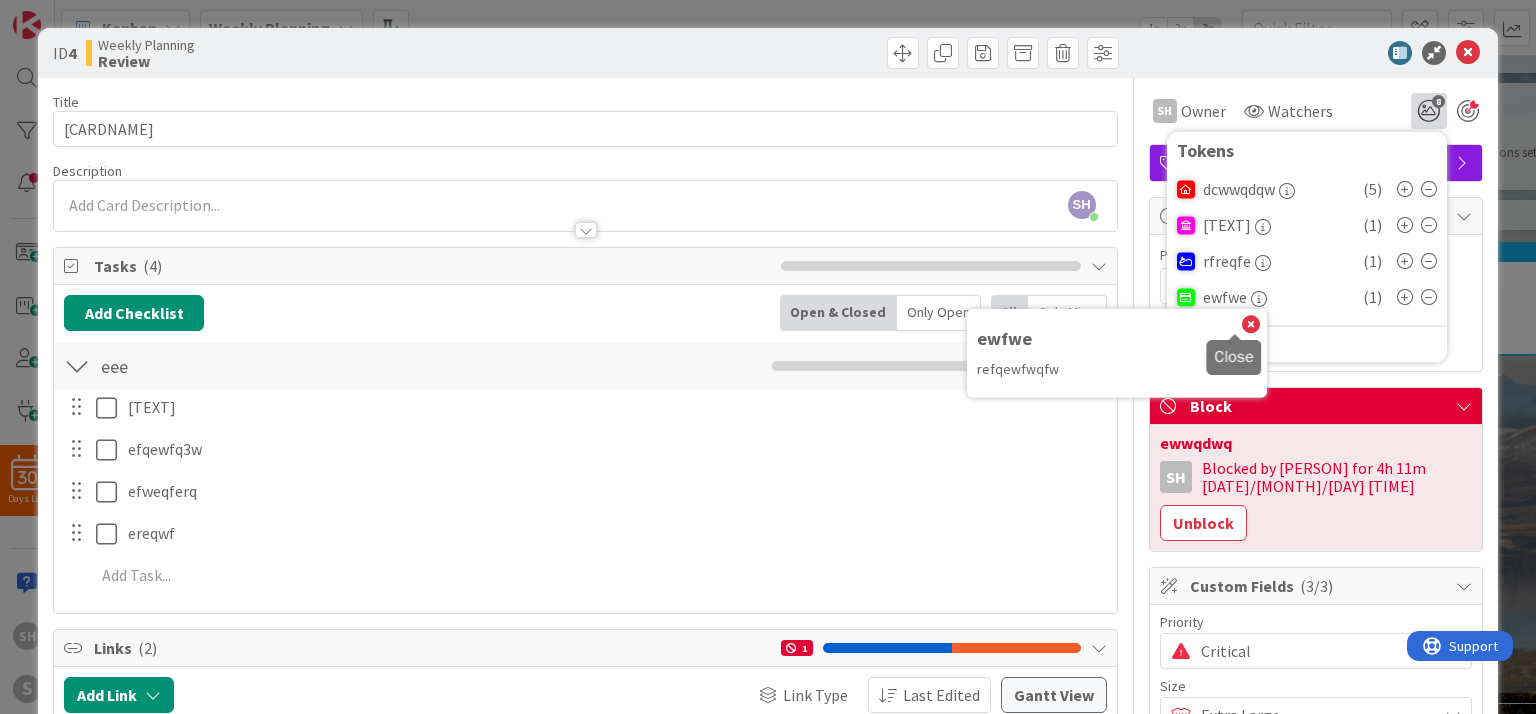 click at bounding box center (1251, 325) 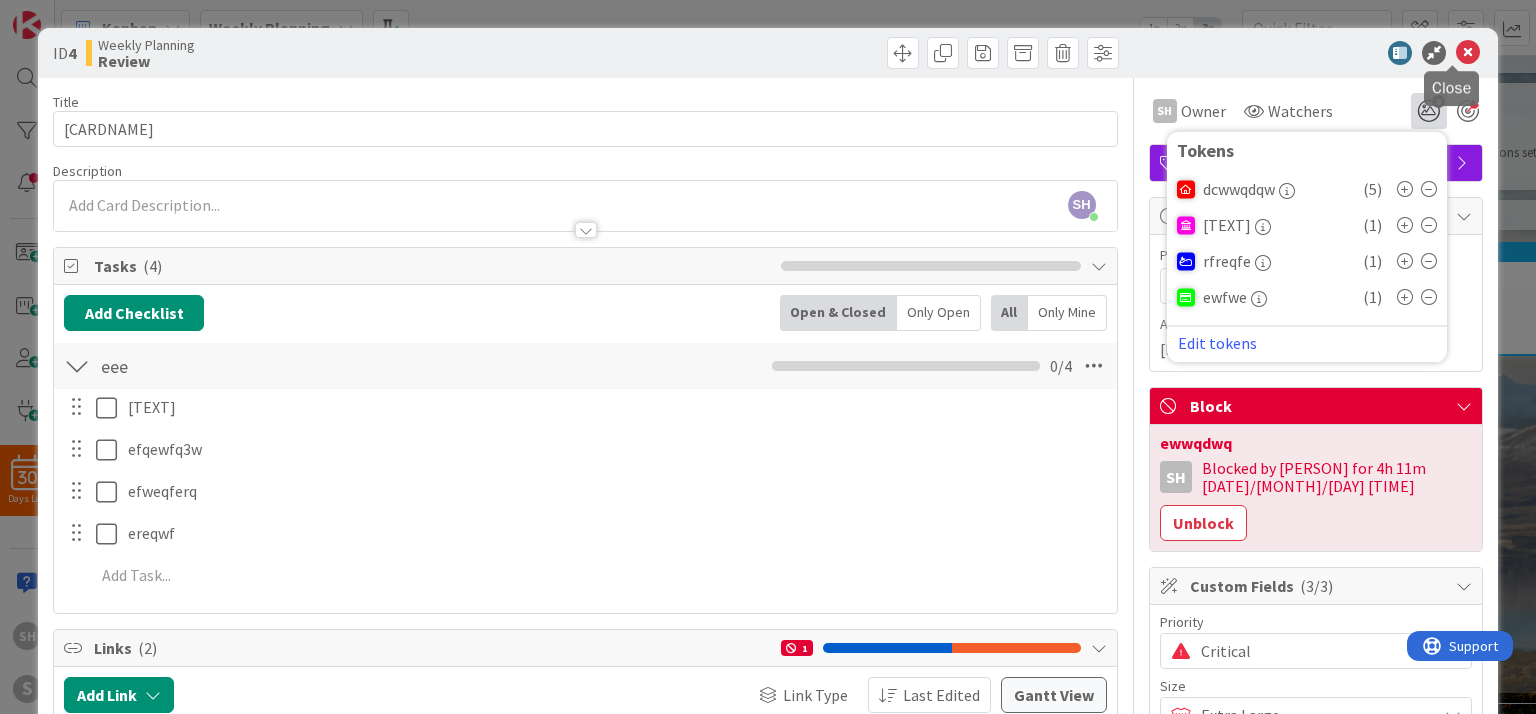 click at bounding box center [1468, 53] 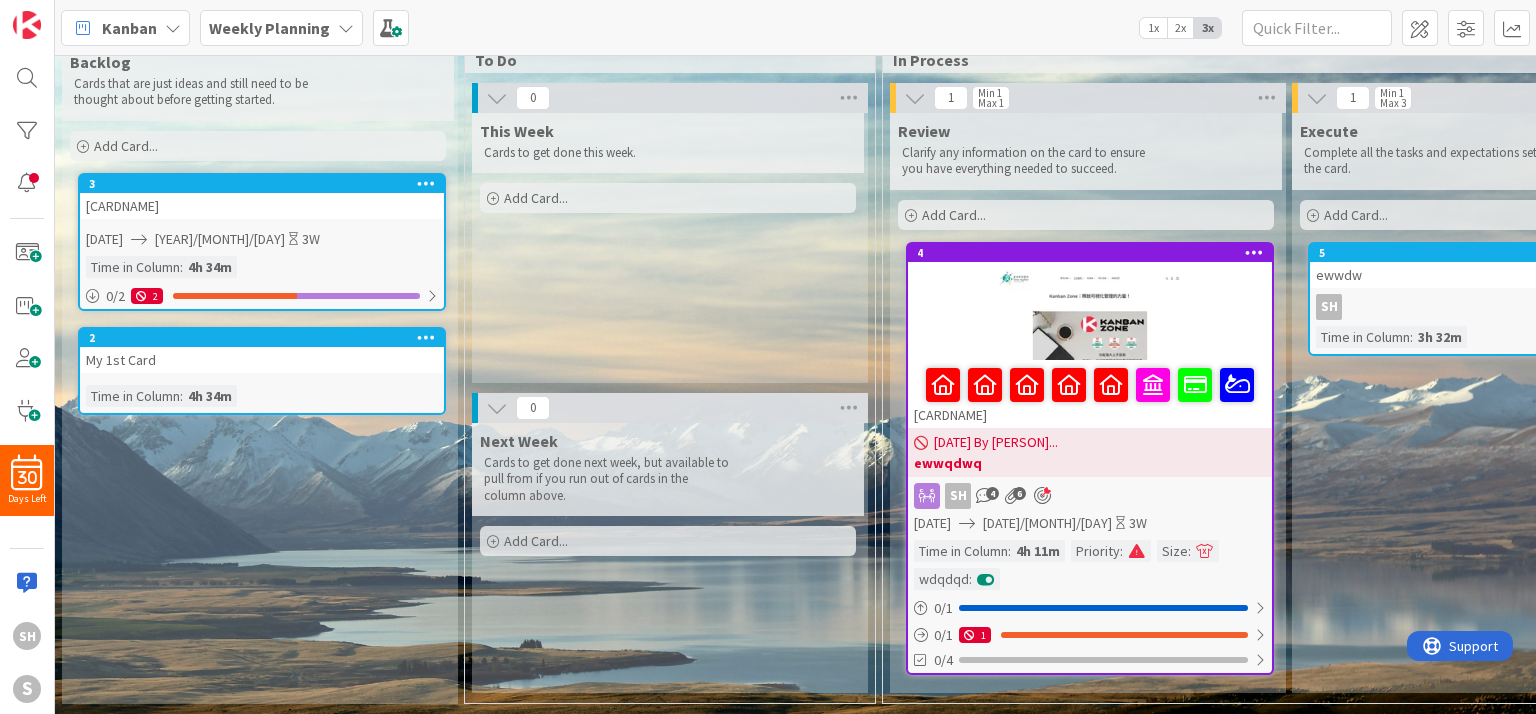 scroll, scrollTop: 0, scrollLeft: 0, axis: both 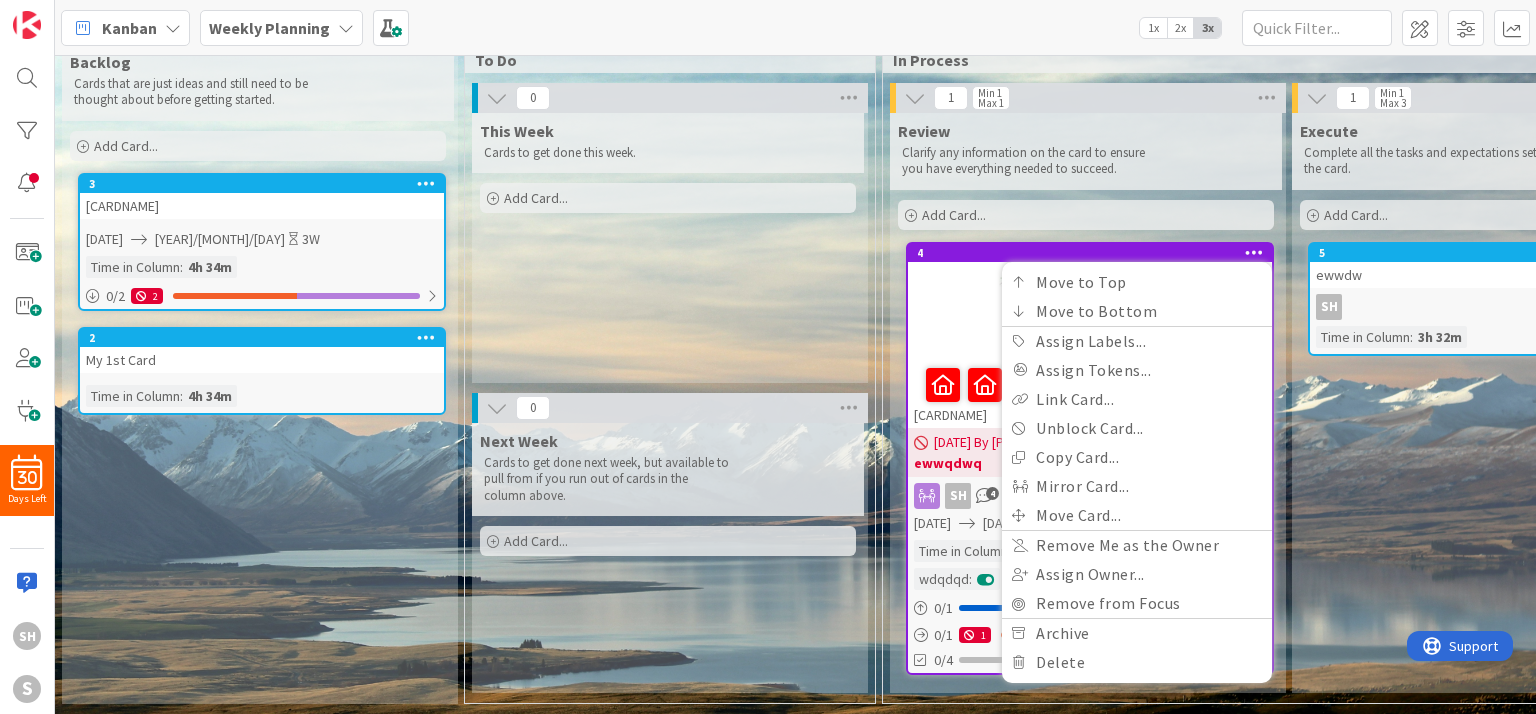 click at bounding box center (1254, 252) 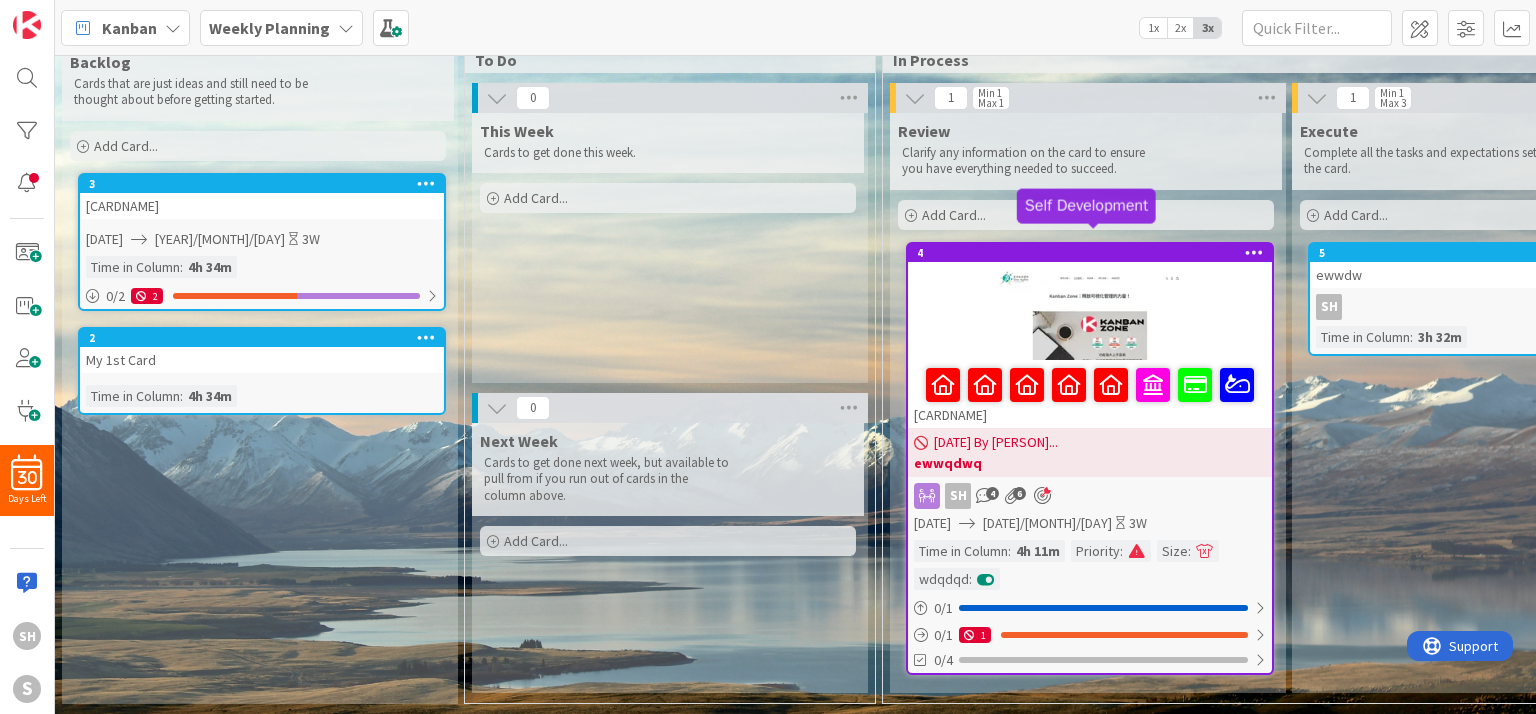 click at bounding box center (1090, 315) 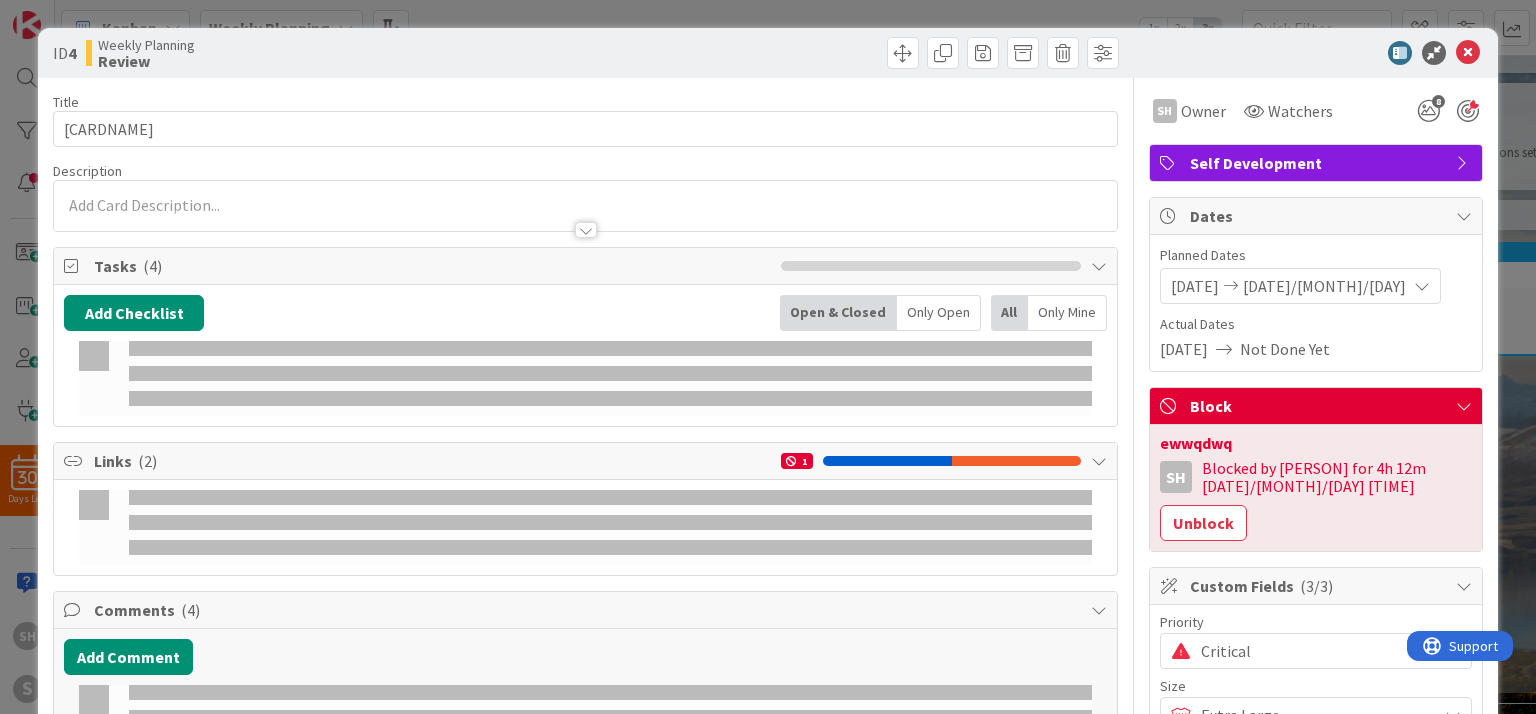 scroll, scrollTop: 0, scrollLeft: 0, axis: both 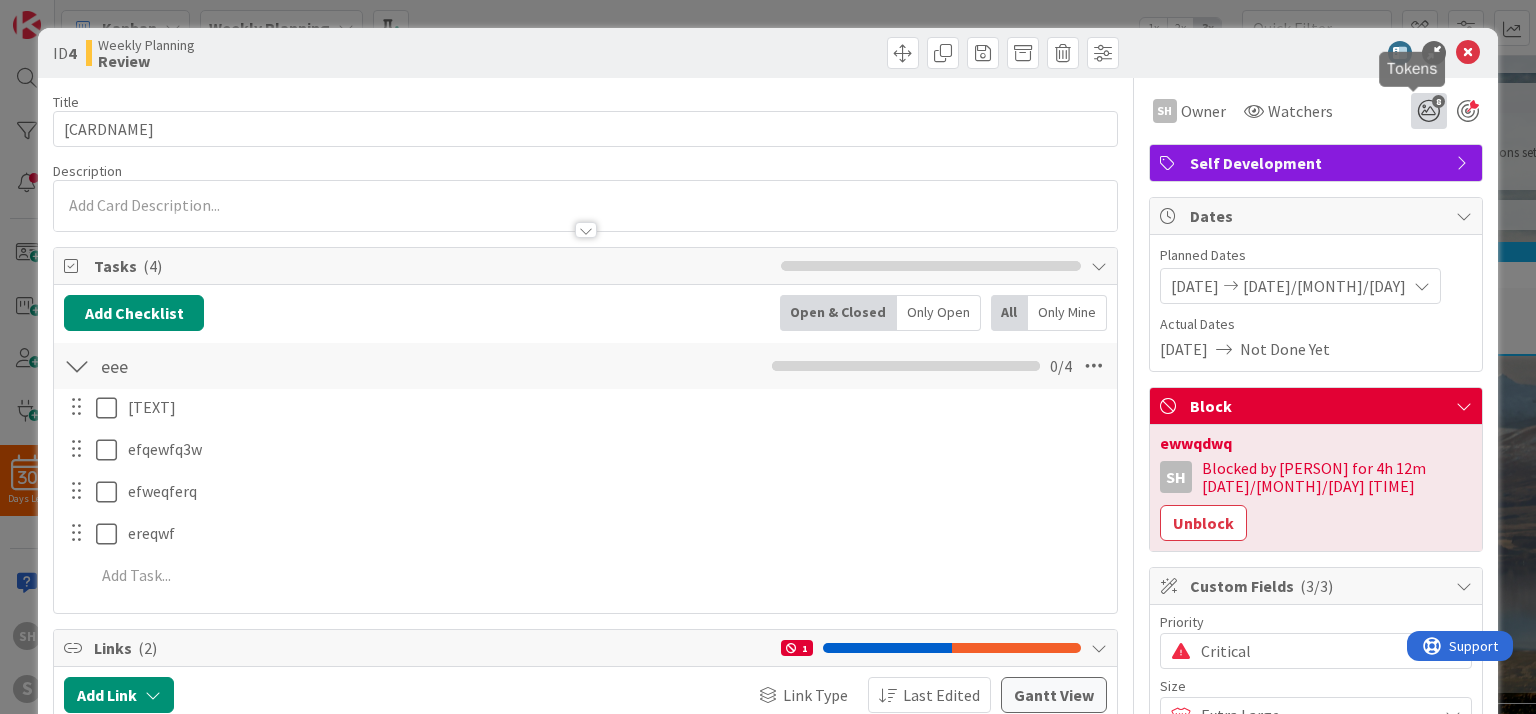 click on "8" at bounding box center (1438, 101) 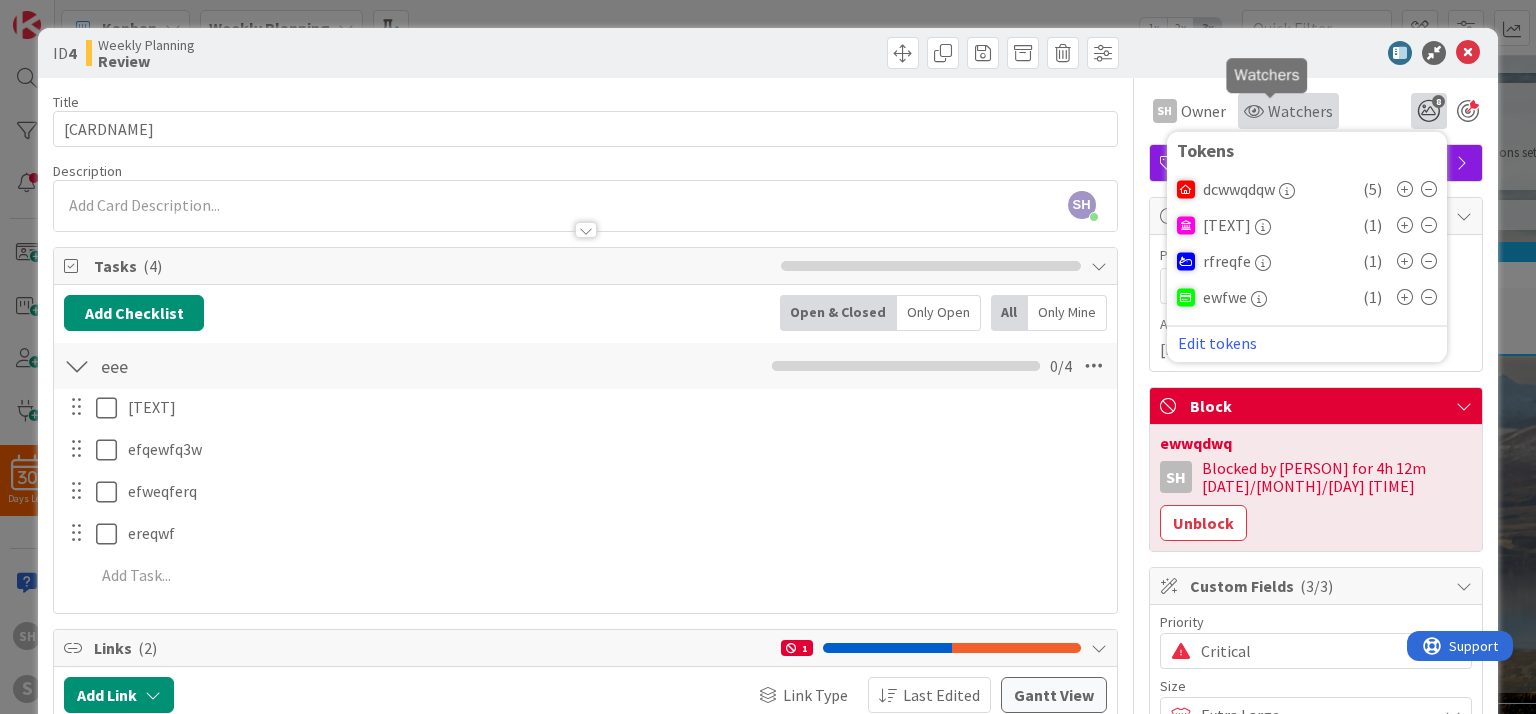 click on "Watchers" at bounding box center [1300, 111] 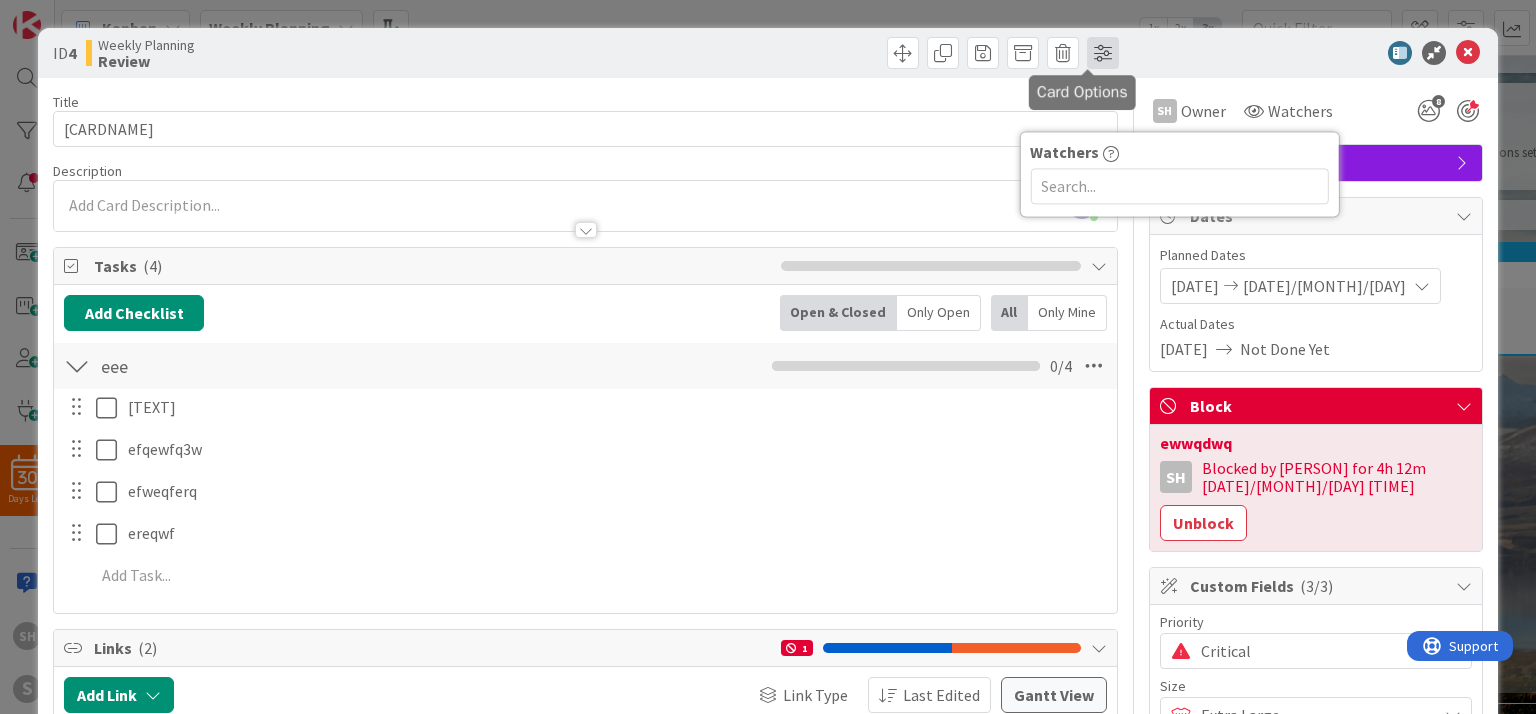 click at bounding box center [1103, 53] 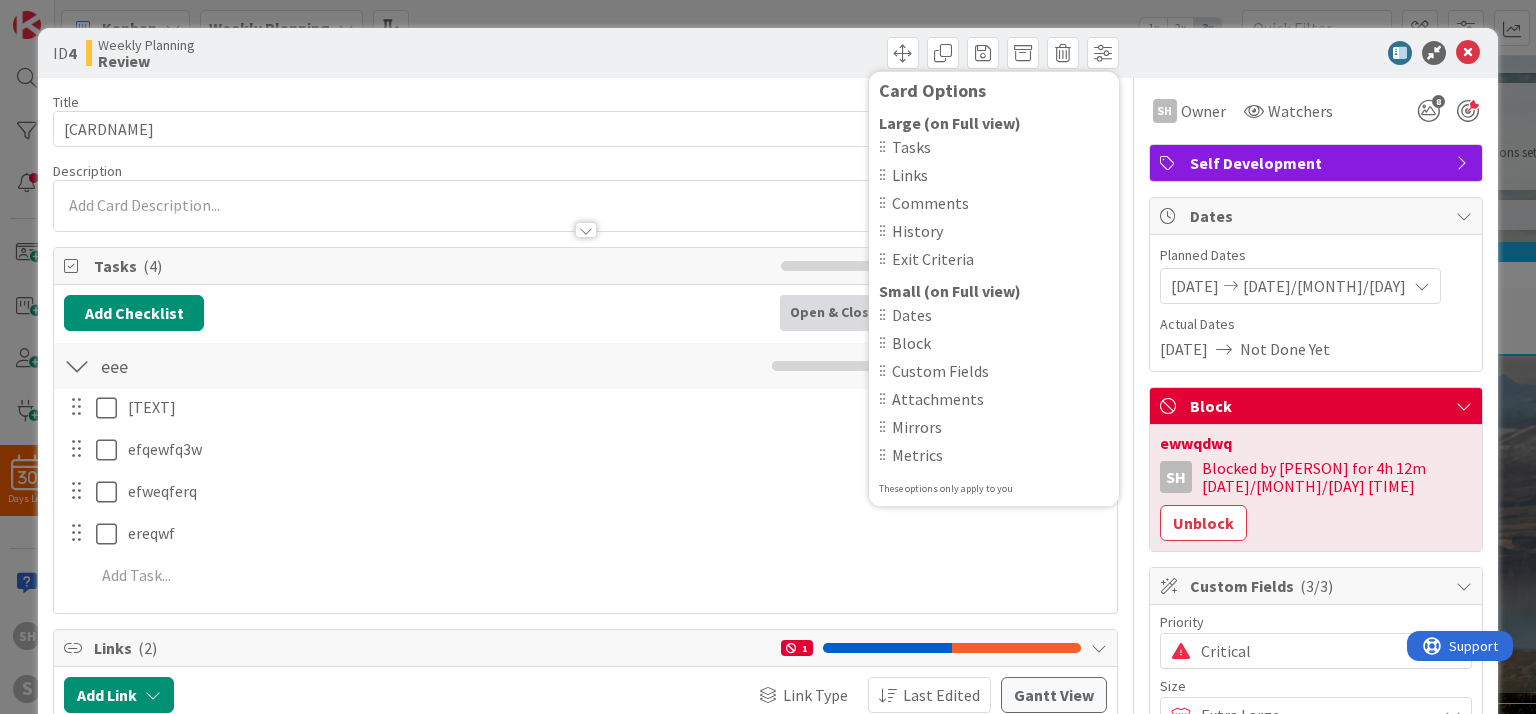 click on "Exit Criteria" at bounding box center (1000, 259) 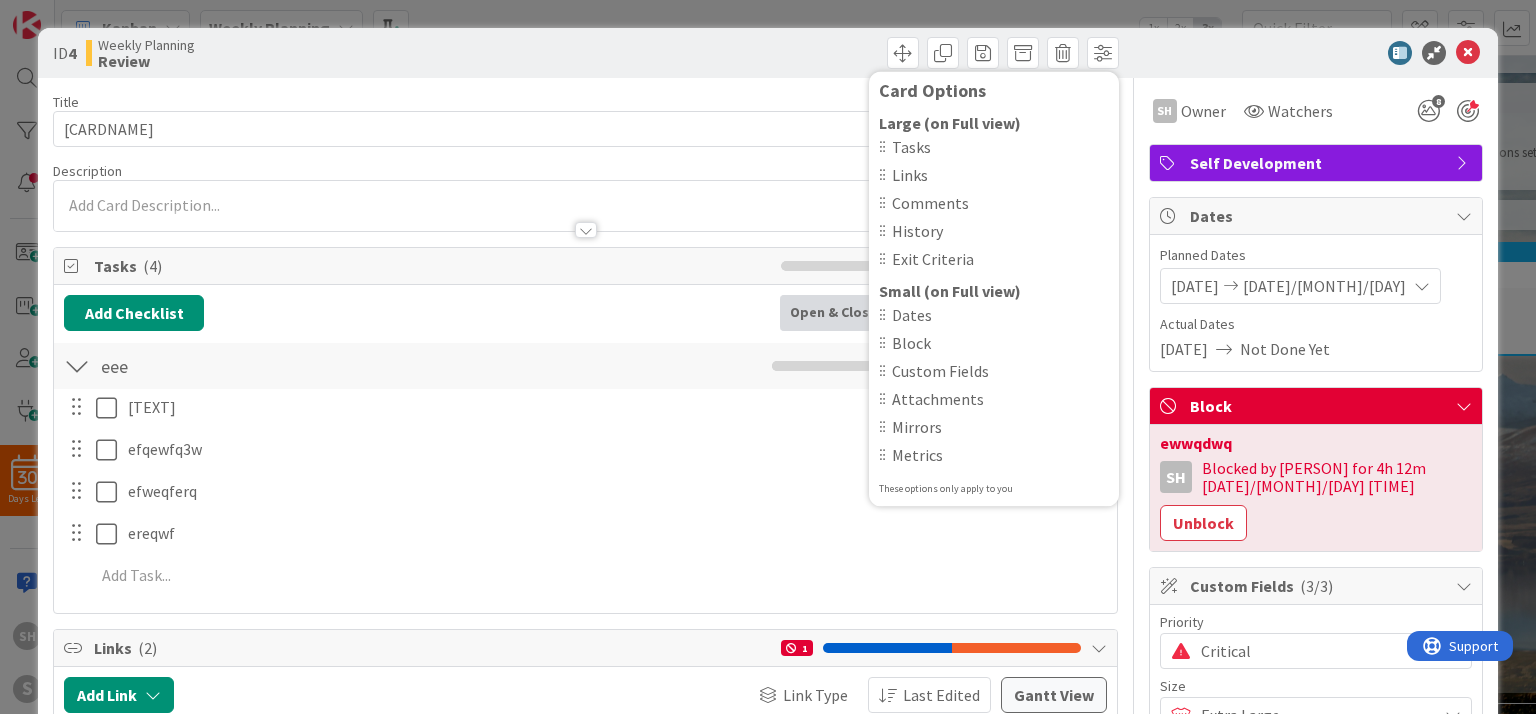 click on "History" at bounding box center [1000, 231] 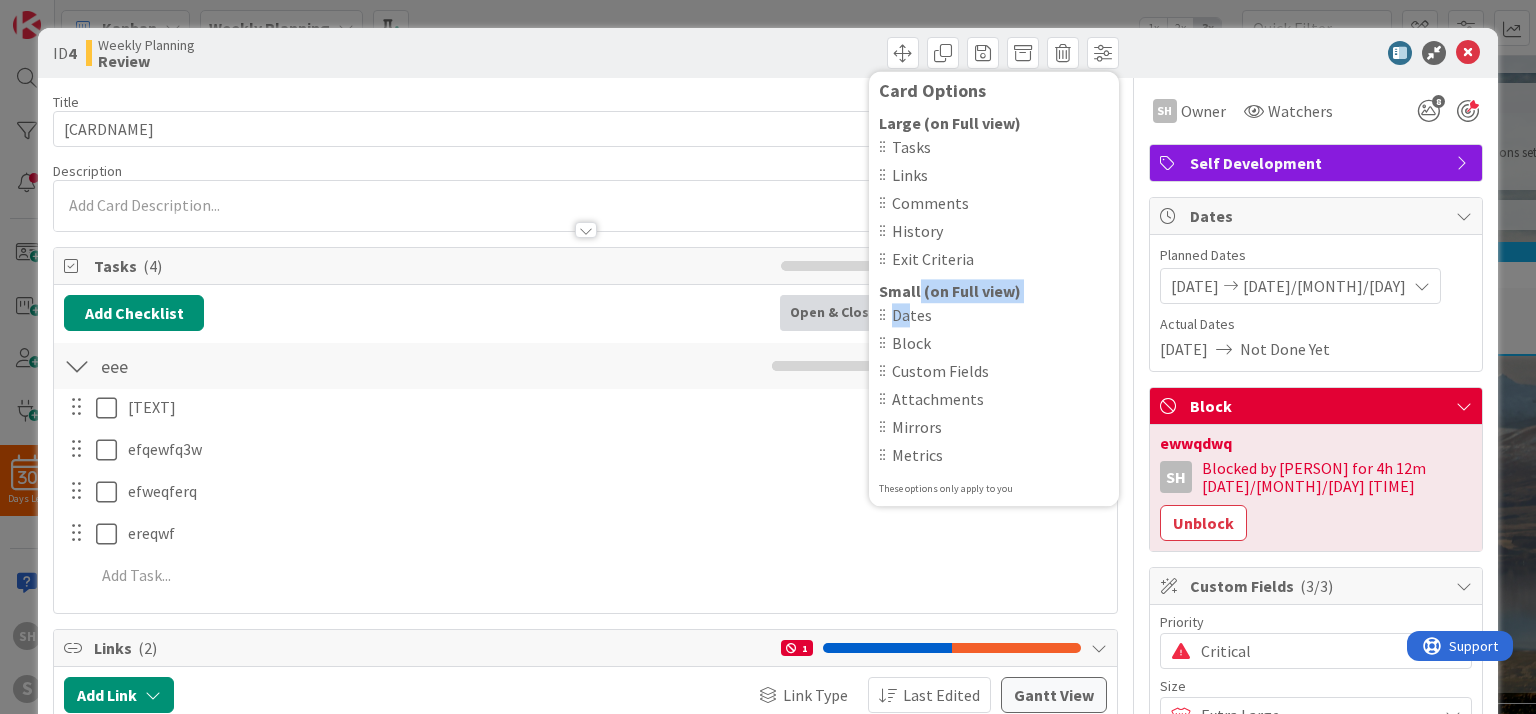 drag, startPoint x: 895, startPoint y: 313, endPoint x: 902, endPoint y: 295, distance: 19.313208 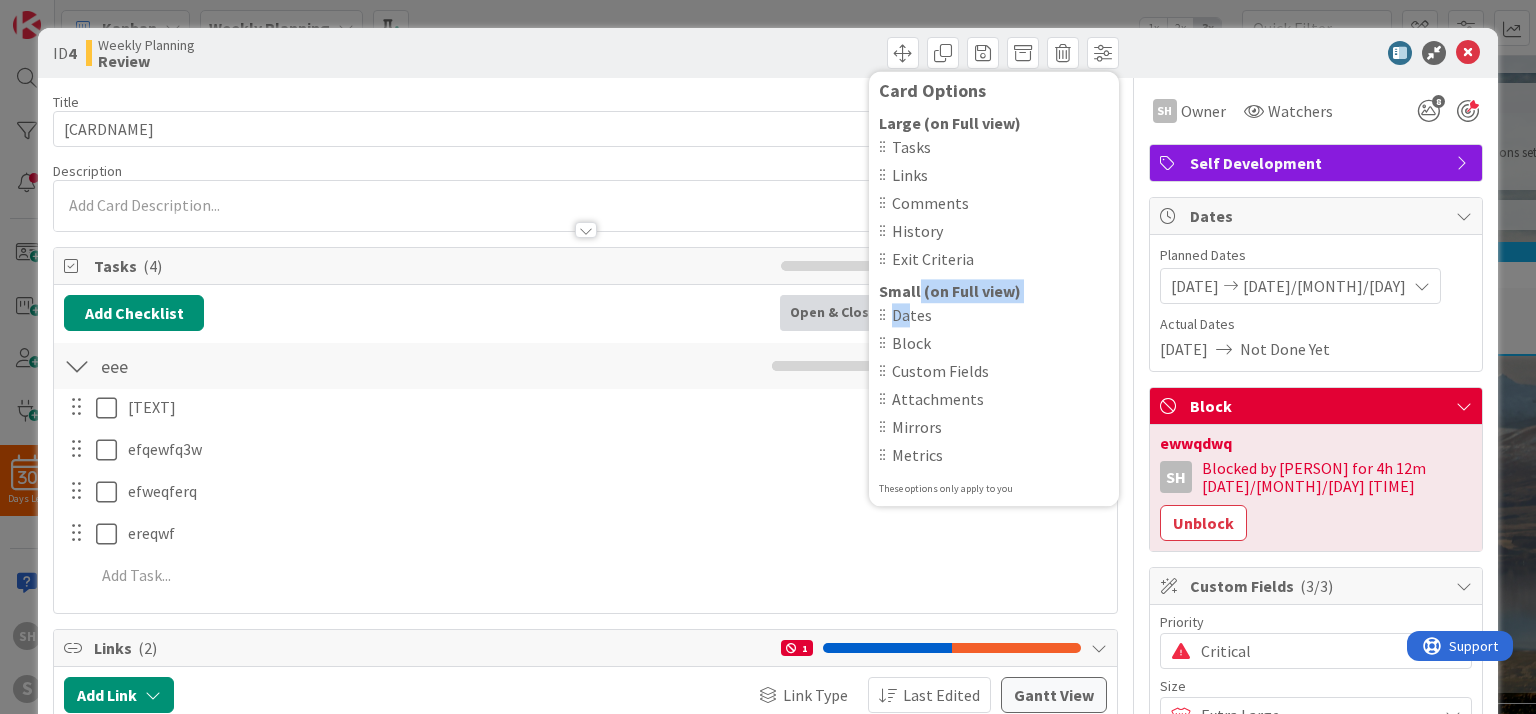 click on "Small (on Full view) Dates Block Custom Fields Attachments Mirrors Metrics" at bounding box center [994, 375] 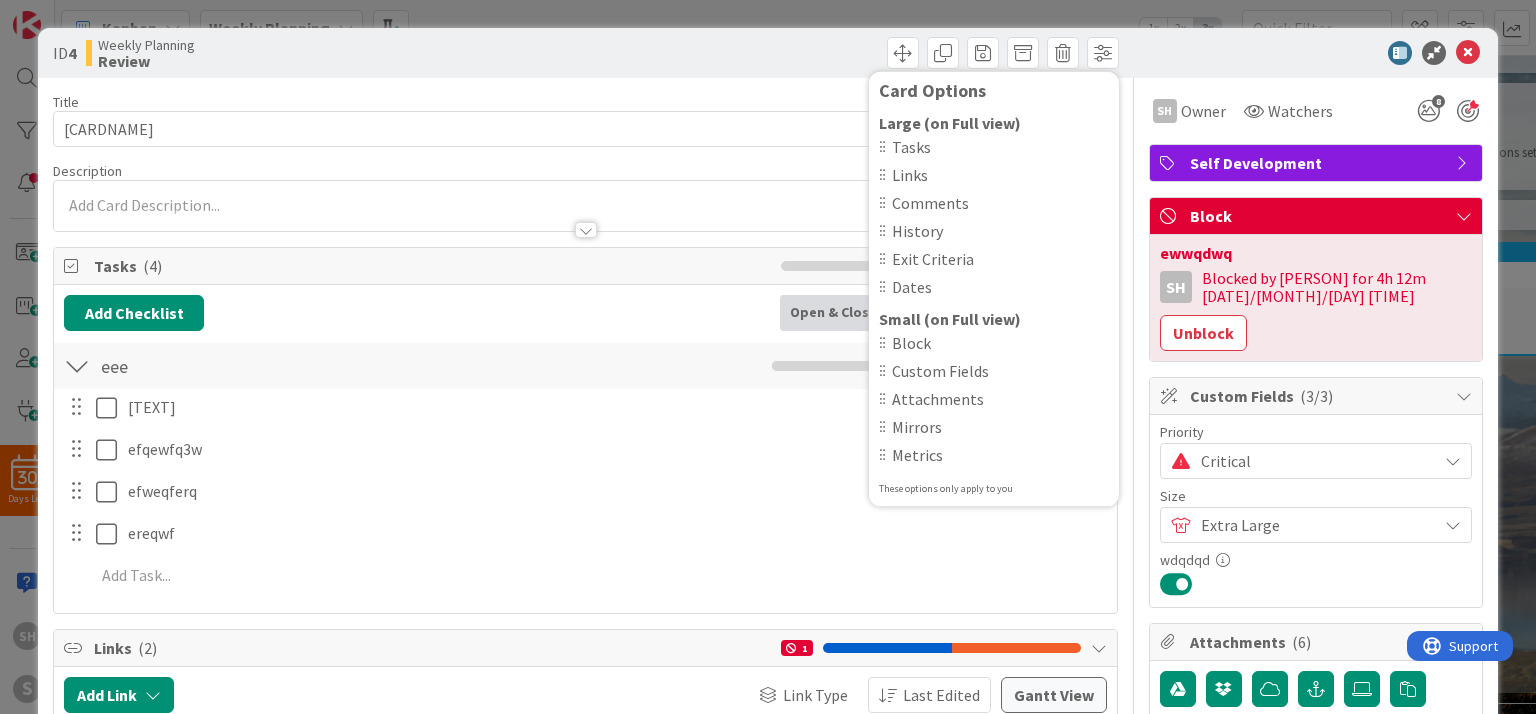 click on "Attachments" at bounding box center [1000, 399] 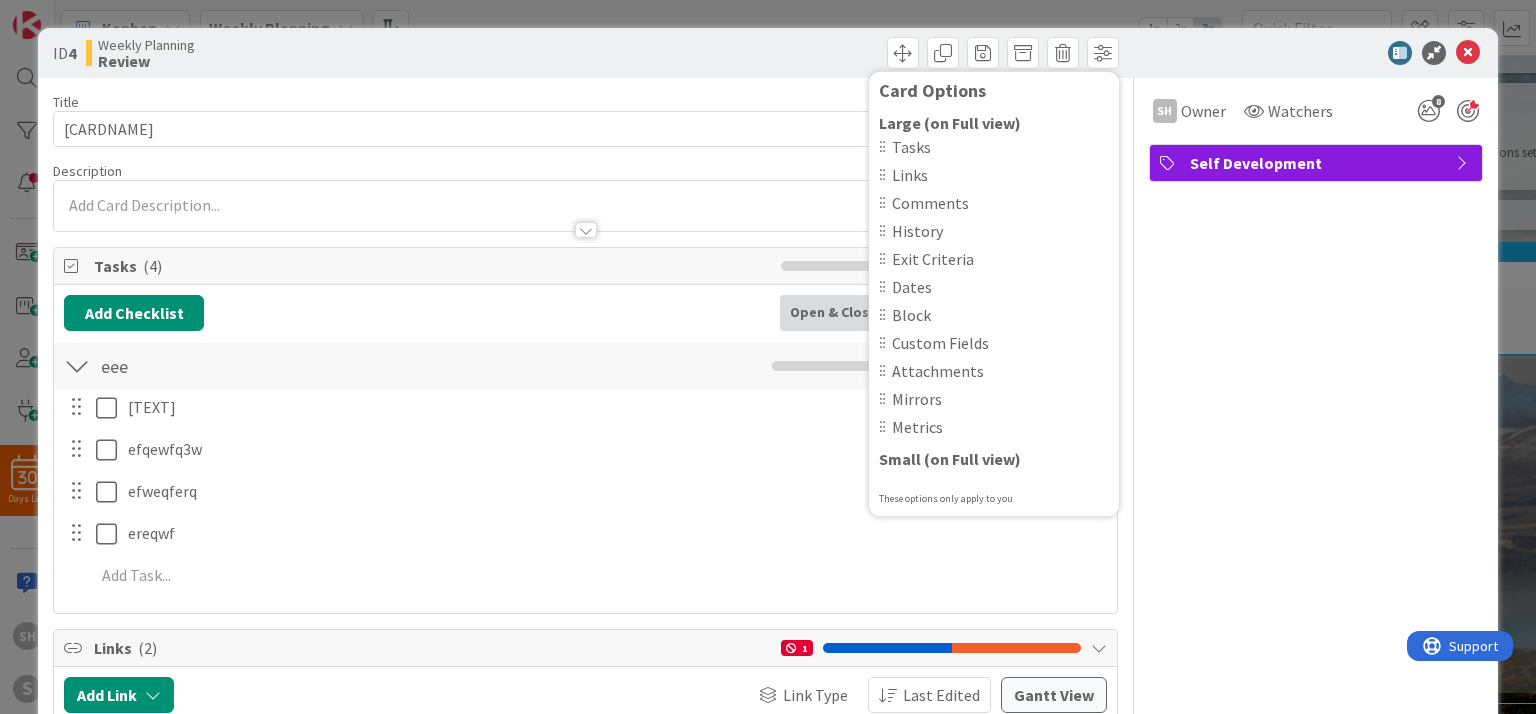 click at bounding box center (1306, 53) 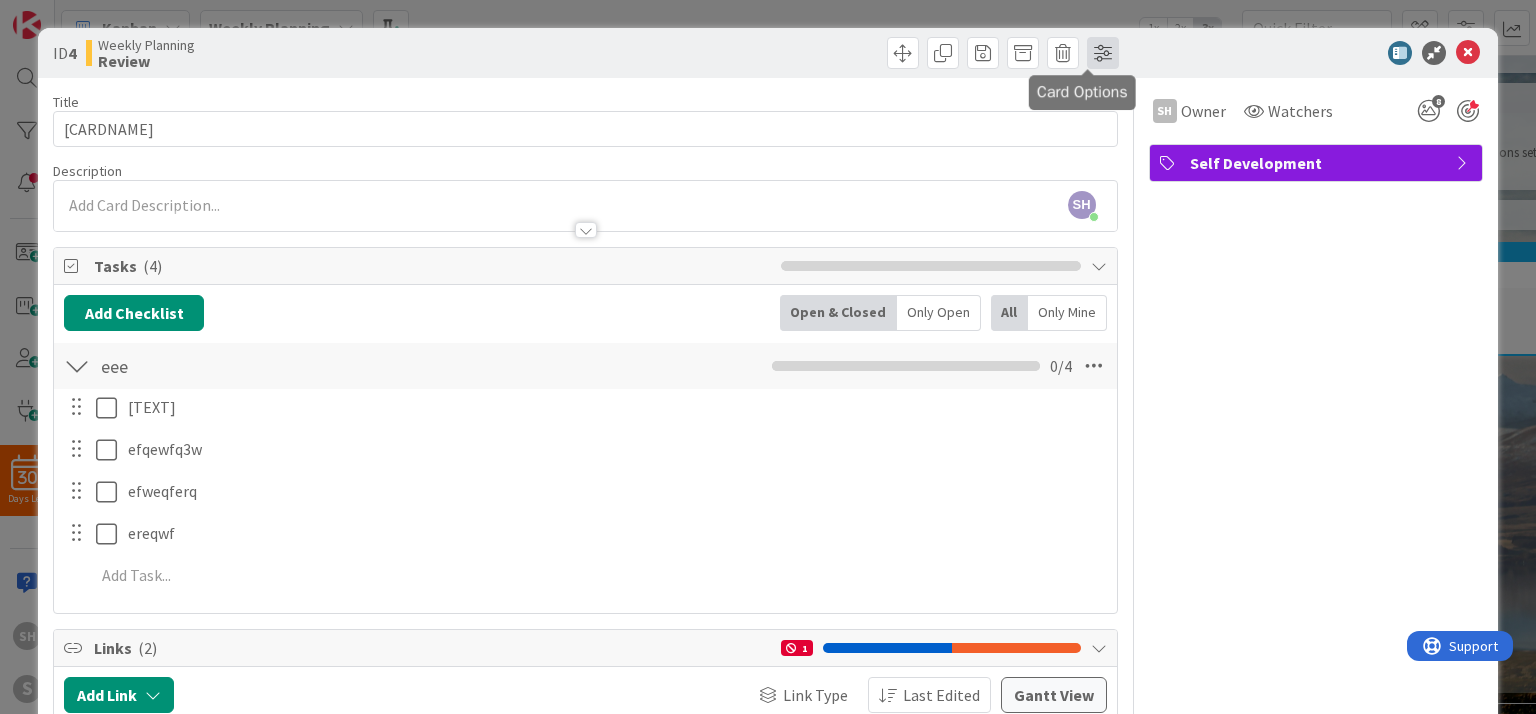 click at bounding box center [1103, 53] 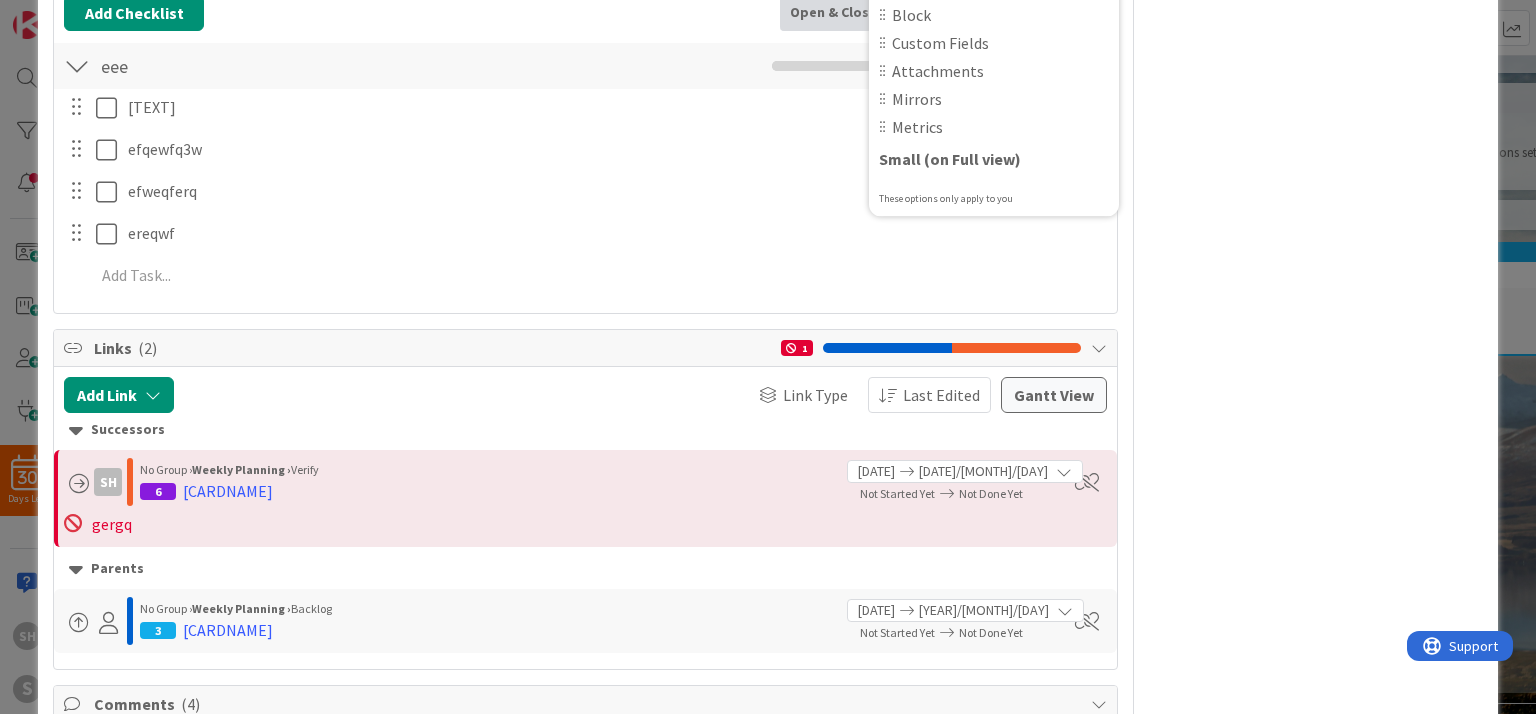 scroll, scrollTop: 0, scrollLeft: 0, axis: both 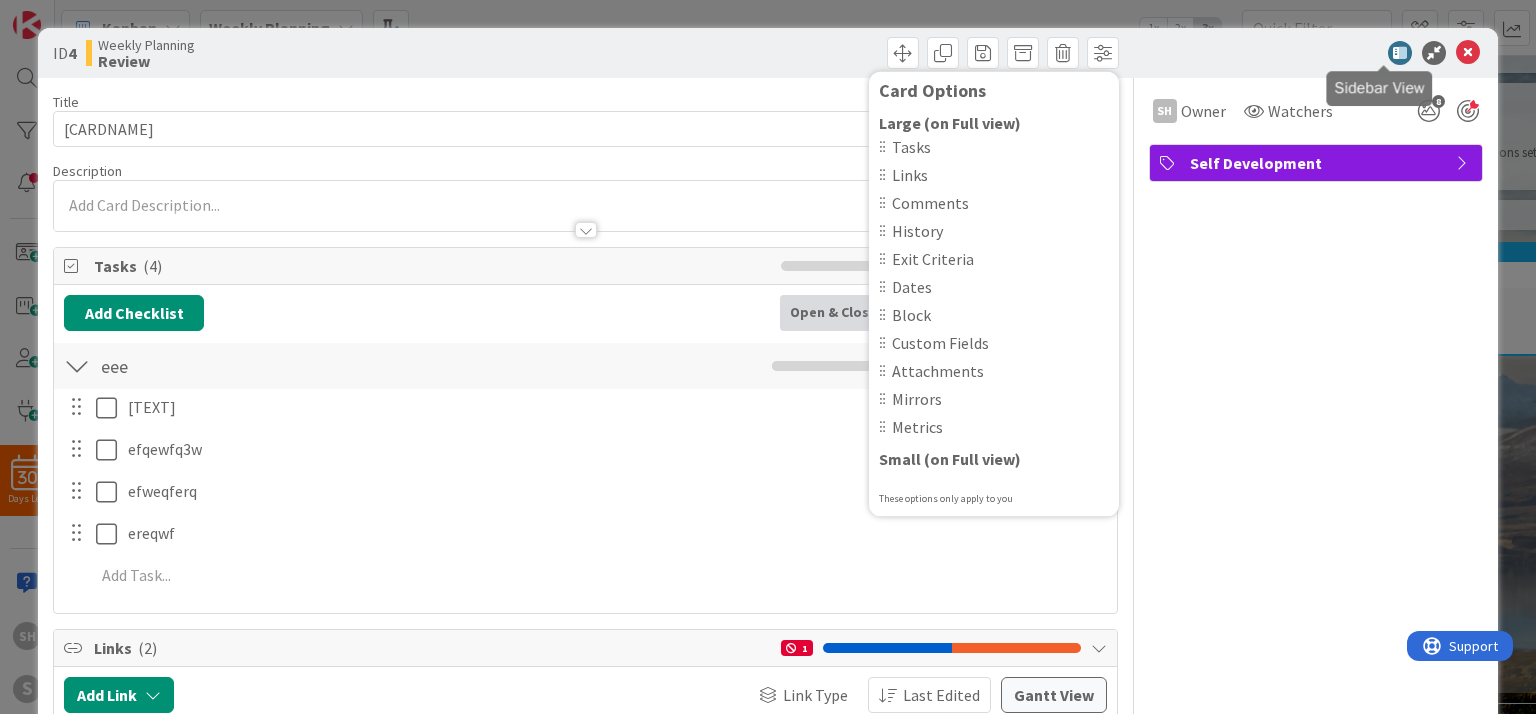 click at bounding box center [1400, 53] 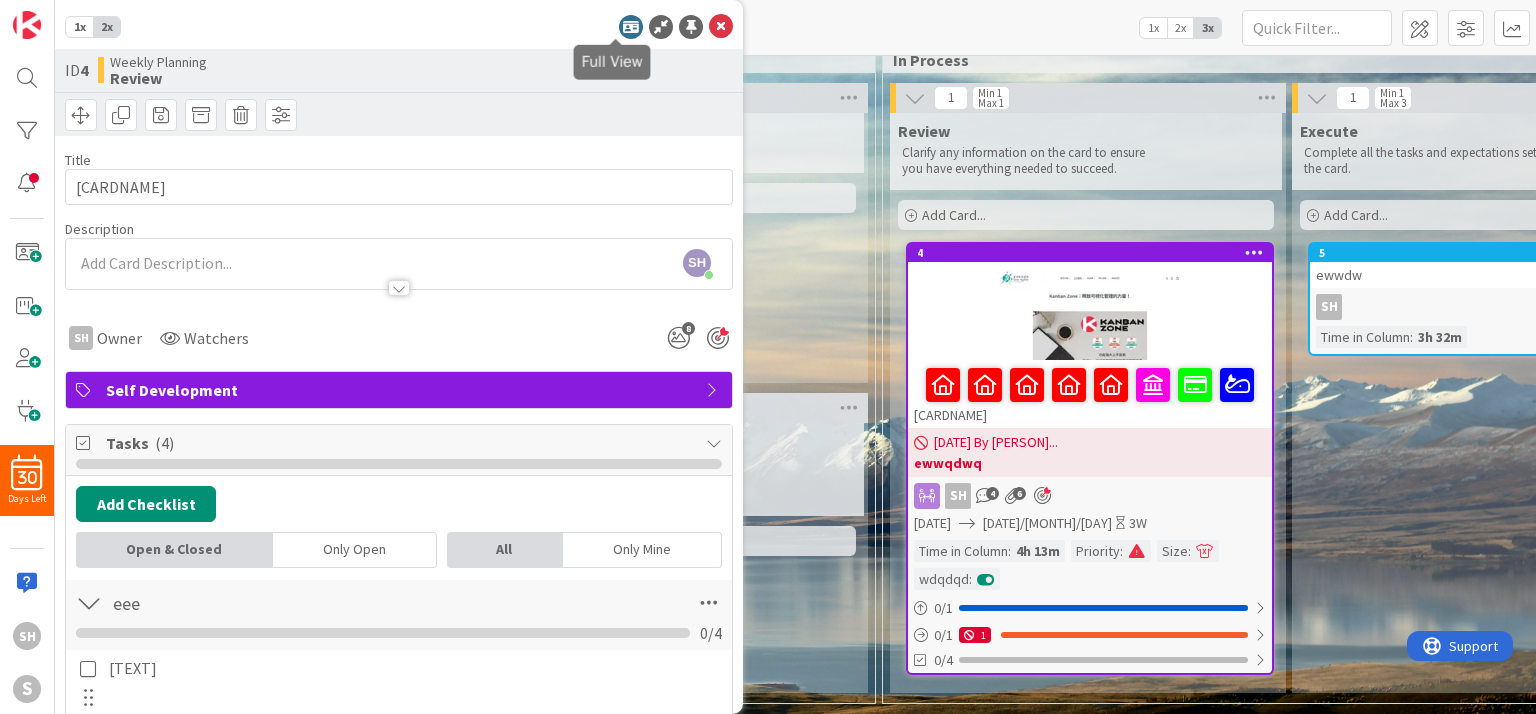 click at bounding box center (631, 27) 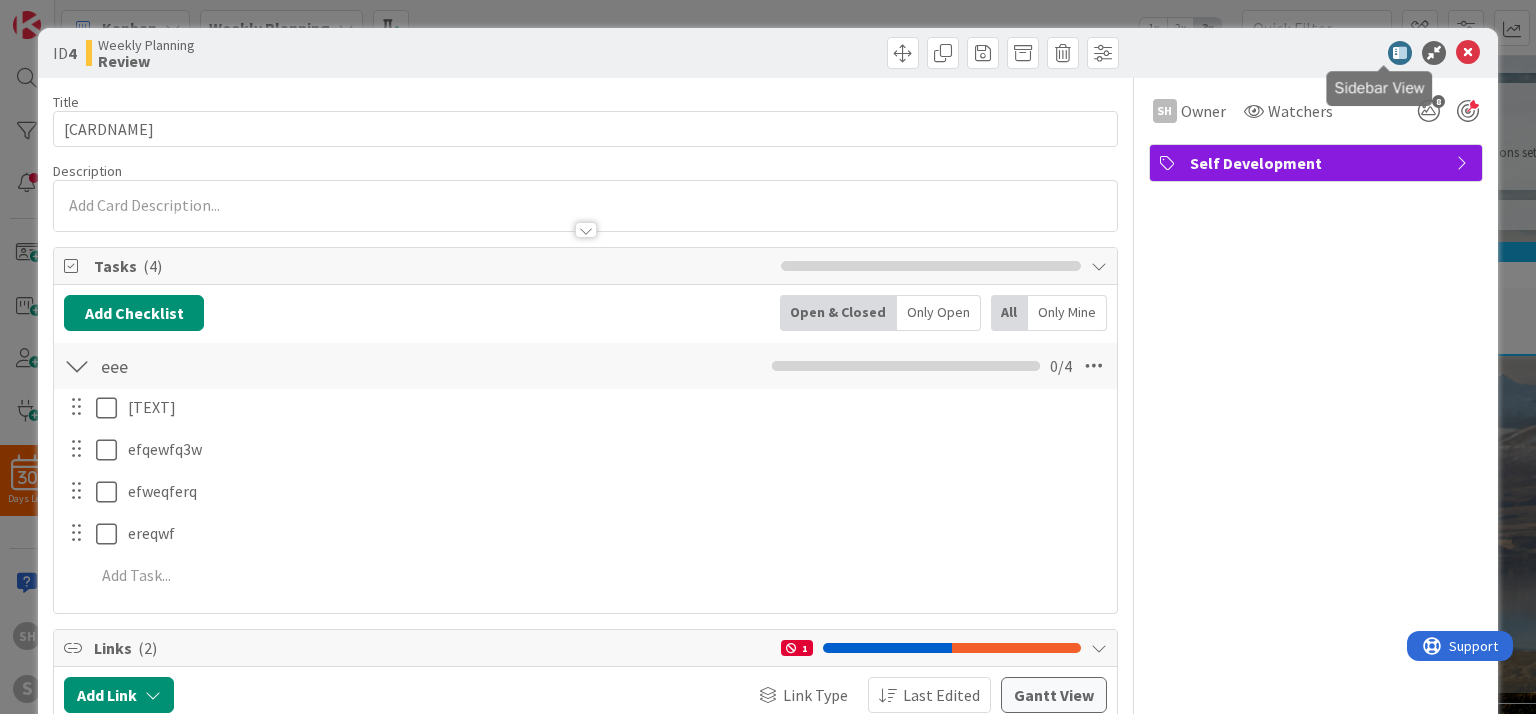 click at bounding box center (1434, 53) 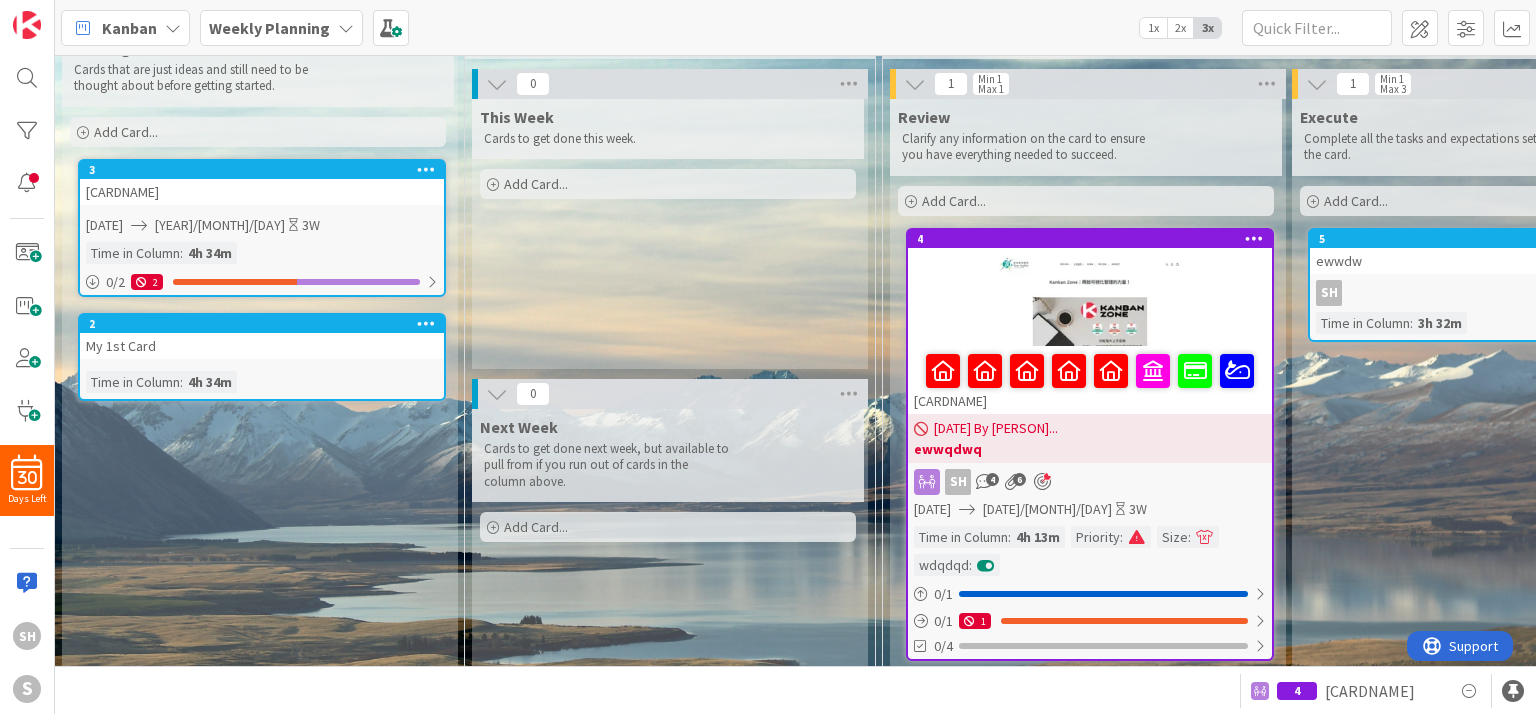 scroll, scrollTop: 0, scrollLeft: 0, axis: both 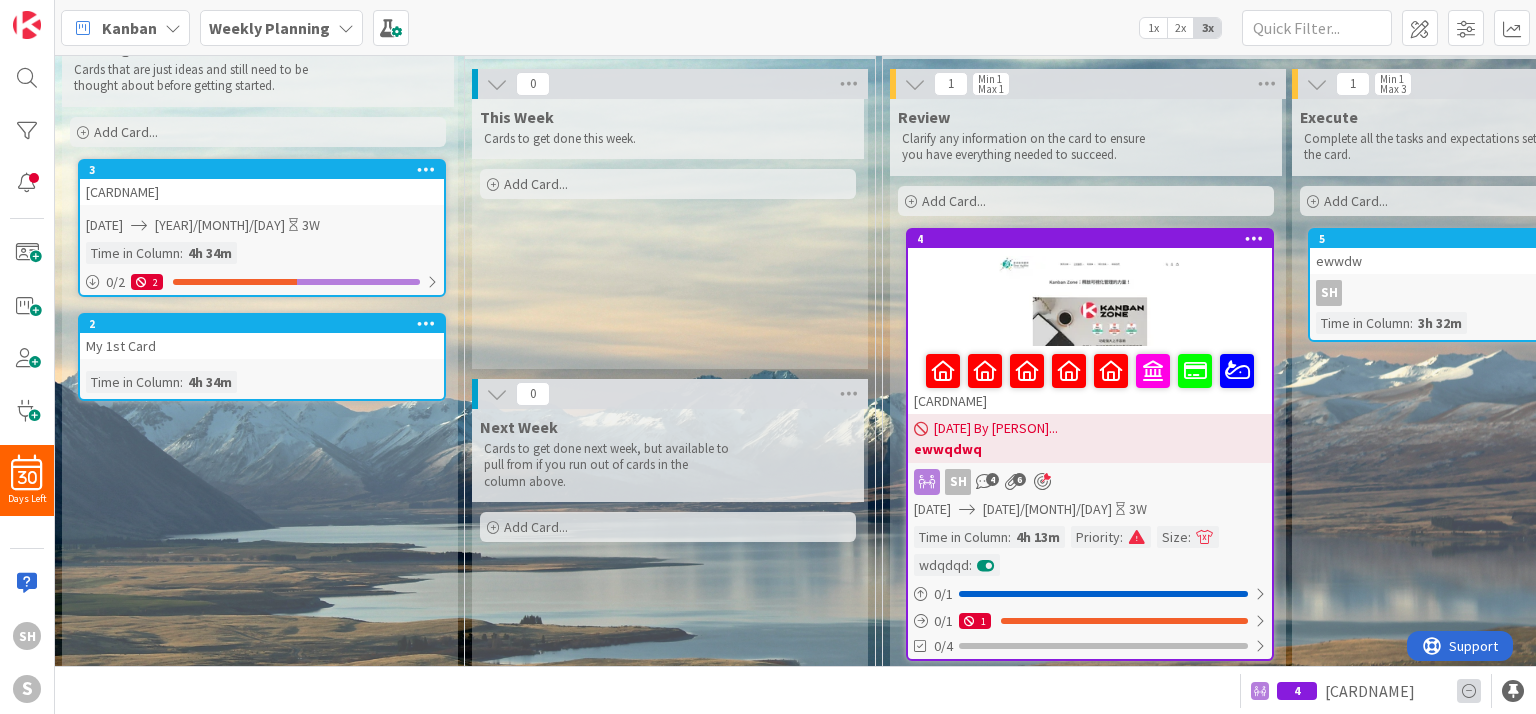 click at bounding box center [1469, 691] 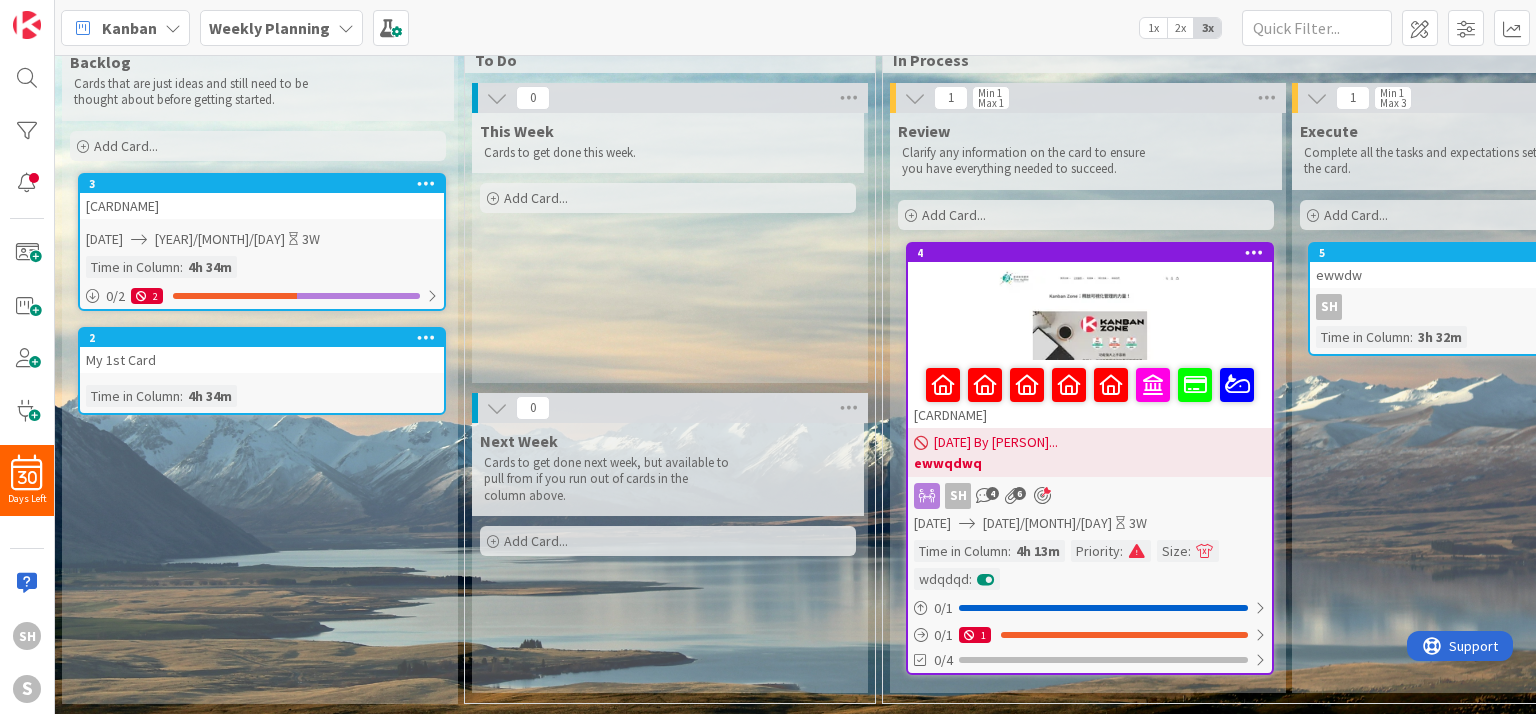 click at bounding box center (1090, 315) 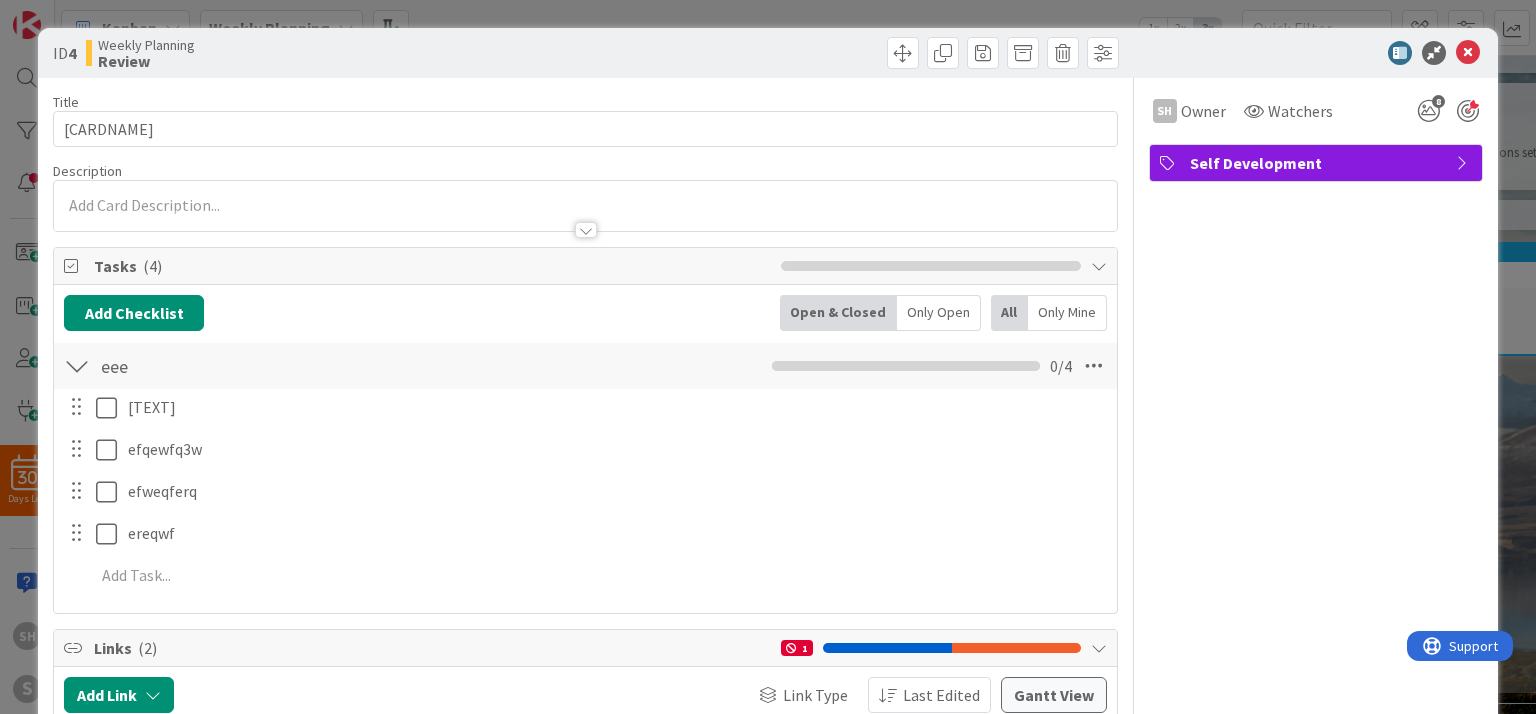 scroll, scrollTop: 563, scrollLeft: 0, axis: vertical 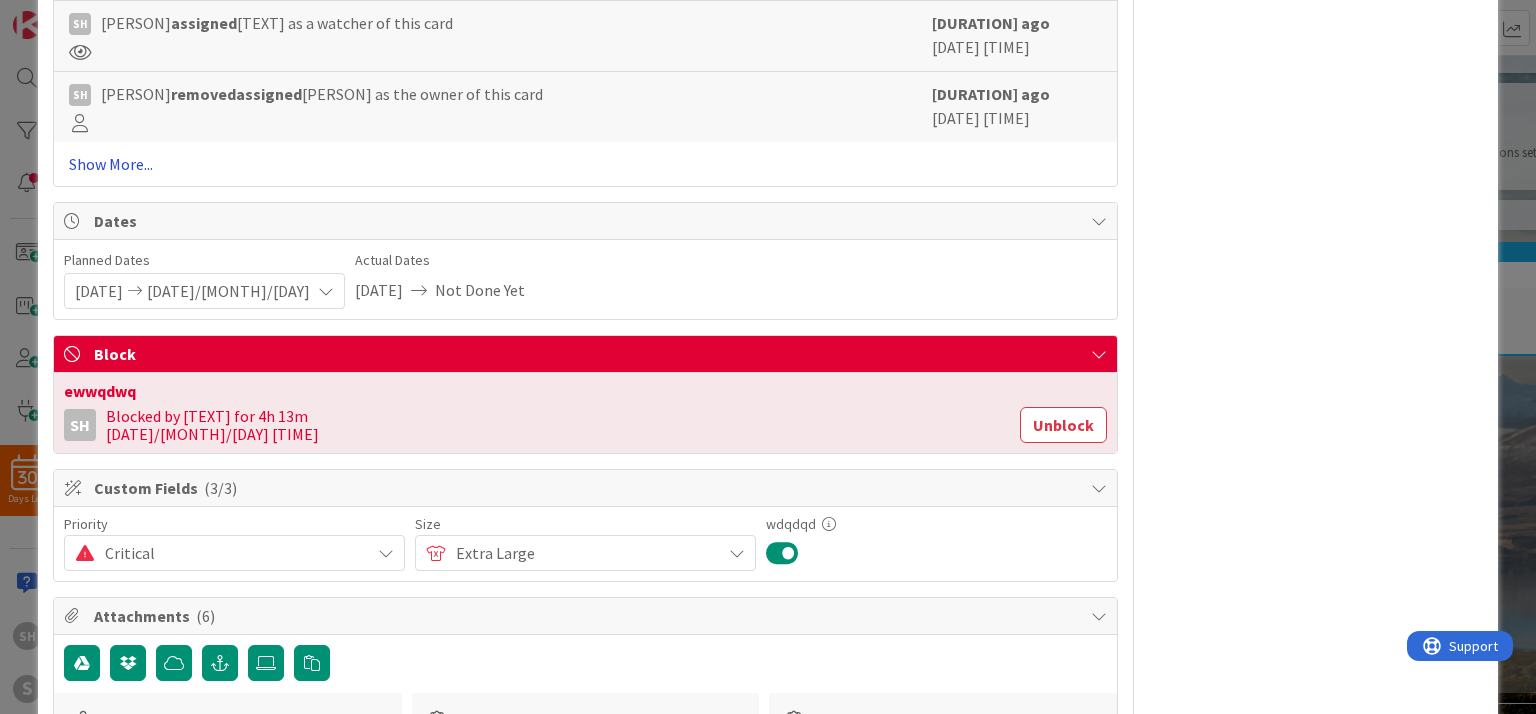 click on "Show More..." at bounding box center [585, 164] 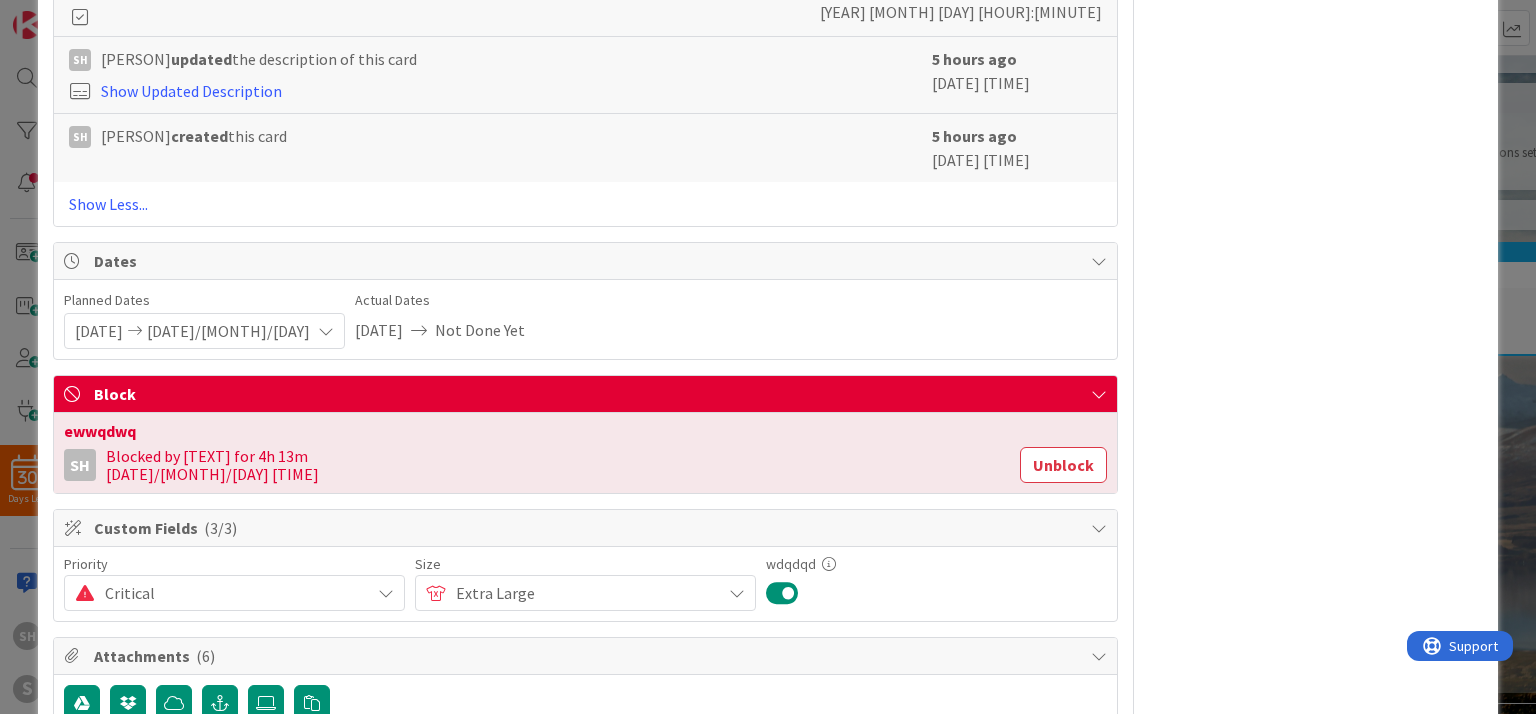 scroll, scrollTop: 5477, scrollLeft: 0, axis: vertical 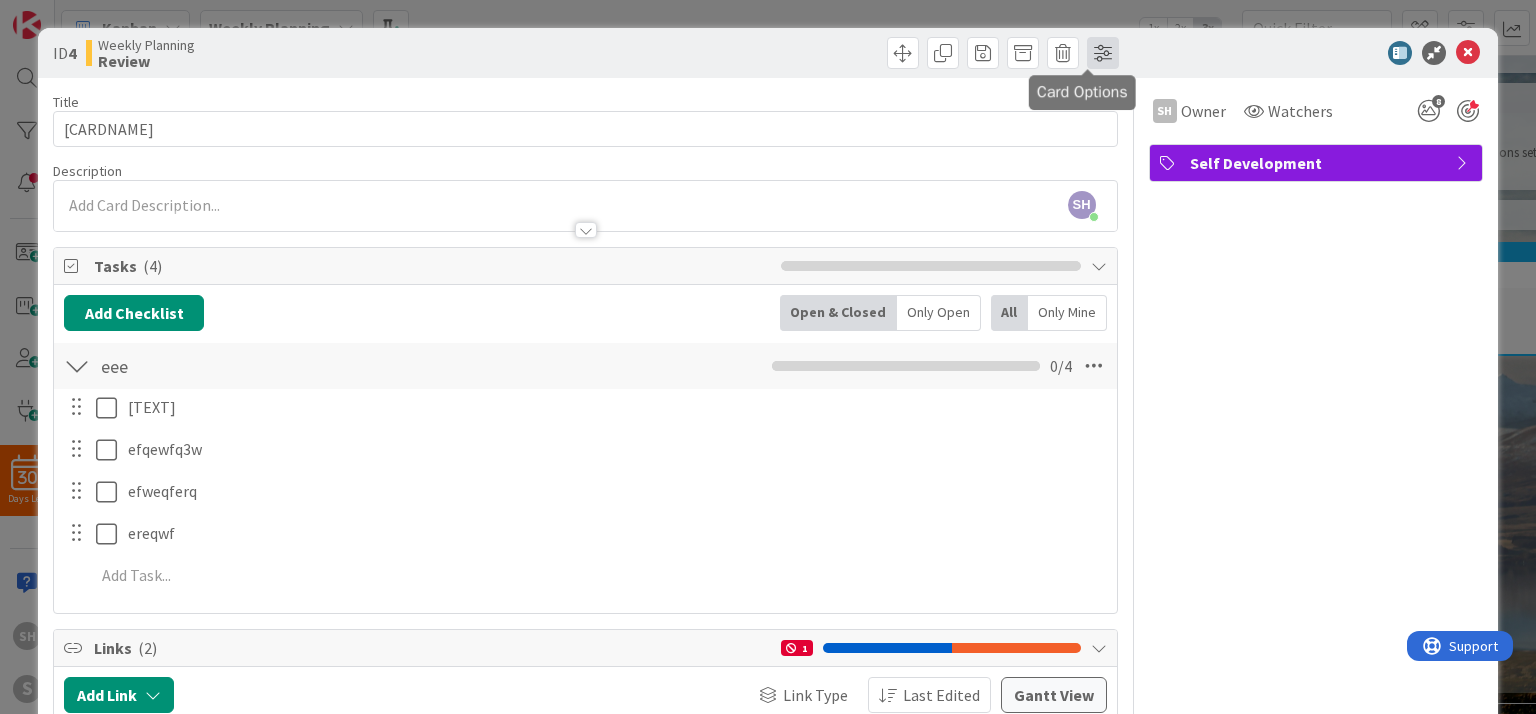 click at bounding box center [1103, 53] 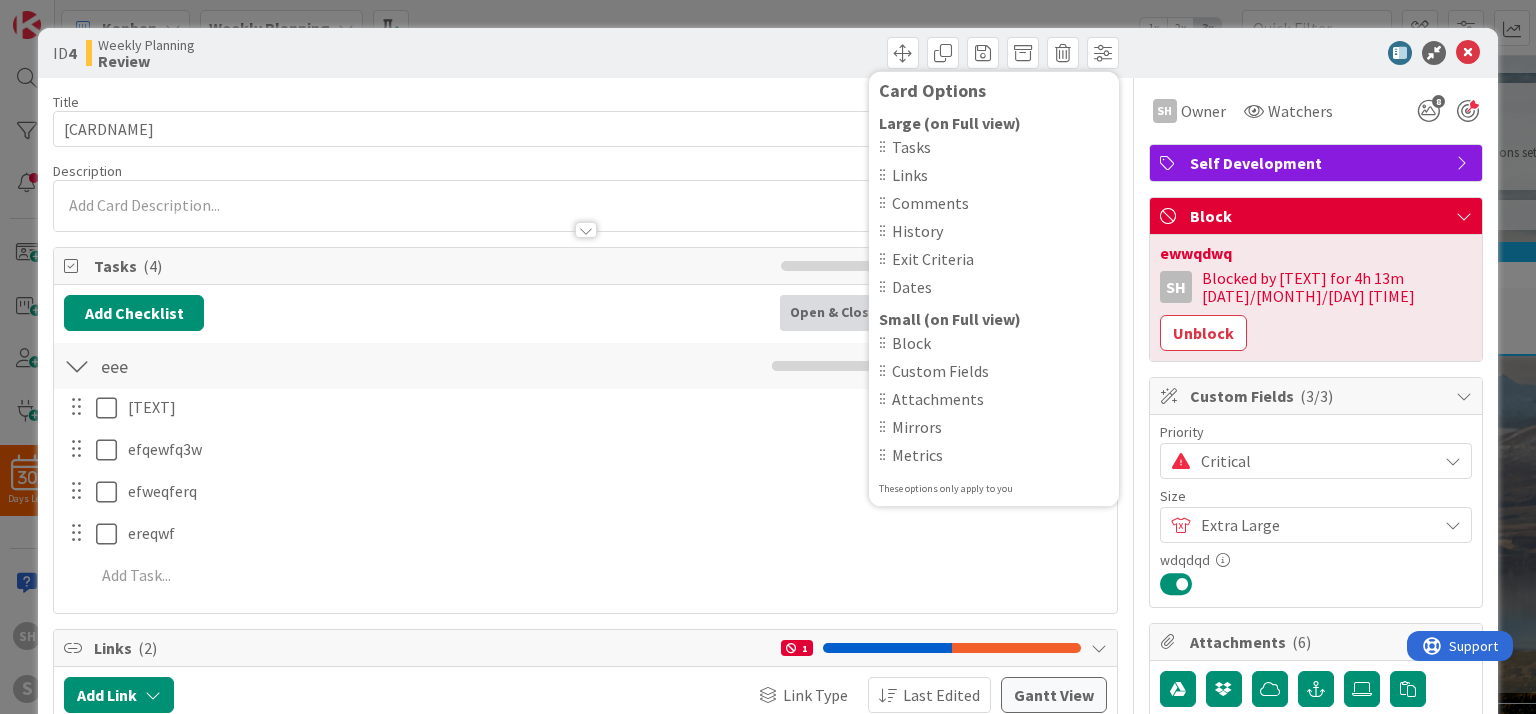 click at bounding box center (1306, 53) 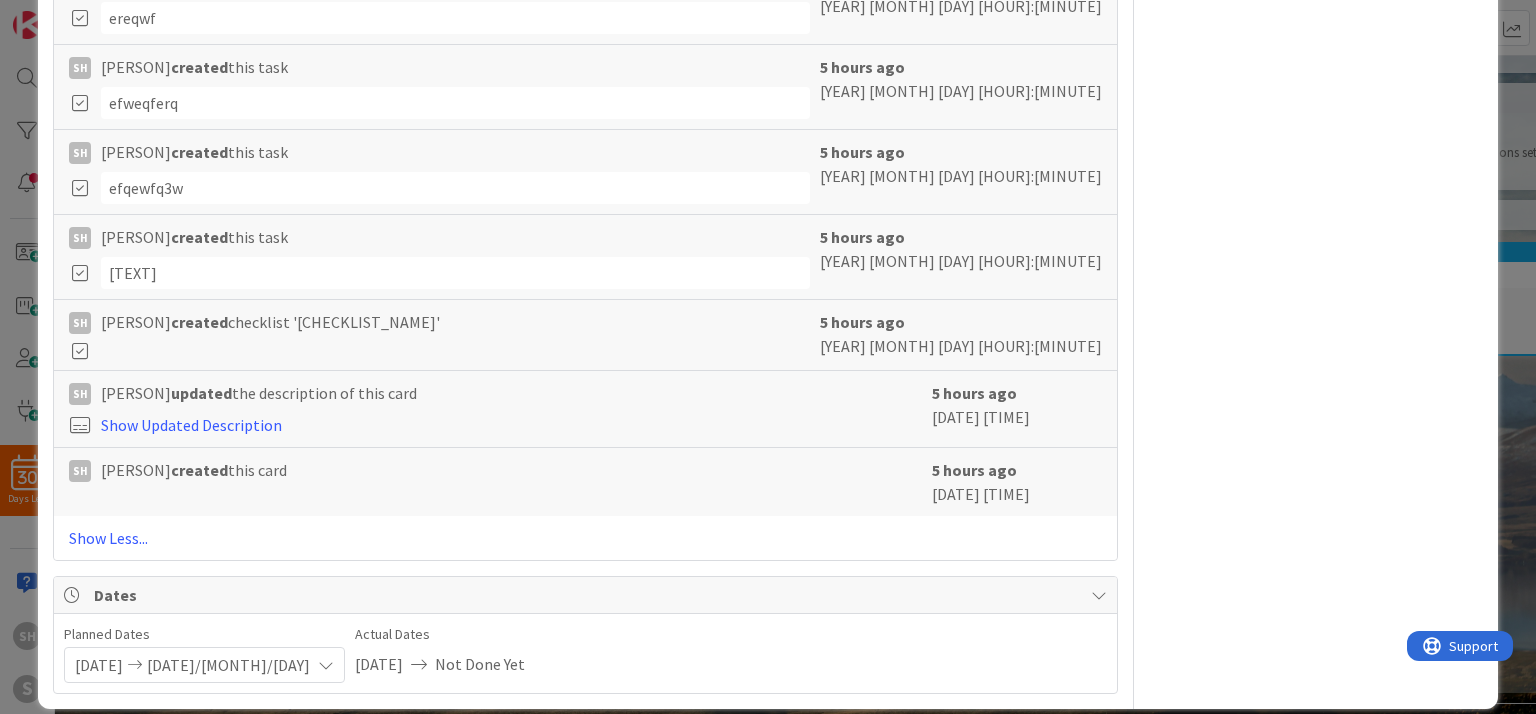 scroll, scrollTop: 5203, scrollLeft: 0, axis: vertical 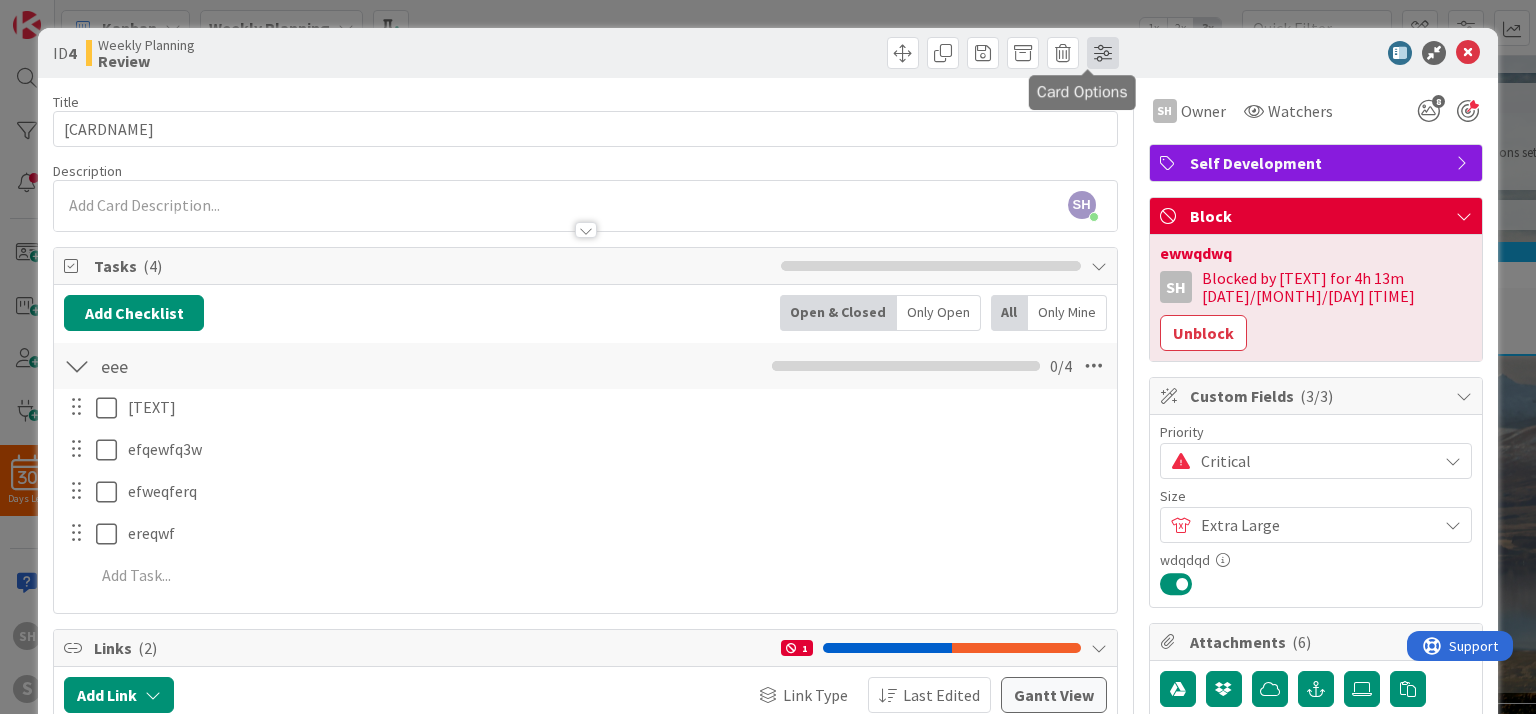 click at bounding box center (1103, 53) 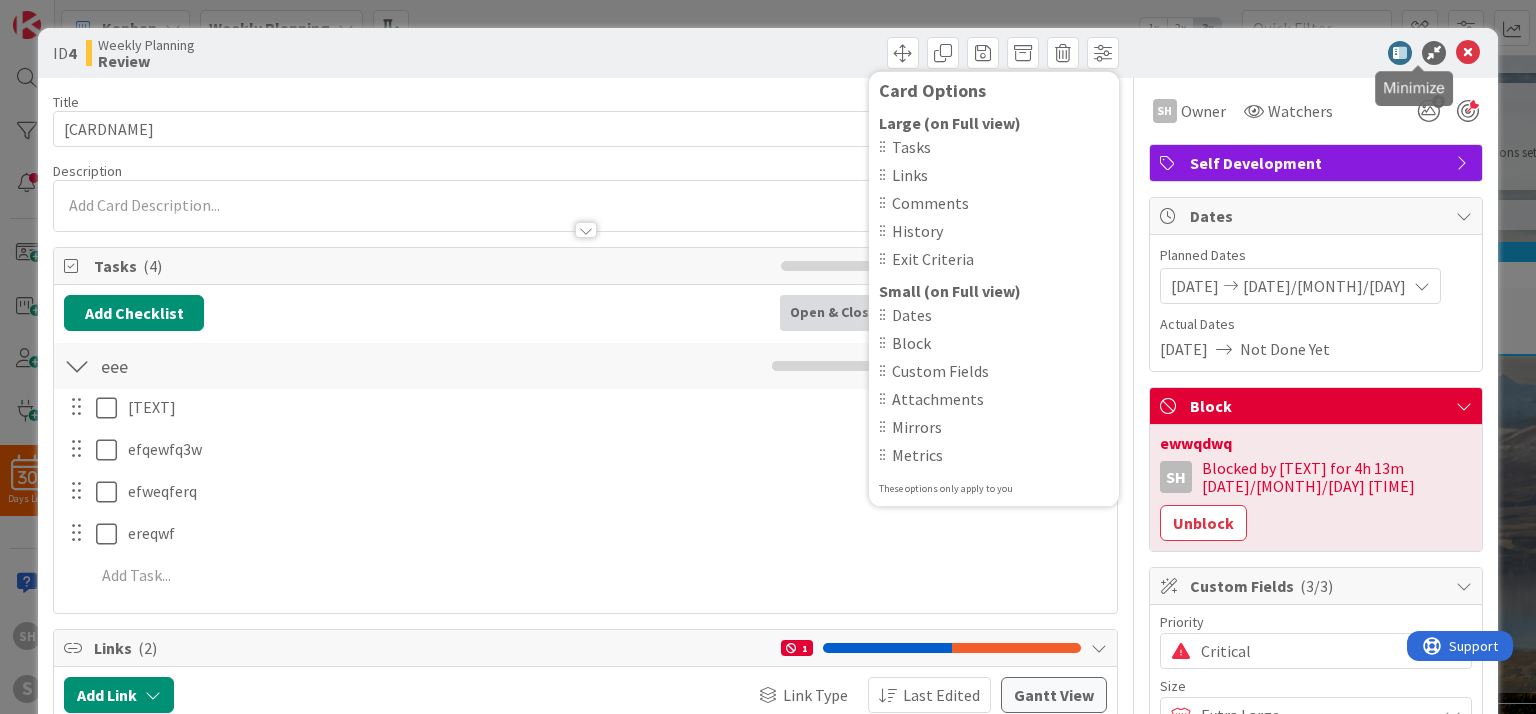 click at bounding box center (1306, 53) 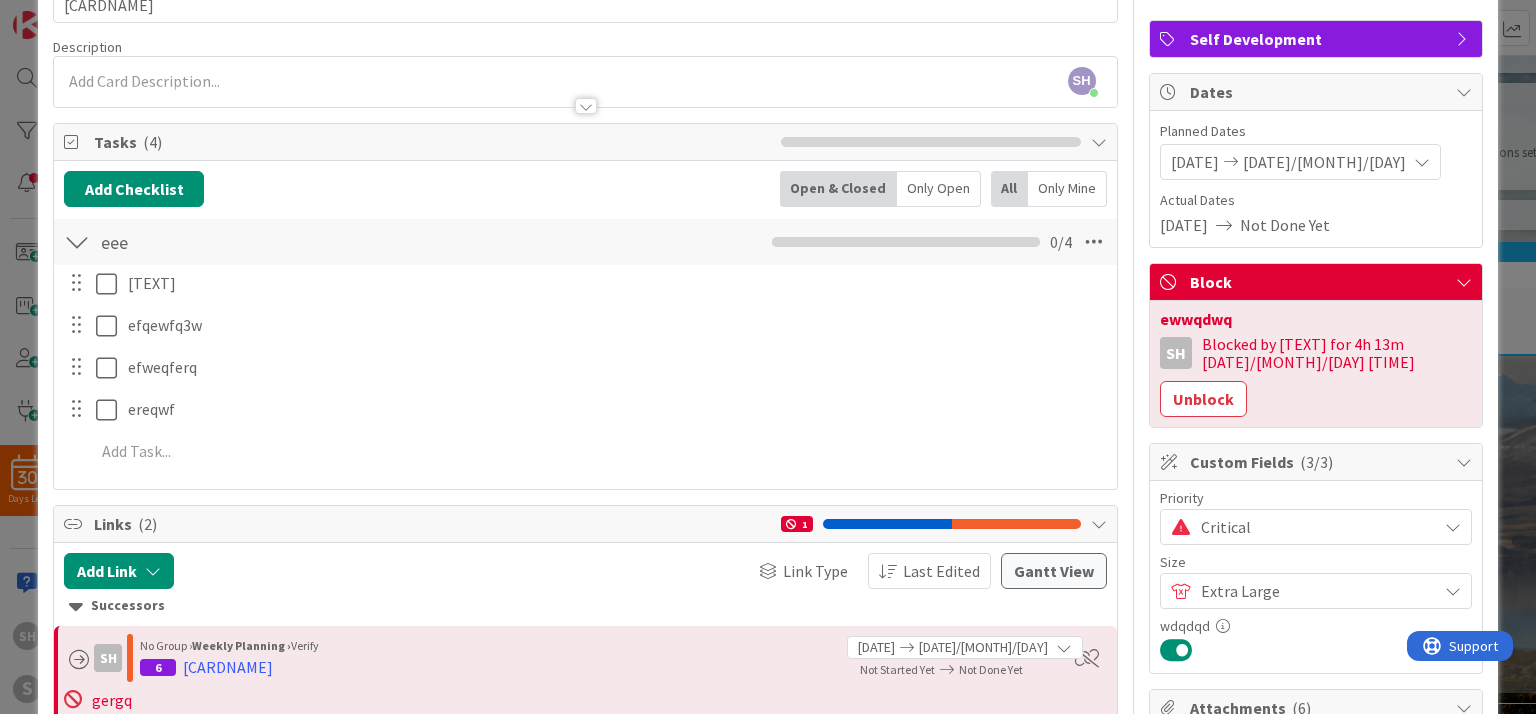 scroll, scrollTop: 0, scrollLeft: 0, axis: both 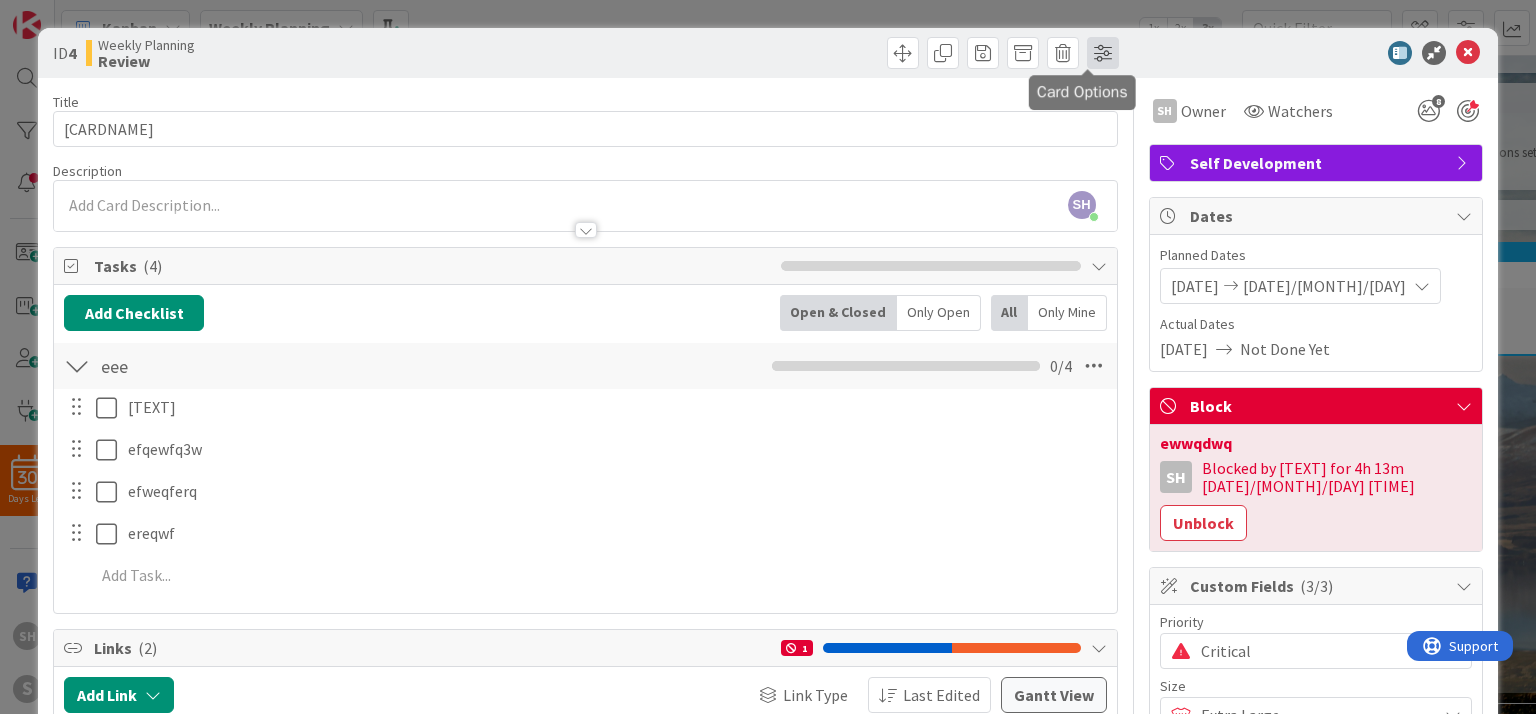 click at bounding box center (1103, 53) 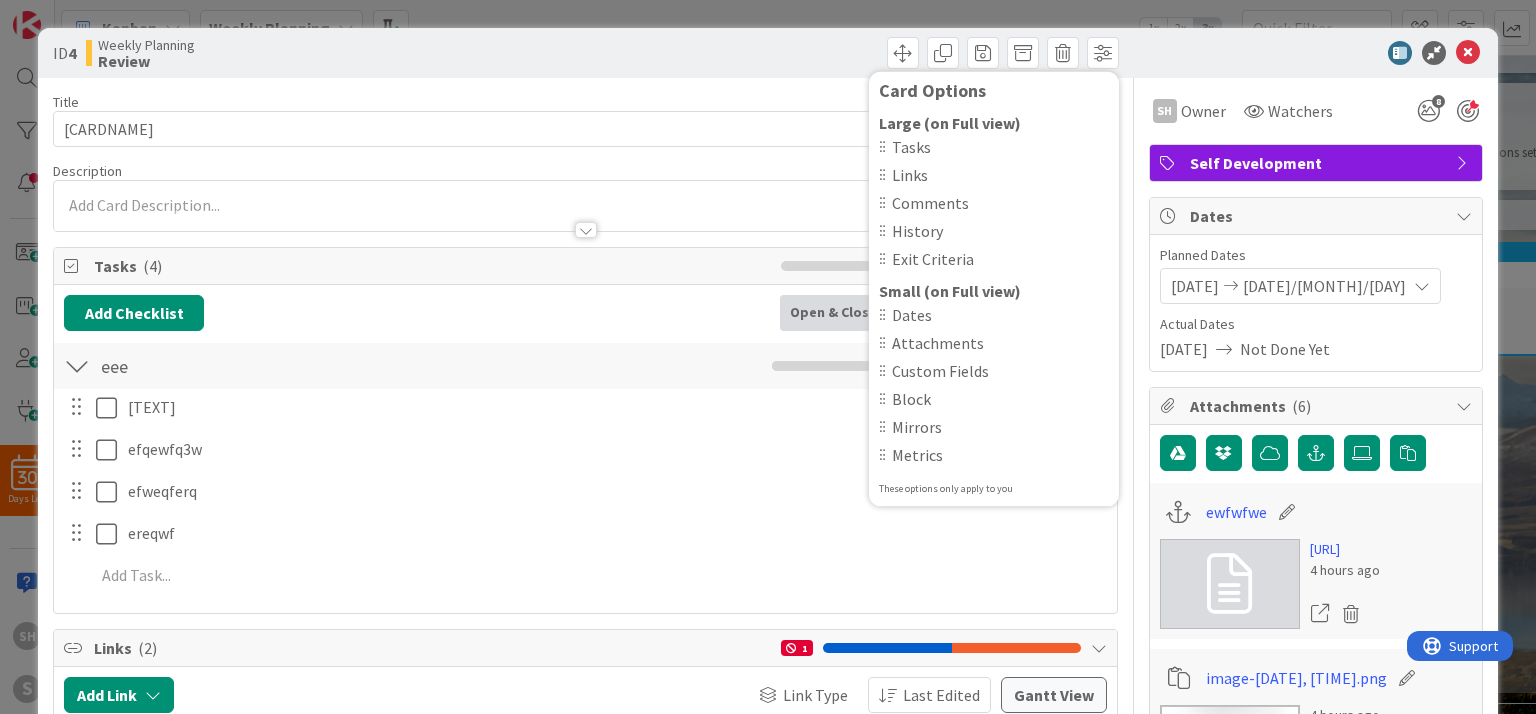 click at bounding box center (1306, 53) 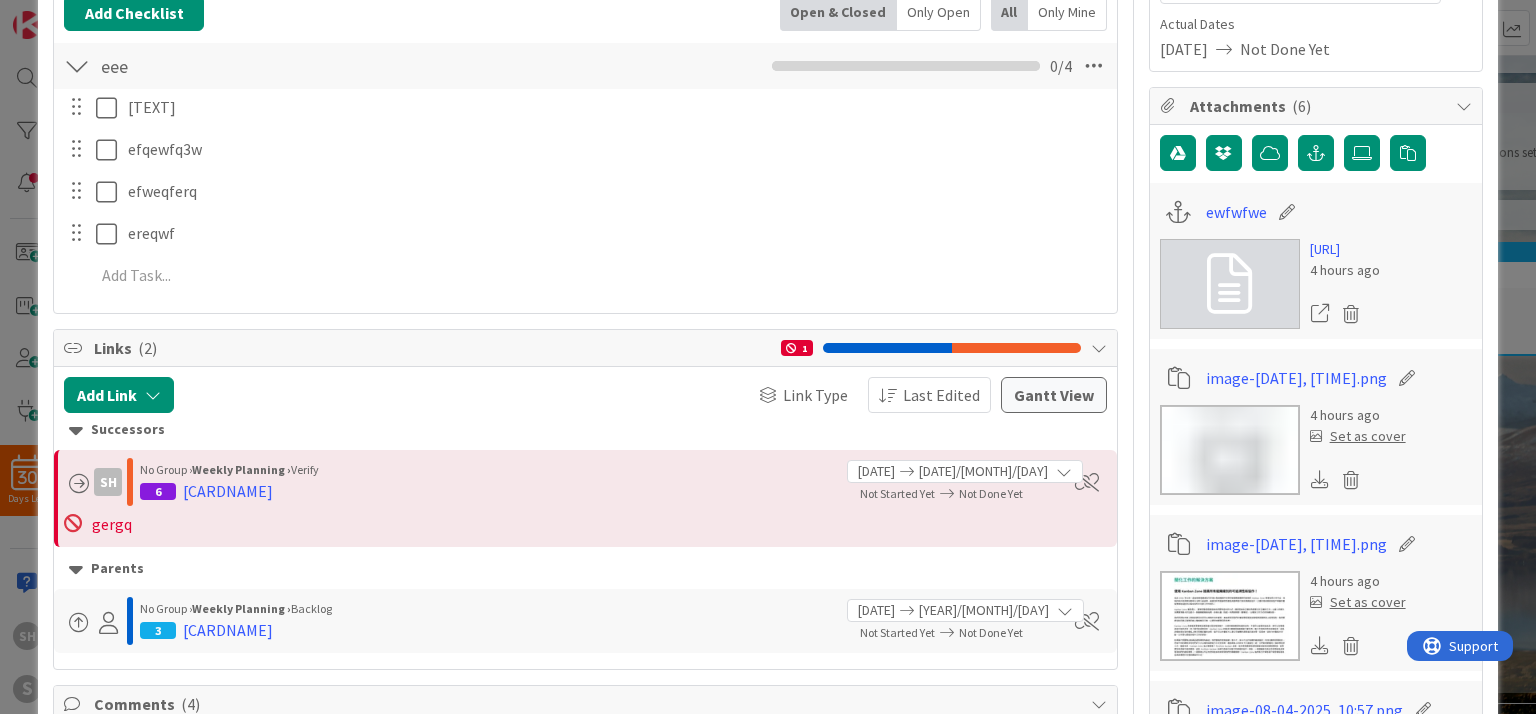 scroll, scrollTop: 0, scrollLeft: 0, axis: both 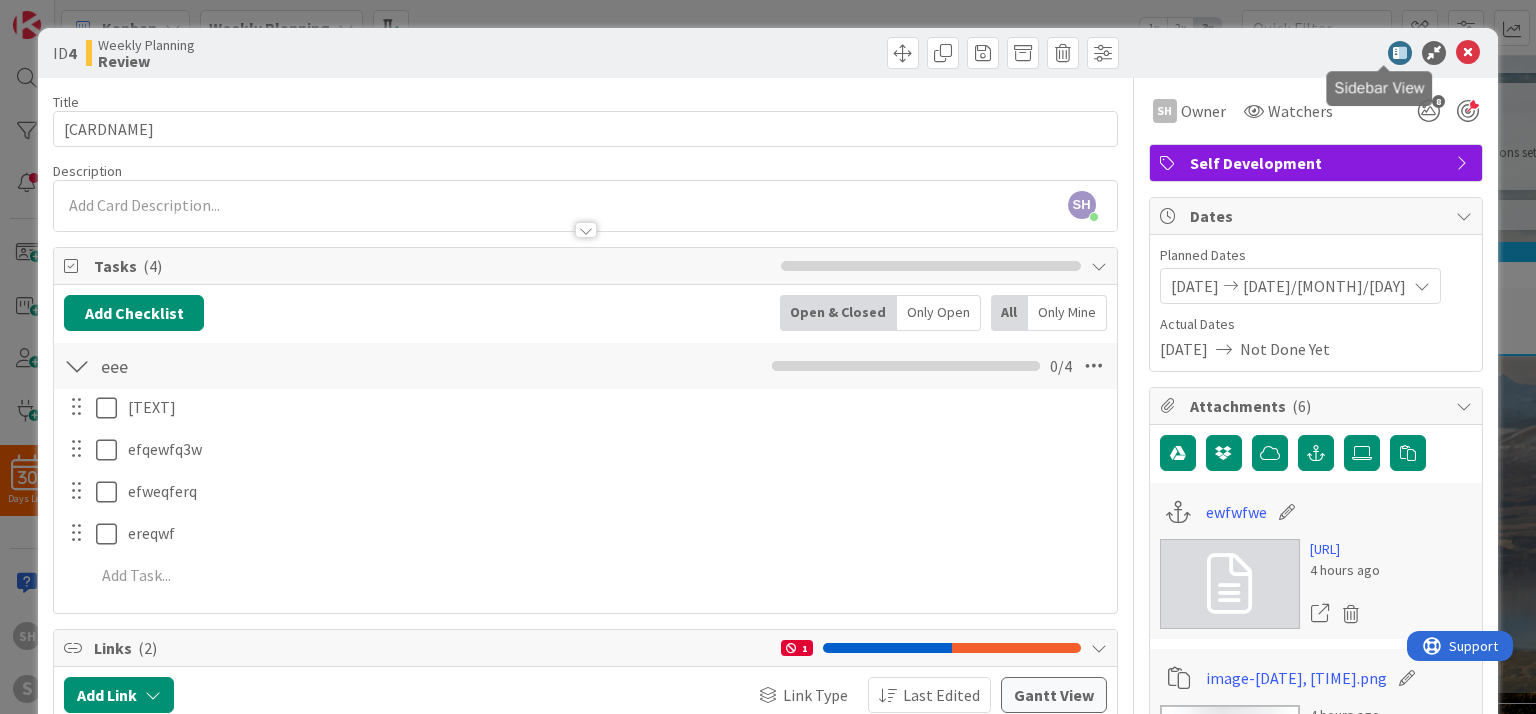 click at bounding box center (1400, 53) 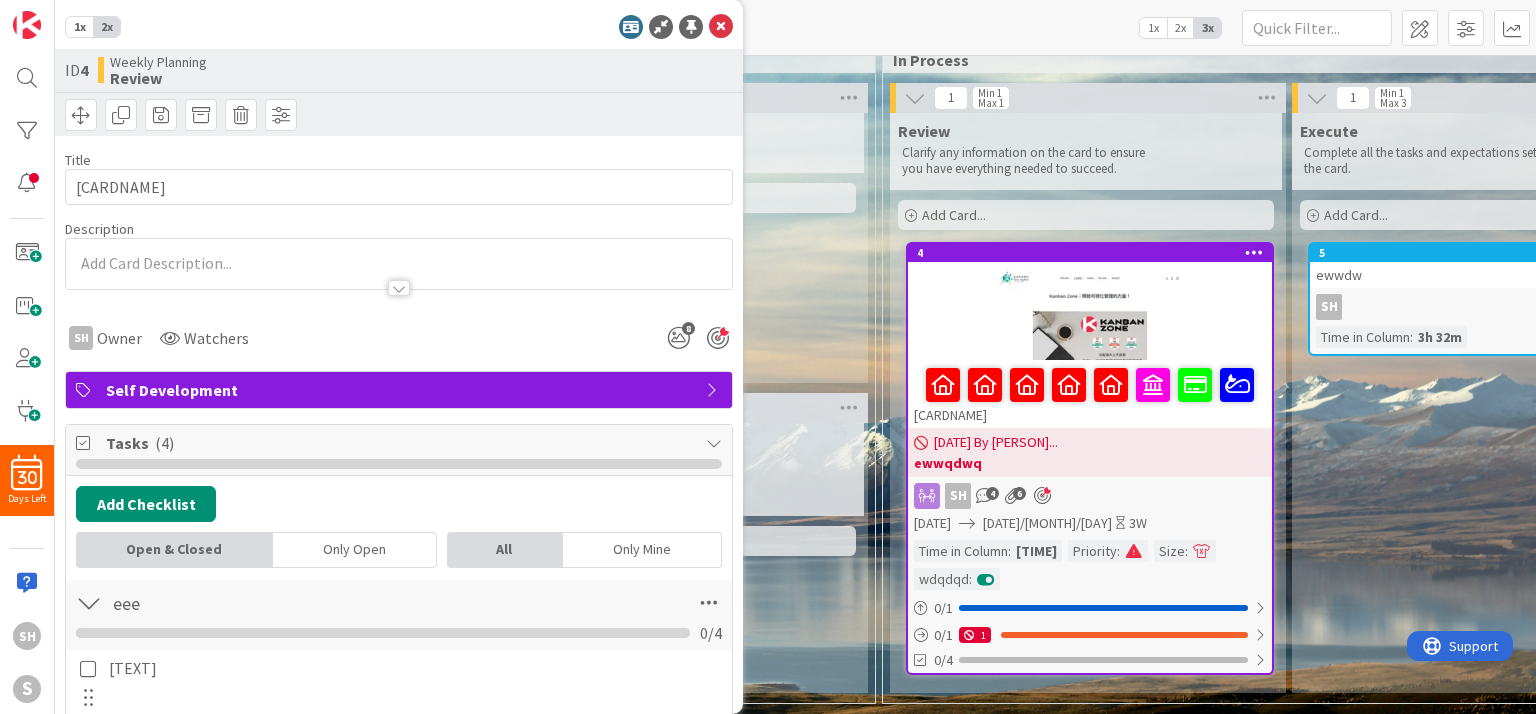 click at bounding box center (661, 27) 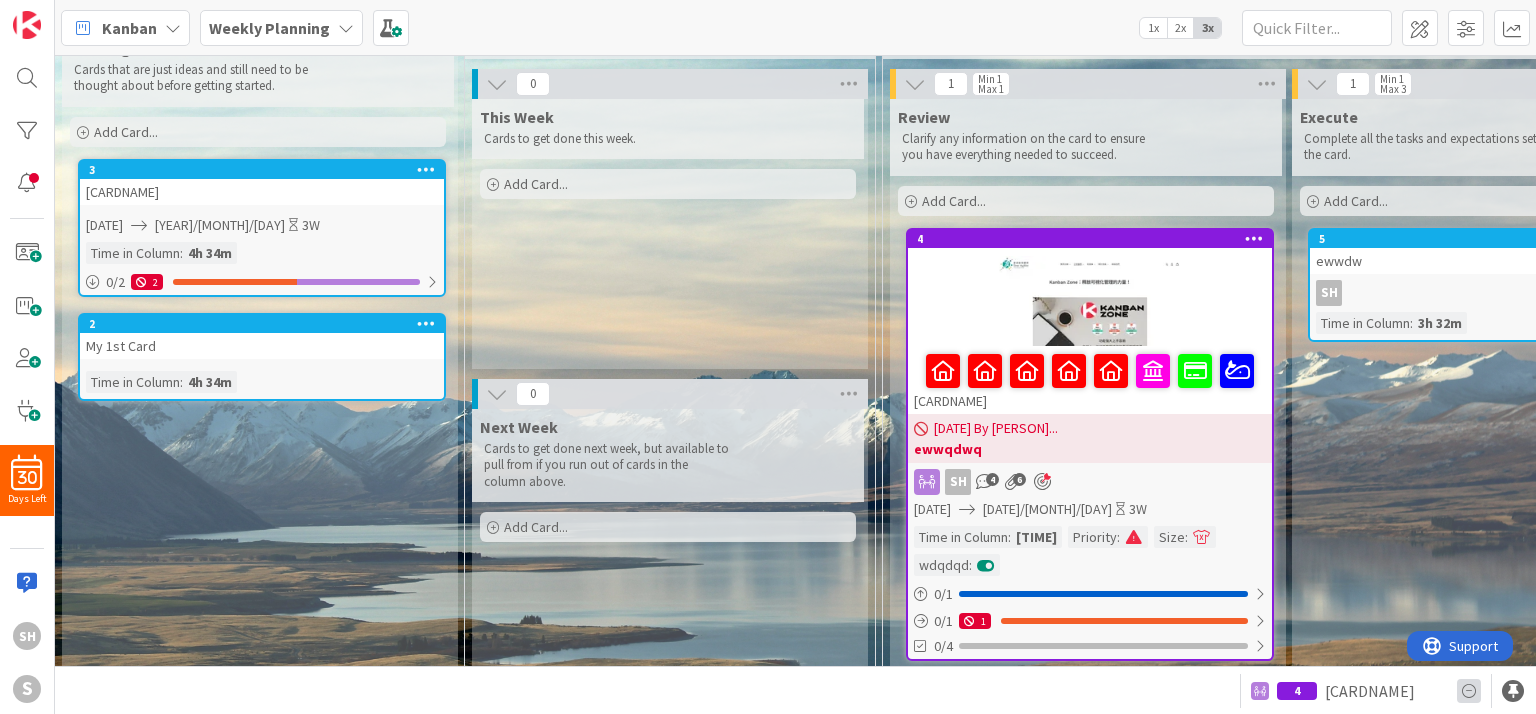 scroll, scrollTop: 0, scrollLeft: 0, axis: both 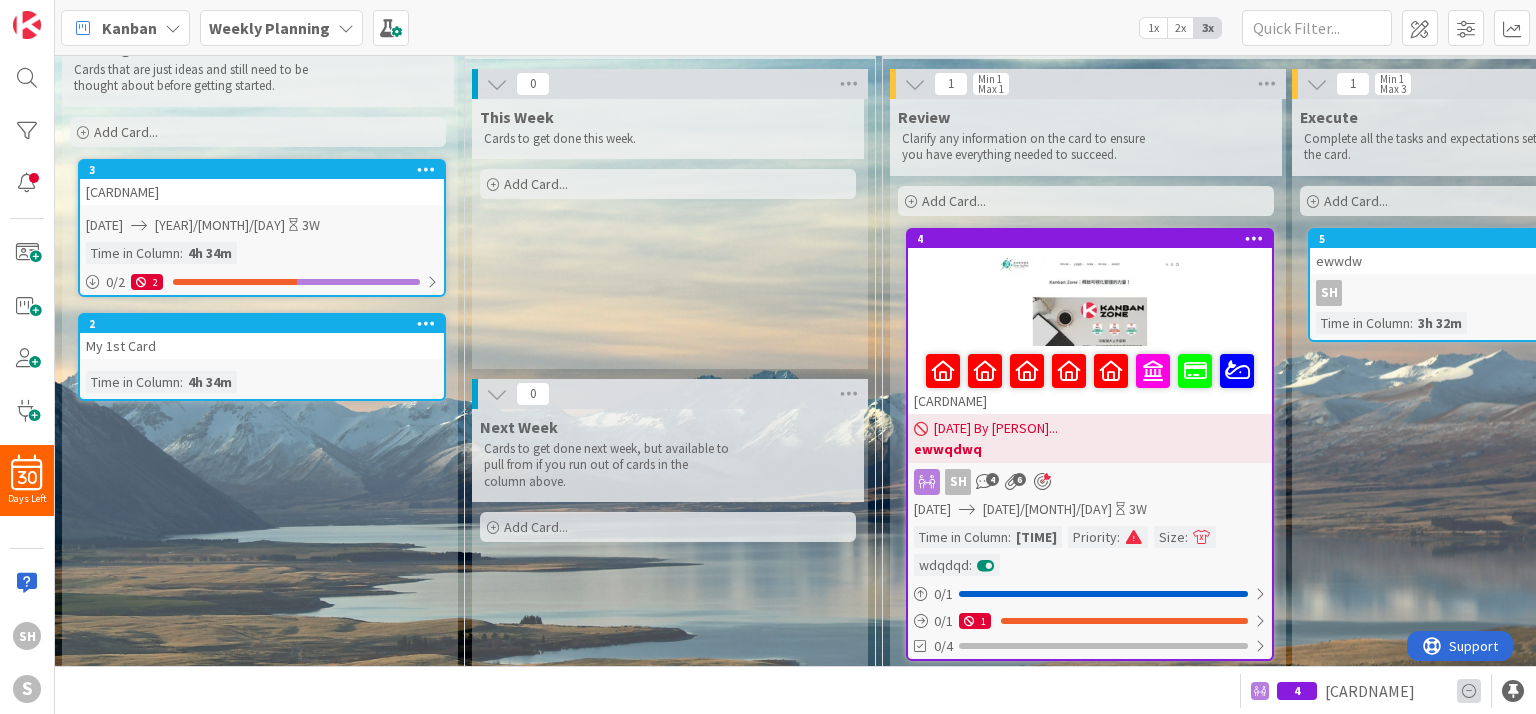 click at bounding box center [1469, 691] 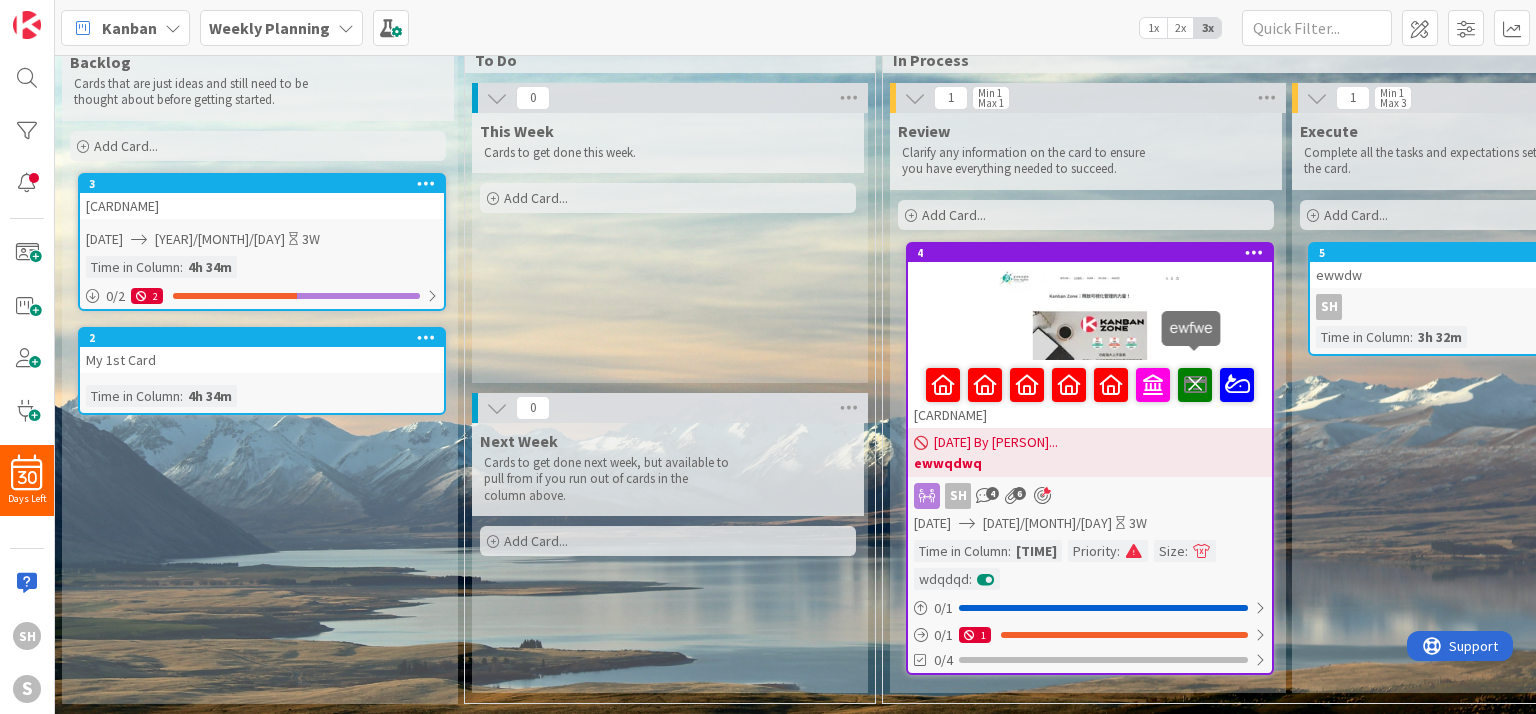 click at bounding box center (1195, 384) 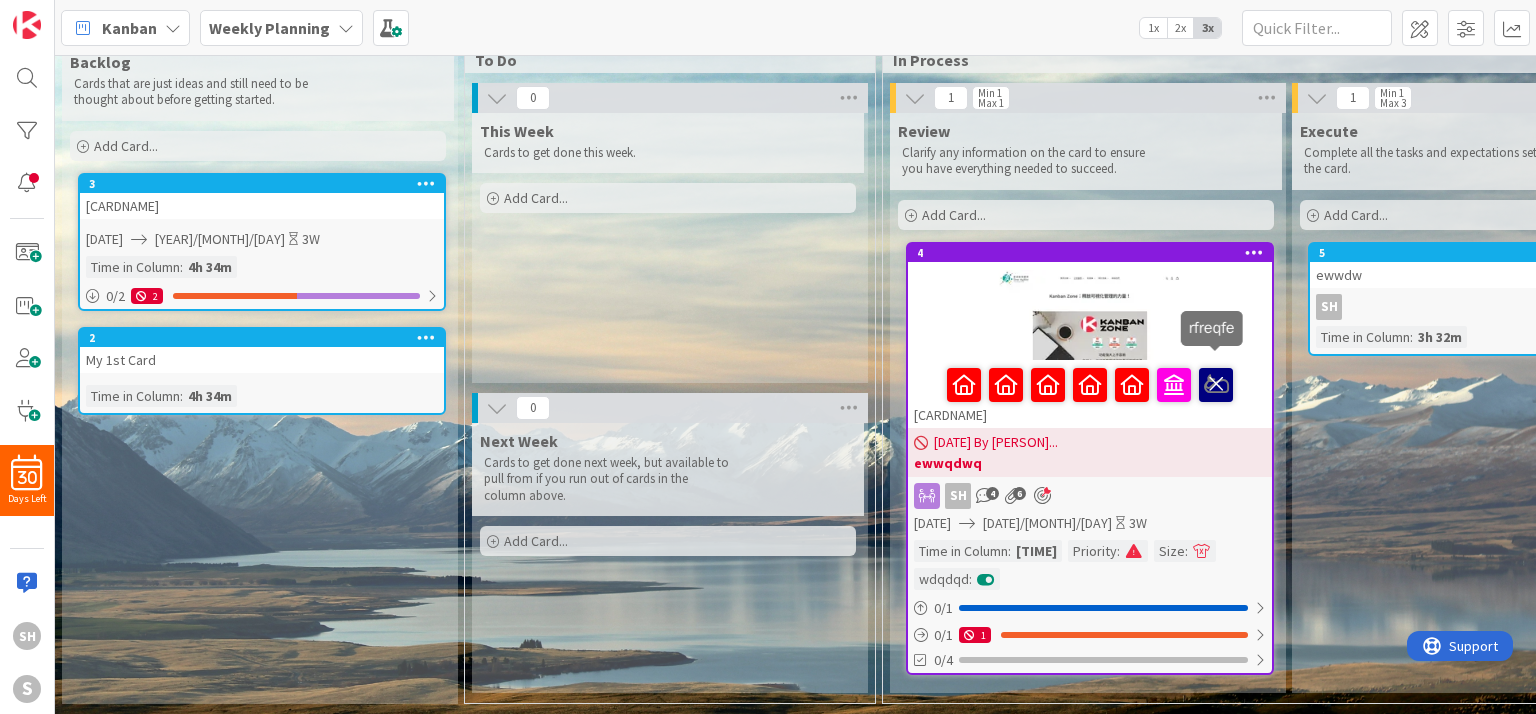 click at bounding box center [1216, 384] 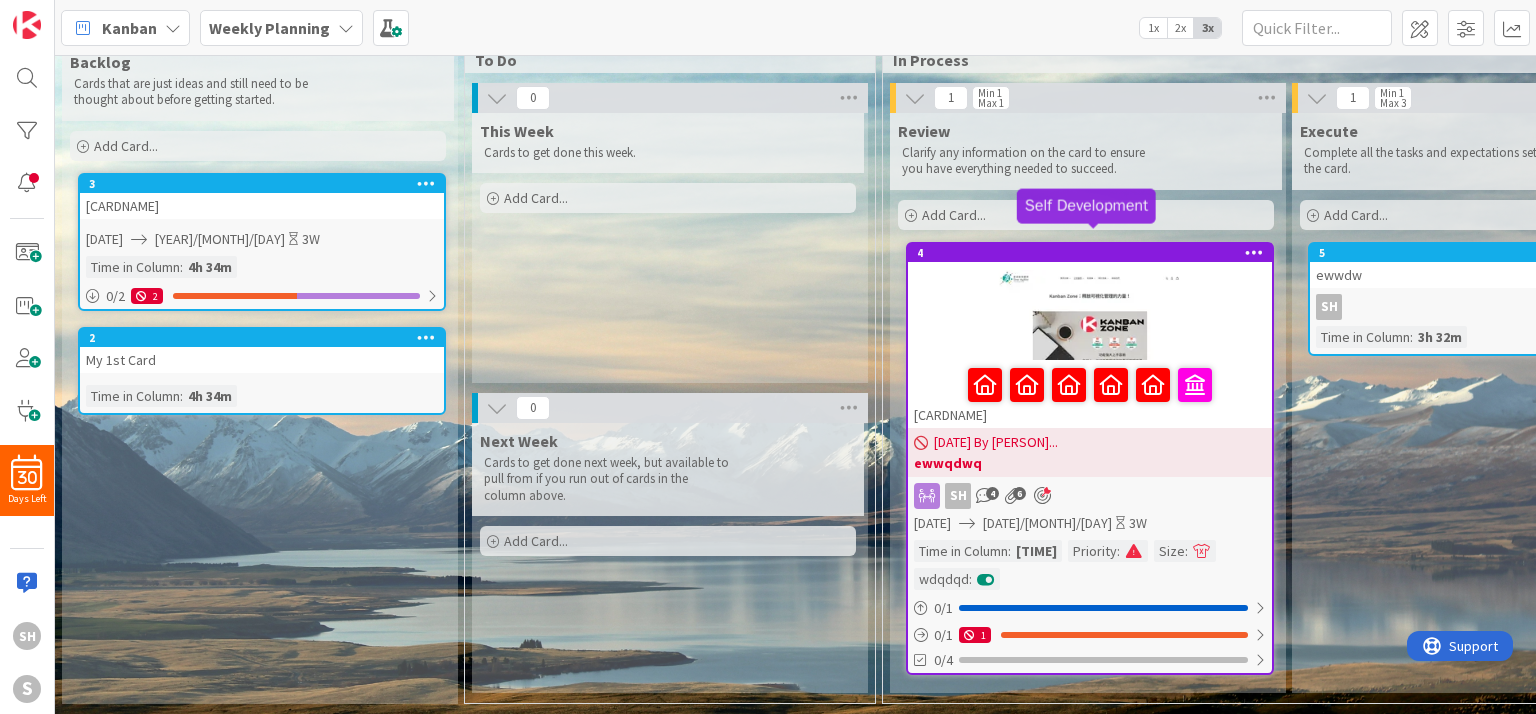 click on "4" at bounding box center (1094, 253) 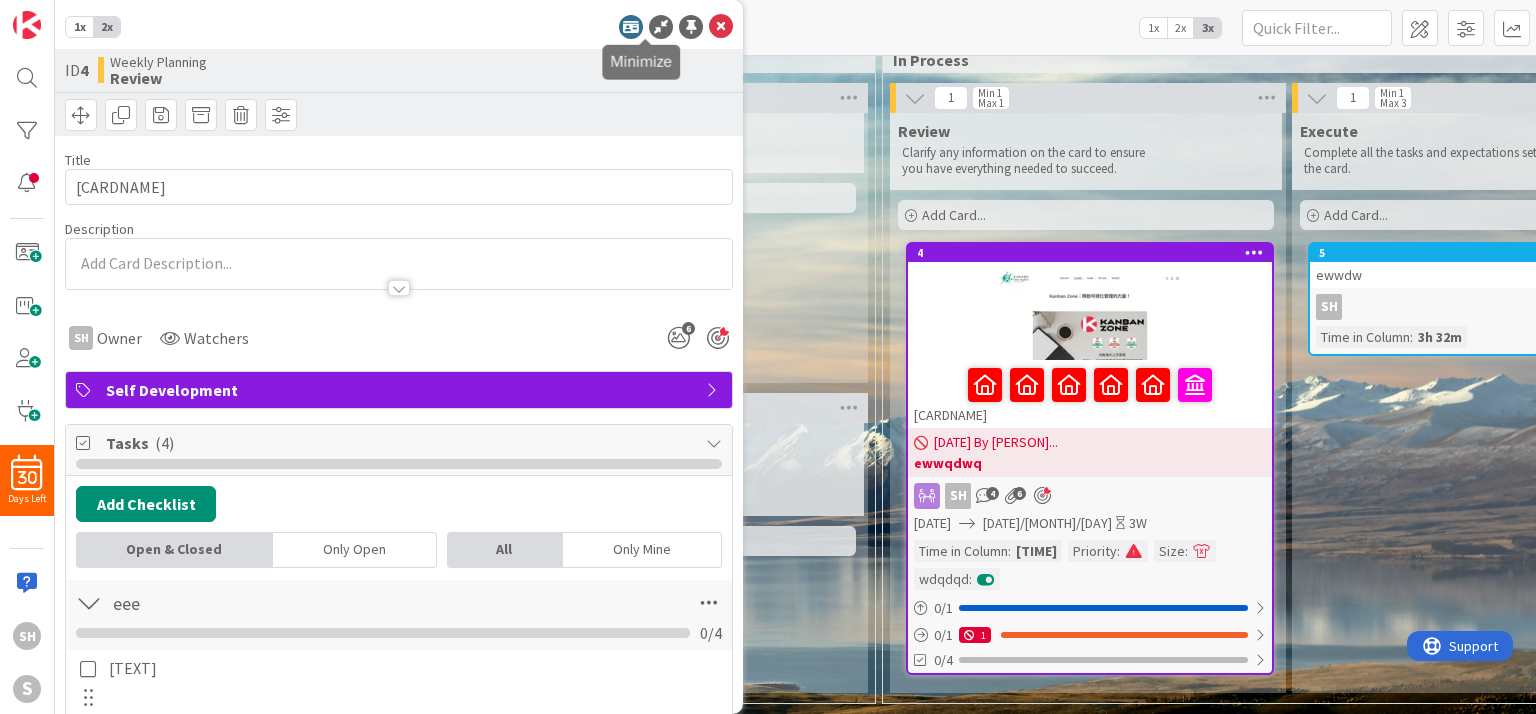 click at bounding box center (631, 27) 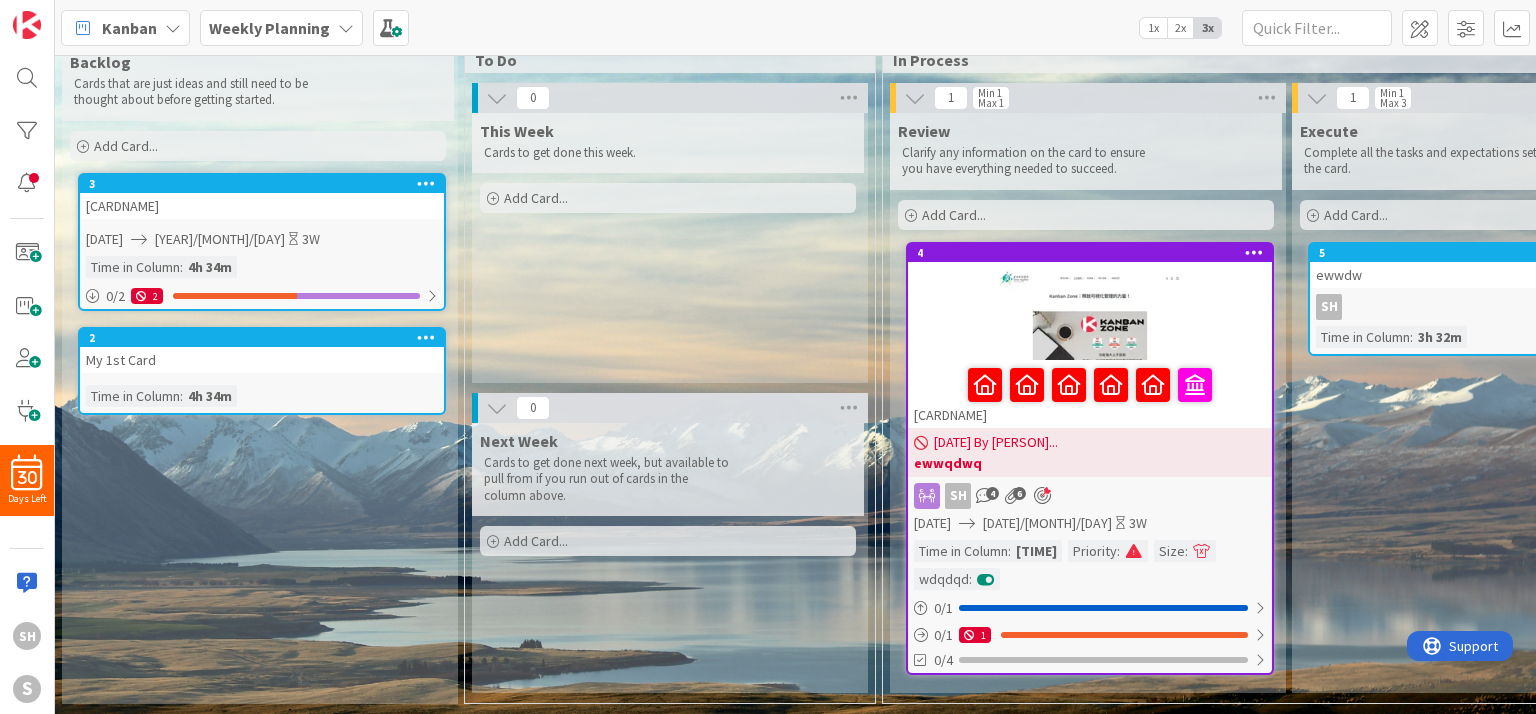 scroll, scrollTop: 0, scrollLeft: 0, axis: both 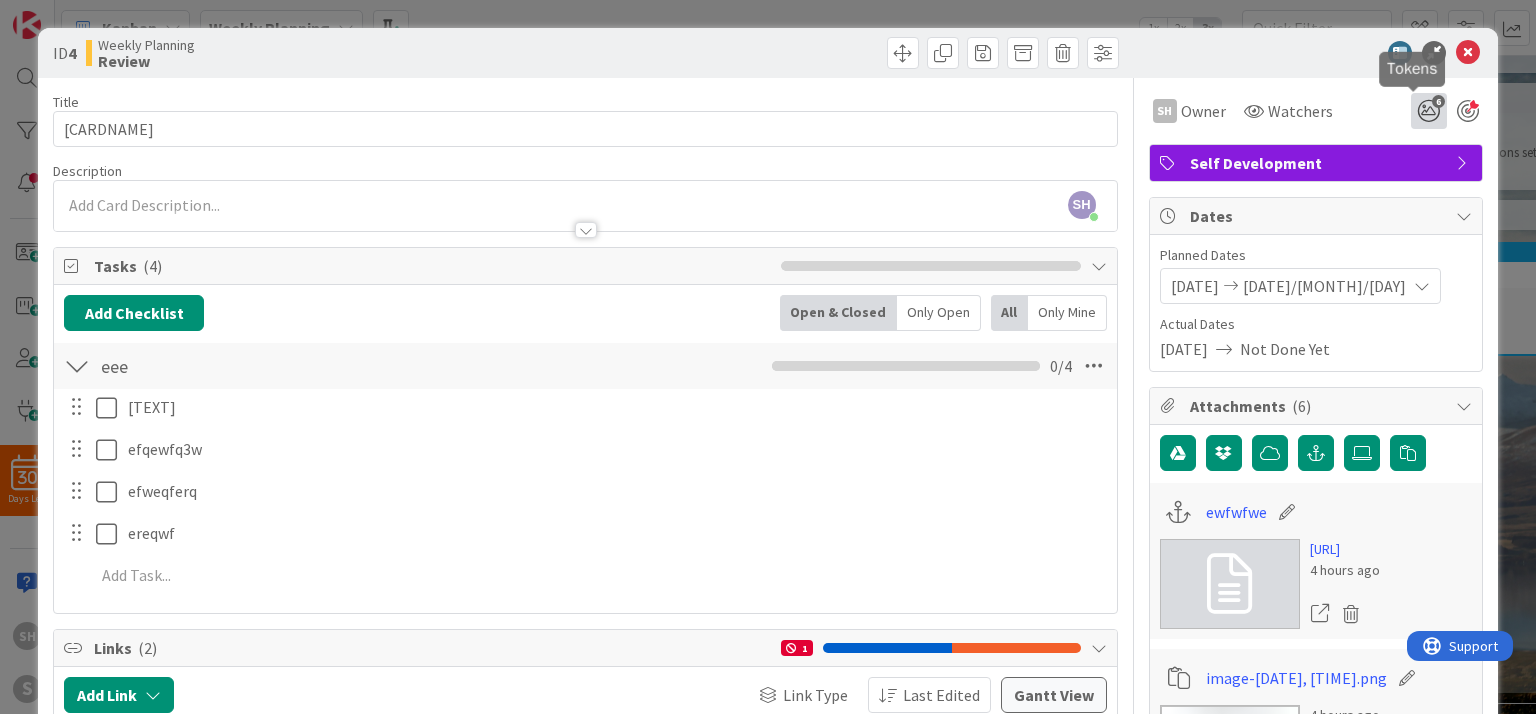 click on "6" at bounding box center [1429, 111] 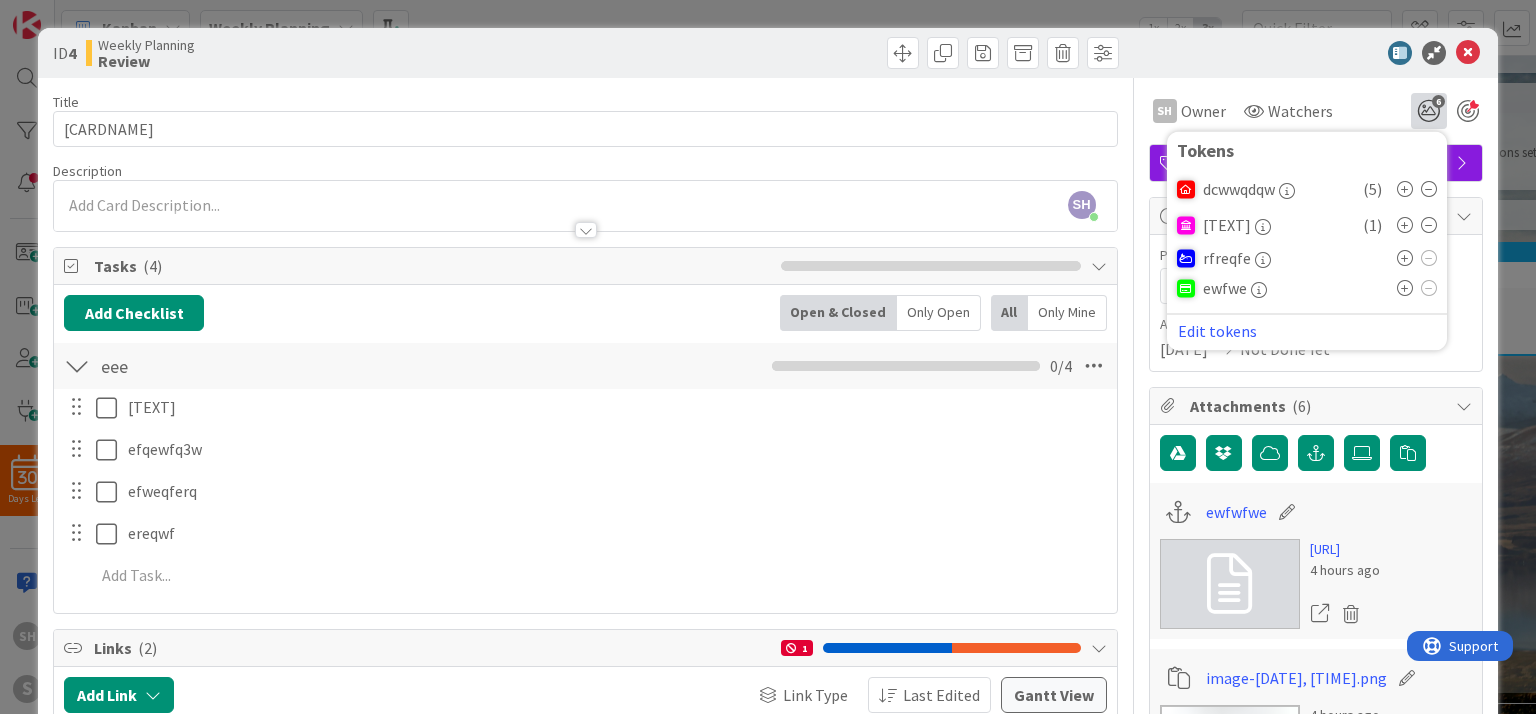click at bounding box center (1405, 258) 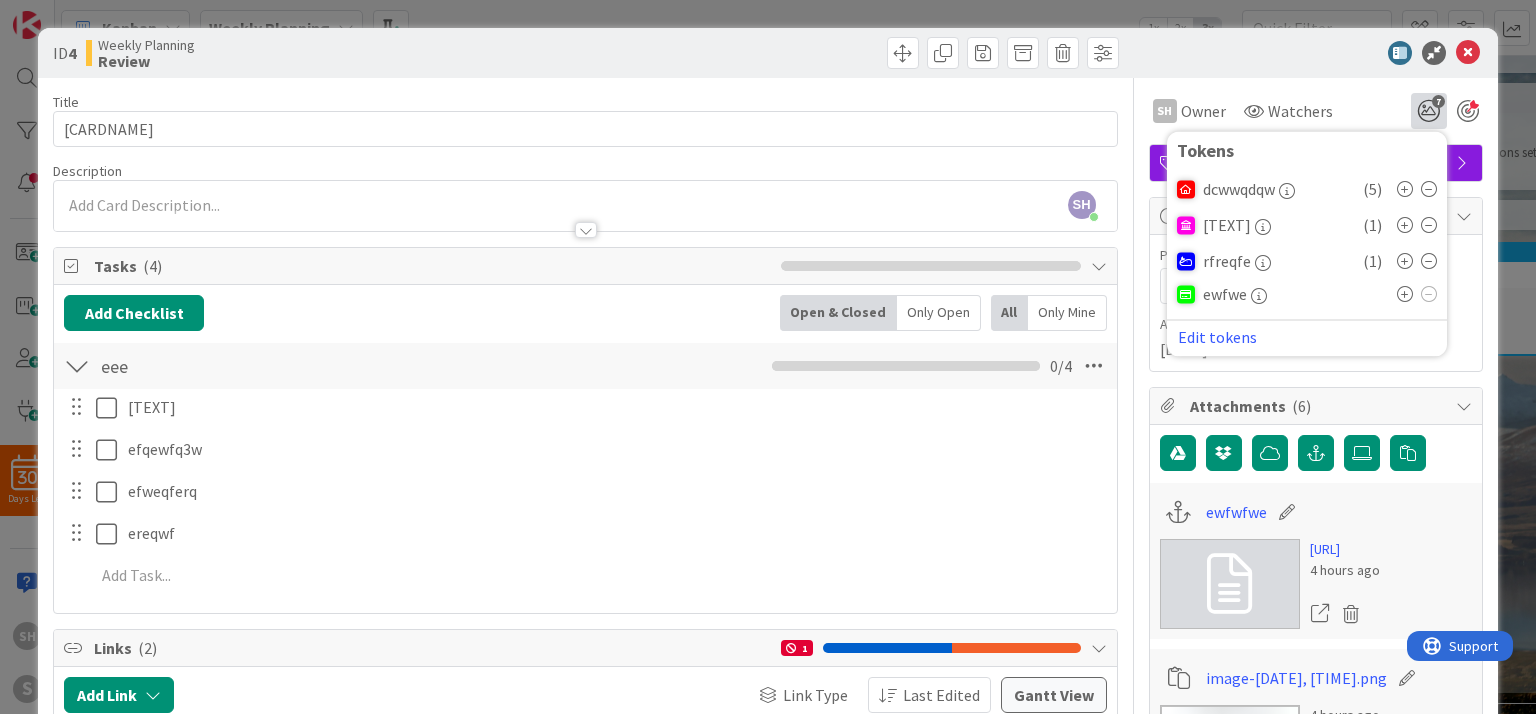 click at bounding box center [1405, 294] 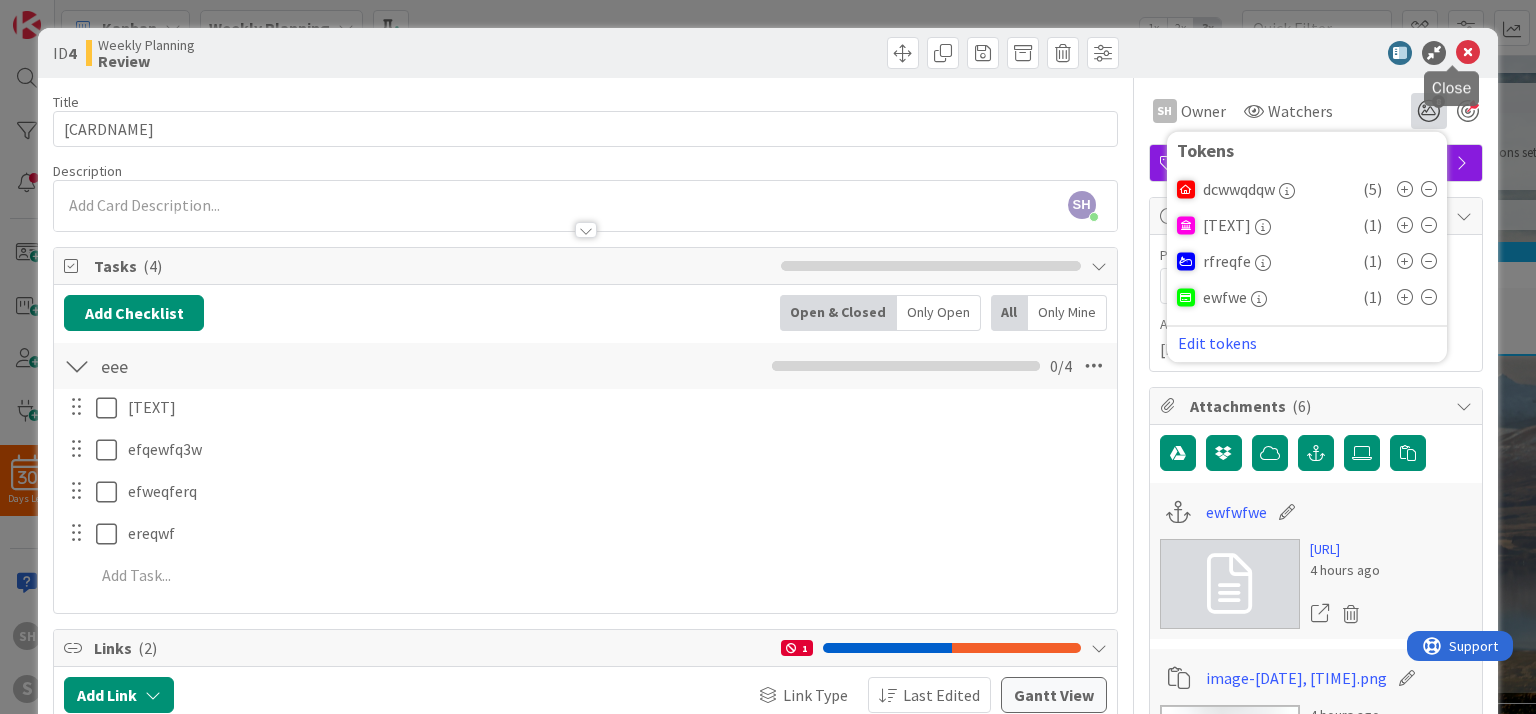 click at bounding box center (1468, 53) 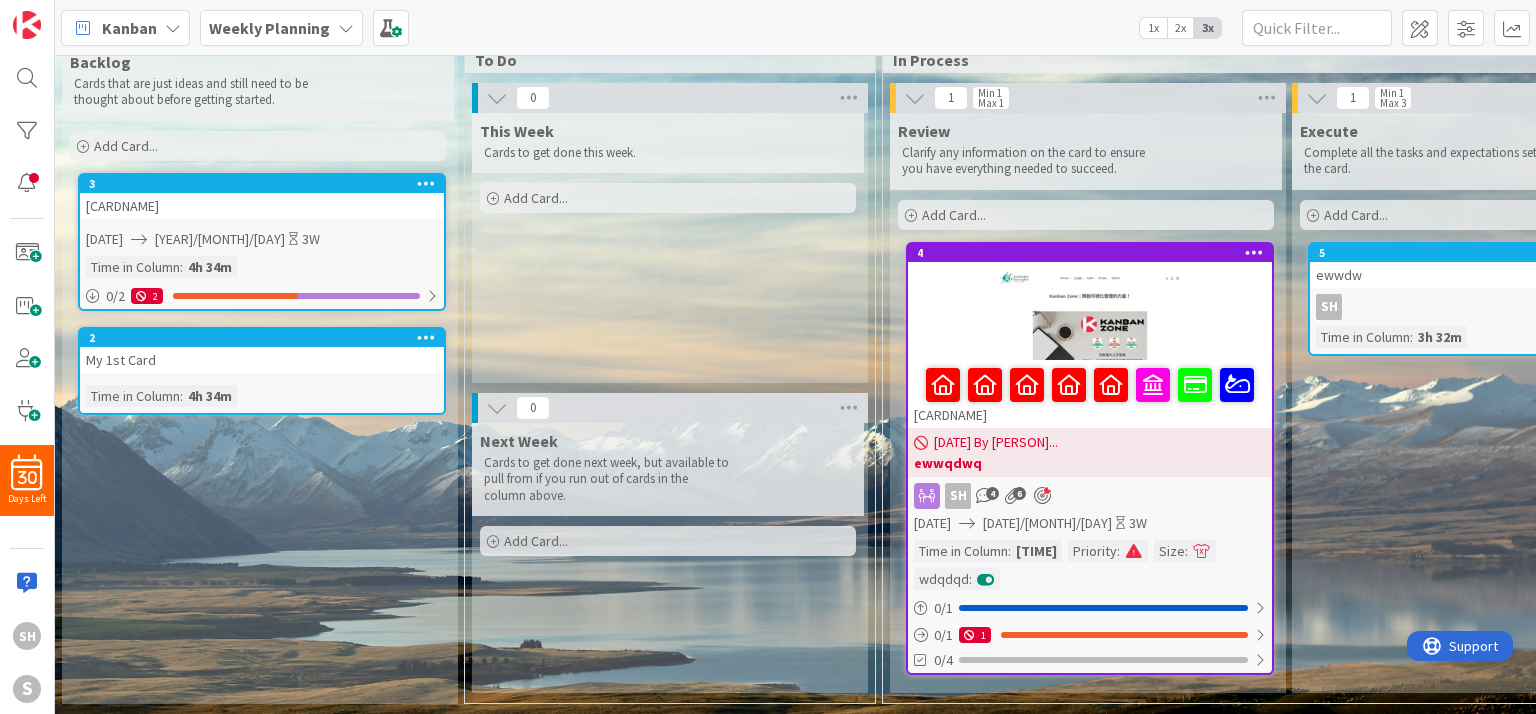 scroll, scrollTop: 0, scrollLeft: 0, axis: both 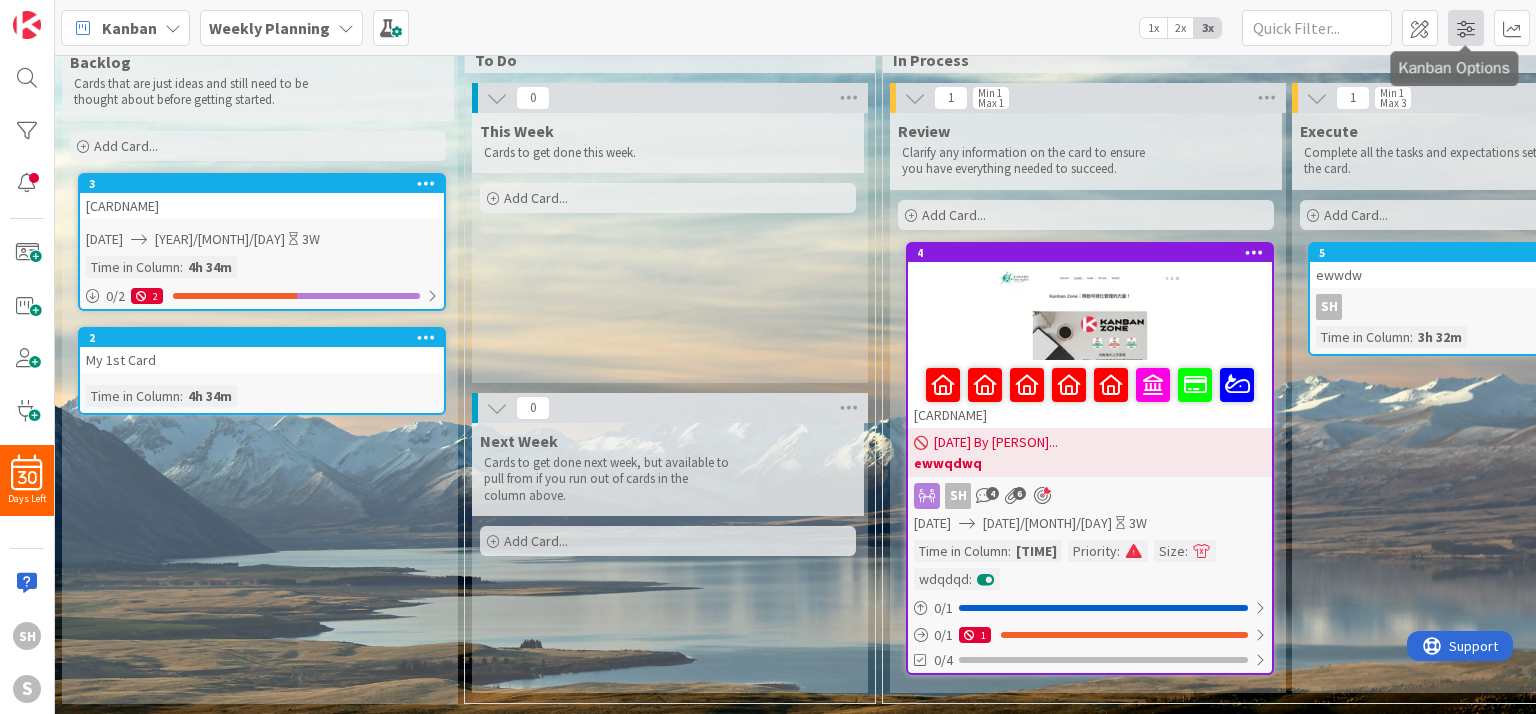 click at bounding box center (1466, 28) 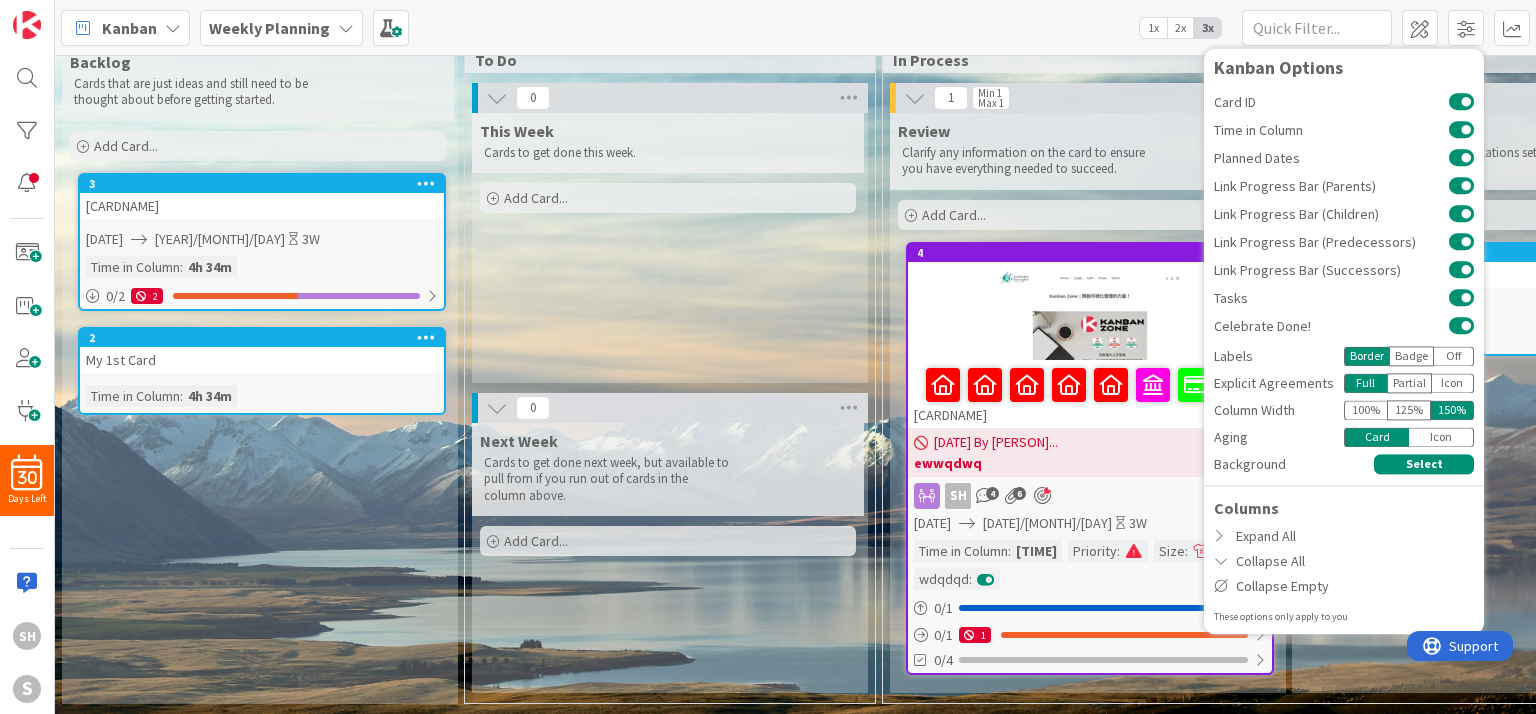 click at bounding box center [1090, 315] 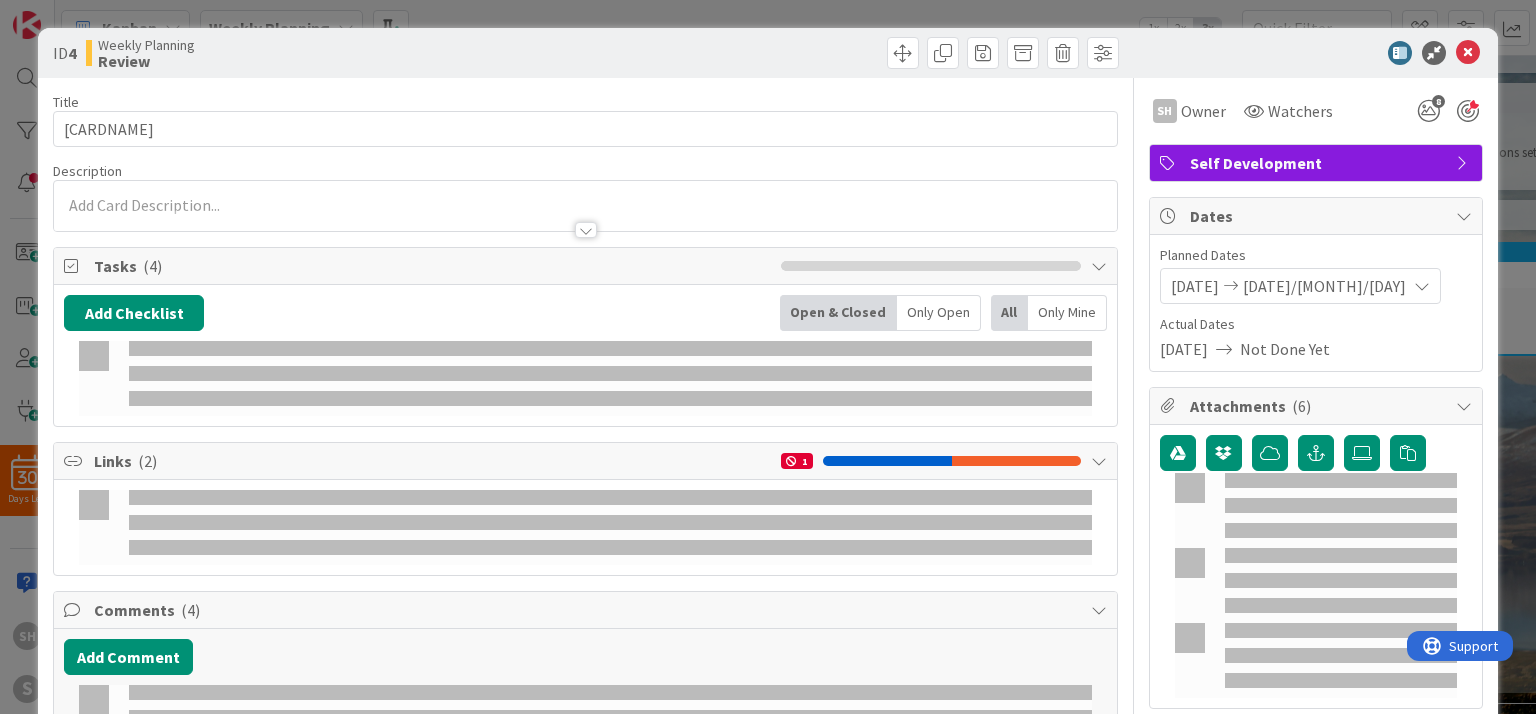 scroll, scrollTop: 0, scrollLeft: 0, axis: both 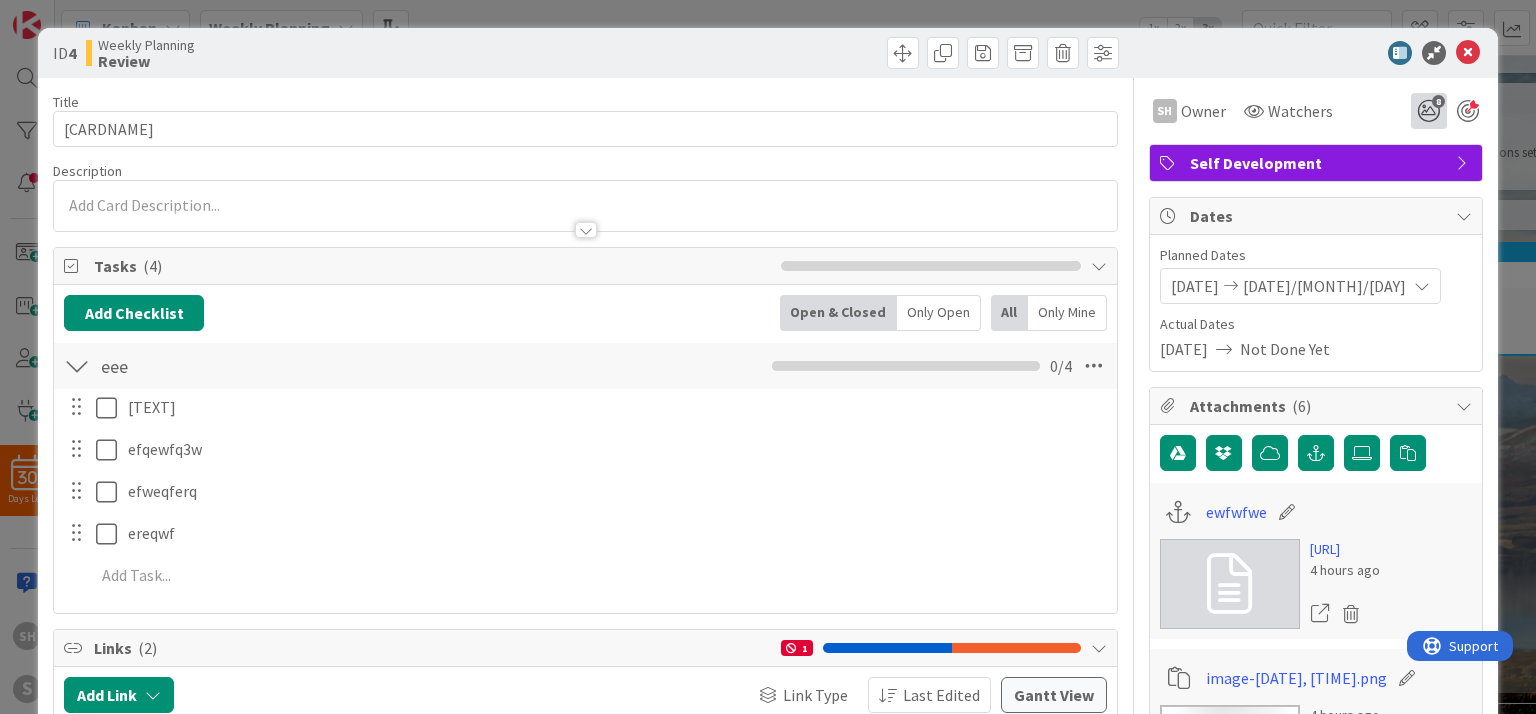 click on "8" at bounding box center (1429, 111) 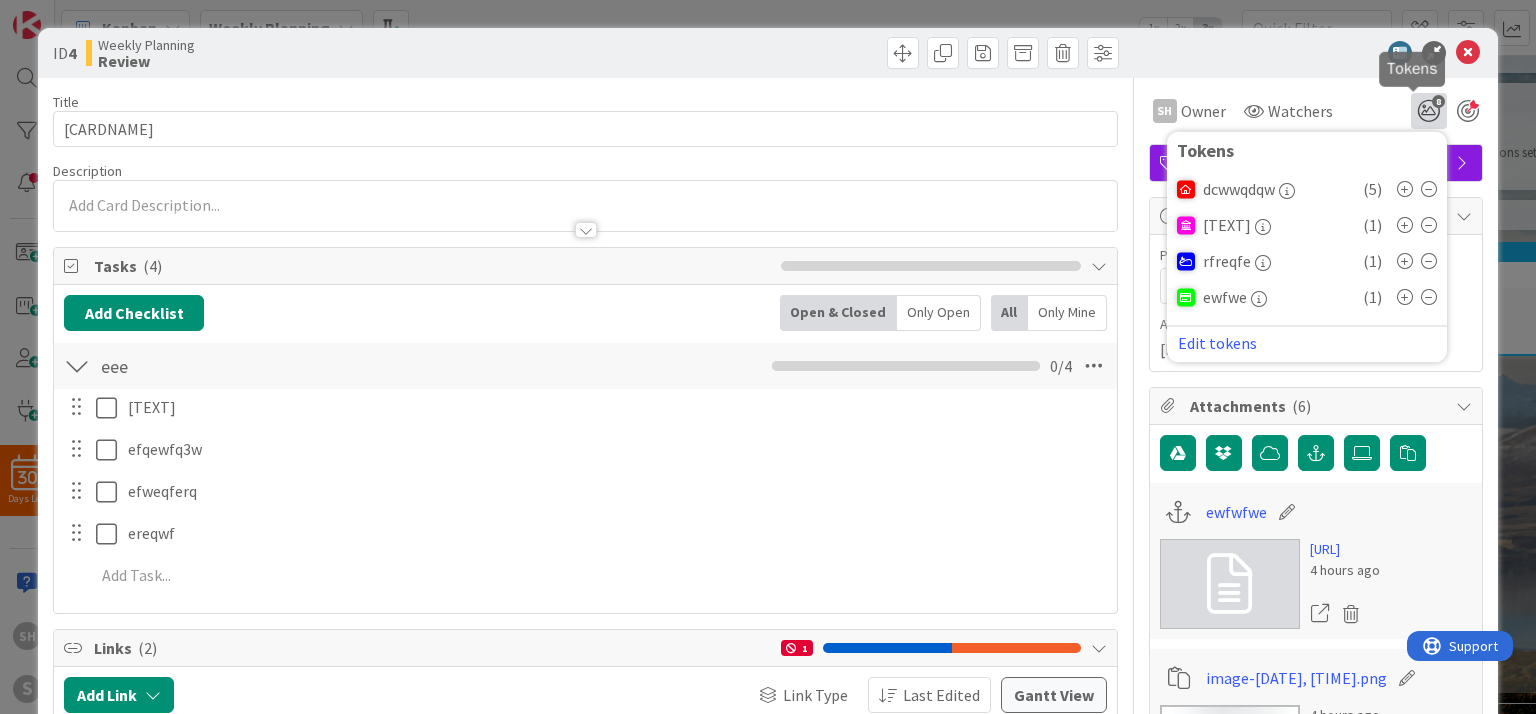scroll, scrollTop: 0, scrollLeft: 0, axis: both 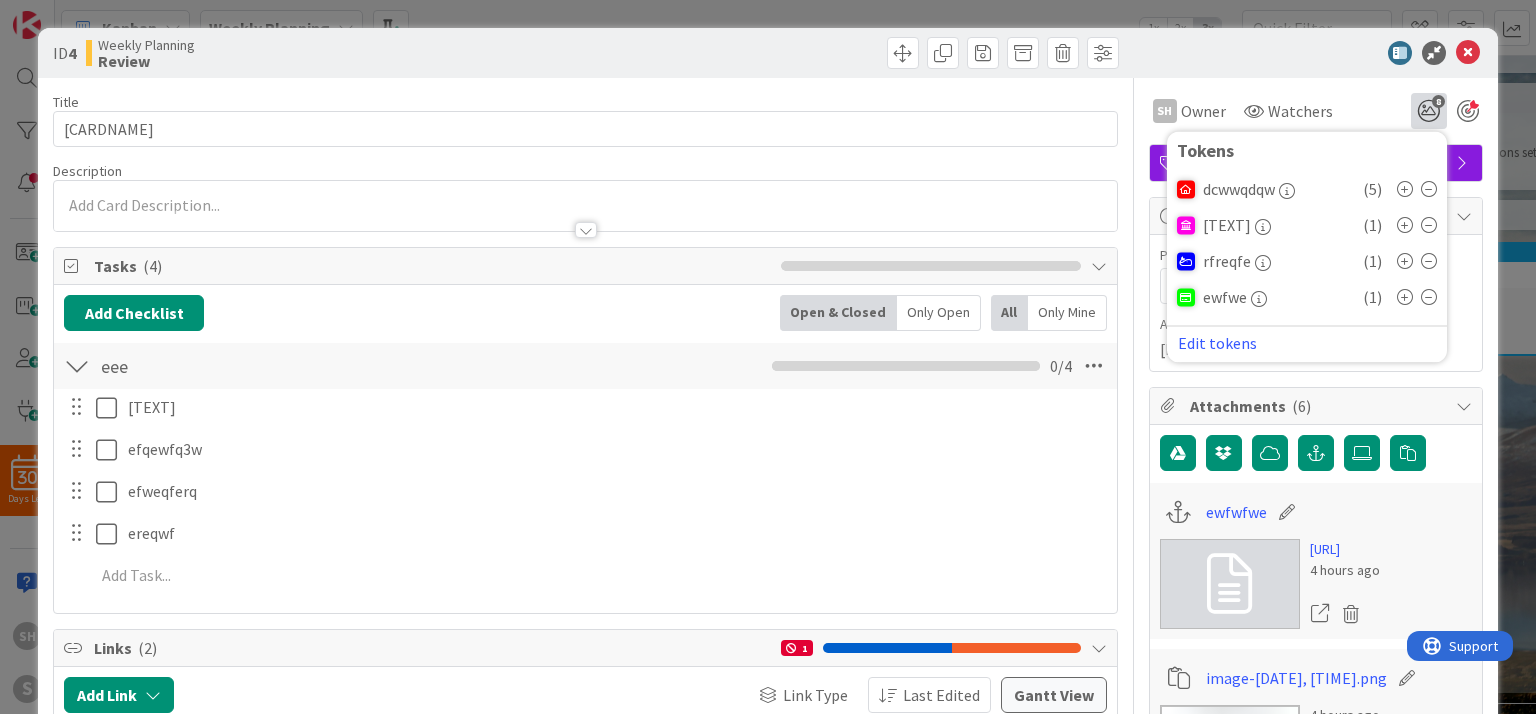 click at bounding box center [1429, 189] 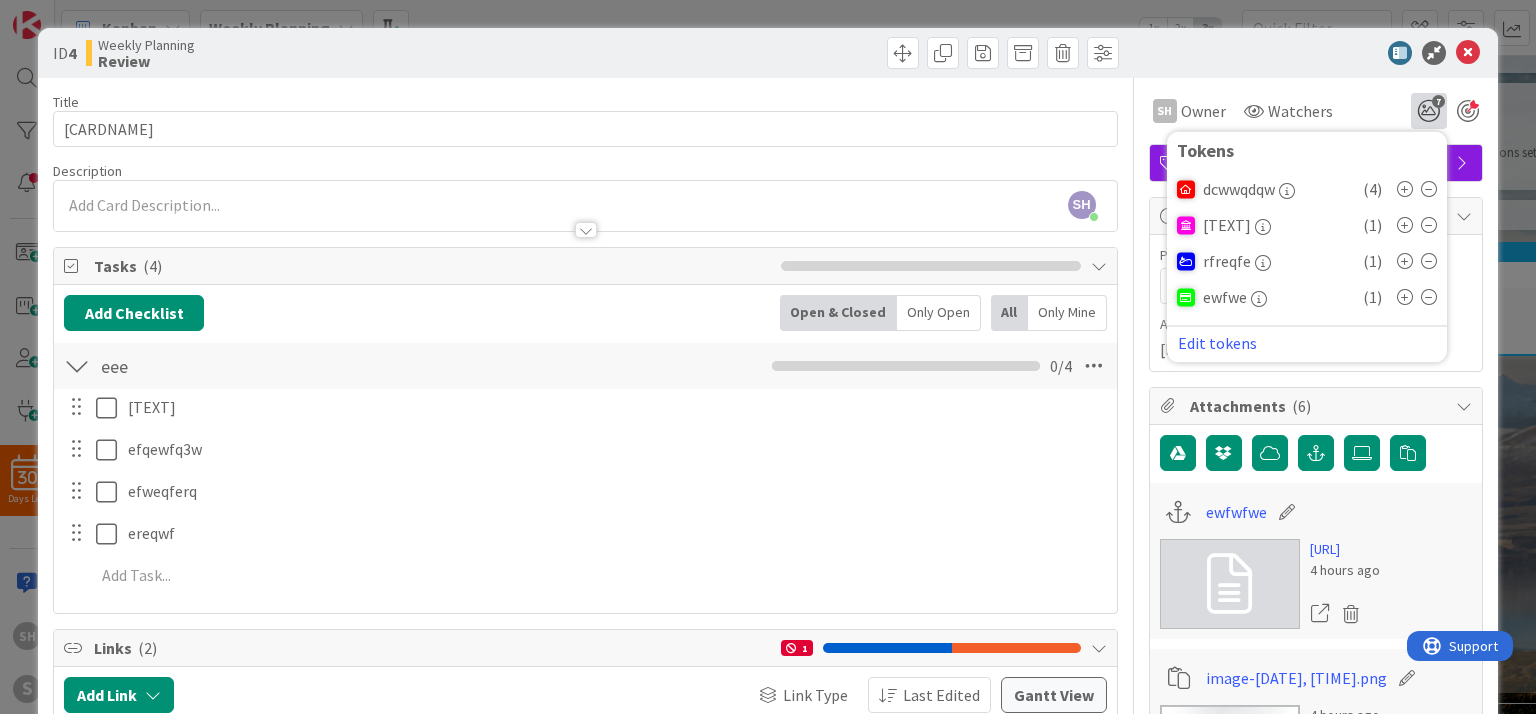 click at bounding box center [1429, 189] 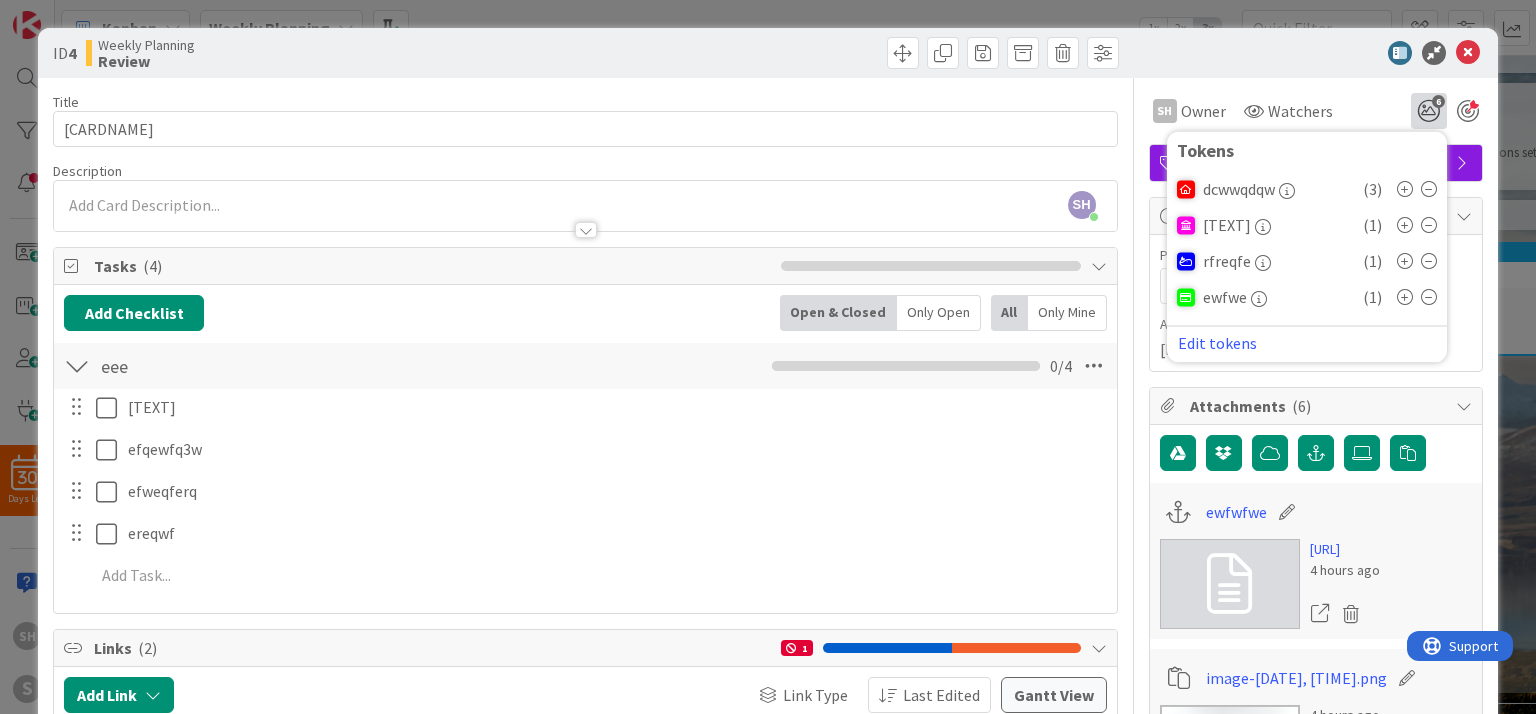 click at bounding box center (1429, 189) 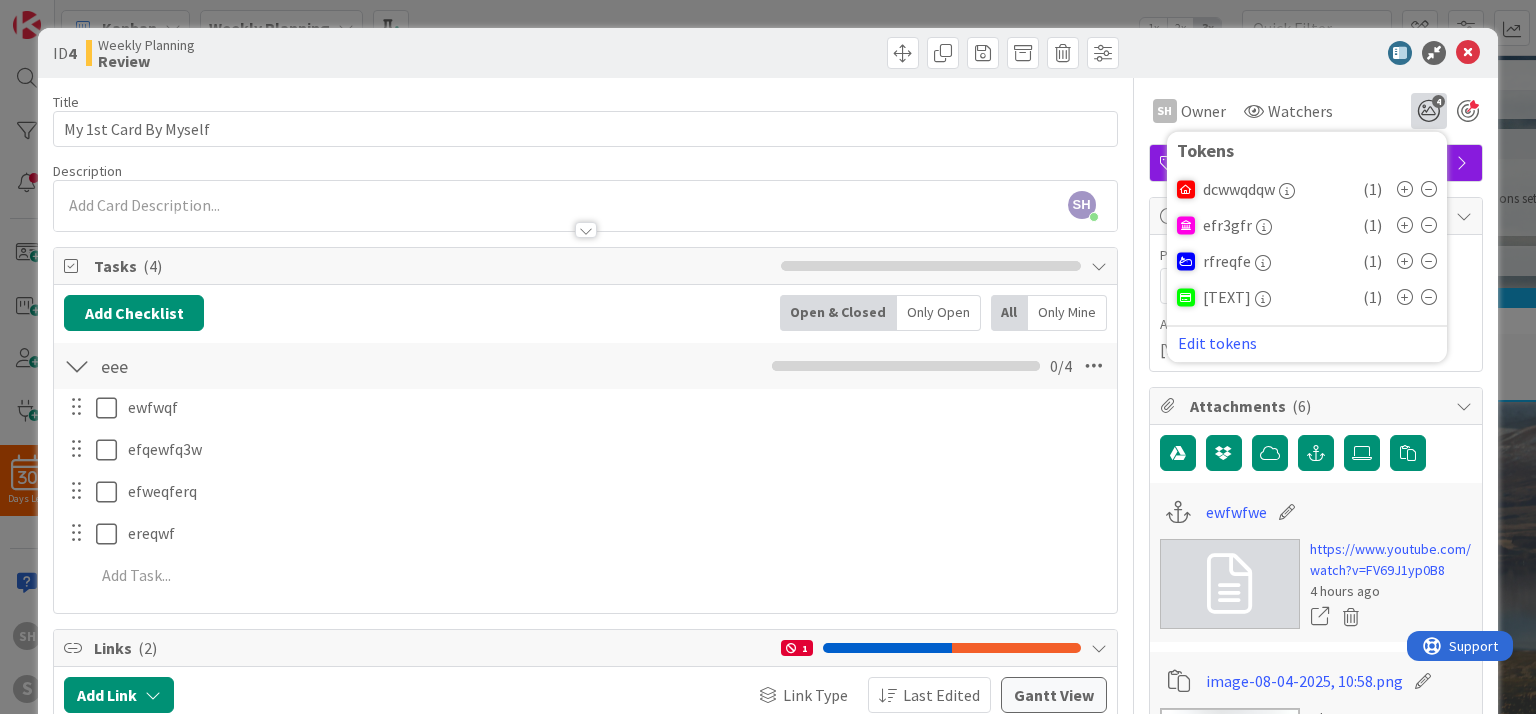 scroll, scrollTop: 0, scrollLeft: 0, axis: both 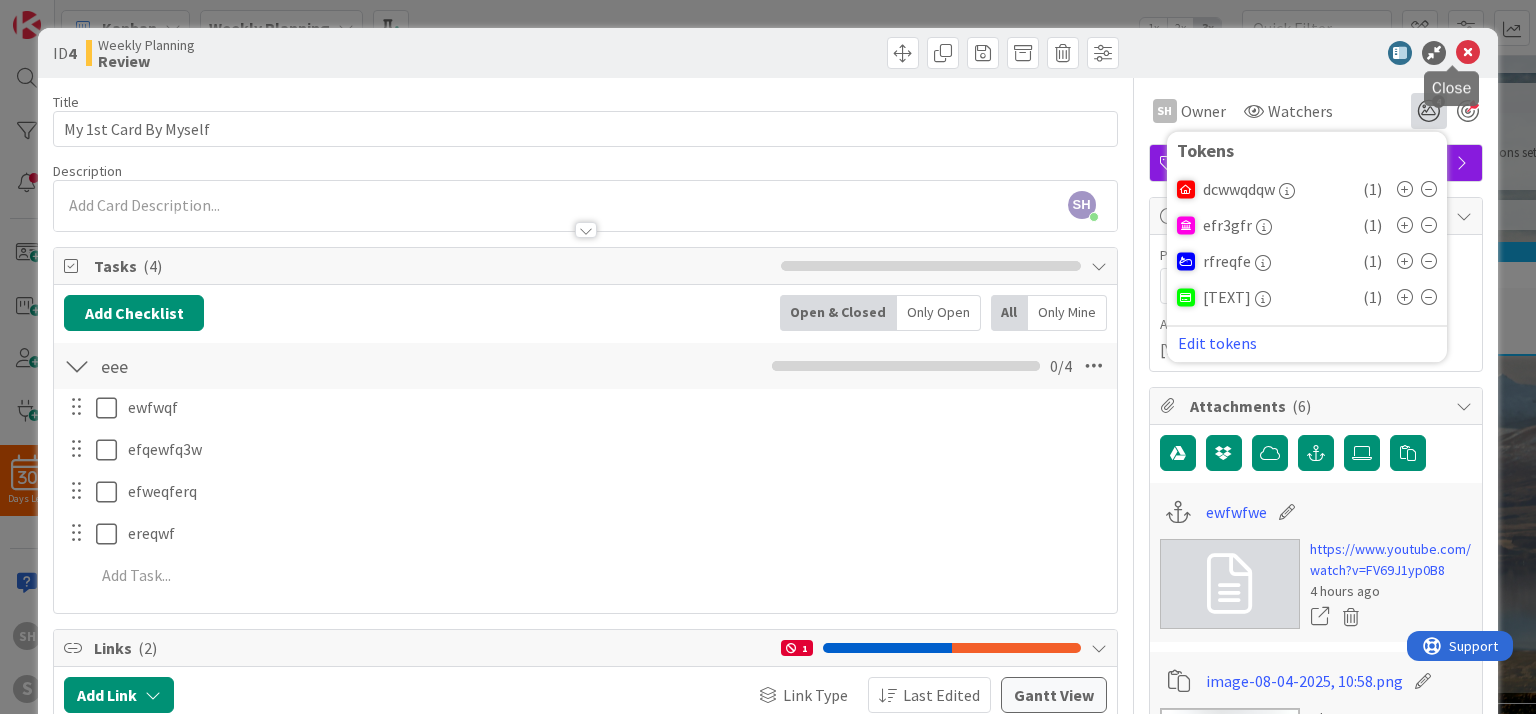 click at bounding box center [1468, 53] 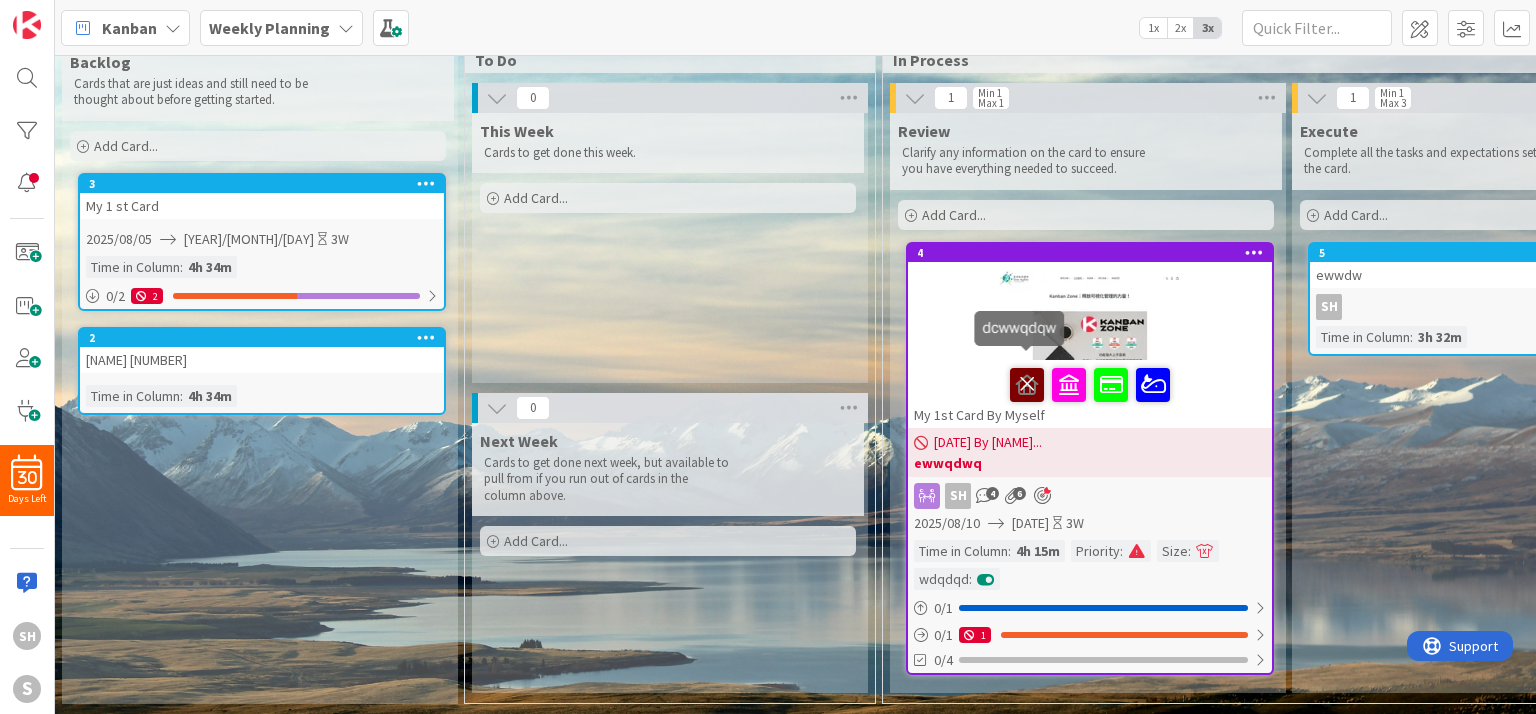scroll, scrollTop: 0, scrollLeft: 0, axis: both 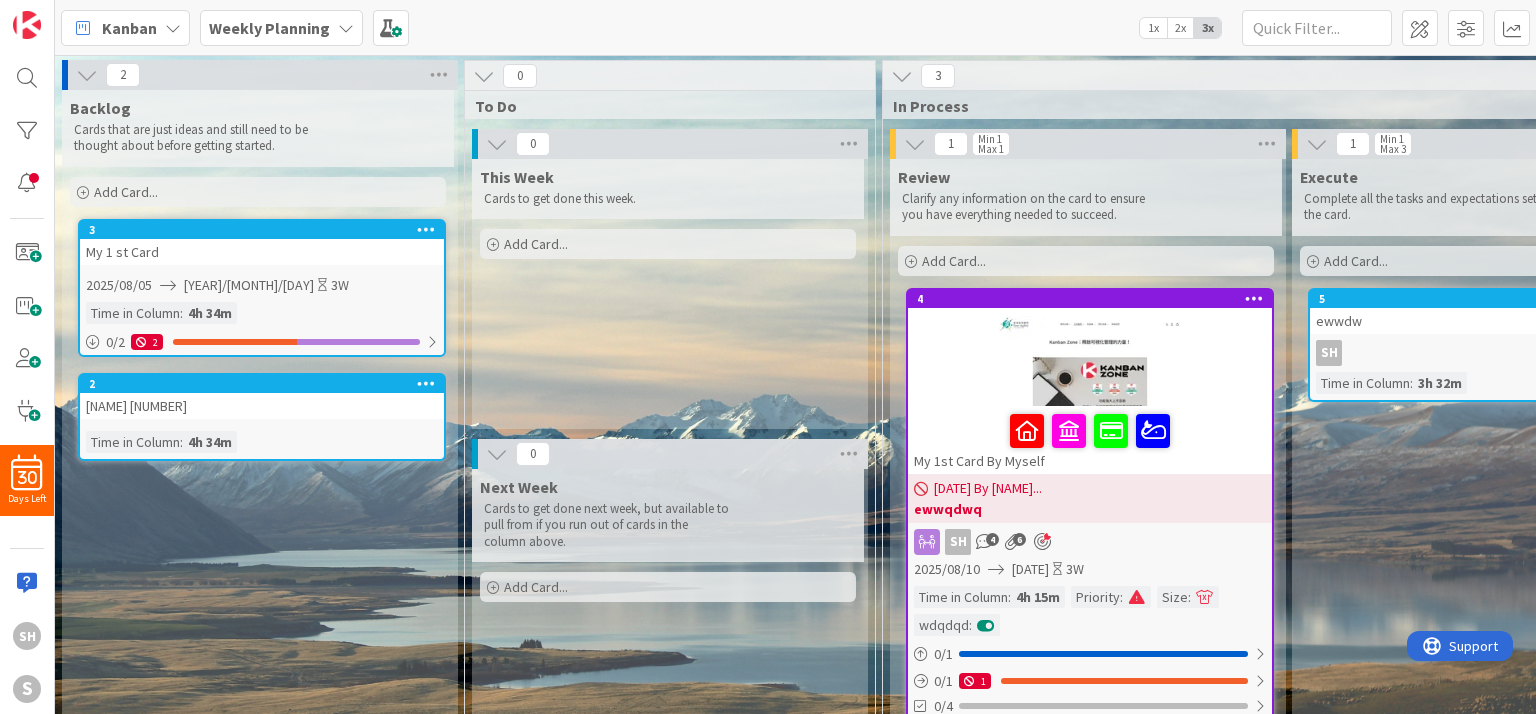 click on "1x" at bounding box center (1153, 28) 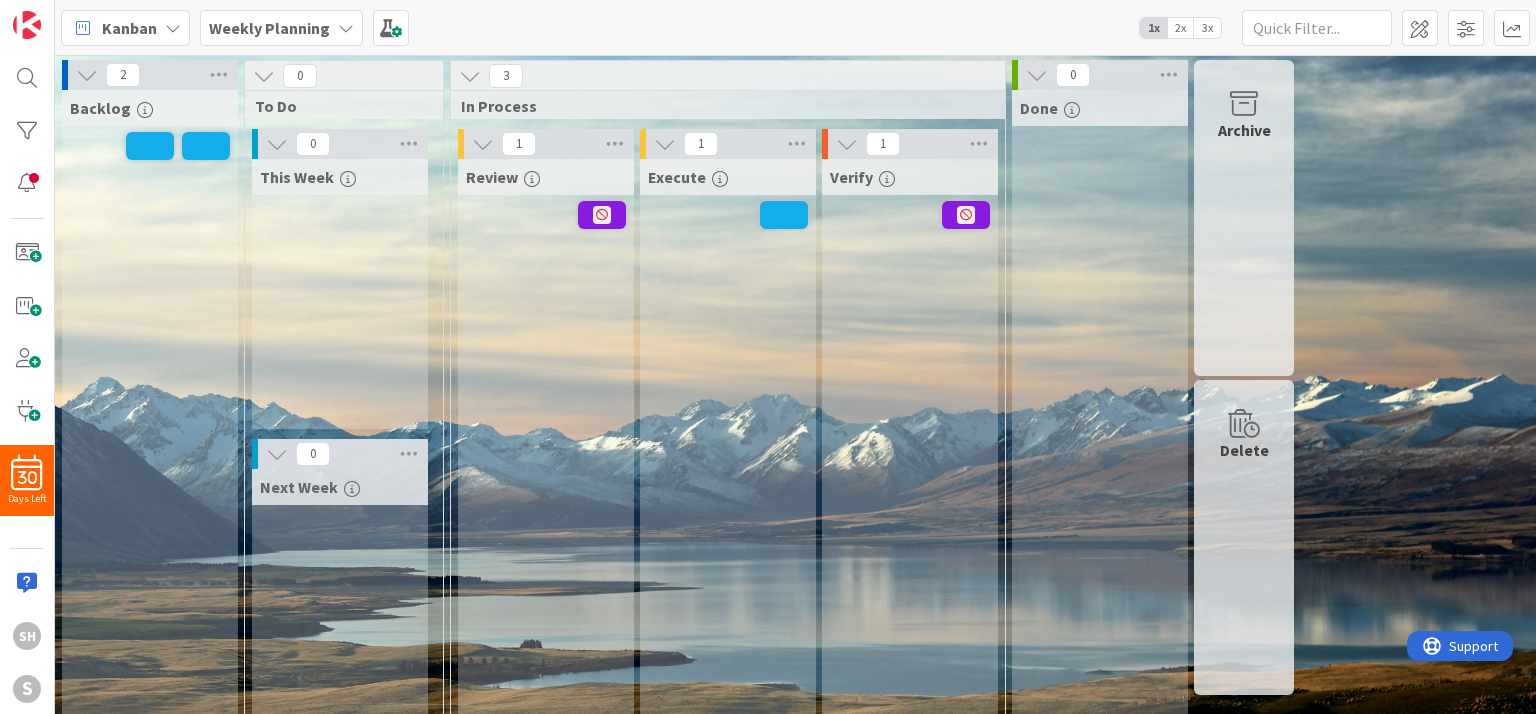 click on "2x" at bounding box center (1180, 28) 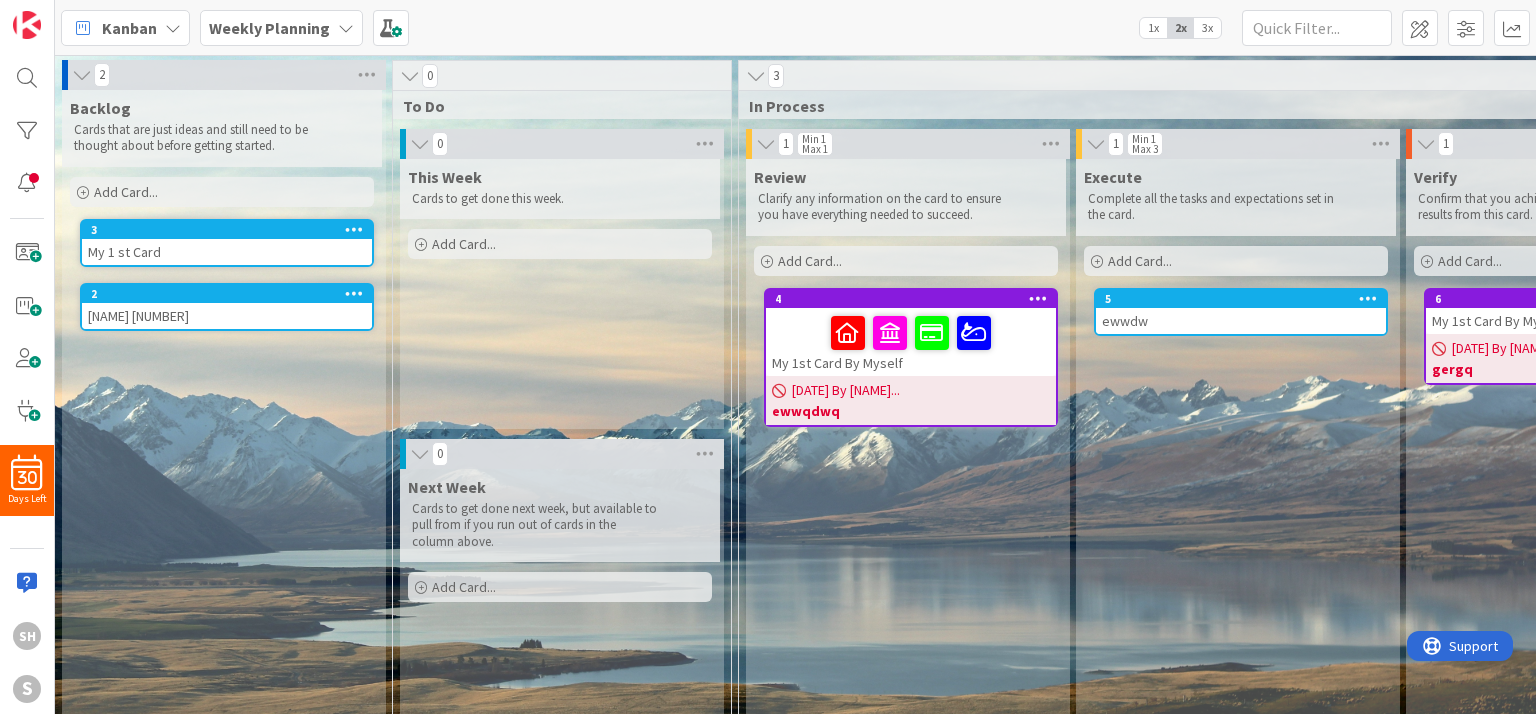 click on "3x" at bounding box center (1207, 28) 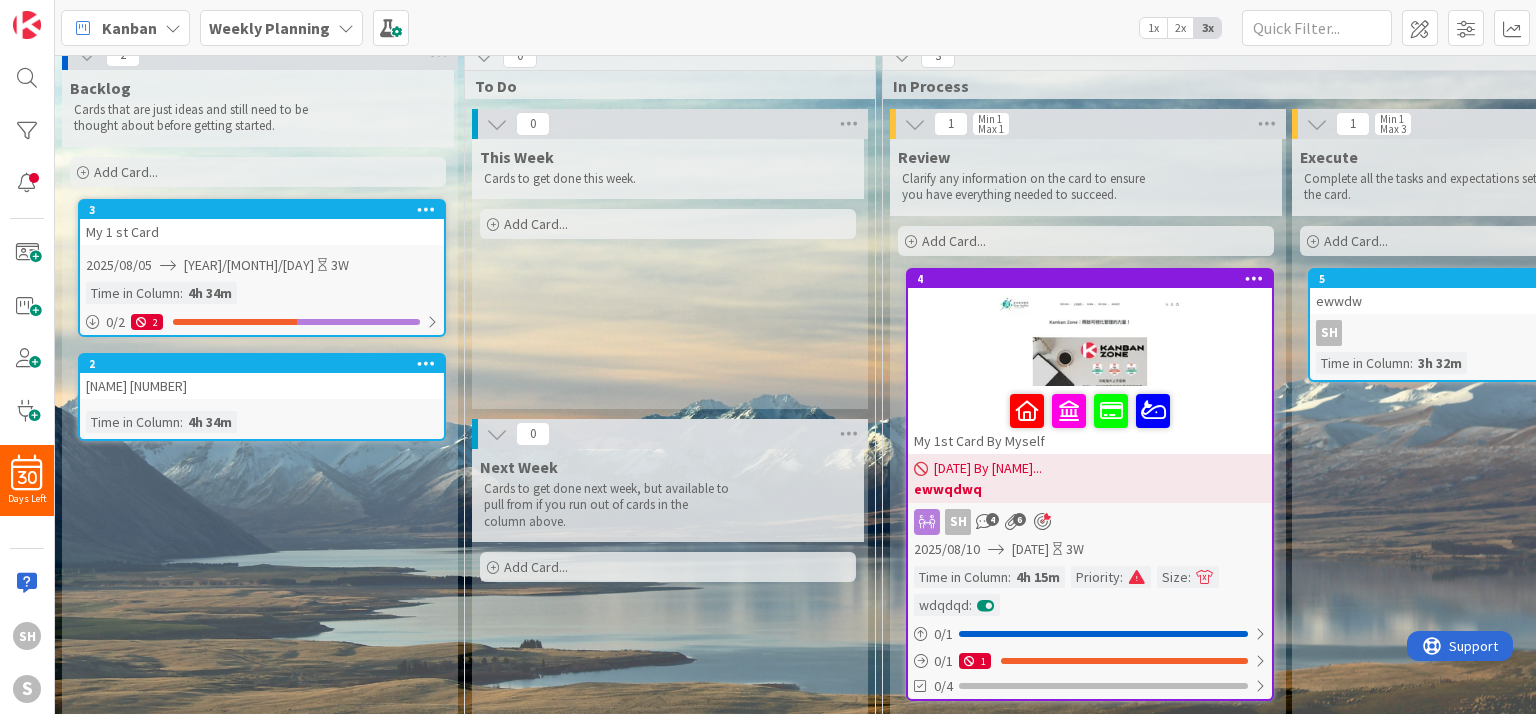 scroll, scrollTop: 0, scrollLeft: 0, axis: both 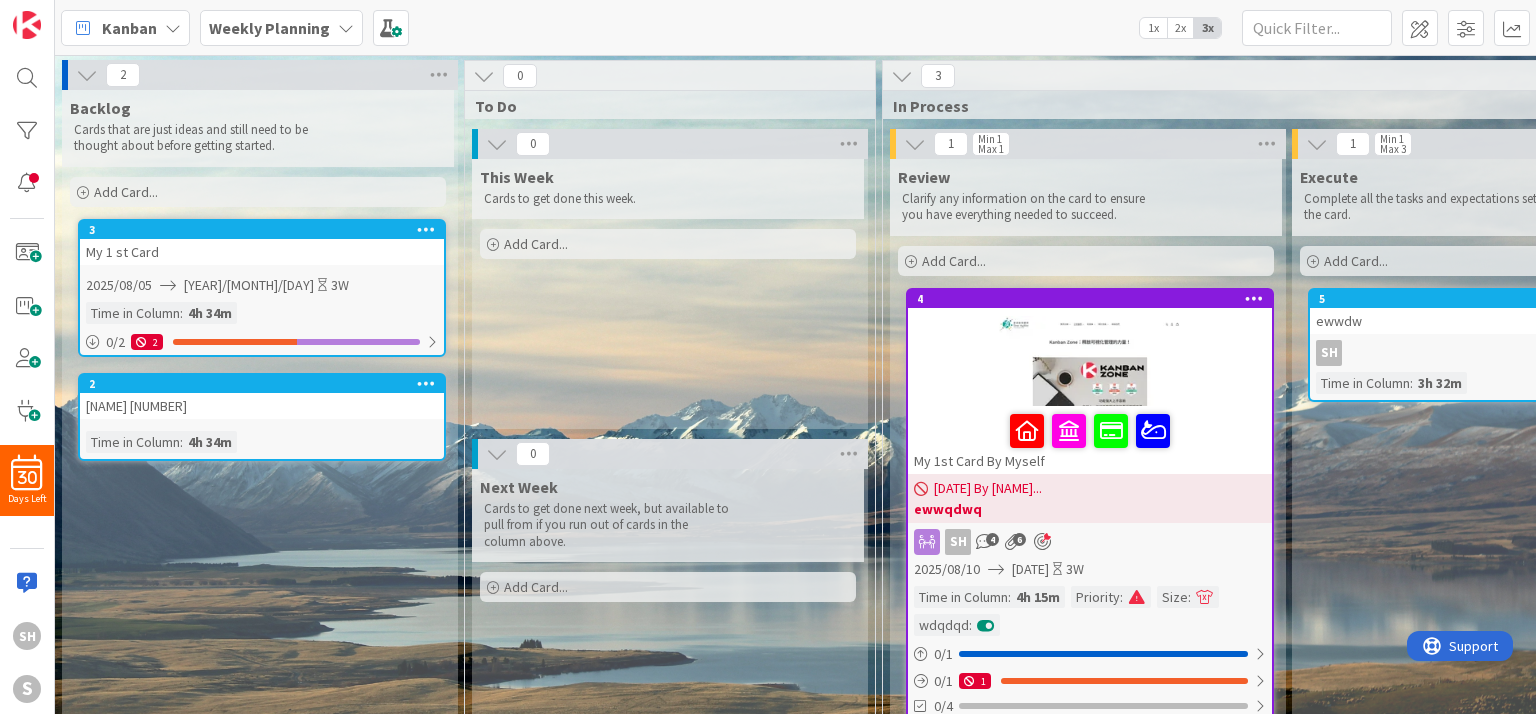 click on "Kanban My Zone Organization Select a single board Kanban List (Bulk Actions) Metrics Portfolio Forecast Select multiple boards Summary Table Calendar Learn more about Zones... Weekly Planning [NUM]x [NUM]x [NUM]x Kanban Options Card ID Time in Column Planned Dates Link Progress Bar (Parents) Link Progress Bar (Children) Link Progress Bar (Predecessors) Link Progress Bar (Successors) Tasks Celebrate Done! Labels Border Badge Off Explicit Agreements Full Partial Icon Column Width [NUM] % [NUM] % [NUM] % Aging Card Icon Background Select Columns Expand All Collapse All Collapse Empty These options only apply to you" at bounding box center [795, 27] 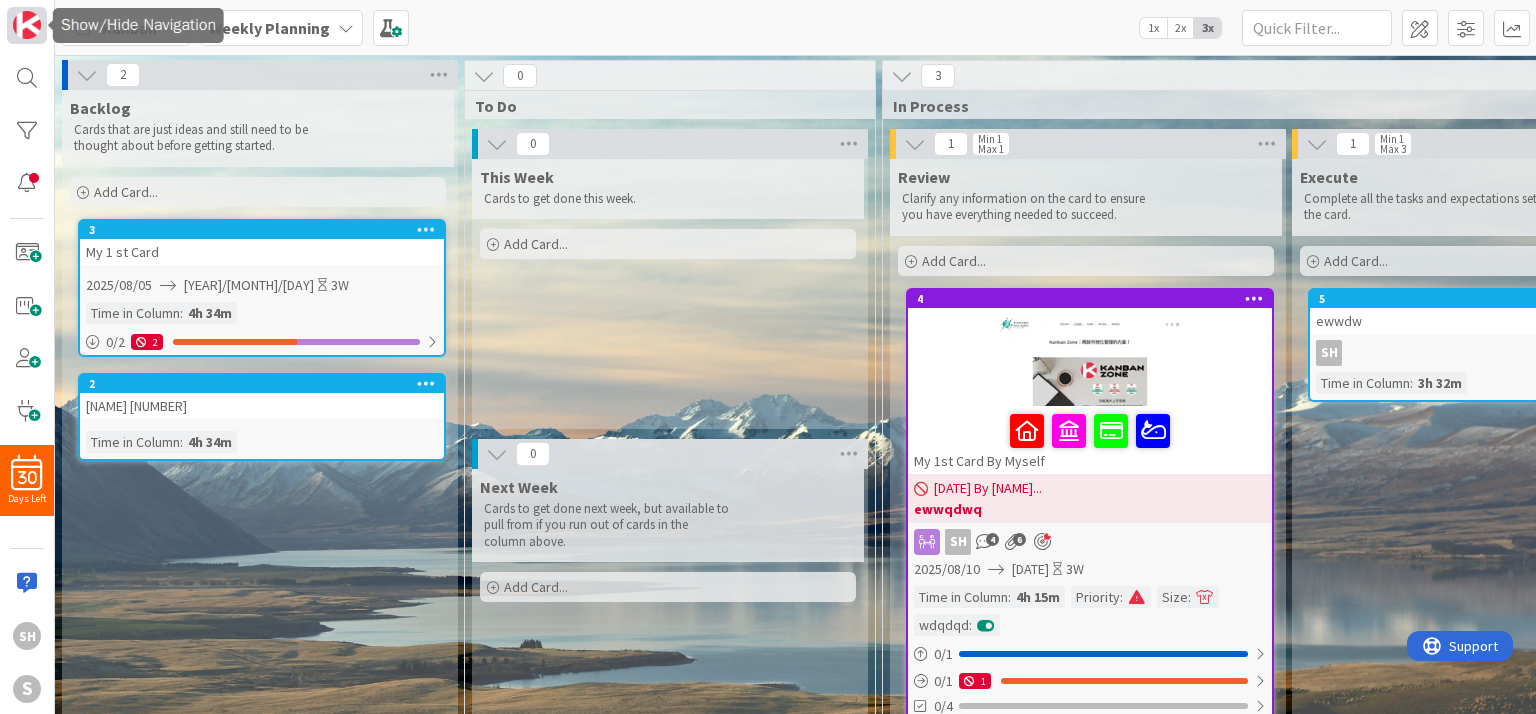 click at bounding box center [27, 25] 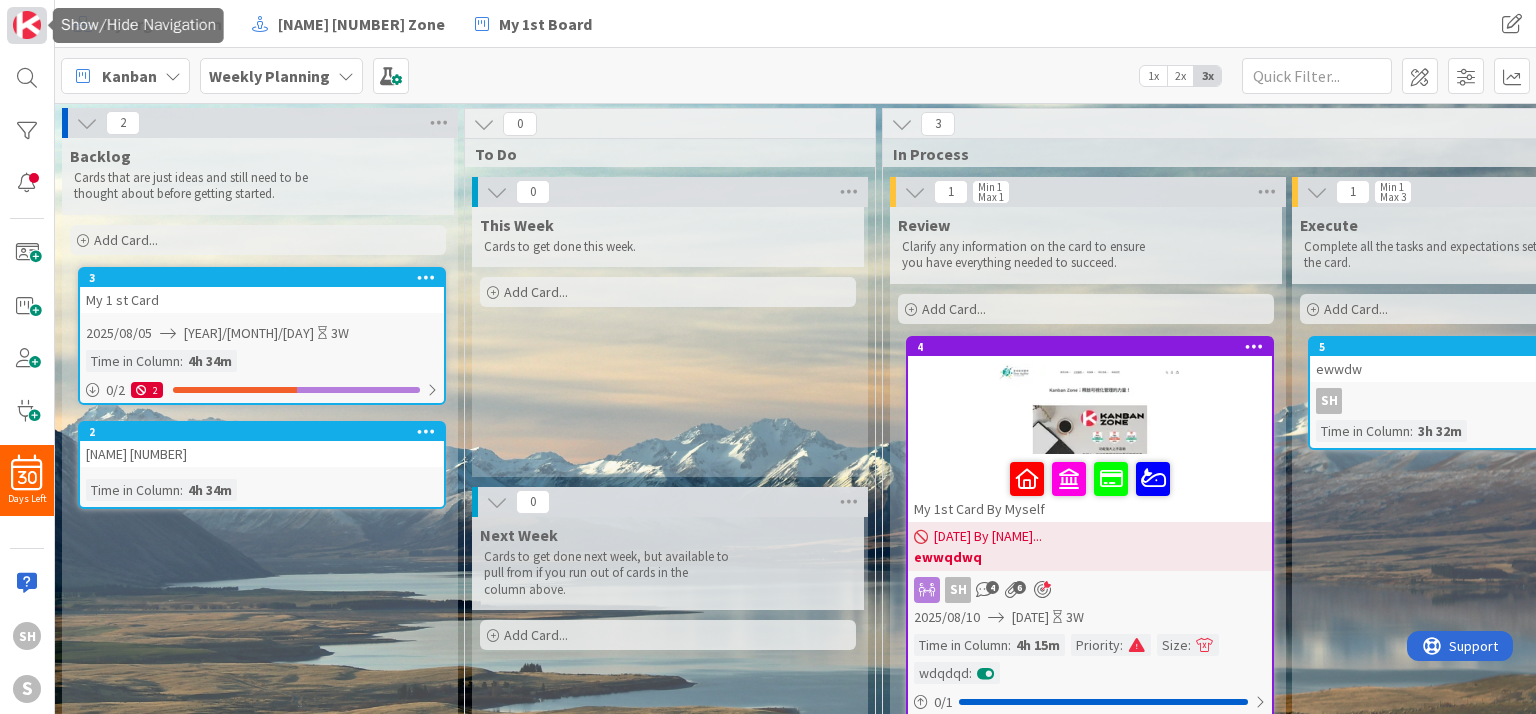 click at bounding box center [27, 25] 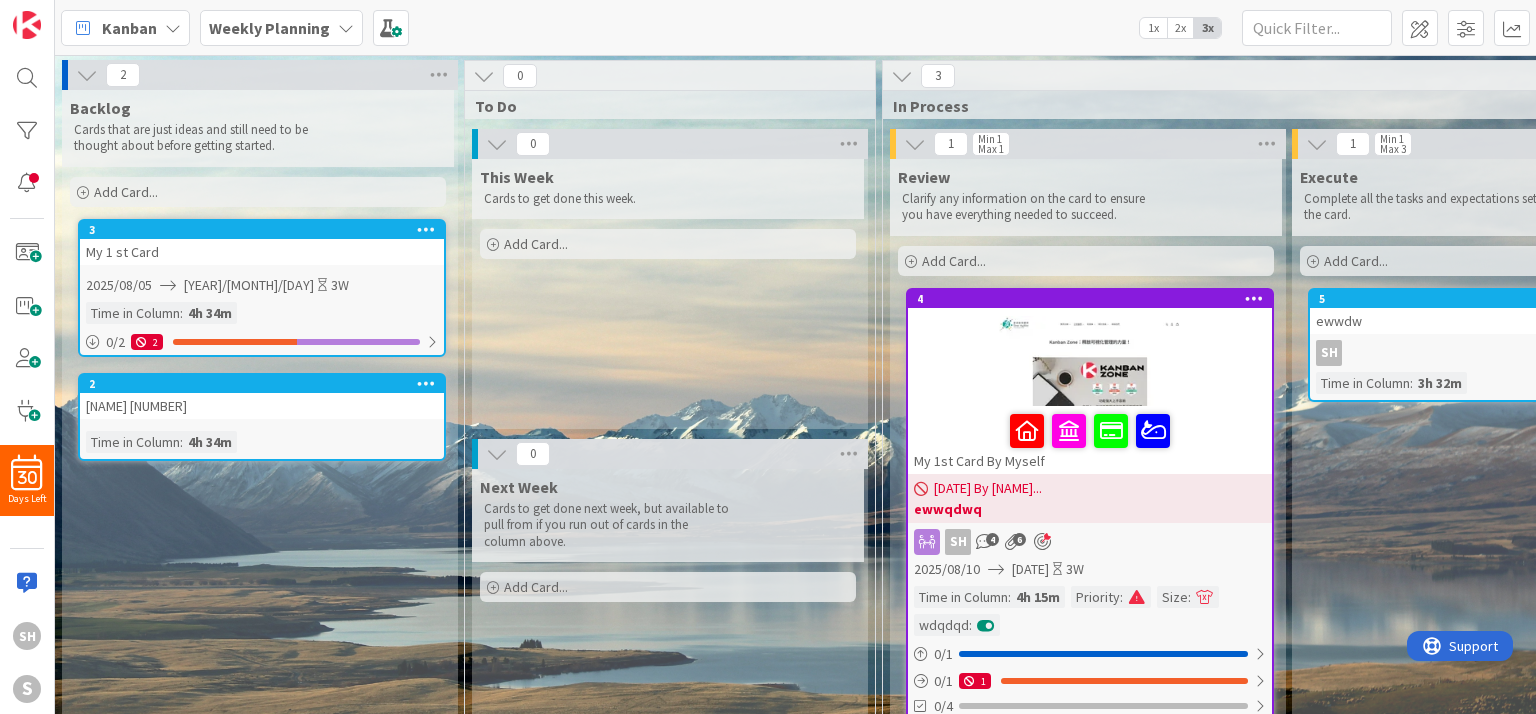 click on "2" at bounding box center (123, 75) 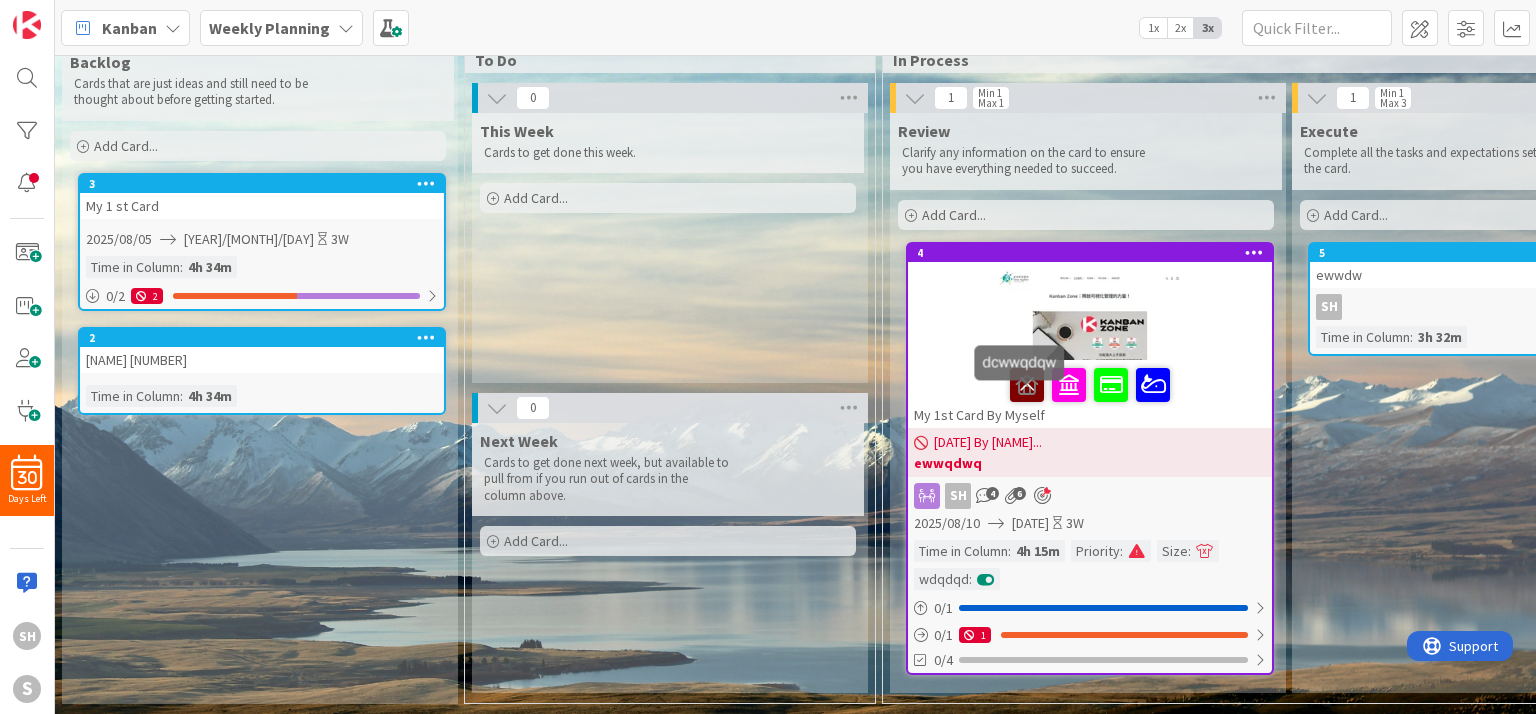 scroll, scrollTop: 0, scrollLeft: 0, axis: both 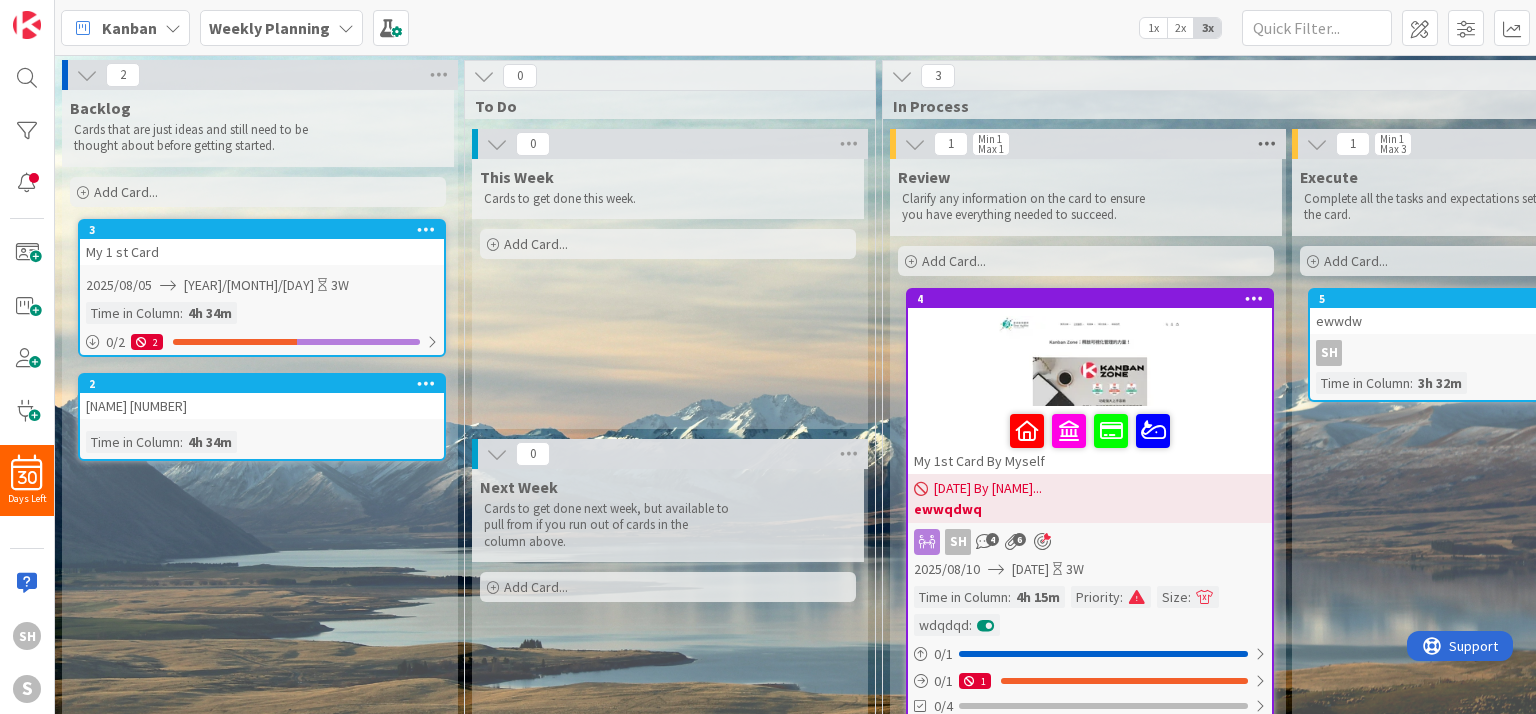 click at bounding box center [1267, 144] 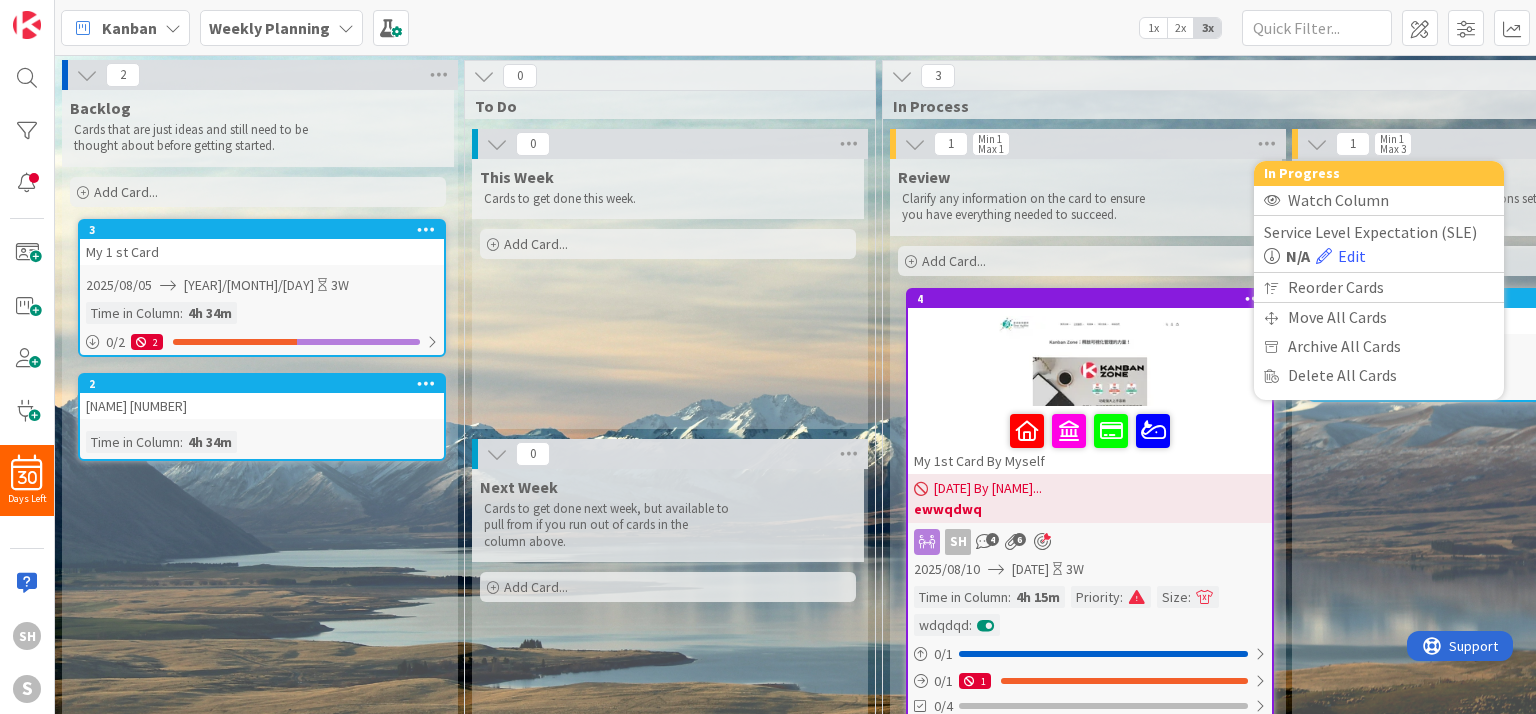 click on "1 Min 1 Max 1 In Progress Watch Column Service Level Expectation (SLE) N/A Edit Reorder Cards Move All Cards Archive All Cards Delete All Cards" at bounding box center (1088, 144) 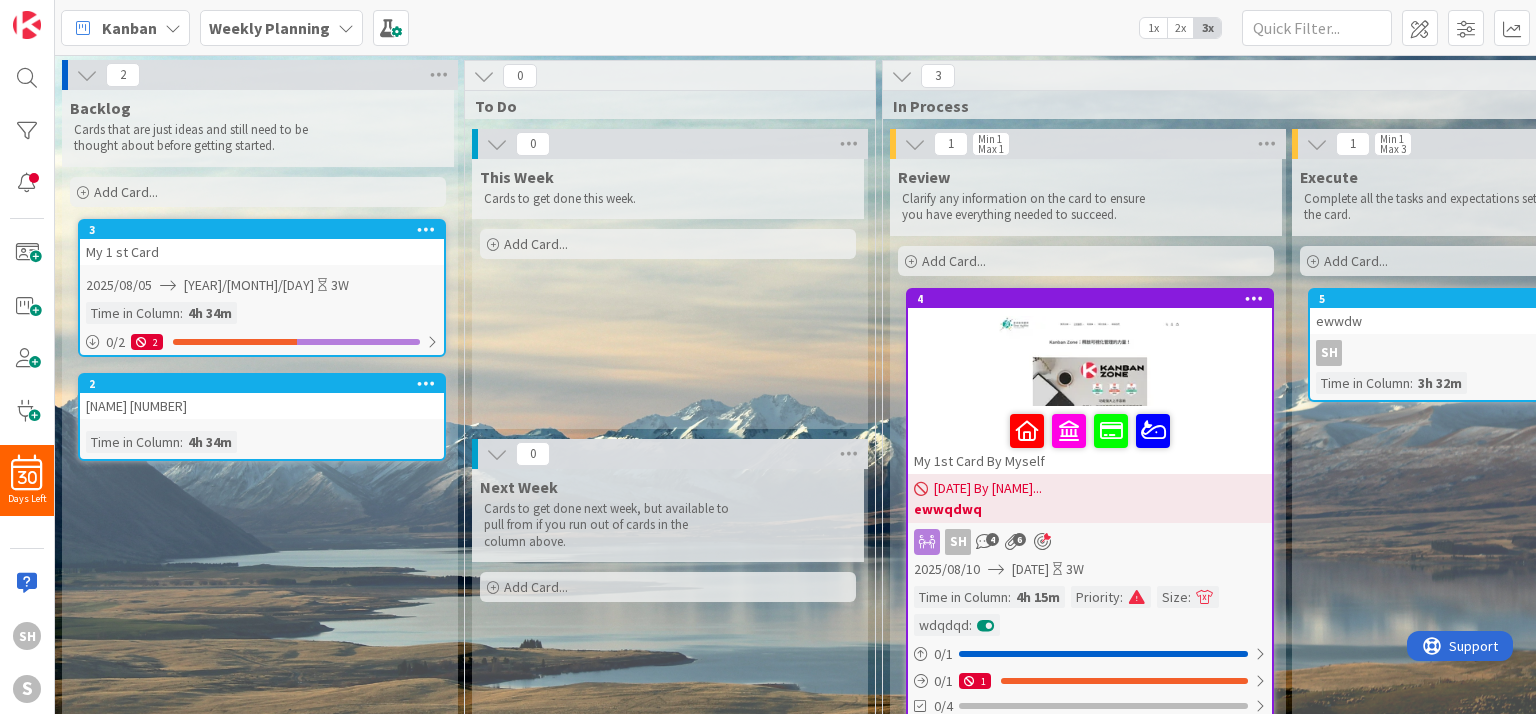 click at bounding box center (915, 144) 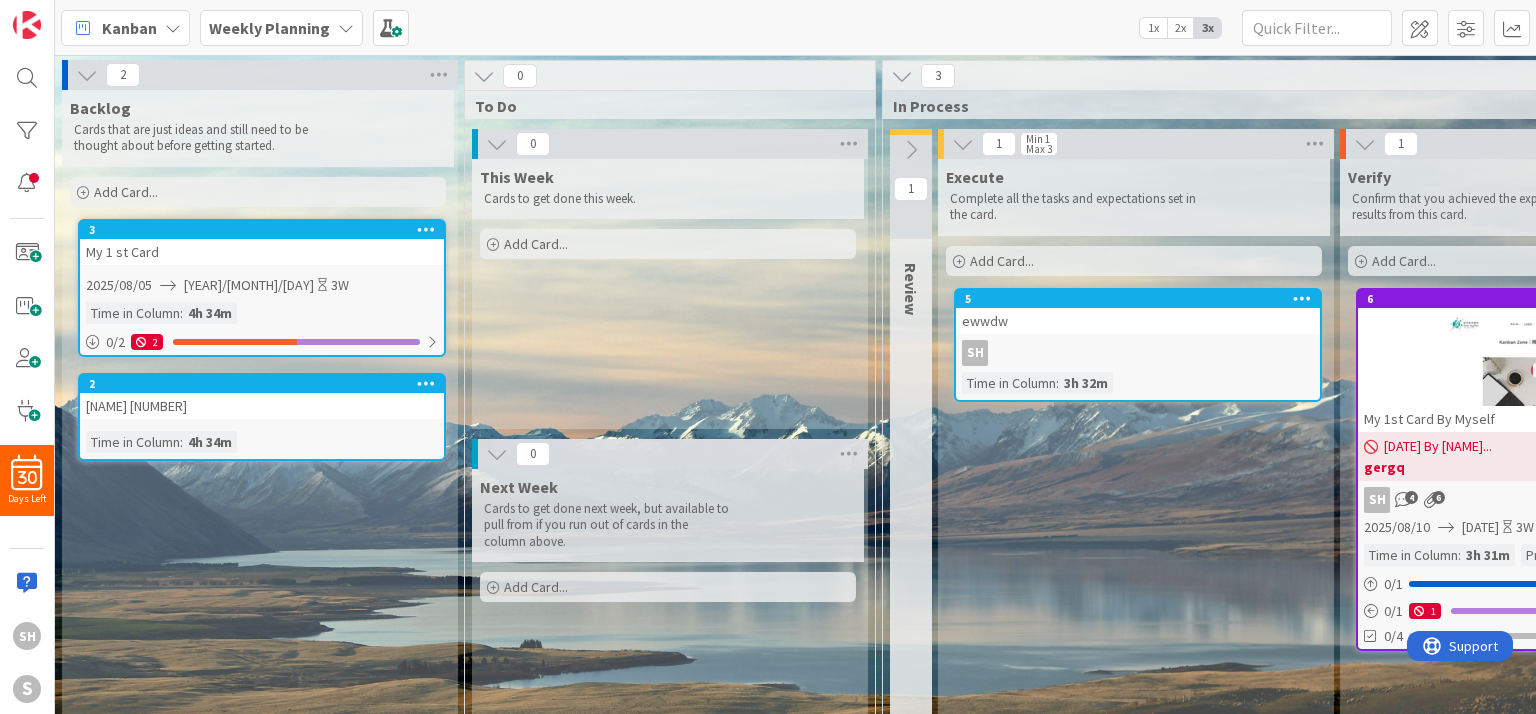 click at bounding box center (911, 150) 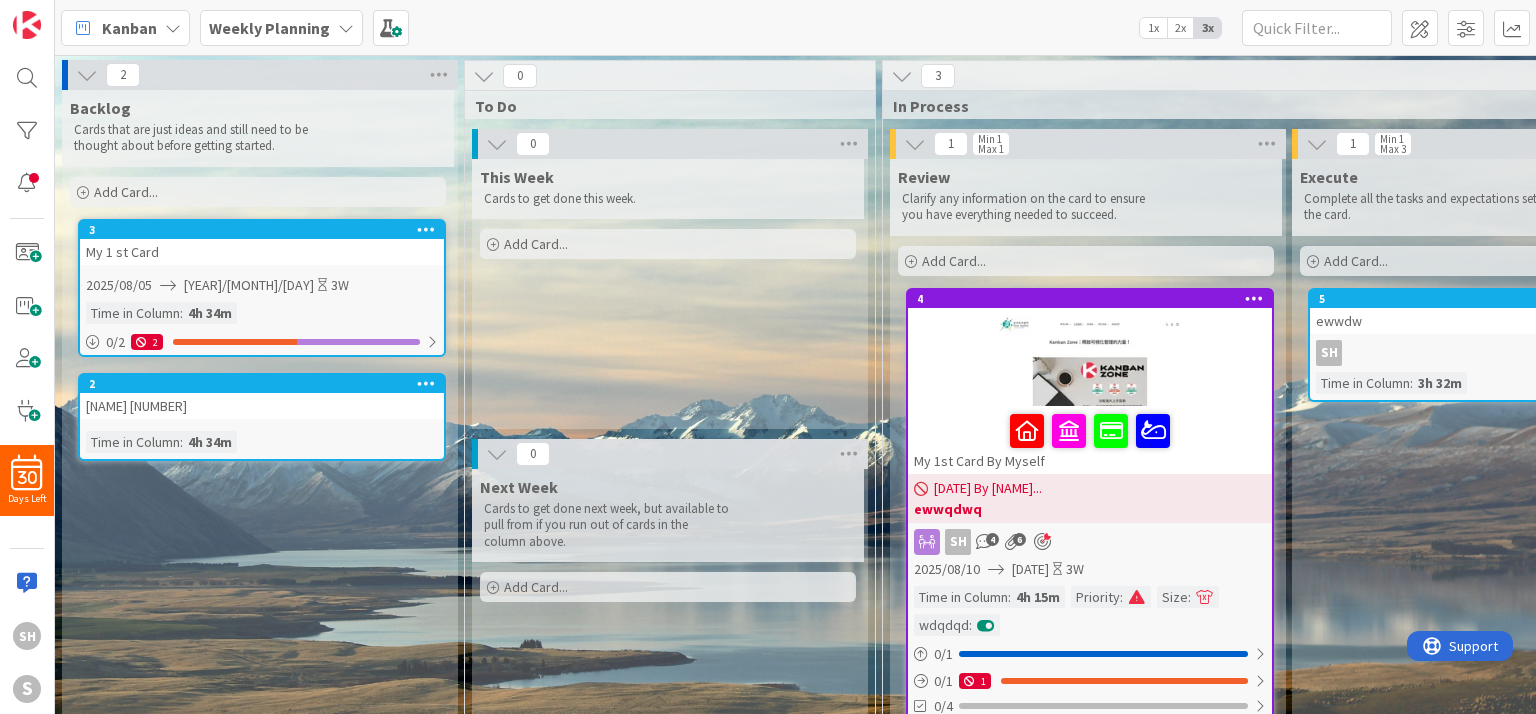 click at bounding box center (915, 144) 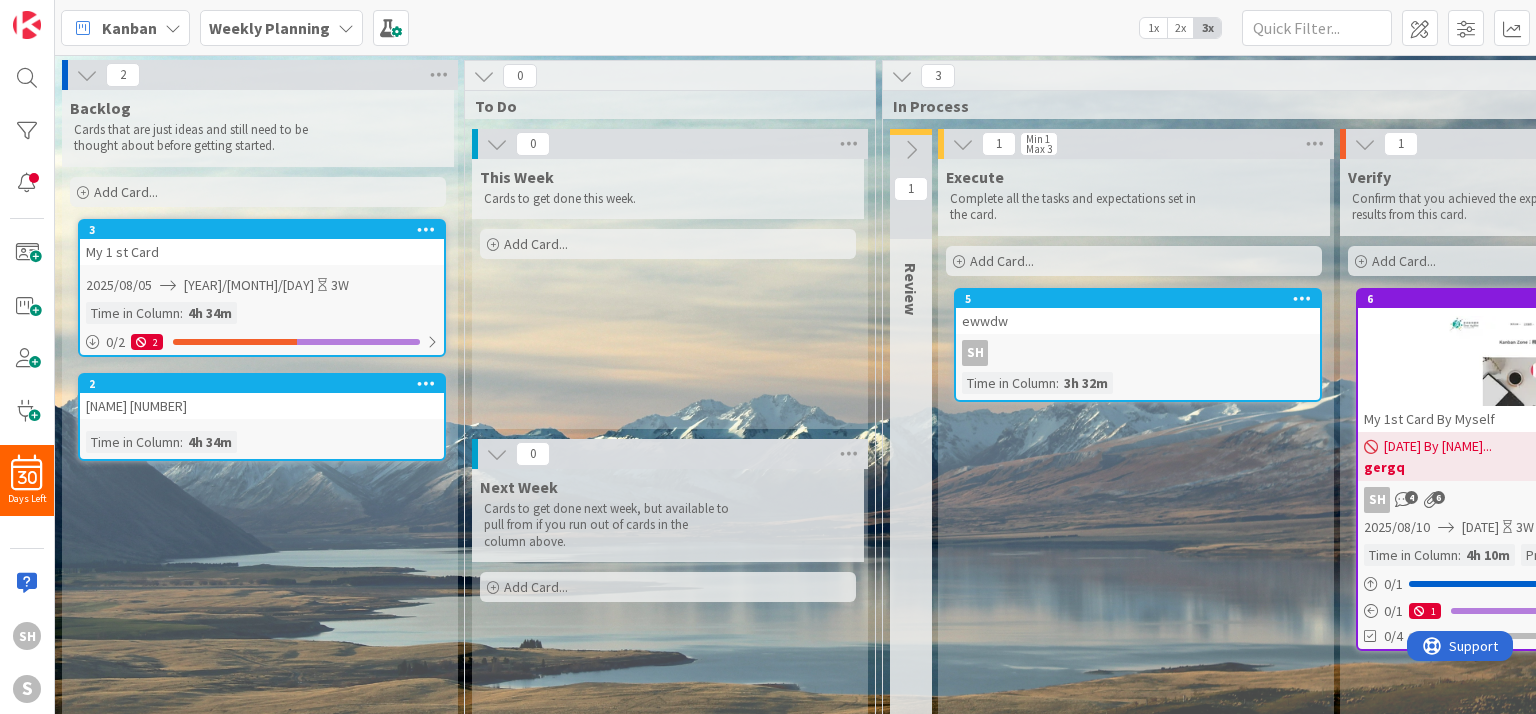 click at bounding box center [911, 150] 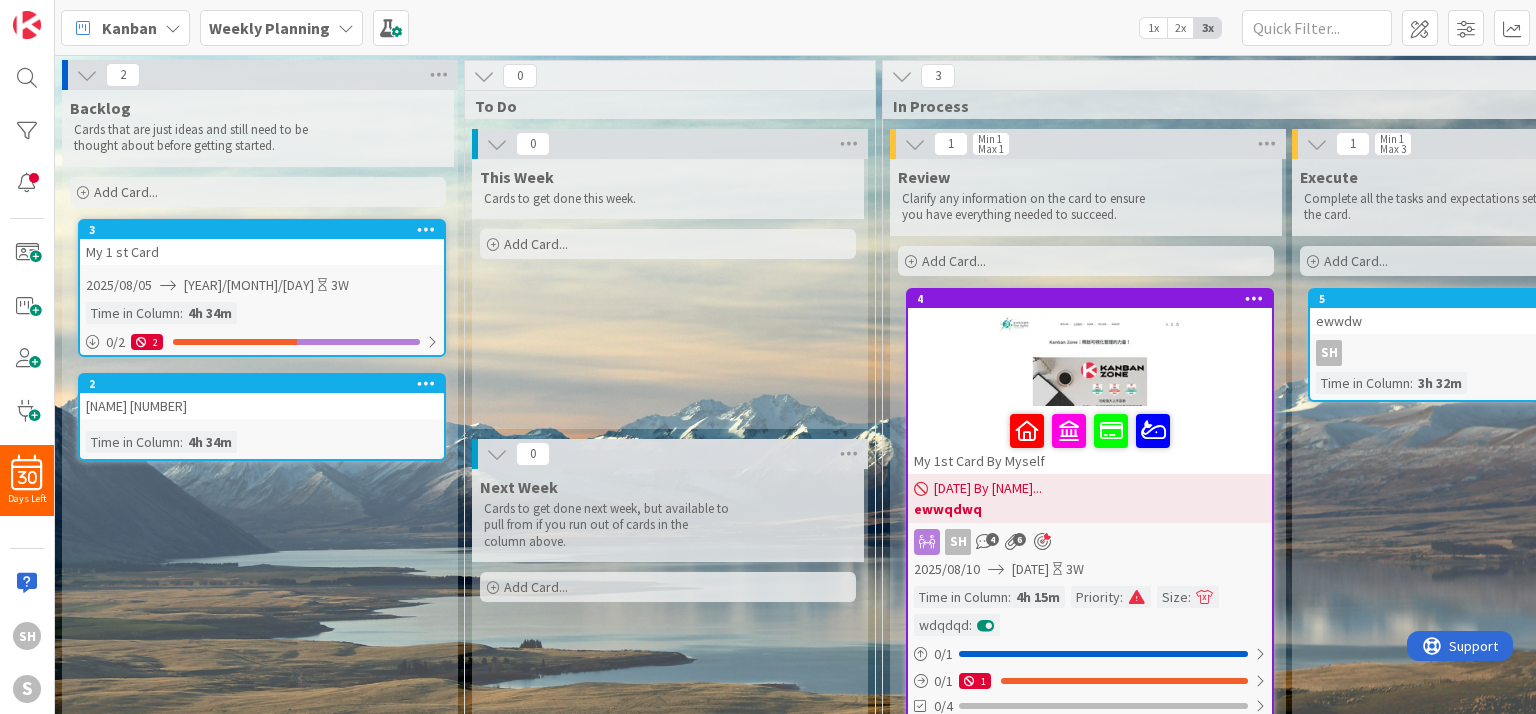 click at bounding box center (915, 144) 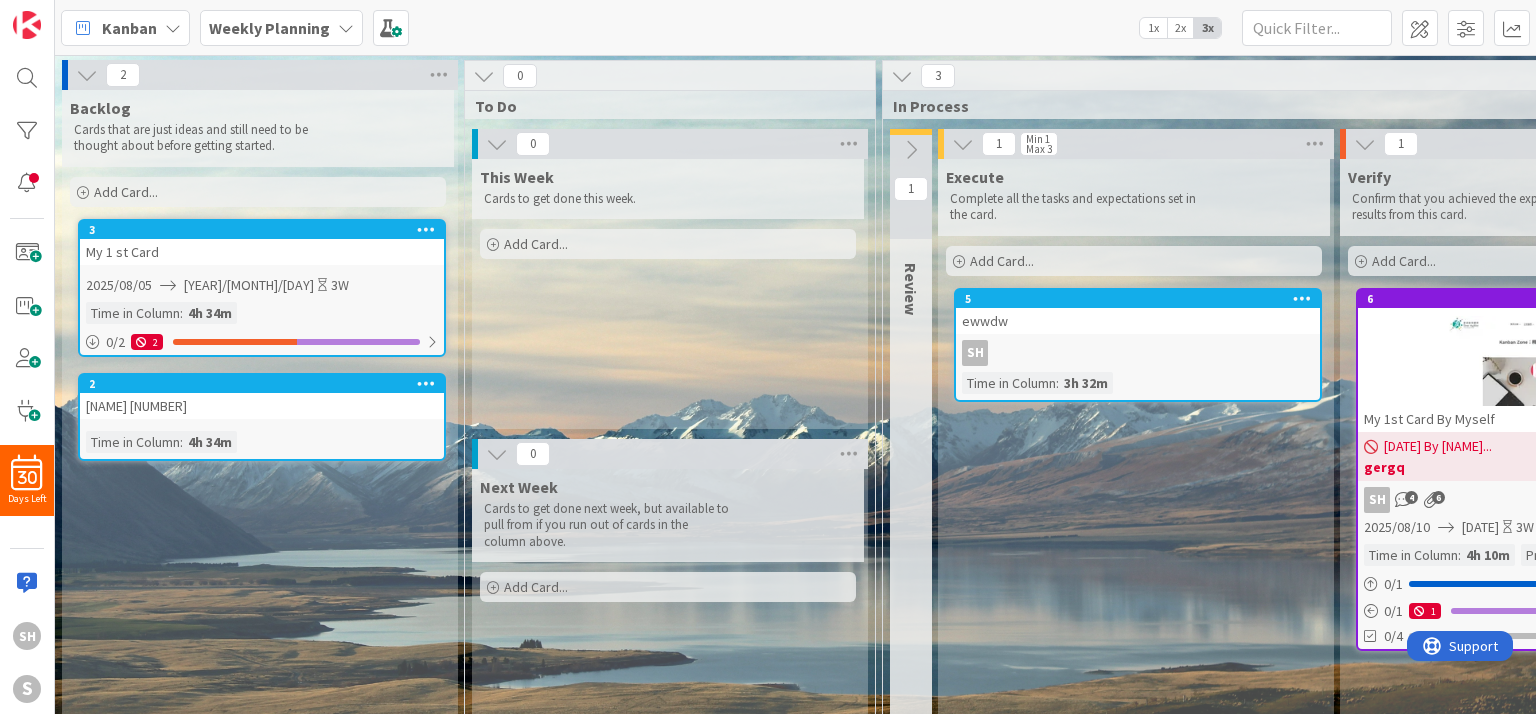 click at bounding box center (911, 150) 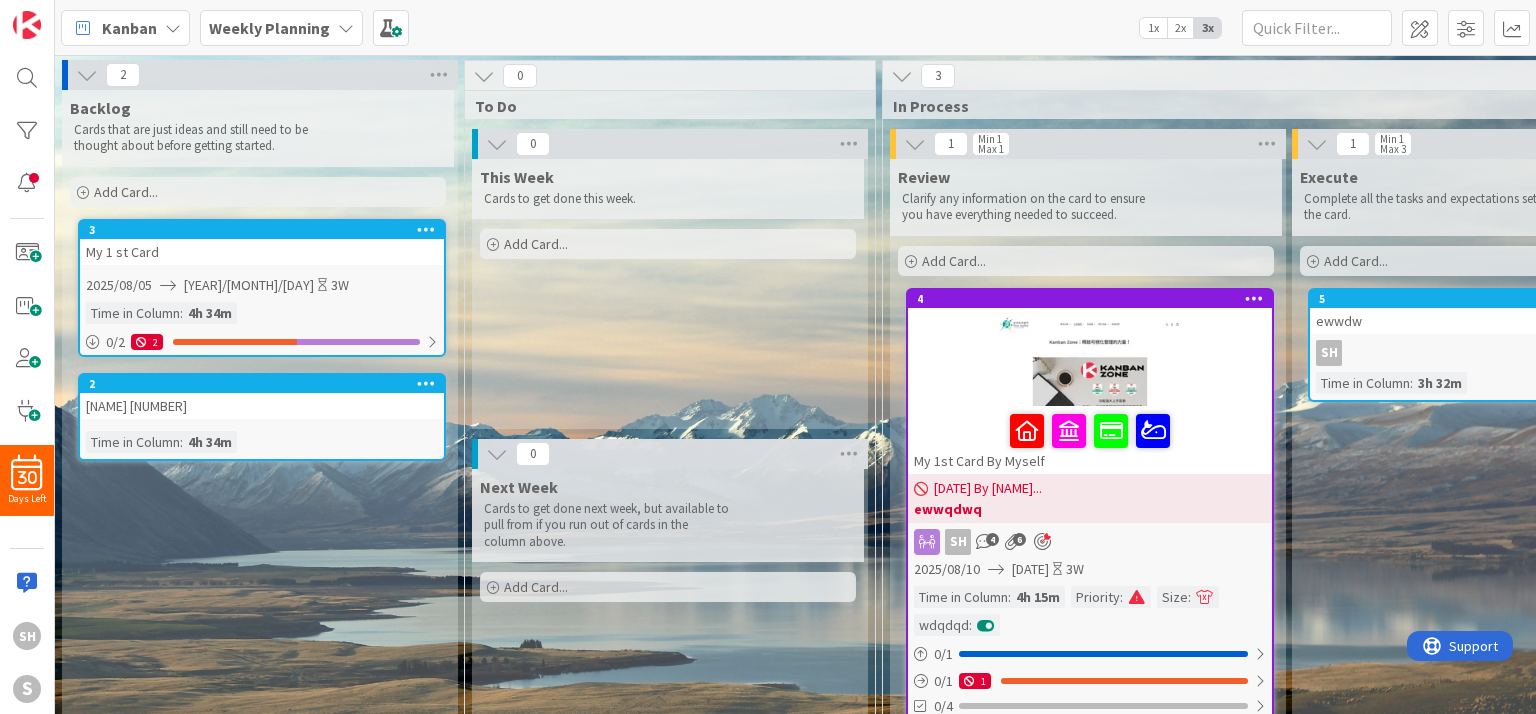 click at bounding box center (915, 144) 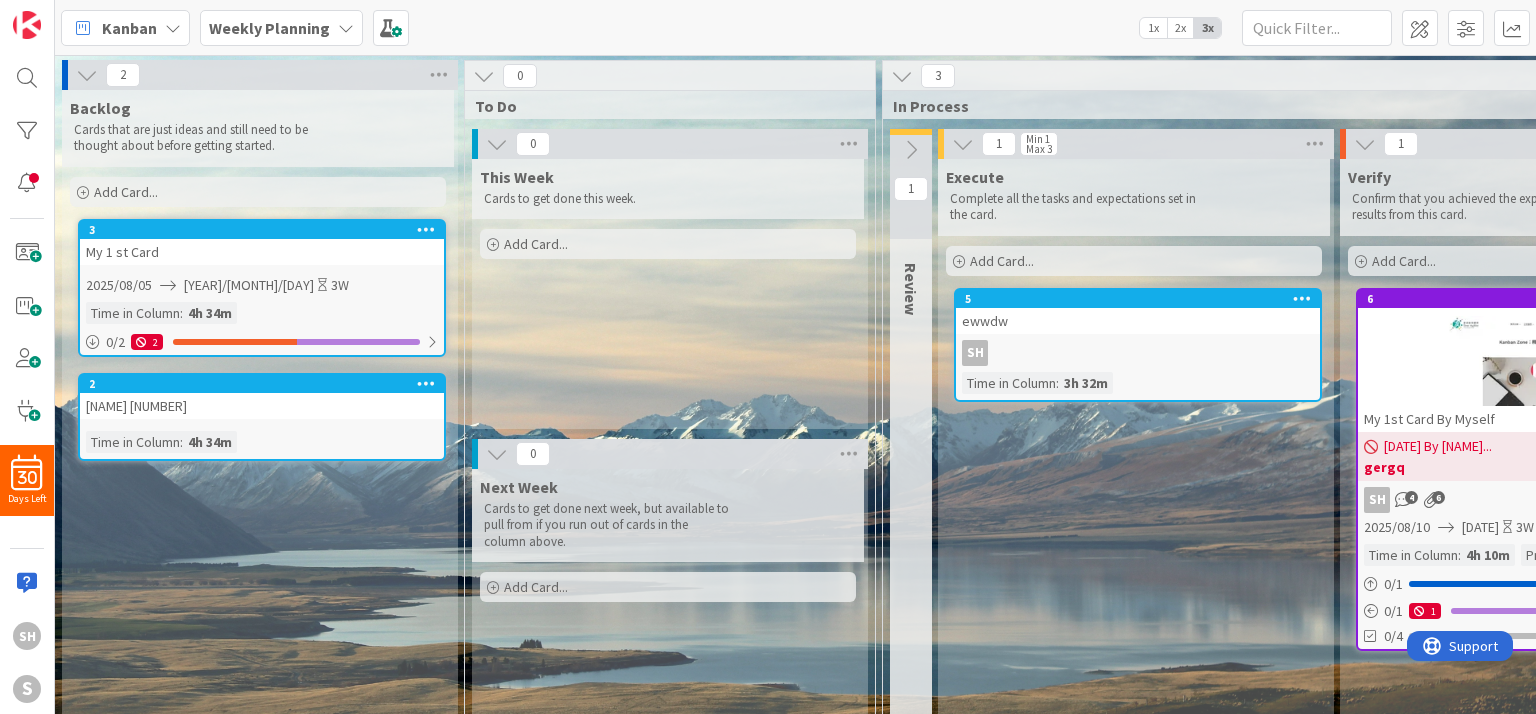 click at bounding box center (911, 150) 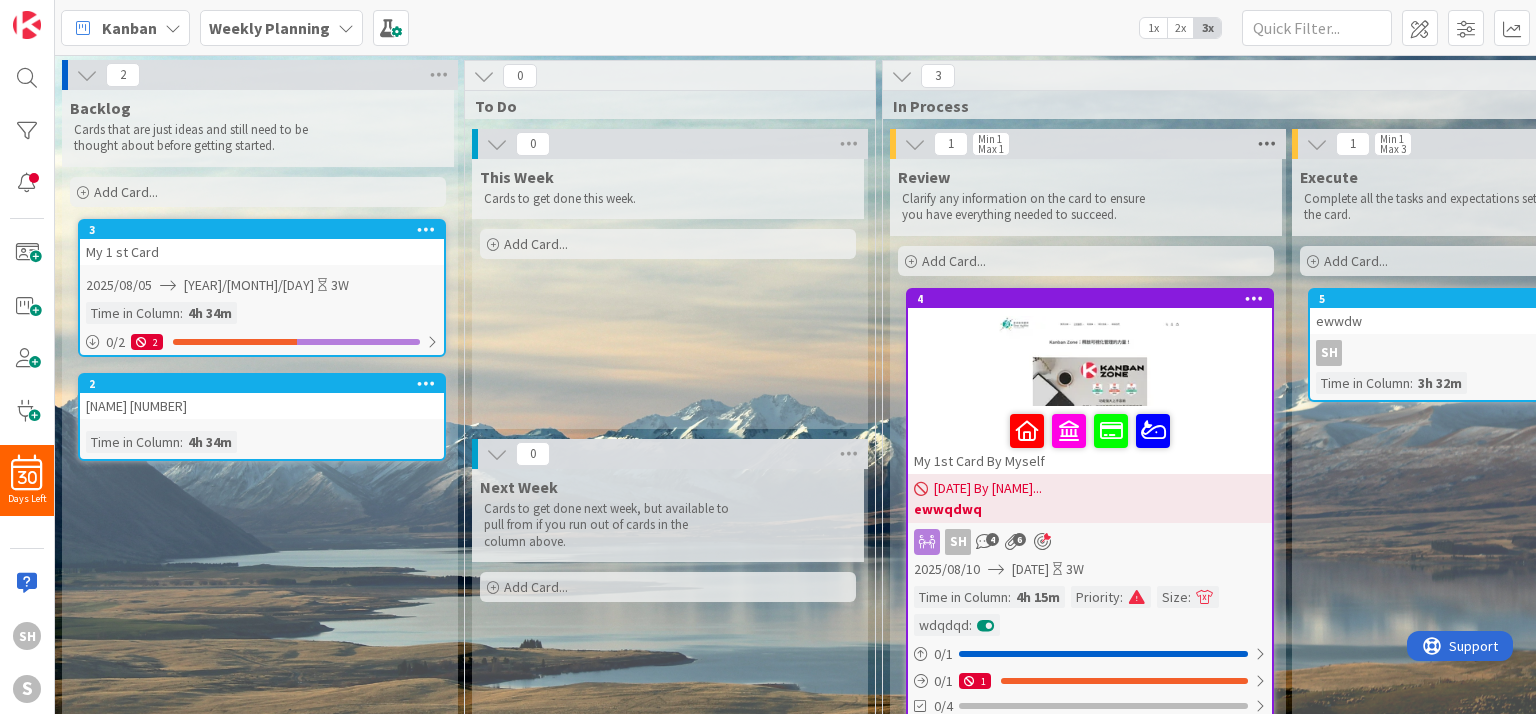 click at bounding box center [1267, 144] 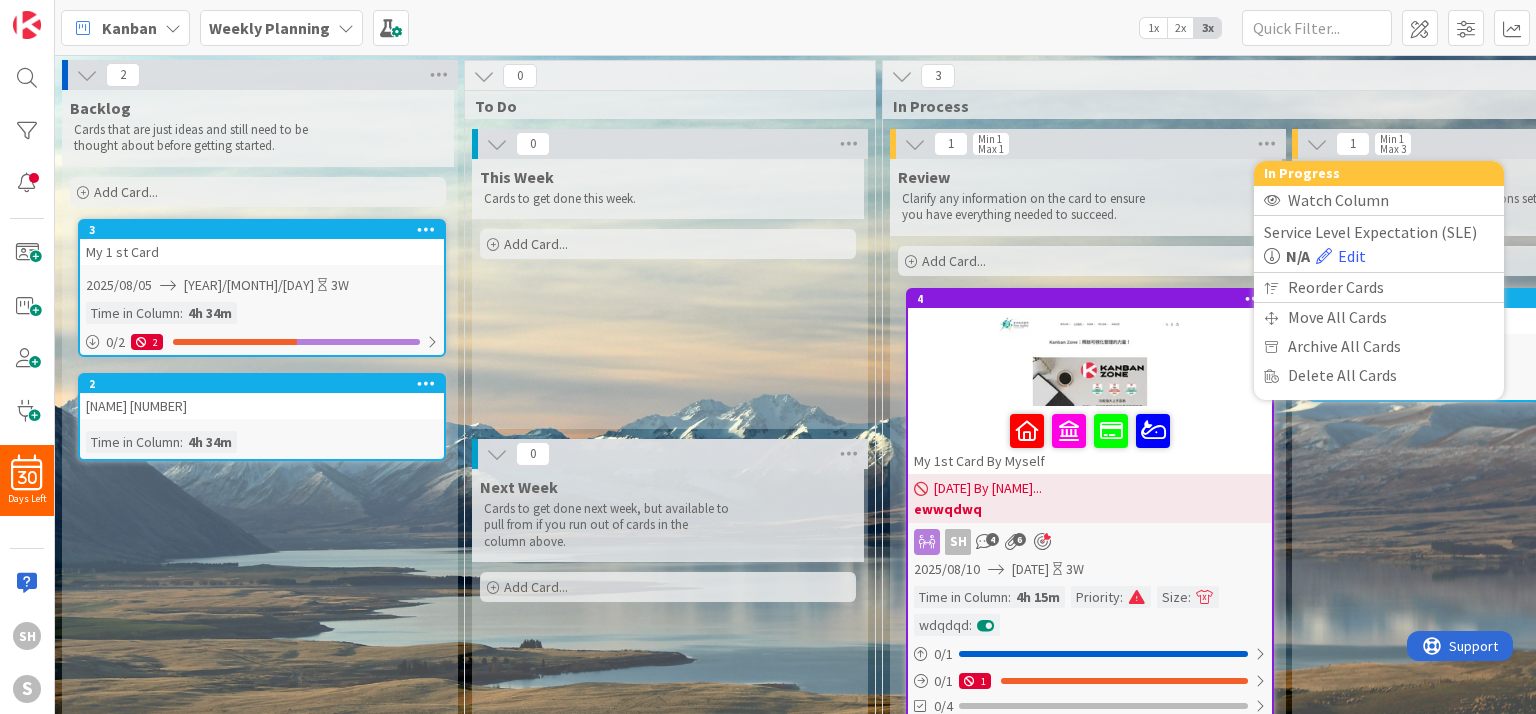click on "Review" at bounding box center (1086, 177) 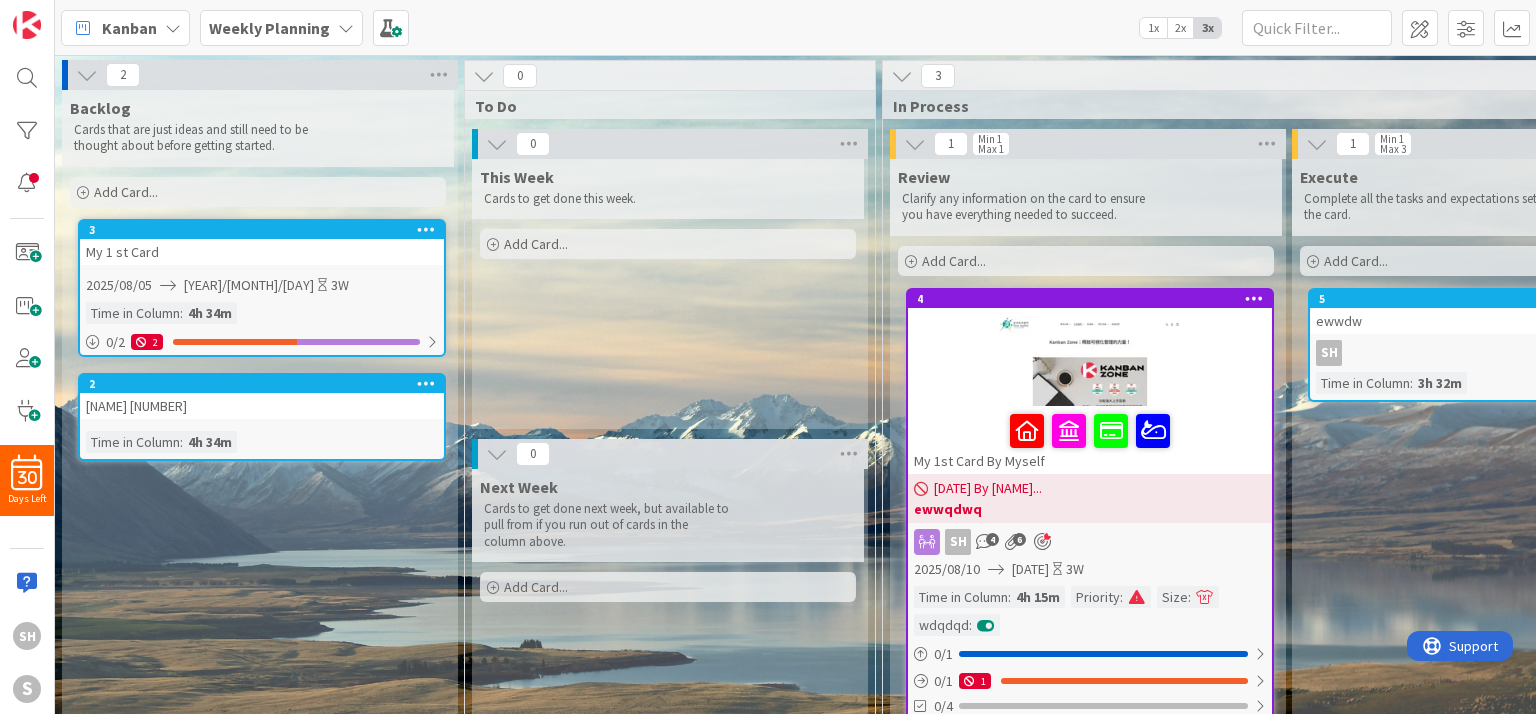 click on "Review" at bounding box center [1086, 177] 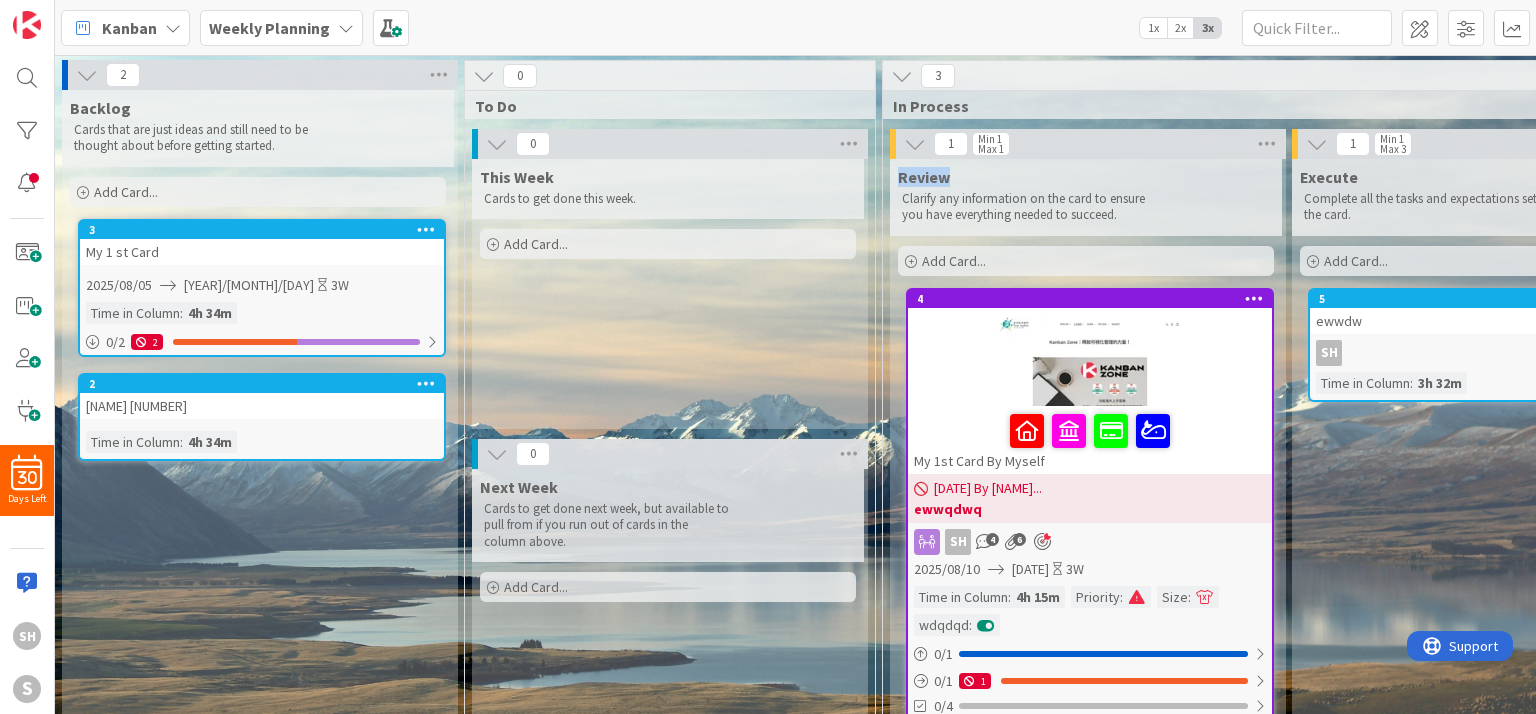 click on "Review" at bounding box center (1086, 177) 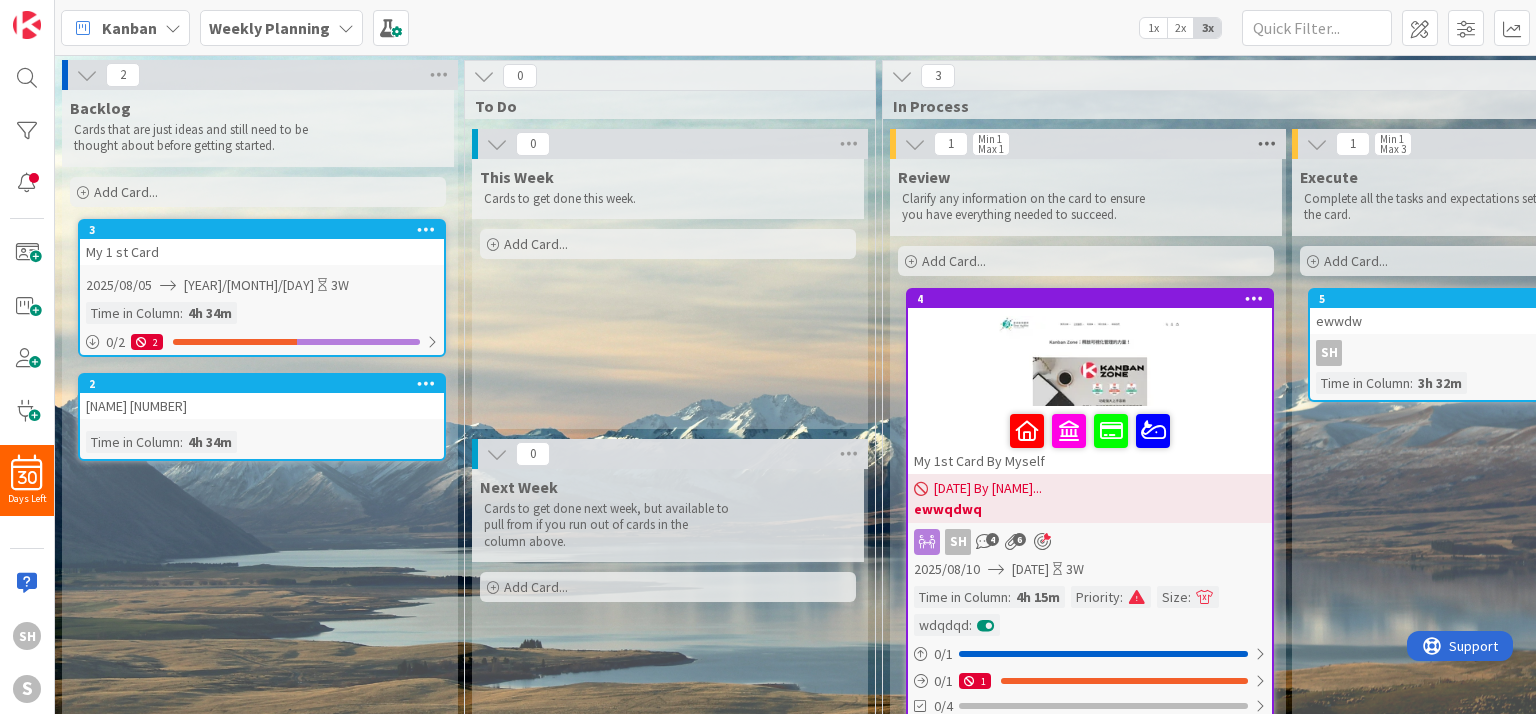 drag, startPoint x: 1259, startPoint y: 142, endPoint x: 1258, endPoint y: 155, distance: 13.038404 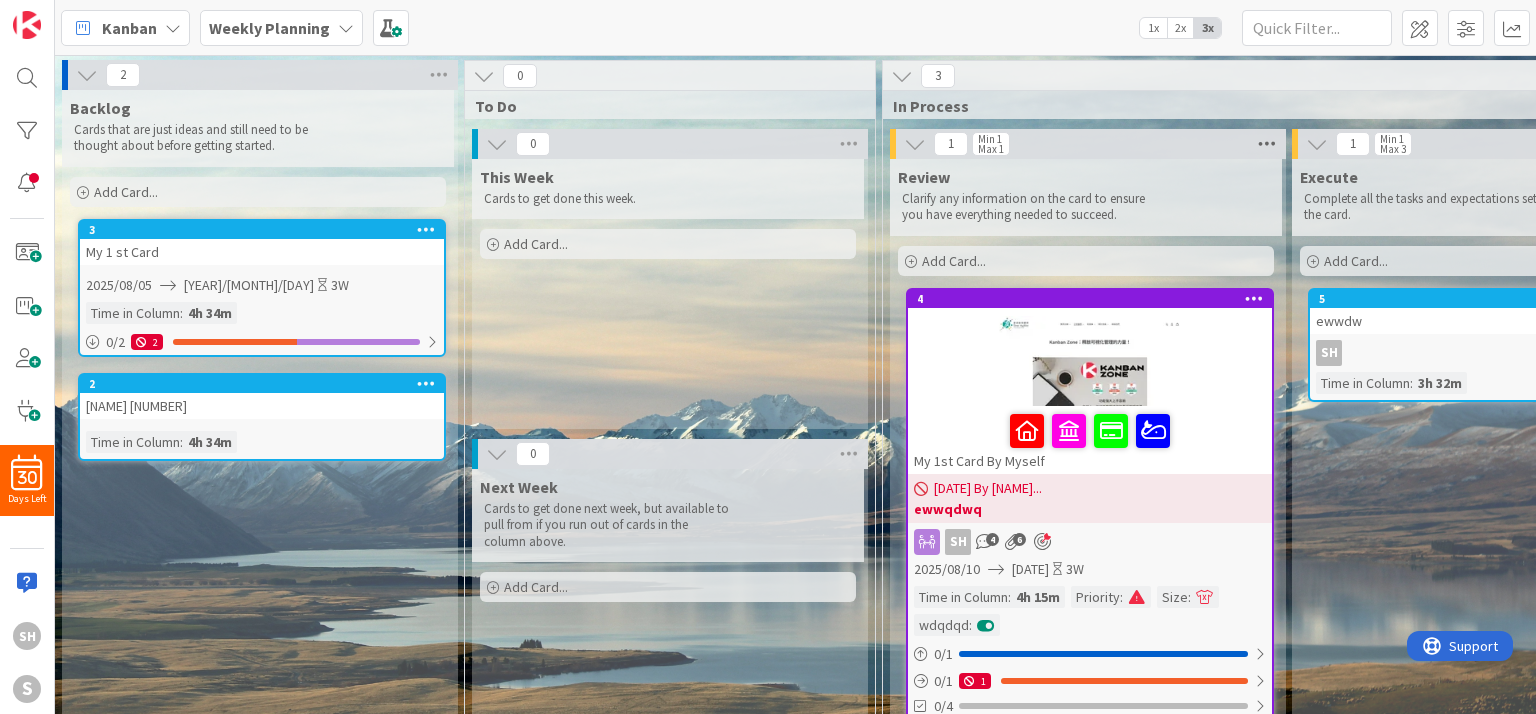 click at bounding box center [1267, 144] 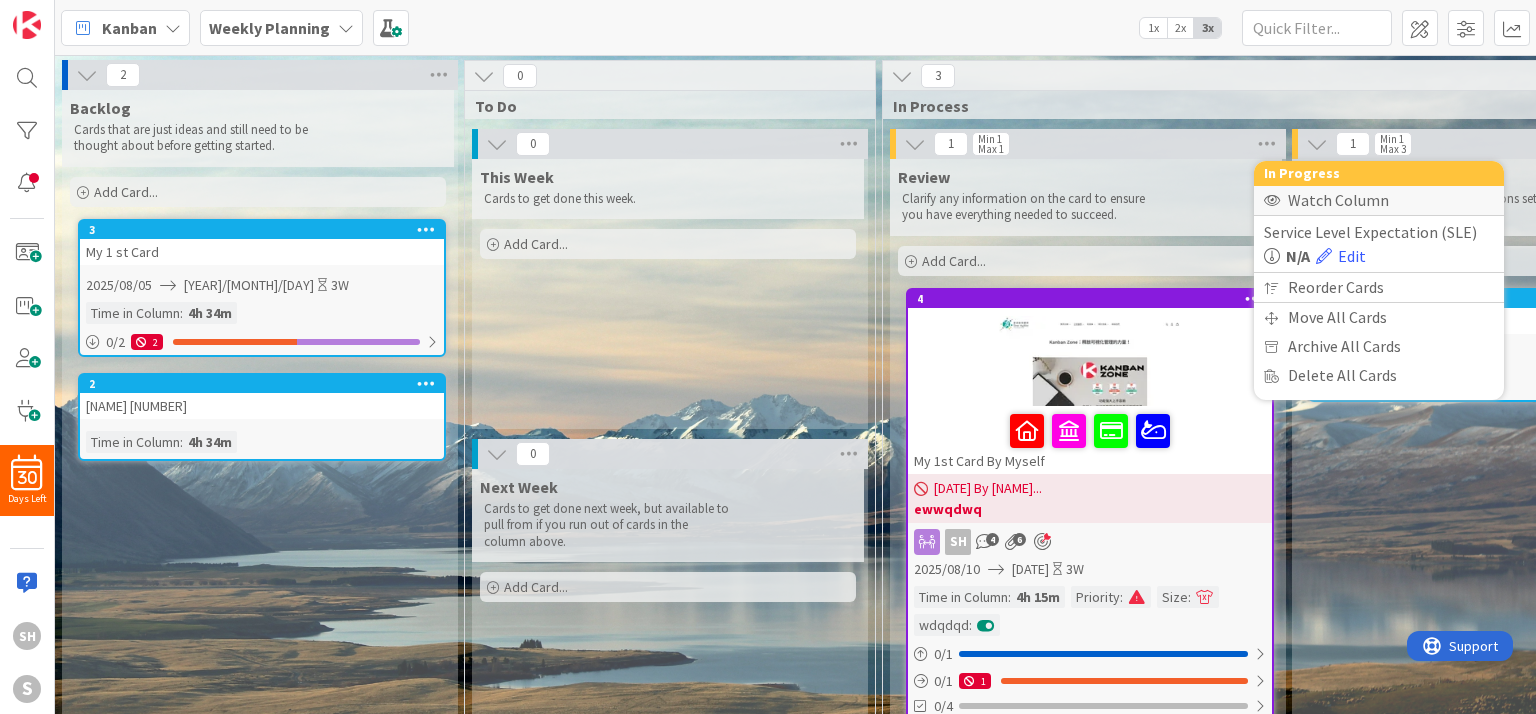 click on "Watch Column" at bounding box center (1379, 200) 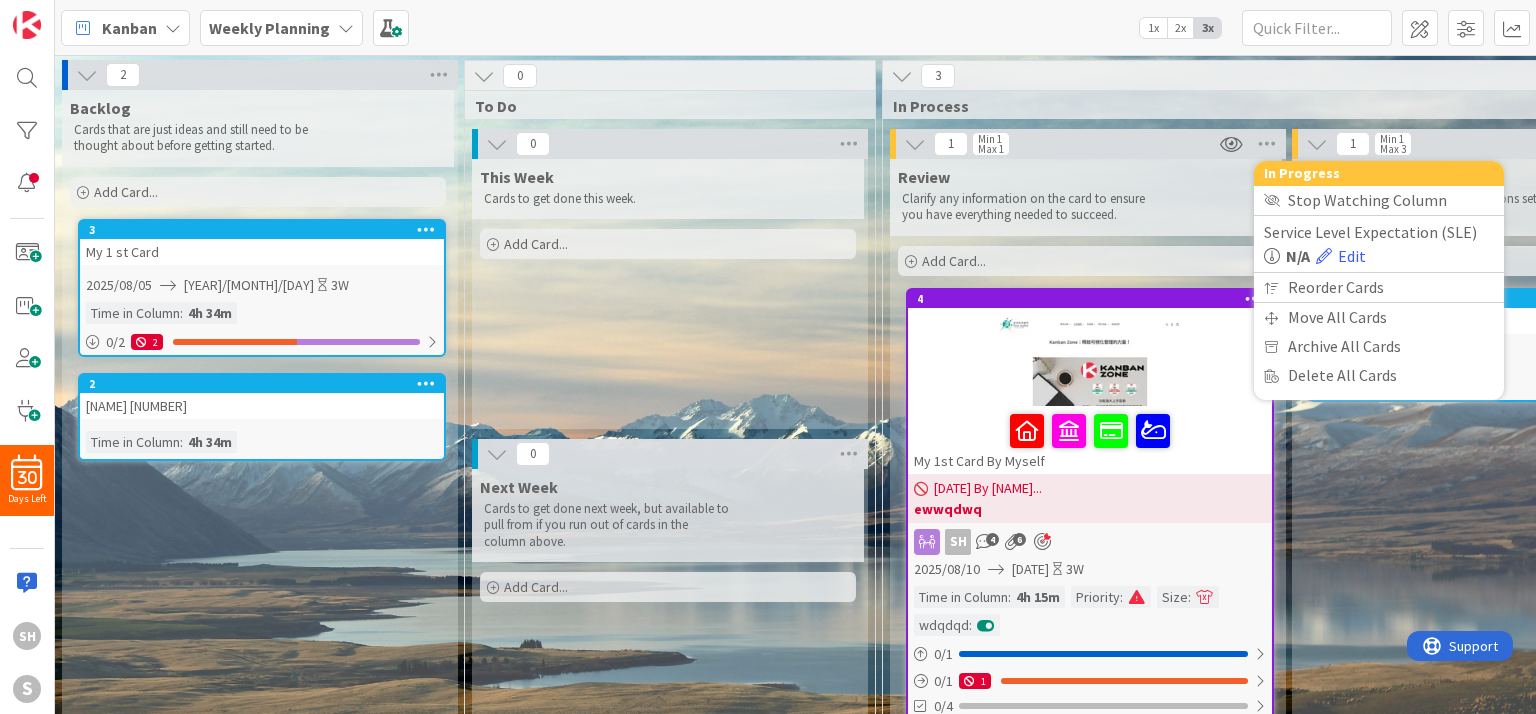 click on "Review" at bounding box center [1086, 177] 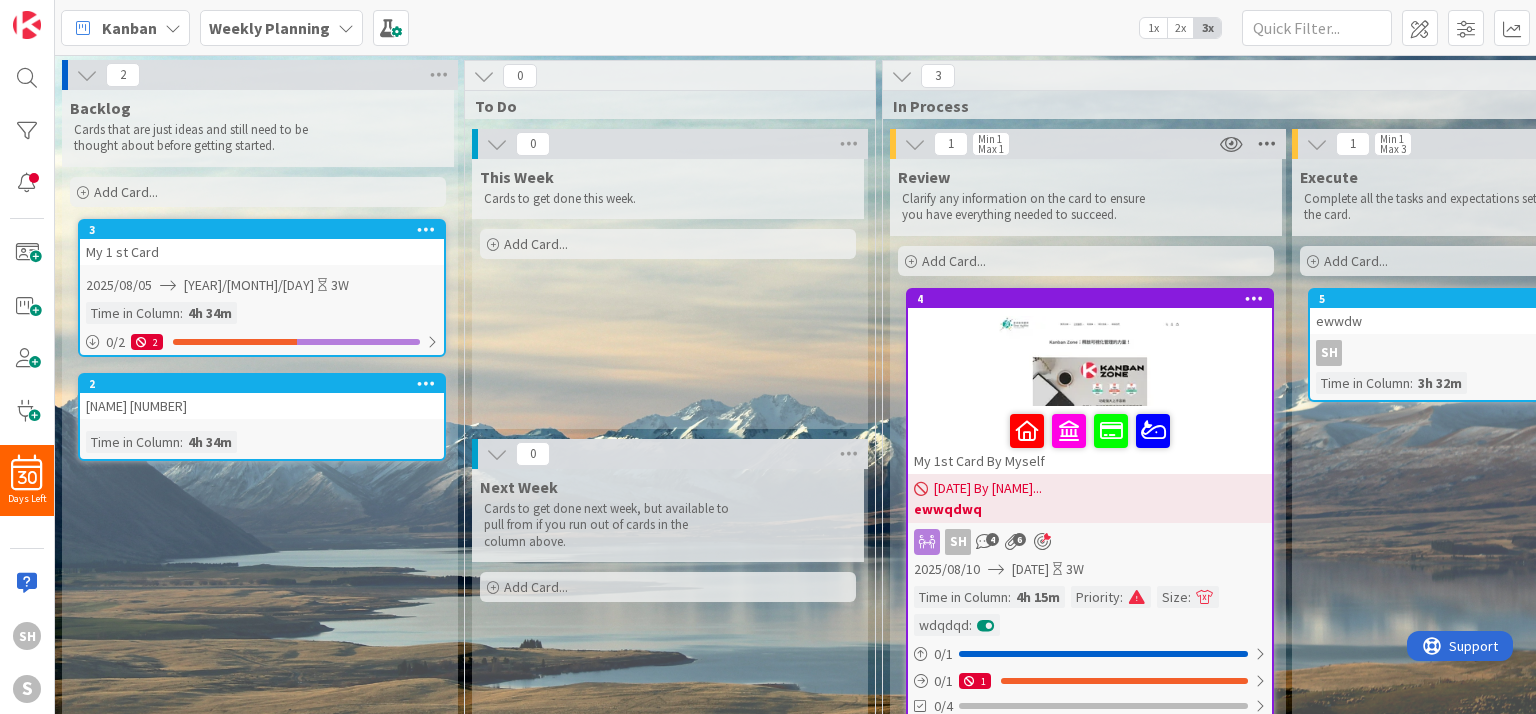 click at bounding box center [1267, 144] 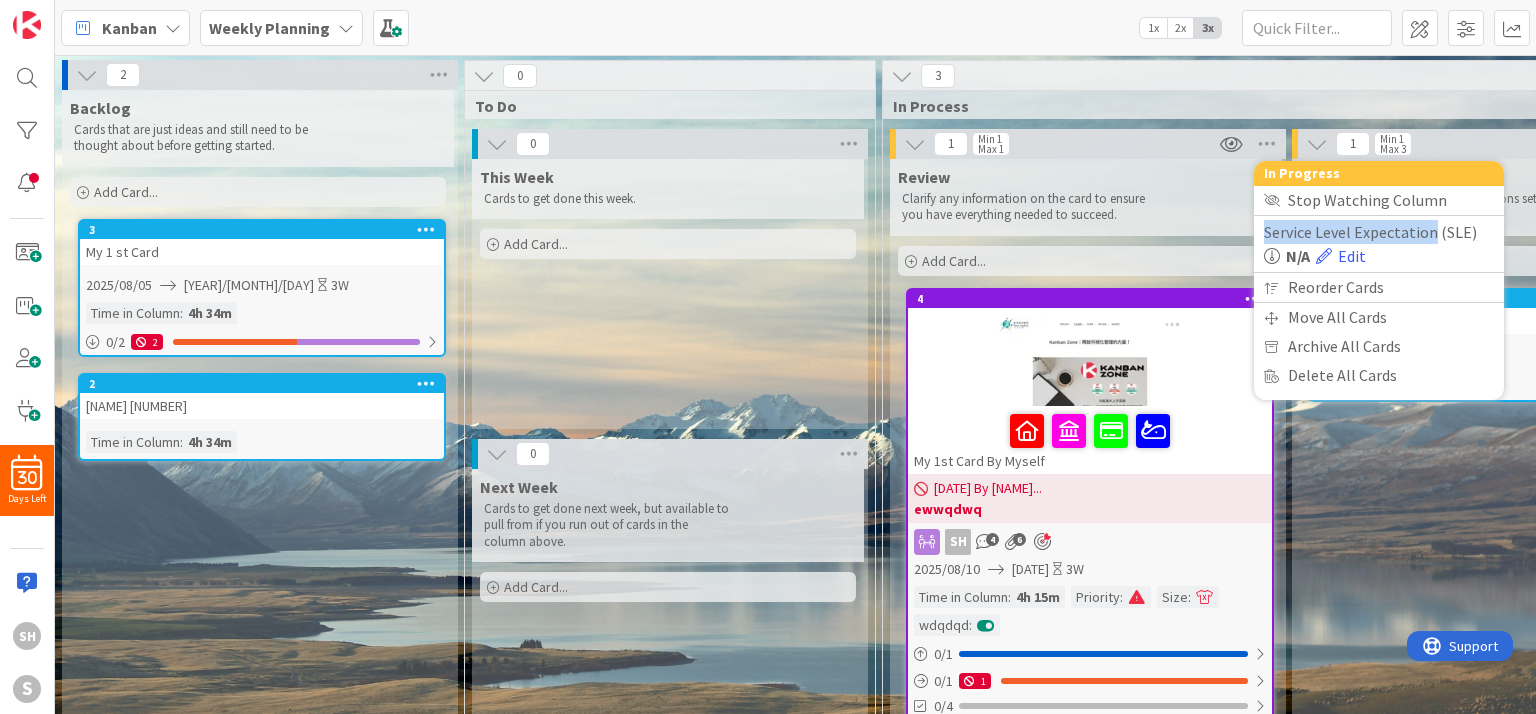 drag, startPoint x: 1265, startPoint y: 228, endPoint x: 1431, endPoint y: 225, distance: 166.0271 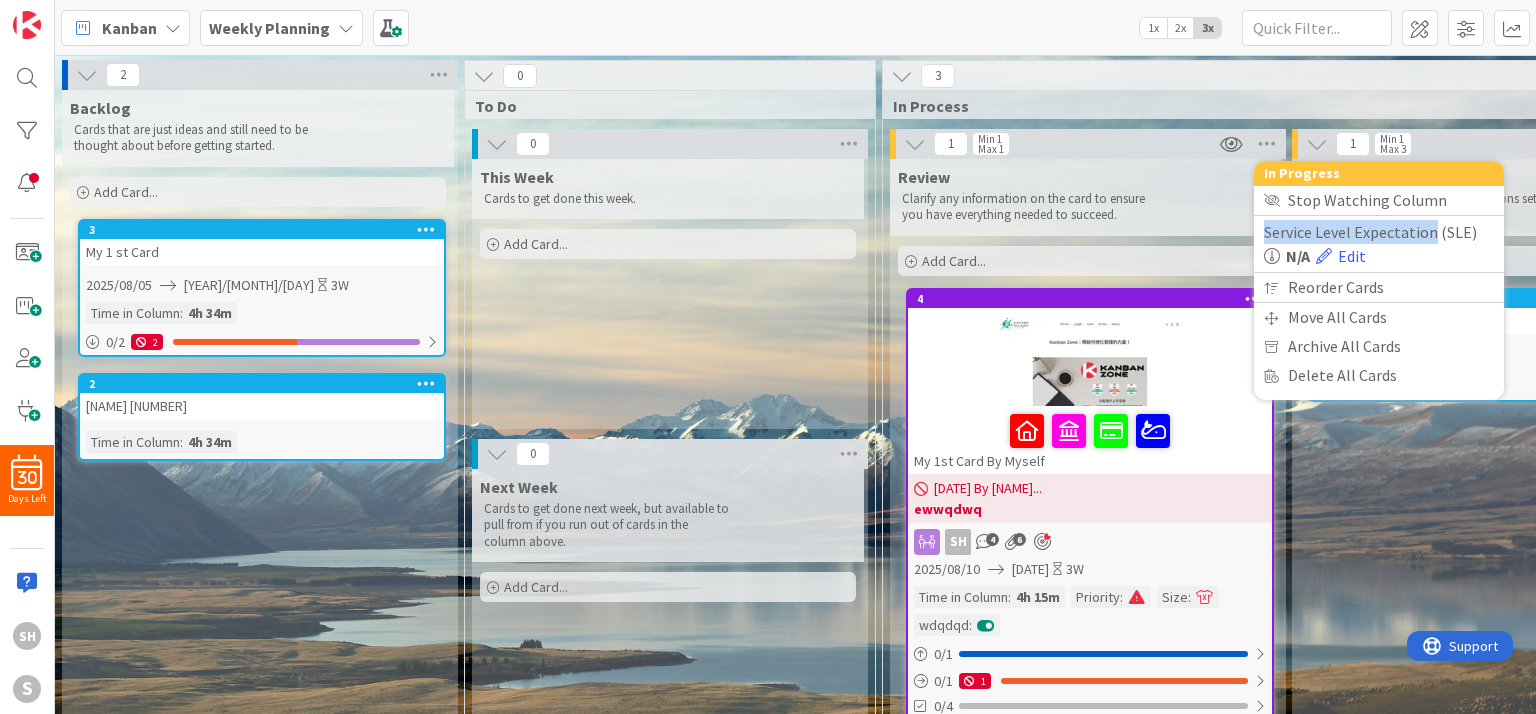 click on "Service Level Expectation (SLE)" at bounding box center (1379, 232) 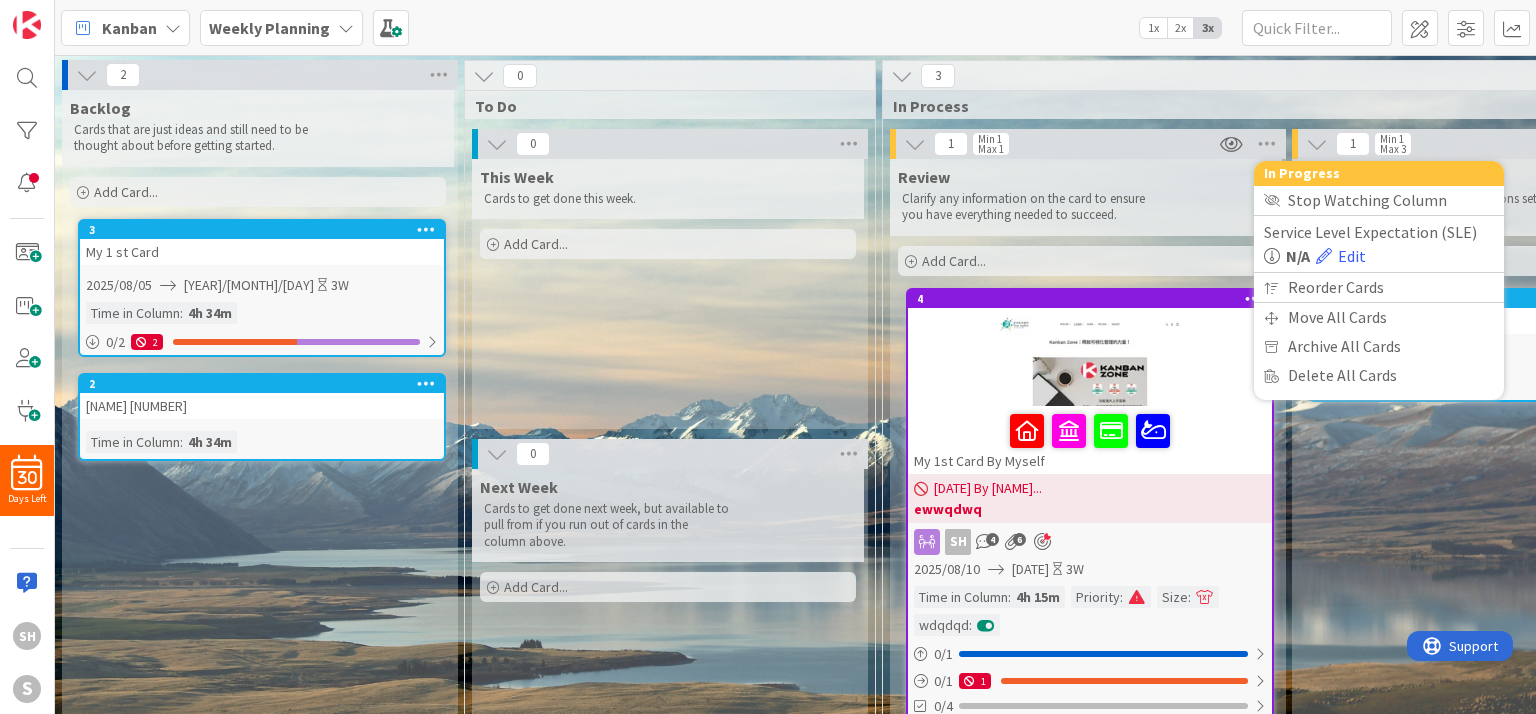 click on "Review" at bounding box center (1086, 177) 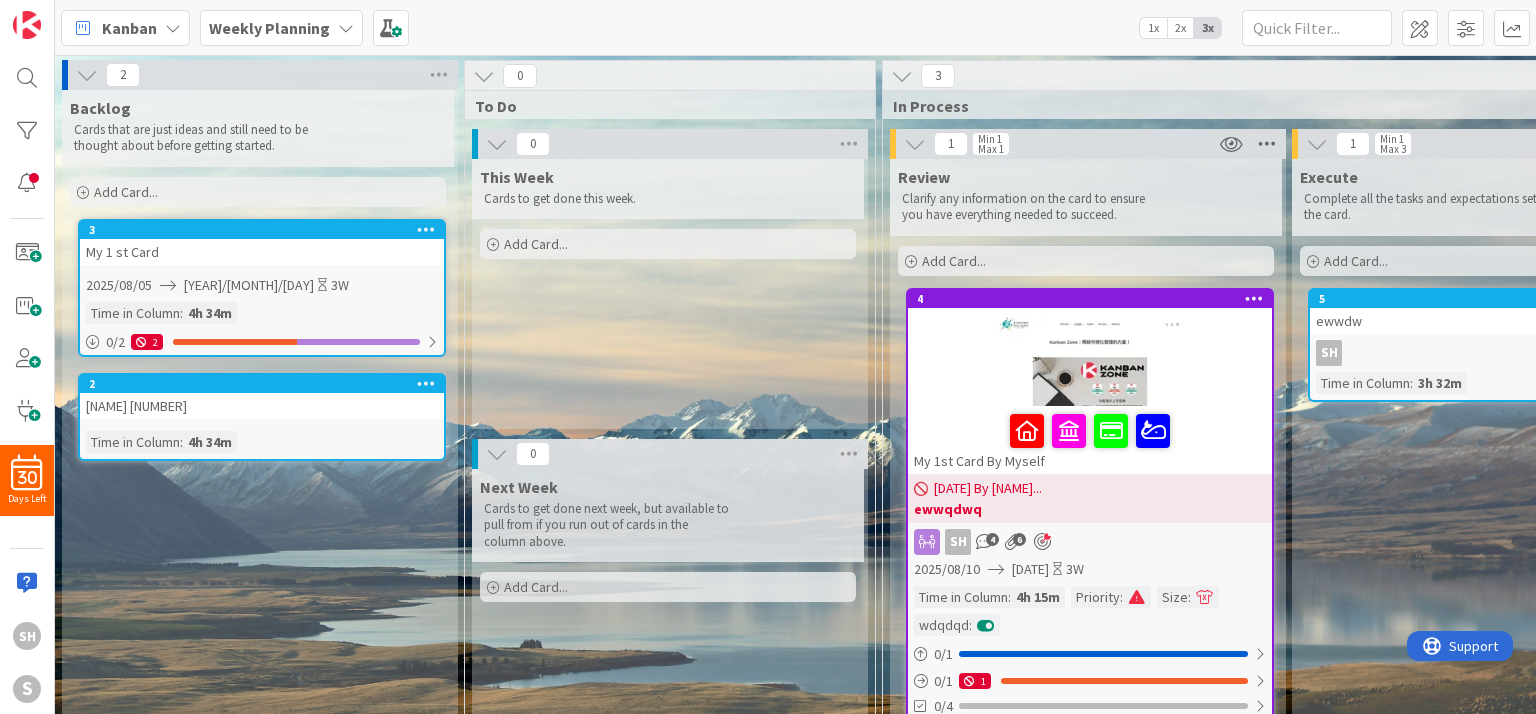 click at bounding box center [1267, 144] 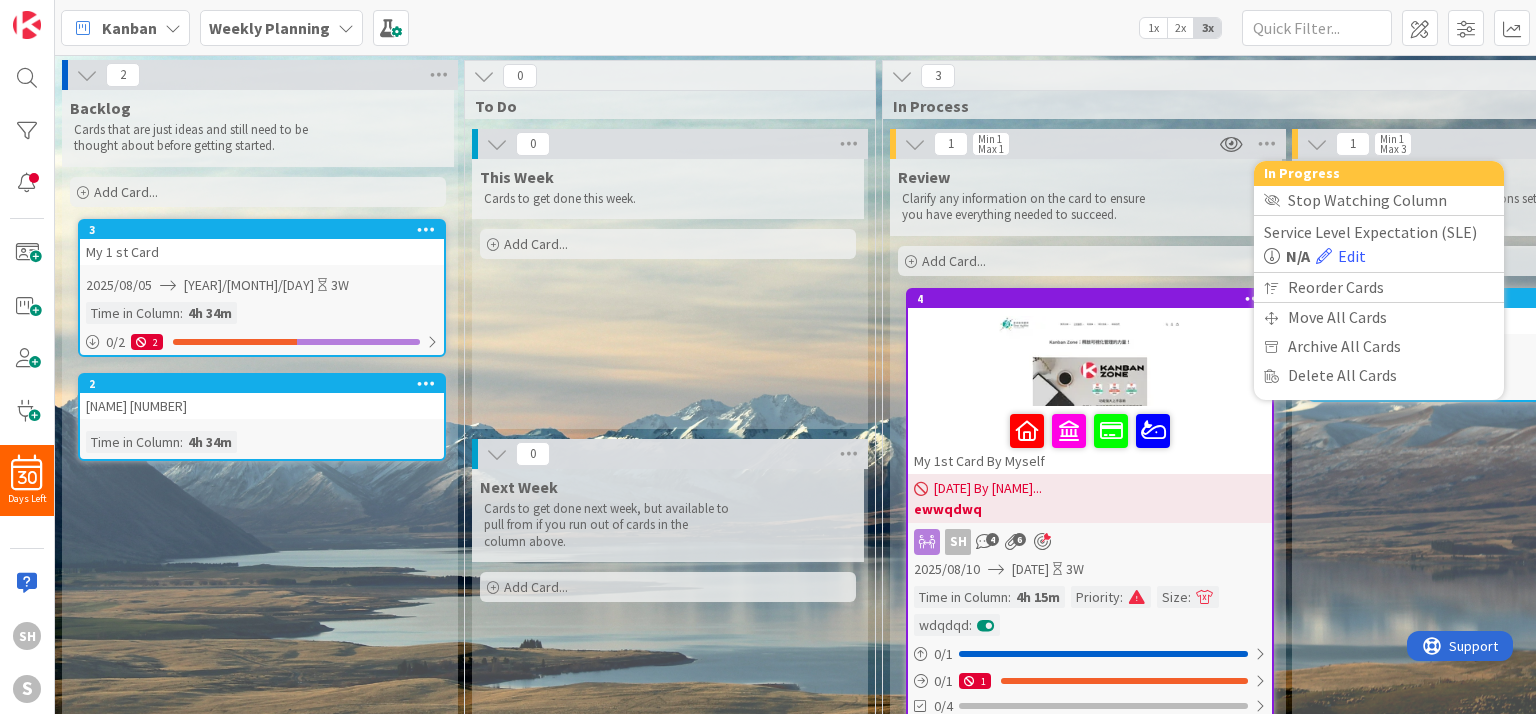 click at bounding box center [1272, 256] 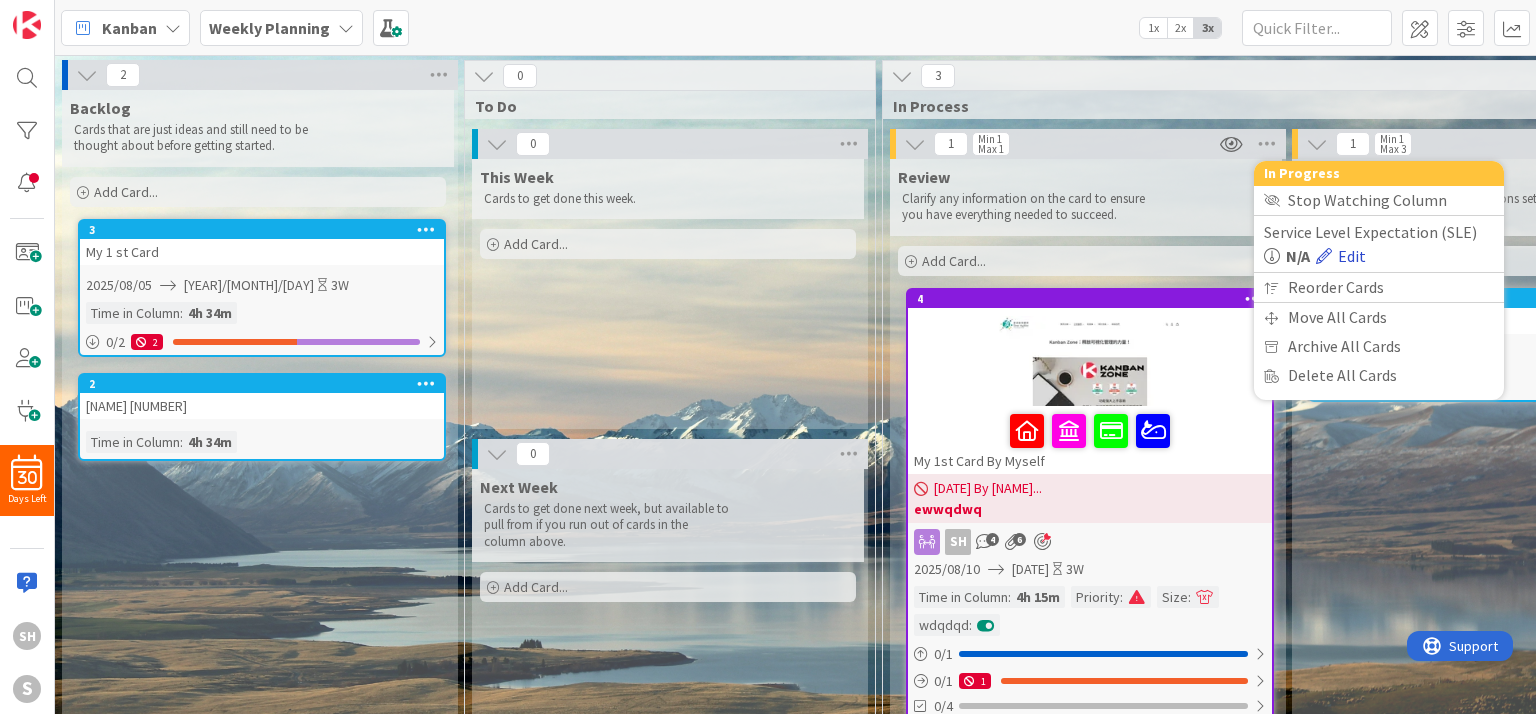 click at bounding box center [1324, 256] 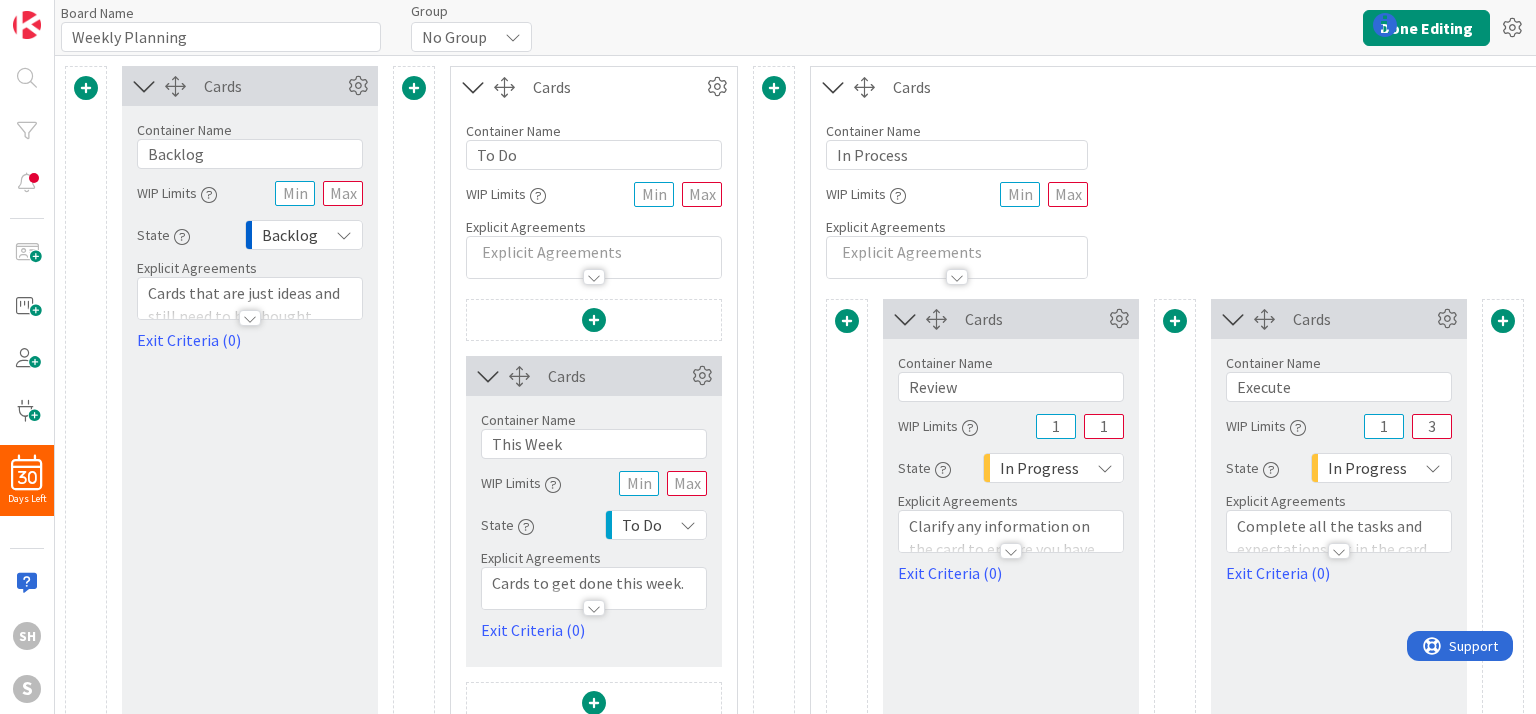 type on "Weekly Planning" 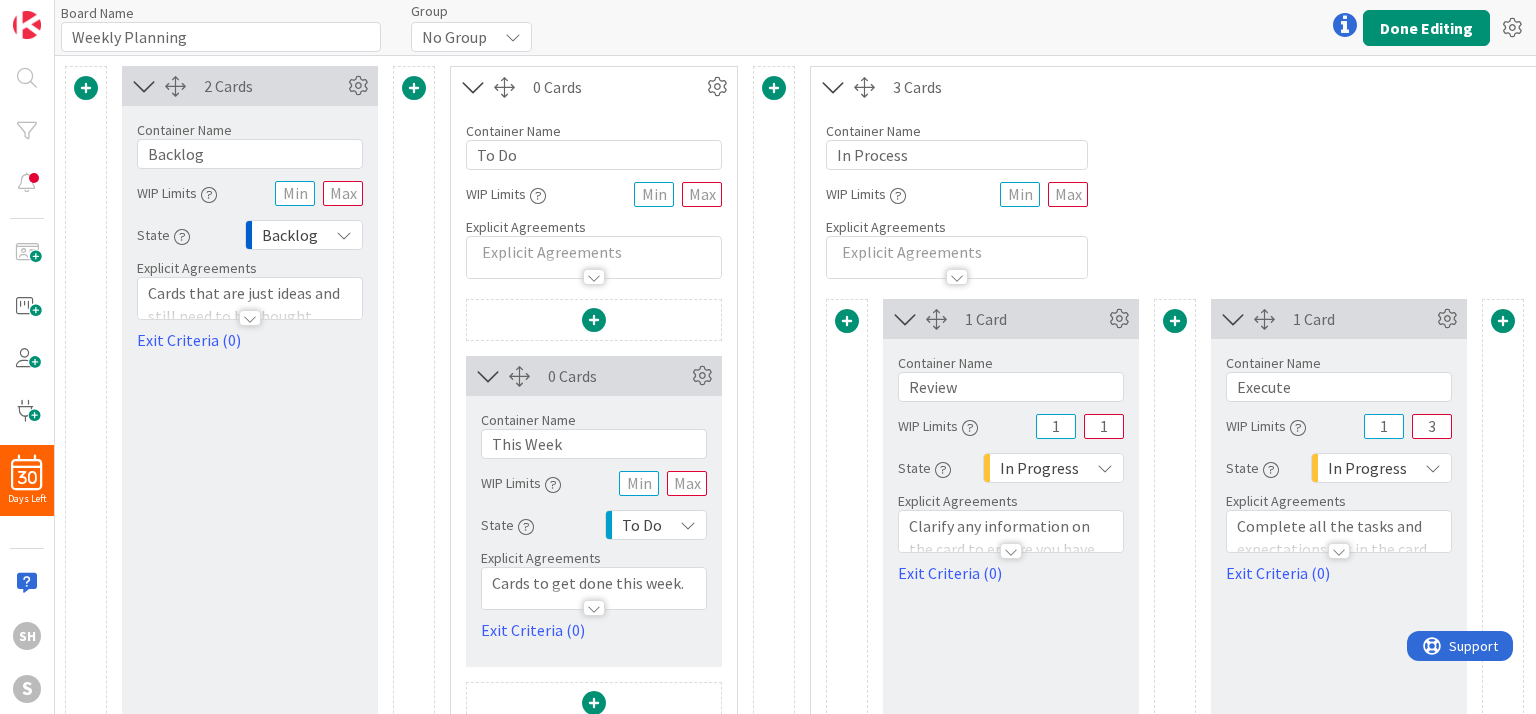 scroll, scrollTop: 0, scrollLeft: 0, axis: both 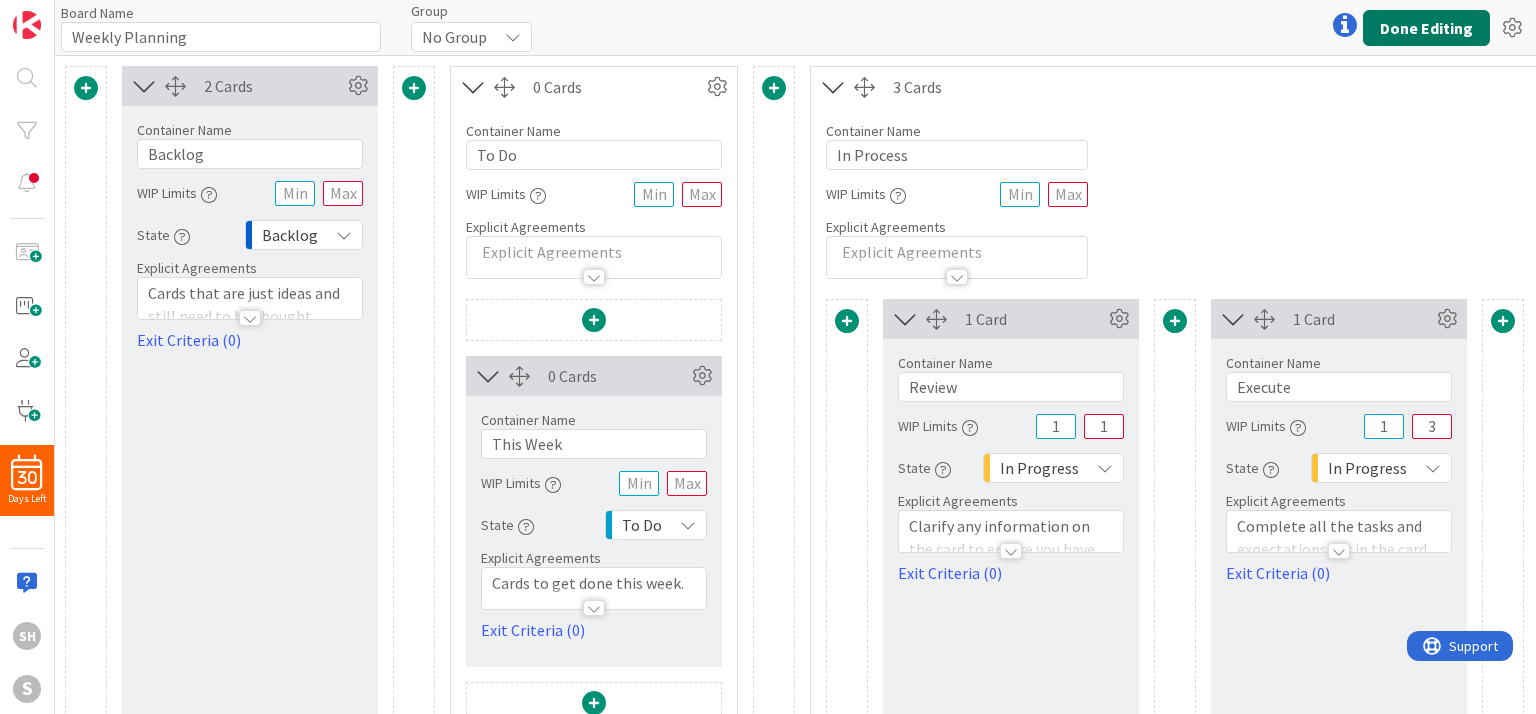 click on "Done Editing" at bounding box center [1426, 28] 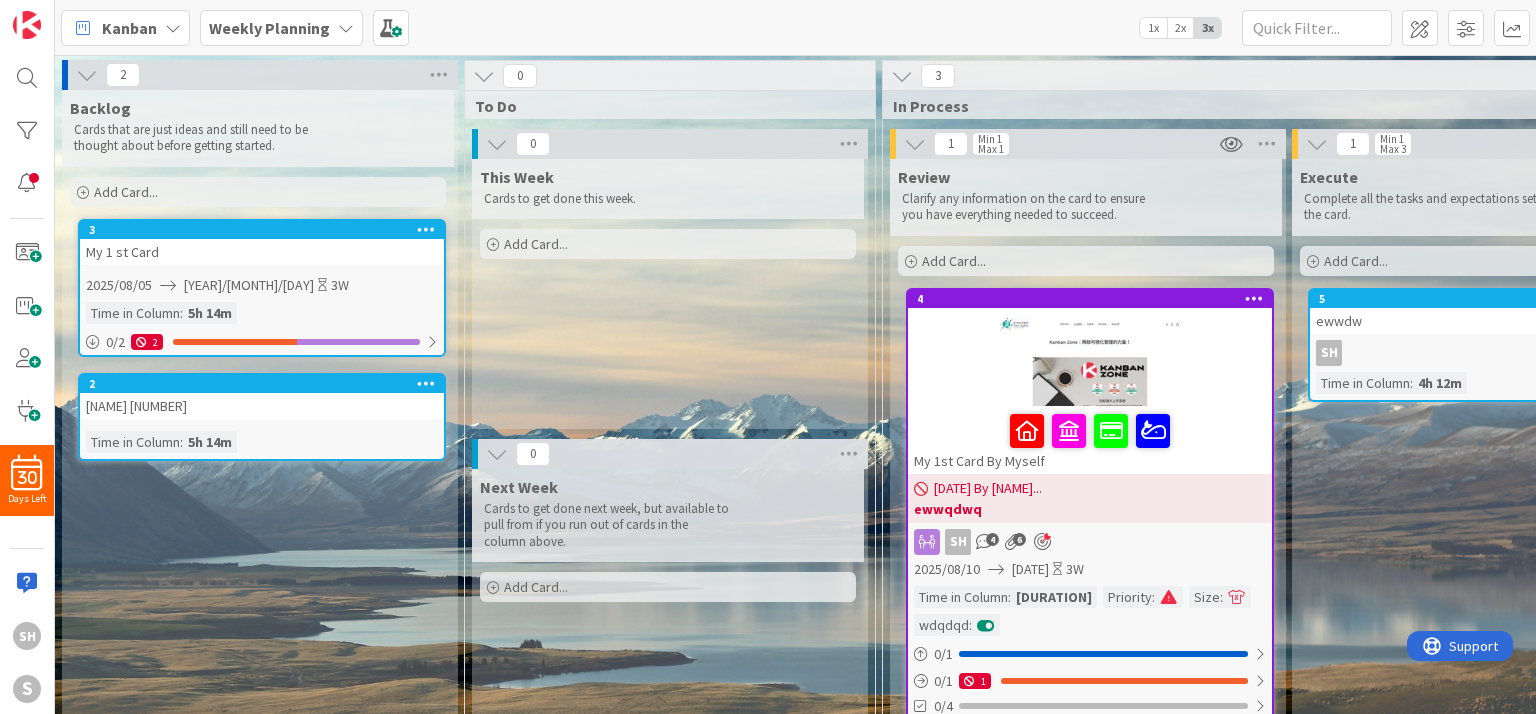 scroll, scrollTop: 0, scrollLeft: 0, axis: both 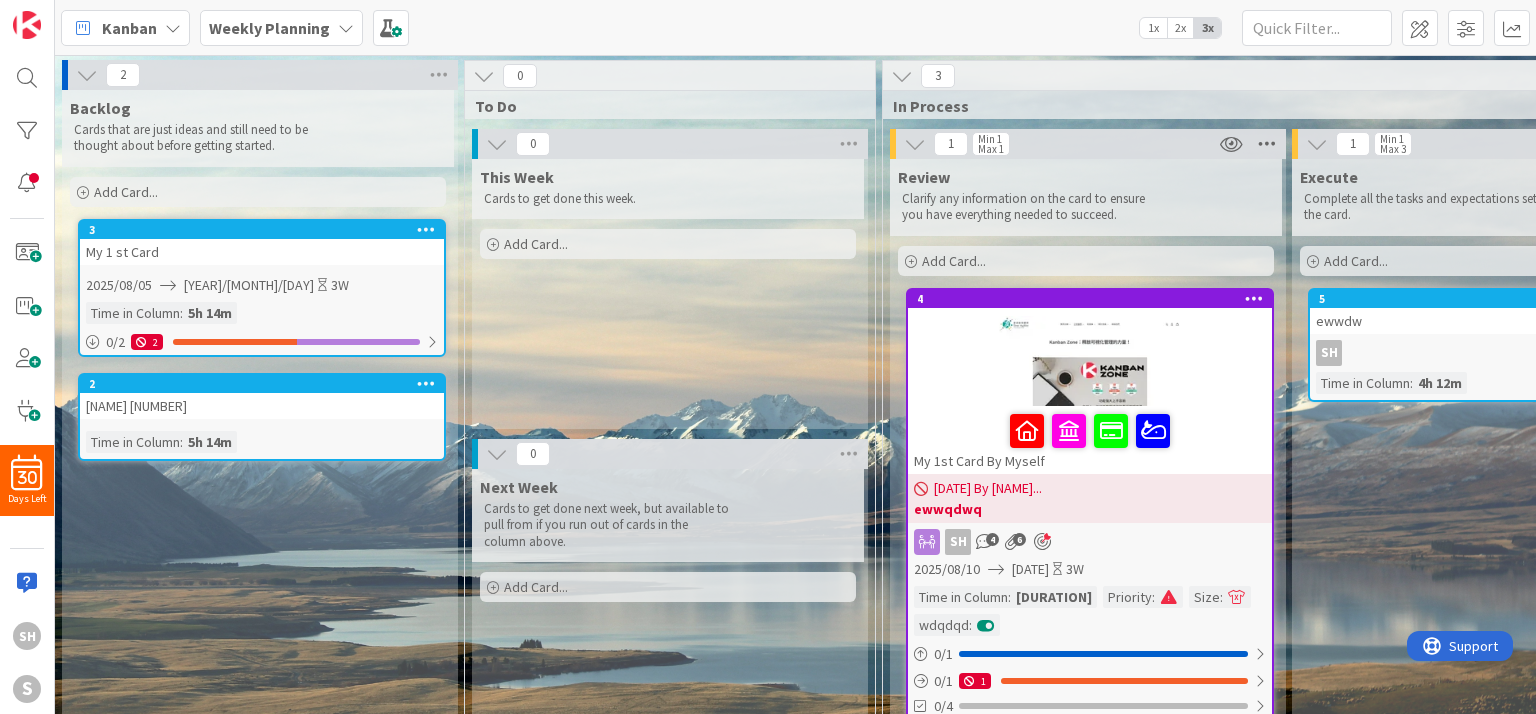 click at bounding box center (1267, 144) 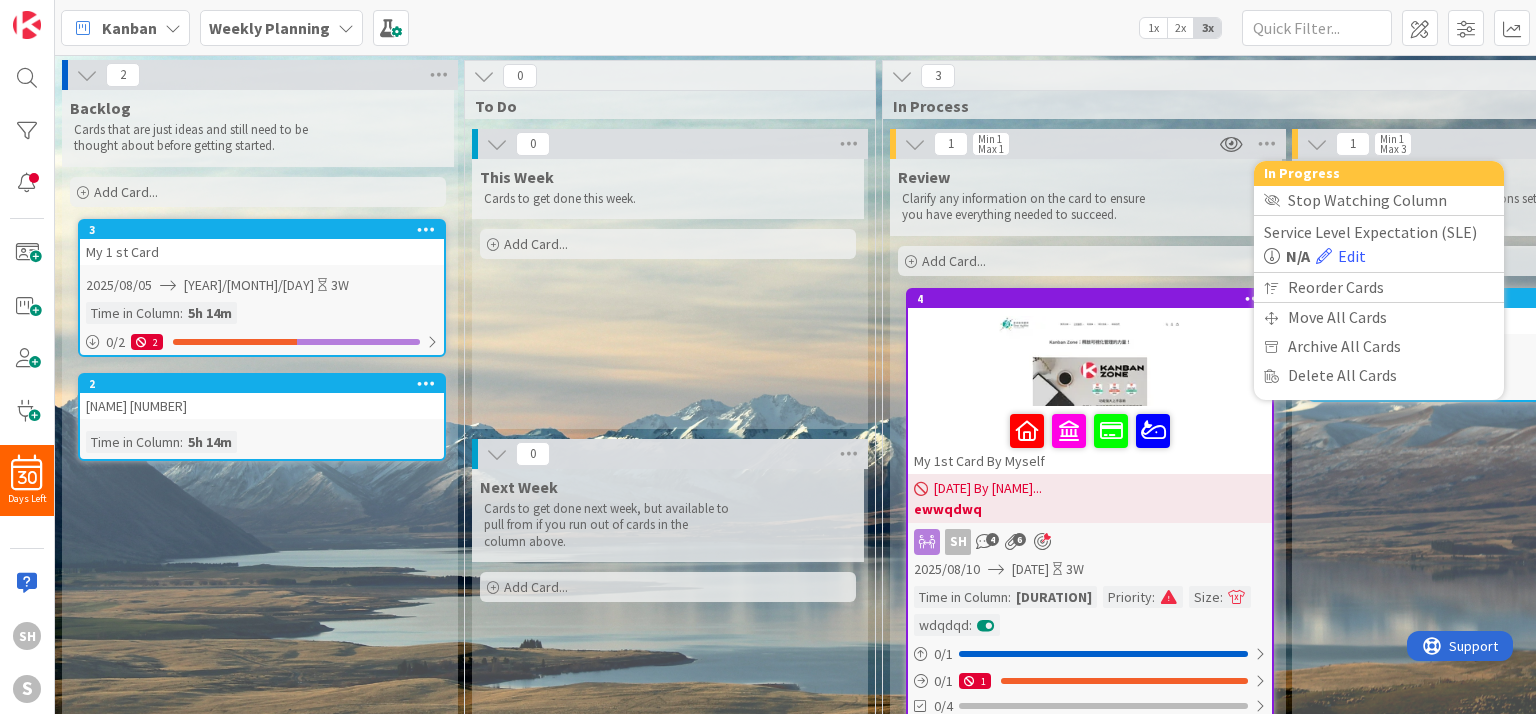 click on "Service Level Expectation (SLE)" at bounding box center [1379, 232] 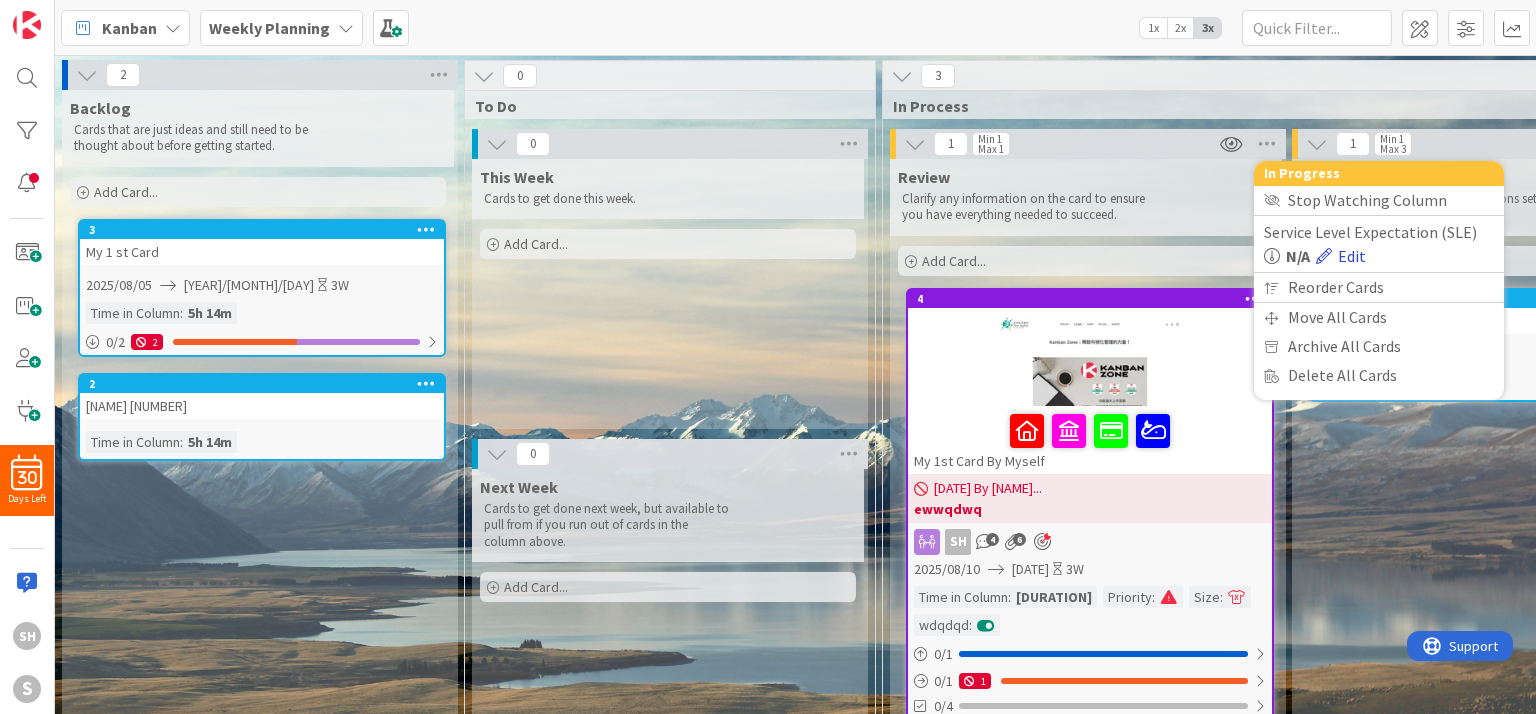 click on "Edit" at bounding box center (1341, 256) 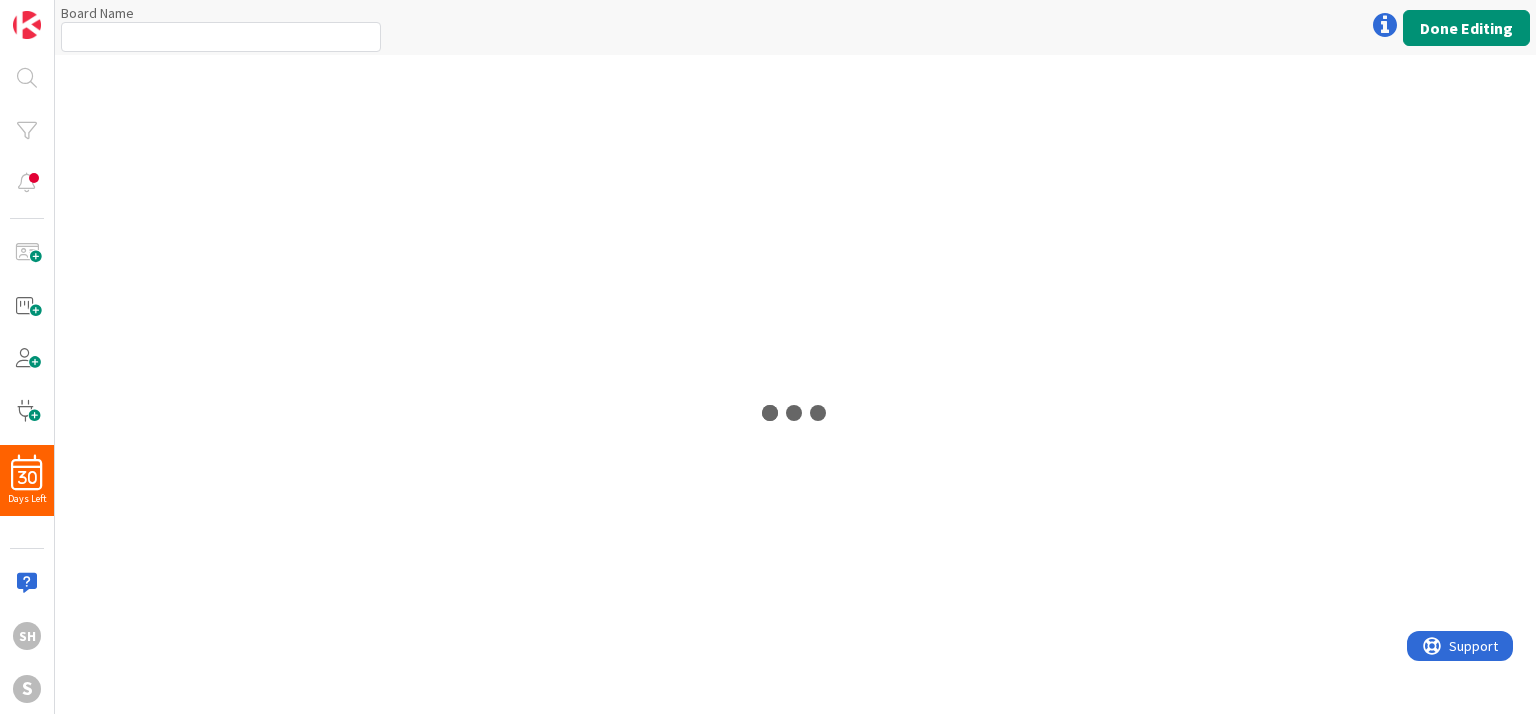 type on "Weekly Planning" 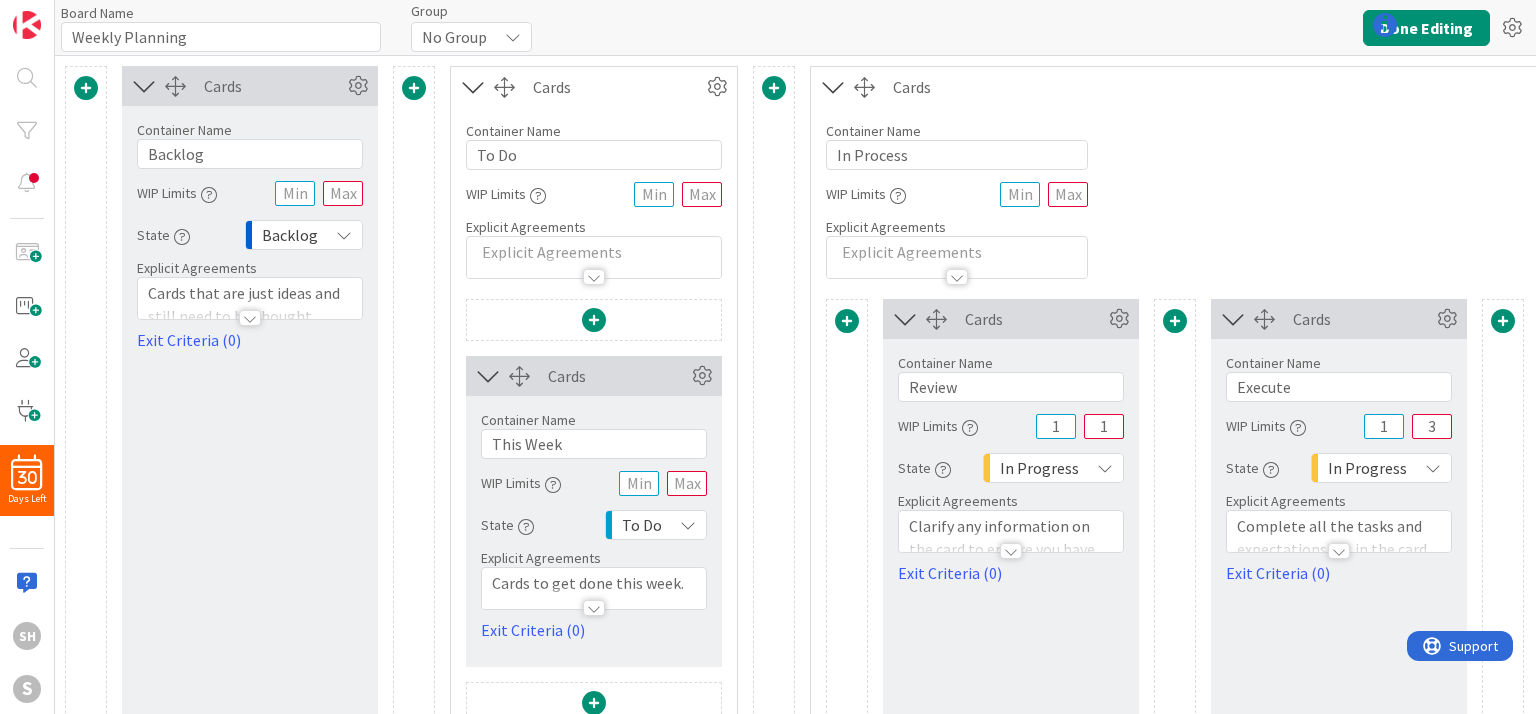 scroll, scrollTop: 0, scrollLeft: 0, axis: both 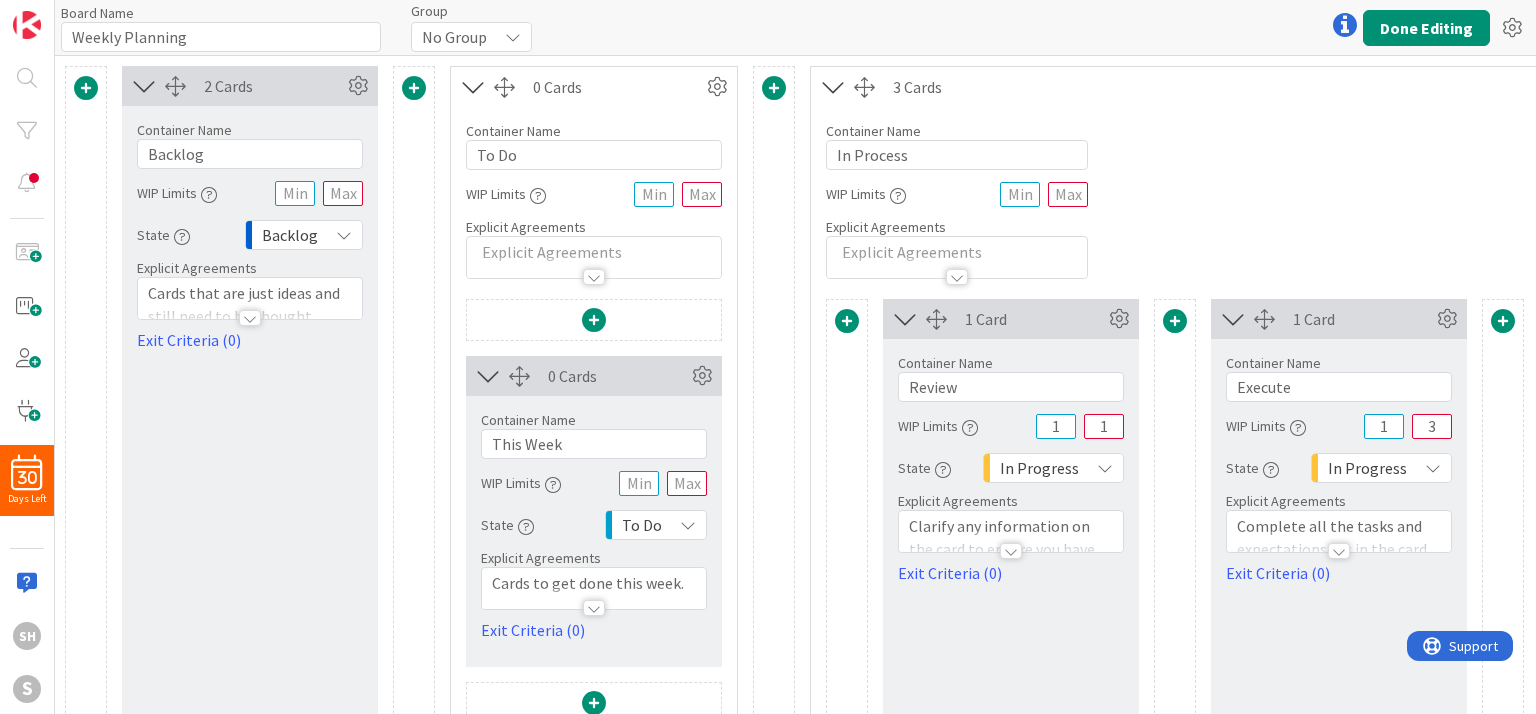 click on "No Group" at bounding box center [471, 37] 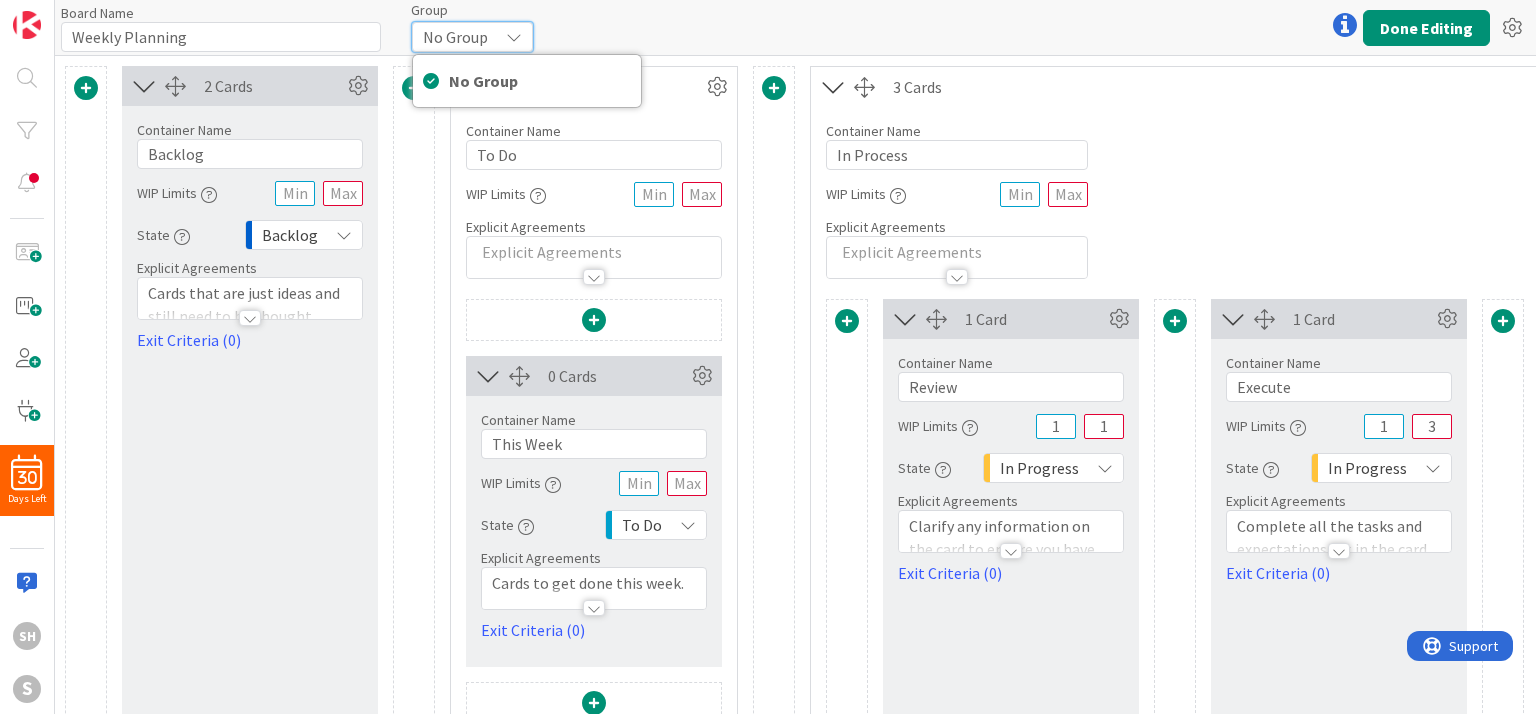 click at bounding box center (514, 37) 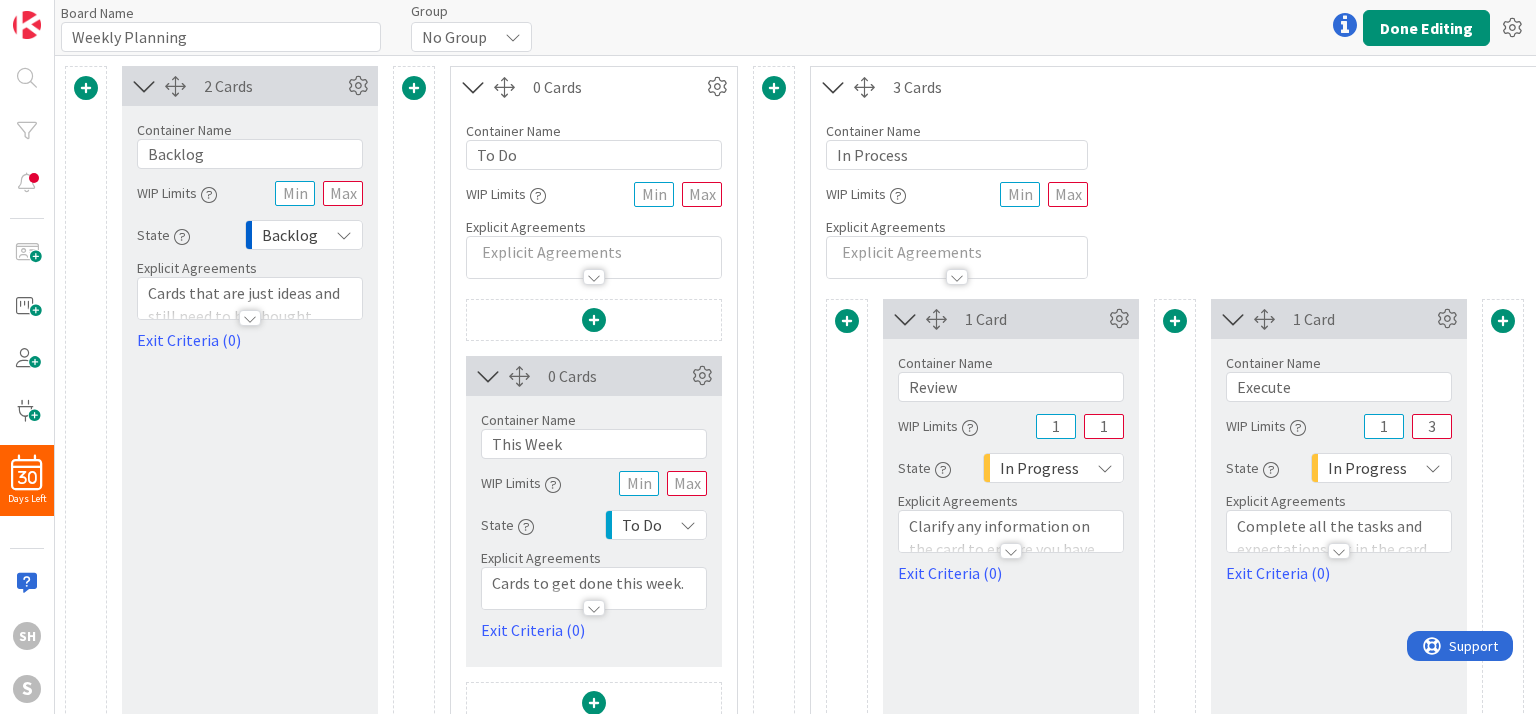 click on "No Group" at bounding box center [454, 37] 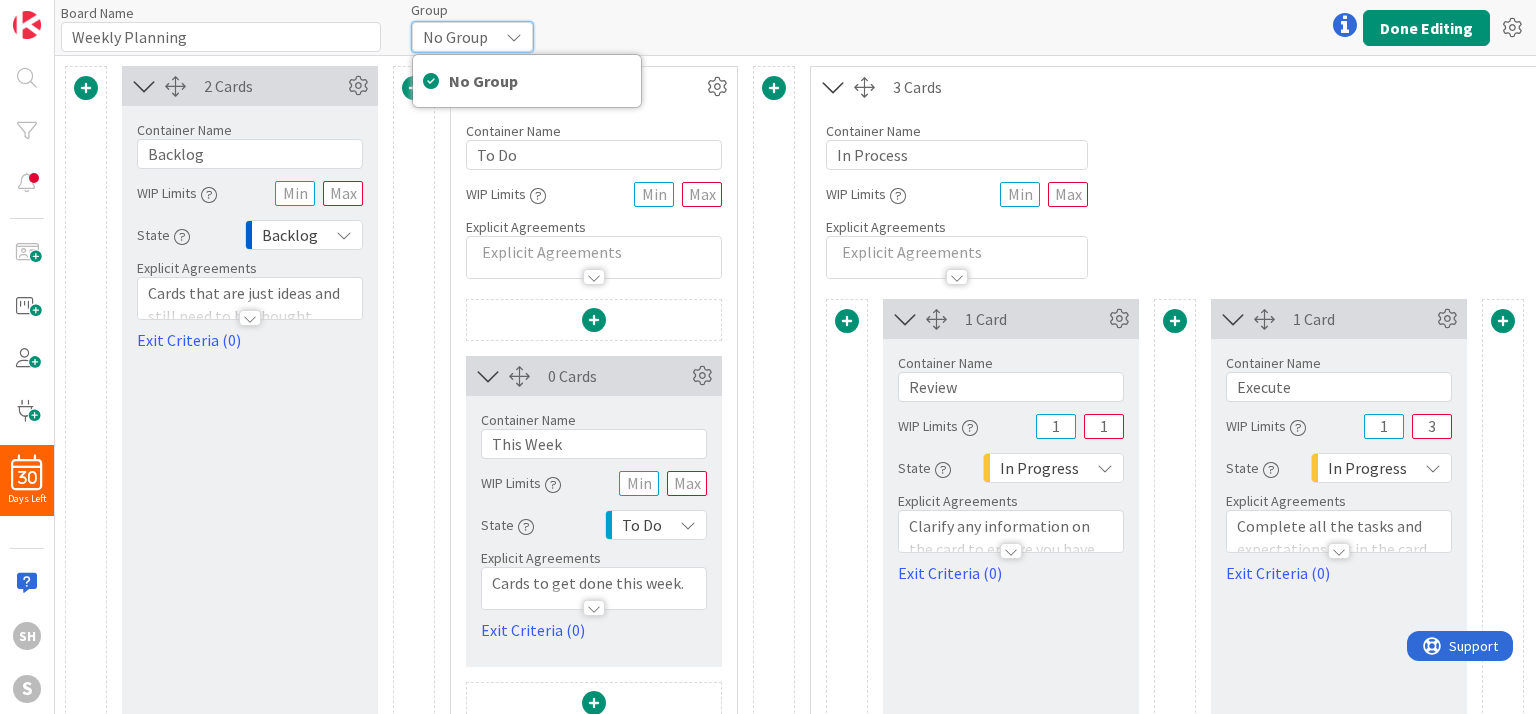 click on "Board Name 15 / 64 Weekly Planning Group No Group No Group Done Editing" at bounding box center [795, 27] 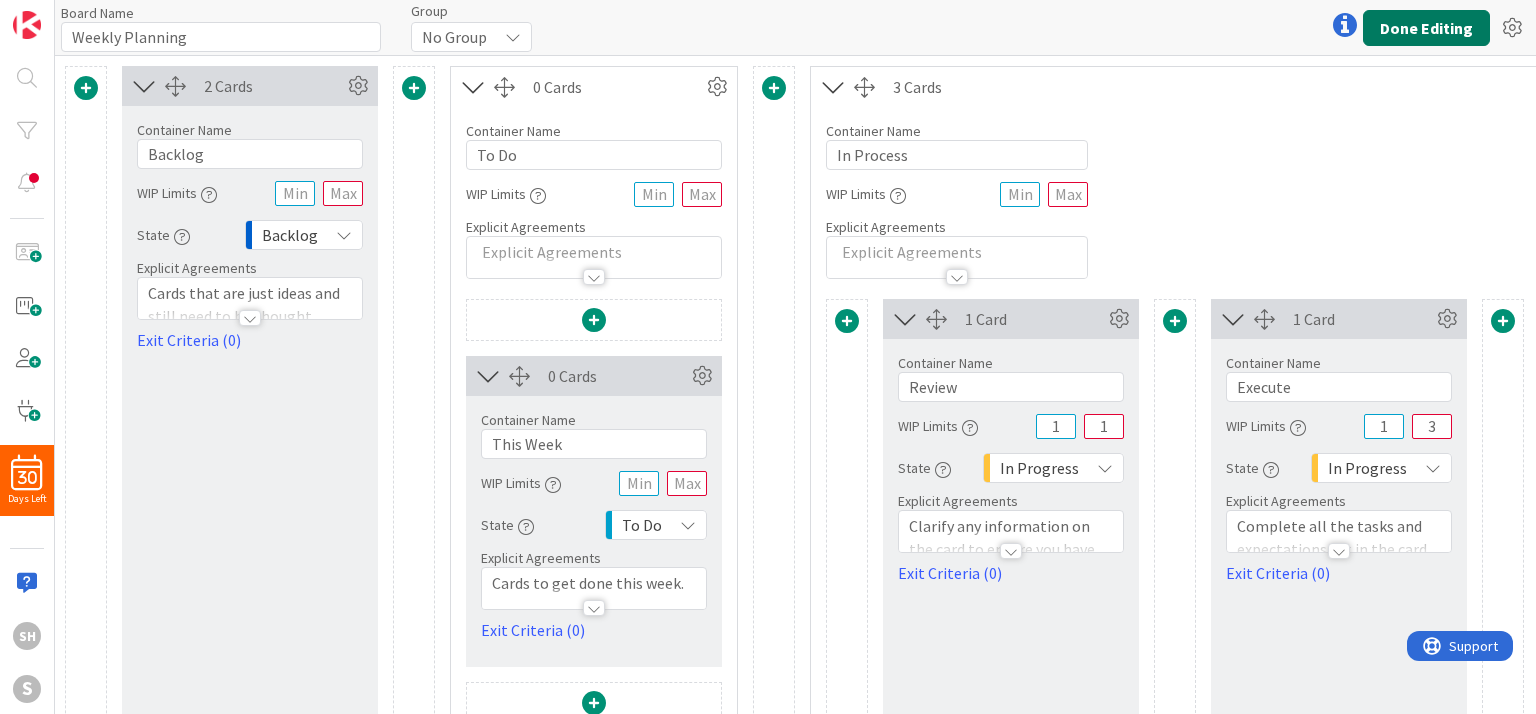 click on "Done Editing" at bounding box center (1426, 28) 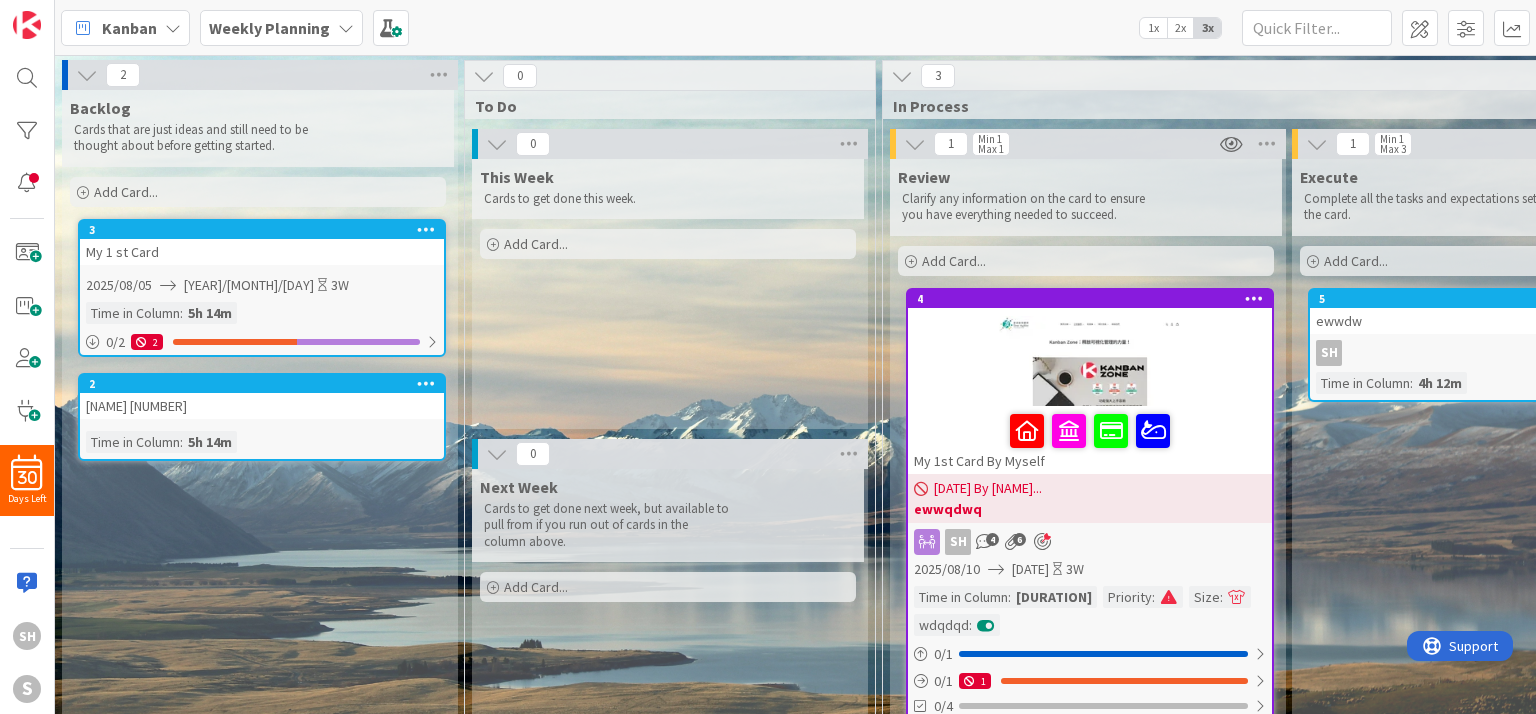 scroll, scrollTop: 0, scrollLeft: 0, axis: both 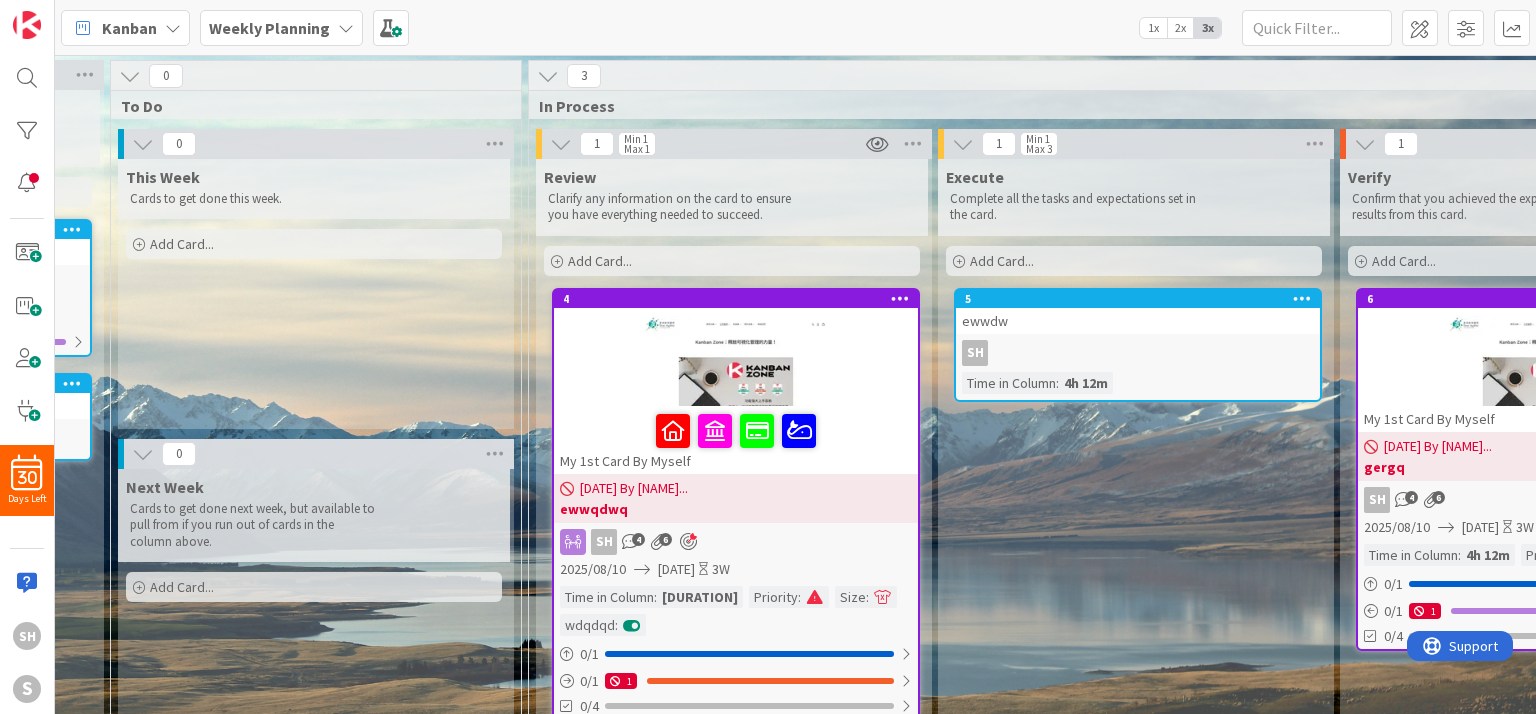 drag, startPoint x: 908, startPoint y: 145, endPoint x: 896, endPoint y: 167, distance: 25.059929 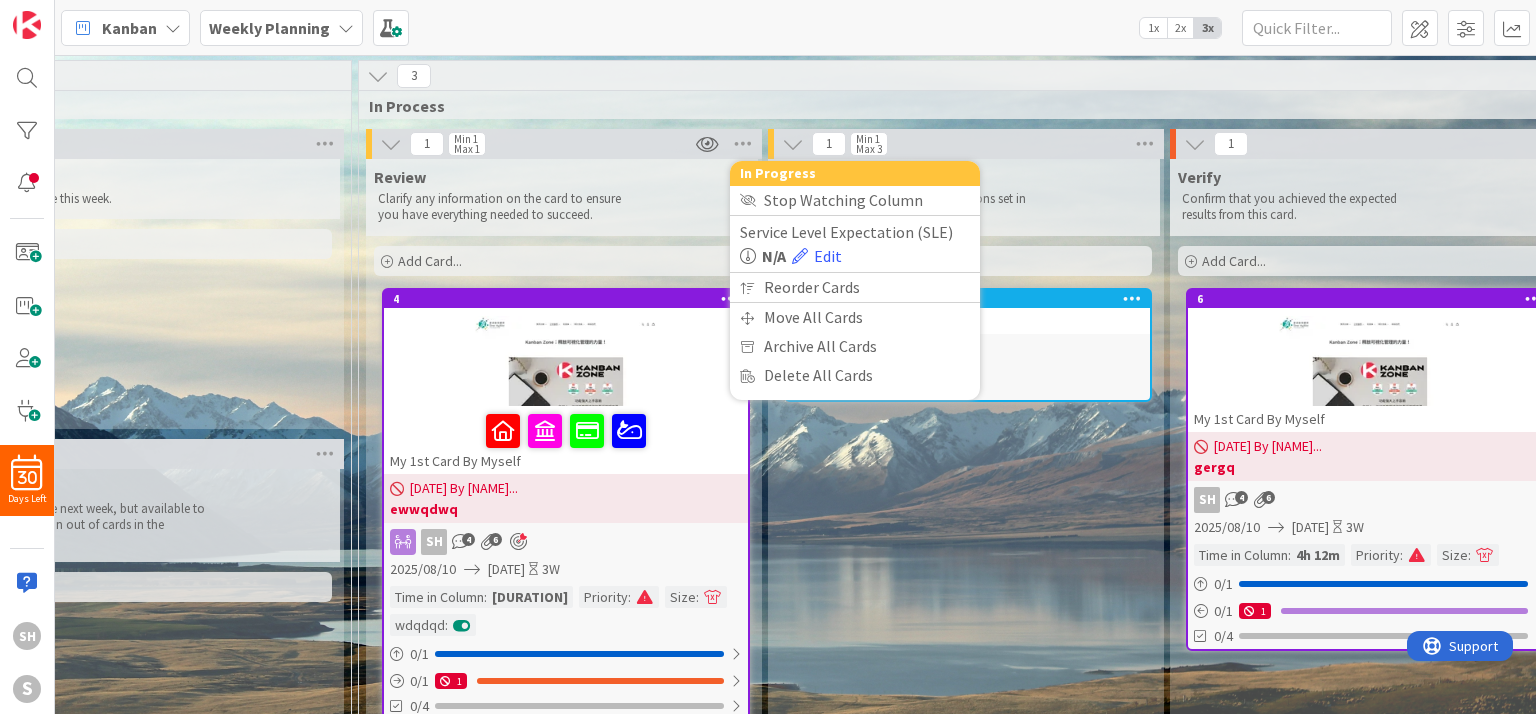 scroll, scrollTop: 0, scrollLeft: 548, axis: horizontal 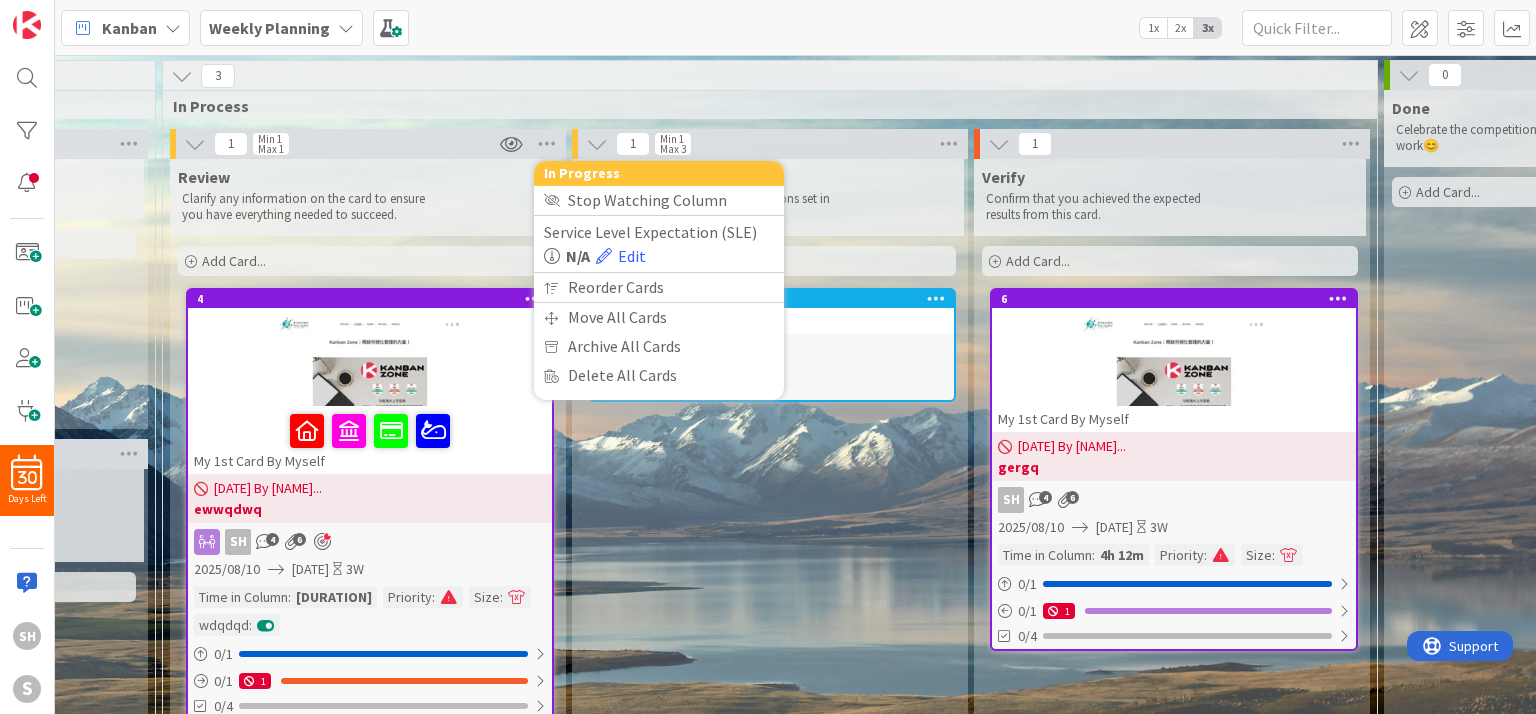 click at bounding box center [182, 76] 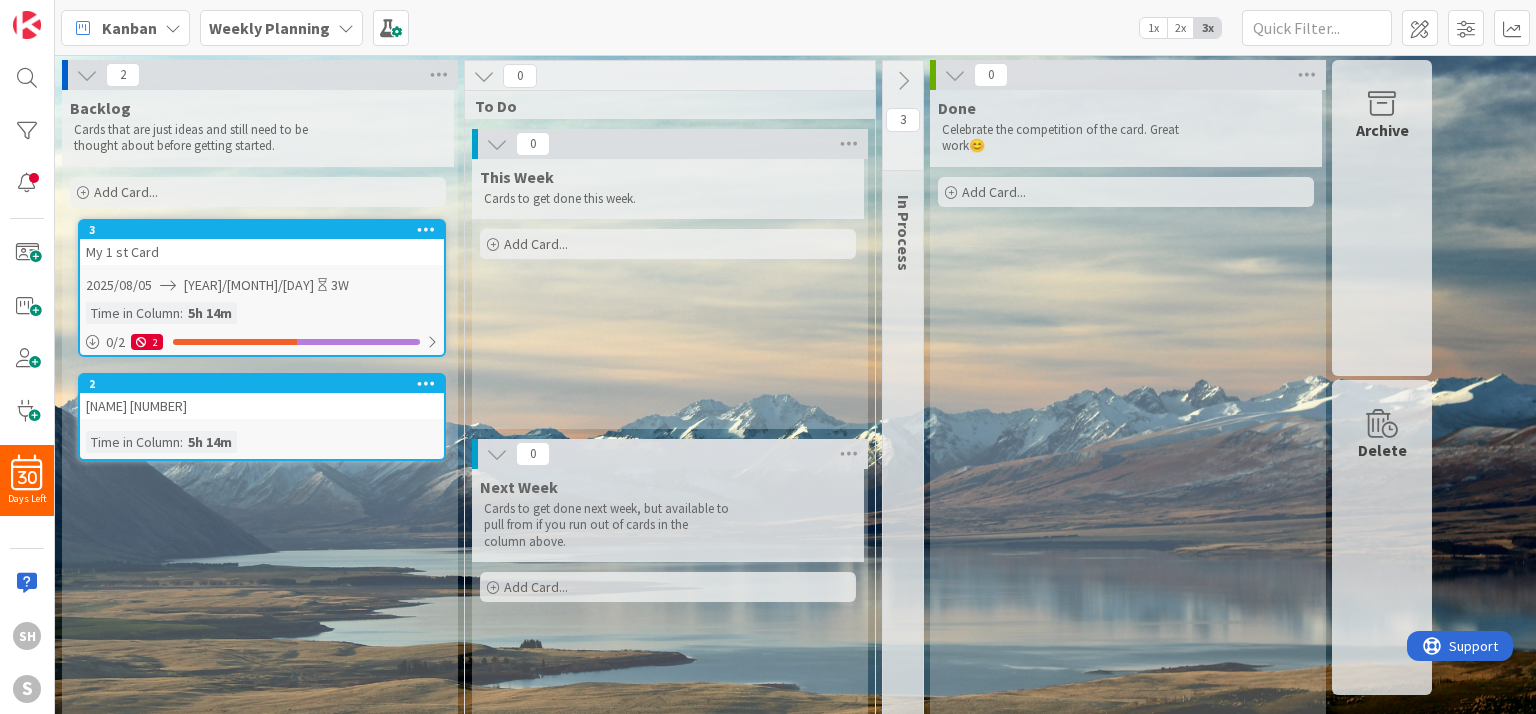 scroll, scrollTop: 0, scrollLeft: 0, axis: both 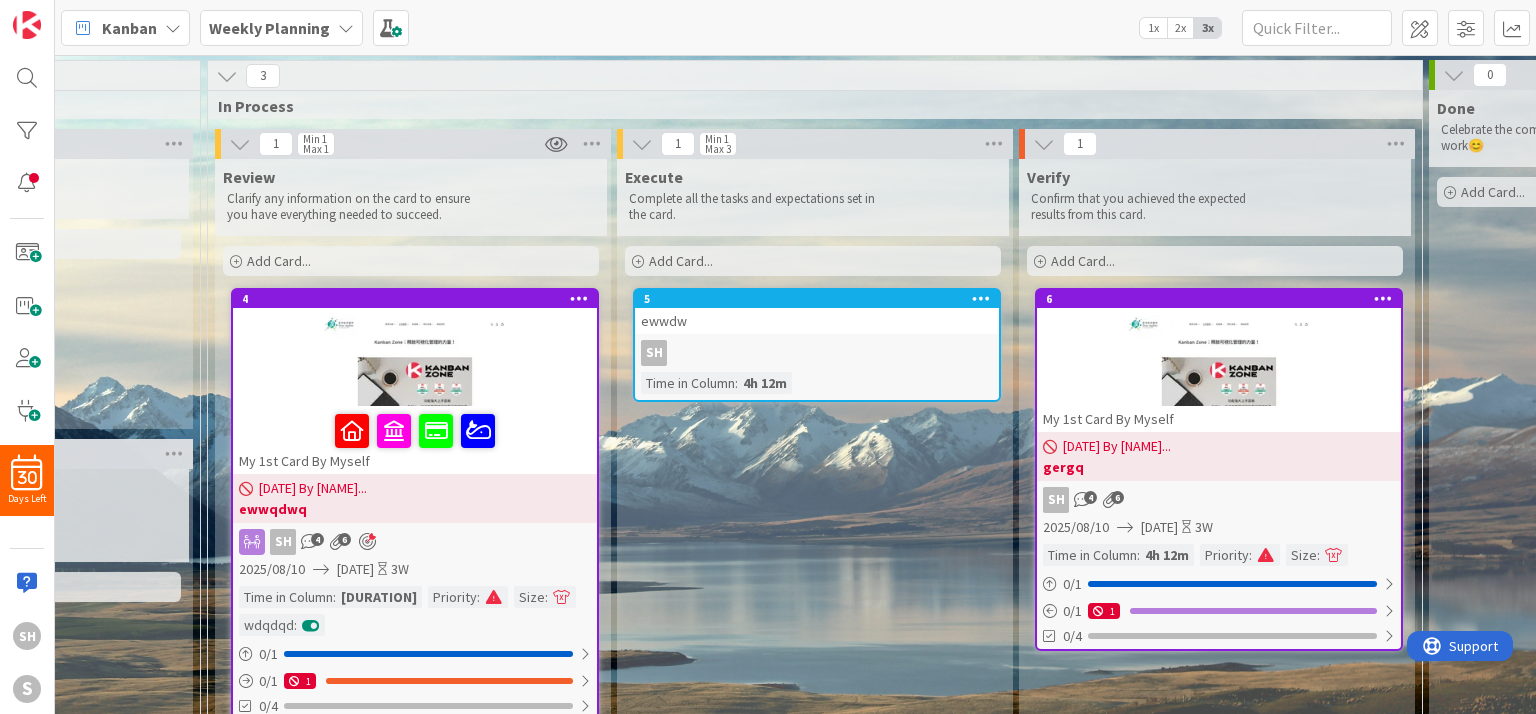 click on "3" at bounding box center (815, 76) 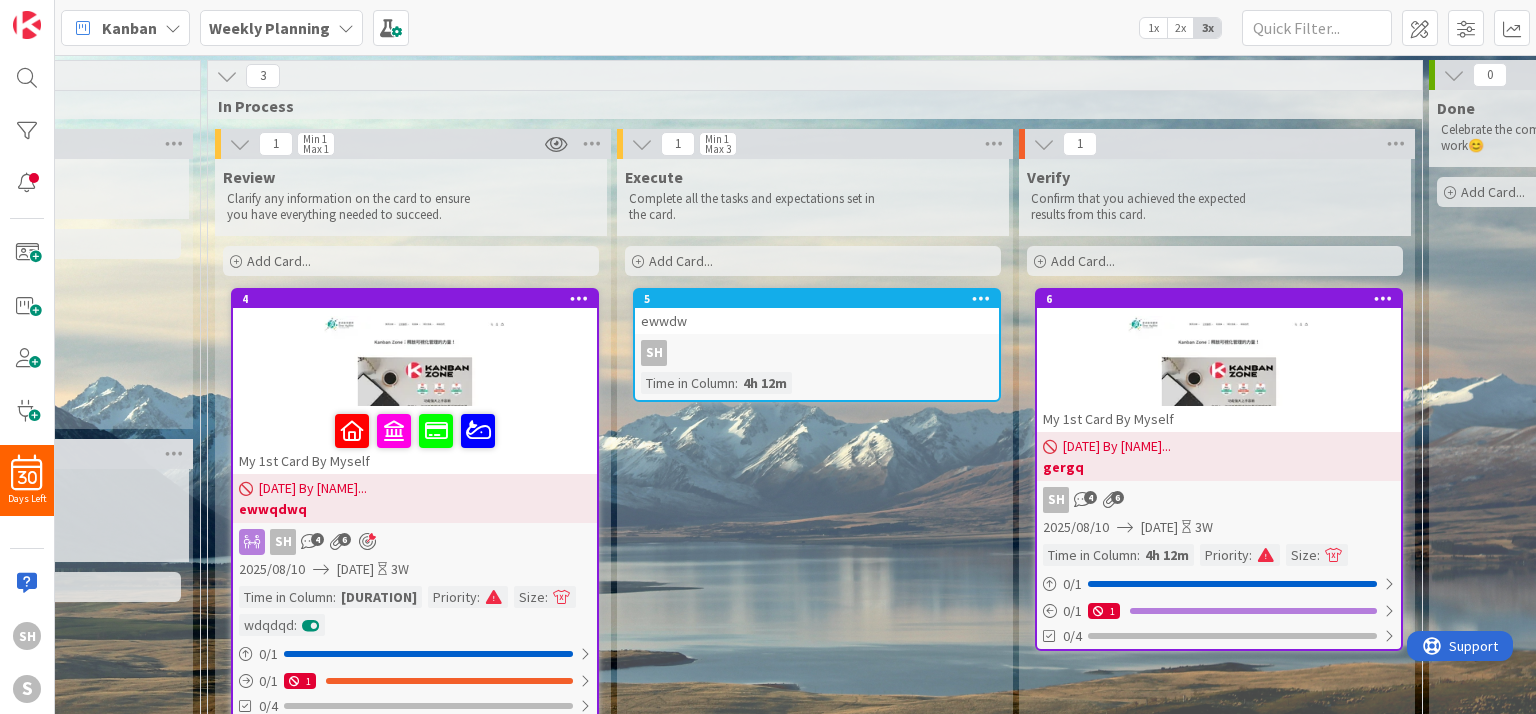 click on "3" at bounding box center [815, 76] 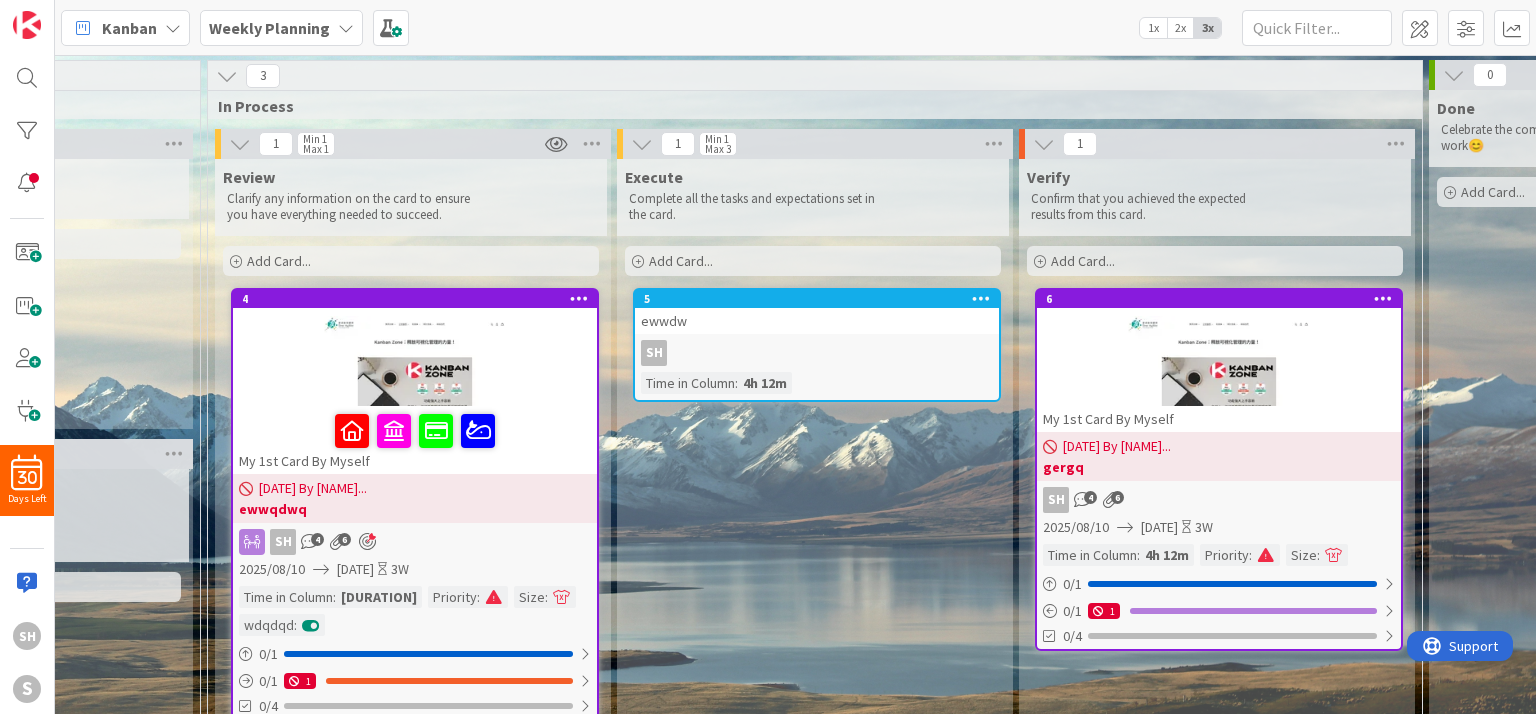 click on "In Process" at bounding box center [807, 106] 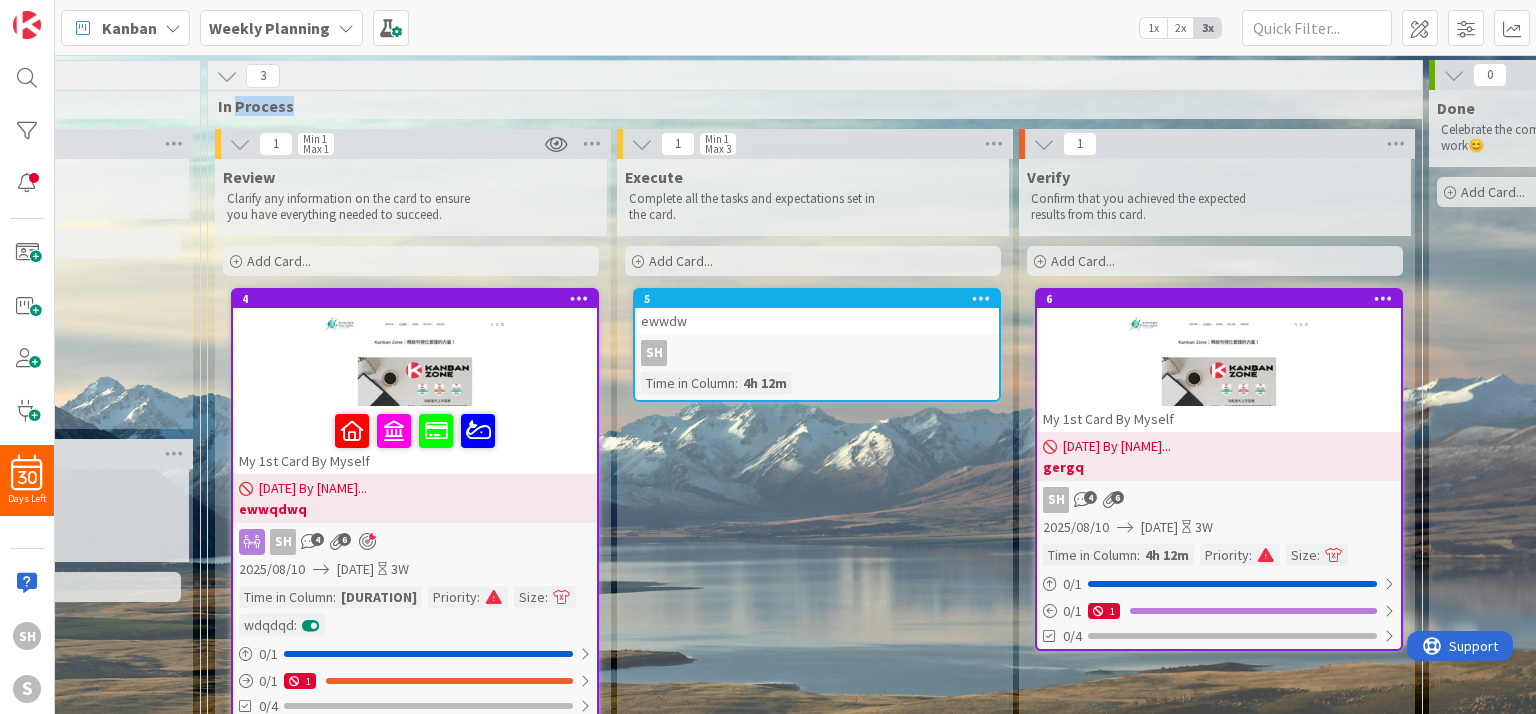 click on "In Process" at bounding box center (807, 106) 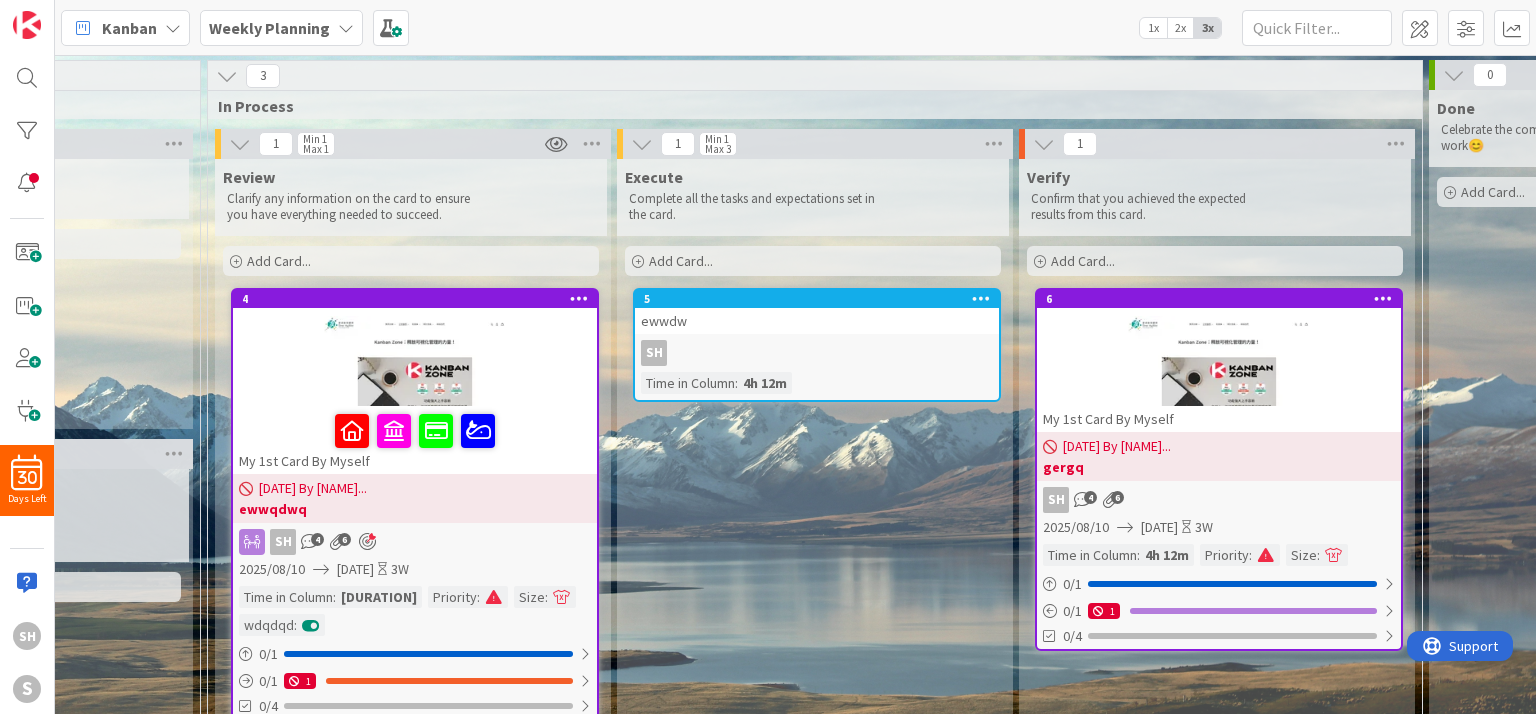 click on "3" at bounding box center (815, 76) 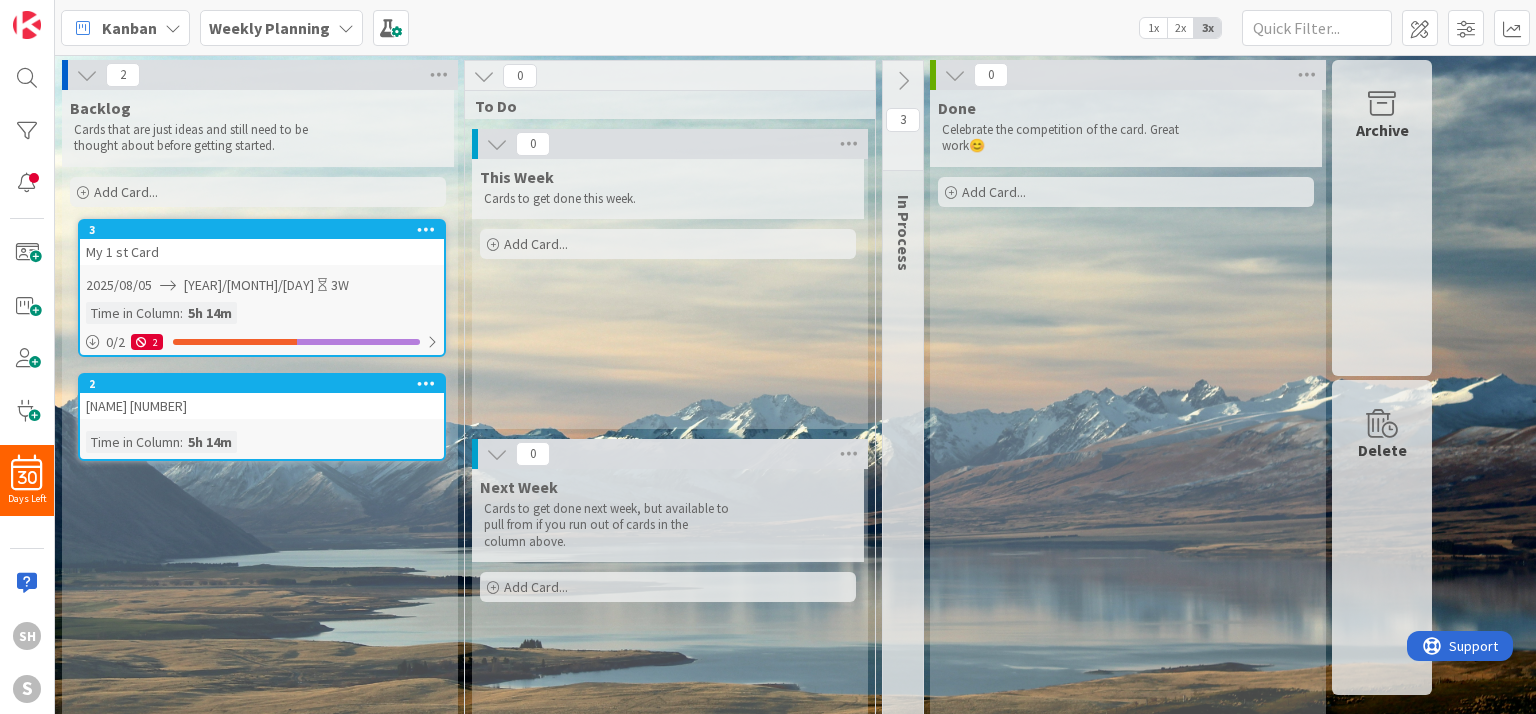 click on "In Process" at bounding box center (904, 233) 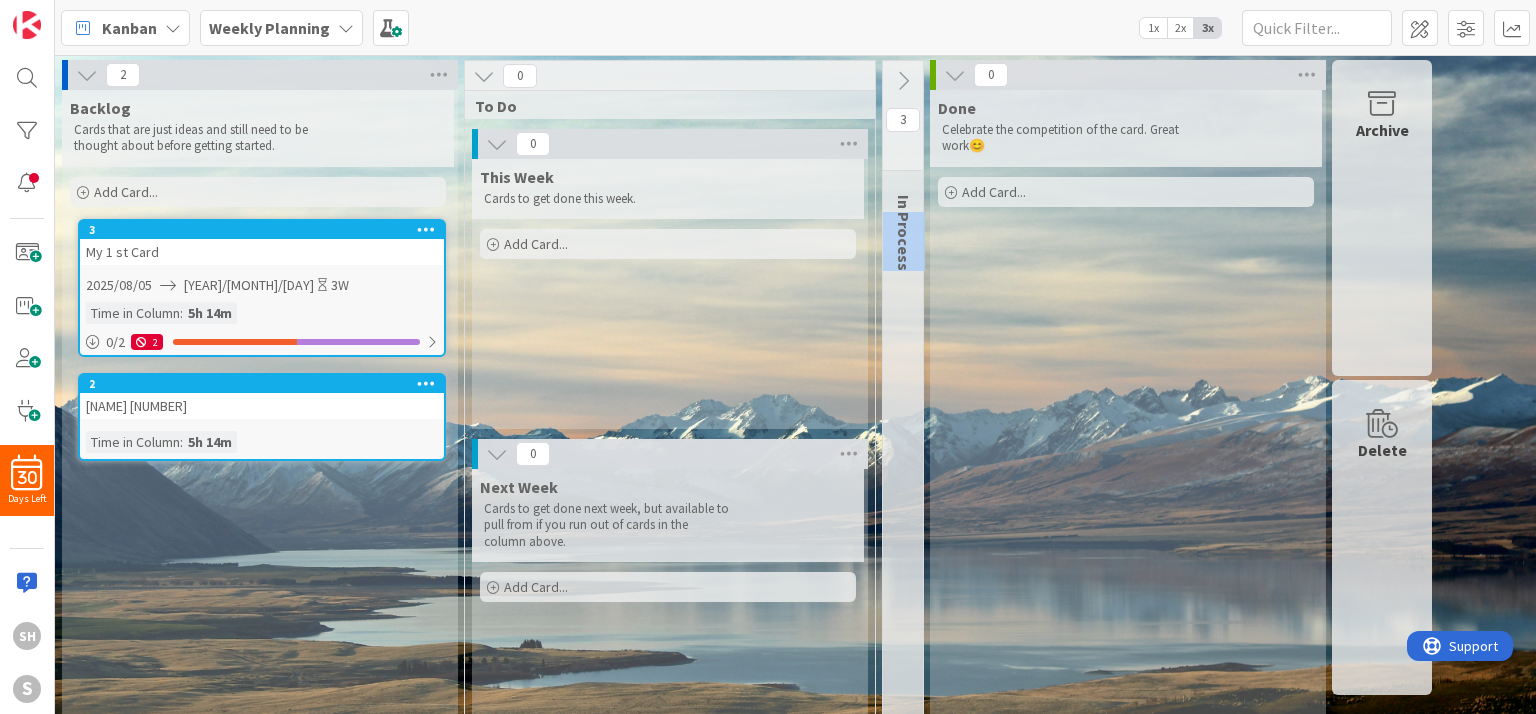 click on "In Process" at bounding box center (904, 233) 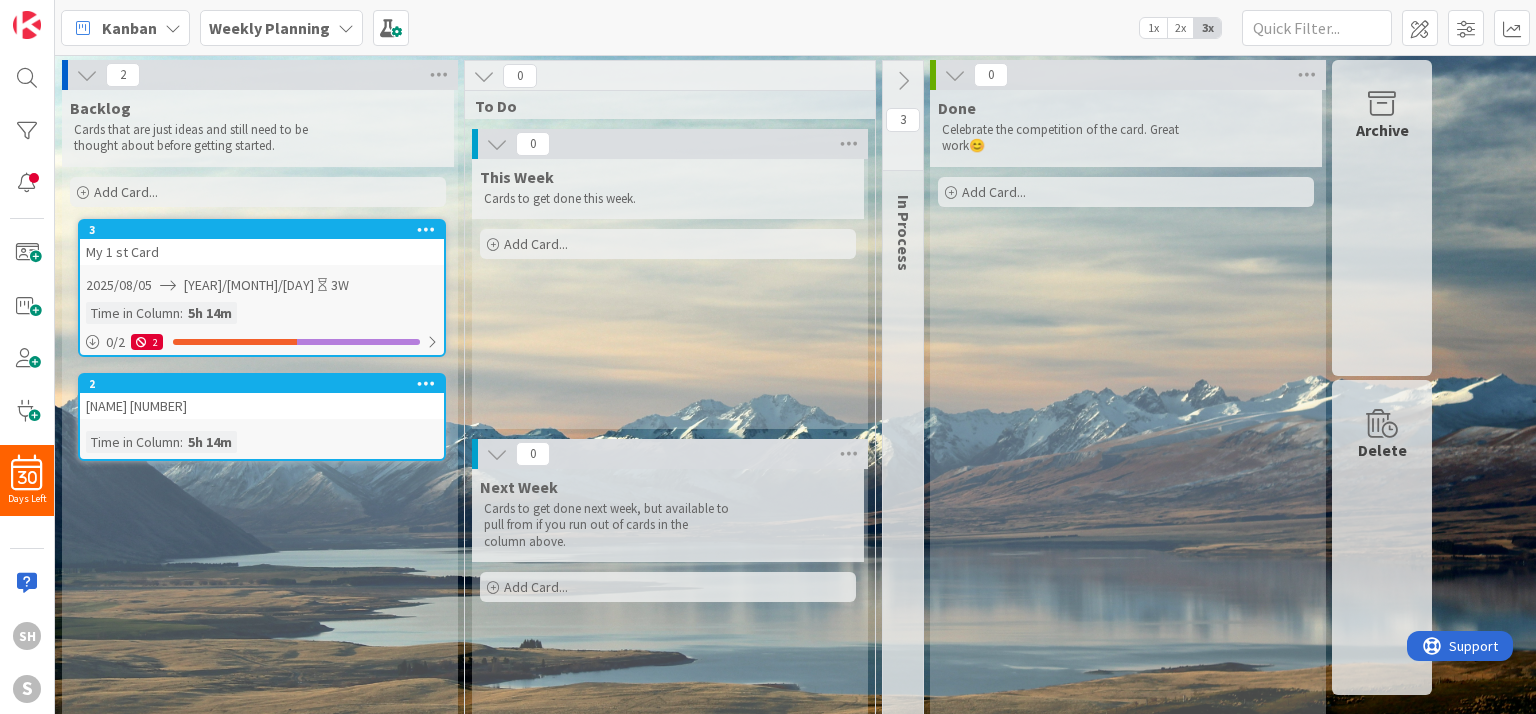 click on "In Process" at bounding box center (904, 233) 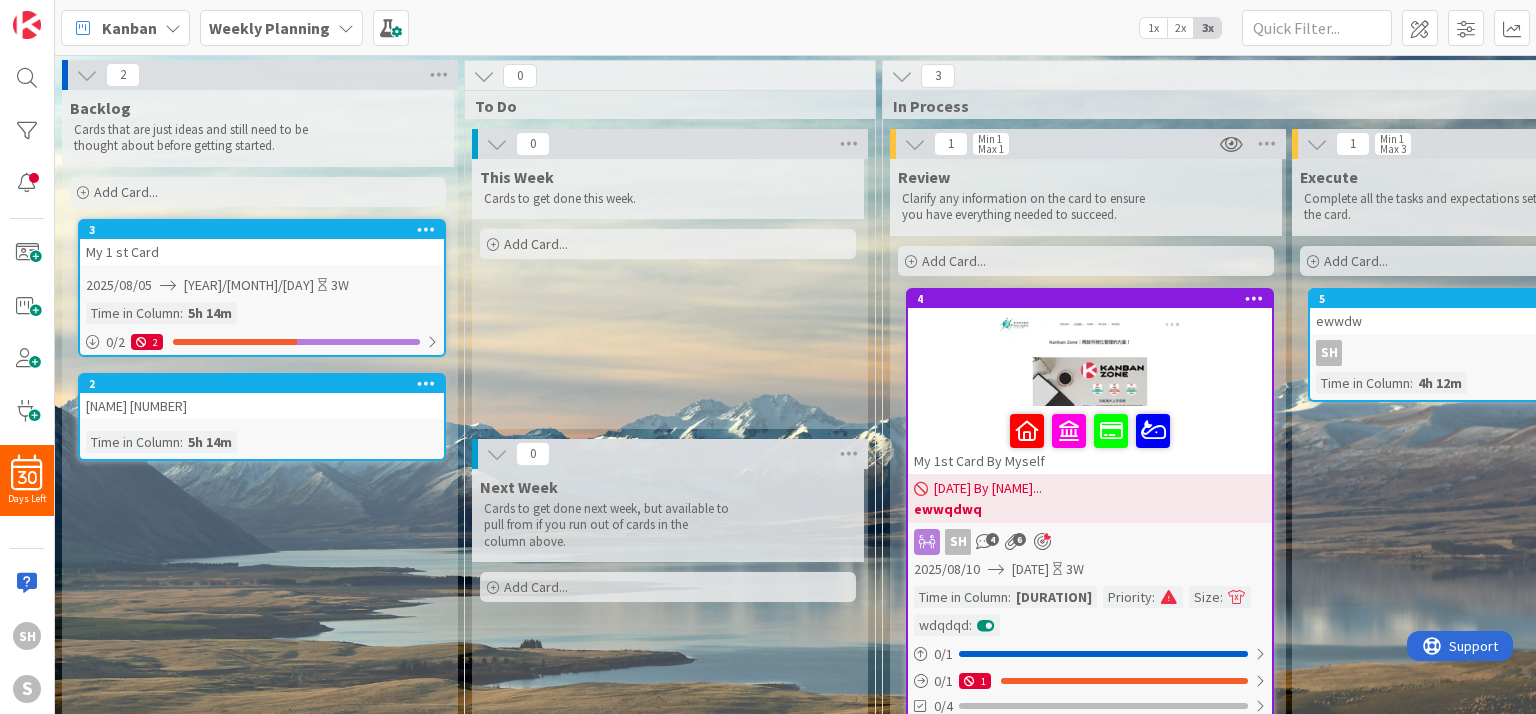 click at bounding box center (915, 144) 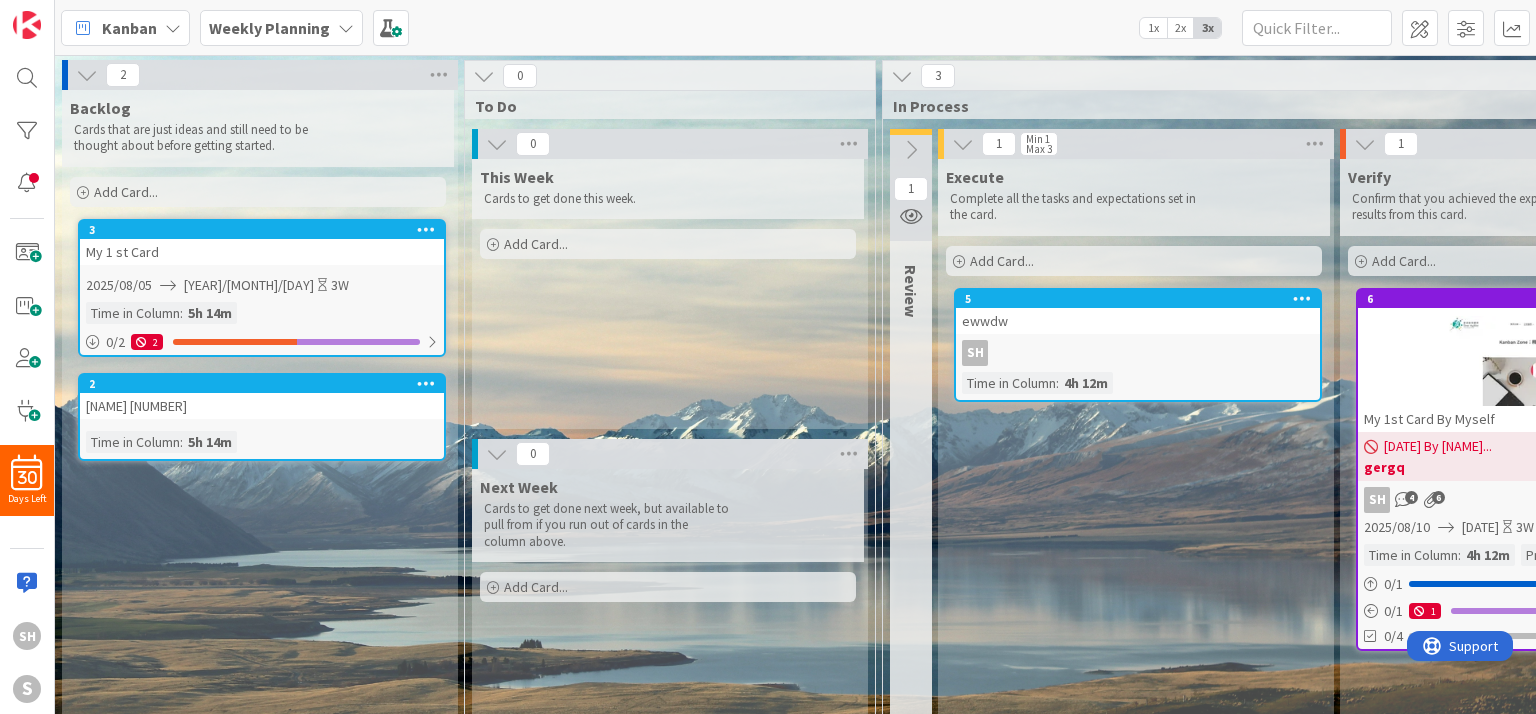 click at bounding box center [911, 150] 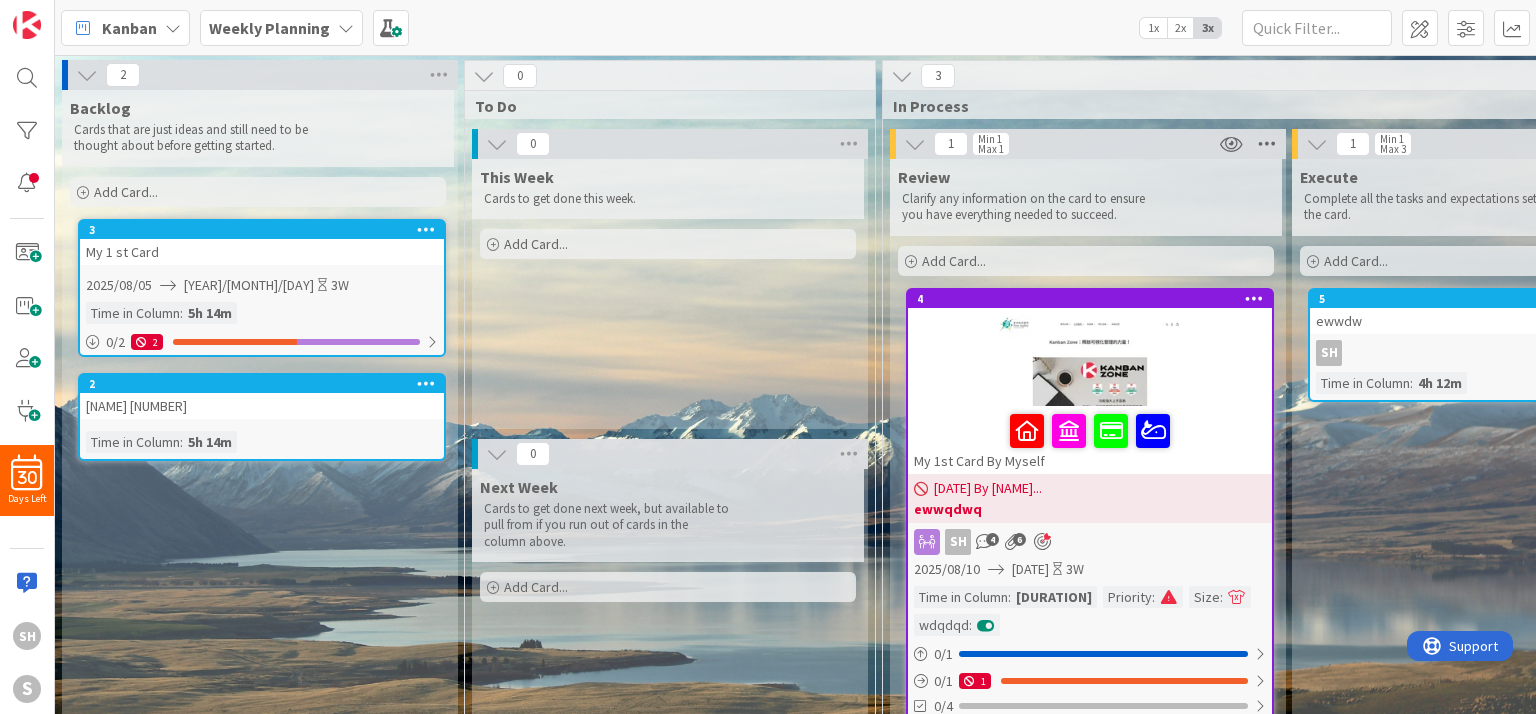 click at bounding box center (1267, 144) 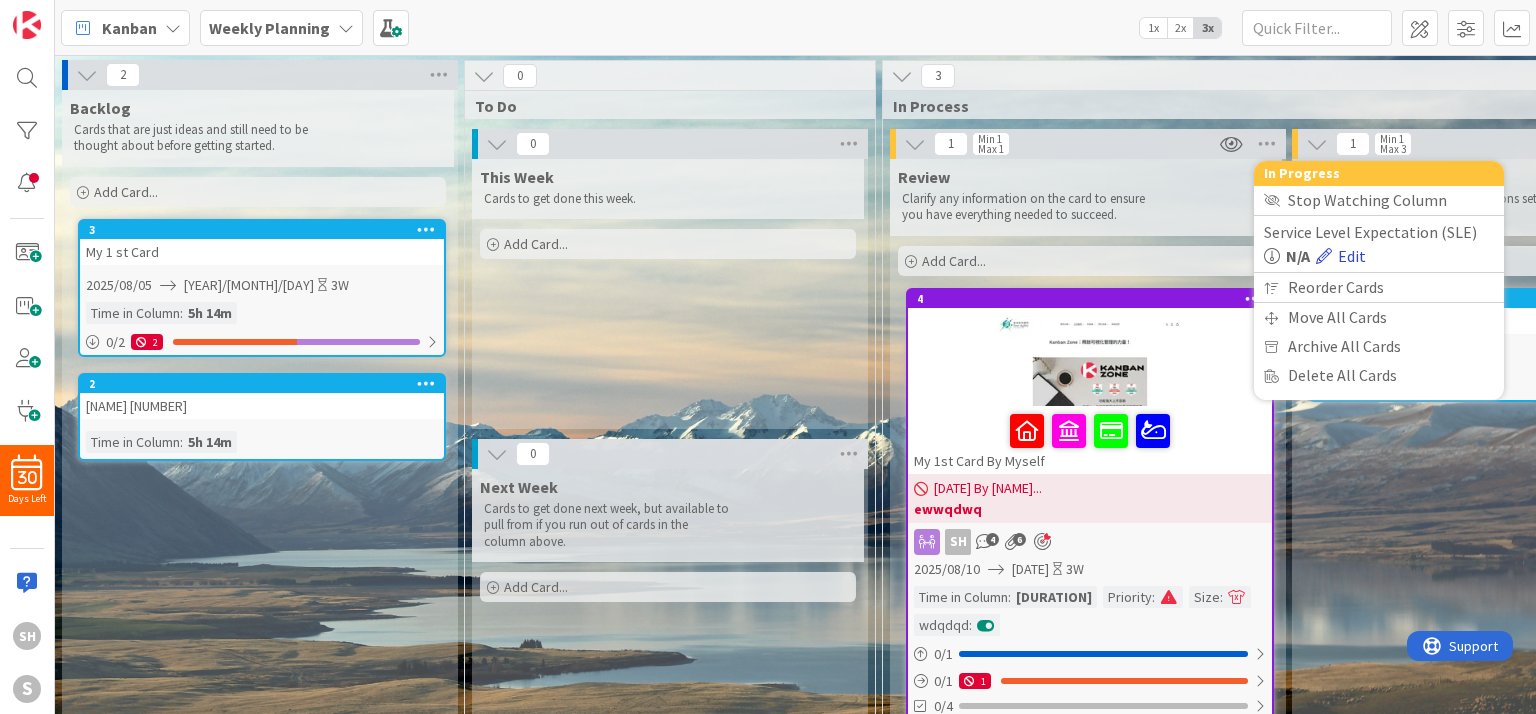 click on "Edit" at bounding box center [1341, 256] 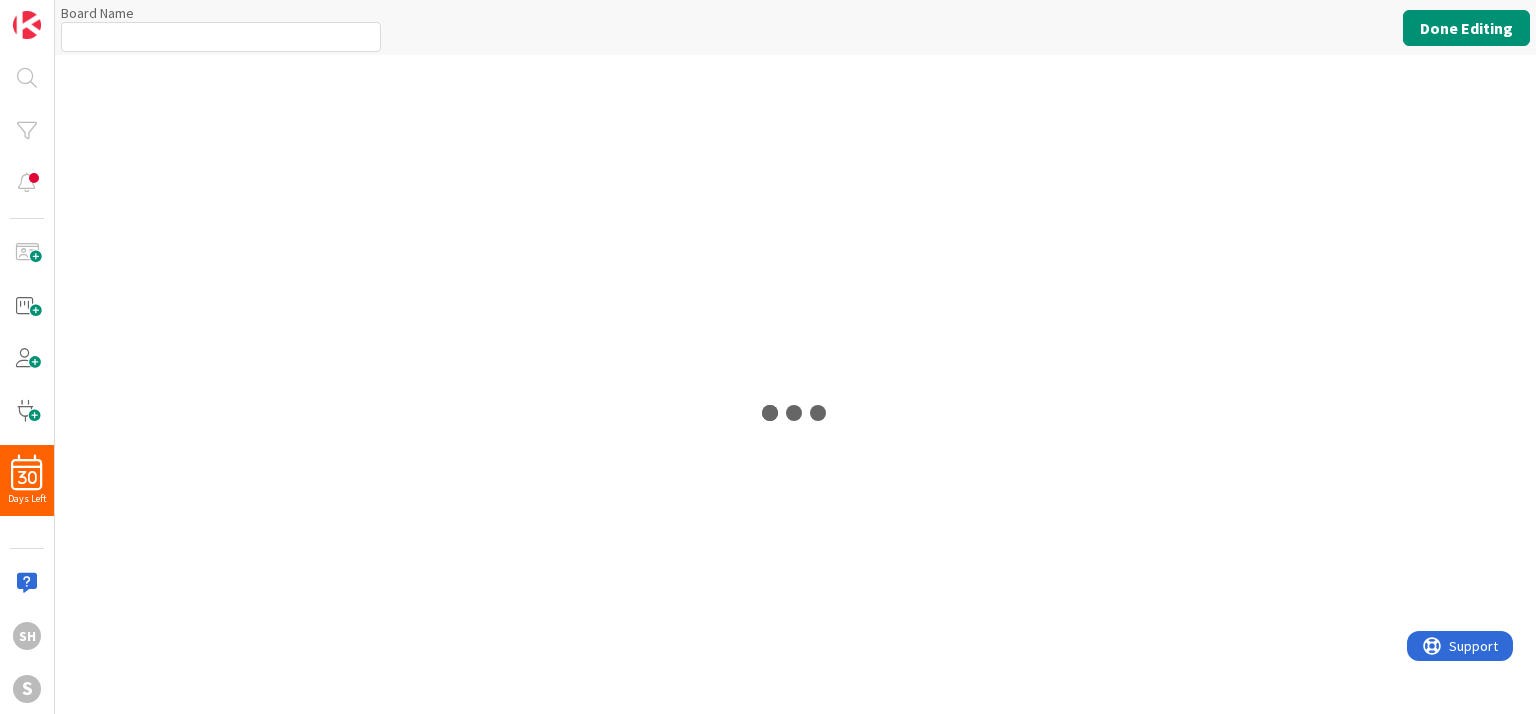 type on "Weekly Planning" 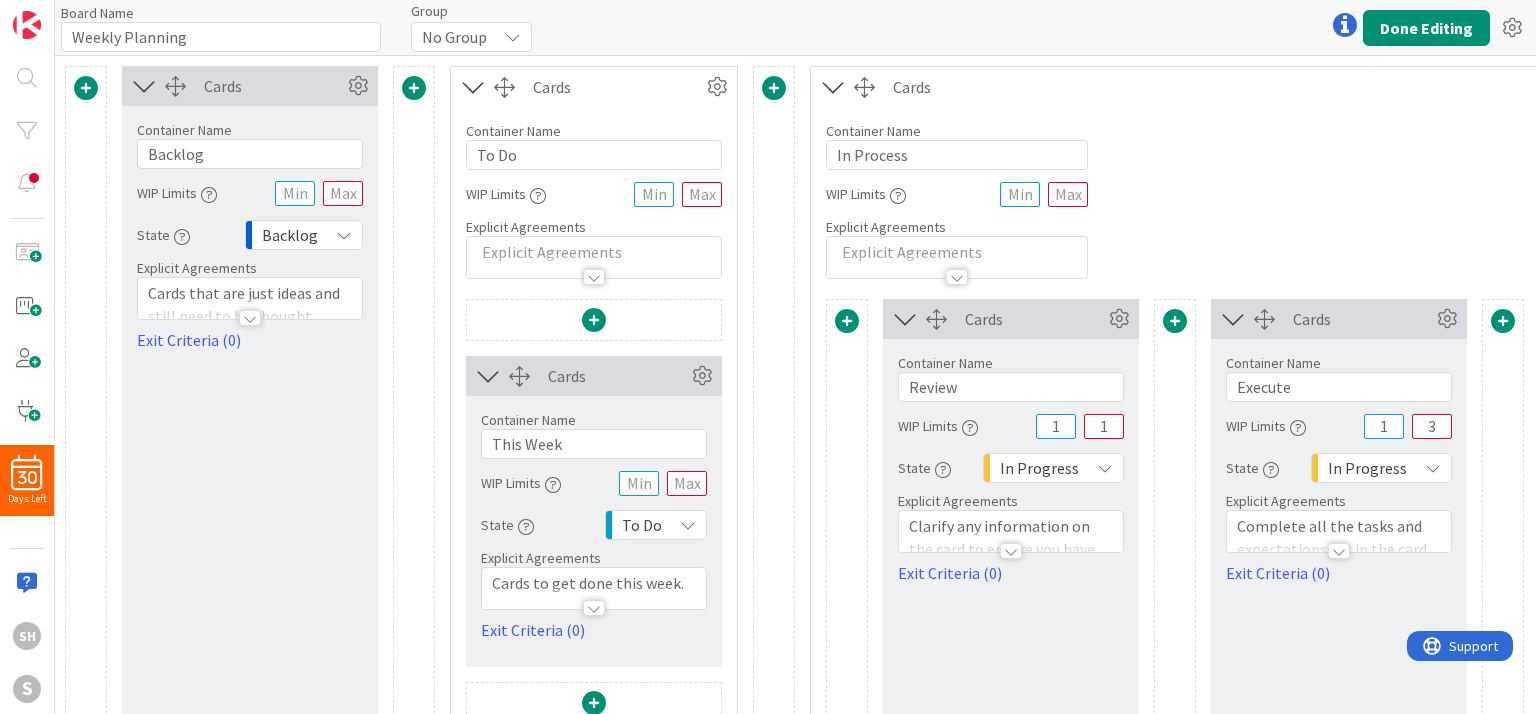 scroll, scrollTop: 0, scrollLeft: 0, axis: both 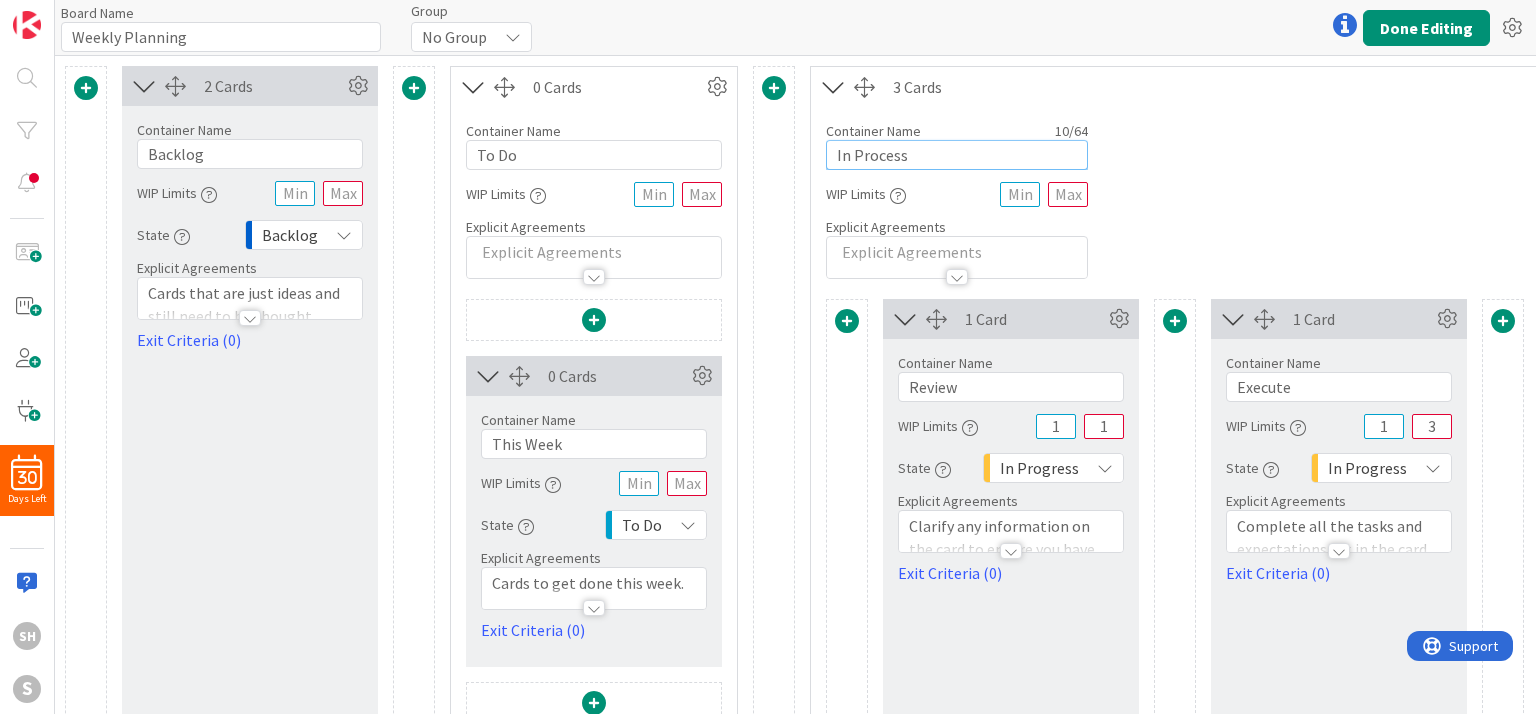 click on "In Process" at bounding box center (957, 155) 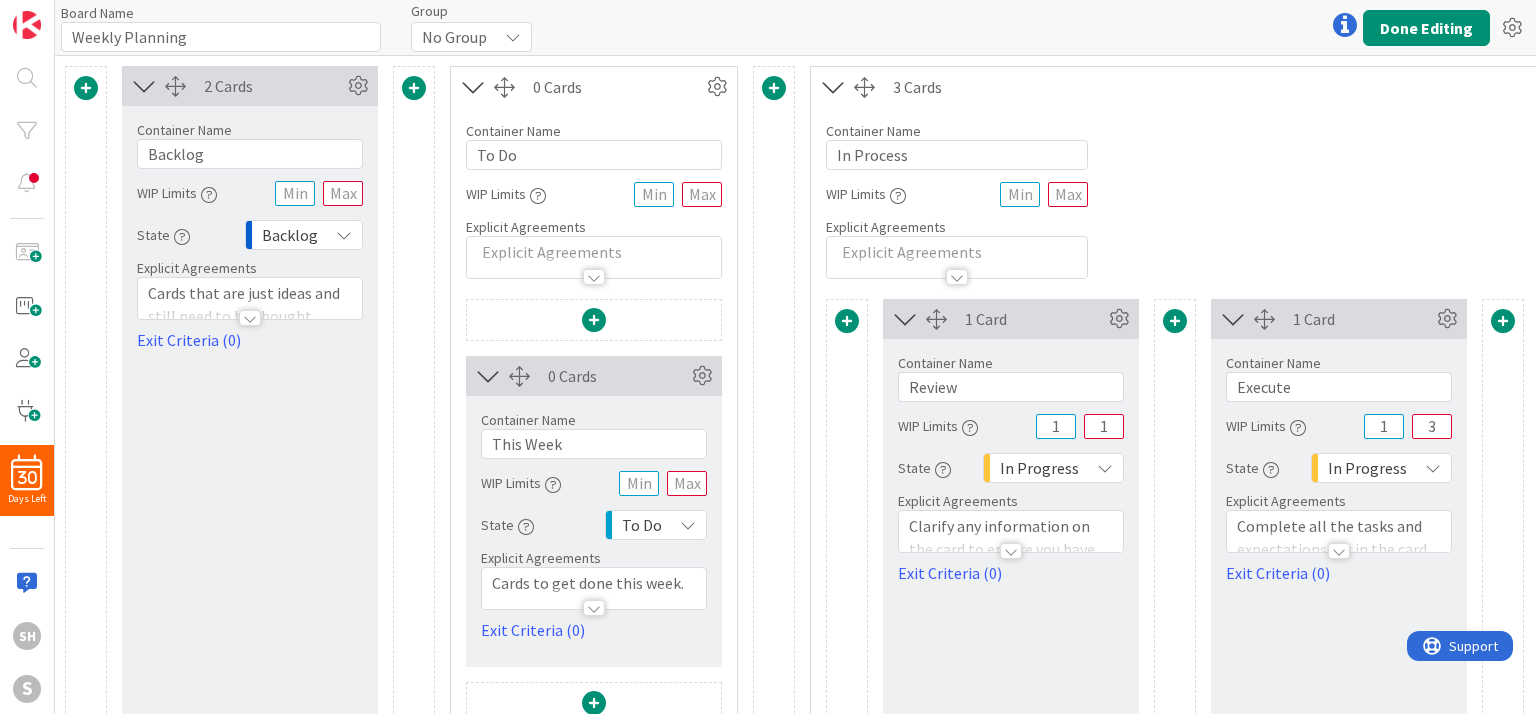 click on "Container Name 10 / 64 In Process WIP Limits Explicit Agreements" at bounding box center (1339, 193) 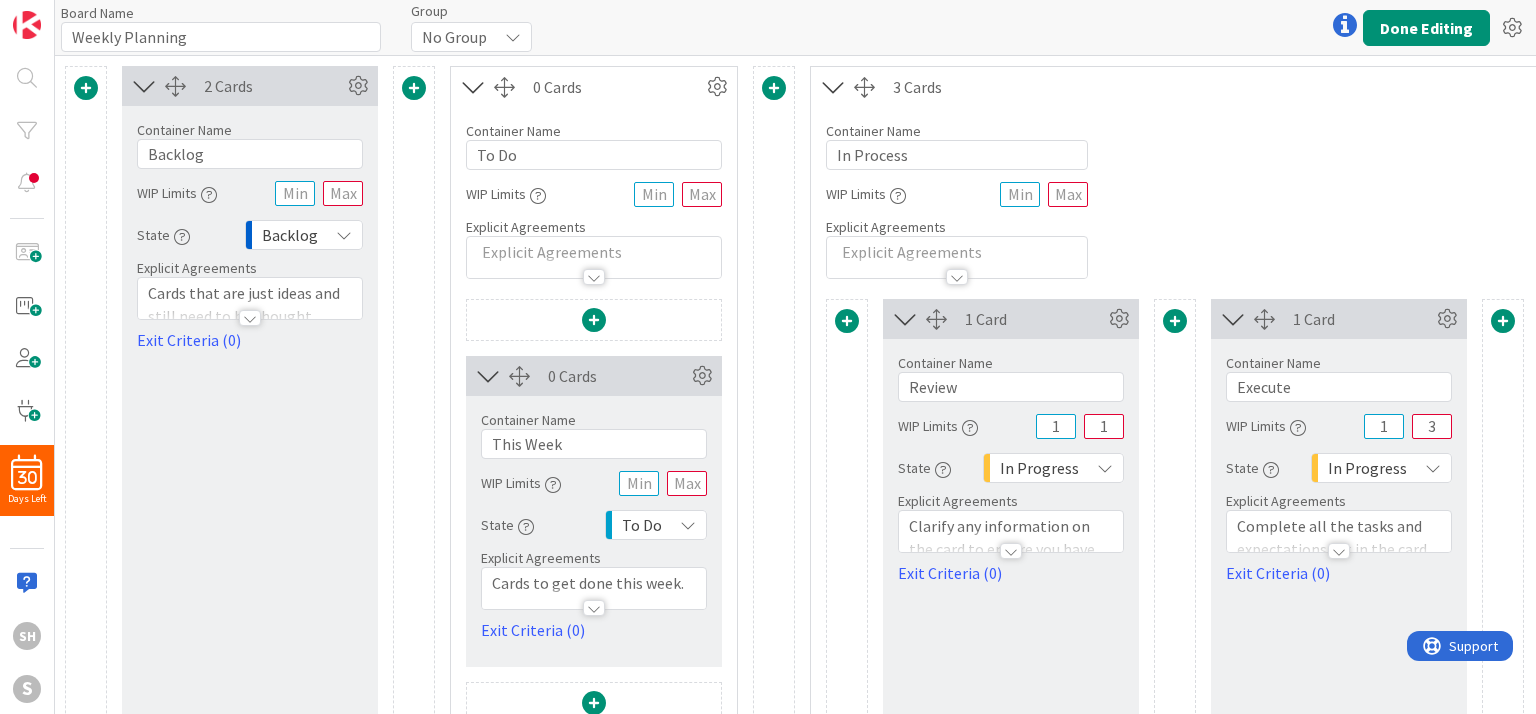 click at bounding box center [957, 277] 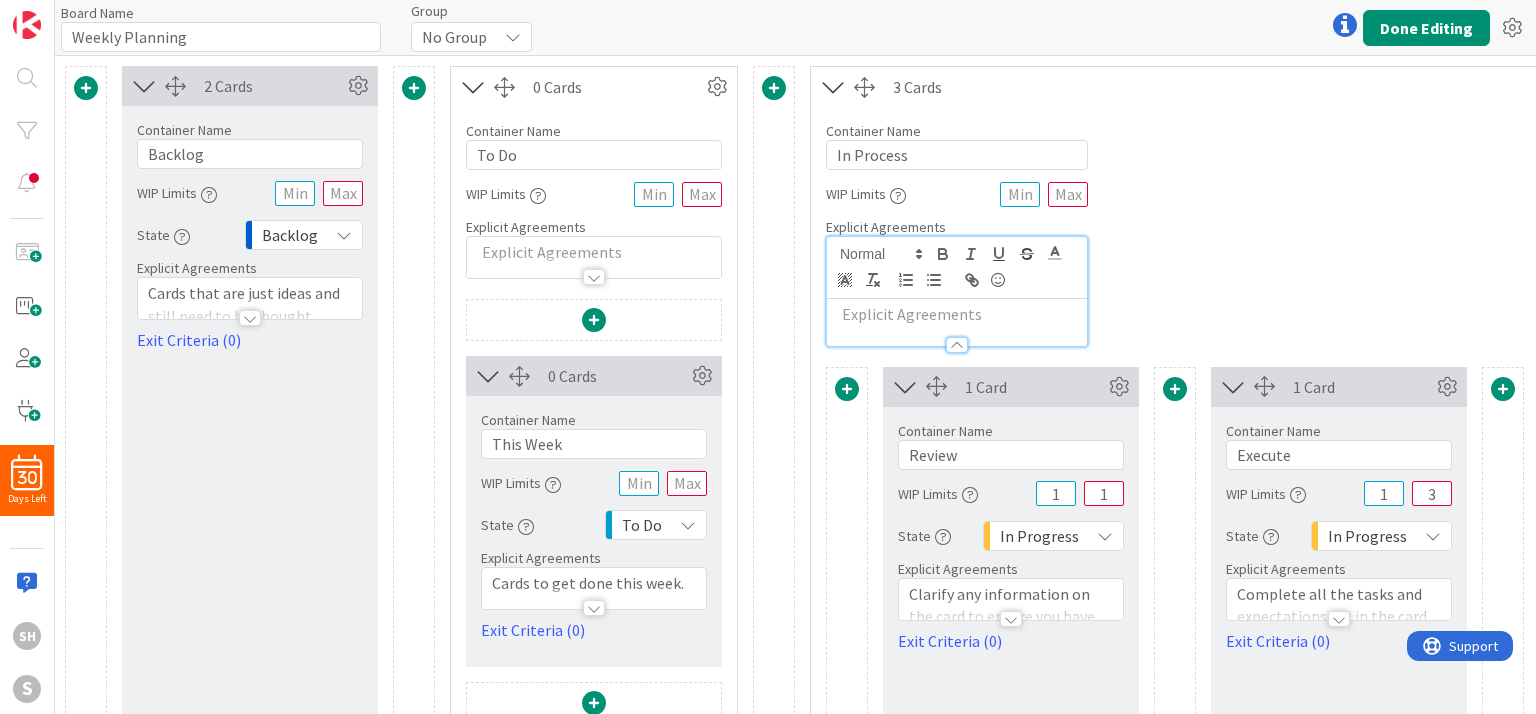 click on "Container Name 10 / 64 In Process WIP Limits Explicit Agreements" at bounding box center (1339, 227) 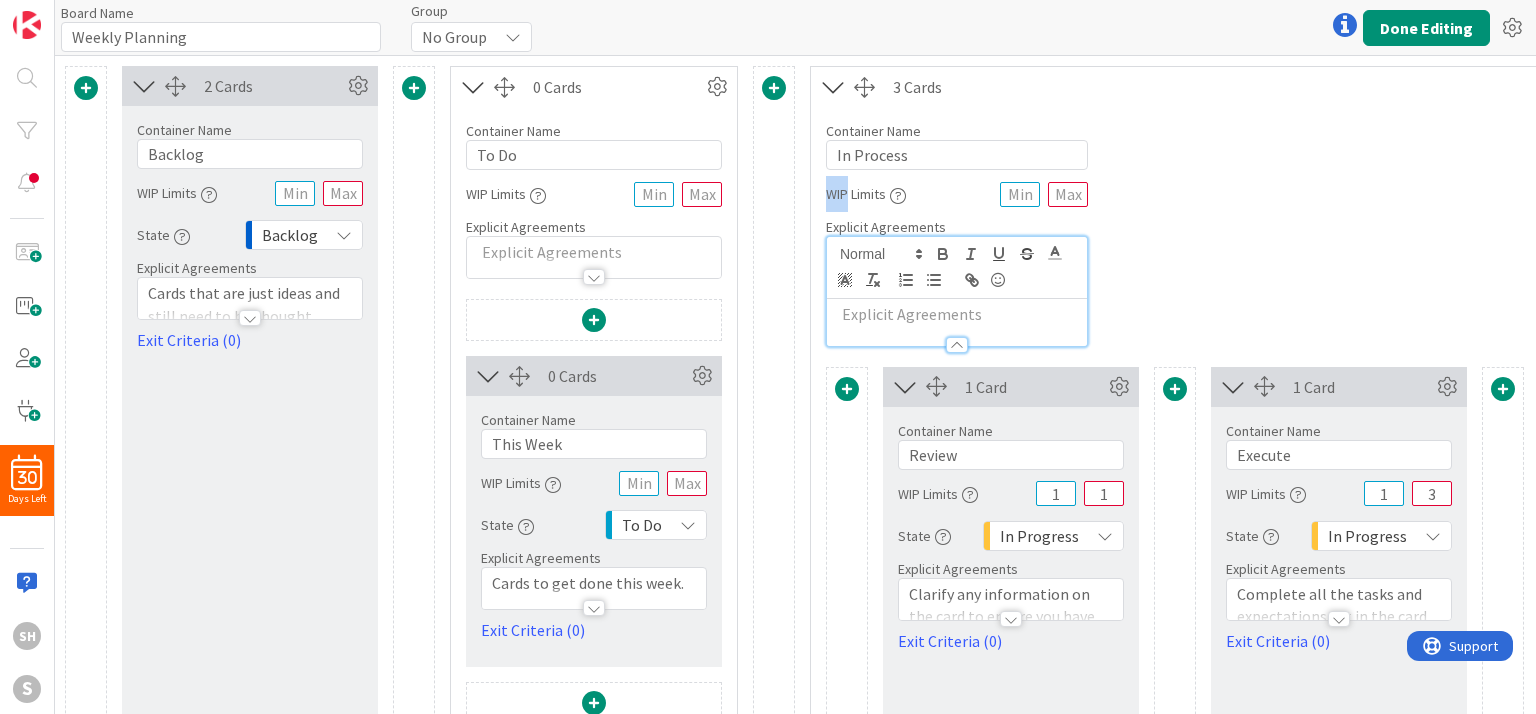drag, startPoint x: 826, startPoint y: 195, endPoint x: 848, endPoint y: 195, distance: 22 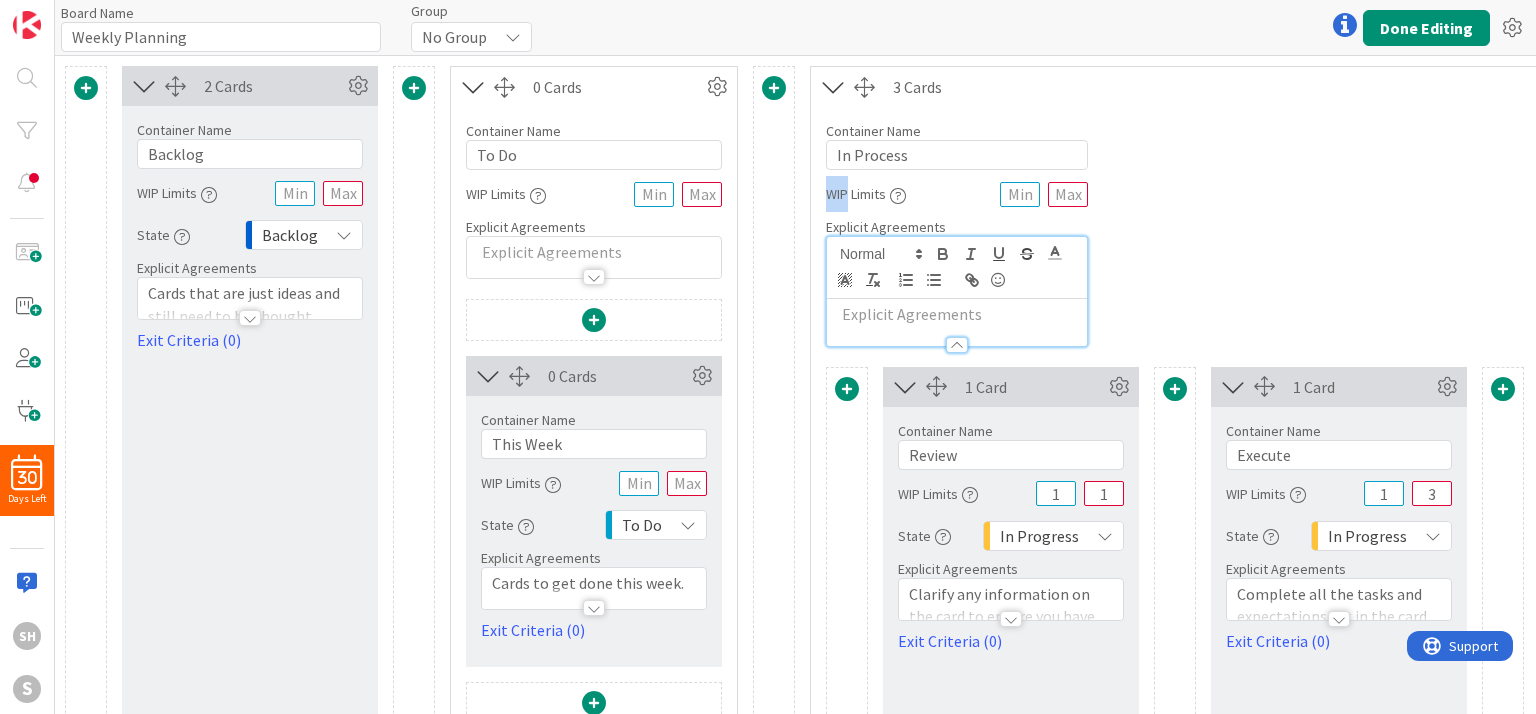 click on "WIP Limits" at bounding box center (866, 194) 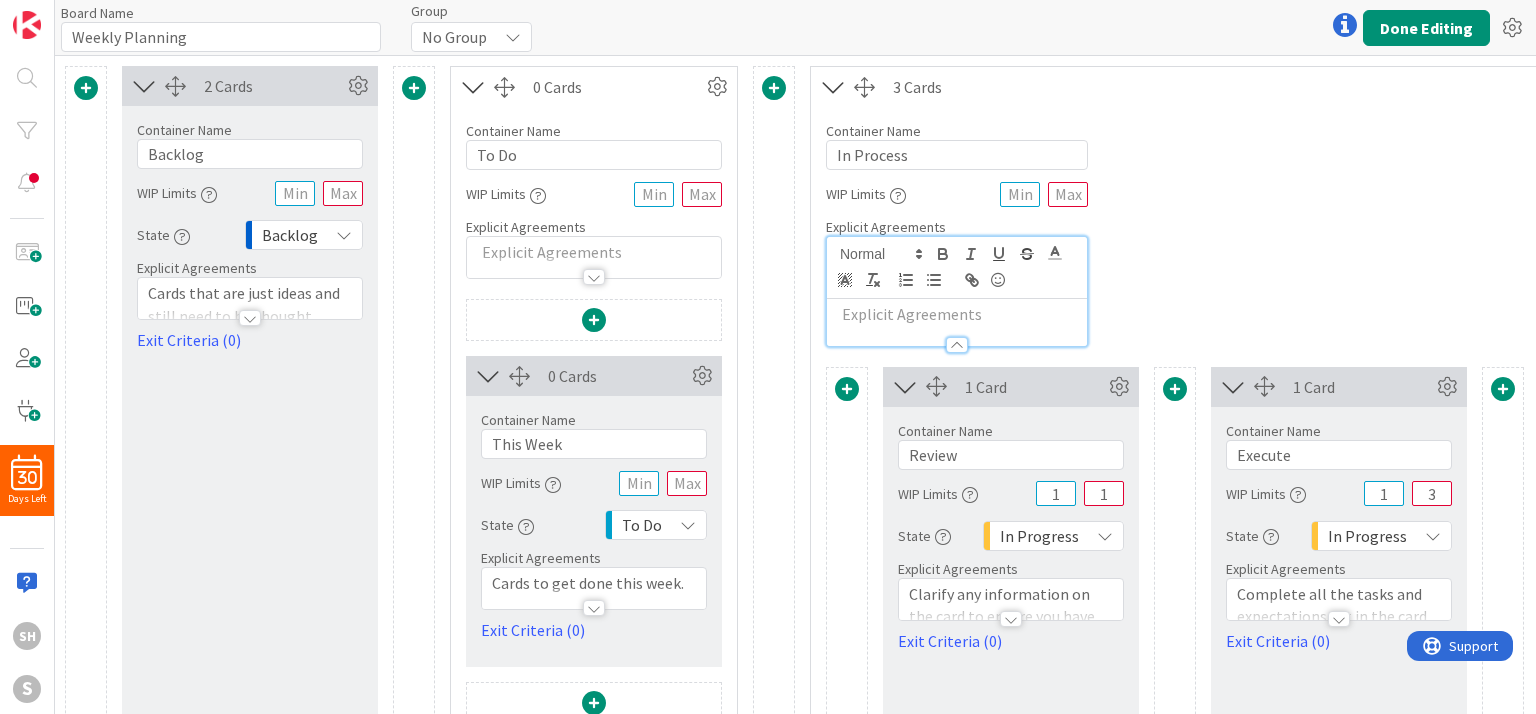 click on "WIP Limits" at bounding box center (957, 194) 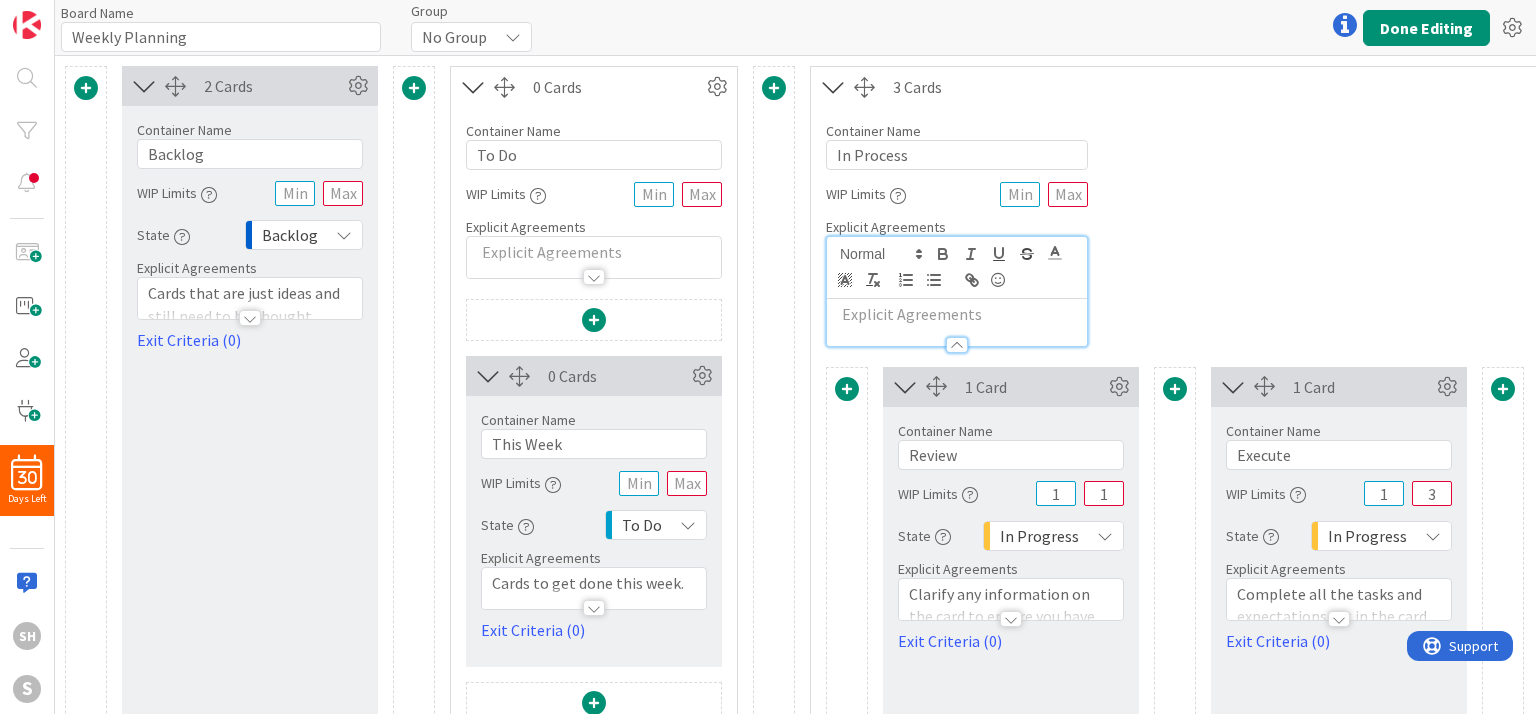 click at bounding box center [898, 196] 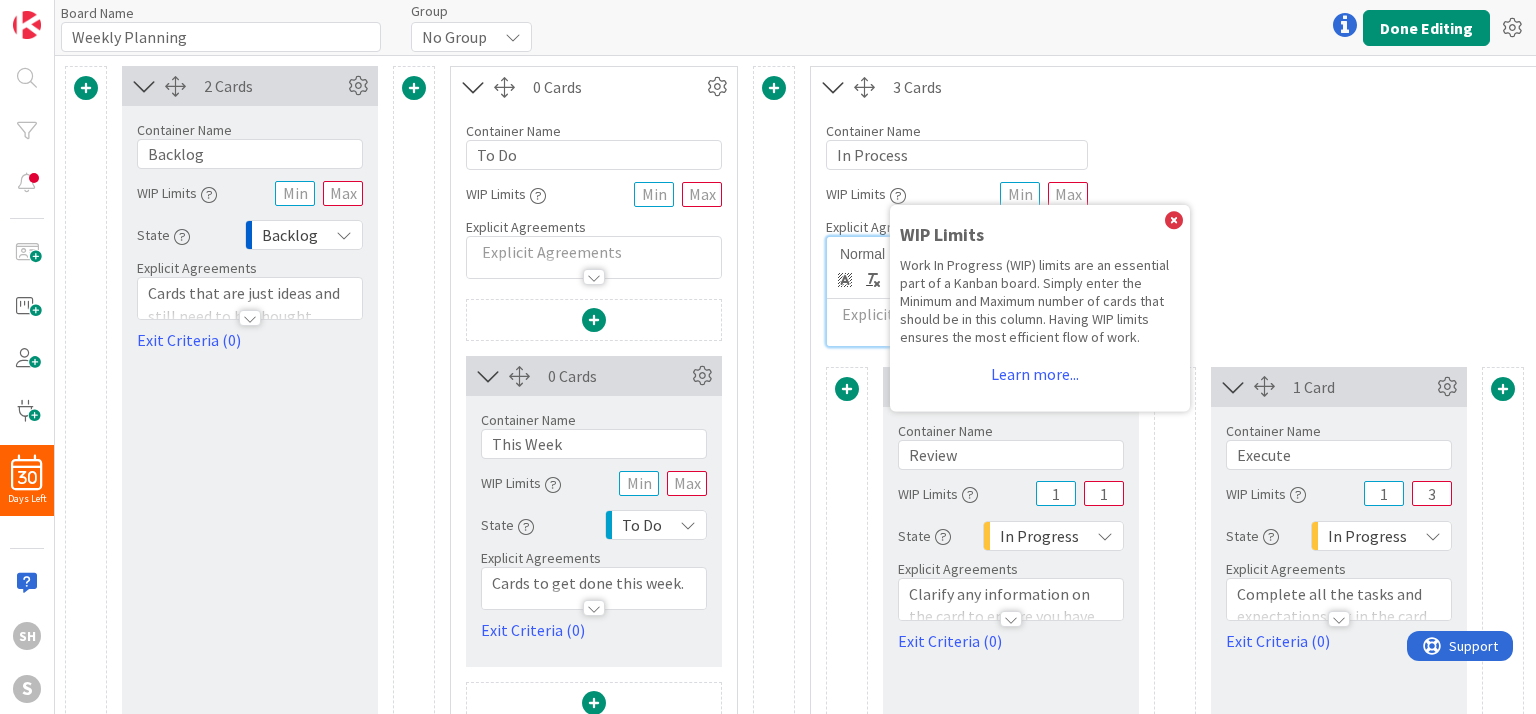 click on "WIP Limits WIP Limits Work In Progress (WIP) limits are an essential part of a Kanban board. Simply enter the Minimum and Maximum number of cards that should be in this column. Having WIP limits ensures the most efficient flow of work. Learn more..." at bounding box center (957, 194) 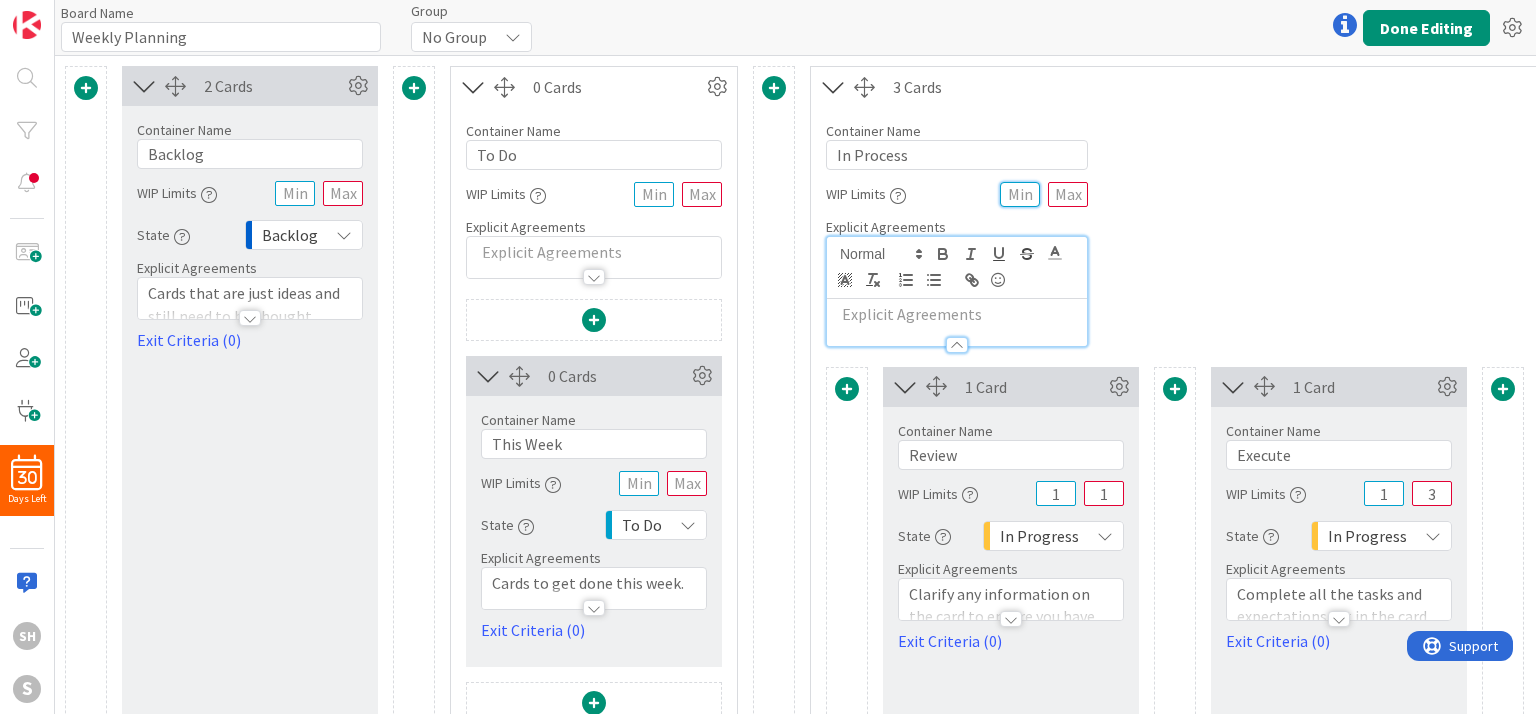 click at bounding box center [1020, 194] 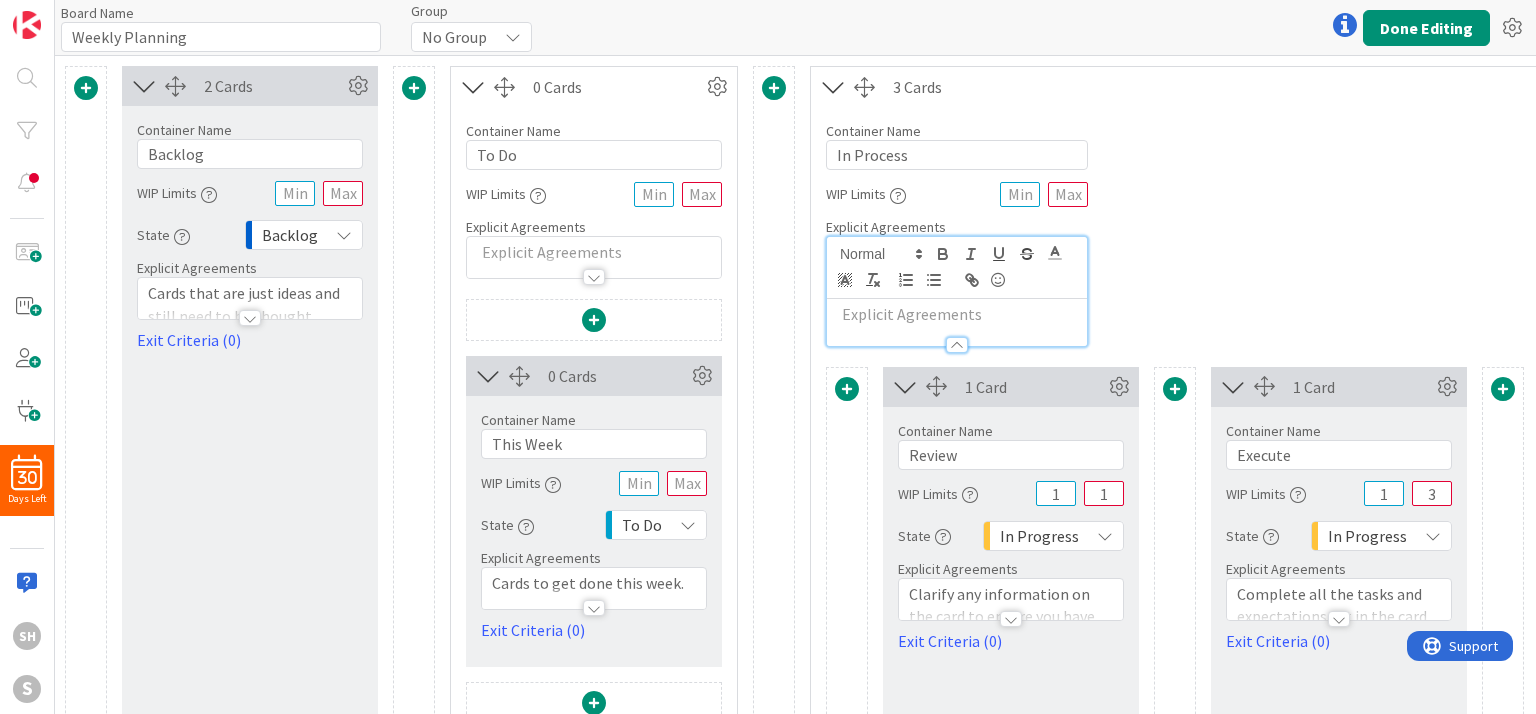 click on "Container Name 10 / 64 In Process WIP Limits WIP Limits Work In Progress (WIP) limits are an essential part of a Kanban board. Simply enter the Minimum and Maximum number of cards that should be in this column. Having WIP limits ensures the most efficient flow of work. Learn more... Explicit Agreements" at bounding box center (1339, 227) 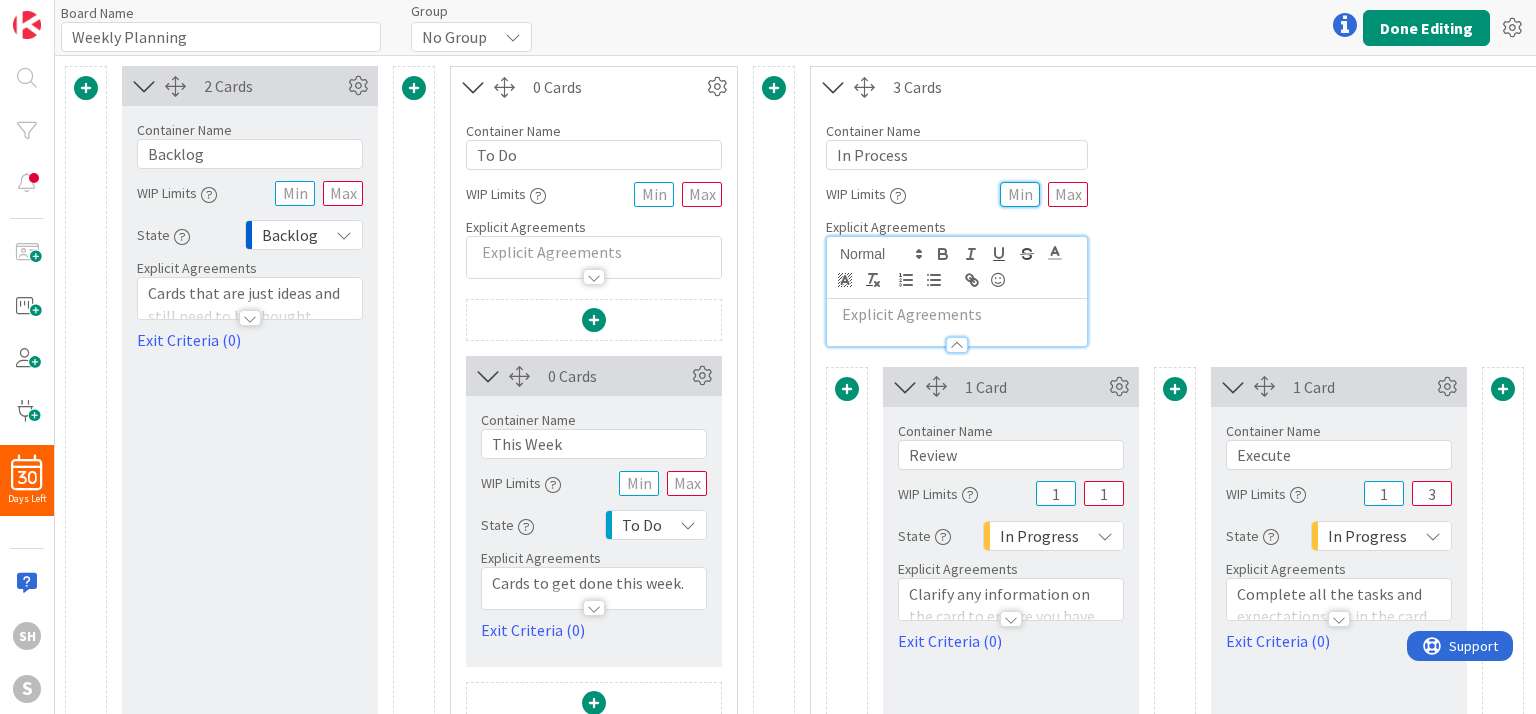 click at bounding box center (1020, 194) 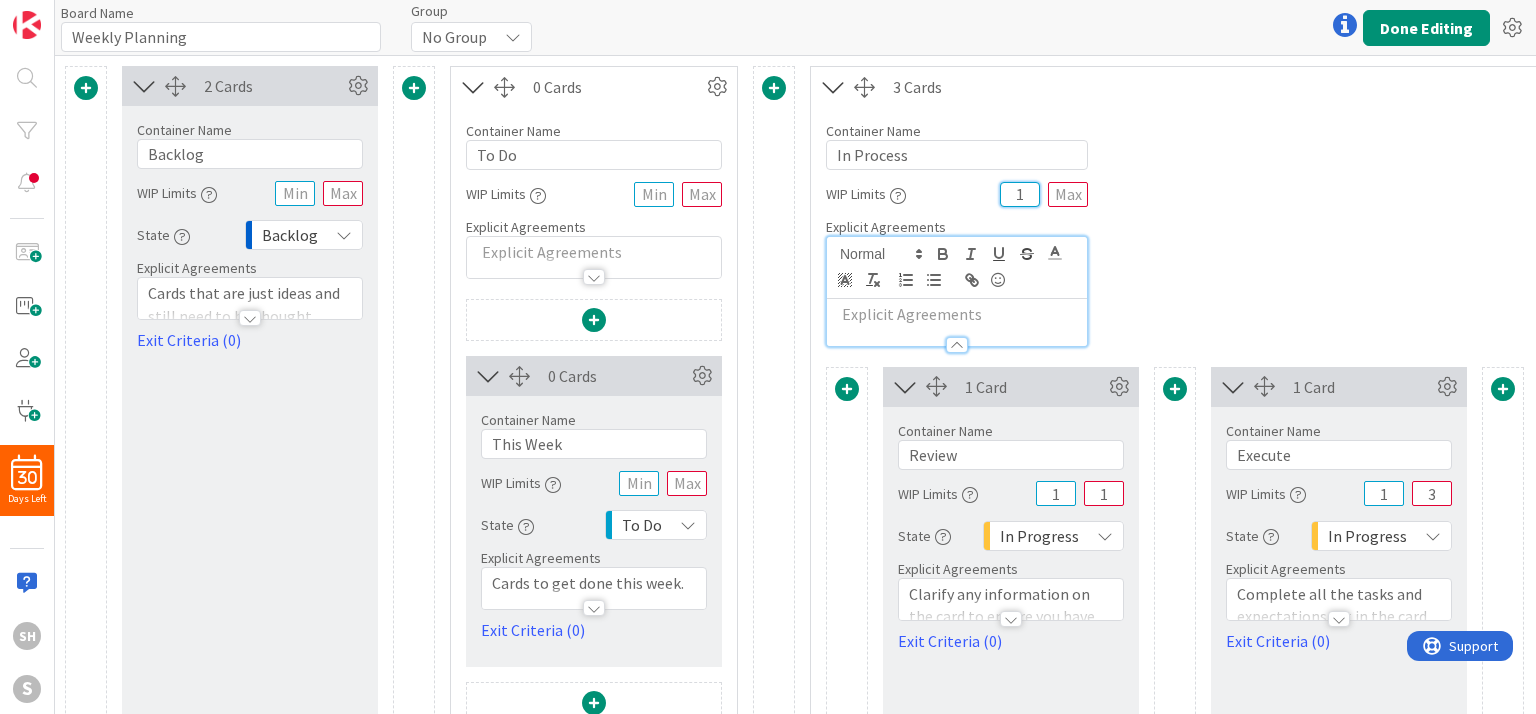 type on "1" 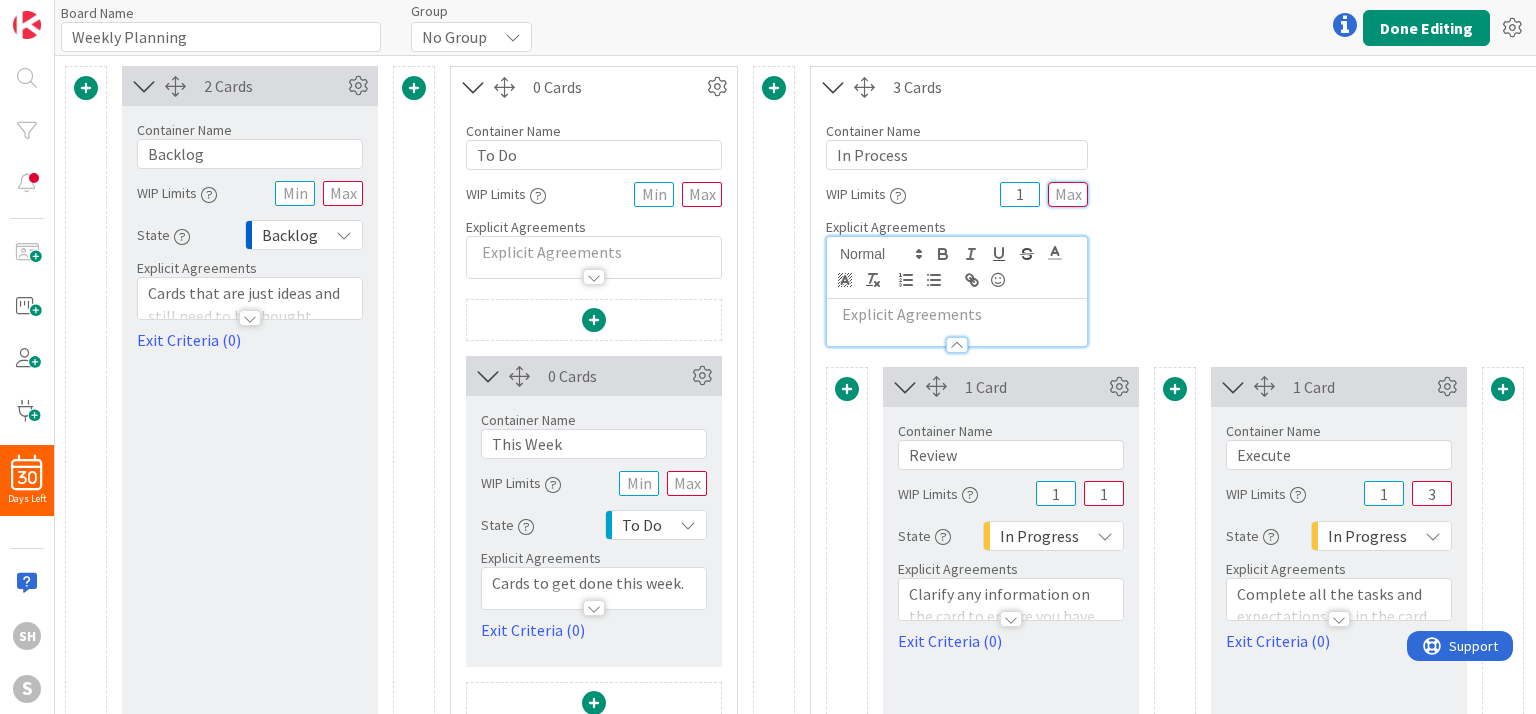 click at bounding box center (1068, 194) 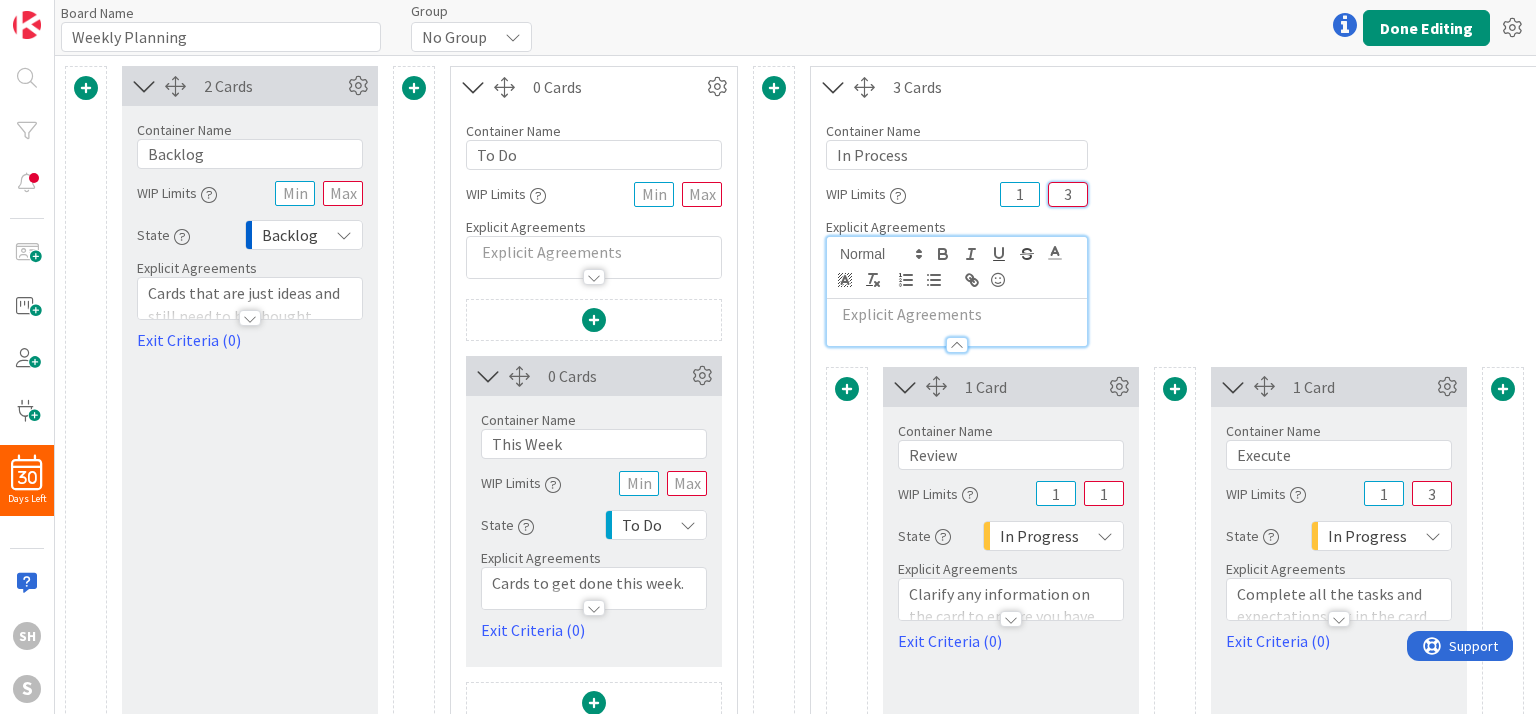 type on "3" 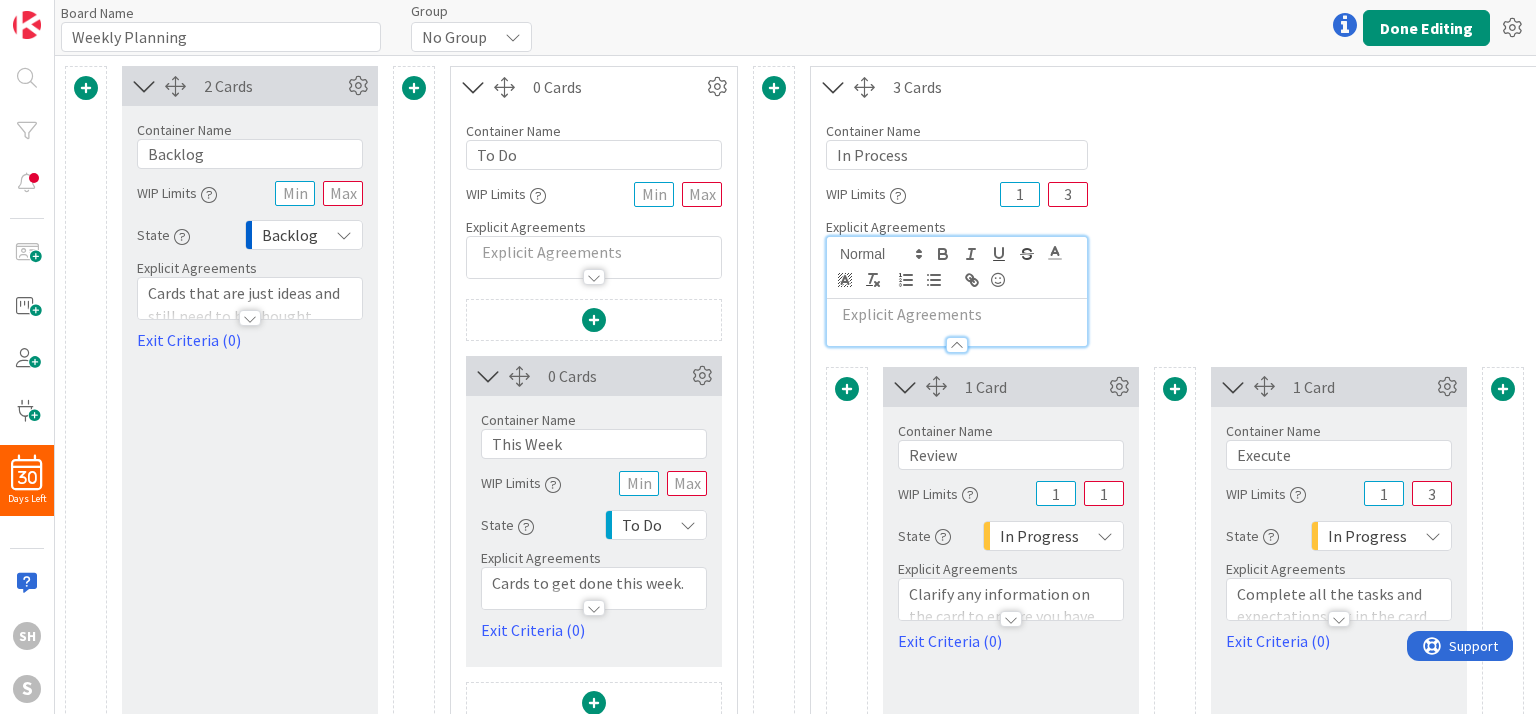 click on "Container Name 10 / 64 In Process WIP Limits WIP Limits Work In Progress (WIP) limits are an essential part of a Kanban board. Simply enter the Minimum and Maximum number of cards that should be in this column. Having WIP limits ensures the most efficient flow of work. Learn more... 1 3 Explicit Agreements" at bounding box center (1339, 227) 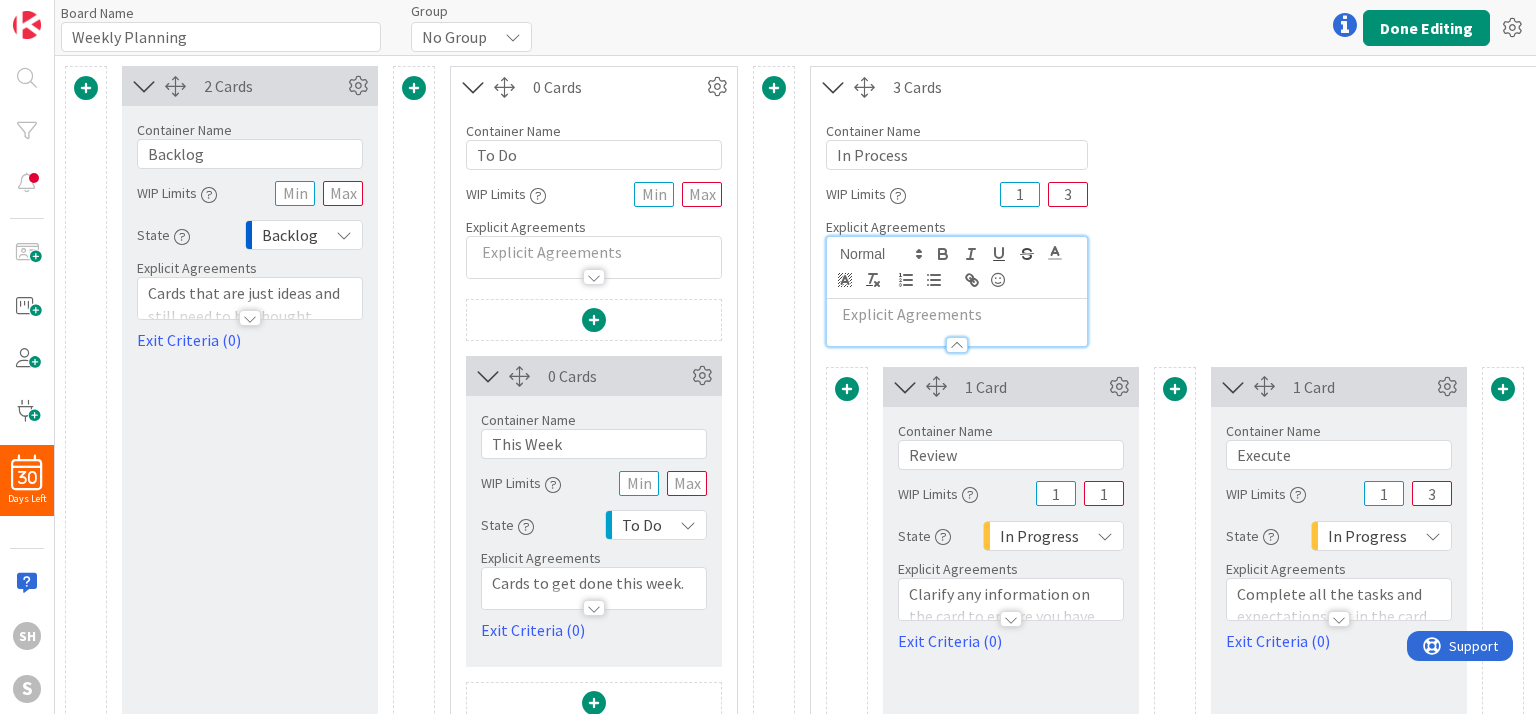 click at bounding box center (957, 345) 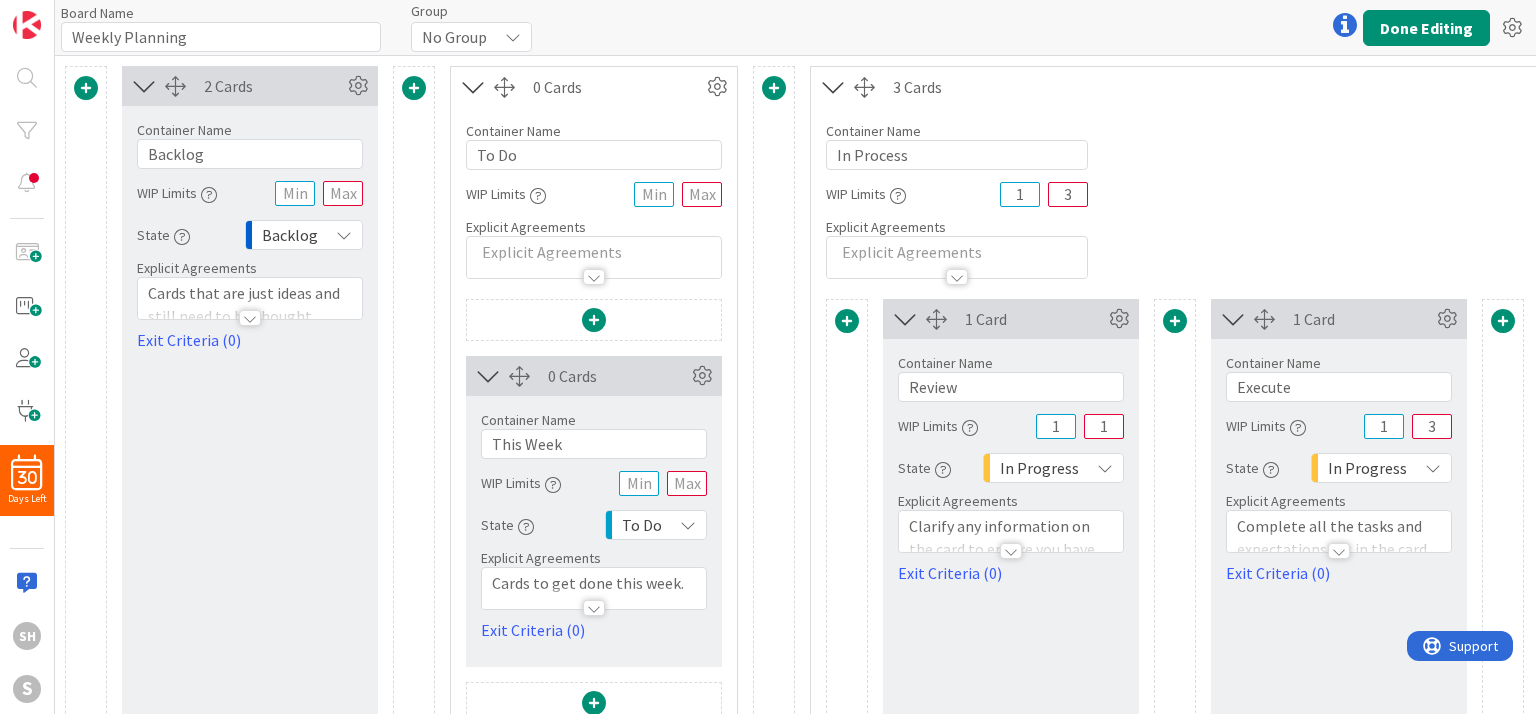 click at bounding box center [957, 277] 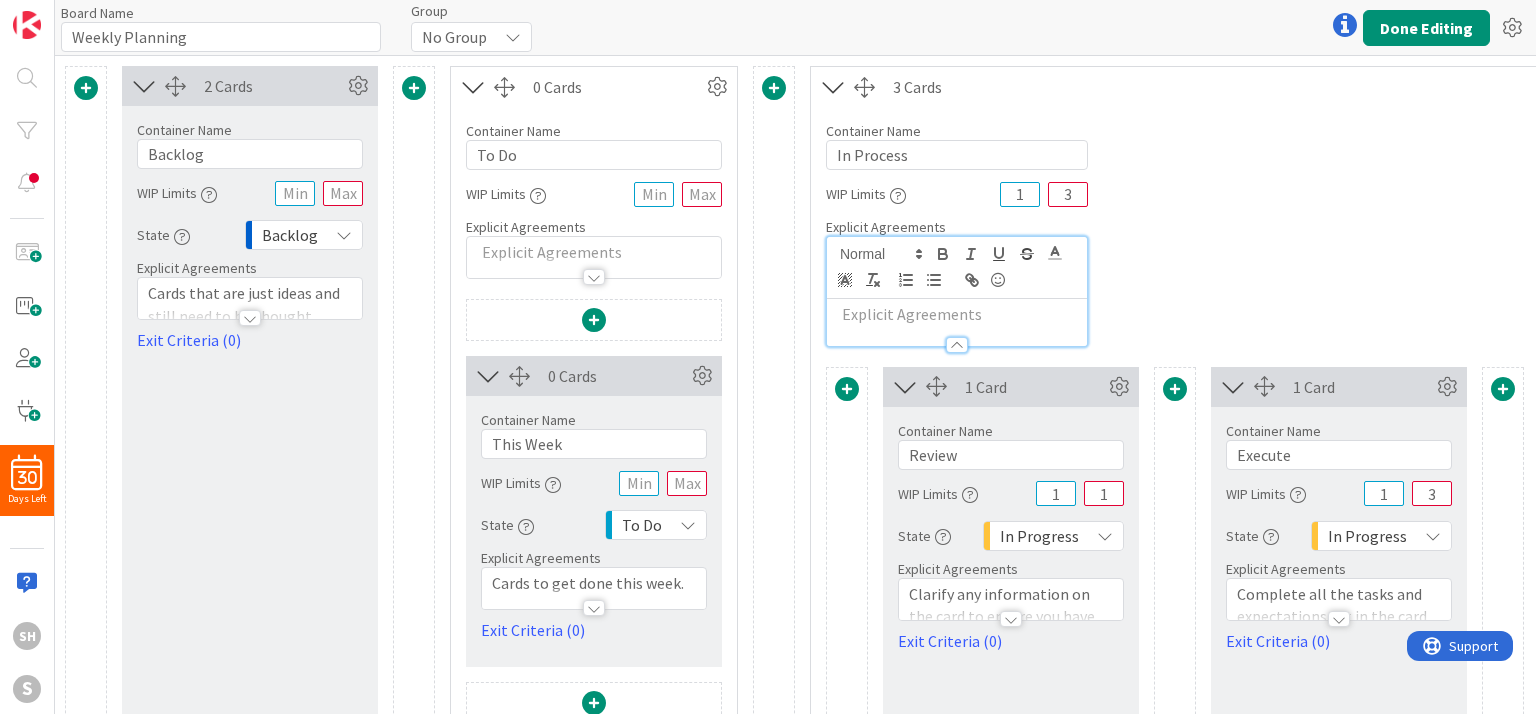 click at bounding box center [957, 314] 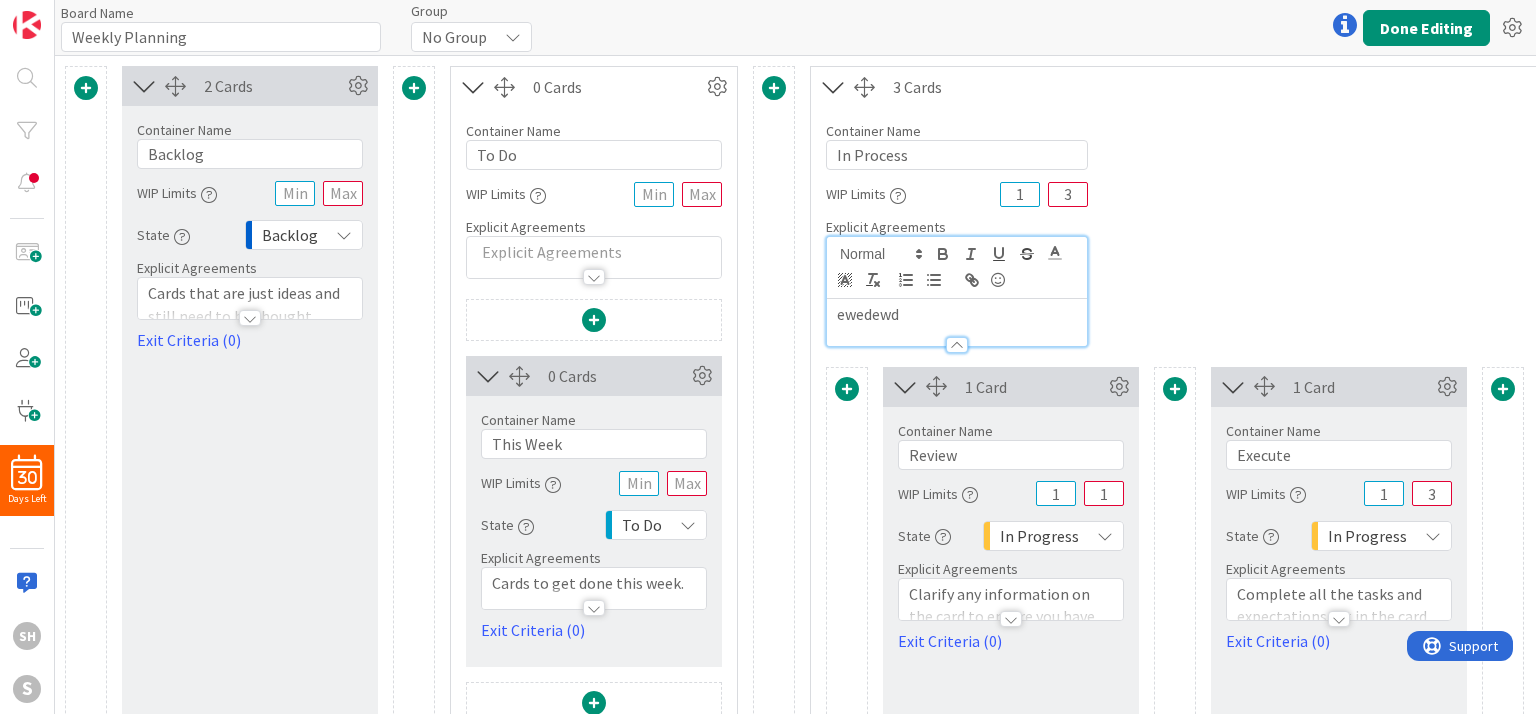 click on "Container Name 10 / 64 In Process WIP Limits WIP Limits Work In Progress (WIP) limits are an essential part of a Kanban board. Simply enter the Minimum and Maximum number of cards that should be in this column. Having WIP limits ensures the most efficient flow of work. Learn more... 1 3 Explicit Agreements ewedewd" at bounding box center [1339, 227] 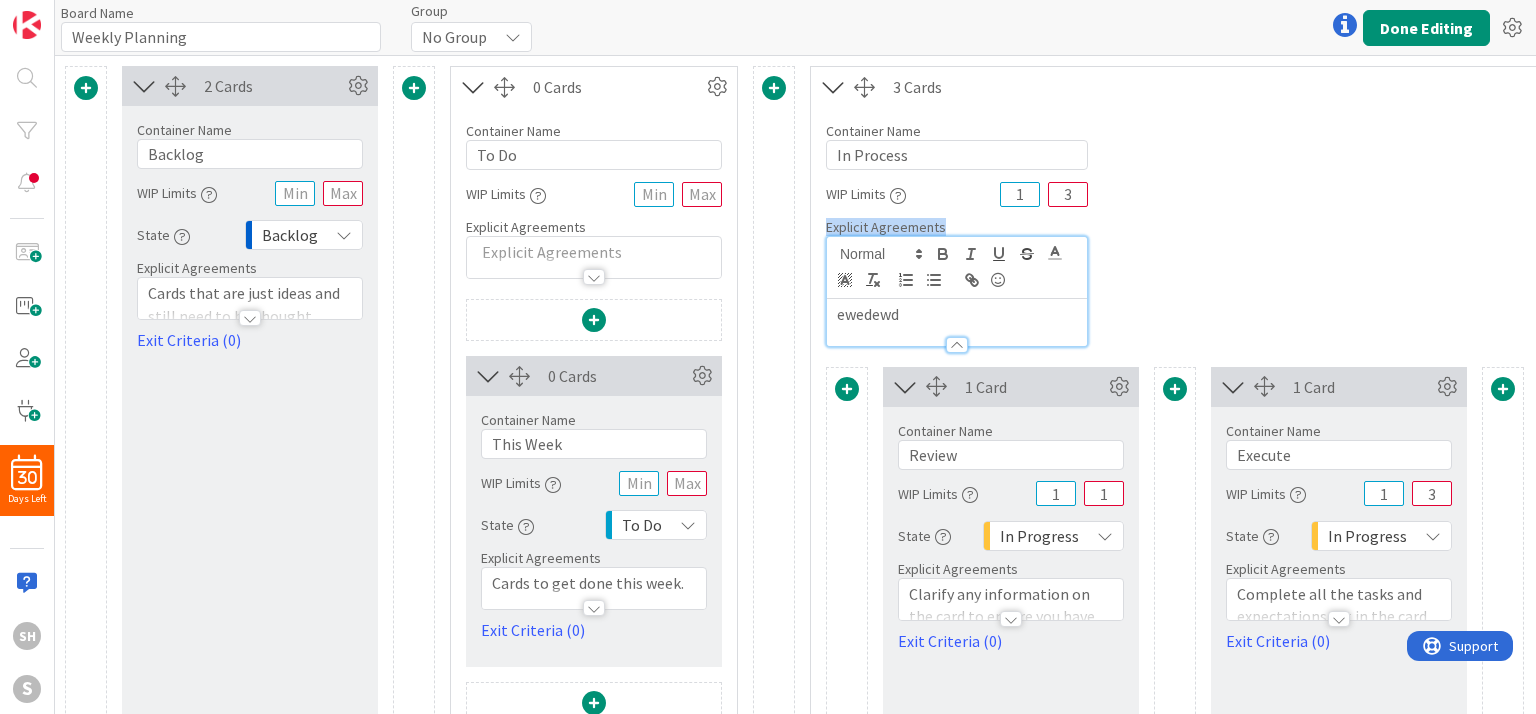 drag, startPoint x: 940, startPoint y: 227, endPoint x: 827, endPoint y: 231, distance: 113.07078 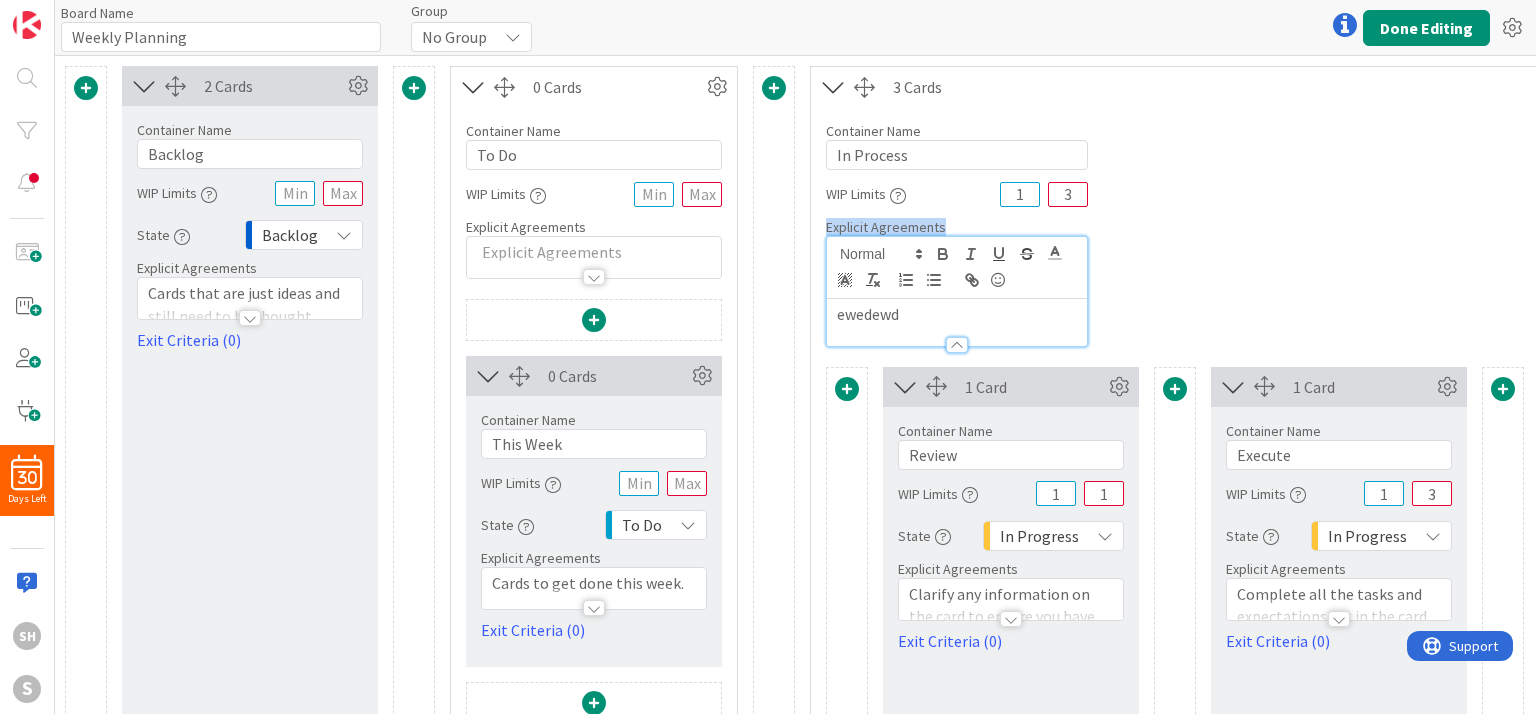 click on "Explicit Agreements" at bounding box center (957, 227) 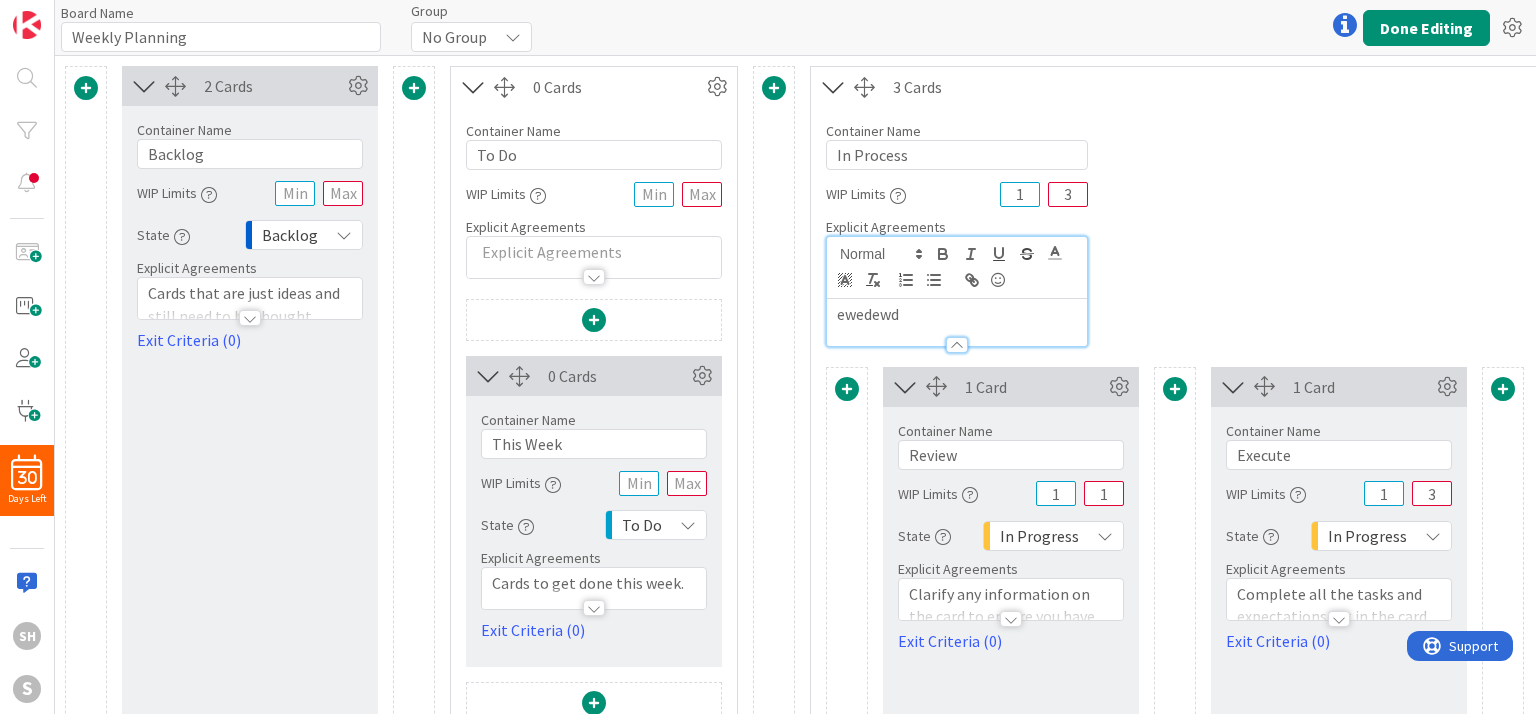 click on "Container Name 10 / 64 In Process WIP Limits WIP Limits Work In Progress (WIP) limits are an essential part of a Kanban board. Simply enter the Minimum and Maximum number of cards that should be in this column. Having WIP limits ensures the most efficient flow of work. Learn more... 1 3 Explicit Agreements ewedewd" at bounding box center [1339, 227] 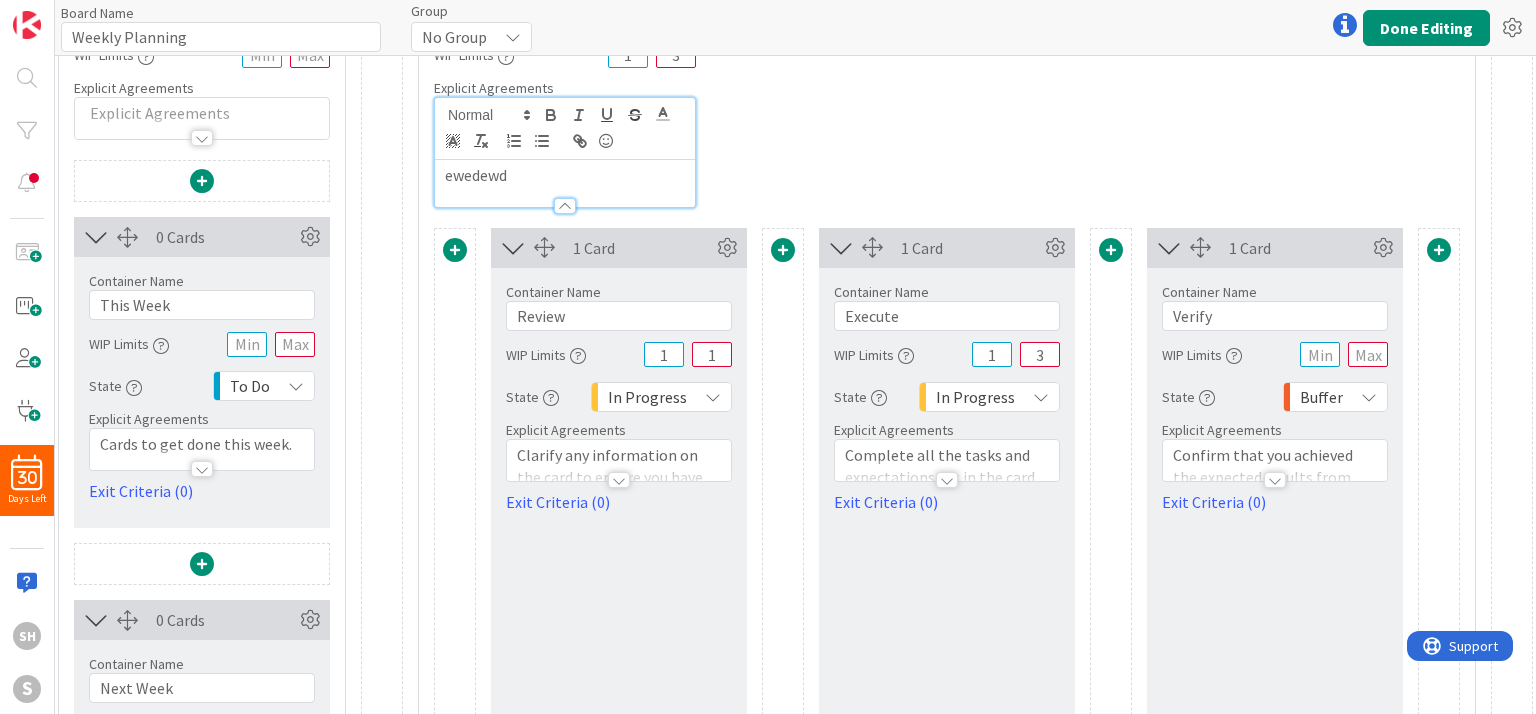 scroll, scrollTop: 0, scrollLeft: 392, axis: horizontal 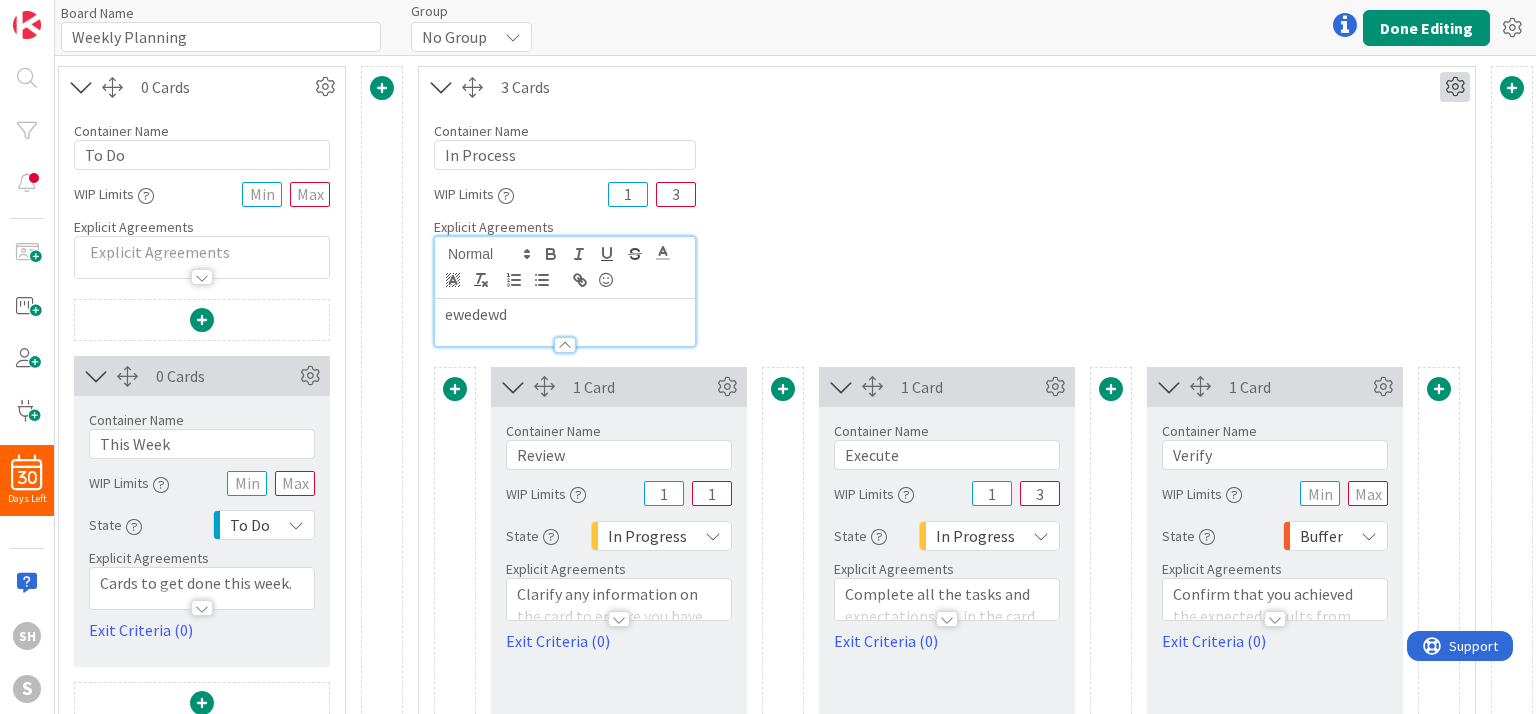 click at bounding box center (1455, 87) 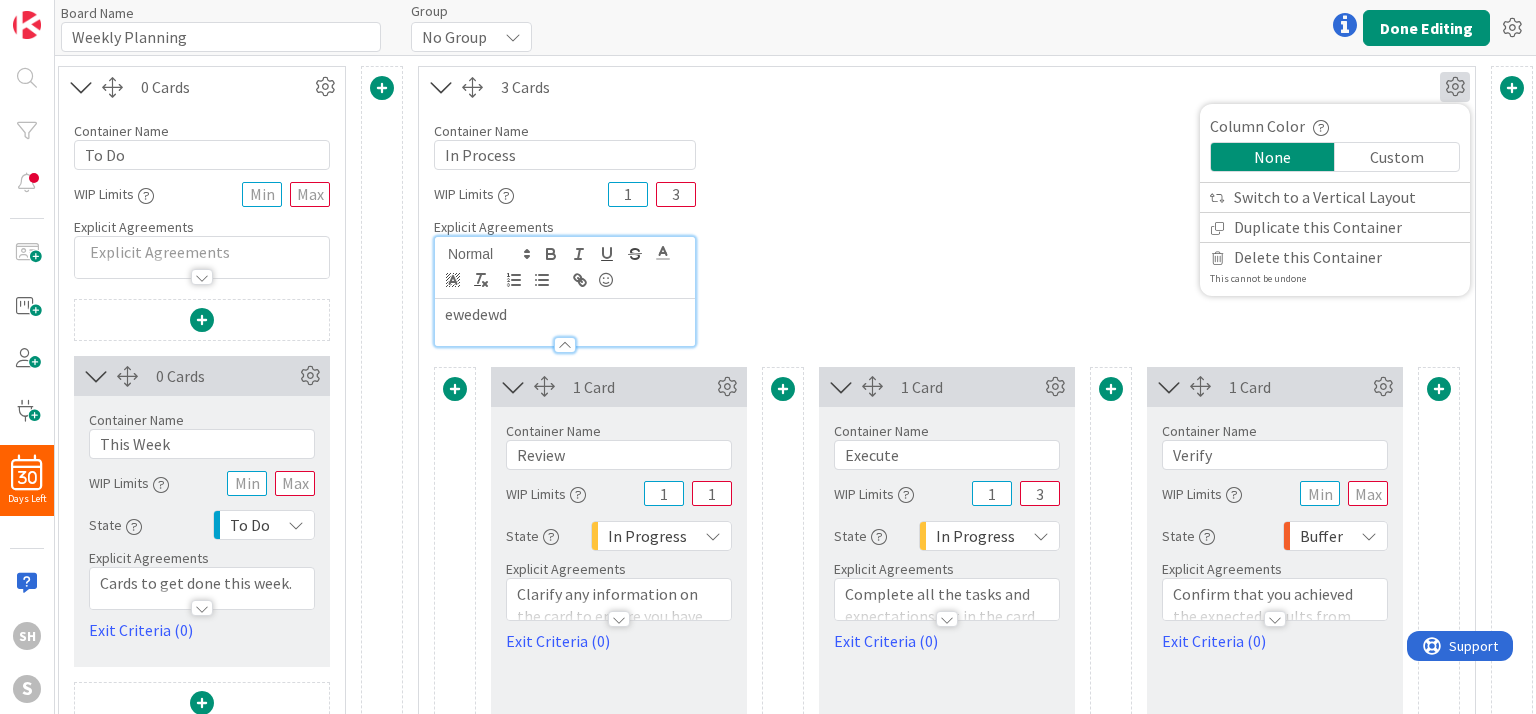 click on "Custom" at bounding box center [1397, 157] 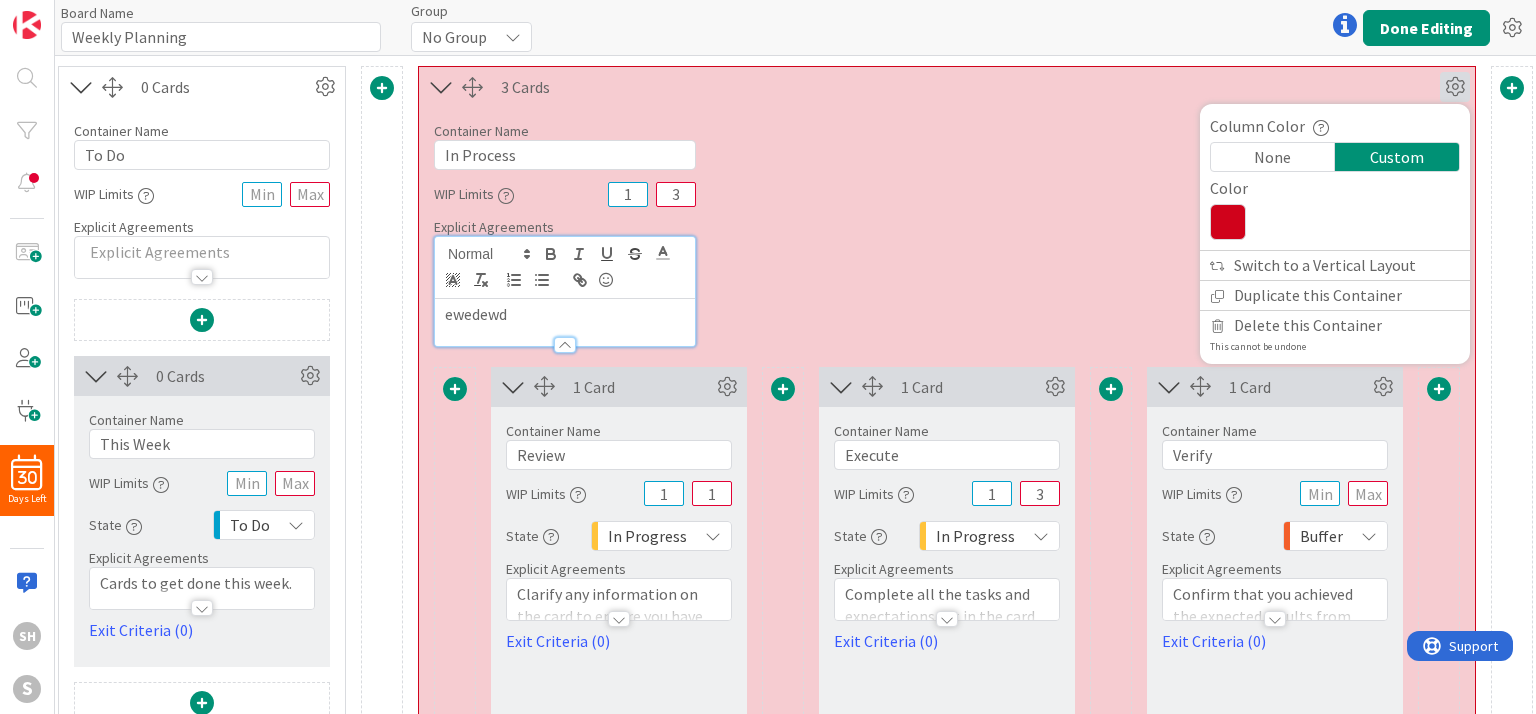 click at bounding box center [1228, 222] 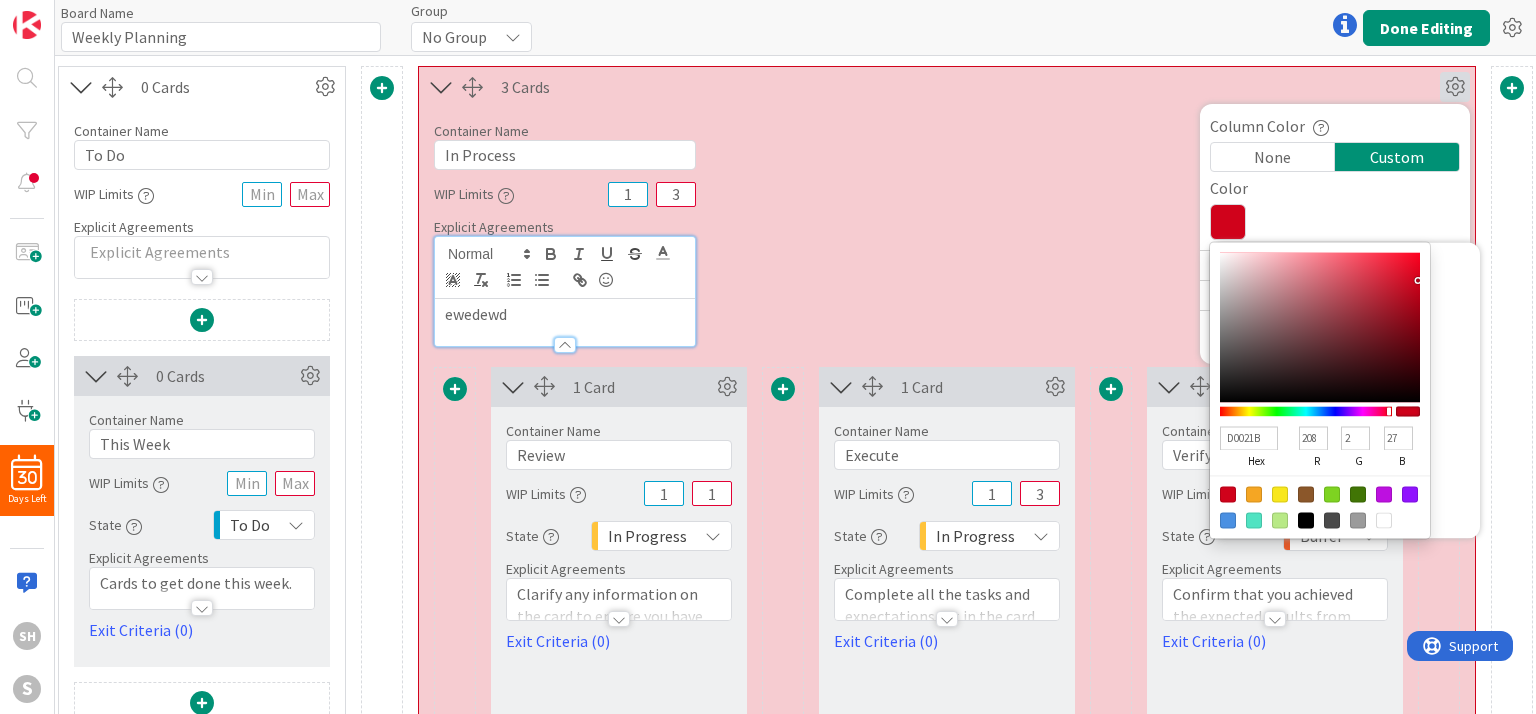 click on "Container Name 10 / 64 In Process WIP Limits WIP Limits Work In Progress (WIP) limits are an essential part of a Kanban board. Simply enter the Minimum and Maximum number of cards that should be in this column. Having WIP limits ensures the most efficient flow of work. Learn more... 1 3 Explicit Agreements ewedewd" at bounding box center [947, 227] 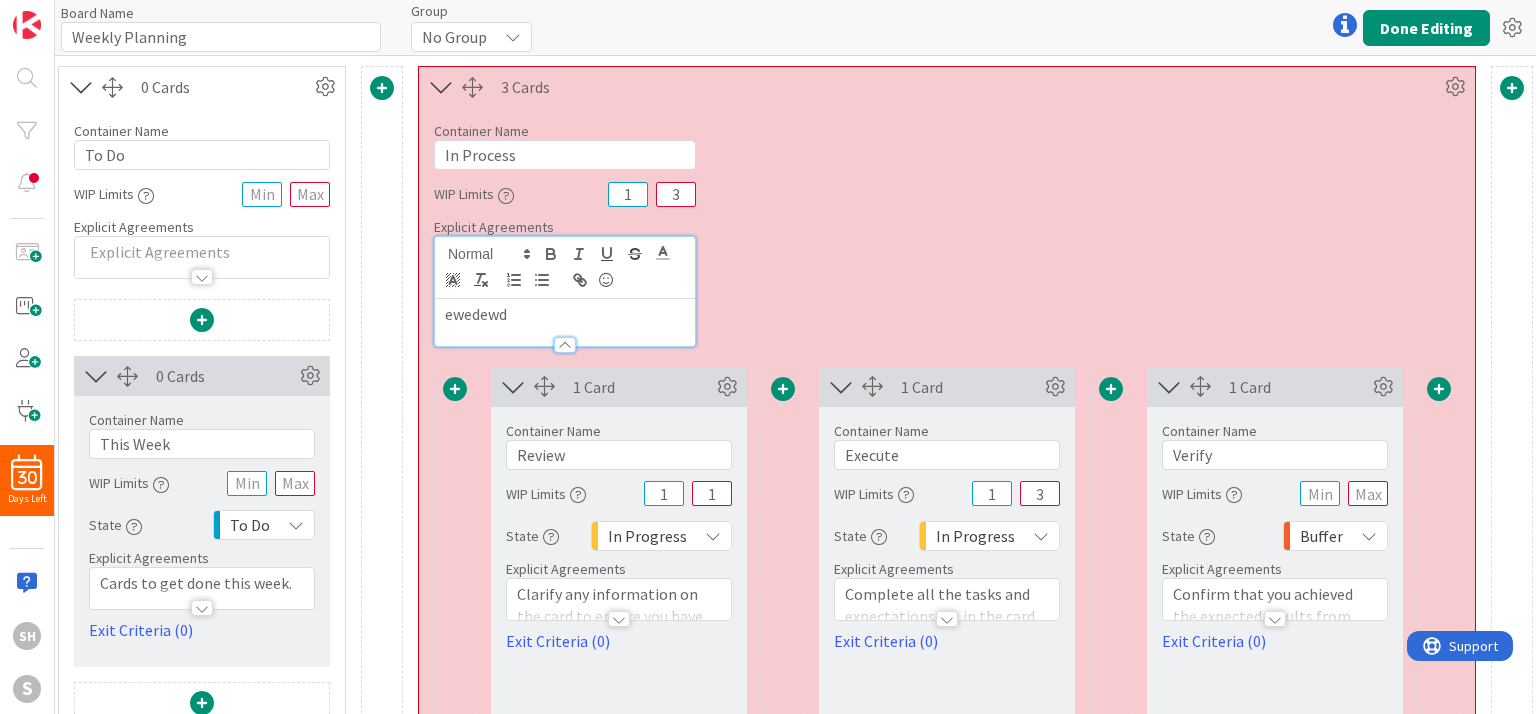 drag, startPoint x: 1460, startPoint y: 78, endPoint x: 1456, endPoint y: 103, distance: 25.317978 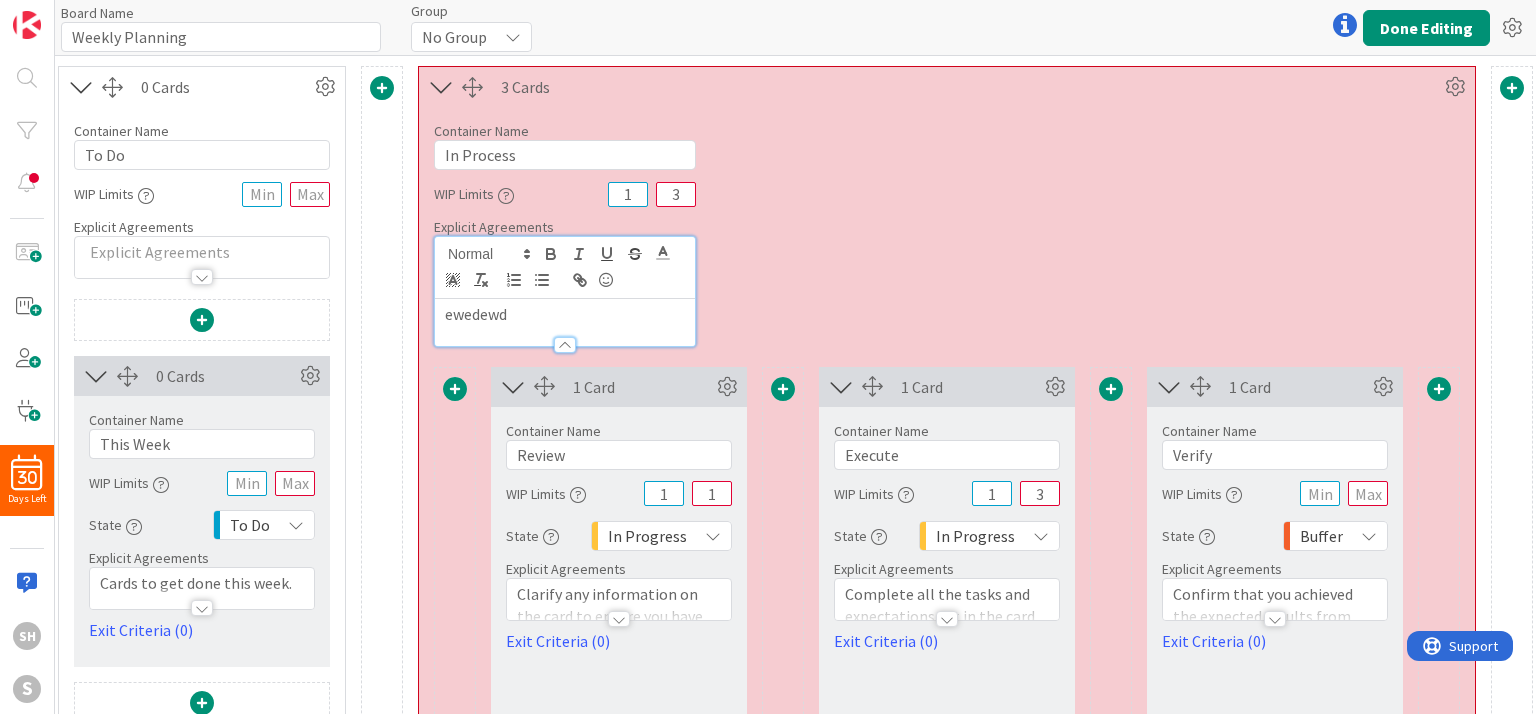 click at bounding box center (1455, 87) 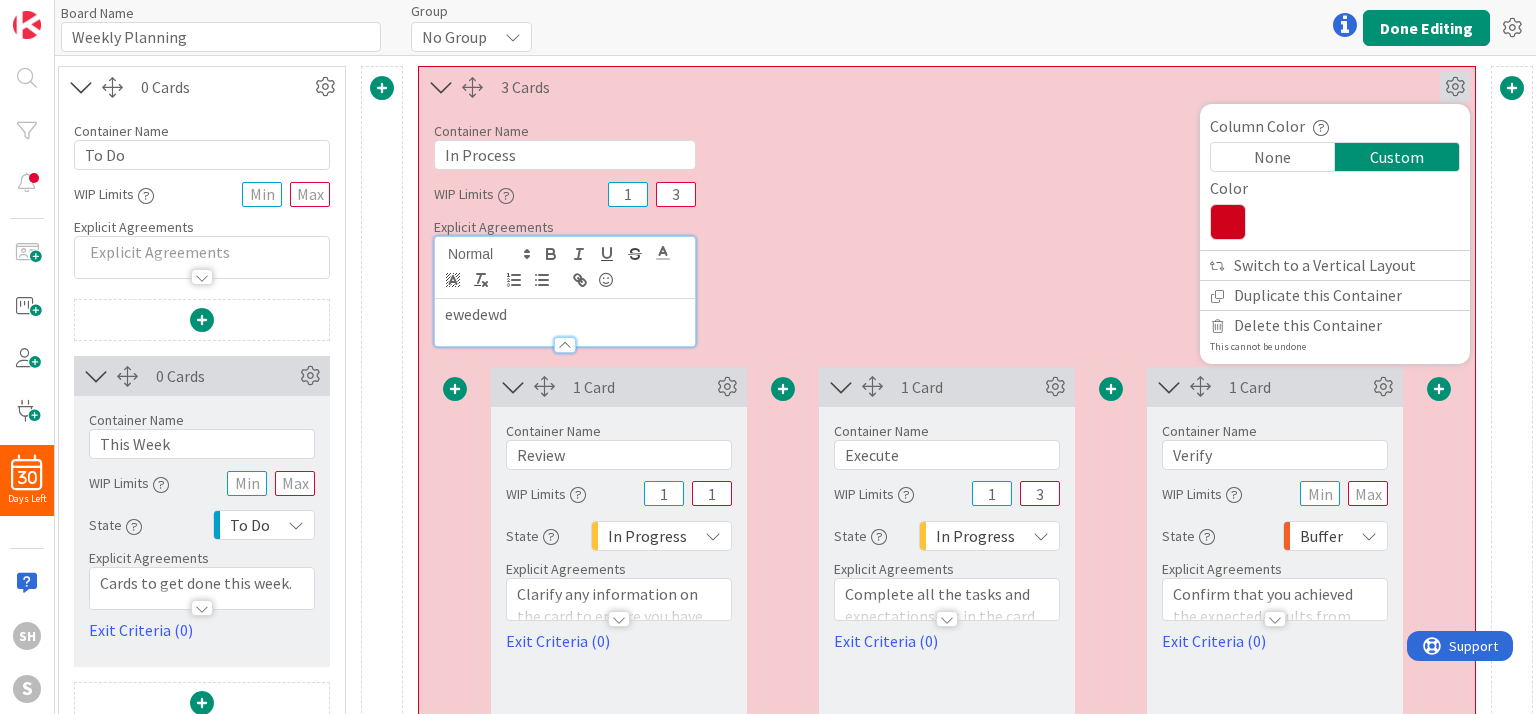 click on "None" at bounding box center (1273, 157) 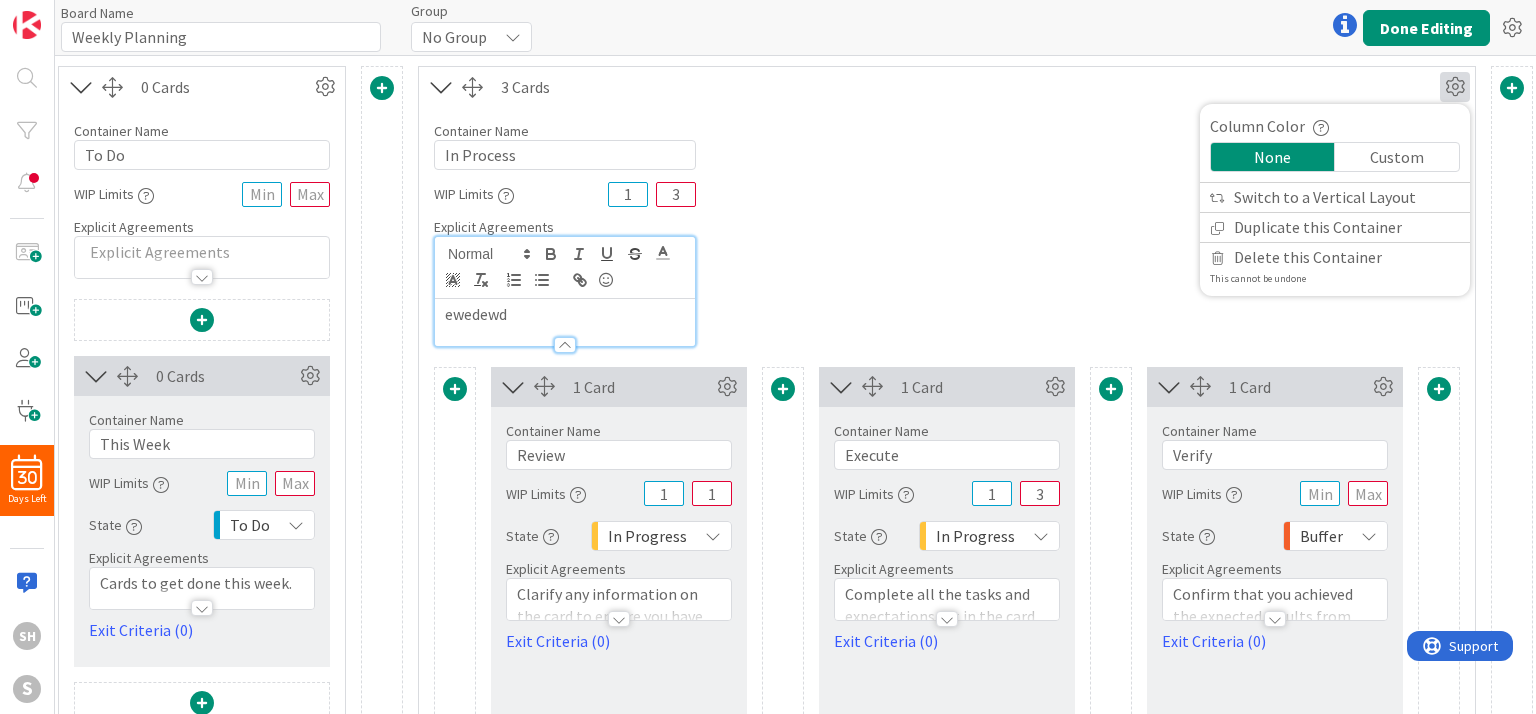 click on "Custom" at bounding box center (1397, 157) 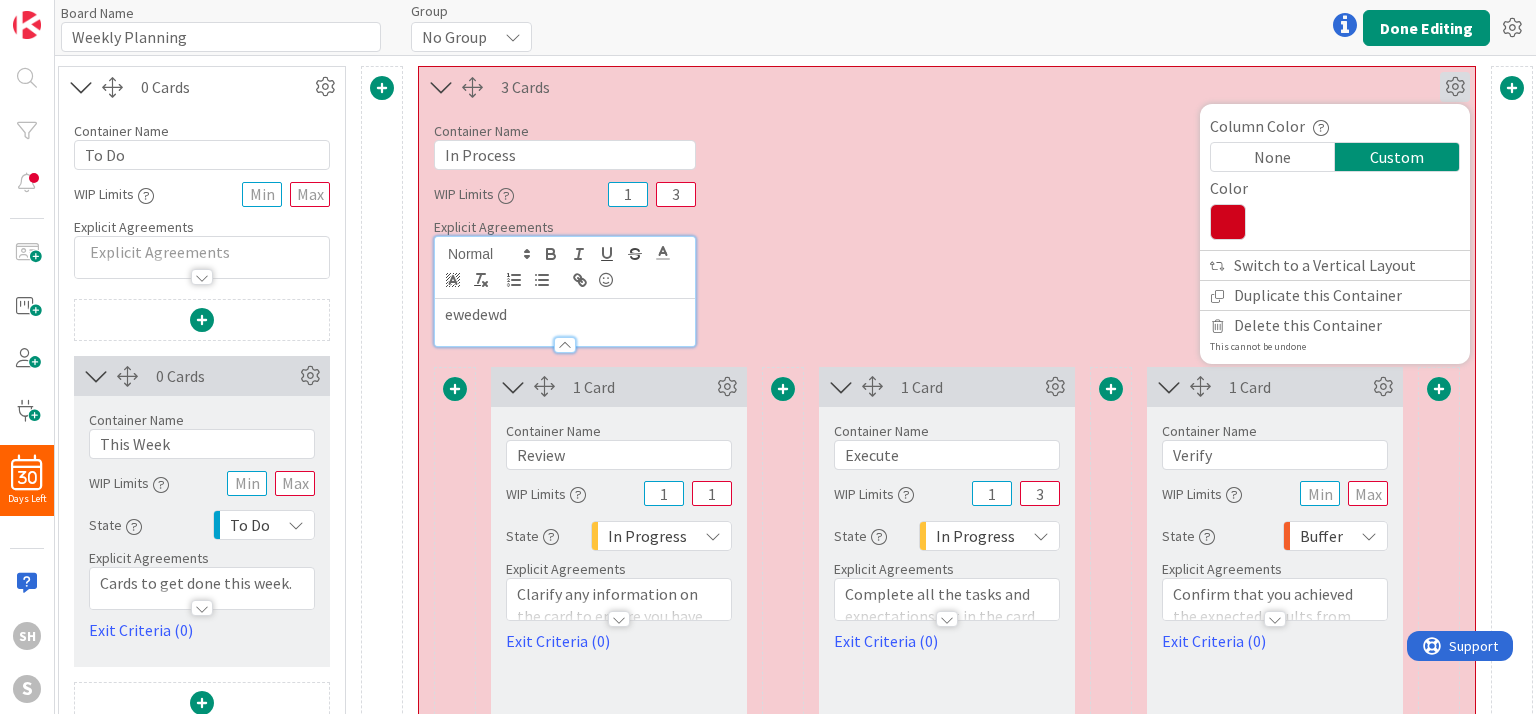 click at bounding box center [1228, 222] 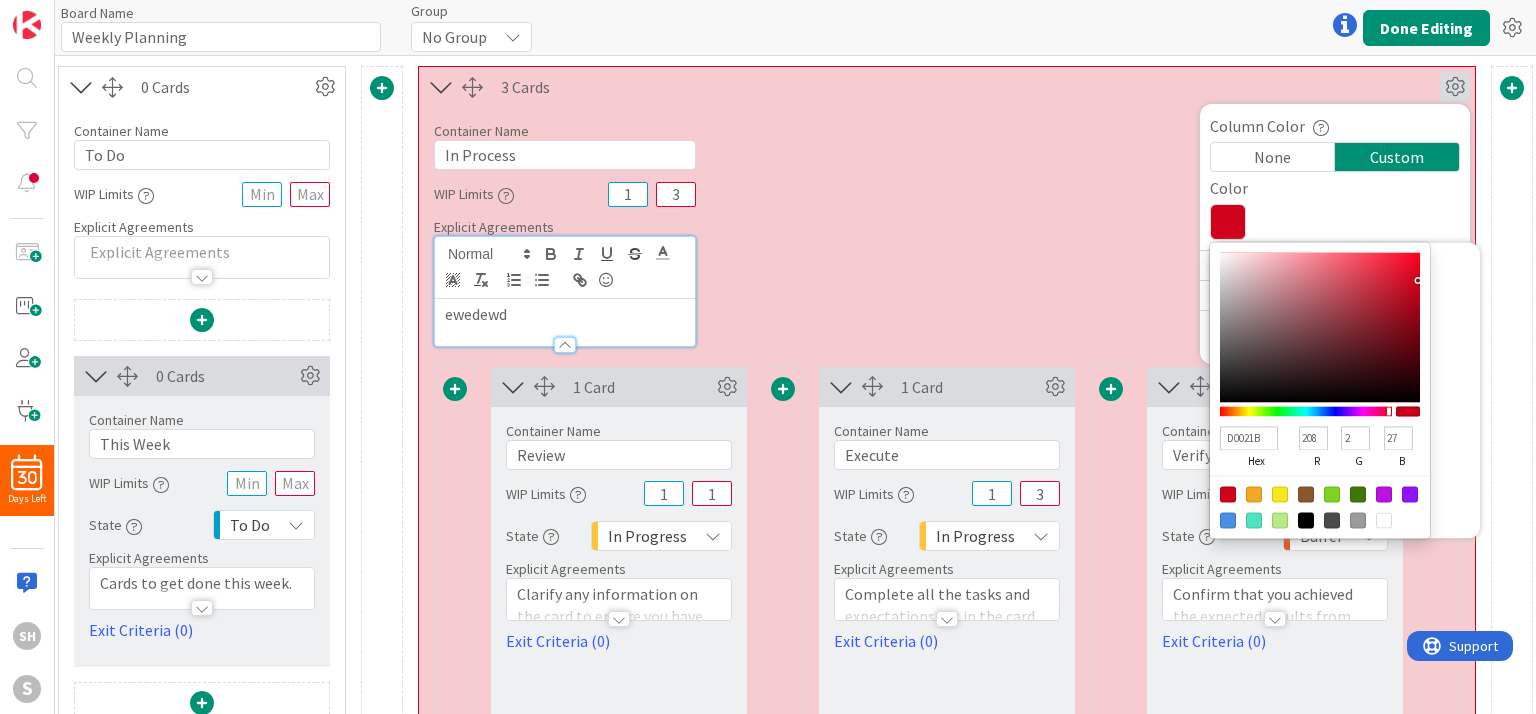click at bounding box center [1384, 494] 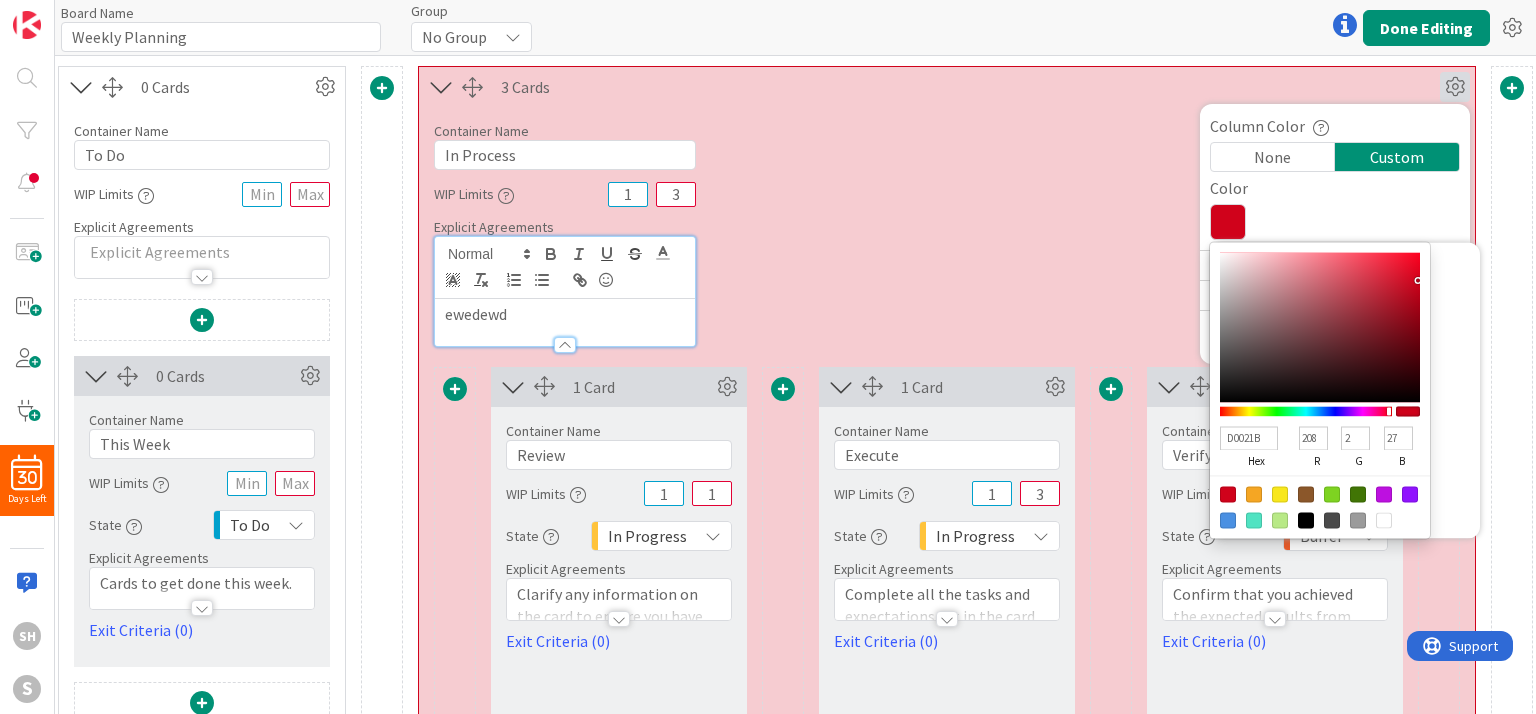 type on "BD10E0" 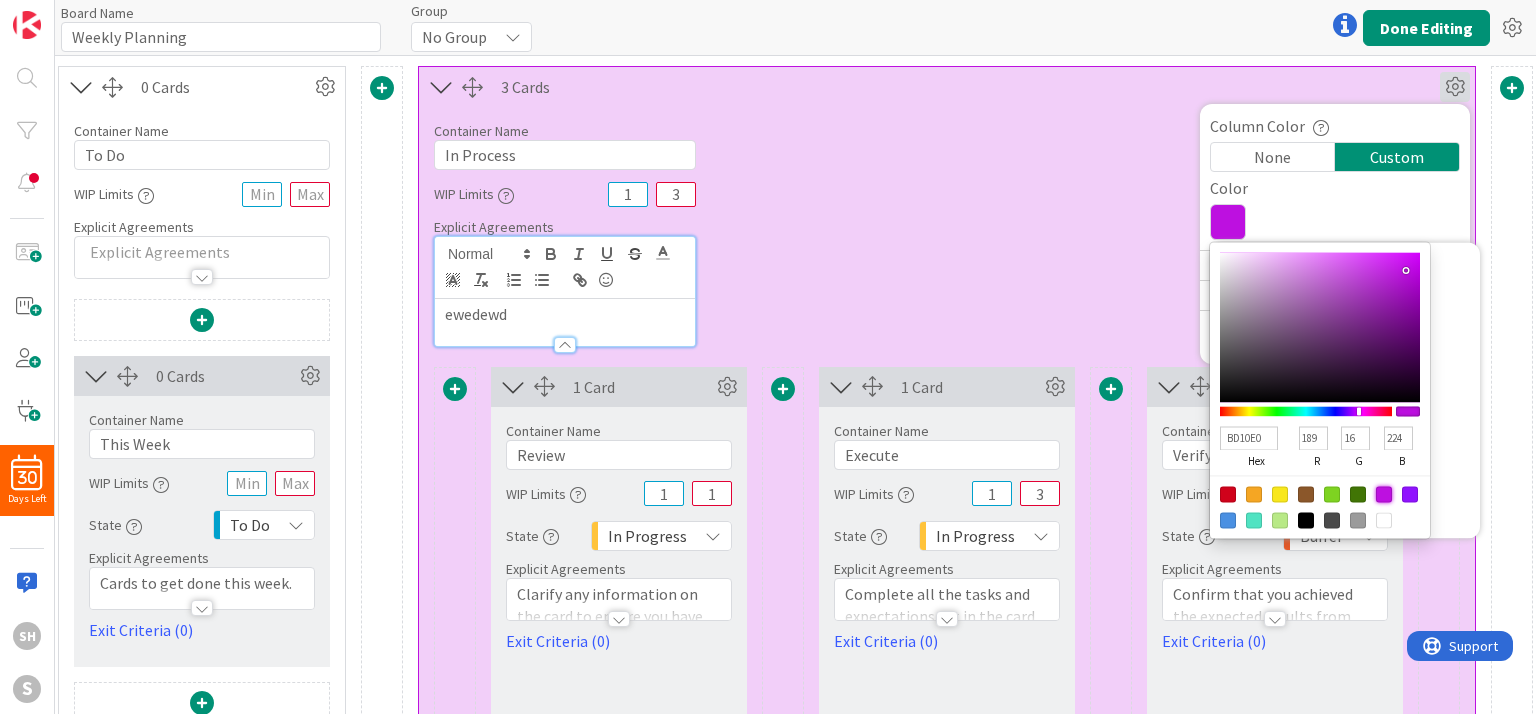 click at bounding box center (1254, 494) 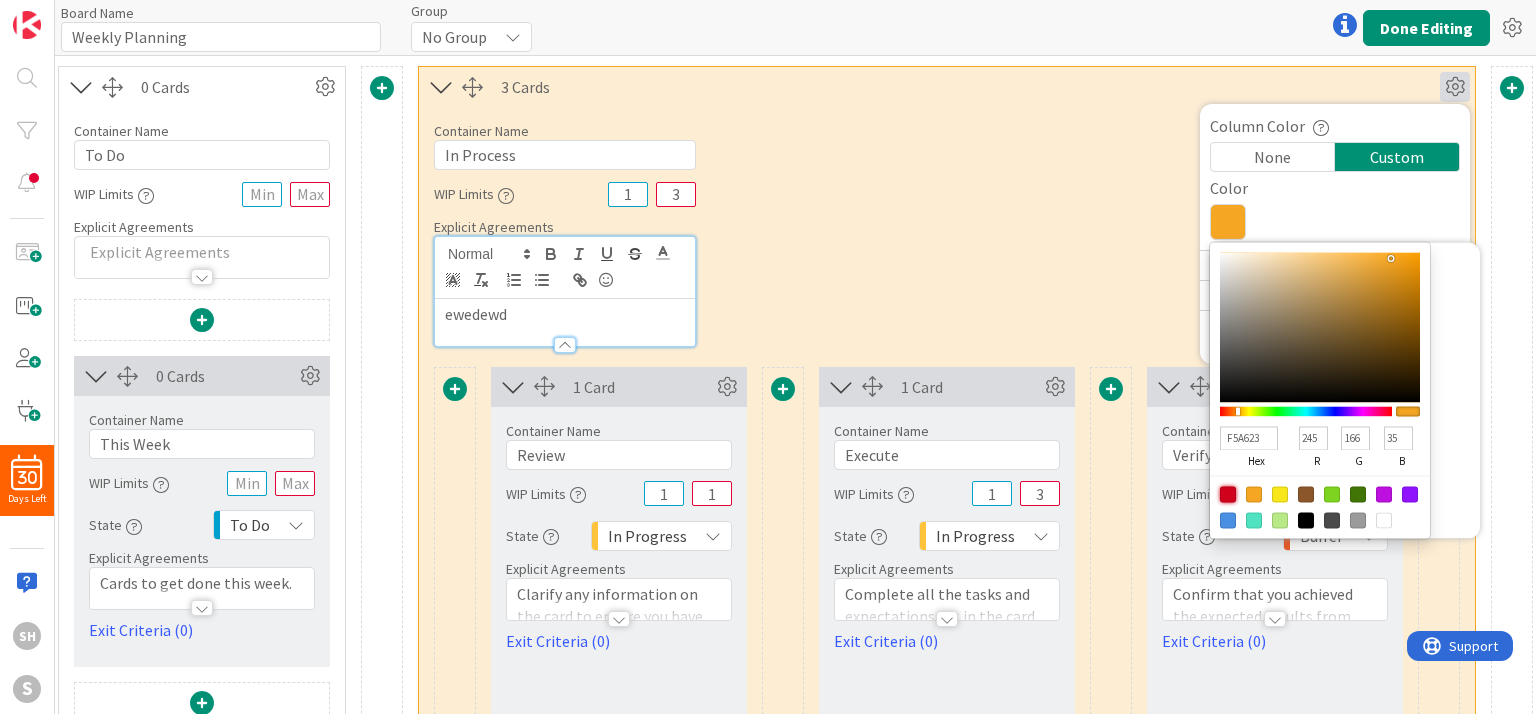 click at bounding box center (1228, 494) 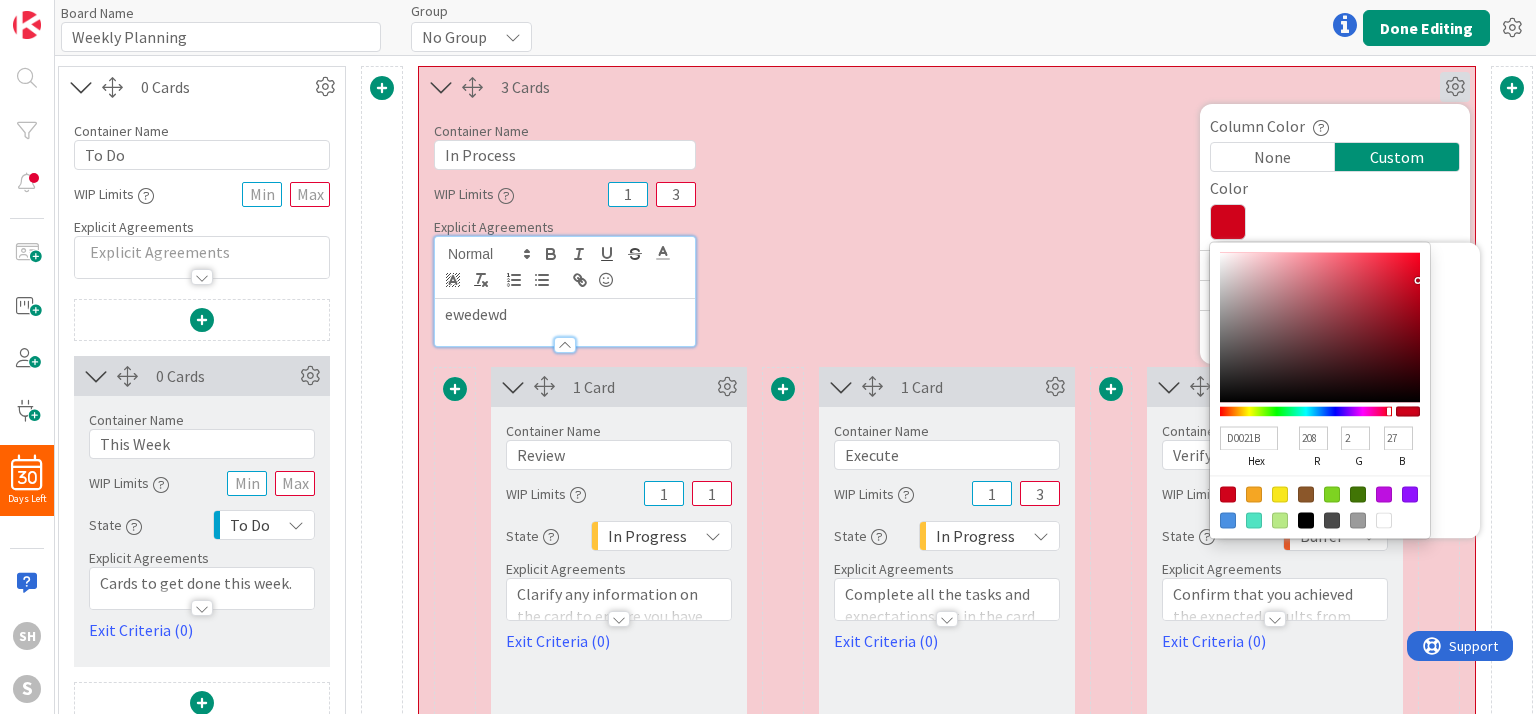 click on "Container Name 10 / 64 In Process WIP Limits WIP Limits Work In Progress (WIP) limits are an essential part of a Kanban board. Simply enter the Minimum and Maximum number of cards that should be in this column. Having WIP limits ensures the most efficient flow of work. Learn more... 1 3 Explicit Agreements ewedewd" at bounding box center (947, 227) 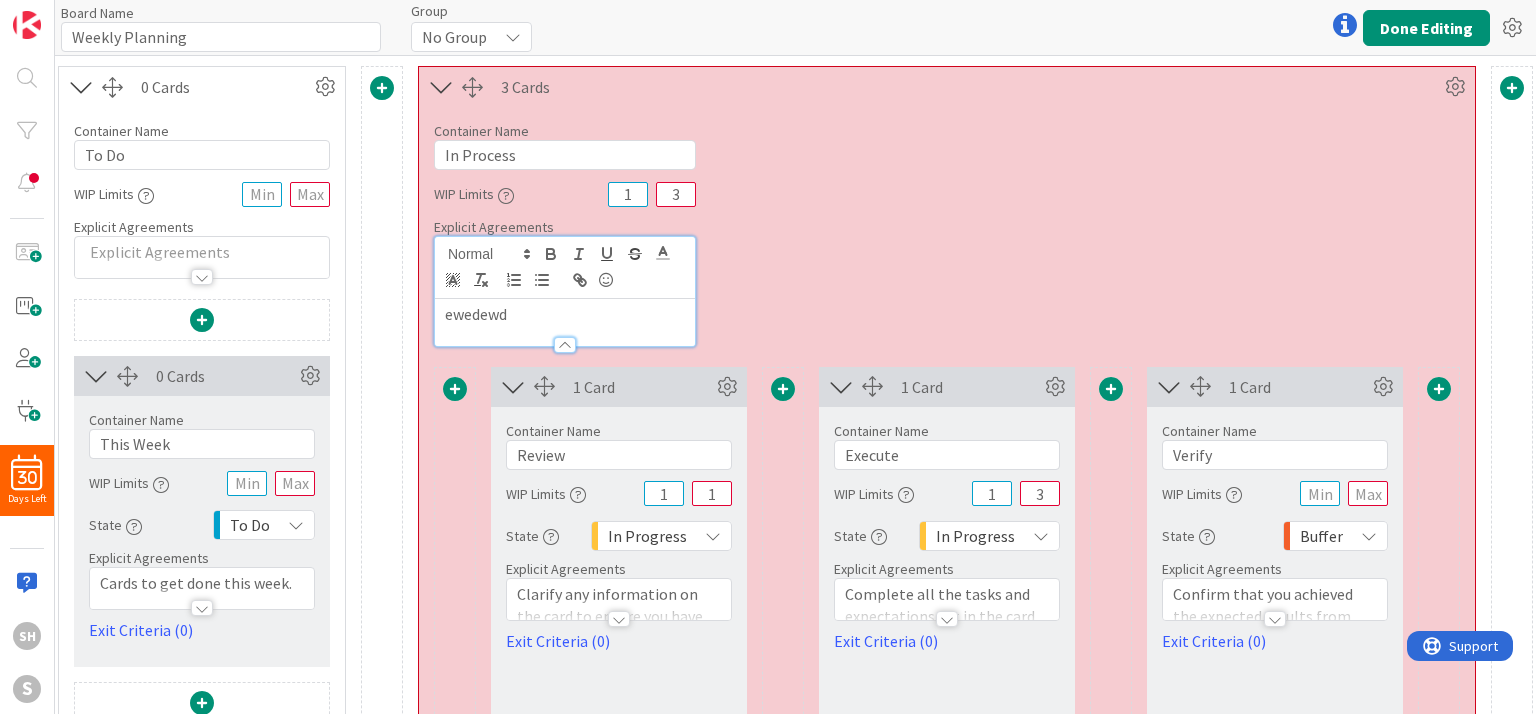 drag, startPoint x: 1448, startPoint y: 82, endPoint x: 1435, endPoint y: 95, distance: 18.384777 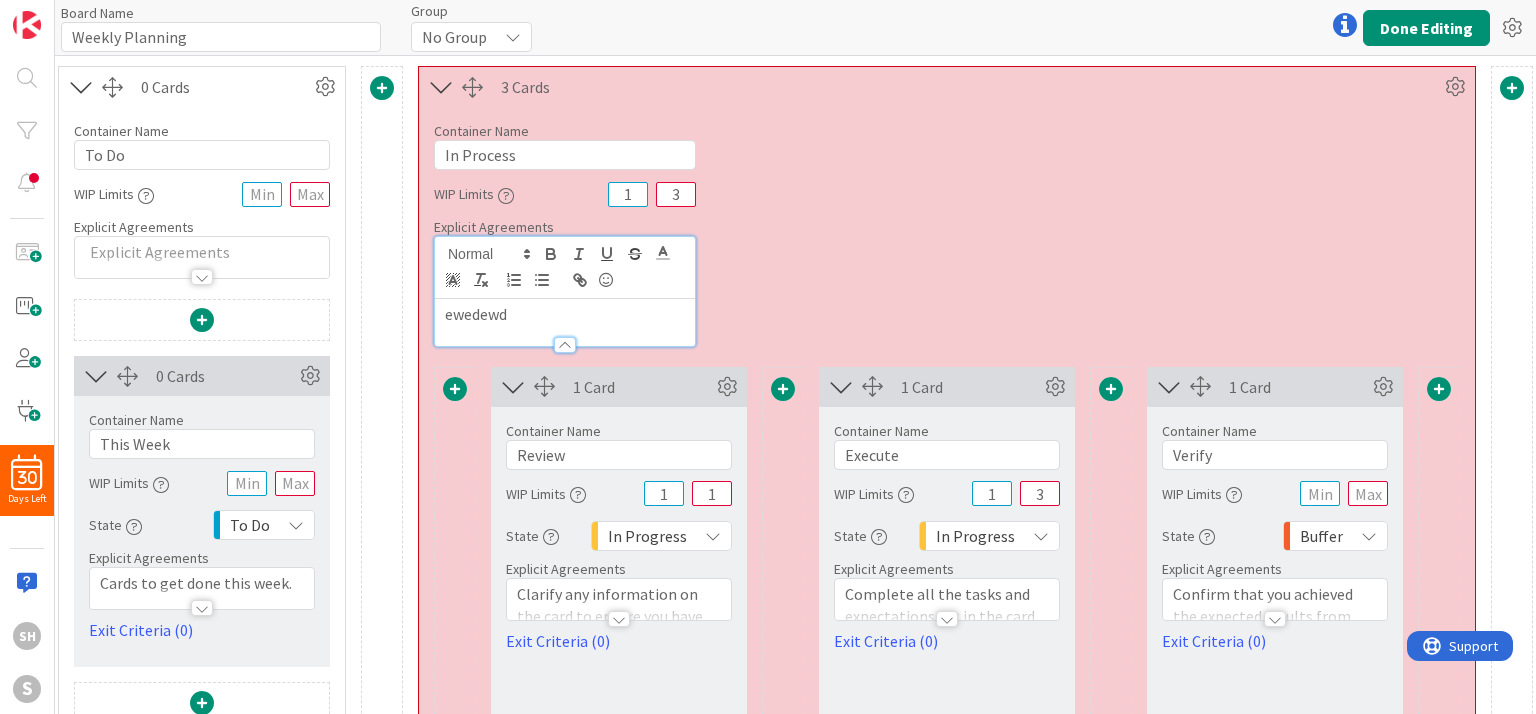 click at bounding box center (1455, 87) 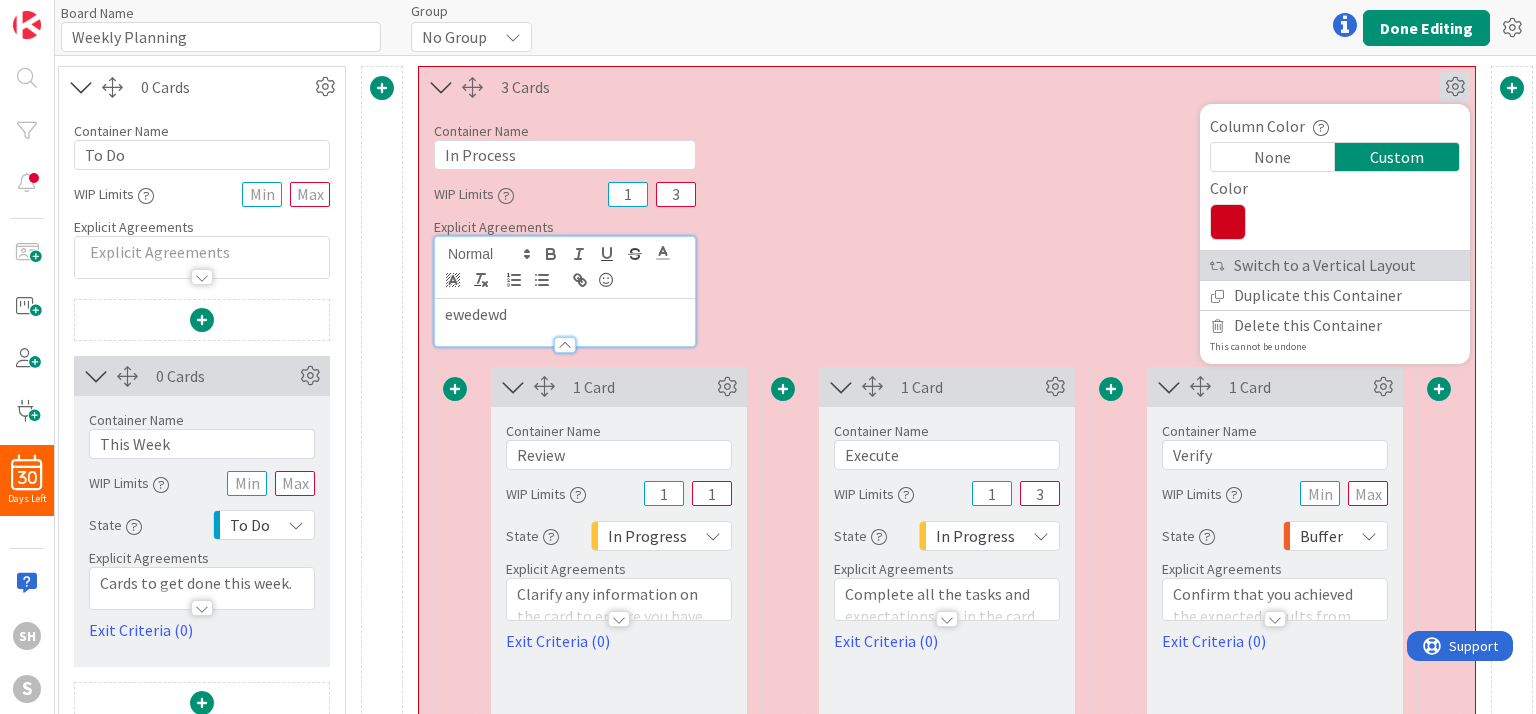 click on "Switch to a Vertical Layout" at bounding box center [1335, 265] 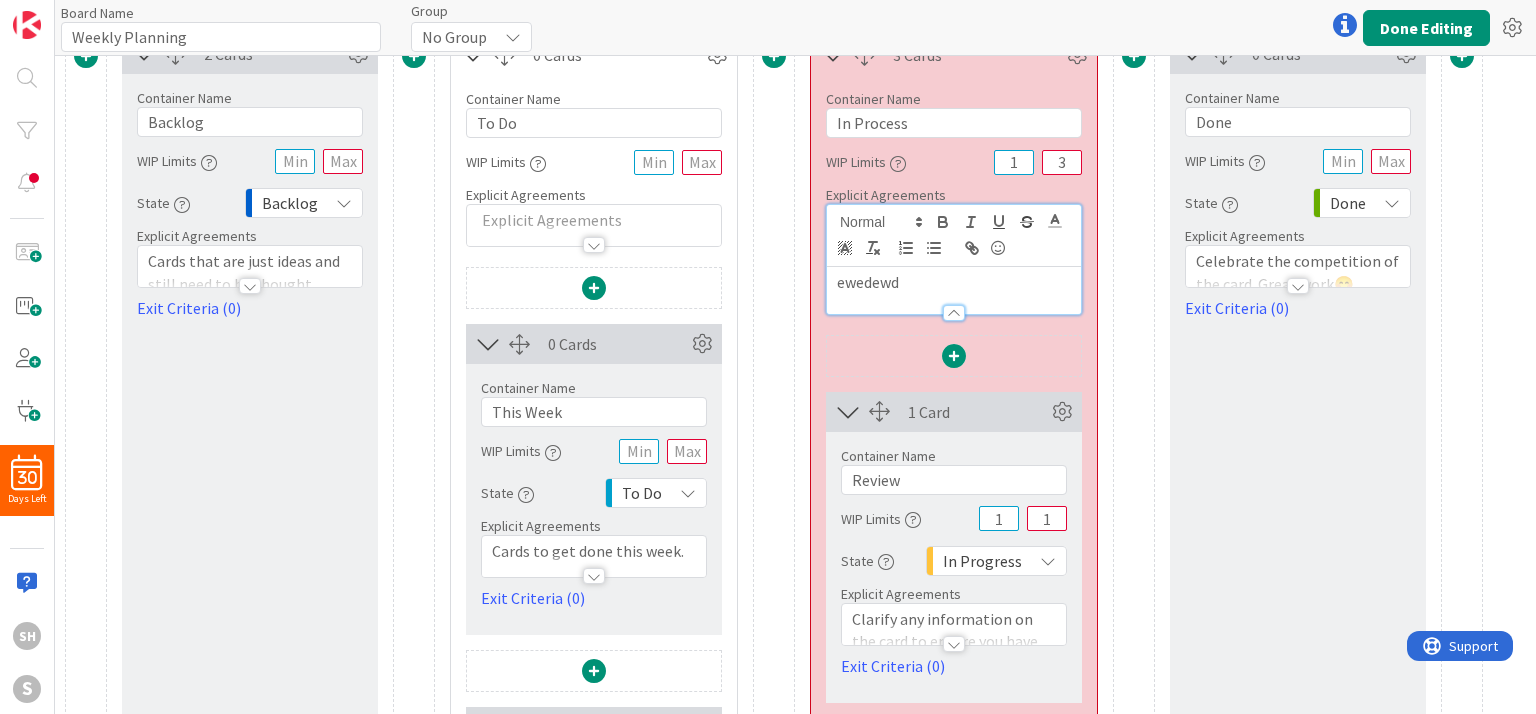 scroll, scrollTop: 0, scrollLeft: 0, axis: both 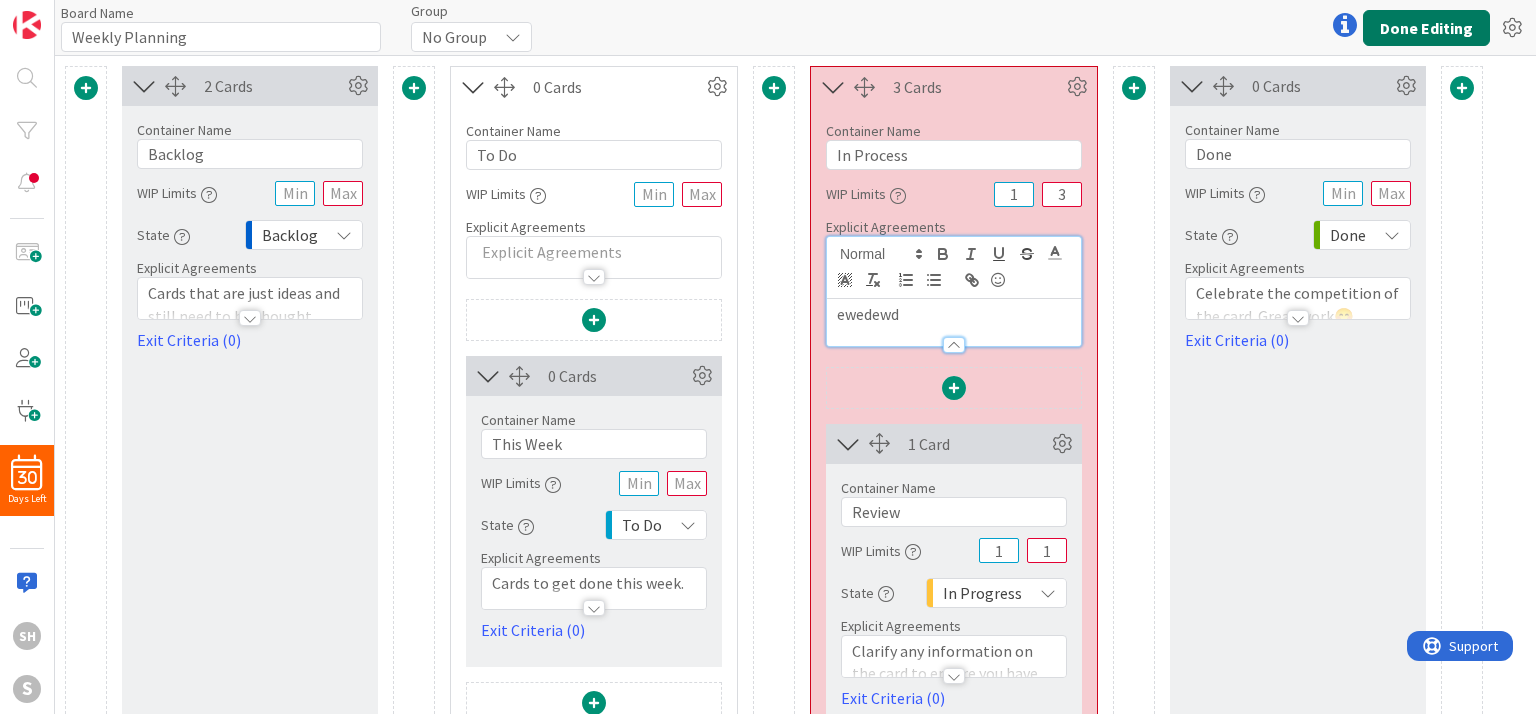 click on "Done Editing" at bounding box center (1426, 28) 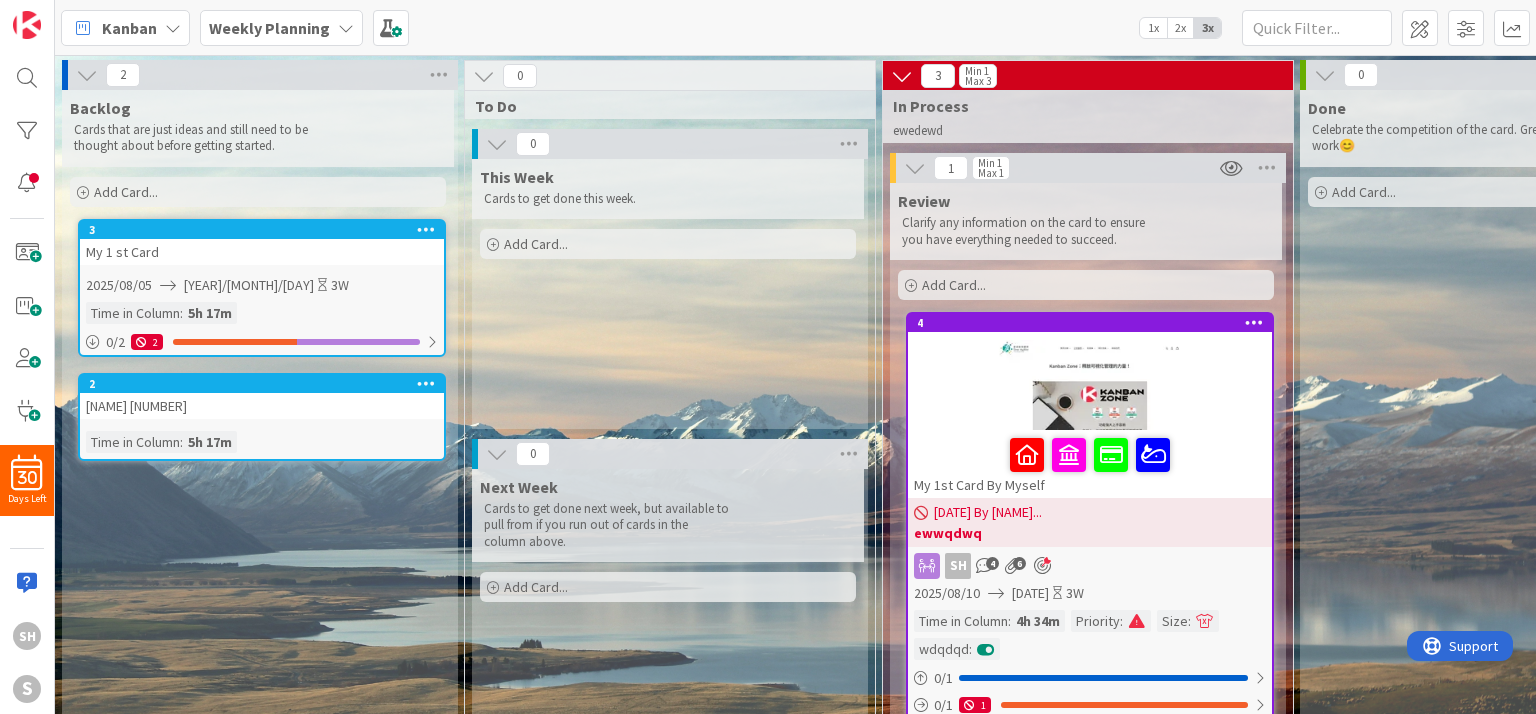 scroll, scrollTop: 0, scrollLeft: 0, axis: both 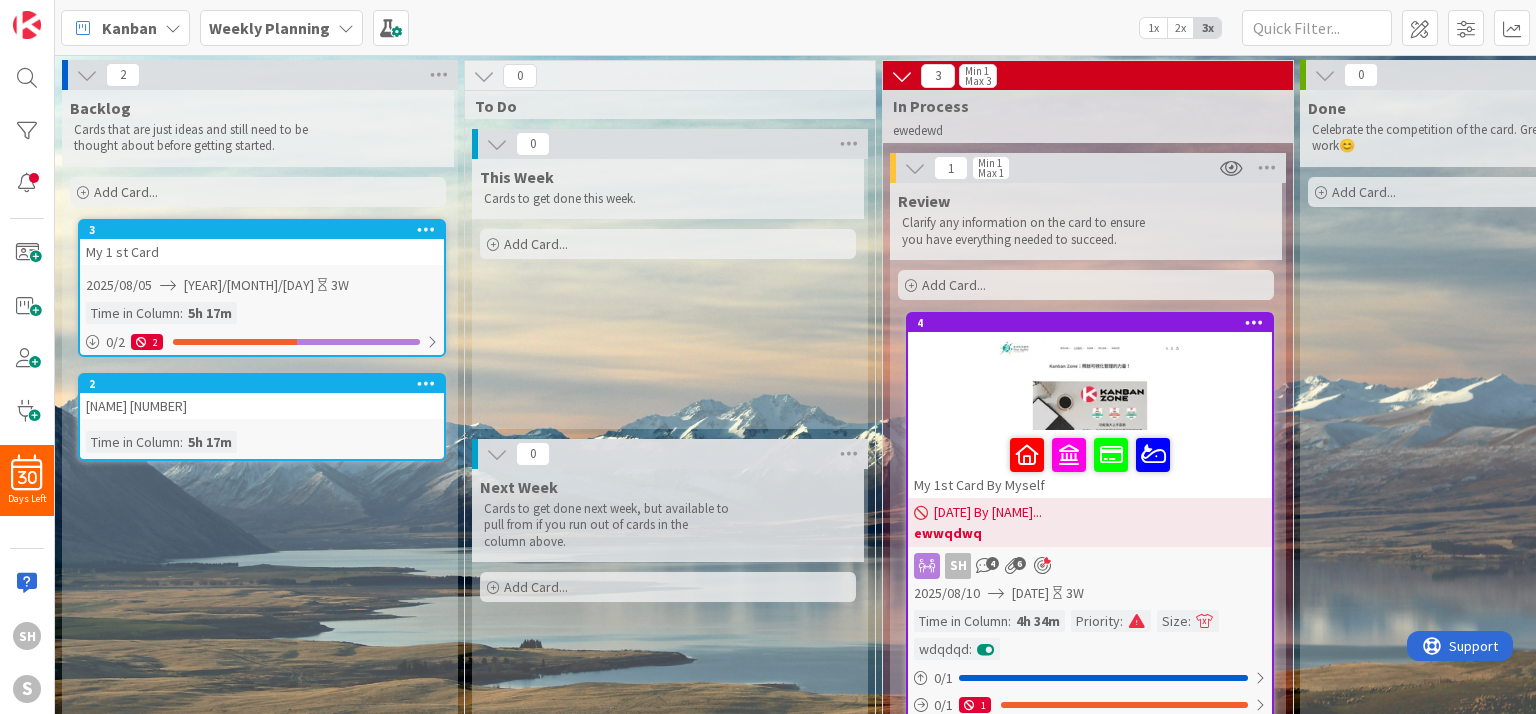 click at bounding box center (902, 76) 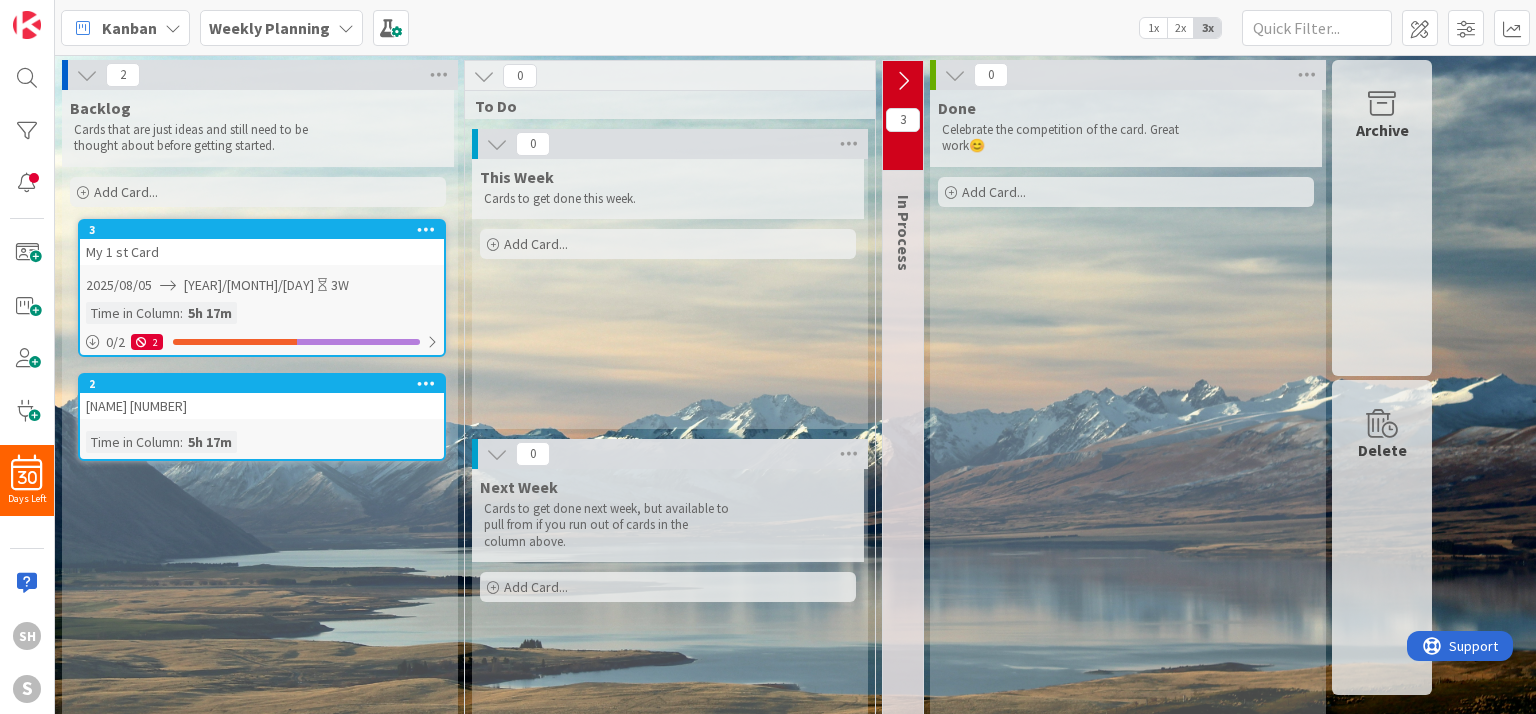 click at bounding box center [903, 81] 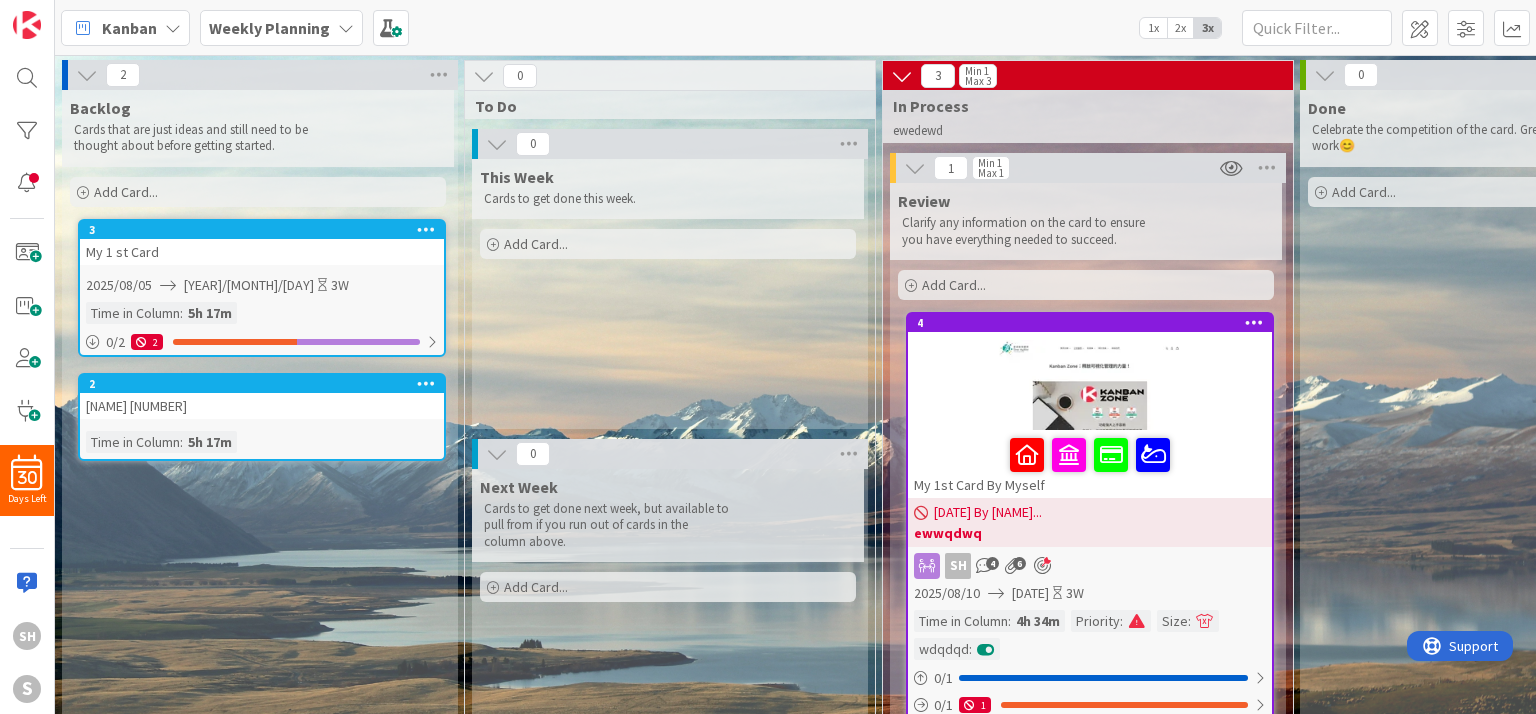click on "In Process" at bounding box center [1080, 106] 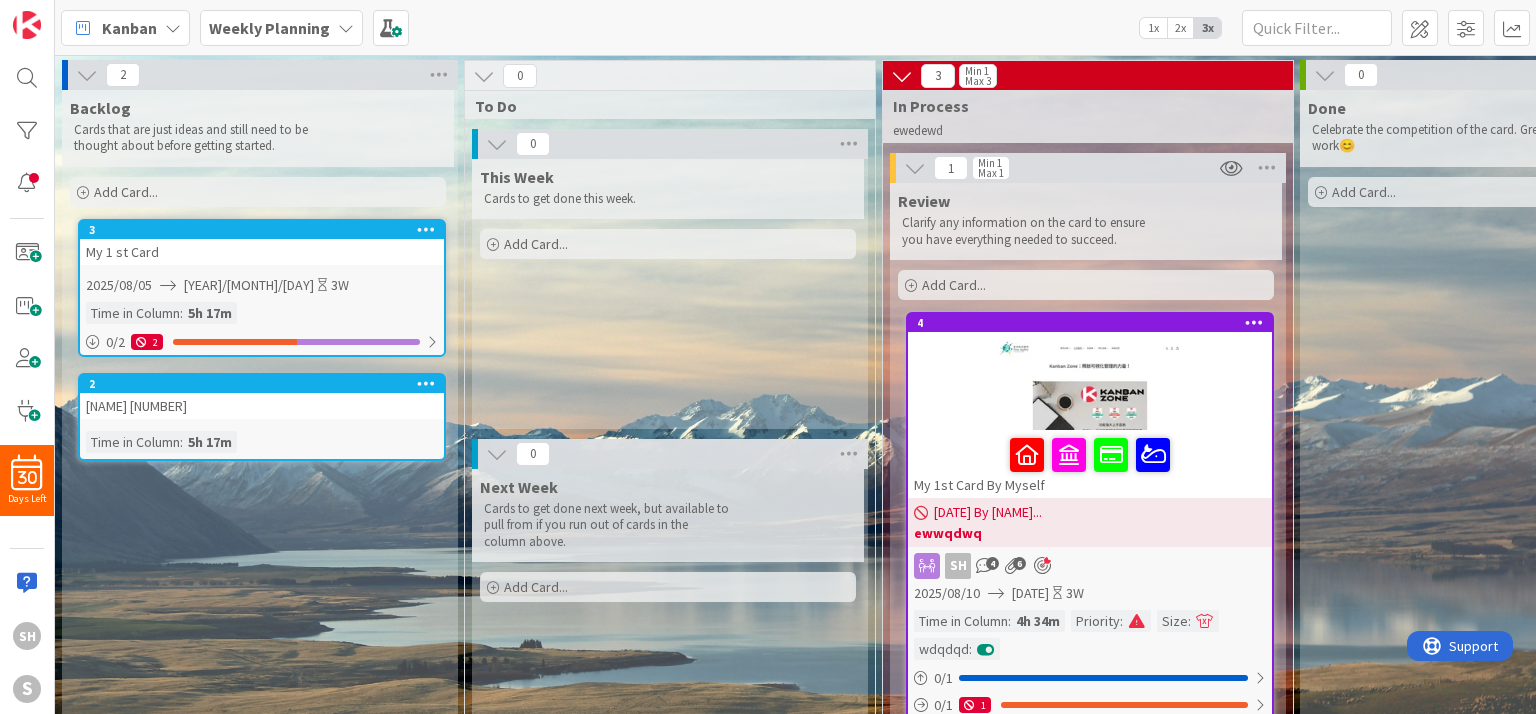 click on "3 Min 1 Max 3" at bounding box center [1088, 76] 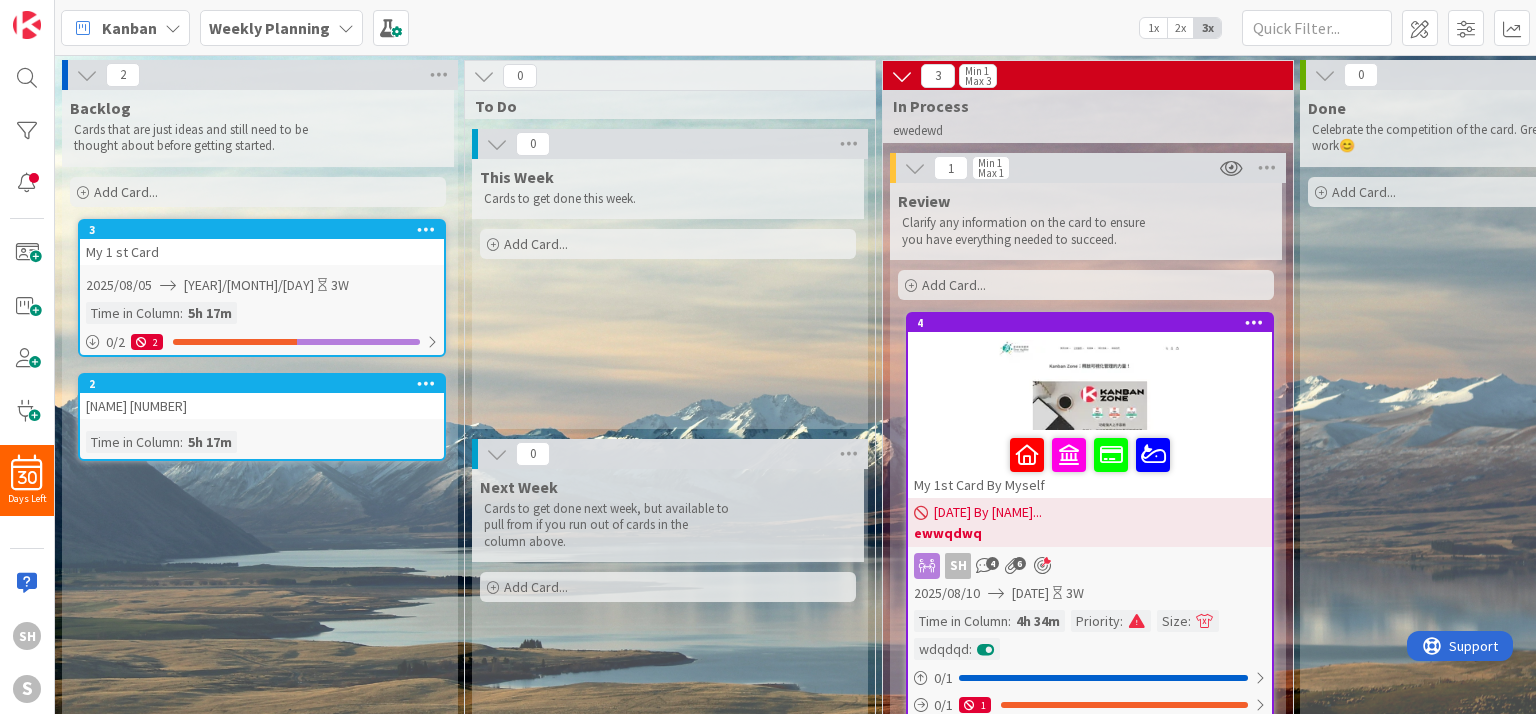 click on "In Process" at bounding box center (1080, 106) 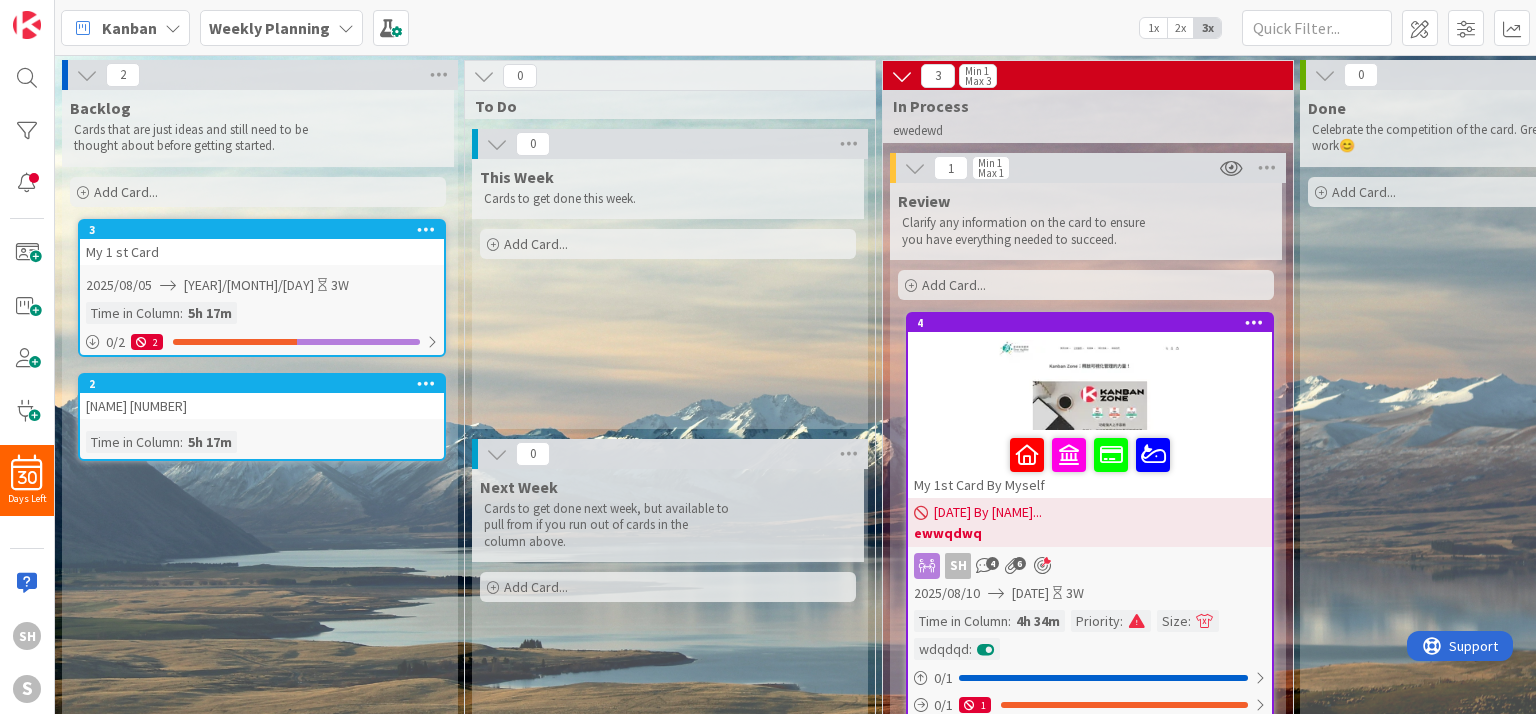 click on "In Process" at bounding box center [1080, 106] 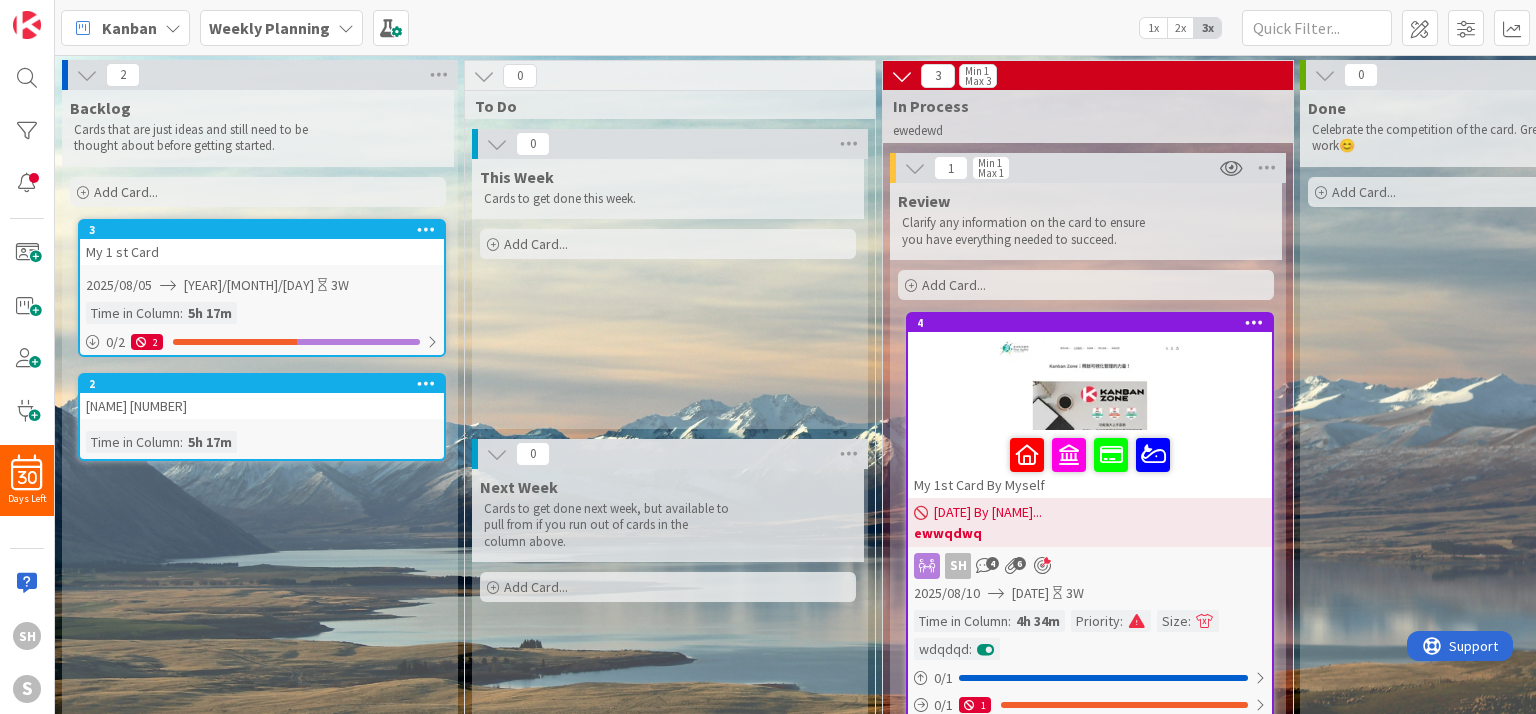 click on "ewedewd" at bounding box center (1011, 131) 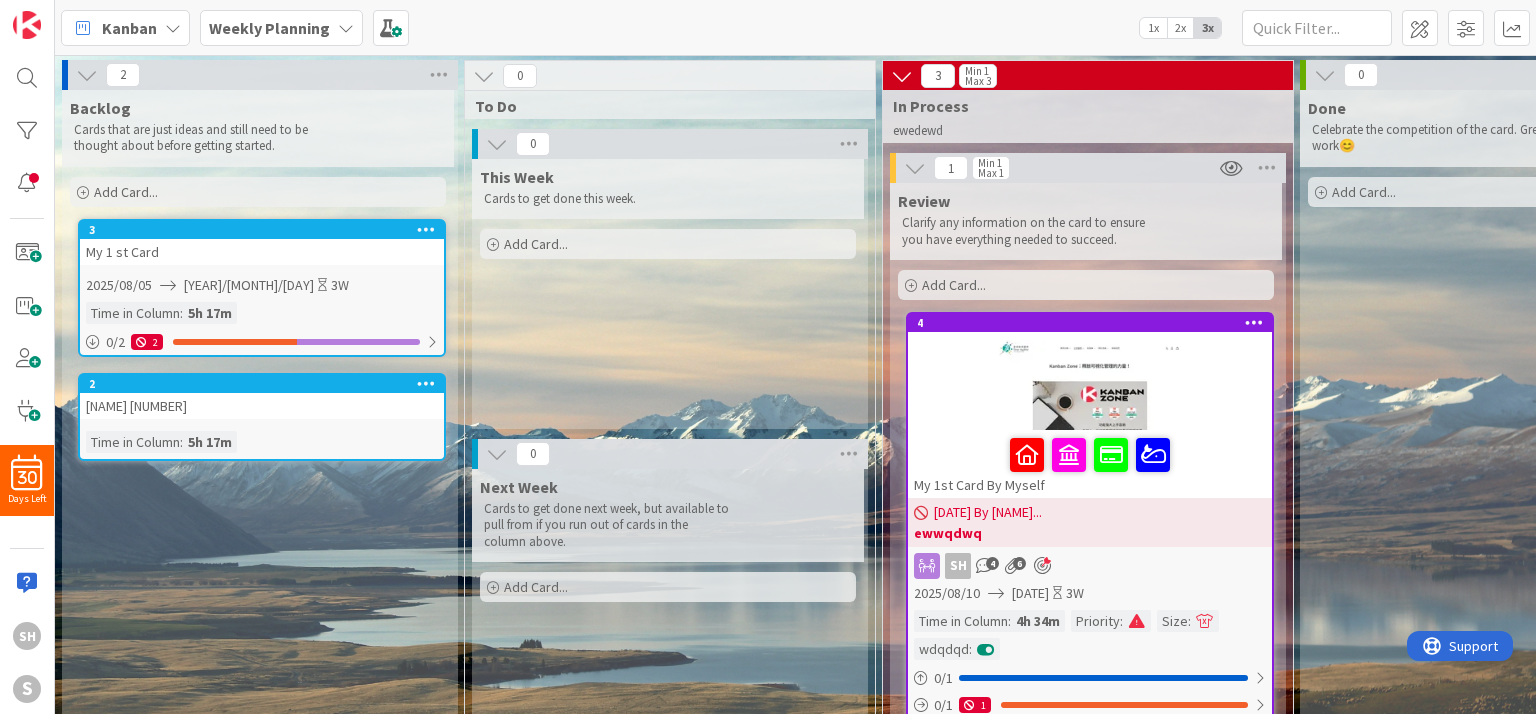 click on "Max 3" at bounding box center [978, 81] 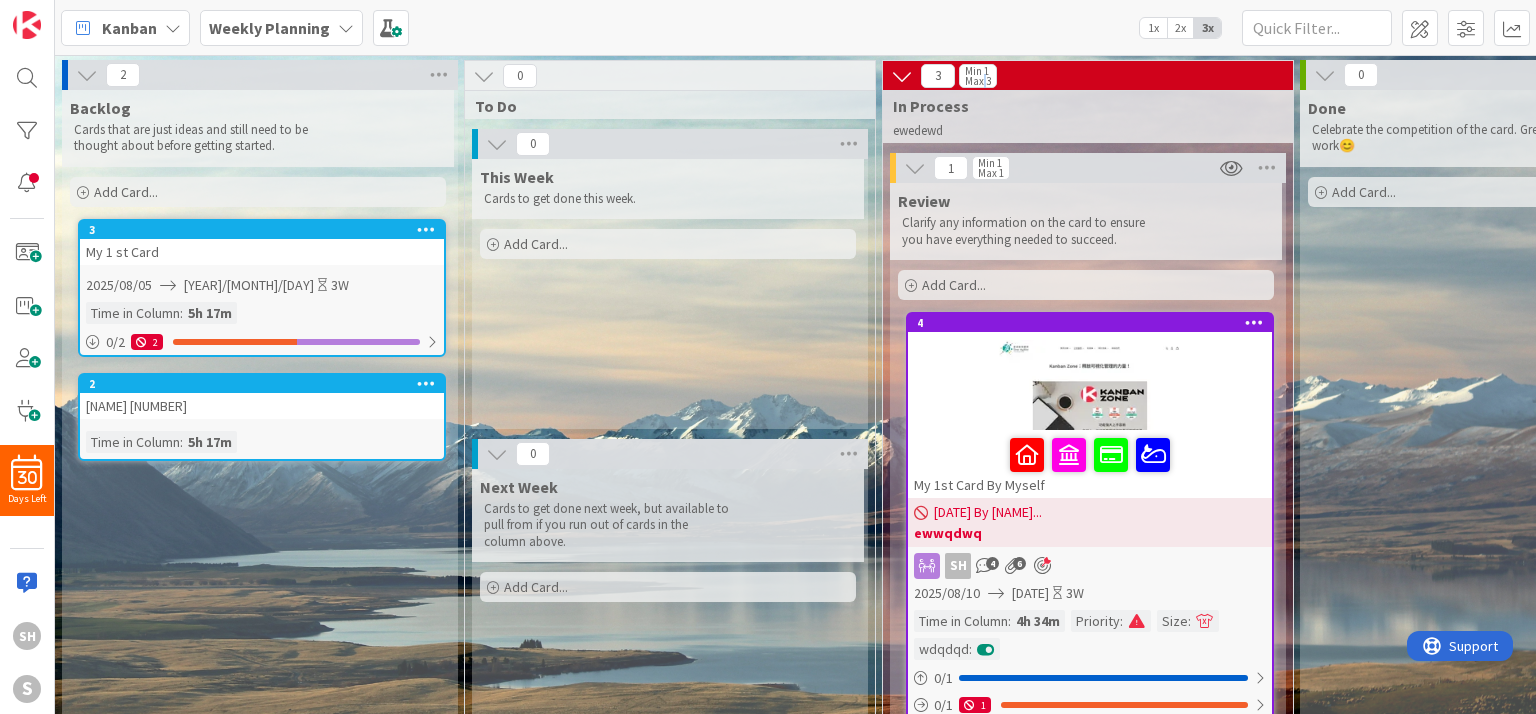 click on "Max 3" at bounding box center (978, 81) 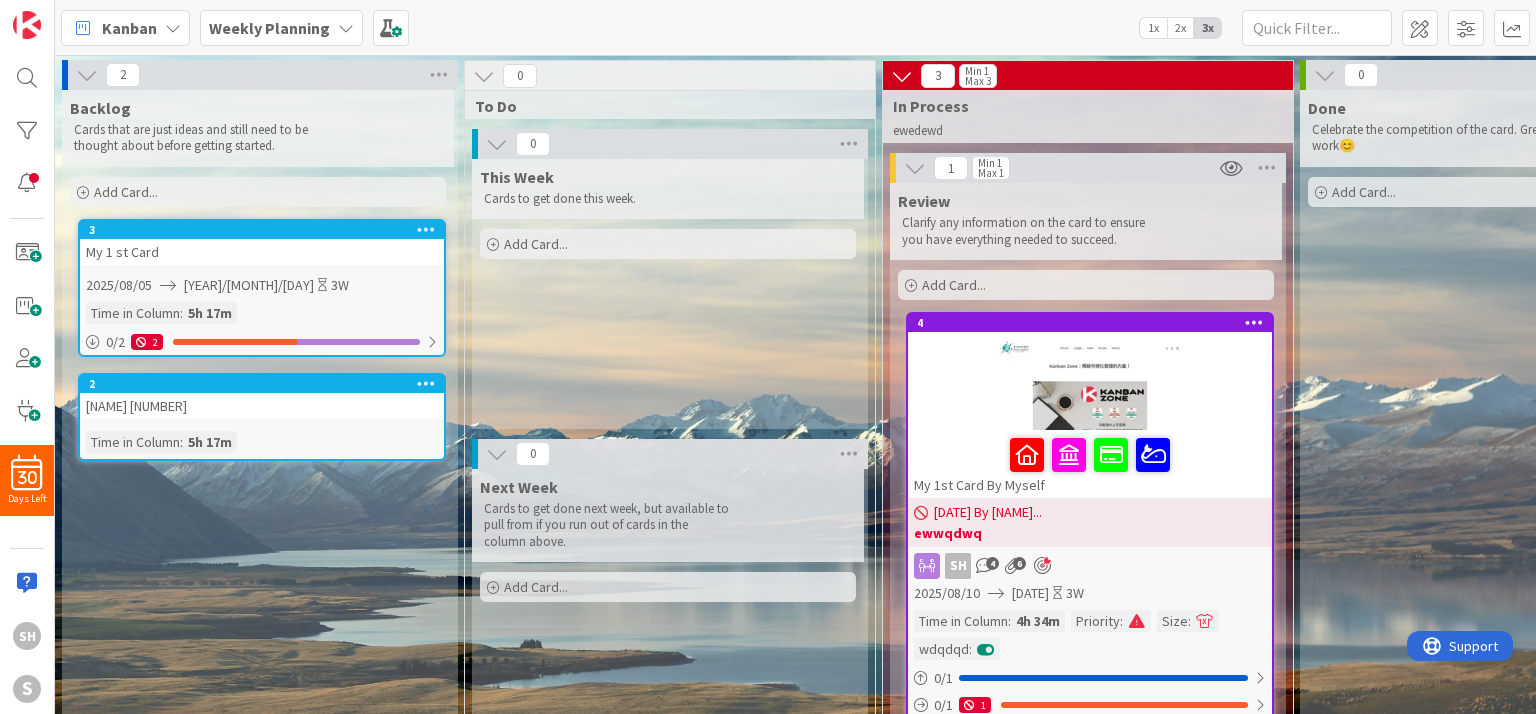 click on "3" at bounding box center [938, 76] 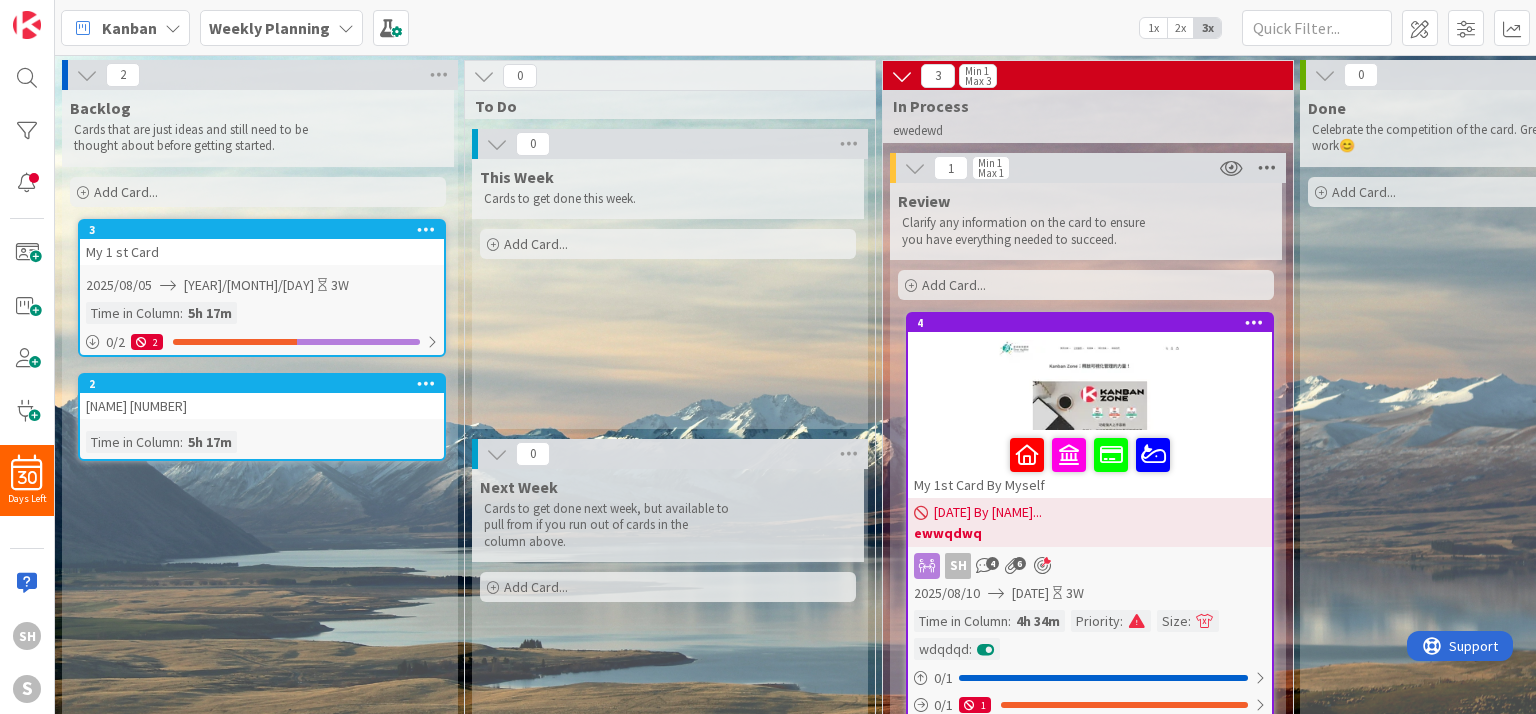 click at bounding box center [1267, 168] 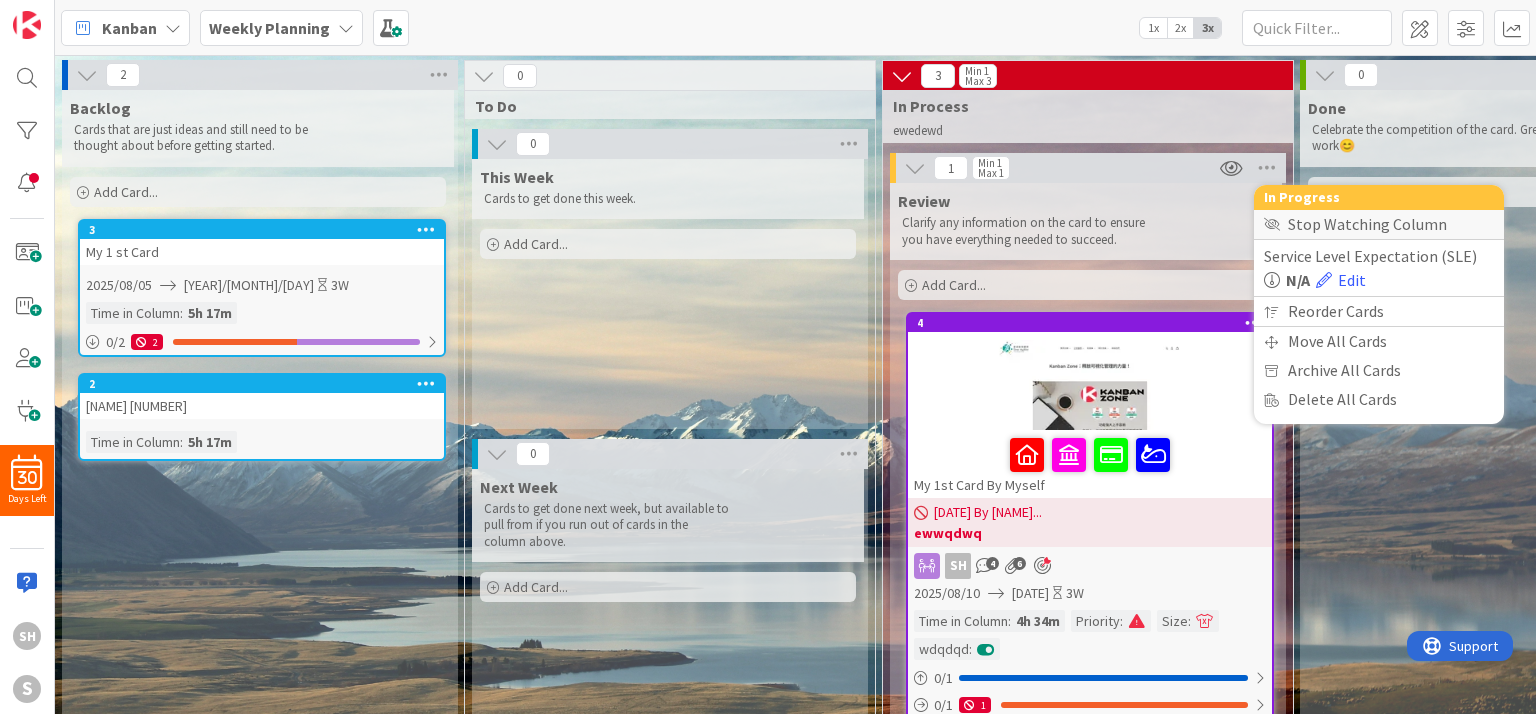 click on "Stop Watching Column" at bounding box center [1379, 224] 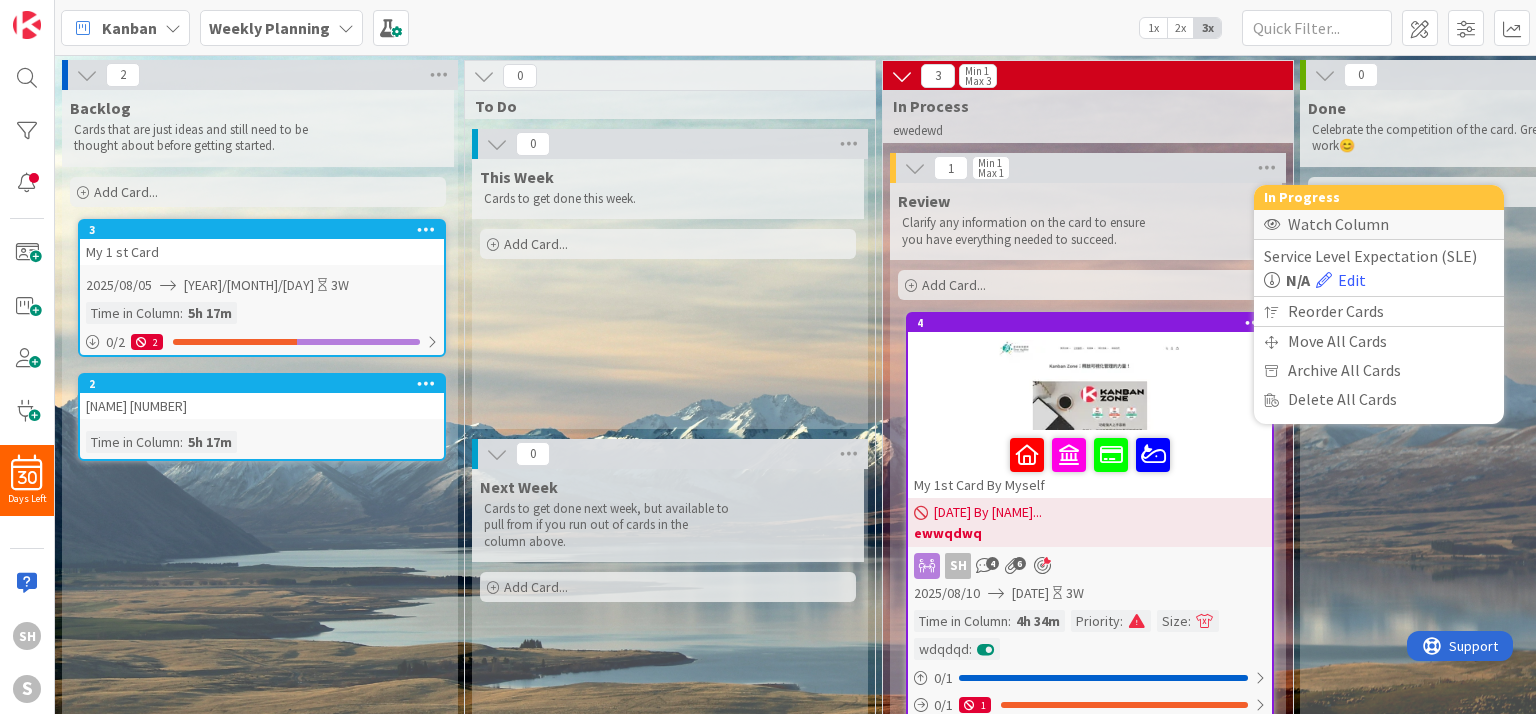 click on "Watch Column" at bounding box center [1379, 224] 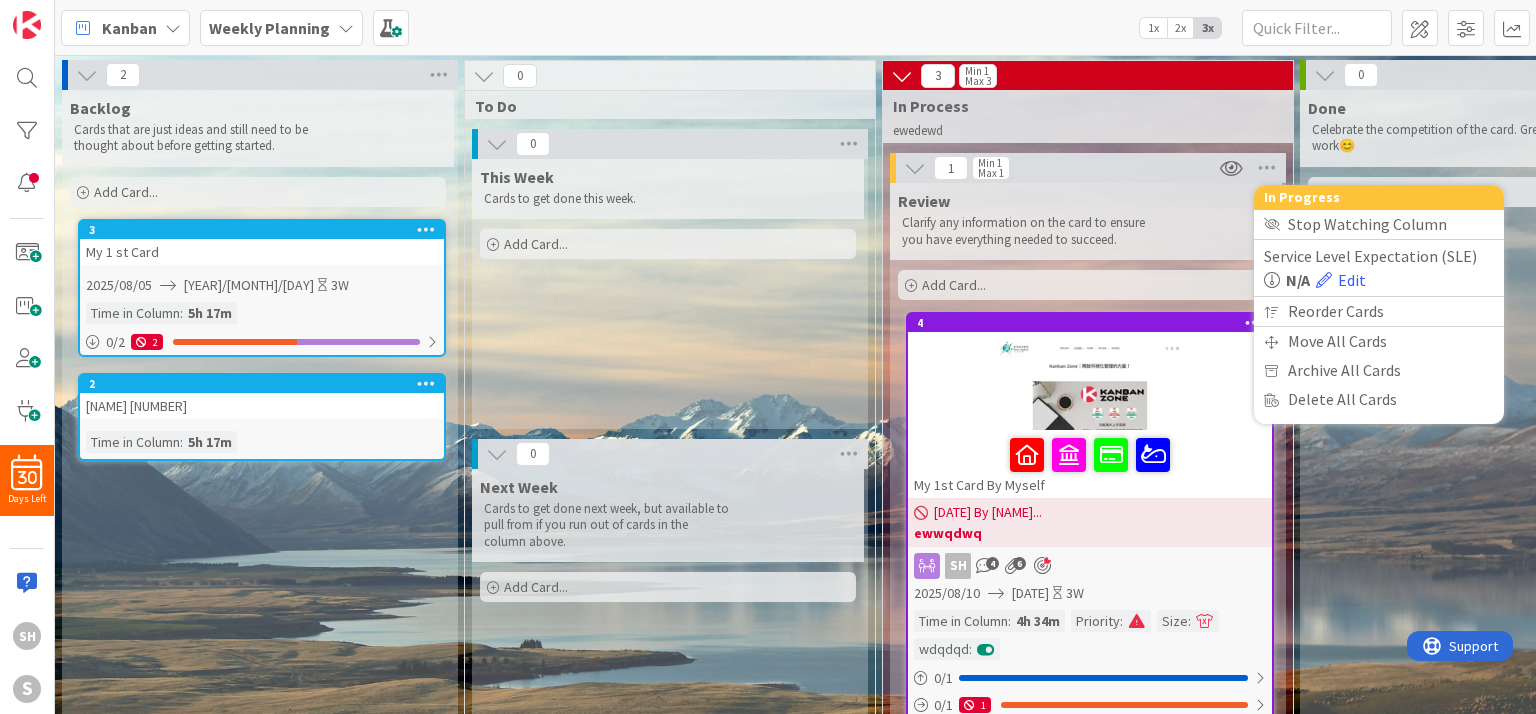 click at bounding box center [1254, 323] 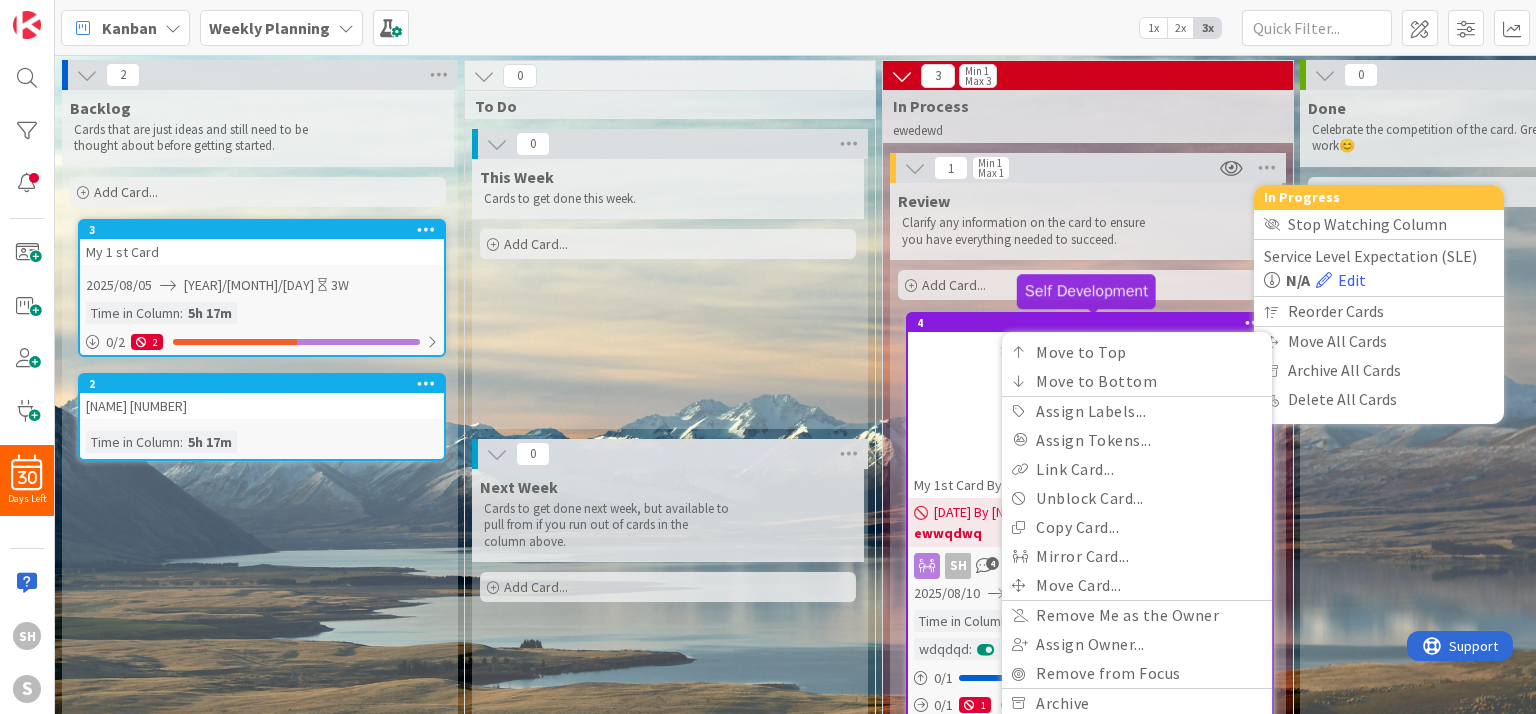 click on "4" at bounding box center [1094, 323] 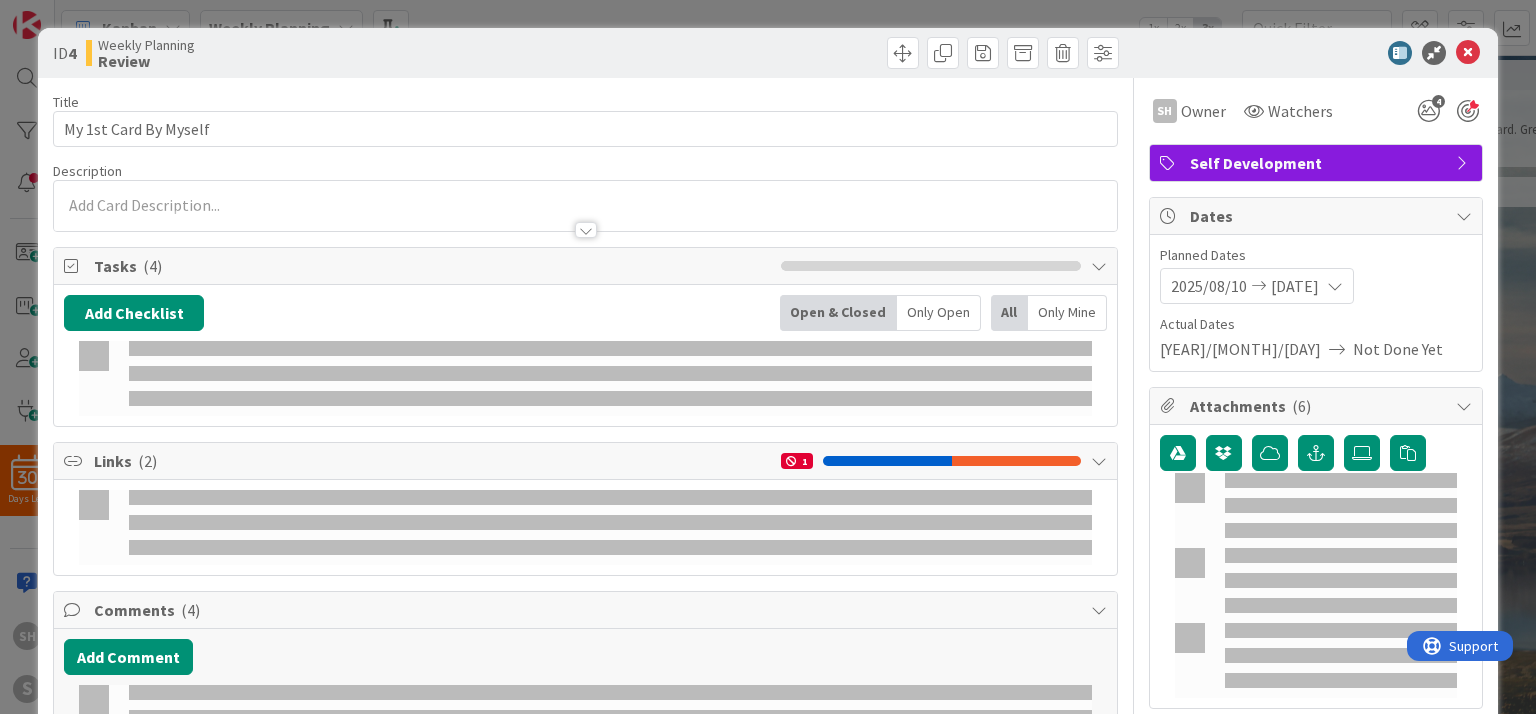 scroll, scrollTop: 0, scrollLeft: 0, axis: both 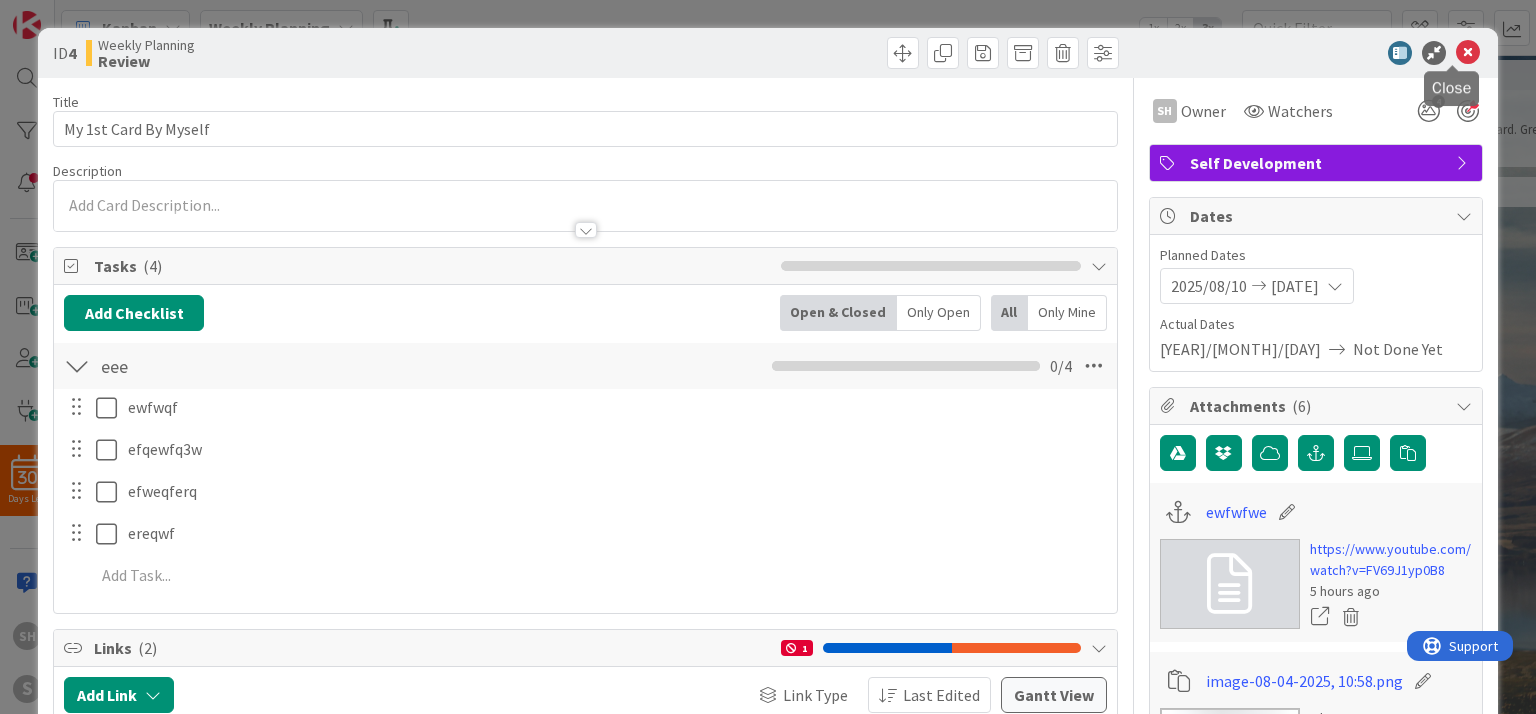 click at bounding box center [1468, 53] 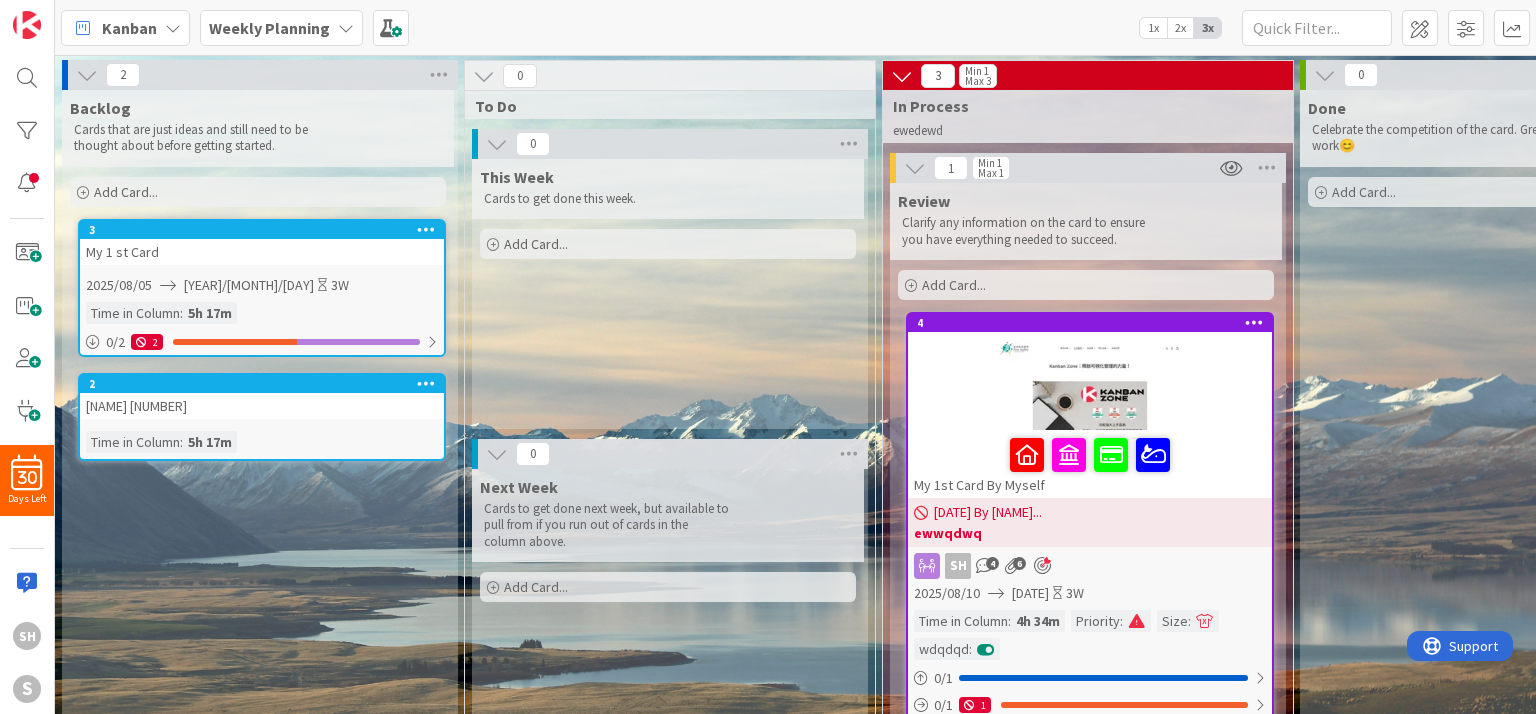 scroll, scrollTop: 44, scrollLeft: 0, axis: vertical 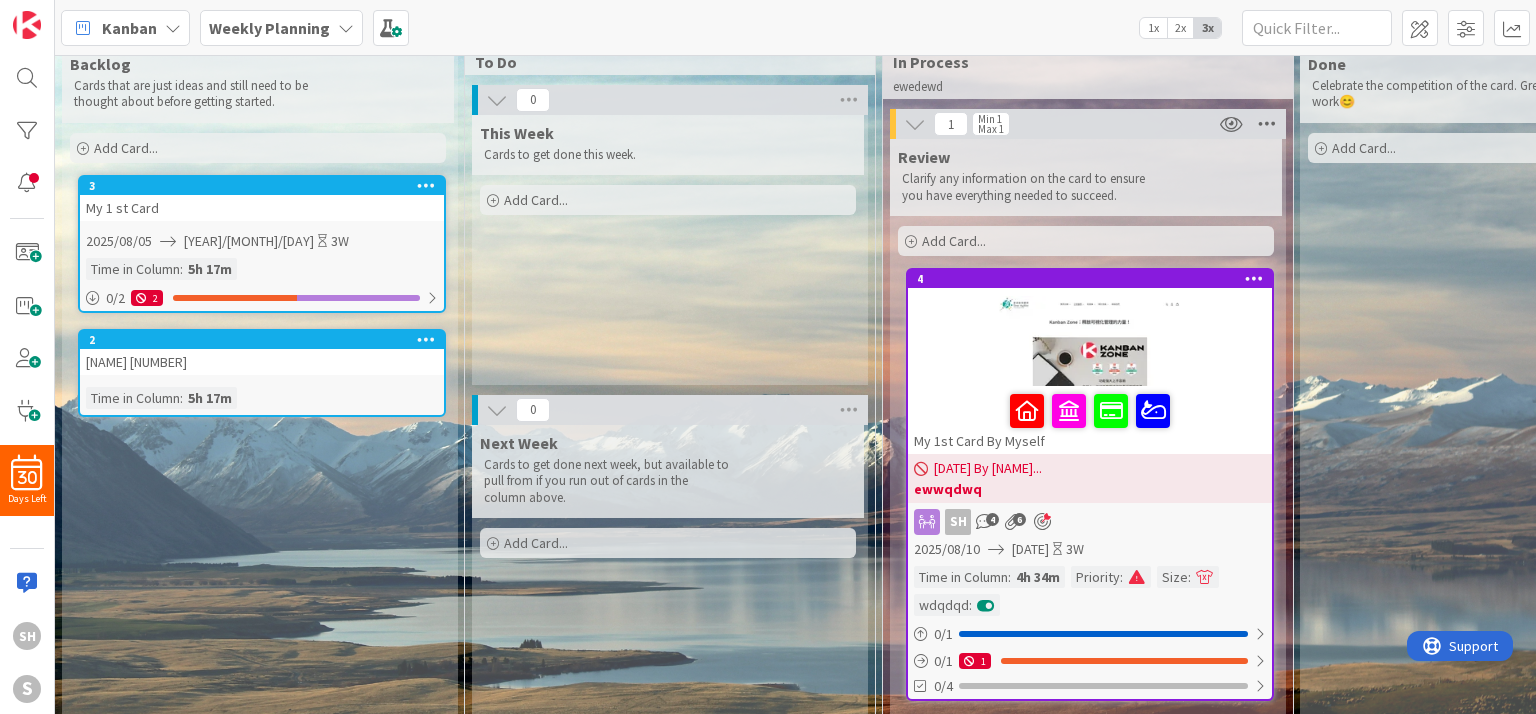 click at bounding box center (1267, 124) 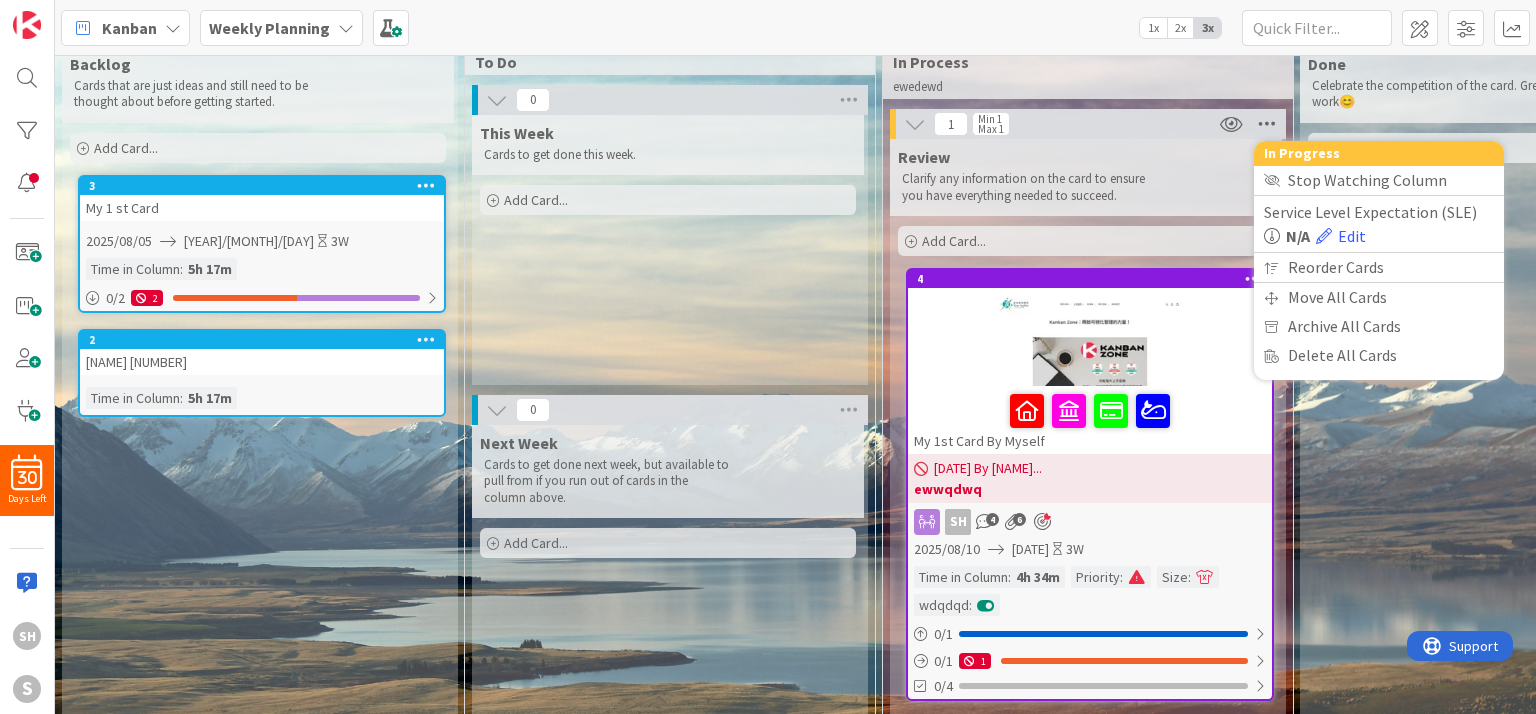 scroll, scrollTop: 0, scrollLeft: 0, axis: both 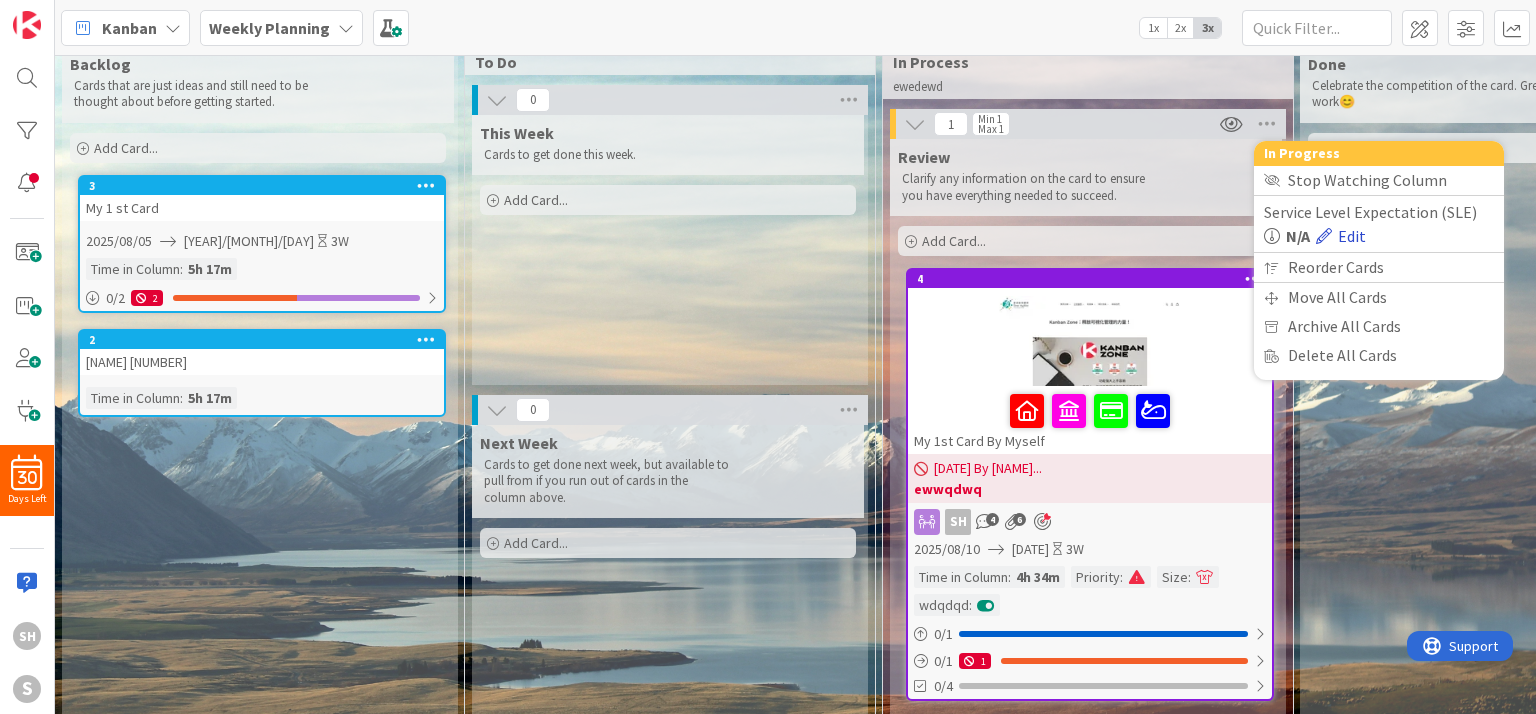 click at bounding box center [1324, 236] 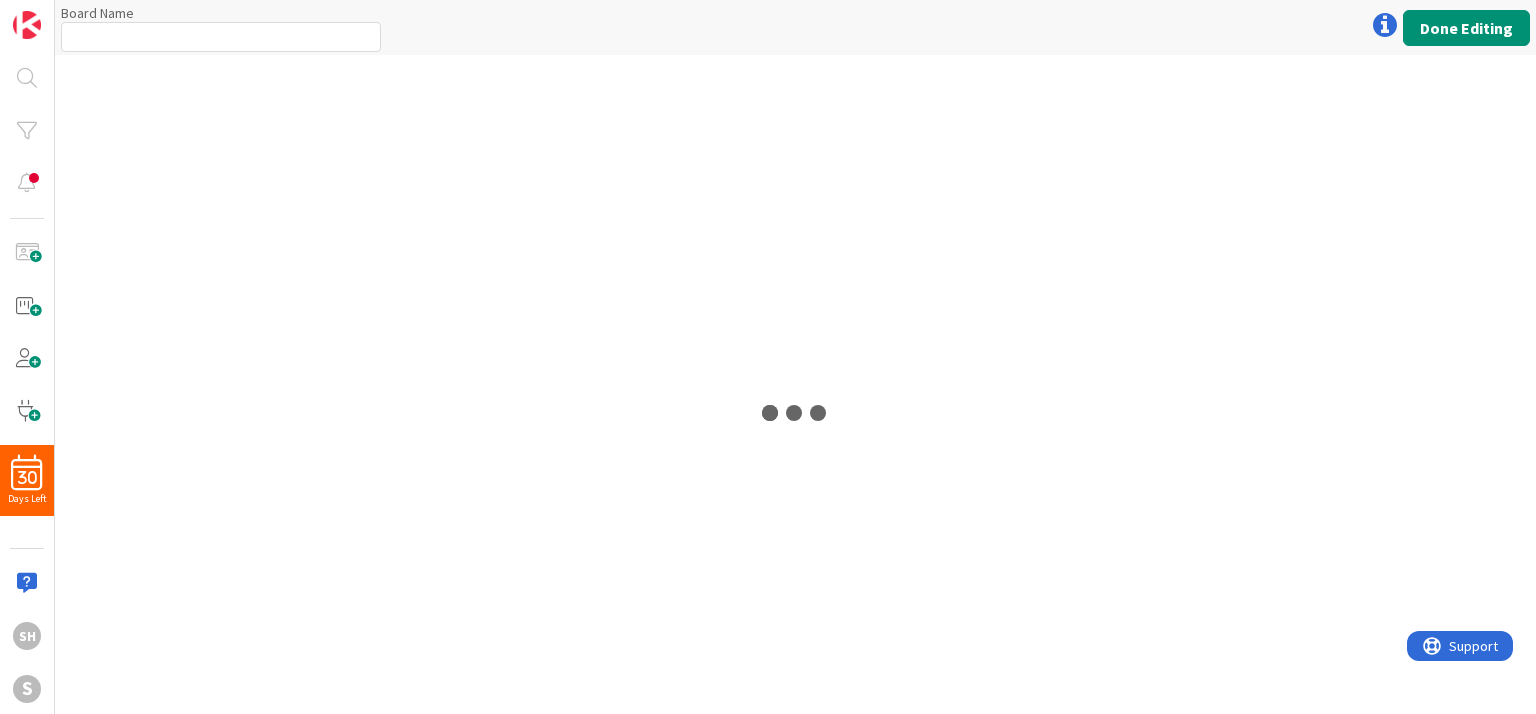type on "Weekly Planning" 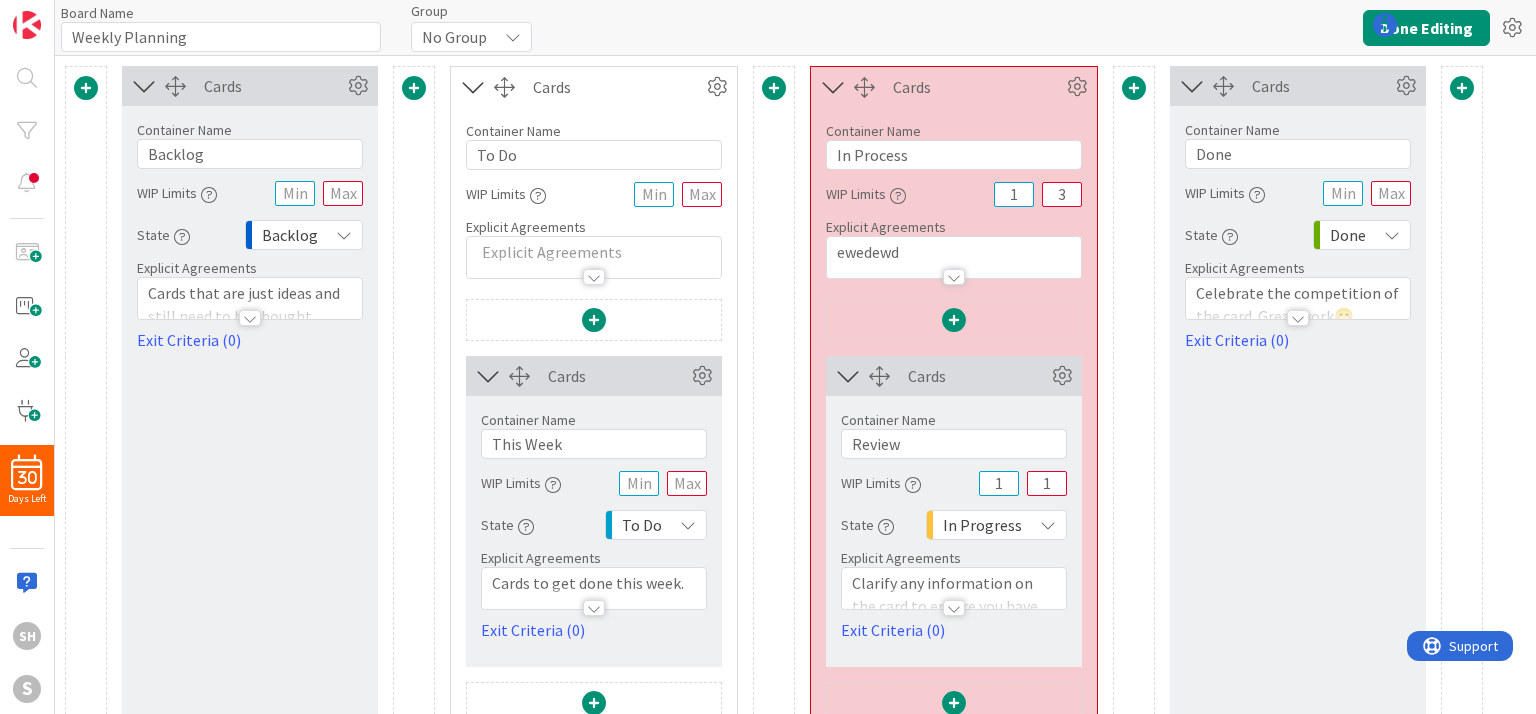 scroll, scrollTop: 0, scrollLeft: 0, axis: both 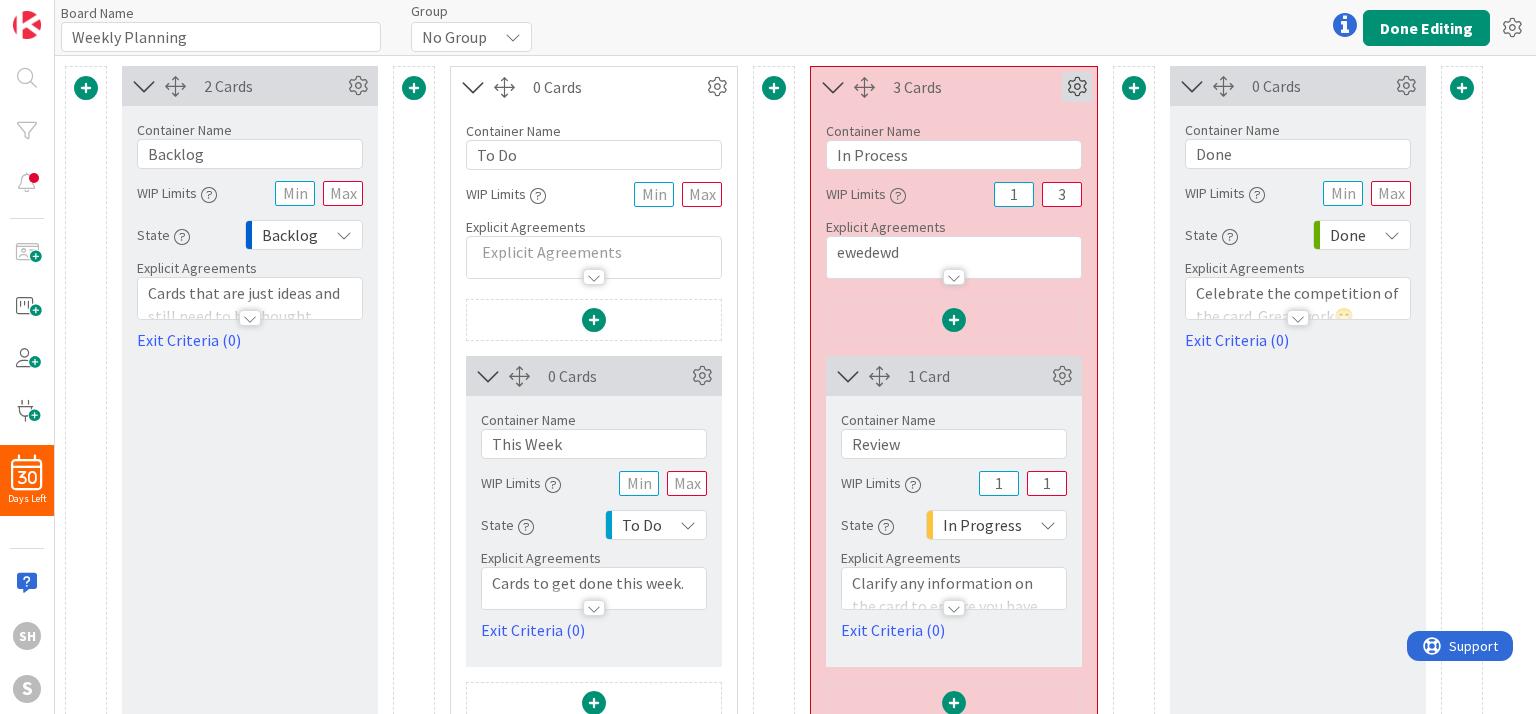click at bounding box center (1077, 87) 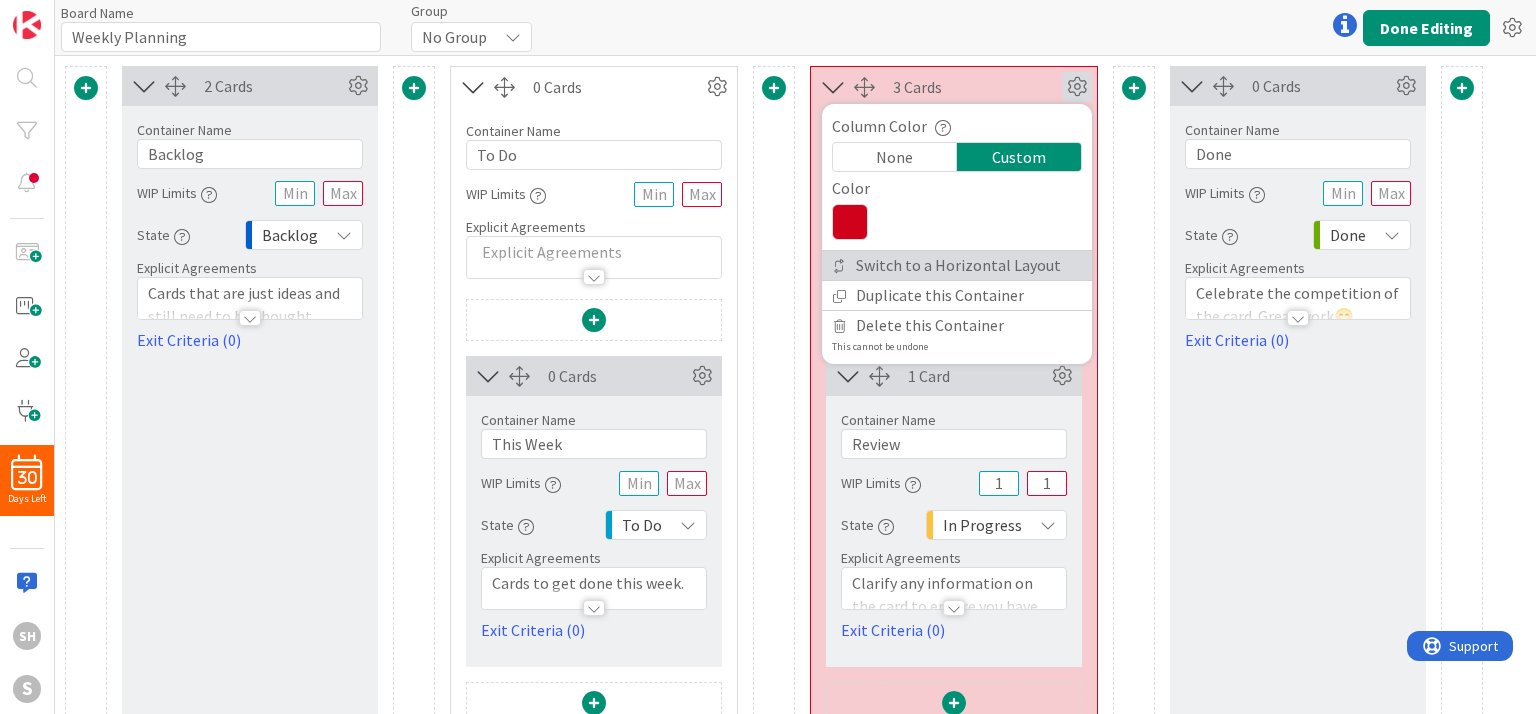click on "Switch to a Horizontal Layout" at bounding box center [957, 265] 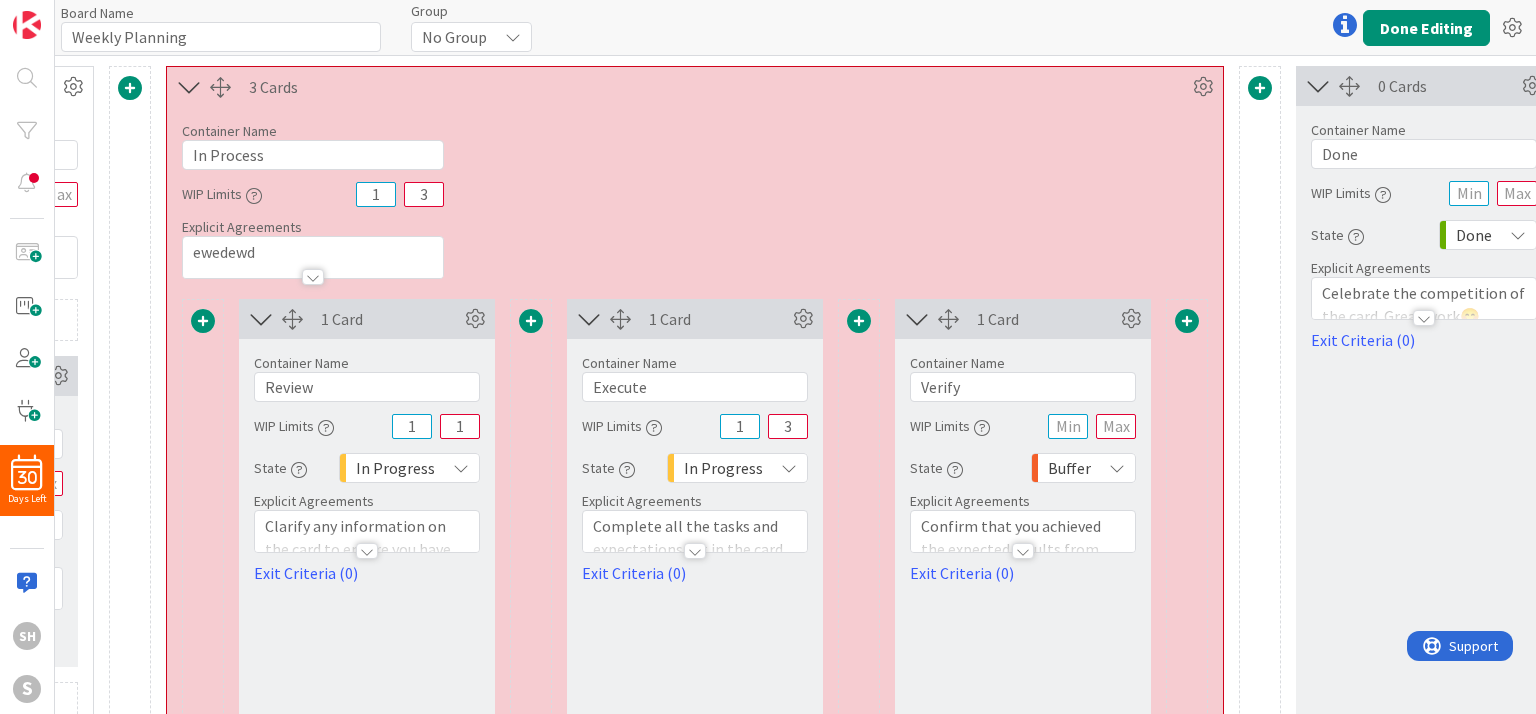 scroll, scrollTop: 0, scrollLeft: 651, axis: horizontal 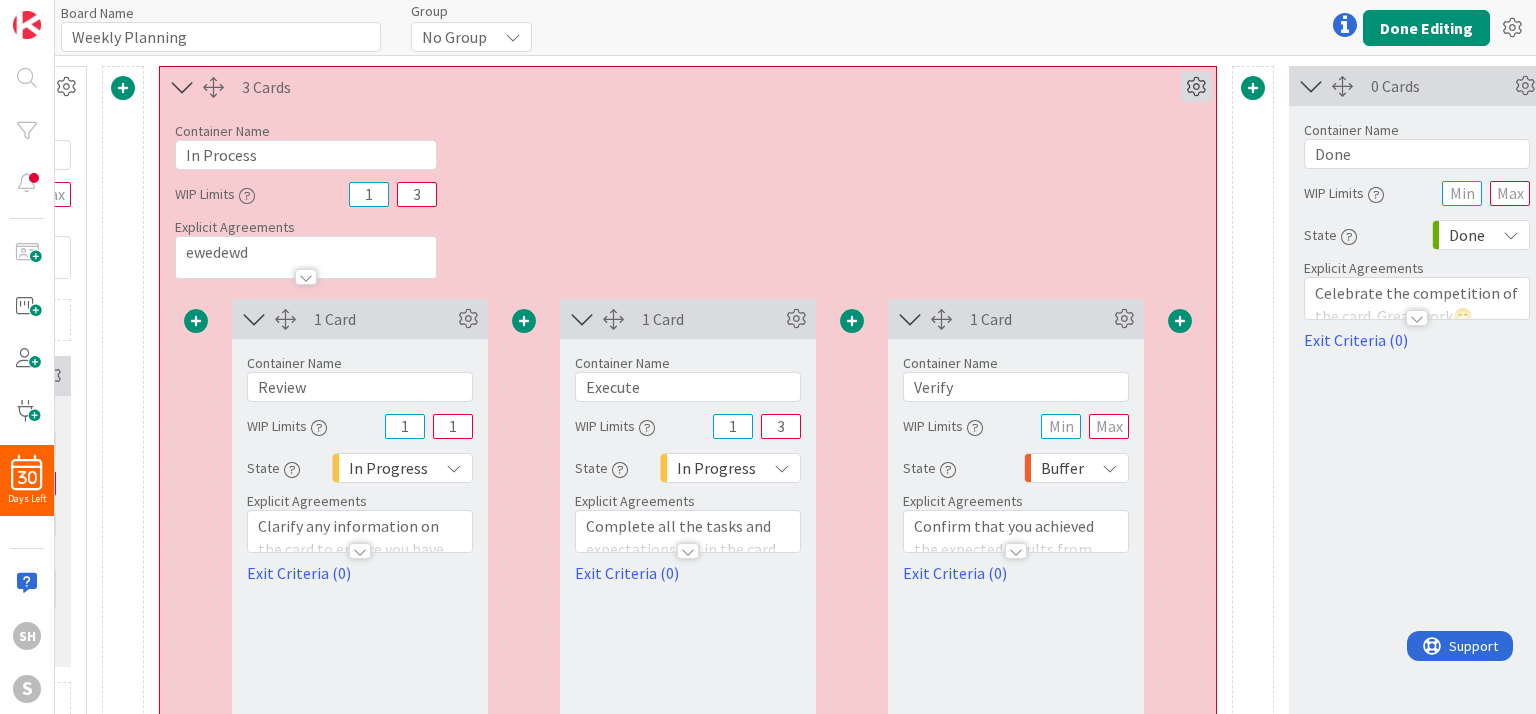 click at bounding box center [1196, 87] 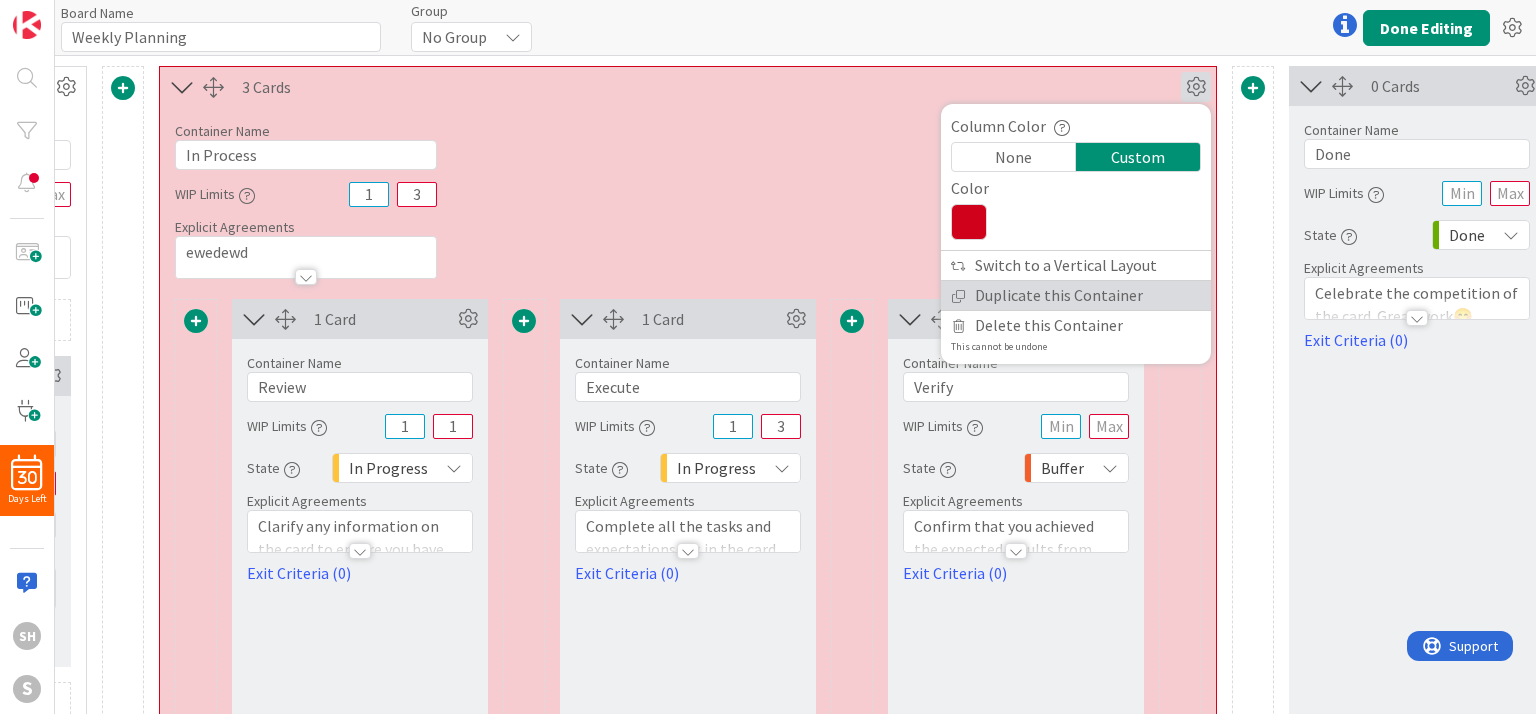 click on "Duplicate this Container" at bounding box center (1076, 295) 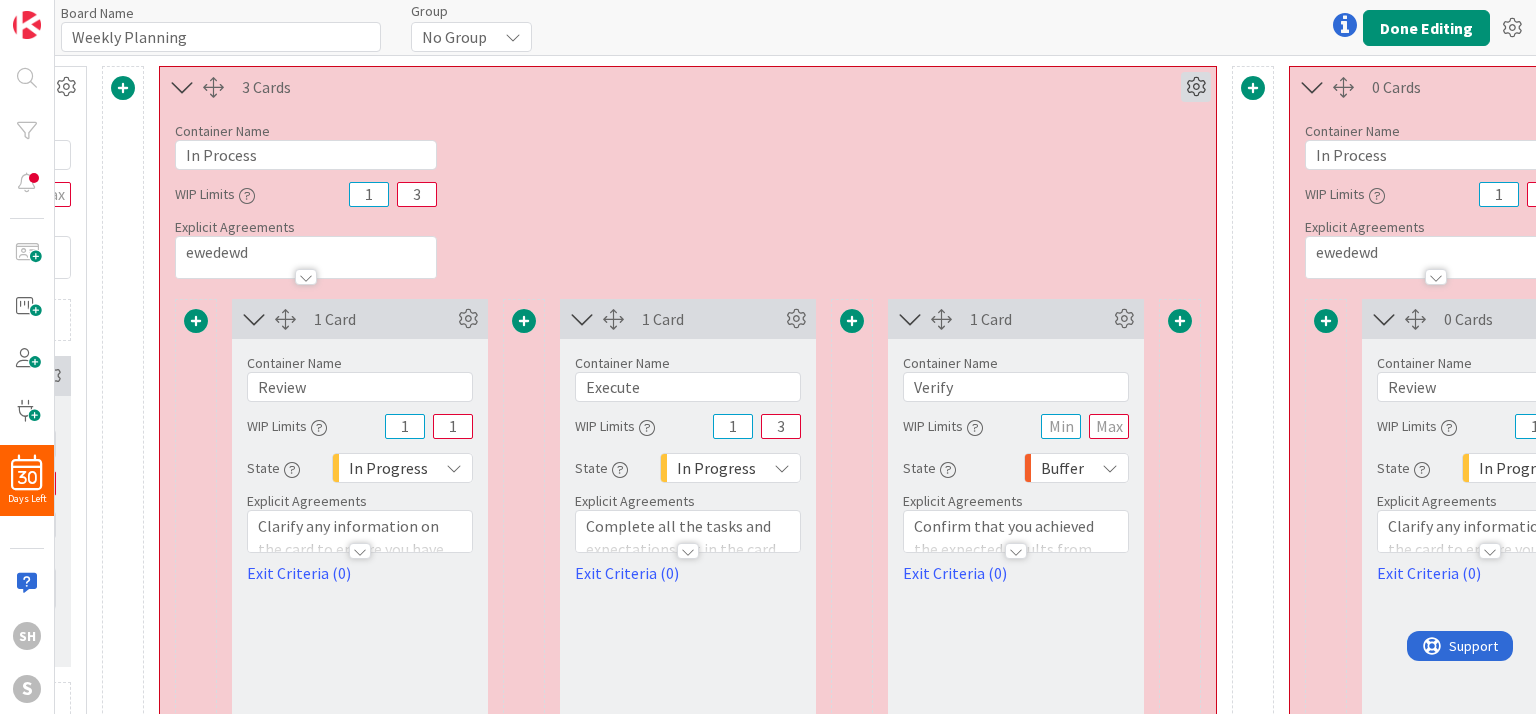 click at bounding box center (1196, 87) 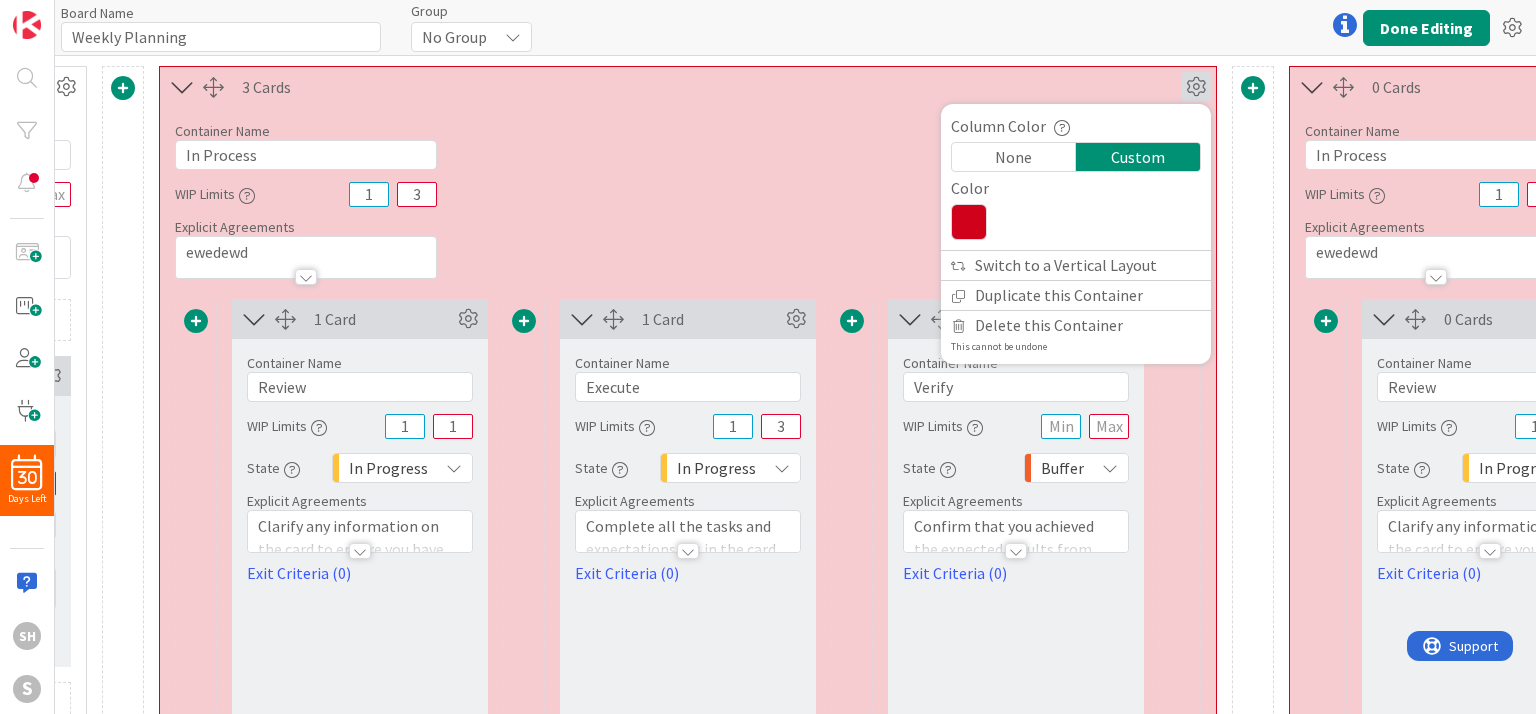 click at bounding box center [1196, 87] 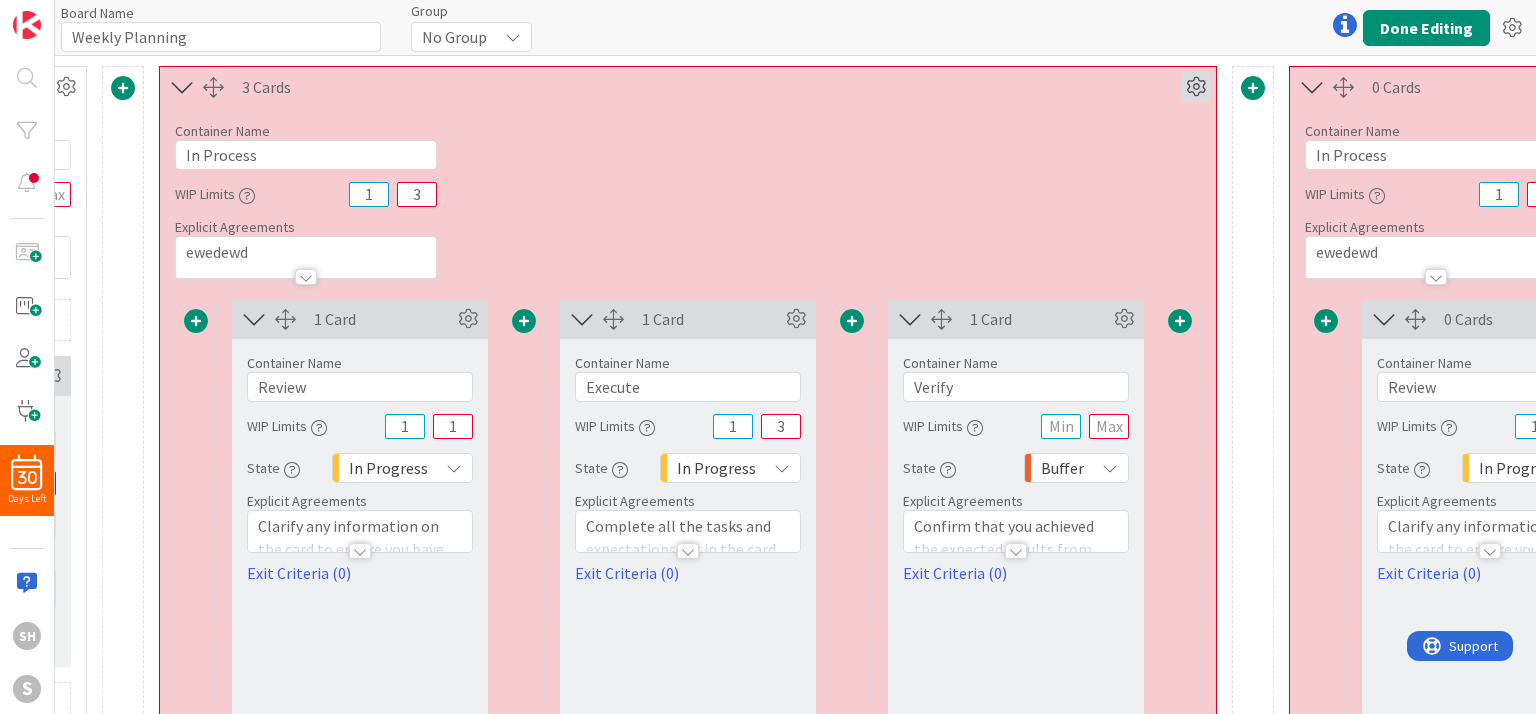 click at bounding box center [1196, 87] 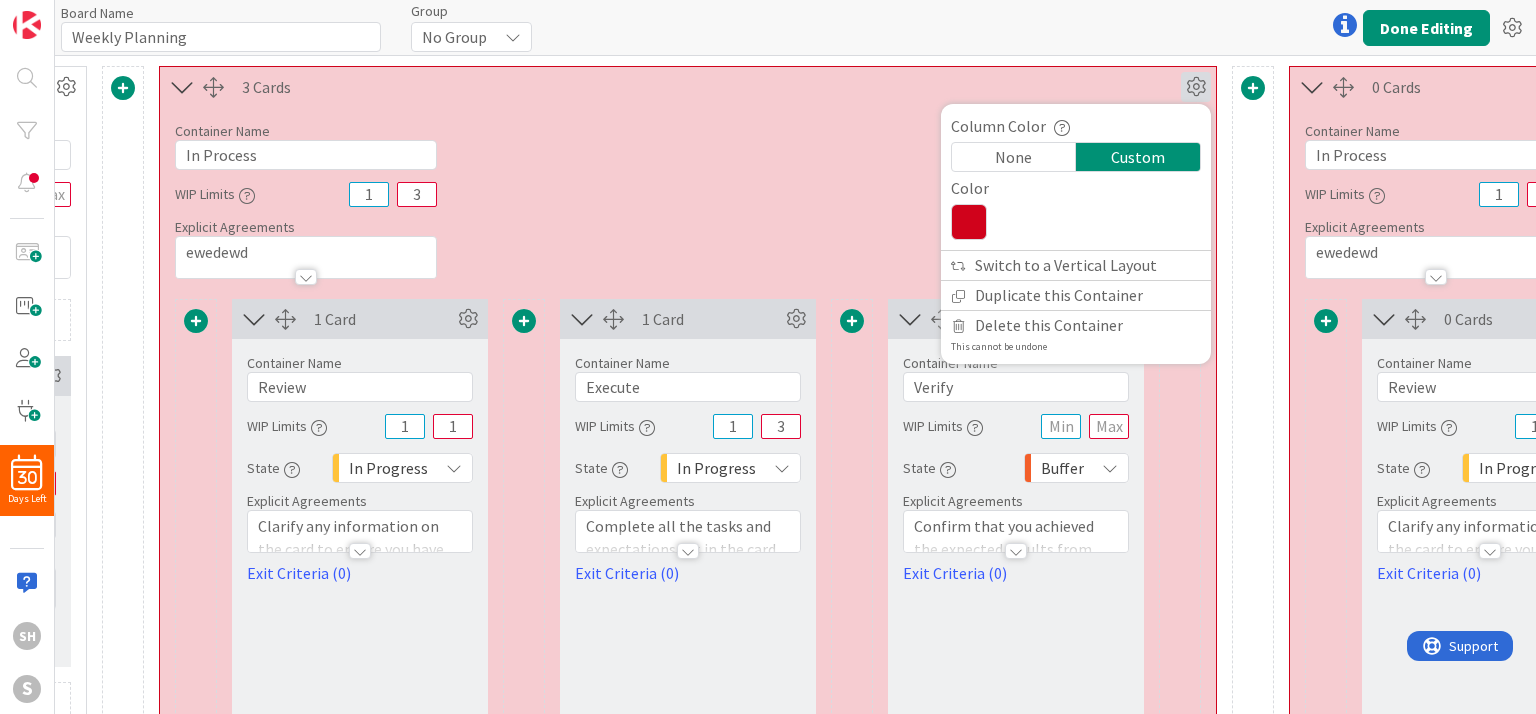 click at bounding box center (1196, 87) 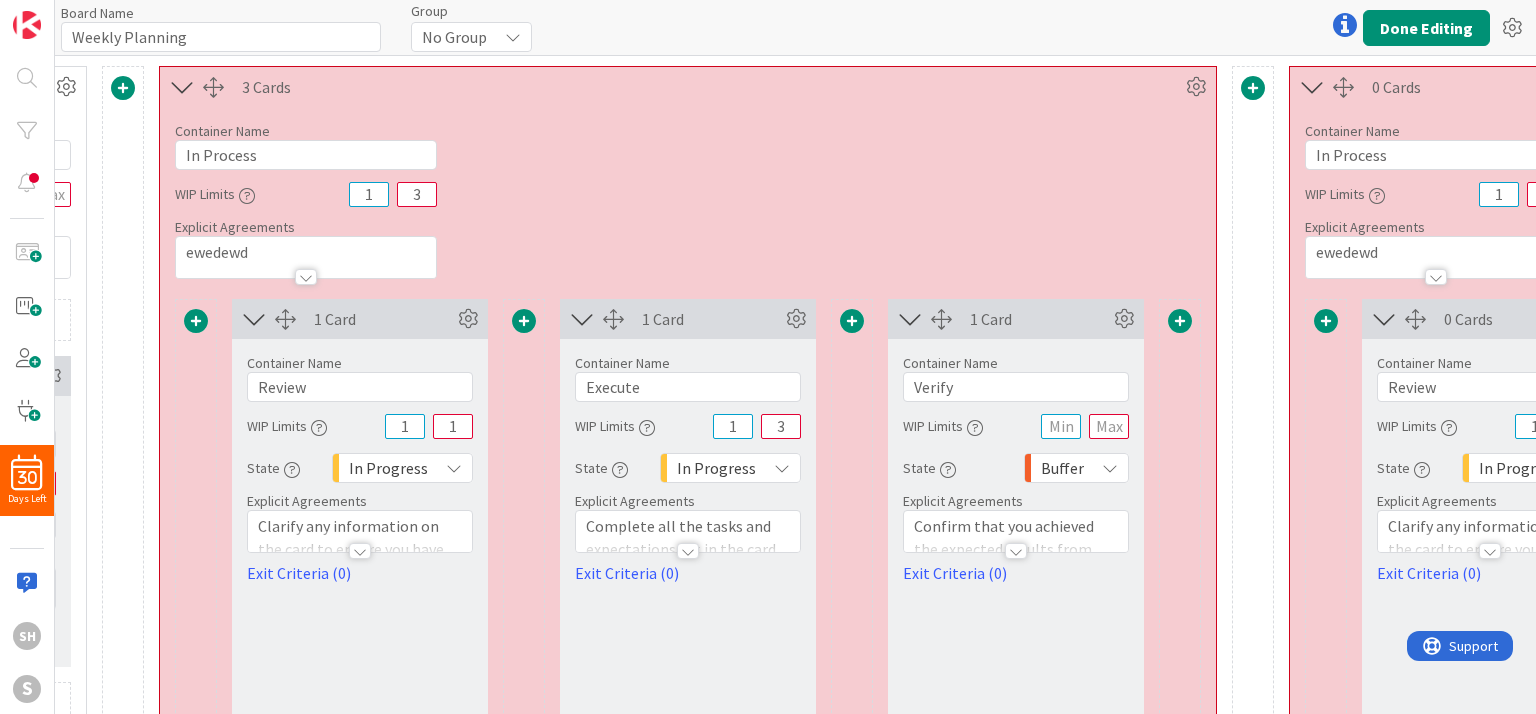 click at bounding box center (1253, 88) 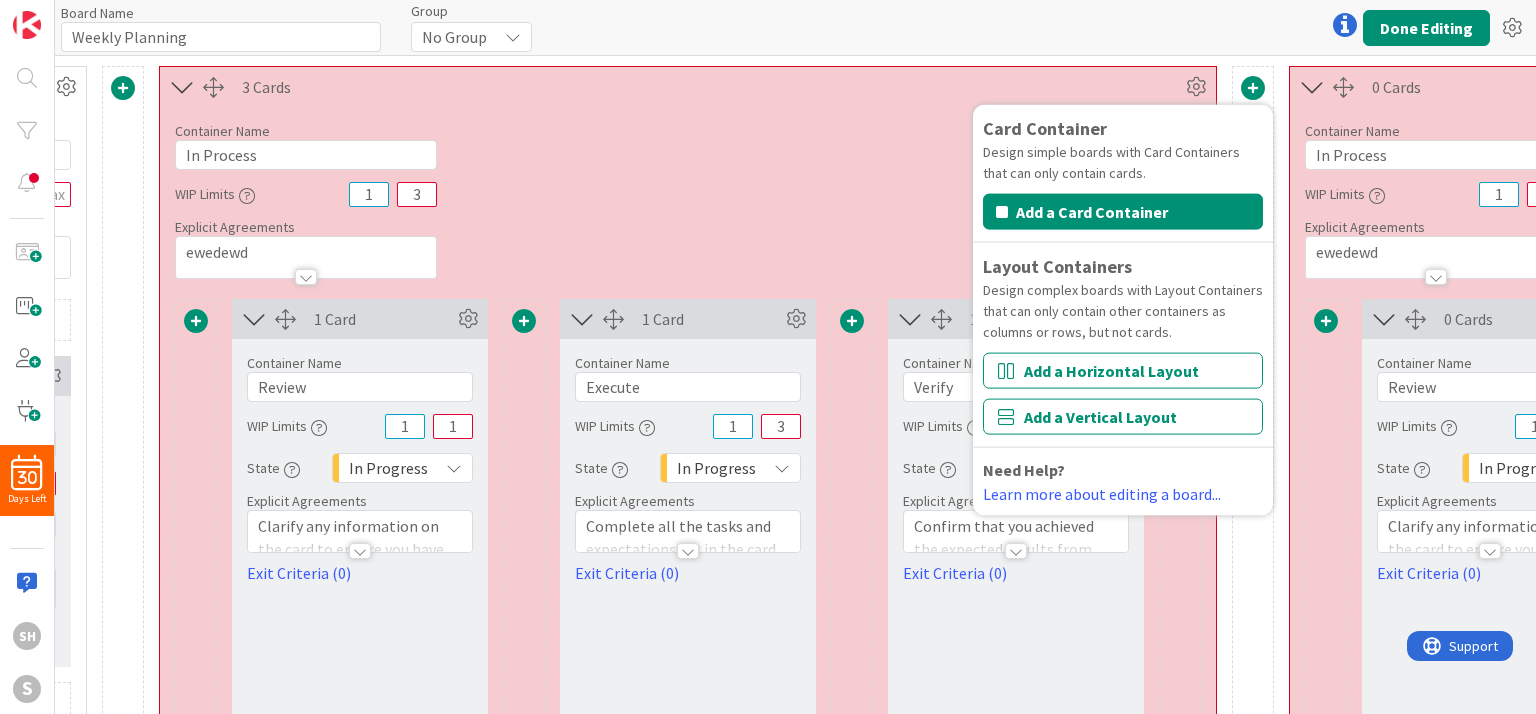 click on "3 Cards Column Color None Custom Color Switch to a Vertical Layout Duplicate this Container Delete this Container This cannot be undone" at bounding box center [688, 87] 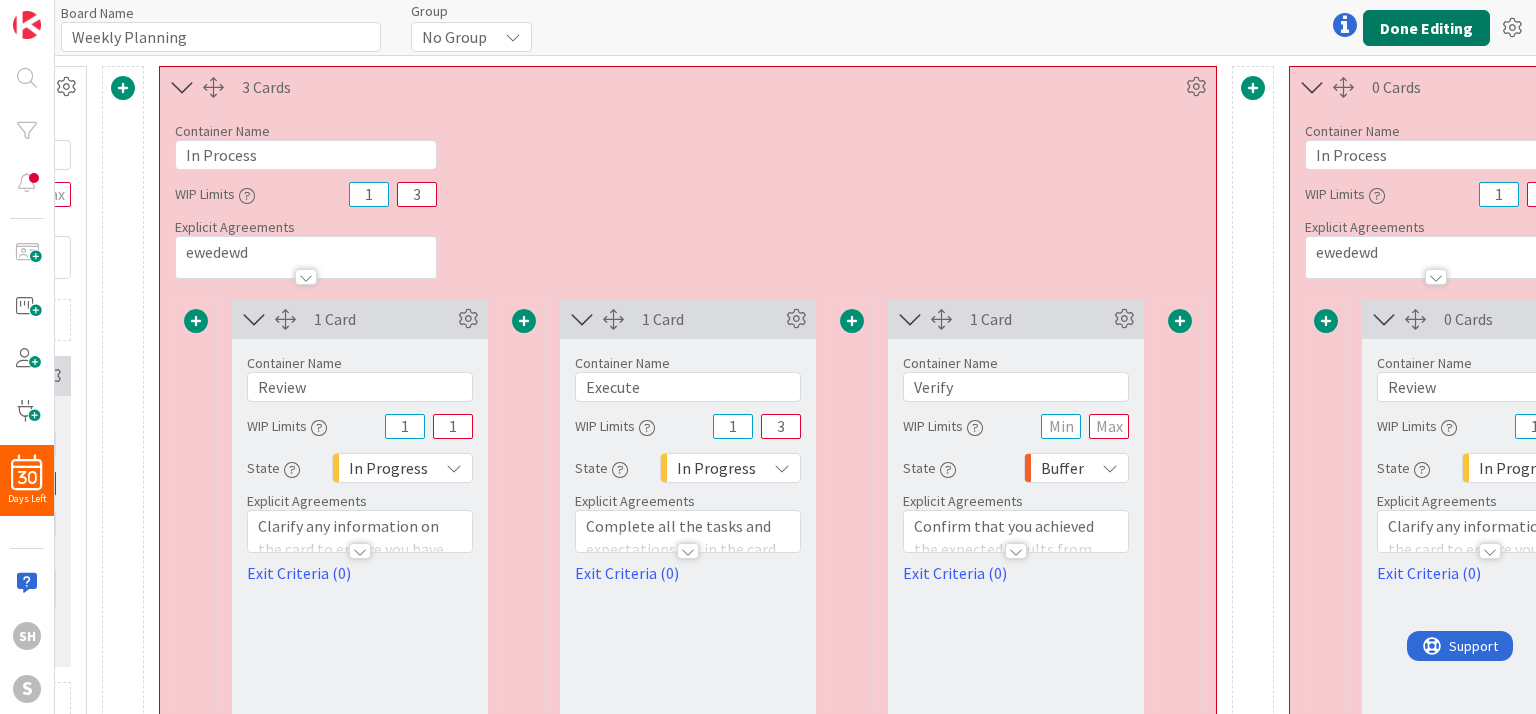 click on "Done Editing" at bounding box center (1426, 28) 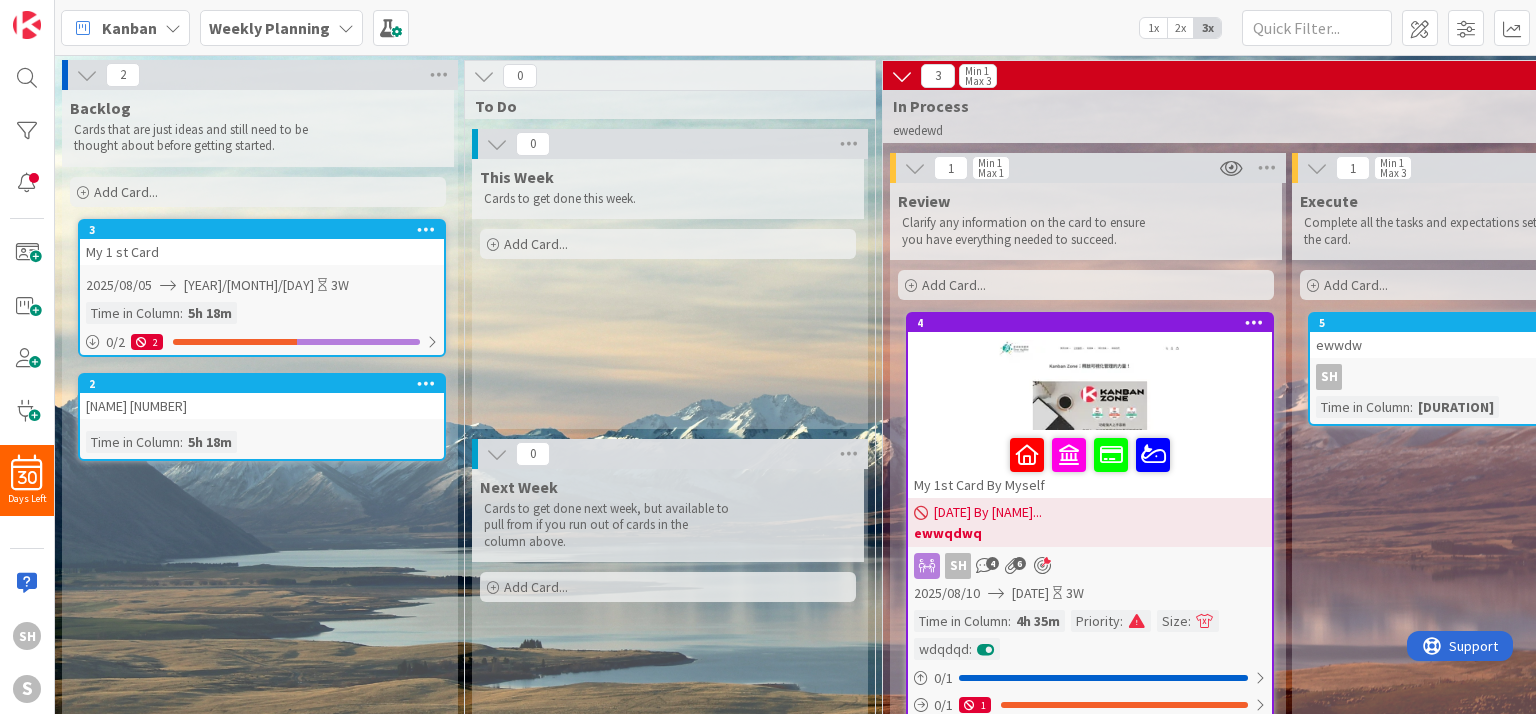 scroll, scrollTop: 0, scrollLeft: 0, axis: both 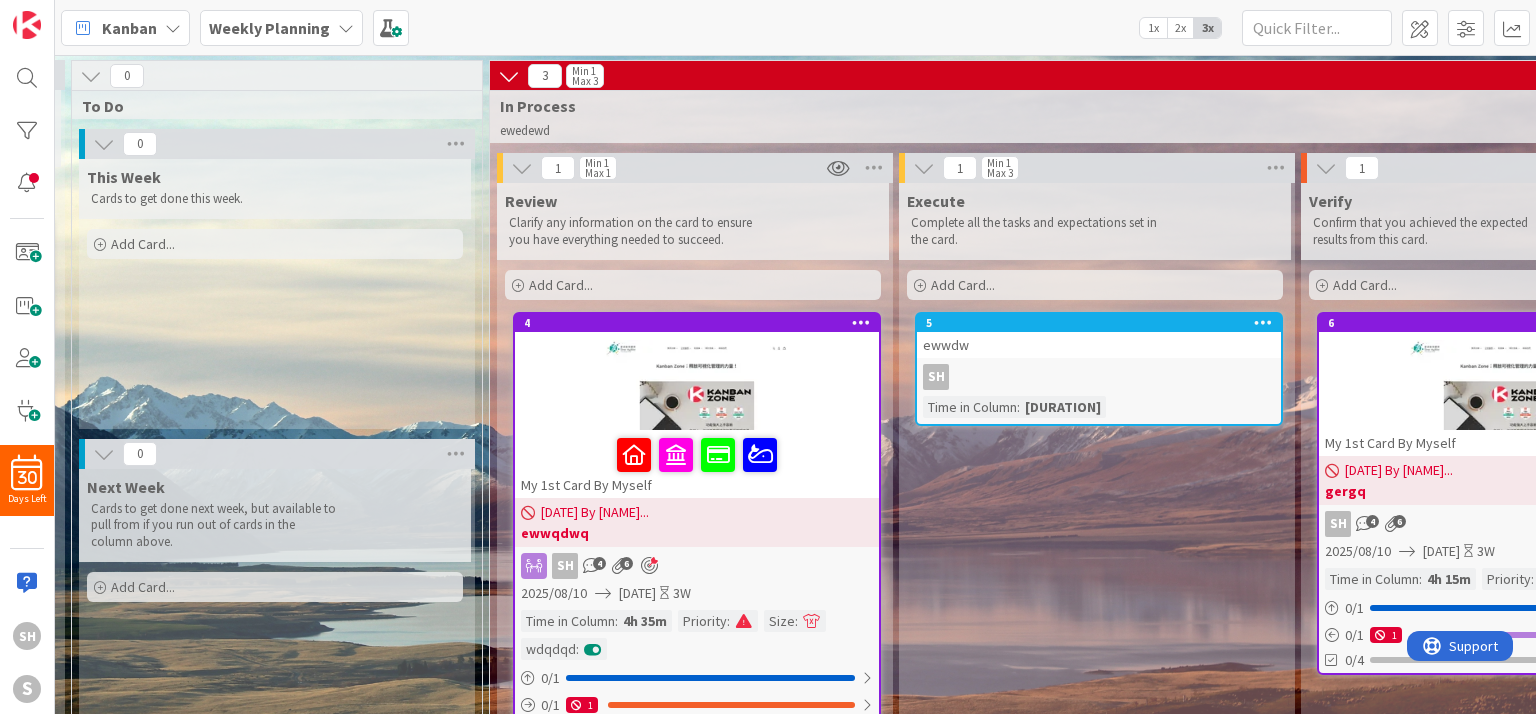 click at bounding box center [697, 385] 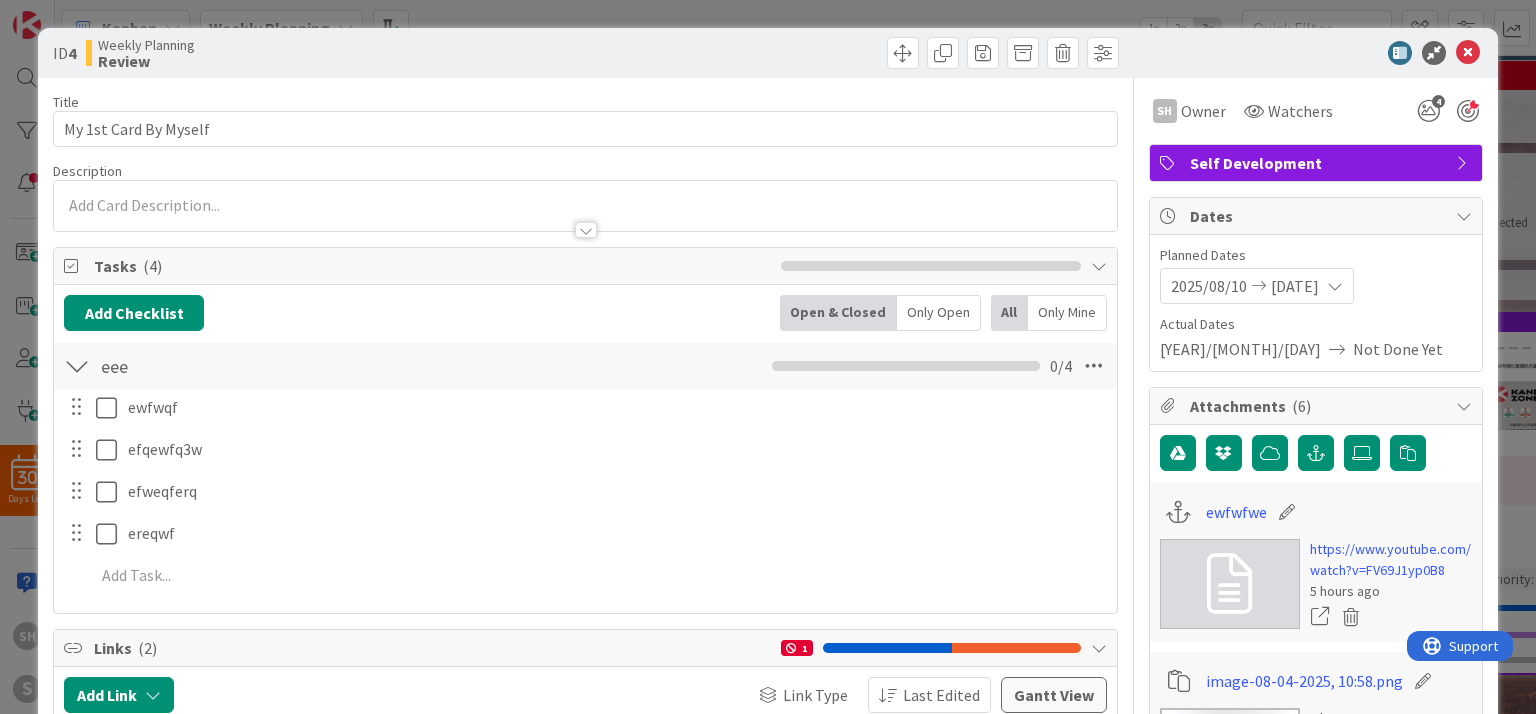 scroll, scrollTop: 0, scrollLeft: 0, axis: both 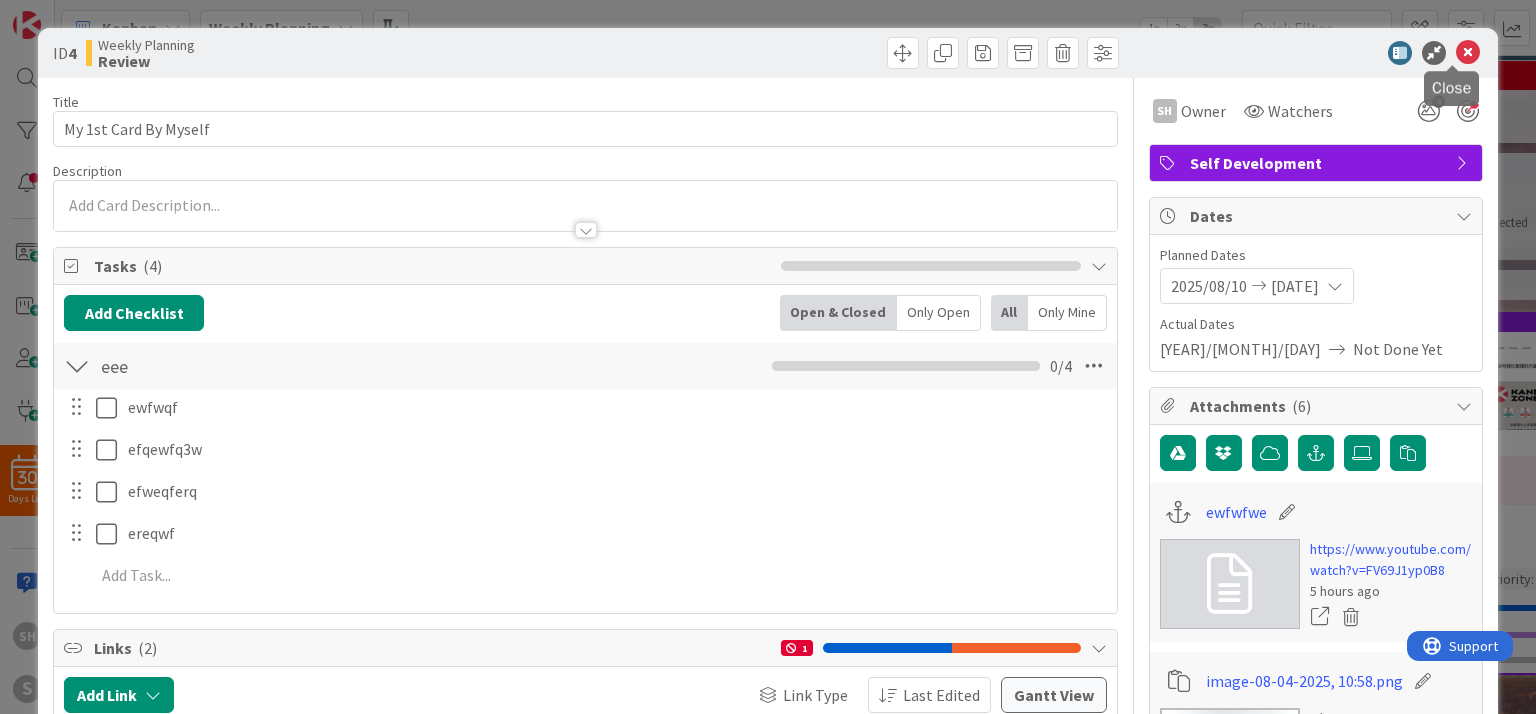 drag, startPoint x: 1458, startPoint y: 52, endPoint x: 1226, endPoint y: 404, distance: 421.578 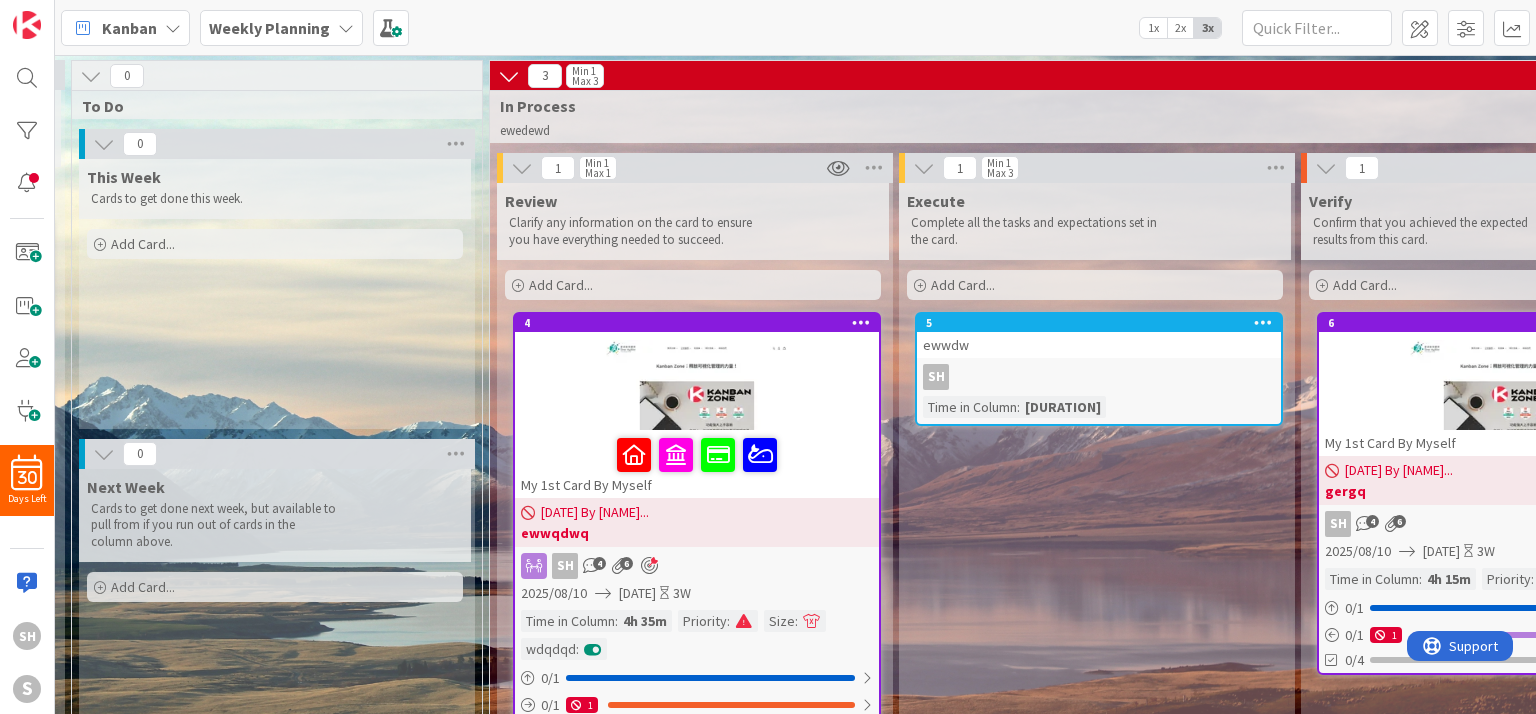 scroll, scrollTop: 44, scrollLeft: 393, axis: both 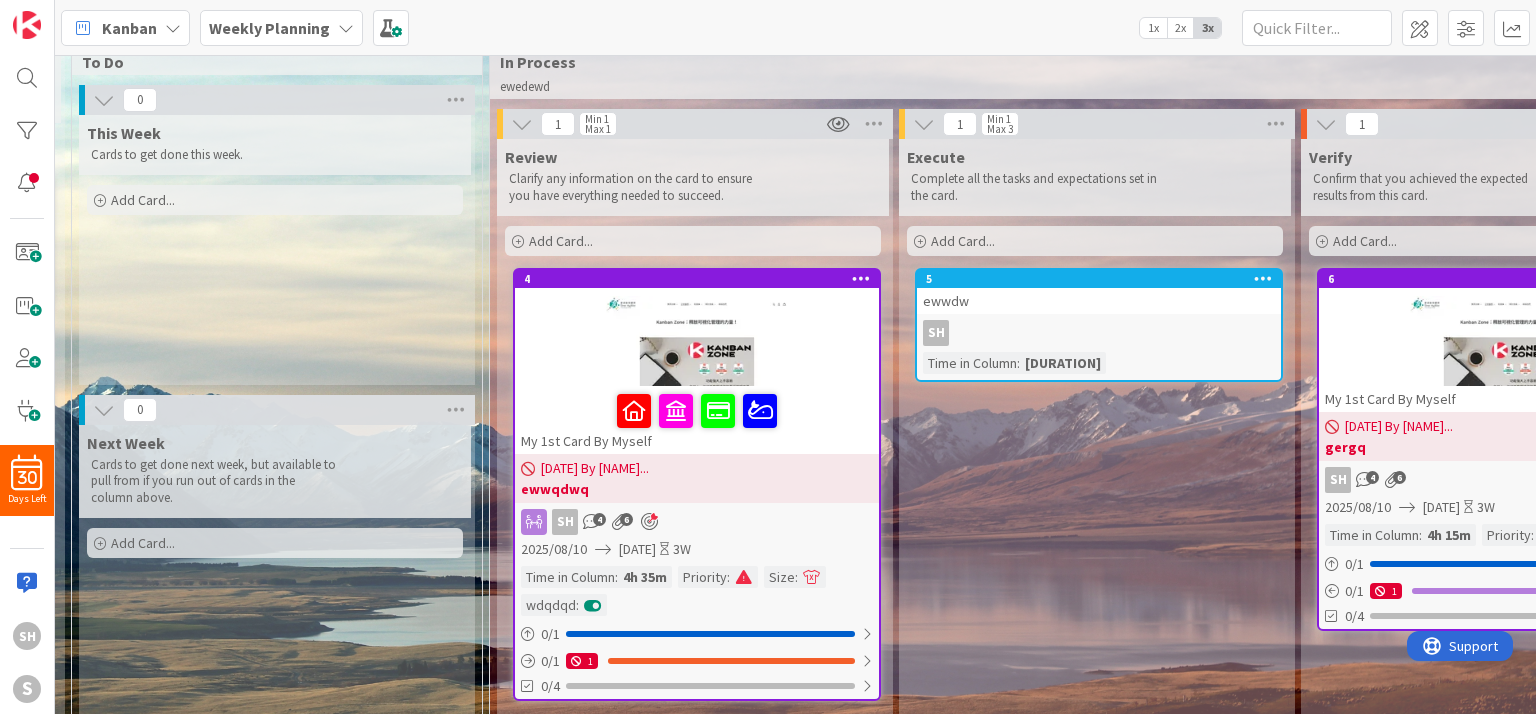 click on "SH" at bounding box center [1099, 333] 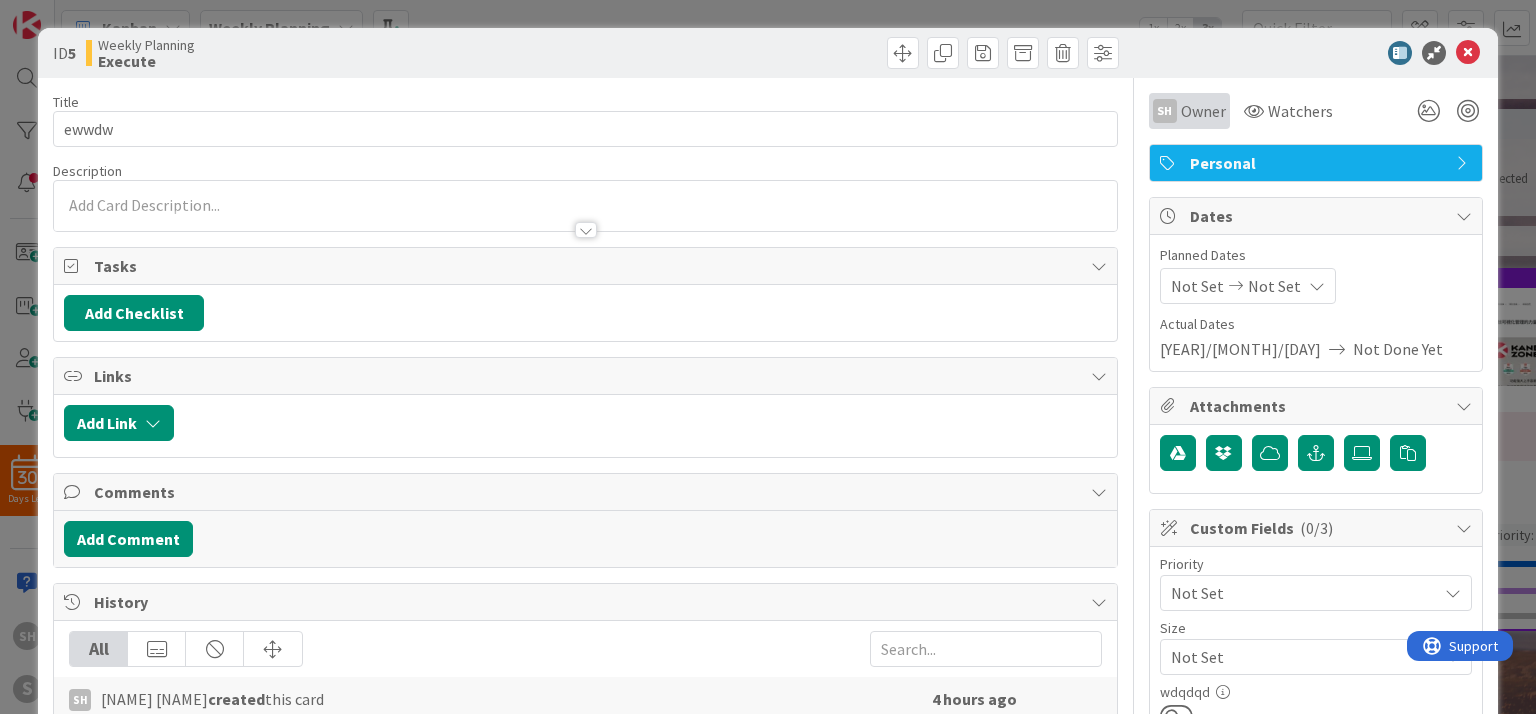 scroll, scrollTop: 0, scrollLeft: 0, axis: both 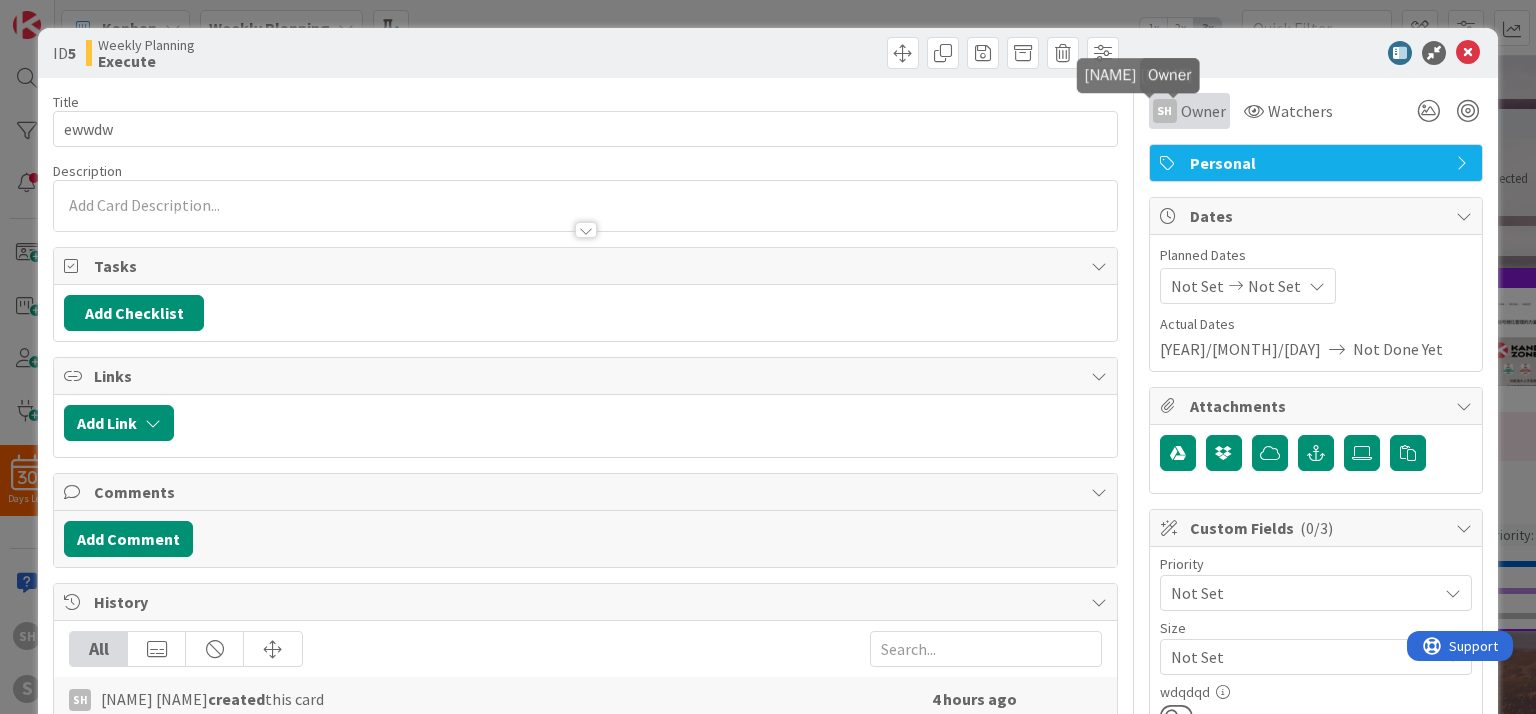 click on "SH" at bounding box center [1165, 111] 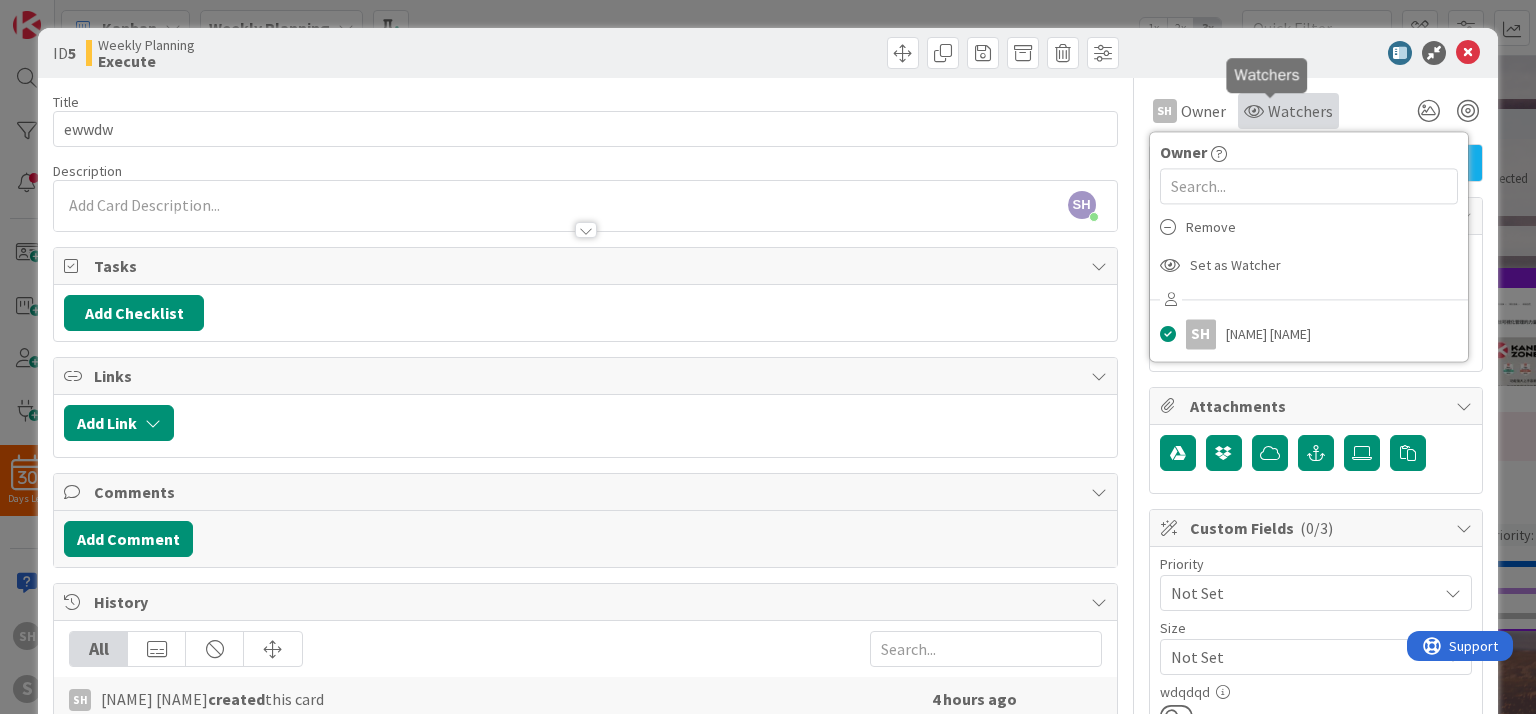 click on "Watchers" at bounding box center (1300, 111) 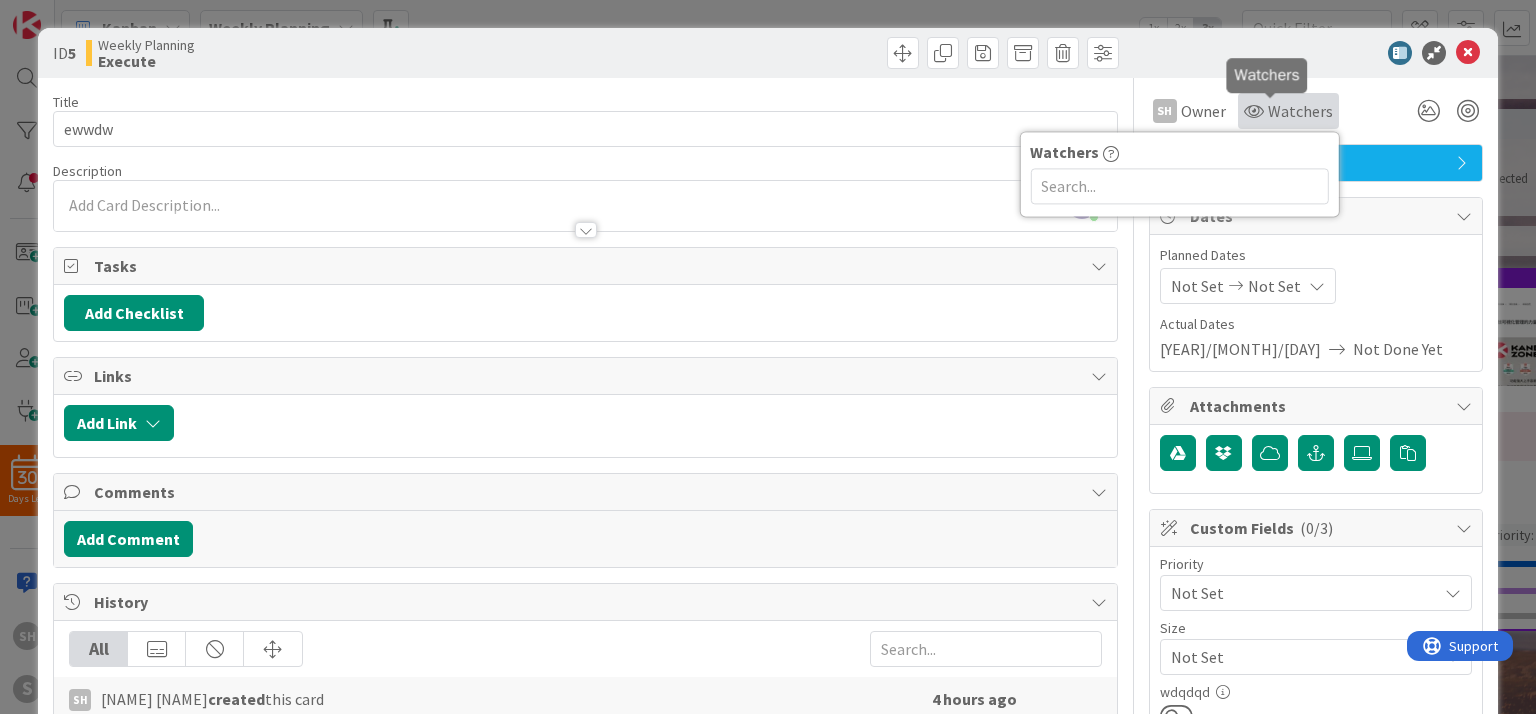 click at bounding box center (1254, 111) 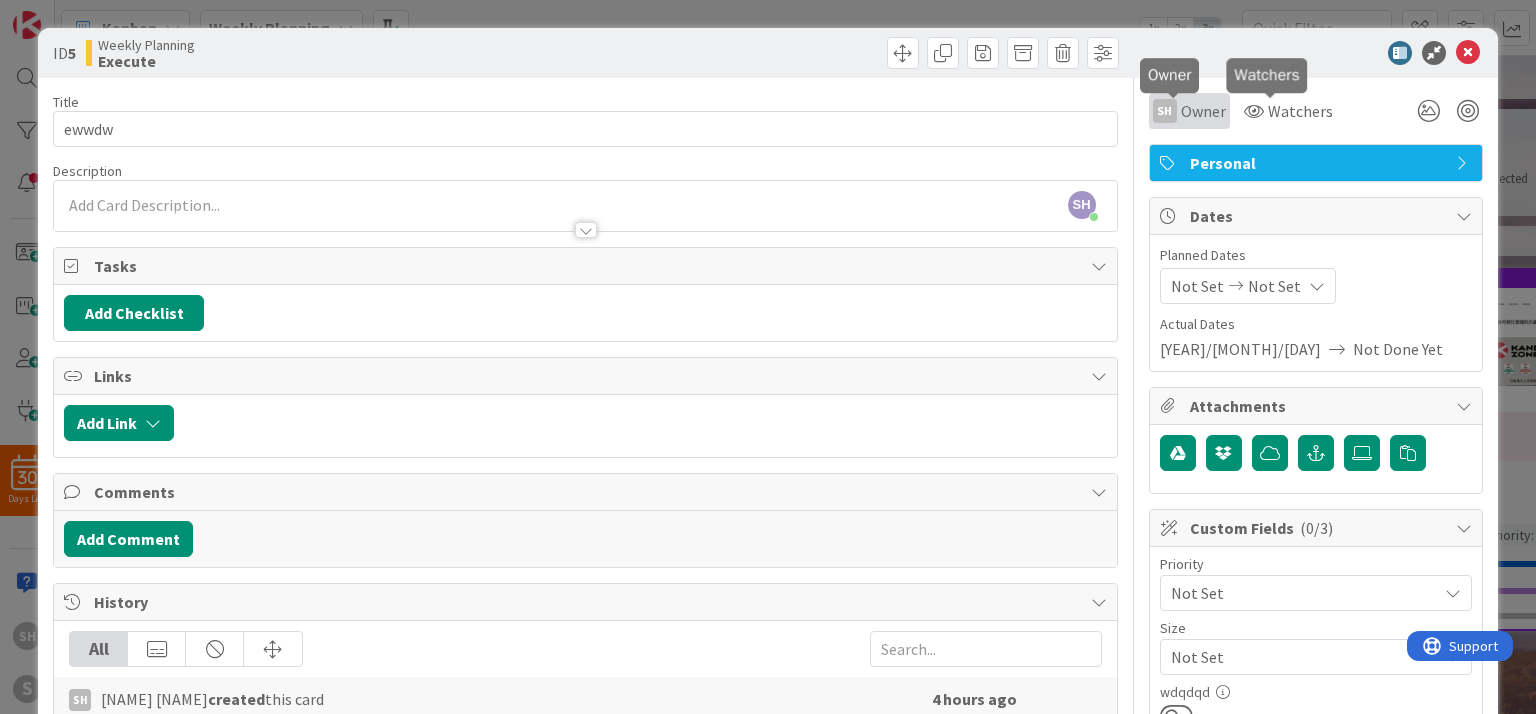 click on "SH" at bounding box center (1165, 111) 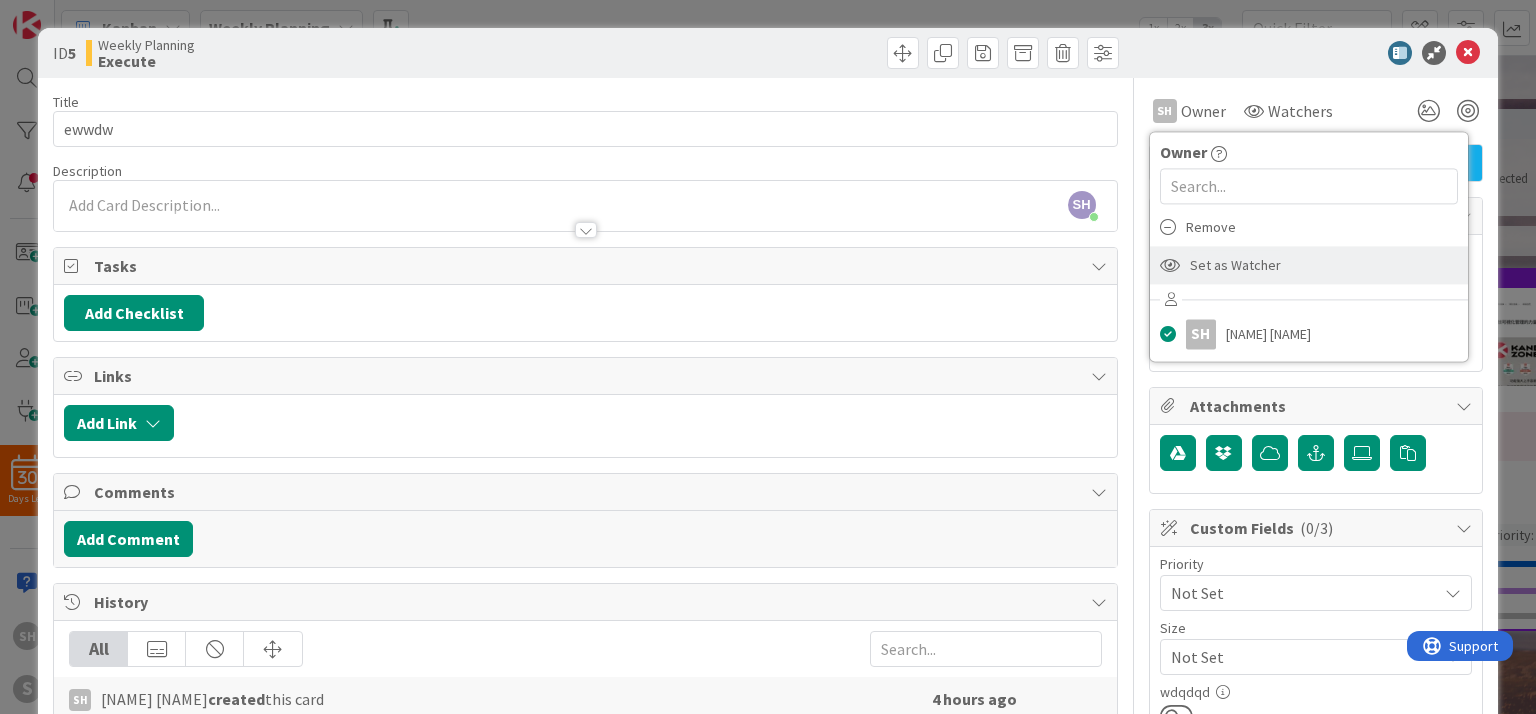 click on "Set as Watcher" at bounding box center (1235, 265) 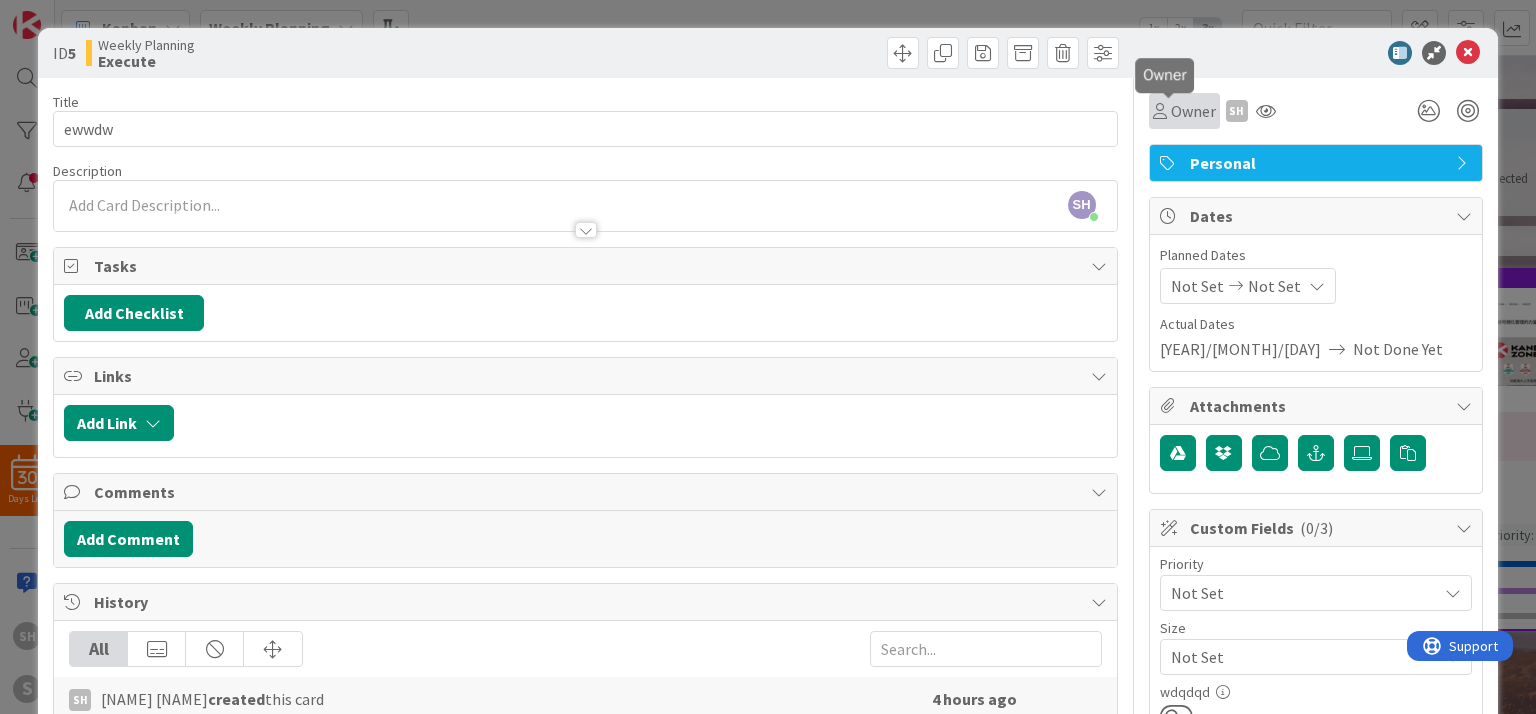 click on "Owner" at bounding box center [1193, 111] 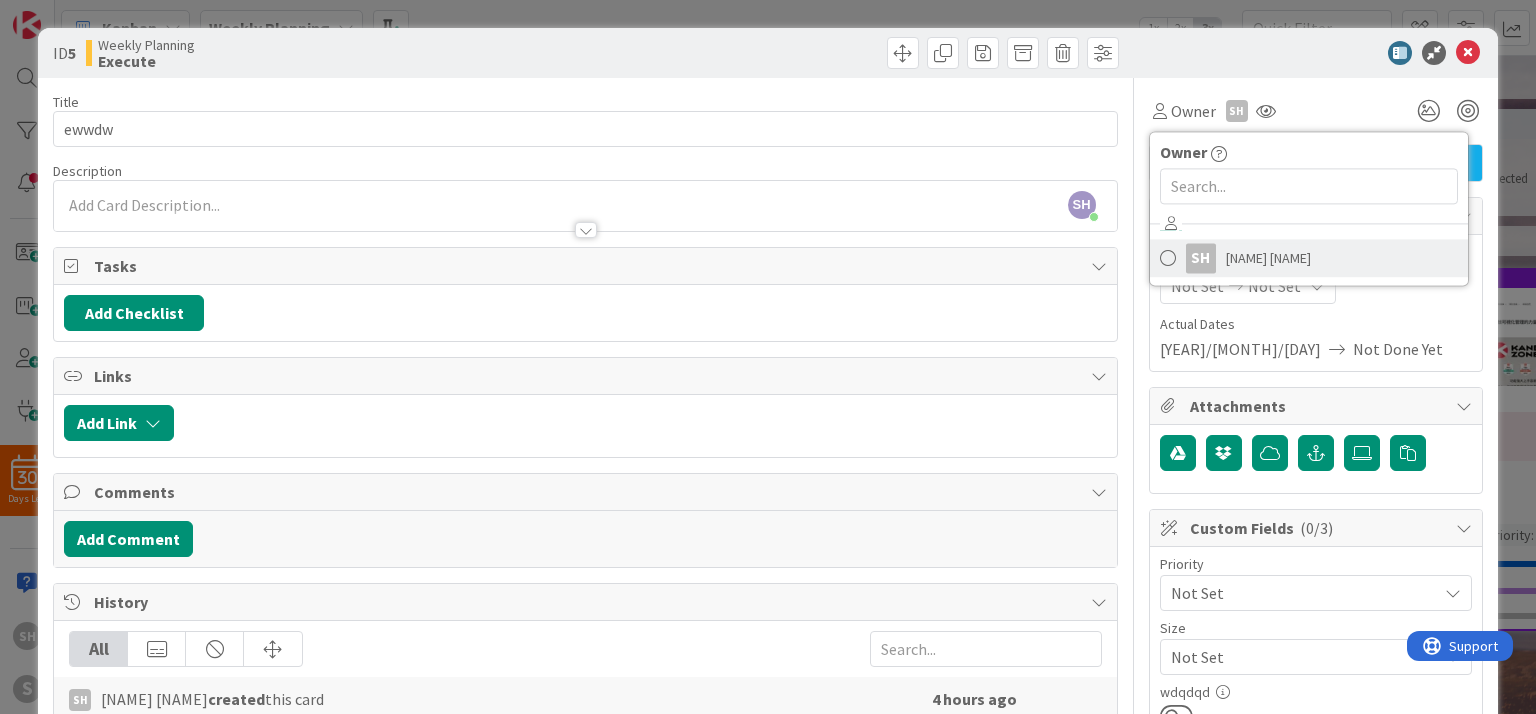 click on "[PERSON]" at bounding box center (1268, 258) 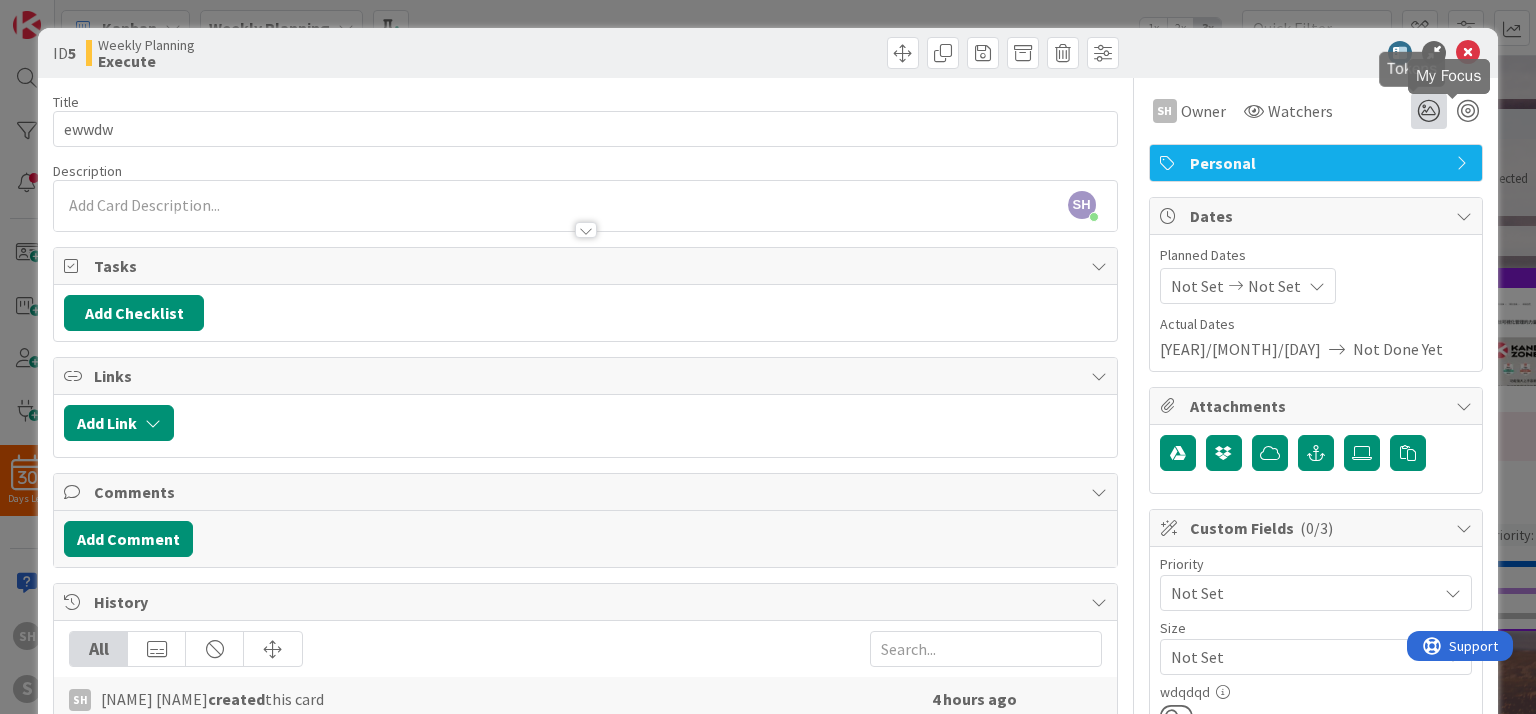 click at bounding box center (1429, 111) 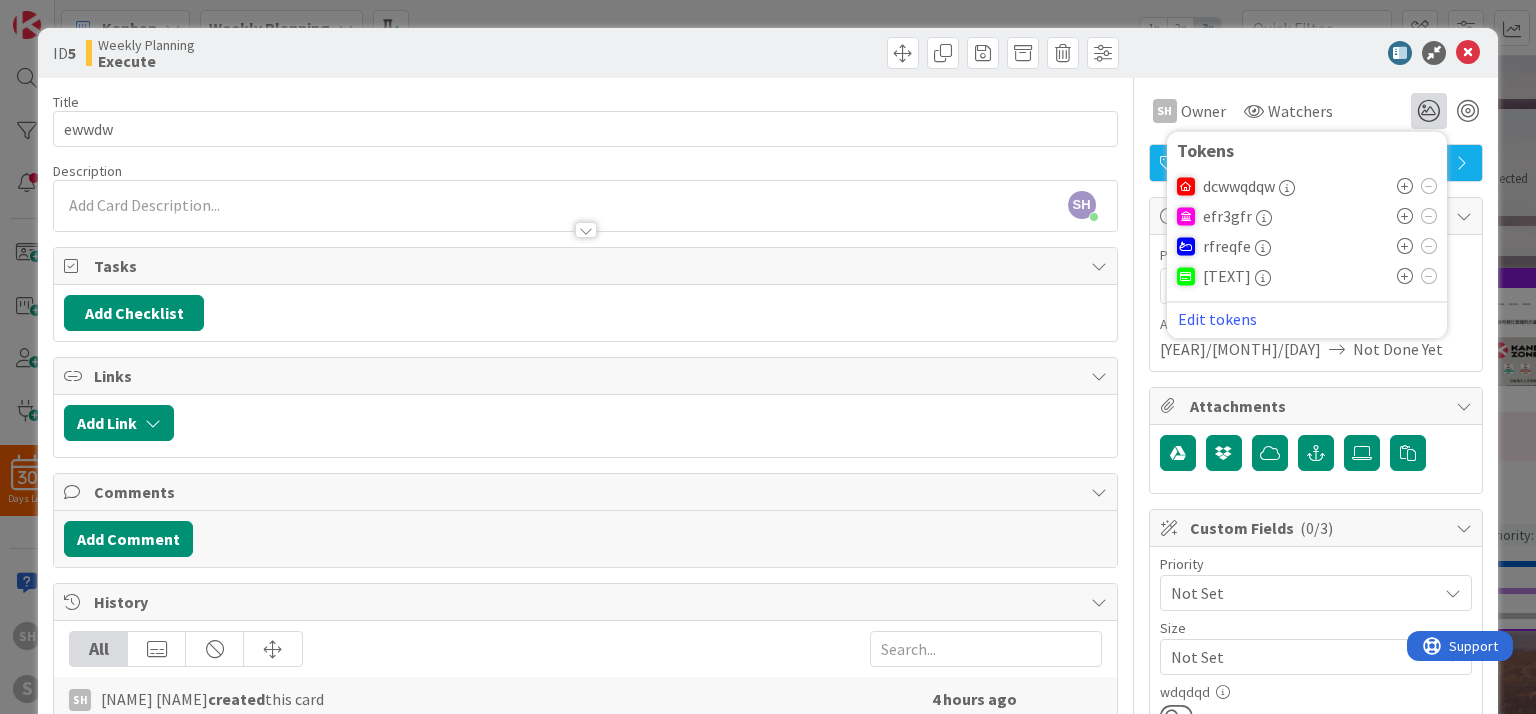 click at bounding box center [1405, 186] 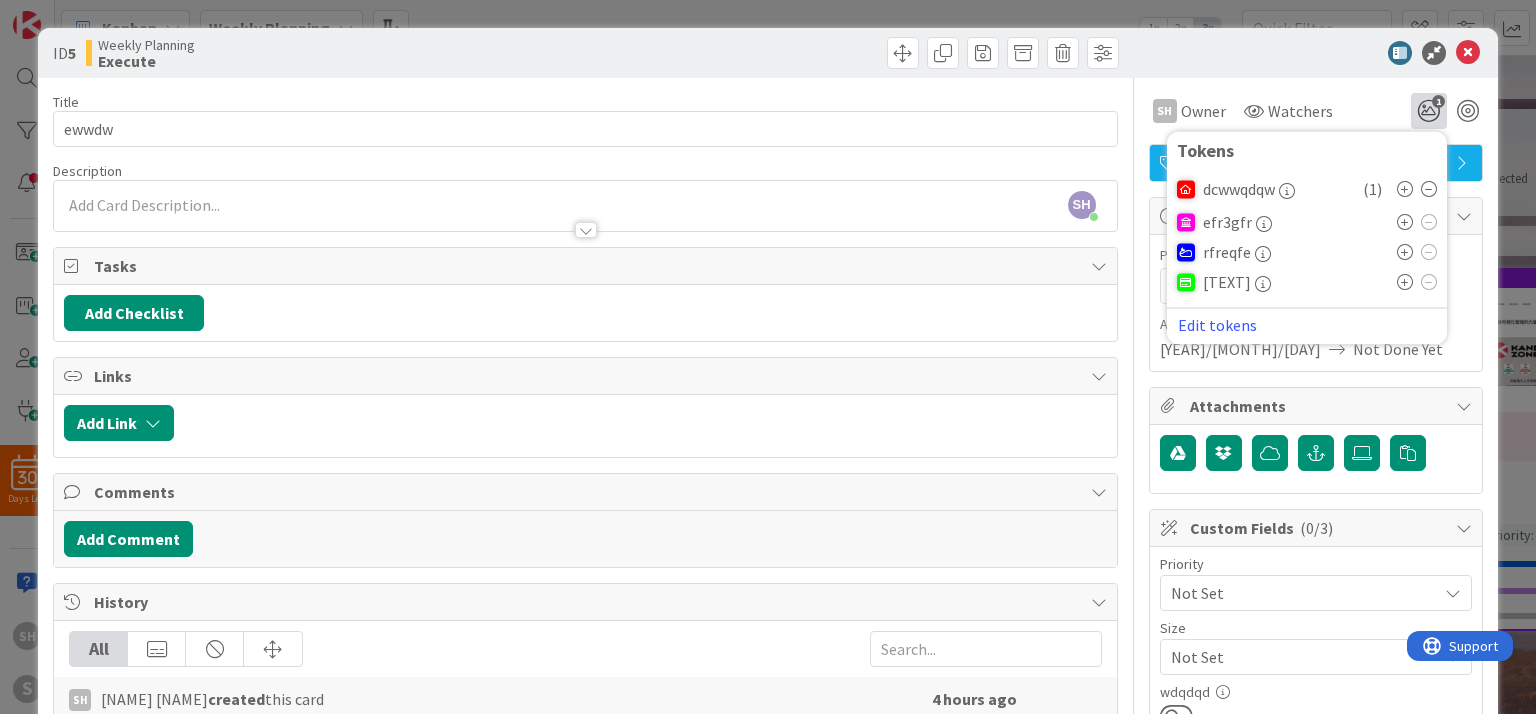click at bounding box center [1405, 282] 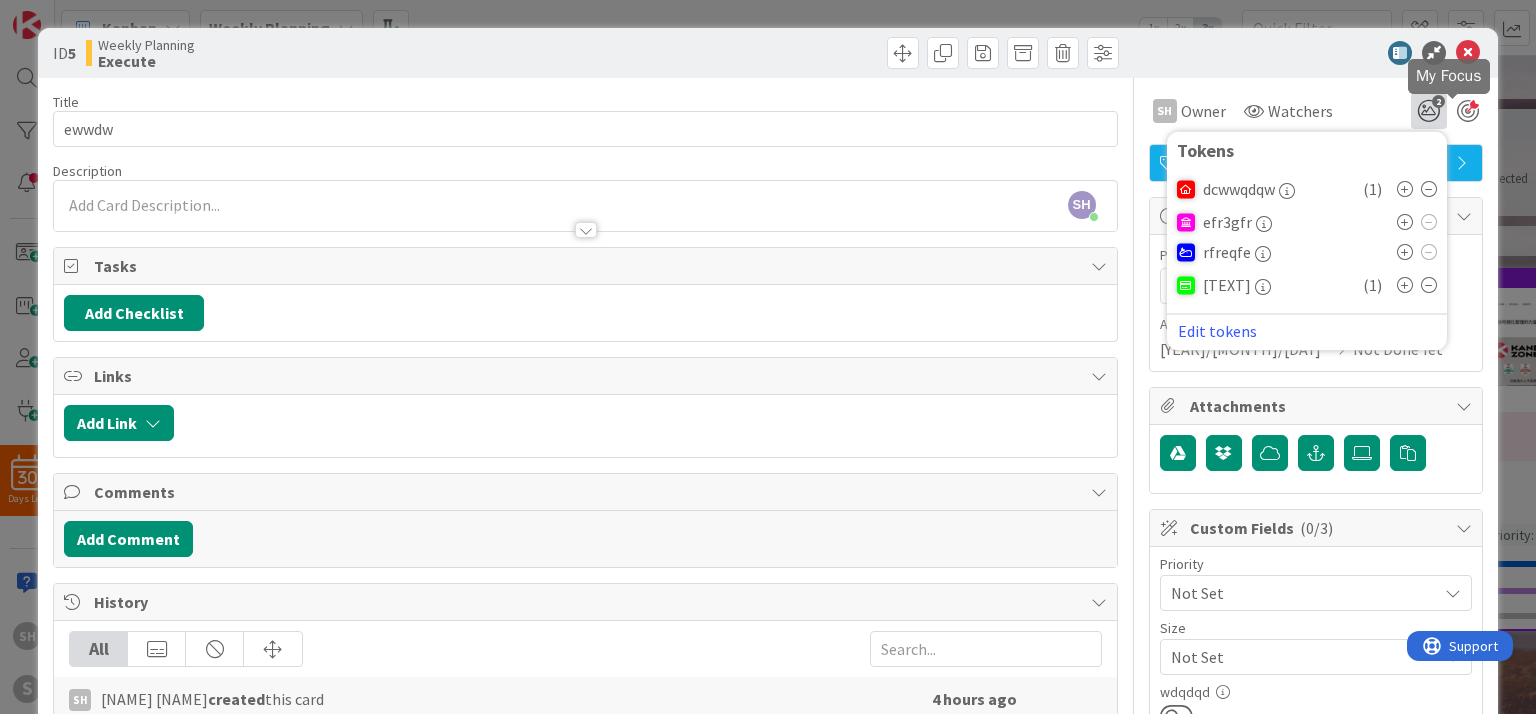 click at bounding box center [1468, 111] 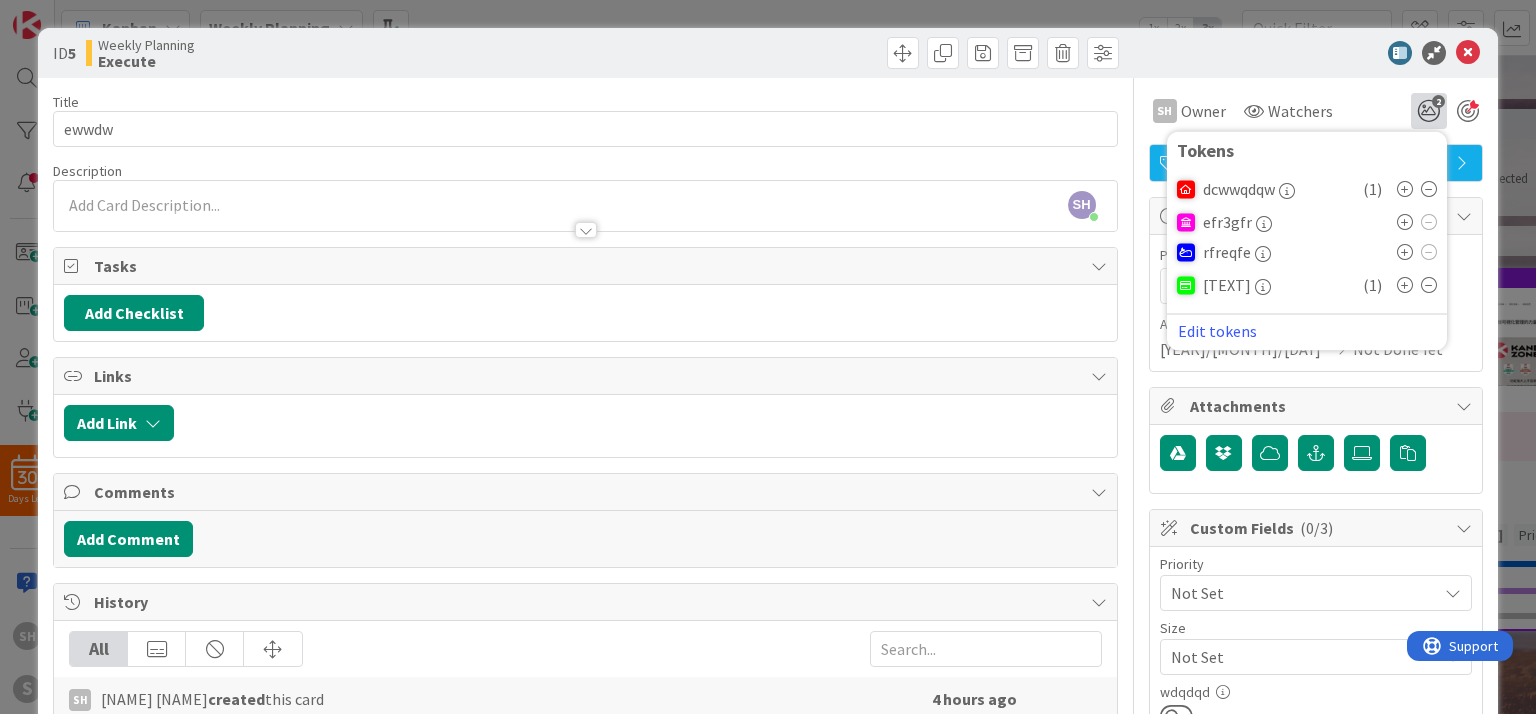 click at bounding box center [1306, 53] 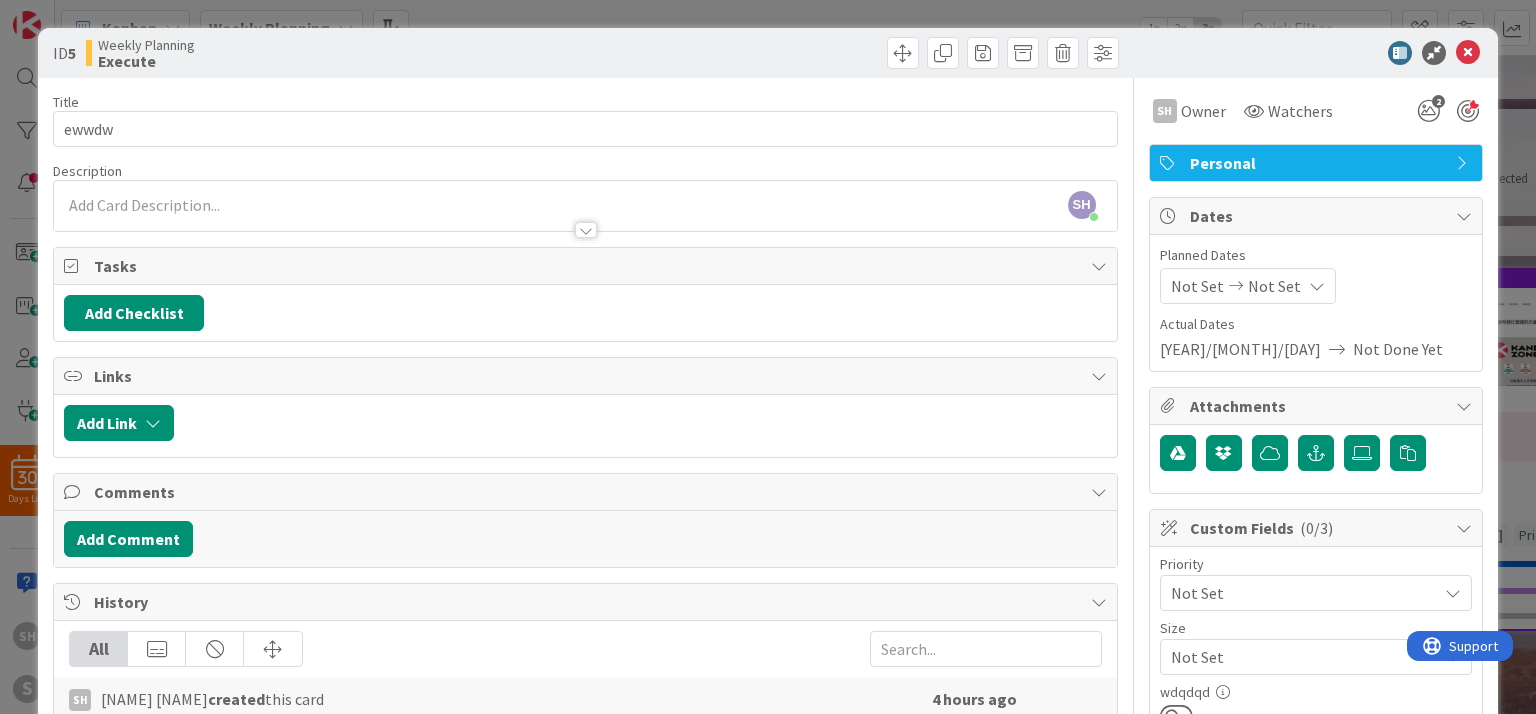 click on "Personal" at bounding box center (1318, 163) 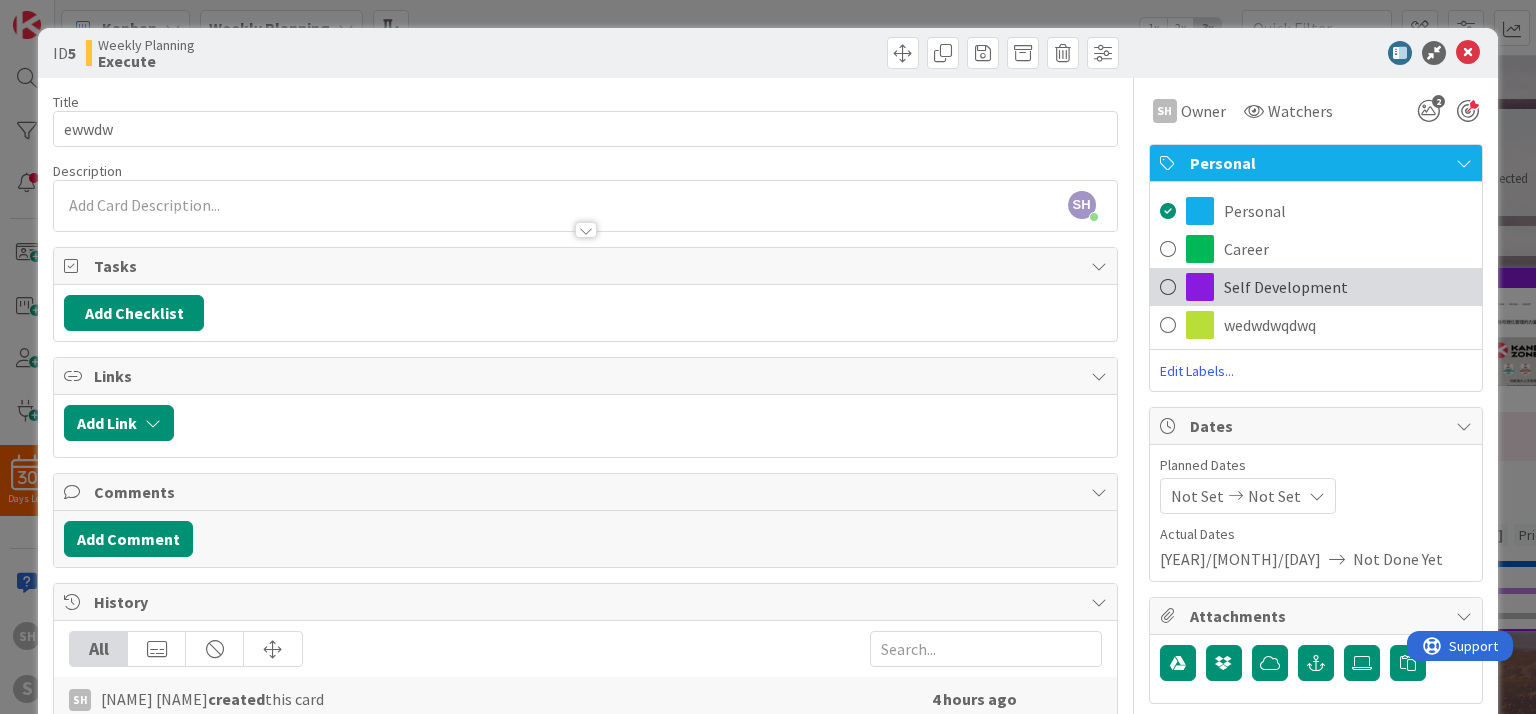 click on "Self Development" at bounding box center (1286, 287) 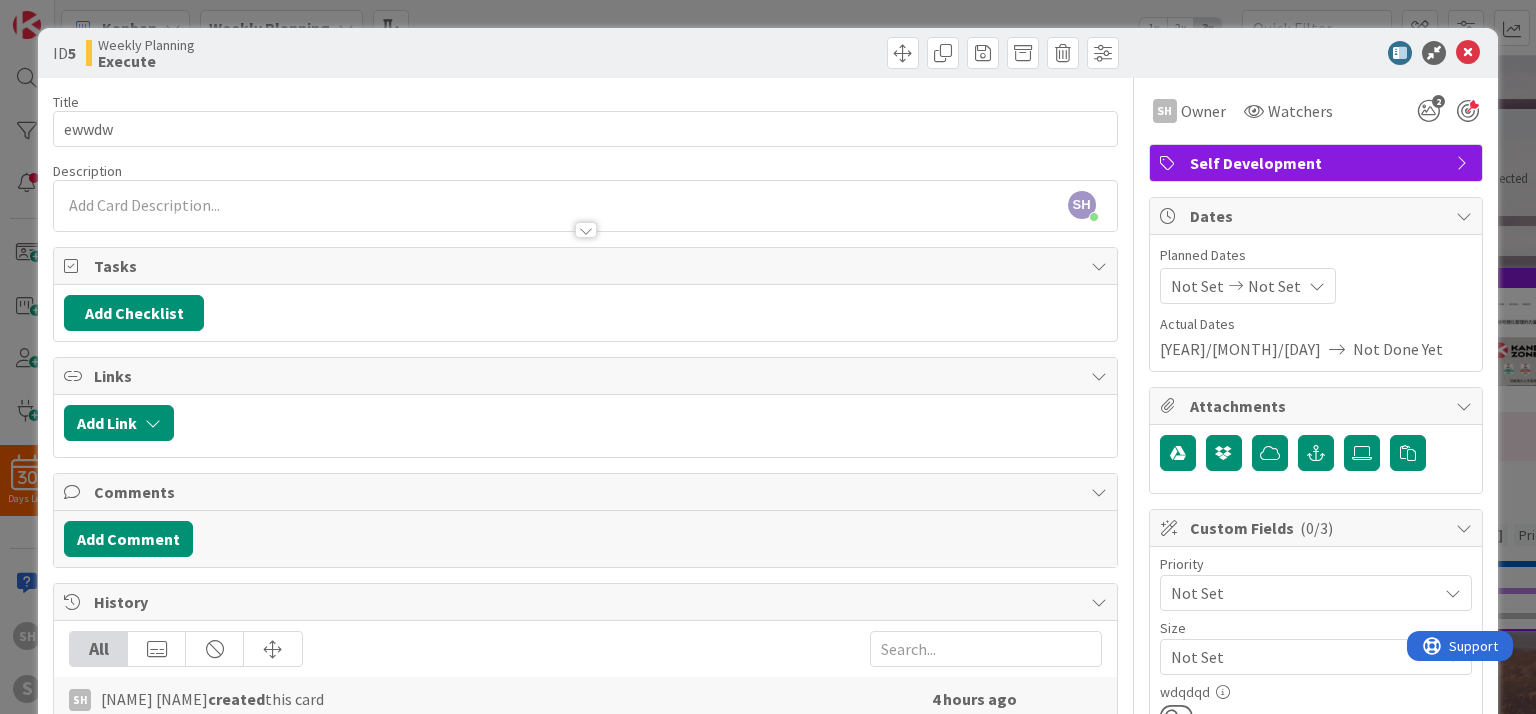 type on "x" 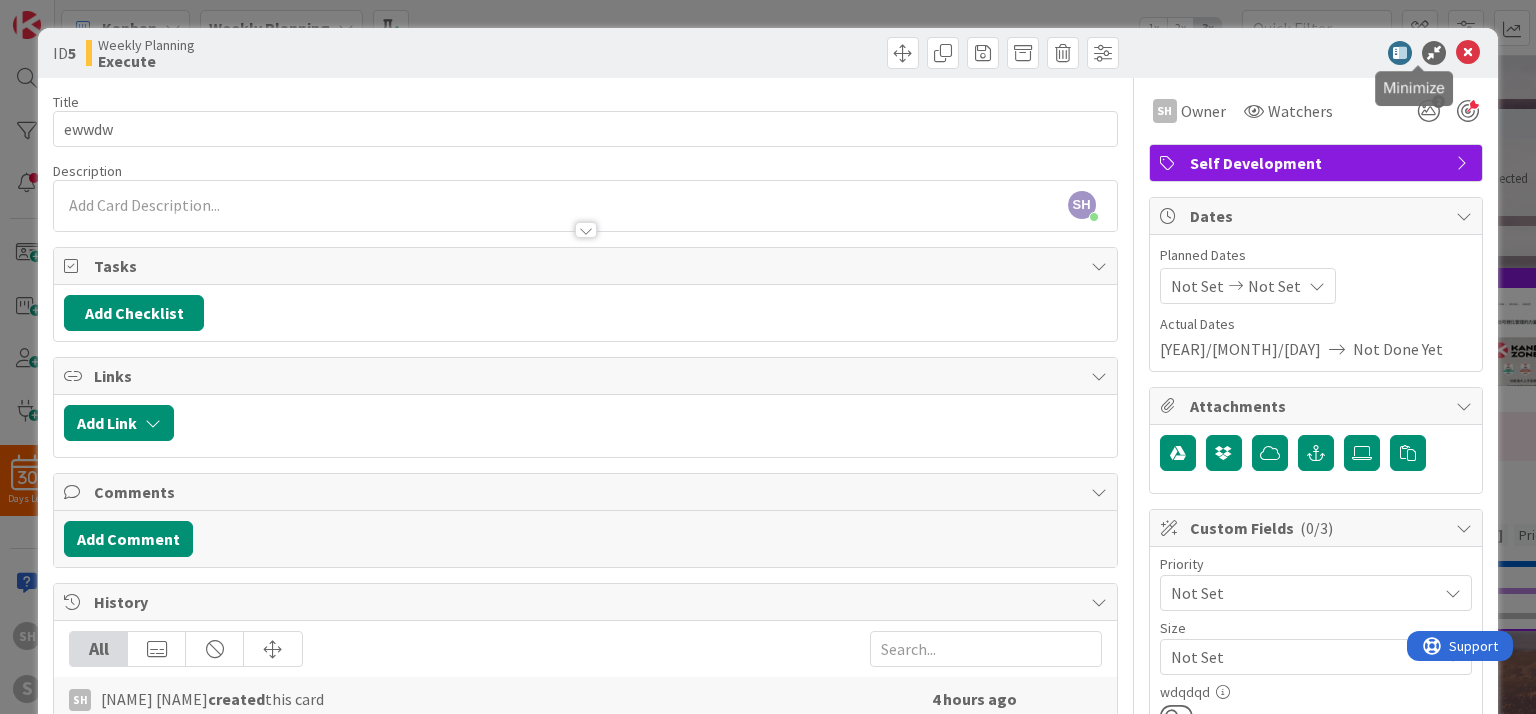 click at bounding box center [1434, 53] 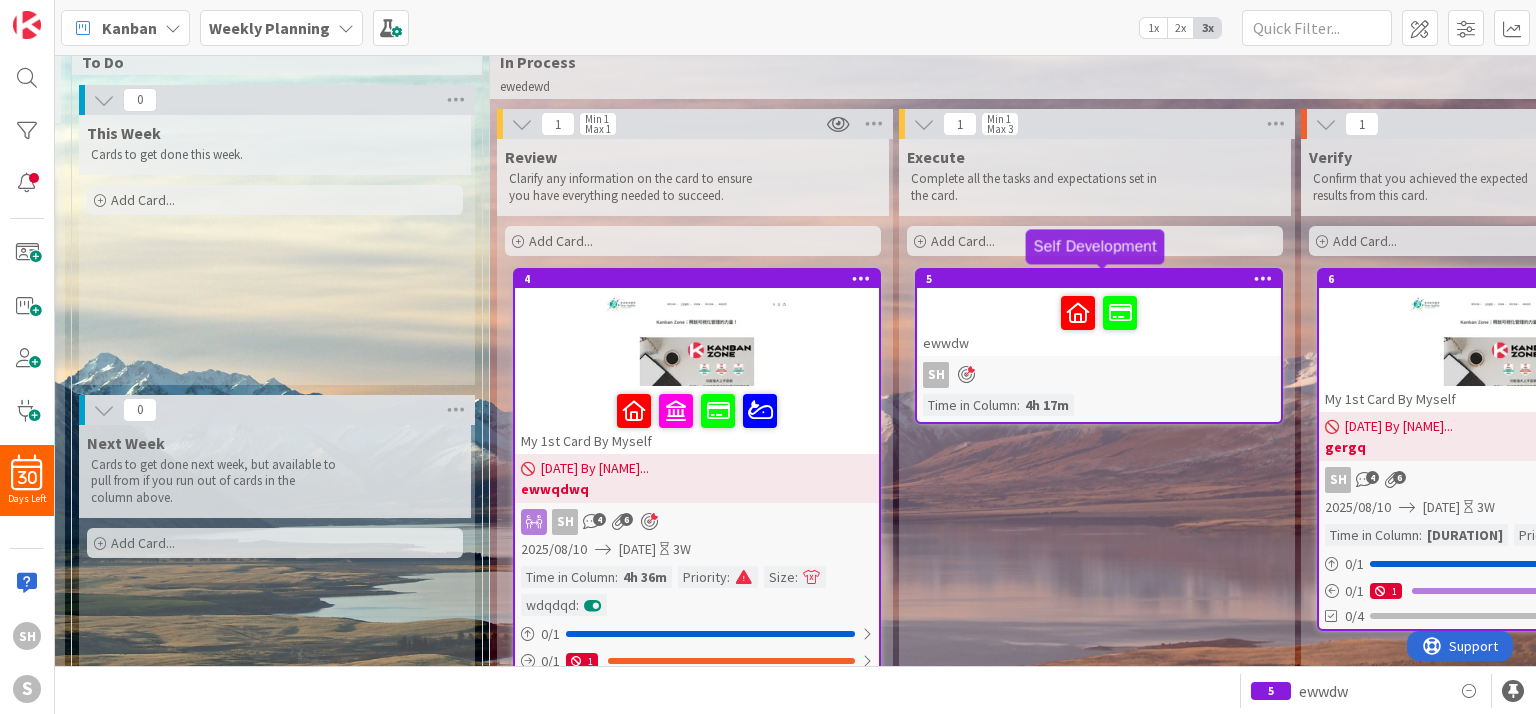 scroll, scrollTop: 0, scrollLeft: 0, axis: both 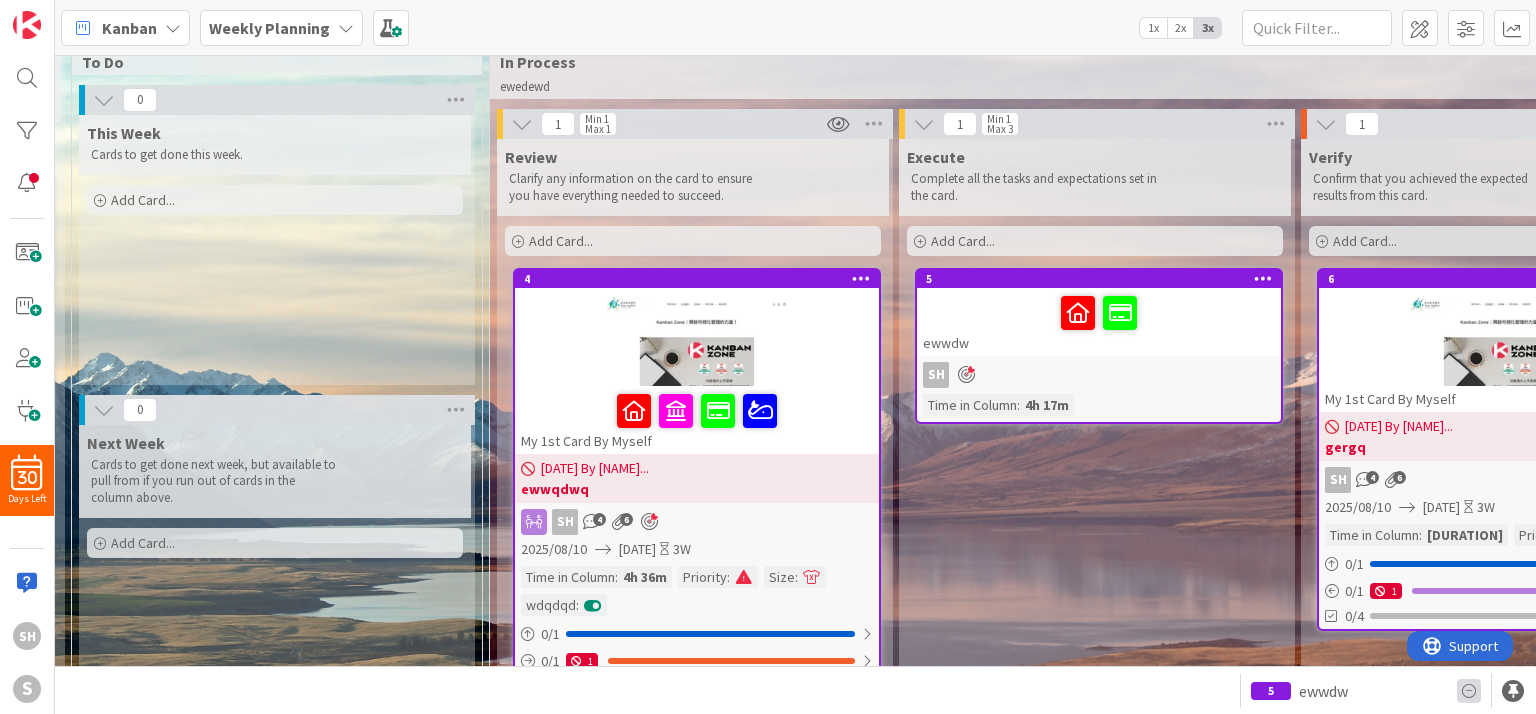 click at bounding box center [1469, 691] 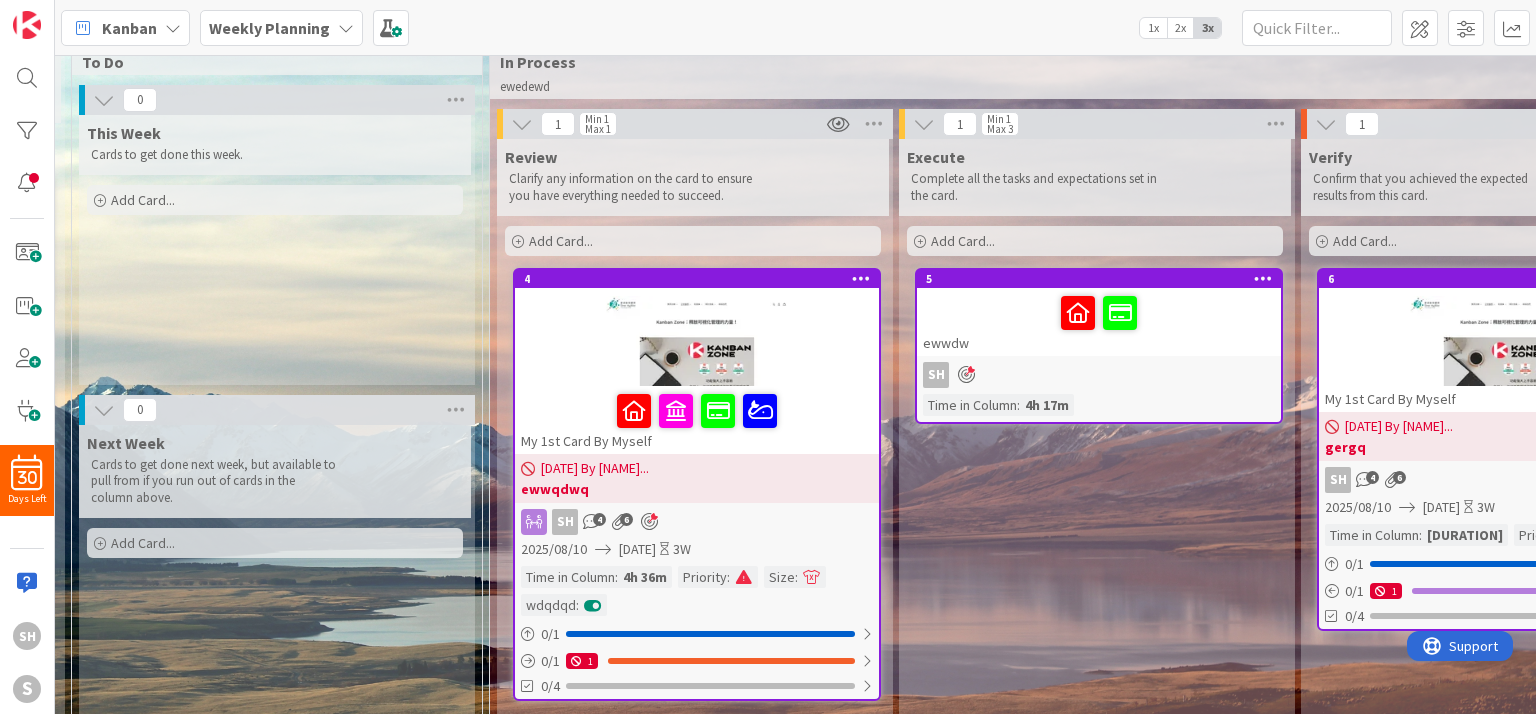 click at bounding box center (346, 28) 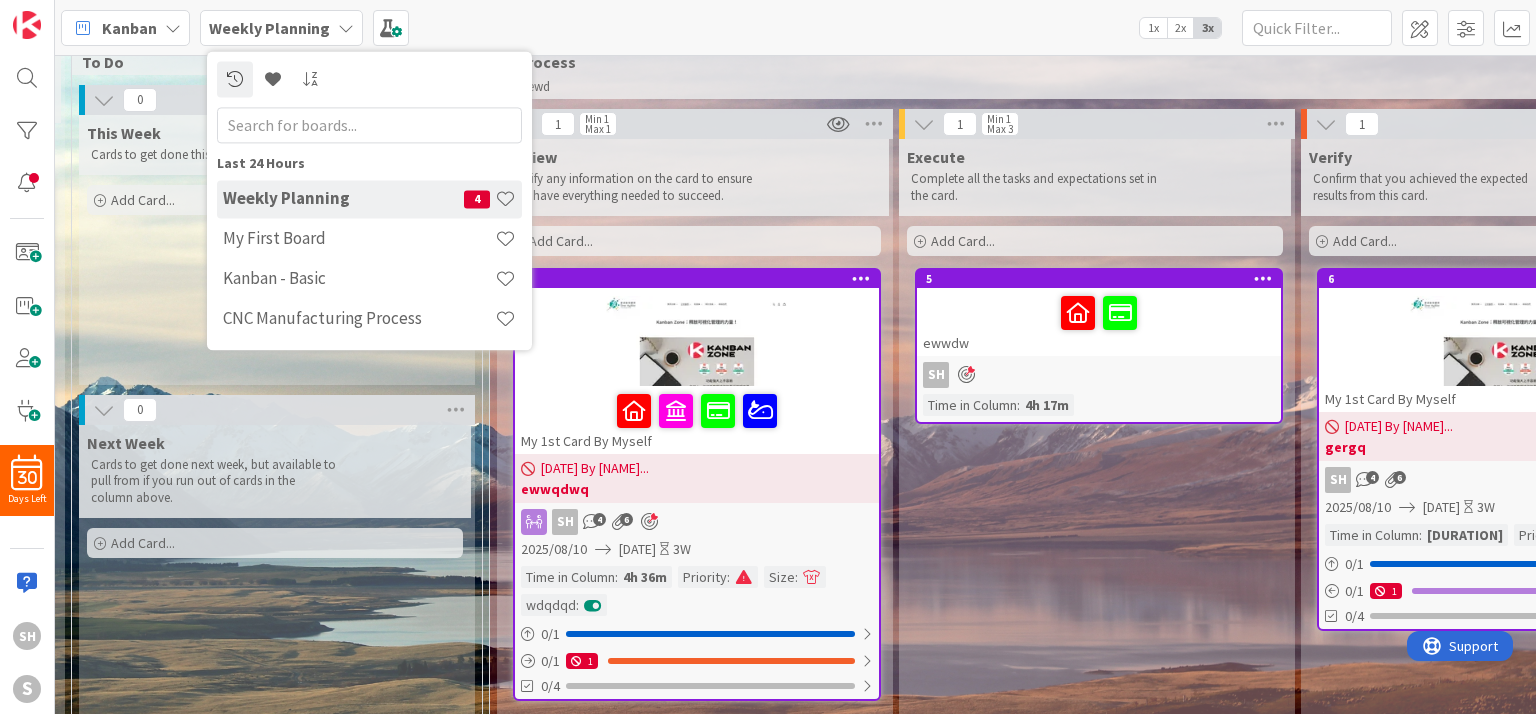 click at bounding box center (346, 28) 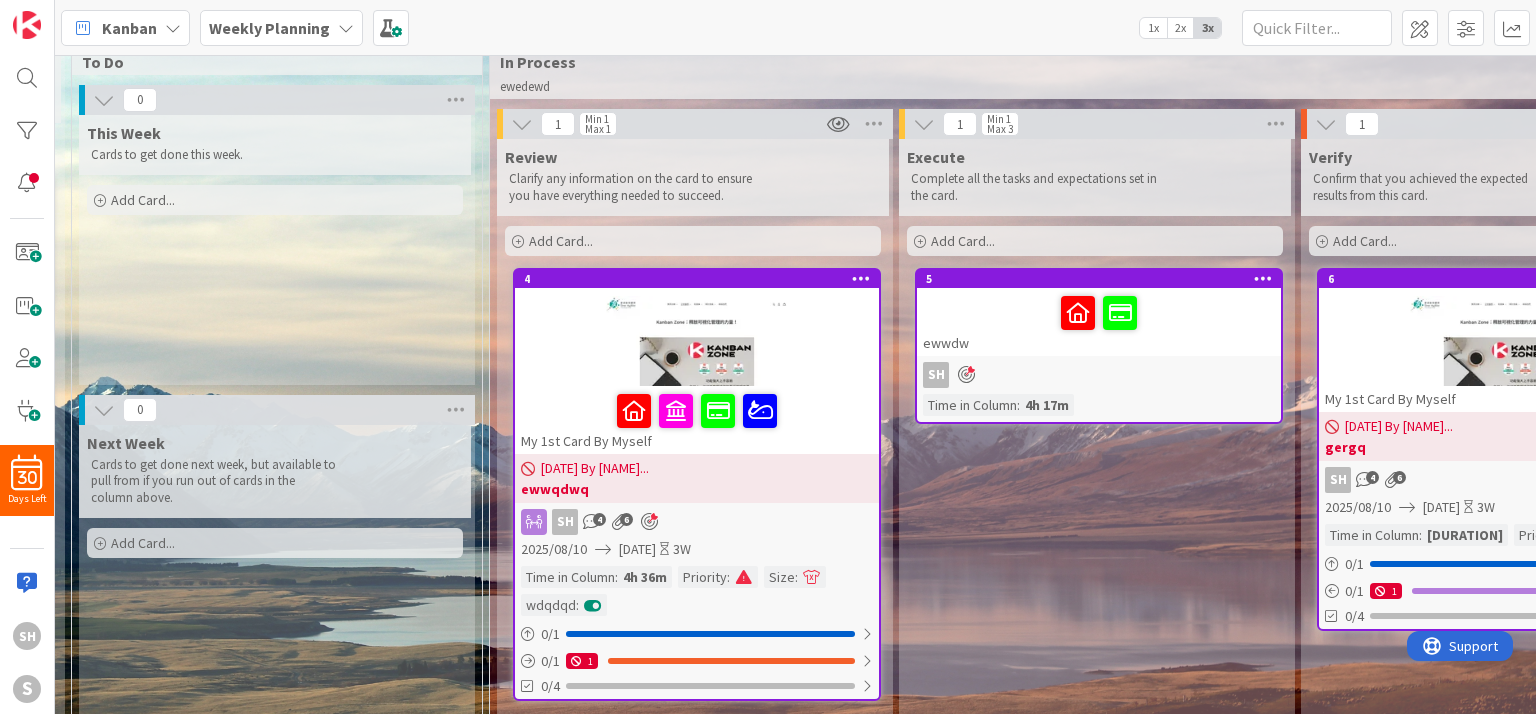 click at bounding box center (173, 28) 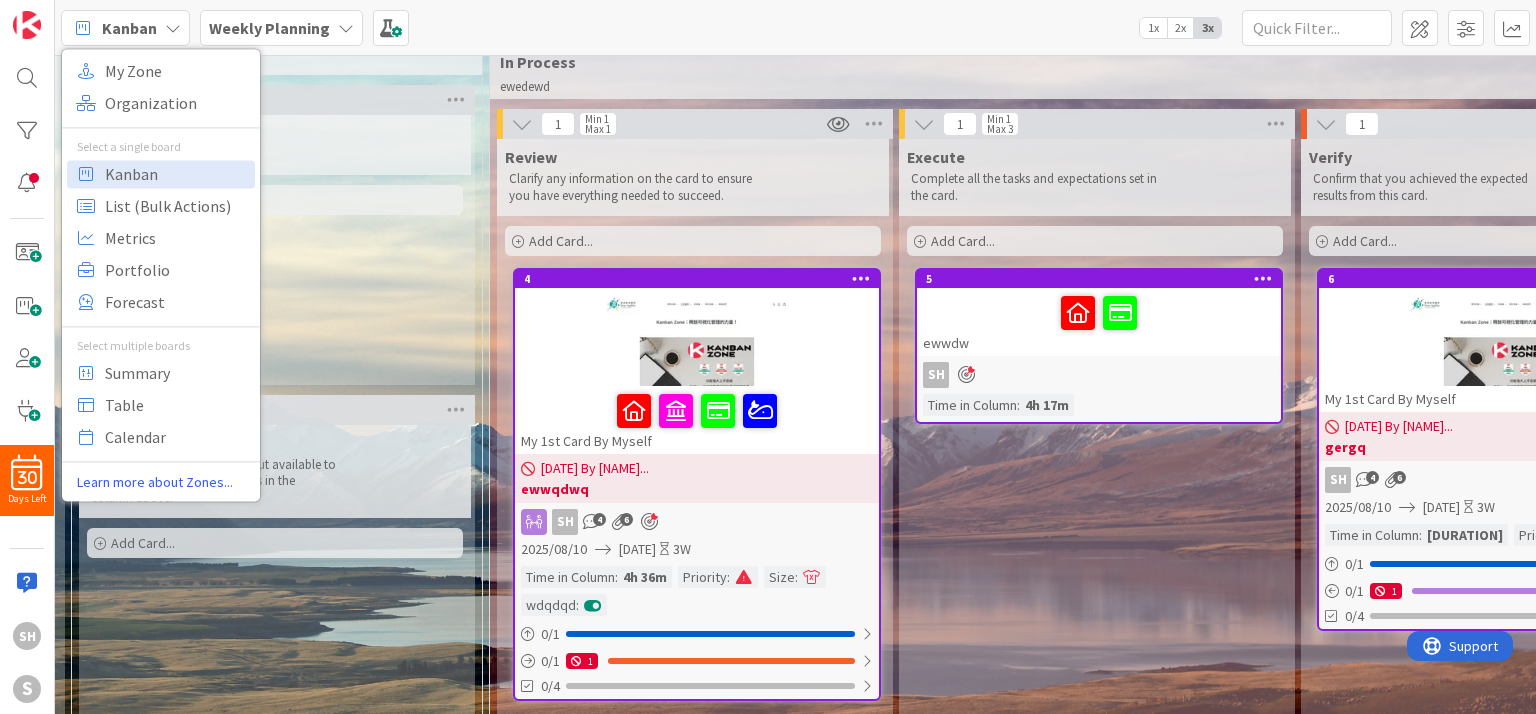 drag, startPoint x: 696, startPoint y: 20, endPoint x: 694, endPoint y: 34, distance: 14.142136 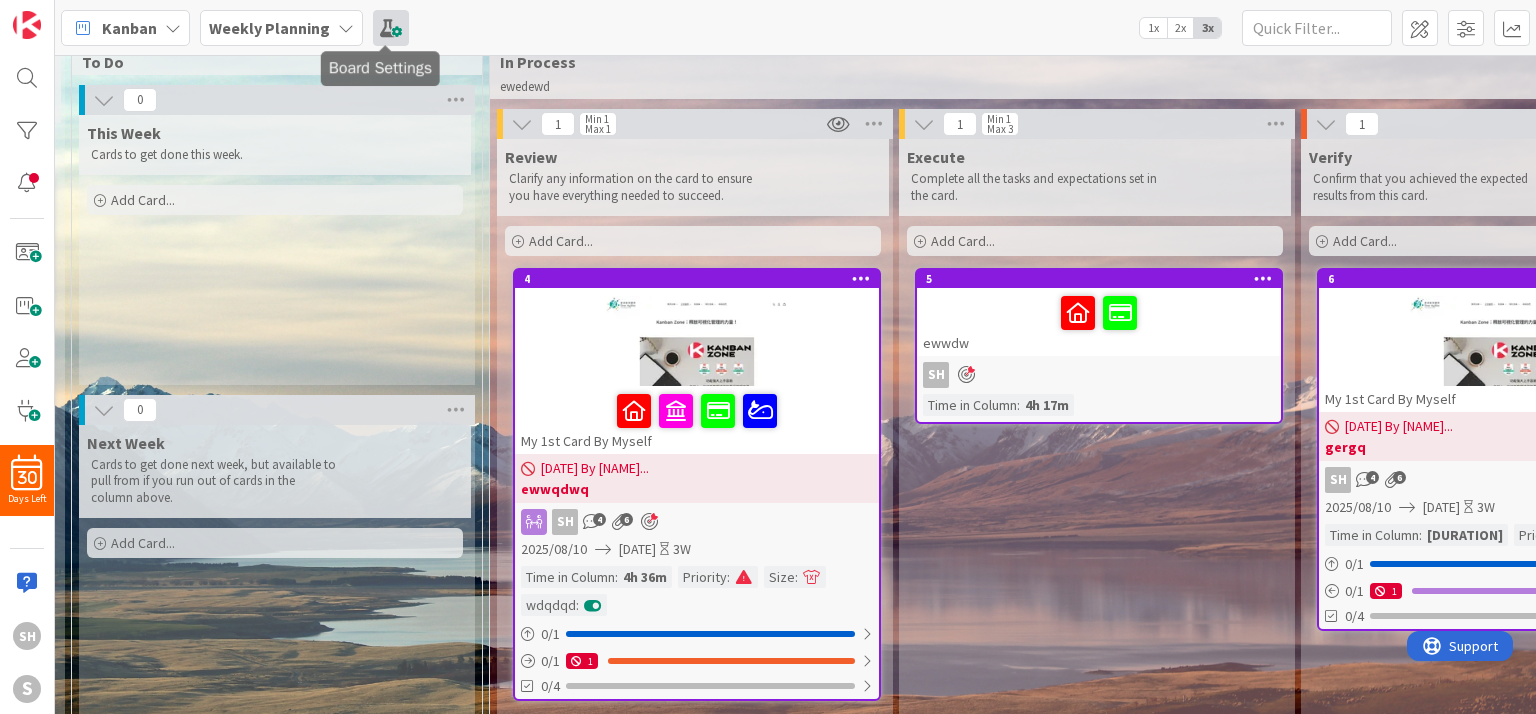 click at bounding box center (391, 28) 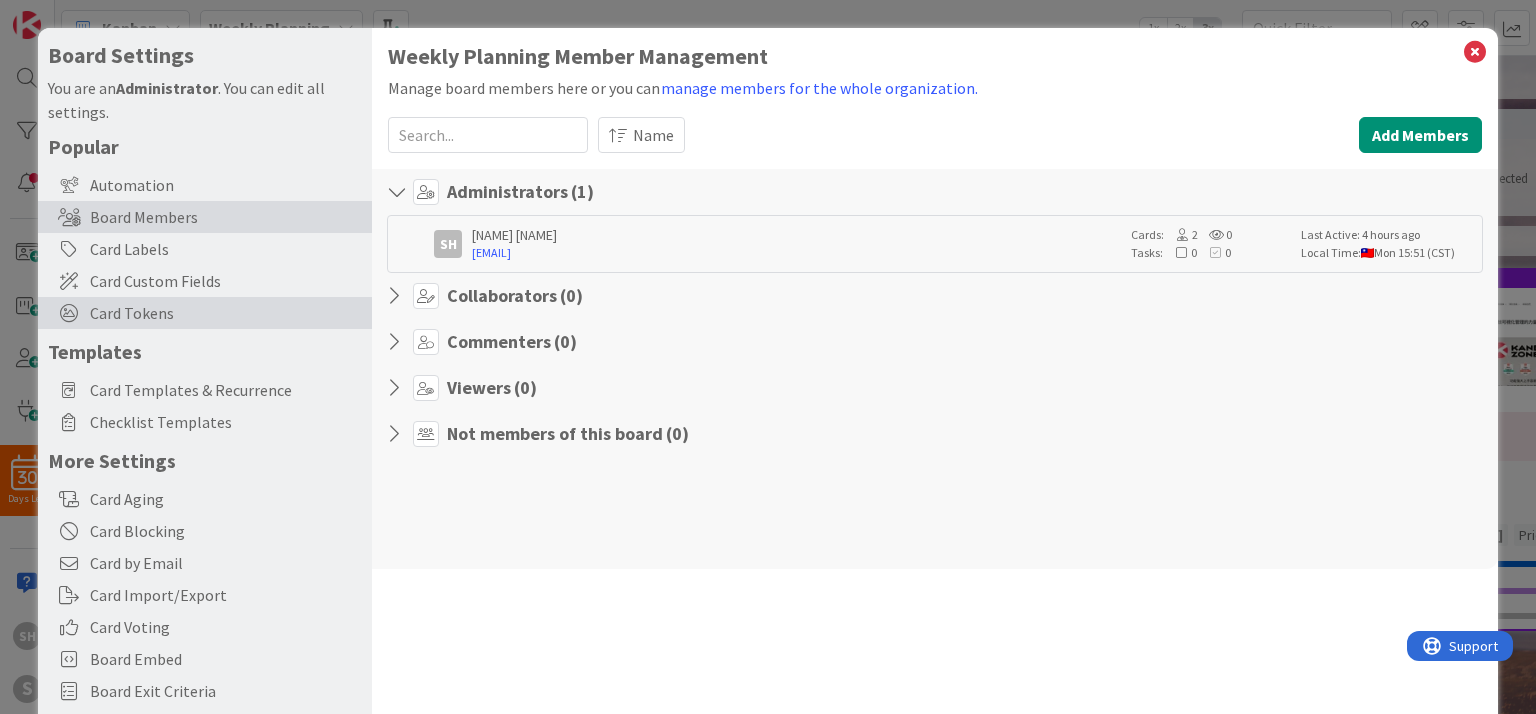 click on "Card Tokens" at bounding box center (226, 313) 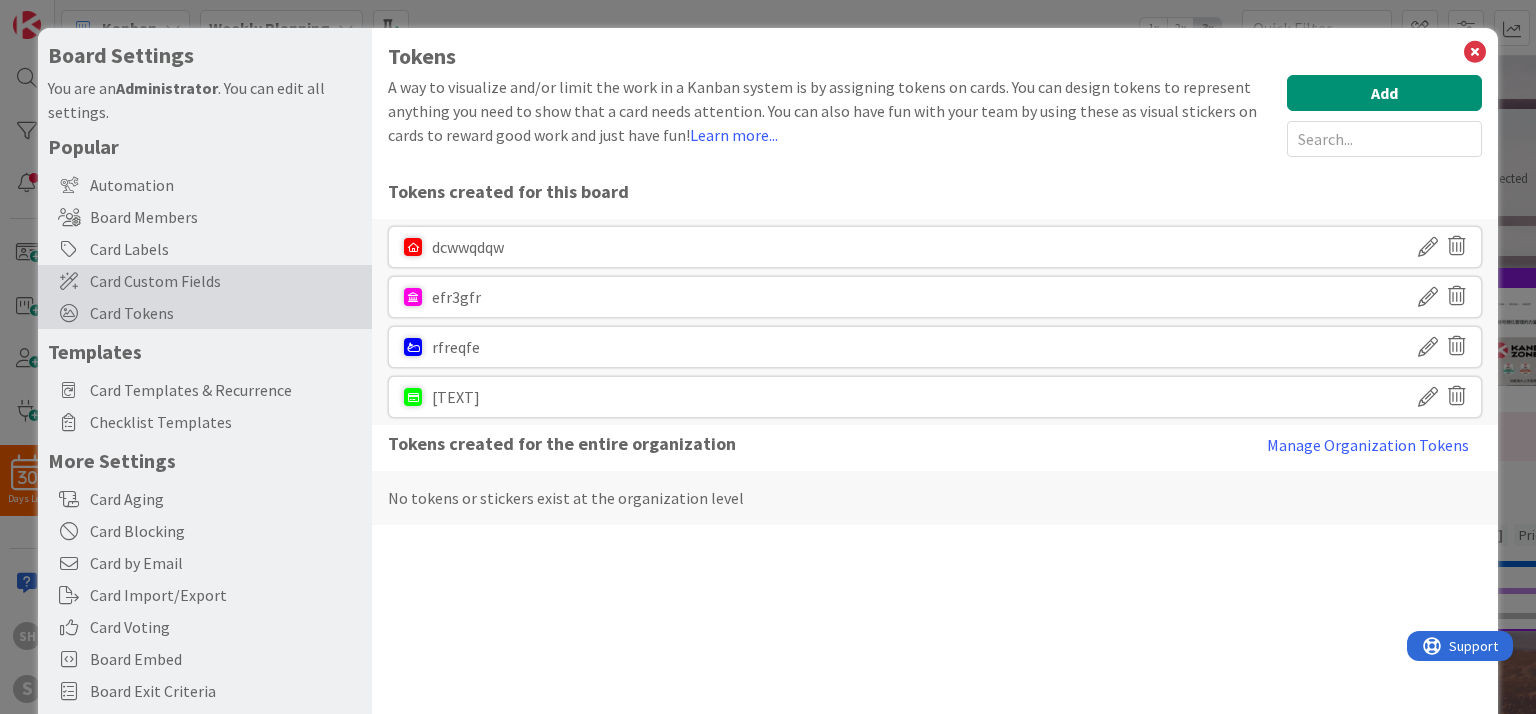 click on "Card Custom Fields" at bounding box center [226, 281] 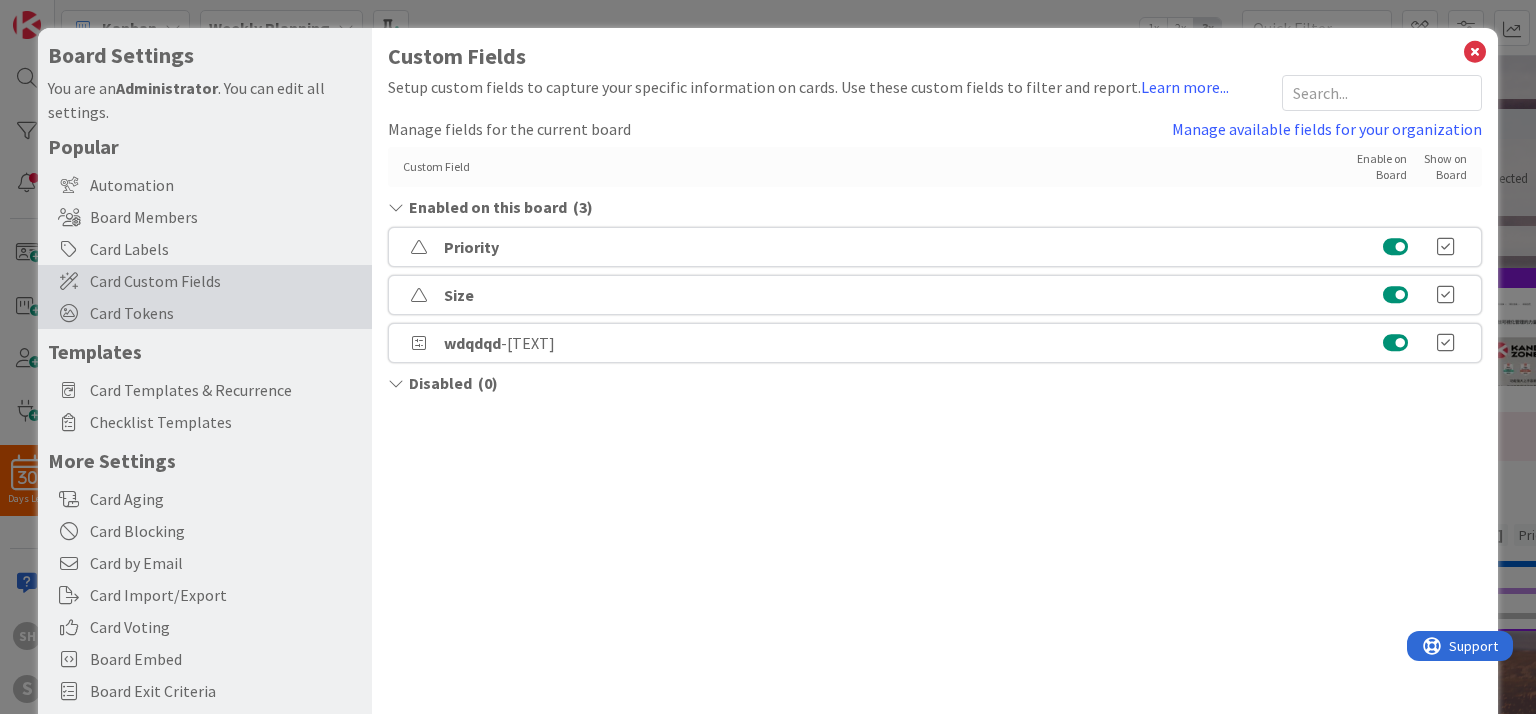 click on "Card Tokens" at bounding box center [226, 313] 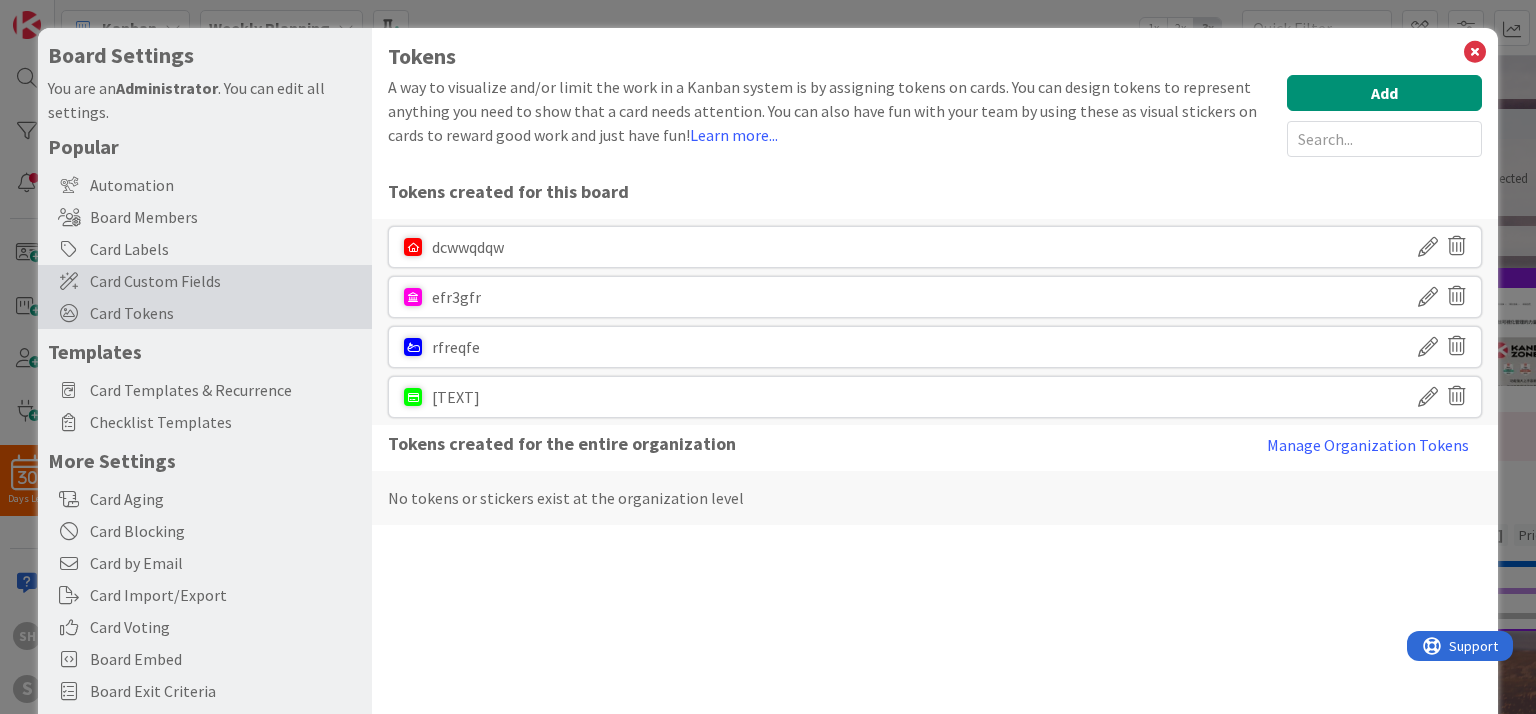 click on "Card Custom Fields" at bounding box center (226, 281) 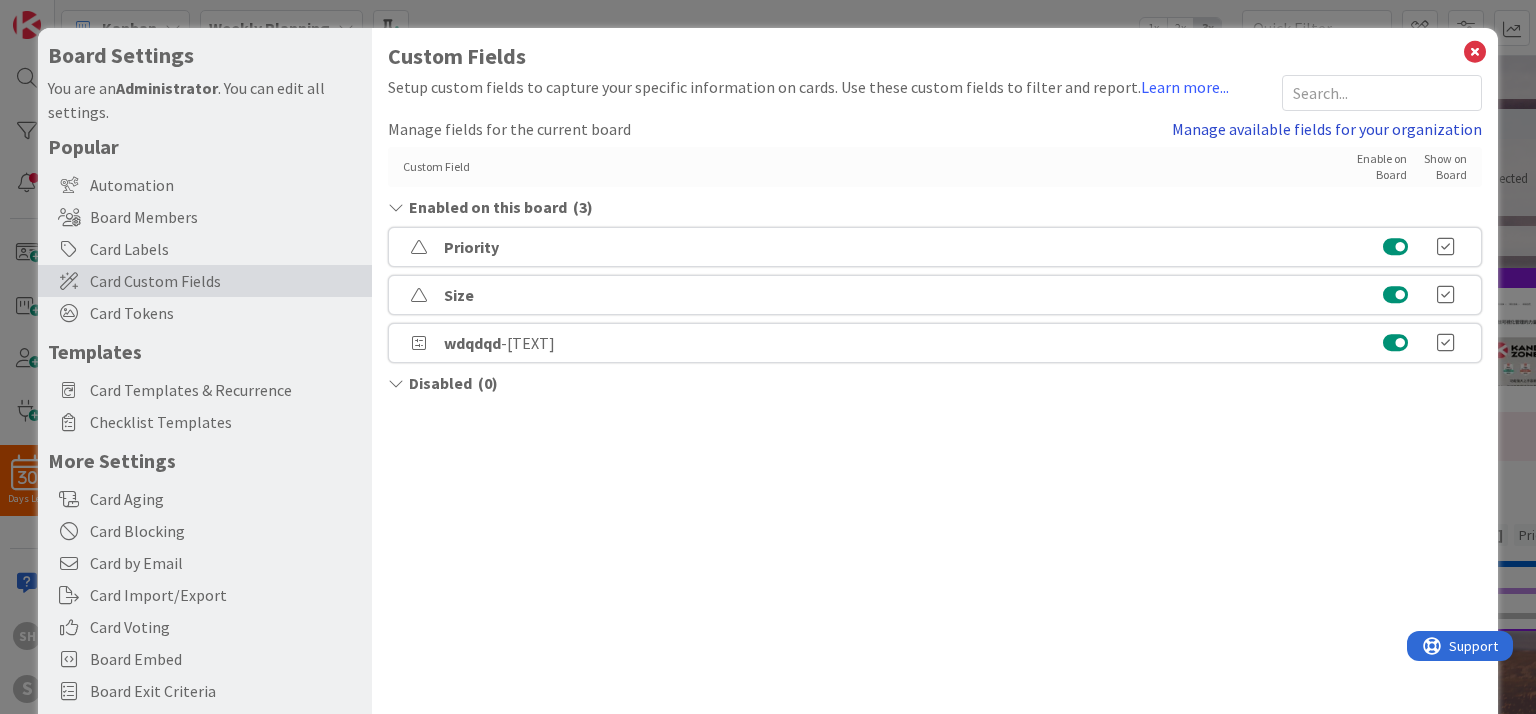 click on "Manage available fields for your organization" at bounding box center [1327, 129] 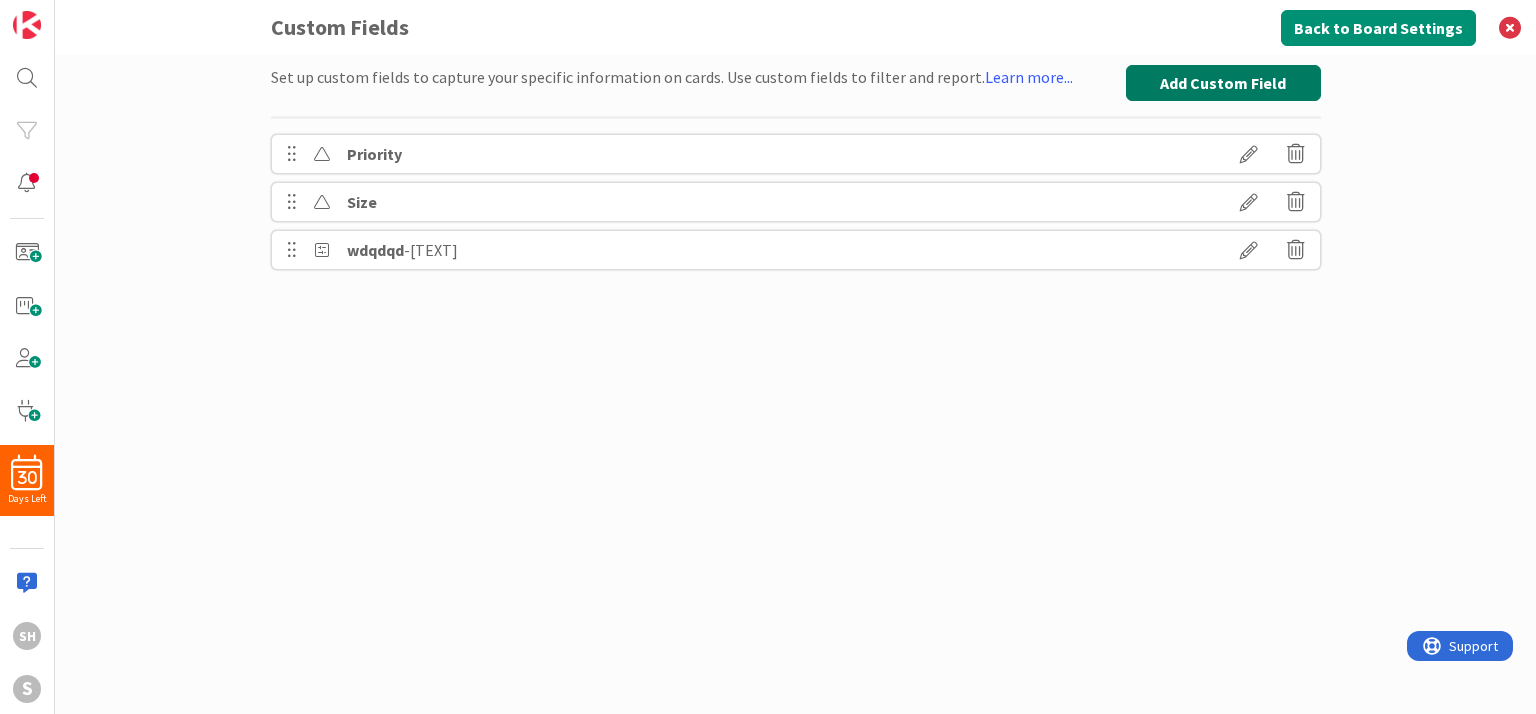 scroll, scrollTop: 0, scrollLeft: 0, axis: both 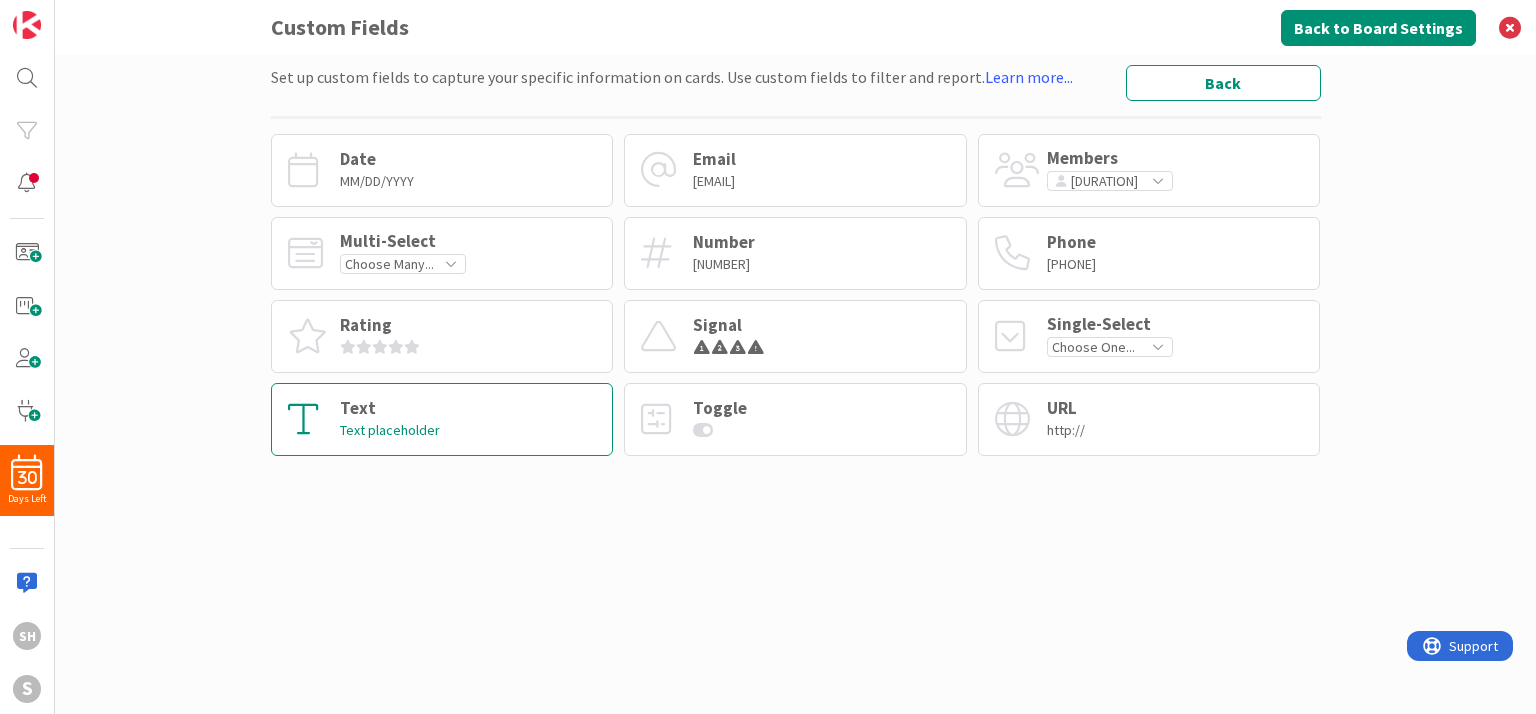 click on "Text Text placeholder" at bounding box center [442, 419] 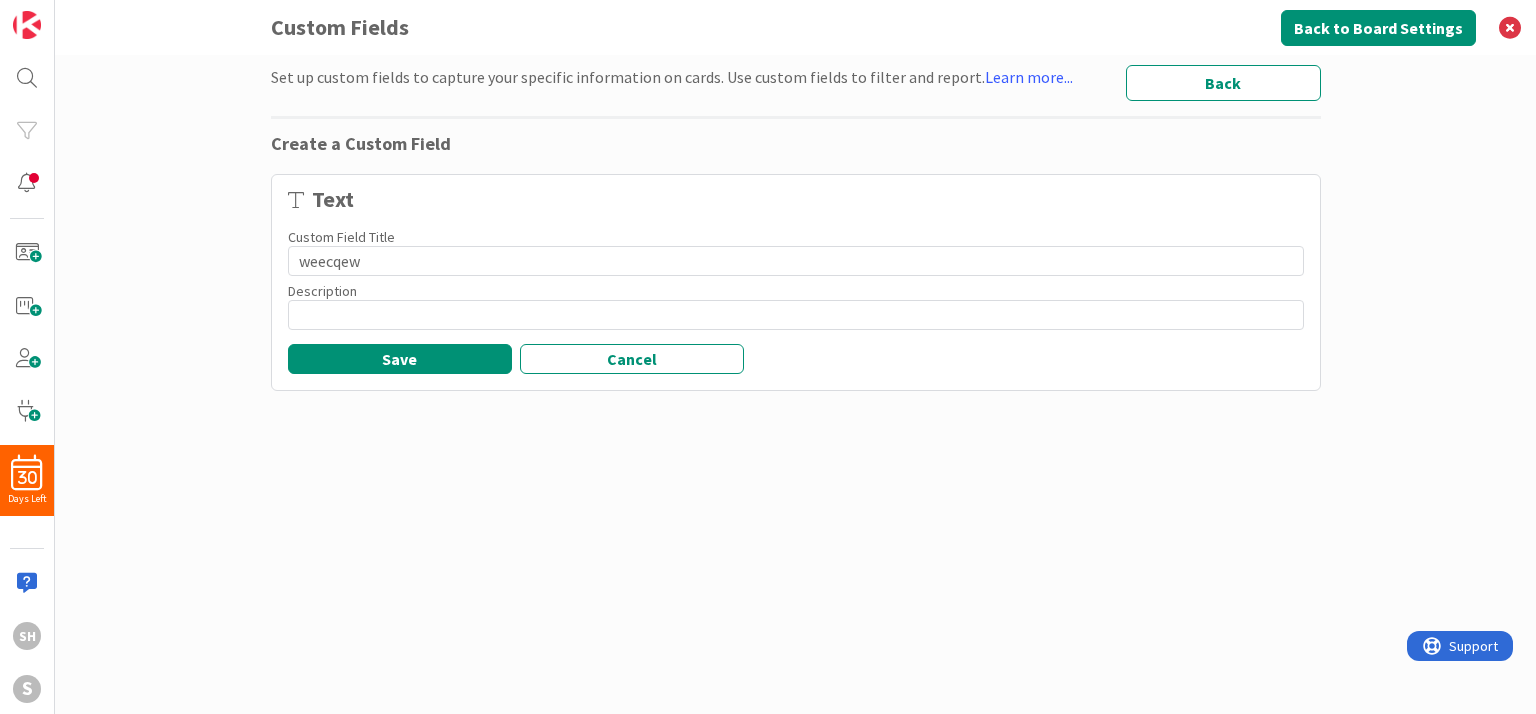 type on "weecqew" 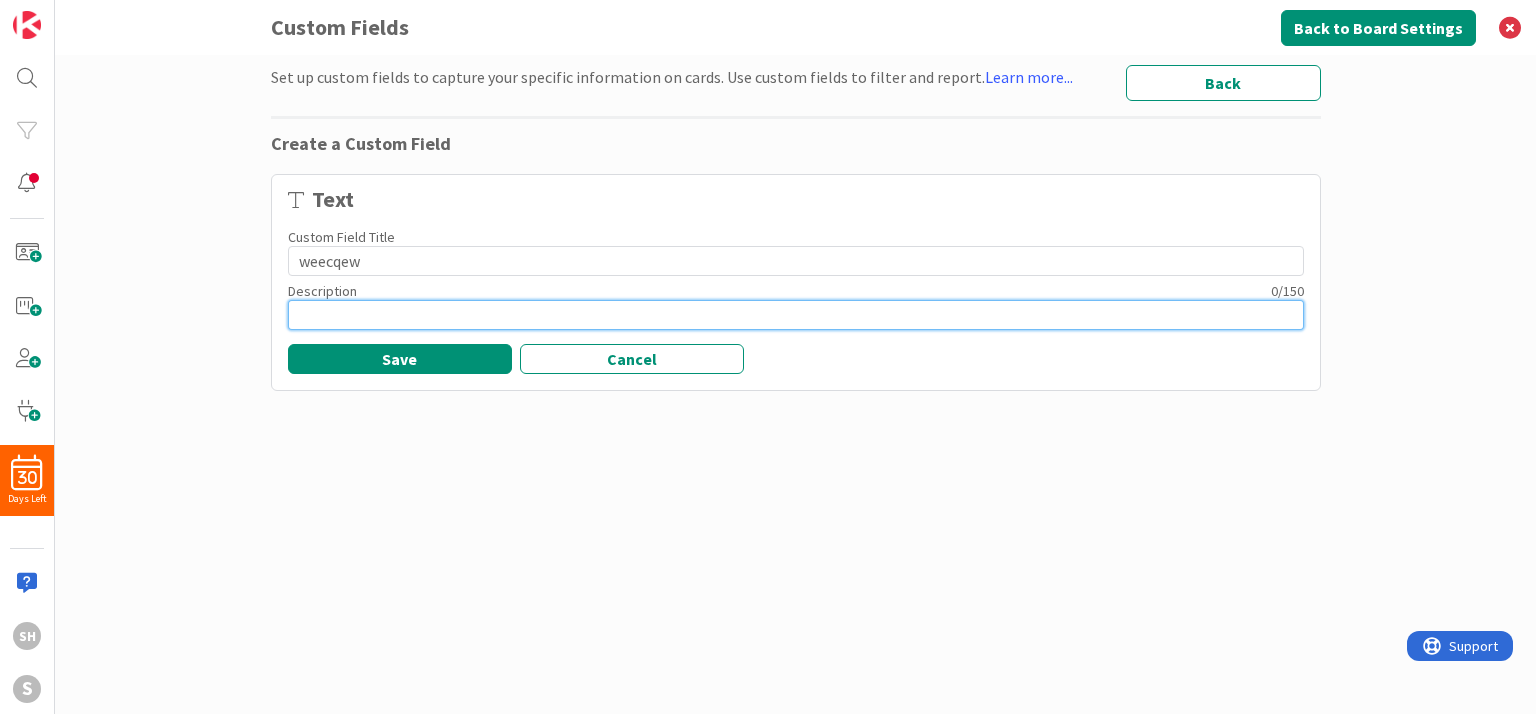 click at bounding box center [796, 315] 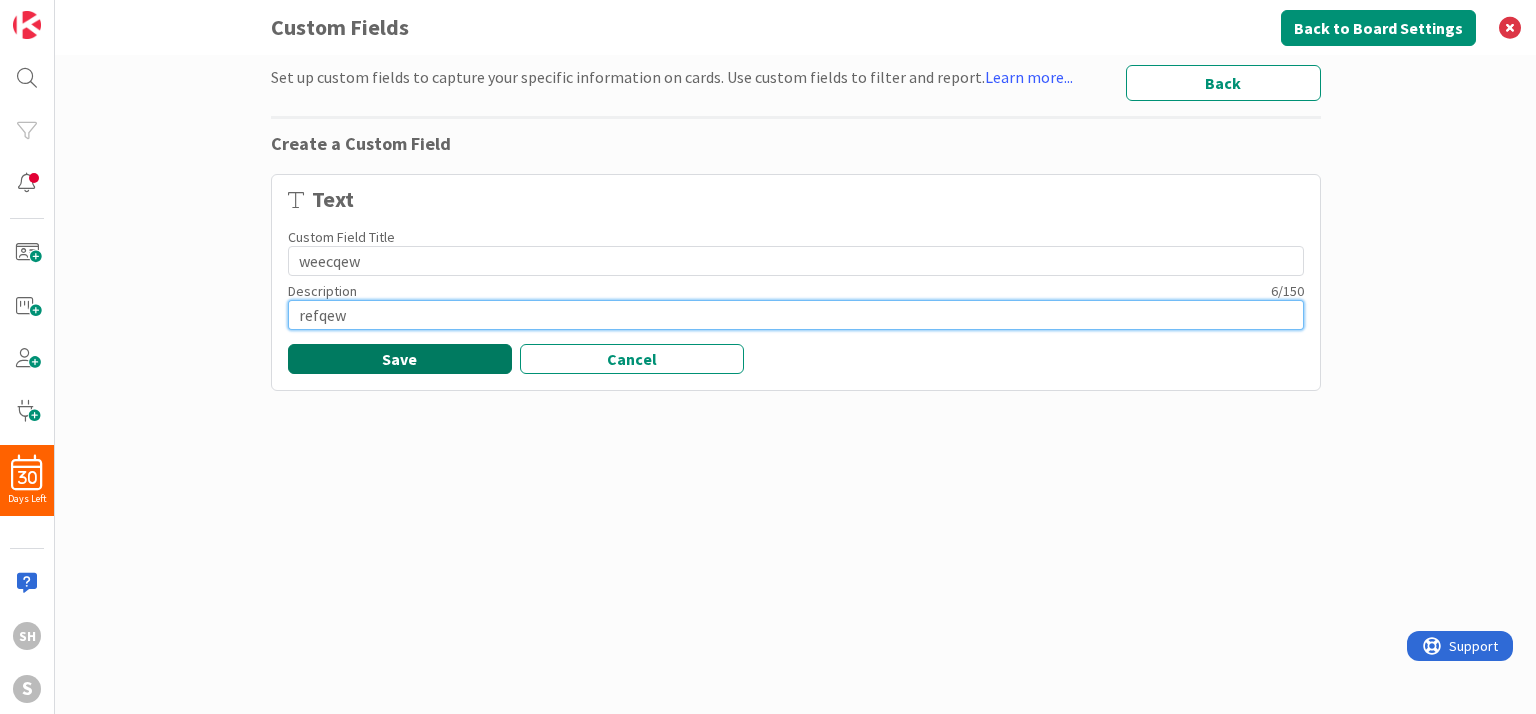 type on "refqew" 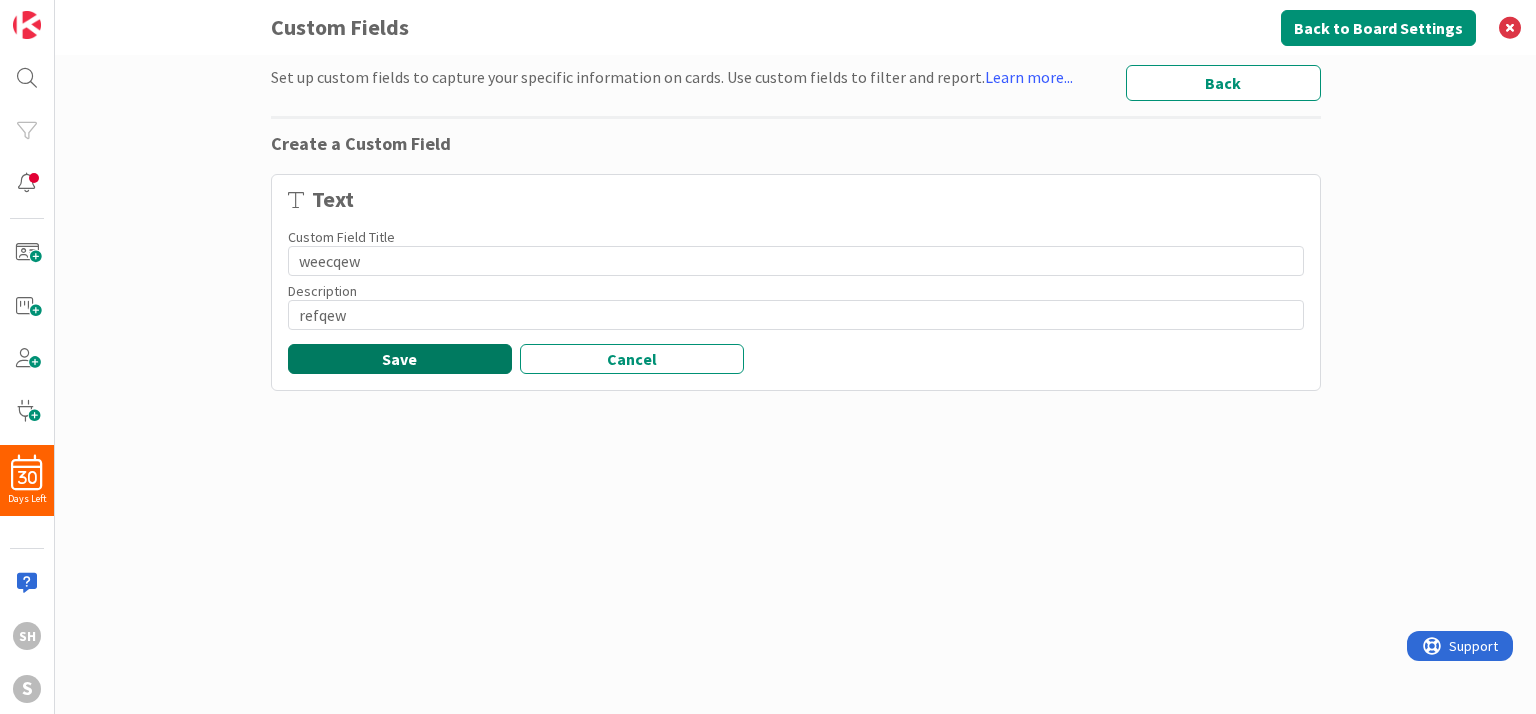 click on "Save" at bounding box center (400, 359) 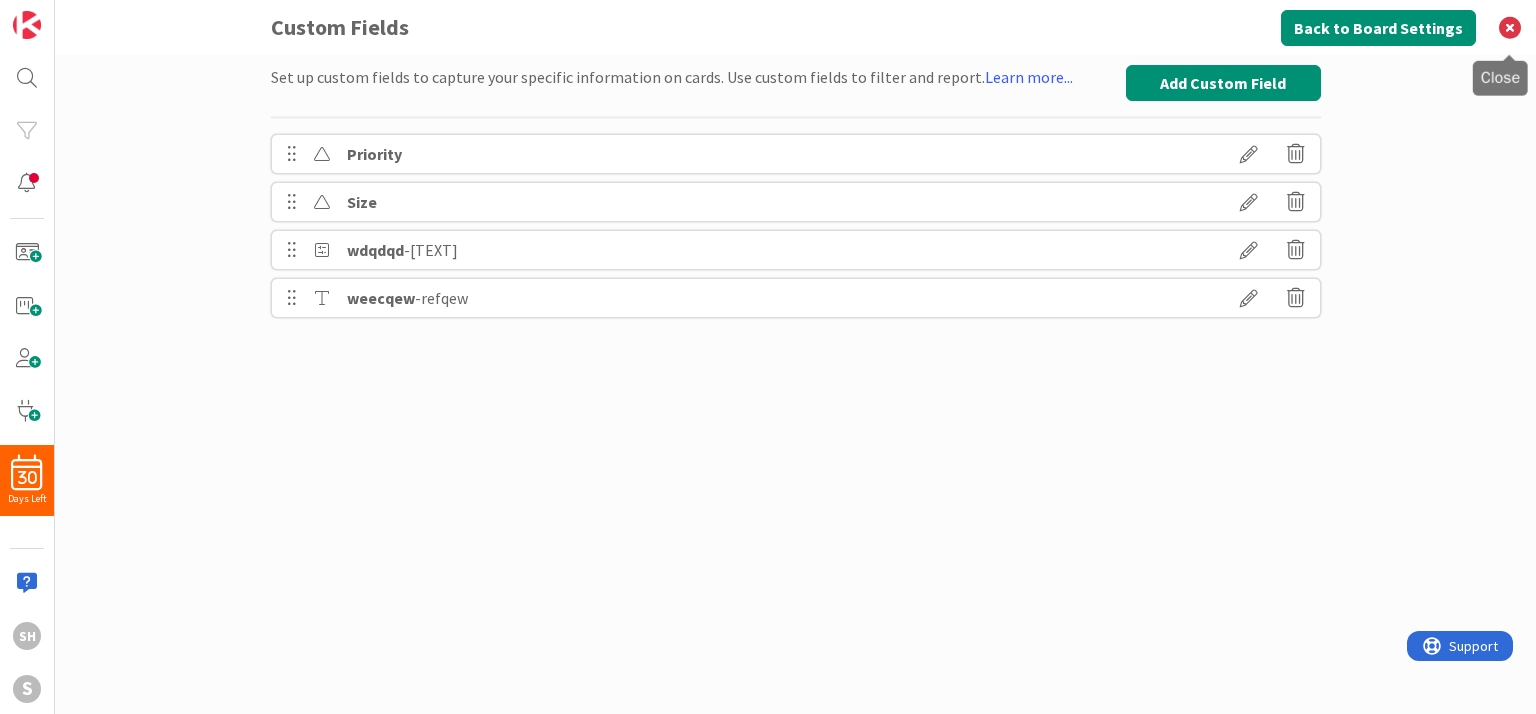 click at bounding box center [1510, 27] 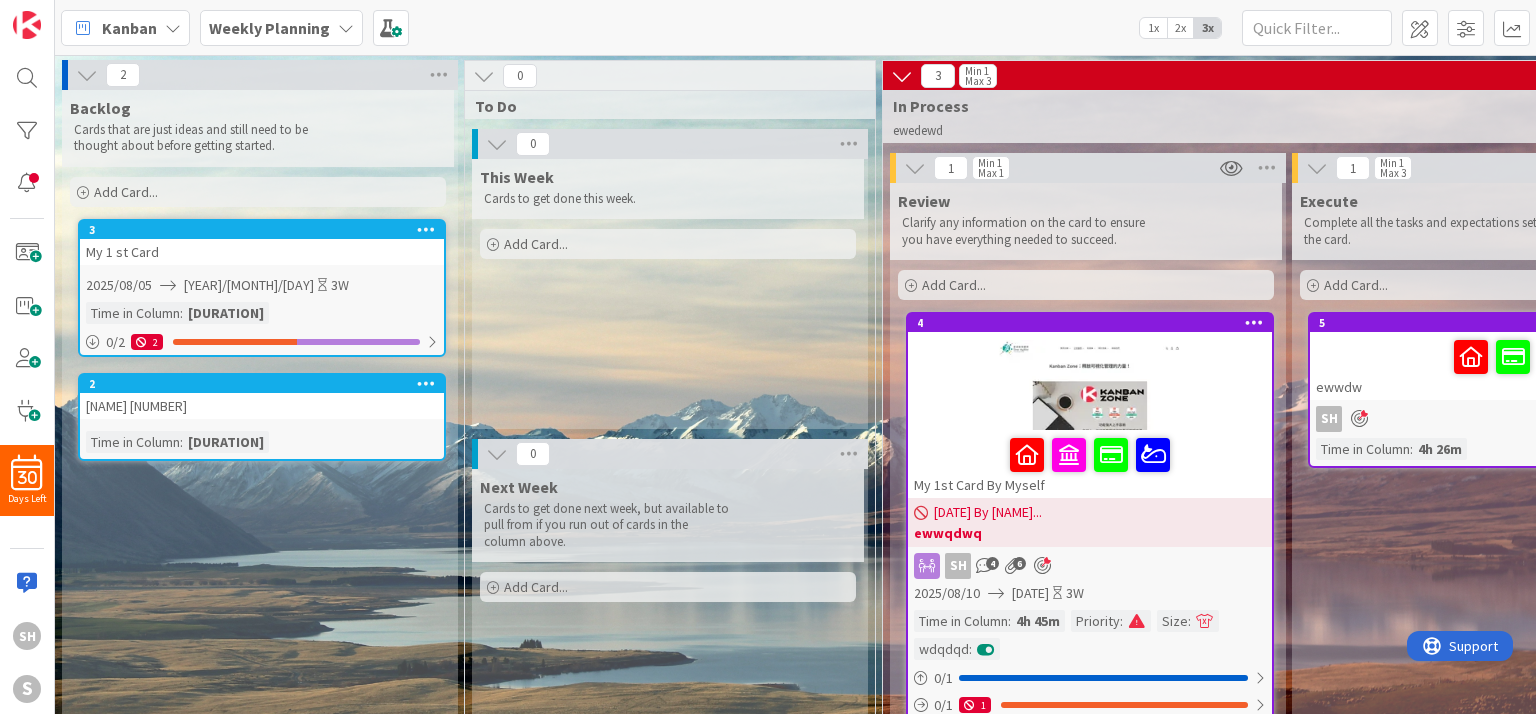 scroll, scrollTop: 0, scrollLeft: 0, axis: both 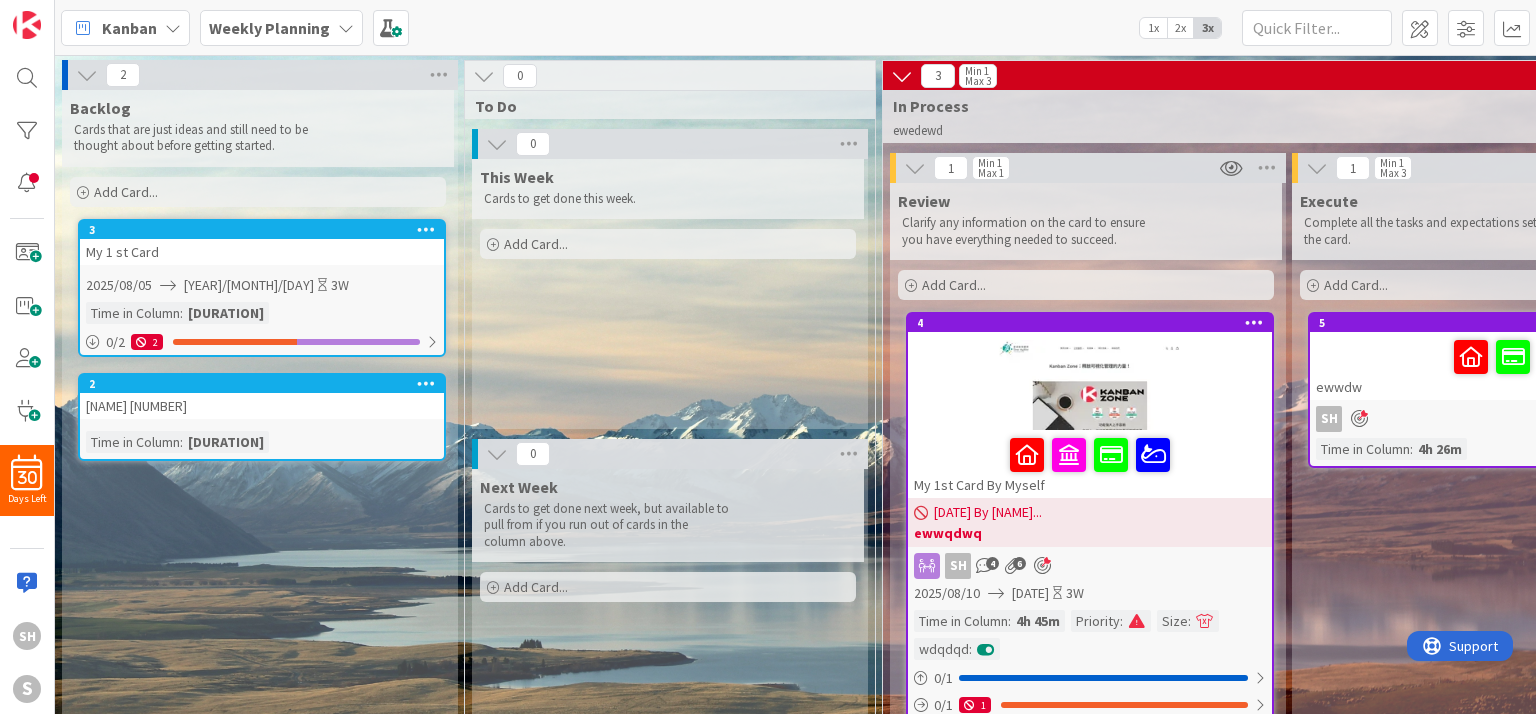 click on "Next Week Cards to get done next week, but available to pull from if you run out of cards in the column above." at bounding box center (668, 515) 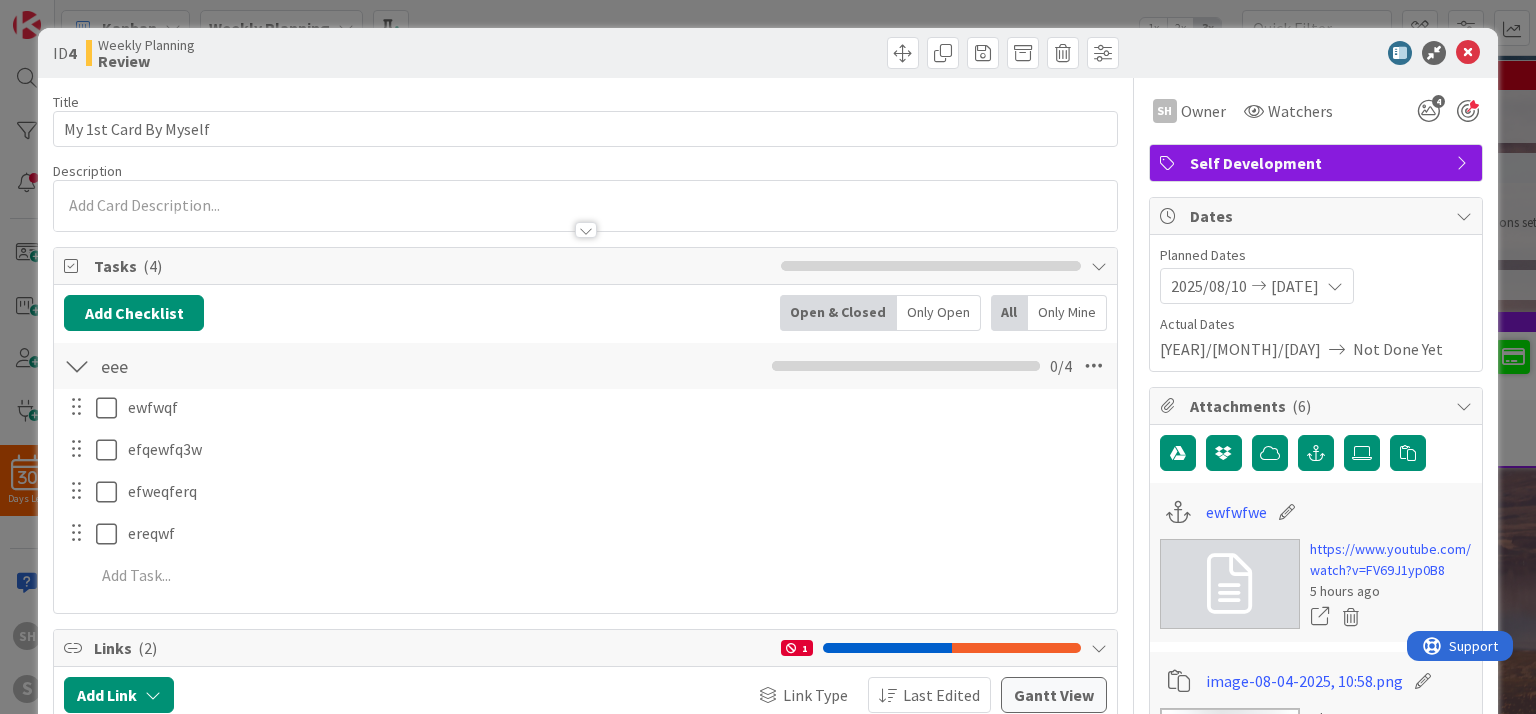 scroll, scrollTop: 0, scrollLeft: 0, axis: both 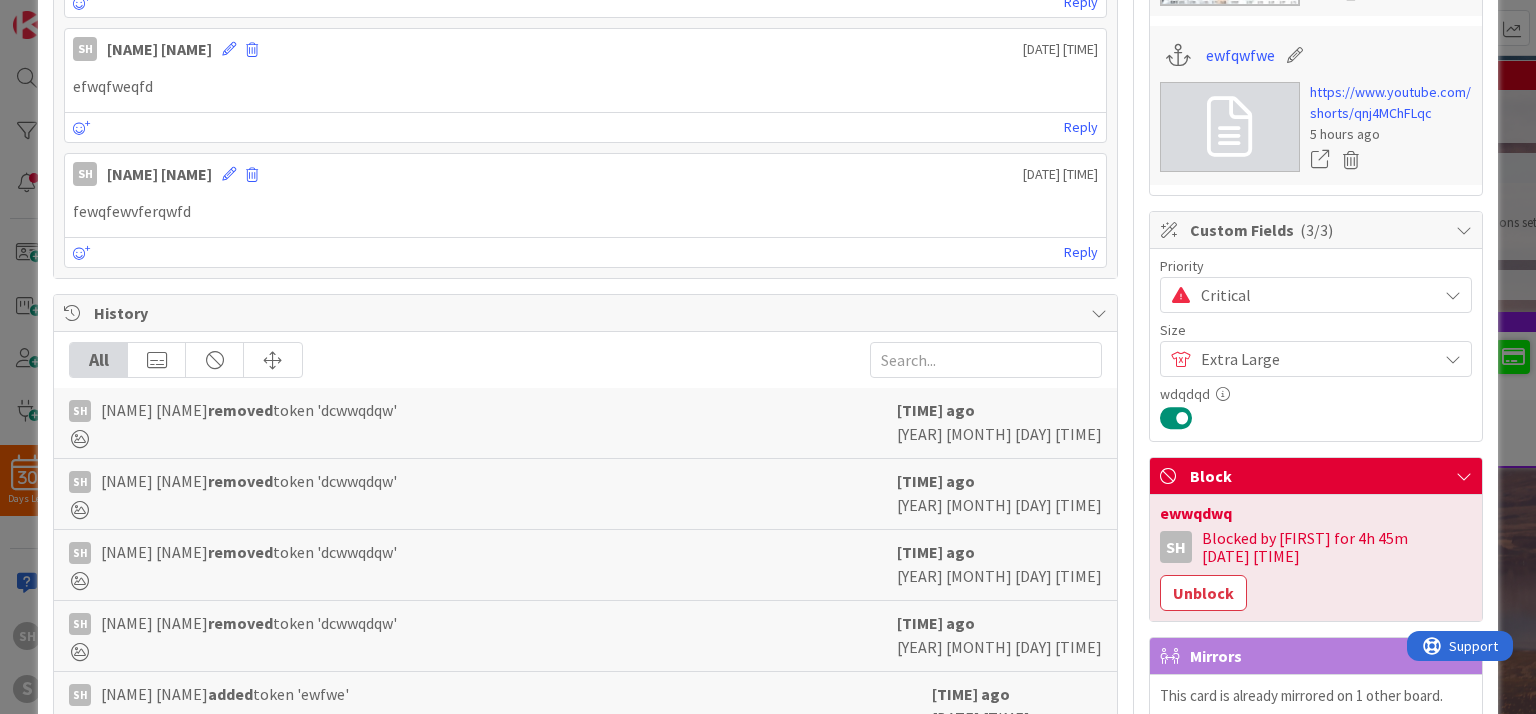 click at bounding box center [1464, 230] 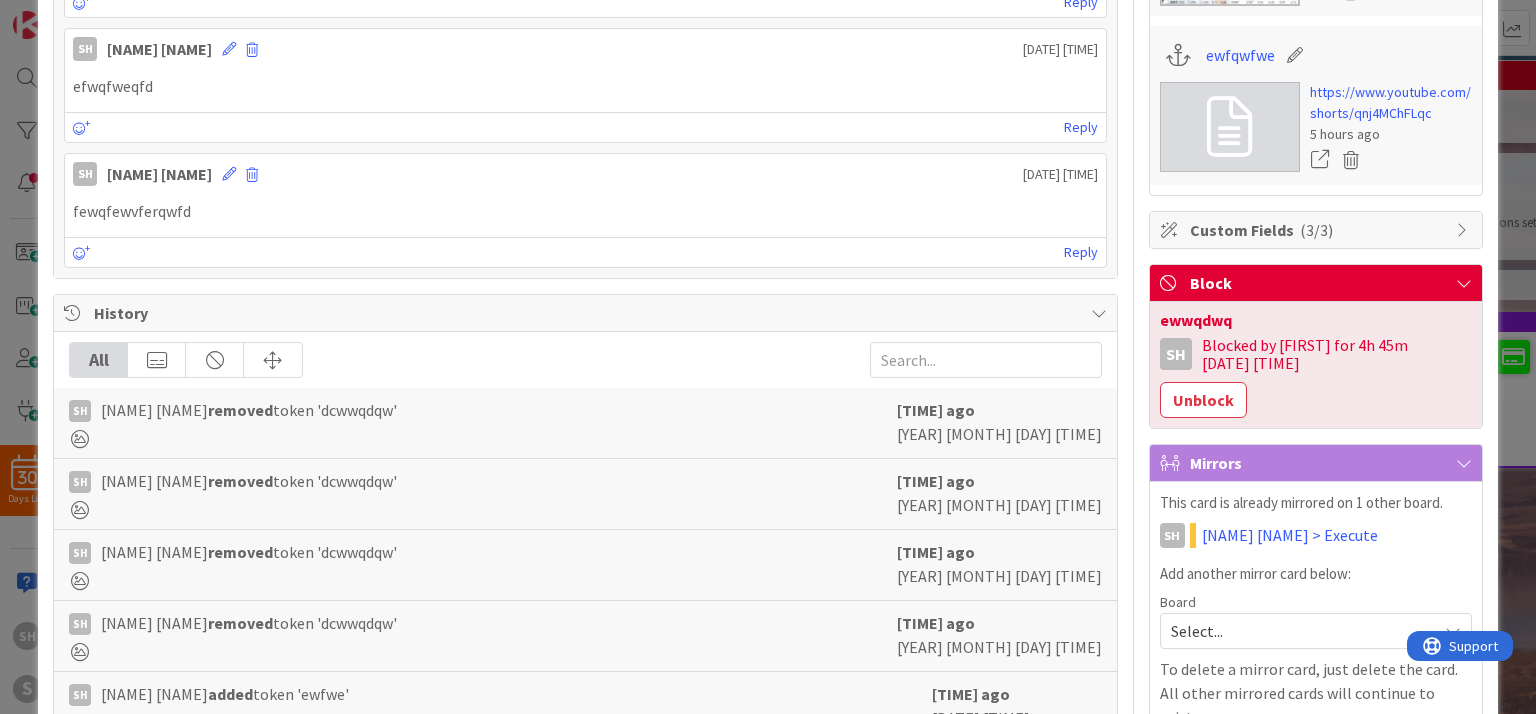 click at bounding box center (1464, 230) 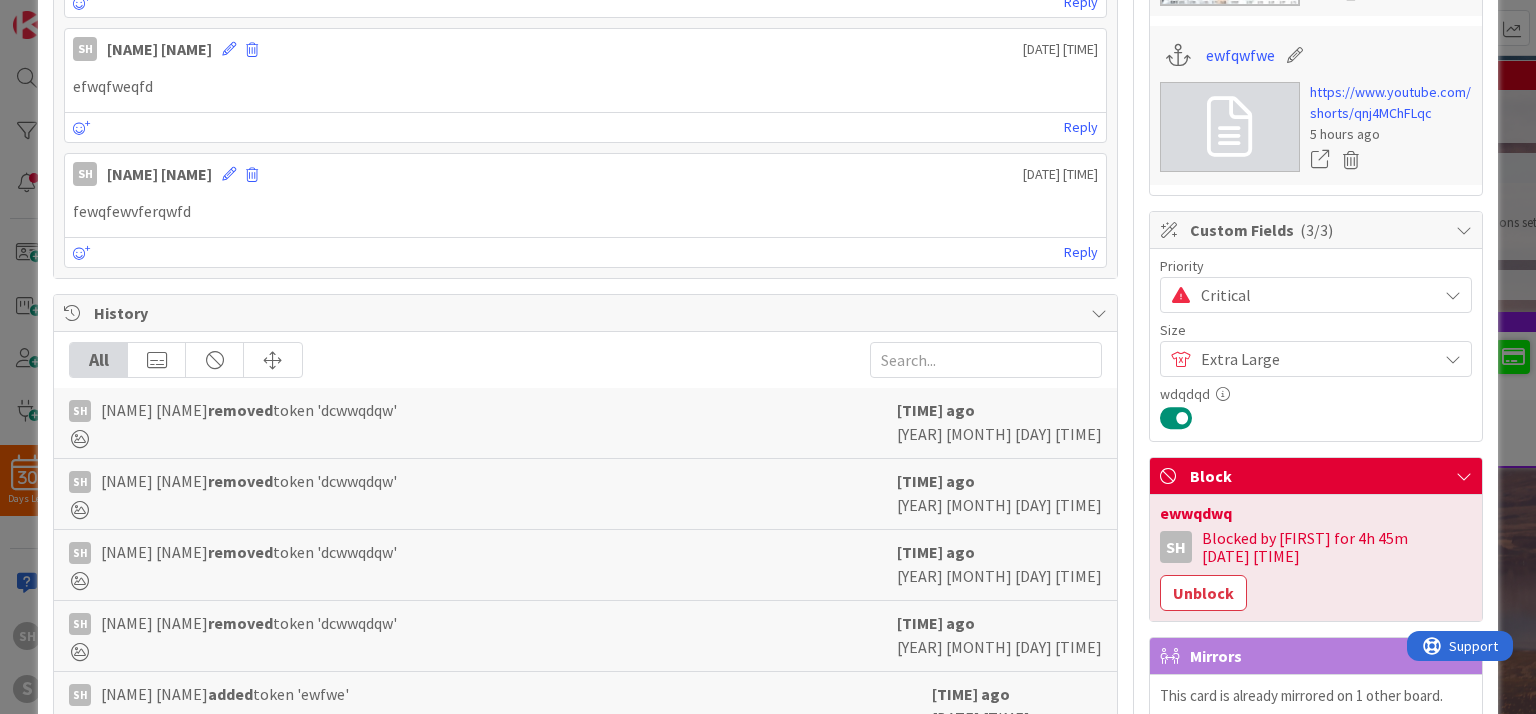 click at bounding box center (1170, 230) 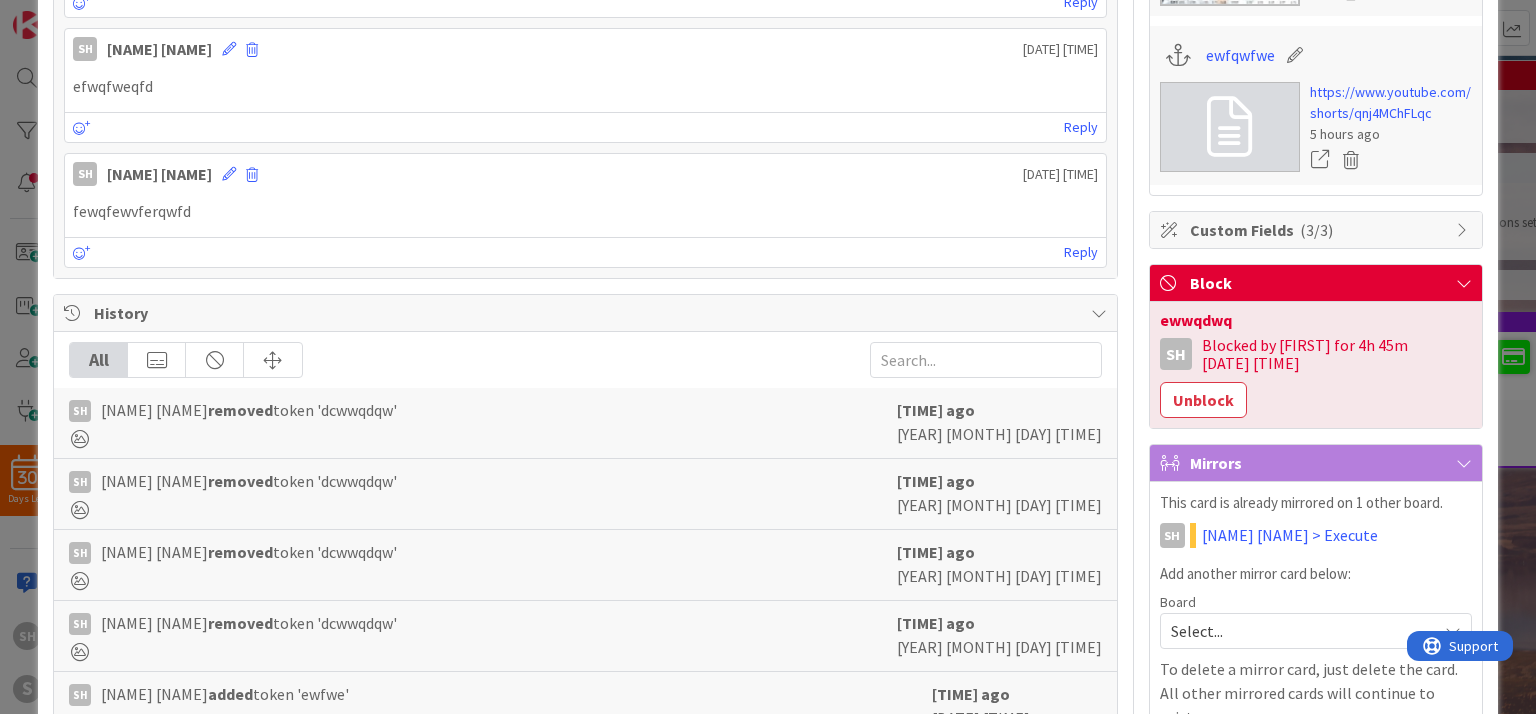 click at bounding box center [1170, 230] 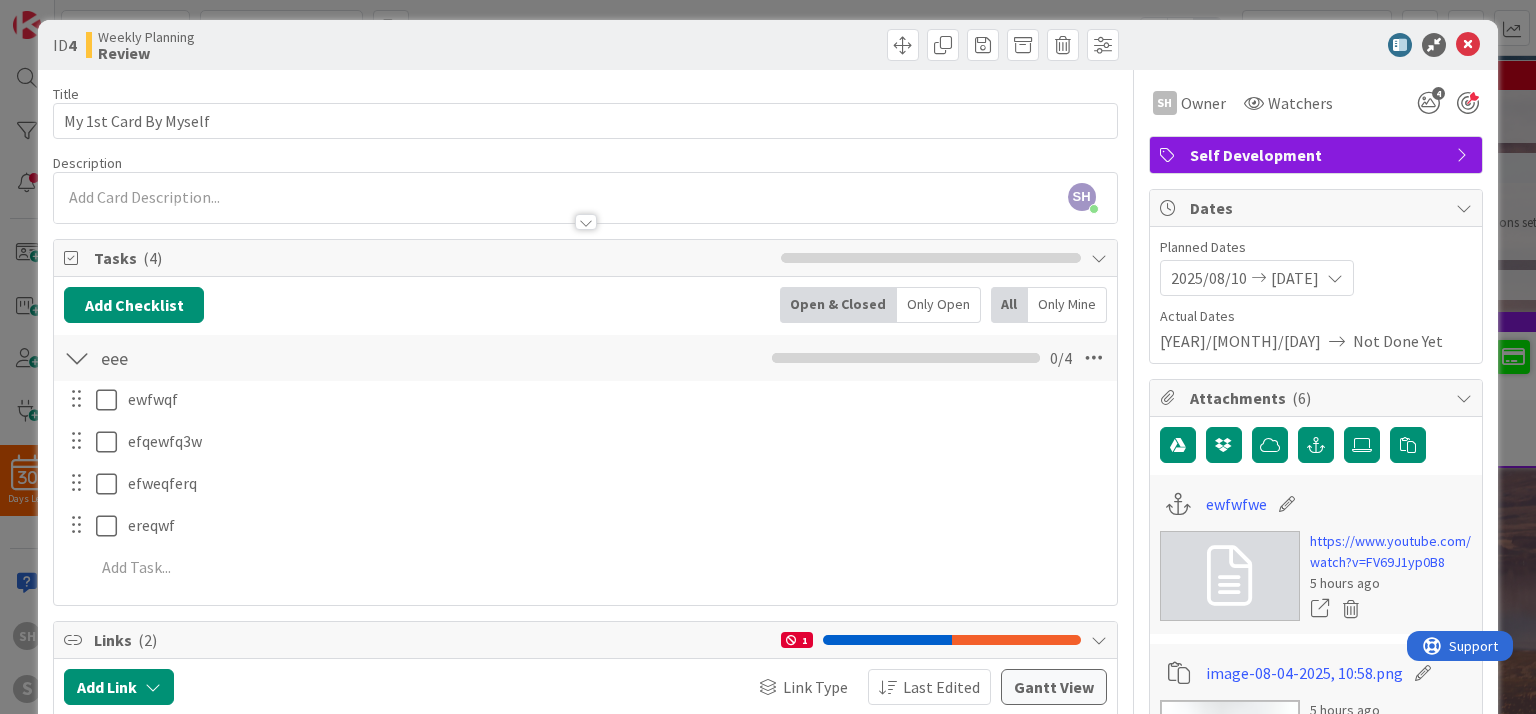 scroll, scrollTop: 0, scrollLeft: 0, axis: both 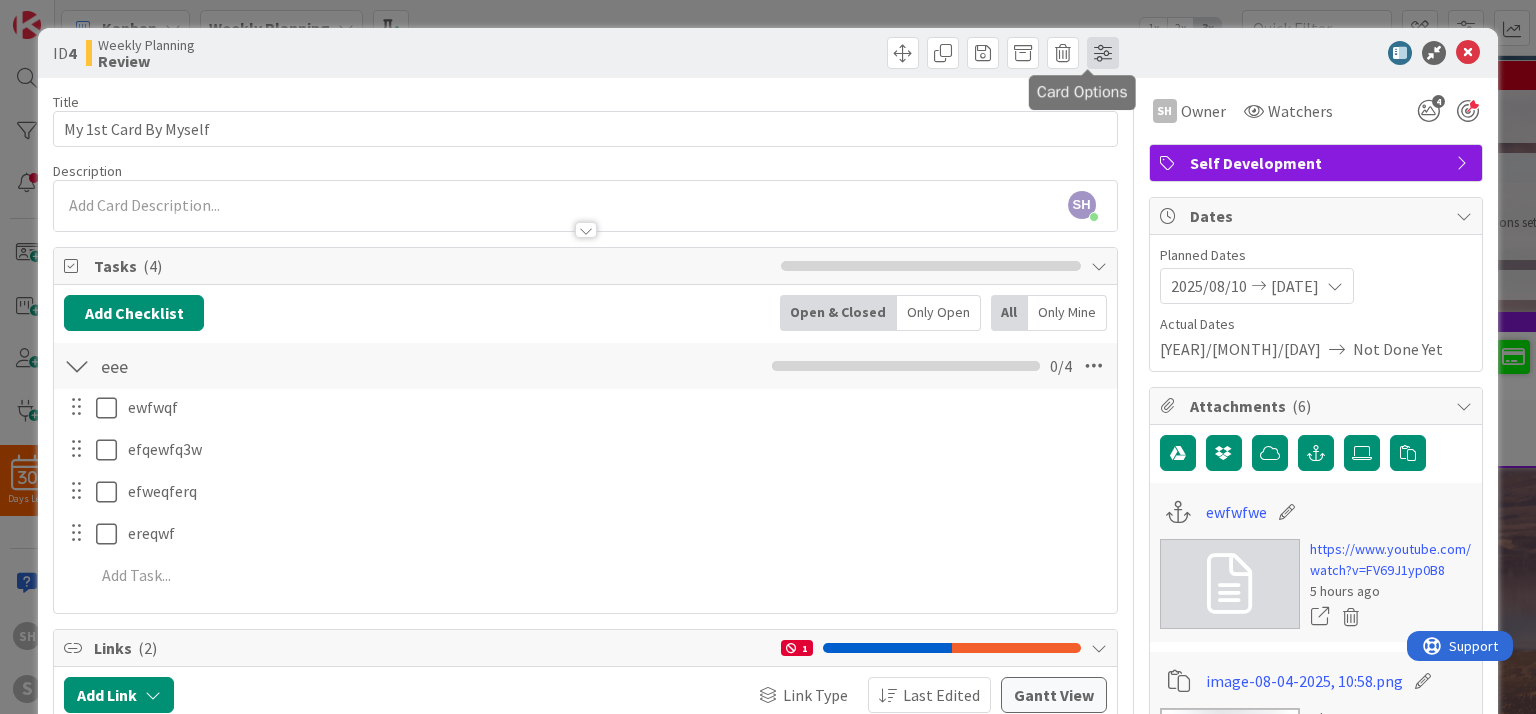 click at bounding box center [1103, 53] 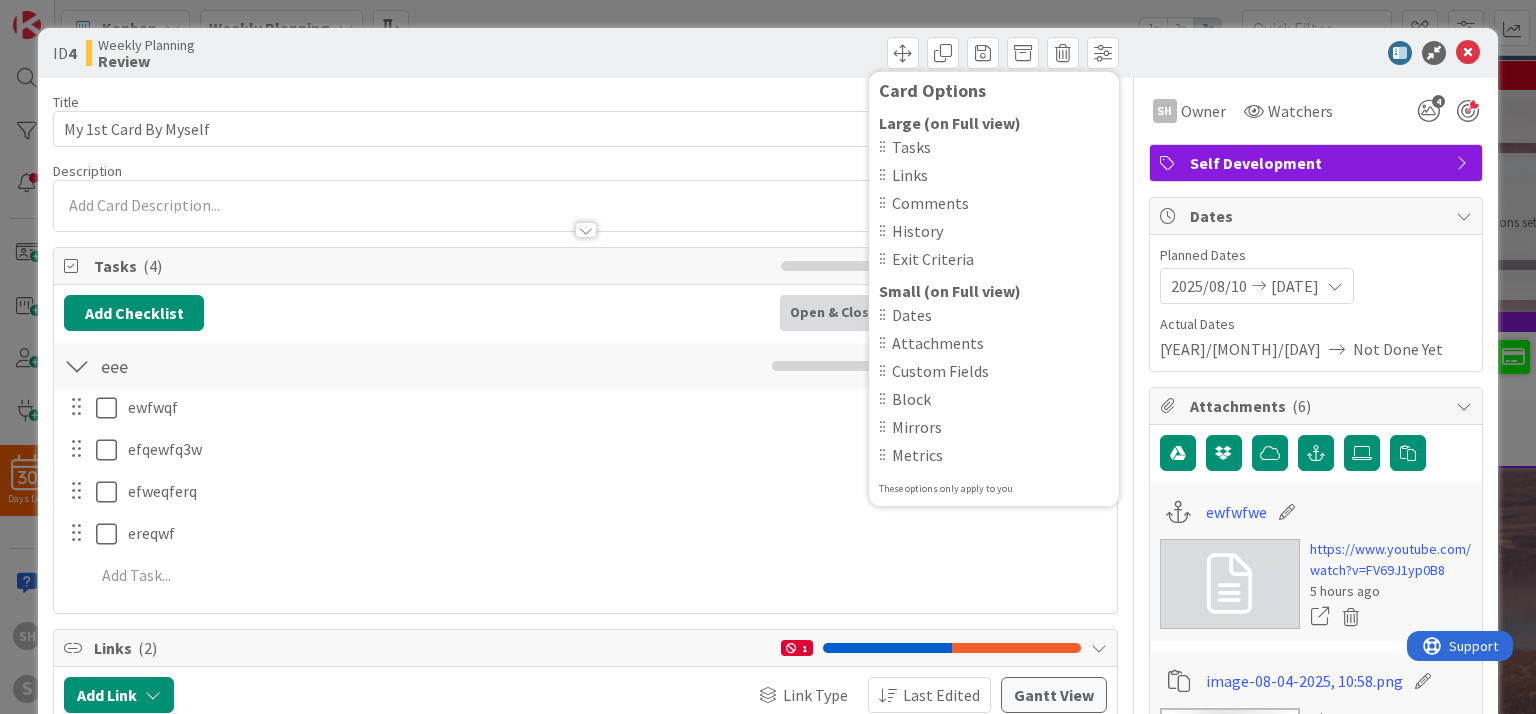 click at bounding box center [1306, 53] 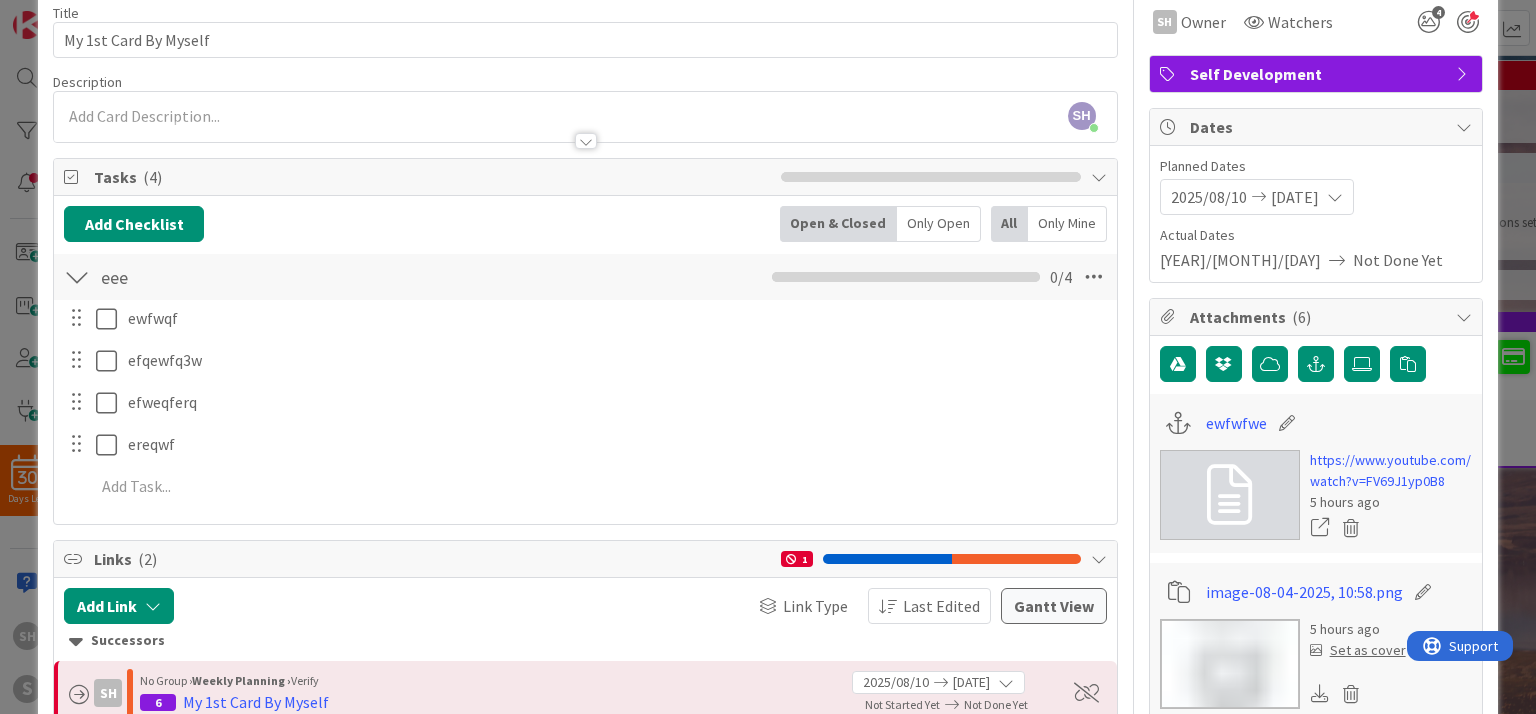scroll, scrollTop: 0, scrollLeft: 0, axis: both 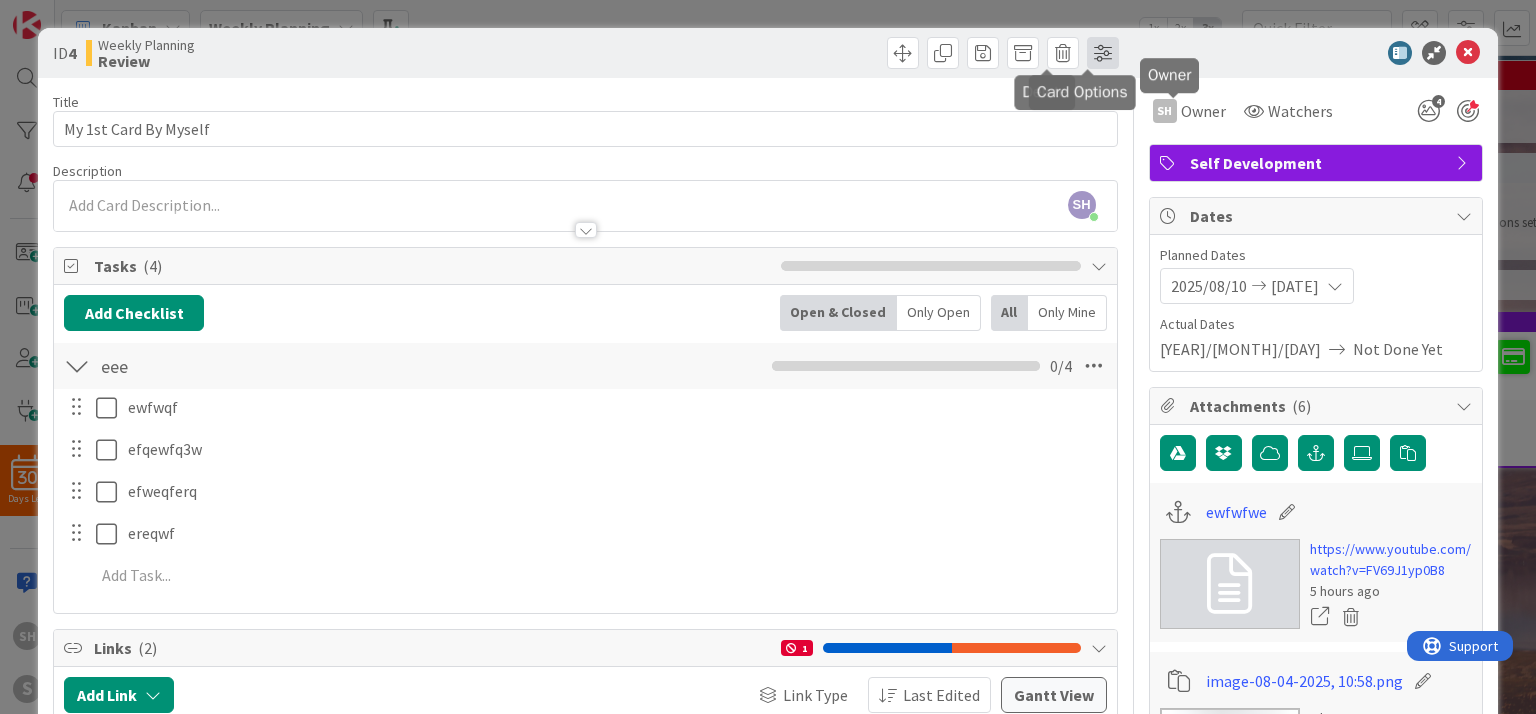 click at bounding box center [1103, 53] 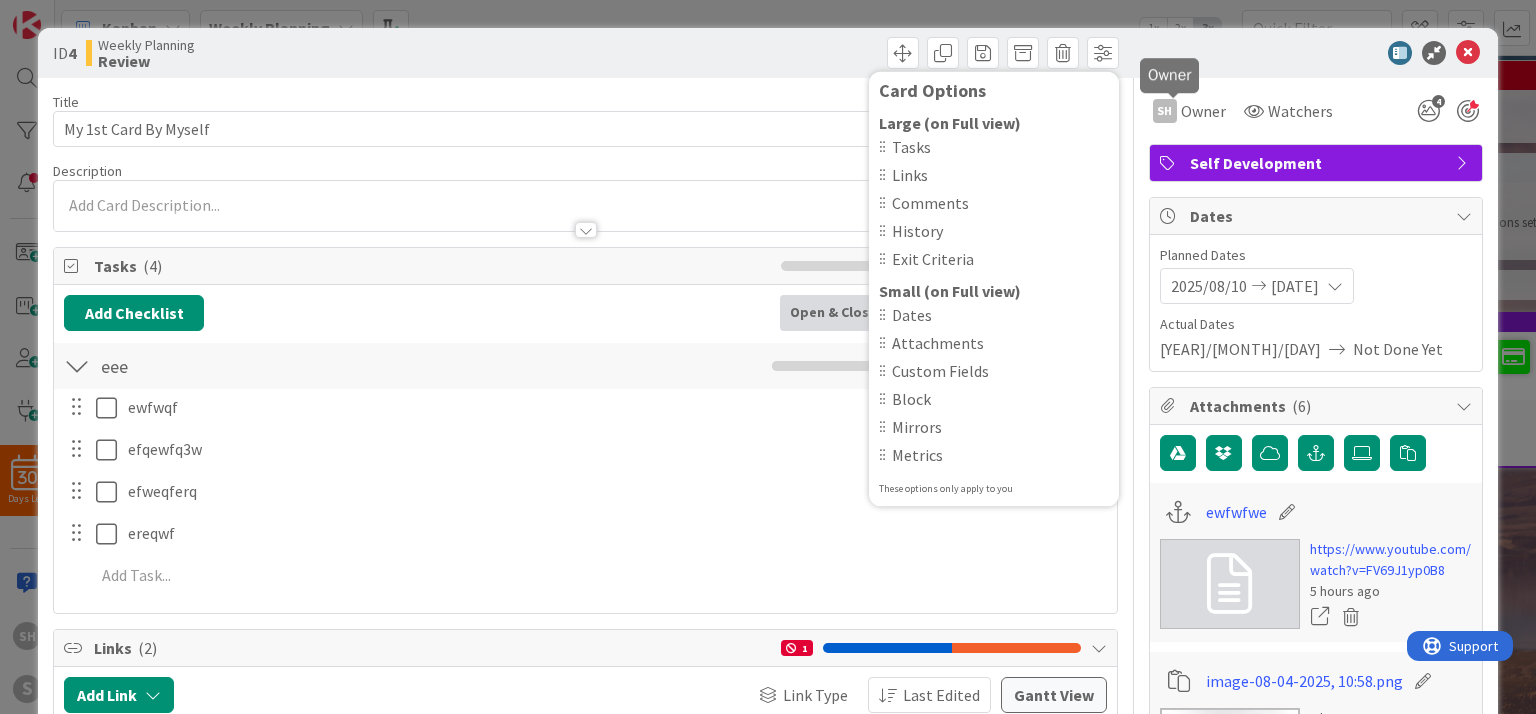 click on "Card Options Large (on Full view) Tasks Links Comments History Exit Criteria Small (on Full view) Dates Attachments Custom Fields Block Mirrors Metrics These options only apply to you" at bounding box center [855, 53] 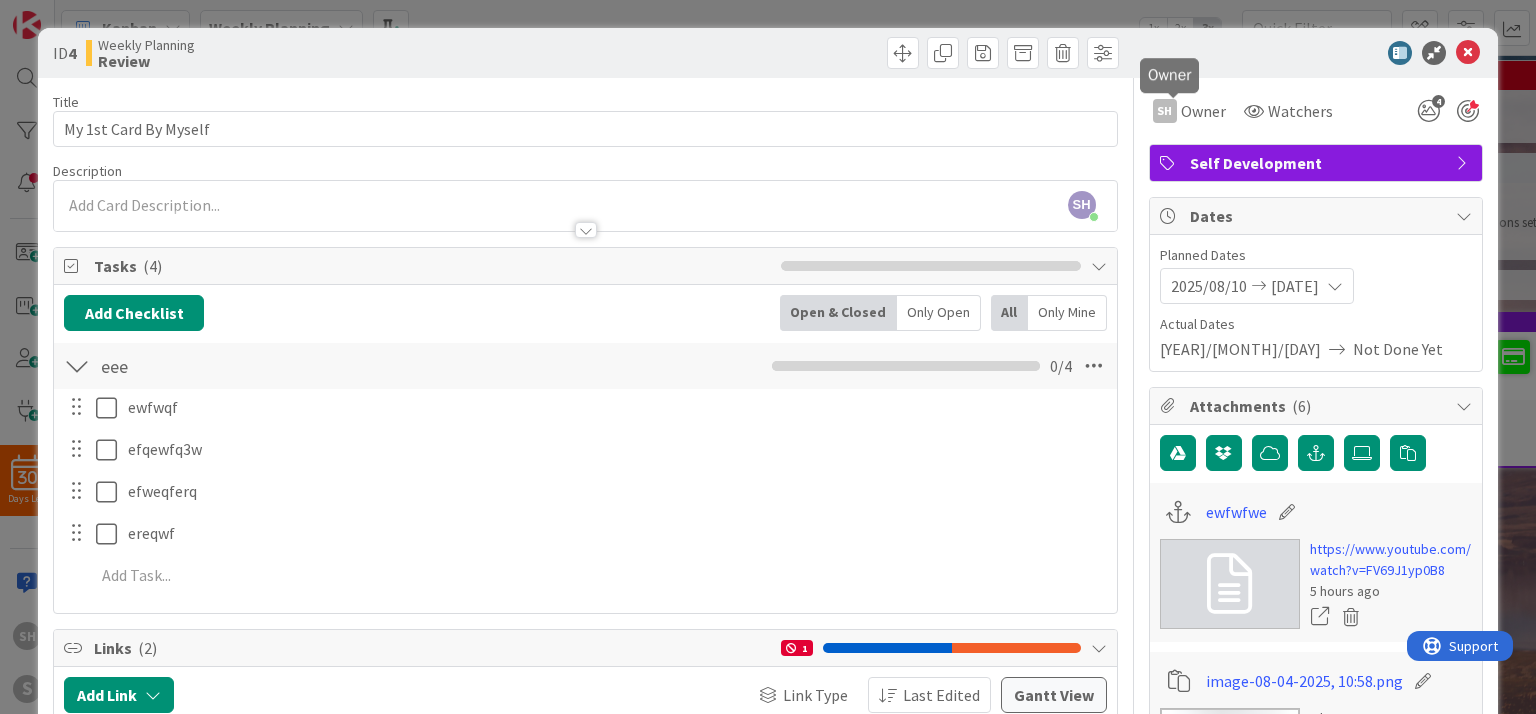 click on "Self Development" at bounding box center [1318, 163] 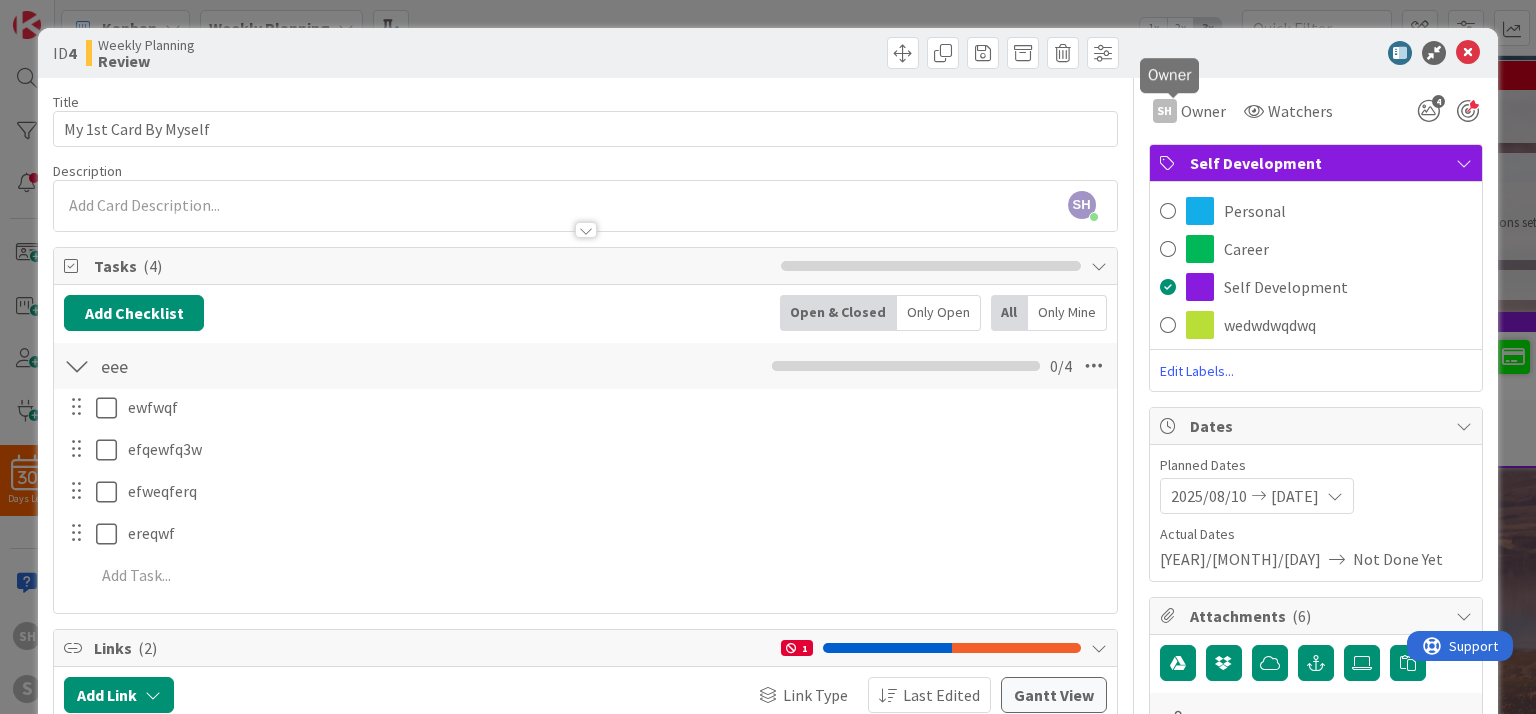 click on "Self Development" at bounding box center [1318, 163] 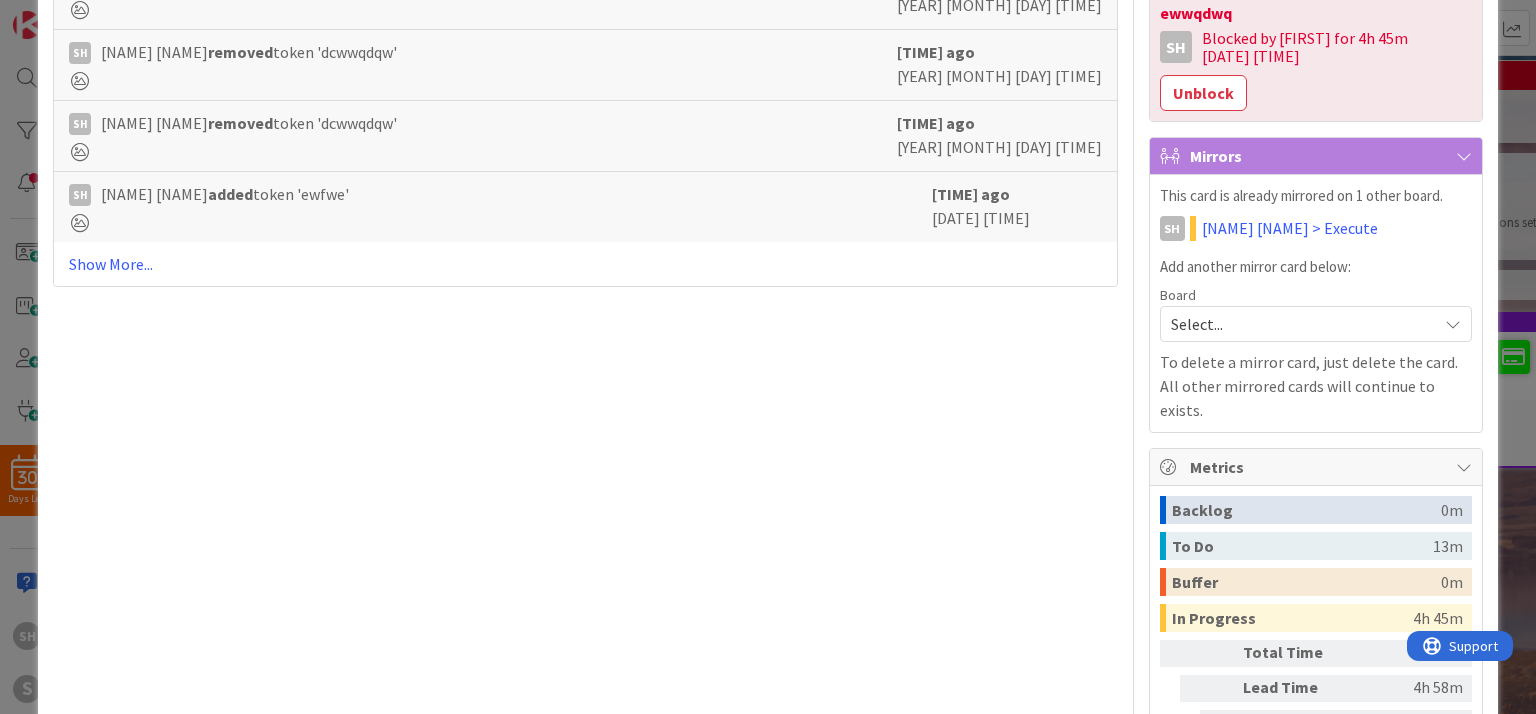 scroll, scrollTop: 1928, scrollLeft: 0, axis: vertical 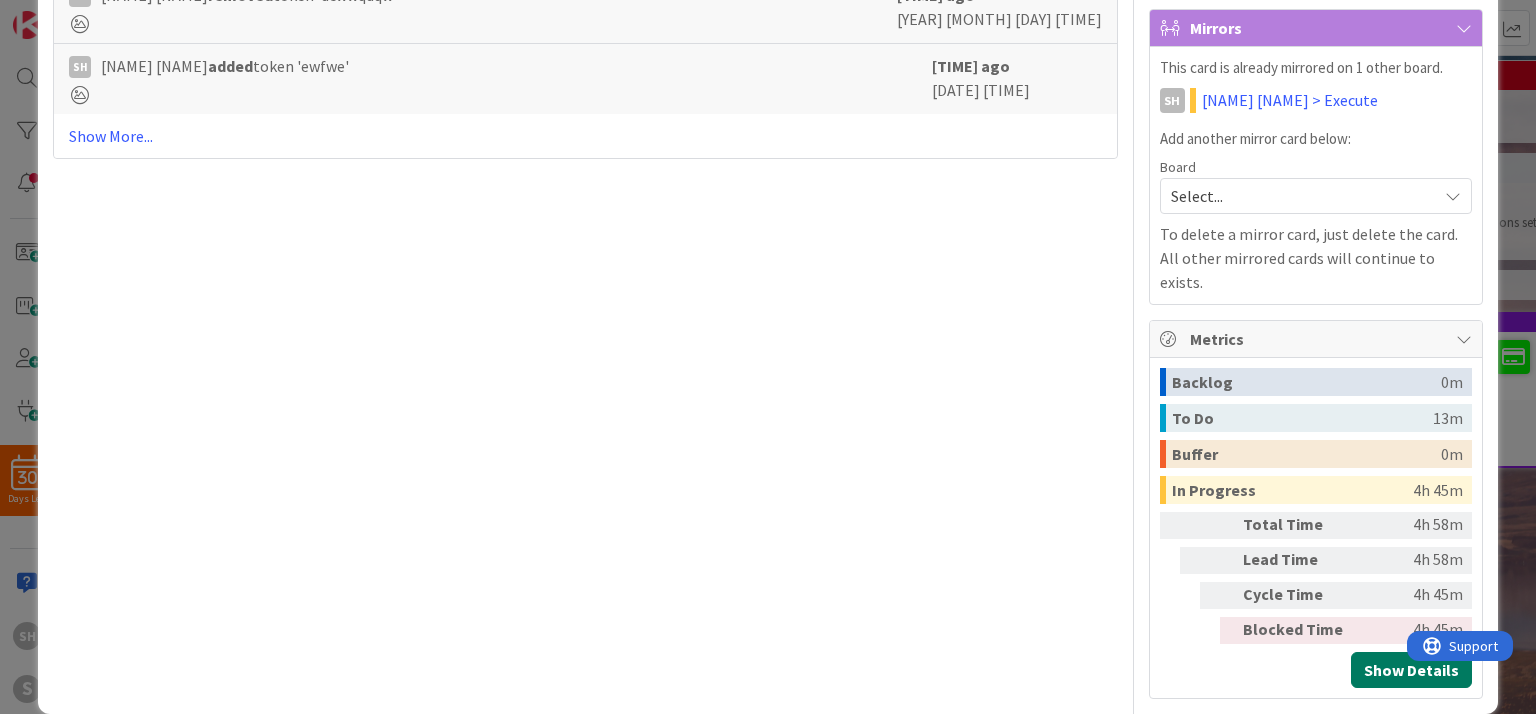 click on "Show Details" at bounding box center [1411, 670] 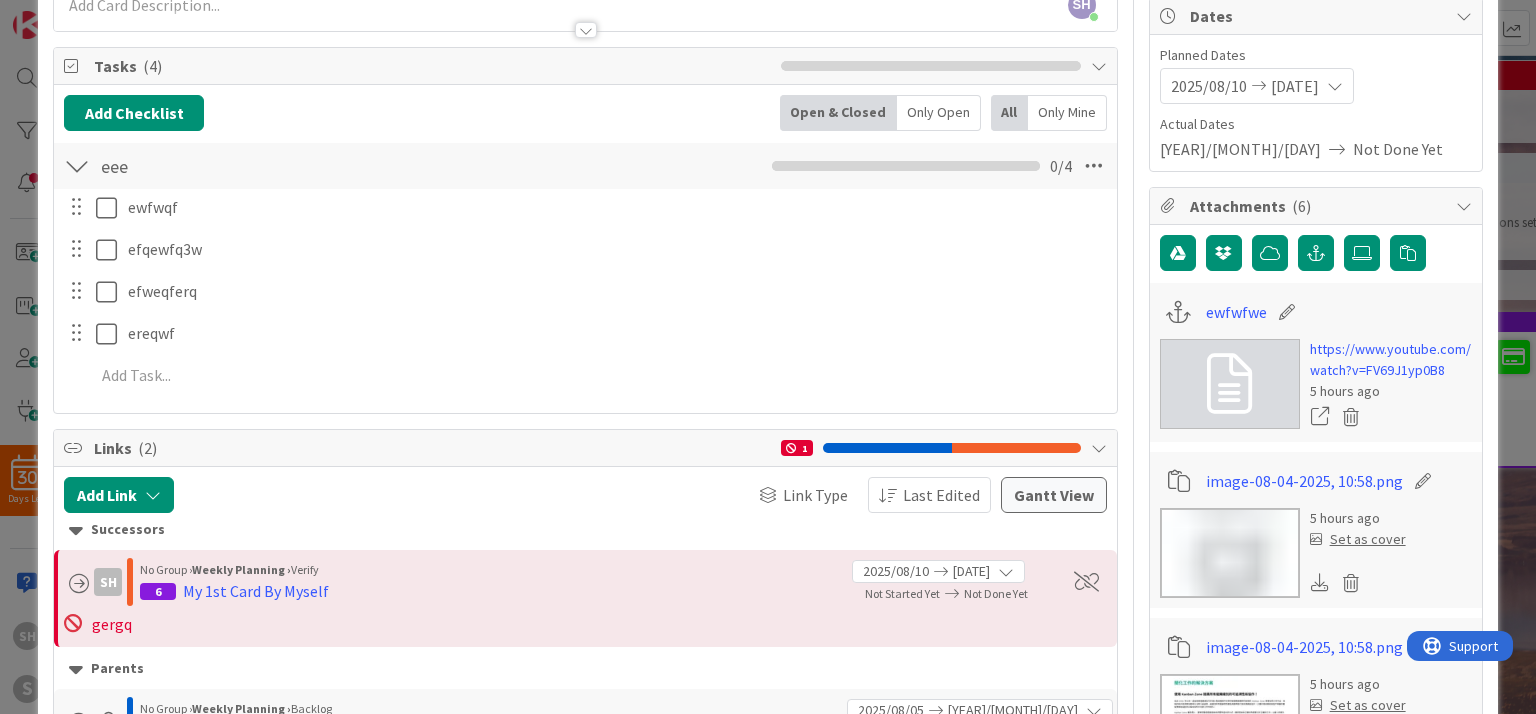 scroll, scrollTop: 0, scrollLeft: 0, axis: both 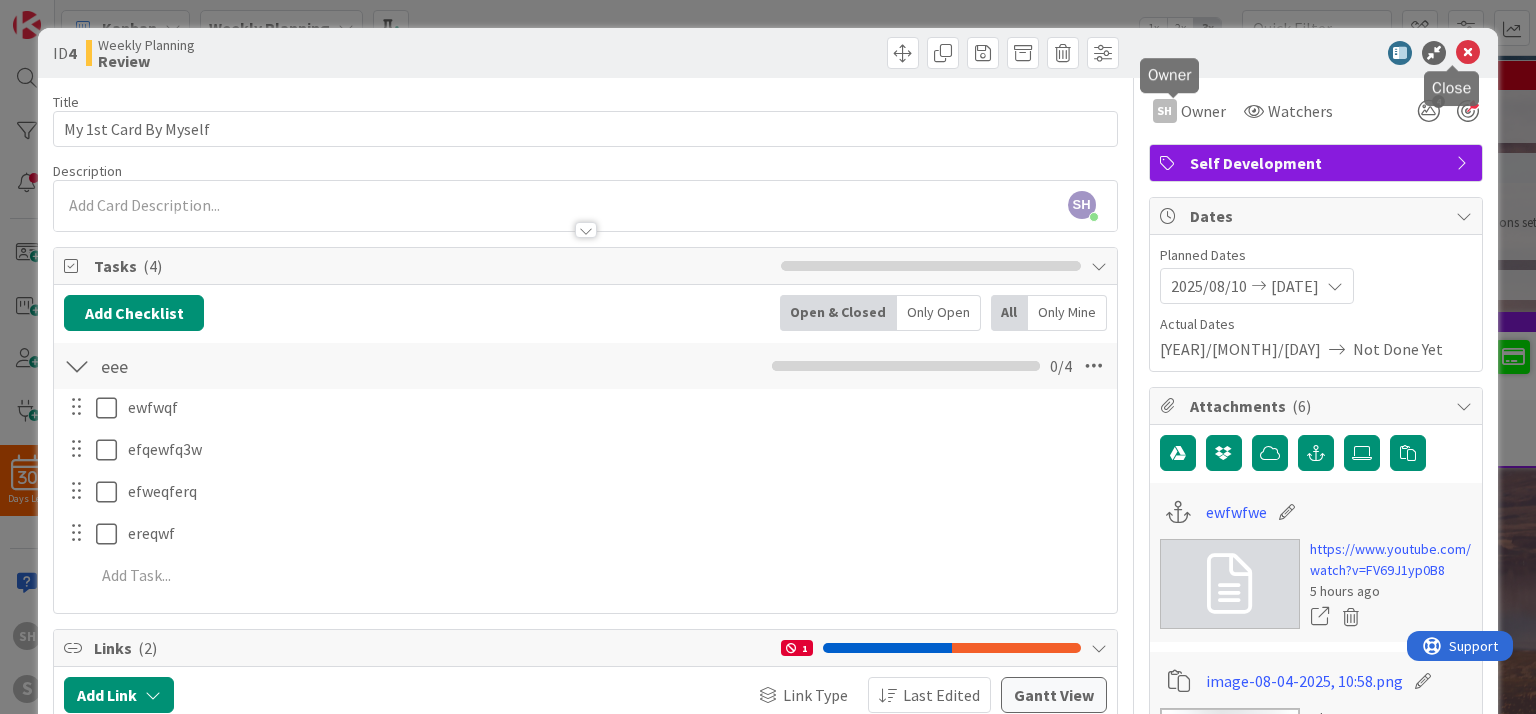 click at bounding box center (1468, 53) 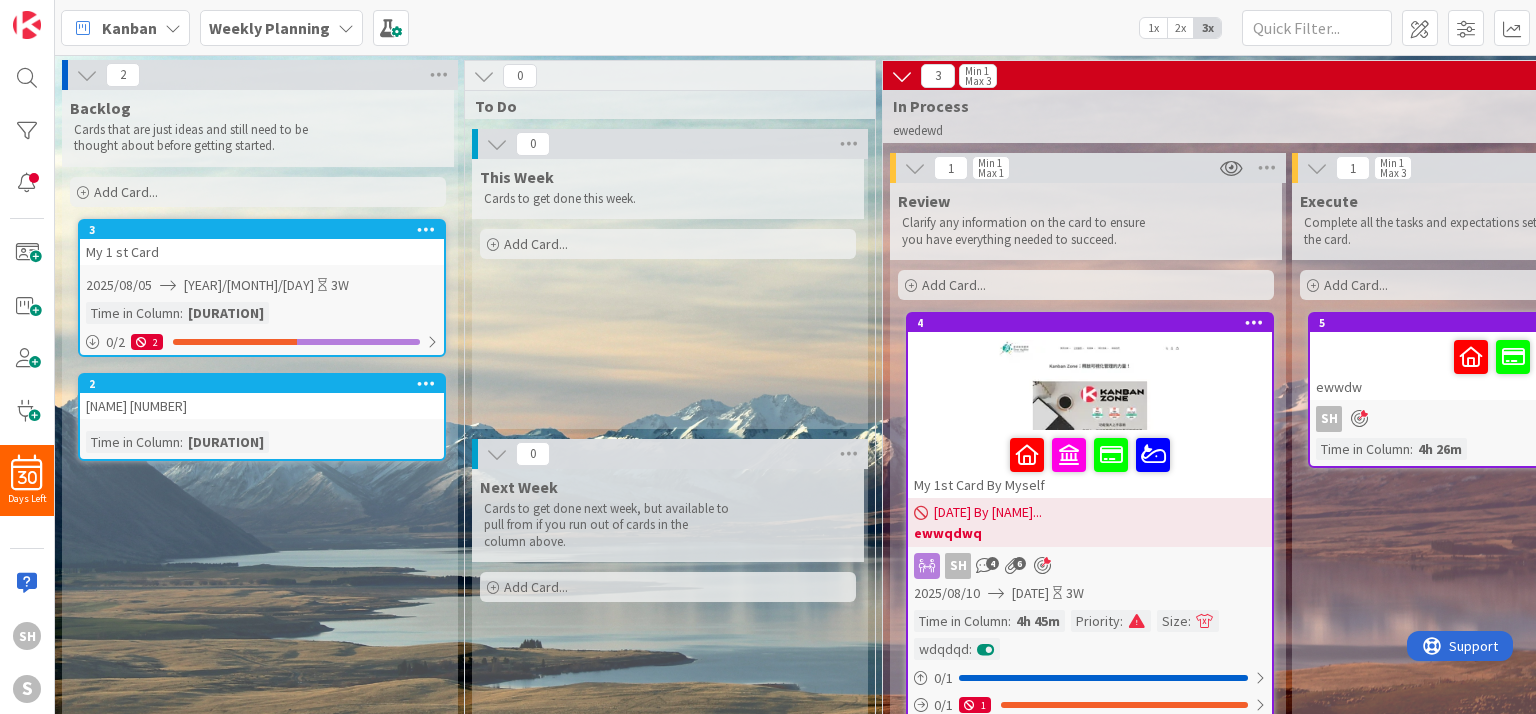 scroll, scrollTop: 44, scrollLeft: 0, axis: vertical 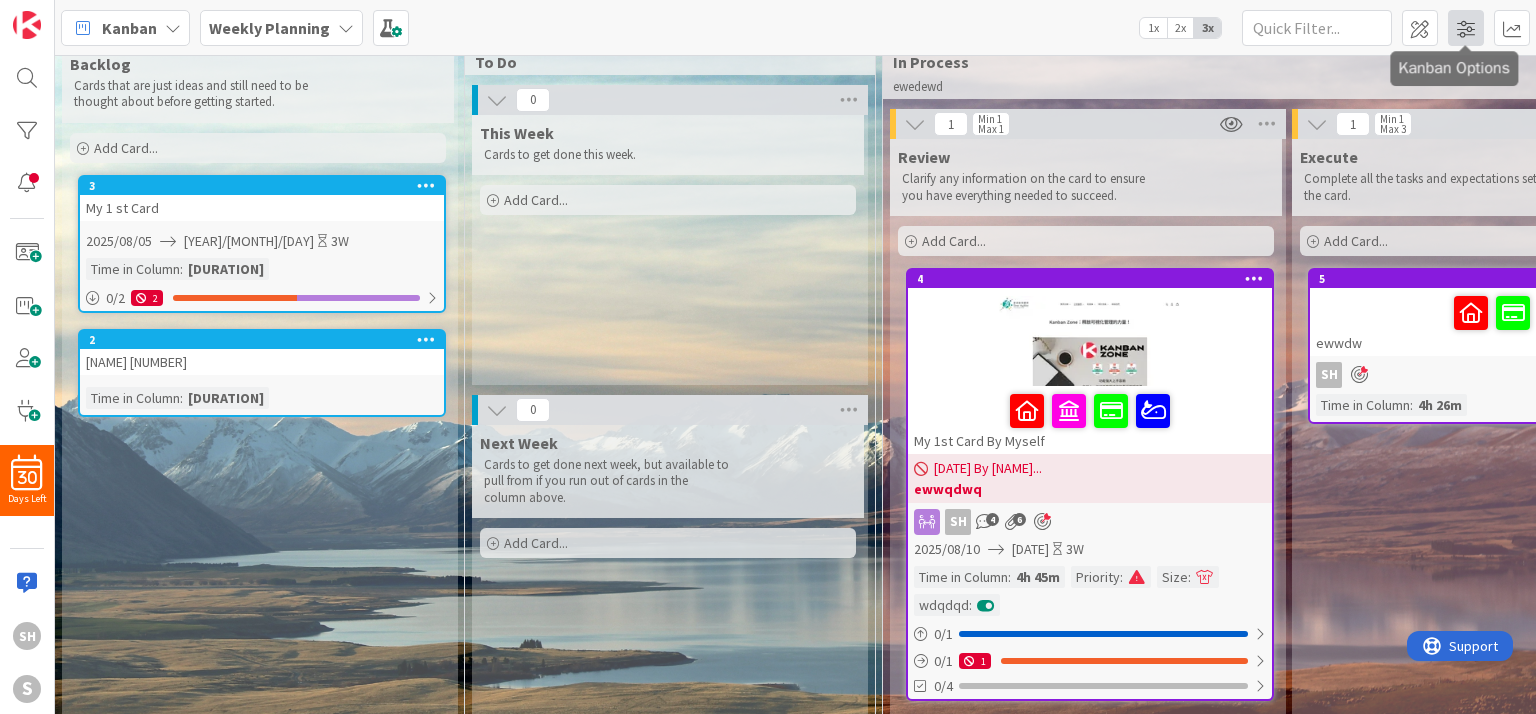 click at bounding box center (1466, 28) 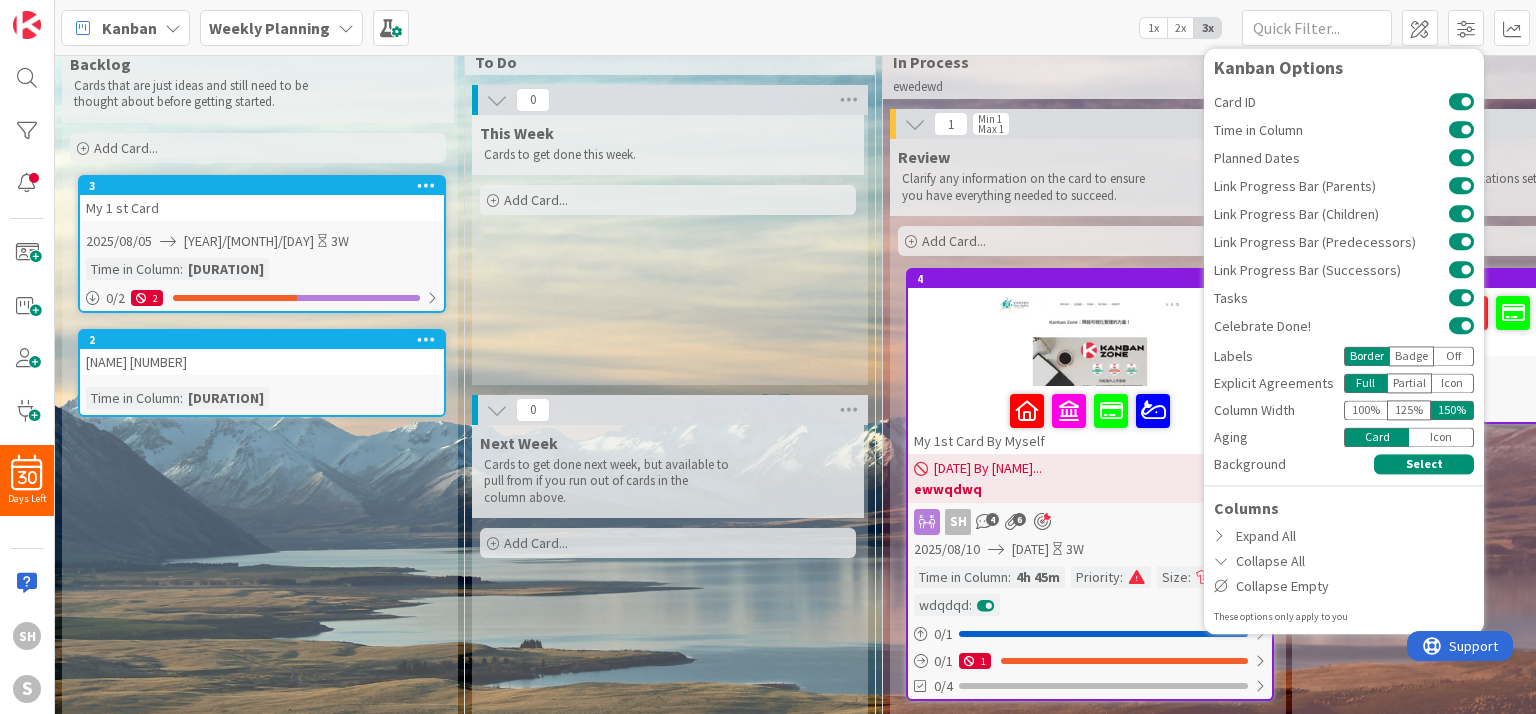 click on "Kanban Weekly Planning 1x 2x 3x Kanban Options Card ID Time in Column Planned Dates Link Progress Bar (Parents) Link Progress Bar (Children) Link Progress Bar (Predecessors) Link Progress Bar (Successors) Tasks Celebrate Done! Labels Border Badge Off Explicit Agreements Full Partial Icon Column Width 100 % 125 % 150 % Aging Card Icon Background Select Columns Expand All Collapse All Collapse Empty These options only apply to you" at bounding box center [795, 27] 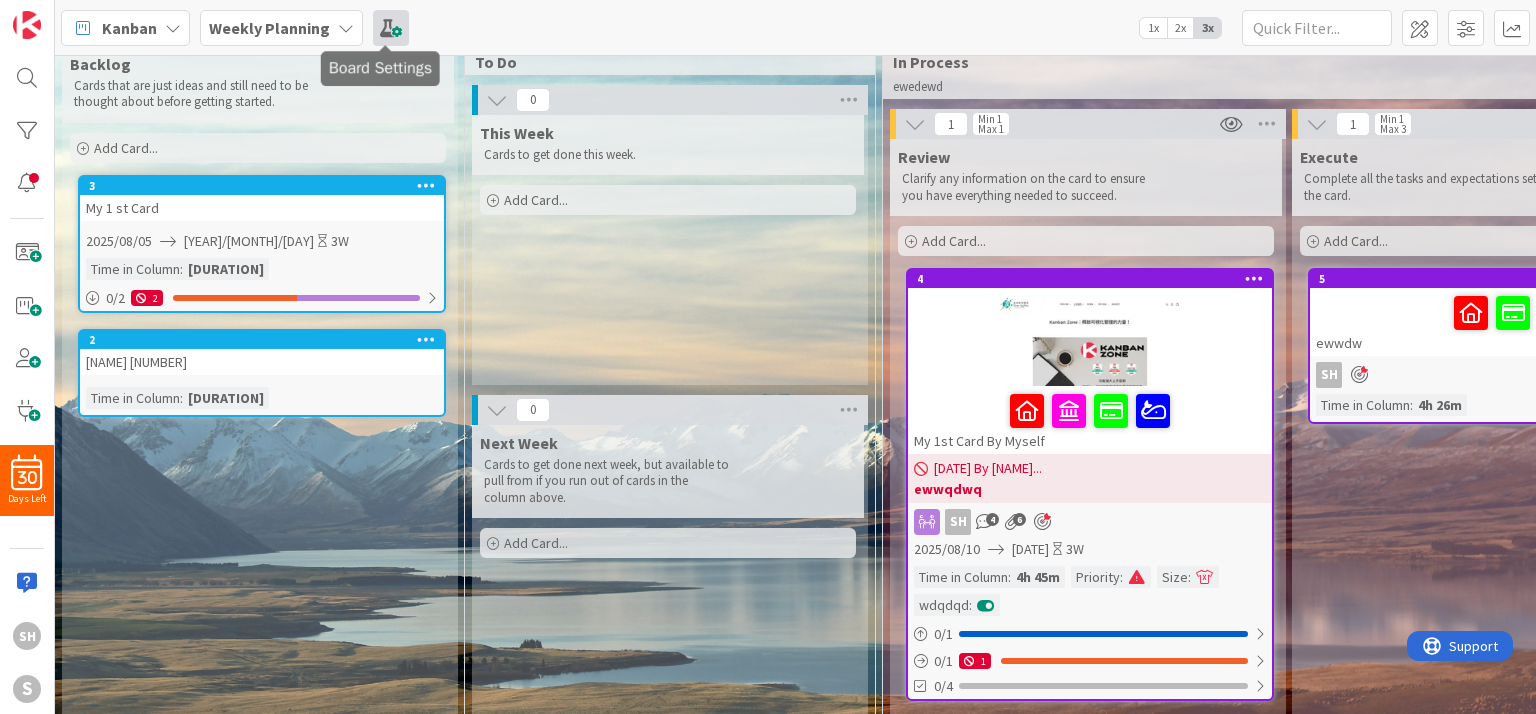 click at bounding box center [391, 28] 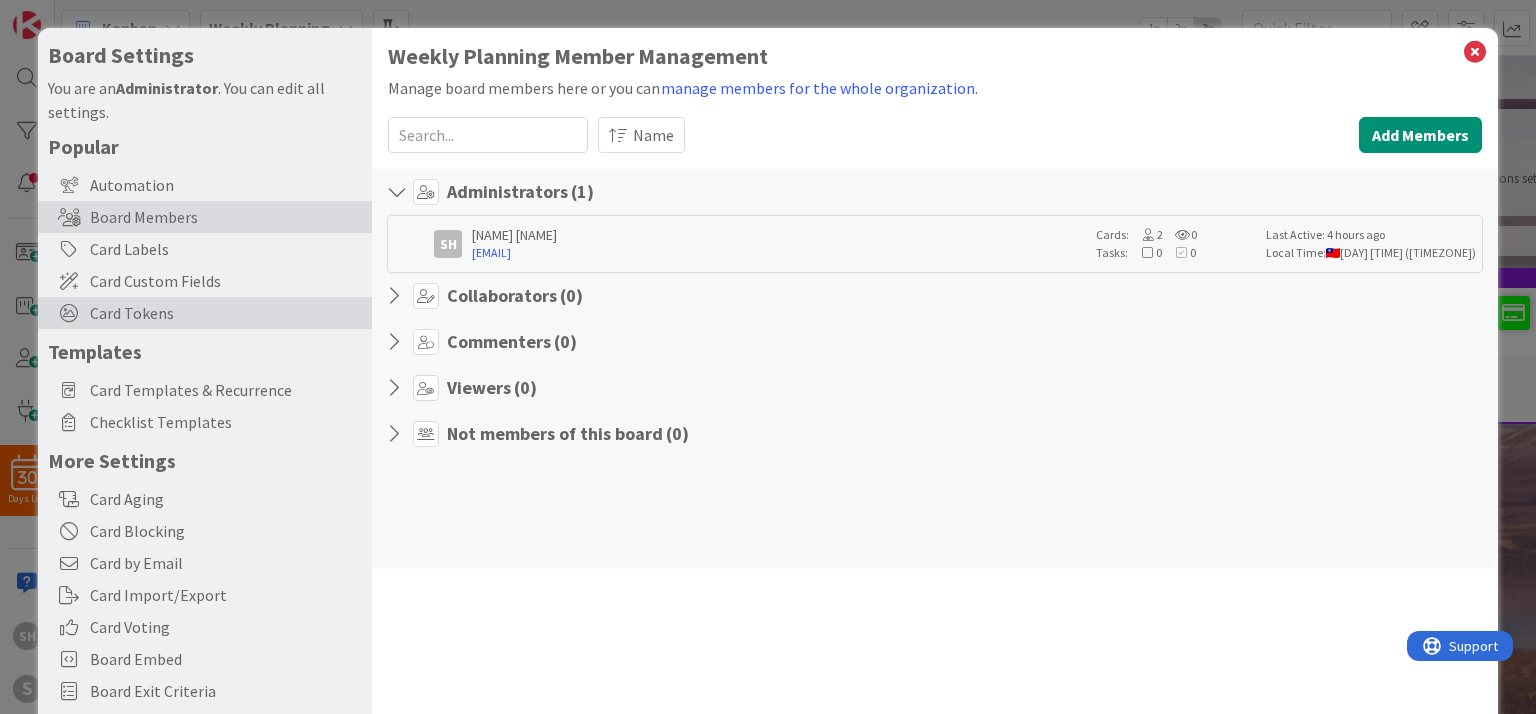 click on "Card Tokens" at bounding box center (226, 313) 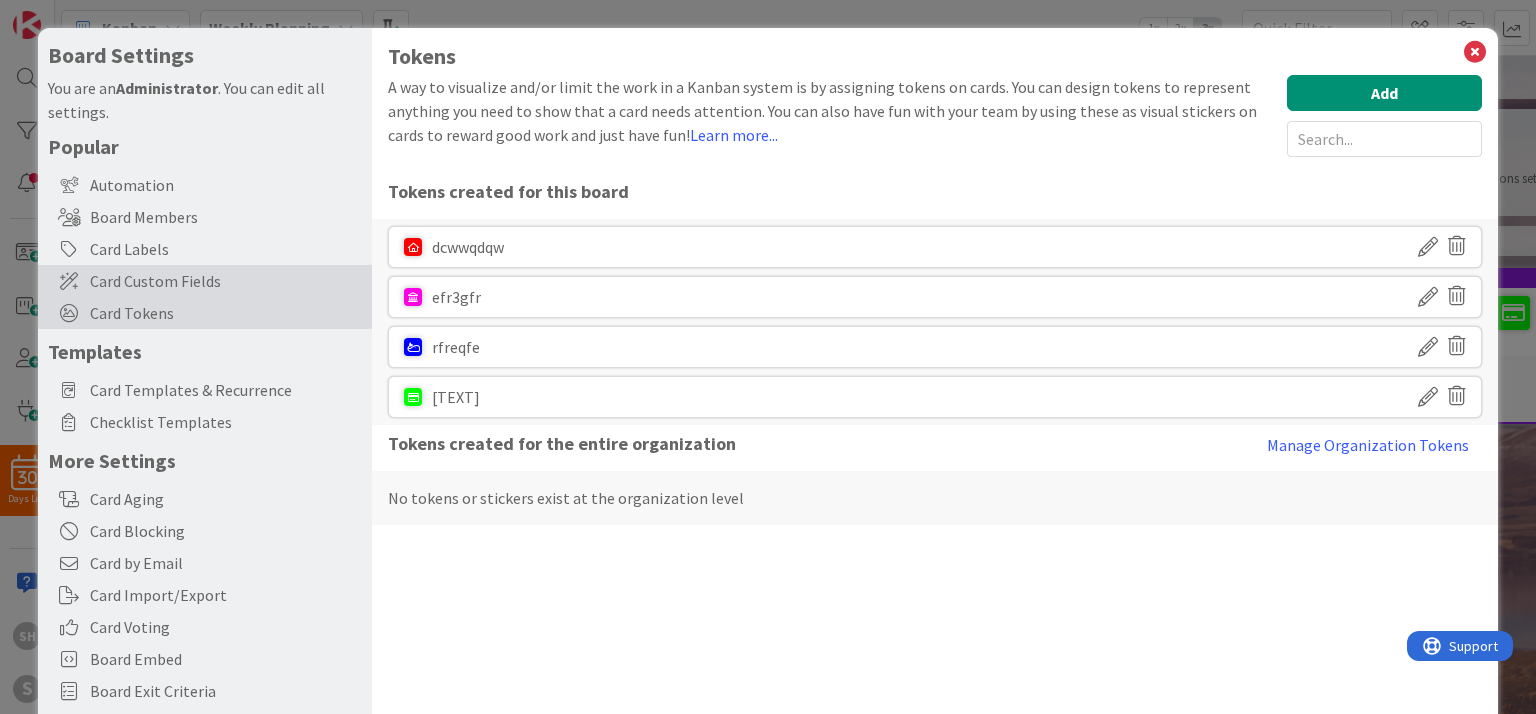 click on "Card Custom Fields" at bounding box center [226, 281] 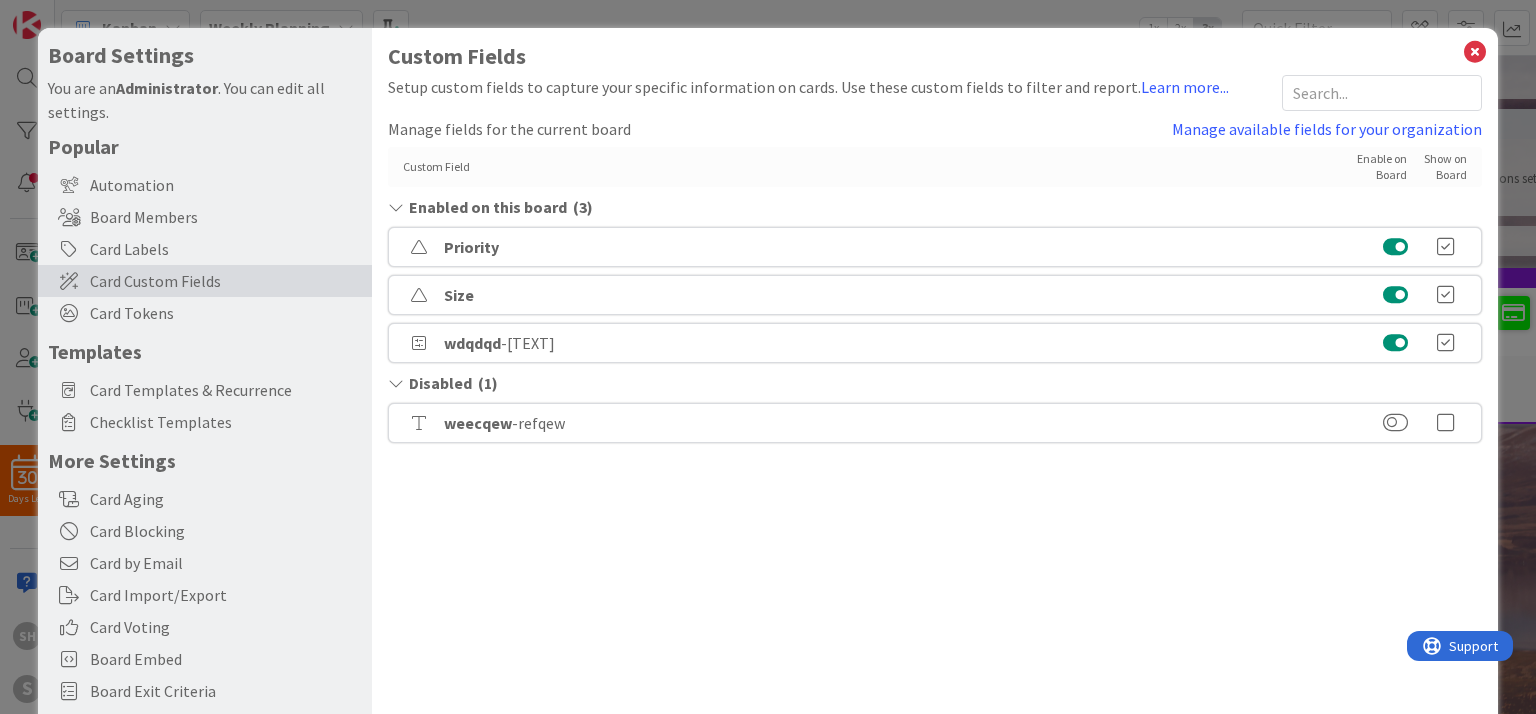 click at bounding box center [1446, 423] 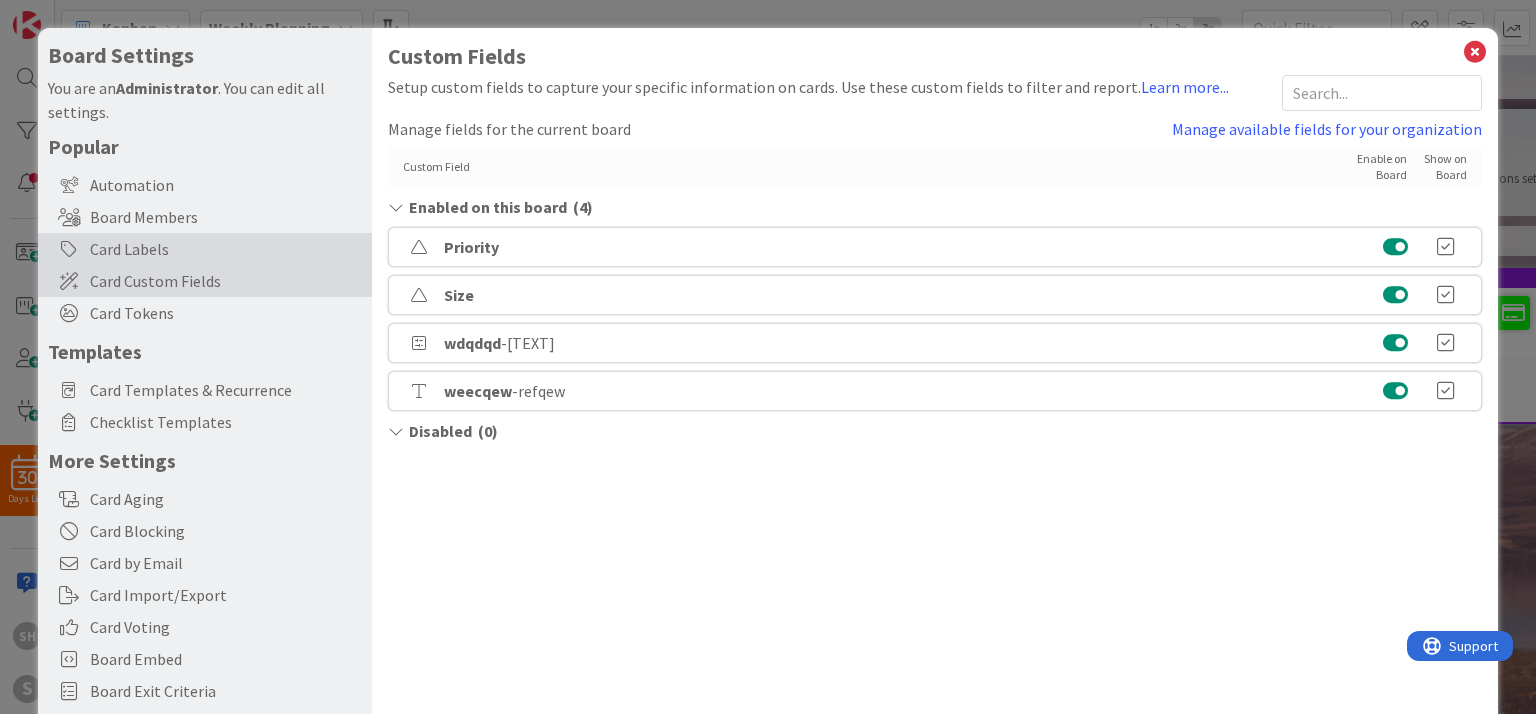 click on "Card Labels" at bounding box center [205, 249] 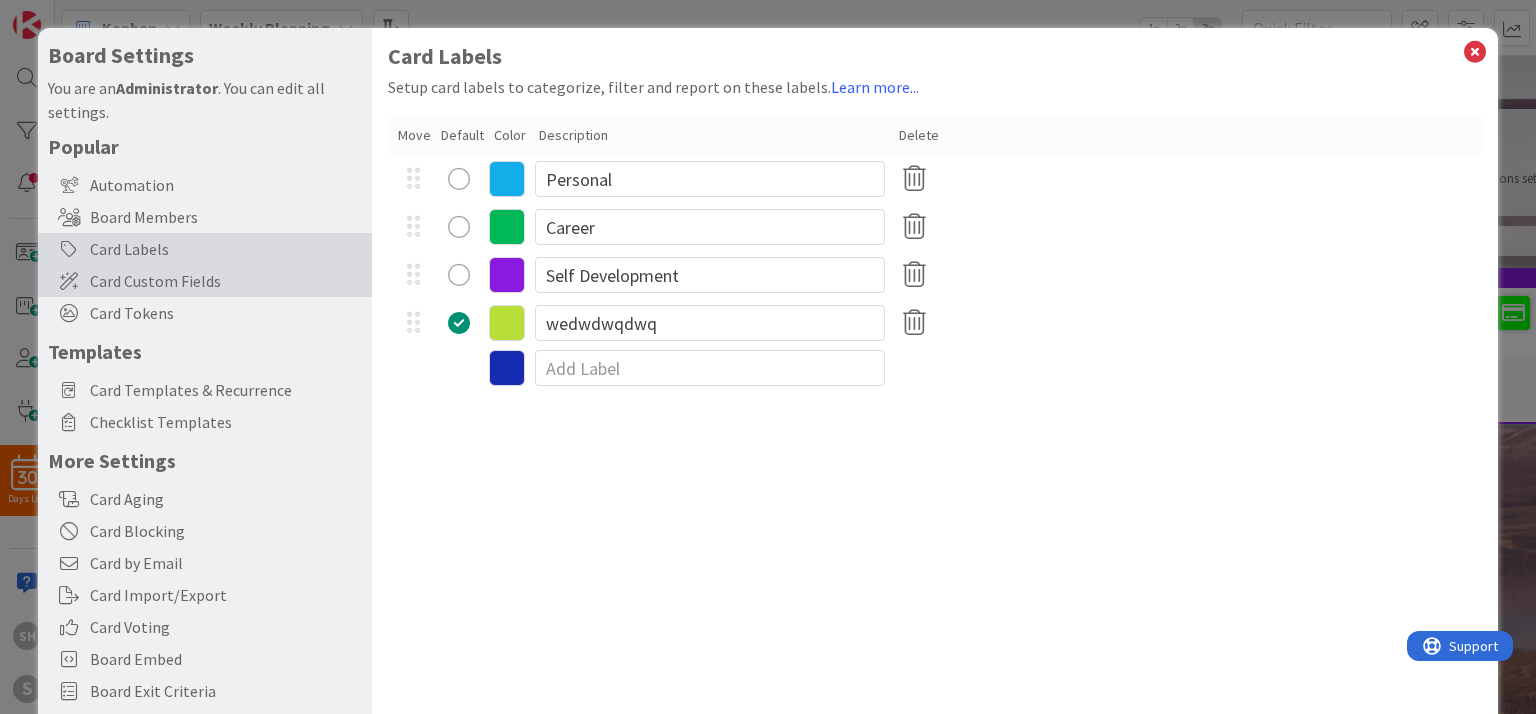 click on "Card Custom Fields" at bounding box center (226, 281) 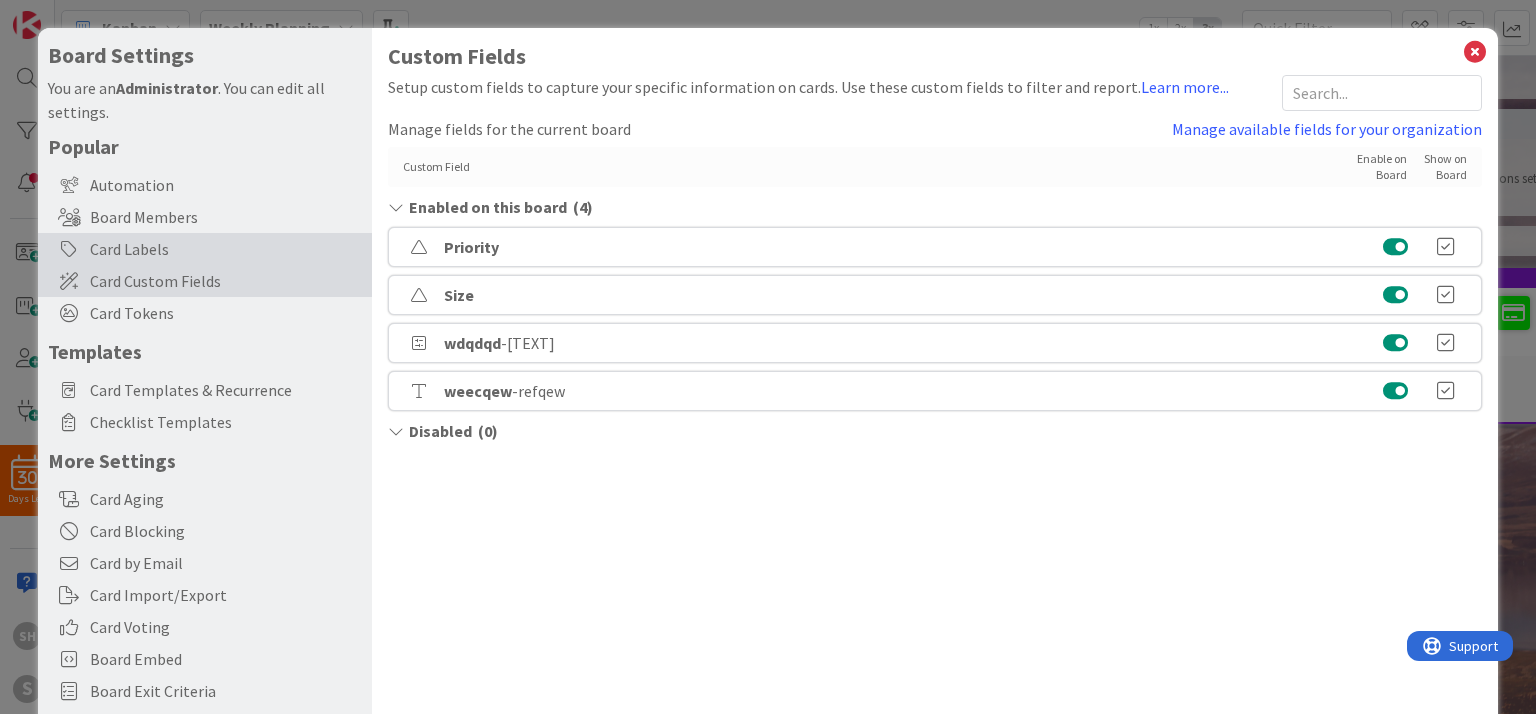 click on "Card Labels" at bounding box center (205, 249) 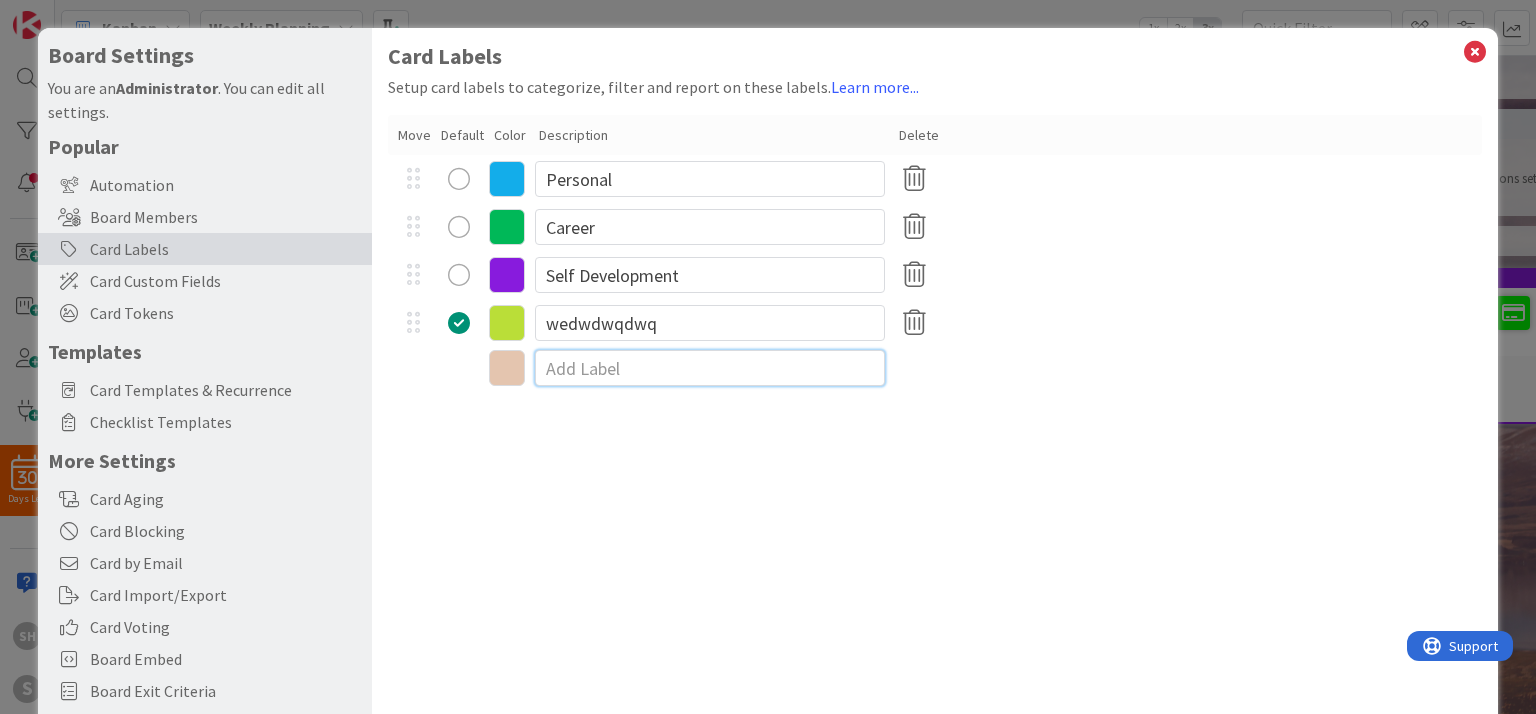 click at bounding box center [710, 368] 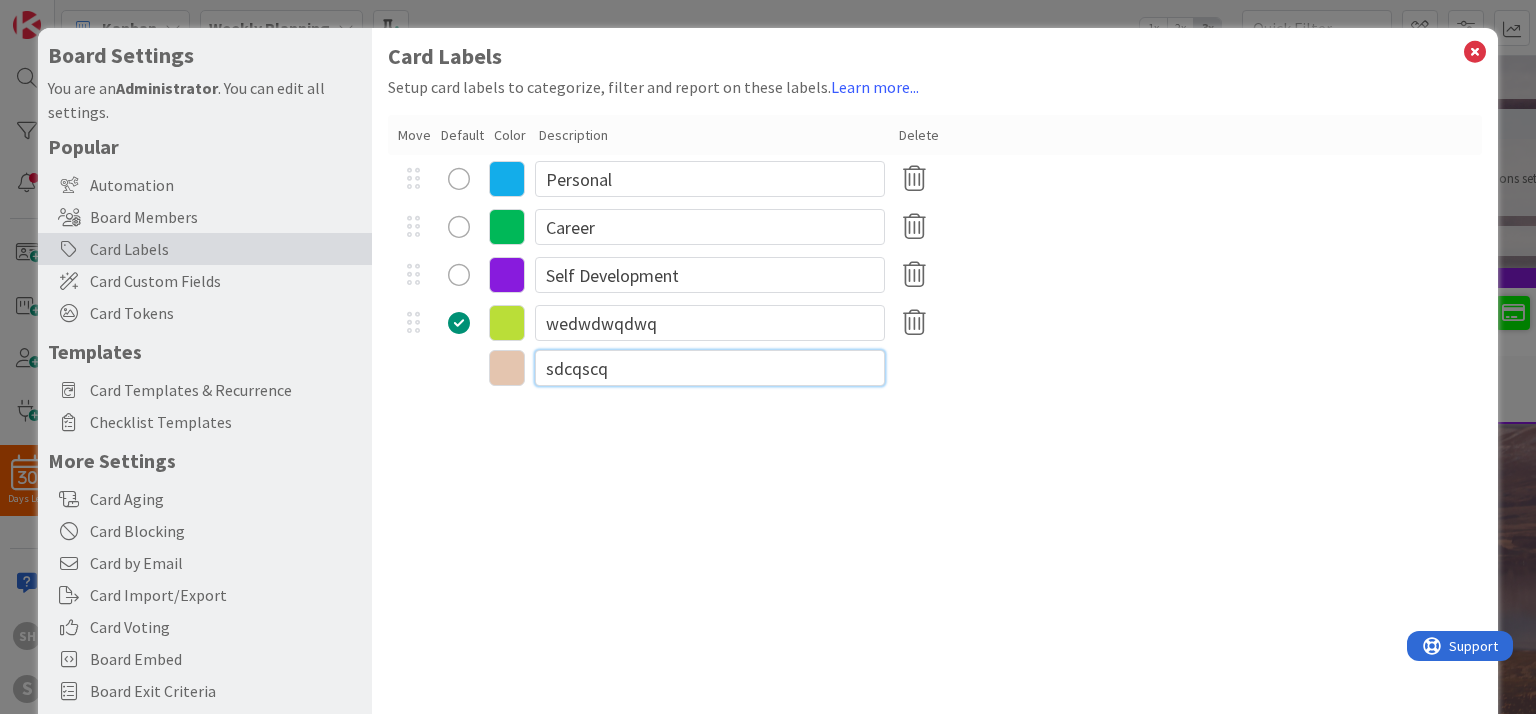 type on "sdcqscqw" 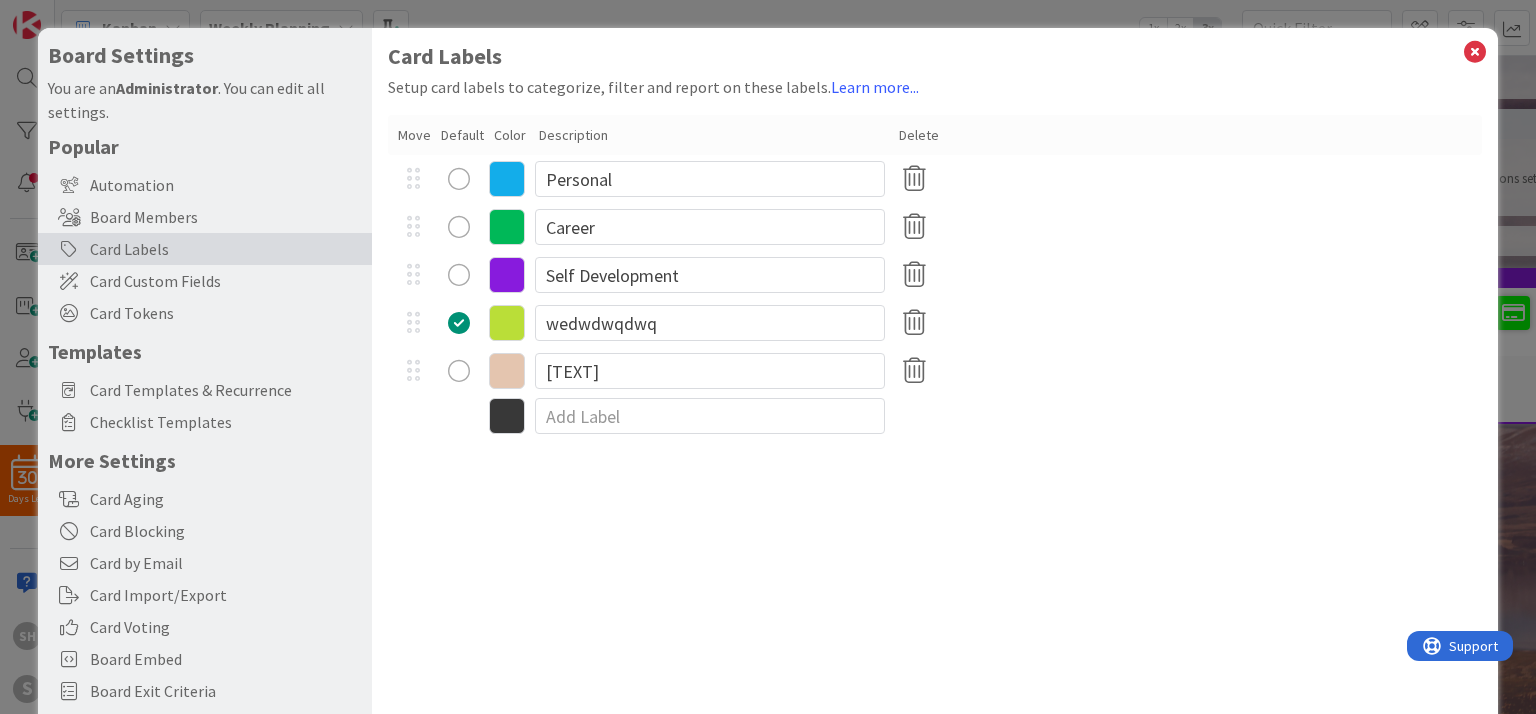 click at bounding box center [507, 371] 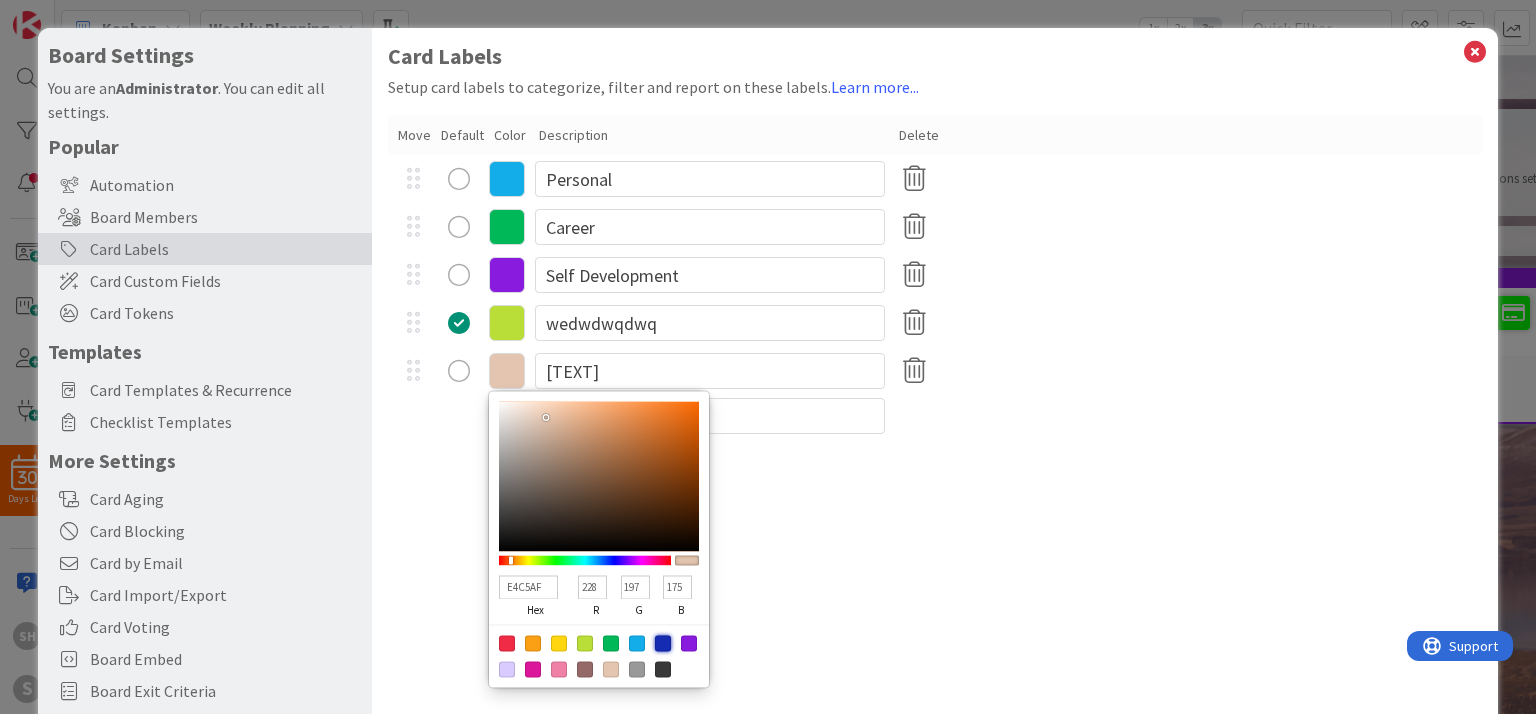 click at bounding box center [663, 643] 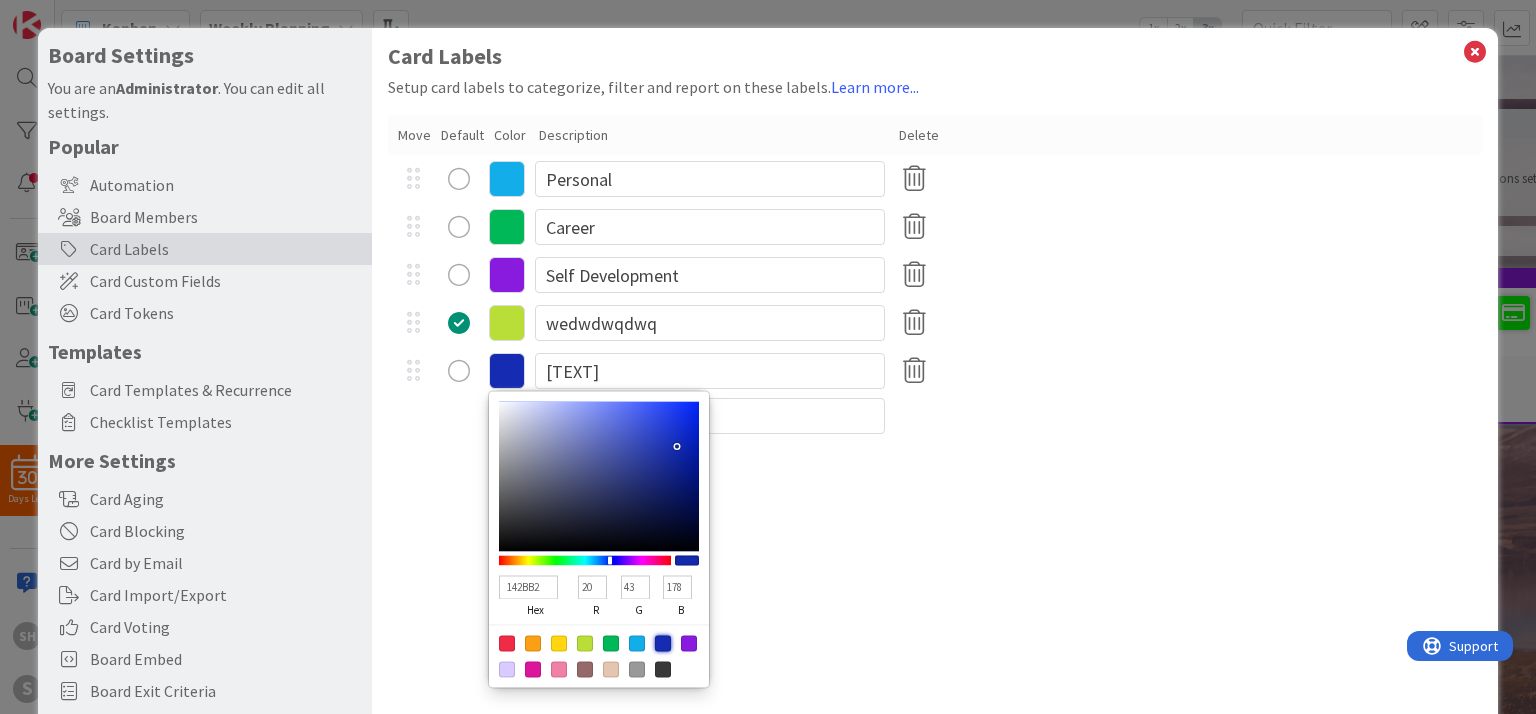 click at bounding box center (459, 371) 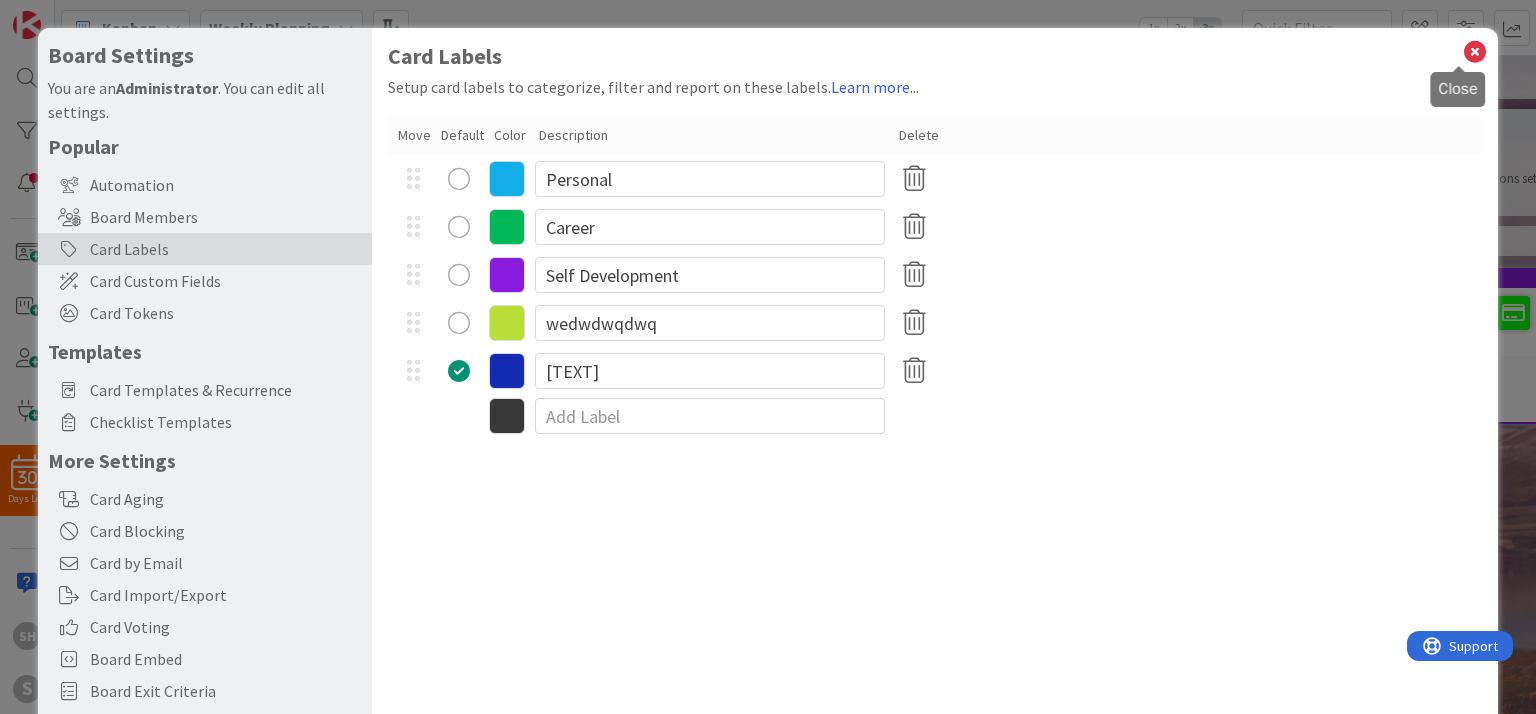 click at bounding box center [1475, 52] 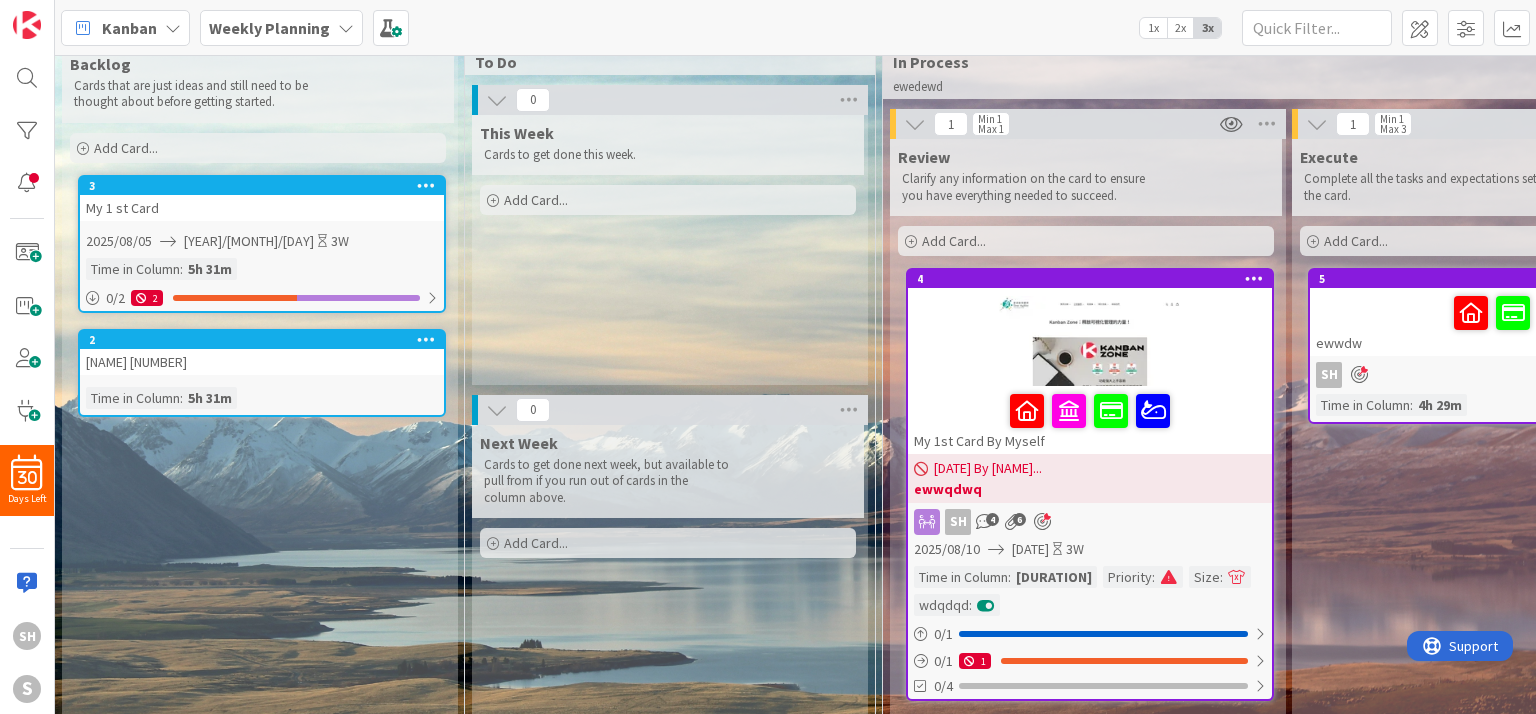 click at bounding box center [1090, 341] 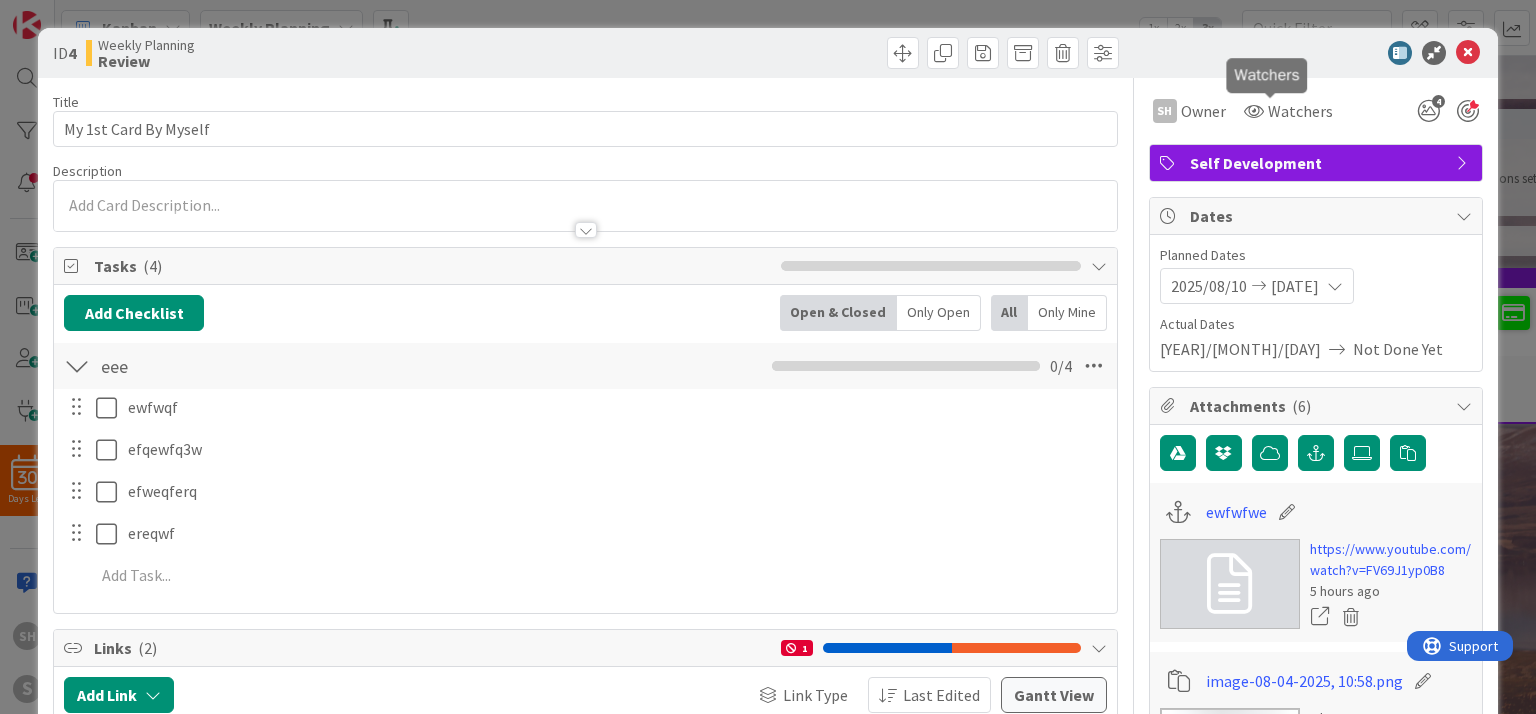 click on "Self Development" at bounding box center [1316, 163] 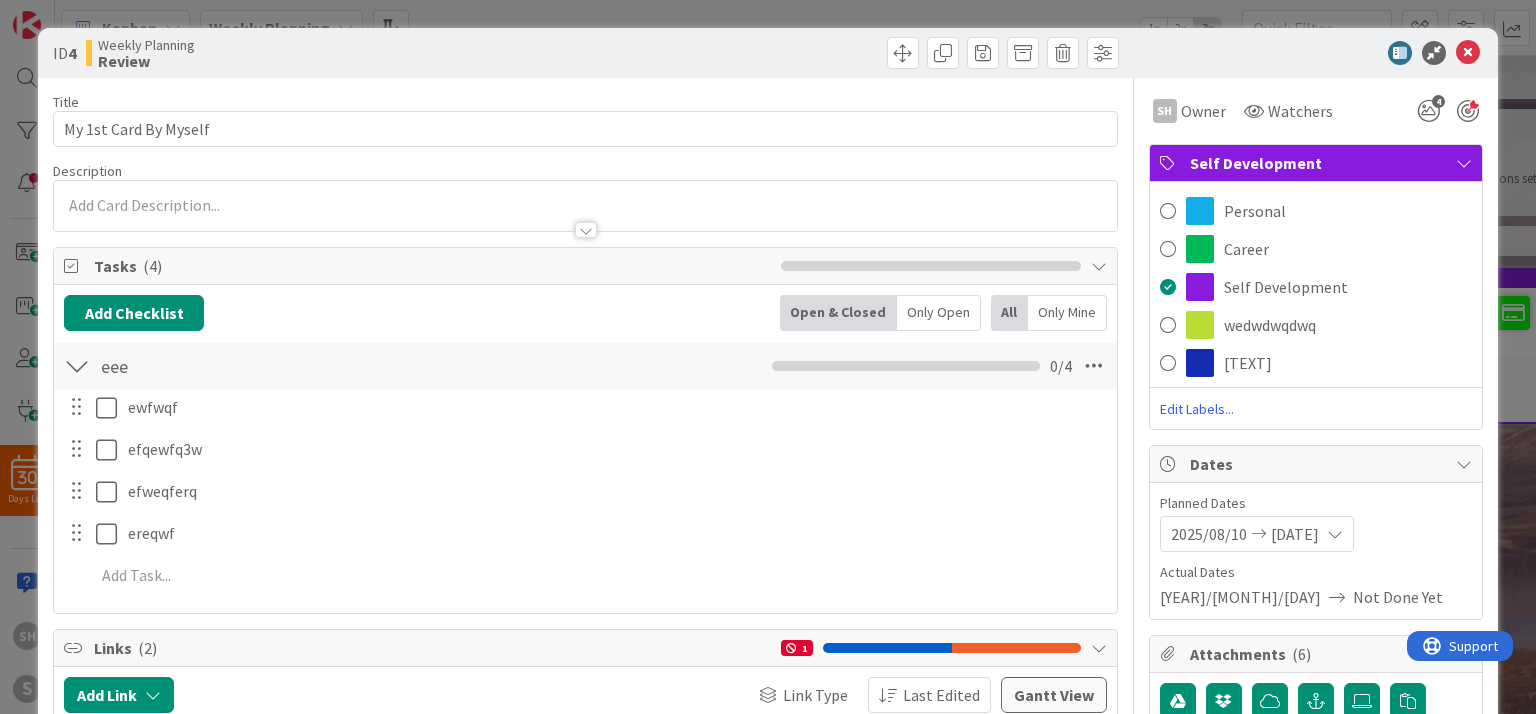 scroll, scrollTop: 0, scrollLeft: 0, axis: both 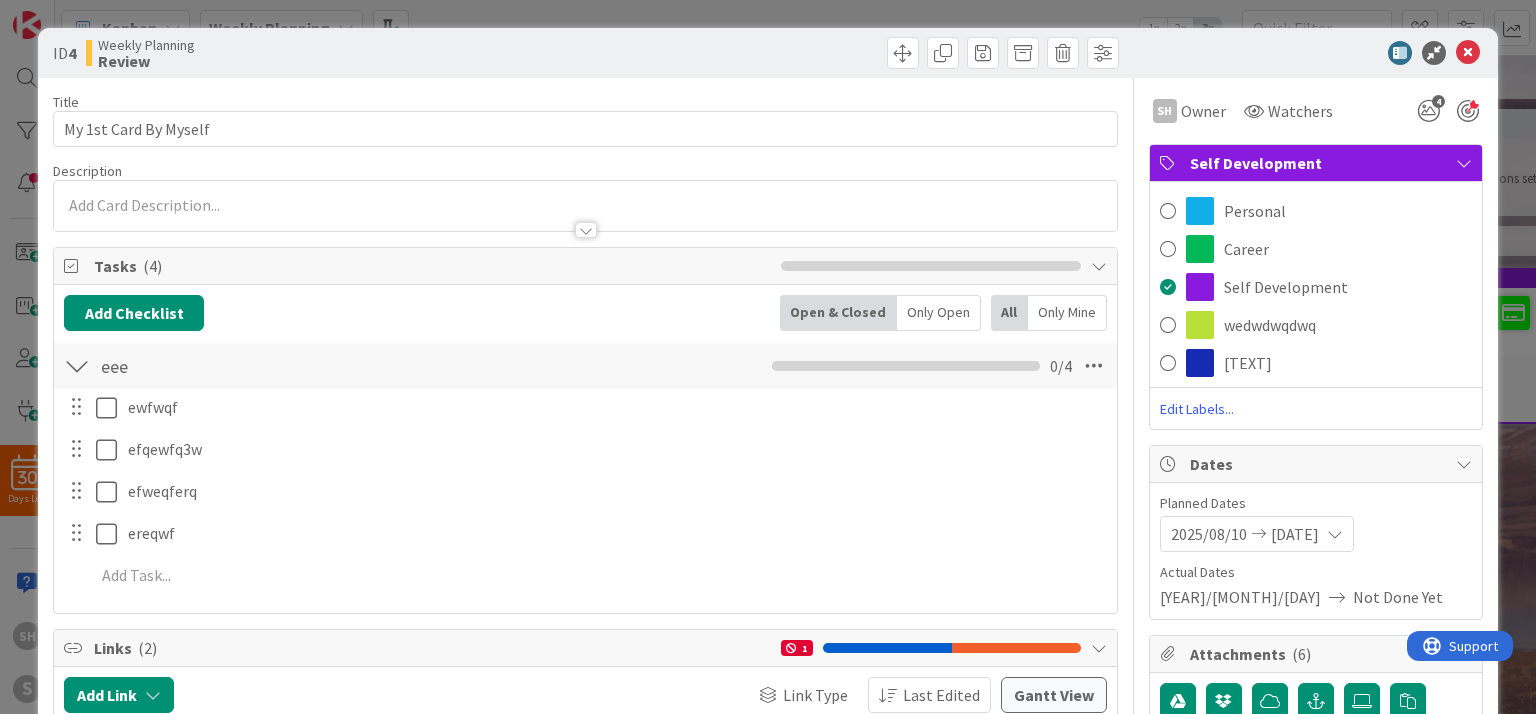 click on "sdcqscqw" at bounding box center (1248, 363) 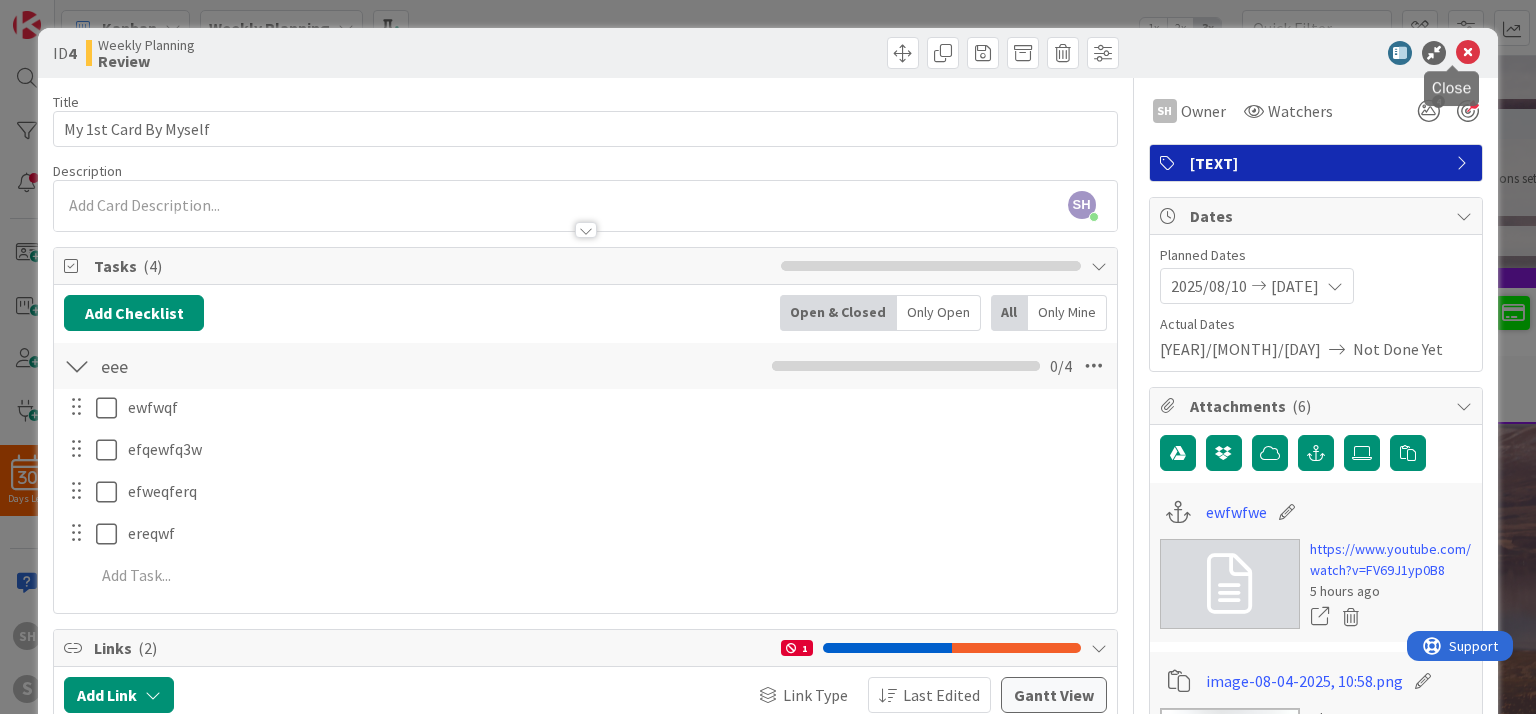 click at bounding box center [1434, 53] 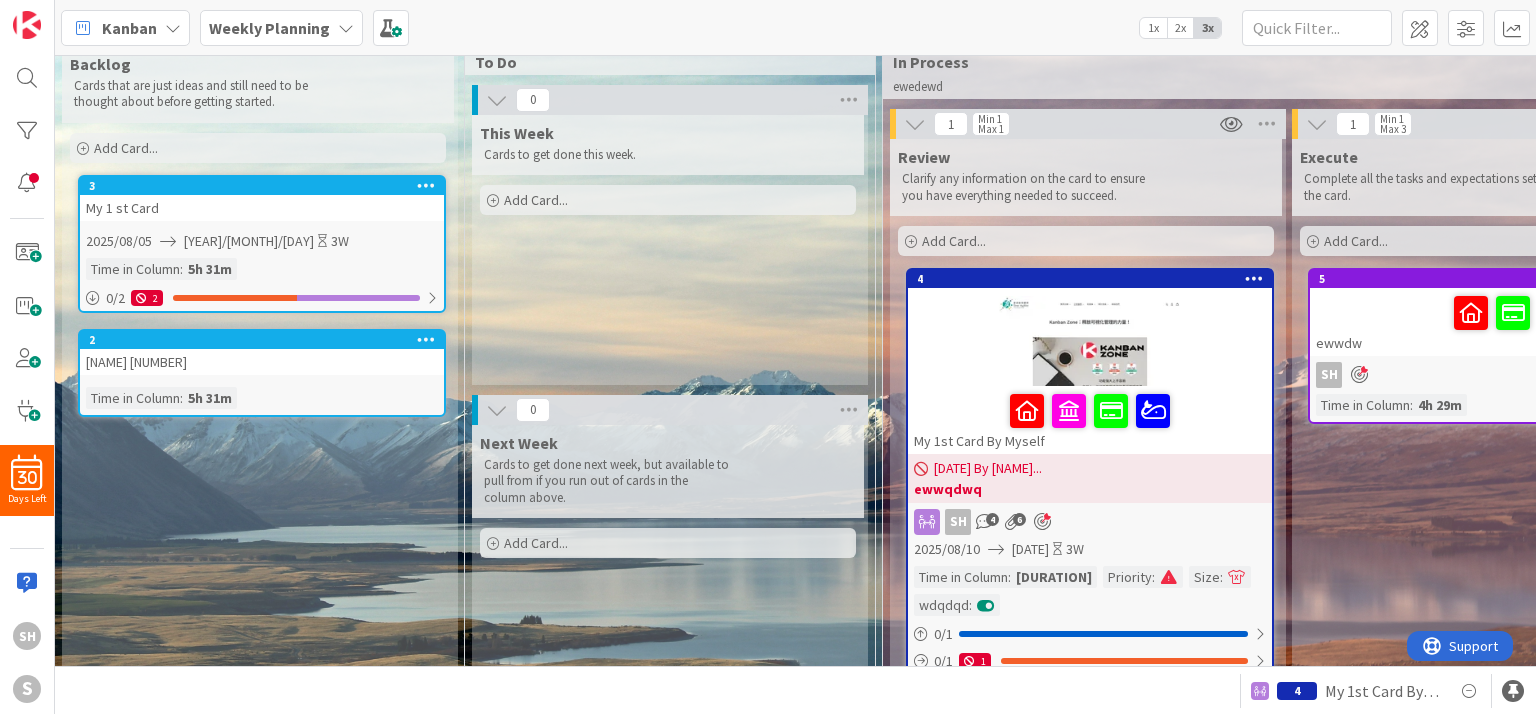 scroll, scrollTop: 0, scrollLeft: 0, axis: both 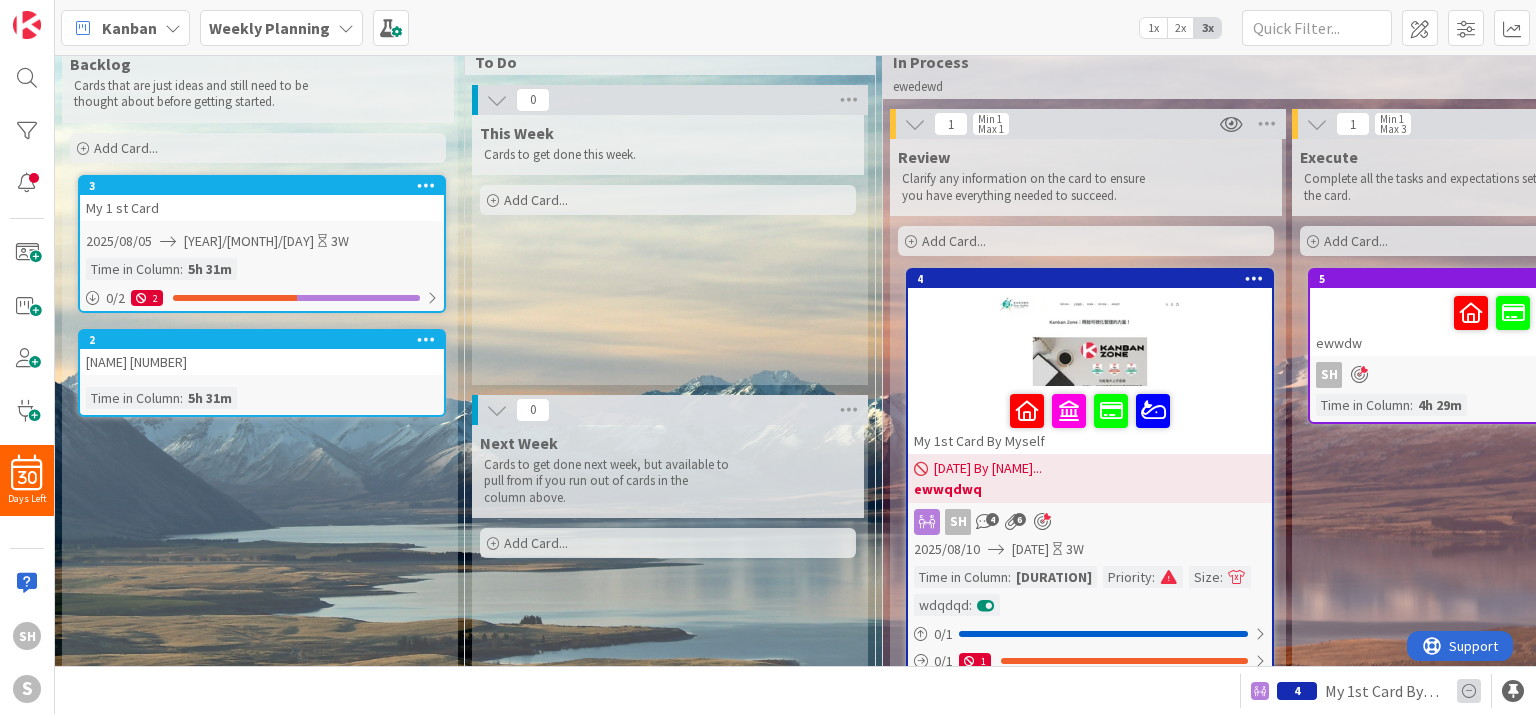 click at bounding box center [1469, 691] 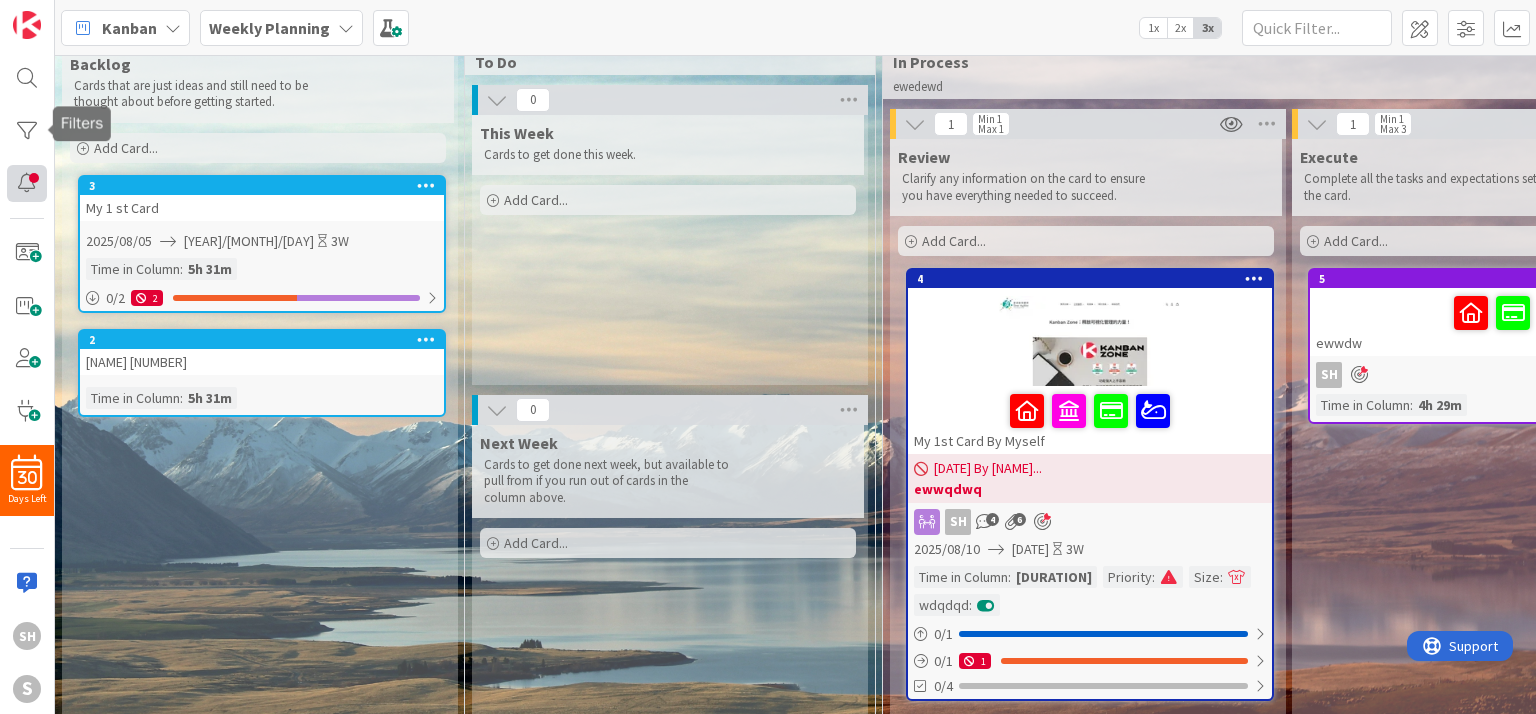 click at bounding box center [27, 183] 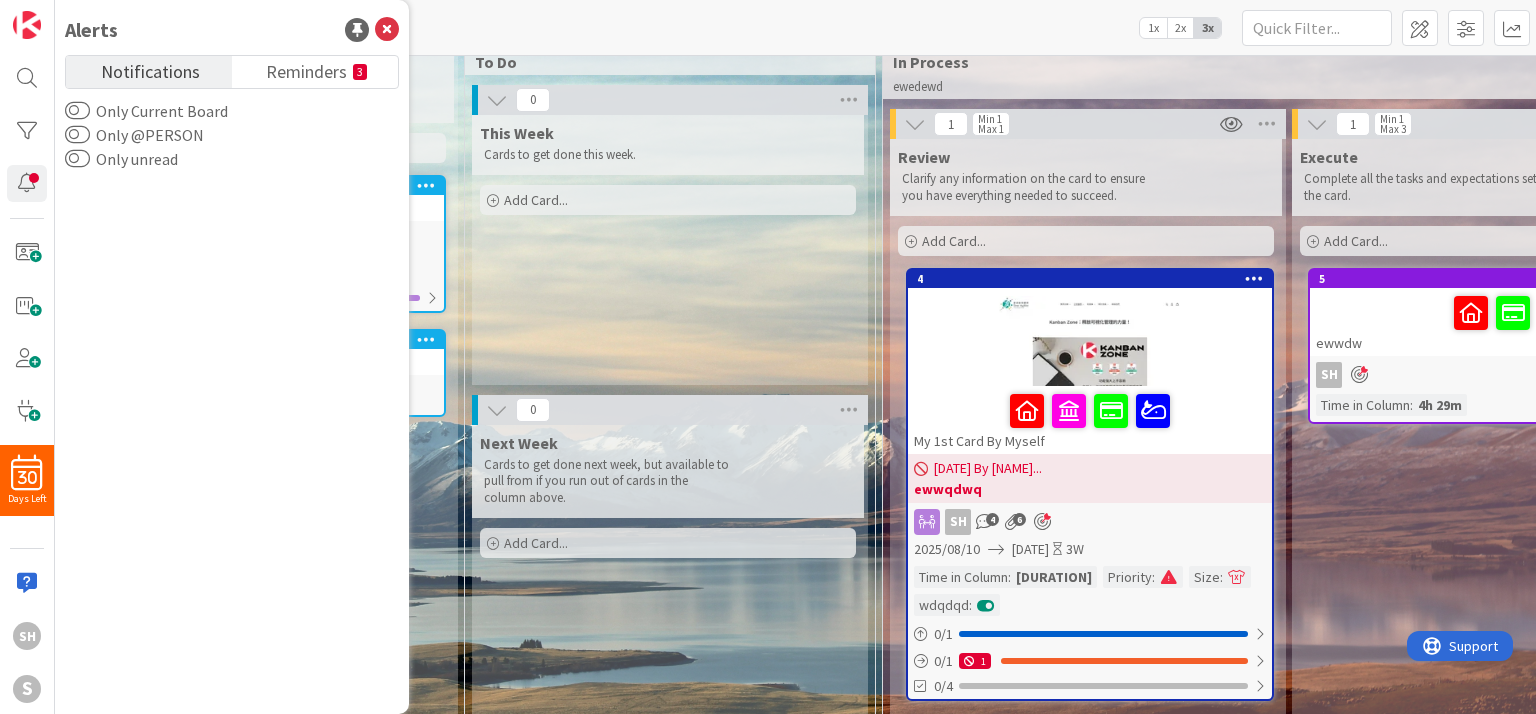 click on "Notifications" at bounding box center [150, 70] 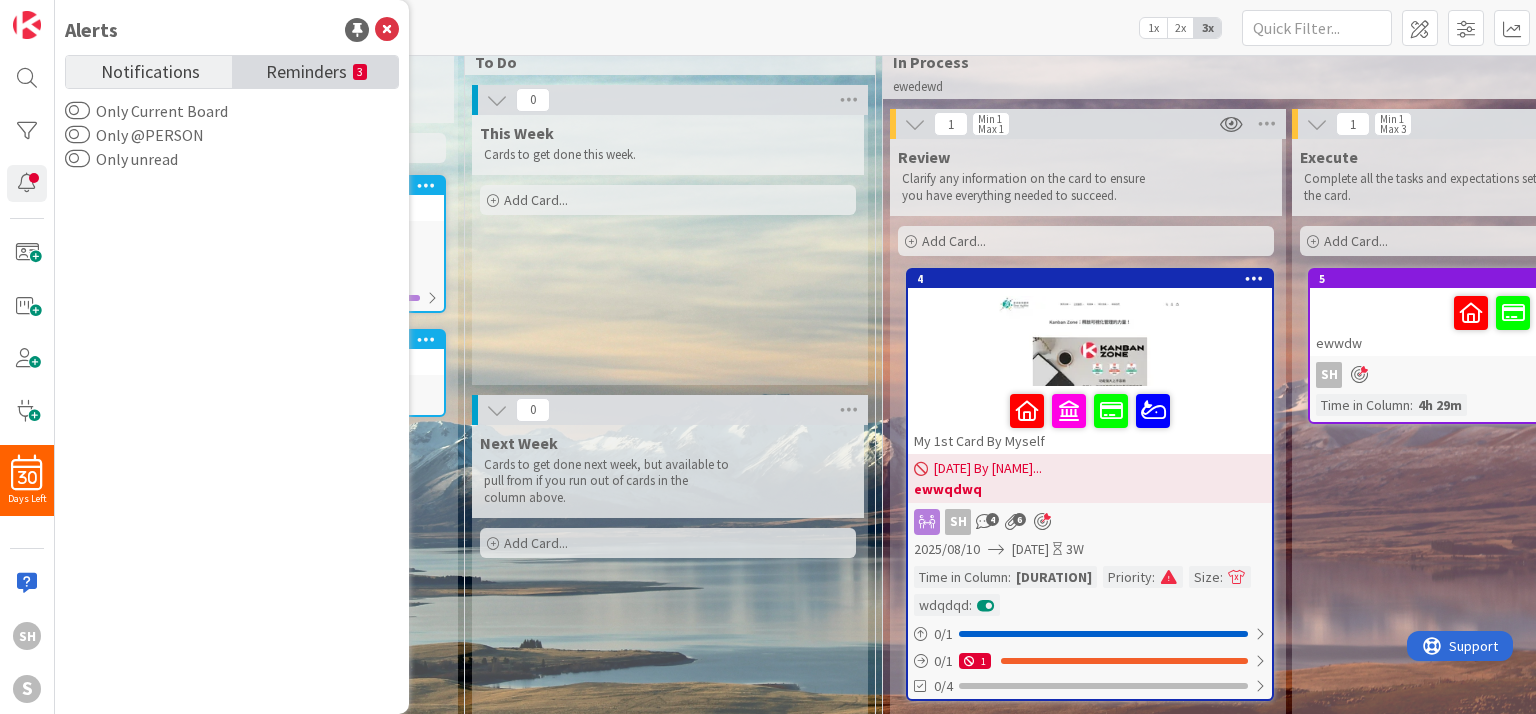 click on "Reminders" at bounding box center [306, 70] 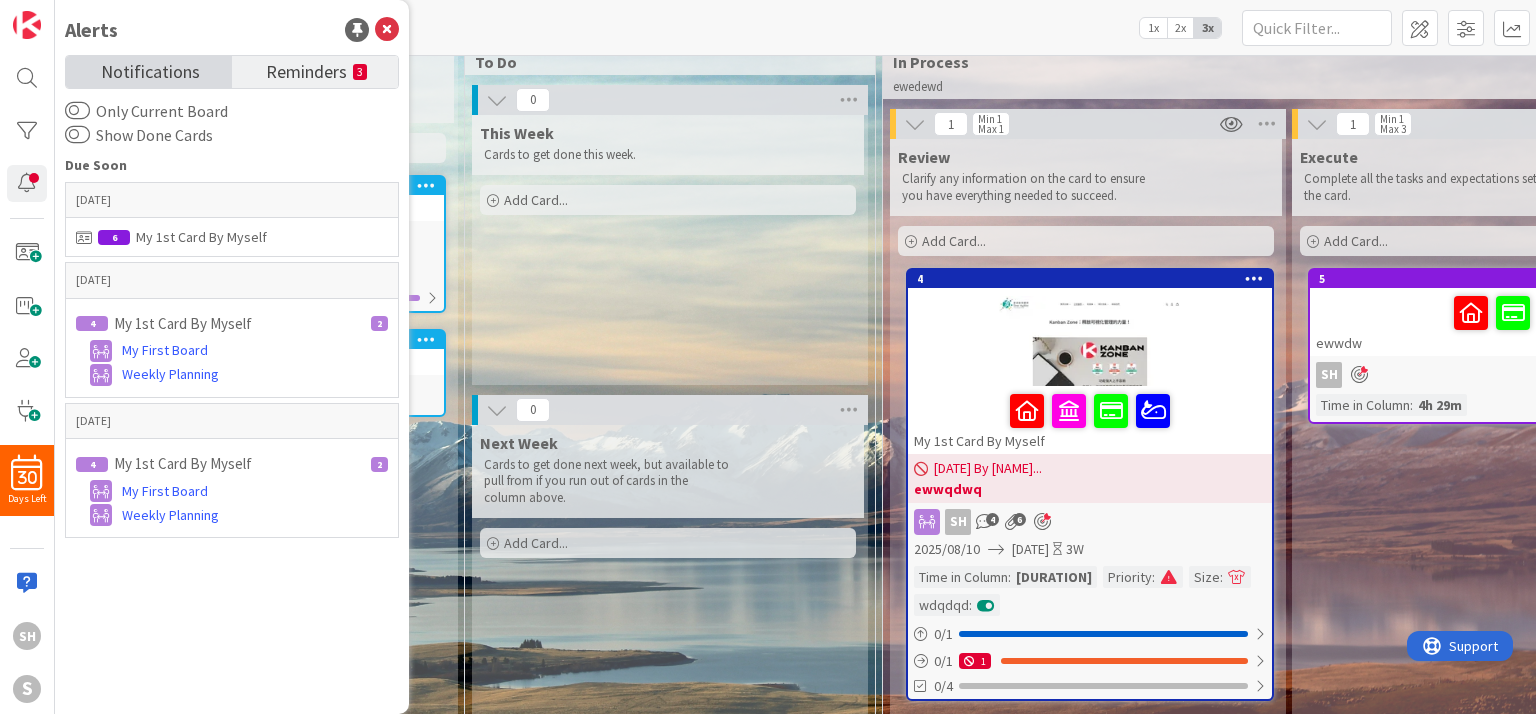 click on "Notifications" at bounding box center [149, 72] 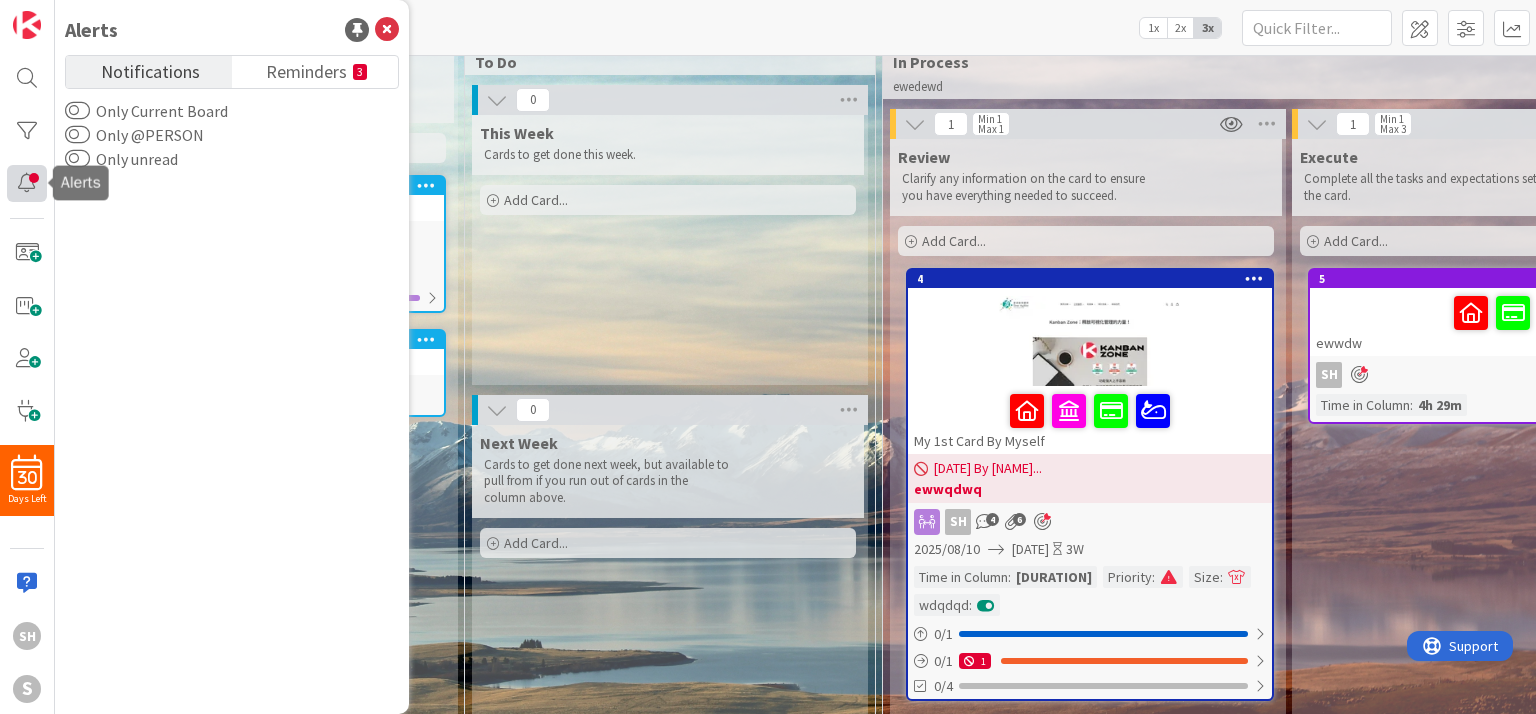 click at bounding box center (27, 183) 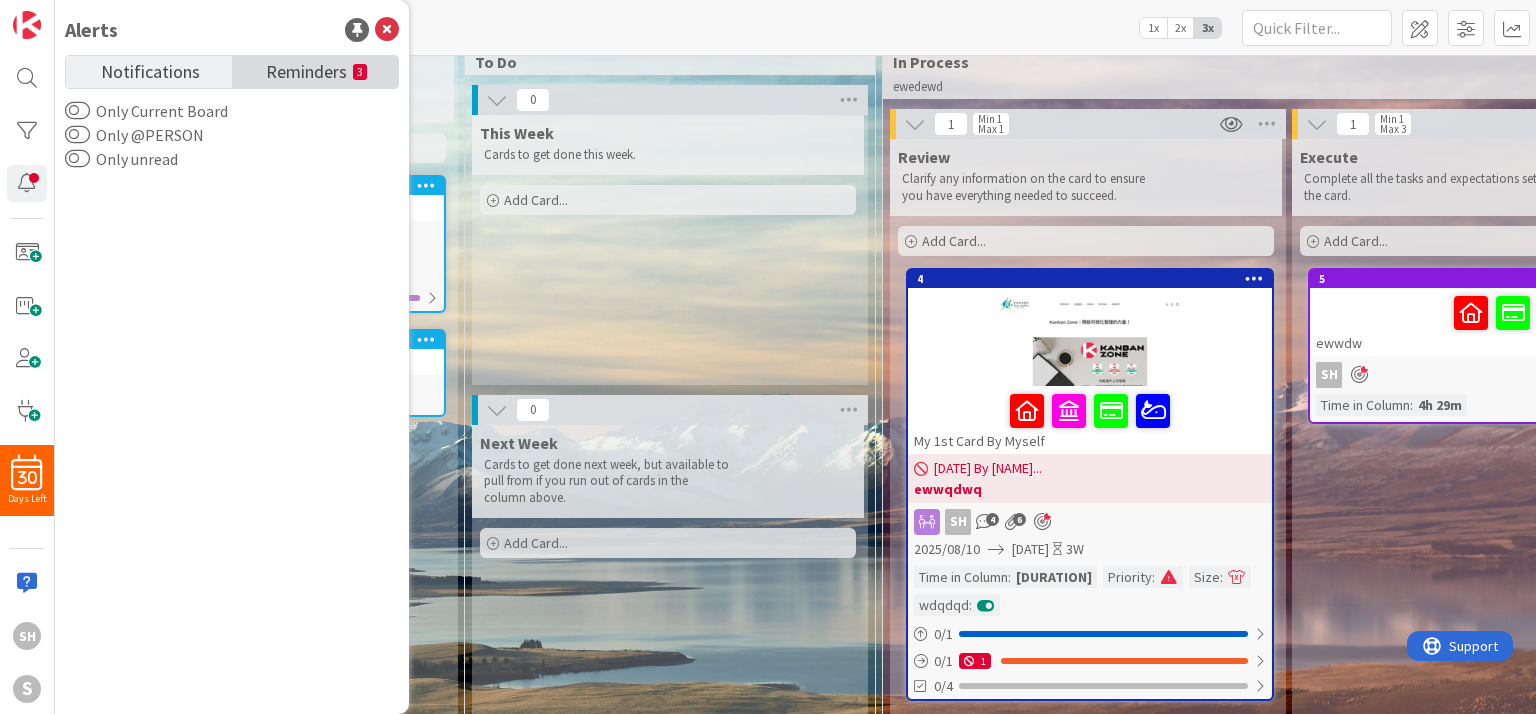 click on "Reminders" at bounding box center (306, 70) 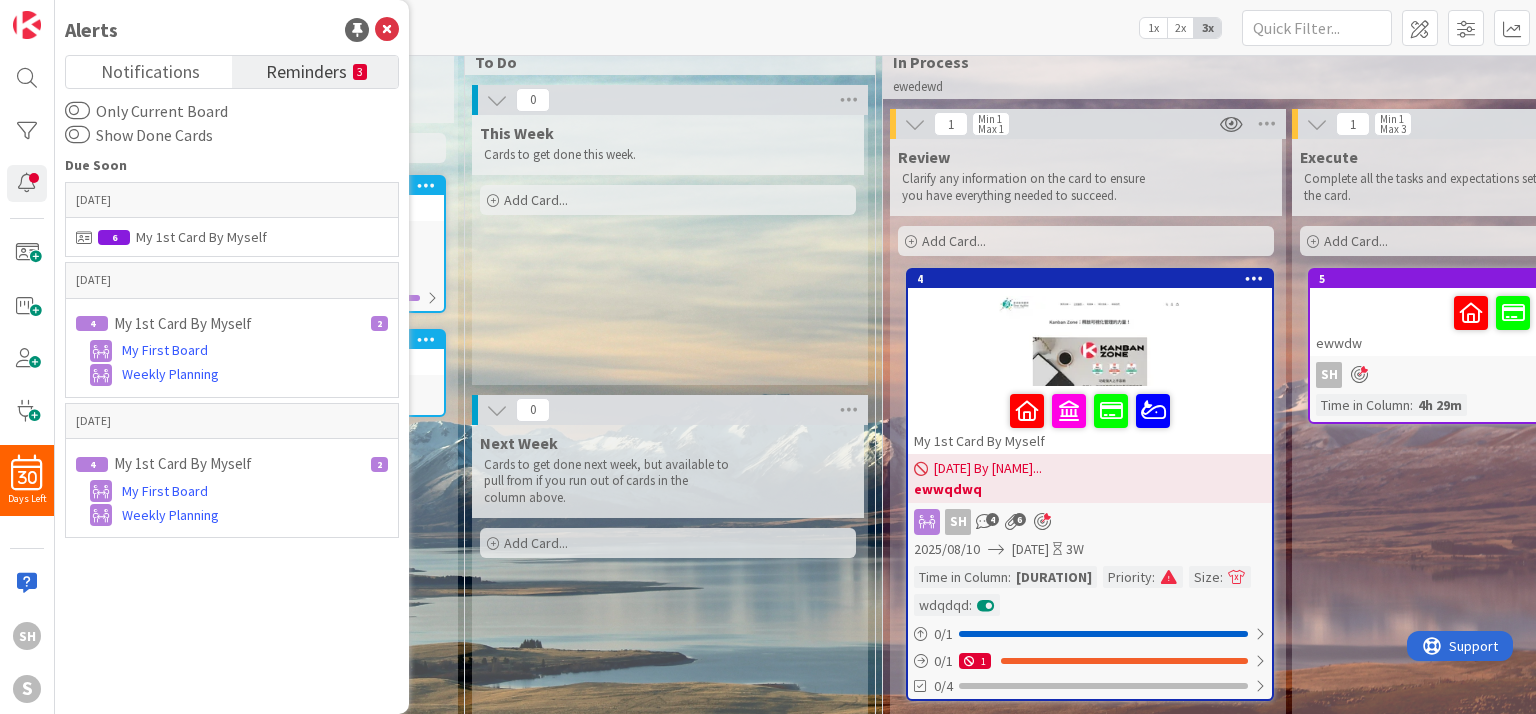 click on "Kanban Weekly Planning 1x 2x 3x Kanban Options Card ID Time in Column Planned Dates Link Progress Bar (Parents) Link Progress Bar (Children) Link Progress Bar (Predecessors) Link Progress Bar (Successors) Tasks Celebrate Done! Labels Border Badge Off Explicit Agreements Full Partial Icon Column Width 100 % 125 % 150 % Aging Card Icon Background Select Columns Expand All Collapse All Collapse Empty These options only apply to you" at bounding box center (795, 27) 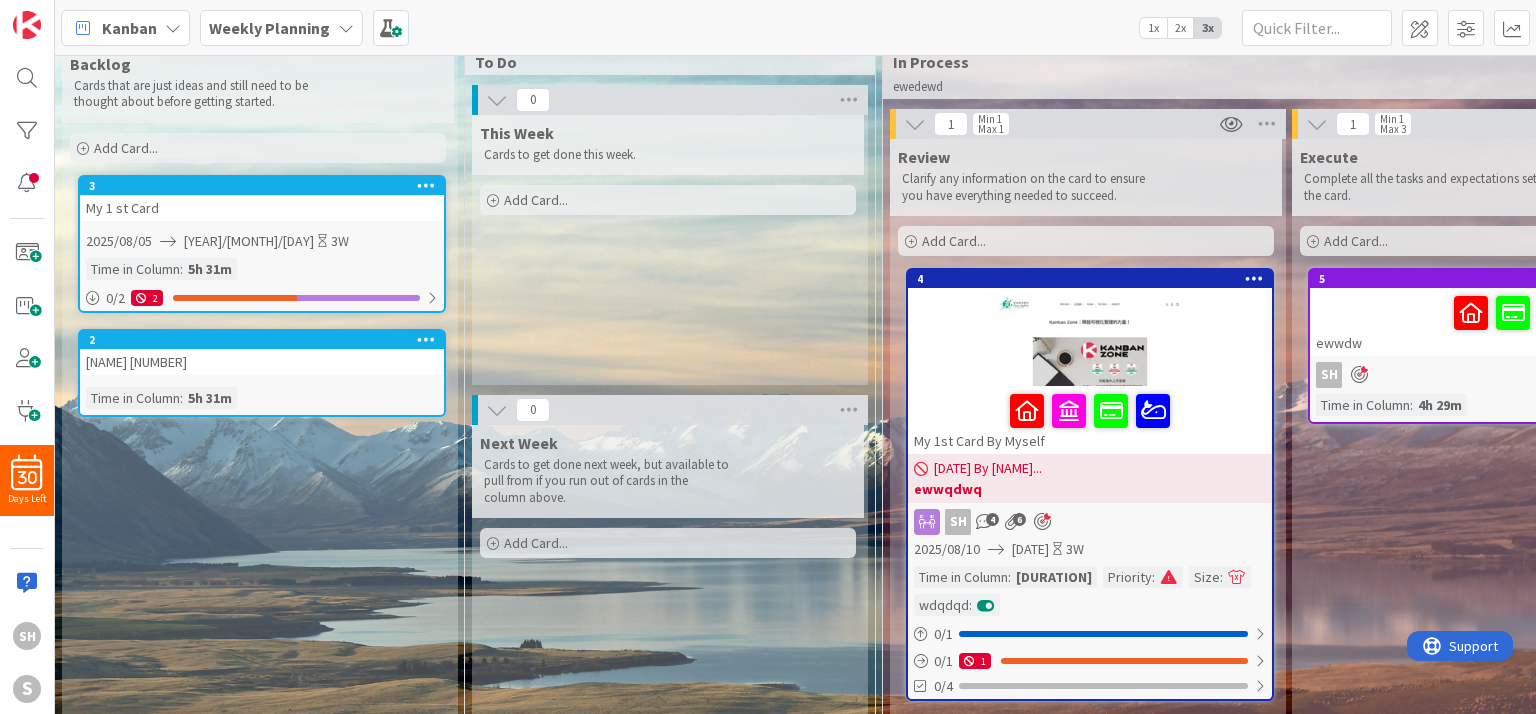 click at bounding box center (173, 28) 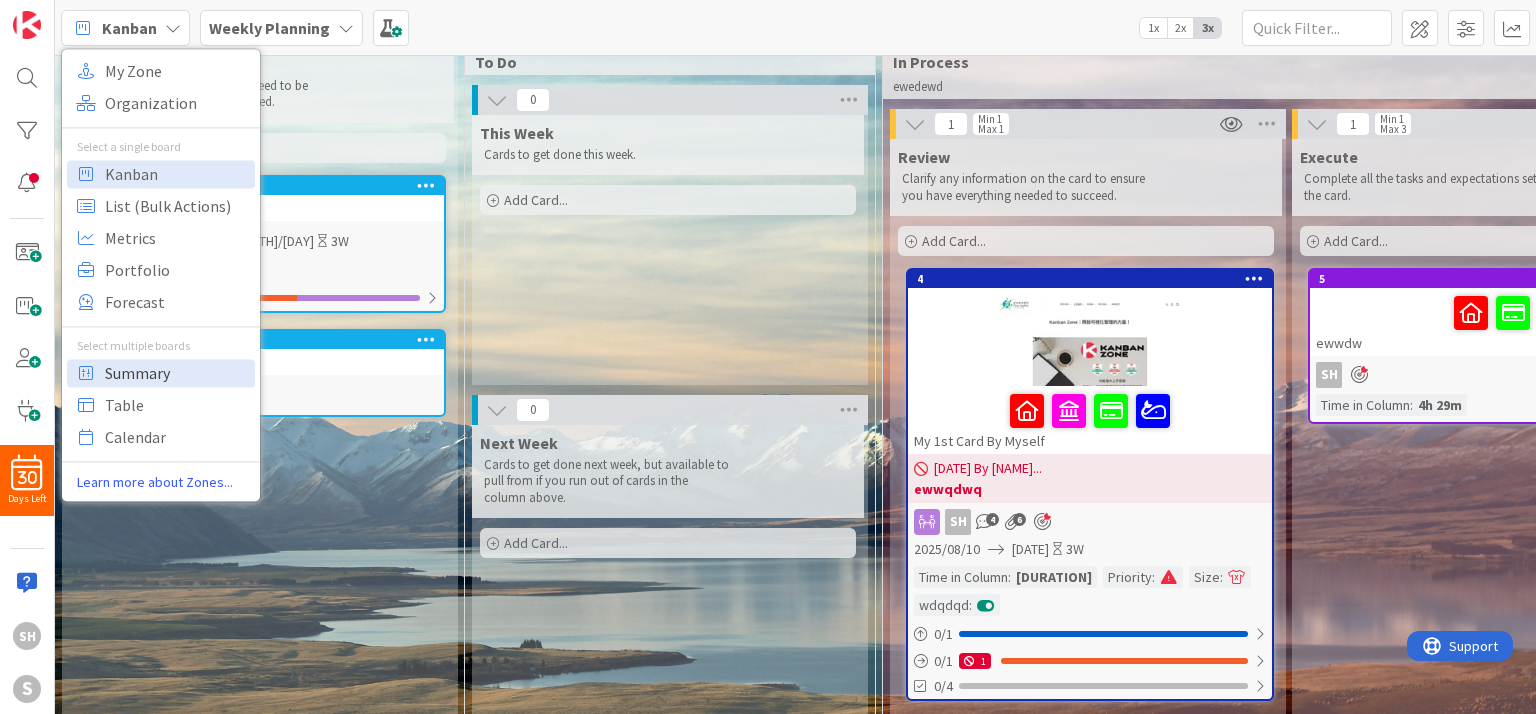 click on "Summary" at bounding box center [177, 373] 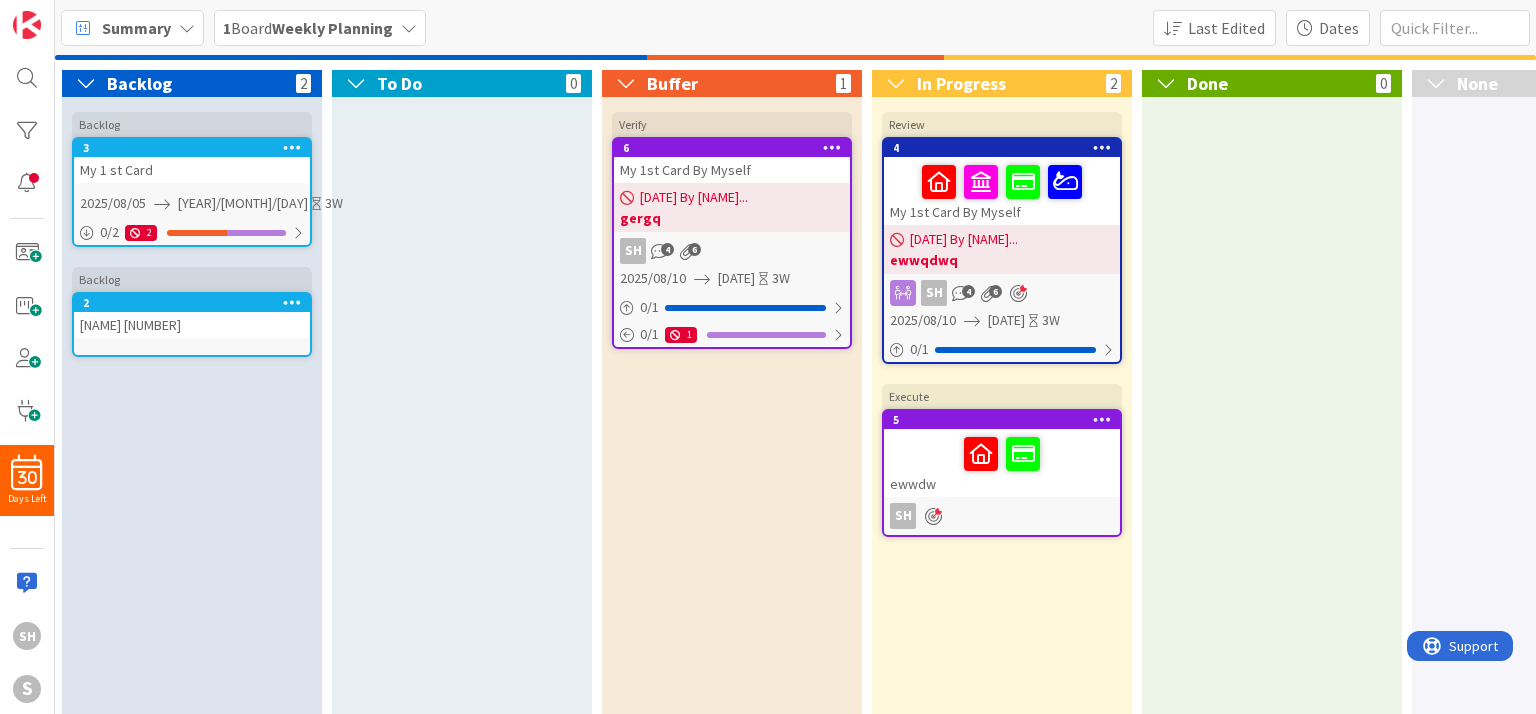 scroll, scrollTop: 0, scrollLeft: 0, axis: both 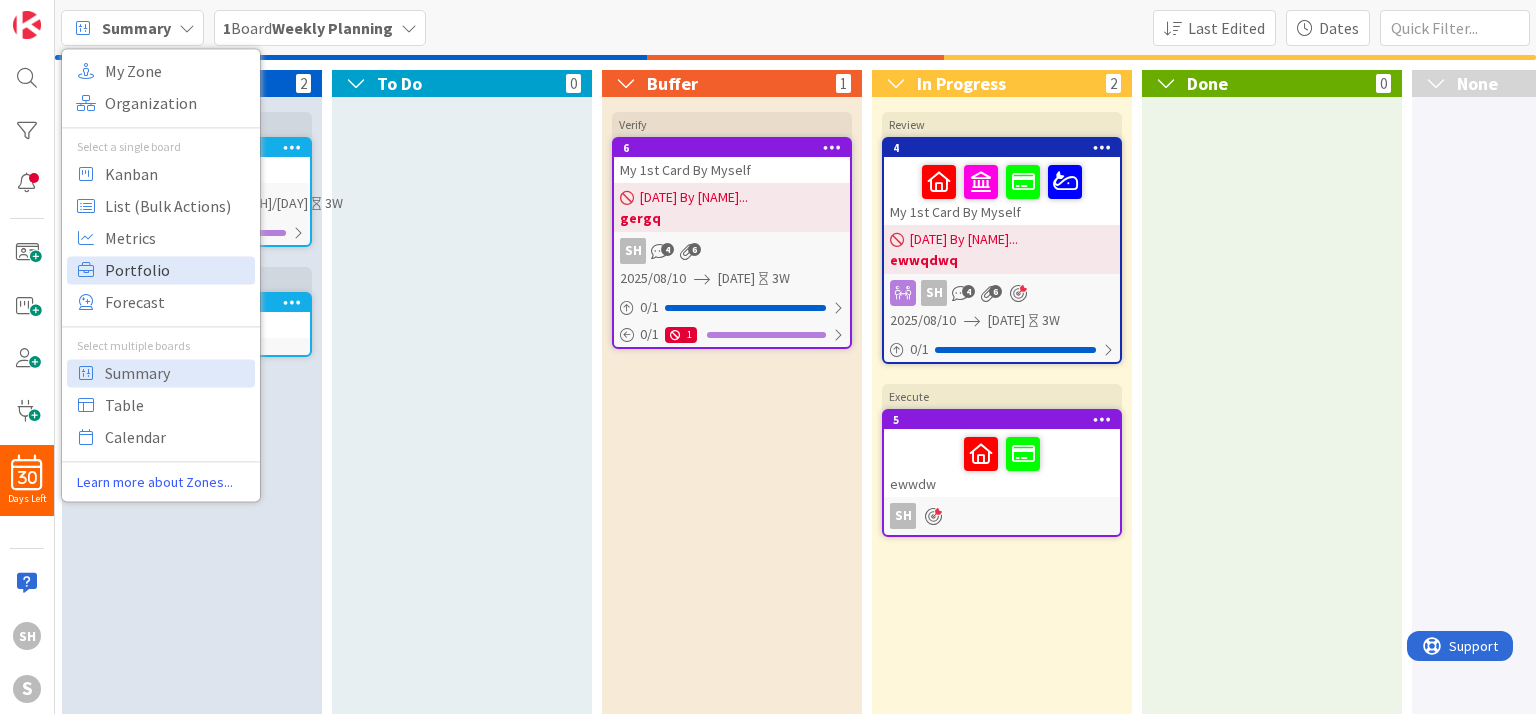 click on "Portfolio" at bounding box center [177, 270] 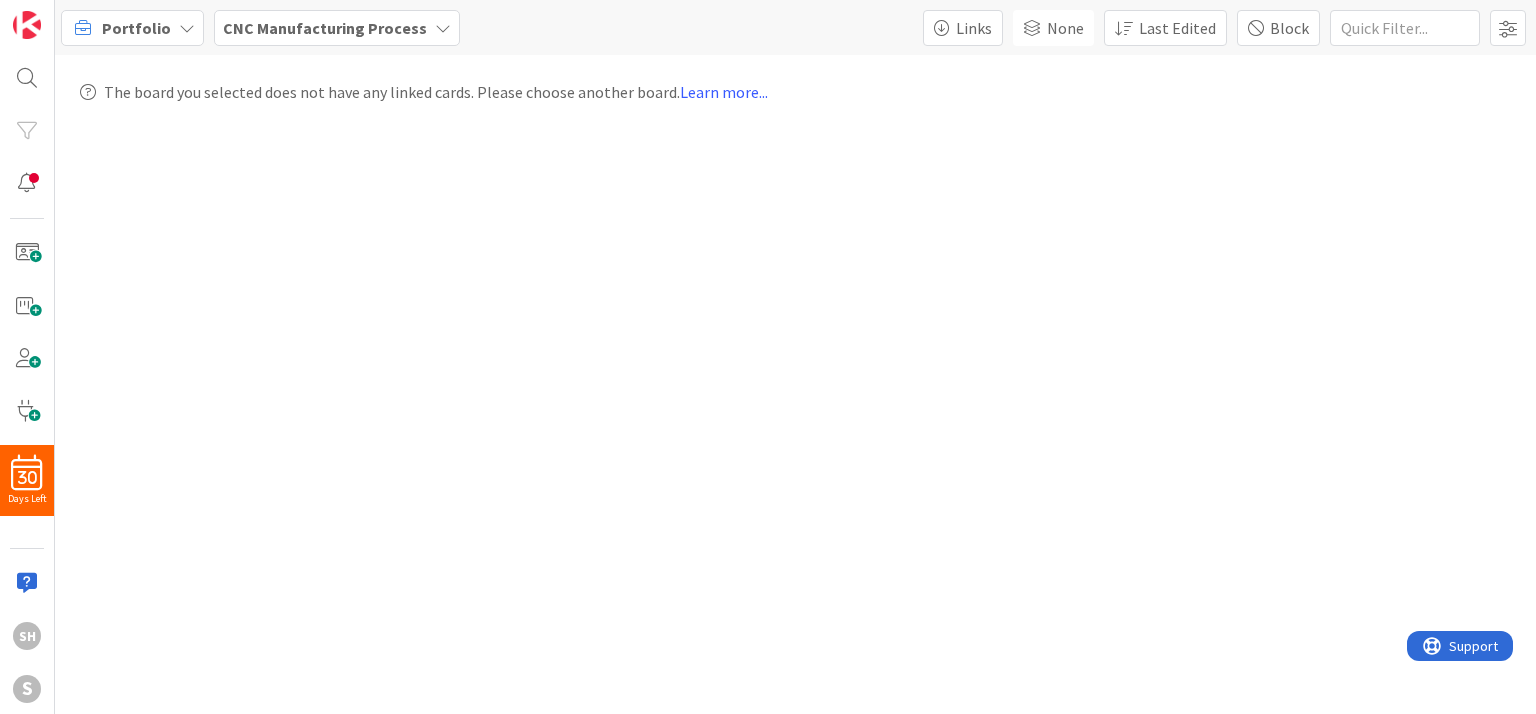 scroll, scrollTop: 0, scrollLeft: 0, axis: both 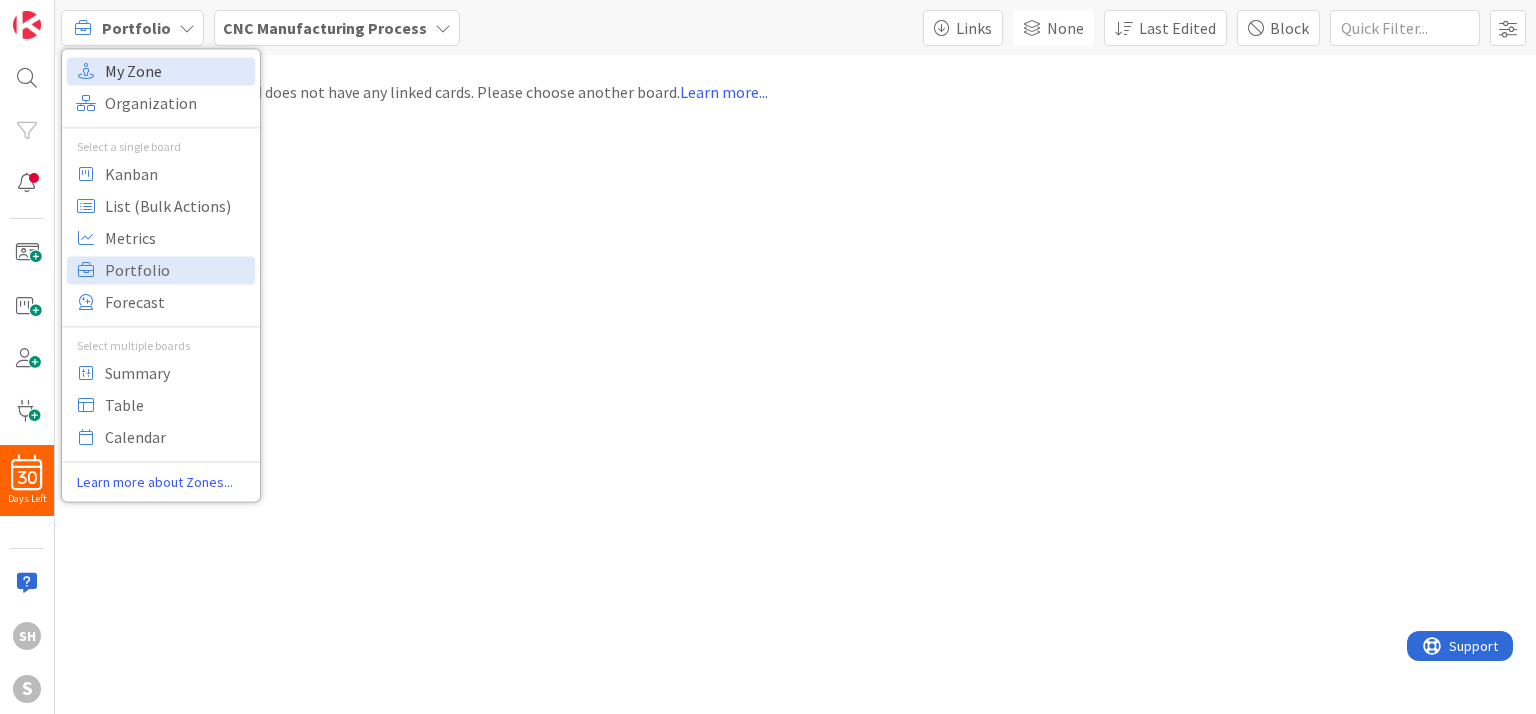 click on "My Zone" at bounding box center (177, 71) 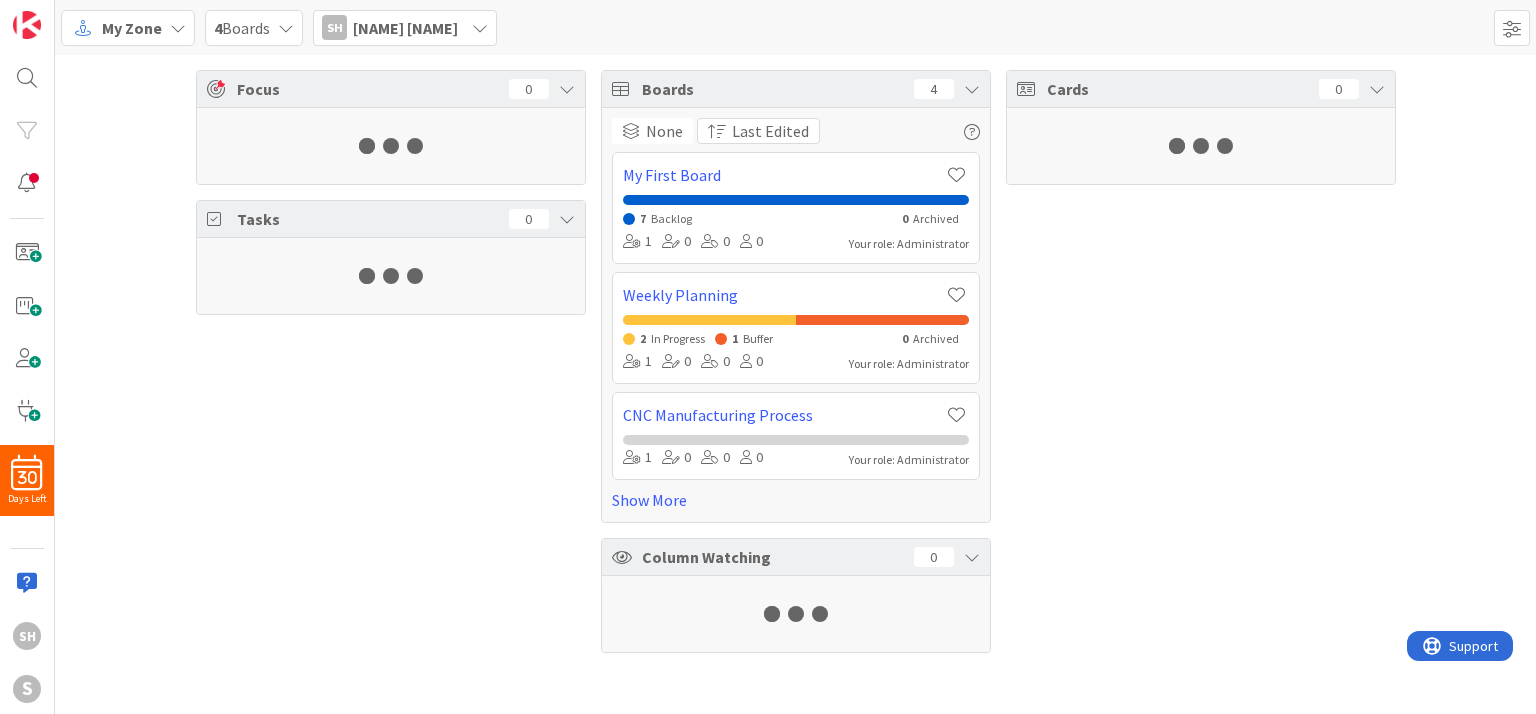 drag, startPoint x: 168, startPoint y: 17, endPoint x: 168, endPoint y: 30, distance: 13 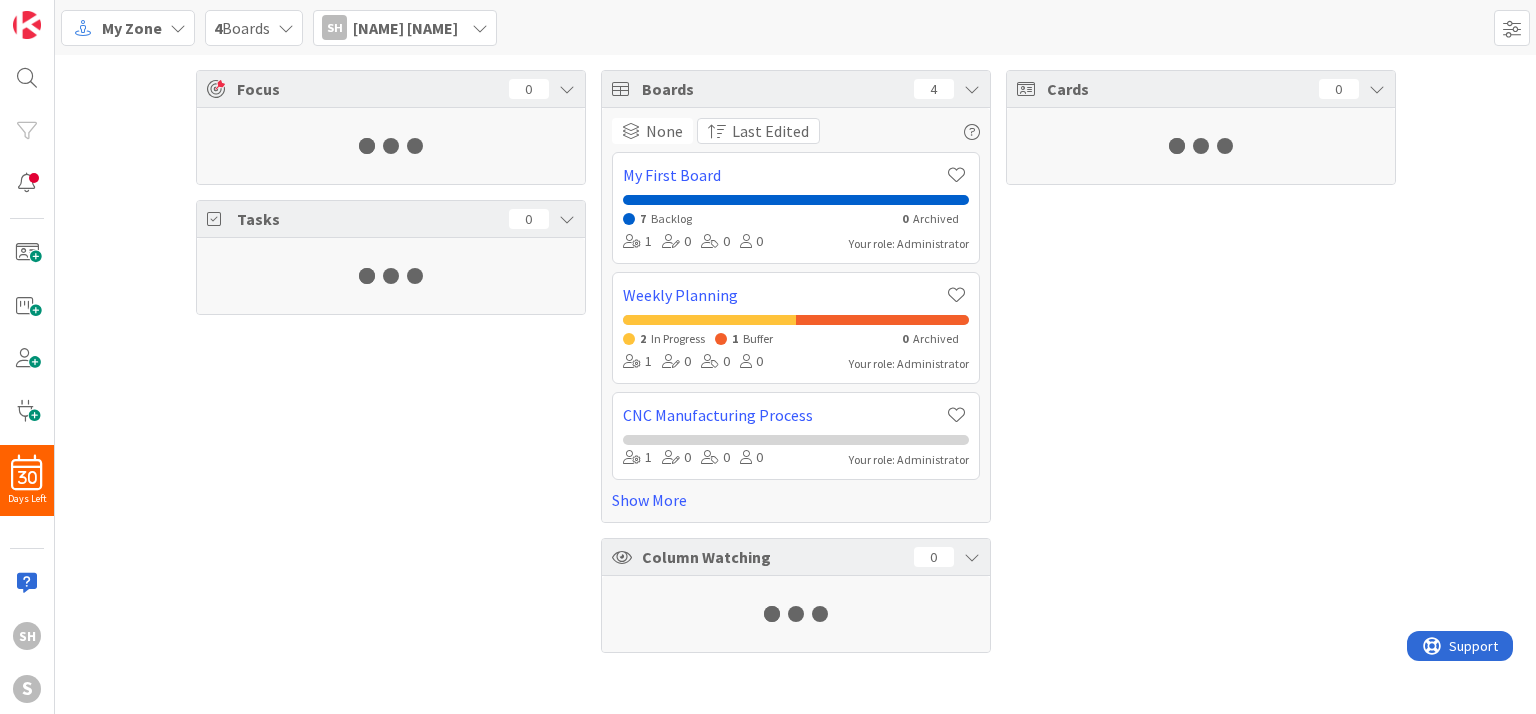 click on "My Zone" at bounding box center (128, 28) 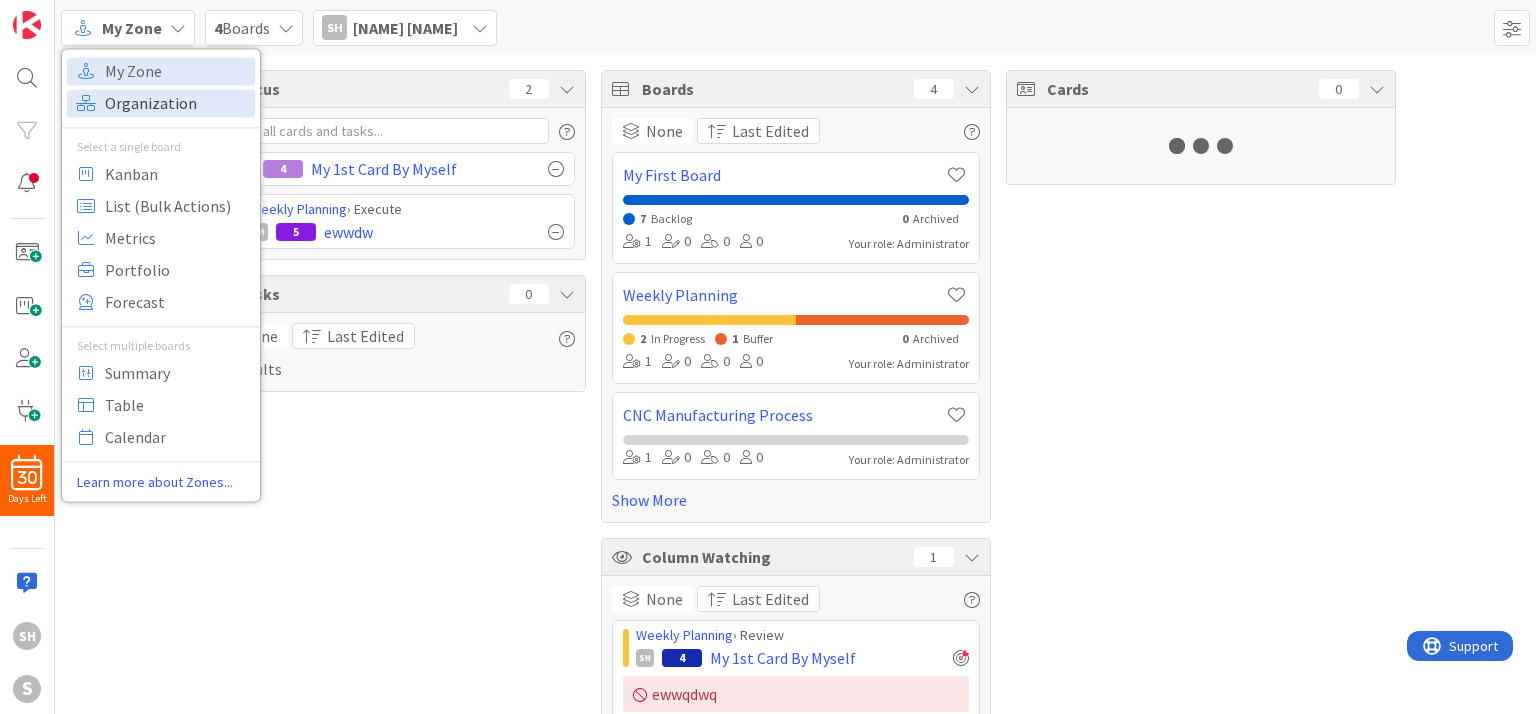 scroll, scrollTop: 0, scrollLeft: 0, axis: both 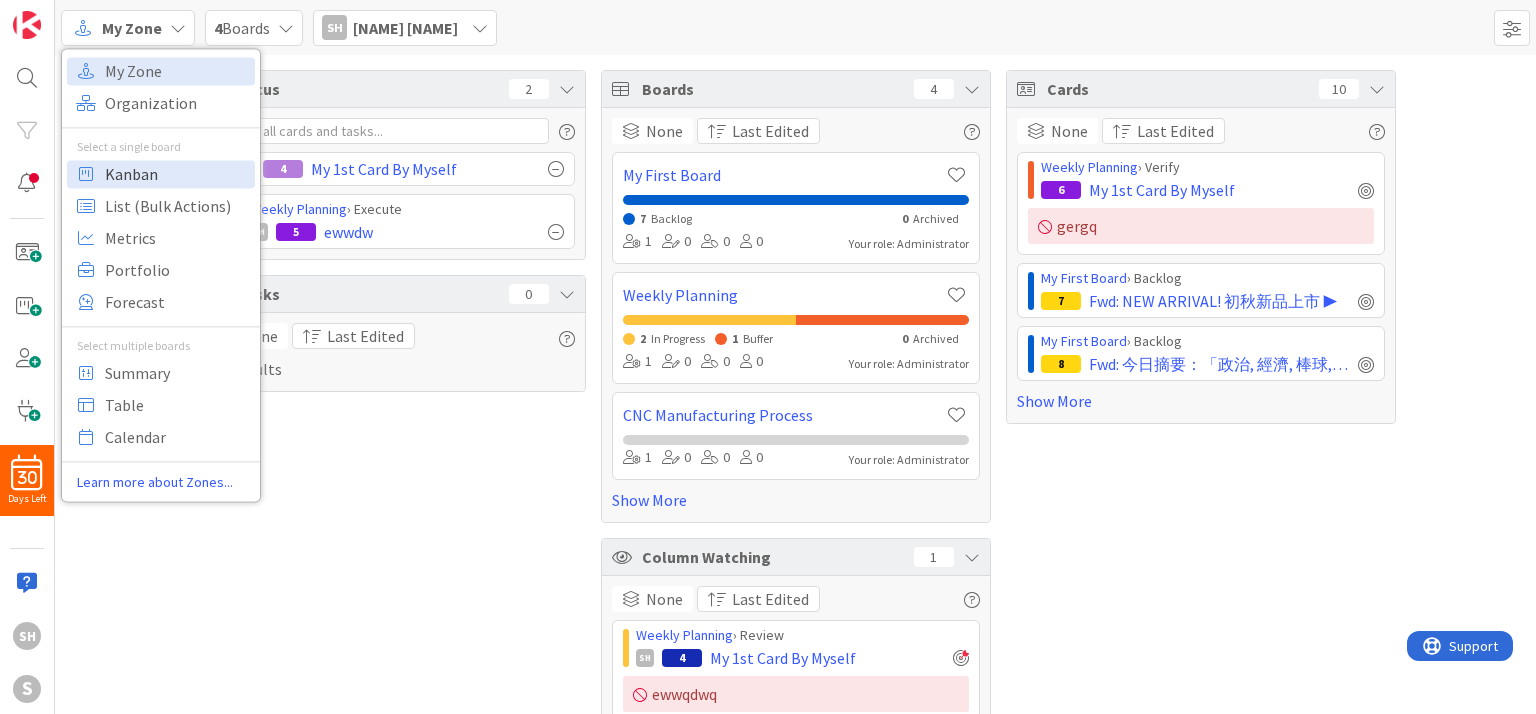 click on "Kanban" at bounding box center (177, 174) 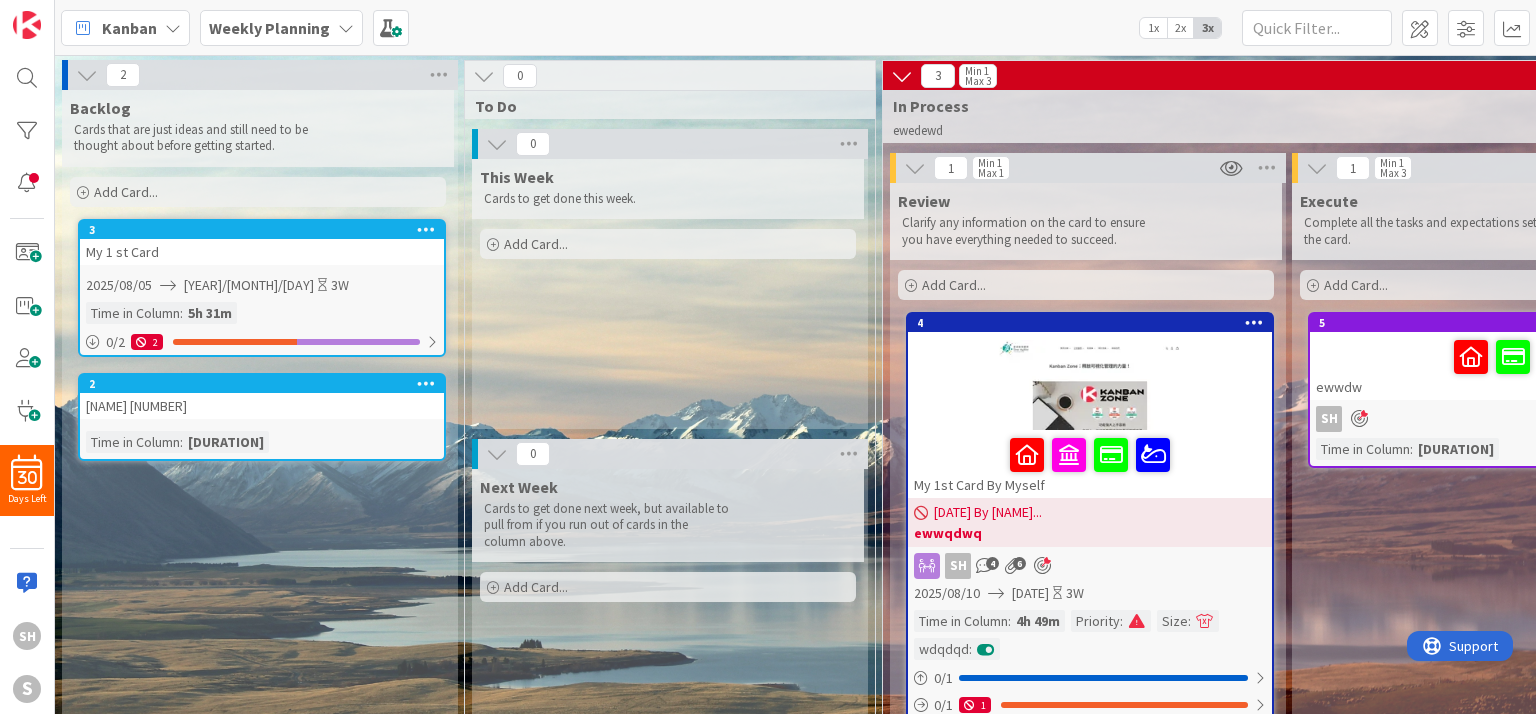 scroll, scrollTop: 0, scrollLeft: 0, axis: both 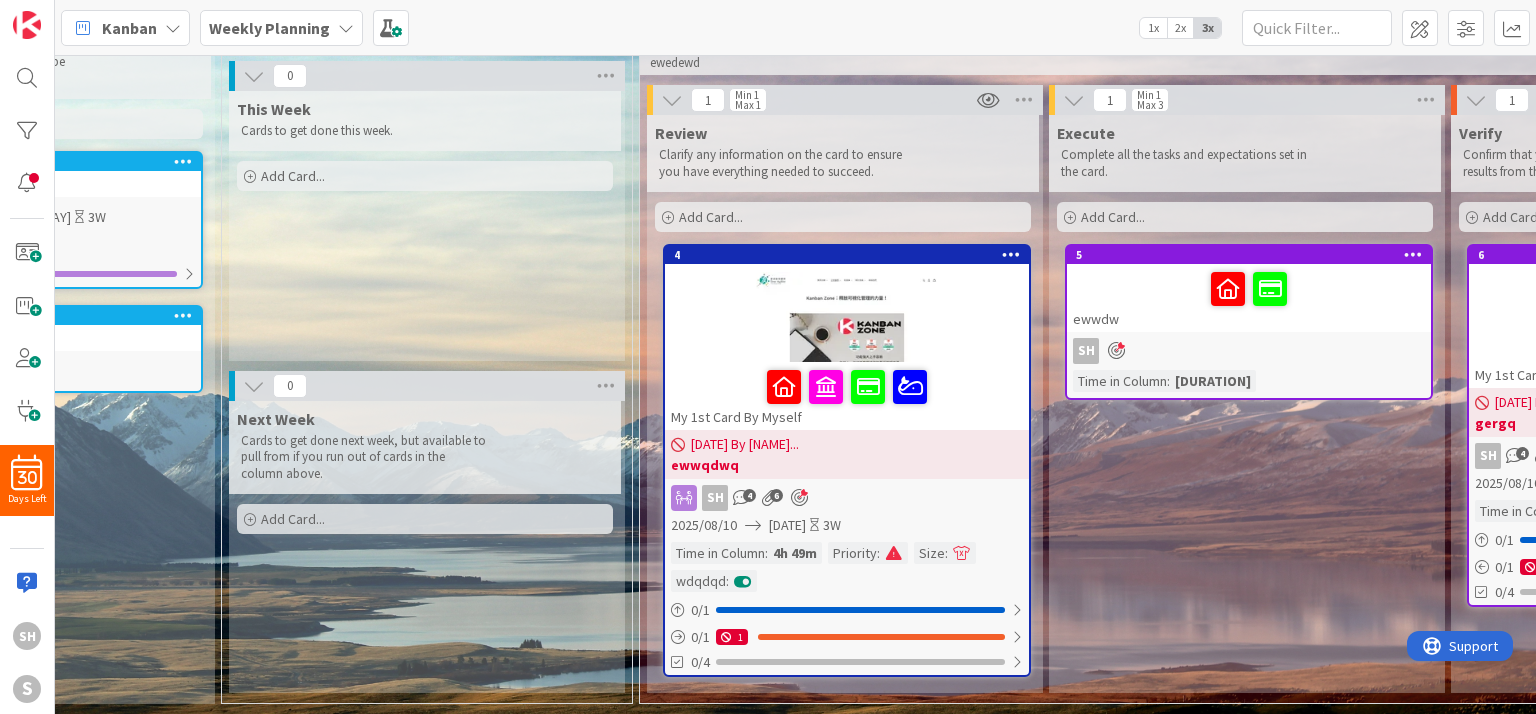 click at bounding box center (847, 317) 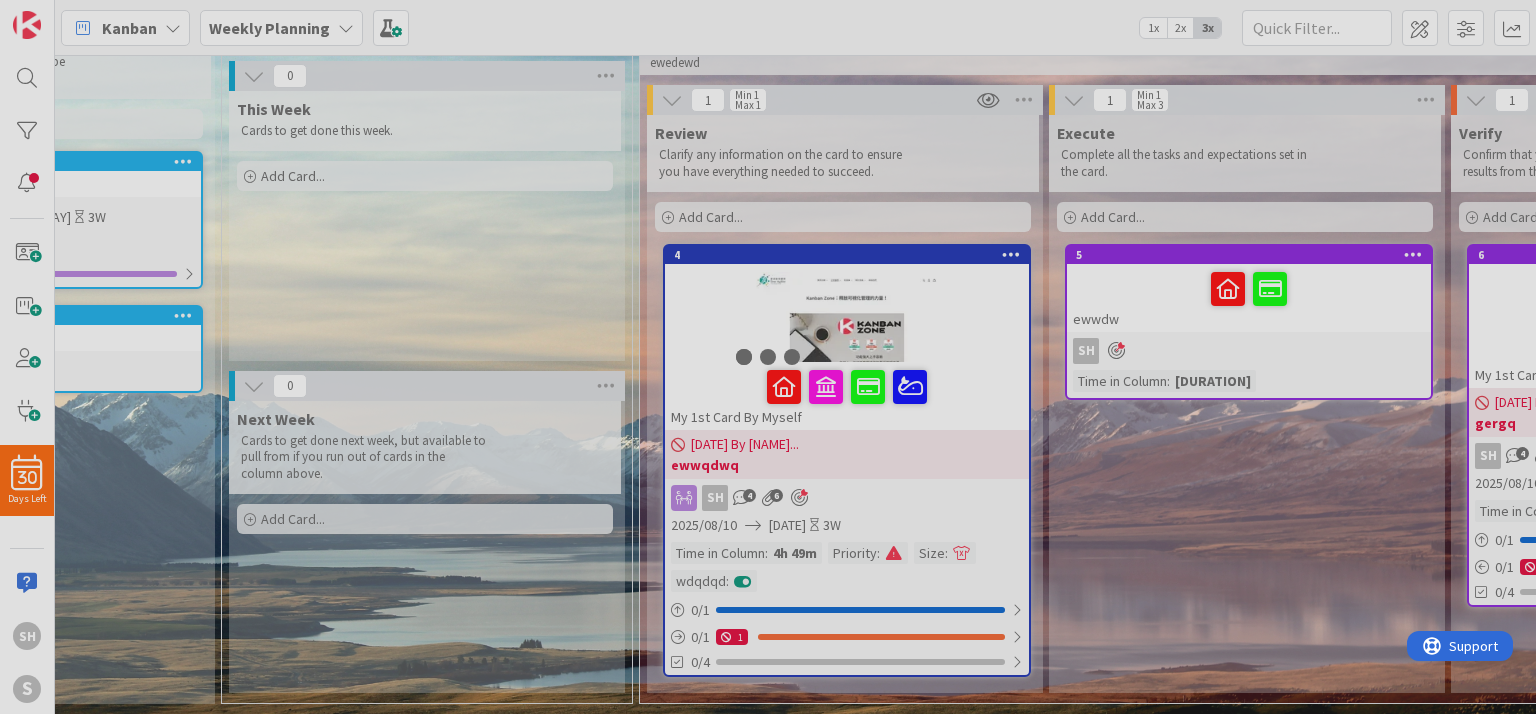 click at bounding box center [768, 357] 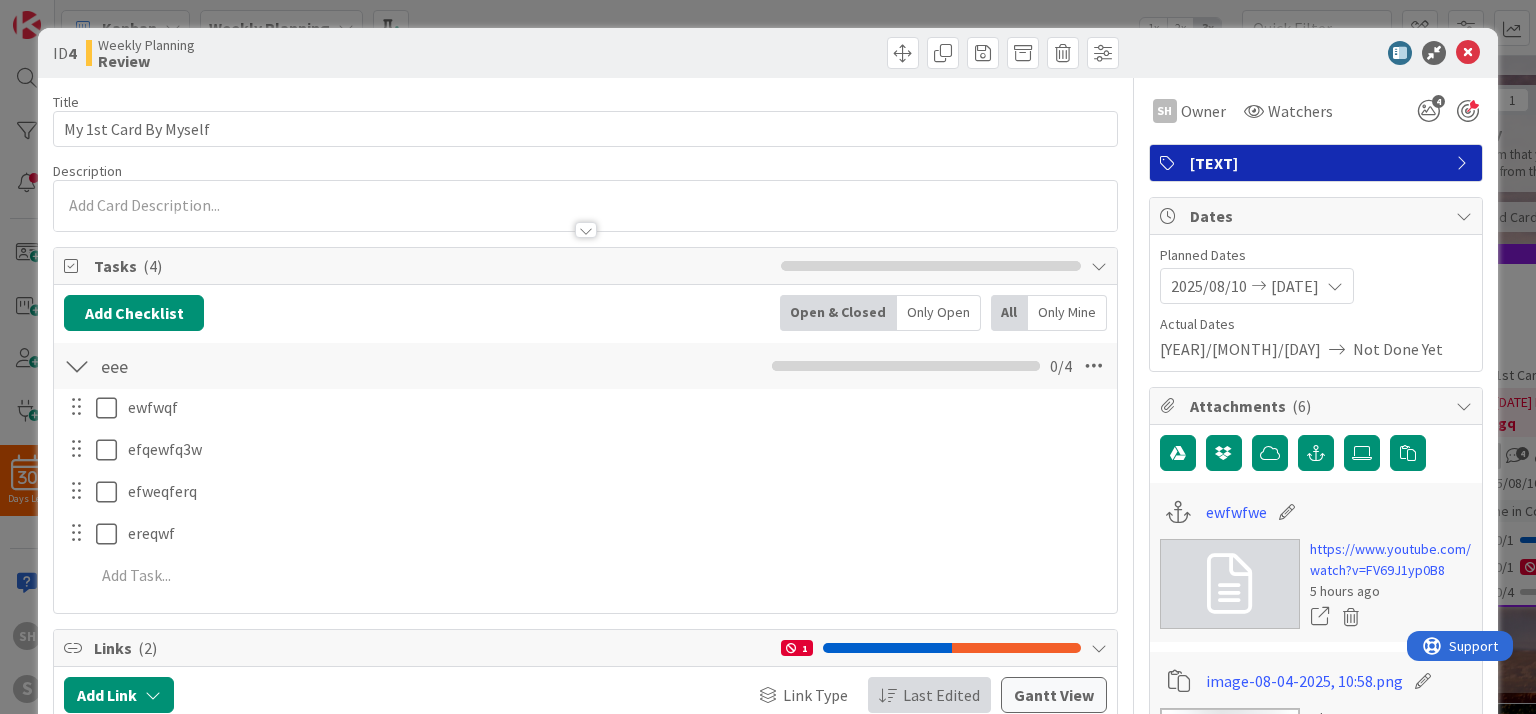 scroll, scrollTop: 0, scrollLeft: 0, axis: both 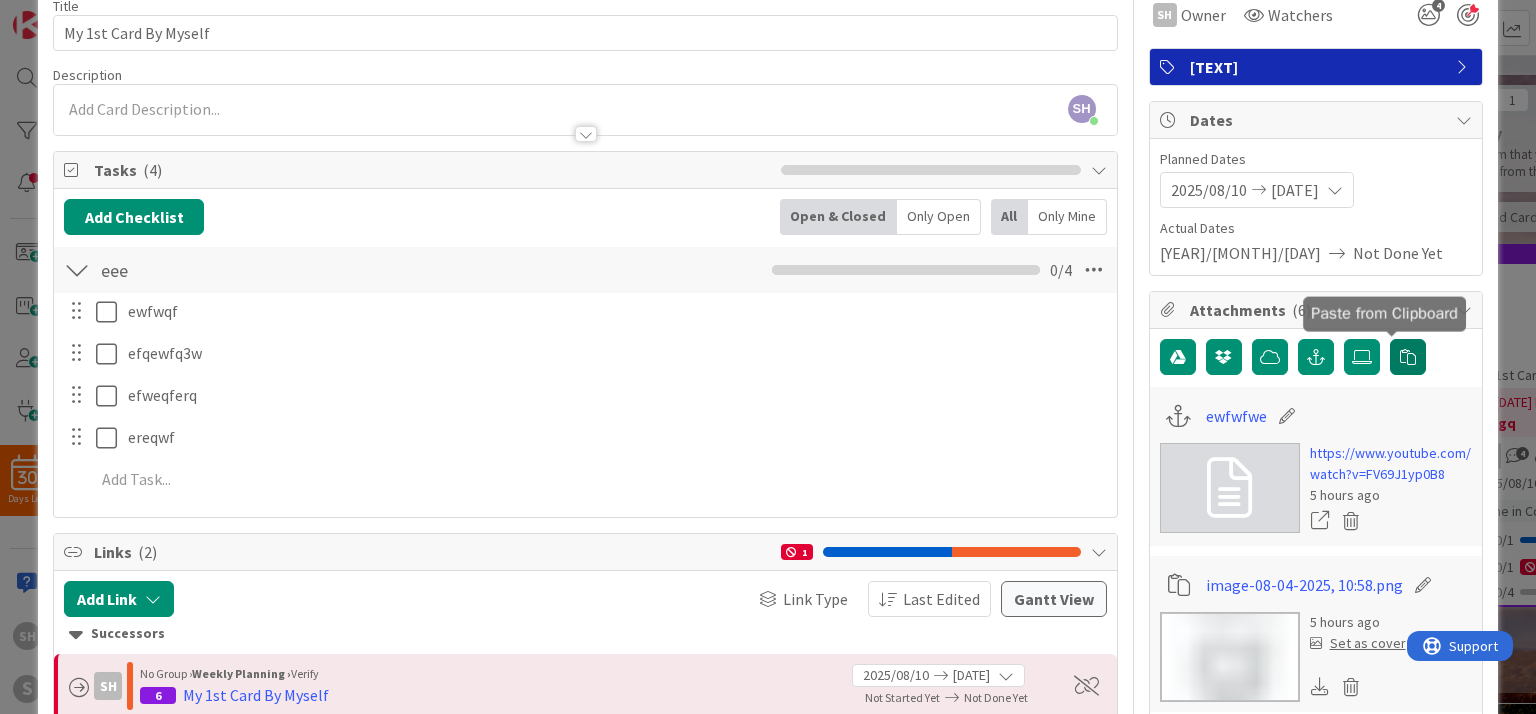 click at bounding box center [1408, 357] 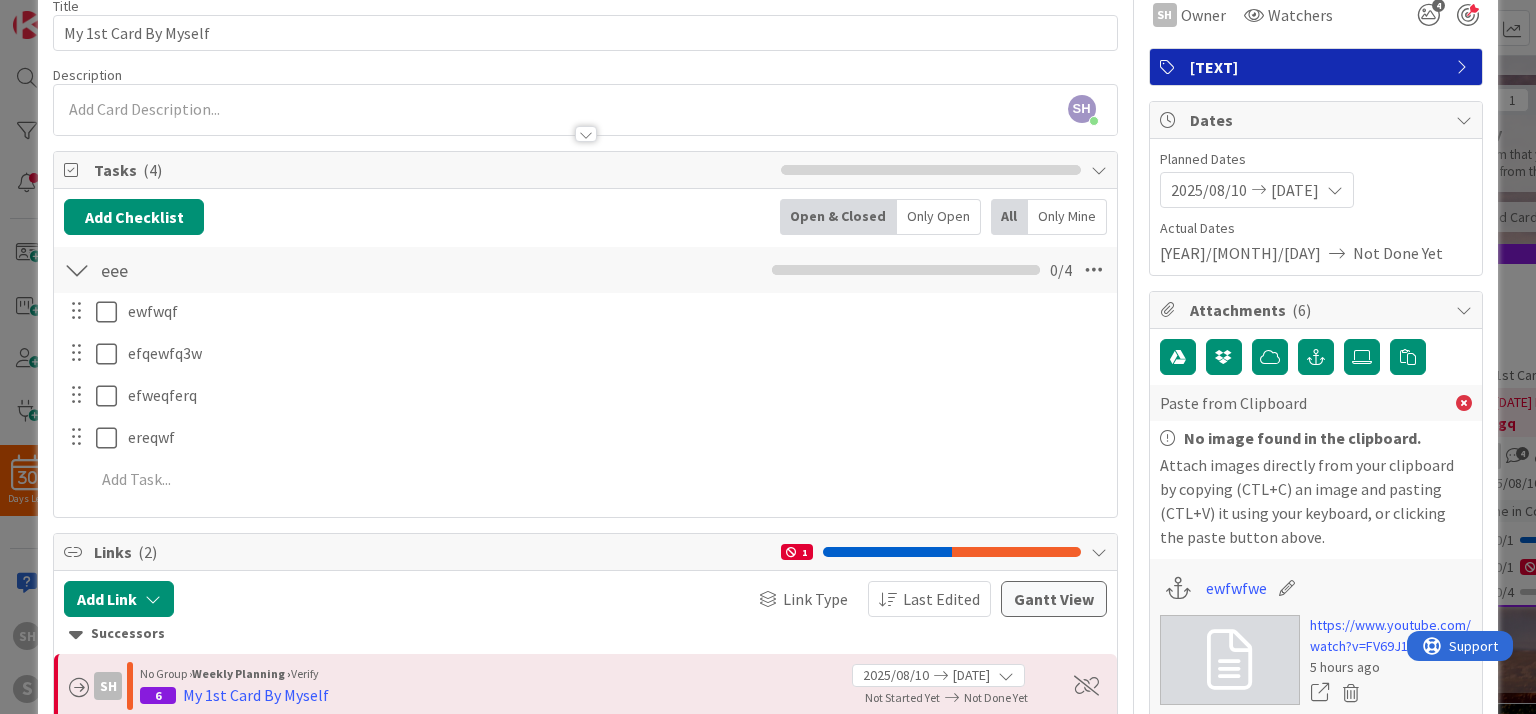 click at bounding box center [1464, 403] 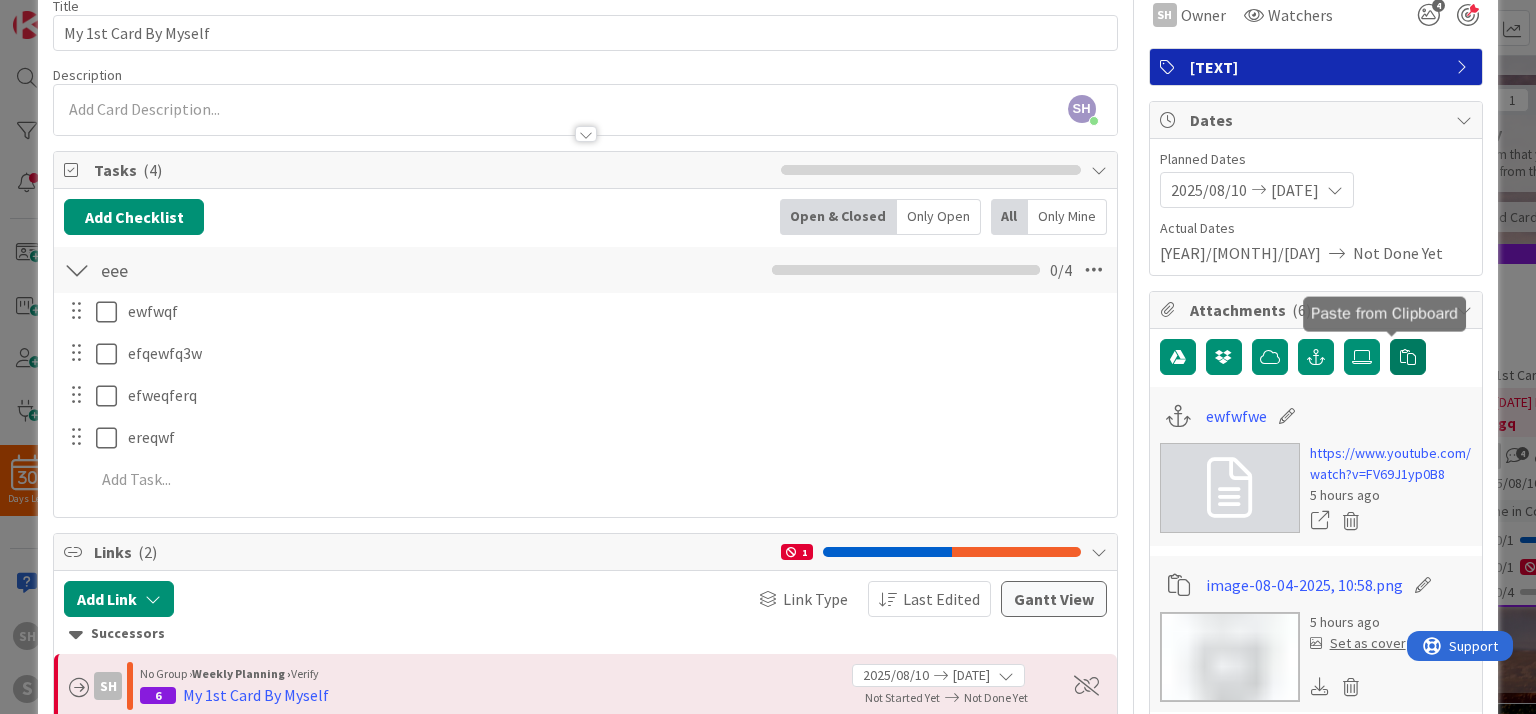 click at bounding box center (1408, 357) 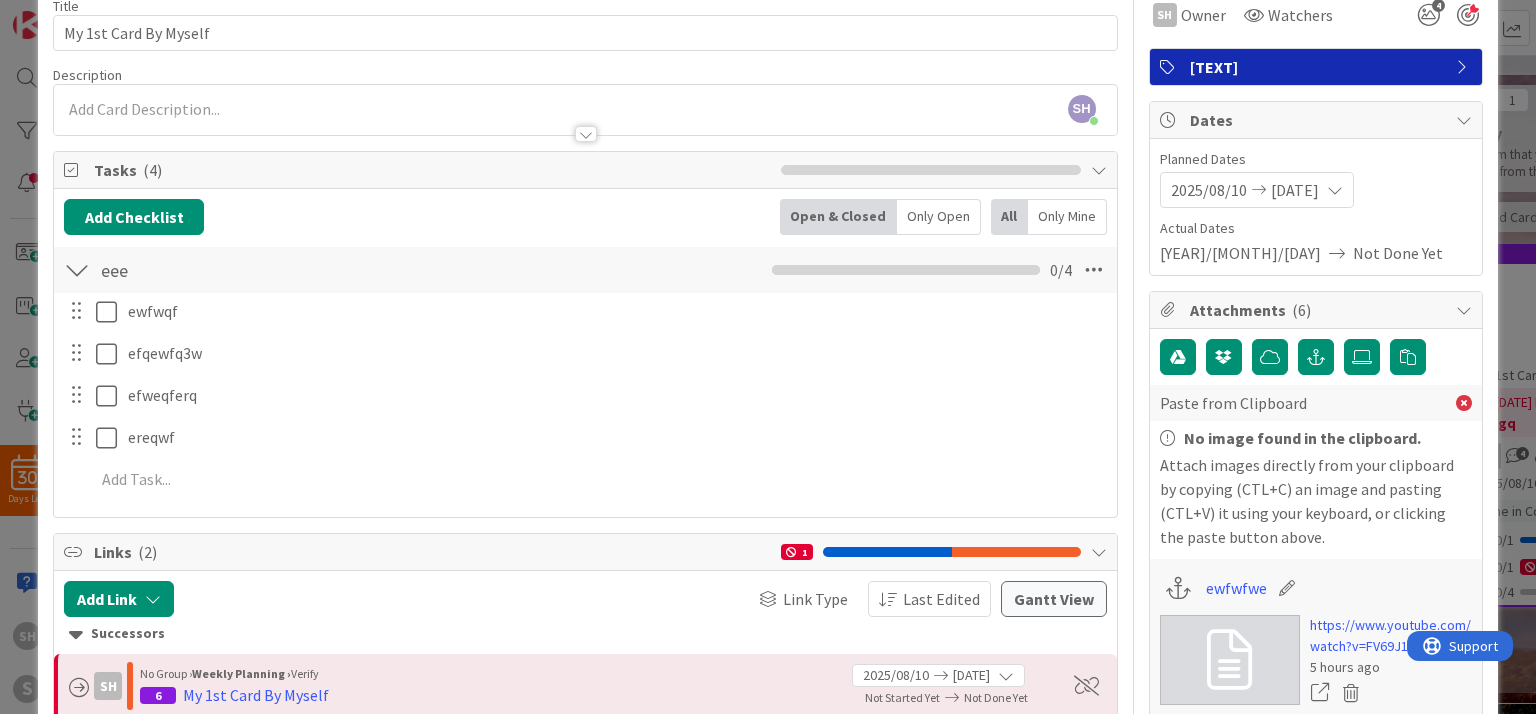 click on "Attach images directly from your clipboard by copying (CTL+C) an image and pasting (CTL+V) it using your keyboard, or clicking the paste button above." at bounding box center [1316, 501] 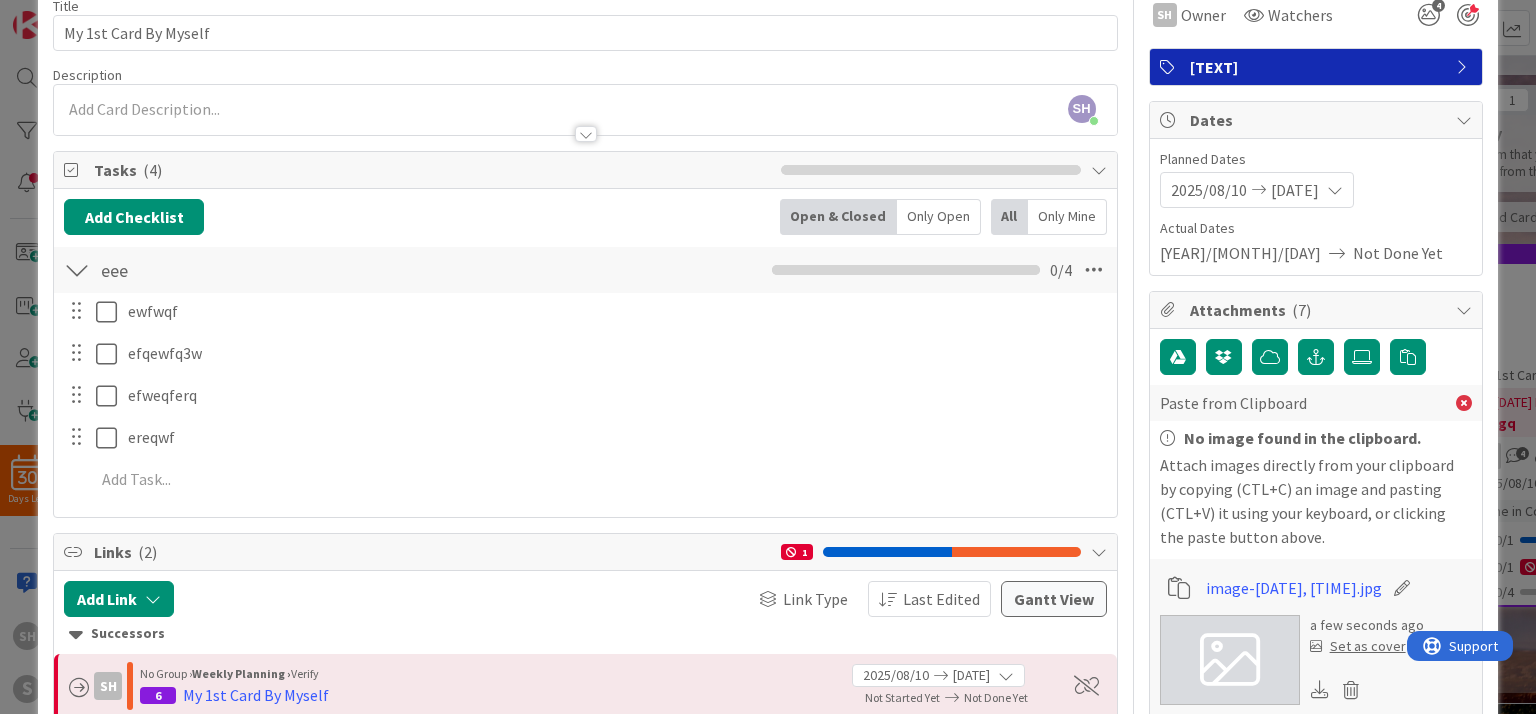 scroll, scrollTop: 296, scrollLeft: 0, axis: vertical 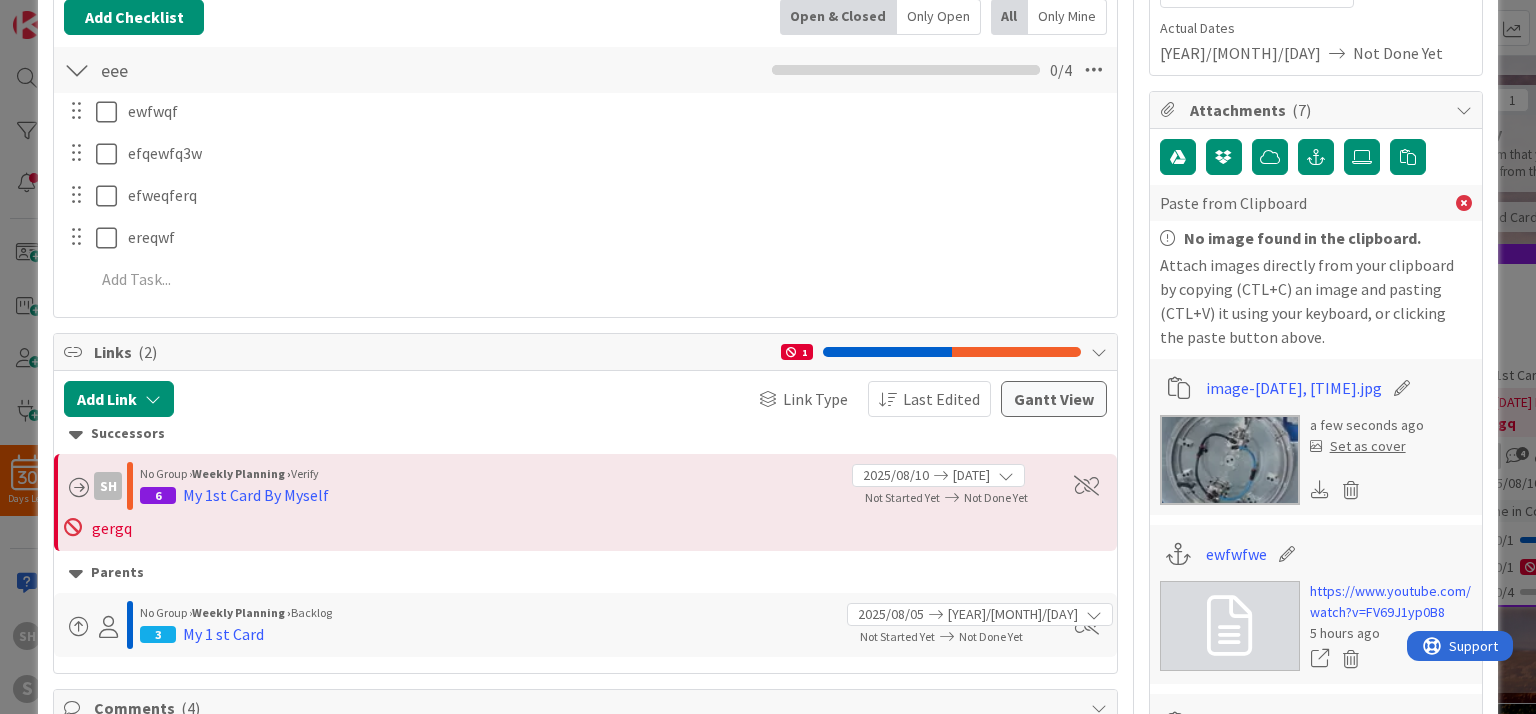 drag, startPoint x: 1310, startPoint y: 297, endPoint x: 1378, endPoint y: 311, distance: 69.426216 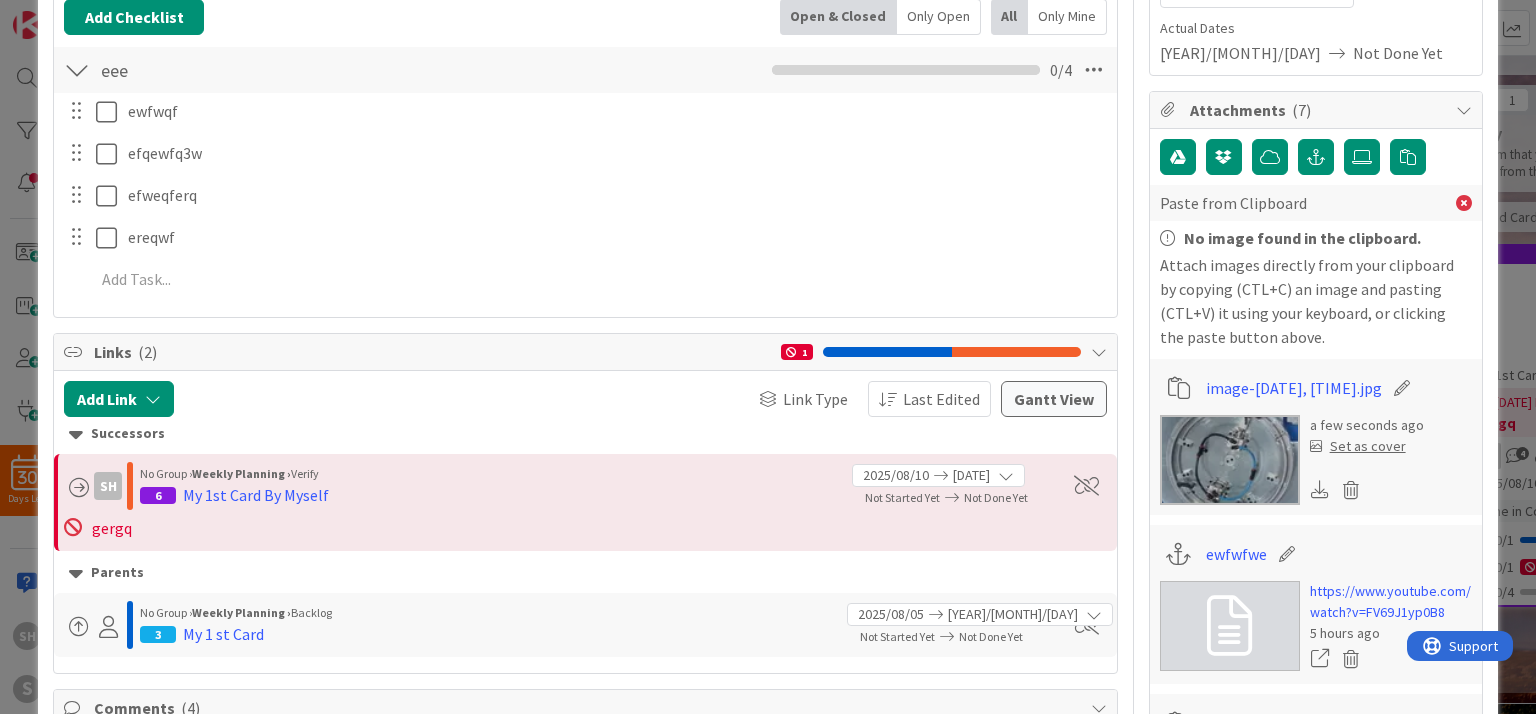 scroll, scrollTop: 350, scrollLeft: 0, axis: vertical 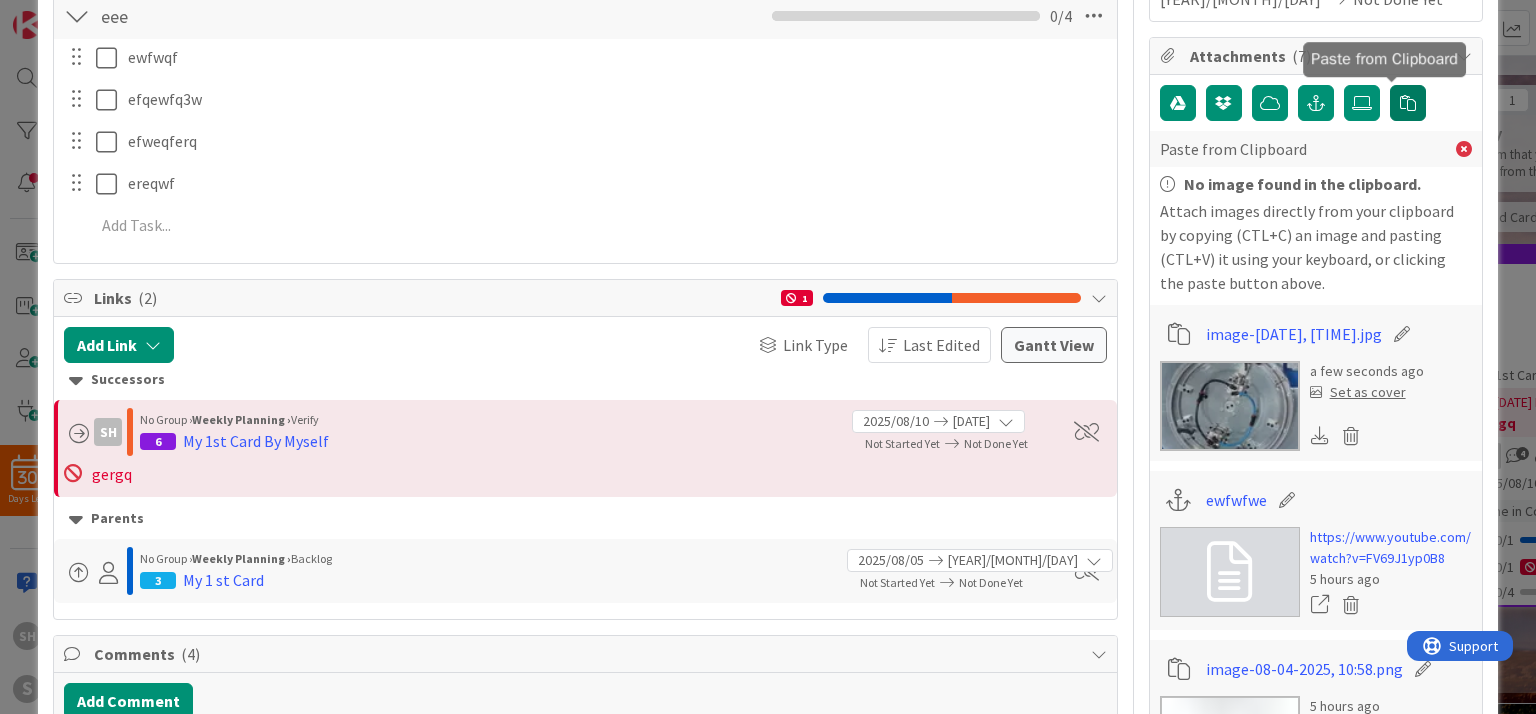 click at bounding box center (1408, 103) 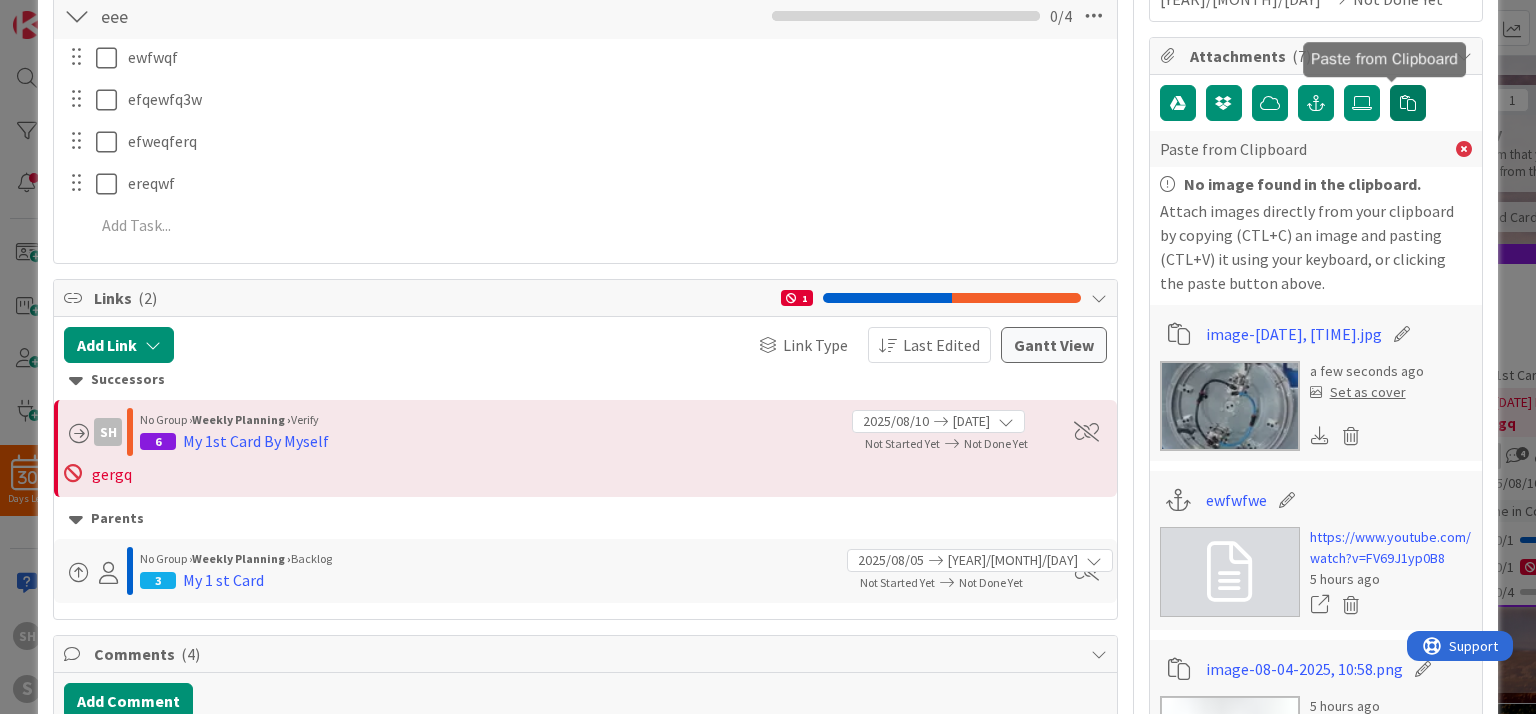 click at bounding box center [1408, 103] 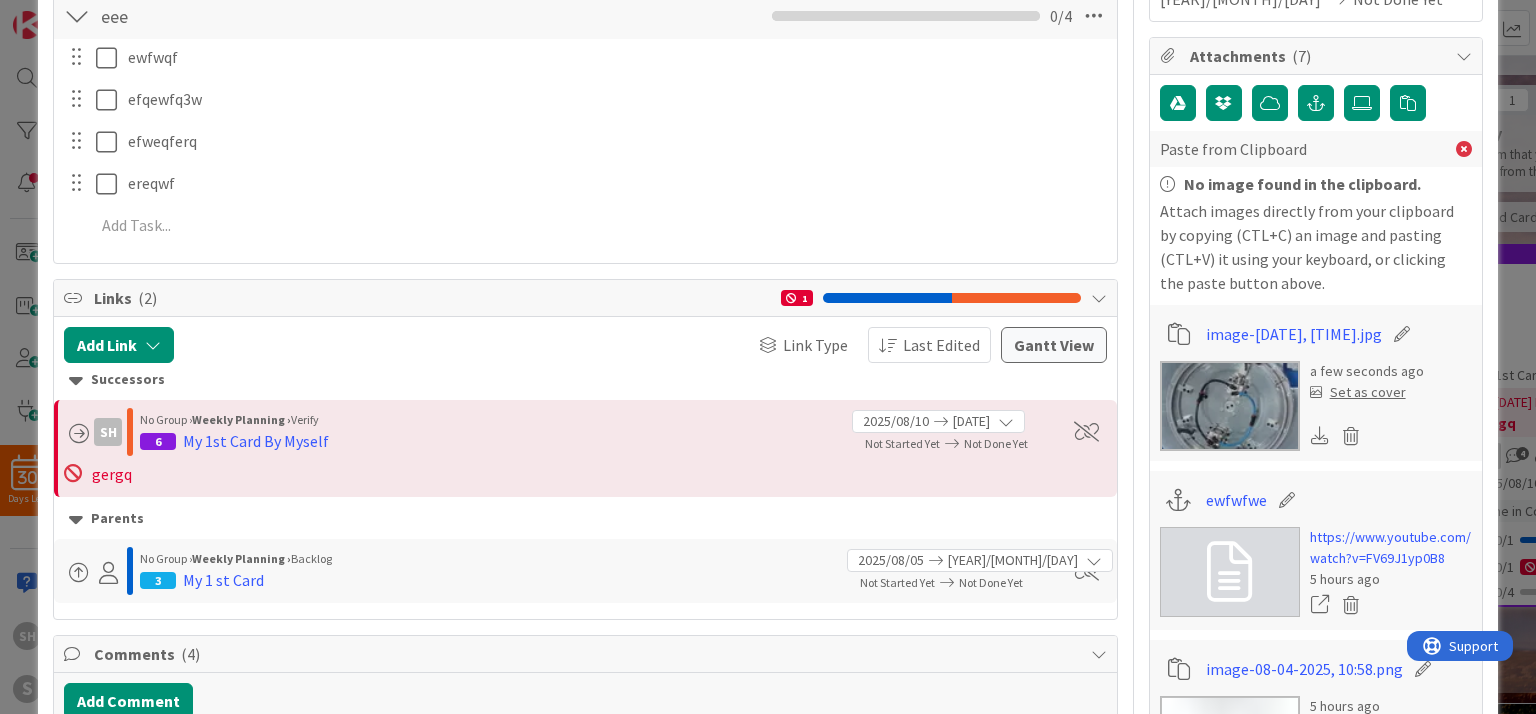 click on "Attach images directly from your clipboard by copying (CTL+C) an image and pasting (CTL+V) it using your keyboard, or clicking the paste button above." at bounding box center [1316, 247] 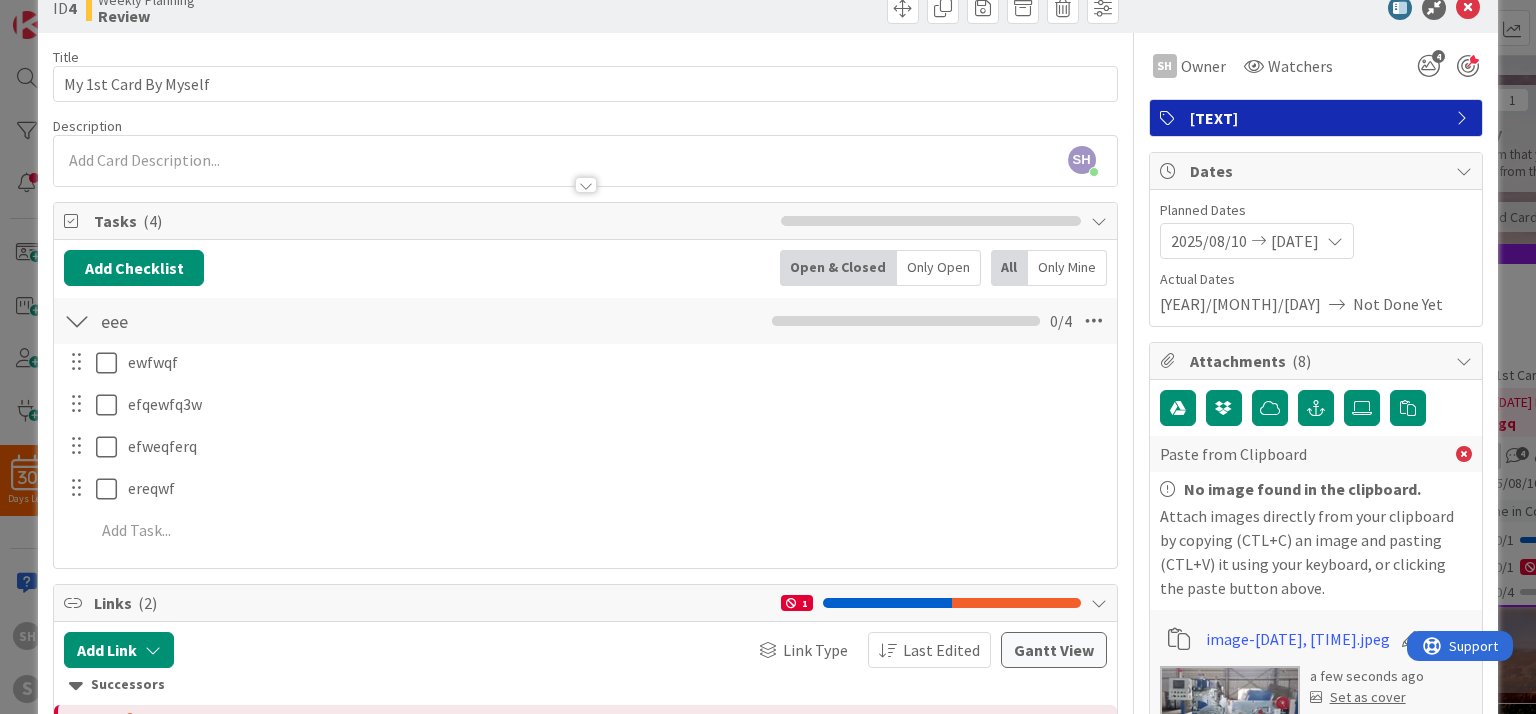 scroll, scrollTop: 0, scrollLeft: 0, axis: both 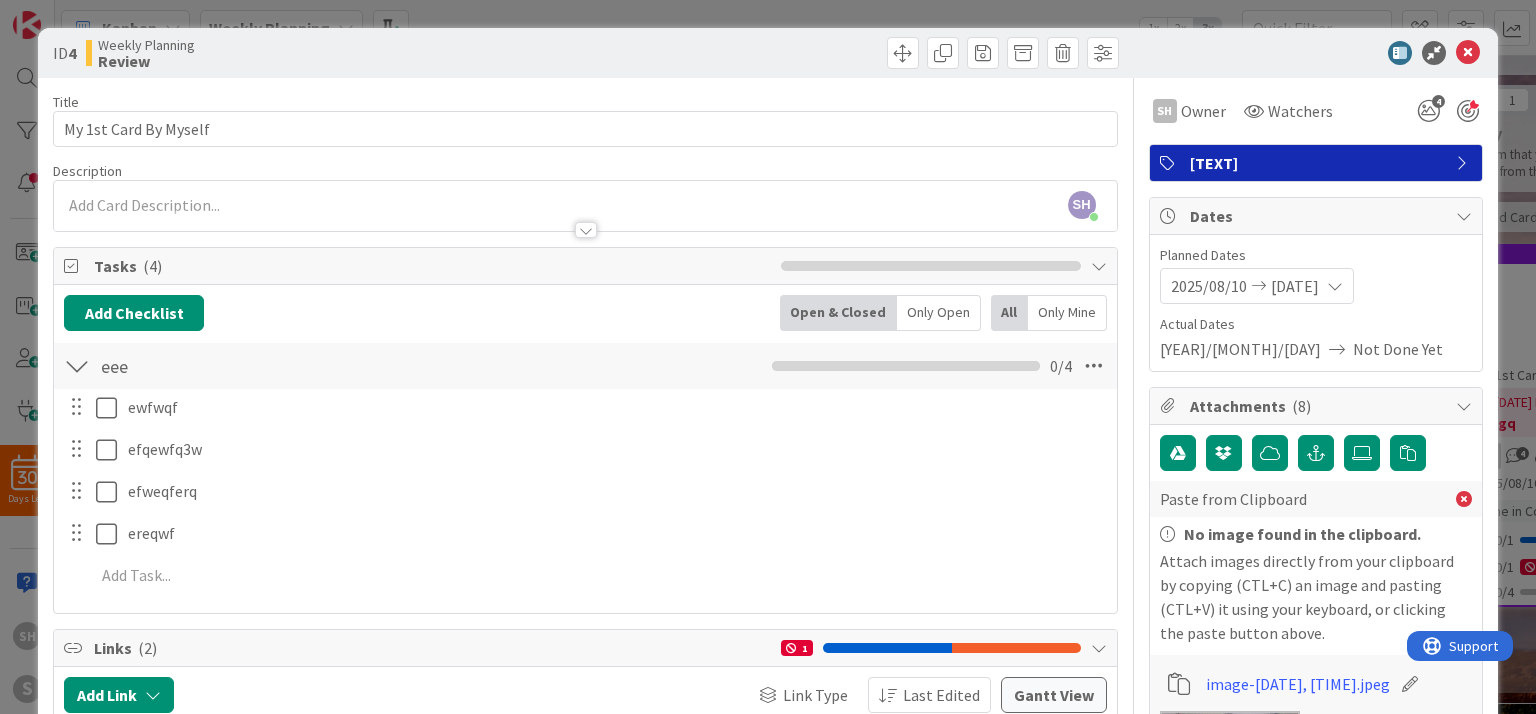 click on "Attachments ( 8 )" at bounding box center (1316, 406) 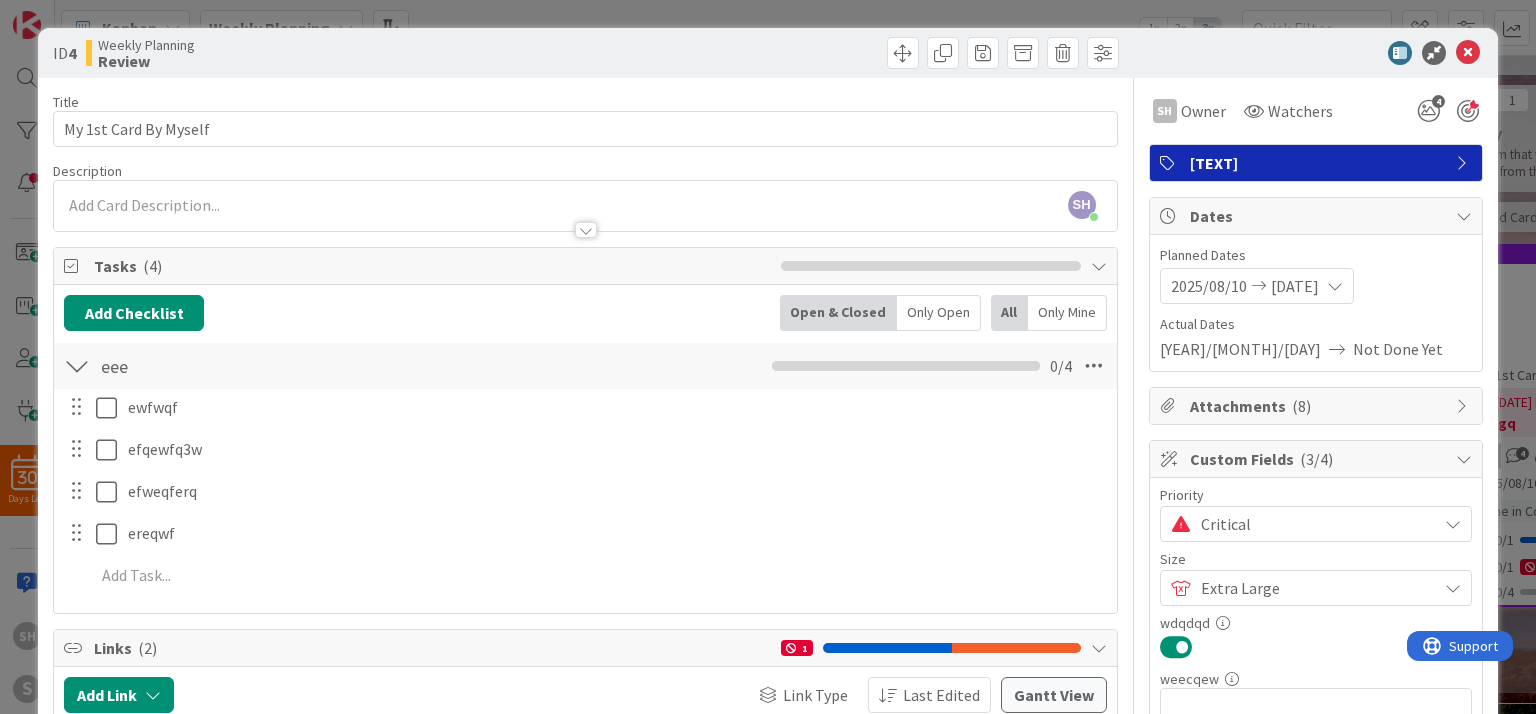 click at bounding box center (1170, 406) 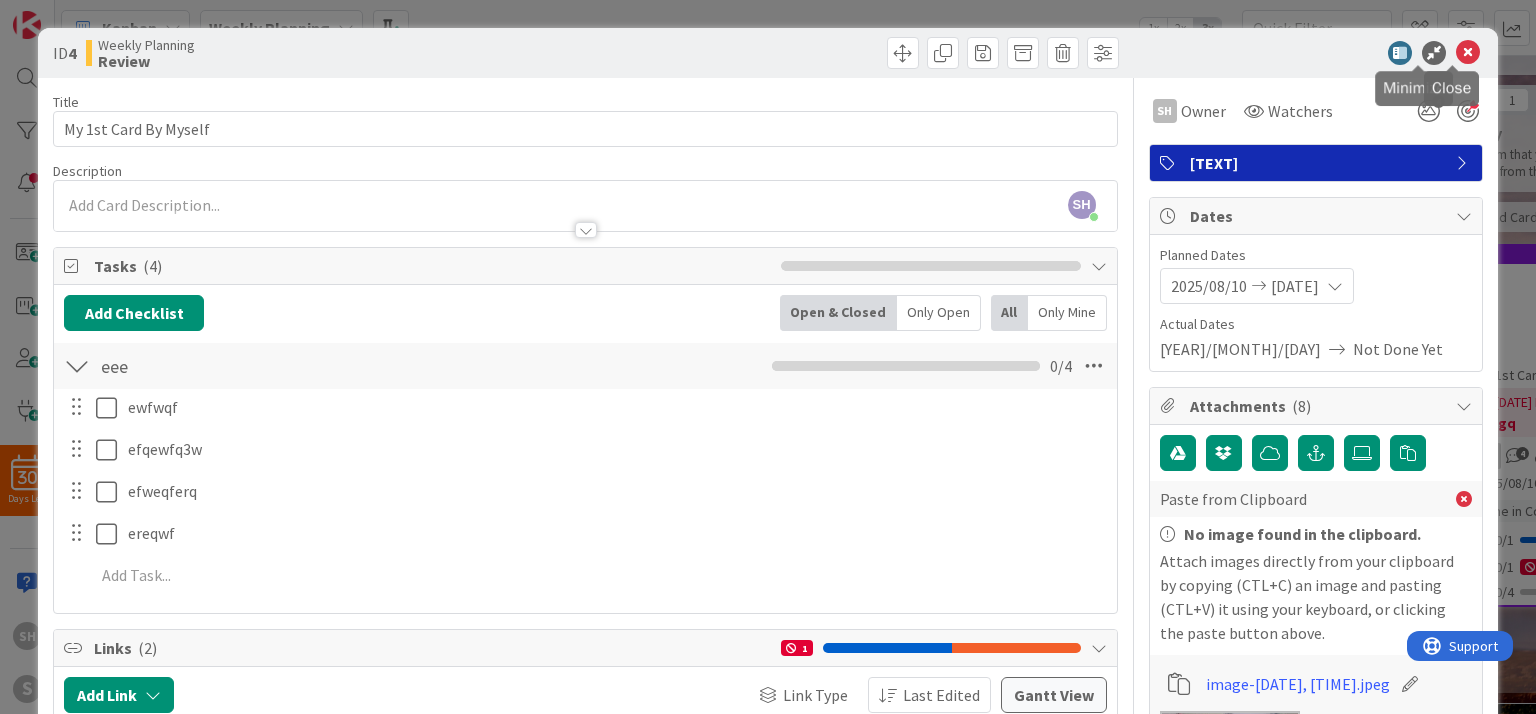 click at bounding box center (1468, 53) 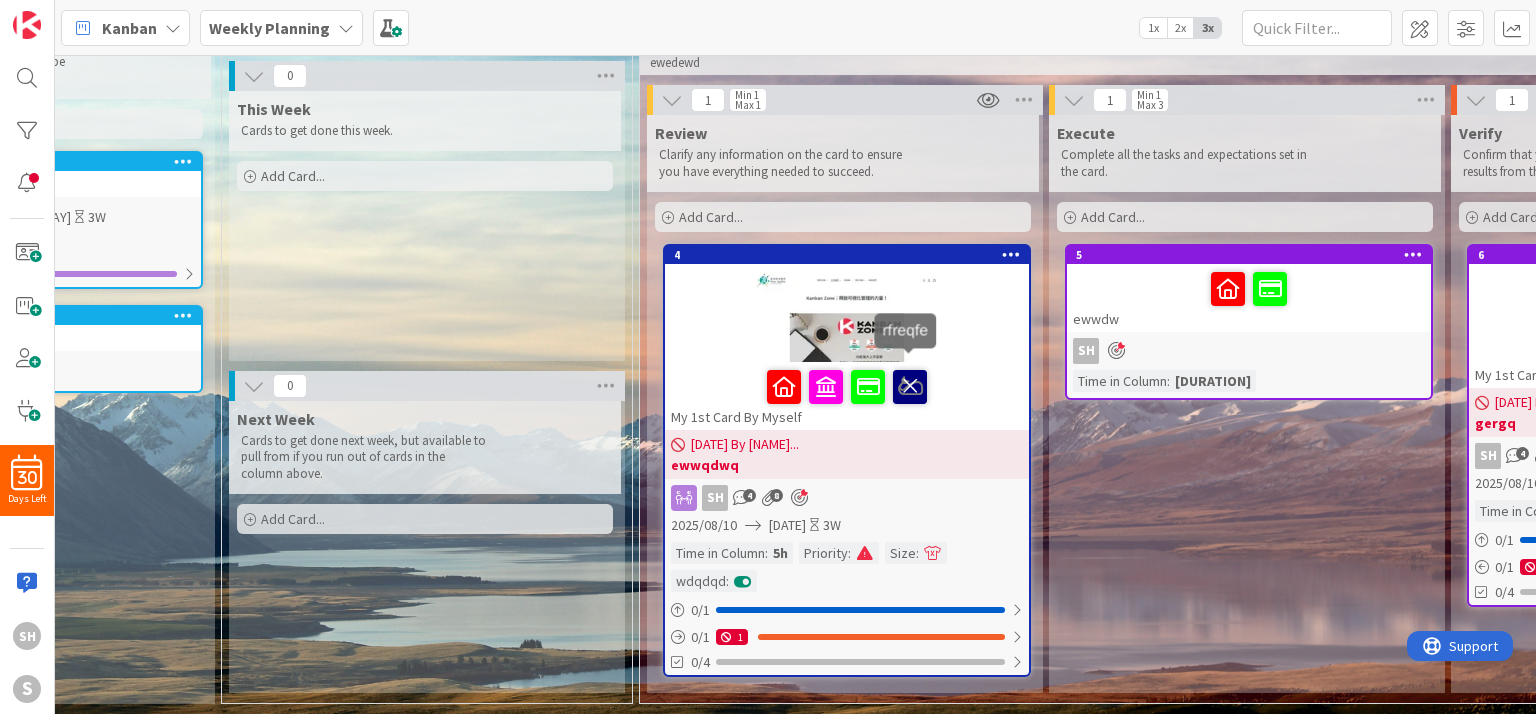 scroll, scrollTop: 0, scrollLeft: 0, axis: both 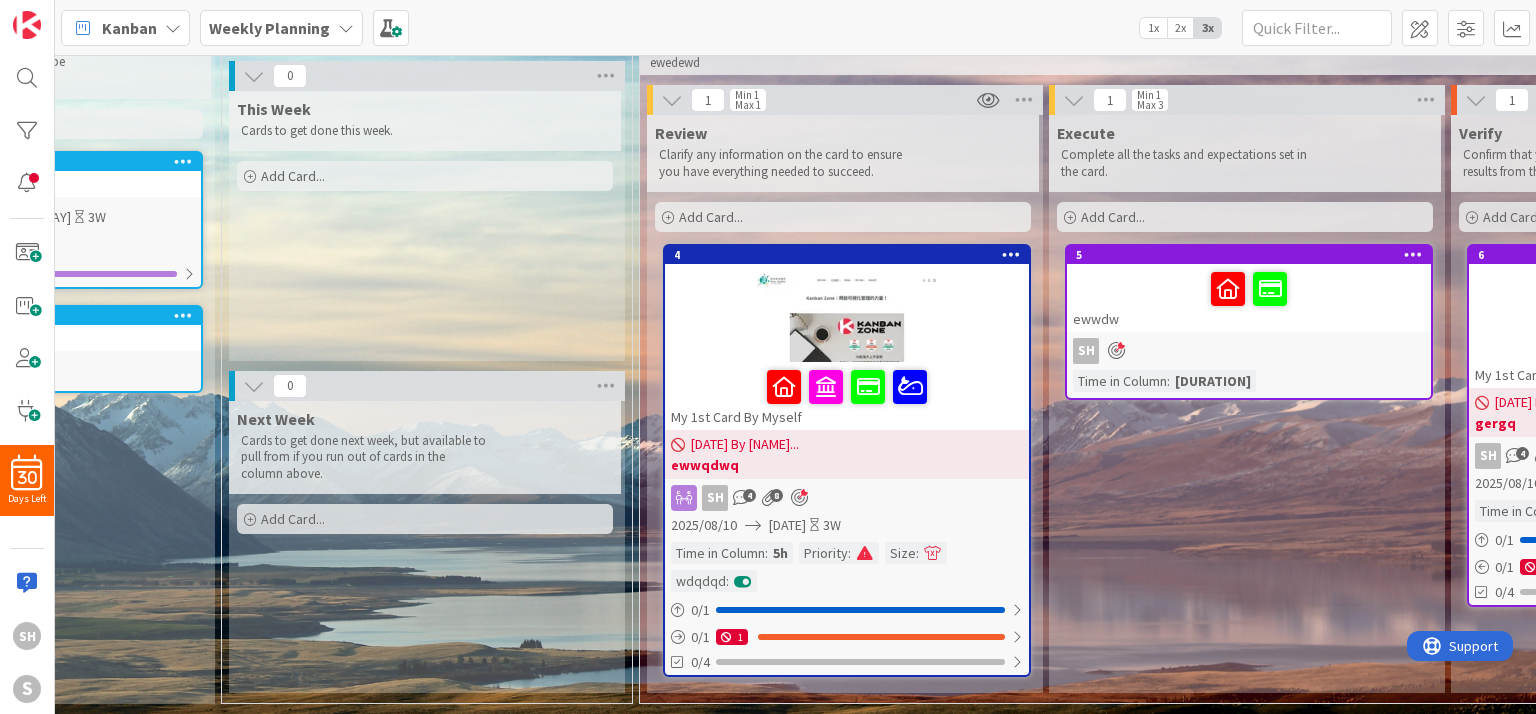 click on "8" at bounding box center [776, 495] 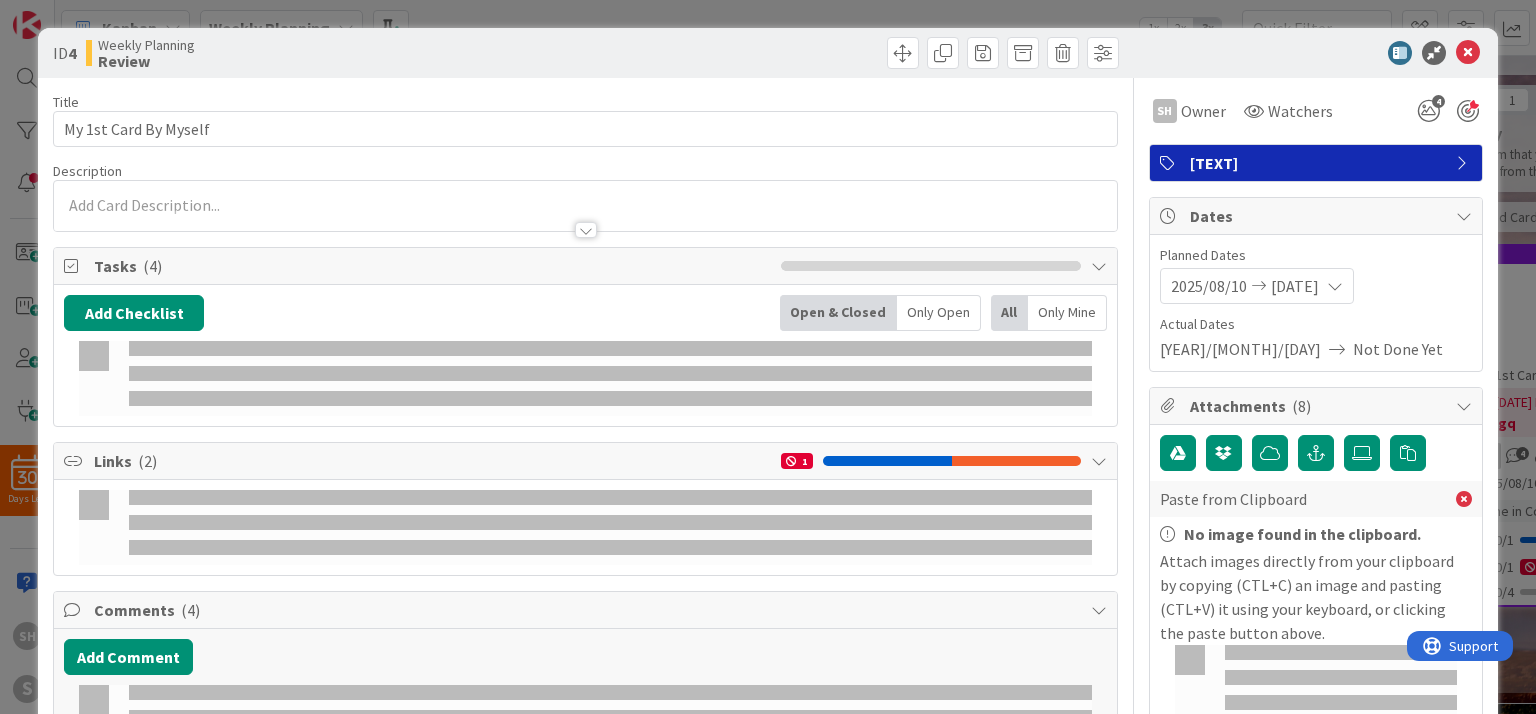 scroll, scrollTop: 0, scrollLeft: 0, axis: both 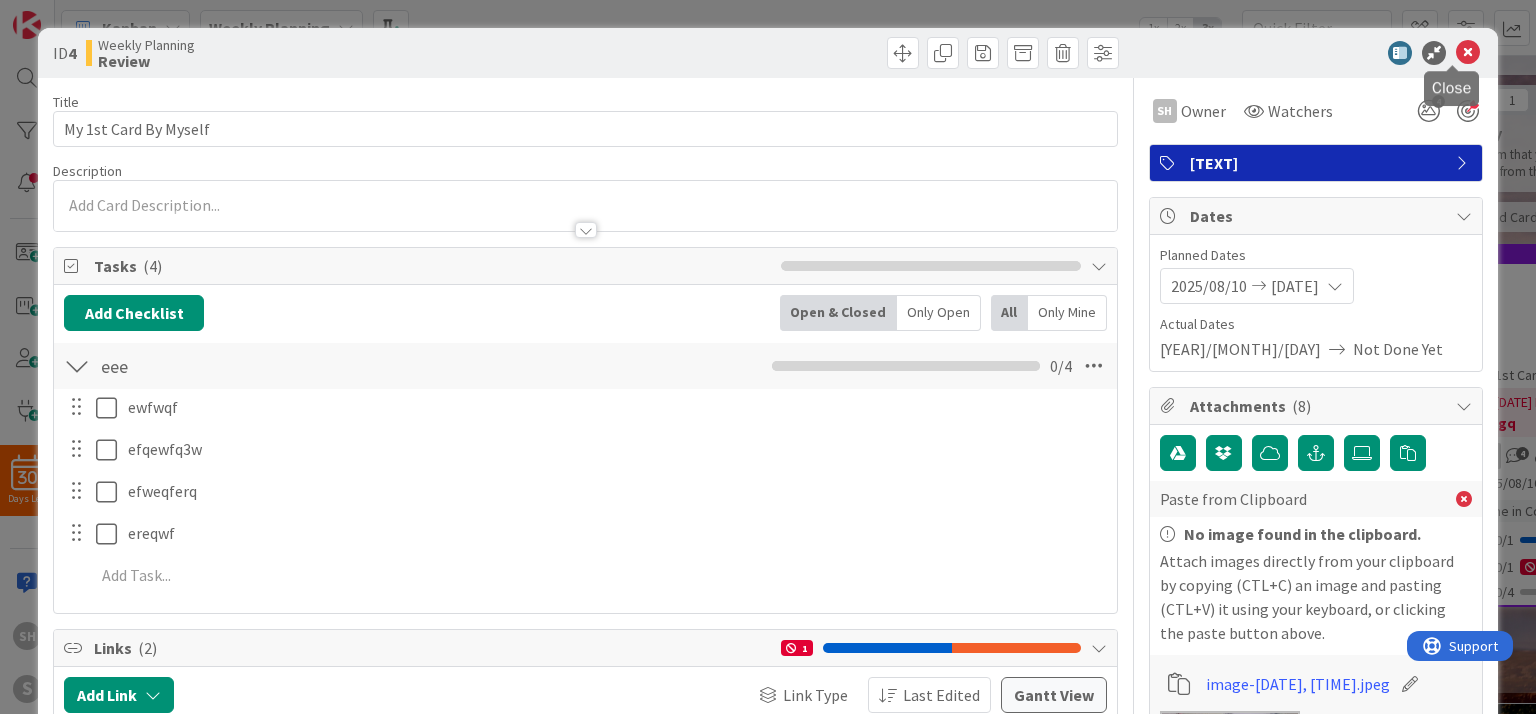 click at bounding box center [1468, 53] 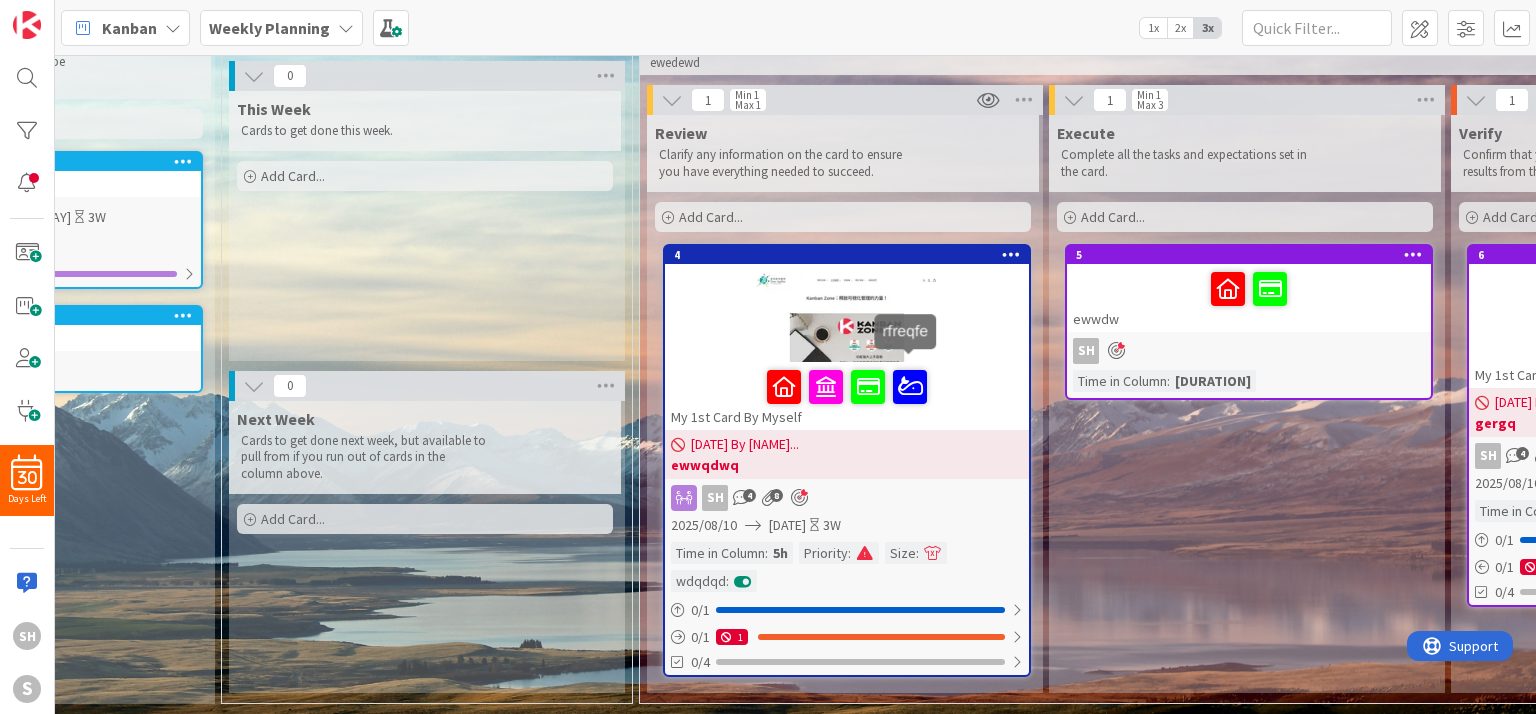 scroll, scrollTop: 0, scrollLeft: 0, axis: both 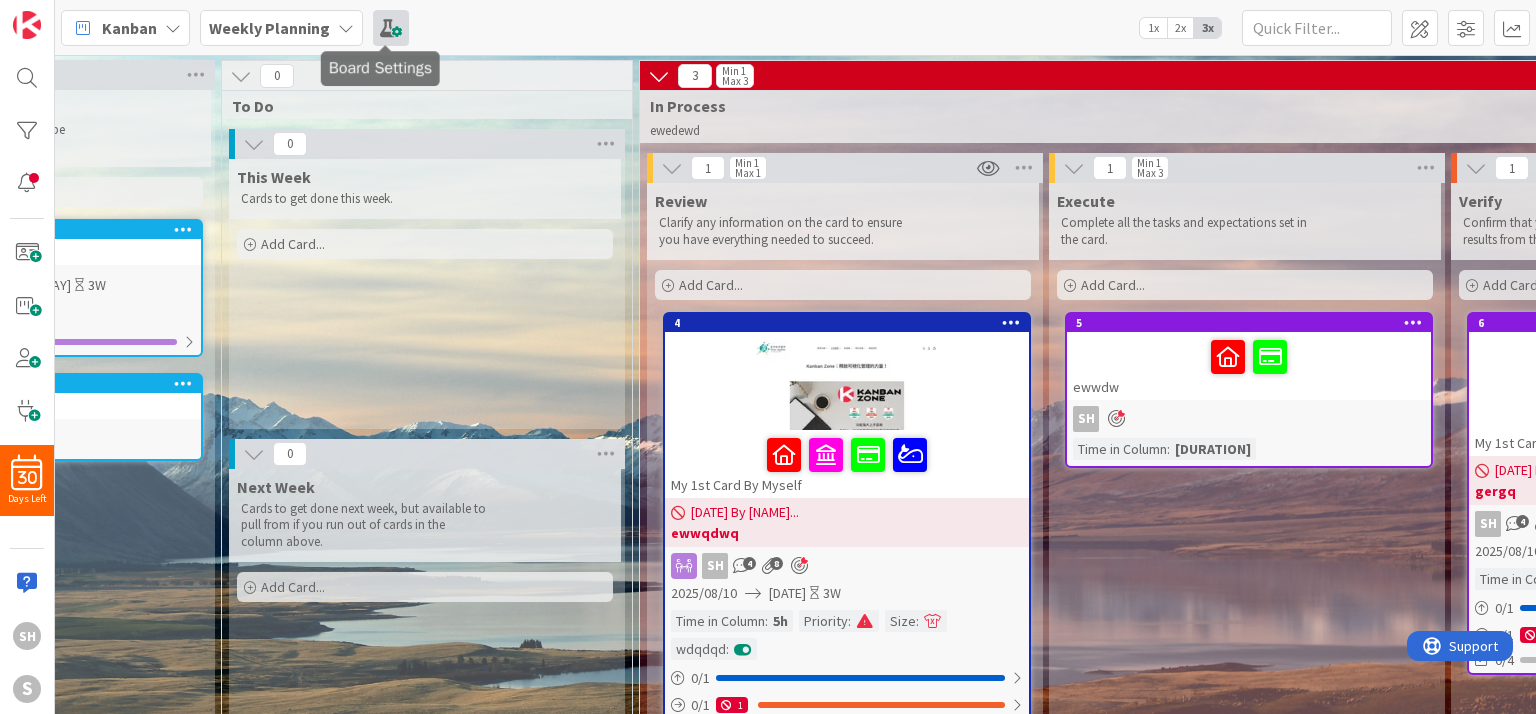 click at bounding box center (391, 28) 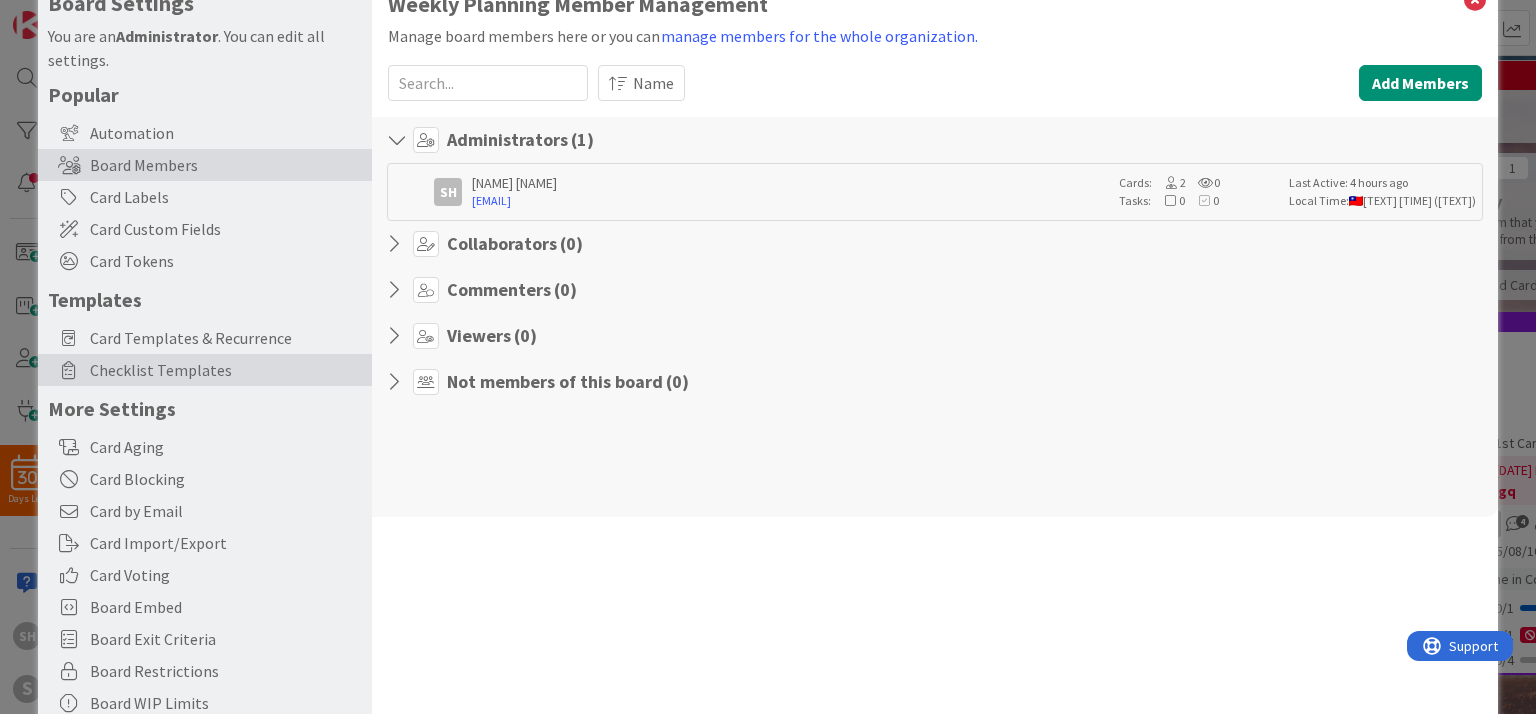 scroll, scrollTop: 0, scrollLeft: 0, axis: both 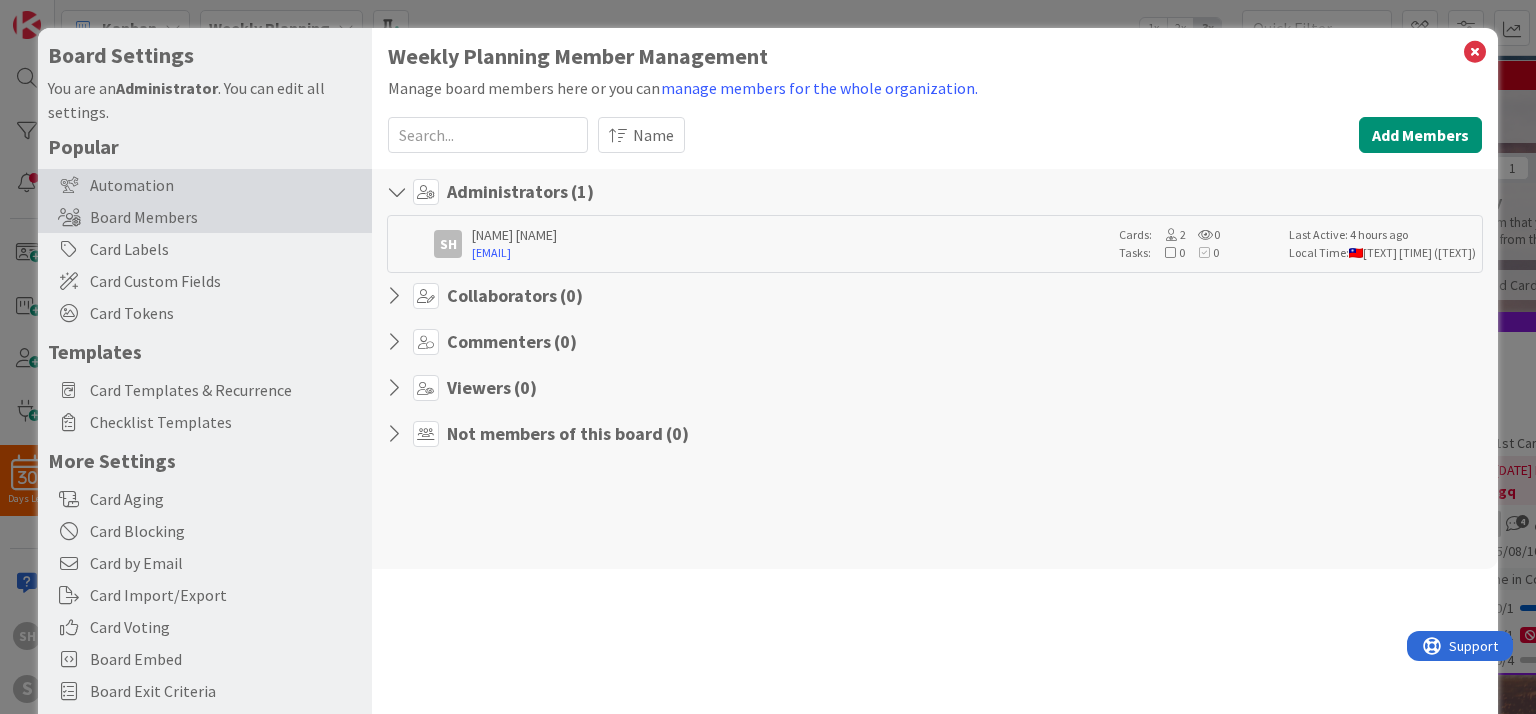 click on "Automation" at bounding box center [205, 185] 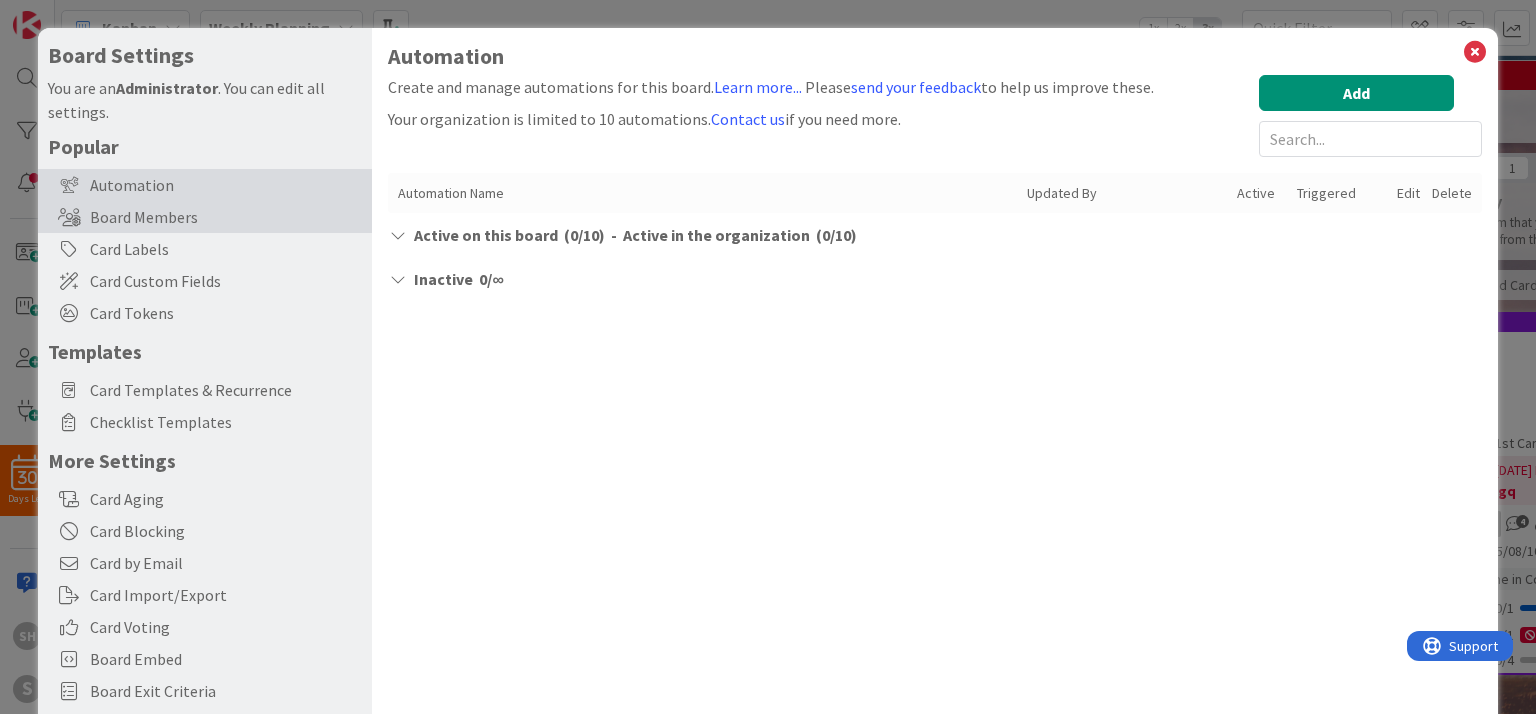 click on "Board Members" at bounding box center (205, 217) 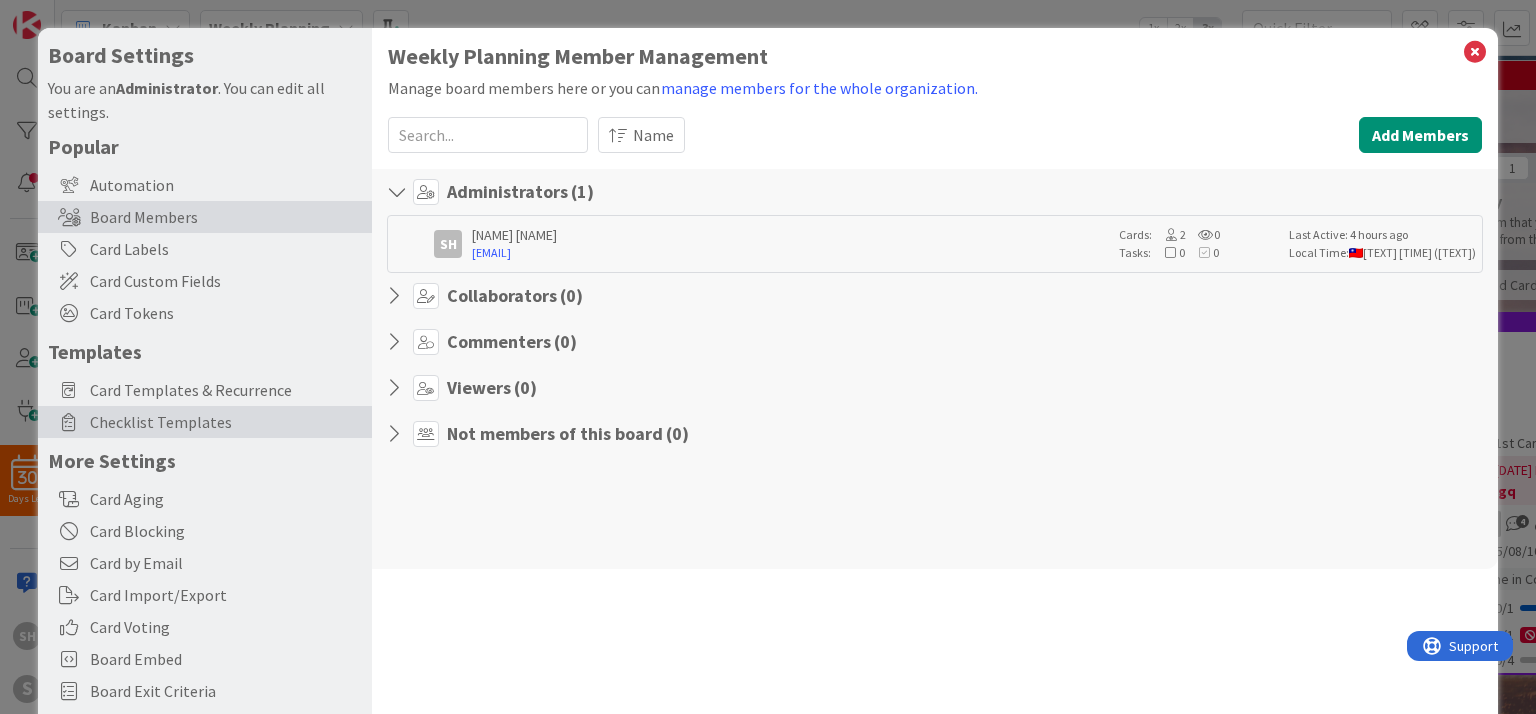 scroll, scrollTop: 110, scrollLeft: 0, axis: vertical 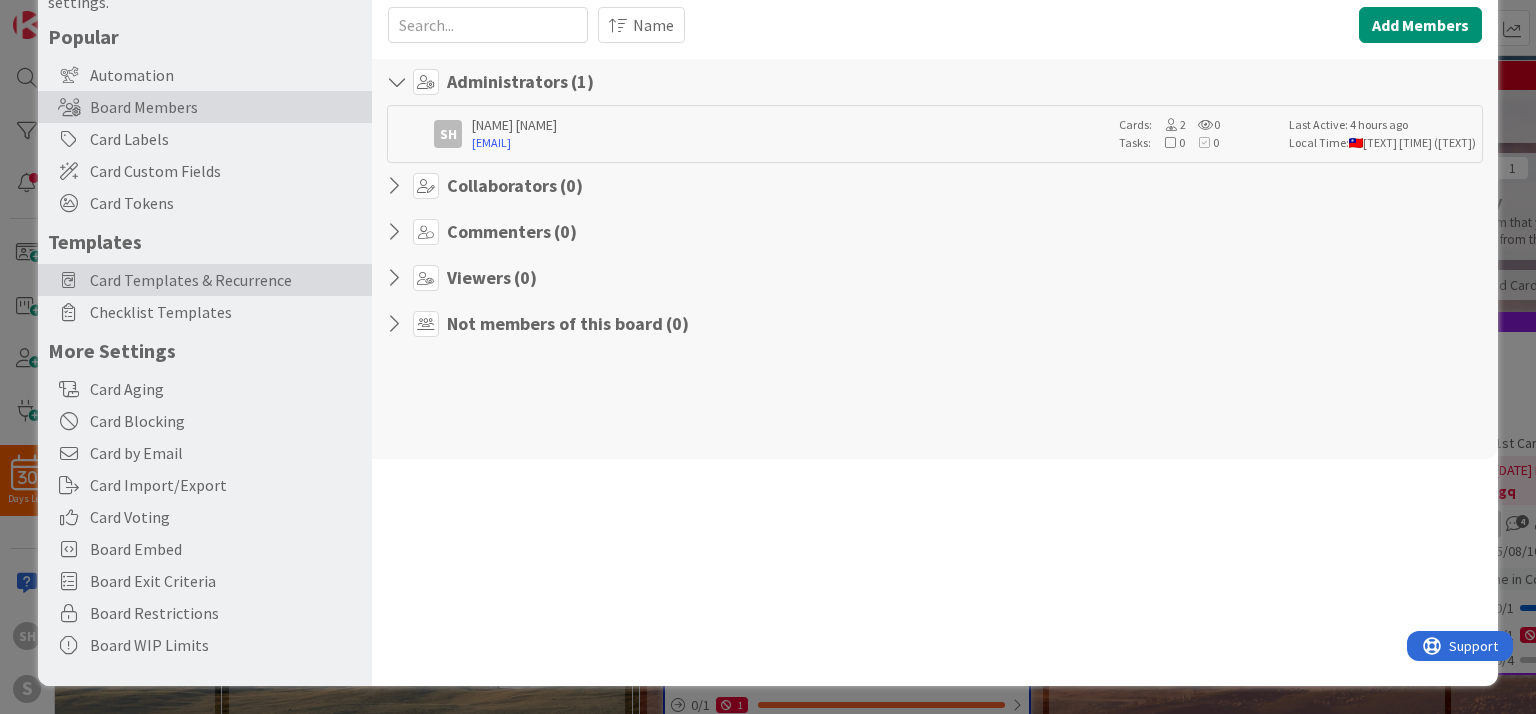 click on "Card Templates & Recurrence" at bounding box center (205, 280) 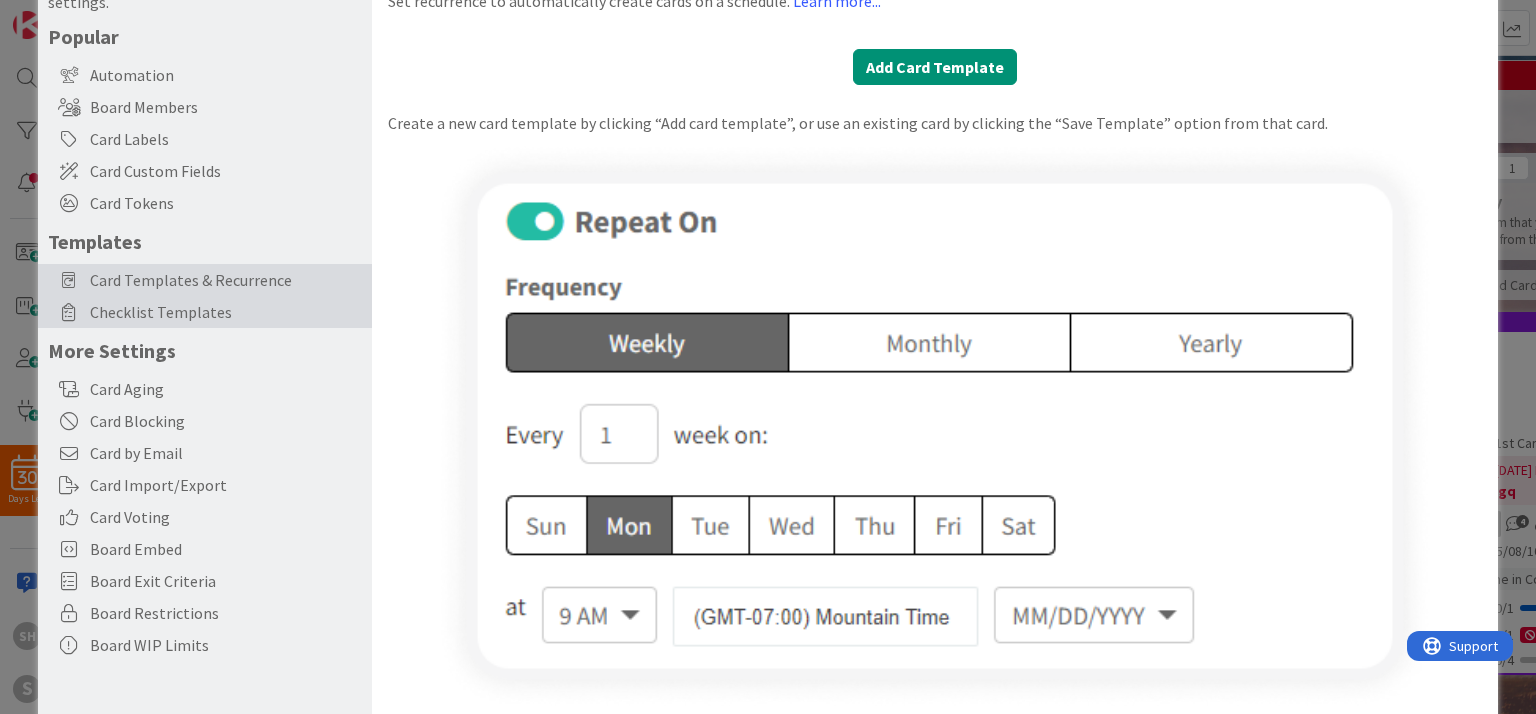 click on "Checklist Templates" at bounding box center [226, 312] 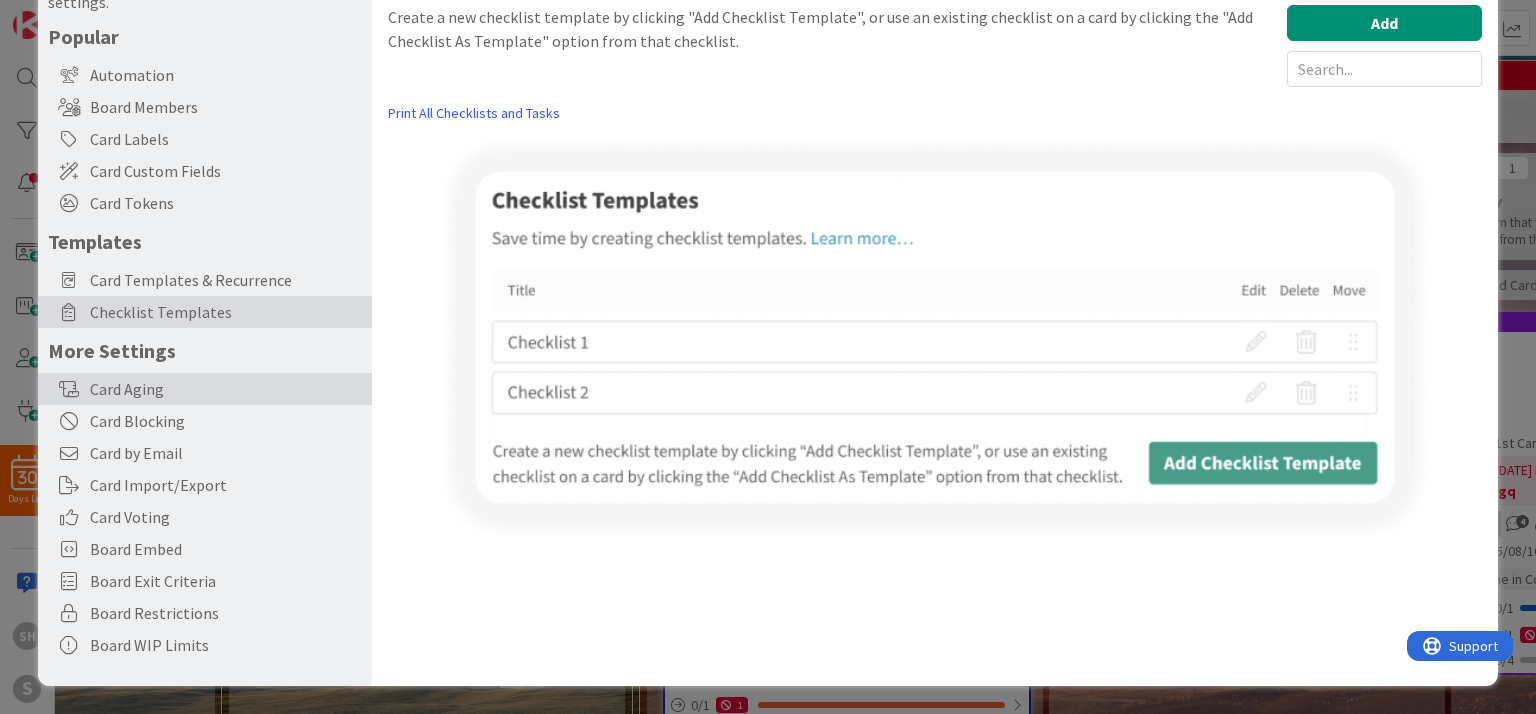 click on "Card Aging" at bounding box center [205, 389] 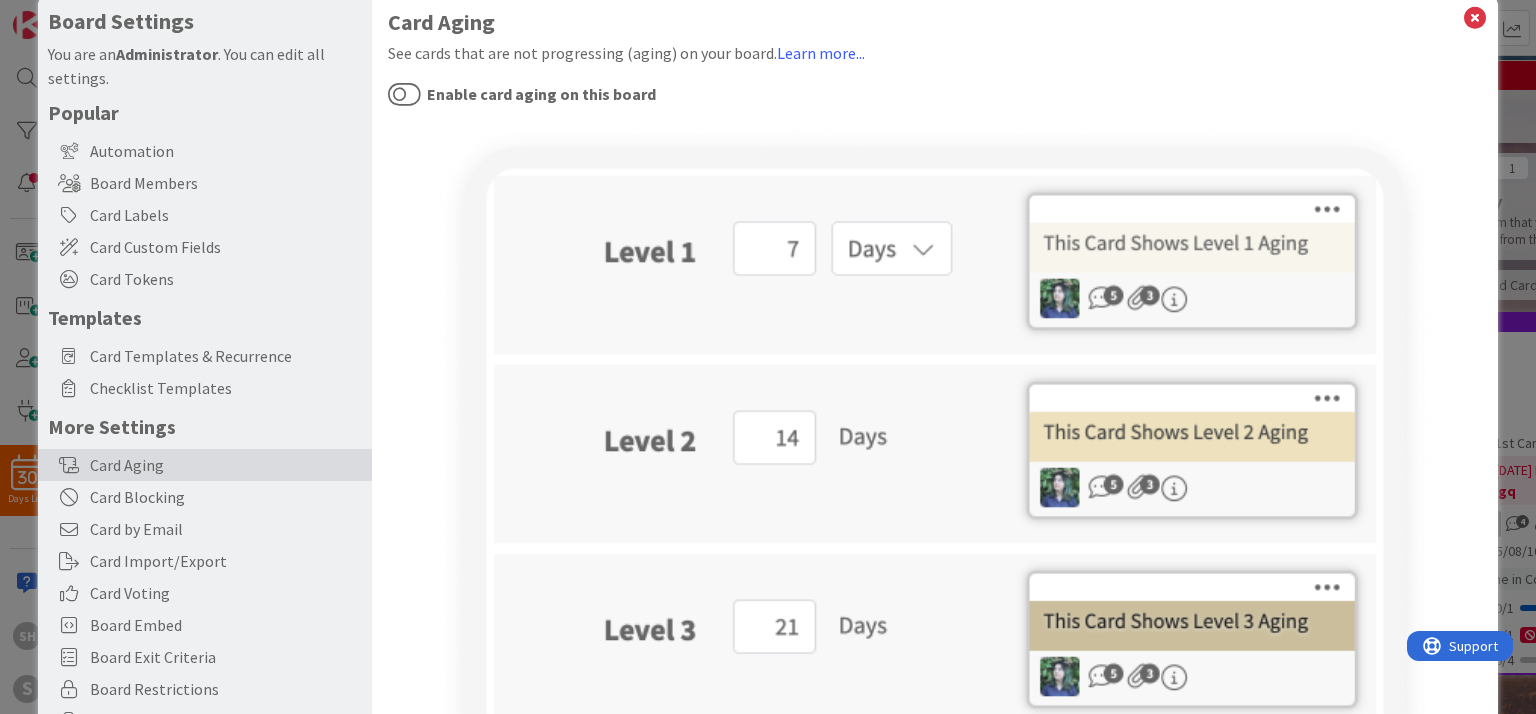 scroll, scrollTop: 0, scrollLeft: 0, axis: both 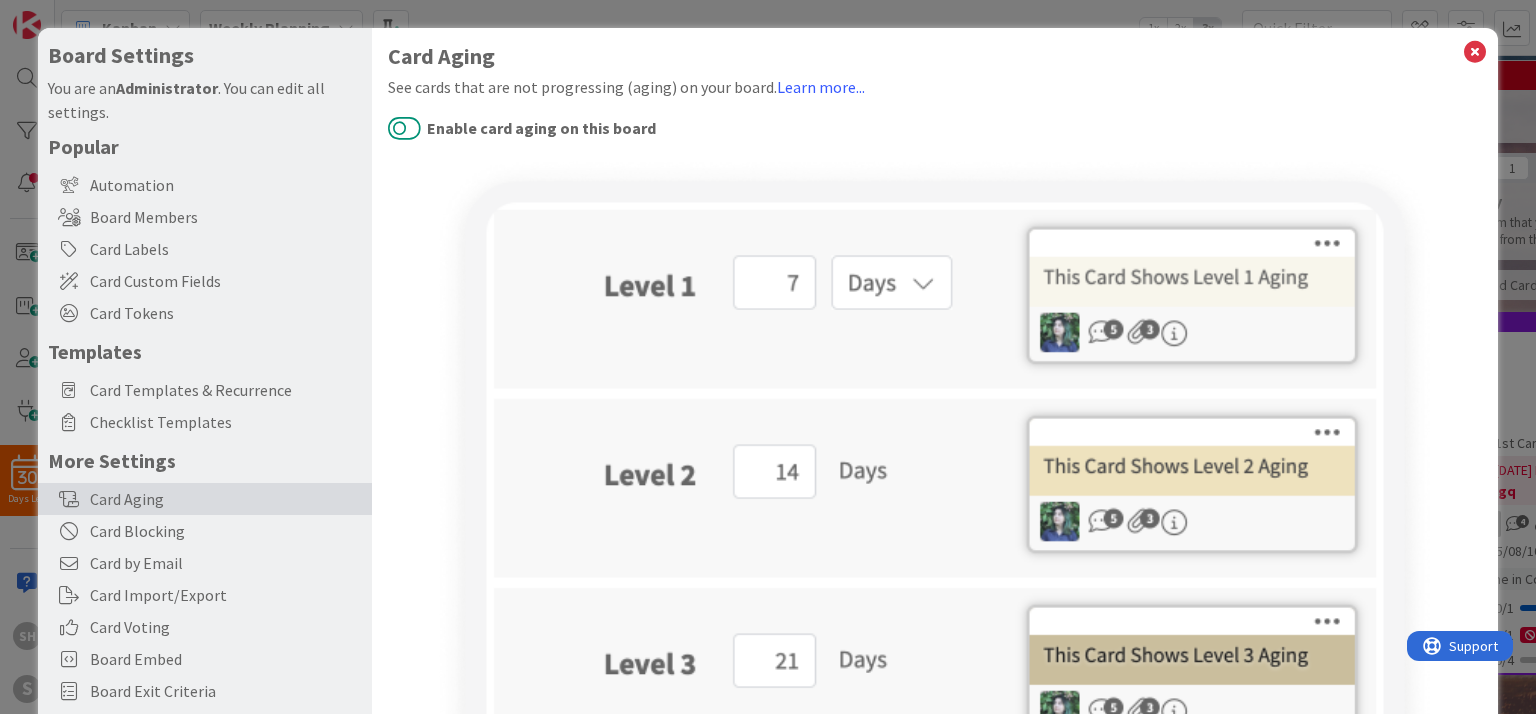 click on "Enable card aging on this board" at bounding box center (404, 128) 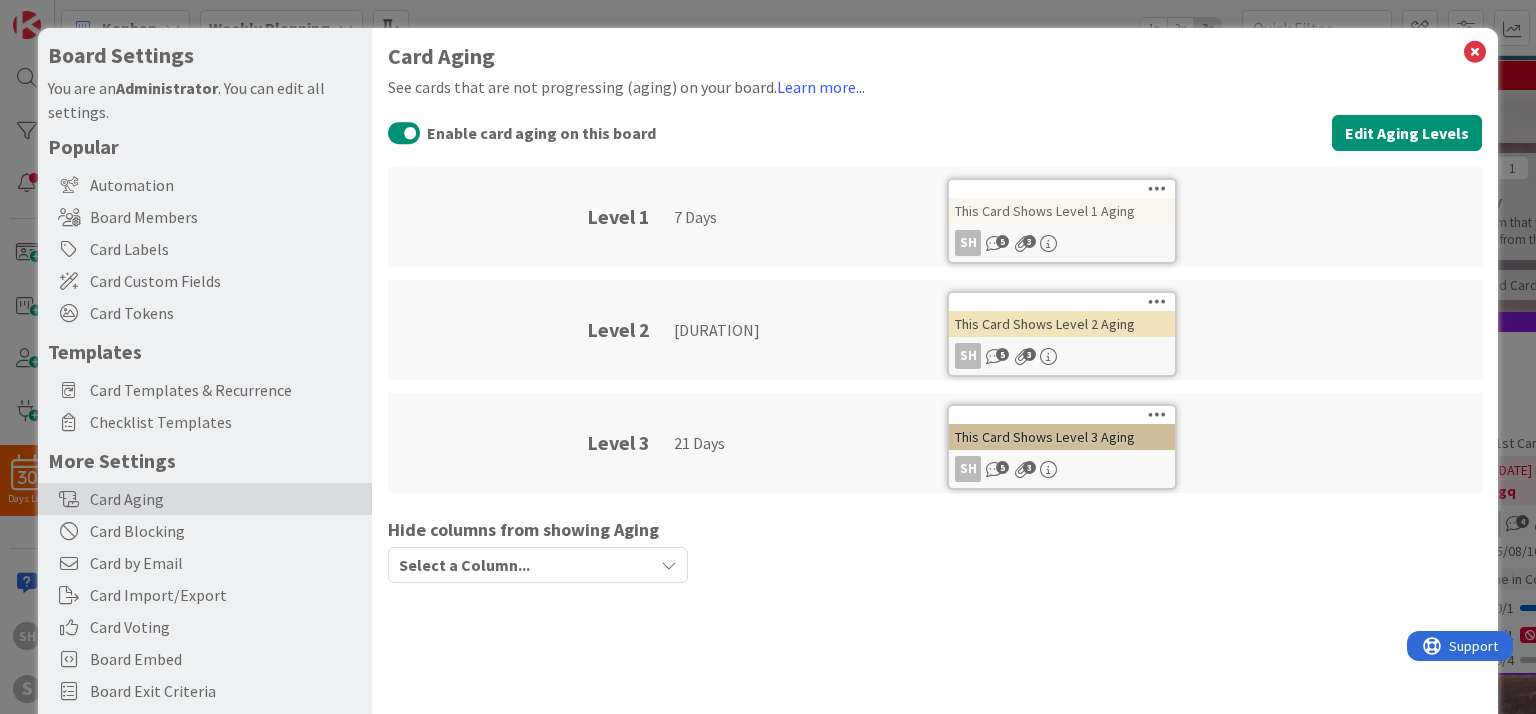 click at bounding box center (669, 565) 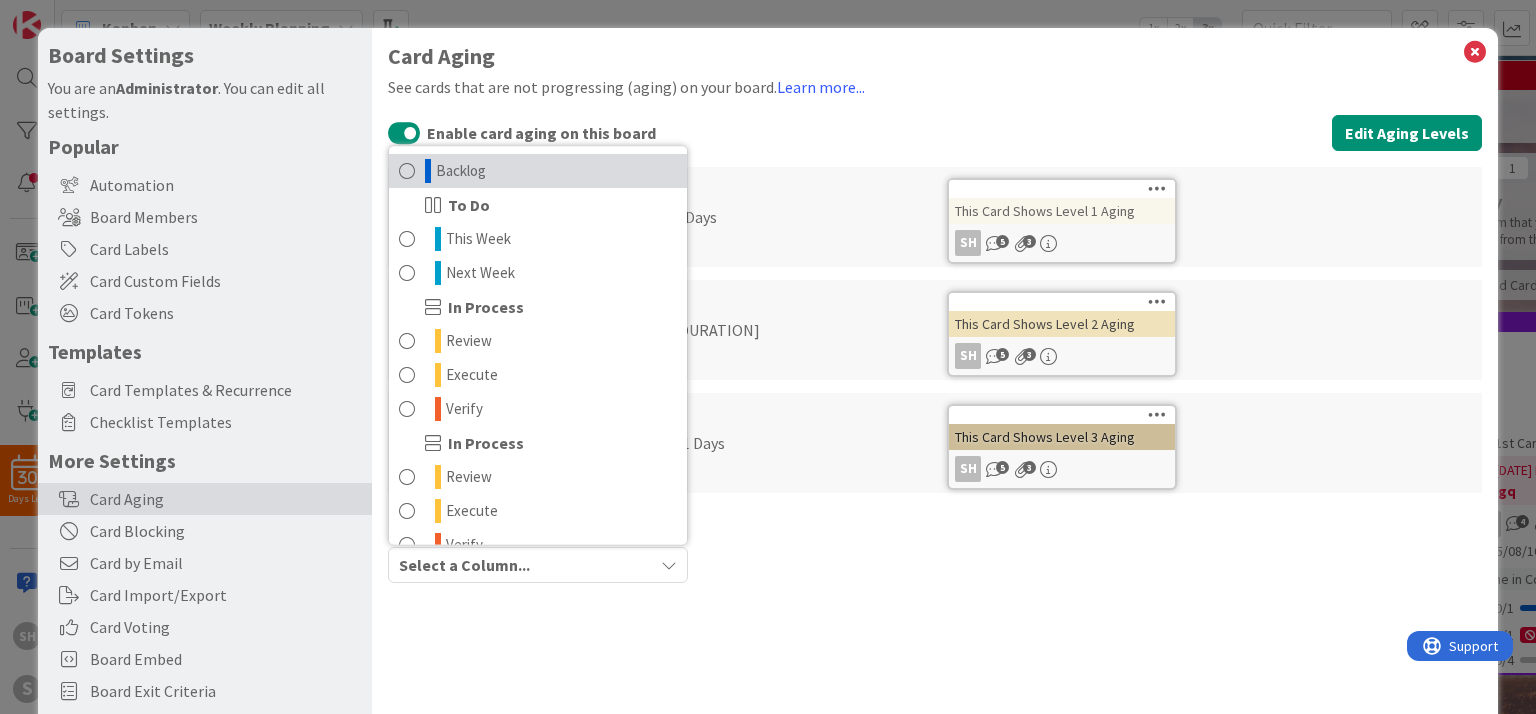 click at bounding box center (407, 171) 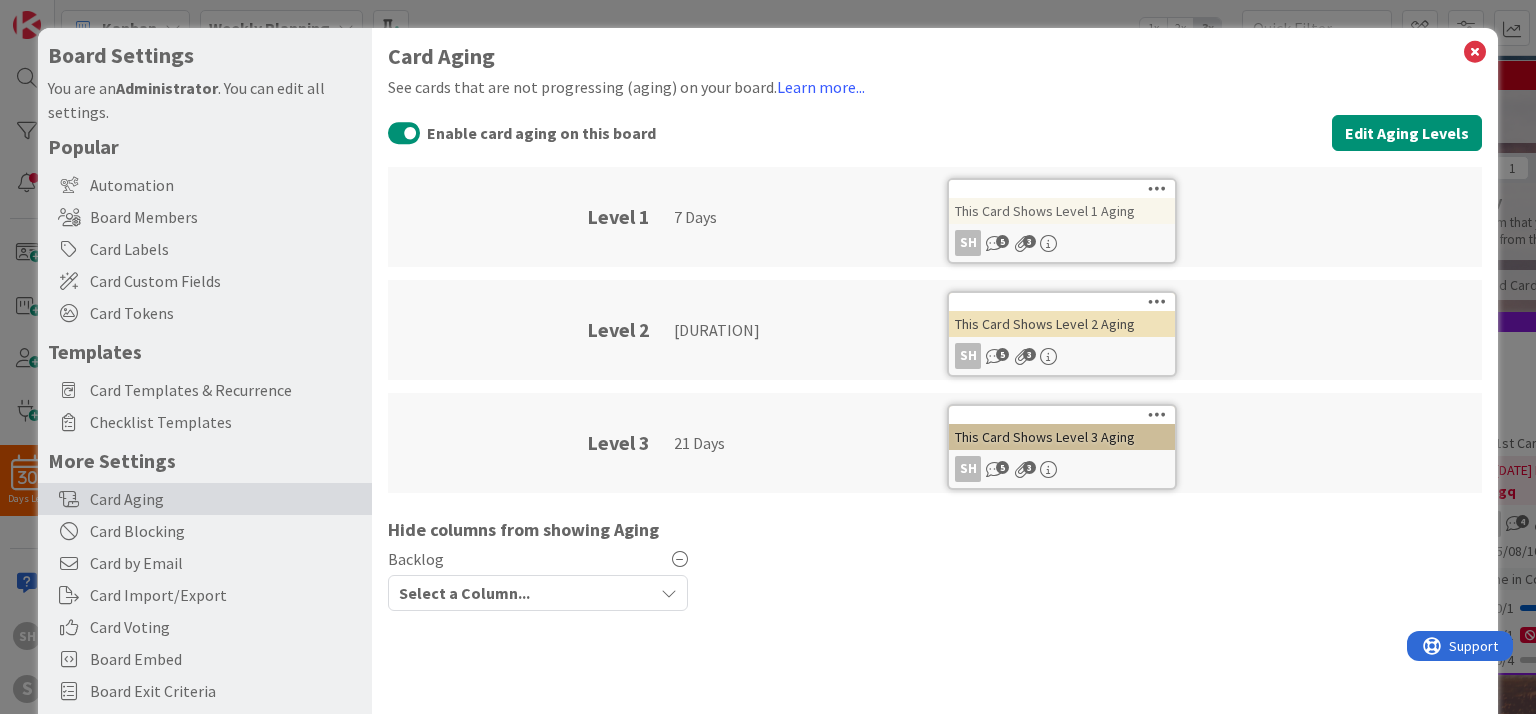 click at bounding box center [669, 593] 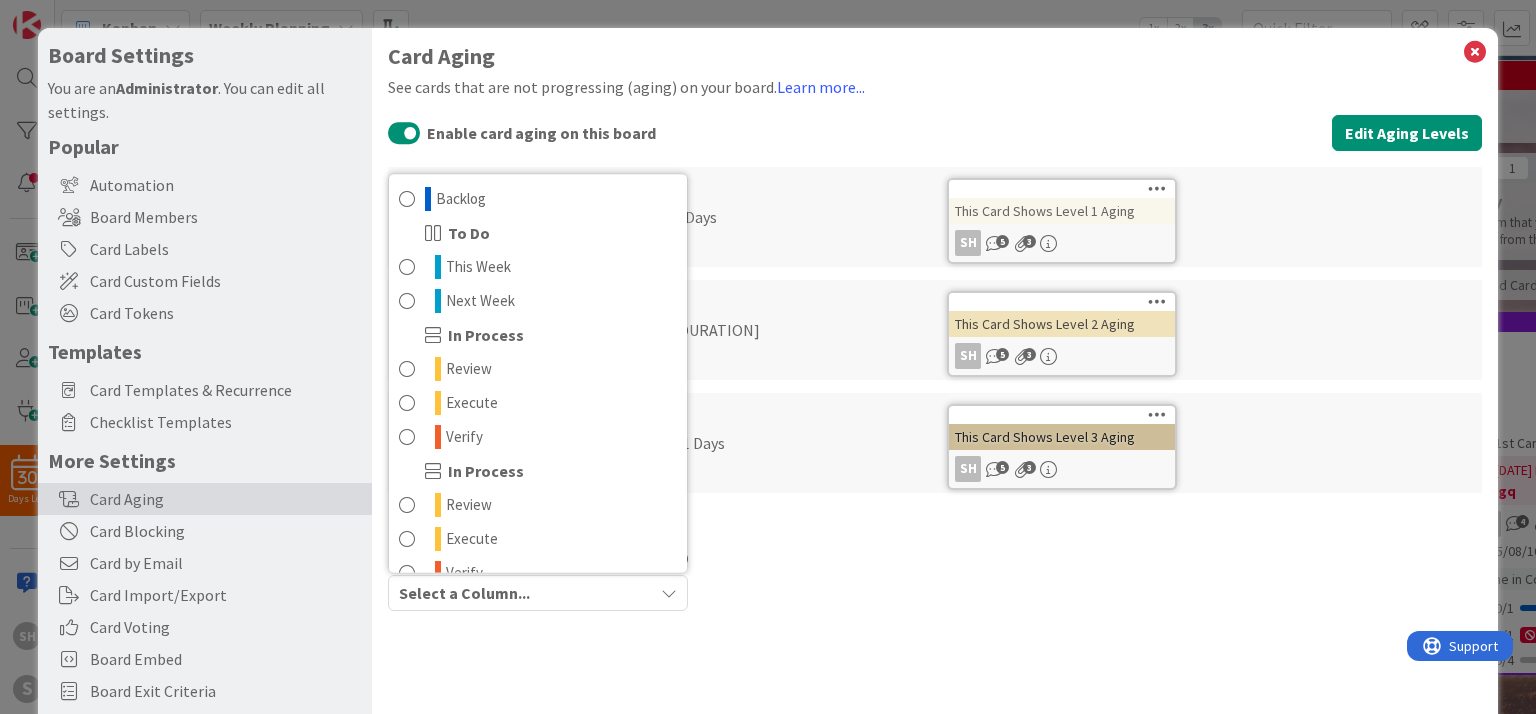 drag, startPoint x: 830, startPoint y: 684, endPoint x: 757, endPoint y: 641, distance: 84.723076 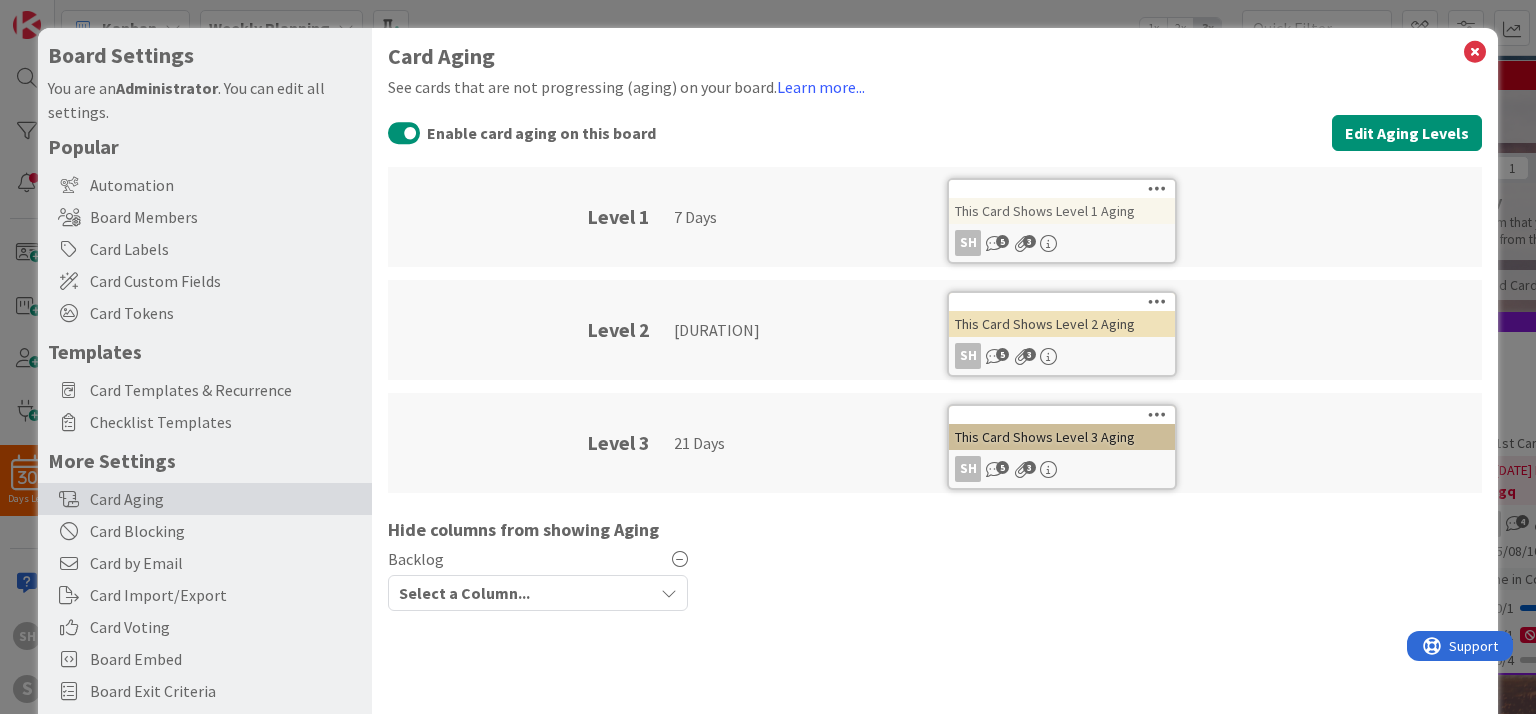 click at bounding box center (680, 559) 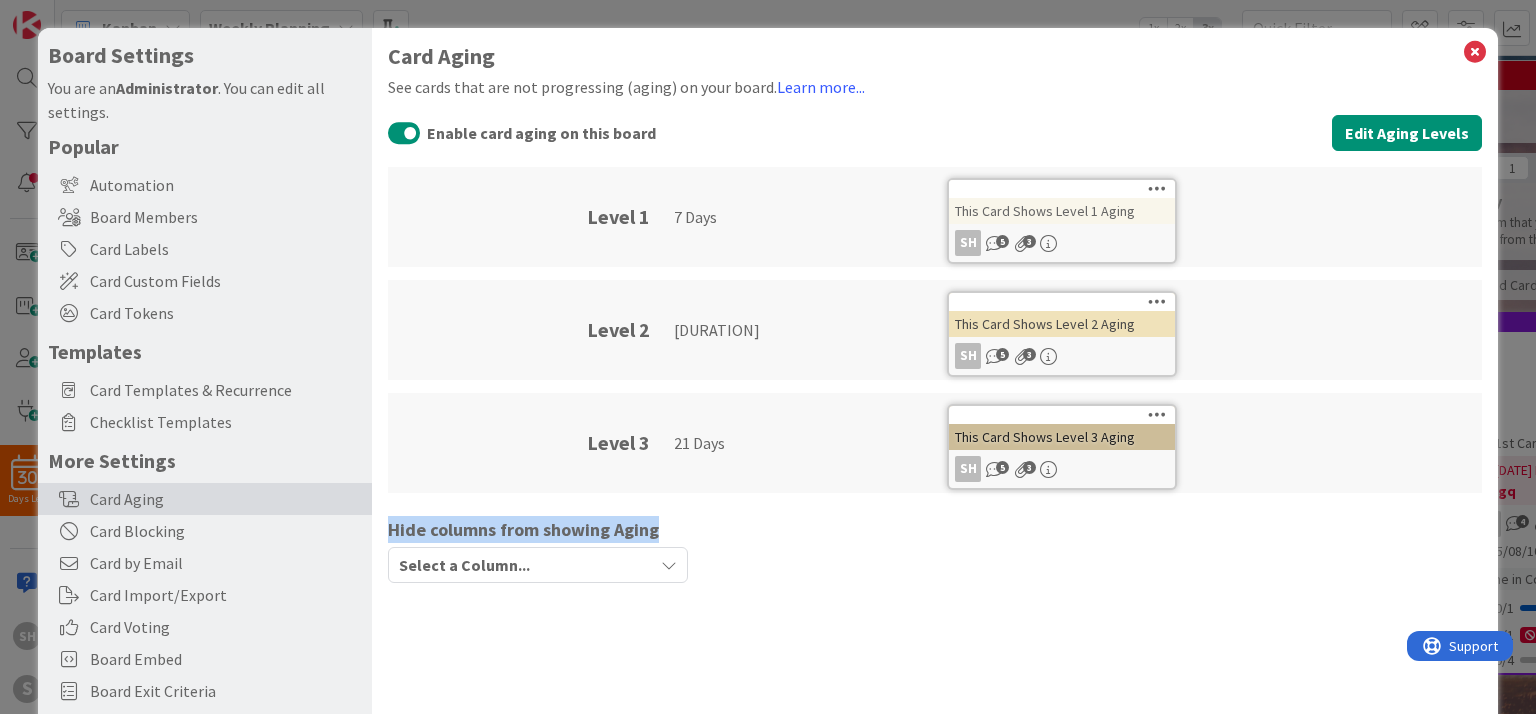 drag, startPoint x: 581, startPoint y: 531, endPoint x: 412, endPoint y: 516, distance: 169.66437 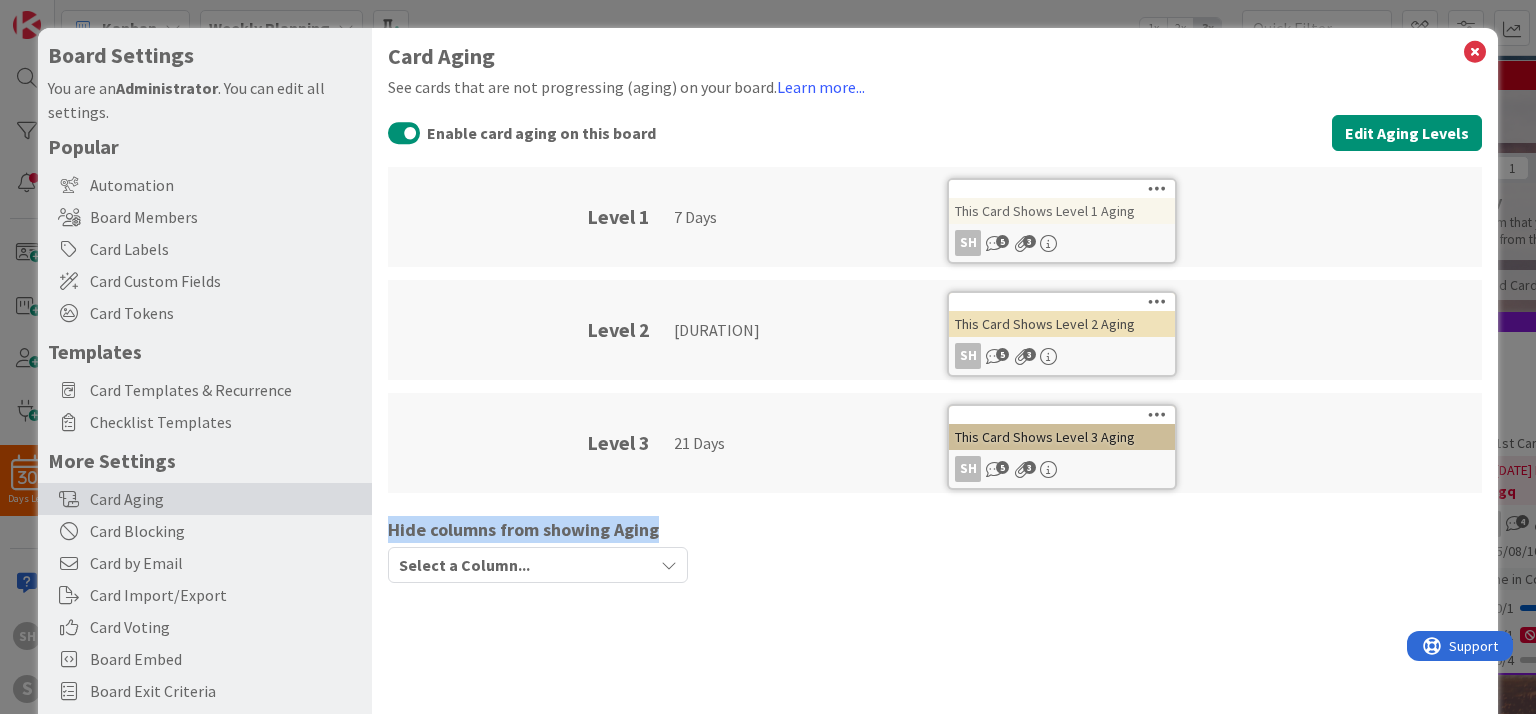 click on "Hide columns from showing Aging" at bounding box center [538, 529] 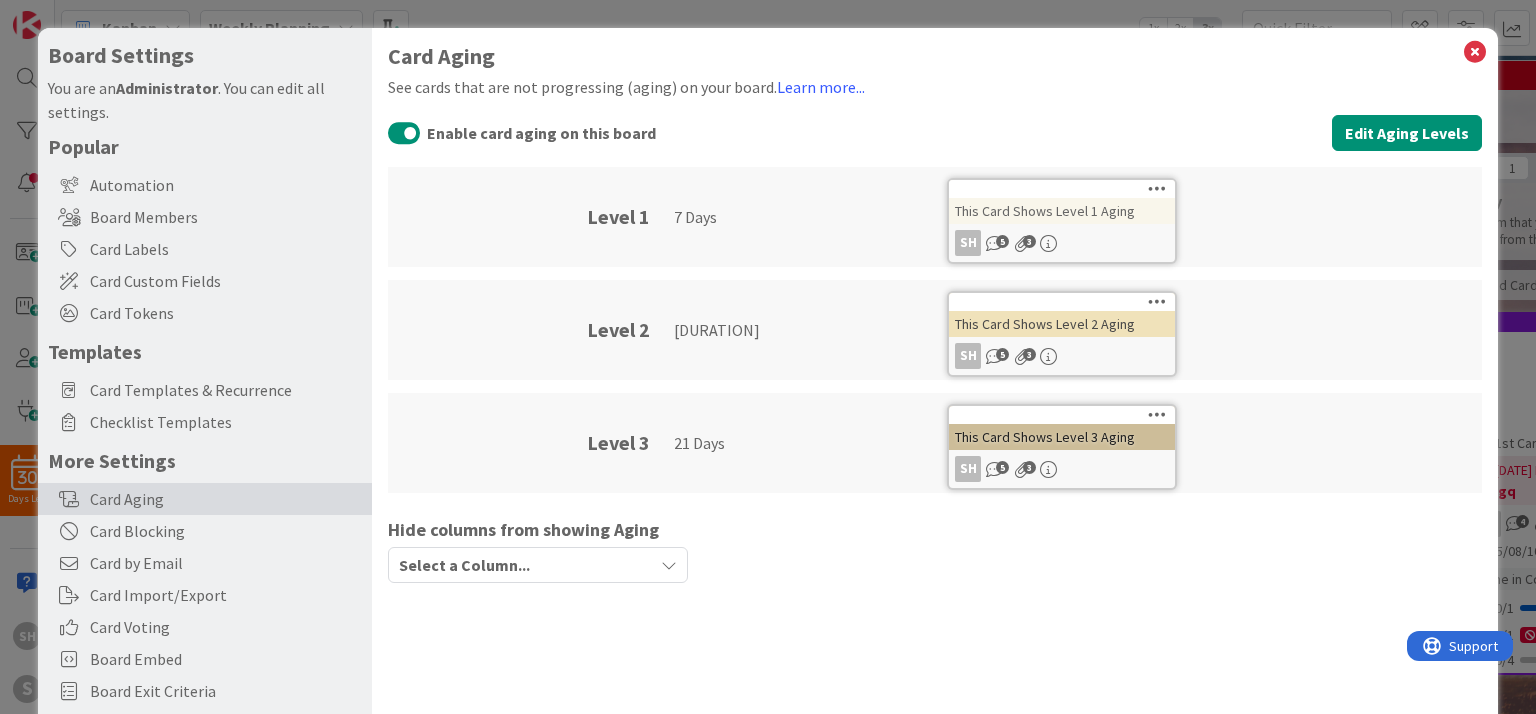 click on "Card Aging See cards that are not progressing (aging) on your board.  Learn more... Enable card aging on this board Edit Aging Levels Level 1 7 Days This Card Shows Level 1 Aging SH 5 3 Level 2 14 Days This Card Shows Level 2 Aging SH 5 3 Level 3 21 Days This Card Shows Level 3 Aging SH 5 3 Hide columns from showing Aging Select a Column... Backlog To Do This Week Next Week In Process Review Execute Verify In Process Review Execute Verify Done" at bounding box center [934, 324] 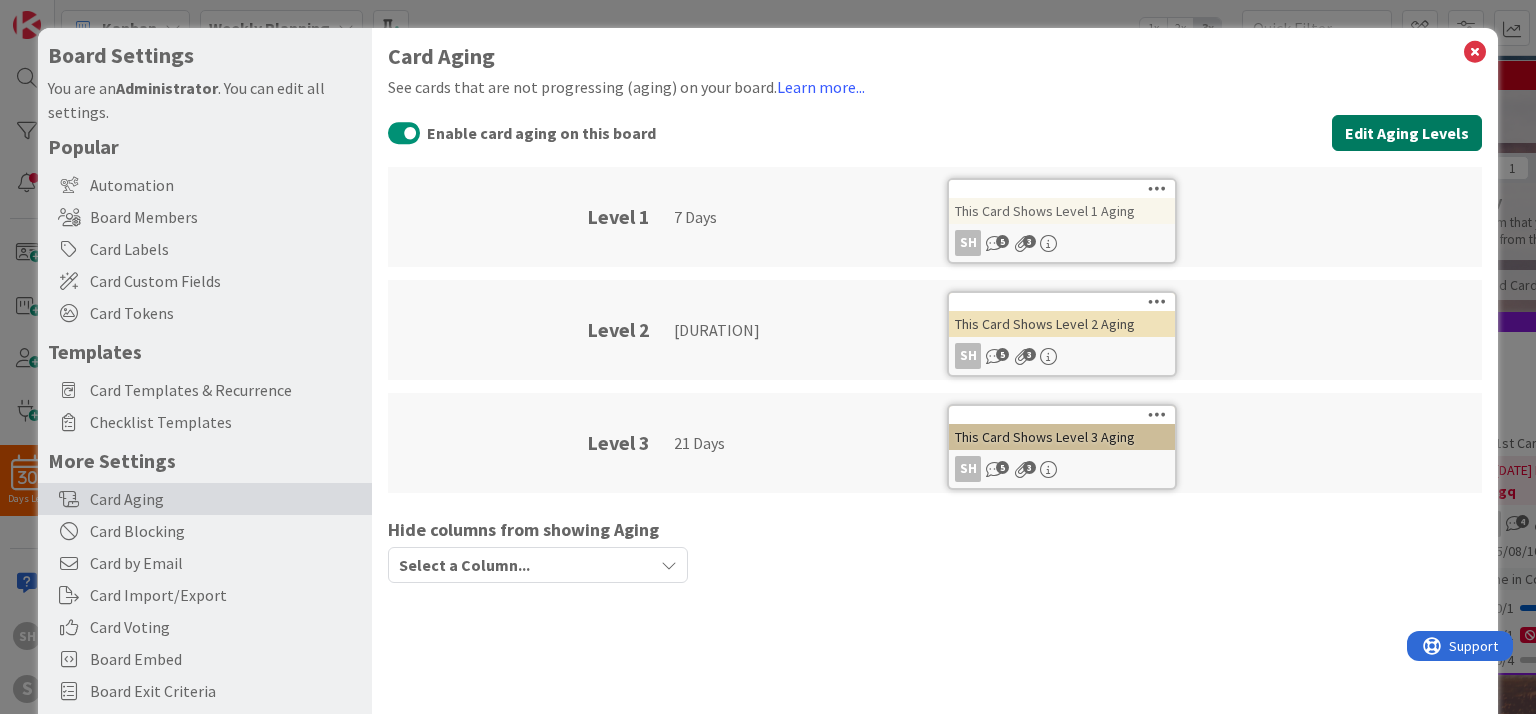 click on "Edit Aging Levels" at bounding box center [1407, 133] 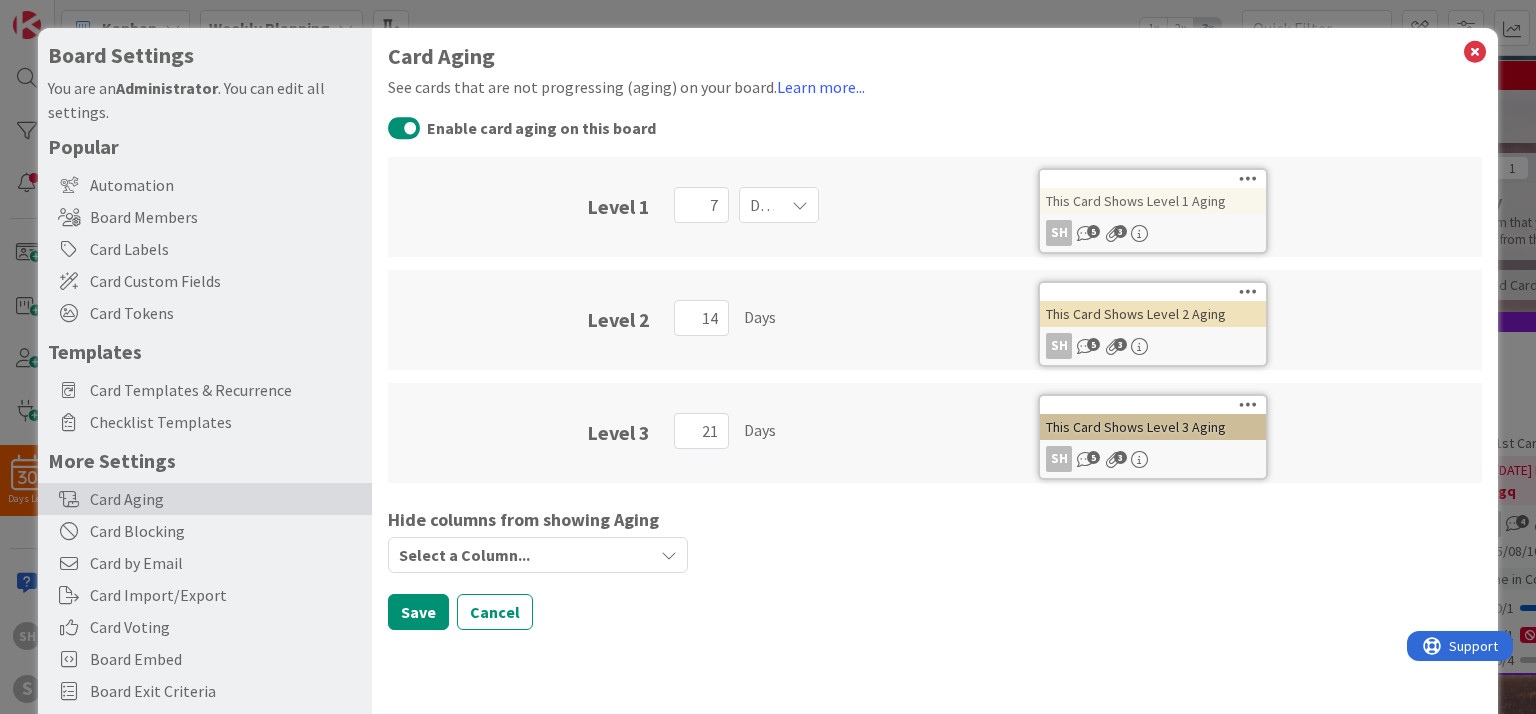 click at bounding box center [800, 205] 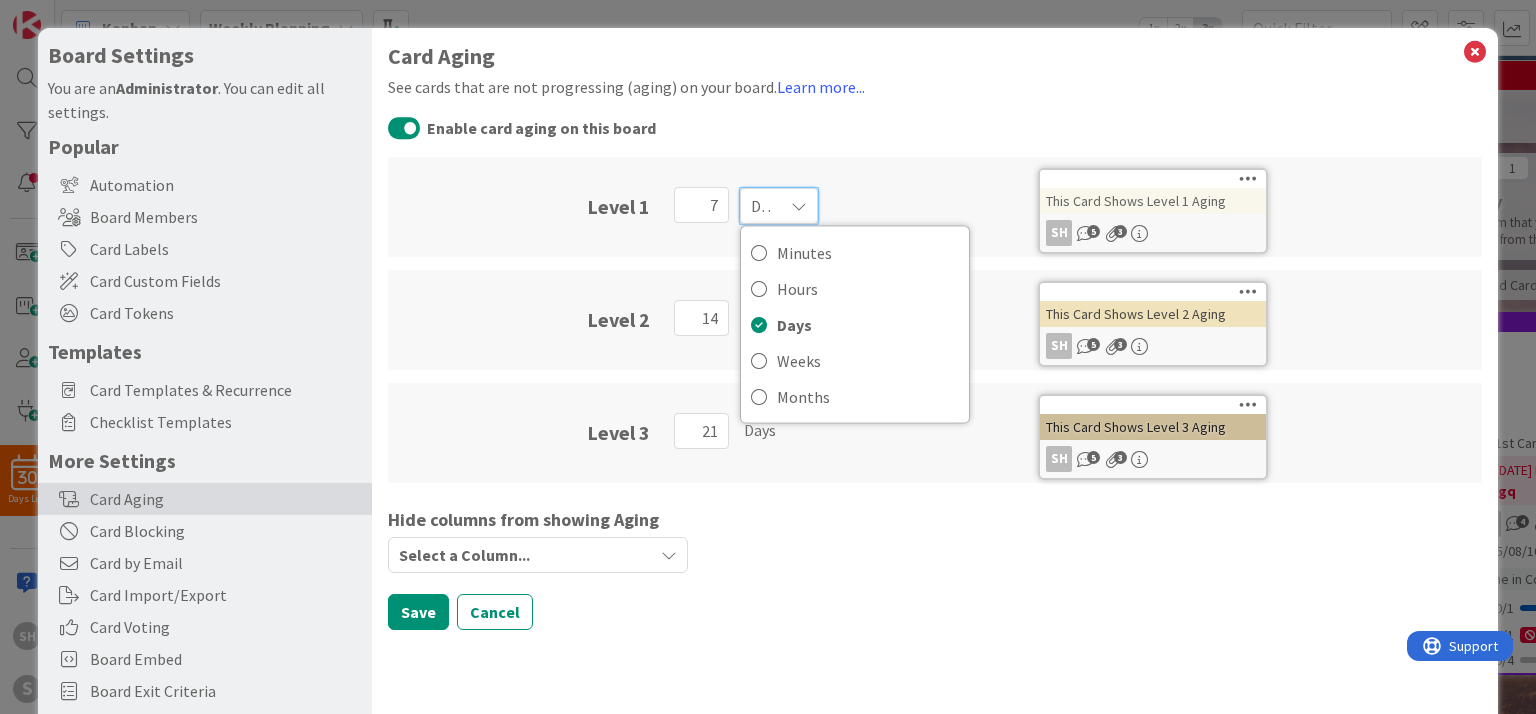 click at bounding box center (799, 206) 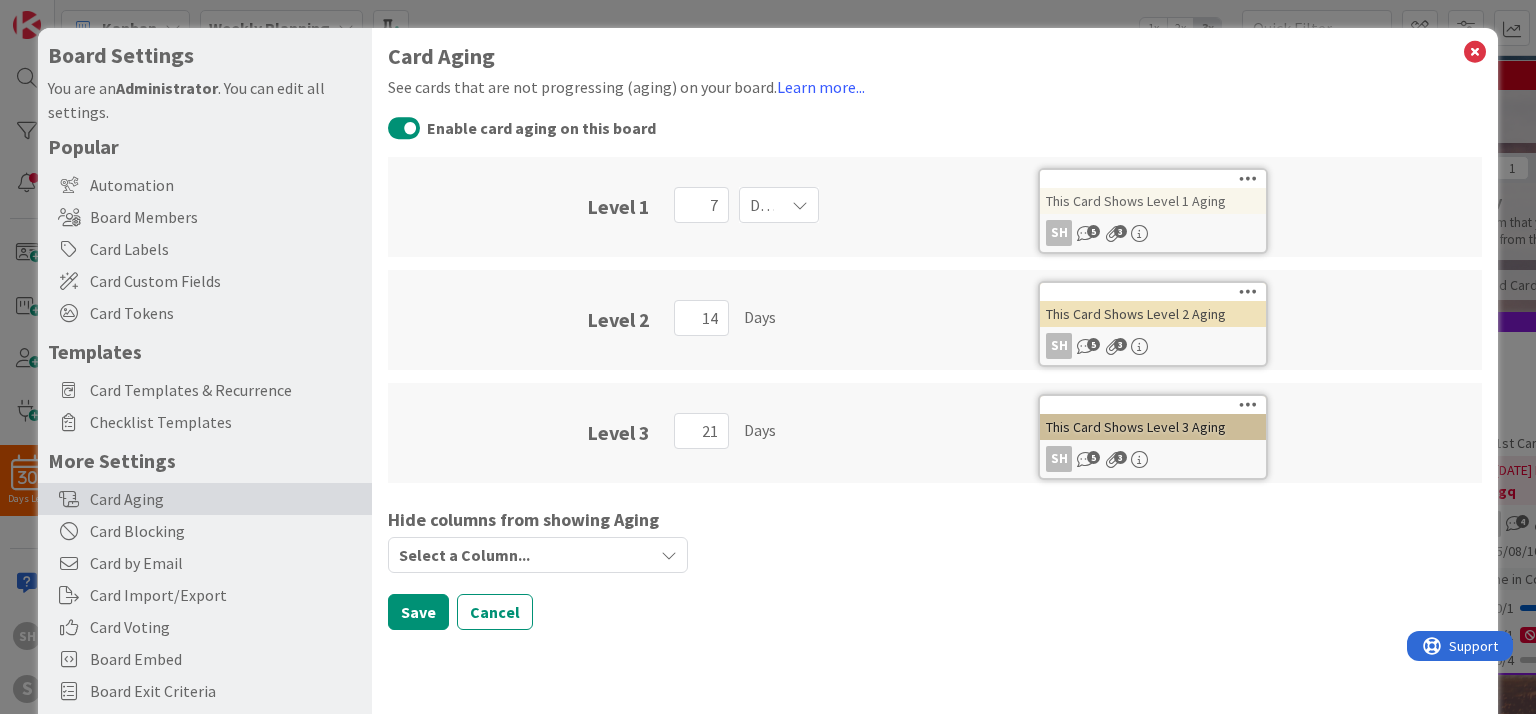 click on "This Card Shows Level 3 Aging" at bounding box center [1153, 427] 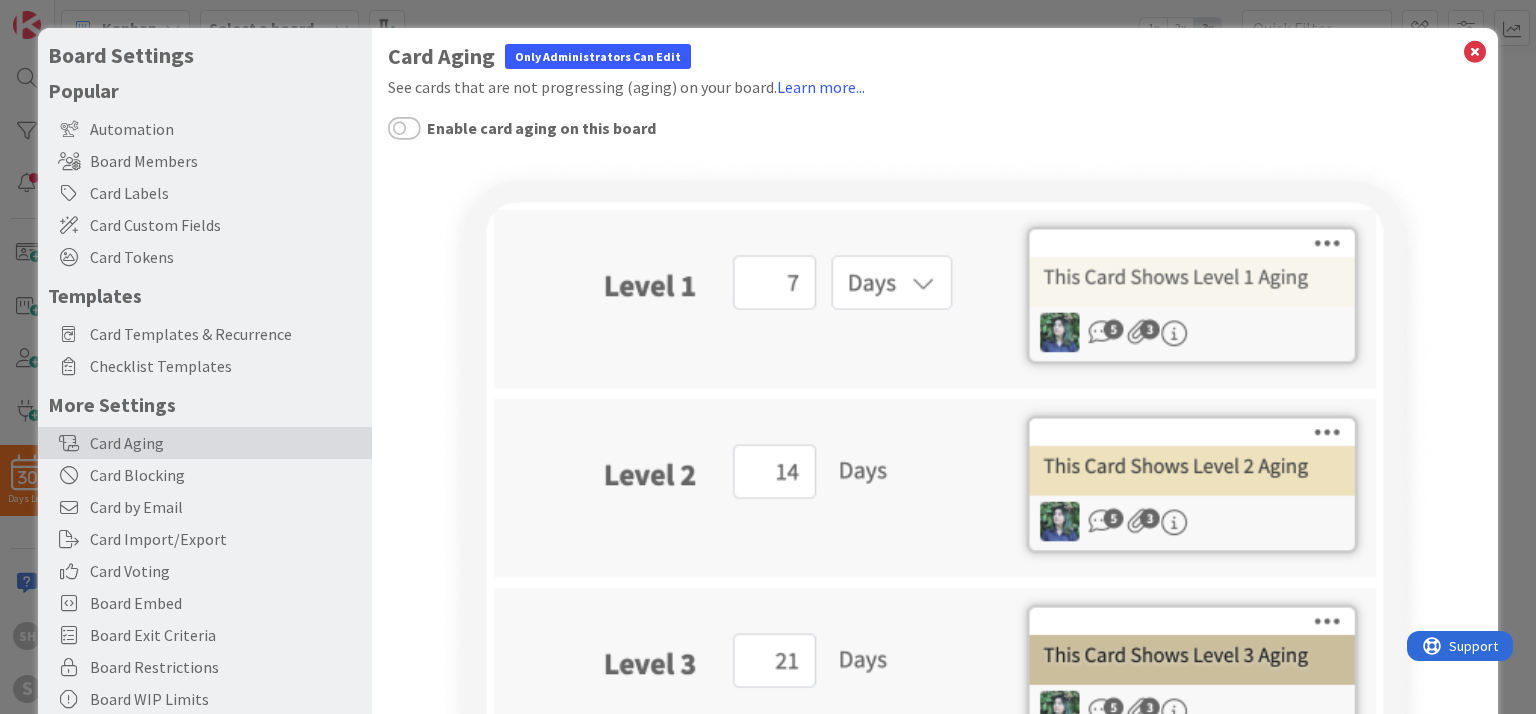 scroll, scrollTop: 0, scrollLeft: 0, axis: both 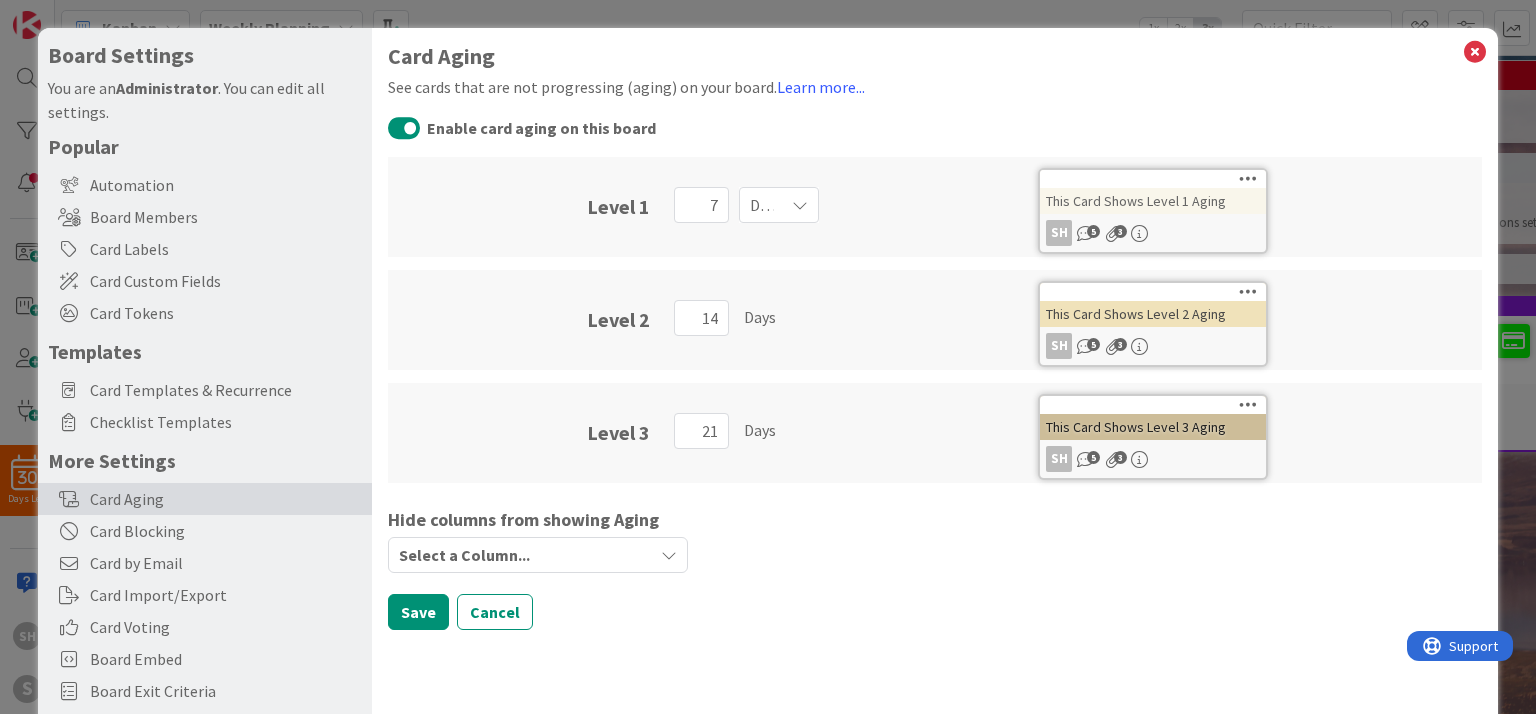 click on "Card Aging See cards that are not progressing (aging) on your board.  Learn more... Enable card aging on this board Level 1 7 Days This Card Shows Level 1 Aging SH 5 3 Level 2 14 Days This Card Shows Level 2 Aging SH 5 3 Level 3 21 Days This Card Shows Level 3 Aging SH 5 3 Hide columns from showing Aging Select a Column... Save Cancel" at bounding box center [934, 337] 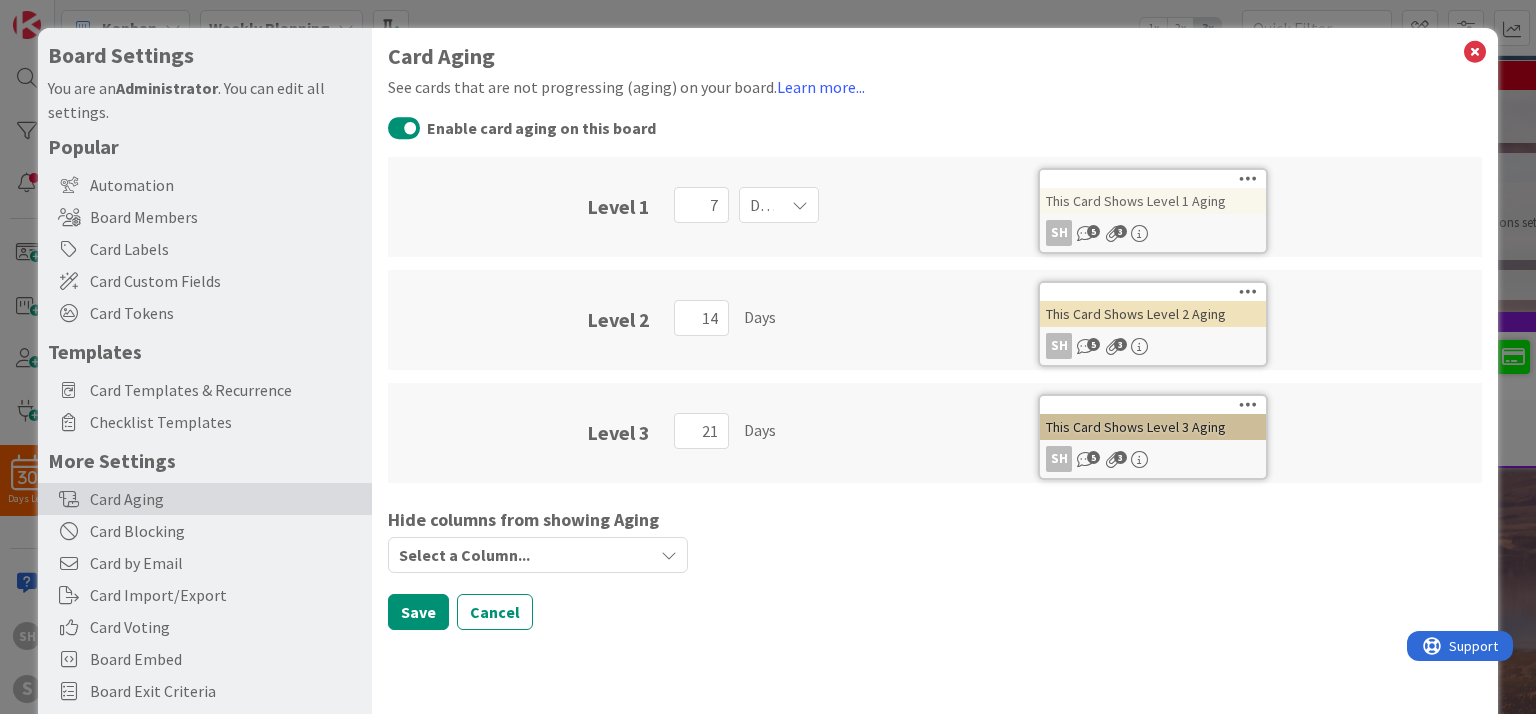 scroll, scrollTop: 0, scrollLeft: 0, axis: both 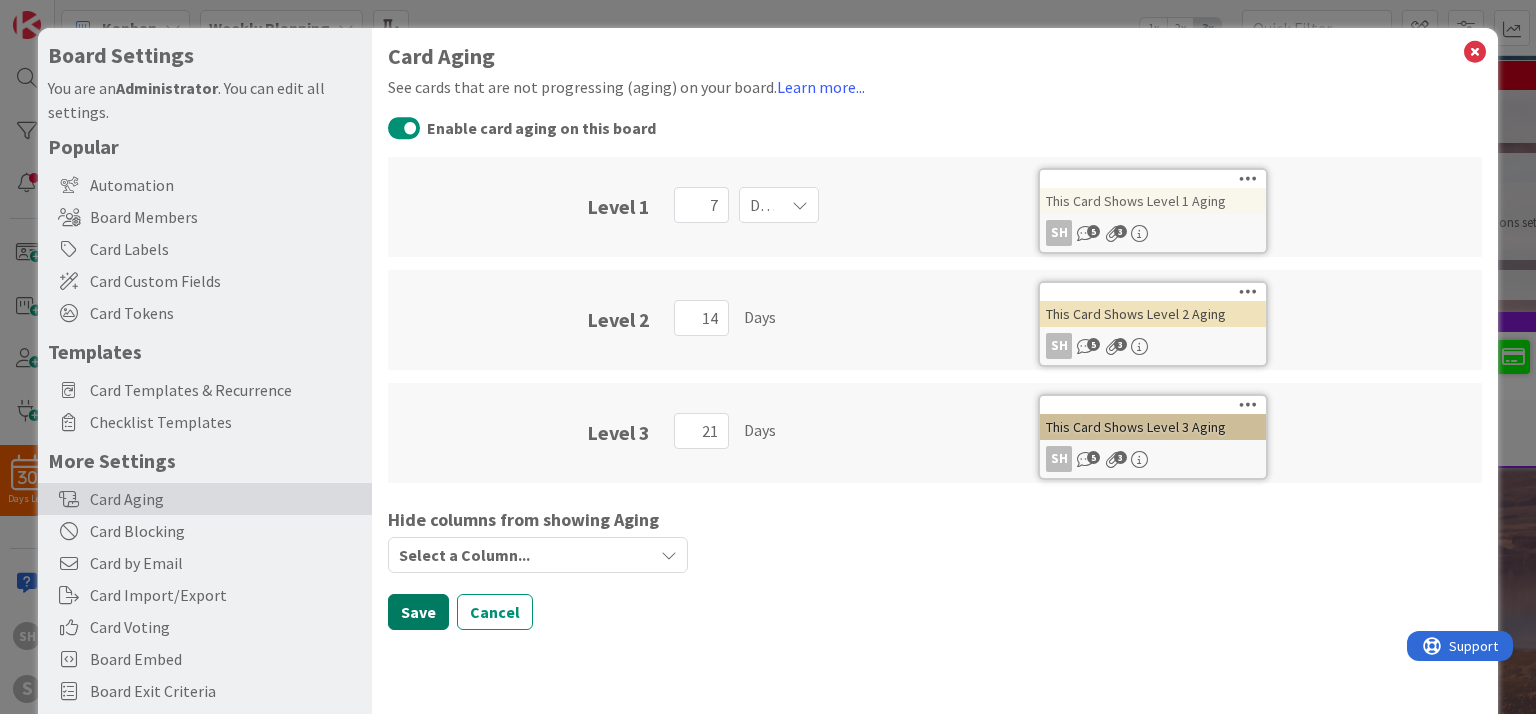 click on "Save" at bounding box center [418, 612] 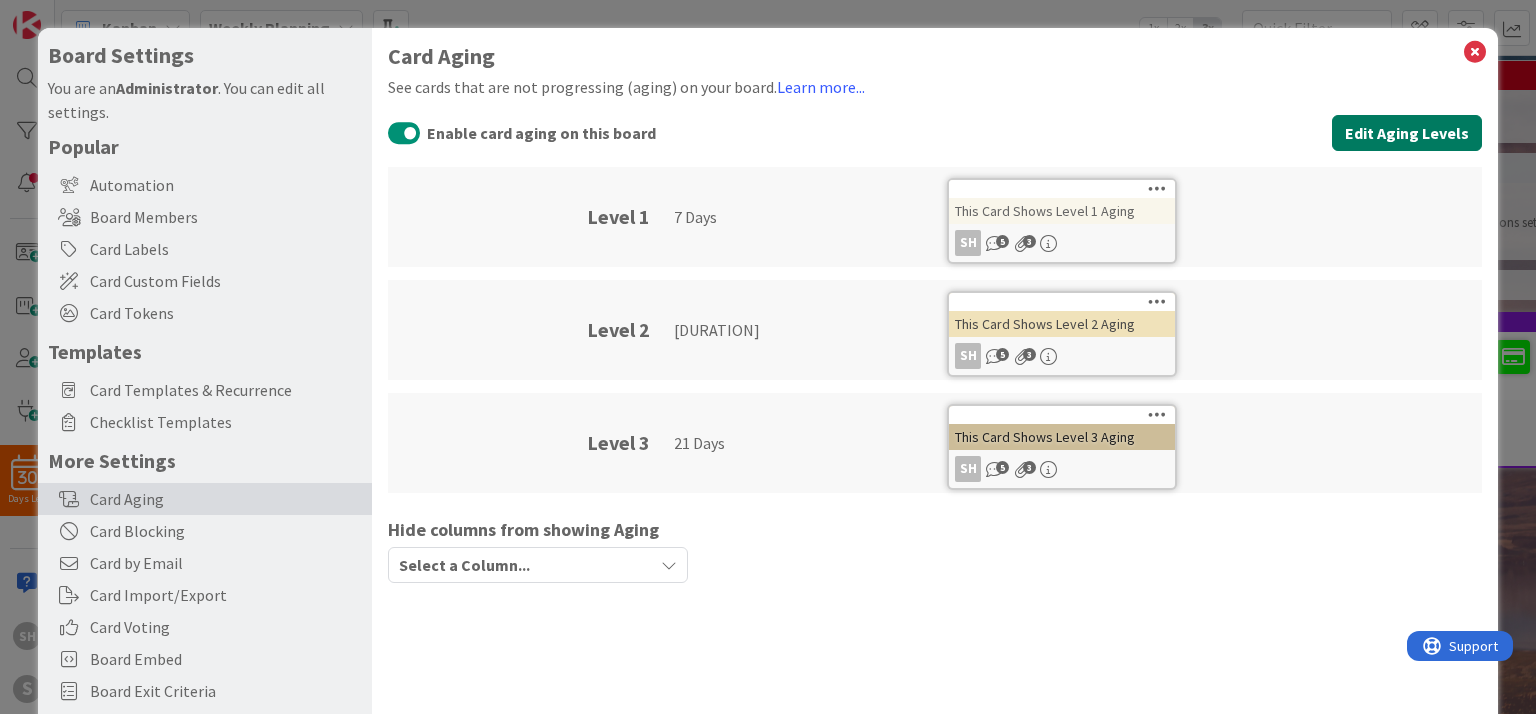 click on "Edit Aging Levels" at bounding box center [1407, 133] 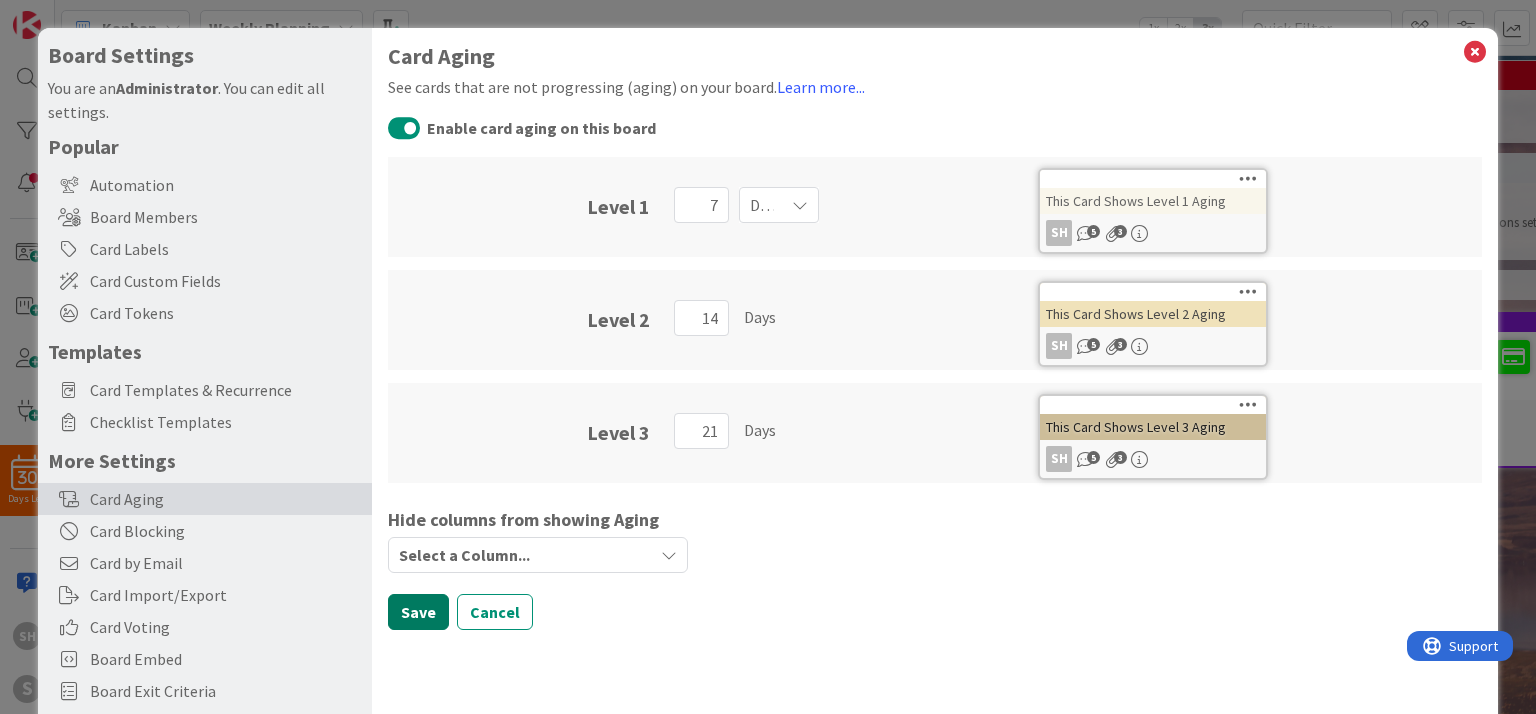 click on "Save" at bounding box center (418, 612) 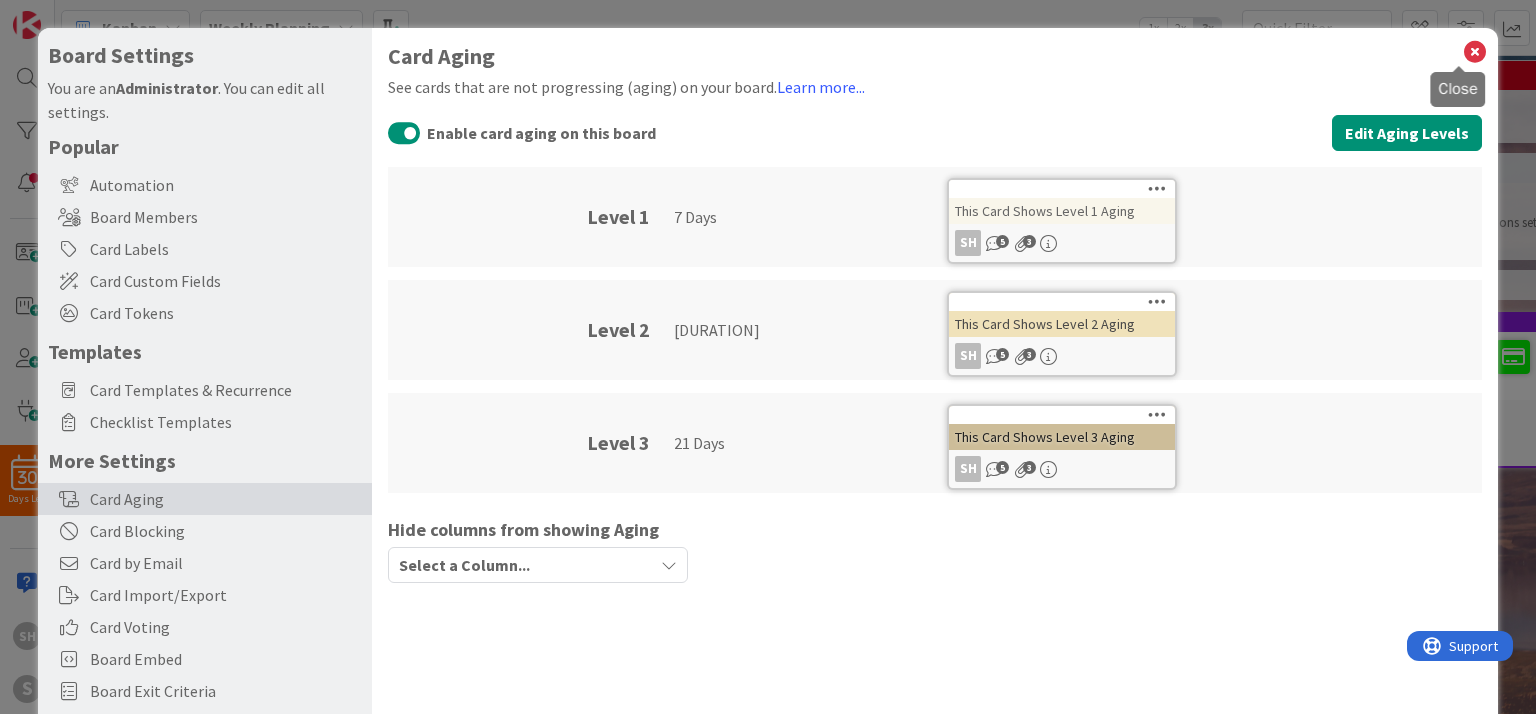 click at bounding box center (1475, 52) 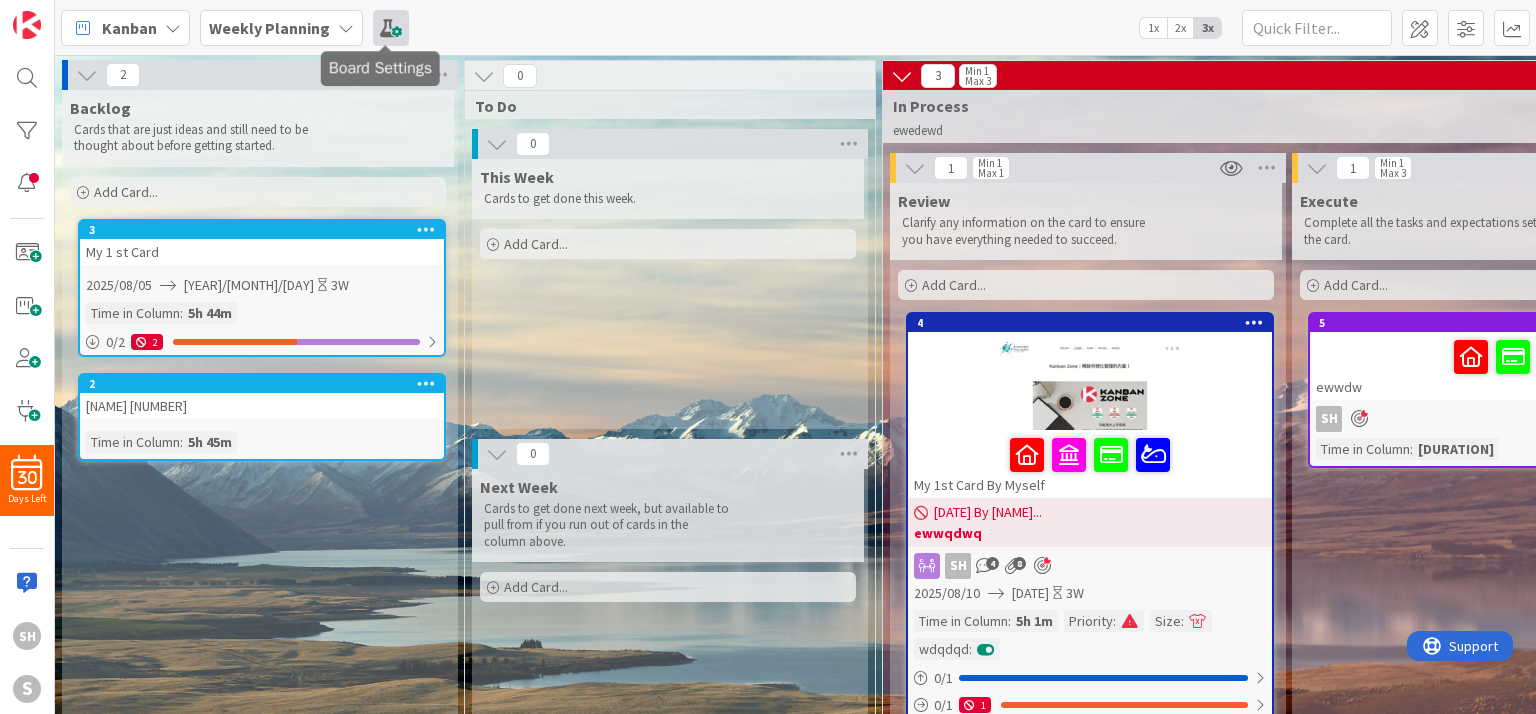 click at bounding box center [391, 28] 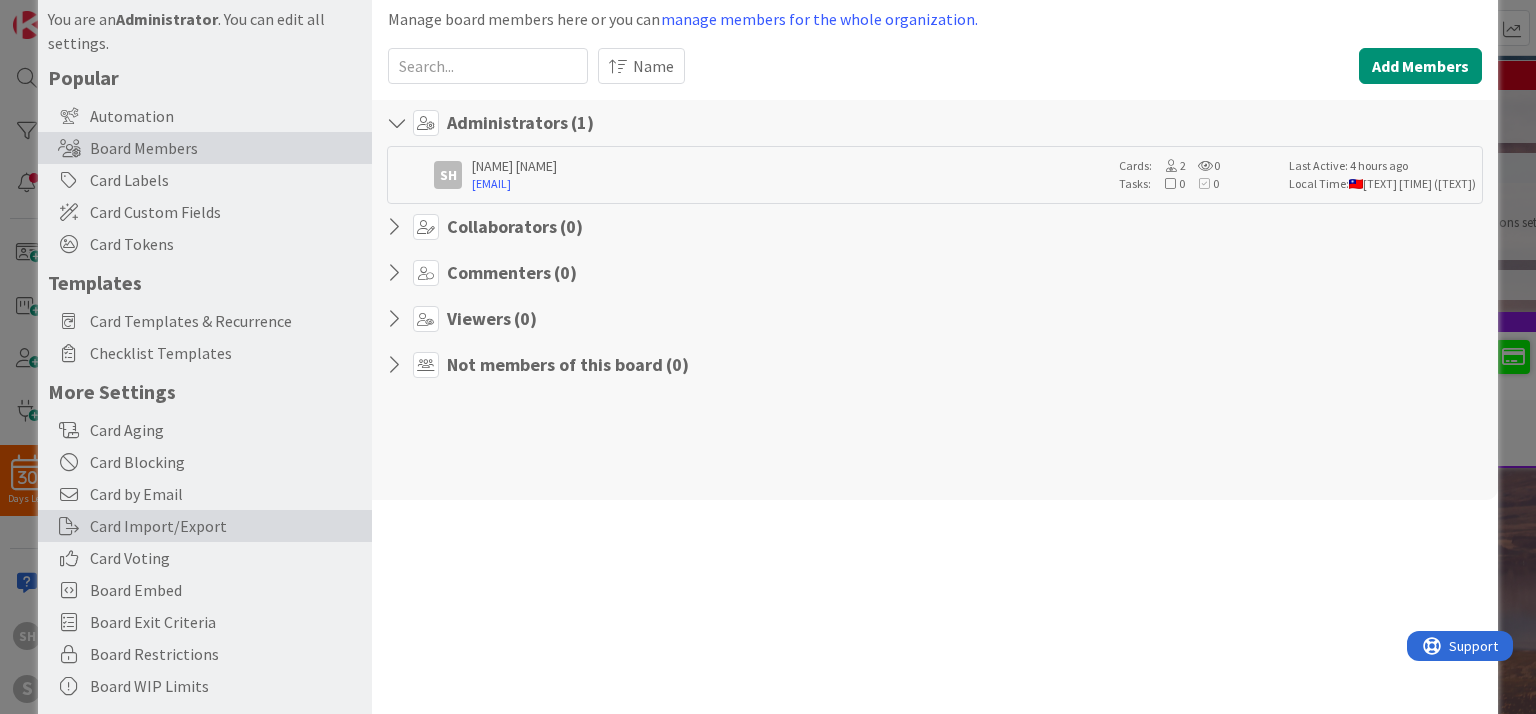 scroll, scrollTop: 100, scrollLeft: 0, axis: vertical 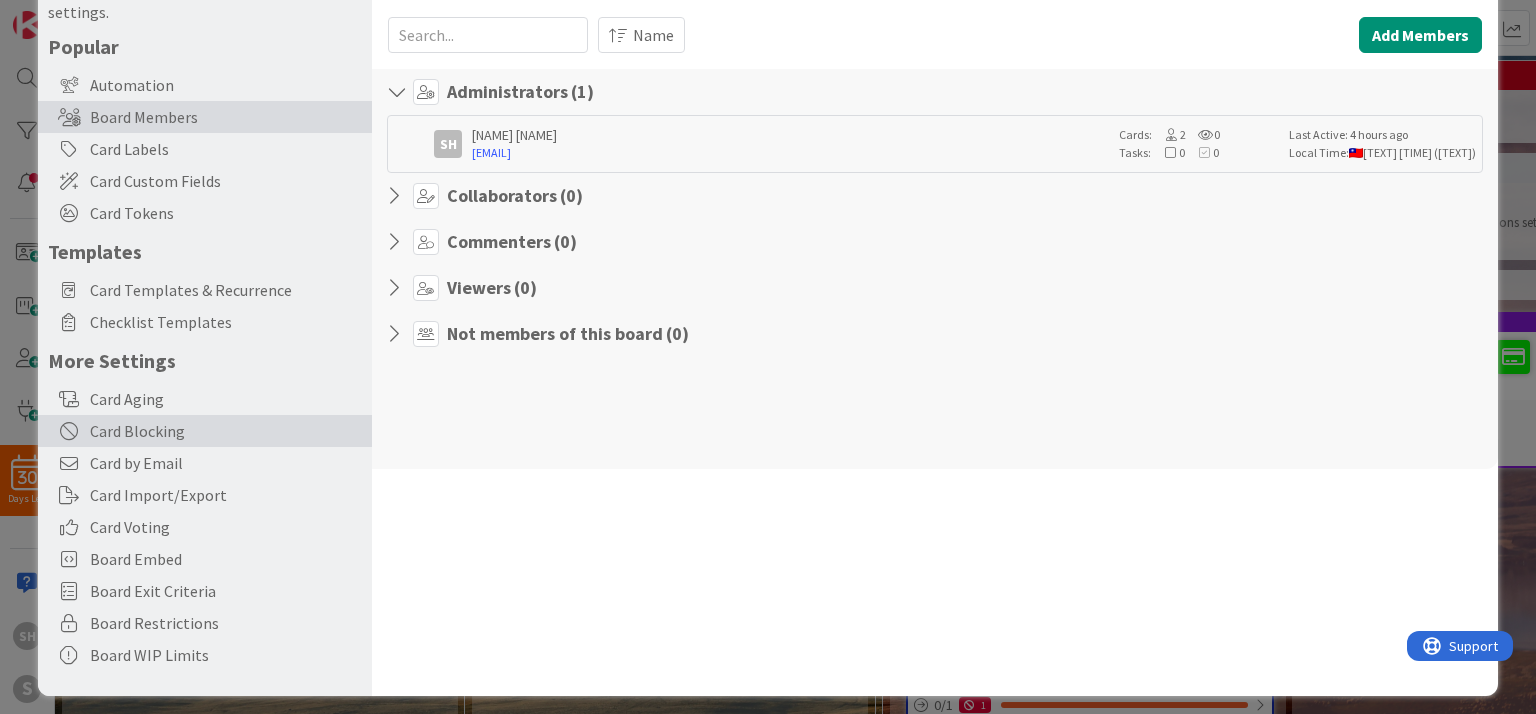 click on "Card Blocking" at bounding box center (205, 431) 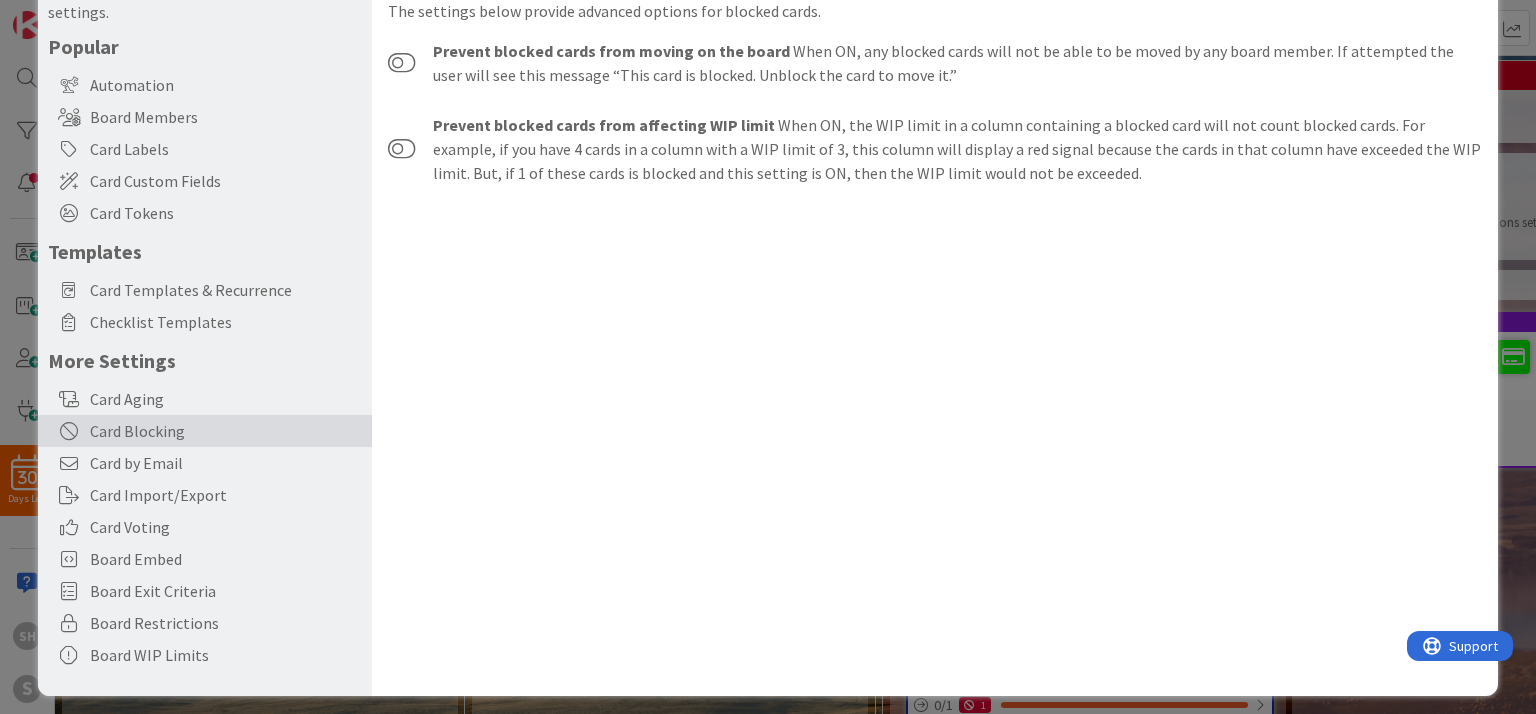 scroll, scrollTop: 0, scrollLeft: 0, axis: both 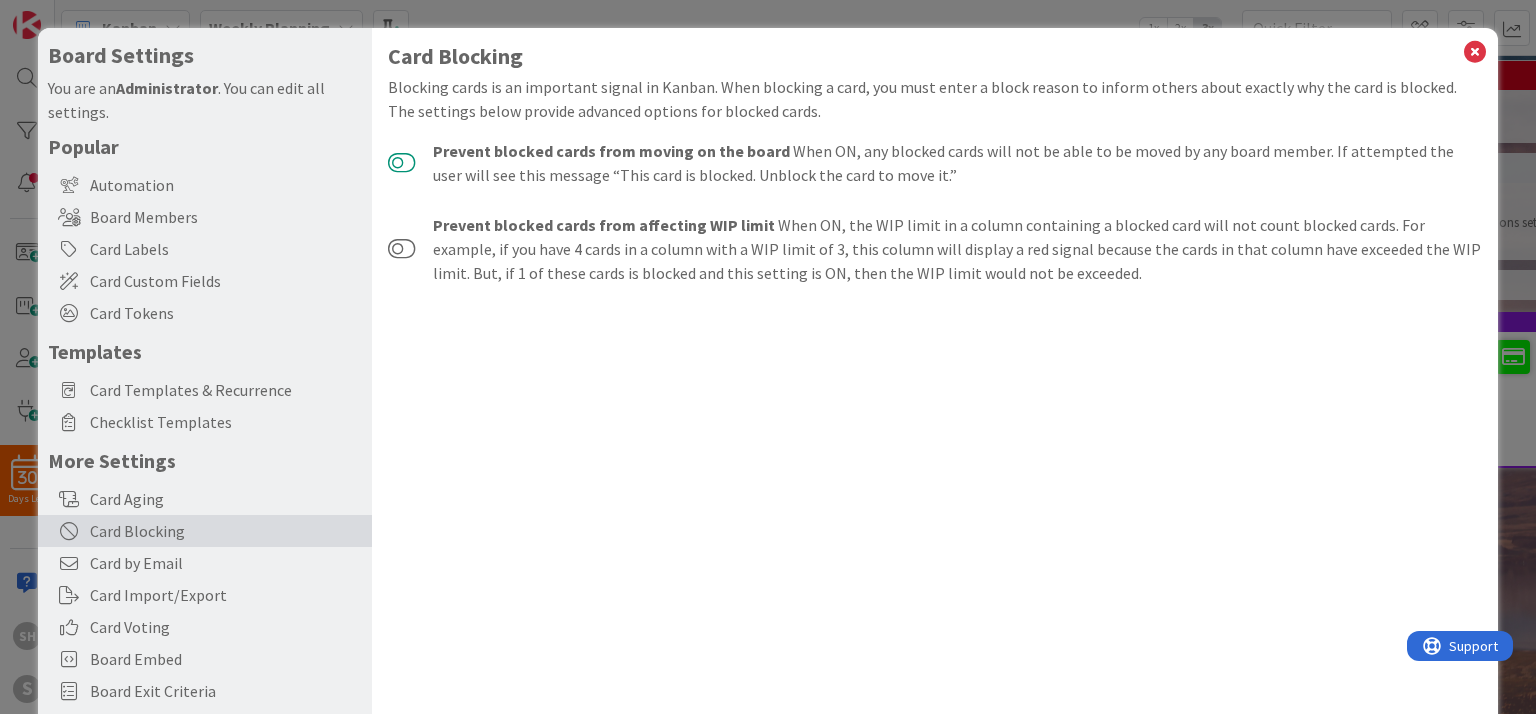 click at bounding box center [402, 163] 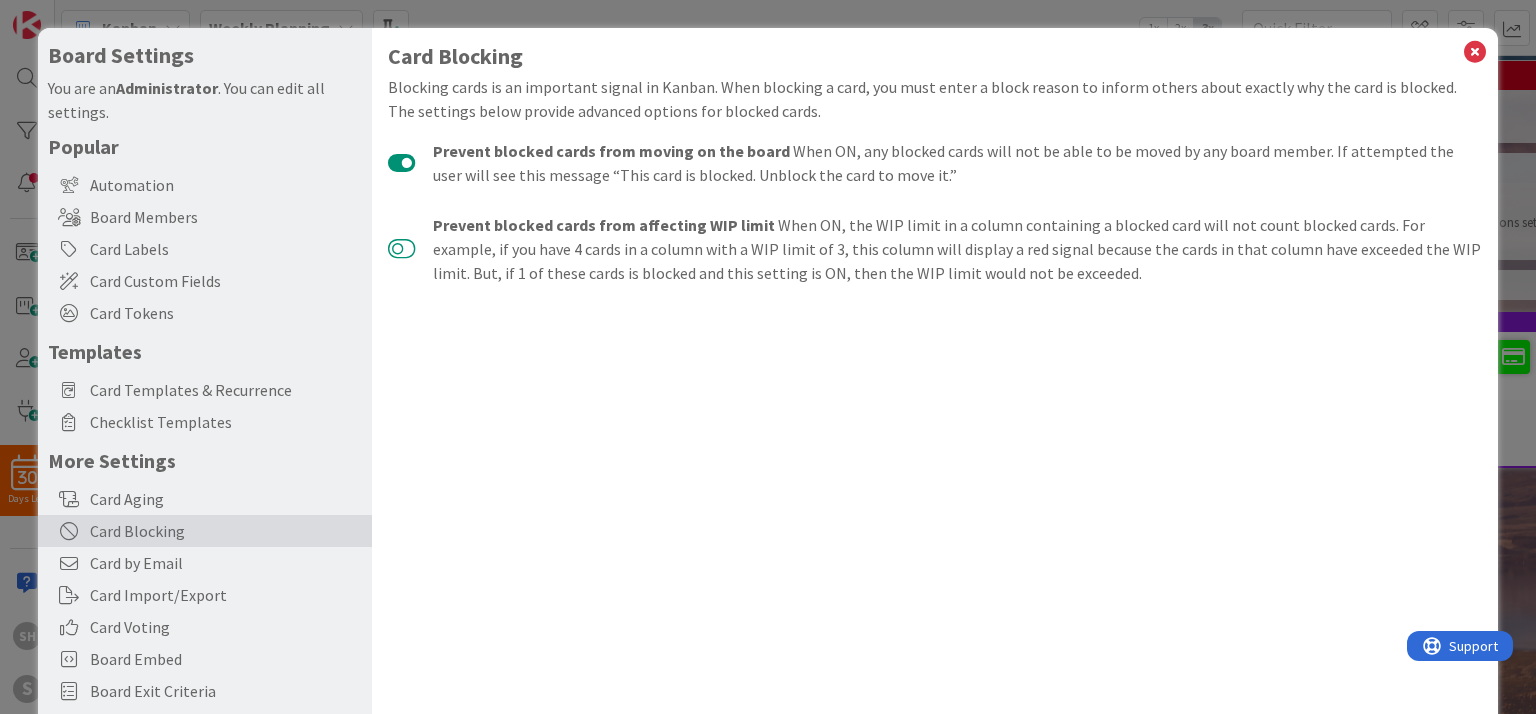 click at bounding box center [402, 249] 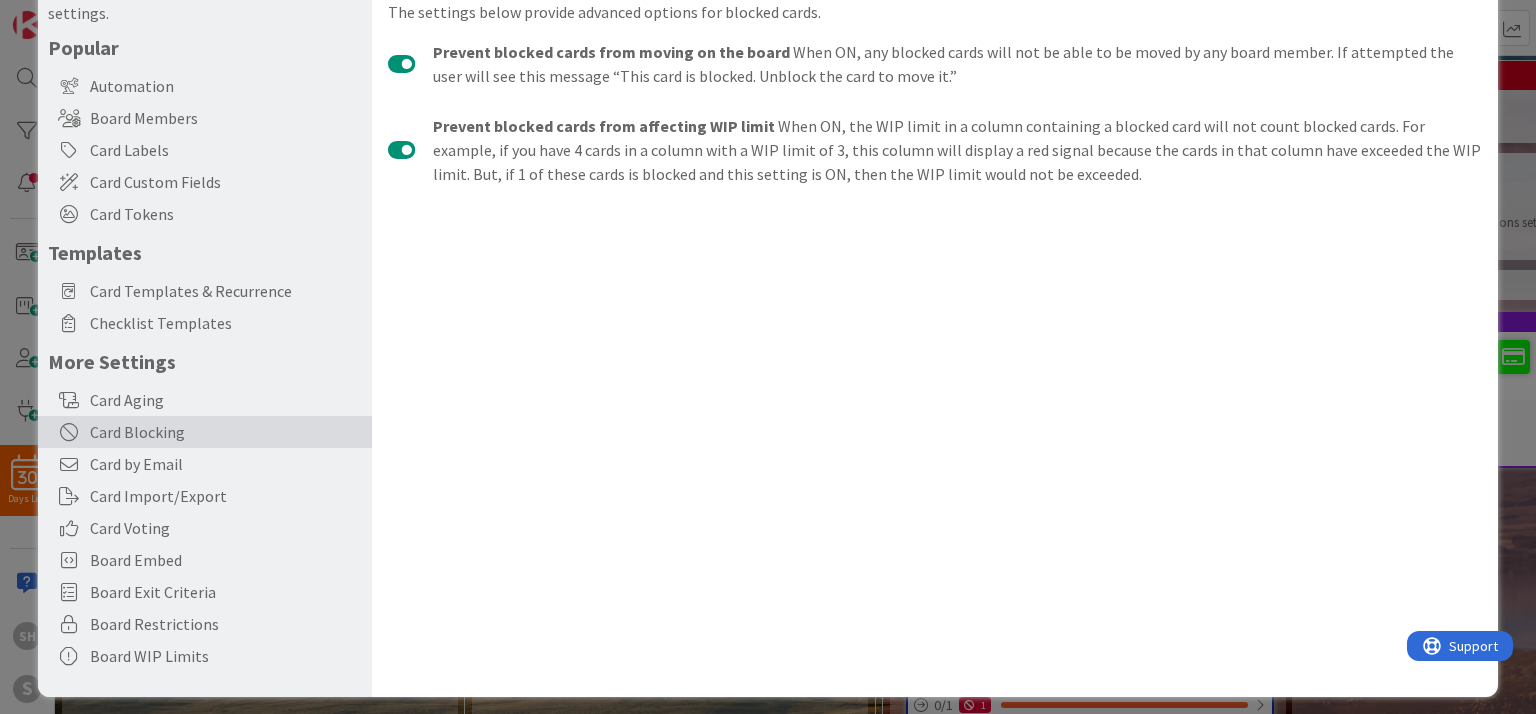 scroll, scrollTop: 110, scrollLeft: 0, axis: vertical 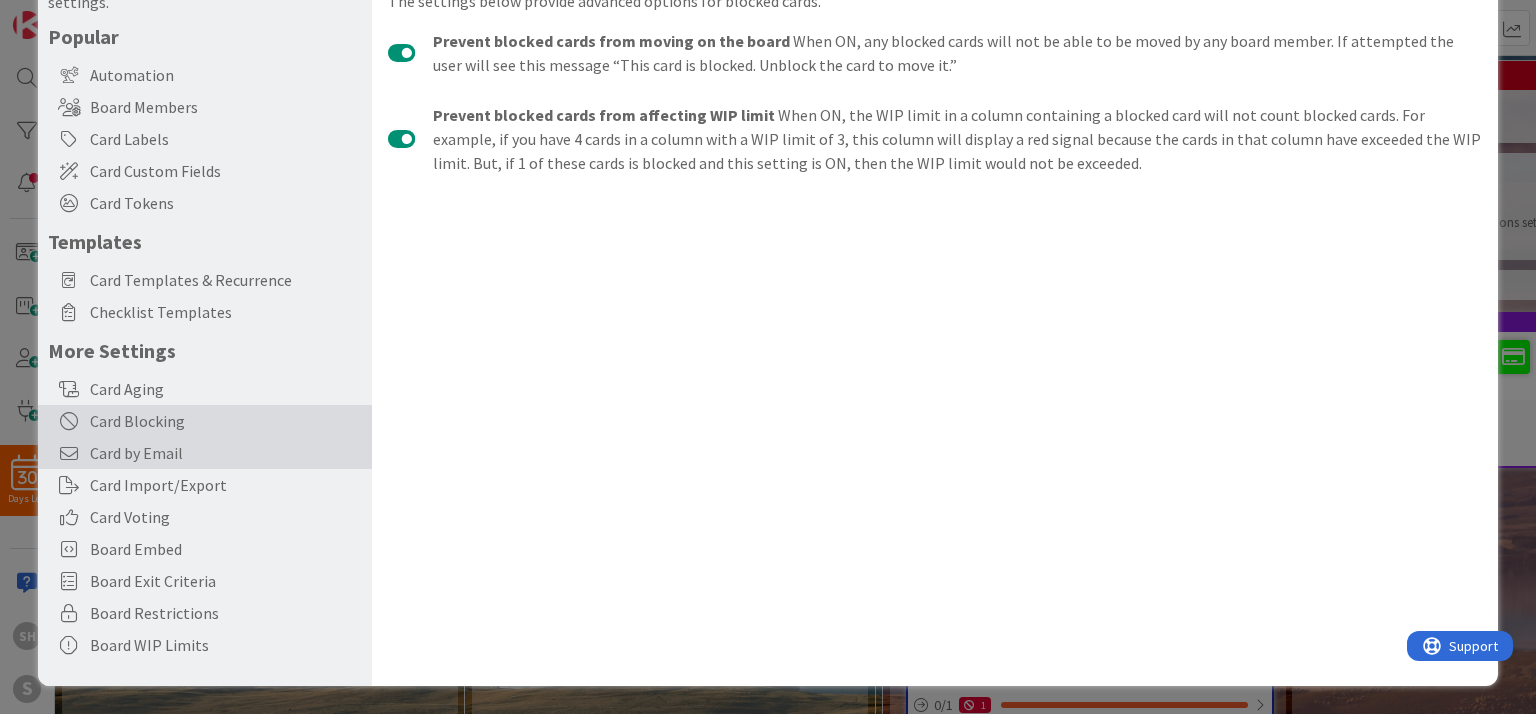 click on "Card by Email" at bounding box center [226, 453] 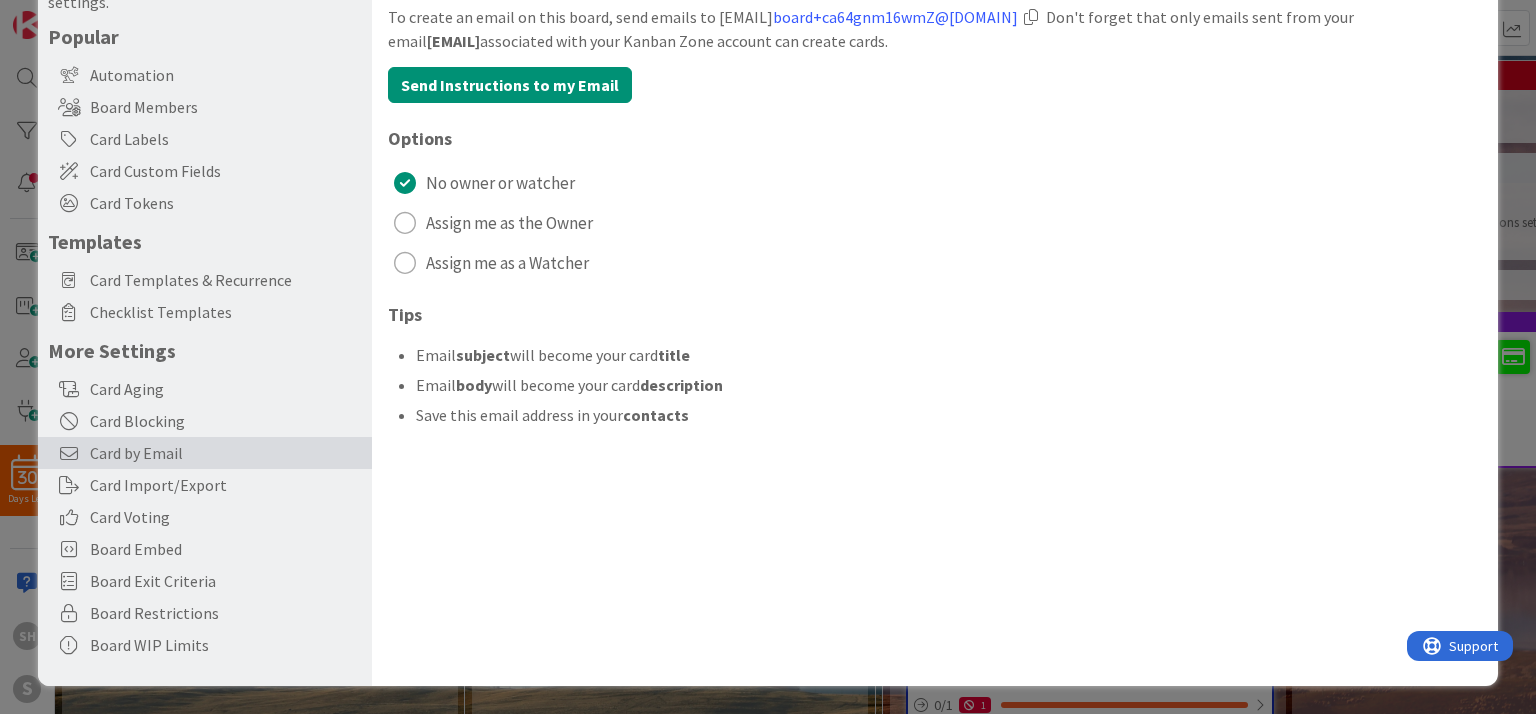 click on "Assign me as the Owner" at bounding box center (509, 223) 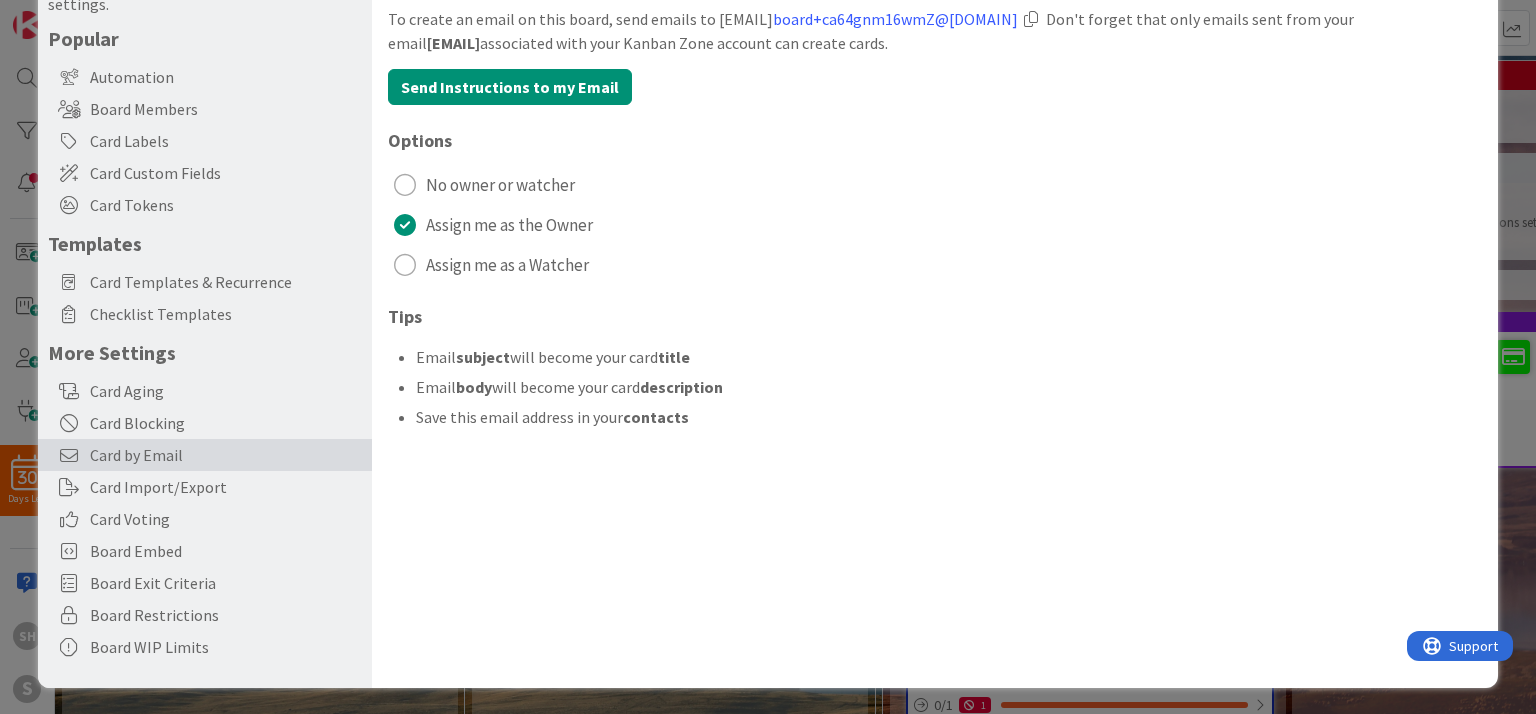 scroll, scrollTop: 110, scrollLeft: 0, axis: vertical 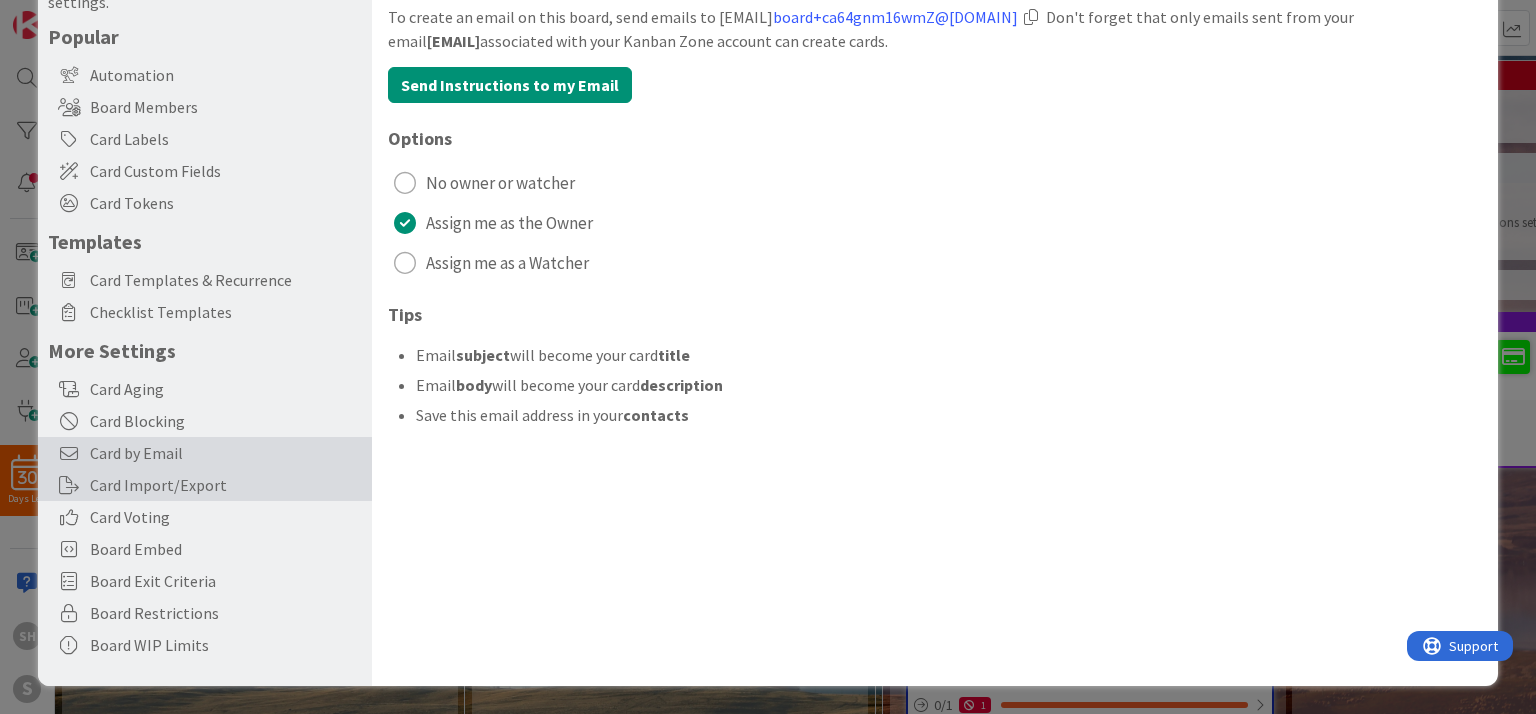 click on "Card Import/Export" at bounding box center (205, 485) 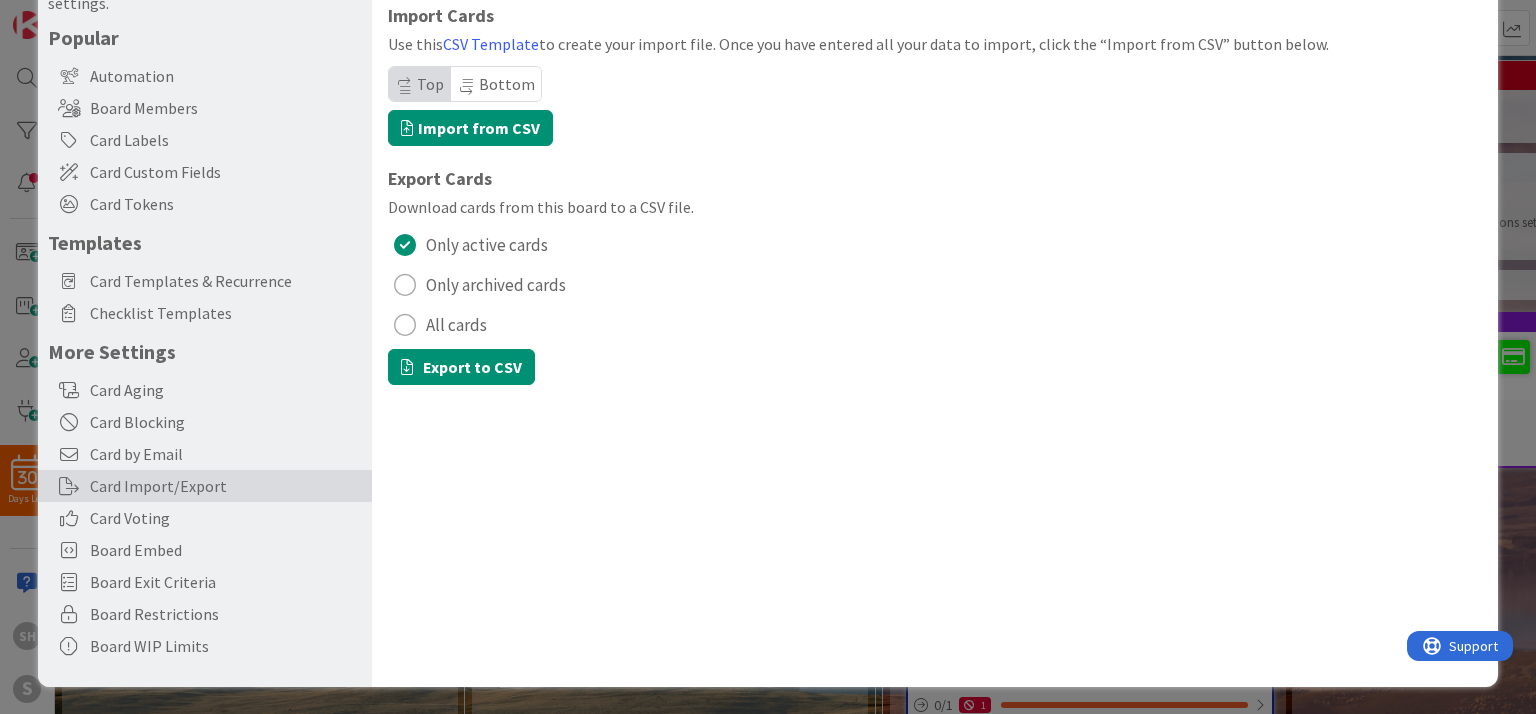 scroll, scrollTop: 110, scrollLeft: 0, axis: vertical 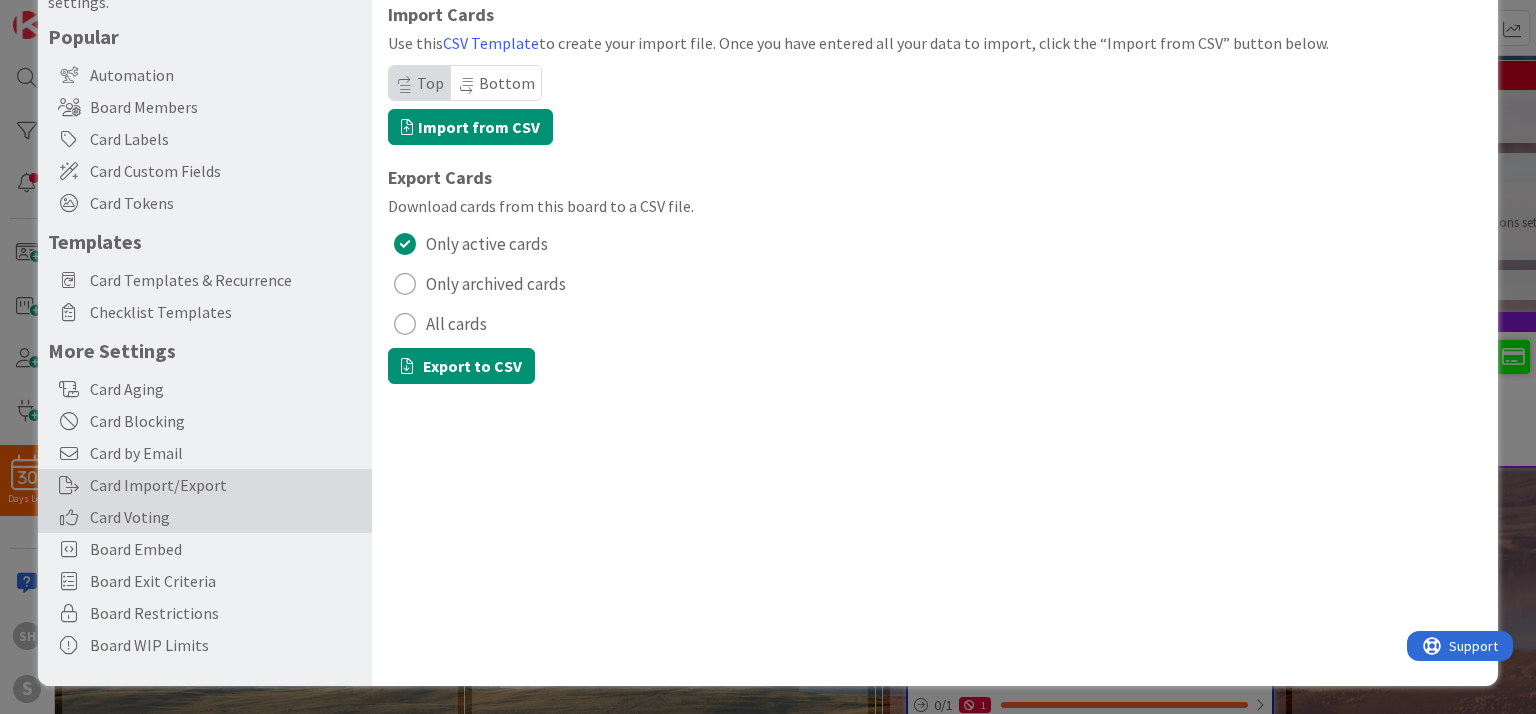click on "Card Voting" at bounding box center (226, 517) 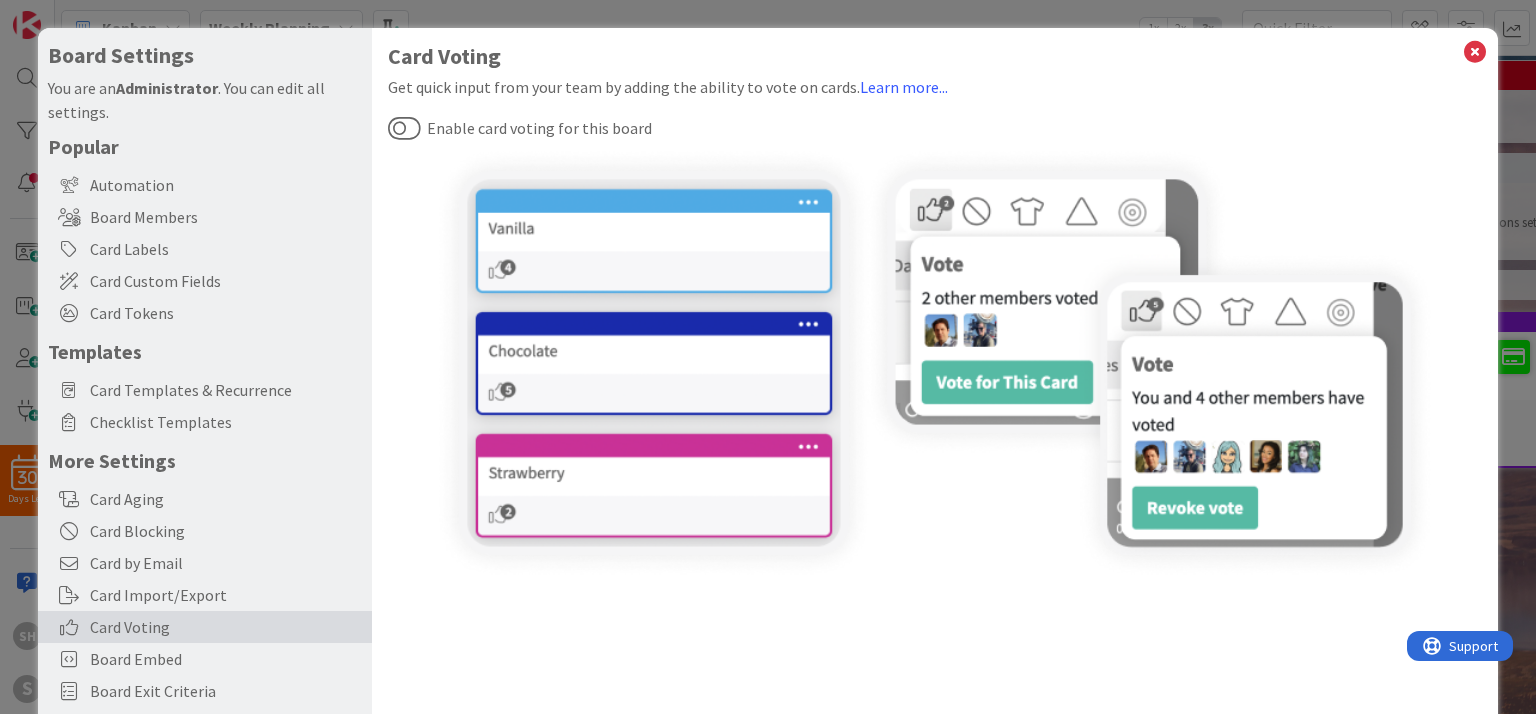 scroll, scrollTop: 0, scrollLeft: 0, axis: both 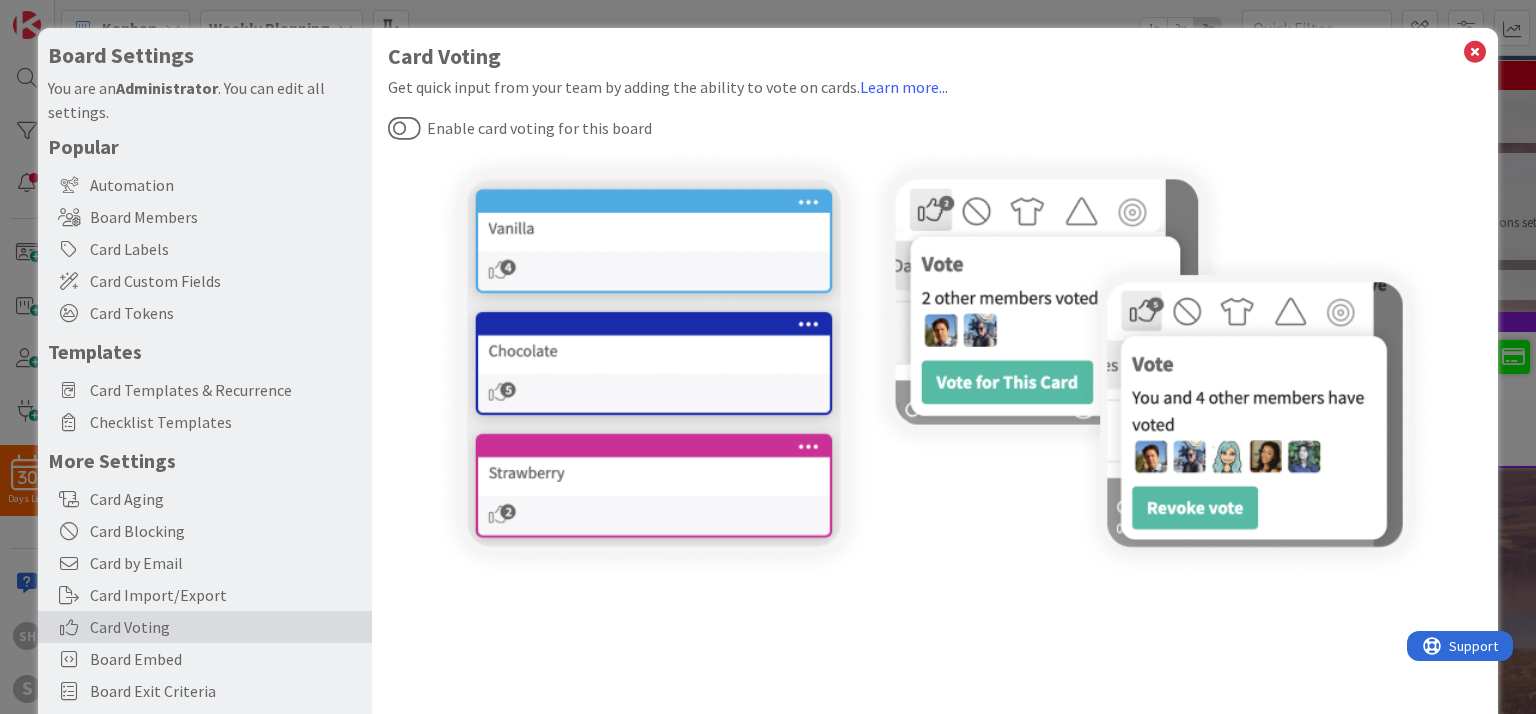 drag, startPoint x: 413, startPoint y: 123, endPoint x: 419, endPoint y: 290, distance: 167.10774 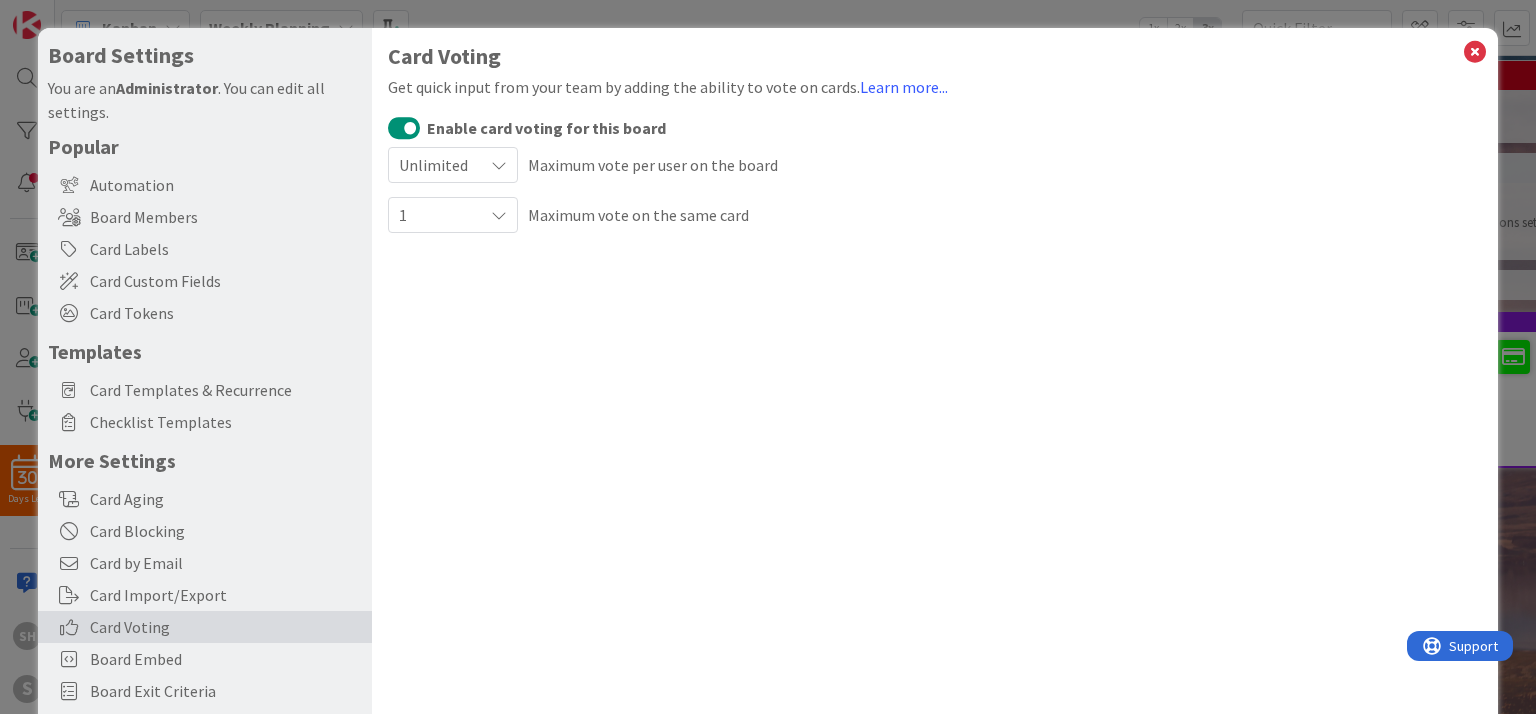 click at bounding box center (499, 165) 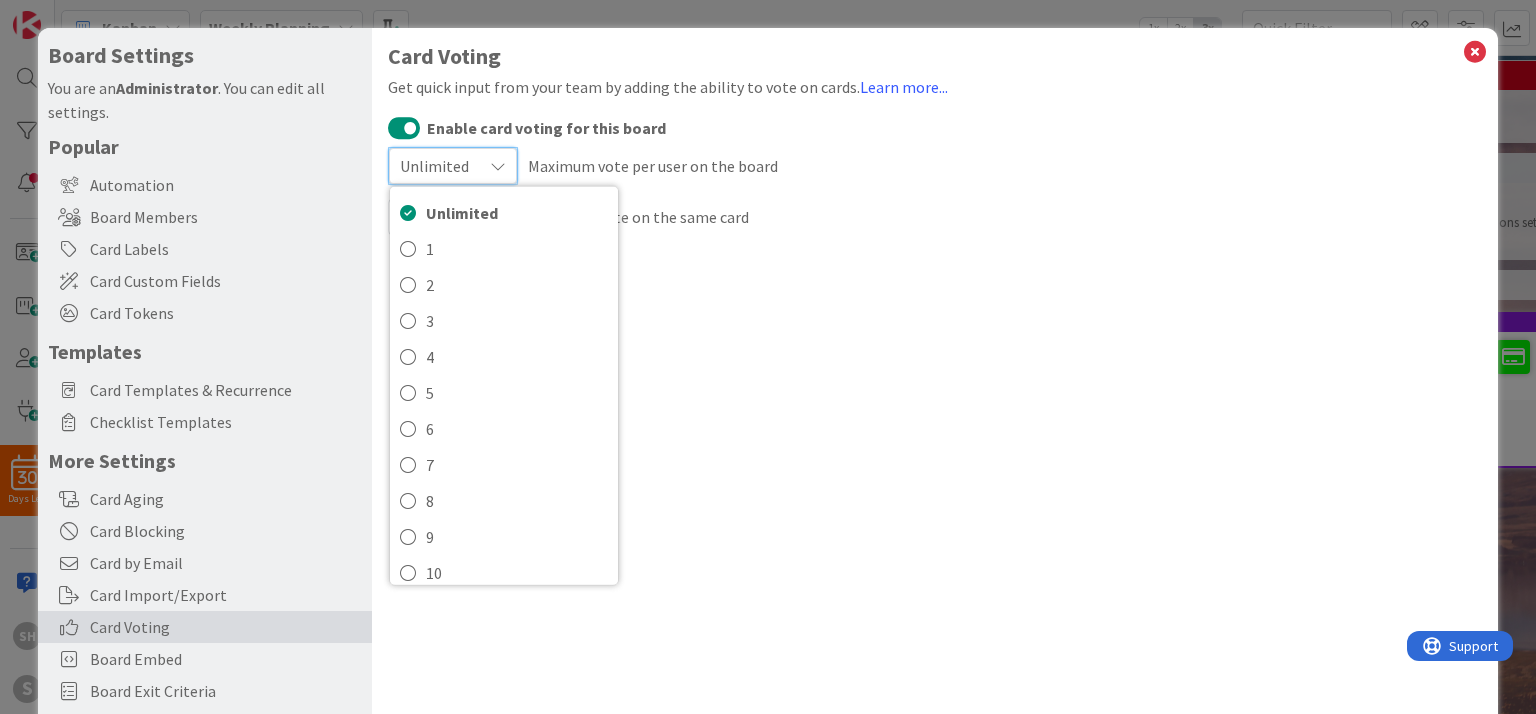 click at bounding box center [498, 166] 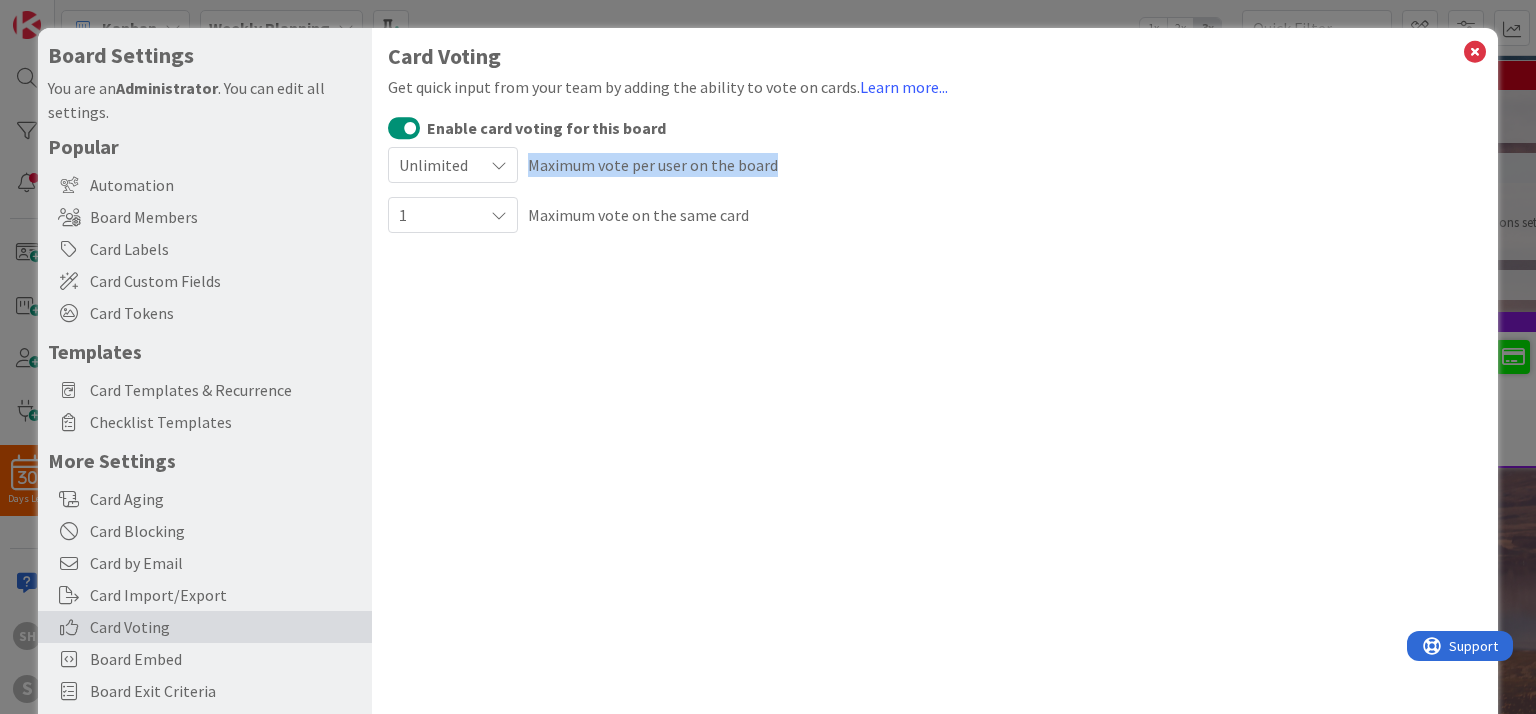 drag, startPoint x: 772, startPoint y: 166, endPoint x: 532, endPoint y: 171, distance: 240.05208 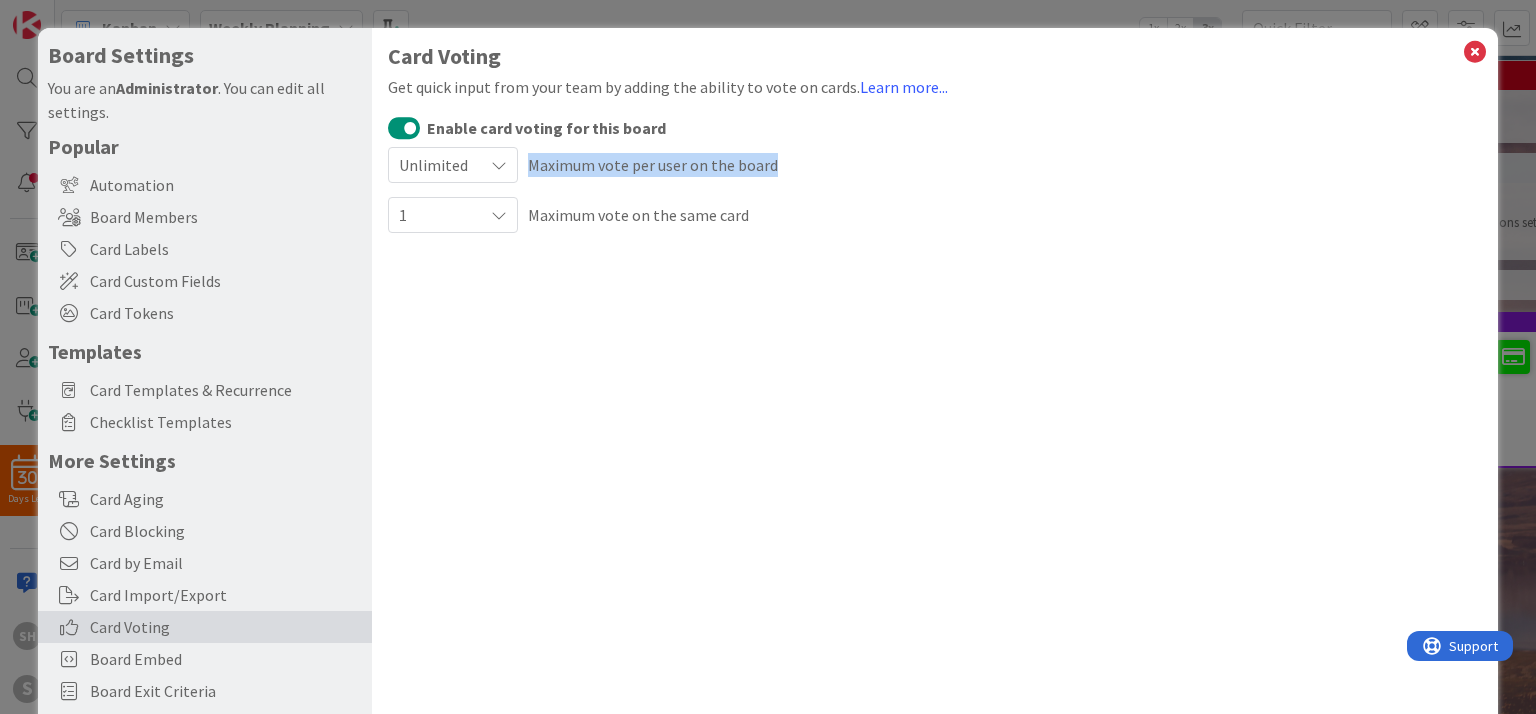 click on "Unlimited Unlimited 1 2 3 4 5 6 7 8 9 10 Maximum vote per user on the board" at bounding box center [934, 165] 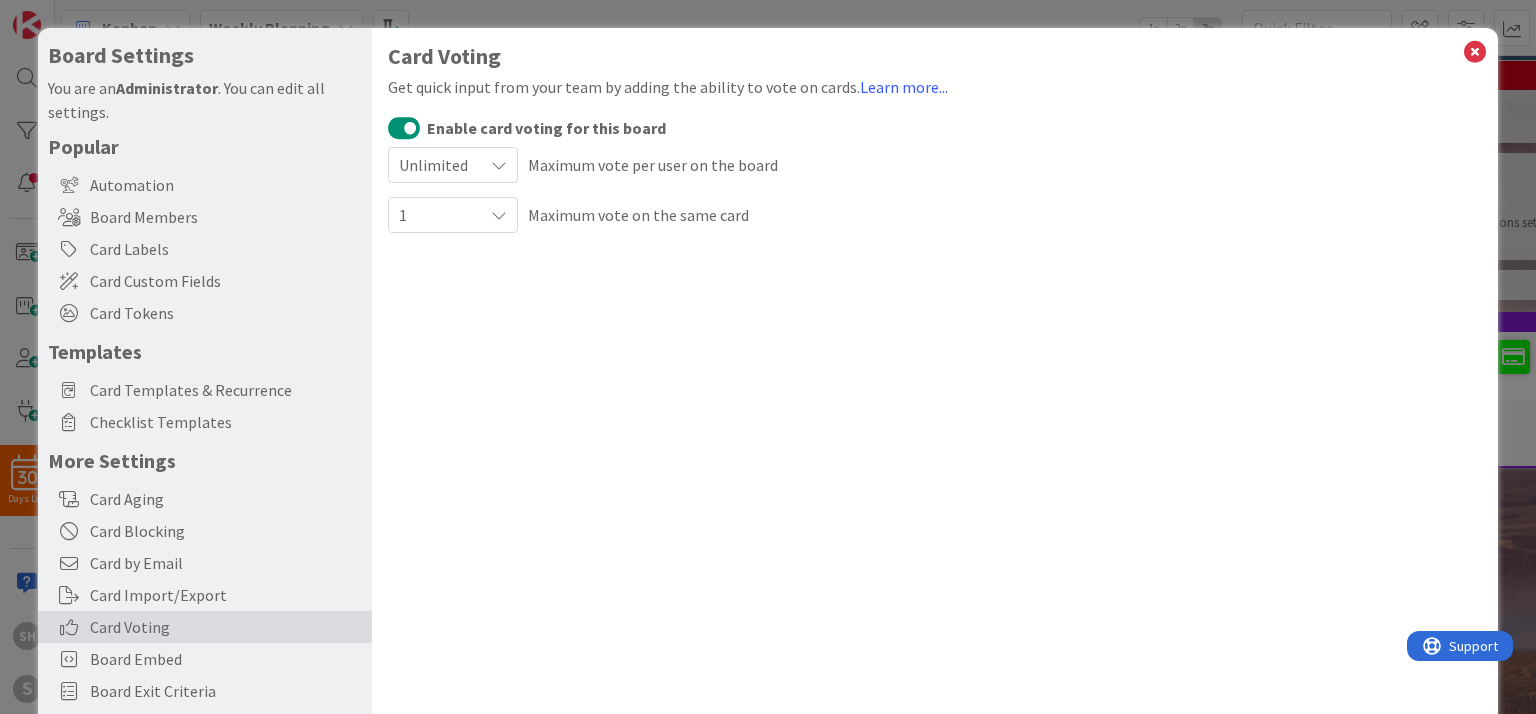 click on "Card Voting Get quick input from your team by adding the ability to vote on cards.  Learn more... Enable card voting for this board Unlimited Unlimited 1 2 3 4 5 6 7 8 9 10 Maximum vote per user on the board 1 Maximum vote on the same card" at bounding box center [934, 412] 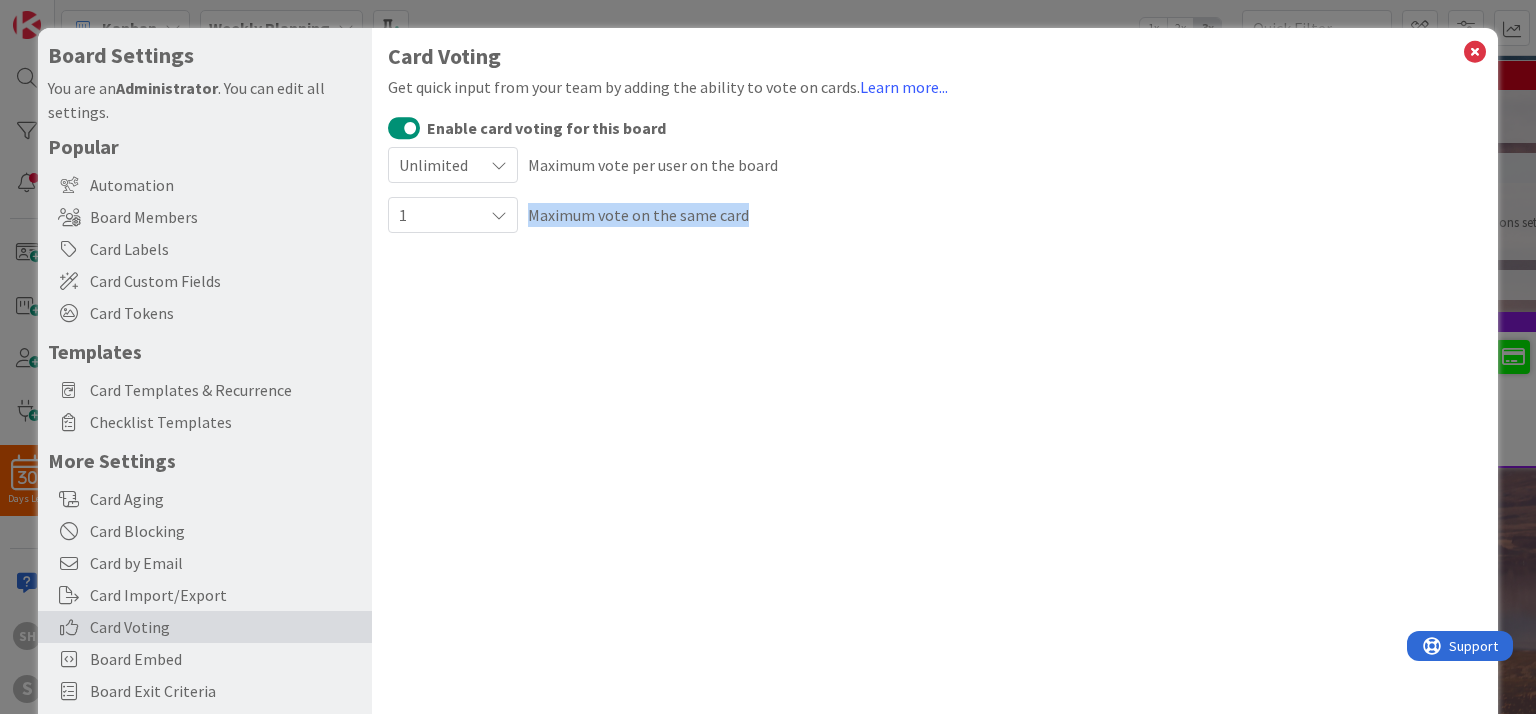 drag, startPoint x: 752, startPoint y: 219, endPoint x: 515, endPoint y: 222, distance: 237.01898 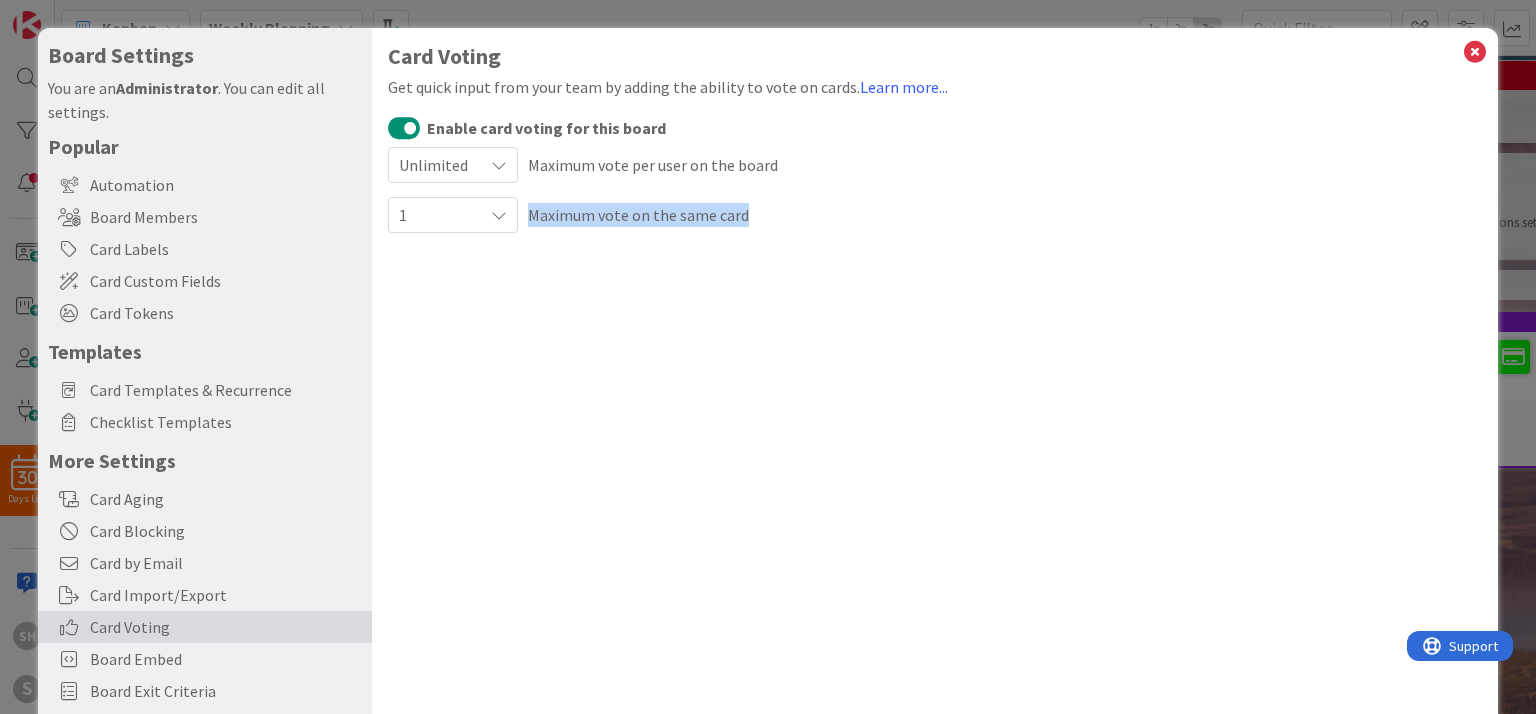 click on "1 Maximum vote on the same card" at bounding box center (934, 215) 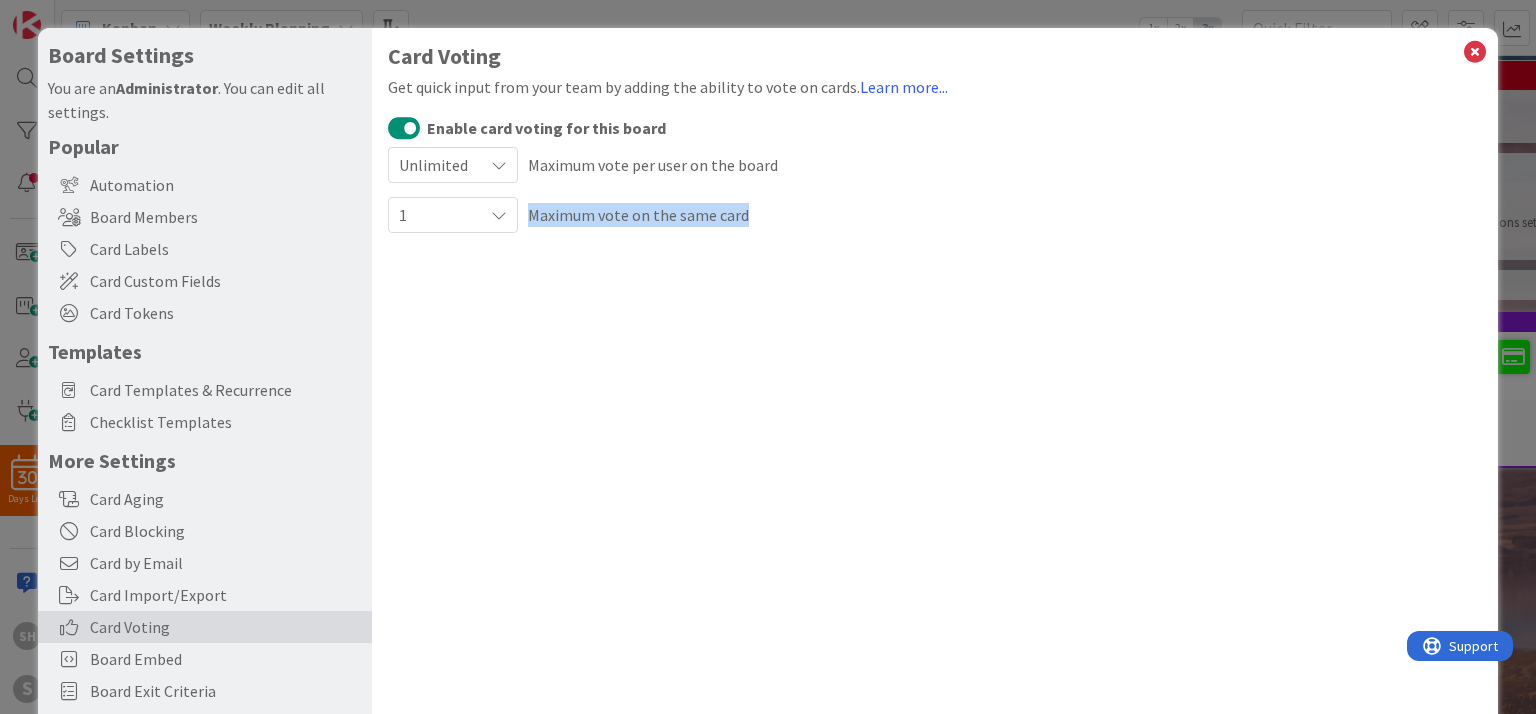 click on "Card Voting Get quick input from your team by adding the ability to vote on cards.  Learn more... Enable card voting for this board Unlimited Unlimited 1 2 3 4 5 6 7 8 9 10 Maximum vote per user on the board 1 Maximum vote on the same card" at bounding box center [934, 412] 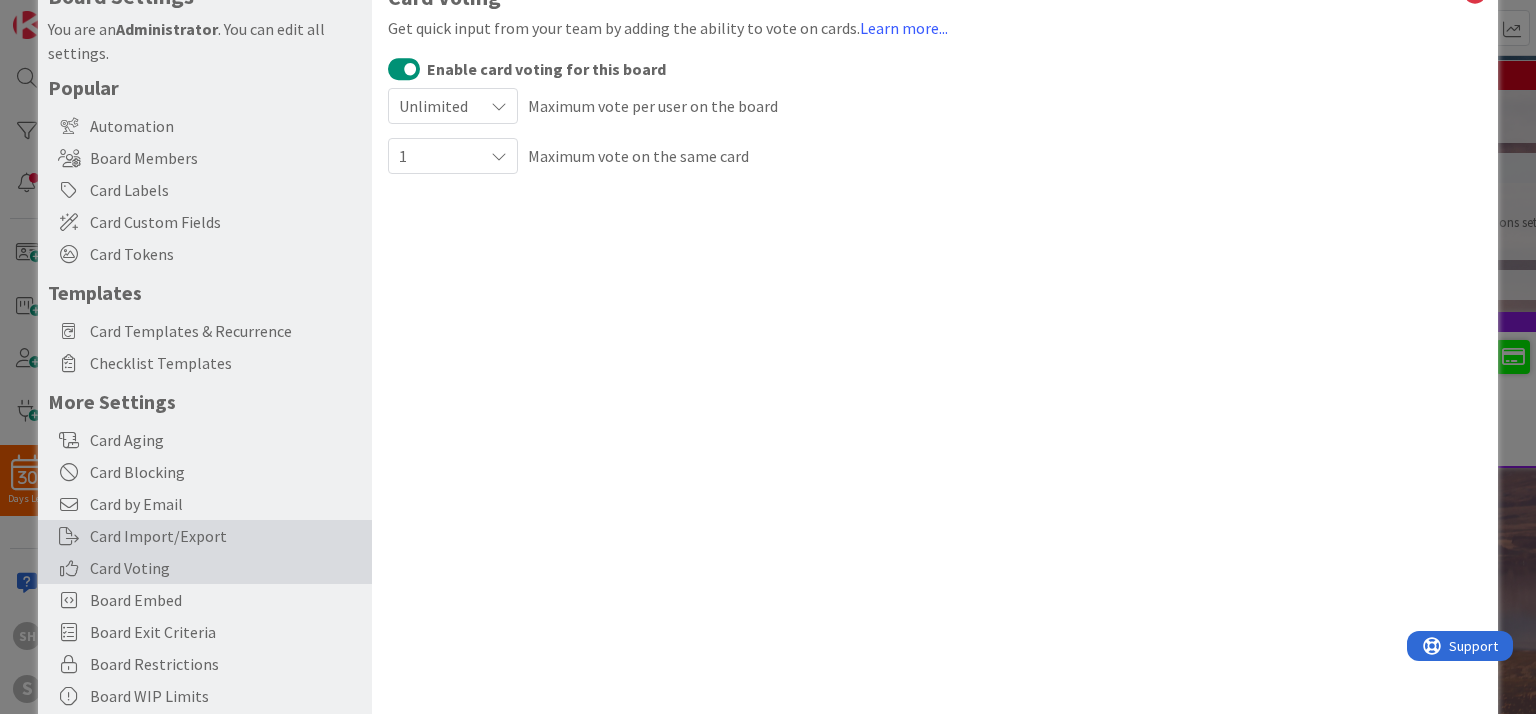 scroll, scrollTop: 110, scrollLeft: 0, axis: vertical 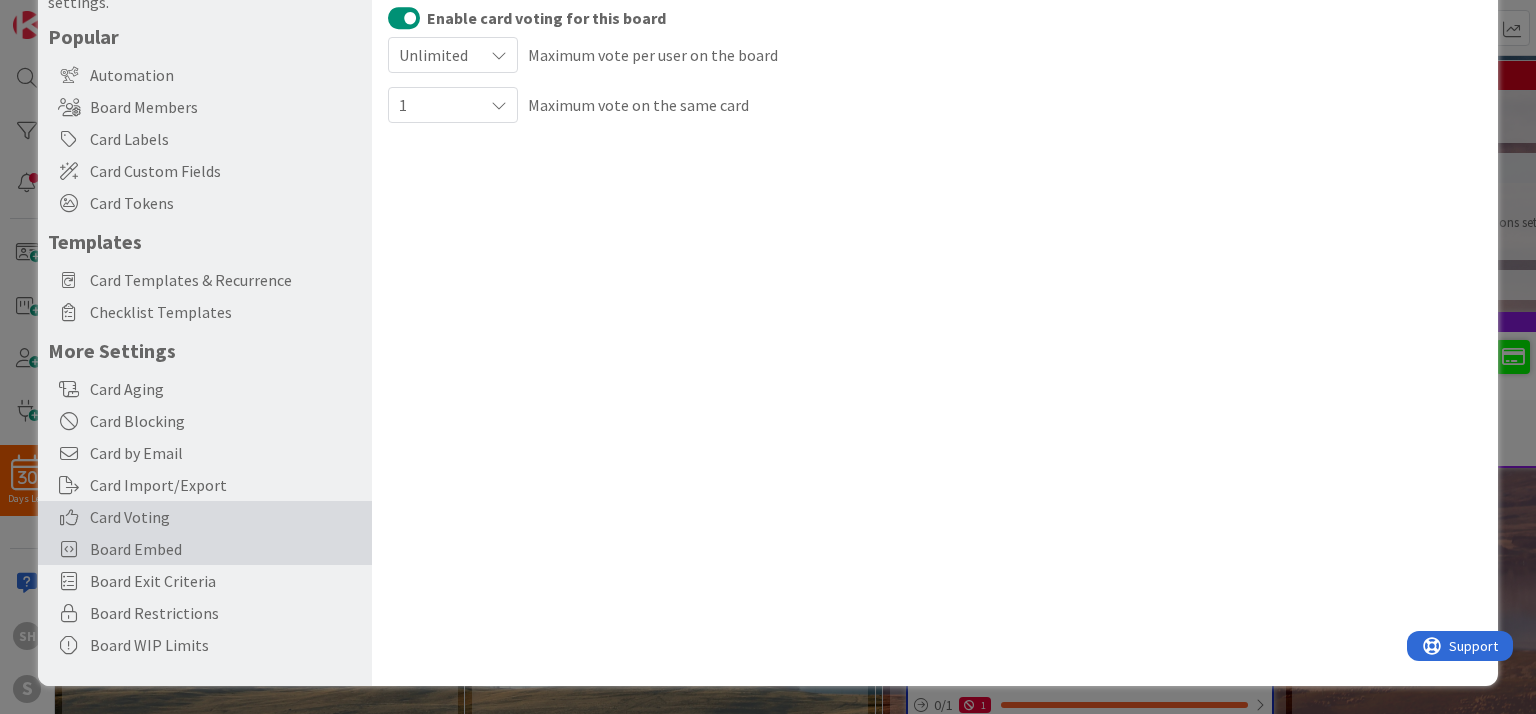 click on "Board Embed" at bounding box center [205, 549] 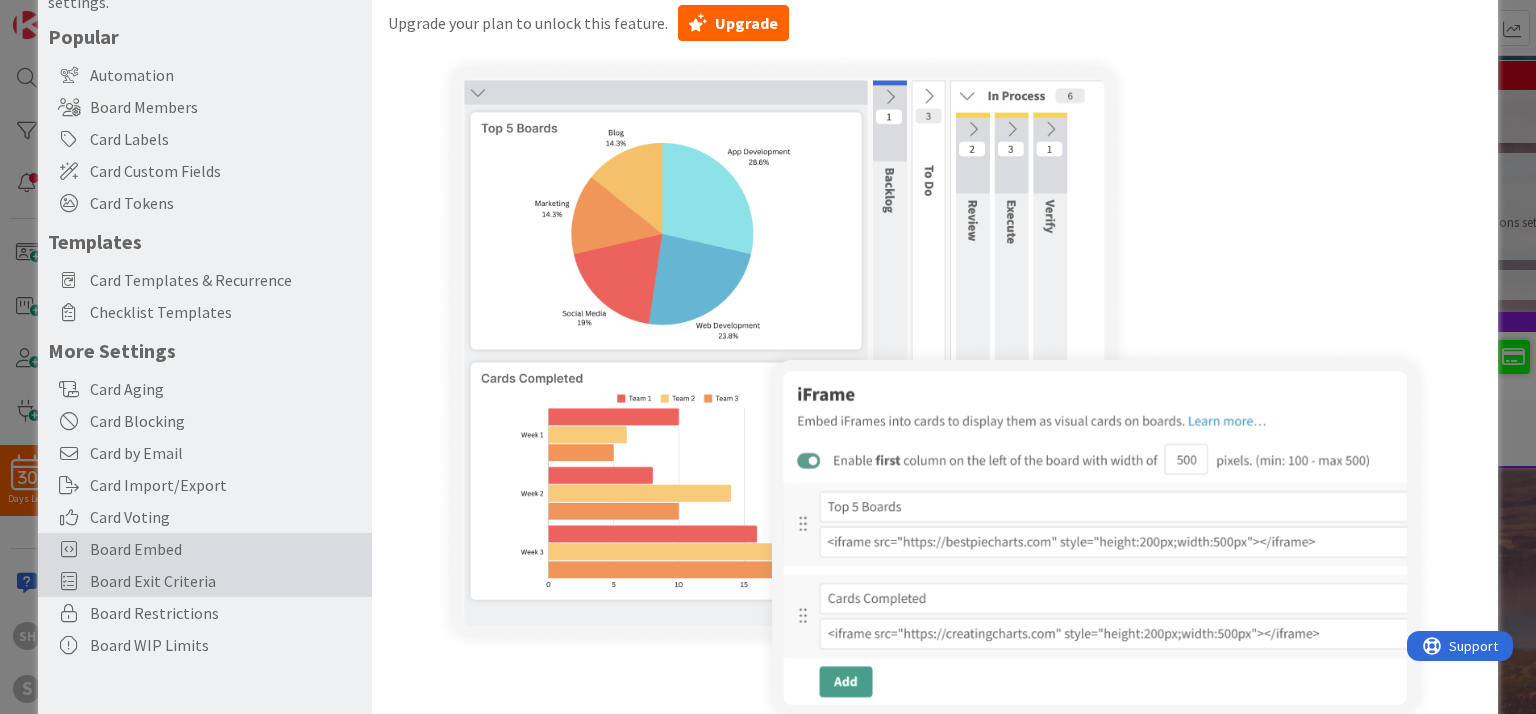 click on "Board Exit Criteria" at bounding box center [226, 581] 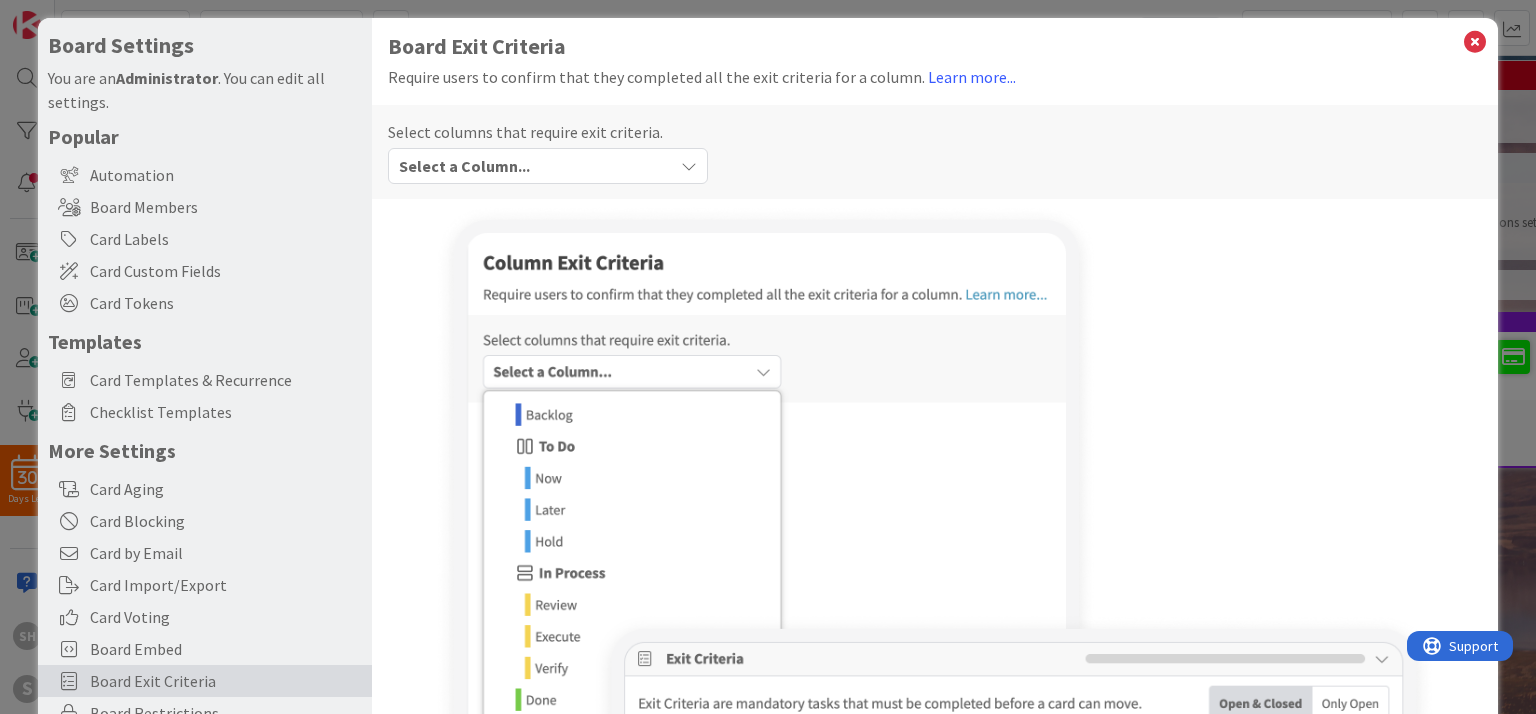 scroll, scrollTop: 0, scrollLeft: 0, axis: both 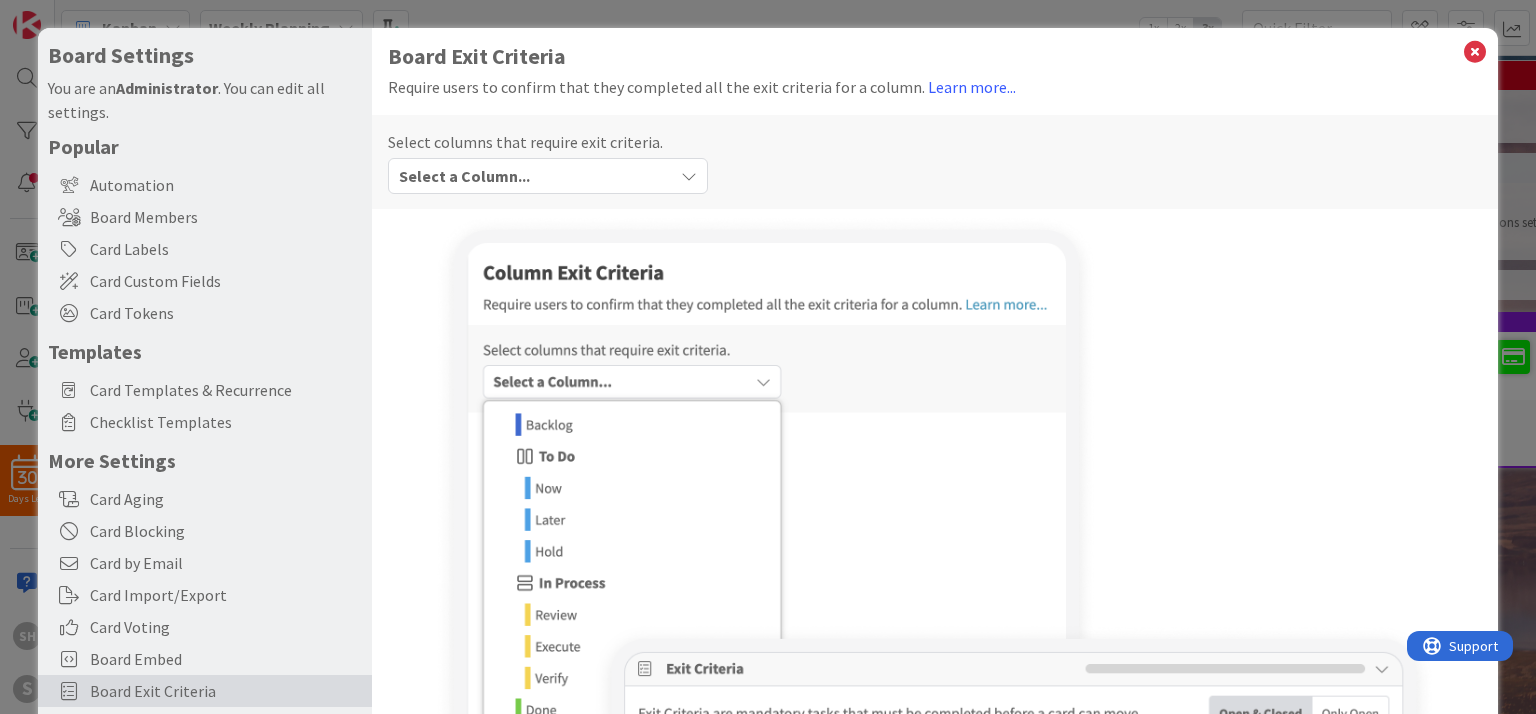 click on "Select a Column..." at bounding box center [533, 176] 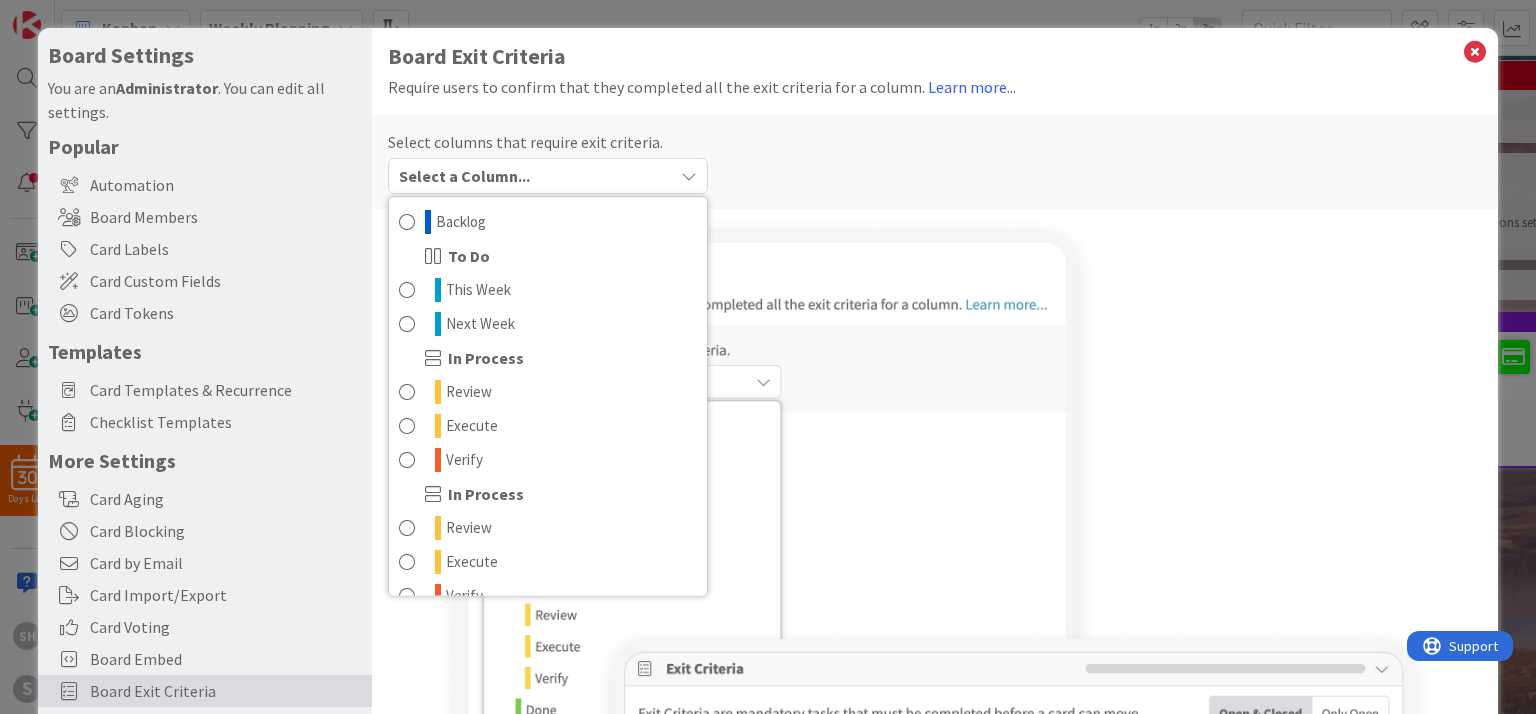 click on "Select columns that require exit criteria." at bounding box center (934, 142) 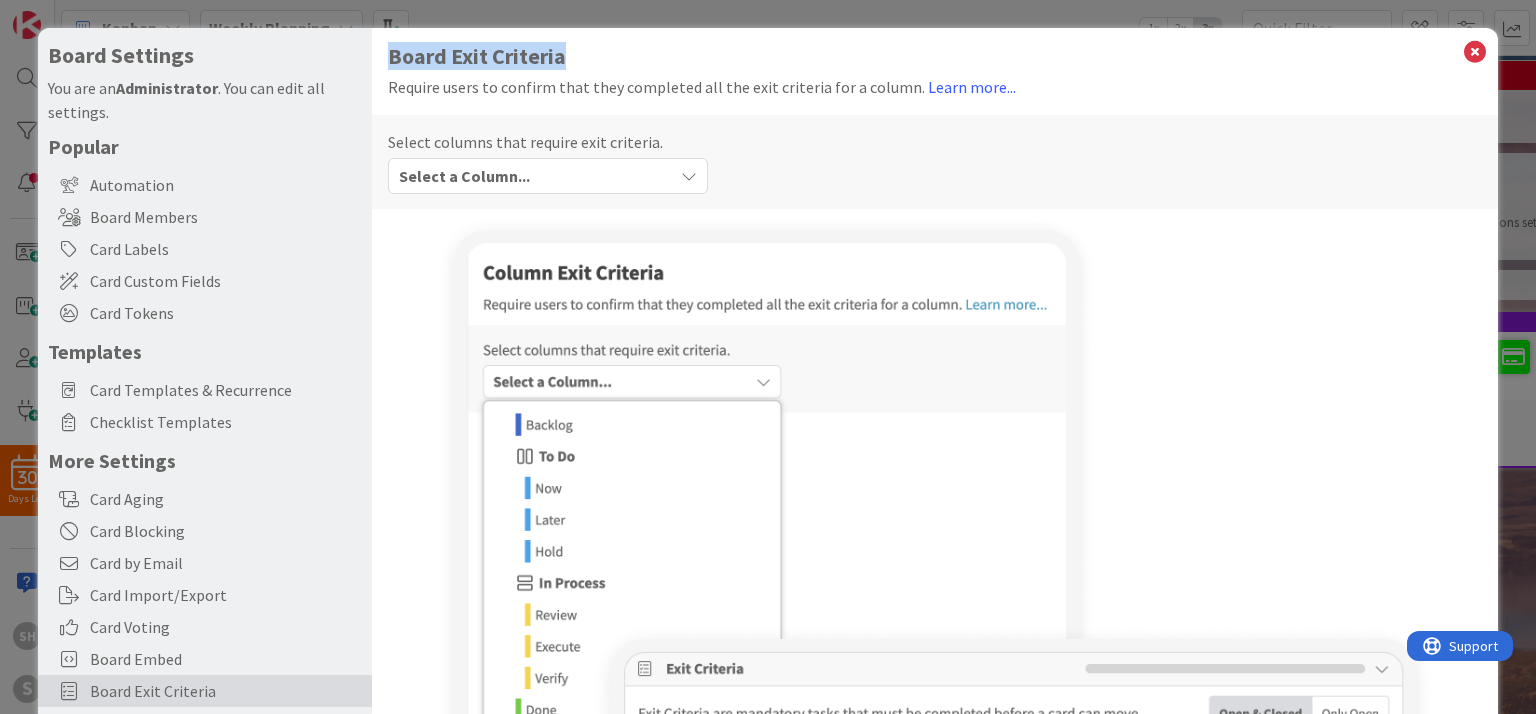 drag, startPoint x: 568, startPoint y: 54, endPoint x: 409, endPoint y: 71, distance: 159.90622 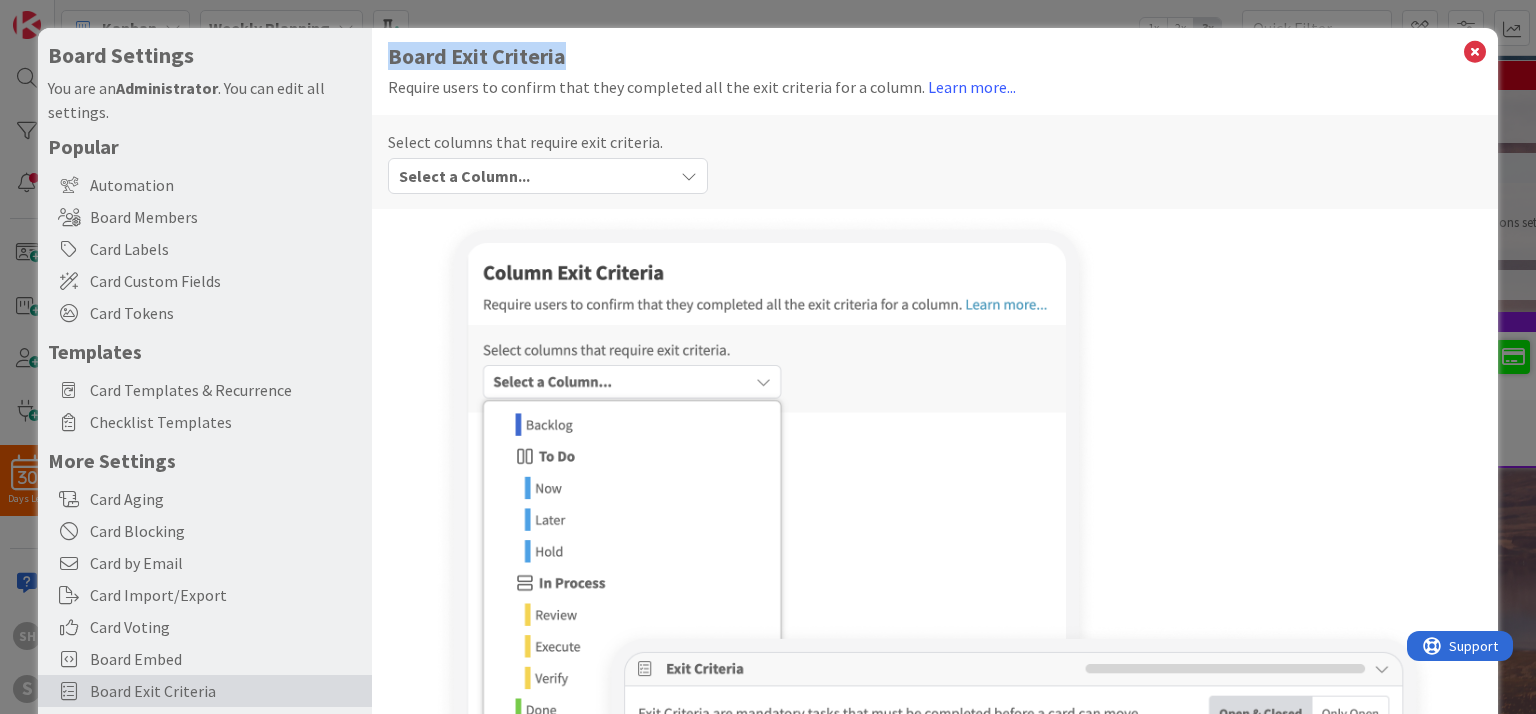 click on "Board Exit Criteria" at bounding box center (934, 56) 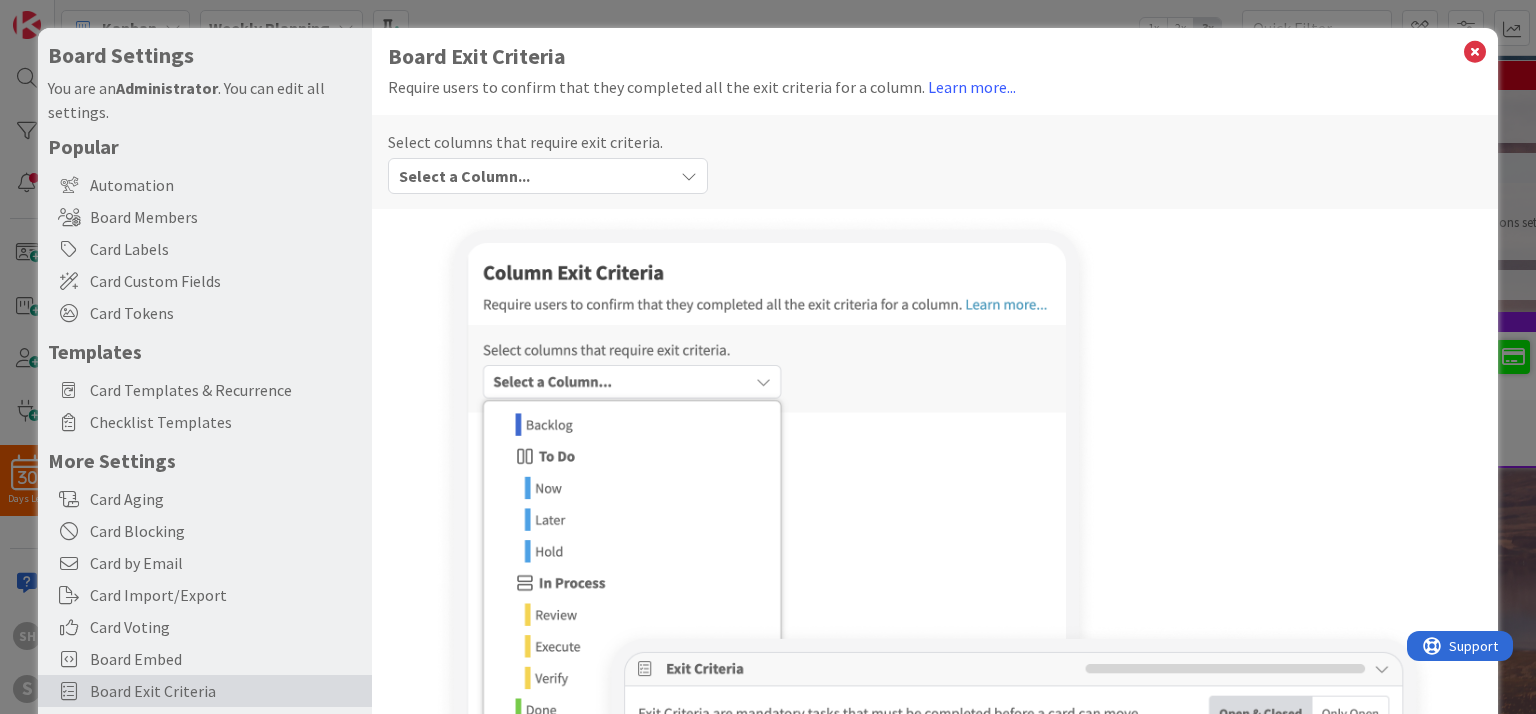 click on "Select columns that require exit criteria." at bounding box center [934, 142] 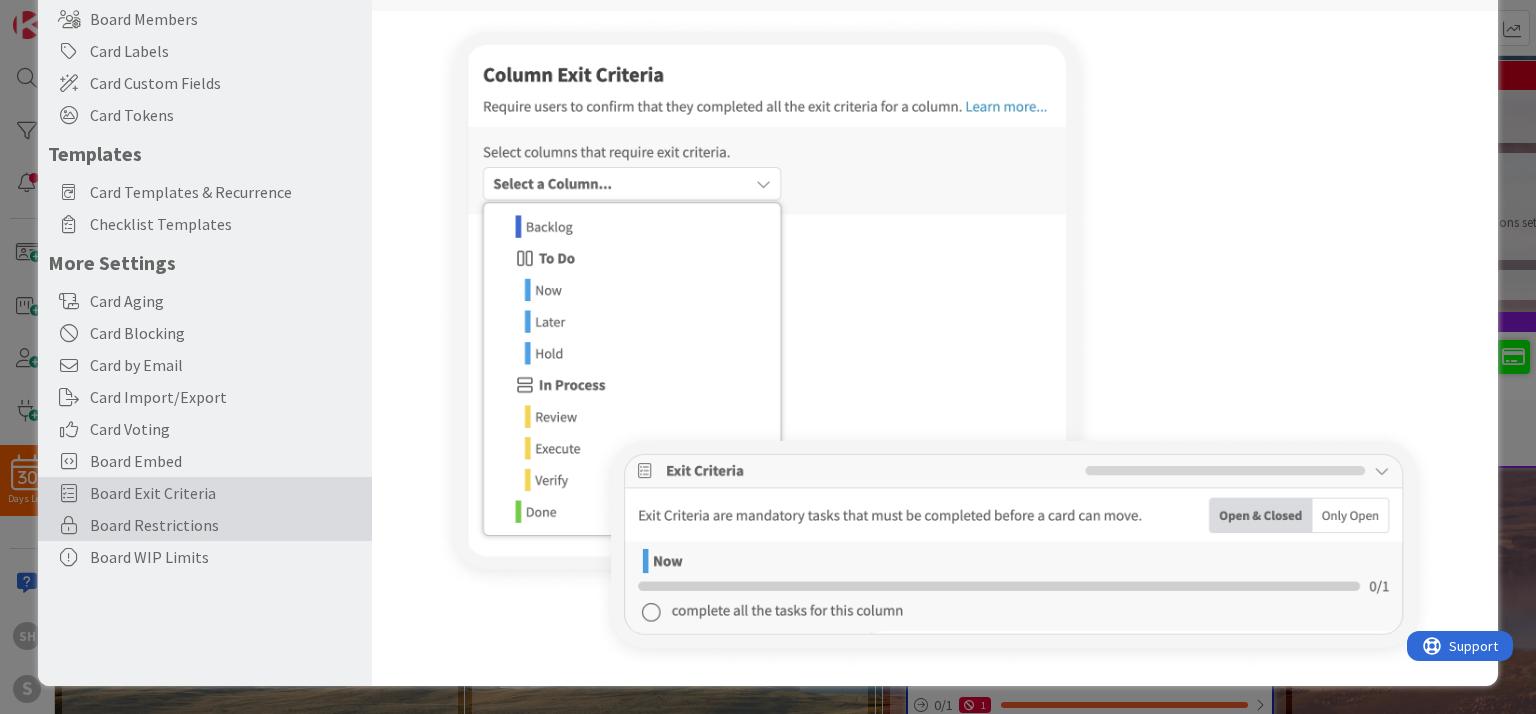 click on "Board Restrictions" at bounding box center [226, 525] 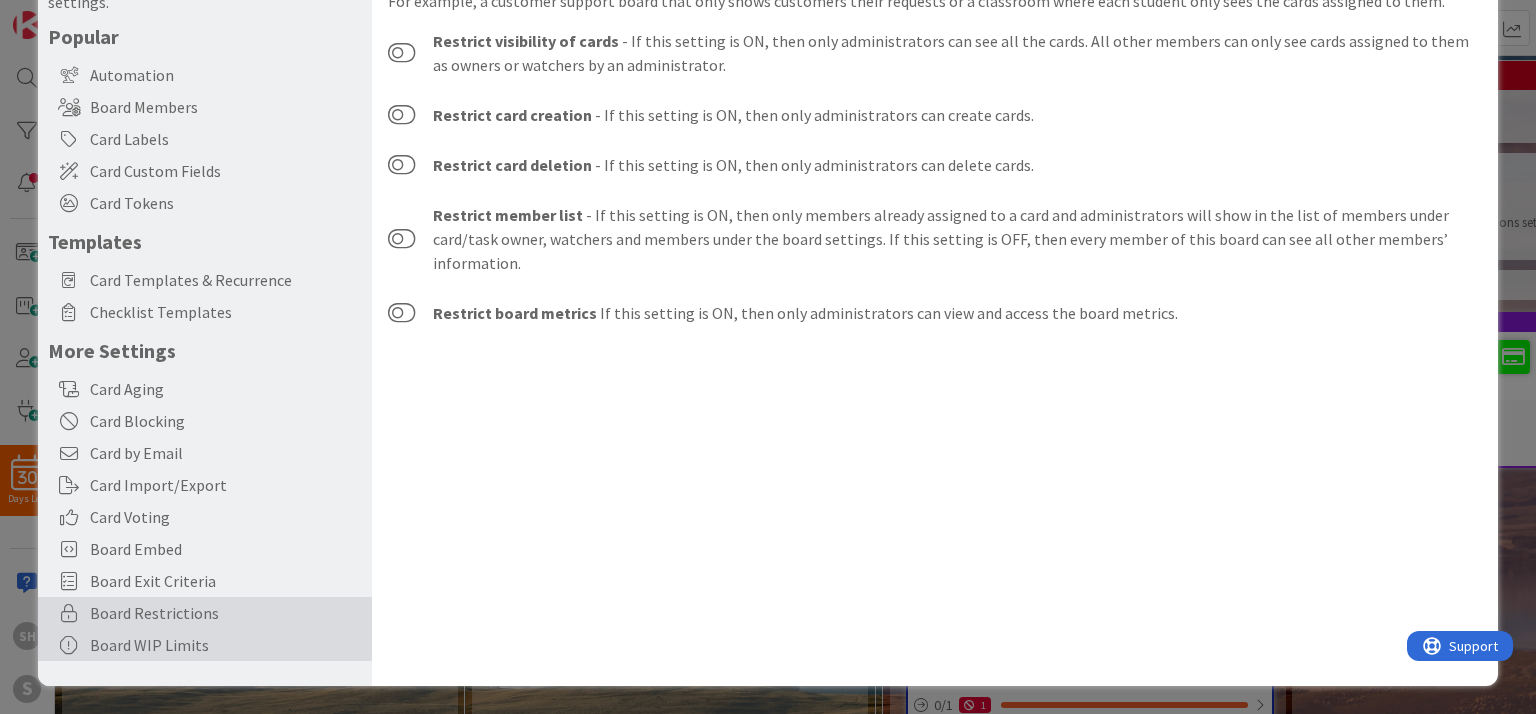 click on "Board WIP Limits" at bounding box center [205, 645] 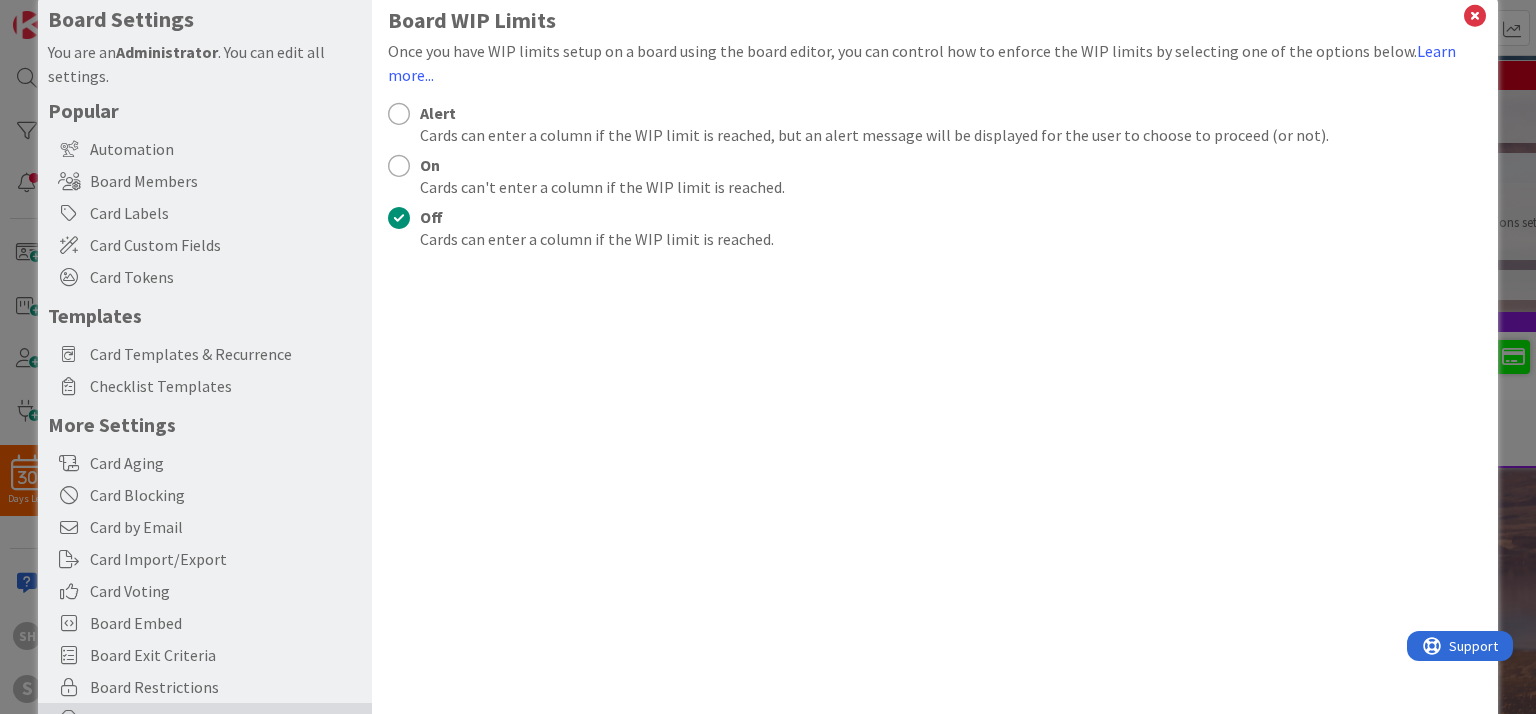 scroll, scrollTop: 0, scrollLeft: 0, axis: both 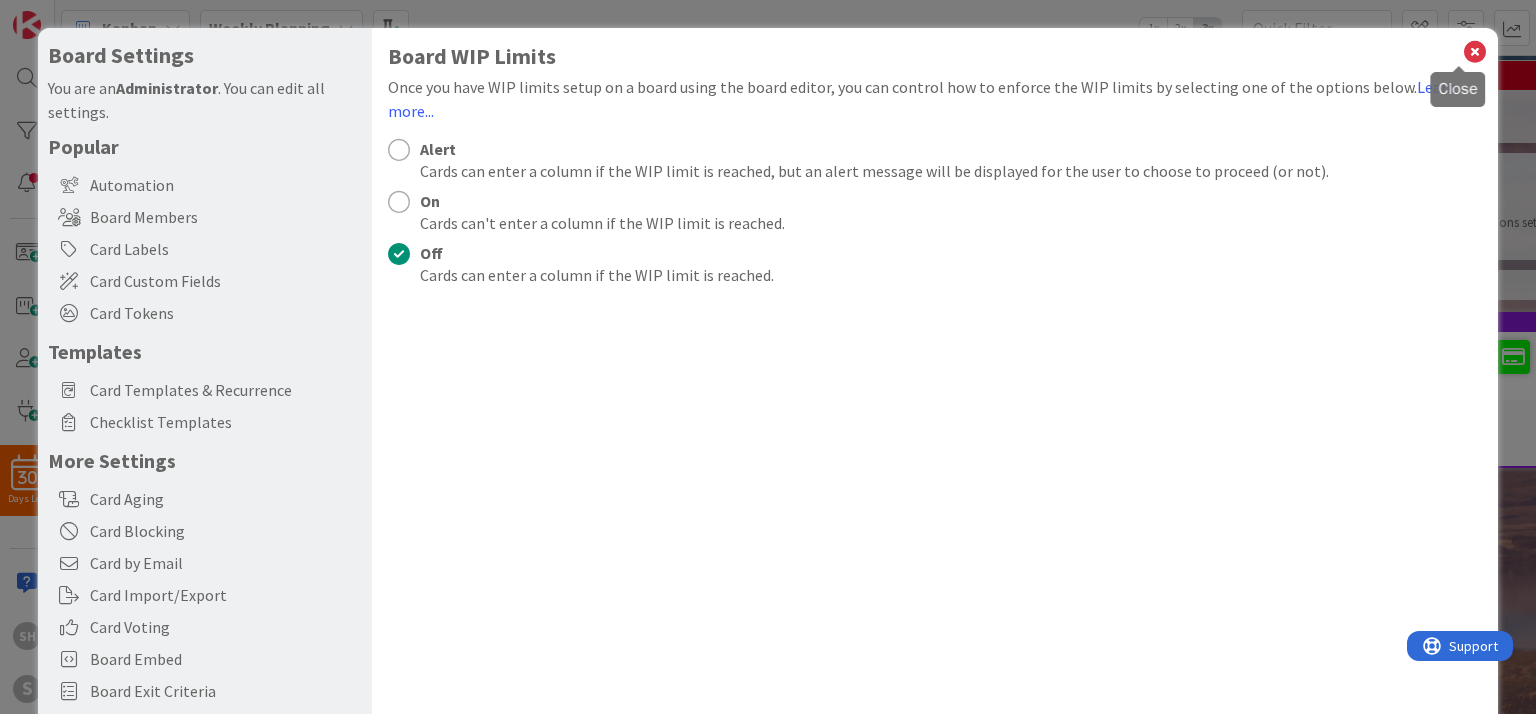 click at bounding box center (1475, 52) 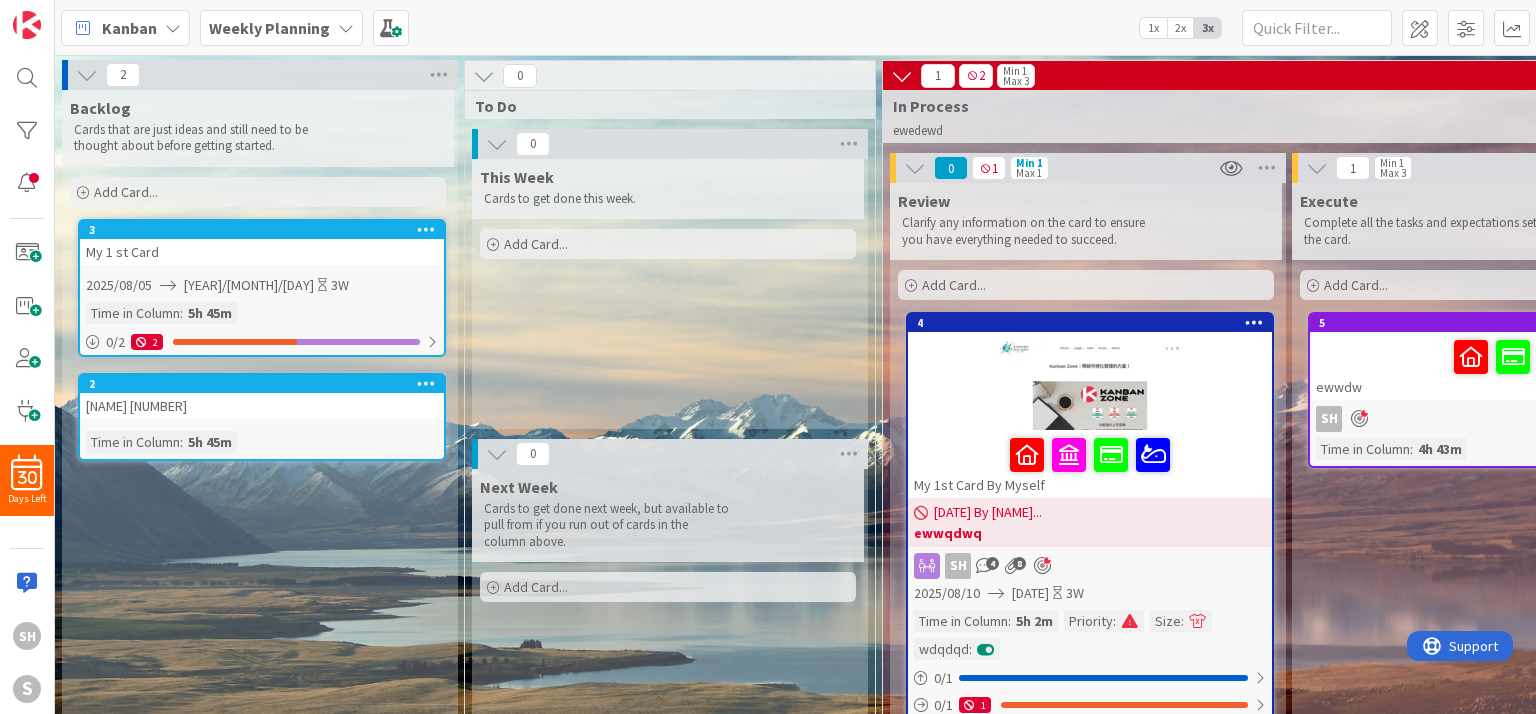 click on "Kanban" at bounding box center [129, 28] 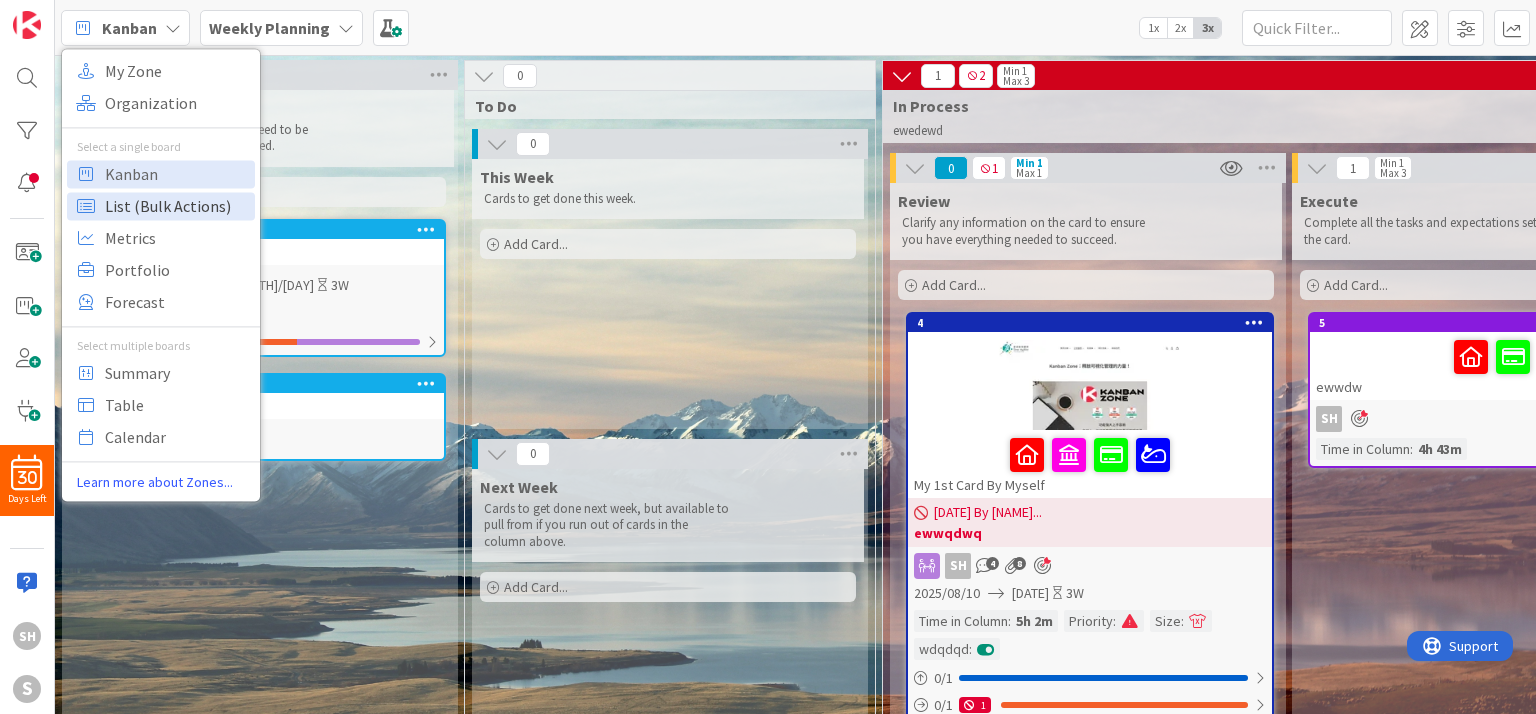 click on "List (Bulk Actions)" at bounding box center [177, 206] 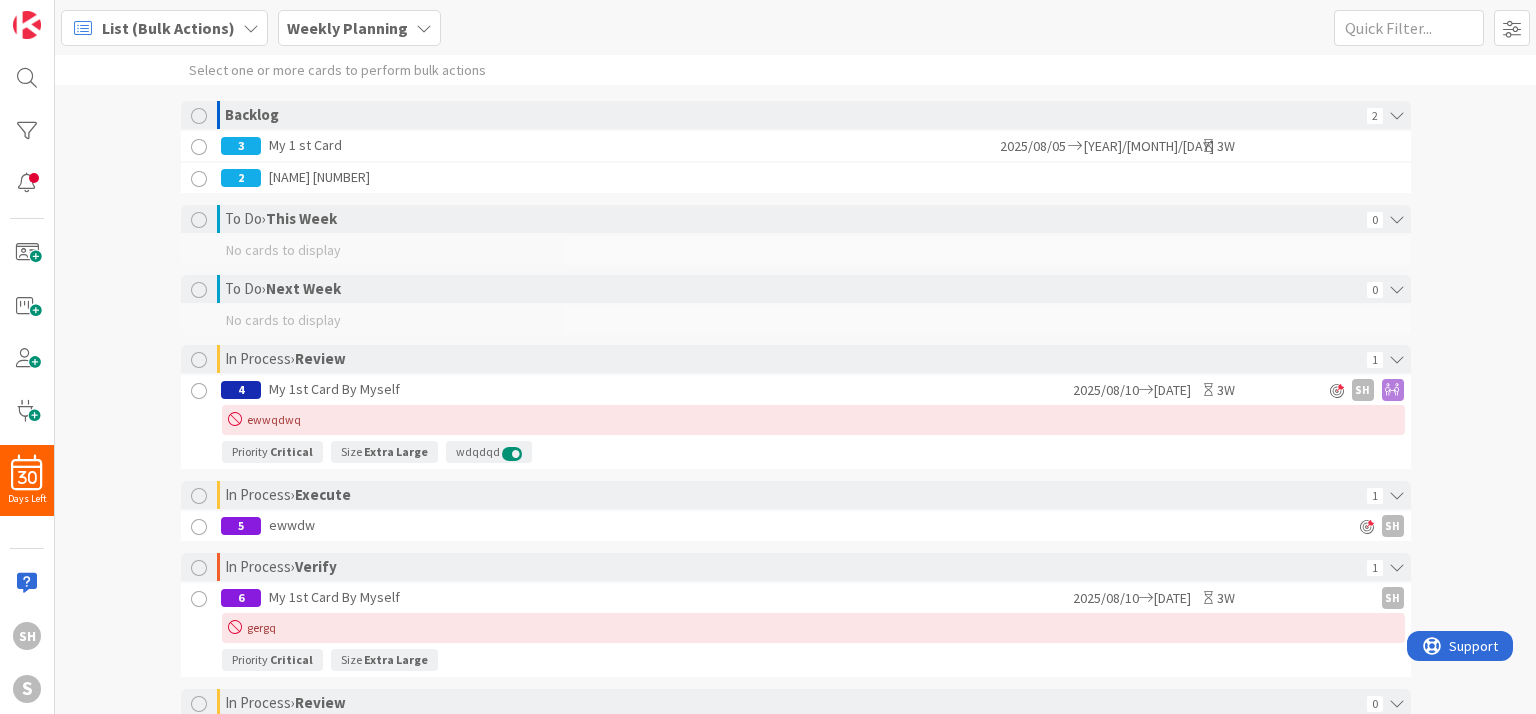 click on "List (Bulk Actions)" at bounding box center (168, 28) 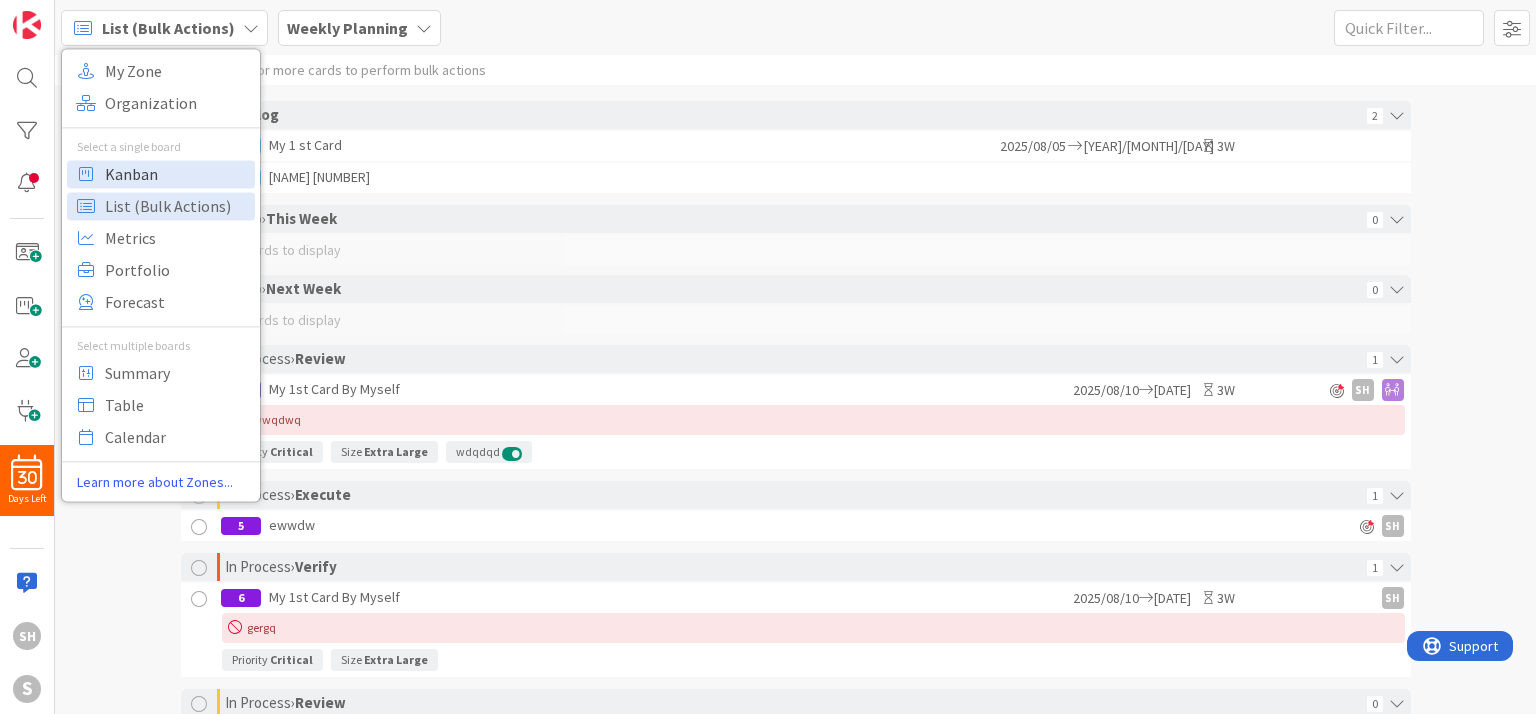 scroll, scrollTop: 0, scrollLeft: 0, axis: both 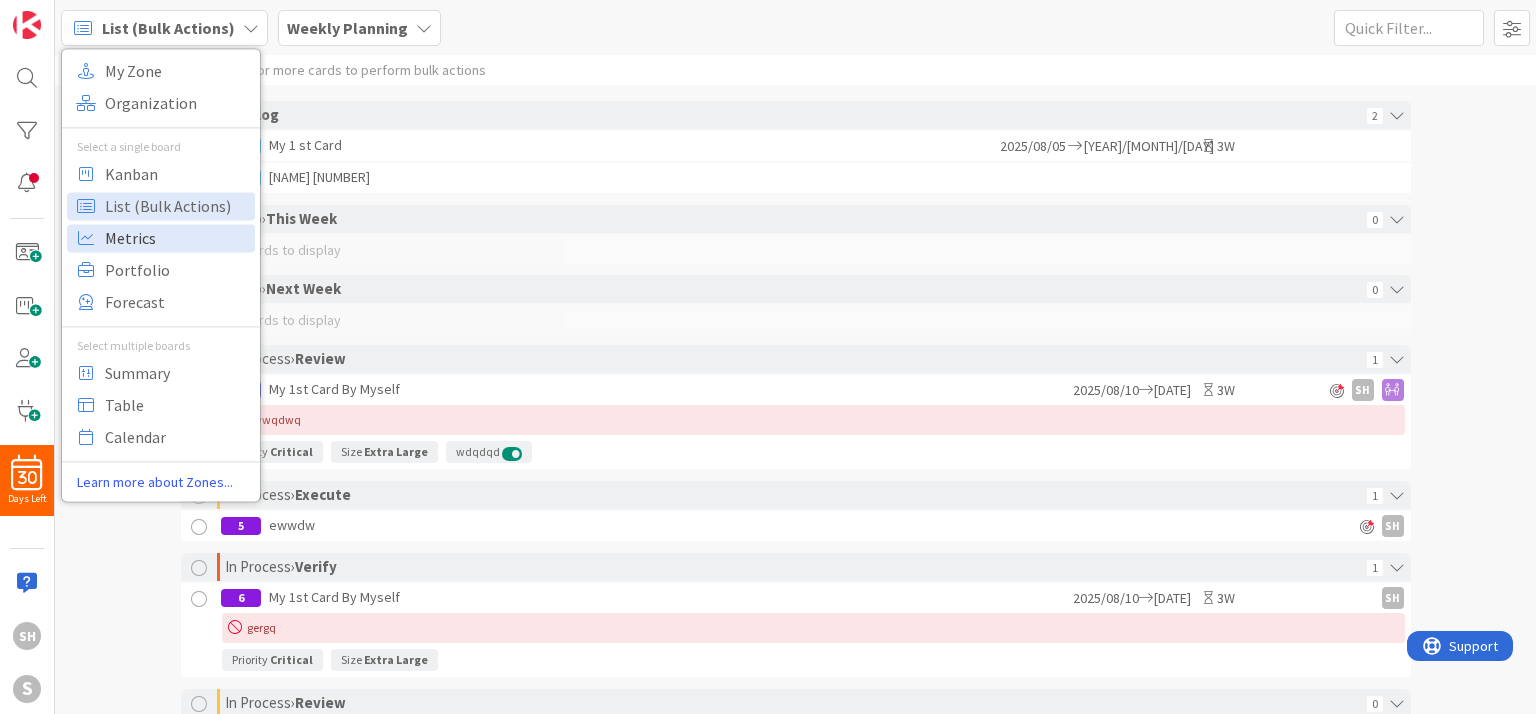 click on "Metrics" at bounding box center [177, 238] 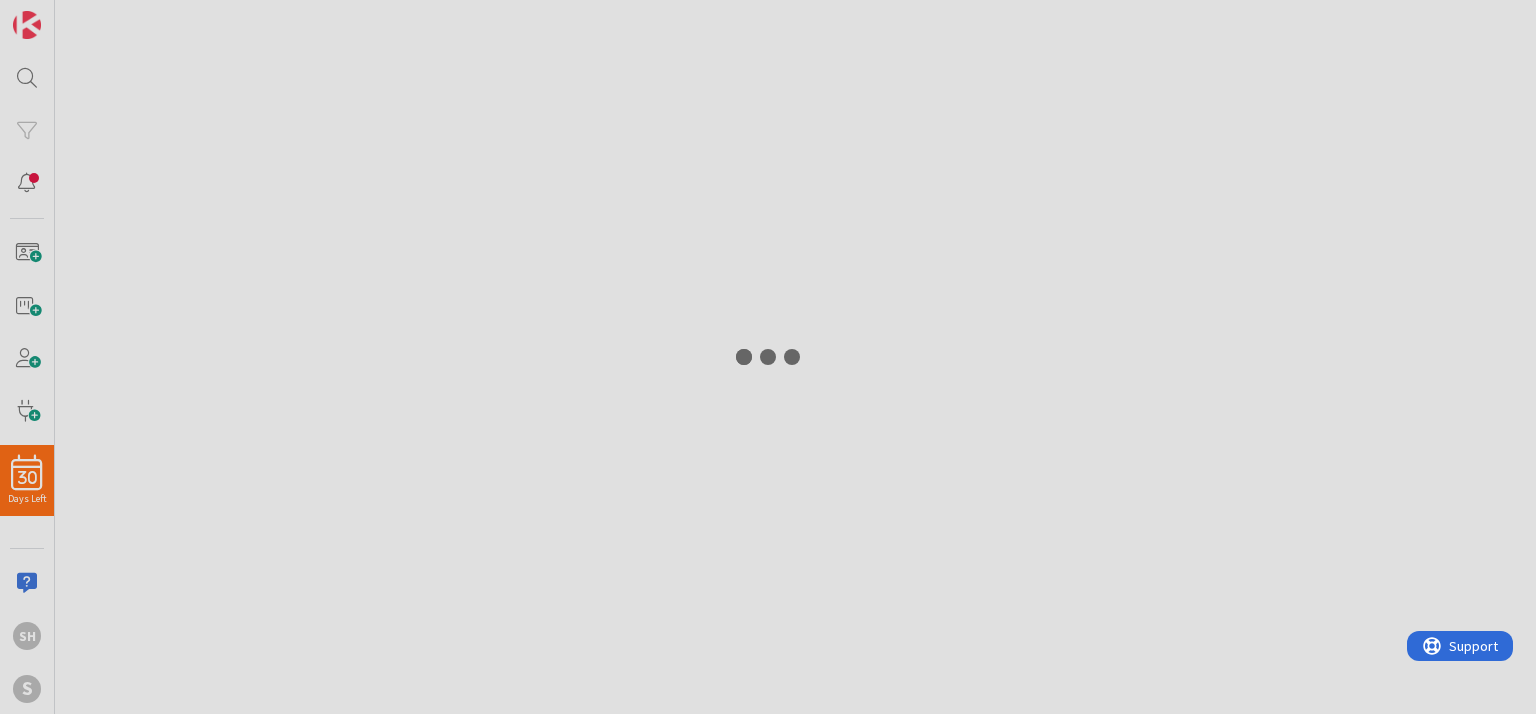 scroll, scrollTop: 0, scrollLeft: 0, axis: both 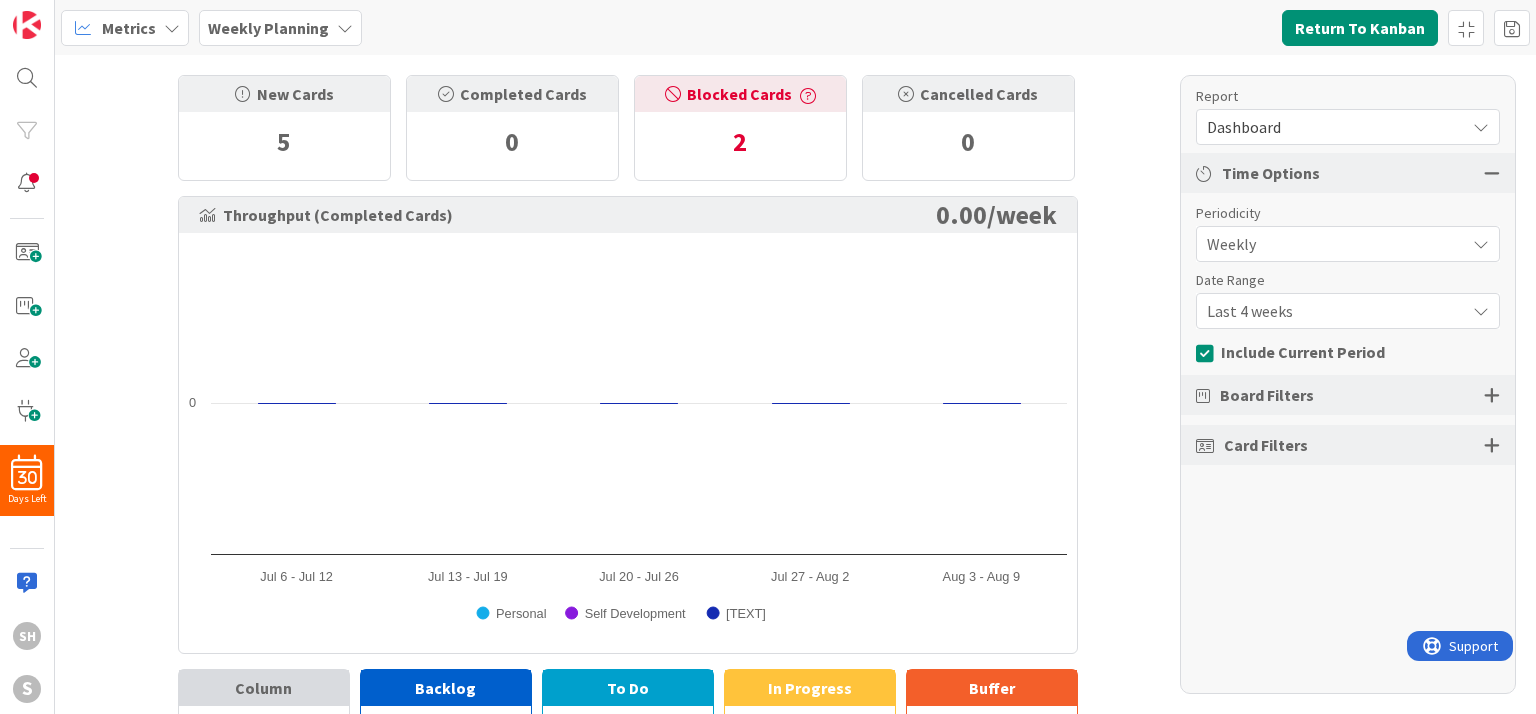 click at bounding box center (172, 28) 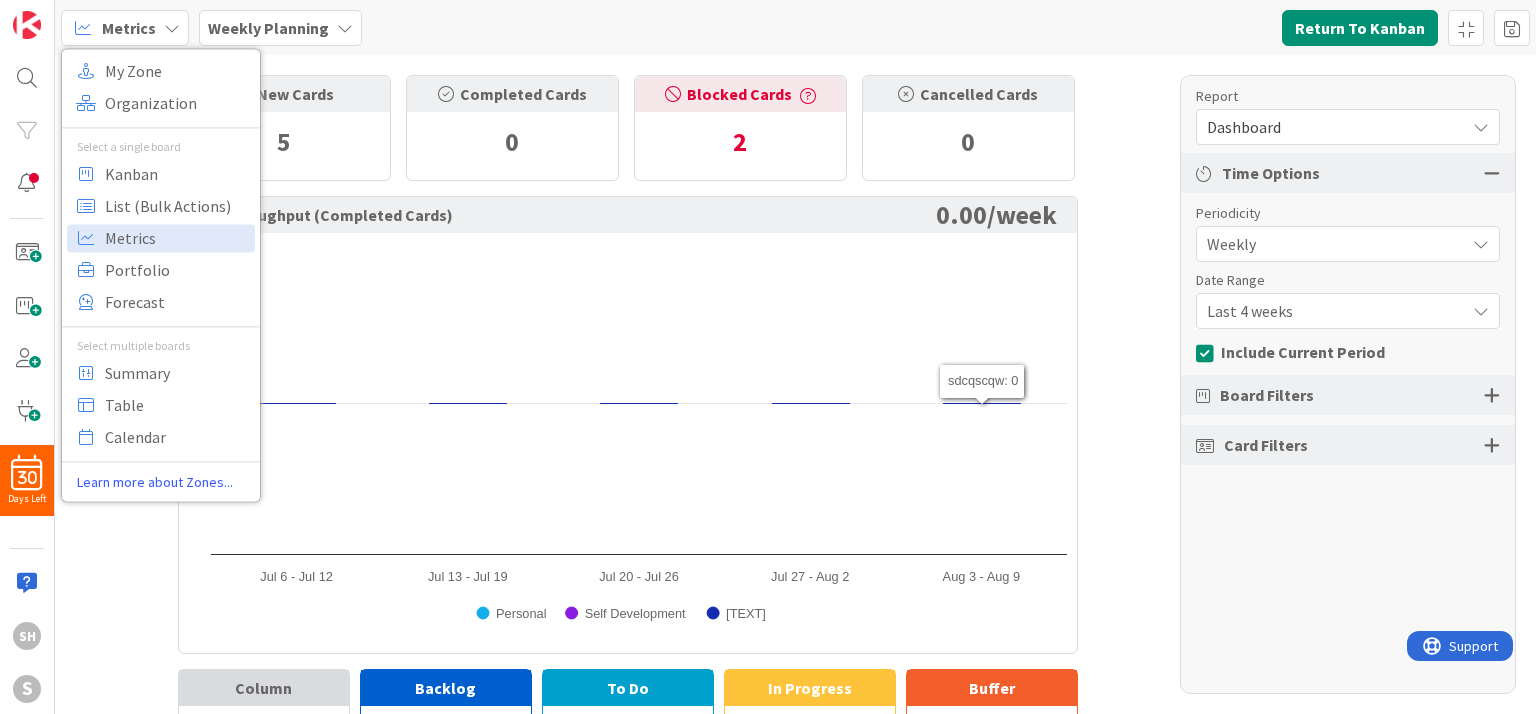 click on "New Cards 5 Completed Cards 0 Blocked Cards 2 Cancelled Cards 0 Throughput (Completed Cards) 0.00 / week Created with Highcharts 11.4.3 Personal Self Development sdcqscqw Jul 6 - Jul 12 Jul 13 - Jul 19 Jul 20 - Jul 26 Jul 27 - Aug 2 Aug 3 - Aug 9 0 Highcharts.com sdcqscqw: 0 Column Average Time Blocked Time % Backlog 0m 0 % To Do 0m 0 % In Progress 0m 0 % Buffer 0m 0 %" at bounding box center [628, 417] 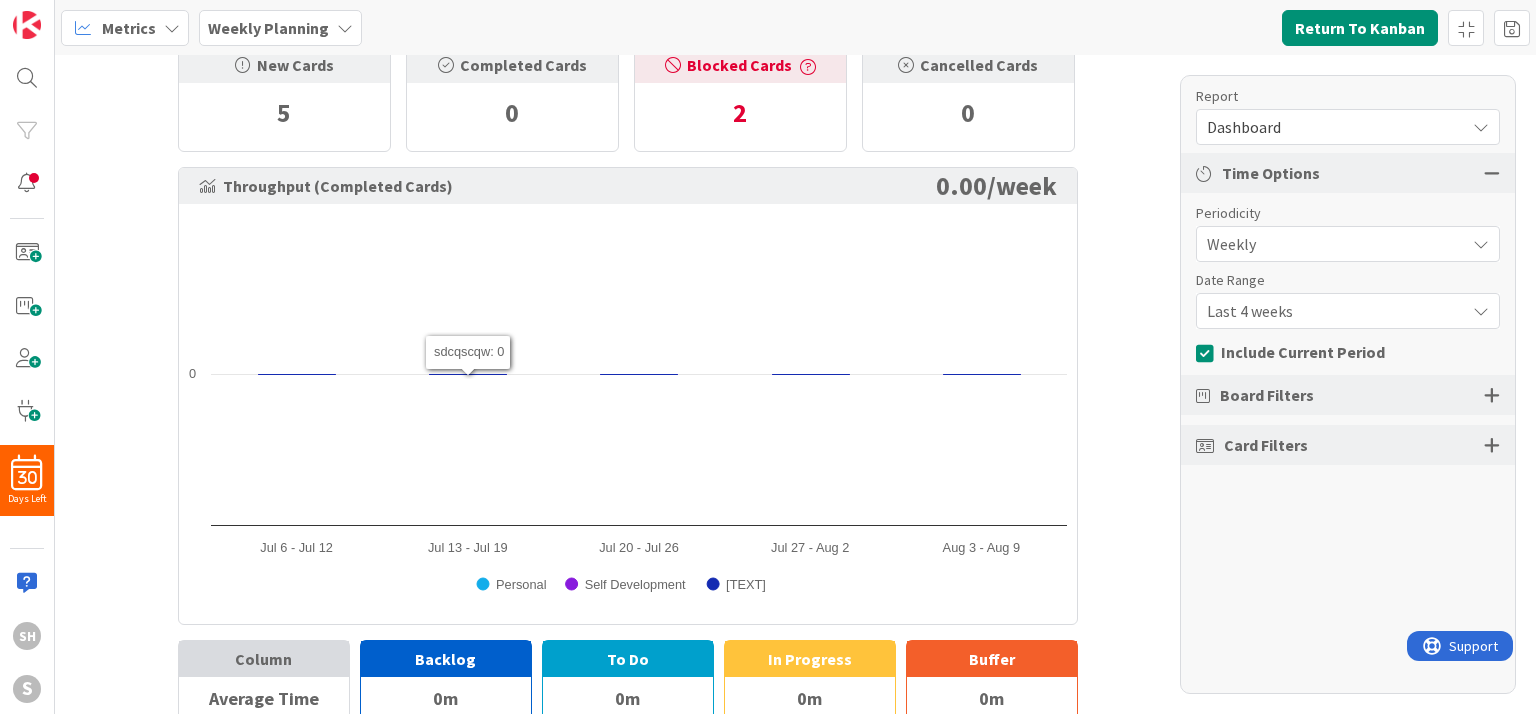 scroll, scrollTop: 0, scrollLeft: 0, axis: both 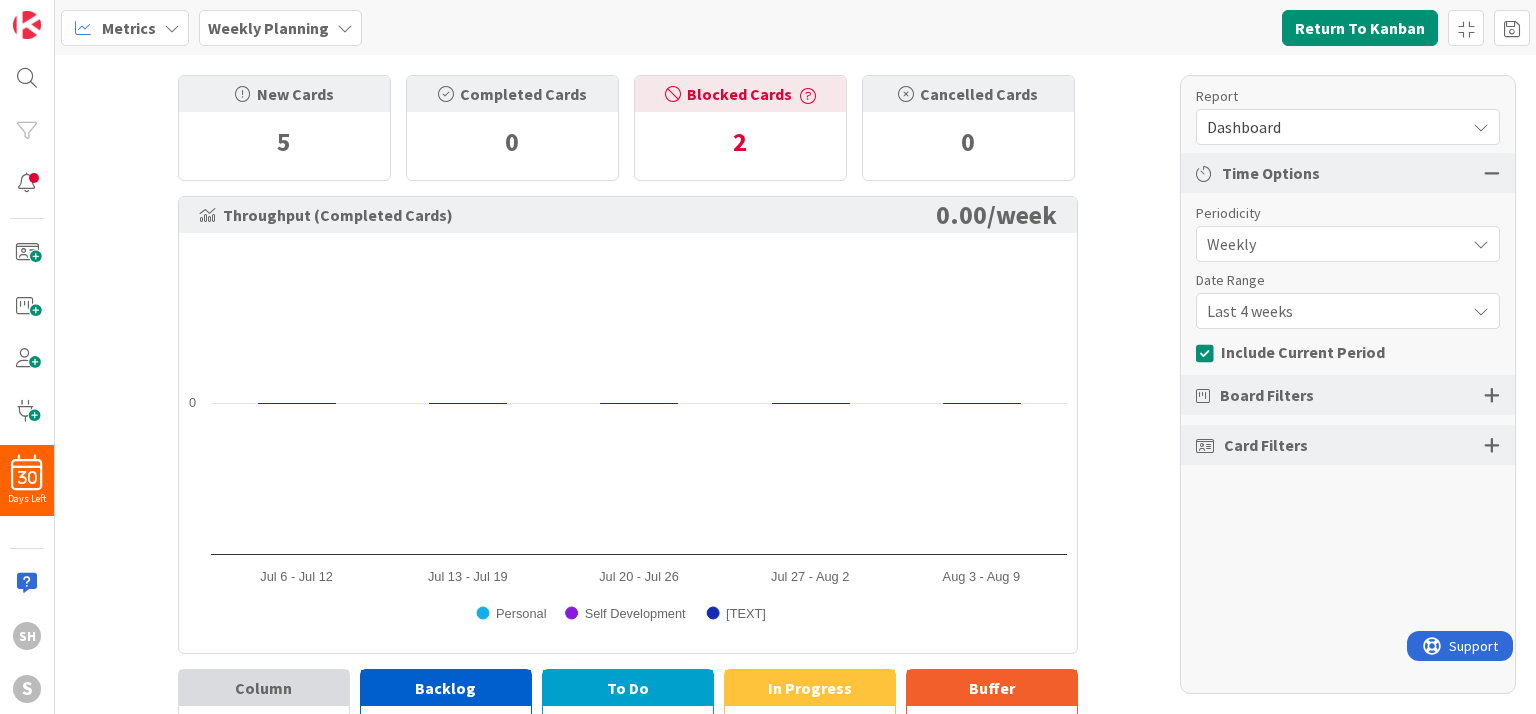 click on "Metrics" at bounding box center [129, 28] 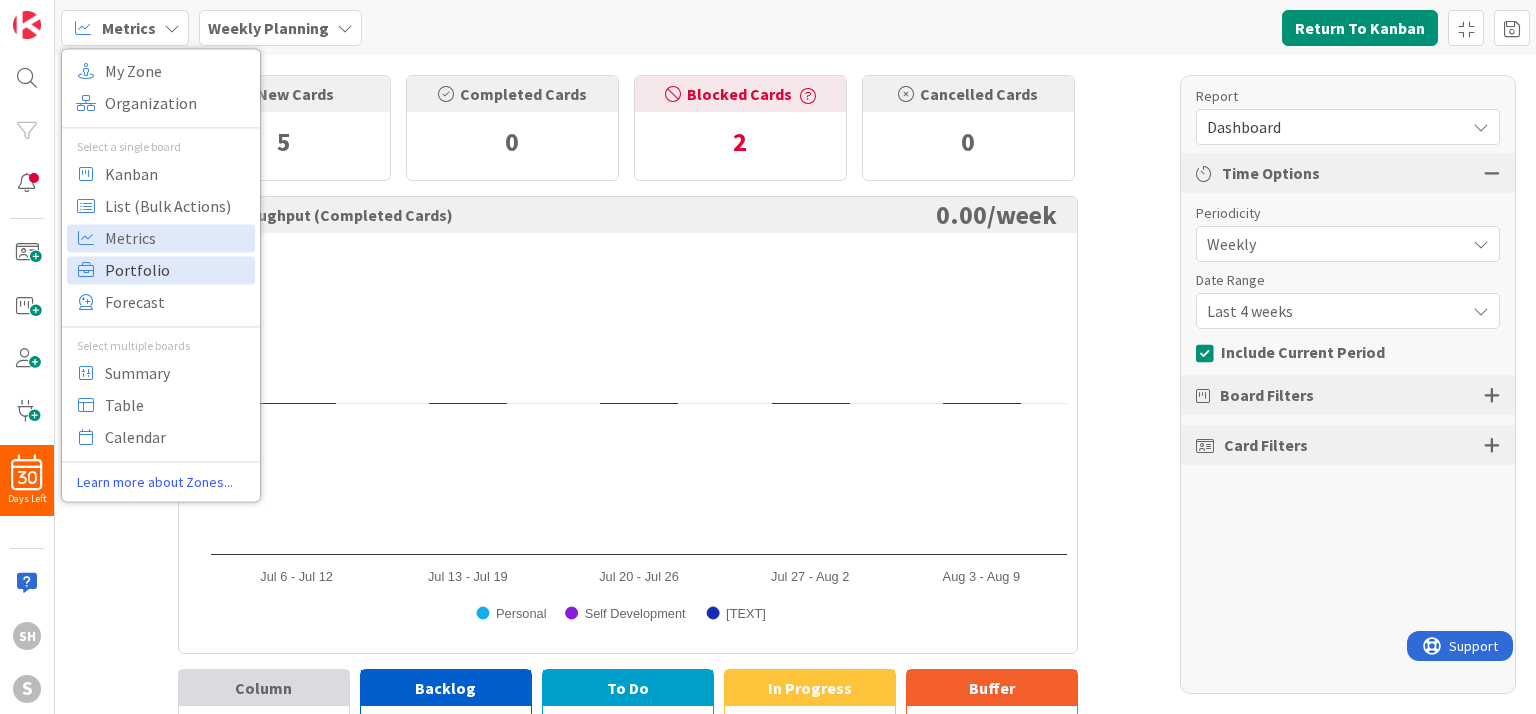 click on "Portfolio" at bounding box center (177, 270) 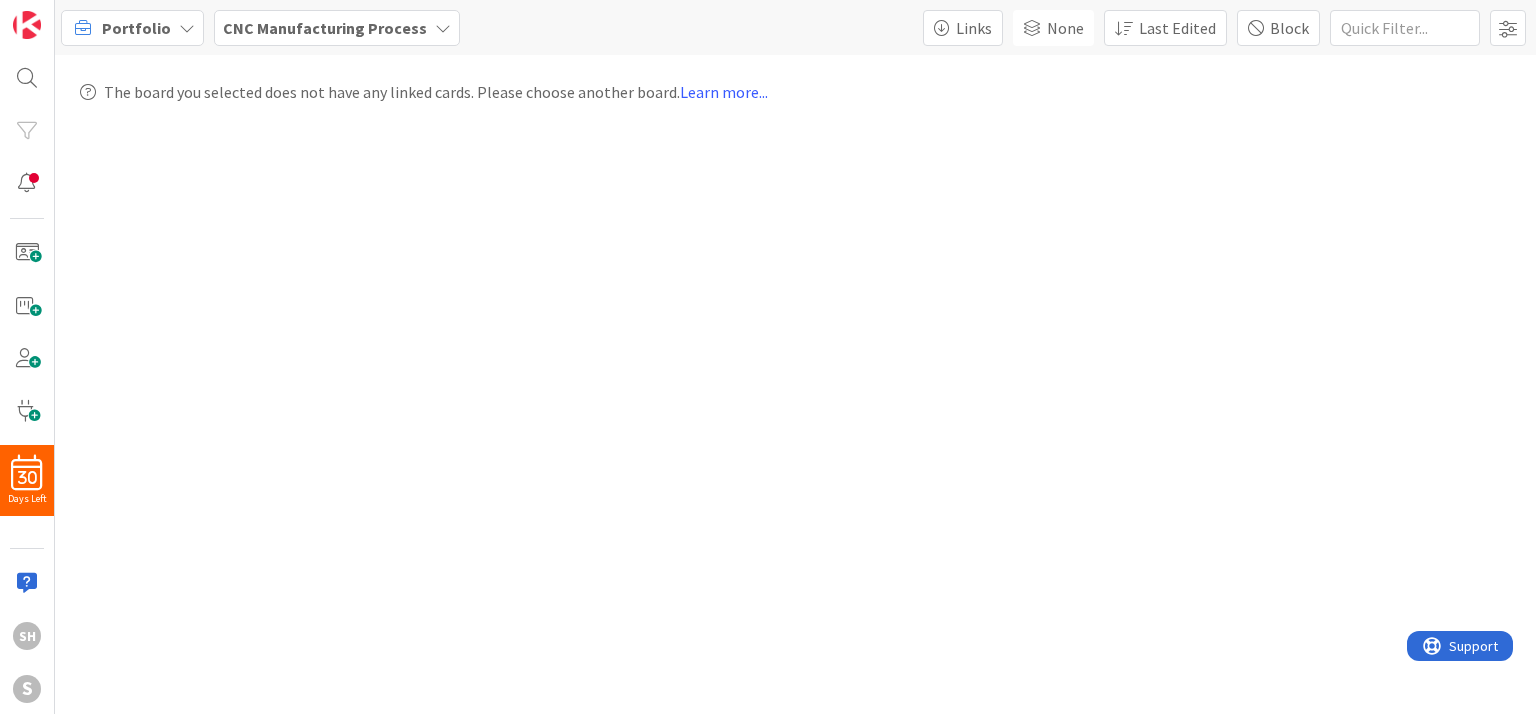 scroll, scrollTop: 0, scrollLeft: 0, axis: both 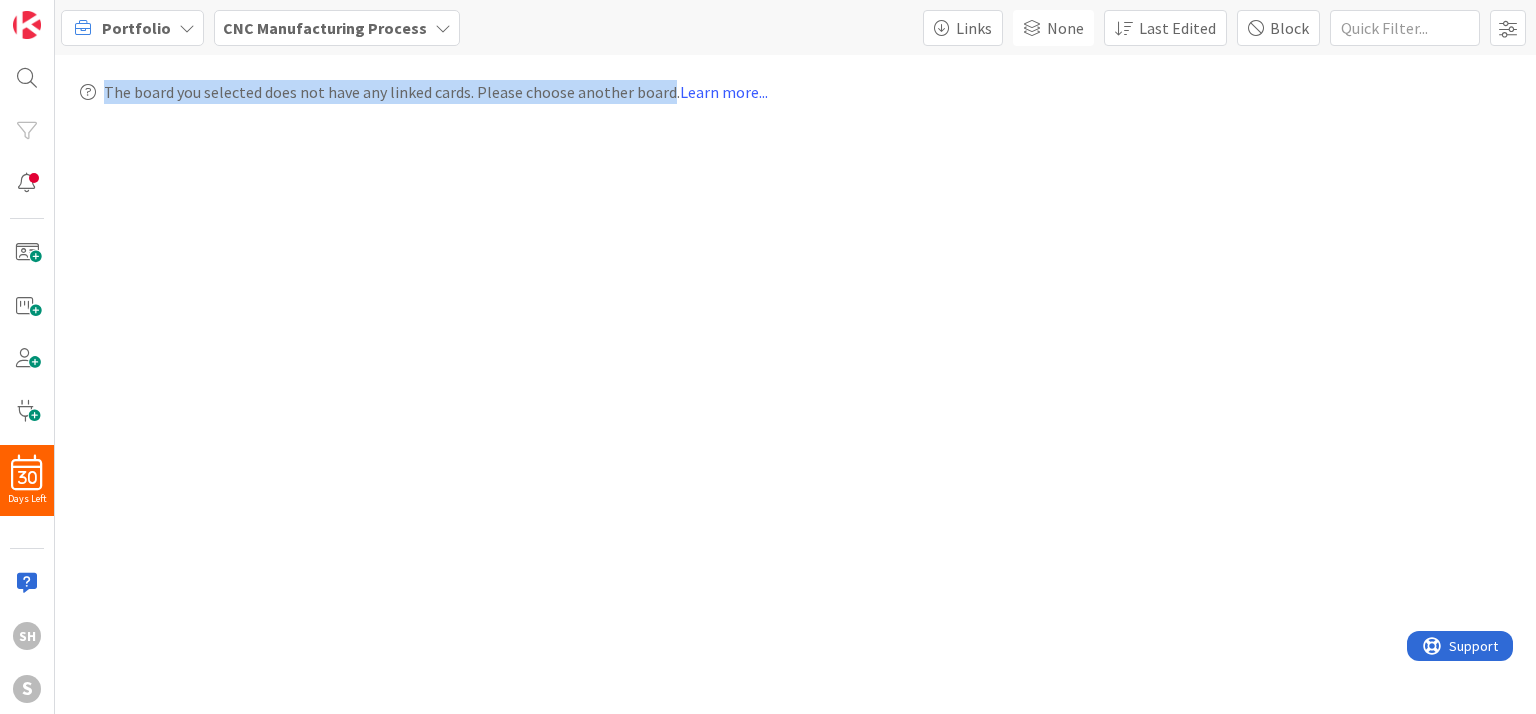drag, startPoint x: 107, startPoint y: 93, endPoint x: 664, endPoint y: 108, distance: 557.20197 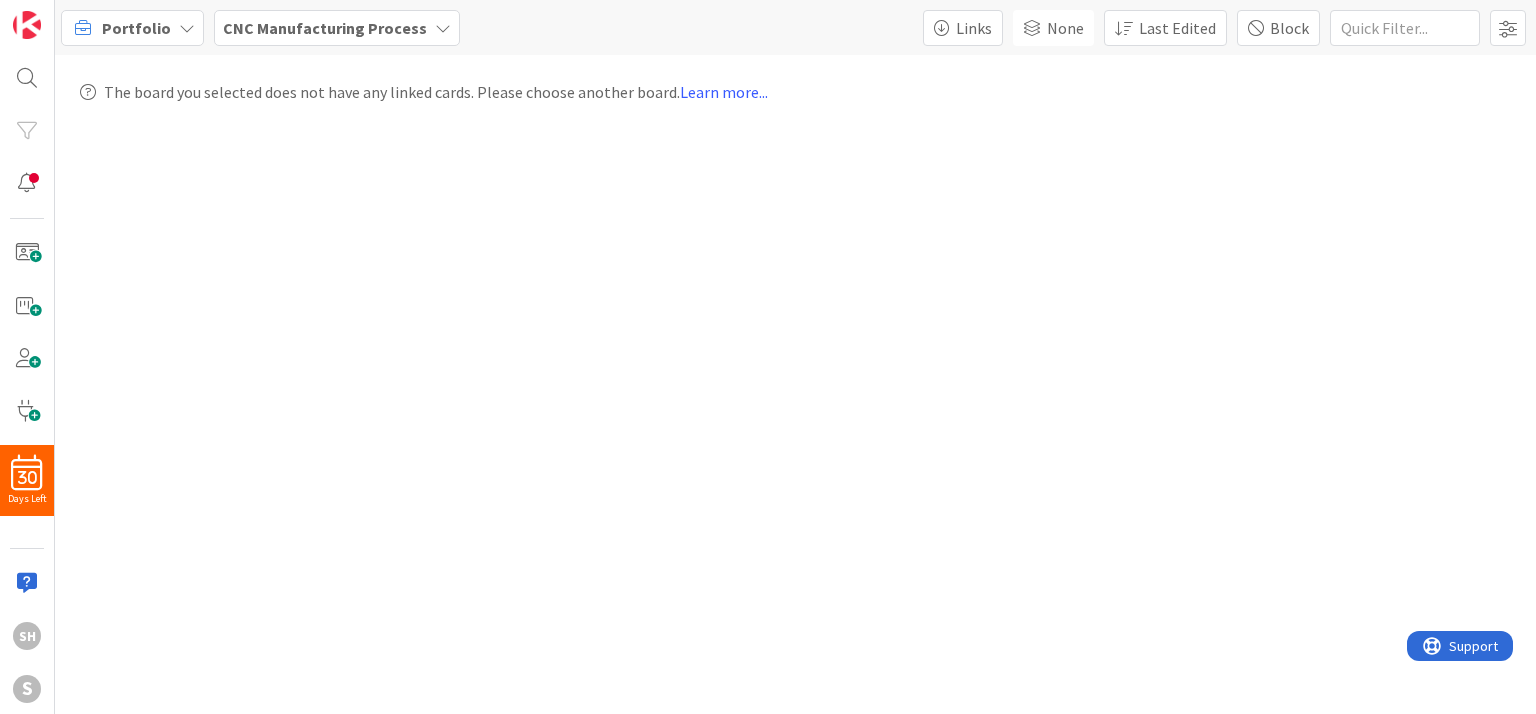 click on "Portfolio" at bounding box center [136, 28] 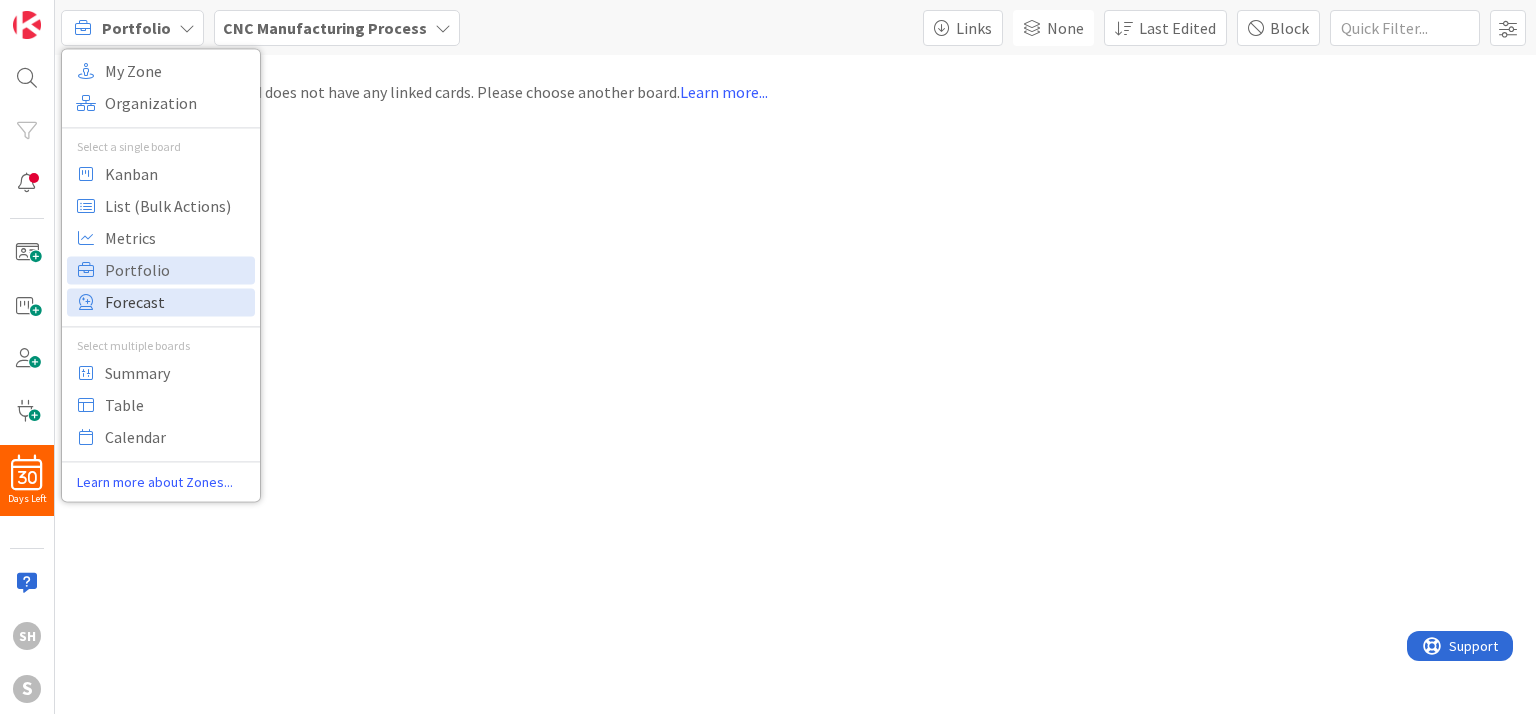 click on "Forecast" at bounding box center [177, 302] 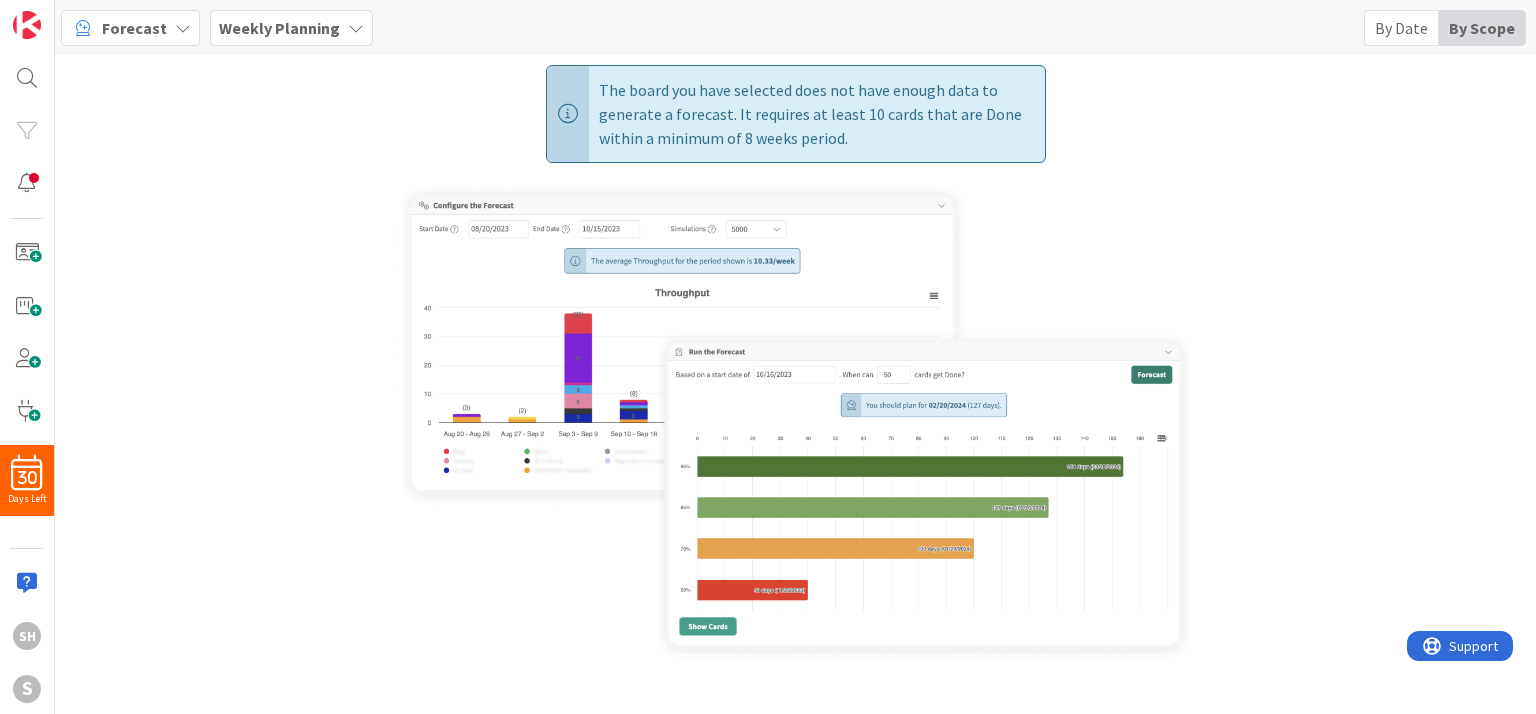 scroll, scrollTop: 0, scrollLeft: 0, axis: both 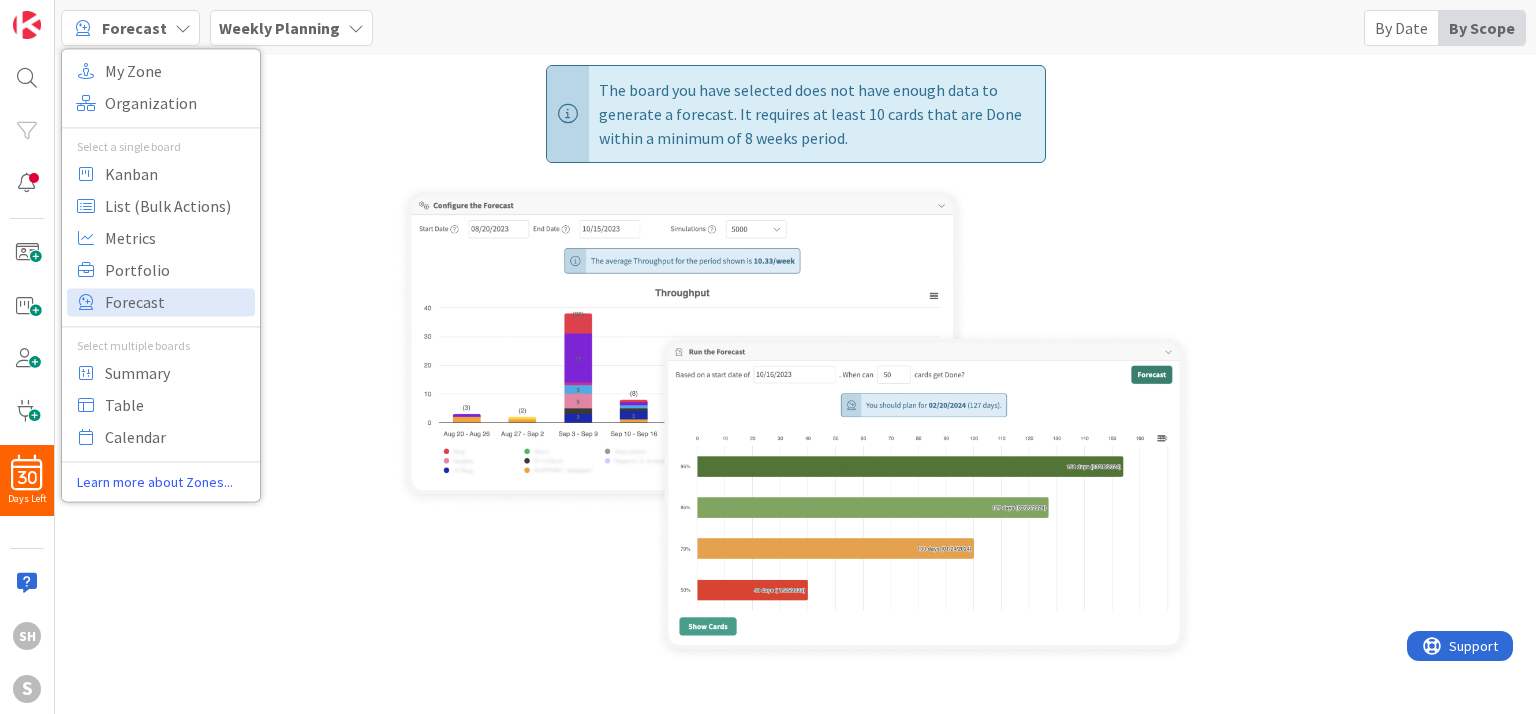 click on "The board you have selected does not have enough data to generate a forecast. It requires at least 10 cards that are Done within a minimum of 8 weeks period." at bounding box center [817, 114] 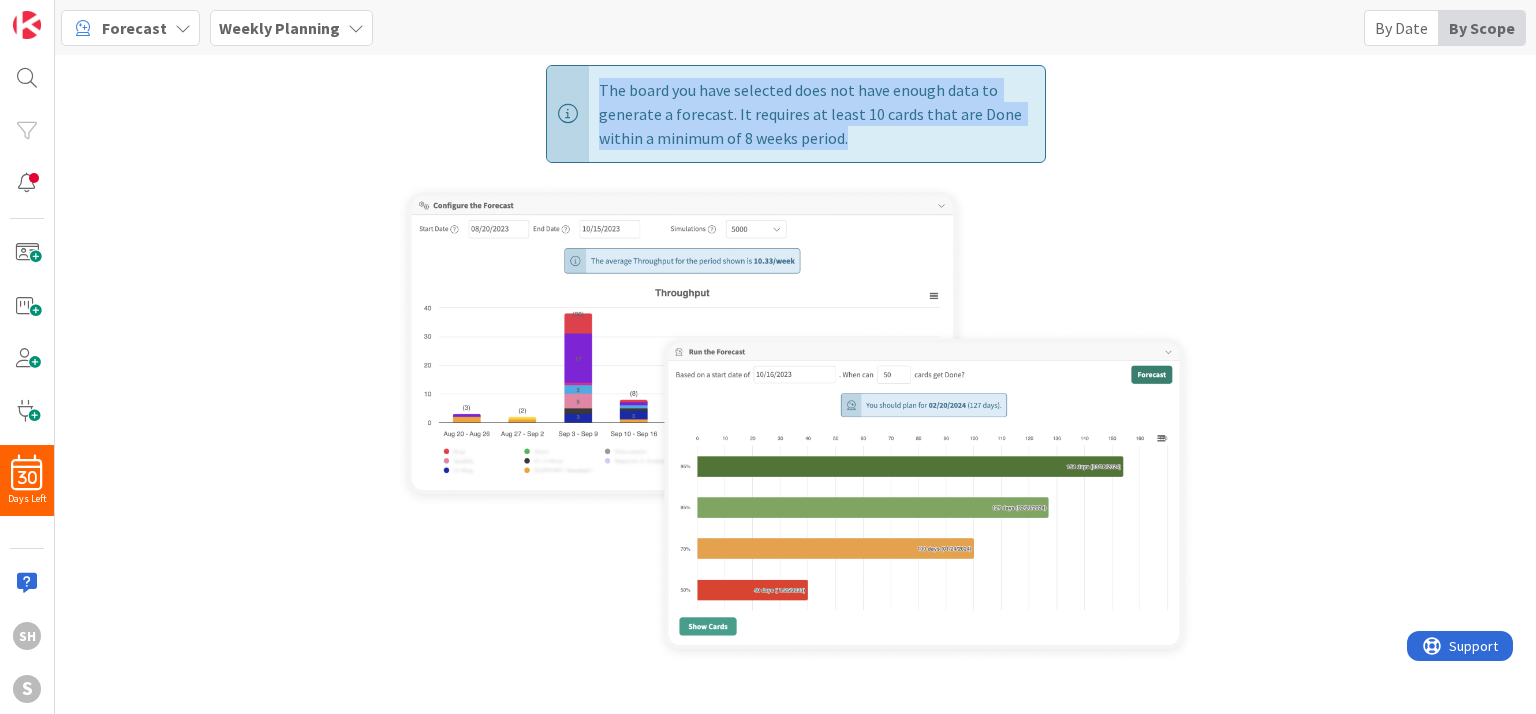 drag, startPoint x: 876, startPoint y: 143, endPoint x: 600, endPoint y: 95, distance: 280.14282 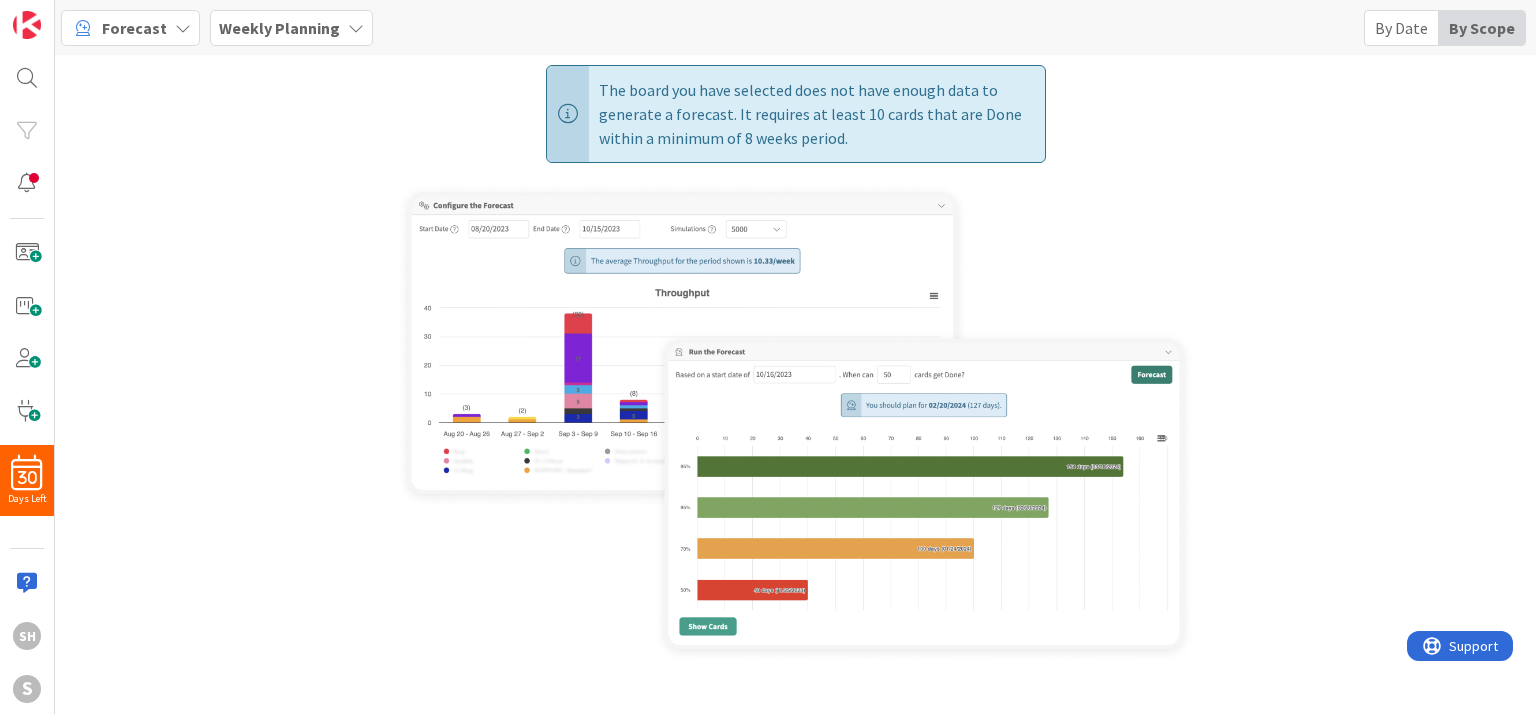 click on "The board you have selected does not have enough data to generate a forecast. It requires at least 10 cards that are Done within a minimum of 8 weeks period." at bounding box center (795, 364) 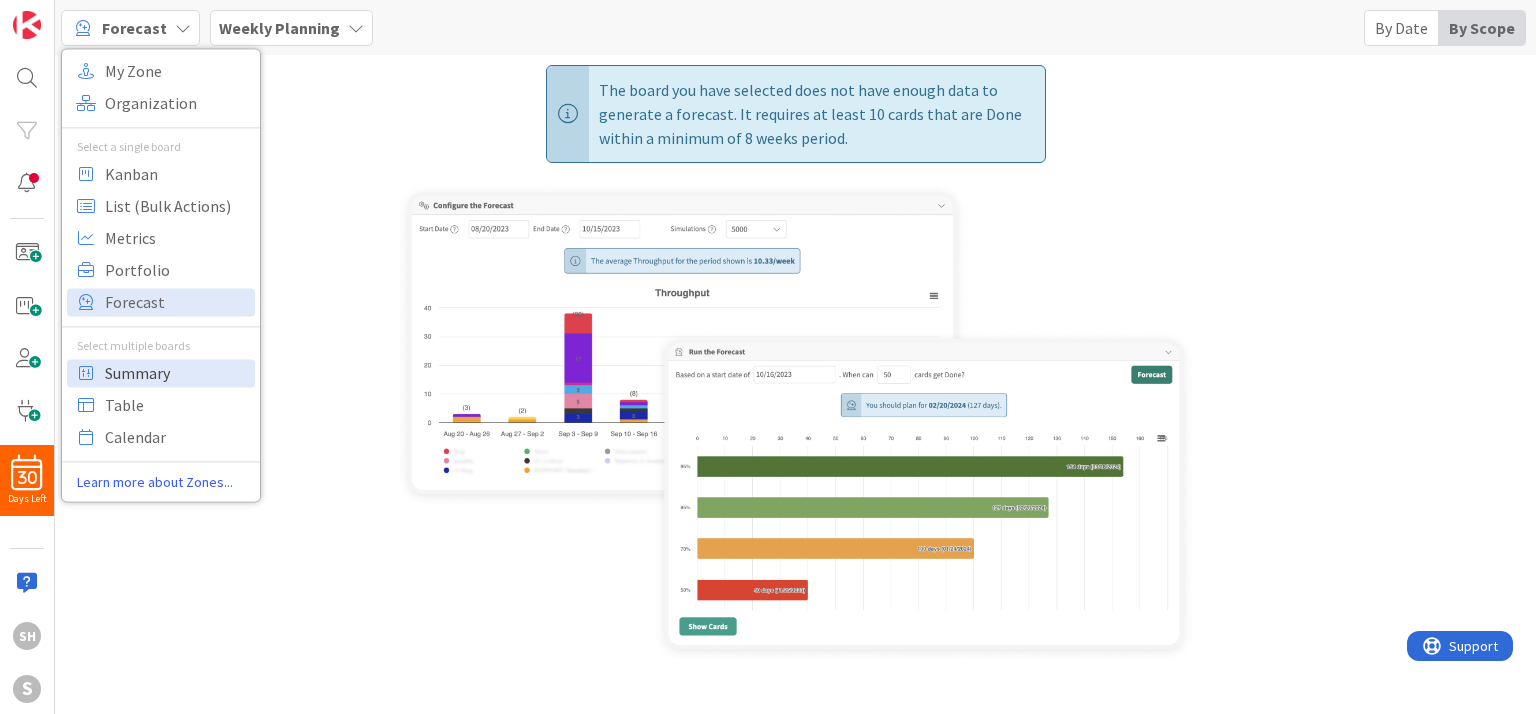 click on "Summary" at bounding box center (177, 373) 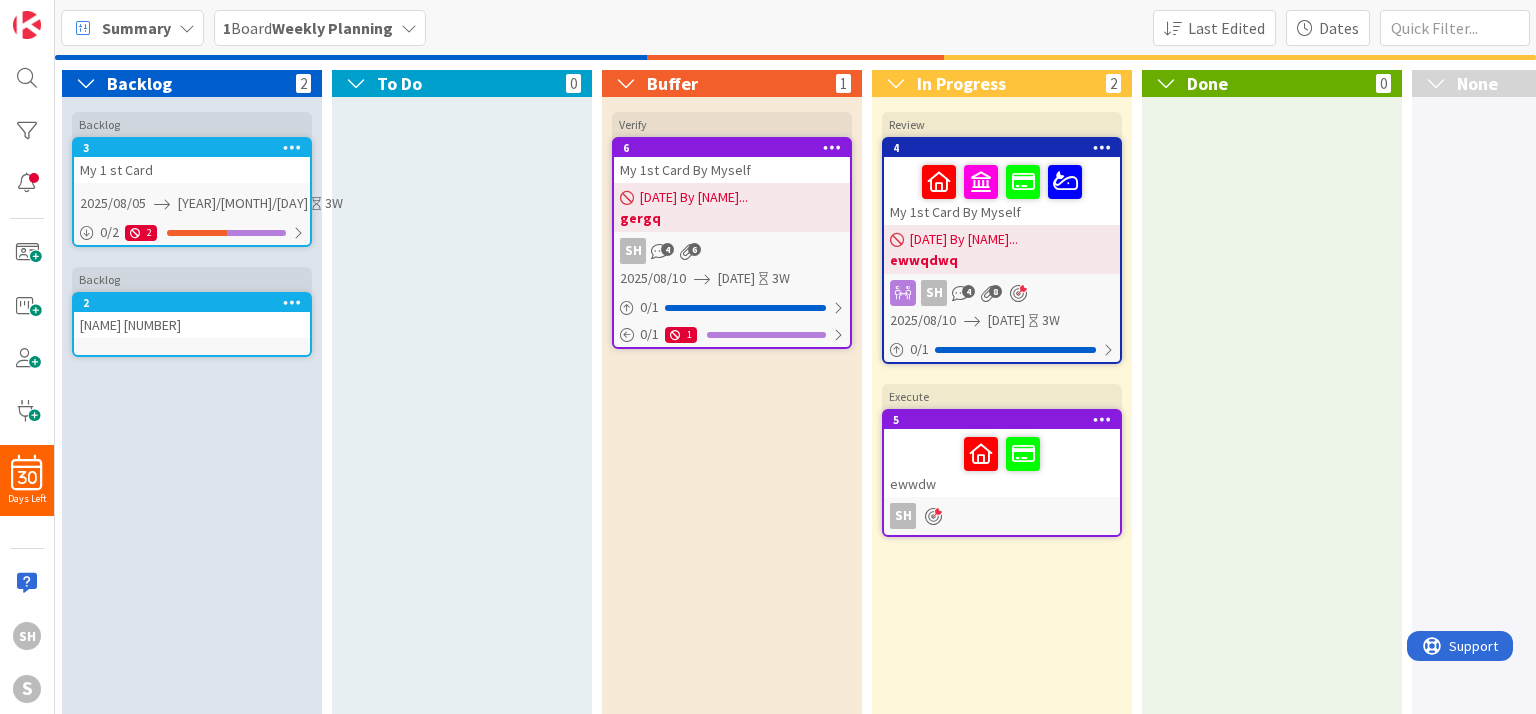 scroll, scrollTop: 0, scrollLeft: 0, axis: both 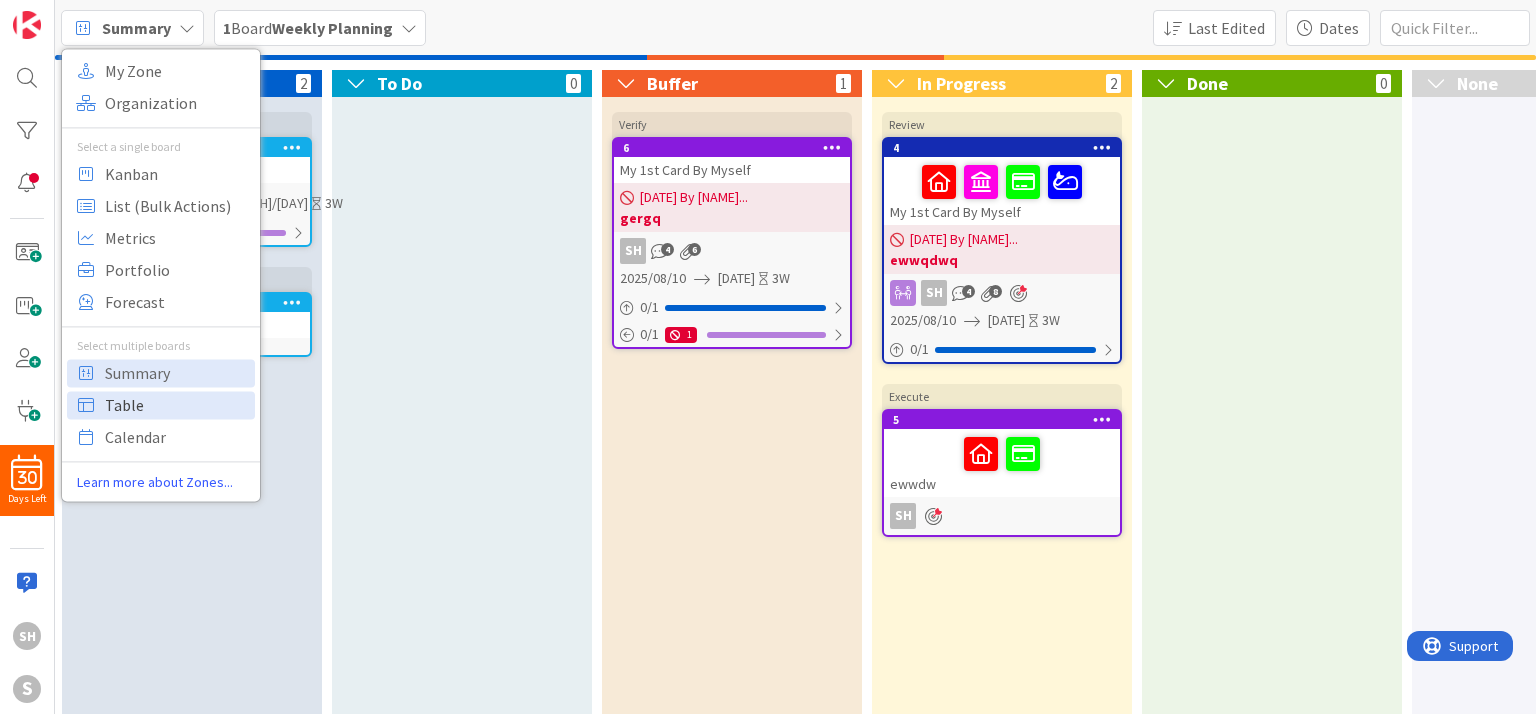 click on "Table" at bounding box center [177, 405] 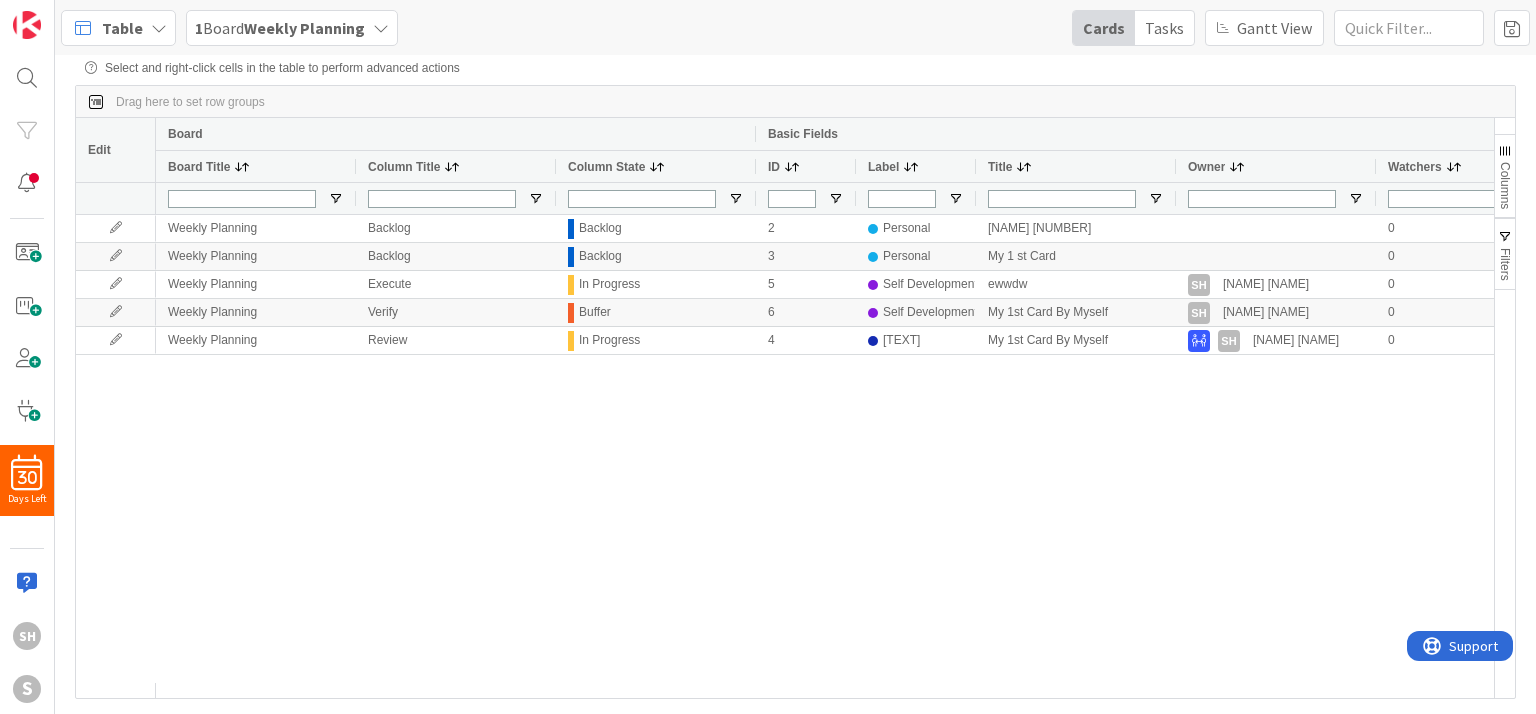 click on "Table" at bounding box center [118, 28] 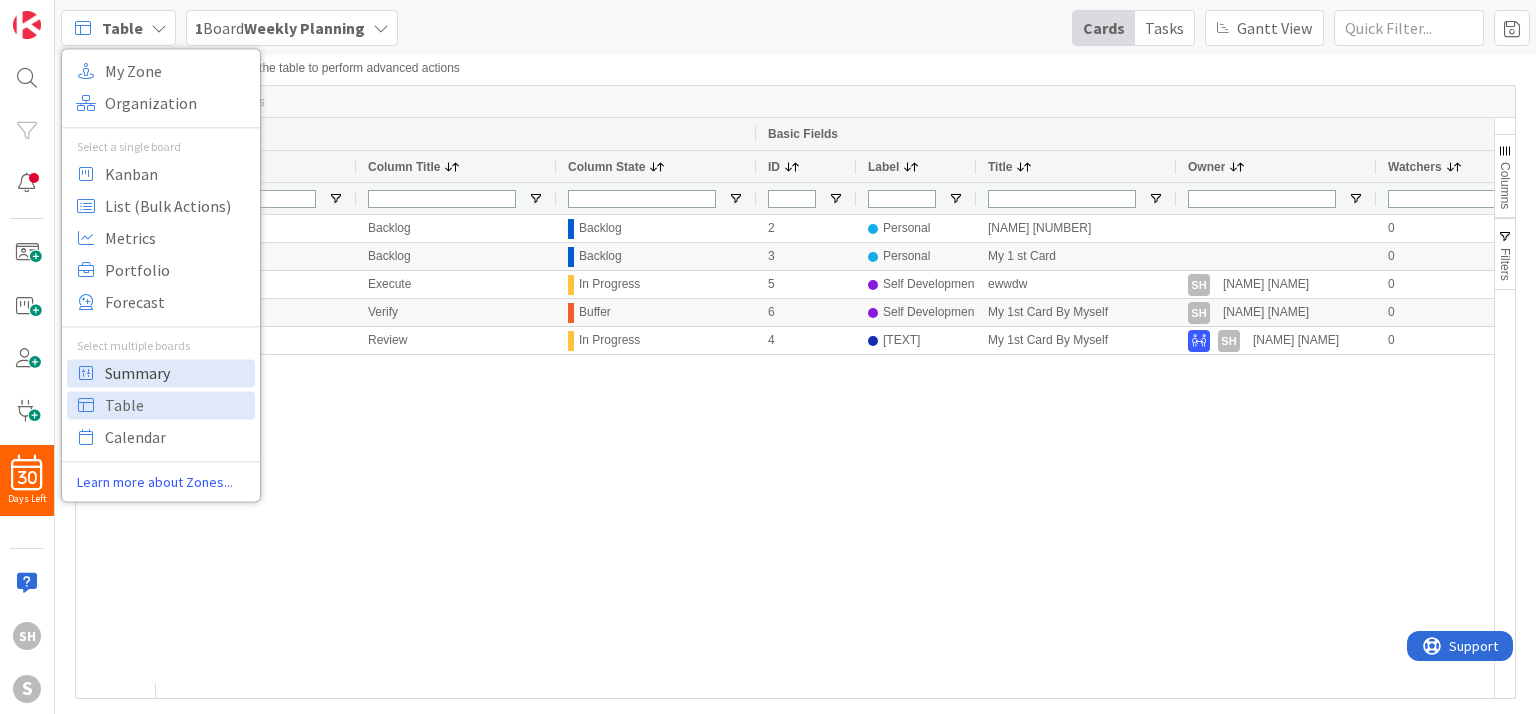 scroll, scrollTop: 0, scrollLeft: 0, axis: both 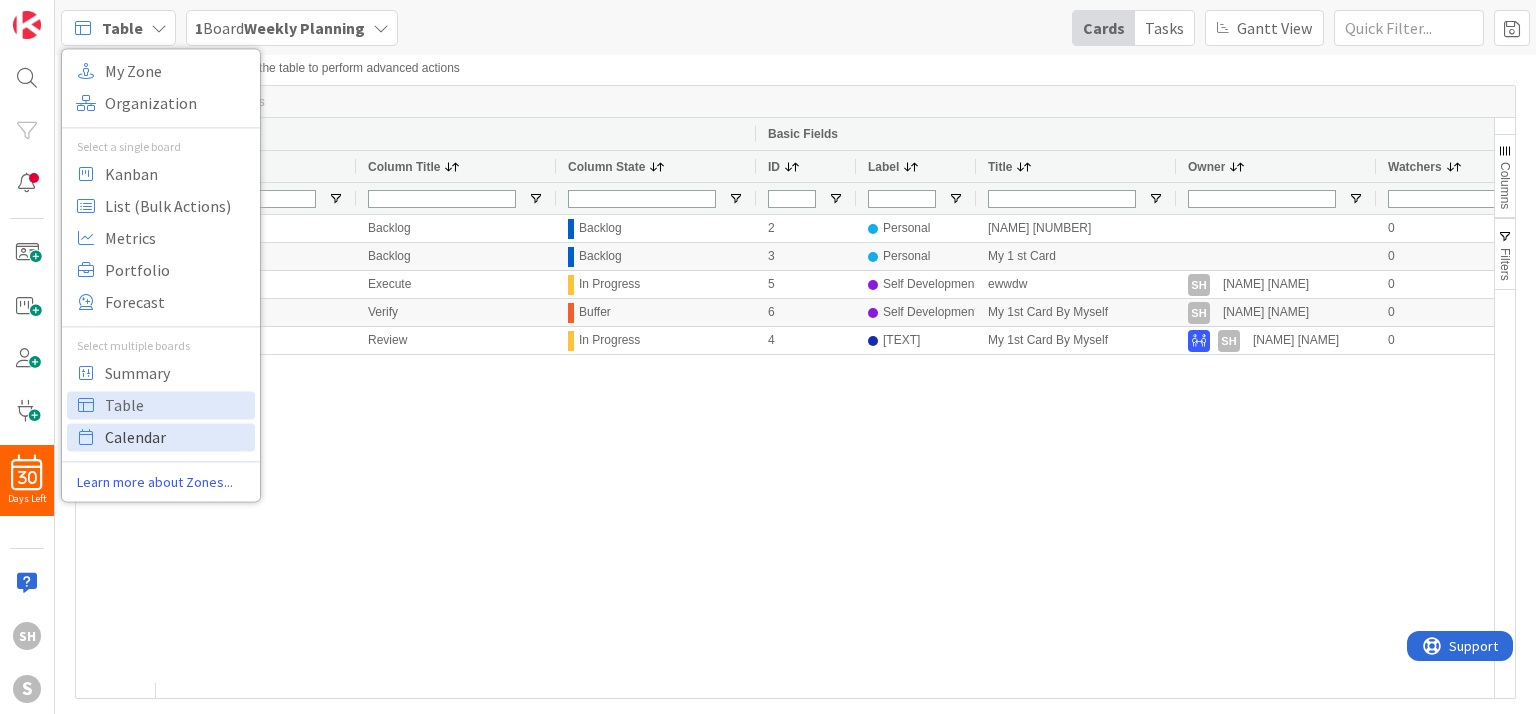 click on "Calendar" at bounding box center [177, 437] 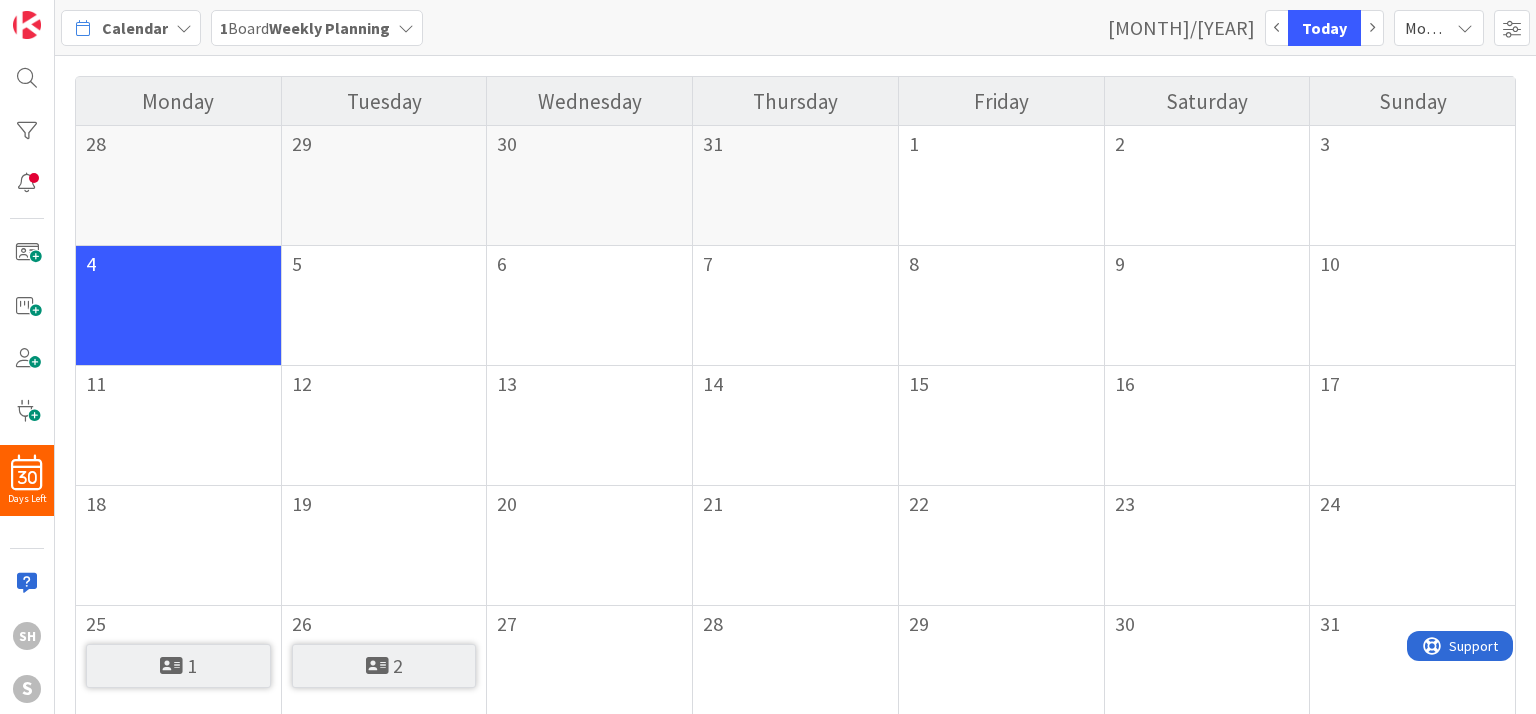 scroll, scrollTop: 0, scrollLeft: 0, axis: both 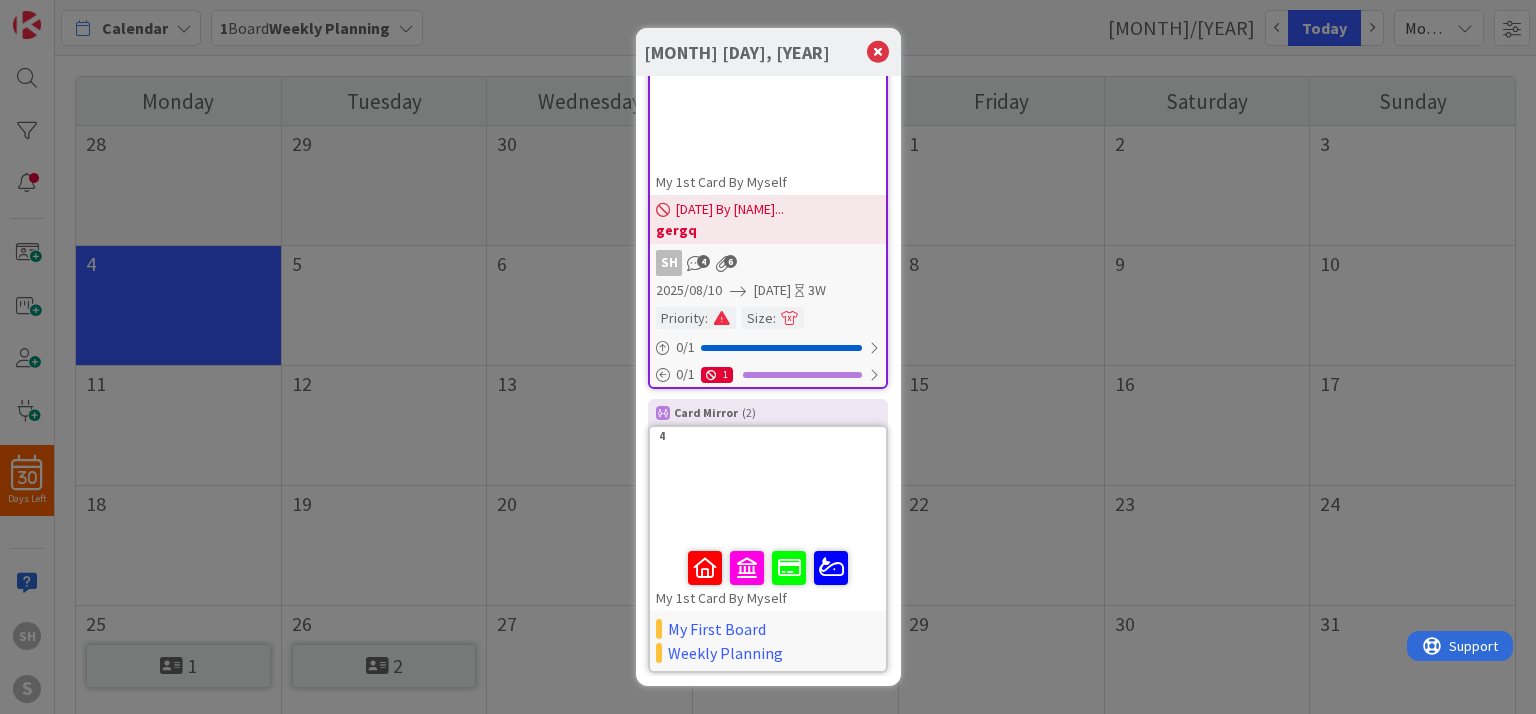 click at bounding box center (768, 498) 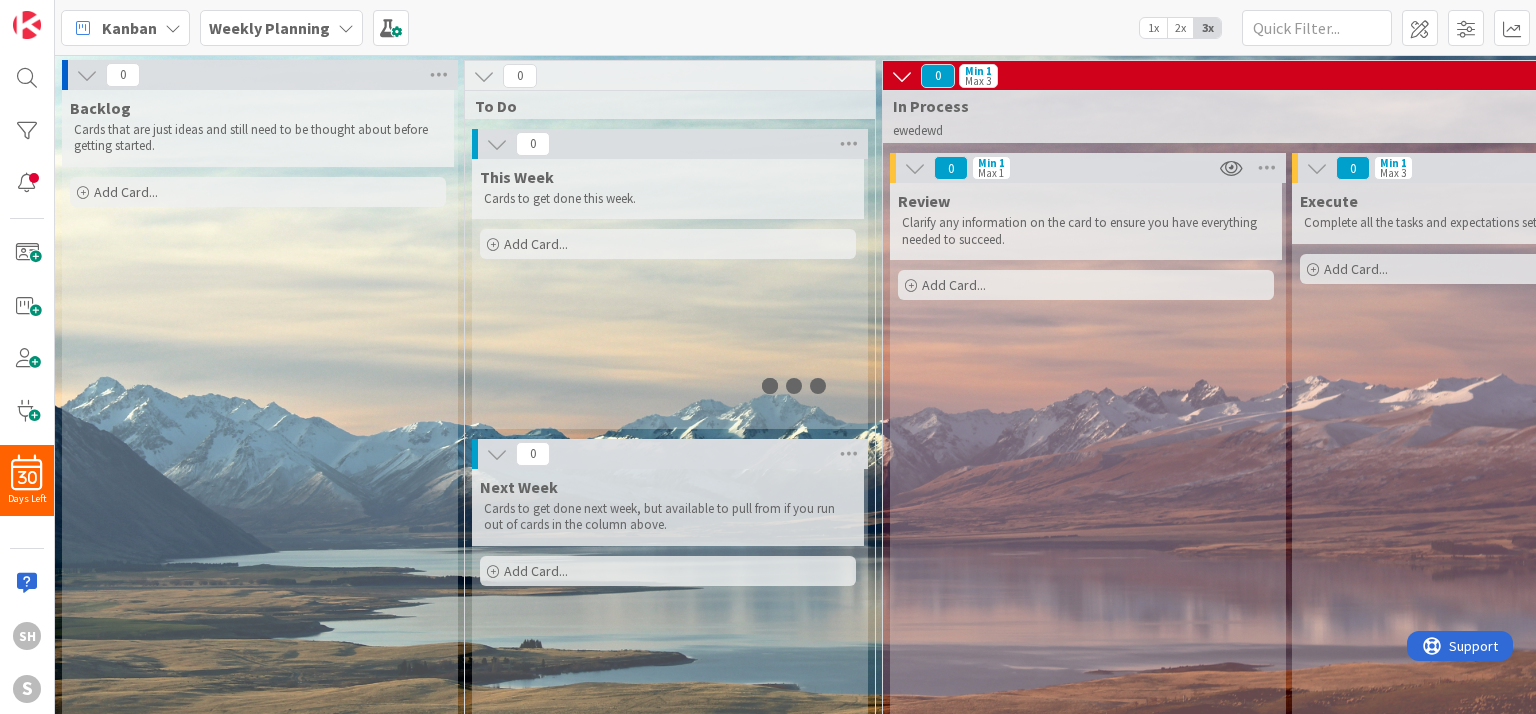 scroll, scrollTop: 0, scrollLeft: 0, axis: both 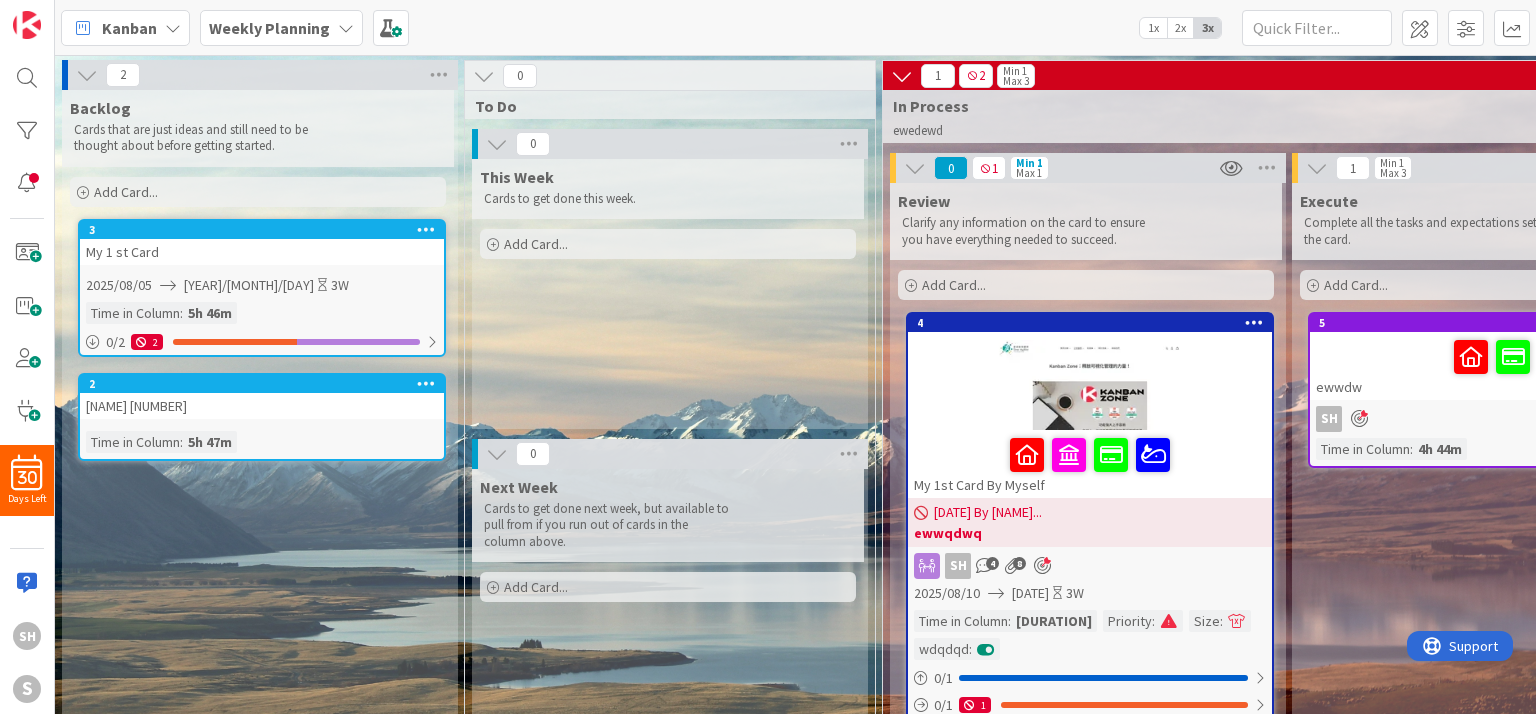click at bounding box center (173, 28) 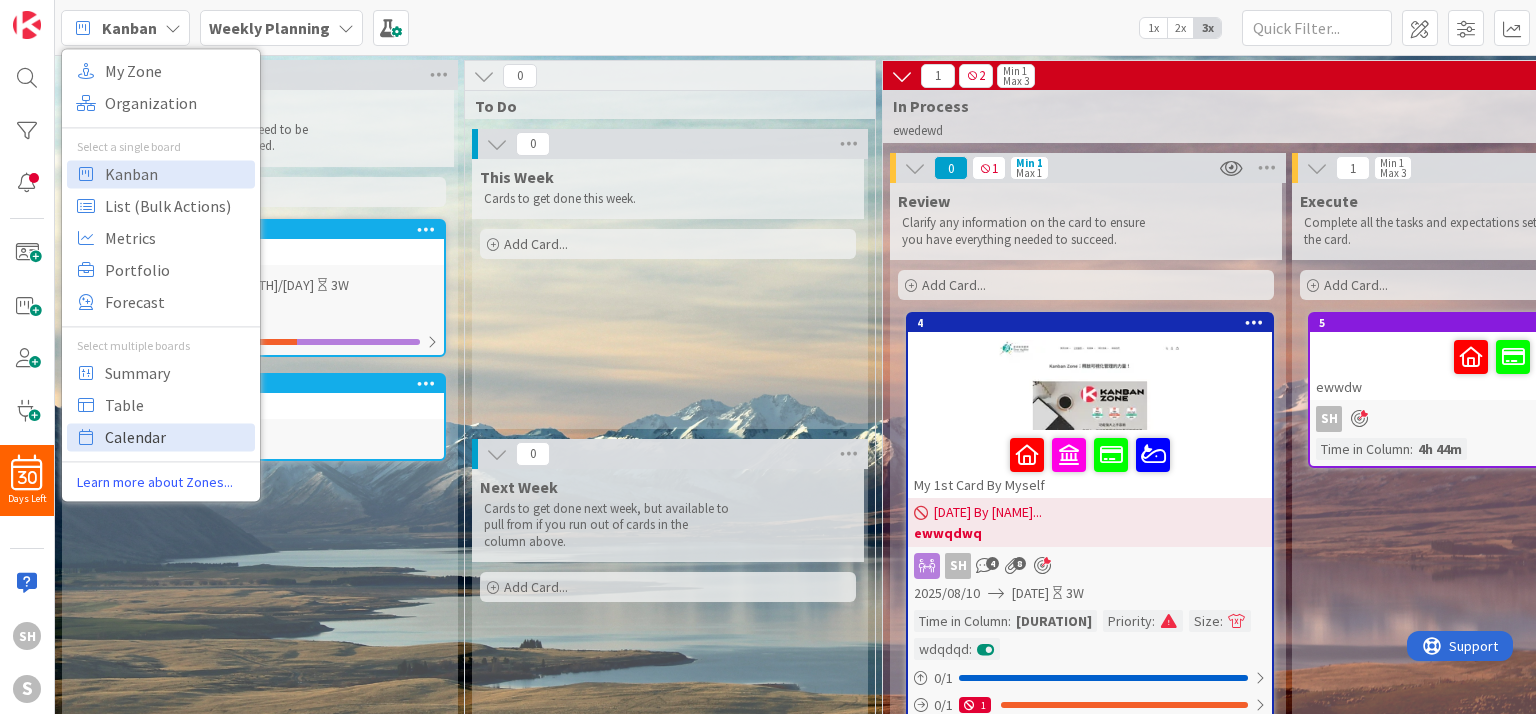 click on "Calendar" at bounding box center [177, 437] 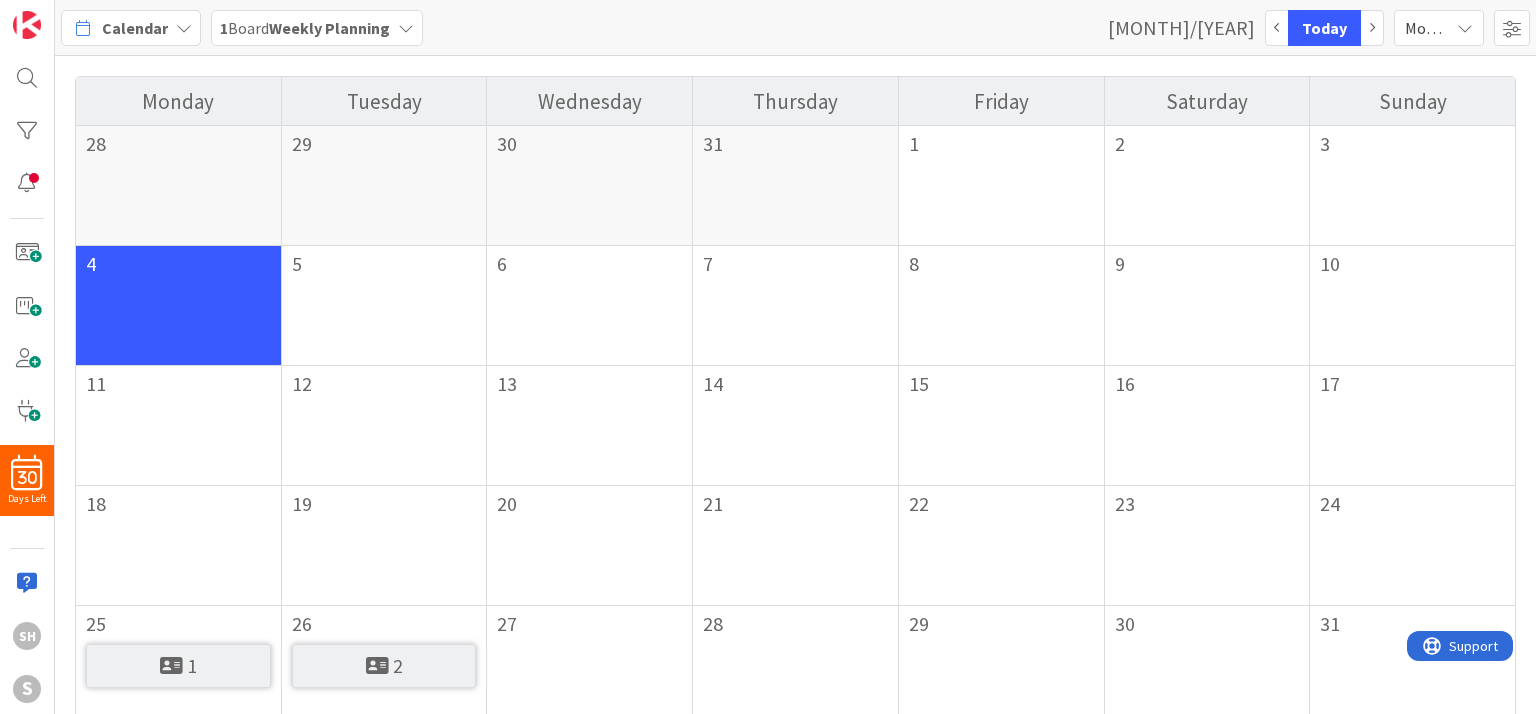 scroll, scrollTop: 0, scrollLeft: 0, axis: both 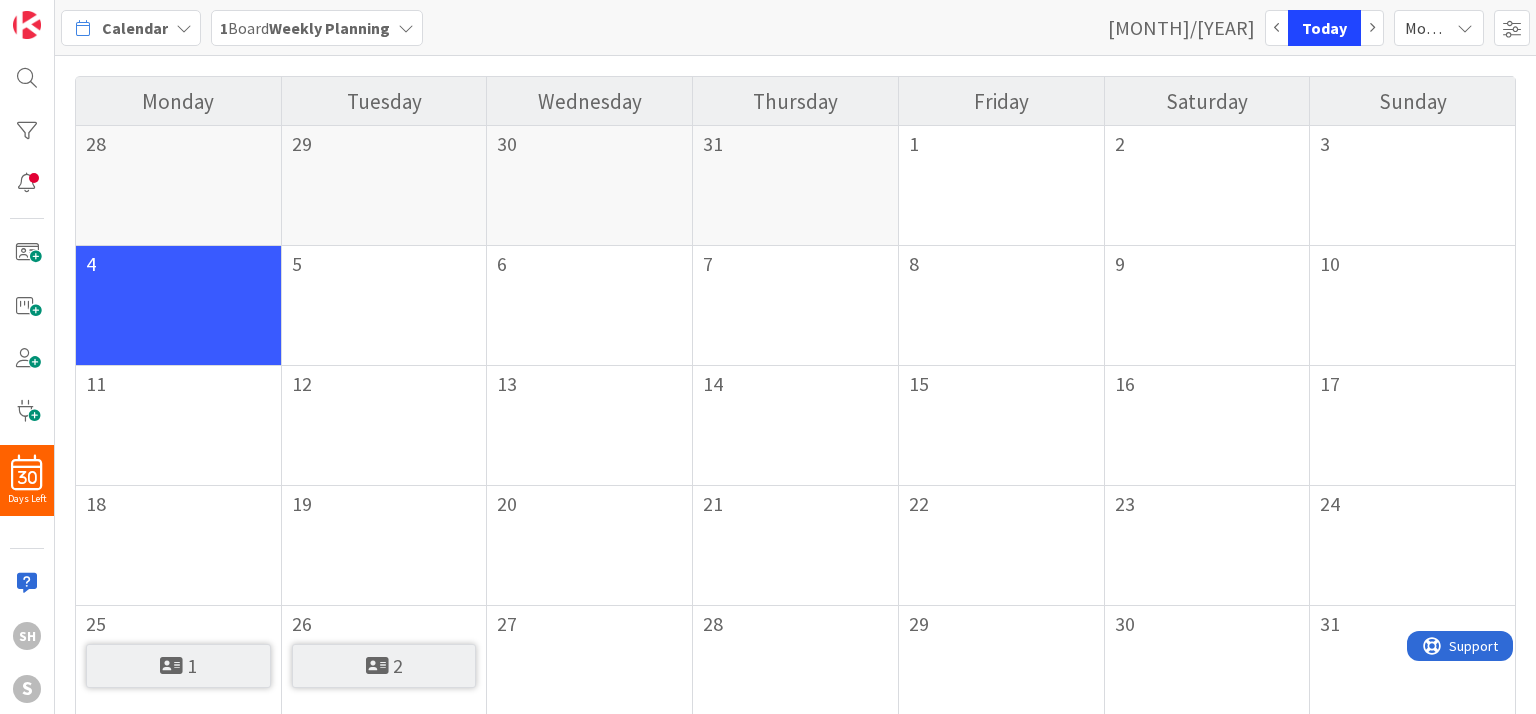 click on "Today" at bounding box center [1324, 28] 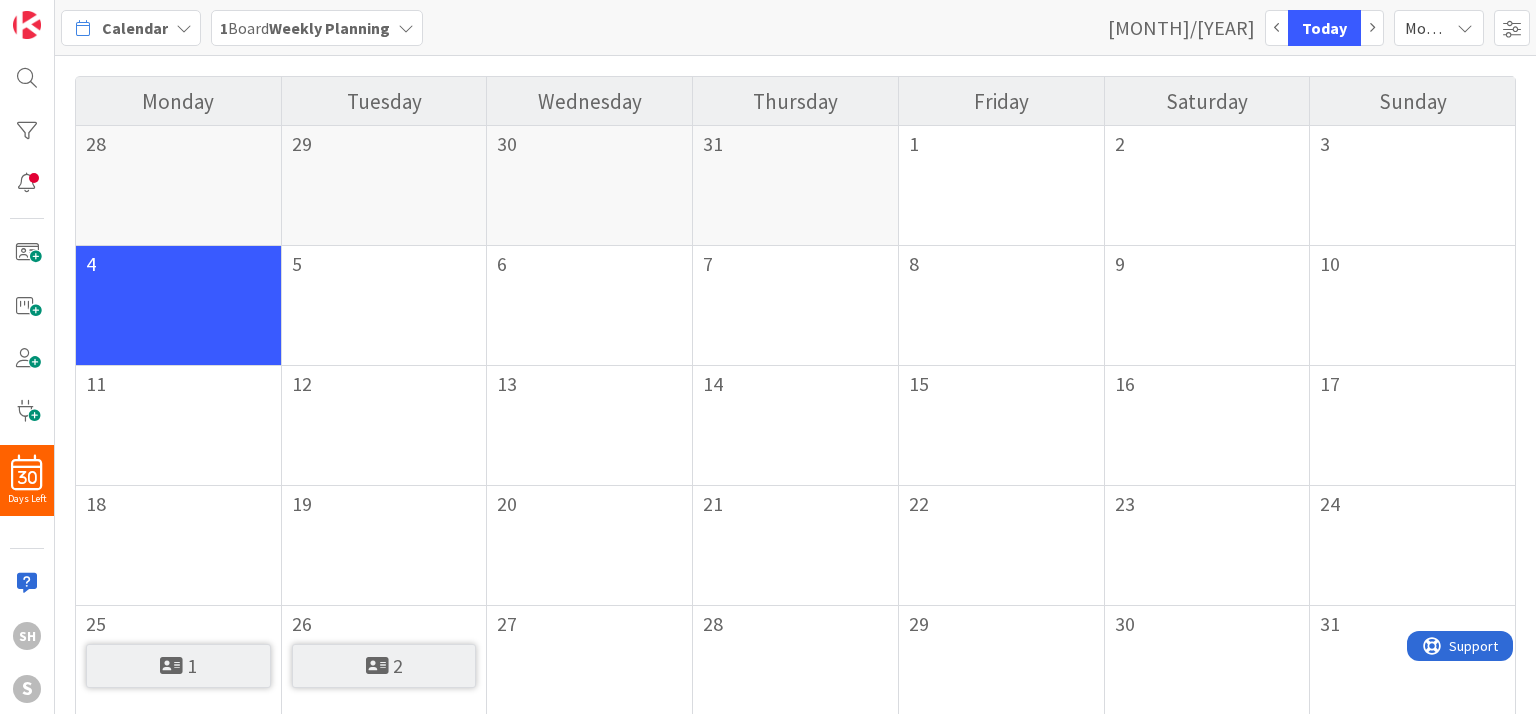 click at bounding box center (377, 666) 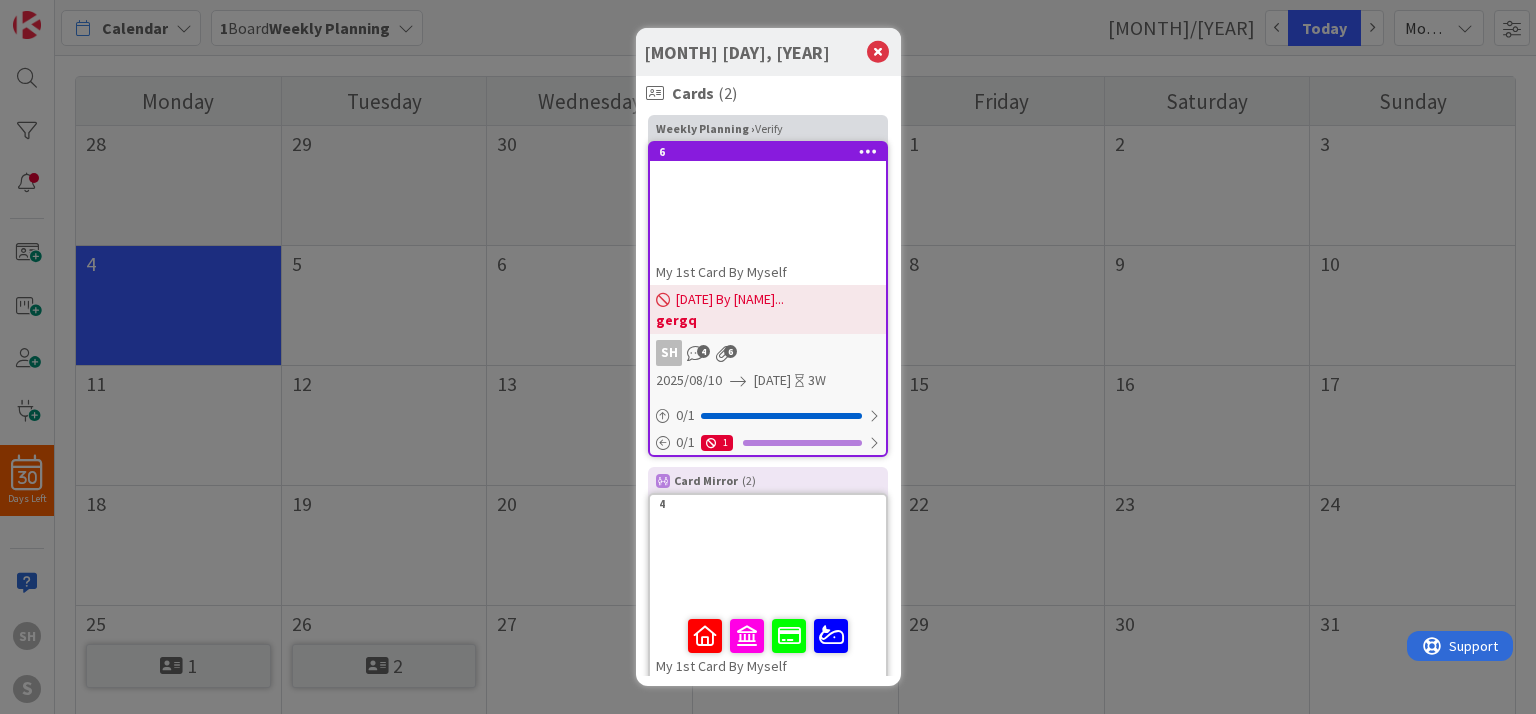 click at bounding box center (768, 566) 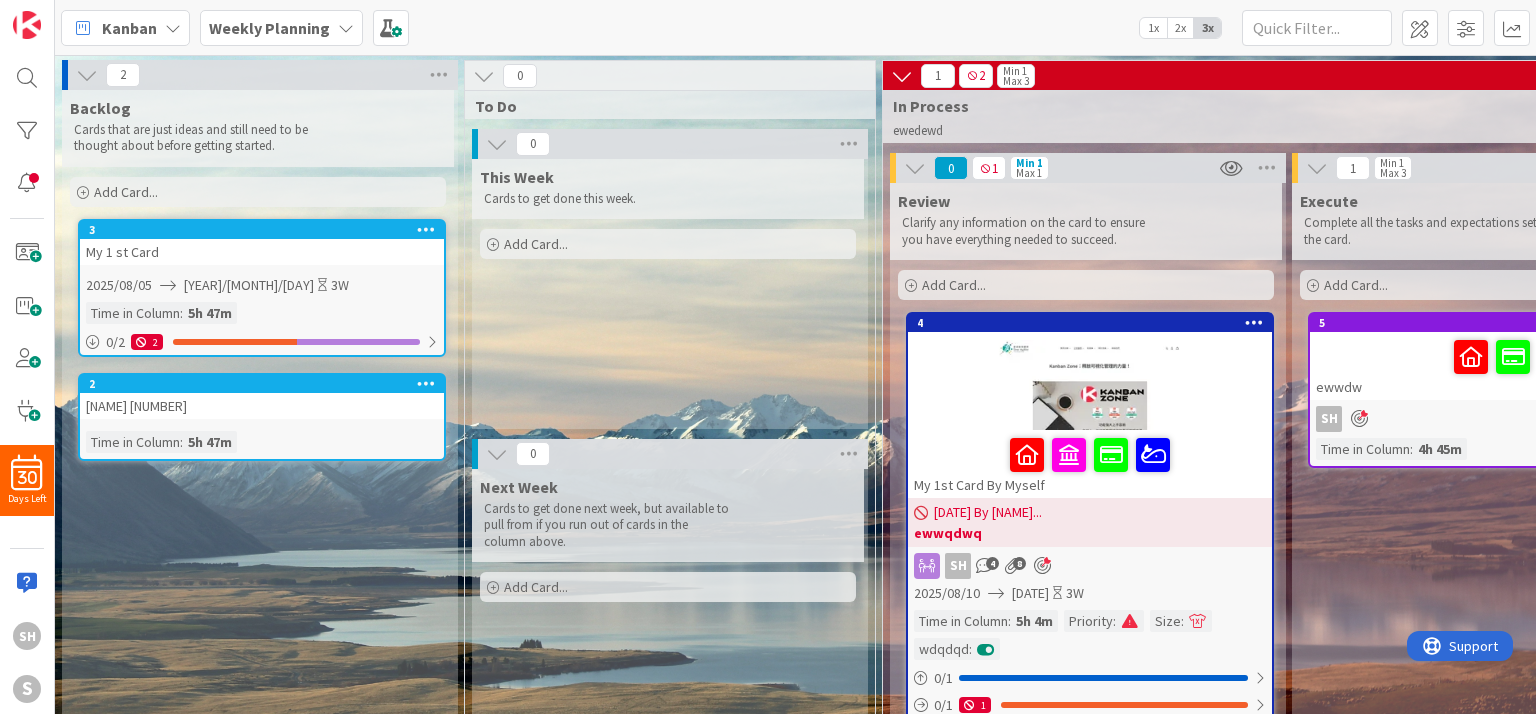 scroll, scrollTop: 0, scrollLeft: 0, axis: both 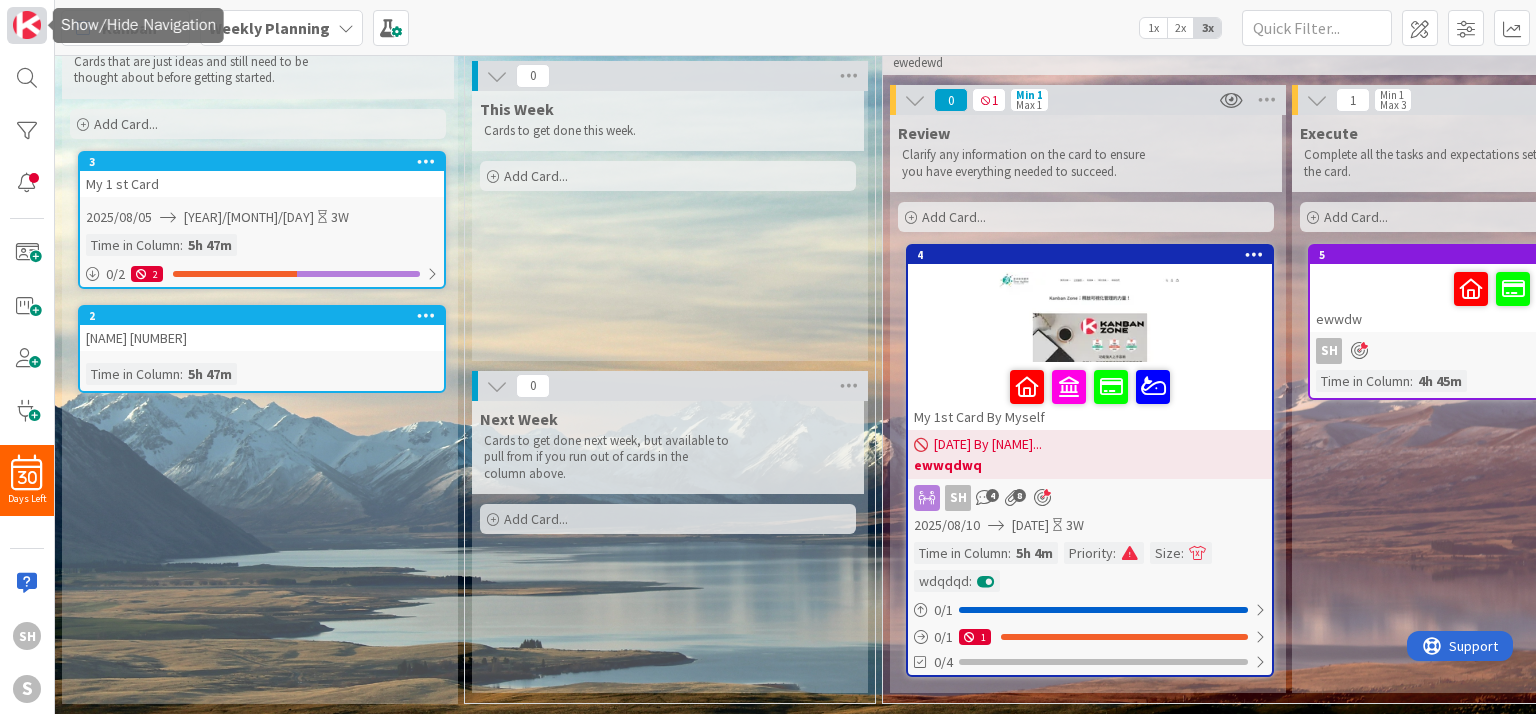 click at bounding box center (27, 25) 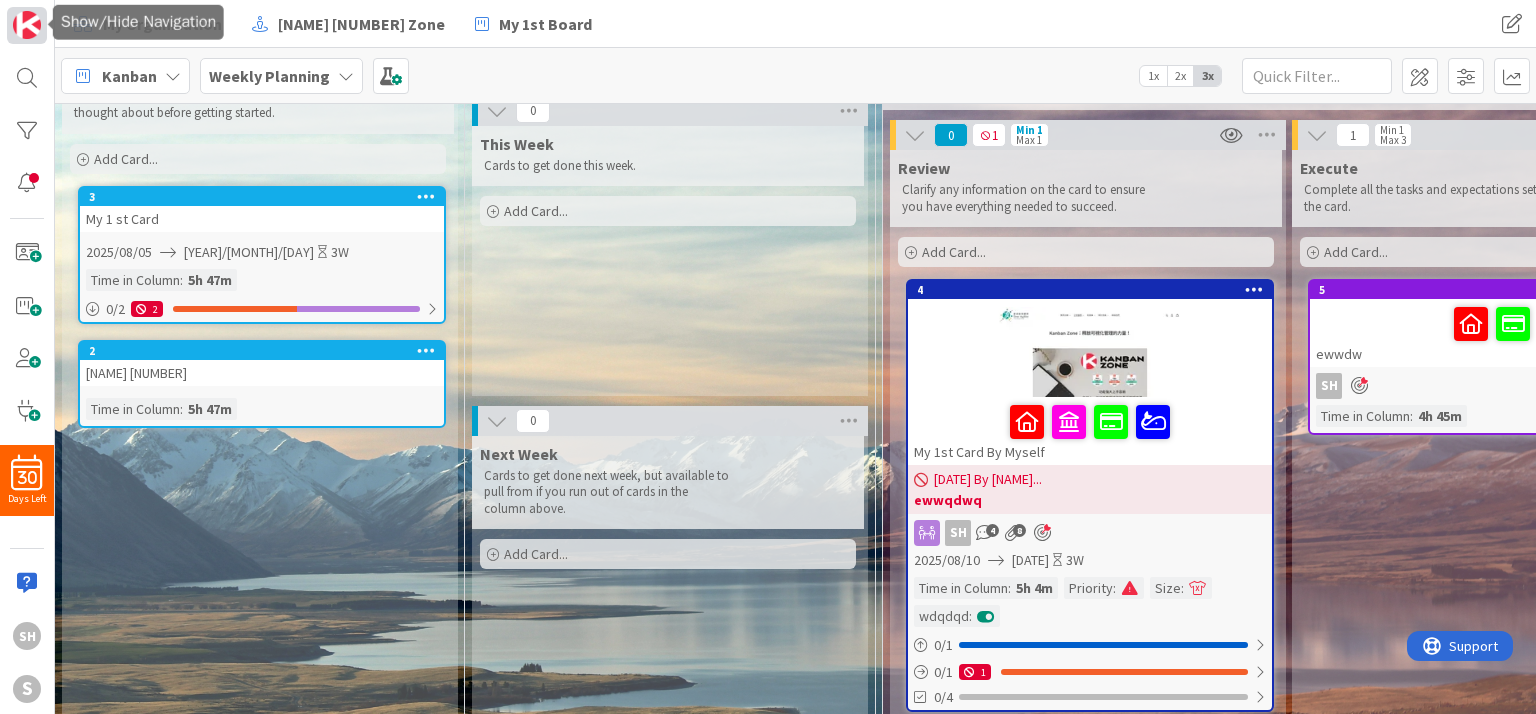 click at bounding box center [27, 25] 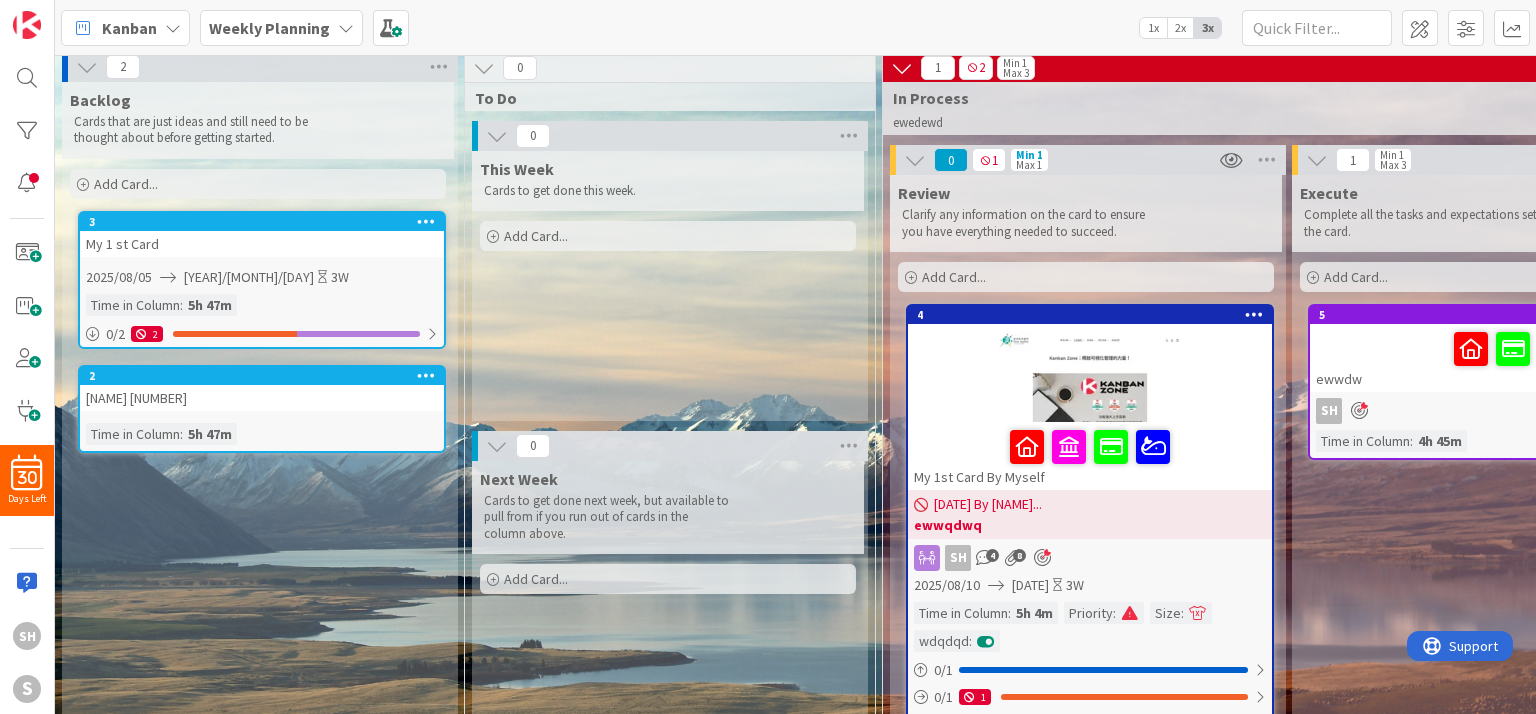scroll, scrollTop: 0, scrollLeft: 0, axis: both 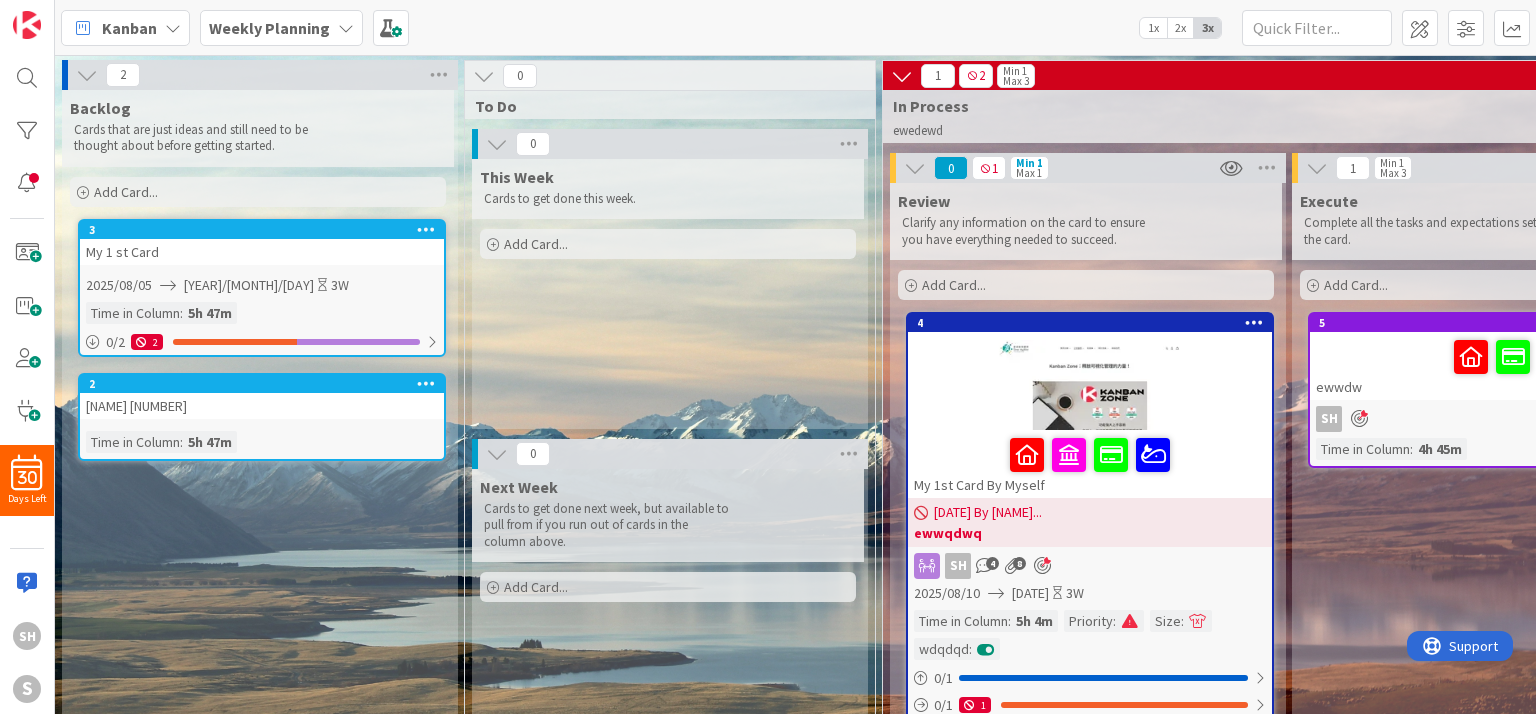 click at bounding box center (173, 28) 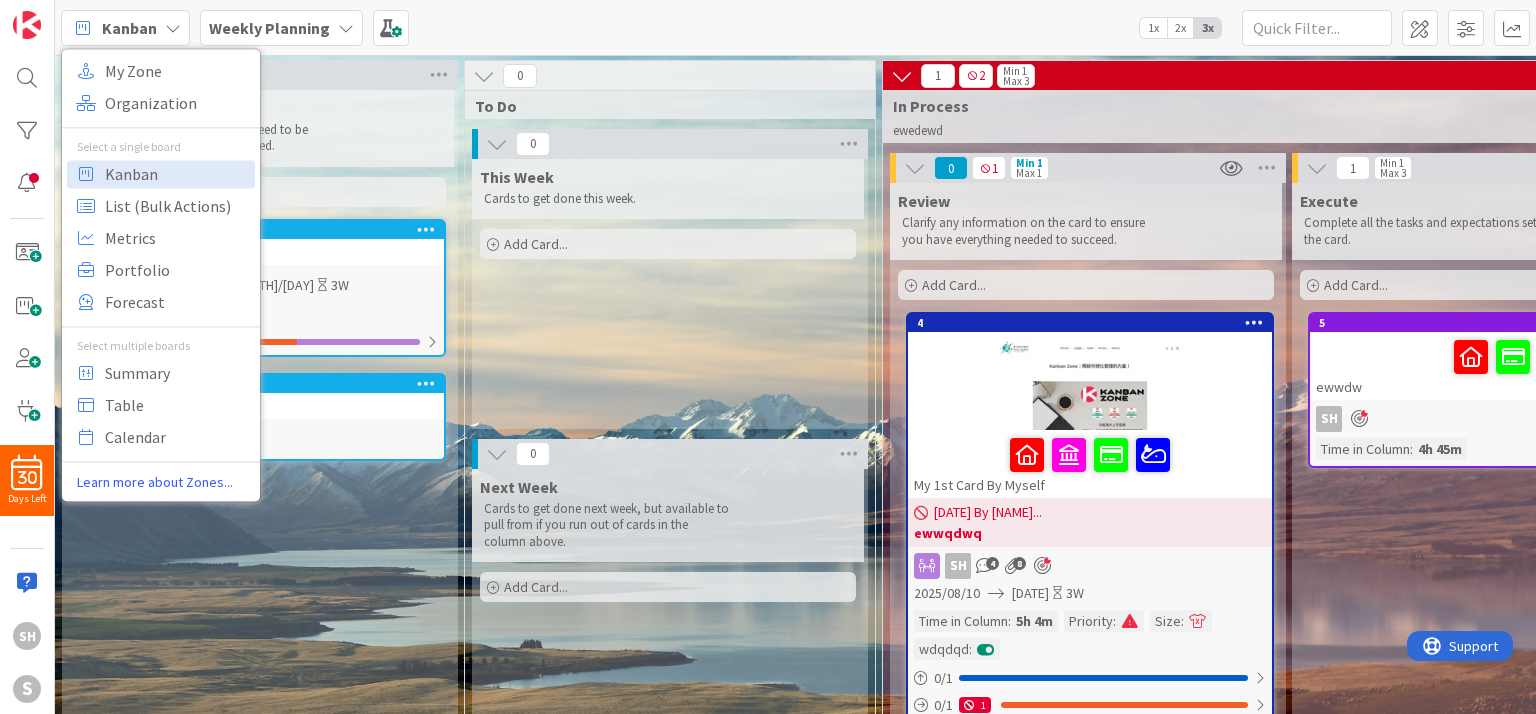 click at bounding box center [173, 28] 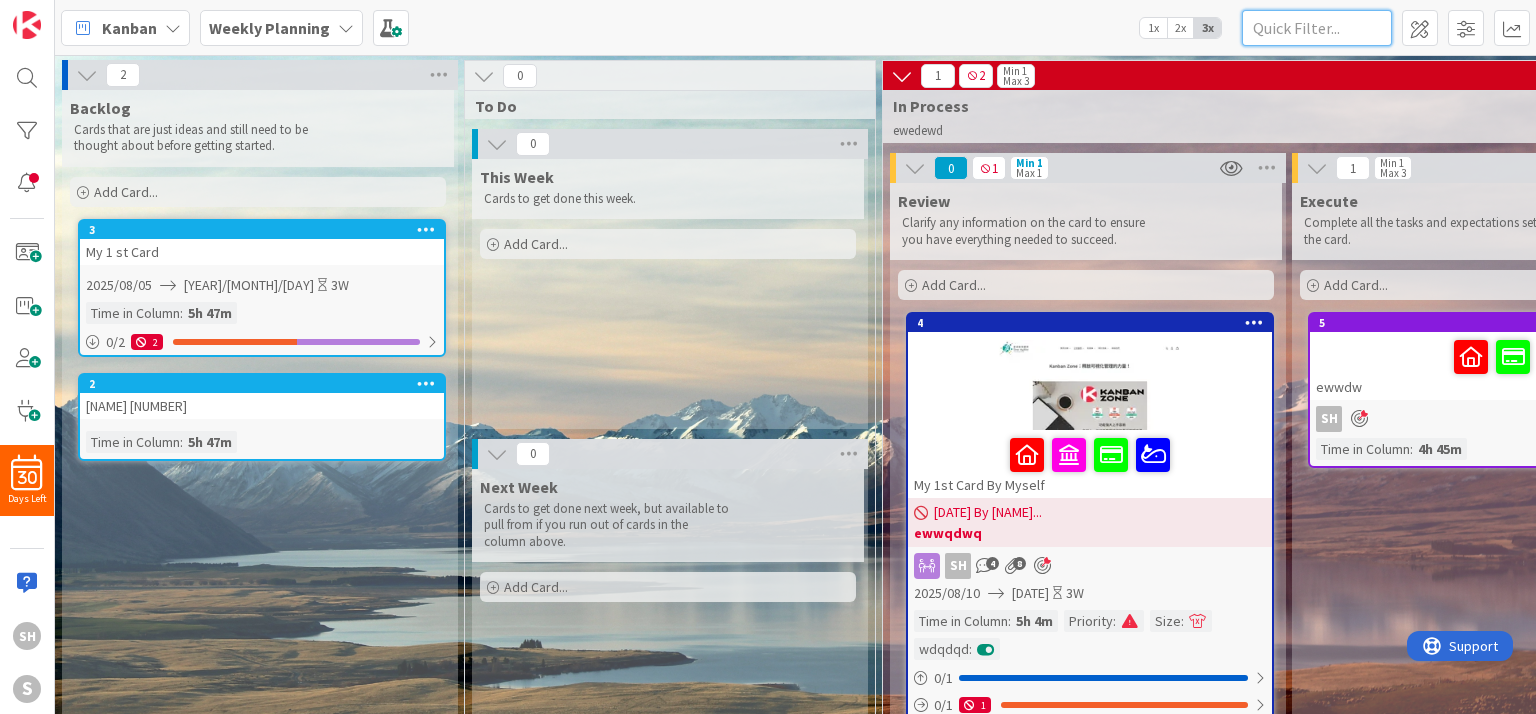 click at bounding box center [1317, 28] 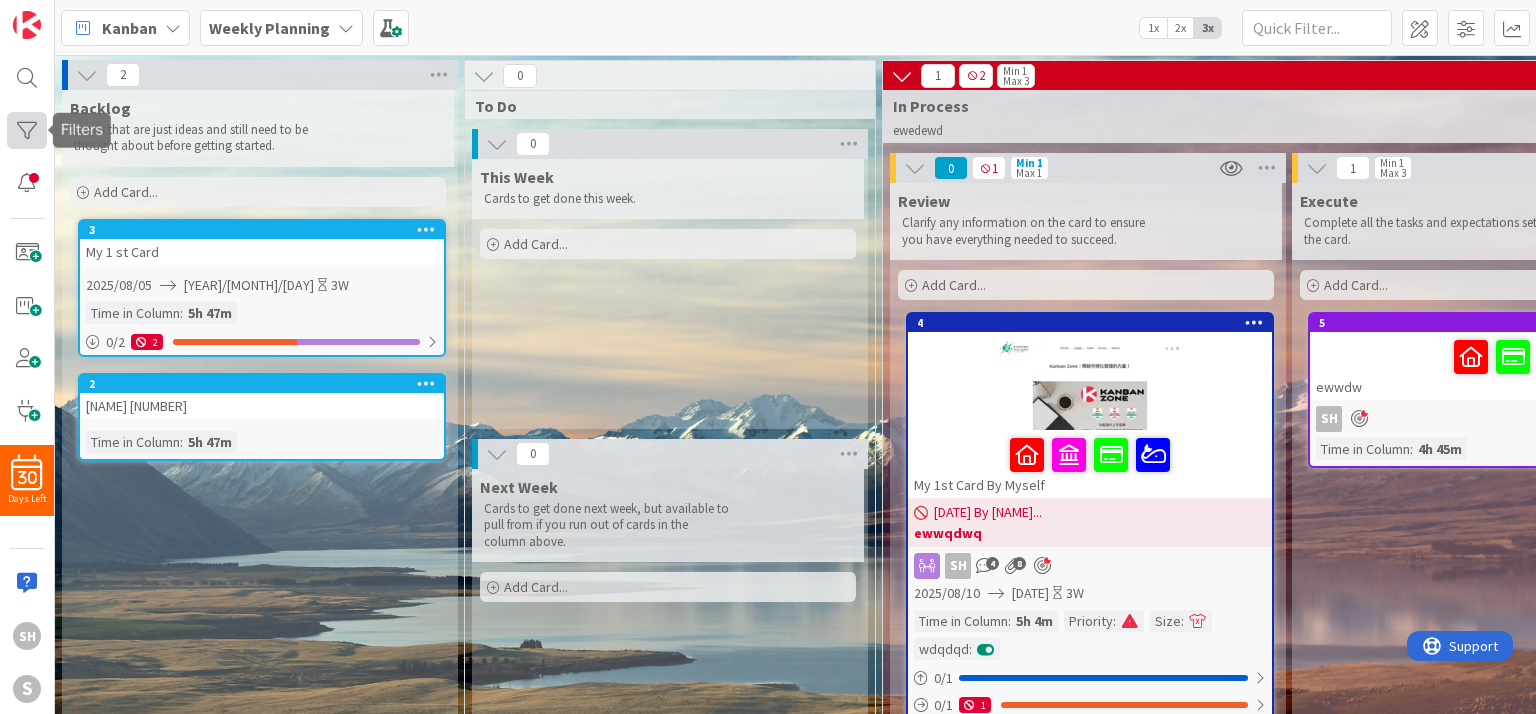 click at bounding box center [27, 130] 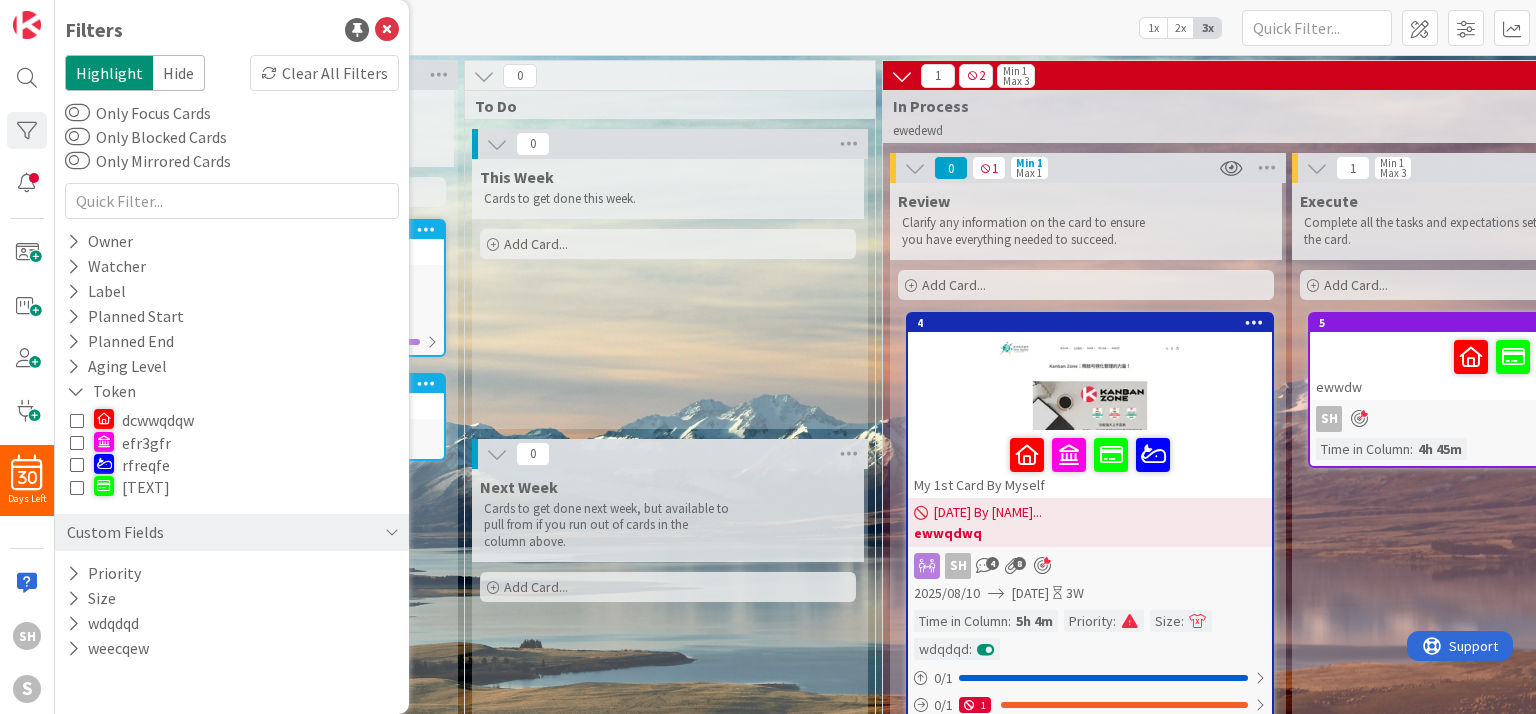 click on "dcwwqdqw" at bounding box center [158, 420] 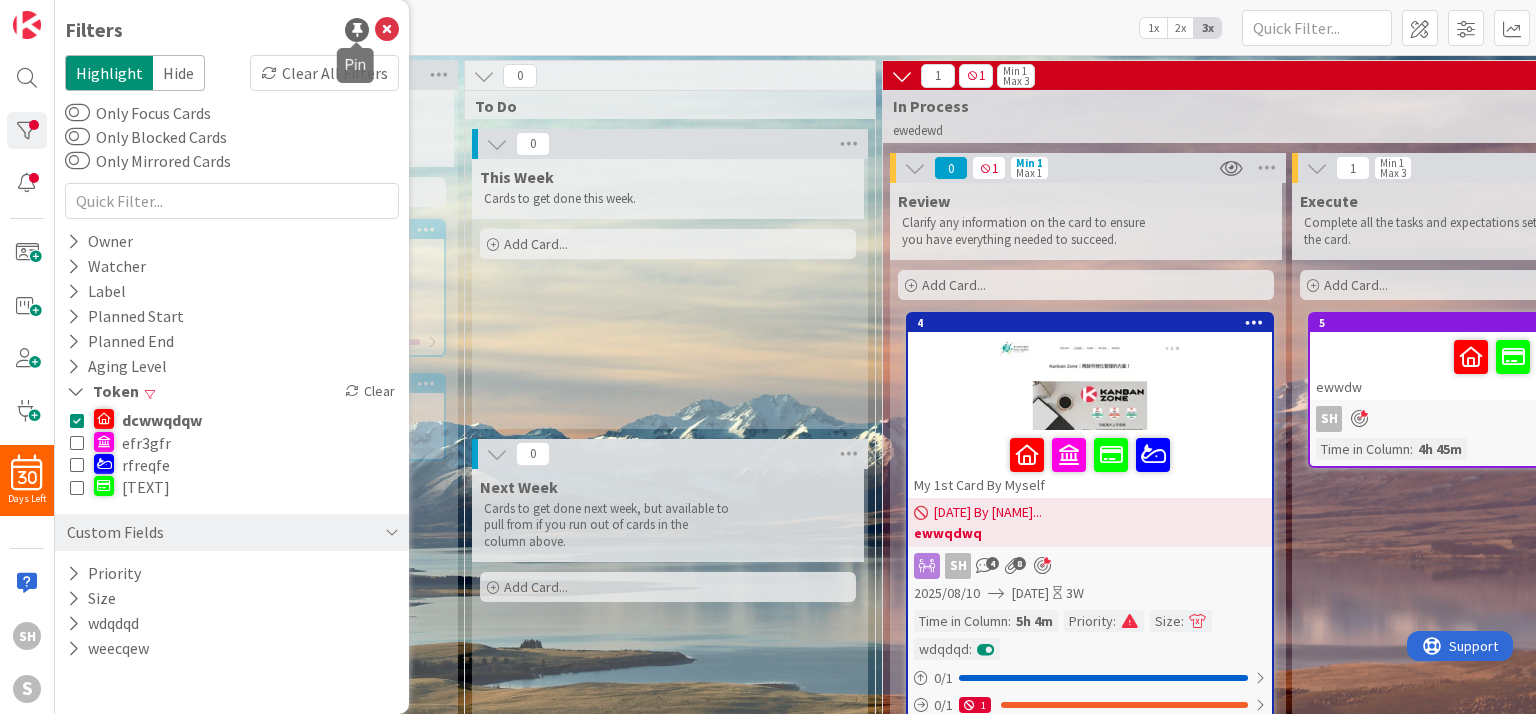 click at bounding box center [357, 30] 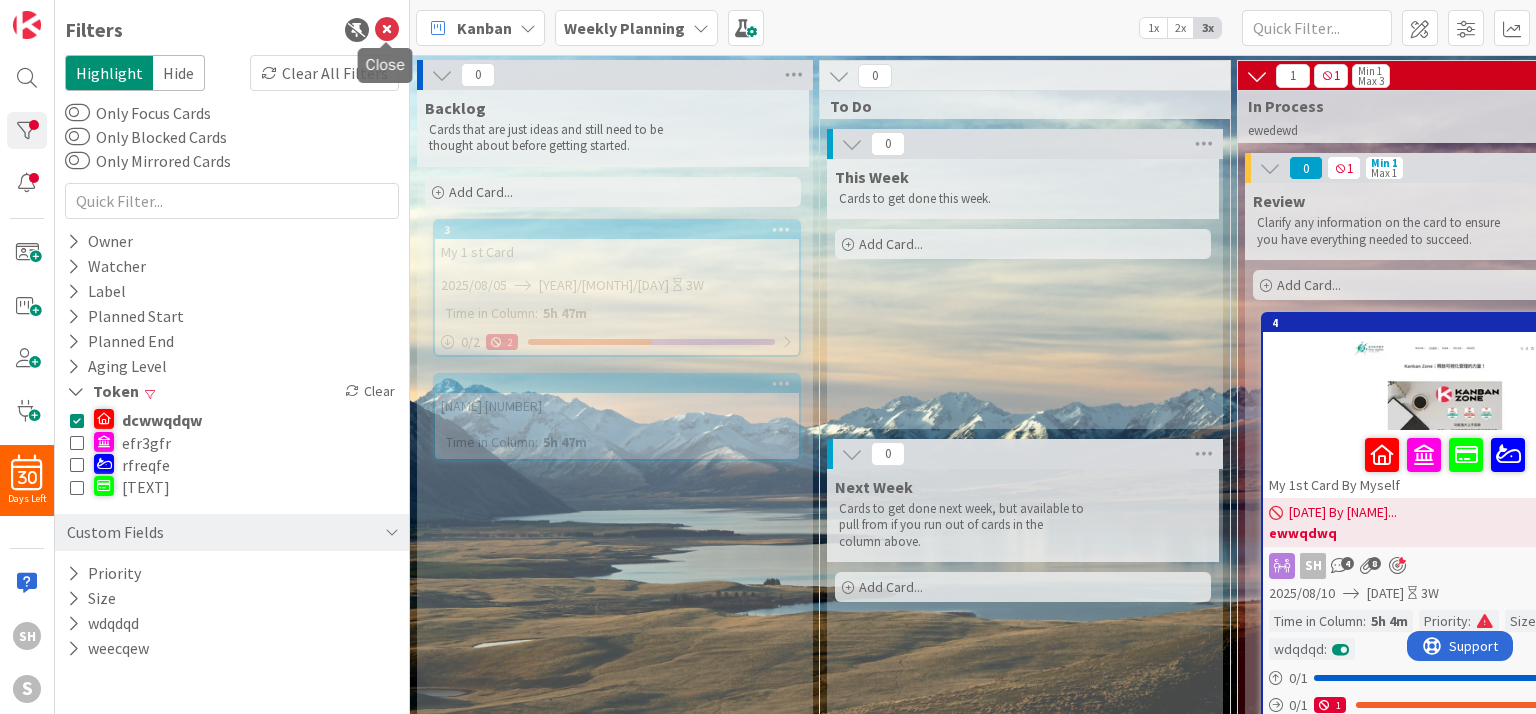click at bounding box center [387, 30] 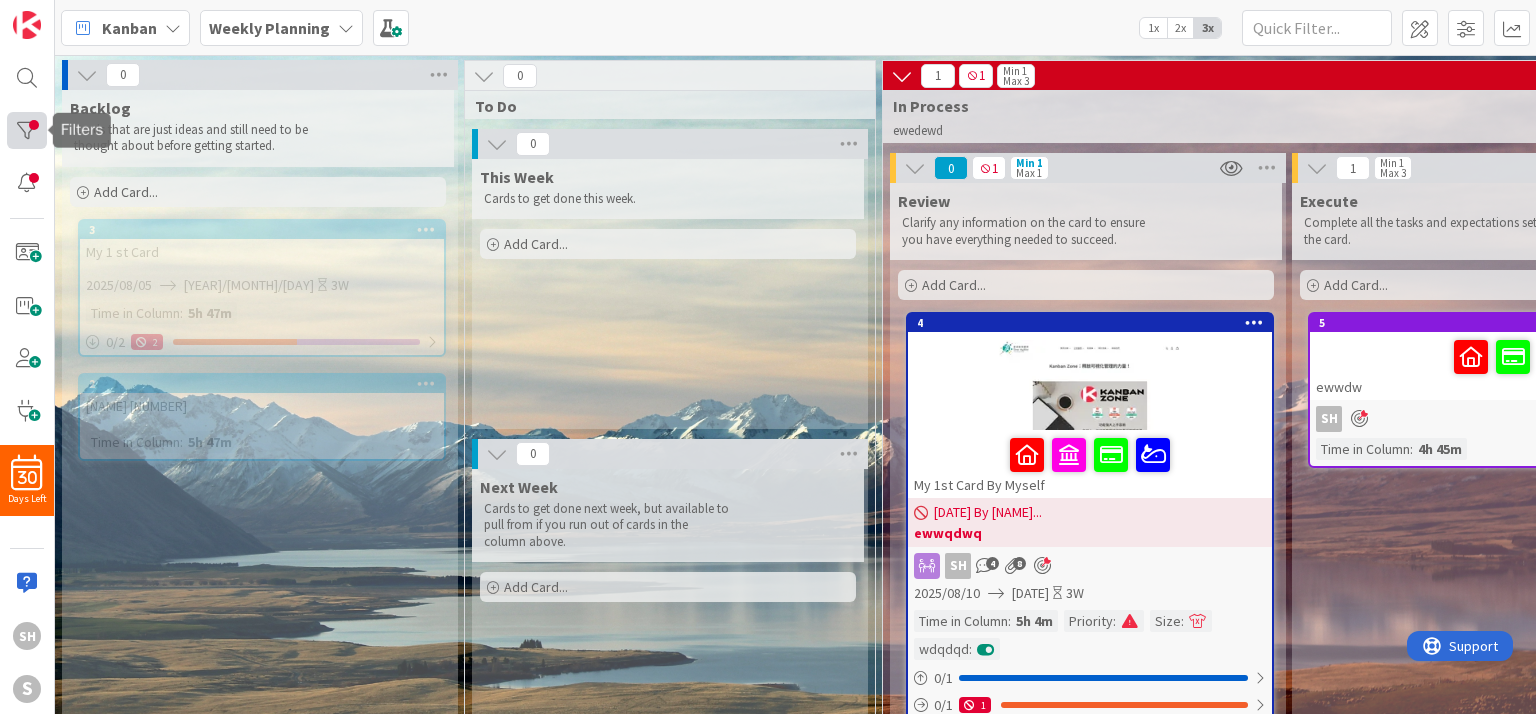 click at bounding box center (27, 130) 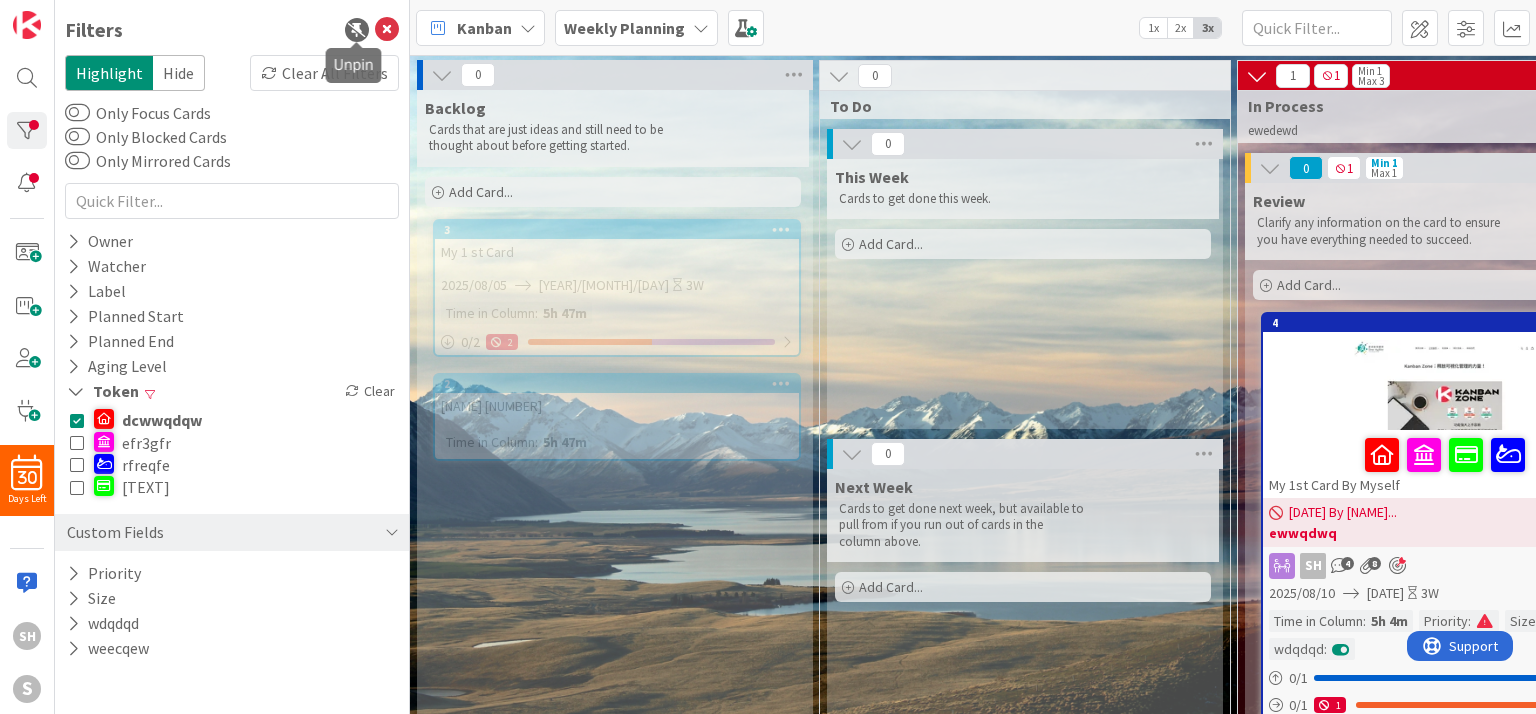 click at bounding box center [357, 30] 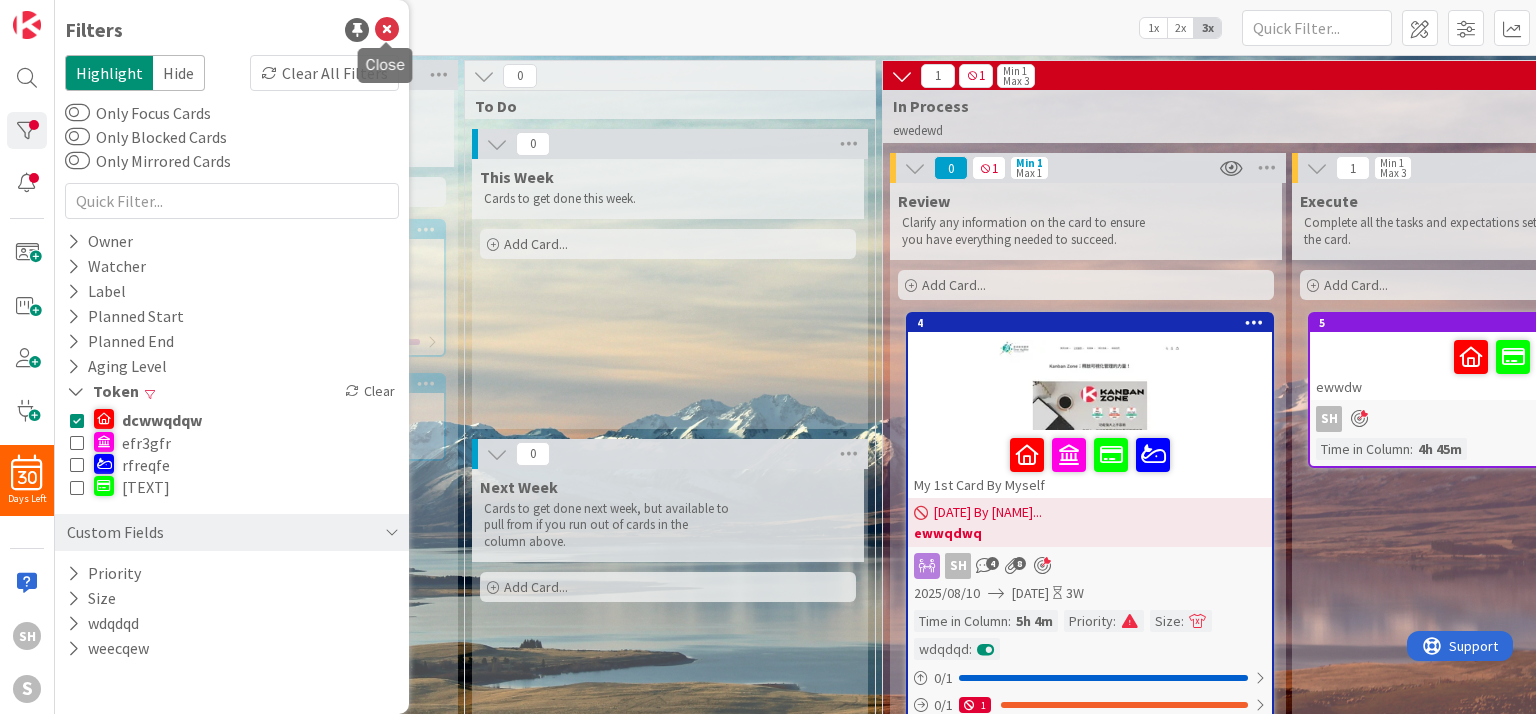 click at bounding box center (387, 30) 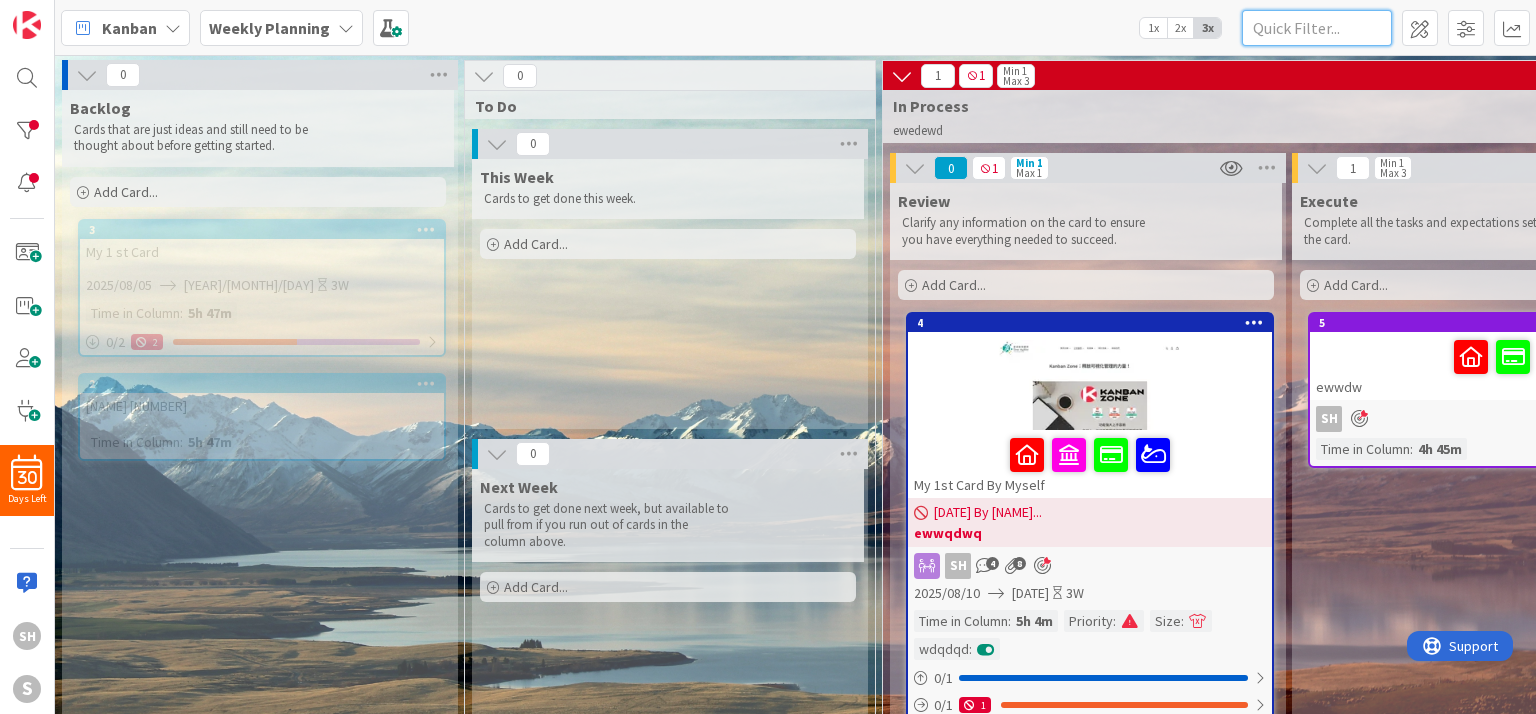 click at bounding box center [1317, 28] 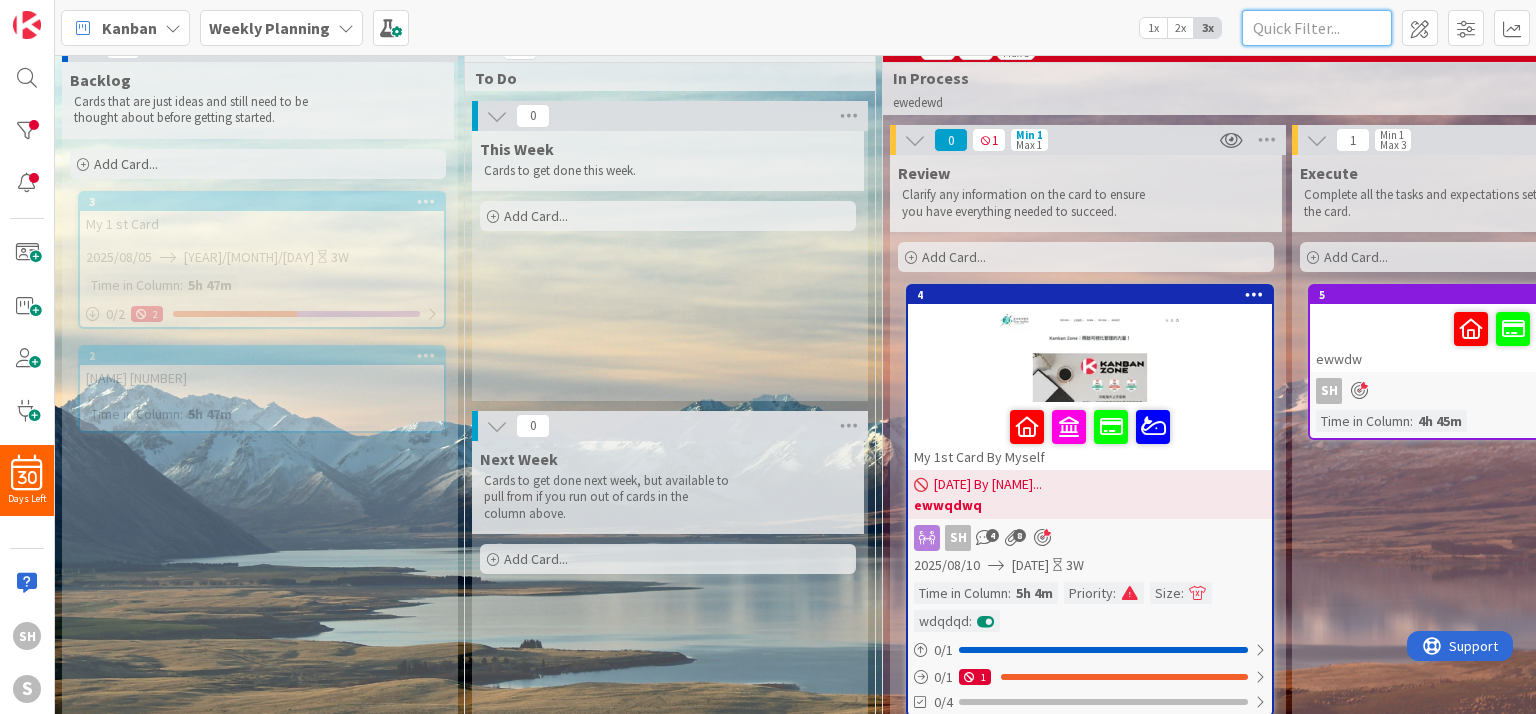 scroll, scrollTop: 0, scrollLeft: 0, axis: both 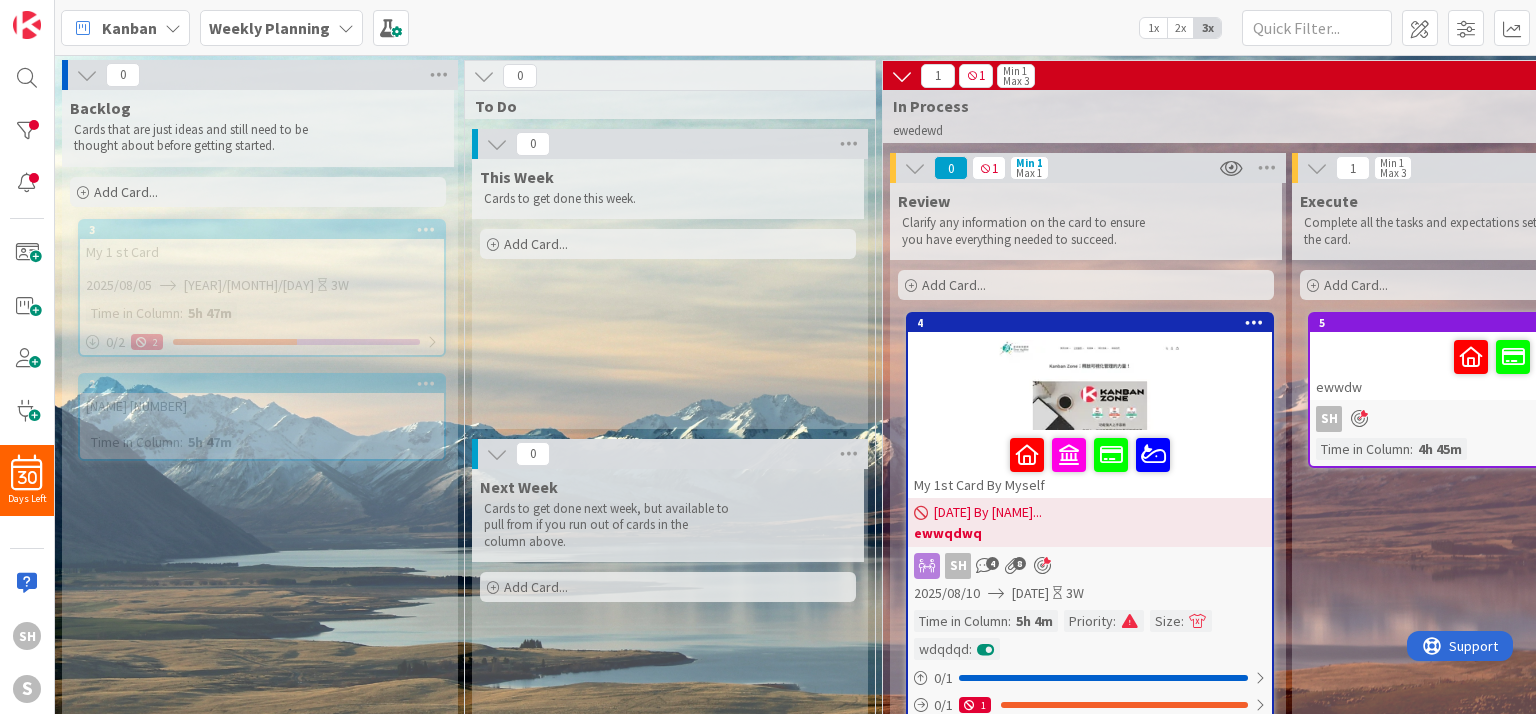 click on "1x" at bounding box center [1153, 28] 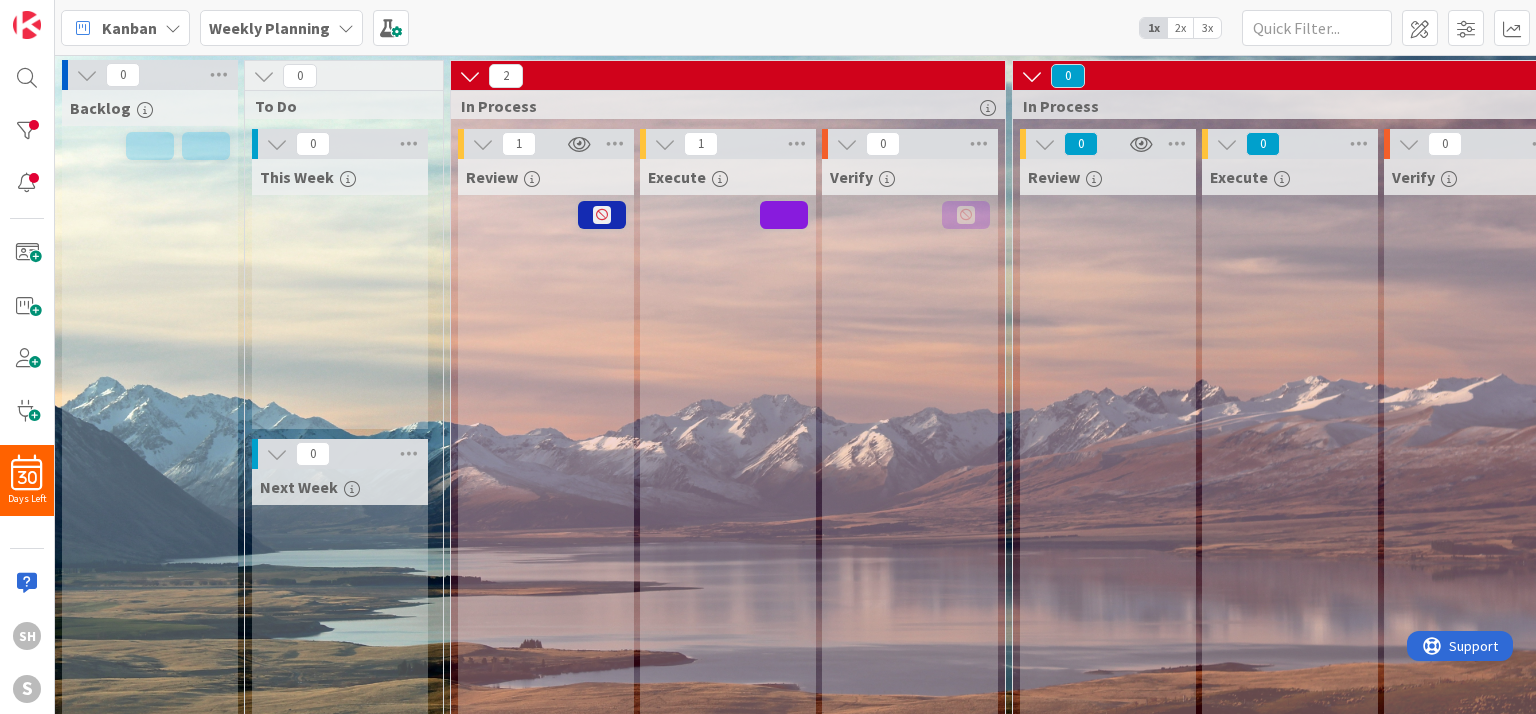 click on "2x" at bounding box center [1180, 28] 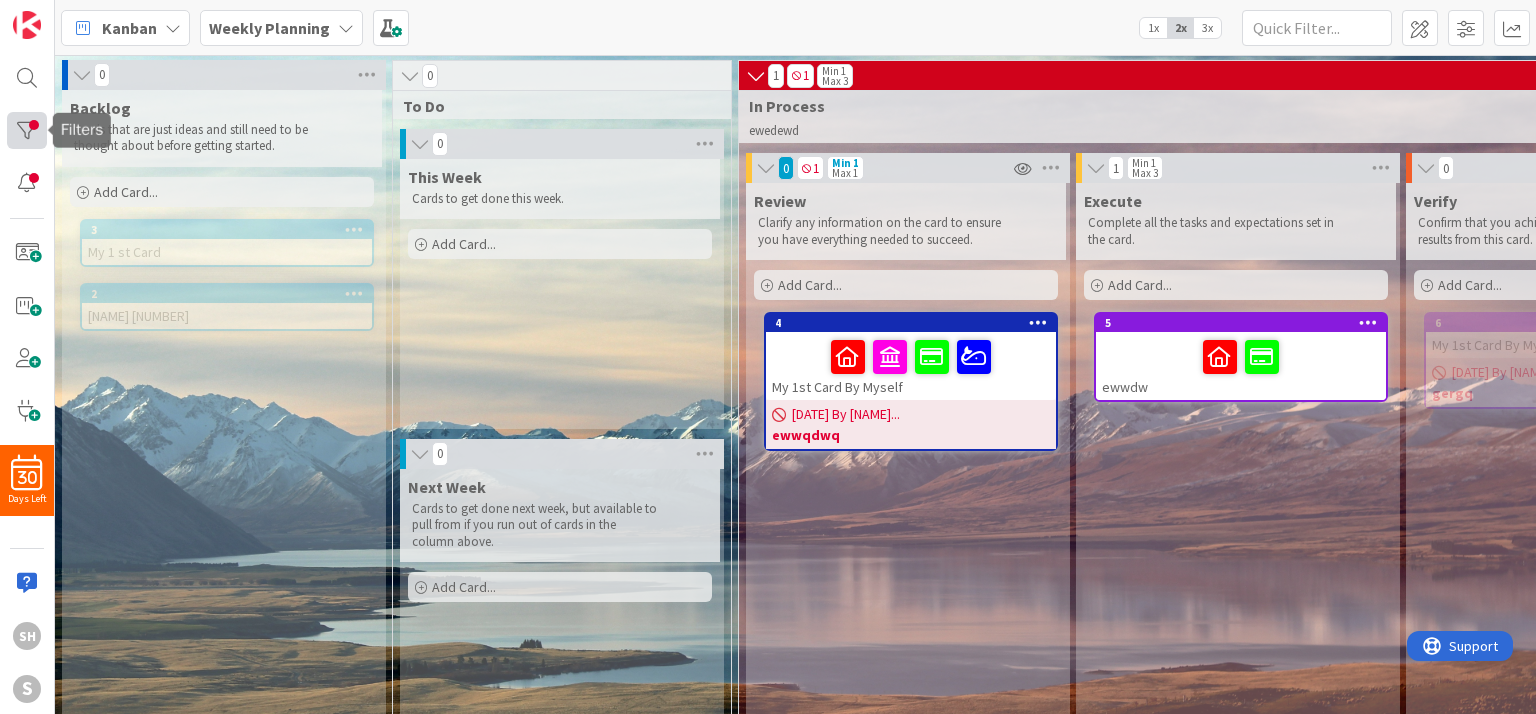 click at bounding box center (27, 130) 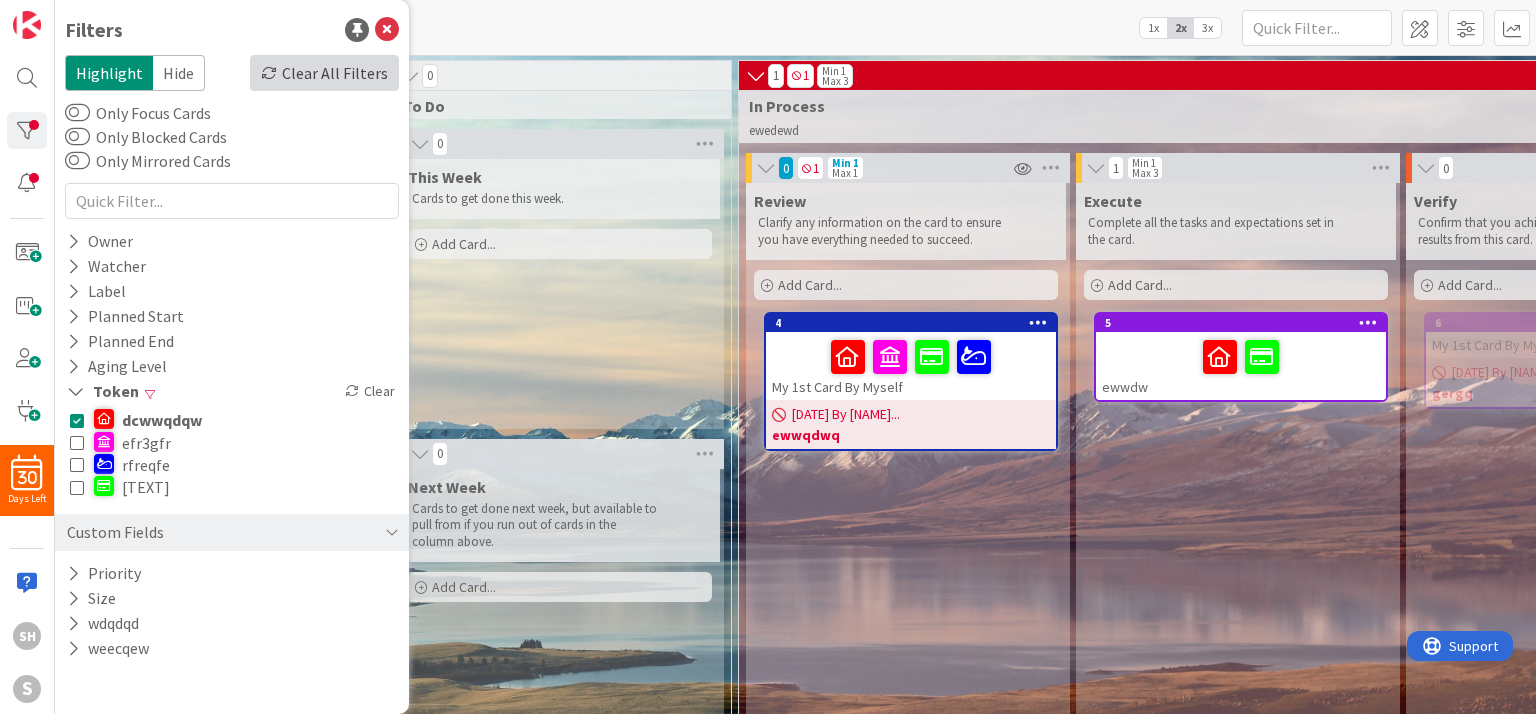click on "Clear All Filters" at bounding box center [324, 73] 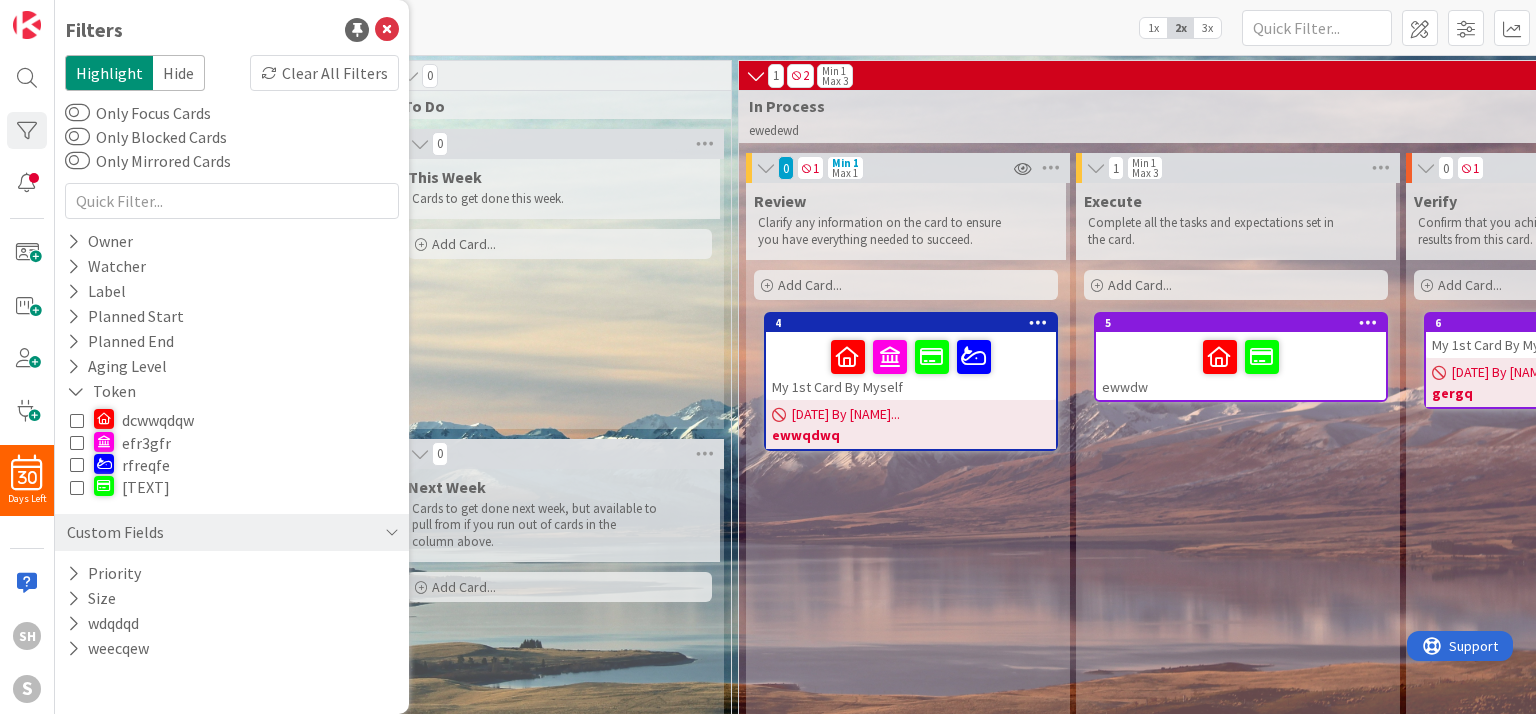 click on "rfreqfe" at bounding box center (146, 465) 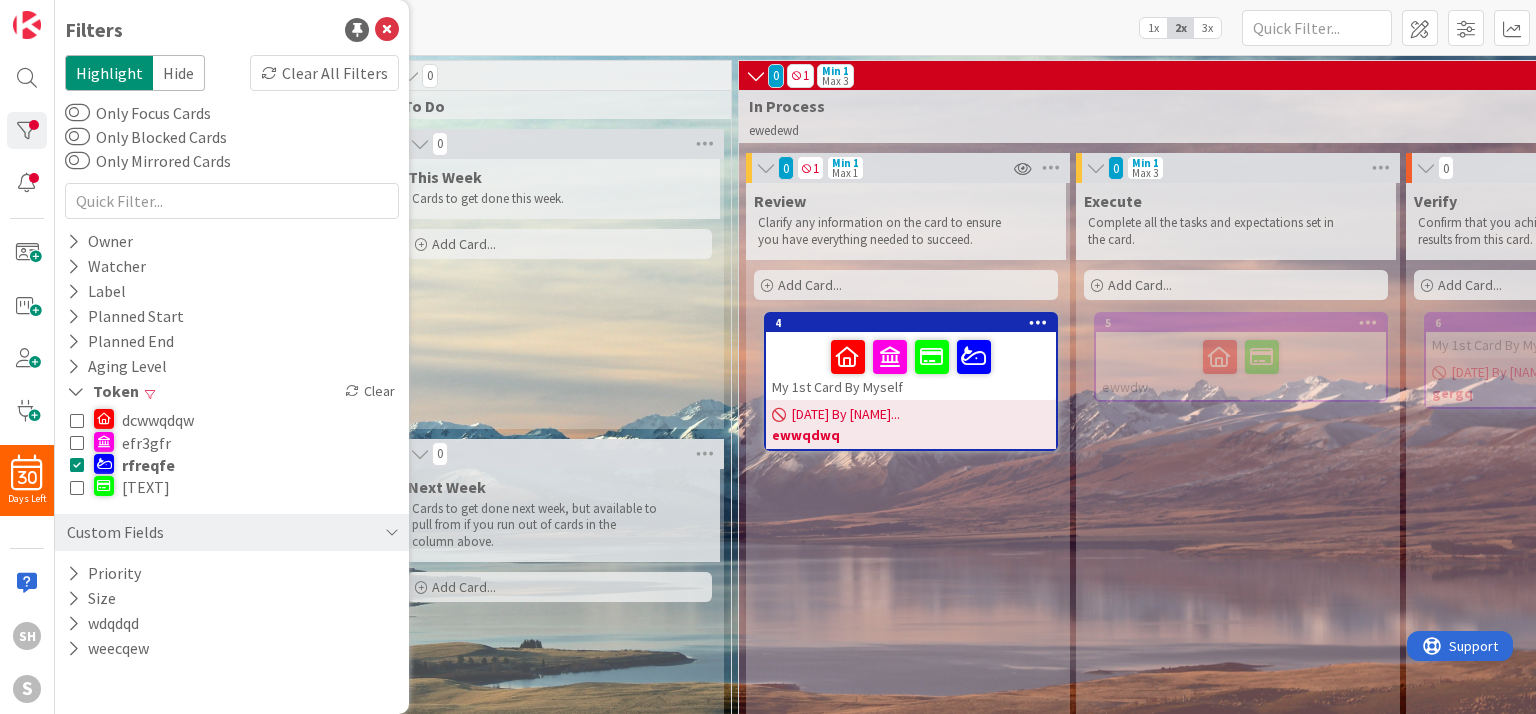 click on "Kanban My Zone Organization Select a single board Kanban List (Bulk Actions) Metrics Portfolio Forecast Select multiple boards Summary Table Calendar Learn more about Zones... Weekly Planning 1x 2x 3x" at bounding box center (795, 27) 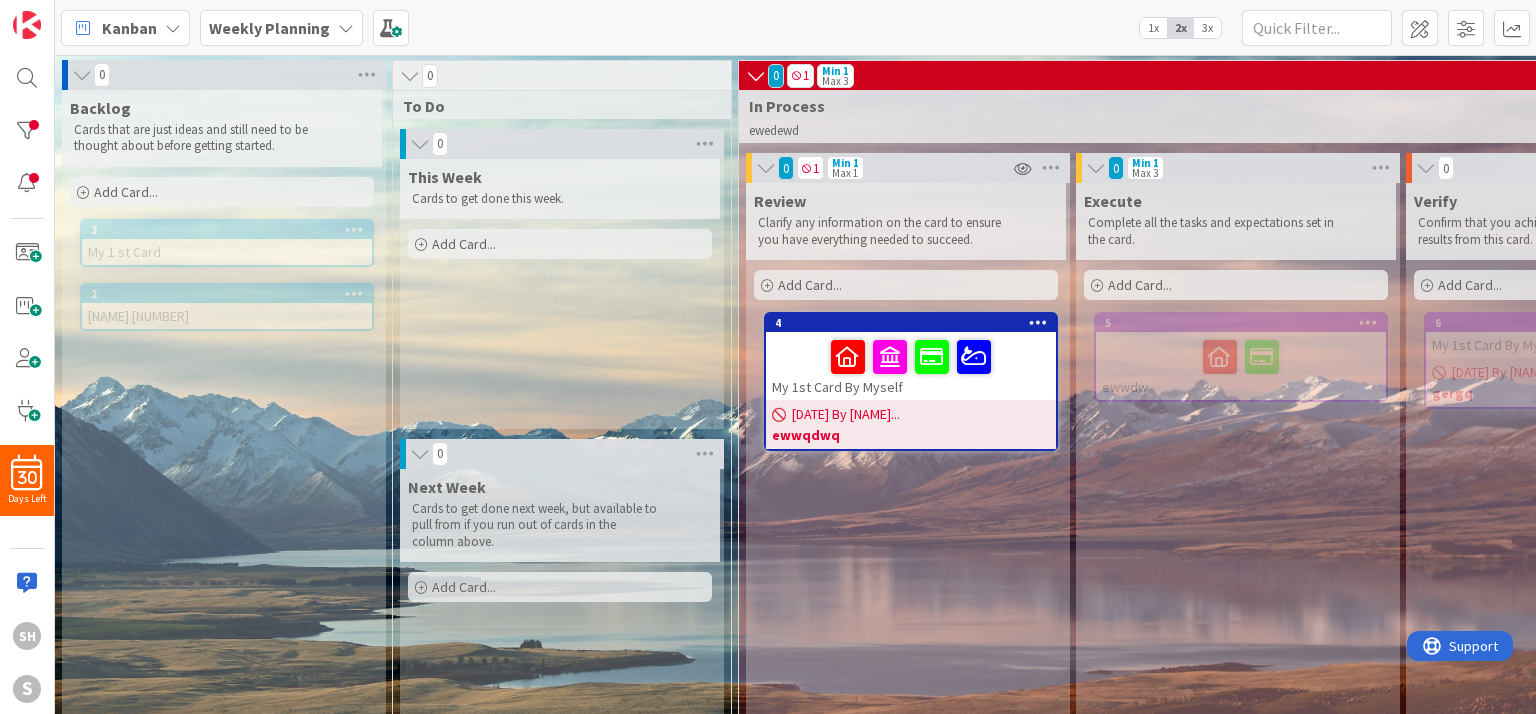 click on "1x" at bounding box center [1153, 28] 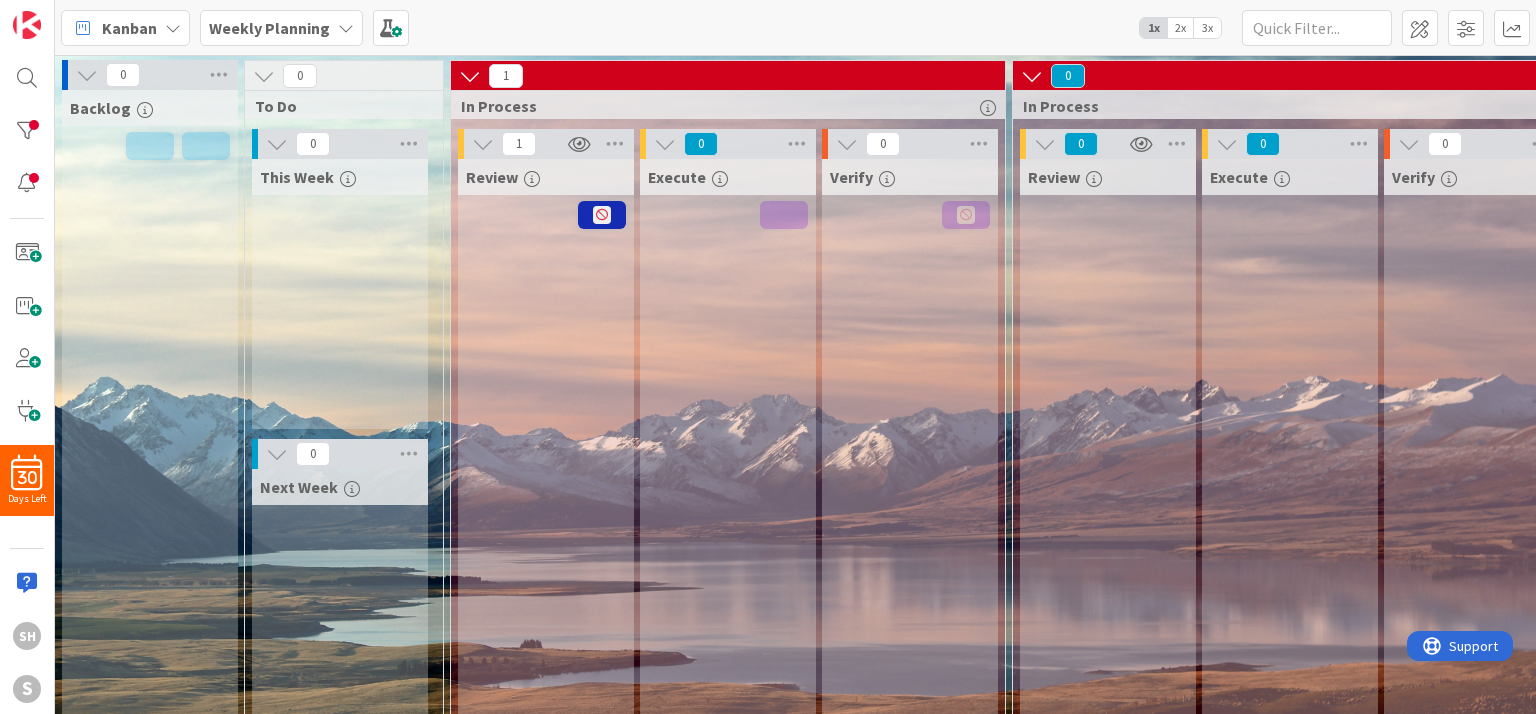 click on "2x" at bounding box center [1180, 28] 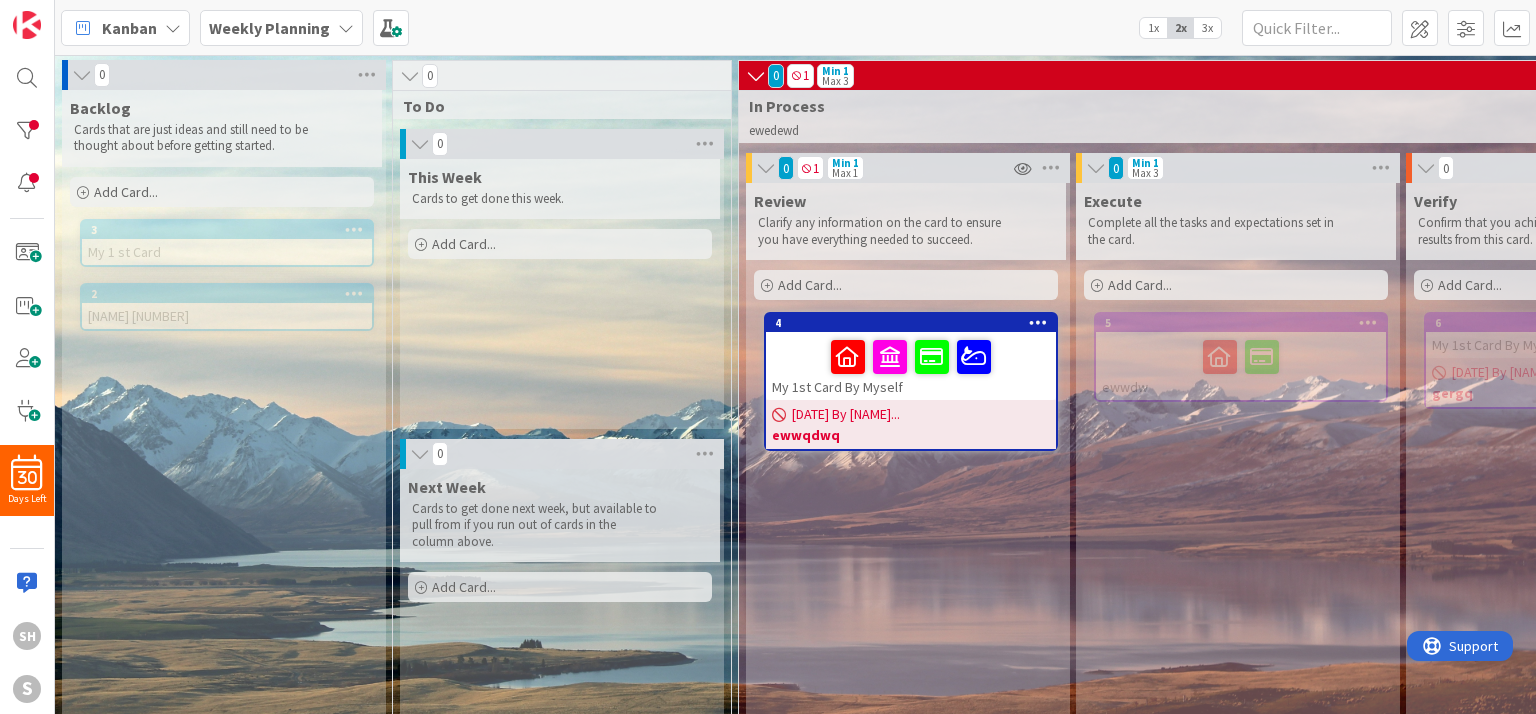 click on "3x" at bounding box center [1207, 28] 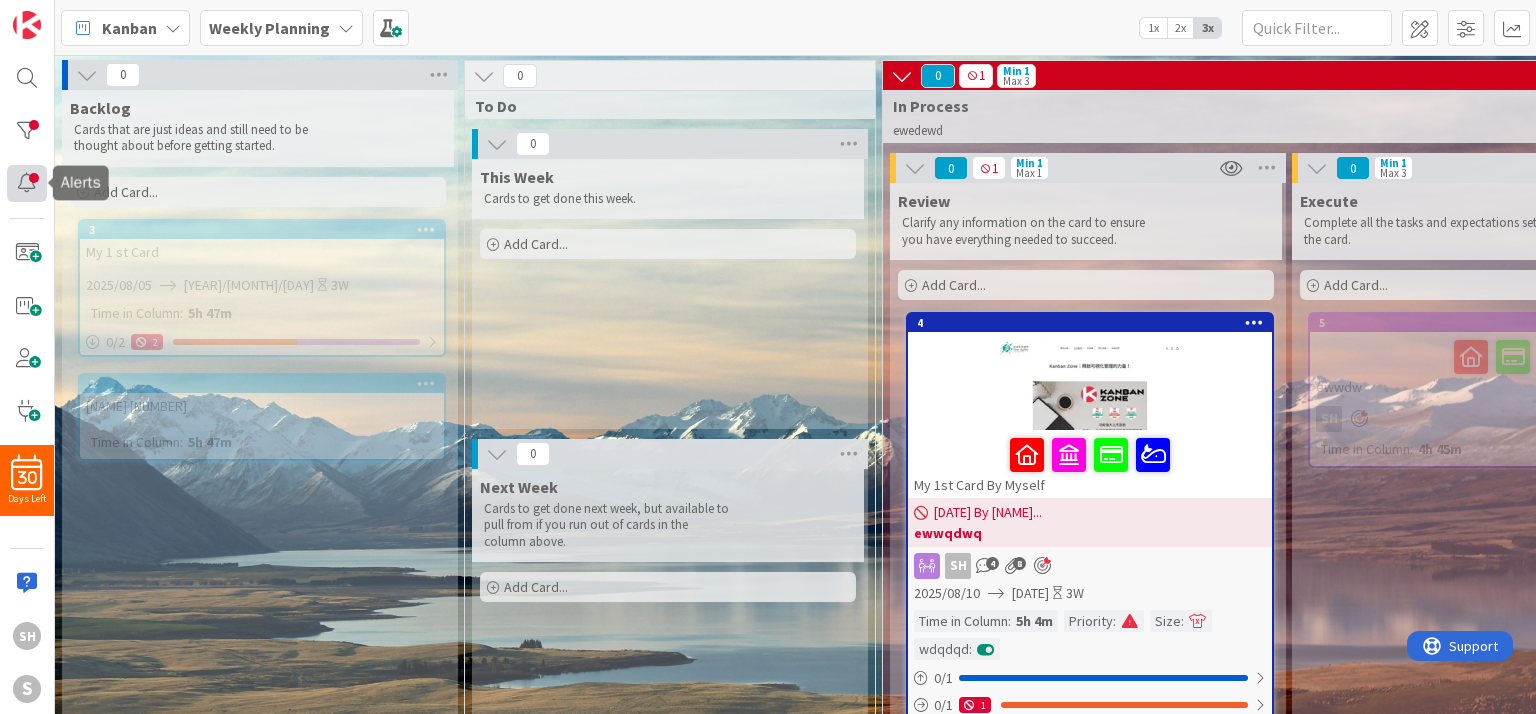 click at bounding box center (27, 183) 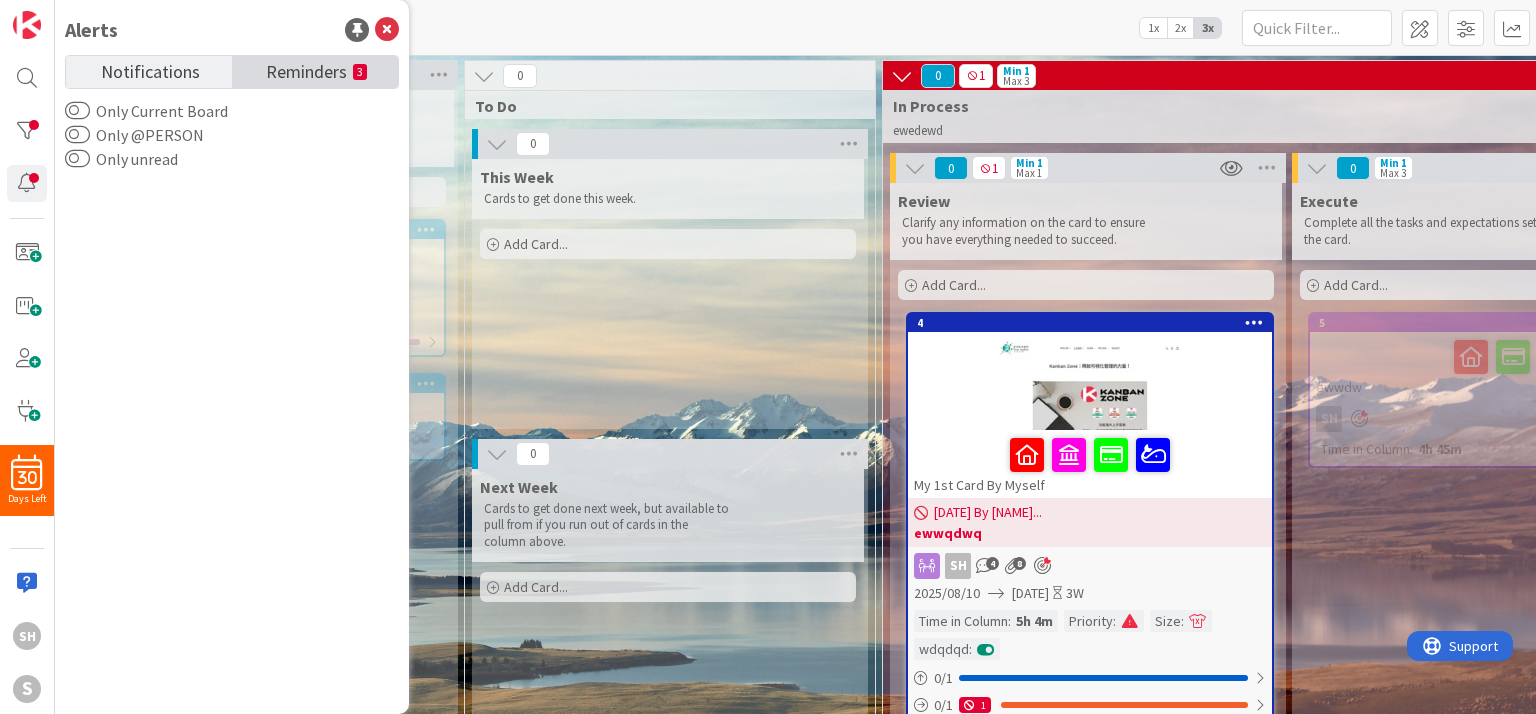 click on "Reminders" at bounding box center (306, 70) 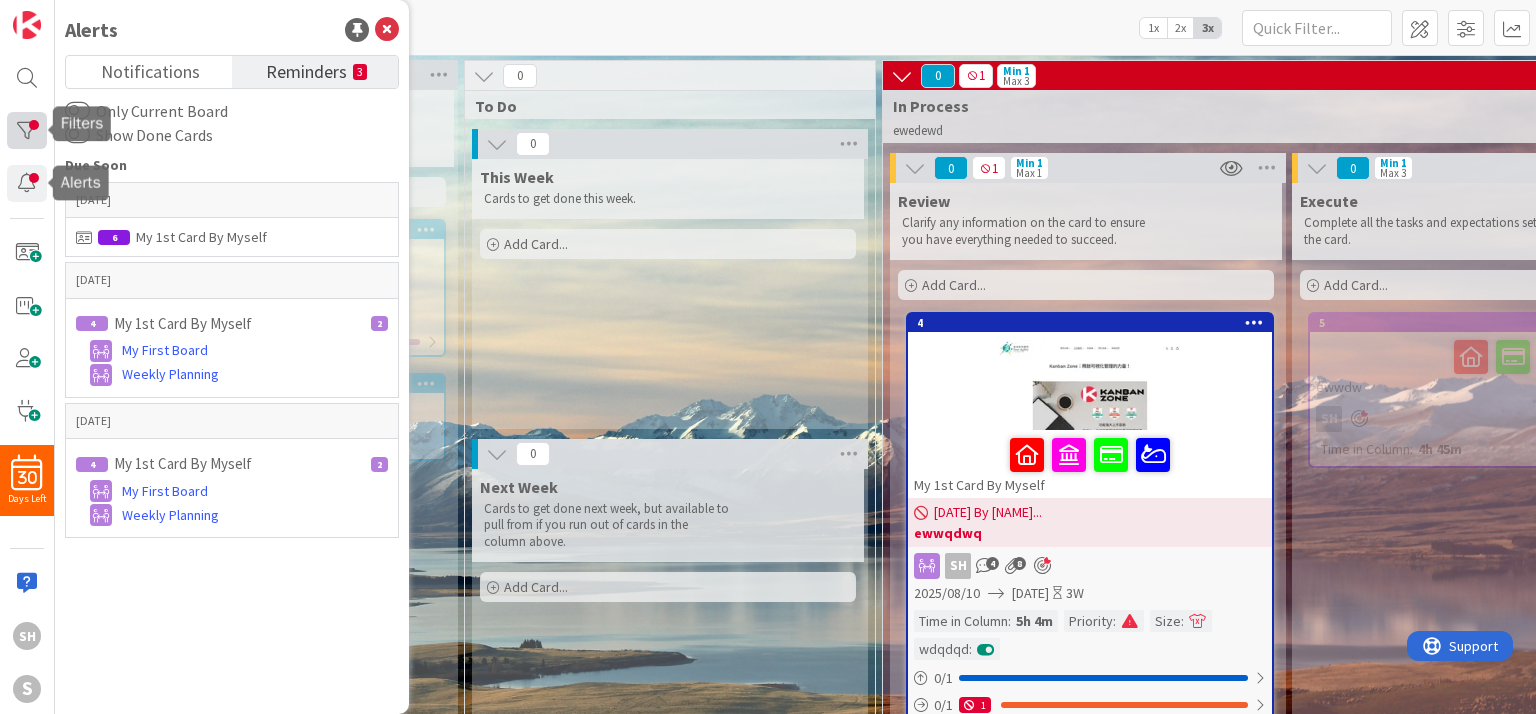 click at bounding box center [27, 130] 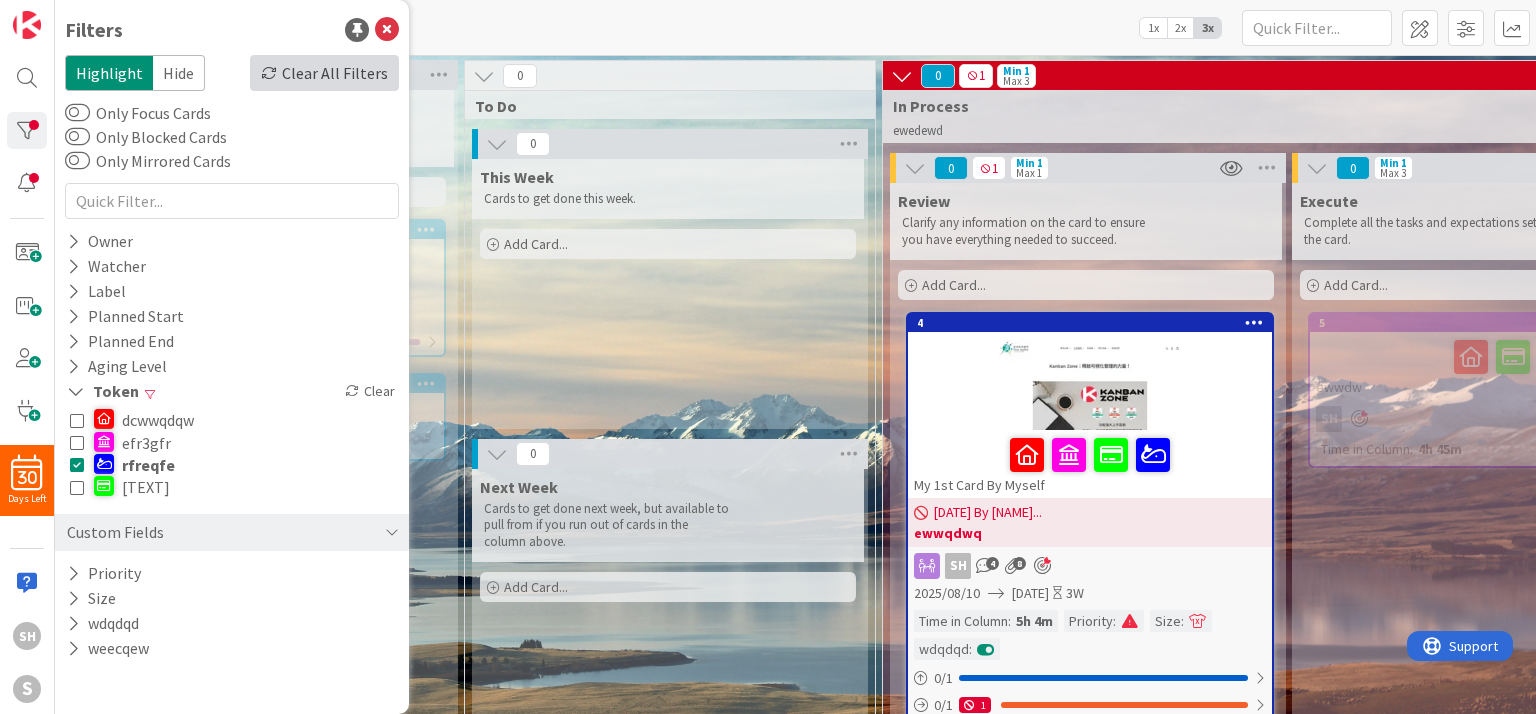 click on "Clear All Filters" at bounding box center (324, 73) 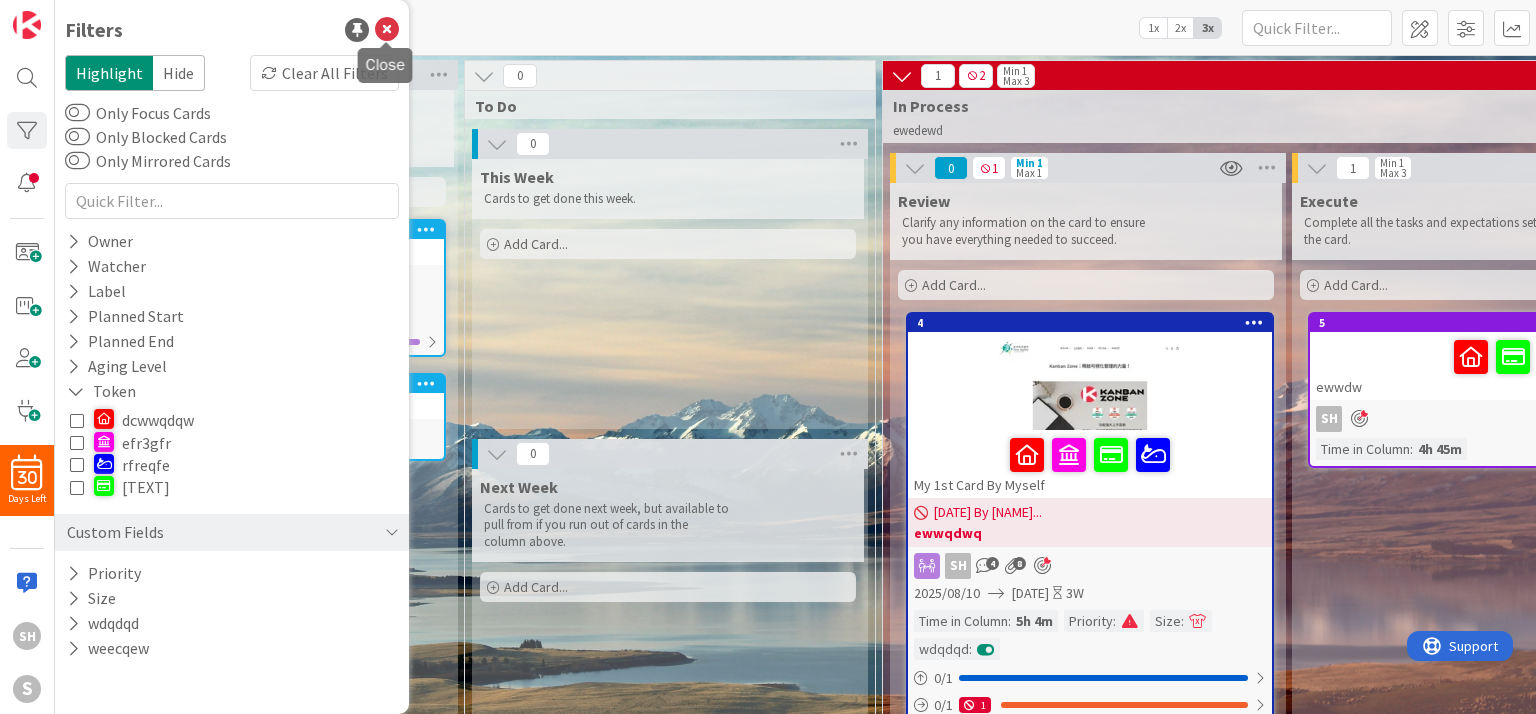 click at bounding box center [387, 30] 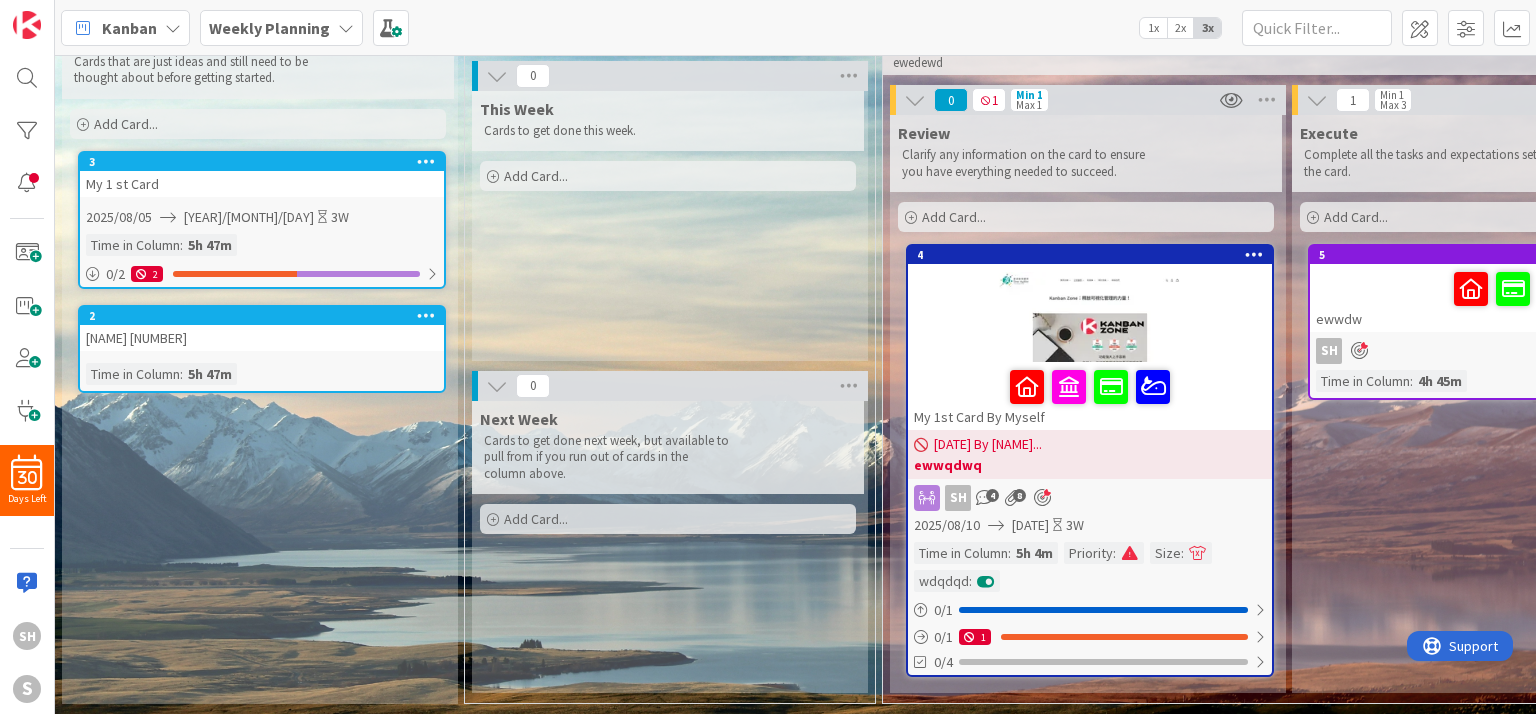 scroll, scrollTop: 0, scrollLeft: 0, axis: both 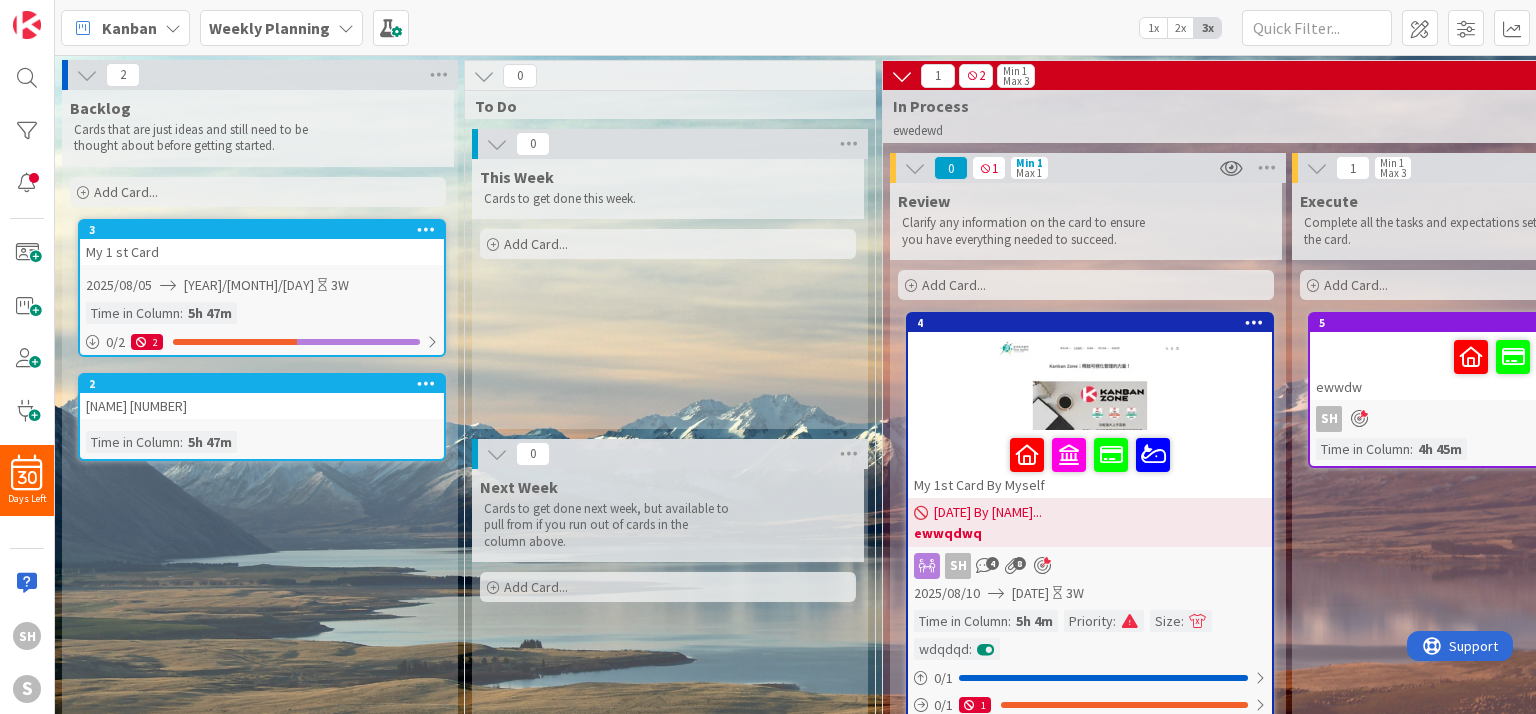 click on "Weekly Planning" at bounding box center [269, 28] 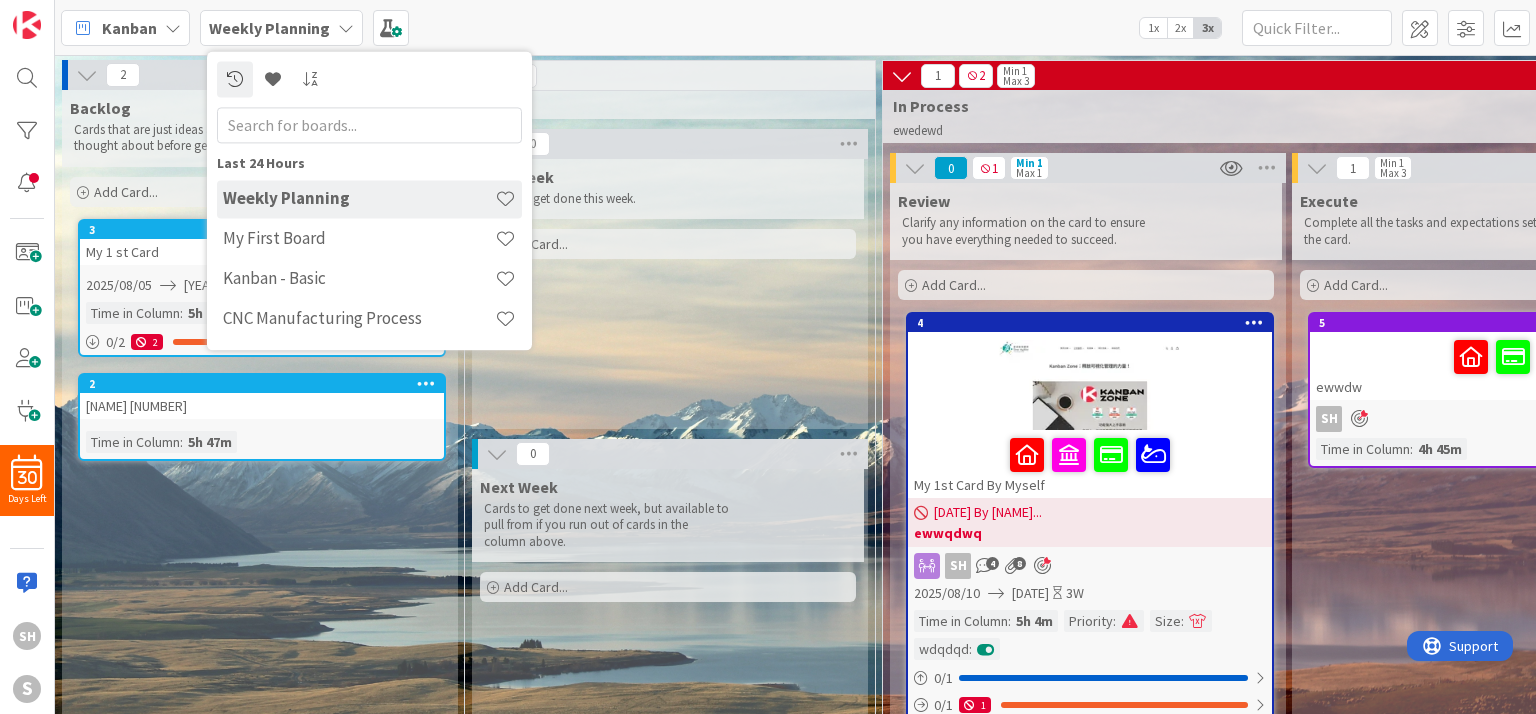 click on "Weekly Planning" at bounding box center [269, 28] 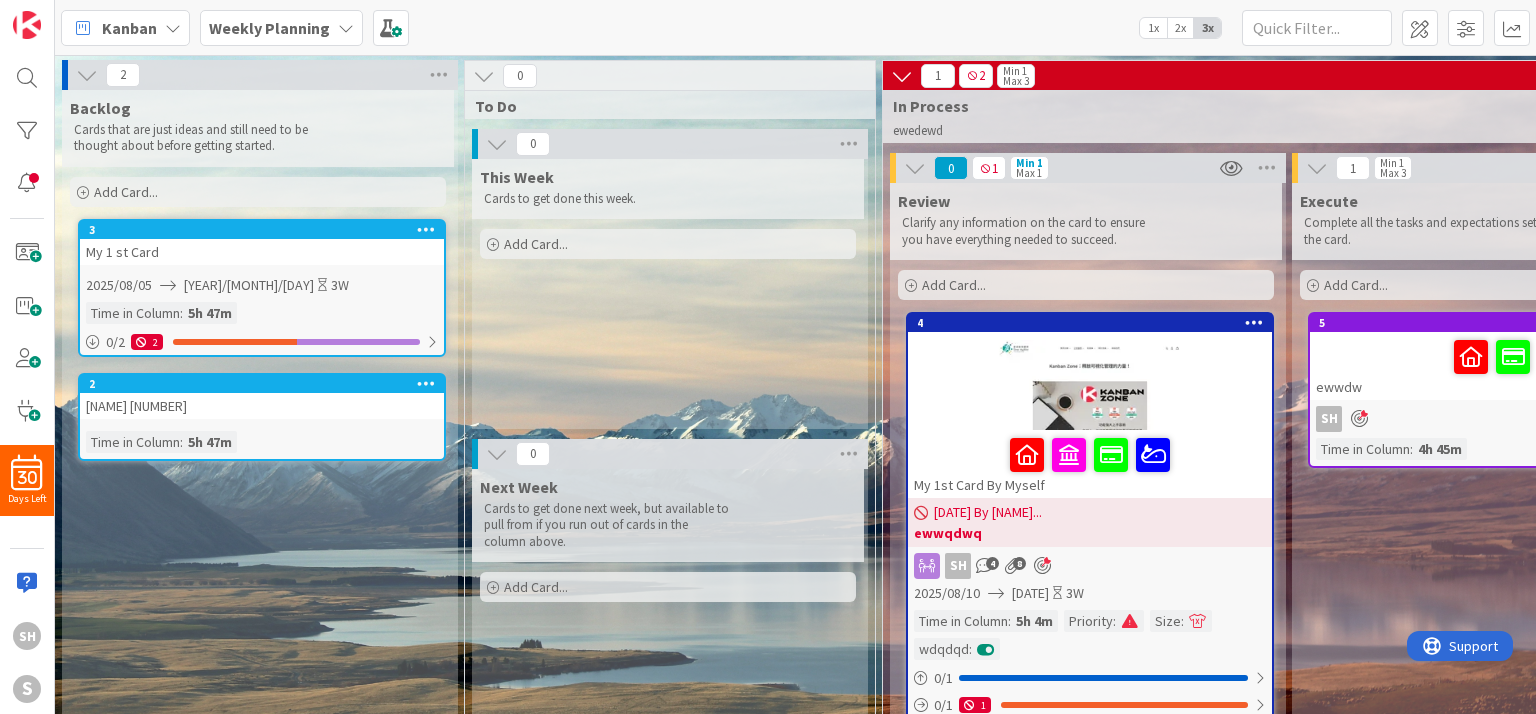 click at bounding box center (173, 28) 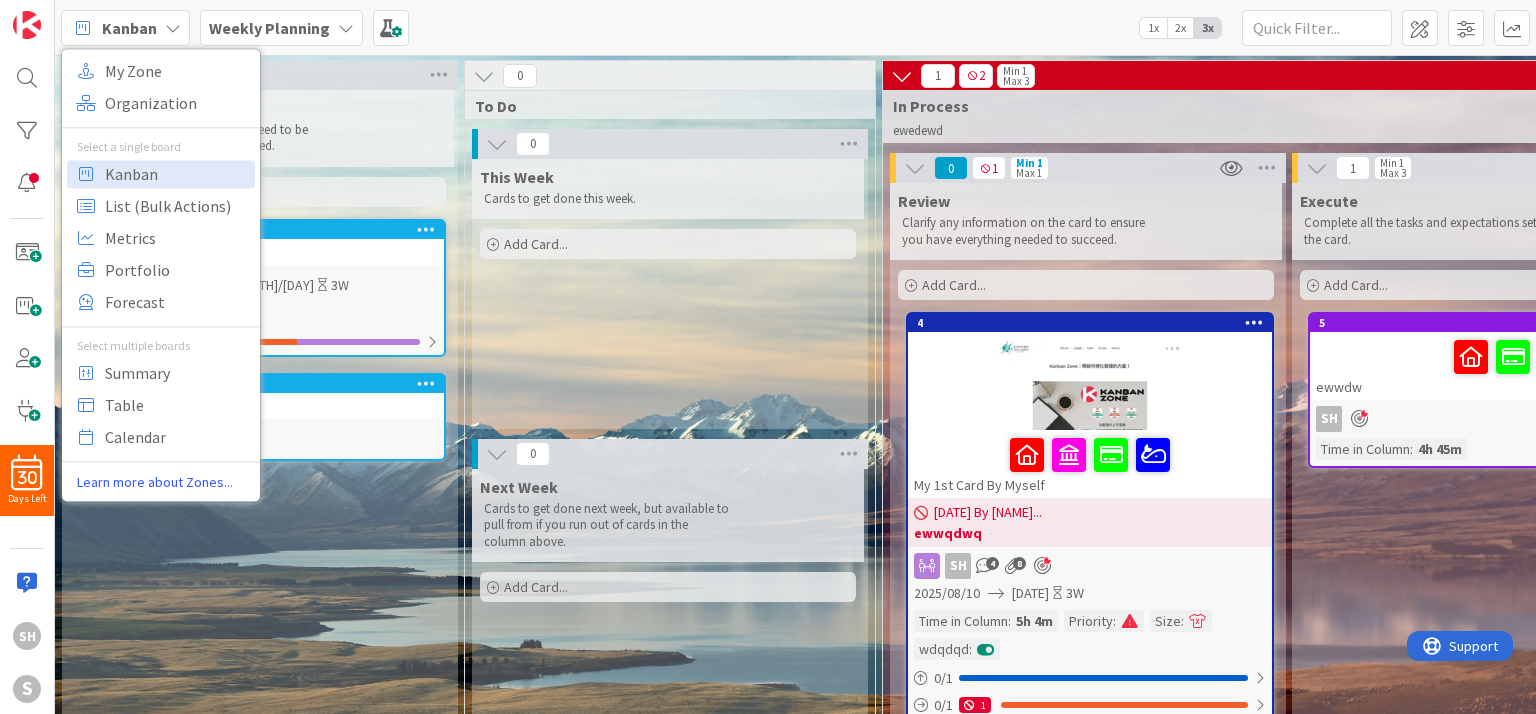 click at bounding box center (173, 28) 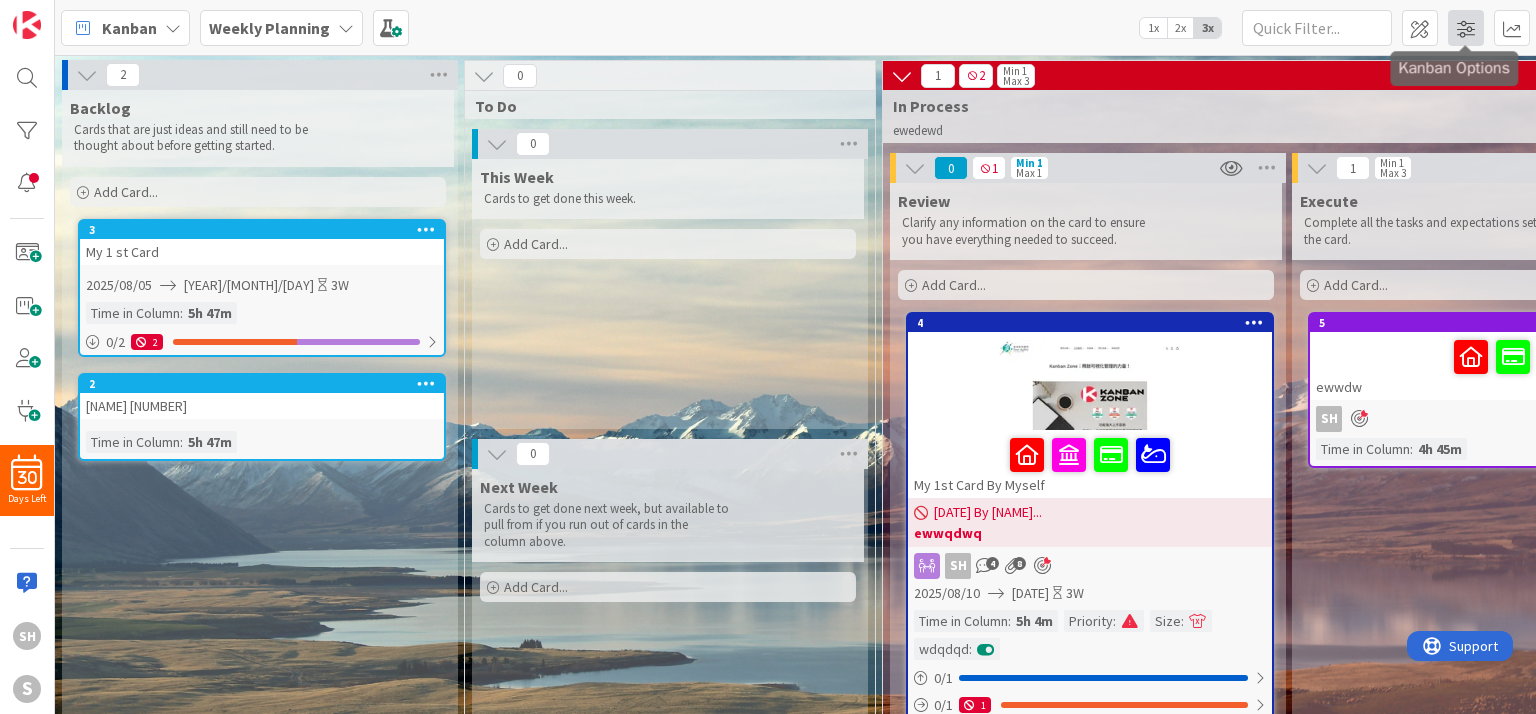 click at bounding box center [1466, 28] 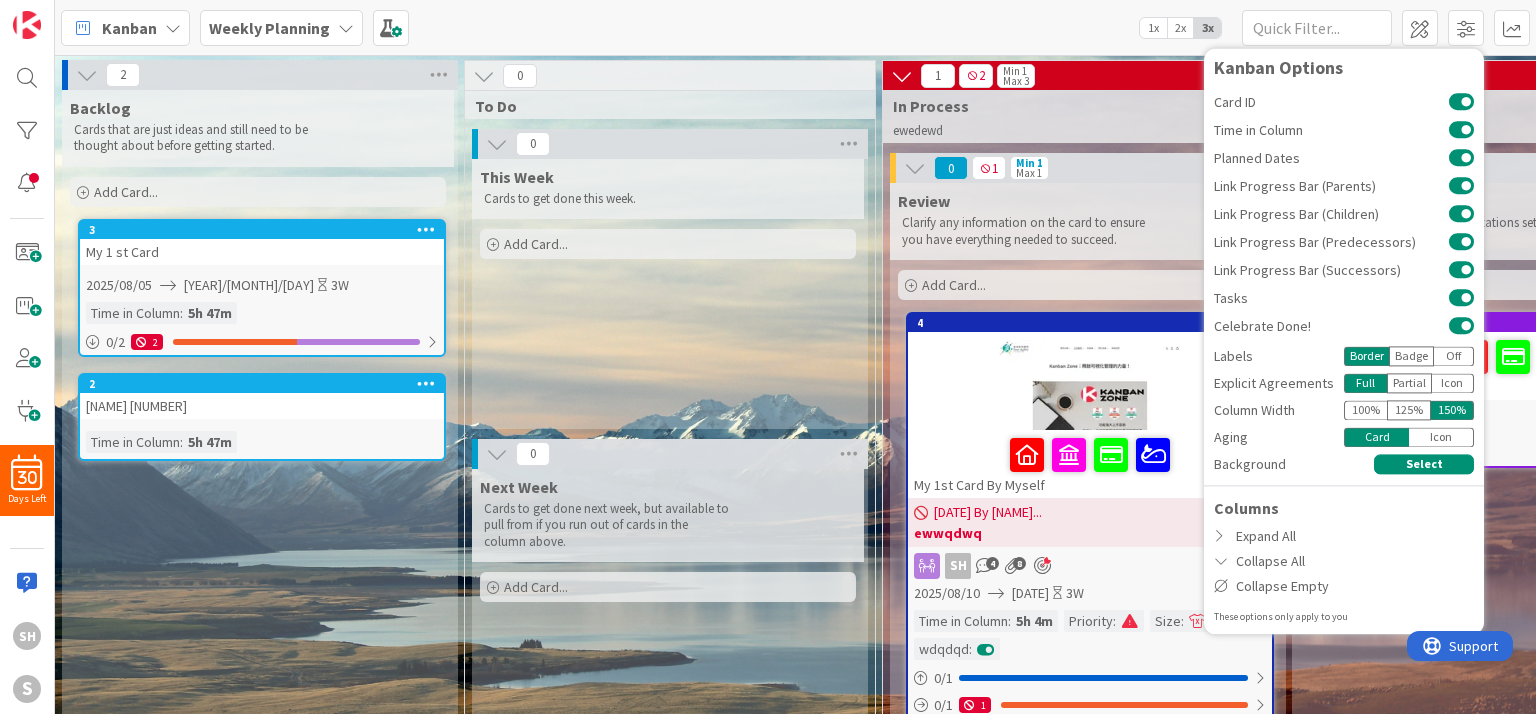 click on "Kanban My Zone Organization Select a single board Kanban List (Bulk Actions) Metrics Portfolio Forecast Select multiple boards Summary Table Calendar Learn more about Zones... Weekly Planning [NUM]x [NUM]x [NUM]x Kanban Options Card ID Time in Column Planned Dates Link Progress Bar (Parents) Link Progress Bar (Children) Link Progress Bar (Predecessors) Link Progress Bar (Successors) Tasks Celebrate Done! Labels Border Badge Off Explicit Agreements Full Partial Icon Column Width [NUM] % [NUM] % [NUM] % Aging Card Icon Background Select Columns Expand All Collapse All Collapse Empty These options only apply to you" at bounding box center [795, 27] 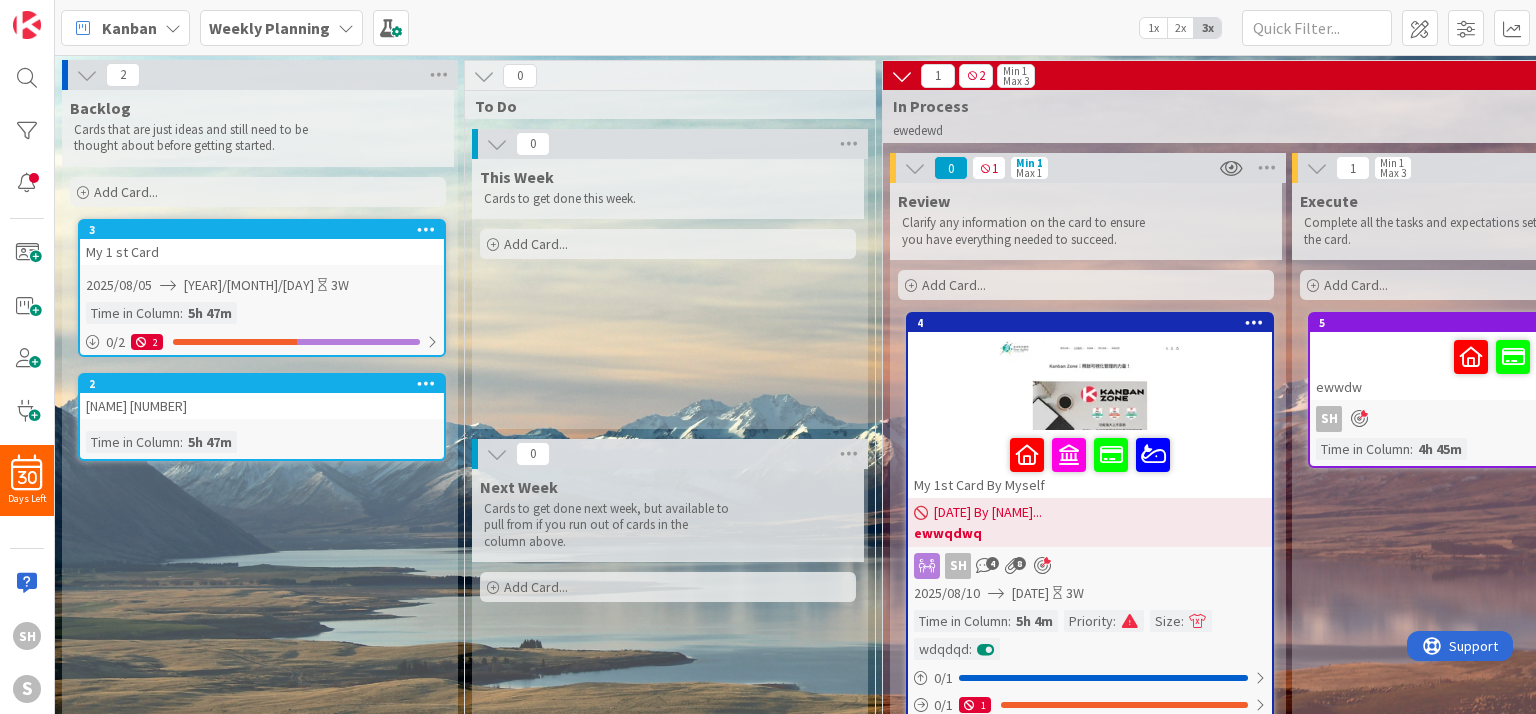 click on "Weekly Planning" at bounding box center [281, 28] 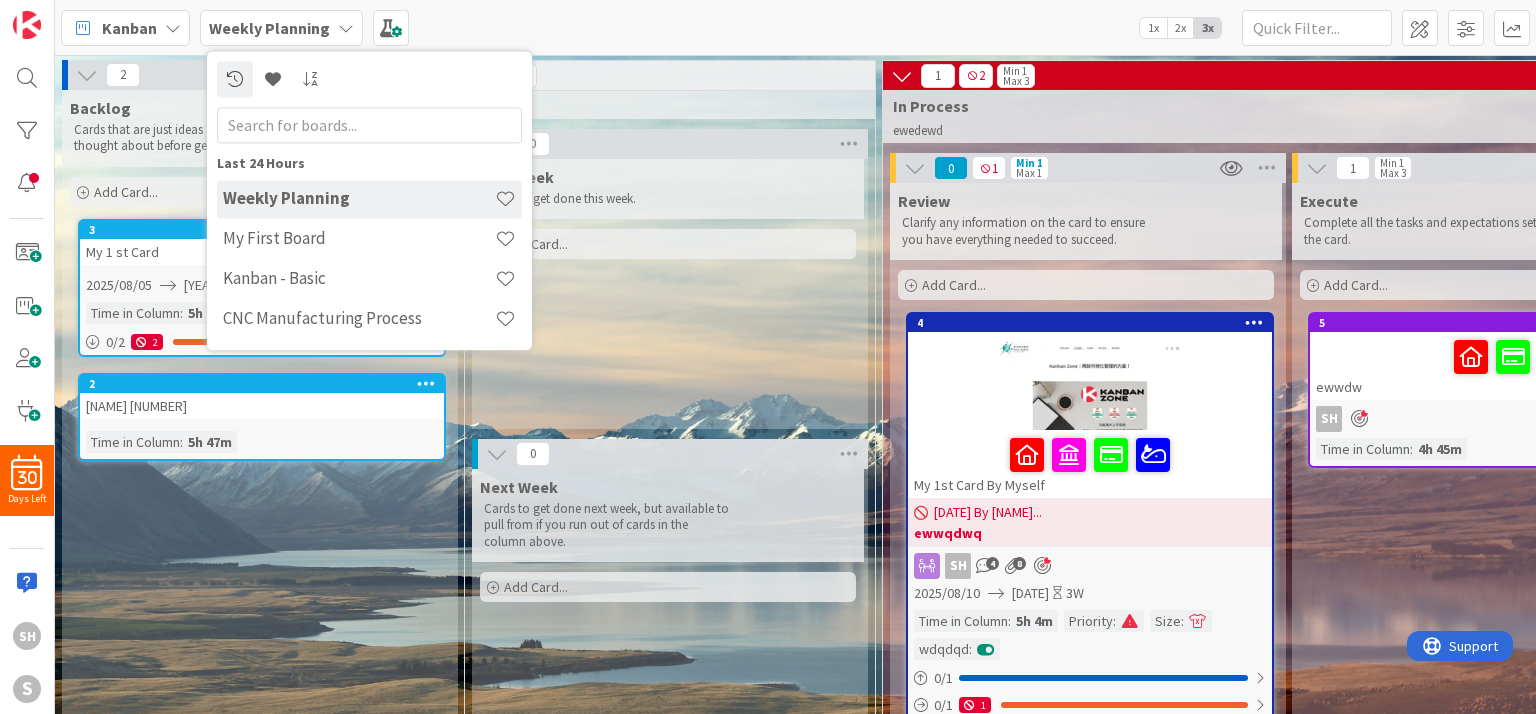 click on "Weekly Planning" at bounding box center [281, 28] 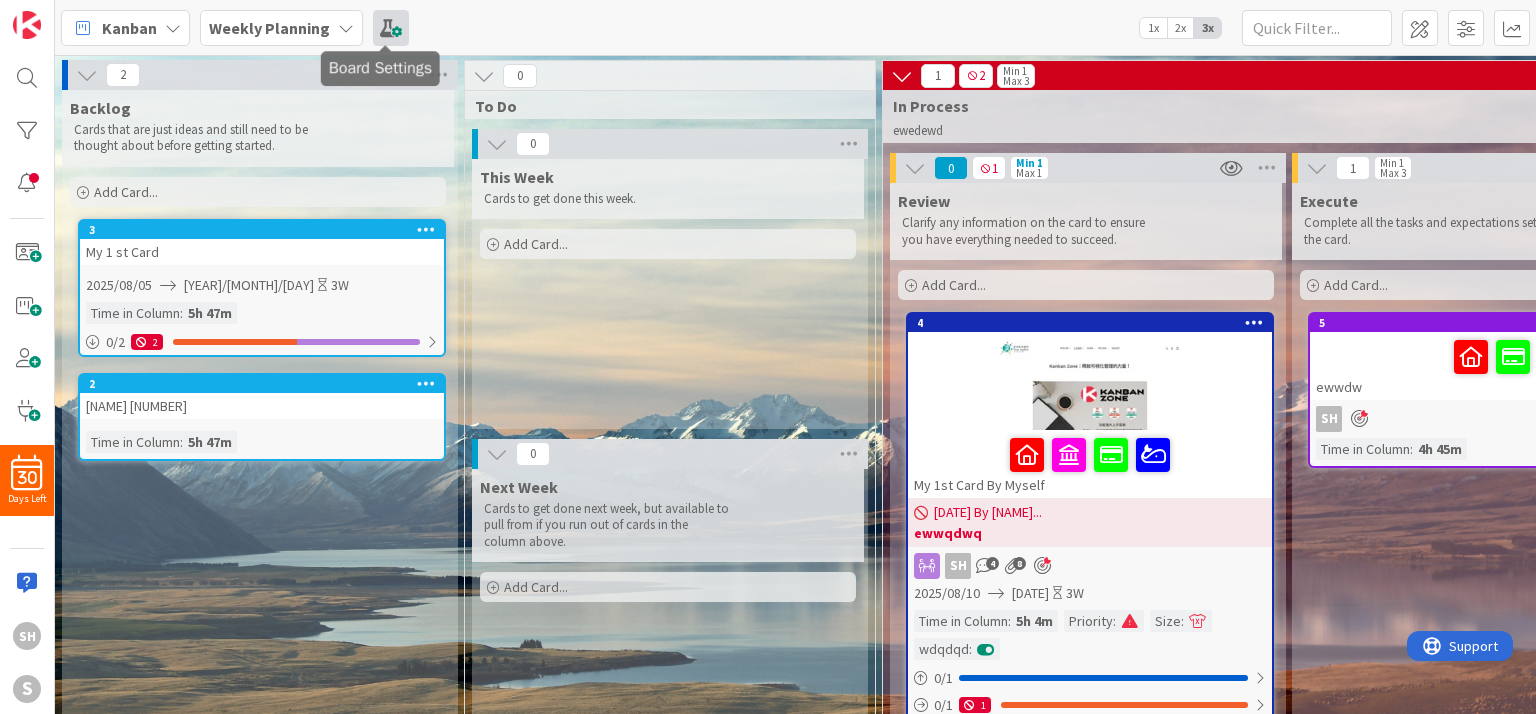 click at bounding box center (391, 28) 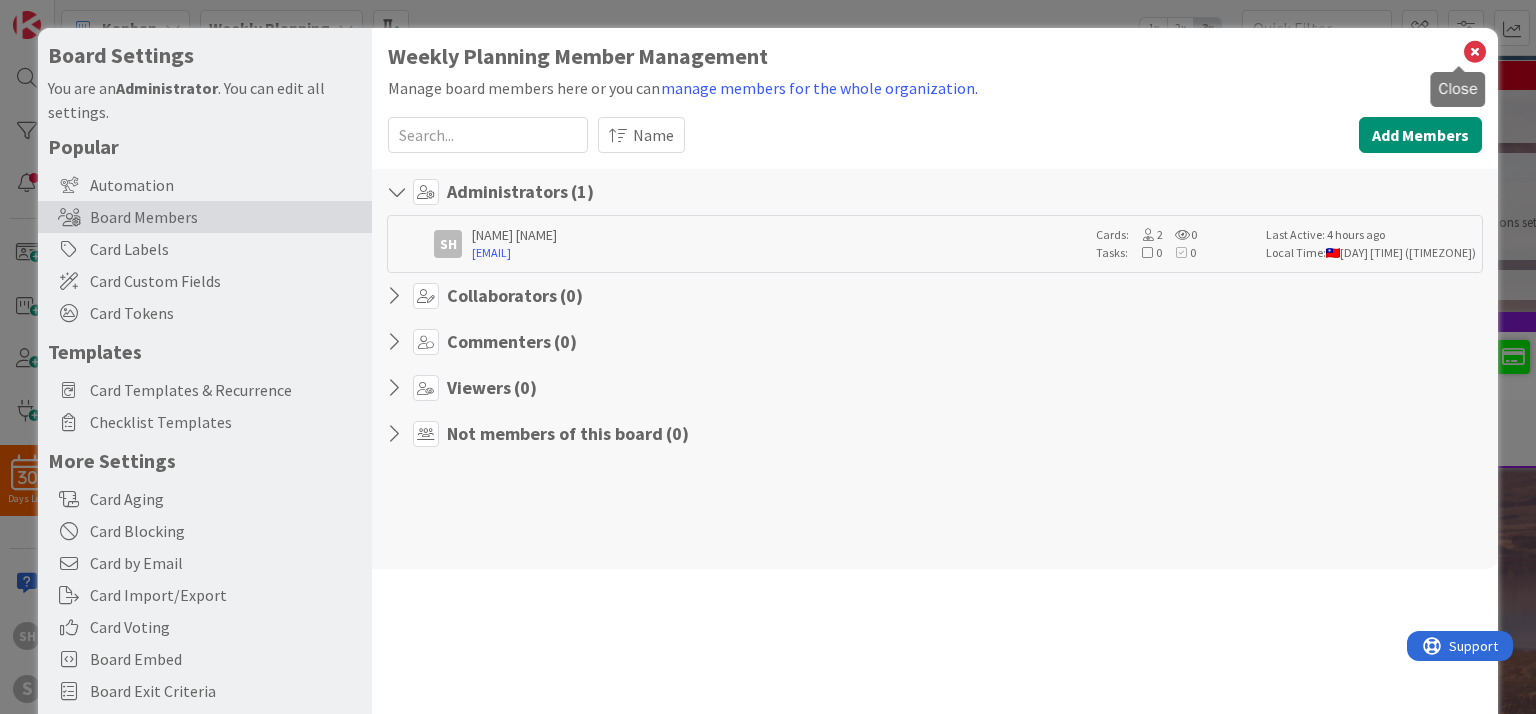 click at bounding box center [1475, 52] 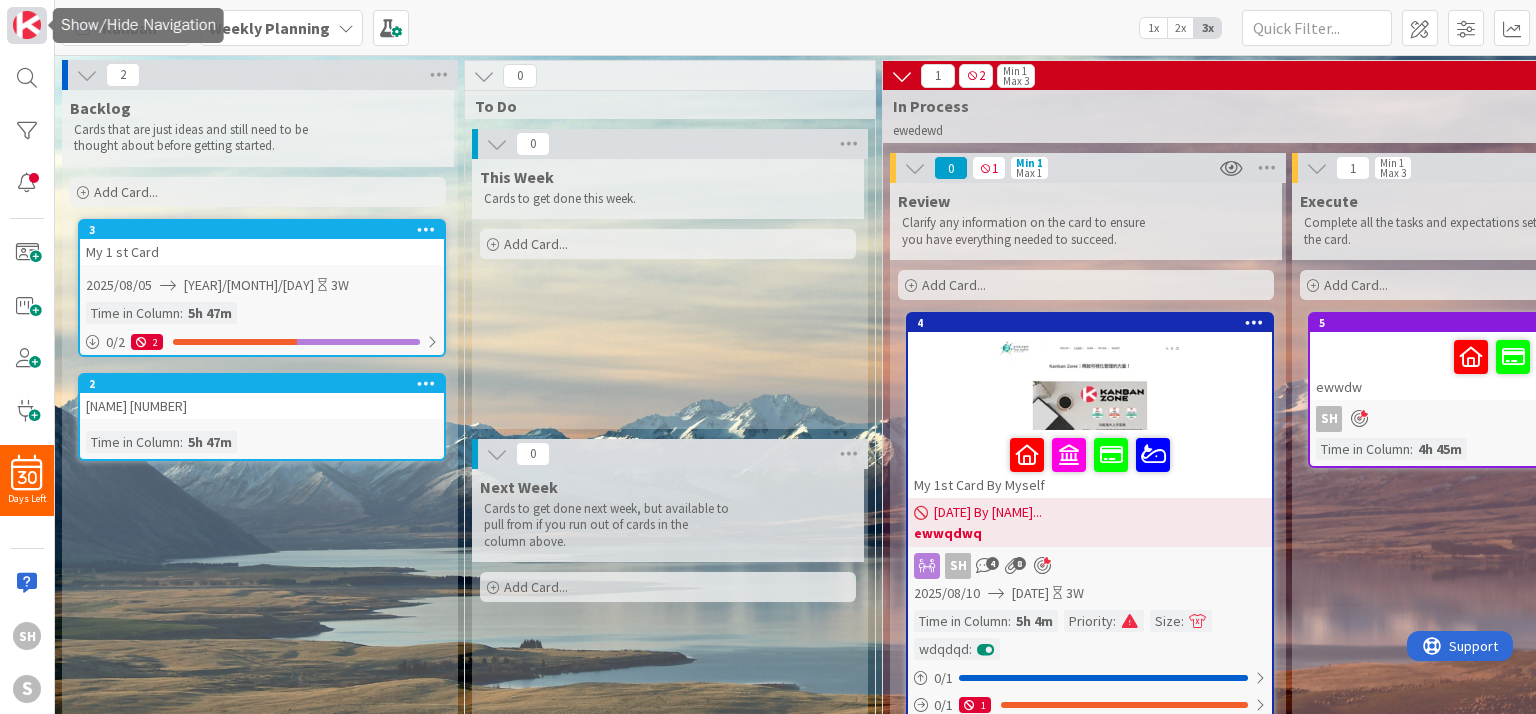click at bounding box center [27, 25] 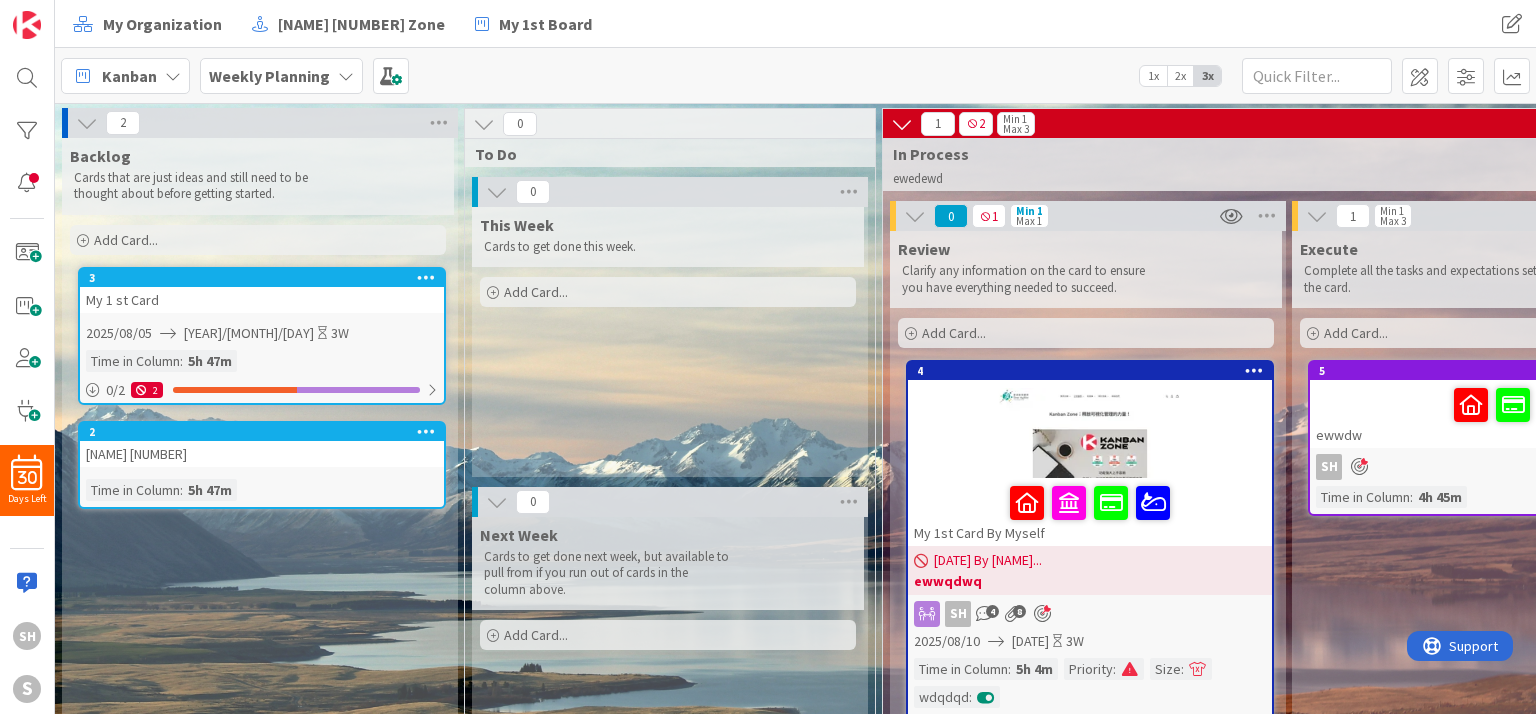 click on "Kanban" at bounding box center (125, 76) 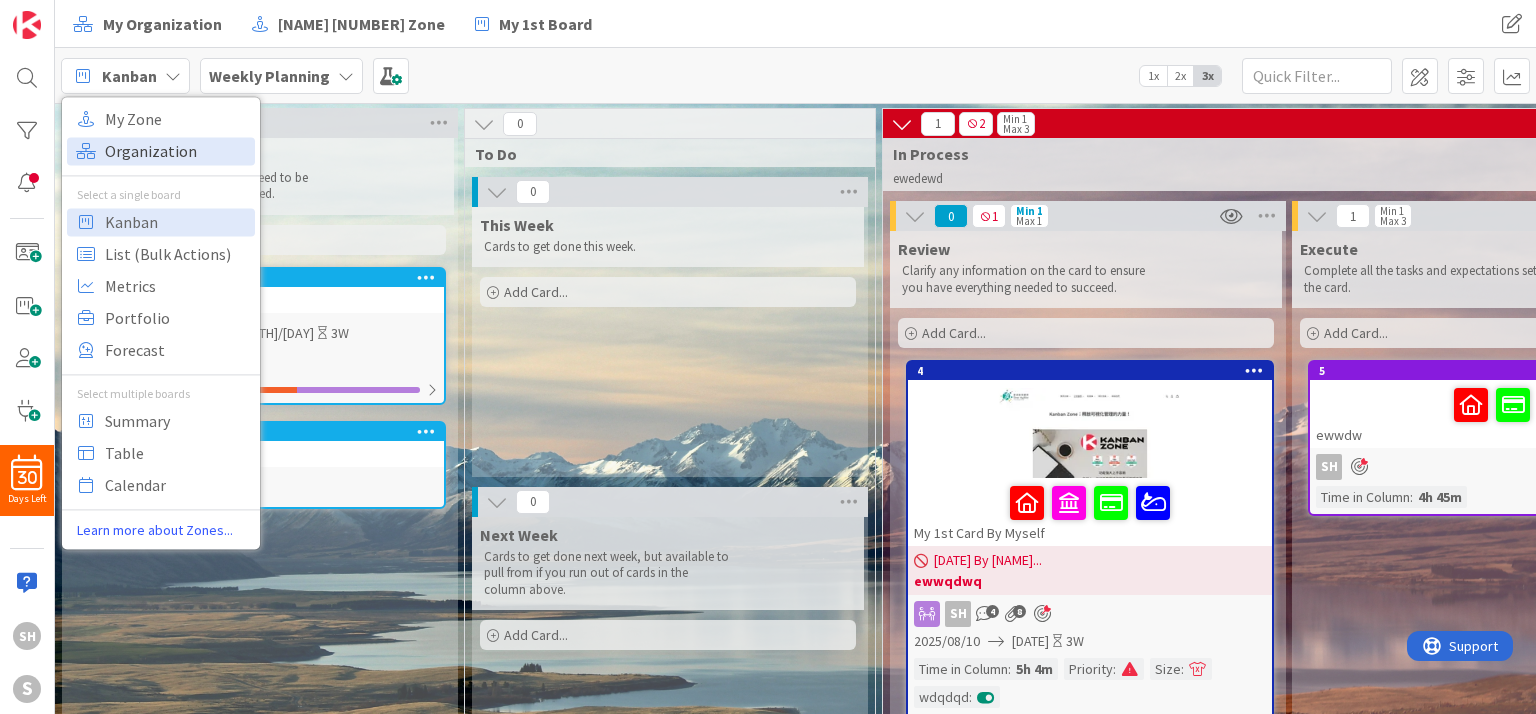 click on "Organization" at bounding box center [177, 151] 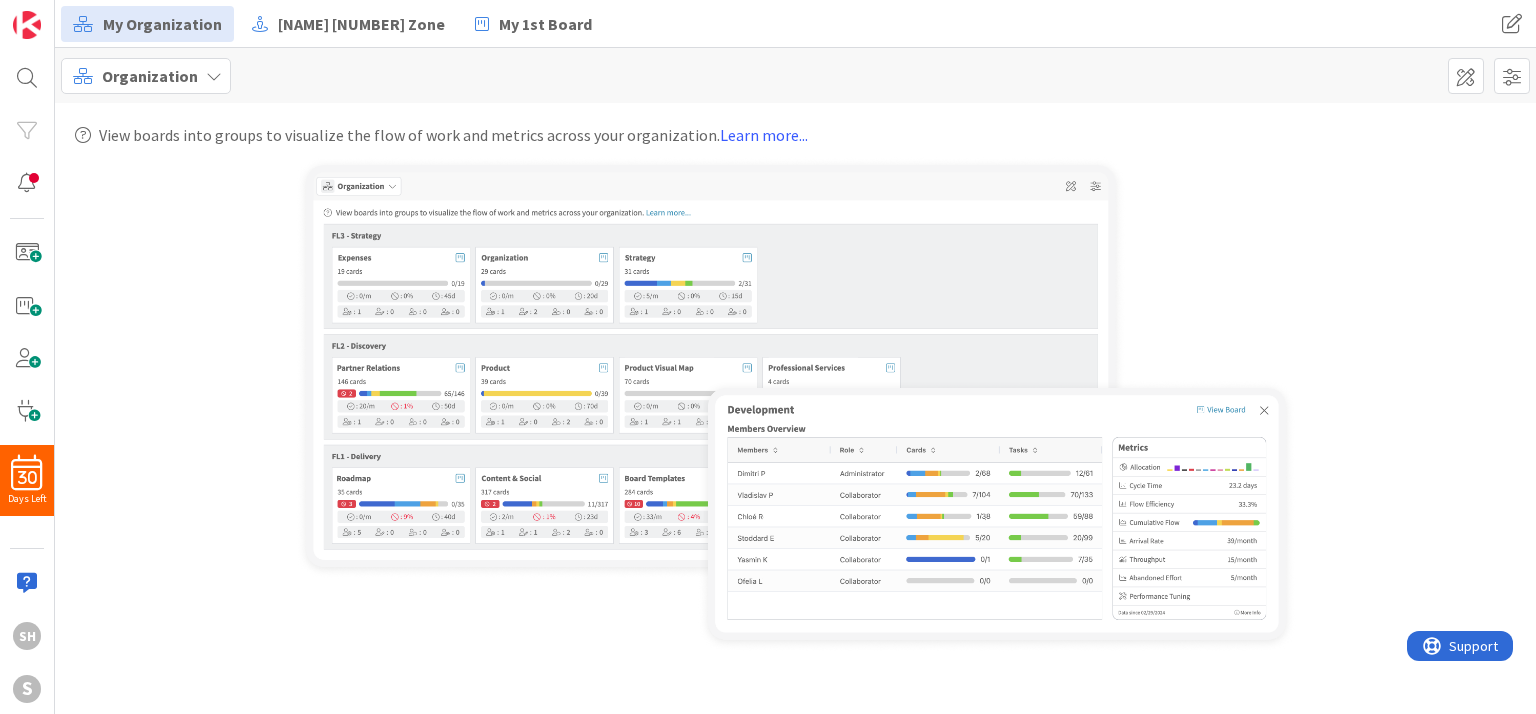 scroll, scrollTop: 0, scrollLeft: 0, axis: both 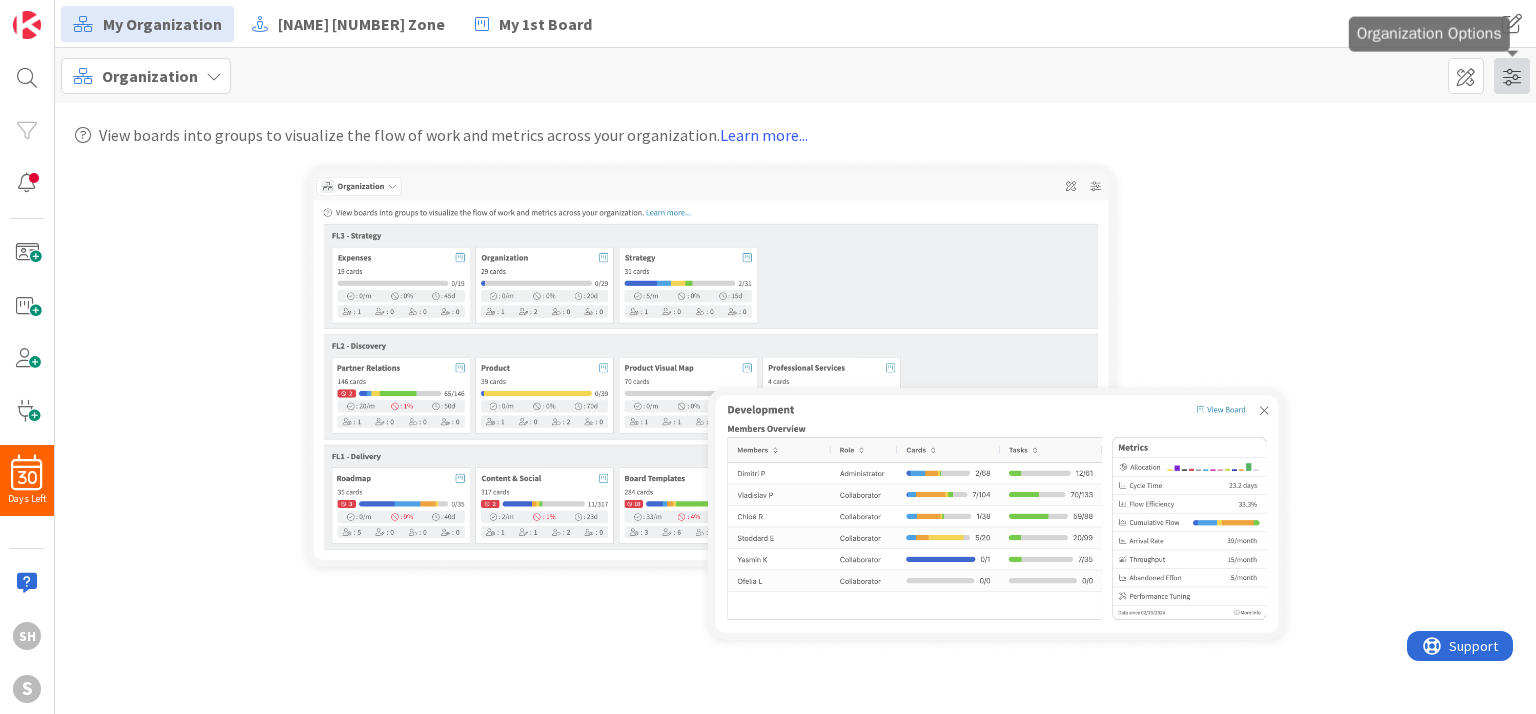 click at bounding box center [1512, 76] 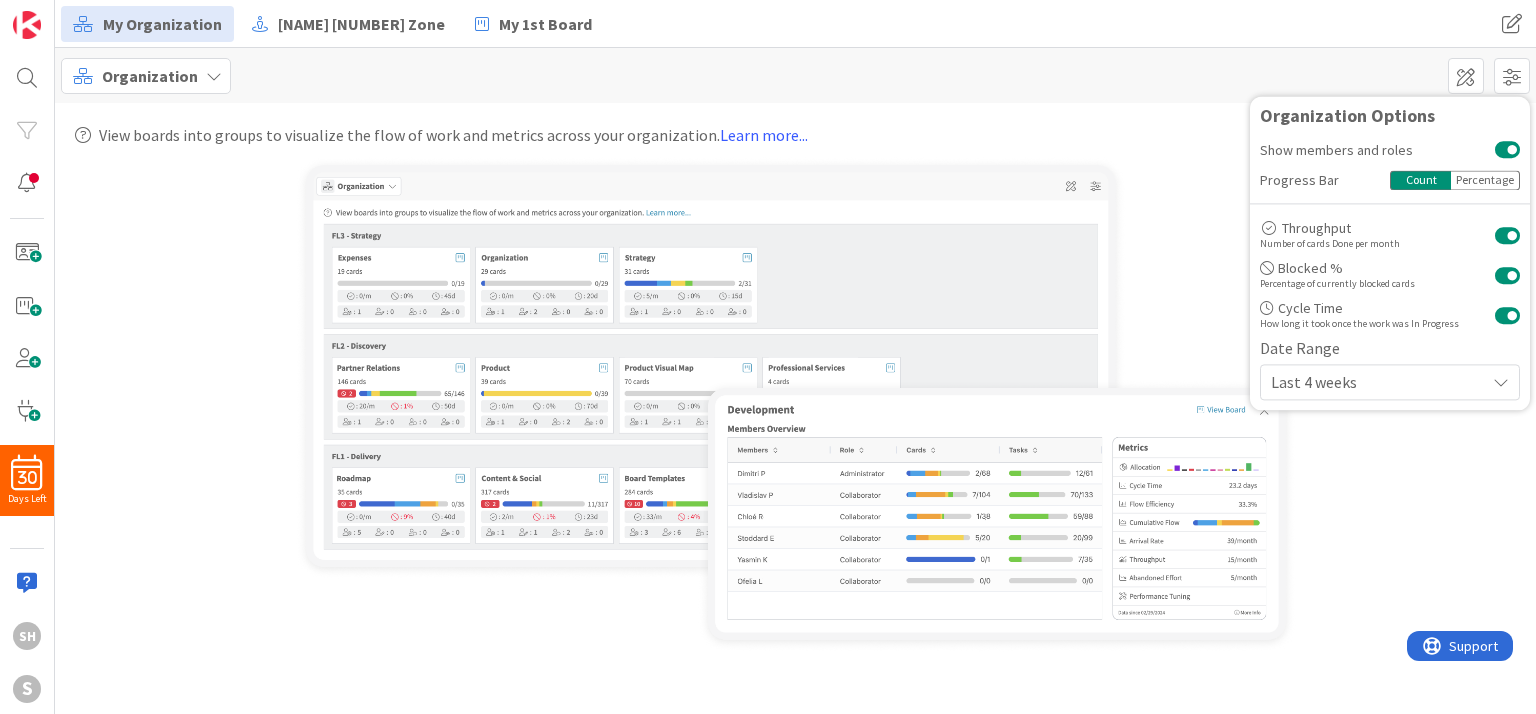 click on "Last 4 weeks" at bounding box center (1373, 382) 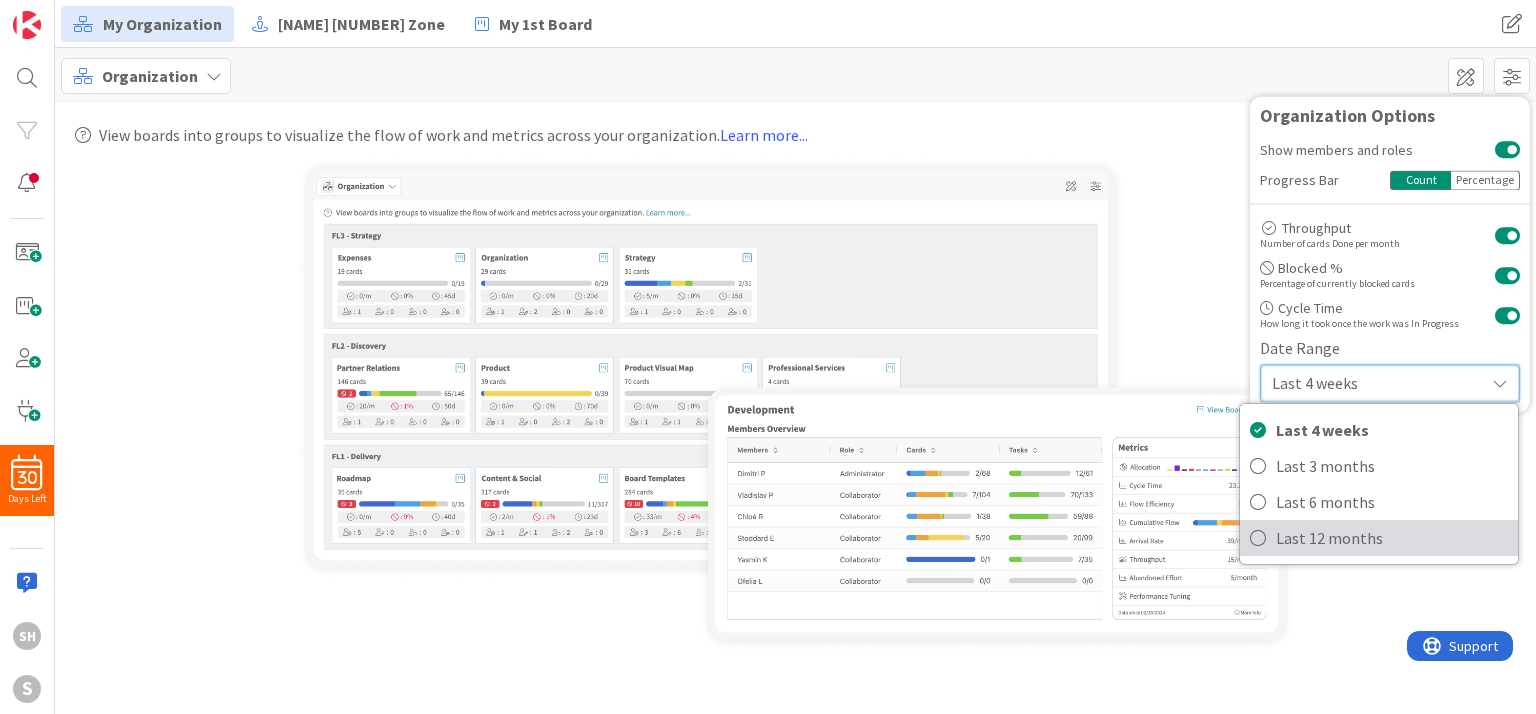 click on "Last 12 months" at bounding box center (1392, 538) 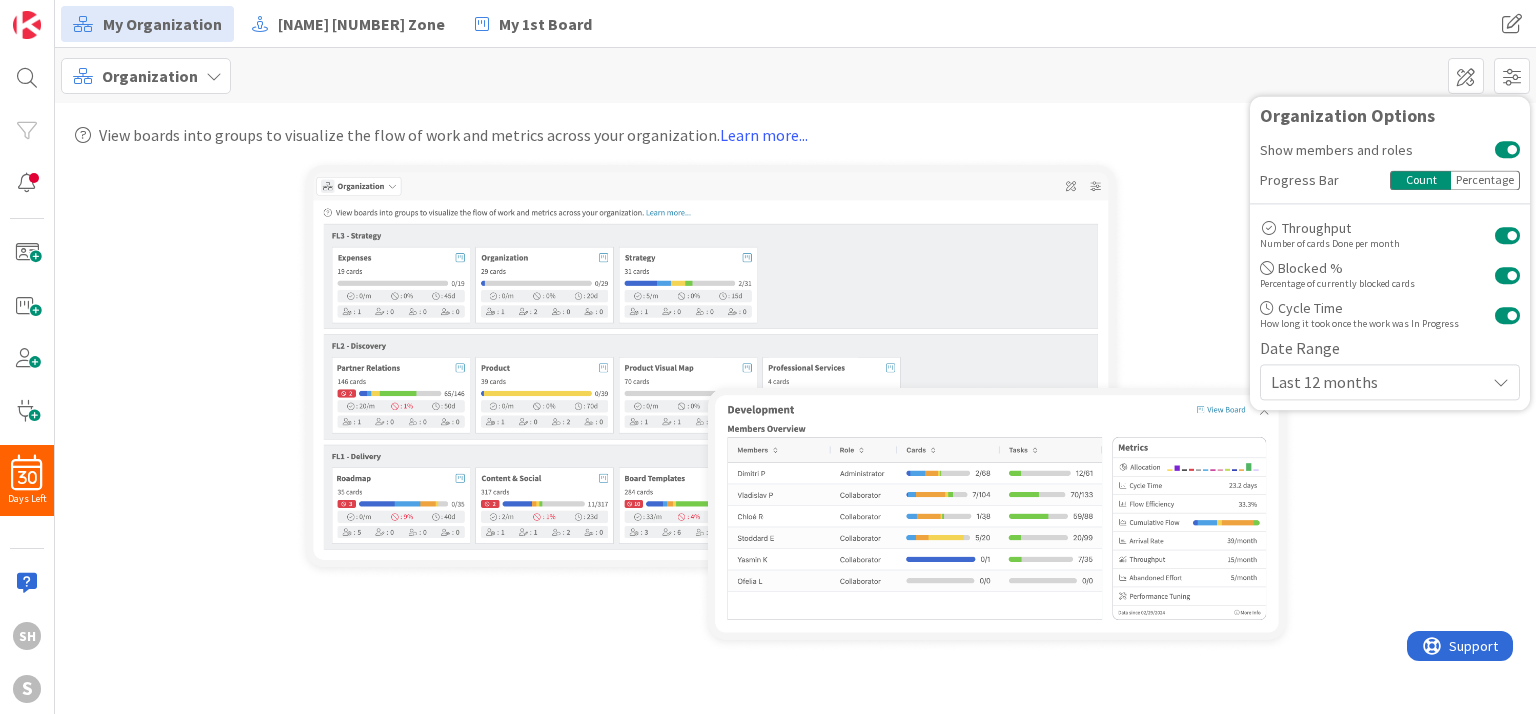 click on "Last 12 months" at bounding box center [1373, 382] 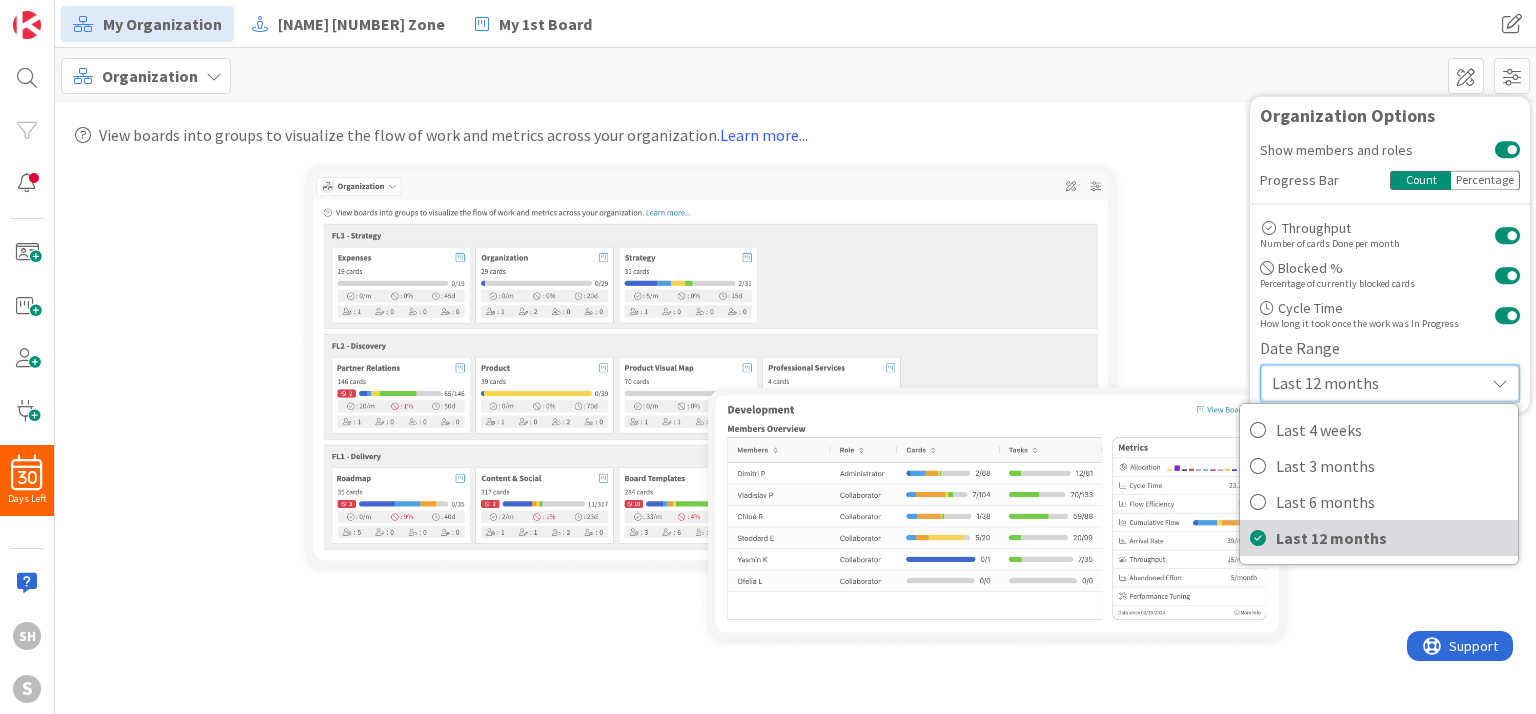 click on "Last 12 months" at bounding box center [1392, 538] 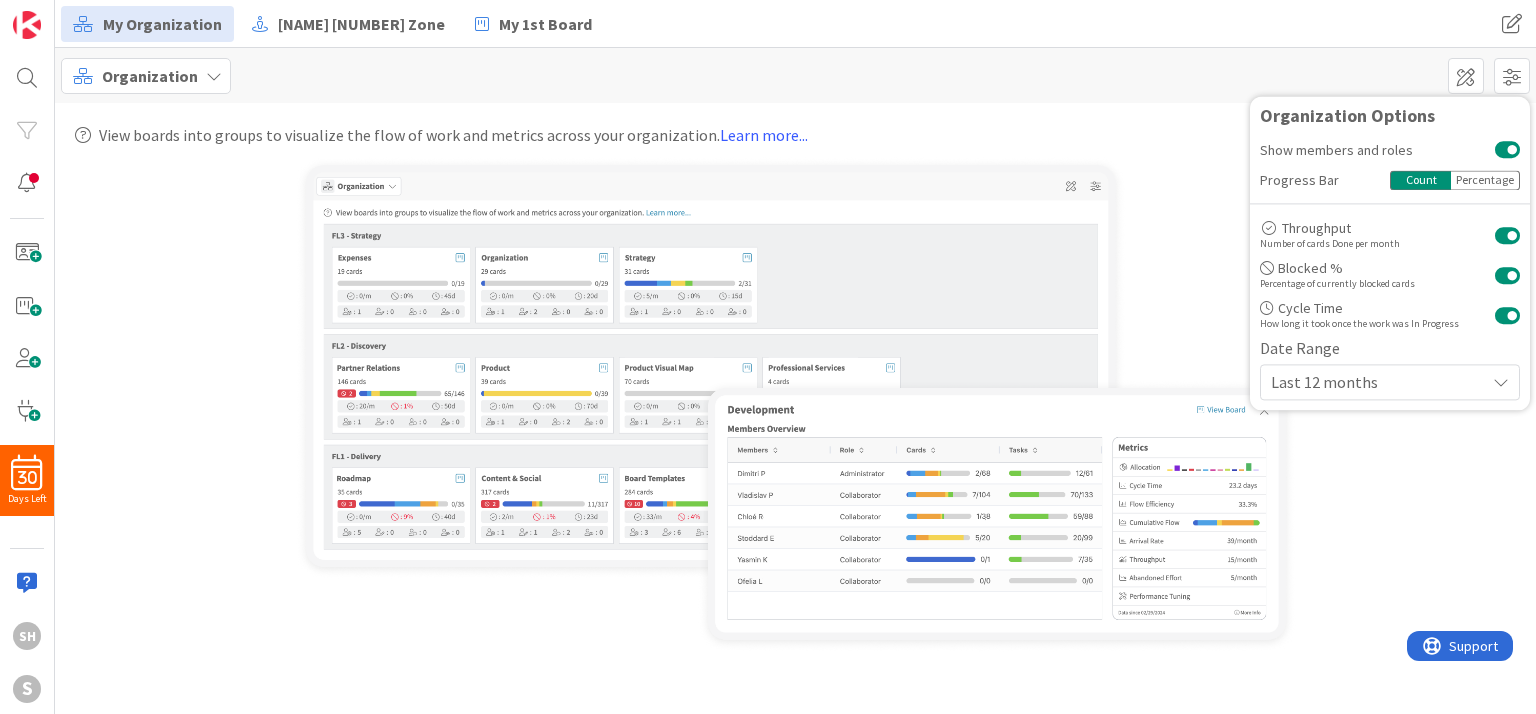 click on "Percentage" at bounding box center (1485, 180) 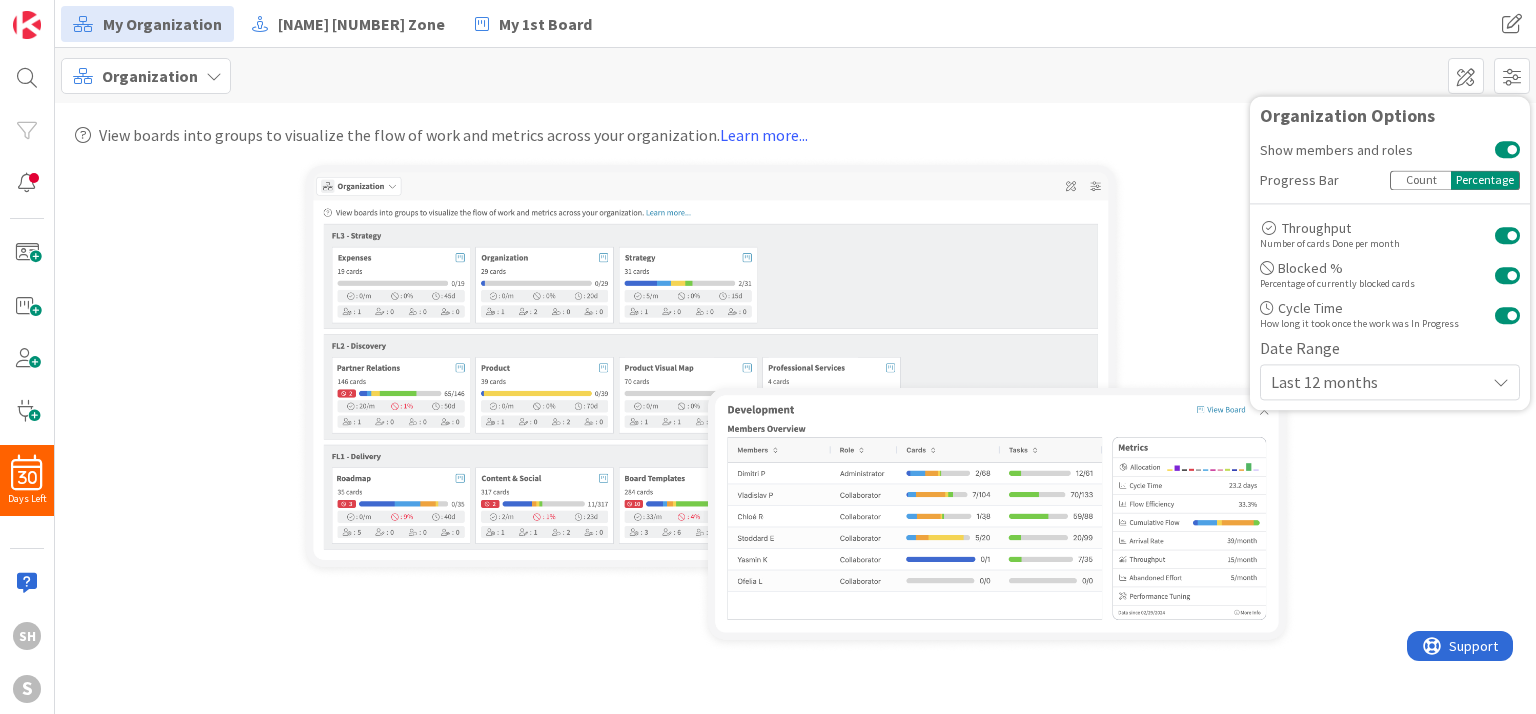 click on "Count" at bounding box center [1420, 180] 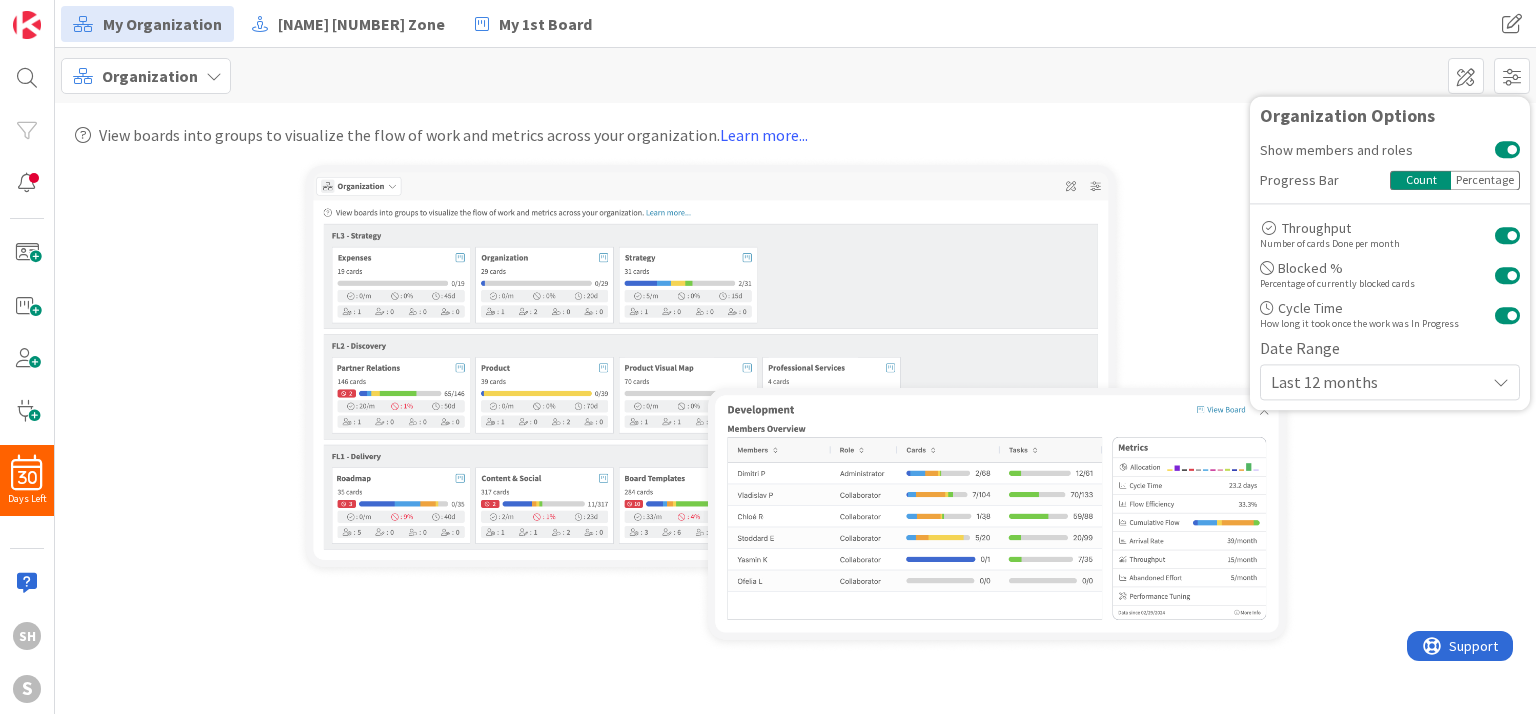 click on "Percentage" at bounding box center [1485, 180] 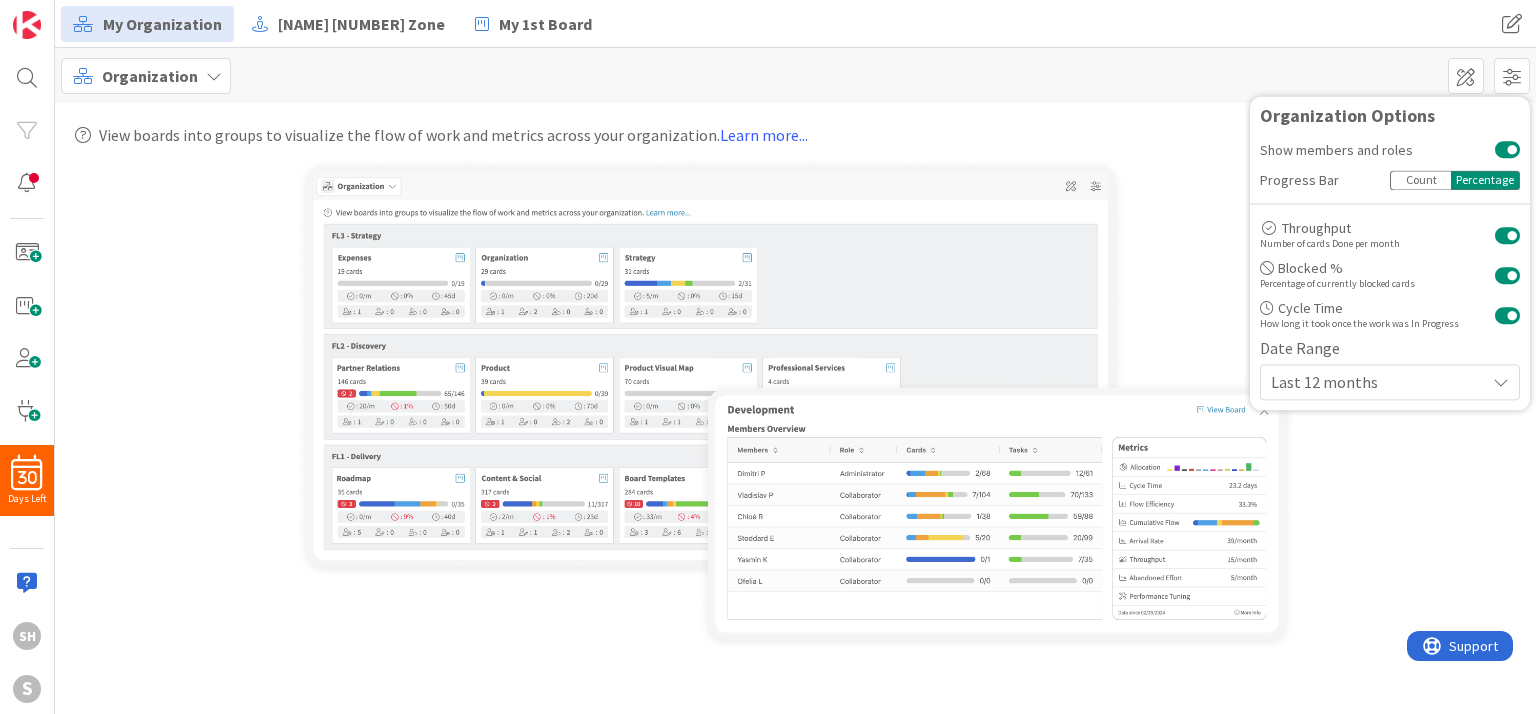 click on "Organization Organization Options Show members and roles Progress Bar Count Percentage Throughput Number of cards Done per month Blocked % Percentage of currently blocked cards Cycle Time How long it took once the work was In Progress Date Range Last 12 months Last 4 weeks Last 3 months Last 6 months Last 12 months" at bounding box center [795, 75] 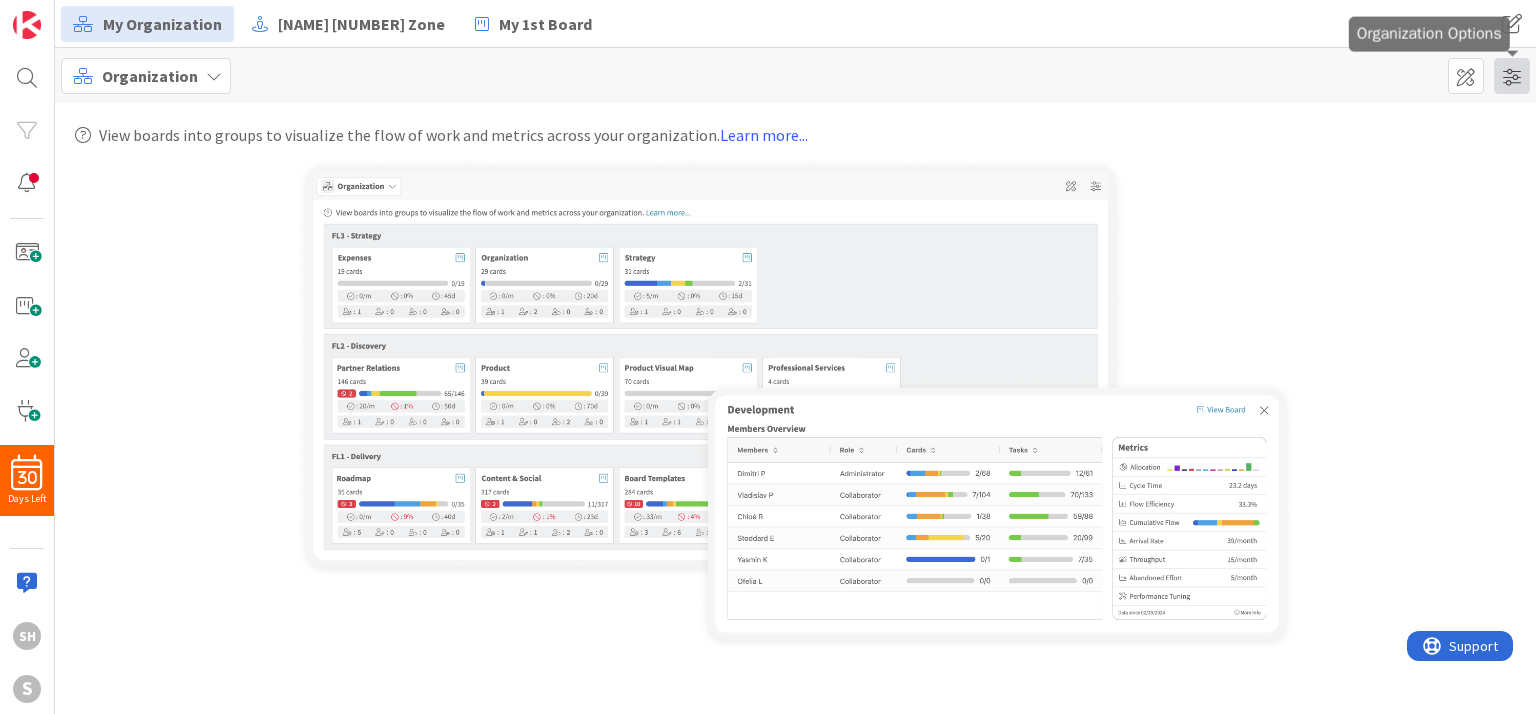 click at bounding box center [1512, 76] 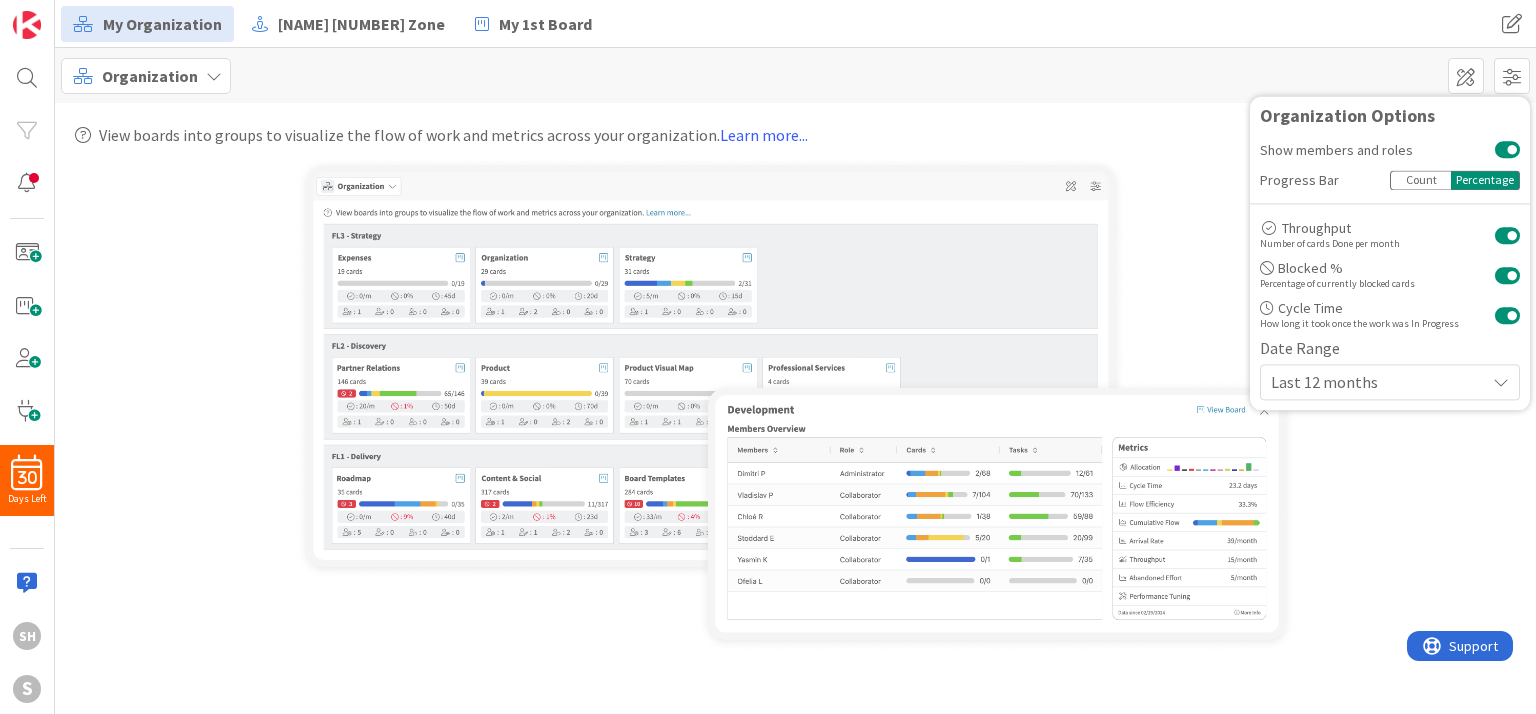 click on "View boards into groups to visualize the flow of work and metrics across your organization.  Learn more..." at bounding box center [795, 408] 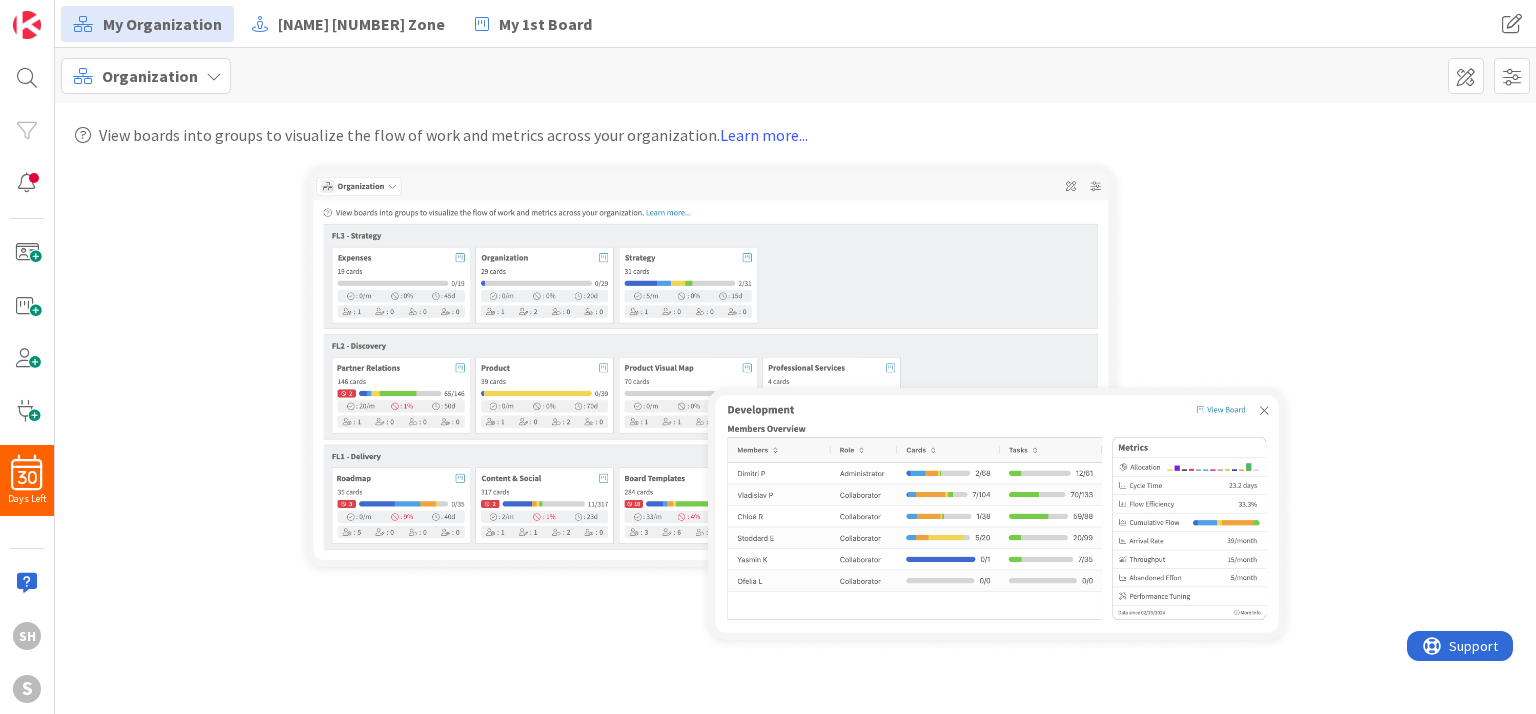 click on "Organization" at bounding box center (150, 76) 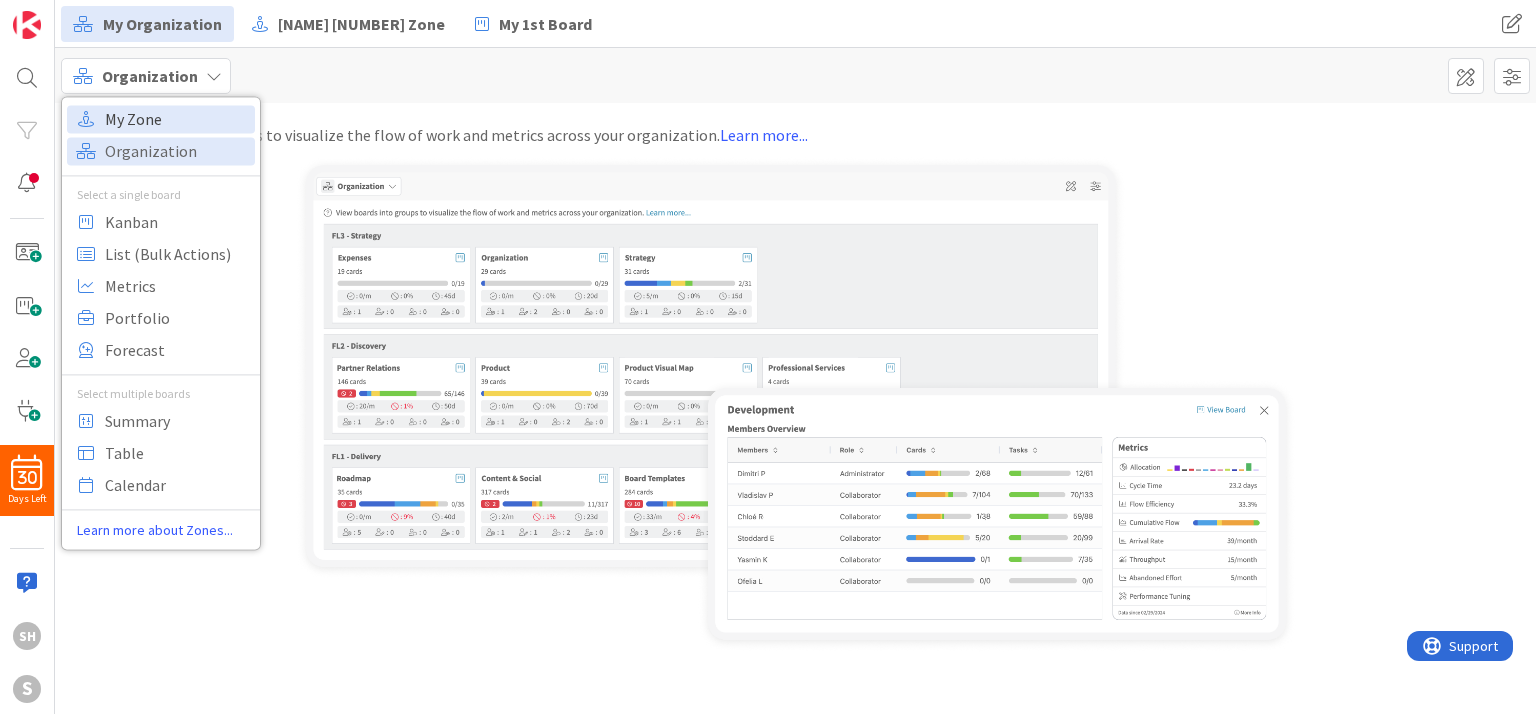 click on "My Zone" at bounding box center (177, 119) 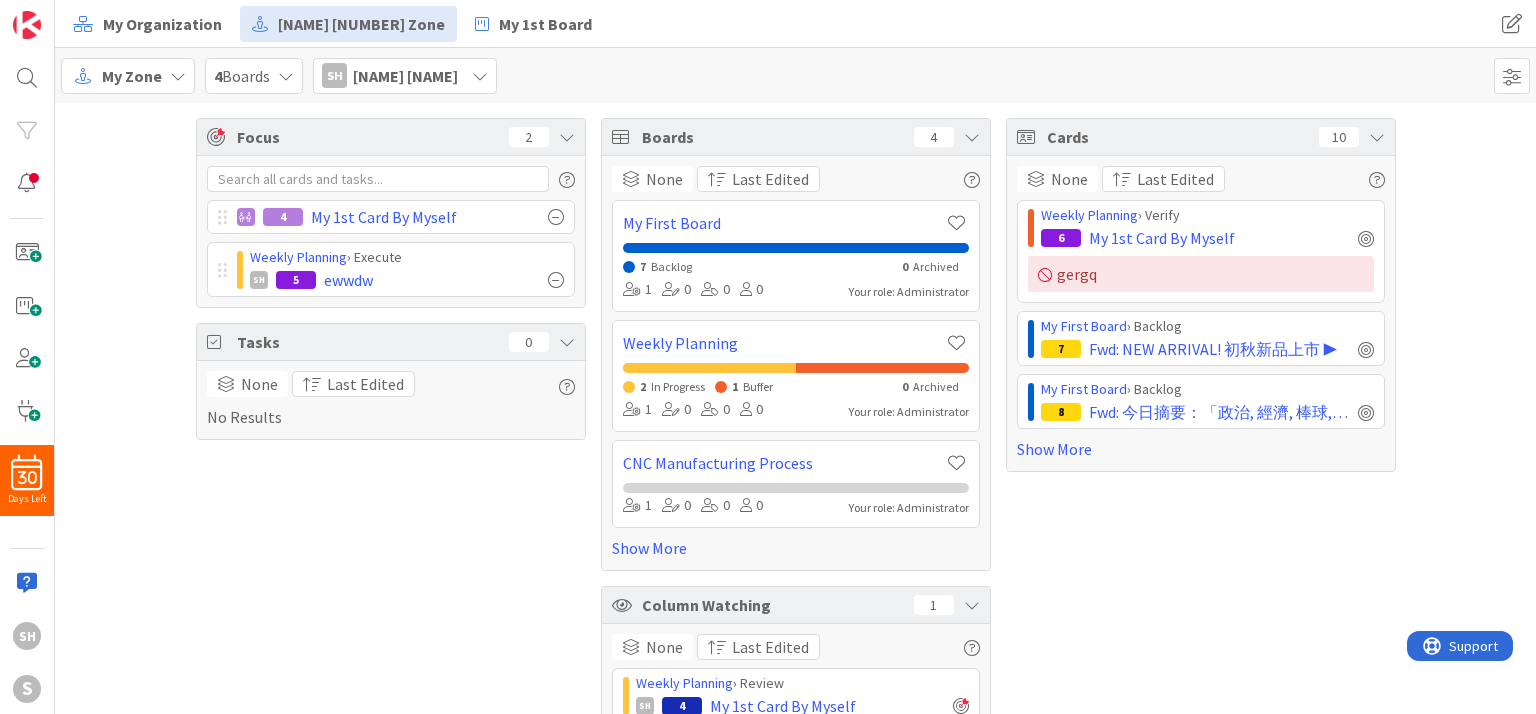 scroll, scrollTop: 0, scrollLeft: 0, axis: both 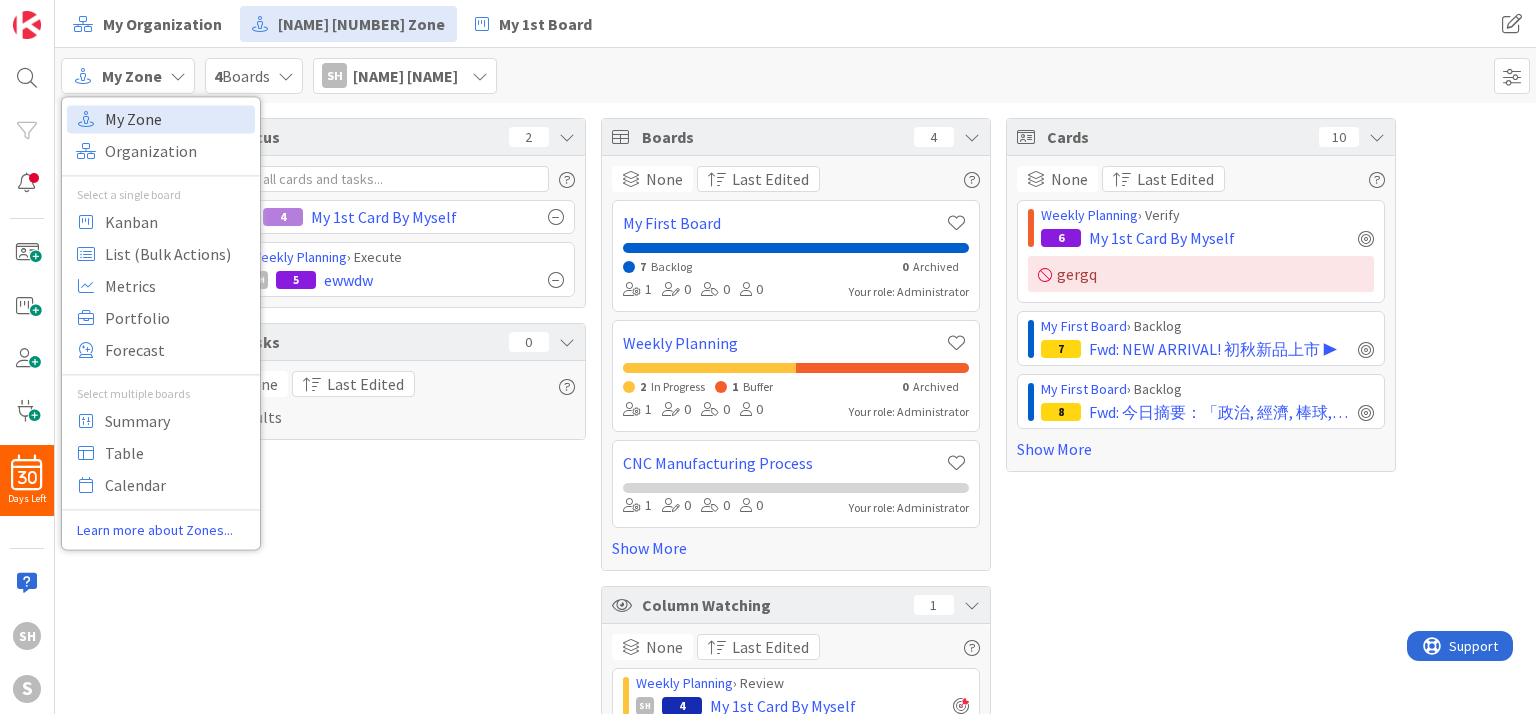 click on "My Zone" at bounding box center [177, 119] 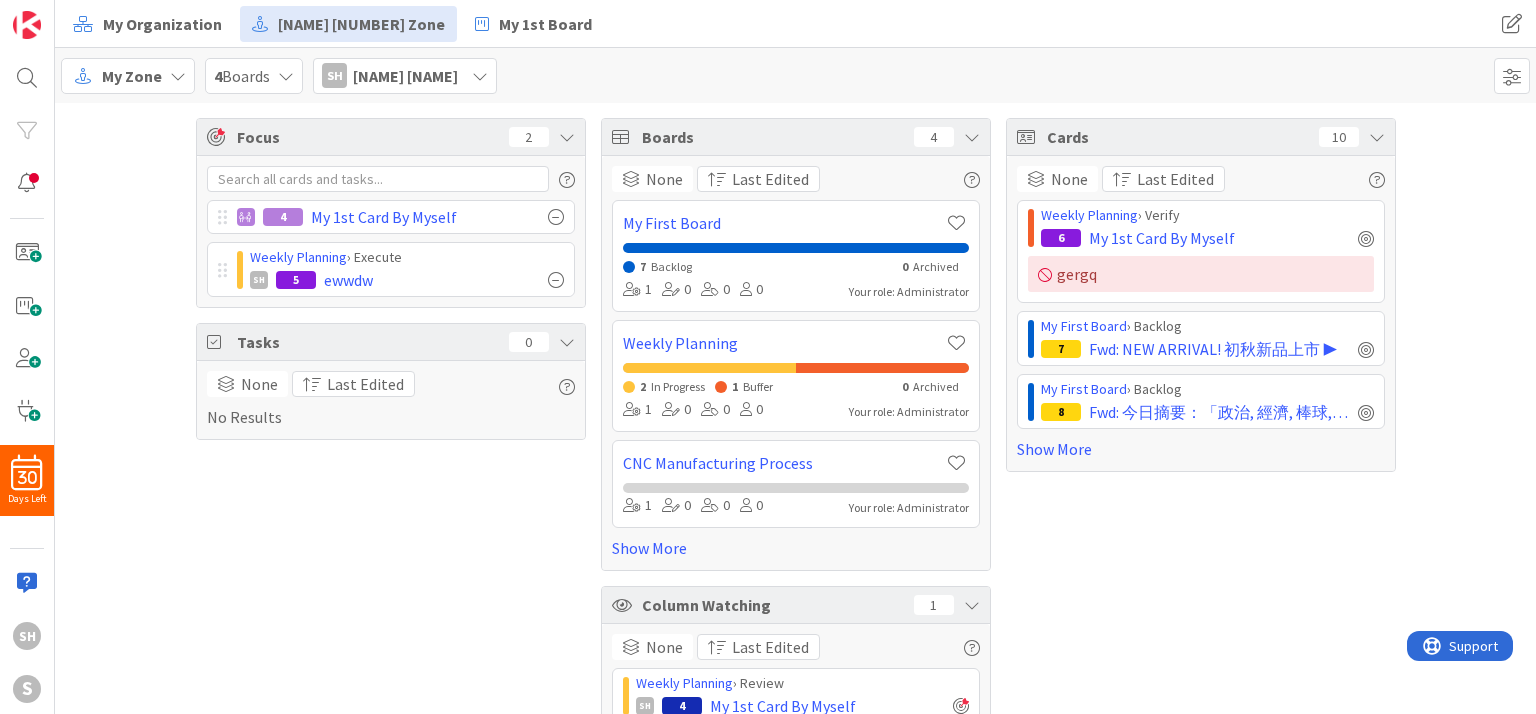 click on "4  Boards" at bounding box center (254, 76) 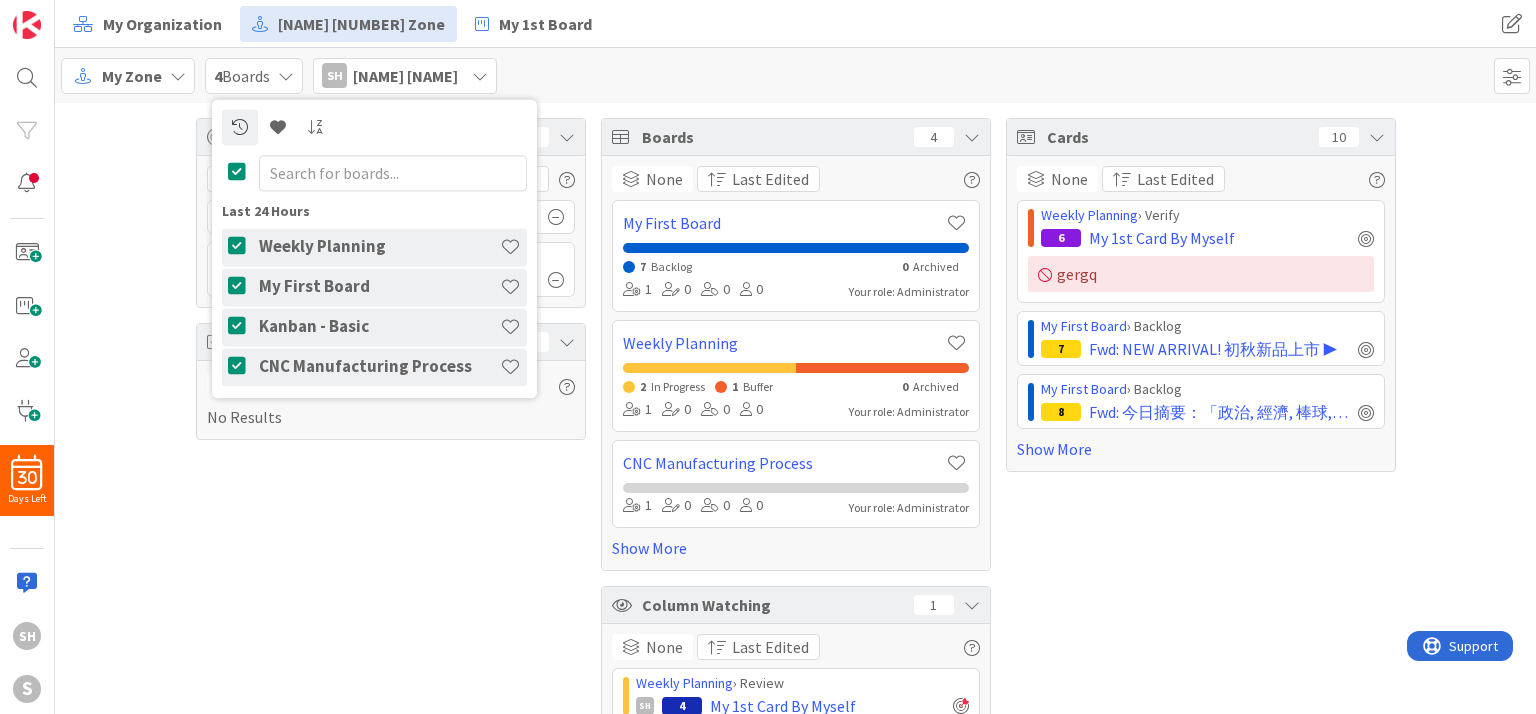 drag, startPoint x: 108, startPoint y: 175, endPoint x: 124, endPoint y: 126, distance: 51.546097 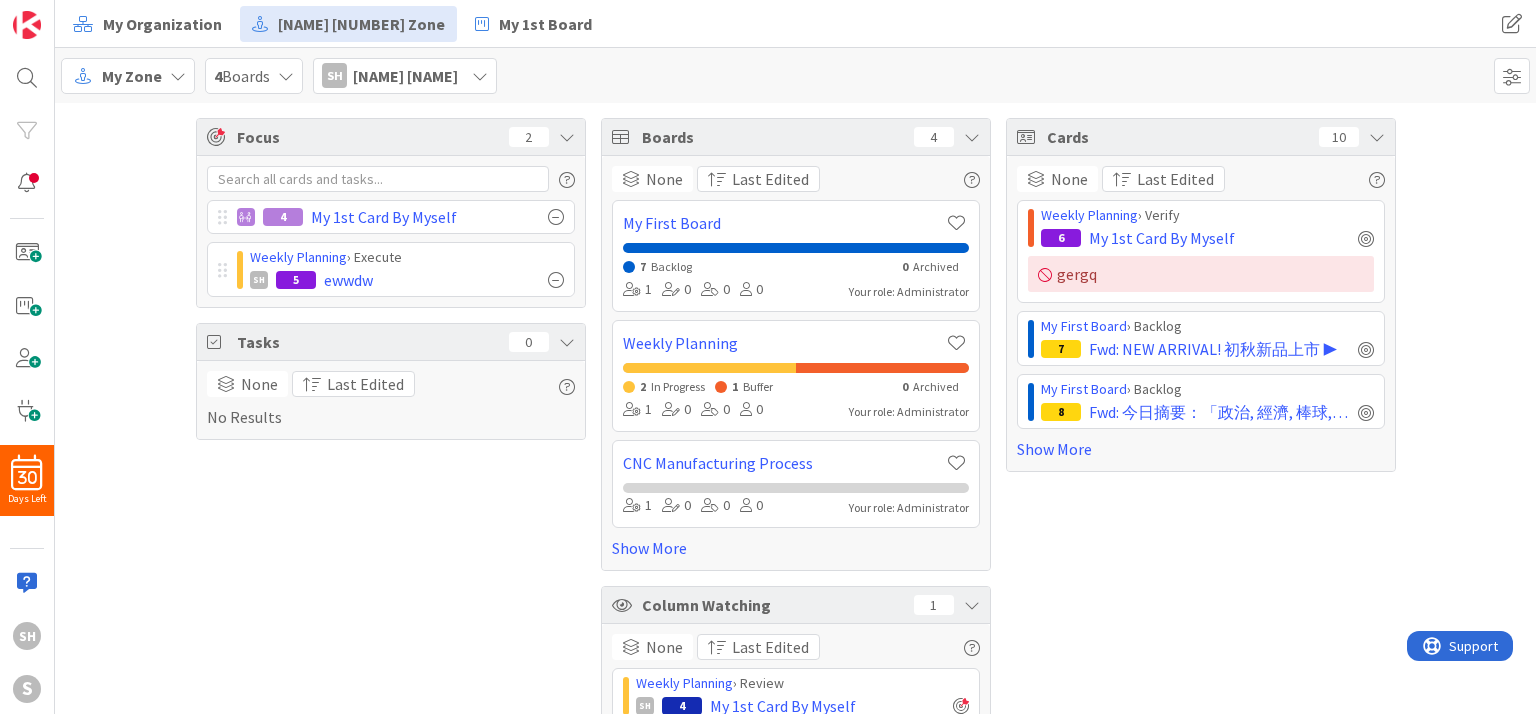 click at bounding box center (178, 76) 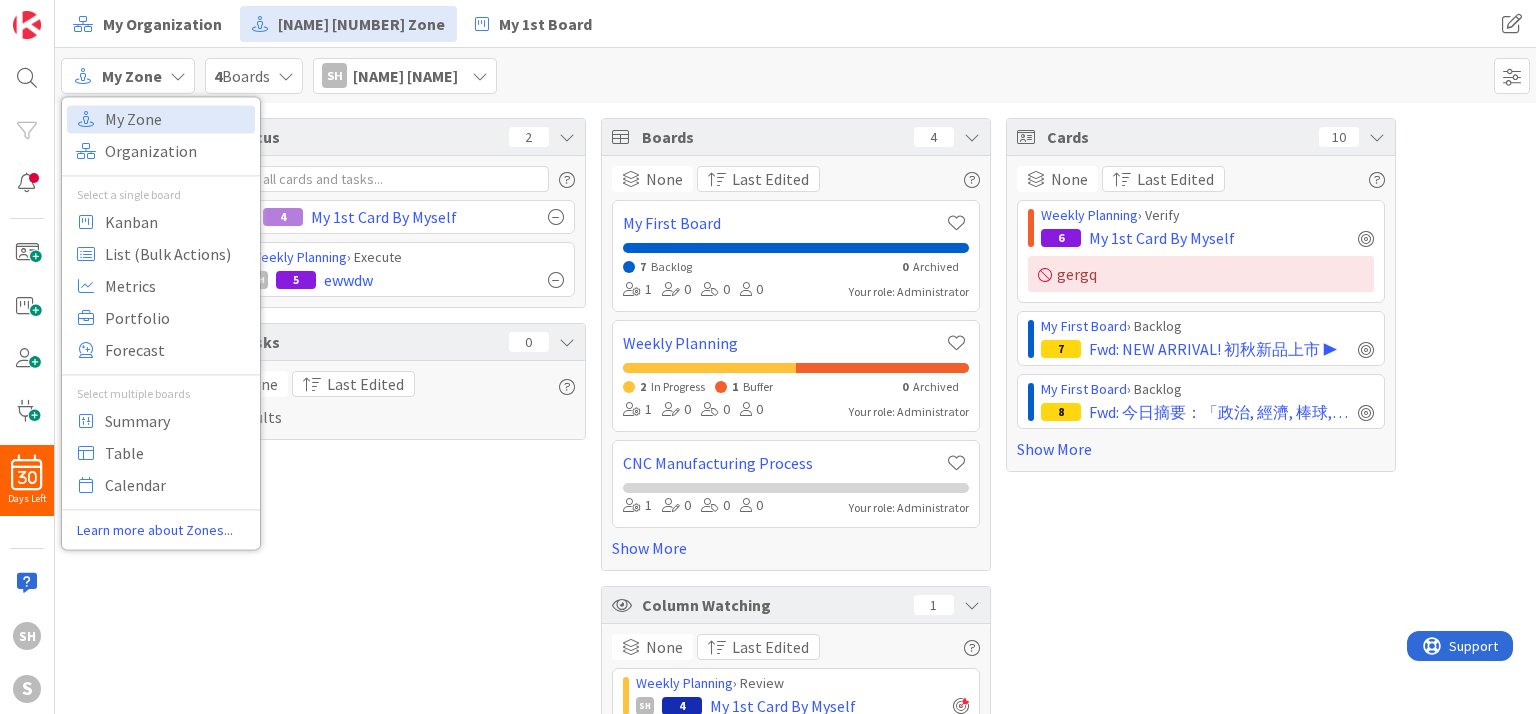 click at bounding box center [178, 76] 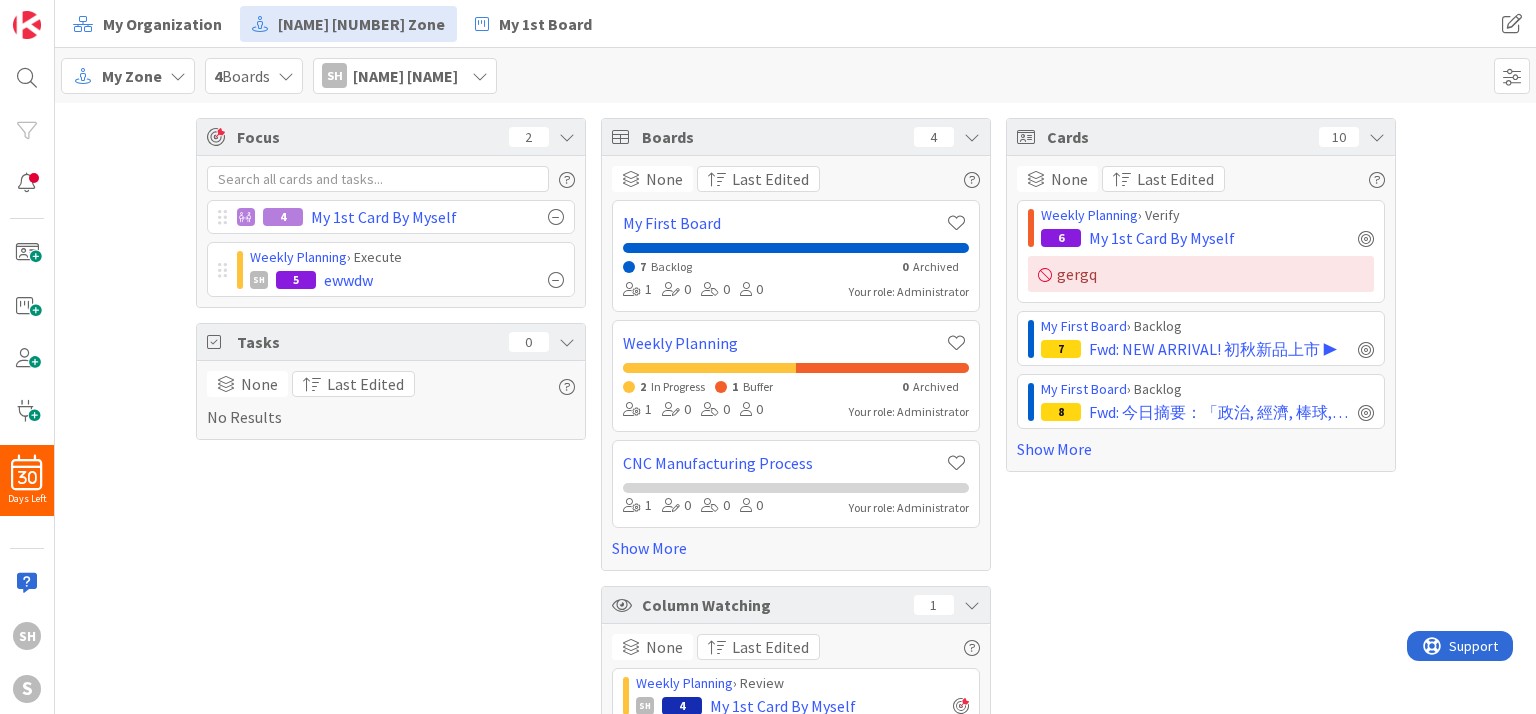 click on "4  Boards" at bounding box center (254, 76) 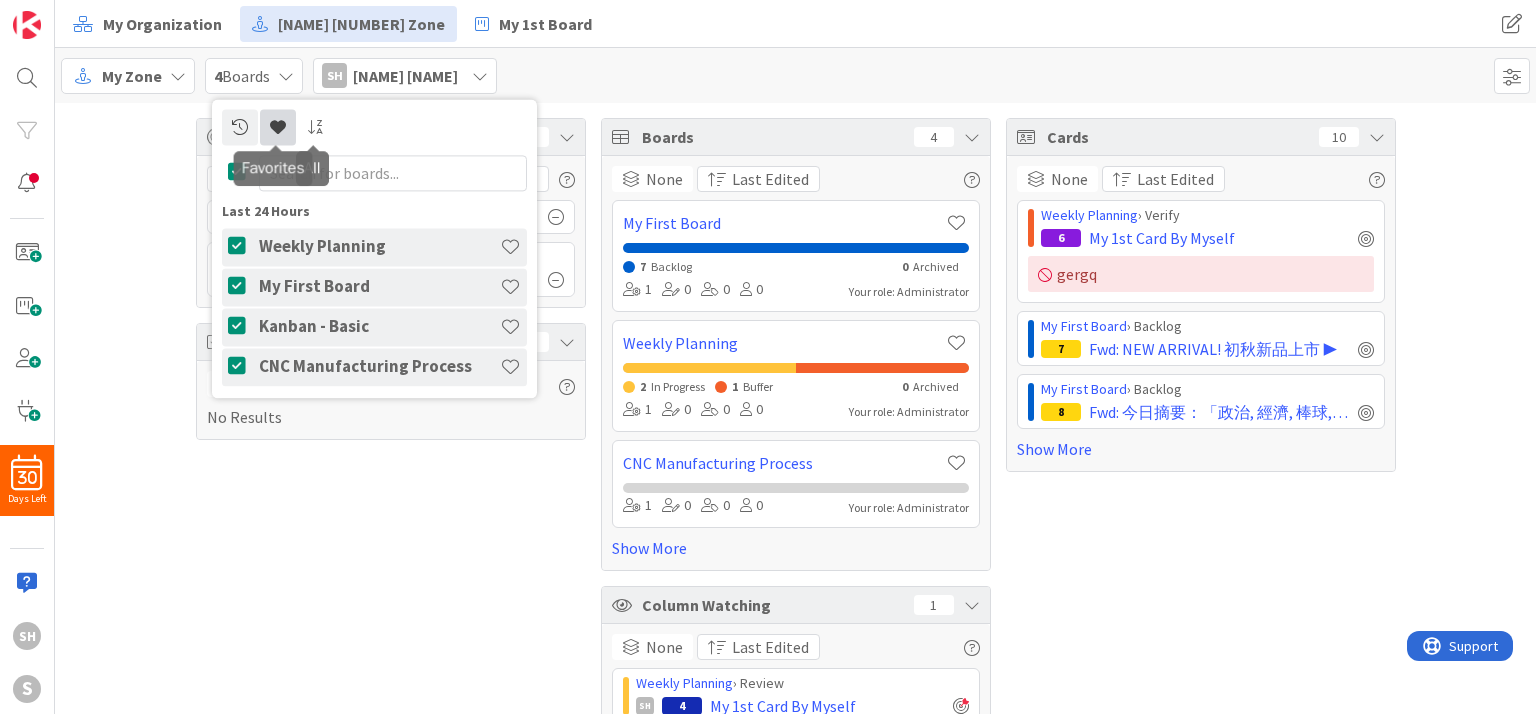 click at bounding box center (278, 127) 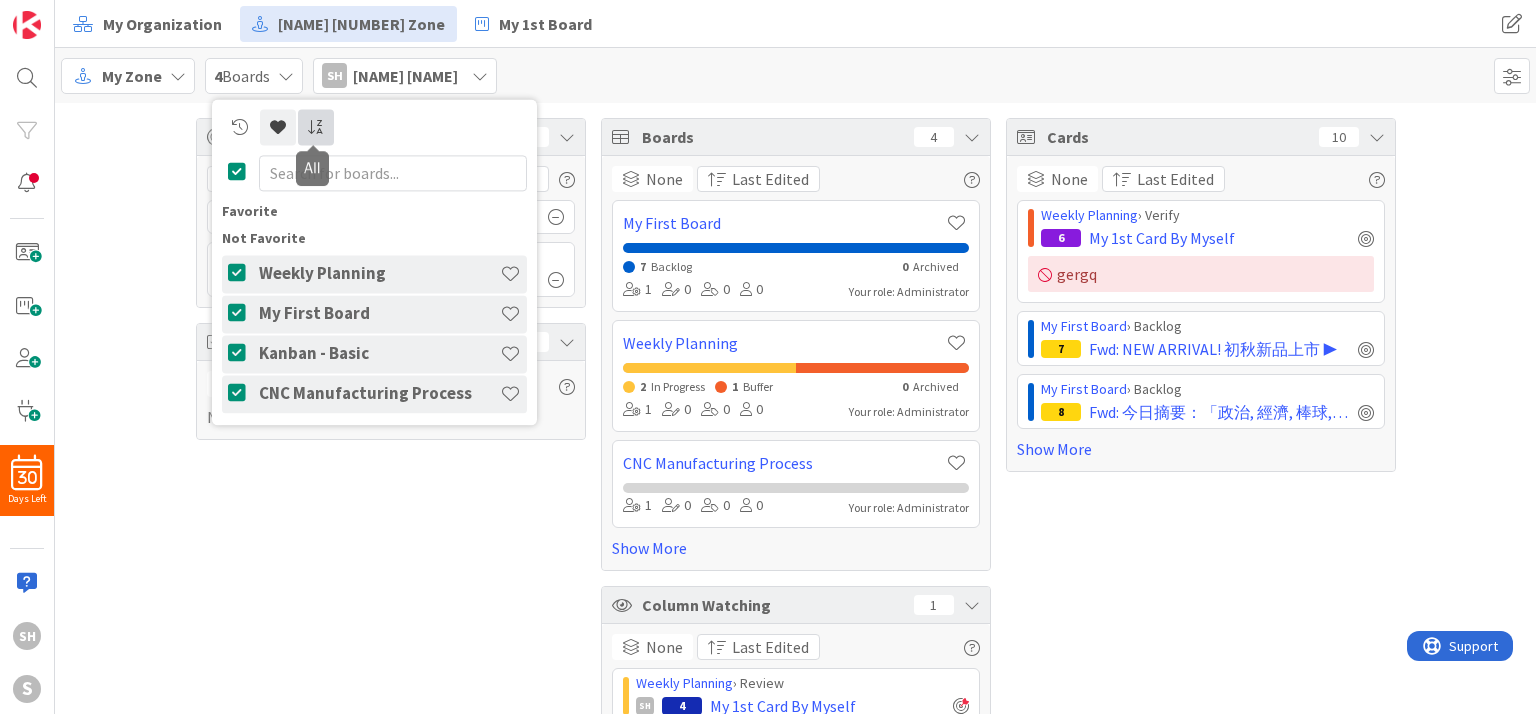 click at bounding box center [316, 127] 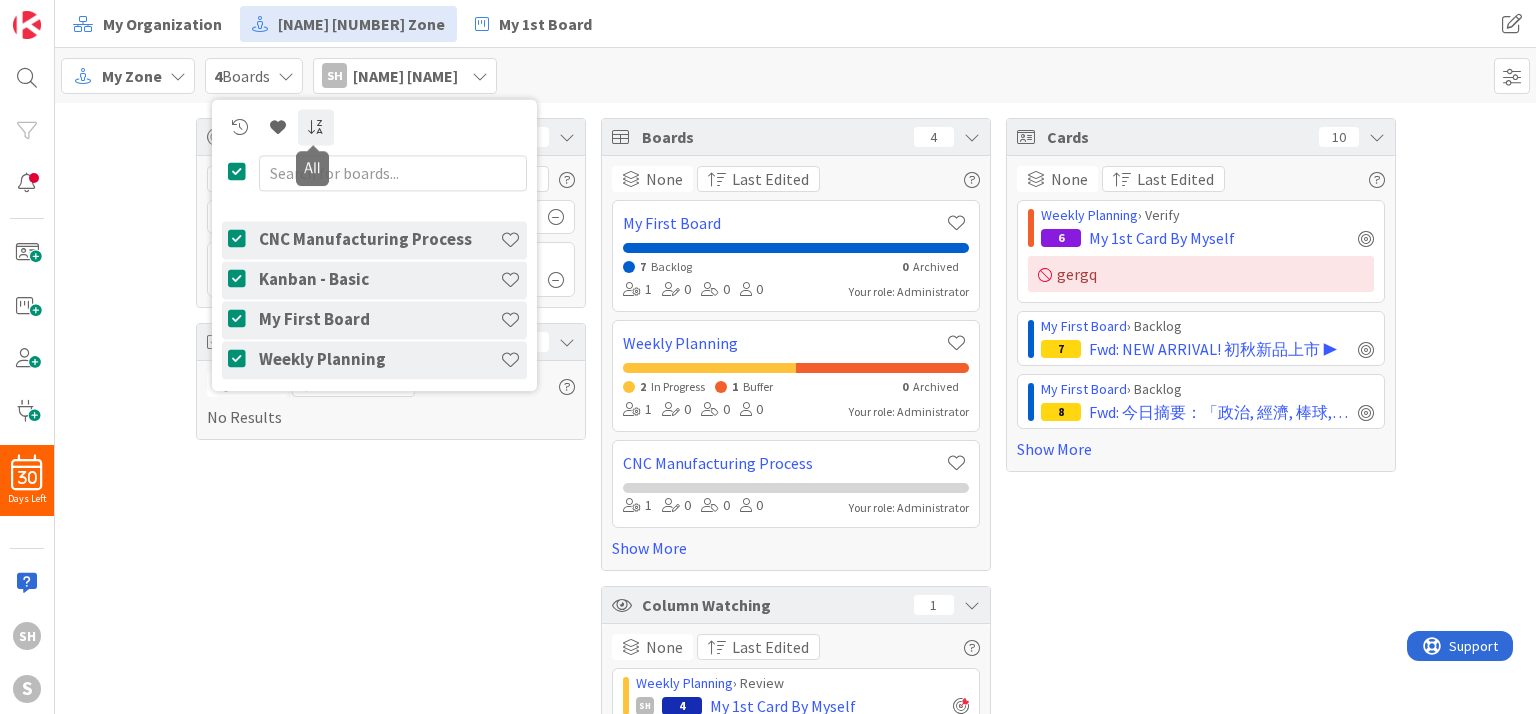 click at bounding box center [316, 127] 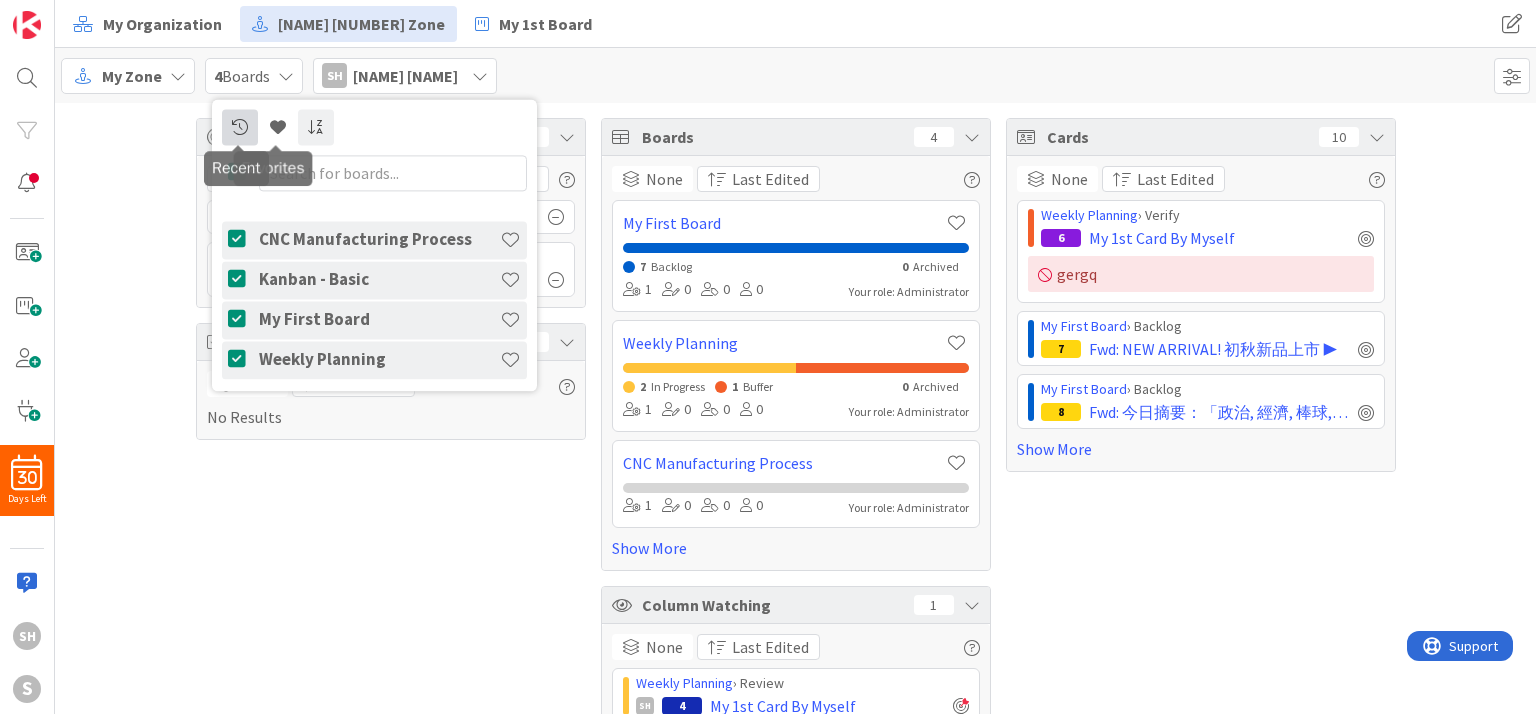 click at bounding box center [240, 127] 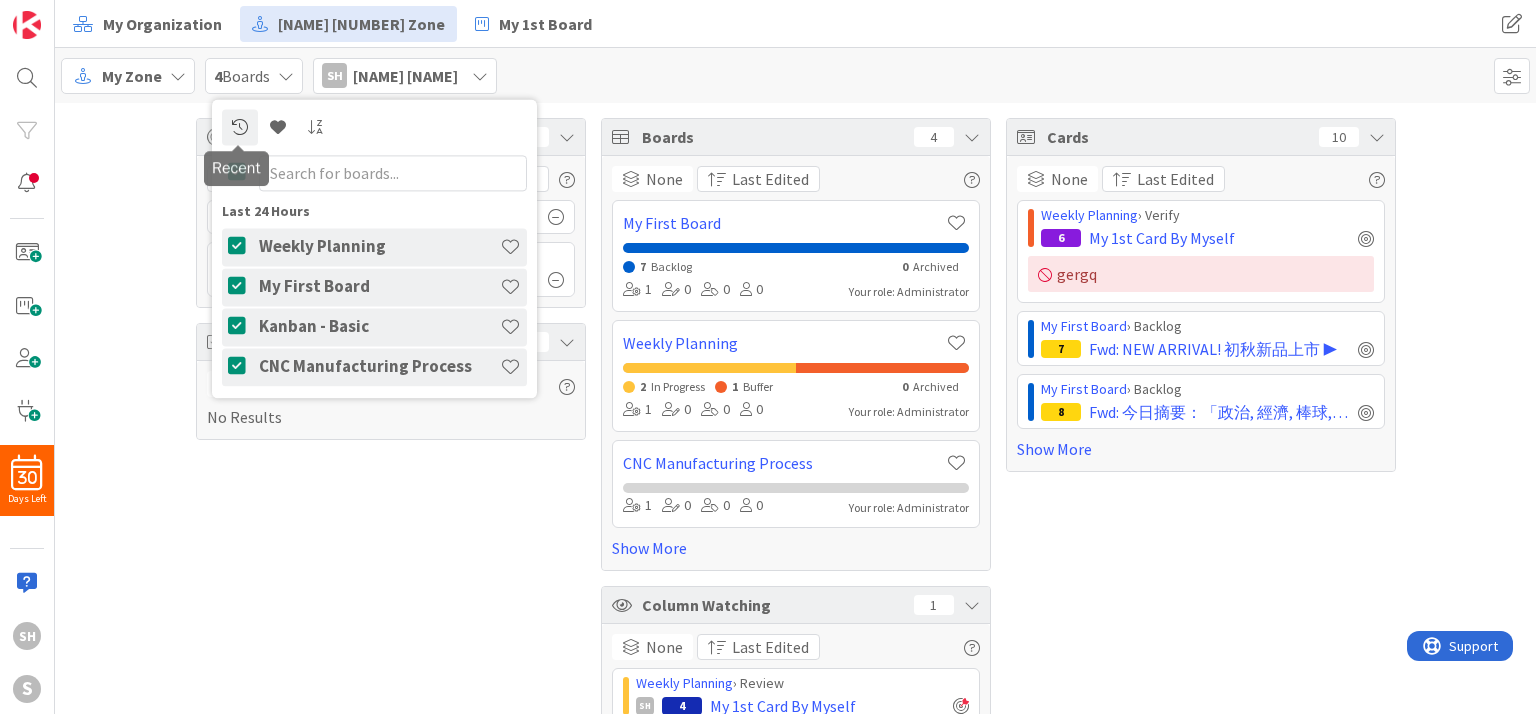 click at bounding box center [240, 127] 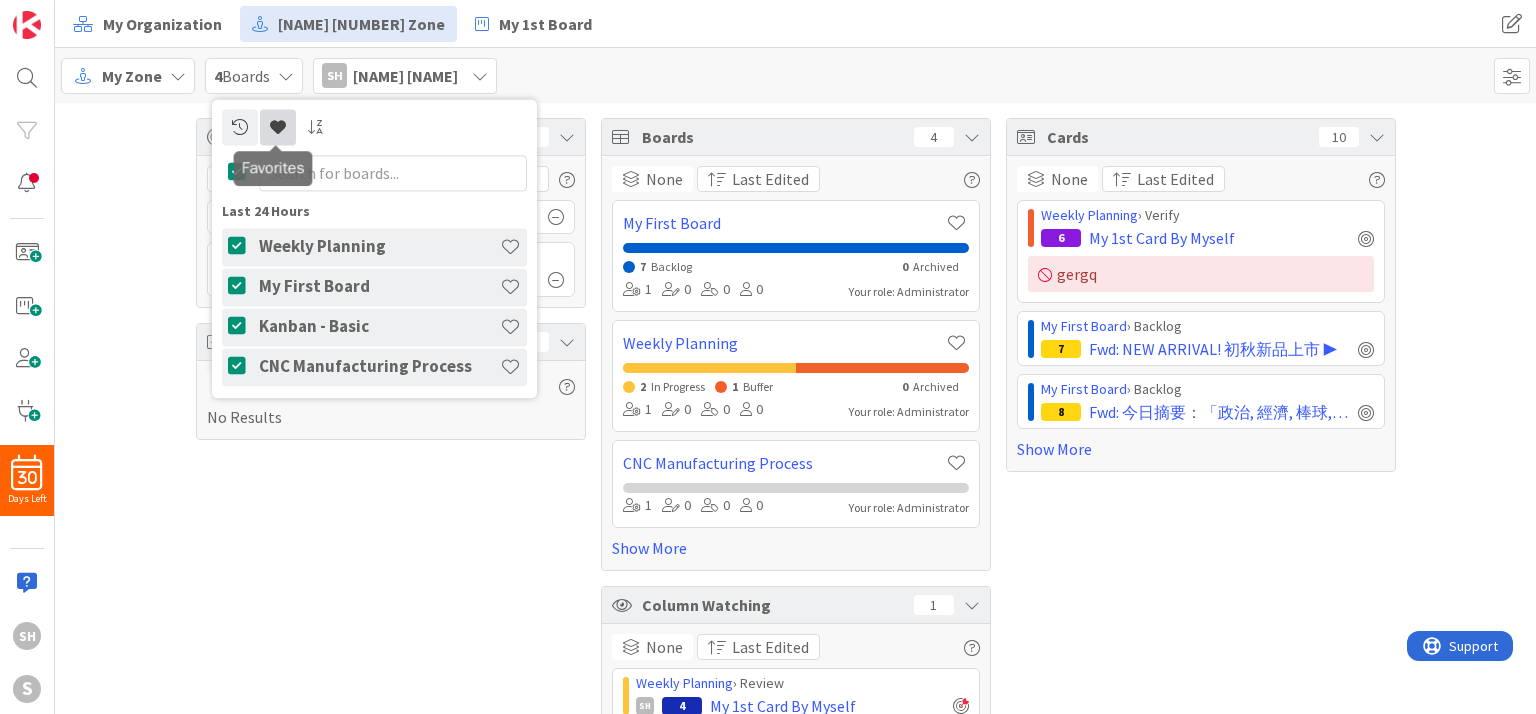 click at bounding box center [278, 127] 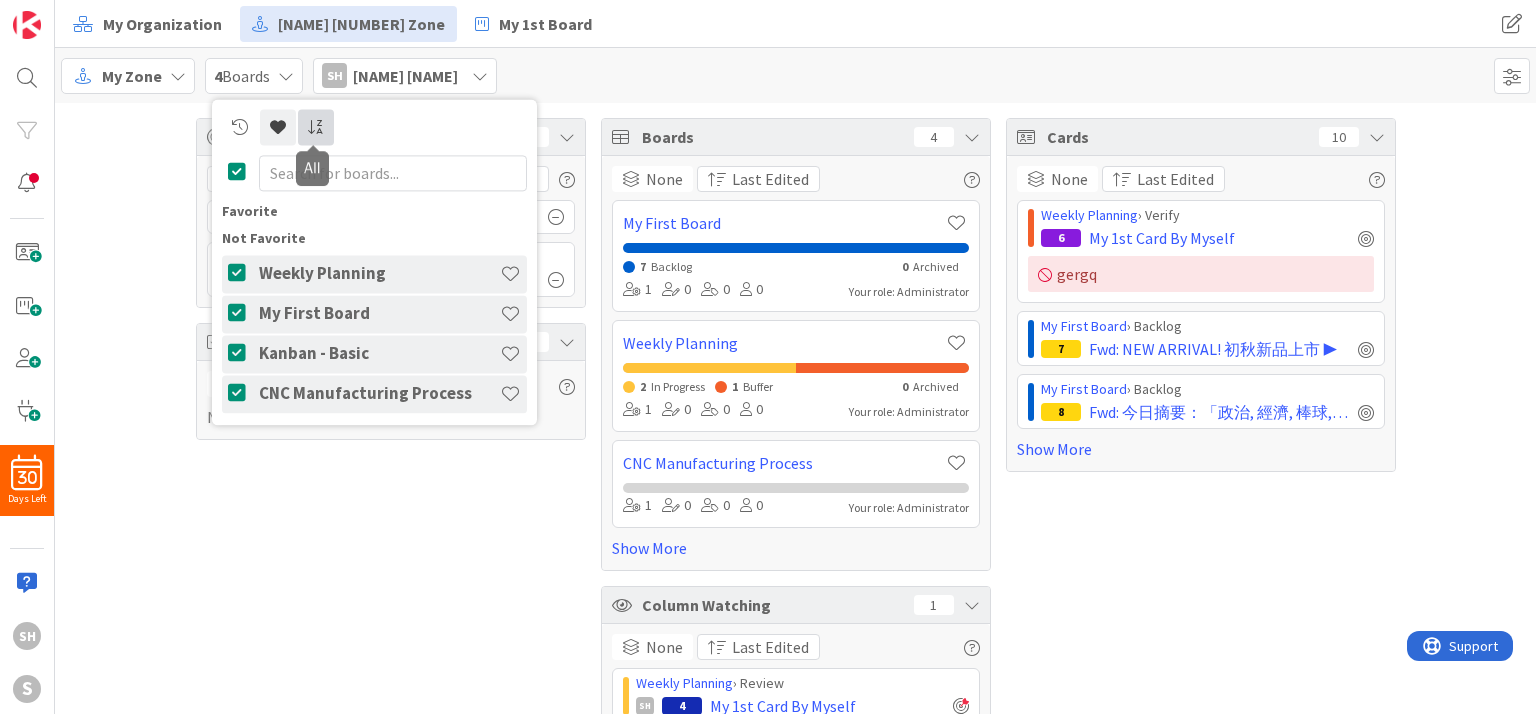 click at bounding box center (316, 127) 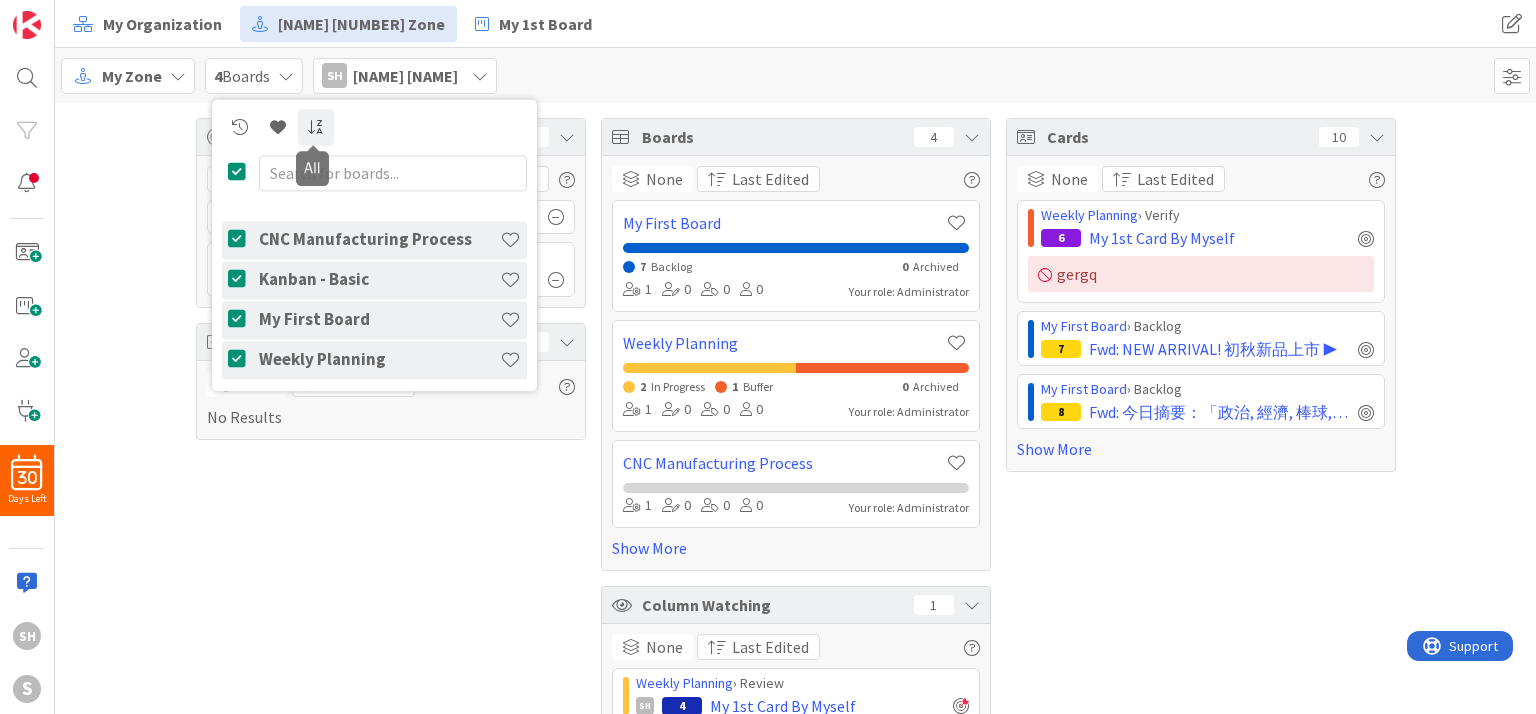 drag, startPoint x: 317, startPoint y: 133, endPoint x: 354, endPoint y: 131, distance: 37.054016 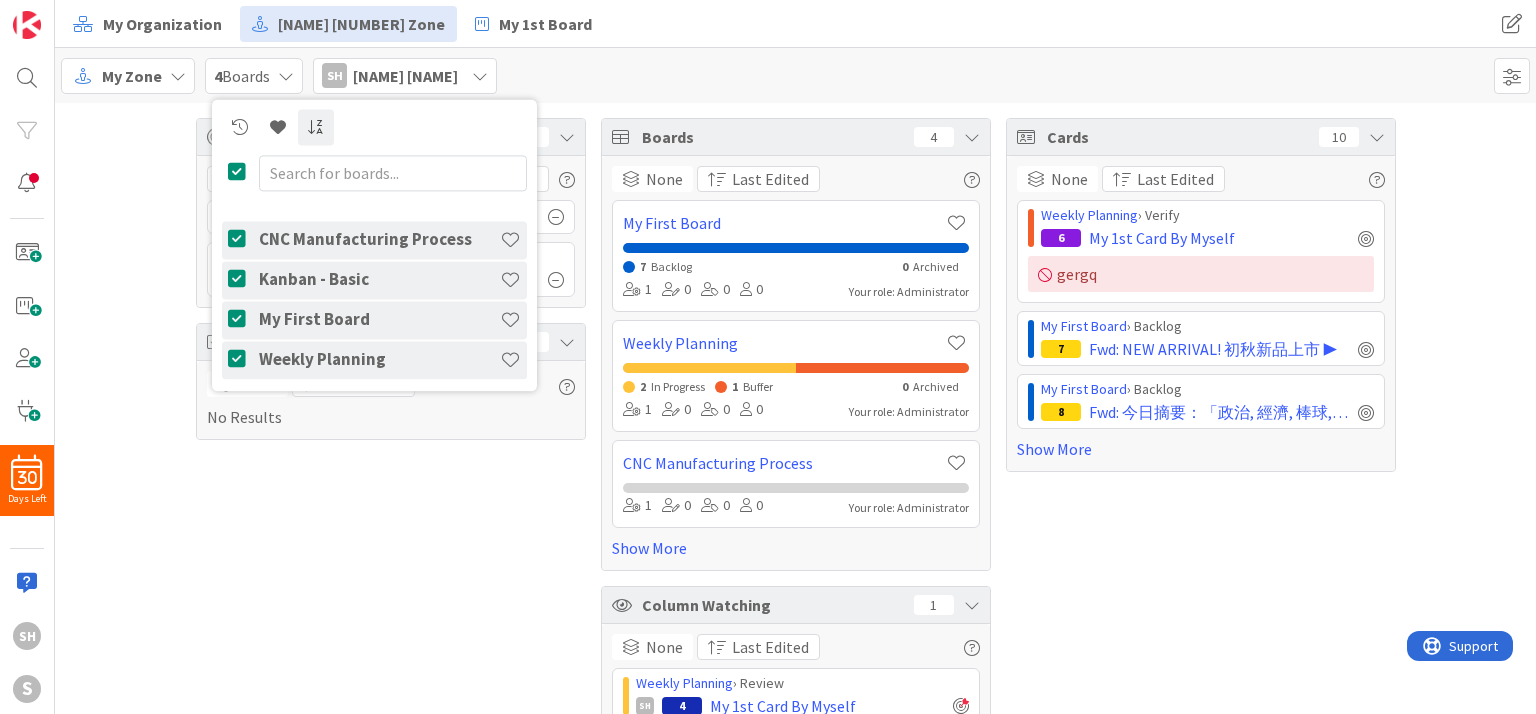 click on "My Zone My Zone Organization Select a single board Kanban List (Bulk Actions) Metrics Portfolio Forecast Select multiple boards Summary Table Calendar Learn more about Zones... 4  Boards CNC Manufacturing Process Kanban - Basic My First Board Weekly Planning SH Shyrchiuann Hsu" at bounding box center (795, 75) 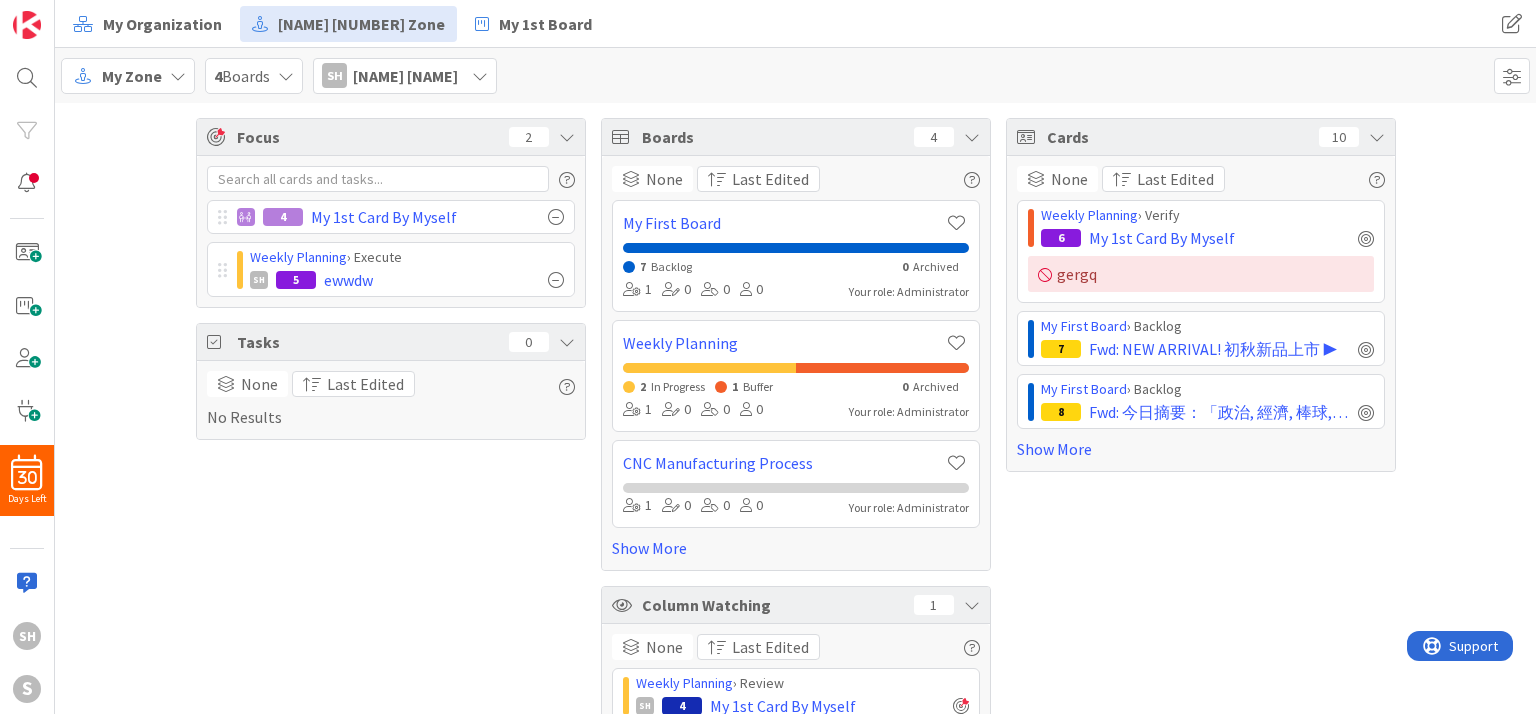 click at bounding box center [286, 76] 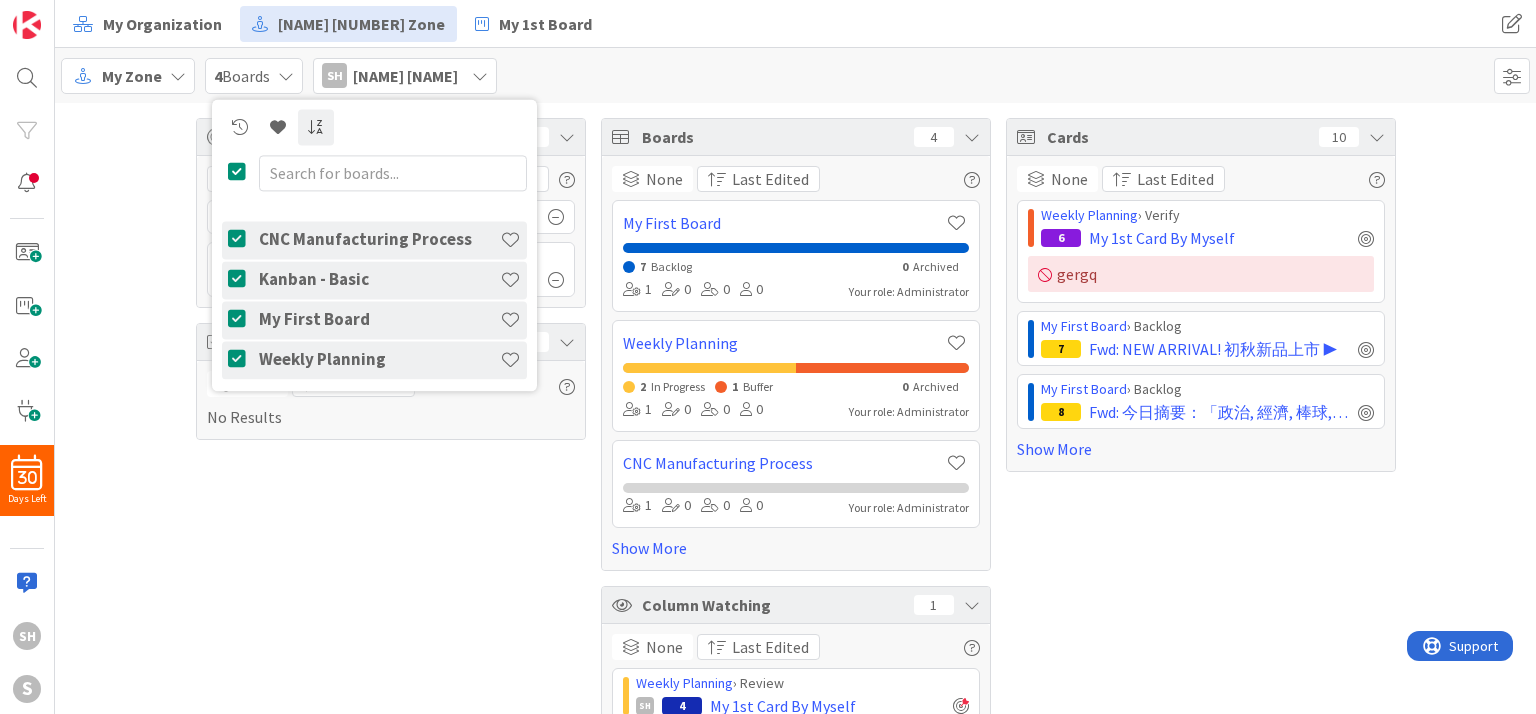 click at bounding box center [286, 76] 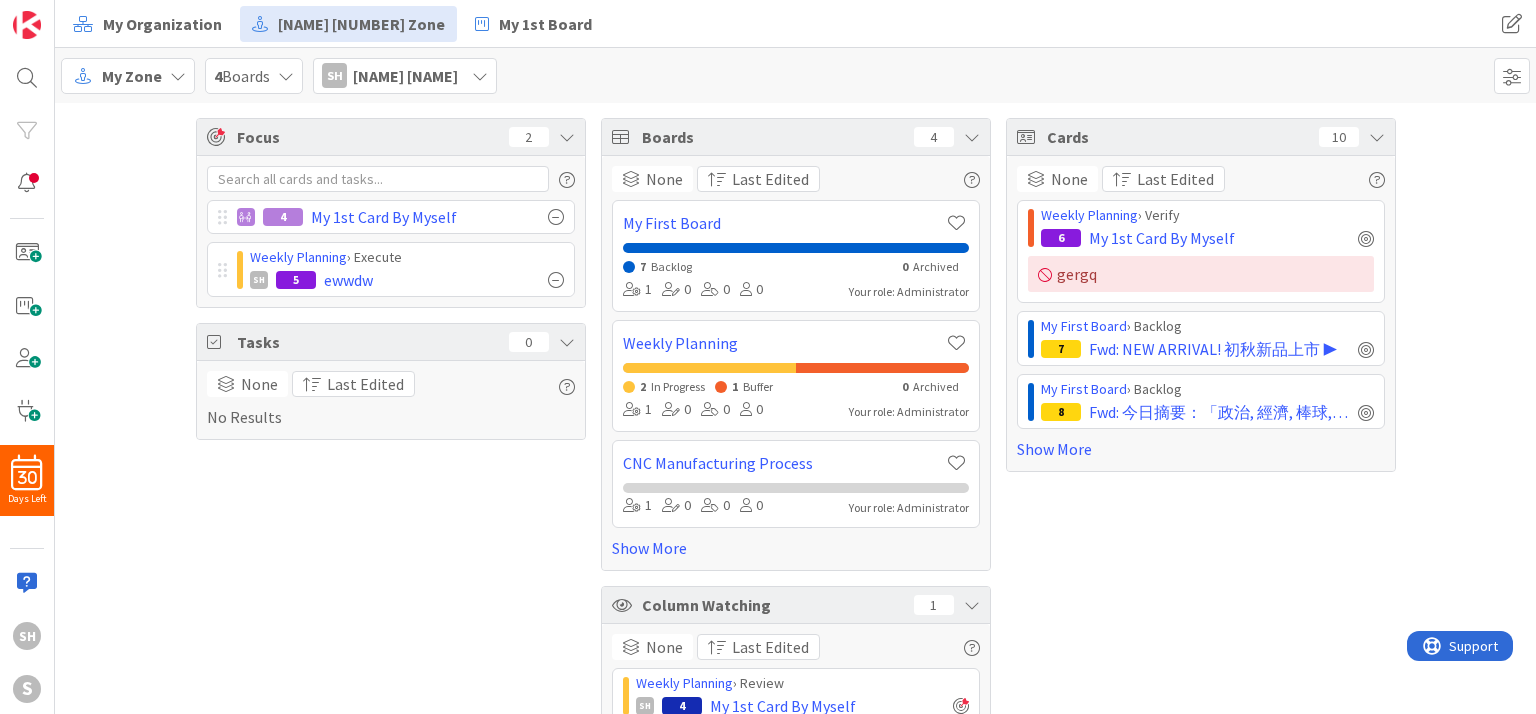 click at bounding box center (480, 76) 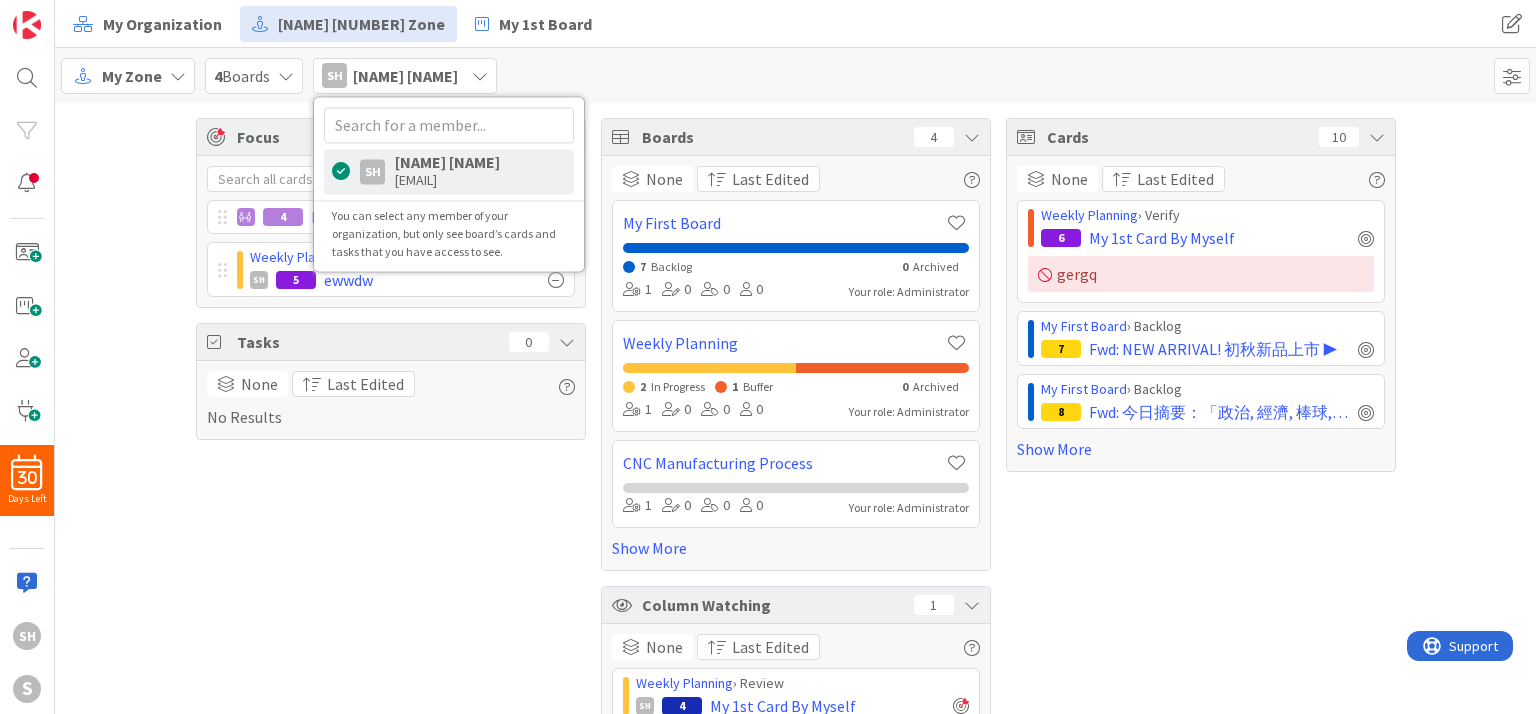click on "[EMAIL]" at bounding box center (447, 180) 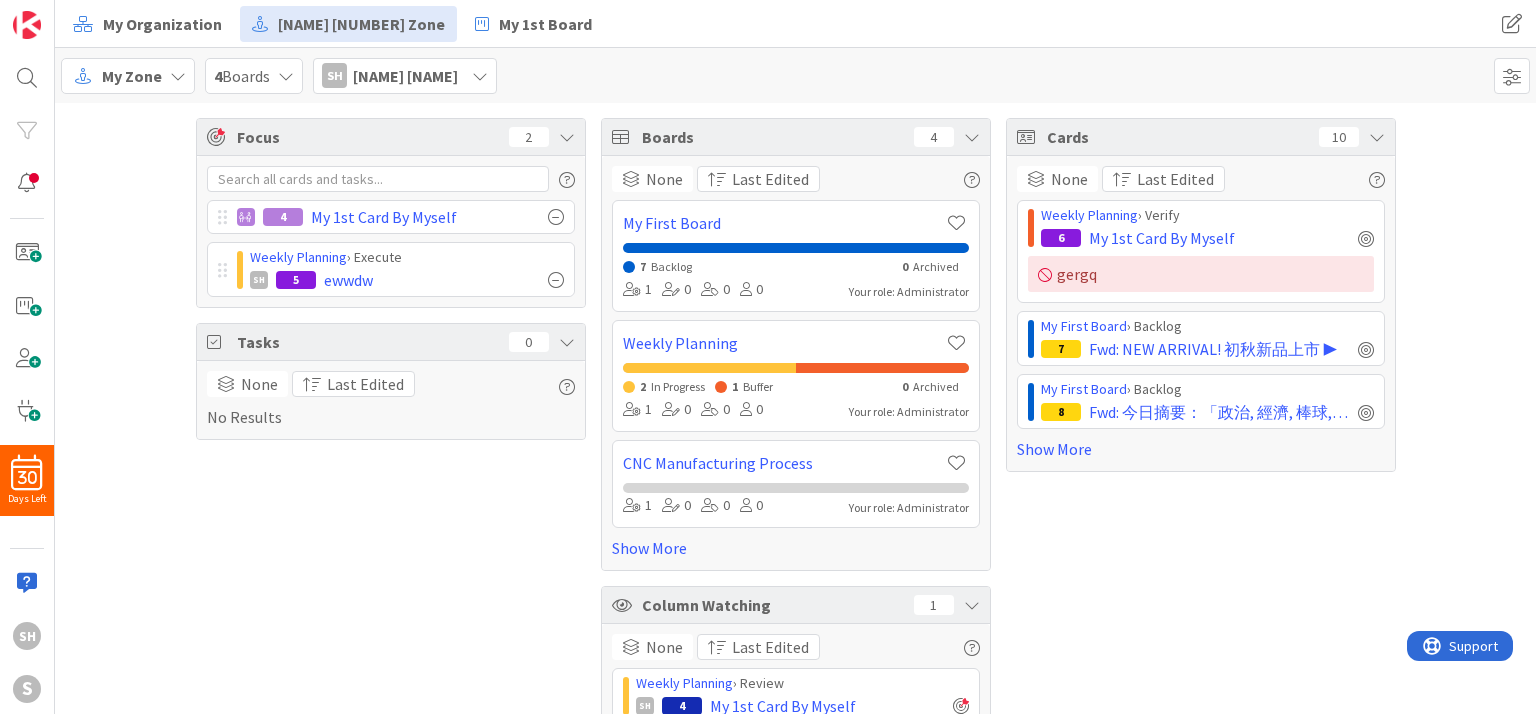 click at bounding box center [480, 76] 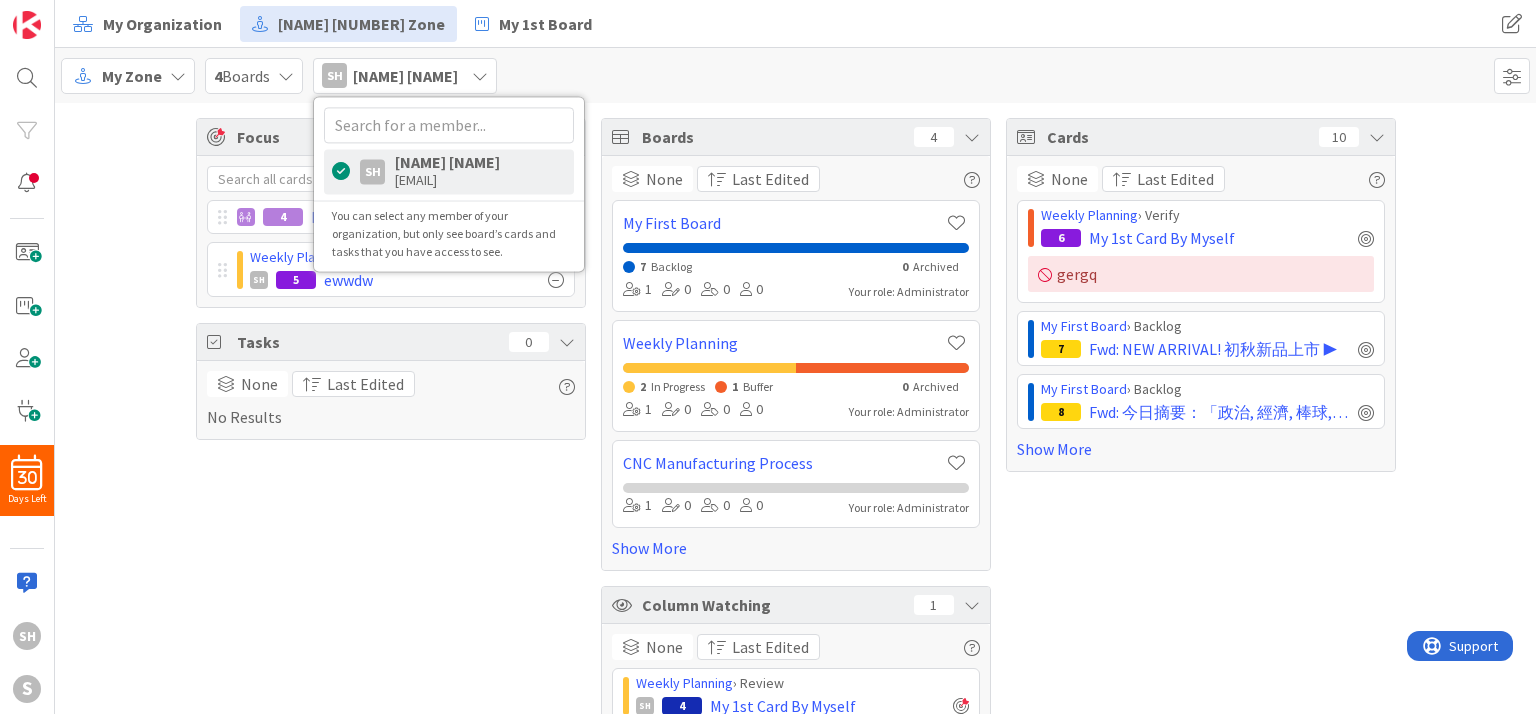 click on "[EMAIL]" at bounding box center [447, 180] 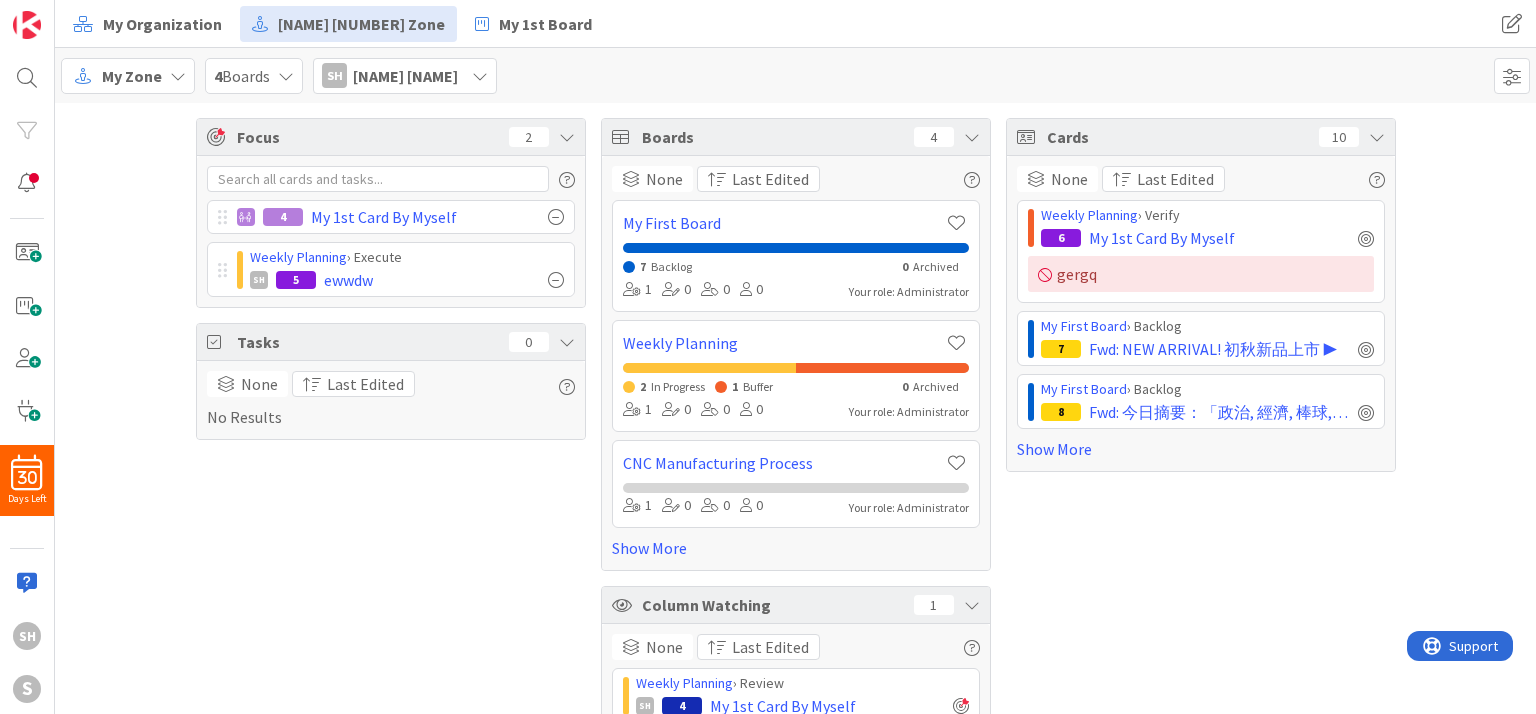 click on "[PERSON]" at bounding box center (405, 76) 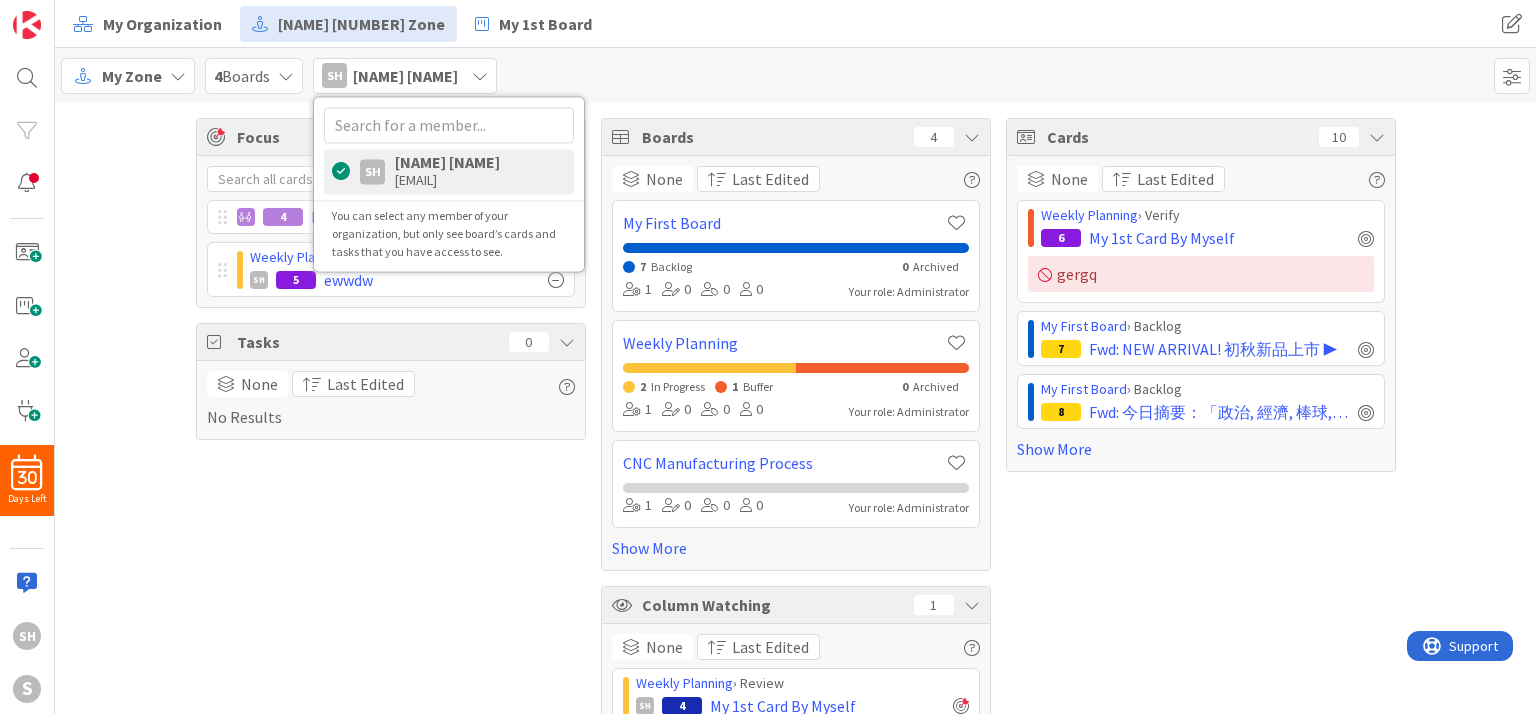 click at bounding box center [341, 171] 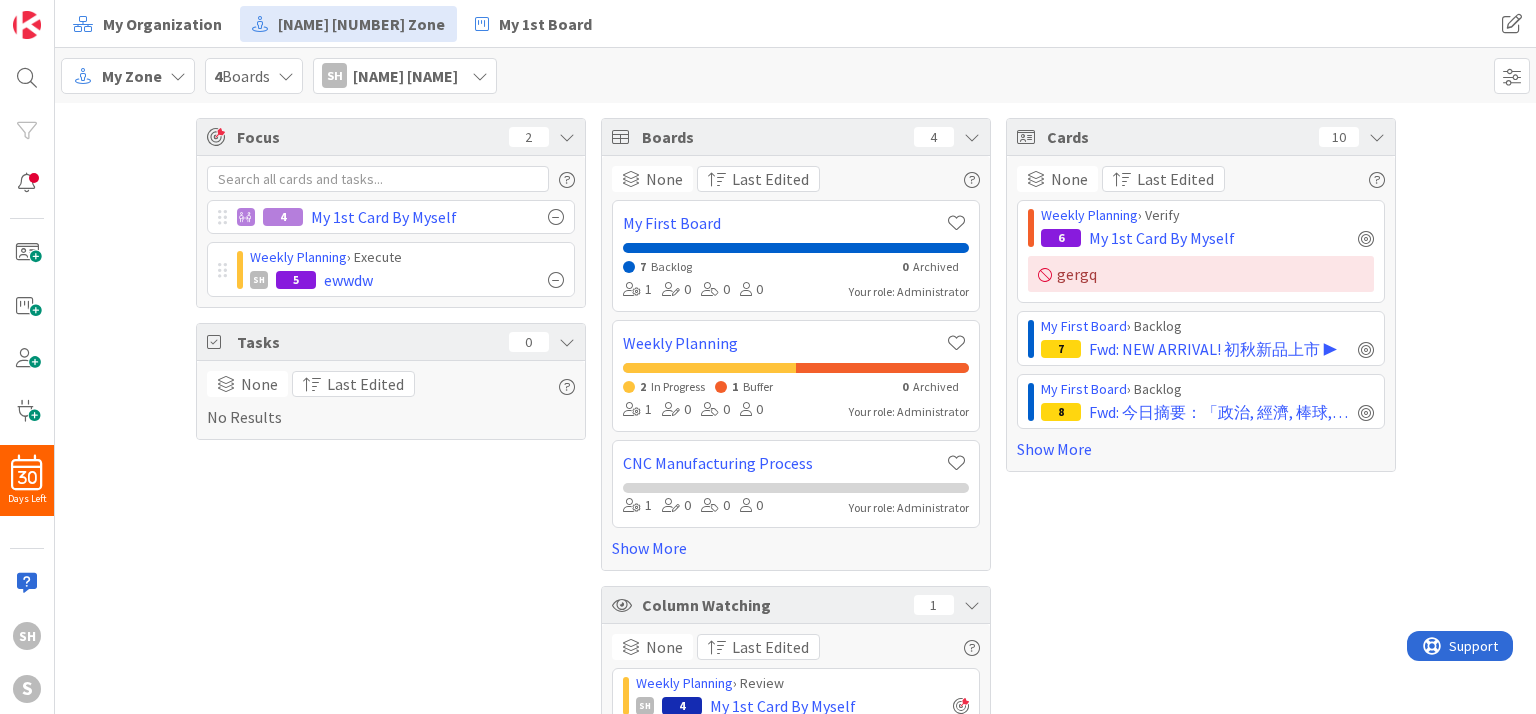 click on "4  Boards" at bounding box center (242, 76) 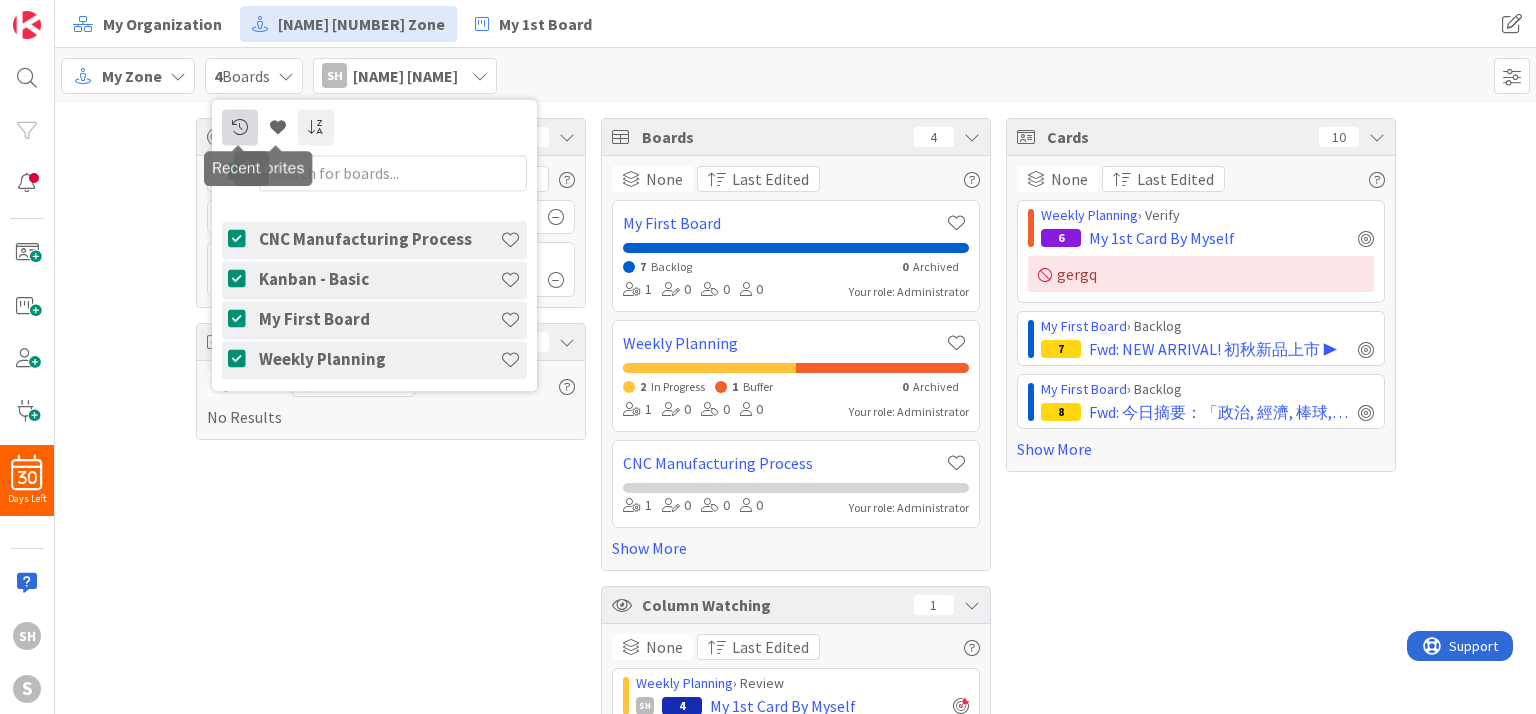 click at bounding box center (240, 127) 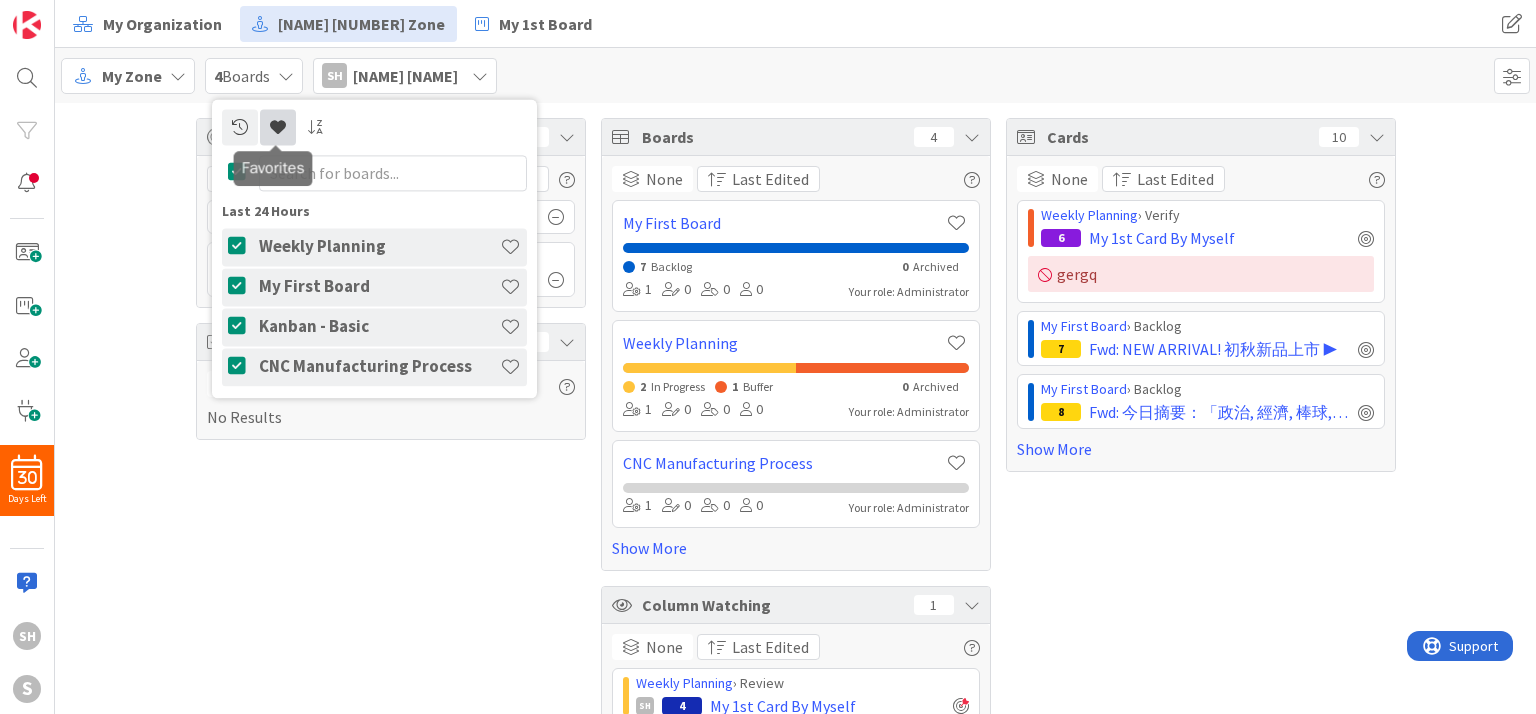 click at bounding box center [278, 127] 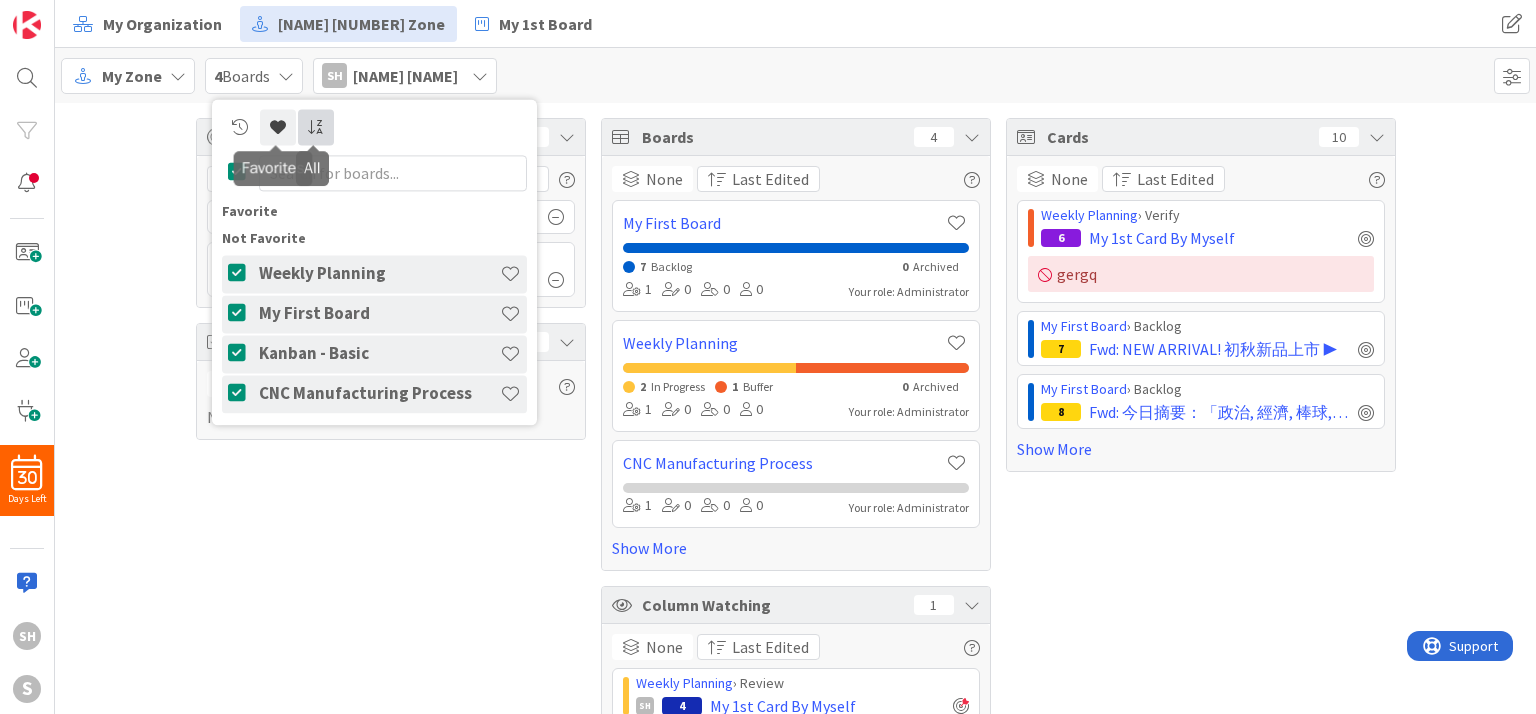 click at bounding box center (316, 127) 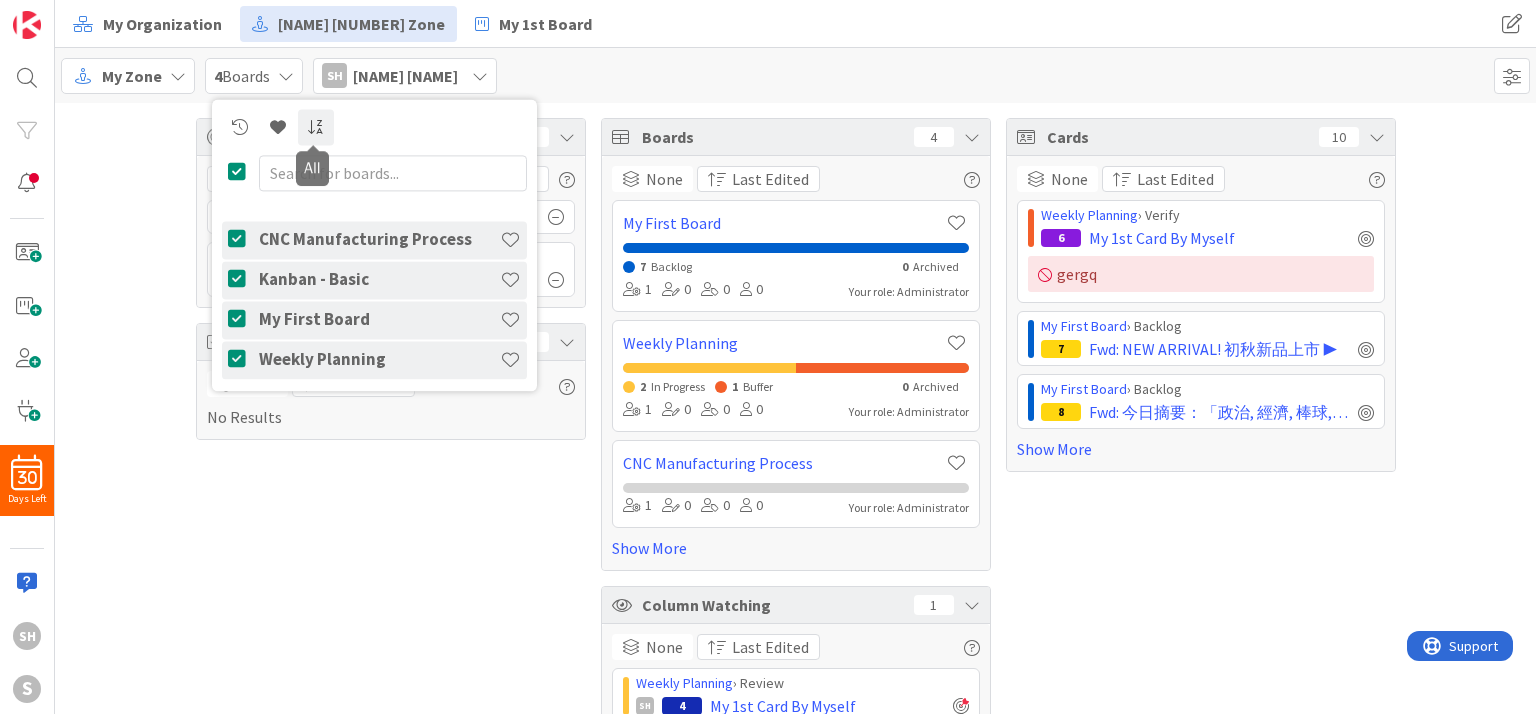 click at bounding box center (316, 127) 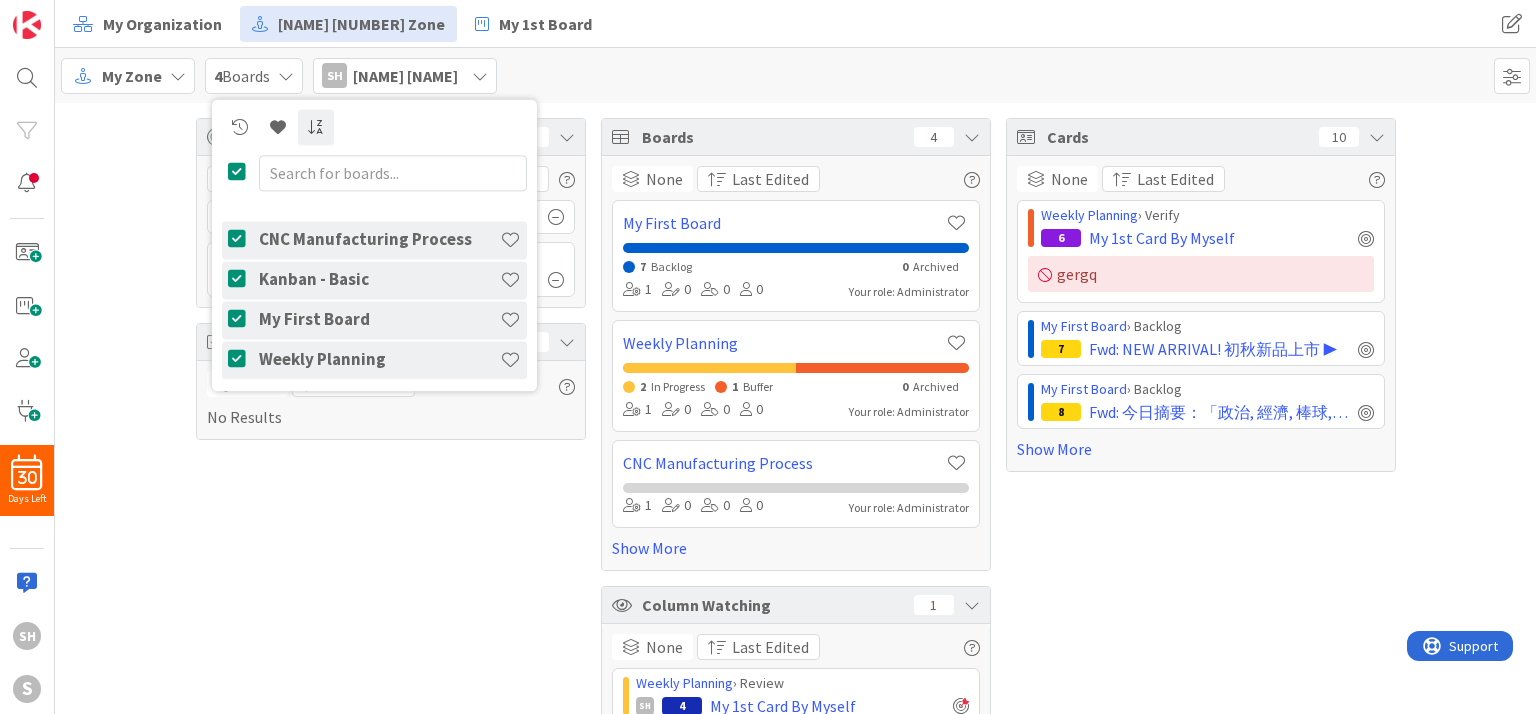 click on "My Zone My Zone Organization Select a single board Kanban List (Bulk Actions) Metrics Portfolio Forecast Select multiple boards Summary Table Calendar Learn more about Zones... 4  Boards CNC Manufacturing Process Kanban - Basic My First Board Weekly Planning SH Shyrchiuann Hsu SH Shyrchiuann Hsu a0922601866@gmail.com You can select any member of your organization, but only see board’s cards and tasks that you have access to see." at bounding box center [795, 75] 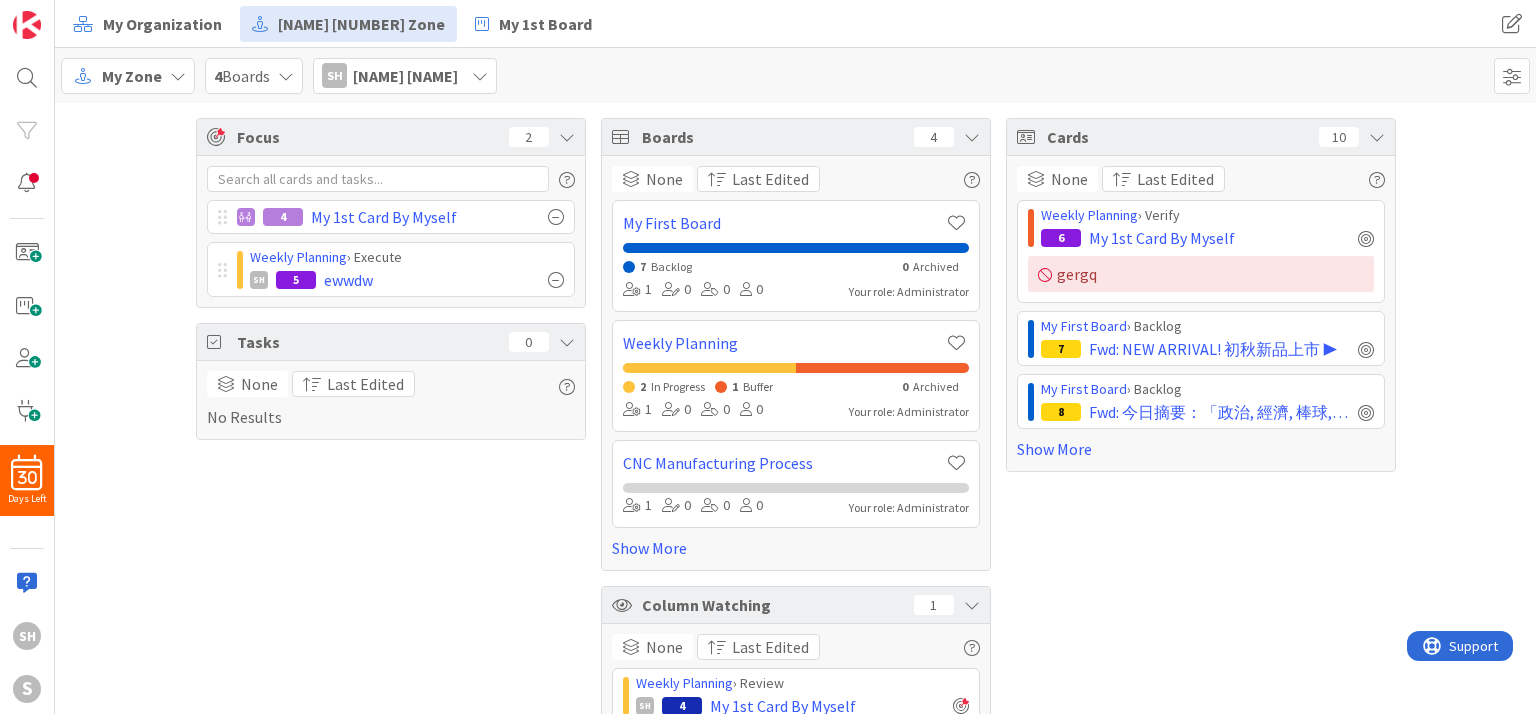 click on "4  Boards" at bounding box center [254, 76] 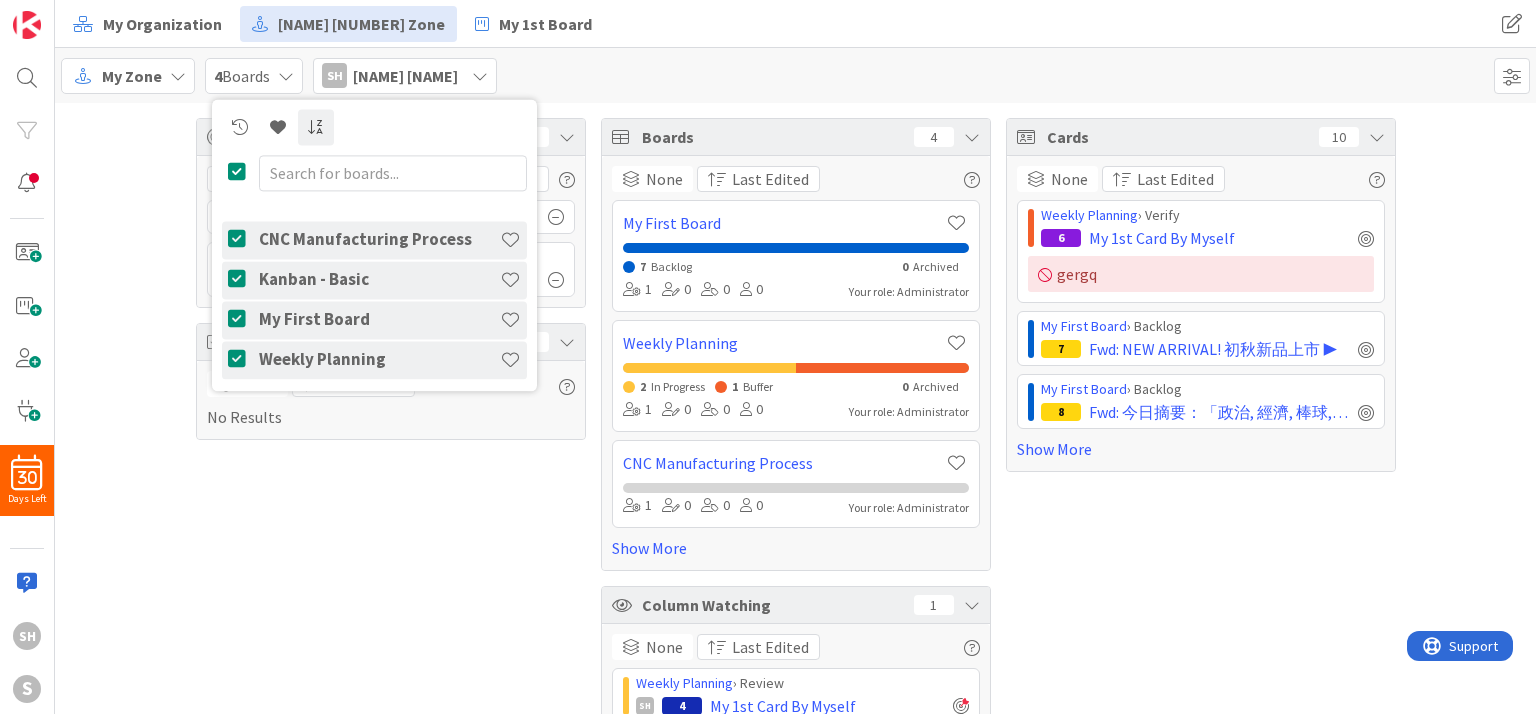 click at bounding box center [240, 239] 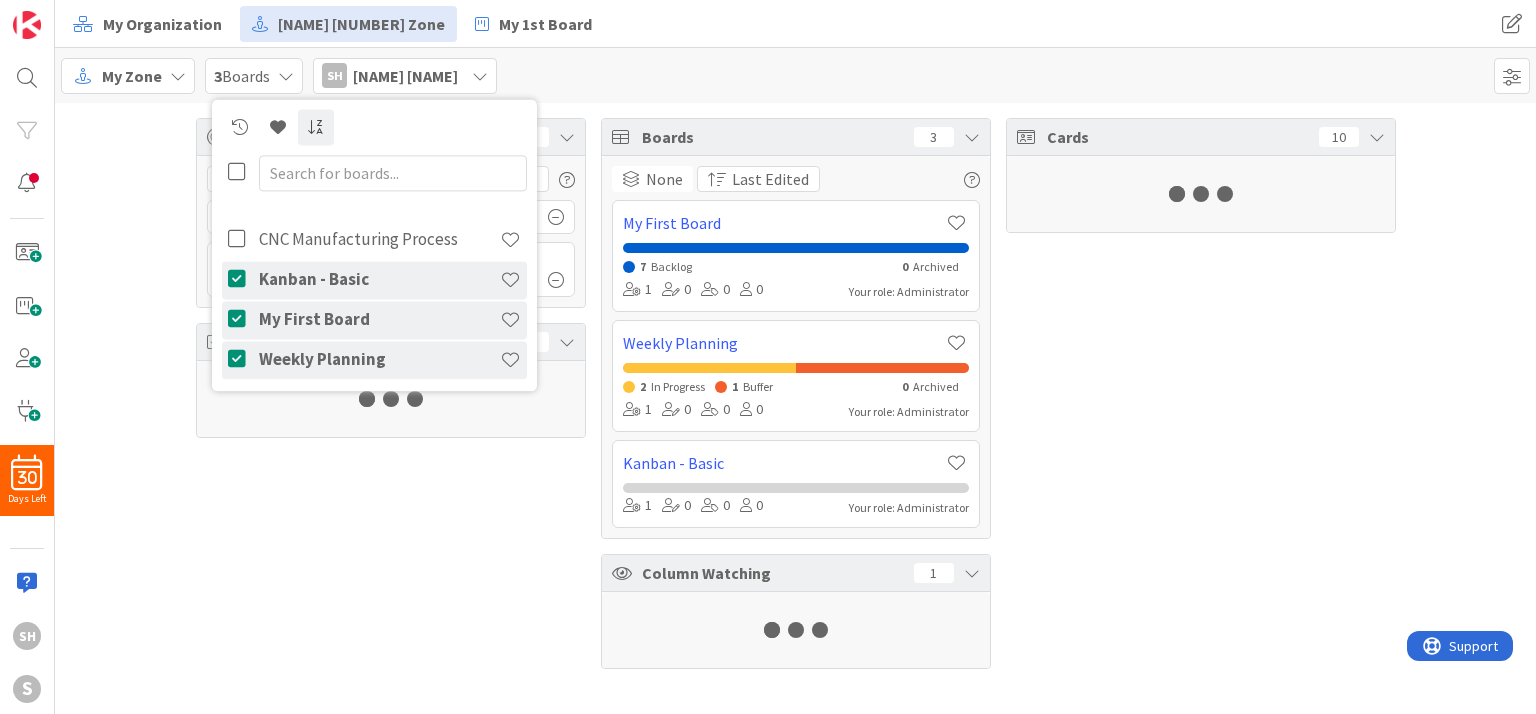 click on "My Zone My Zone Organization Select a single board Kanban List (Bulk Actions) Metrics Portfolio Forecast Select multiple boards Summary Table Calendar Learn more about Zones... 3  Boards CNC Manufacturing Process Kanban - Basic My First Board Weekly Planning SH Shyrchiuann Hsu SH Shyrchiuann Hsu a0922601866@gmail.com You can select any member of your organization, but only see board’s cards and tasks that you have access to see." at bounding box center [795, 75] 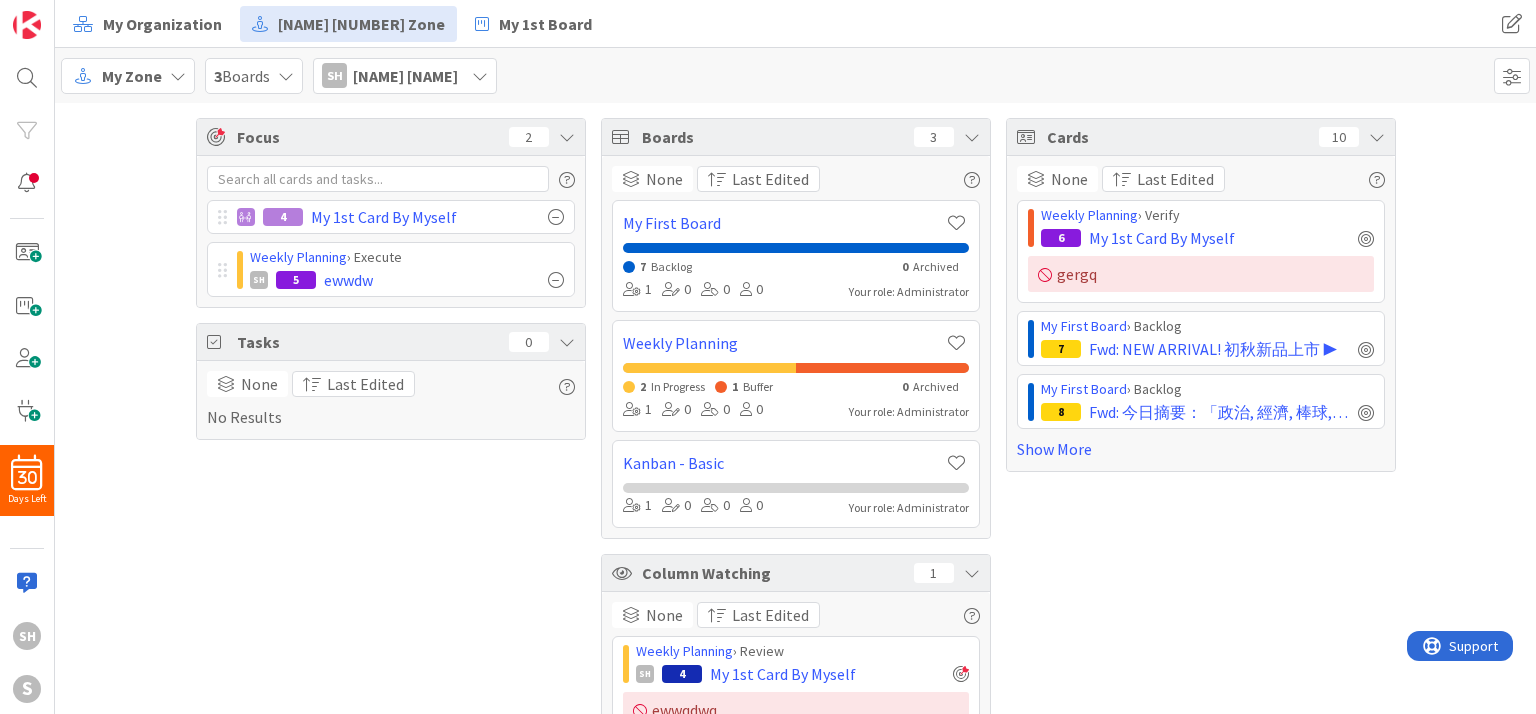 click at bounding box center (286, 76) 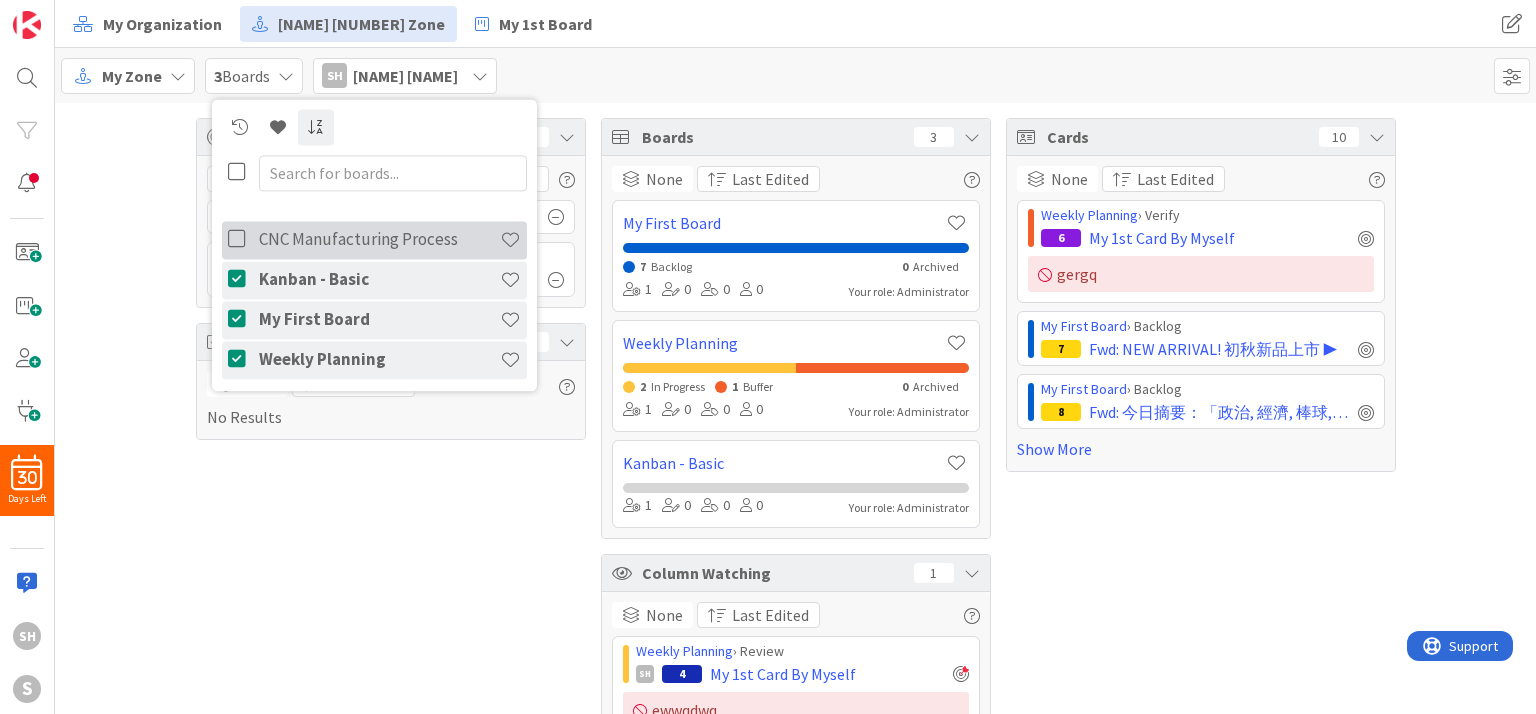click at bounding box center (240, 240) 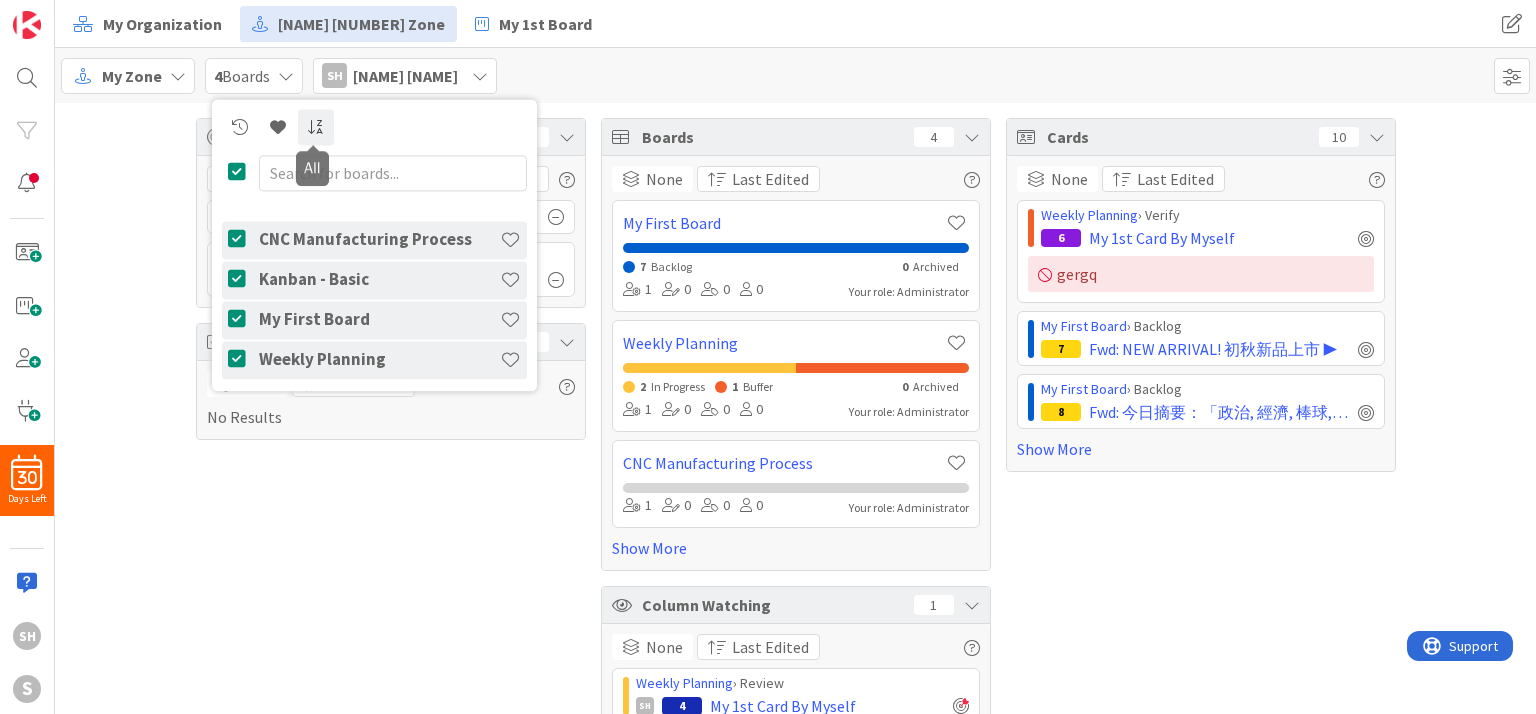 drag, startPoint x: 311, startPoint y: 112, endPoint x: 328, endPoint y: 112, distance: 17 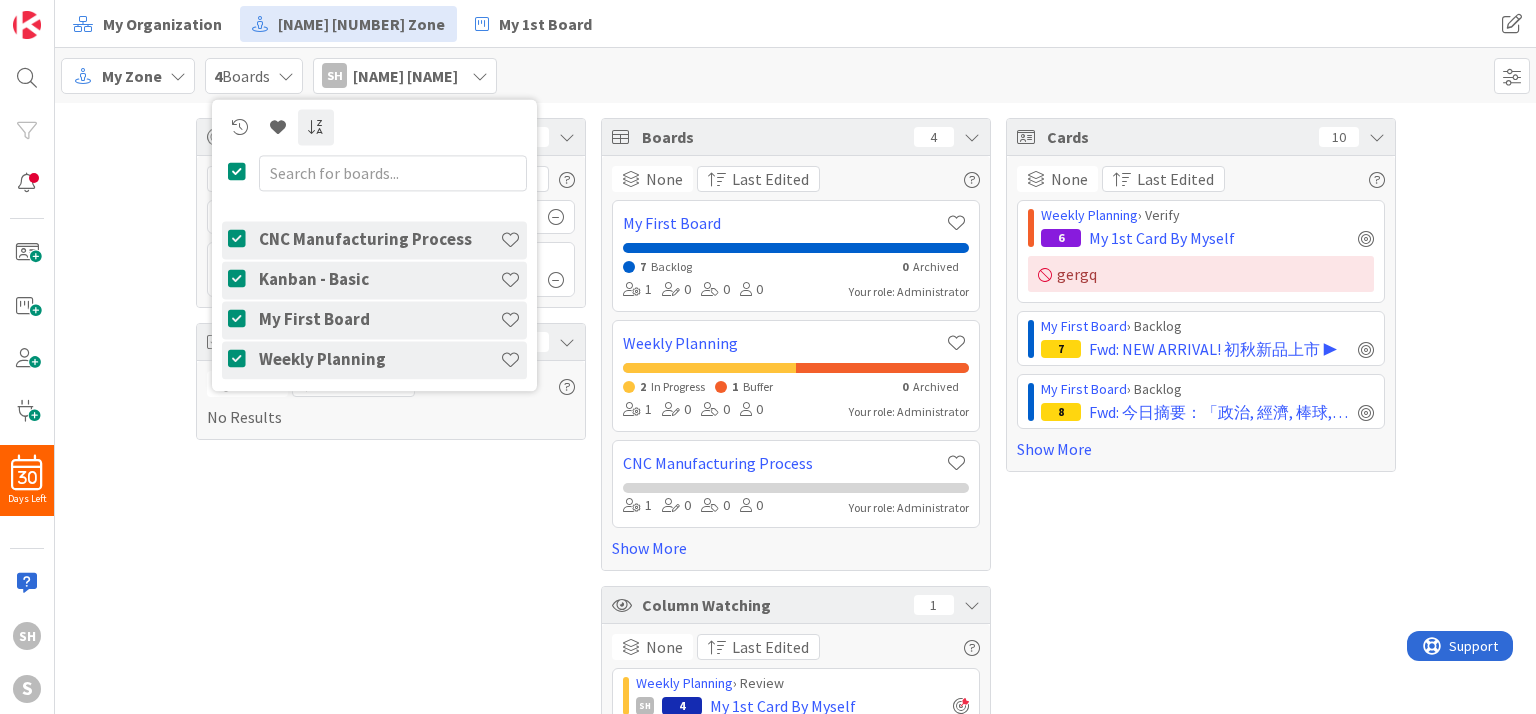 click on "My Organization My 1 st Zone My 1st Board" at bounding box center [550, 24] 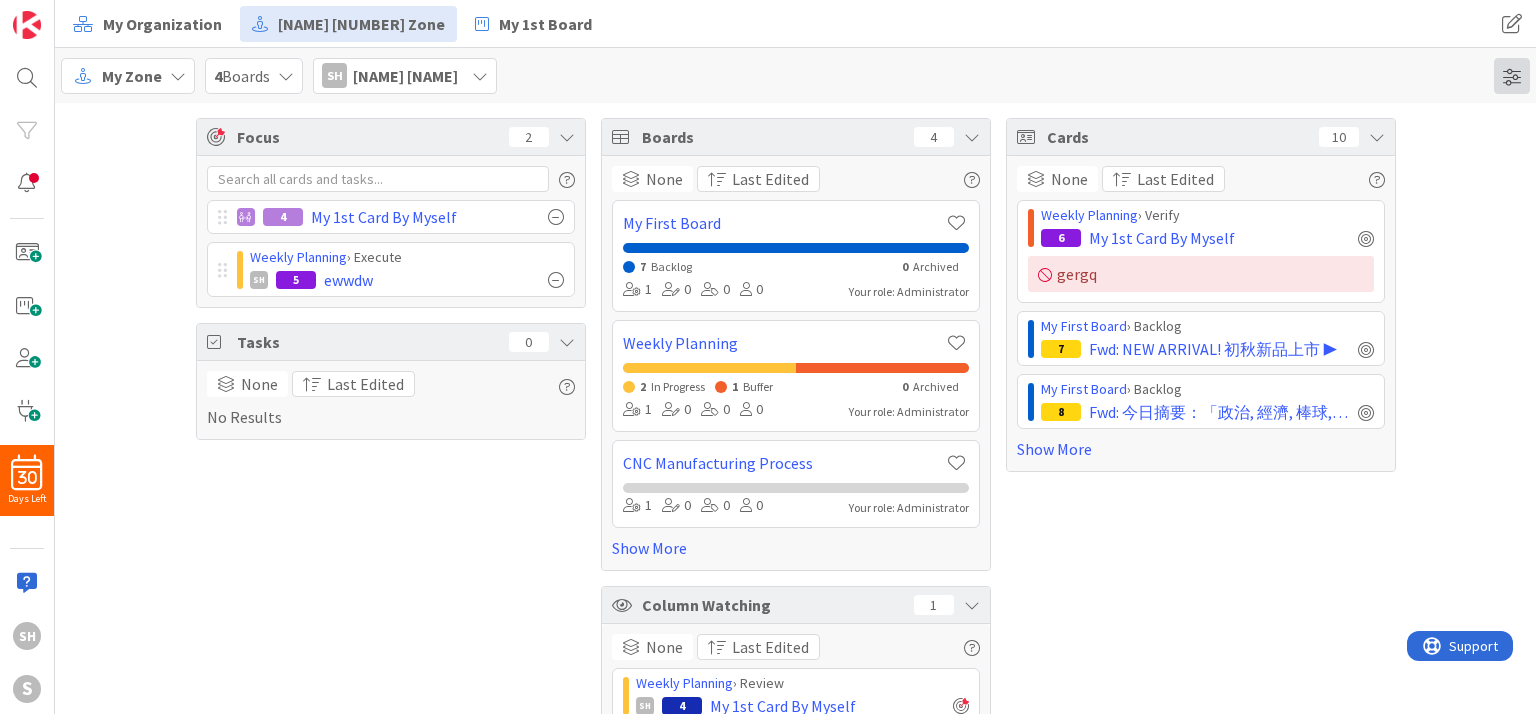 click at bounding box center (1512, 76) 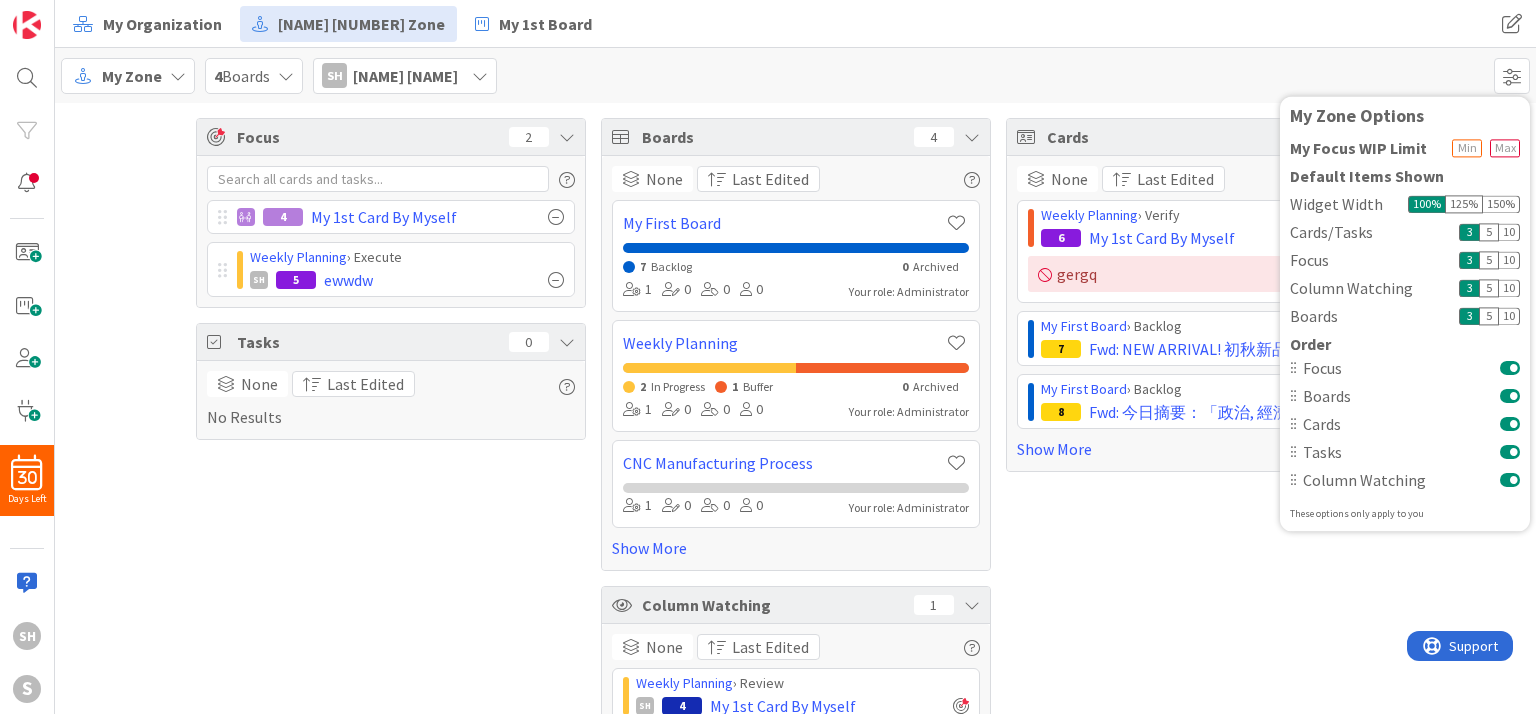click on "125 %" at bounding box center (1464, 204) 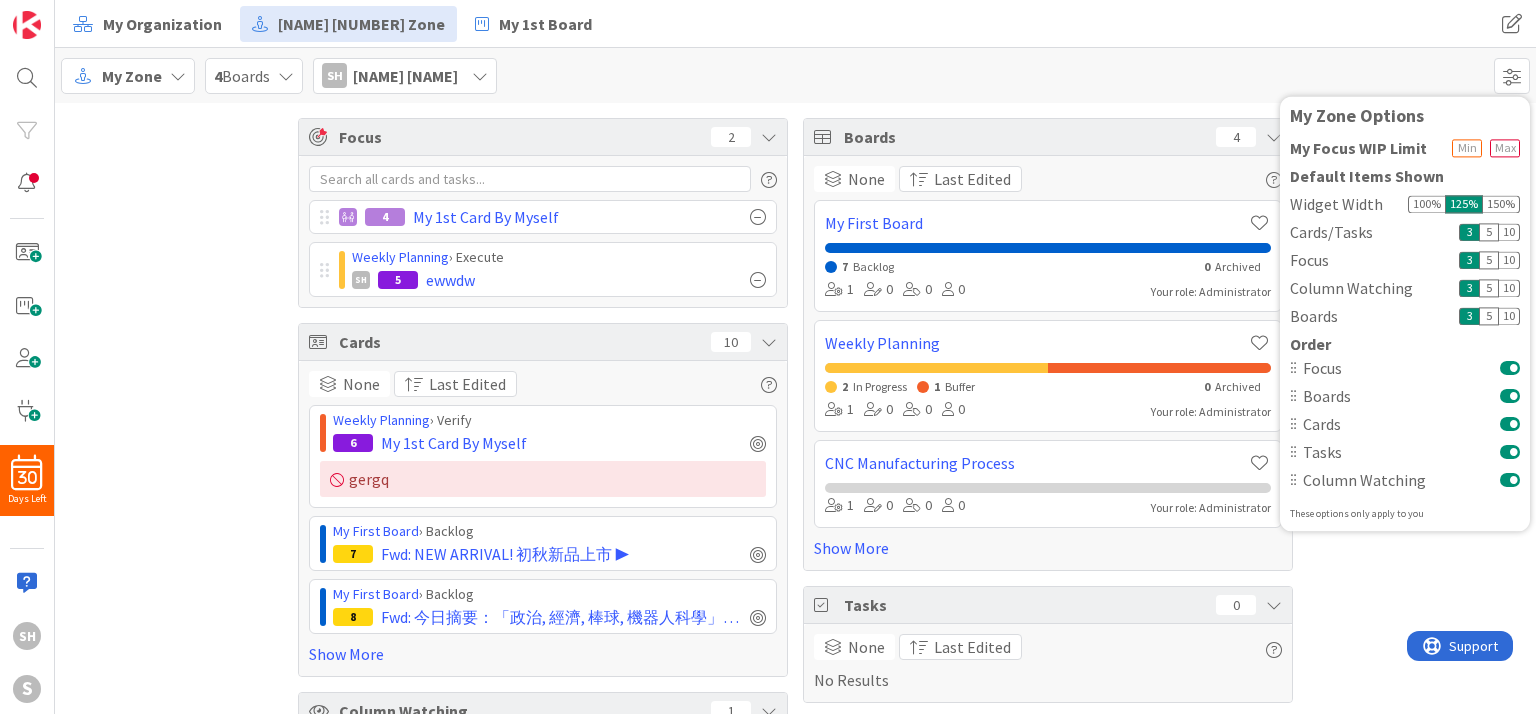 click on "150 %" at bounding box center (1501, 204) 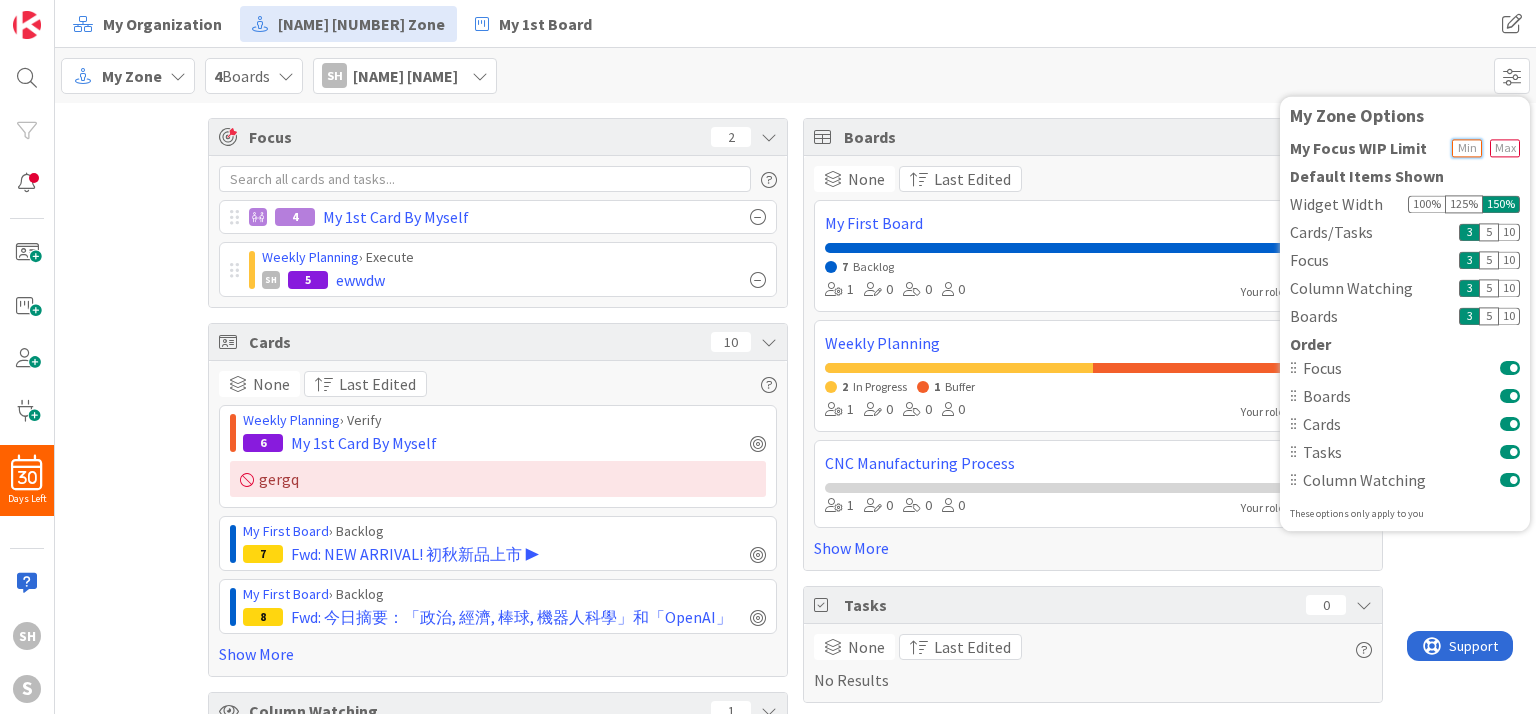 click at bounding box center [1467, 148] 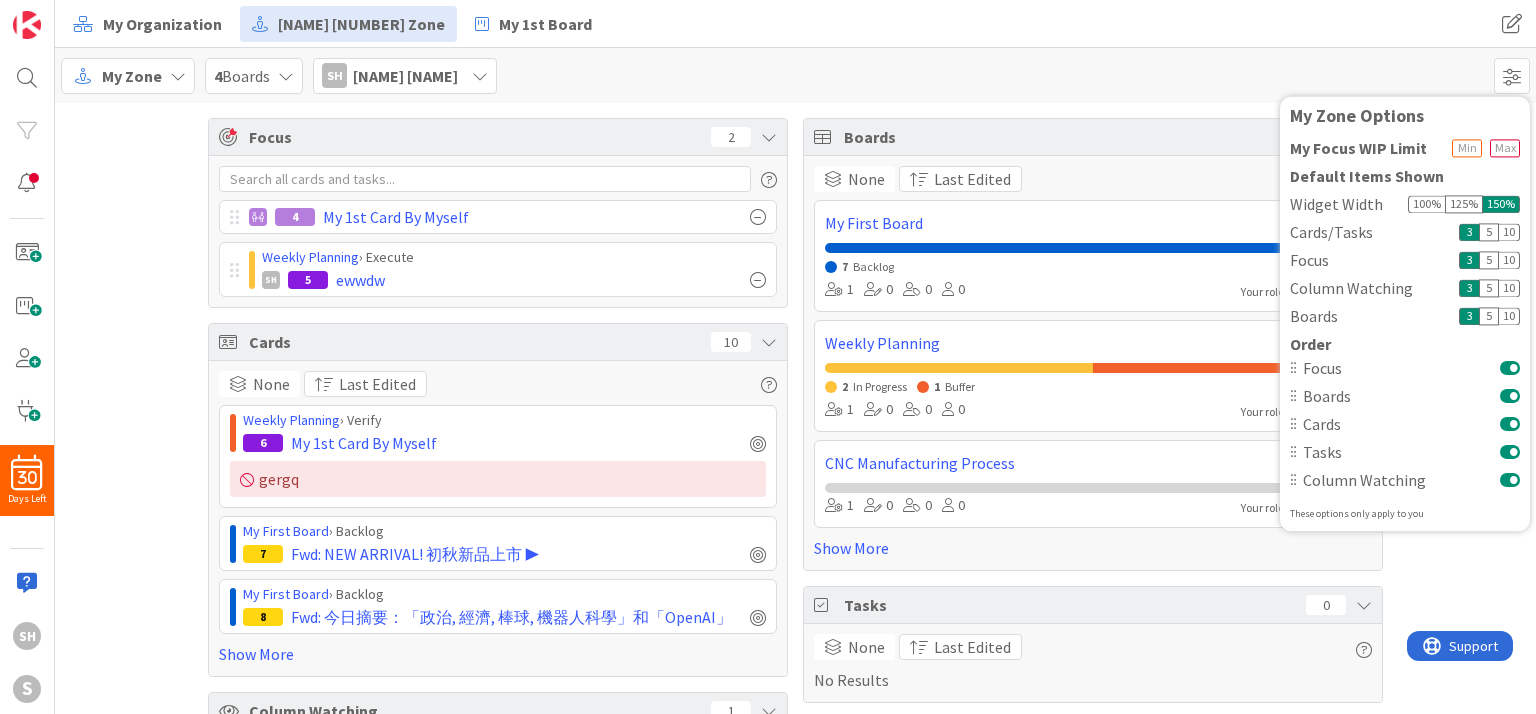 click on "10" at bounding box center [1509, 232] 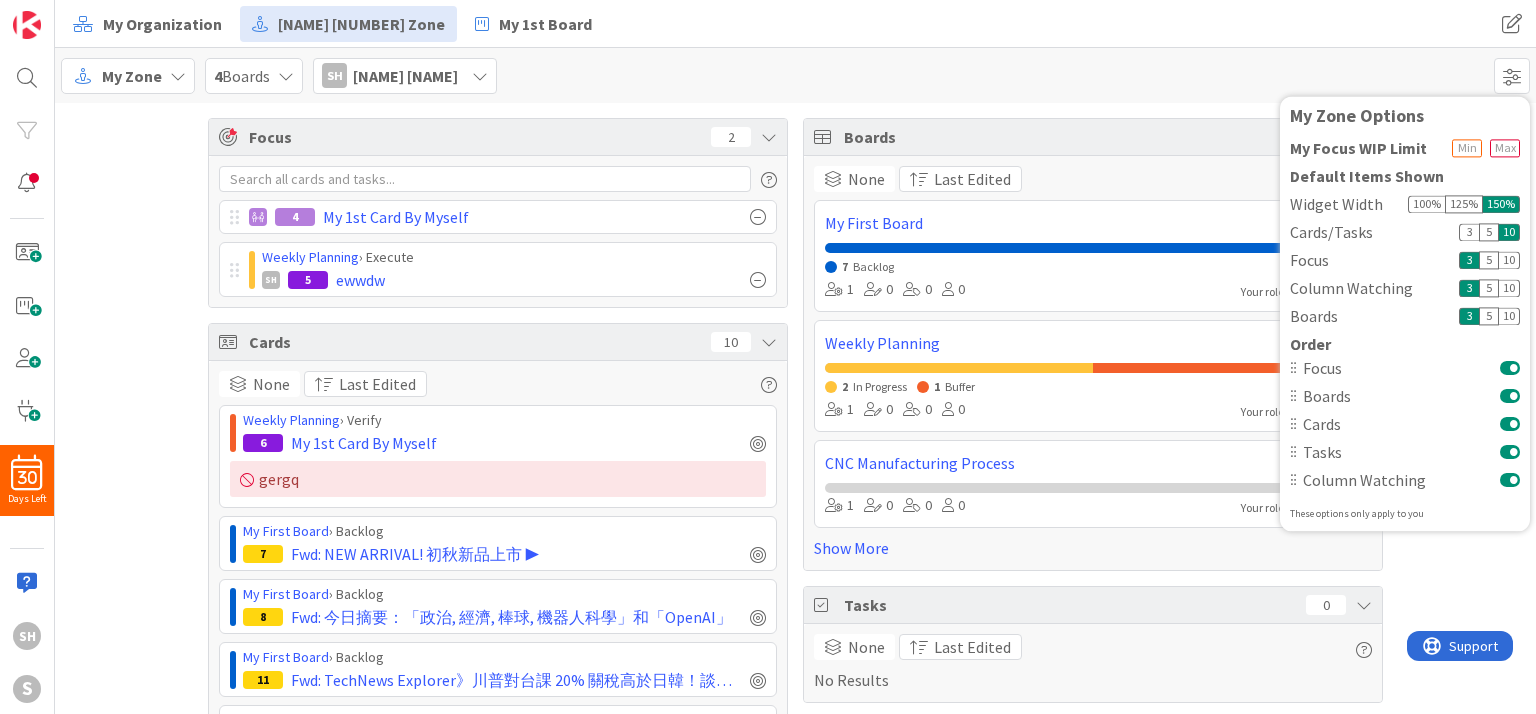 click on "10" at bounding box center (1509, 260) 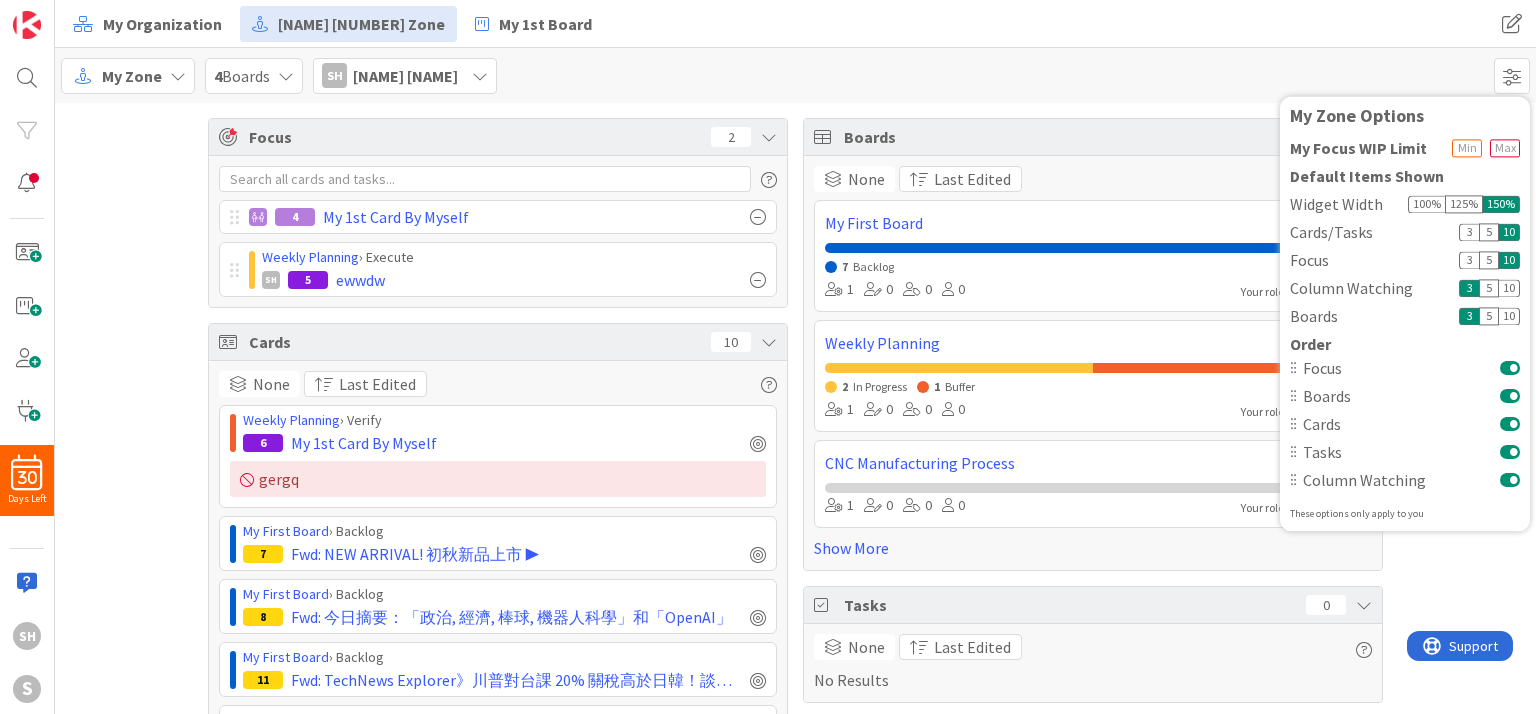 click on "10" at bounding box center (1509, 288) 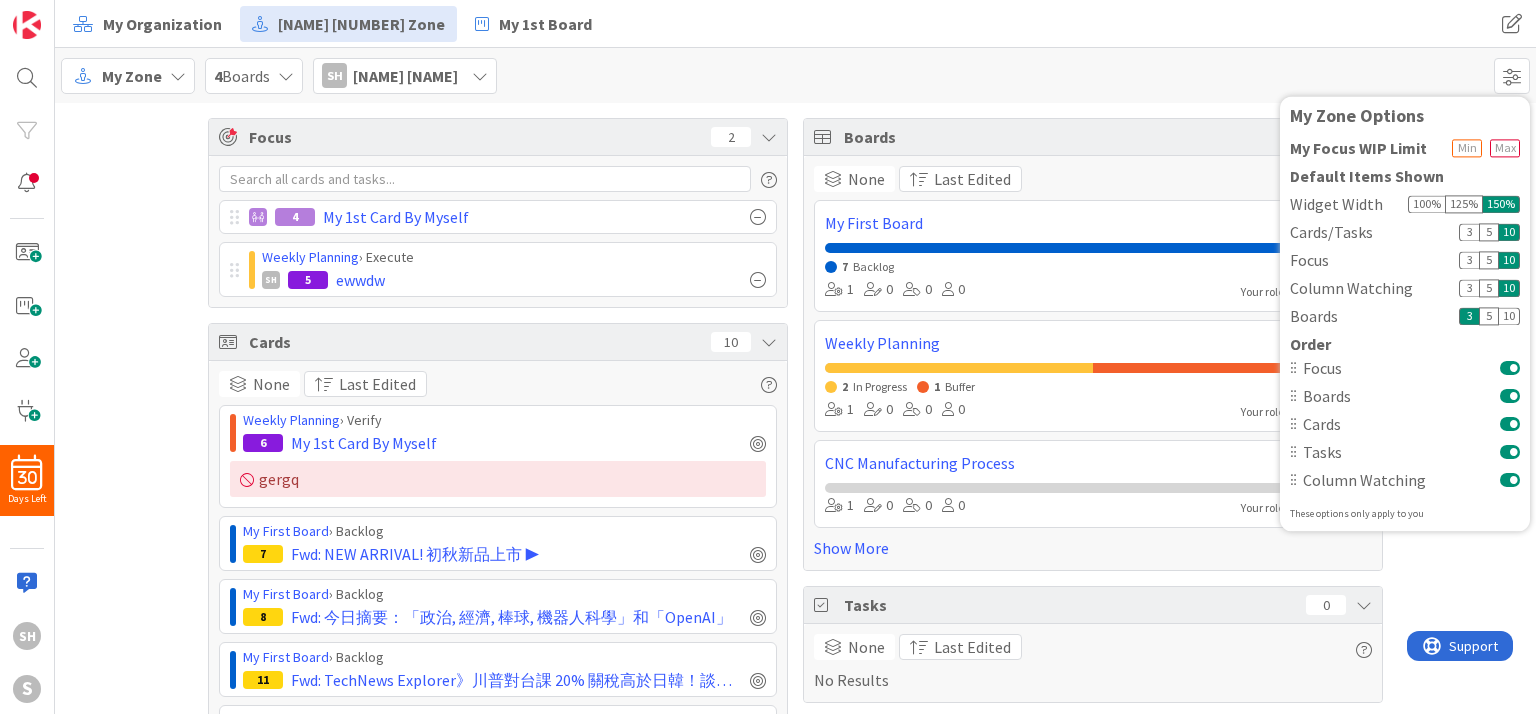 click on "10" at bounding box center [1509, 316] 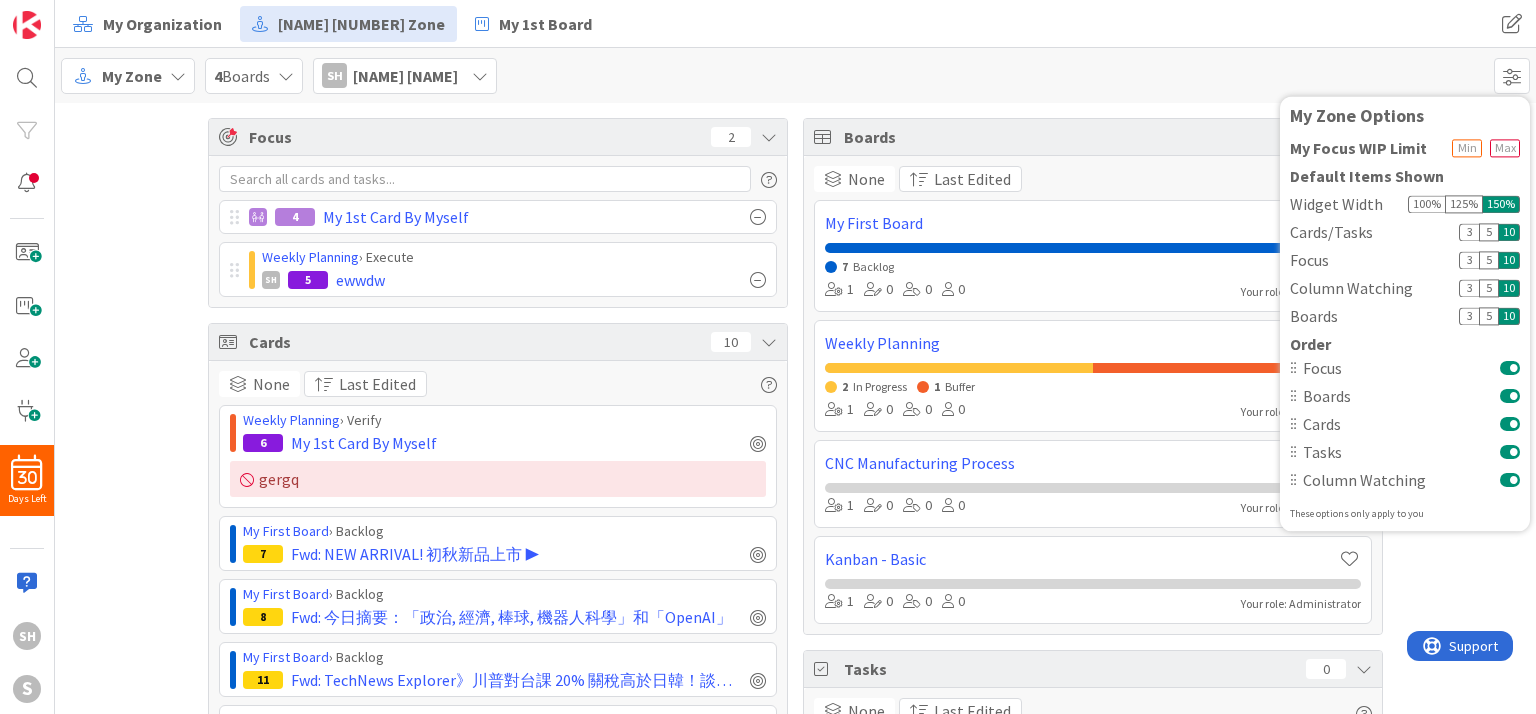 click on "My Zone My Zone Organization Select a single board Kanban List (Bulk Actions) Metrics Portfolio Forecast Select multiple boards Summary Table Calendar Learn more about Zones... 4  Boards SH Shyrchiuann Hsu SH Shyrchiuann Hsu a0922601866@gmail.com You can select any member of your organization, but only see board’s cards and tasks that you have access to see. My Zone Options My Focus WIP Limit Default Items Shown Widget Width 100 % 125 % 150 % Cards/Tasks 3 5 10 Focus 3 5 10 Column Watching 3 5 10 Boards 3 5 10 Order Focus Boards Cards Tasks Column Watching These options only apply to you" at bounding box center [795, 75] 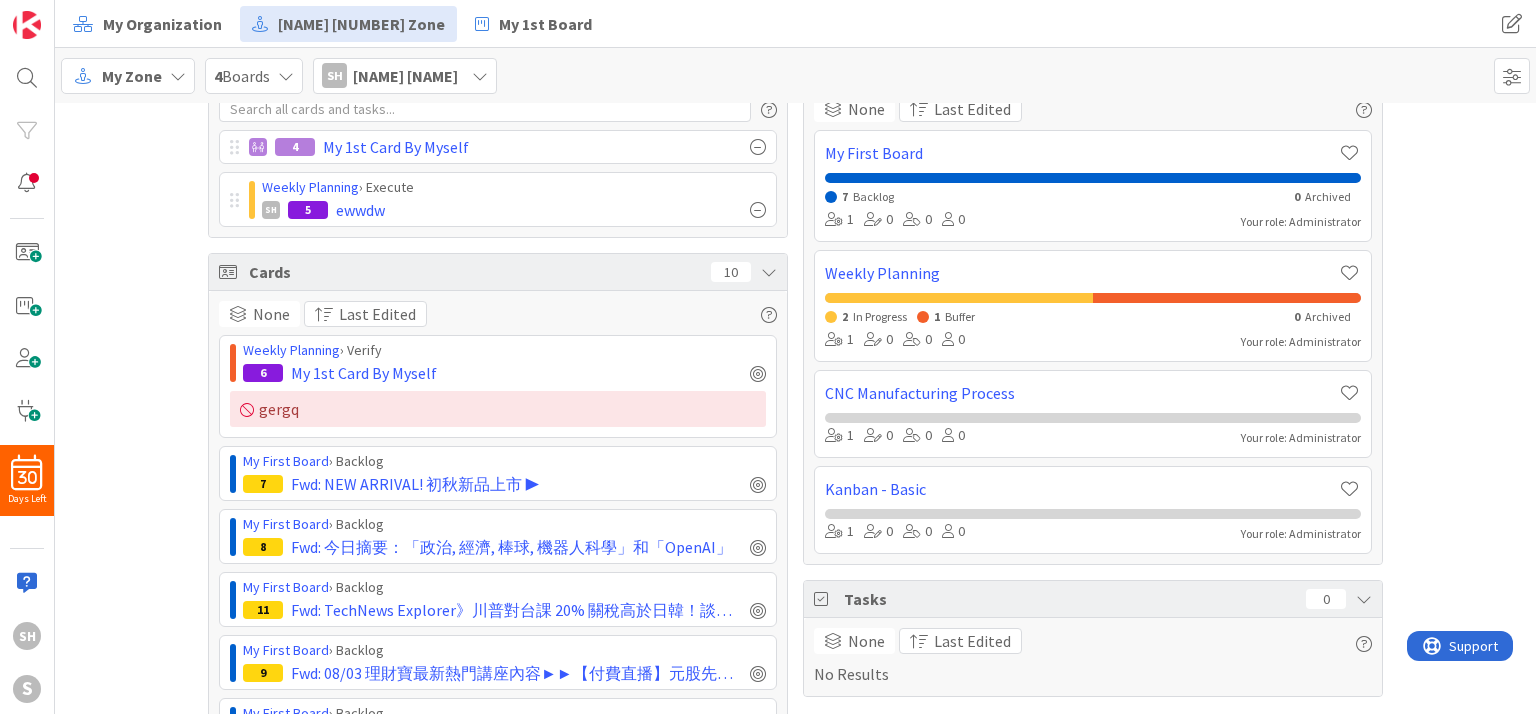 scroll, scrollTop: 0, scrollLeft: 0, axis: both 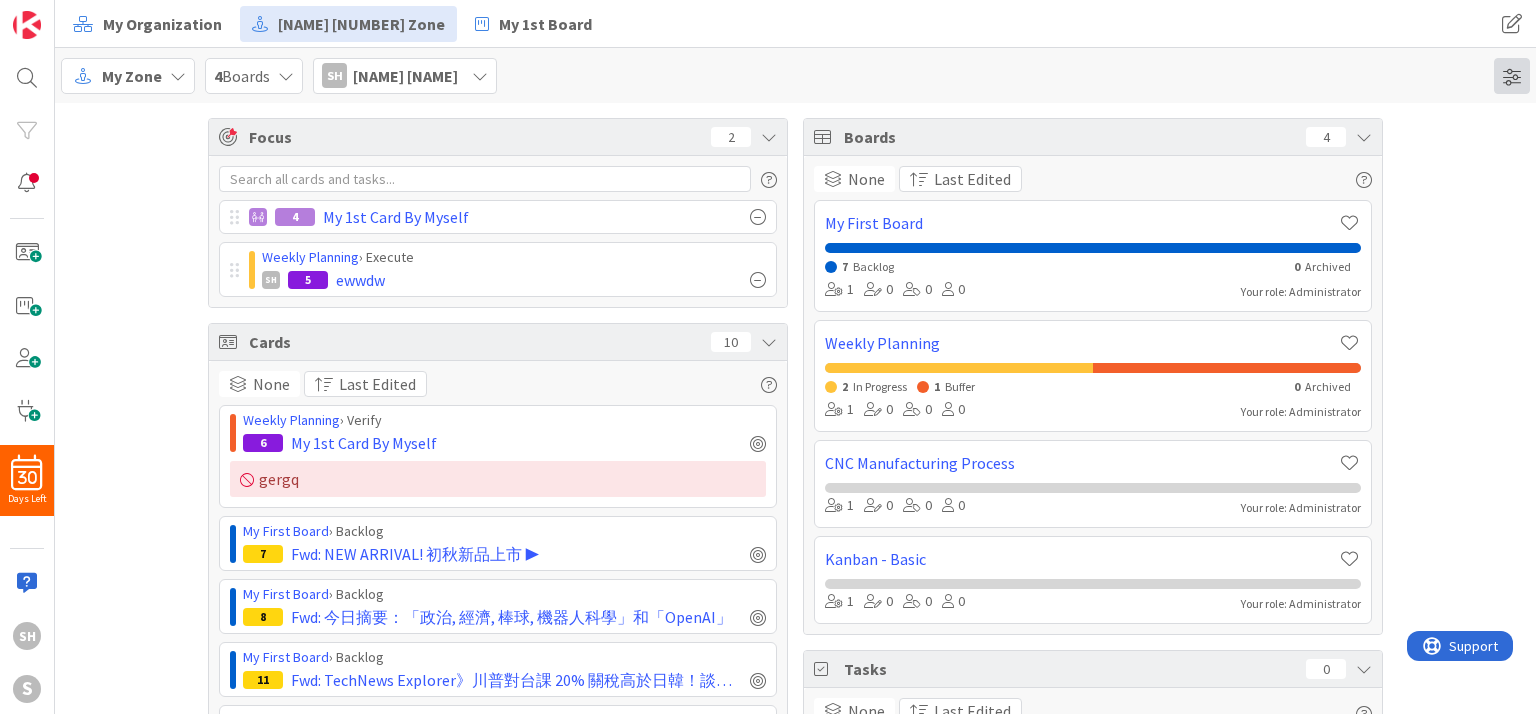 click at bounding box center [1512, 76] 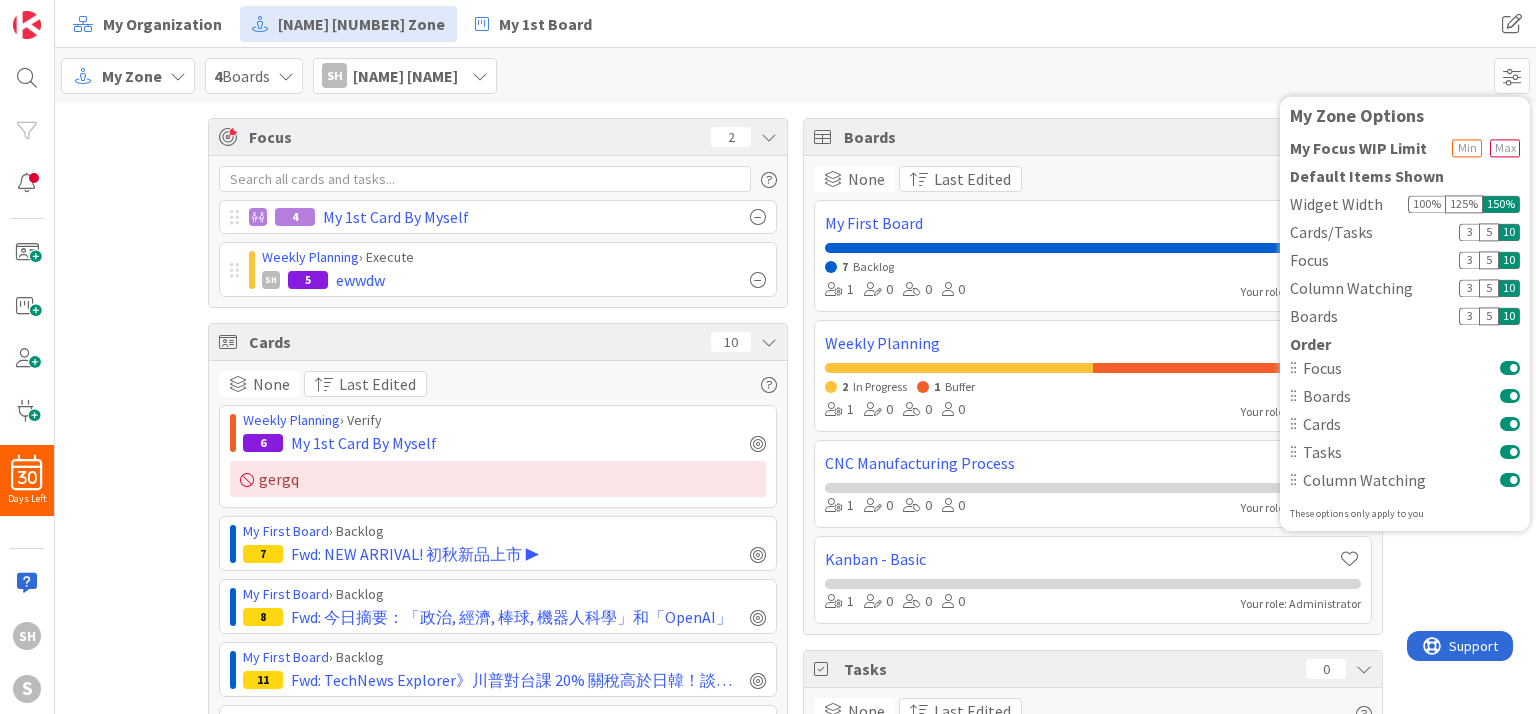 click on "My Zone My Zone Organization Select a single board Kanban List (Bulk Actions) Metrics Portfolio Forecast Select multiple boards Summary Table Calendar Learn more about Zones... 4  Boards SH Shyrchiuann Hsu SH Shyrchiuann Hsu a0922601866@gmail.com You can select any member of your organization, but only see board’s cards and tasks that you have access to see. My Zone Options My Focus WIP Limit Default Items Shown Widget Width 100 % 125 % 150 % Cards/Tasks 3 5 10 Focus 3 5 10 Column Watching 3 5 10 Boards 3 5 10 Order Focus Boards Cards Tasks Column Watching These options only apply to you" at bounding box center (795, 75) 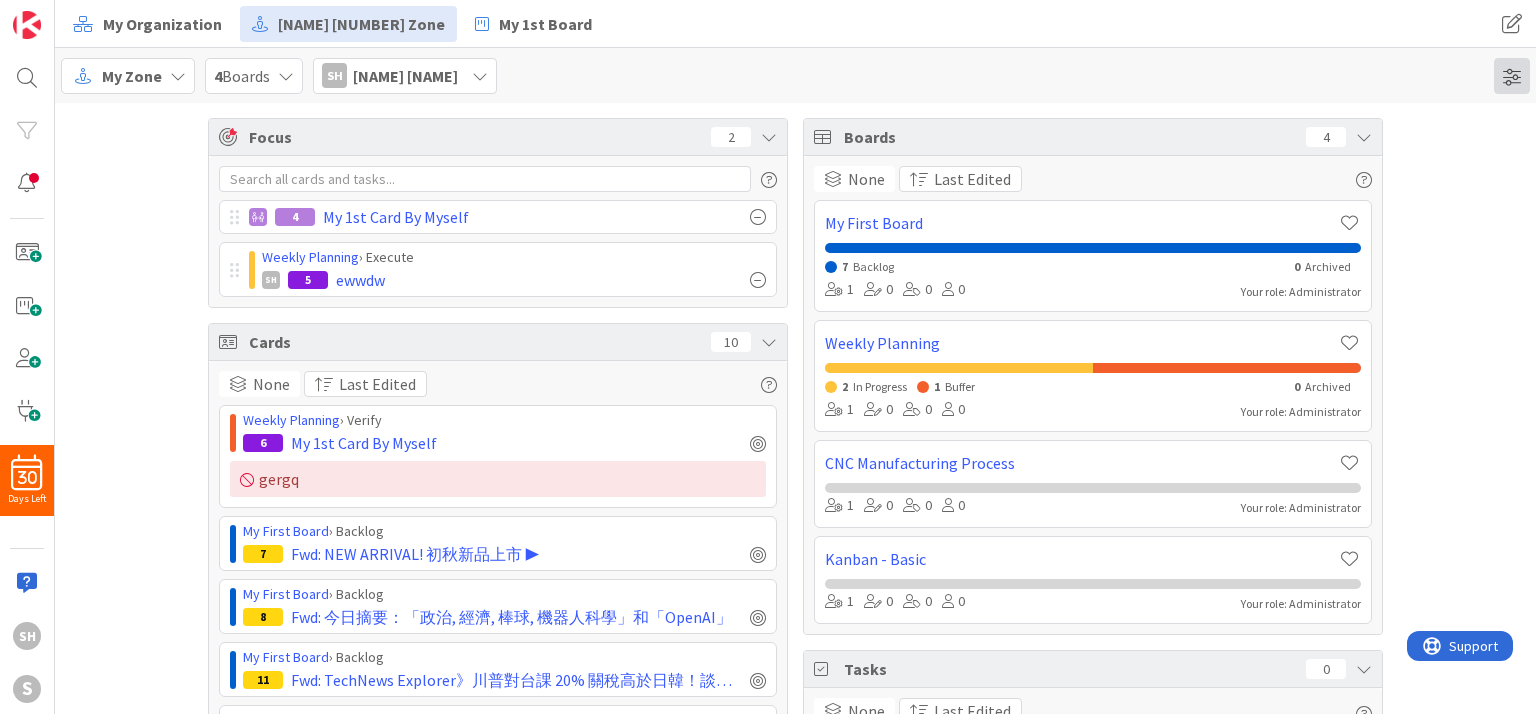 click at bounding box center [1512, 76] 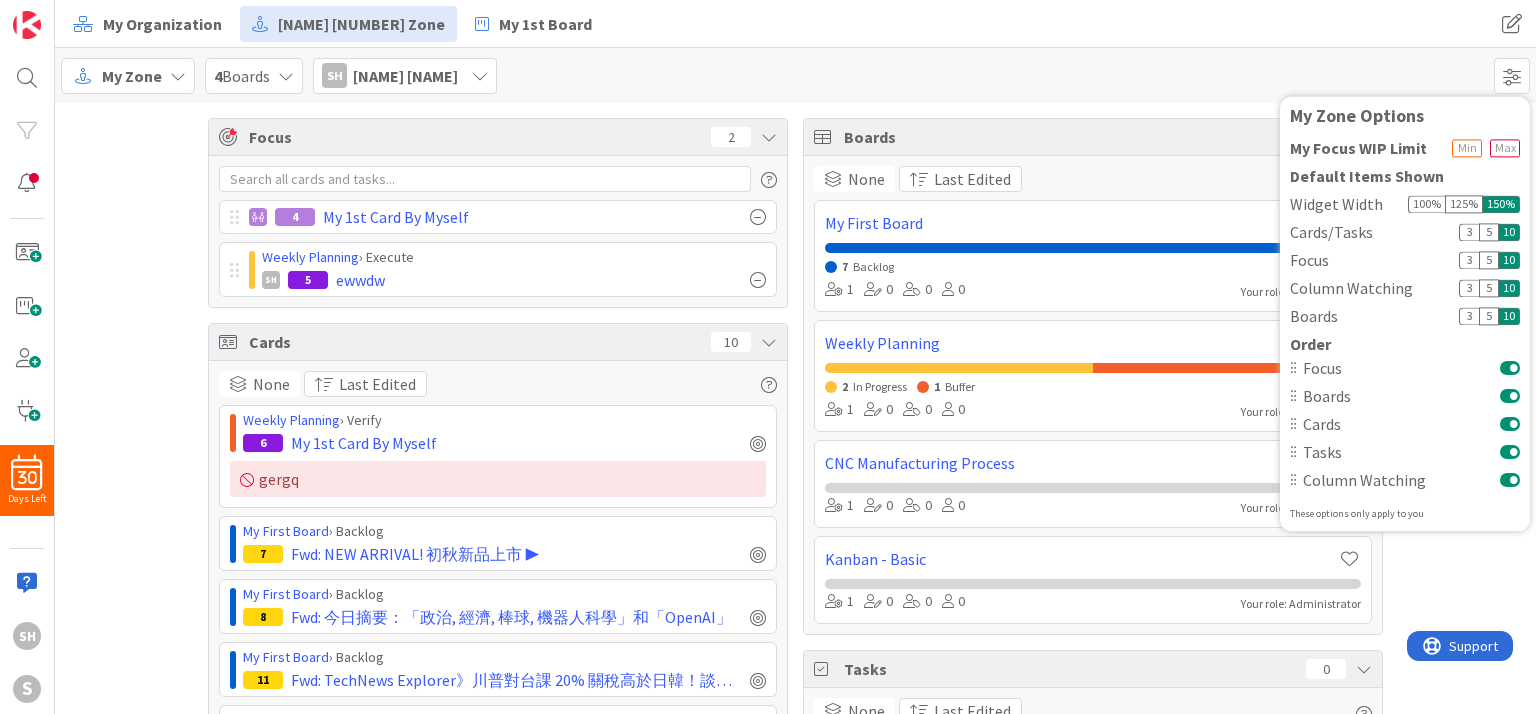 click on "My Zone My Zone Organization Select a single board Kanban List (Bulk Actions) Metrics Portfolio Forecast Select multiple boards Summary Table Calendar Learn more about Zones... 4  Boards SH Shyrchiuann Hsu SH Shyrchiuann Hsu a0922601866@gmail.com You can select any member of your organization, but only see board’s cards and tasks that you have access to see. My Zone Options My Focus WIP Limit Default Items Shown Widget Width 100 % 125 % 150 % Cards/Tasks 3 5 10 Focus 3 5 10 Column Watching 3 5 10 Boards 3 5 10 Order Focus Boards Cards Tasks Column Watching These options only apply to you" at bounding box center (795, 75) 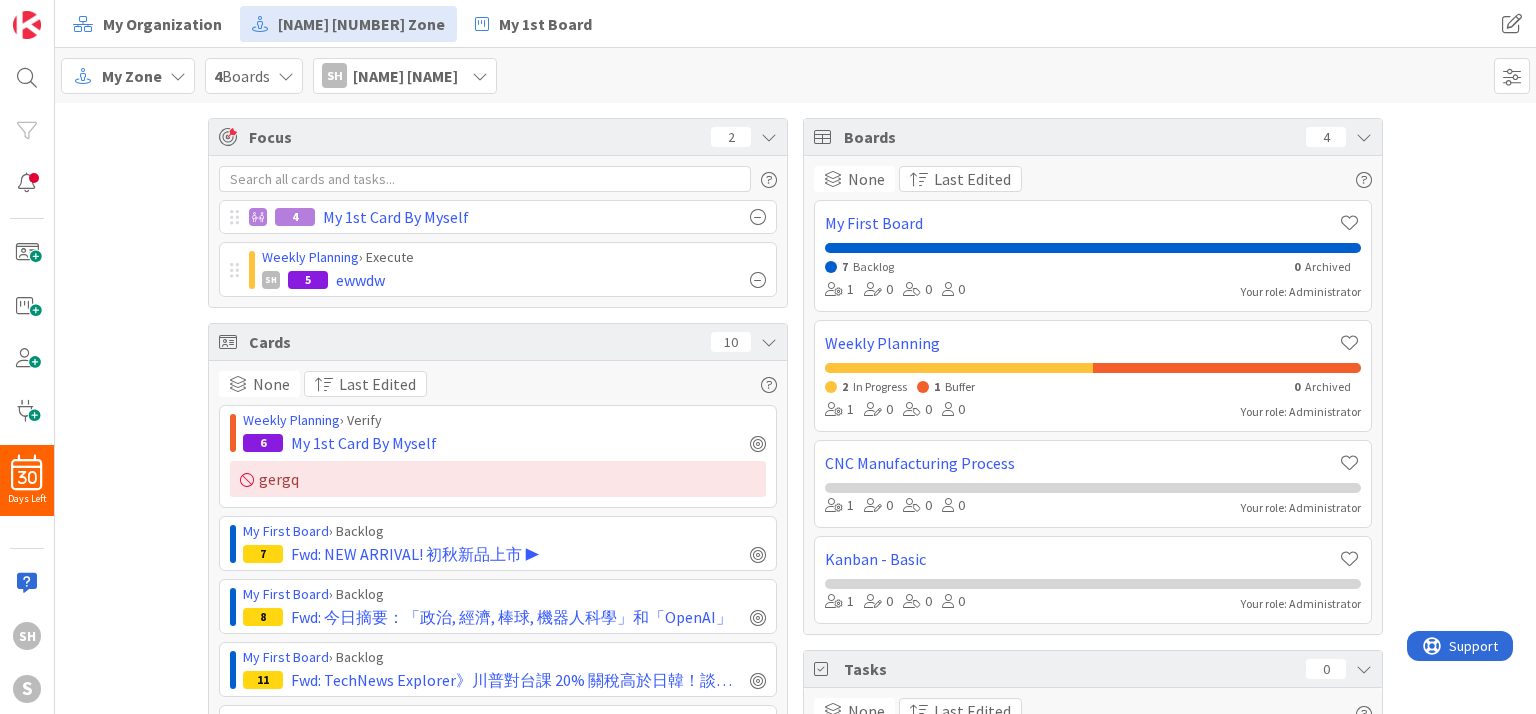 click on "4  Boards" at bounding box center [254, 76] 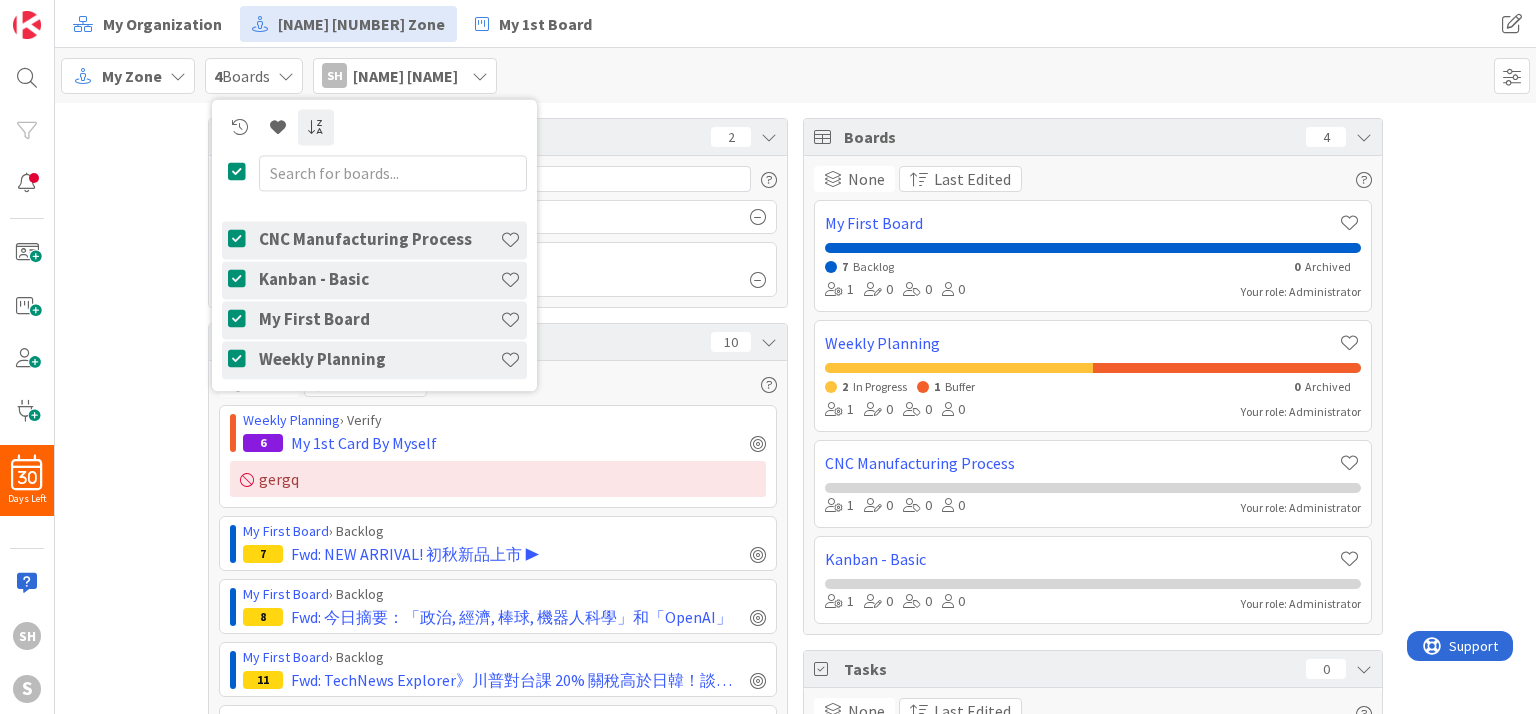 click on "4  Boards" at bounding box center (254, 76) 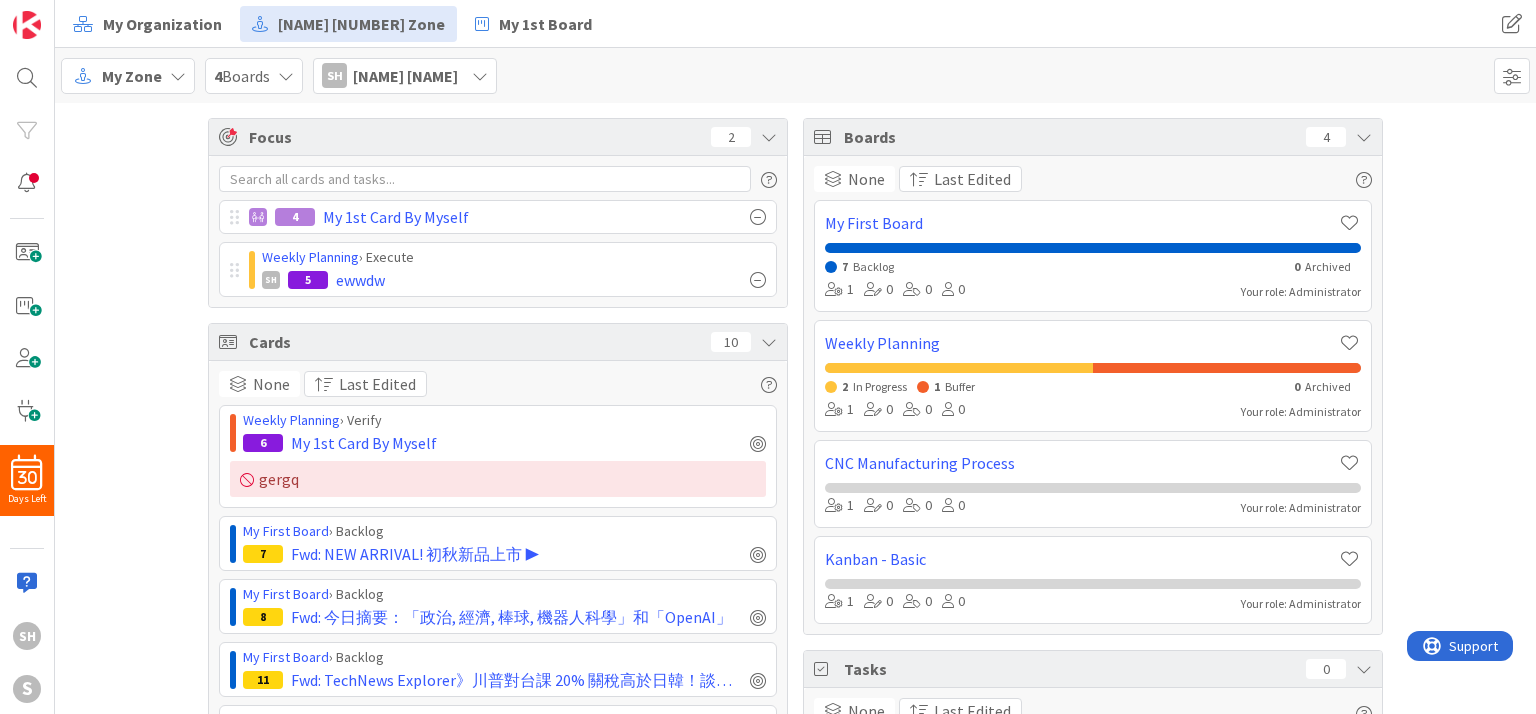 click at bounding box center [178, 76] 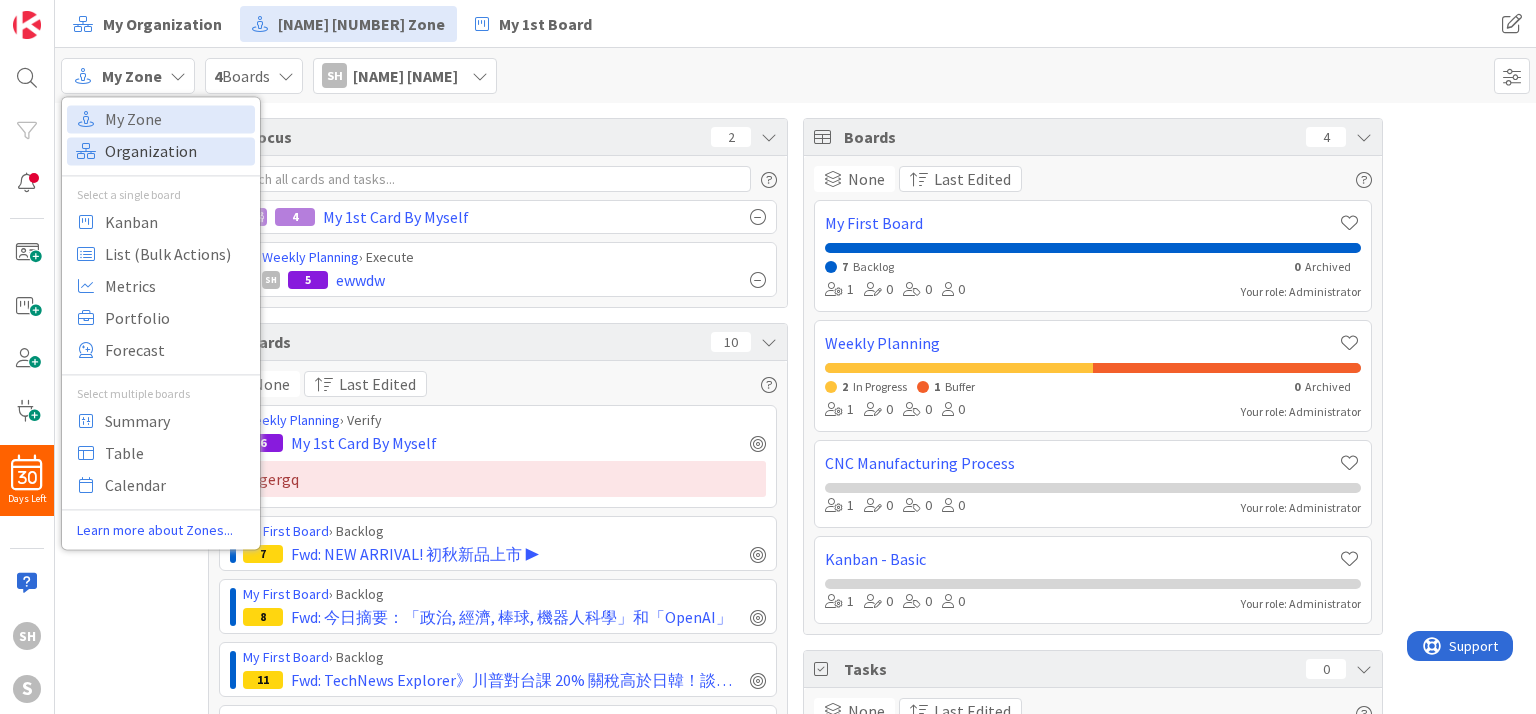 click on "Organization" at bounding box center (177, 151) 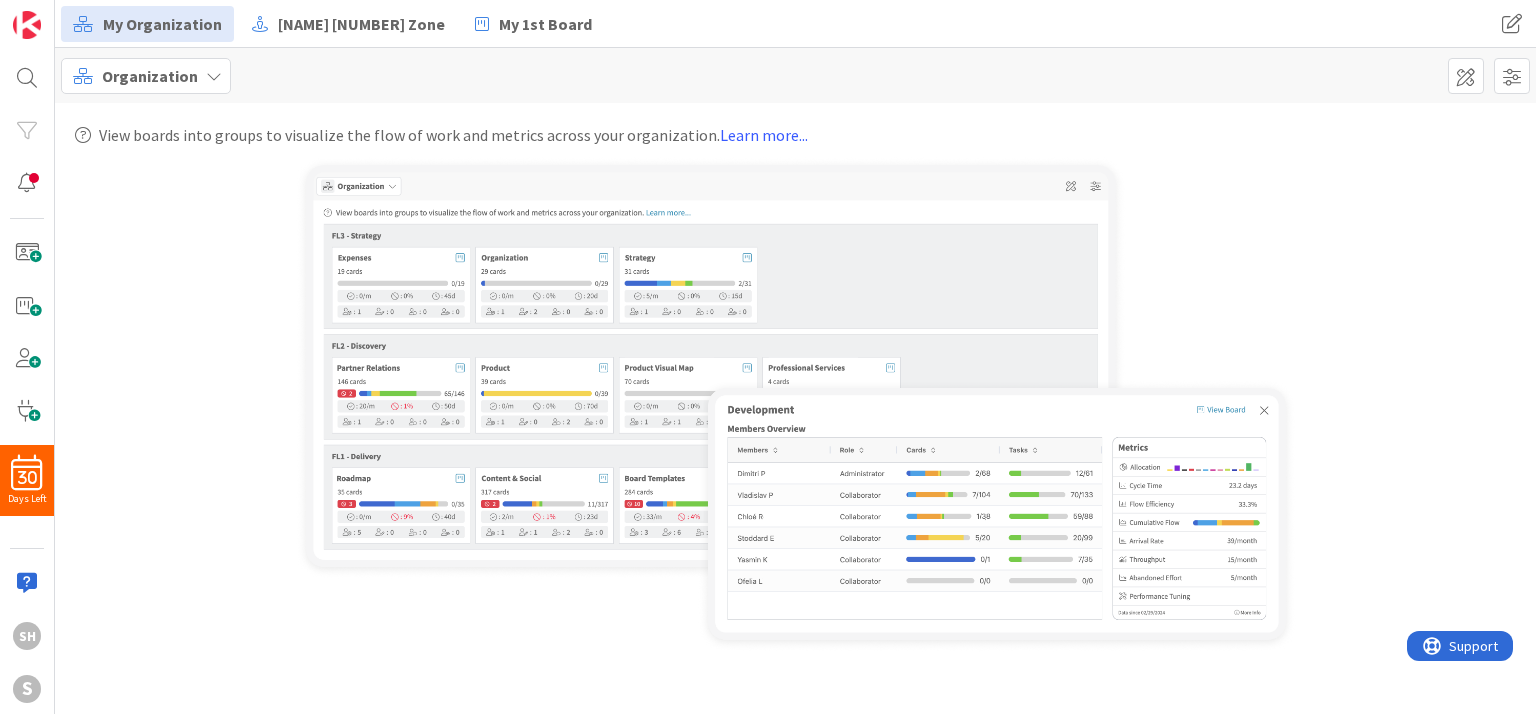 scroll, scrollTop: 0, scrollLeft: 0, axis: both 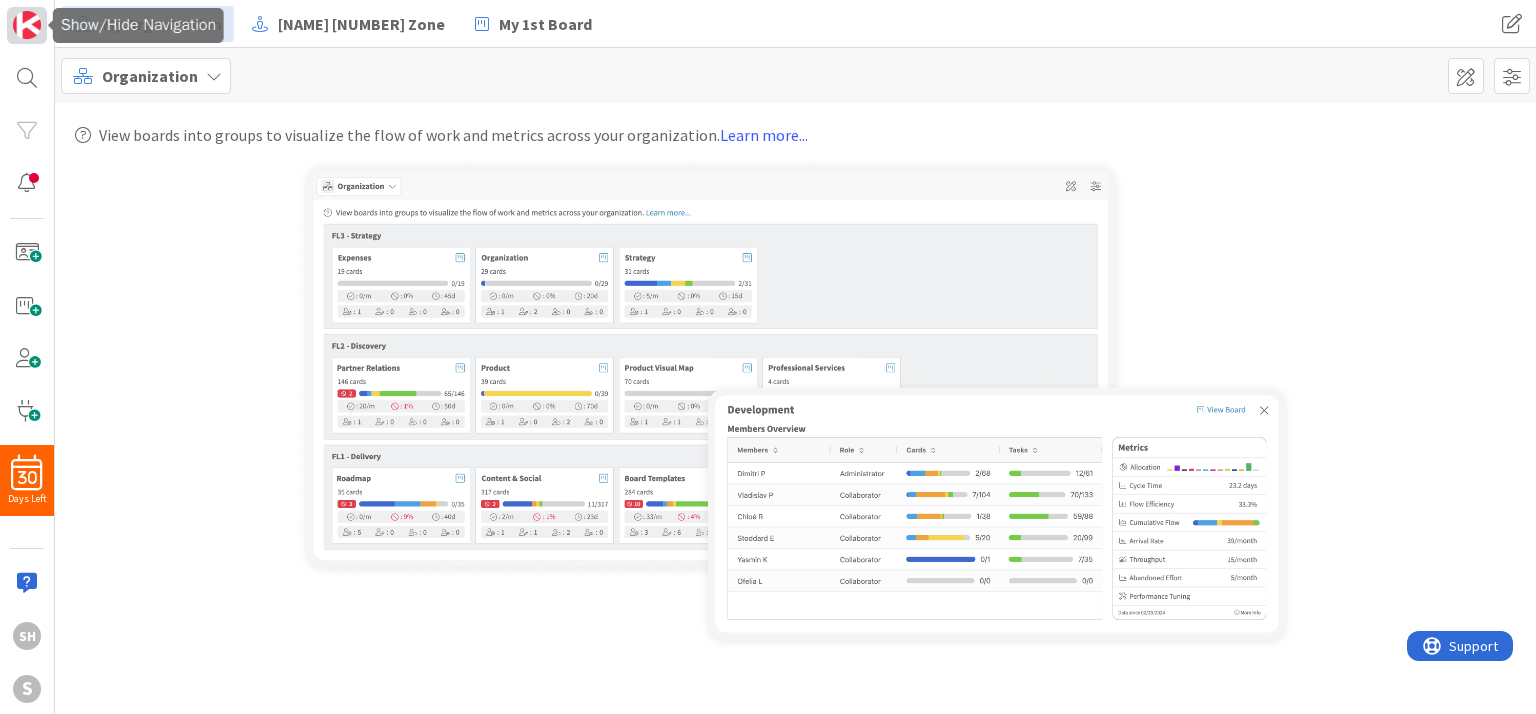 click at bounding box center (27, 25) 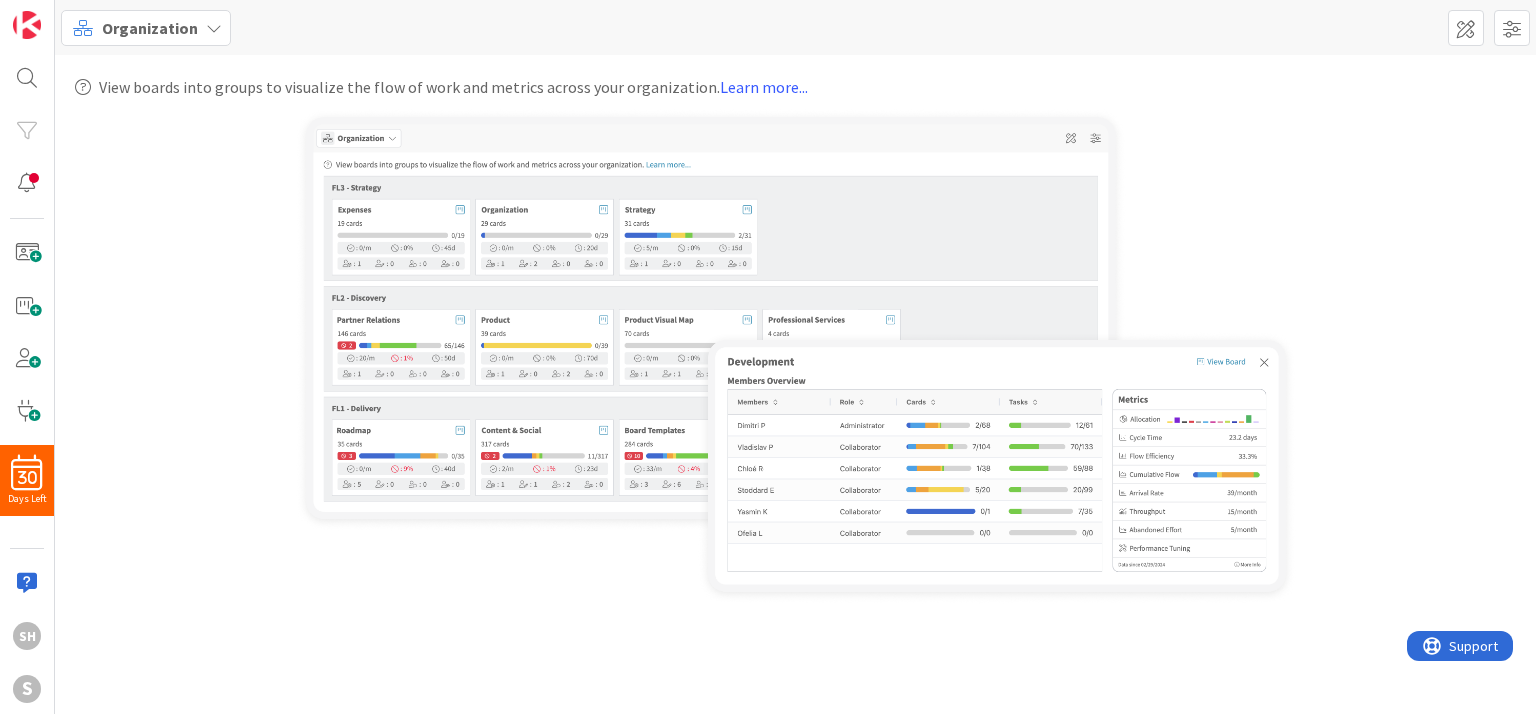 click at bounding box center (214, 28) 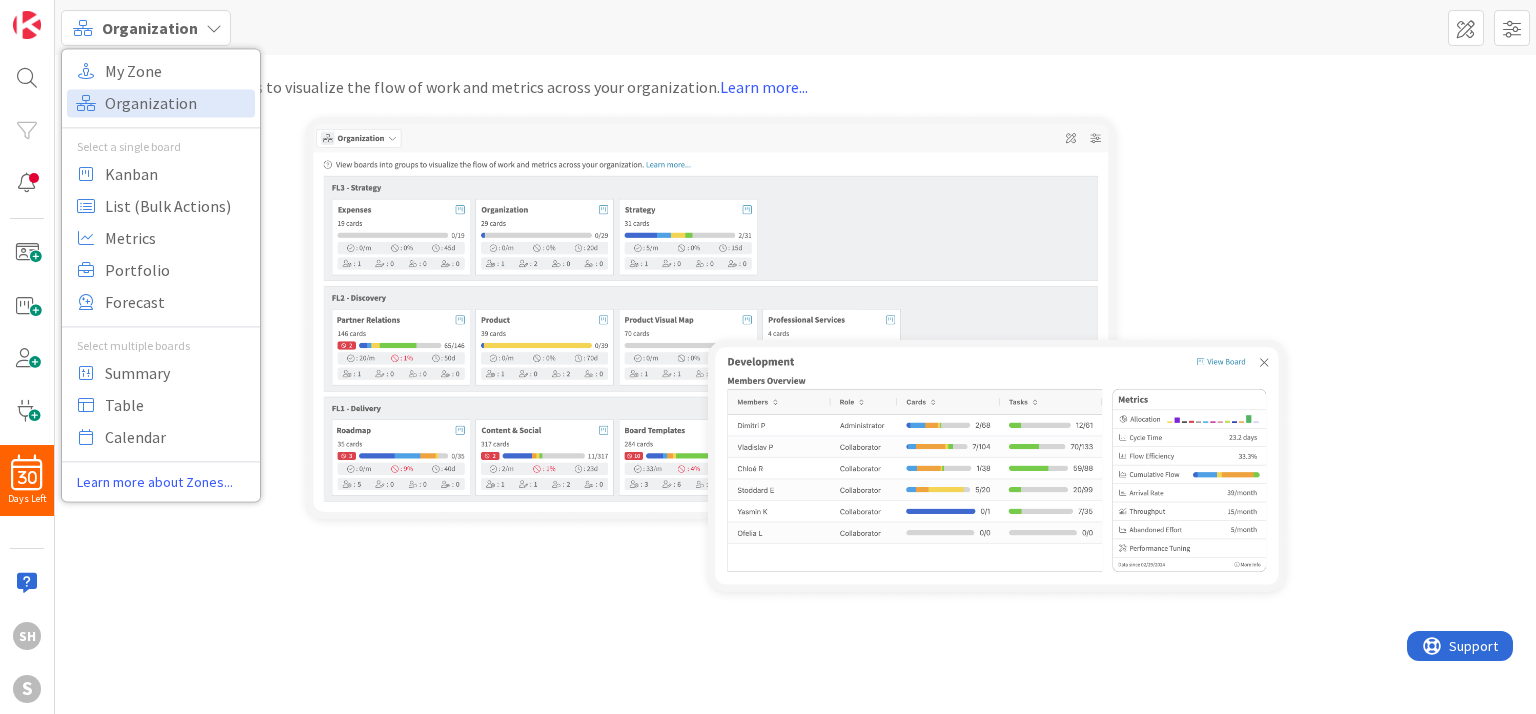 click on "Organization My Zone Organization Select a single board Kanban List (Bulk Actions) Metrics Portfolio Forecast Select multiple boards Summary Table Calendar Learn more about Zones..." at bounding box center (795, 27) 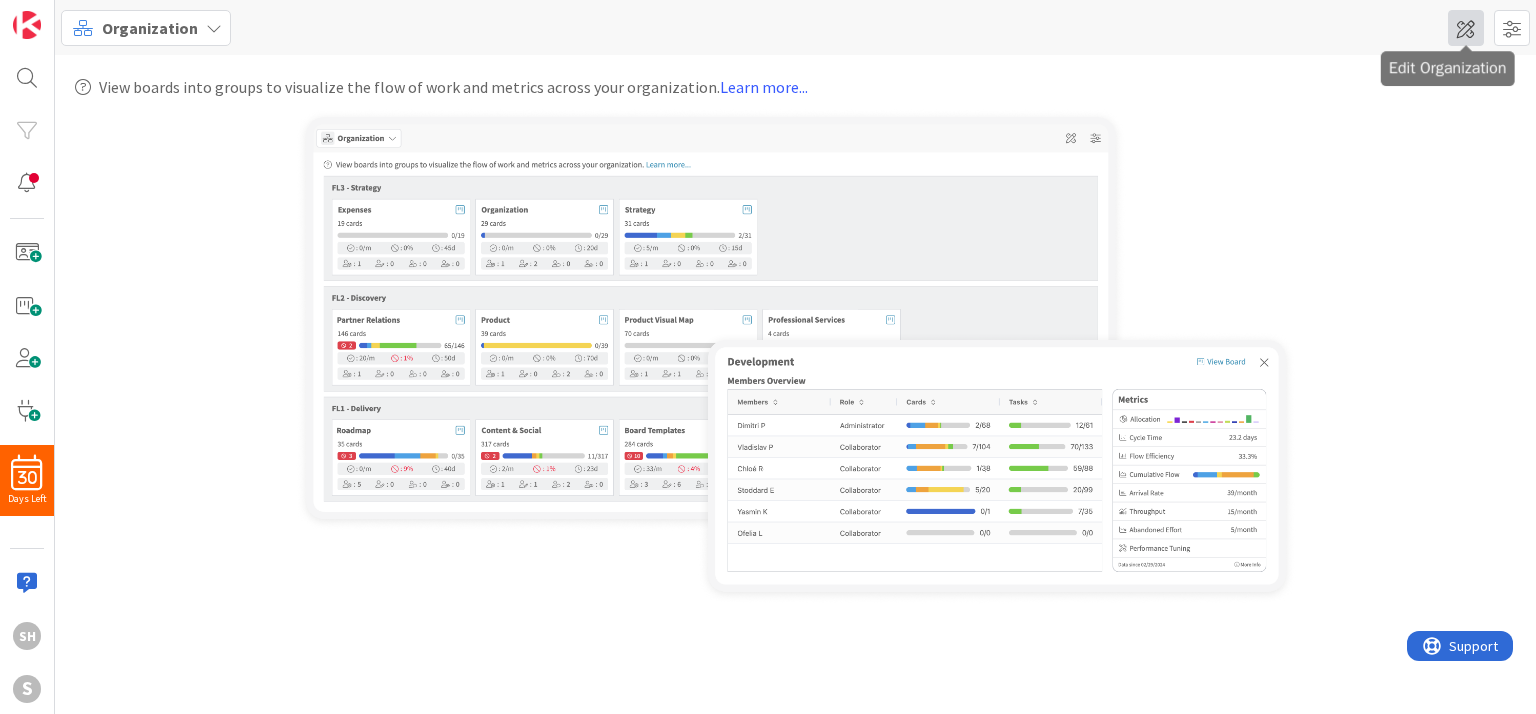 click at bounding box center [1466, 28] 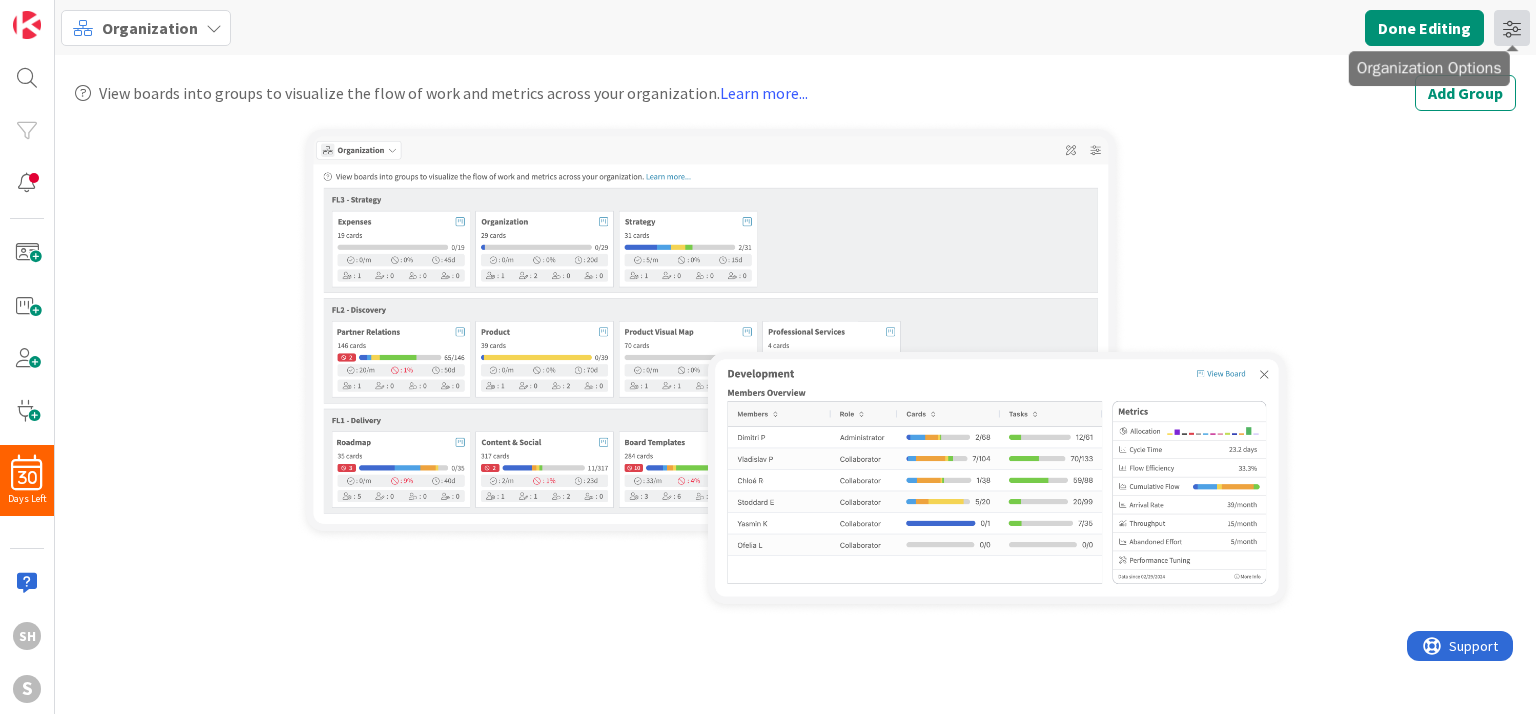 click at bounding box center (1512, 28) 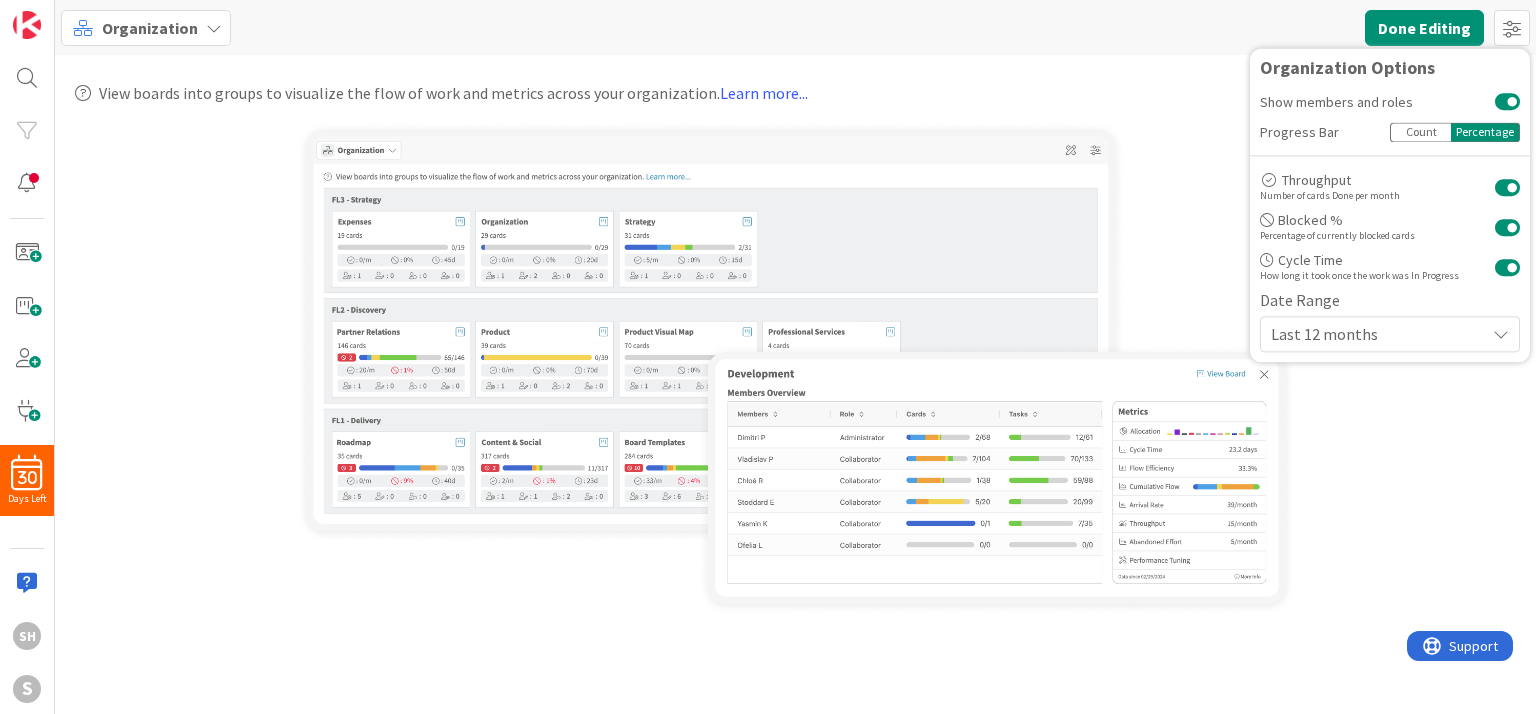click on "Organization My Zone Organization Select a single board Kanban List (Bulk Actions) Metrics Portfolio Forecast Select multiple boards Summary Table Calendar Learn more about Zones... Done Editing Organization Options Show members and roles Progress Bar Count Percentage Throughput Number of cards Done per month Blocked % Percentage of currently blocked cards Cycle Time How long it took once the work was In Progress Date Range Last 12 months" at bounding box center [795, 27] 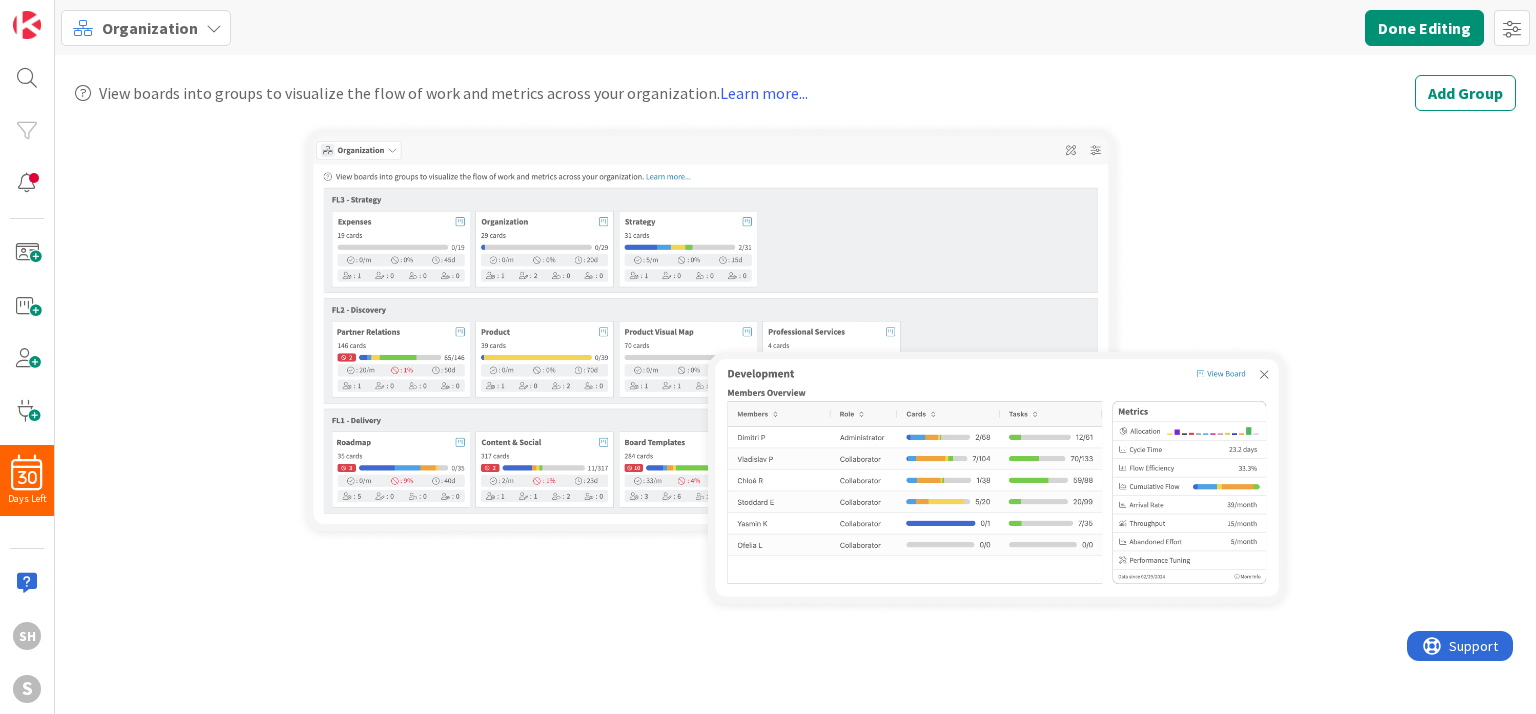 click on "Organization My Zone Organization Select a single board Kanban List (Bulk Actions) Metrics Portfolio Forecast Select multiple boards Summary Table Calendar Learn more about Zones... Done Editing Organization Options Show members and roles Progress Bar Count Percentage Throughput Number of cards Done per month Blocked % Percentage of currently blocked cards Cycle Time How long it took once the work was In Progress Date Range Last 12 months" at bounding box center [795, 27] 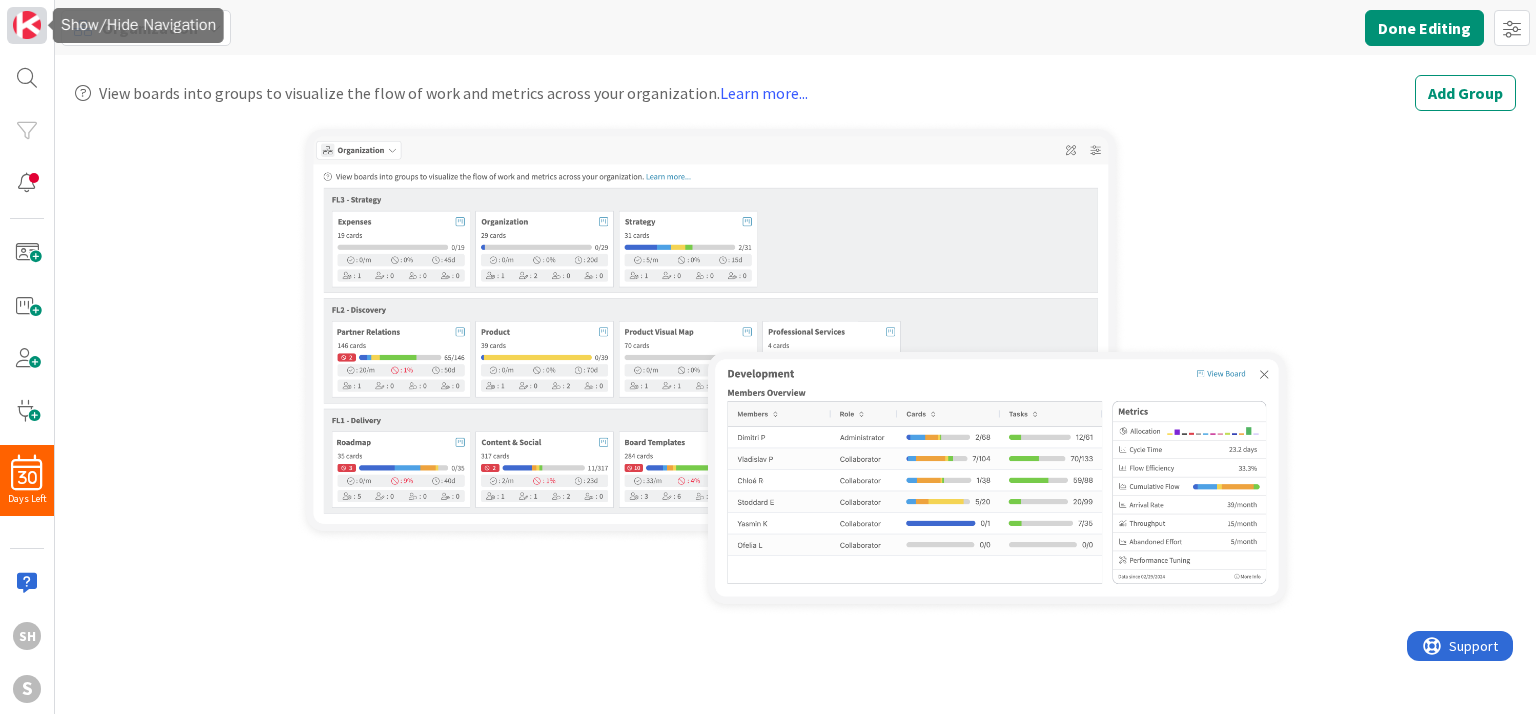 click at bounding box center [27, 25] 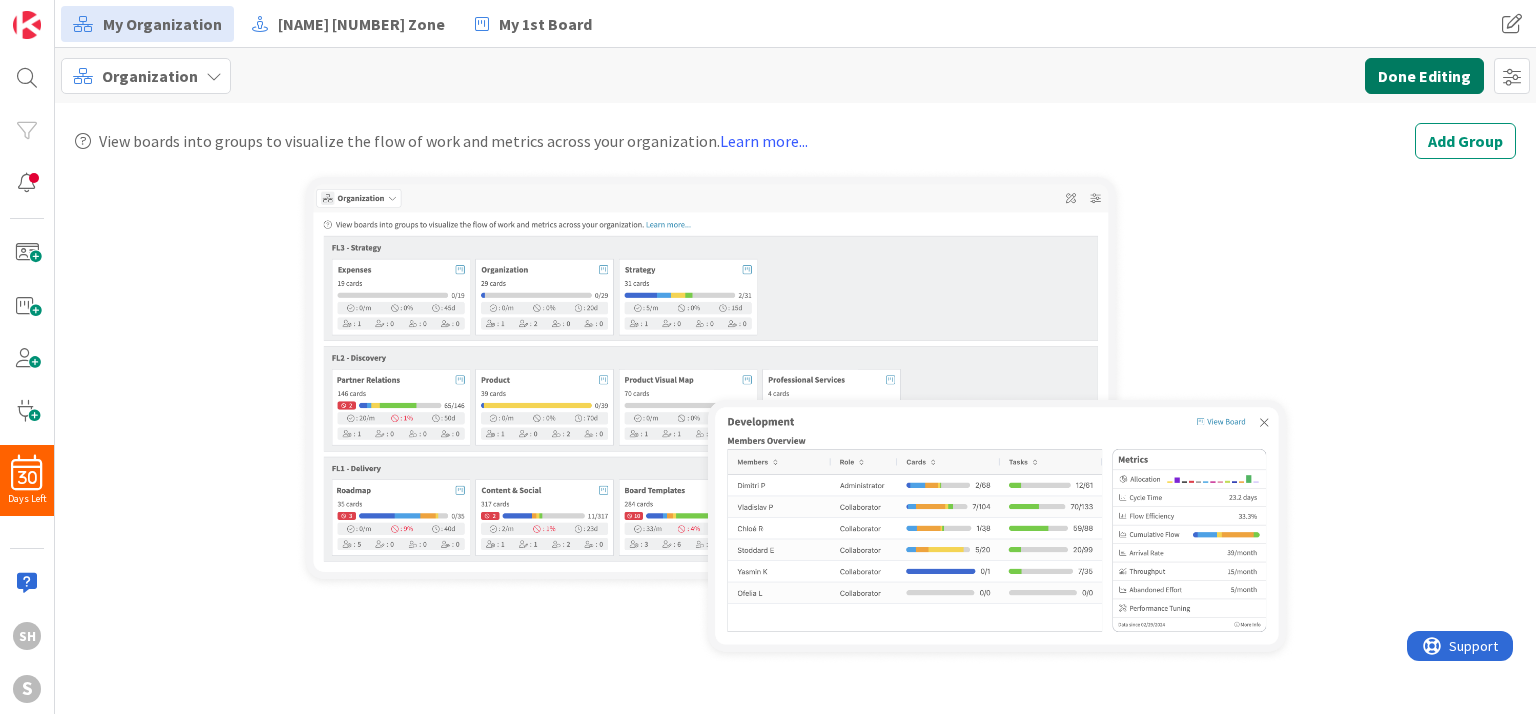 click on "Done Editing" at bounding box center (1424, 76) 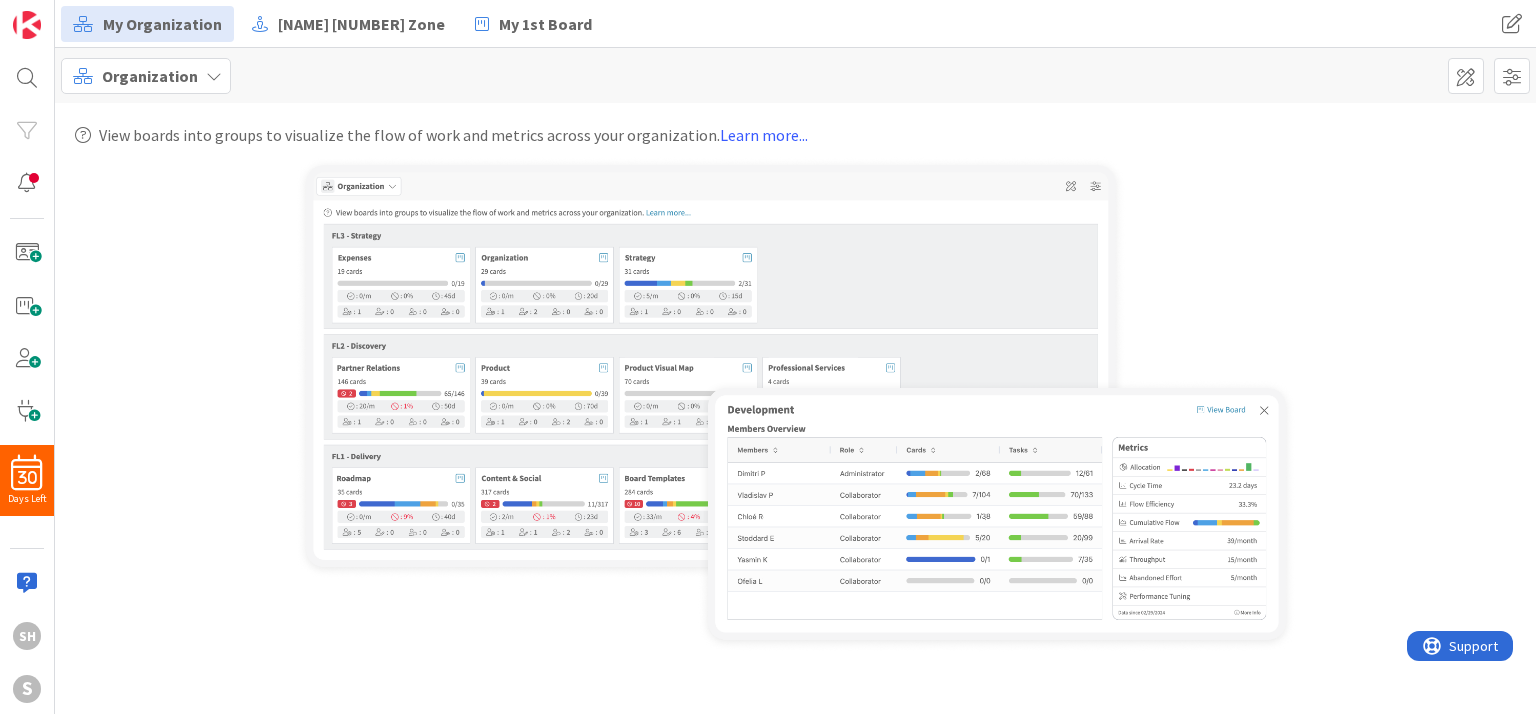 click at bounding box center (214, 76) 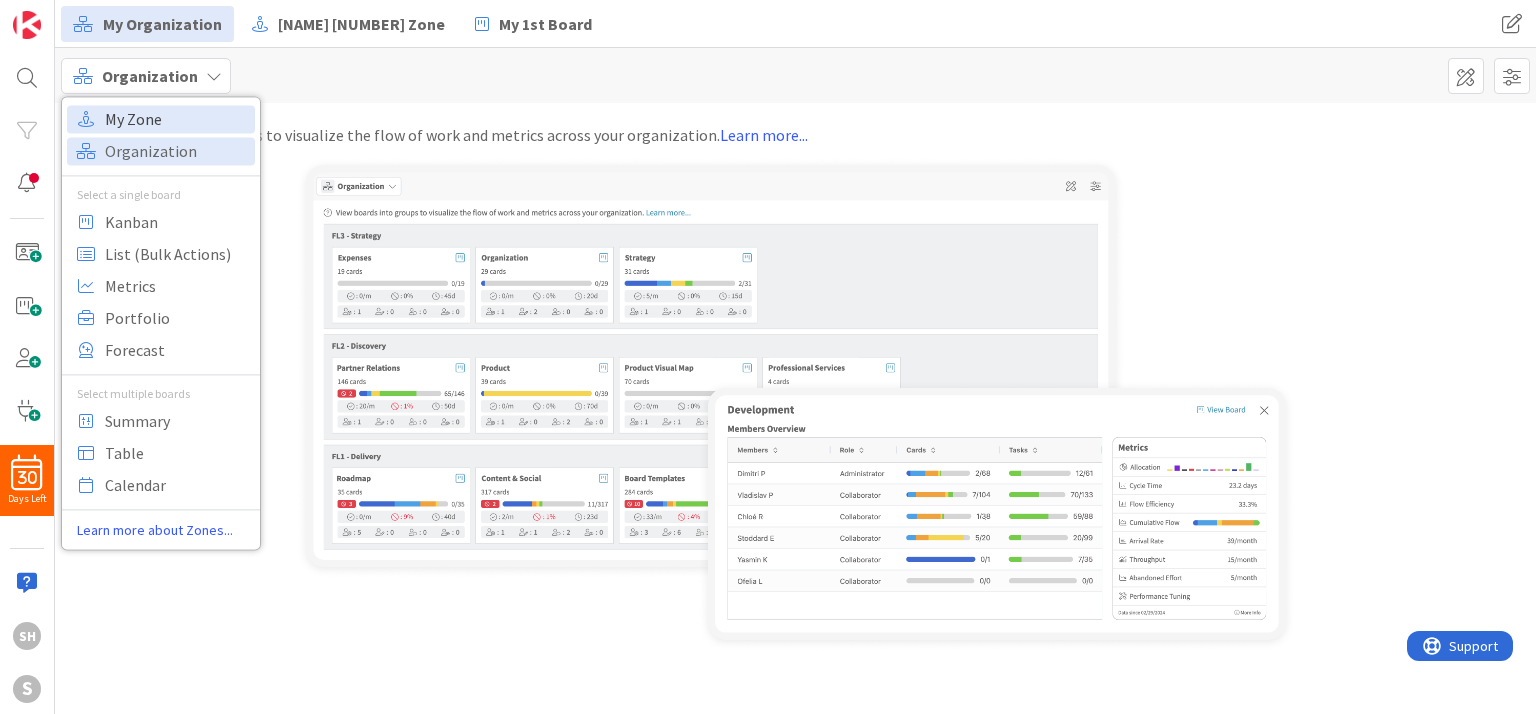 click on "My Zone" at bounding box center (177, 119) 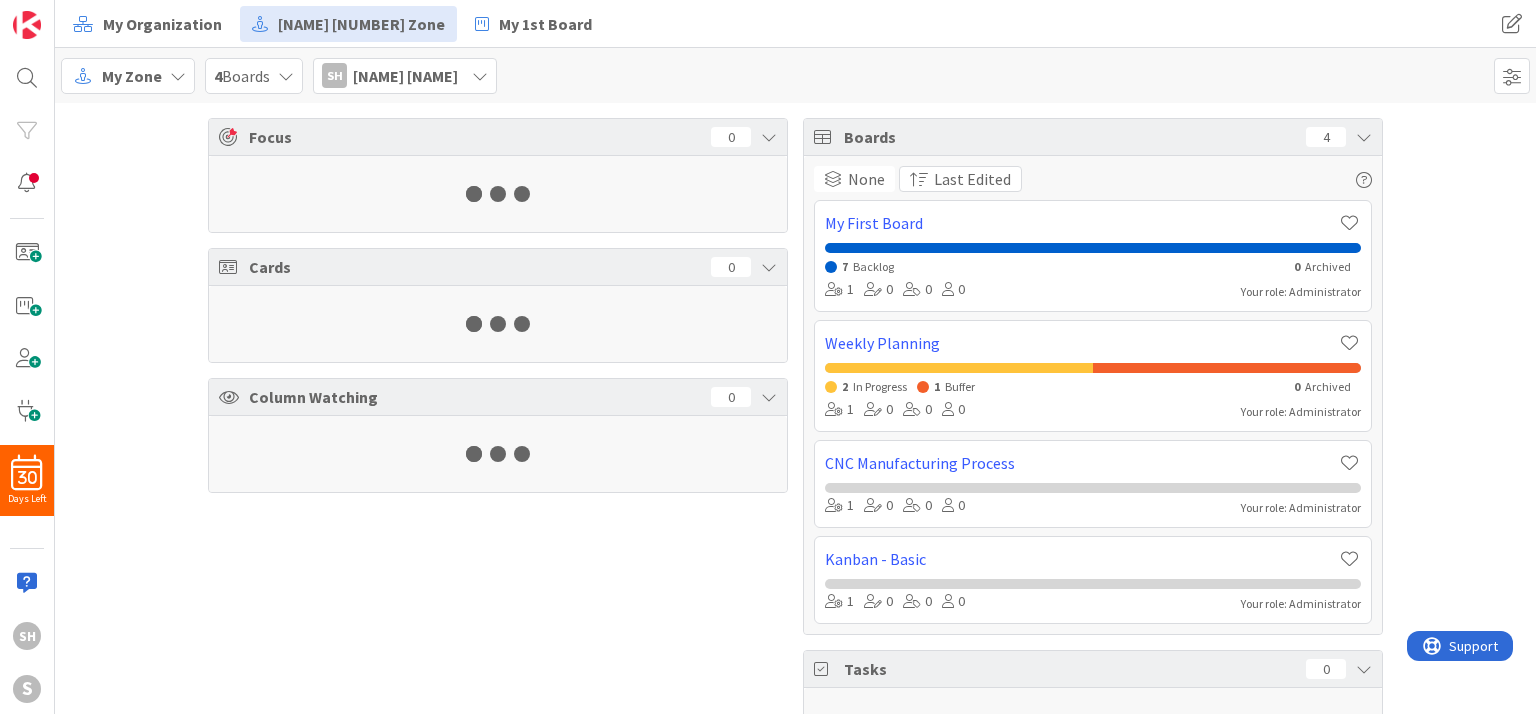 scroll, scrollTop: 0, scrollLeft: 0, axis: both 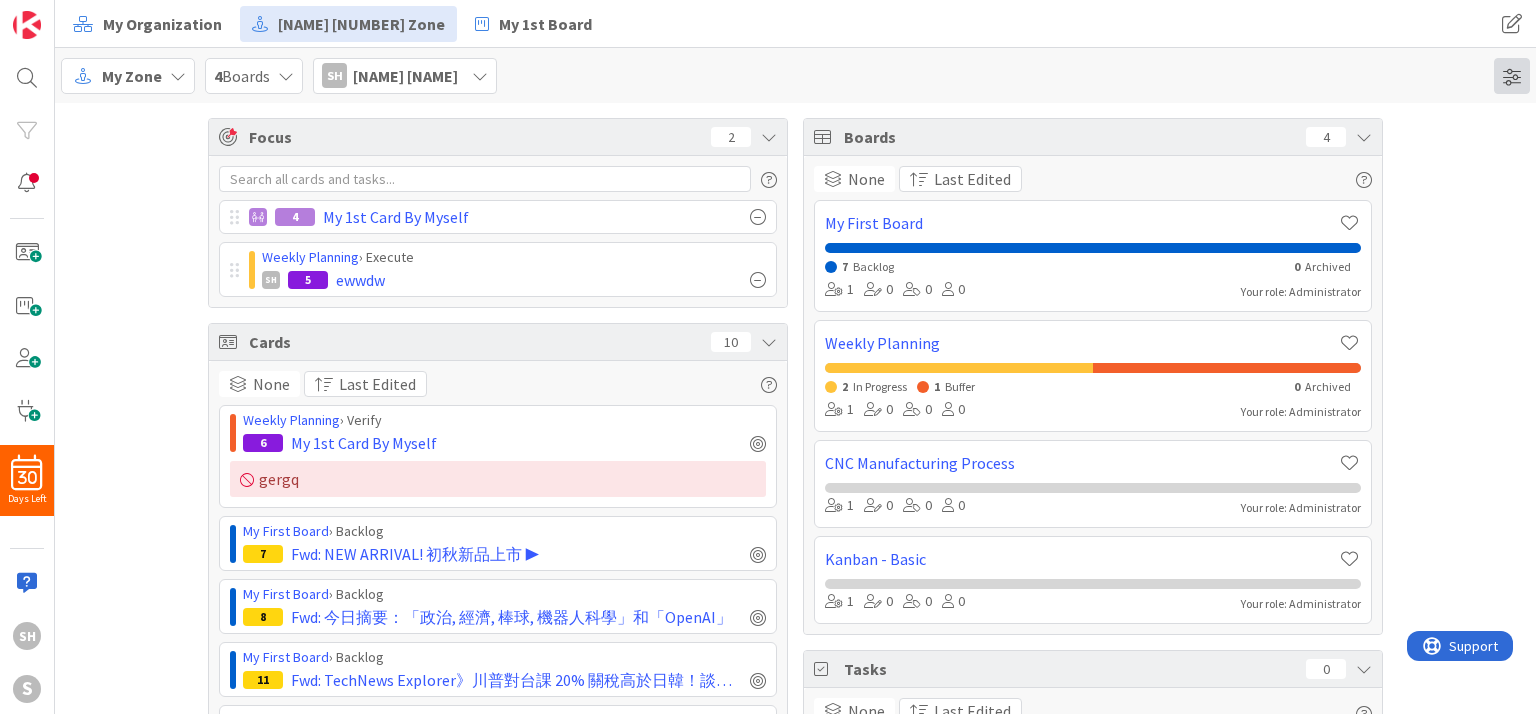 click at bounding box center [1512, 76] 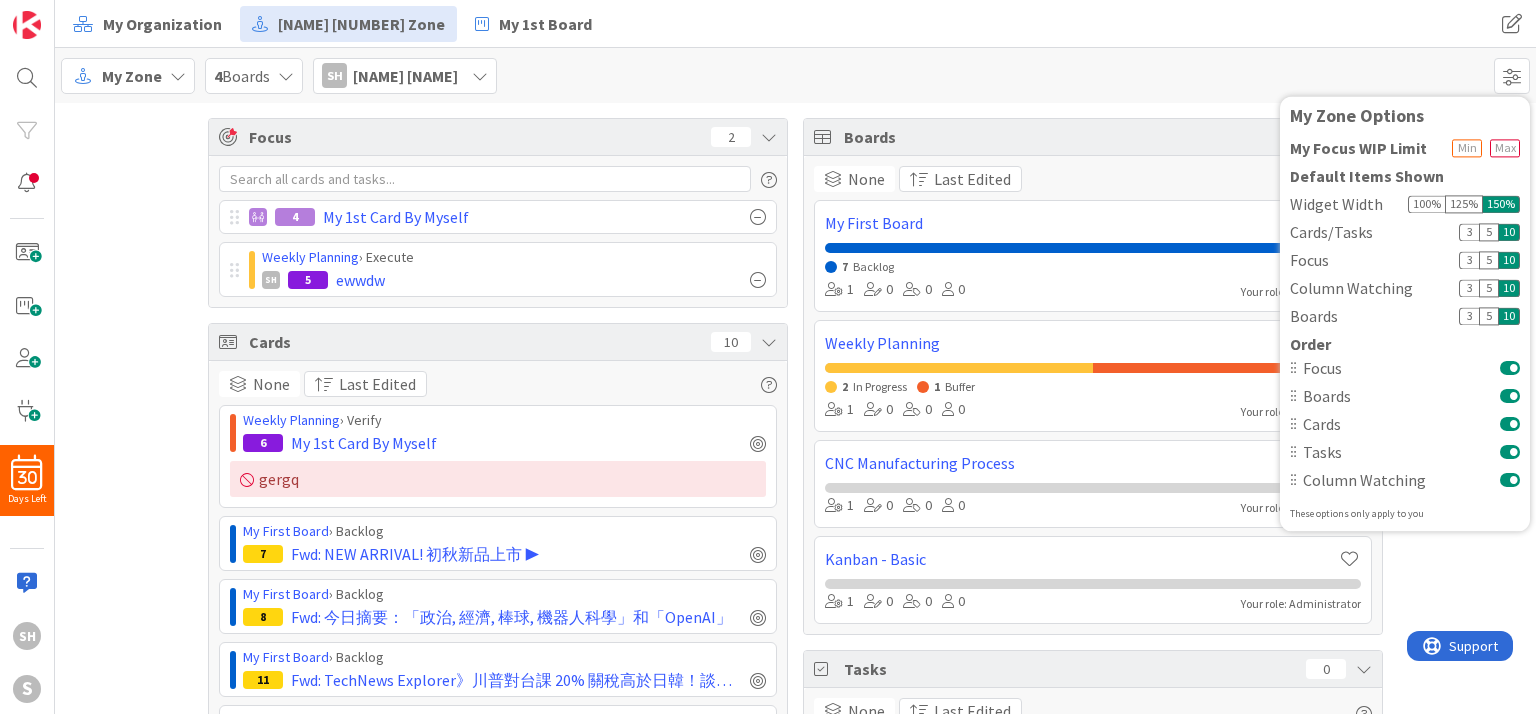 click on "My Zone 4  Boards SH Shyrchiuann Hsu My Zone Options My Focus WIP Limit Default Items Shown Widget Width 100 % 125 % 150 % Cards/Tasks 3 5 10 Focus 3 5 10 Column Watching 3 5 10 Boards 3 5 10 Order Focus Boards Cards Tasks Column Watching These options only apply to you" at bounding box center (795, 75) 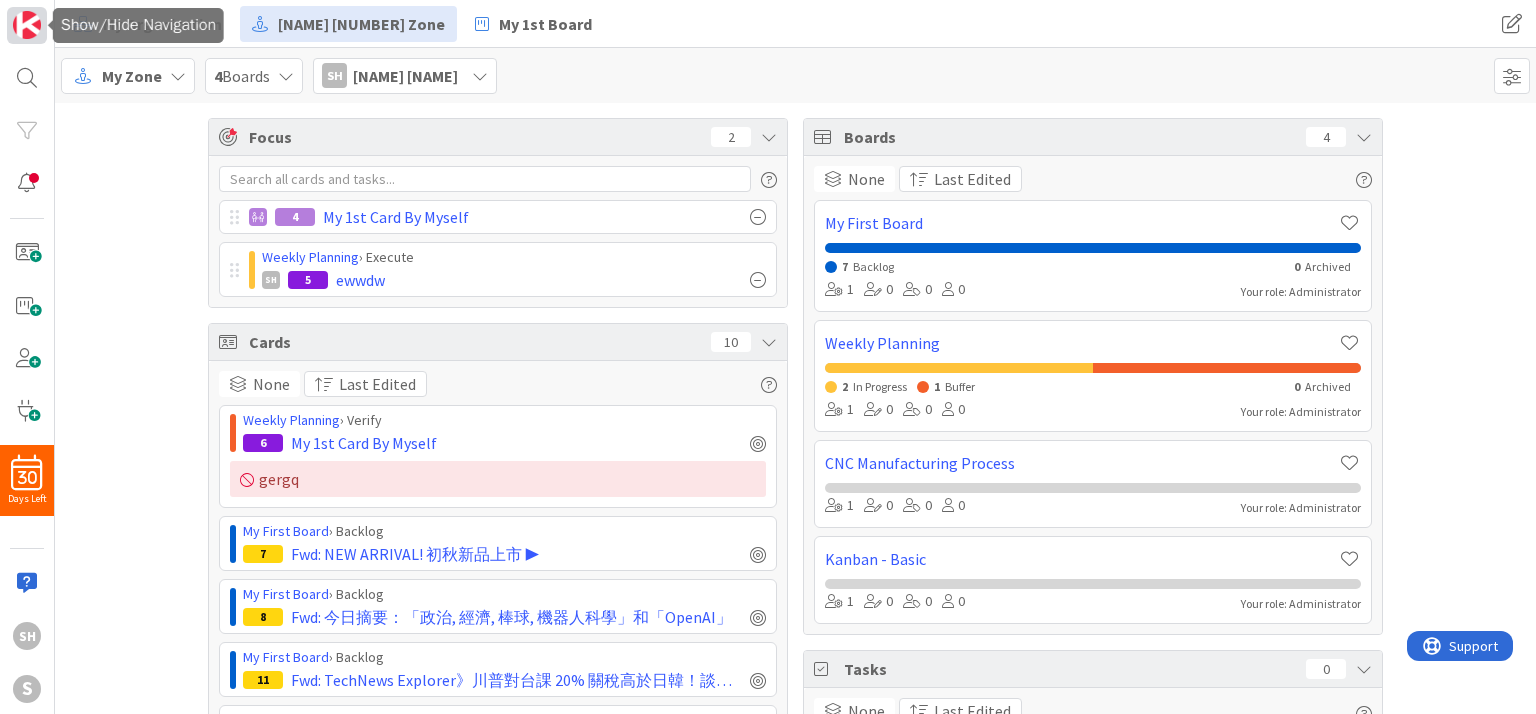 click at bounding box center (27, 25) 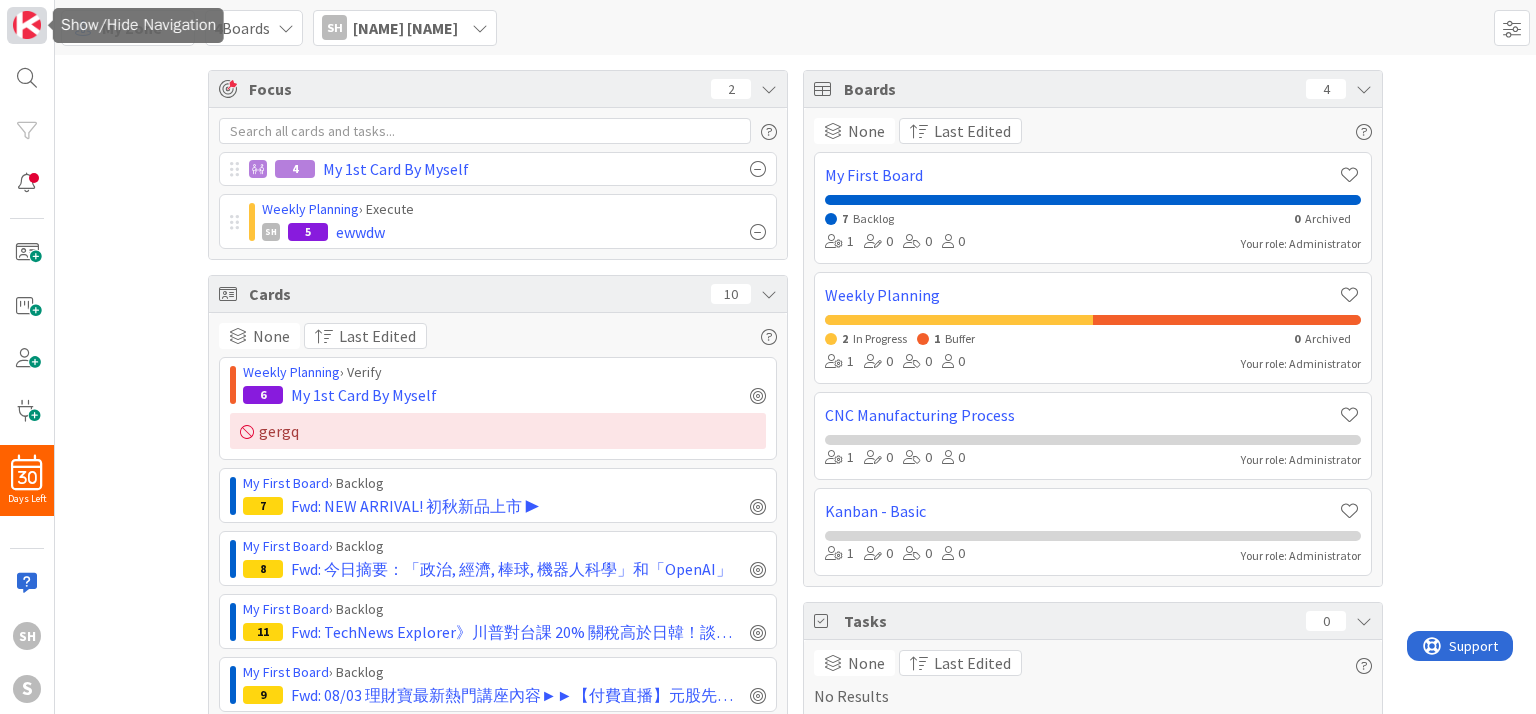 click at bounding box center (27, 25) 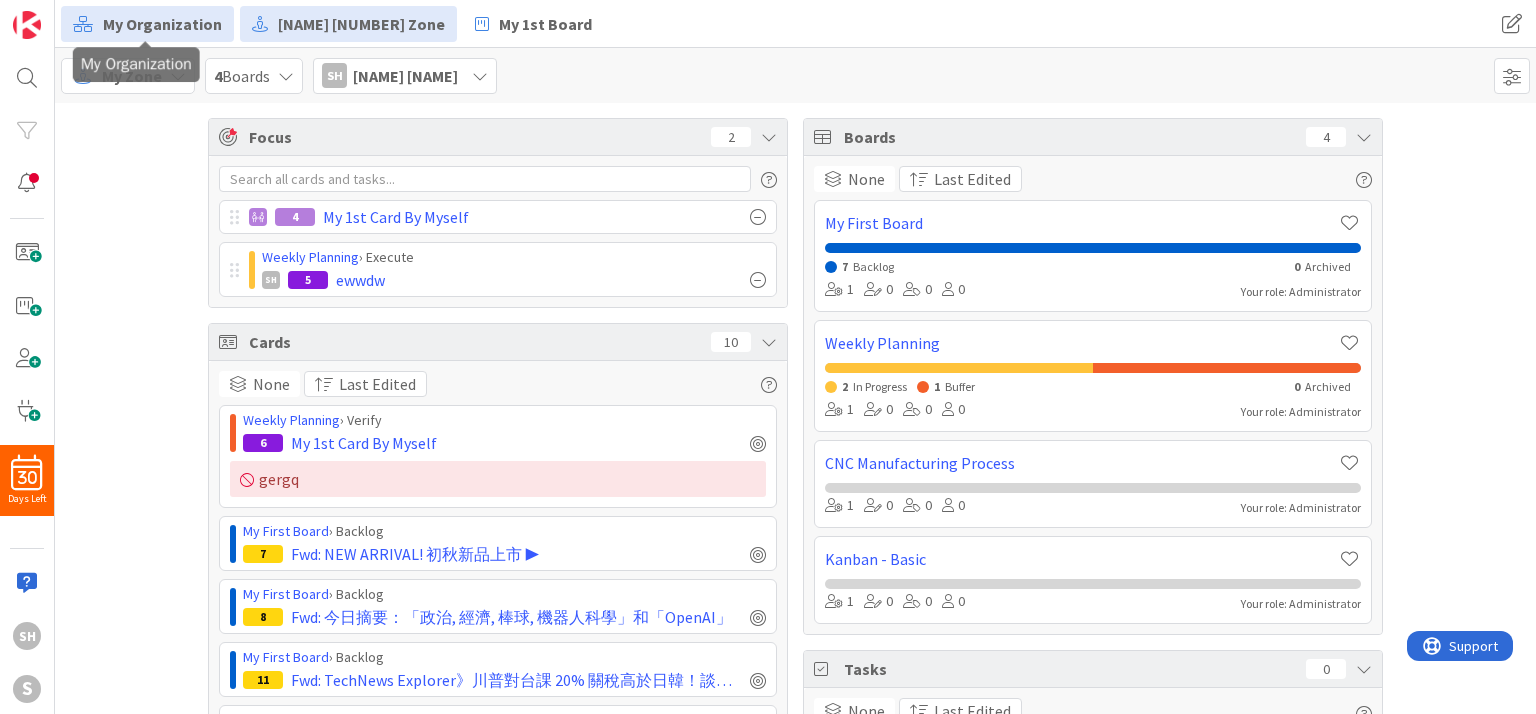 click on "My Organization" at bounding box center (162, 24) 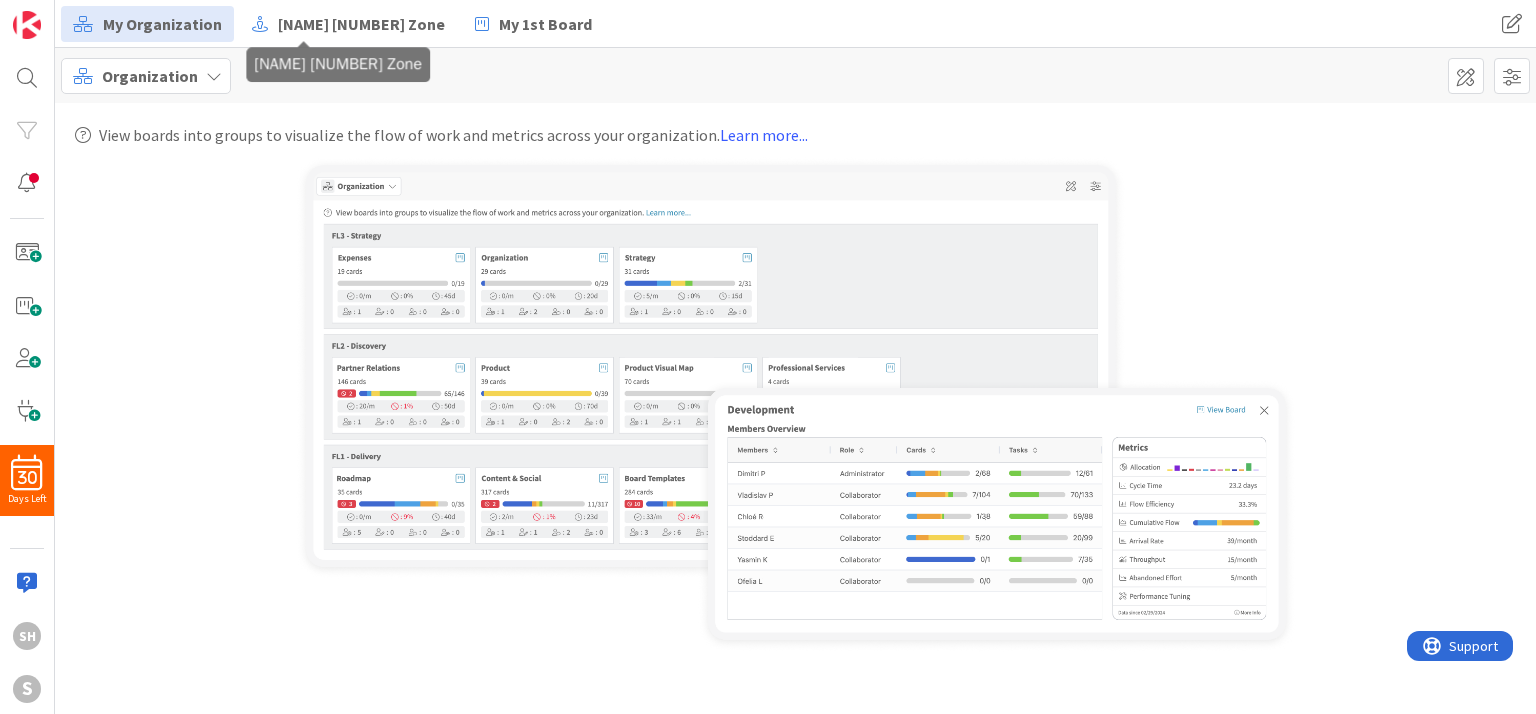 click on "My 1 st Zone" at bounding box center [361, 24] 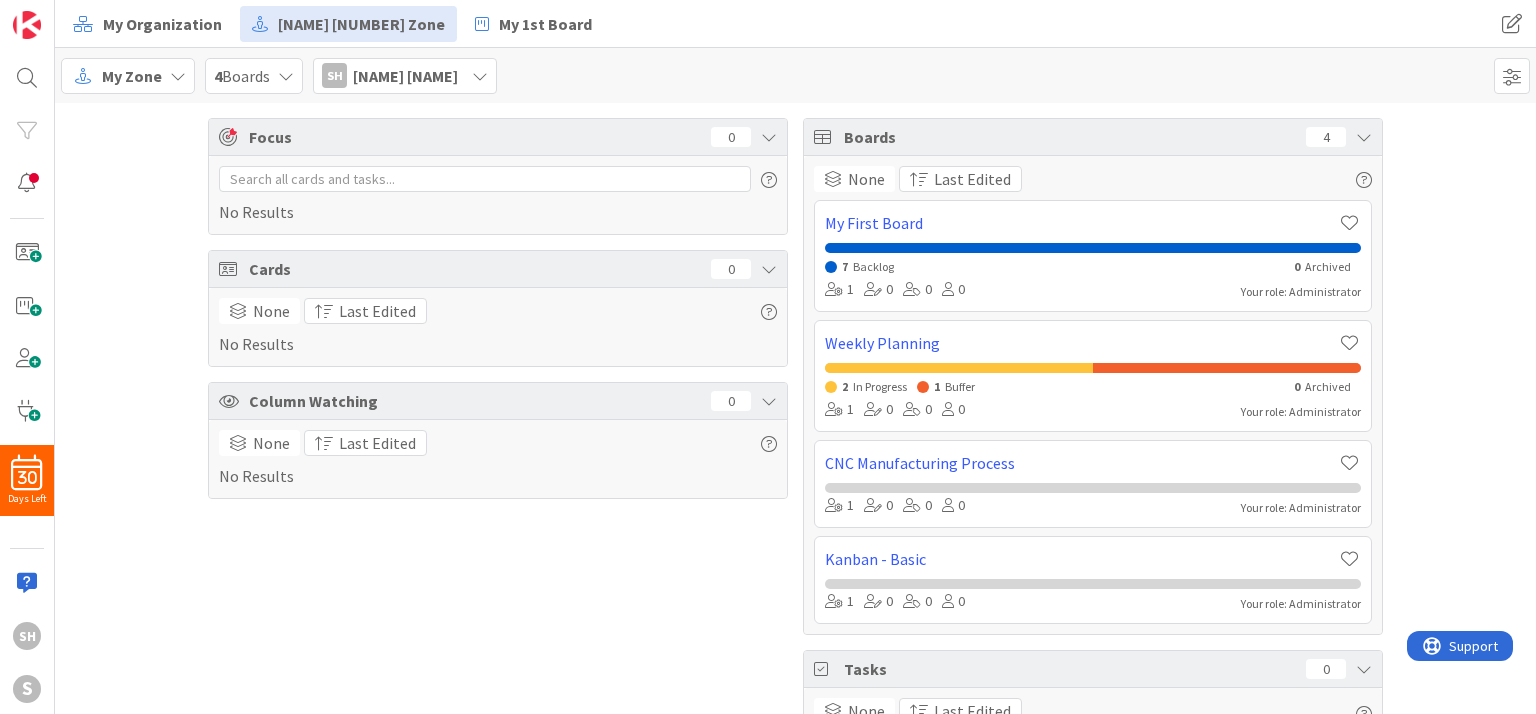 scroll, scrollTop: 0, scrollLeft: 0, axis: both 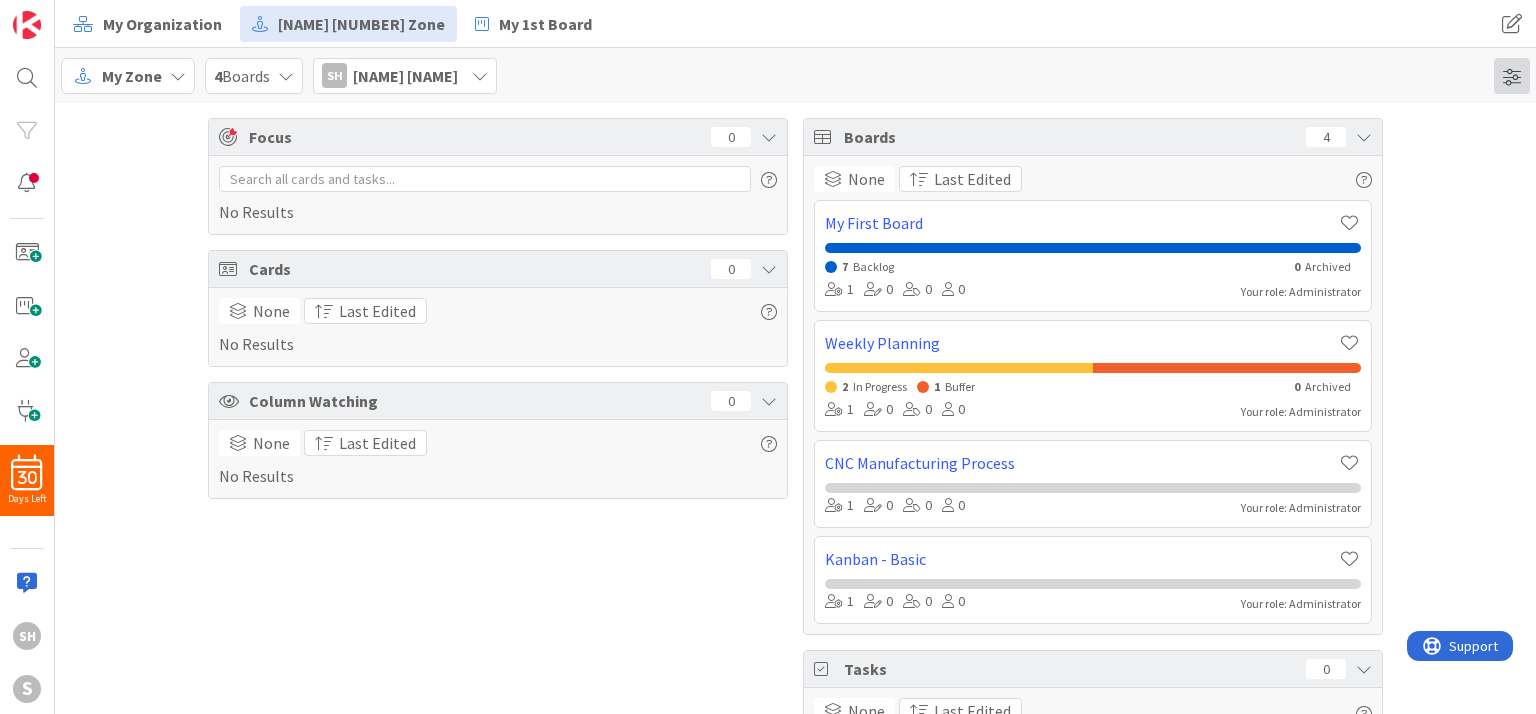 click at bounding box center [1512, 76] 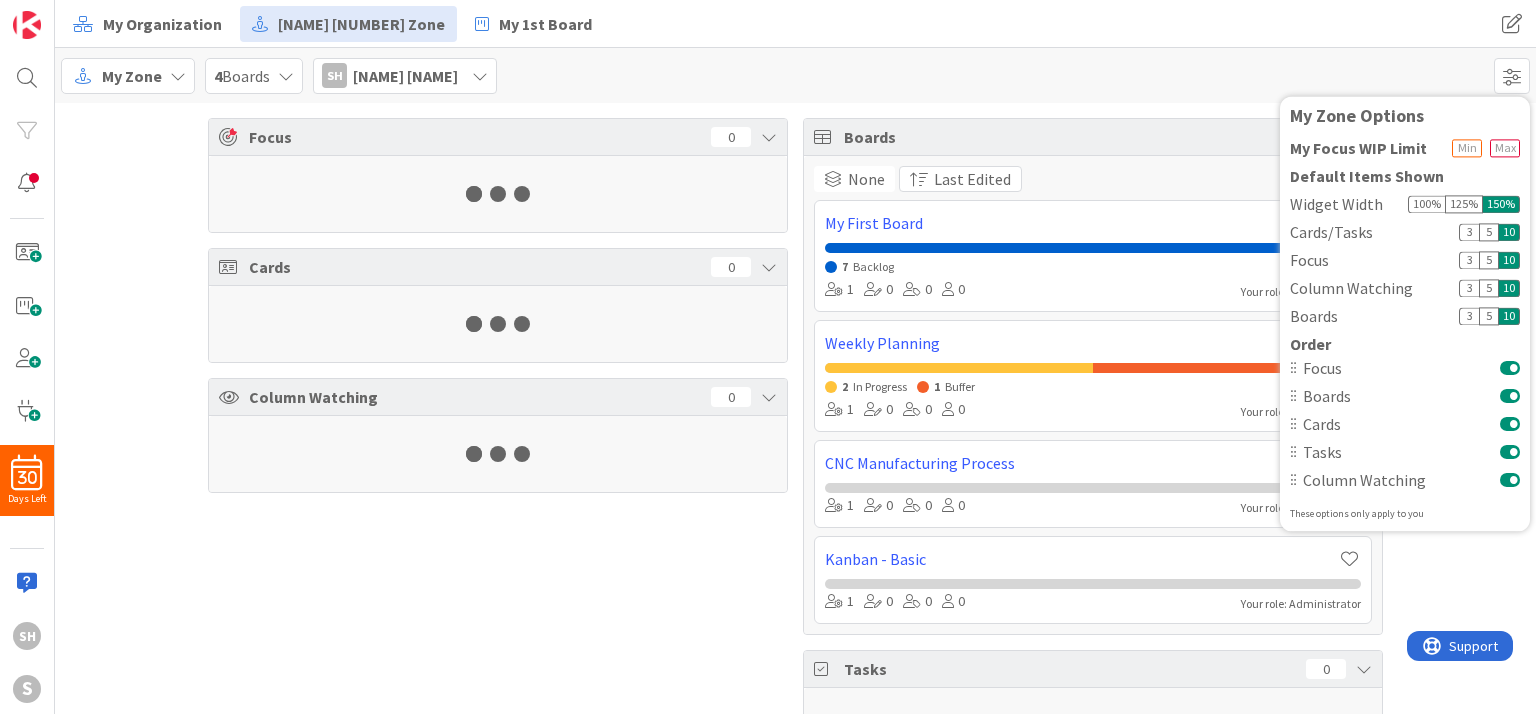 scroll, scrollTop: 0, scrollLeft: 0, axis: both 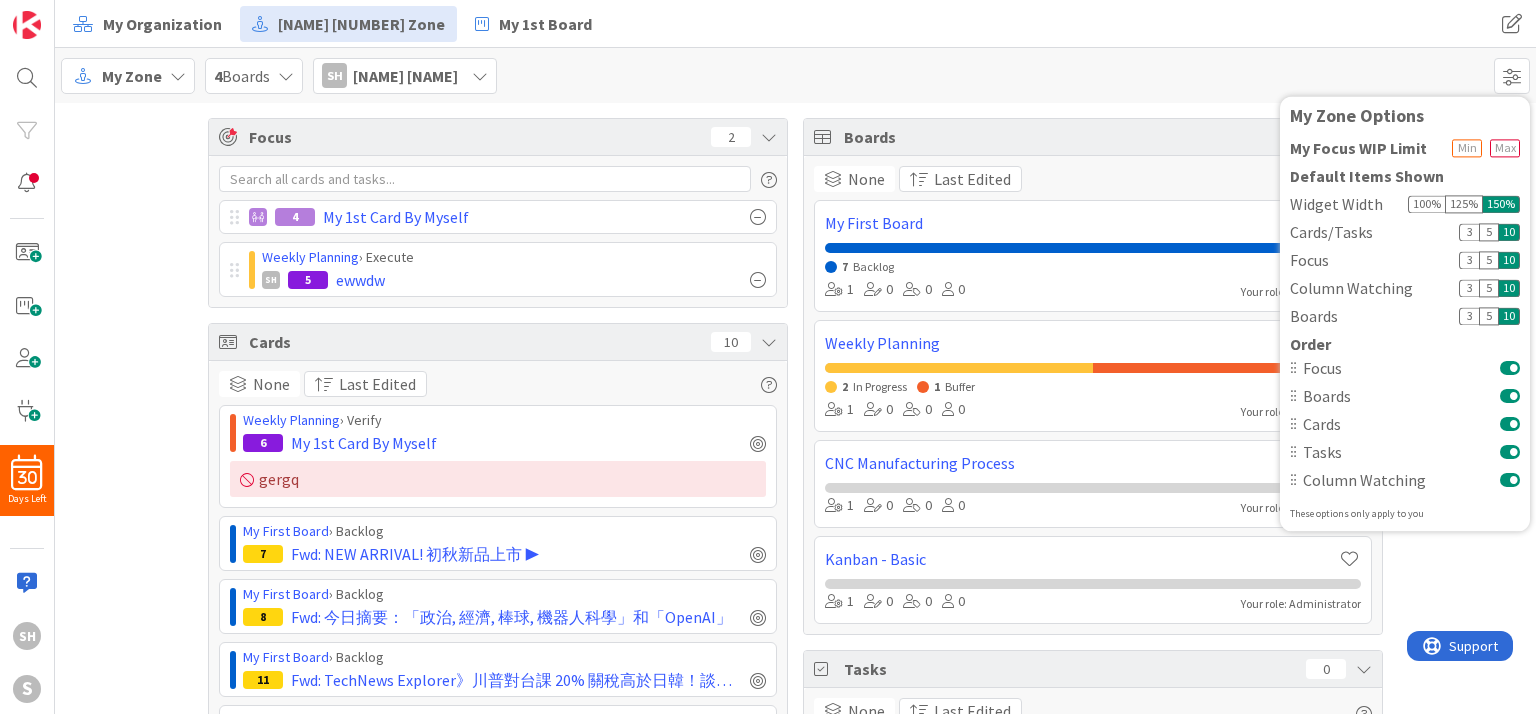 click on "My Zone 4  Boards SH Shyrchiuann Hsu My Zone Options My Focus WIP Limit Default Items Shown Widget Width 100 % 125 % 150 % Cards/Tasks 3 5 10 Focus 3 5 10 Column Watching 3 5 10 Boards 3 5 10 Order Focus Boards Cards Tasks Column Watching These options only apply to you" at bounding box center (795, 75) 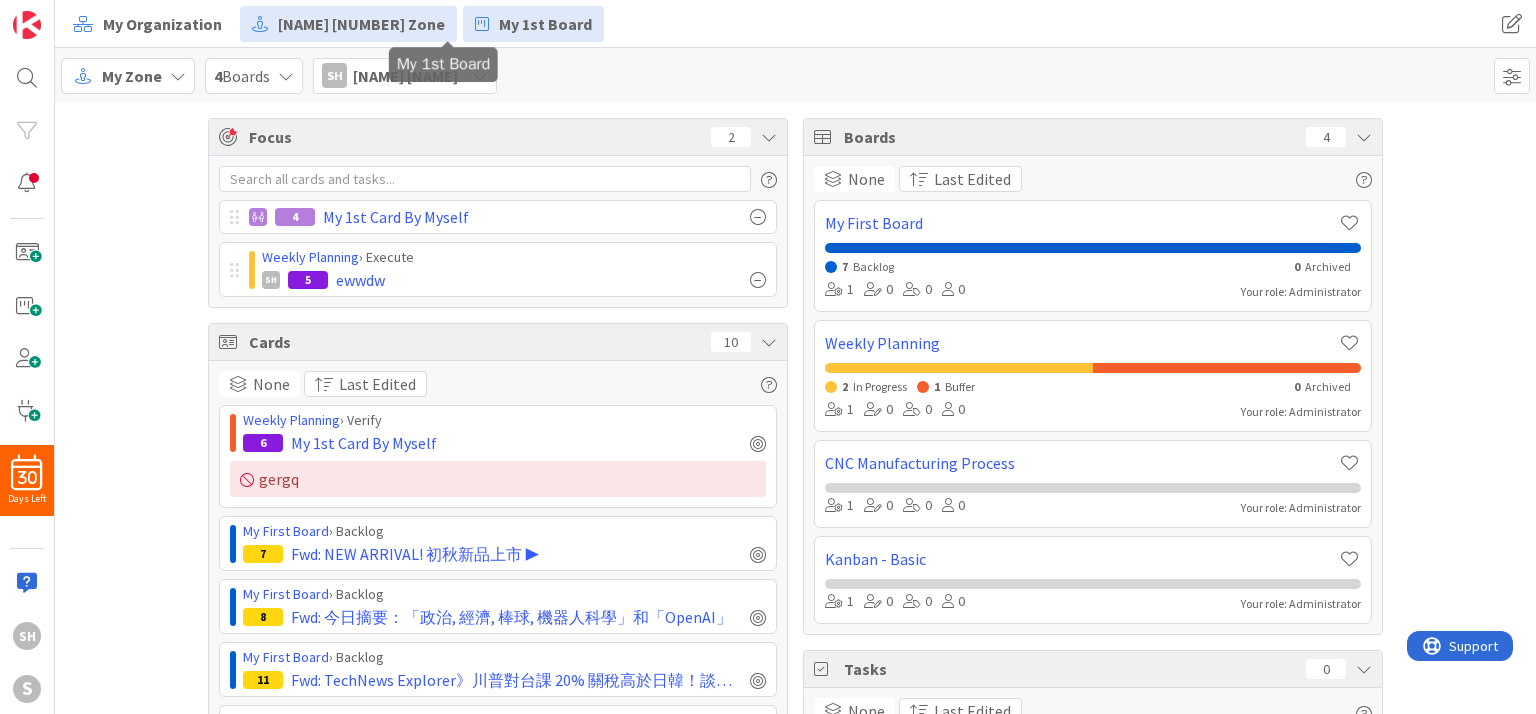 click on "[BOARDNAME]" at bounding box center (545, 24) 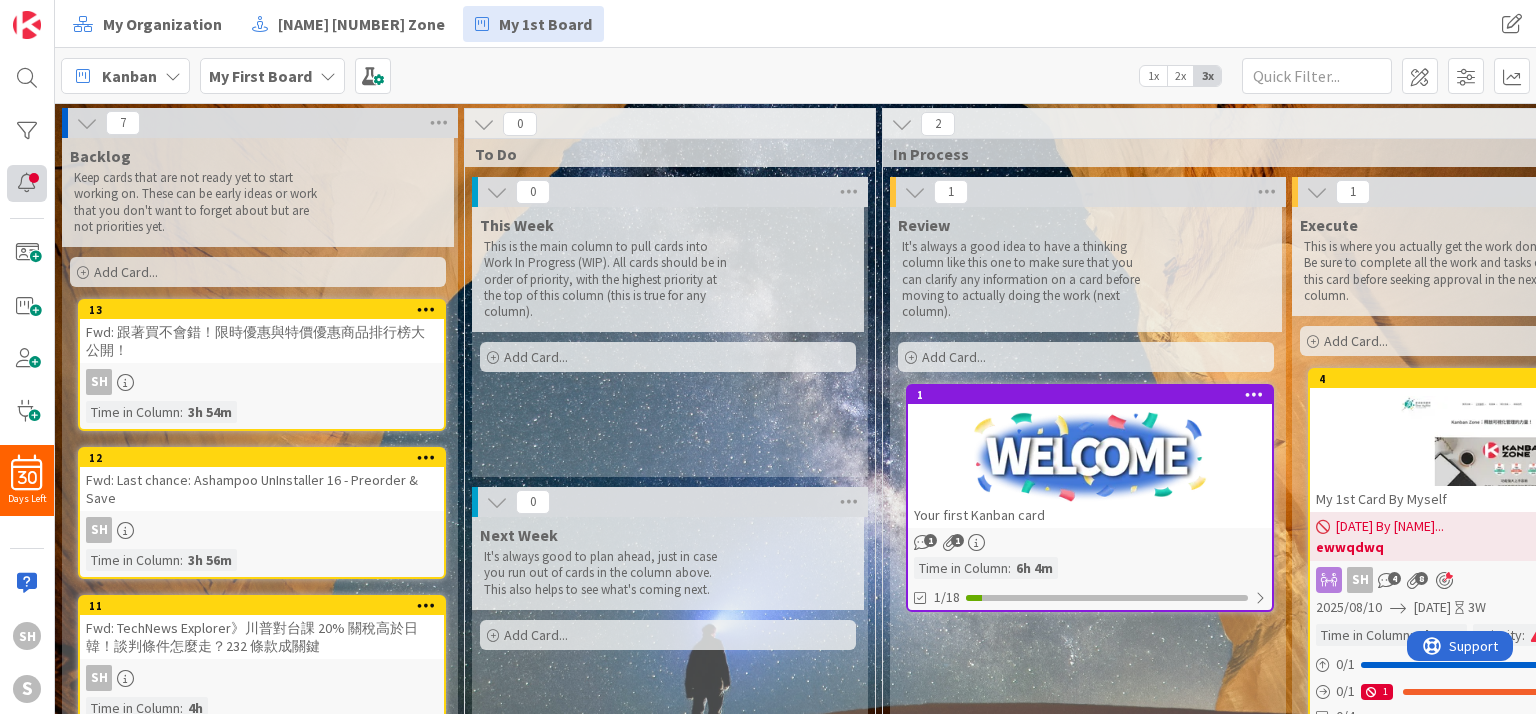 scroll, scrollTop: 0, scrollLeft: 0, axis: both 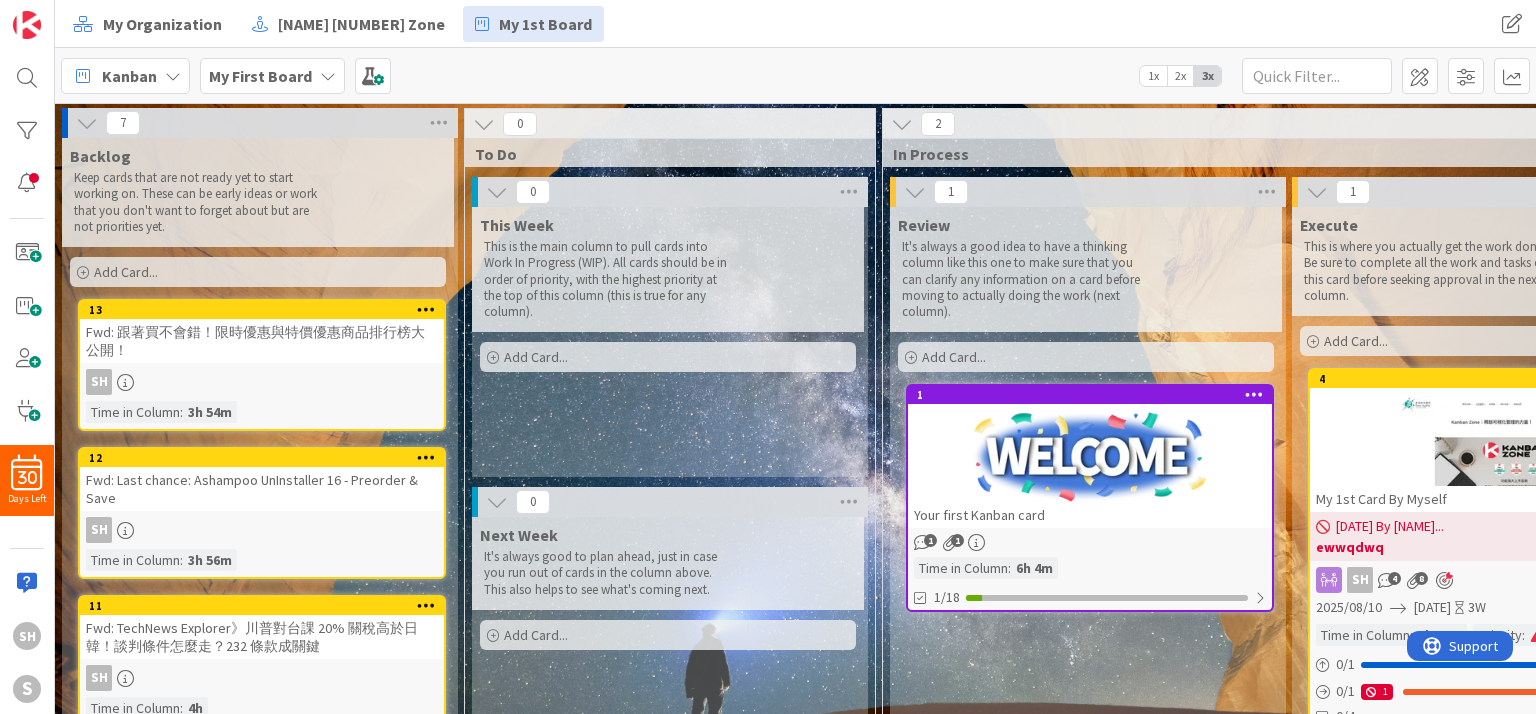 click at bounding box center (173, 76) 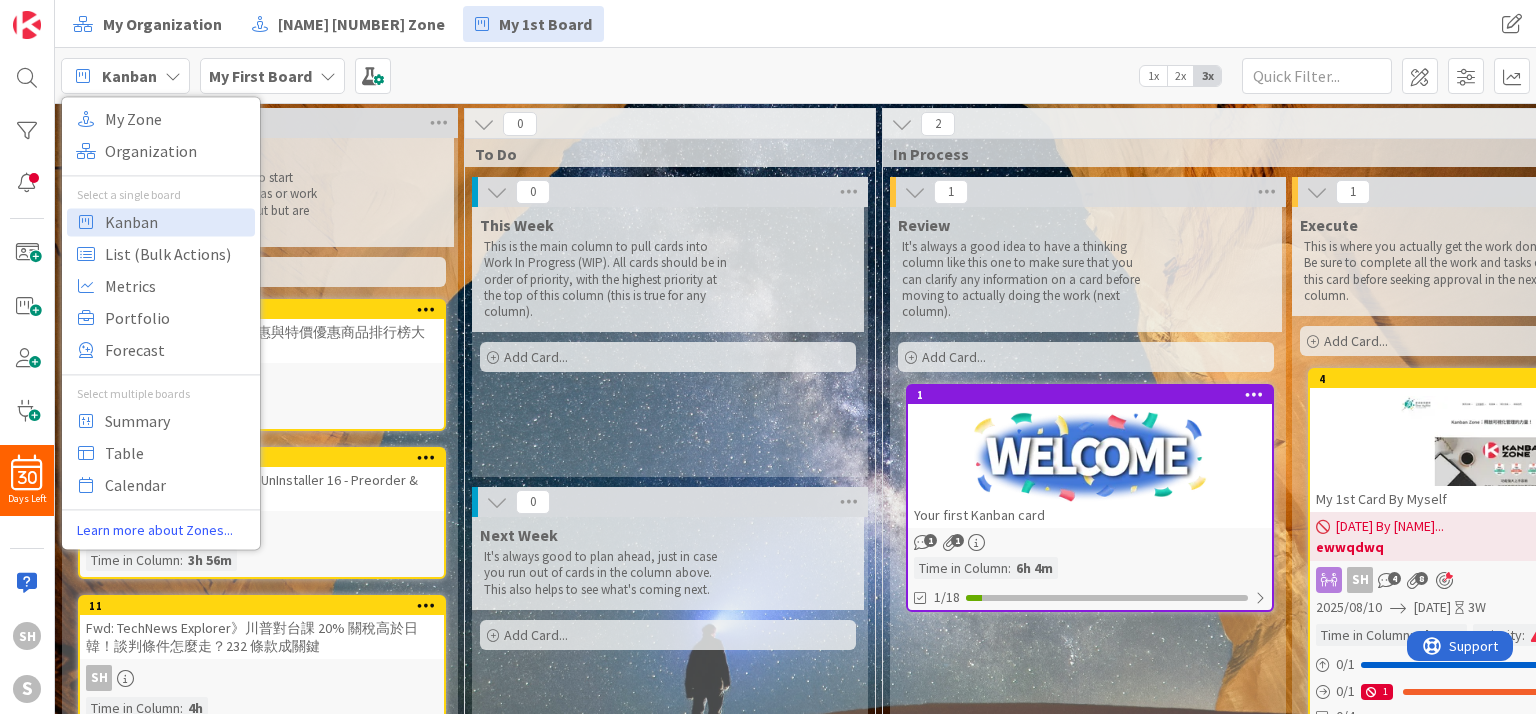click at bounding box center (173, 76) 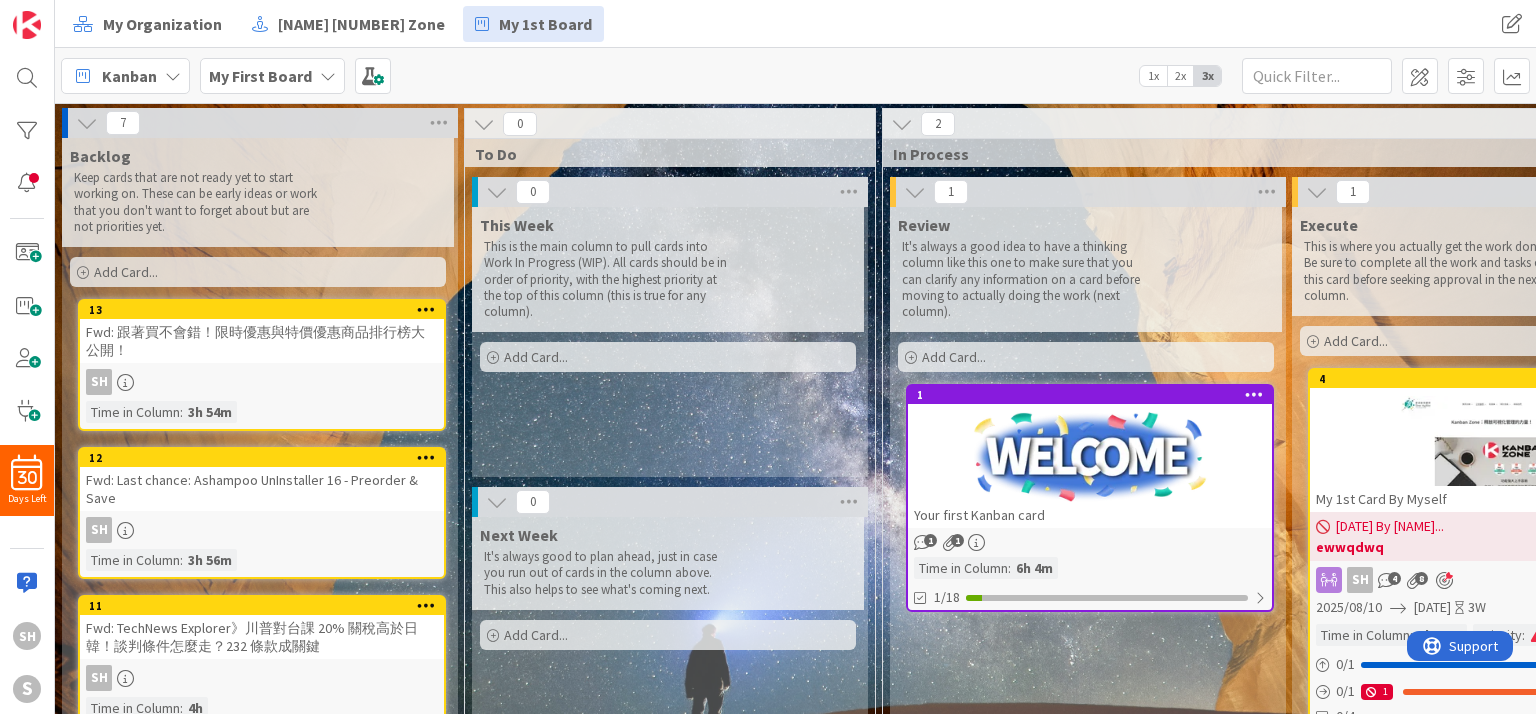 click on "My First Board" at bounding box center [260, 76] 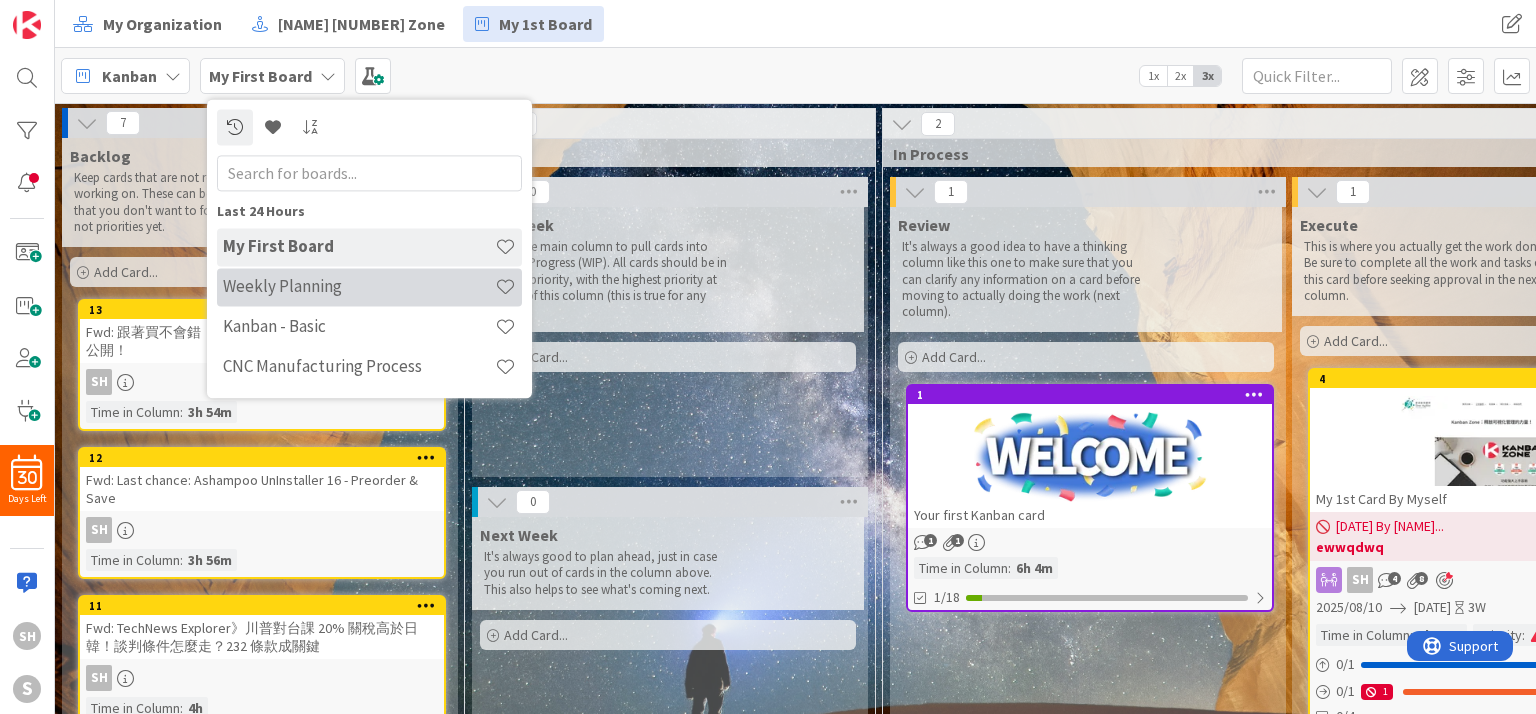 click on "My First Board Weekly Planning Kanban - Basic CNC Manufacturing Process" at bounding box center (369, 308) 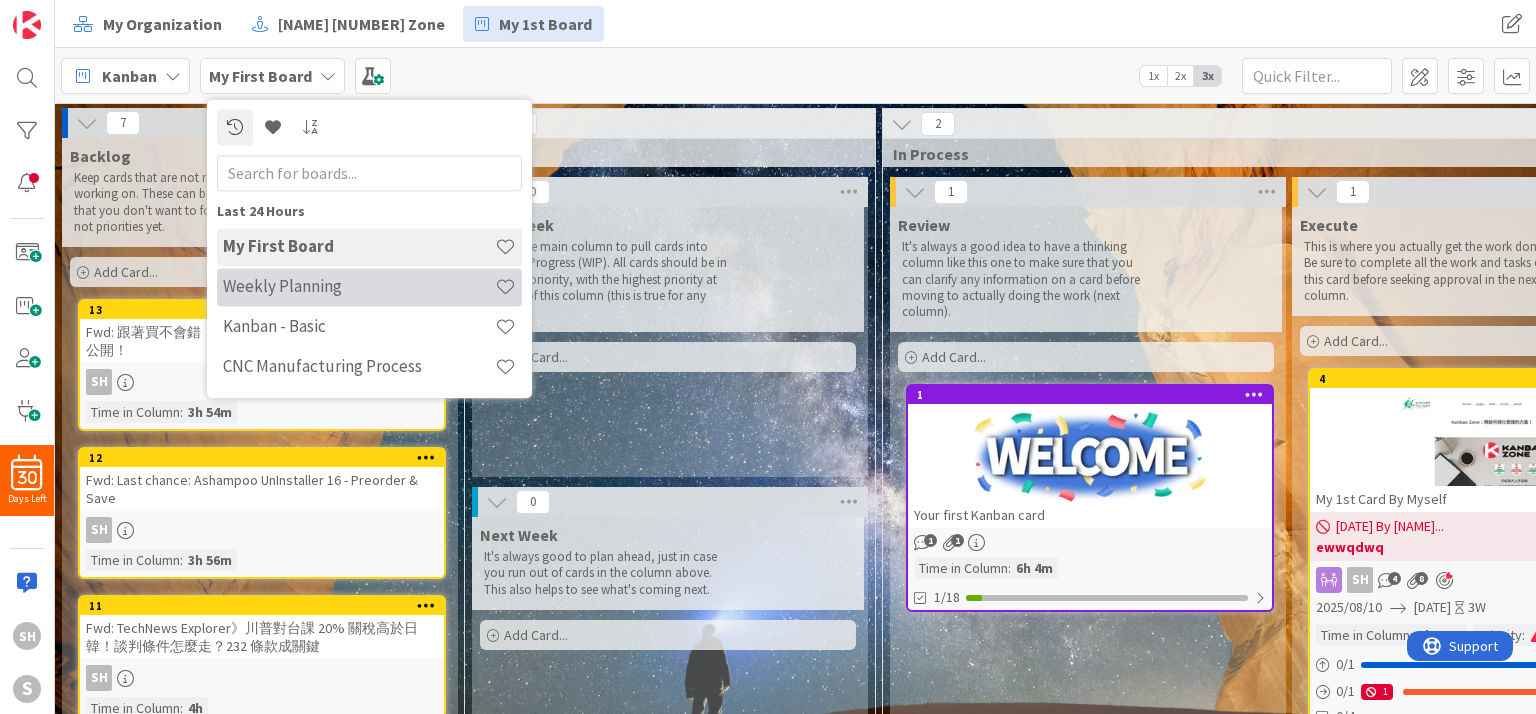 click on "Weekly Planning" at bounding box center (369, 287) 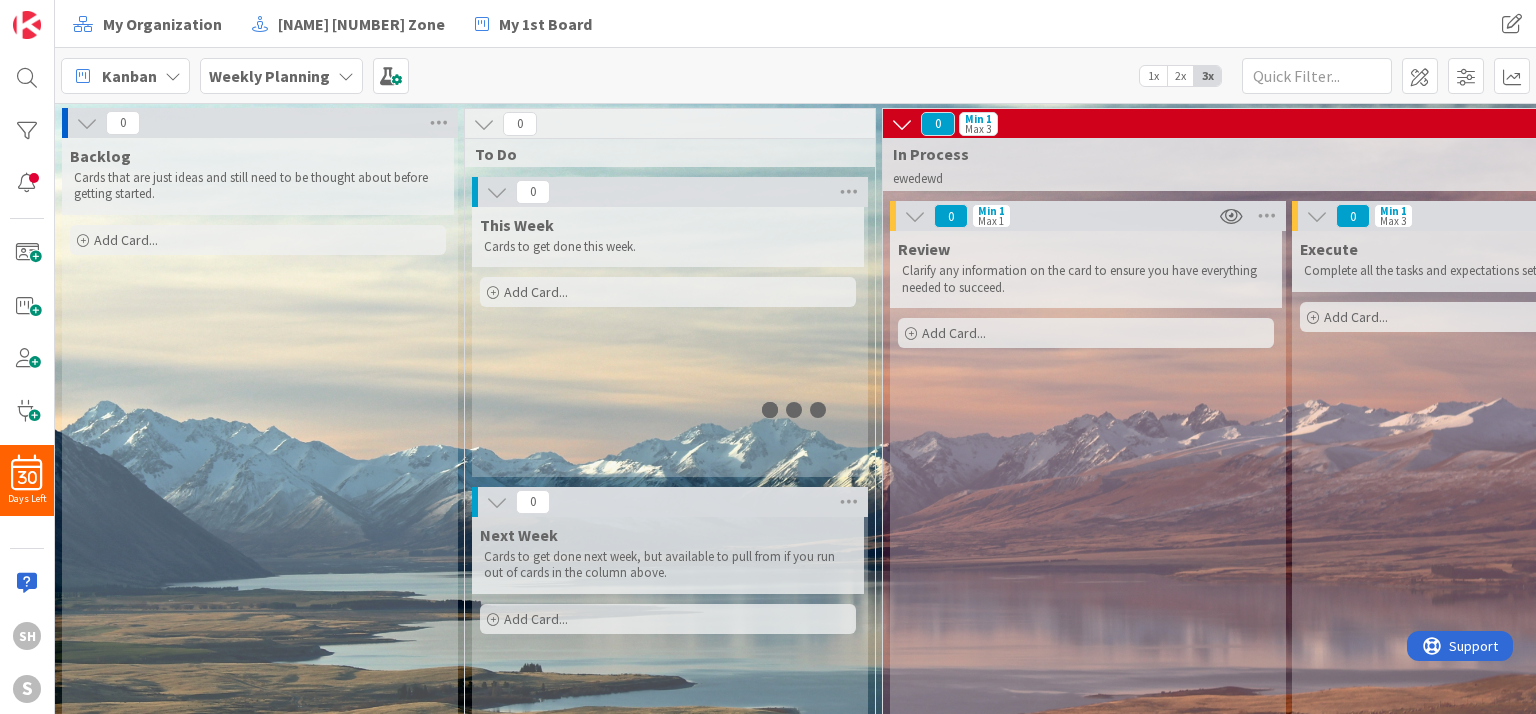 scroll, scrollTop: 0, scrollLeft: 0, axis: both 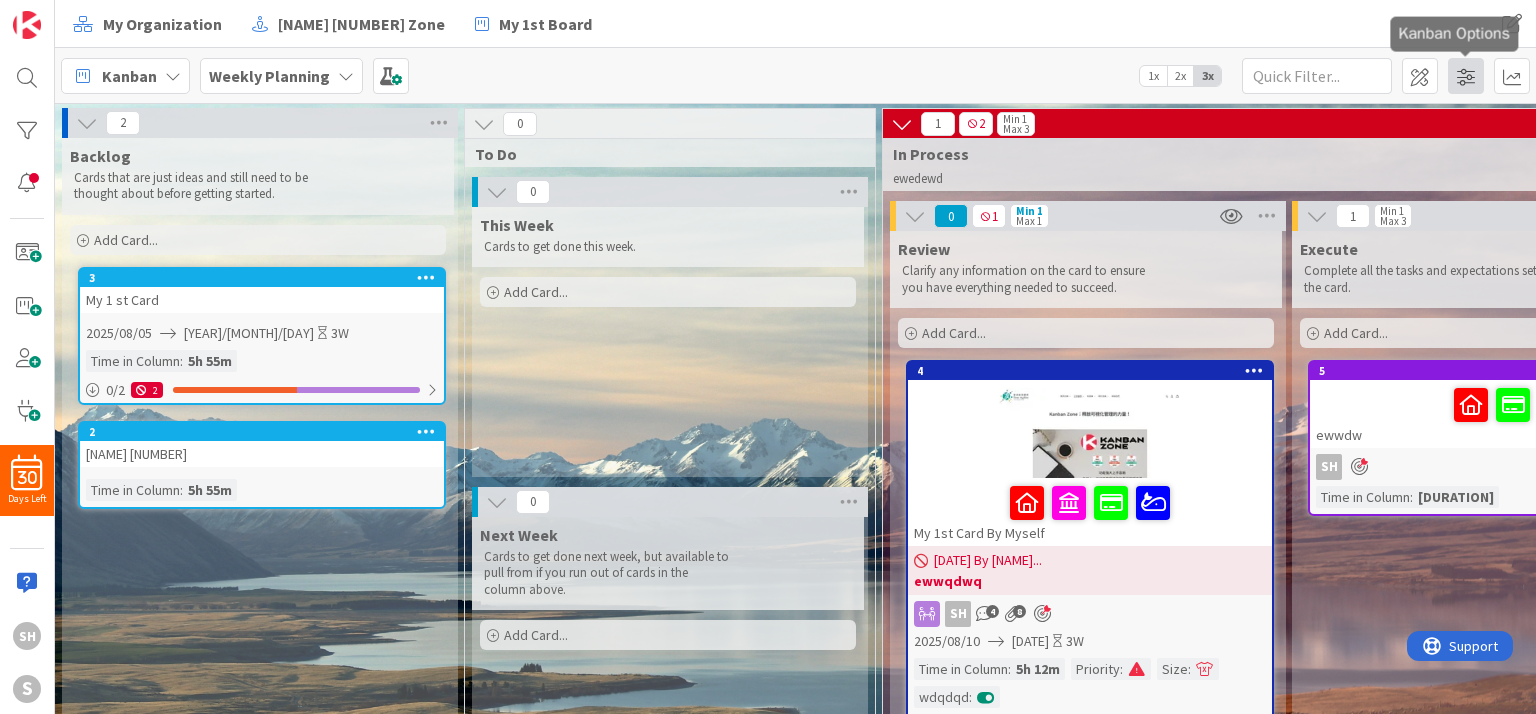 click at bounding box center [1466, 76] 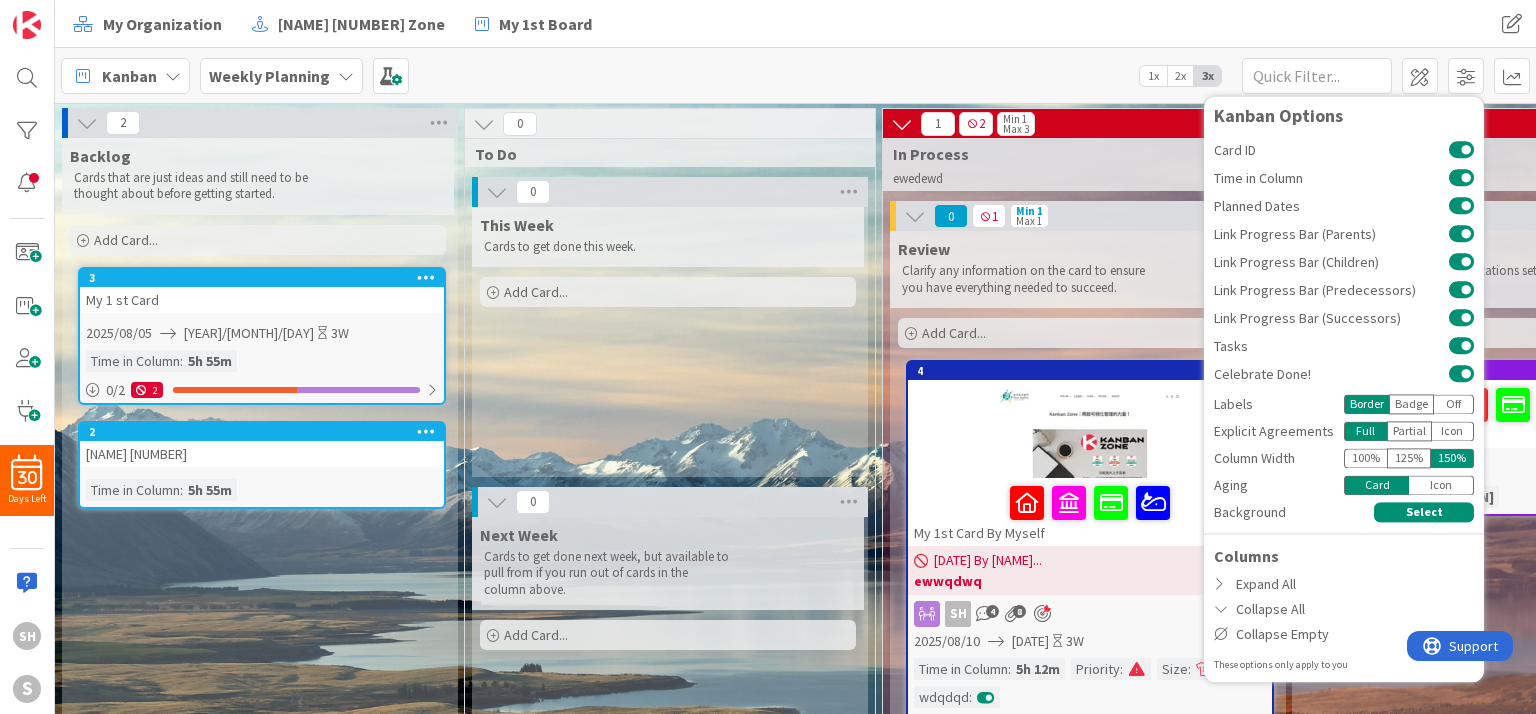click on "Badge" at bounding box center (1411, 404) 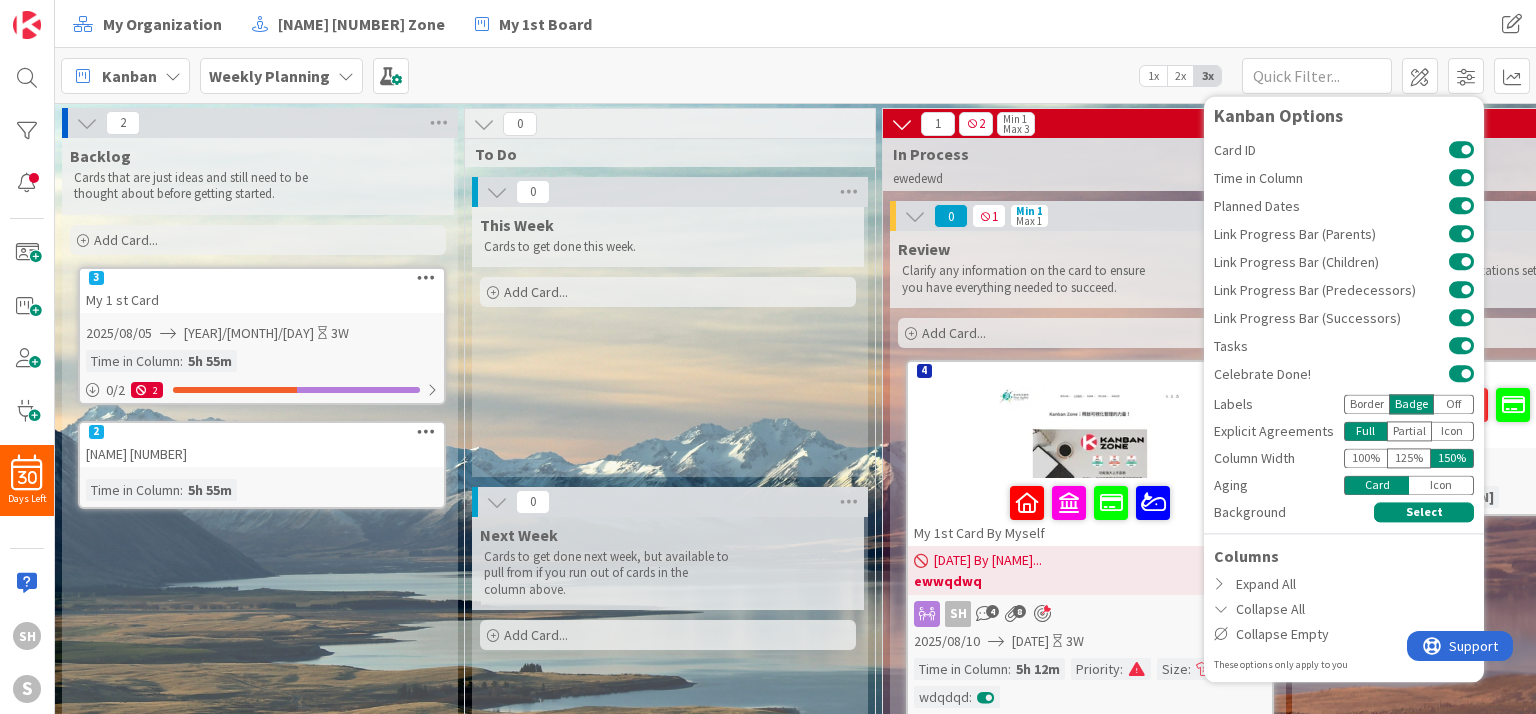 click on "Off" at bounding box center (1454, 404) 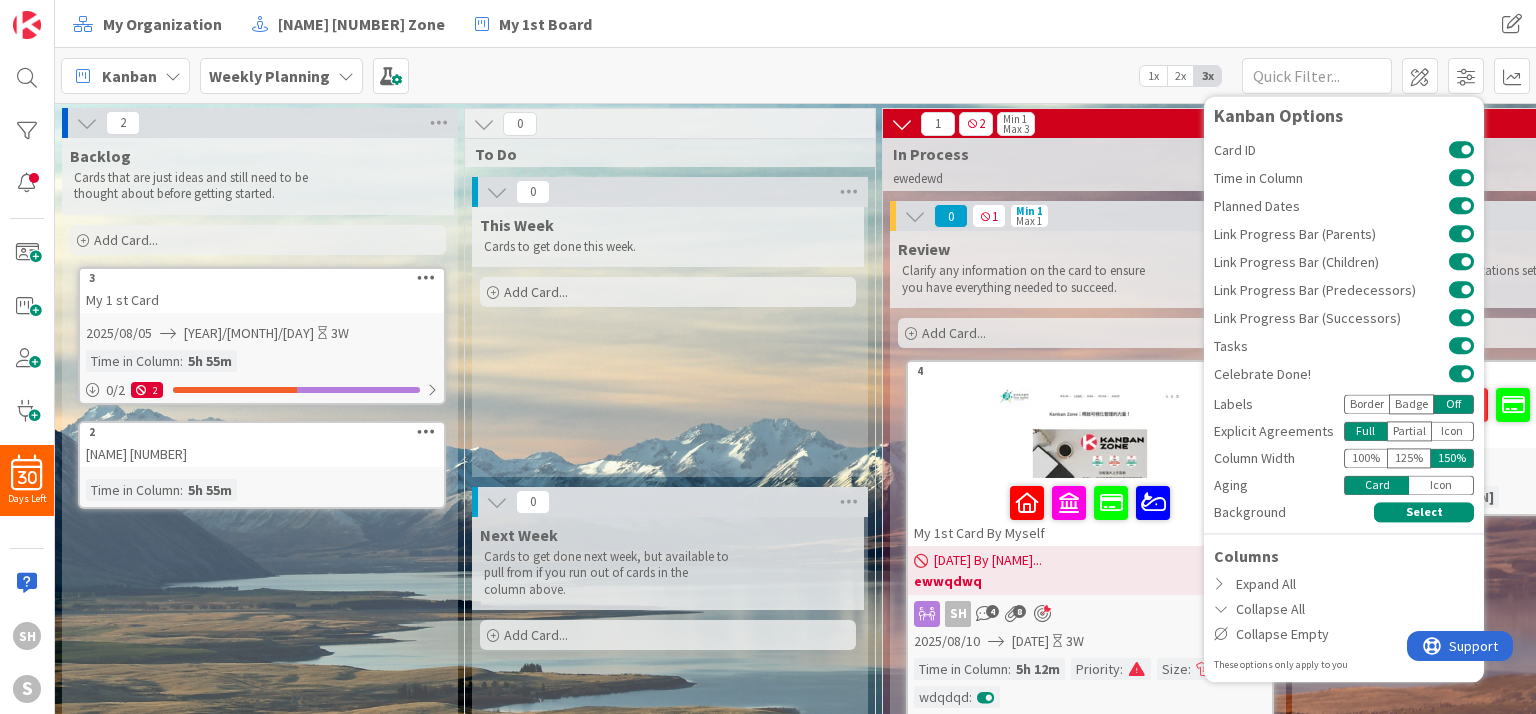 click on "Badge" at bounding box center (1411, 404) 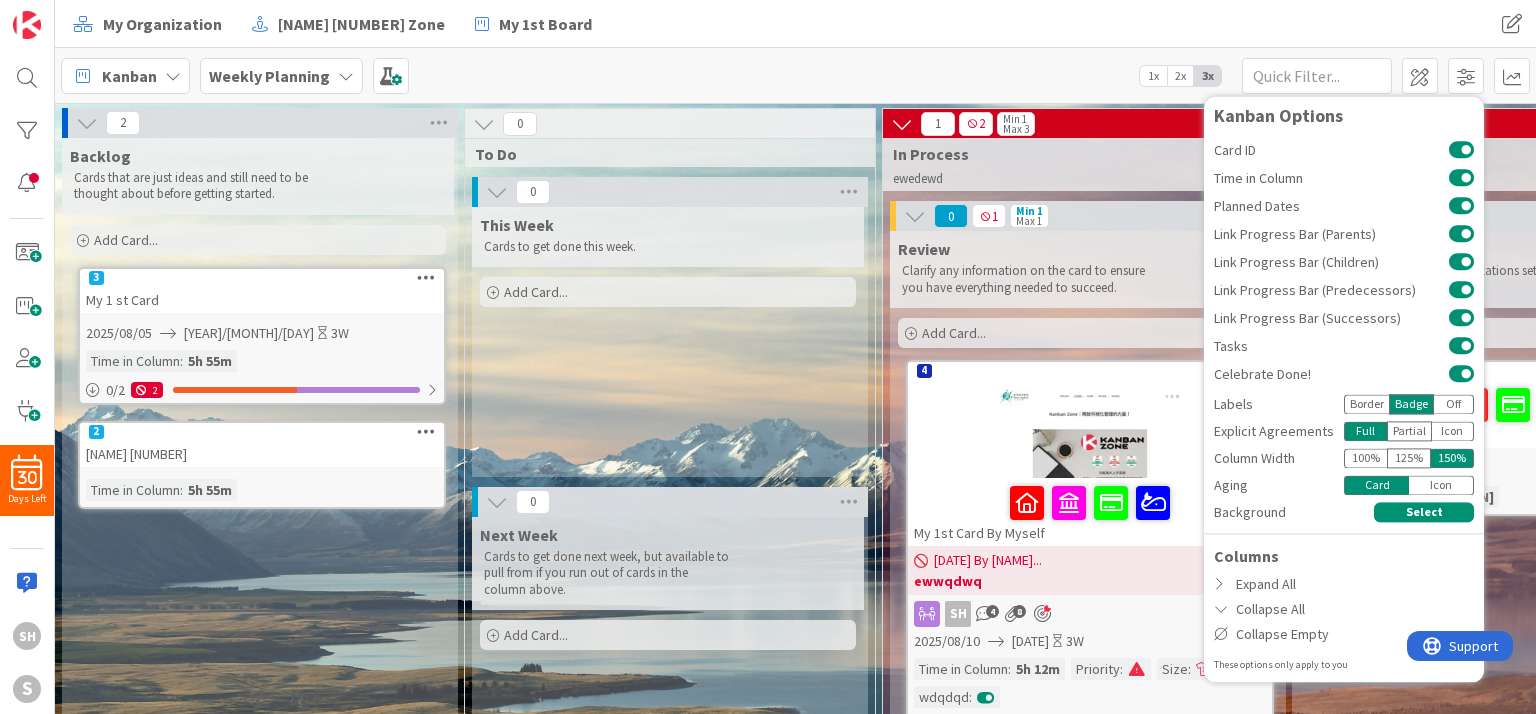 click on "Border" at bounding box center [1366, 404] 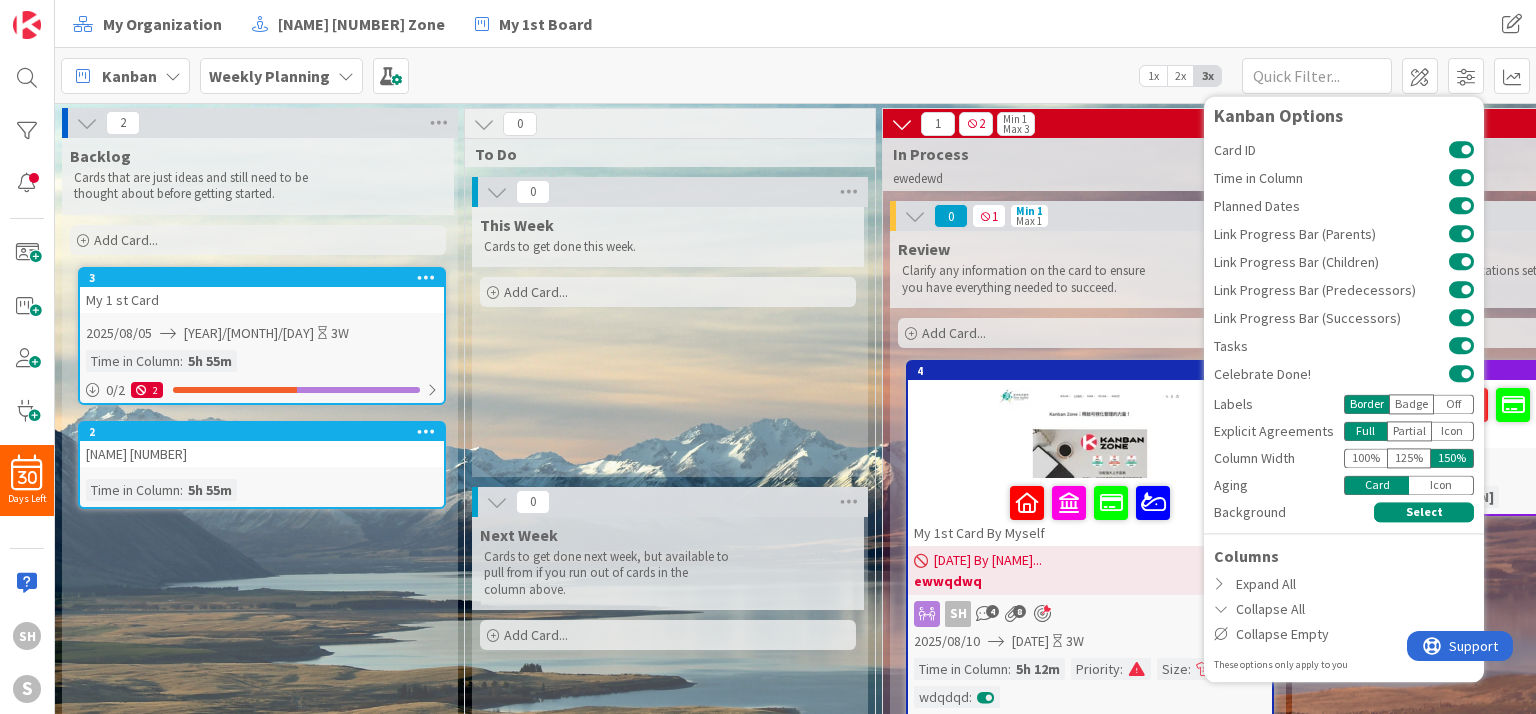 click on "Partial" at bounding box center (1409, 431) 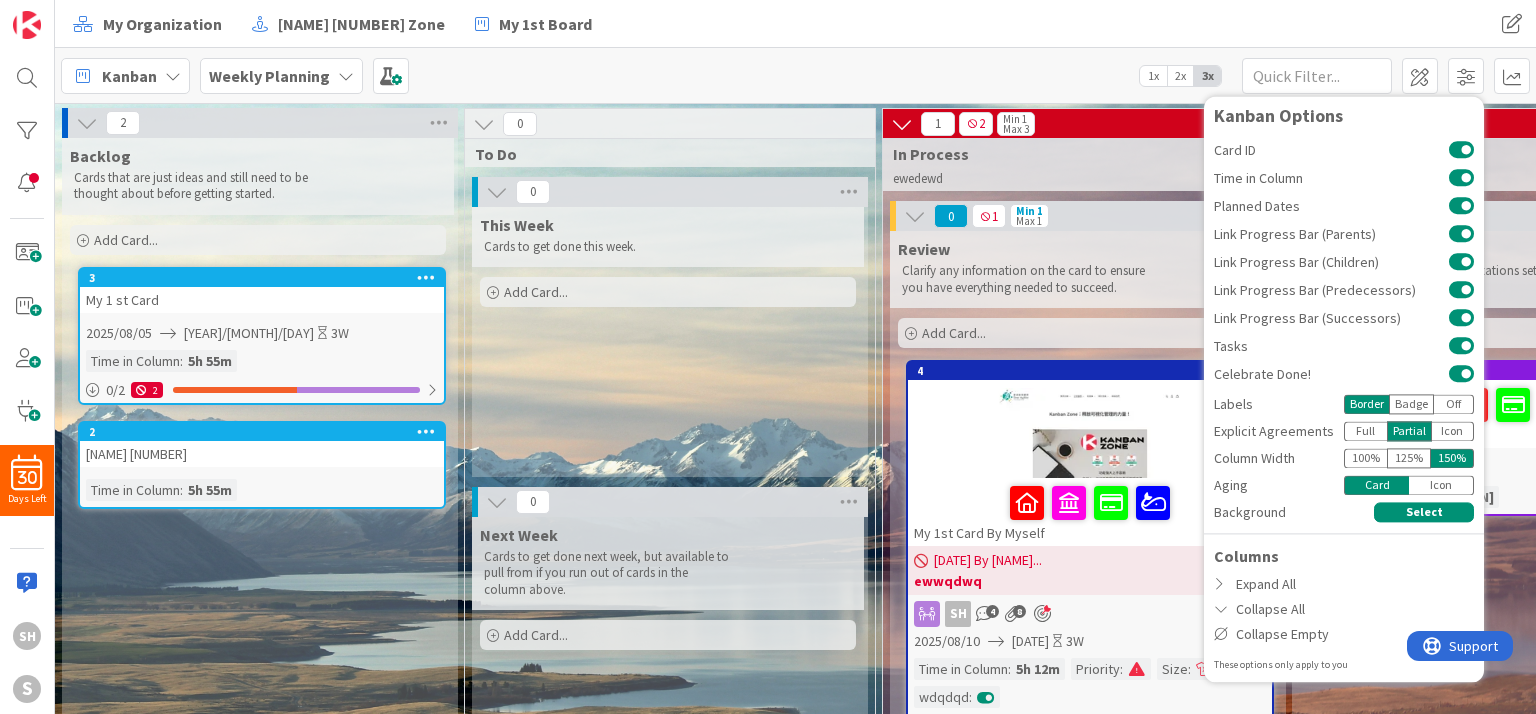 click on "Icon" at bounding box center [1453, 431] 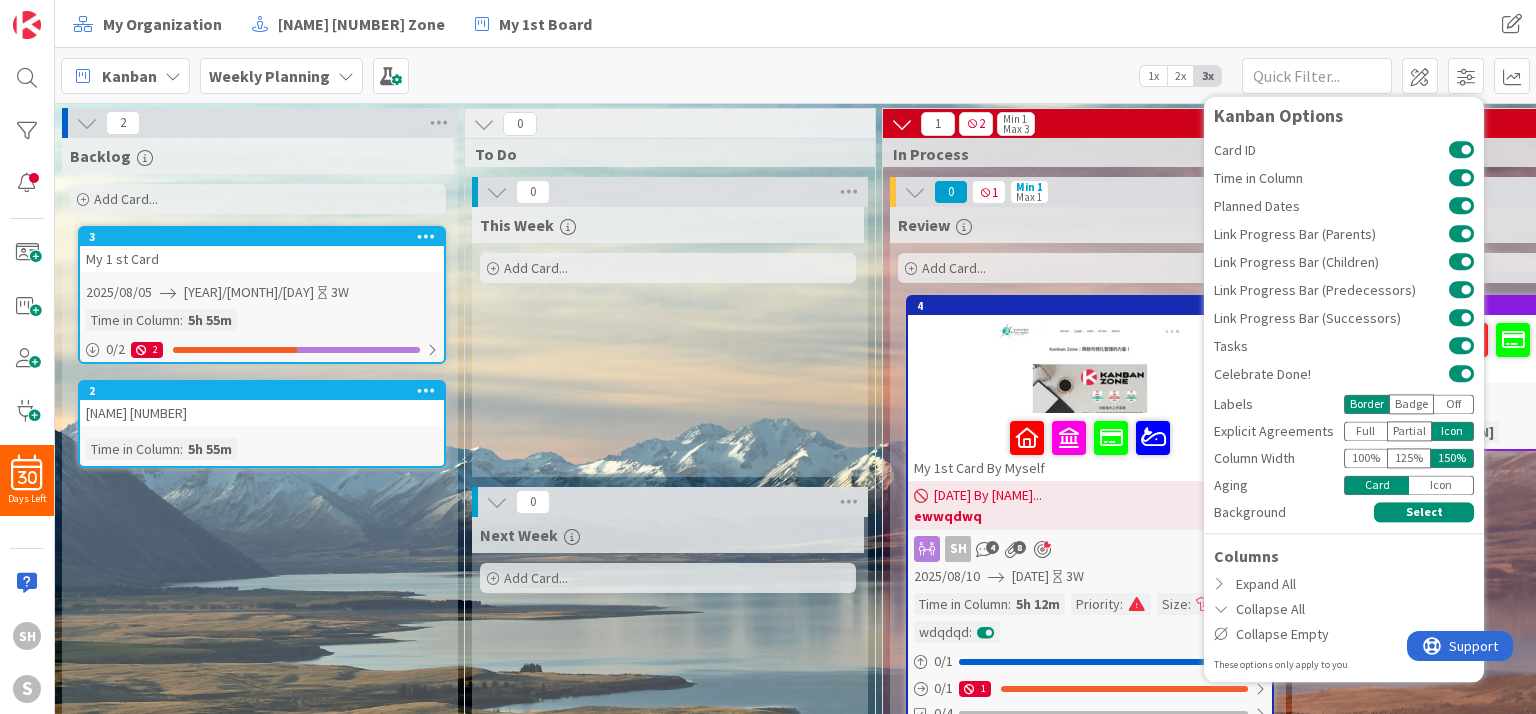 click on "Partial" at bounding box center [1409, 431] 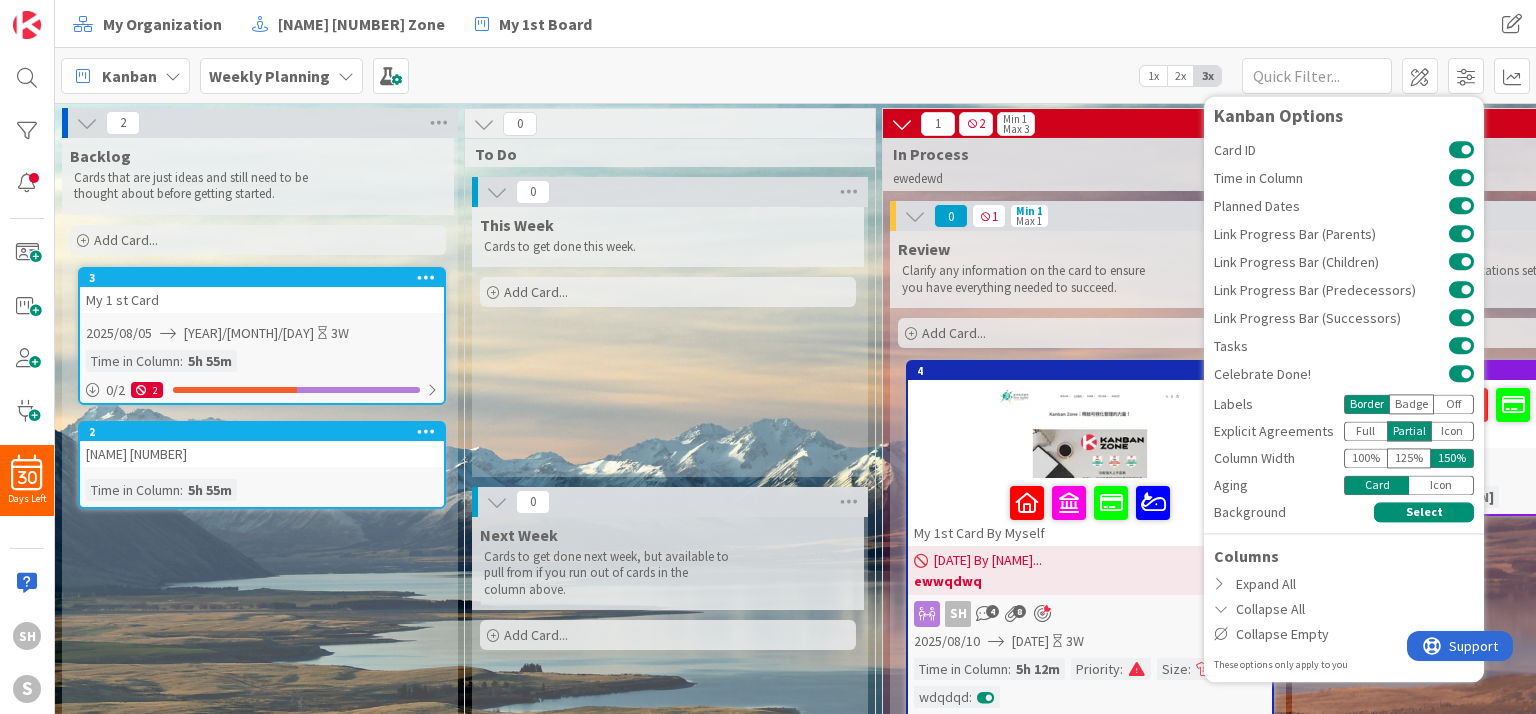 click on "Icon" at bounding box center (1453, 431) 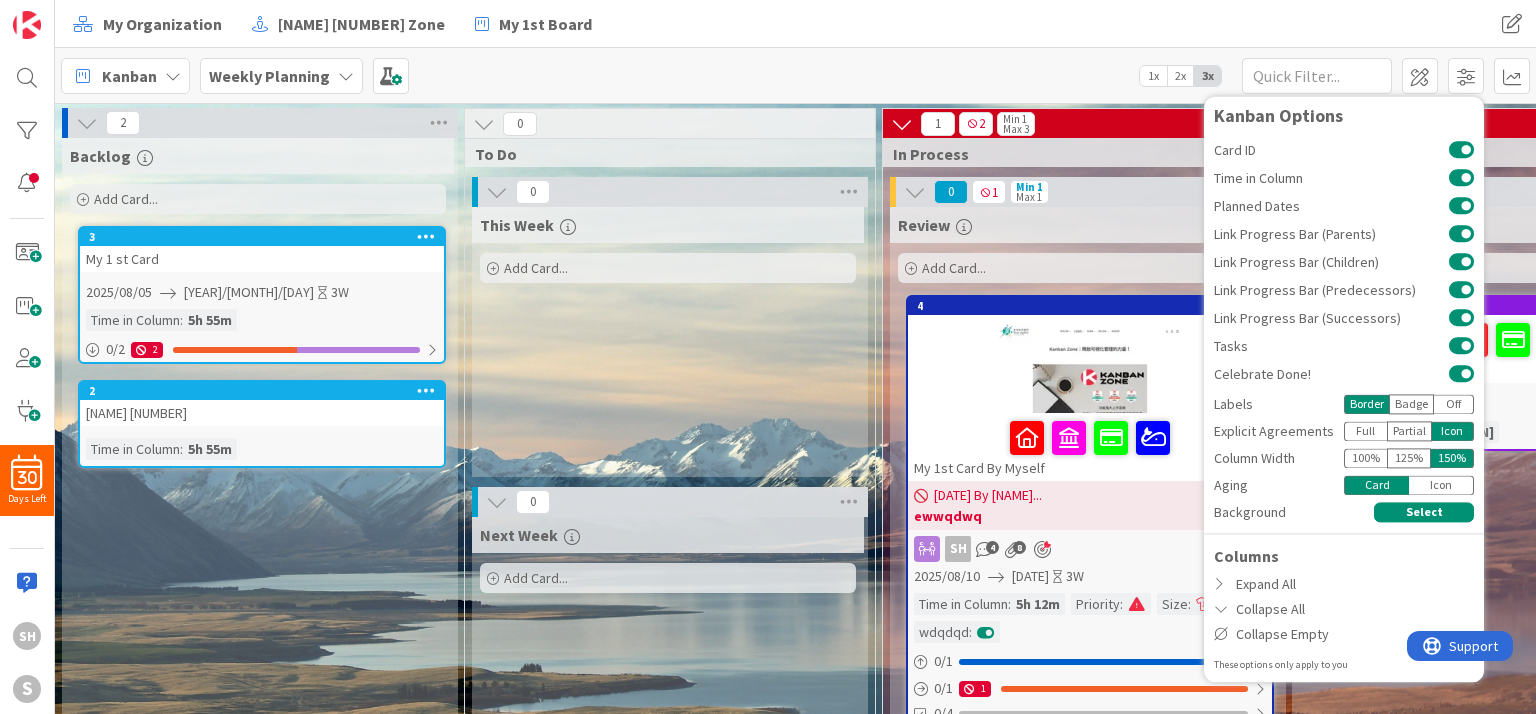 click on "Partial" at bounding box center (1409, 431) 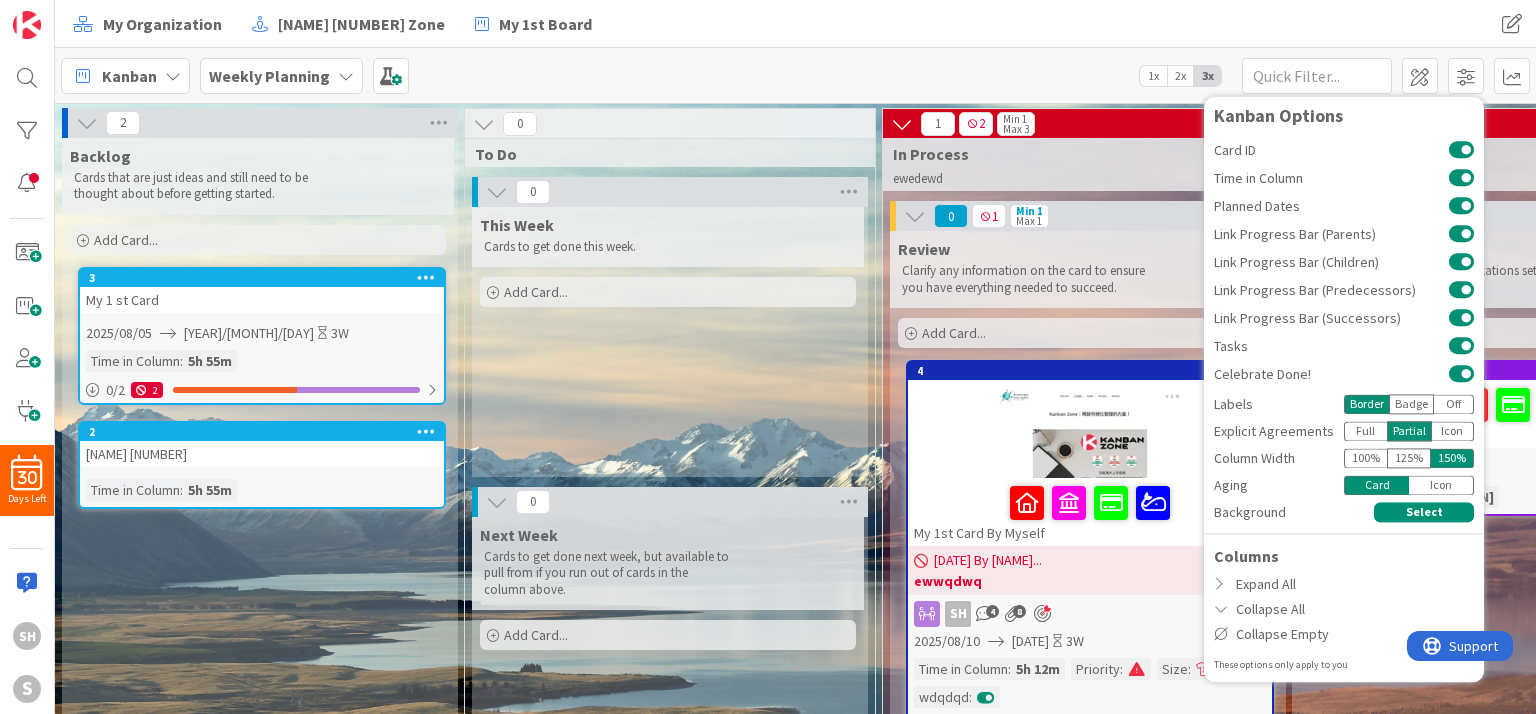 click on "Full" at bounding box center (1365, 431) 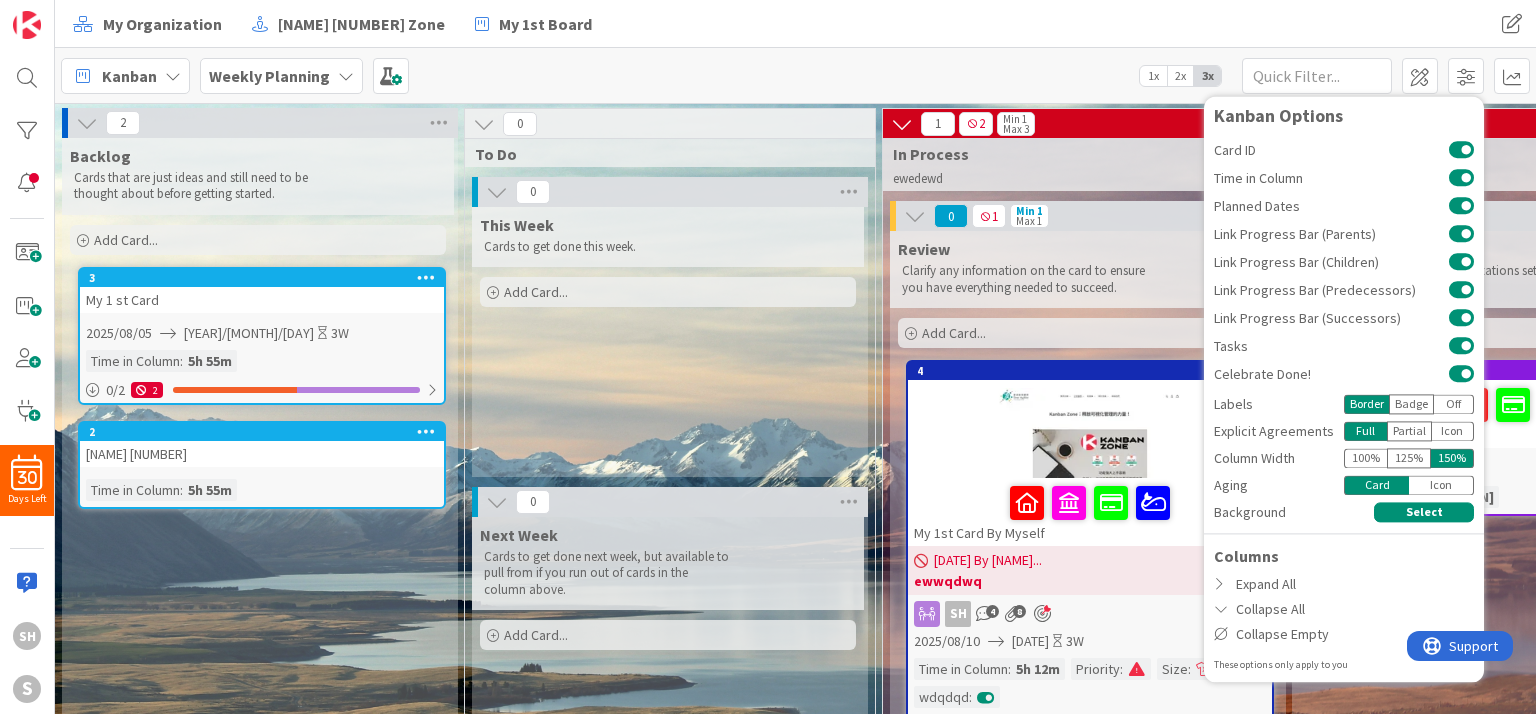 click on "Icon" at bounding box center [1441, 485] 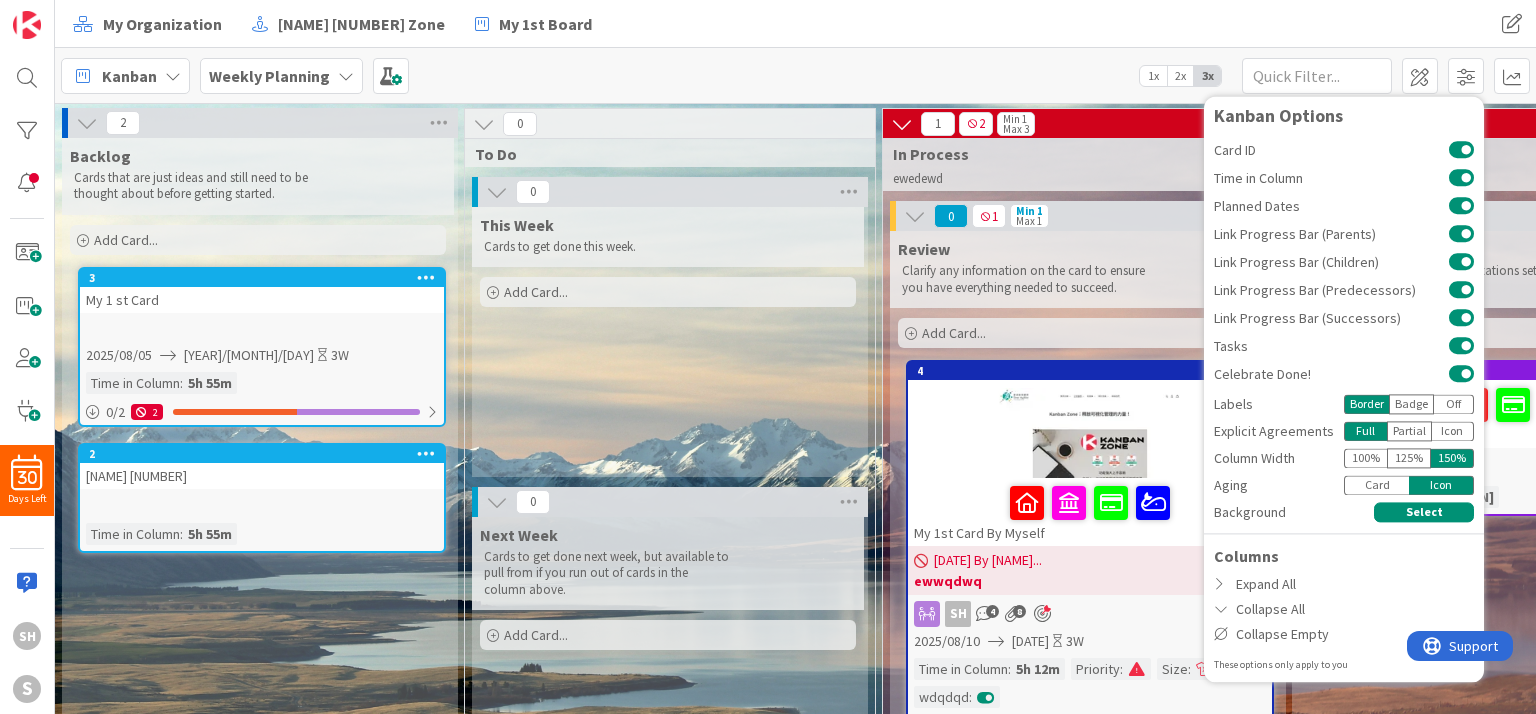 click on "Card" at bounding box center (1376, 485) 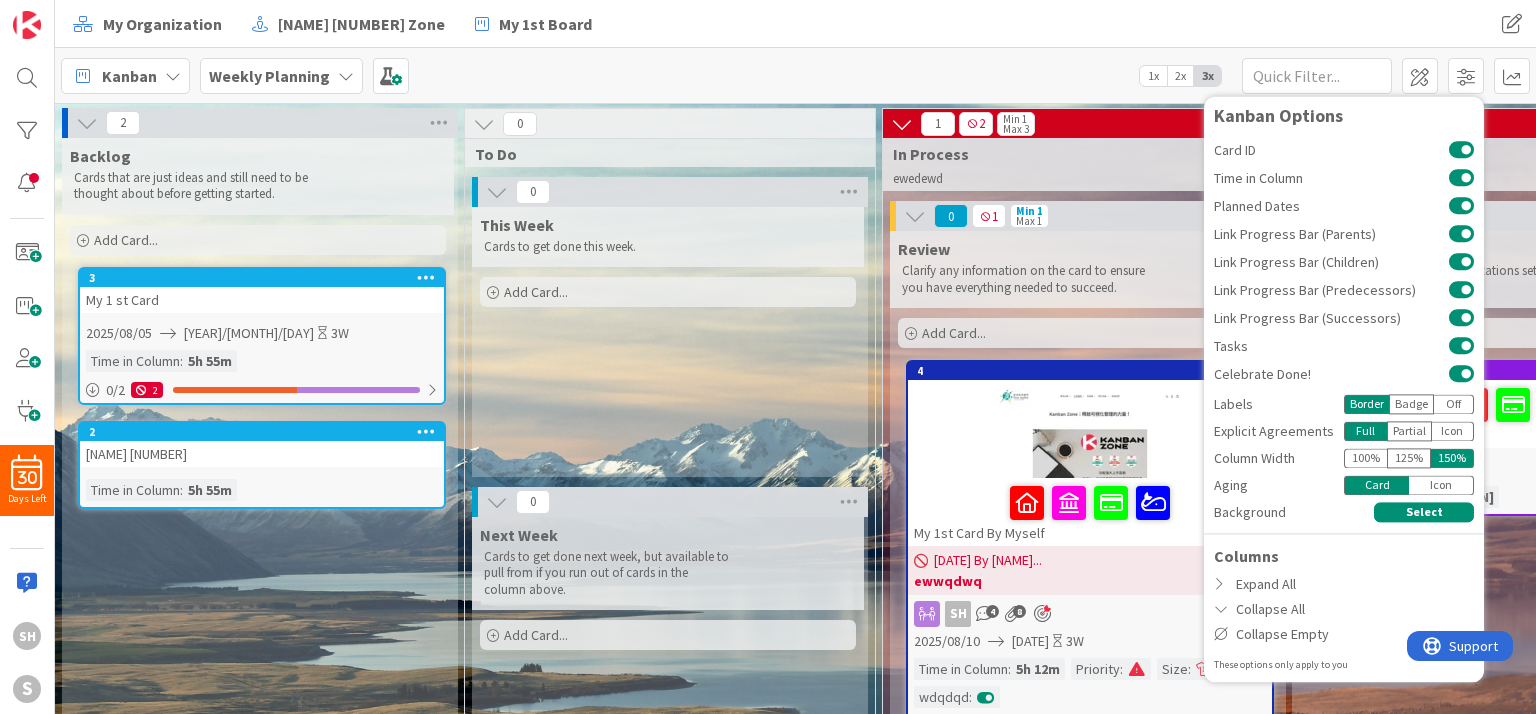 click on "Icon" at bounding box center [1441, 485] 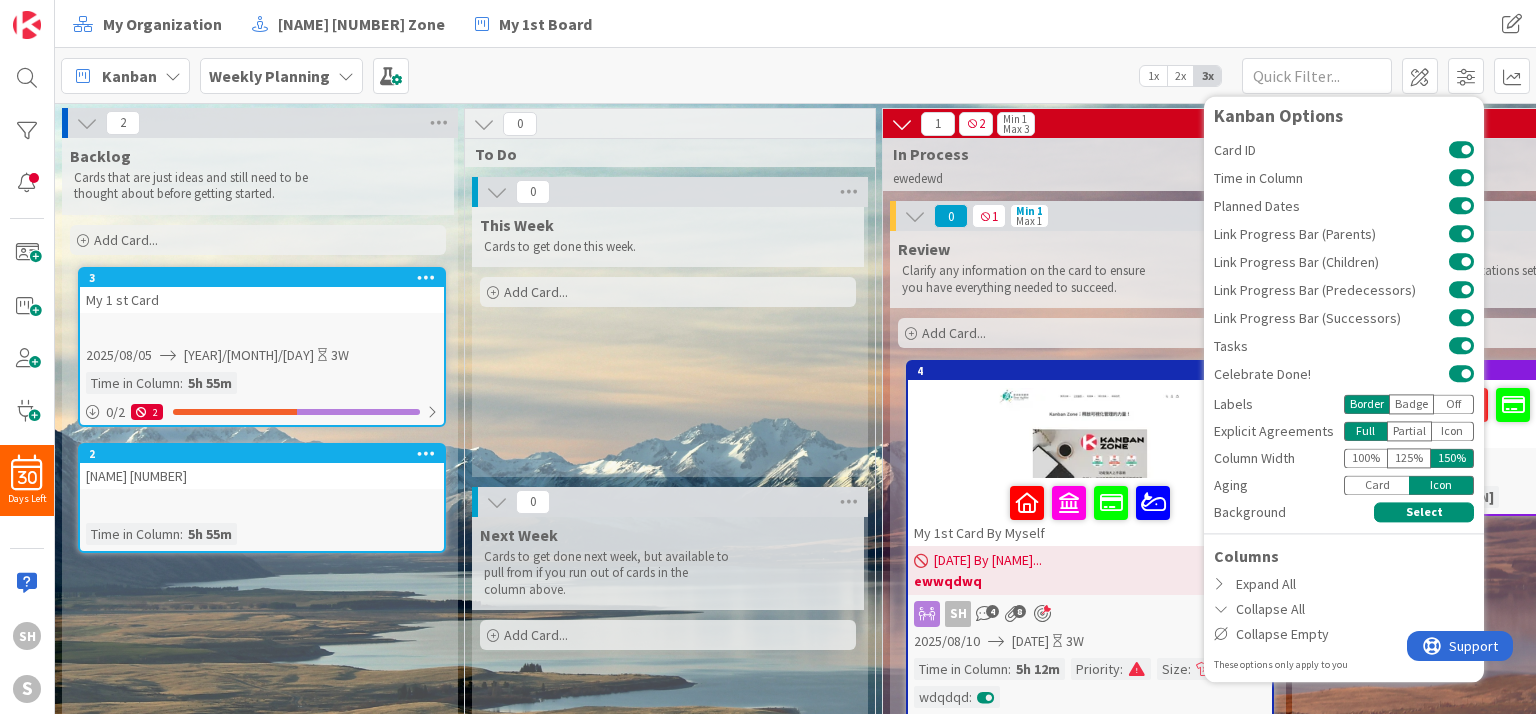 click on "Card" at bounding box center [1376, 485] 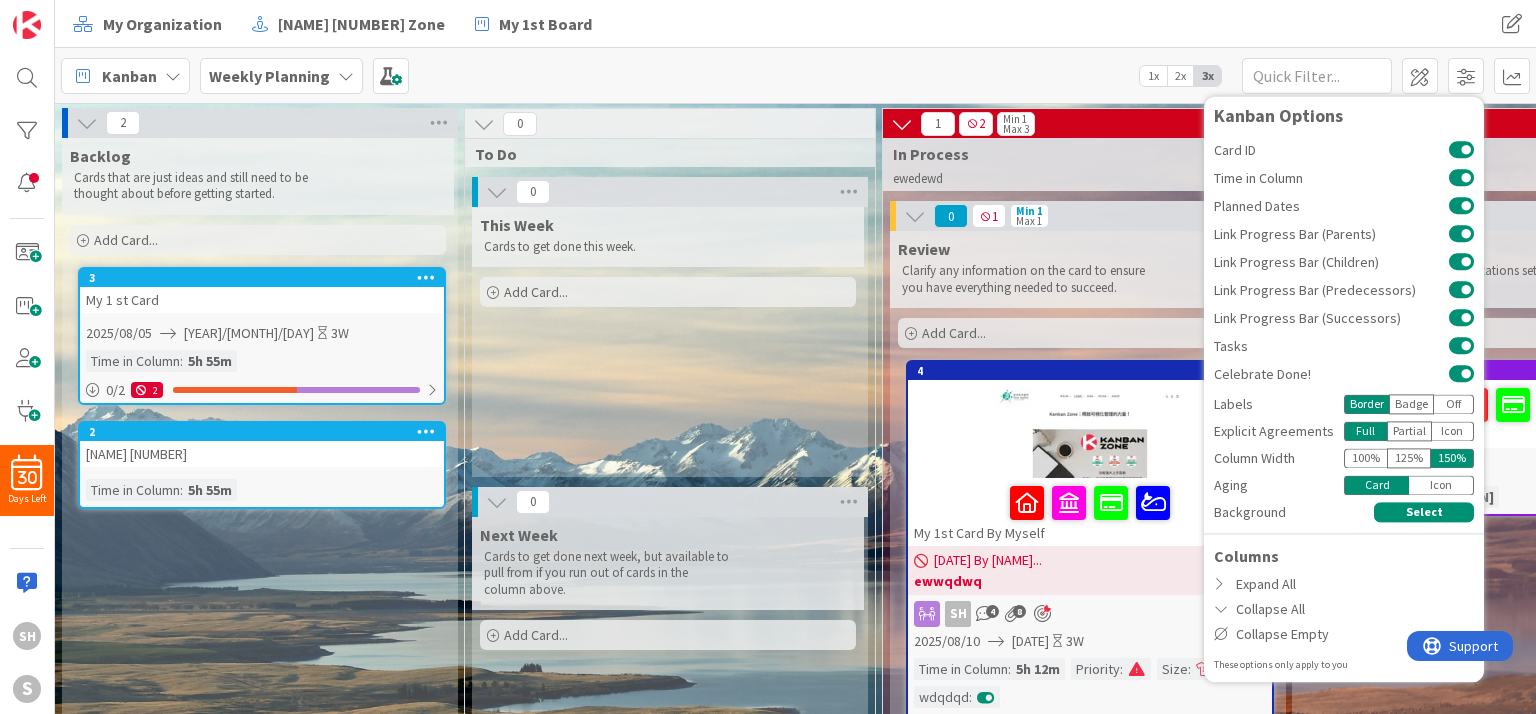 click on "Icon" at bounding box center (1441, 485) 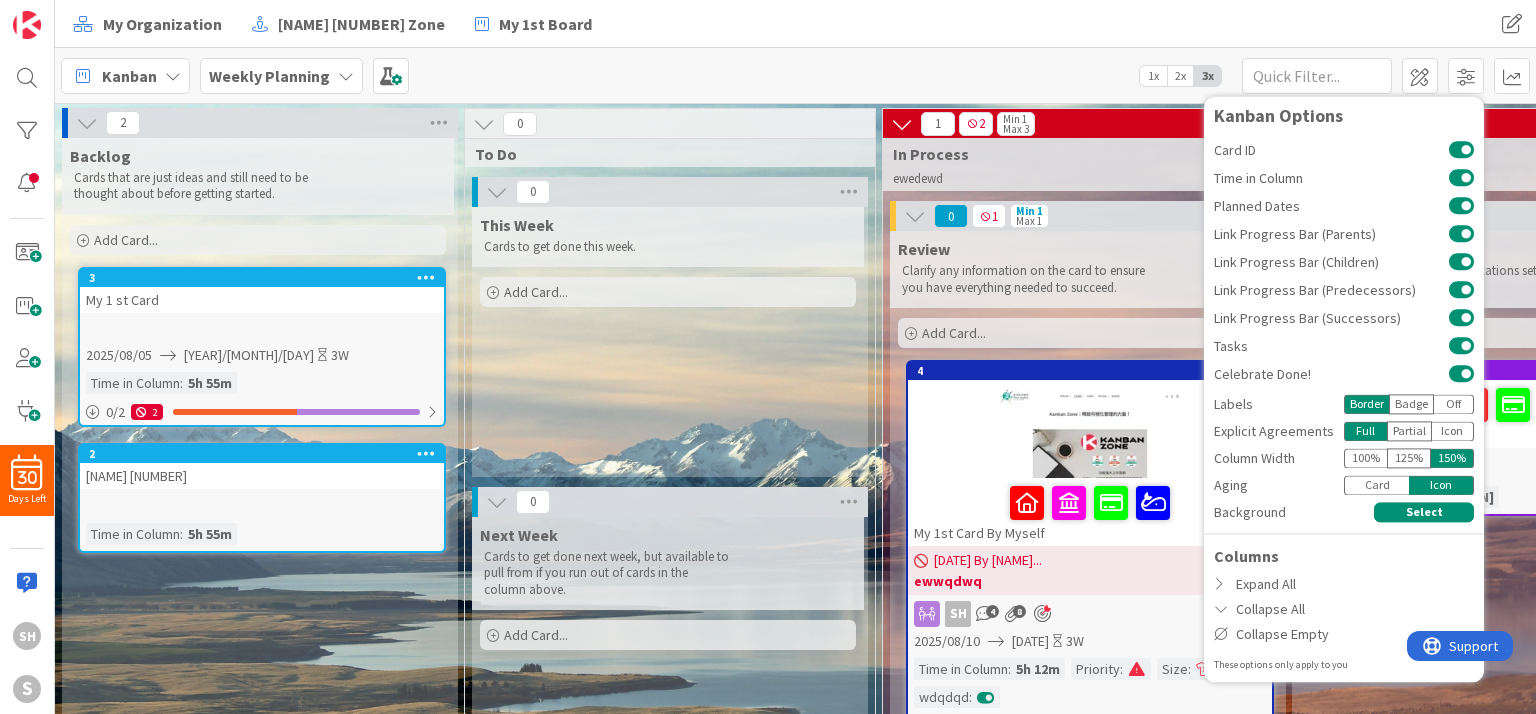 click on "Card" at bounding box center [1376, 485] 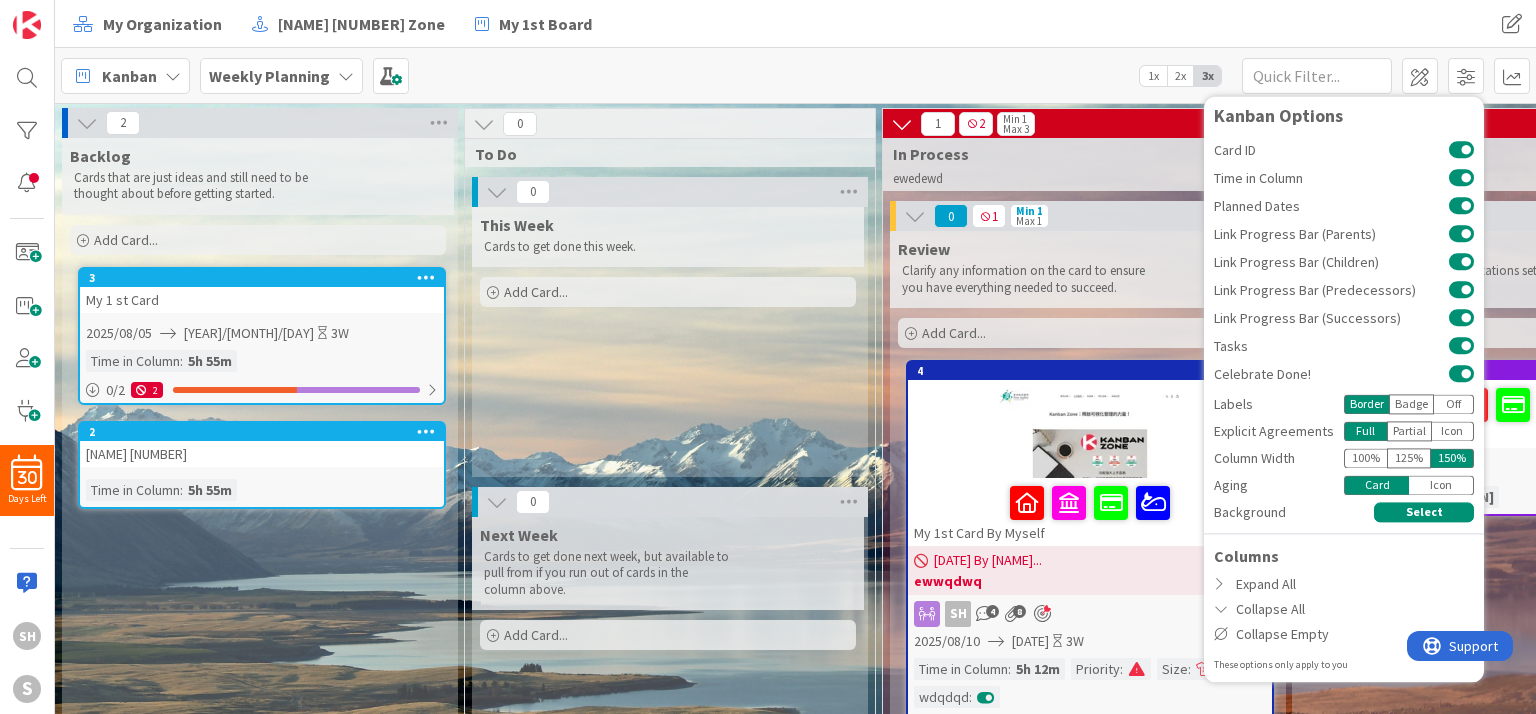 click on "Icon" at bounding box center (1441, 485) 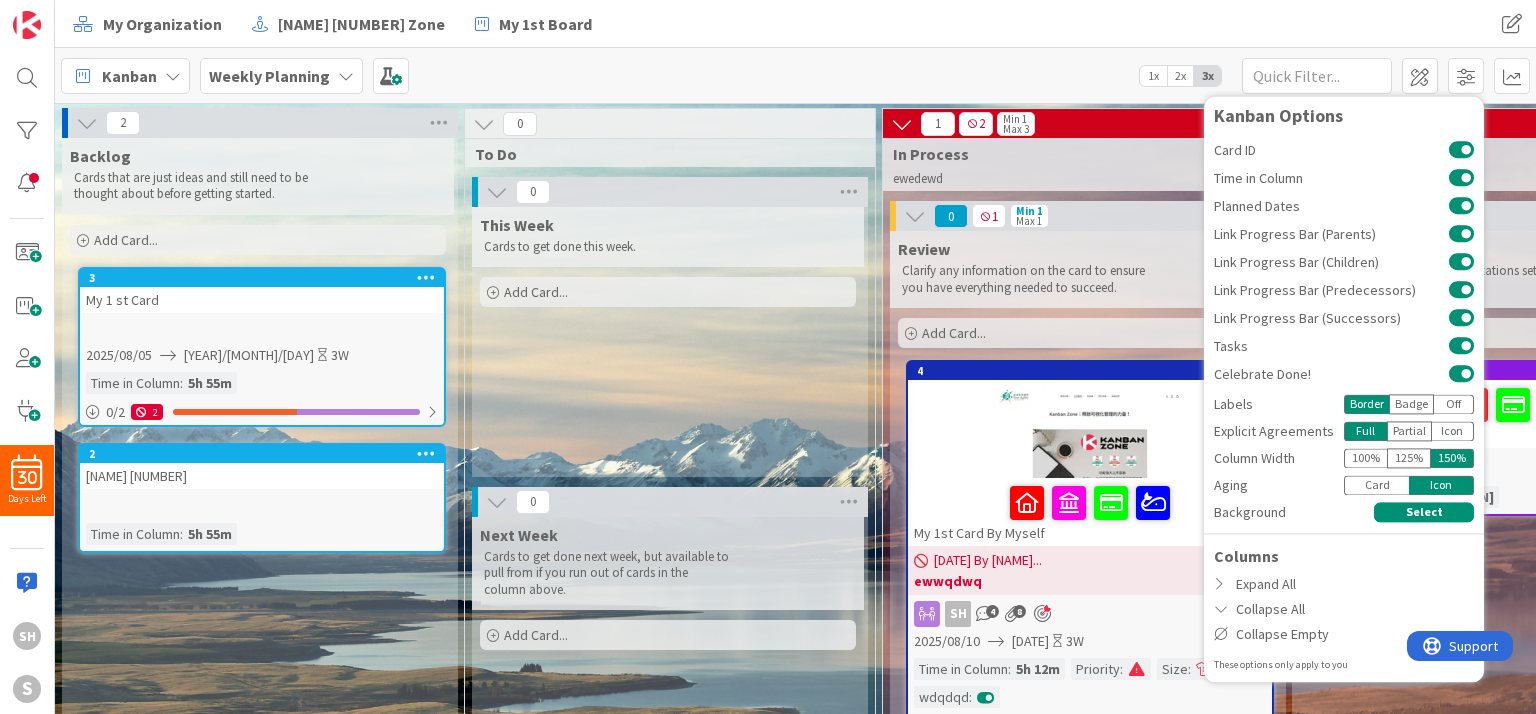 click on "Card" at bounding box center [1376, 485] 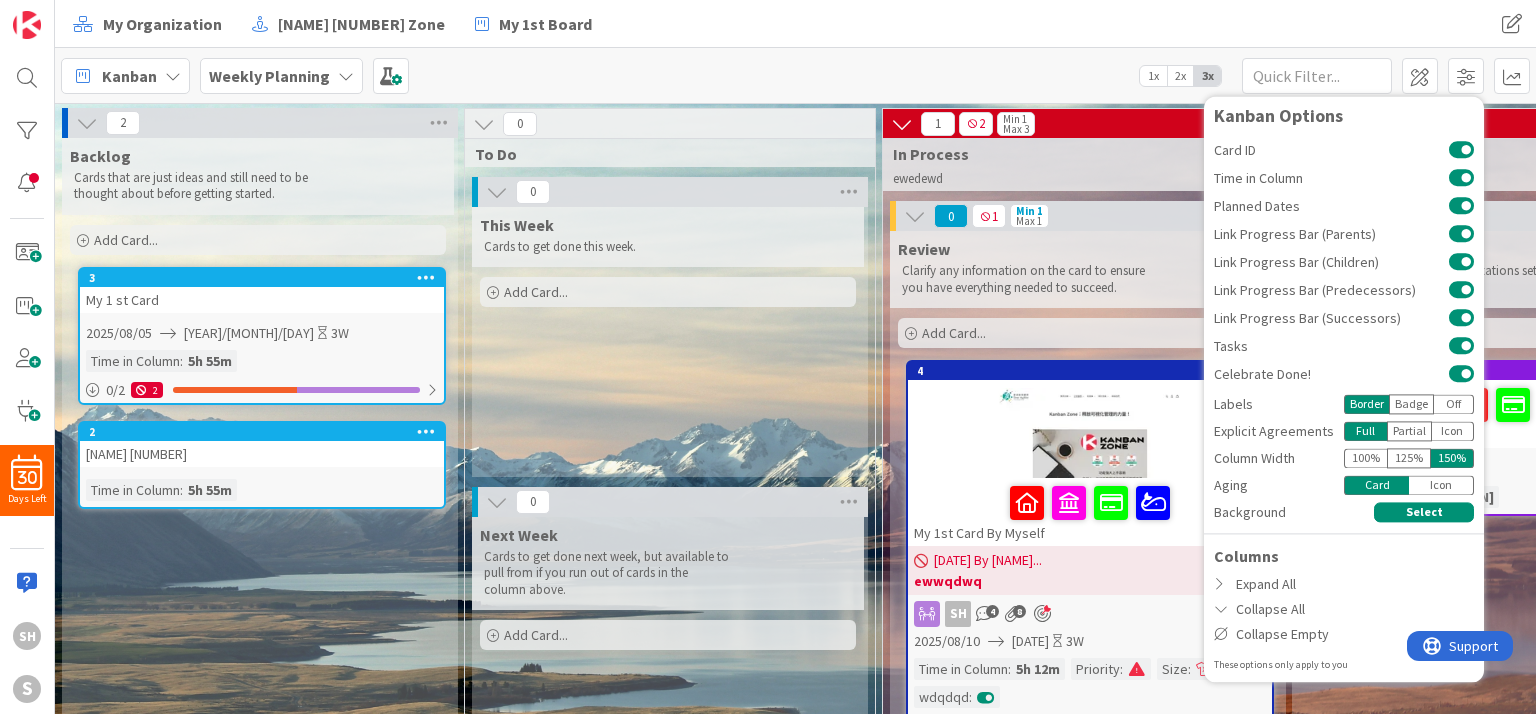 click on "Kanban My Zone Organization Select a single board Kanban List (Bulk Actions) Metrics Portfolio Forecast Select multiple boards Summary Table Calendar Learn more about Zones... Weekly Planning [NUM]x [NUM]x [NUM]x Kanban Options Card ID Time in Column Planned Dates Link Progress Bar (Parents) Link Progress Bar (Children) Link Progress Bar (Predecessors) Link Progress Bar (Successors) Tasks Celebrate Done! Labels Border Badge Off Explicit Agreements Full Partial Icon Column Width [NUM] % [NUM] % [NUM] % Aging Card Icon Background Select Columns Expand All Collapse All Collapse Empty These options only apply to you" at bounding box center [795, 75] 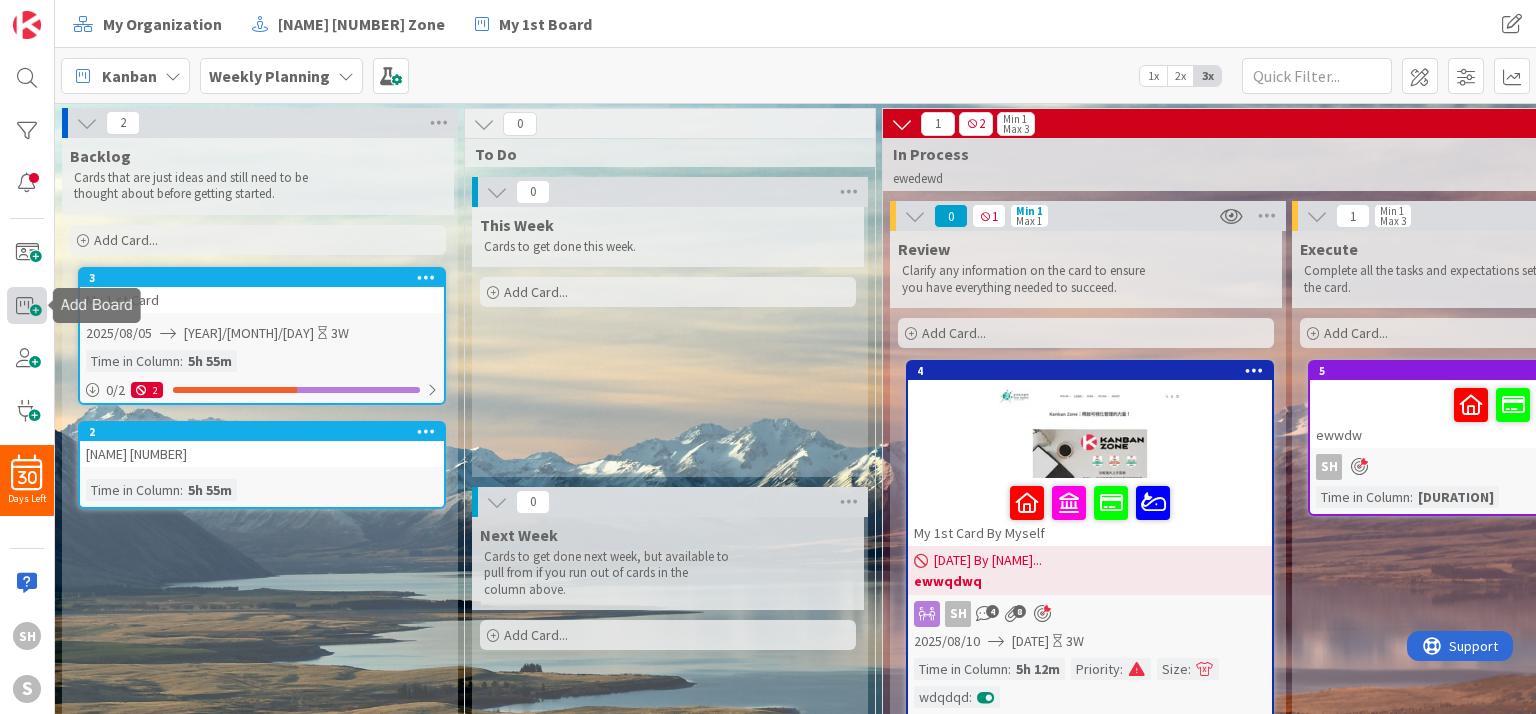 click at bounding box center [27, 305] 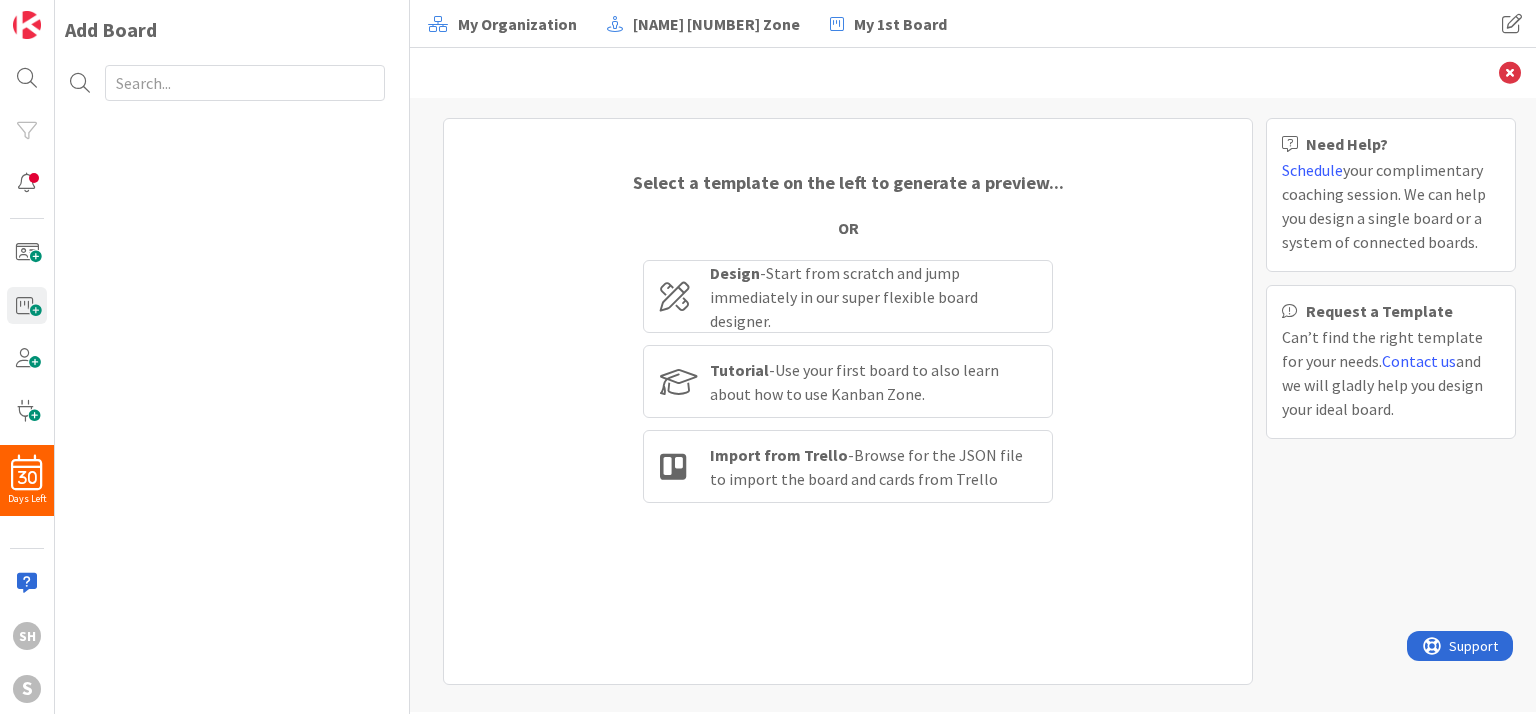 scroll, scrollTop: 0, scrollLeft: 0, axis: both 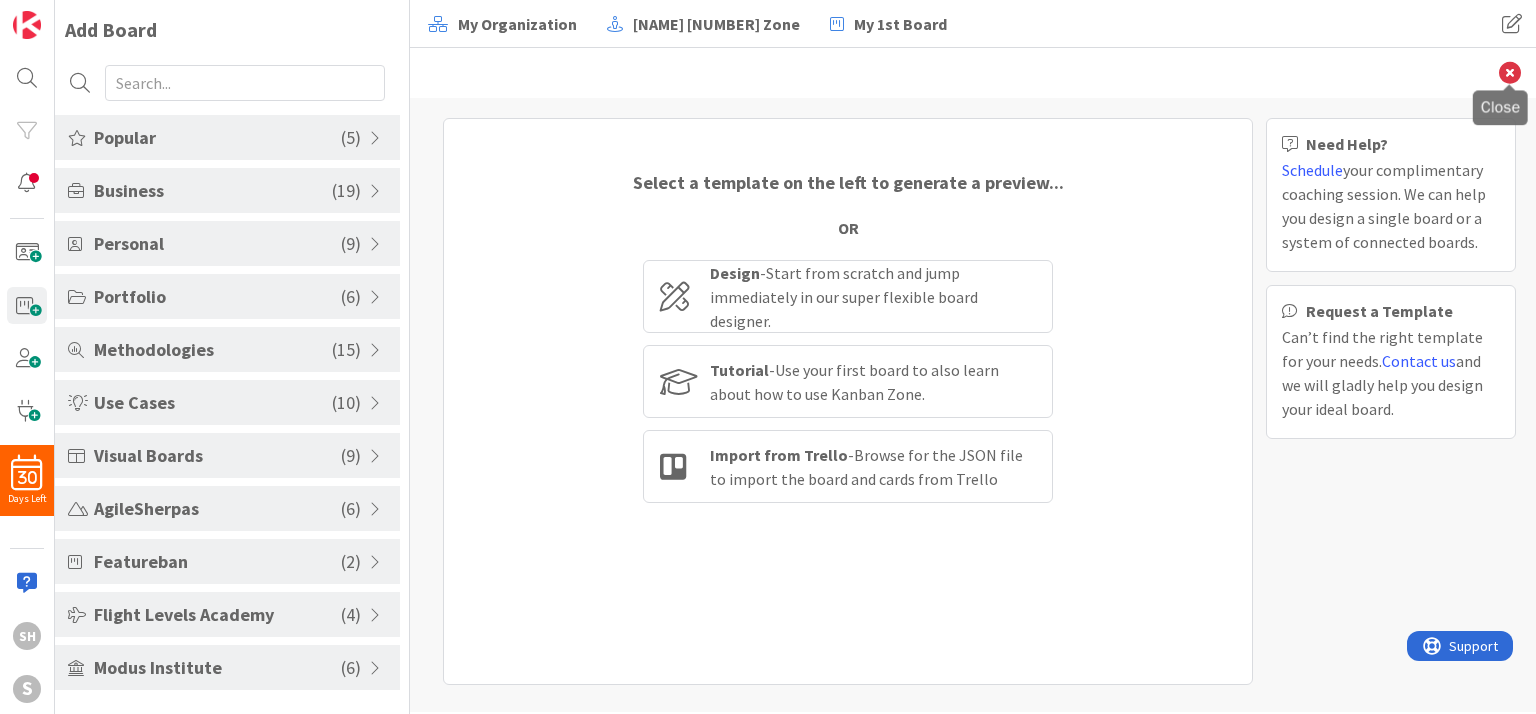 click at bounding box center (1510, 73) 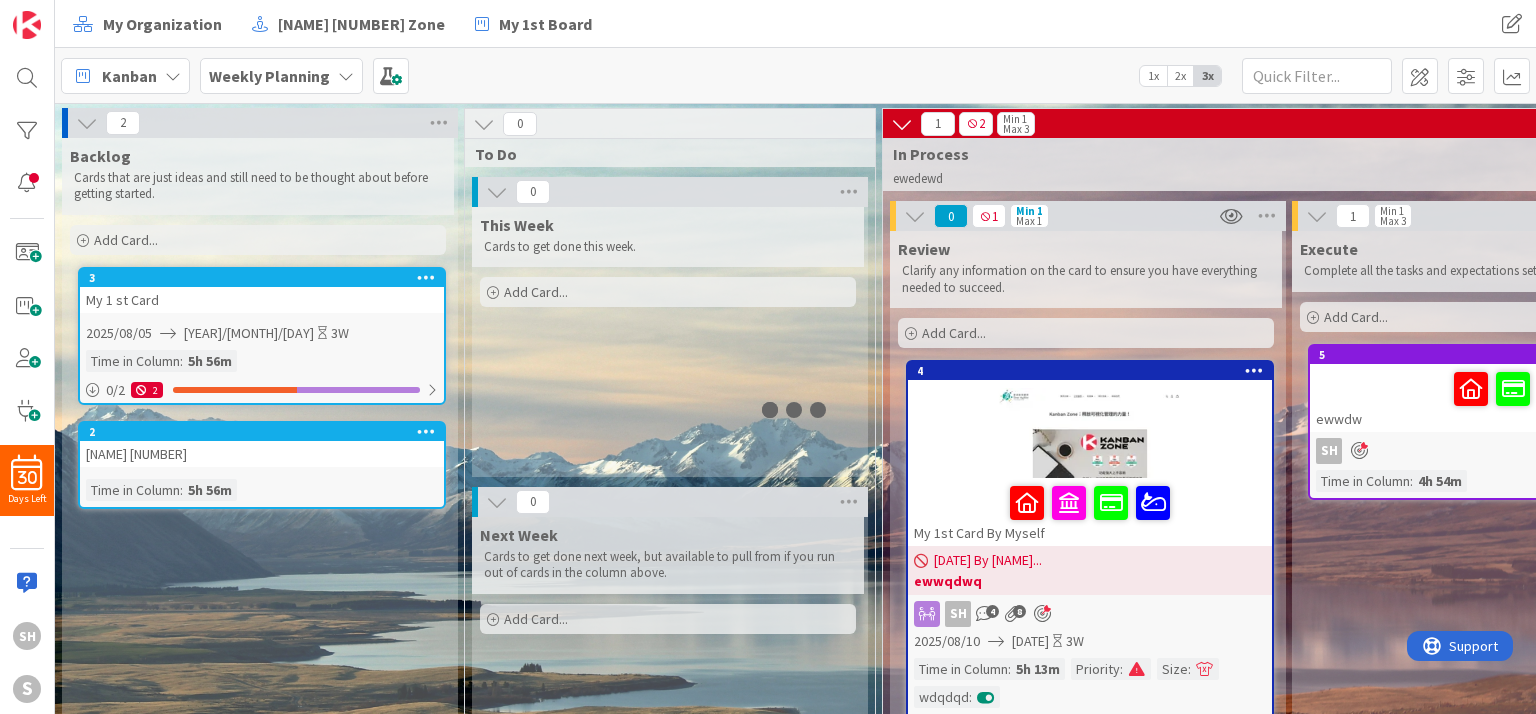 scroll, scrollTop: 0, scrollLeft: 0, axis: both 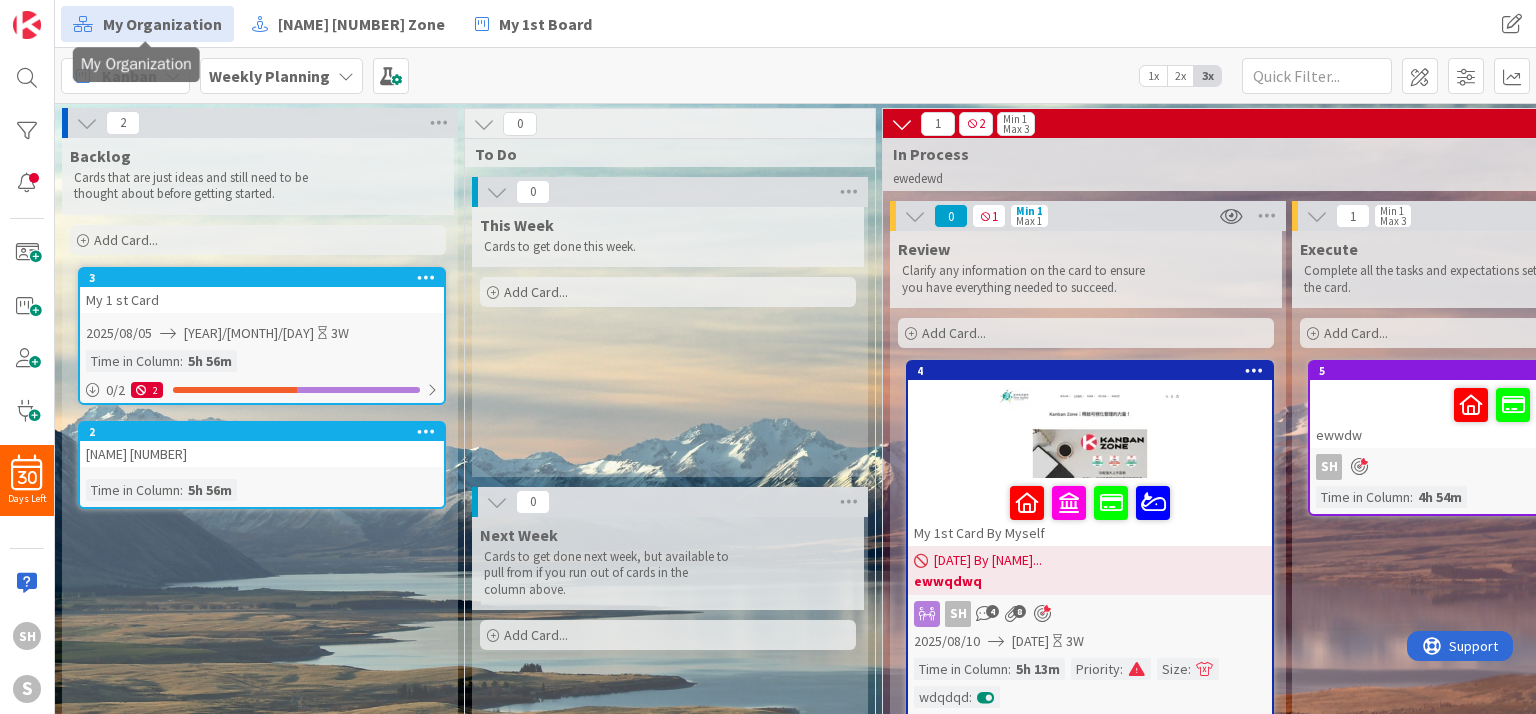 click on "My Organization" at bounding box center [162, 24] 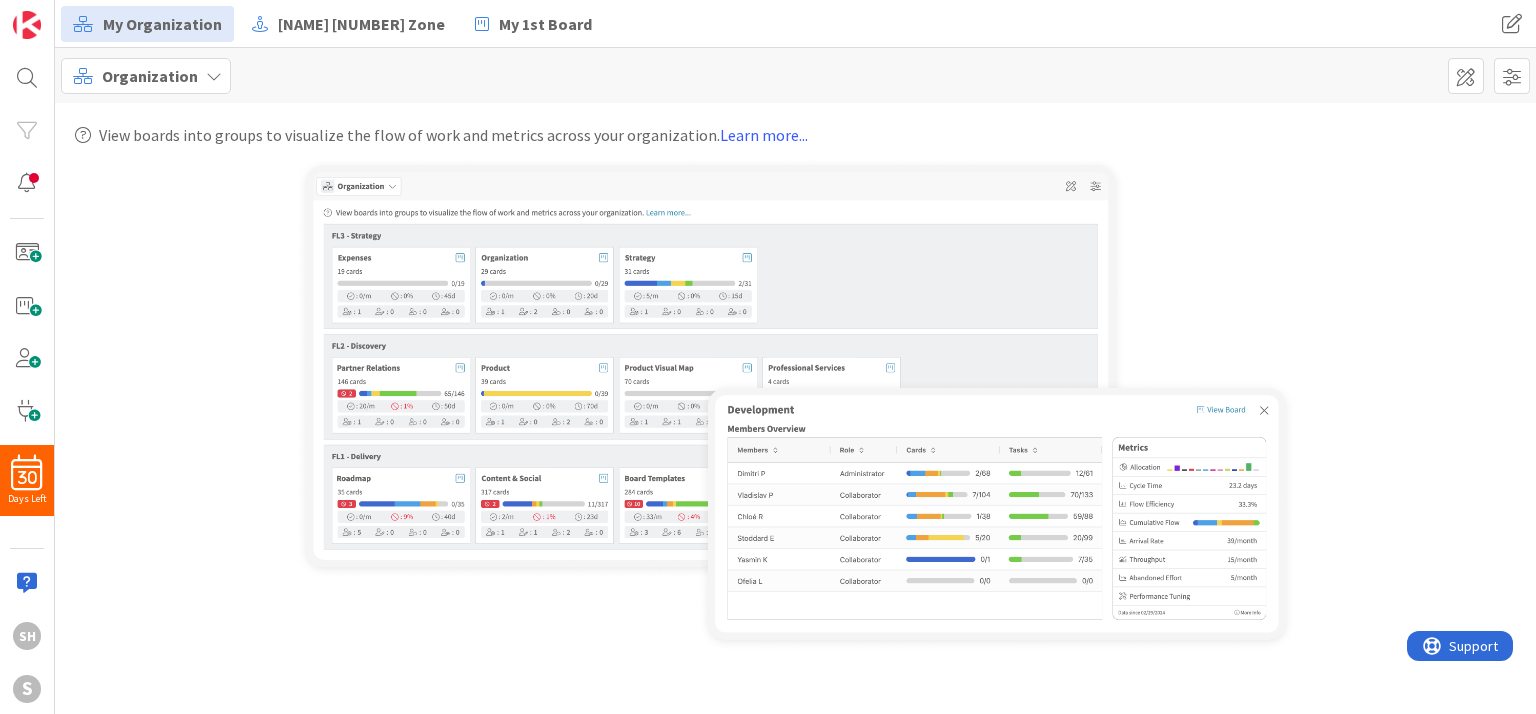 scroll, scrollTop: 0, scrollLeft: 0, axis: both 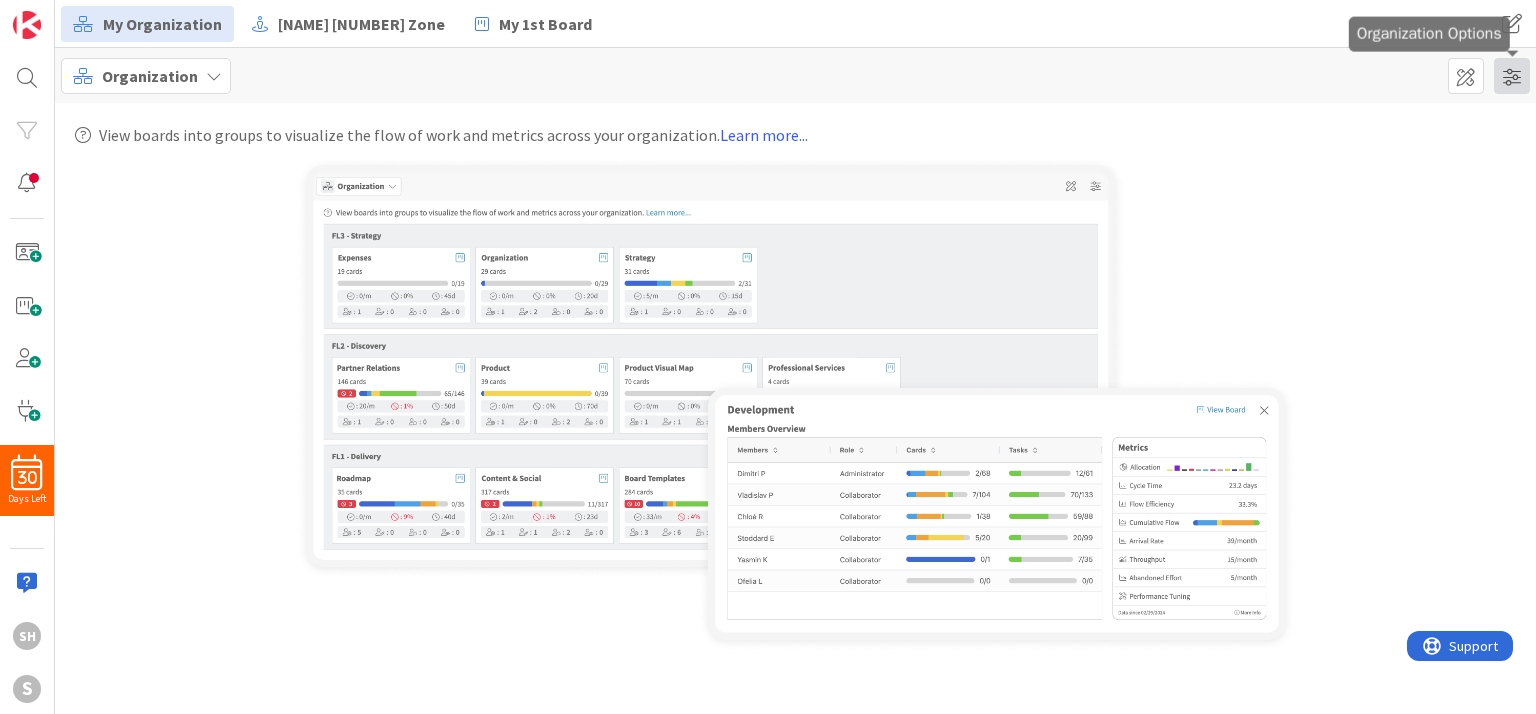 click at bounding box center [1512, 76] 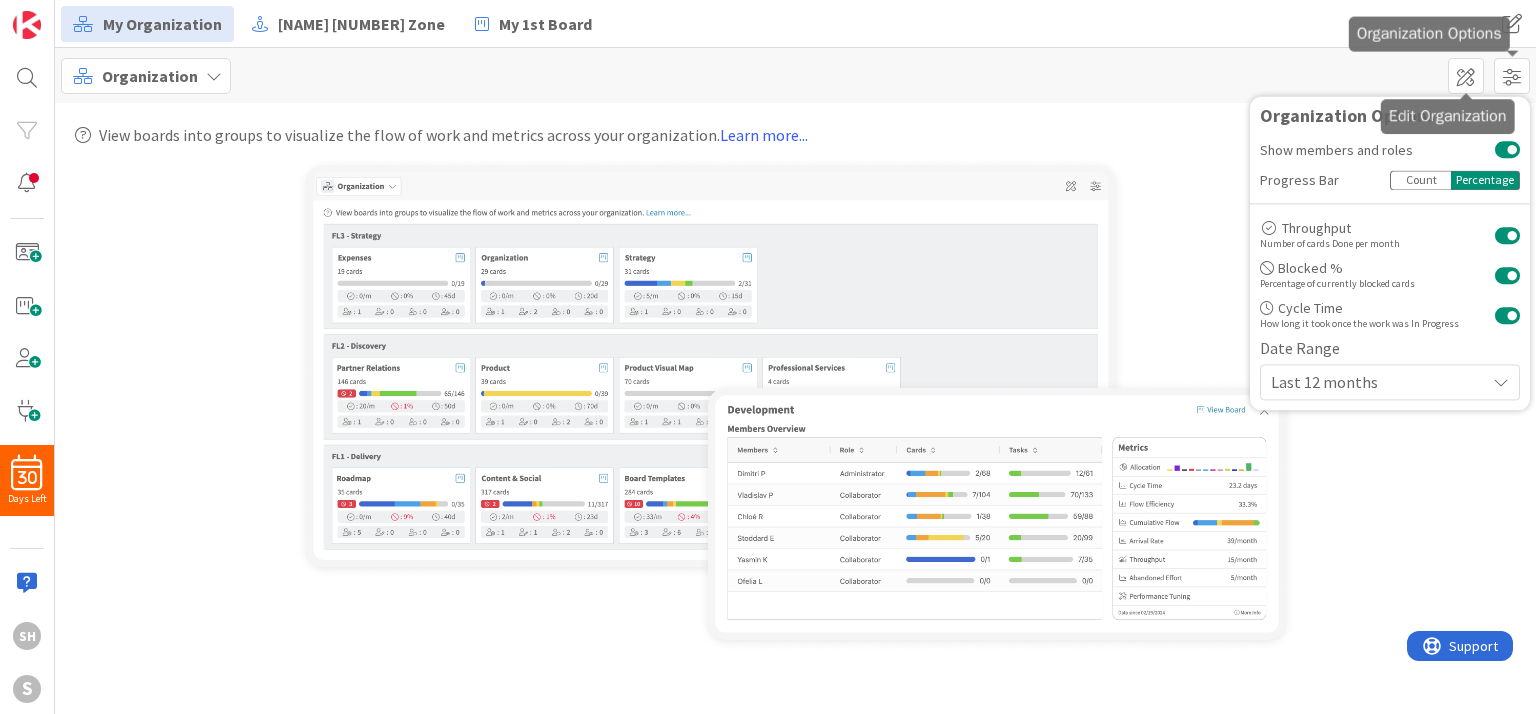 click on "View boards into groups to visualize the flow of work and metrics across your organization.  Learn more..." at bounding box center [795, 408] 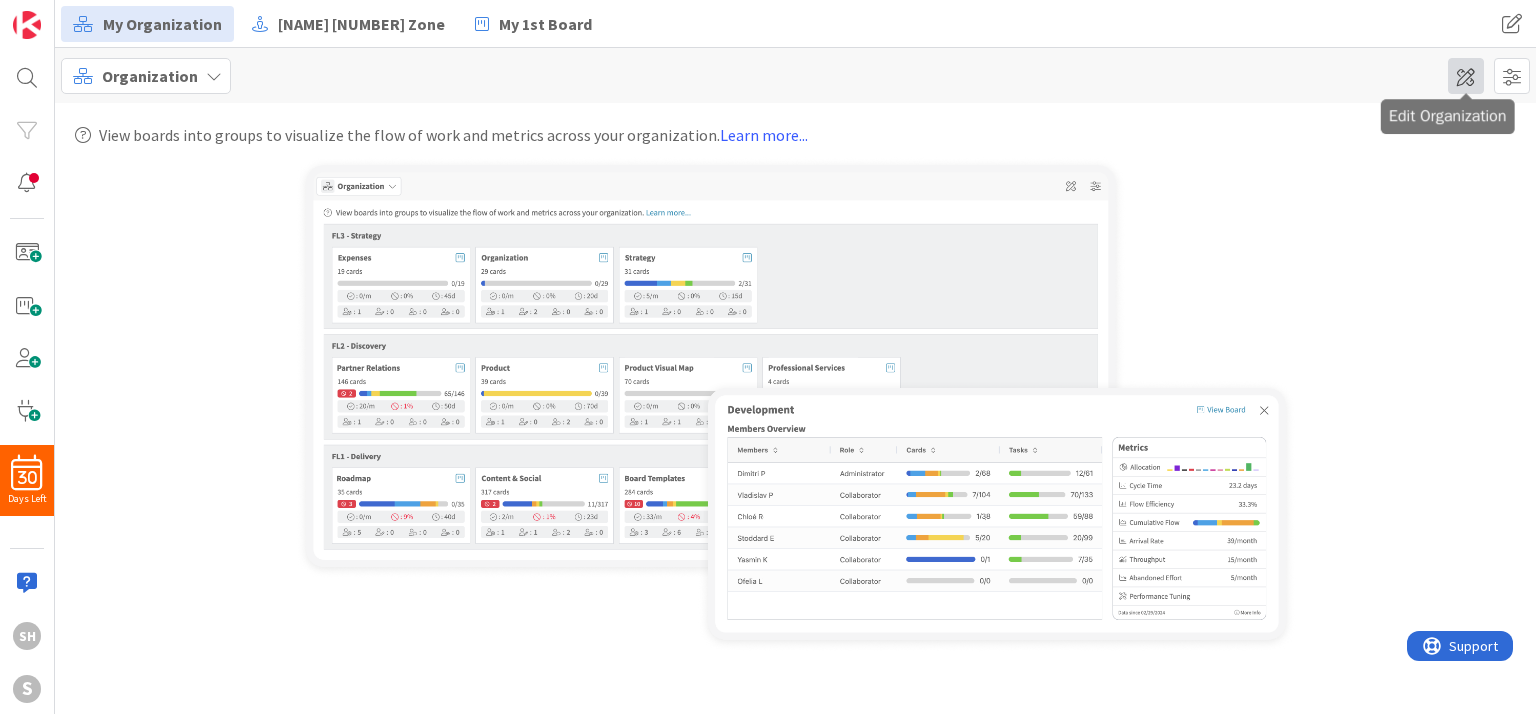 click at bounding box center (1466, 76) 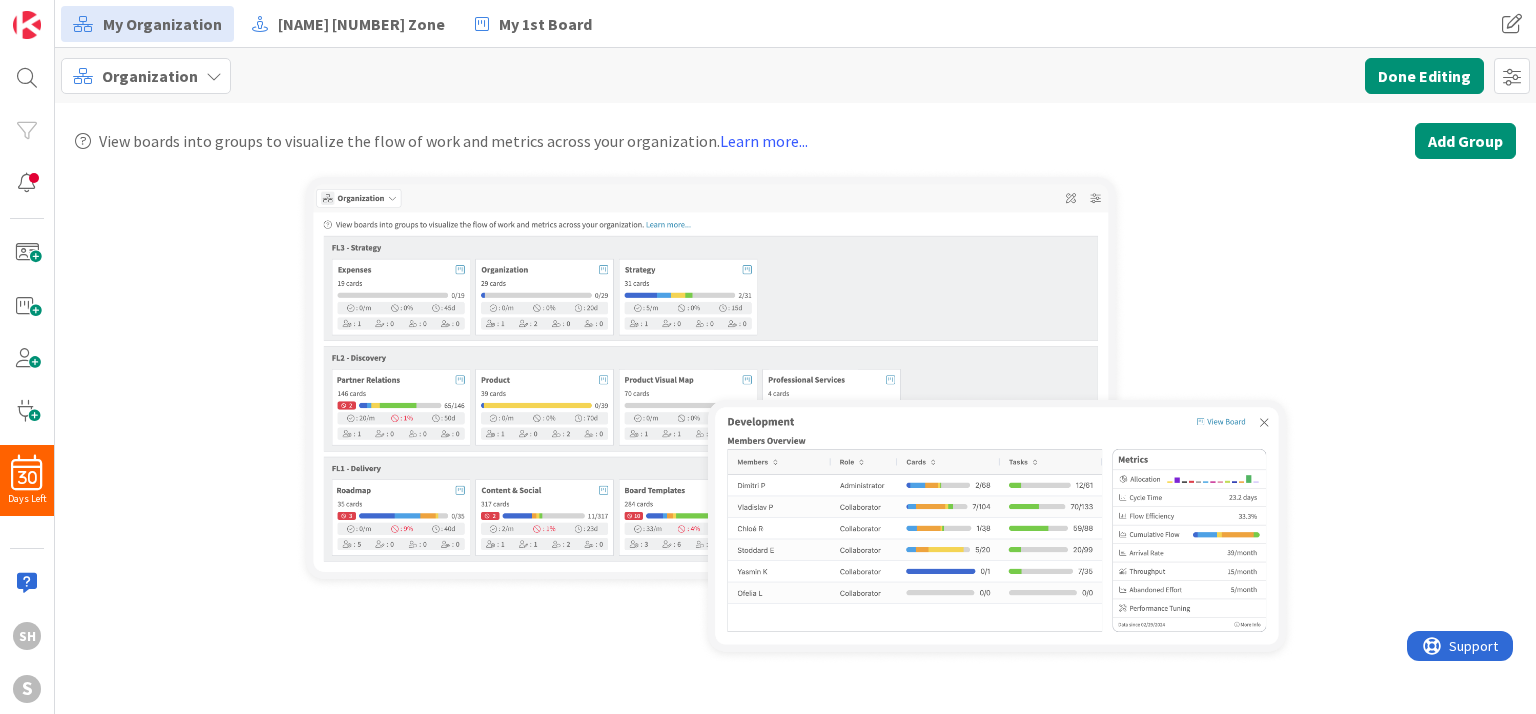 click on "Add Group" at bounding box center (1465, 141) 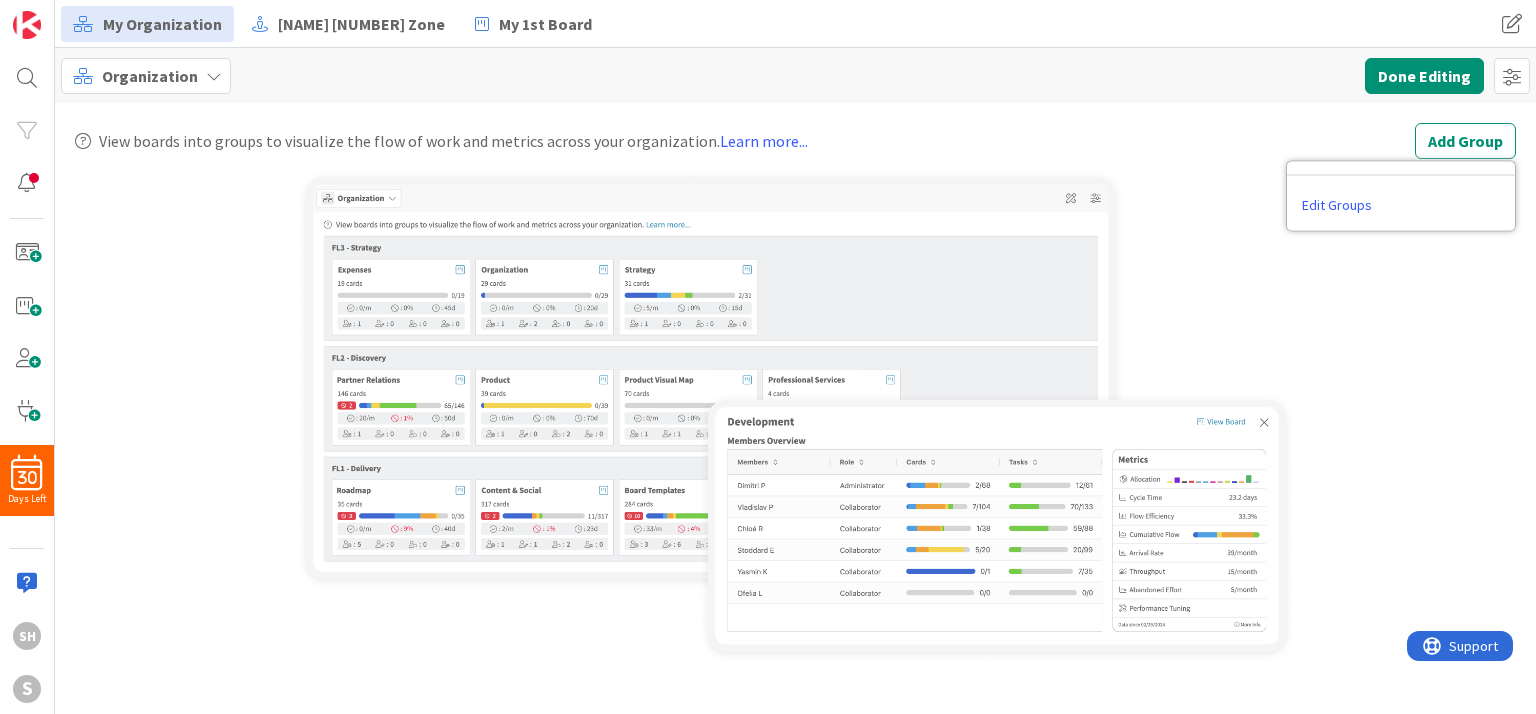click on "Edit Groups" at bounding box center (1337, 205) 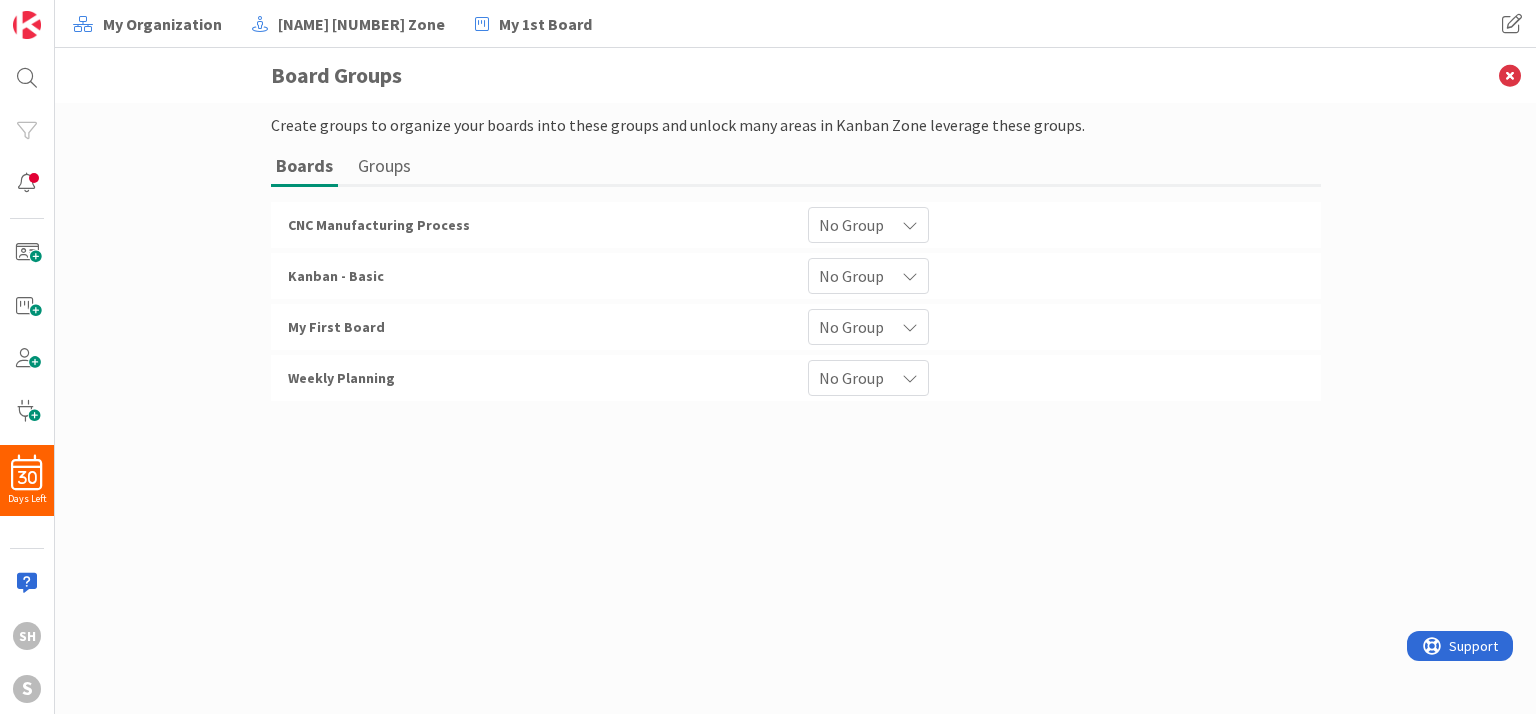 scroll, scrollTop: 0, scrollLeft: 0, axis: both 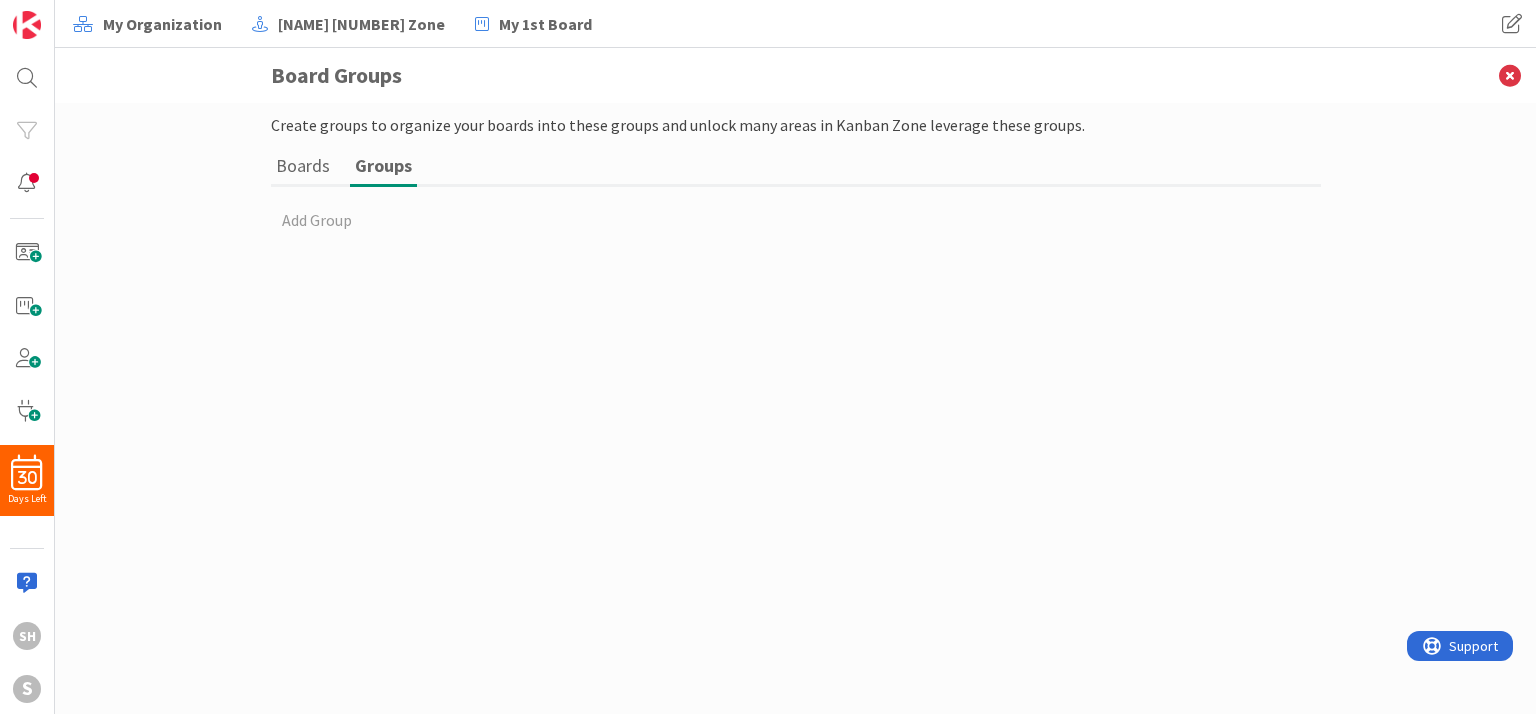 click on "Boards" at bounding box center [303, 165] 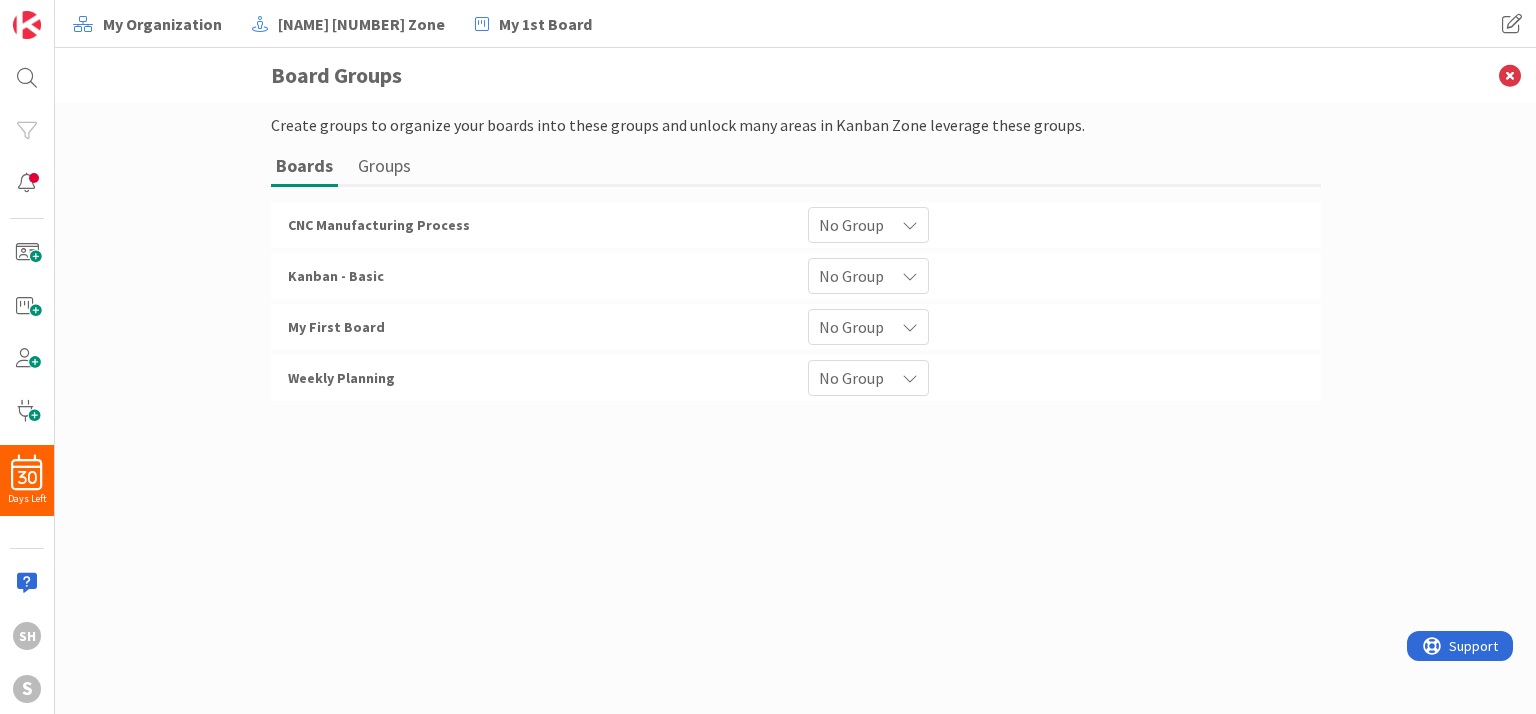 click on "Groups" at bounding box center (384, 165) 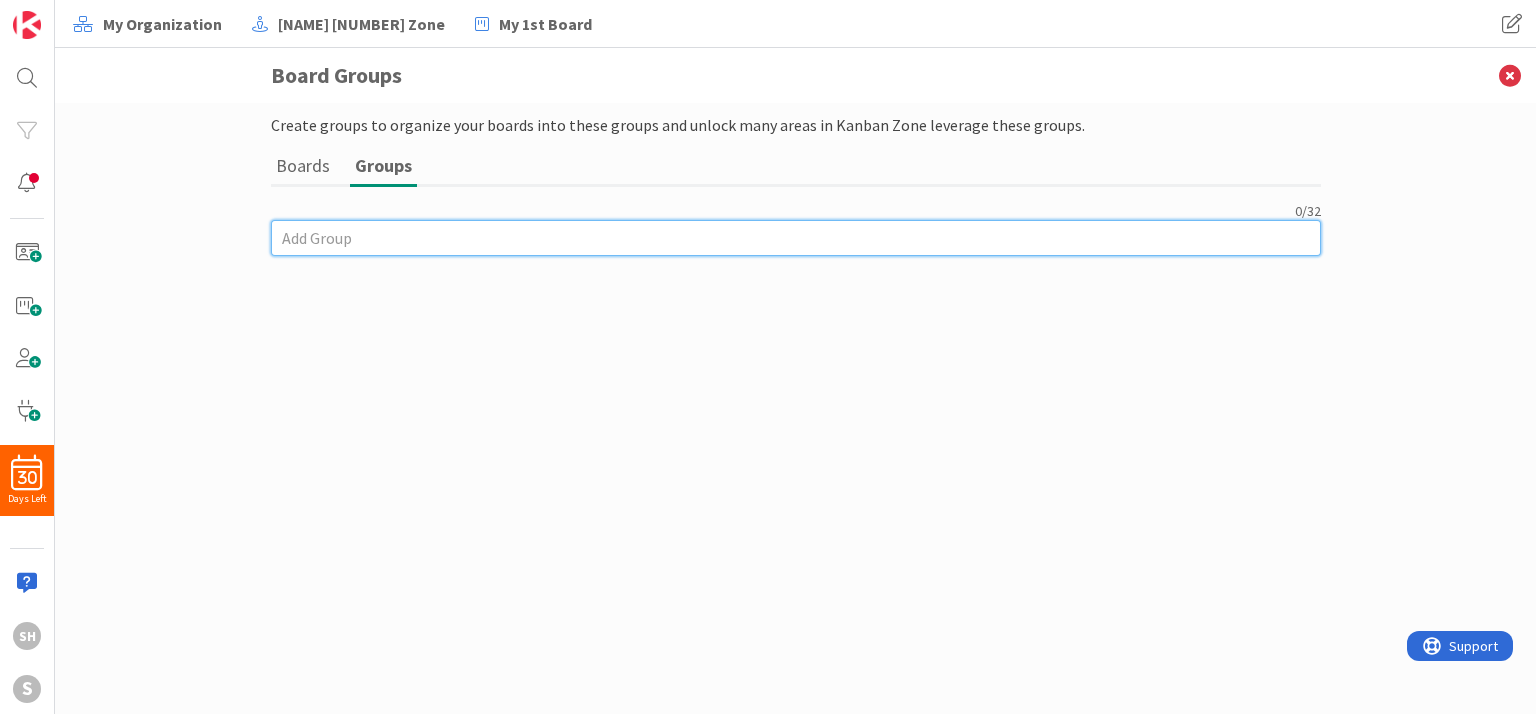 click at bounding box center [796, 238] 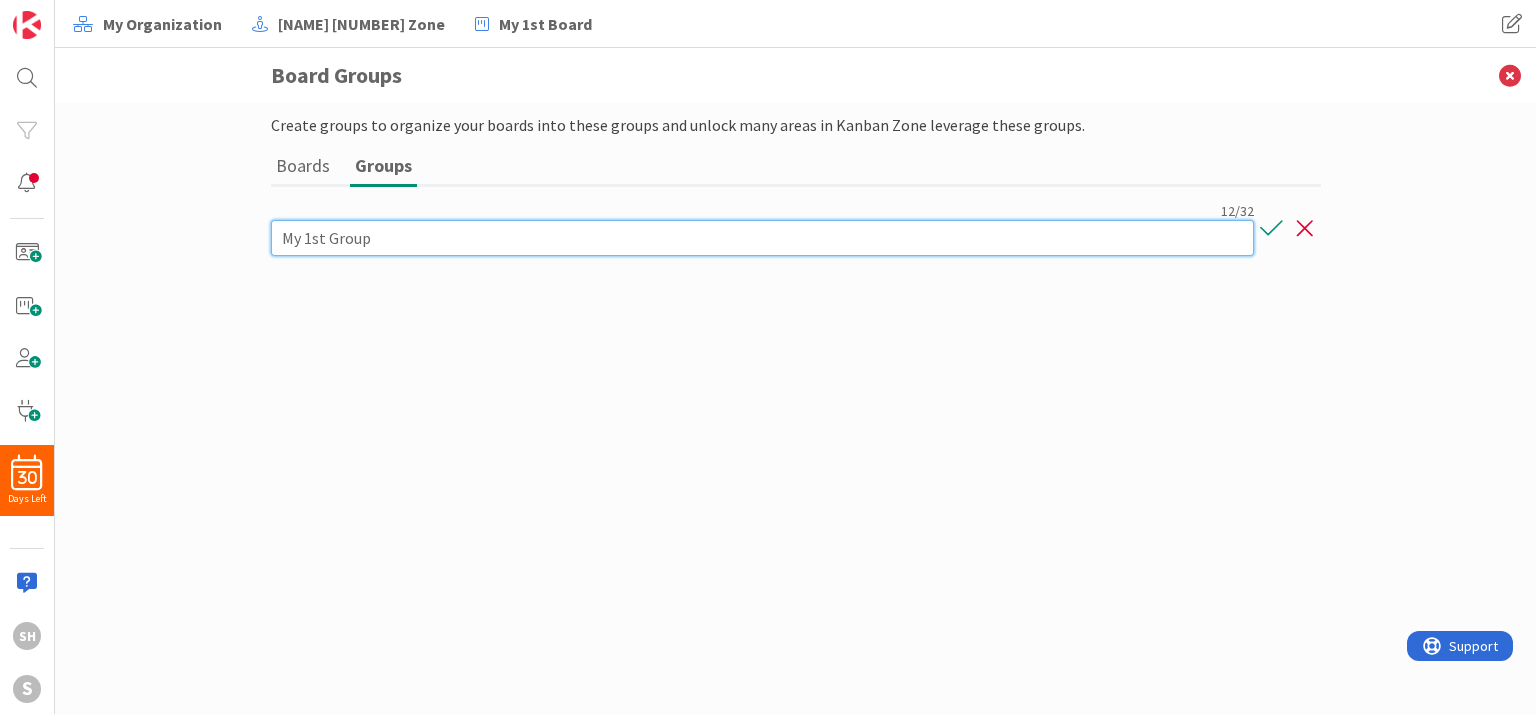 type on "My 1st Group" 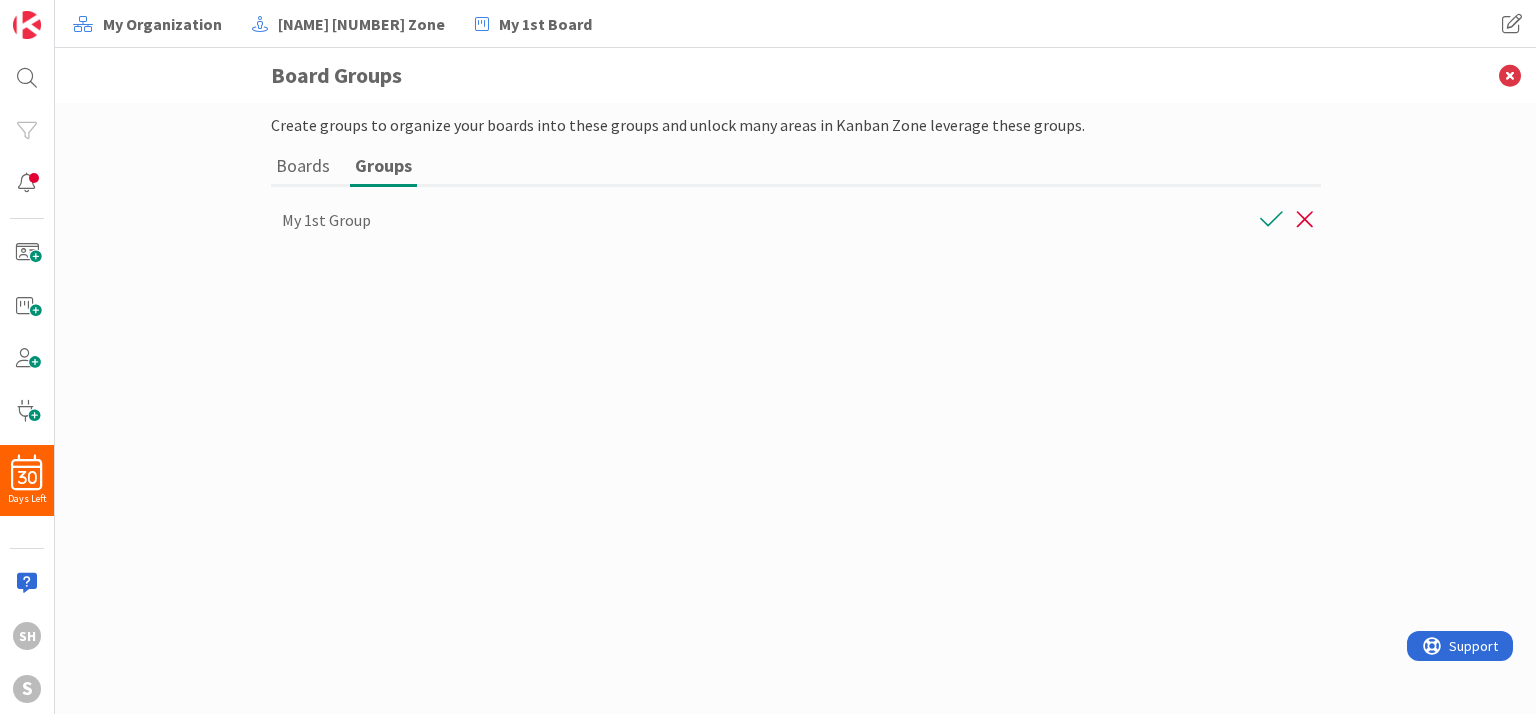 click at bounding box center [1271, 220] 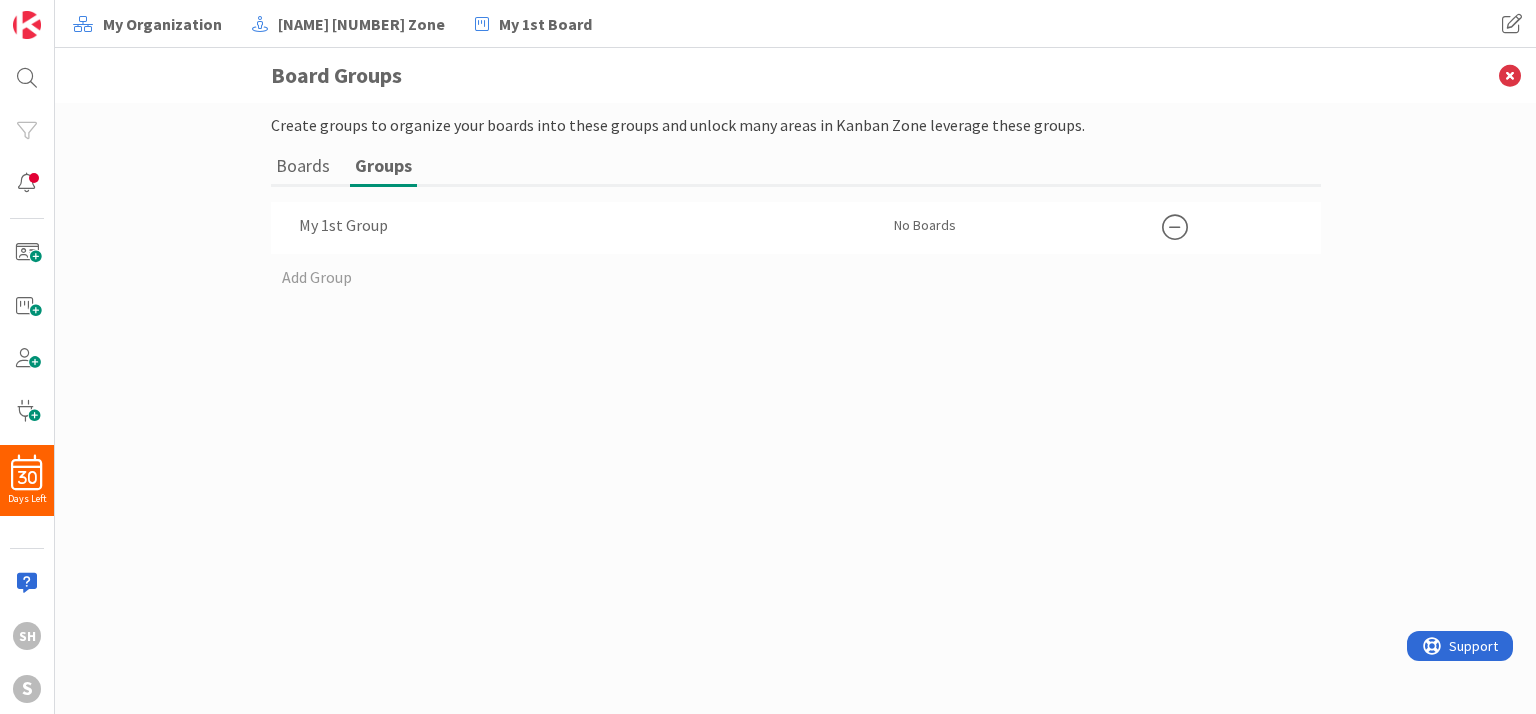 click on "Boards" at bounding box center [303, 165] 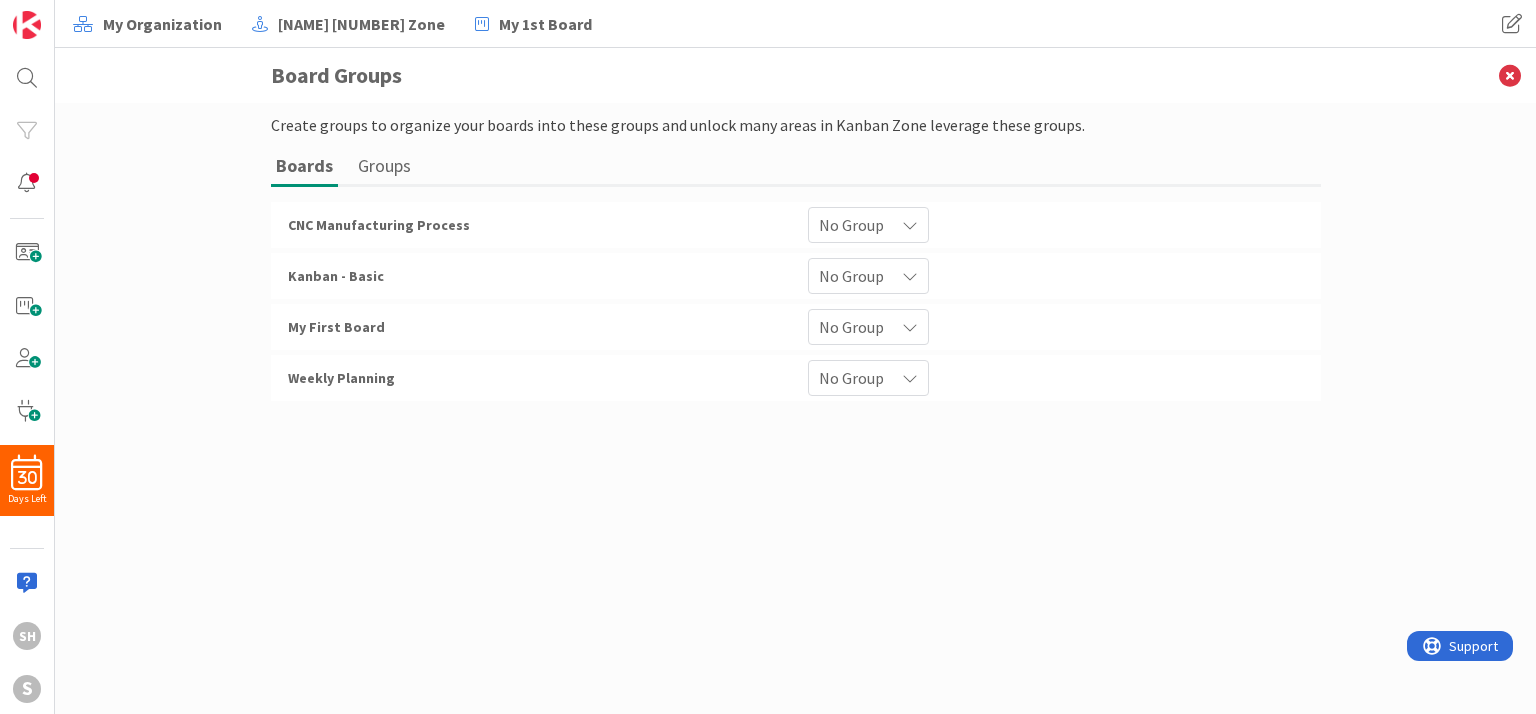 click on "No Group" at bounding box center (868, 225) 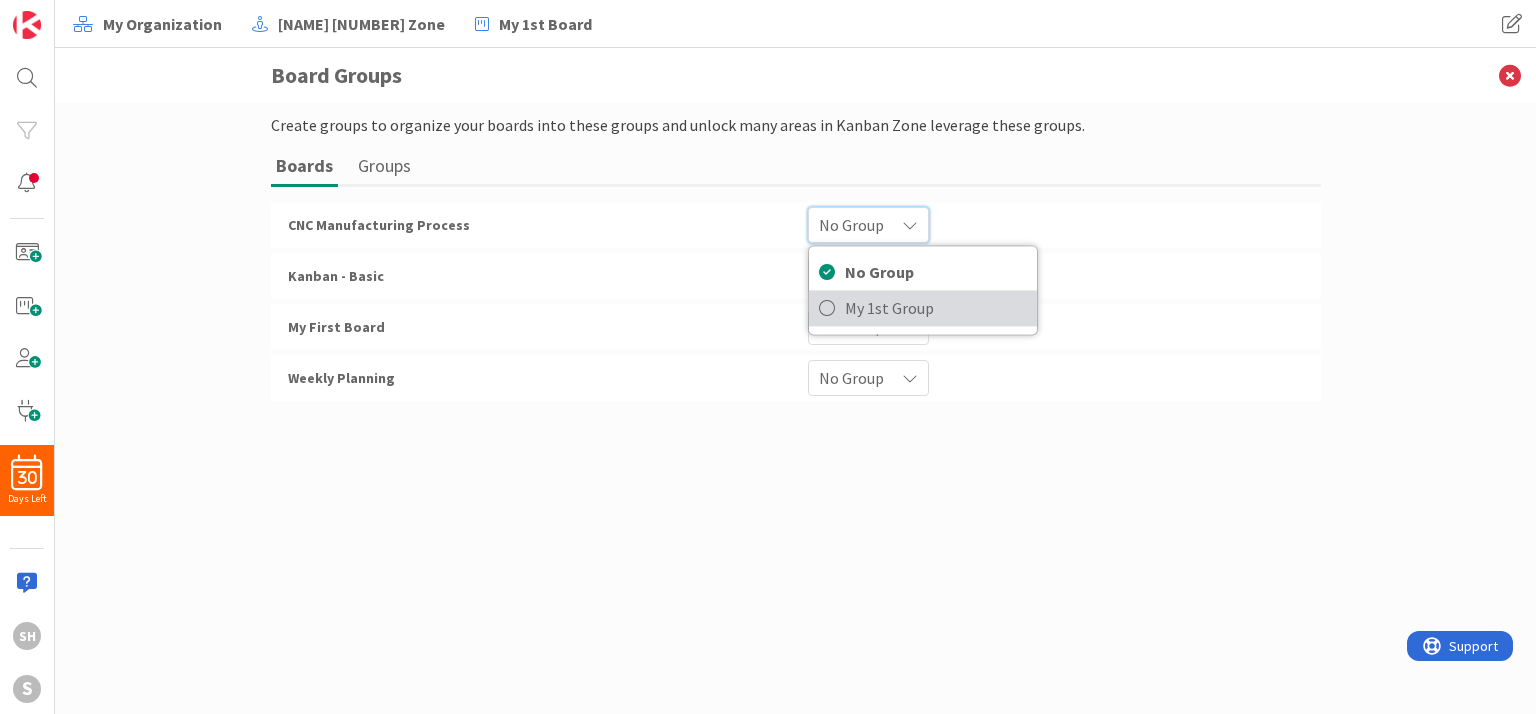 click on "My 1st Group" at bounding box center (936, 308) 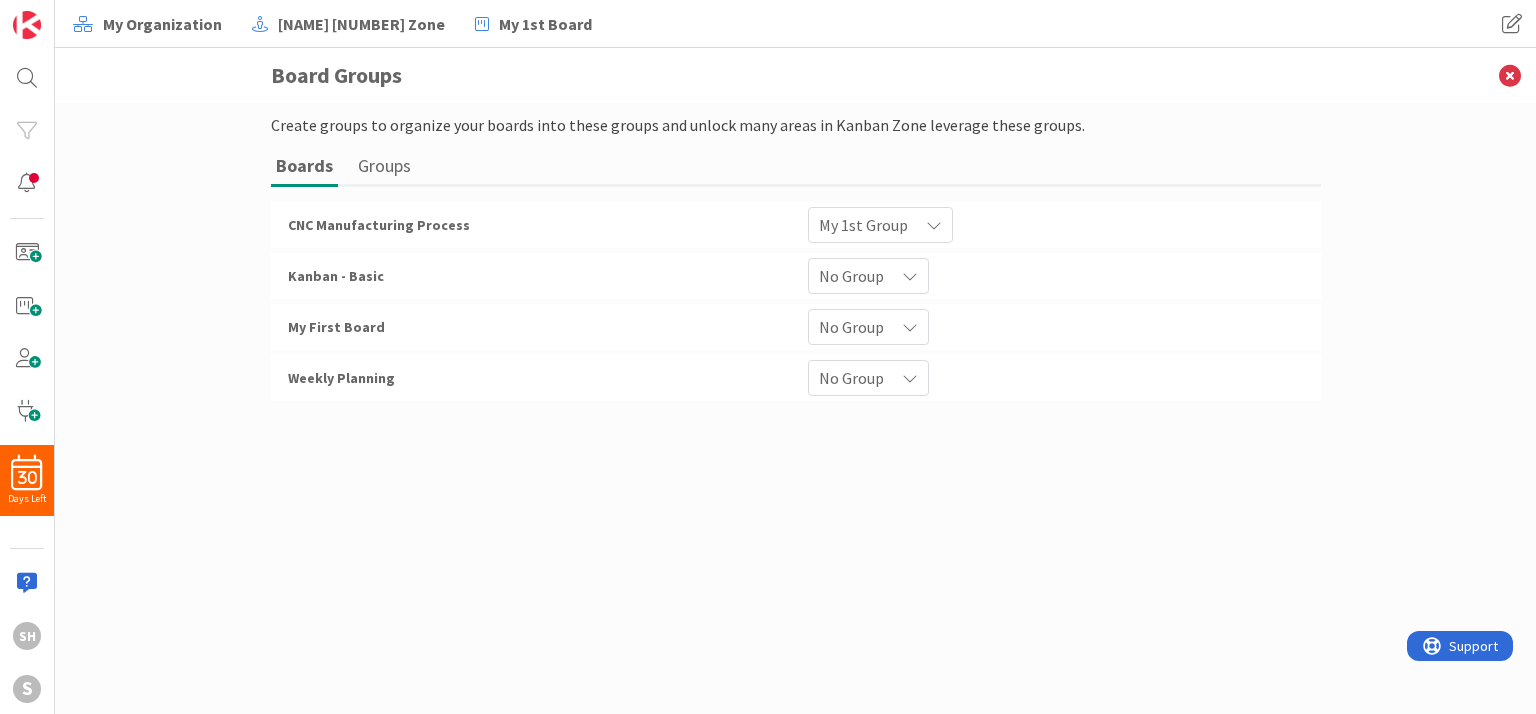 click on "No Group" at bounding box center [880, 225] 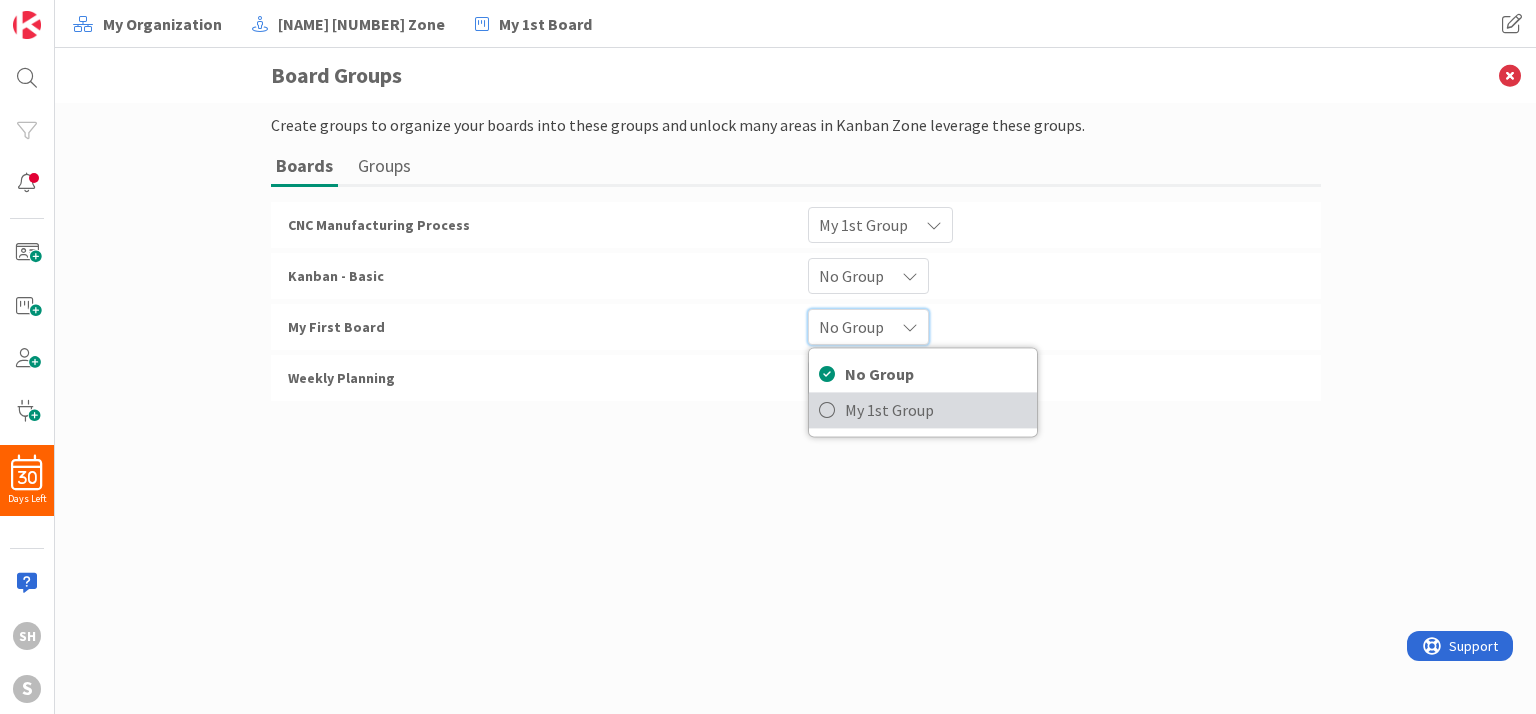 click on "My 1st Group" at bounding box center (936, 410) 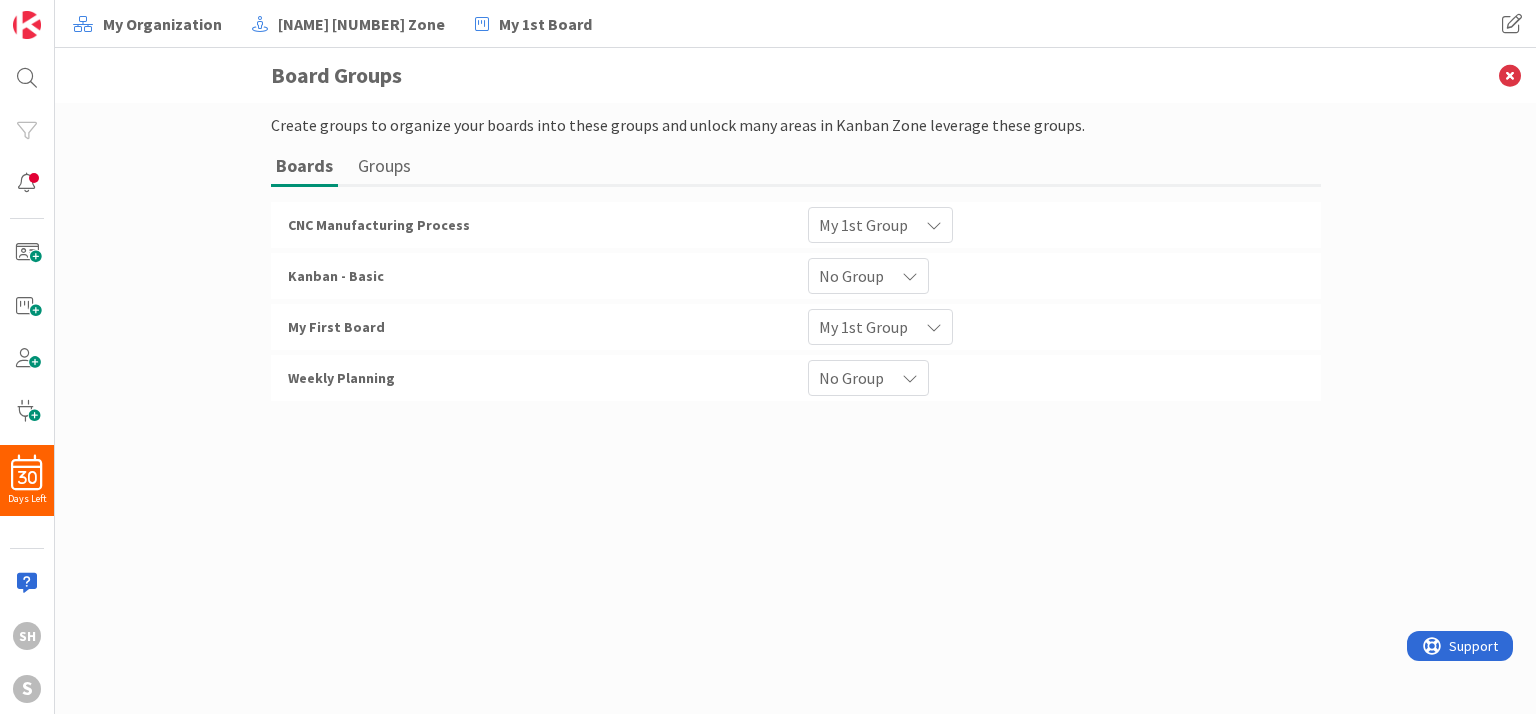 click on "No Group" at bounding box center [863, 225] 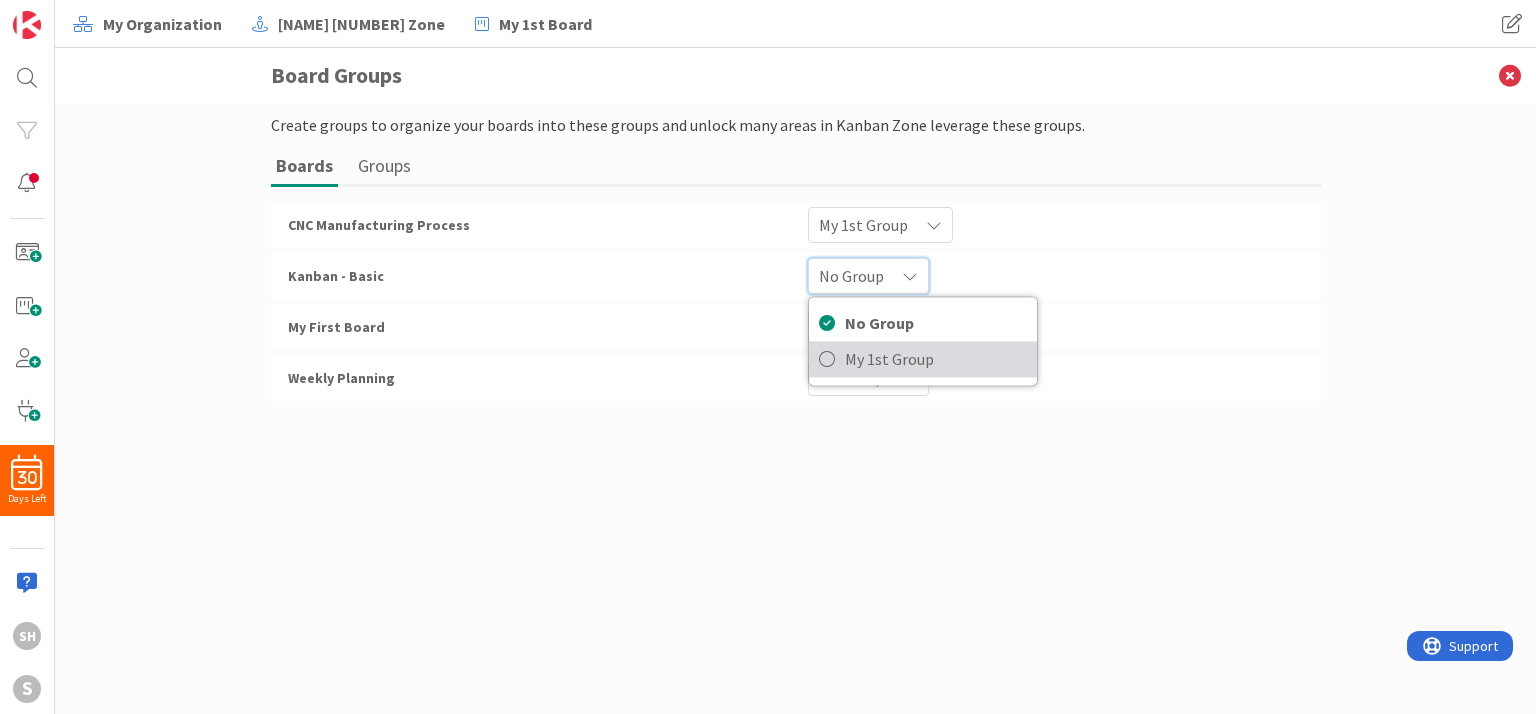 click on "My 1st Group" at bounding box center (936, 359) 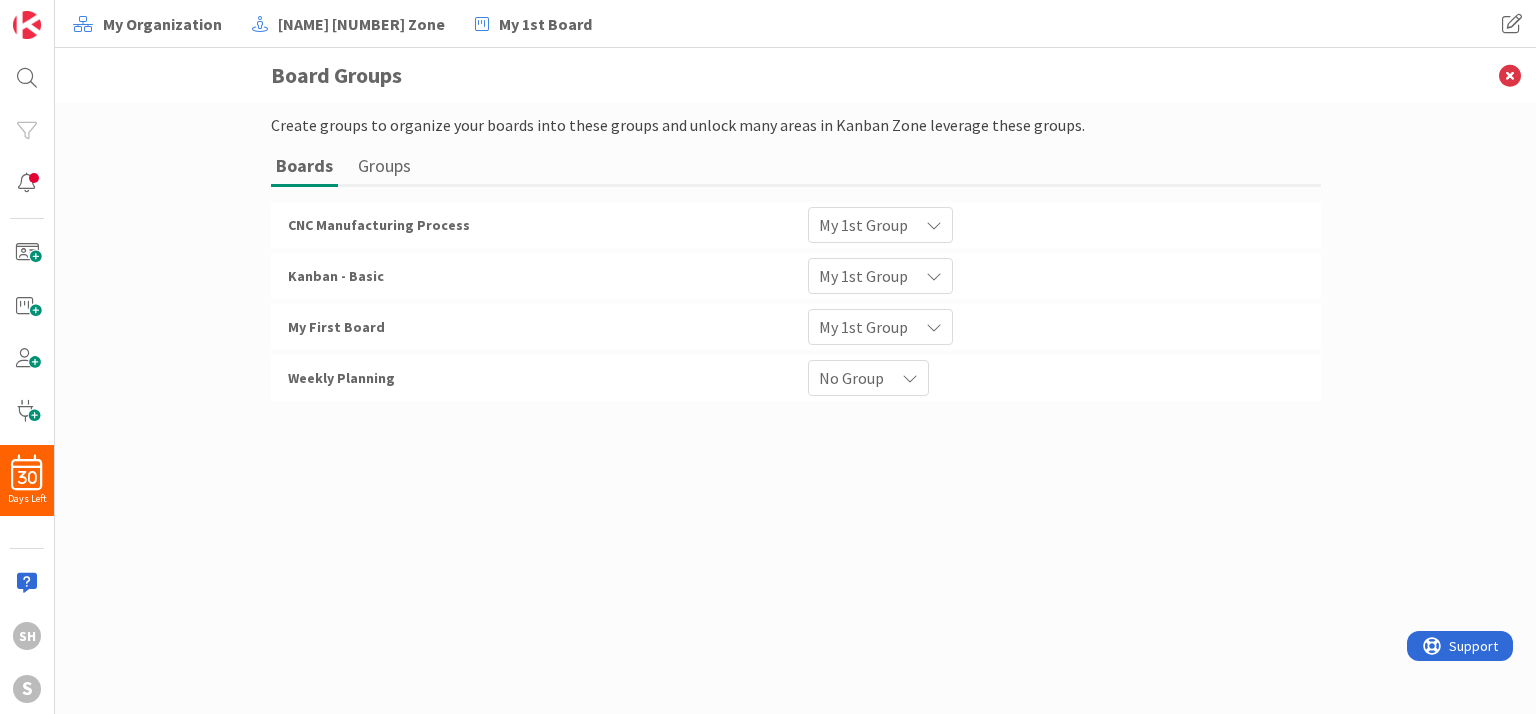 click on "No Group" at bounding box center [863, 225] 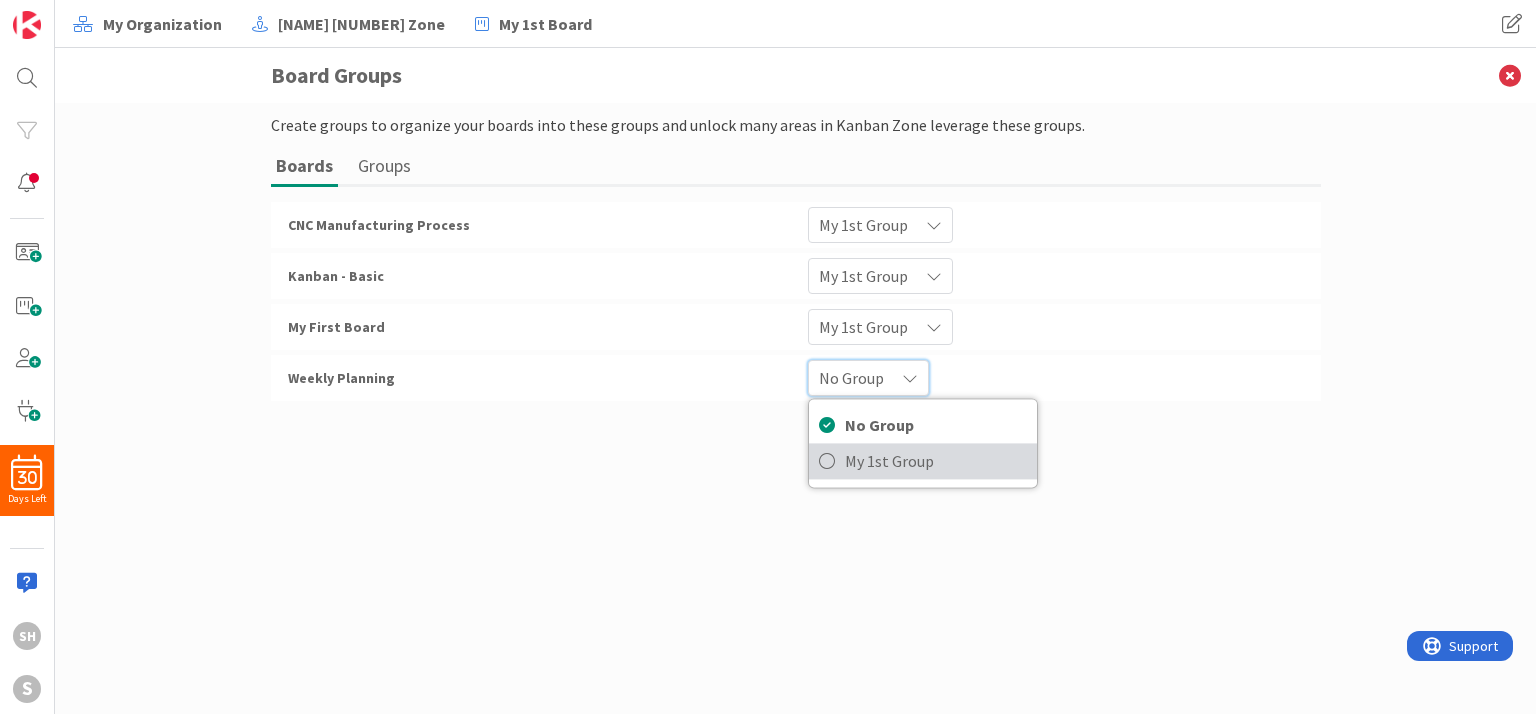 drag, startPoint x: 867, startPoint y: 464, endPoint x: 861, endPoint y: 455, distance: 10.816654 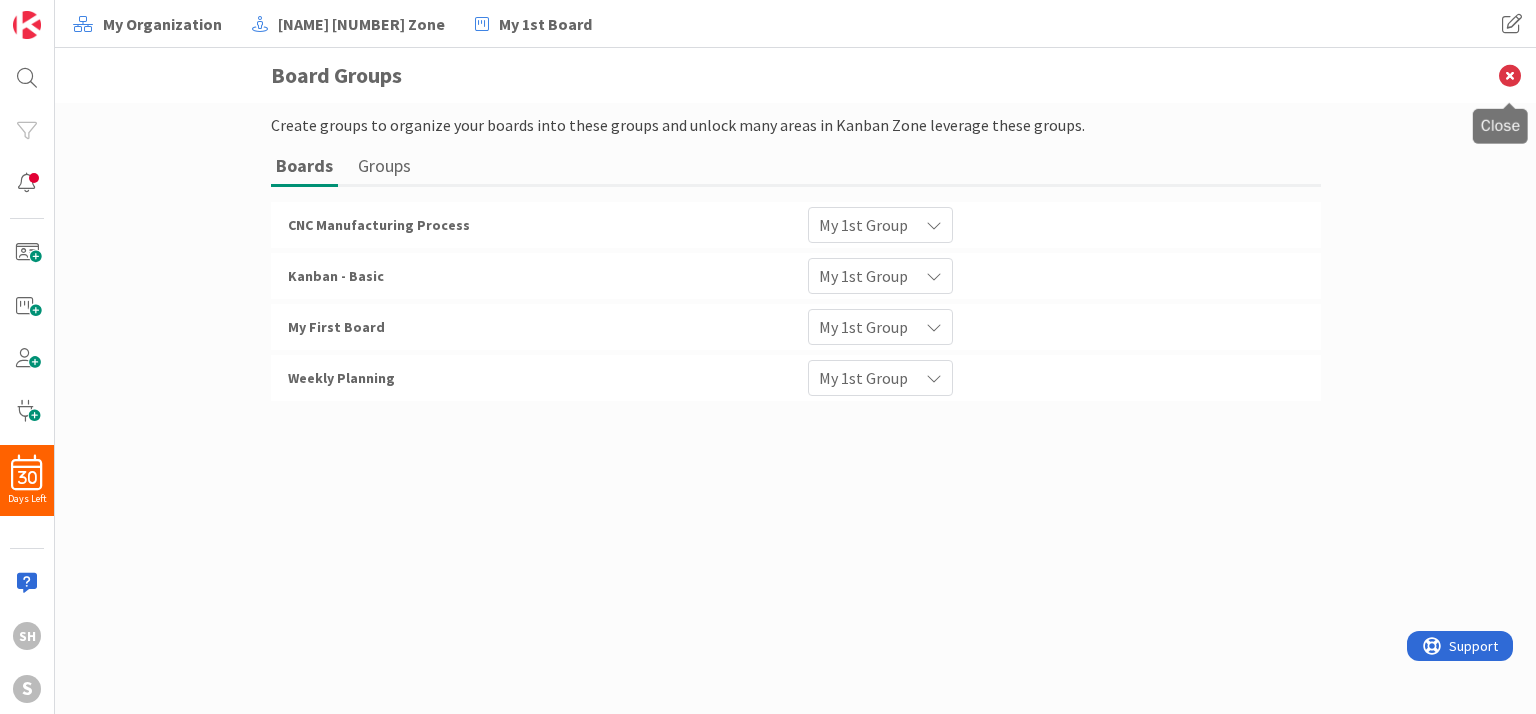 click at bounding box center (1510, 75) 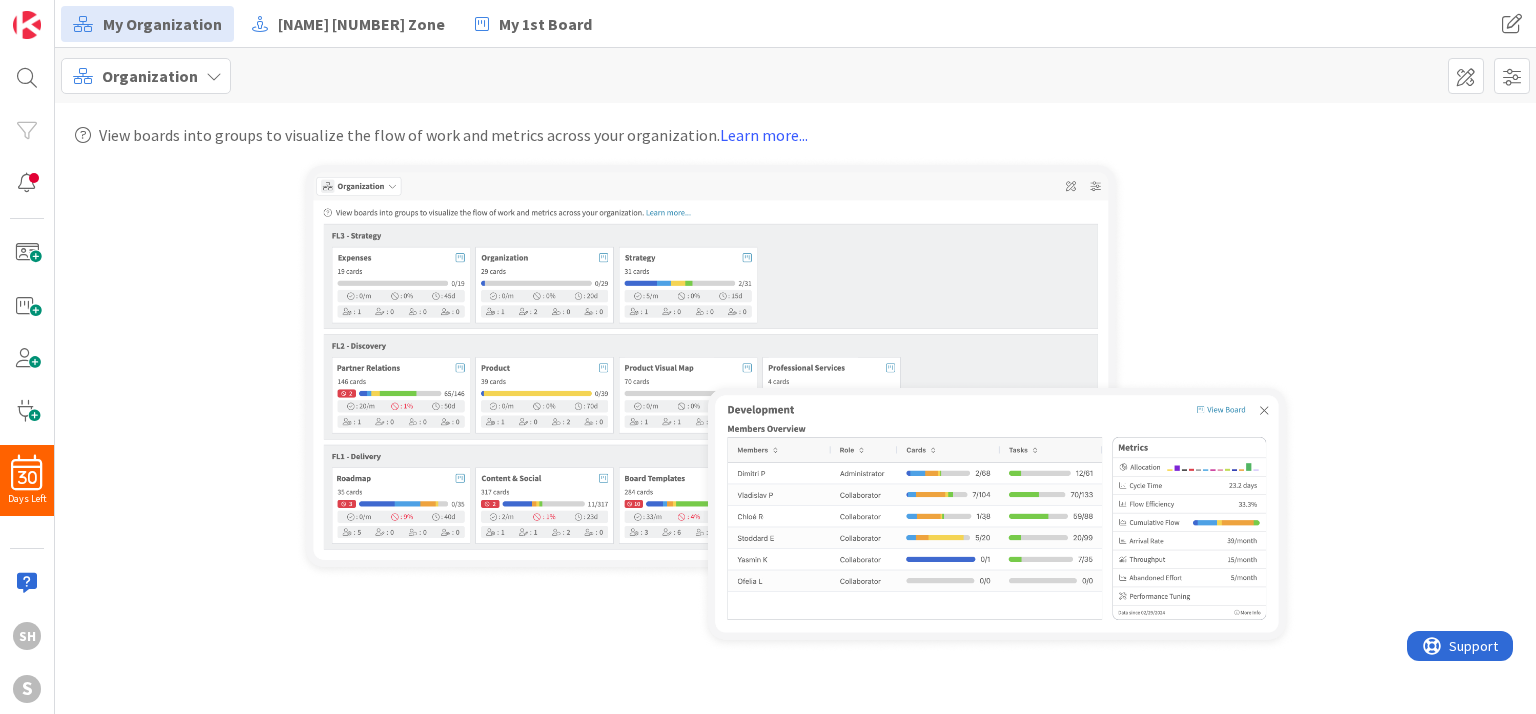 scroll, scrollTop: 0, scrollLeft: 0, axis: both 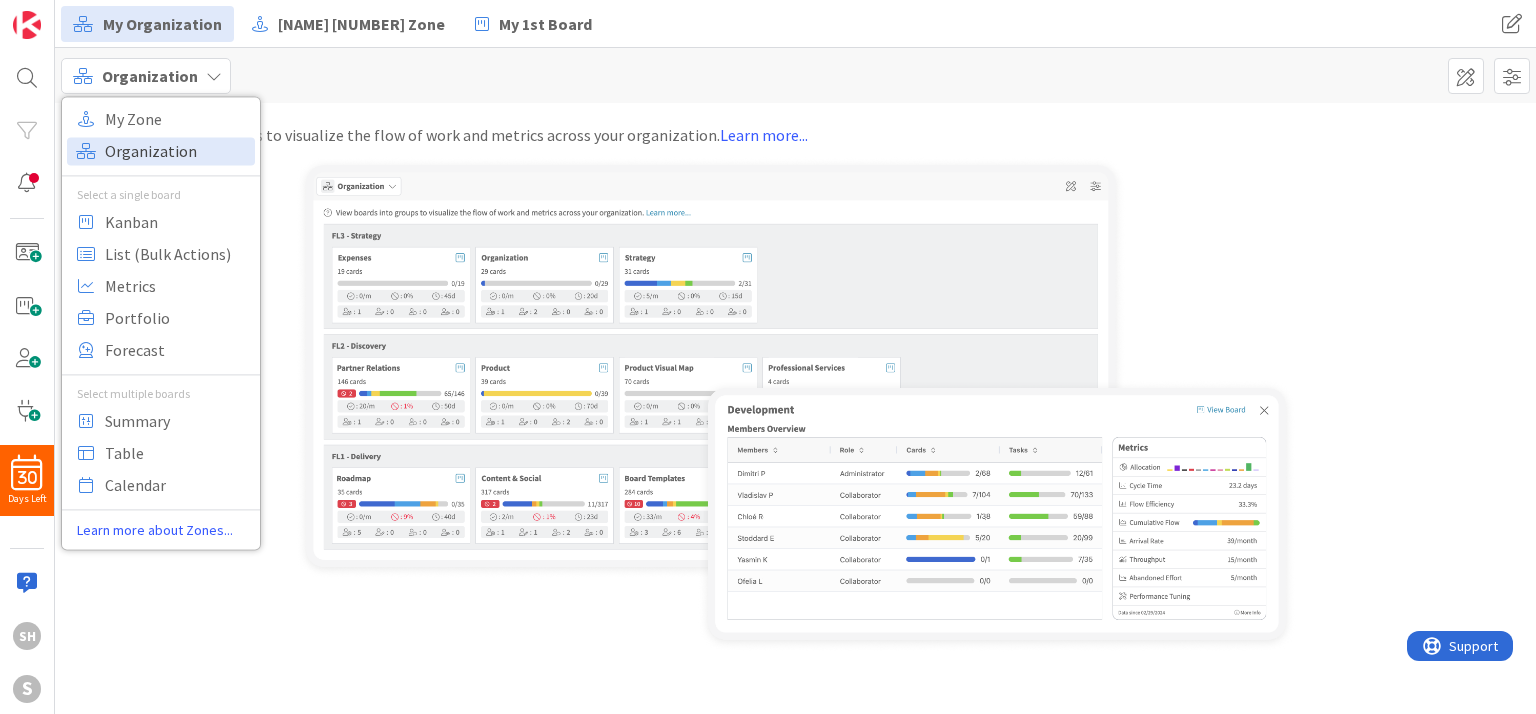 click on "Organization" at bounding box center (177, 151) 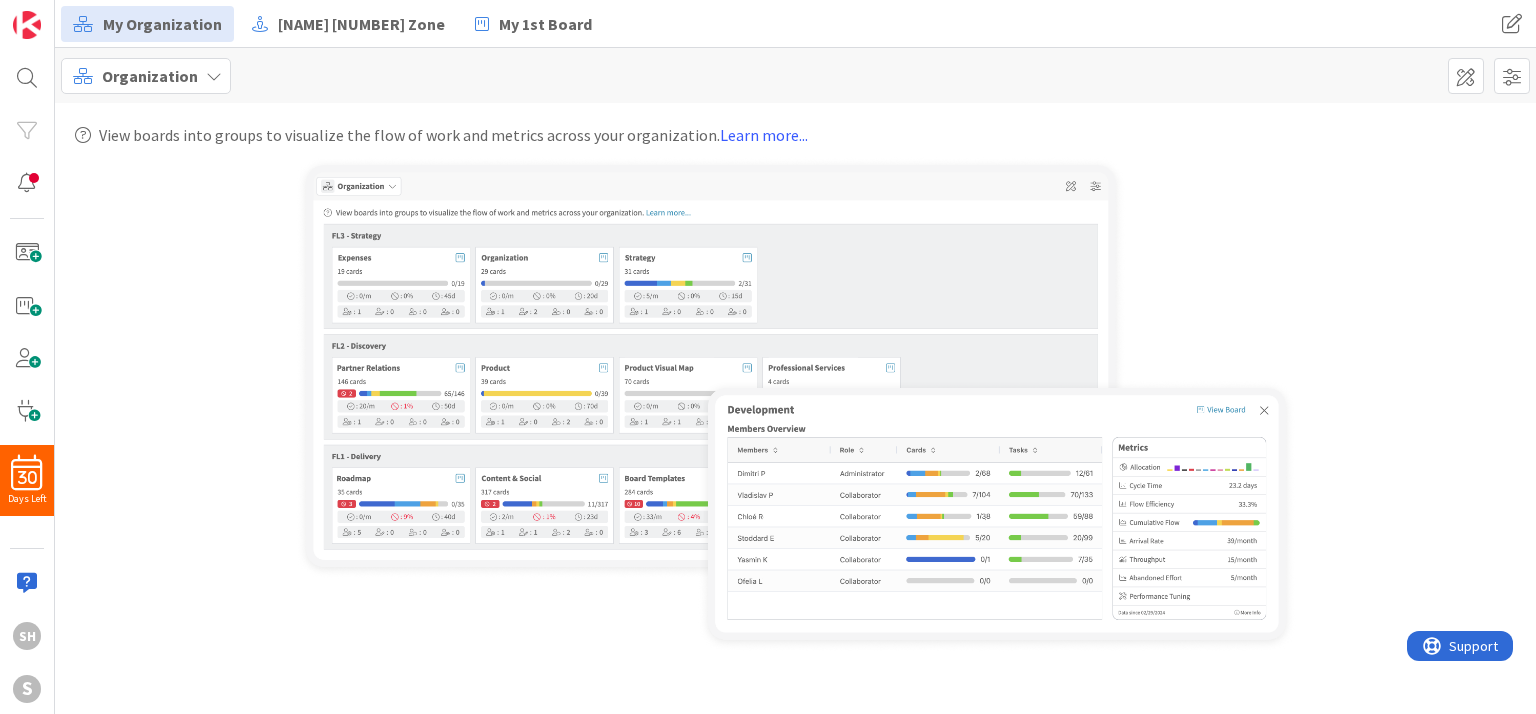 click on "View boards into groups to visualize the flow of work and metrics across your organization.  Learn more..." at bounding box center [795, 408] 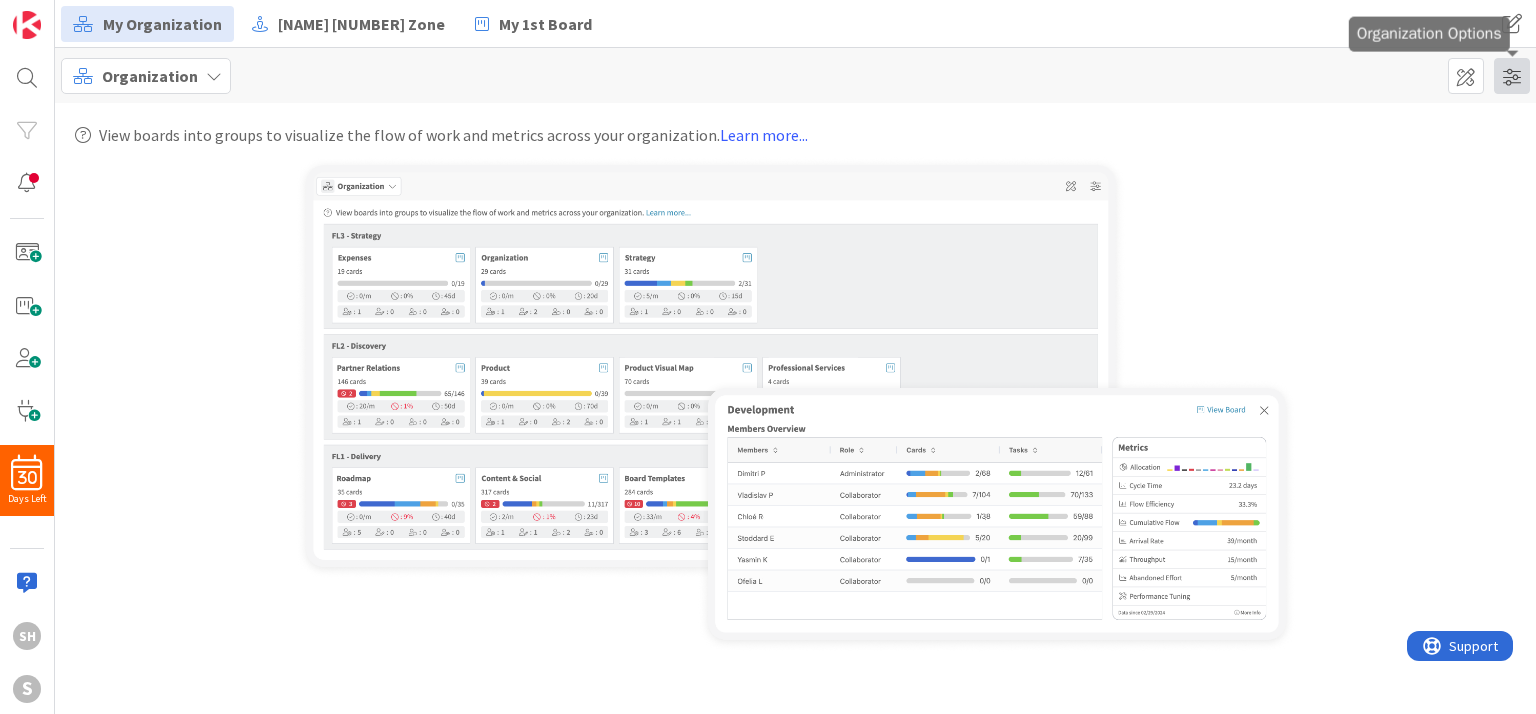 click at bounding box center [1512, 76] 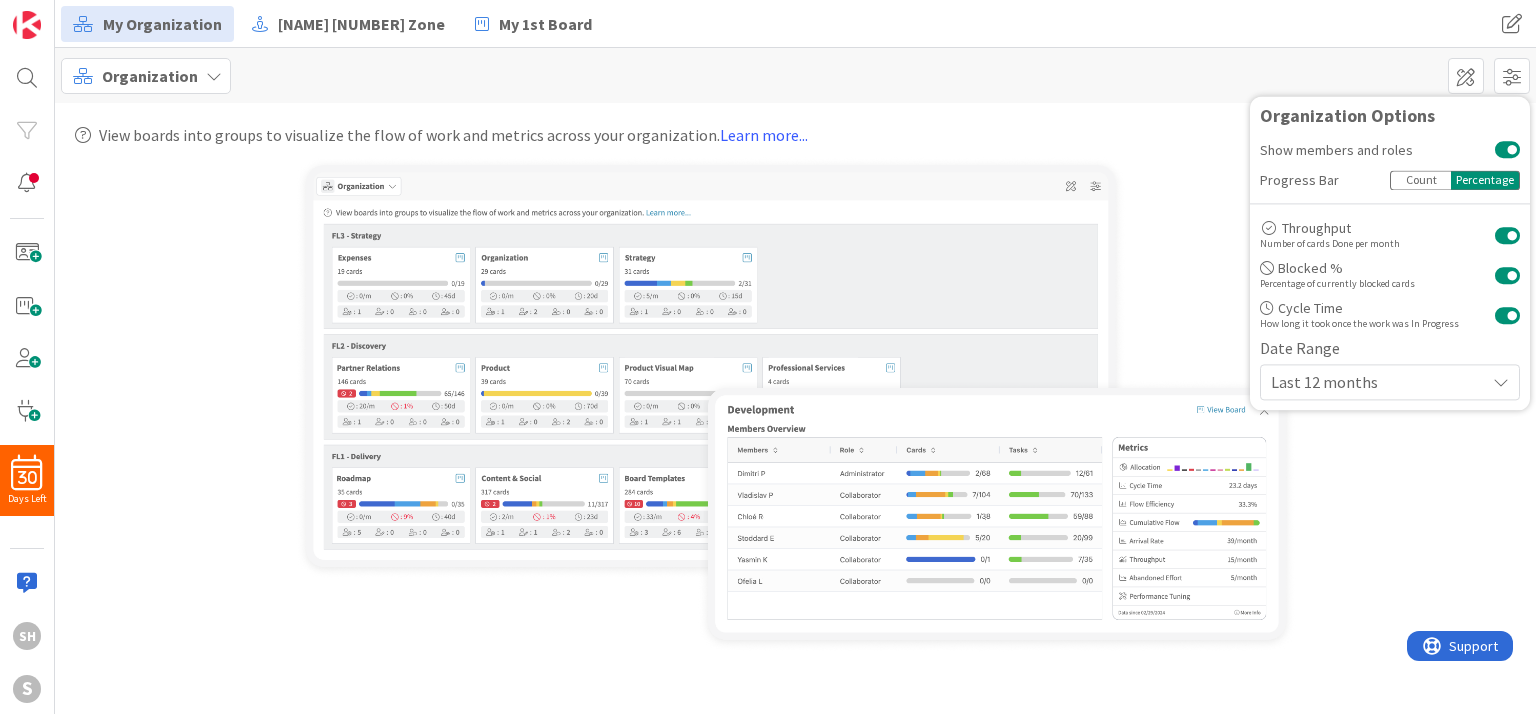 click on "View boards into groups to visualize the flow of work and metrics across your organization.  Learn more..." at bounding box center [795, 135] 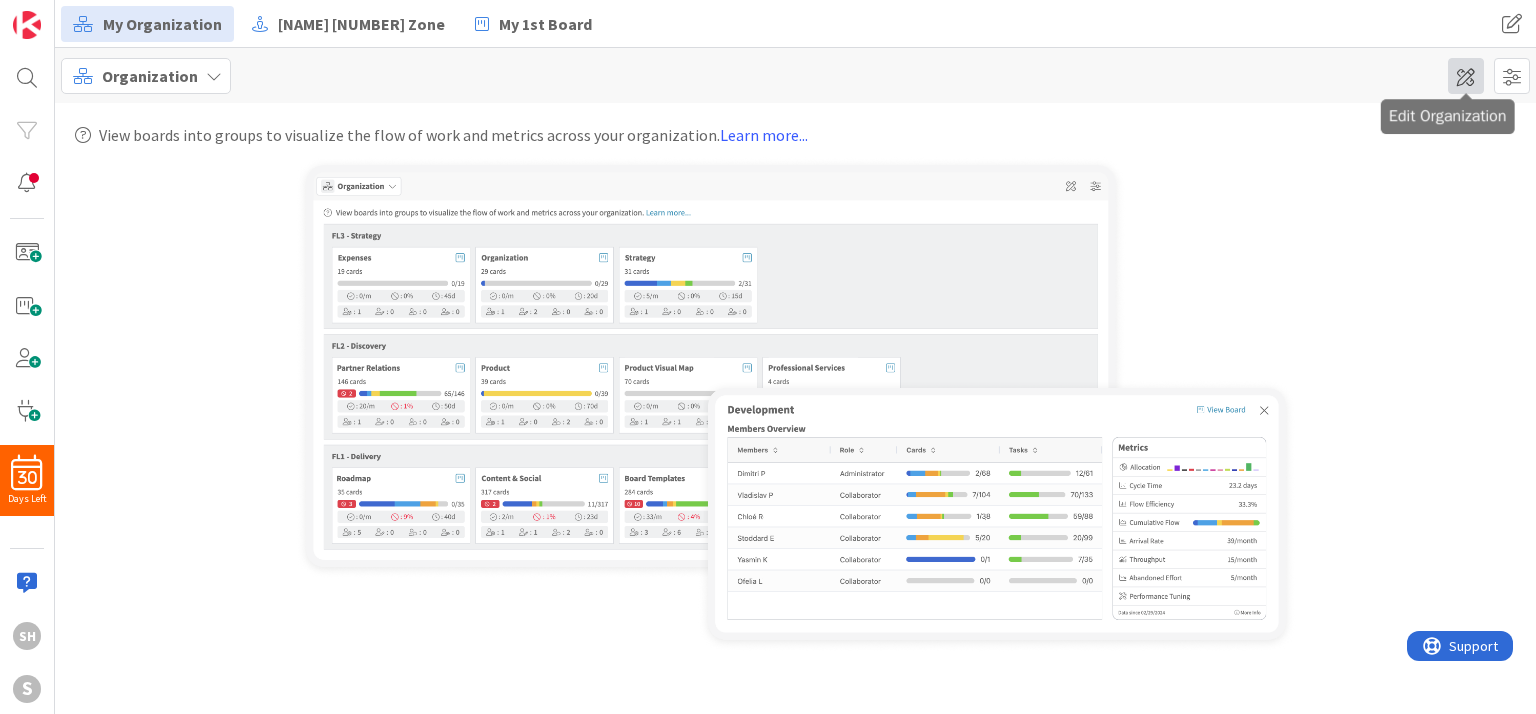 click at bounding box center [1466, 76] 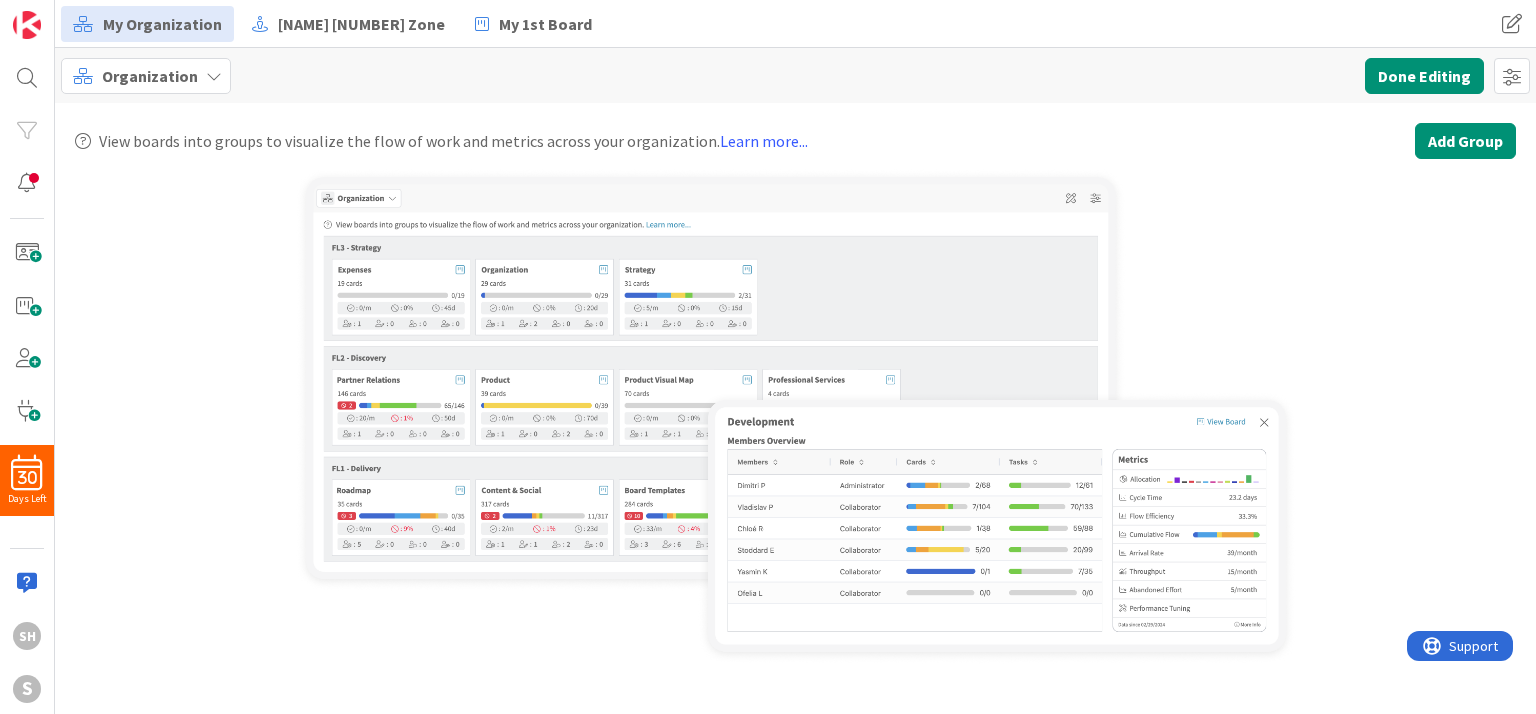click on "Add Group" at bounding box center [1465, 141] 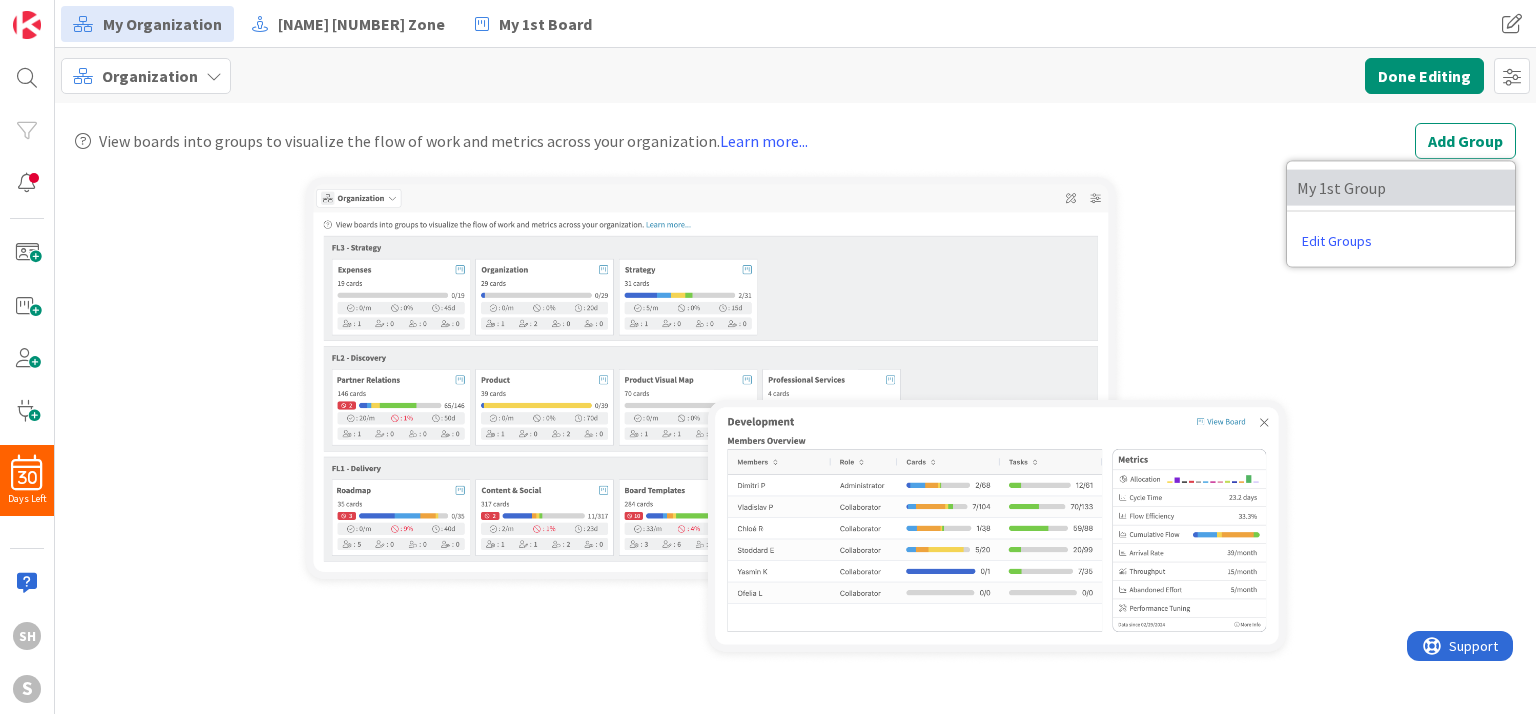 click on "My 1st Group" at bounding box center [1401, 188] 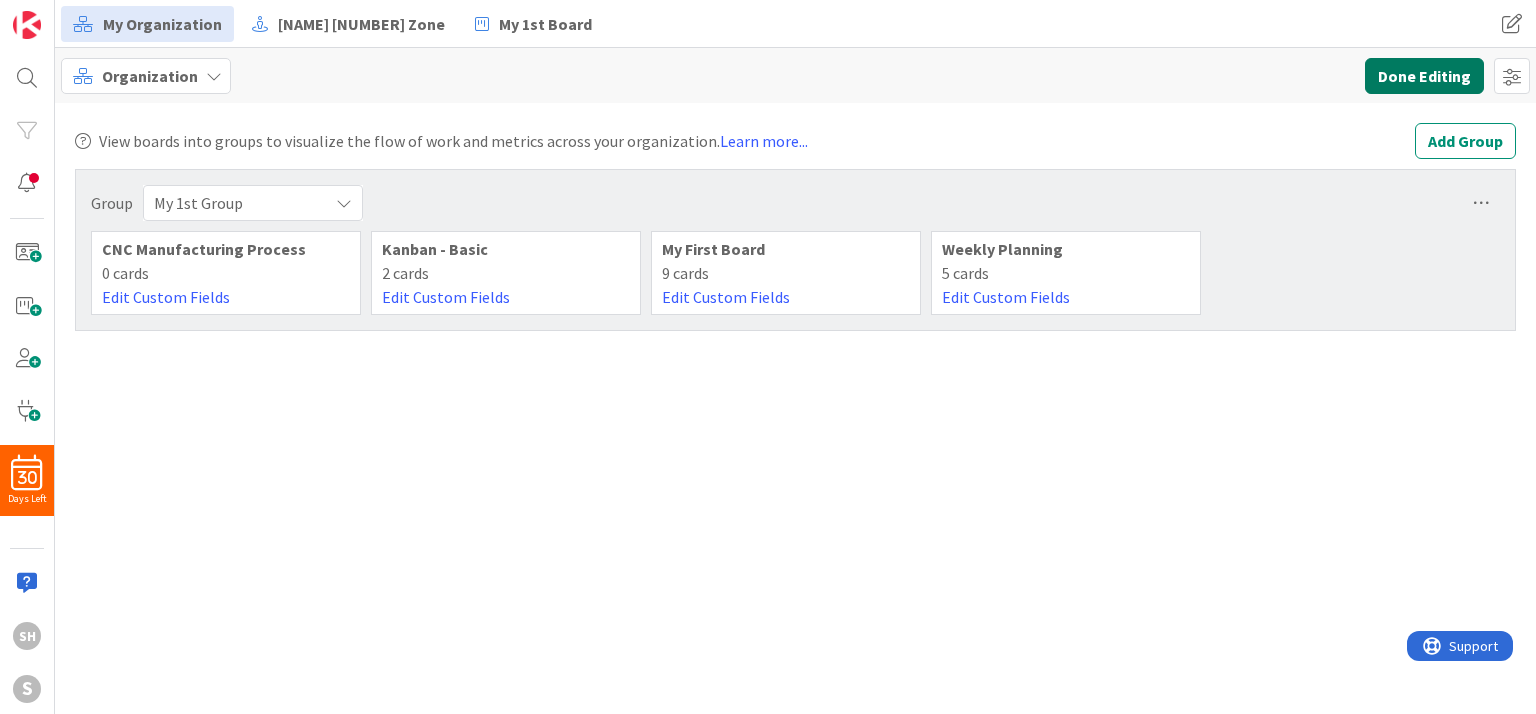 click on "Done Editing" at bounding box center (1424, 76) 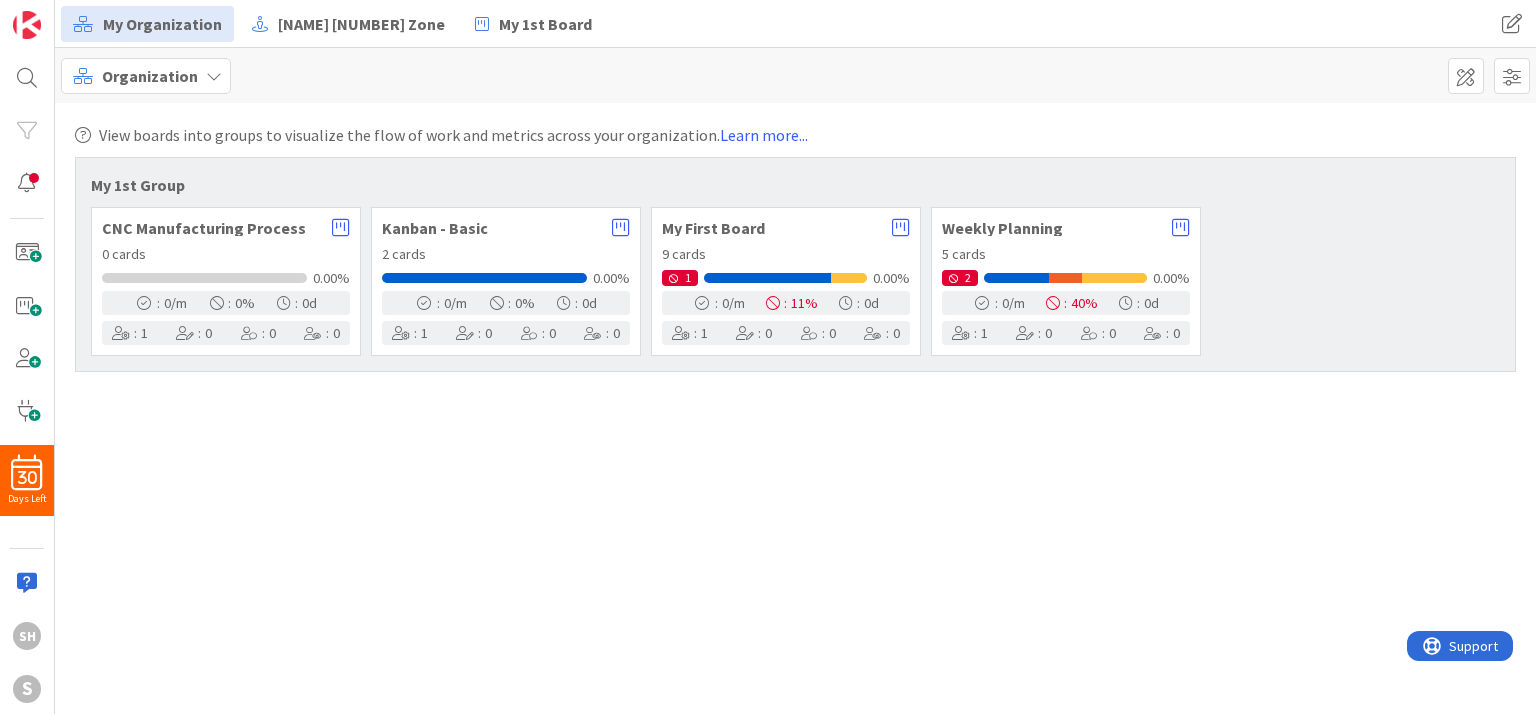 click on "Organization" at bounding box center [150, 76] 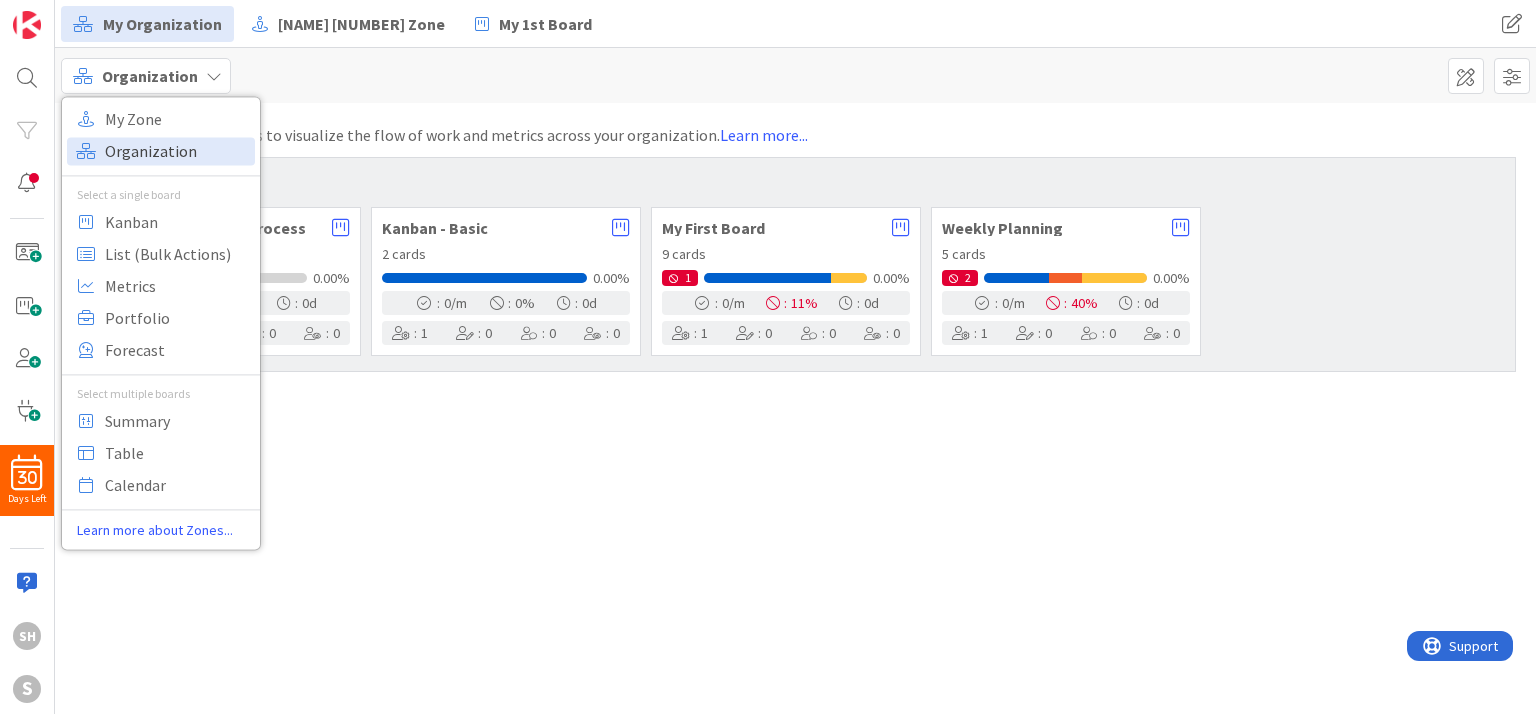 click on "Organization" at bounding box center (177, 151) 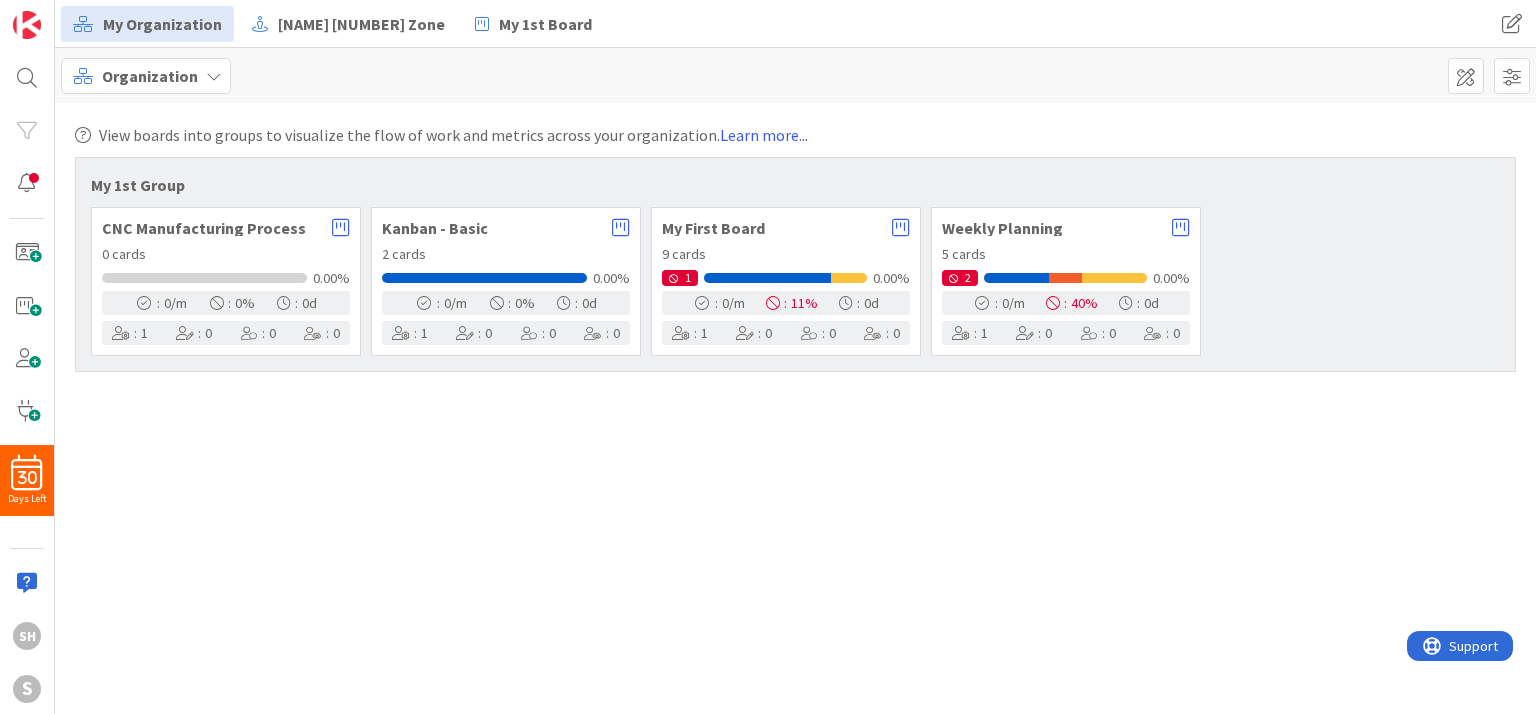 click on "Organization My Zone Organization Select a single board Kanban List (Bulk Actions) Metrics Portfolio Forecast Select multiple boards Summary Table Calendar Learn more about Zones... Organization Options Show members and roles Progress Bar Count Percentage Throughput Number of cards Done per month Blocked % Percentage of currently blocked cards Cycle Time How long it took once the work was In Progress Date Range Last 12 months" at bounding box center (795, 75) 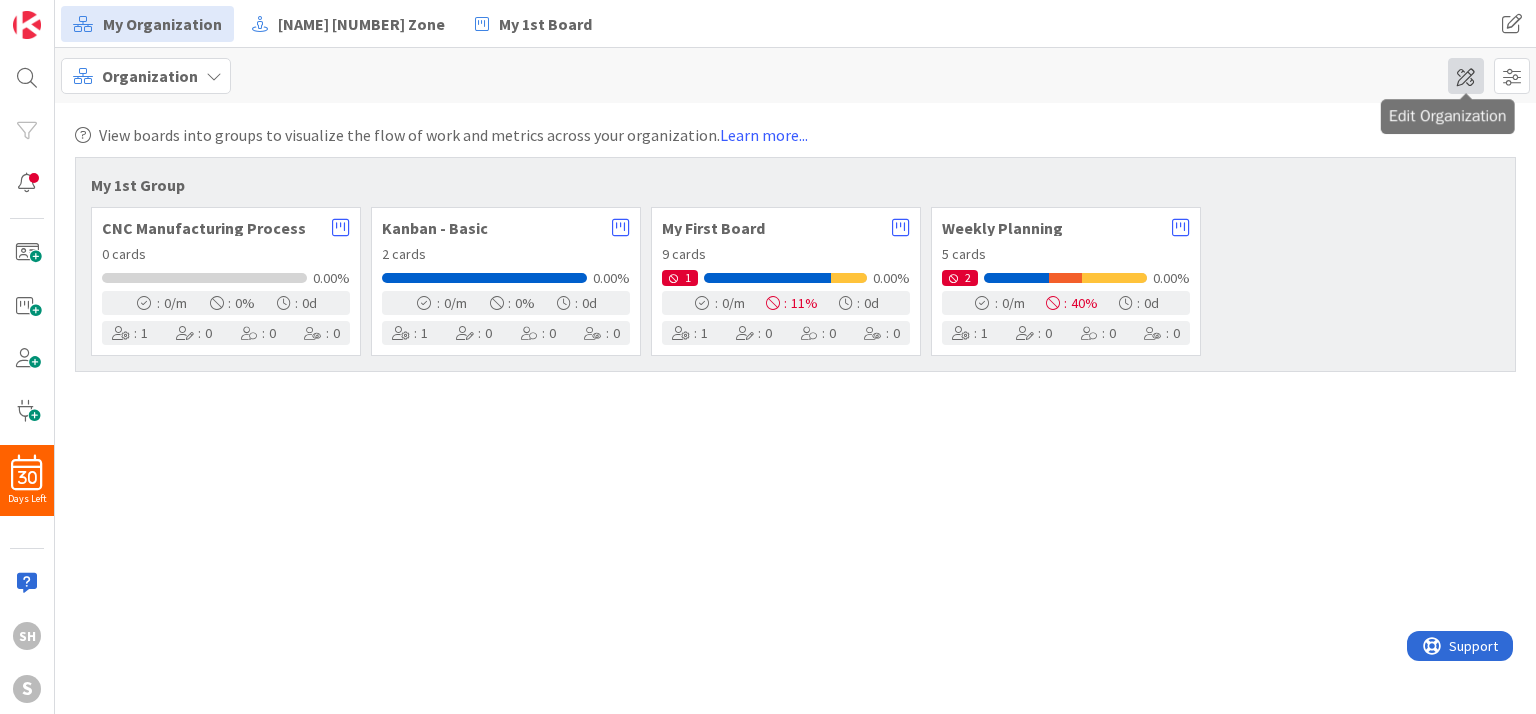 click at bounding box center [1466, 76] 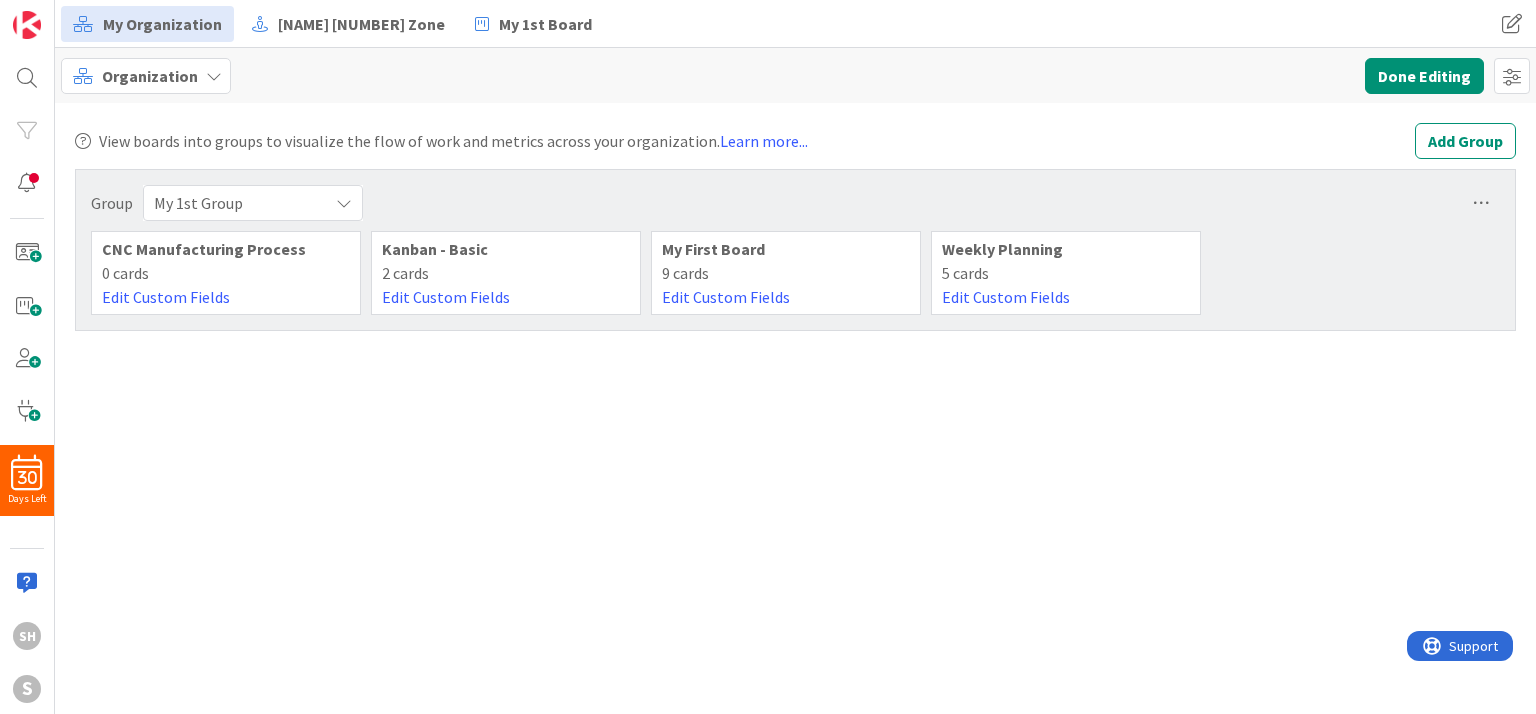 click on "My 1st Group" at bounding box center [253, 203] 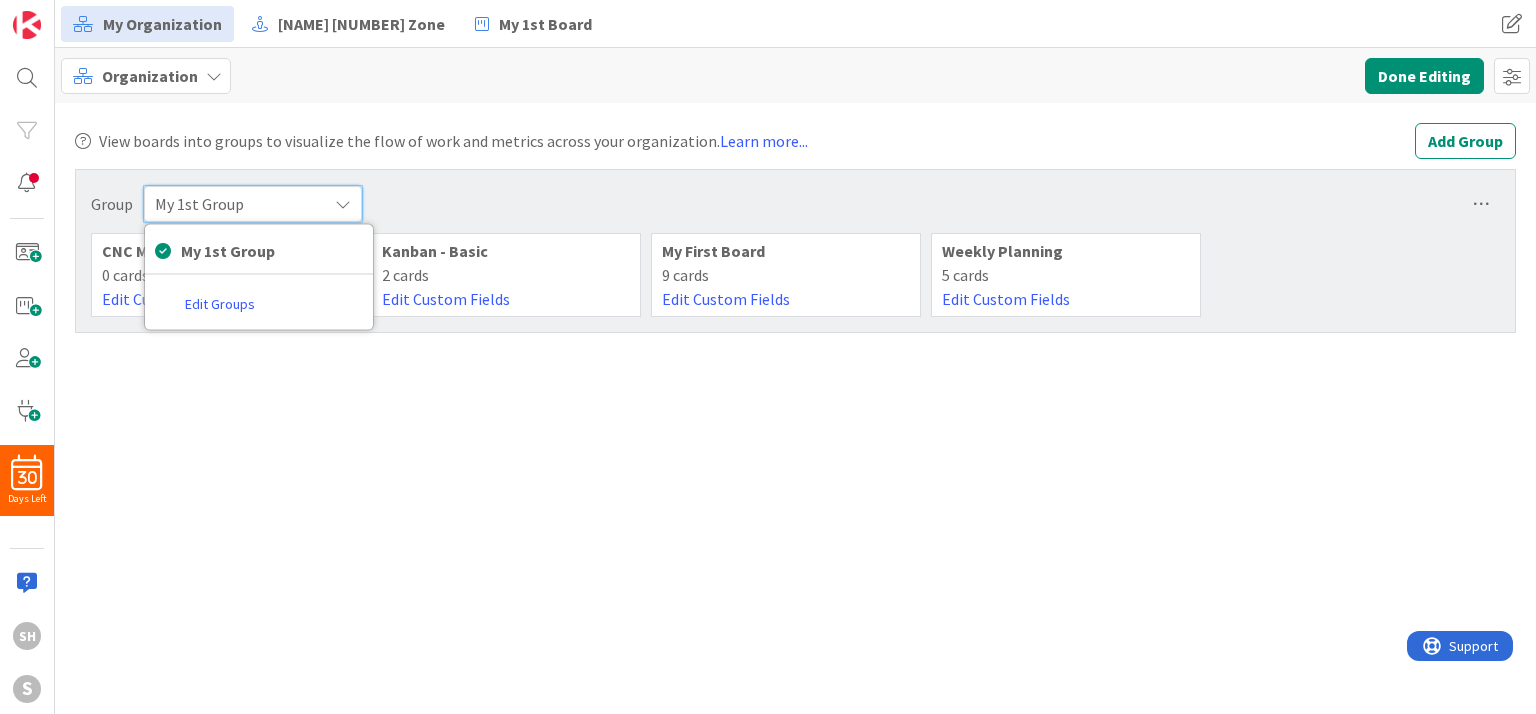 drag, startPoint x: 324, startPoint y: 204, endPoint x: 335, endPoint y: 200, distance: 11.7046995 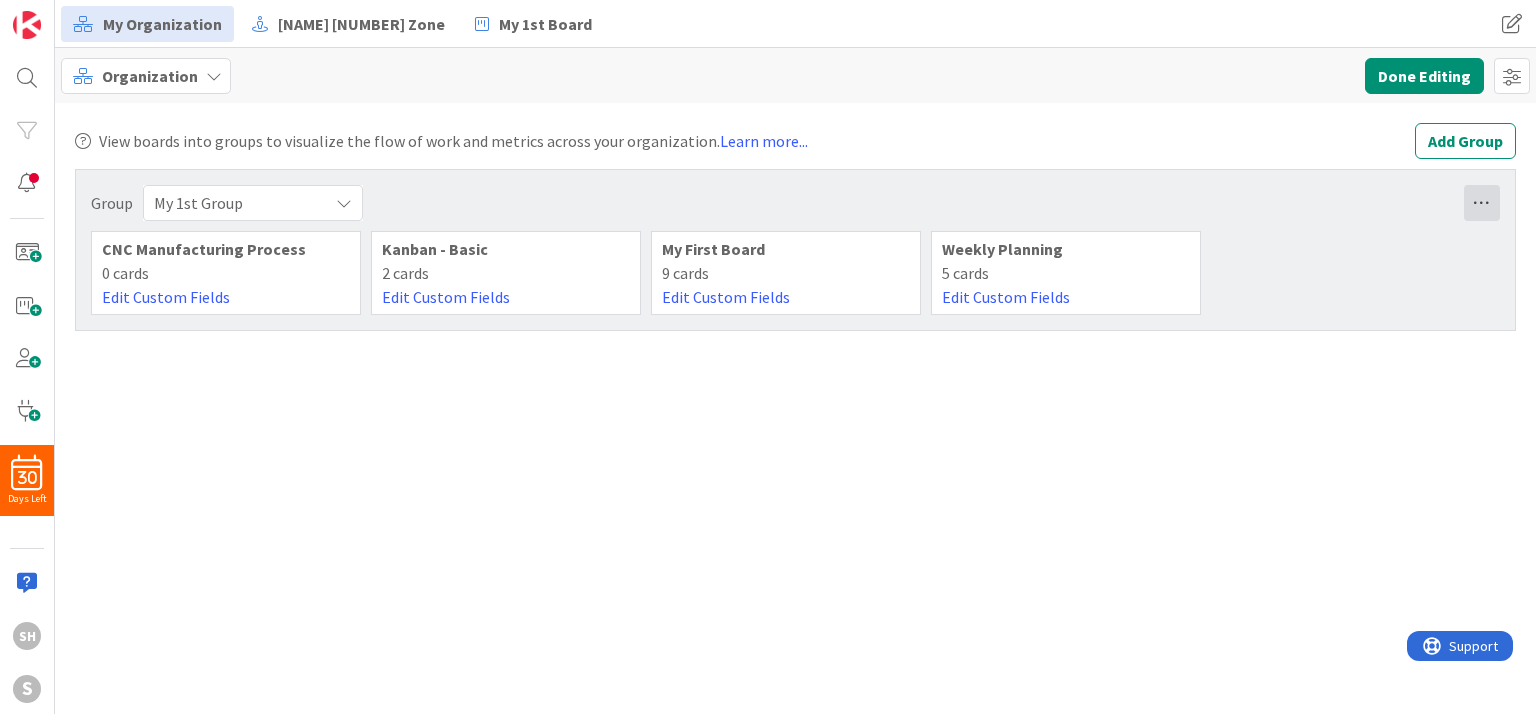 click at bounding box center [1482, 203] 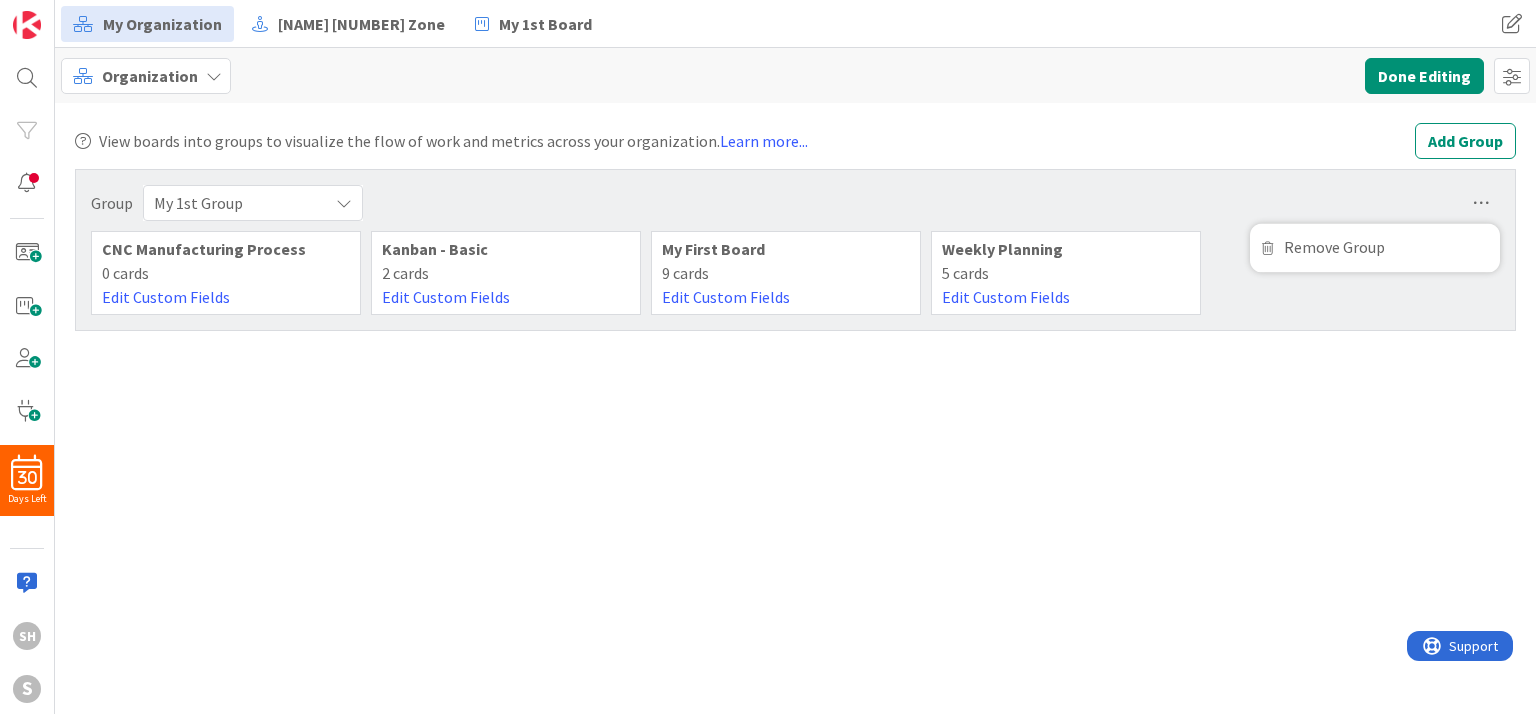 drag, startPoint x: 1195, startPoint y: 465, endPoint x: 695, endPoint y: 412, distance: 502.80115 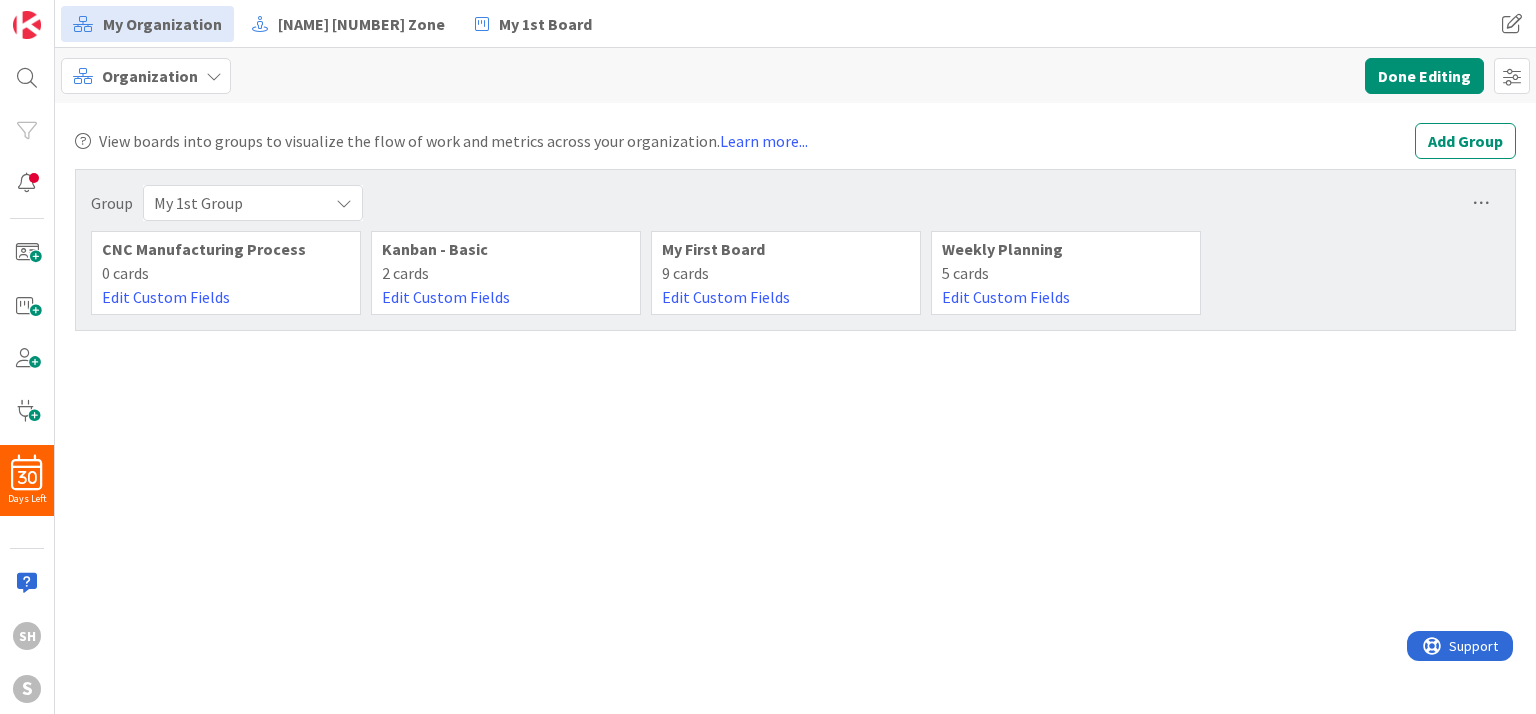 click on "My 1st Group" at bounding box center [253, 203] 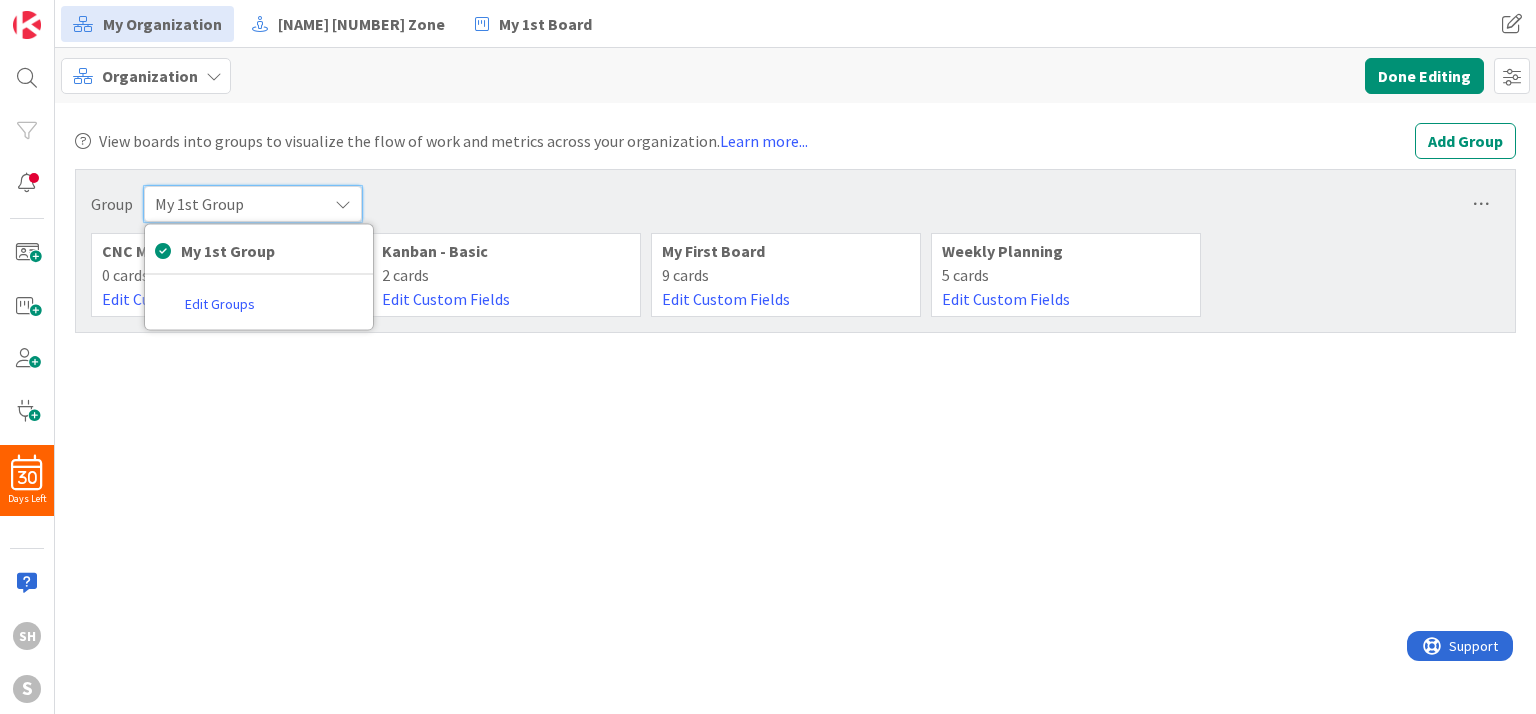 click on "Edit Groups" at bounding box center (220, 304) 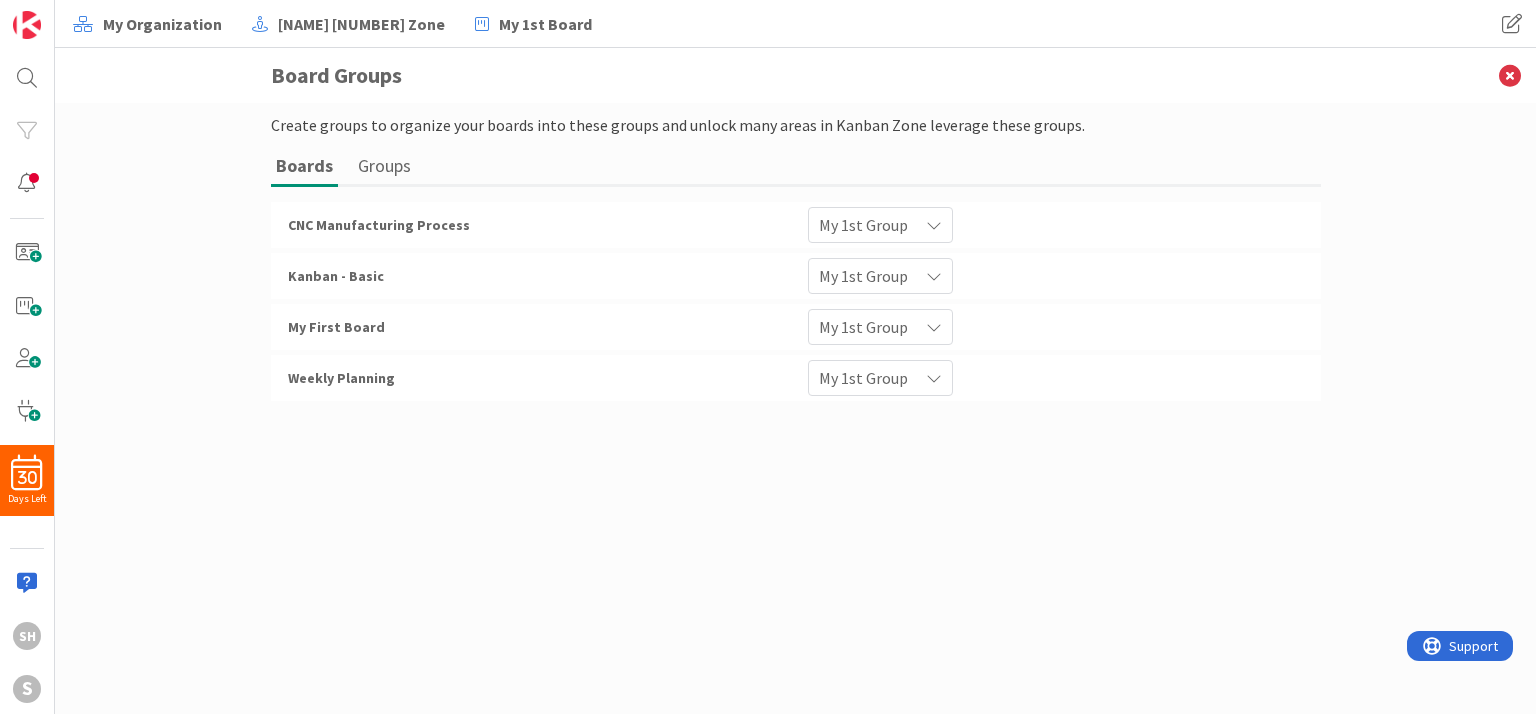 scroll, scrollTop: 0, scrollLeft: 0, axis: both 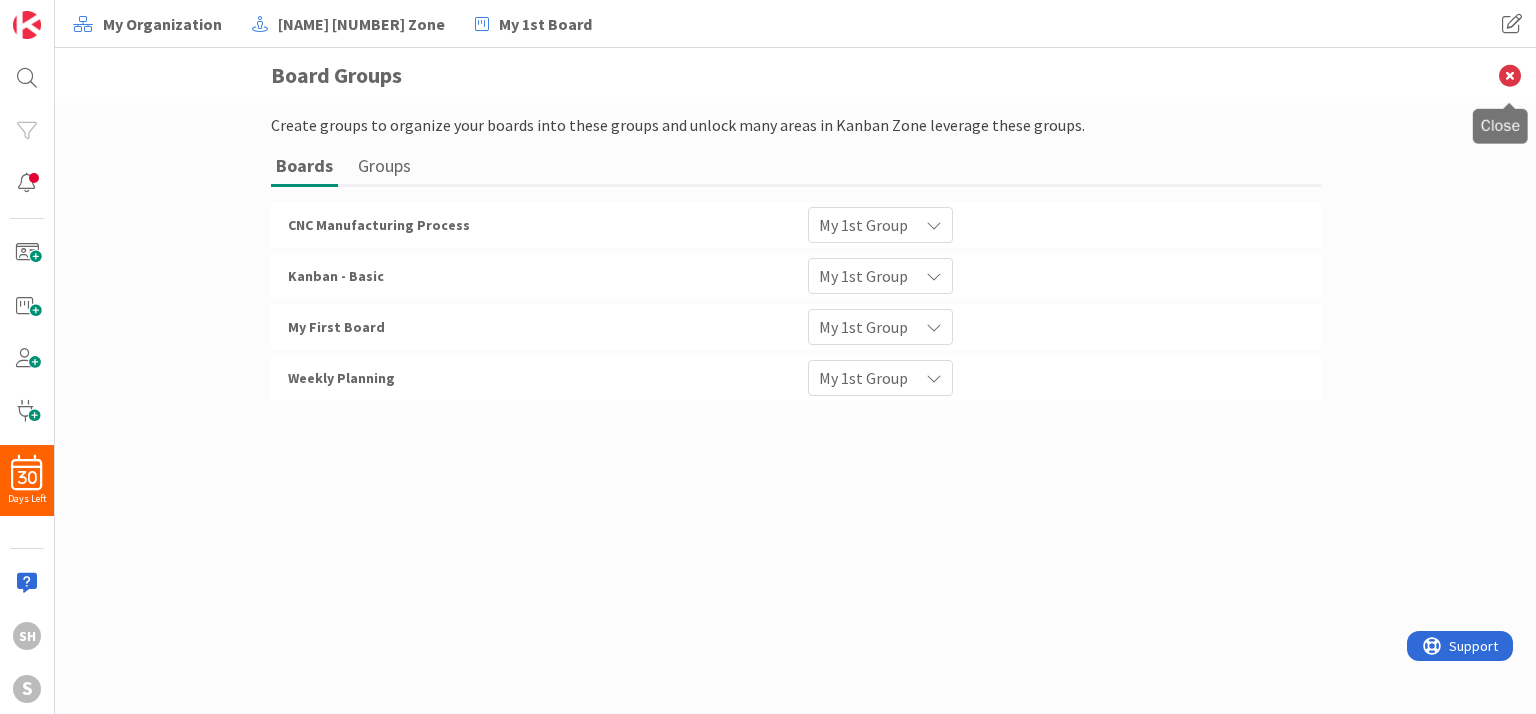 click at bounding box center (1510, 75) 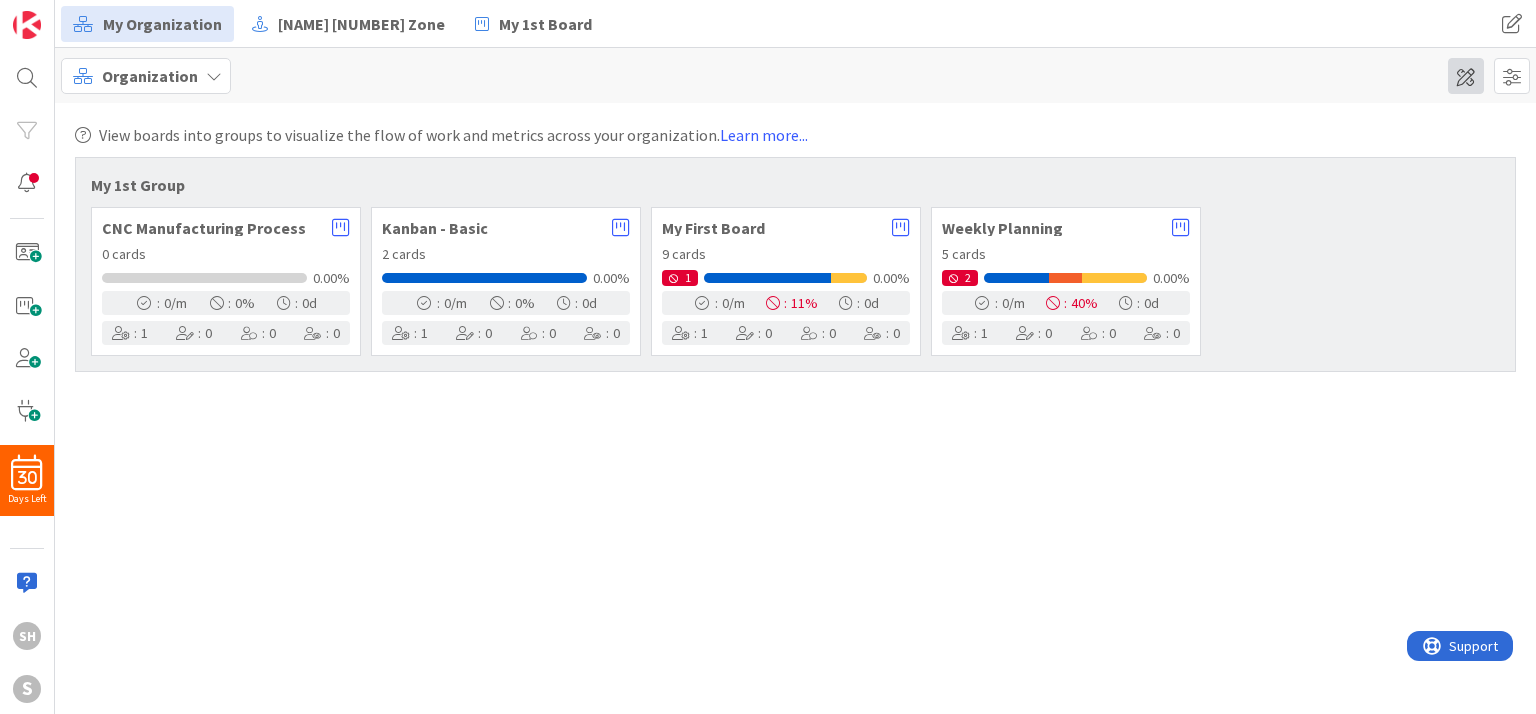 scroll, scrollTop: 0, scrollLeft: 0, axis: both 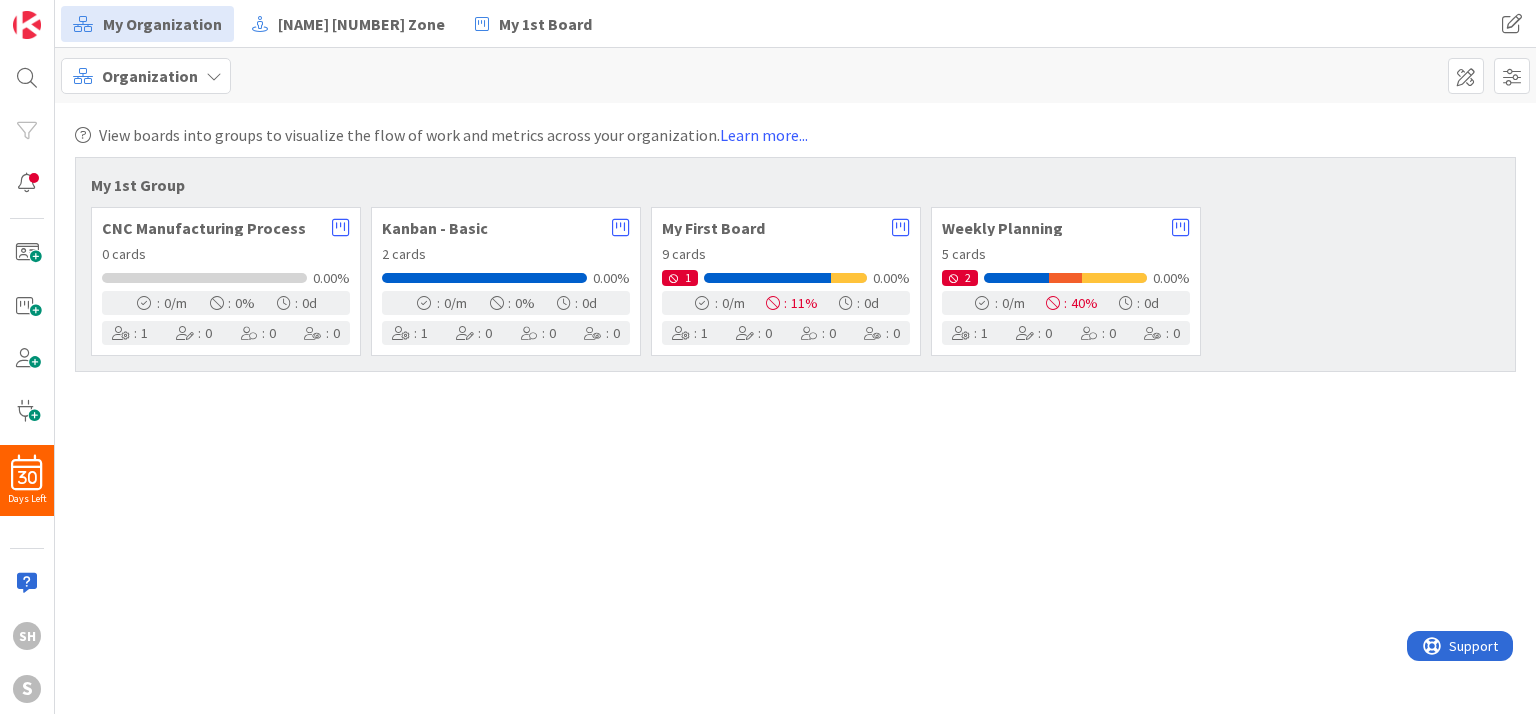 click on "Organization" at bounding box center (146, 76) 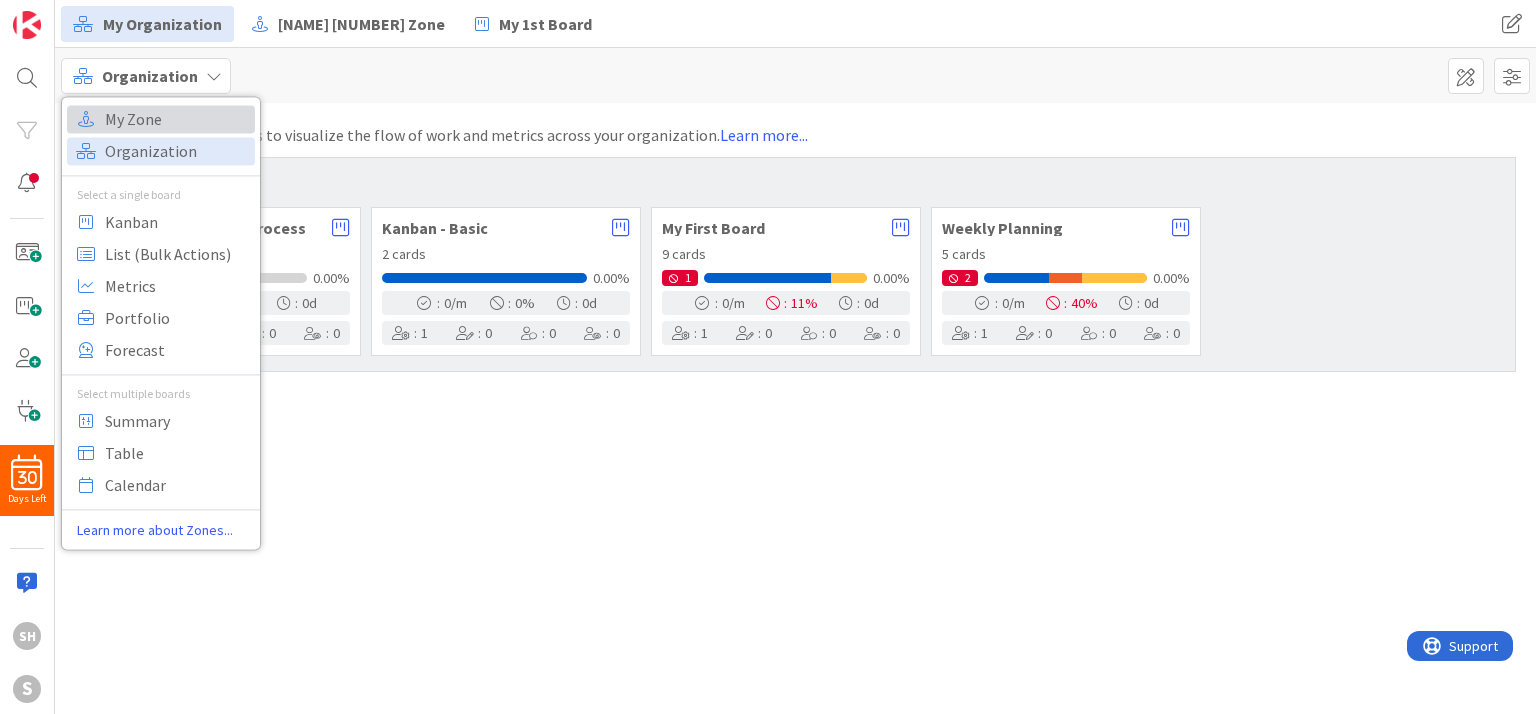 click on "My Zone" at bounding box center (177, 119) 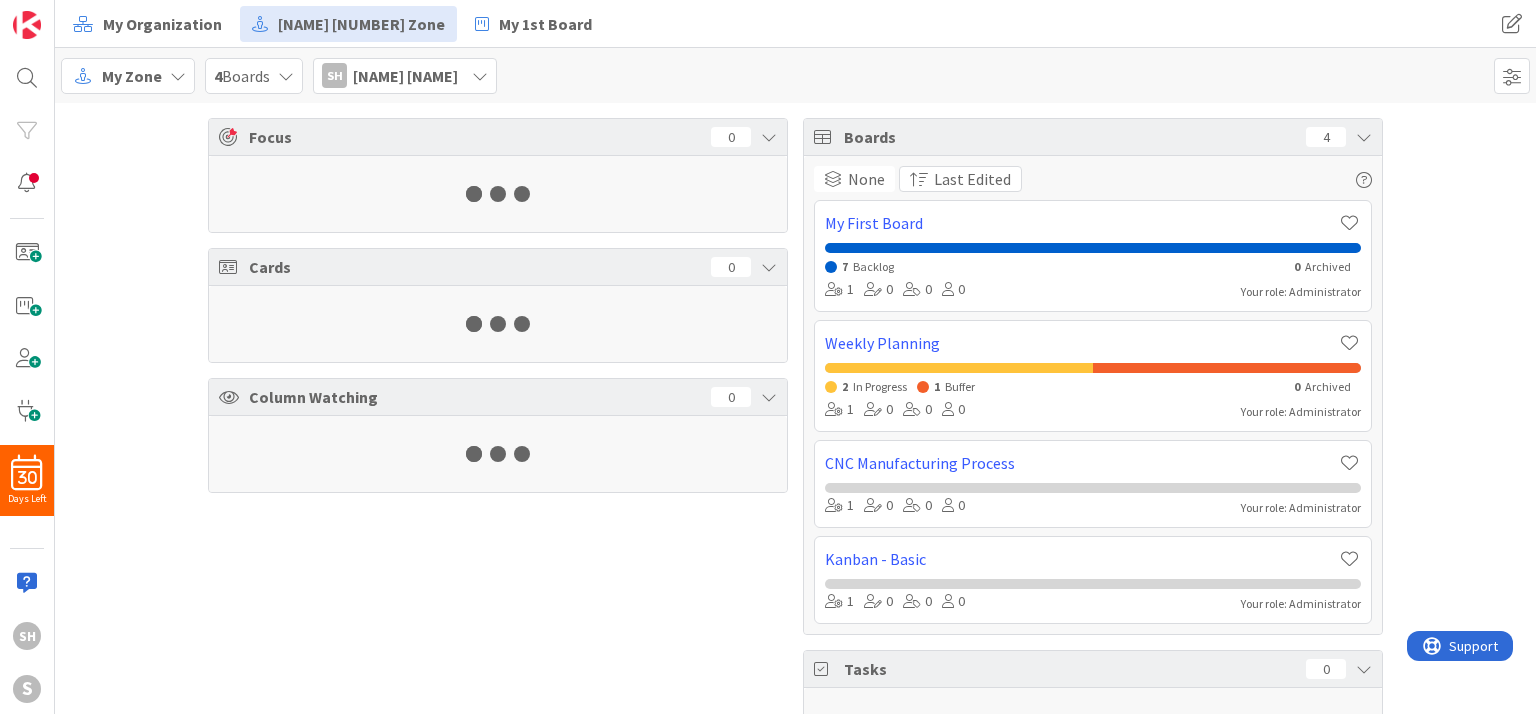 click on "My Zone" at bounding box center (128, 76) 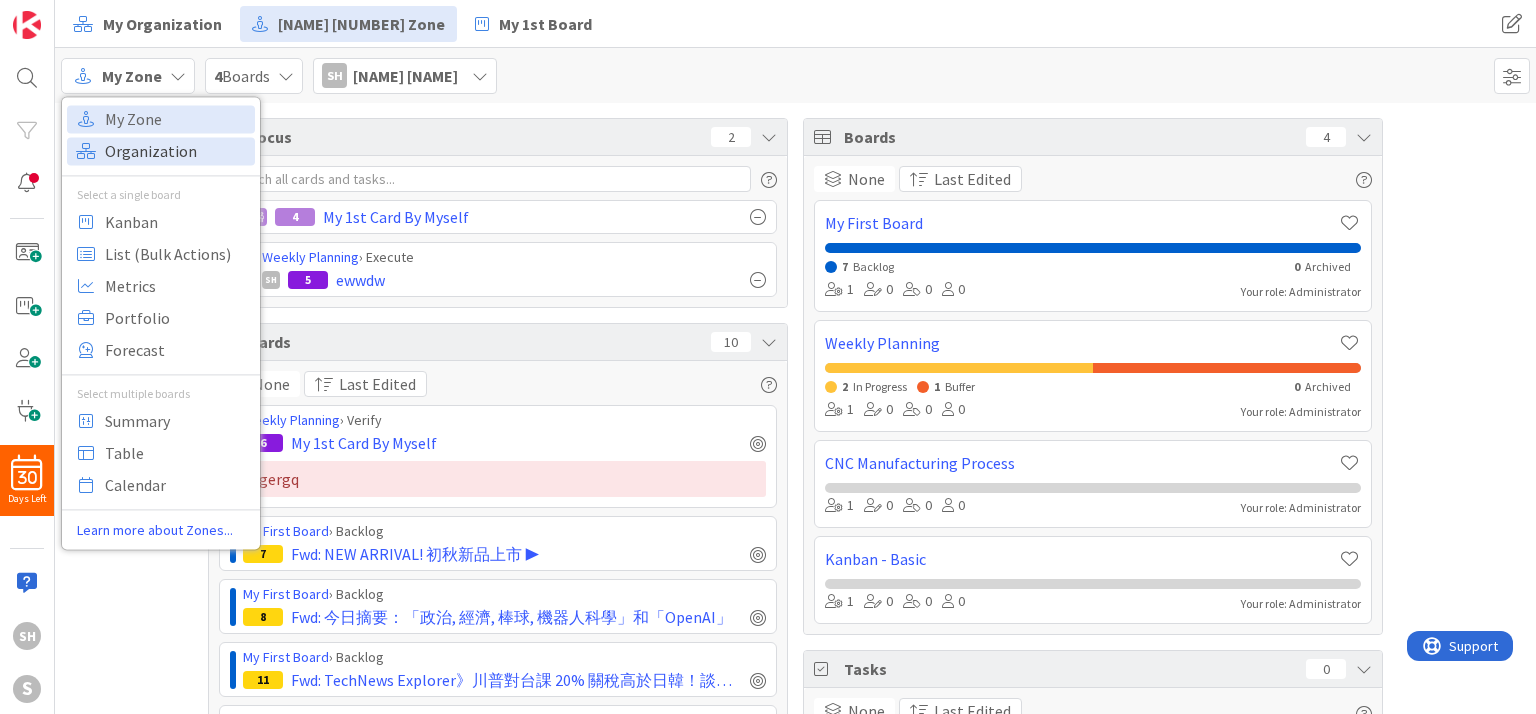 scroll, scrollTop: 0, scrollLeft: 0, axis: both 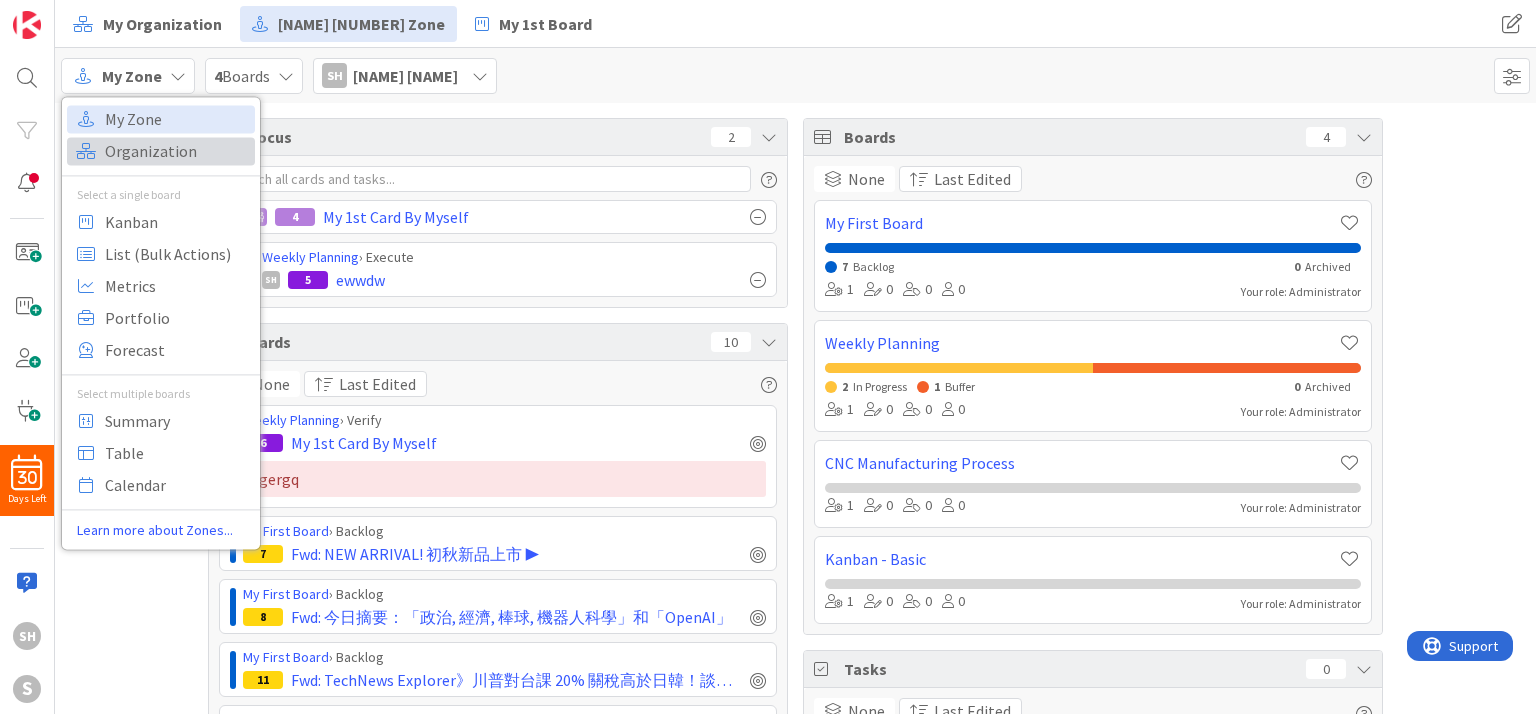 click on "Organization" at bounding box center (177, 151) 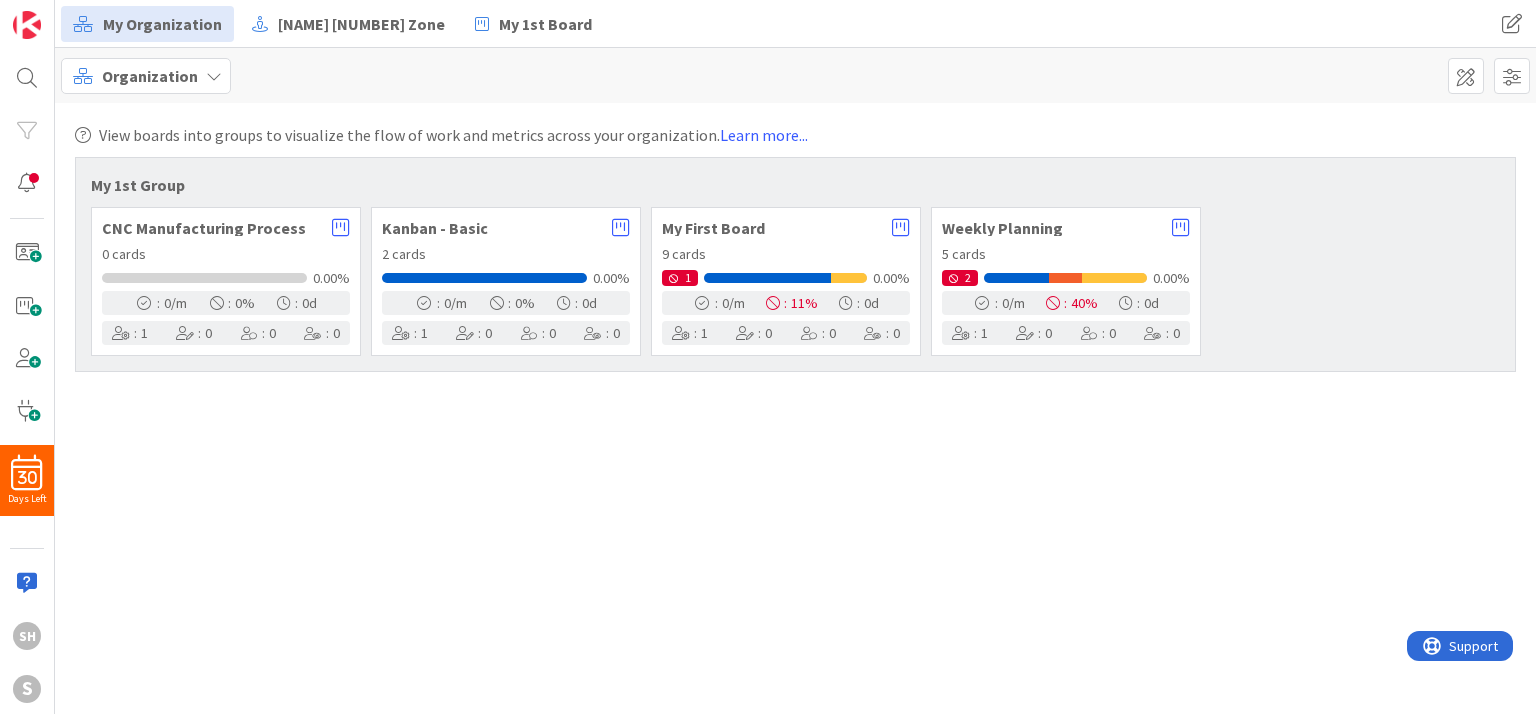 scroll, scrollTop: 0, scrollLeft: 0, axis: both 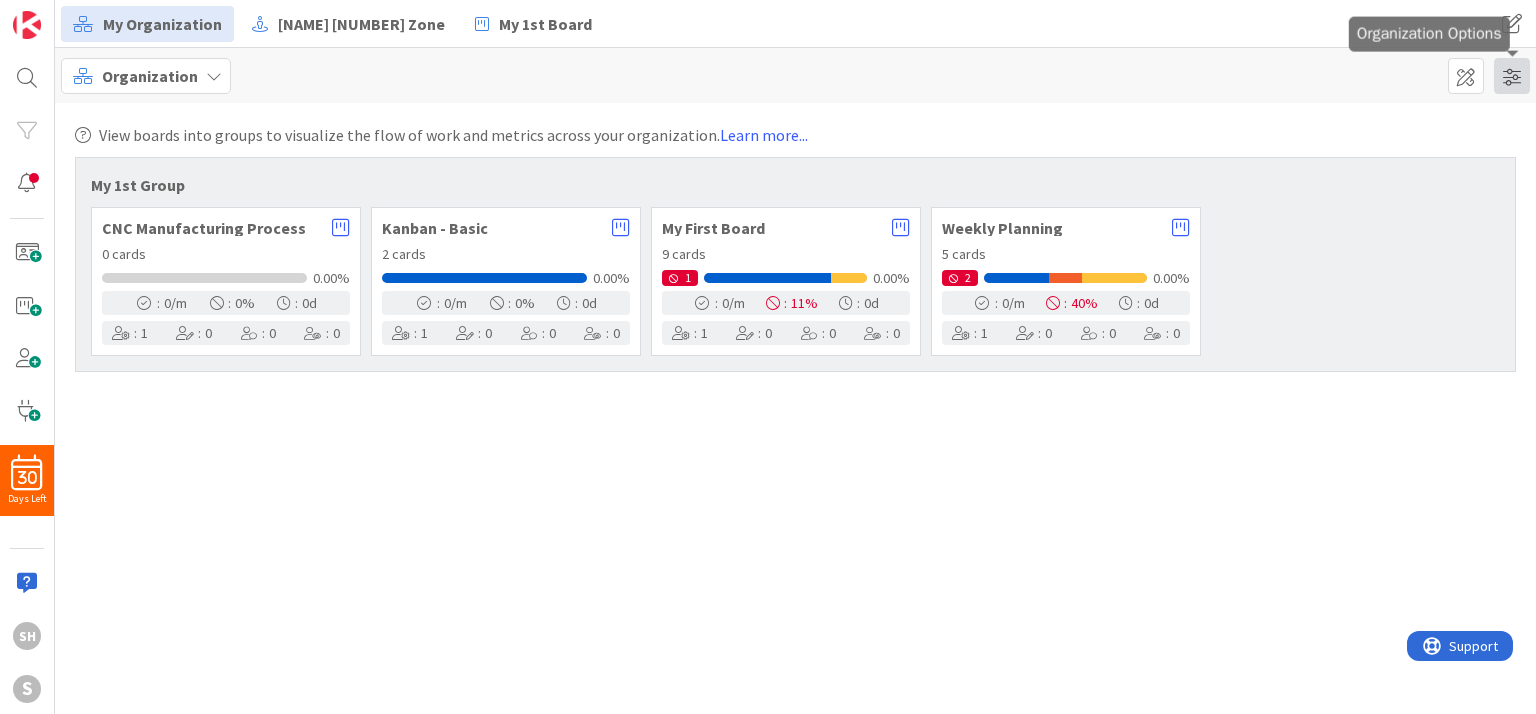 click at bounding box center [1512, 76] 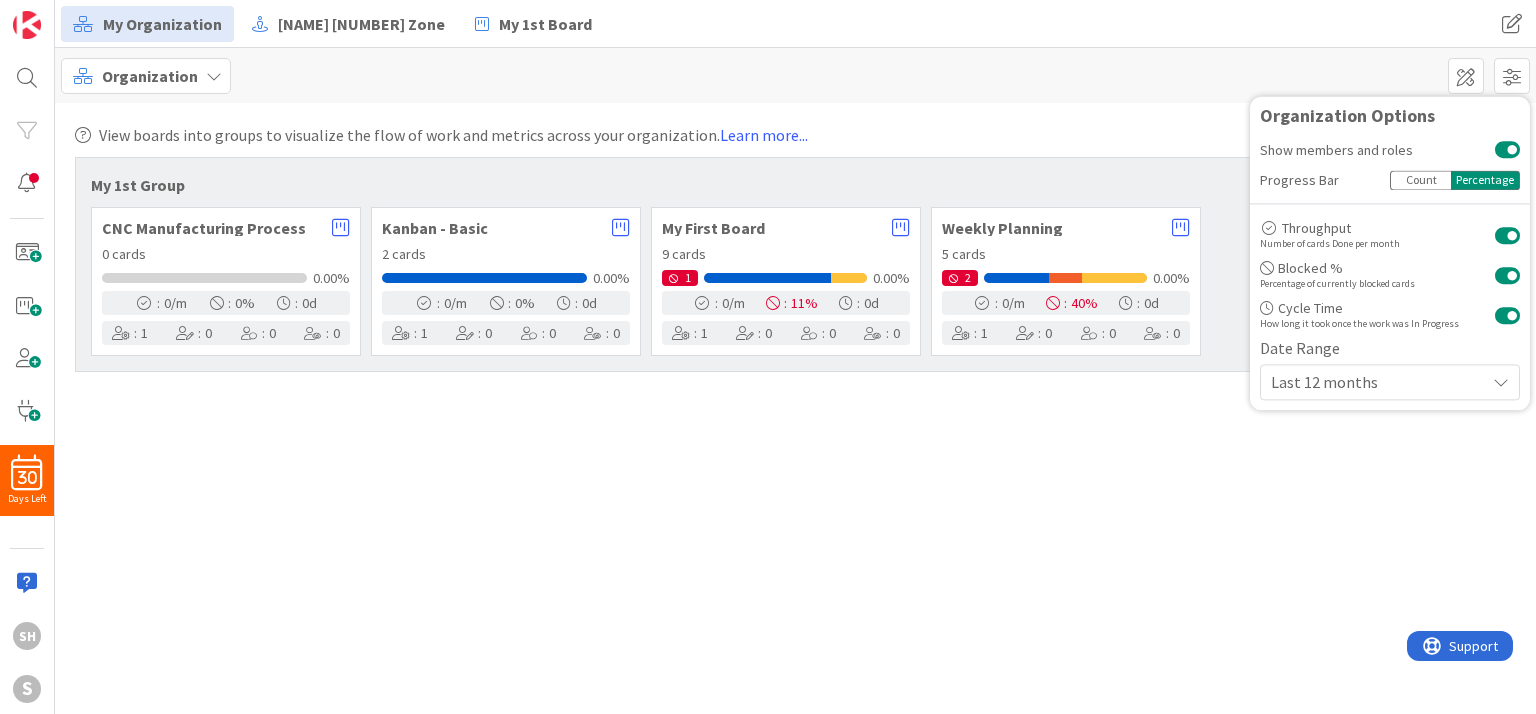 click on "Count" at bounding box center [1420, 180] 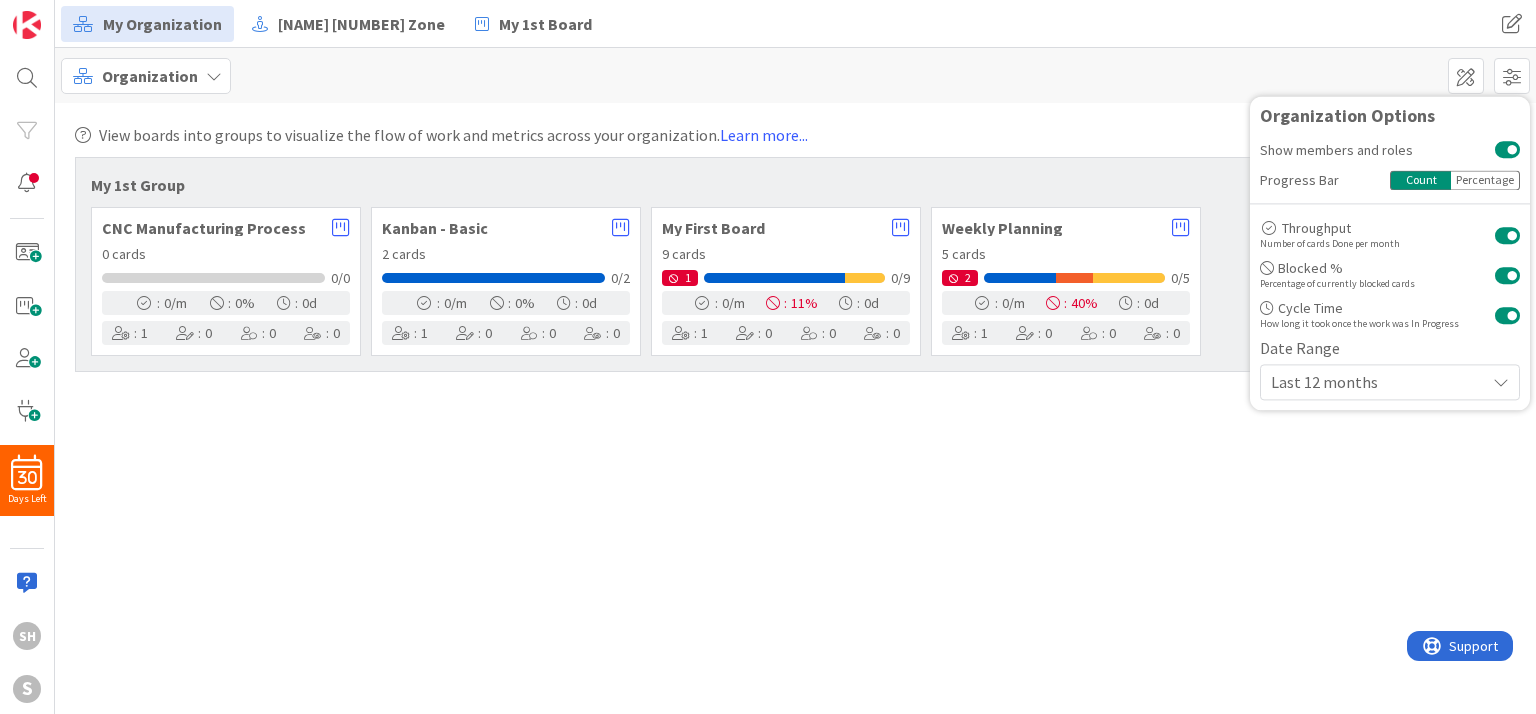 click on "View boards into groups to visualize the flow of work and metrics across your organization.  Learn more... My 1st Group CNC Manufacturing Process 0 cards 0/0 : 0 /m : 0 % : 0 d : 1 : 0 : 0 : 0 Kanban - Basic 2 cards 0/2 : 0 /m : 0 % : 0 d : 1 : 0 : 0 : 0 My First Board 9 cards 1 0/9 : 0 /m : 11 % : 0 d : 1 : 0 : 0 : 0 Weekly Planning 5 cards 2 0/5 : 0 /m : 40 % : 0 d : 1 : 0 : 0 : 0" at bounding box center (795, 408) 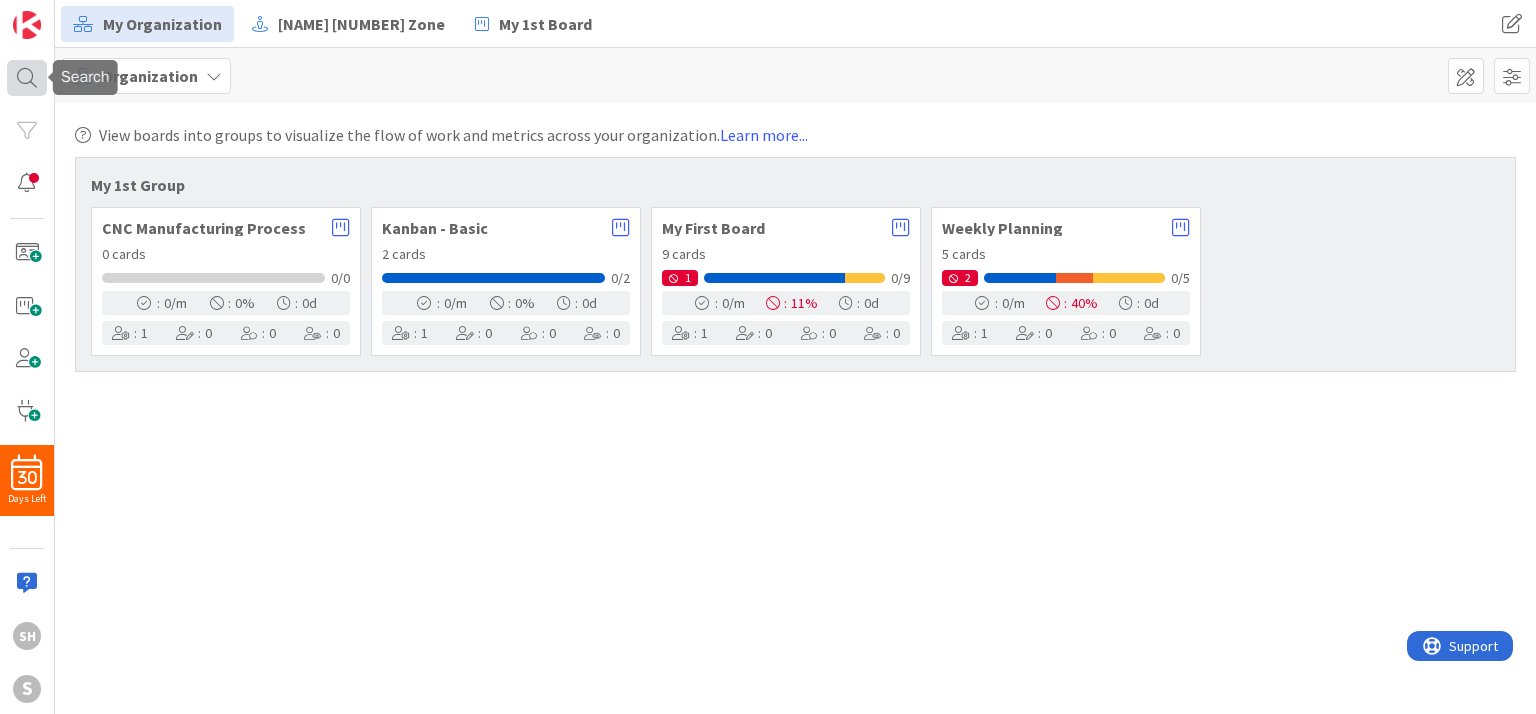 click at bounding box center (27, 78) 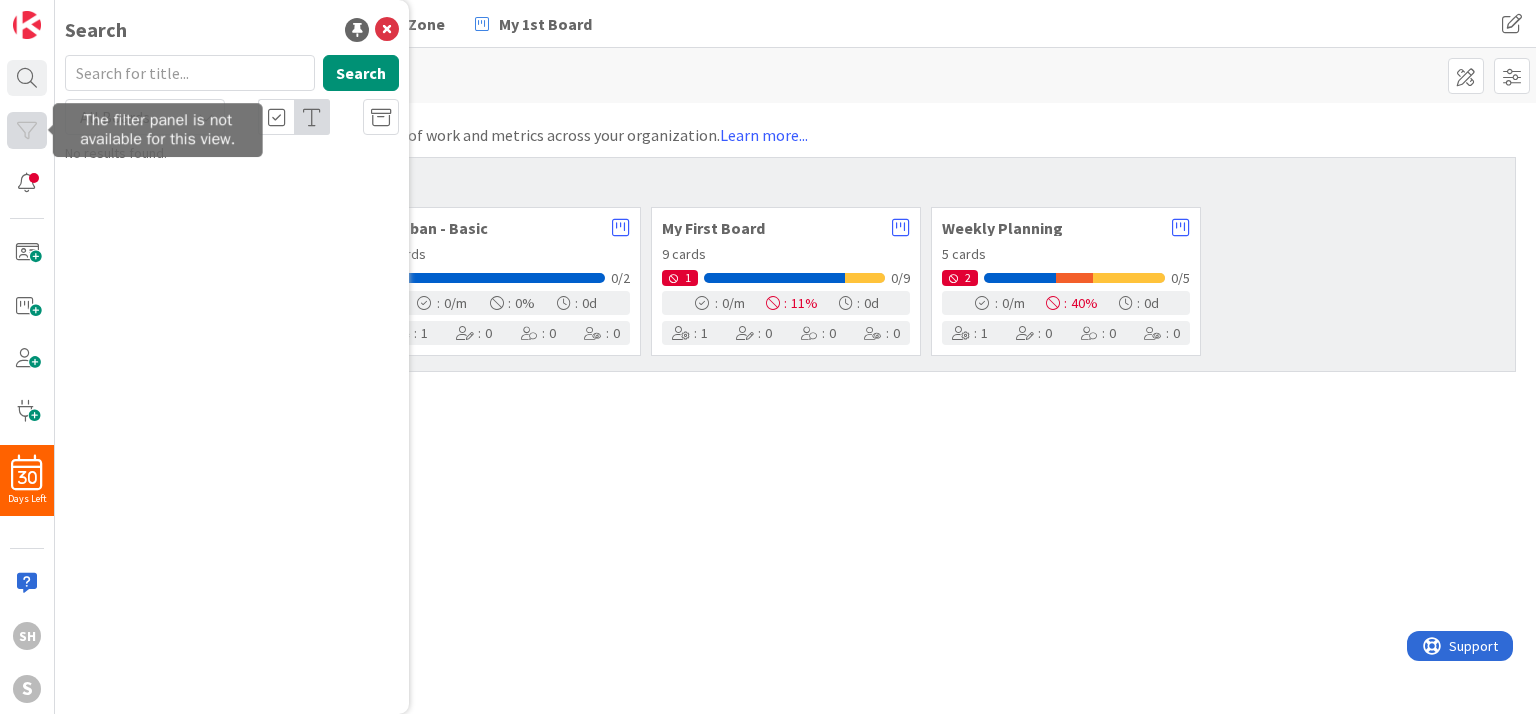 click at bounding box center [27, 130] 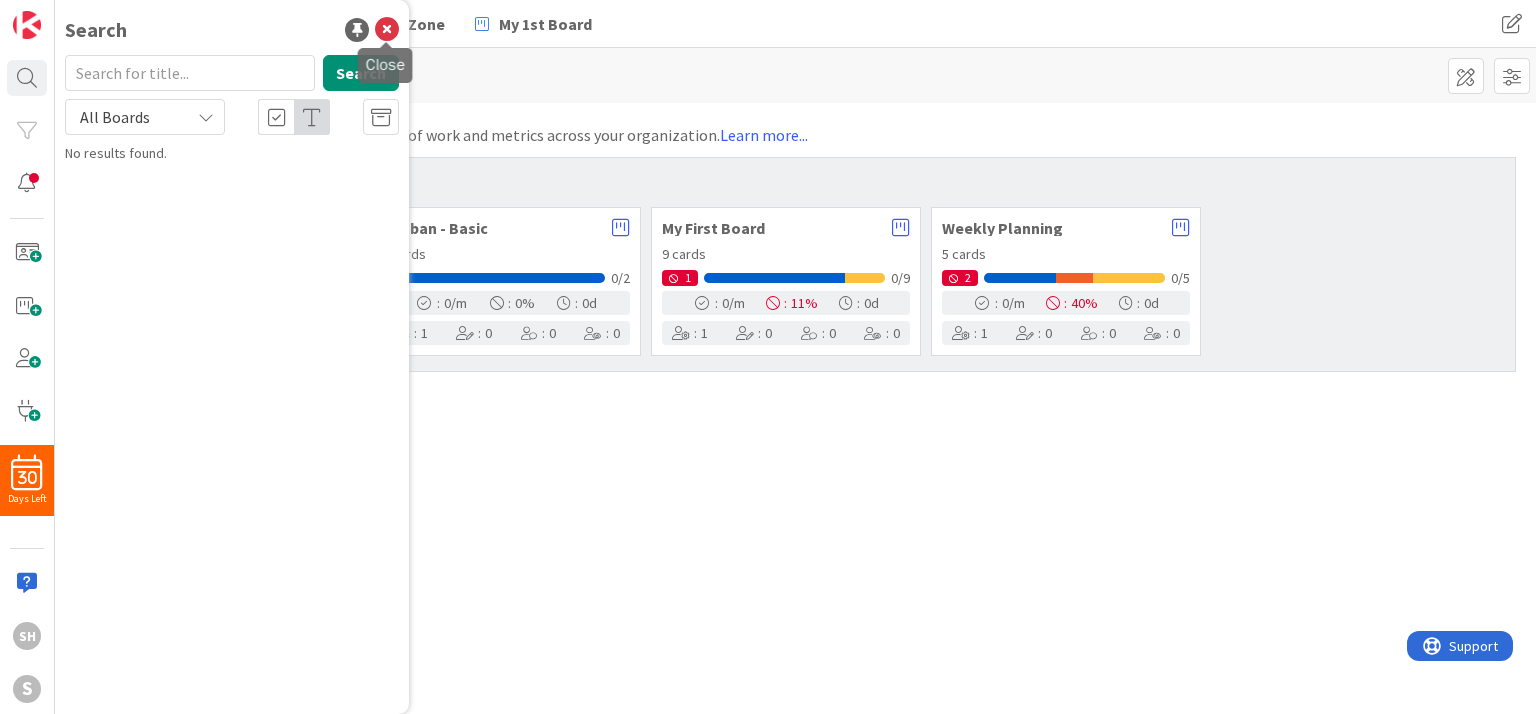 click at bounding box center [387, 30] 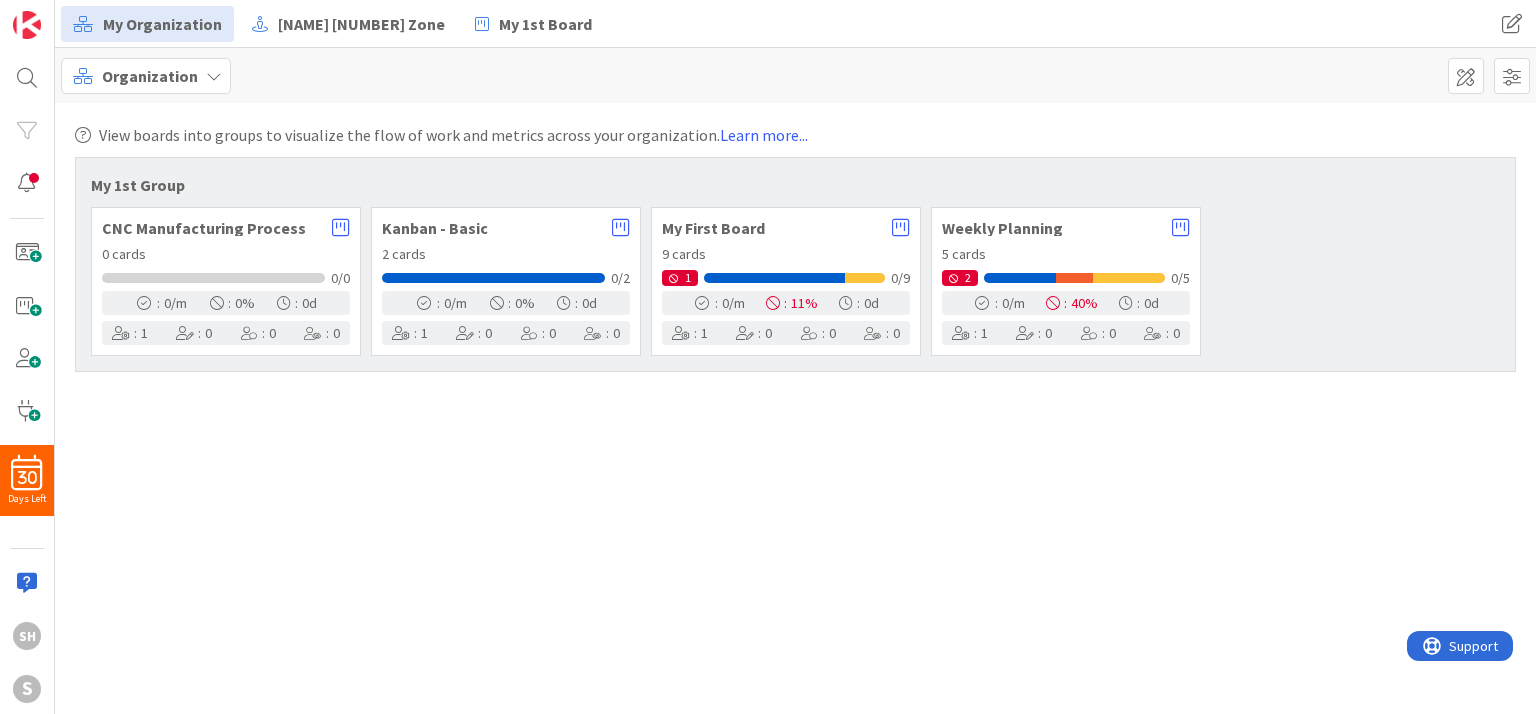 click on "Organization" at bounding box center (150, 76) 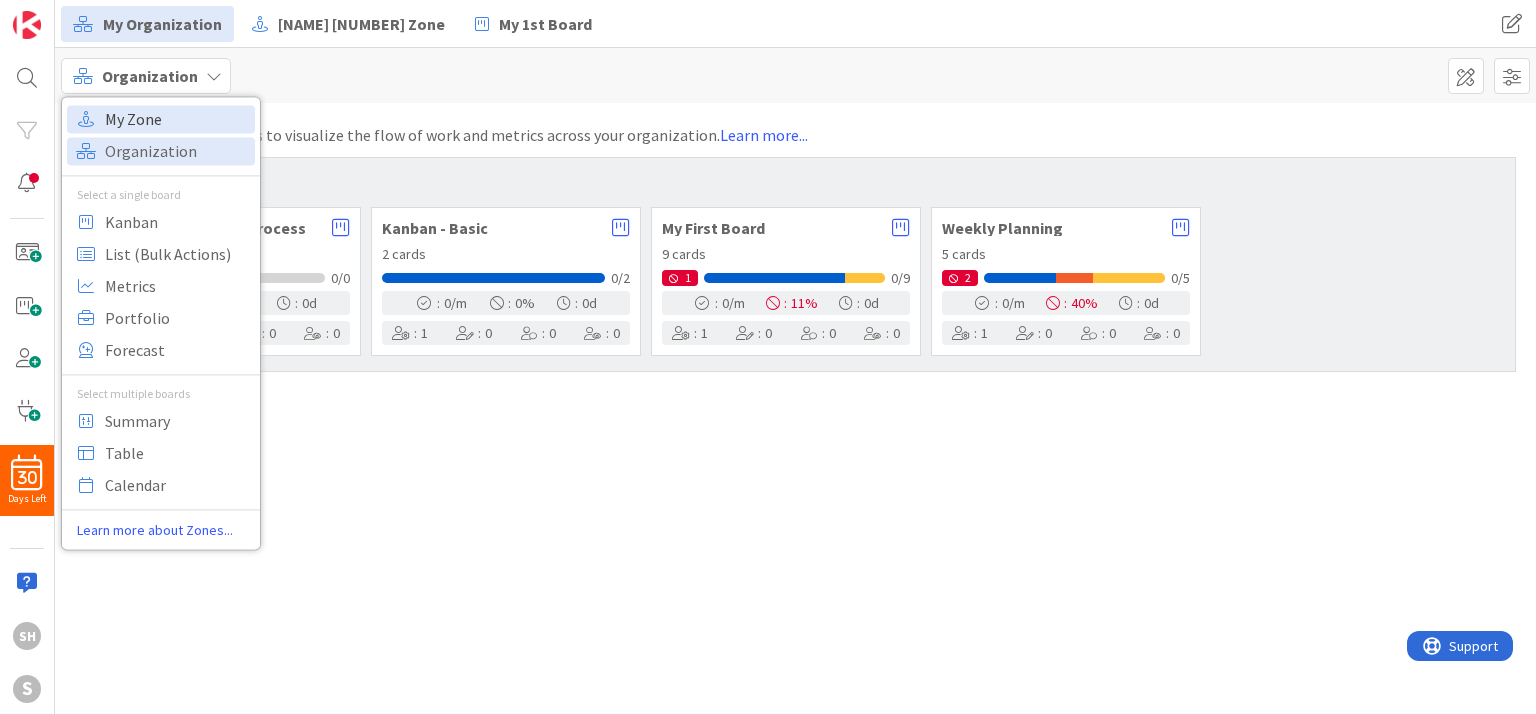 click on "My Zone" at bounding box center (177, 119) 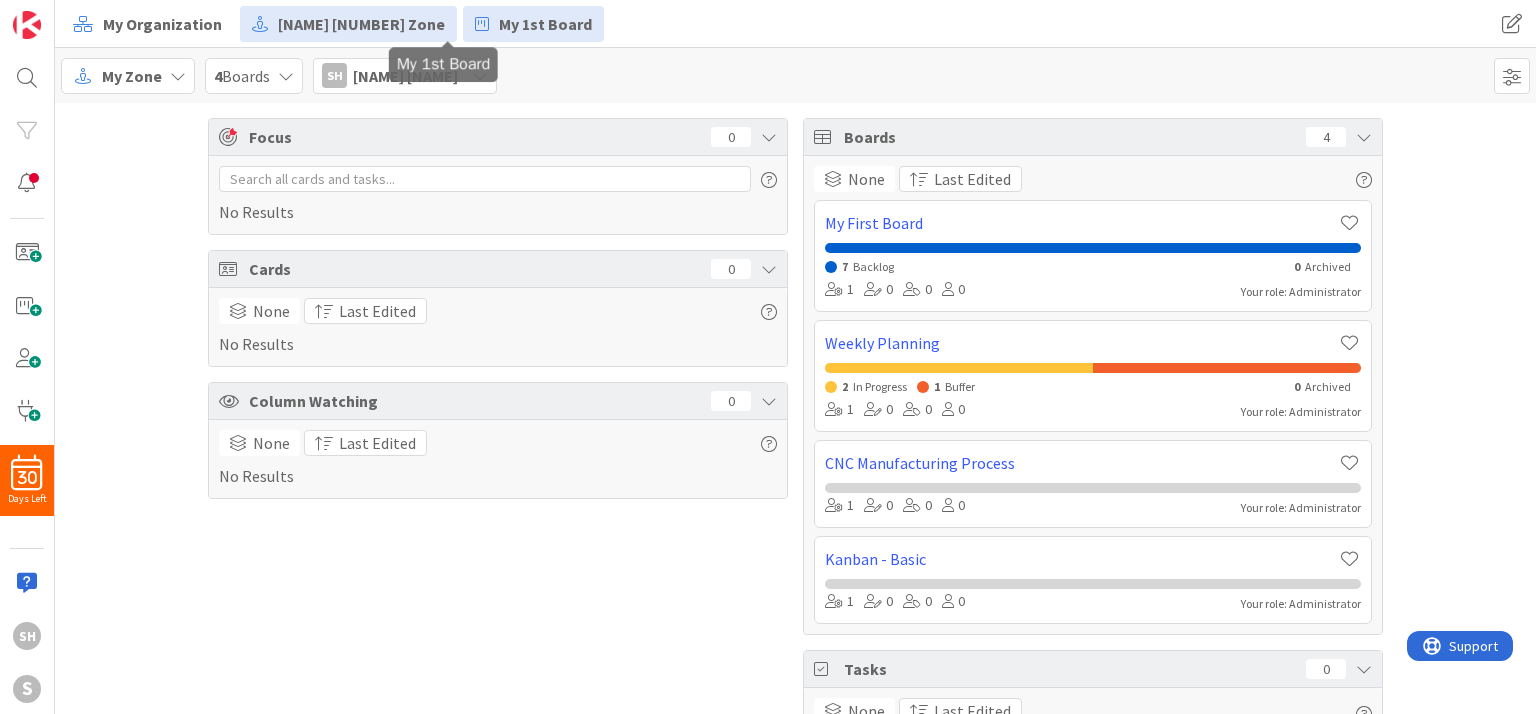 click on "[BOARDNAME]" at bounding box center (545, 24) 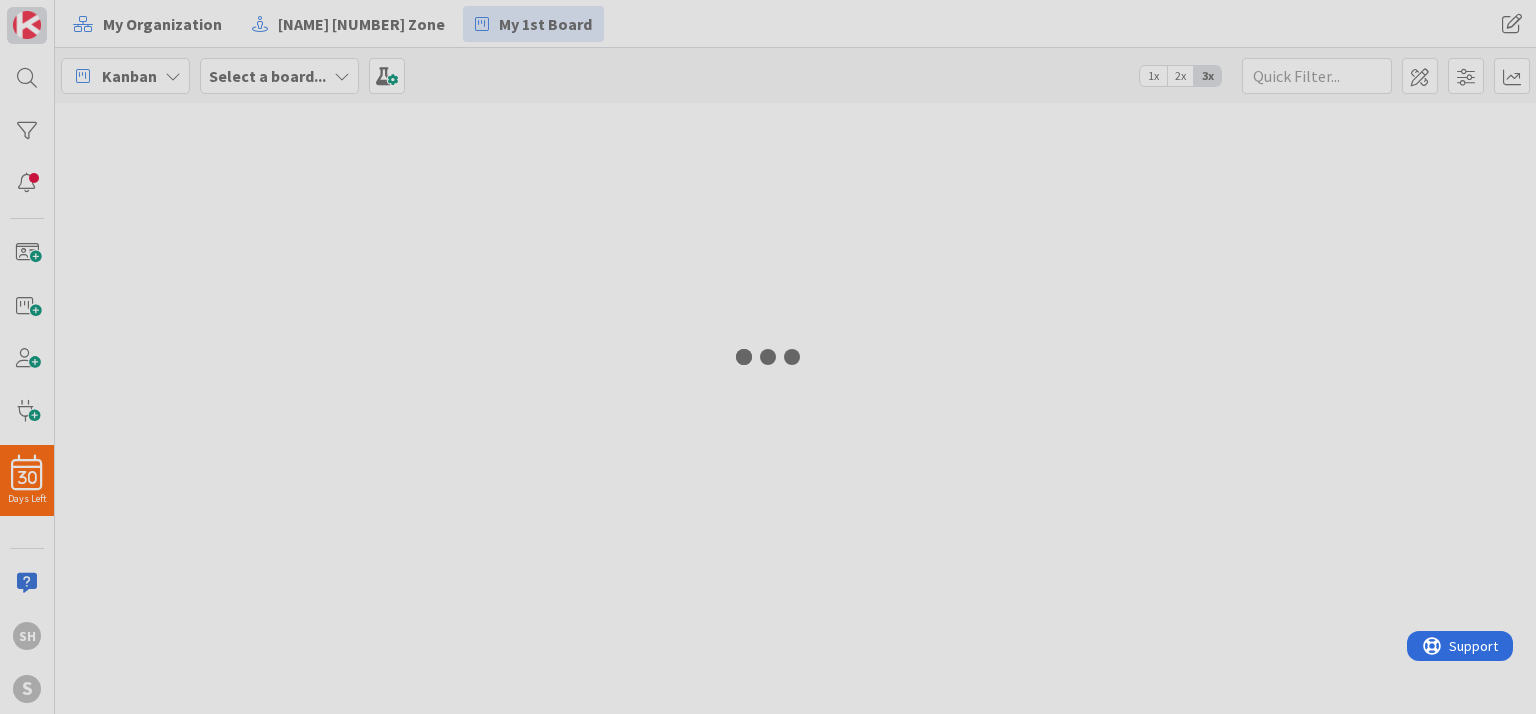 scroll, scrollTop: 0, scrollLeft: 0, axis: both 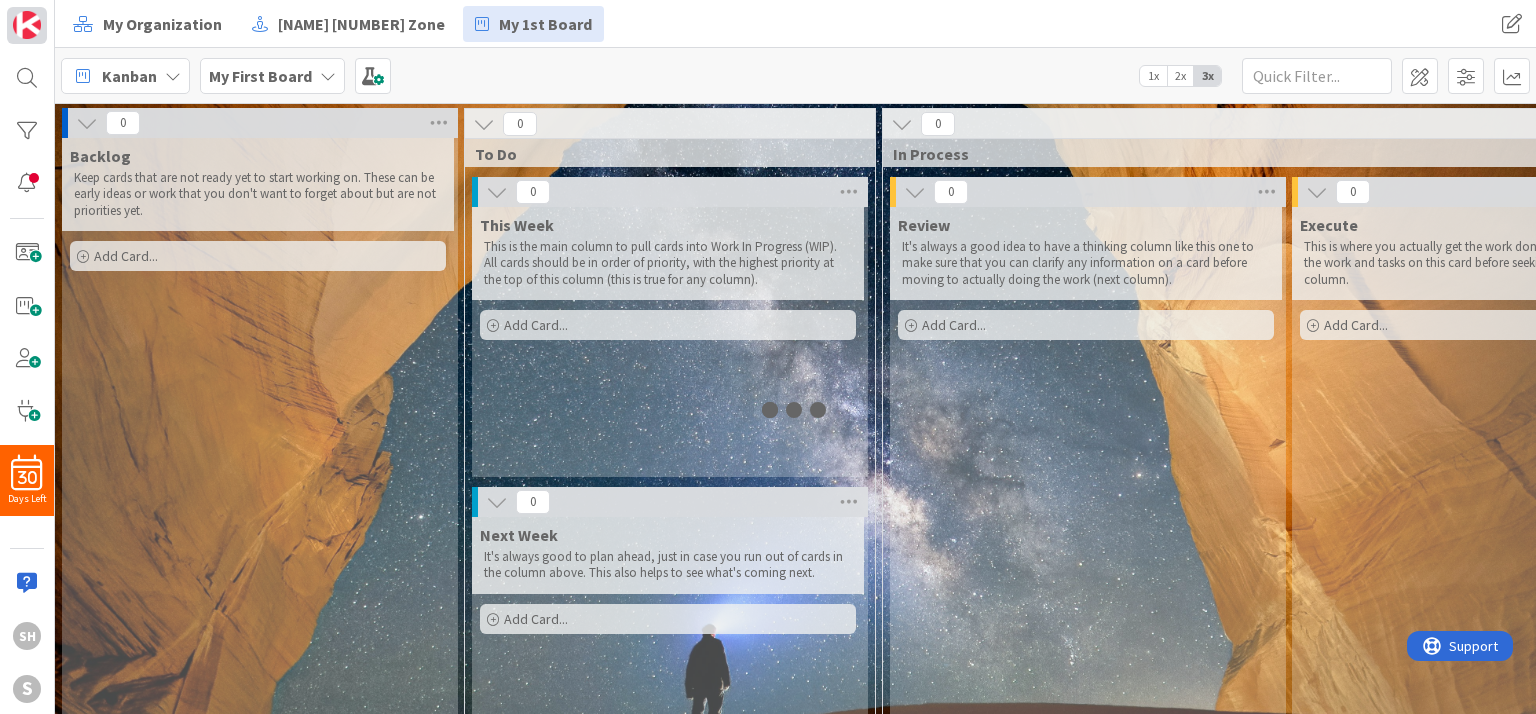 click at bounding box center [27, 25] 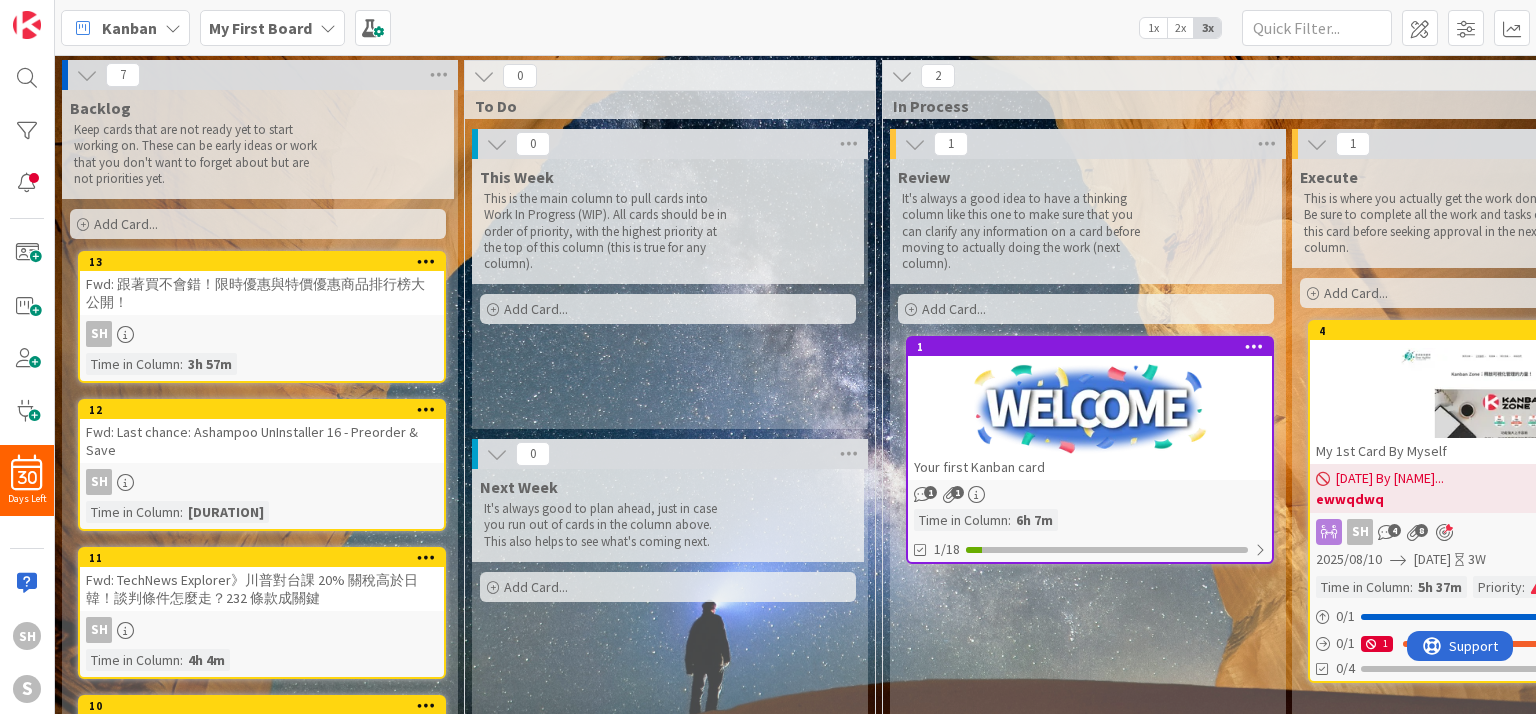 scroll, scrollTop: 0, scrollLeft: 0, axis: both 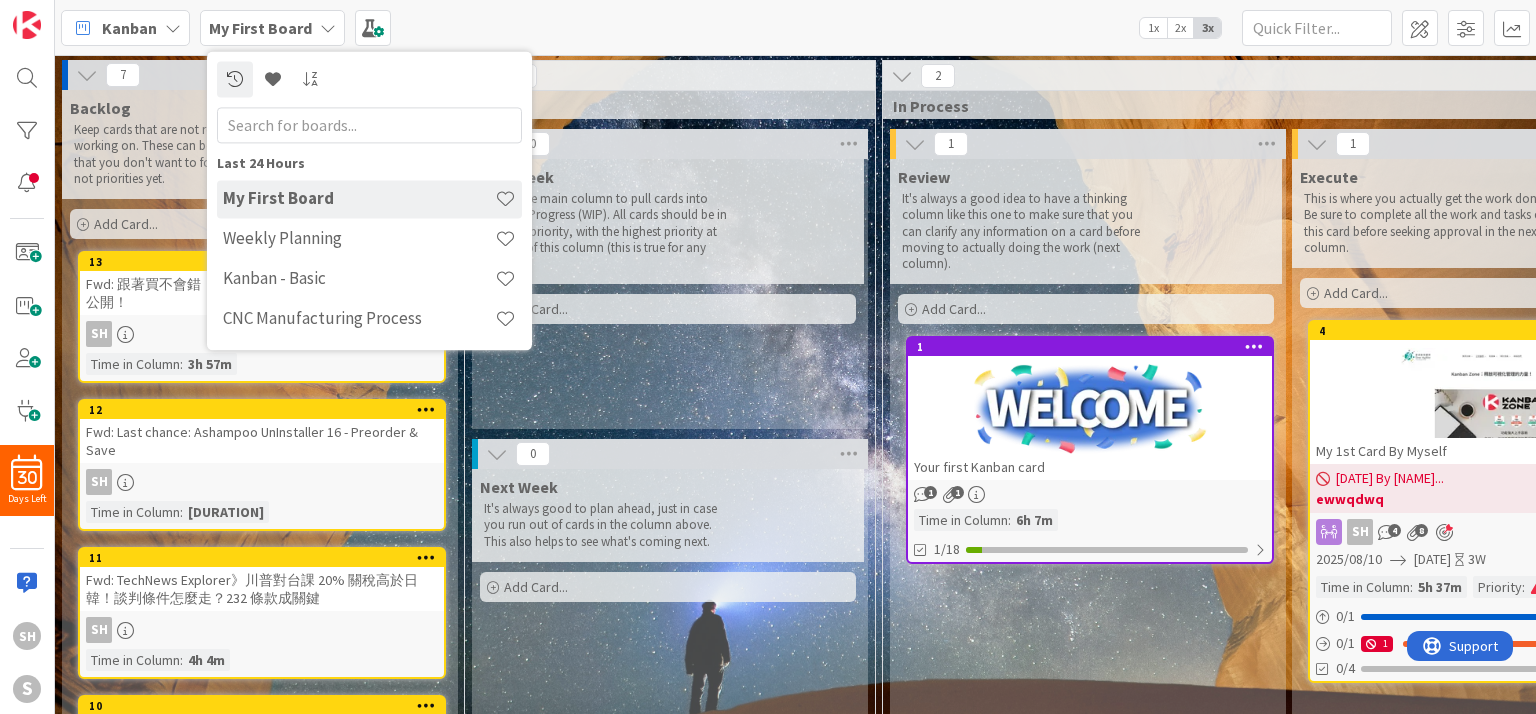 click at bounding box center (328, 28) 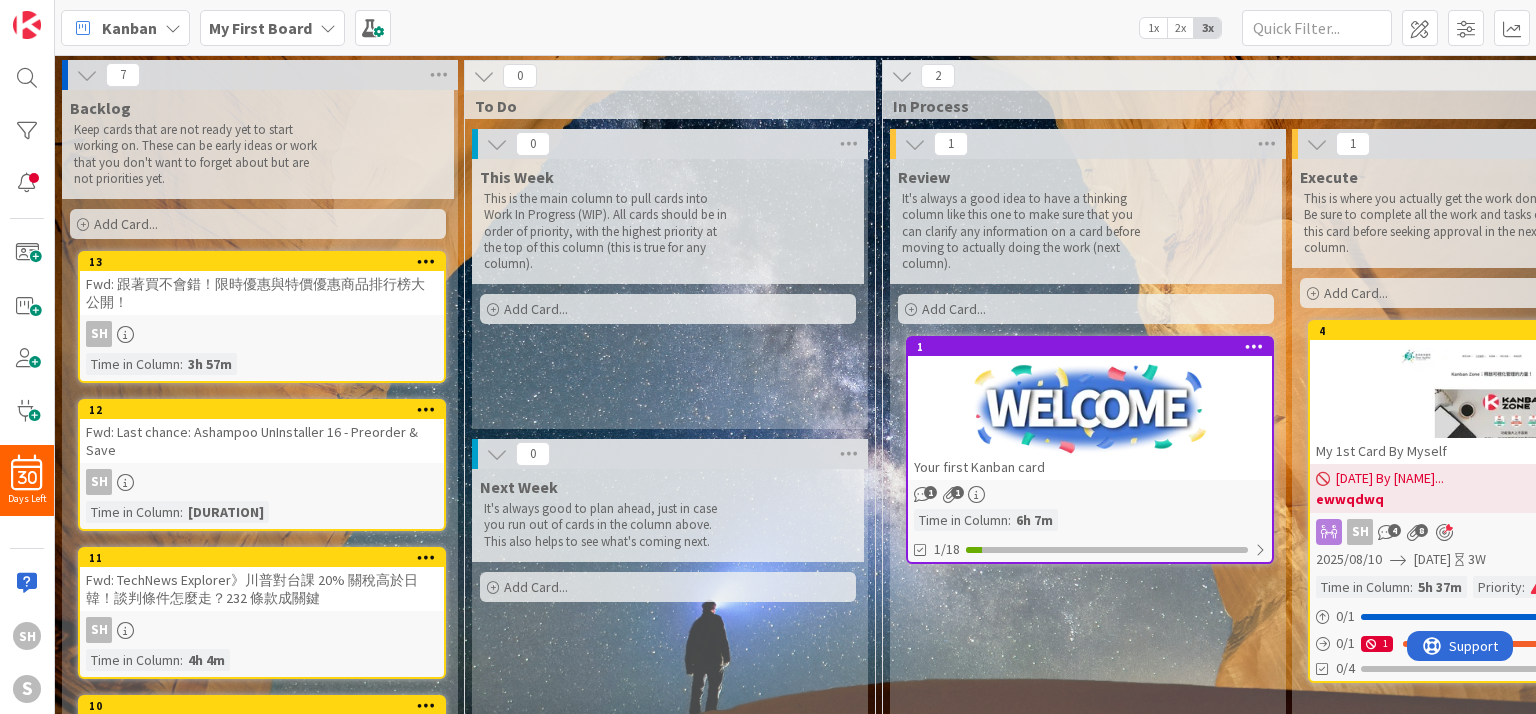 click on "Kanban" at bounding box center [125, 28] 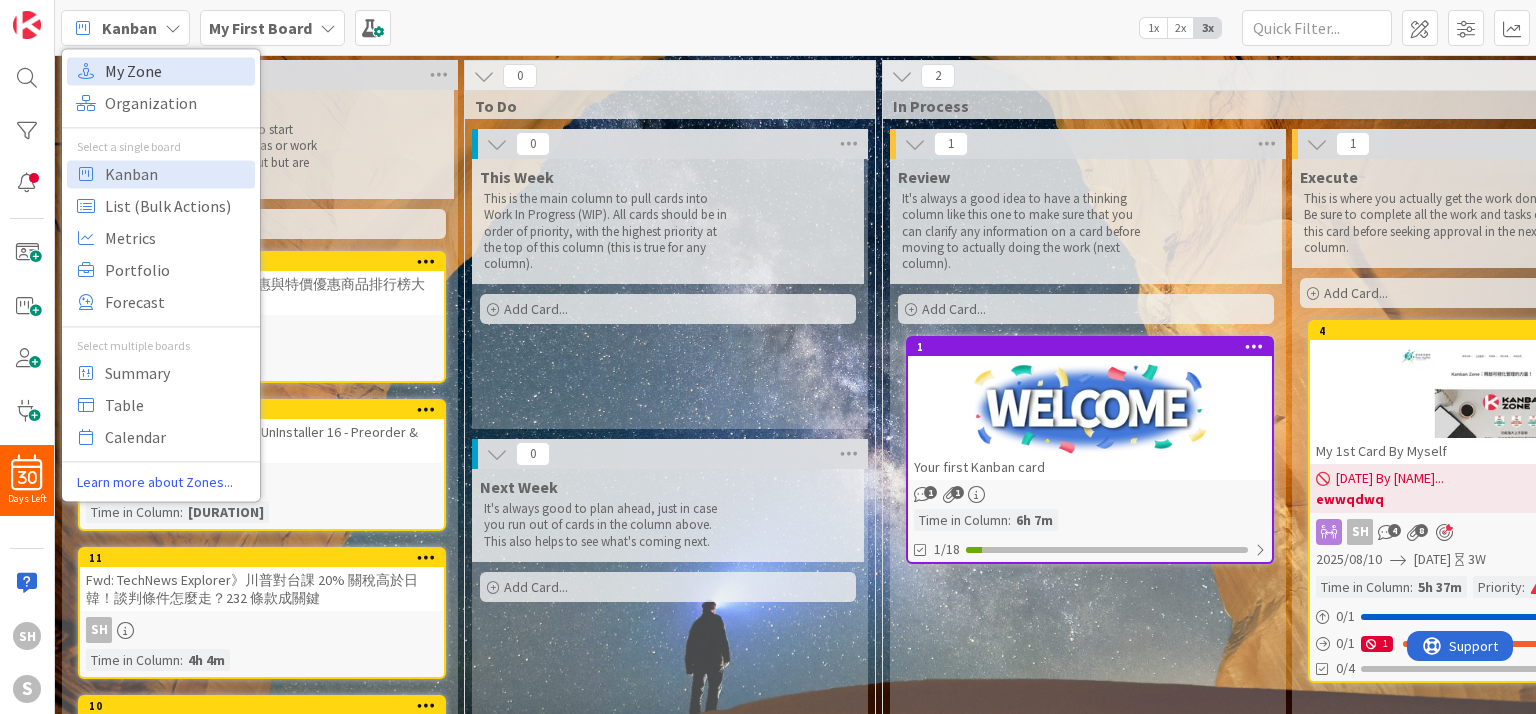 click on "My Zone" at bounding box center (177, 71) 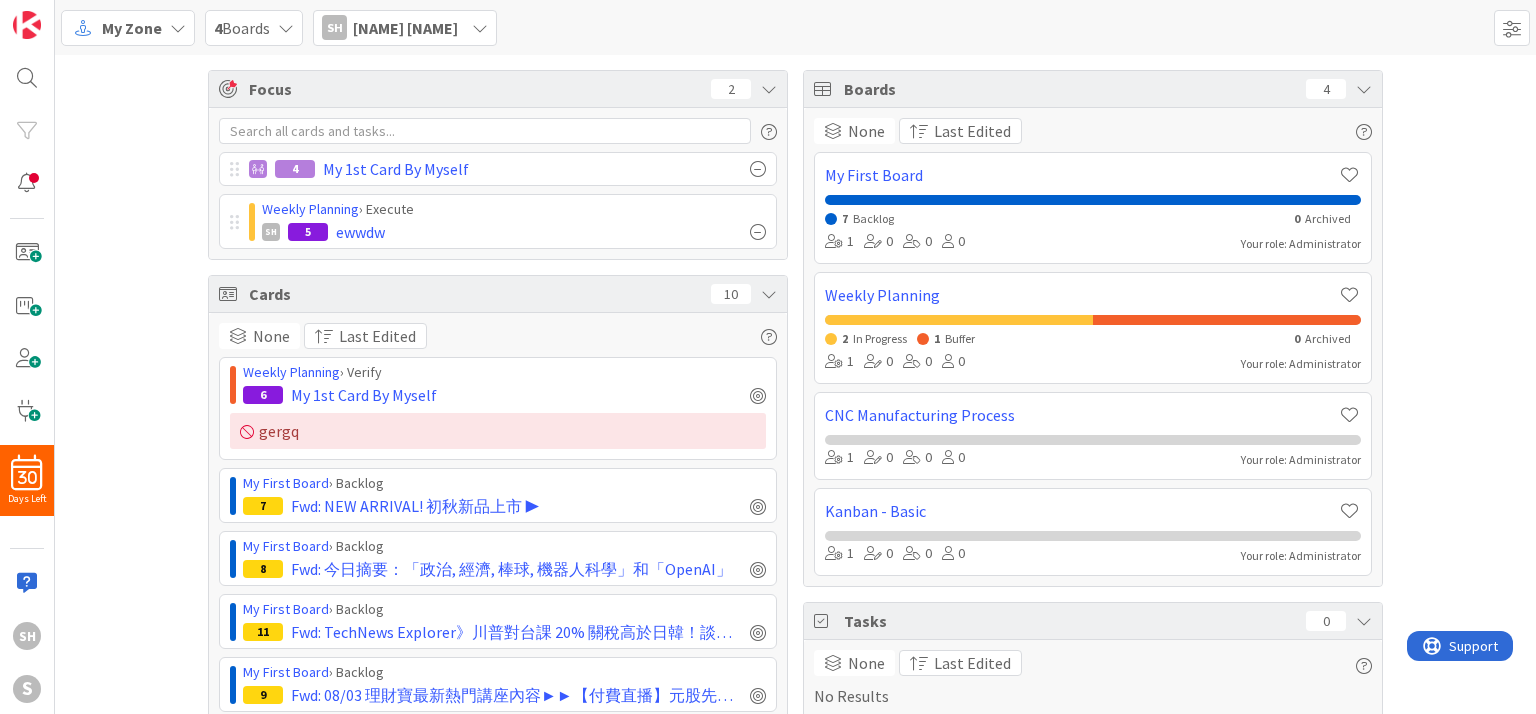 scroll, scrollTop: 0, scrollLeft: 0, axis: both 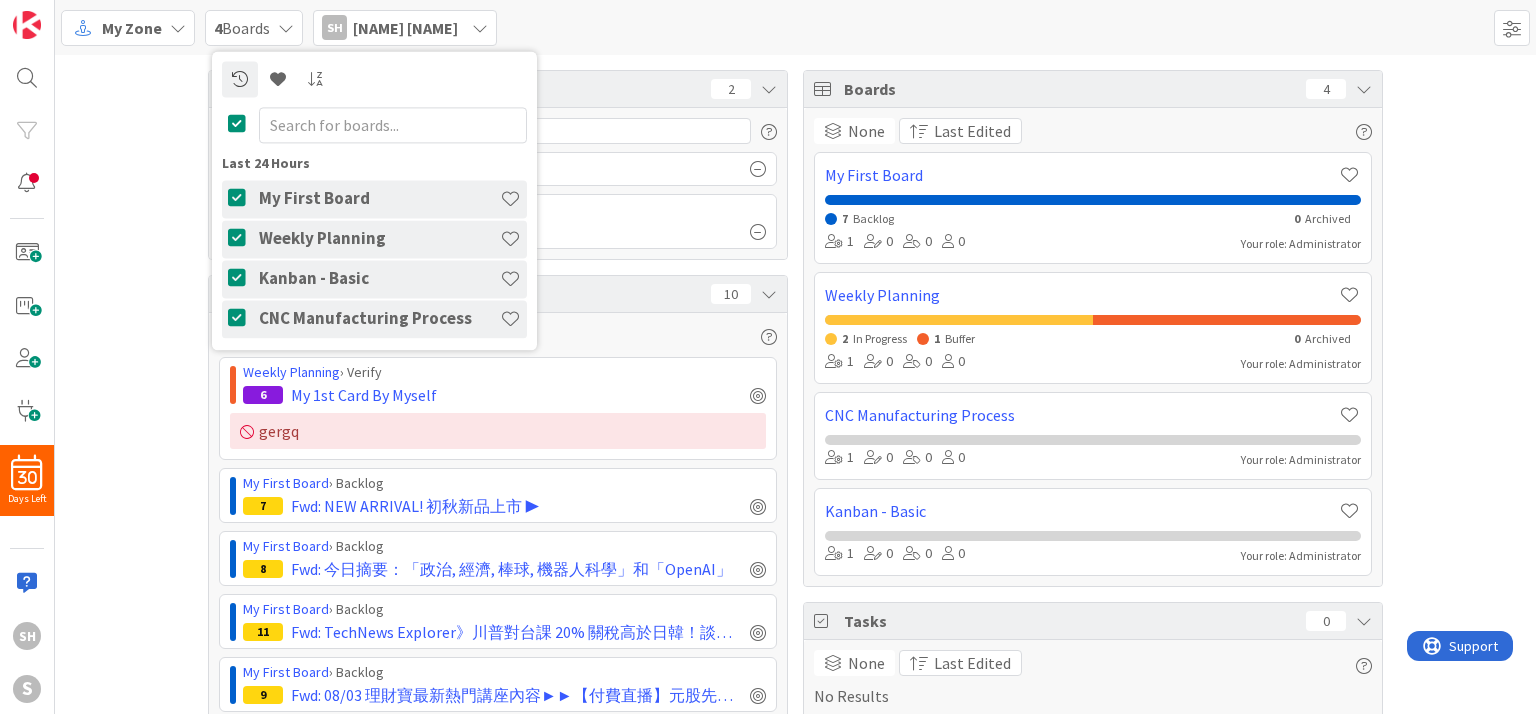 click on "4  Boards" at bounding box center (242, 28) 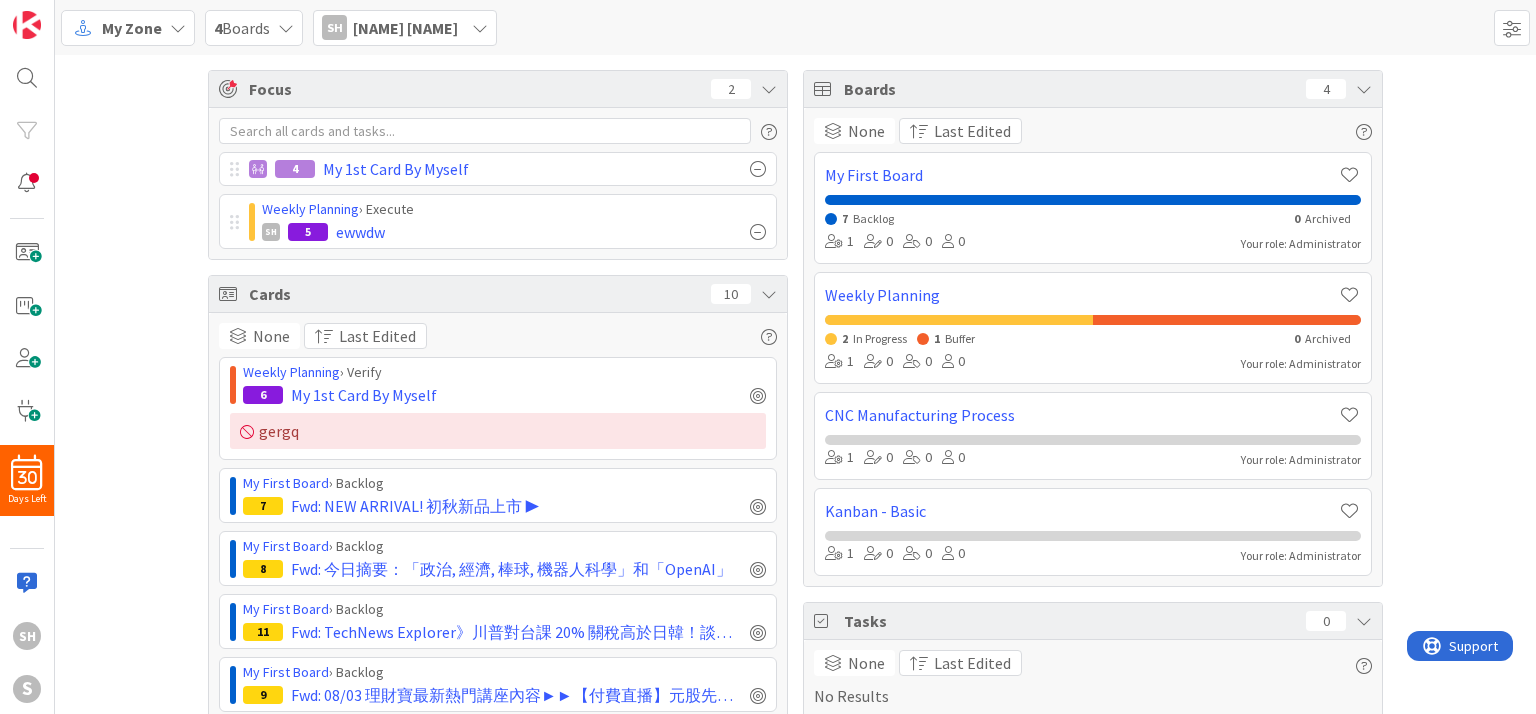 click on "4  Boards" at bounding box center (242, 28) 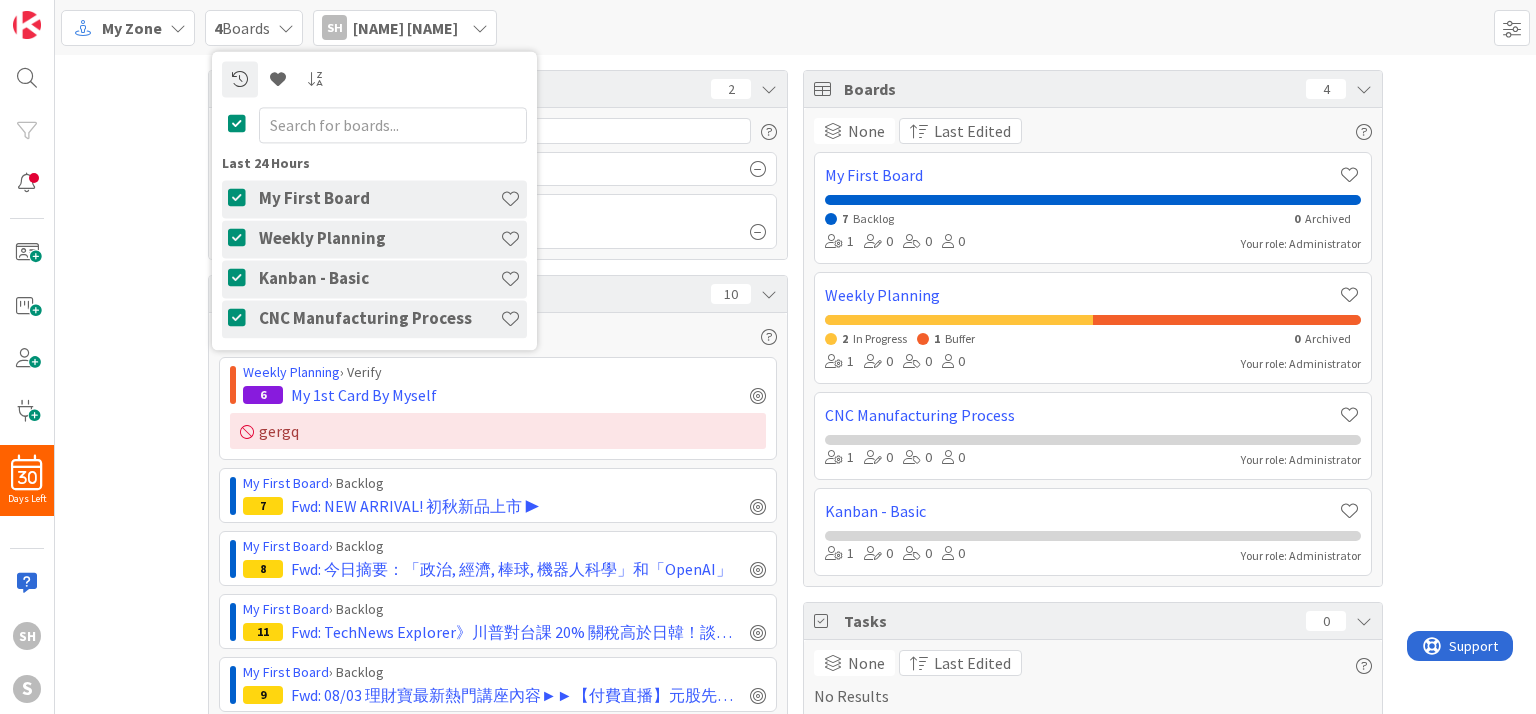 click on "Focus 2 4 My 1st Card By Myself Weekly Planning  › Execute SH 5 ewwdw Cards 10 None Last Edited Weekly Planning  › Verify 6 My 1st Card By Myself gergq My First Board  › Backlog 7 Fwd: NEW ARRIVAL! 初秋新品上市 ▶ My First Board  › Backlog 8 Fwd: 今日摘要：「政治, 經濟, 棒球, 機器人科學」和「OpenAI」 My First Board  › Backlog 11 Fwd: TechNews Explorer》川普對台課 20% 關稅高於日韓！談判條件怎麼走？232 條款成關鍵 My First Board  › Backlog 9 Fwd: 08/03 理財寶最新熱門講座內容►►【付費直播】元股先生- 找到關鍵K 我獨自升級：看懂主力控價，用策略精準套利 My First Board  › Backlog 10 Fwd: Miro 🤝 your favorite work apps My First Board  › Backlog 12 Fwd: Last chance: Ashampoo UnInstaller 16 - Preorder & Save My First Board  › Backlog 13 Fwd: 跟著買不會錯！限時優惠與特價優惠商品排行榜大公開！ Weekly Planning  › Execute 5 ewwdw 4 My 1st Card By Myself Column Watching 1 None 4" at bounding box center (795, 649) 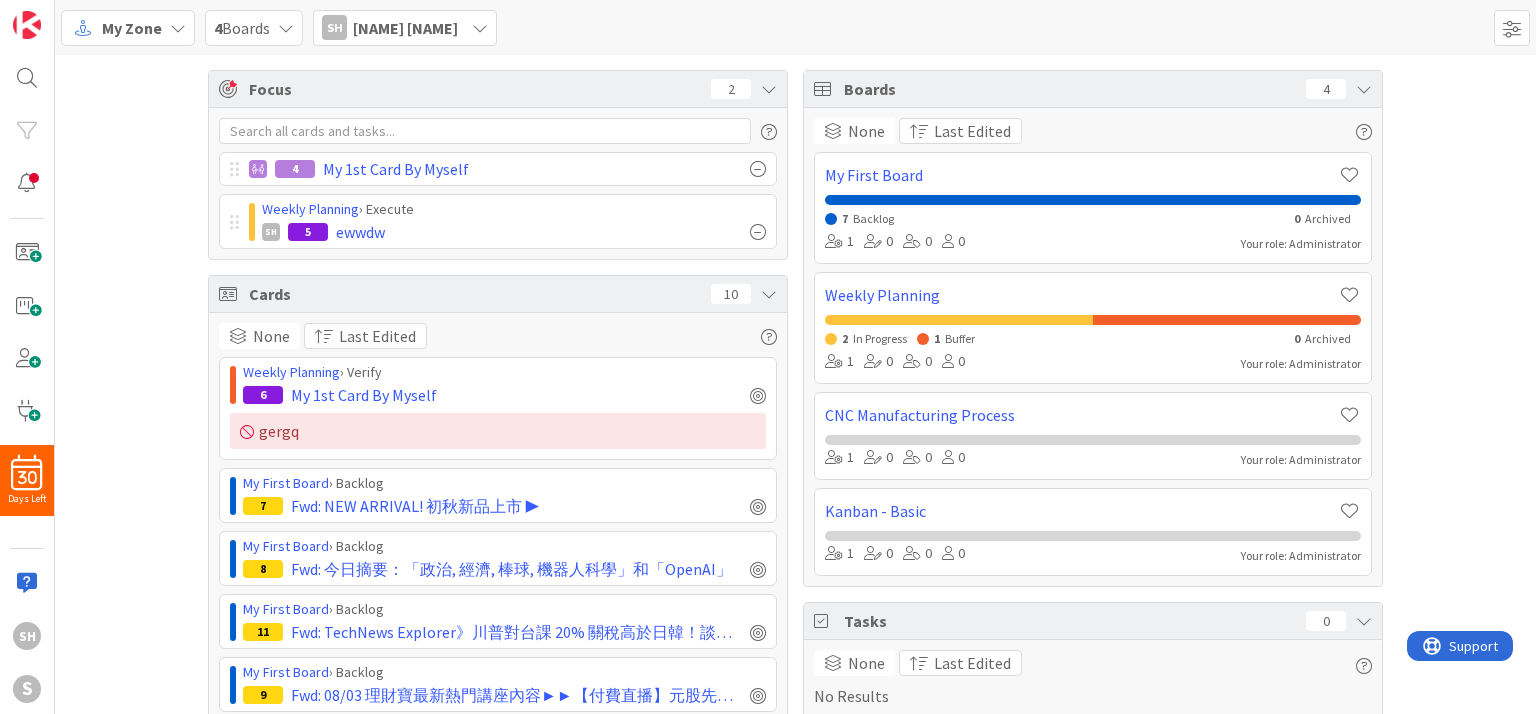 click on "My Zone" at bounding box center [128, 28] 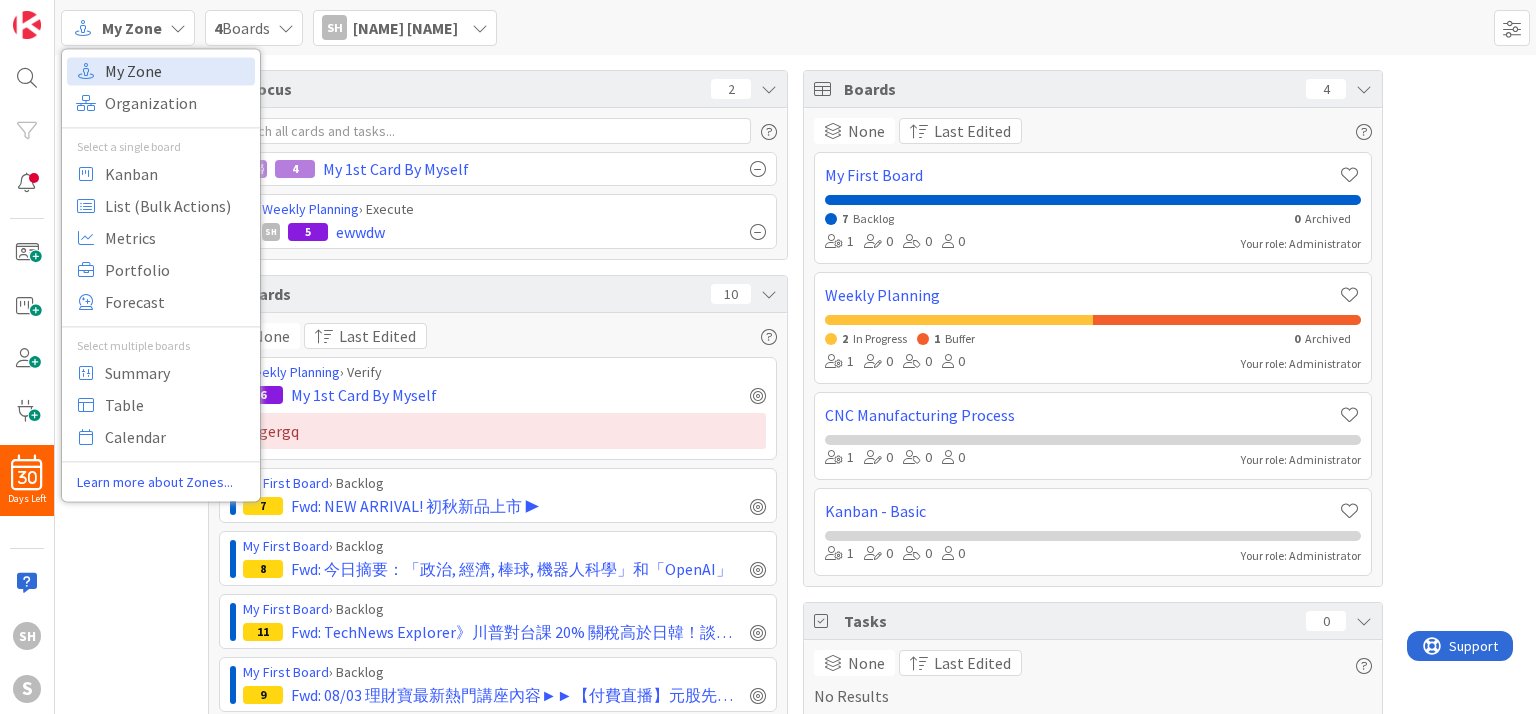 click on "My Zone" at bounding box center [177, 71] 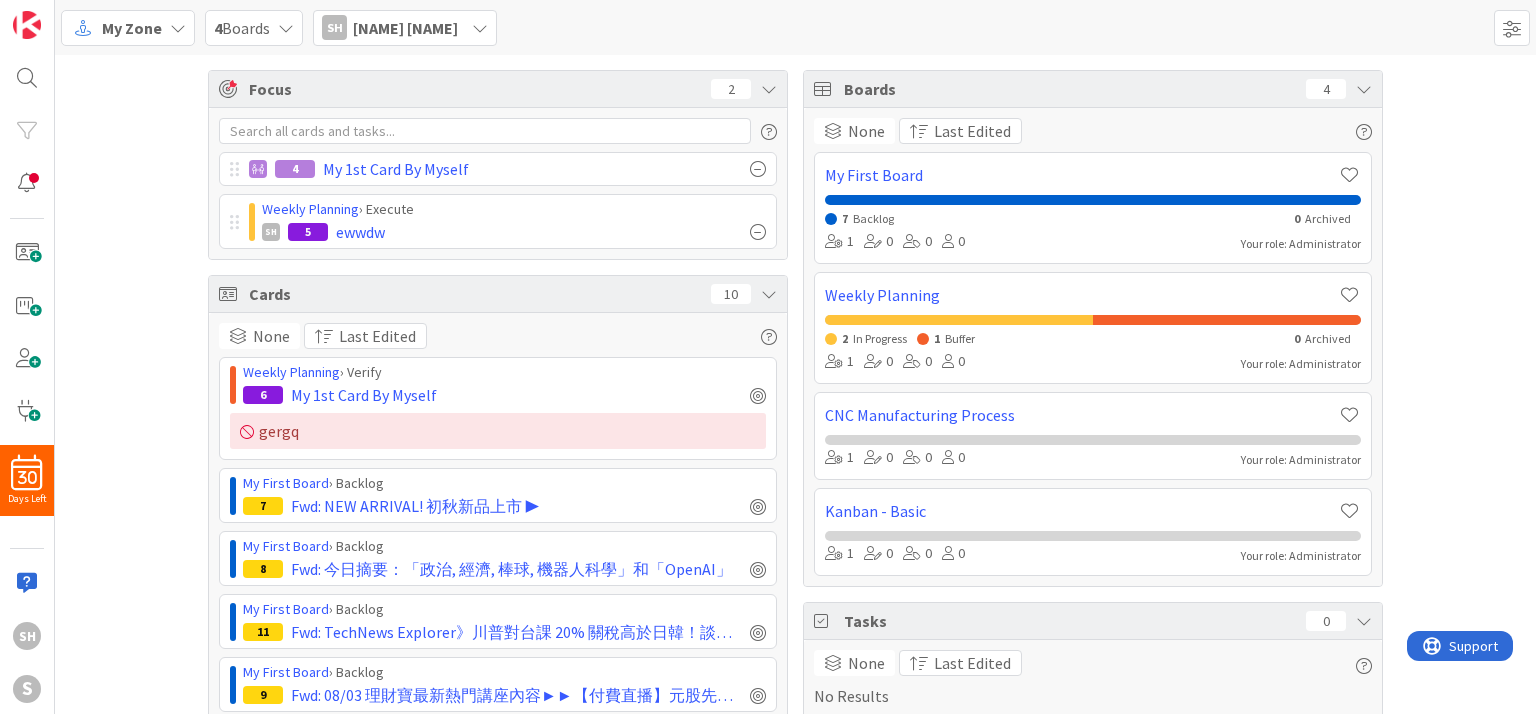 click on "Focus 2 4 My 1st Card By Myself Weekly Planning  › Execute SH 5 ewwdw Cards 10 None Last Edited Weekly Planning  › Verify 6 My 1st Card By Myself gergq My First Board  › Backlog 7 Fwd: NEW ARRIVAL! 初秋新品上市 ▶ My First Board  › Backlog 8 Fwd: 今日摘要：「政治, 經濟, 棒球, 機器人科學」和「OpenAI」 My First Board  › Backlog 11 Fwd: TechNews Explorer》川普對台課 20% 關稅高於日韓！談判條件怎麼走？232 條款成關鍵 My First Board  › Backlog 9 Fwd: 08/03 理財寶最新熱門講座內容►►【付費直播】元股先生- 找到關鍵K 我獨自升級：看懂主力控價，用策略精準套利 My First Board  › Backlog 10 Fwd: Miro 🤝 your favorite work apps My First Board  › Backlog 12 Fwd: Last chance: Ashampoo UnInstaller 16 - Preorder & Save My First Board  › Backlog 13 Fwd: 跟著買不會錯！限時優惠與特價優惠商品排行榜大公開！ Weekly Planning  › Execute 5 ewwdw 4 My 1st Card By Myself Column Watching 1 None 4" at bounding box center [795, 649] 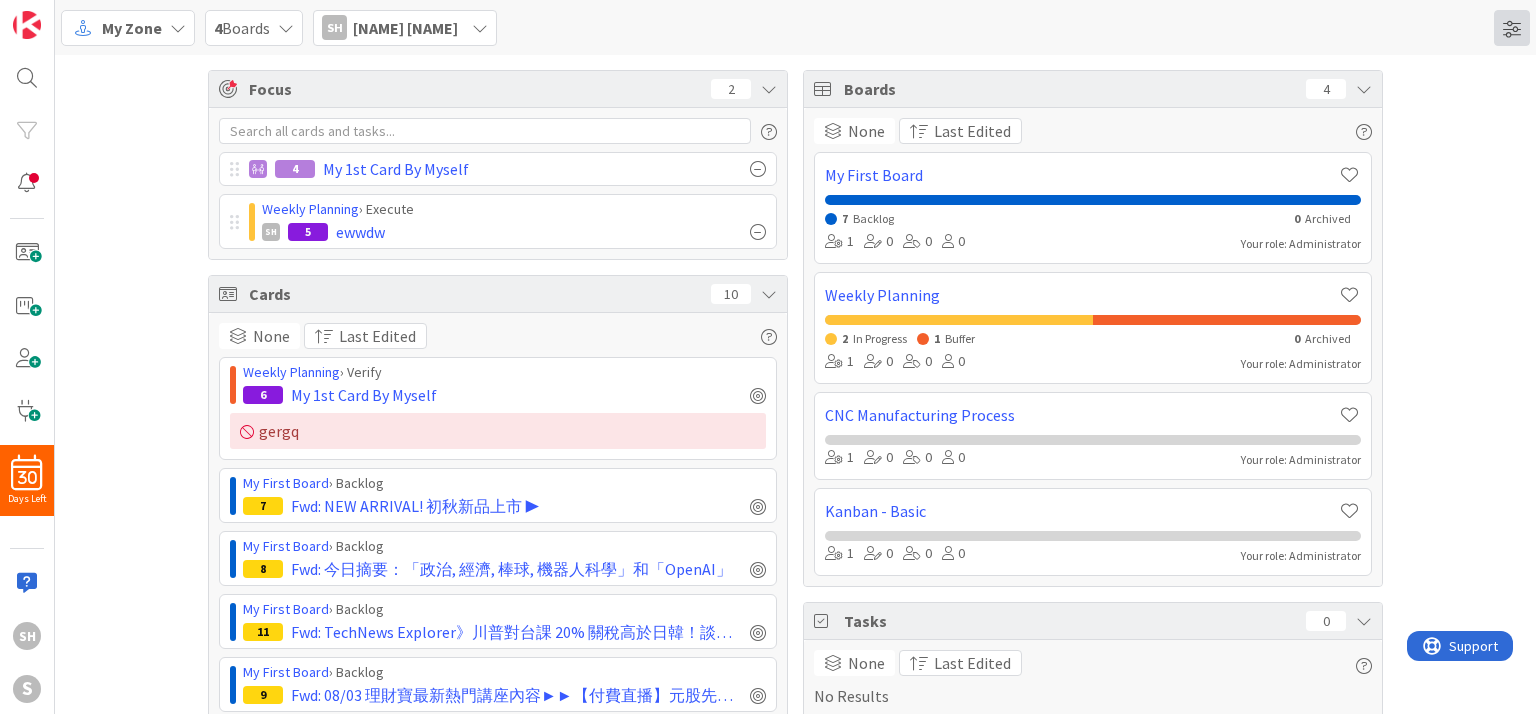 click at bounding box center [1512, 28] 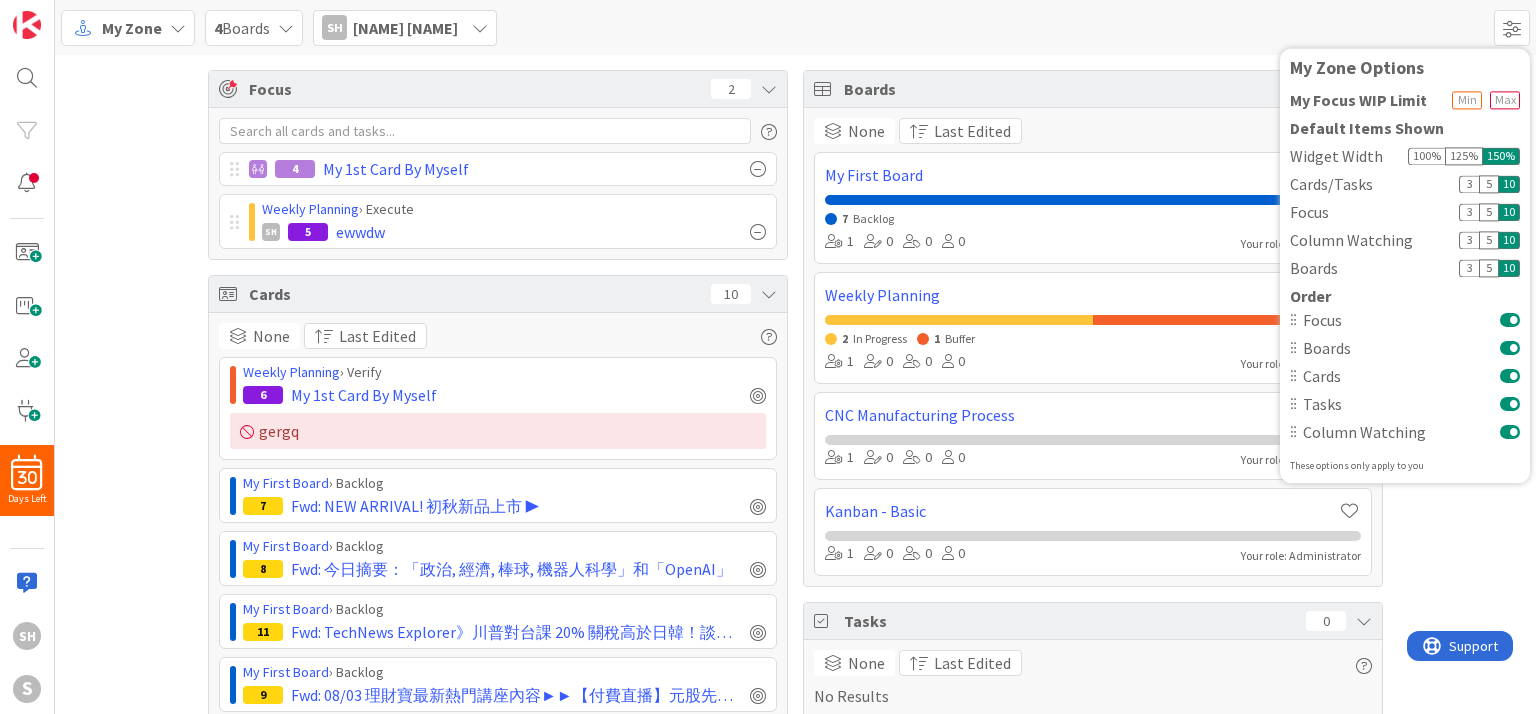 click on "My Zone My Zone Organization Select a single board Kanban List (Bulk Actions) Metrics Portfolio Forecast Select multiple boards Summary Table Calendar Learn more about Zones... 4  Boards SH Shyrchiuann Hsu My Zone Options My Focus WIP Limit Default Items Shown Widget Width 100 % 125 % 150 % Cards/Tasks 3 5 10 Focus 3 5 10 Column Watching 3 5 10 Boards 3 5 10 Order Focus Boards Cards Tasks Column Watching These options only apply to you" at bounding box center (795, 27) 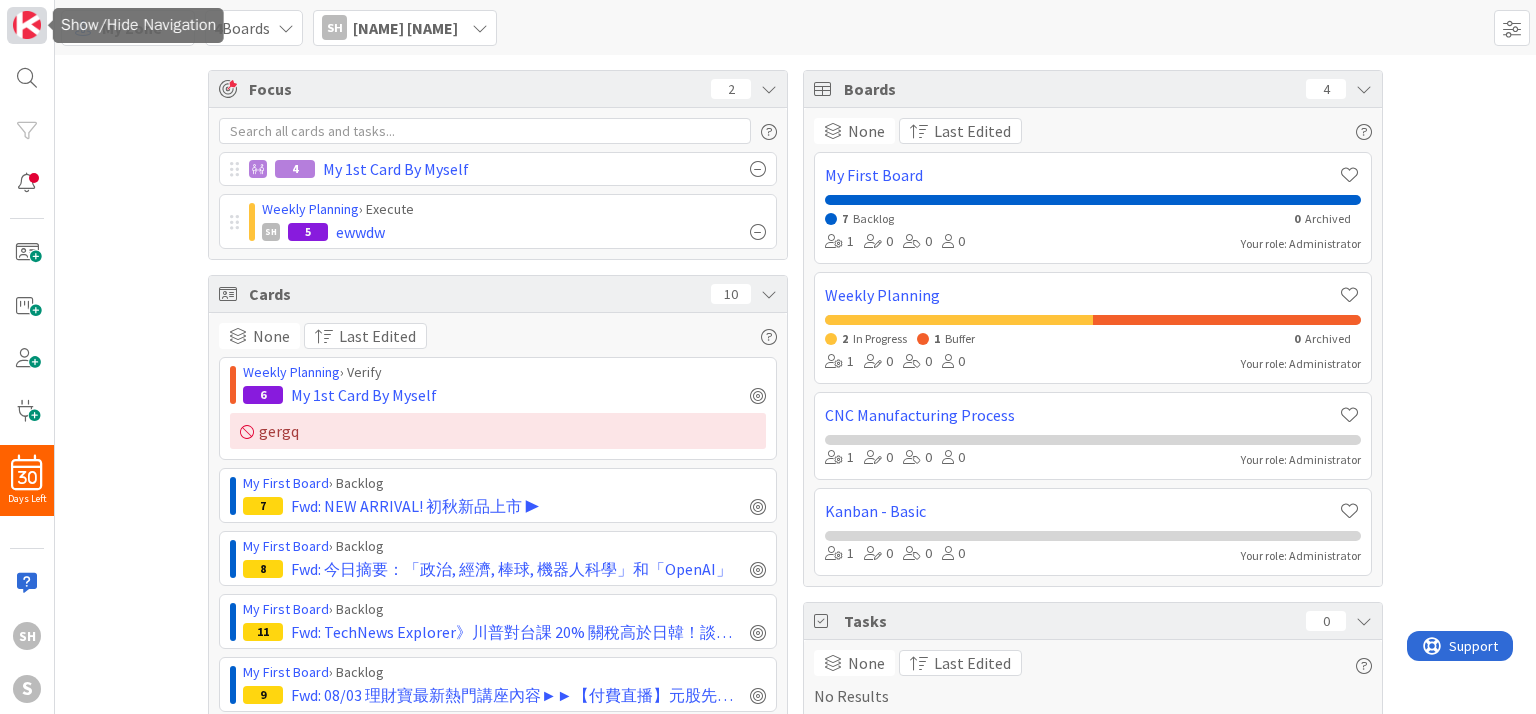 click at bounding box center [27, 25] 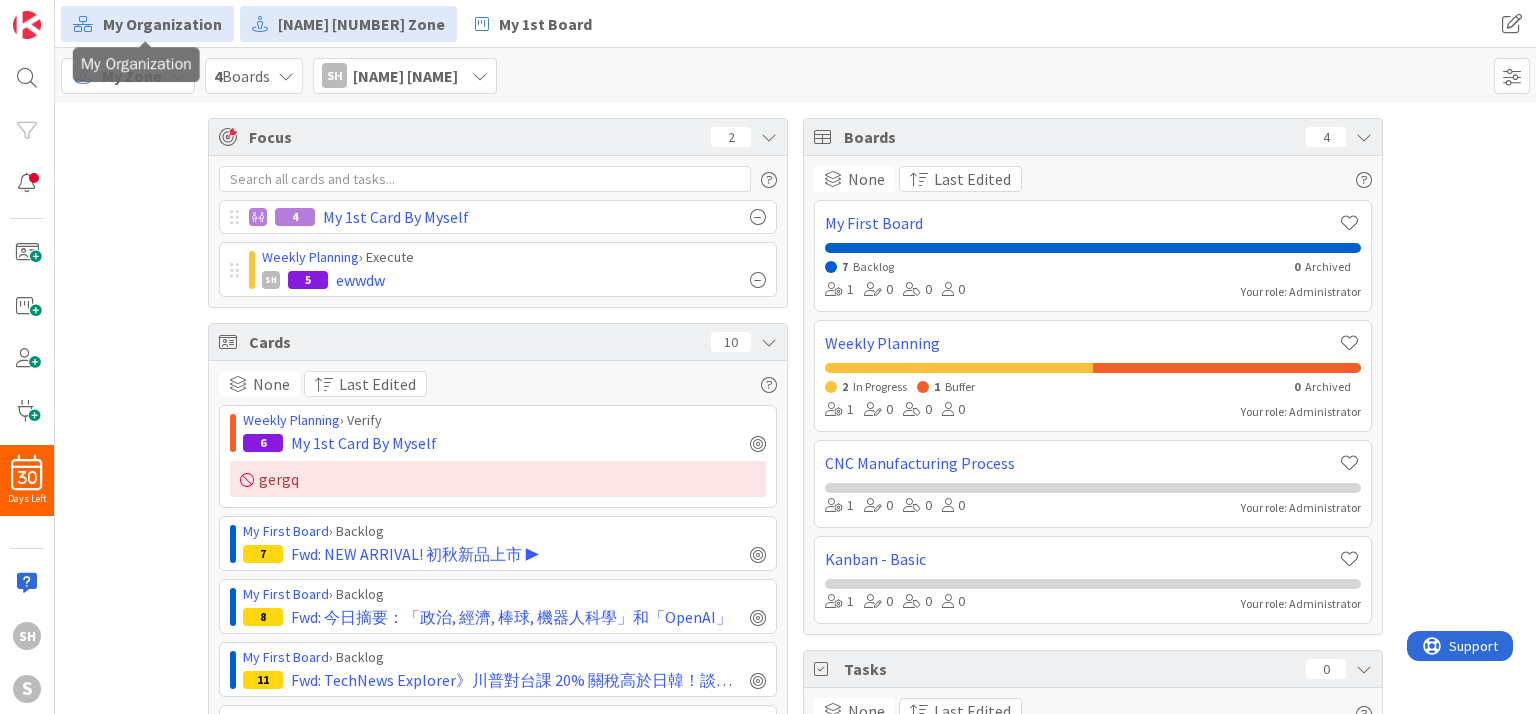 click on "My Organization" at bounding box center [162, 24] 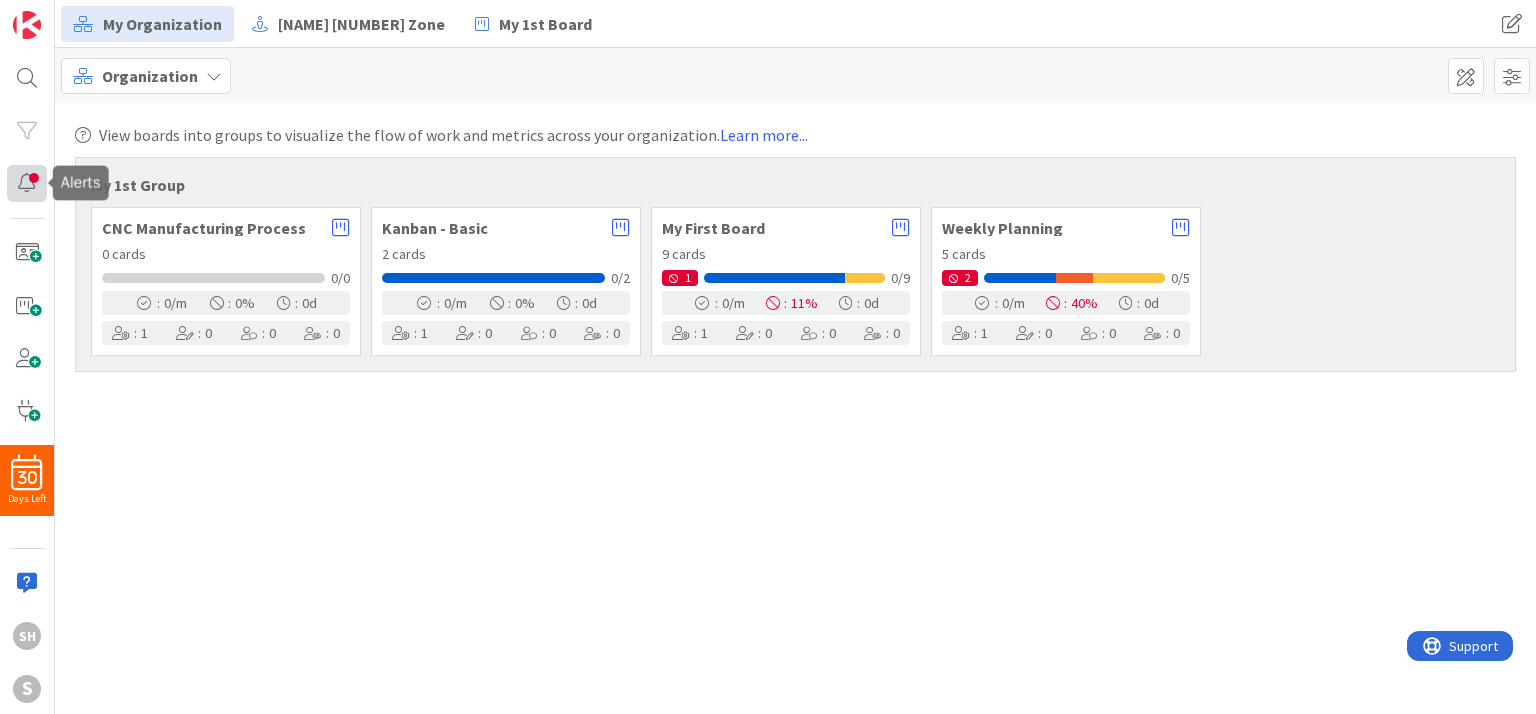 scroll, scrollTop: 0, scrollLeft: 0, axis: both 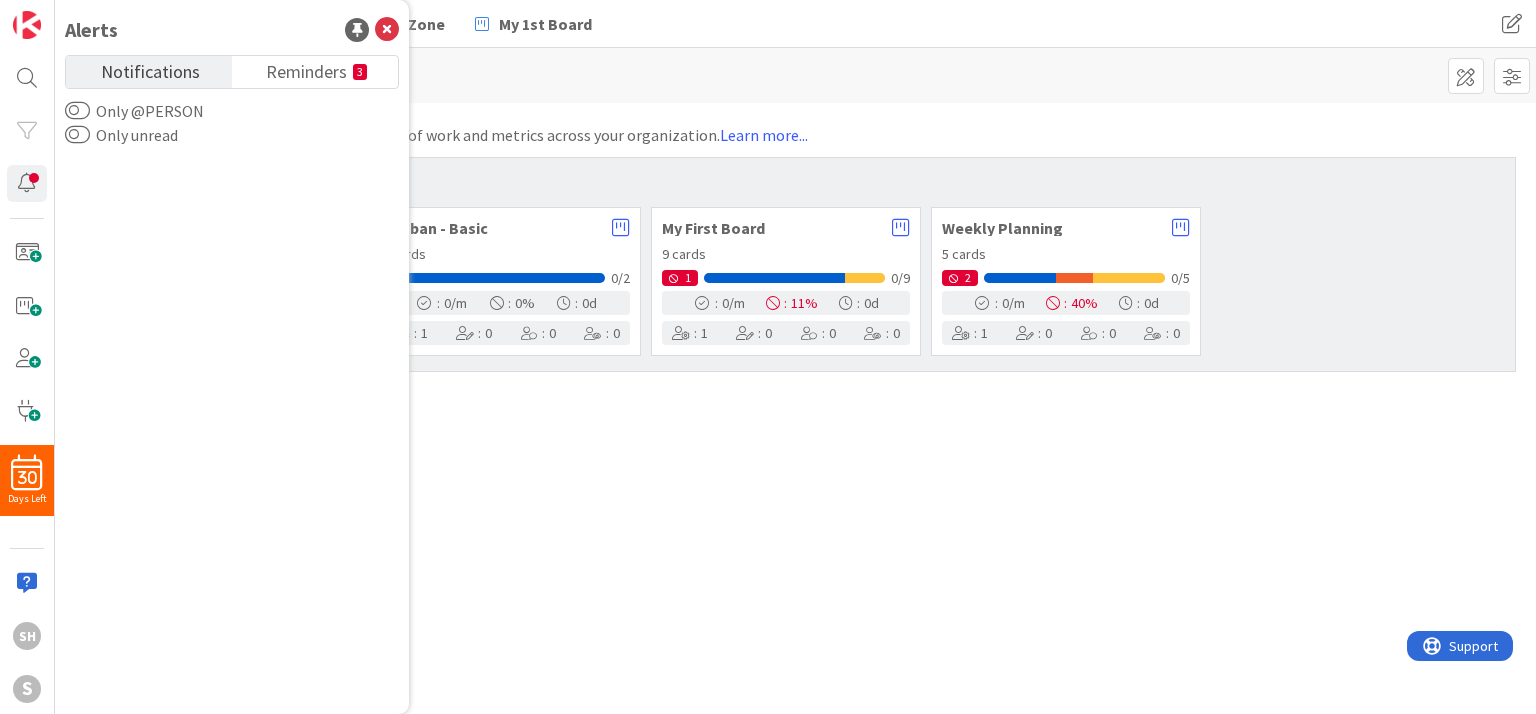 click on "Alerts Notifications Reminders 3 Only @ShyrchiuannHsu Only unread" at bounding box center [232, 357] 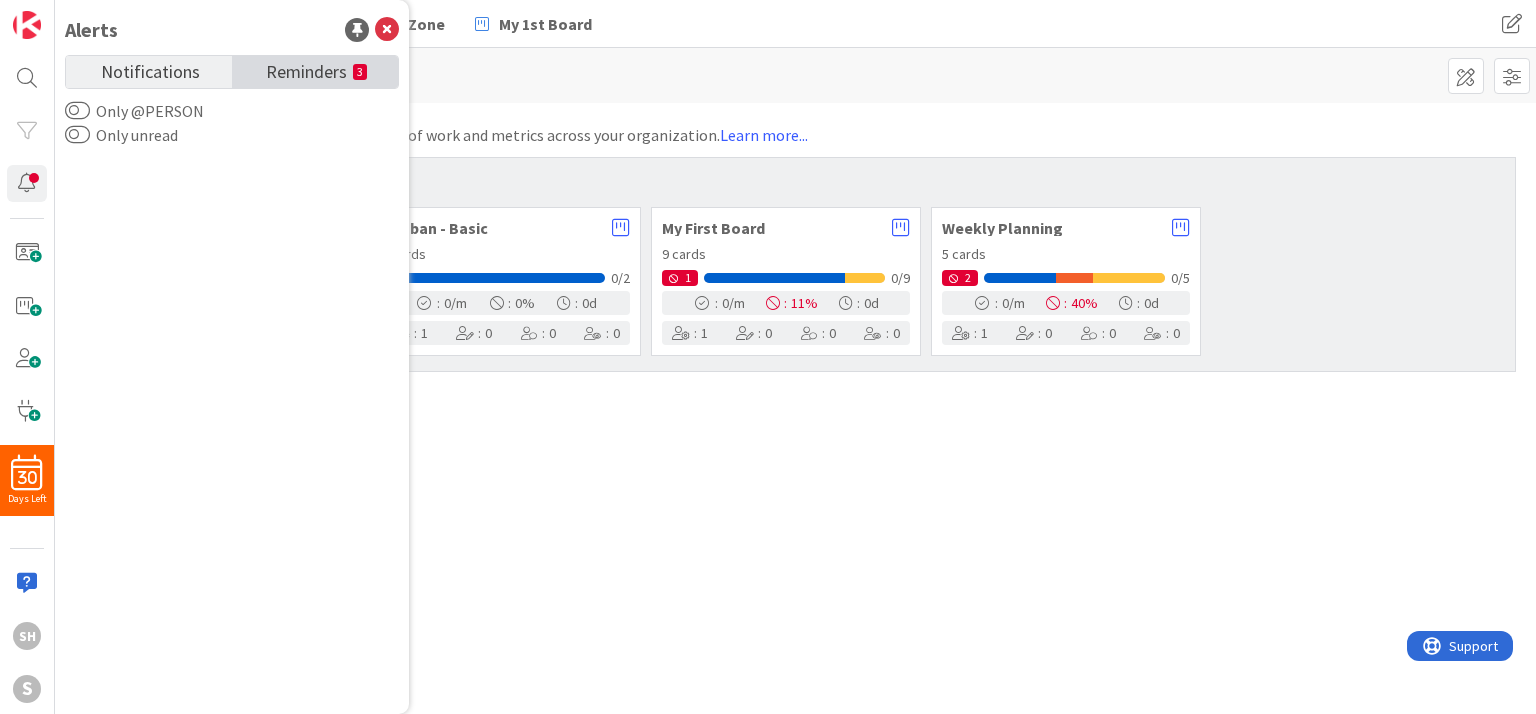 click on "Reminders" at bounding box center (306, 70) 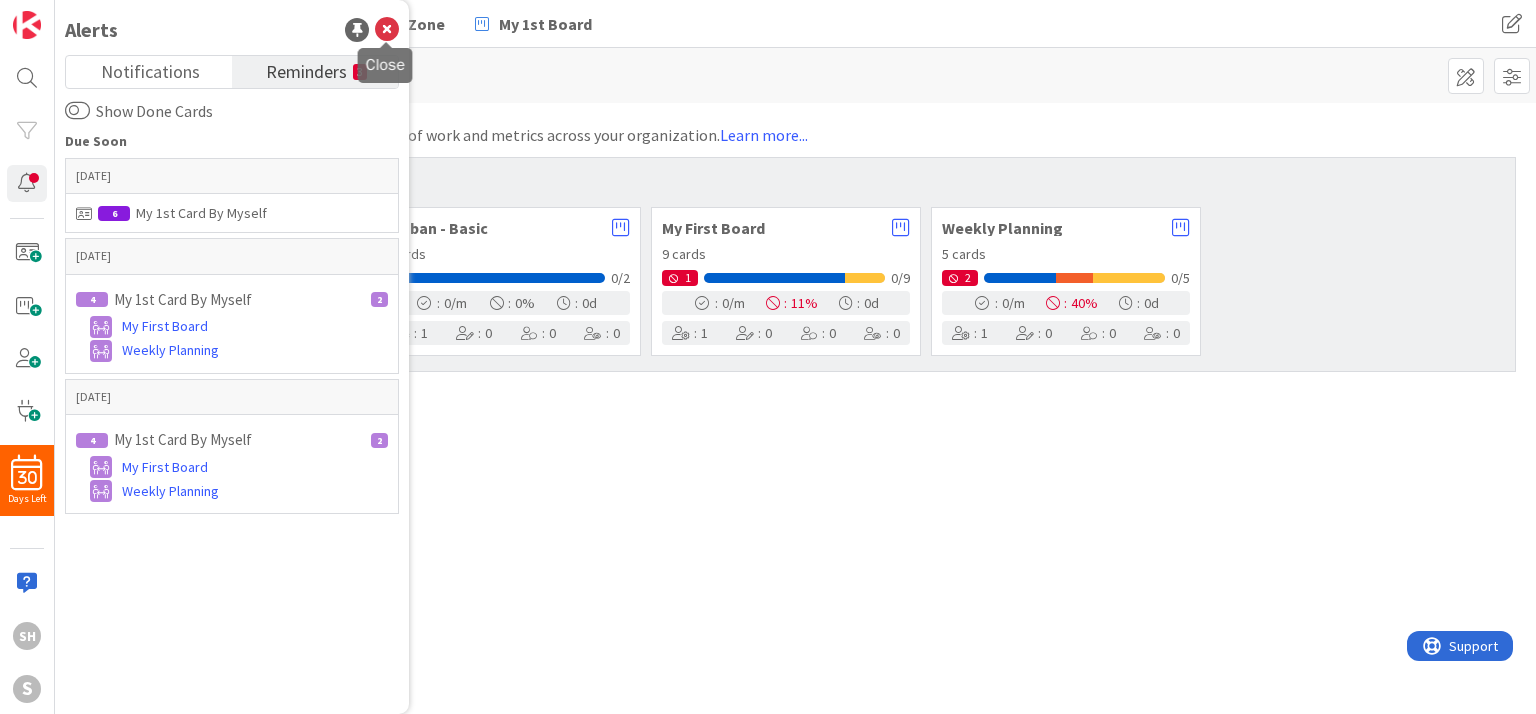click at bounding box center (387, 30) 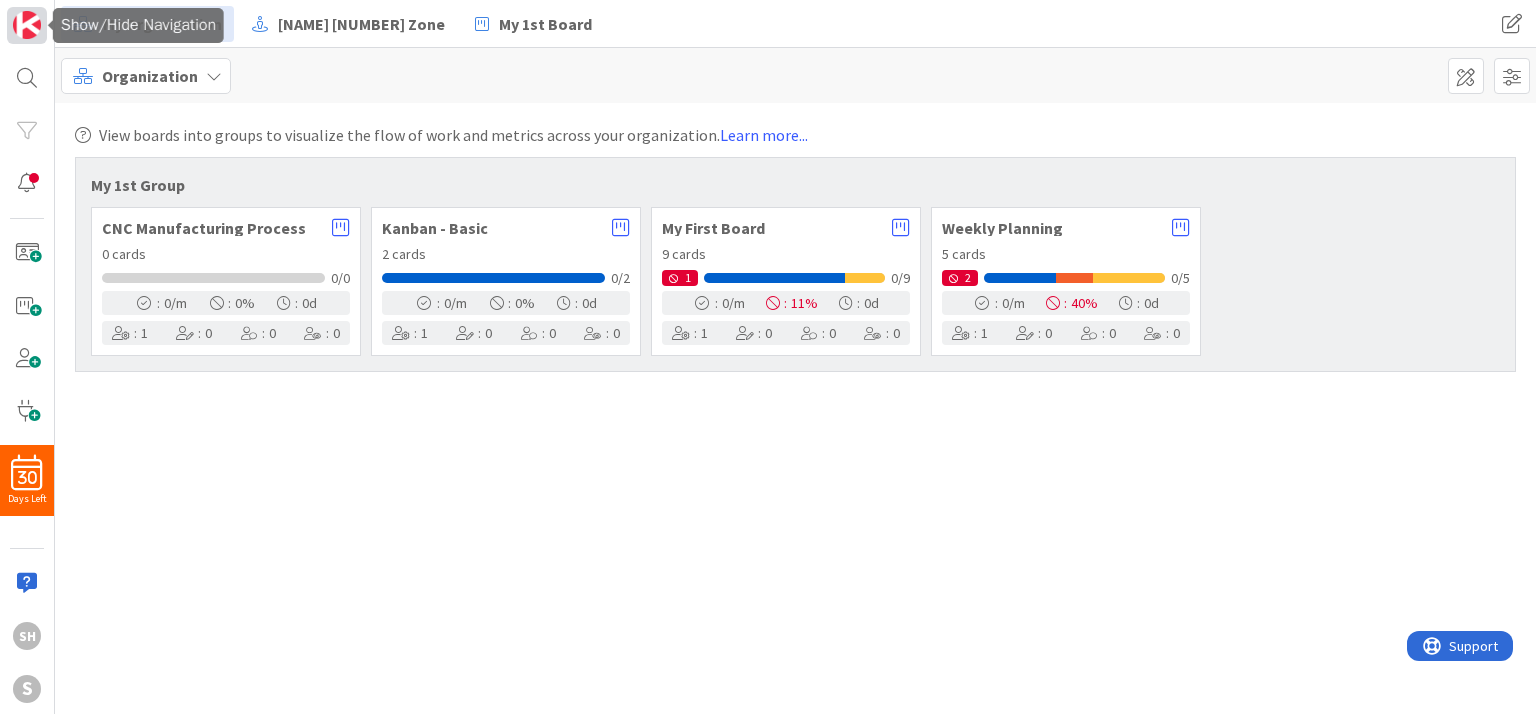 click at bounding box center [27, 25] 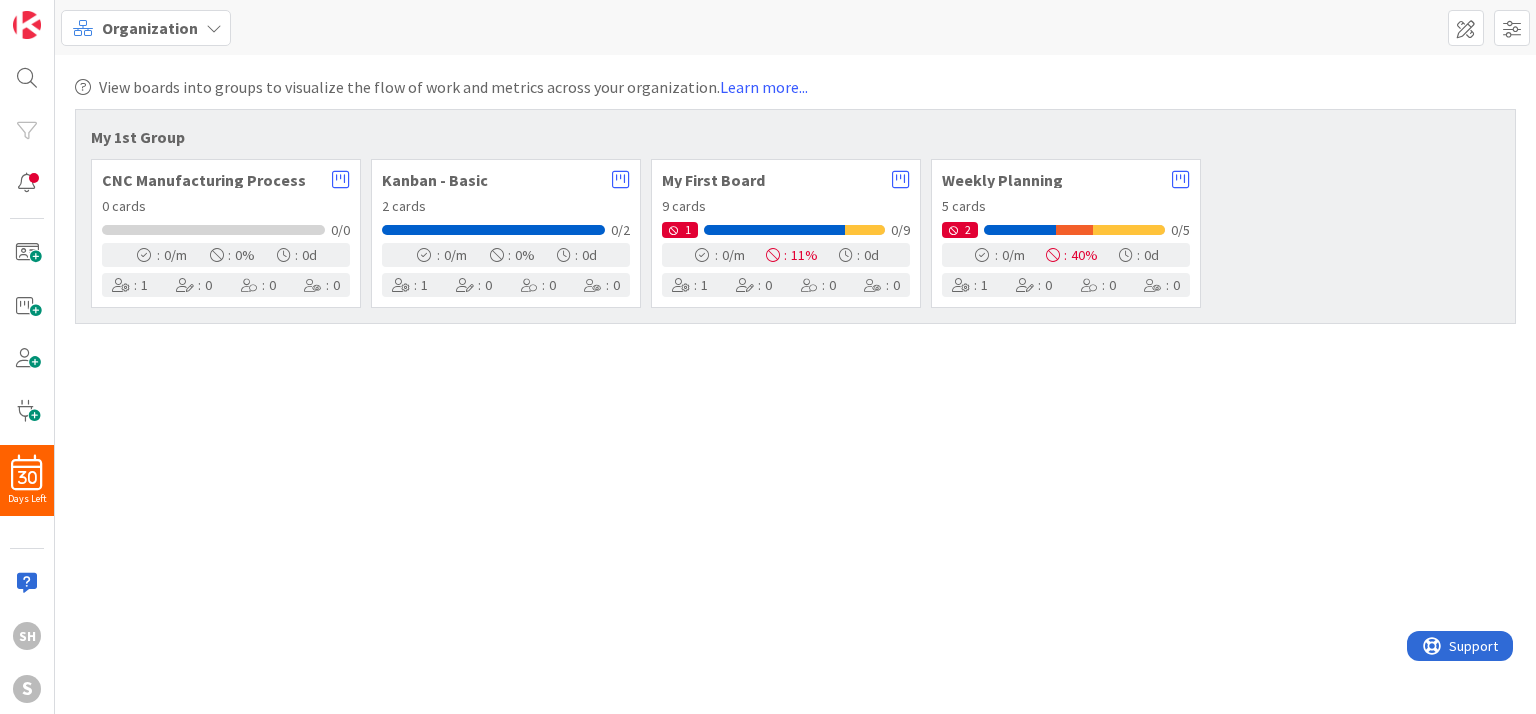 click on "My 1st Group" at bounding box center [138, 137] 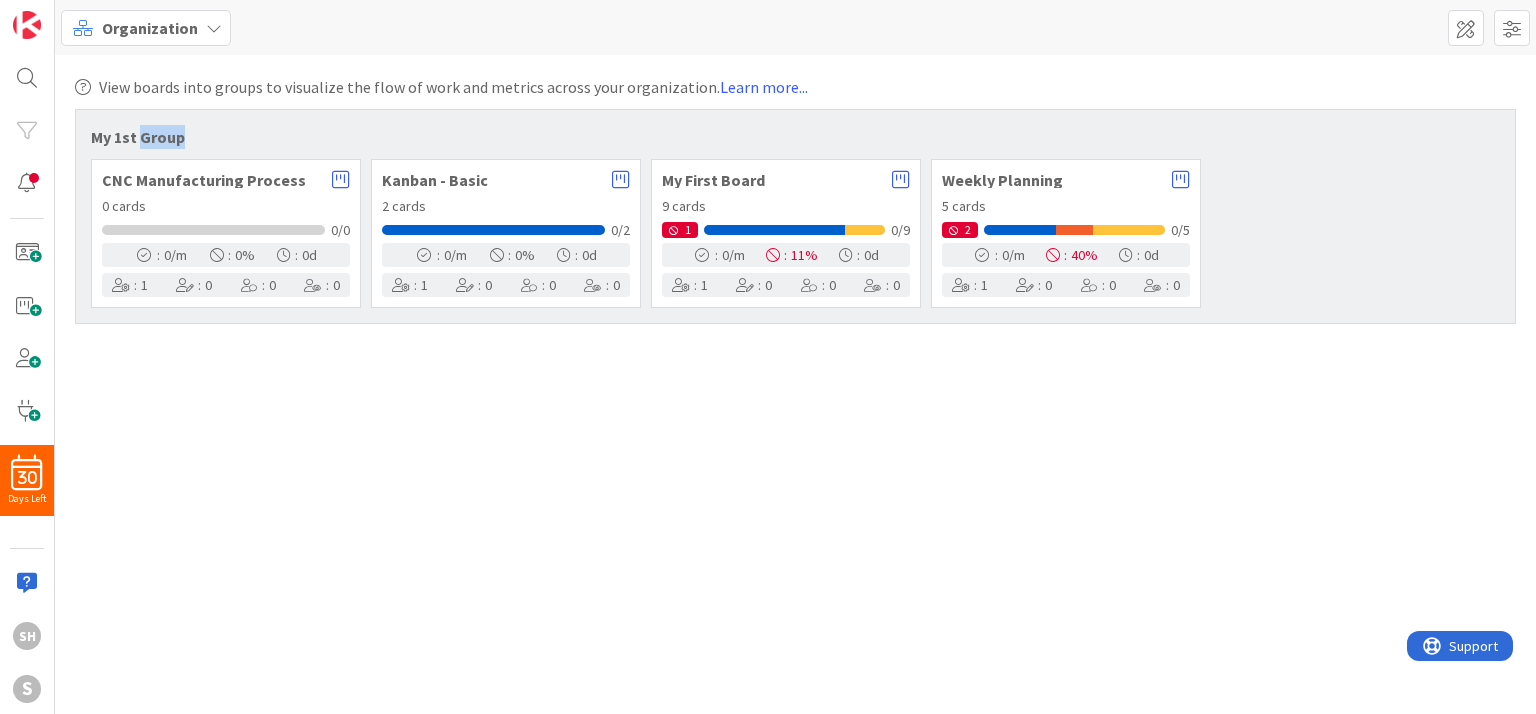 click on "My 1st Group" at bounding box center [138, 137] 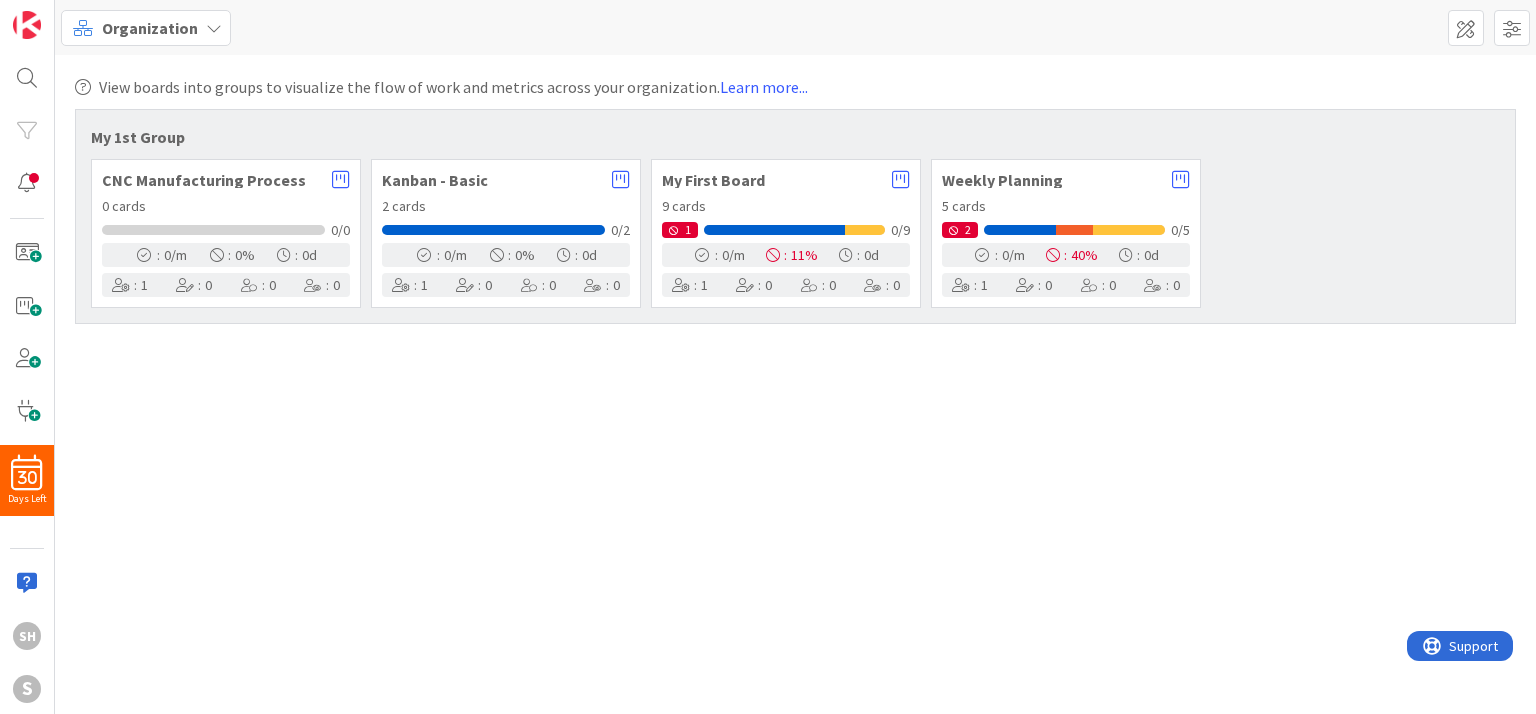 click on "My 1st Group CNC Manufacturing Process 0 cards 0/0 : 0 /m : 0 % : 0 d : 1 : 0 : 0 : 0 Kanban - Basic 2 cards 0/2 : 0 /m : 0 % : 0 d : 1 : 0 : 0 : 0 My First Board 9 cards 1 0/9 : 0 /m : 11 % : 0 d : 1 : 0 : 0 : 0 Weekly Planning 5 cards 2 0/5 : 0 /m : 40 % : 0 d : 1 : 0 : 0 : 0" at bounding box center [795, 216] 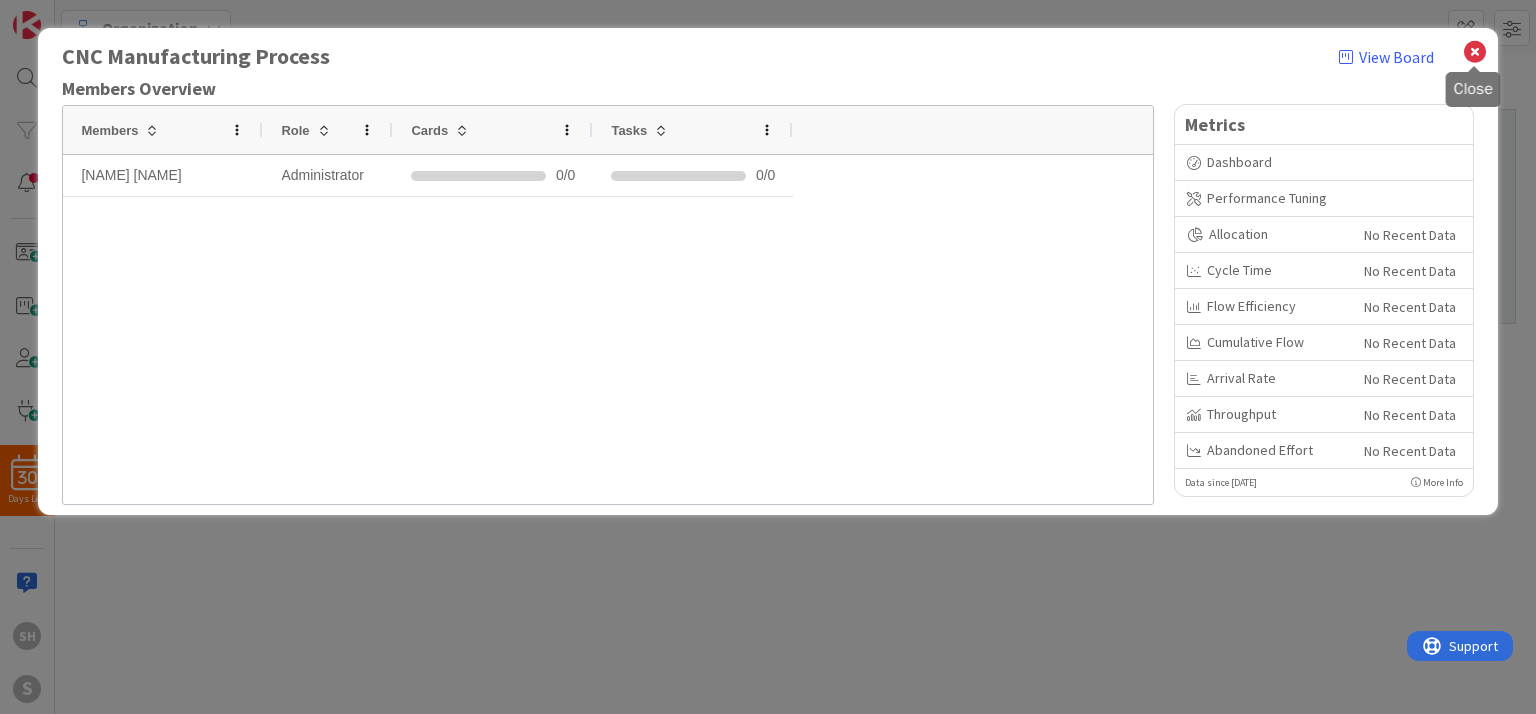 click at bounding box center (1475, 52) 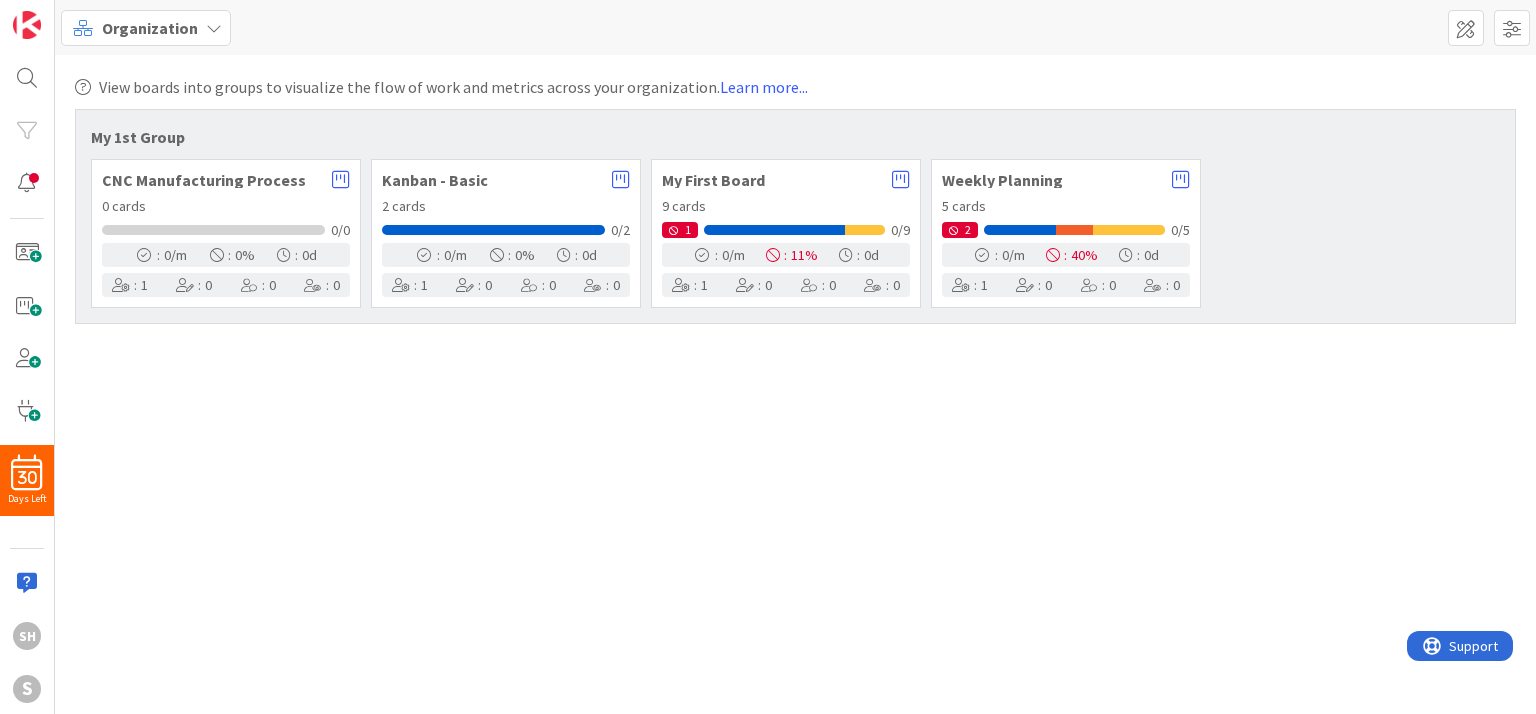 click on "0 cards" at bounding box center (226, 206) 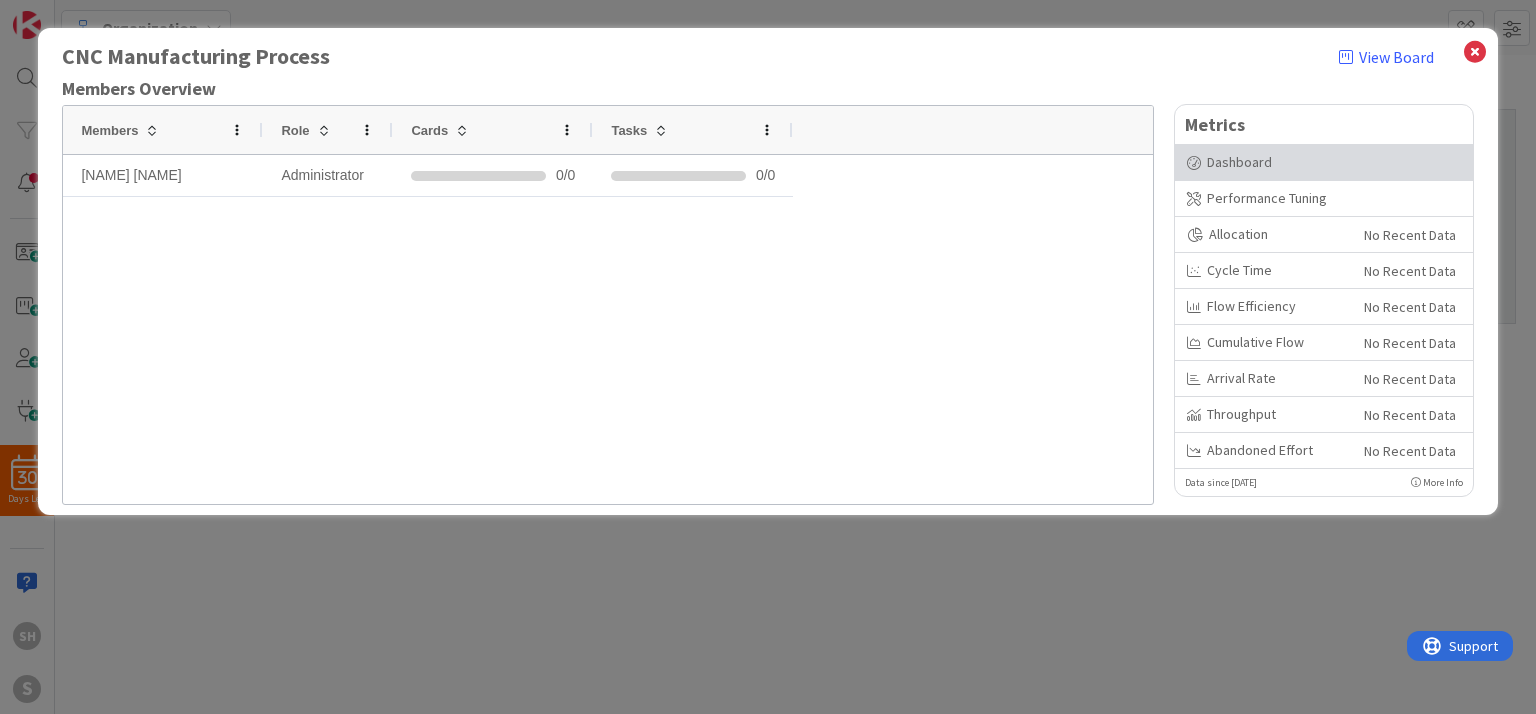 click on "Dashboard" at bounding box center (1324, 162) 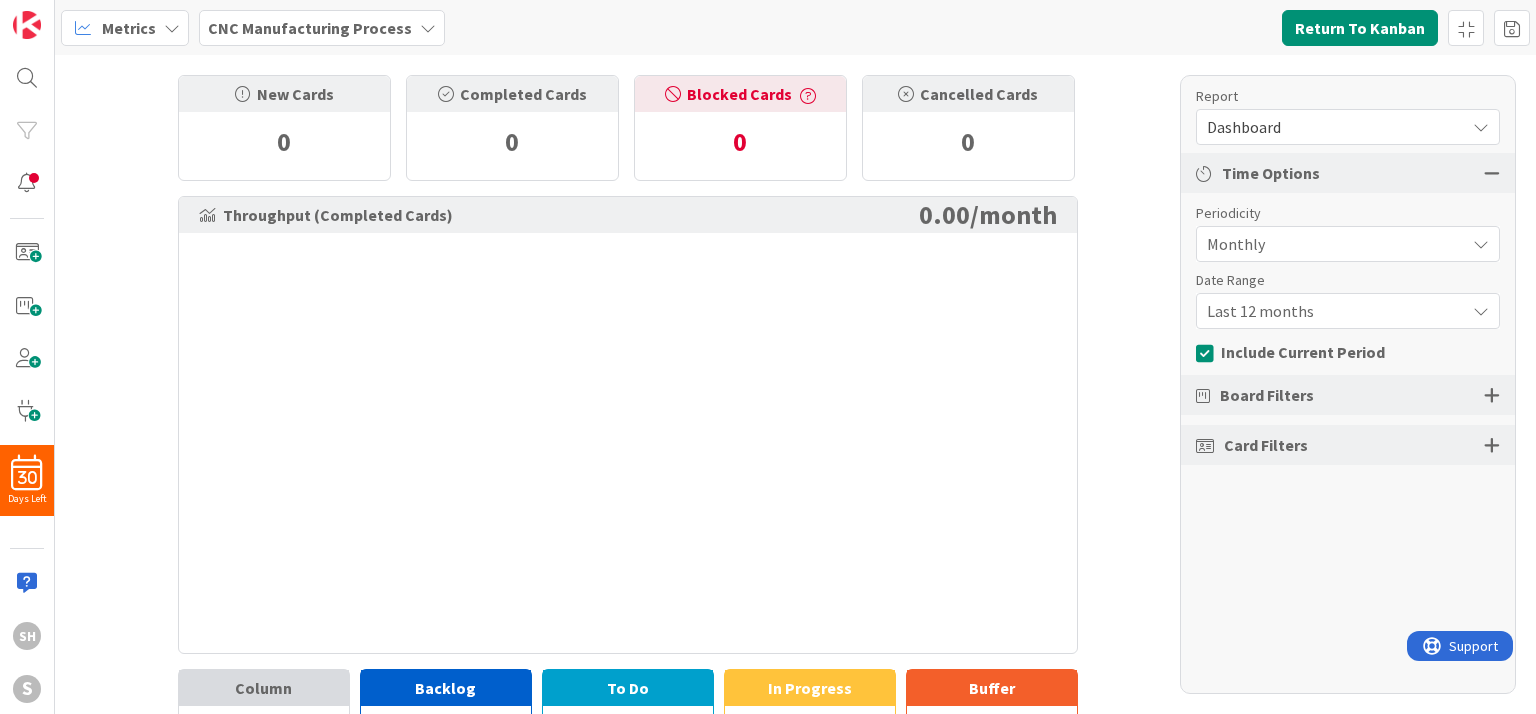scroll, scrollTop: 0, scrollLeft: 0, axis: both 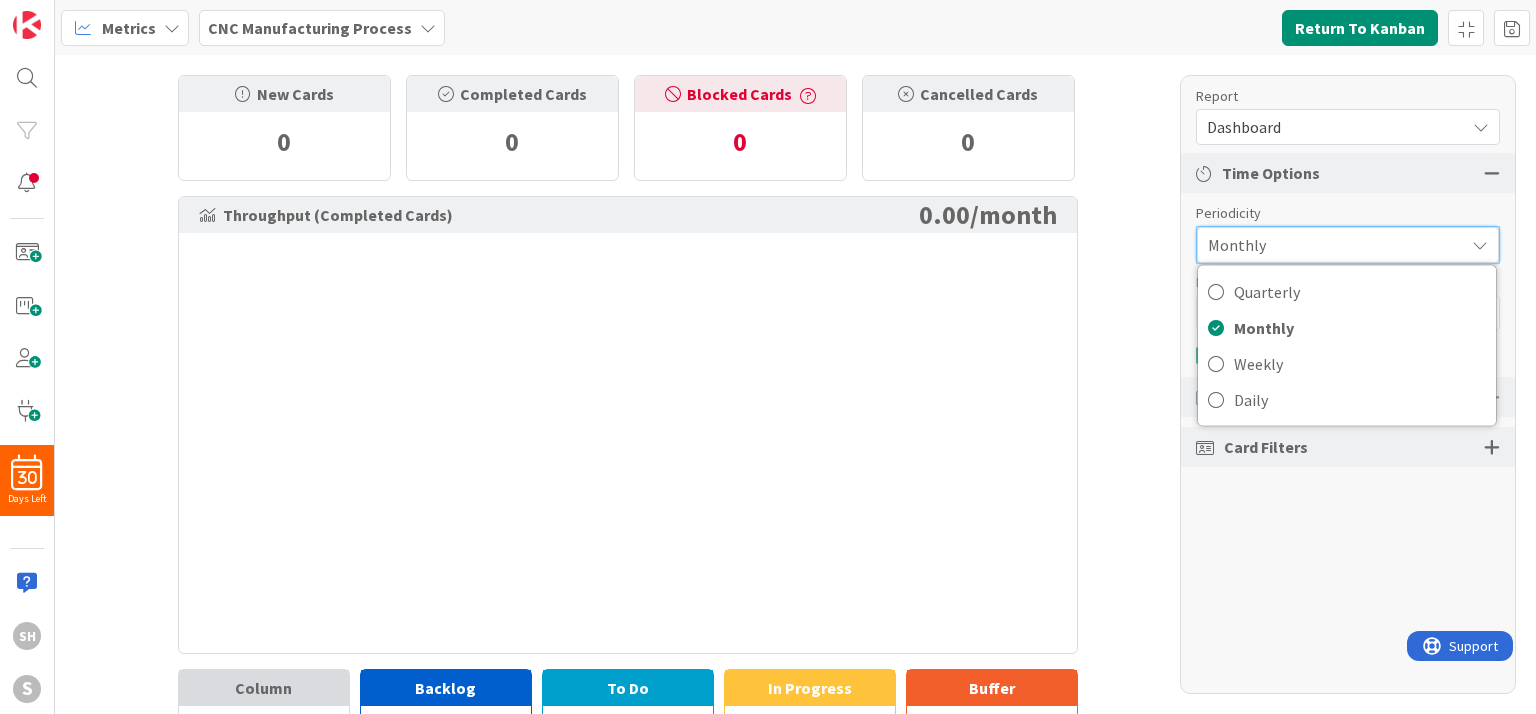 click on "Monthly" at bounding box center (1331, 245) 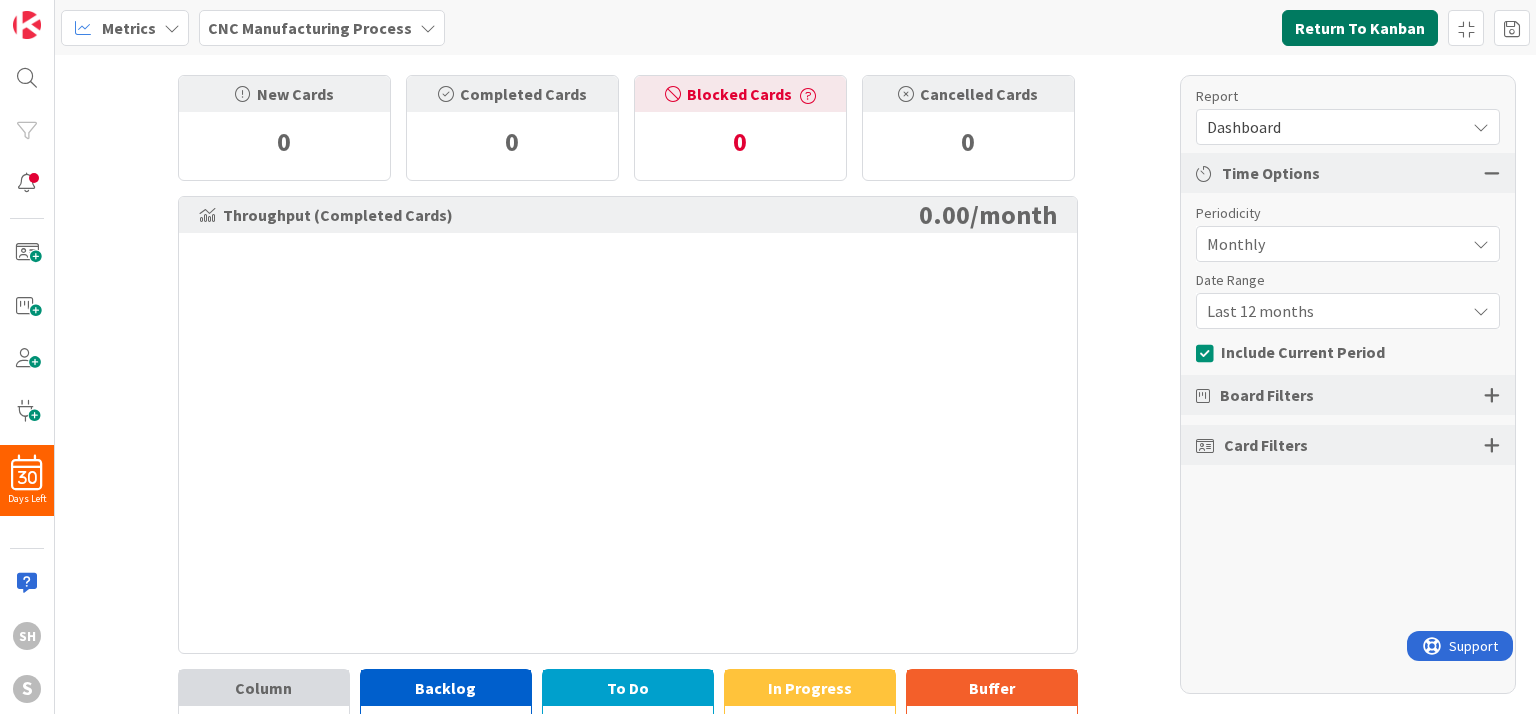 click on "Return To Kanban" at bounding box center (1360, 28) 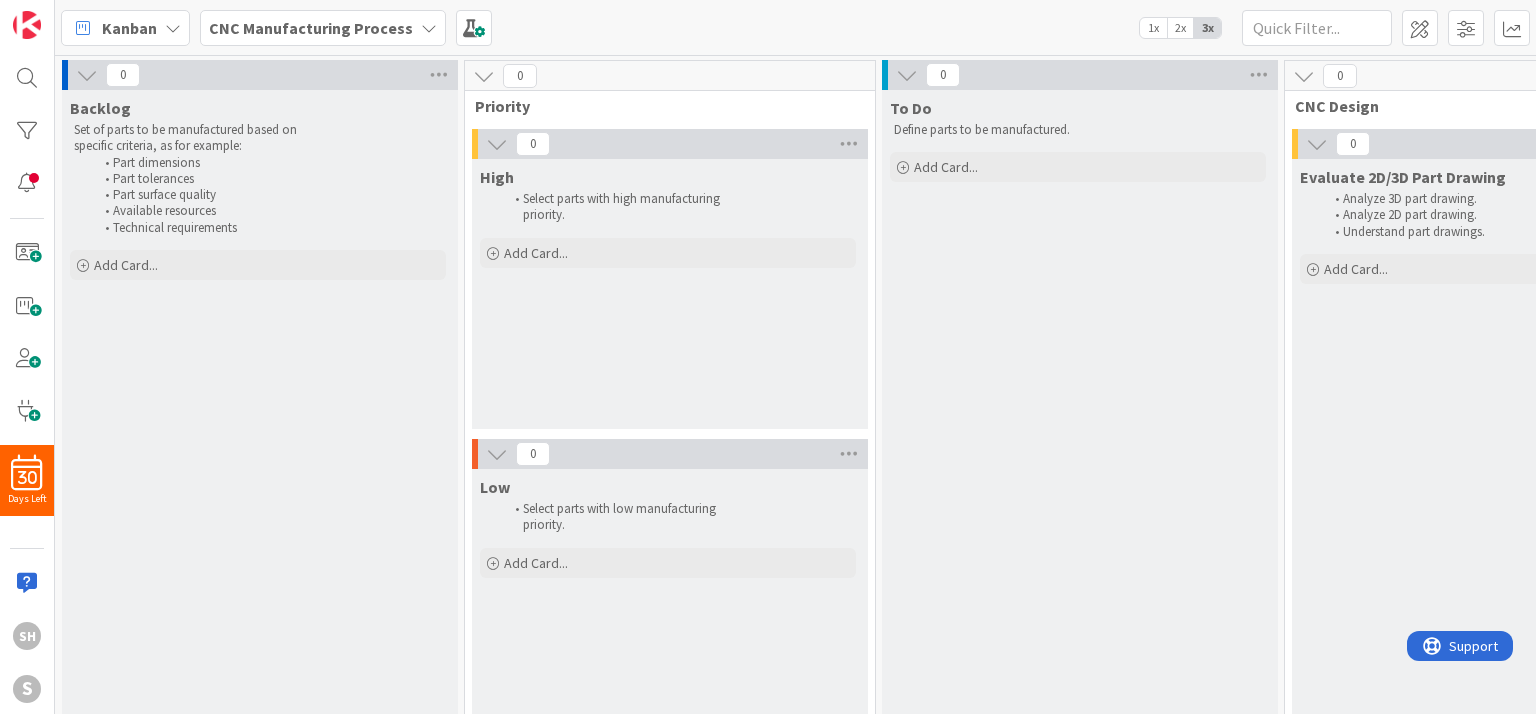 scroll, scrollTop: 0, scrollLeft: 0, axis: both 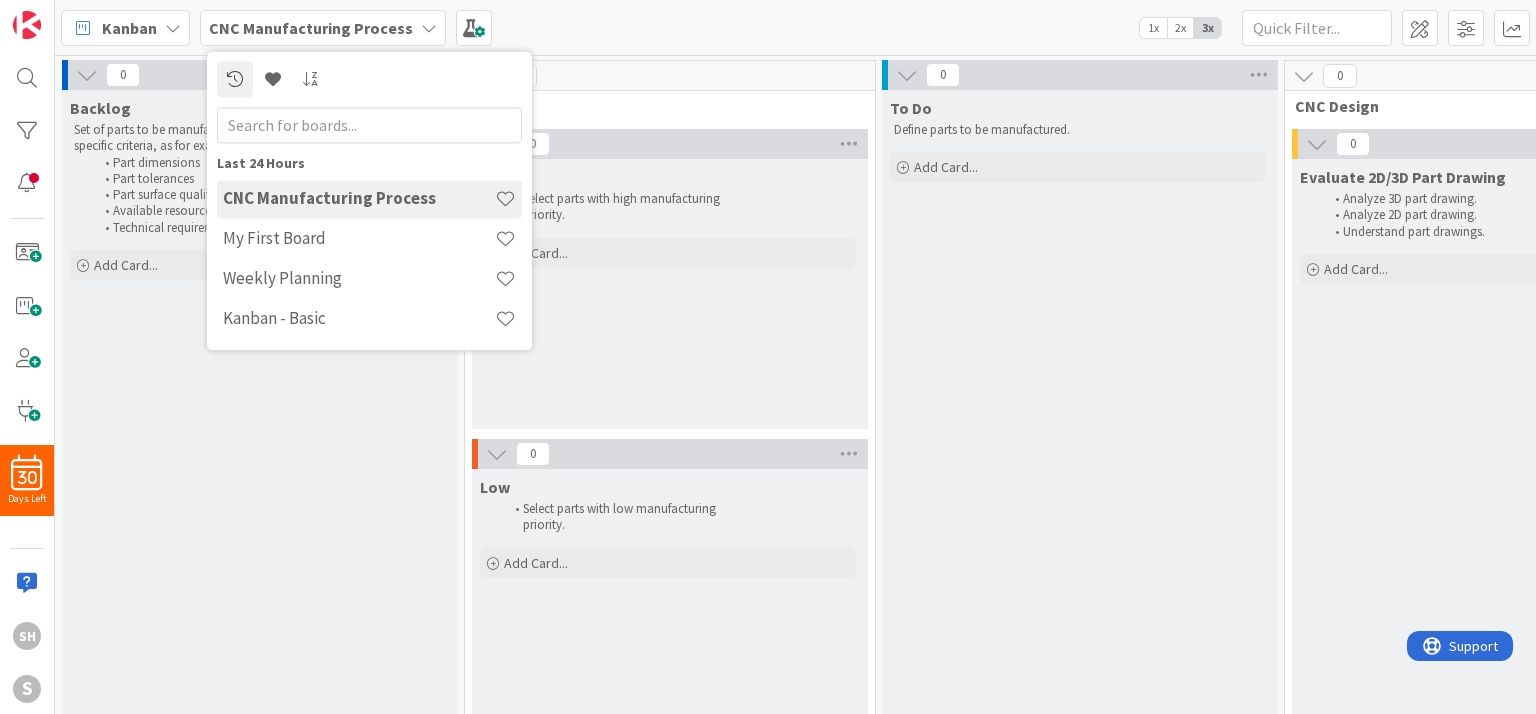 click at bounding box center [429, 28] 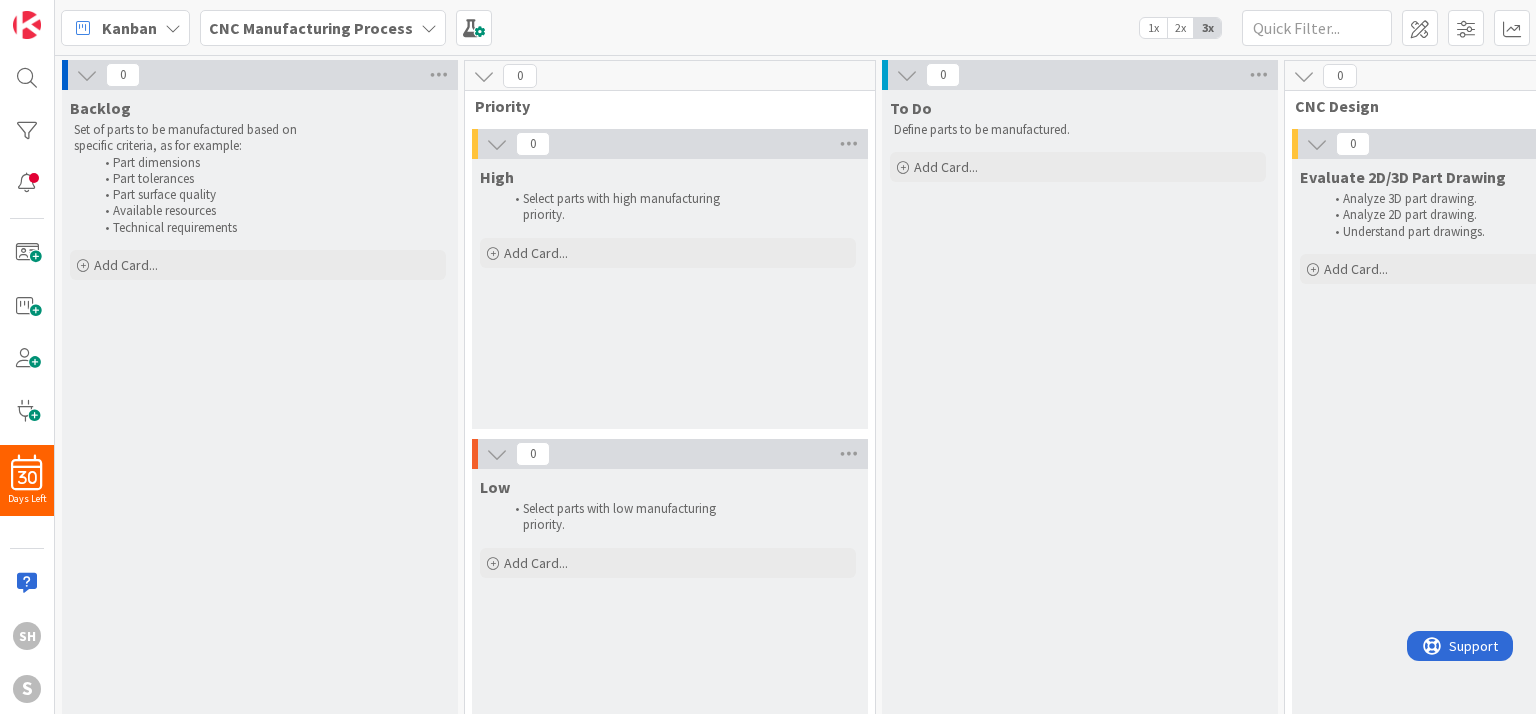 click on "Kanban CNC Manufacturing Process 1x 2x 3x" at bounding box center (795, 27) 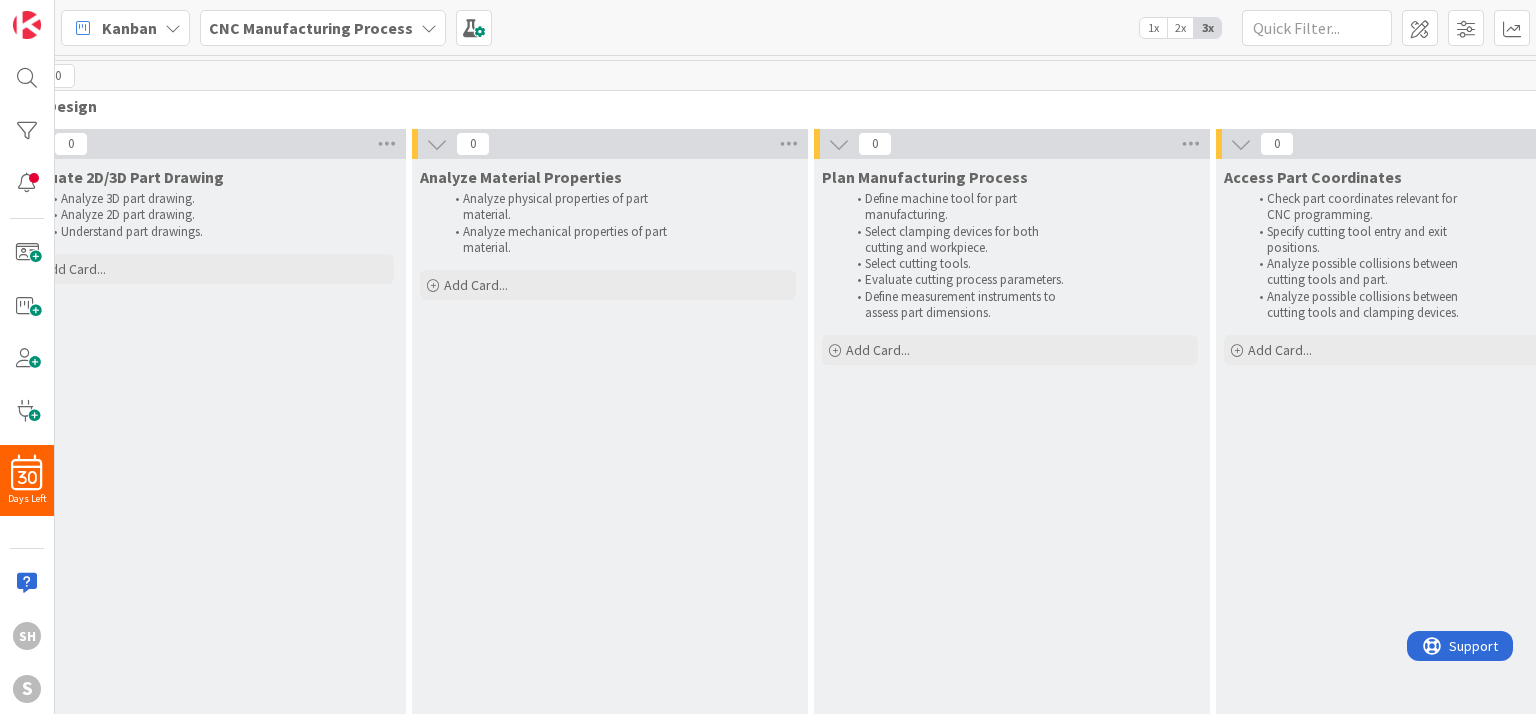 click on "1x" at bounding box center (1153, 28) 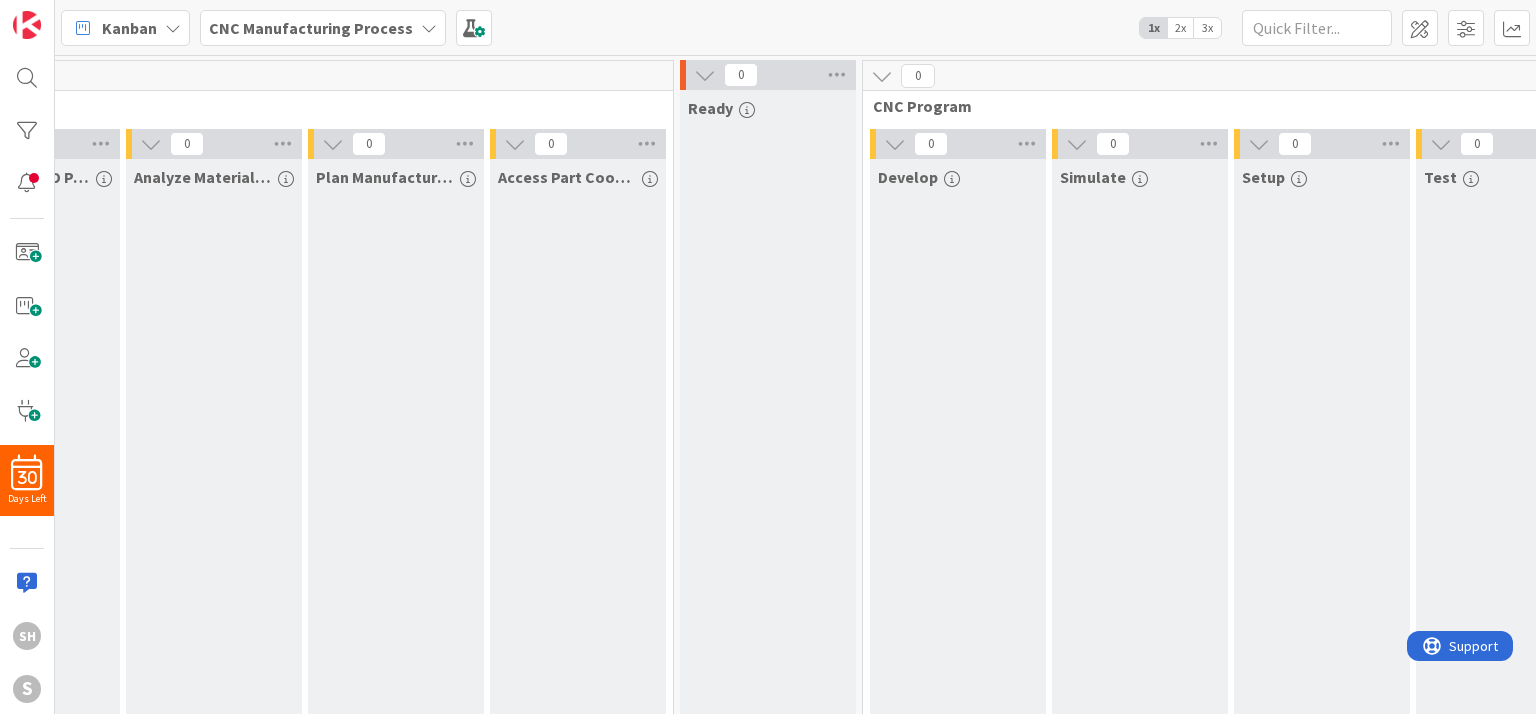 scroll, scrollTop: 0, scrollLeft: 1275, axis: horizontal 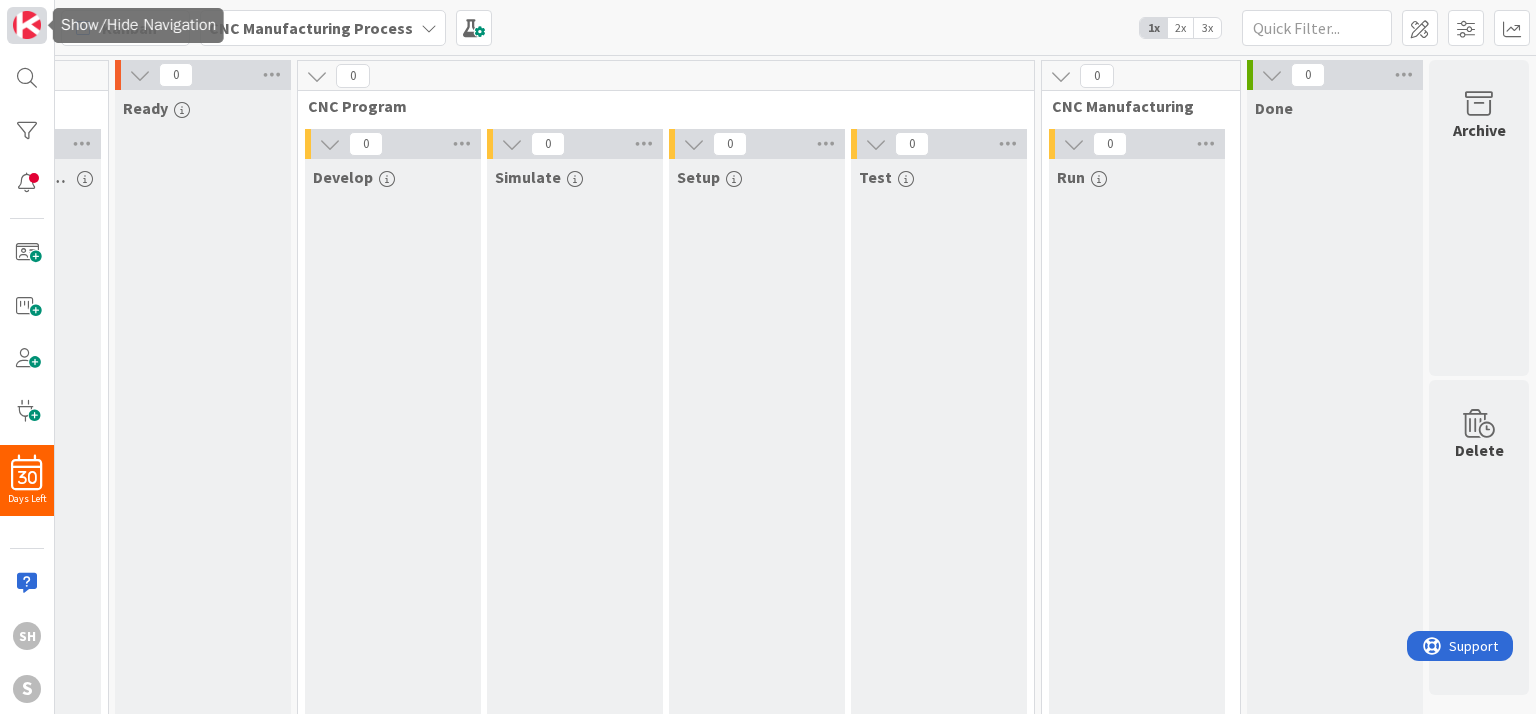 click at bounding box center [27, 25] 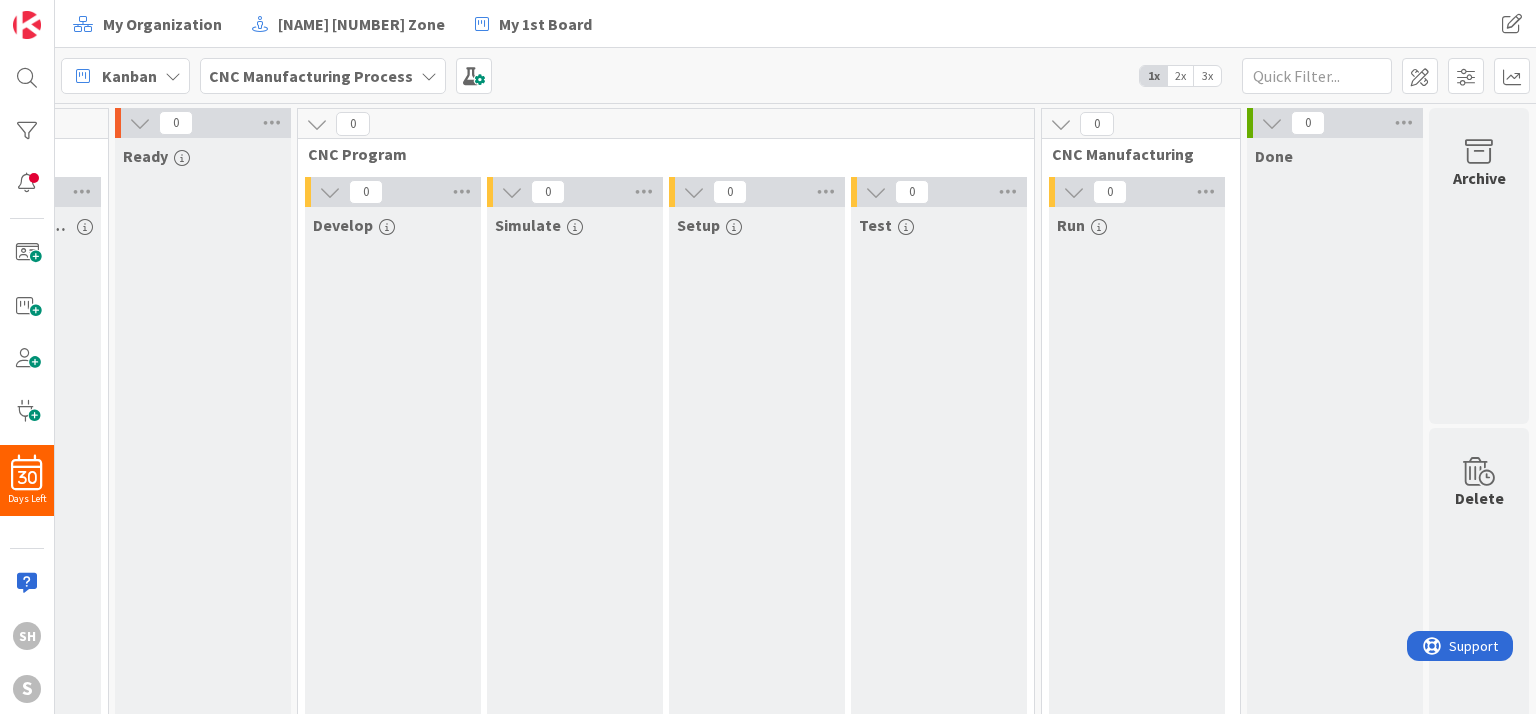 click on "2x" at bounding box center (1180, 76) 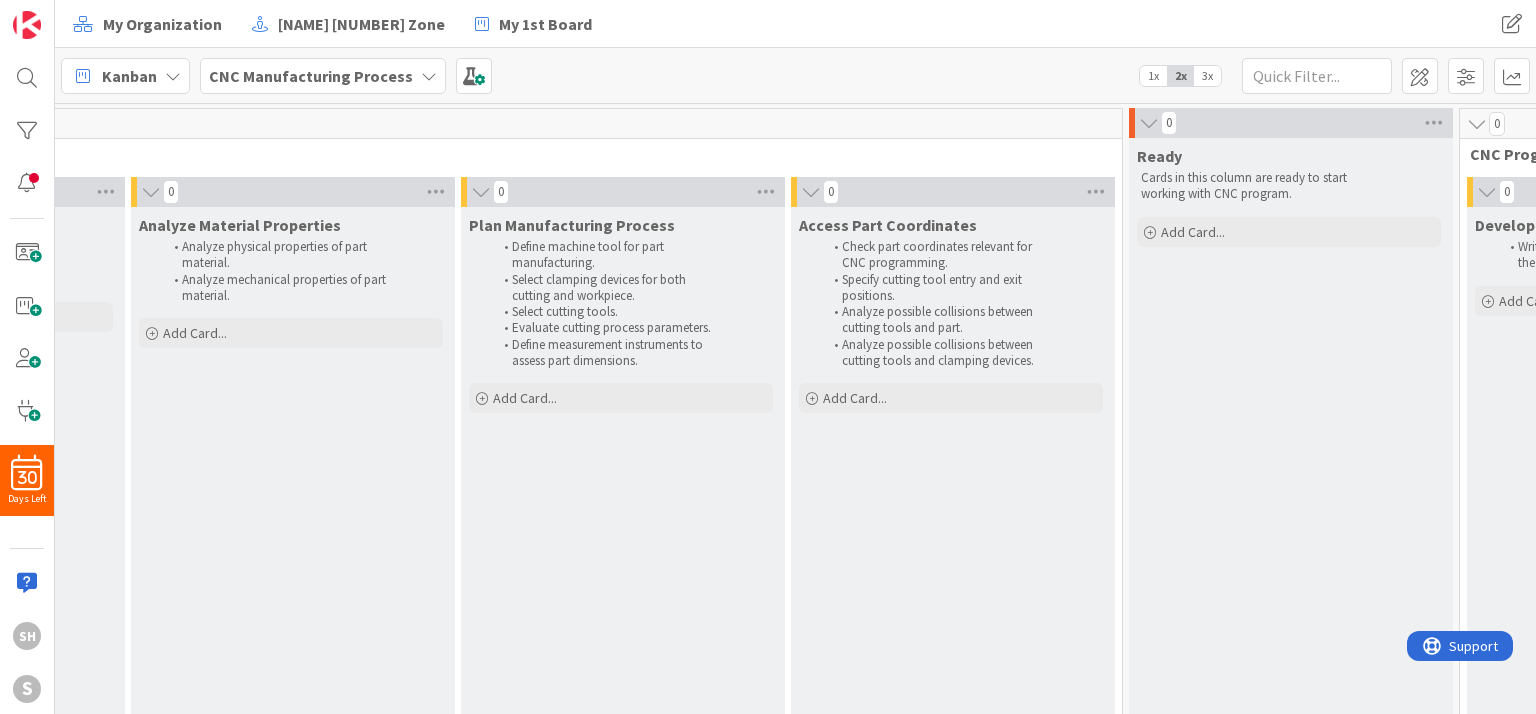click on "1x 2x 3x" at bounding box center [1180, 76] 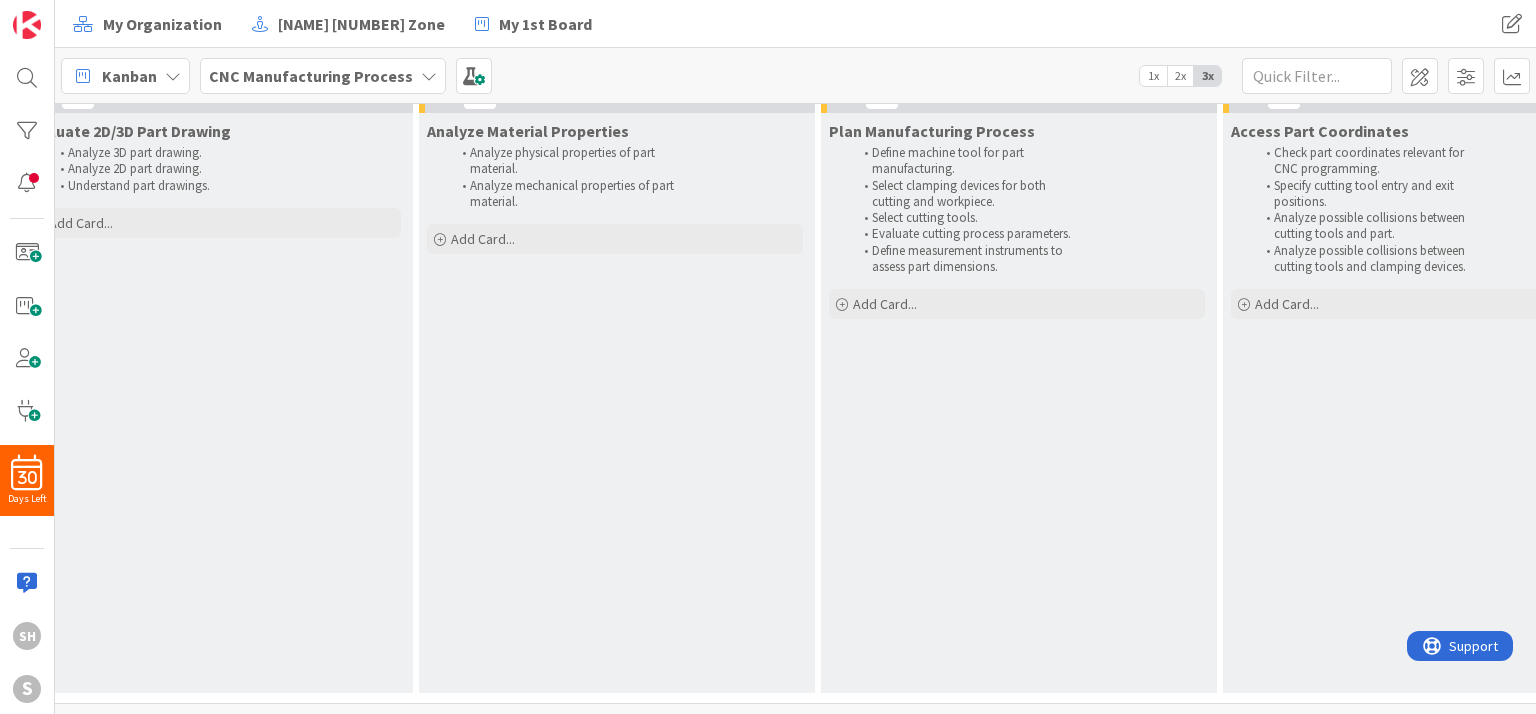 scroll, scrollTop: 0, scrollLeft: 1275, axis: horizontal 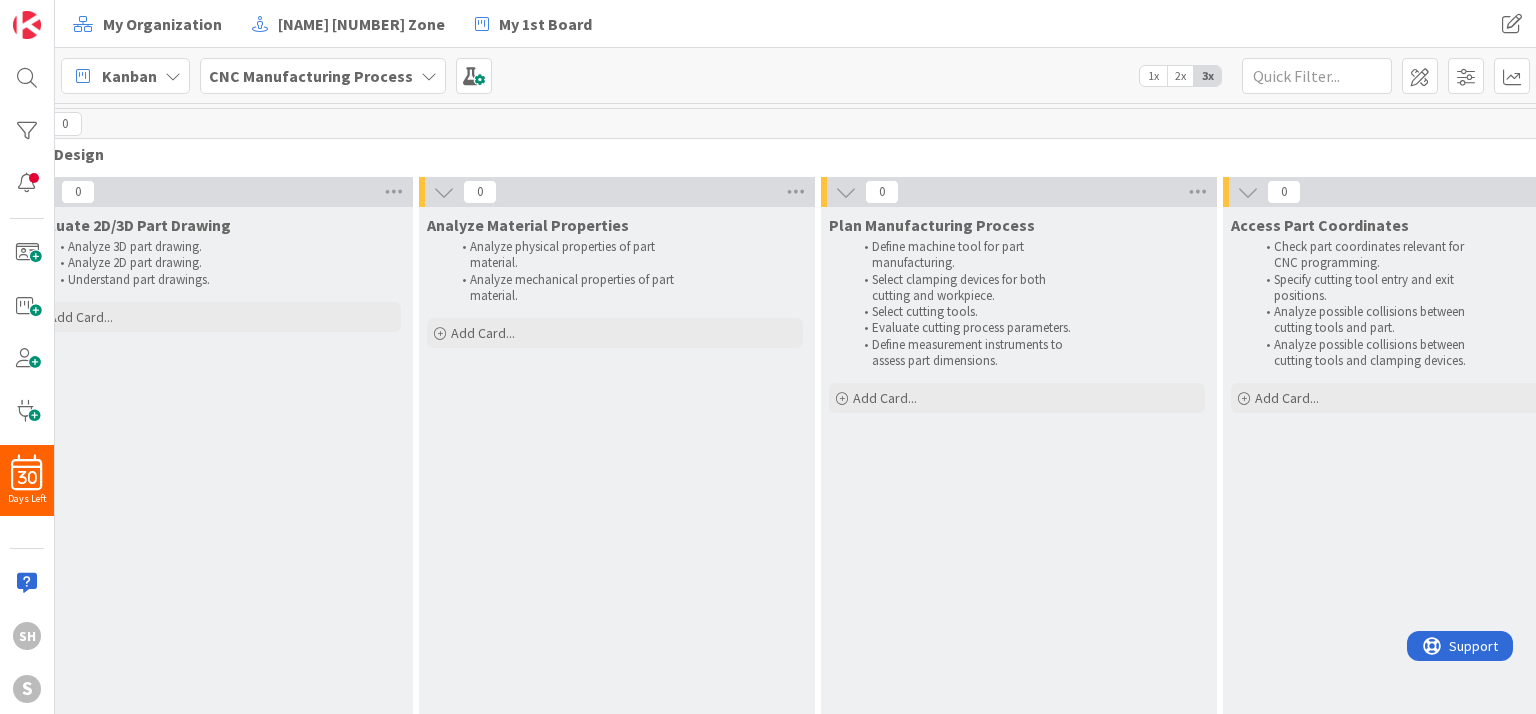 click on "CNC Manufacturing Process" at bounding box center [311, 76] 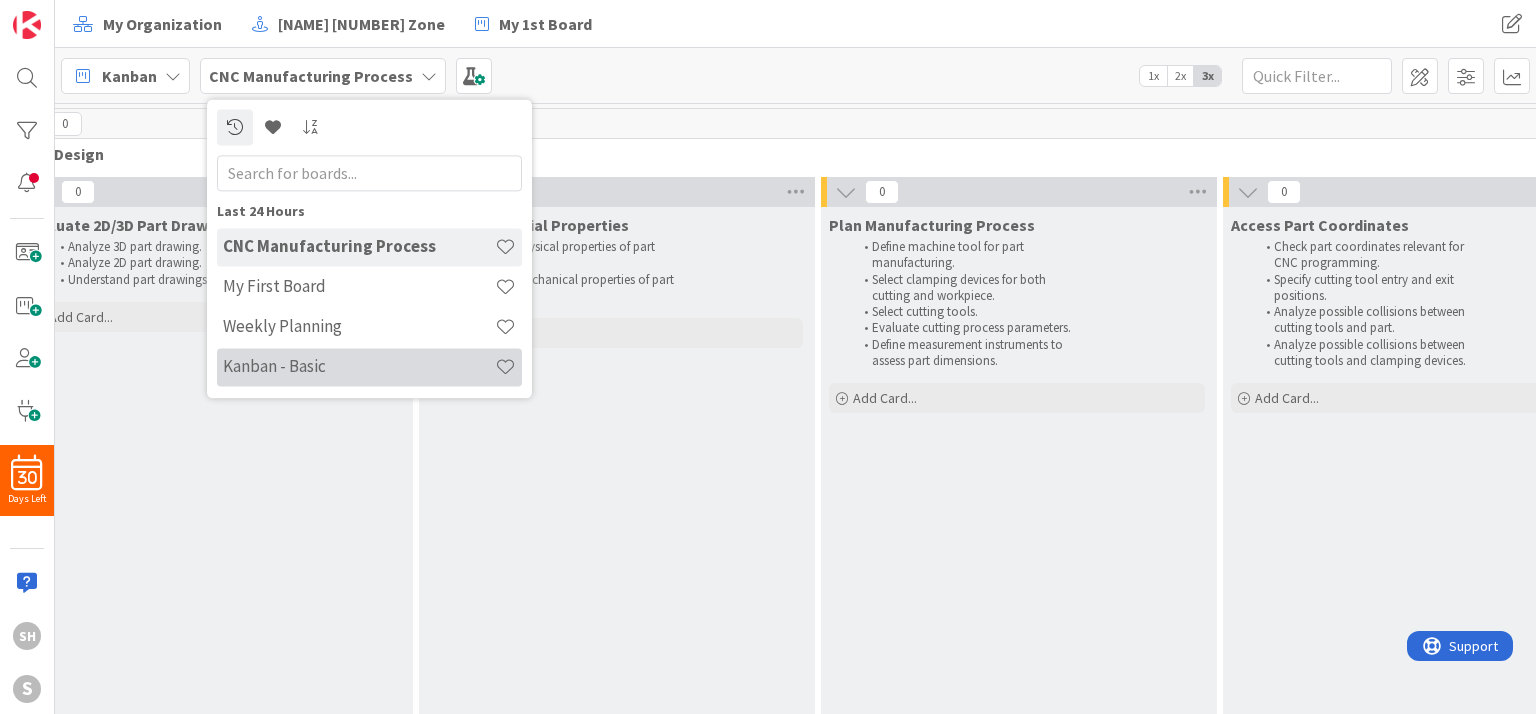 click on "Kanban - Basic" at bounding box center (359, 367) 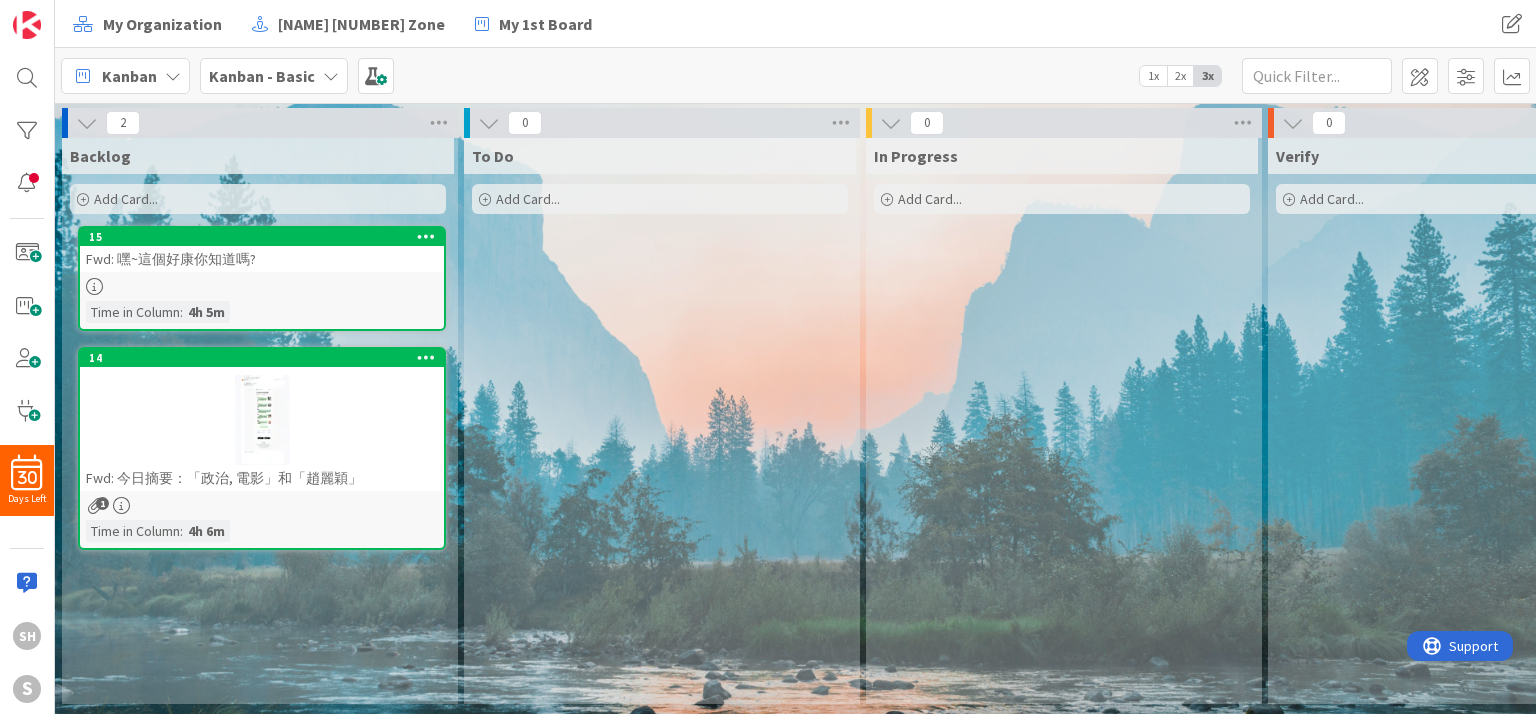 scroll, scrollTop: 0, scrollLeft: 0, axis: both 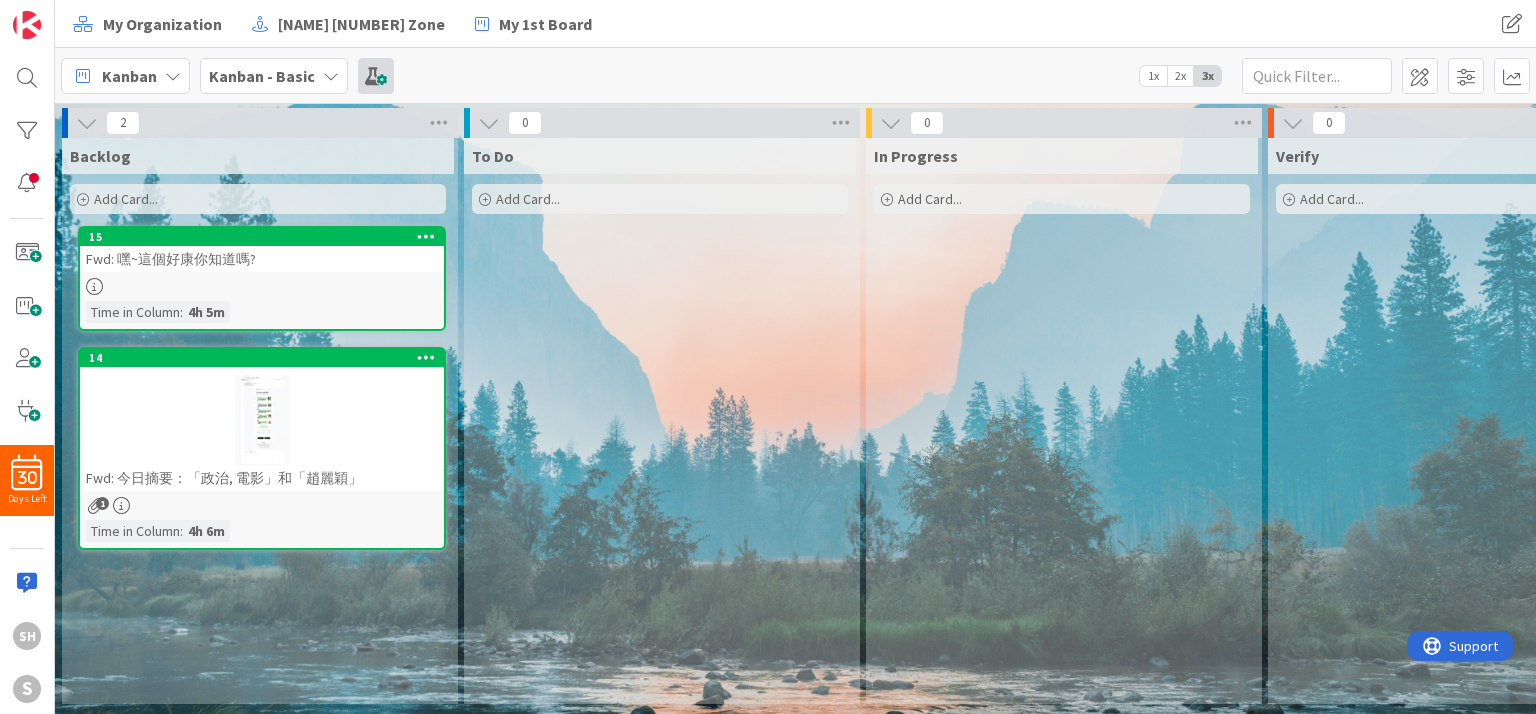 click at bounding box center (376, 76) 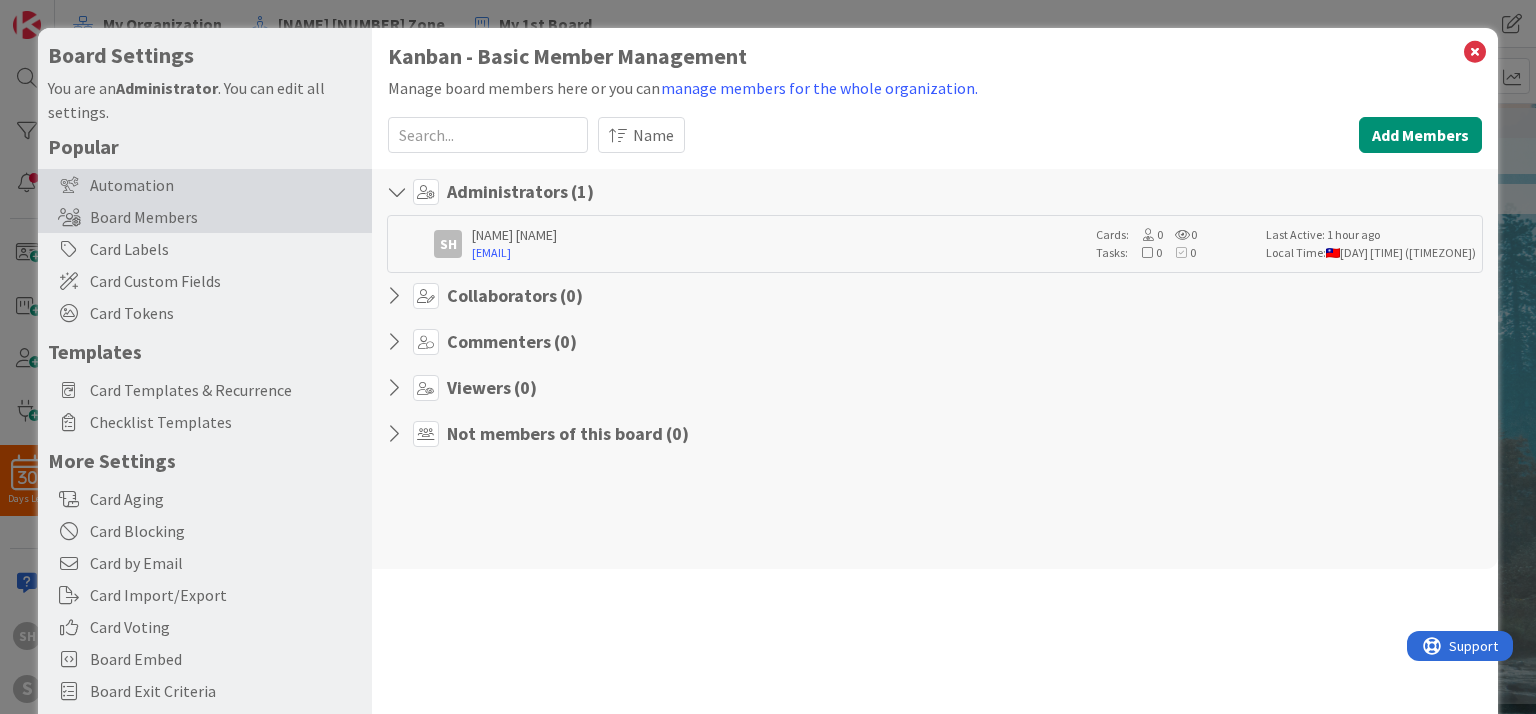 click on "Automation" at bounding box center [205, 185] 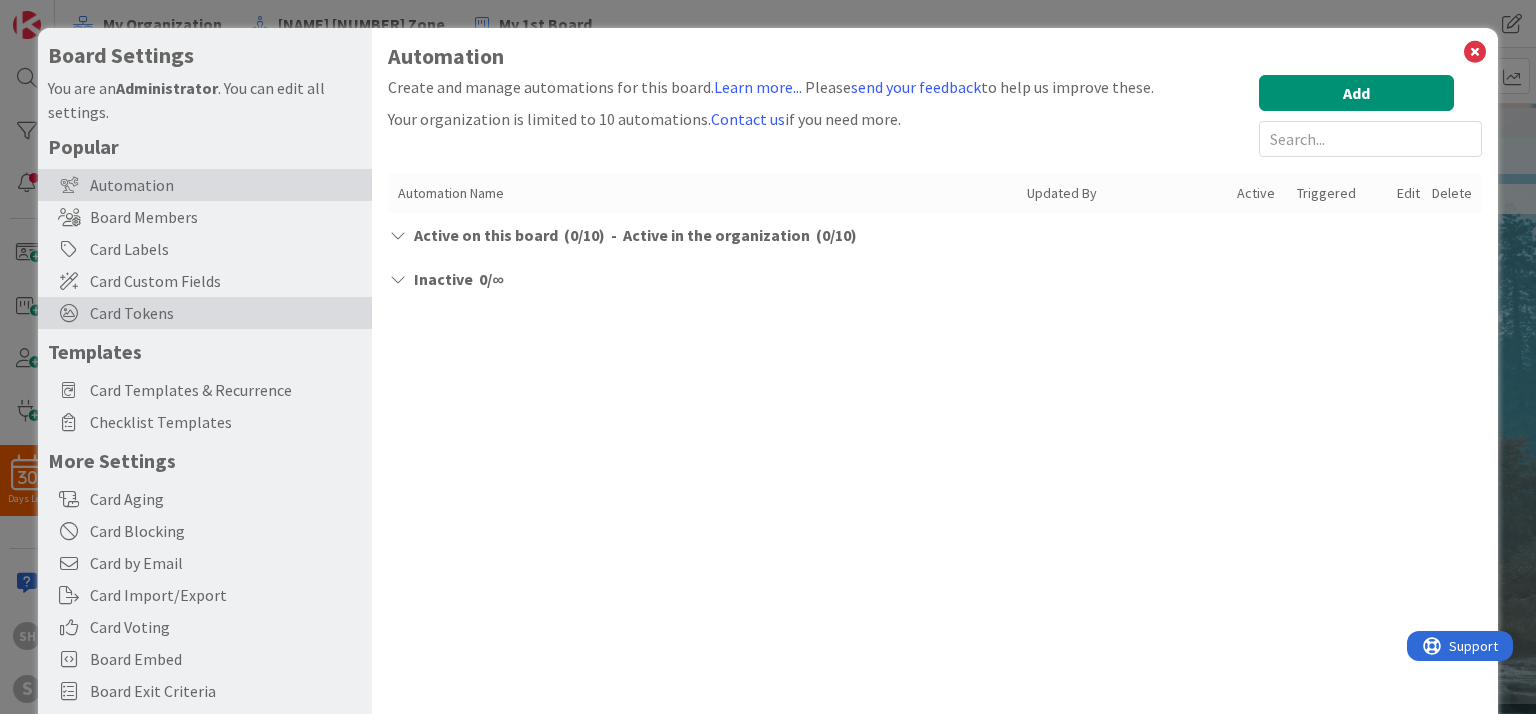 click on "Card Tokens" at bounding box center (205, 313) 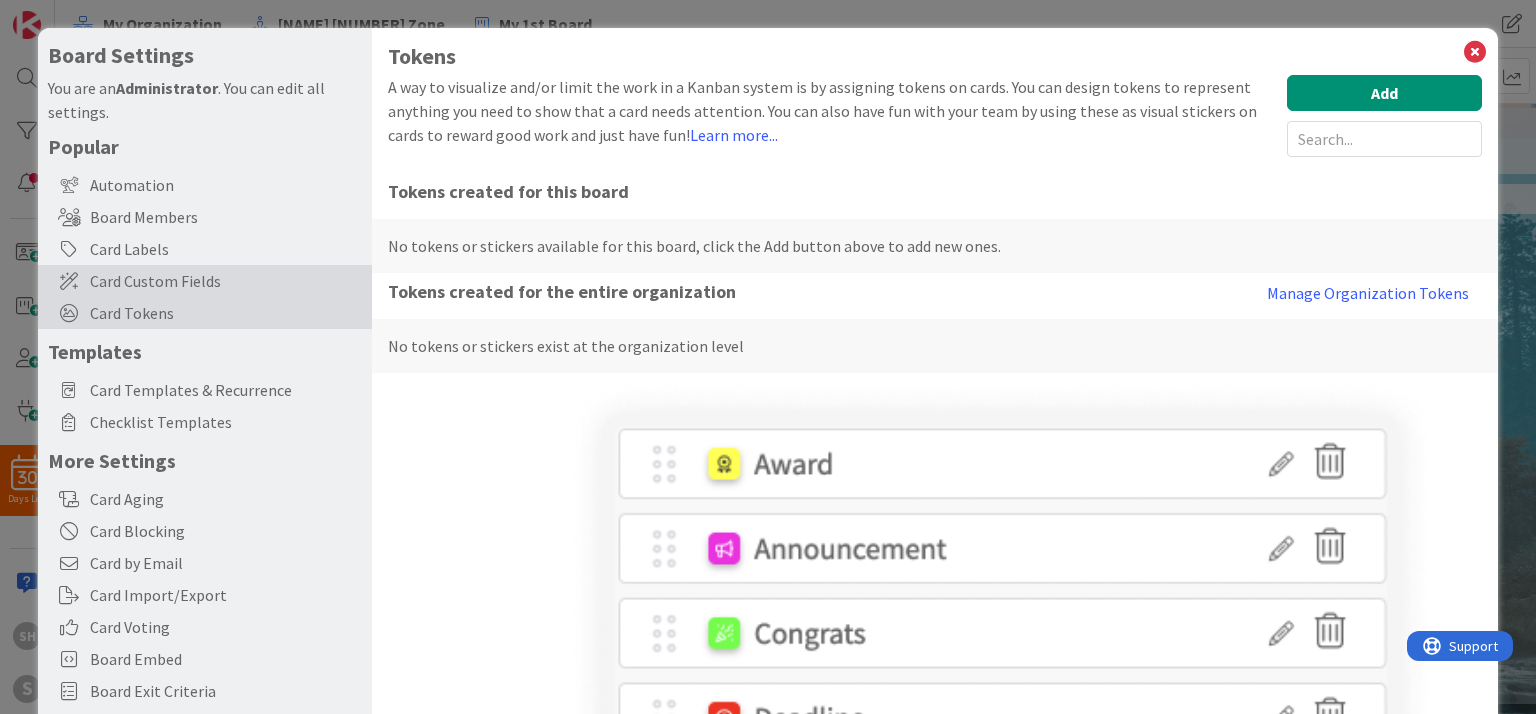click on "Card Custom Fields" at bounding box center [226, 281] 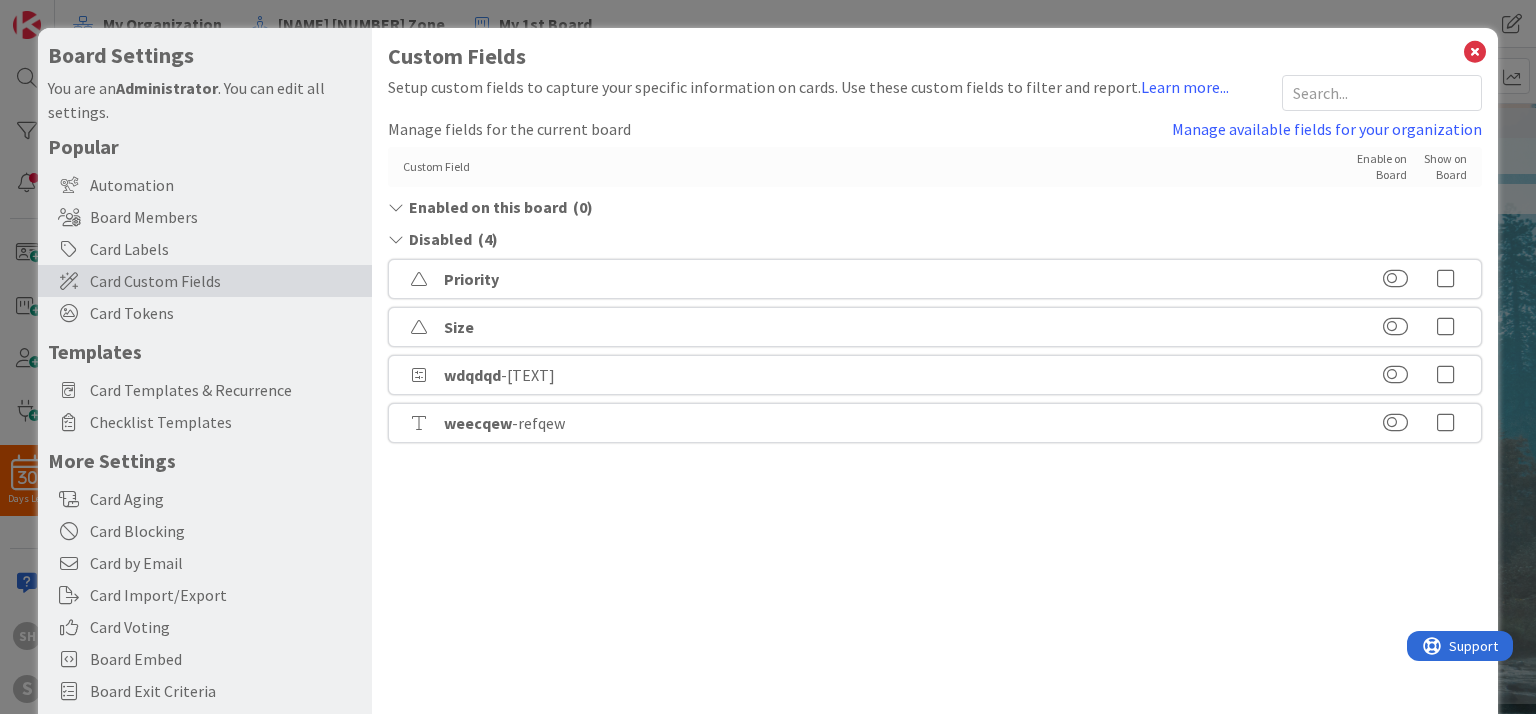 scroll, scrollTop: 0, scrollLeft: 0, axis: both 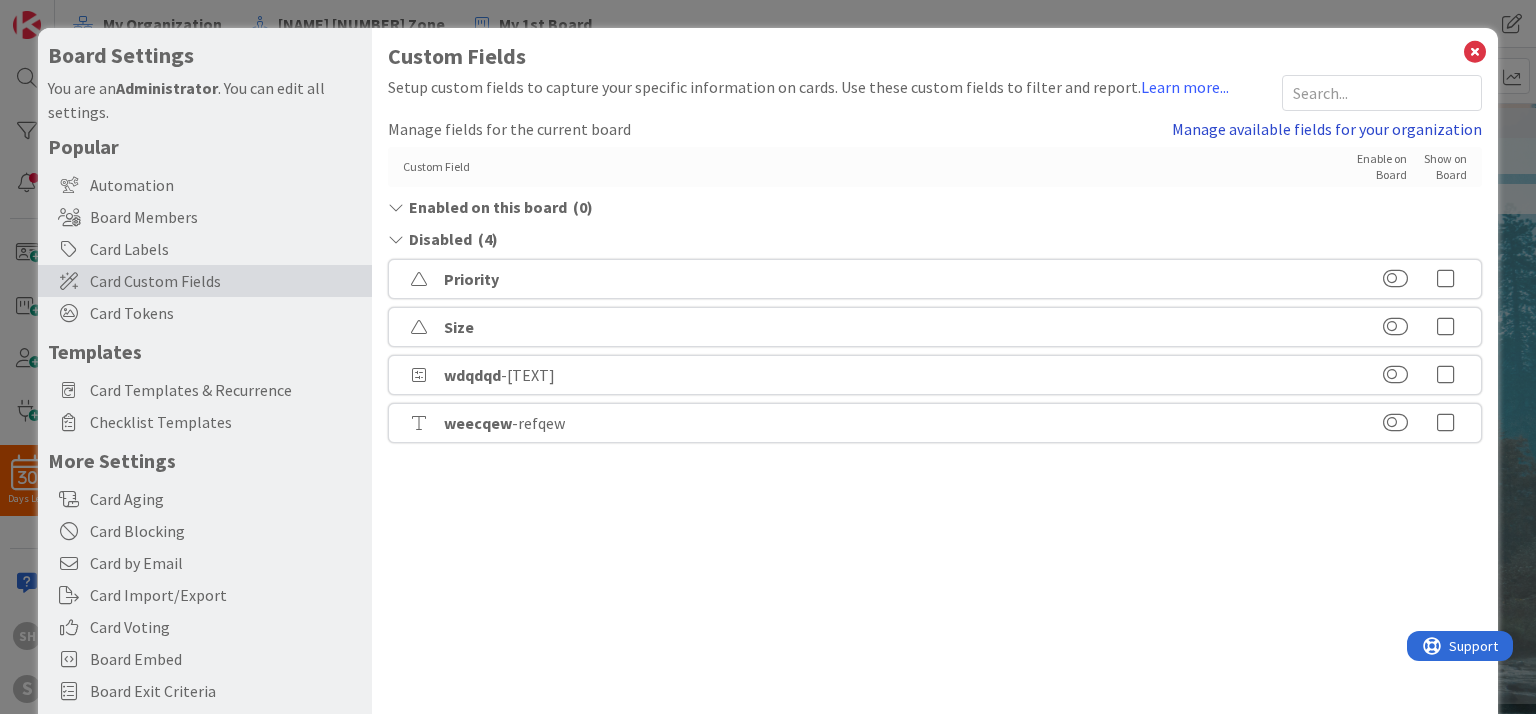 click on "Manage available fields for your organization" at bounding box center [1327, 129] 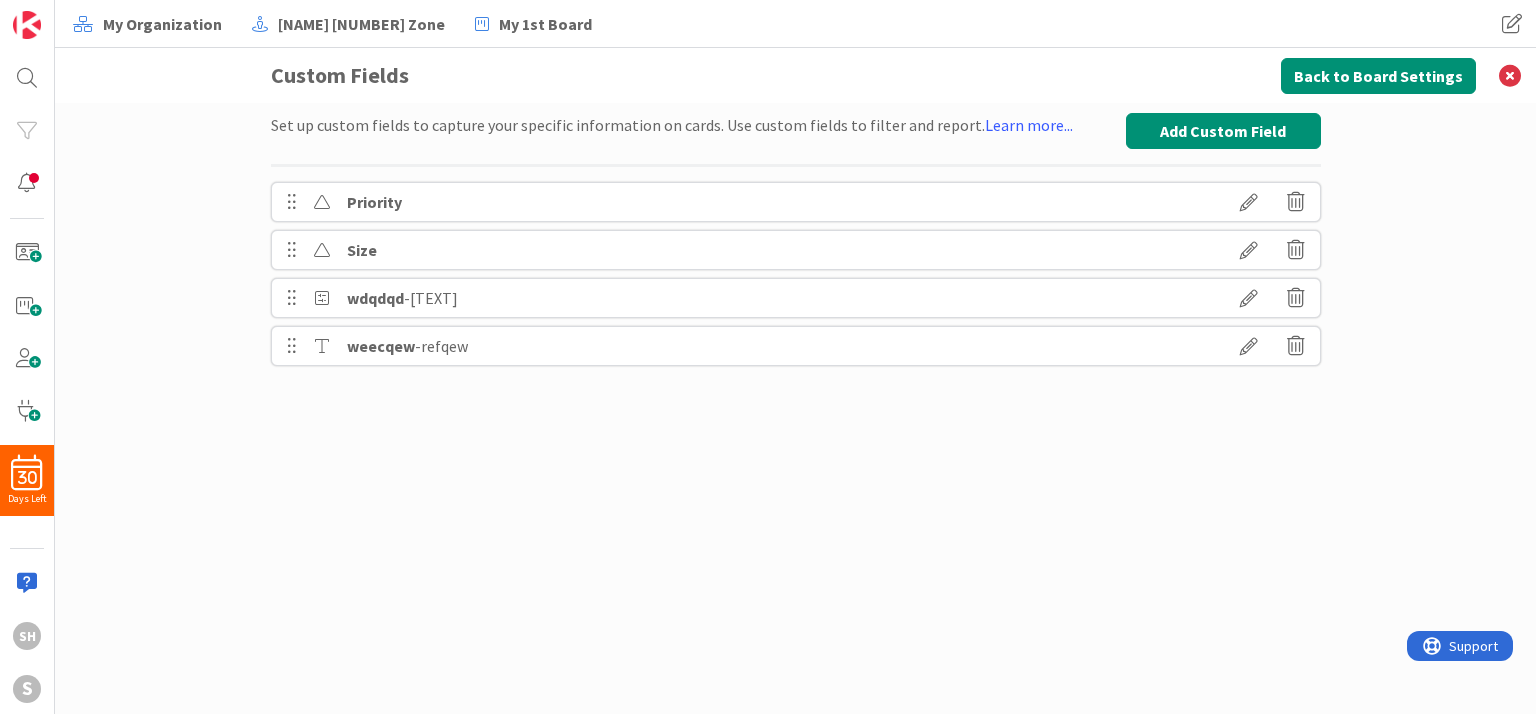 scroll, scrollTop: 0, scrollLeft: 0, axis: both 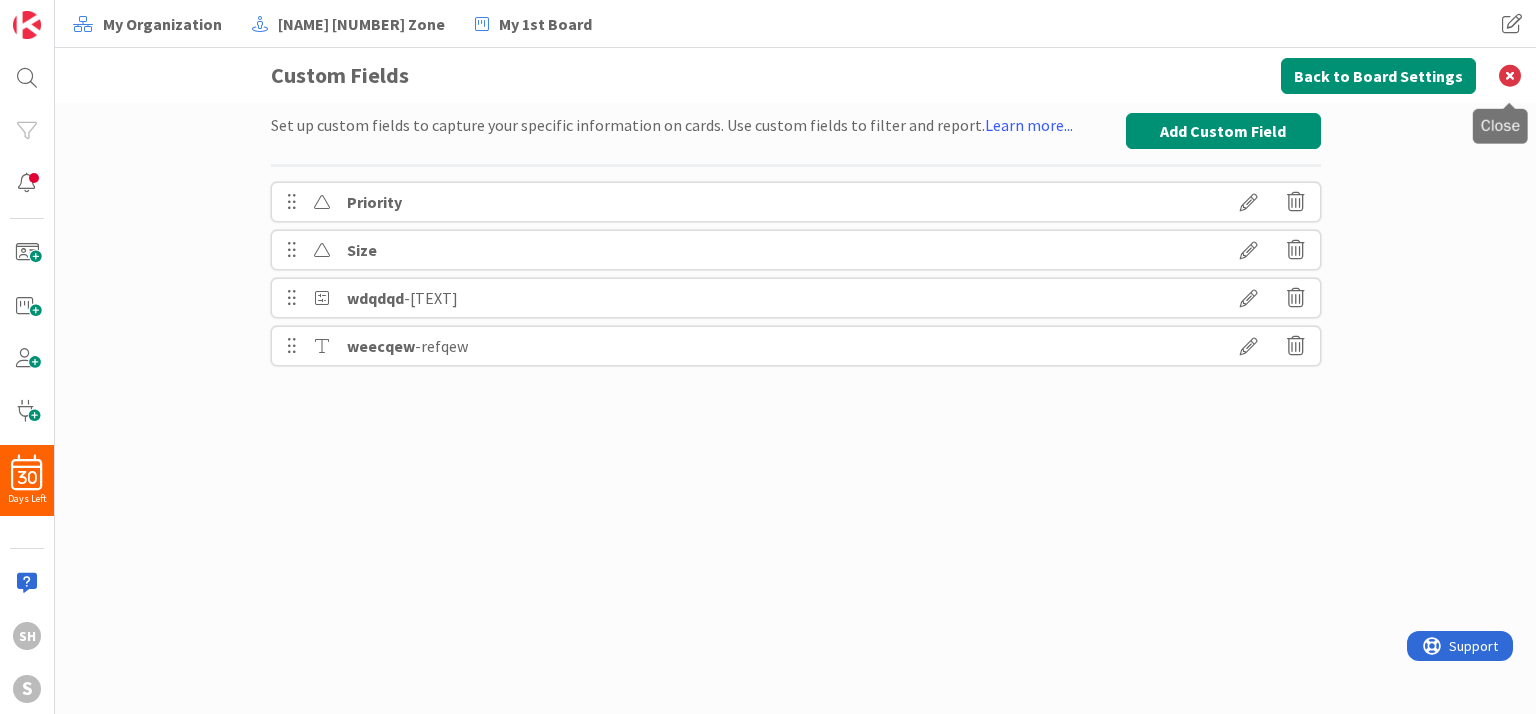 click at bounding box center (1510, 75) 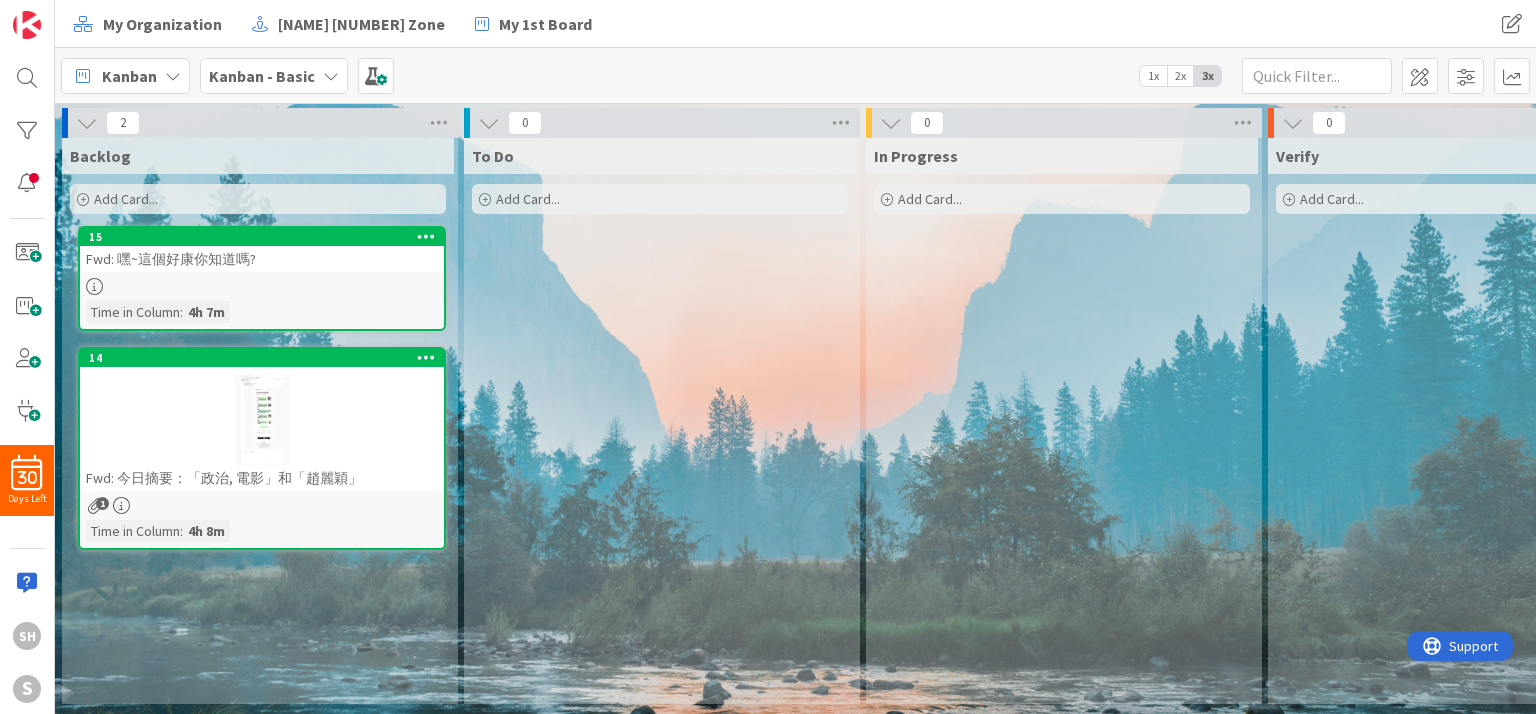 scroll, scrollTop: 0, scrollLeft: 0, axis: both 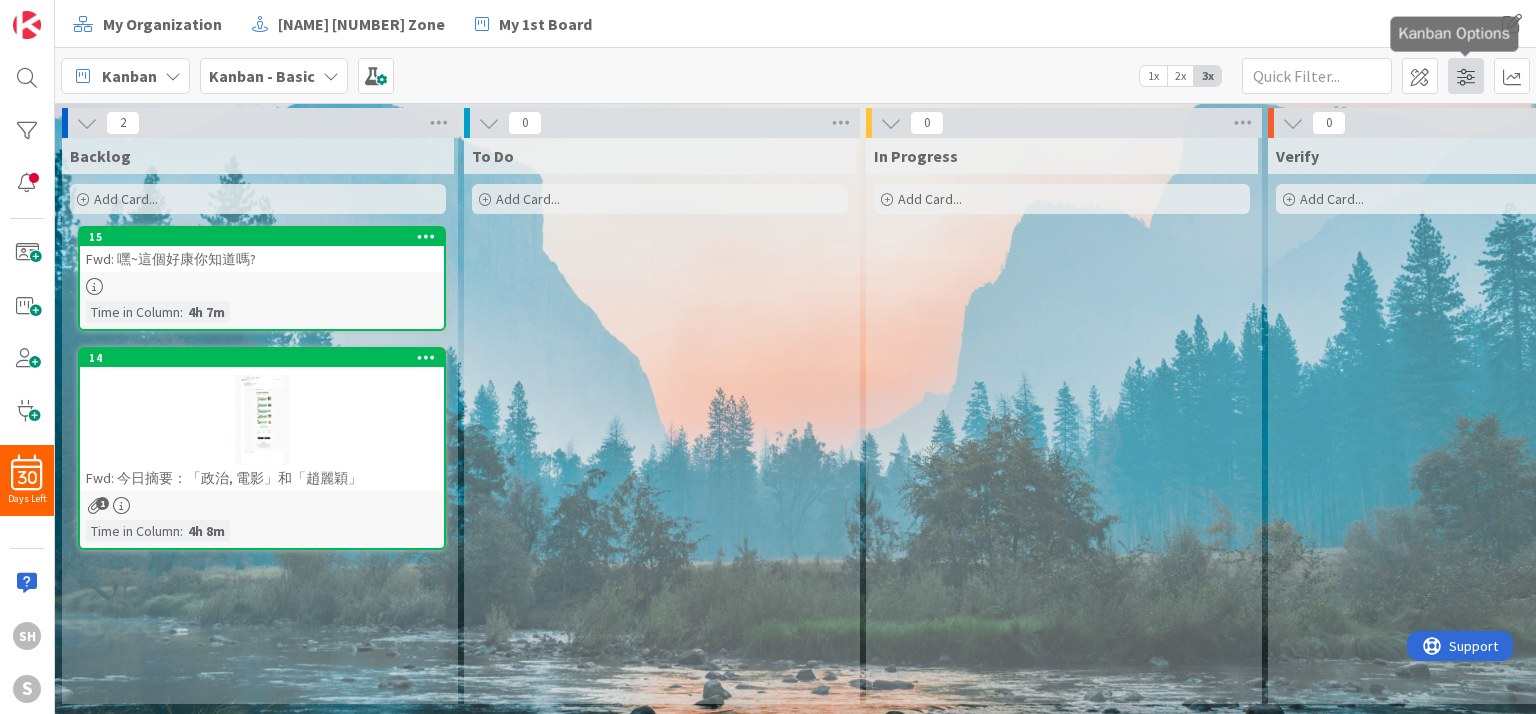 click at bounding box center (1466, 76) 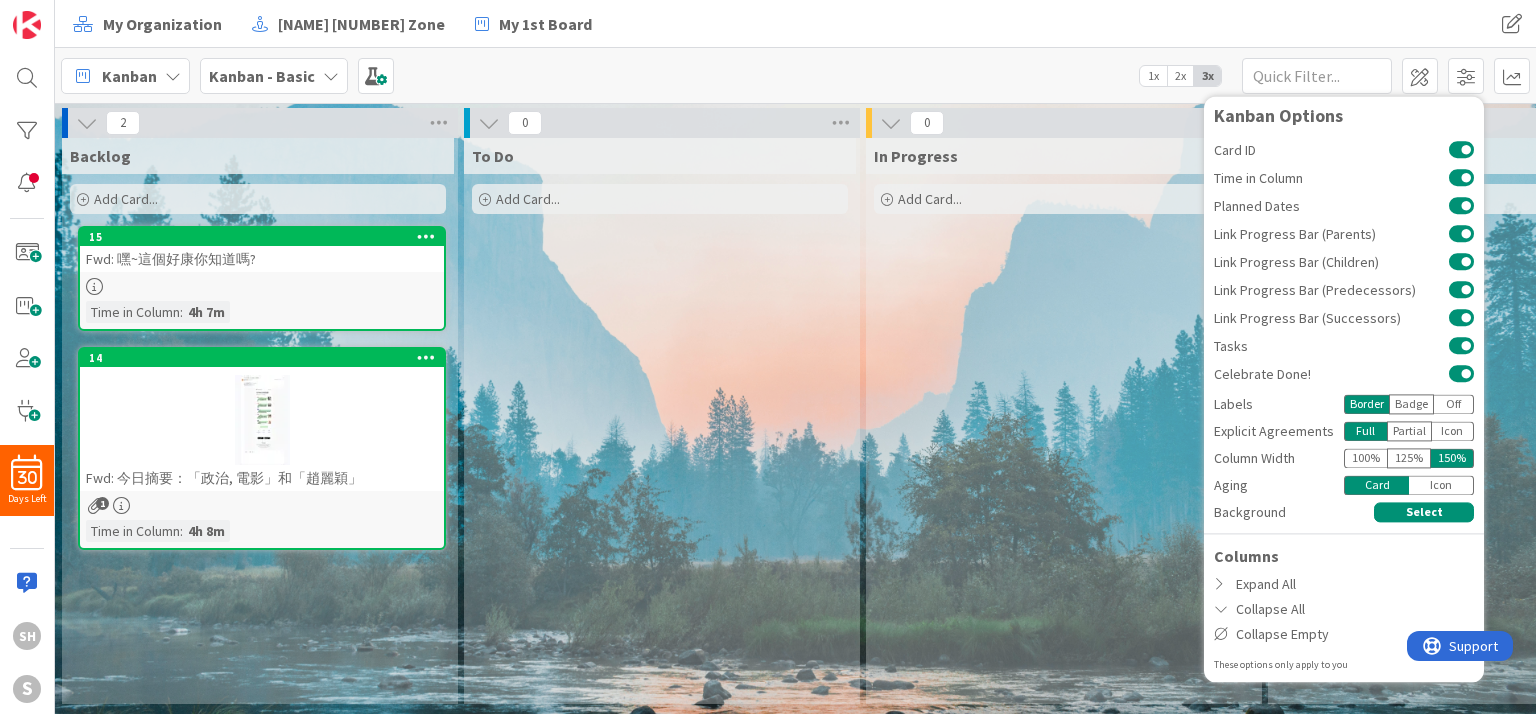 click on "My Organization My 1 st Zone My 1st Board My Organization My 1 st Zone My 1st Board" at bounding box center [795, 24] 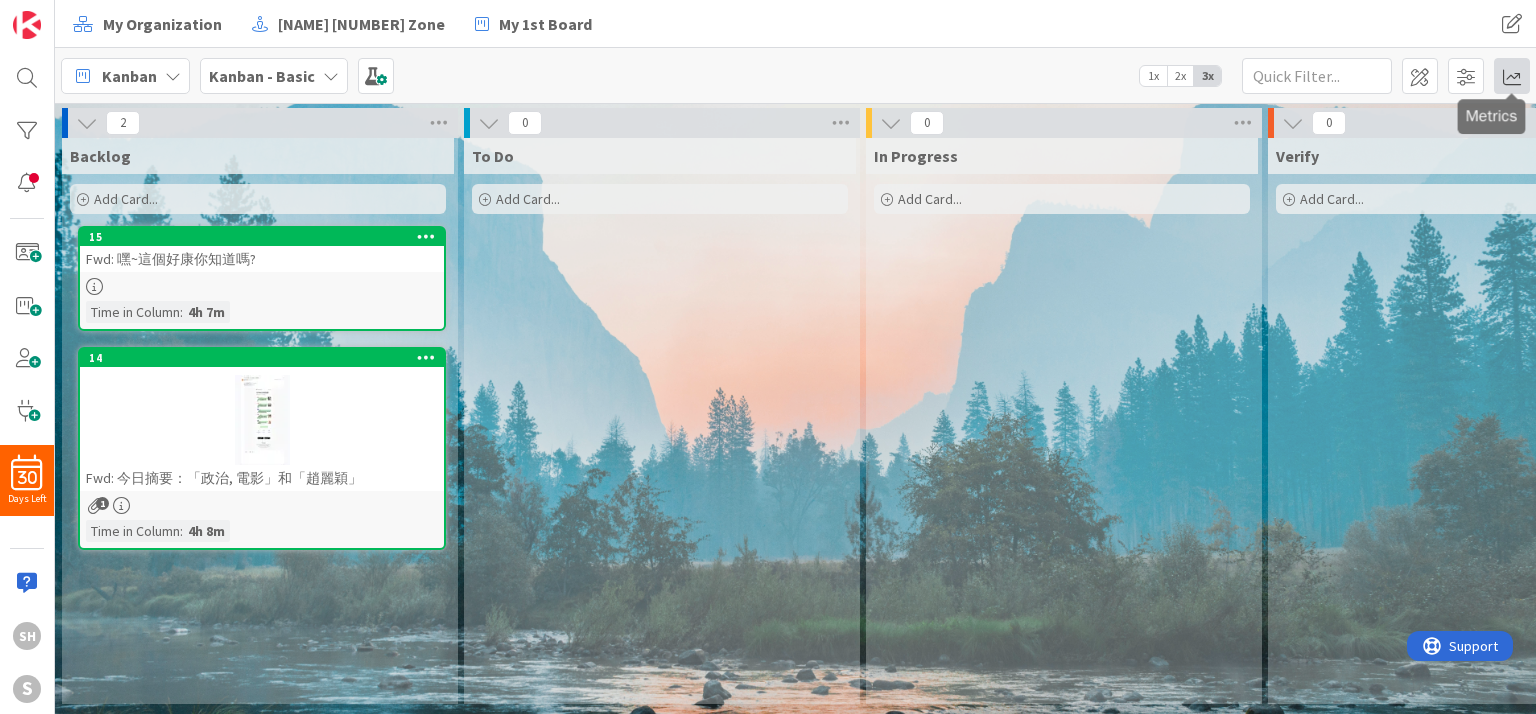 click at bounding box center [1512, 76] 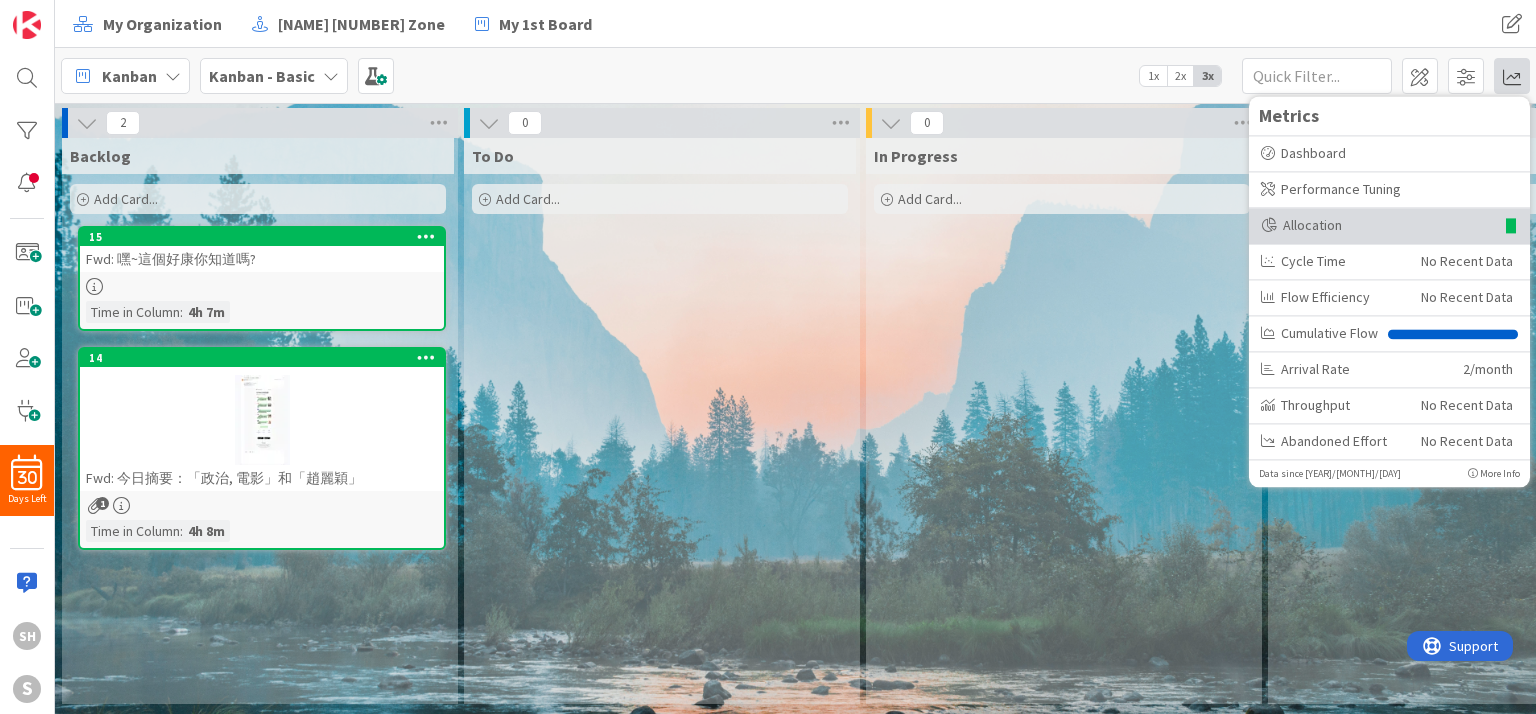 click on "Allocation" at bounding box center [1377, 225] 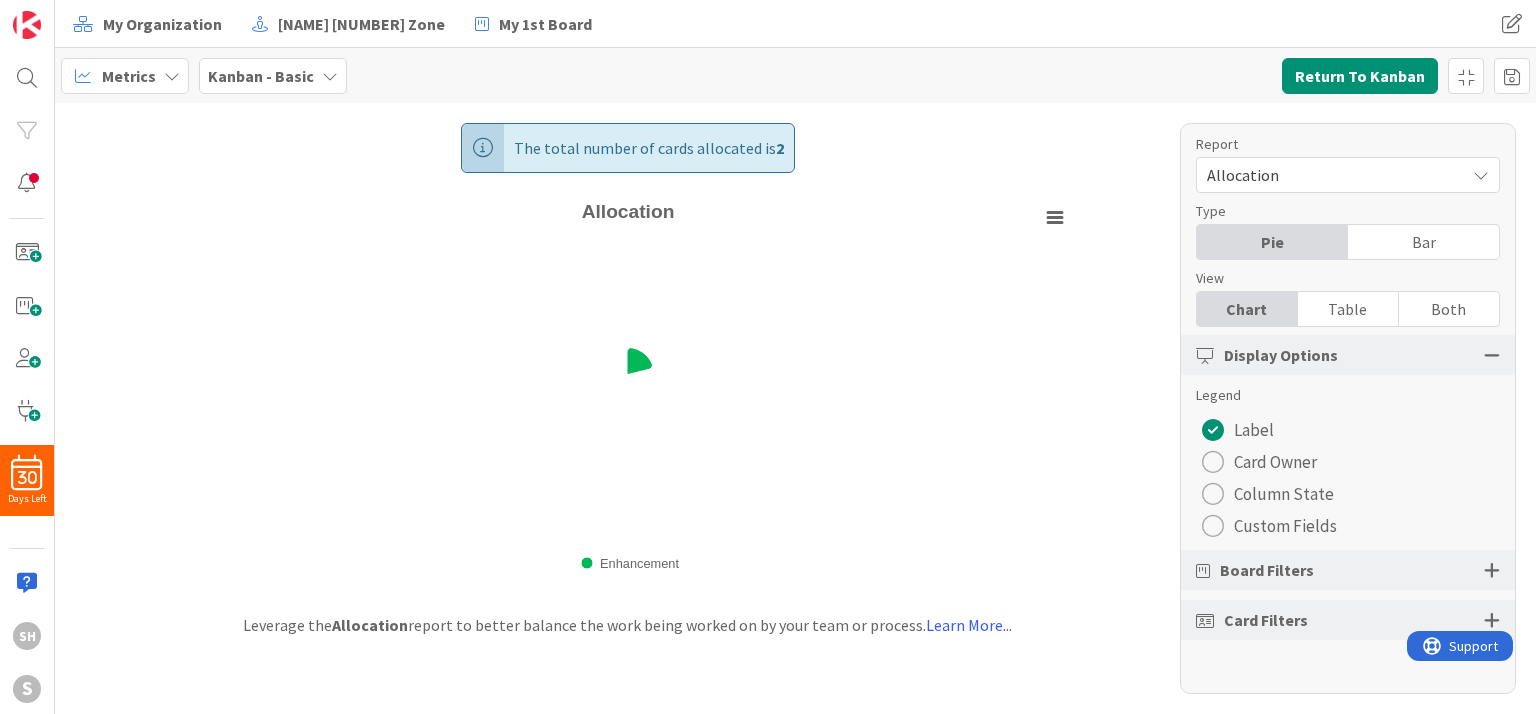 scroll, scrollTop: 0, scrollLeft: 0, axis: both 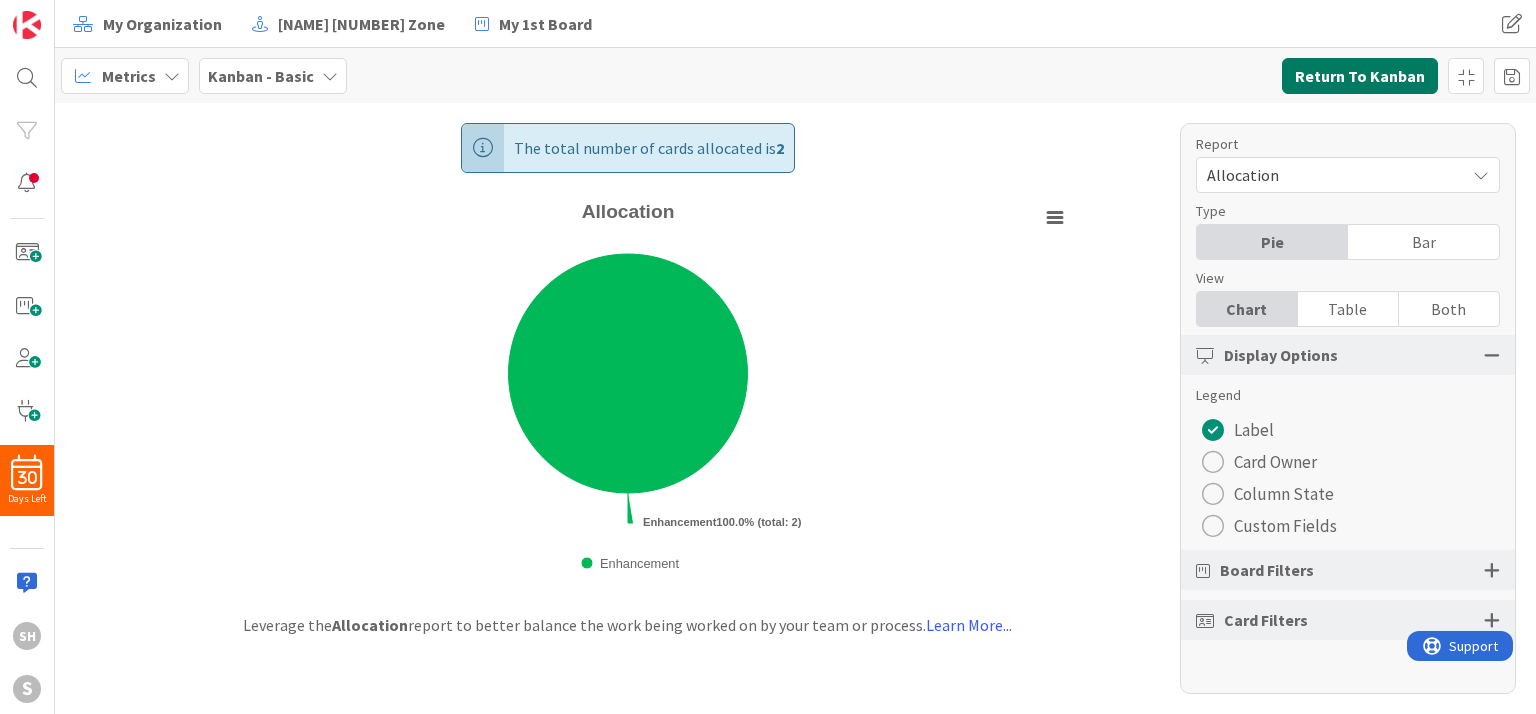 click on "Return To Kanban" at bounding box center [1360, 76] 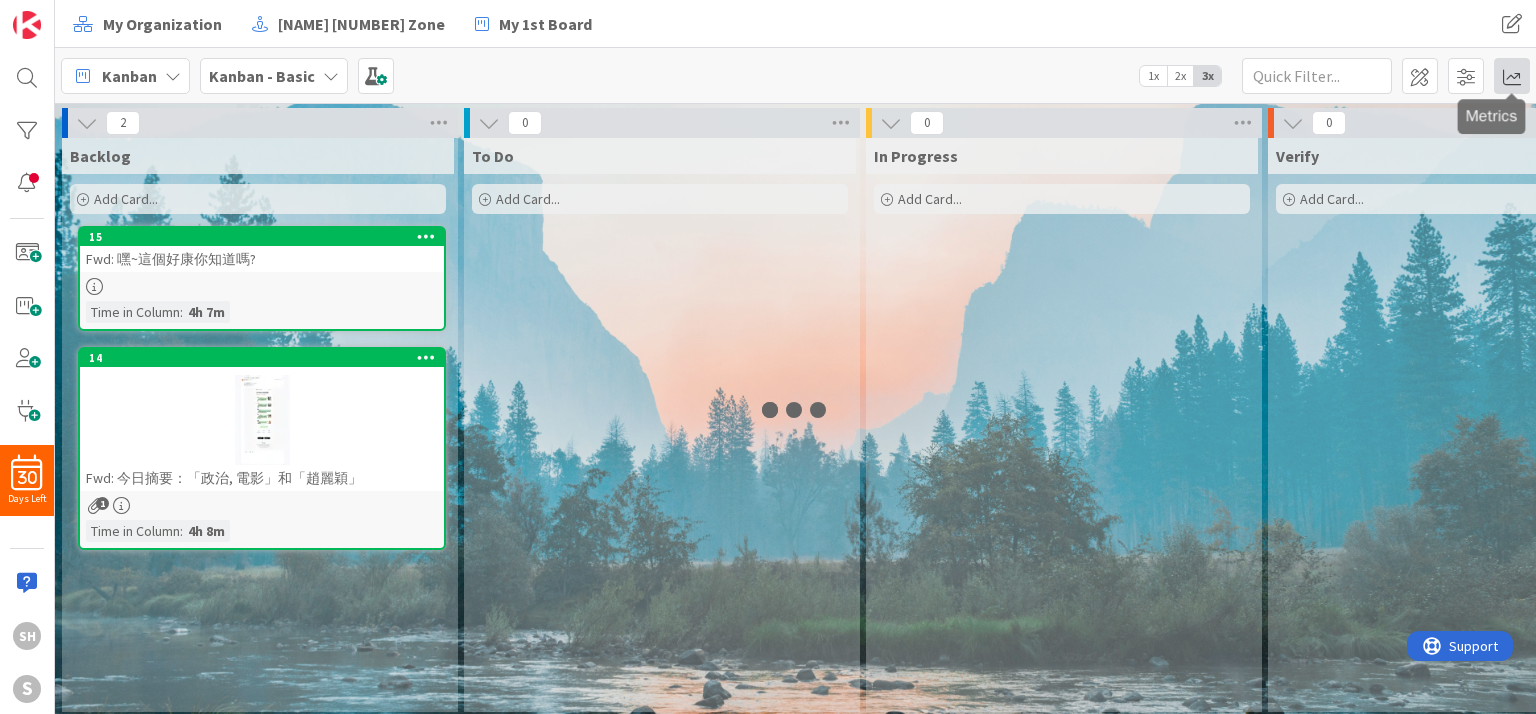 click at bounding box center [1512, 76] 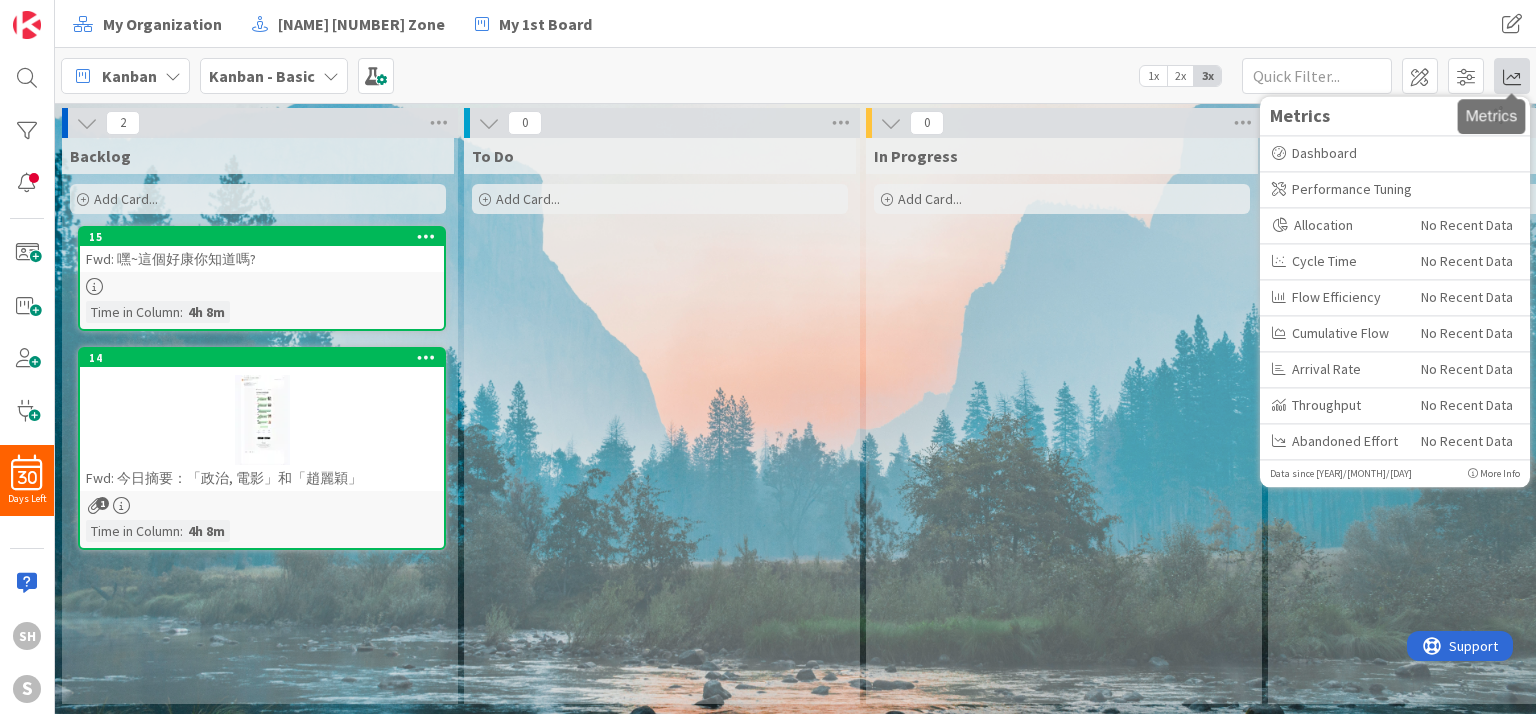 scroll, scrollTop: 0, scrollLeft: 0, axis: both 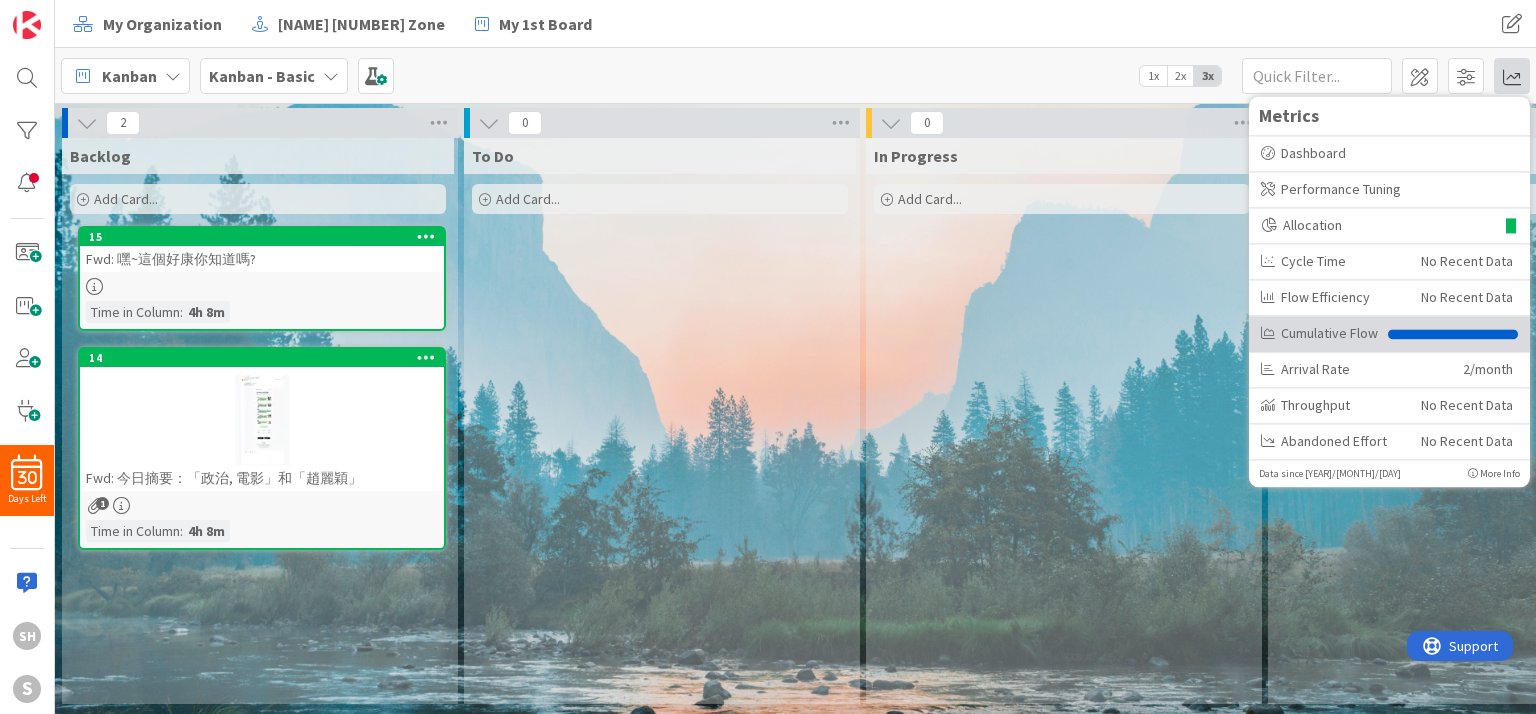 click on "Cumulative Flow" at bounding box center [1319, 333] 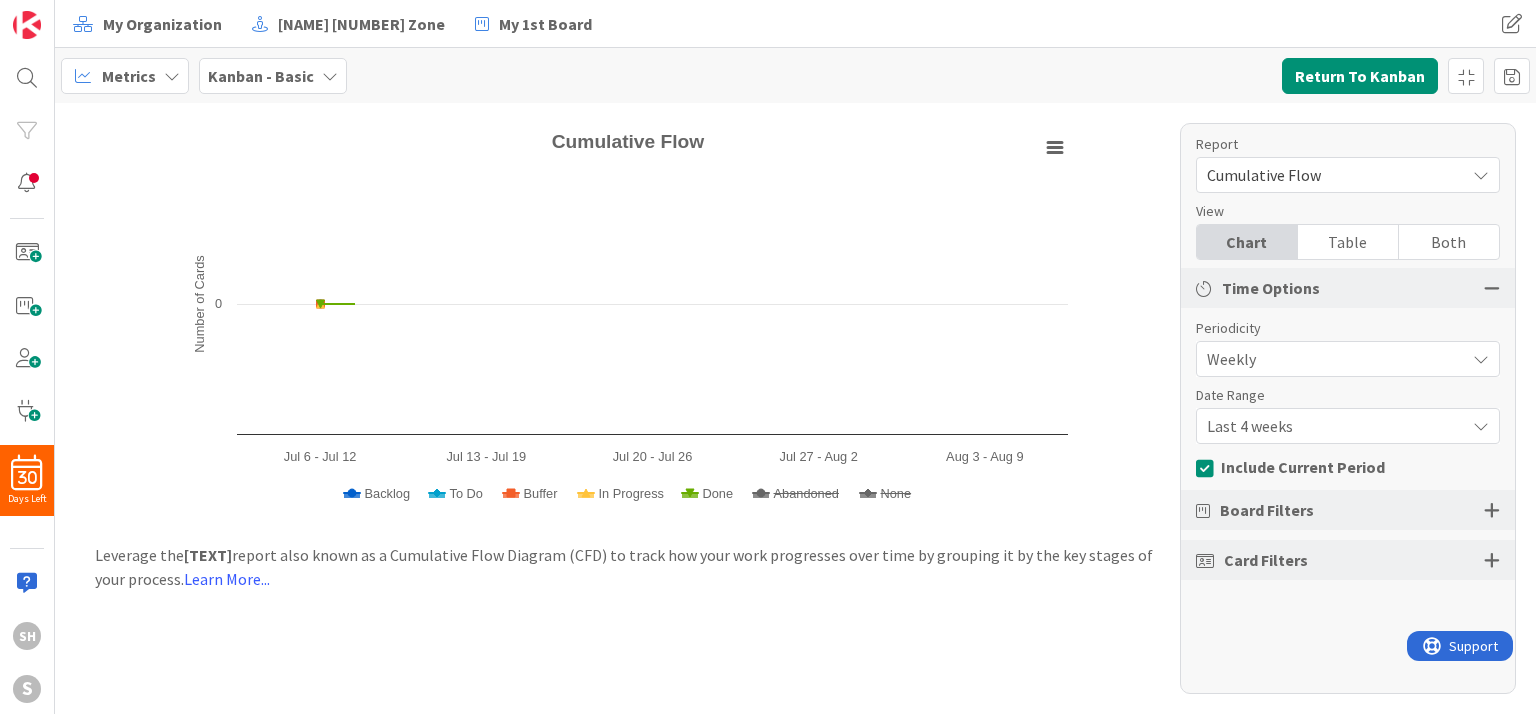 scroll, scrollTop: 0, scrollLeft: 0, axis: both 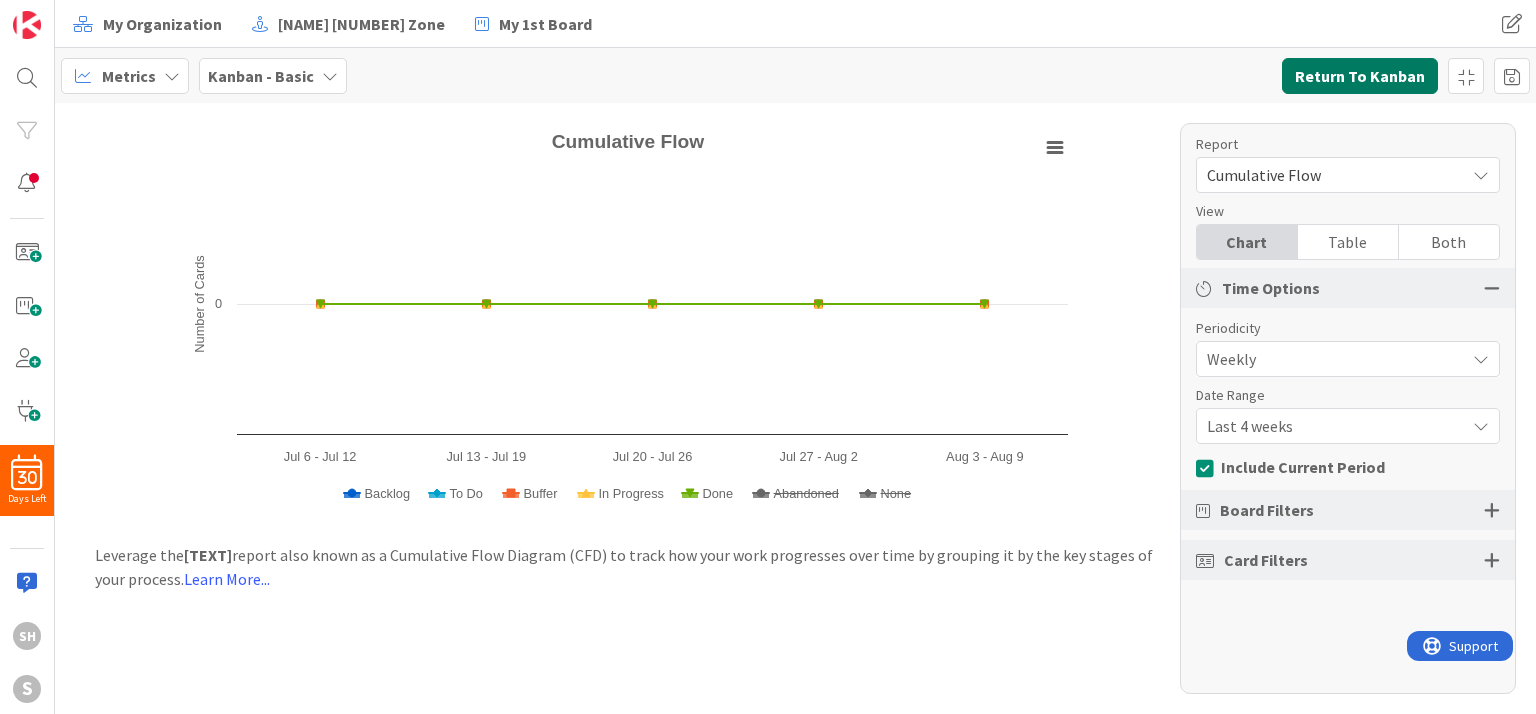 click on "Return To Kanban" at bounding box center (1360, 76) 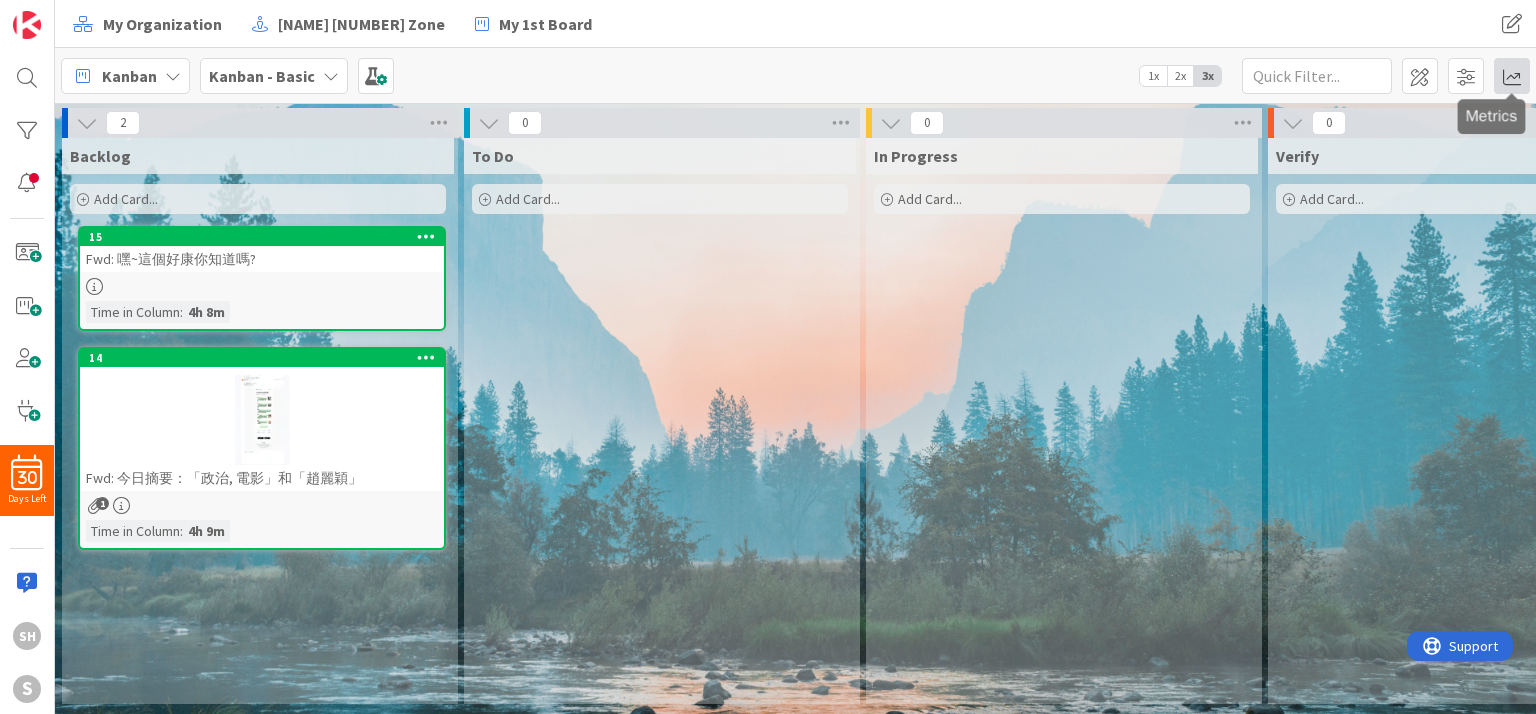 click at bounding box center [1512, 76] 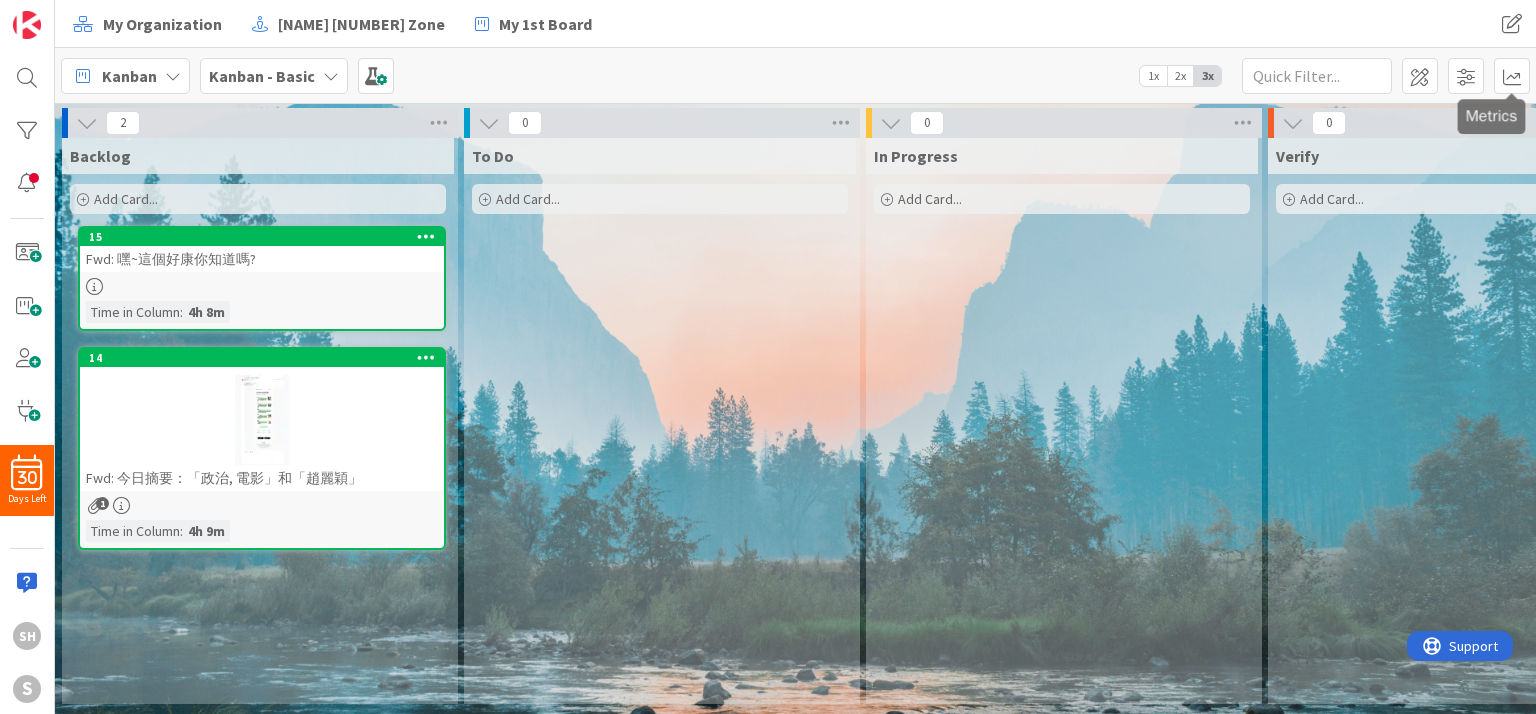 scroll, scrollTop: 0, scrollLeft: 0, axis: both 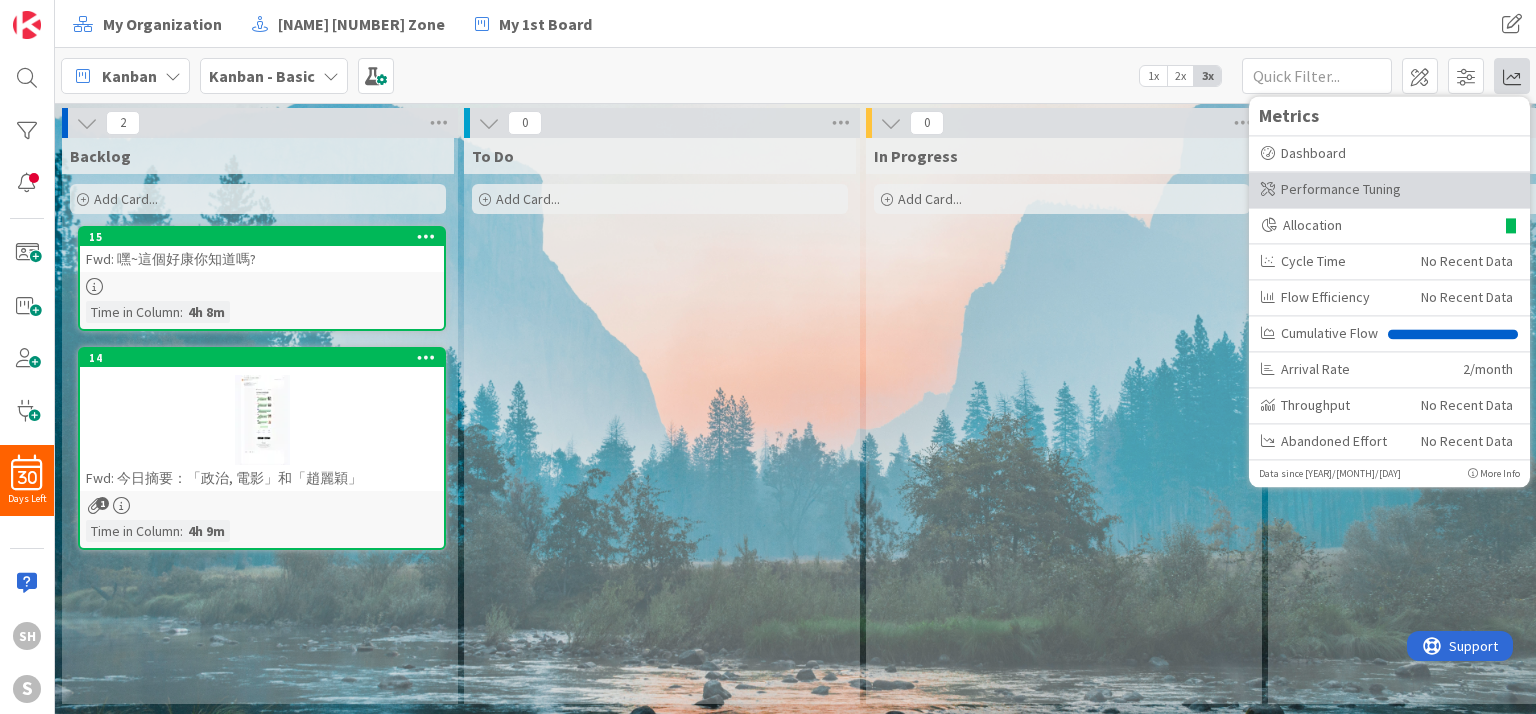 click on "Performance Tuning" at bounding box center (1389, 189) 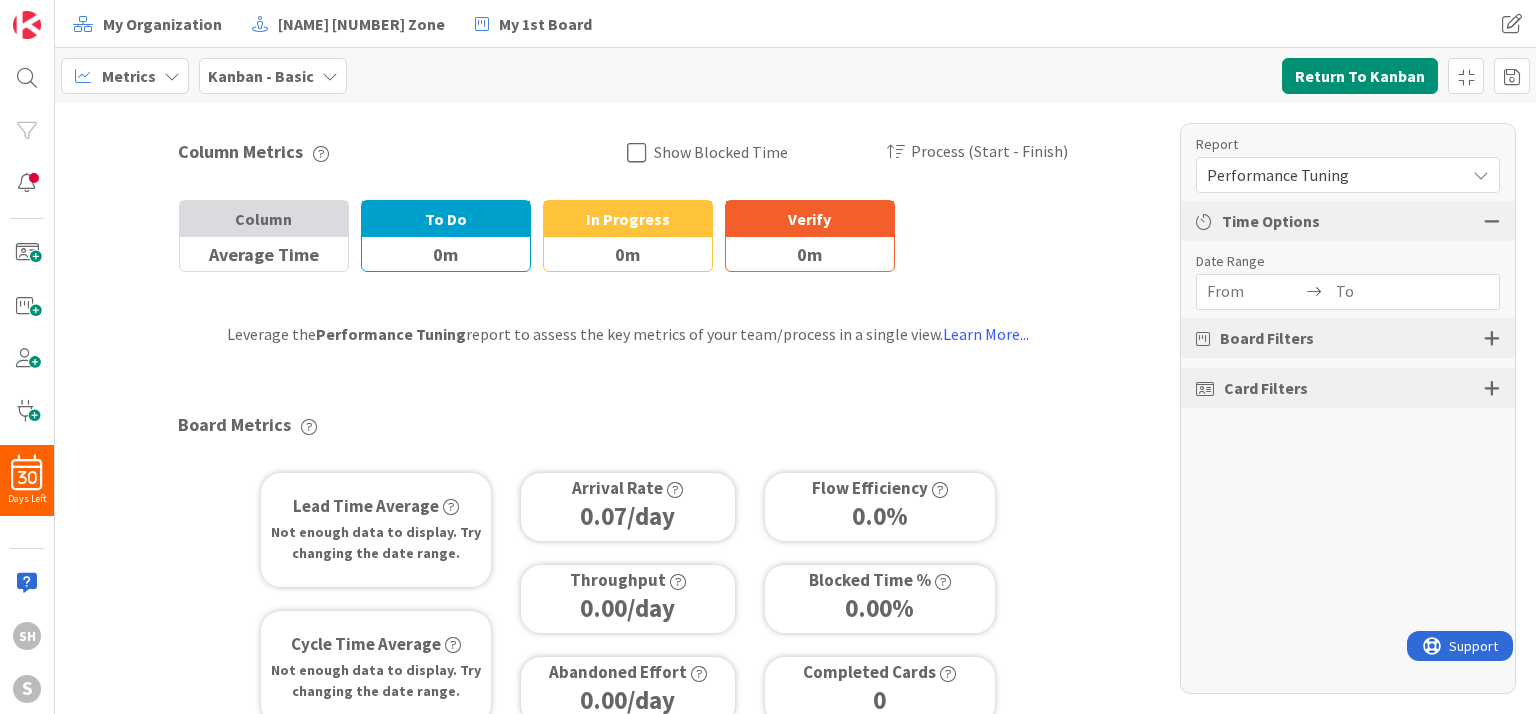 scroll, scrollTop: 0, scrollLeft: 0, axis: both 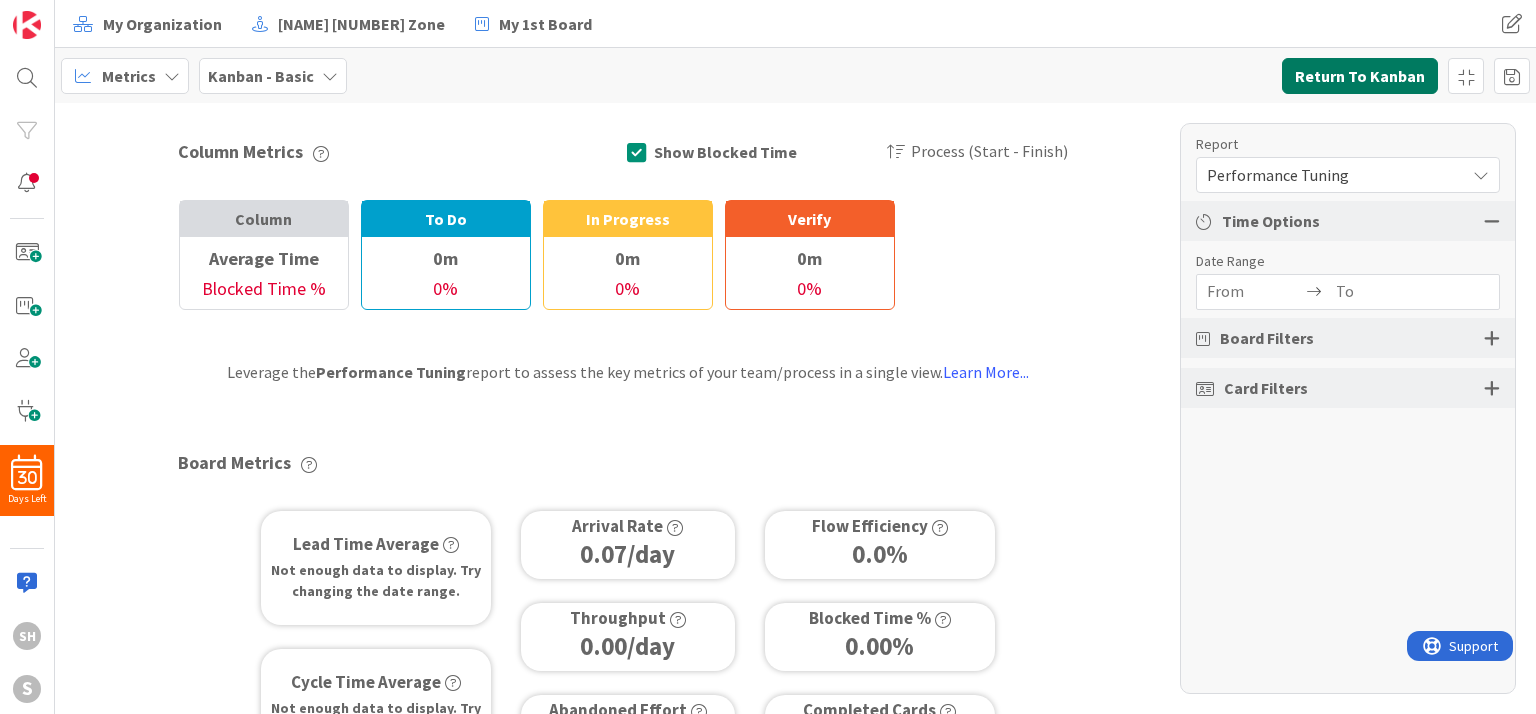 click on "Return To Kanban" at bounding box center [1360, 76] 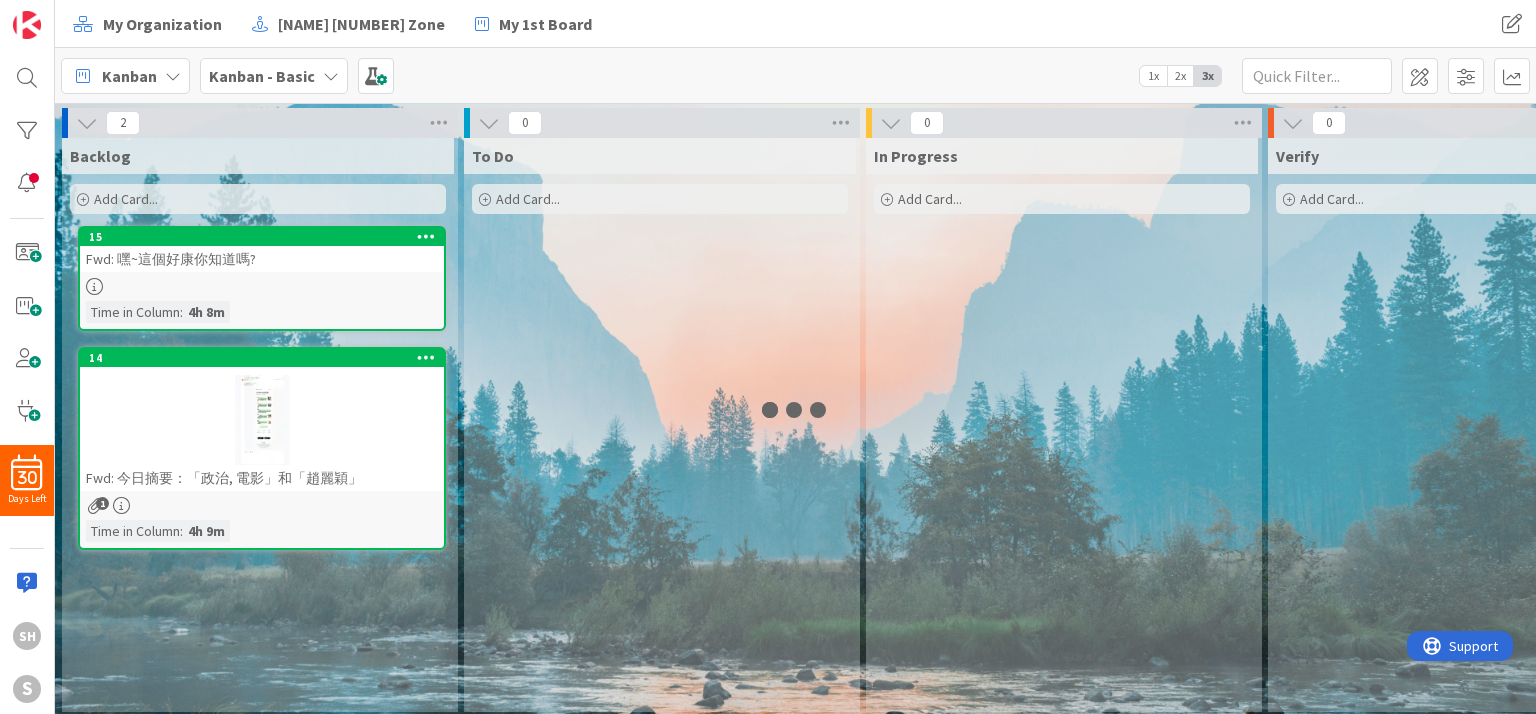 scroll, scrollTop: 0, scrollLeft: 0, axis: both 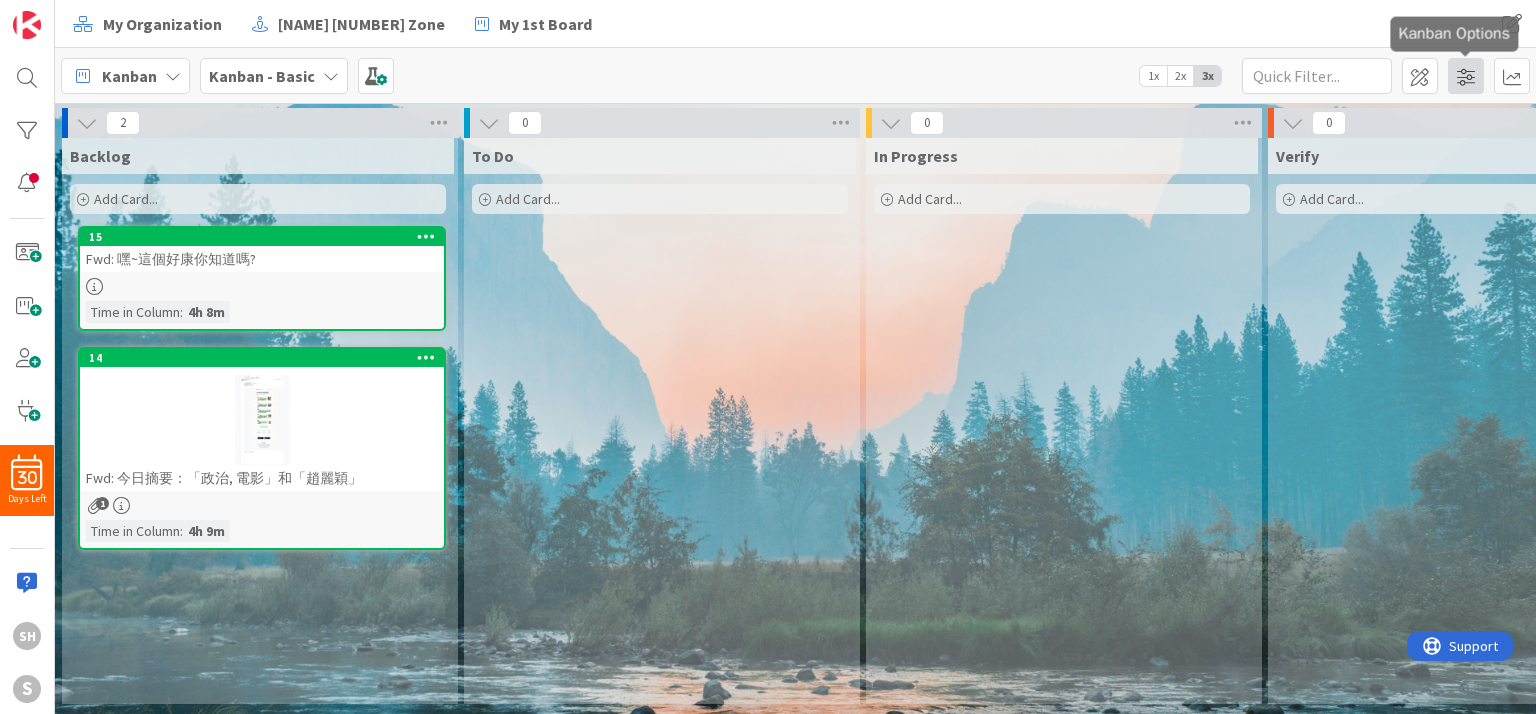 click at bounding box center [1466, 76] 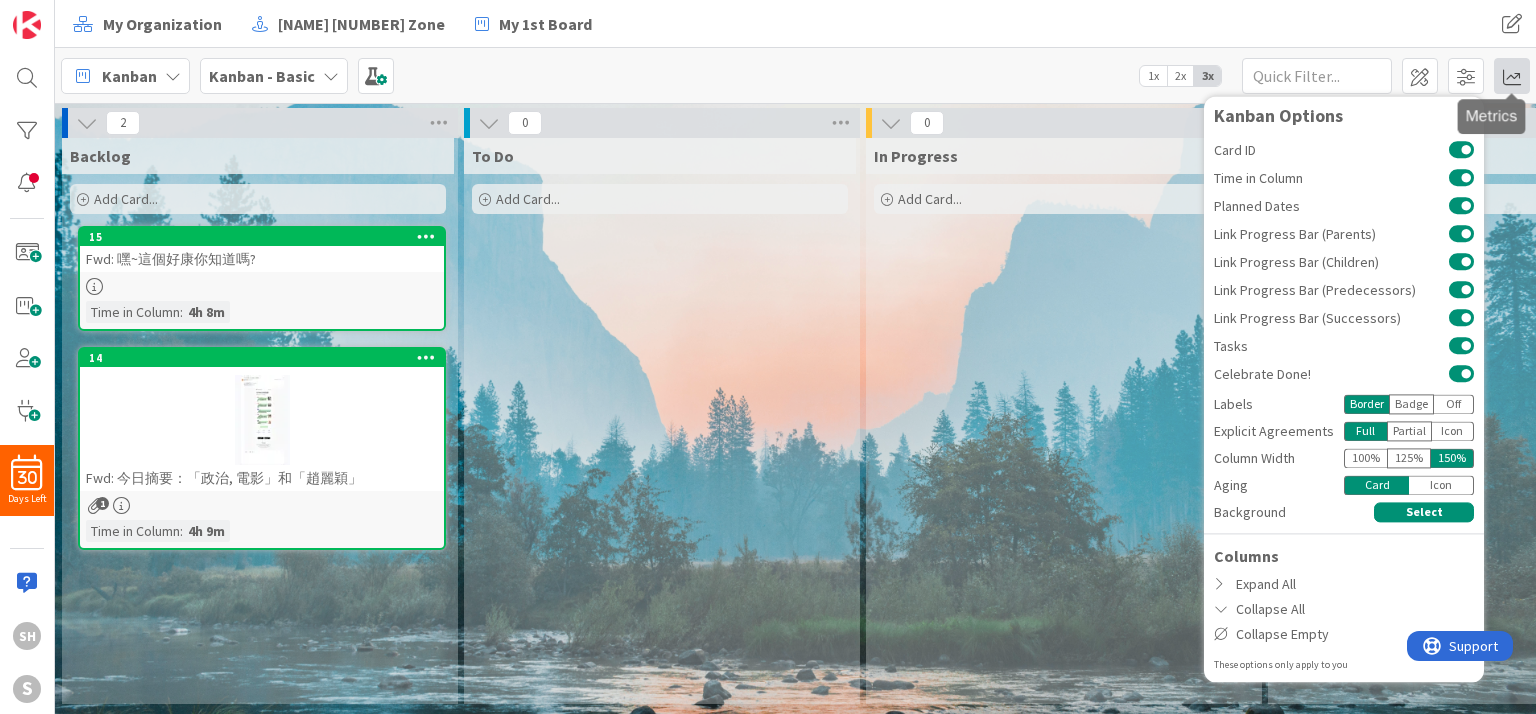 click at bounding box center (1512, 76) 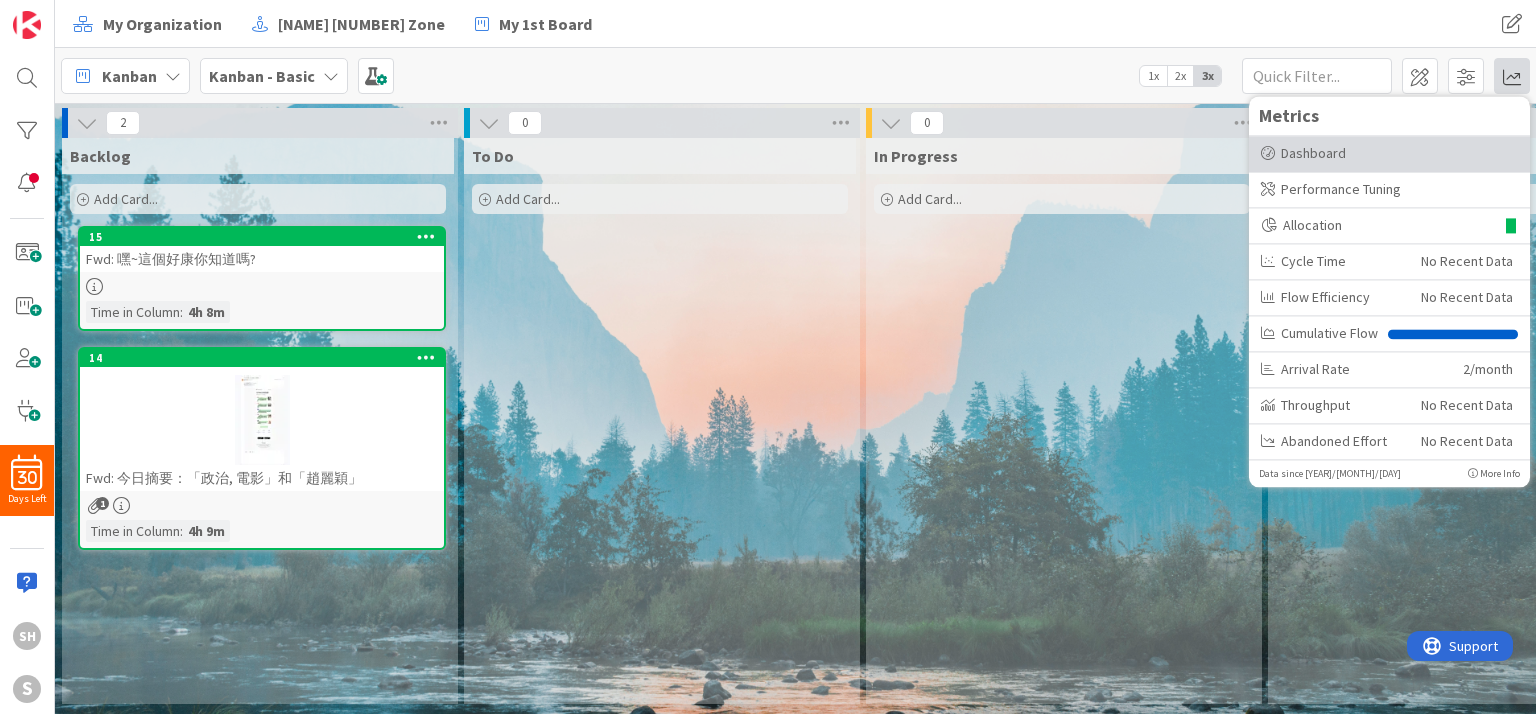 click on "Dashboard" at bounding box center [1389, 153] 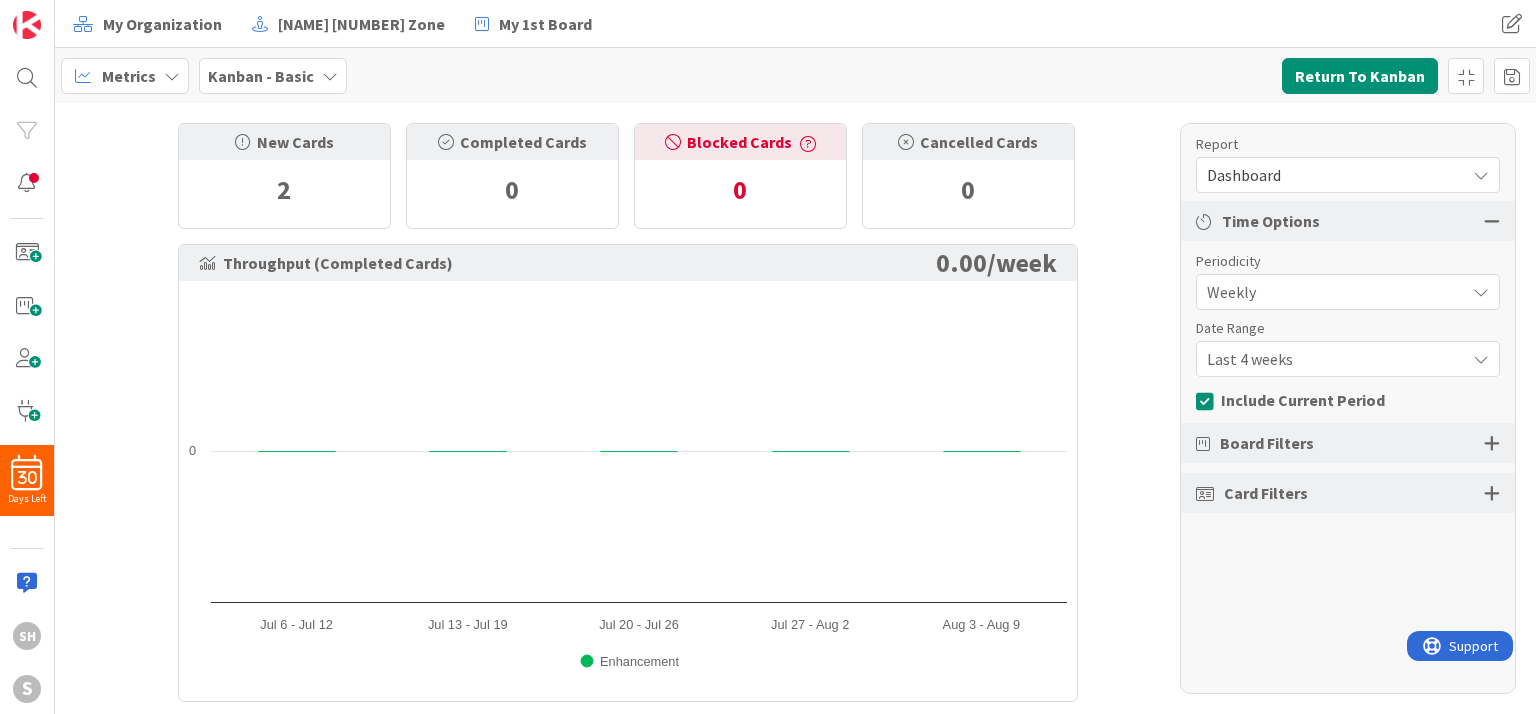 scroll, scrollTop: 0, scrollLeft: 0, axis: both 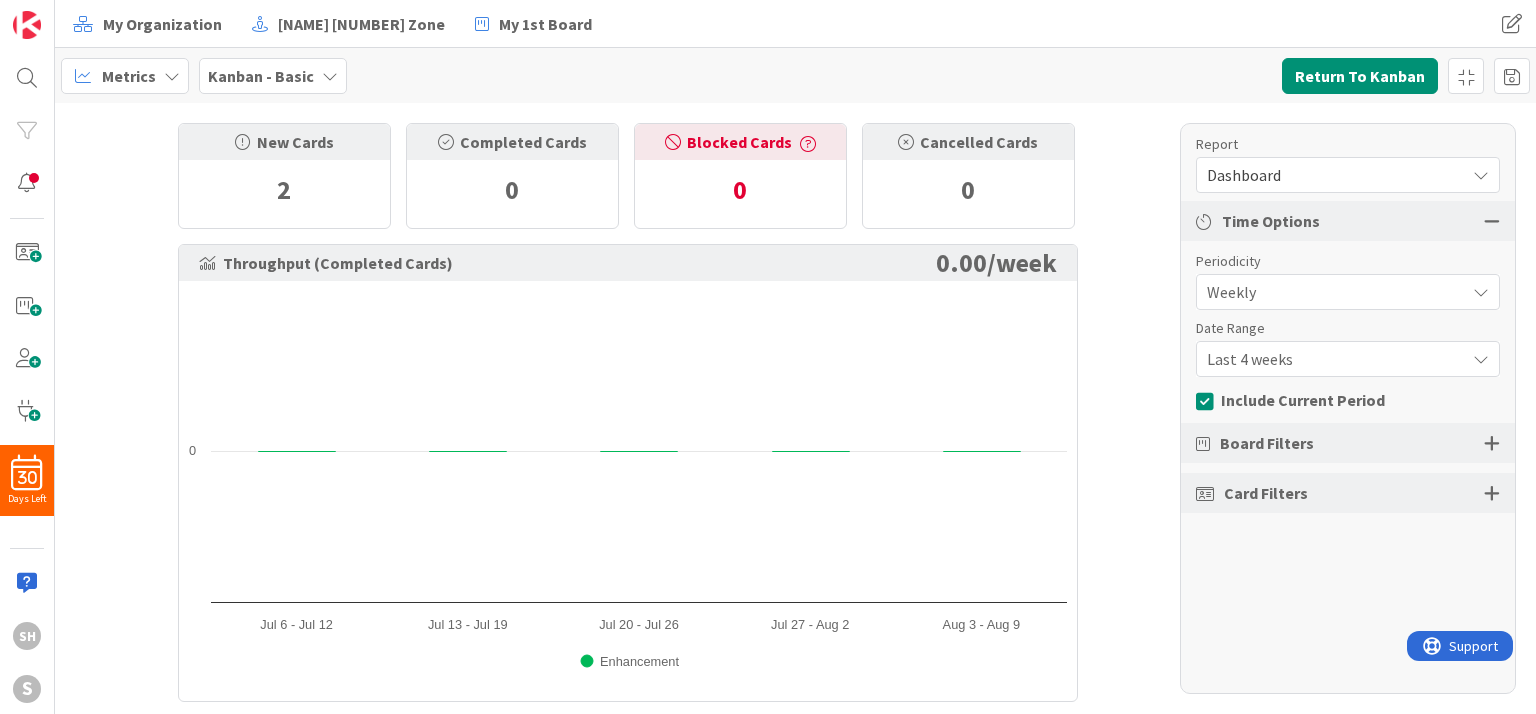 click on "Board Filters" at bounding box center [1267, 443] 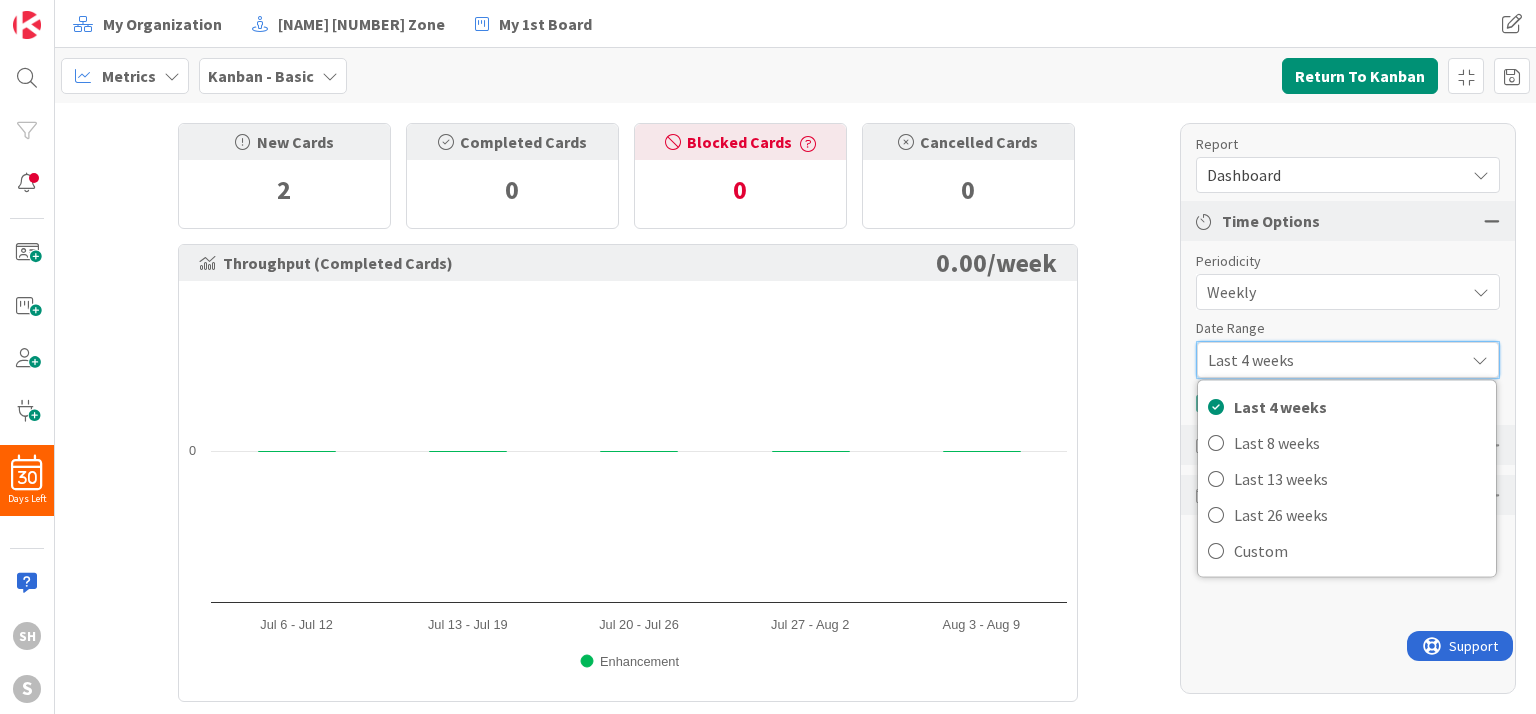 click on "New Cards 2 Completed Cards 0 Blocked Cards 0 Cancelled Cards 0 Throughput (Completed Cards) 0.00 / week Created with Highcharts 11.4.3 Enhancement [DATE] - [DATE] [DATE] - [DATE] [DATE] - [DATE] [DATE] - [DATE] [DATE] - [DATE] 0 Highcharts.com Column Average Time Blocked Time % Backlog 0m 0 % To Do 0m 0 % In Progress 0m 0 % Buffer 0m 0 %" at bounding box center [795, 408] 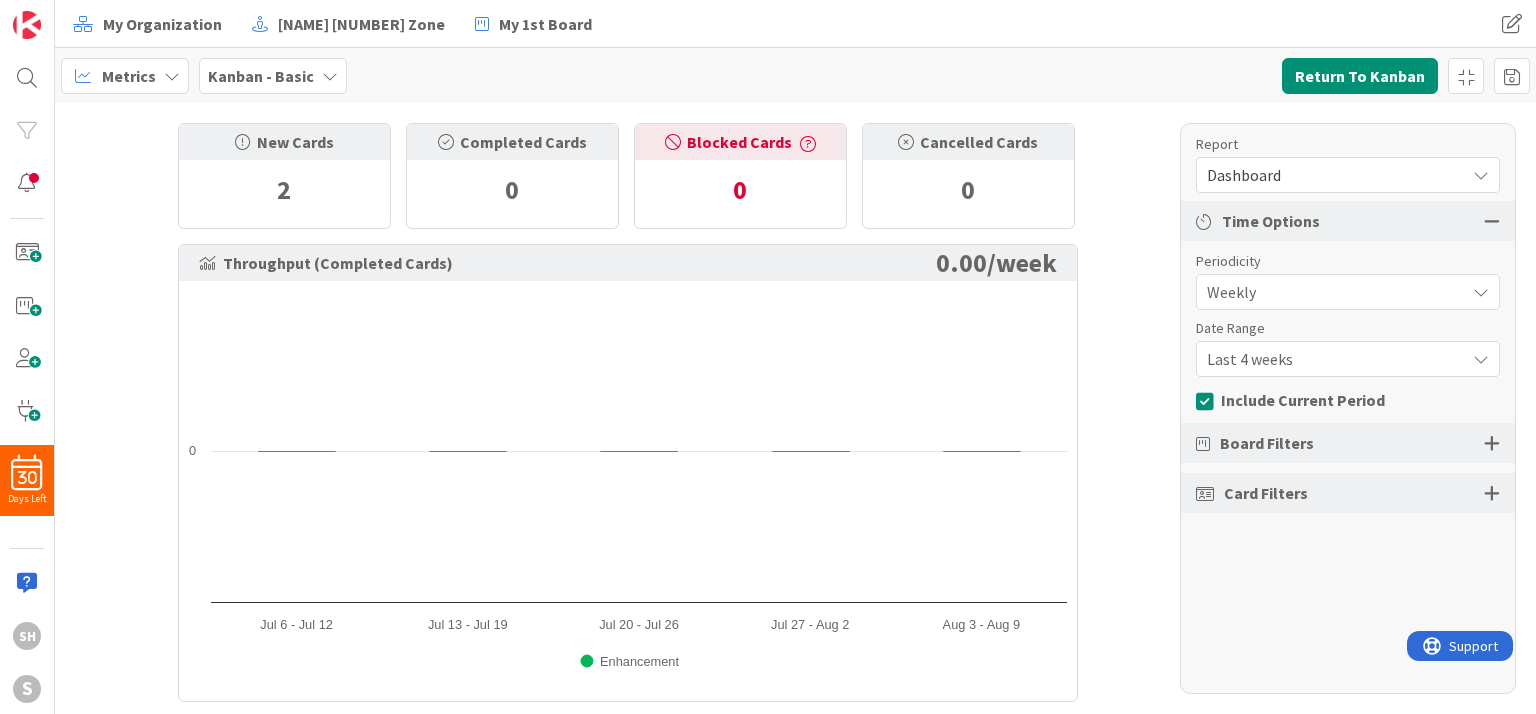 click on "New Cards 2 Completed Cards 0 Blocked Cards 0 Cancelled Cards 0 Throughput (Completed Cards) 0.00 / week Created with Highcharts 11.4.3 Enhancement [DATE] - [DATE] [DATE] - [DATE] [DATE] - [DATE] [DATE] - [DATE] [DATE] - [DATE] 0 Highcharts.com Column Average Time Blocked Time % Backlog 0m 0 % To Do 0m 0 % In Progress 0m 0 % Buffer 0m 0 %" at bounding box center (795, 408) 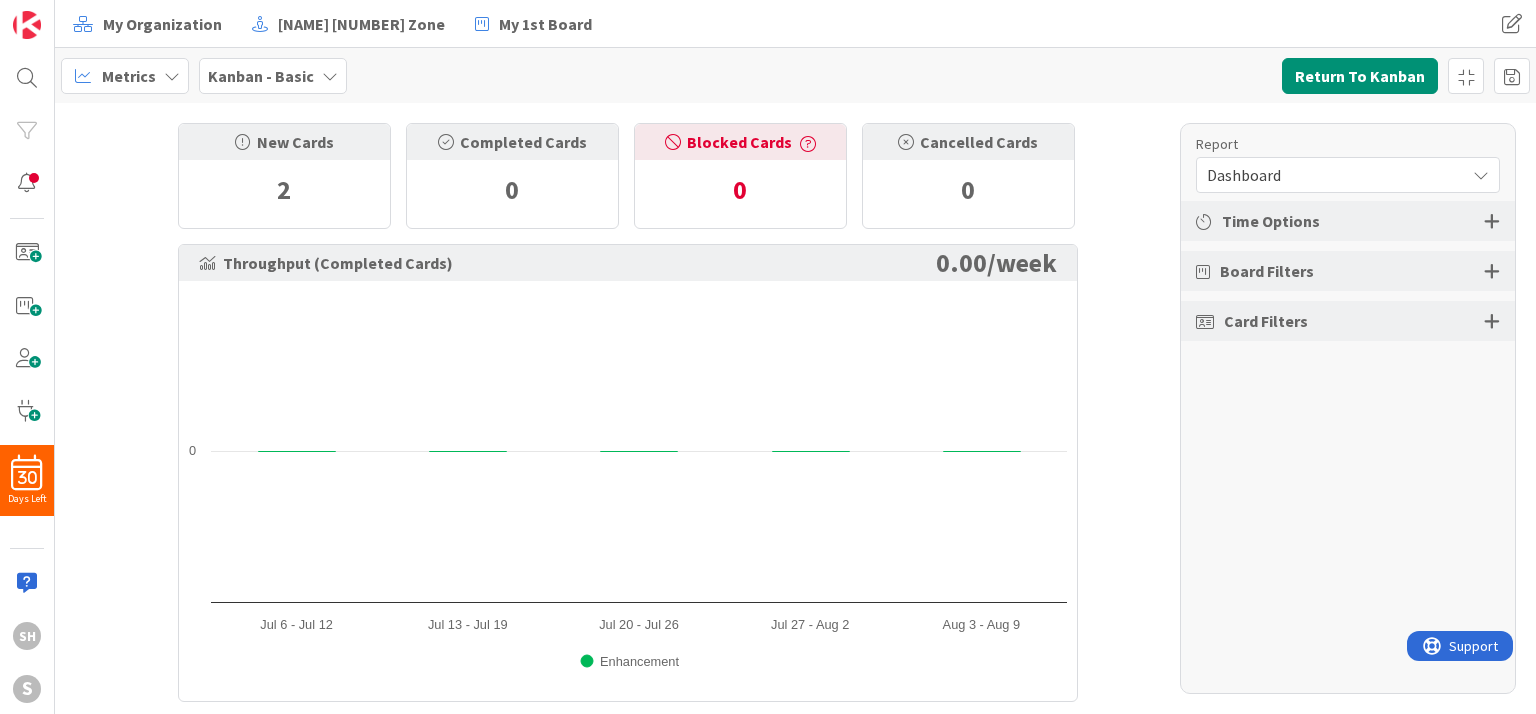 click at bounding box center (1492, 221) 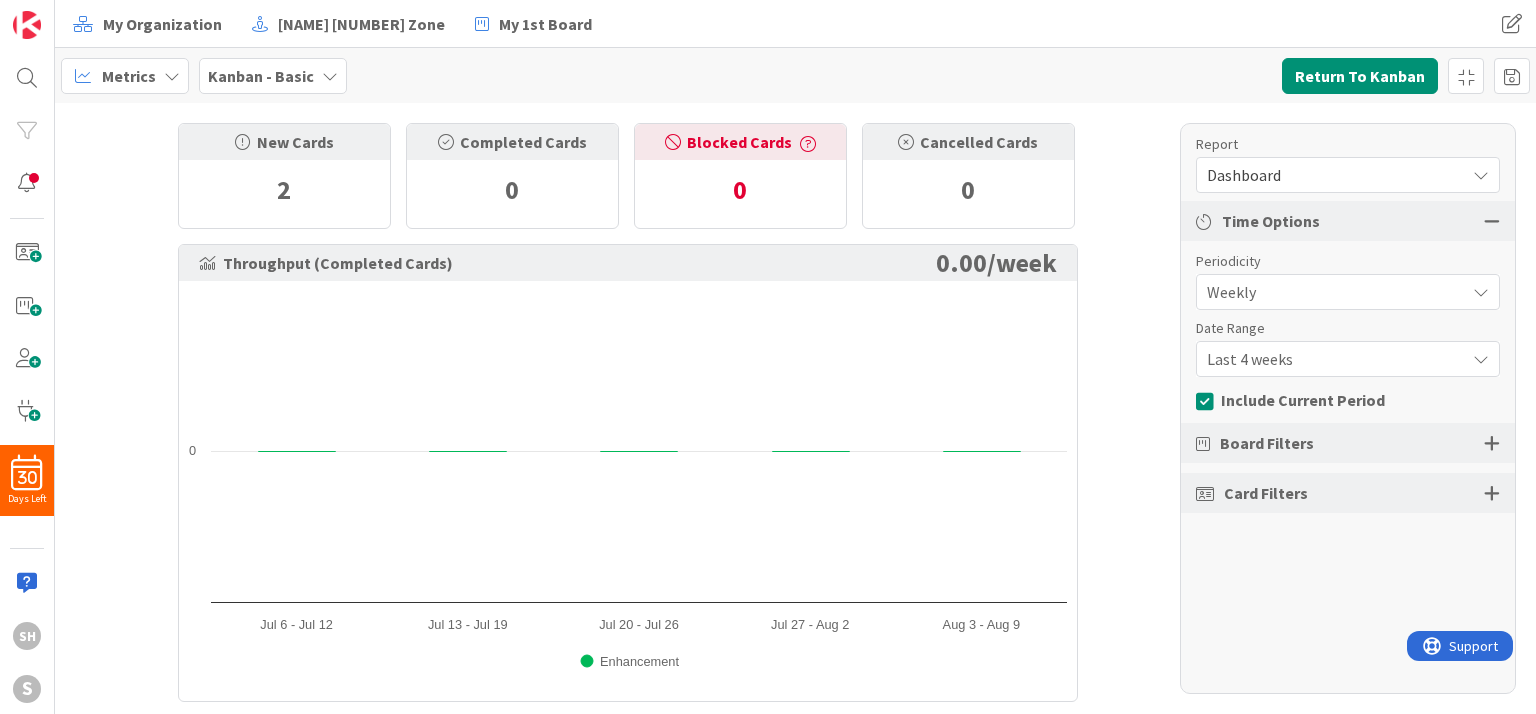 click at bounding box center (1492, 443) 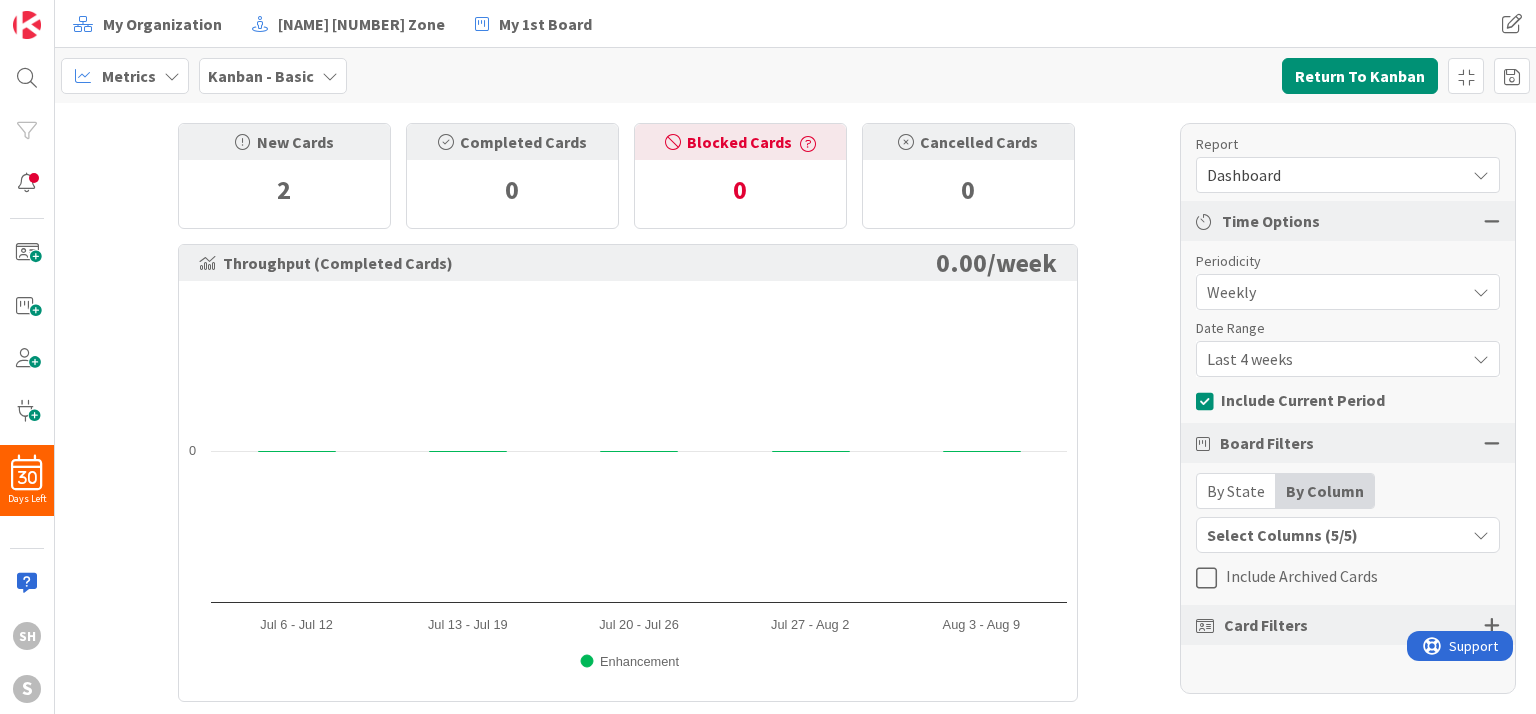 click at bounding box center [1492, 625] 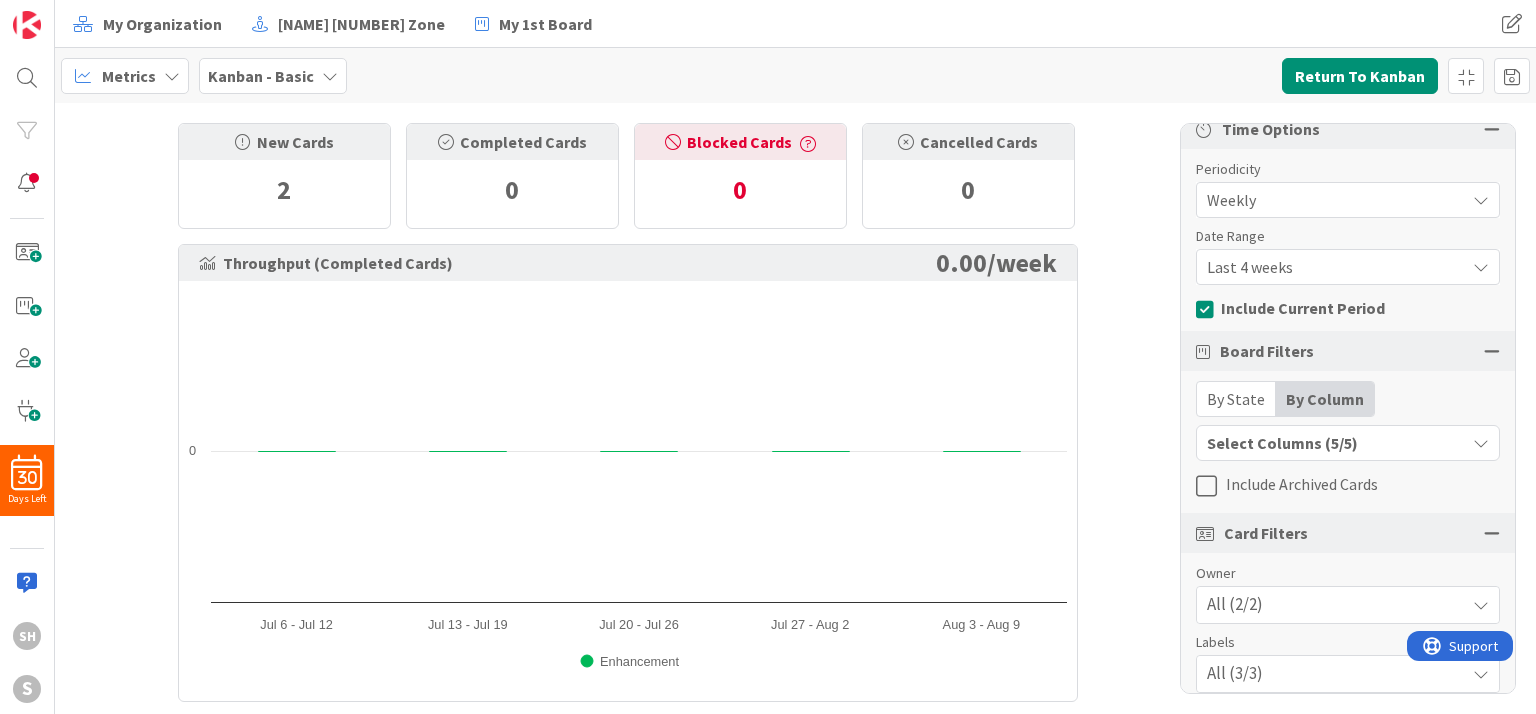 scroll, scrollTop: 209, scrollLeft: 0, axis: vertical 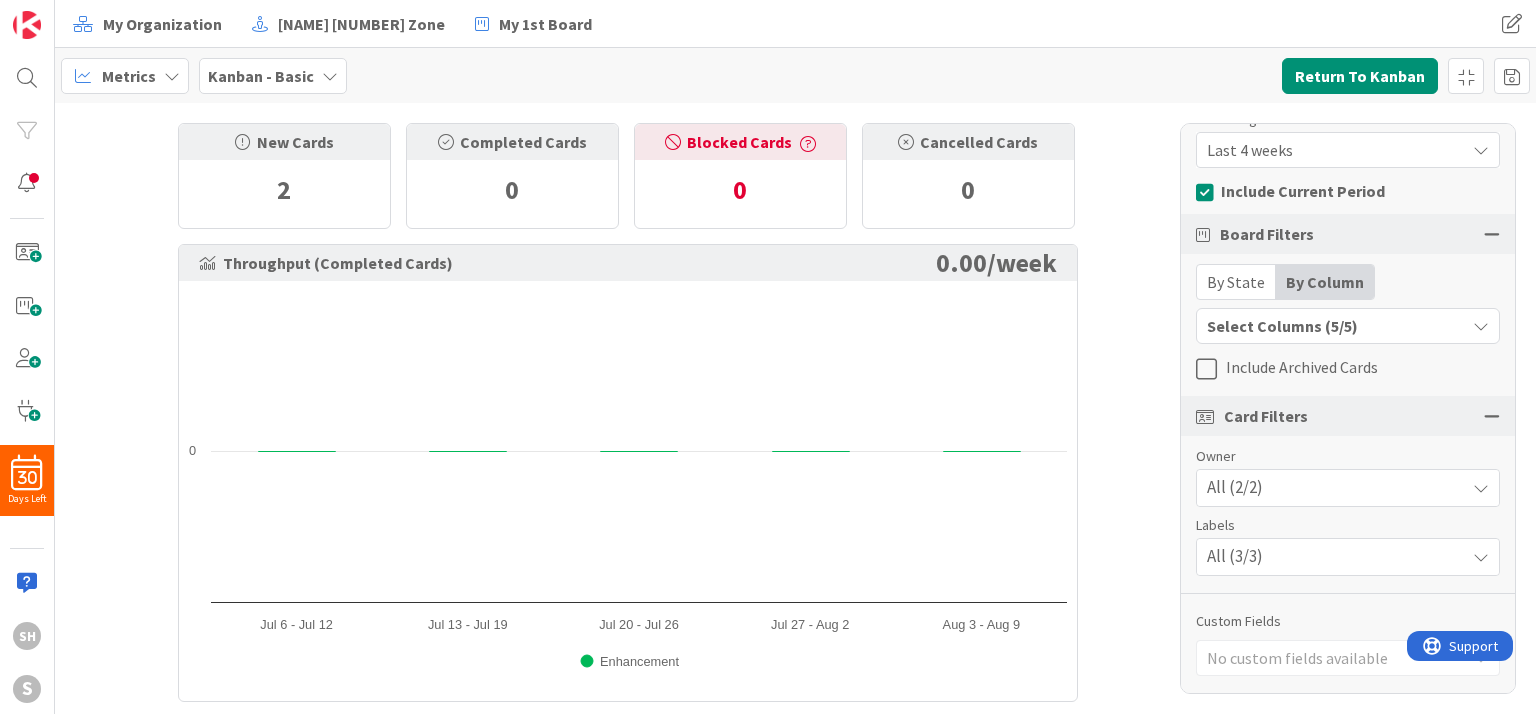click on "New Cards 2 Completed Cards 0 Blocked Cards 0 Cancelled Cards 0 Throughput (Completed Cards) 0.00 / week Created with Highcharts 11.4.3 Enhancement [DATE] - [DATE] [DATE] - [DATE] [DATE] - [DATE] [DATE] - [DATE] [DATE] - [DATE] 0 Highcharts.com Column Average Time Blocked Time % Backlog 0m 0 % To Do 0m 0 % In Progress 0m 0 % Buffer 0m 0 %" at bounding box center (795, 408) 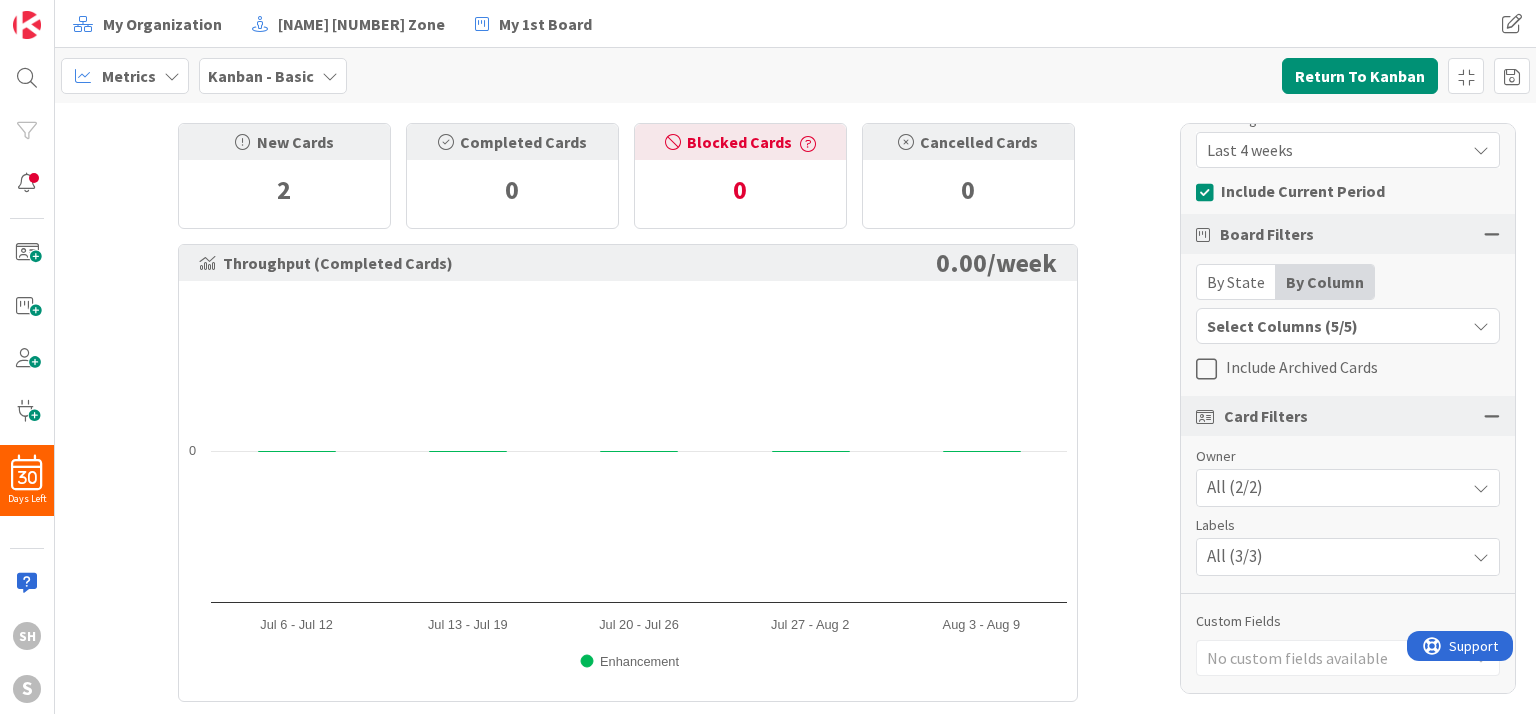 click on "No custom fields available" at bounding box center (1331, 658) 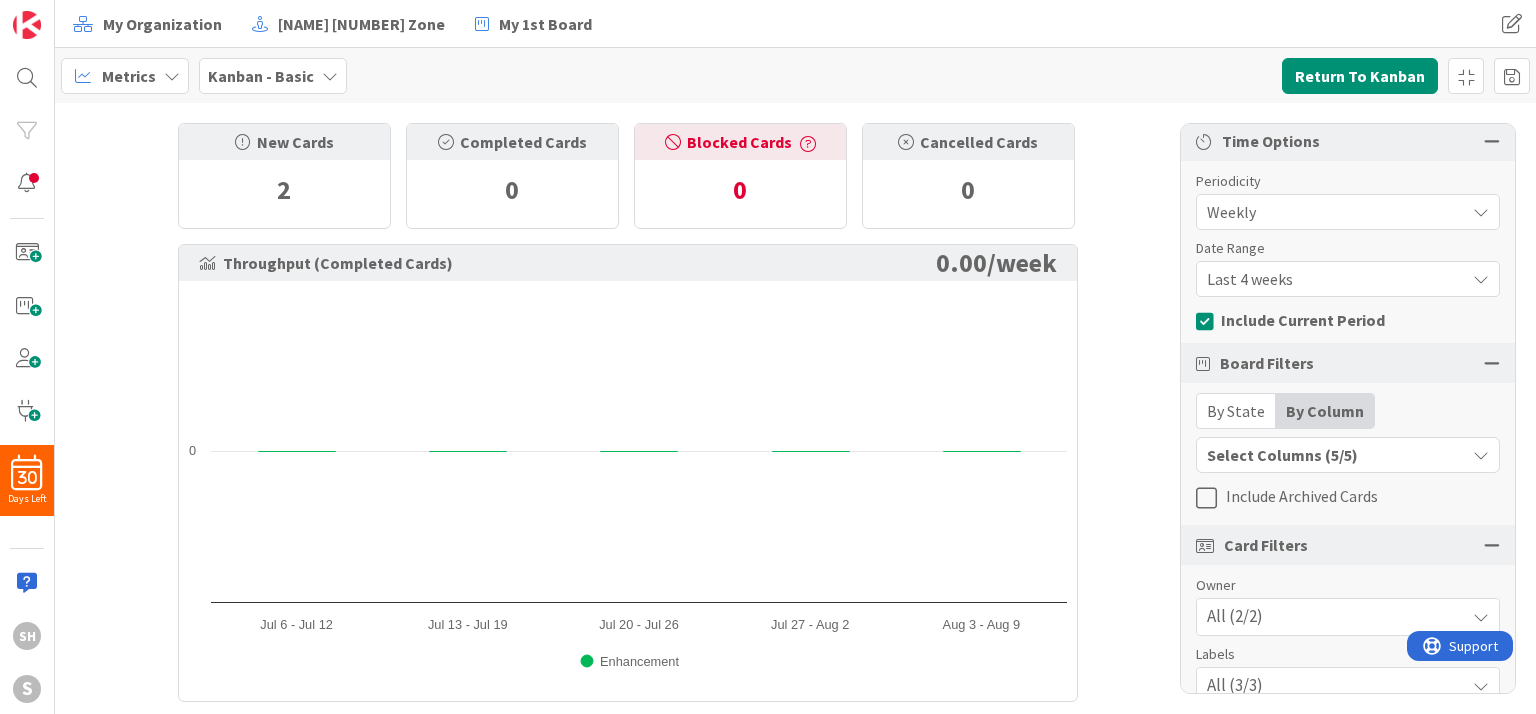 scroll, scrollTop: 0, scrollLeft: 0, axis: both 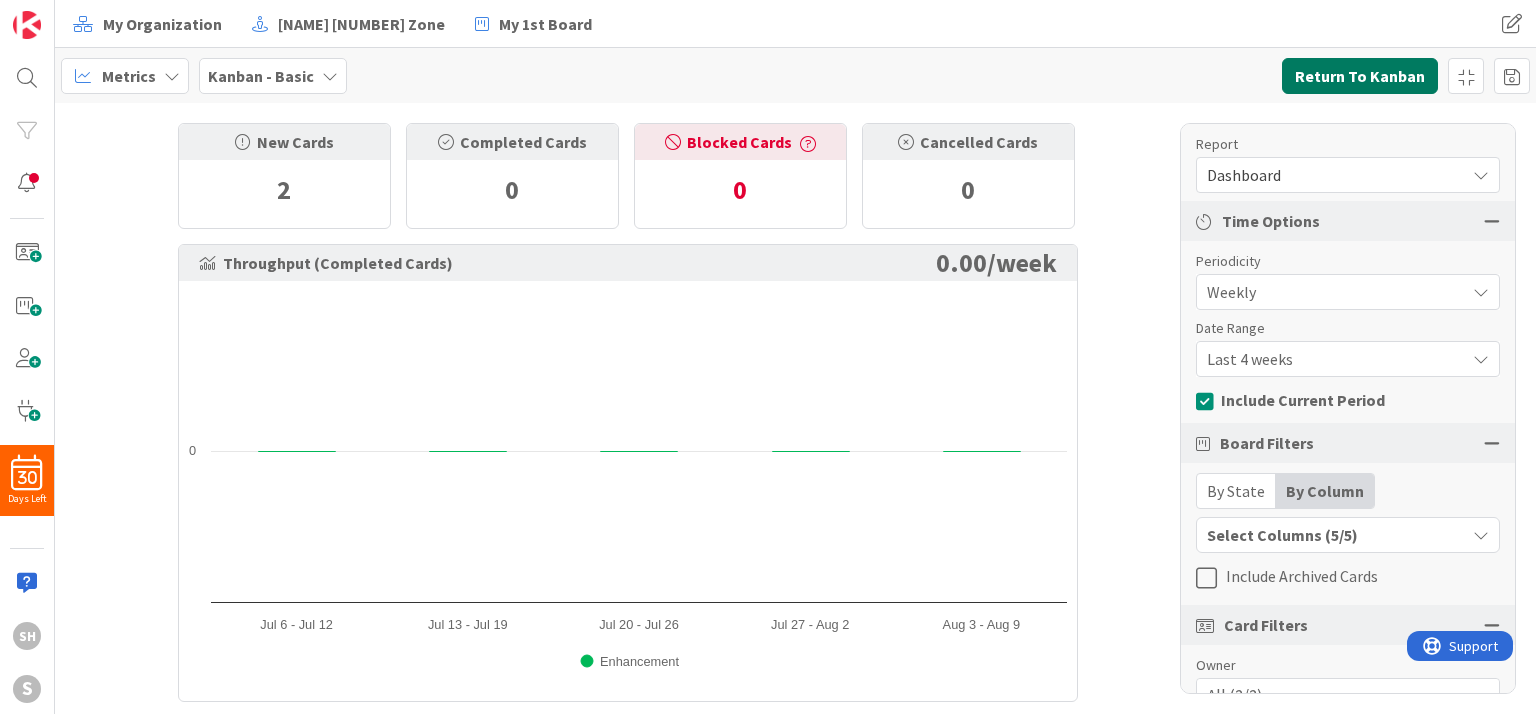 click on "Return To Kanban" at bounding box center (1360, 76) 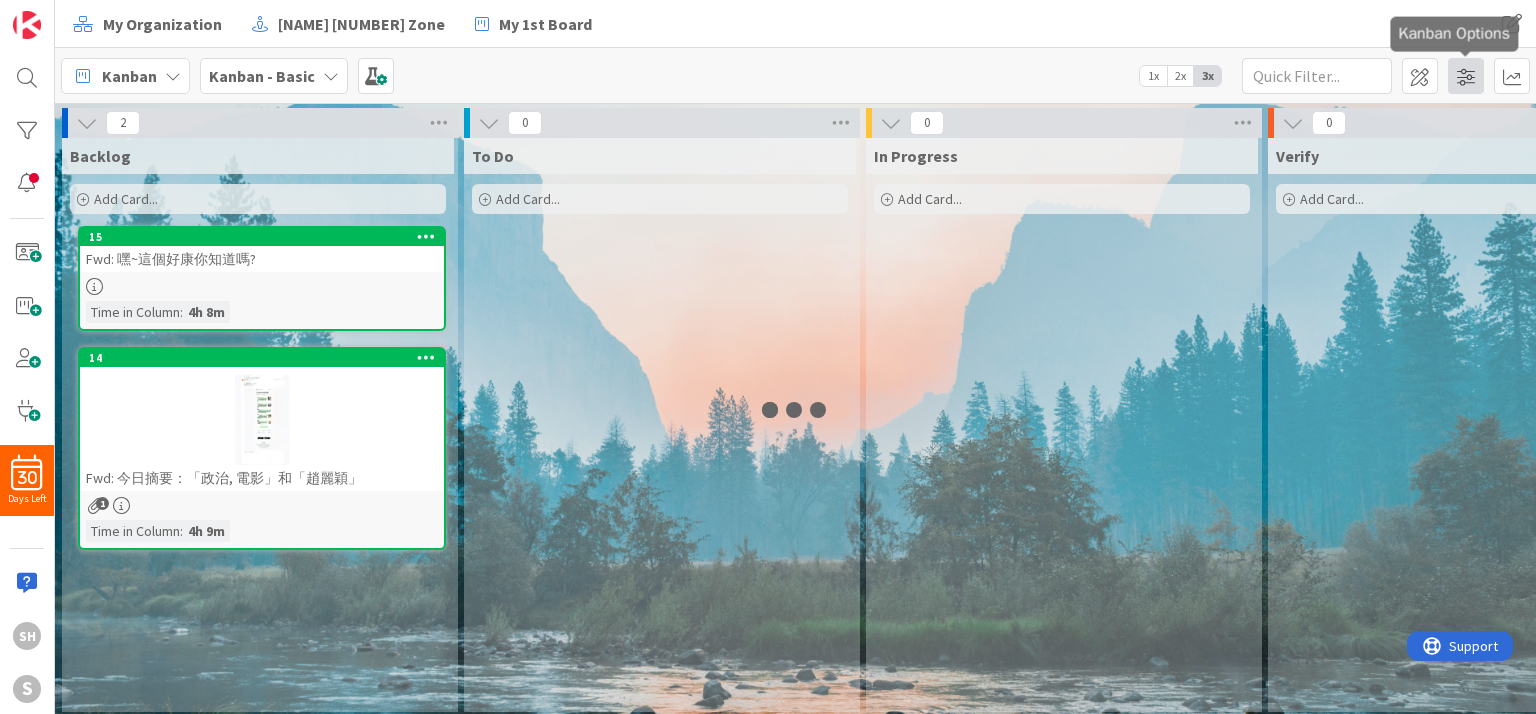 scroll, scrollTop: 0, scrollLeft: 0, axis: both 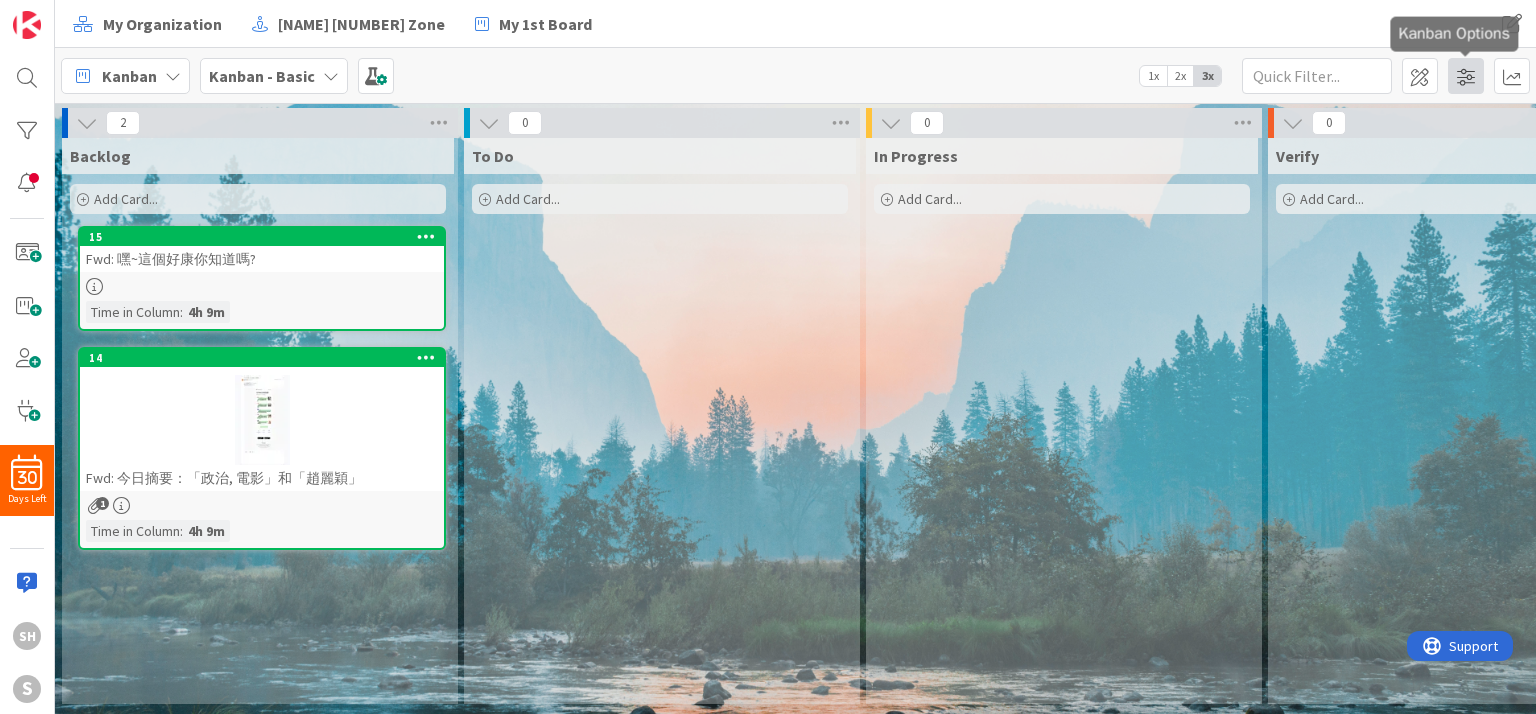 click at bounding box center (1466, 76) 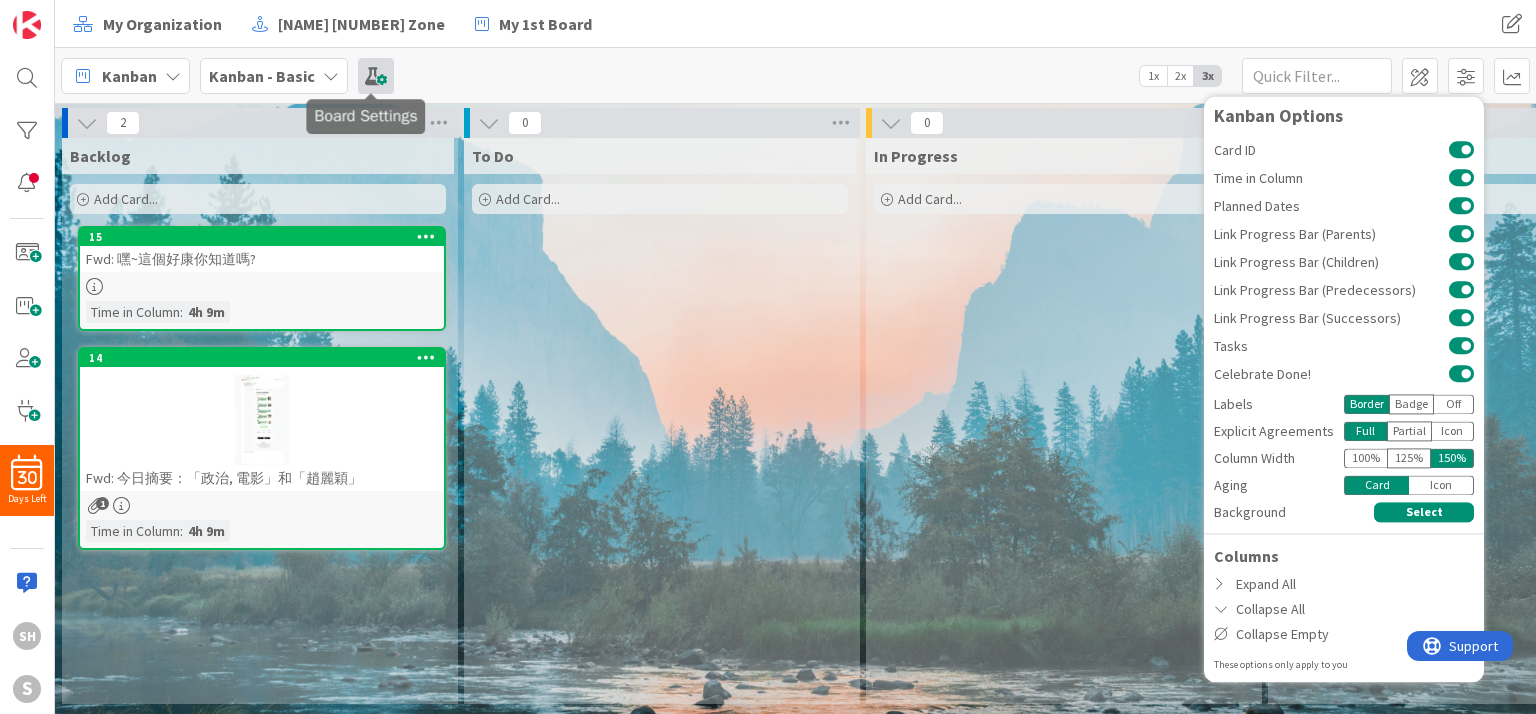 click at bounding box center (376, 76) 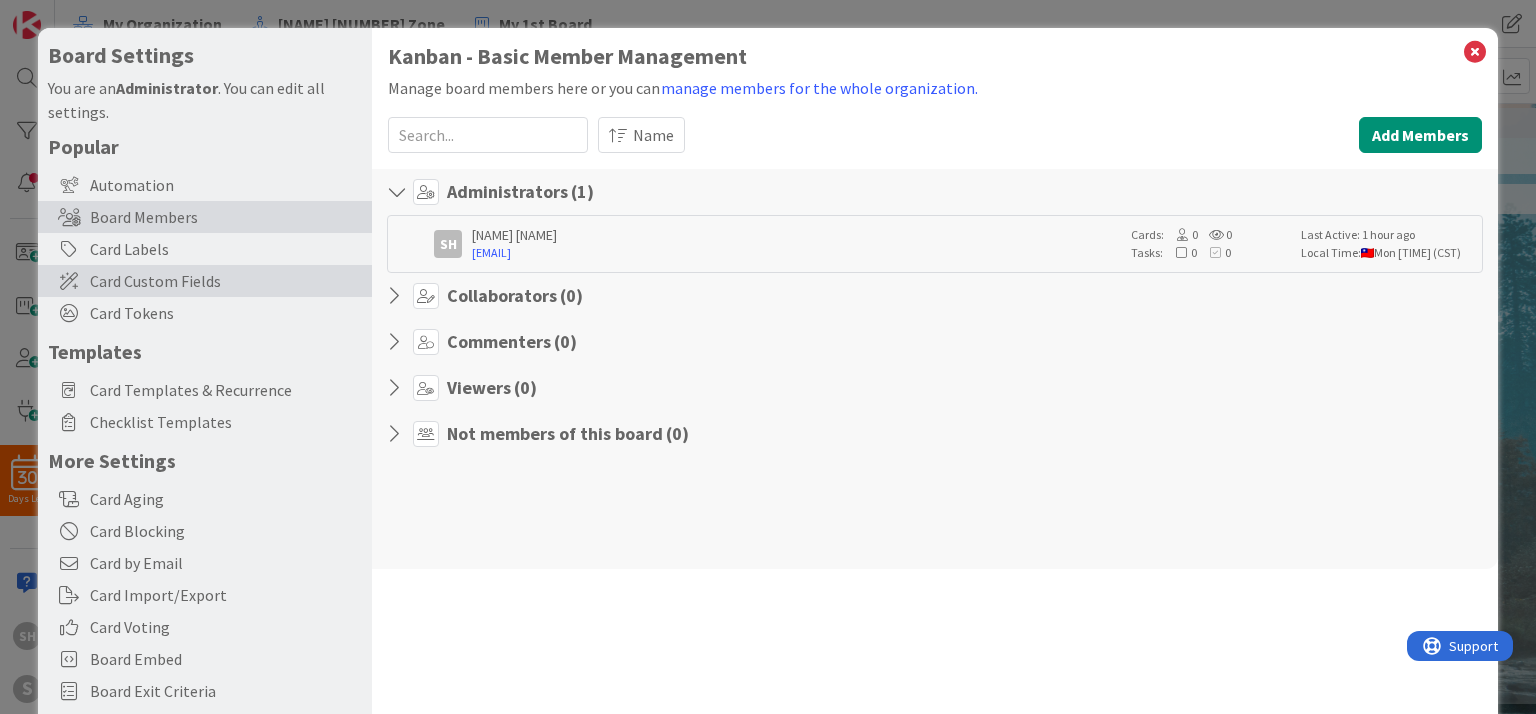 click on "Card Custom Fields" at bounding box center [226, 281] 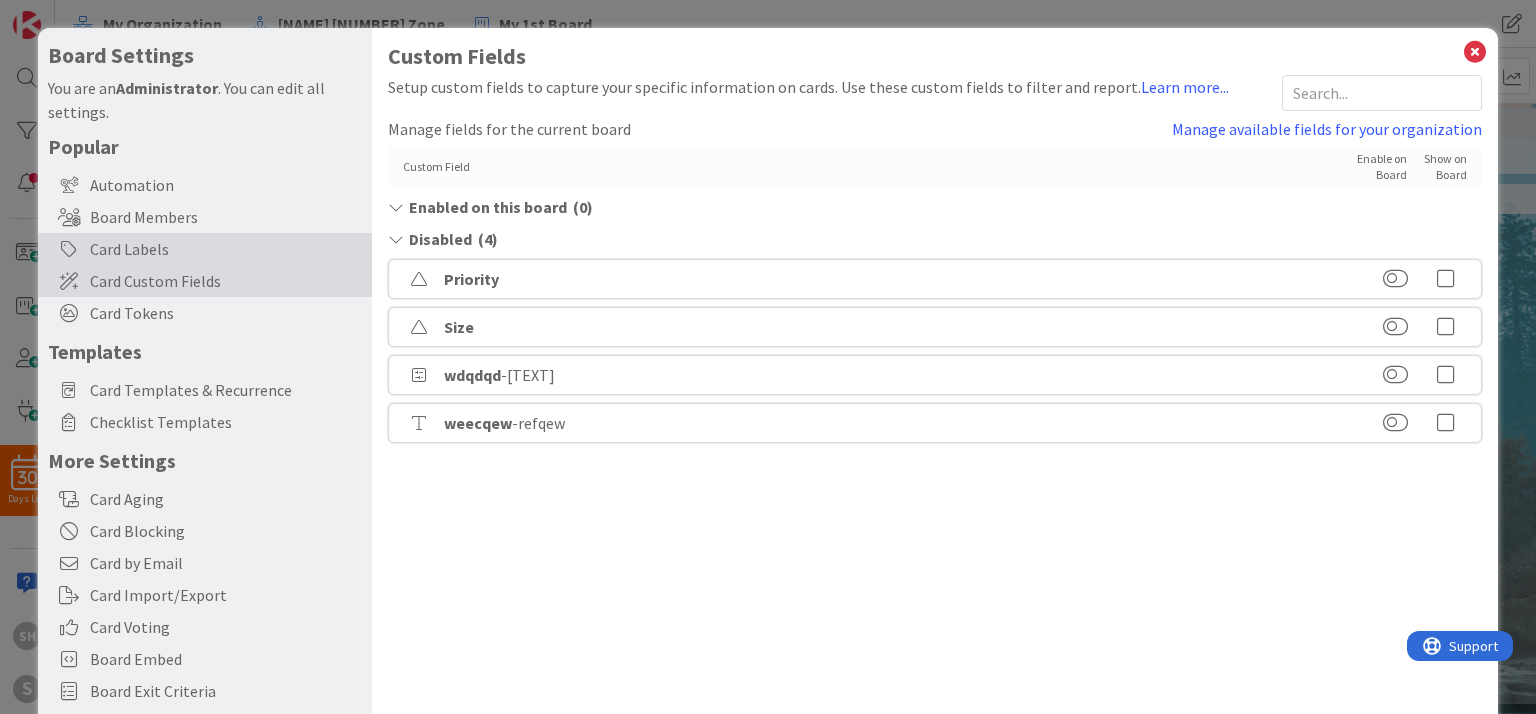 click on "Card Labels" at bounding box center (205, 249) 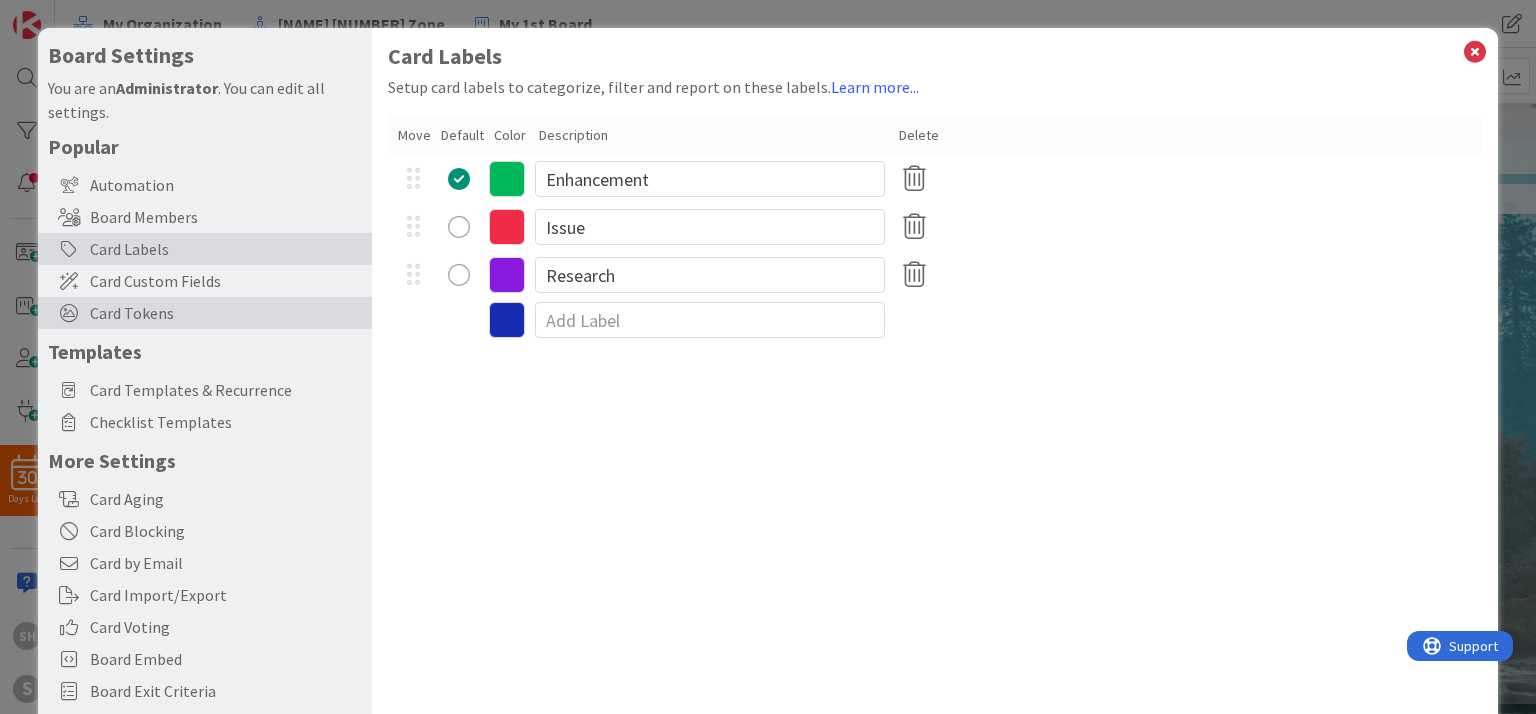 click on "Card Tokens" at bounding box center (226, 313) 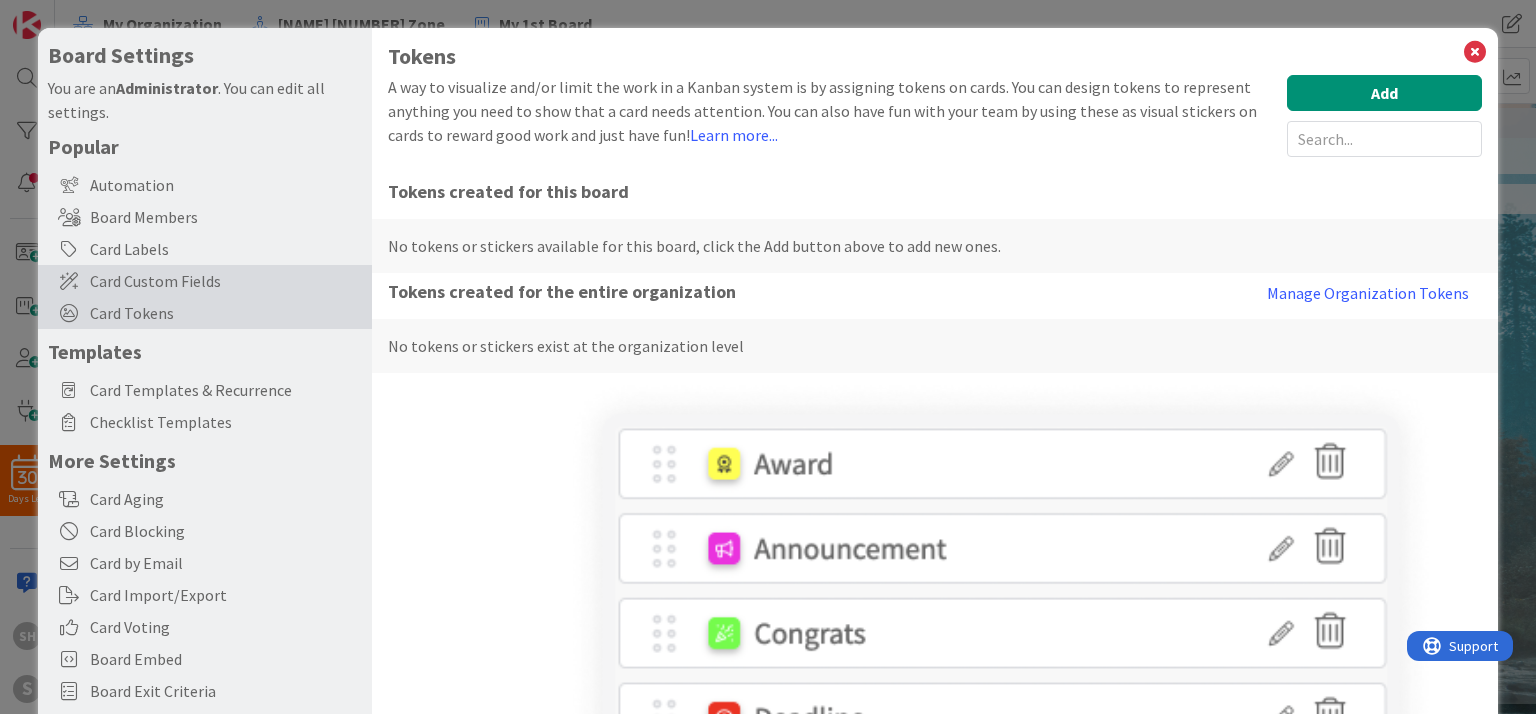 click on "Card Custom Fields" at bounding box center [226, 281] 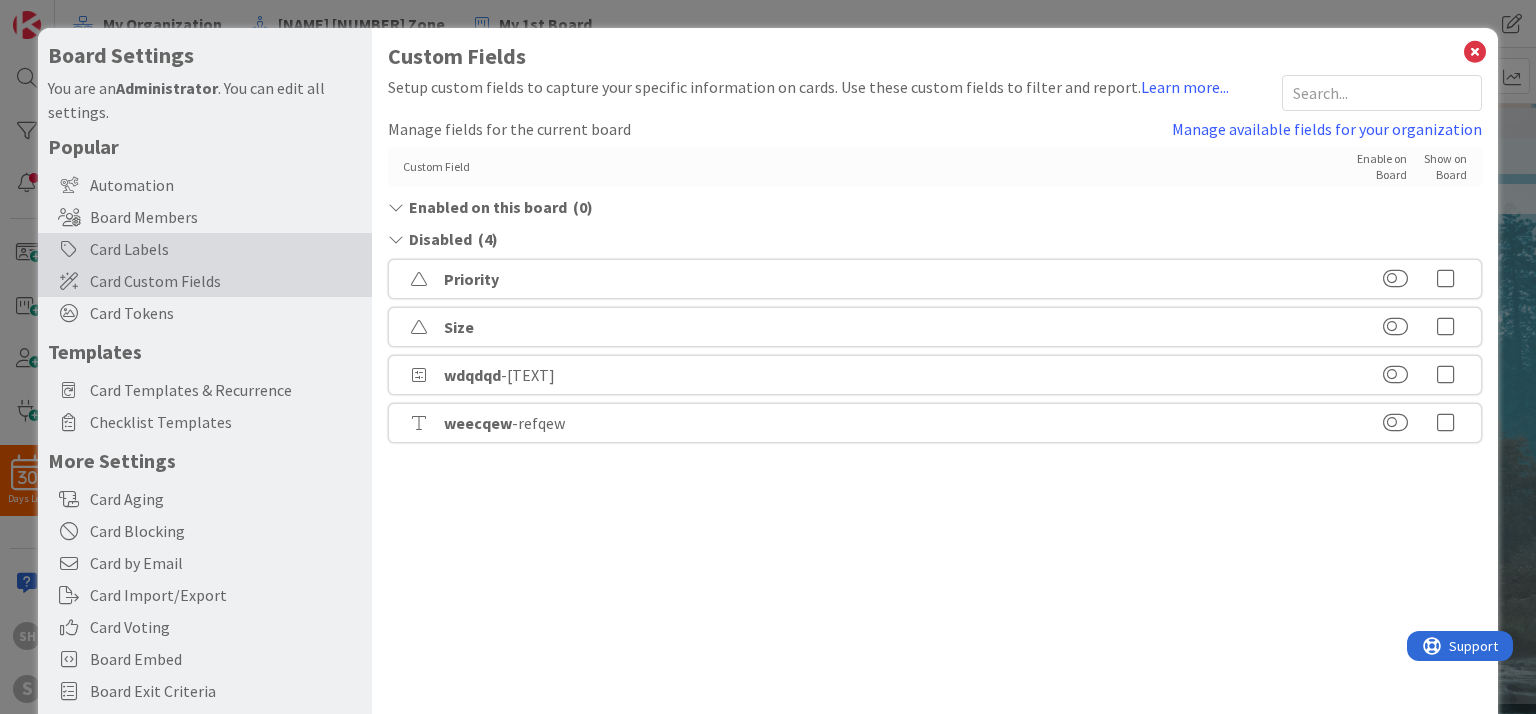 click on "Card Labels" at bounding box center (205, 249) 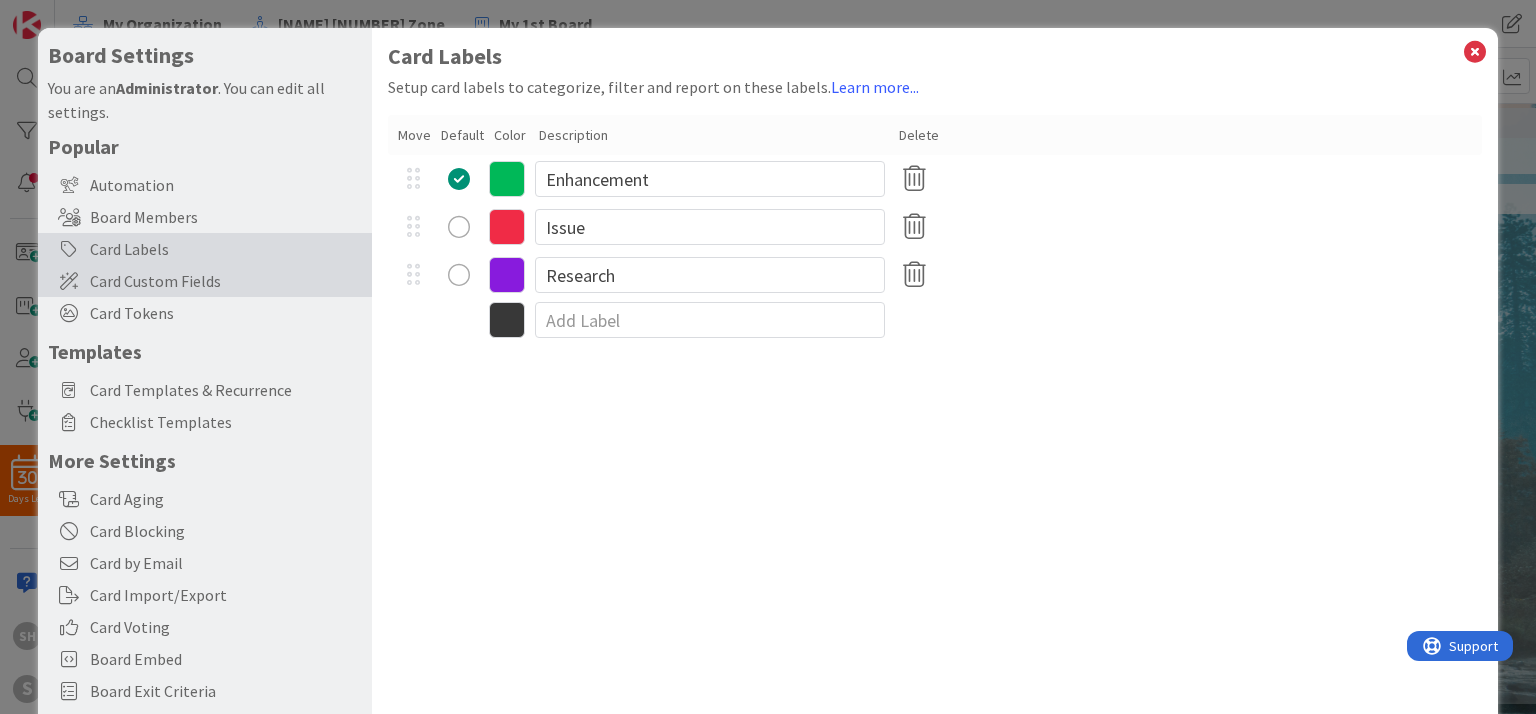 click on "Card Custom Fields" at bounding box center [226, 281] 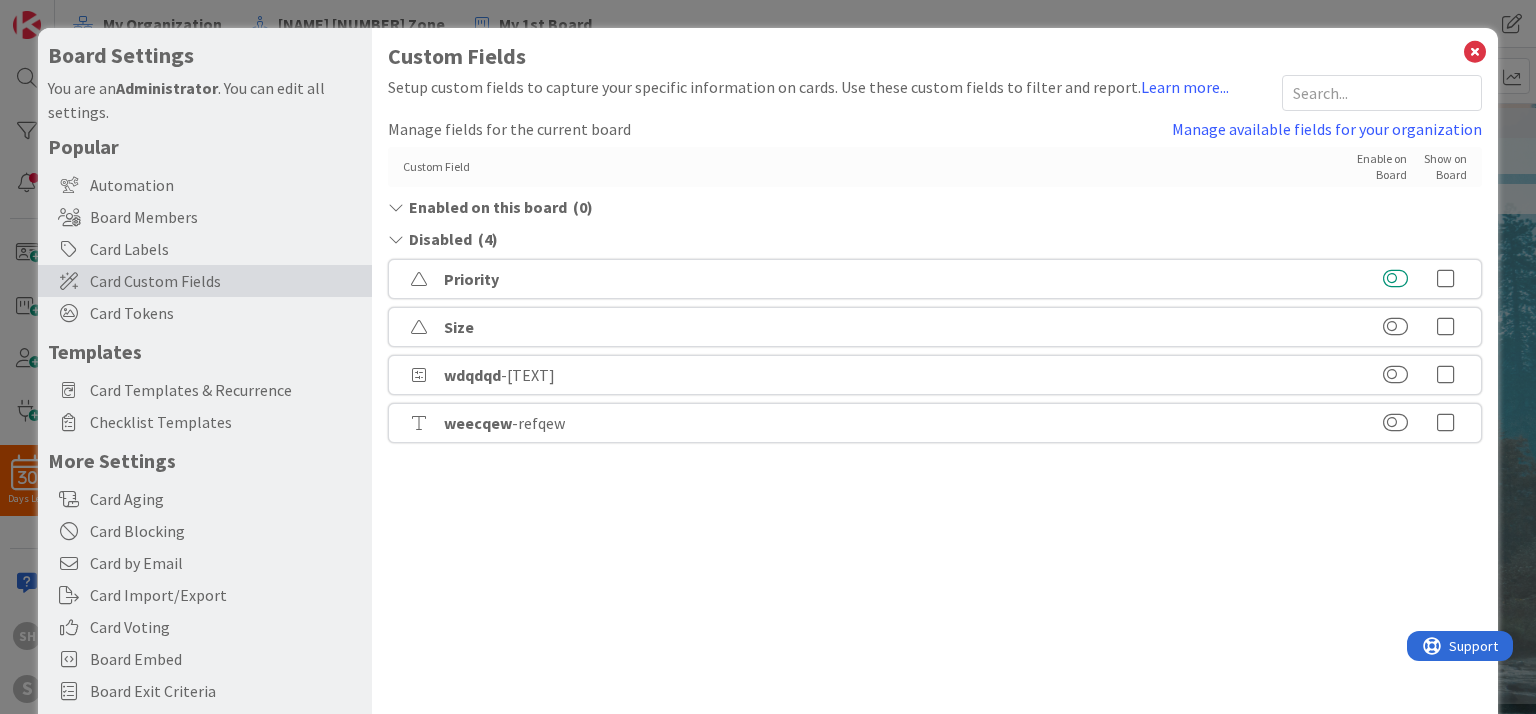 click at bounding box center (1395, 279) 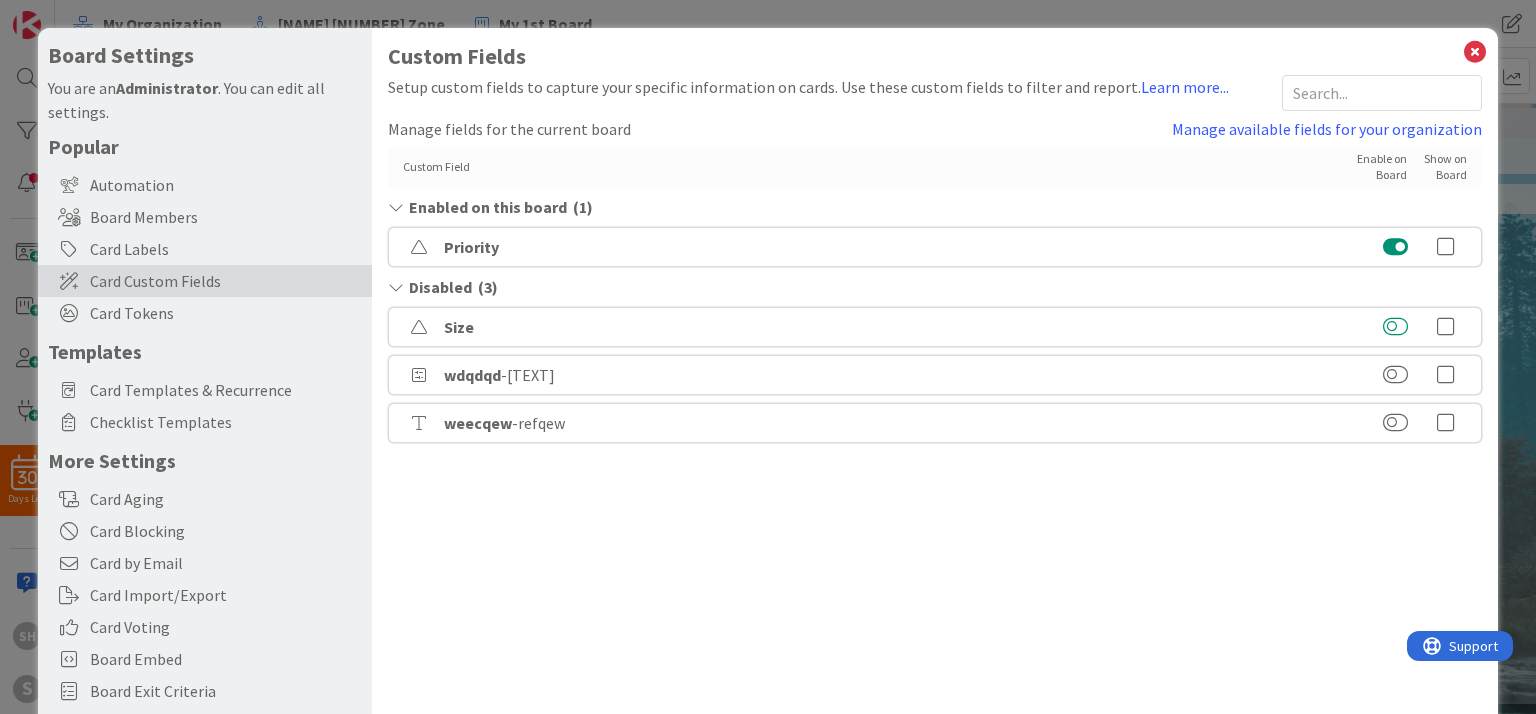 click at bounding box center (1395, 327) 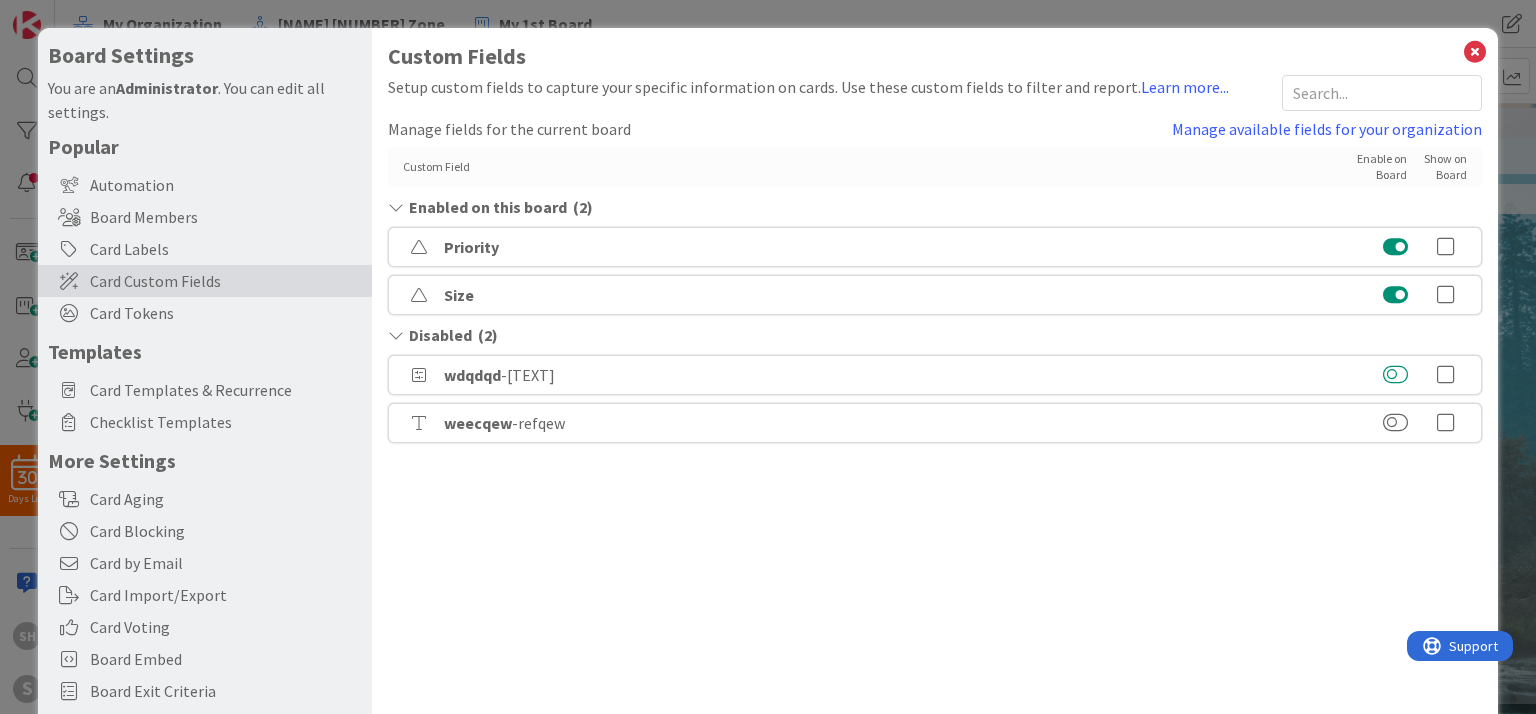 click at bounding box center [1395, 375] 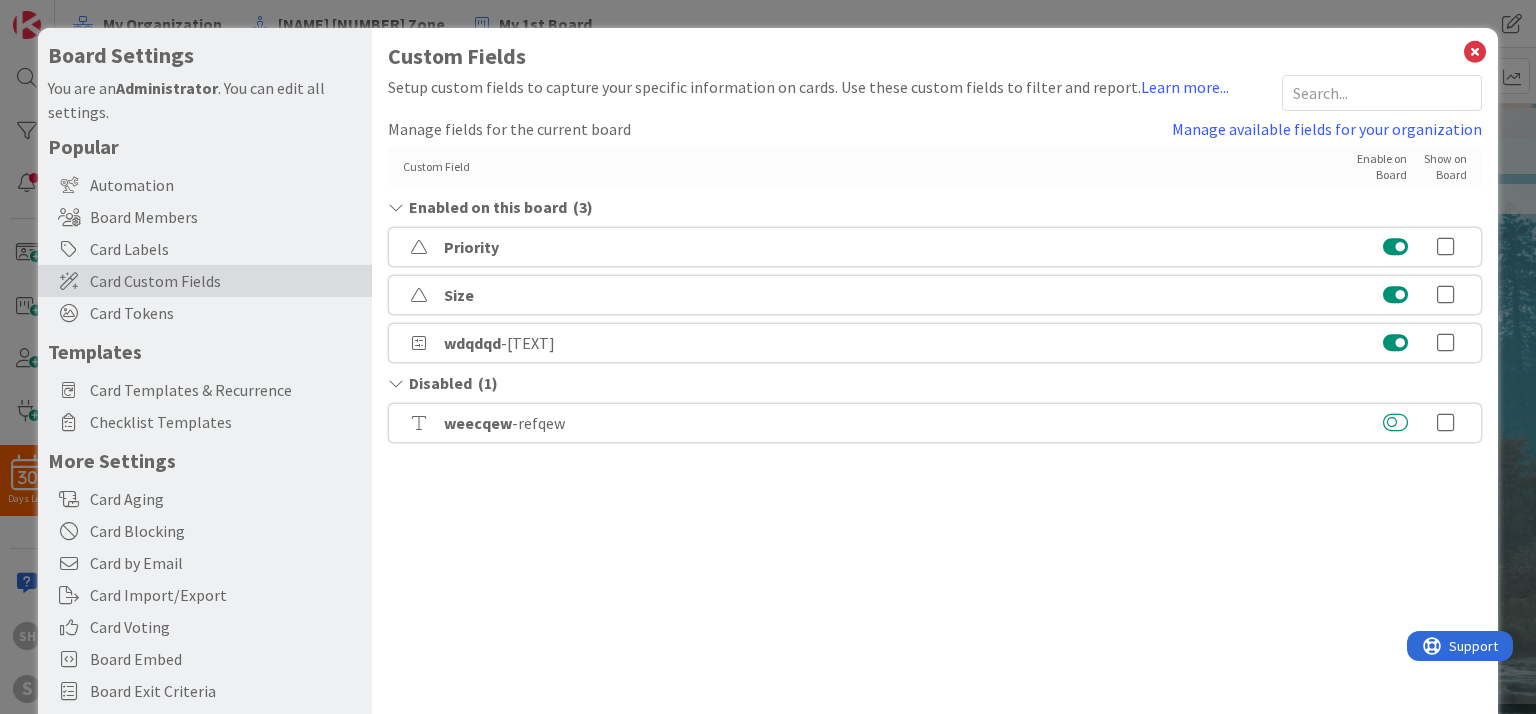 click at bounding box center (1395, 423) 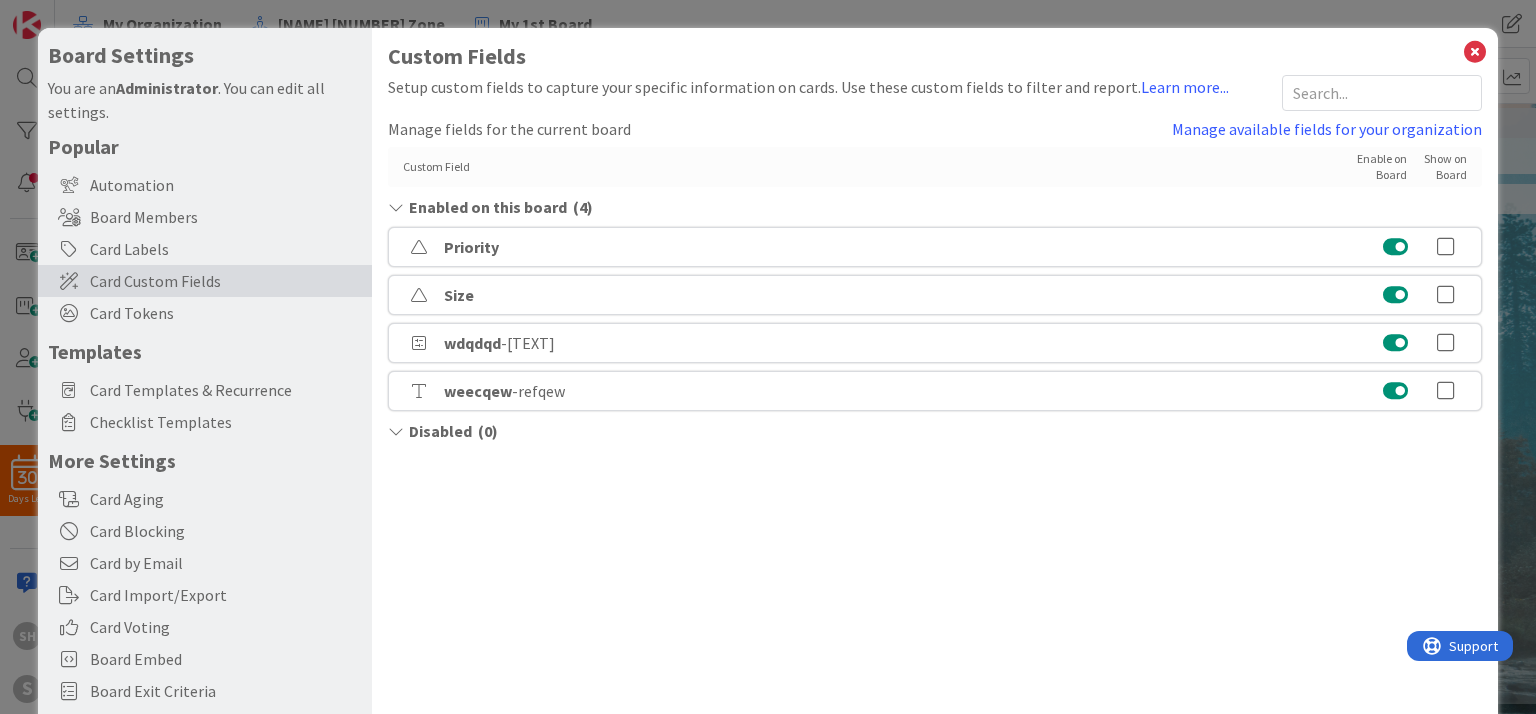 click at bounding box center [1446, 247] 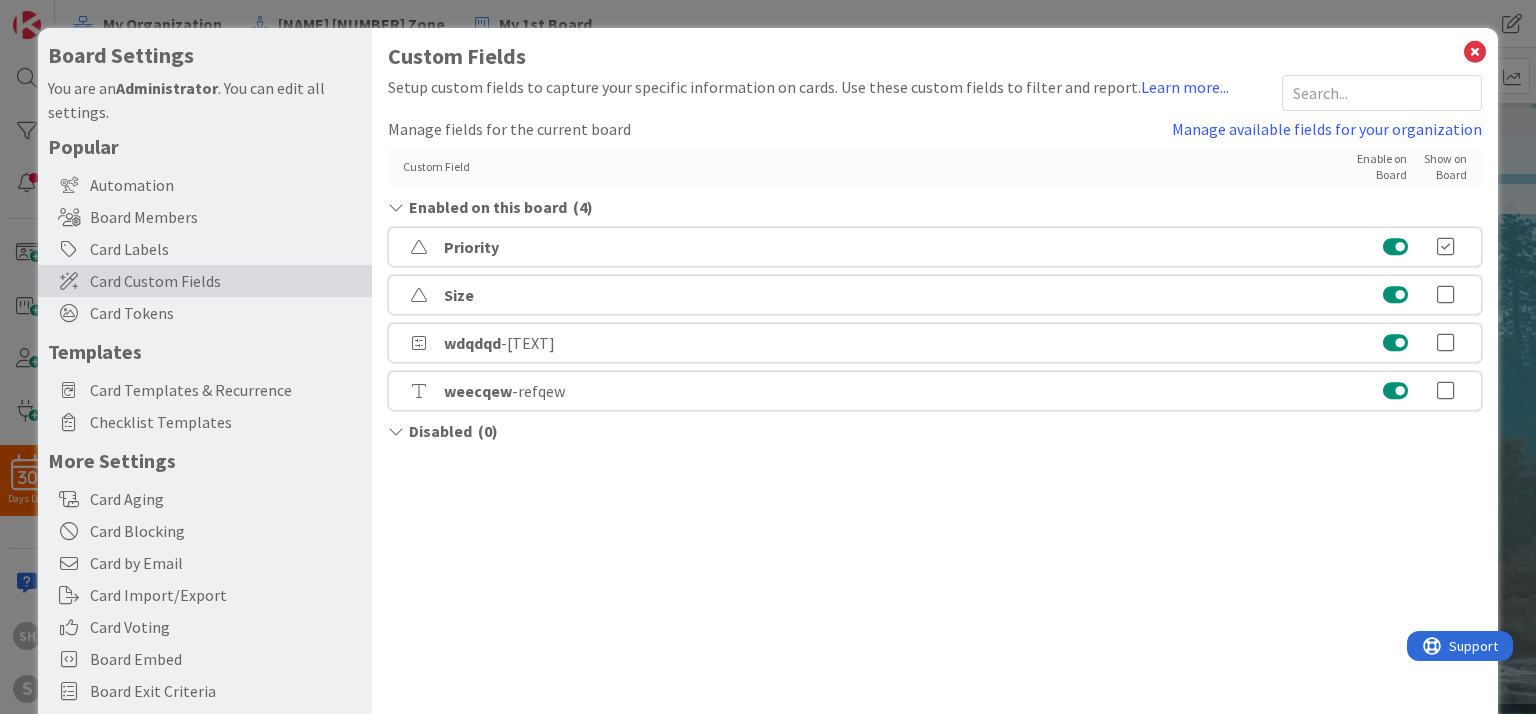 click at bounding box center [1446, 295] 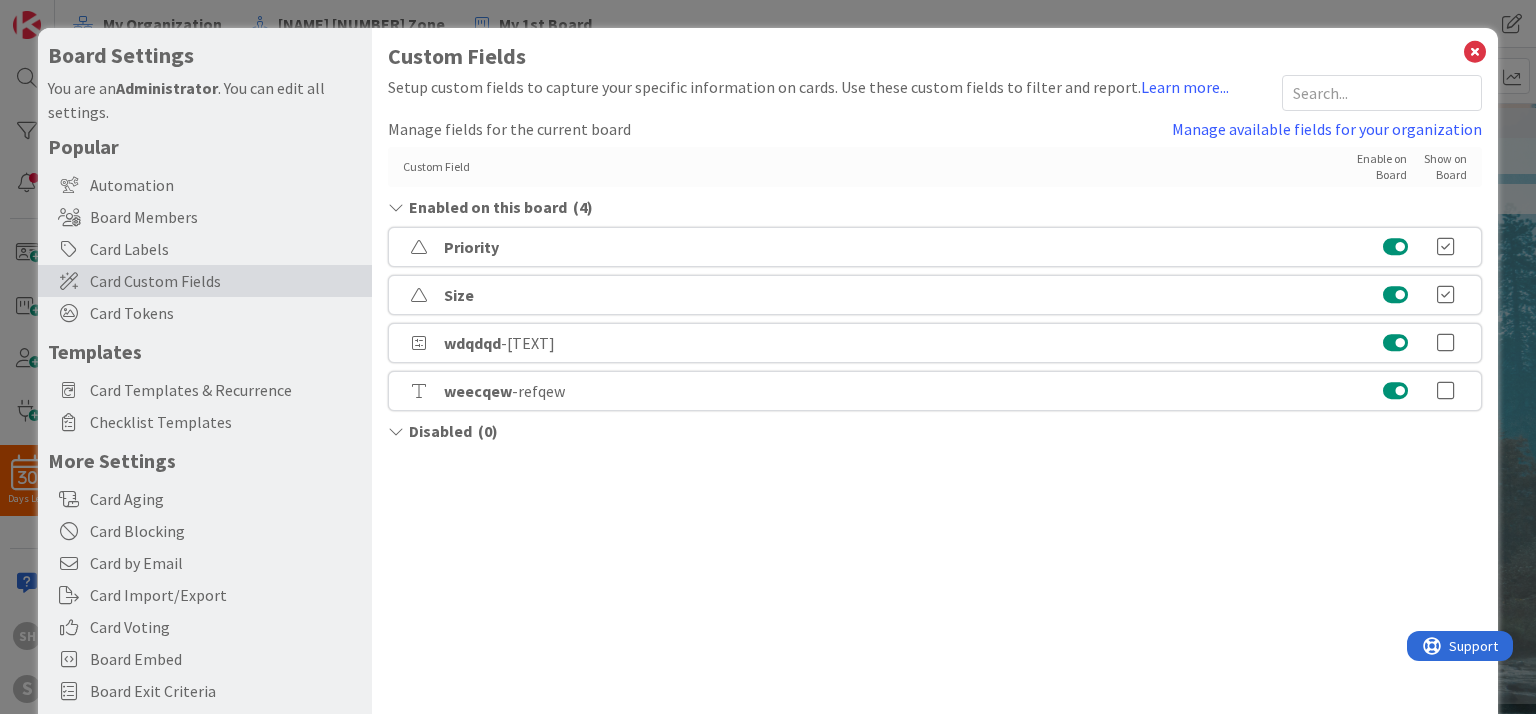 click at bounding box center [1446, 343] 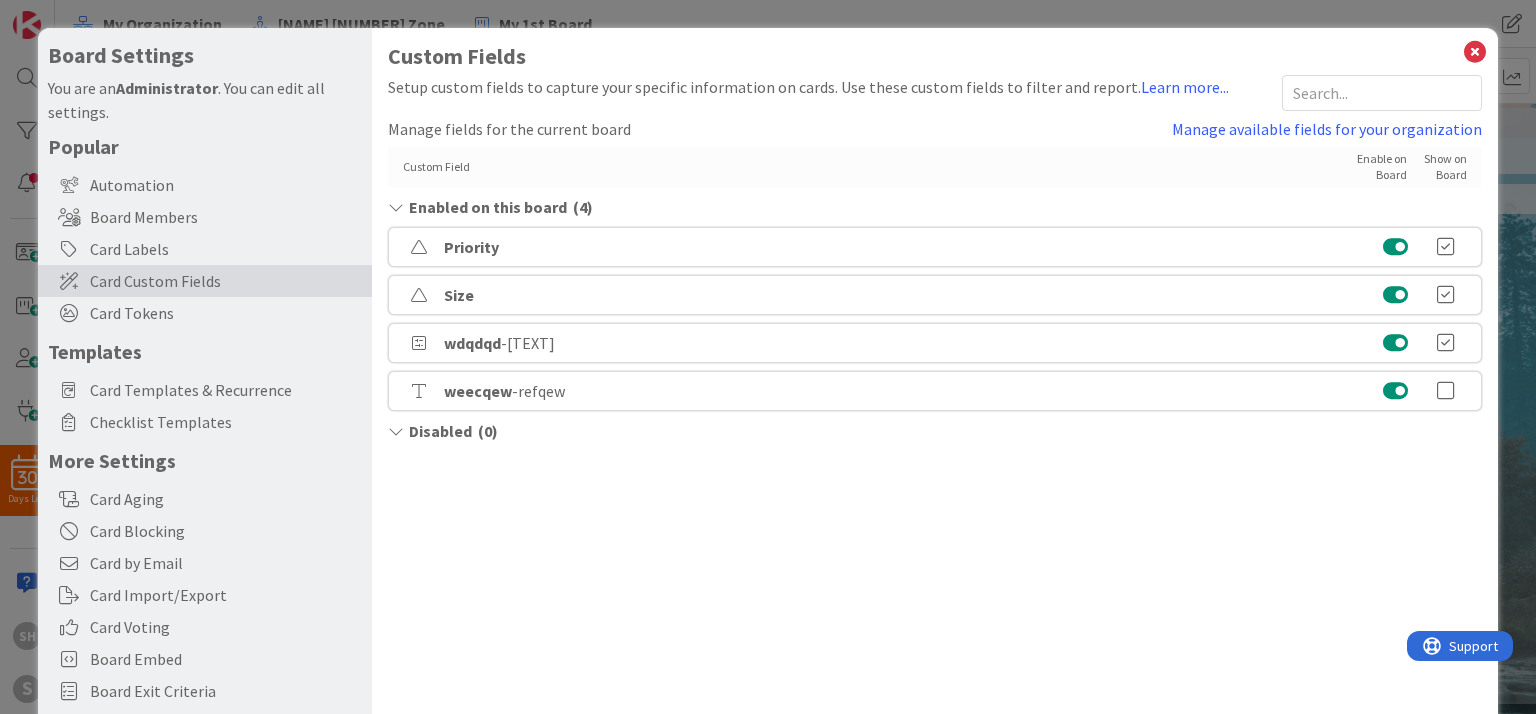click at bounding box center (1446, 391) 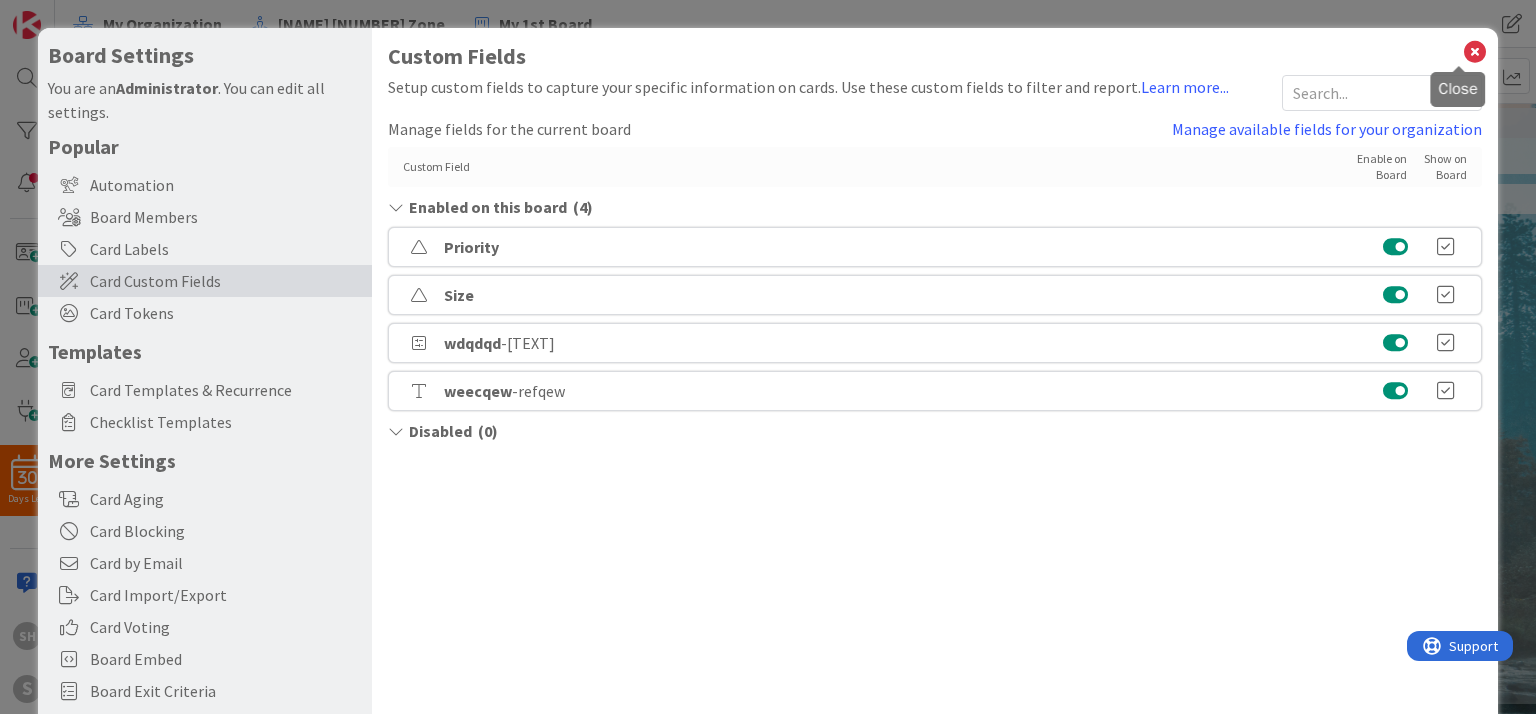 click at bounding box center (1475, 52) 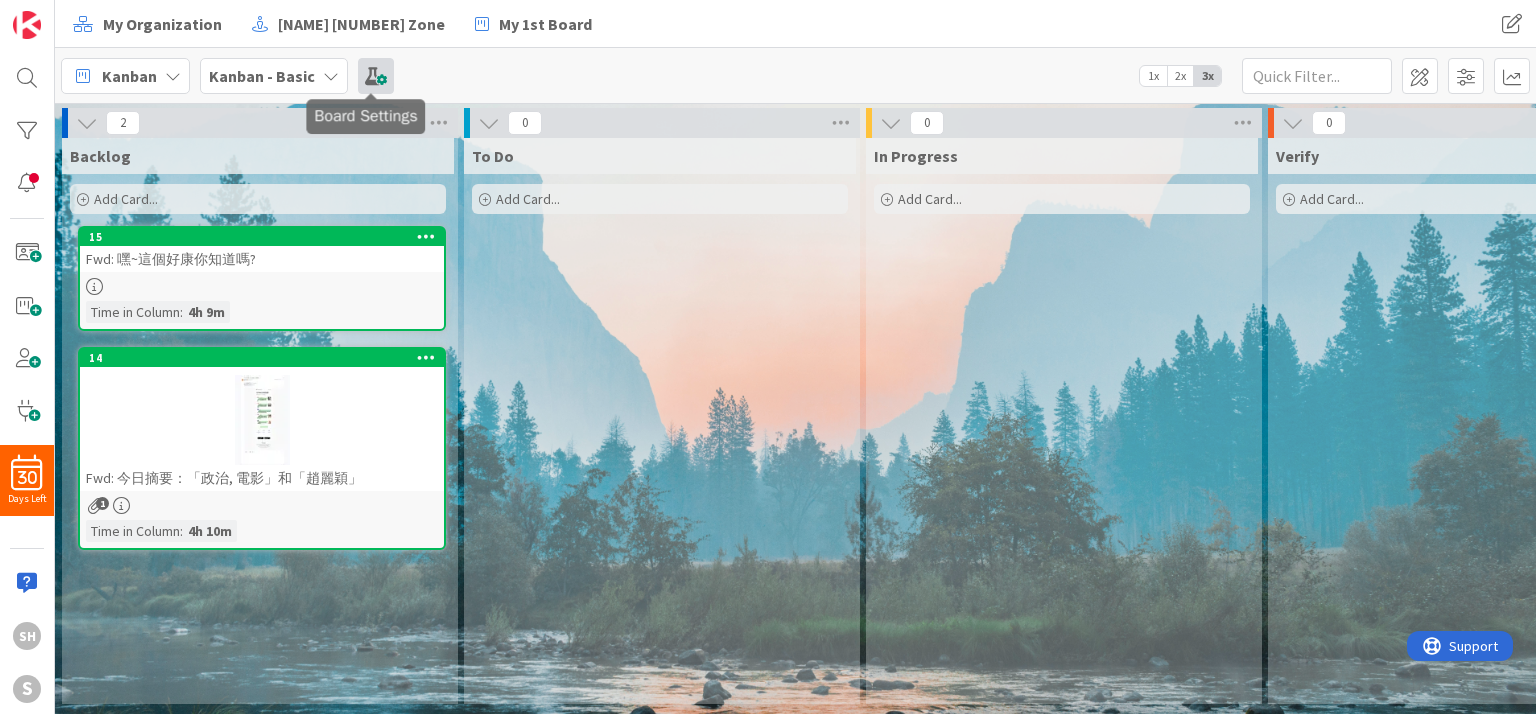 click at bounding box center (376, 76) 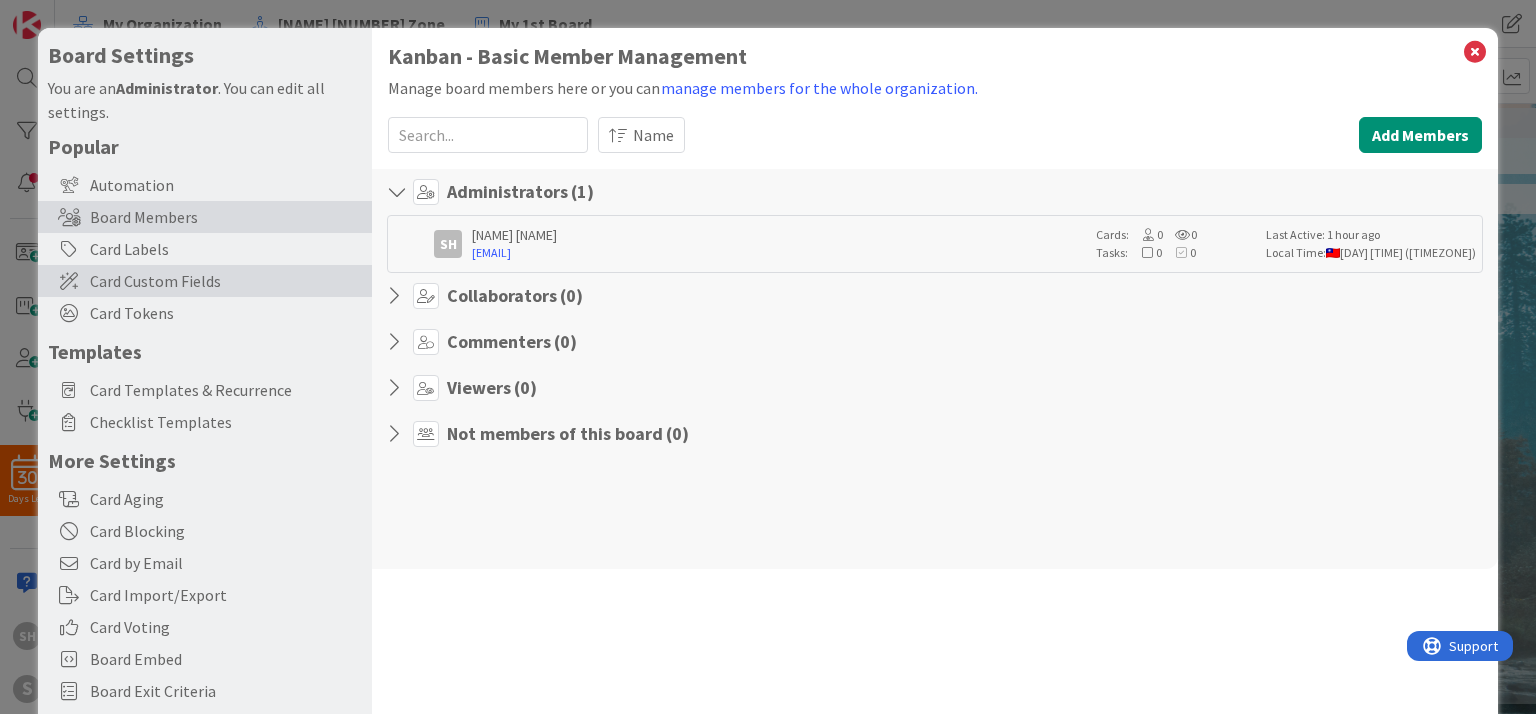 click on "Card Custom Fields" at bounding box center (226, 281) 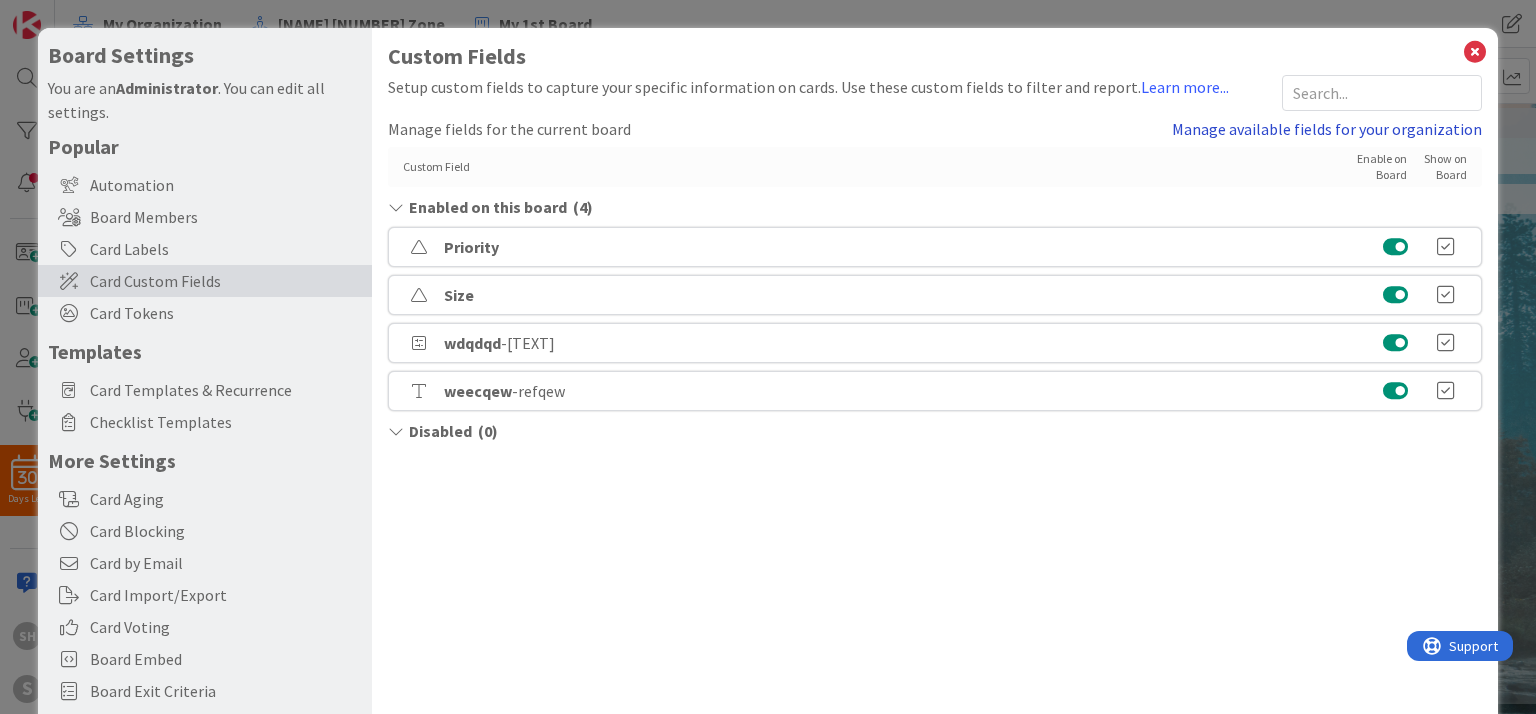 click on "Manage available fields for your organization" at bounding box center [1327, 129] 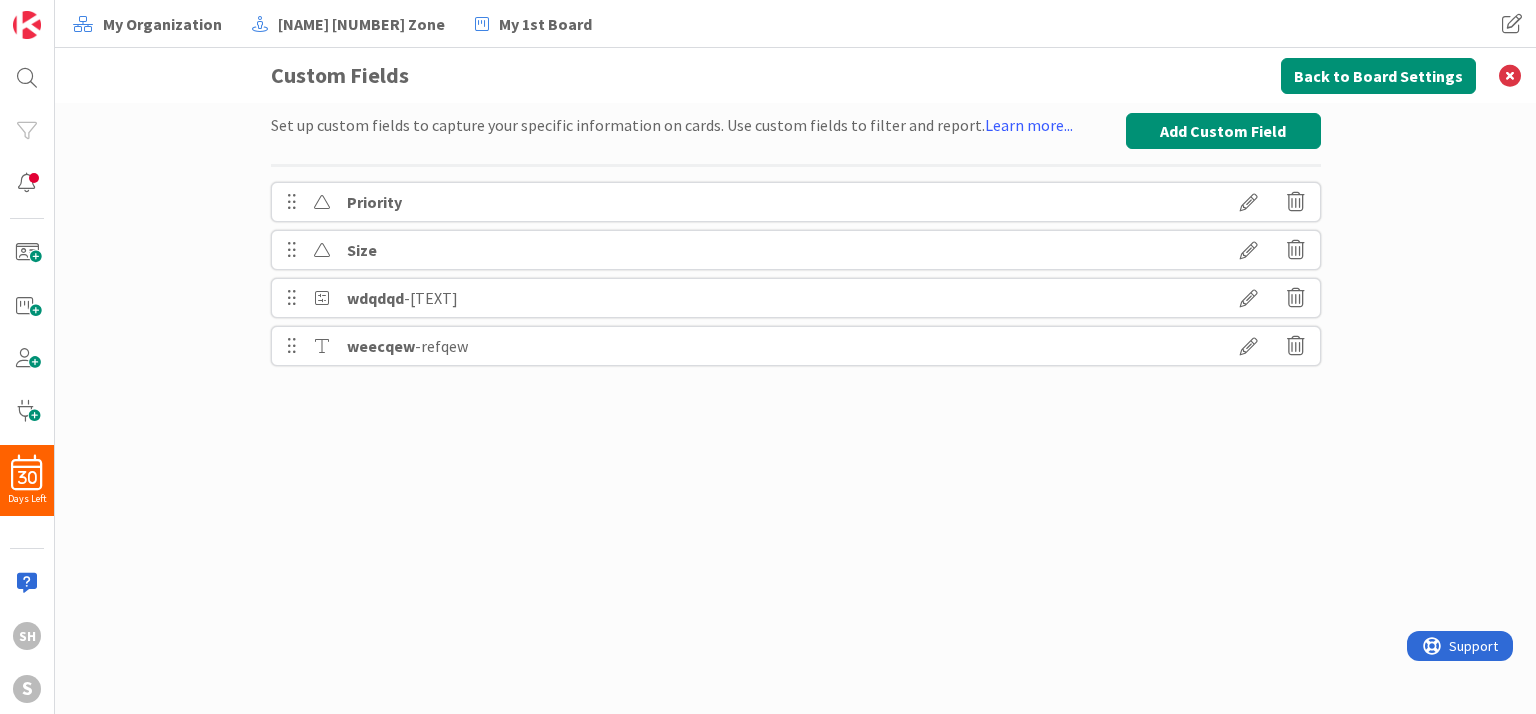 scroll, scrollTop: 0, scrollLeft: 0, axis: both 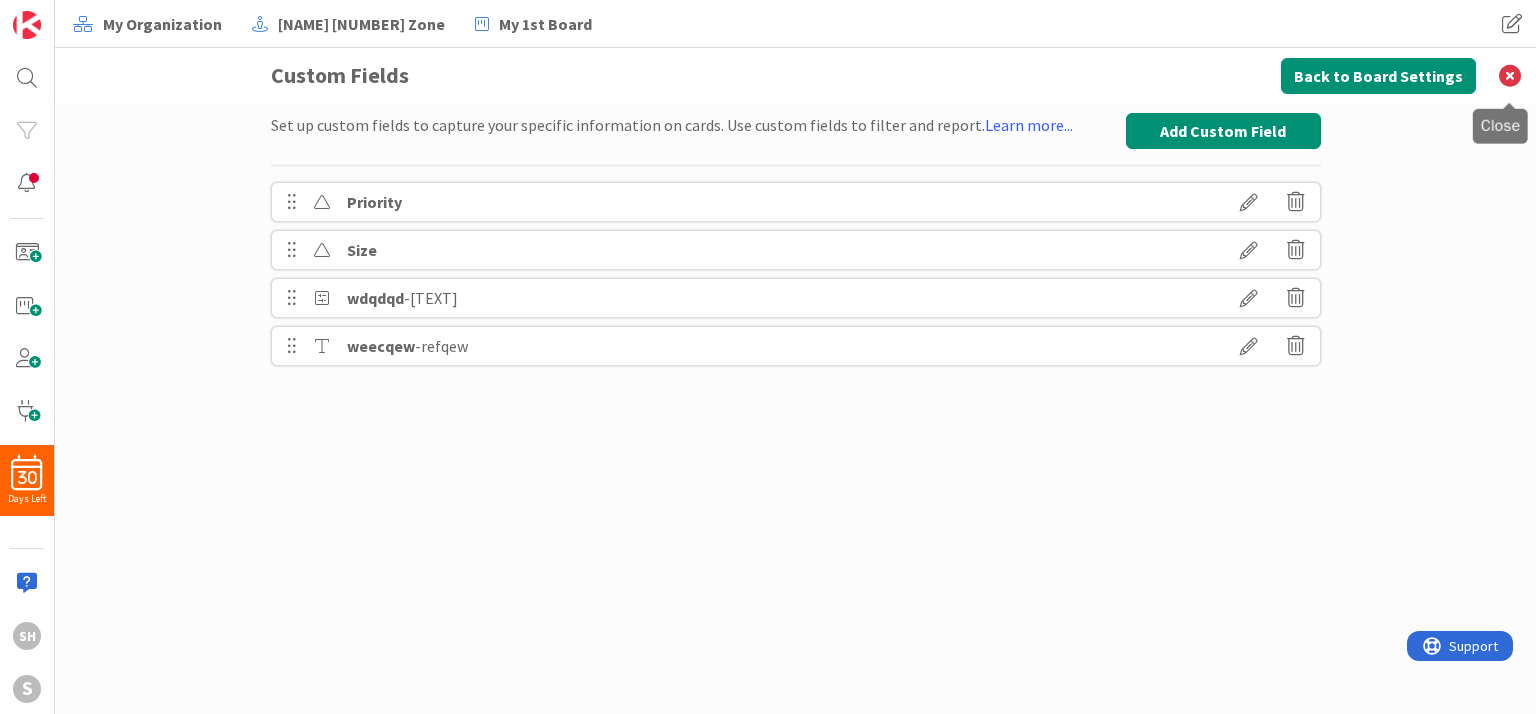 click at bounding box center [1510, 75] 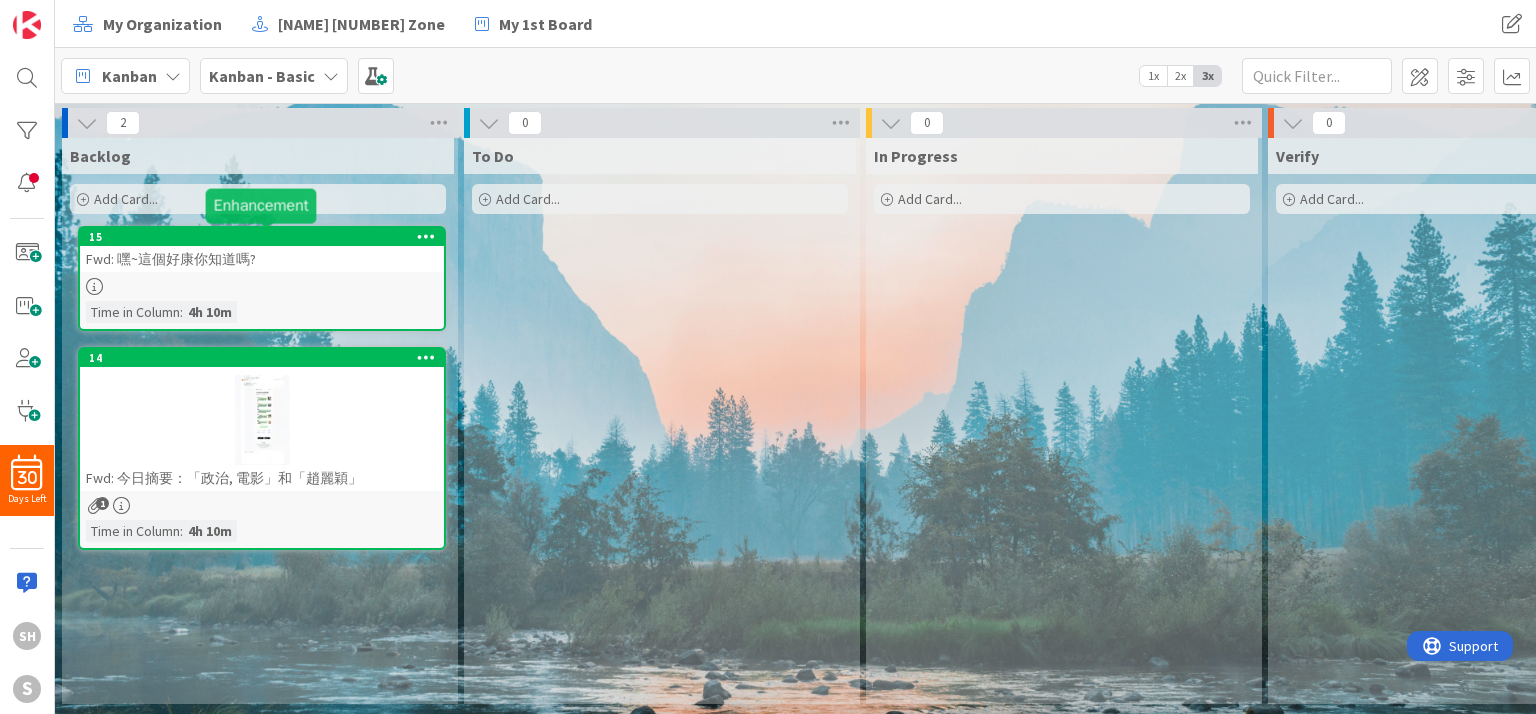 scroll, scrollTop: 0, scrollLeft: 0, axis: both 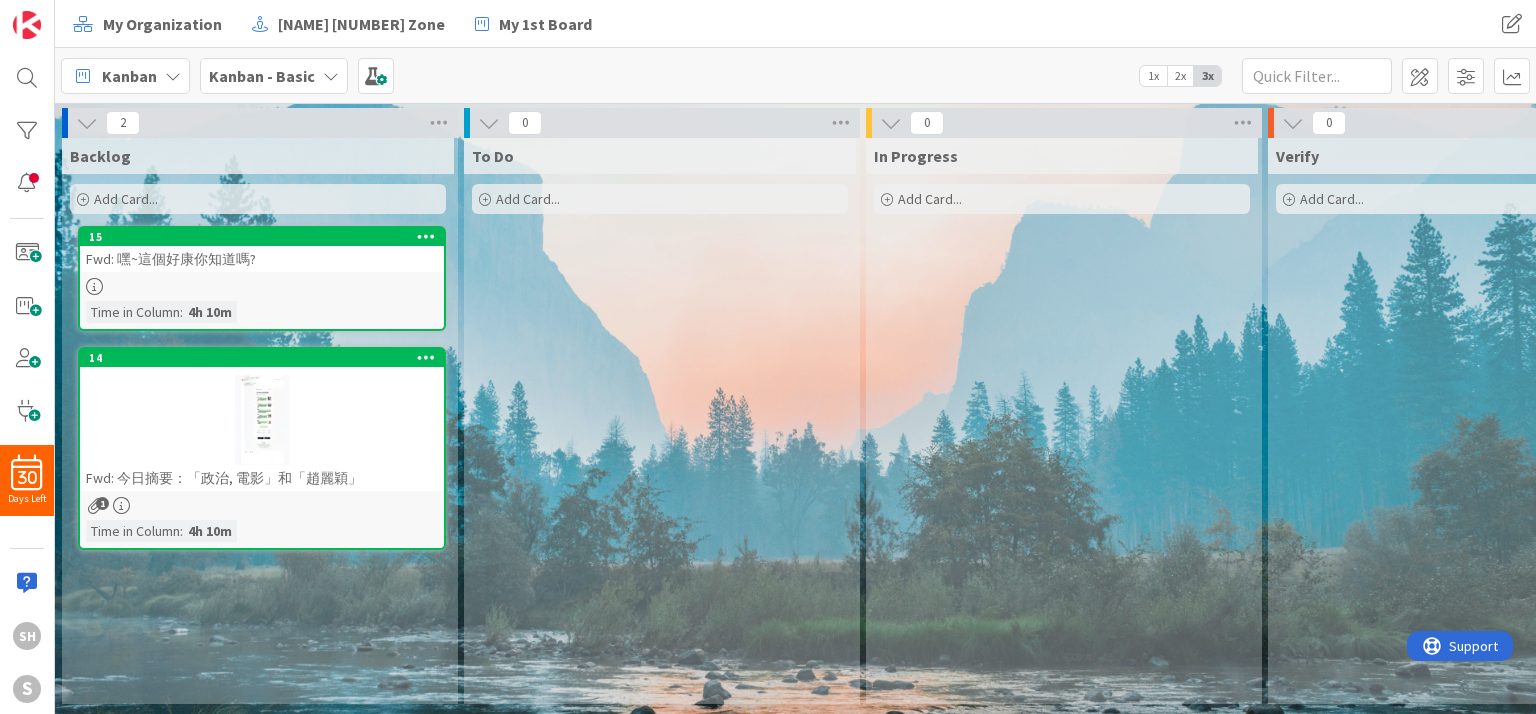 click at bounding box center (262, 286) 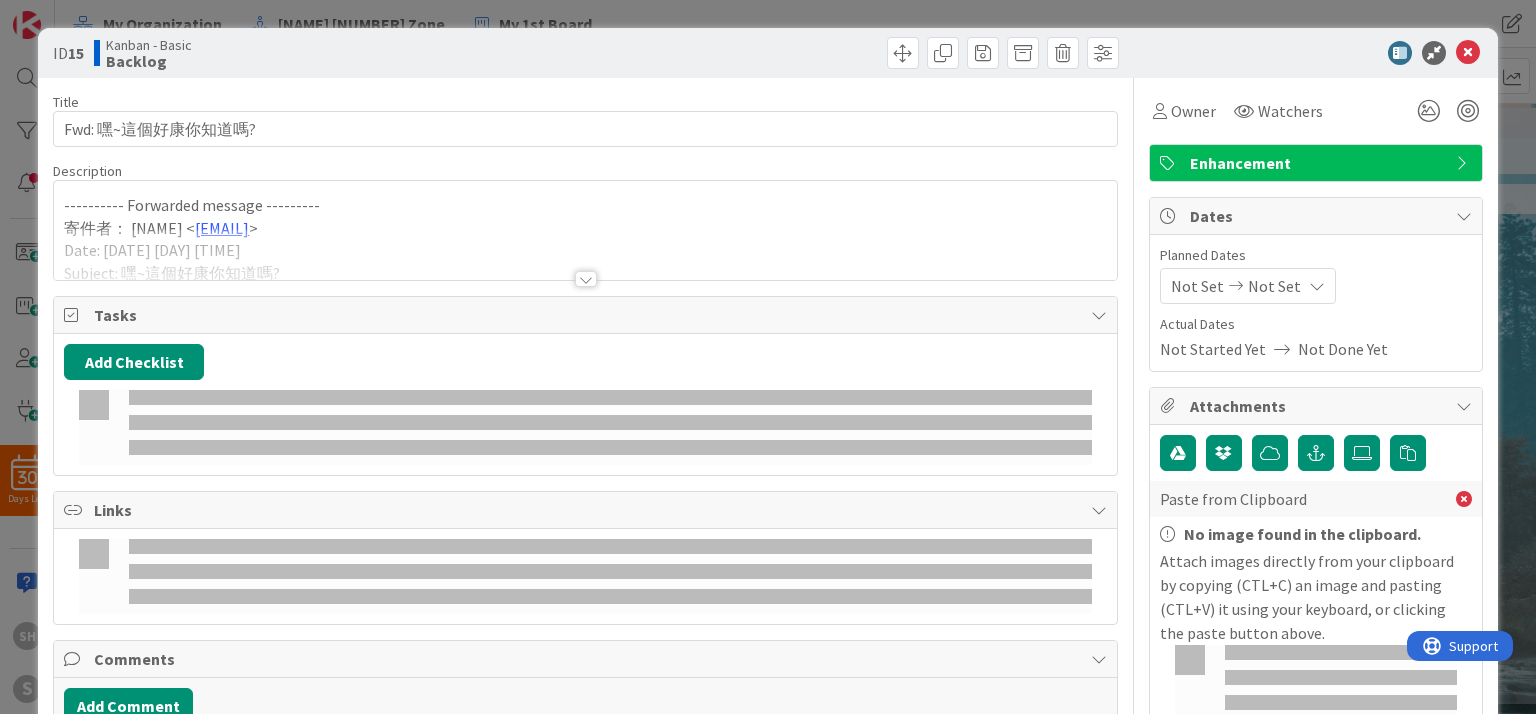 scroll, scrollTop: 0, scrollLeft: 0, axis: both 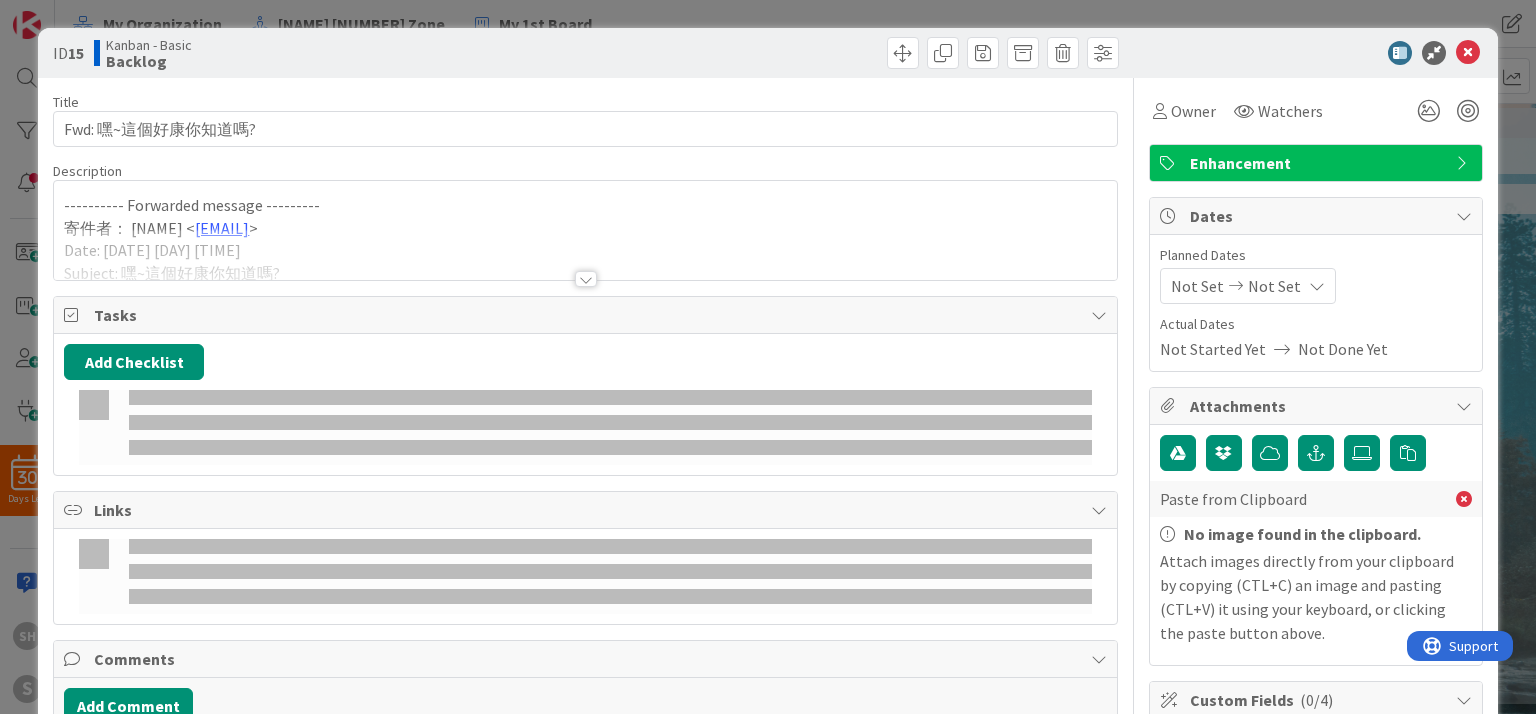 type on "x" 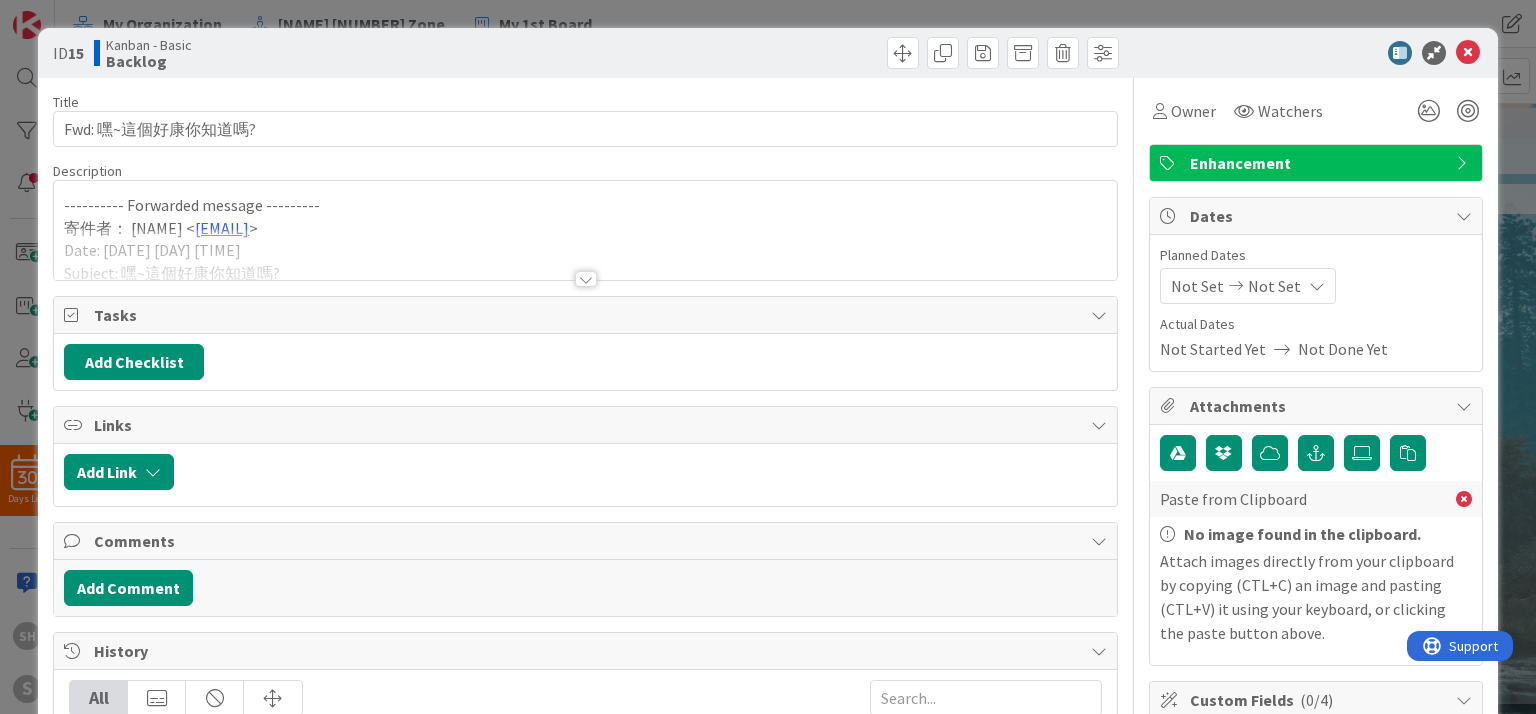 scroll, scrollTop: 0, scrollLeft: 0, axis: both 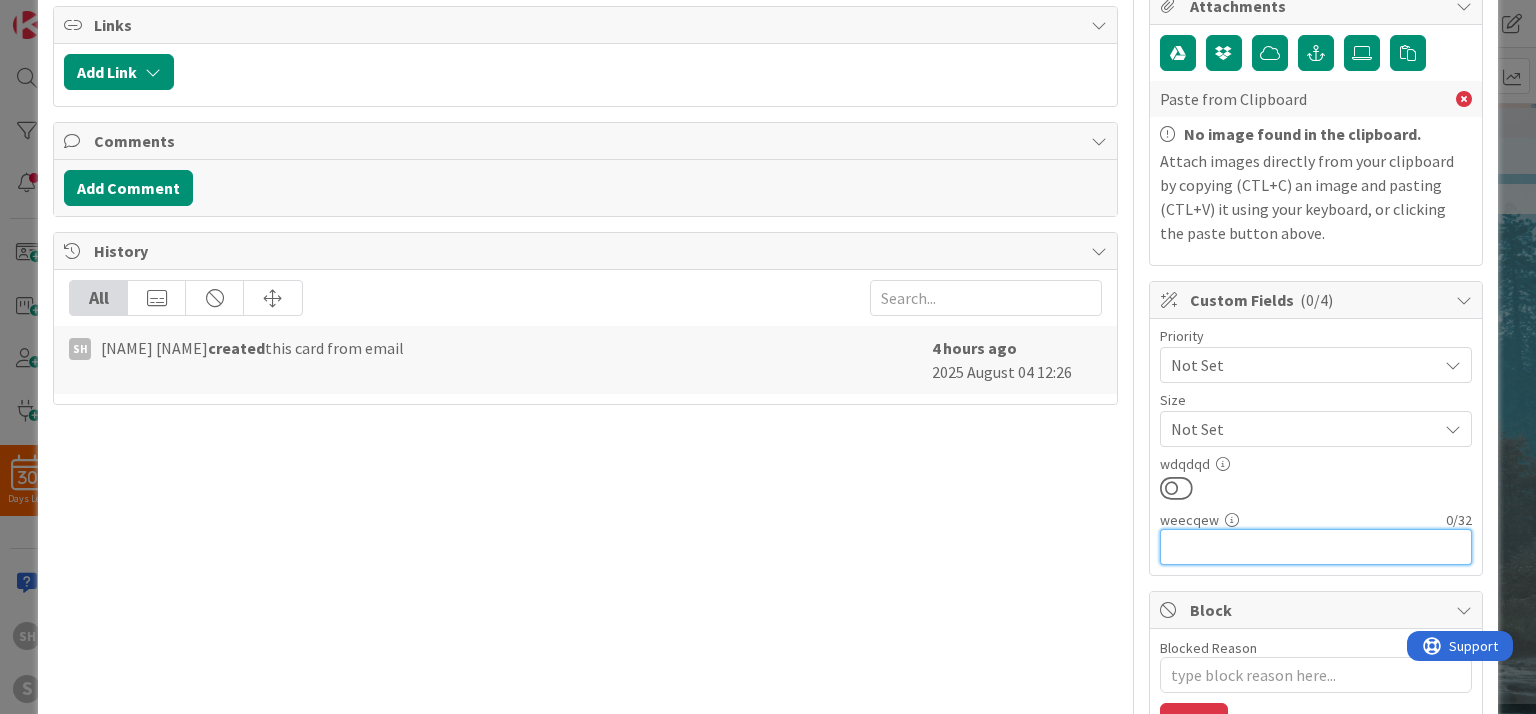 click at bounding box center [1316, 547] 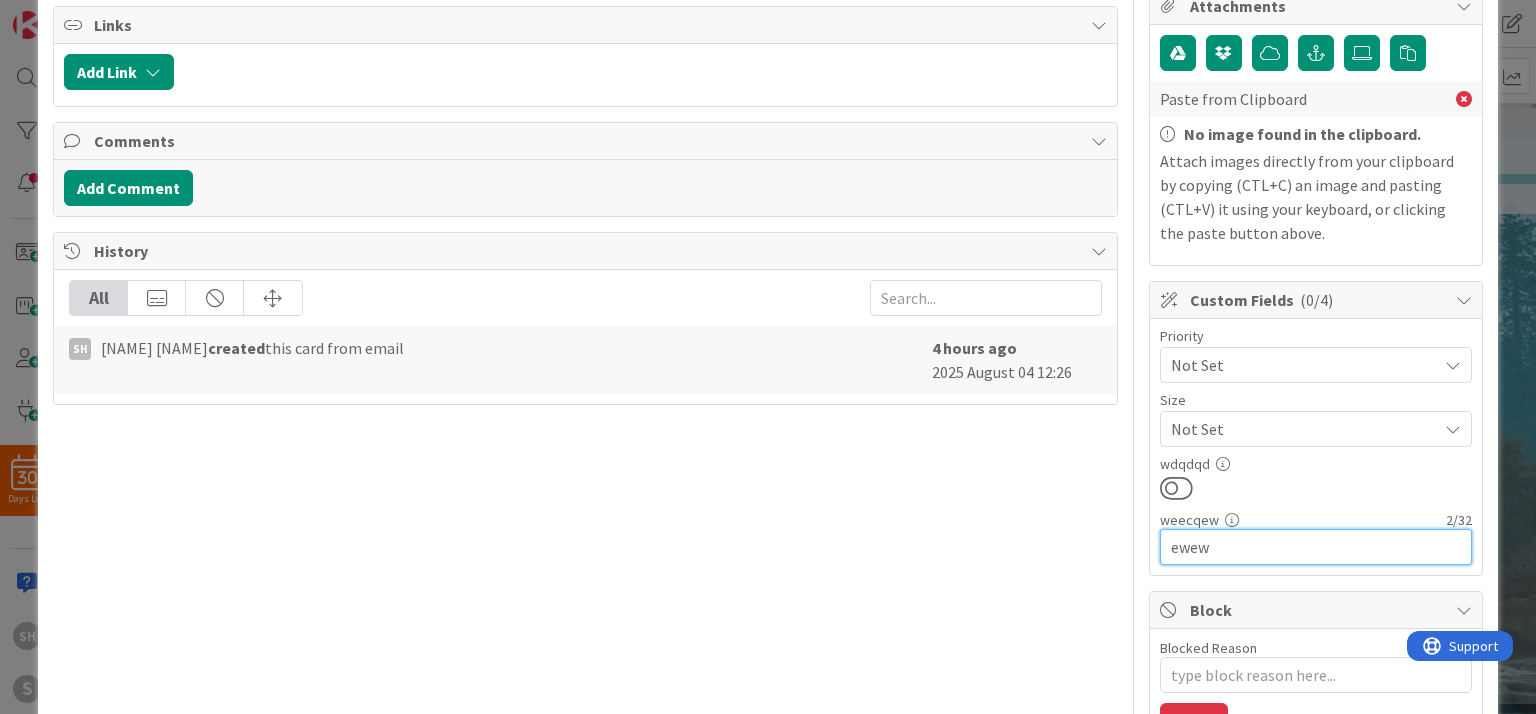 type on "ewewd" 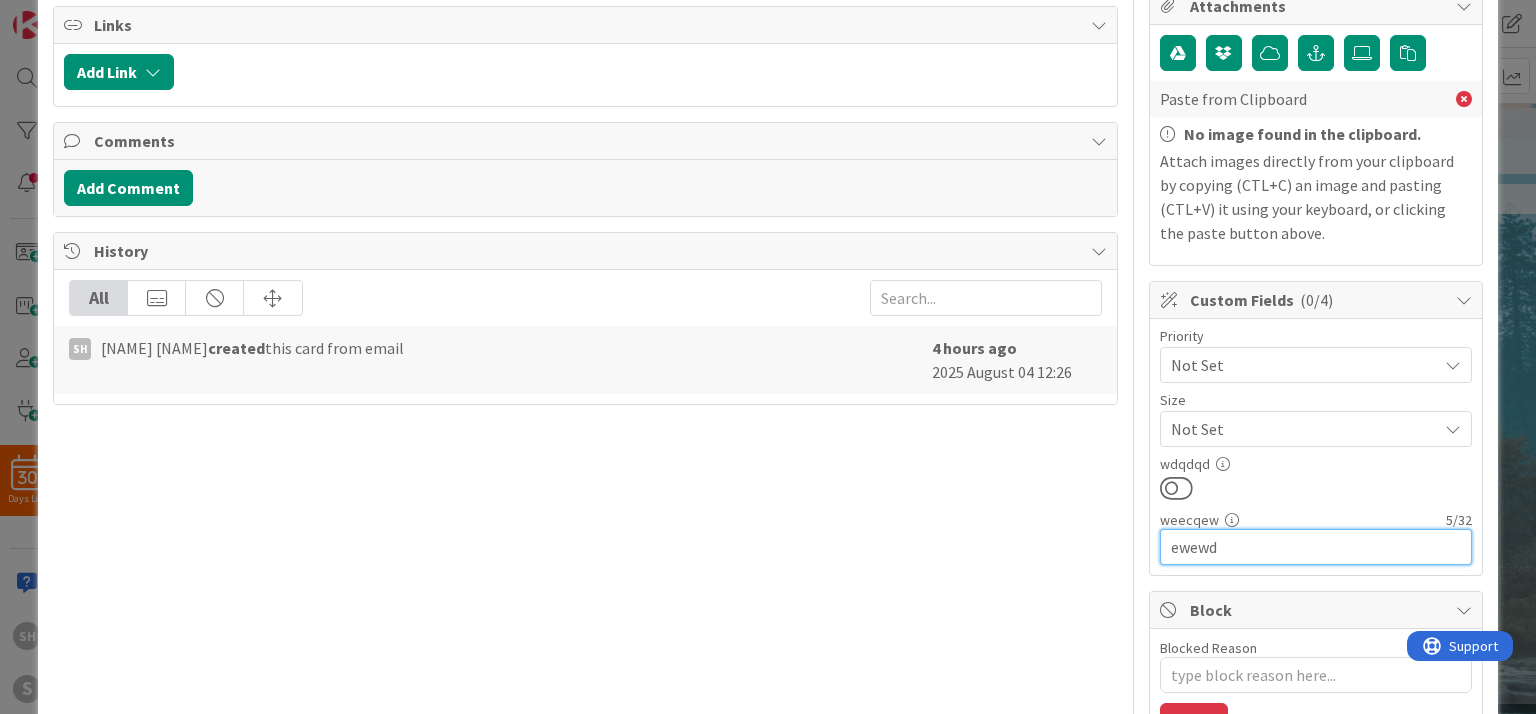 type on "x" 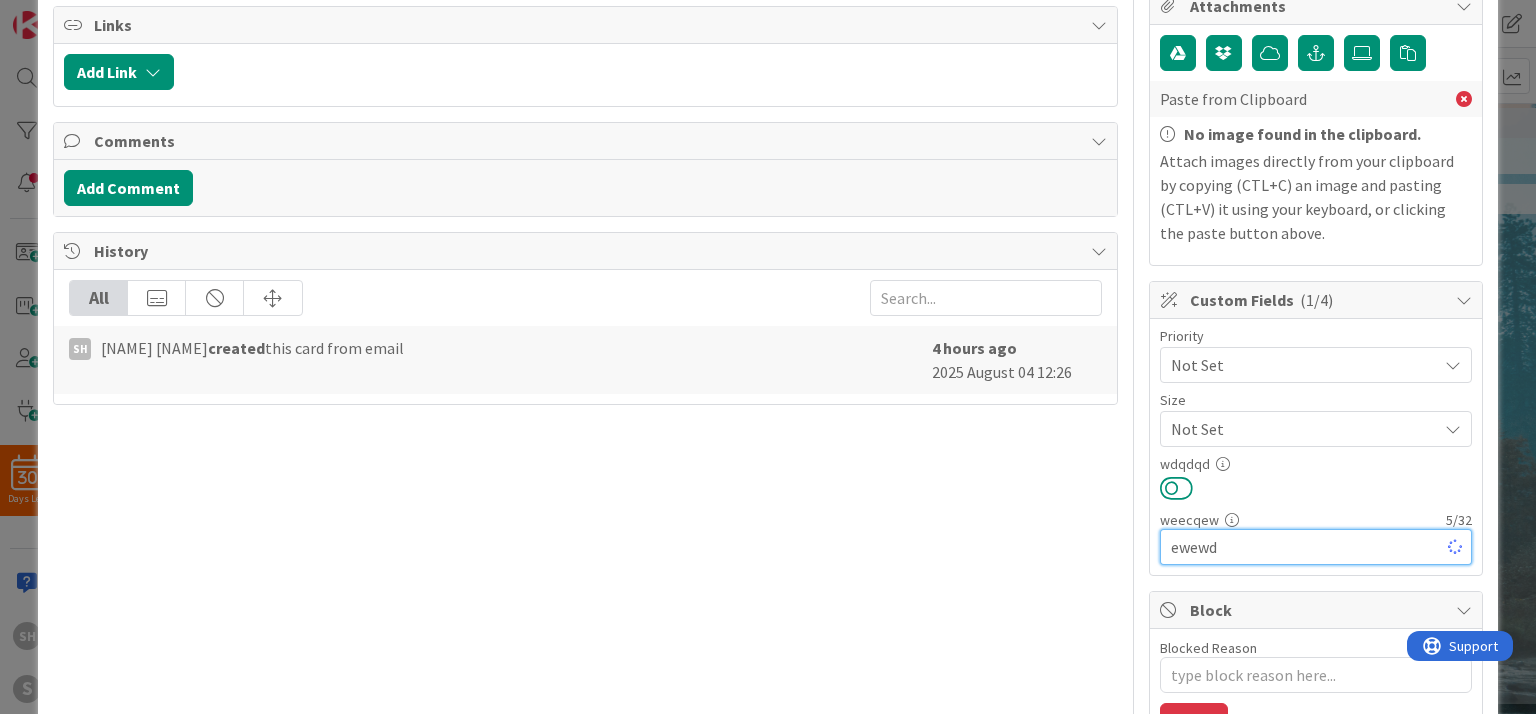 type on "ewewd" 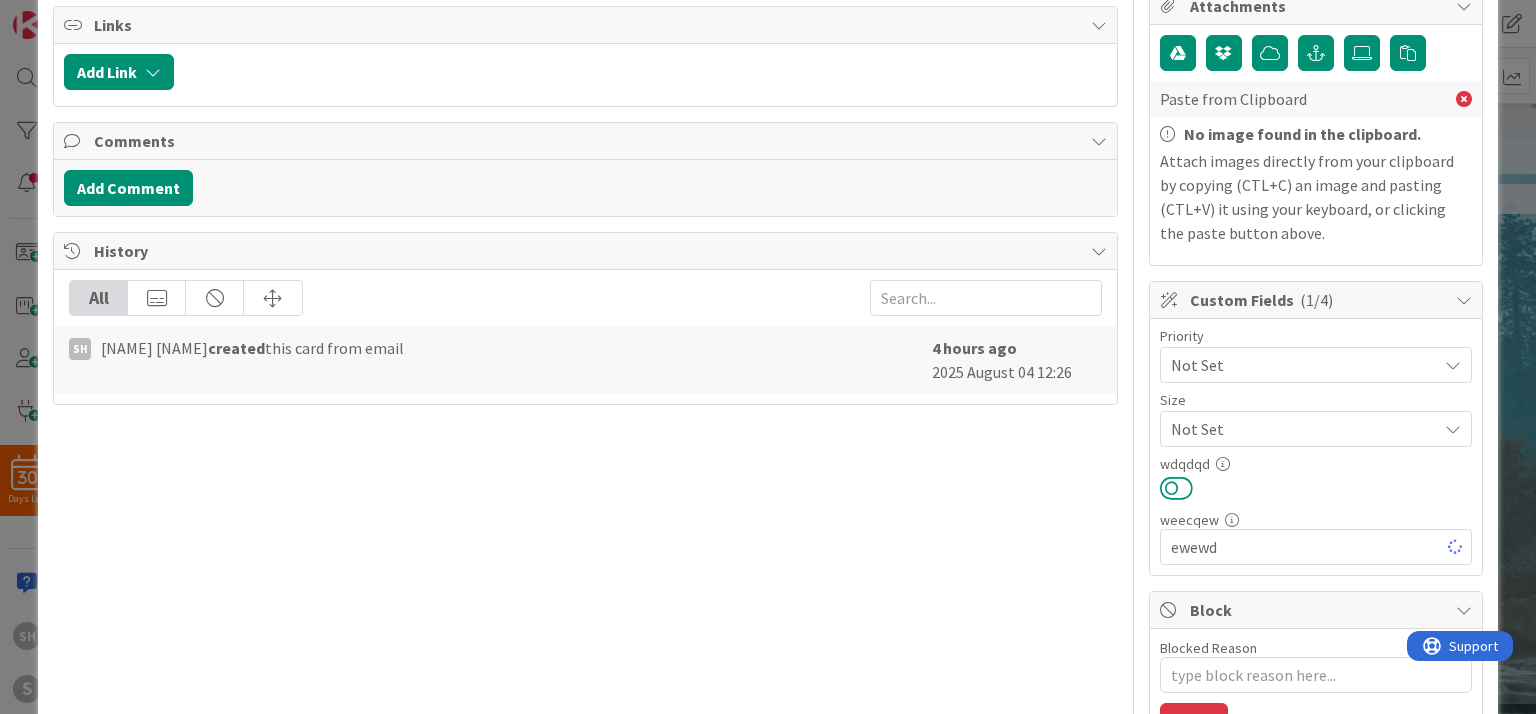 click at bounding box center [1176, 488] 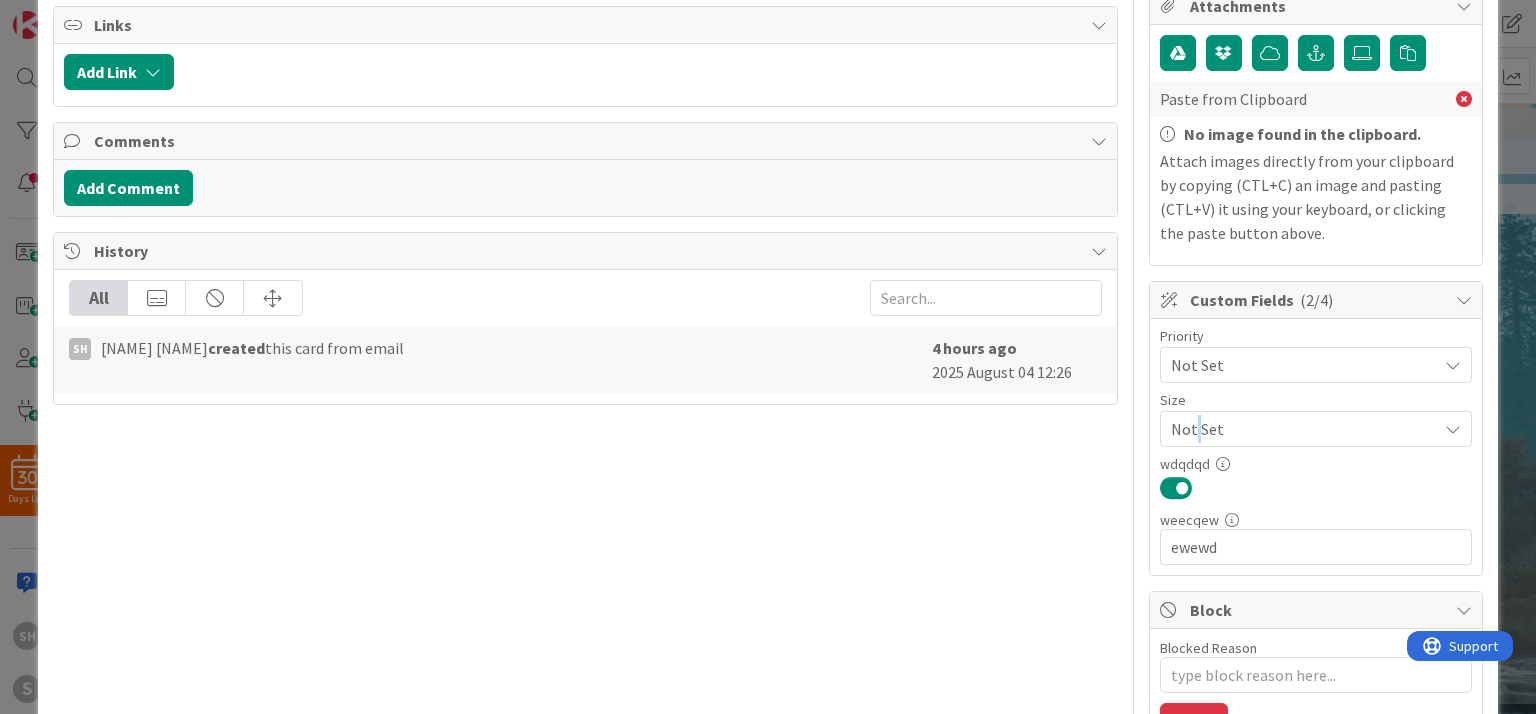 click on "Not Set" at bounding box center (1299, 365) 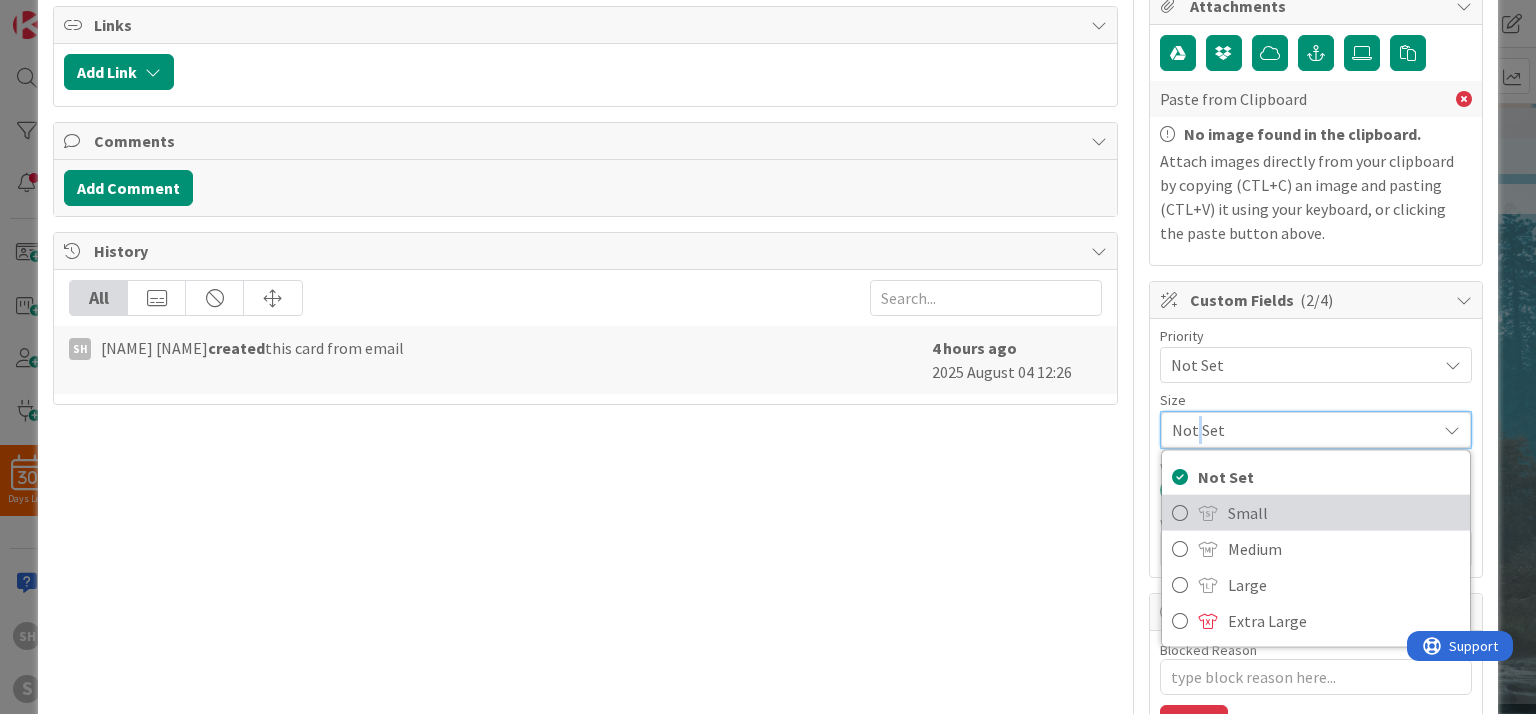 click on "Small" at bounding box center (1344, 513) 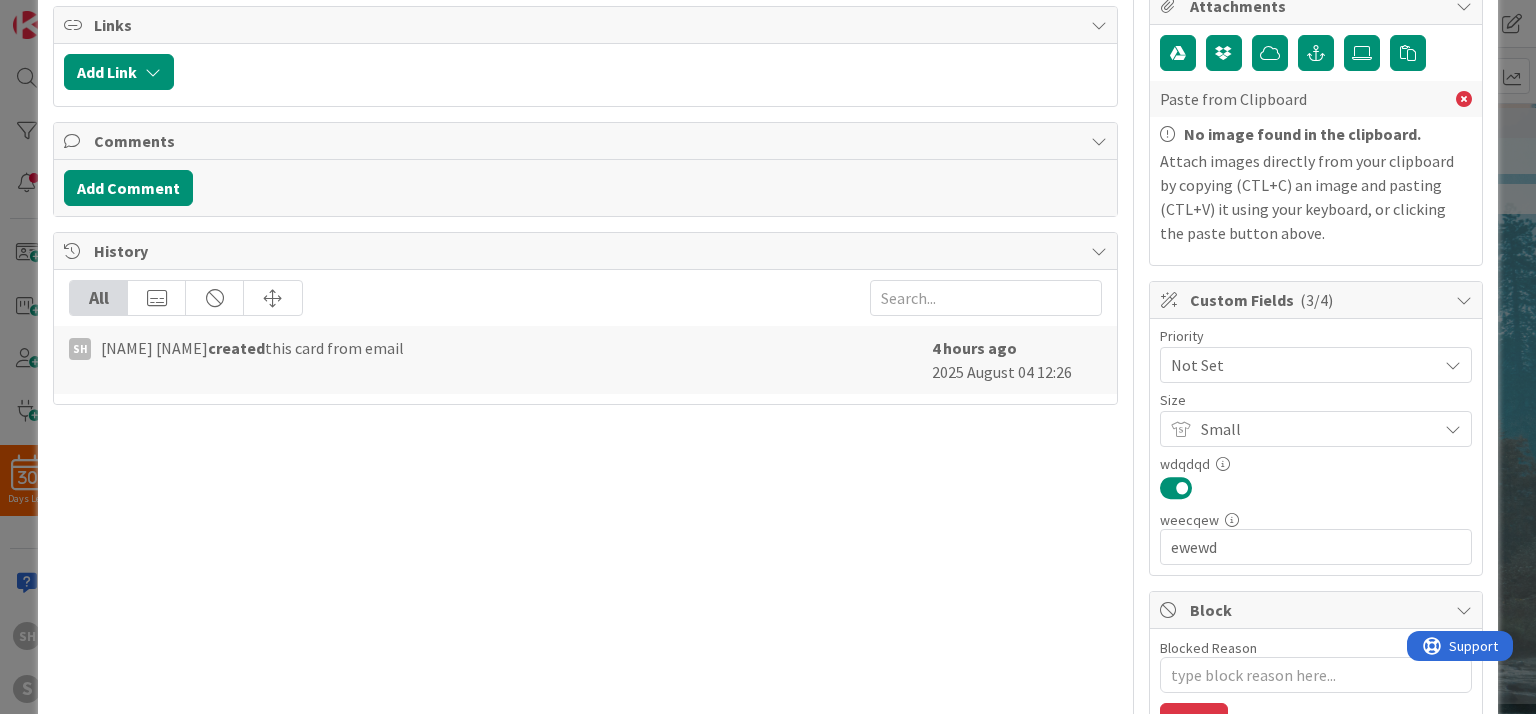 click on "Not Set" at bounding box center (1299, 365) 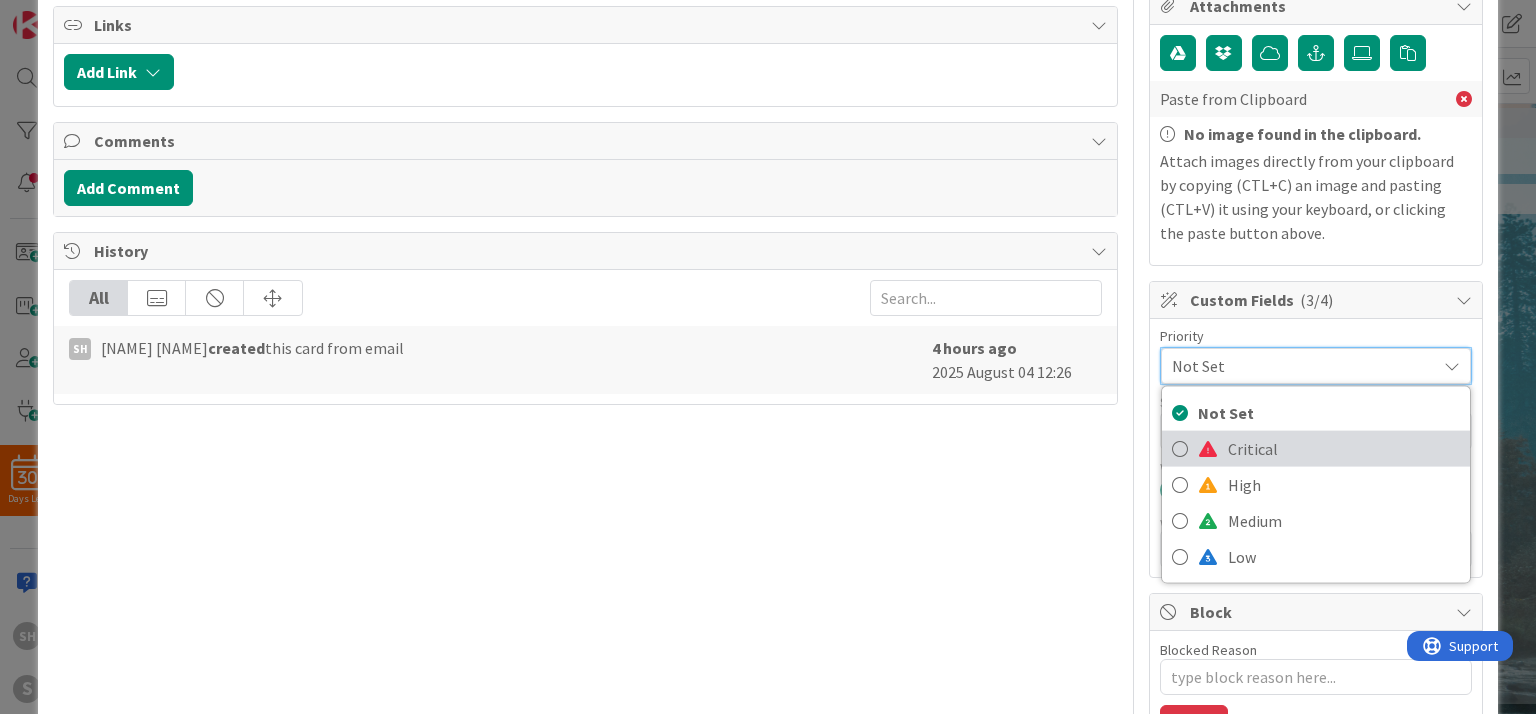 click on "Critical" at bounding box center [1344, 449] 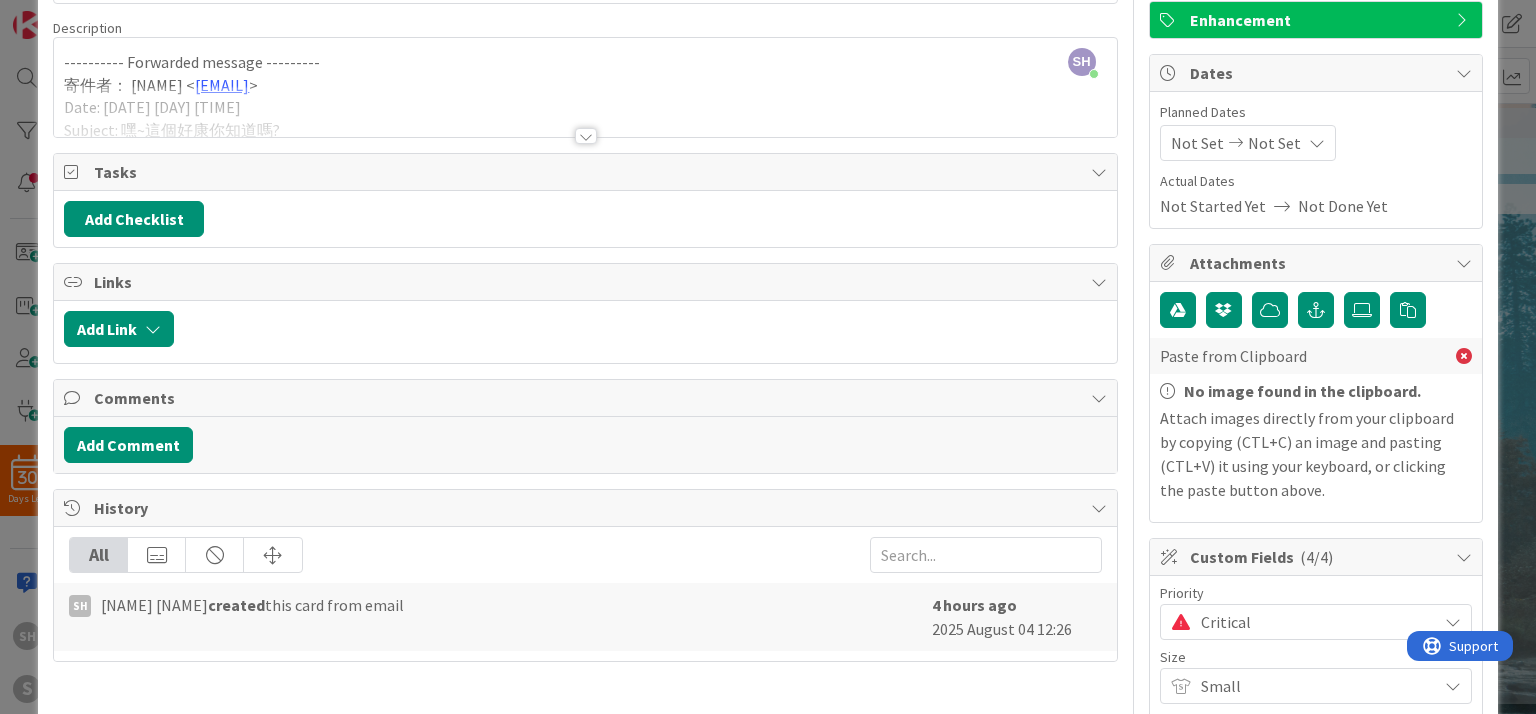 scroll, scrollTop: 0, scrollLeft: 0, axis: both 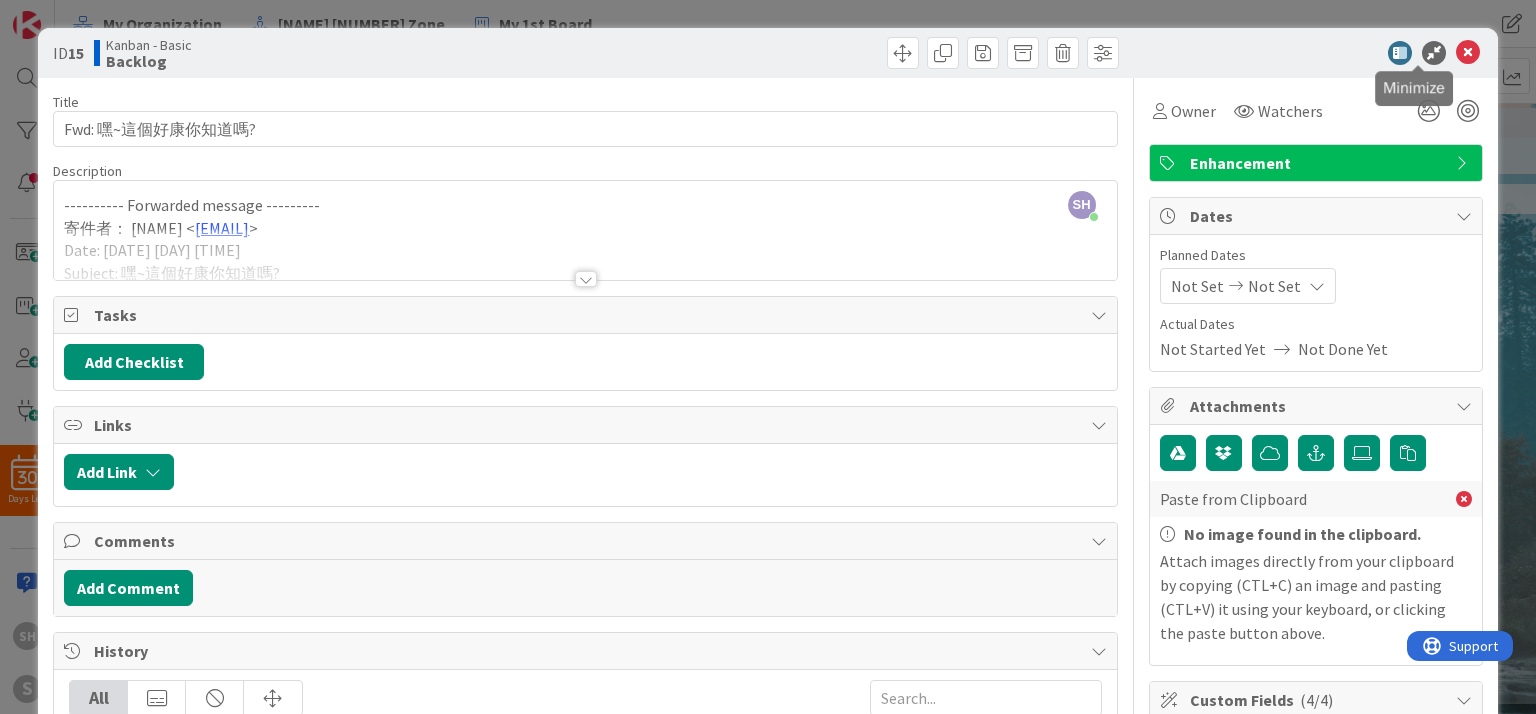 click at bounding box center (1306, 53) 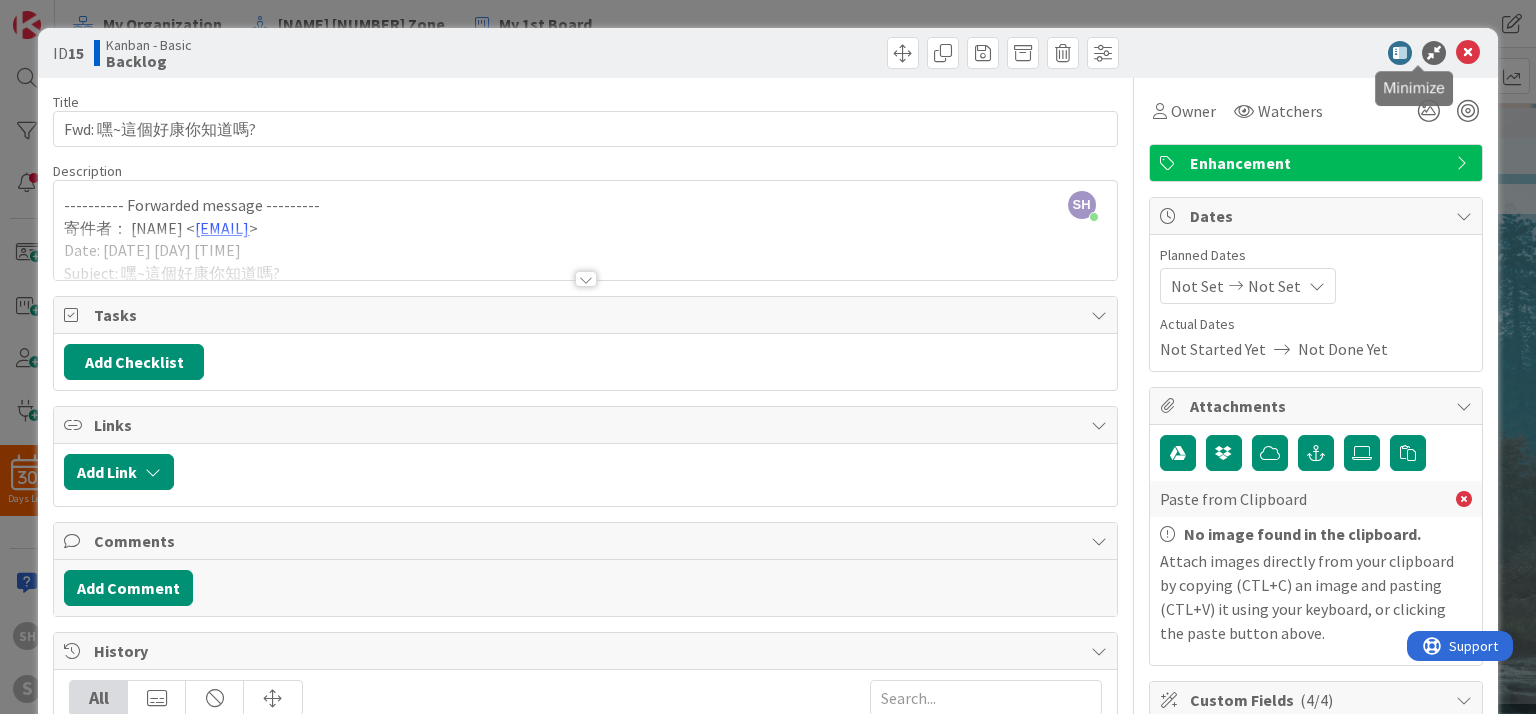 click at bounding box center [1434, 53] 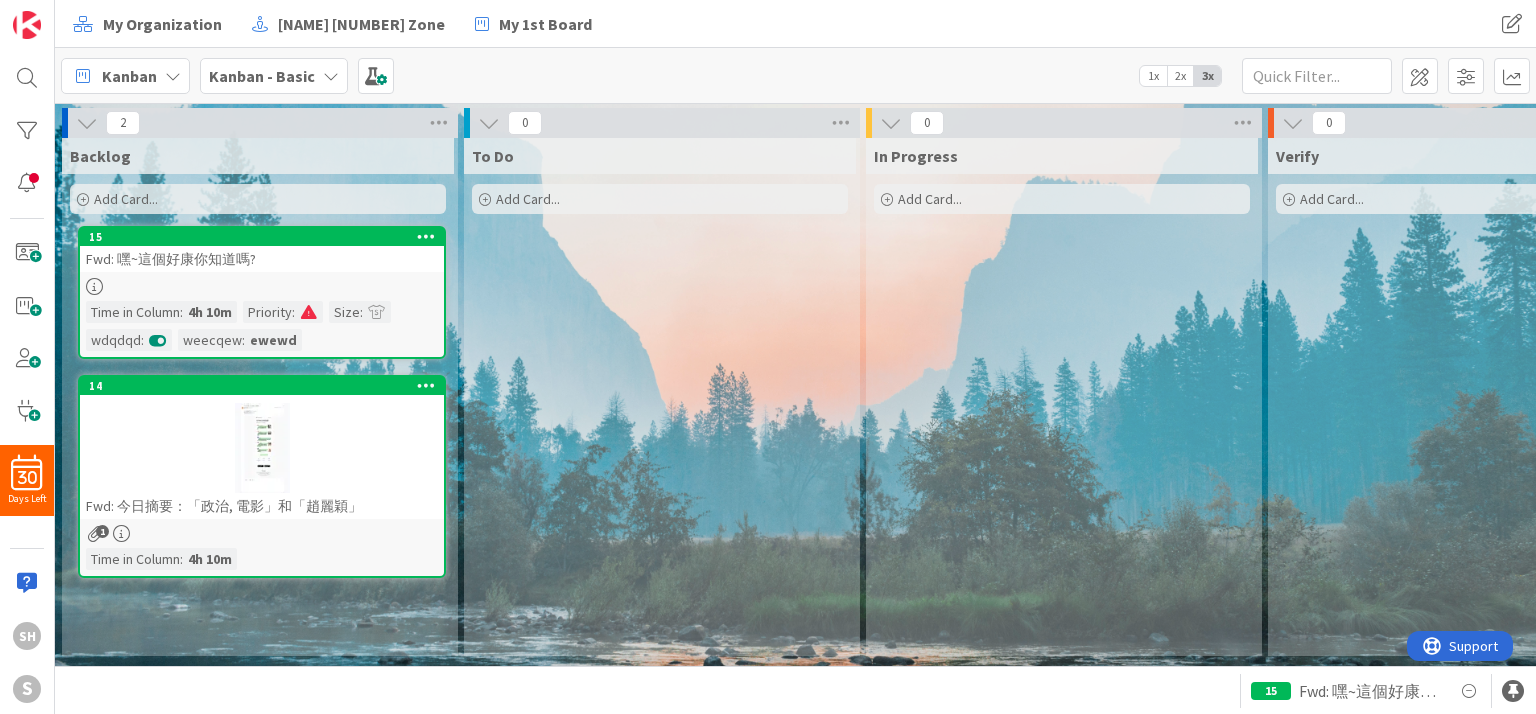 scroll, scrollTop: 0, scrollLeft: 0, axis: both 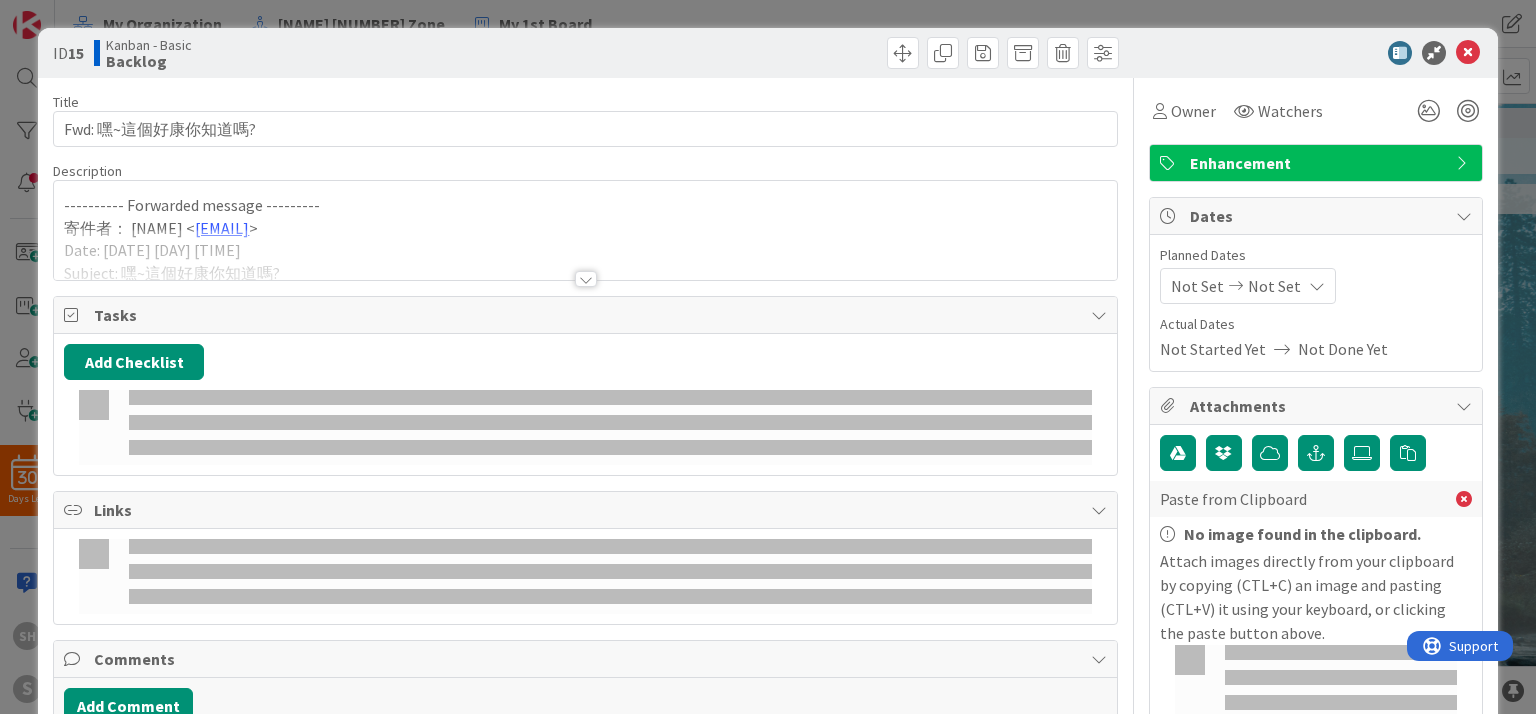 type on "x" 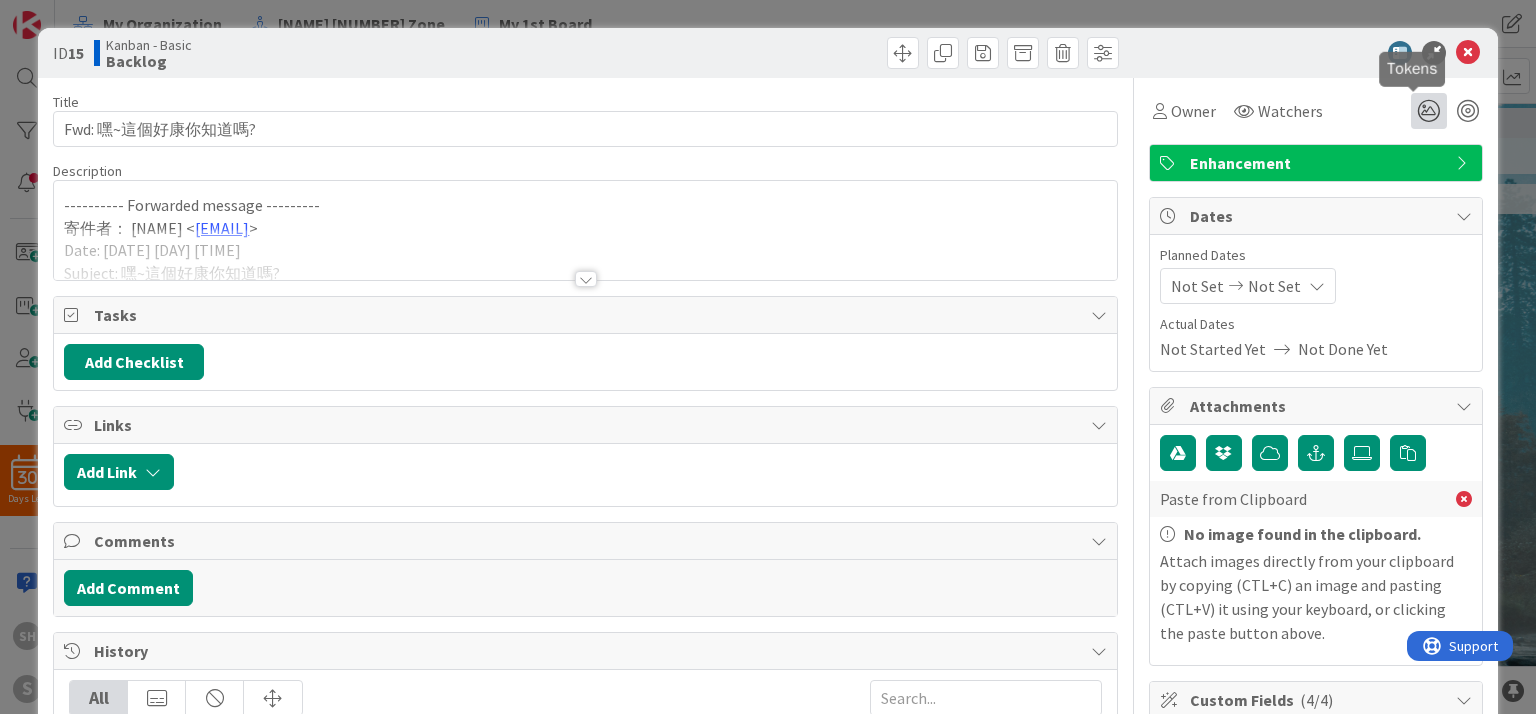 click at bounding box center [1429, 111] 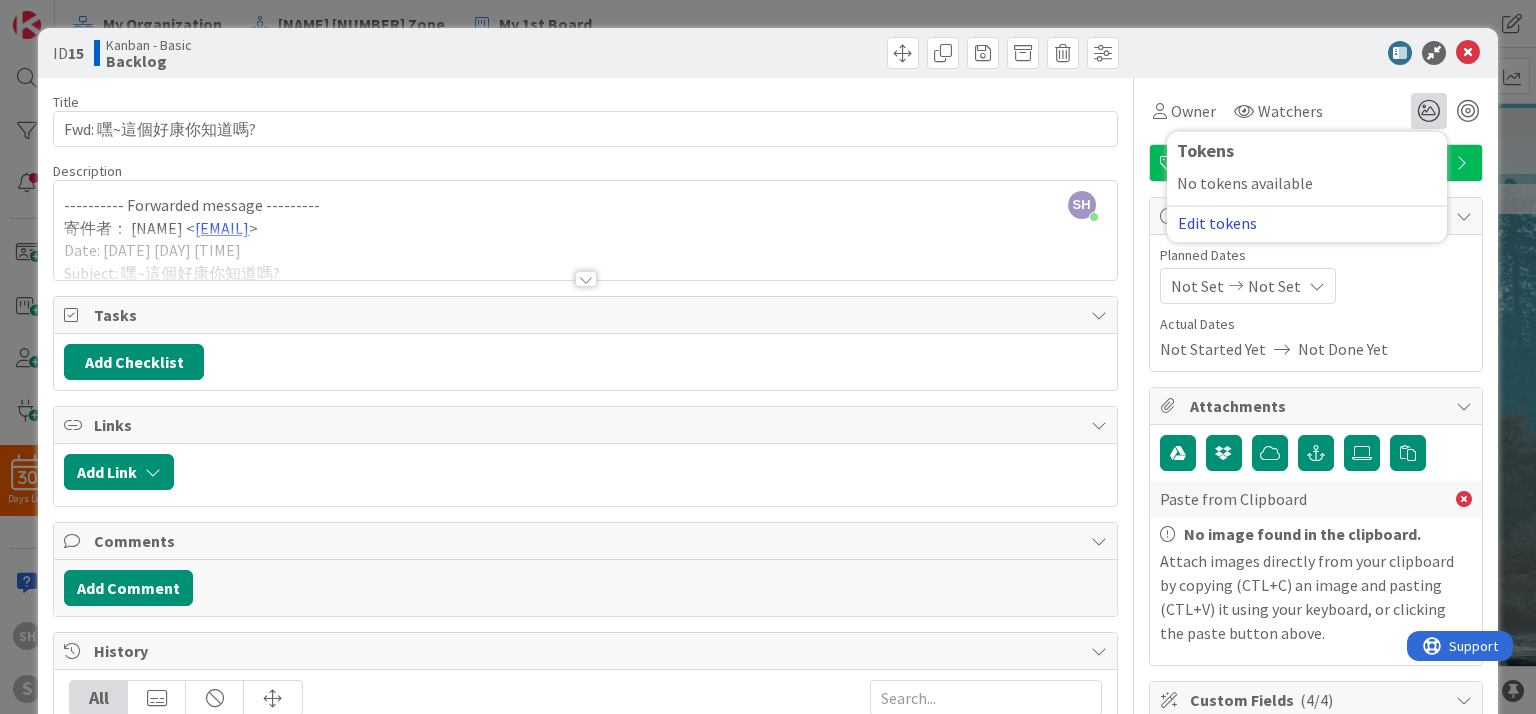 click on "Edit tokens" at bounding box center [1217, 223] 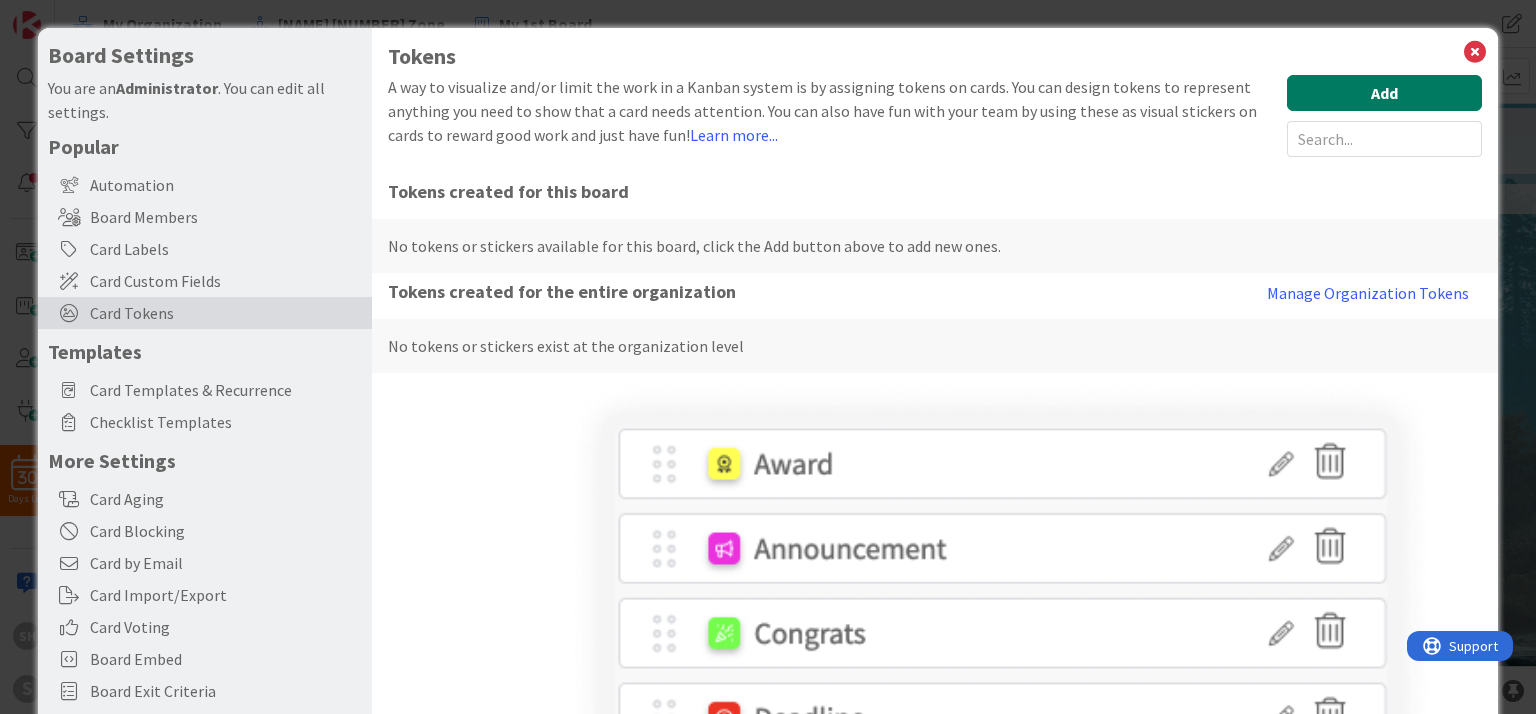 click on "Add" at bounding box center [1384, 93] 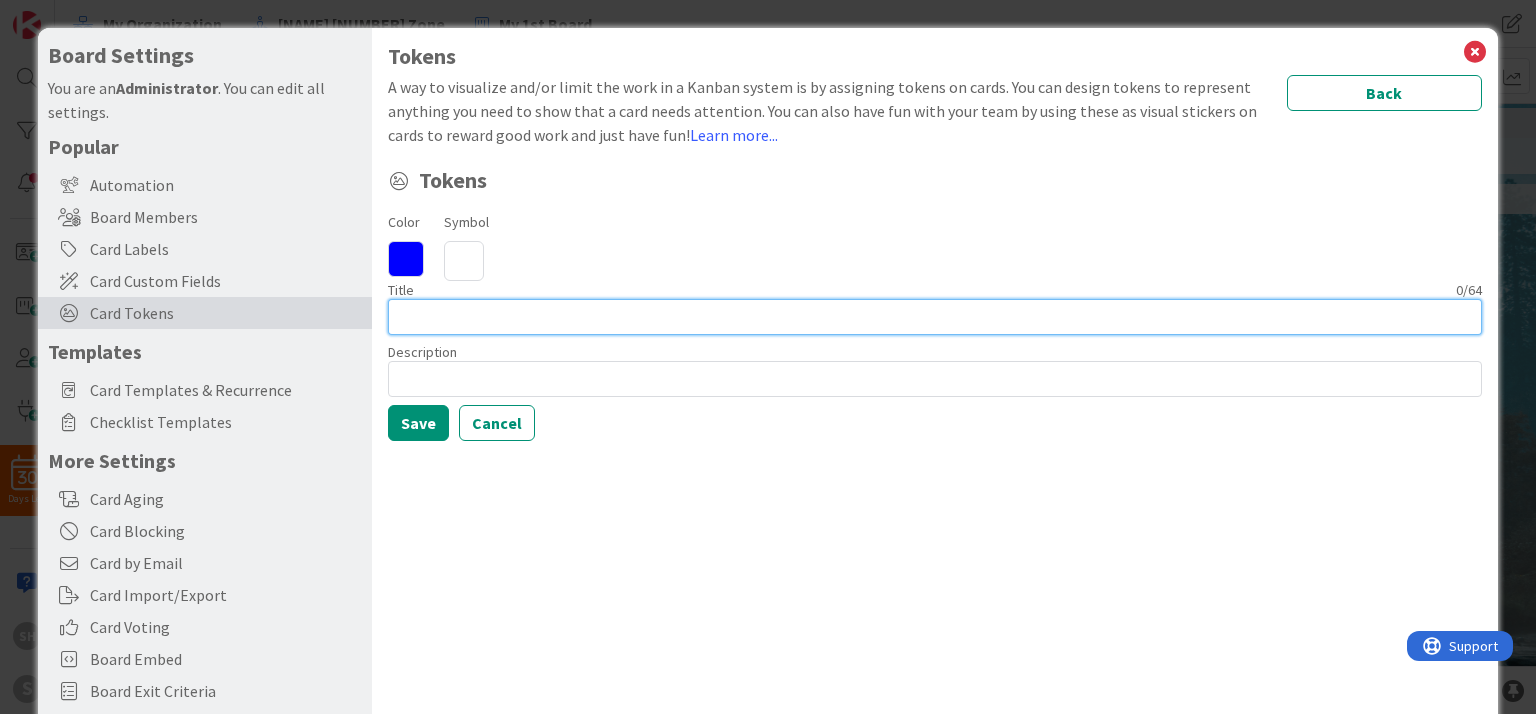 click at bounding box center [934, 317] 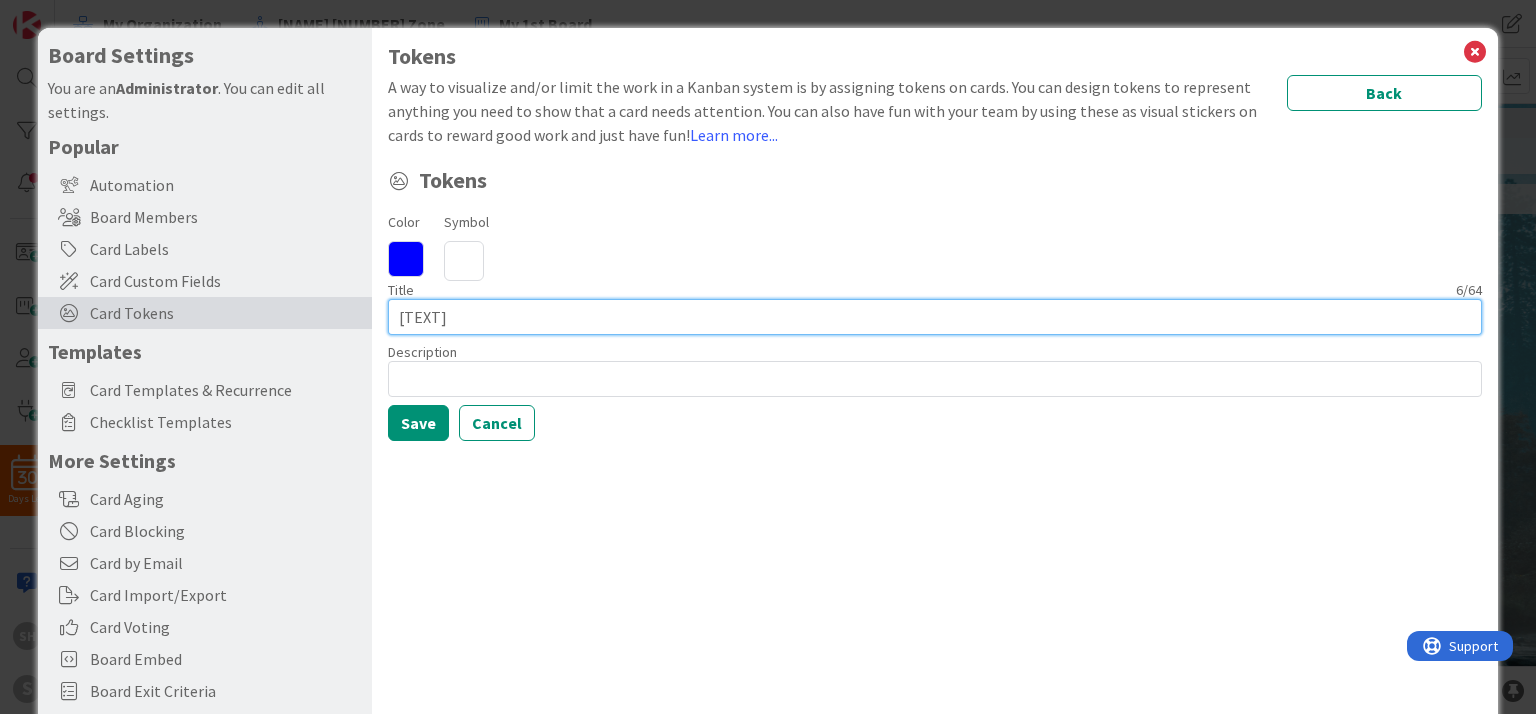 type on "fewfew" 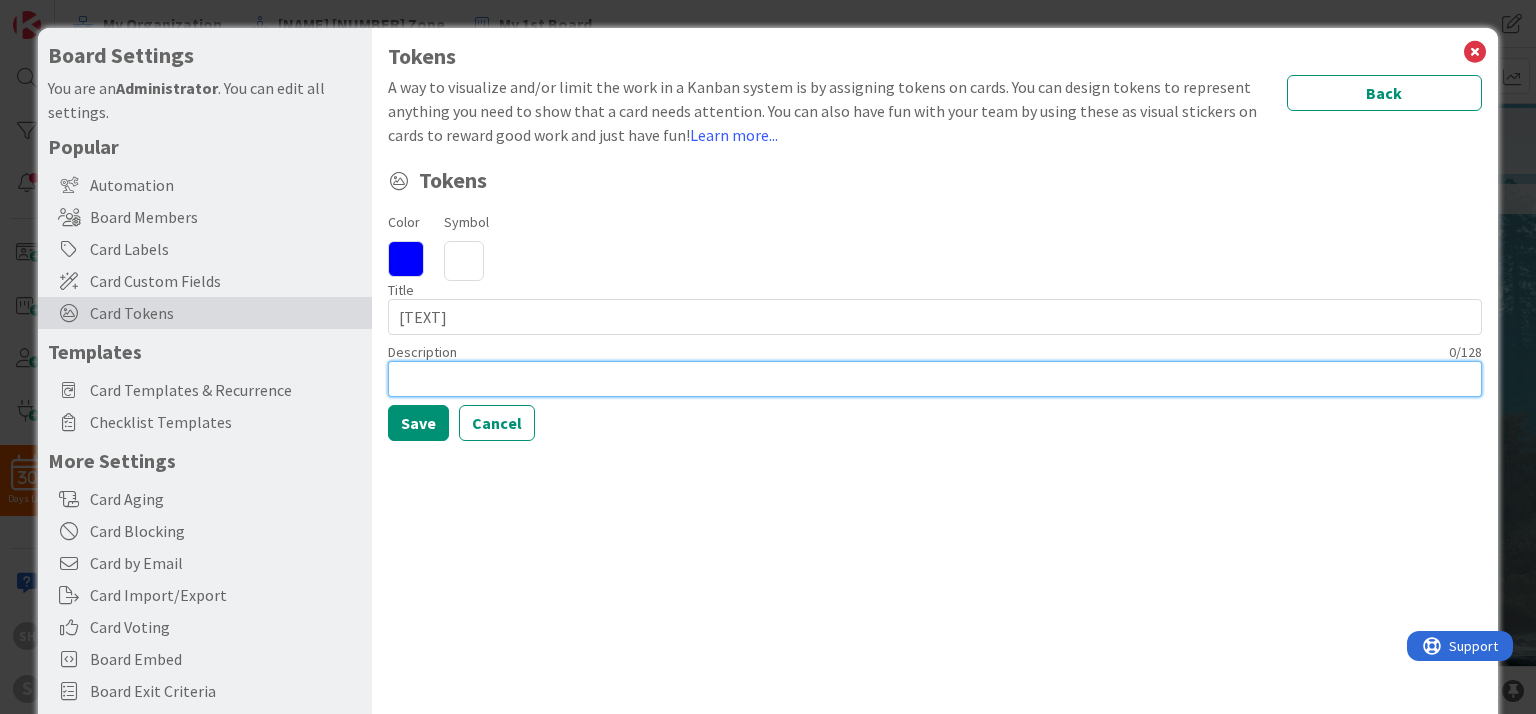 drag, startPoint x: 462, startPoint y: 369, endPoint x: 458, endPoint y: 355, distance: 14.56022 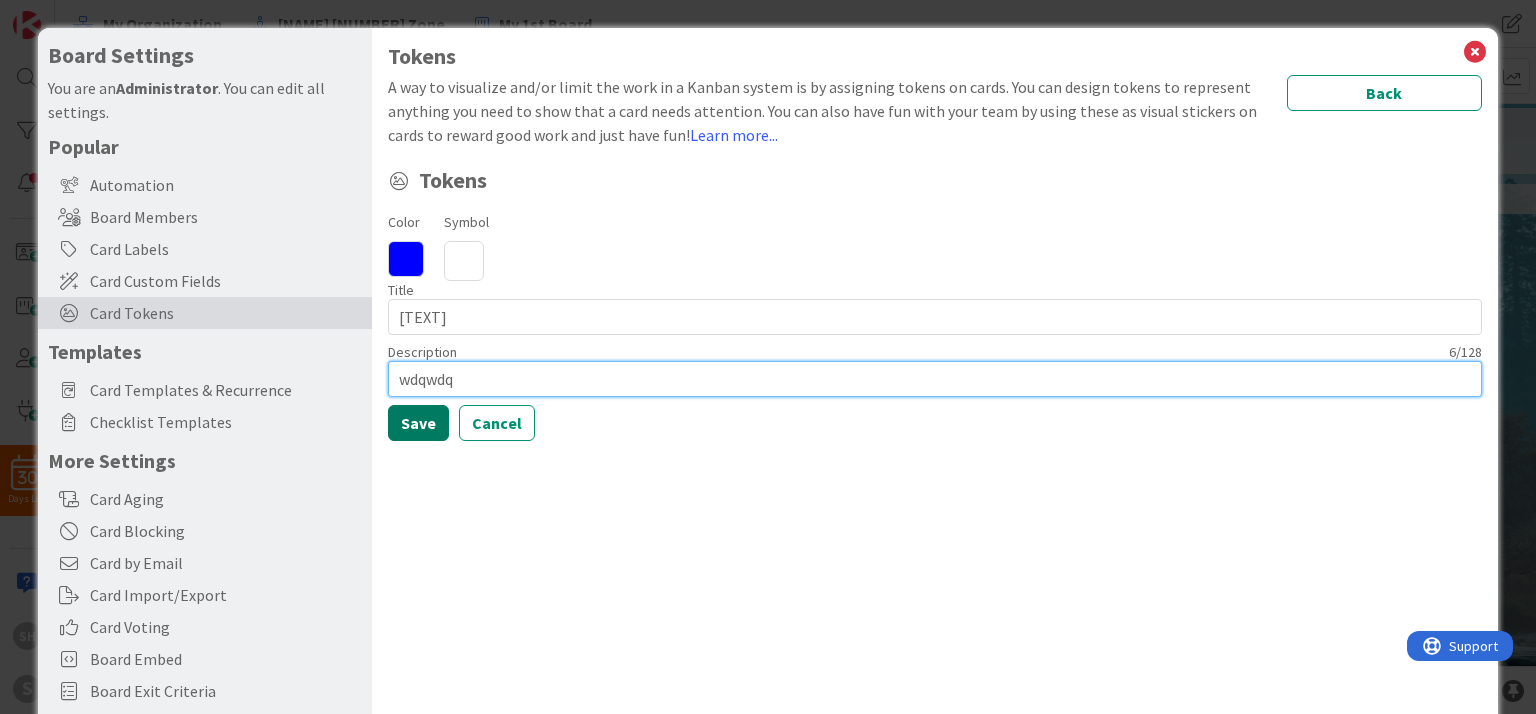 type on "wdqwdq" 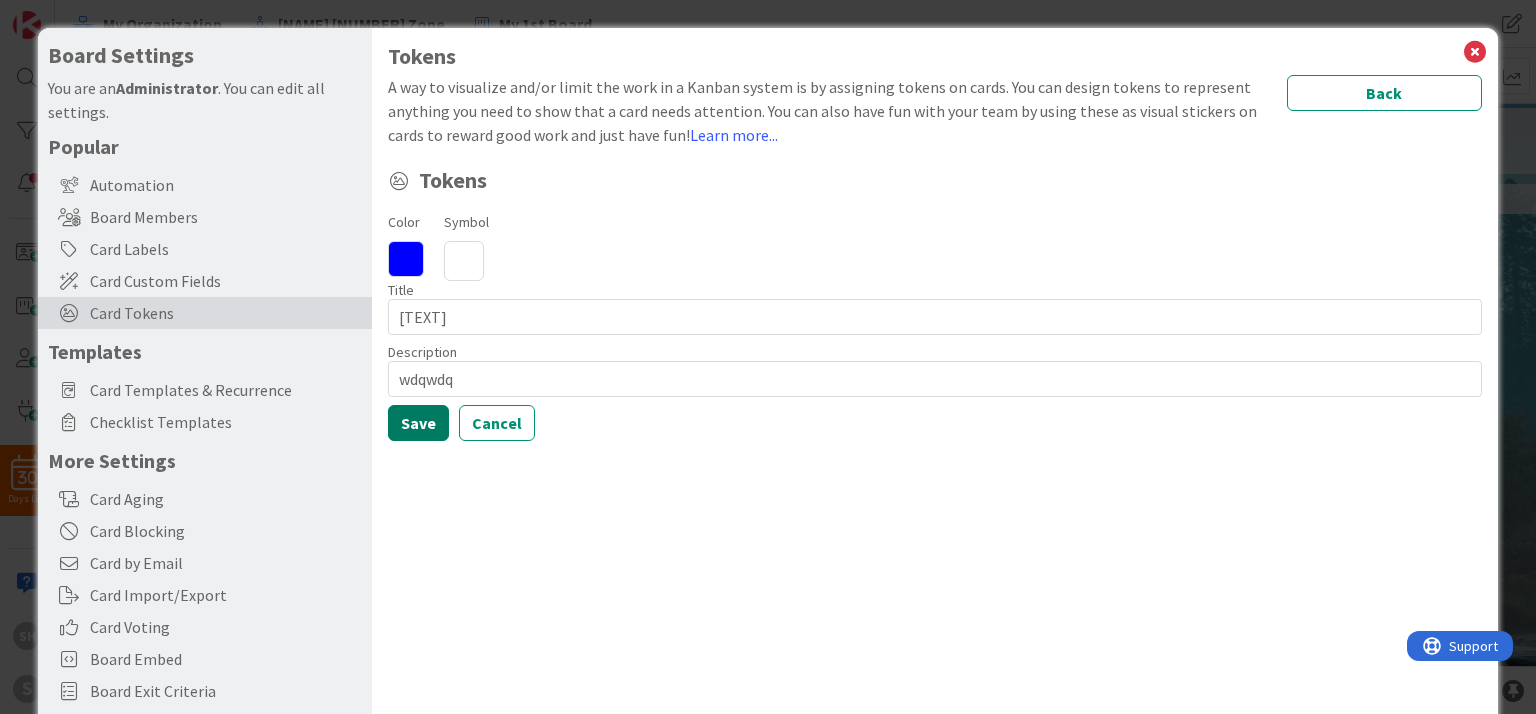 click on "Save" at bounding box center (418, 423) 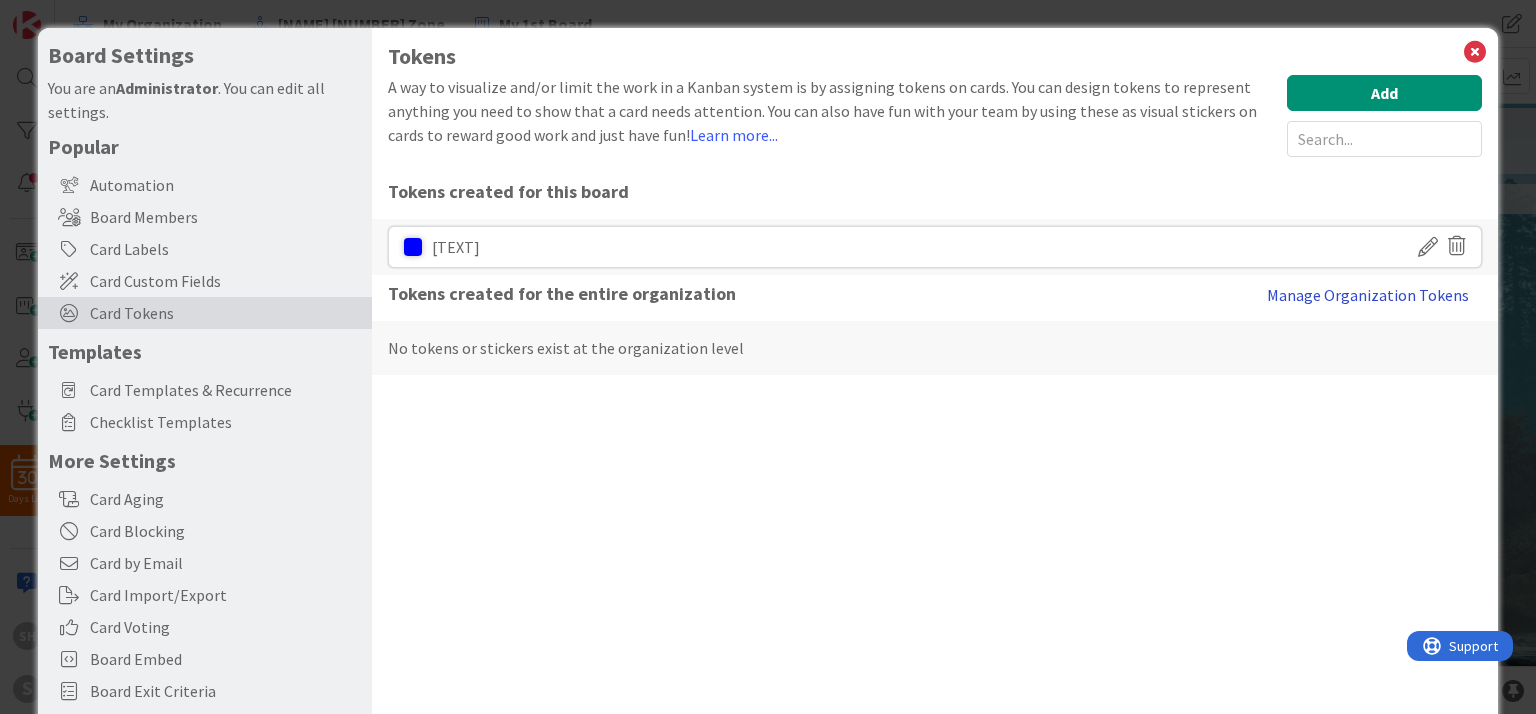 click on "Manage Organization Tokens" at bounding box center (1368, 295) 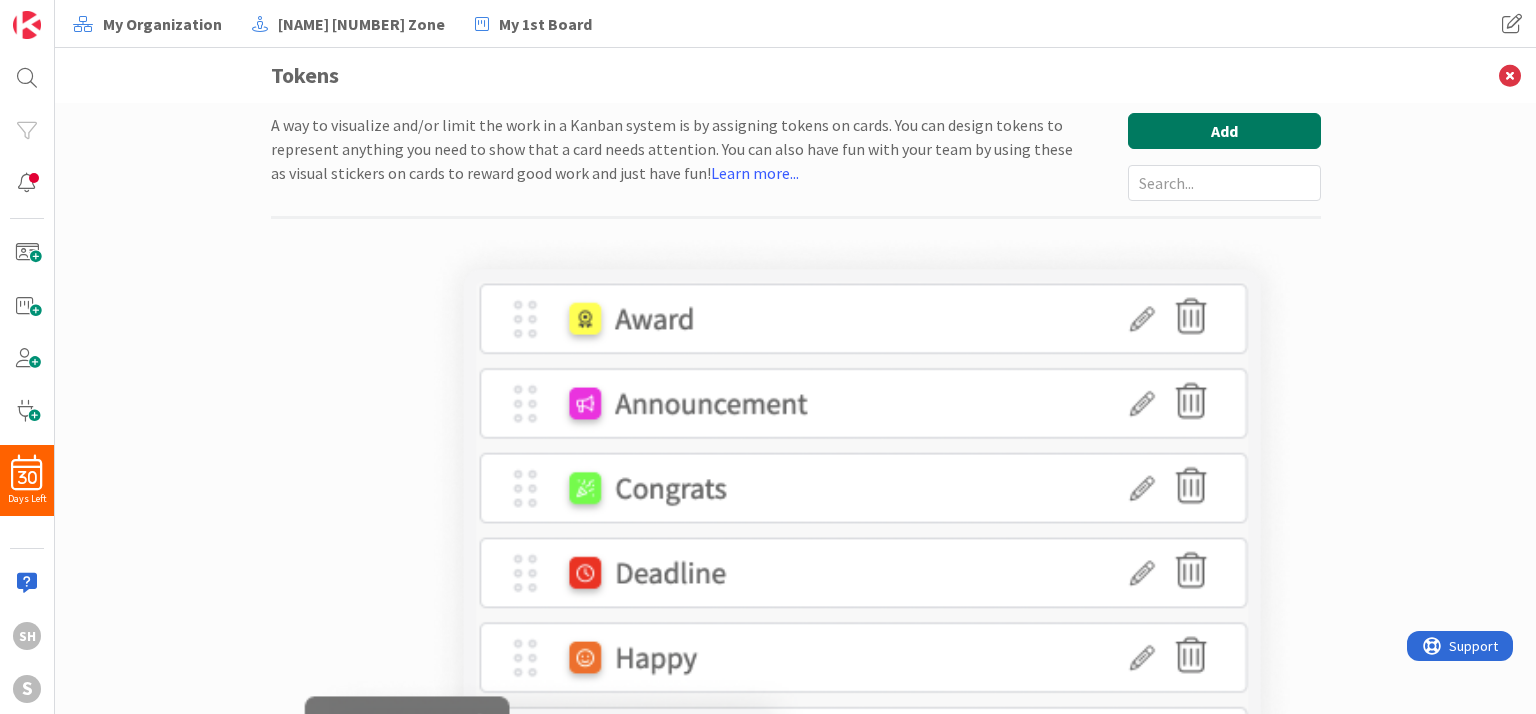 scroll, scrollTop: 0, scrollLeft: 0, axis: both 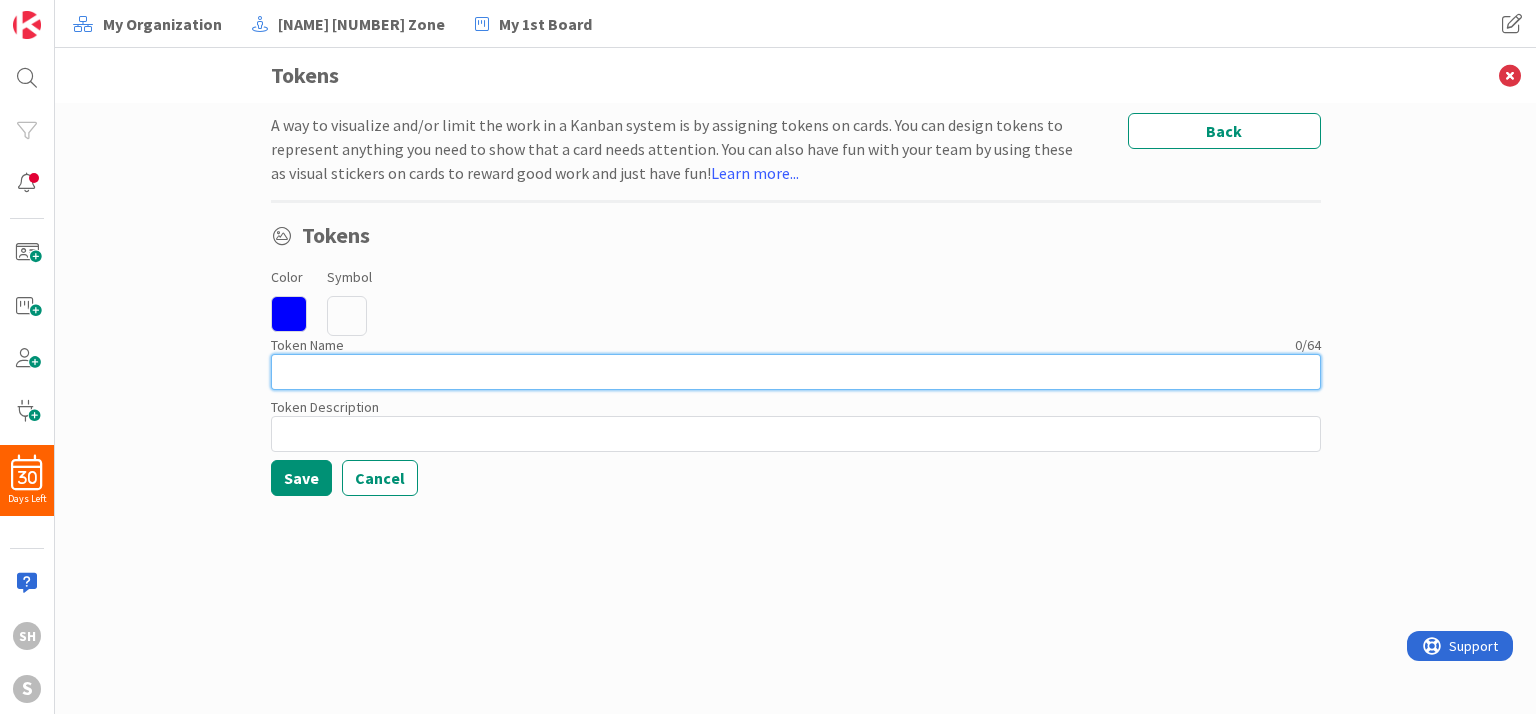 click at bounding box center [796, 372] 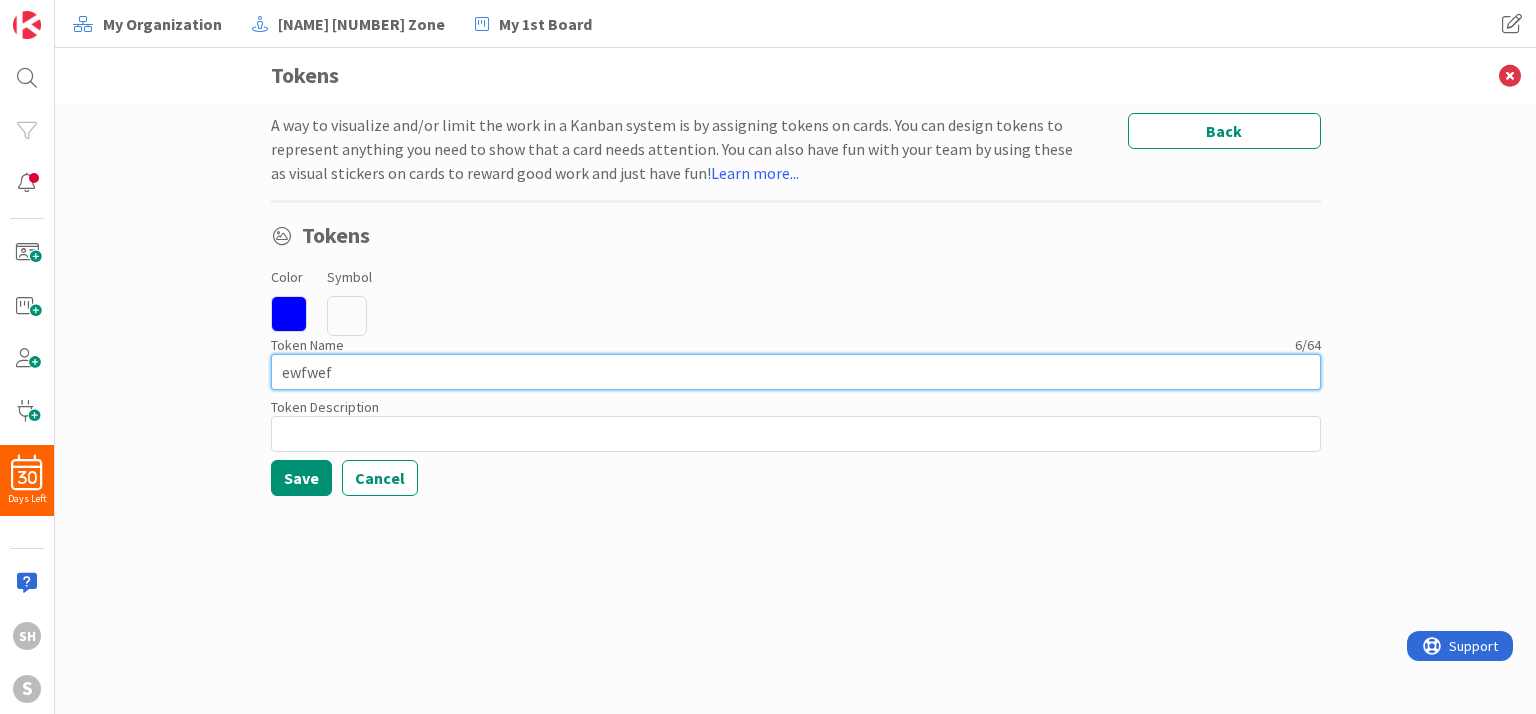 type on "ewfwef" 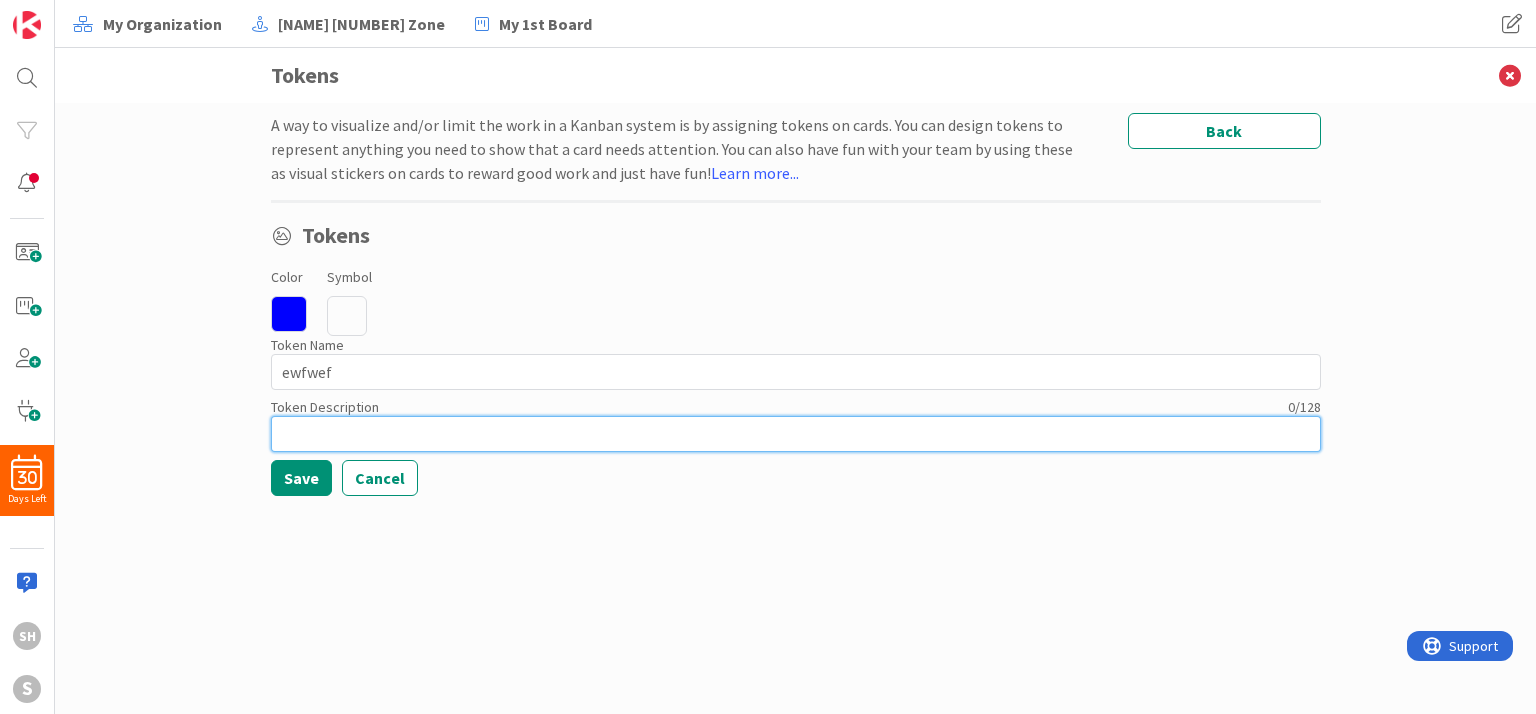 click at bounding box center (796, 434) 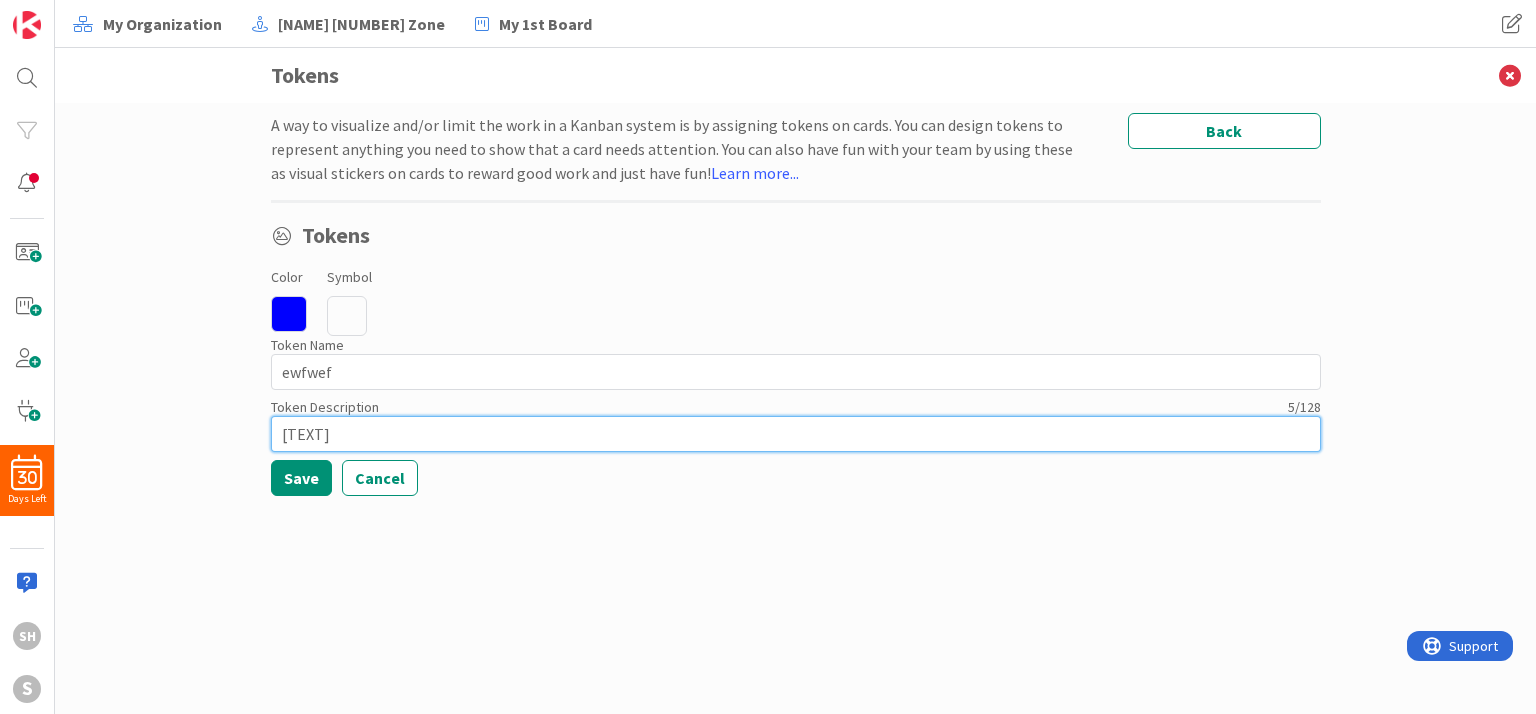 type on "wdqwf" 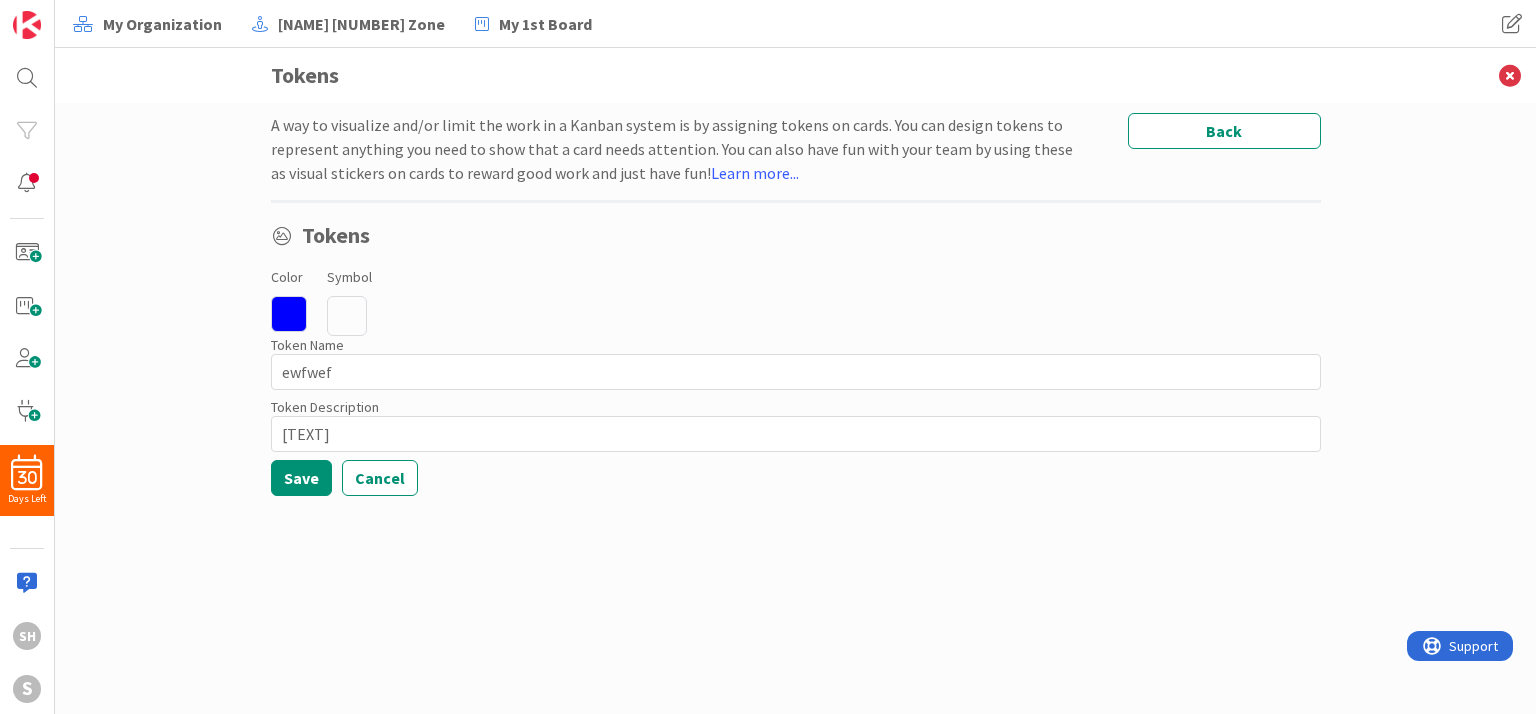 click at bounding box center [289, 314] 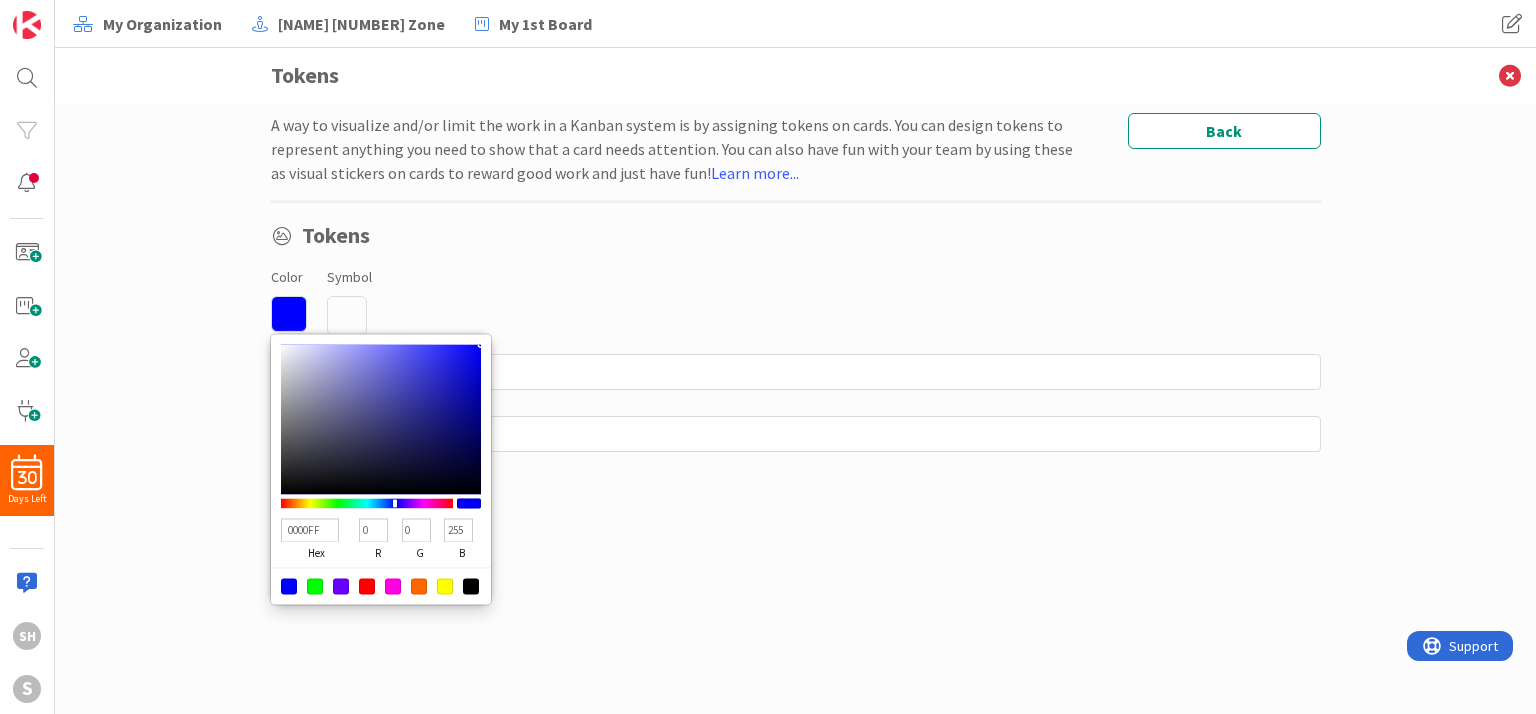 click at bounding box center [367, 586] 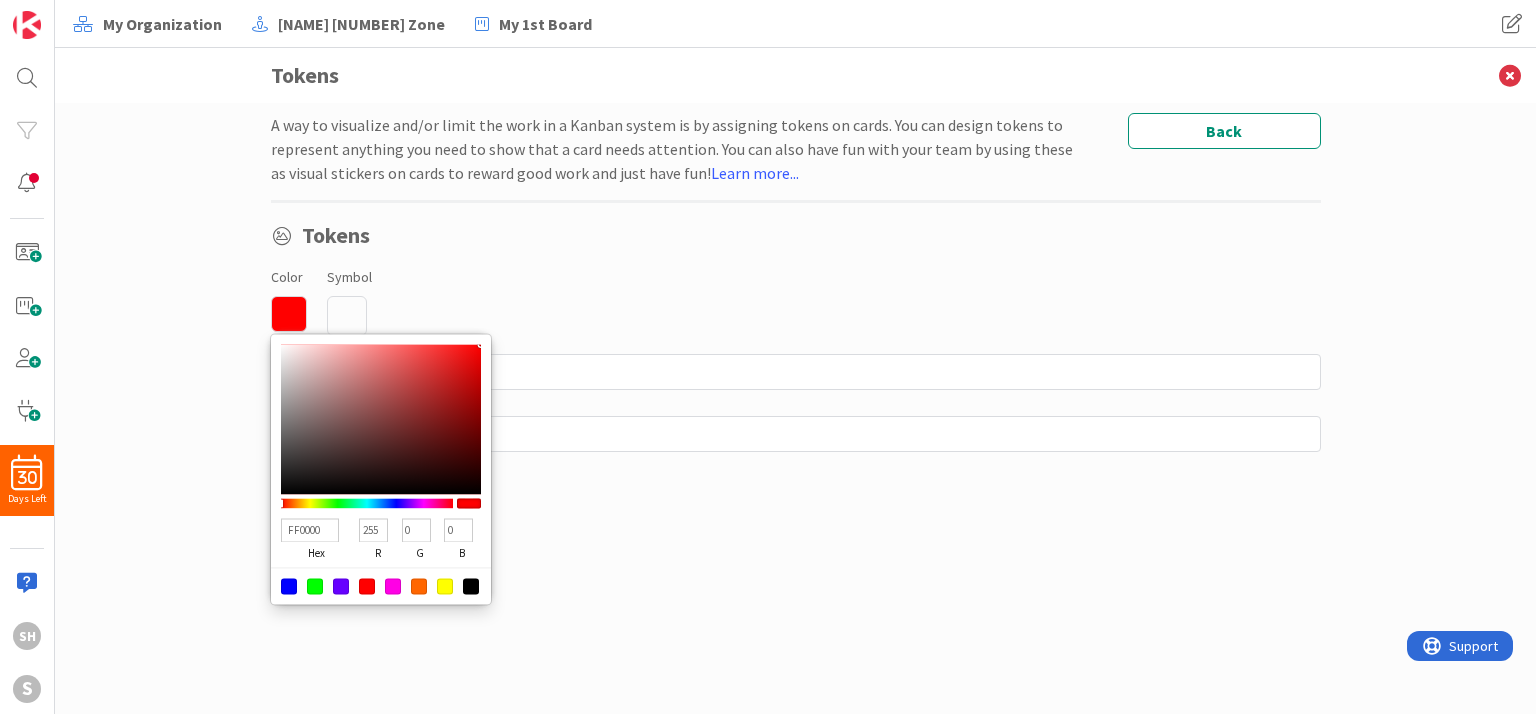 click on "A way to visualize and/or limit the work in a Kanban system is by assigning tokens on cards. You can design tokens to represent anything you need to show that a card needs attention. You can also have fun with your team by using these as visual stickers on cards to reward good work and just have fun!  Learn more... Back Tokens Color FF0000 hex 255 r 0 g 0 b 100 a Symbol Token Name 6 / 64 ewfwef Token Description 5 / 128 wdqwf Save Cancel" at bounding box center (796, 304) 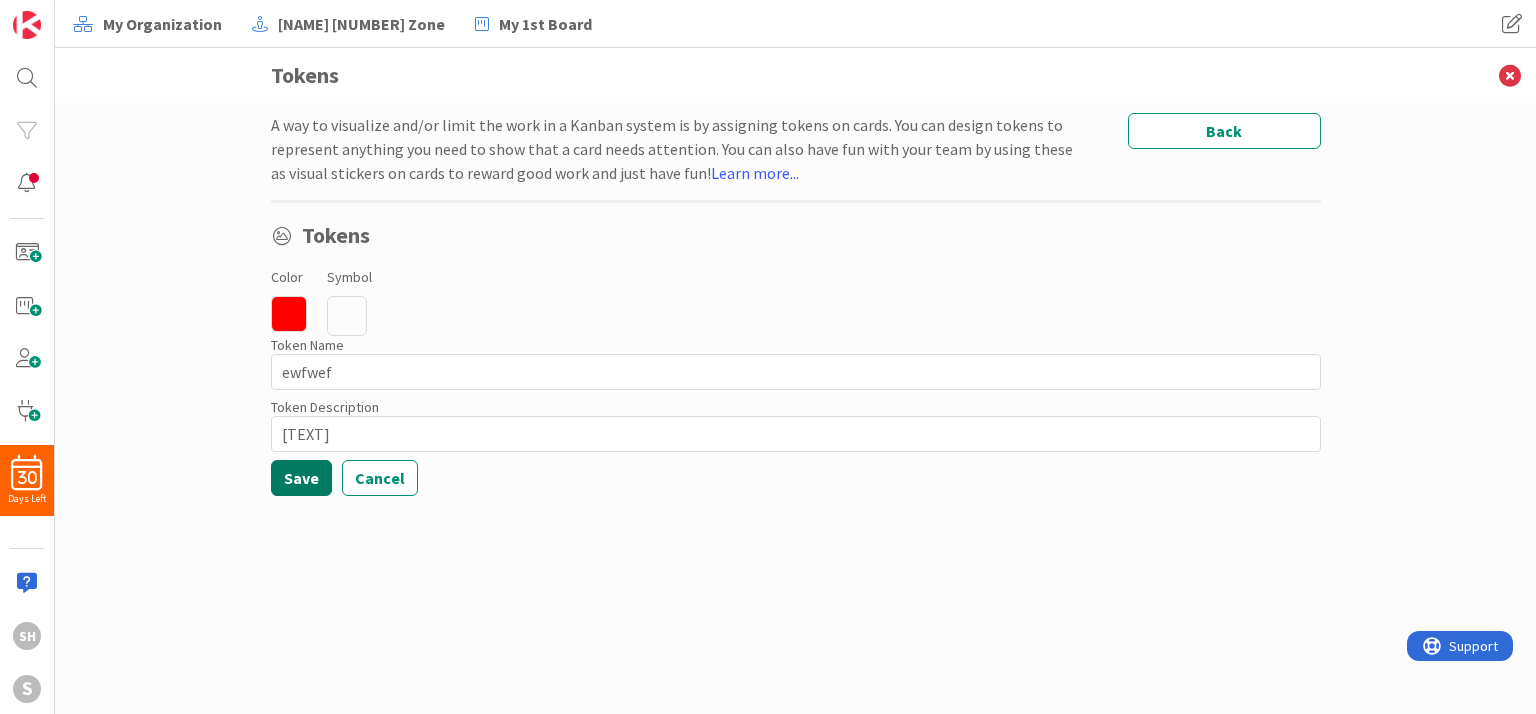 click on "Save" at bounding box center (301, 478) 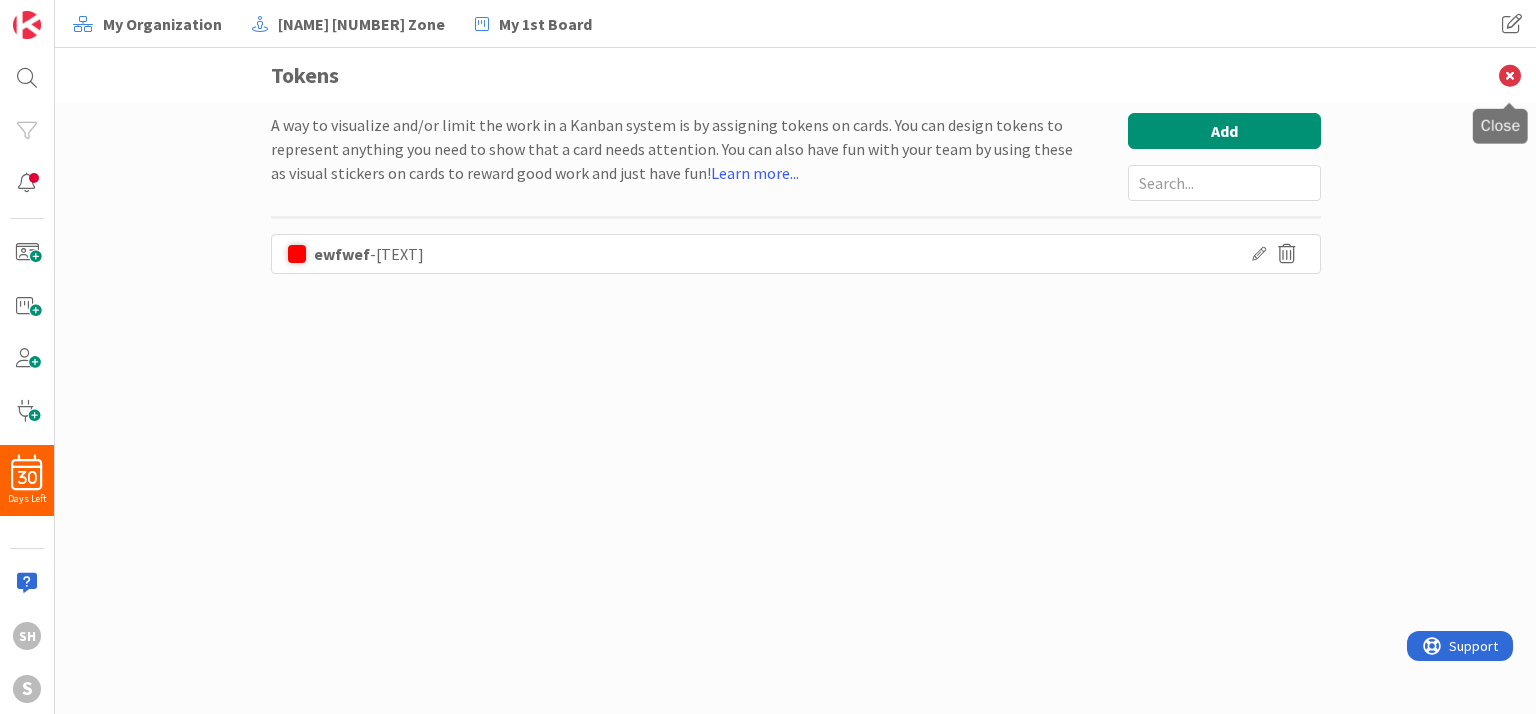 click at bounding box center [1510, 75] 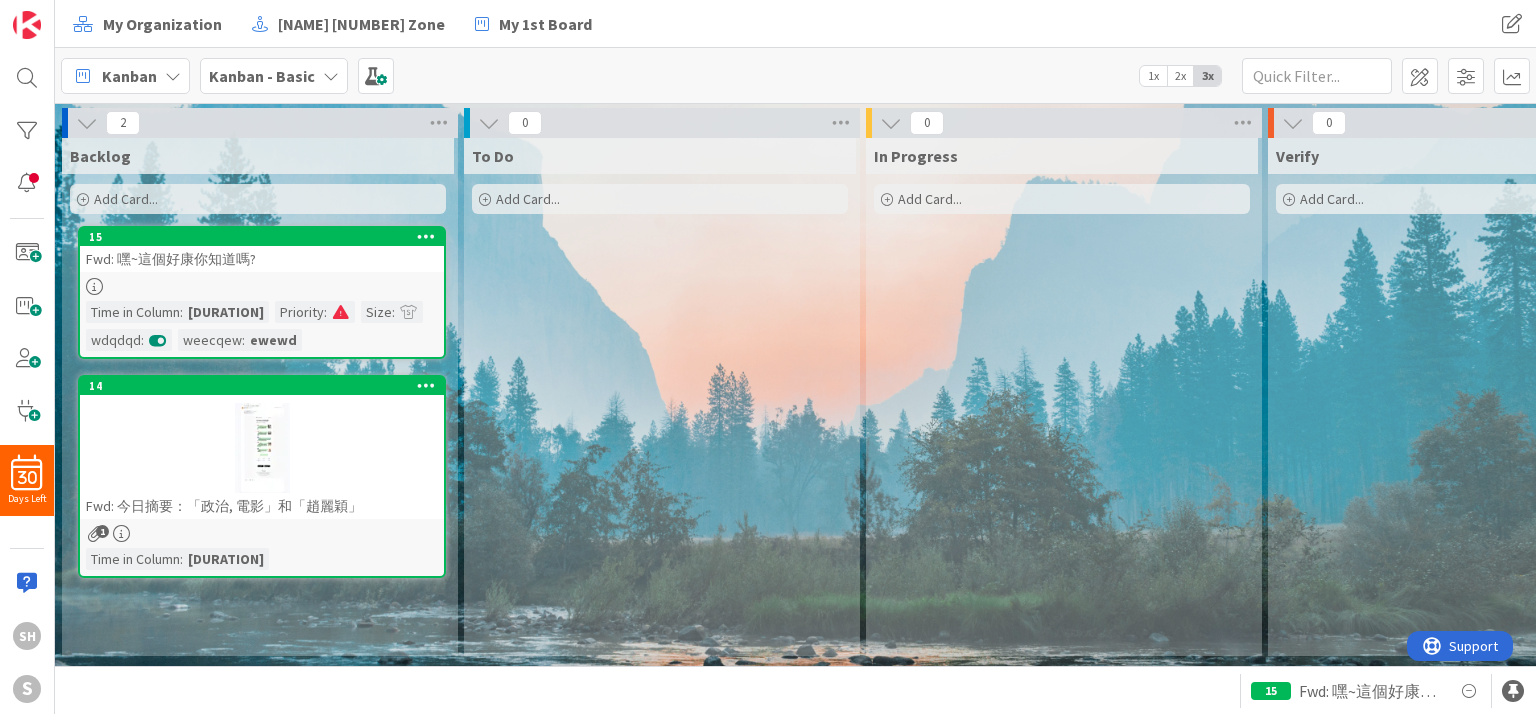 scroll, scrollTop: 0, scrollLeft: 0, axis: both 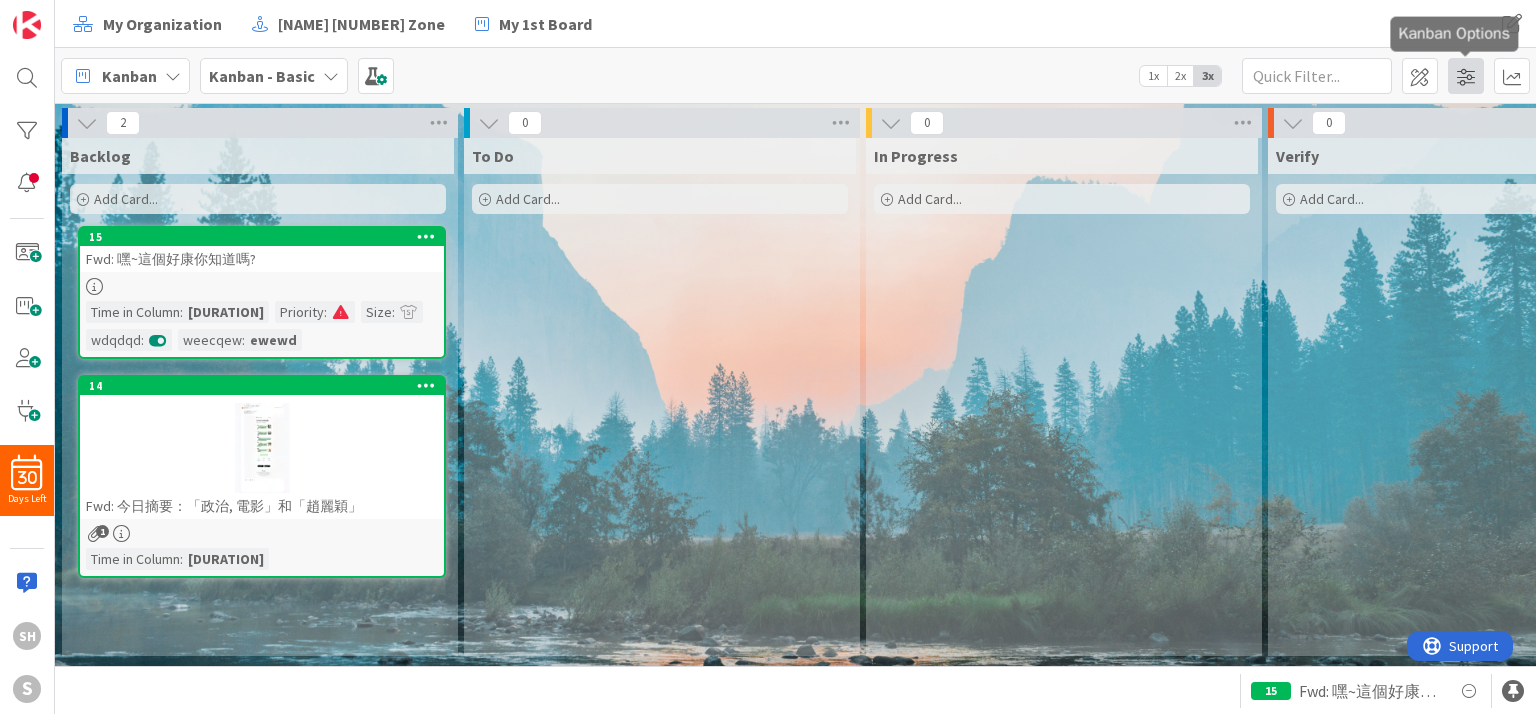 click at bounding box center [1466, 76] 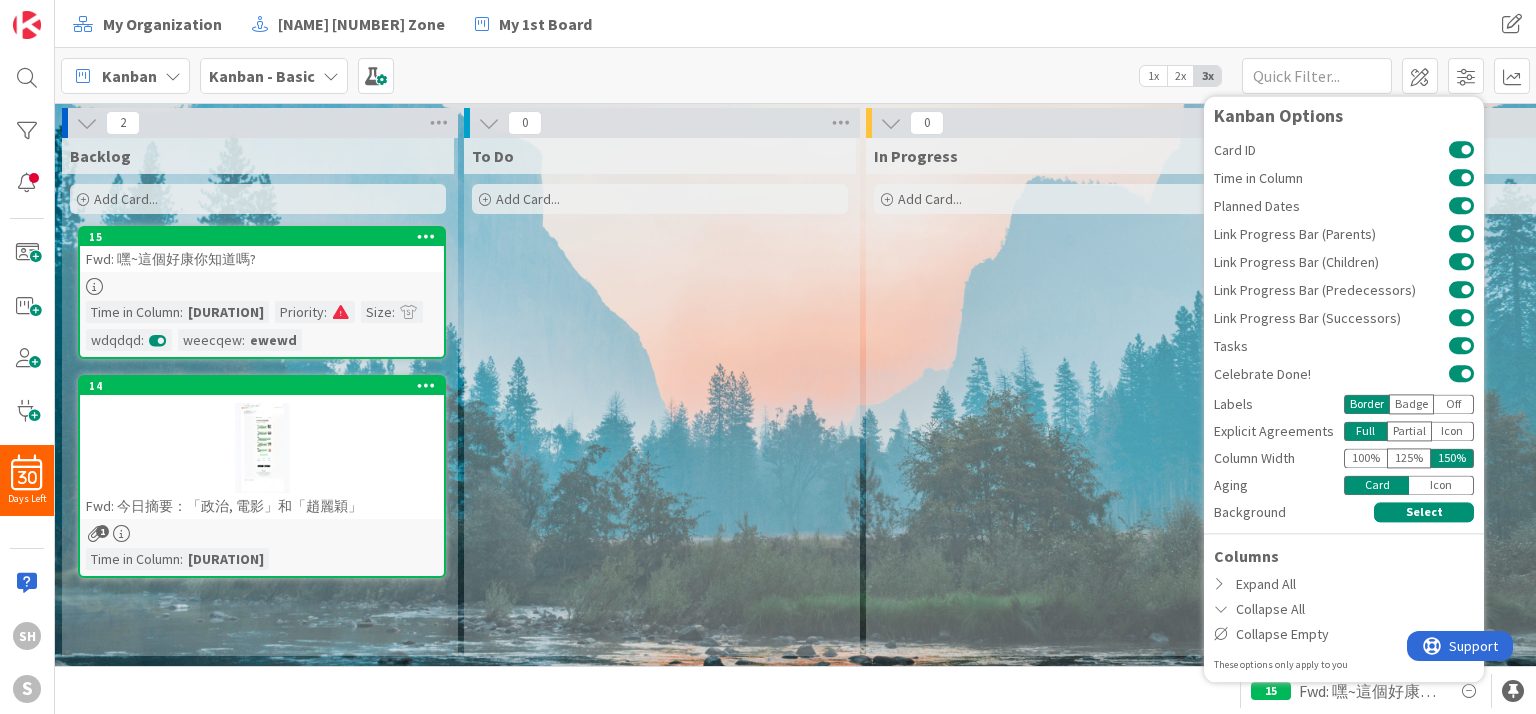 click on "My Organization My 1 st Zone My 1st Board" at bounding box center (550, 24) 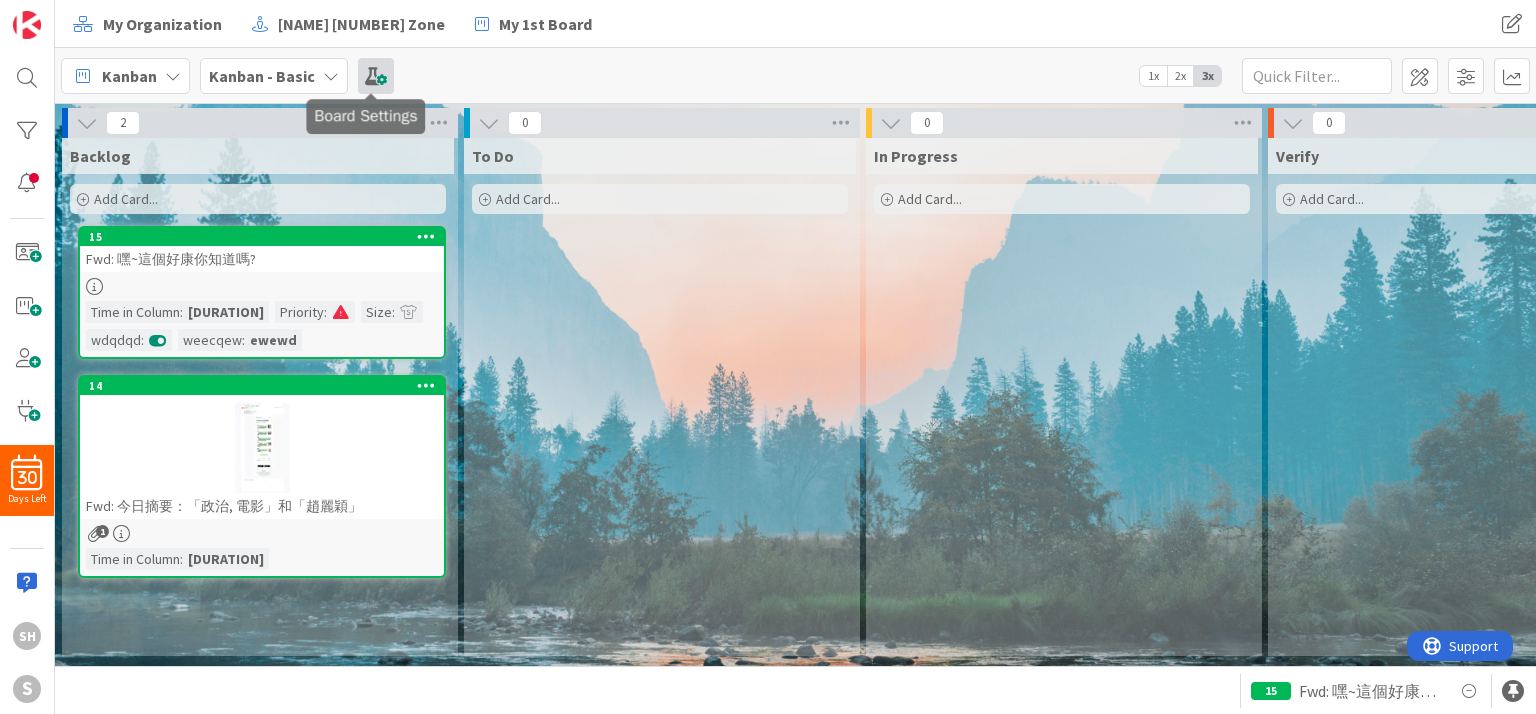click at bounding box center [376, 76] 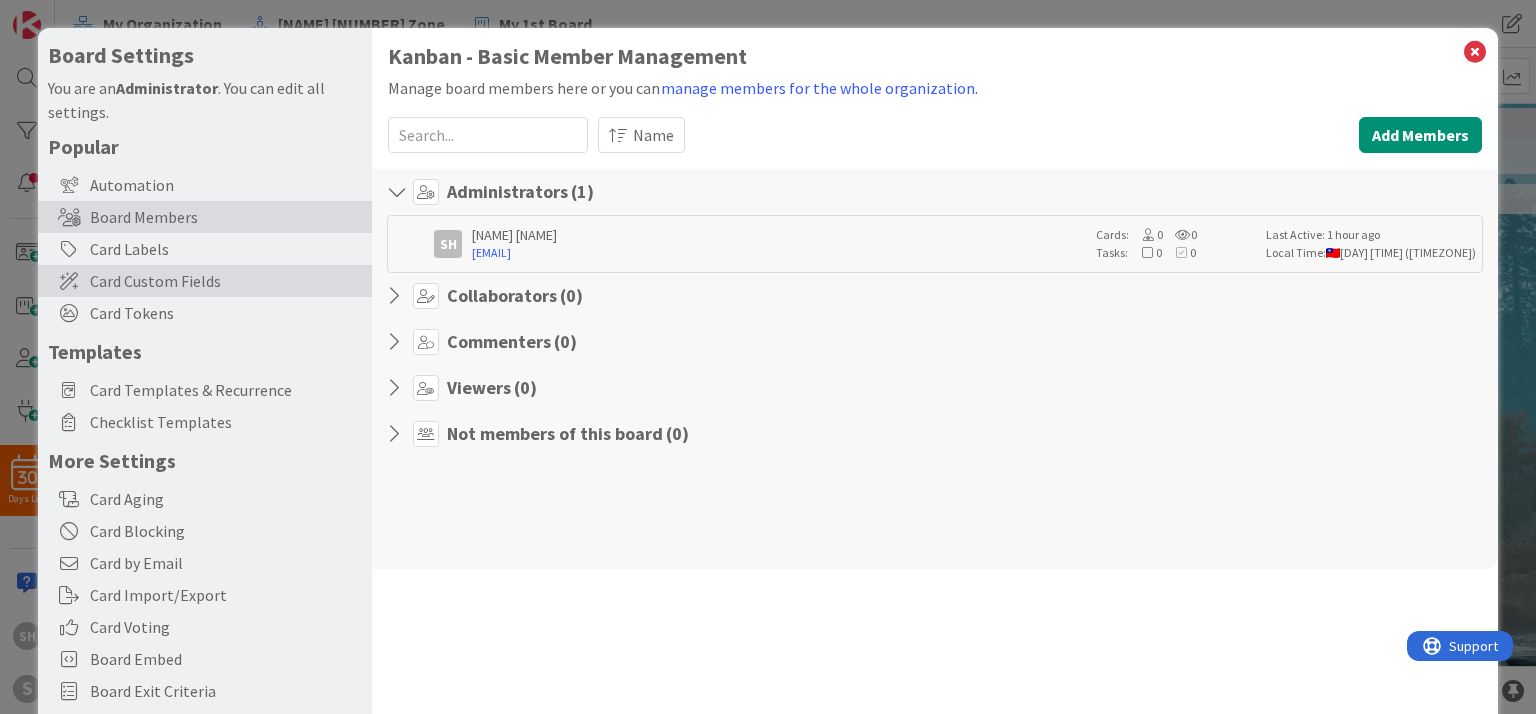 click on "Card Custom Fields" at bounding box center (226, 281) 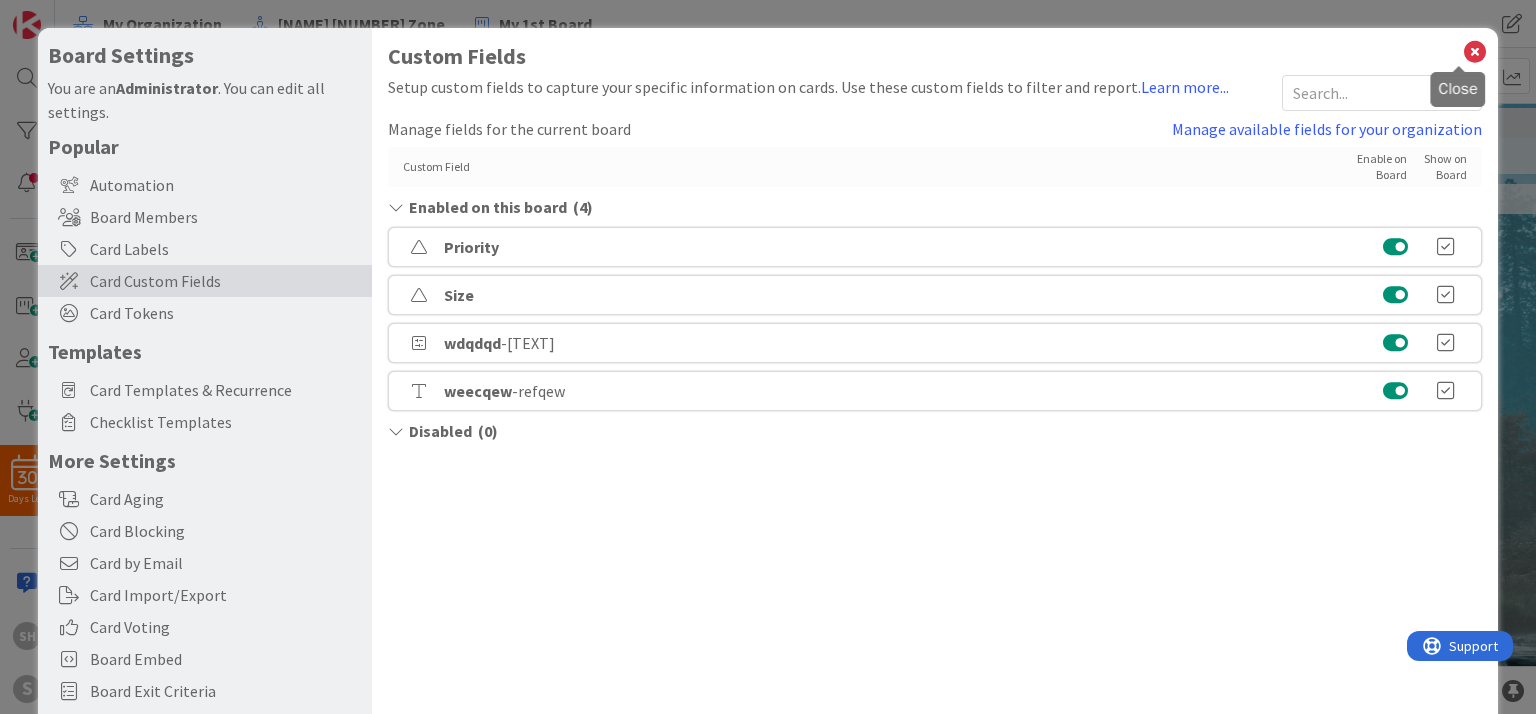 click at bounding box center [1475, 52] 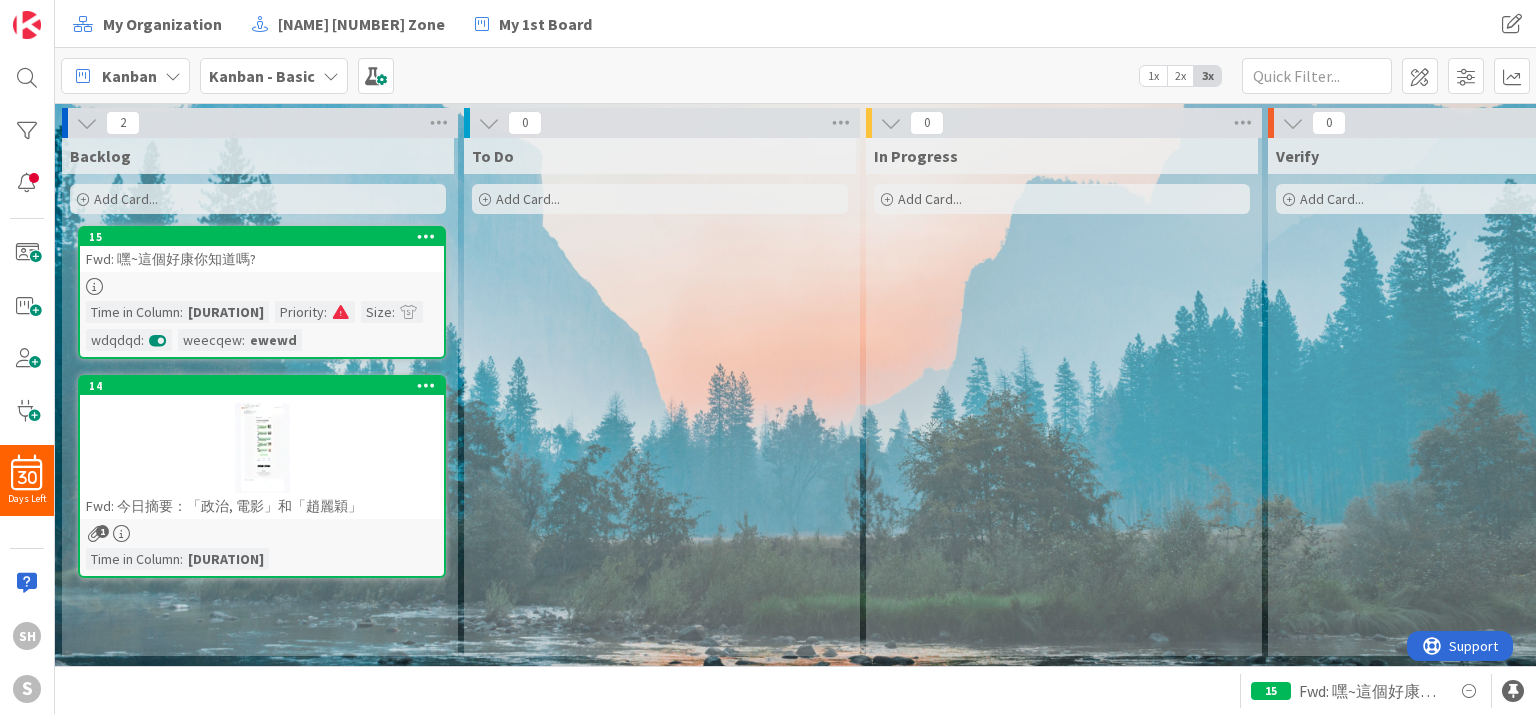 click on "15 Fwd: 嘿~這個好康你知道嗎? Time in Column : 4h 11m Priority : Size : wdqdqd : weecqew : ewewd" at bounding box center (262, 292) 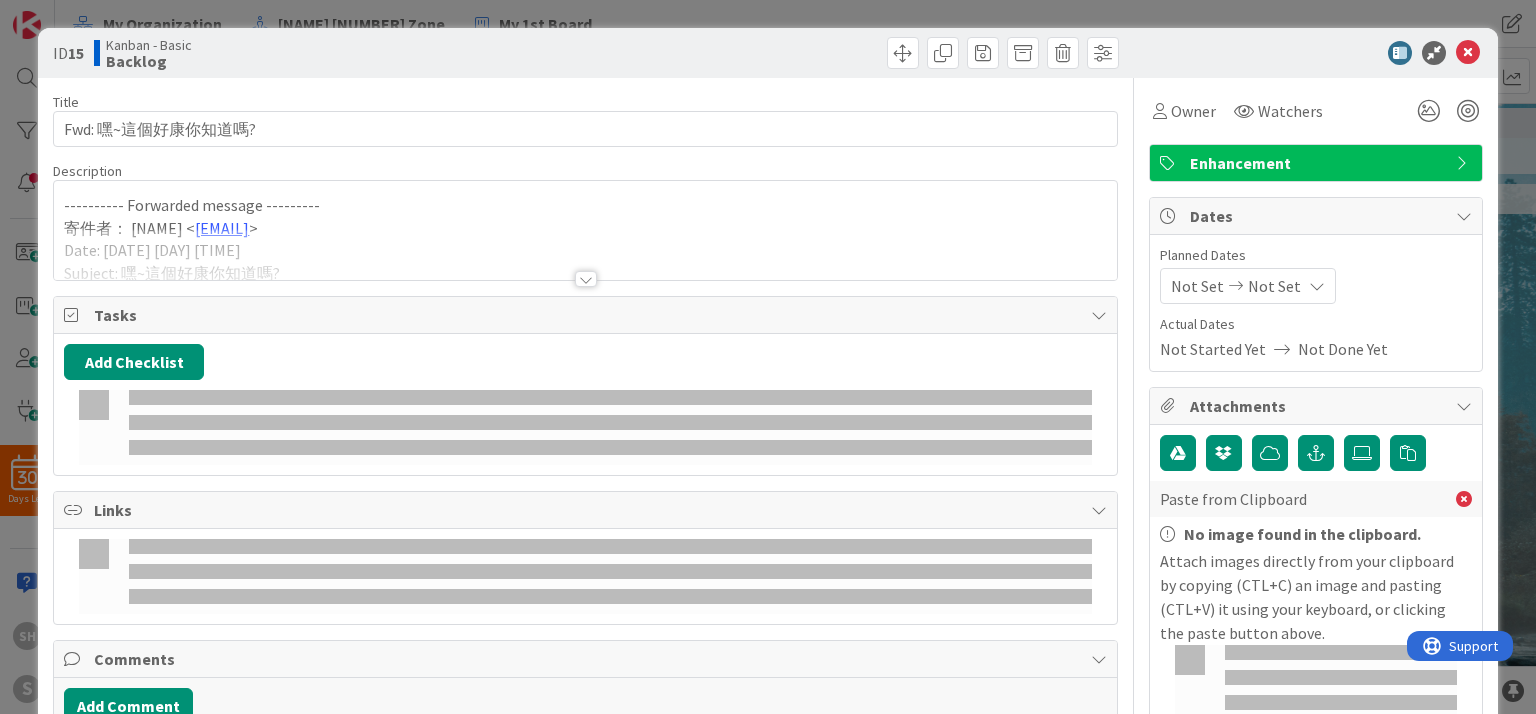 scroll, scrollTop: 0, scrollLeft: 0, axis: both 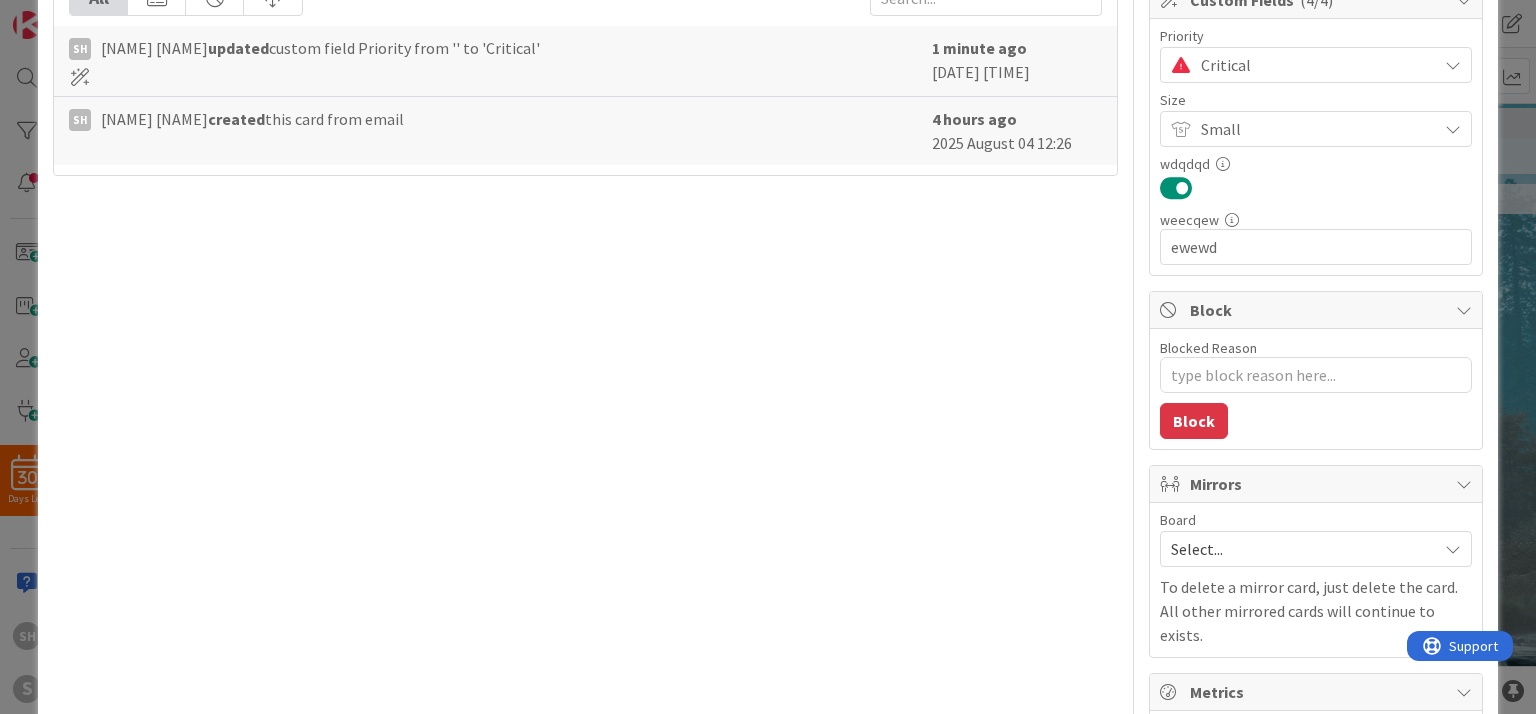 click on "ID  15 Kanban - Basic Backlog Title 16 / 128 Fwd: 嘿~這個好康你知道嗎? Description SH   Shyrchiuann Hsu just joined ---------- Forwarded message --------- 寄件者： UNIQLO TAIWAN < email@edm.uniqlo.tw > Date: 2025年8月3日 週日 上午9:35 Subject: 嘿~這個好康你知道嗎? To: < a0922601866@gmail.com > 這個月的UNIQLO App 月月抽免費商品體驗開始了，立刻看怎麼抽！> ‌ ‌ ‌ ‌ ‌ ‌ ‌ ‌ ‌ ‌ ‌ ‌ ‌  ‌ ‌ ‌ ‌ ‌ ‌ ‌ ‌ ‌ ‌ ‌ ‌ ‌ ‌ ‌ ‌ ‌ ‌ ‌ ‌ ‌ ‌ ‌ ‌ ‌ ‌  ‌ ‌ ‌ ‌ ‌ ‌ ‌ ‌ ‌ ‌ ‌ ‌ ‌ ‌ ‌ ‌ ‌ ‌ ‌ ‌ ‌ ‌ ‌ ‌ ‌ ‌  ‌ ‌ ‌ ‌ ‌ ‌ ‌ ‌ ‌ ‌ ‌ ‌ ‌ ‌ ‌ ‌ ‌ ‌ ‌ ‌ ‌ ‌ ‌ ‌ ‌ ‌  ‌ ‌ ‌ ‌ ‌ ‌ ‌ ‌ ‌ ‌ ‌ ‌ ‌ ‌ ‌ ‌ ‌ ‌ ‌ ‌ ‌ ‌ ‌ ‌ ‌ ‌  ‌ ‌ ‌ ‌ ‌ ‌ ‌ ‌ ‌ ‌ ‌ ‌ ‌ ‌ ‌ ‌ ‌ ‌ ‌ ‌ ‌ ‌ ‌ ‌ ‌ ‌ > [image: UNIQLO] < > [image: WOMEN] <" at bounding box center [768, 357] 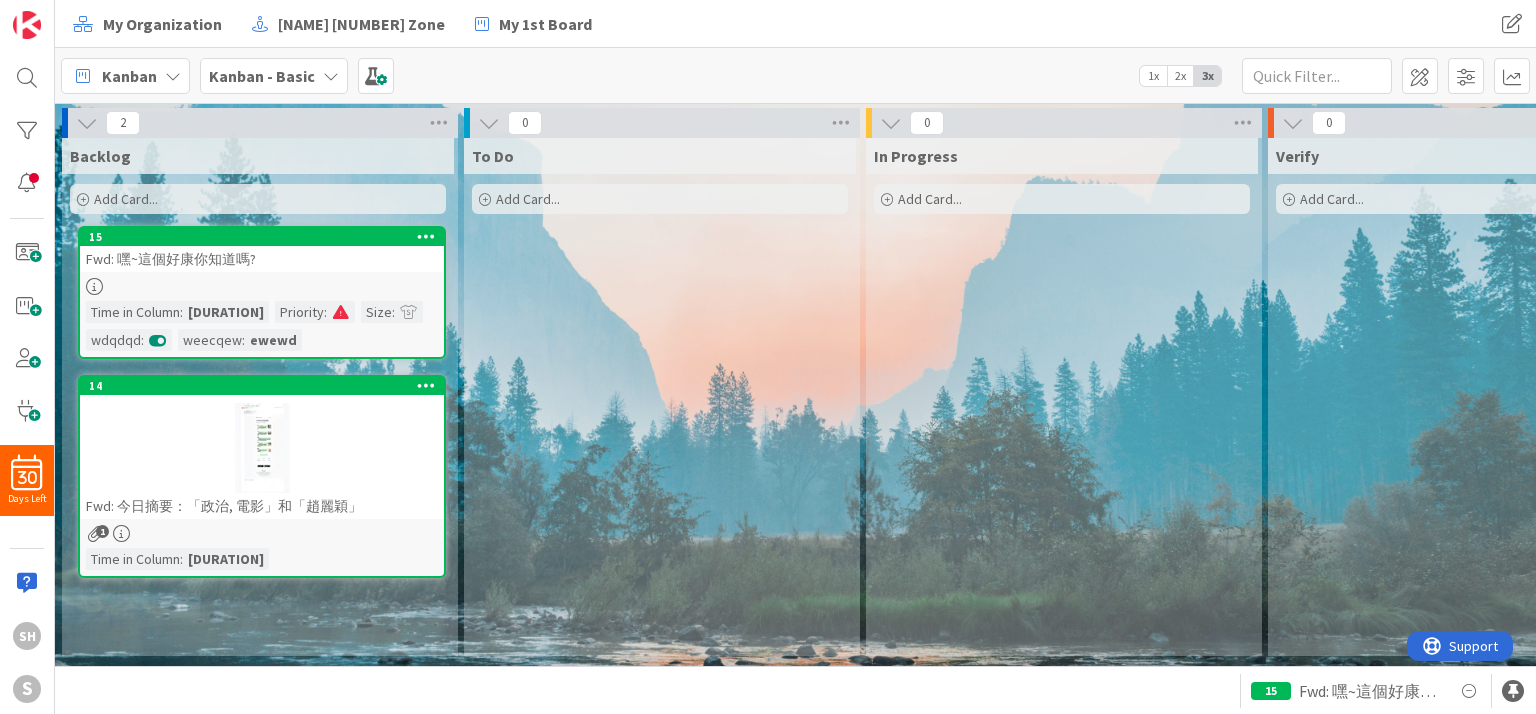 scroll, scrollTop: 0, scrollLeft: 0, axis: both 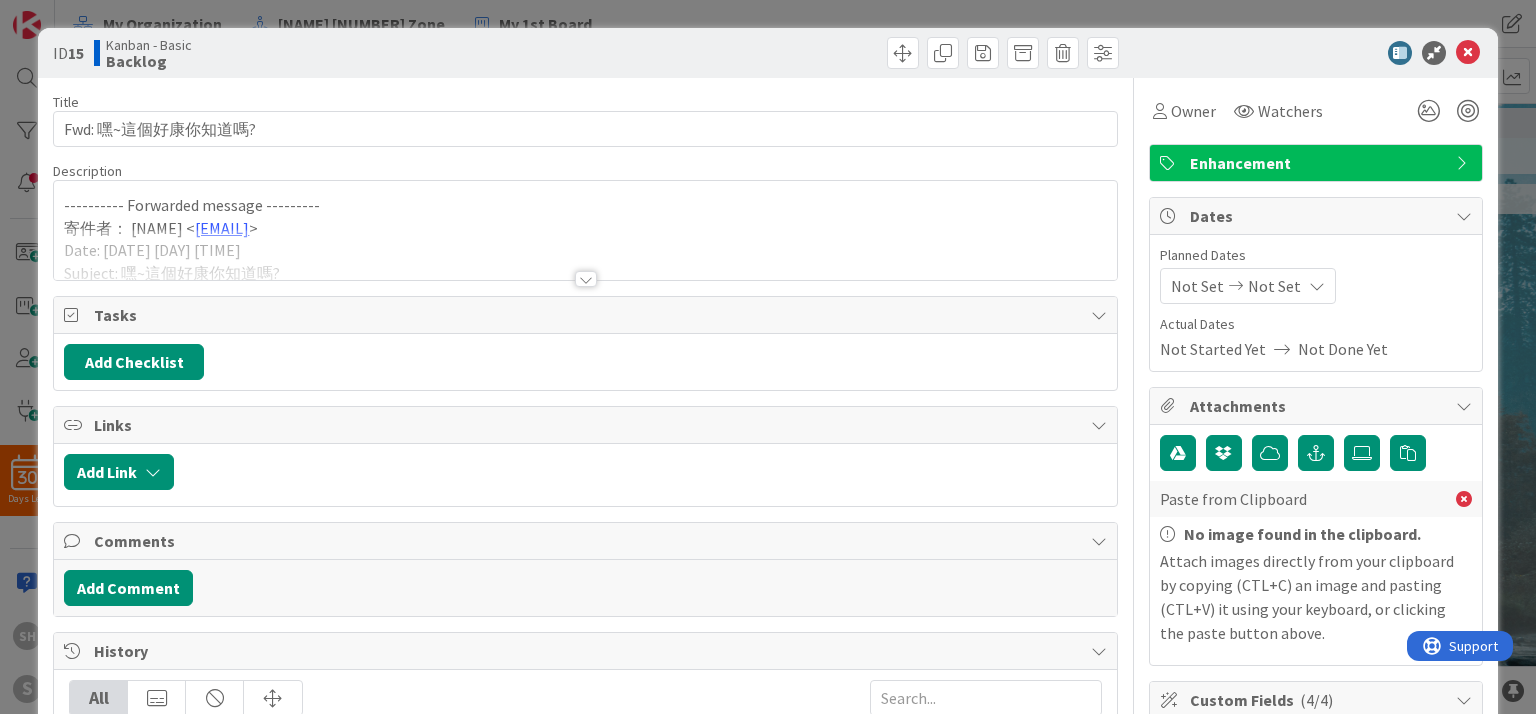 type on "x" 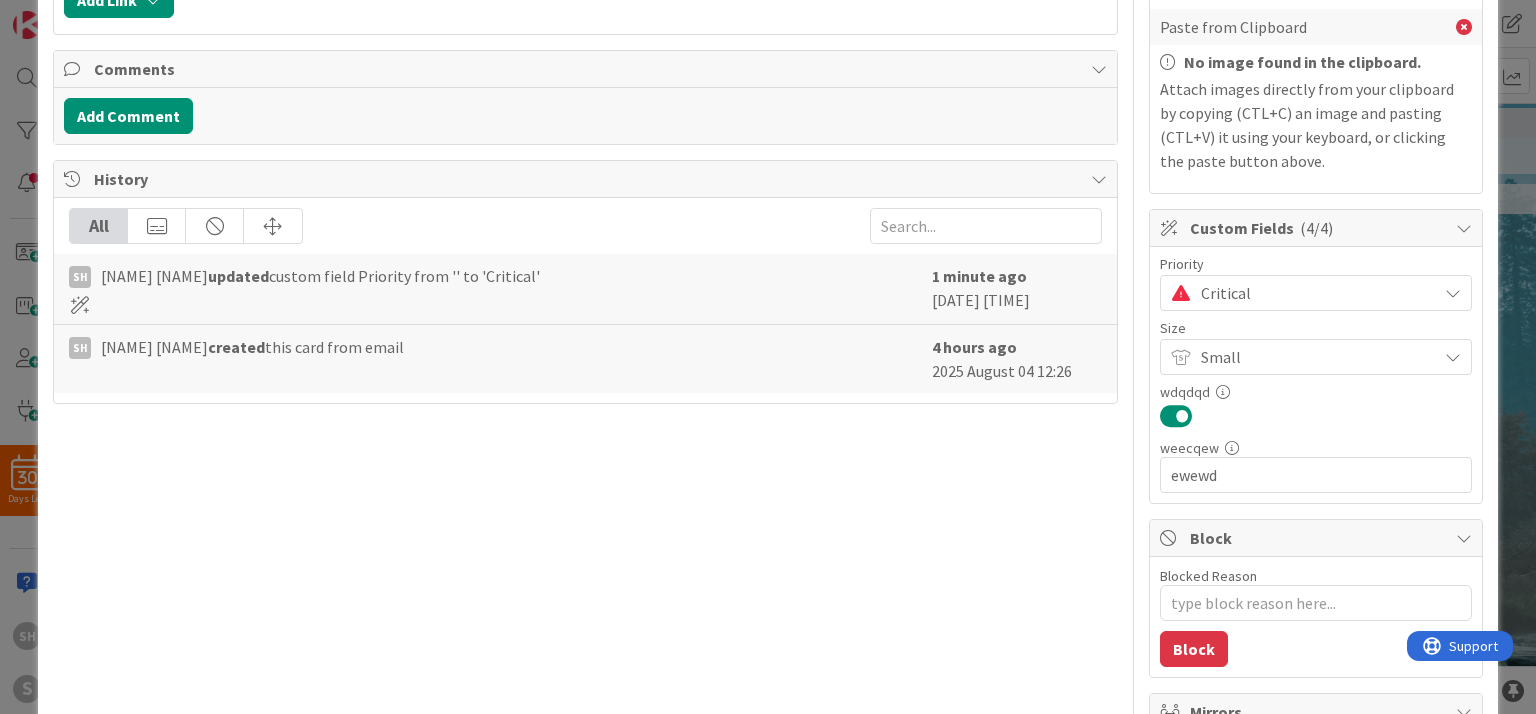 scroll, scrollTop: 500, scrollLeft: 0, axis: vertical 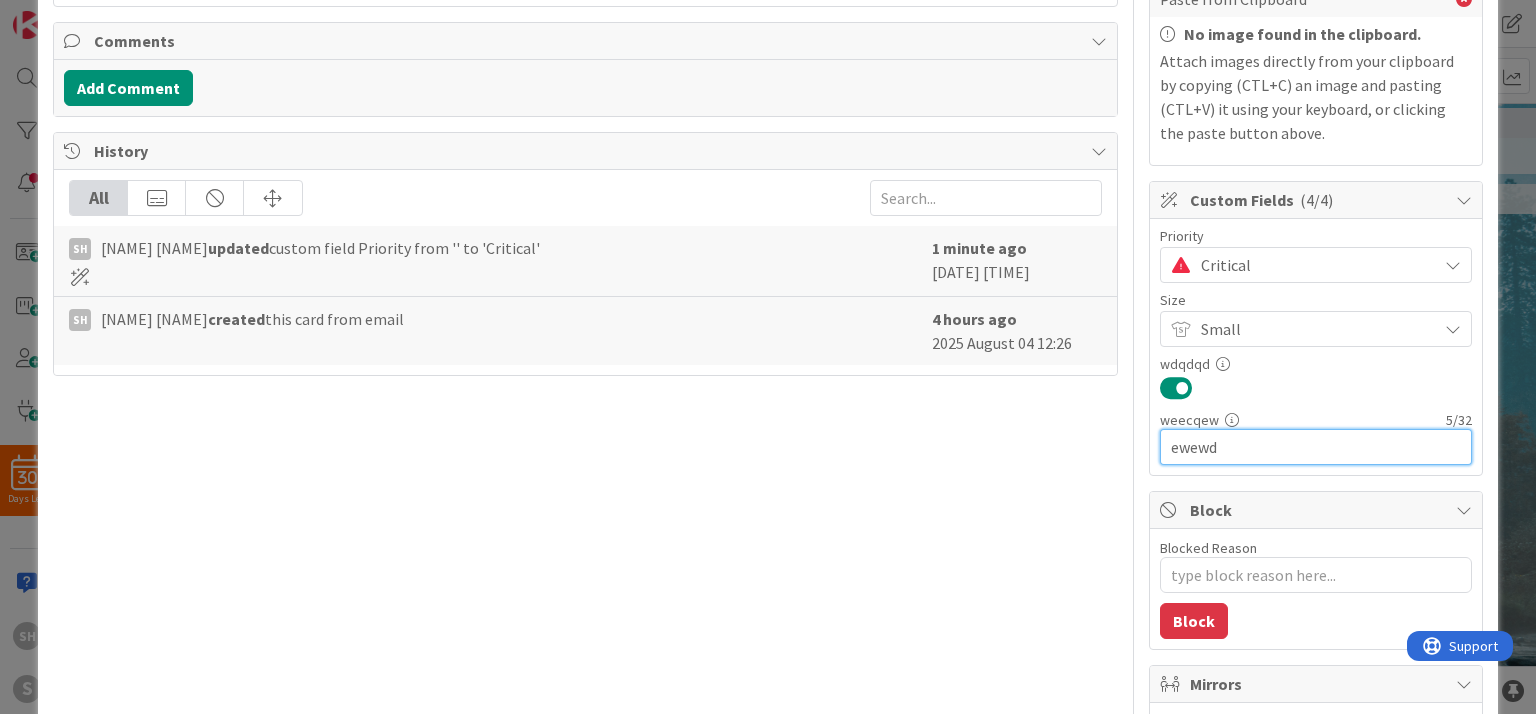 click on "ewewd" at bounding box center [1316, 447] 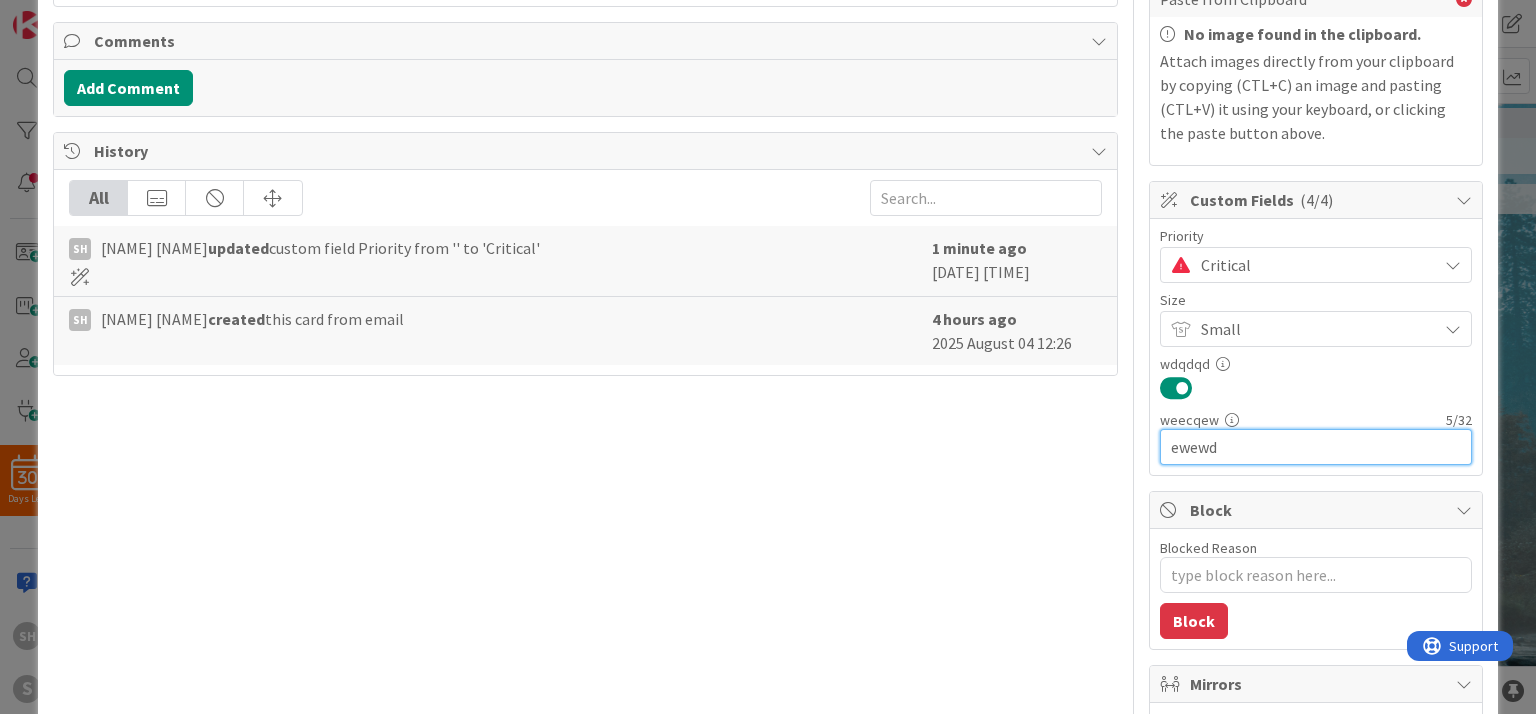 click on "ewewd" at bounding box center [1316, 447] 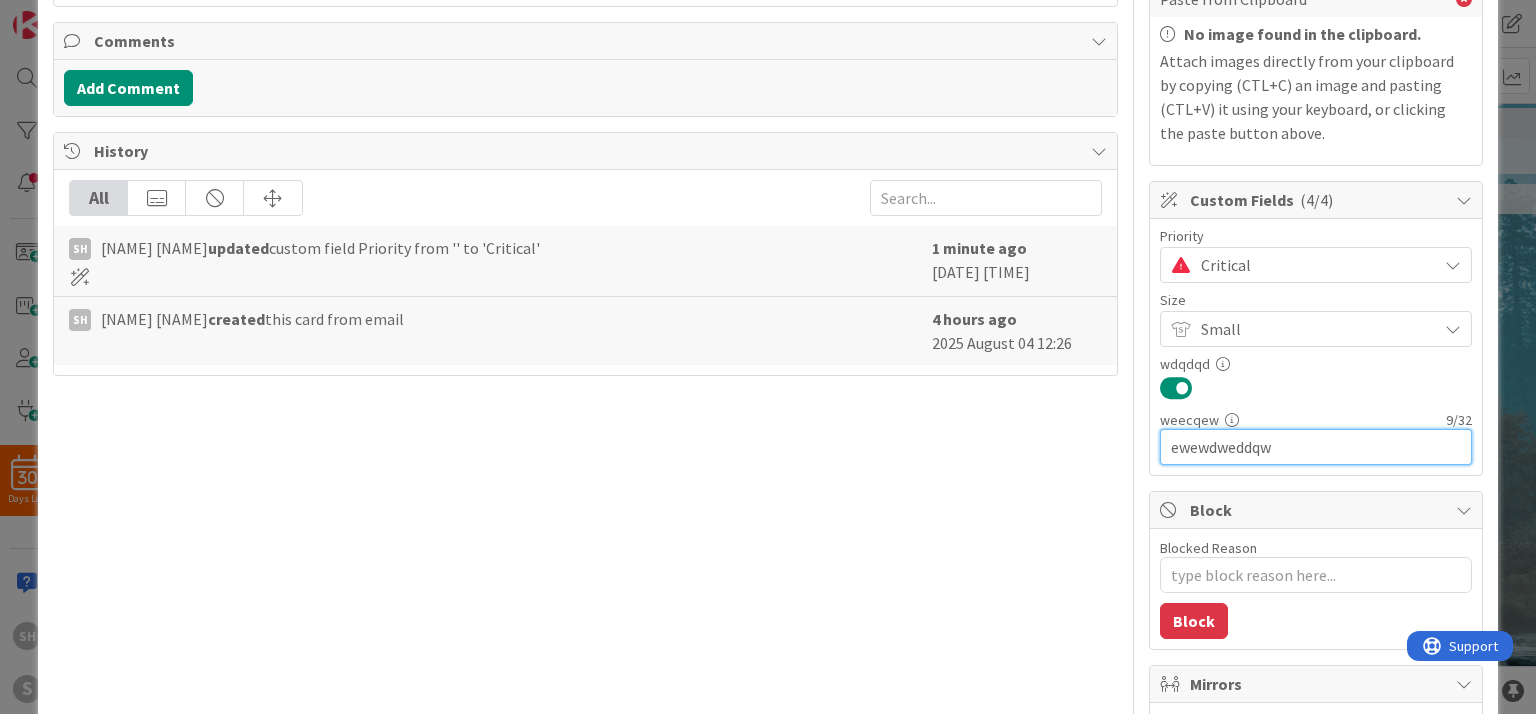 type on "ewewdweddqwd" 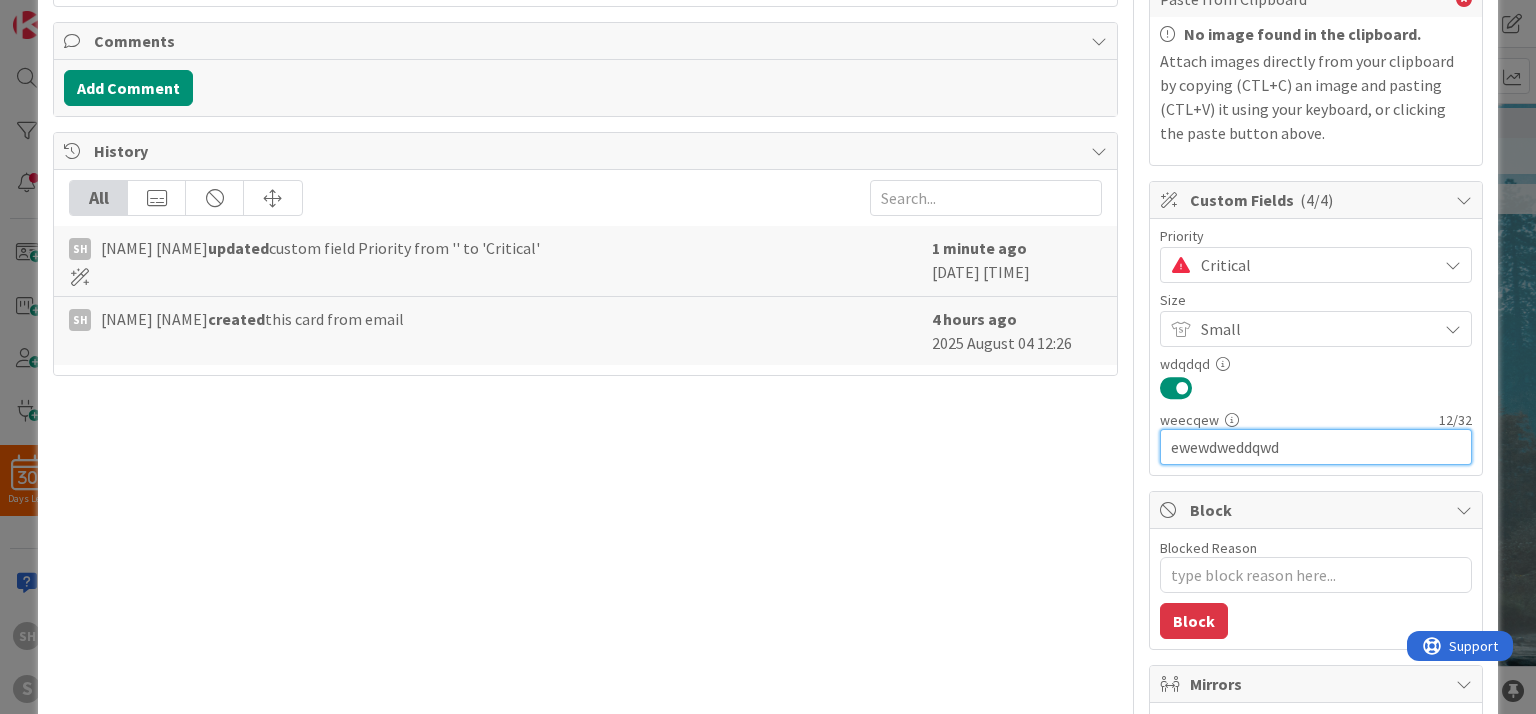 type on "x" 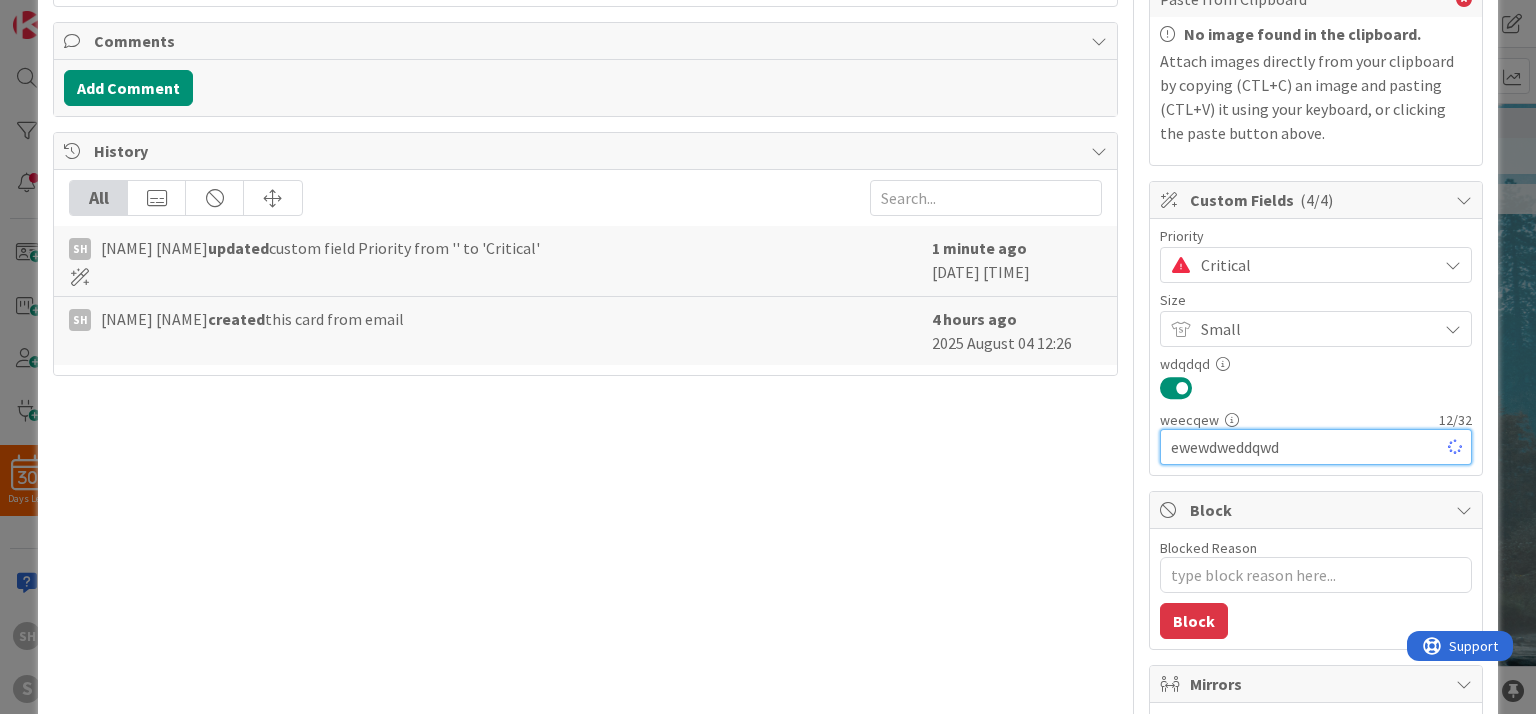 type on "ewewdweddqwd" 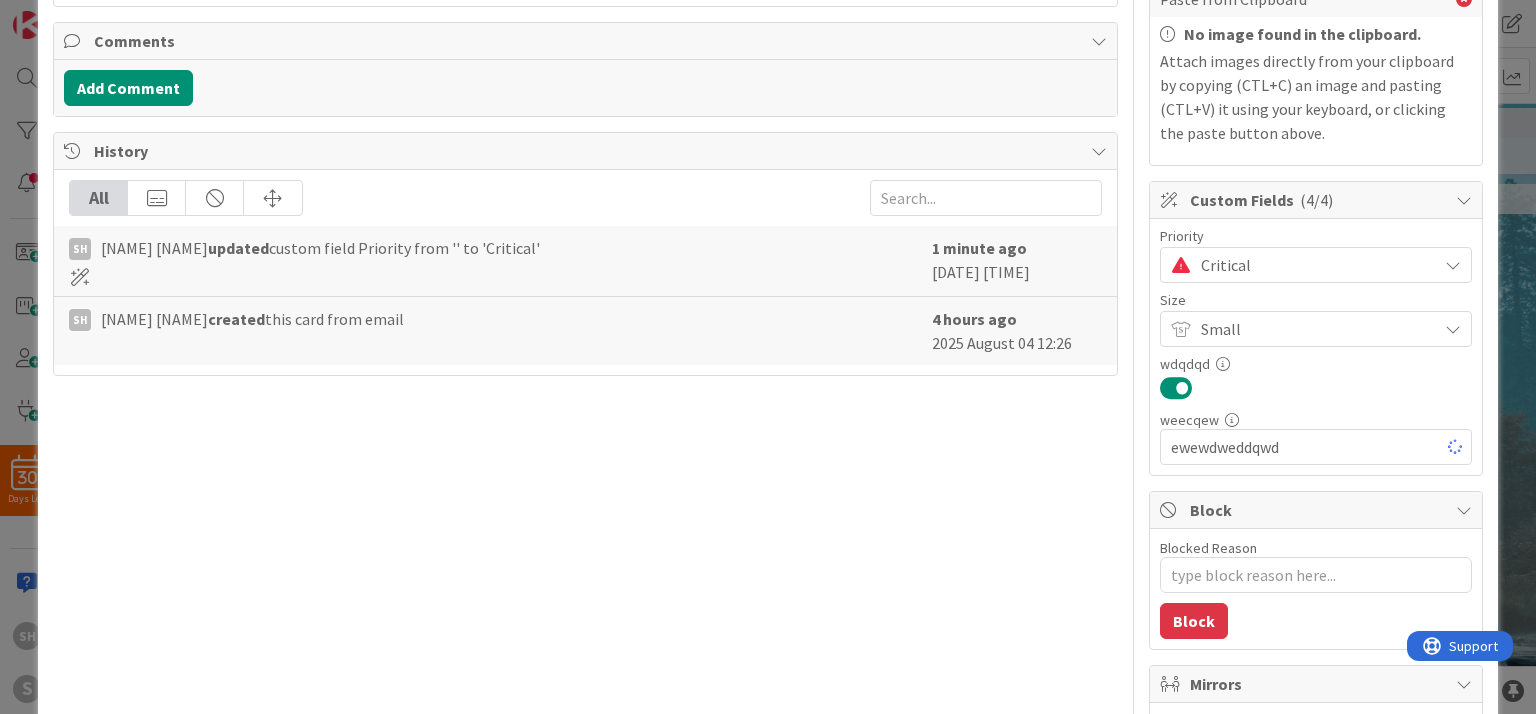 click on "ID  15 Kanban - Basic Backlog Title 16 / 128 Fwd: 嘿~這個好康你知道嗎? Description SH   Shyrchiuann Hsu just joined ---------- Forwarded message --------- 寄件者： UNIQLO TAIWAN < email@edm.uniqlo.tw > Date: 2025年8月3日 週日 上午9:35 Subject: 嘿~這個好康你知道嗎? To: < a0922601866@gmail.com > 這個月的UNIQLO App 月月抽免費商品體驗開始了，立刻看怎麼抽！> ‌ ‌ ‌ ‌ ‌ ‌ ‌ ‌ ‌ ‌ ‌ ‌ ‌  ‌ ‌ ‌ ‌ ‌ ‌ ‌ ‌ ‌ ‌ ‌ ‌ ‌ ‌ ‌ ‌ ‌ ‌ ‌ ‌ ‌ ‌ ‌ ‌ ‌ ‌  ‌ ‌ ‌ ‌ ‌ ‌ ‌ ‌ ‌ ‌ ‌ ‌ ‌ ‌ ‌ ‌ ‌ ‌ ‌ ‌ ‌ ‌ ‌ ‌ ‌ ‌  ‌ ‌ ‌ ‌ ‌ ‌ ‌ ‌ ‌ ‌ ‌ ‌ ‌ ‌ ‌ ‌ ‌ ‌ ‌ ‌ ‌ ‌ ‌ ‌ ‌ ‌  ‌ ‌ ‌ ‌ ‌ ‌ ‌ ‌ ‌ ‌ ‌ ‌ ‌ ‌ ‌ ‌ ‌ ‌ ‌ ‌ ‌ ‌ ‌ ‌ ‌ ‌  ‌ ‌ ‌ ‌ ‌ ‌ ‌ ‌ ‌ ‌ ‌ ‌ ‌ ‌ ‌ ‌ ‌ ‌ ‌ ‌ ‌ ‌ ‌ ‌ ‌ ‌ > [image: UNIQLO] < > [image: WOMEN] <" at bounding box center (768, 357) 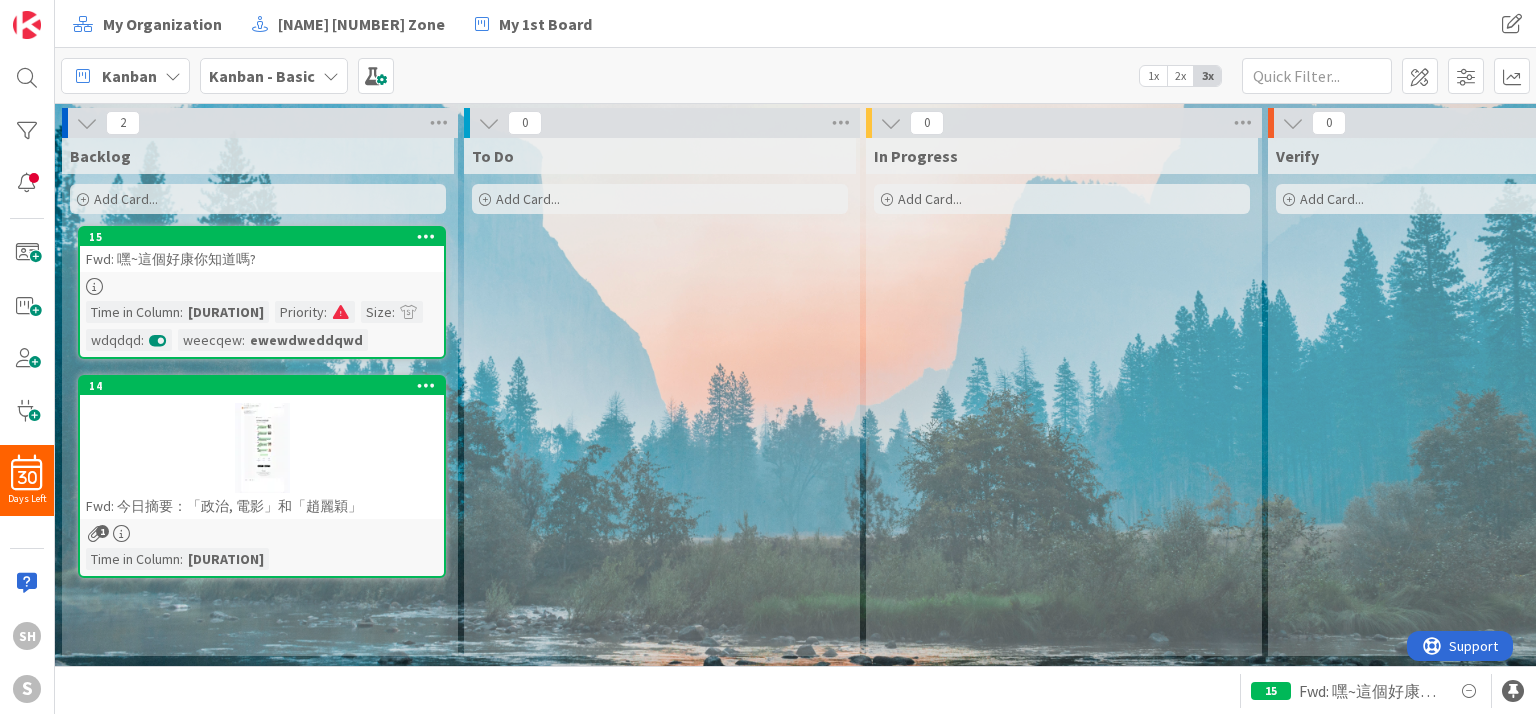 scroll, scrollTop: 0, scrollLeft: 0, axis: both 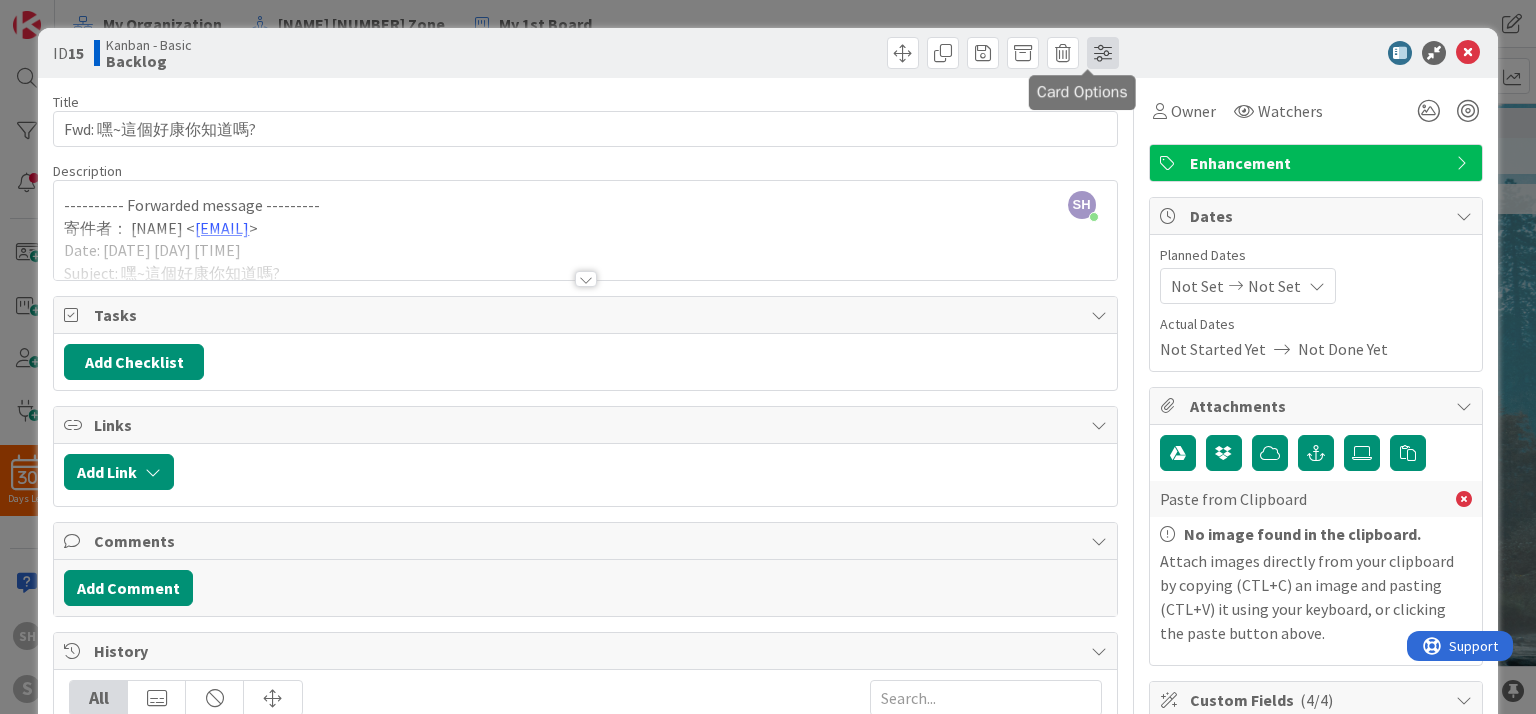 click at bounding box center [1103, 53] 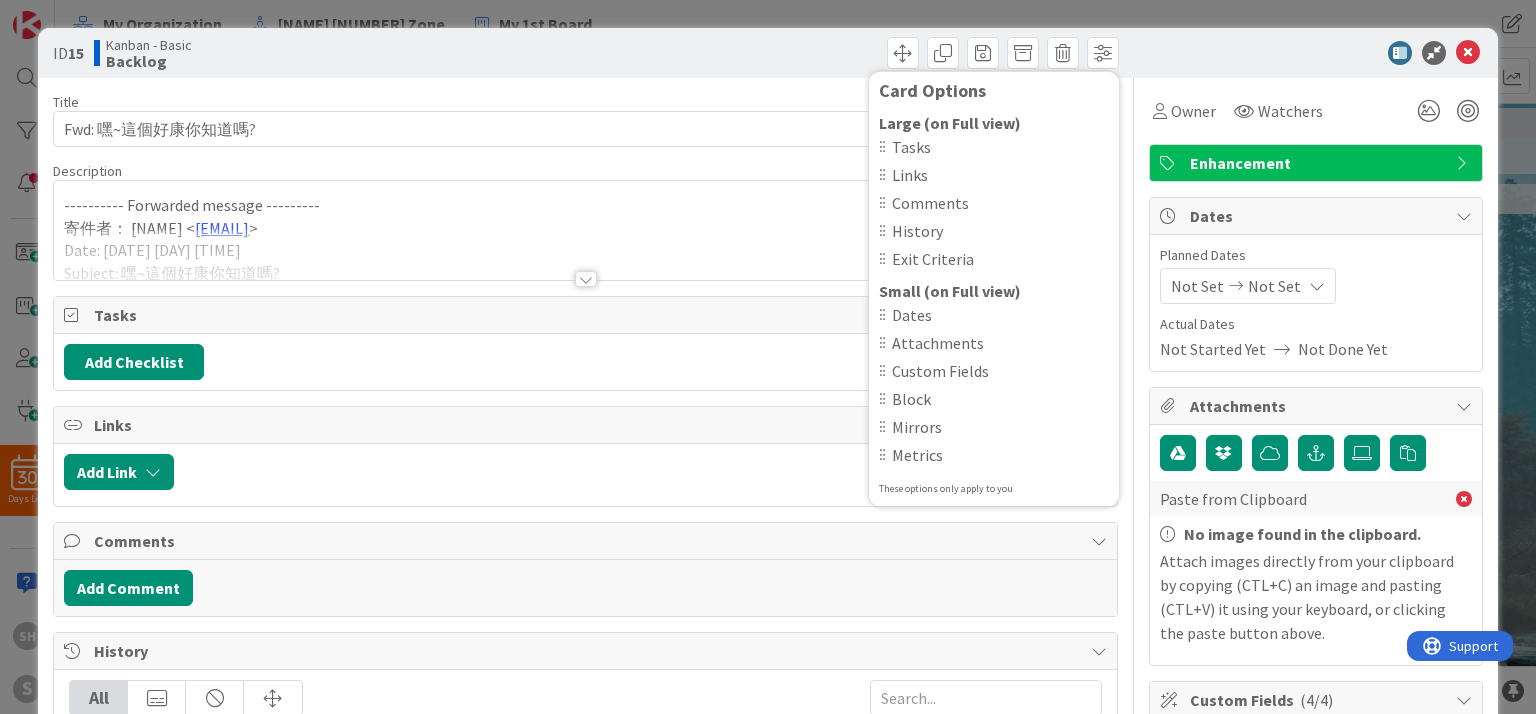 click at bounding box center (1306, 53) 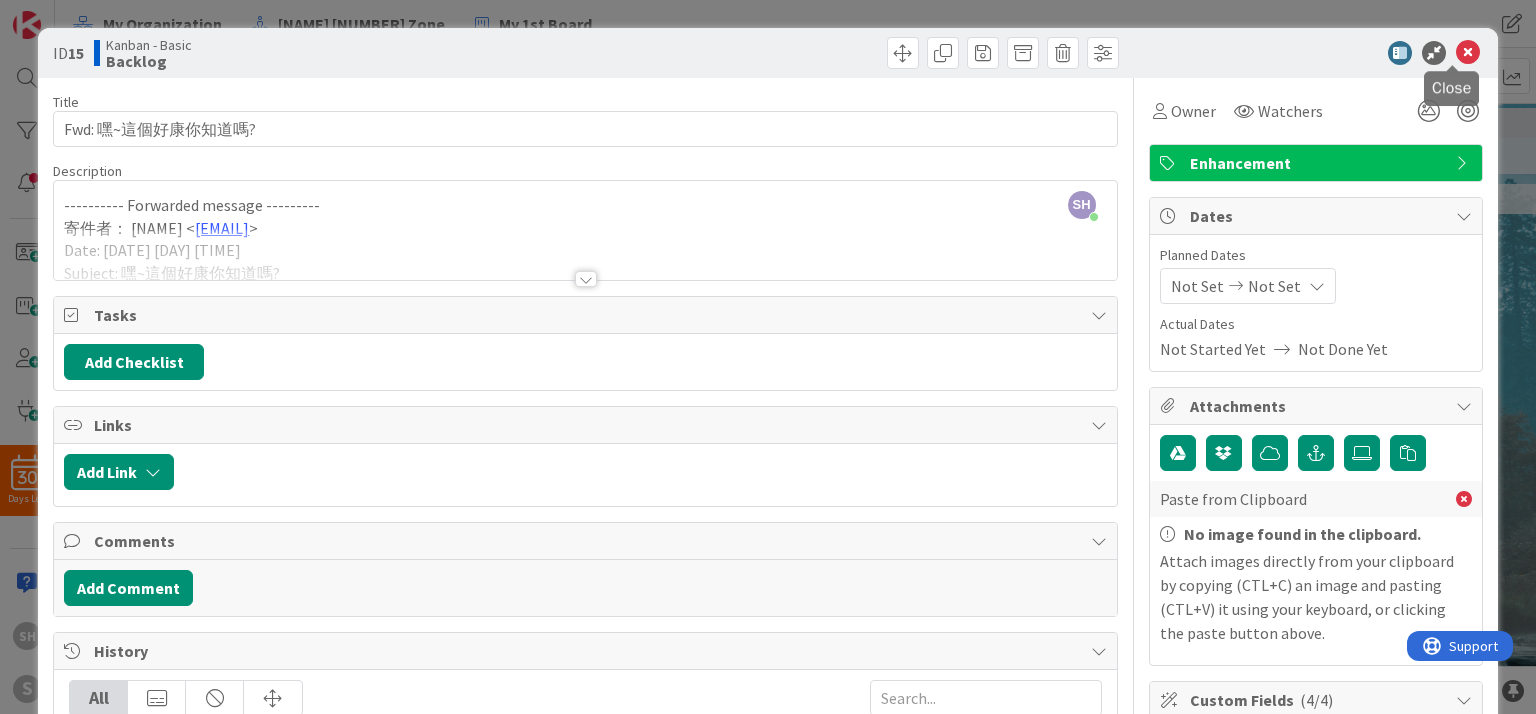 click at bounding box center [1468, 53] 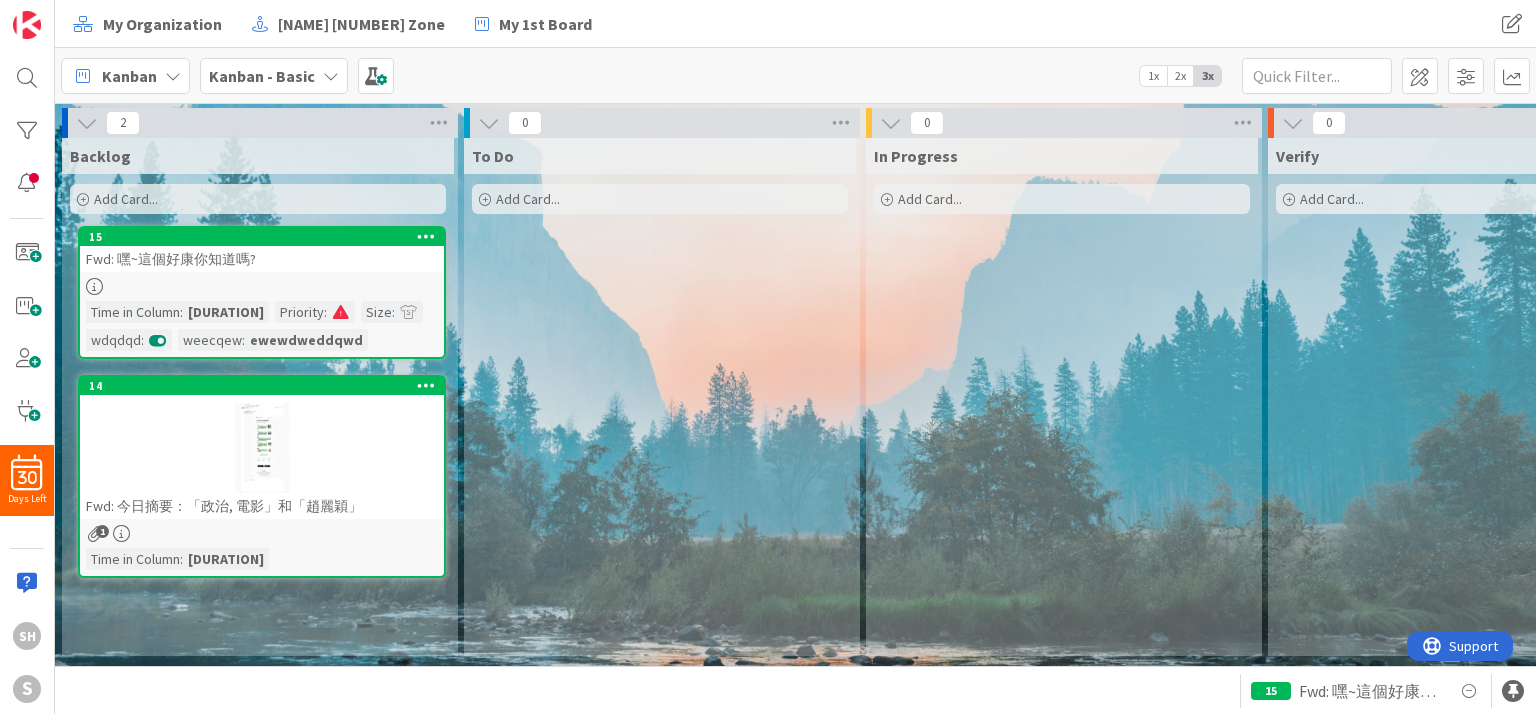 scroll, scrollTop: 0, scrollLeft: 0, axis: both 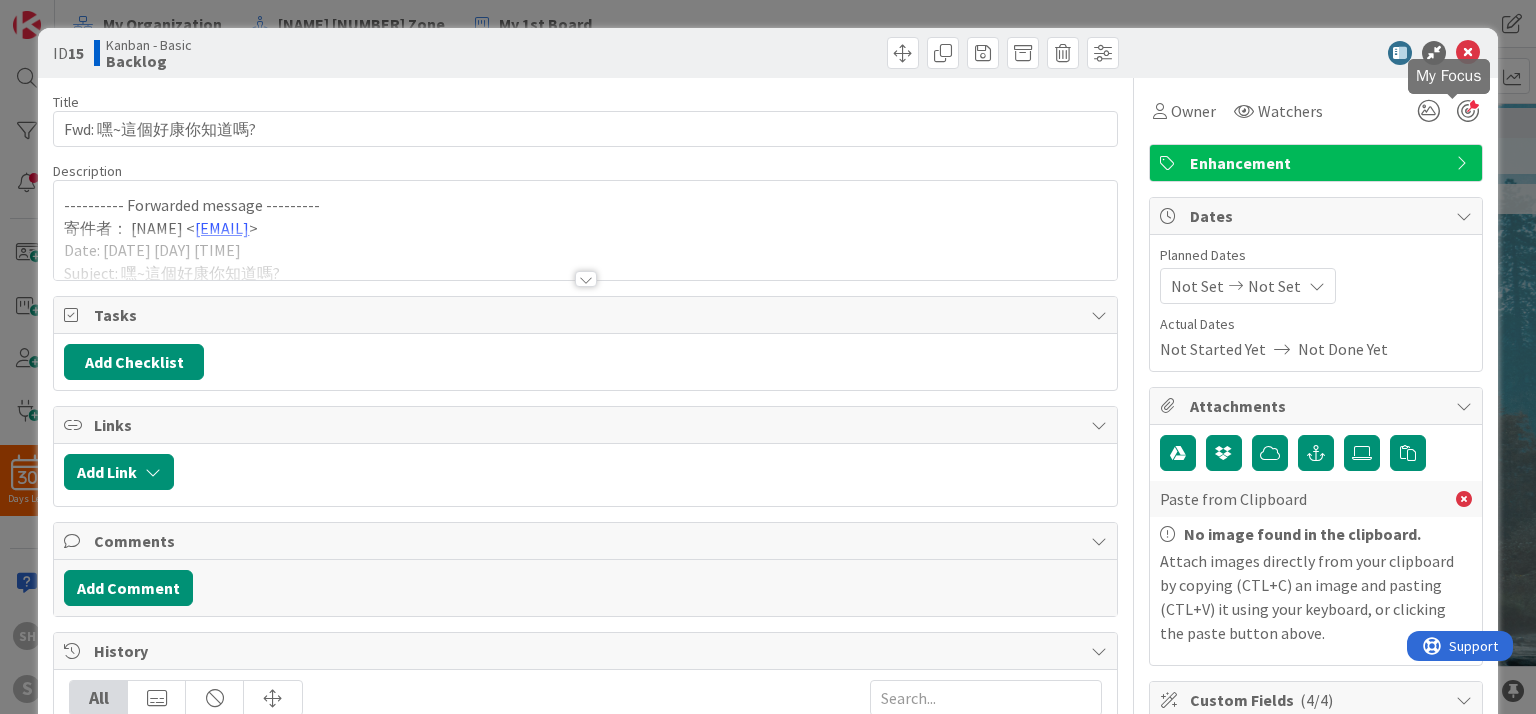 click at bounding box center [1468, 111] 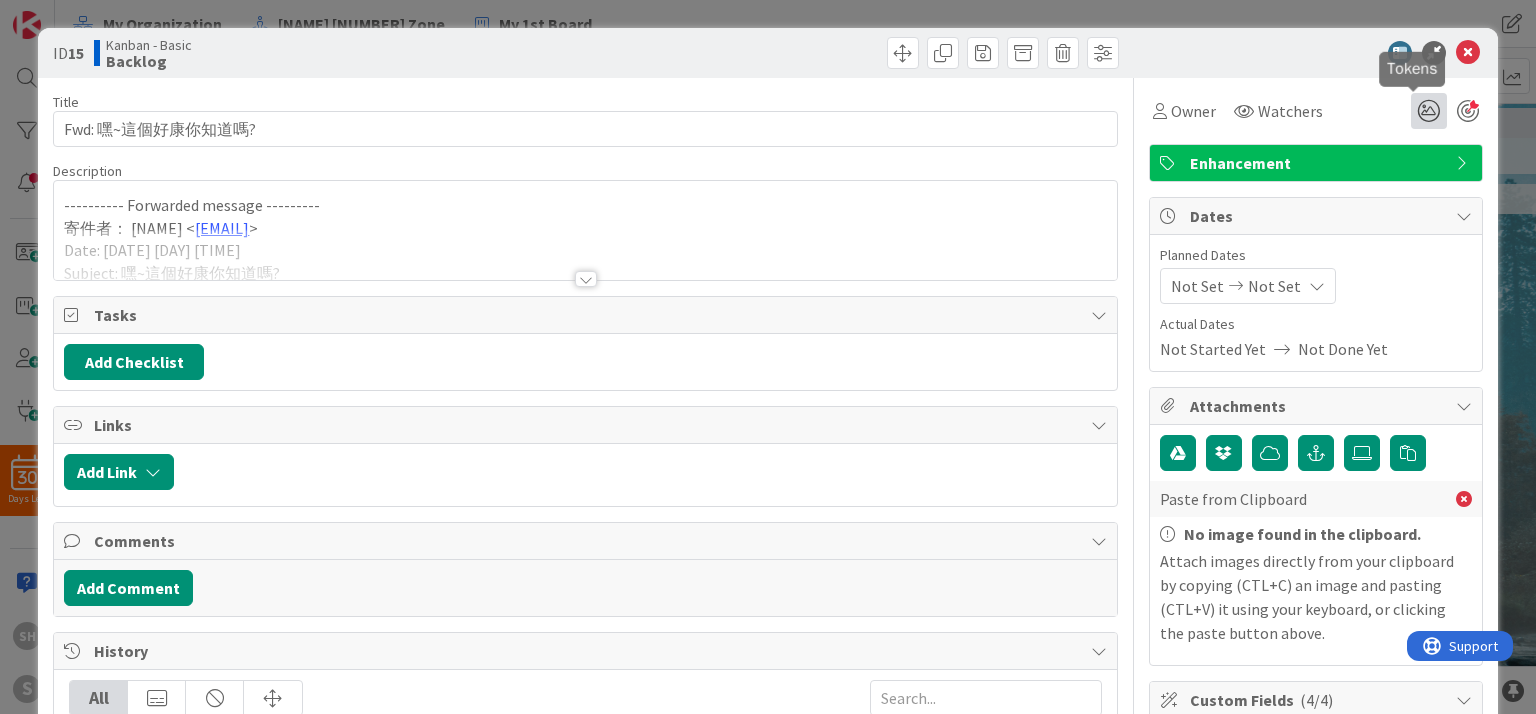 click at bounding box center (1429, 111) 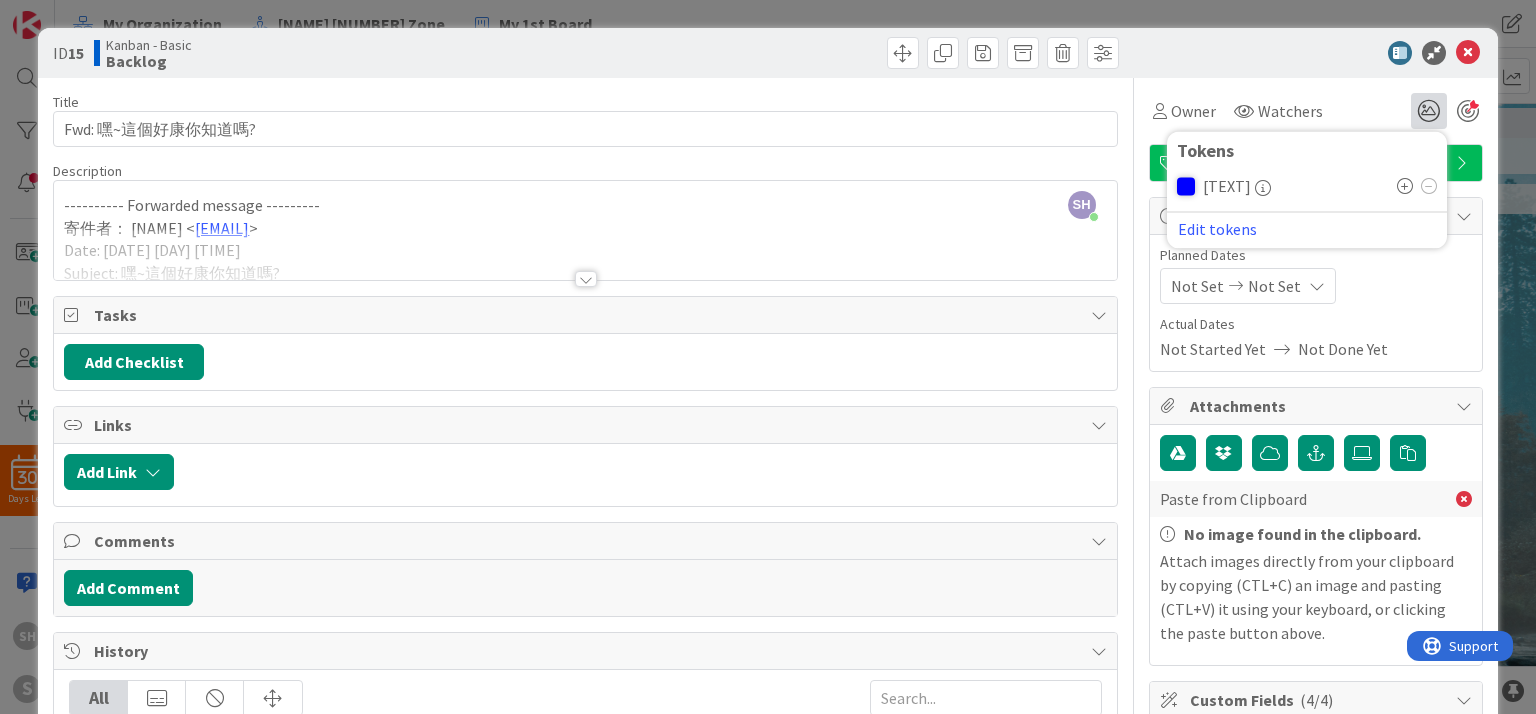 click at bounding box center [1405, 186] 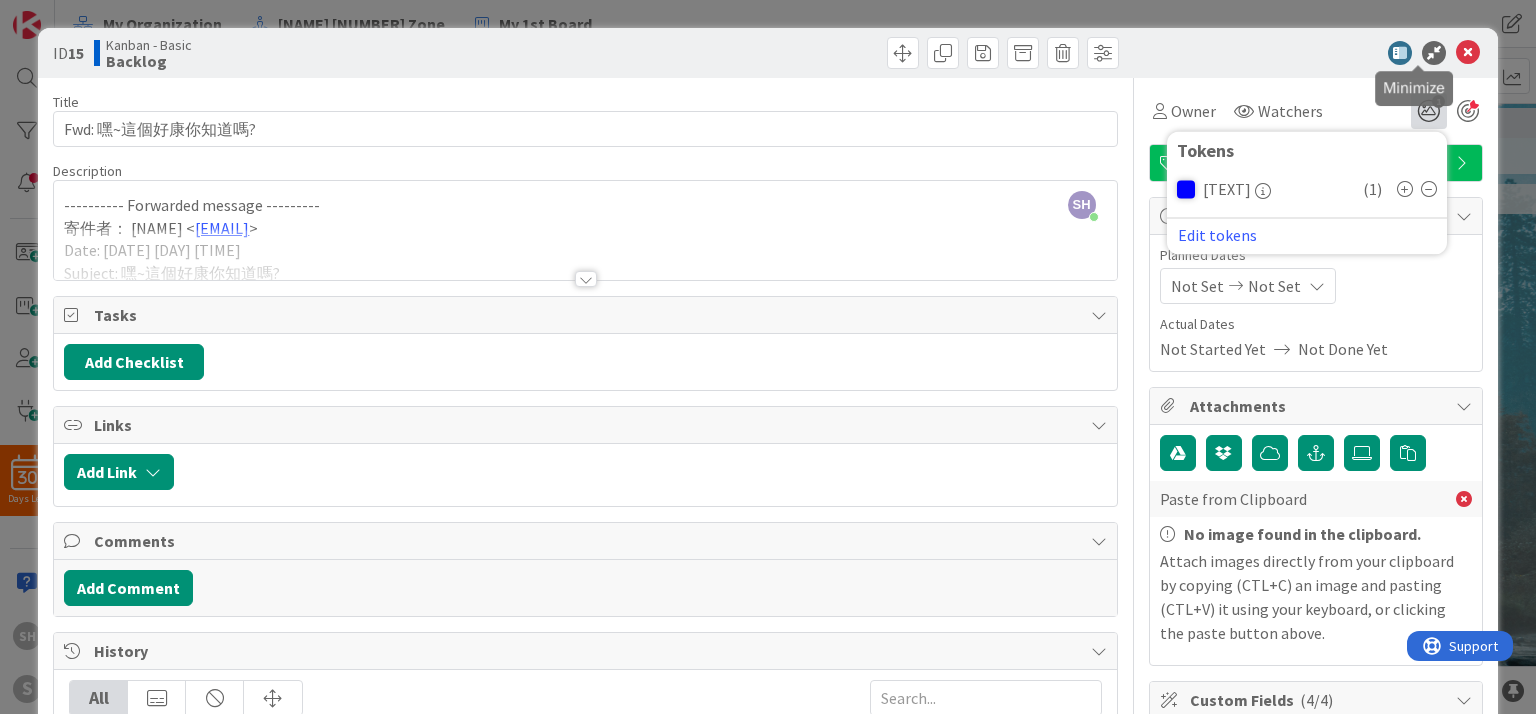 click at bounding box center [1434, 53] 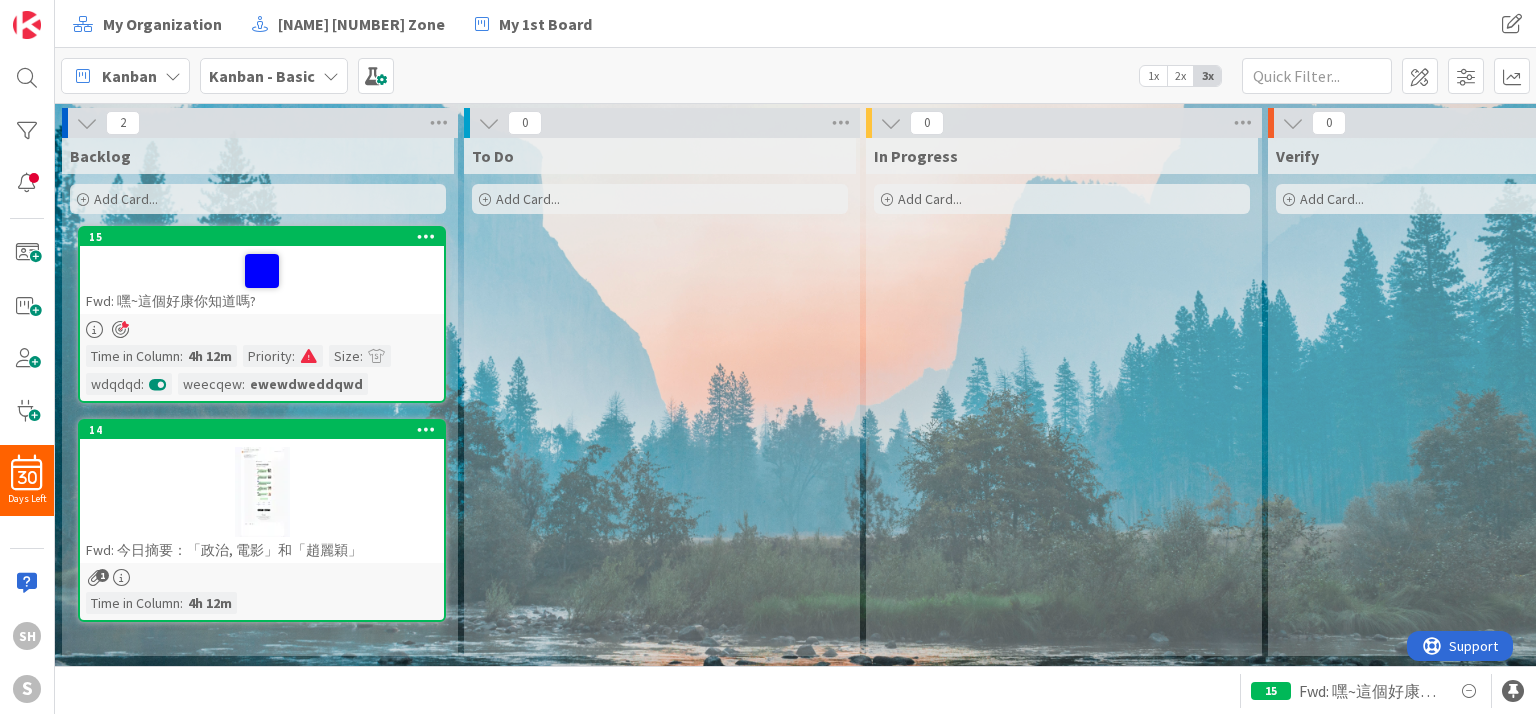 scroll, scrollTop: 0, scrollLeft: 0, axis: both 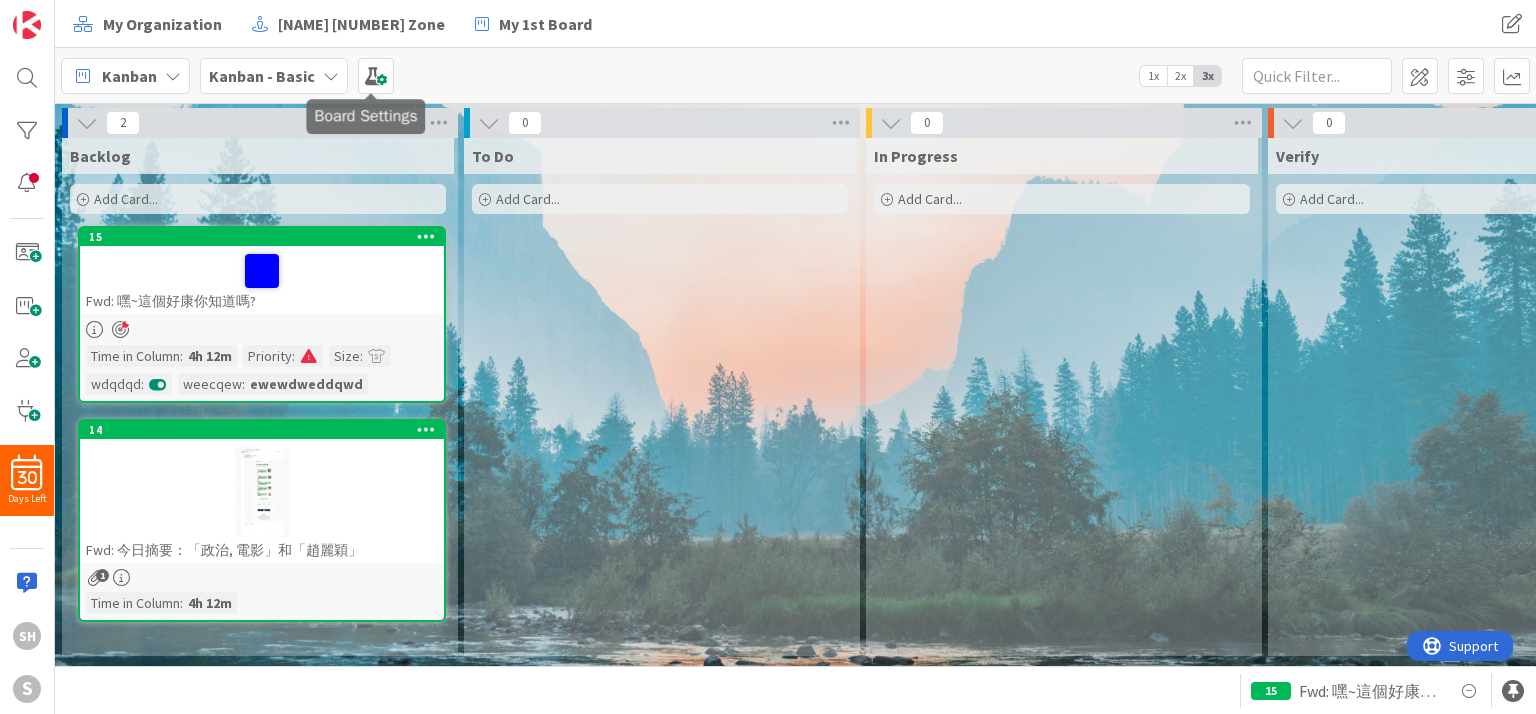 drag, startPoint x: 360, startPoint y: 71, endPoint x: 429, endPoint y: 123, distance: 86.40023 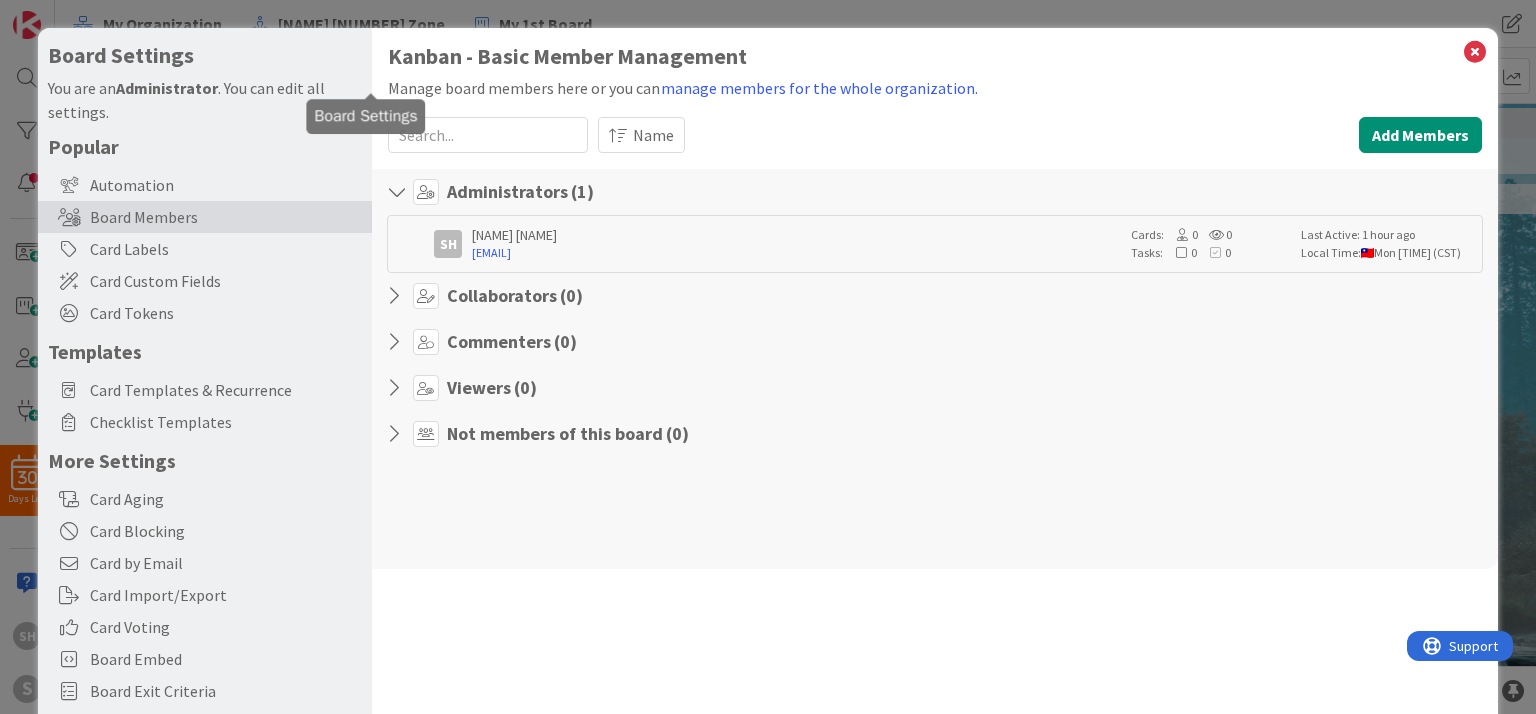 scroll, scrollTop: 0, scrollLeft: 0, axis: both 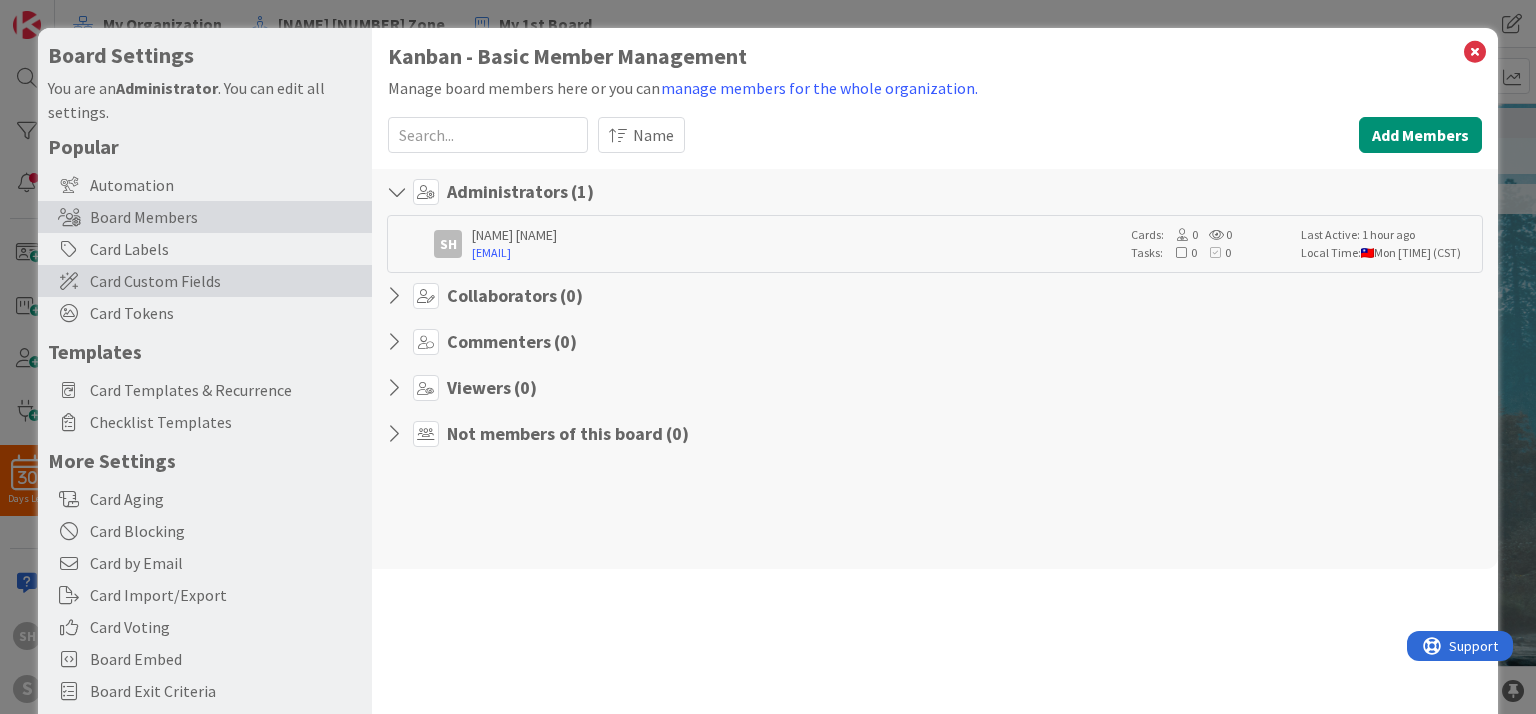 click on "Card Custom Fields" at bounding box center [226, 281] 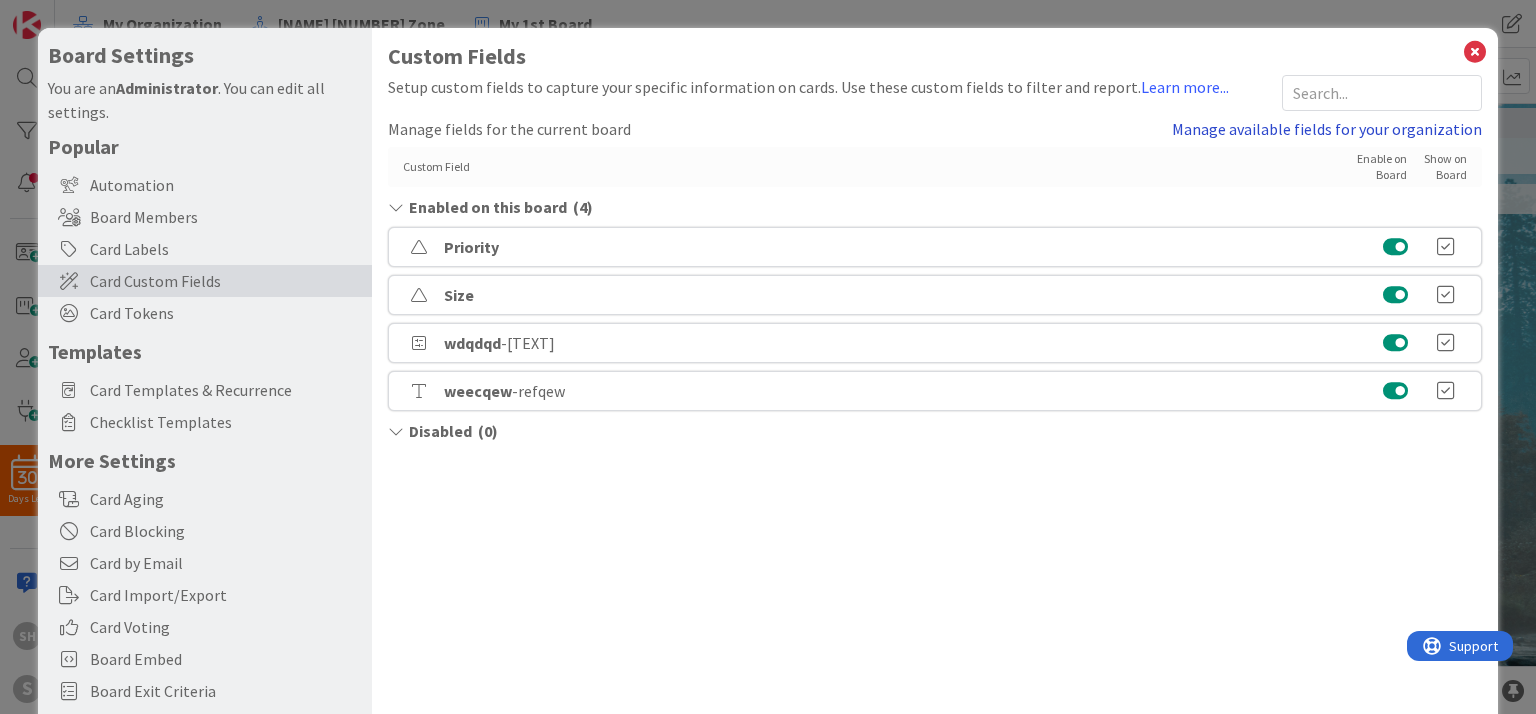 click on "Manage available fields for your organization" at bounding box center [1327, 129] 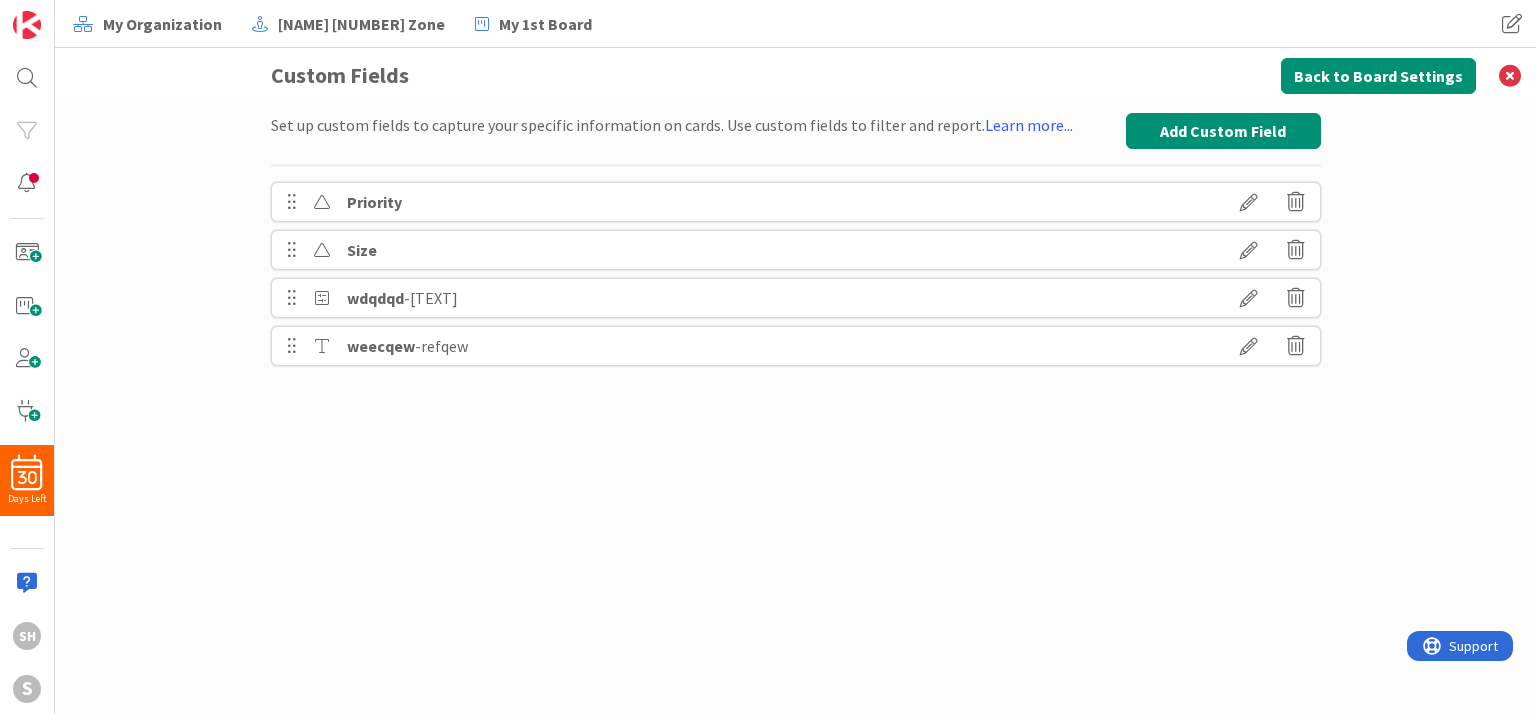 scroll, scrollTop: 0, scrollLeft: 0, axis: both 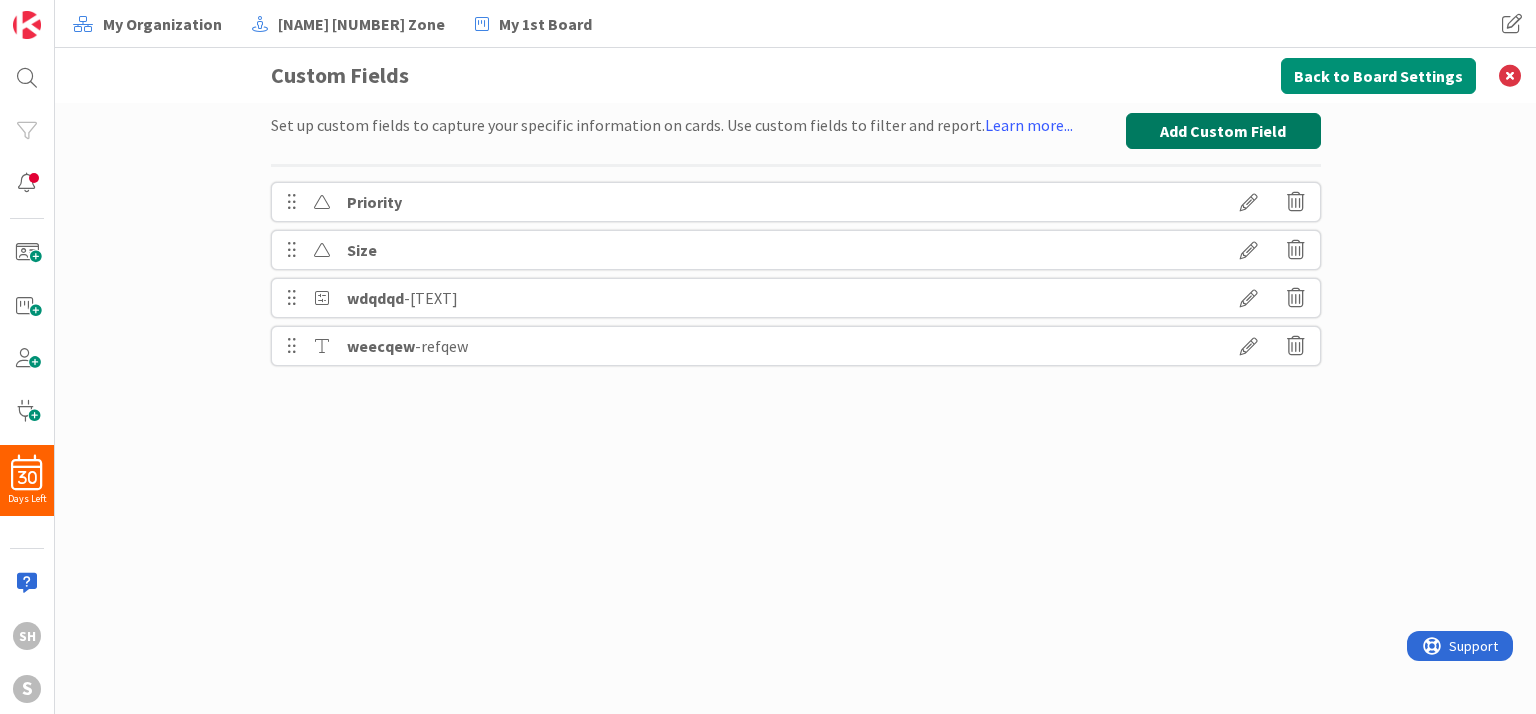 click on "Add Custom Field" at bounding box center [1223, 131] 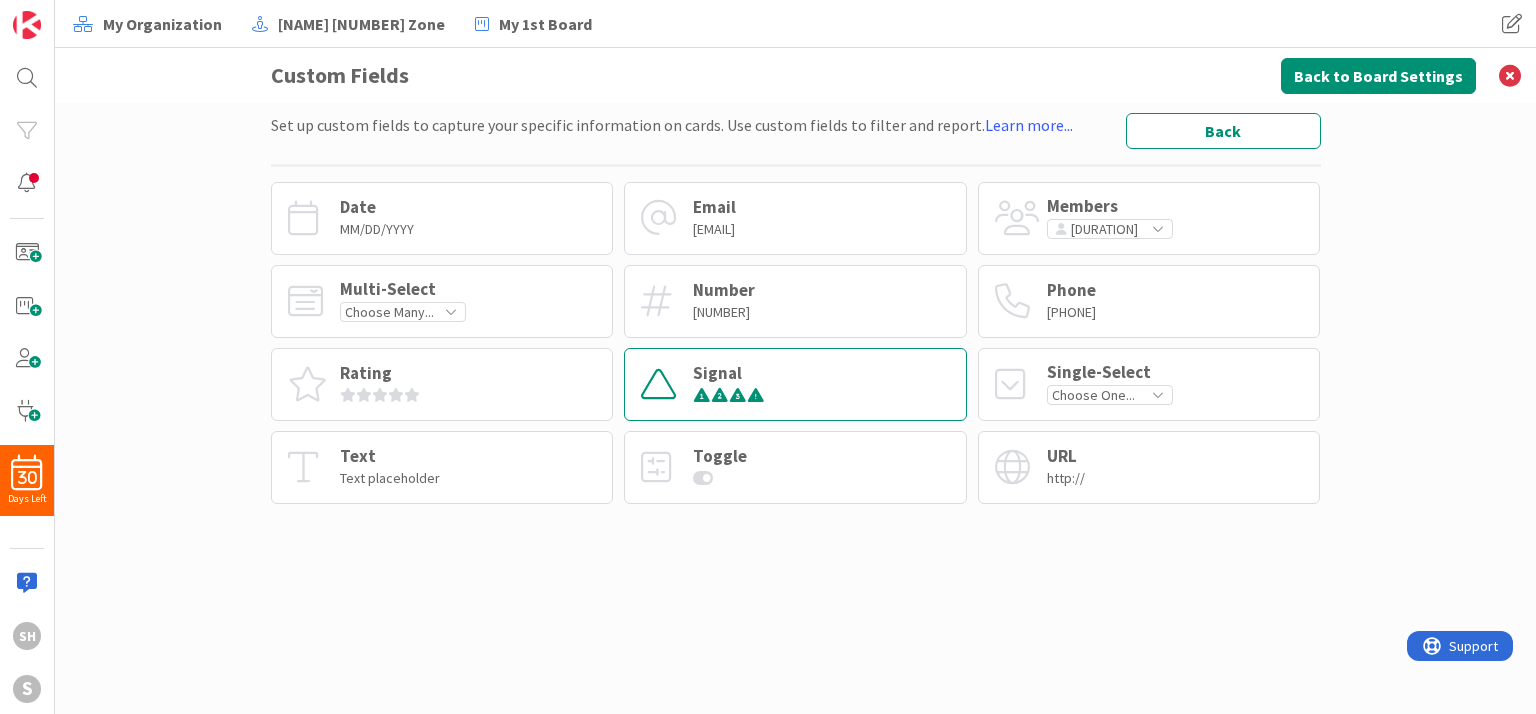 click on "Signal" at bounding box center [729, 373] 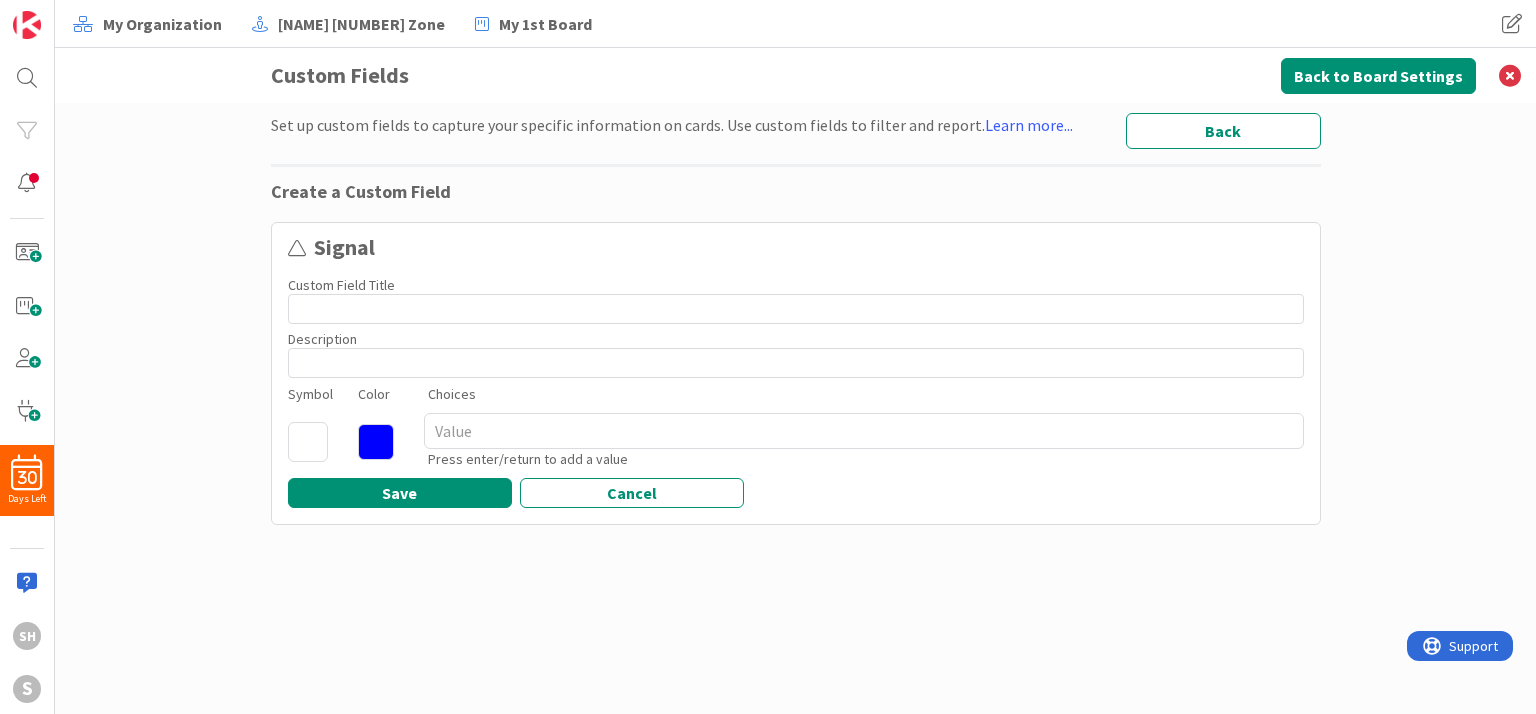 type on "x" 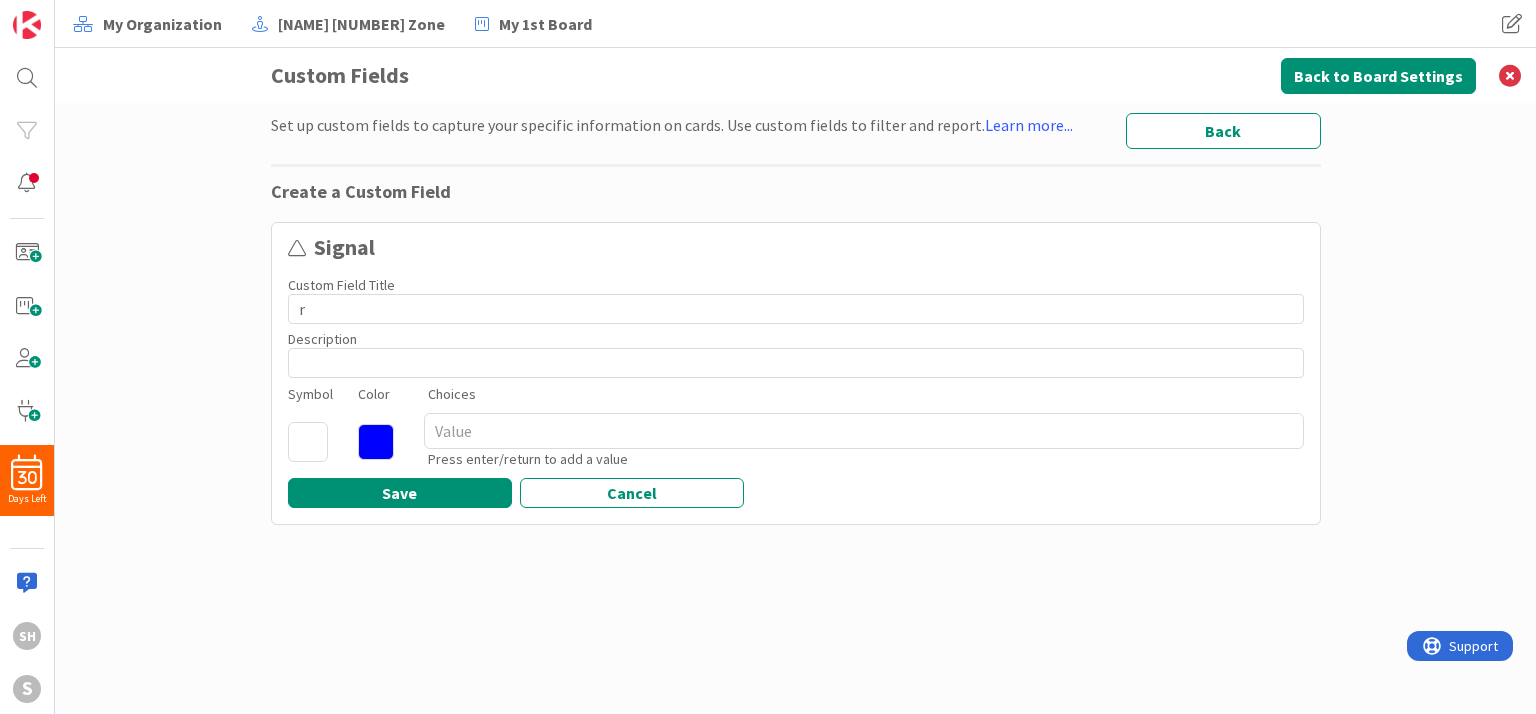 click on "r" at bounding box center (796, 309) 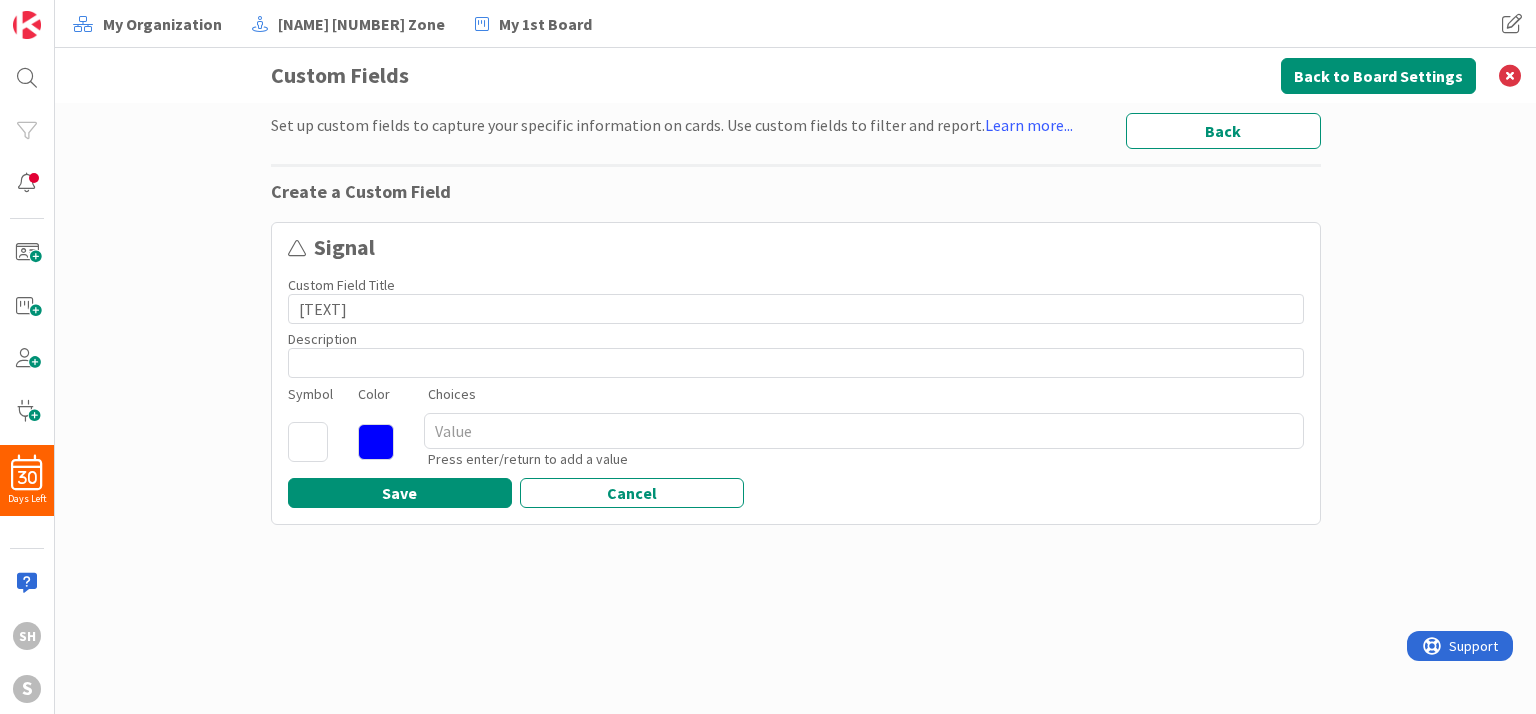 type on "x" 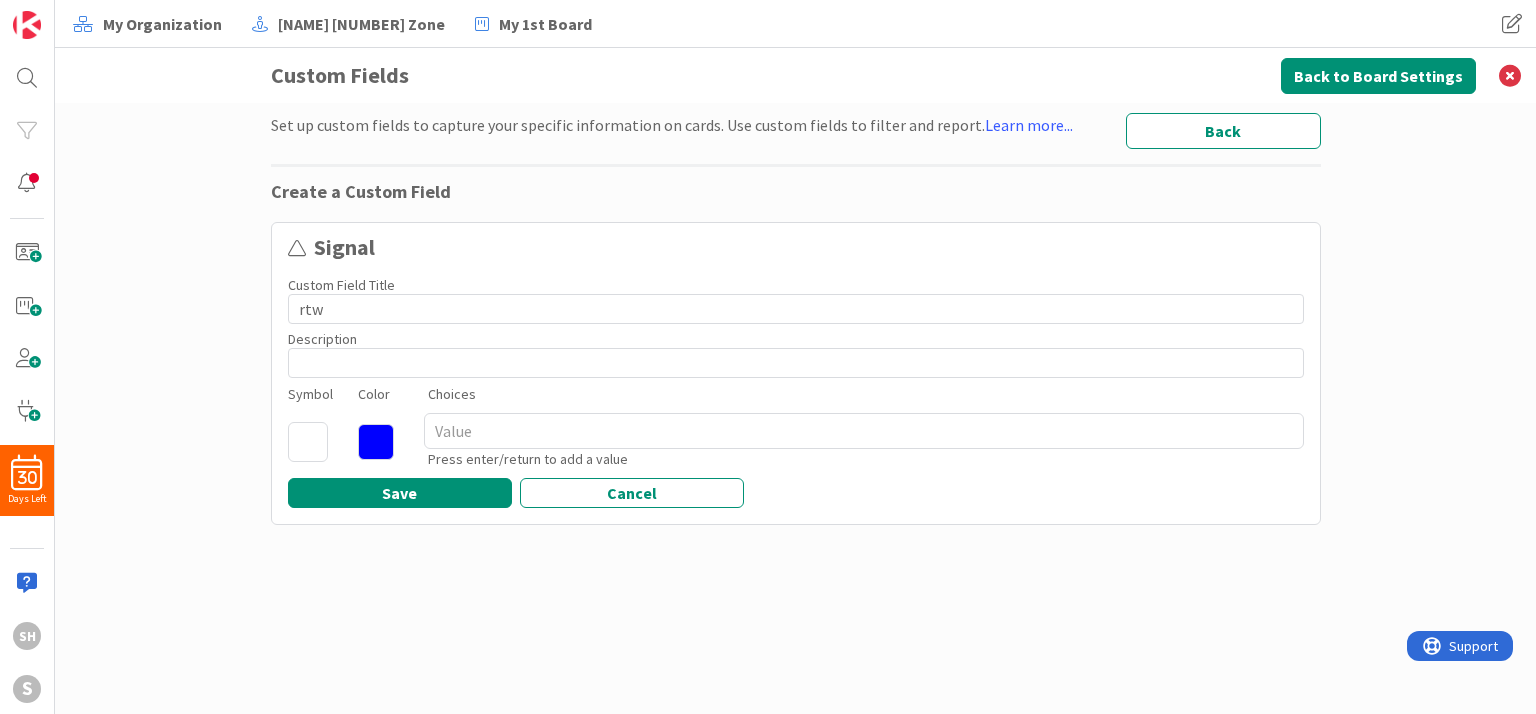 type on "rtwe" 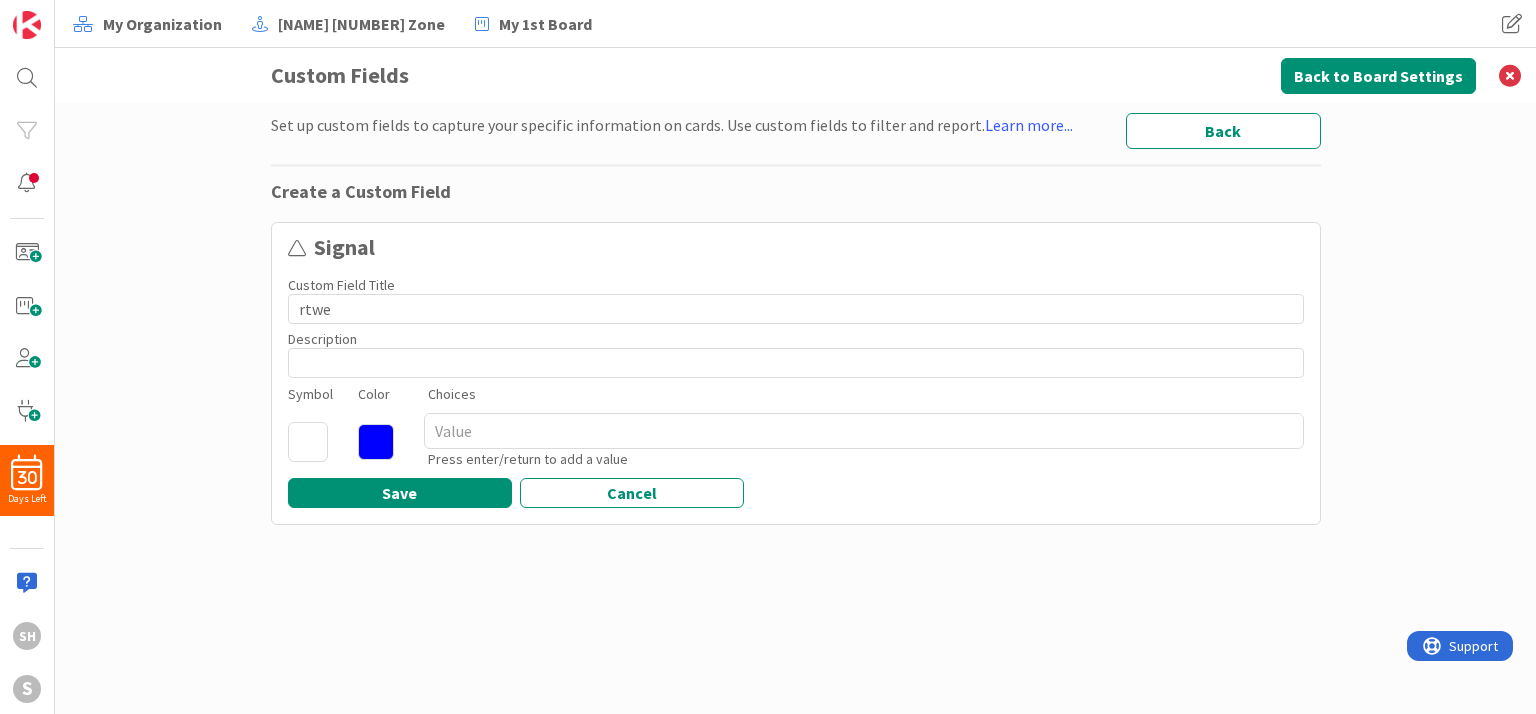 type on "x" 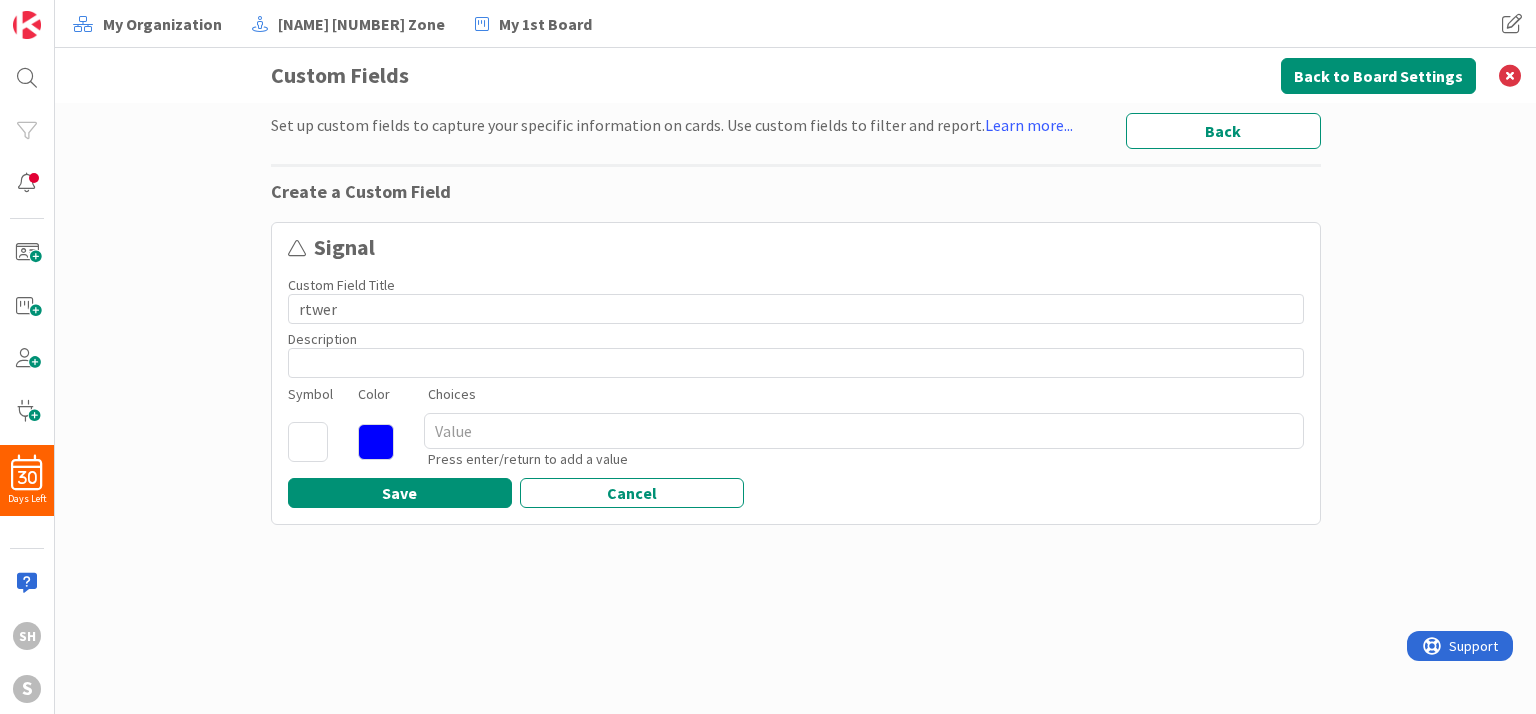 type on "x" 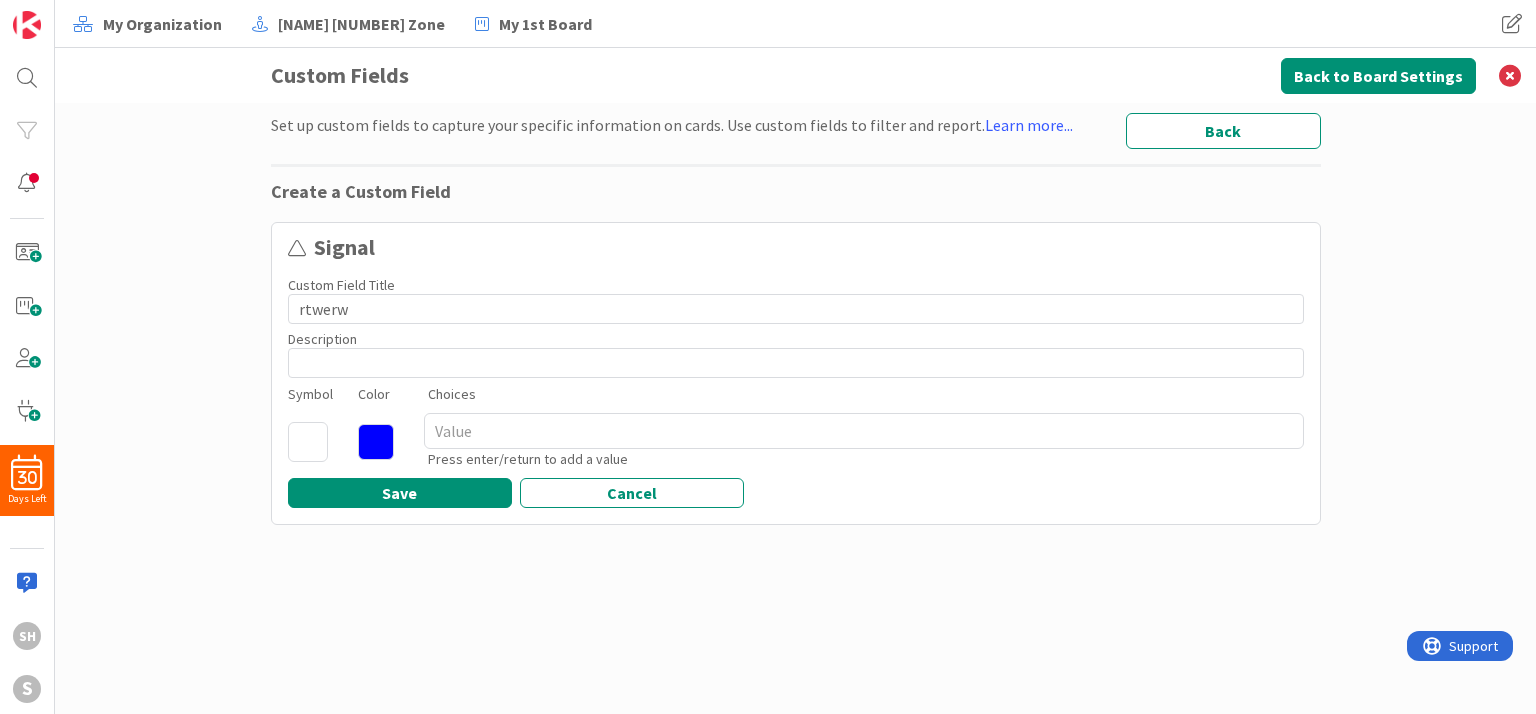 type on "x" 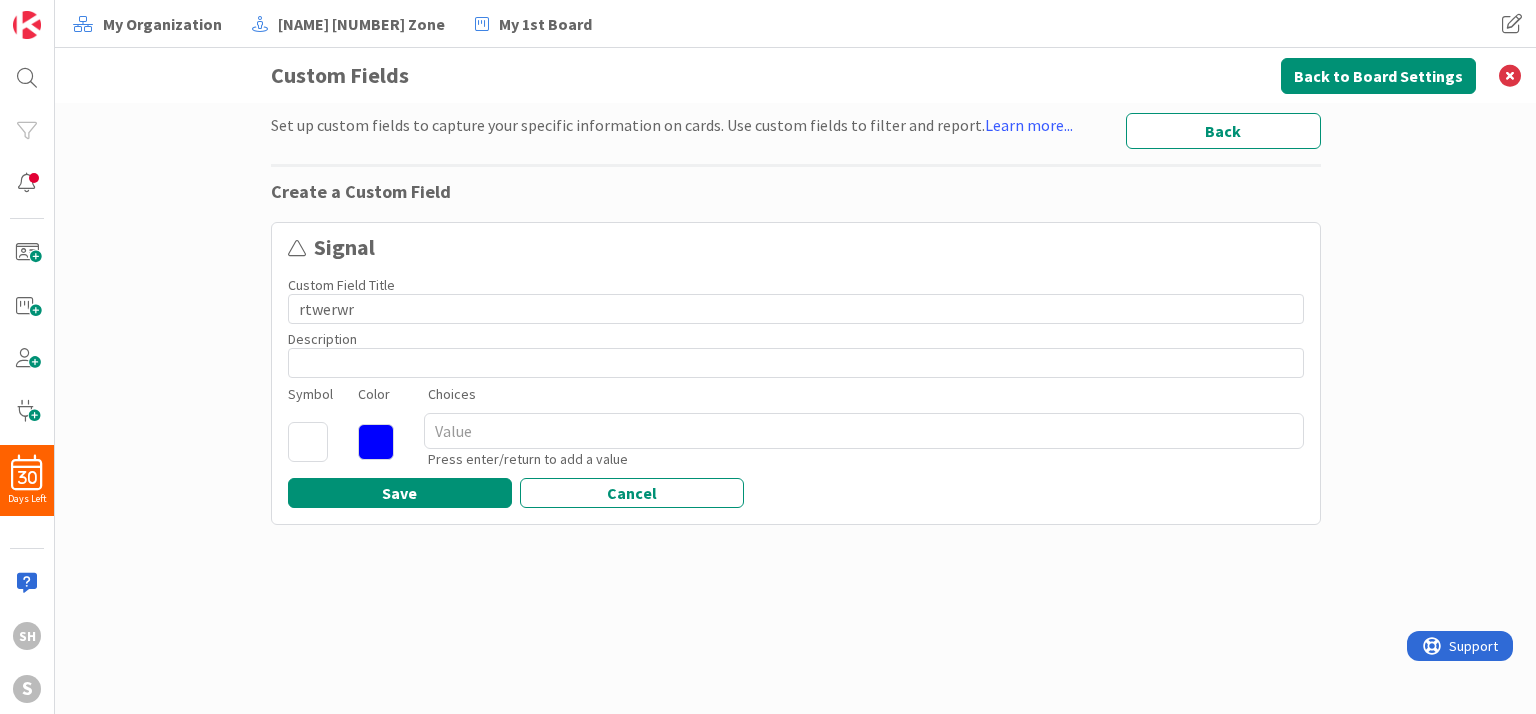 type on "rtwerwrw" 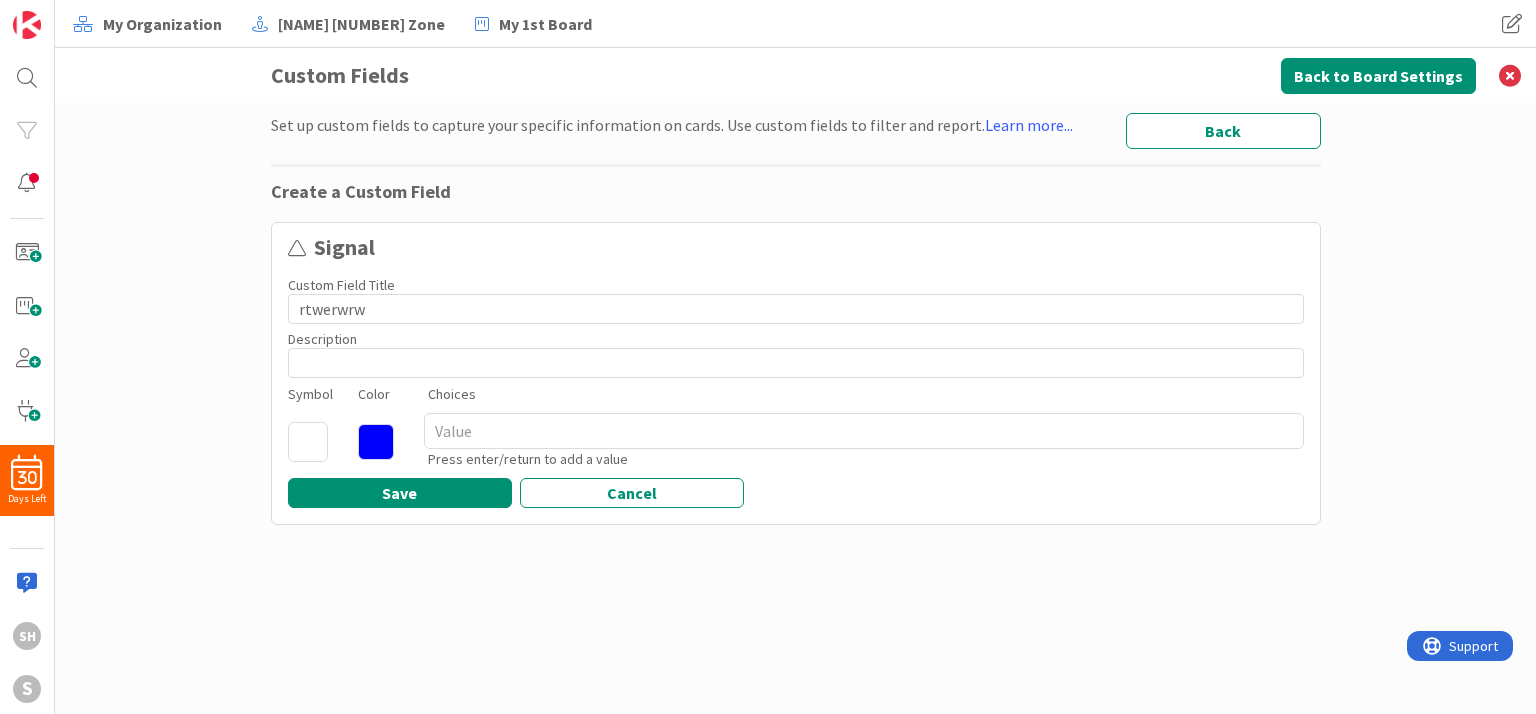 type on "x" 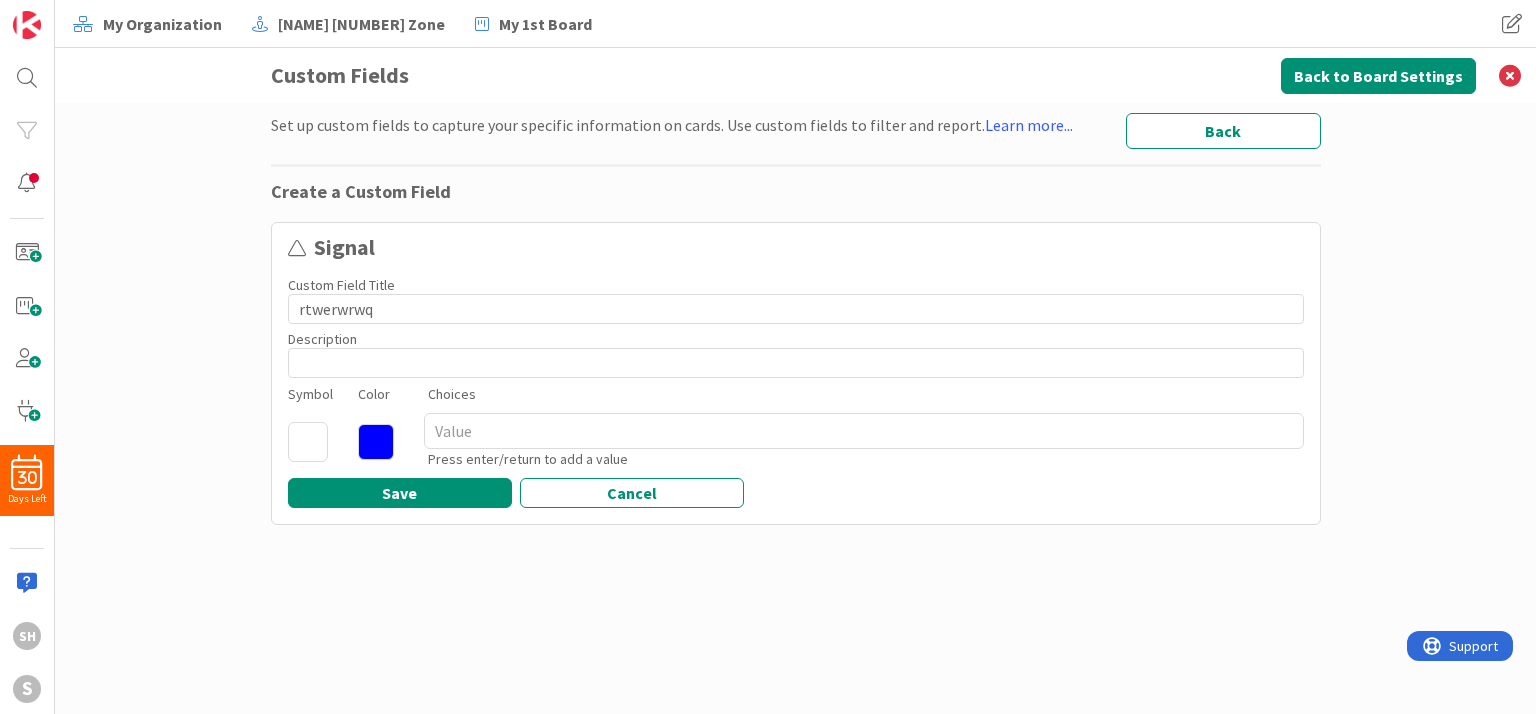 type on "rtwerwrwq" 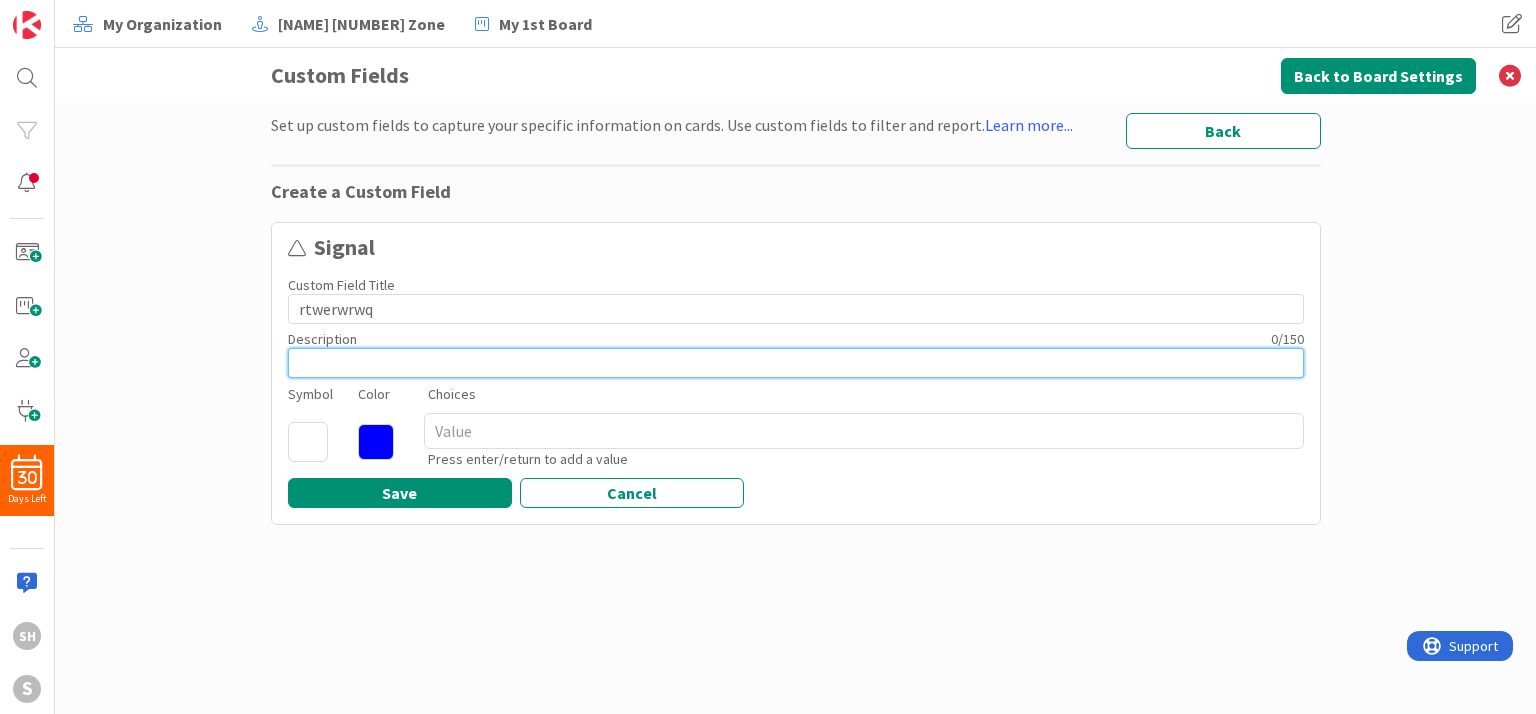click at bounding box center (796, 363) 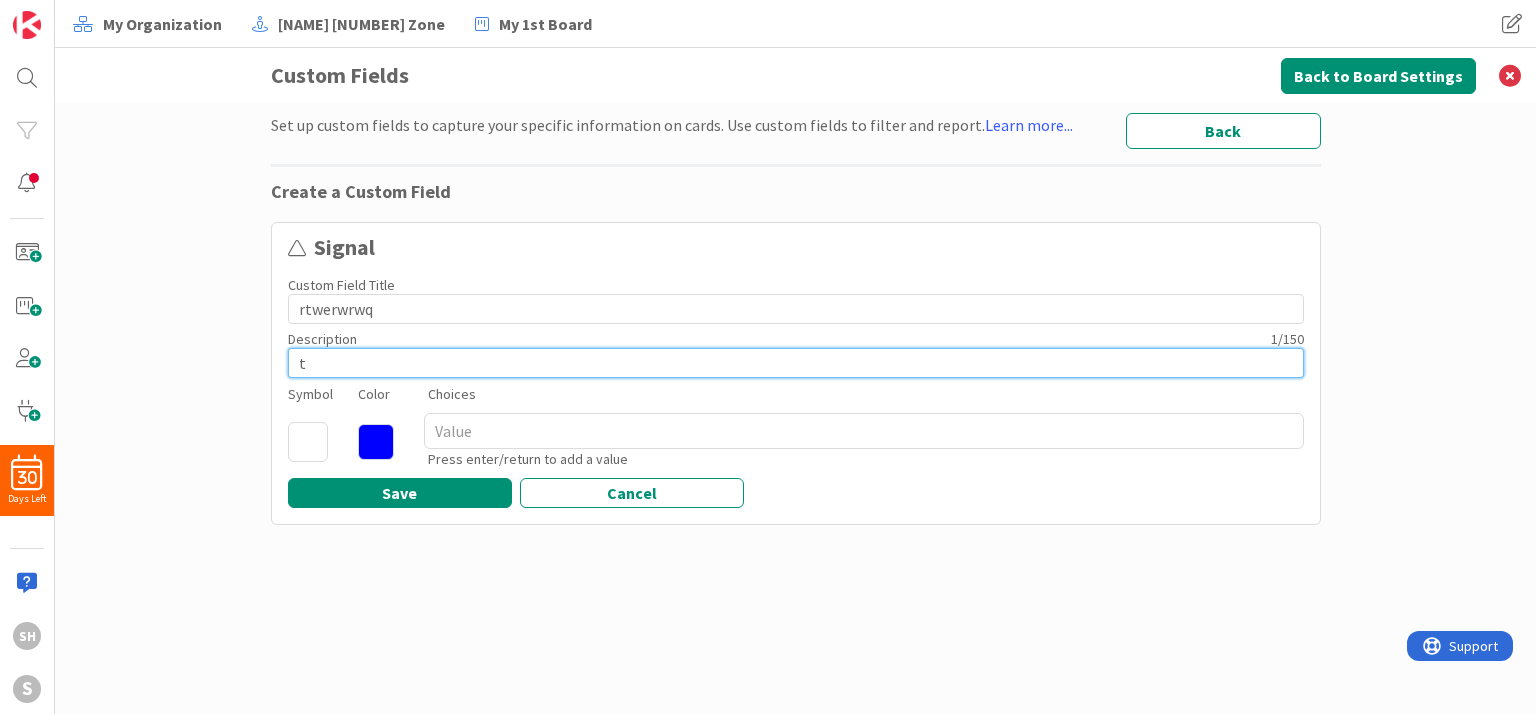 type on "x" 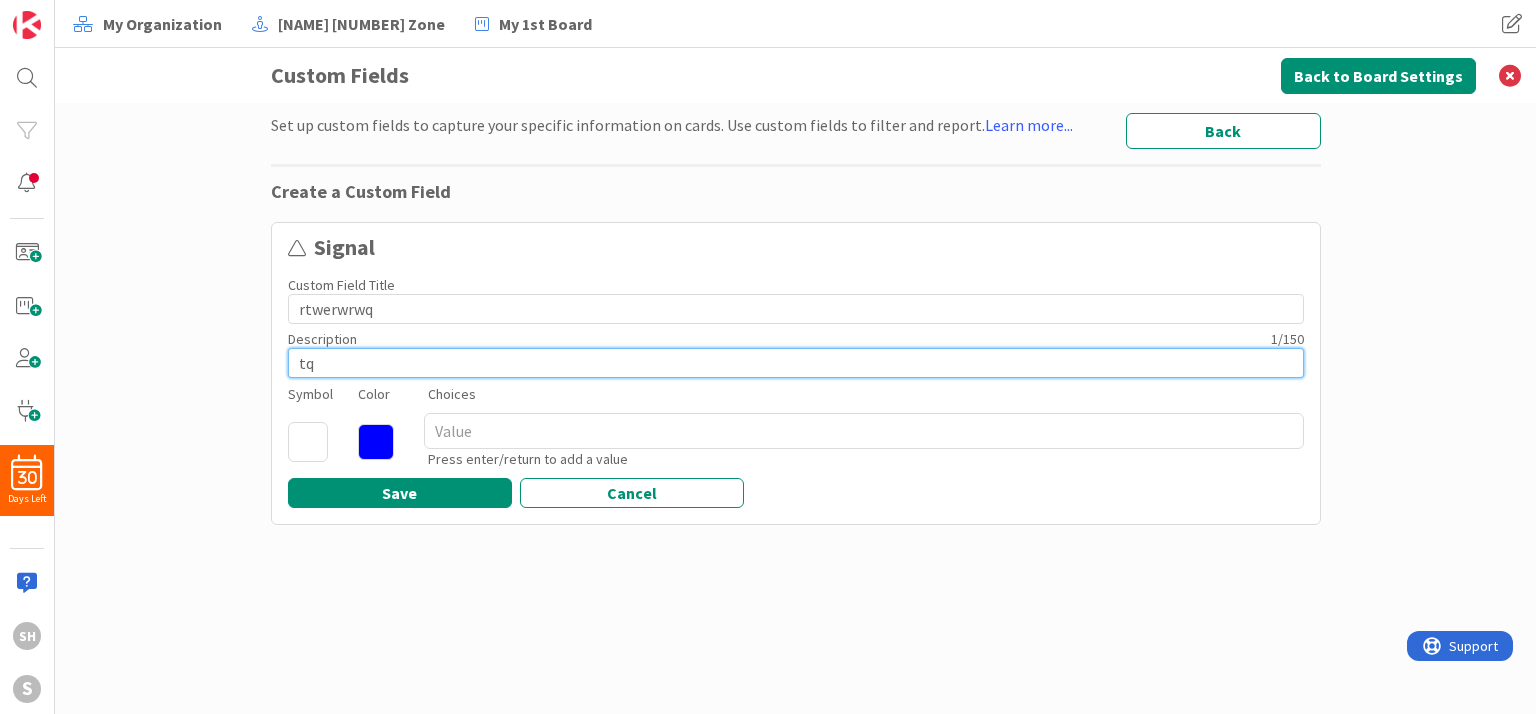 type on "x" 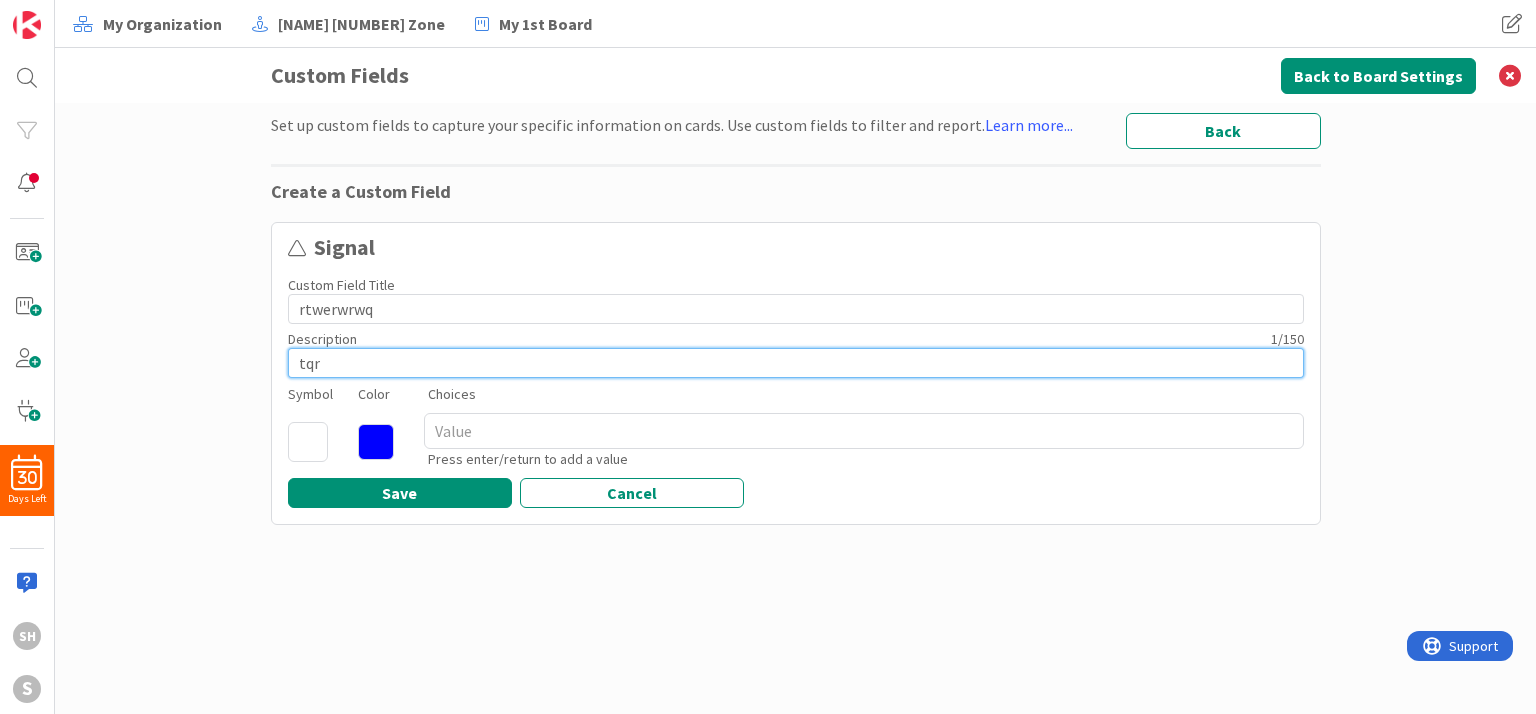 type on "x" 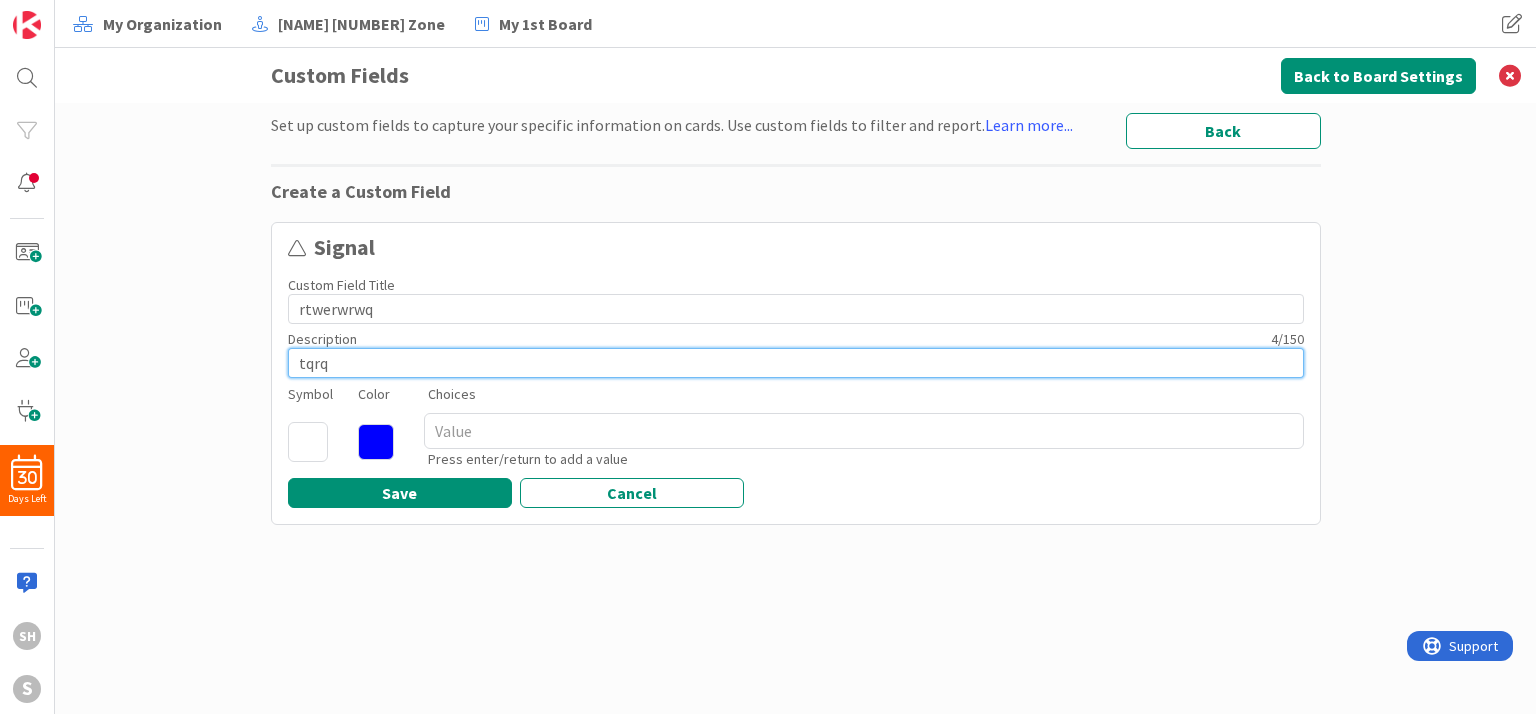 type on "tqrq" 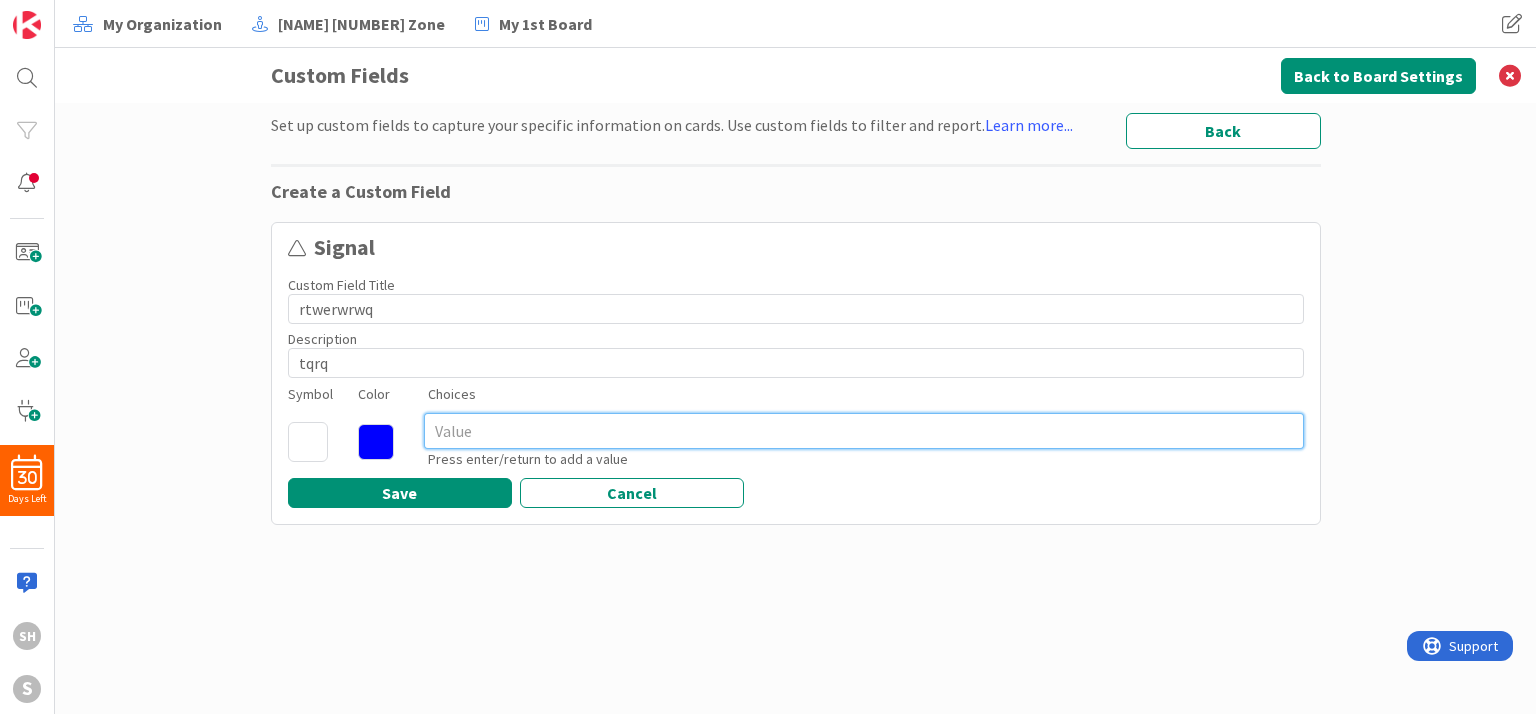 type on "[TEXT]" 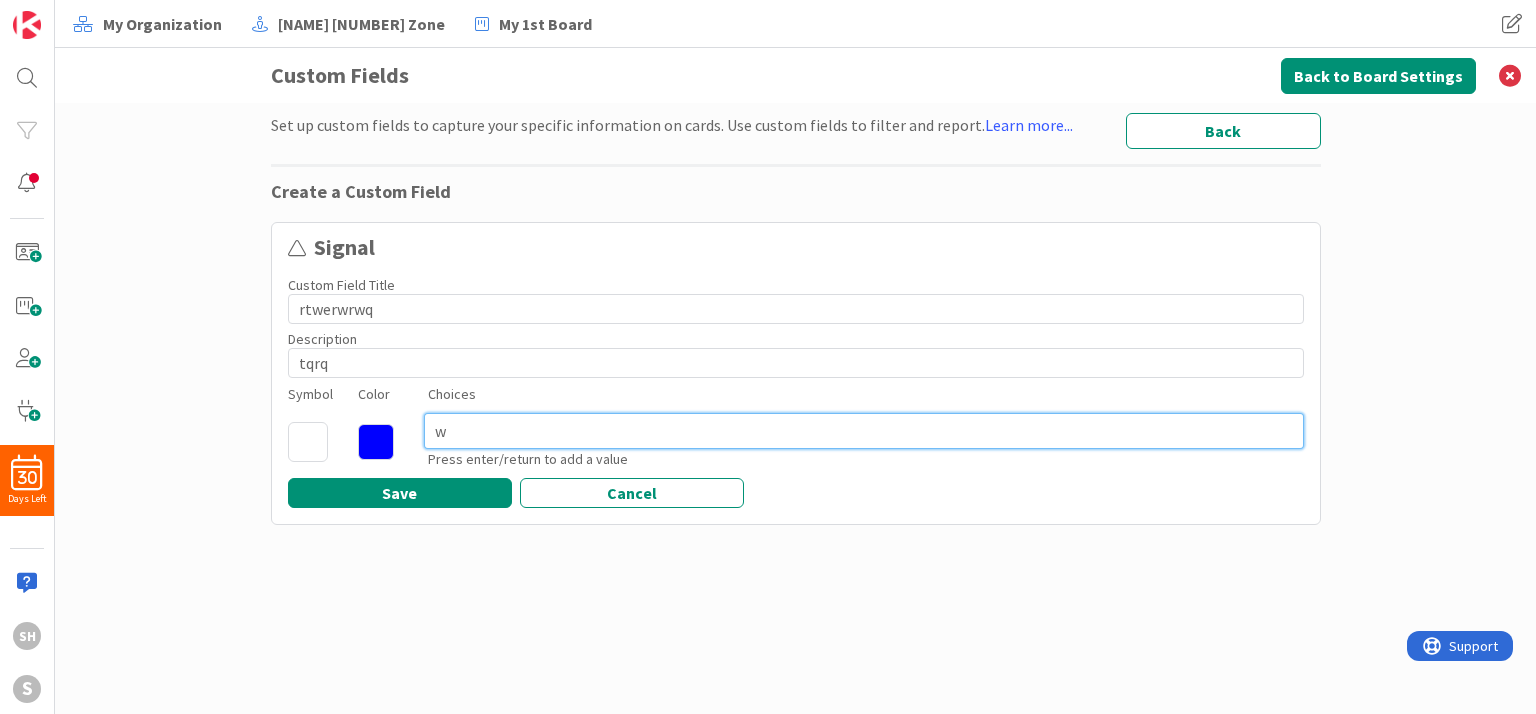 type on "x" 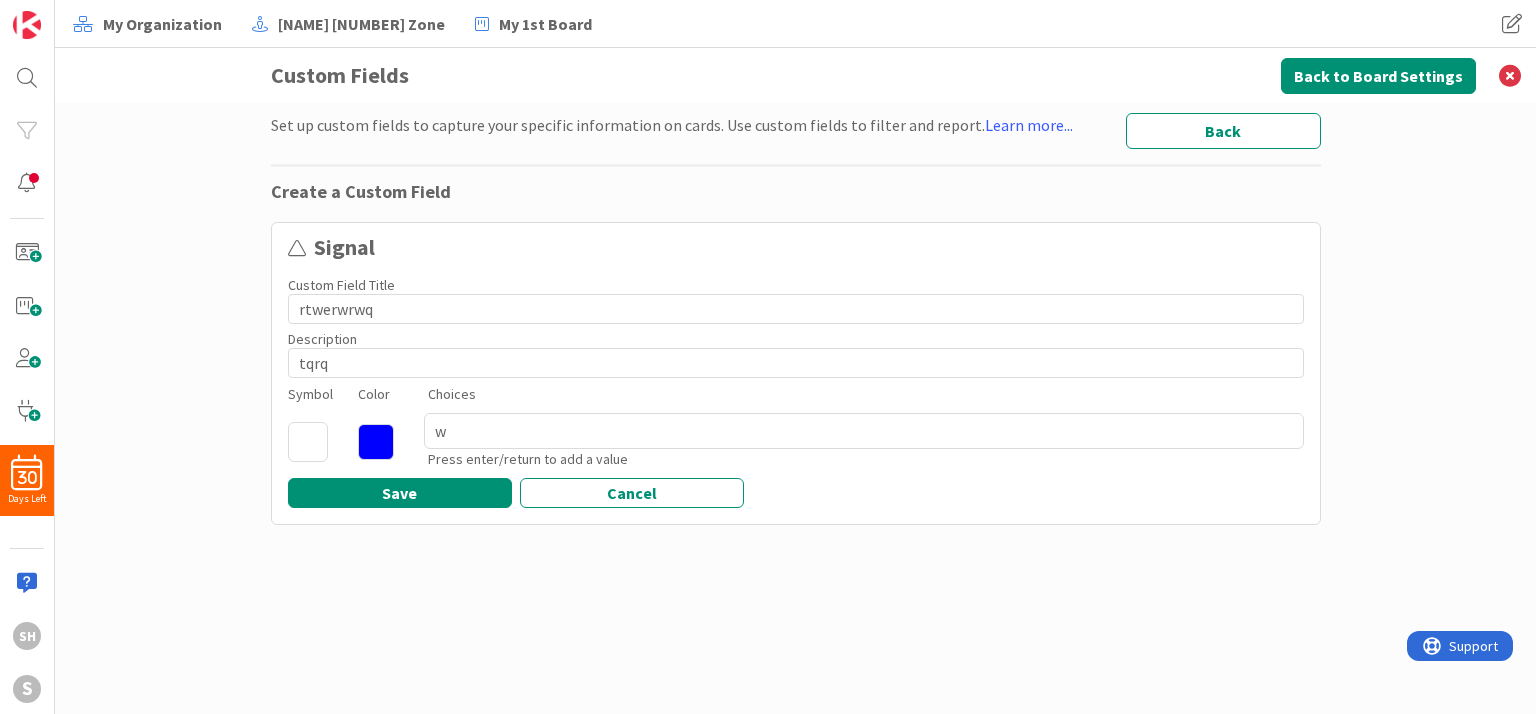 click at bounding box center (308, 442) 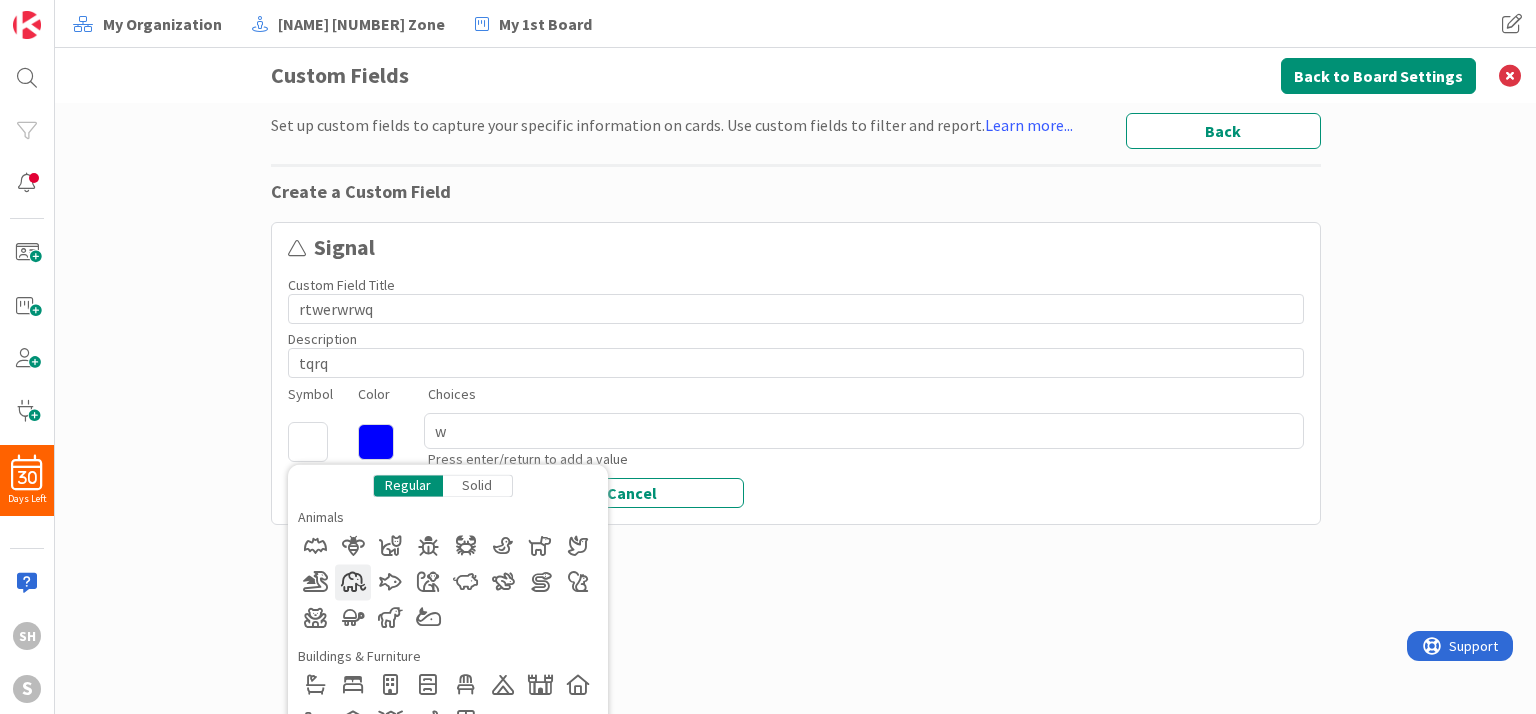 click at bounding box center [353, 582] 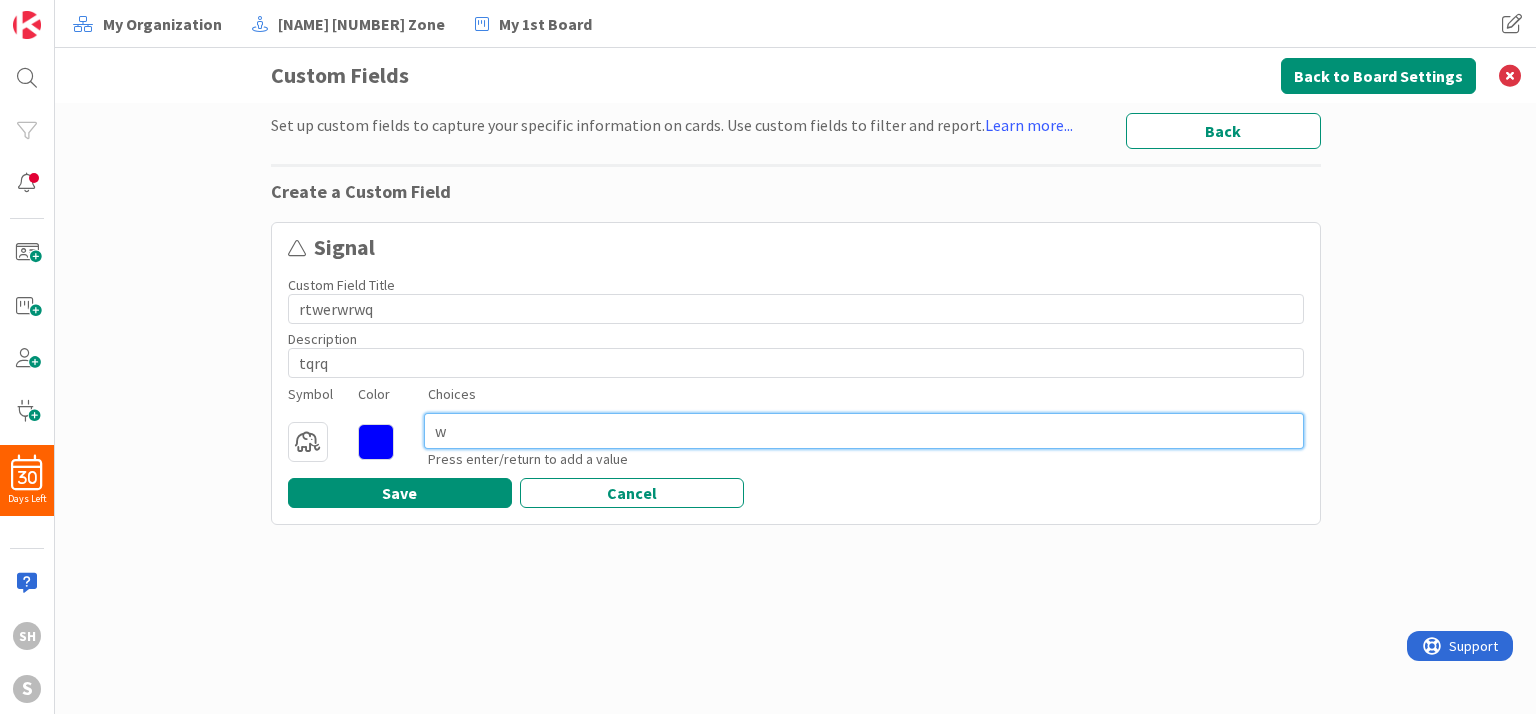 click on "[TEXT]" at bounding box center [864, 431] 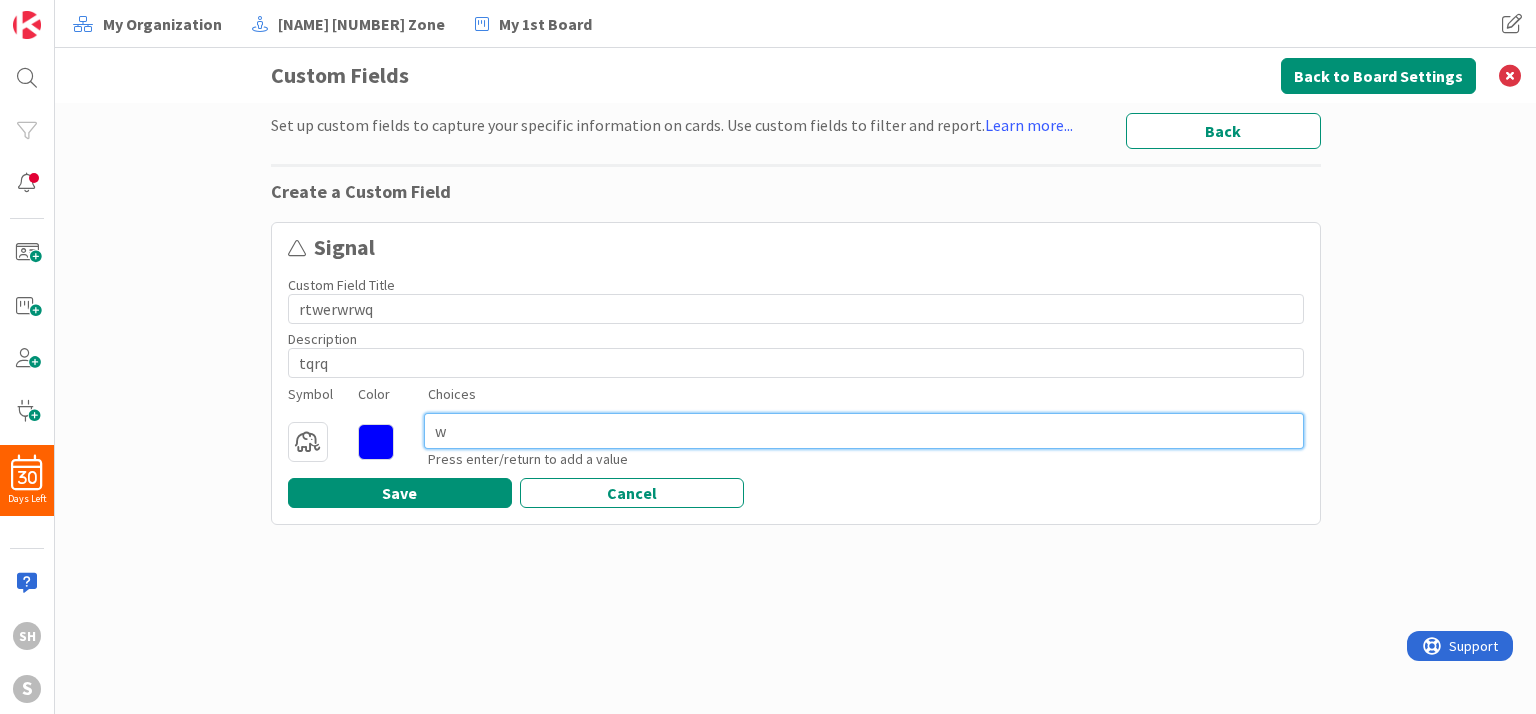 click on "[TEXT]" at bounding box center [864, 431] 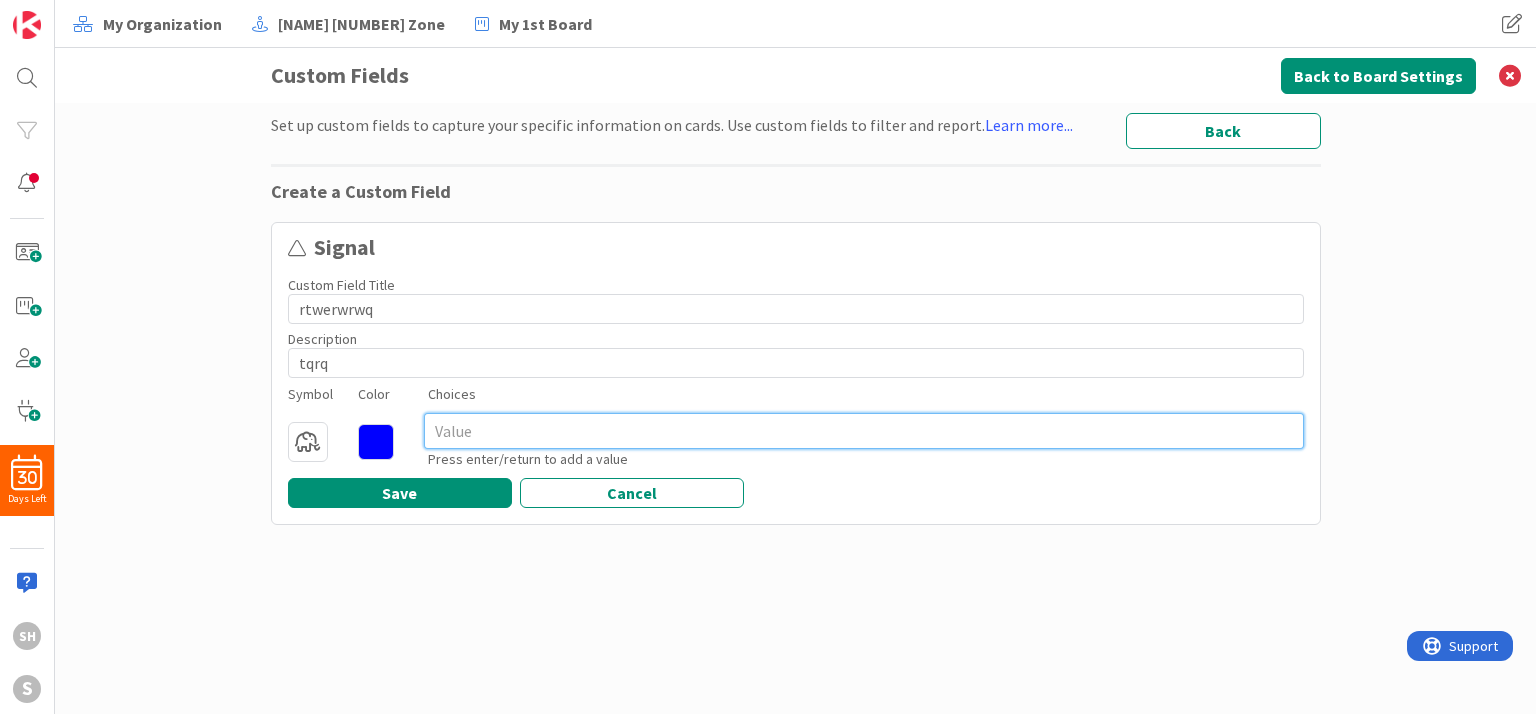 type on "x" 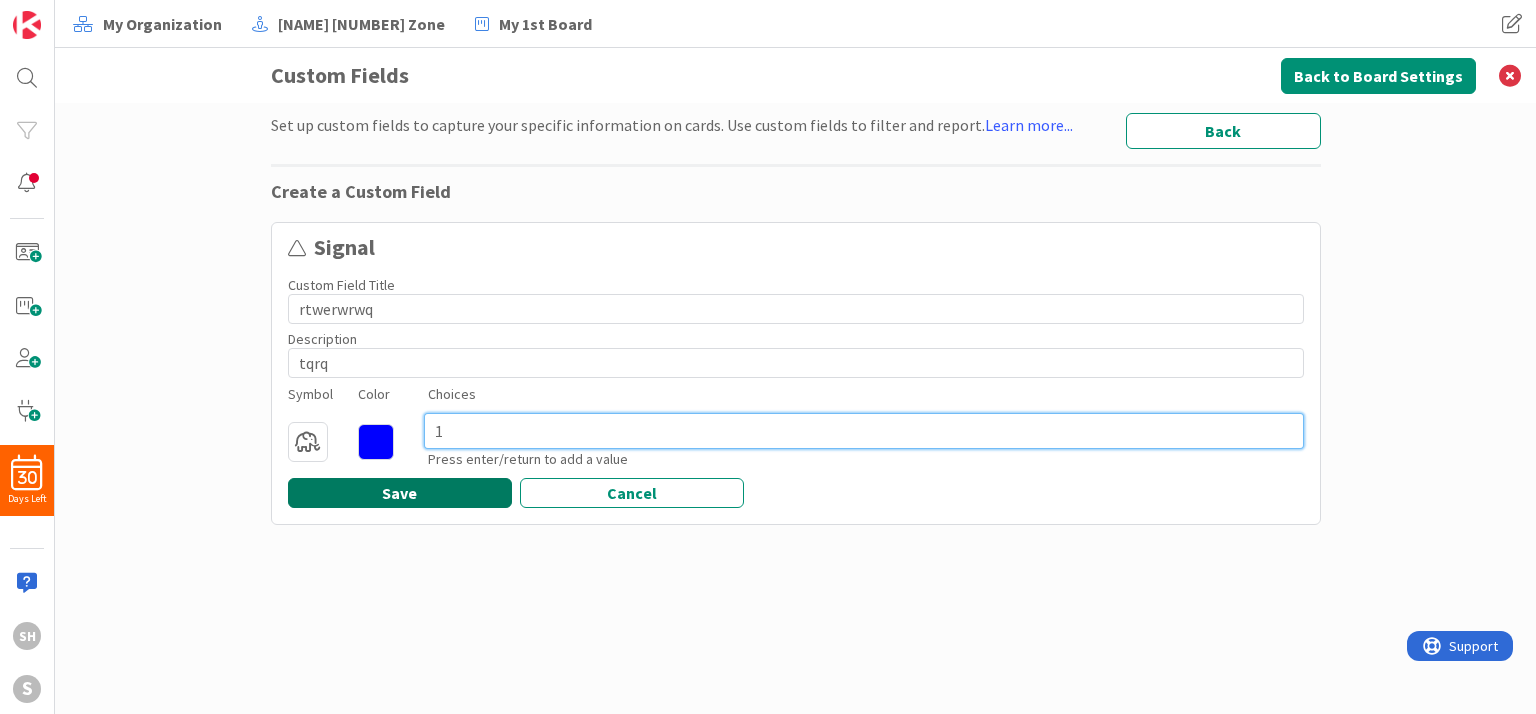 type on "1" 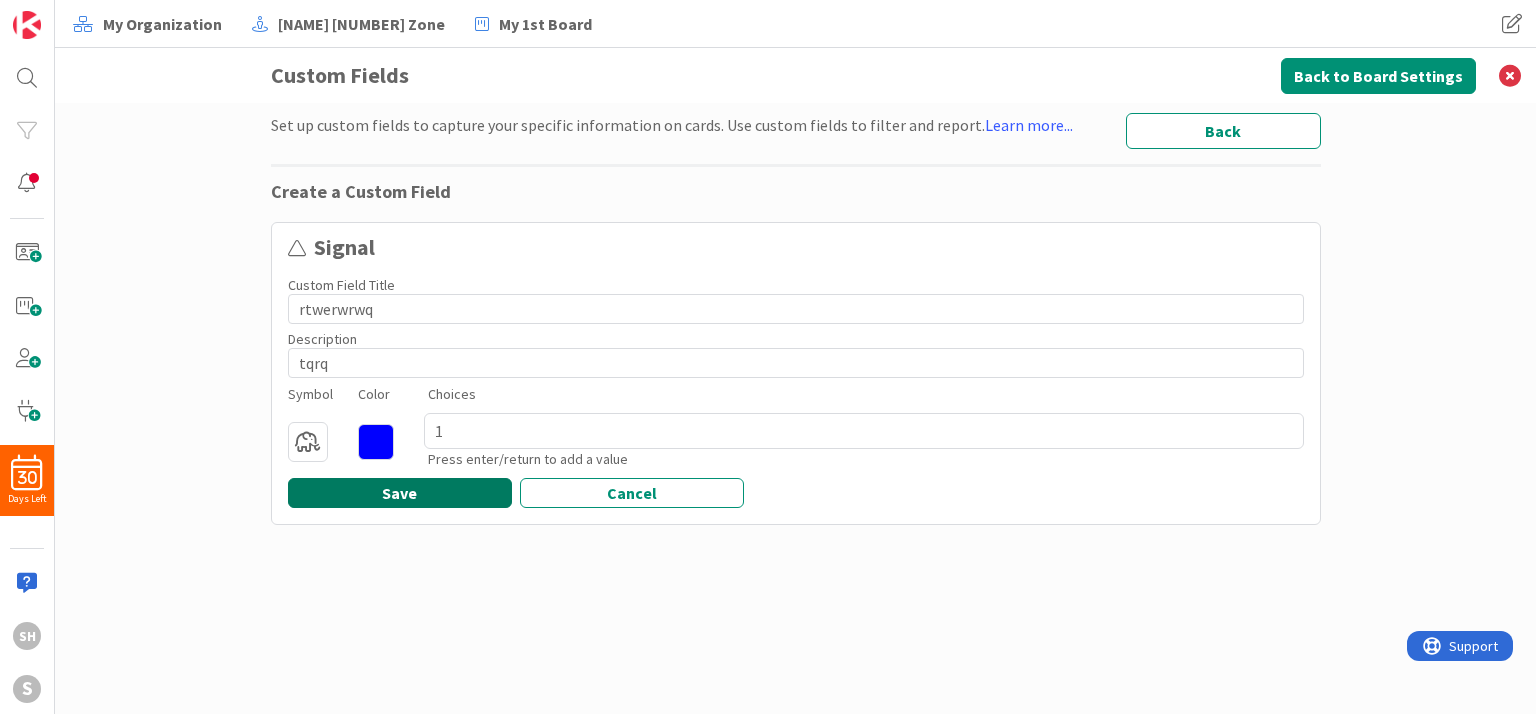 click on "Save" at bounding box center [400, 493] 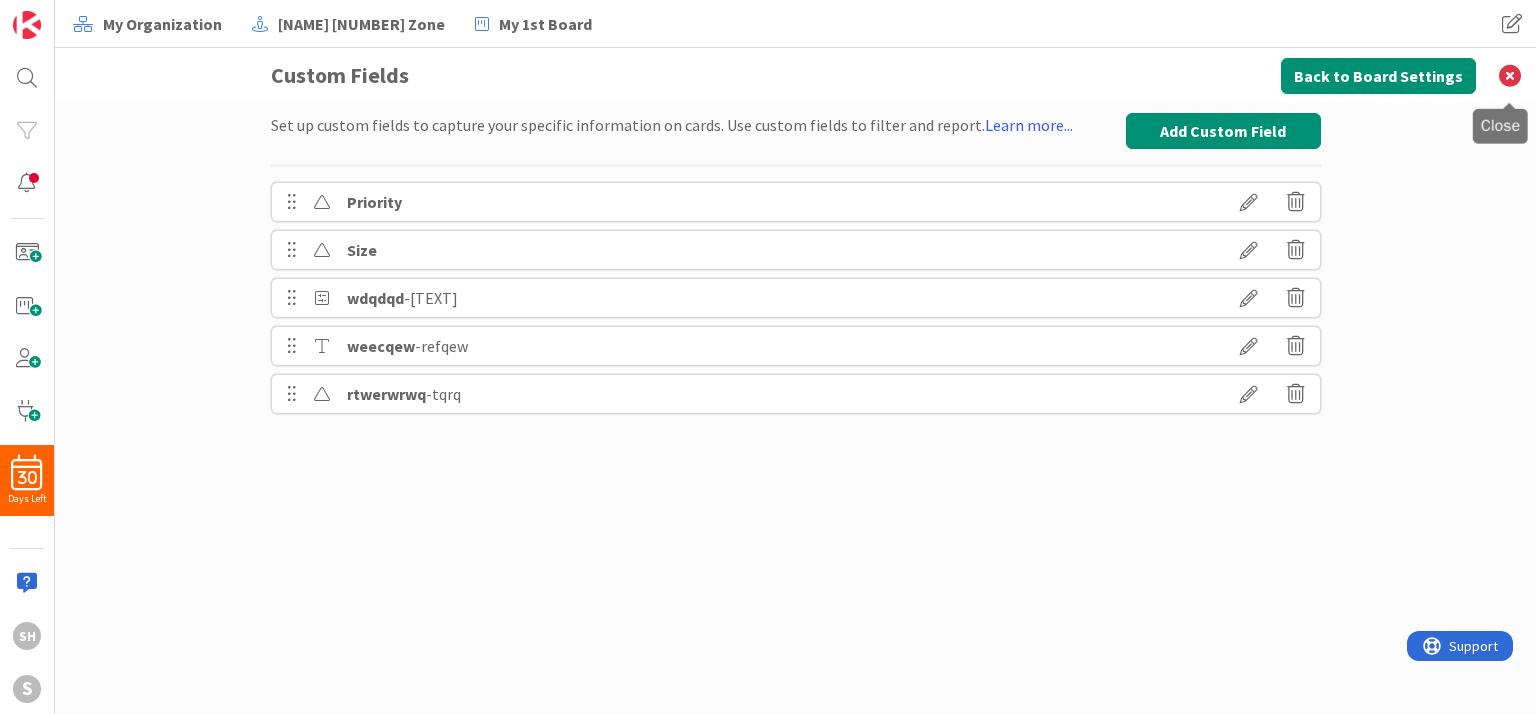 click at bounding box center (1510, 75) 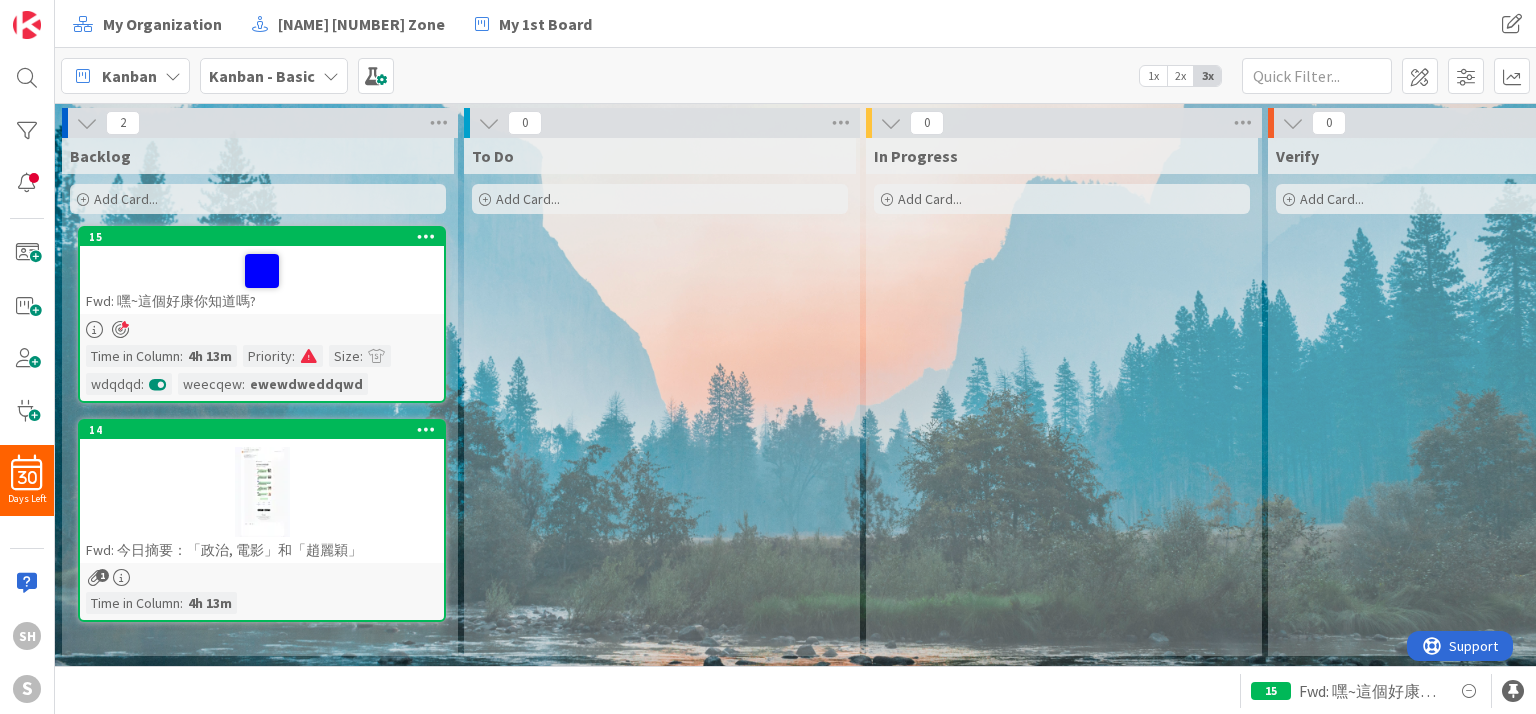 scroll, scrollTop: 0, scrollLeft: 0, axis: both 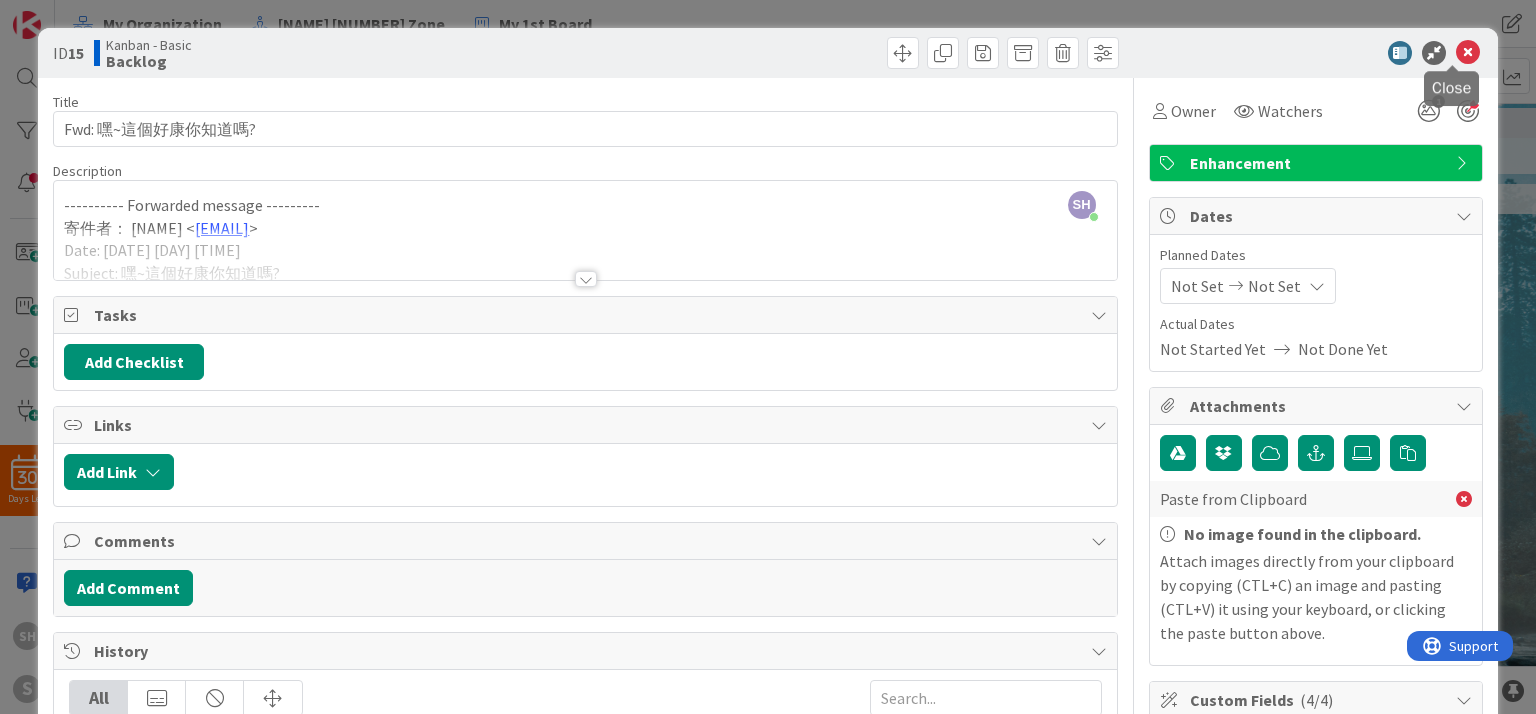 click at bounding box center (1468, 53) 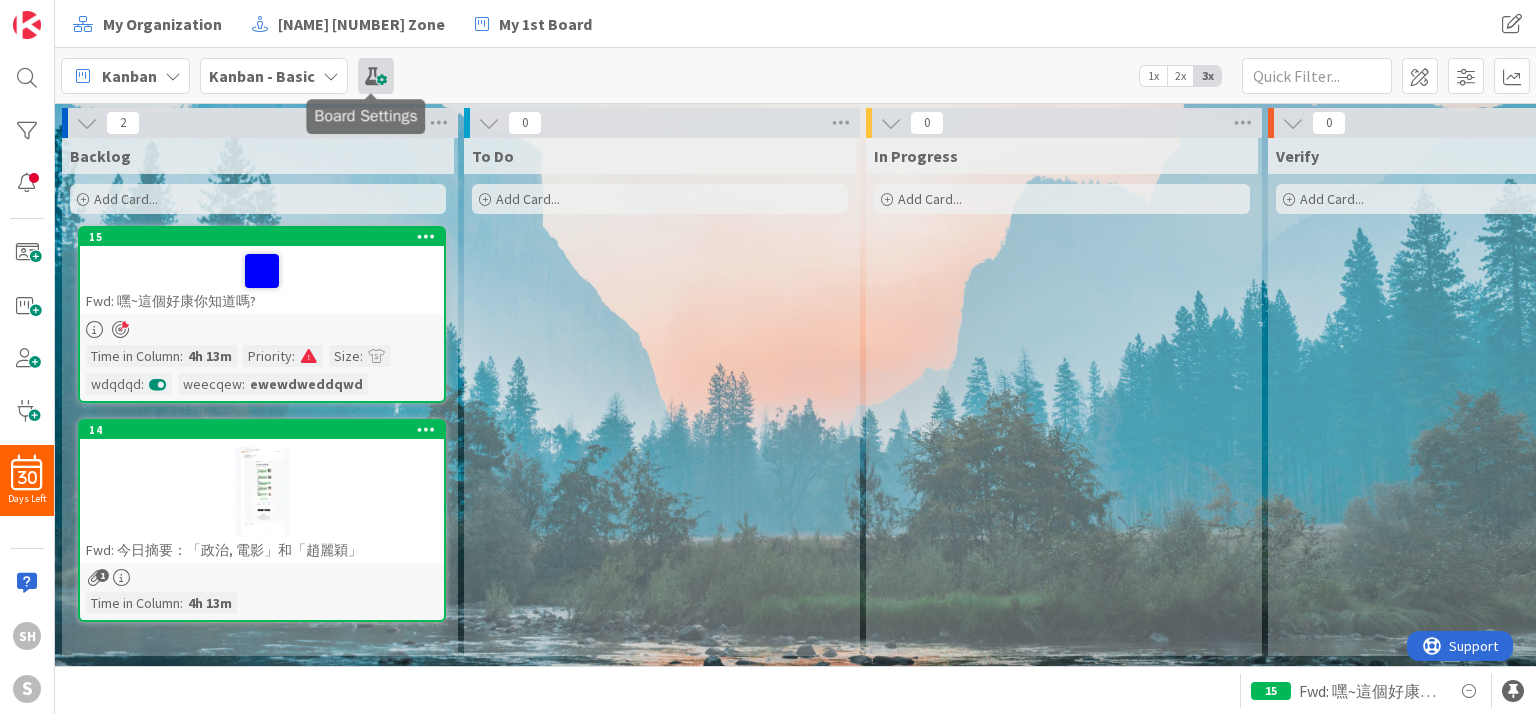 click at bounding box center (376, 76) 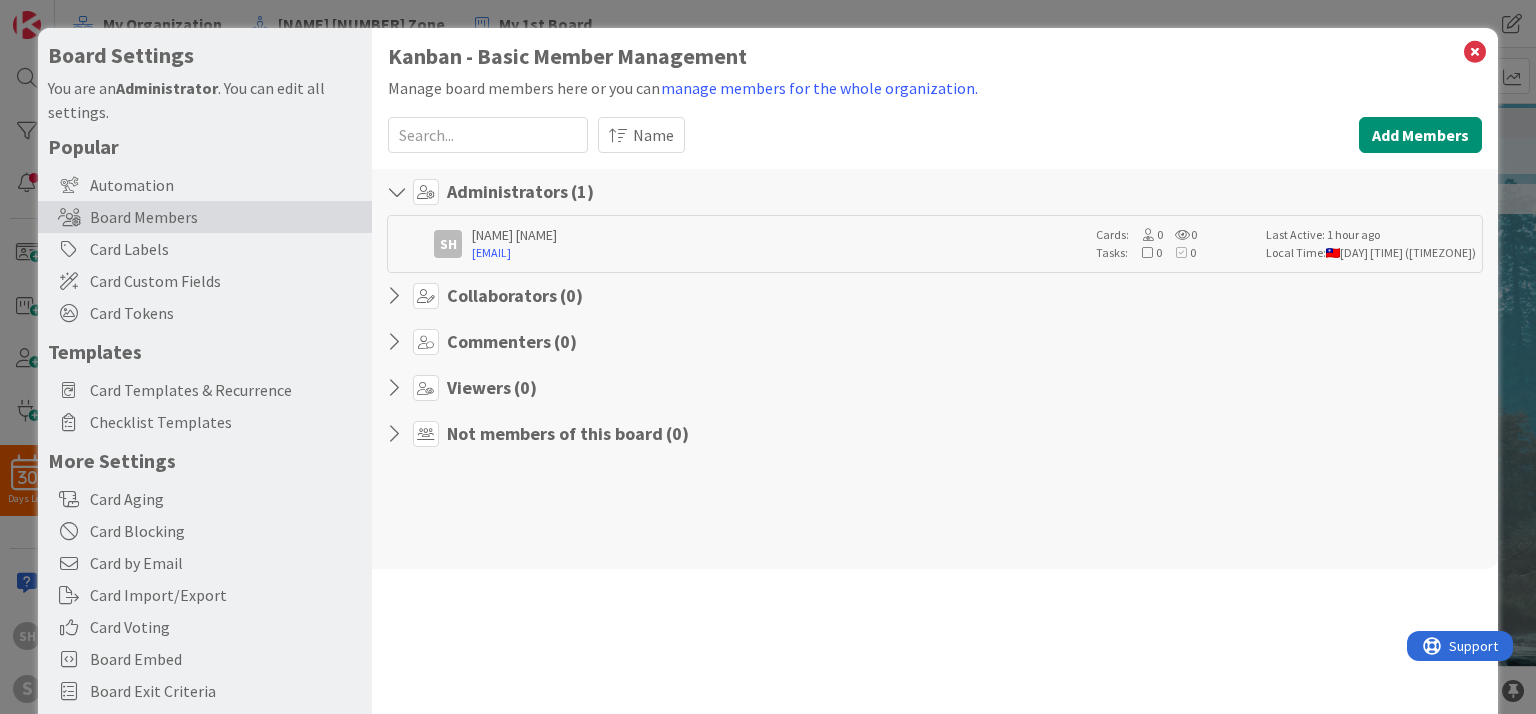 scroll, scrollTop: 0, scrollLeft: 0, axis: both 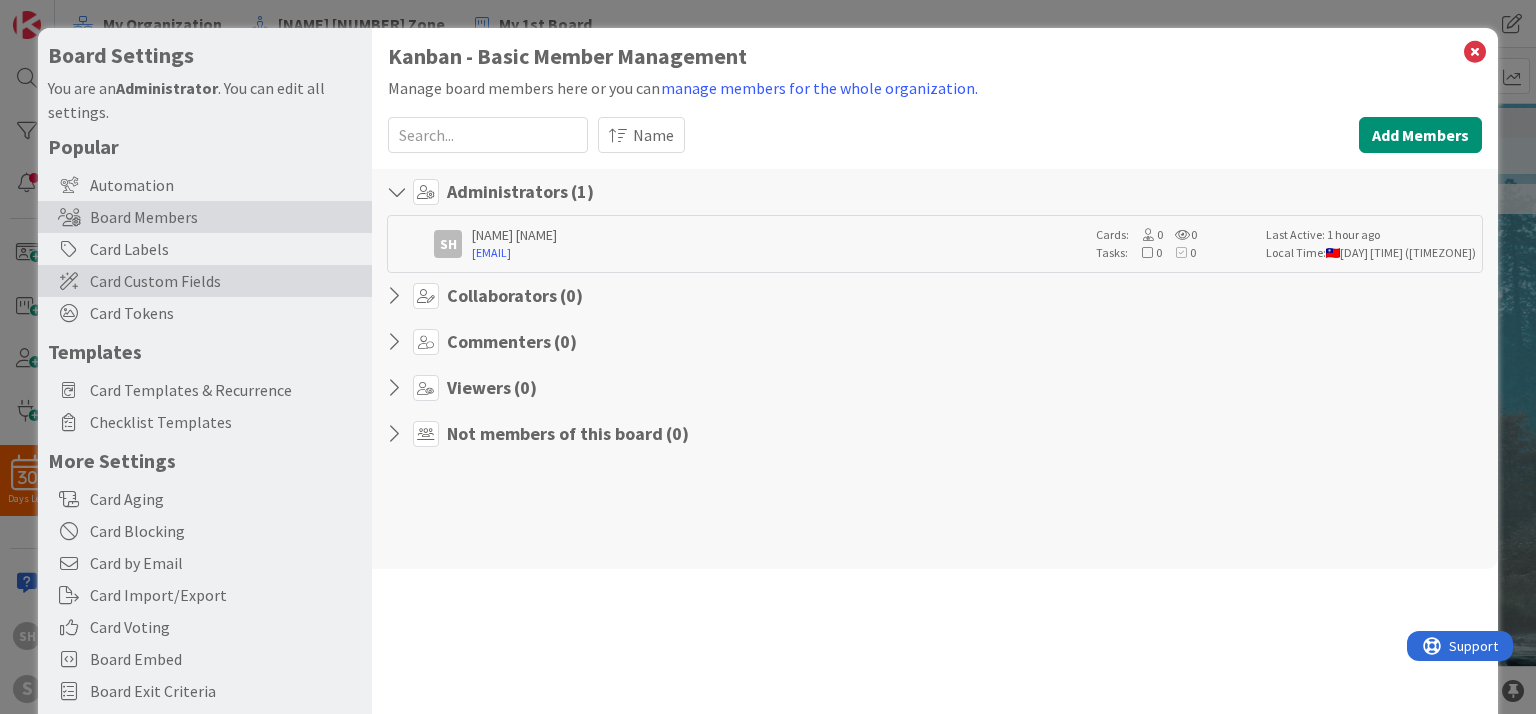 click on "Card Custom Fields" at bounding box center [226, 281] 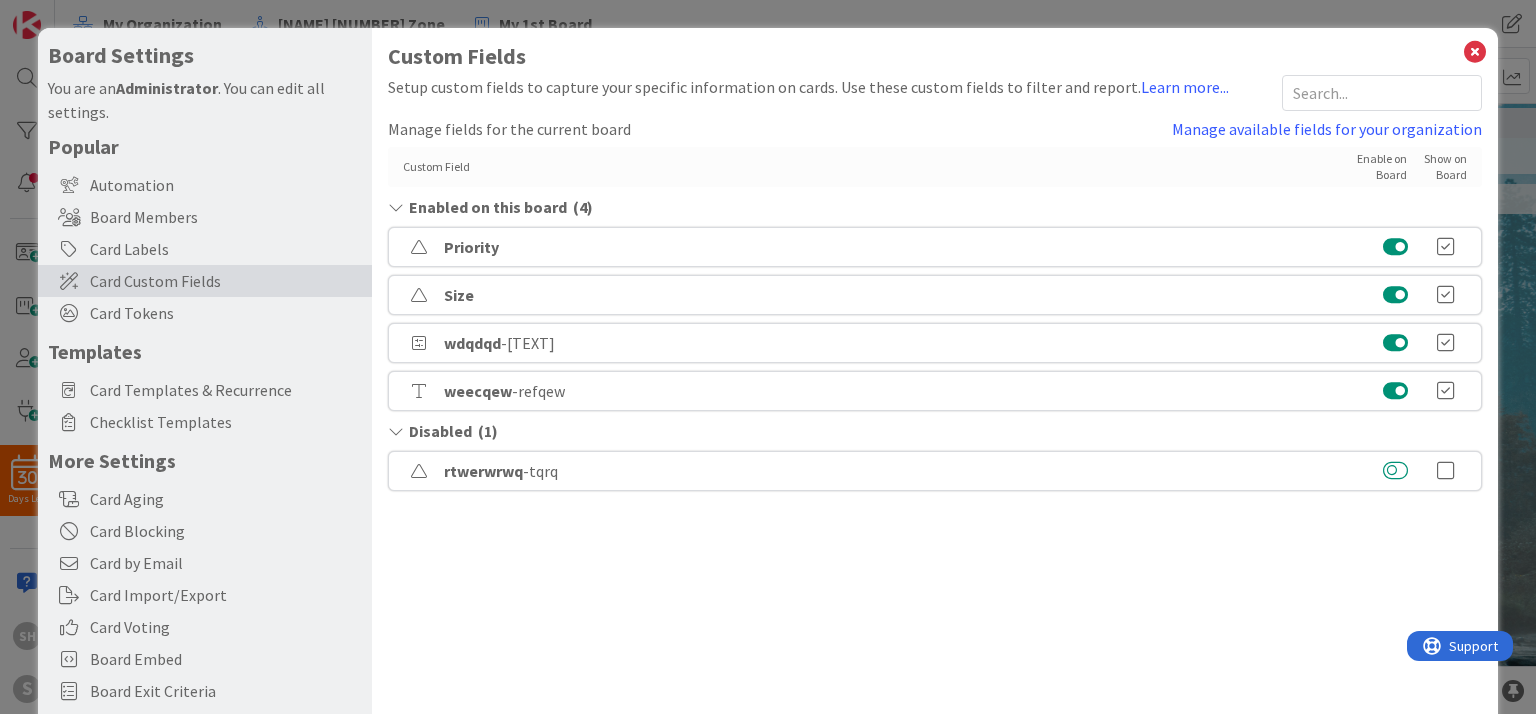 click at bounding box center (1395, 471) 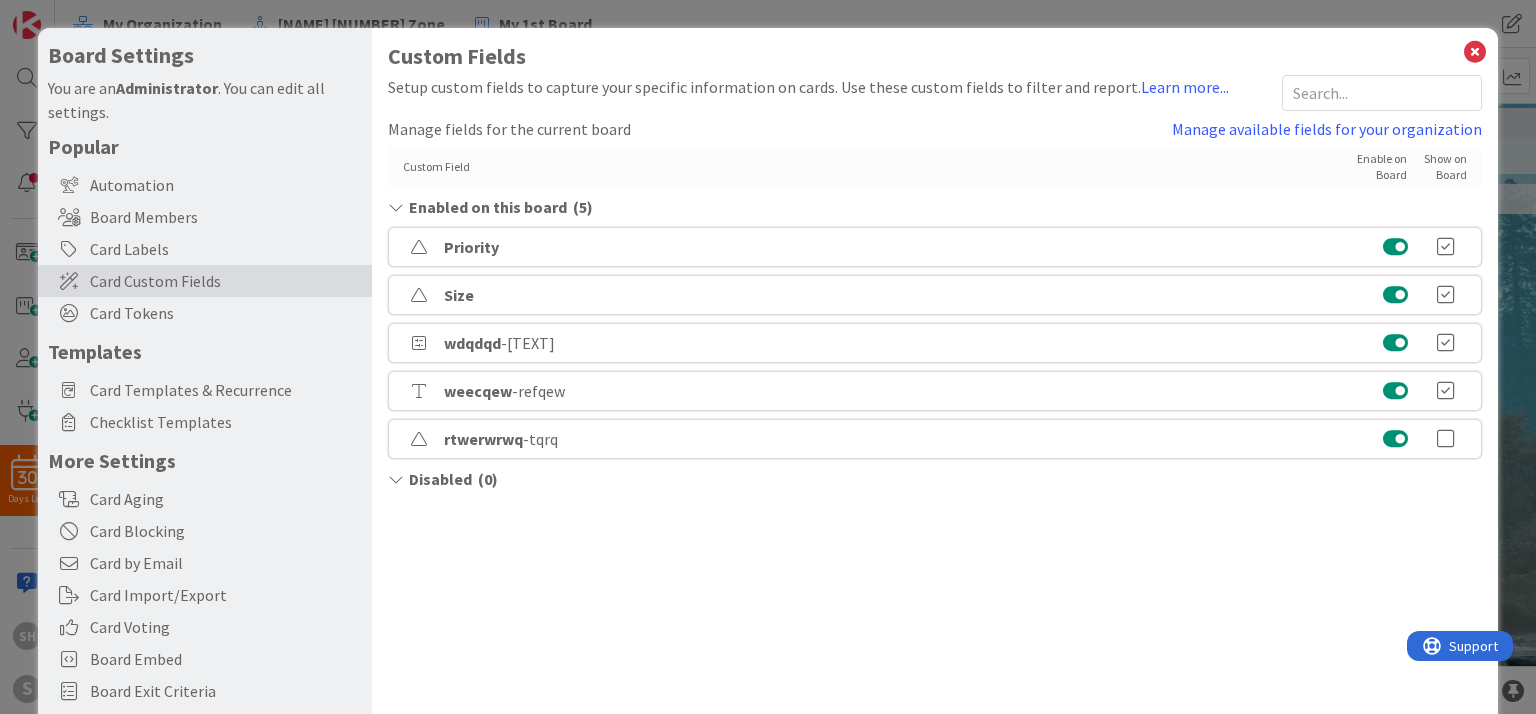 click at bounding box center [1446, 439] 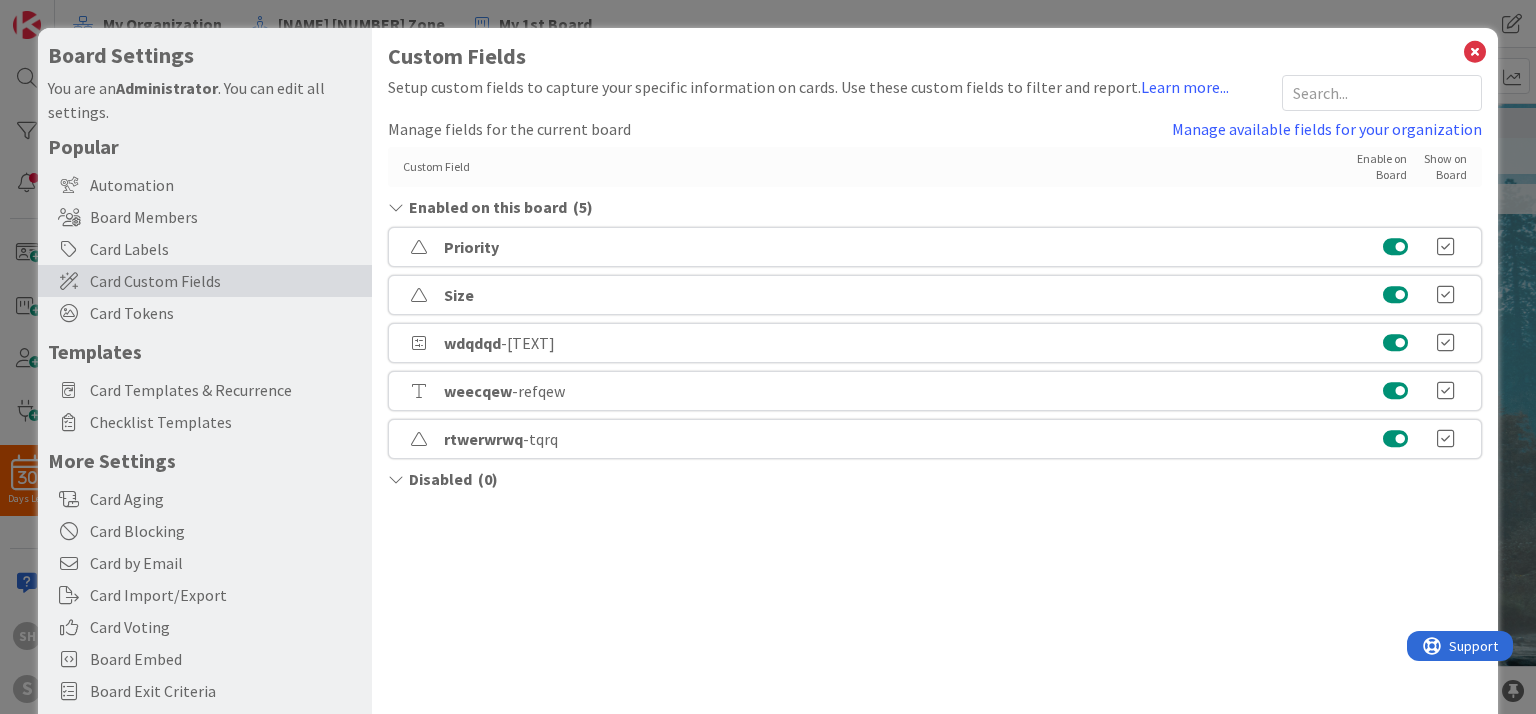 click on "Custom Fields Setup custom fields to capture your specific information on cards. Use these custom fields to filter and report.  Learn more... Manage fields for the current board Manage available fields for your organization Custom Field Enable on Board Show on Board Enabled on this board ( 5 ) Priority Size wdqdqd  -  wed weecqew  -  refqew rtwerwrwq  -  tqrq Disabled ( 0 )" at bounding box center (934, 412) 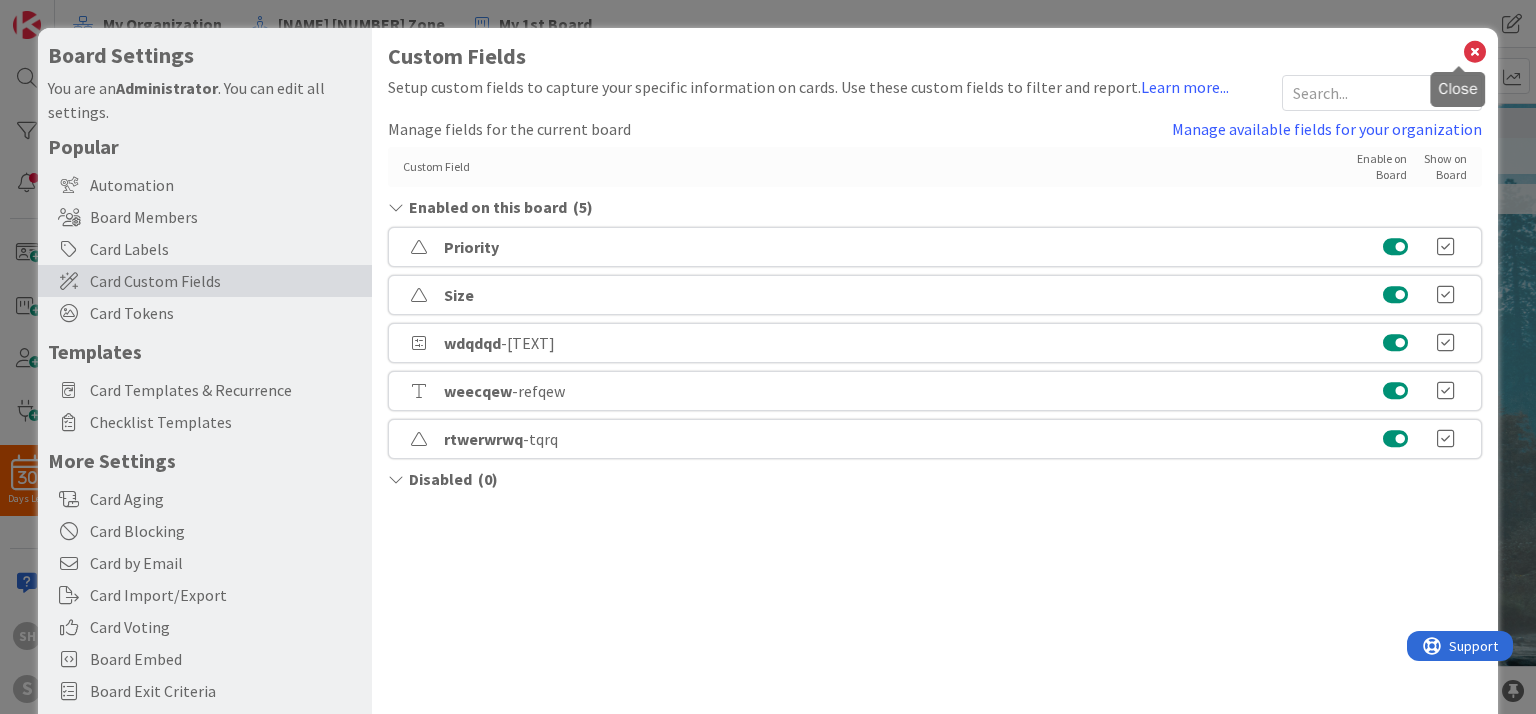 click at bounding box center (1475, 52) 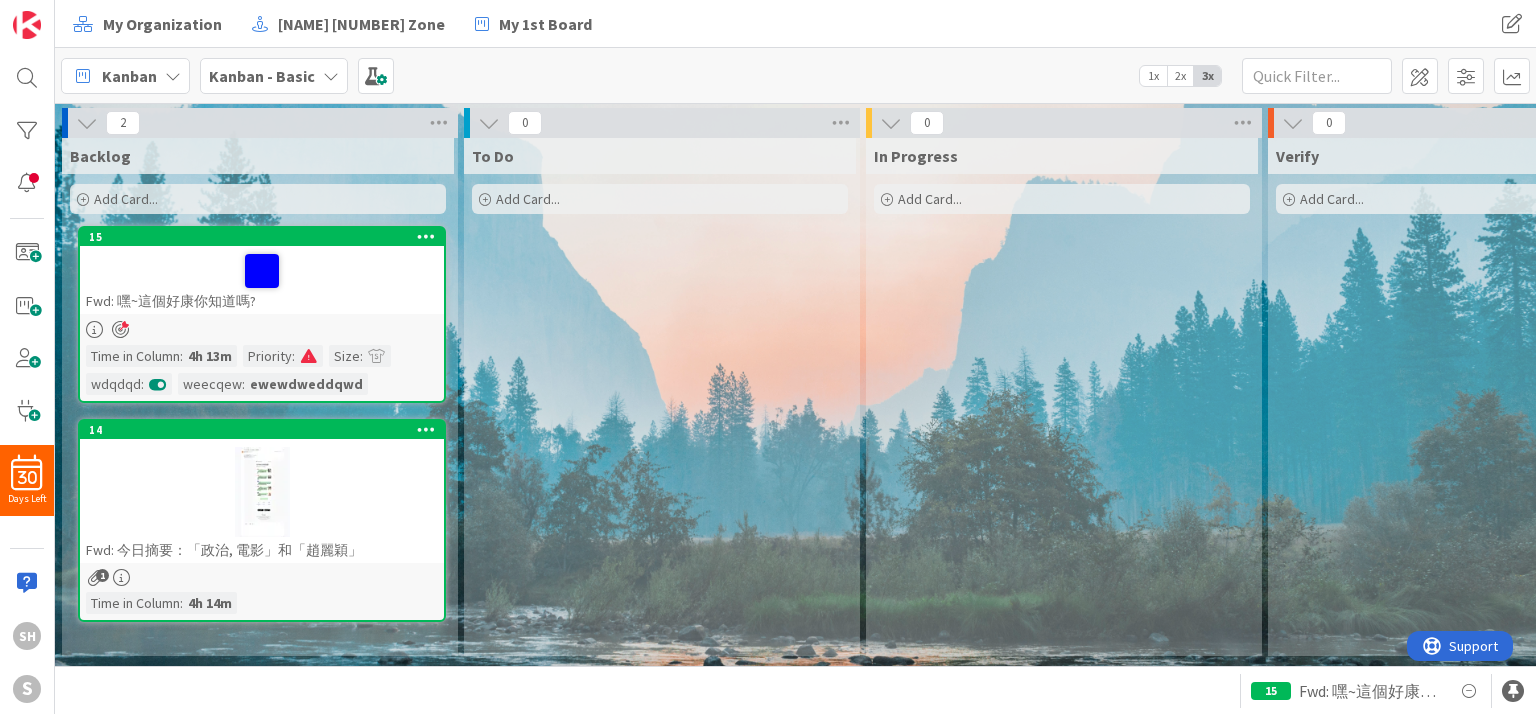 click at bounding box center (262, 271) 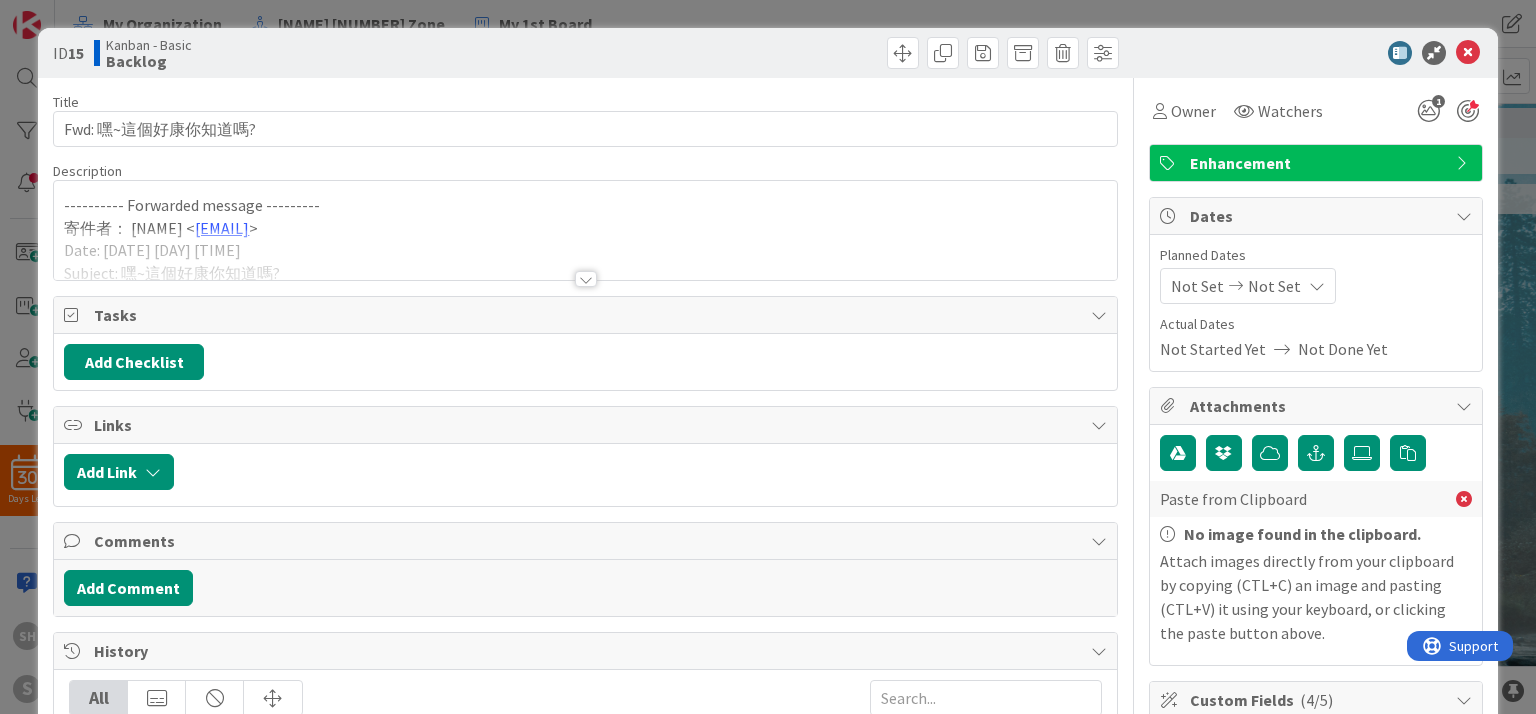 scroll, scrollTop: 0, scrollLeft: 0, axis: both 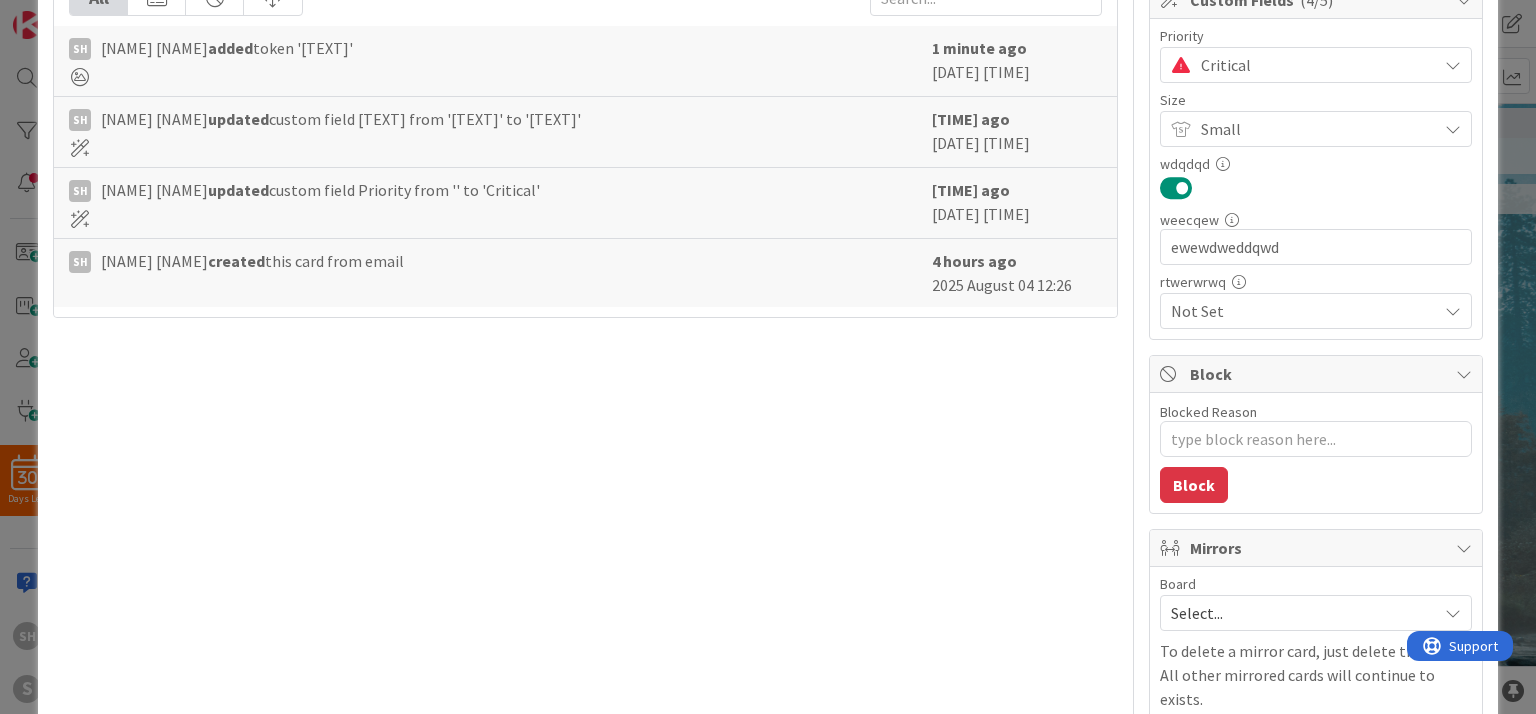 click on "Not Set" at bounding box center [1299, 311] 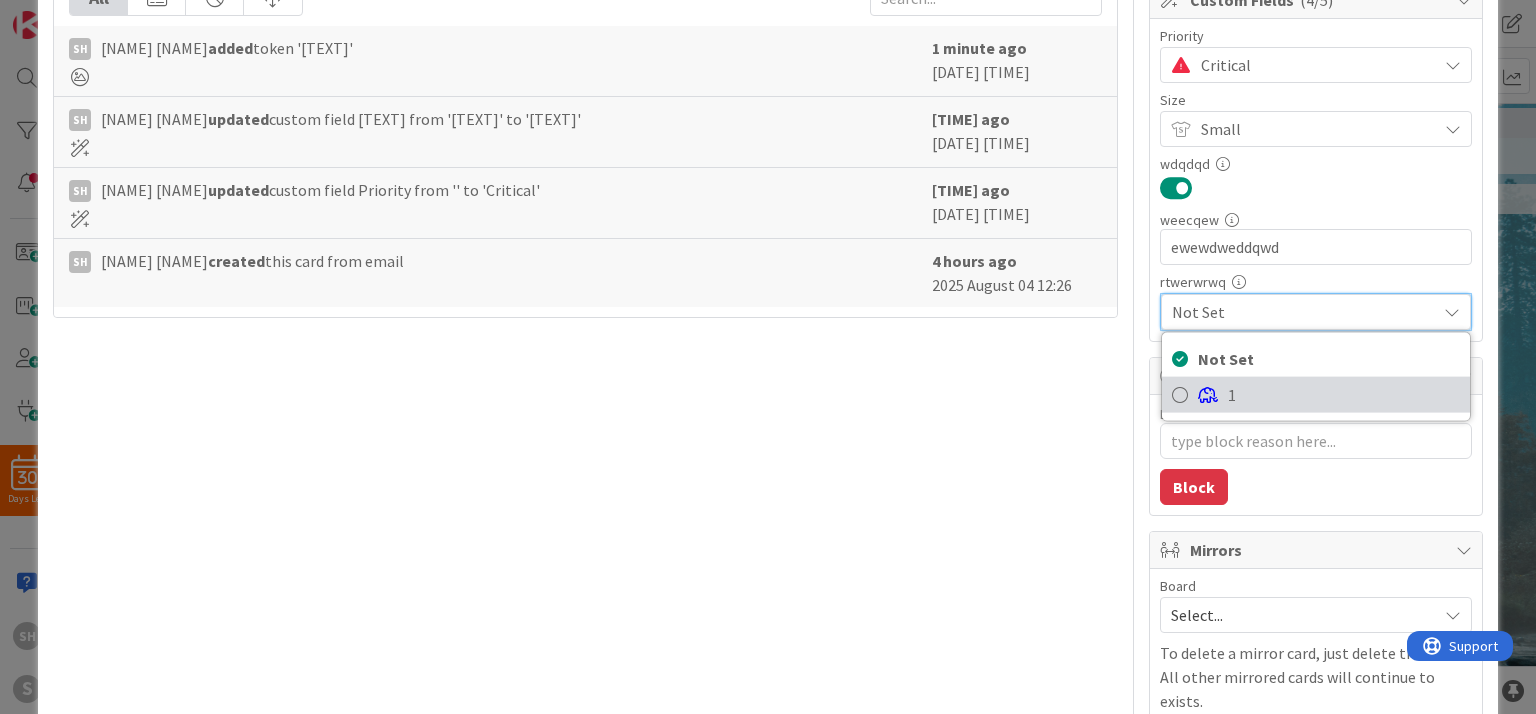 click on "1" at bounding box center (1344, 395) 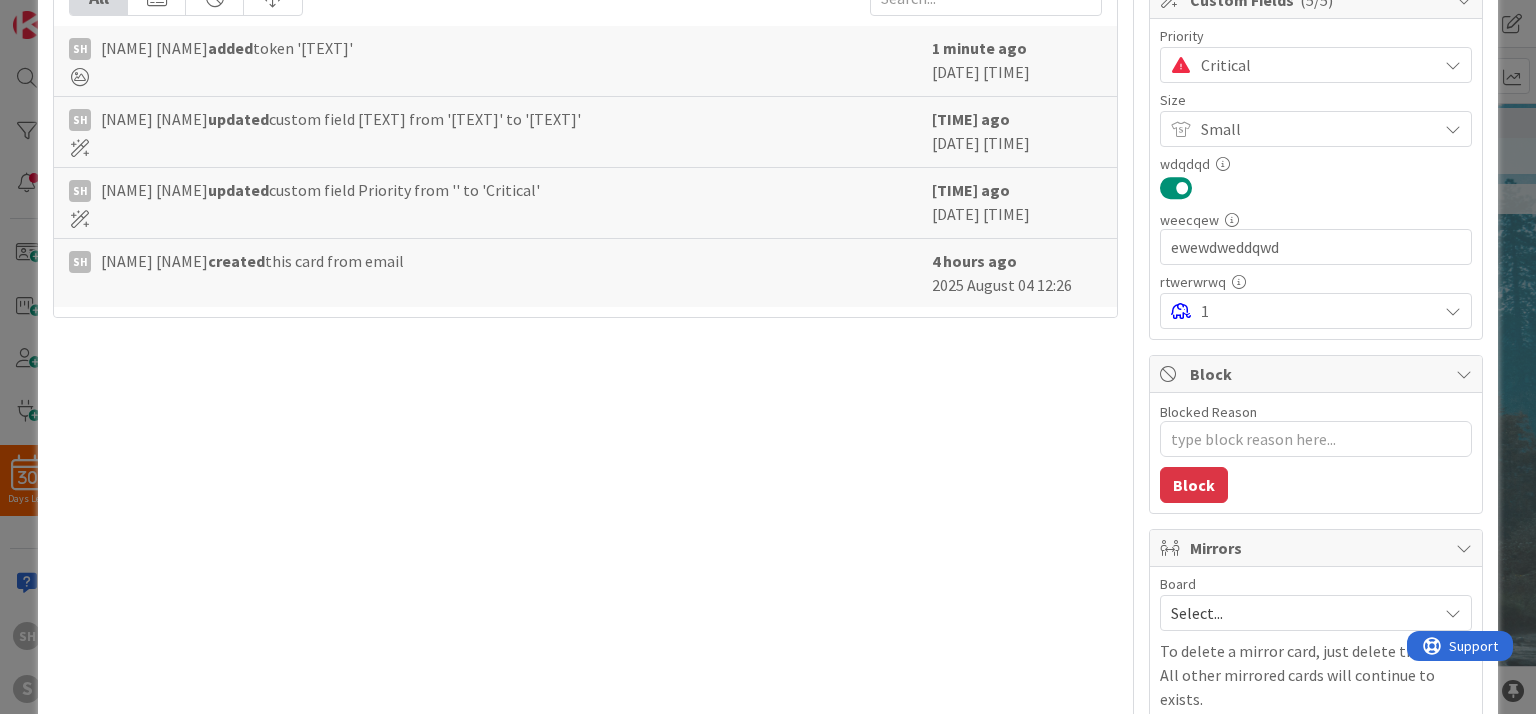 type on "x" 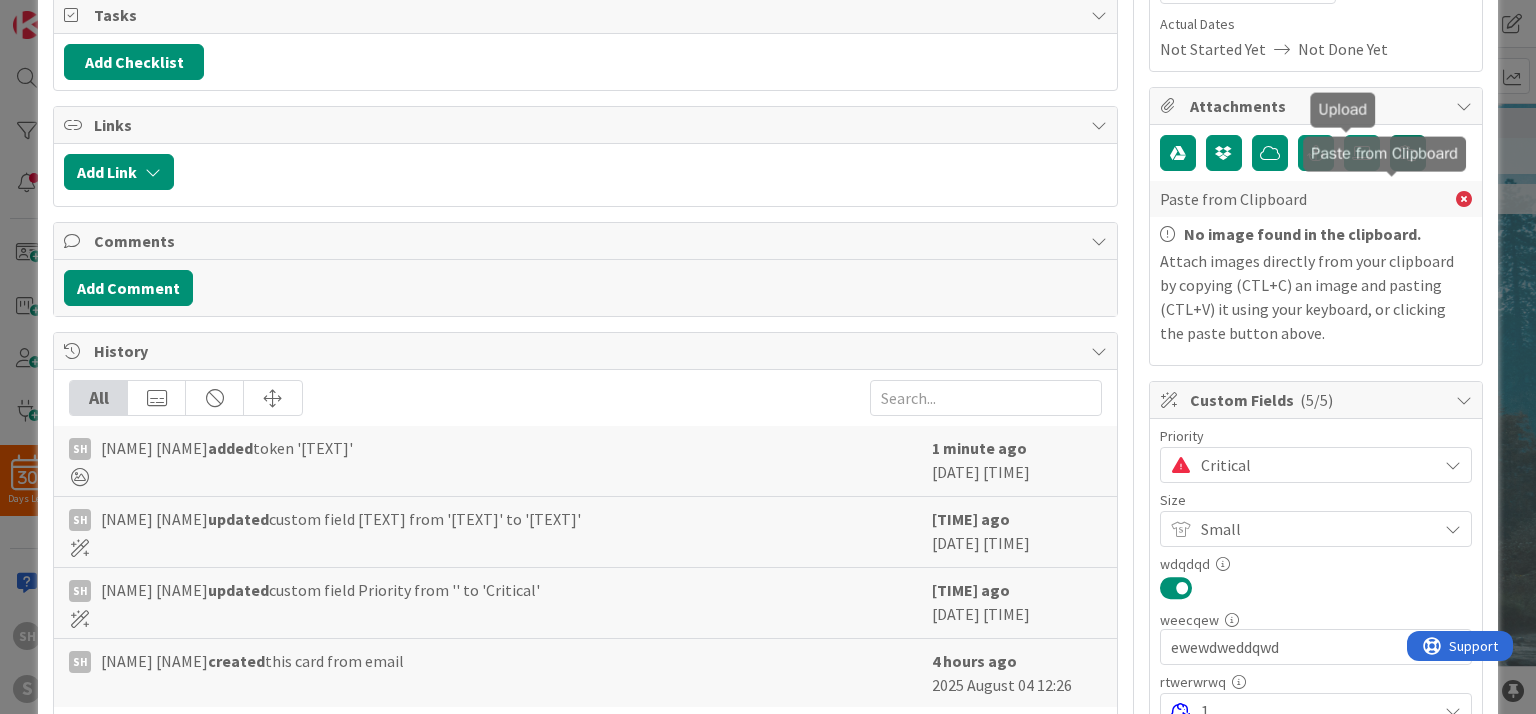 scroll, scrollTop: 0, scrollLeft: 0, axis: both 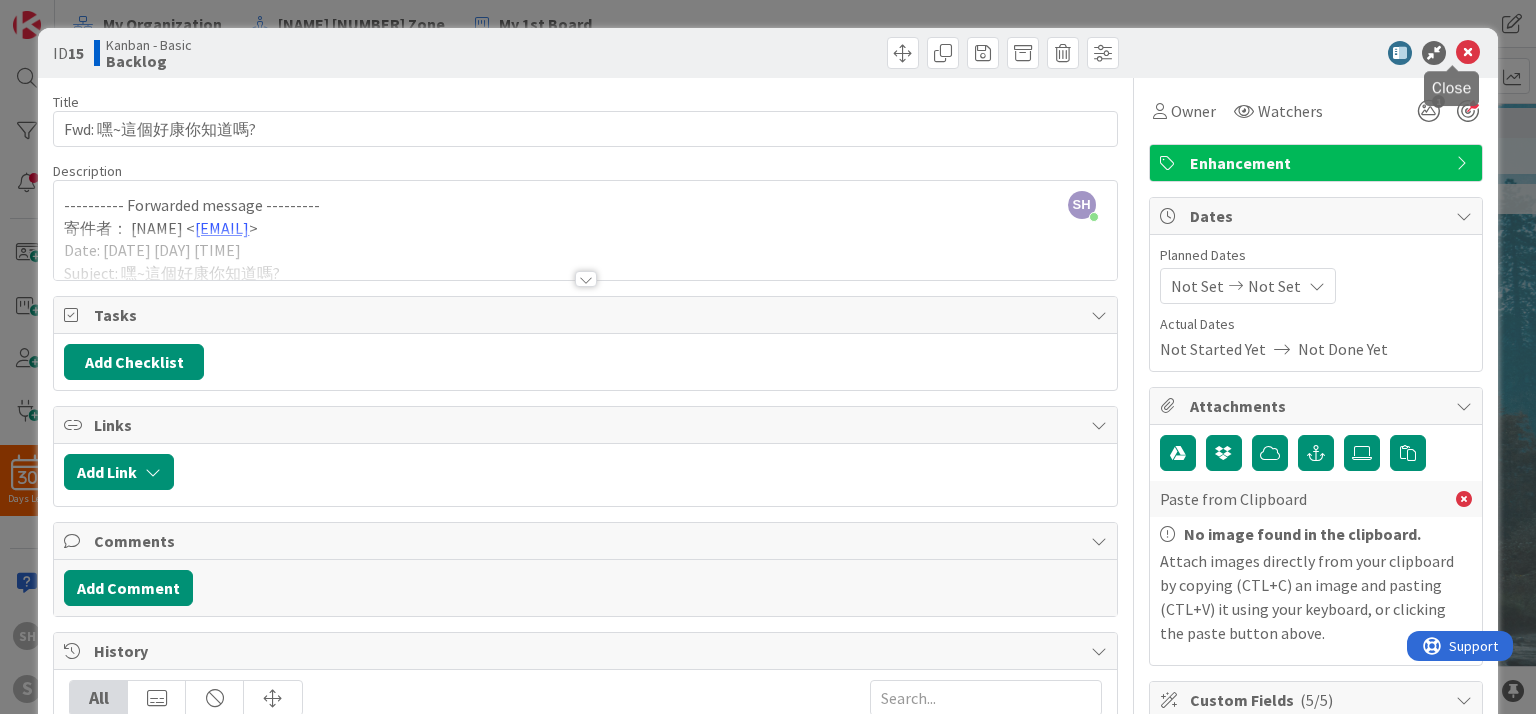 click at bounding box center (1468, 53) 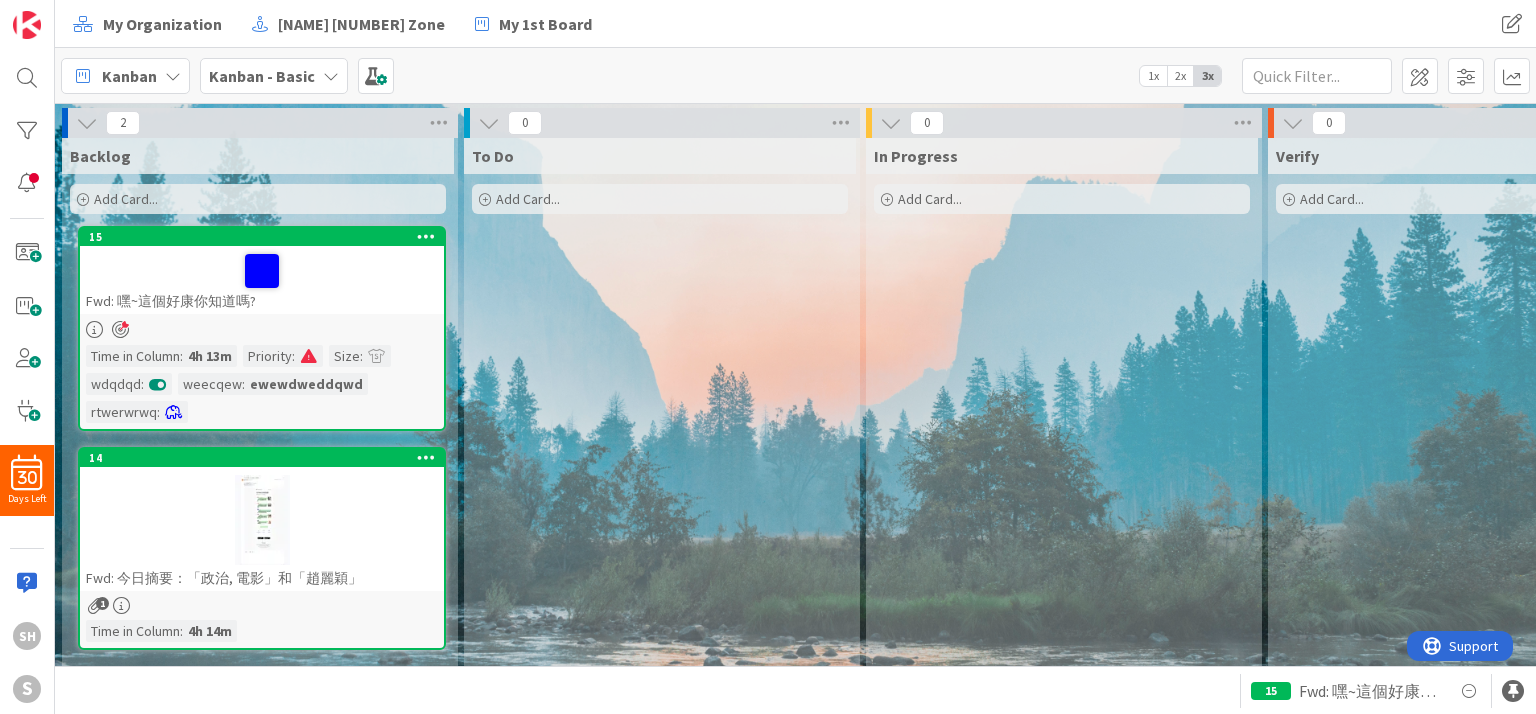 scroll, scrollTop: 0, scrollLeft: 0, axis: both 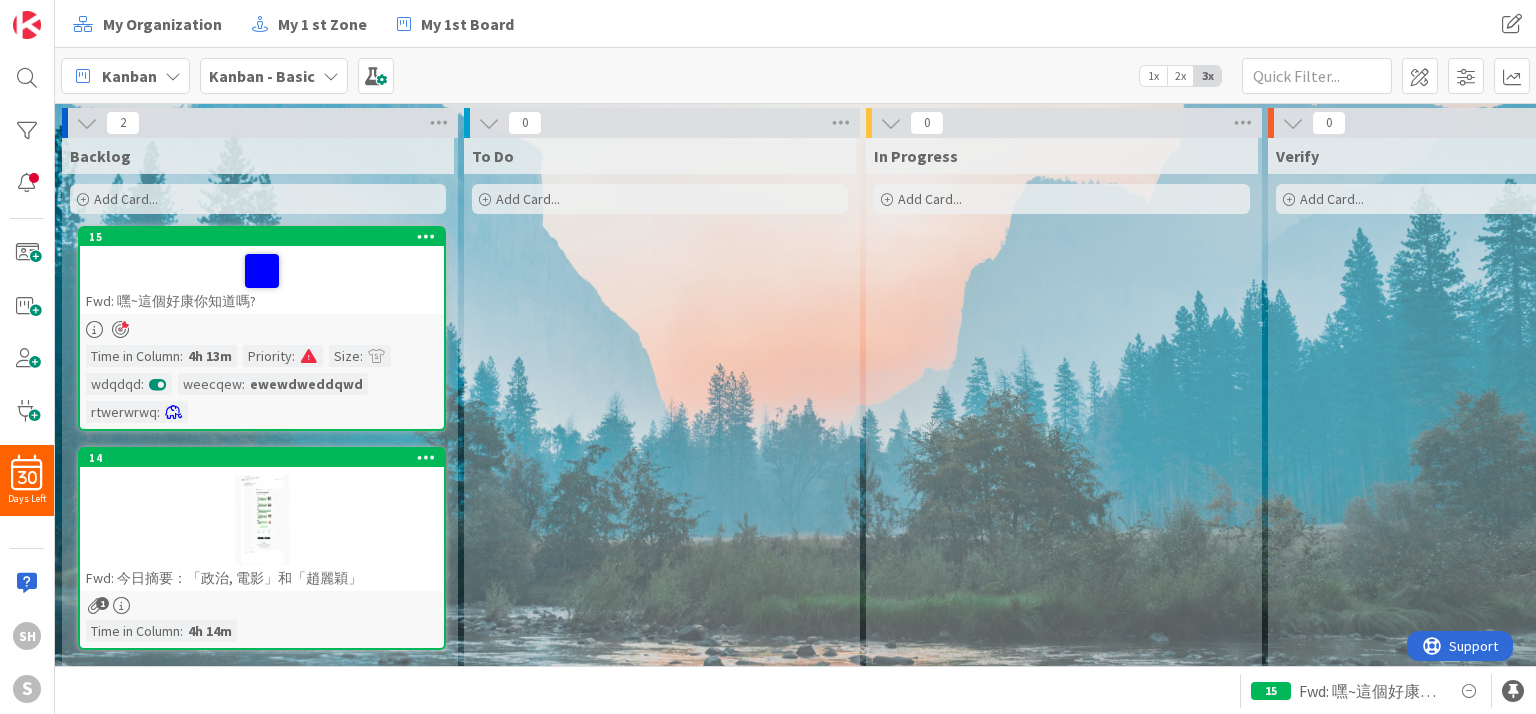 click at bounding box center (94, 329) 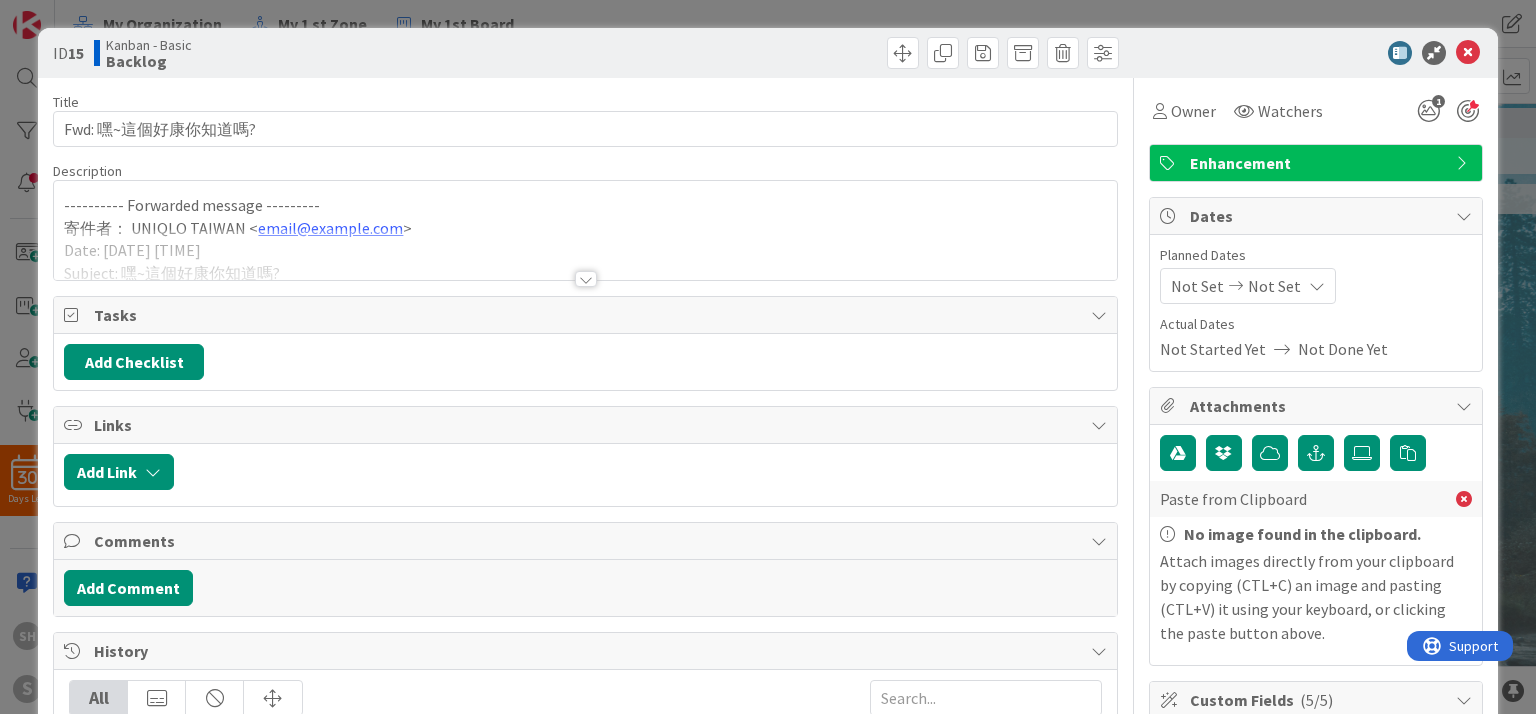 scroll, scrollTop: 0, scrollLeft: 0, axis: both 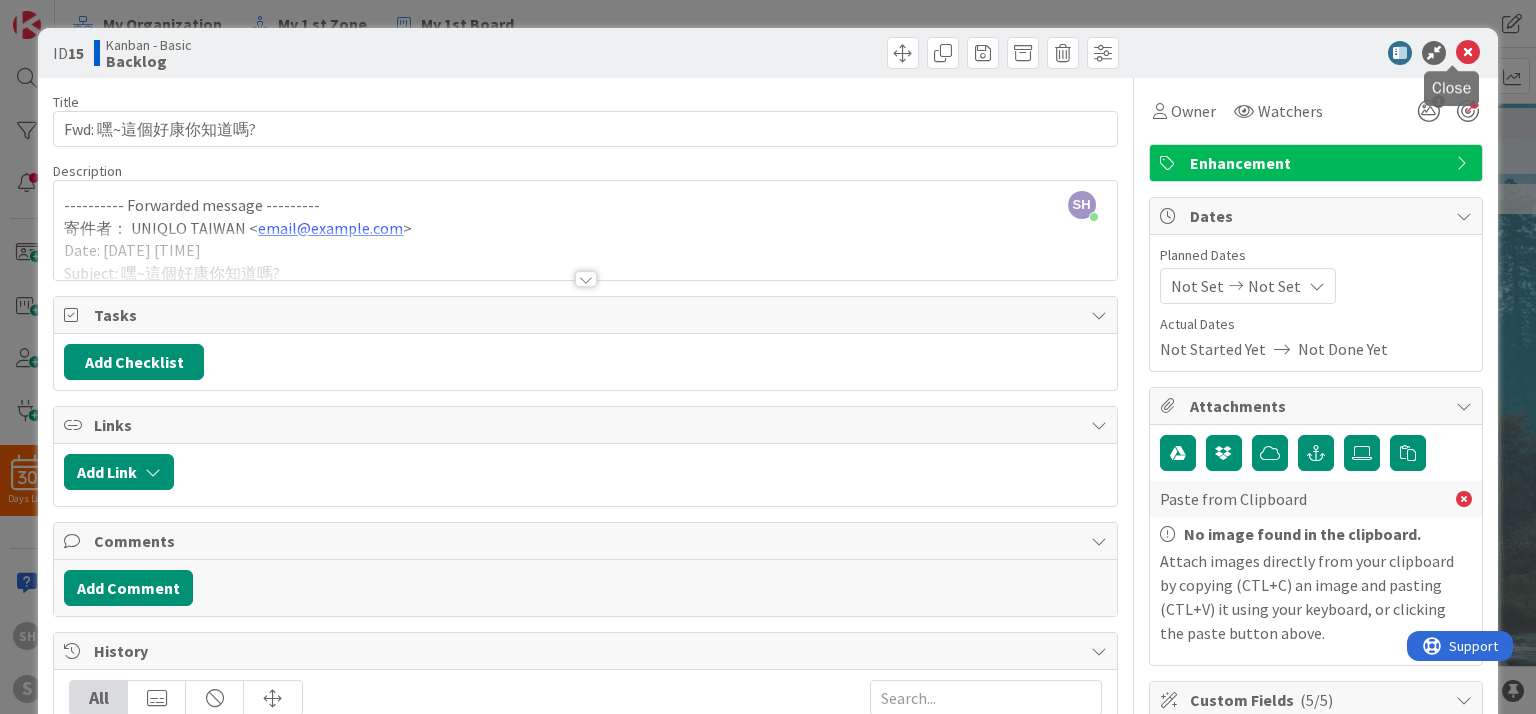 click at bounding box center (1468, 53) 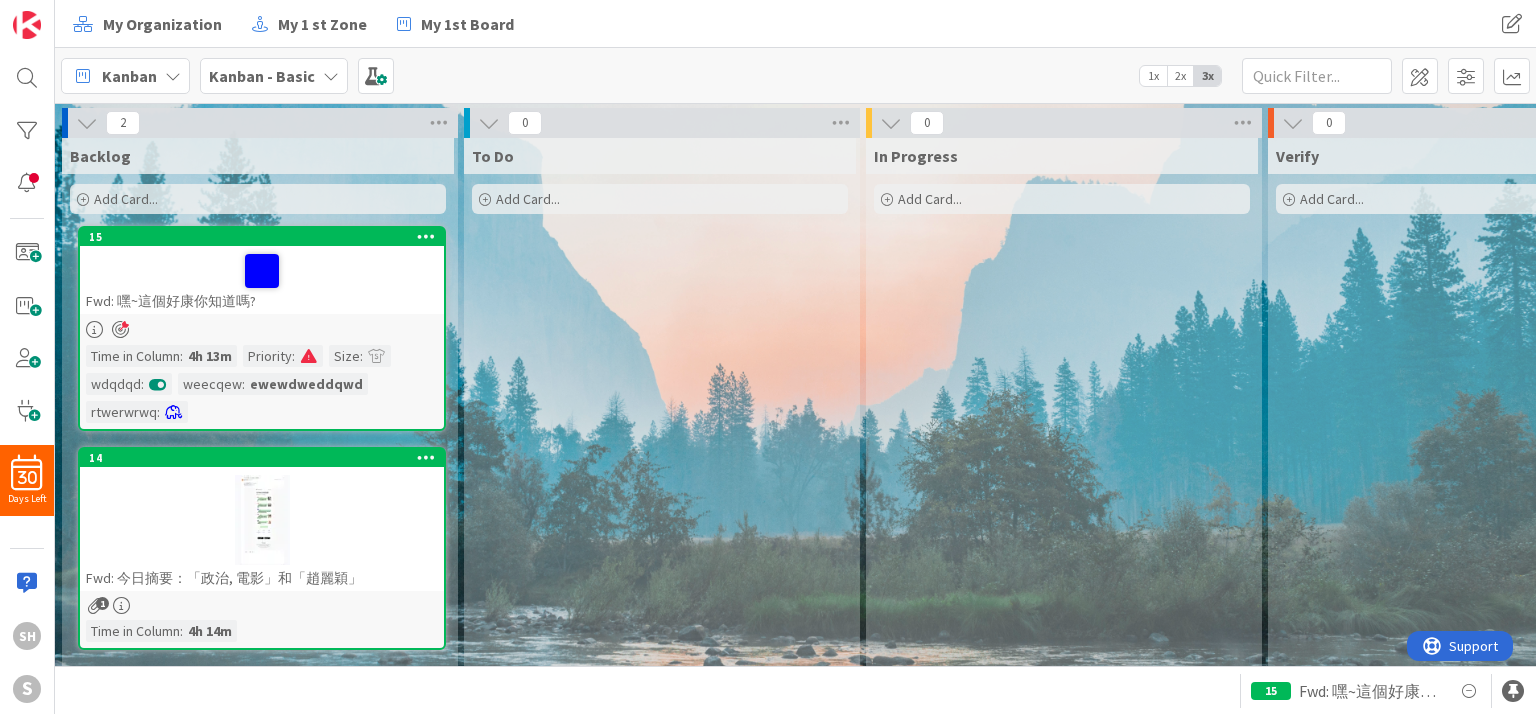 scroll, scrollTop: 0, scrollLeft: 0, axis: both 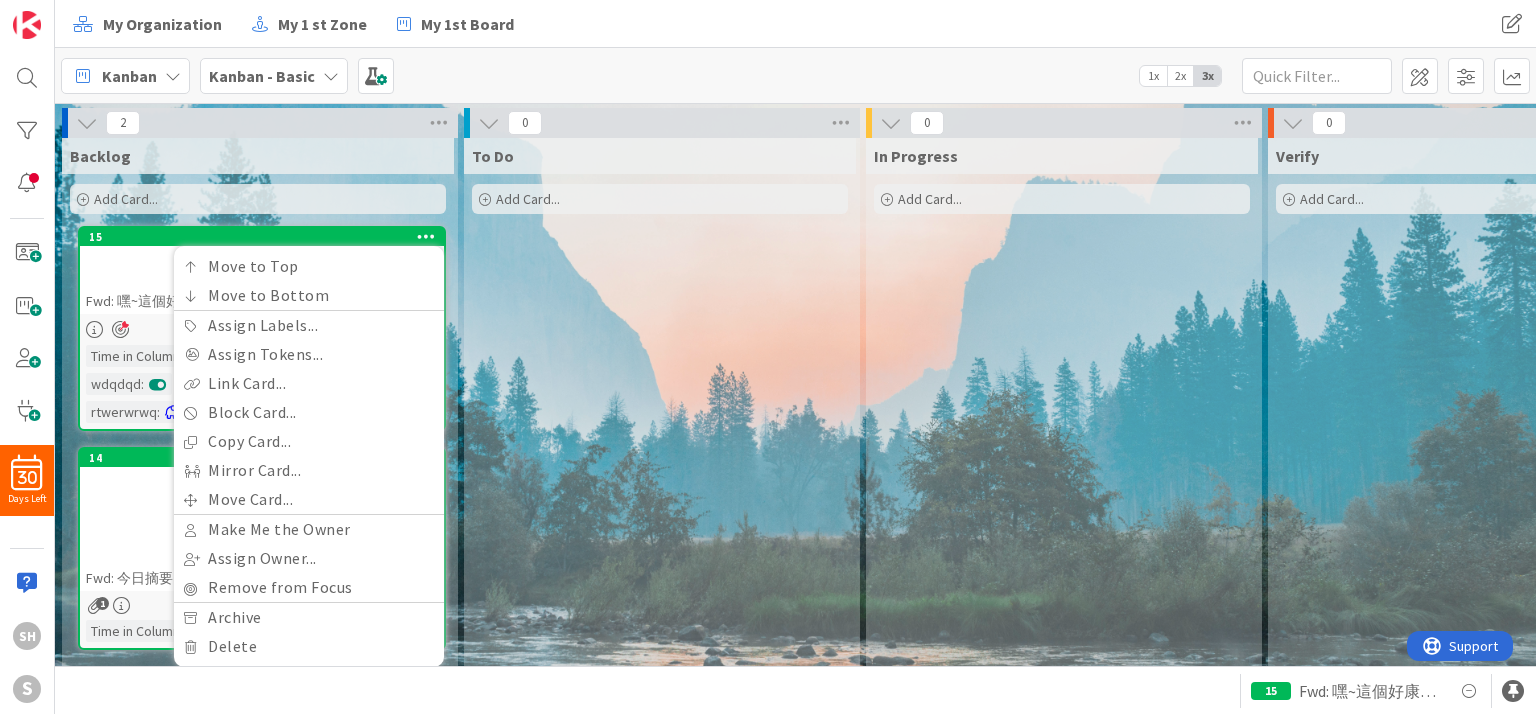 click at bounding box center [426, 236] 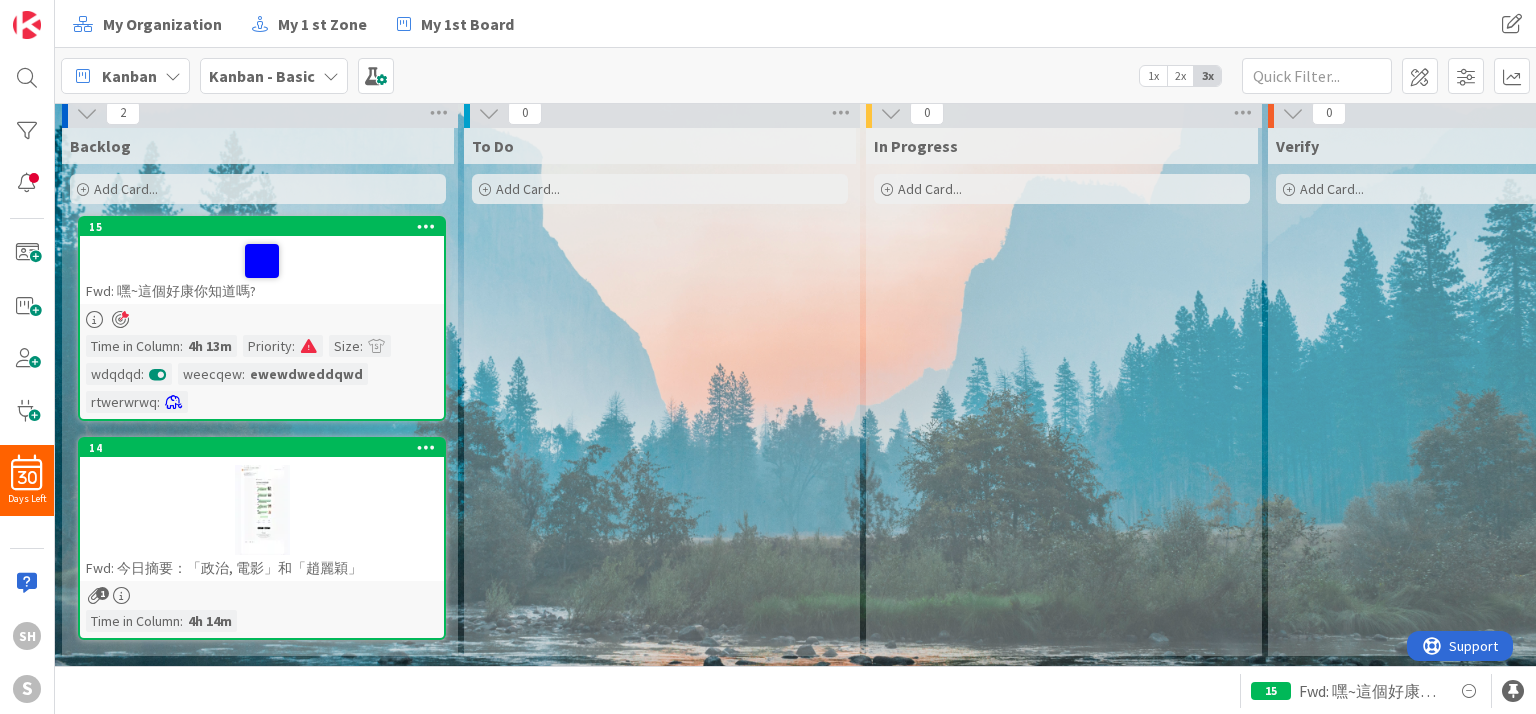 scroll, scrollTop: 24, scrollLeft: 0, axis: vertical 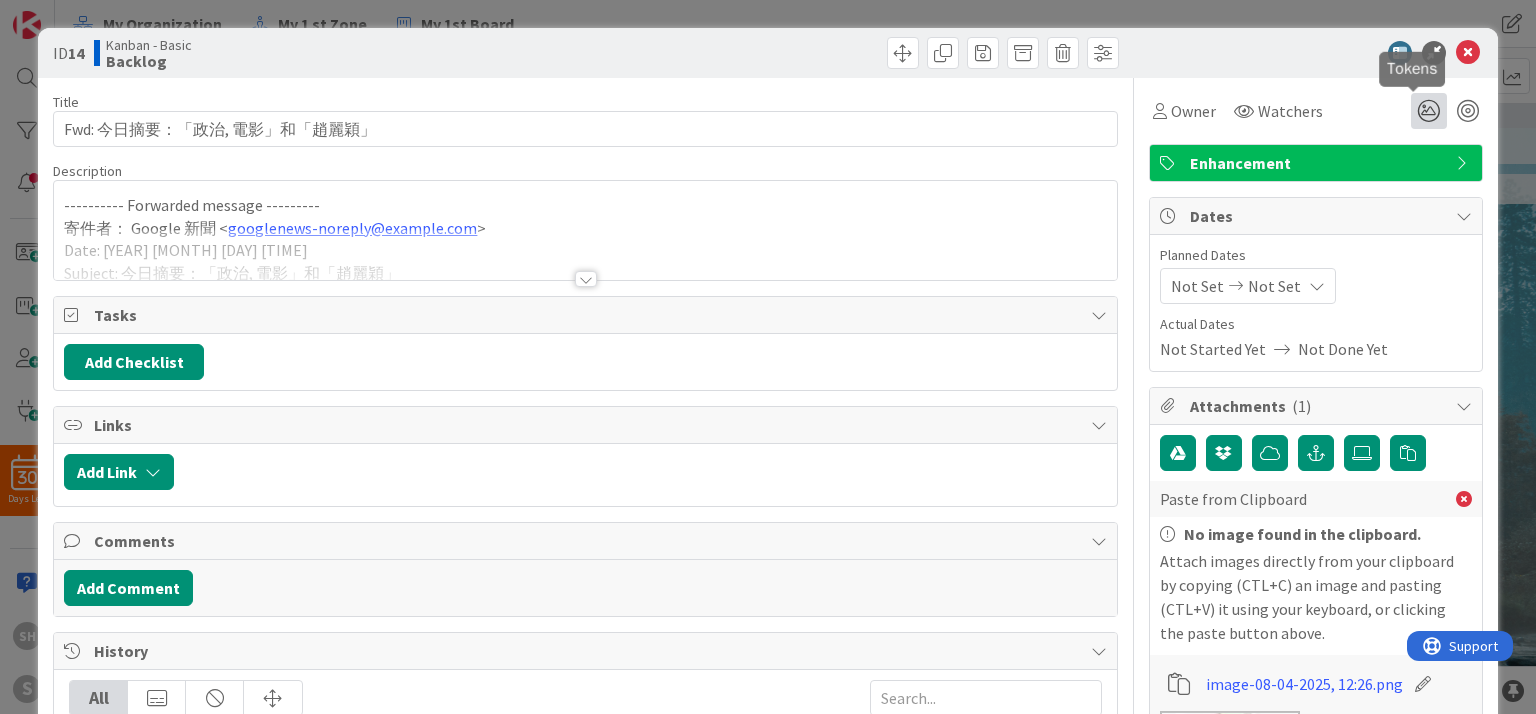 click at bounding box center (1429, 111) 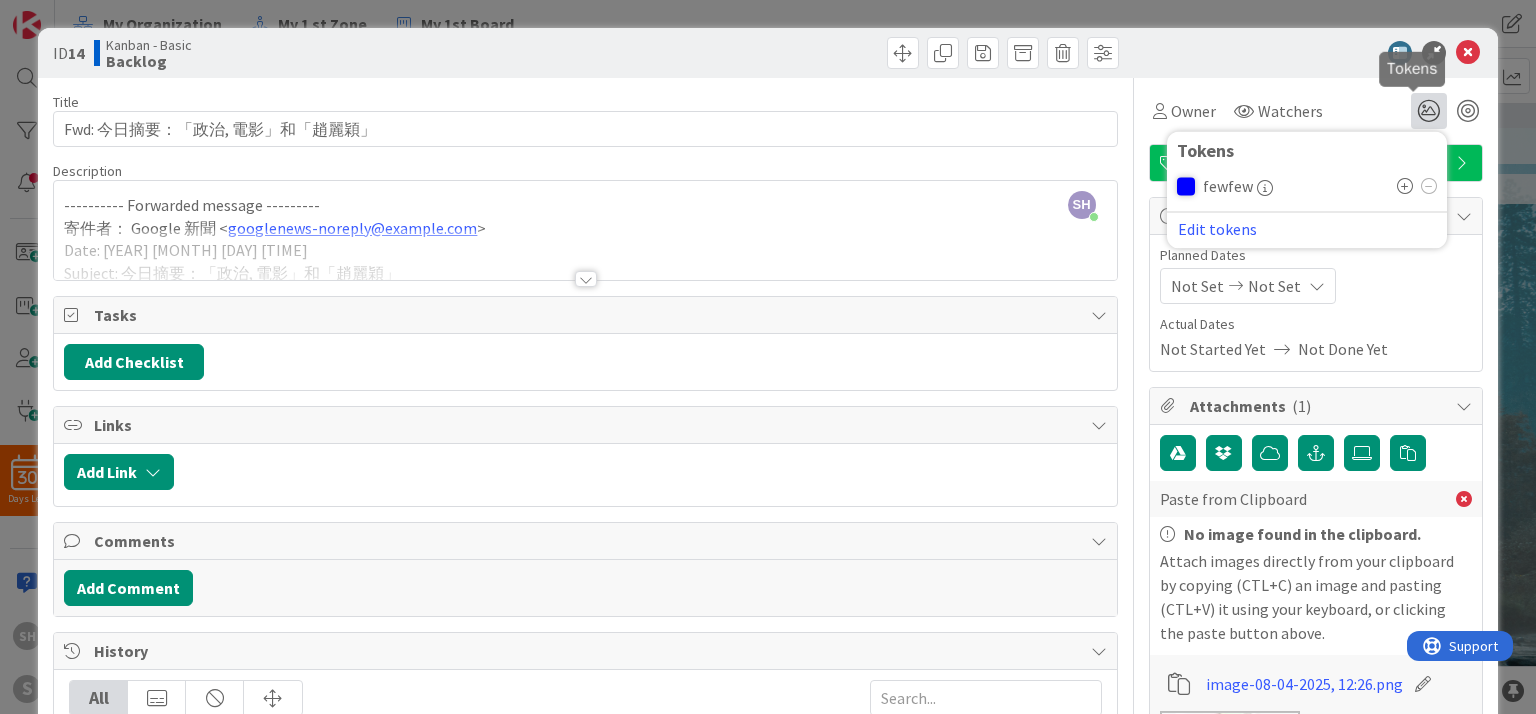 click on "Owner Watchers Tokens fewfew Edit tokens" at bounding box center [1316, 111] 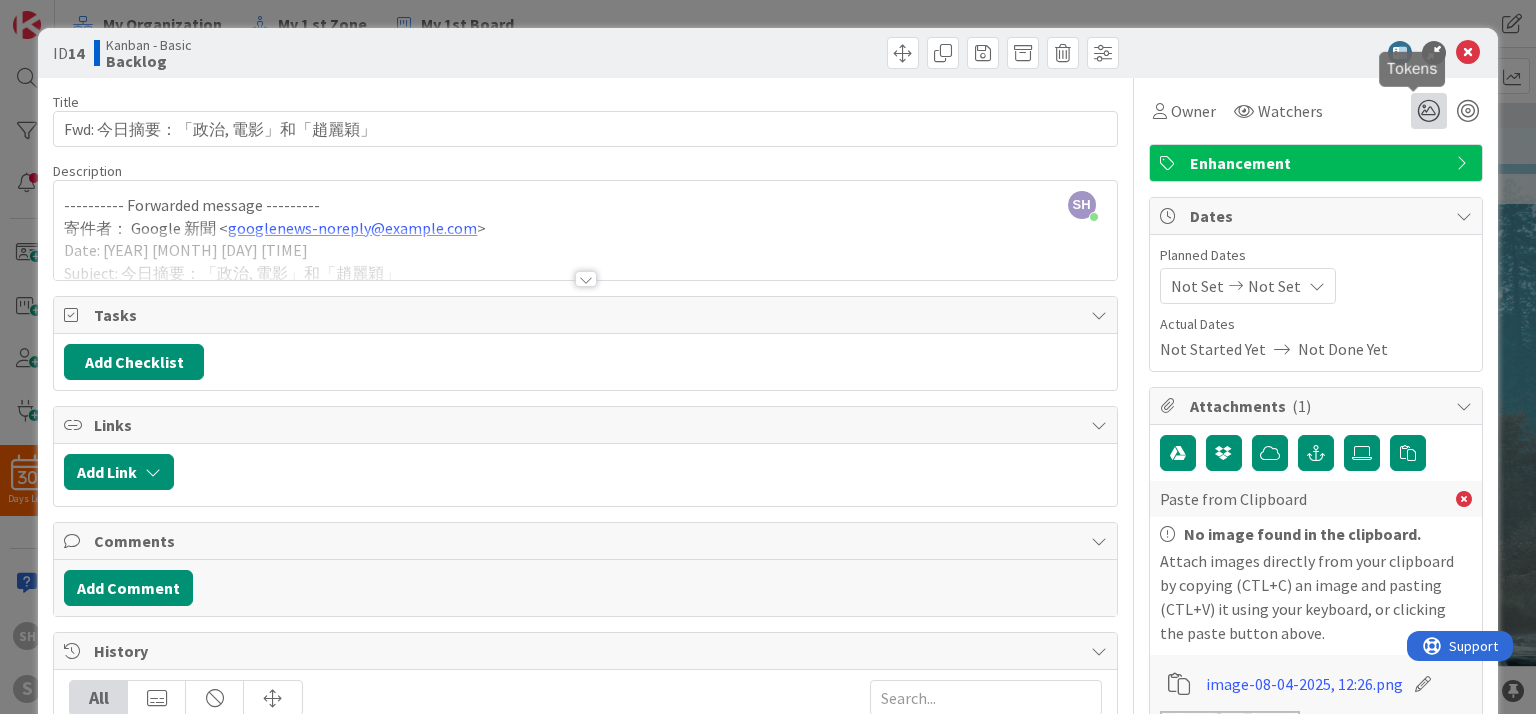 click at bounding box center (1429, 111) 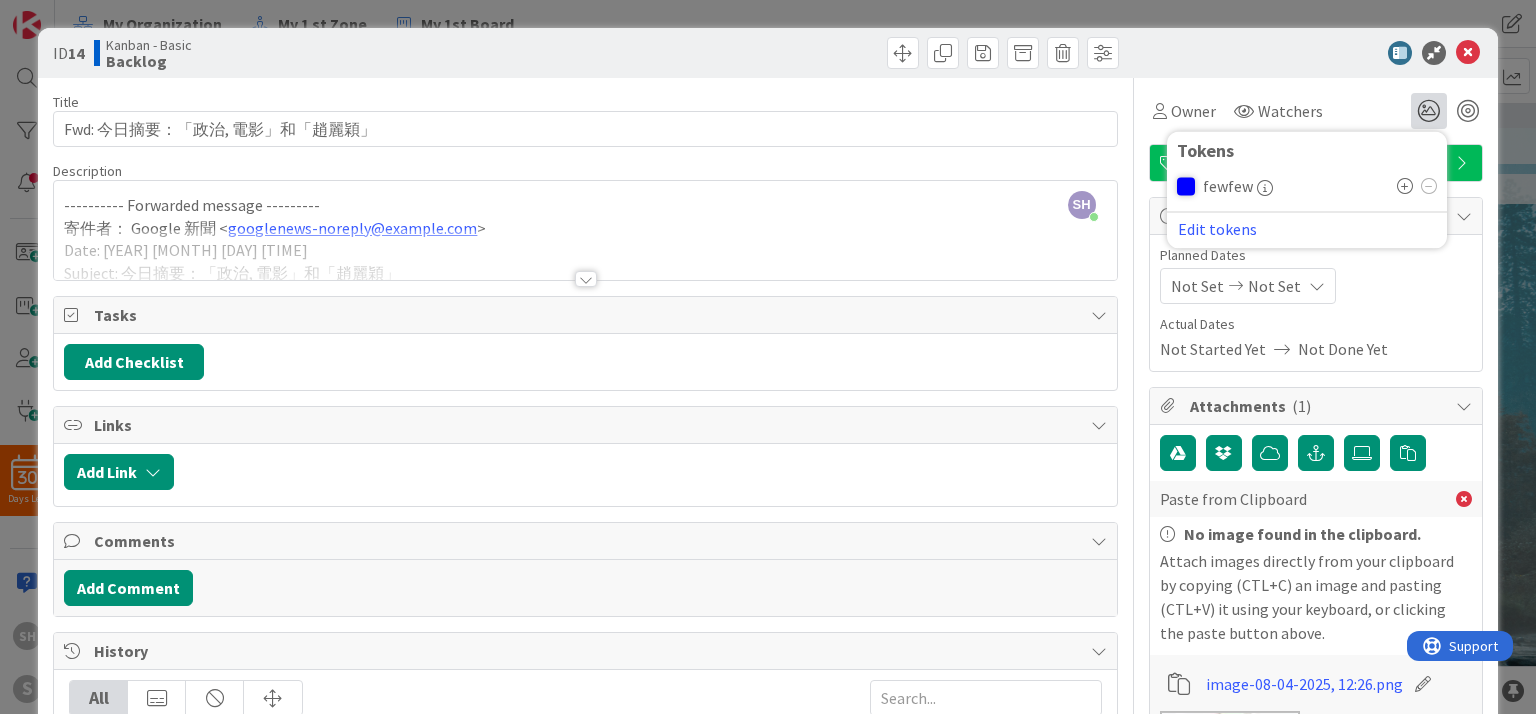 click on "Owner Watchers Tokens fewfew Edit tokens" at bounding box center [1316, 111] 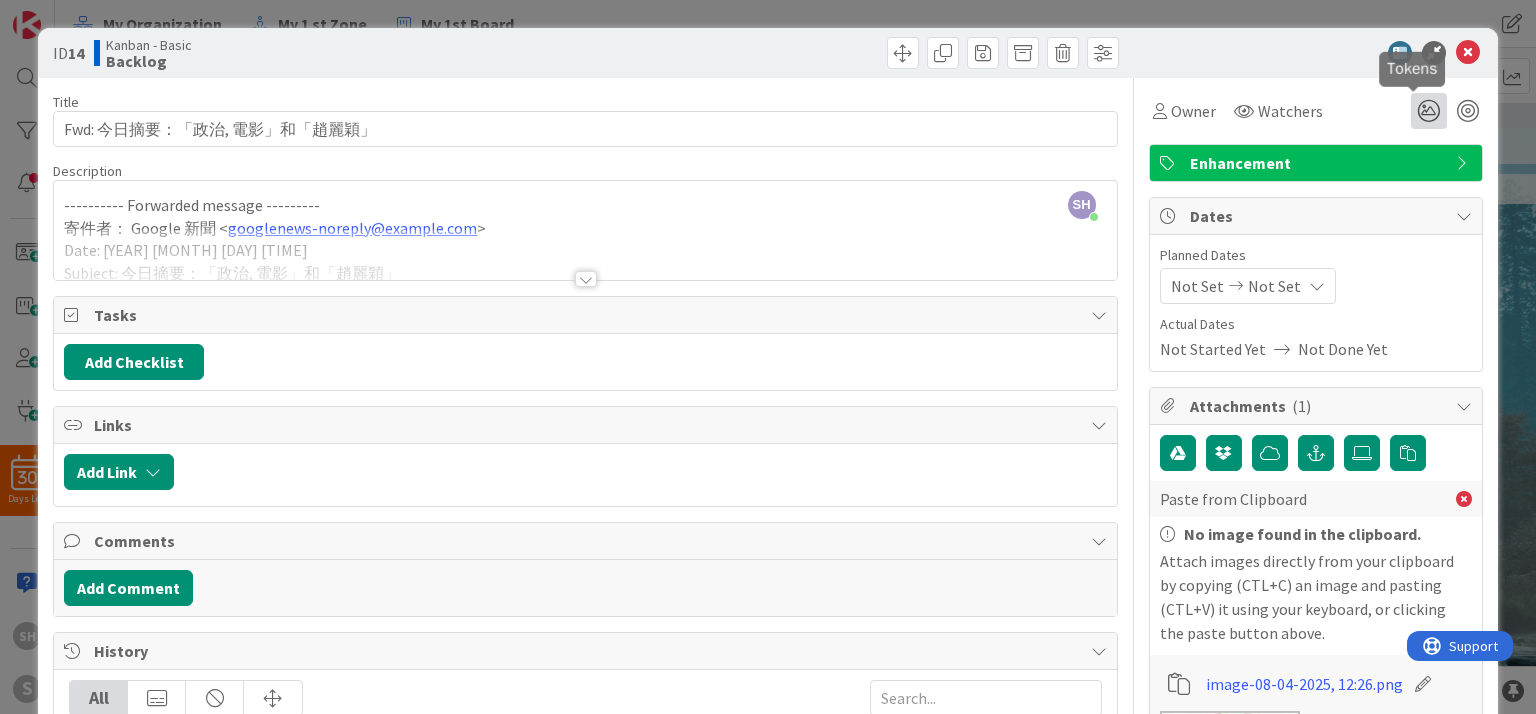 click at bounding box center (1429, 111) 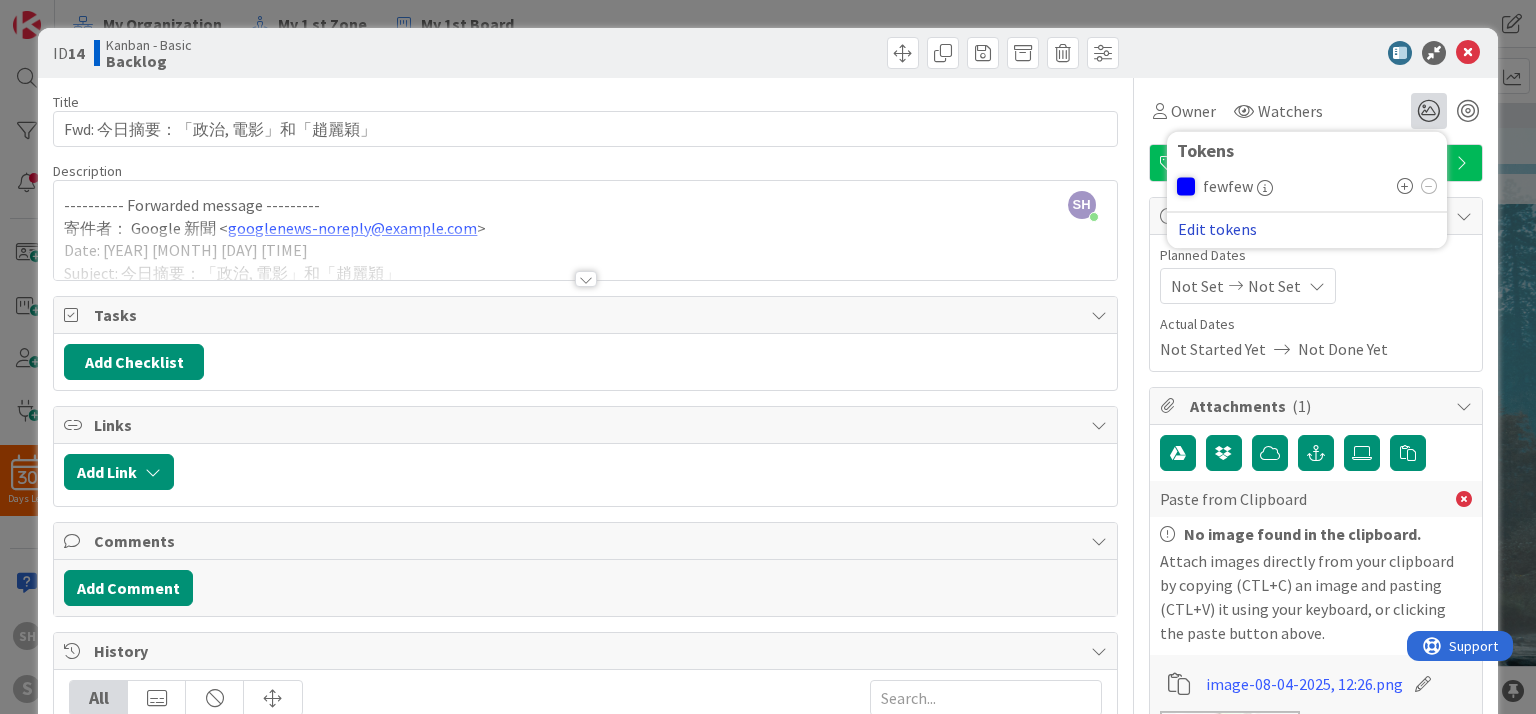 click on "Edit tokens" at bounding box center (1217, 229) 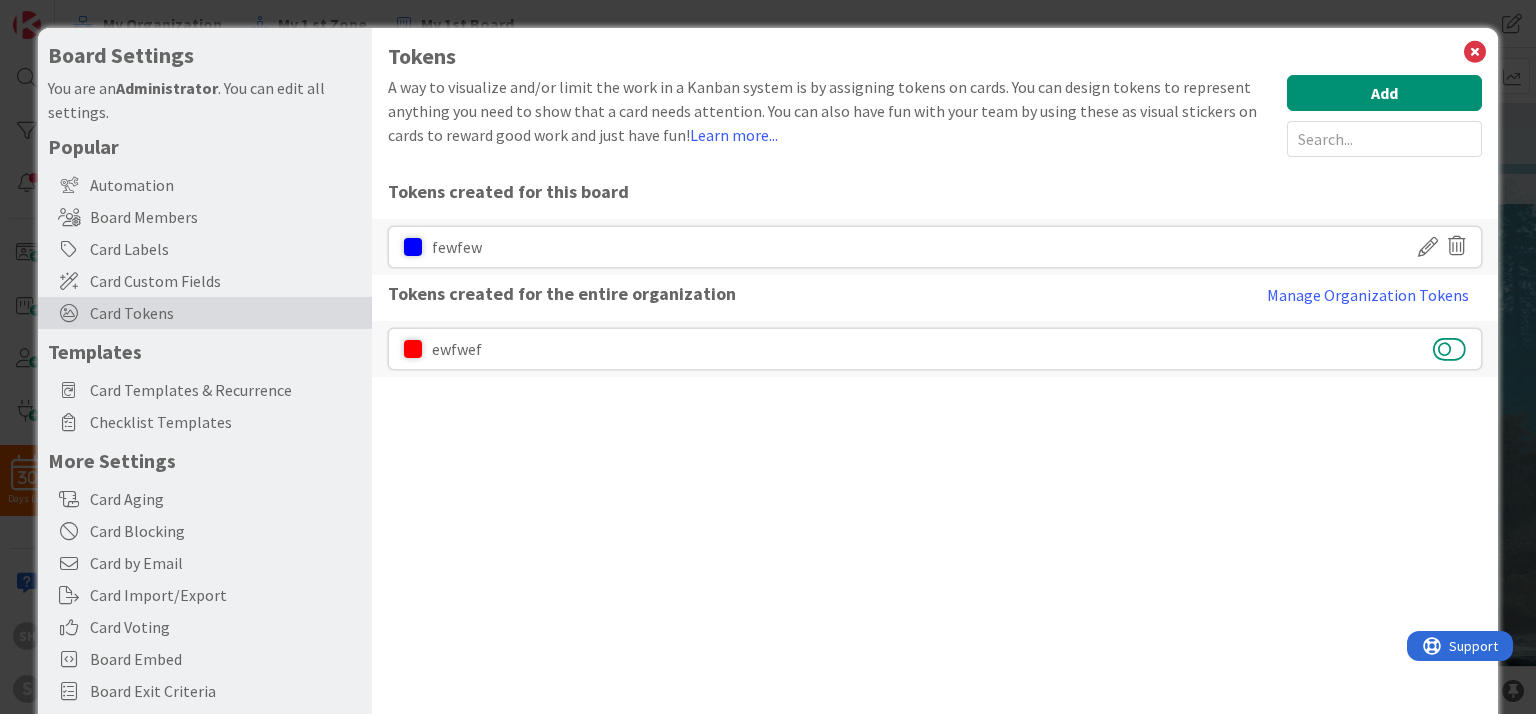 click on "ewfwef" at bounding box center [934, 349] 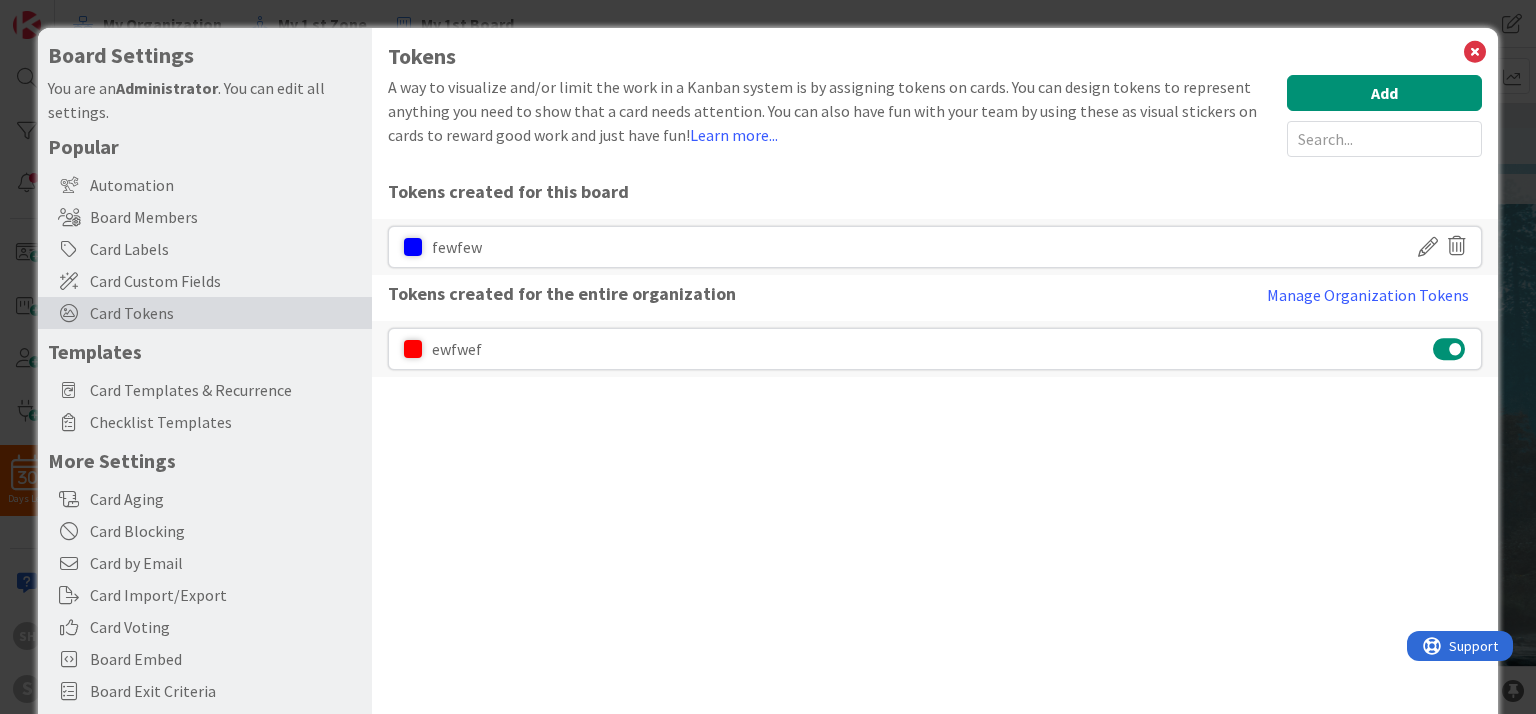 click at bounding box center (1428, 247) 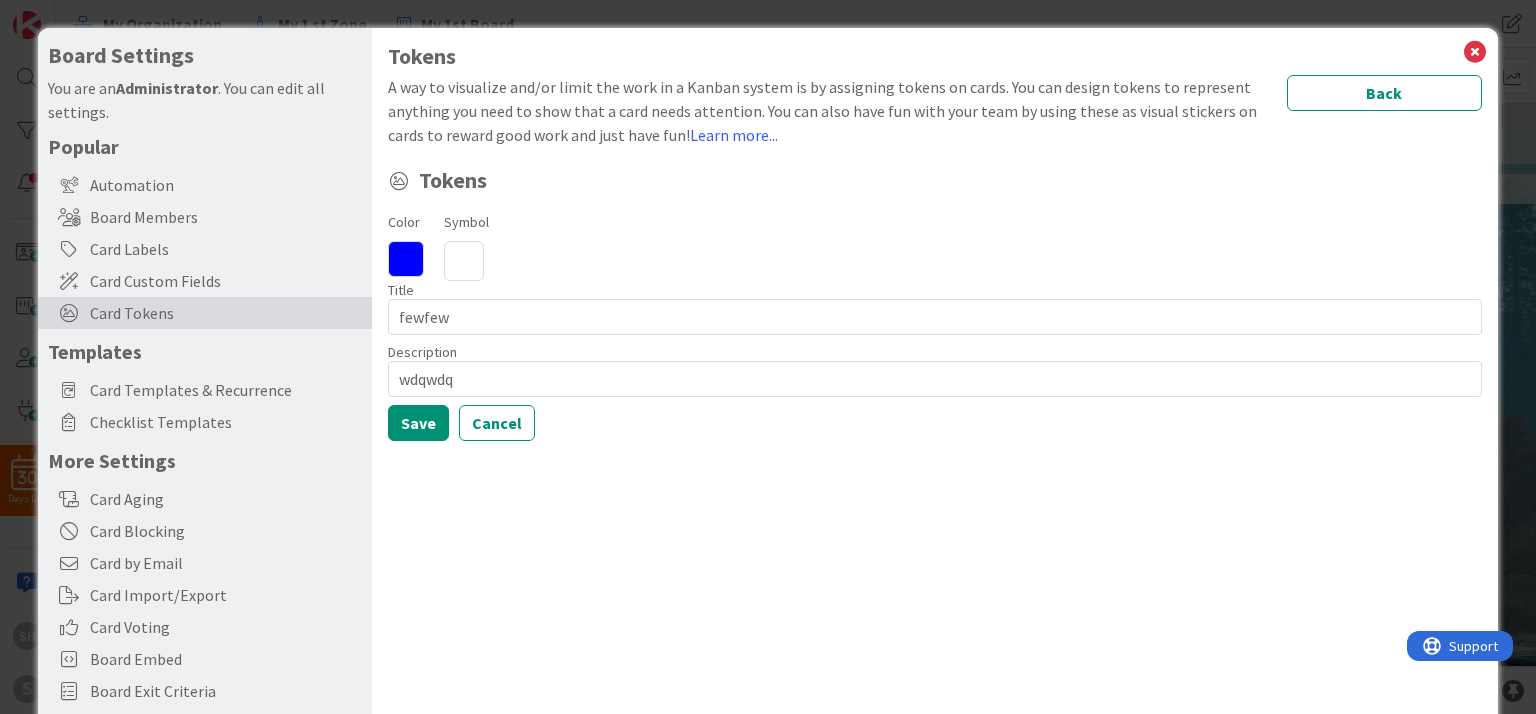 click at bounding box center (464, 261) 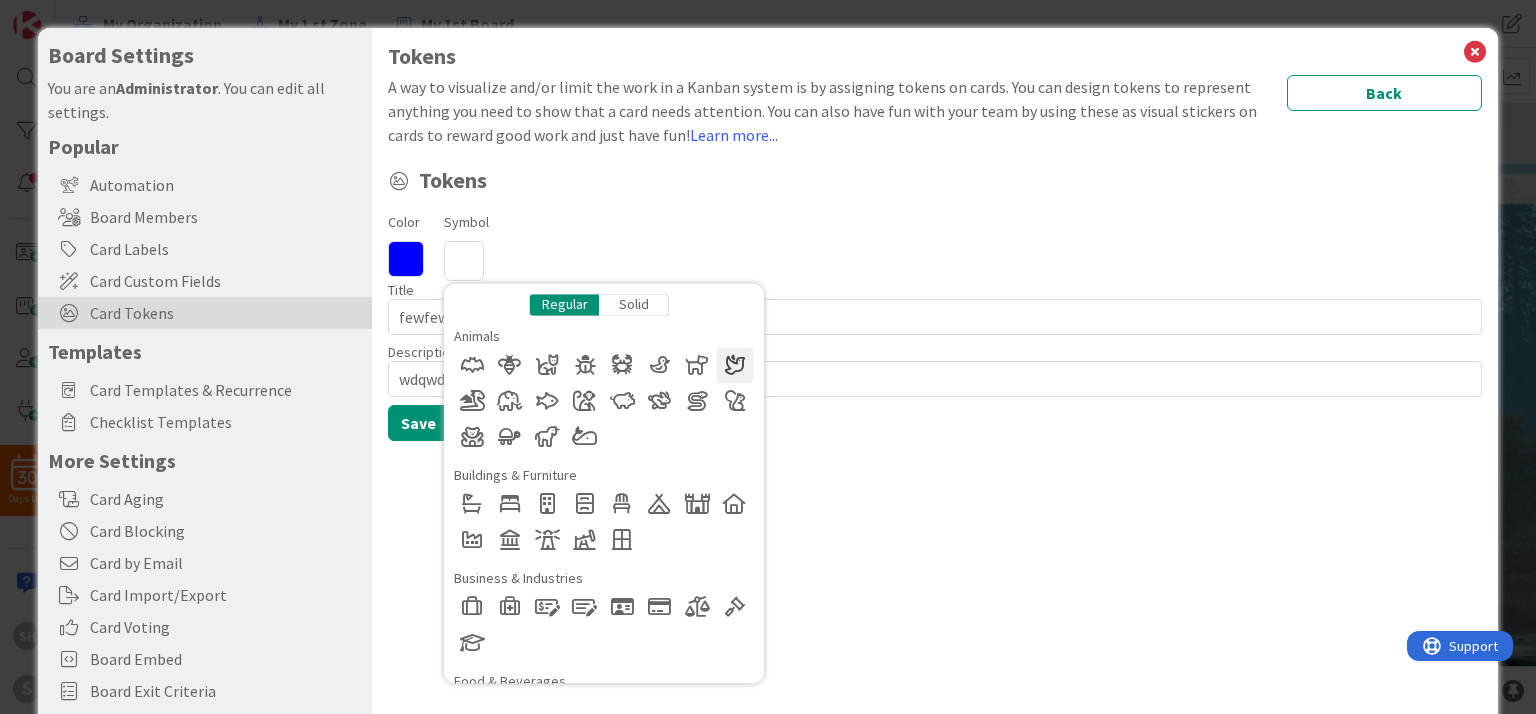 click at bounding box center [735, 365] 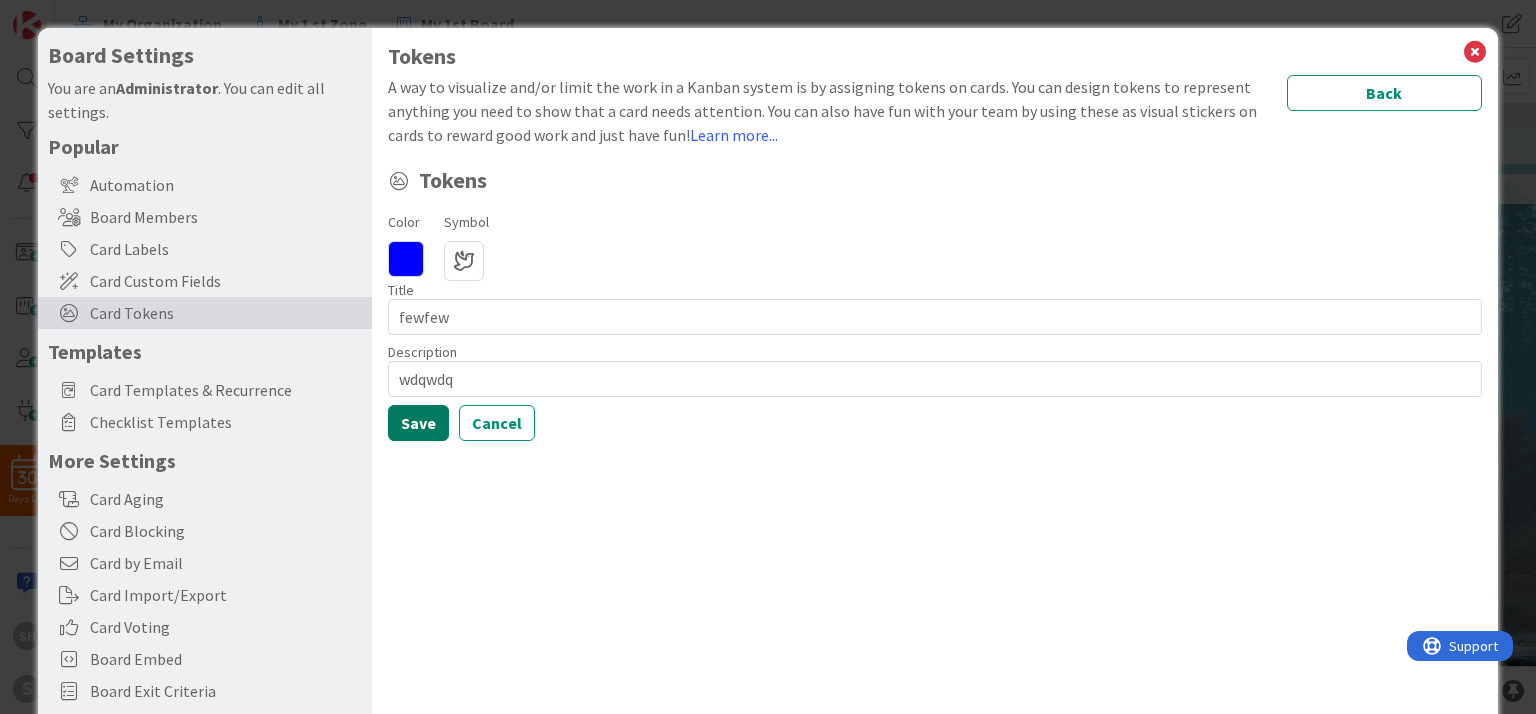 click on "Save" at bounding box center [418, 423] 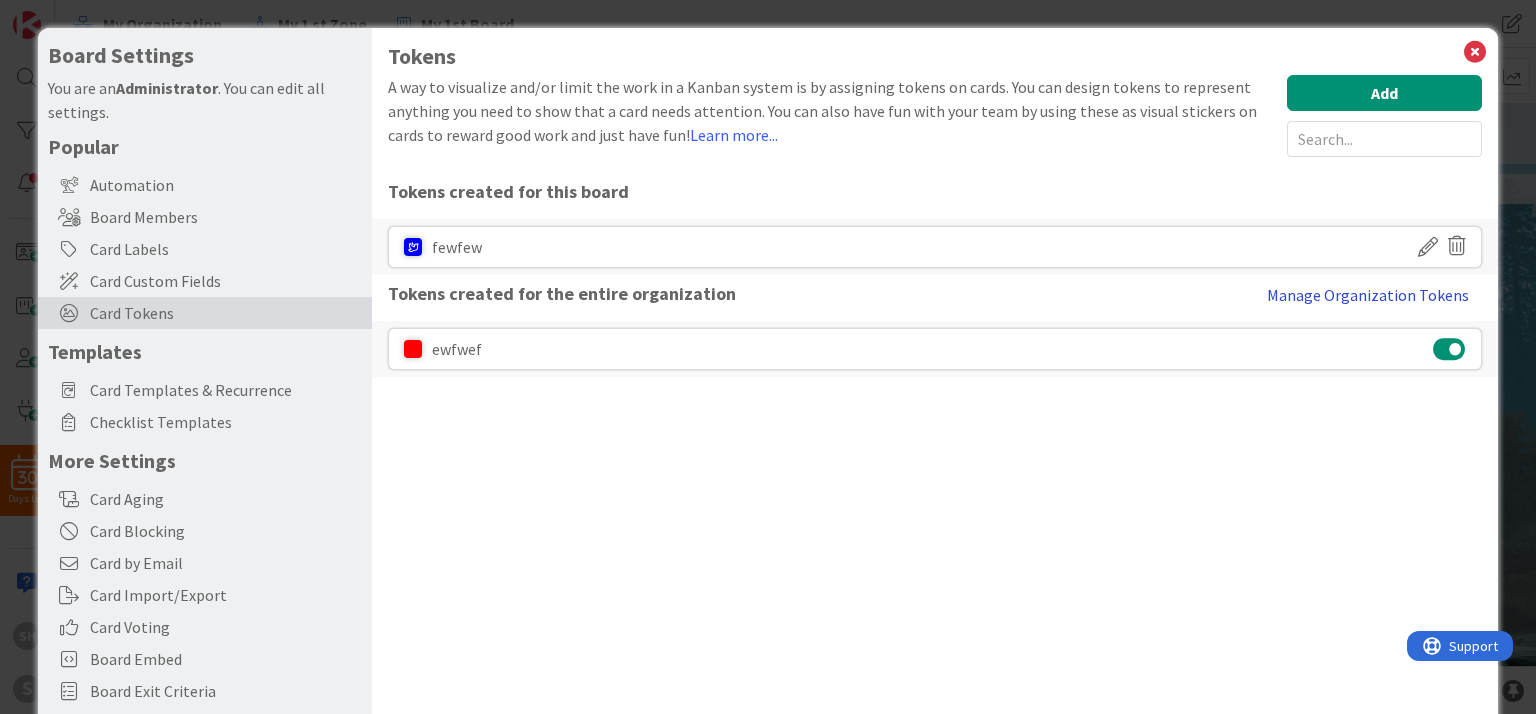 click on "Manage Organization Tokens" at bounding box center (1368, 295) 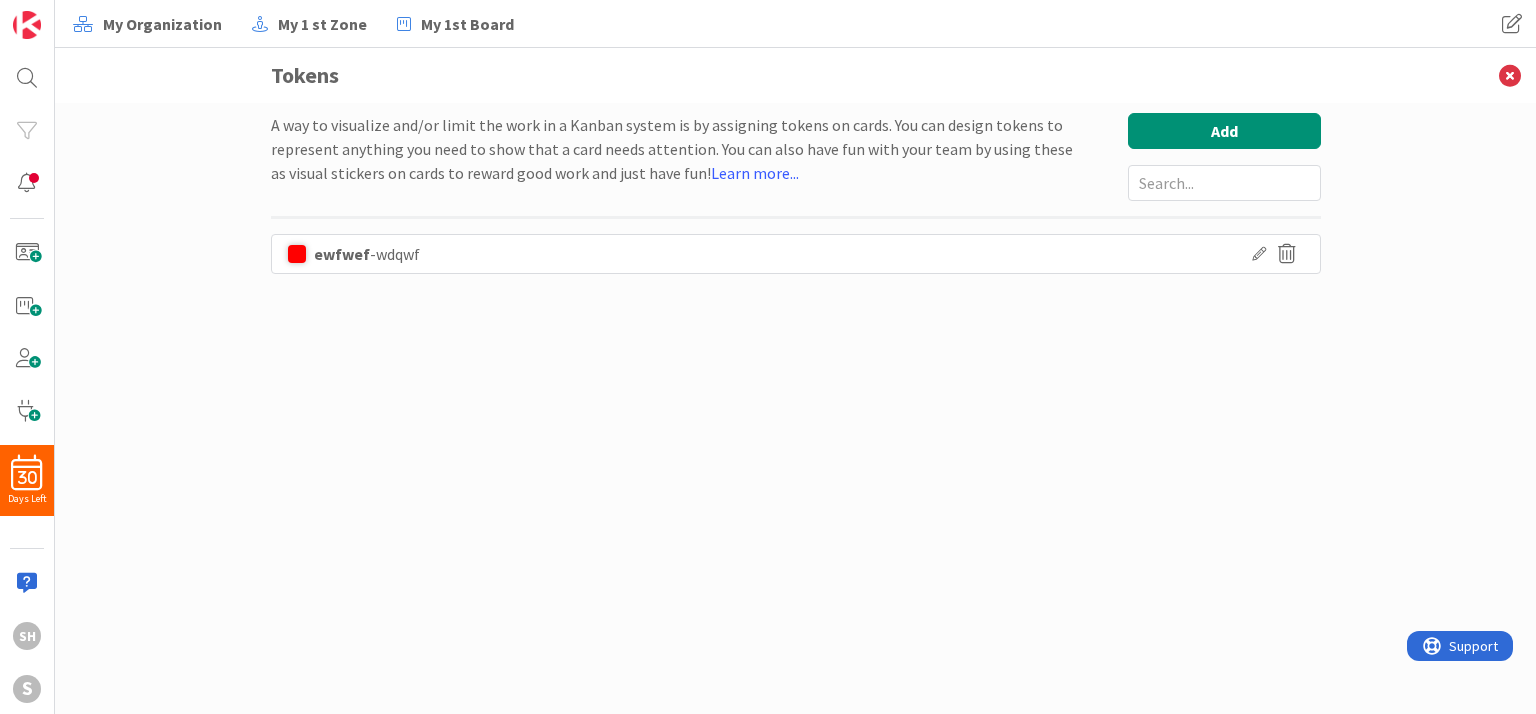 scroll, scrollTop: 0, scrollLeft: 0, axis: both 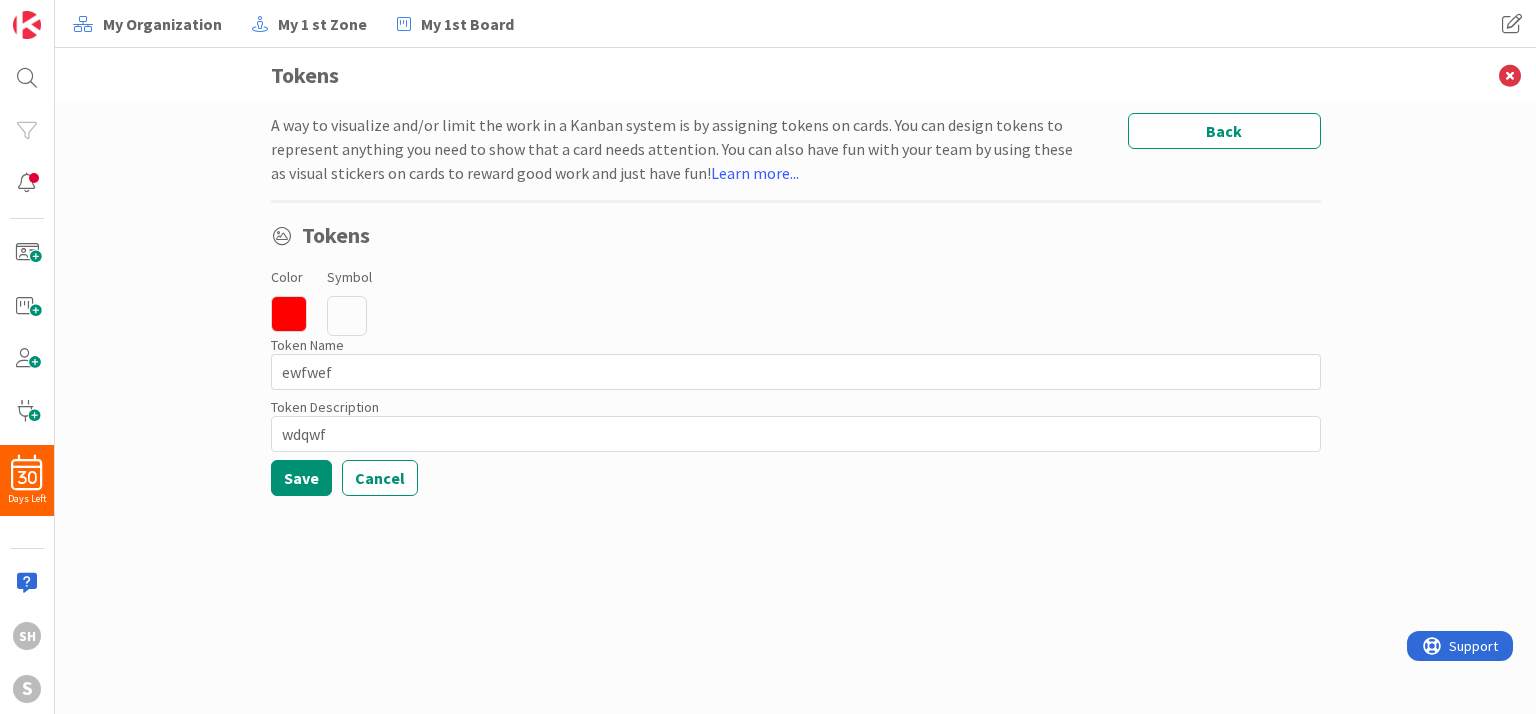 click on "Color Symbol" at bounding box center (796, 300) 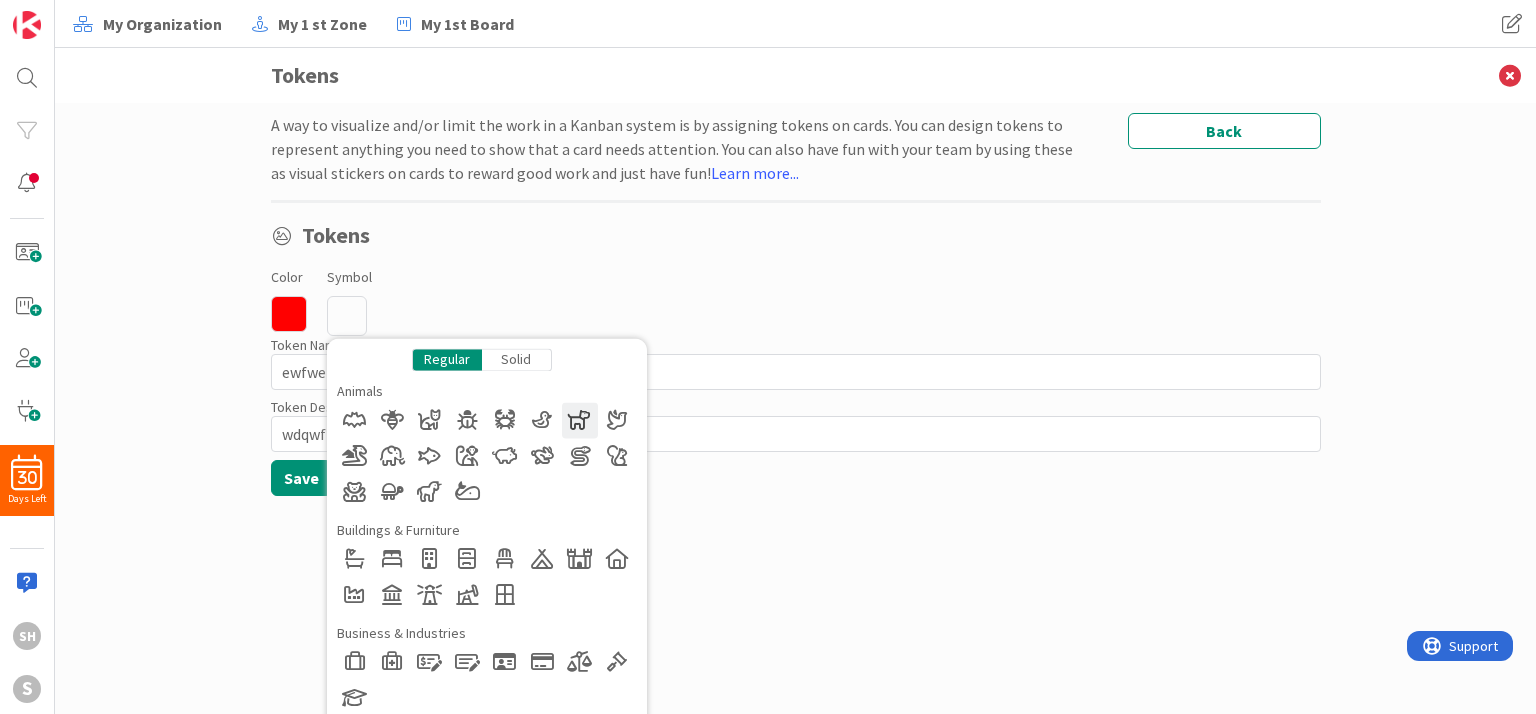 click at bounding box center [580, 420] 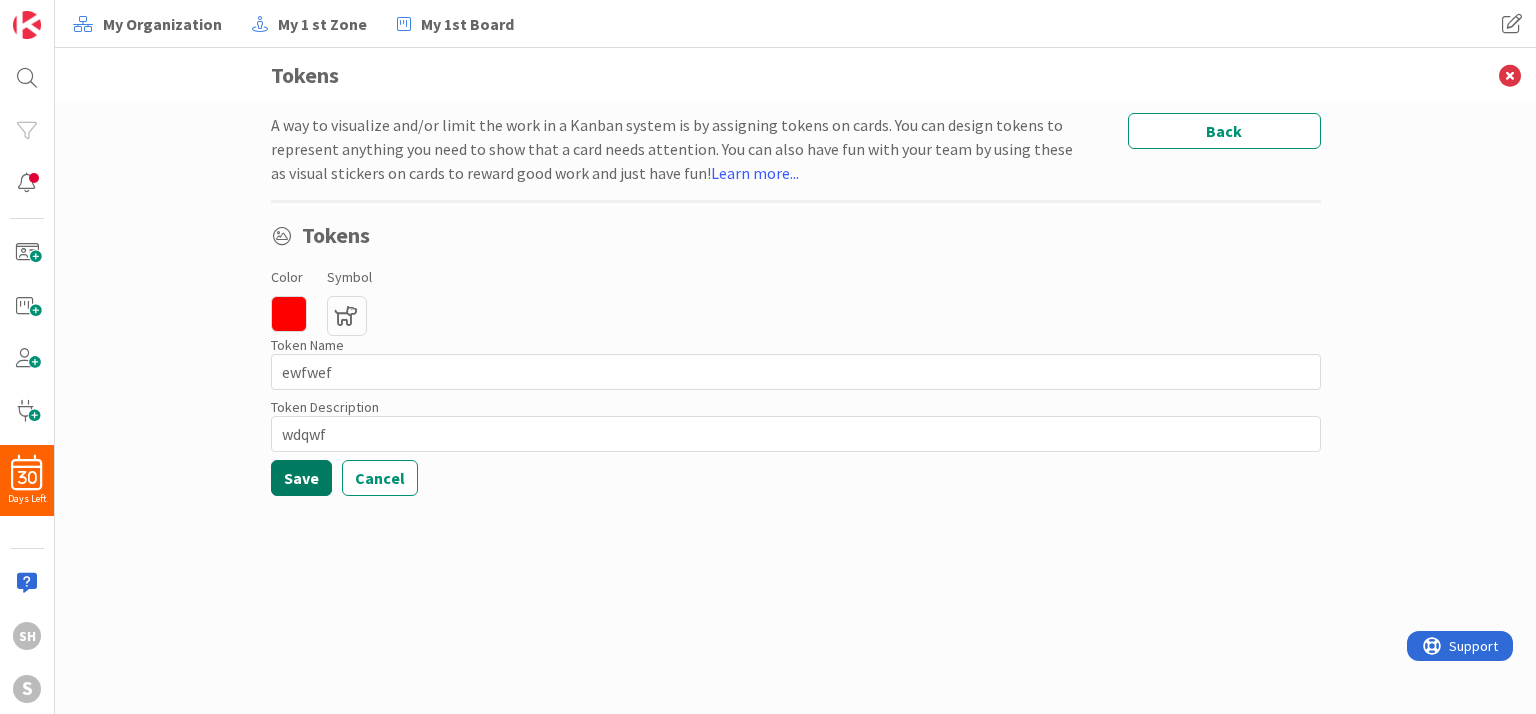 click on "Save" at bounding box center (301, 478) 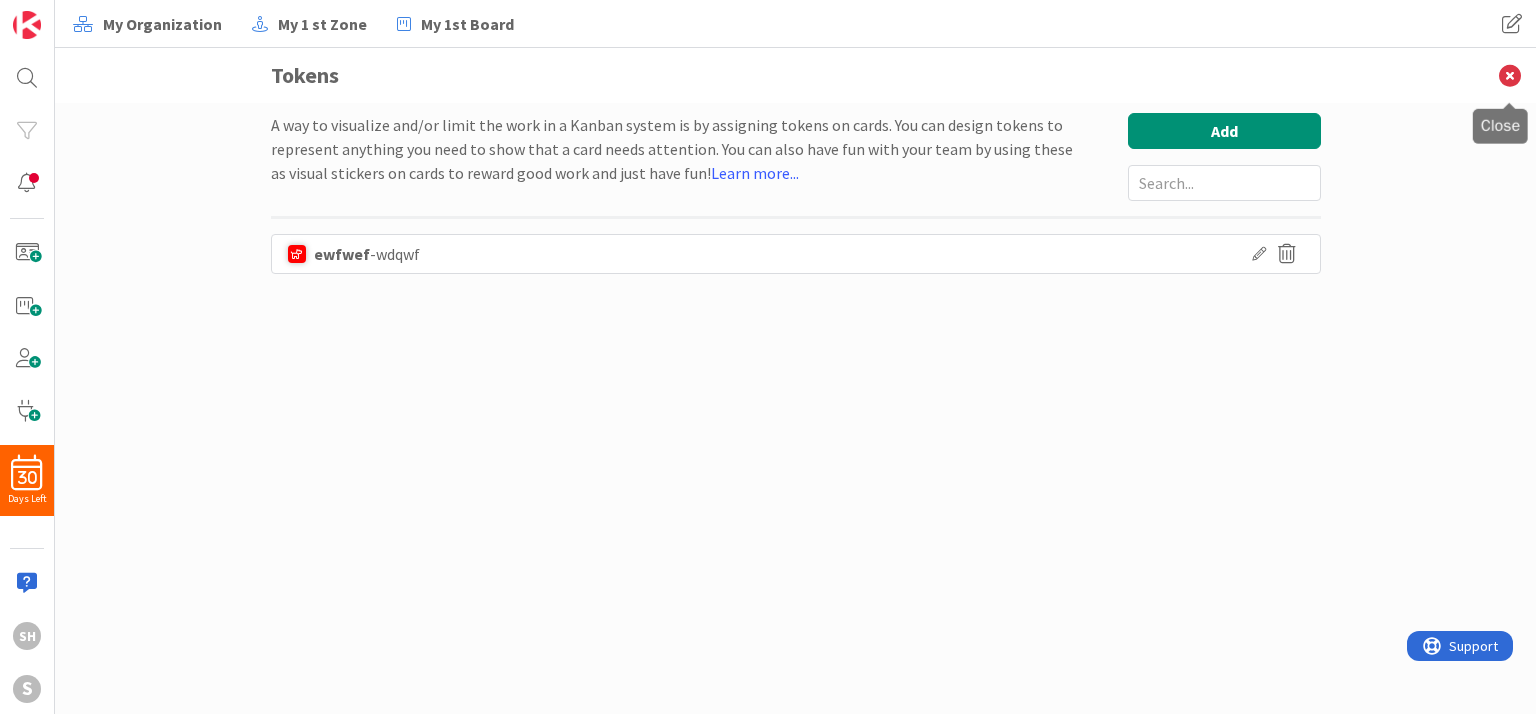 click at bounding box center [1510, 75] 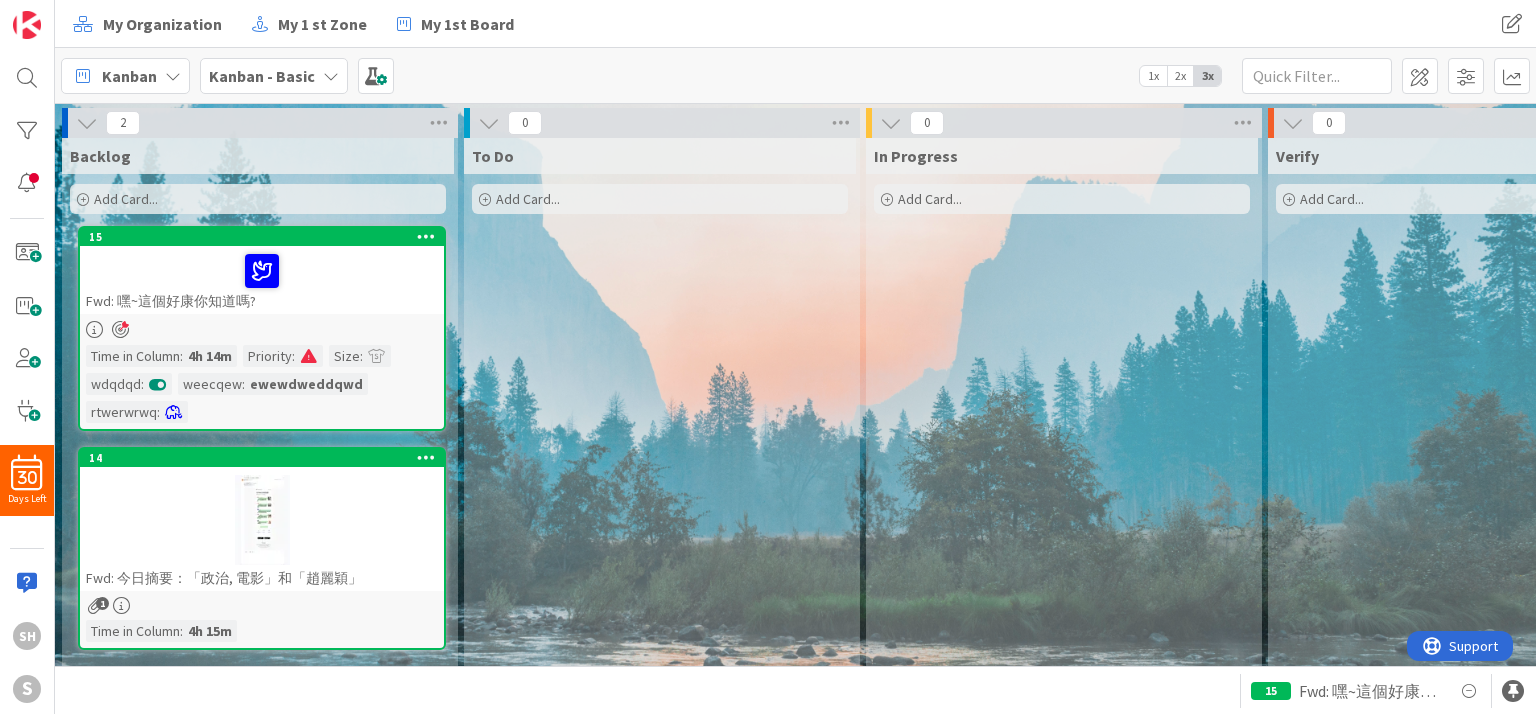 scroll, scrollTop: 0, scrollLeft: 0, axis: both 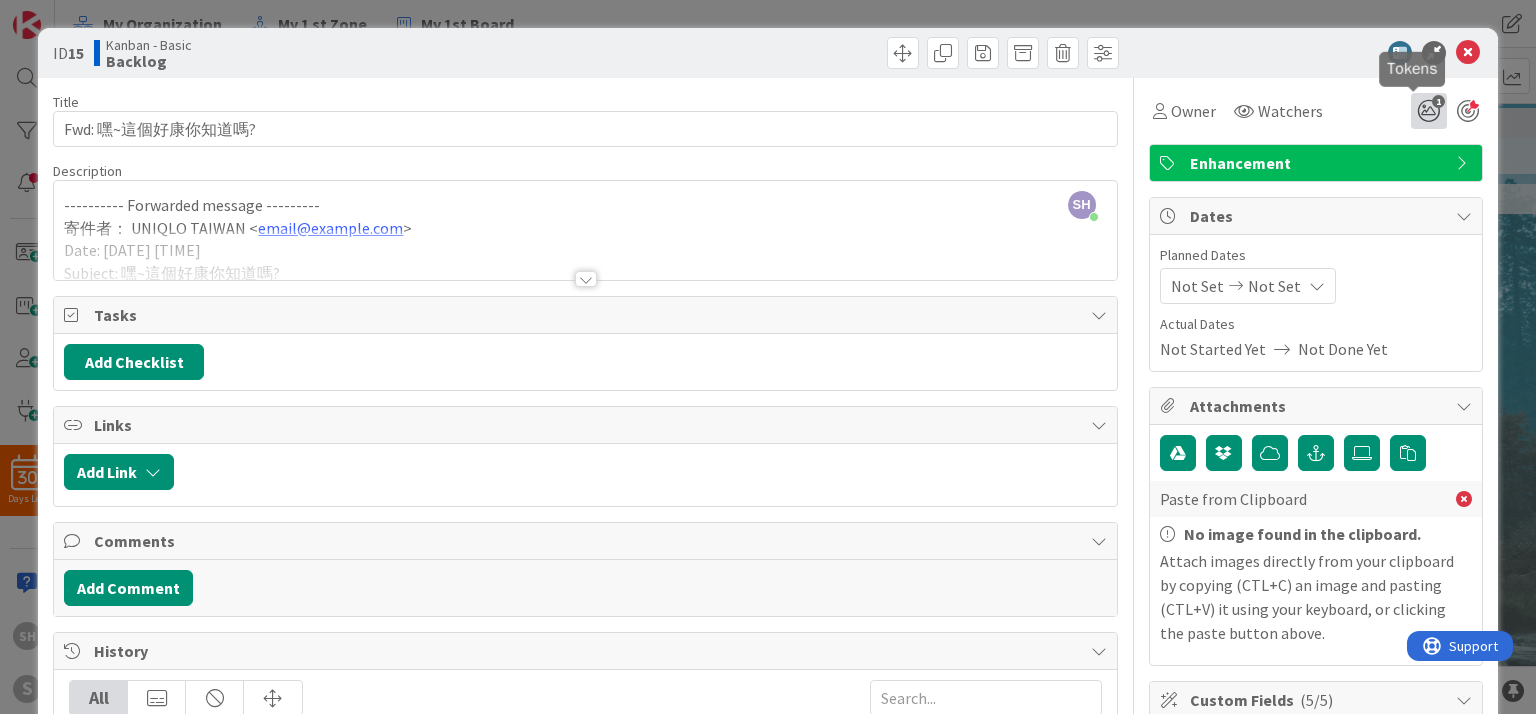 click on "1" at bounding box center [1429, 111] 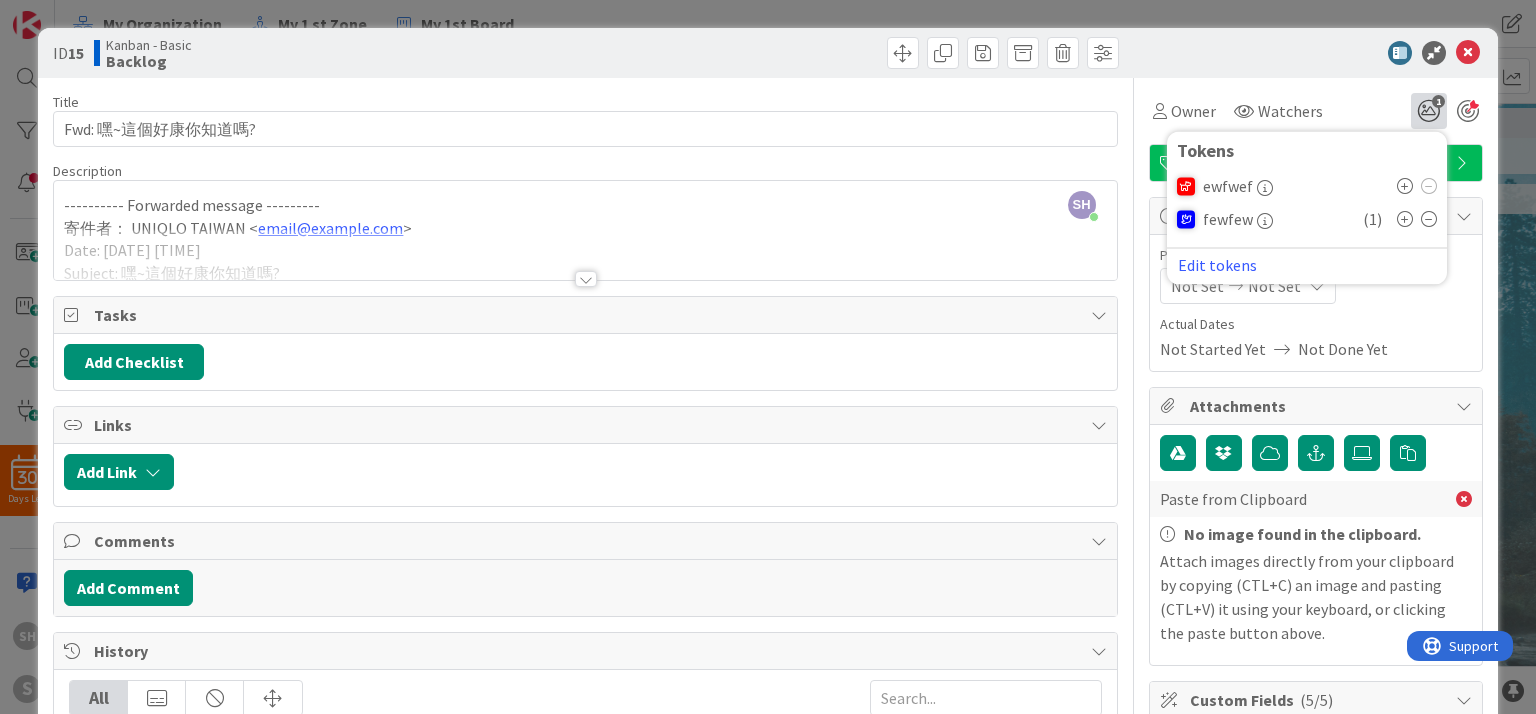 click at bounding box center [1405, 186] 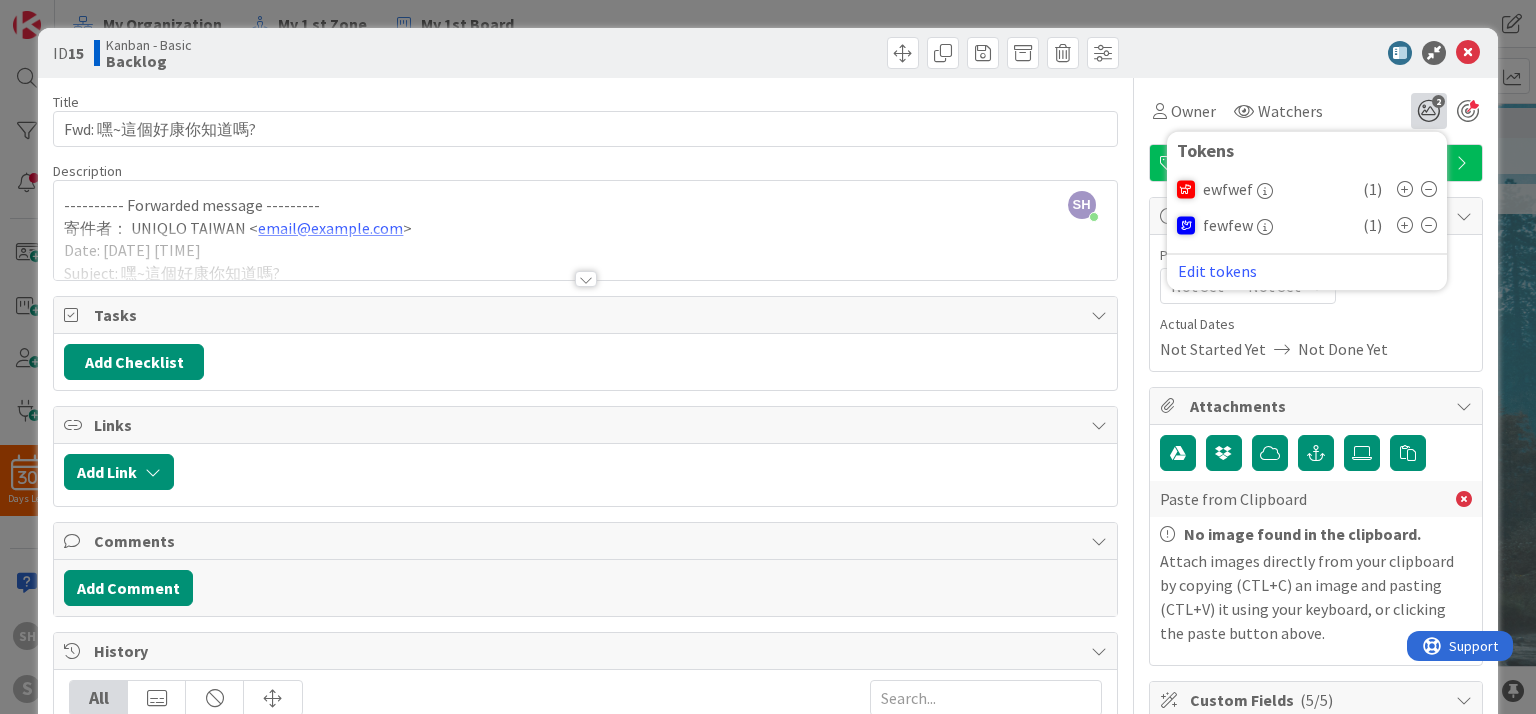 click at bounding box center [1306, 53] 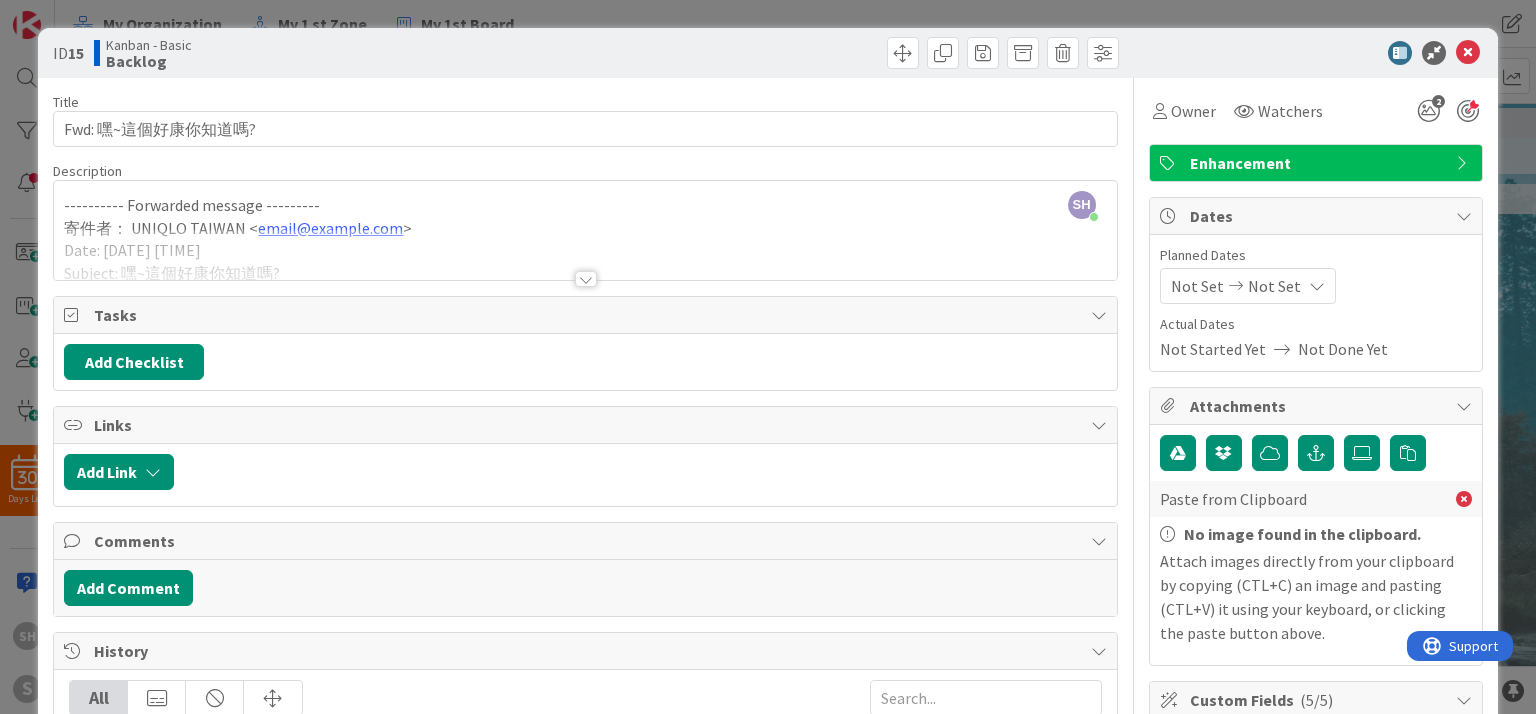 click at bounding box center [1434, 53] 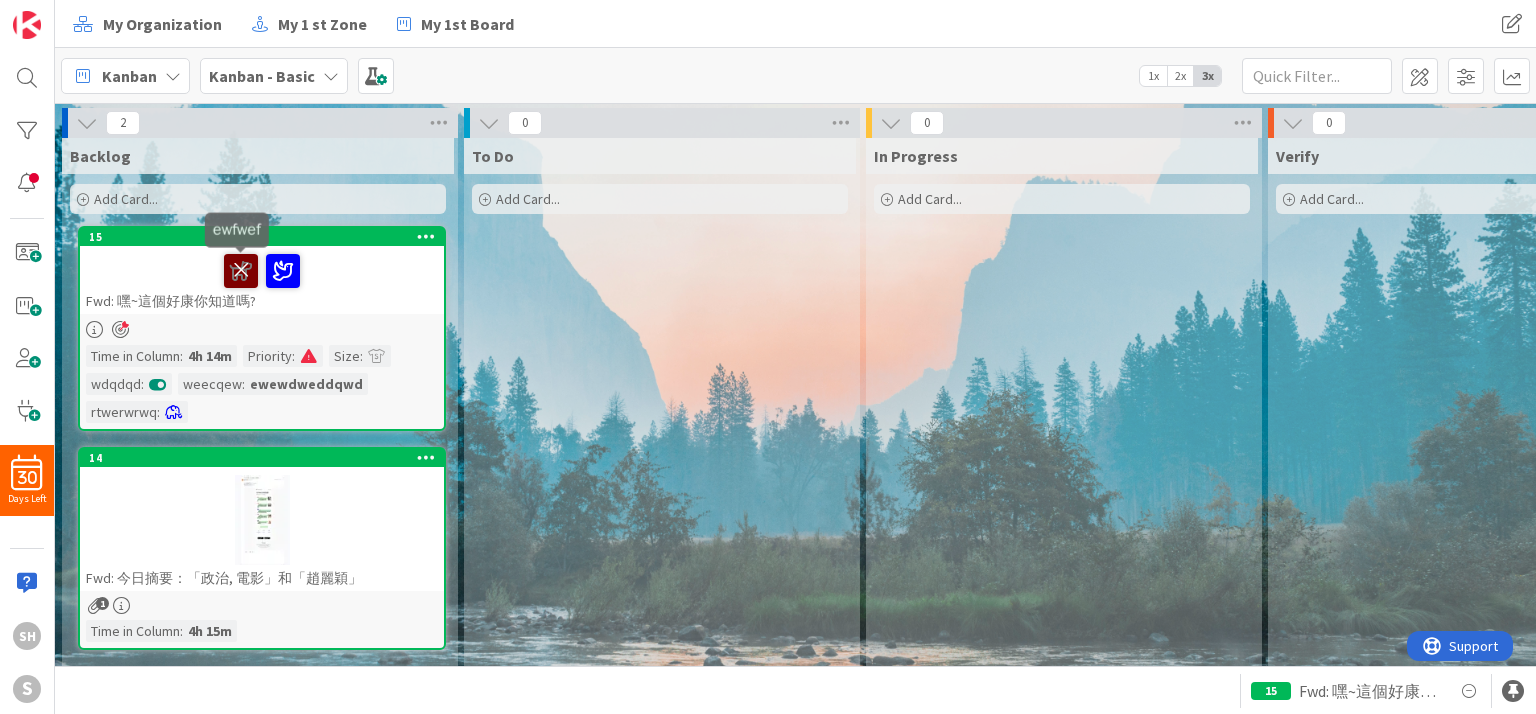 scroll, scrollTop: 0, scrollLeft: 0, axis: both 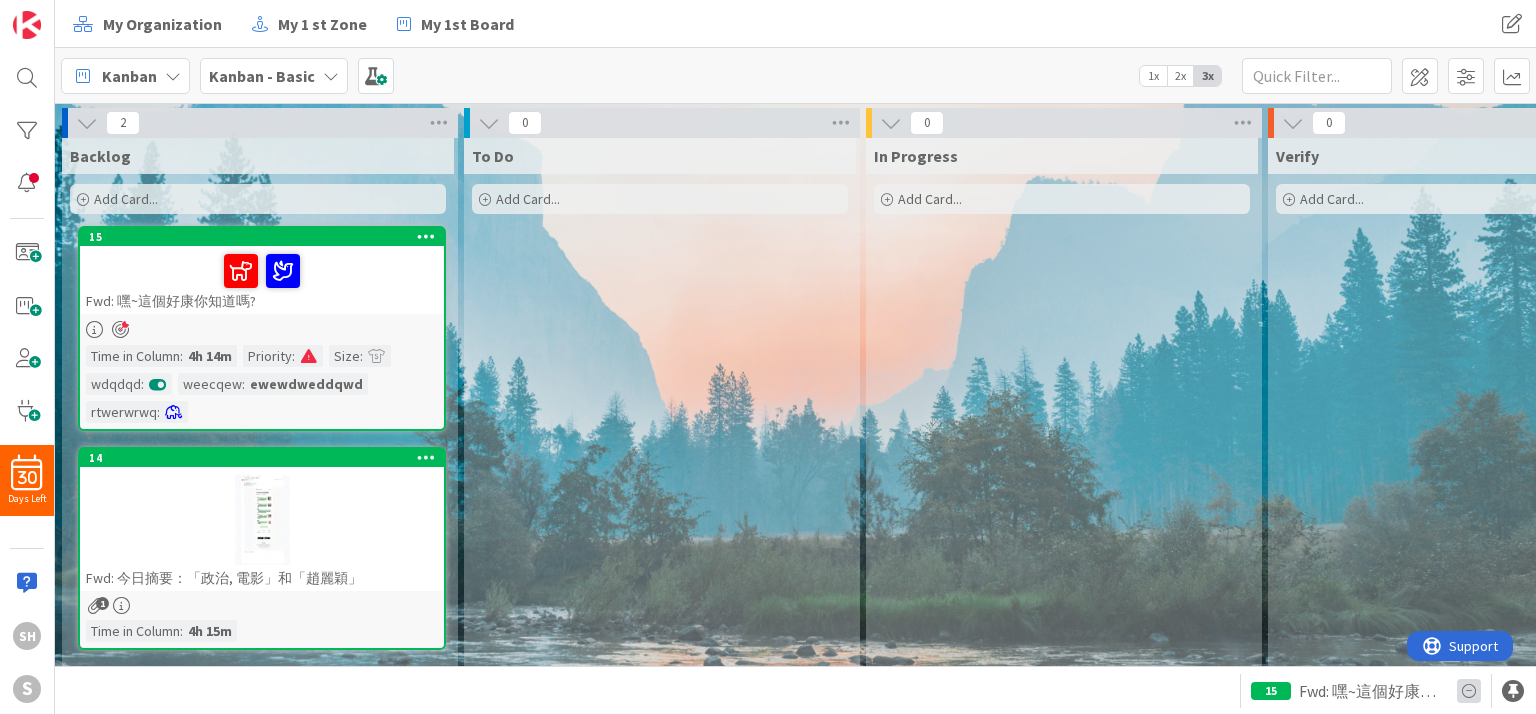 click at bounding box center (1469, 691) 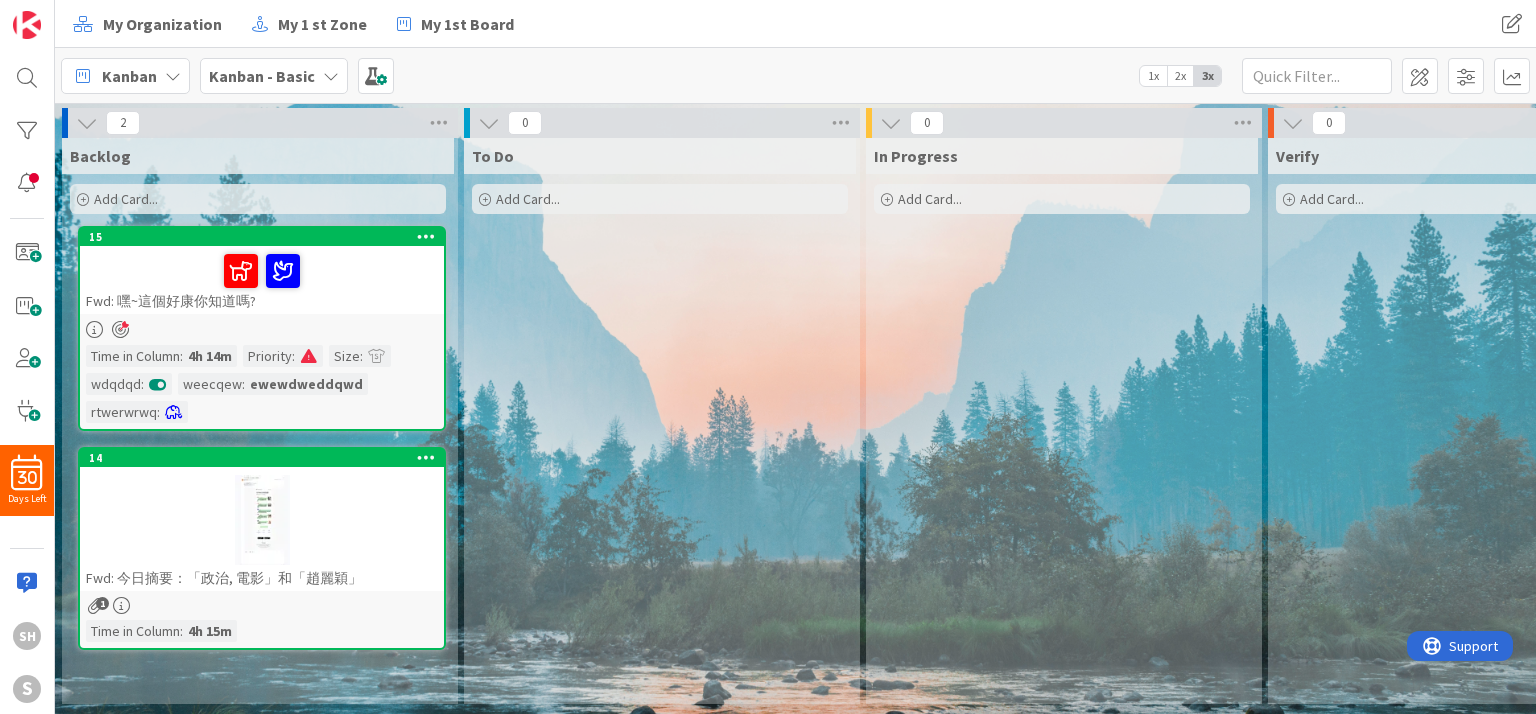 scroll, scrollTop: 0, scrollLeft: 0, axis: both 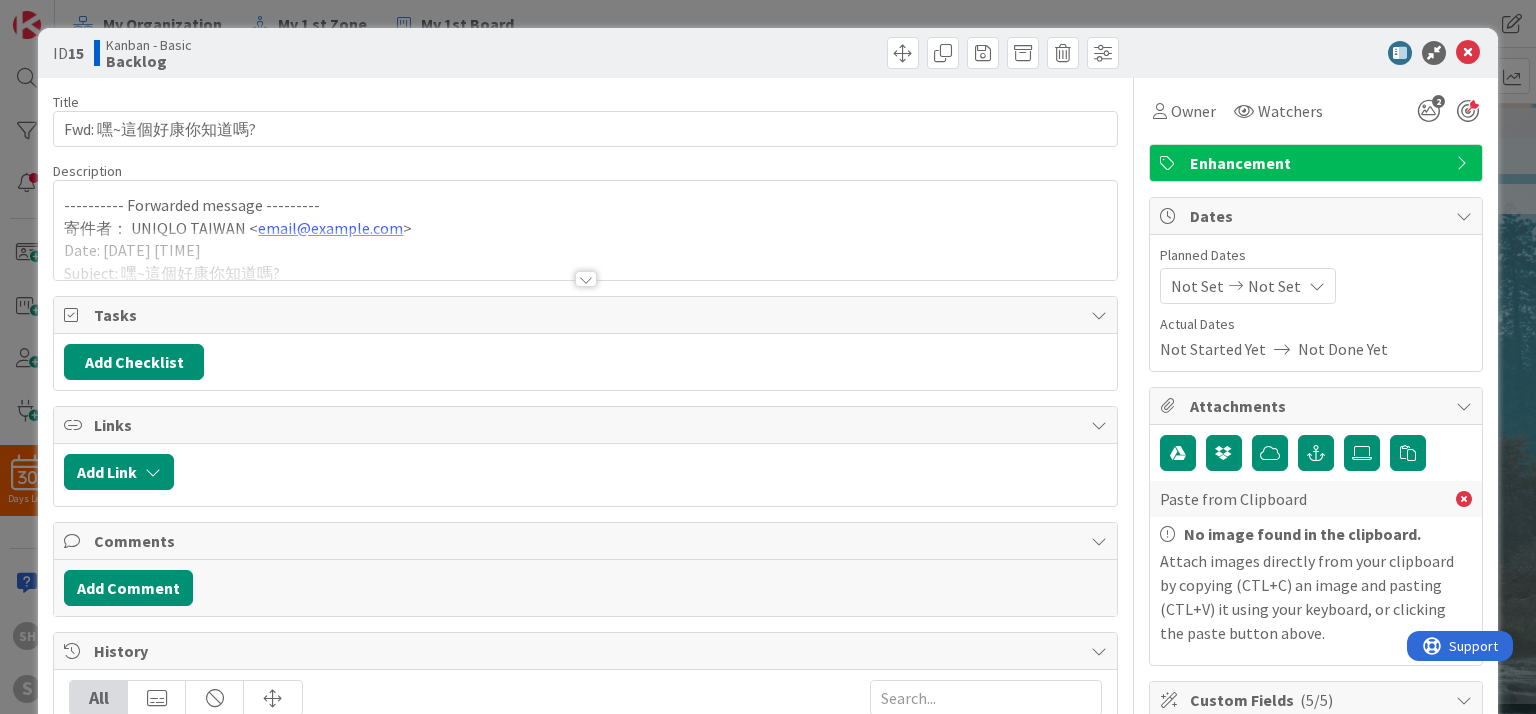type on "x" 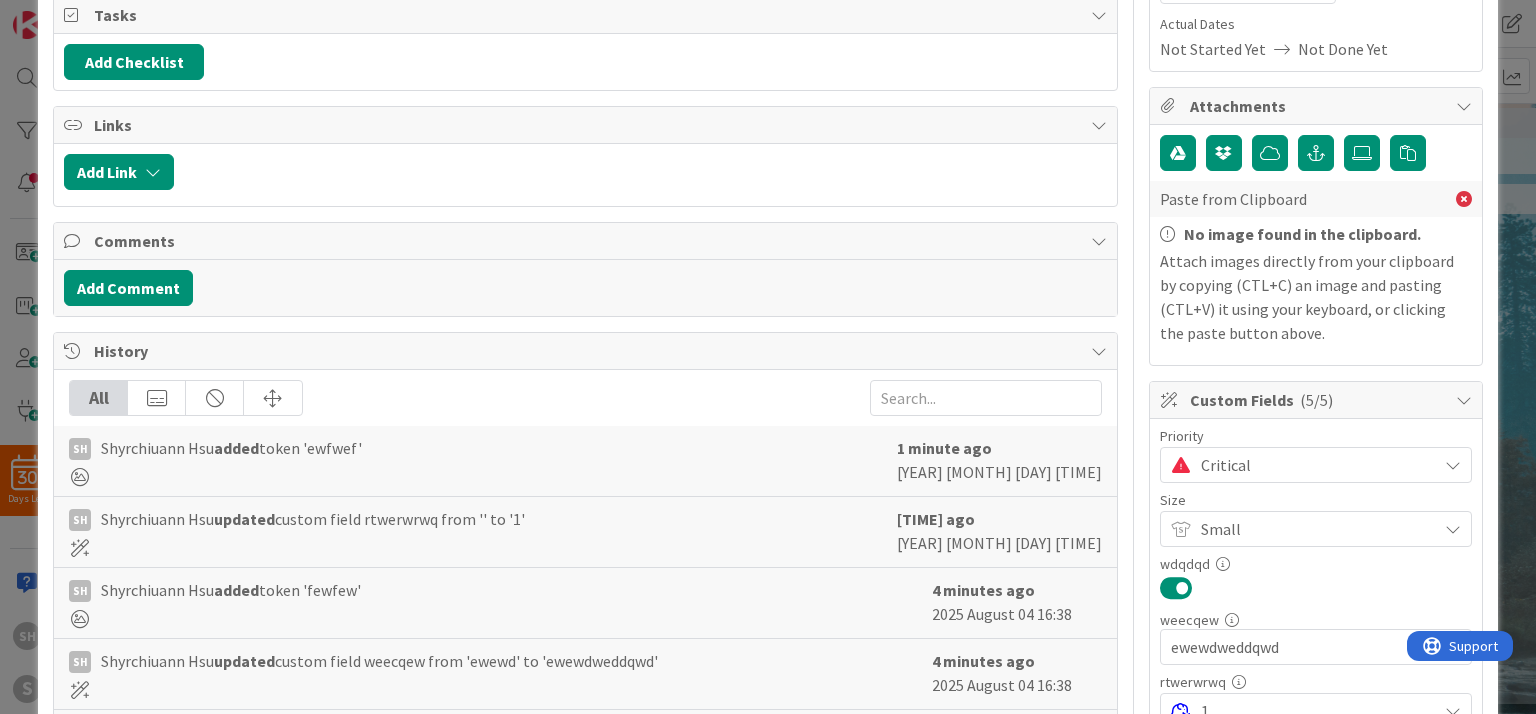 scroll, scrollTop: 200, scrollLeft: 0, axis: vertical 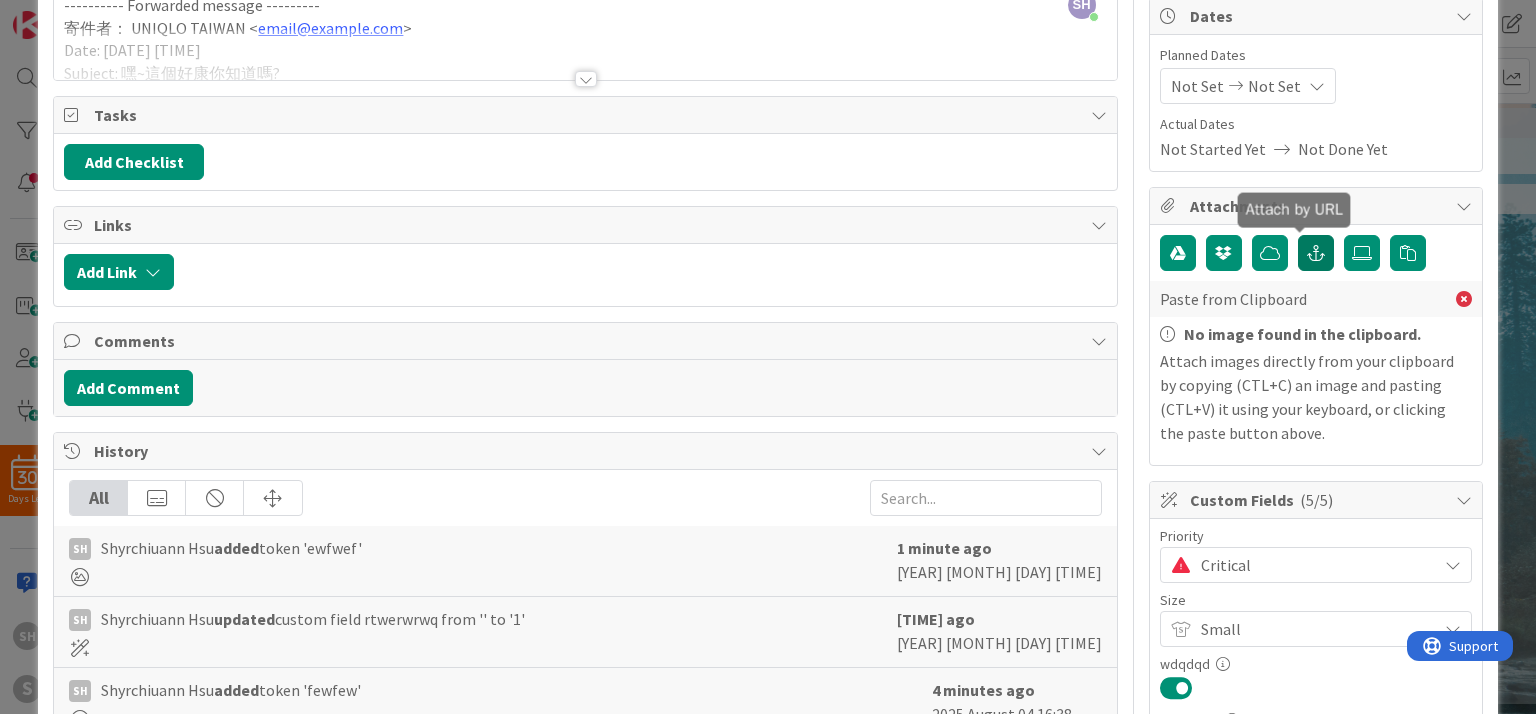 click at bounding box center (1316, 253) 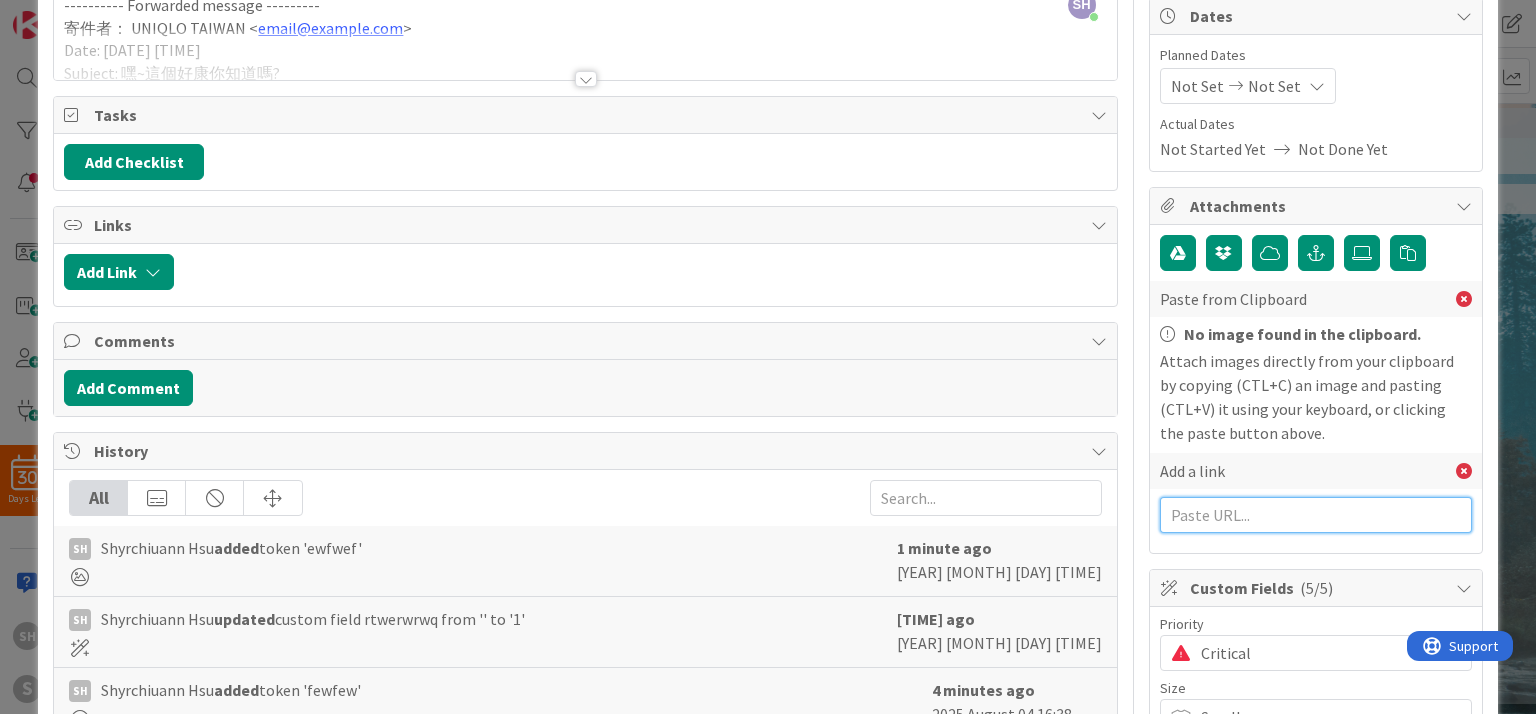 click at bounding box center (1316, 515) 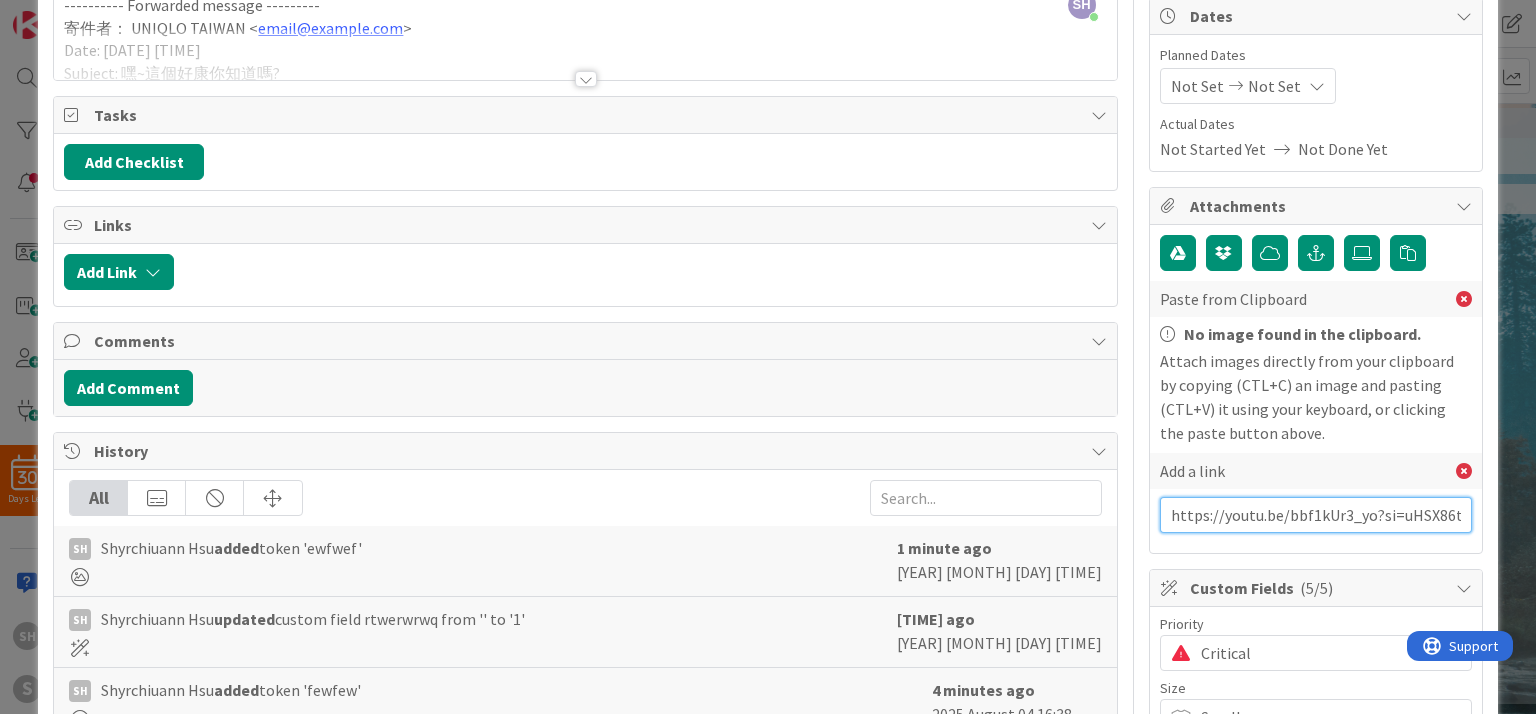 scroll, scrollTop: 0, scrollLeft: 64, axis: horizontal 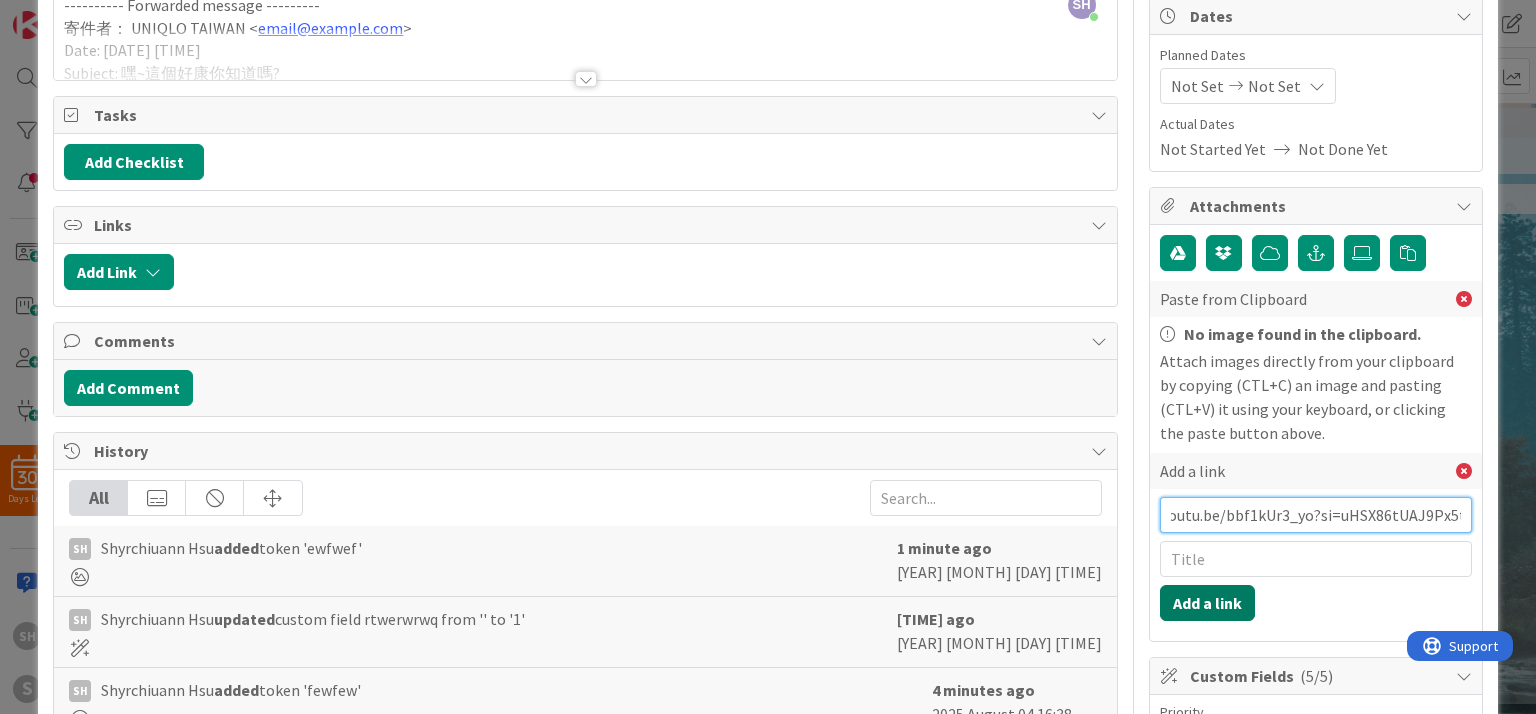 type on "https://youtu.be/bbf1kUr3_yo?si=uHSX86tUAJ9Px5ty" 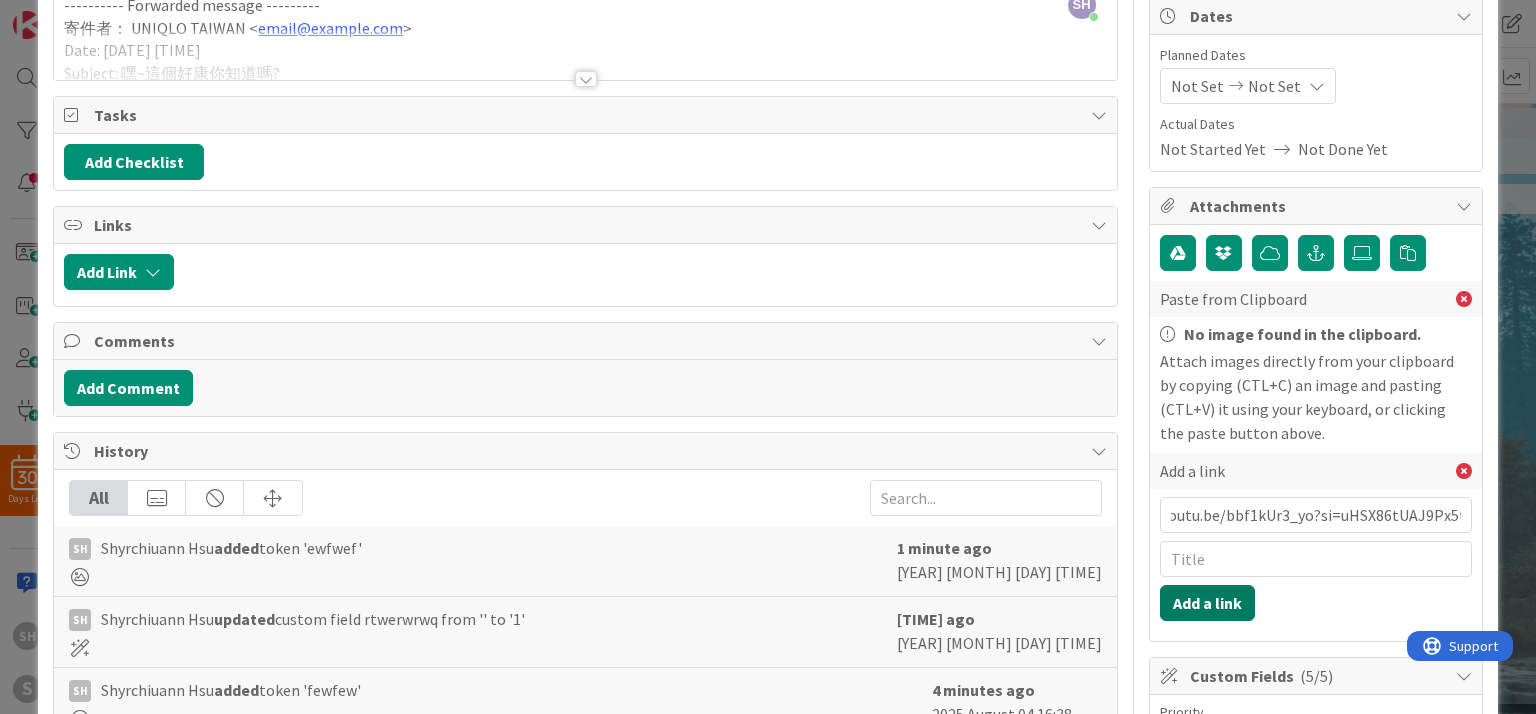 click on "Add a link" at bounding box center [1207, 603] 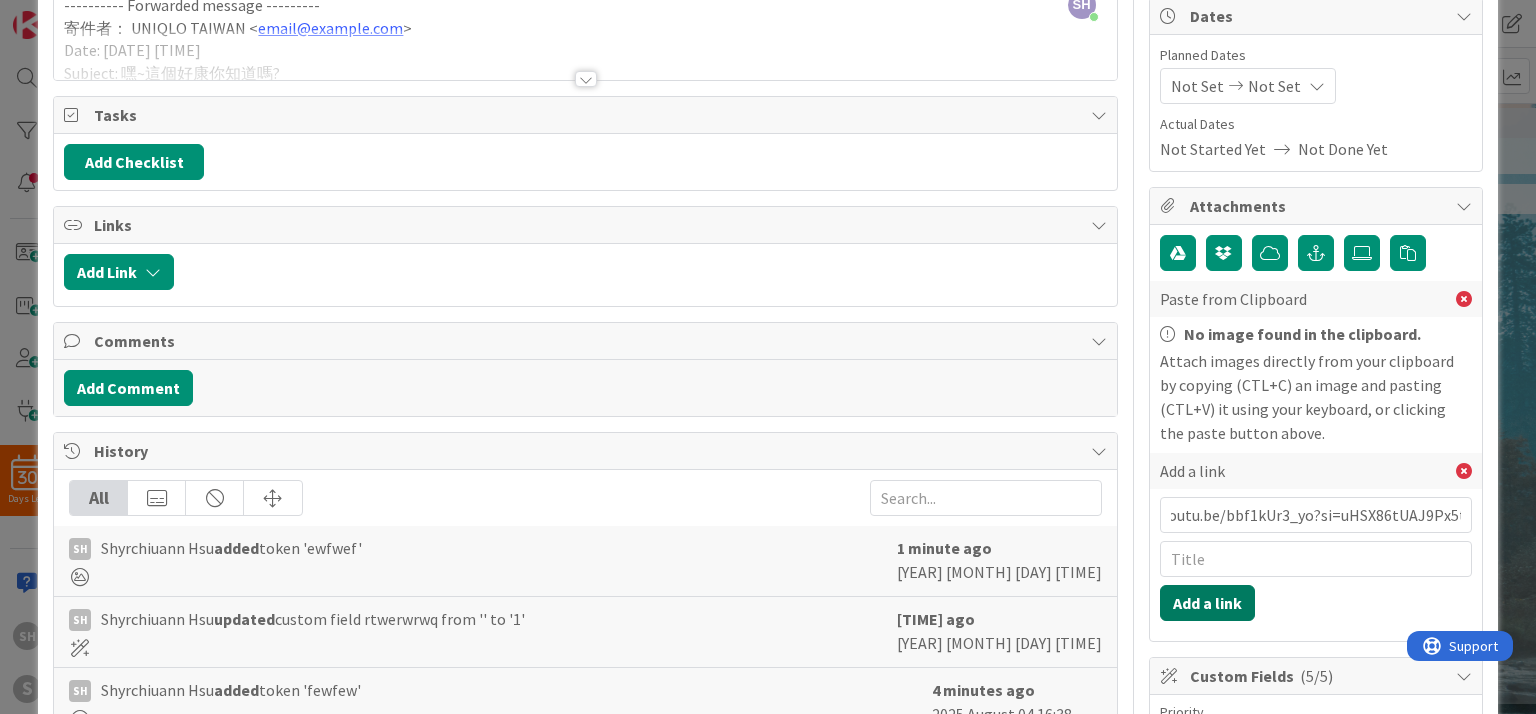scroll, scrollTop: 0, scrollLeft: 0, axis: both 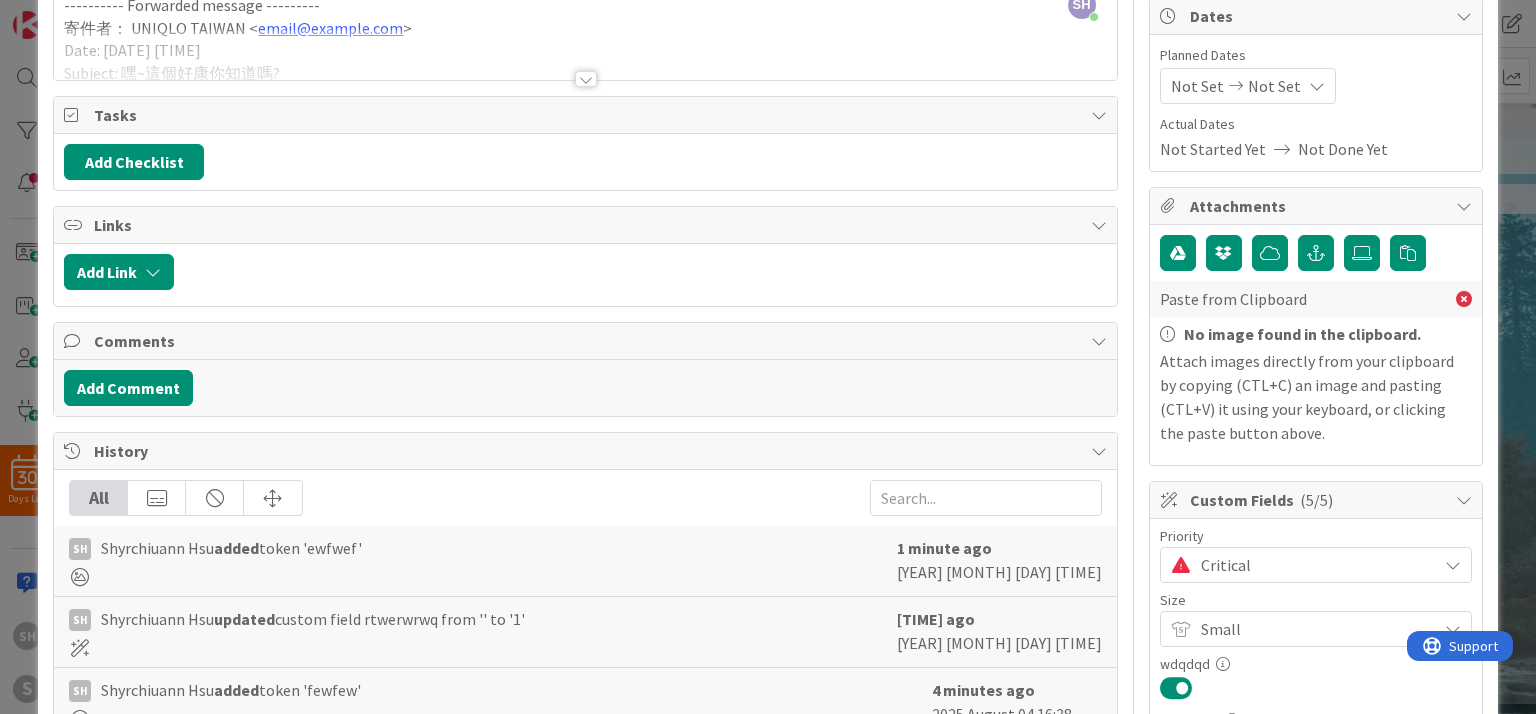 type on "x" 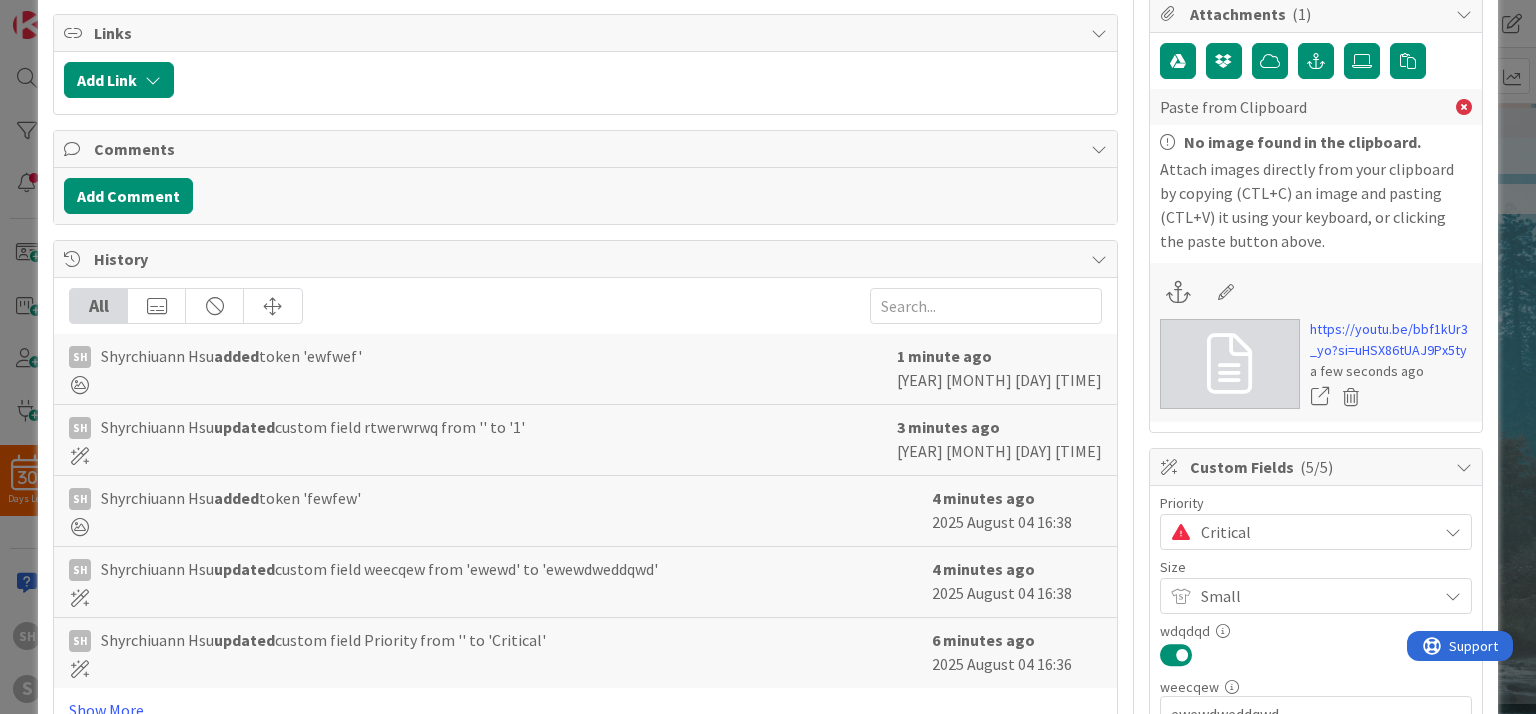 scroll, scrollTop: 400, scrollLeft: 0, axis: vertical 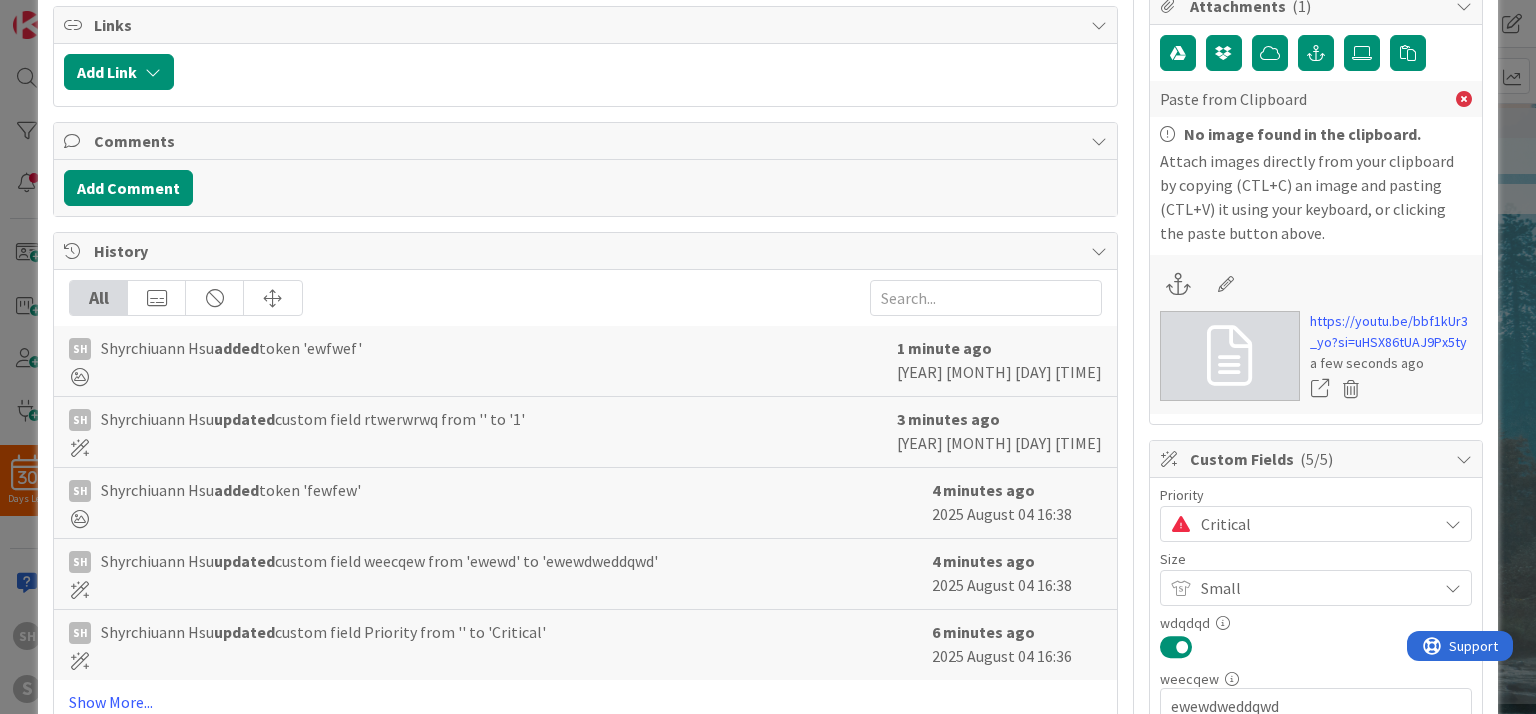click at bounding box center (1226, 284) 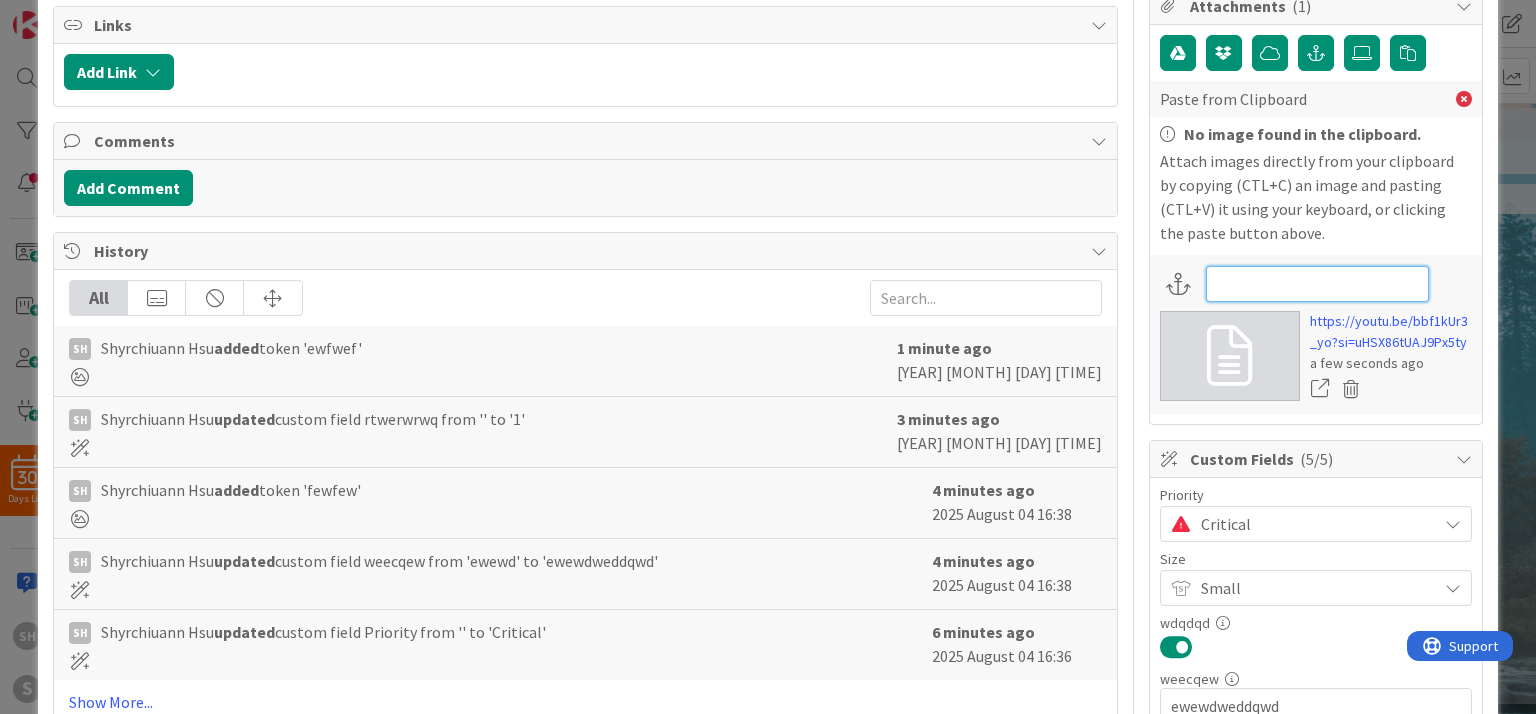 click at bounding box center (1317, 284) 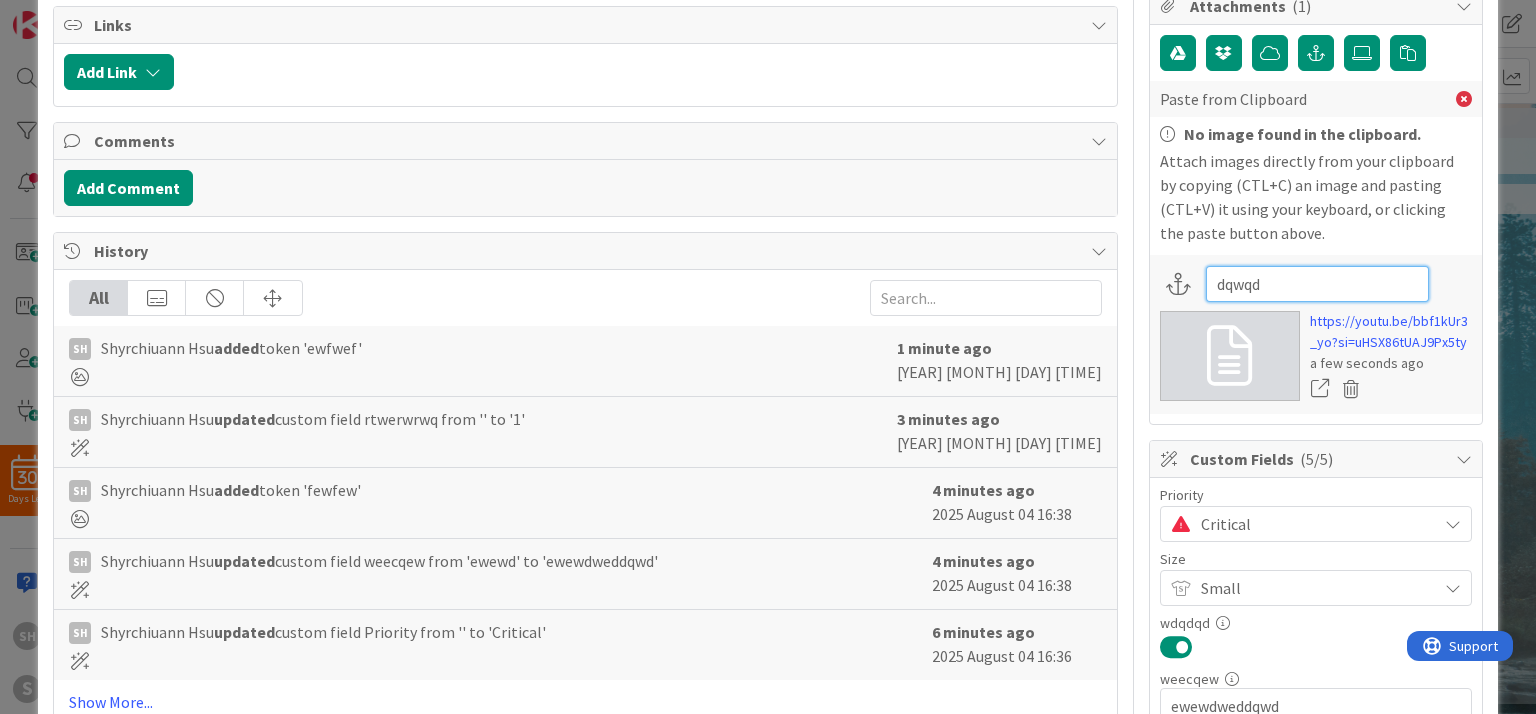 type on "dqwqdq" 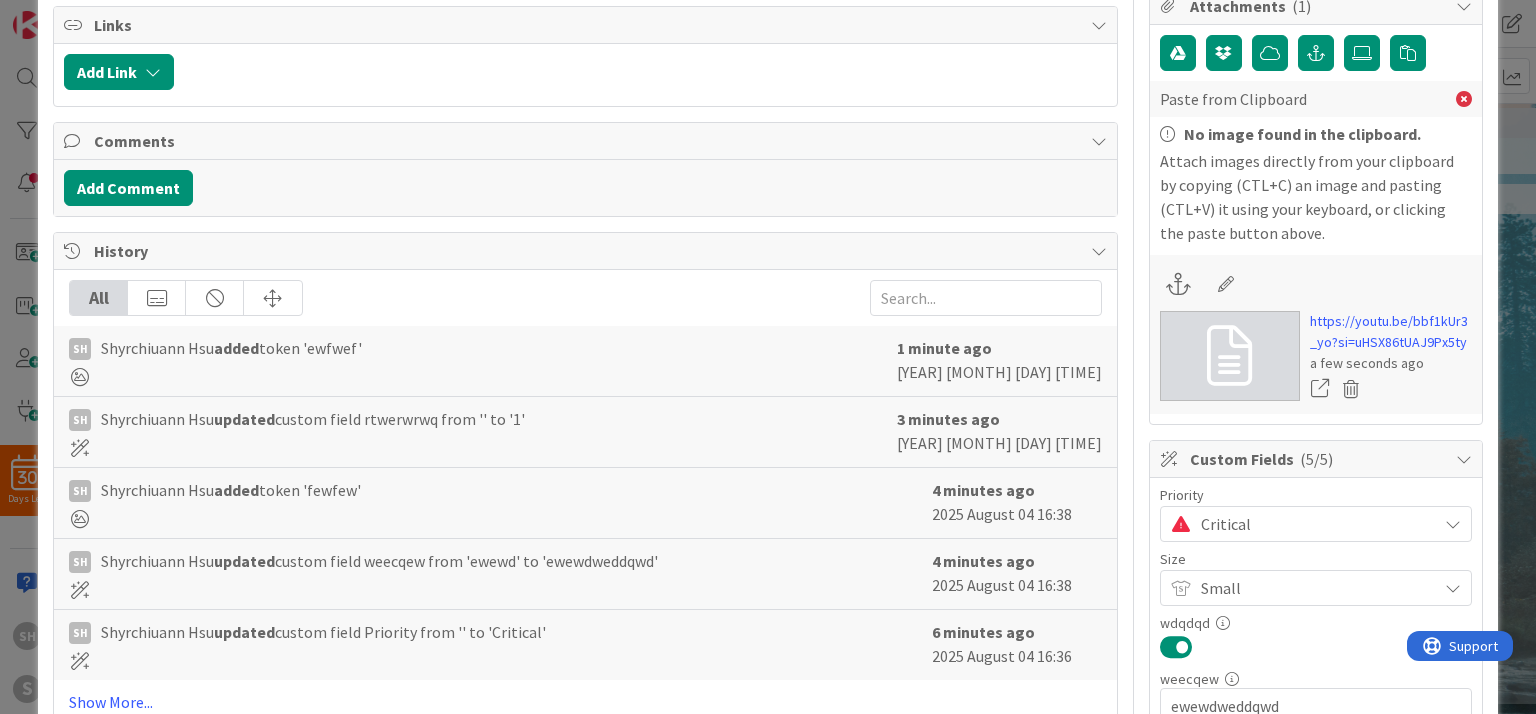 click at bounding box center [1316, 284] 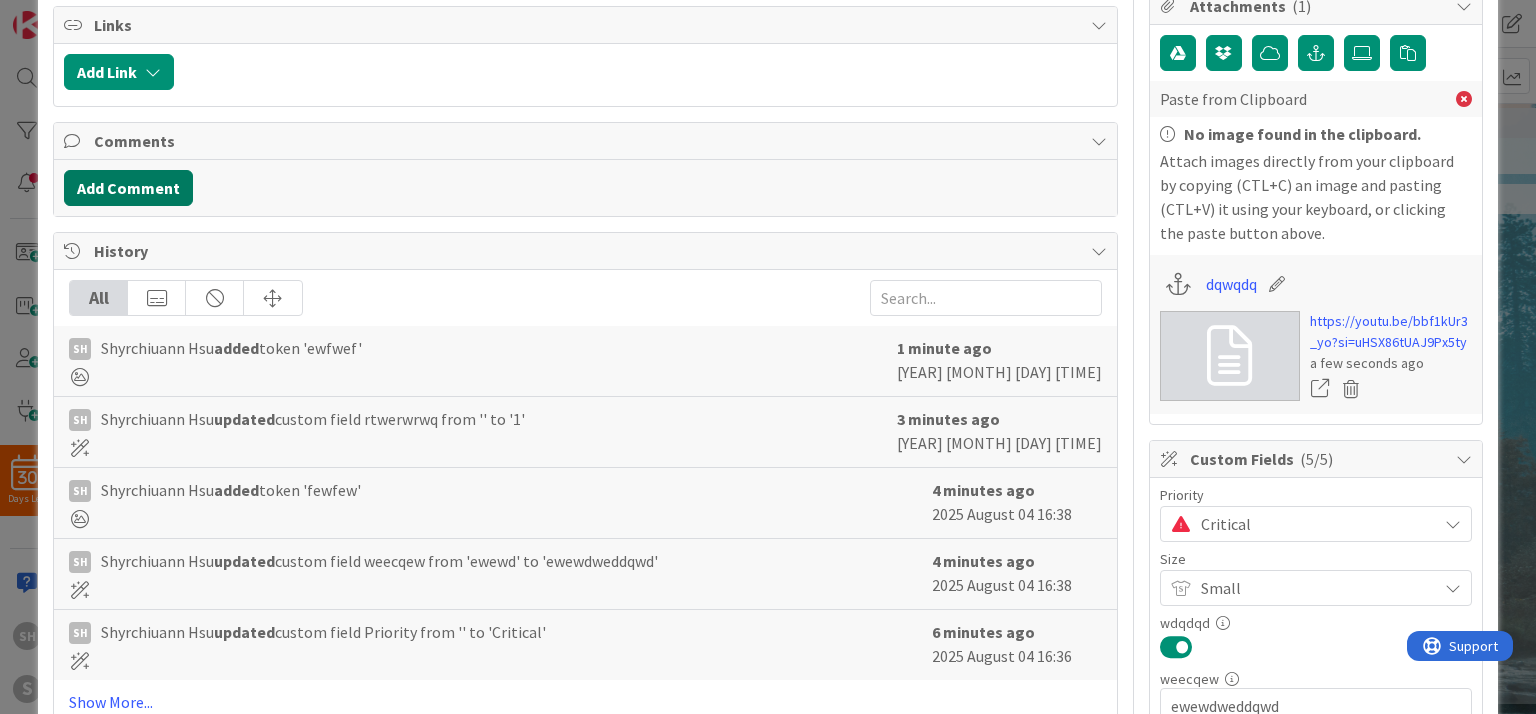 click on "Add Comment" at bounding box center [128, 188] 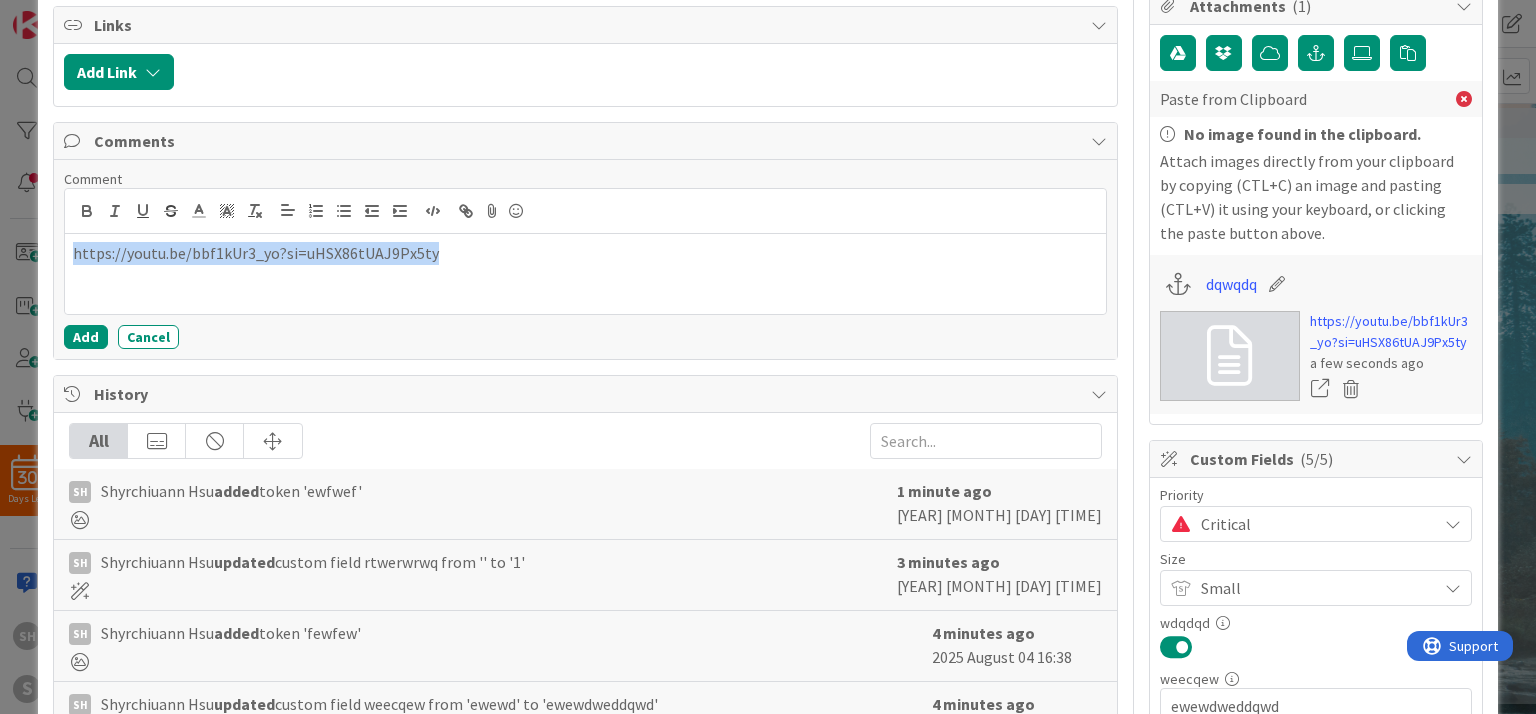 drag, startPoint x: 425, startPoint y: 259, endPoint x: 0, endPoint y: 257, distance: 425.0047 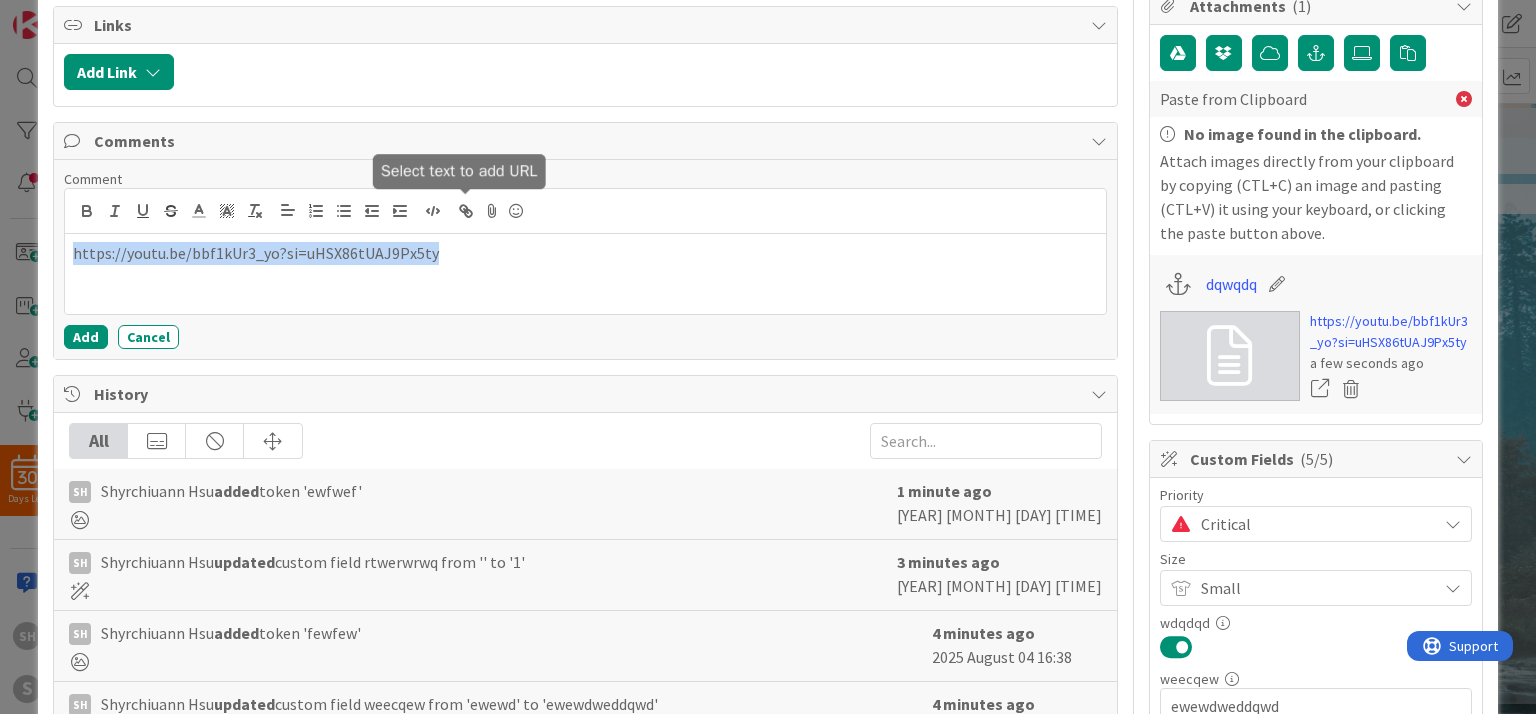 click 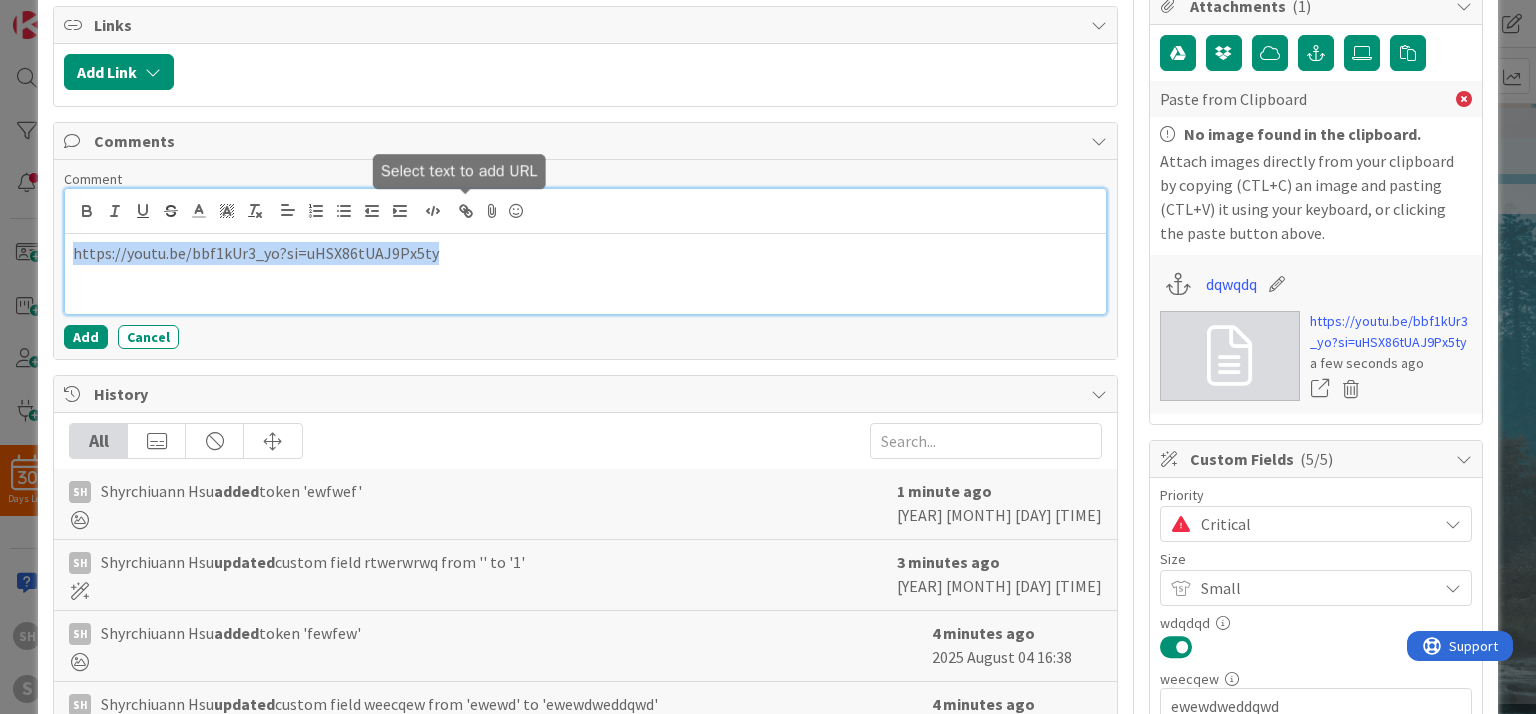 type on "https://youtu.be/bbf1kUr3_yo?si=uHSX86tUAJ9Px5ty" 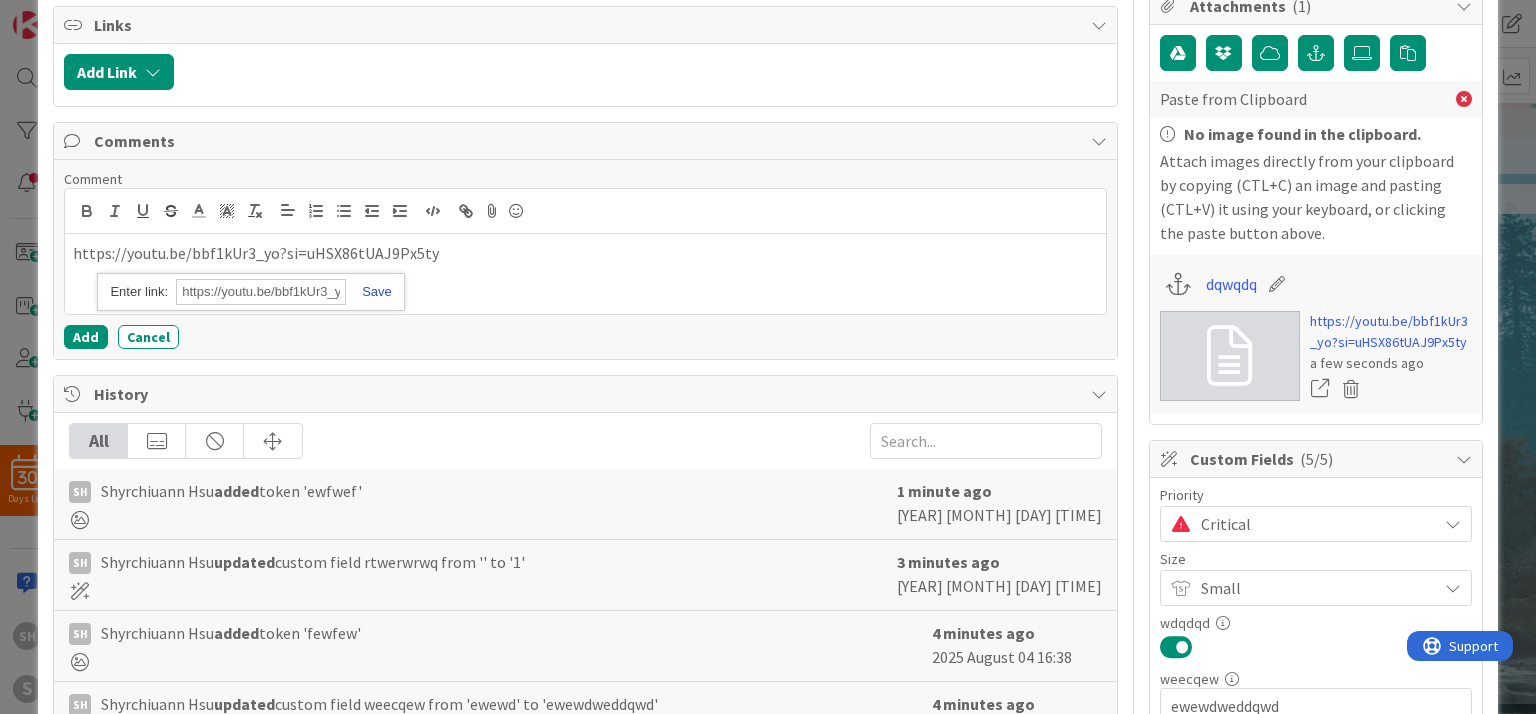 click at bounding box center (369, 291) 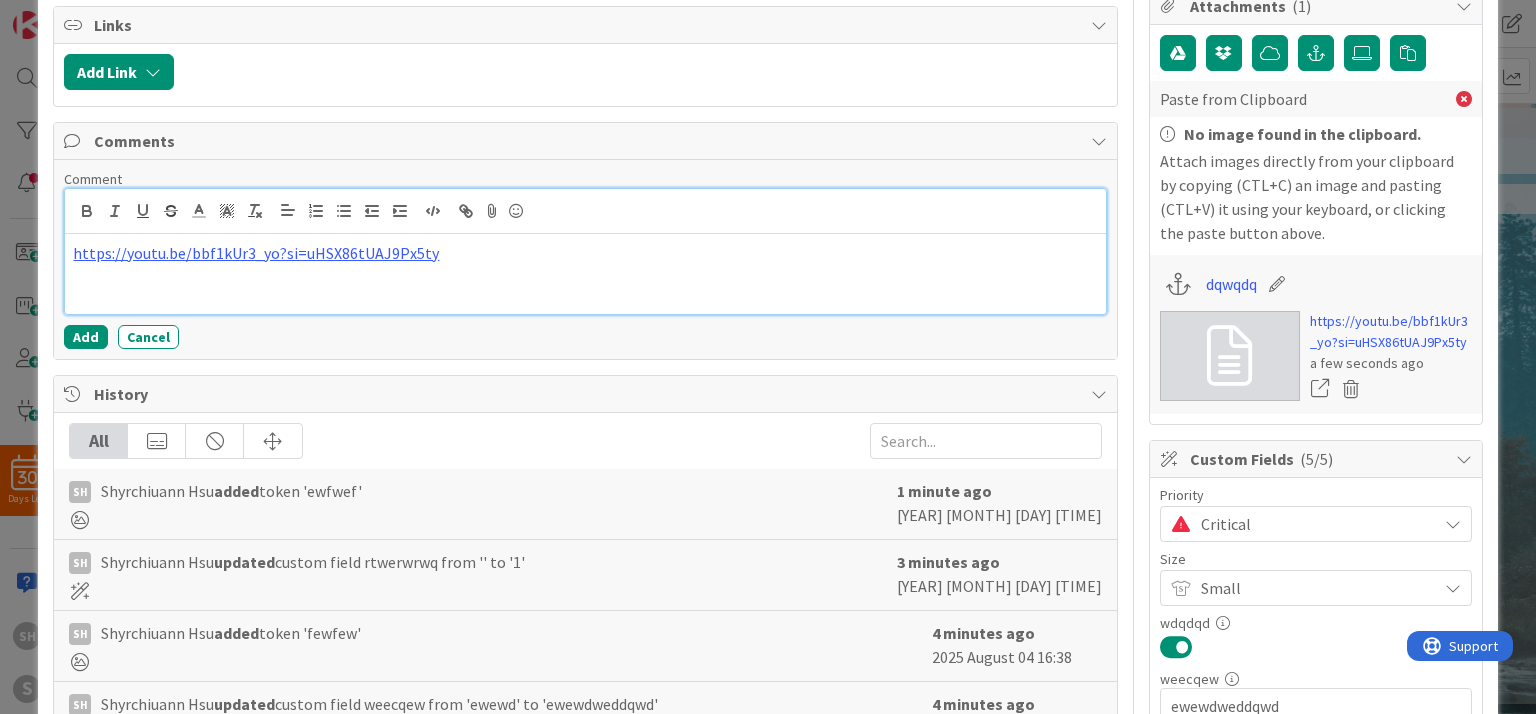 click on "https://youtu.be/bbf1kUr3_yo?si=uHSX86tUAJ9Px5ty" at bounding box center (585, 253) 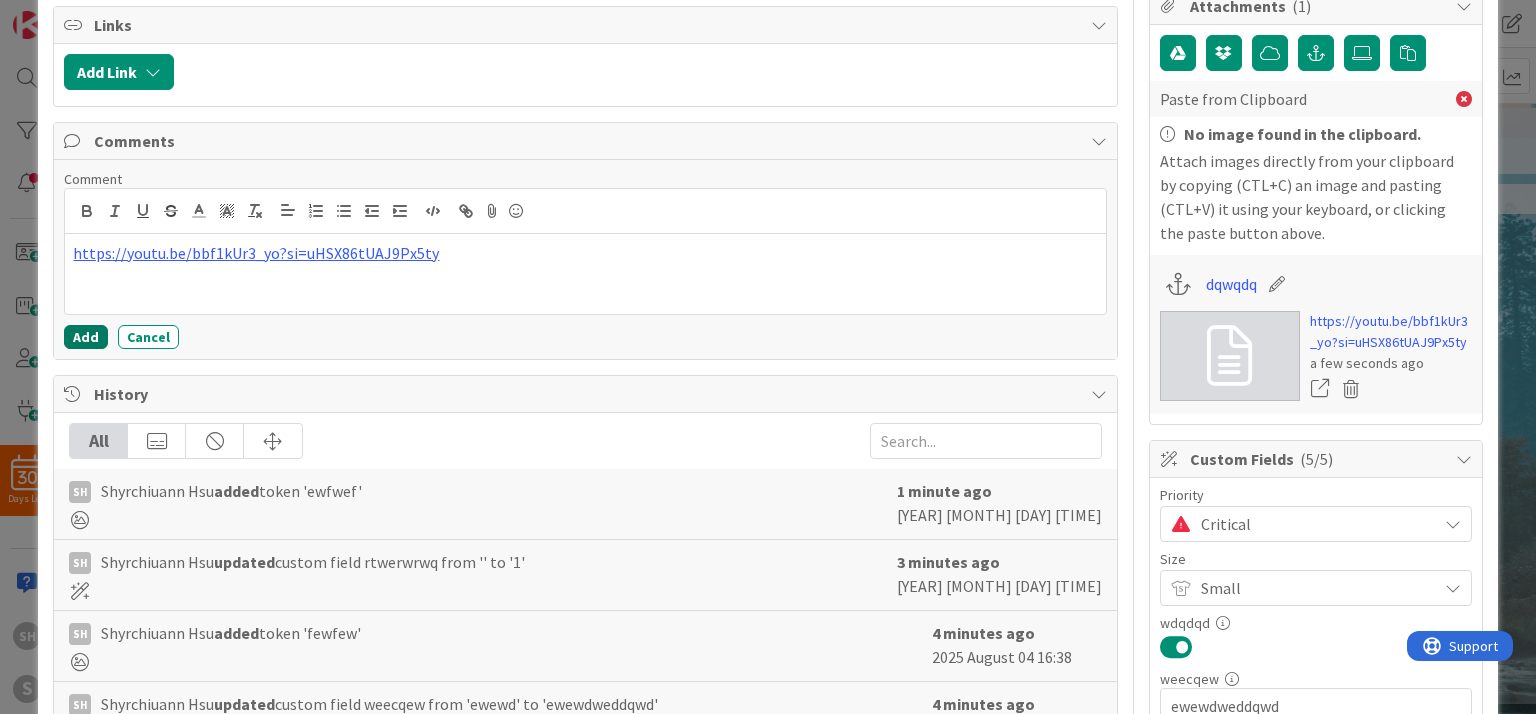 click on "Add" at bounding box center [86, 337] 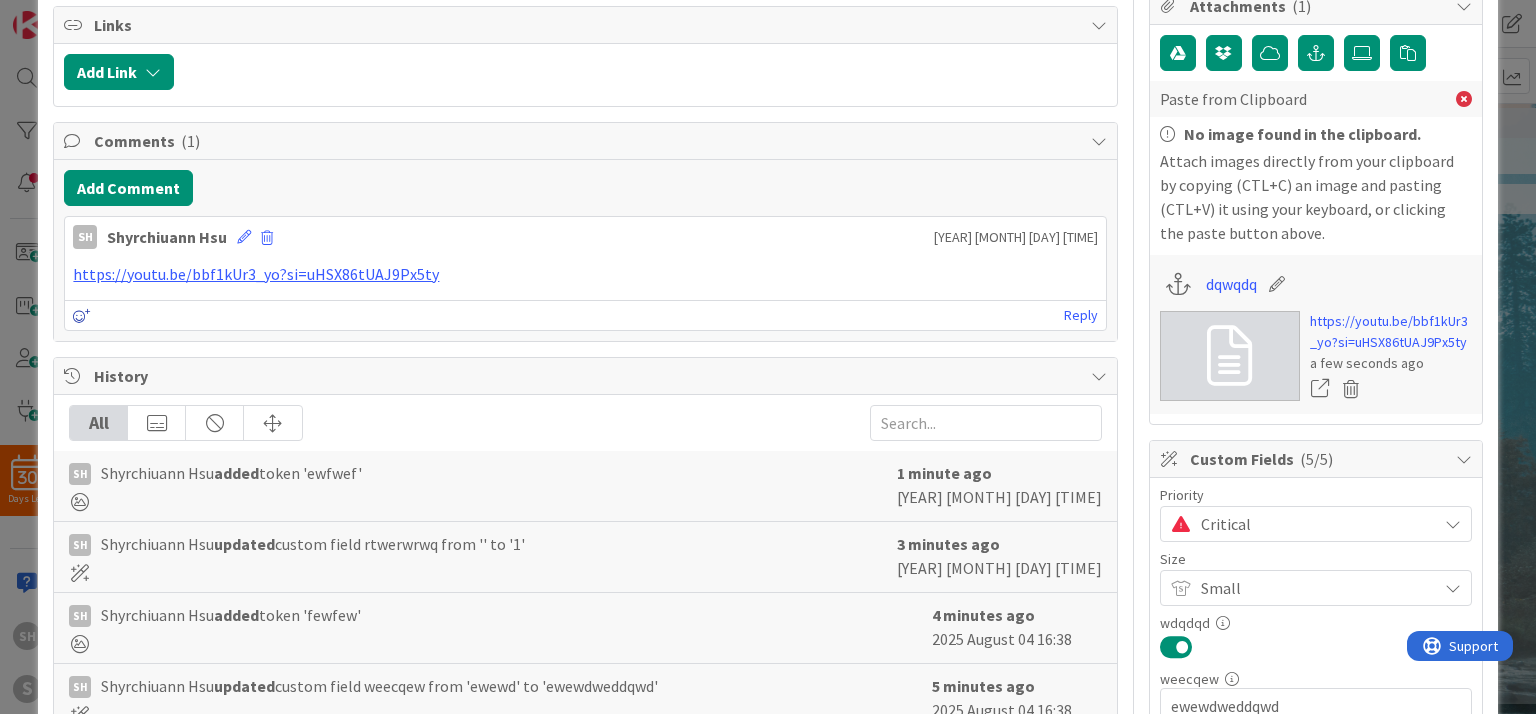 click at bounding box center [82, 316] 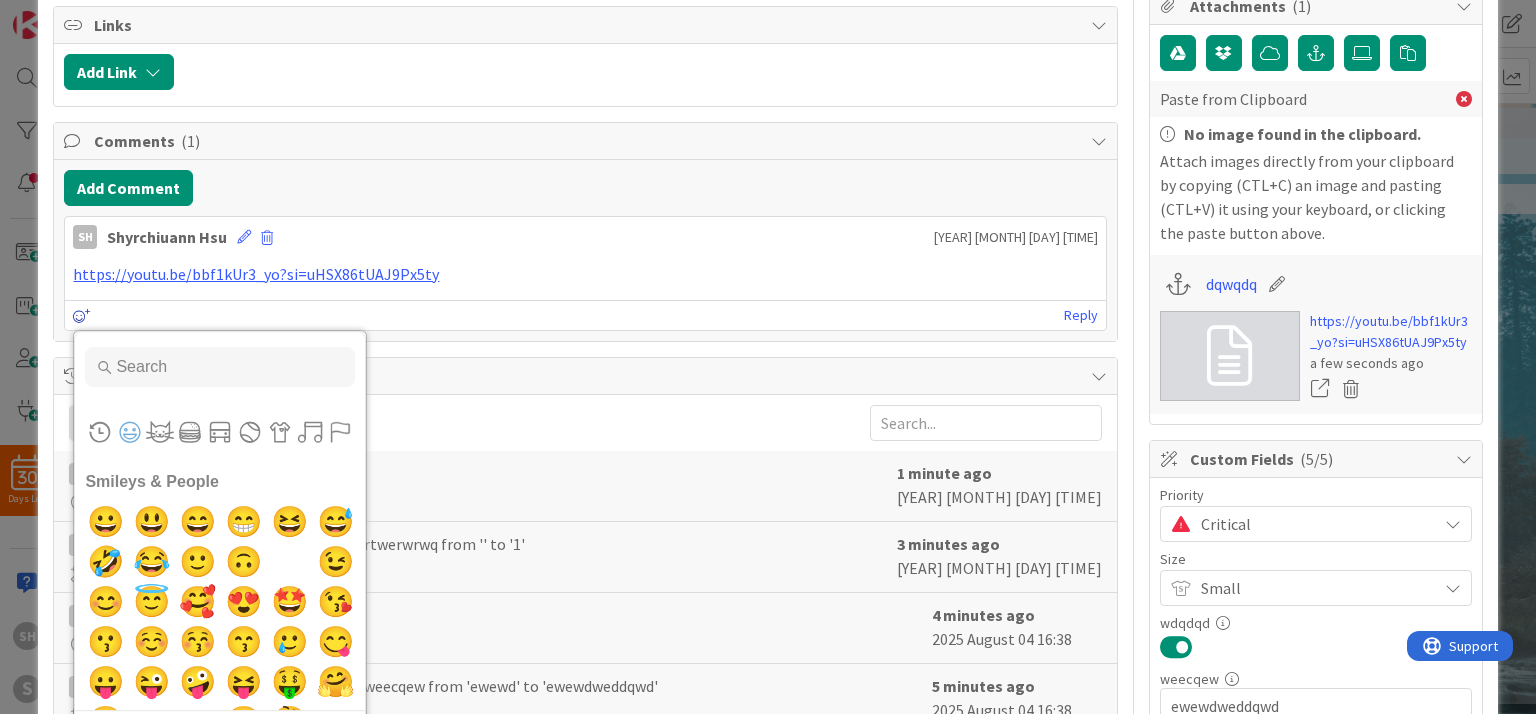 click at bounding box center (82, 316) 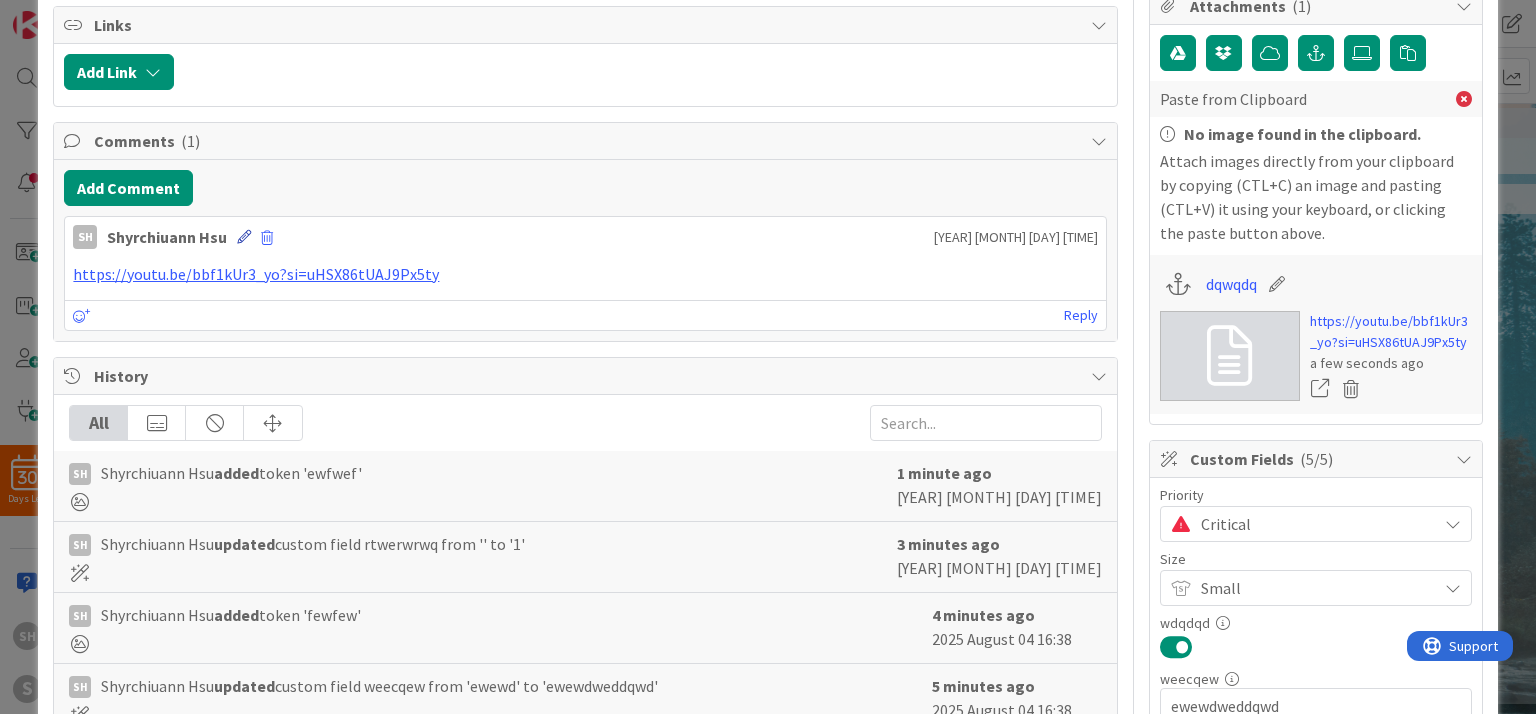 click at bounding box center [244, 237] 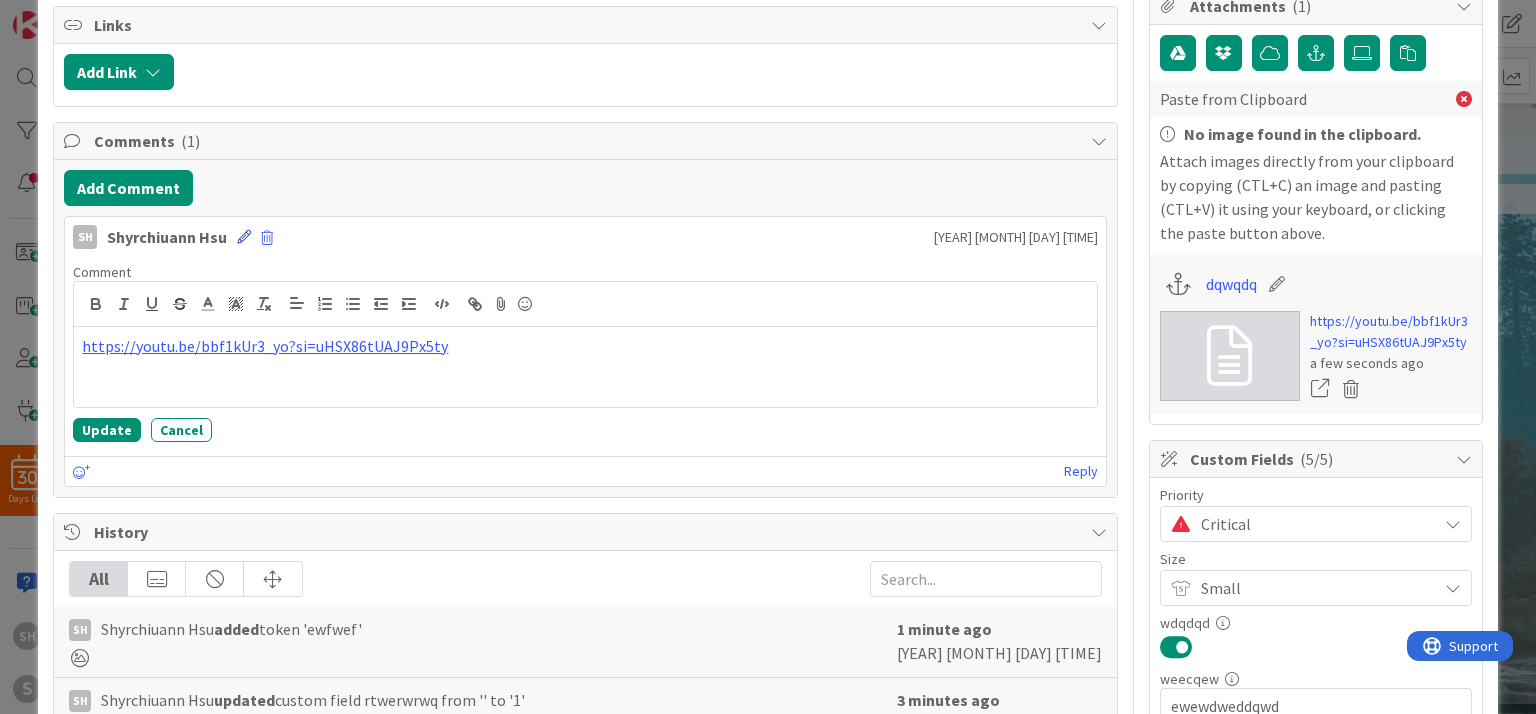 click at bounding box center (244, 237) 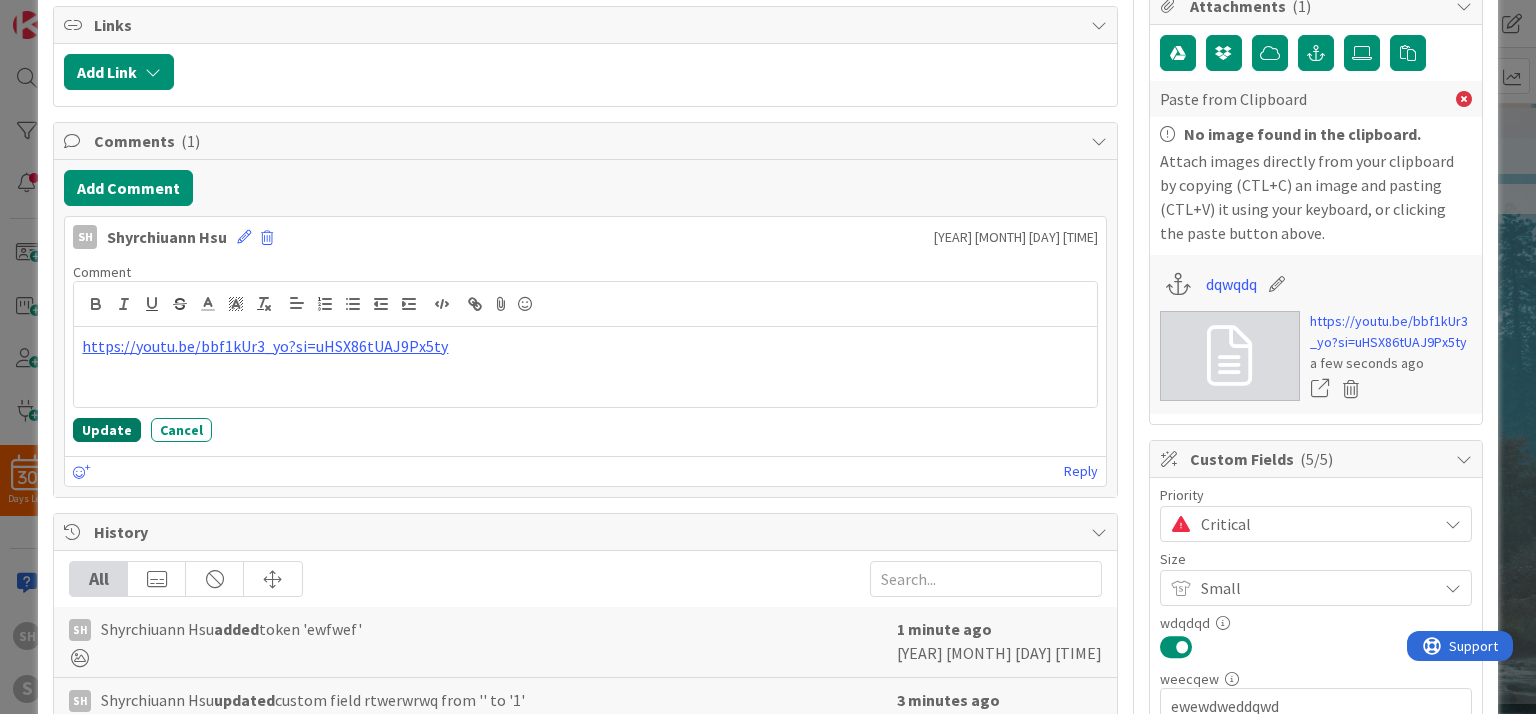 click on "Update" at bounding box center (107, 430) 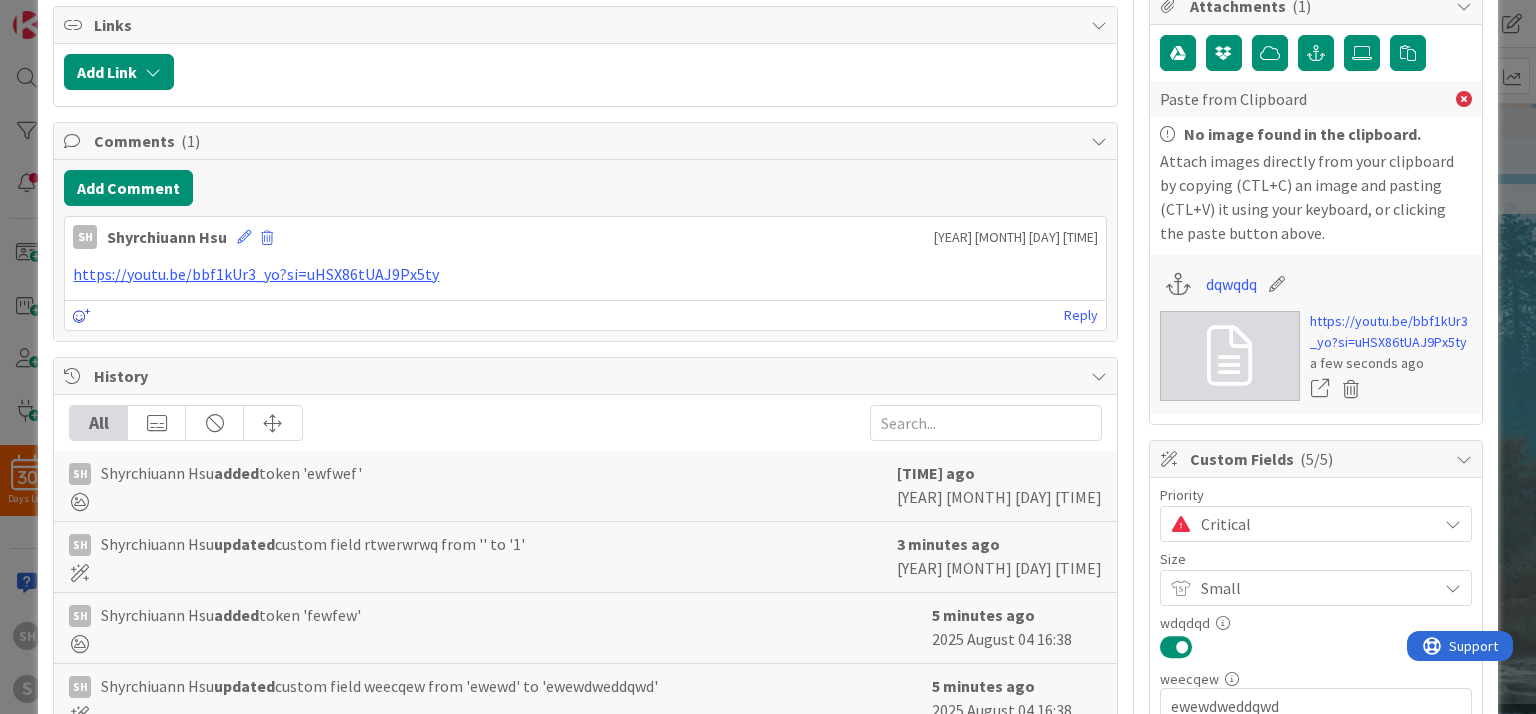 click at bounding box center (82, 316) 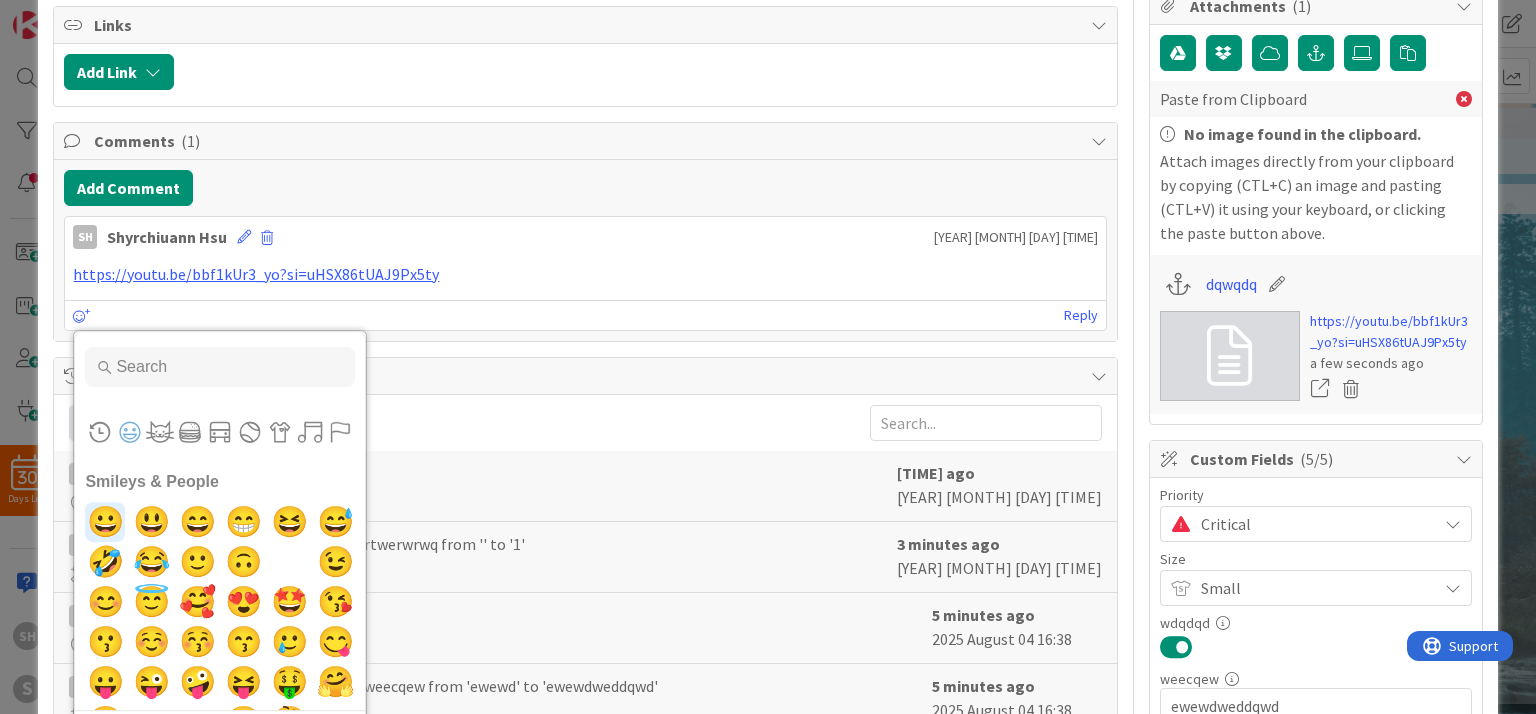 click on "😀" at bounding box center [105, 522] 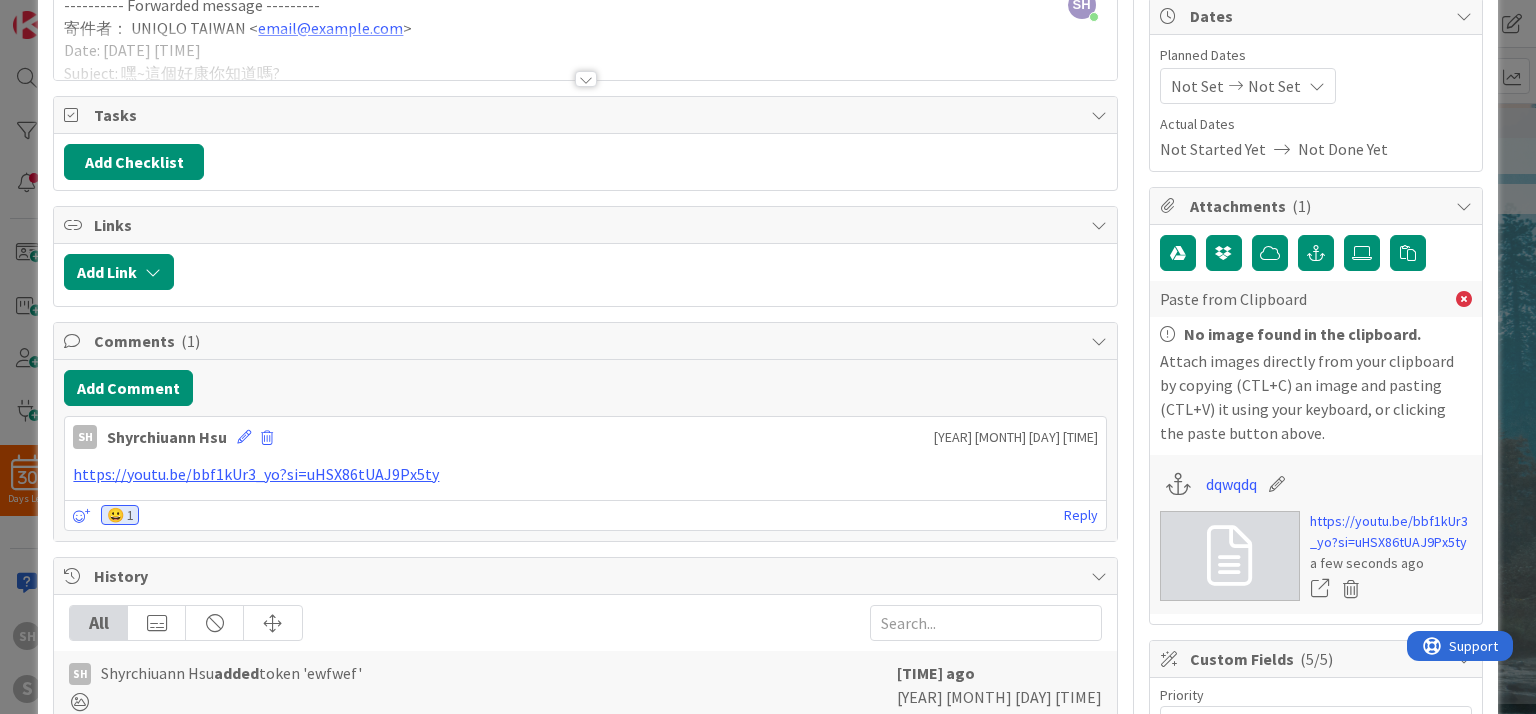 scroll, scrollTop: 300, scrollLeft: 0, axis: vertical 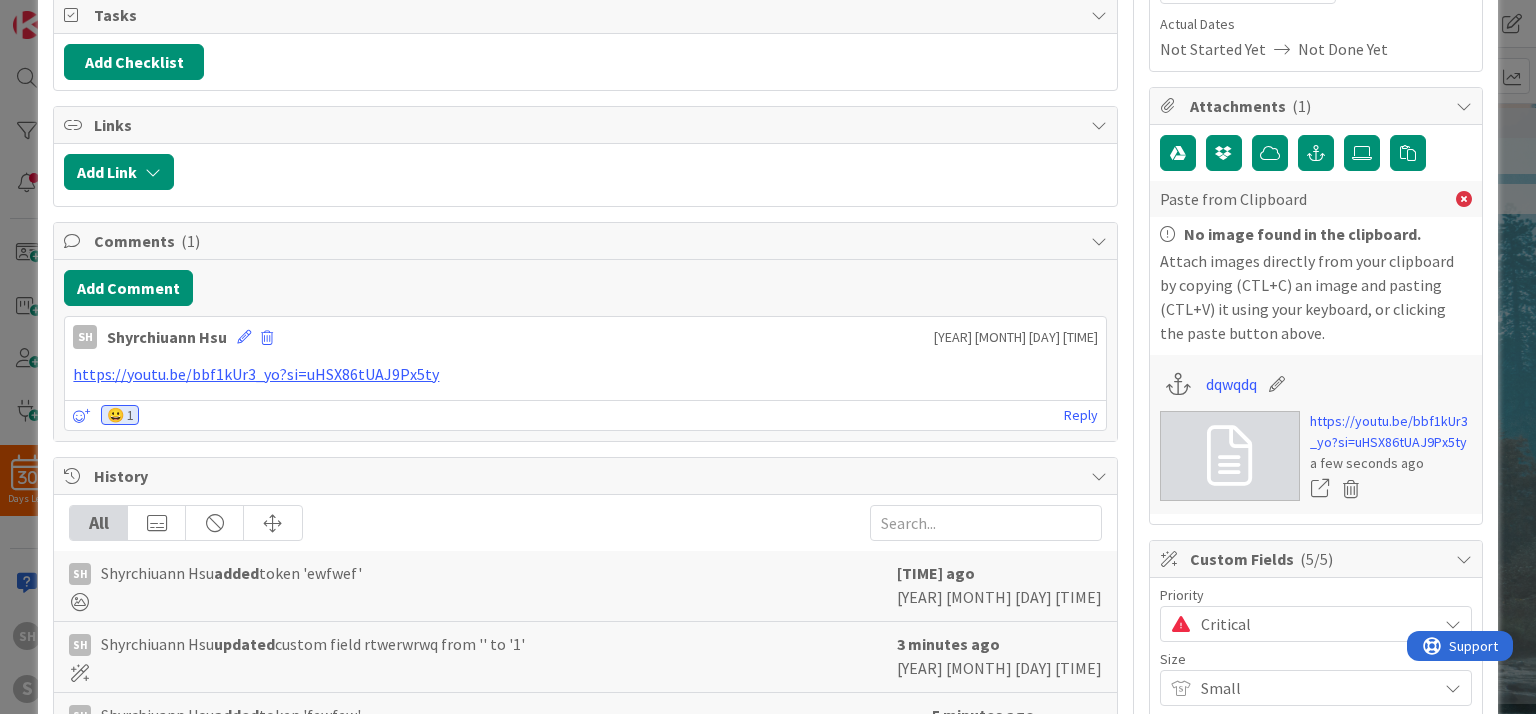 click at bounding box center [1099, 241] 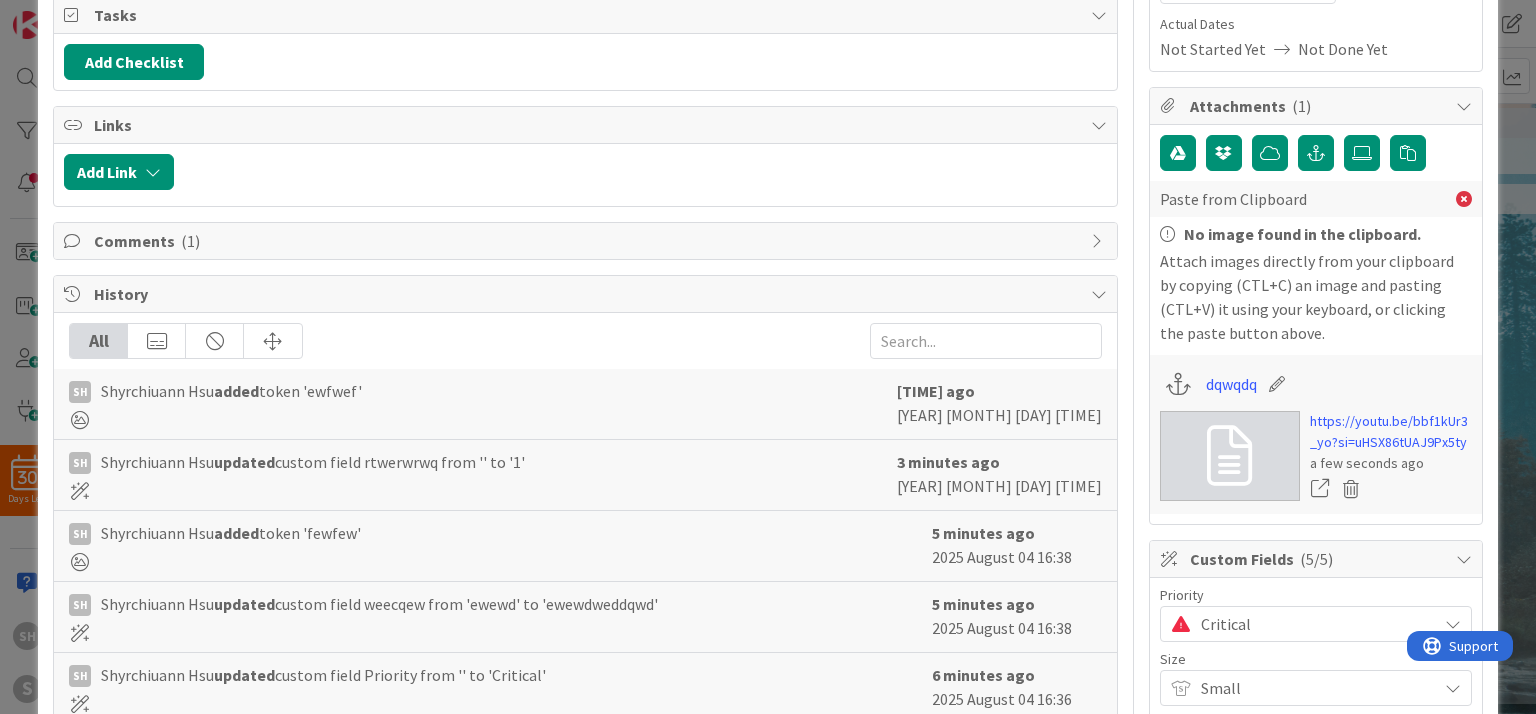 click at bounding box center (1099, 241) 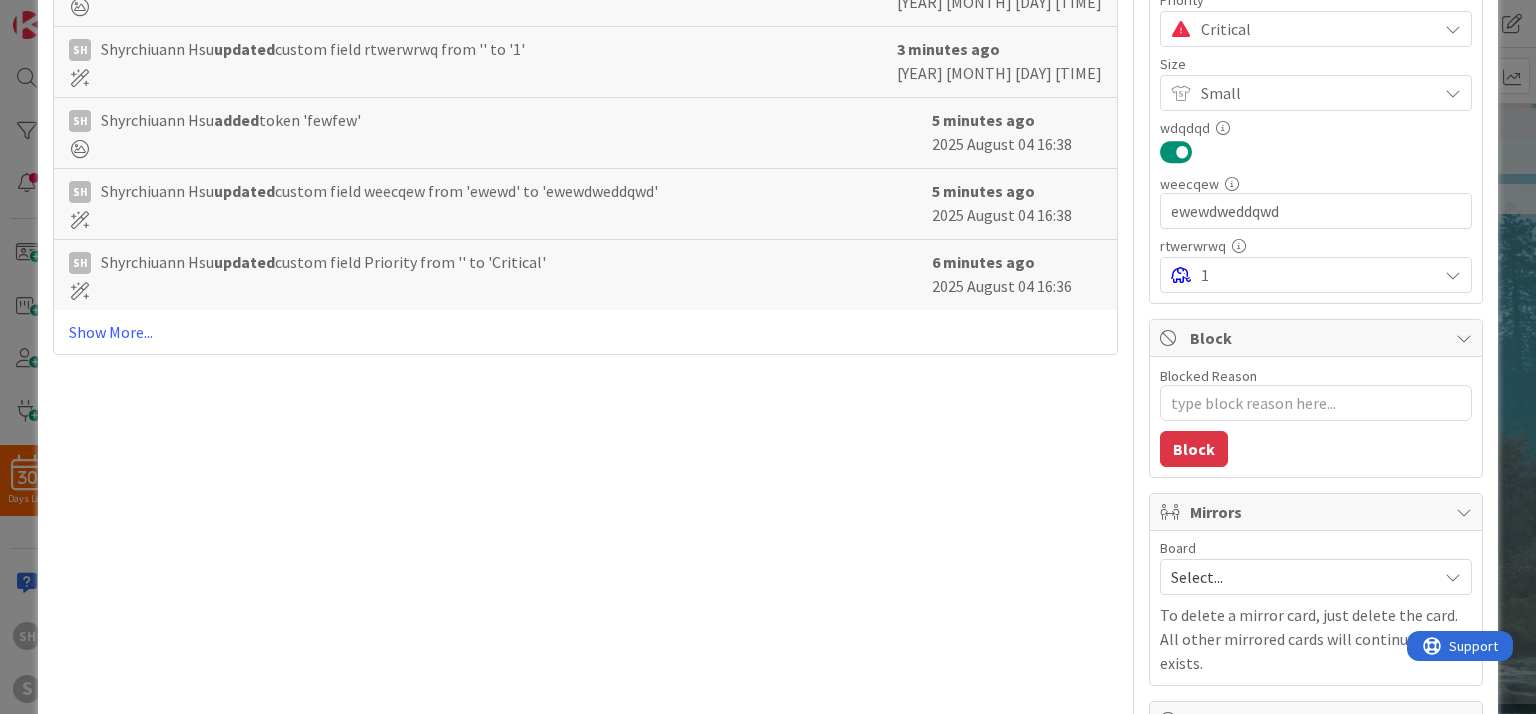 scroll, scrollTop: 900, scrollLeft: 0, axis: vertical 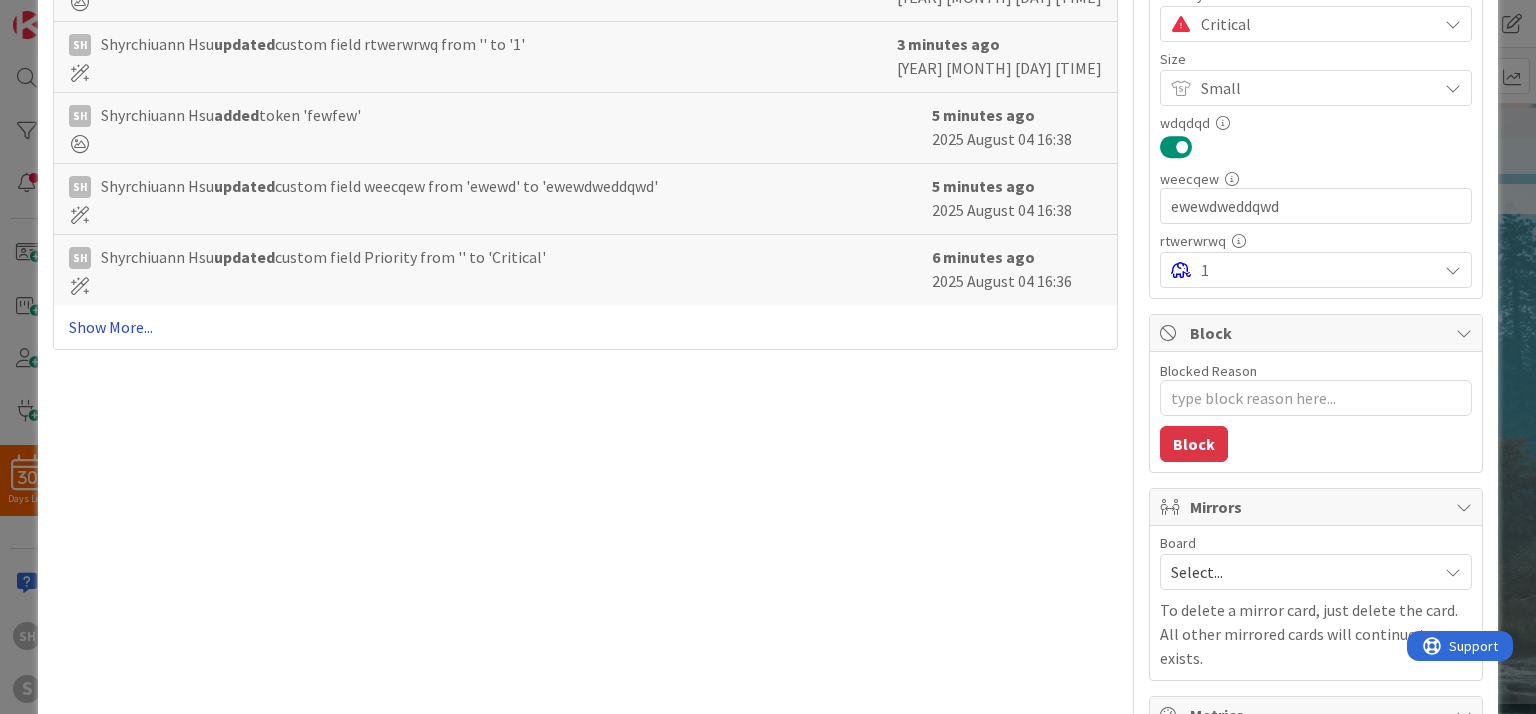 click on "Show More..." at bounding box center [585, 327] 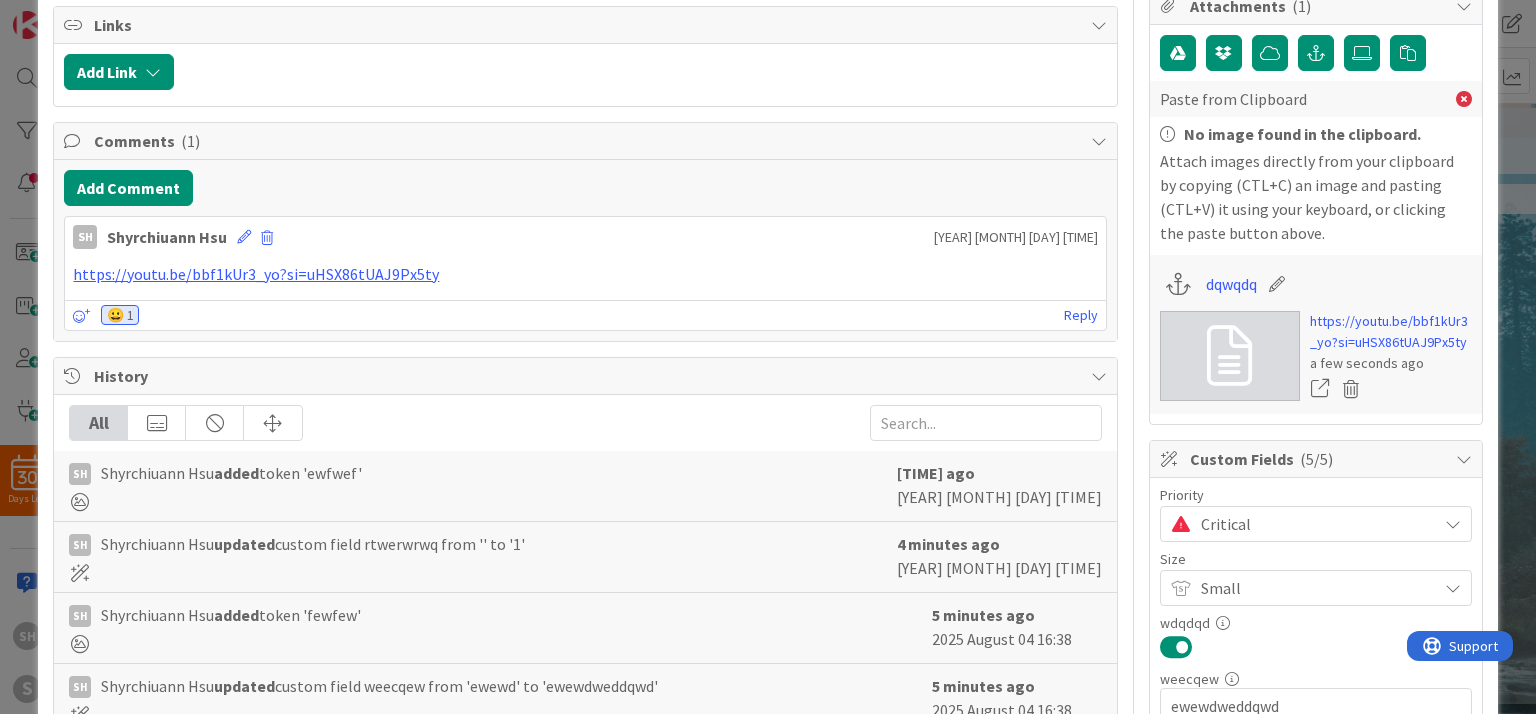 scroll, scrollTop: 100, scrollLeft: 0, axis: vertical 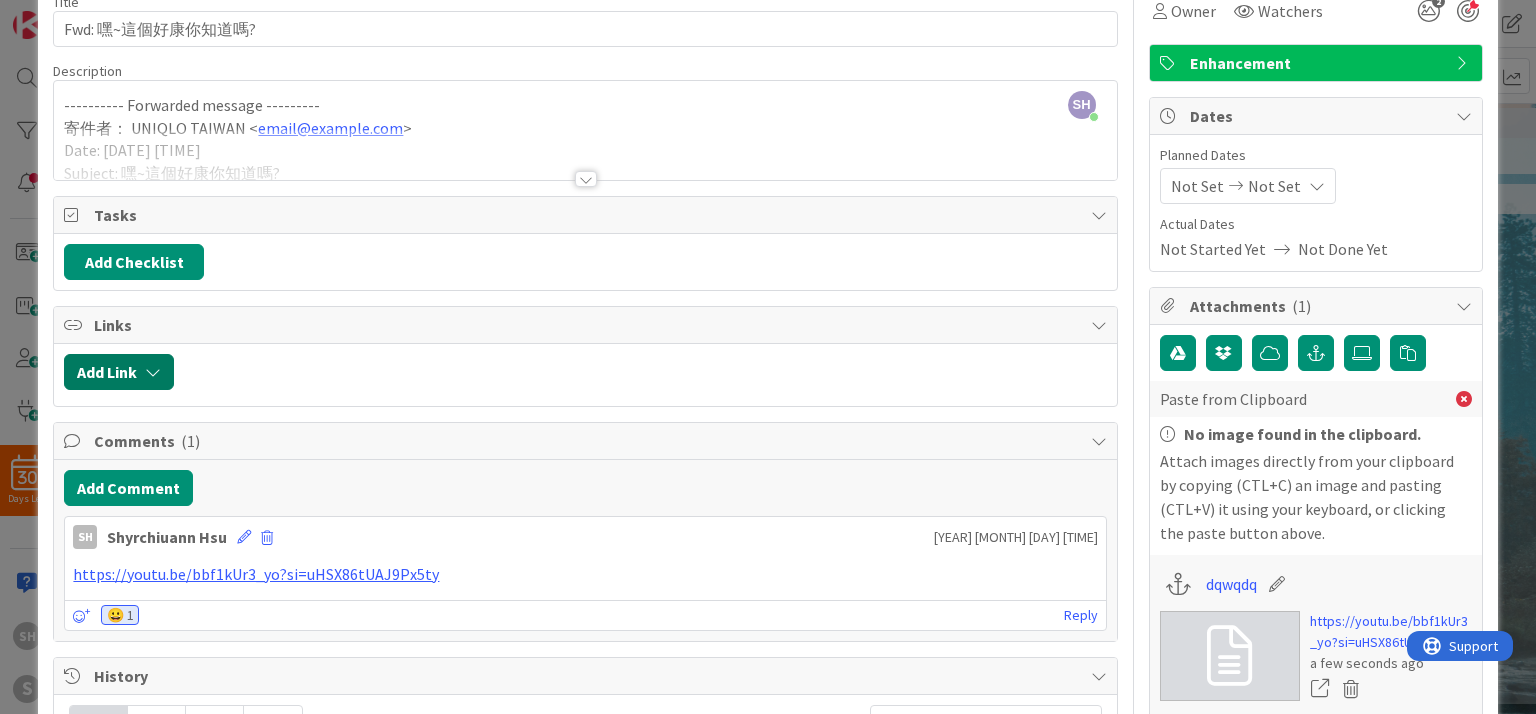 click at bounding box center (153, 372) 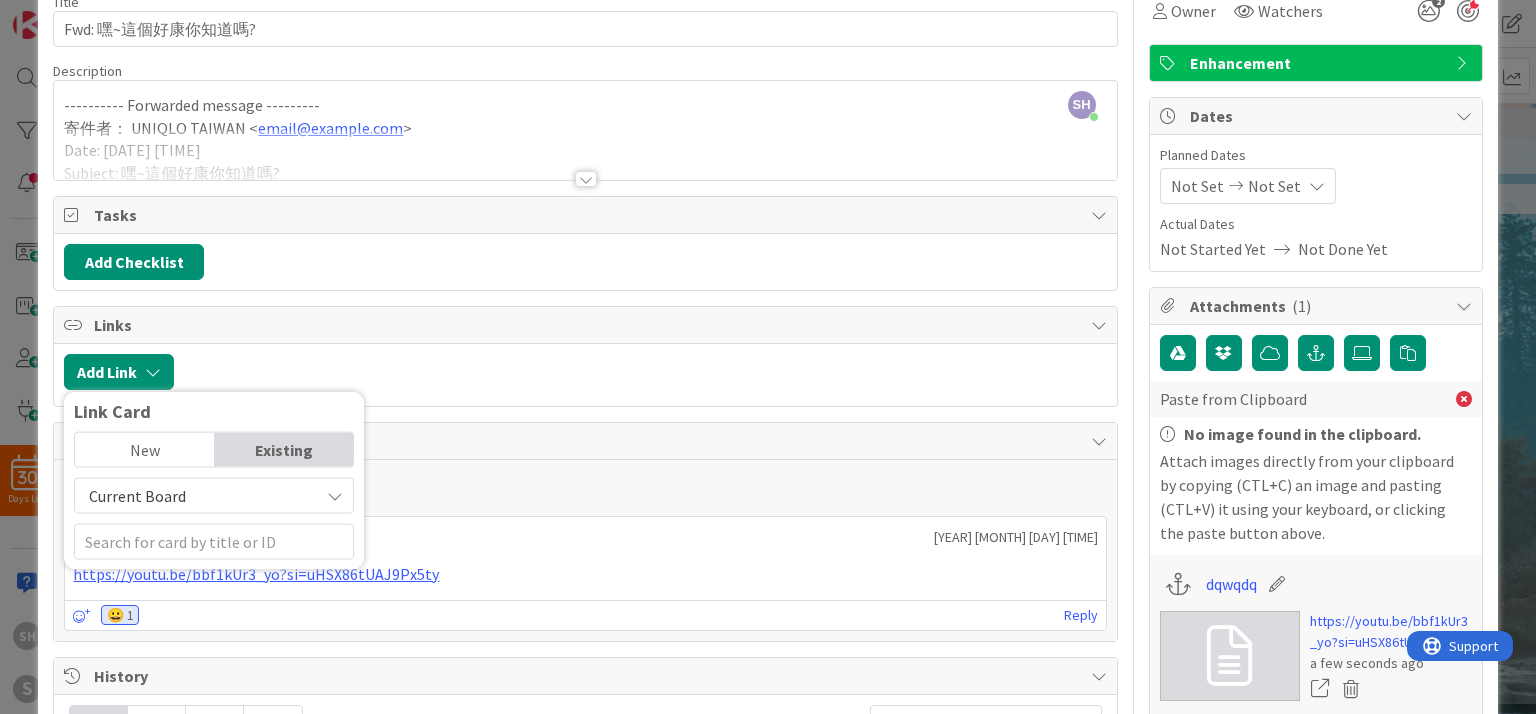 click on "Existing" at bounding box center (284, 450) 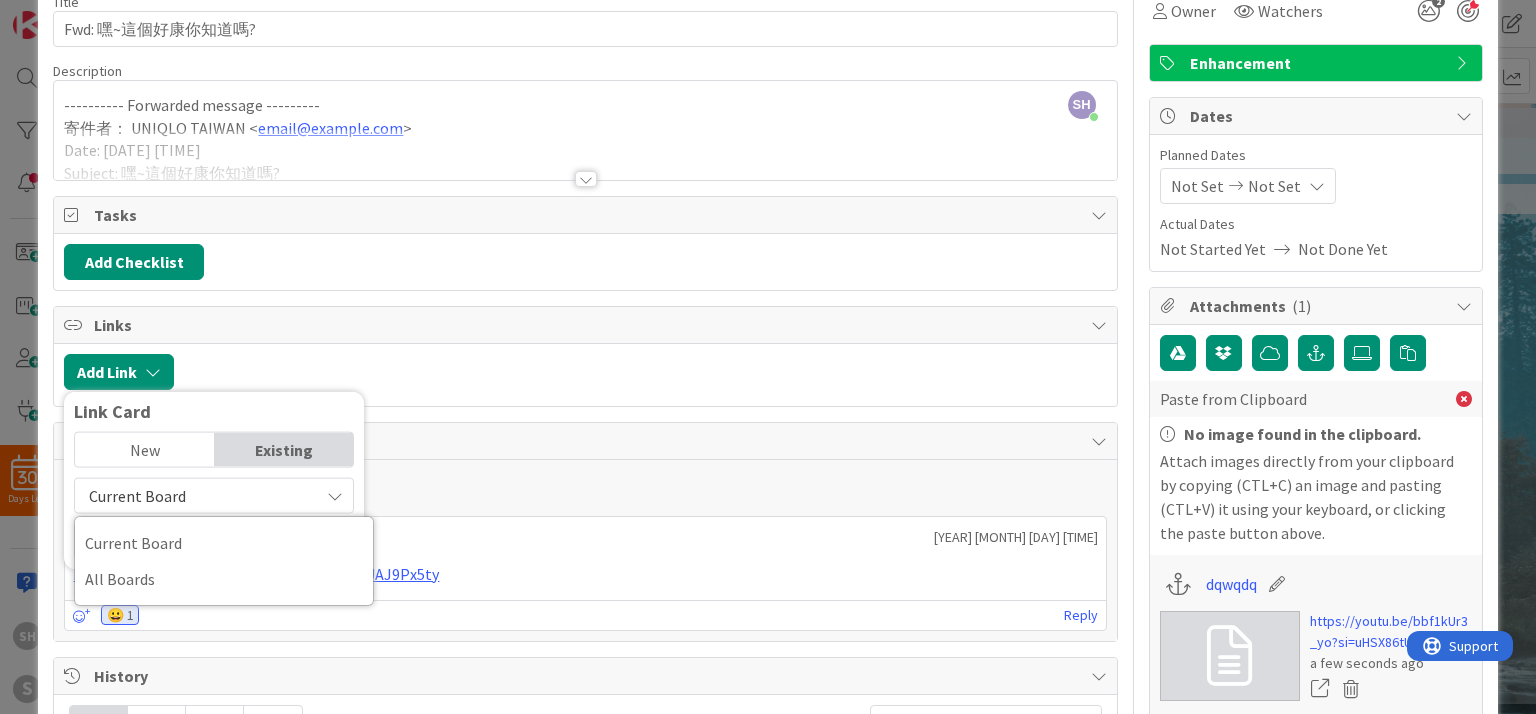 click on "Current Board" at bounding box center [197, 496] 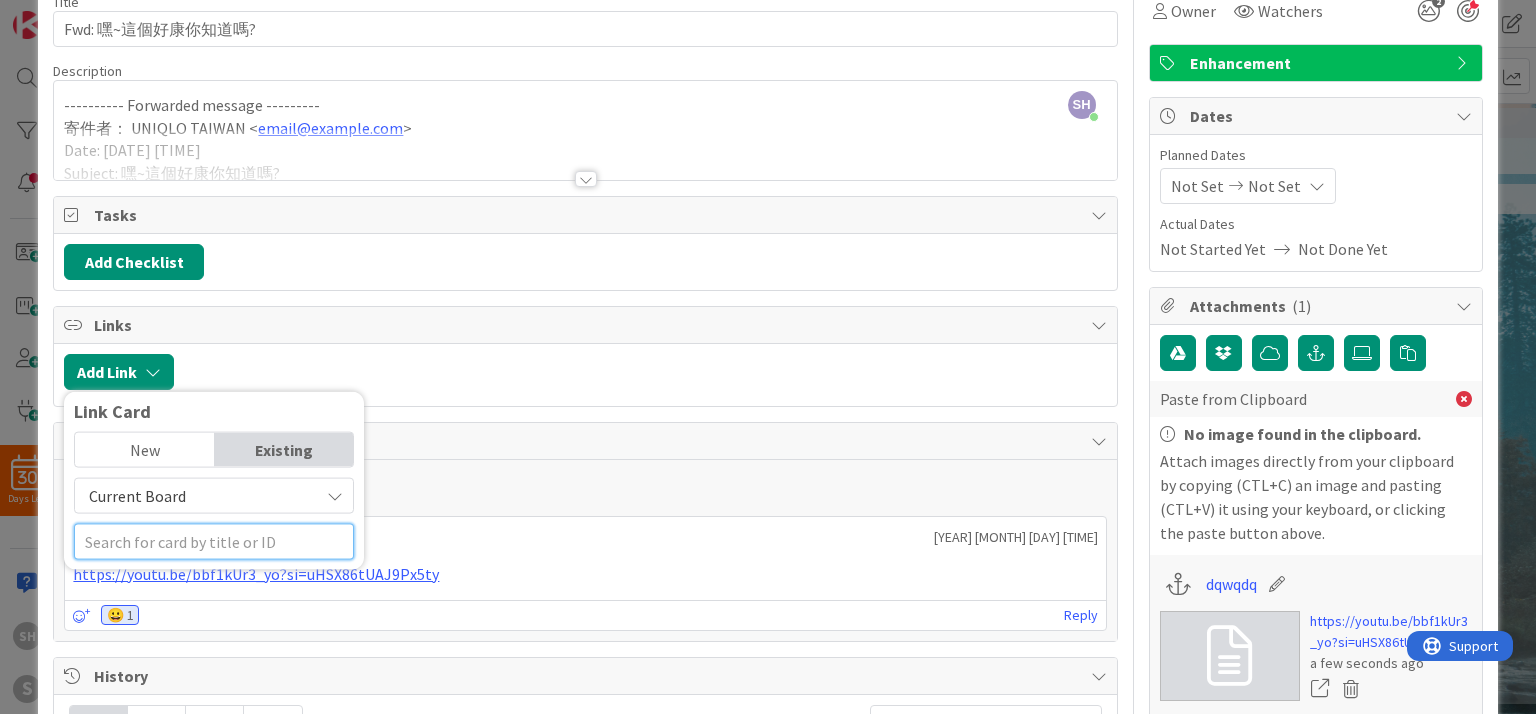click at bounding box center [214, 542] 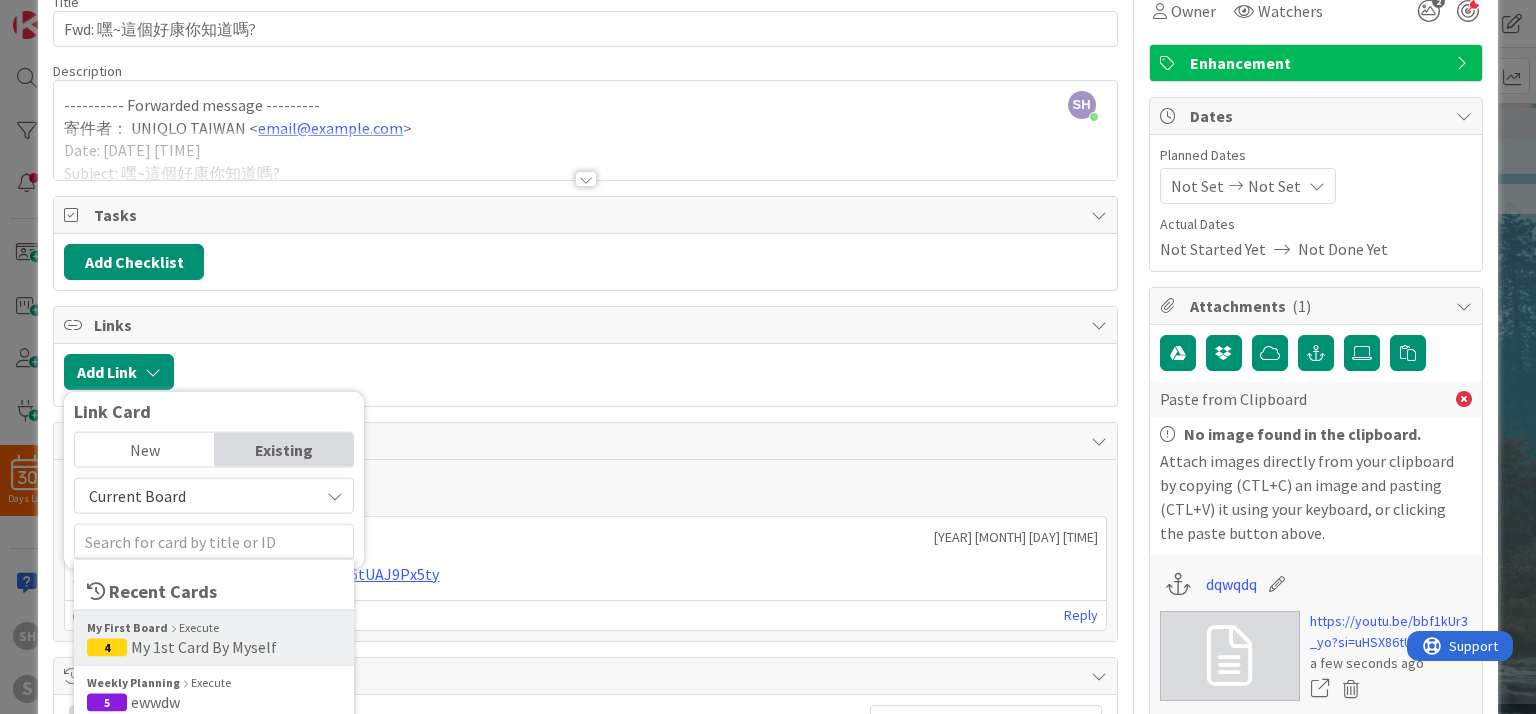click on "[CARDNAME]" at bounding box center (204, 647) 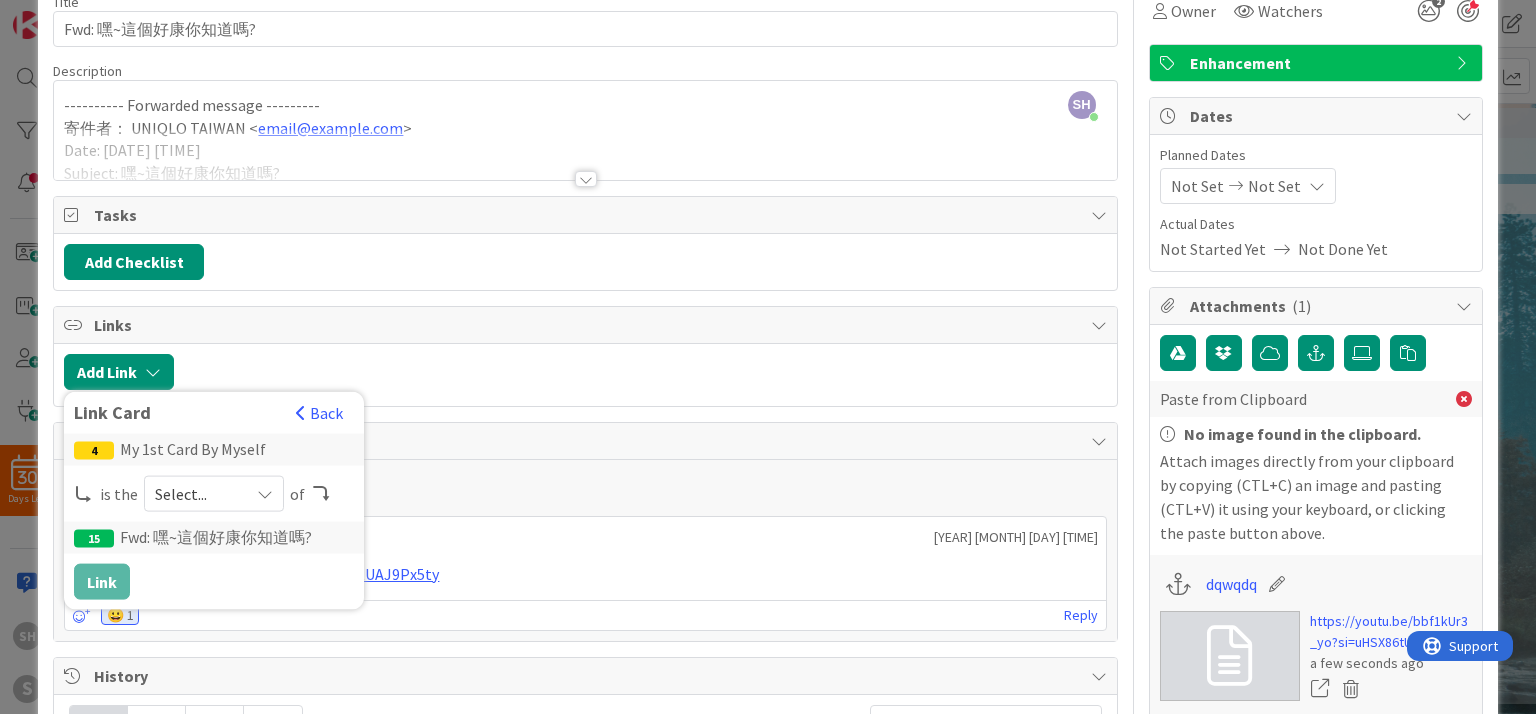 click on "Select..." at bounding box center [197, 494] 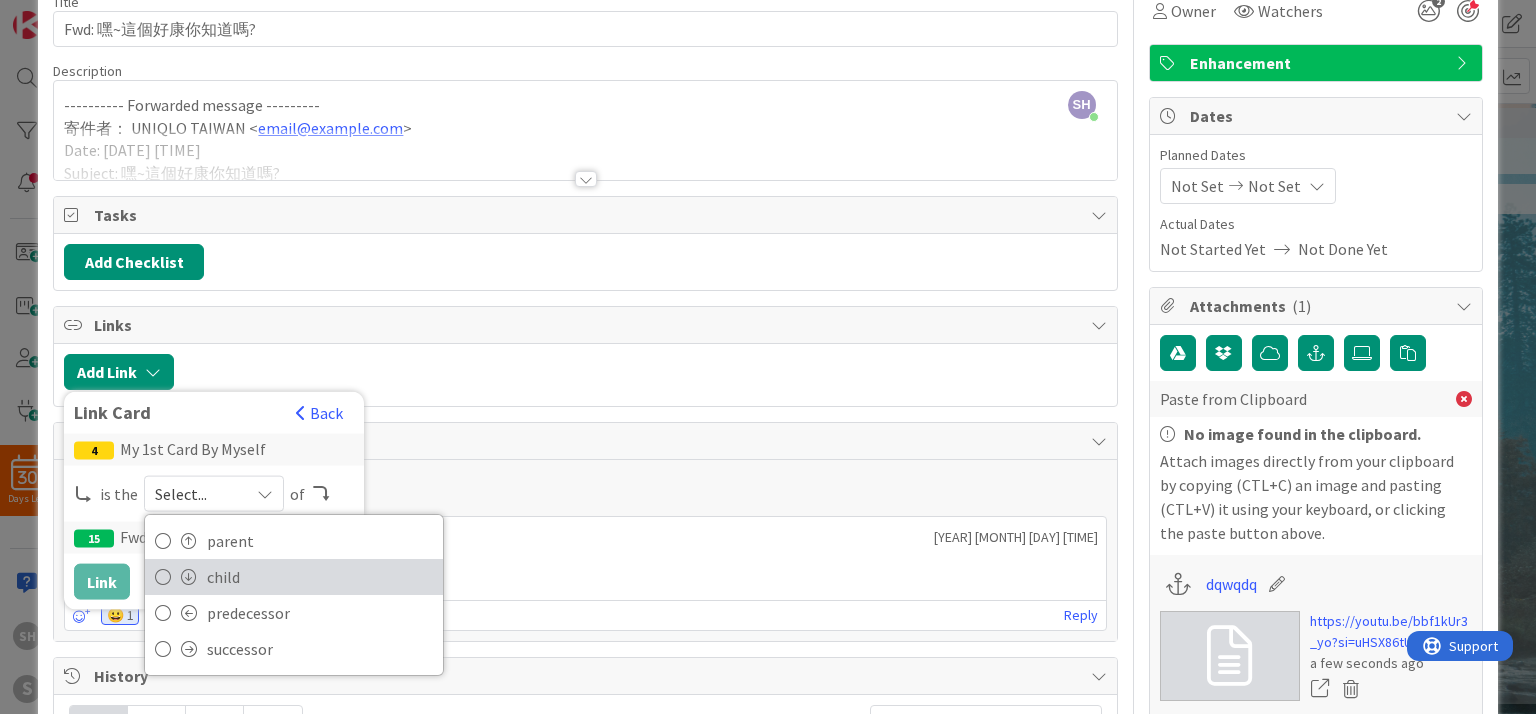 click on "child" at bounding box center [320, 577] 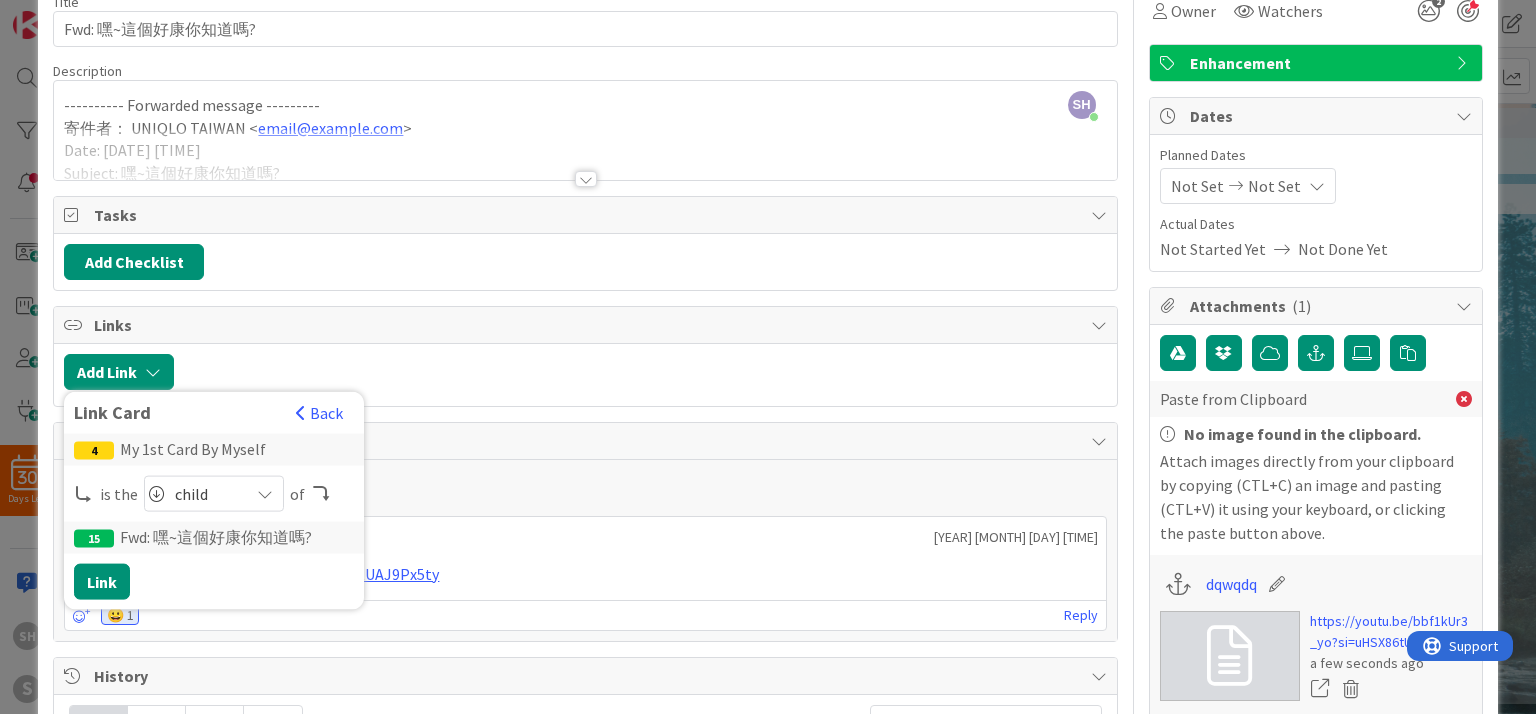 click at bounding box center [321, 494] 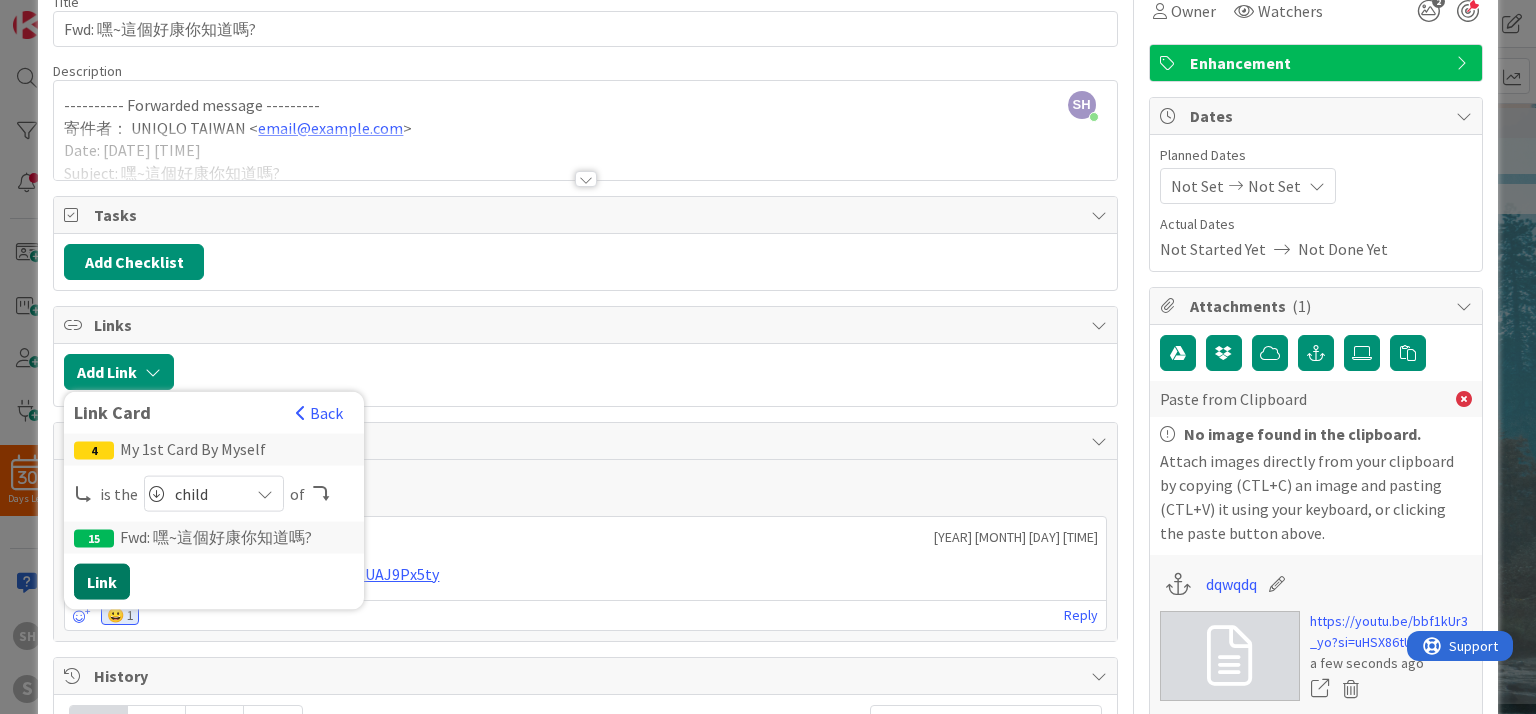 click on "Link" at bounding box center [102, 582] 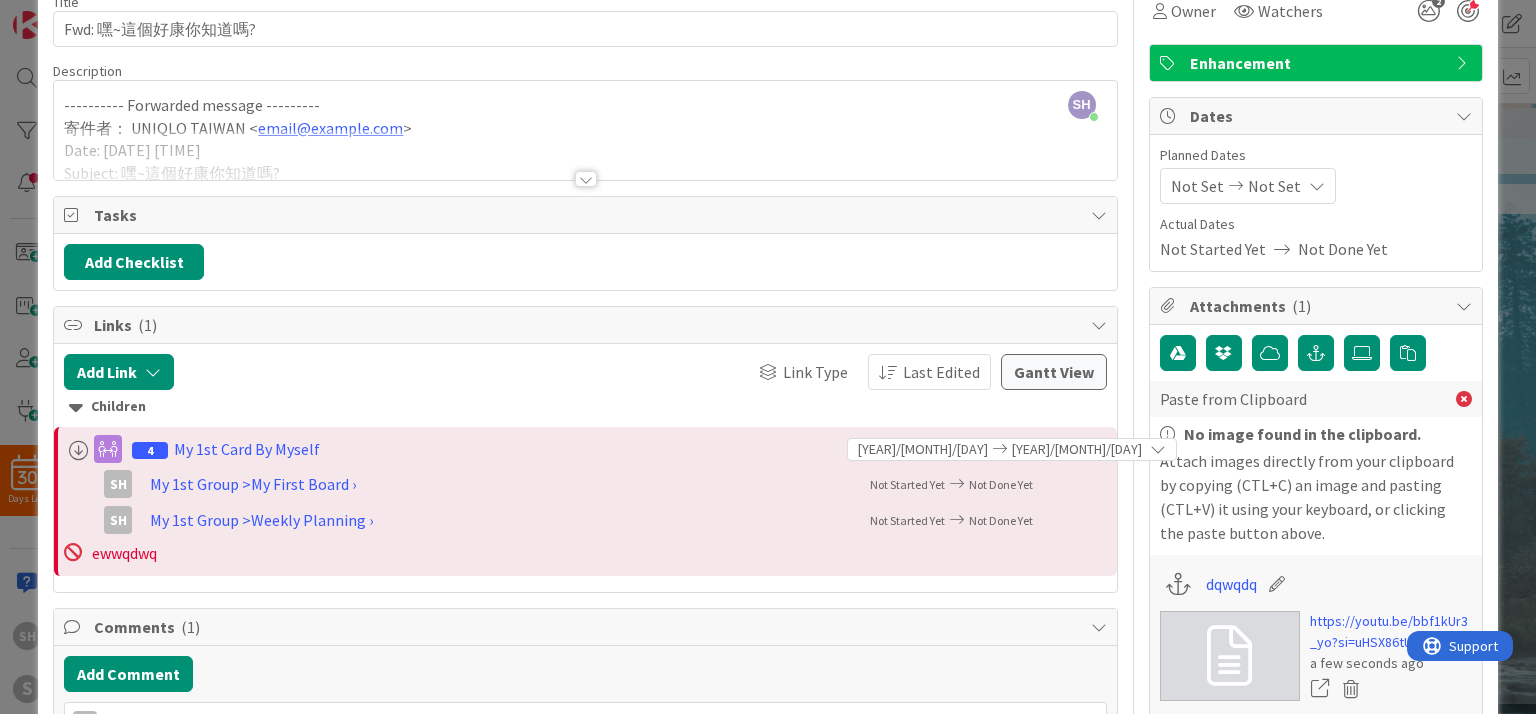 scroll, scrollTop: 0, scrollLeft: 0, axis: both 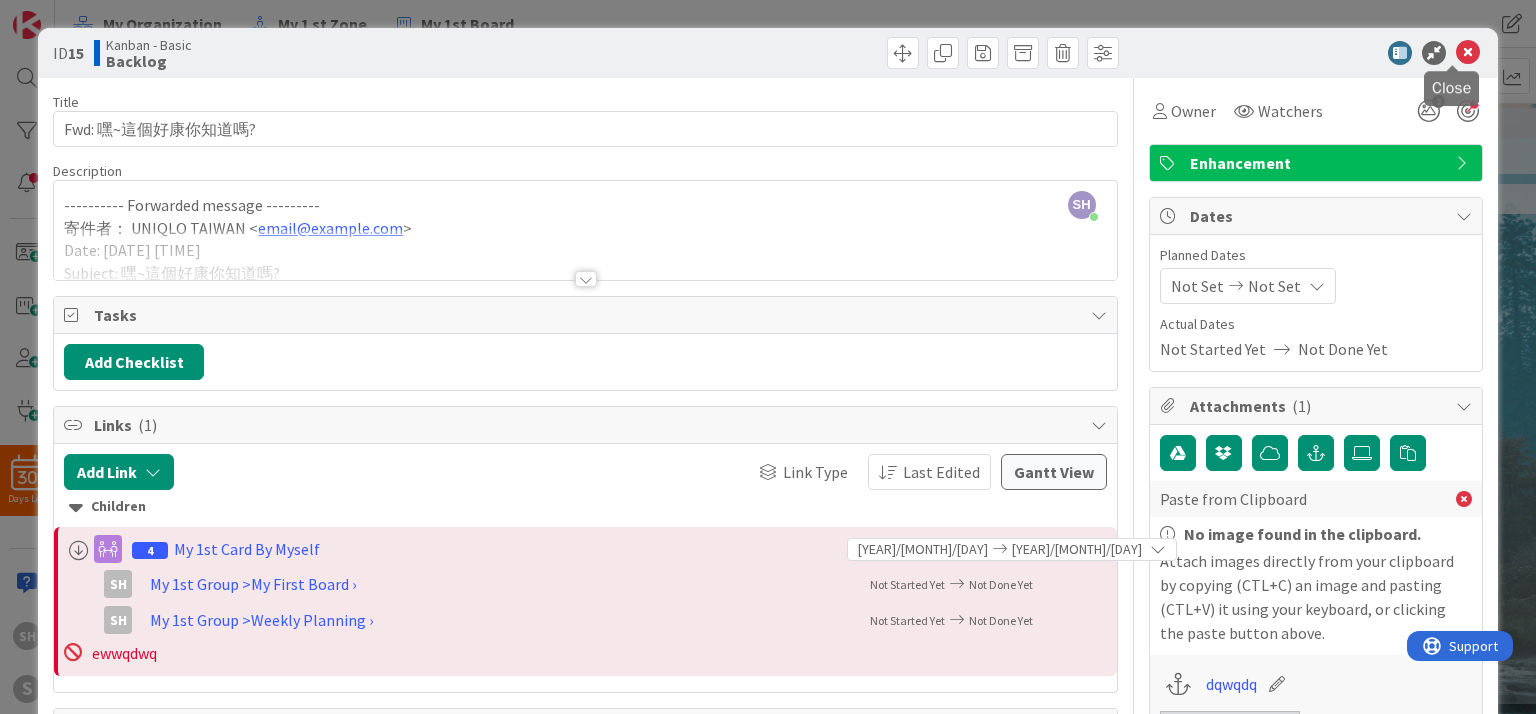 click at bounding box center (1468, 53) 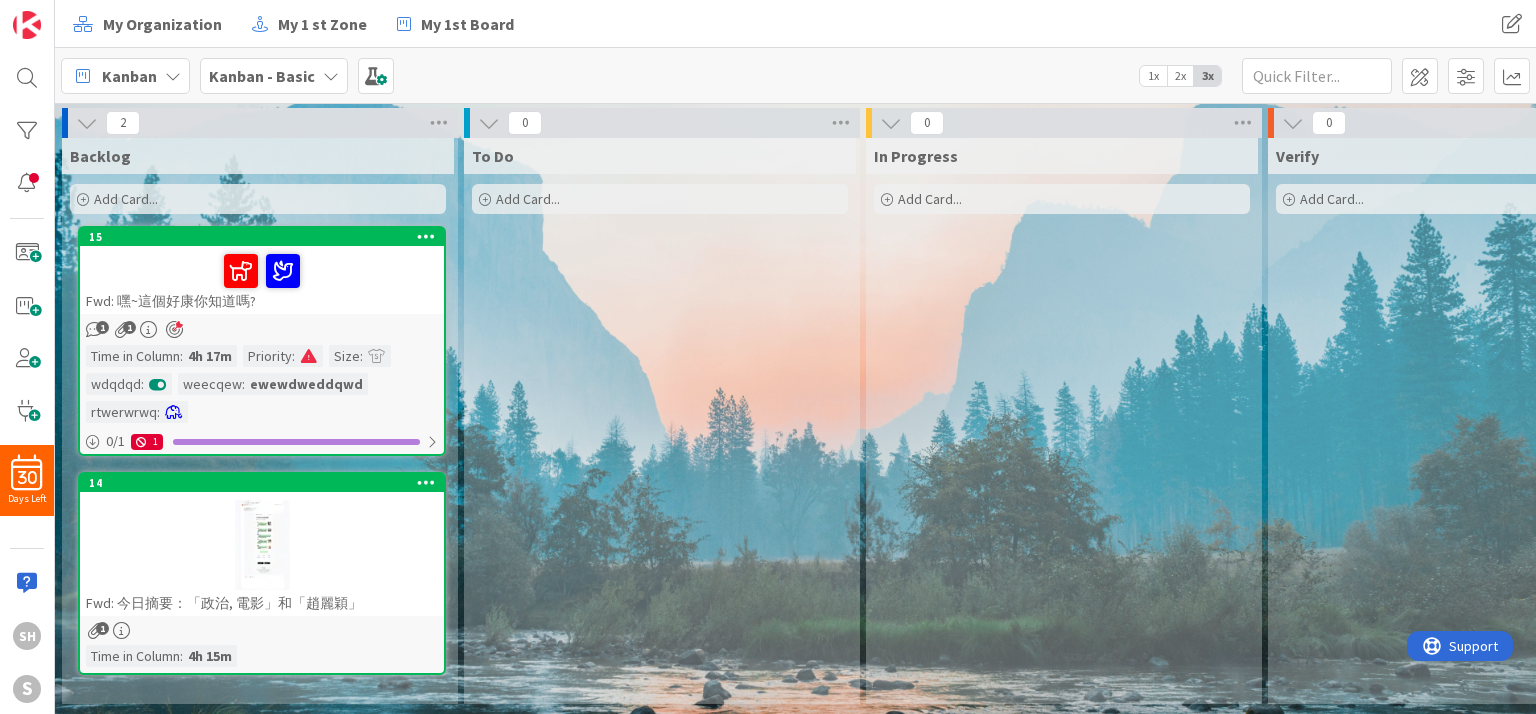 scroll, scrollTop: 0, scrollLeft: 0, axis: both 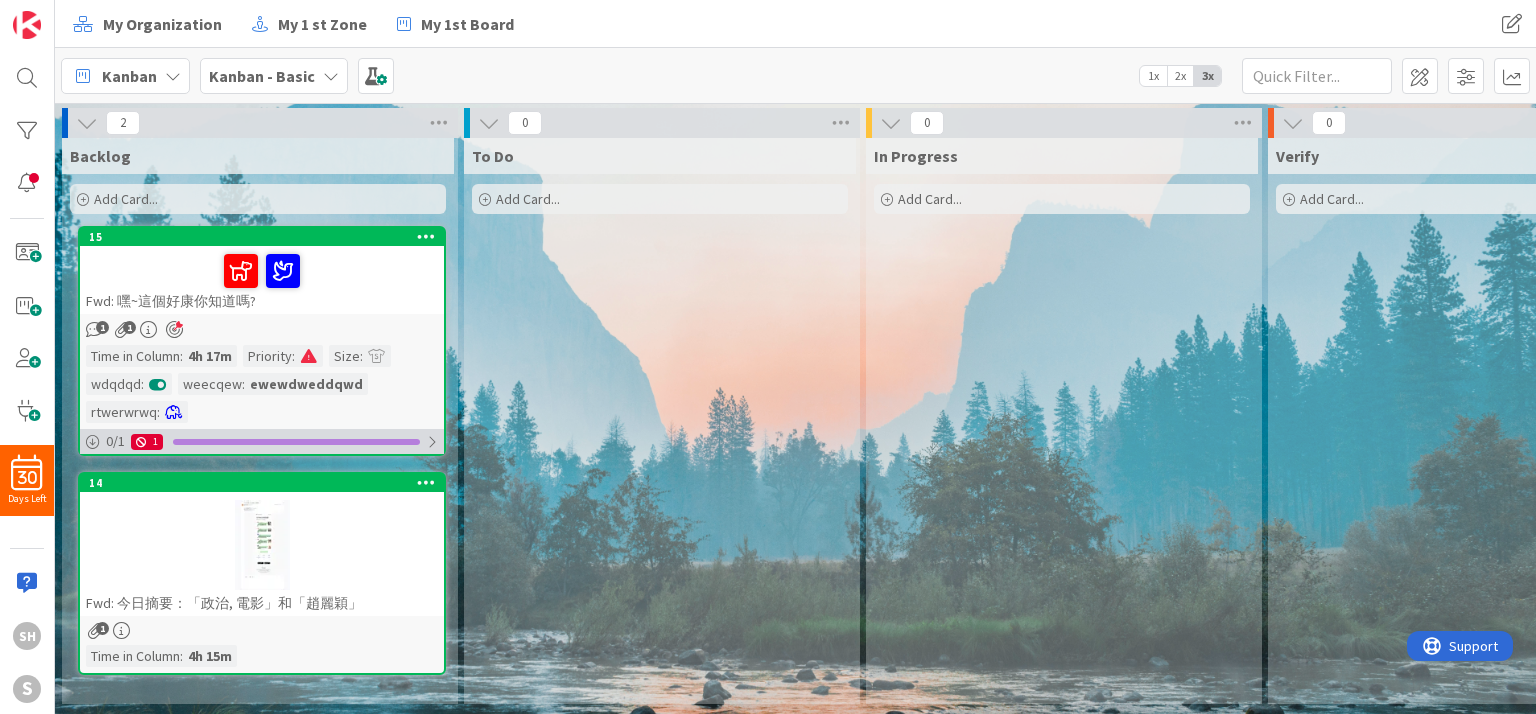 click at bounding box center (432, 442) 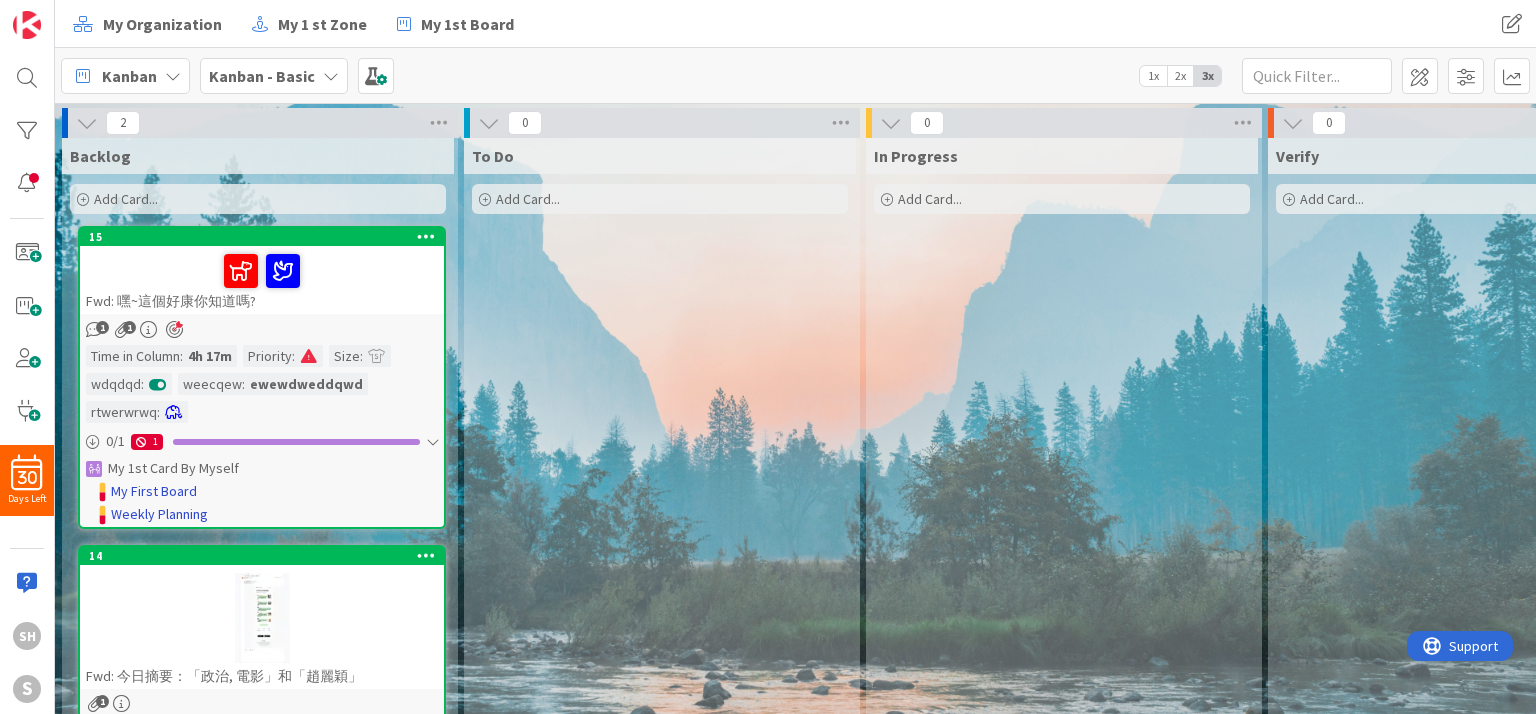 scroll, scrollTop: 73, scrollLeft: 0, axis: vertical 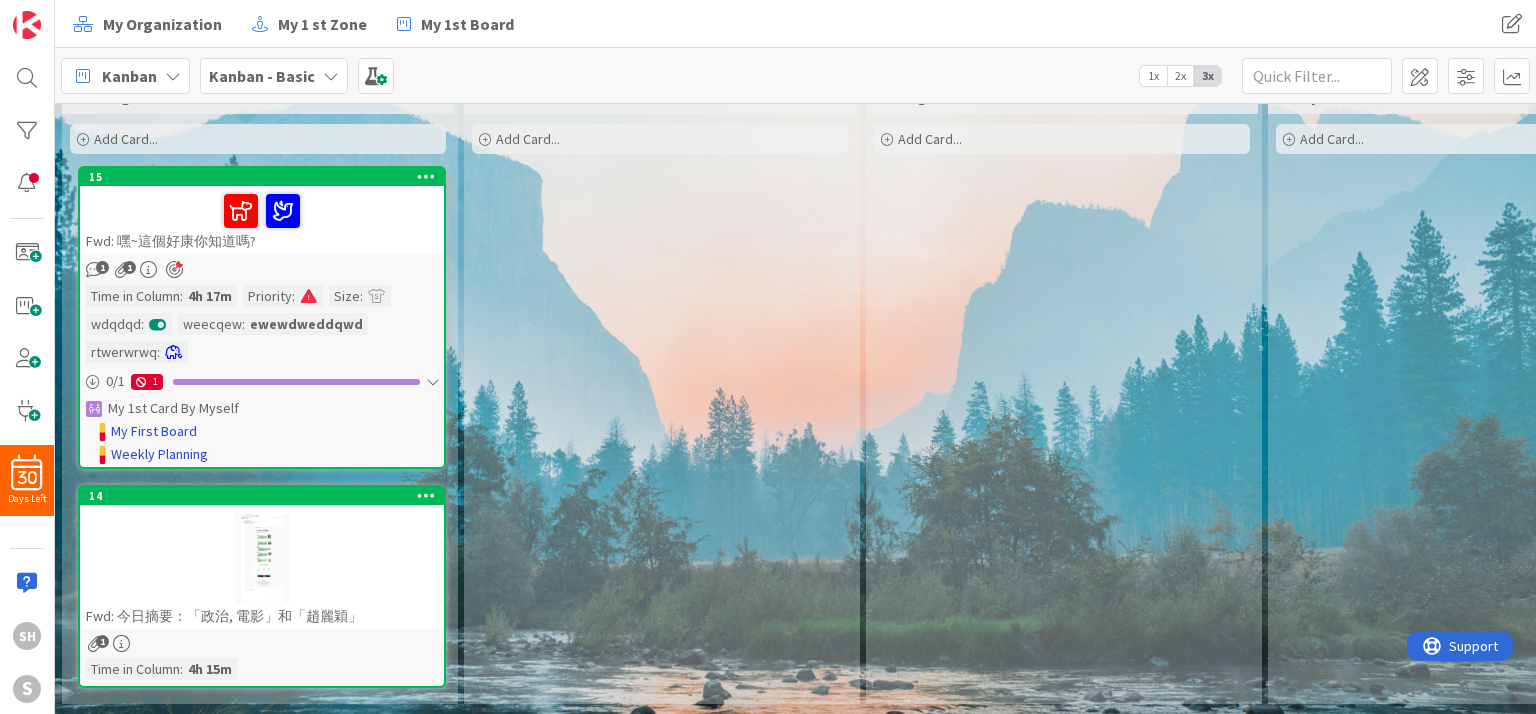 click on "Time in Column : 4h 17m Priority : Size : wdqdqd : weecqew : ewewdweddqwd rtwerwrwq :" at bounding box center [262, 324] 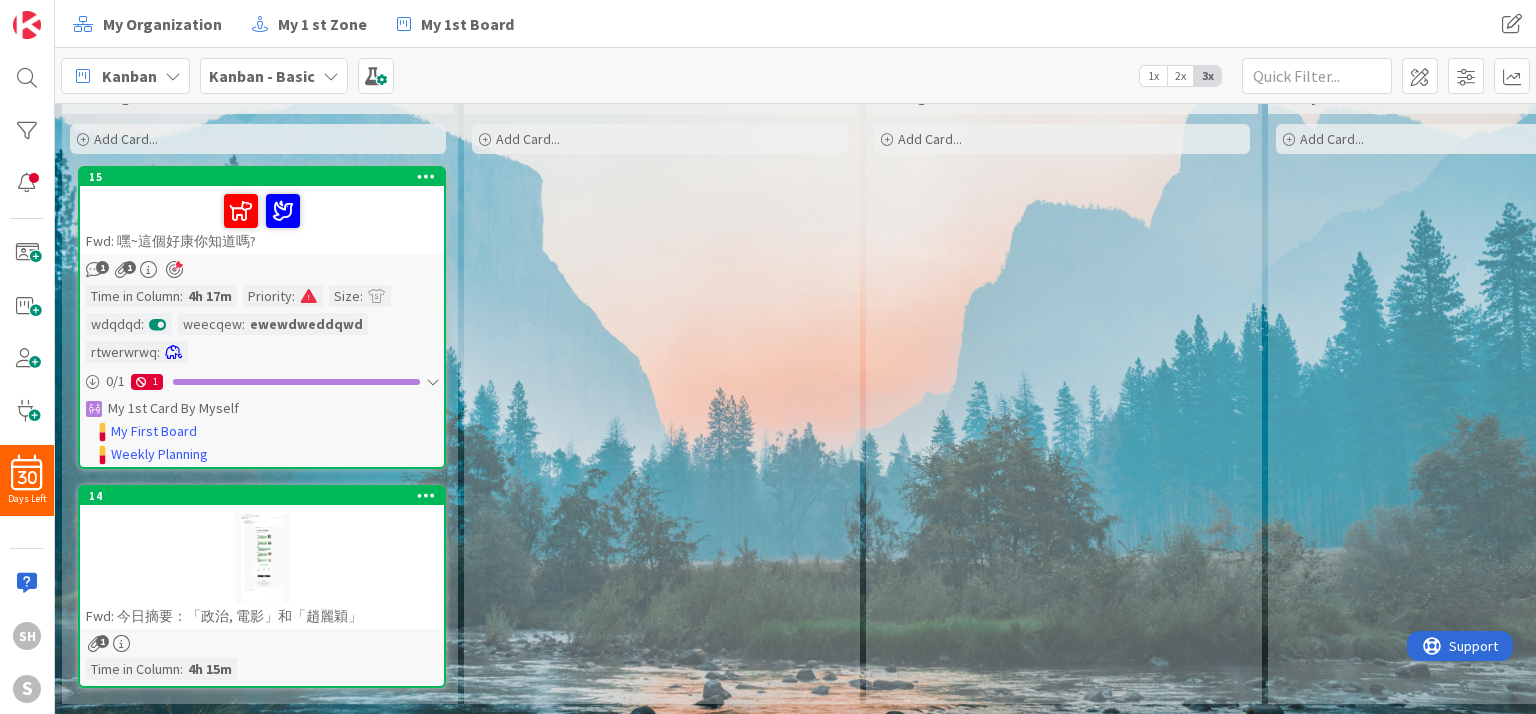 scroll, scrollTop: 0, scrollLeft: 0, axis: both 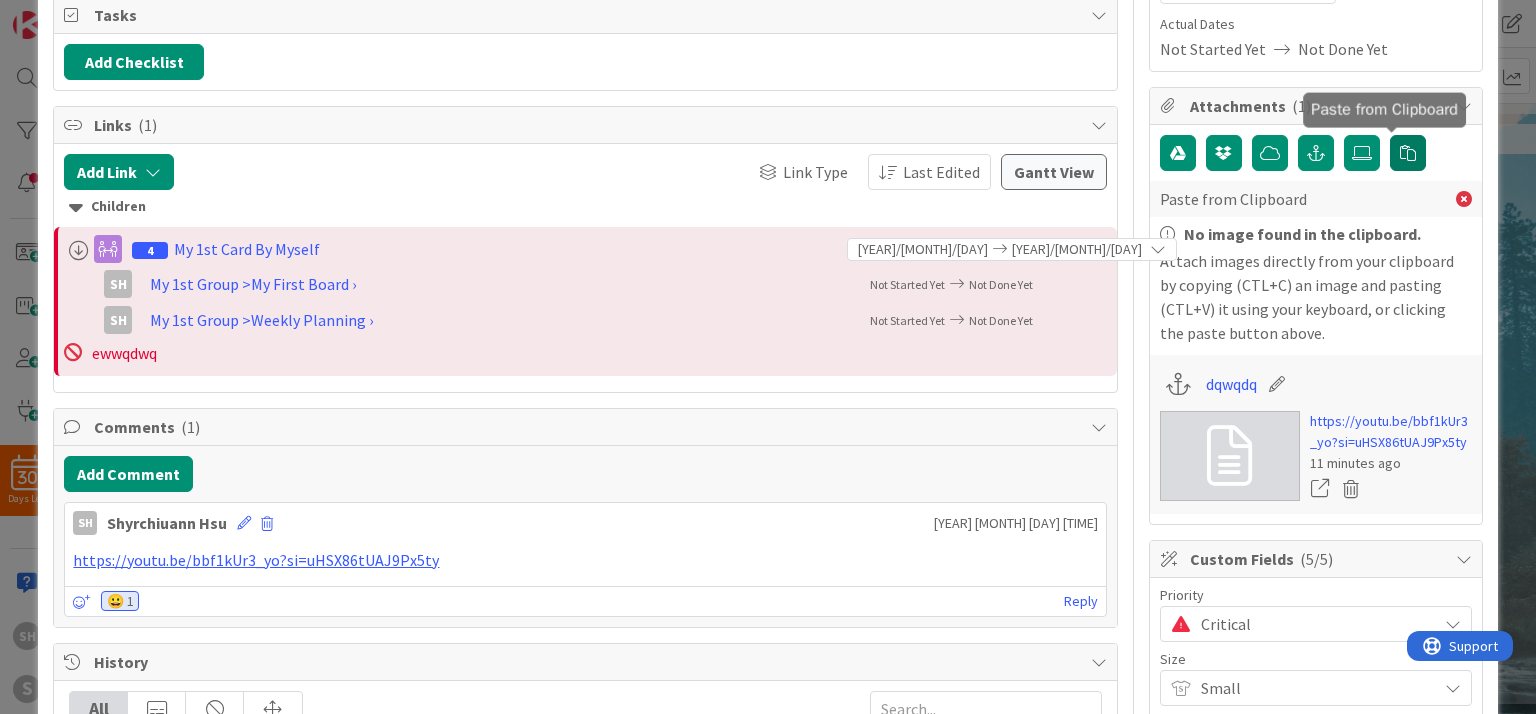 click at bounding box center (1408, 153) 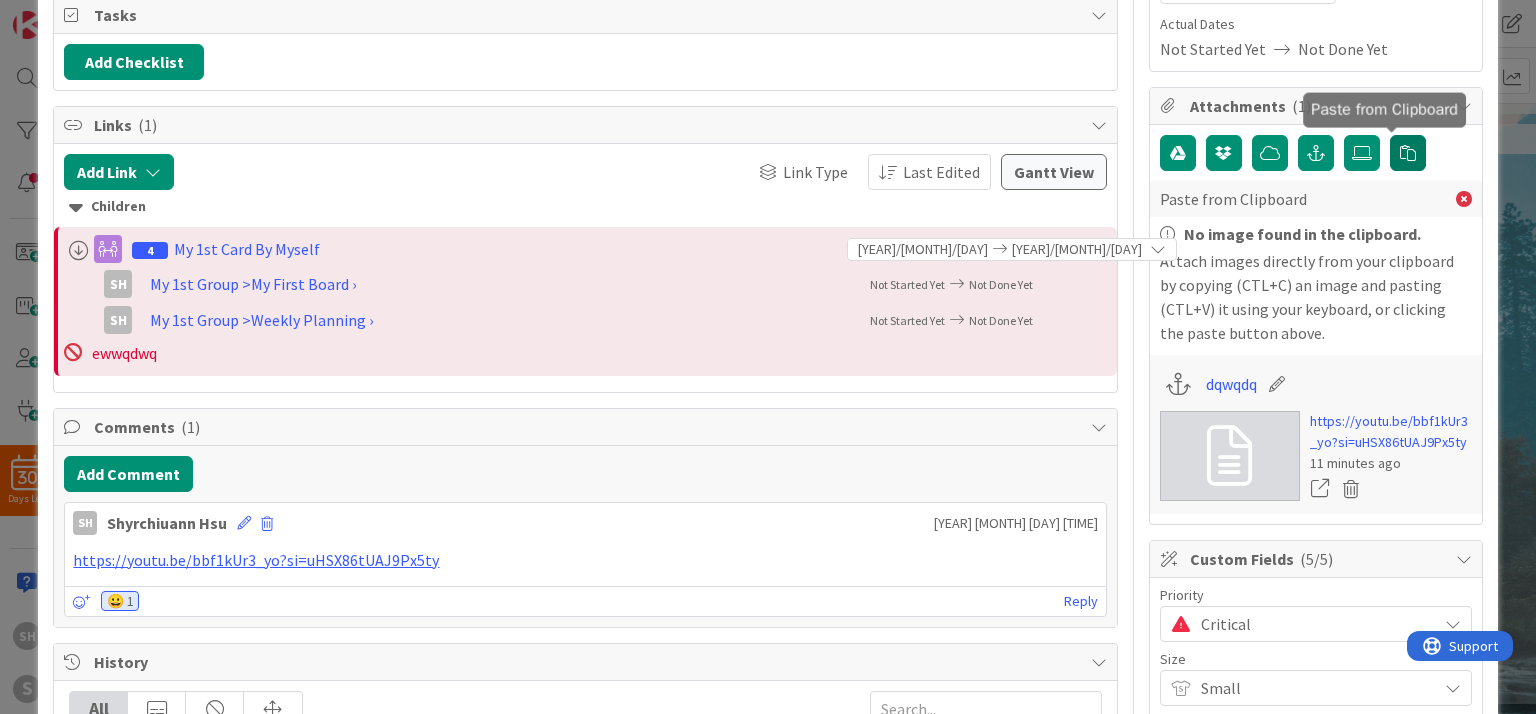 click at bounding box center [1408, 153] 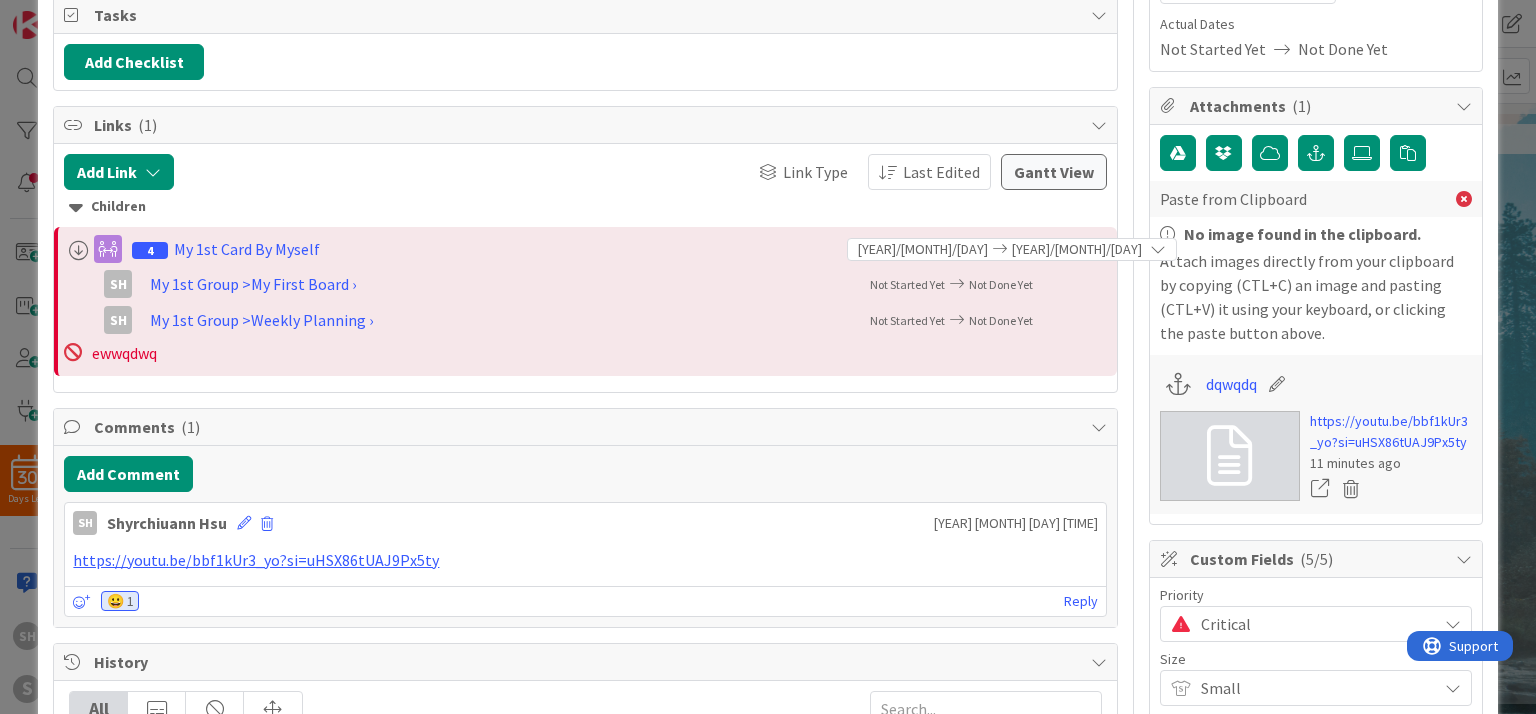 click on "No image found in the clipboard. Attach images directly from your clipboard by copying (CTL+C) an image and pasting (CTL+V) it using your keyboard, or clicking the paste button above." at bounding box center (1316, 285) 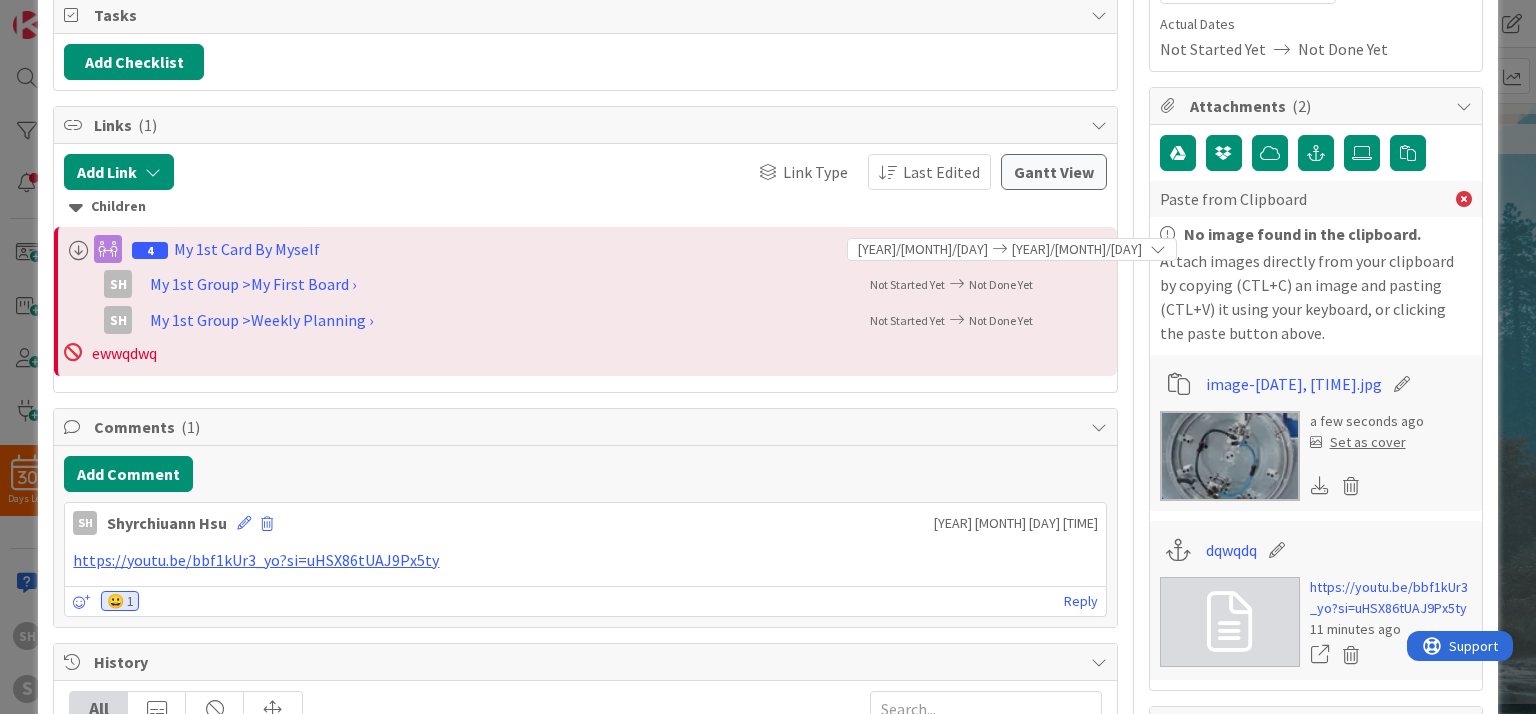 click on "Set as cover" at bounding box center (1358, 442) 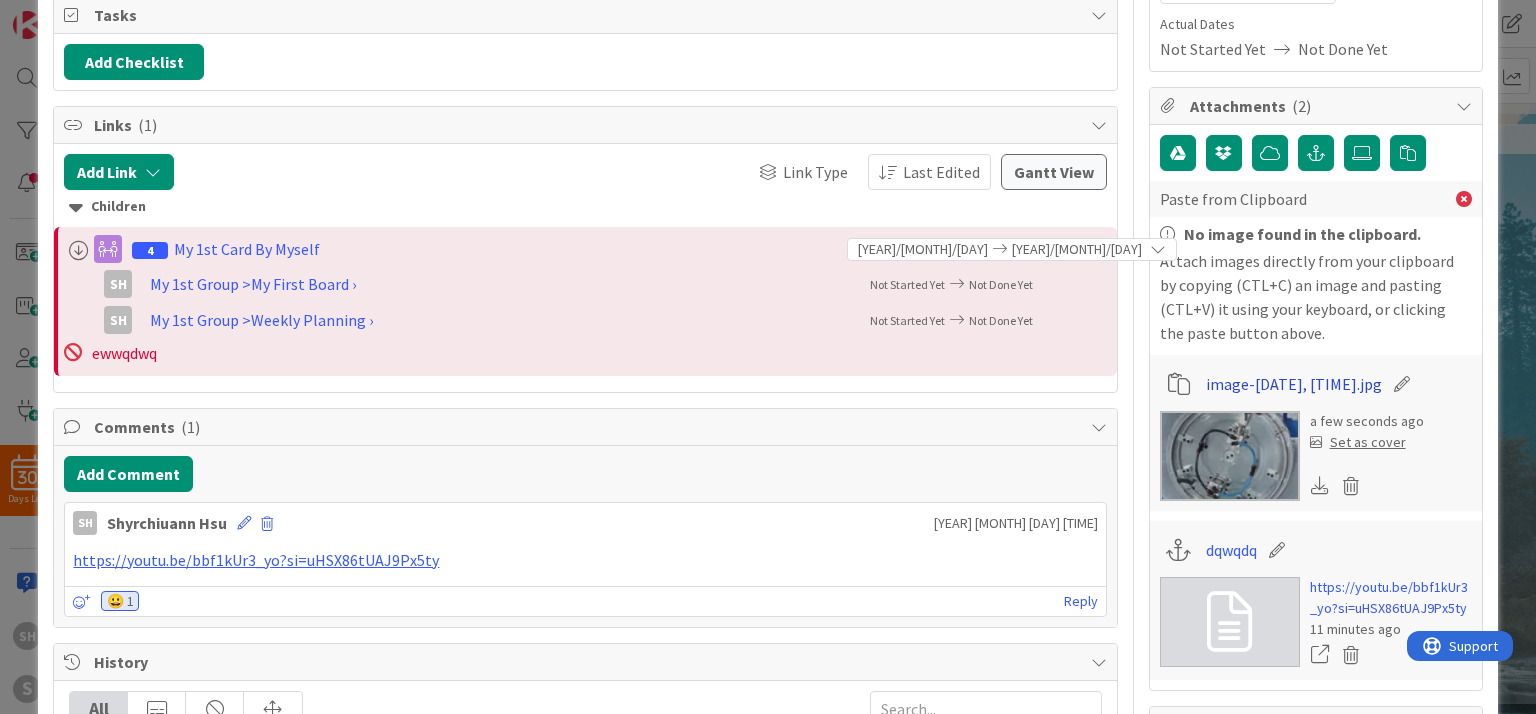 type on "x" 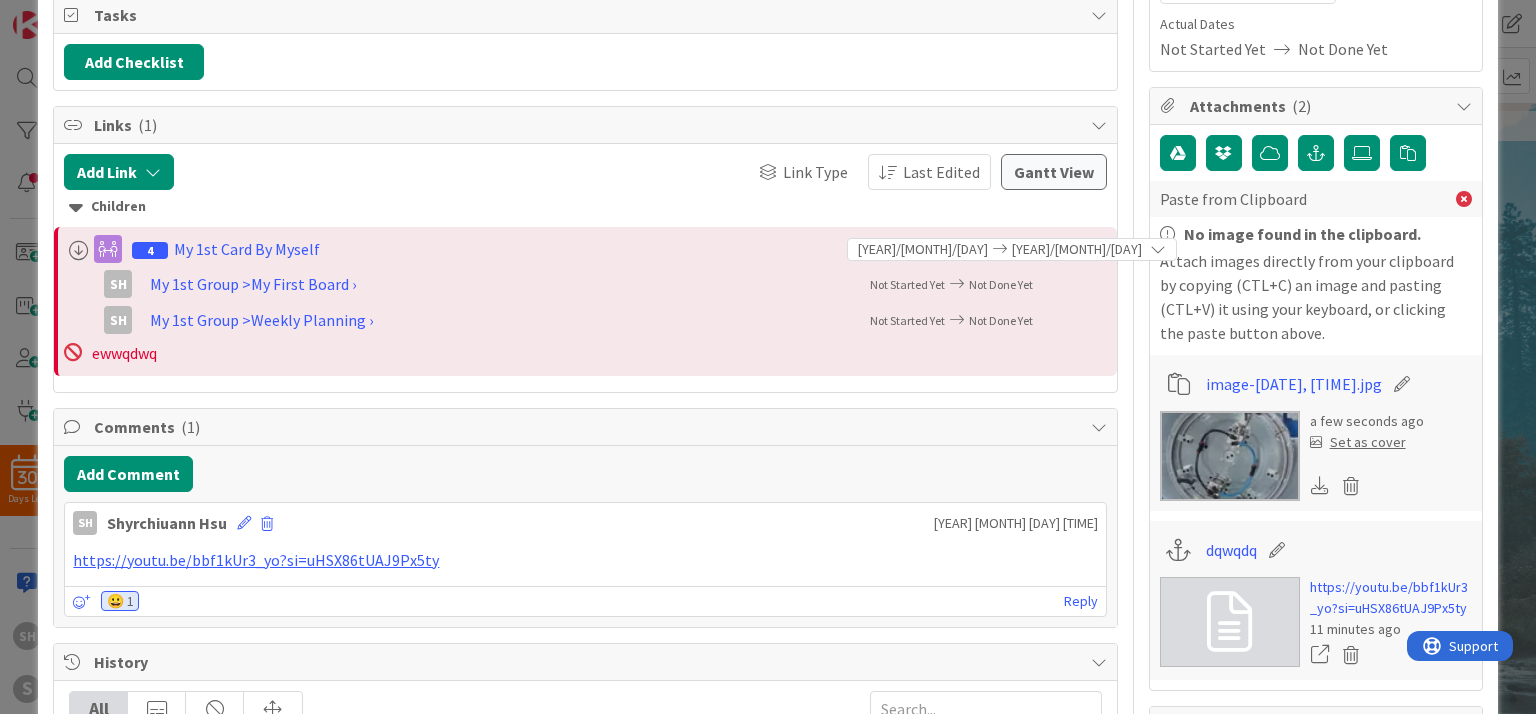 click on "ID  15 Kanban - Basic Backlog Title 16 / 128 Fwd: 嘿~這個好康你知道嗎? Description SH   Shyrchiuann Hsu just joined ---------- Forwarded message --------- 寄件者： UNIQLO TAIWAN < email@edm.uniqlo.tw > Date: 2025年8月3日 週日 上午9:35 Subject: 嘿~這個好康你知道嗎? To: < a0922601866@gmail.com > 這個月的UNIQLO App 月月抽免費商品體驗開始了，立刻看怎麼抽！> ‌ ‌ ‌ ‌ ‌ ‌ ‌ ‌ ‌ ‌ ‌ ‌ ‌  ‌ ‌ ‌ ‌ ‌ ‌ ‌ ‌ ‌ ‌ ‌ ‌ ‌ ‌ ‌ ‌ ‌ ‌ ‌ ‌ ‌ ‌ ‌ ‌ ‌ ‌  ‌ ‌ ‌ ‌ ‌ ‌ ‌ ‌ ‌ ‌ ‌ ‌ ‌ ‌ ‌ ‌ ‌ ‌ ‌ ‌ ‌ ‌ ‌ ‌ ‌ ‌  ‌ ‌ ‌ ‌ ‌ ‌ ‌ ‌ ‌ ‌ ‌ ‌ ‌ ‌ ‌ ‌ ‌ ‌ ‌ ‌ ‌ ‌ ‌ ‌ ‌ ‌  ‌ ‌ ‌ ‌ ‌ ‌ ‌ ‌ ‌ ‌ ‌ ‌ ‌ ‌ ‌ ‌ ‌ ‌ ‌ ‌ ‌ ‌ ‌ ‌ ‌ ‌  ‌ ‌ ‌ ‌ ‌ ‌ ‌ ‌ ‌ ‌ ‌ ‌ ‌ ‌ ‌ ‌ ‌ ‌ ‌ ‌ ‌ ‌ ‌ ‌ ‌ ‌ > [image: UNIQLO] < > [image: WOMEN] <" at bounding box center [768, 357] 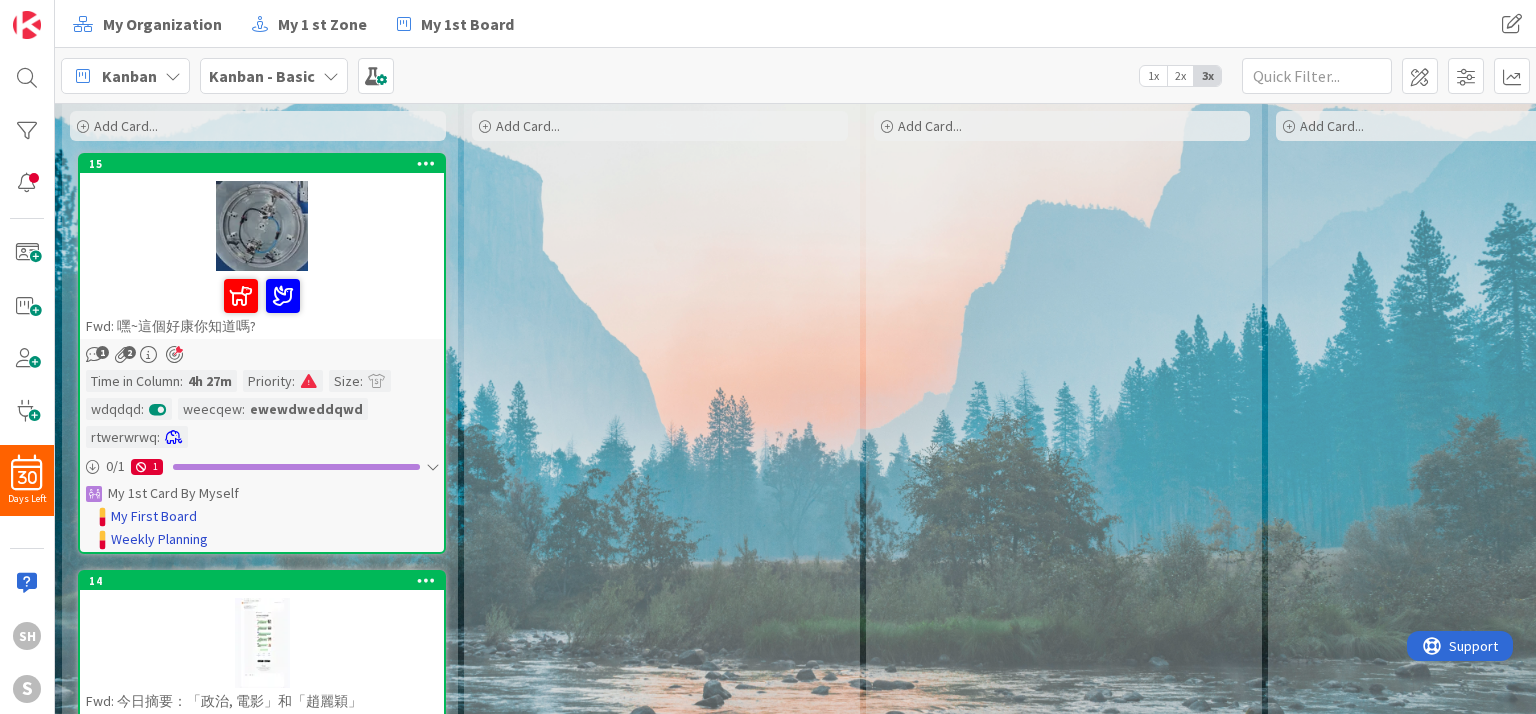 scroll, scrollTop: 0, scrollLeft: 0, axis: both 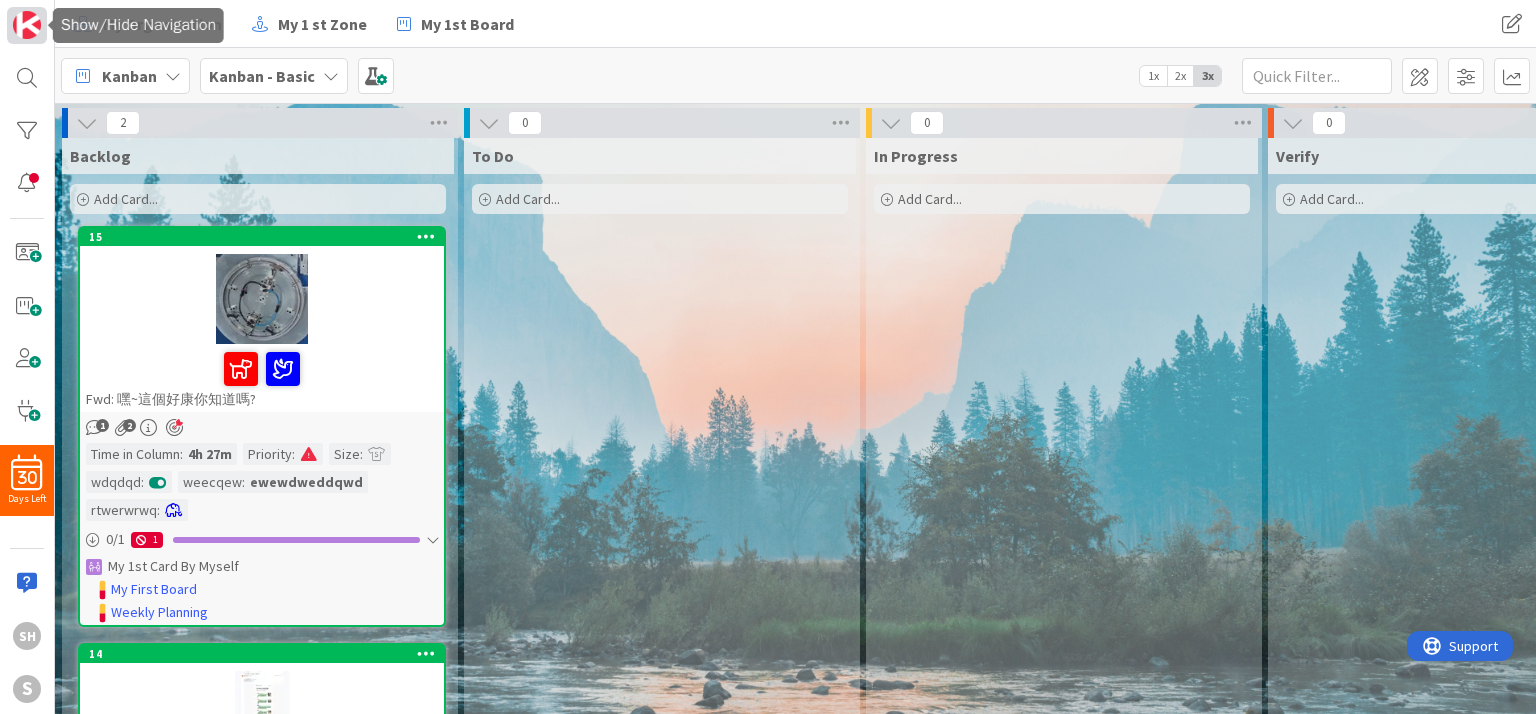 click at bounding box center (27, 25) 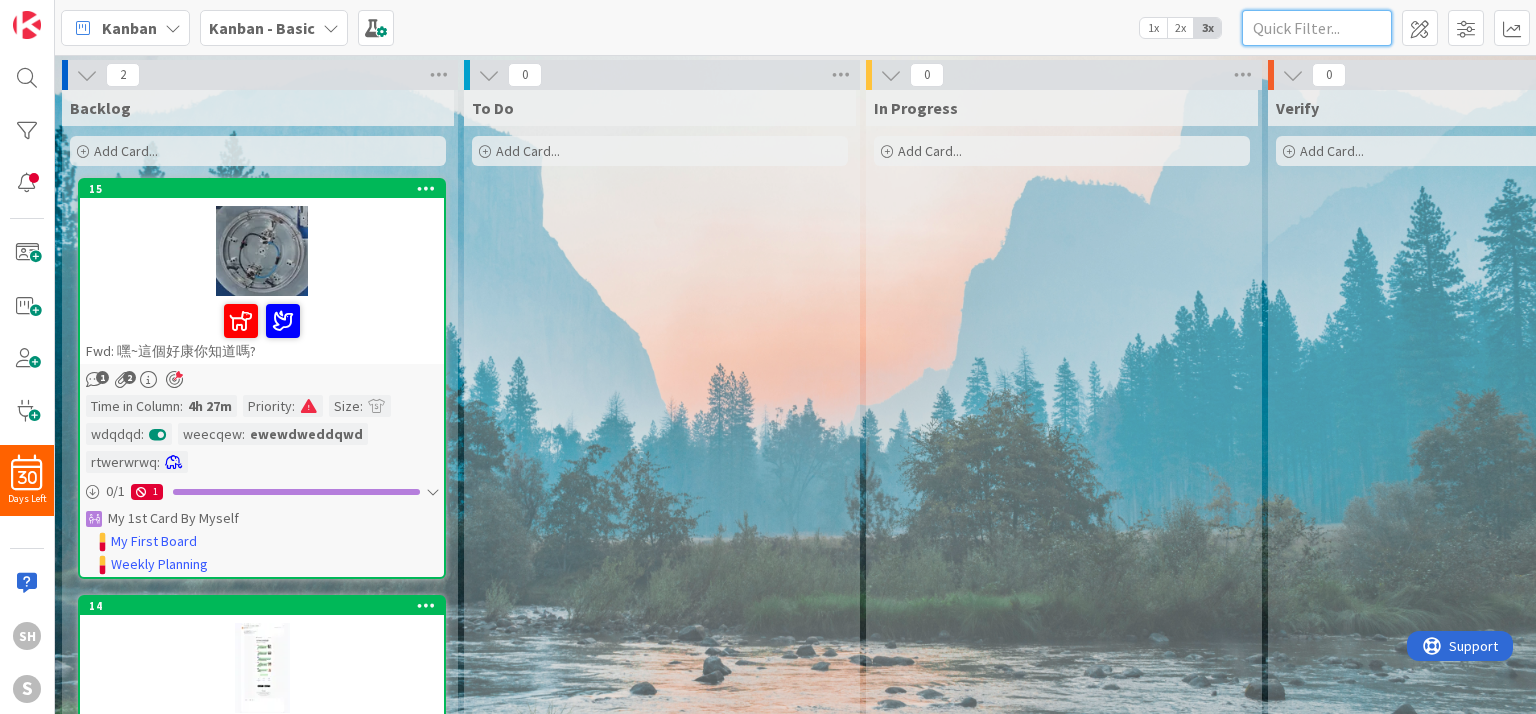 click at bounding box center (1317, 28) 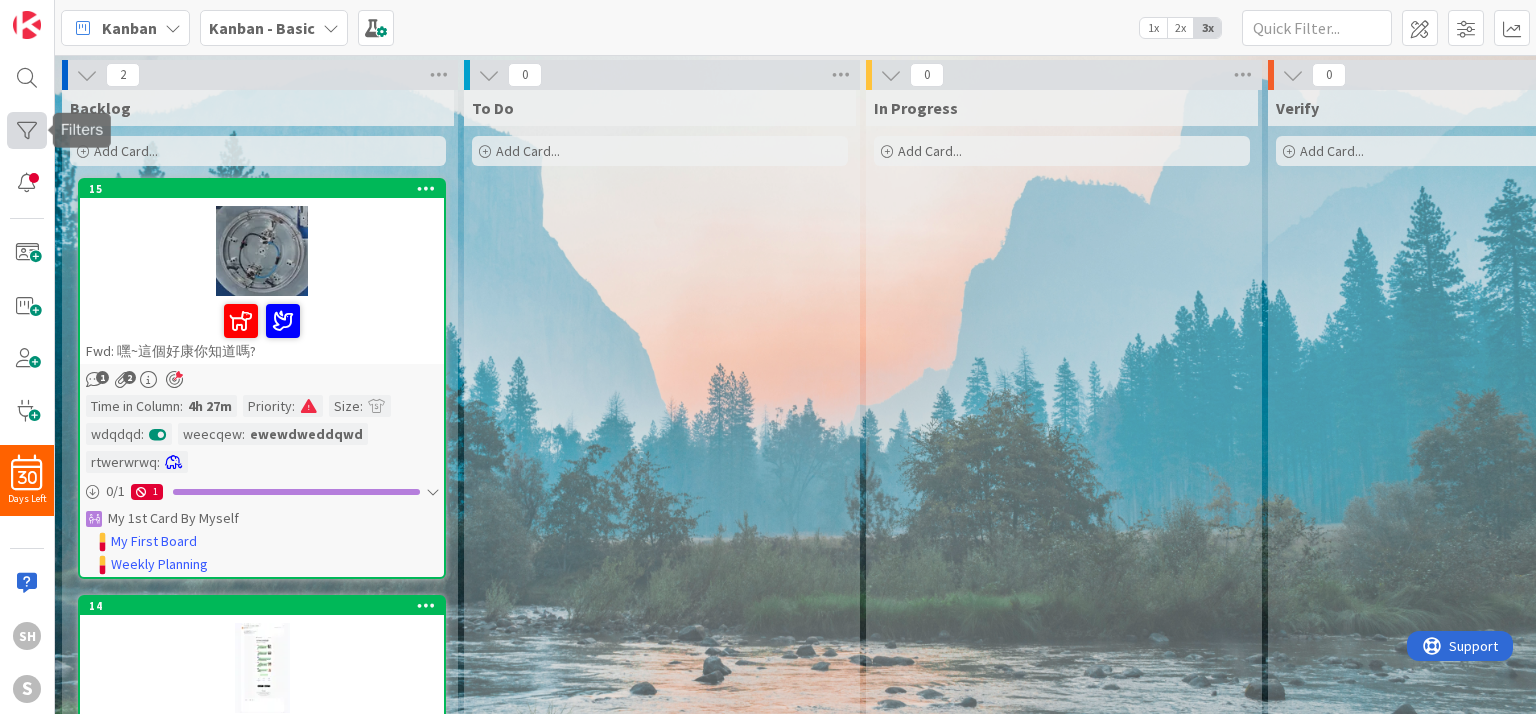 click at bounding box center [27, 130] 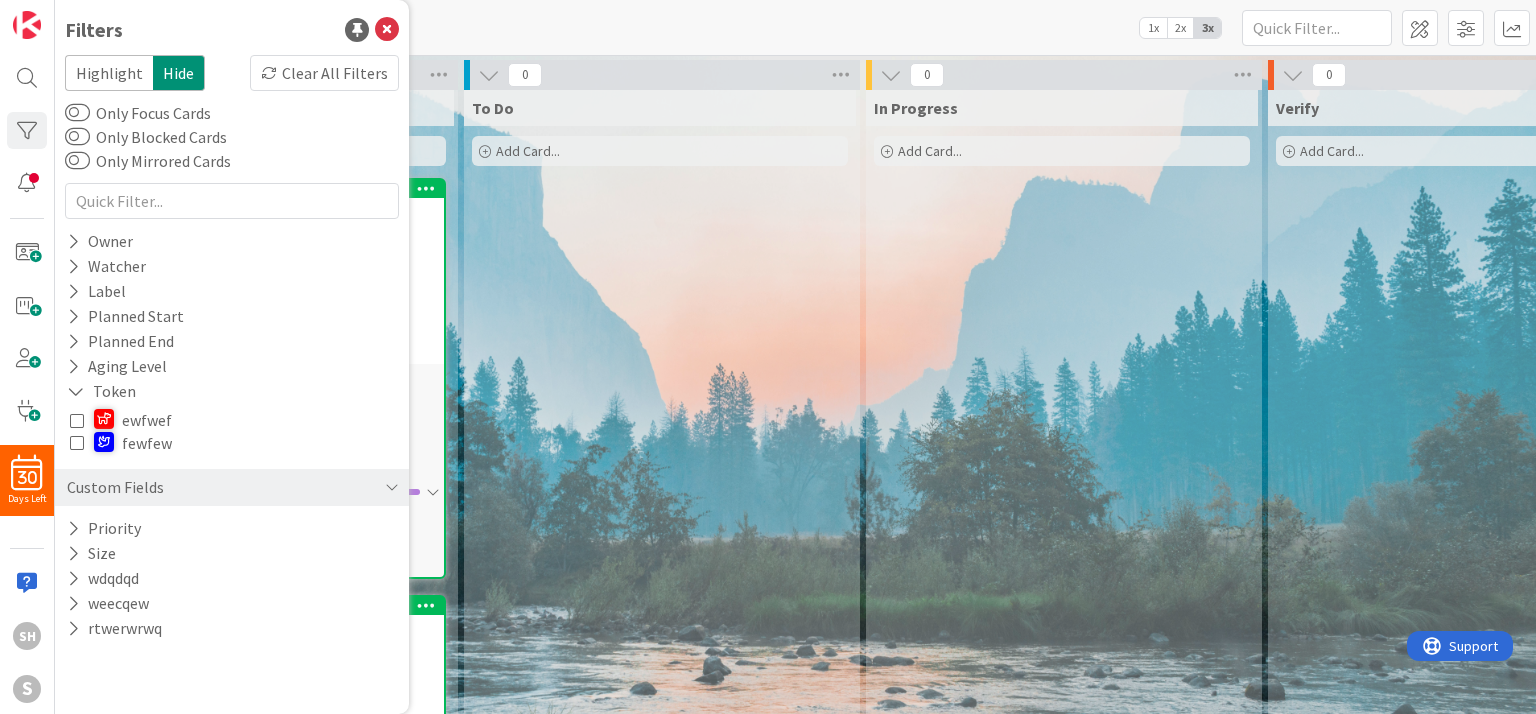 click on "fewfew" at bounding box center [147, 443] 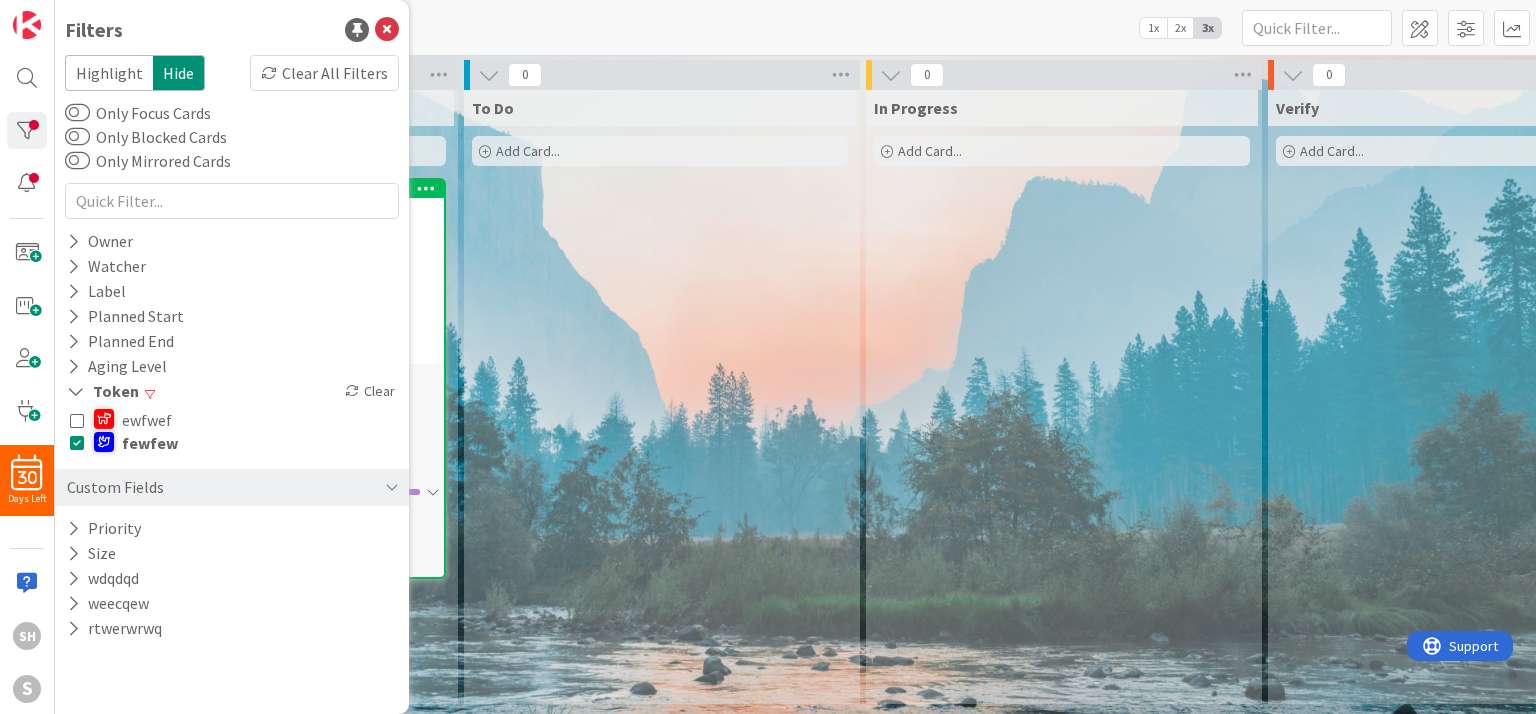 click on "To Do Add Card..." at bounding box center [660, 397] 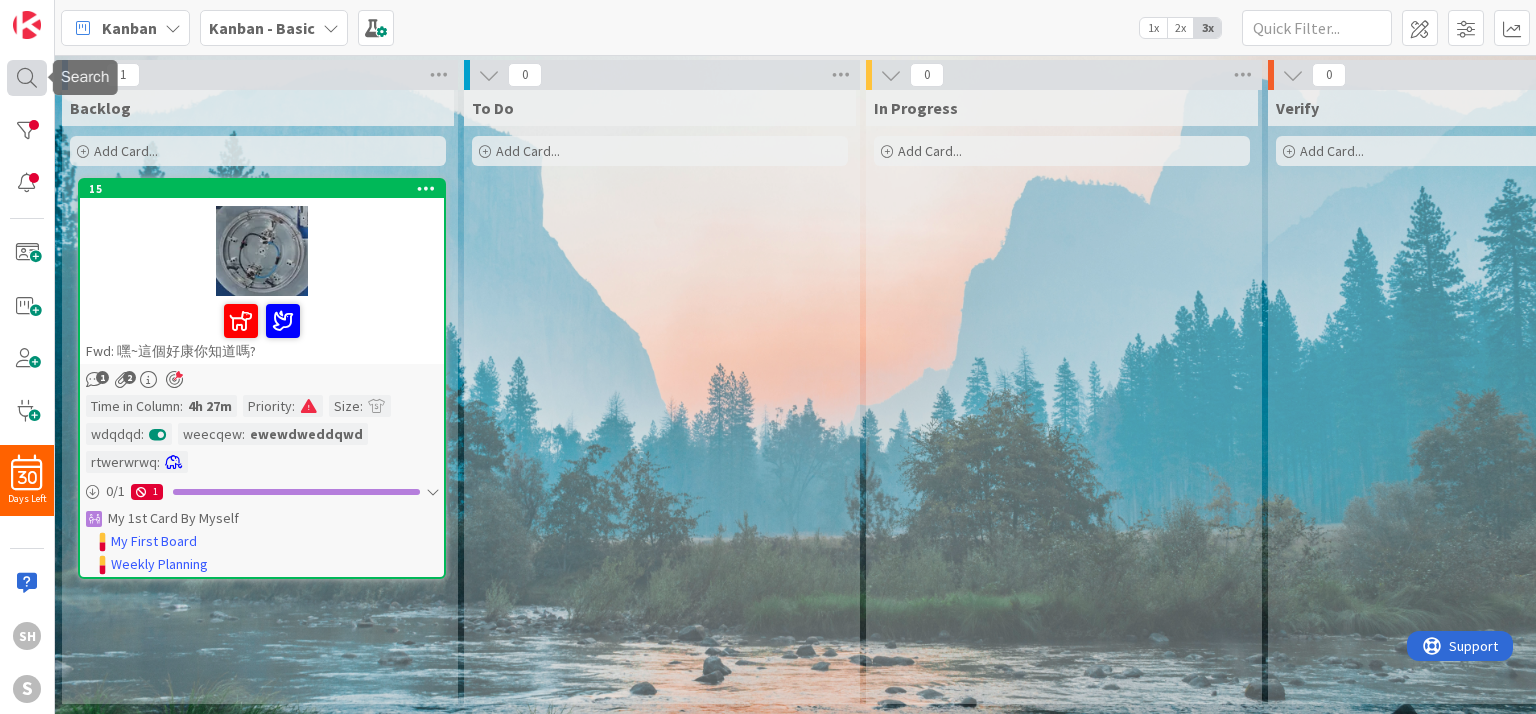 click at bounding box center [27, 78] 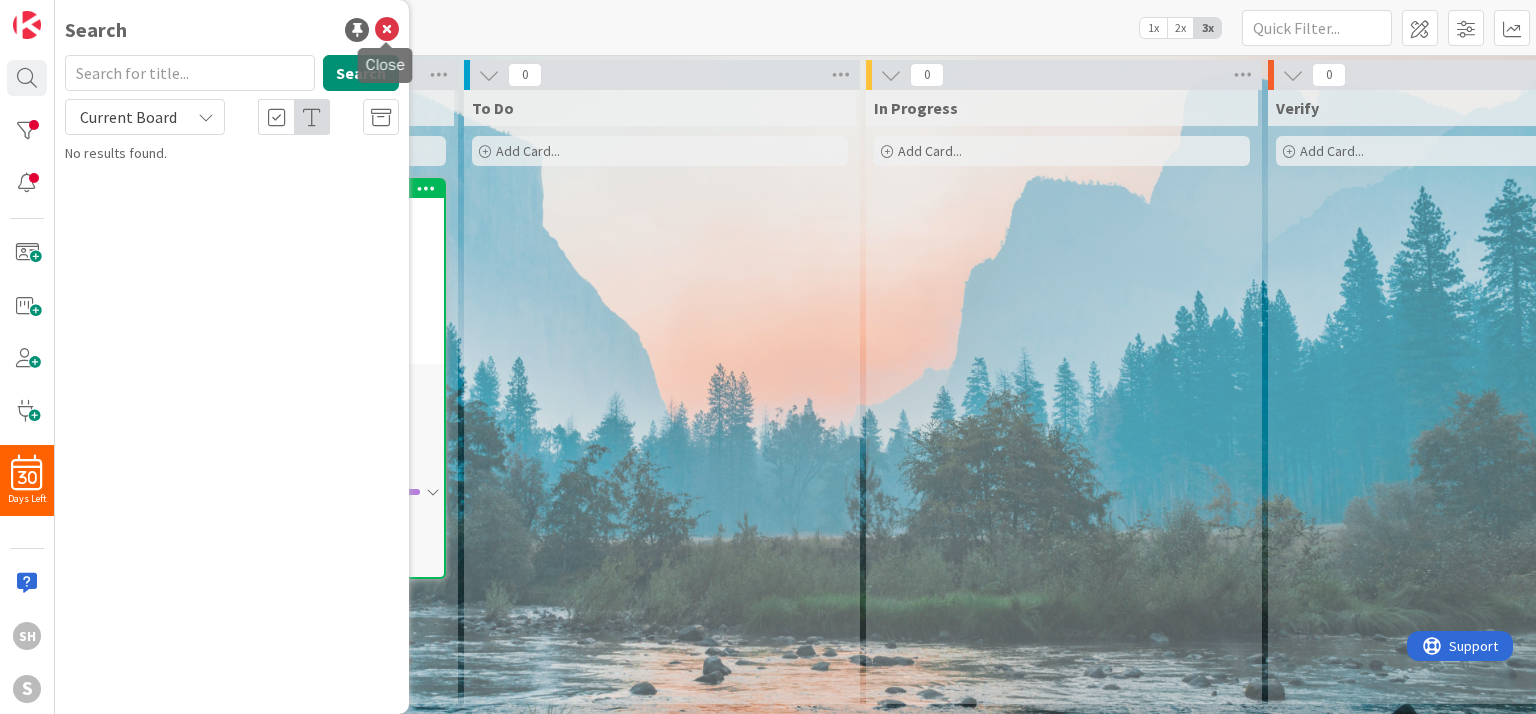 click at bounding box center (387, 30) 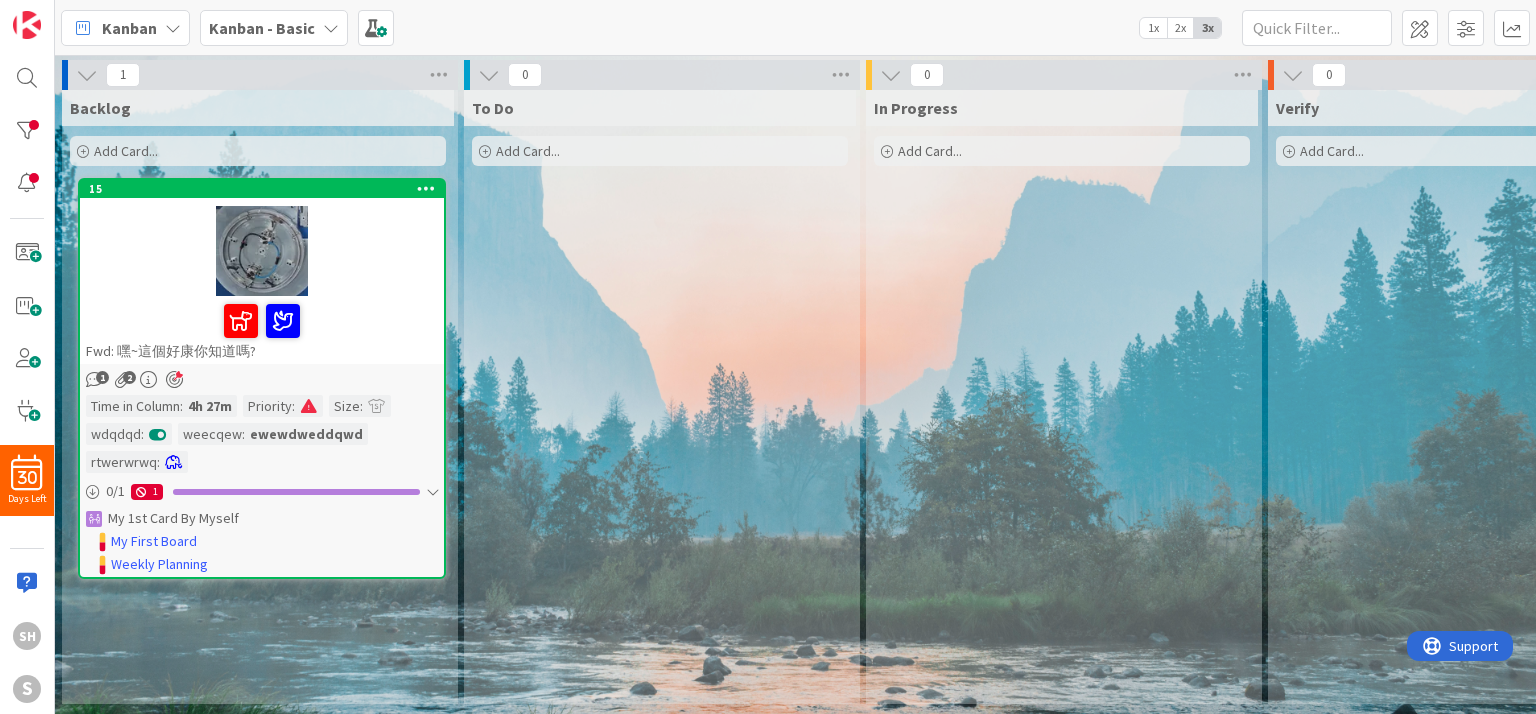 click on "To Do Add Card..." at bounding box center [660, 397] 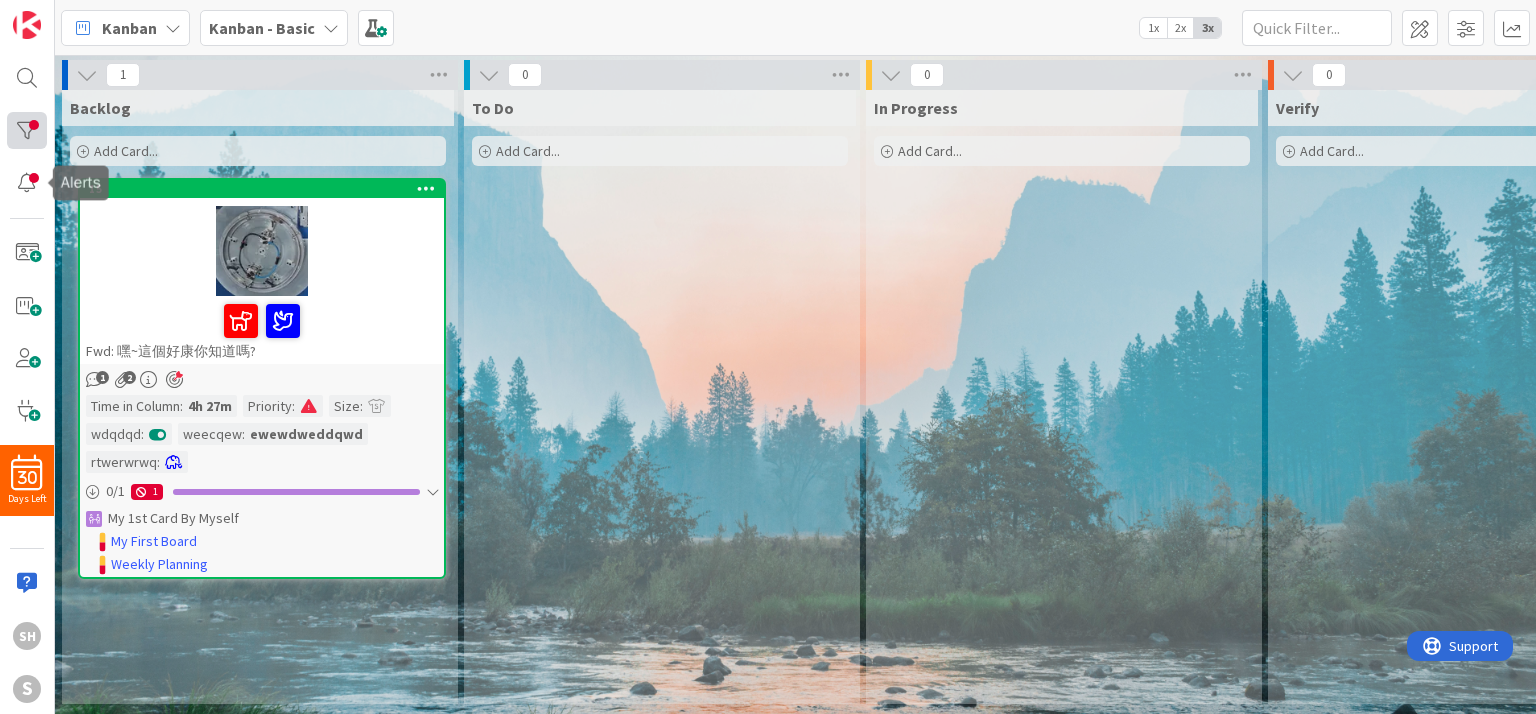 click at bounding box center (27, 130) 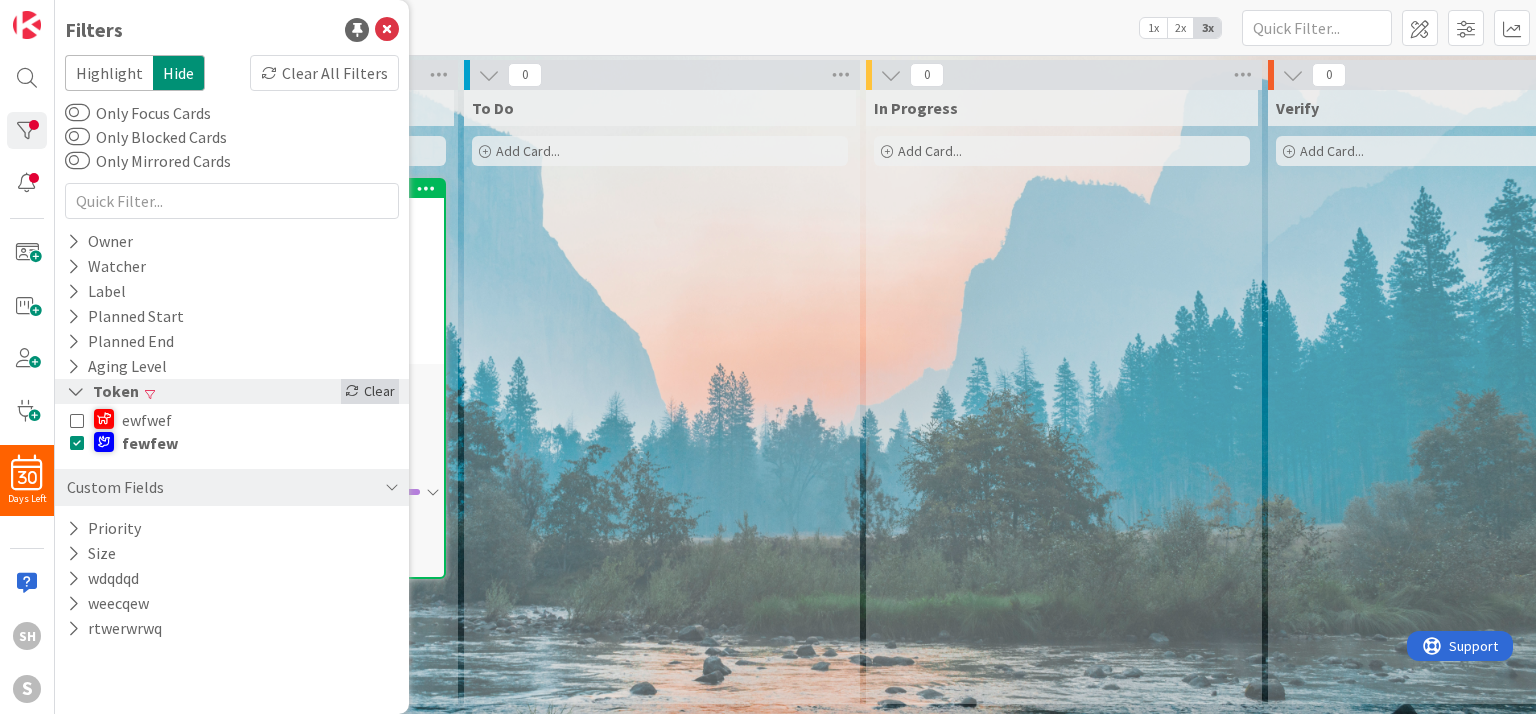 click on "Clear" at bounding box center (370, 391) 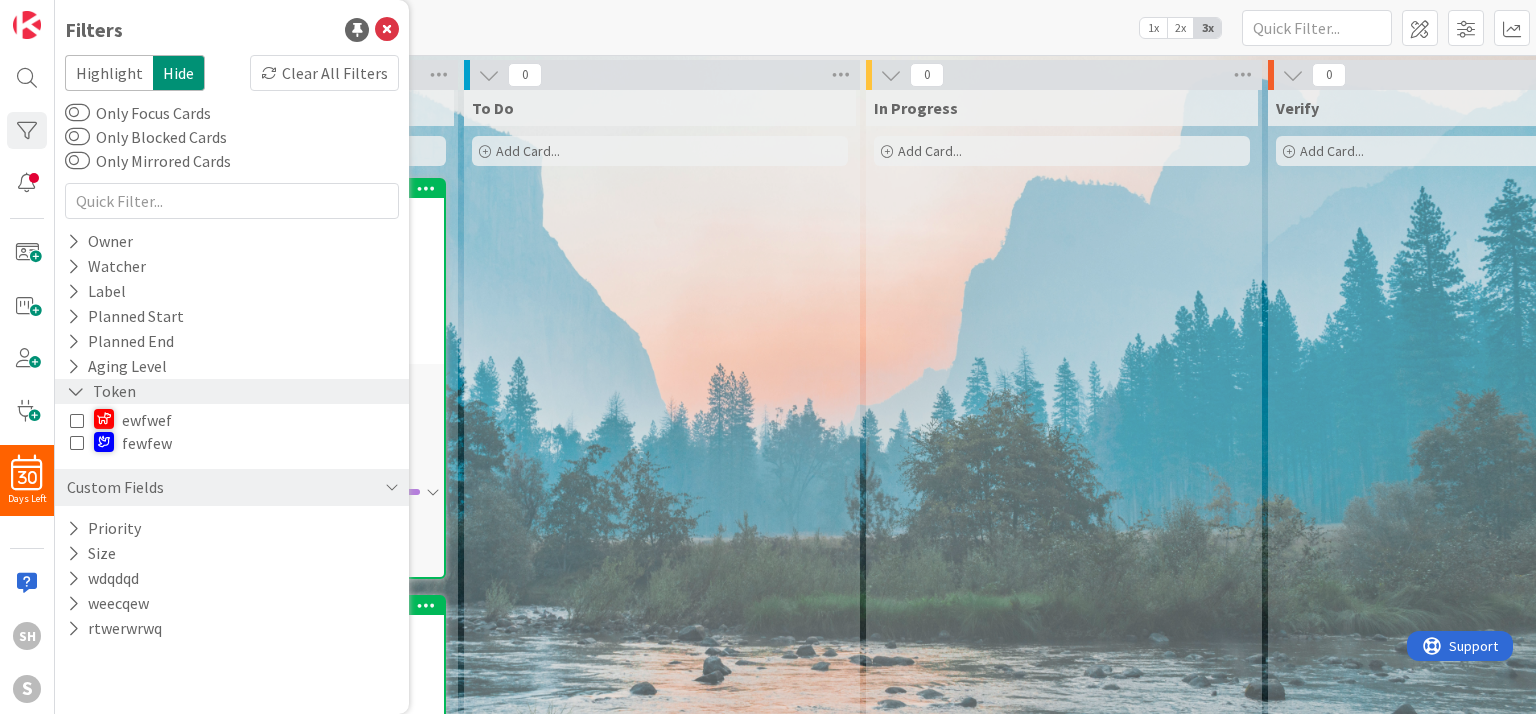 click on "ewfwef" at bounding box center [147, 420] 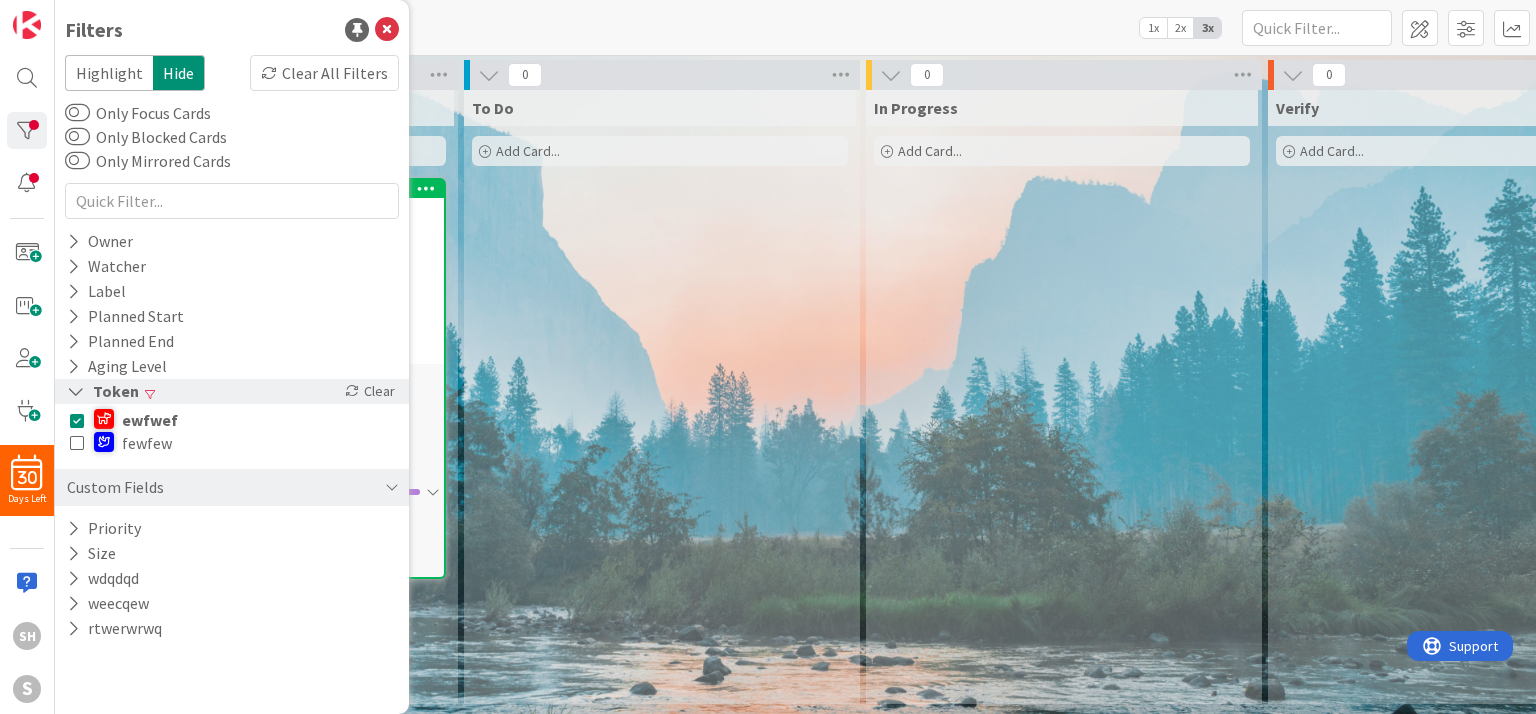 click on "To Do Add Card..." at bounding box center [660, 397] 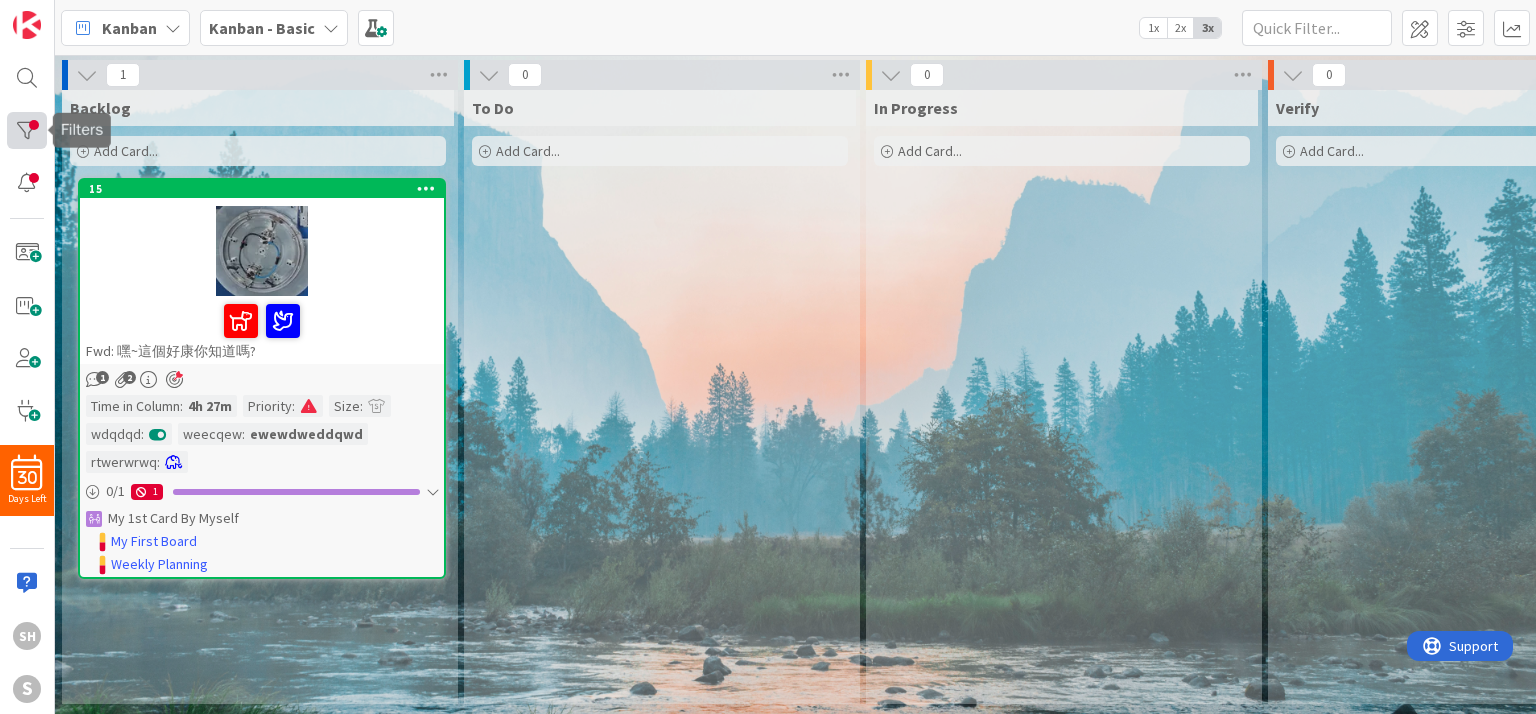 click at bounding box center [27, 130] 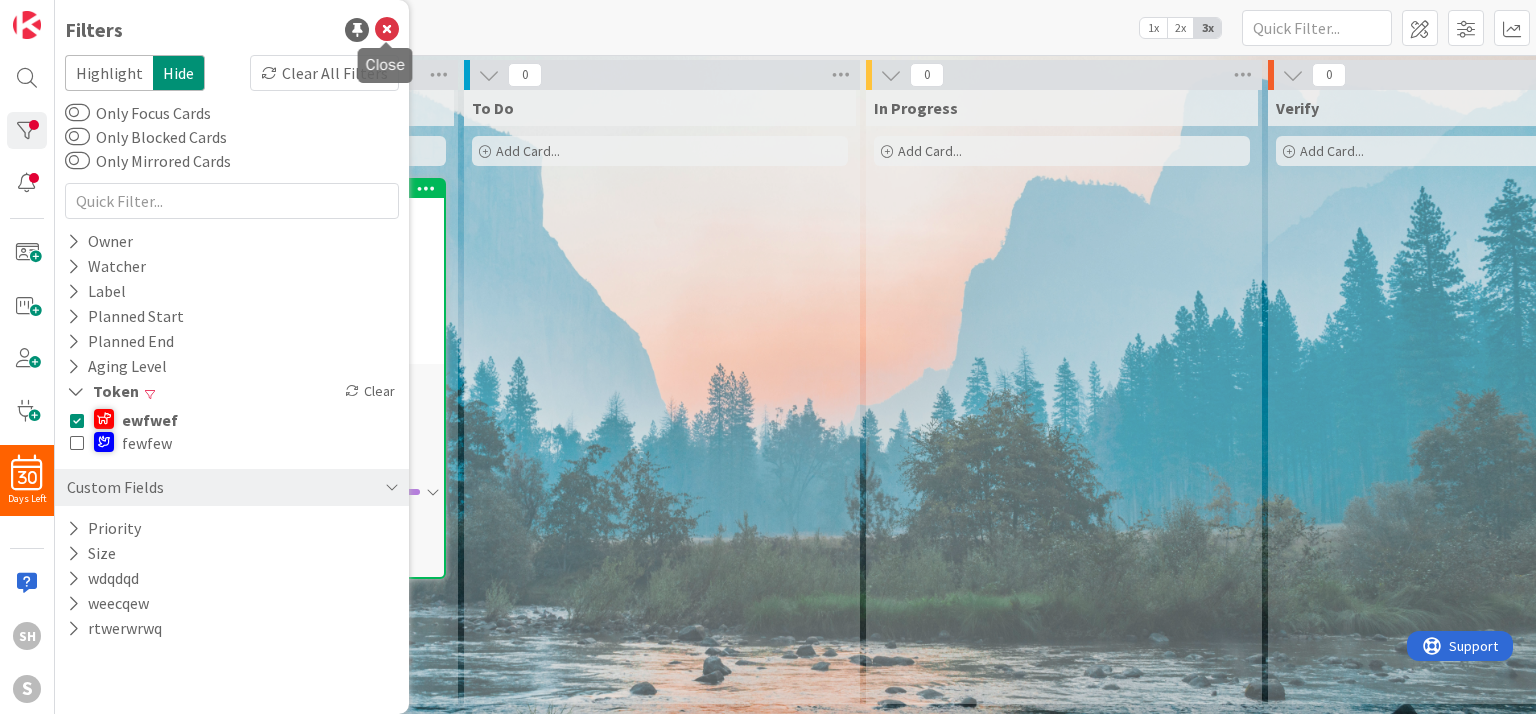 click at bounding box center [387, 30] 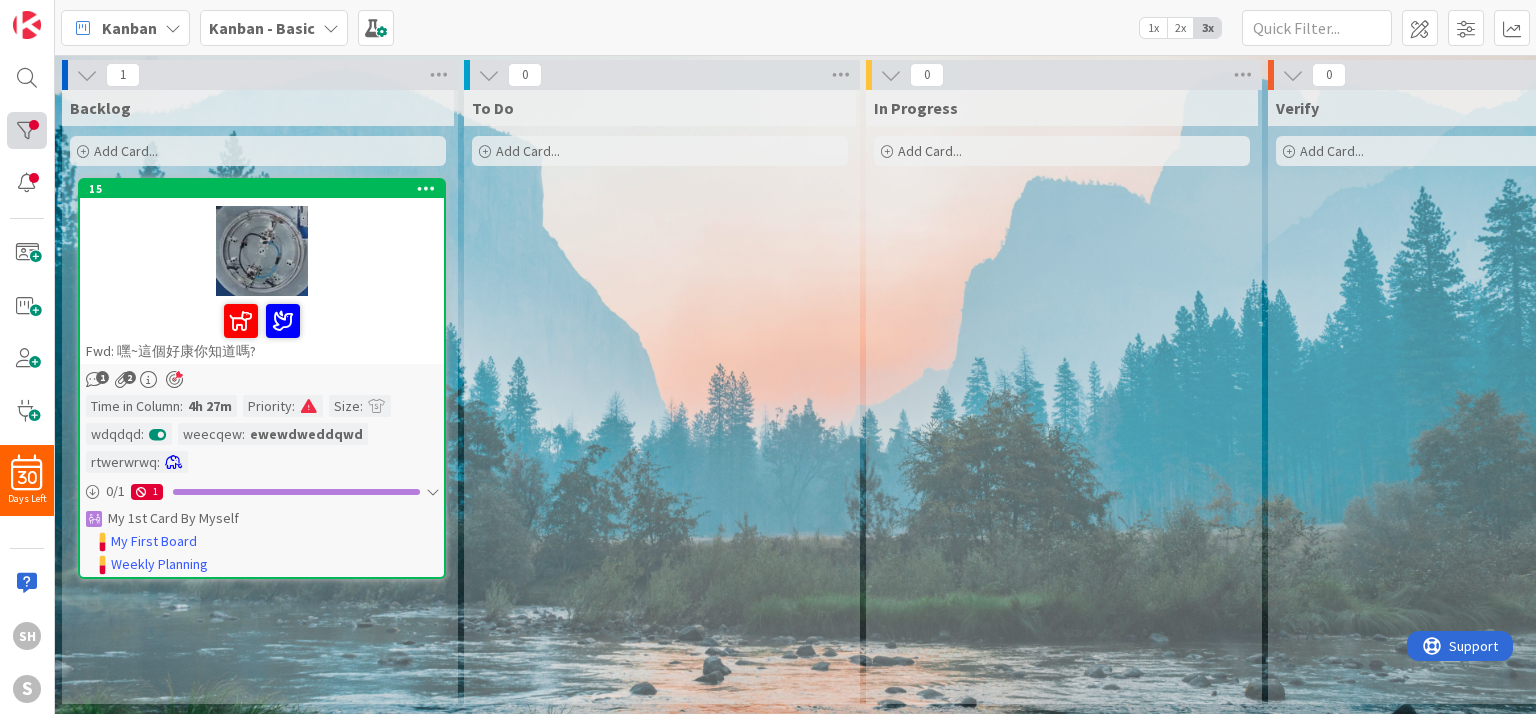 click at bounding box center (27, 130) 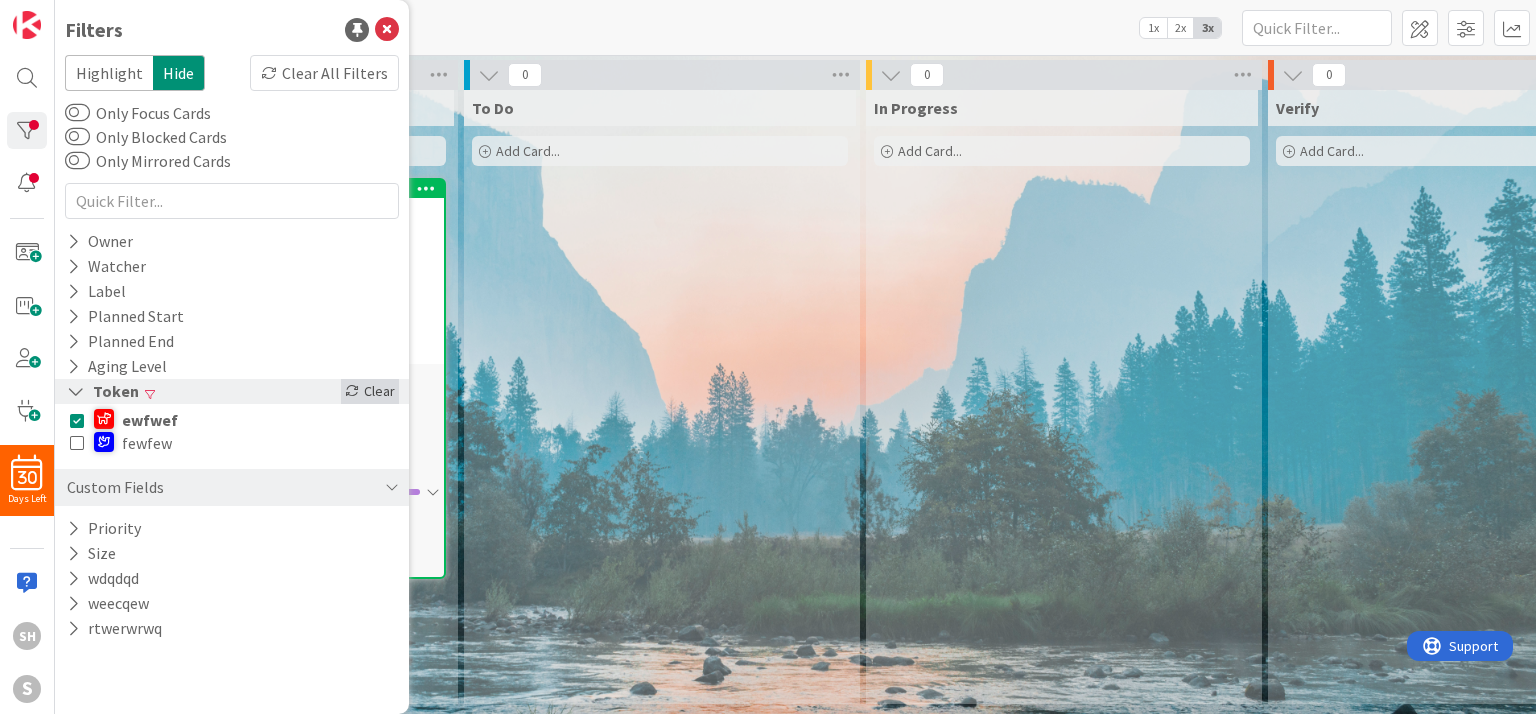 click on "Clear" at bounding box center [370, 391] 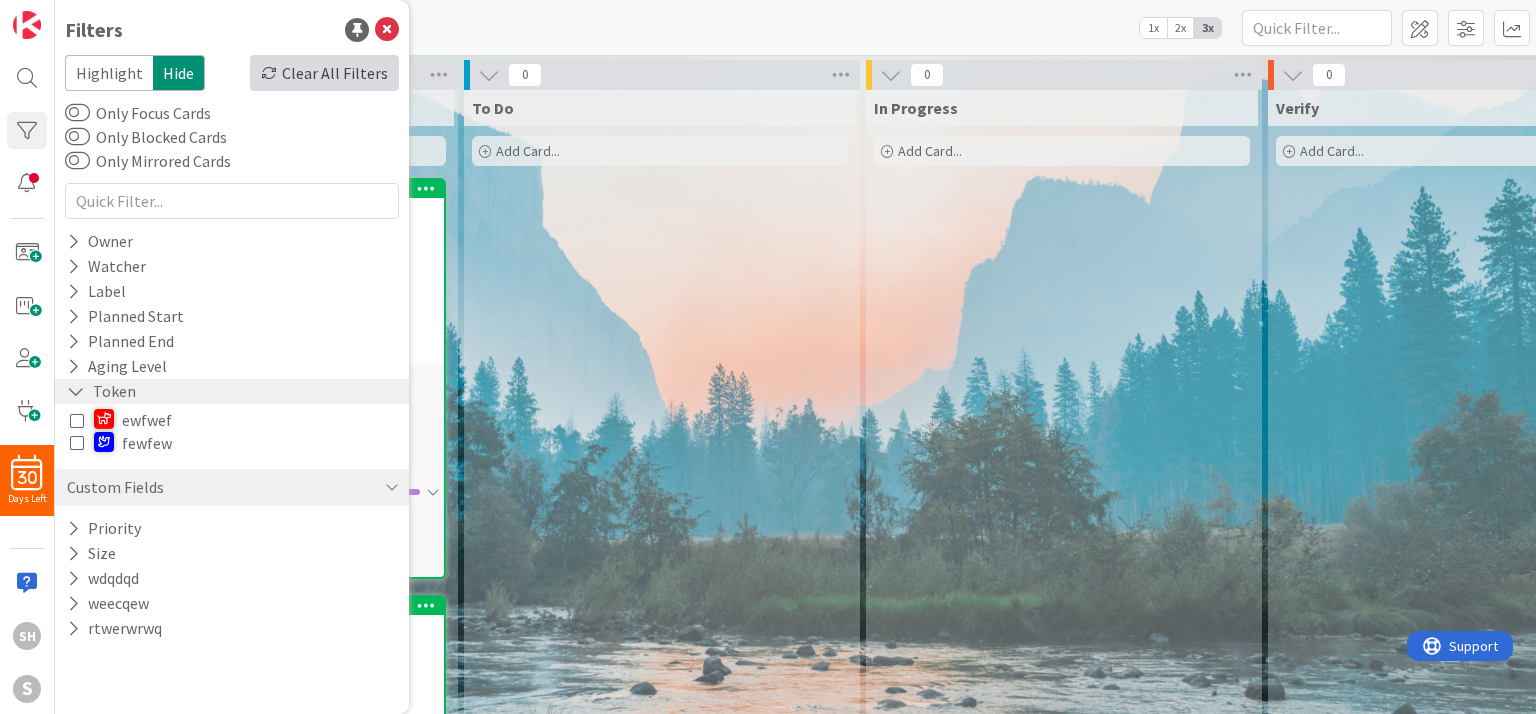 click on "Clear All Filters" at bounding box center (324, 73) 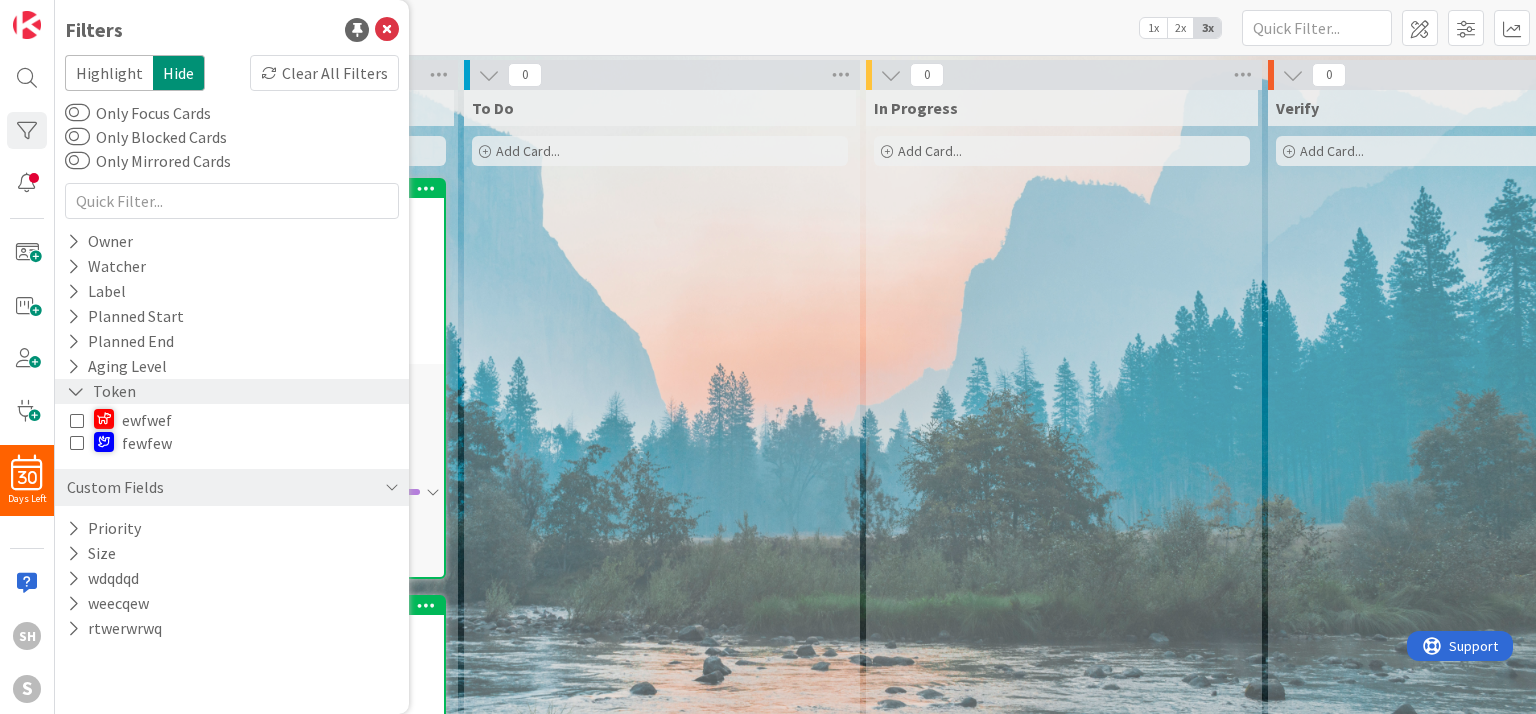 click on "To Do Add Card..." at bounding box center [660, 452] 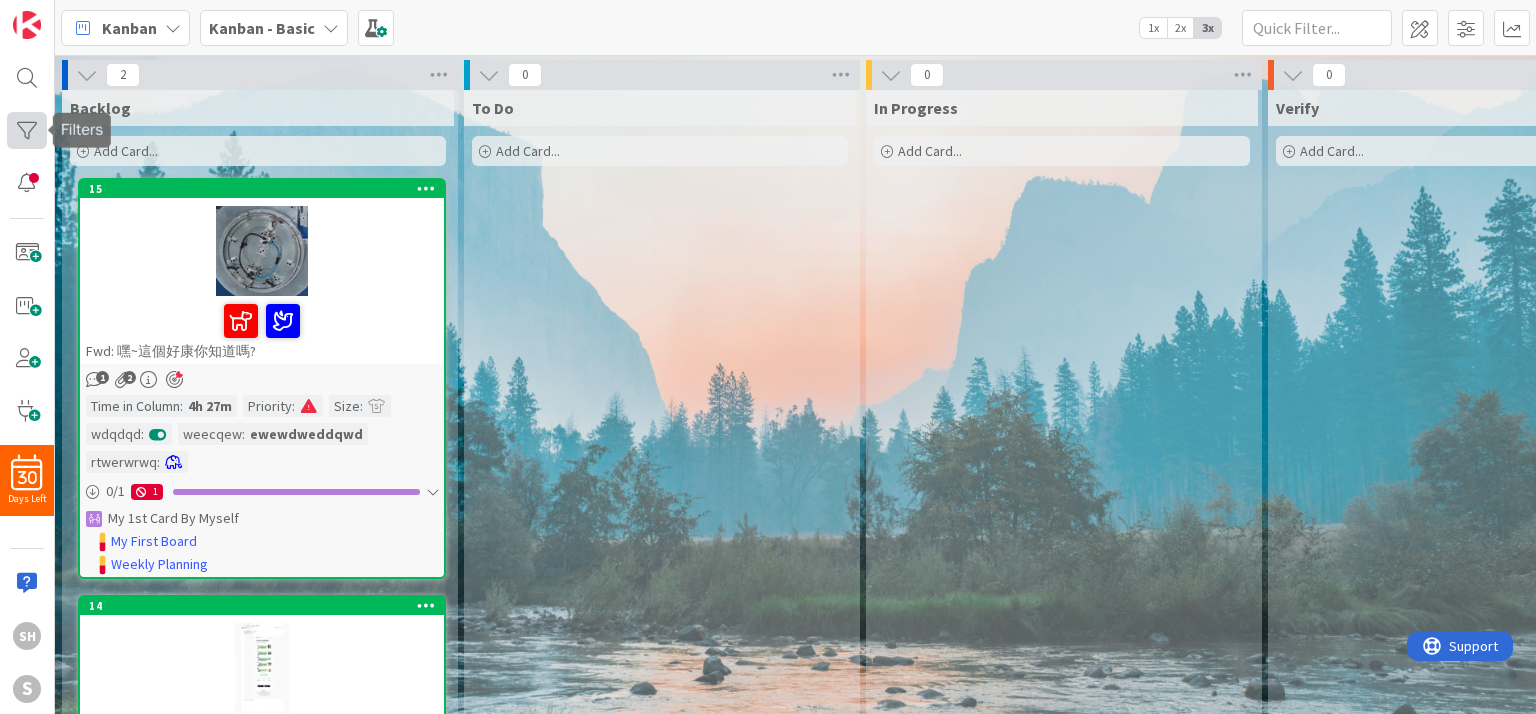 drag, startPoint x: 20, startPoint y: 131, endPoint x: 35, endPoint y: 135, distance: 15.524175 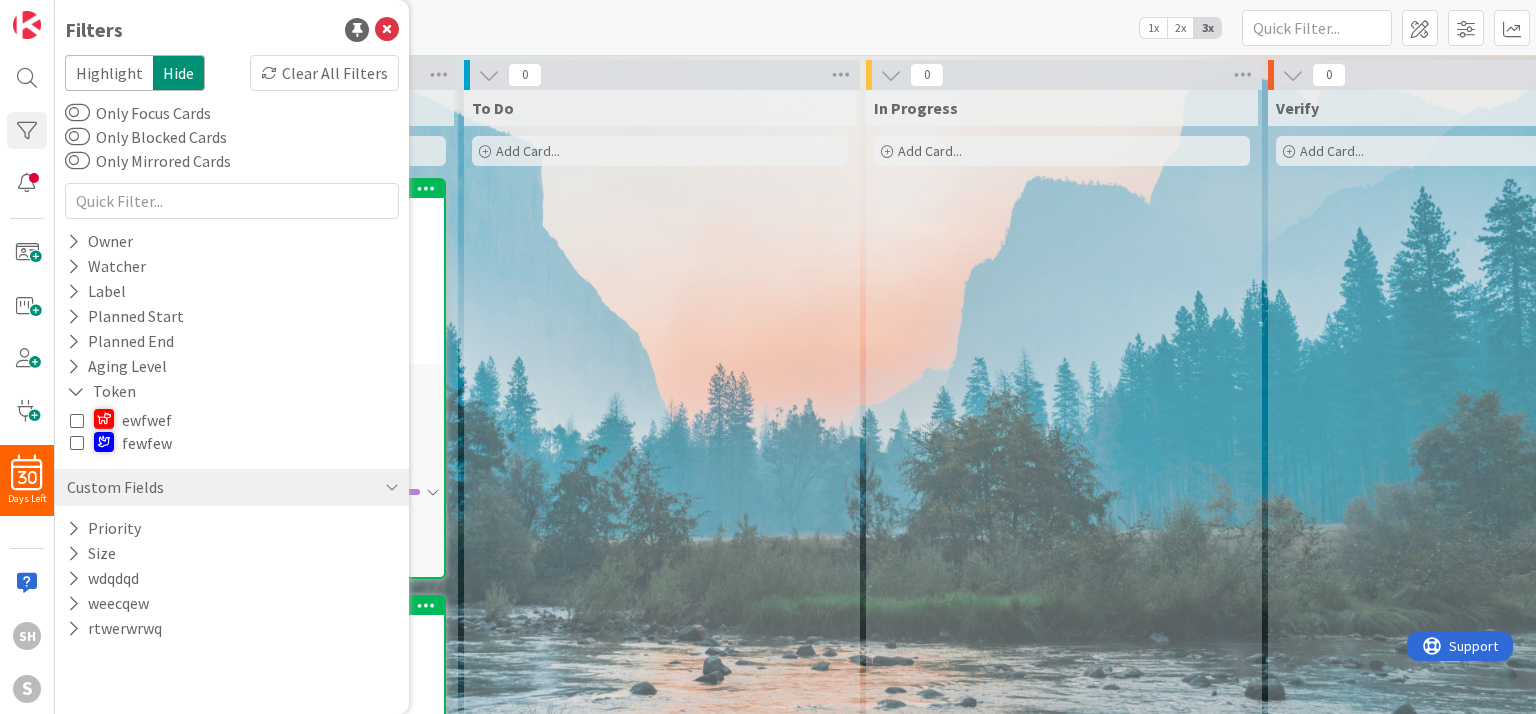 click on "Highlight" at bounding box center [109, 73] 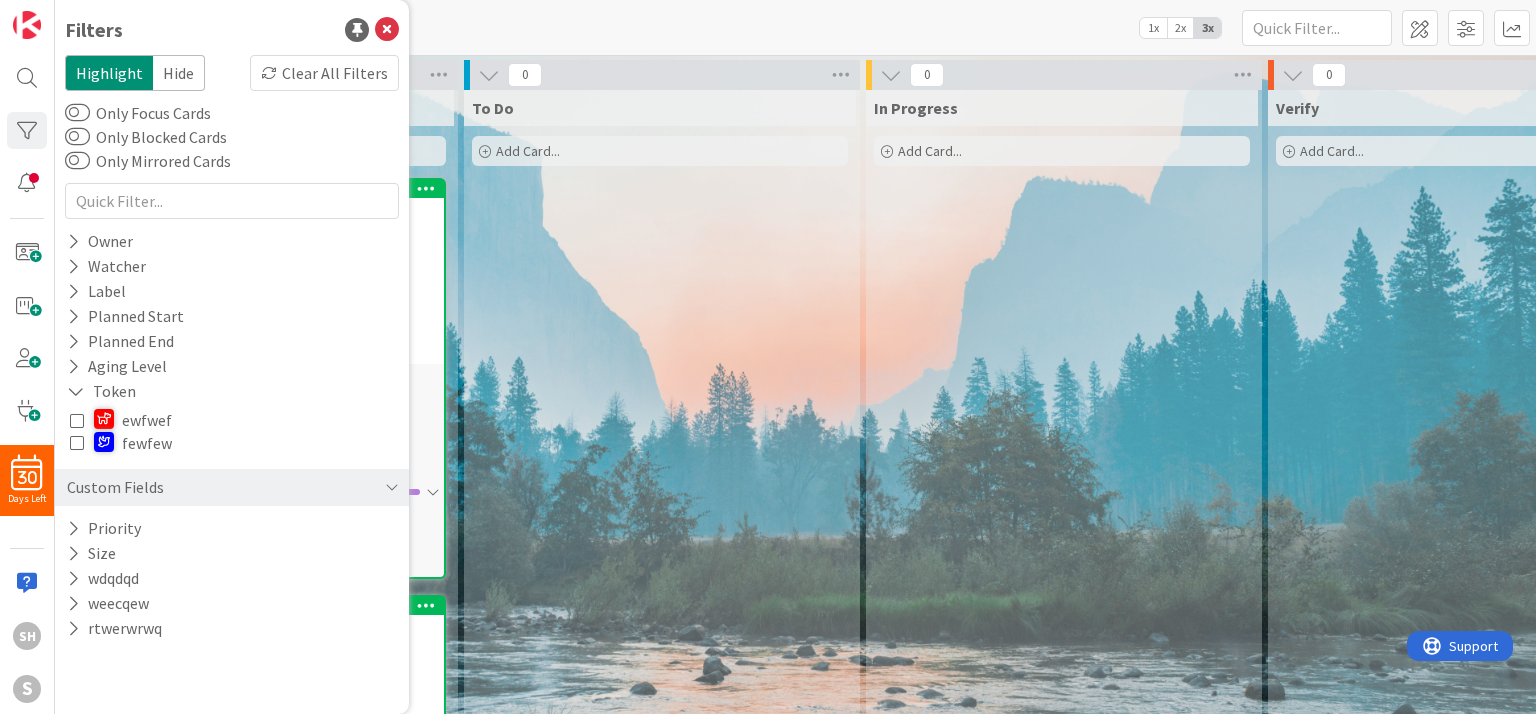 click on "Hide" at bounding box center (179, 73) 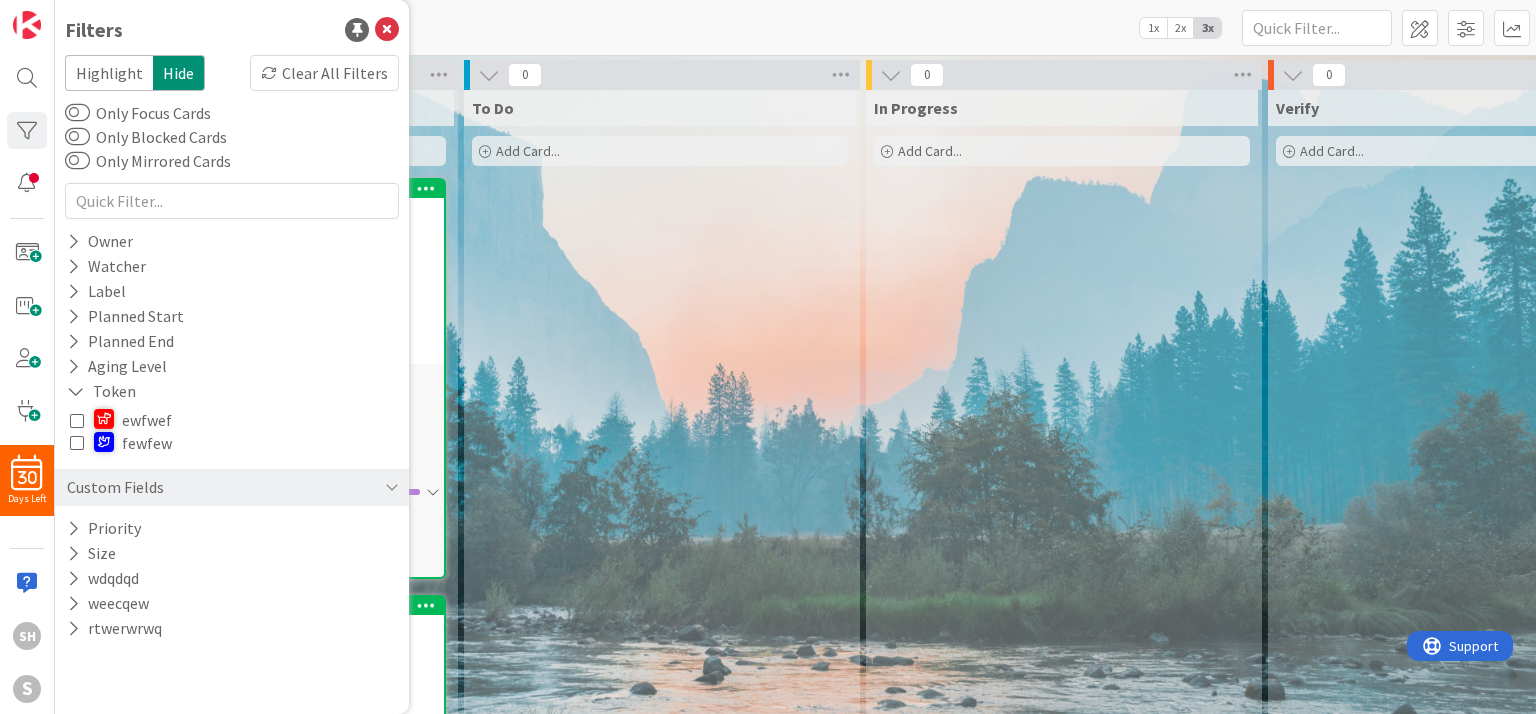 click on "Highlight" at bounding box center [109, 73] 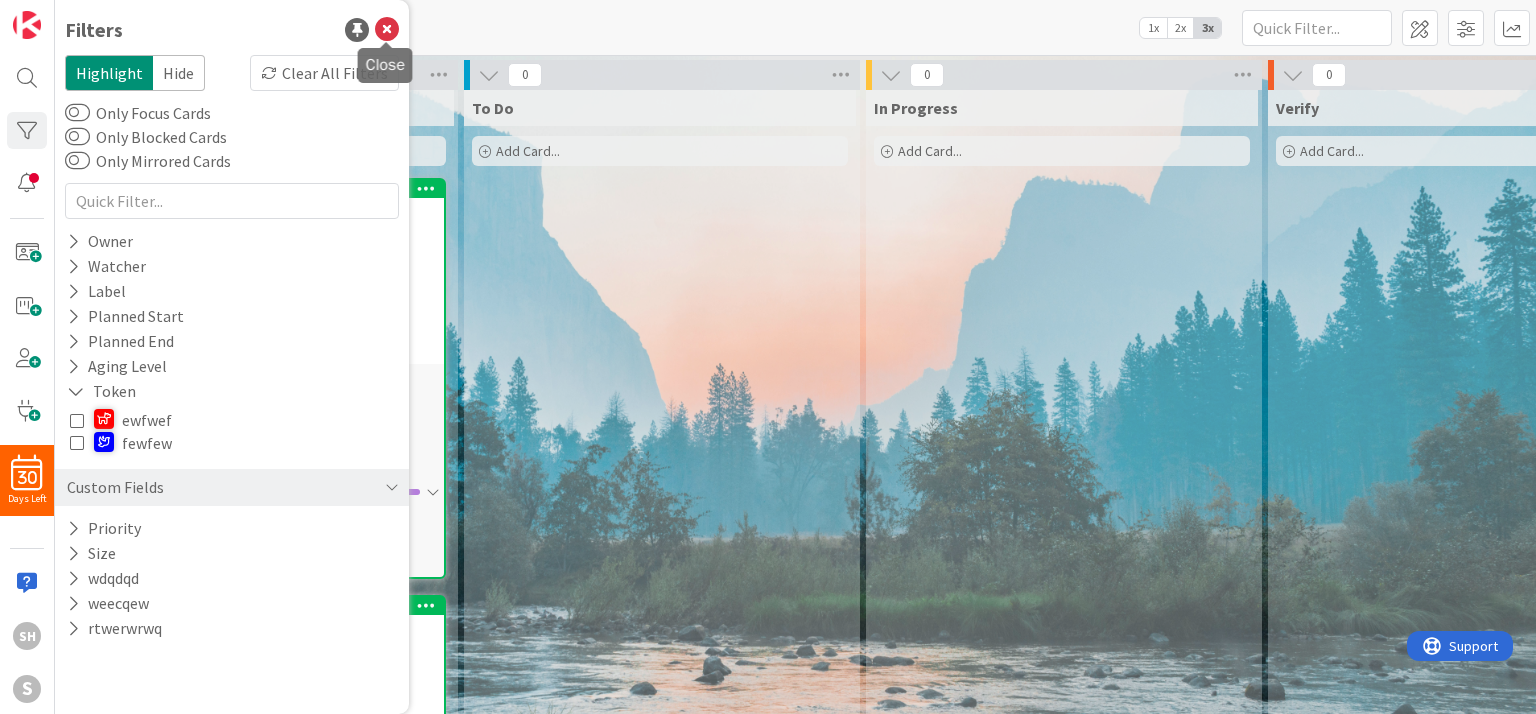 click at bounding box center (387, 30) 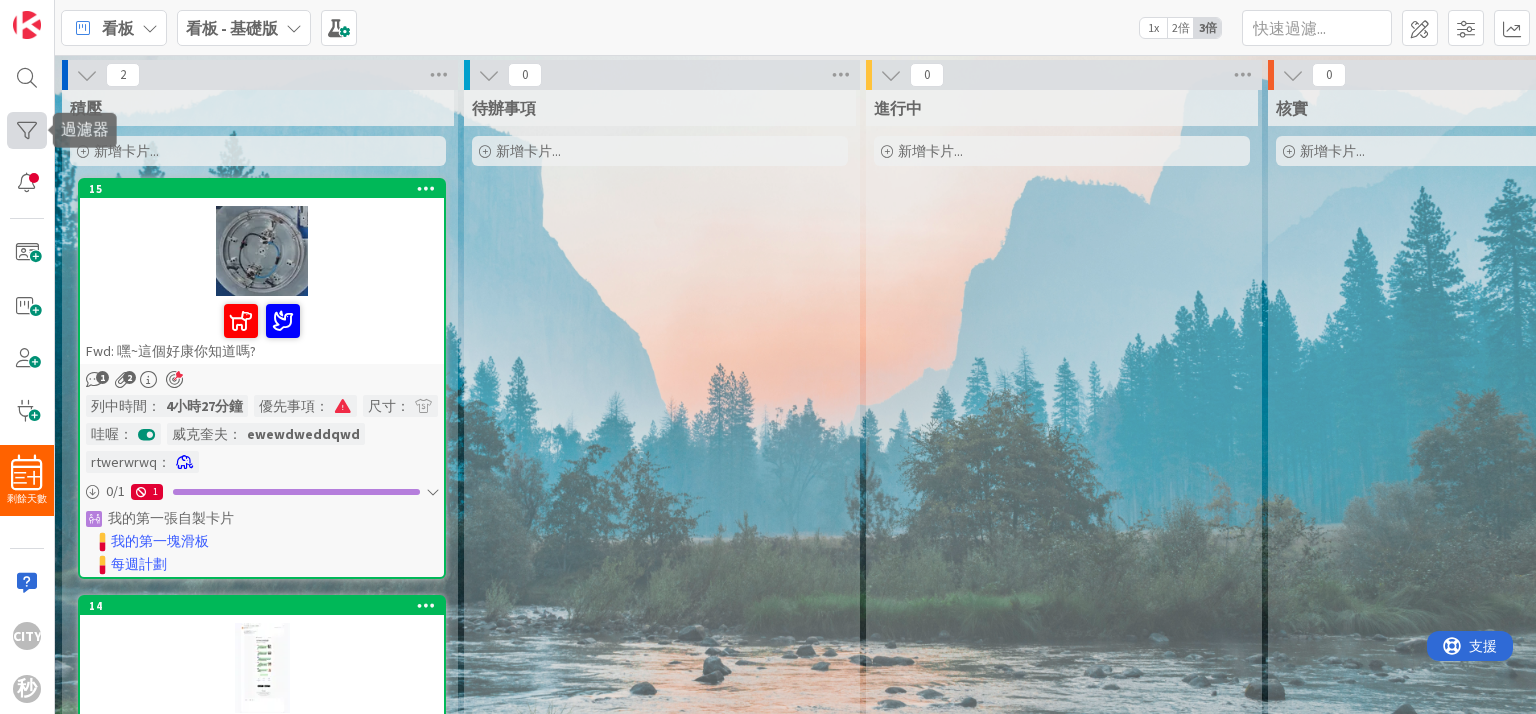 click at bounding box center [27, 130] 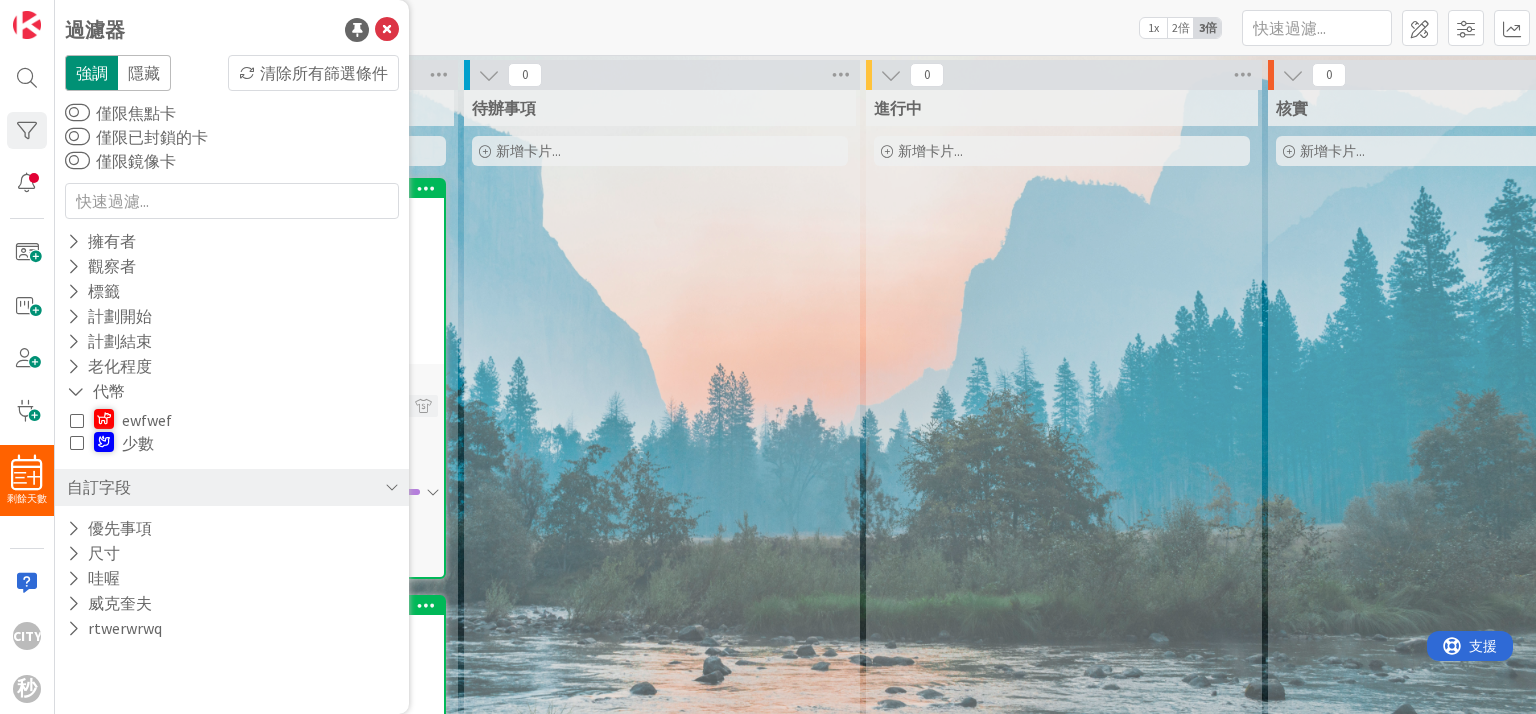 click on "隱藏" at bounding box center [144, 73] 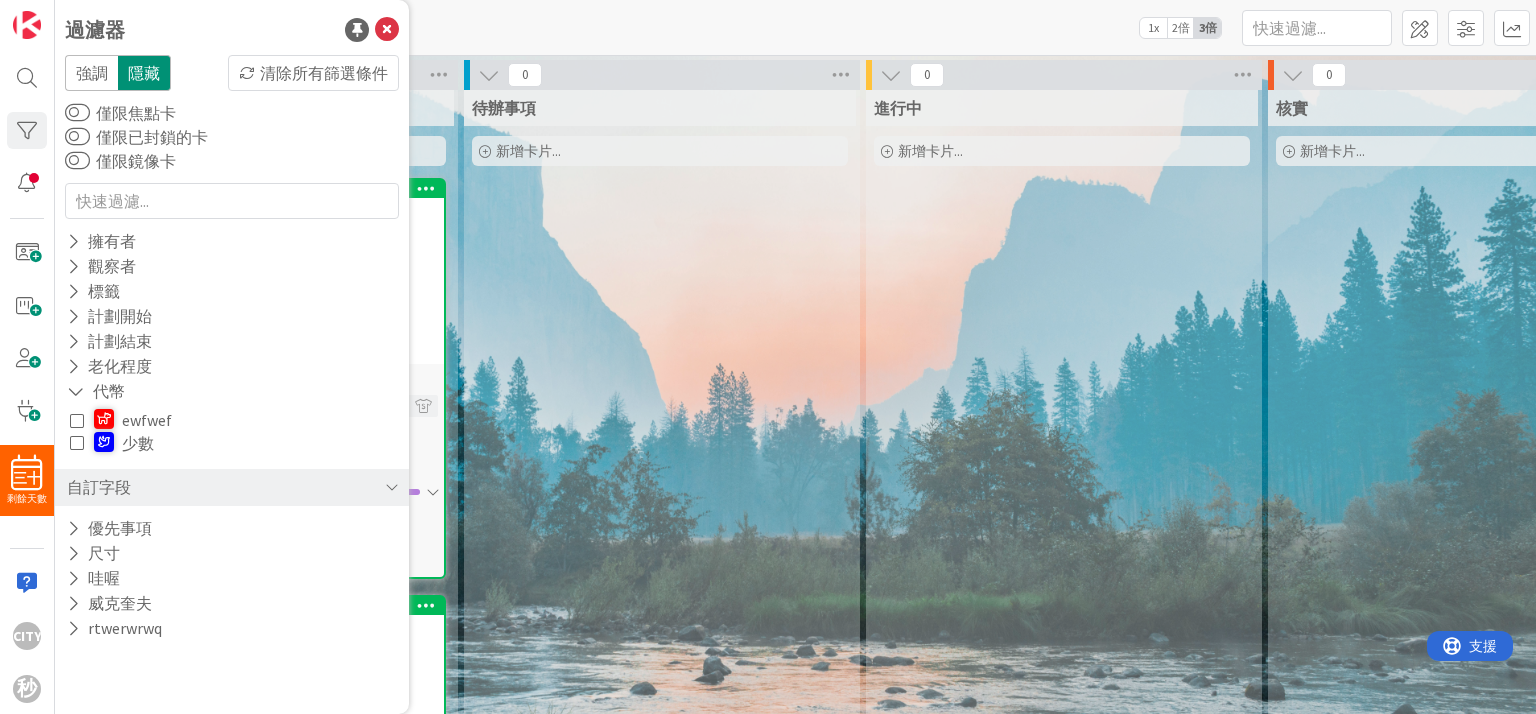 click on "強調" at bounding box center (91, 73) 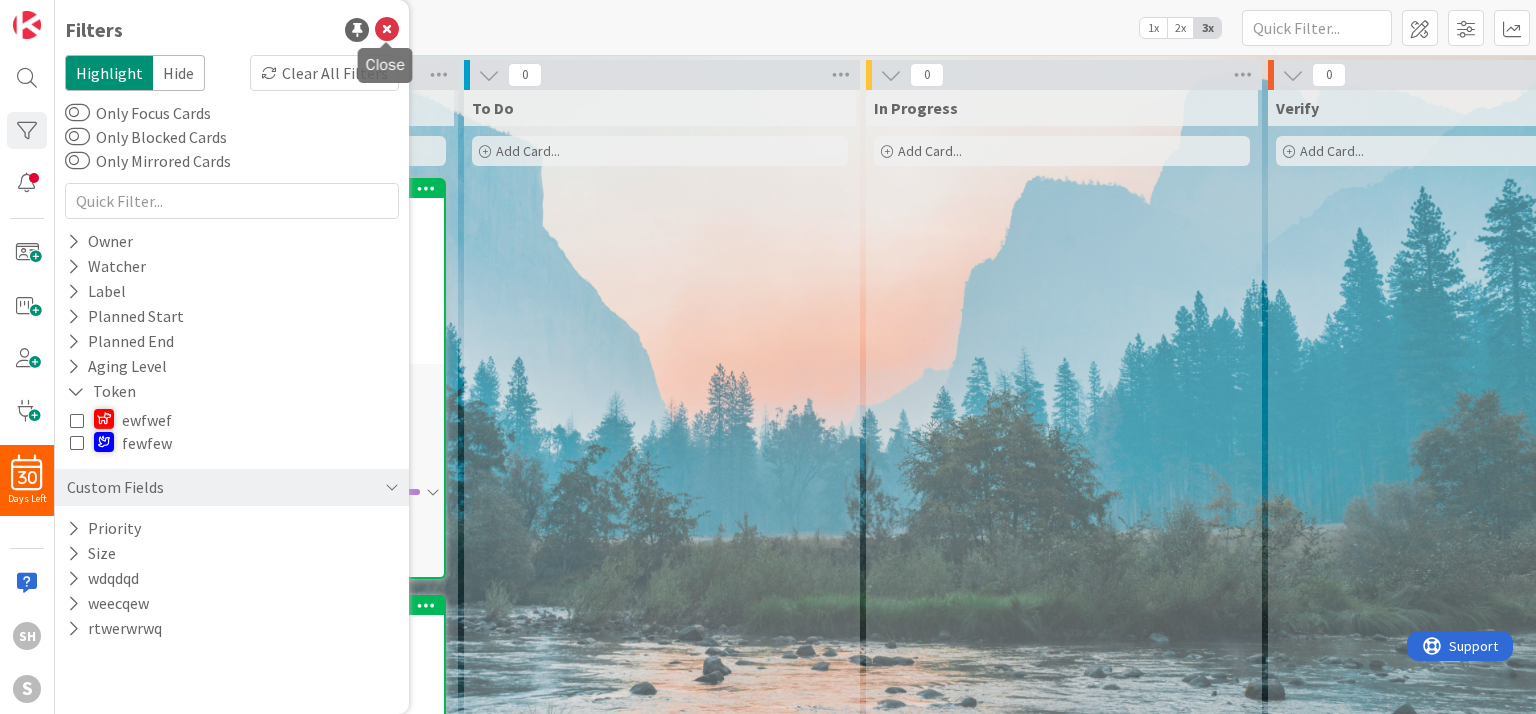 click at bounding box center [387, 30] 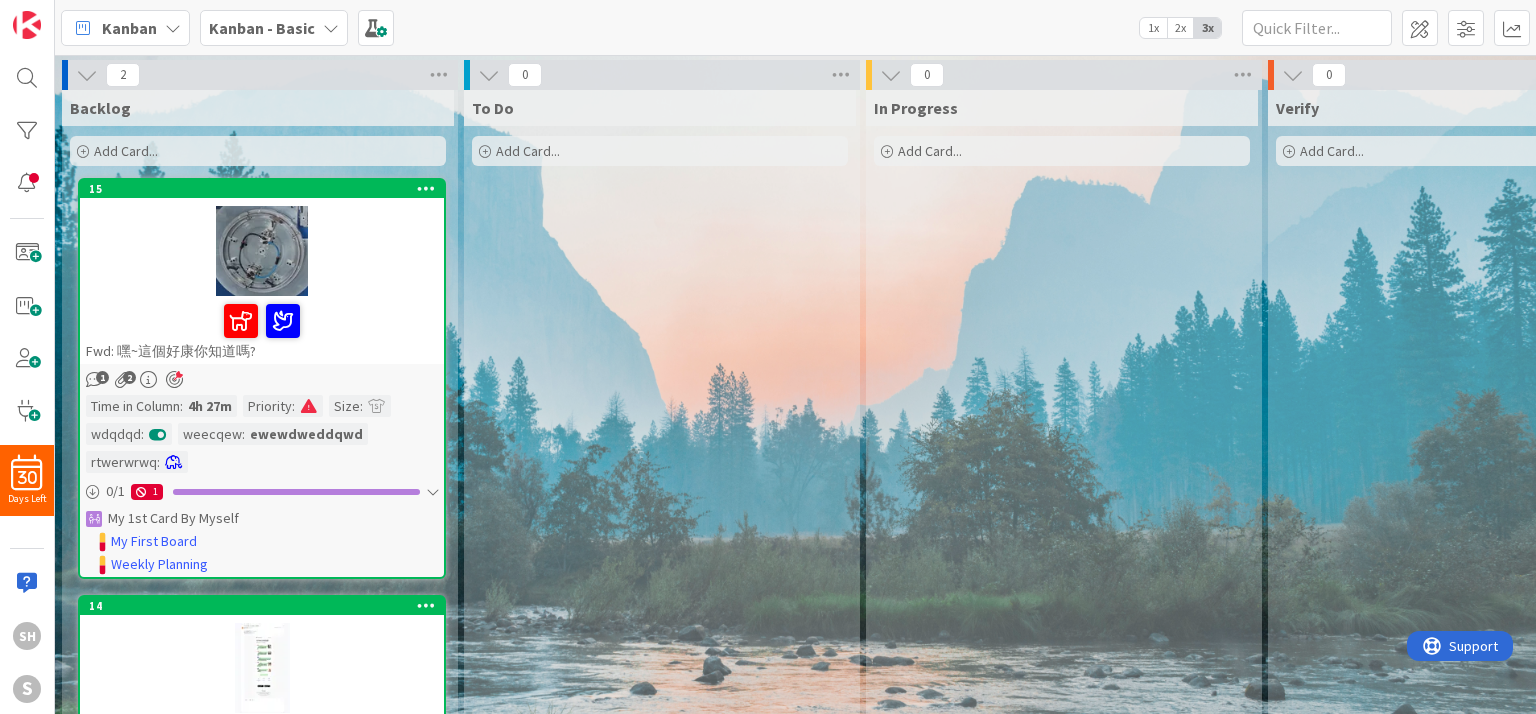 click on "To Do Add Card..." at bounding box center [660, 452] 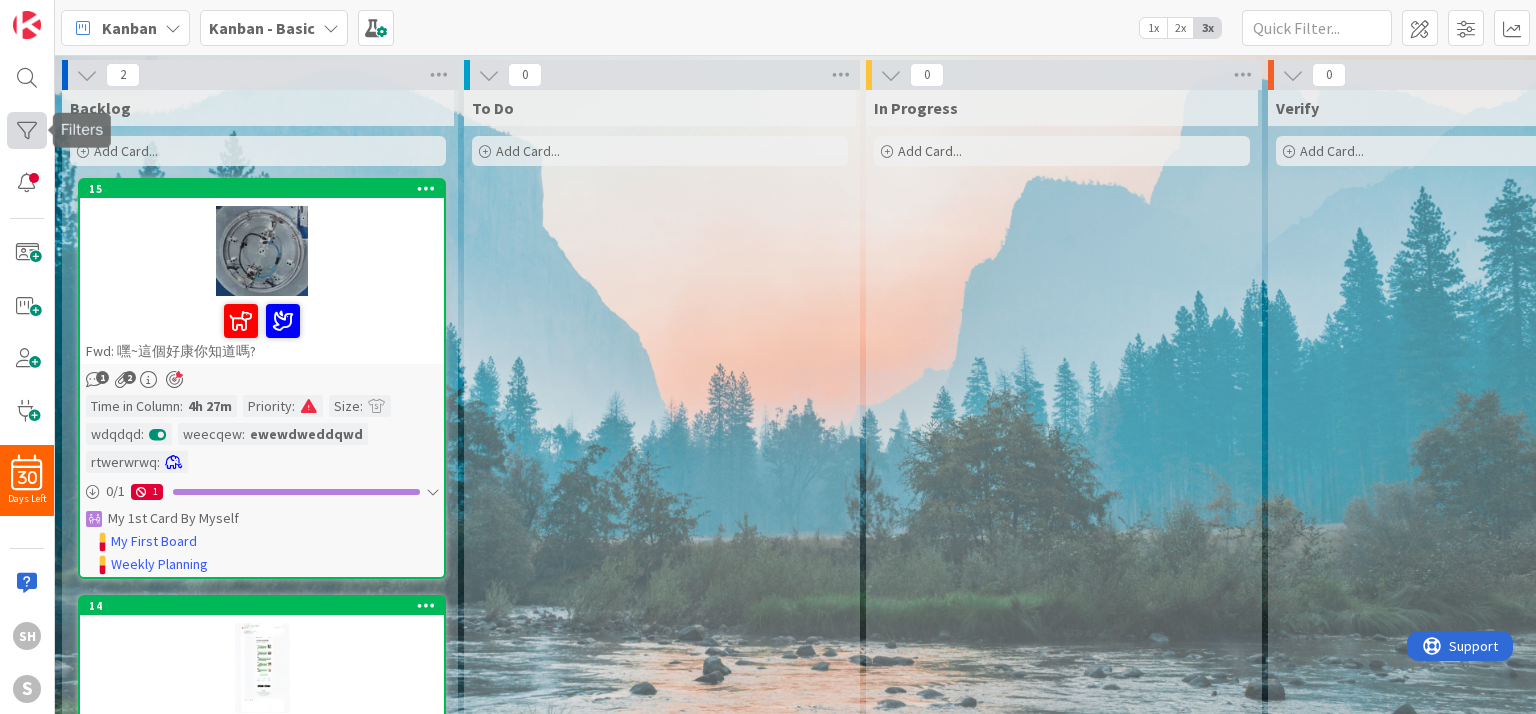 click at bounding box center [27, 130] 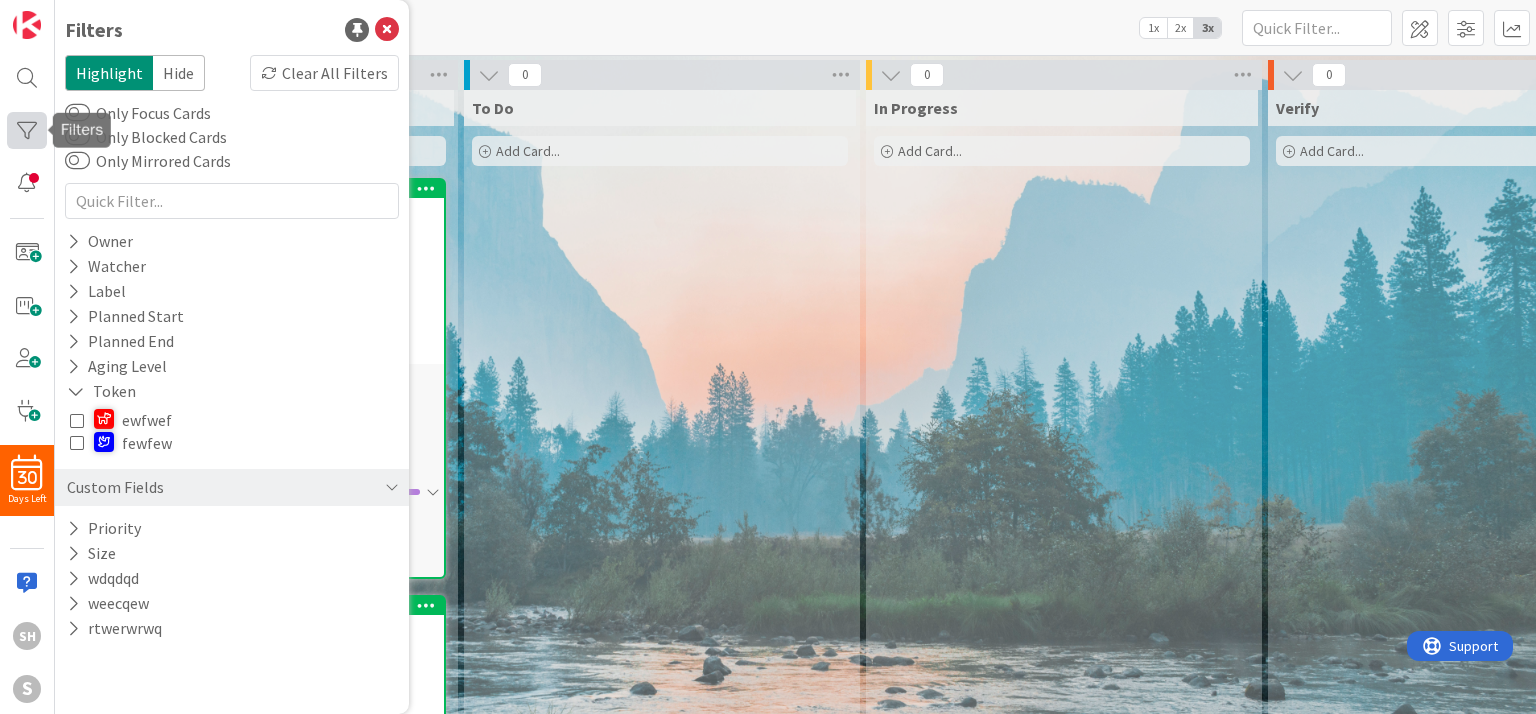 click at bounding box center (27, 130) 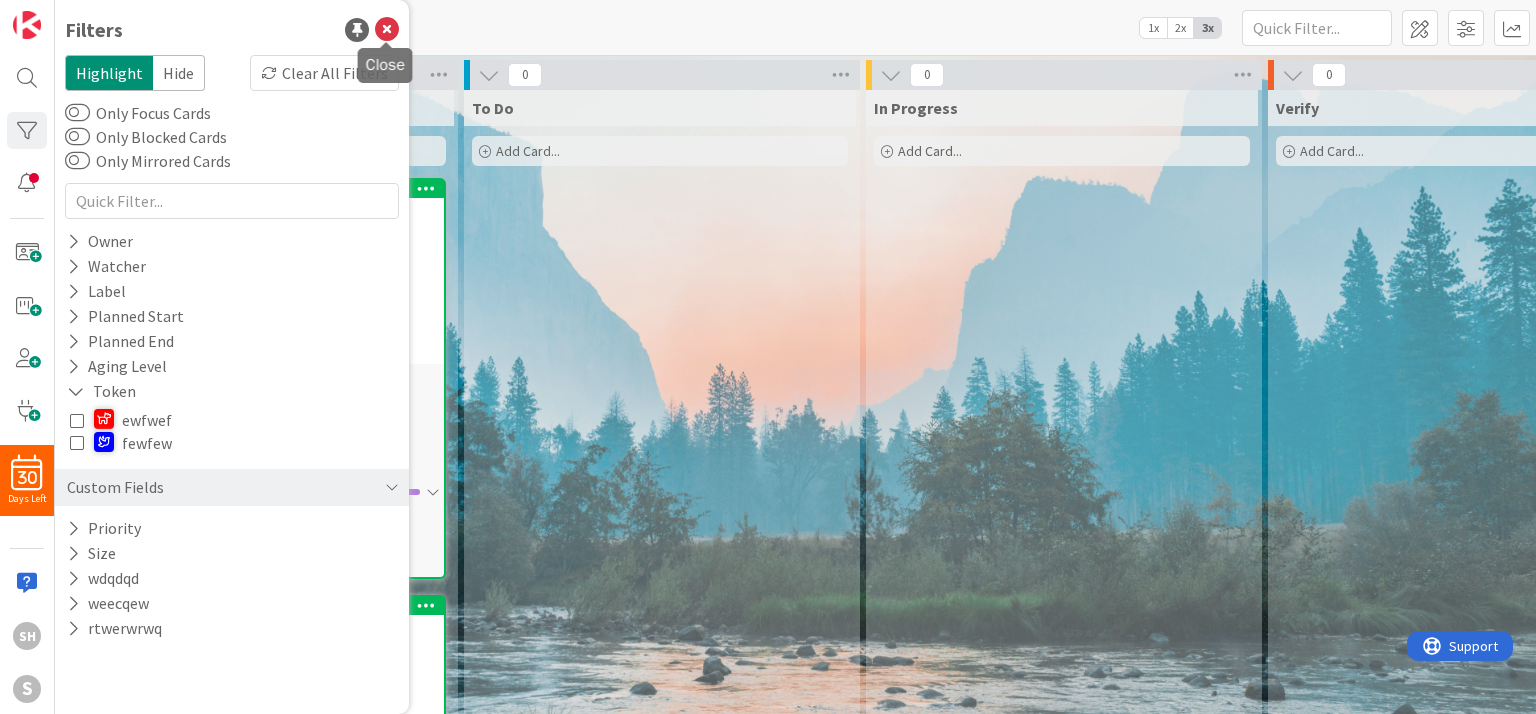 click at bounding box center (387, 30) 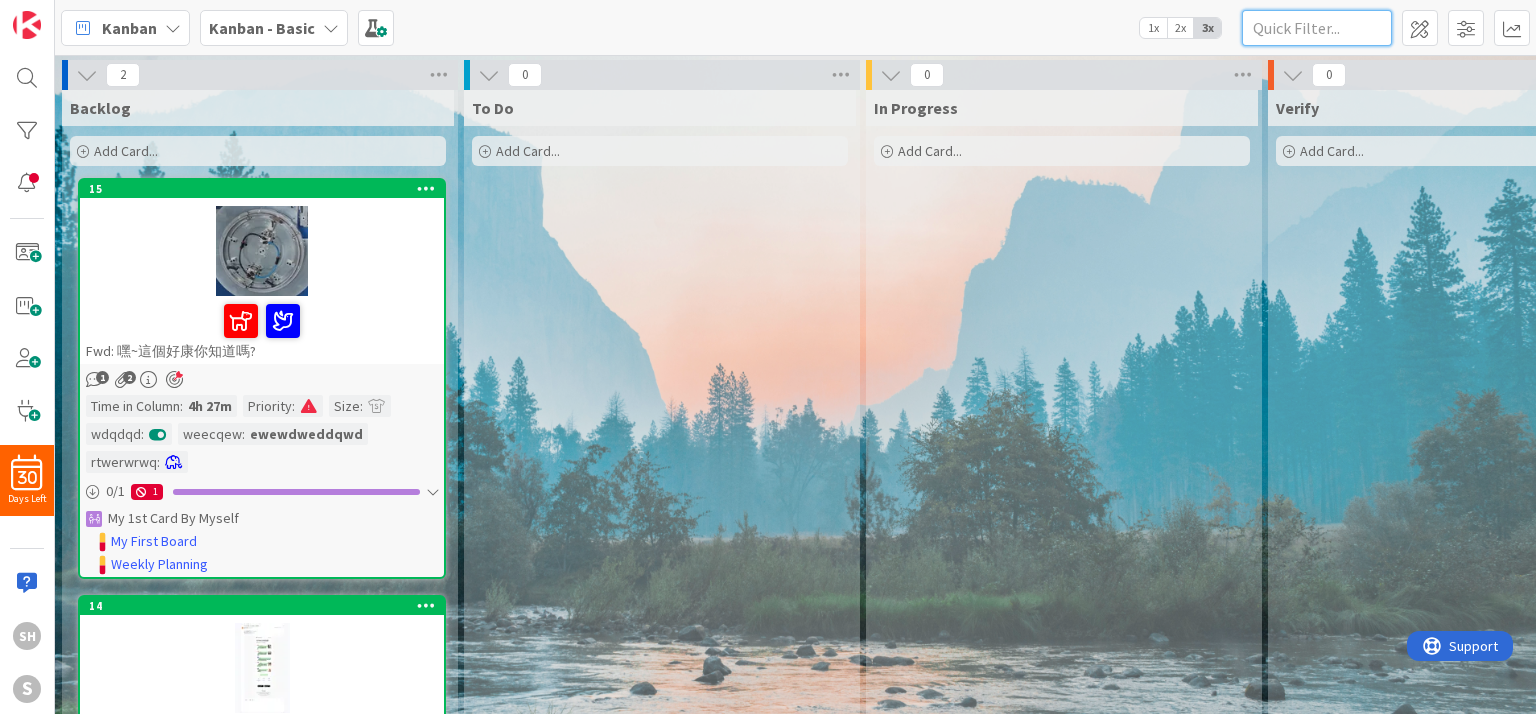click at bounding box center (1317, 28) 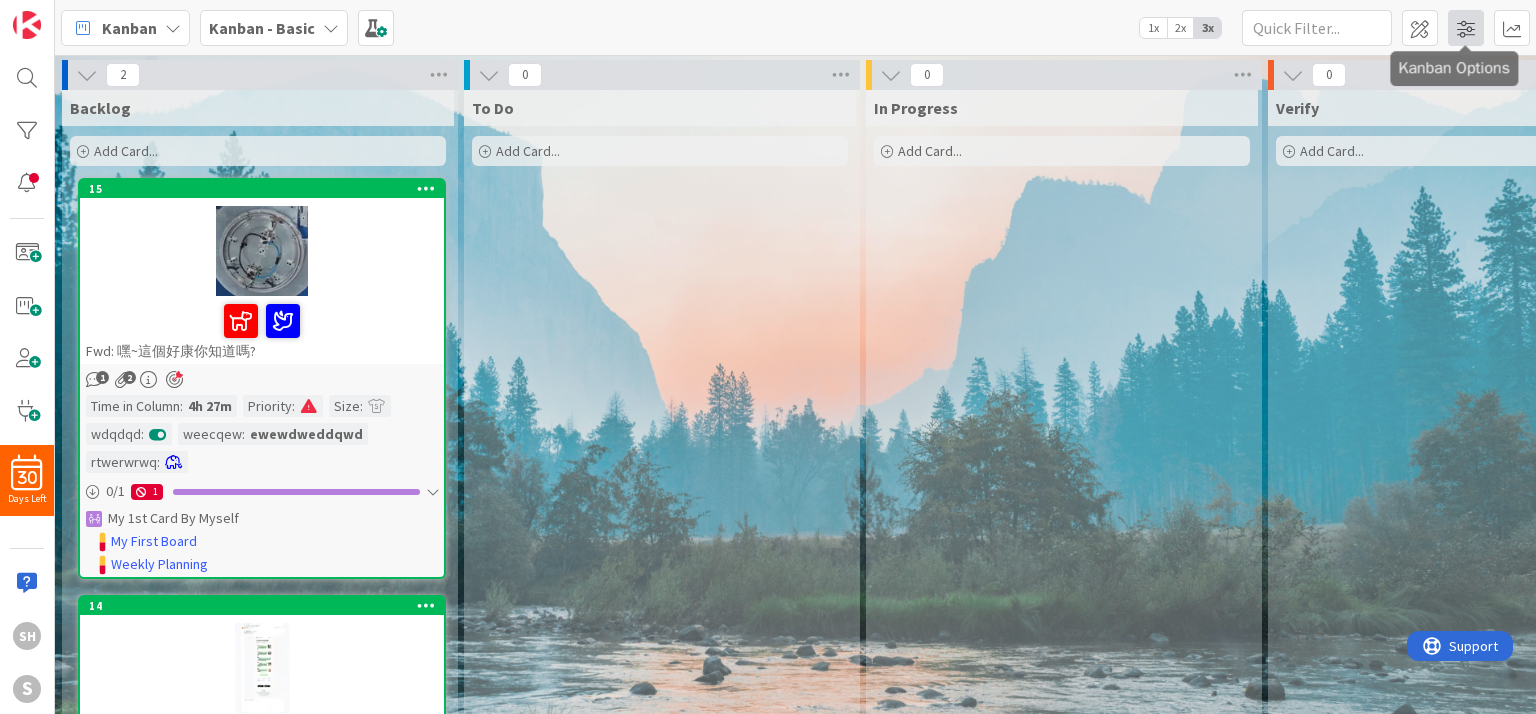 click at bounding box center (1466, 28) 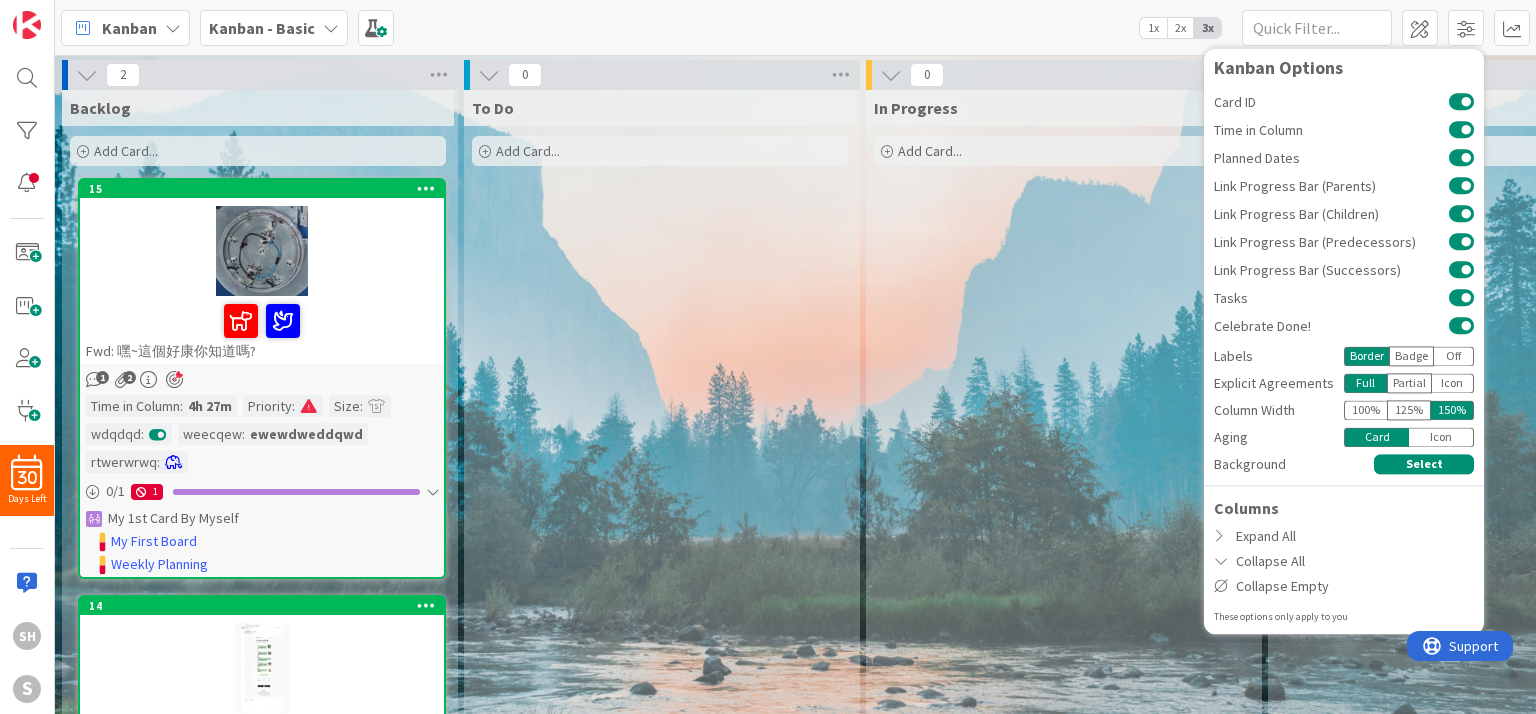 drag, startPoint x: 1213, startPoint y: 2, endPoint x: 767, endPoint y: 39, distance: 447.53214 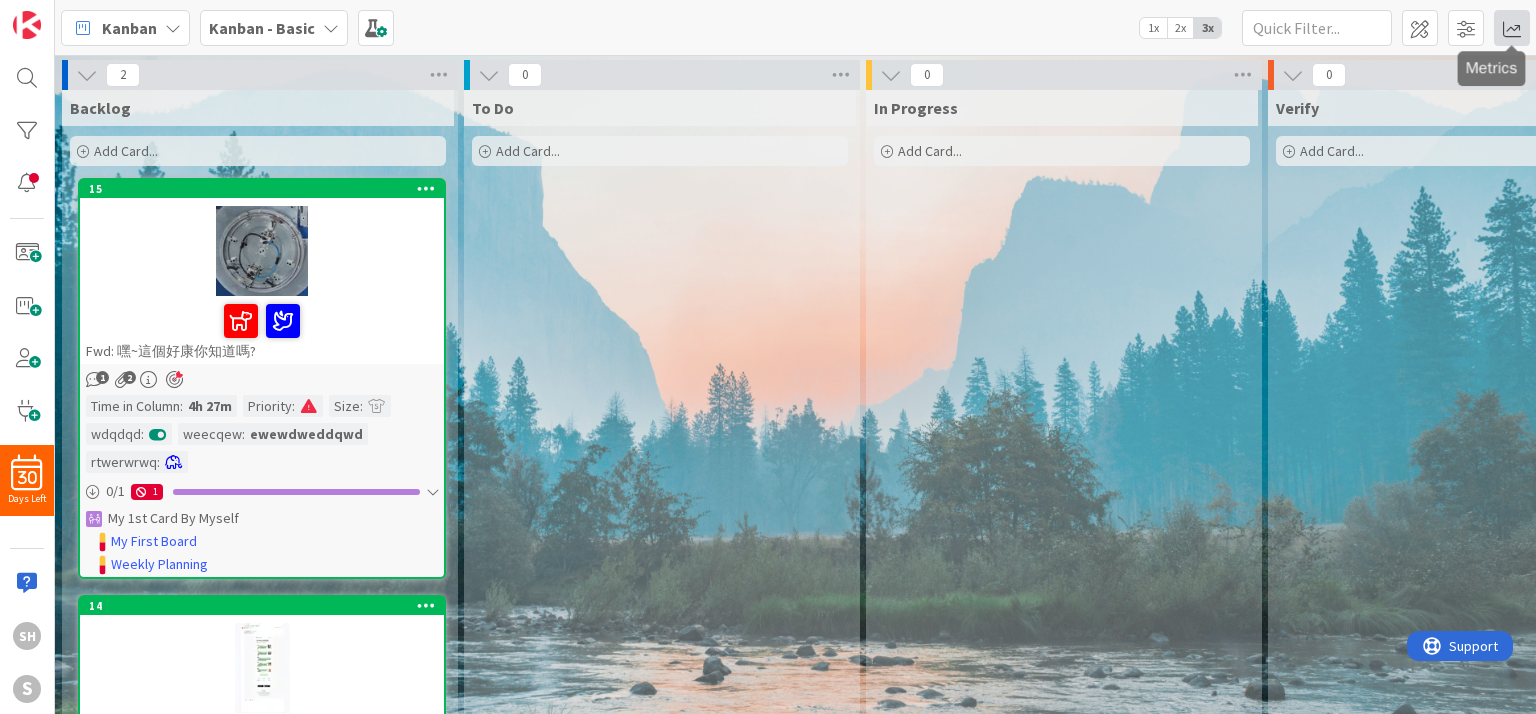 click at bounding box center (1512, 28) 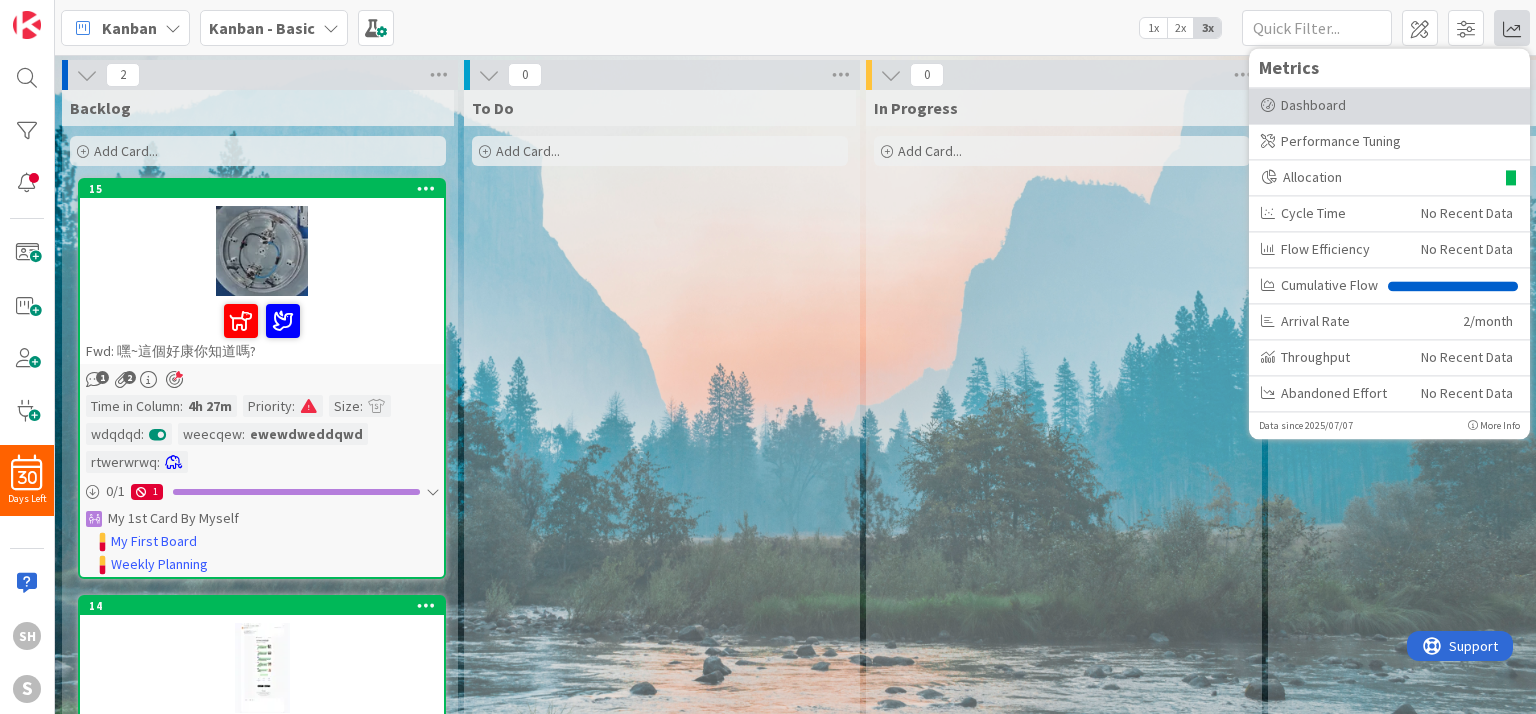 click on "Dashboard" at bounding box center (1389, 105) 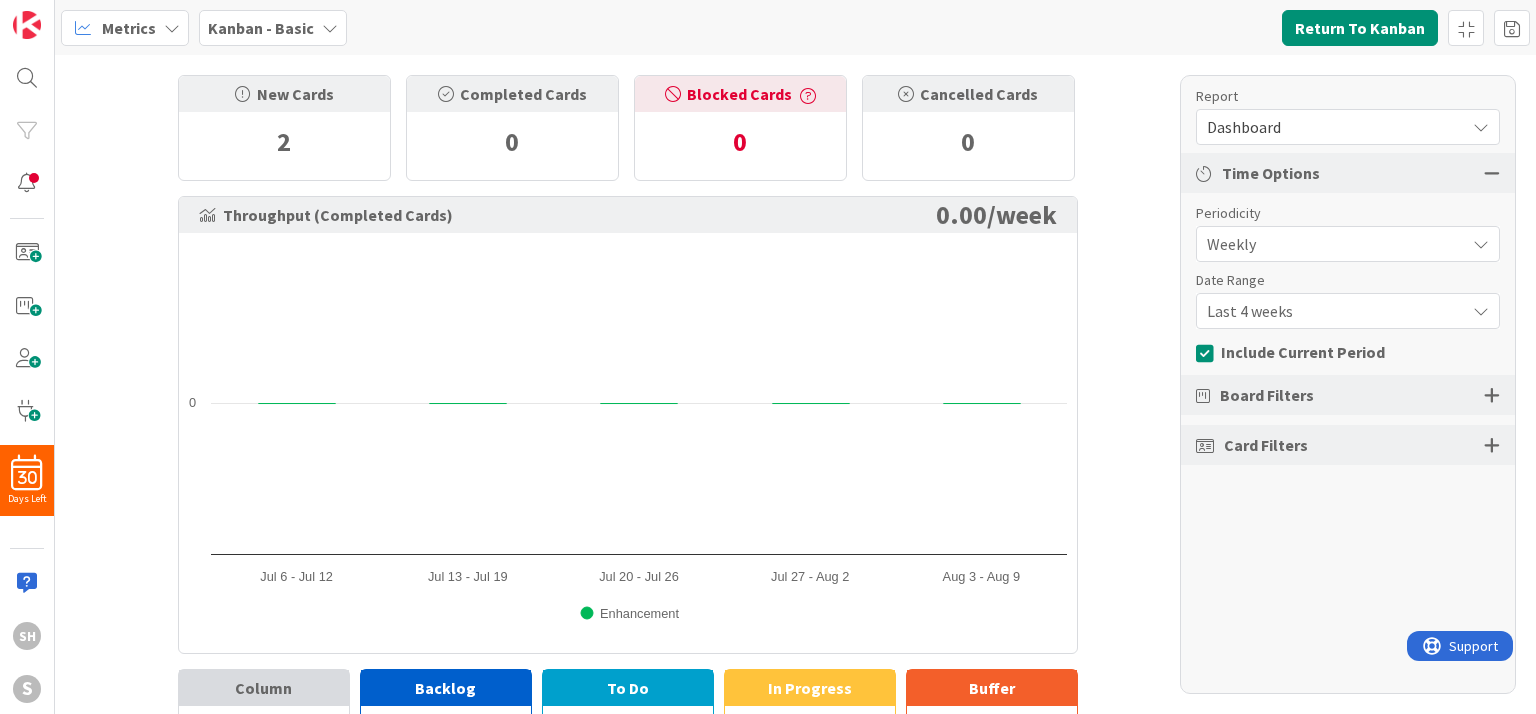 scroll, scrollTop: 0, scrollLeft: 0, axis: both 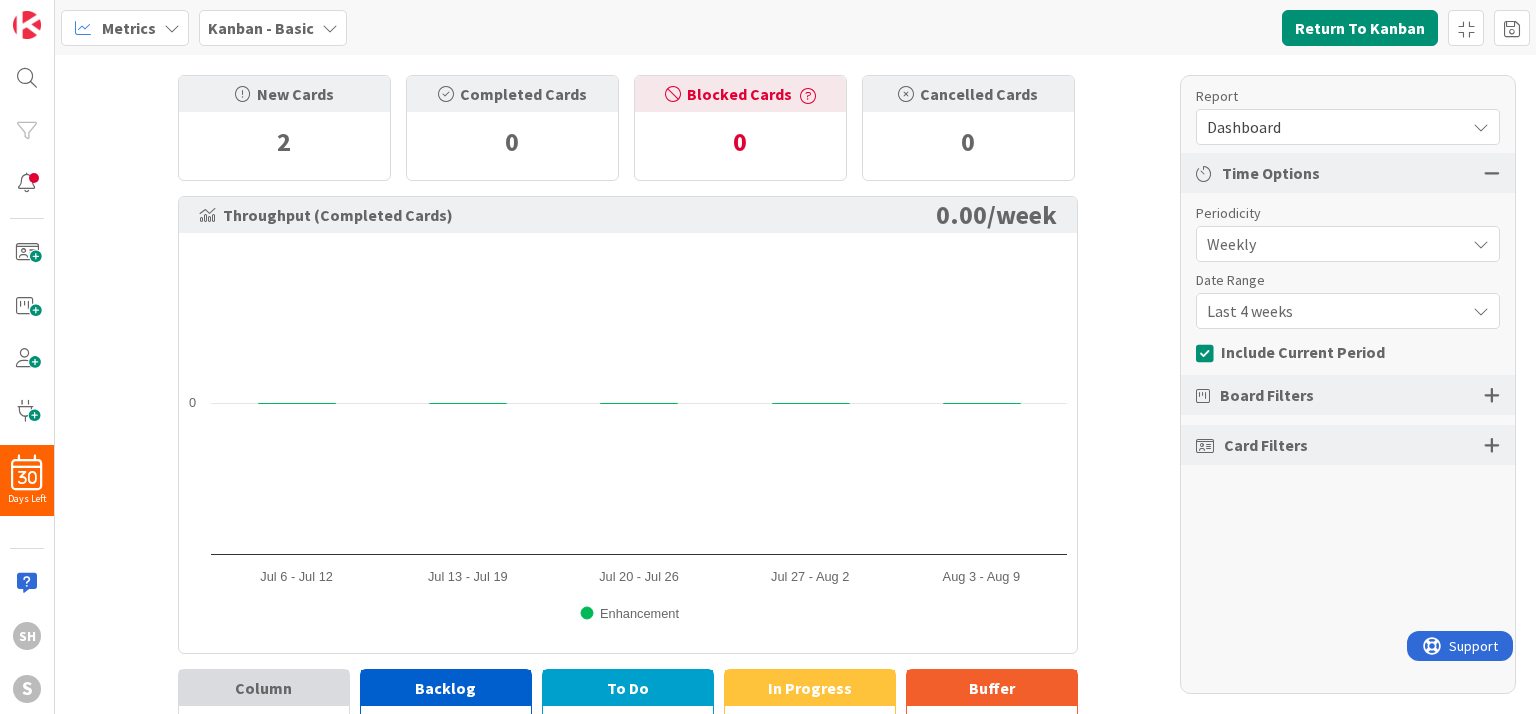 click on "Board Filters" at bounding box center [1348, 395] 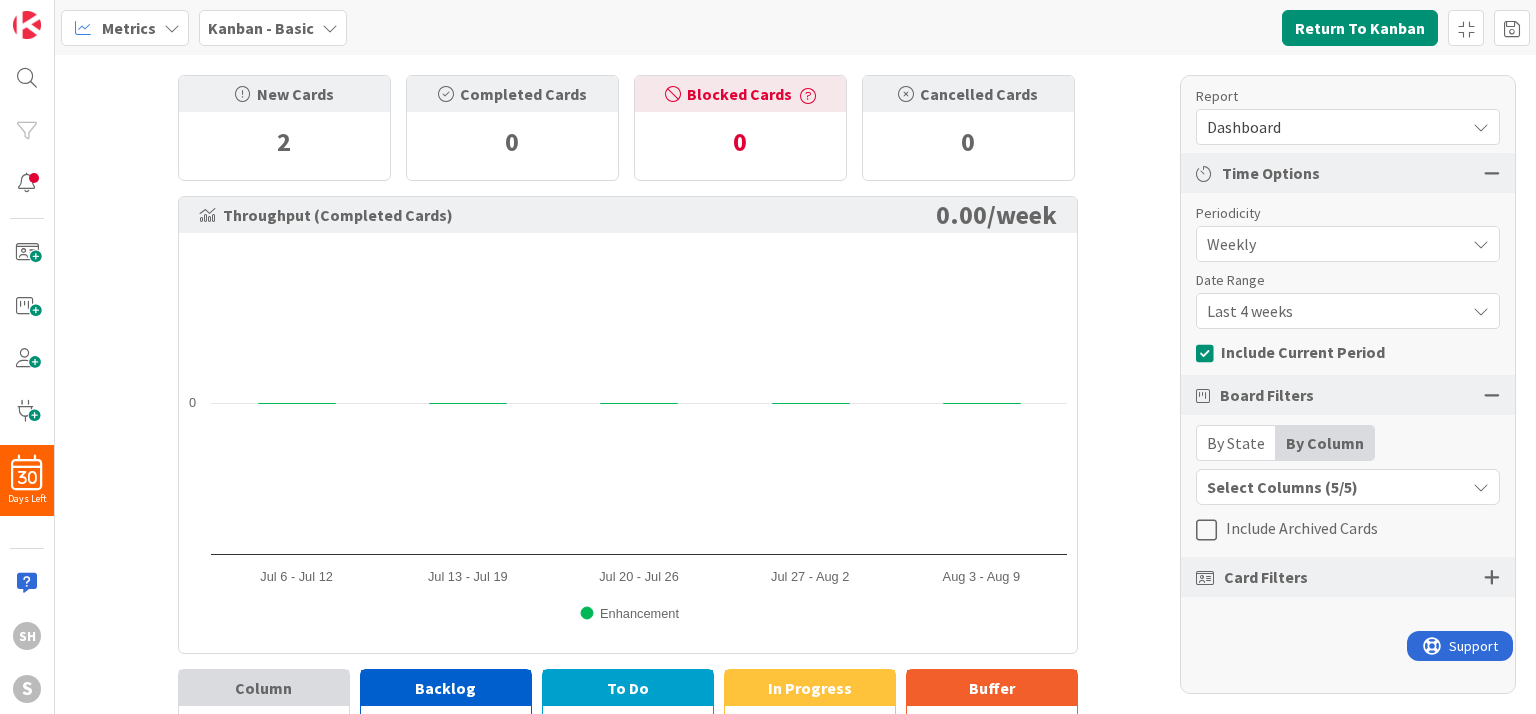 click on "By State" at bounding box center [1236, 443] 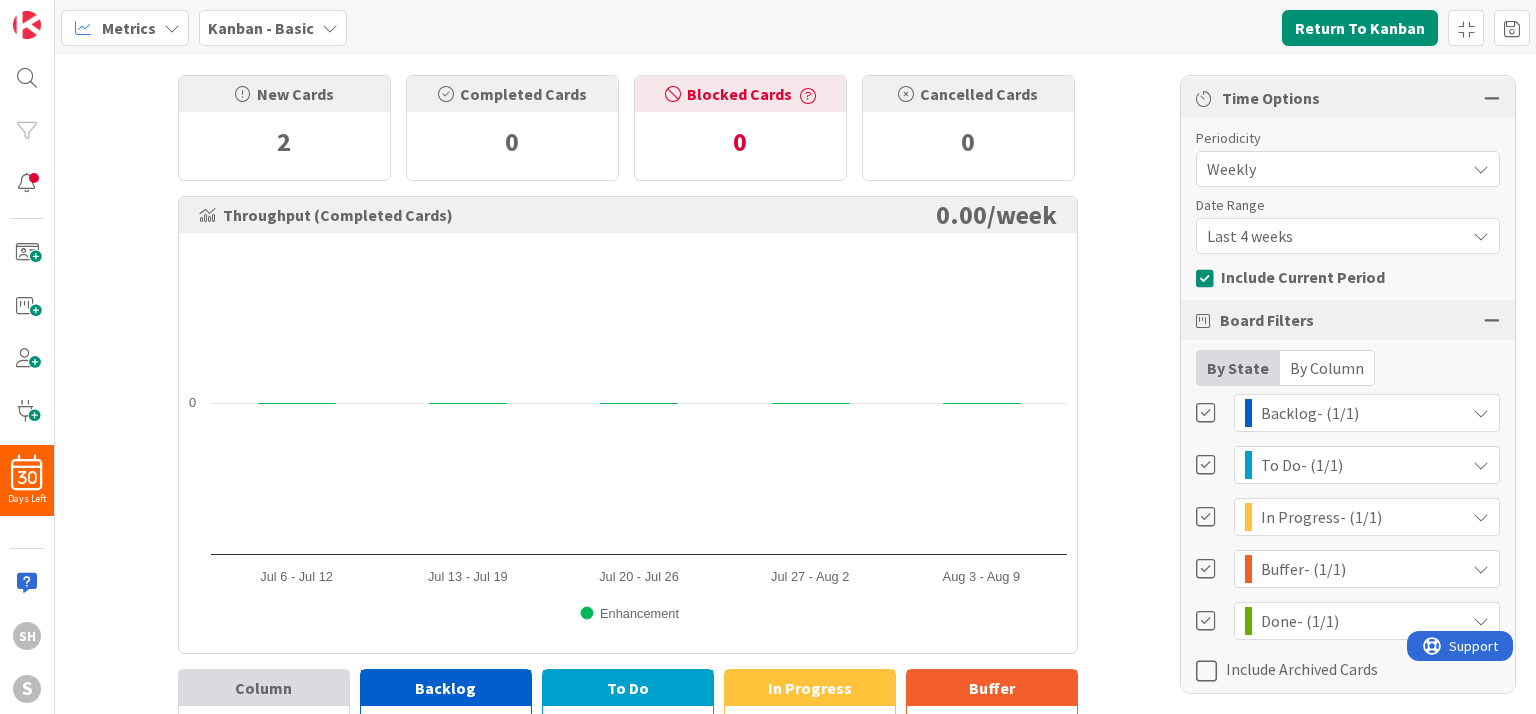 scroll, scrollTop: 138, scrollLeft: 0, axis: vertical 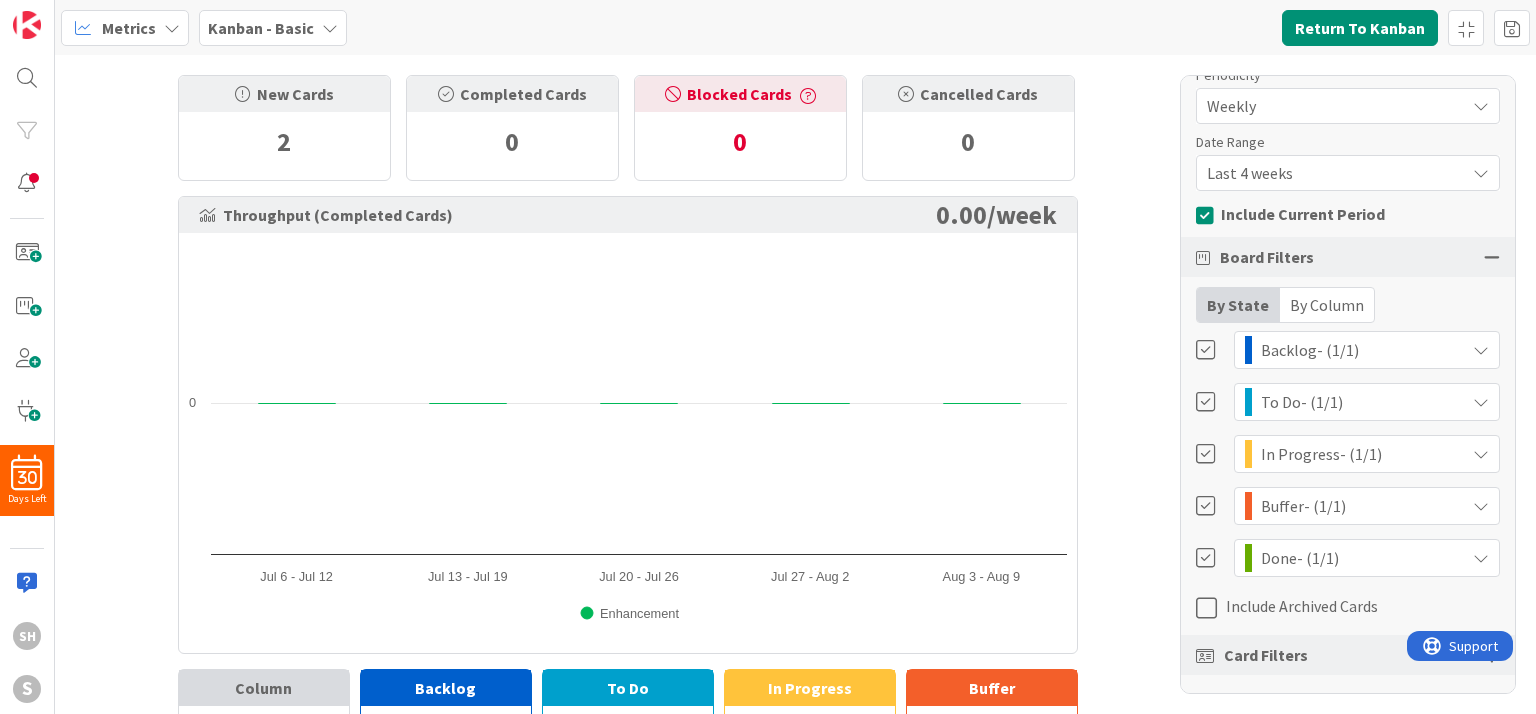 click on "Include Archived Cards" at bounding box center (1302, 606) 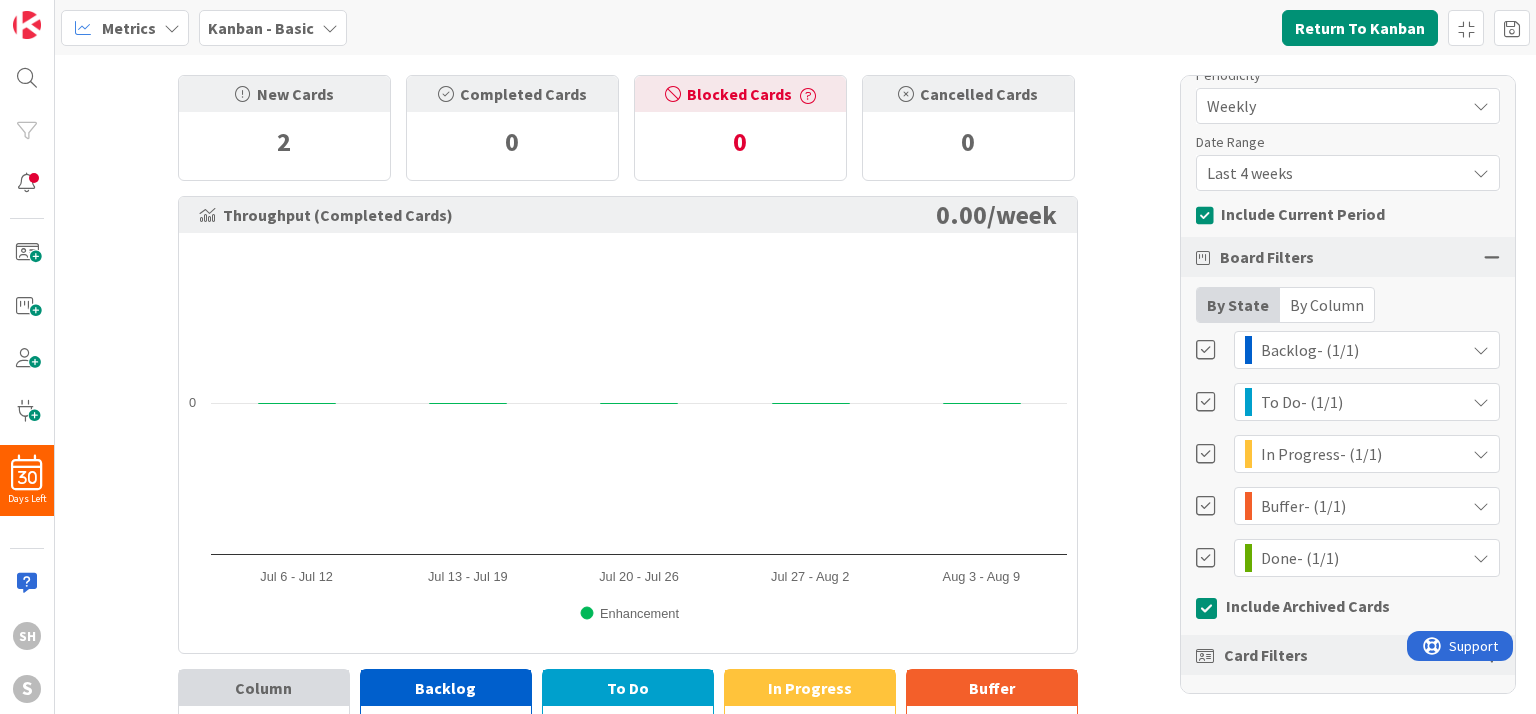 click on "Card Filters" at bounding box center [1266, 655] 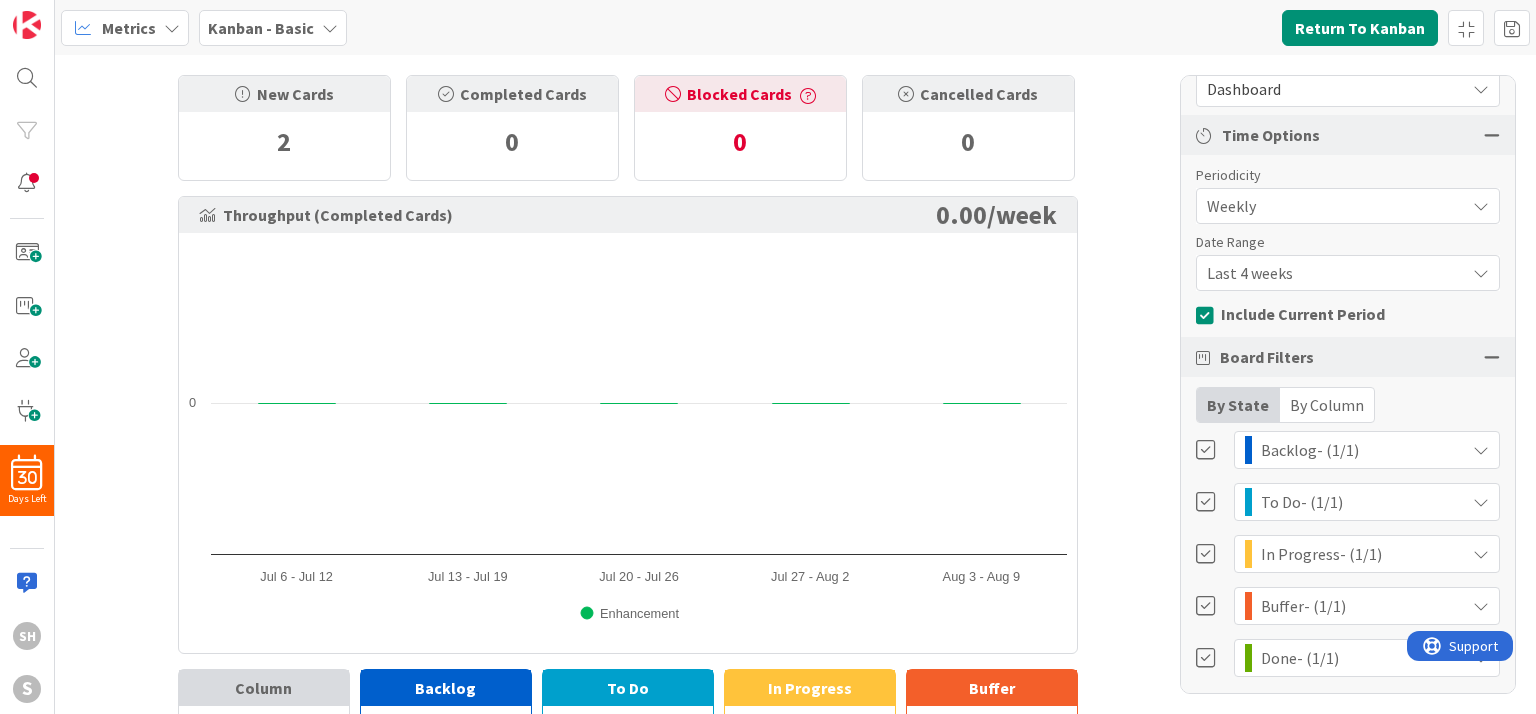 scroll, scrollTop: 138, scrollLeft: 0, axis: vertical 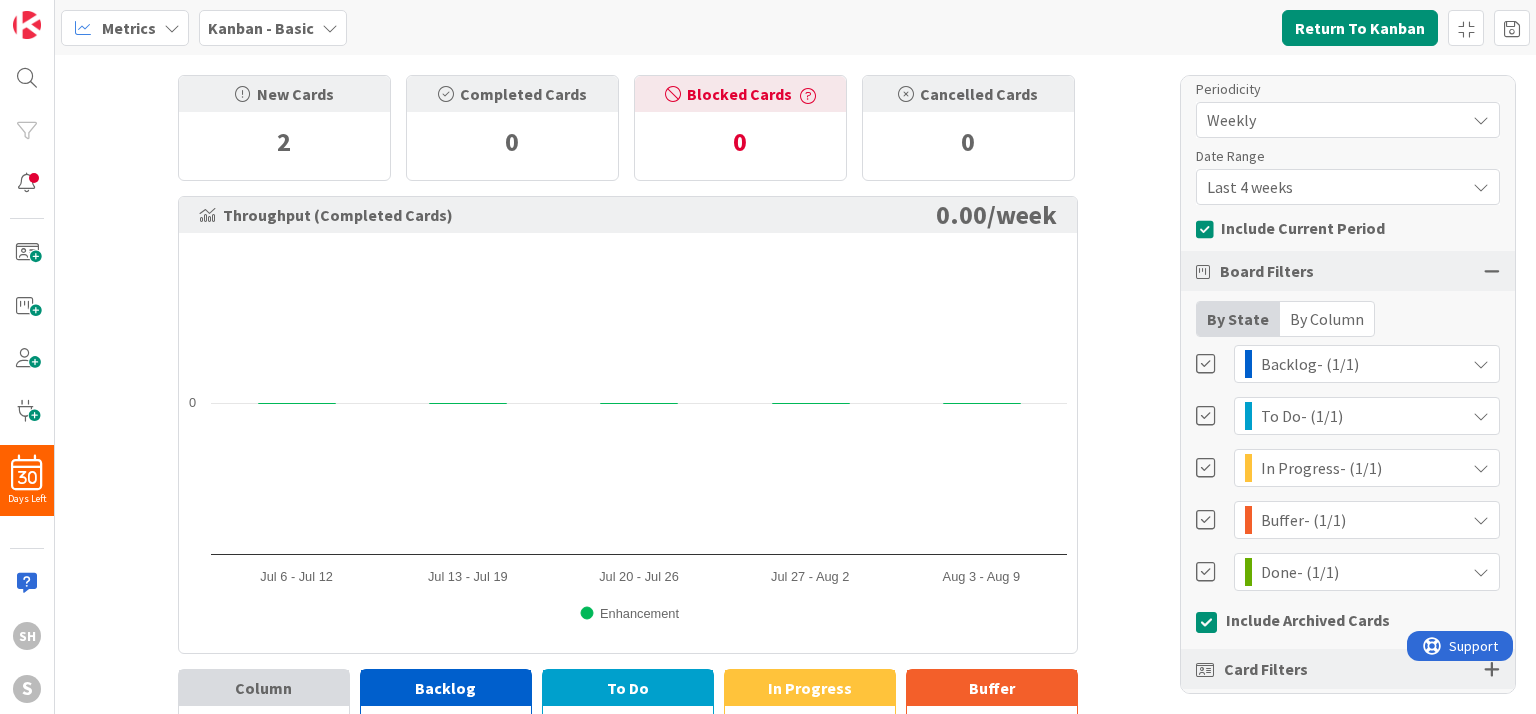 click at bounding box center [1492, 669] 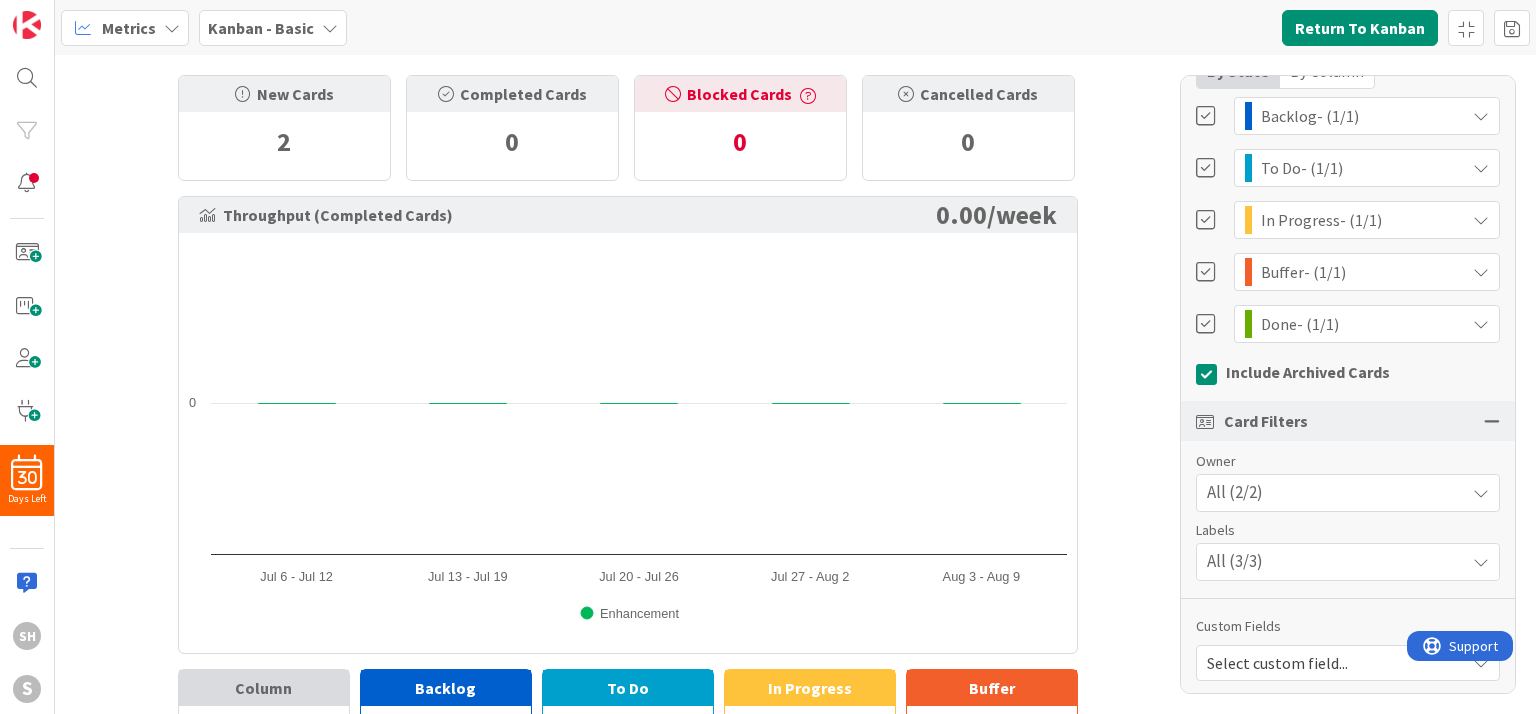 scroll, scrollTop: 375, scrollLeft: 0, axis: vertical 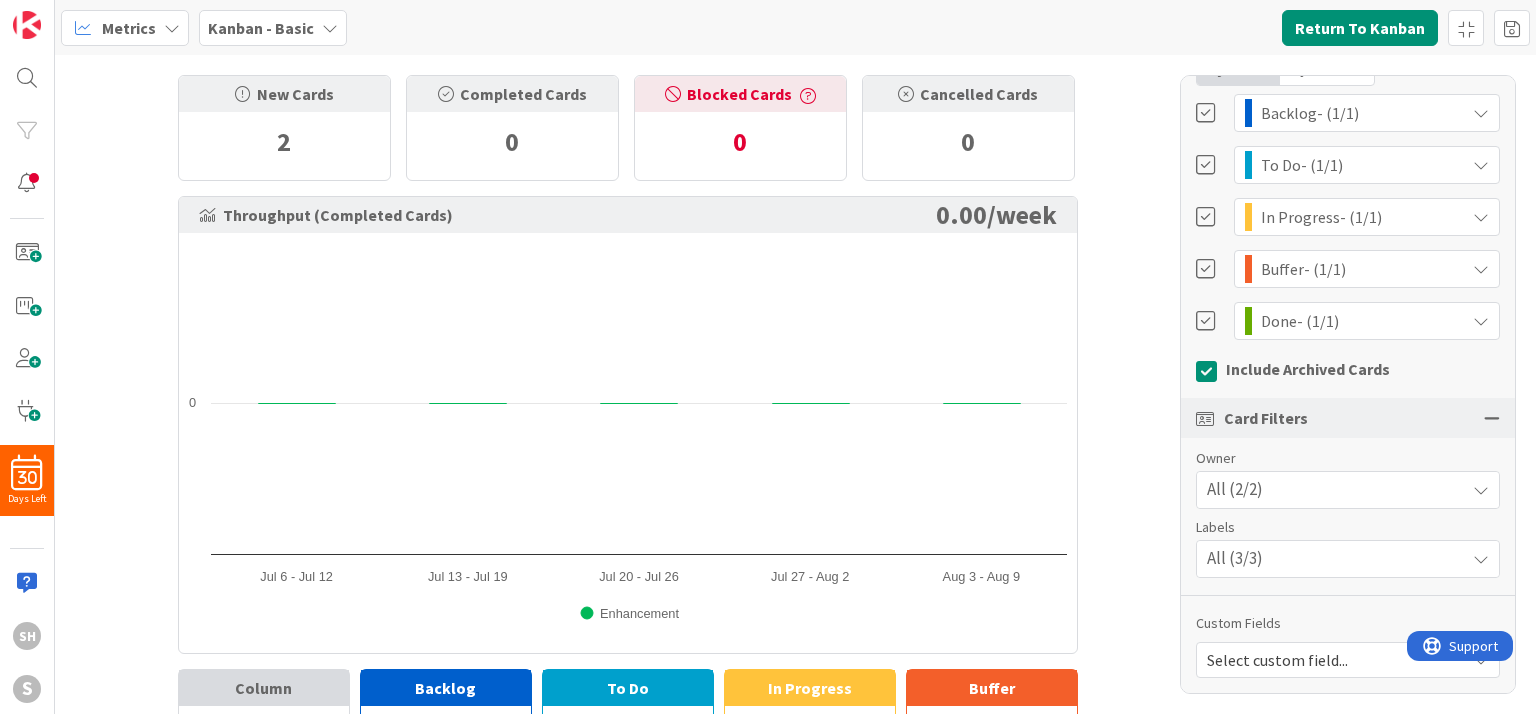 click on "Owner" at bounding box center (1338, 458) 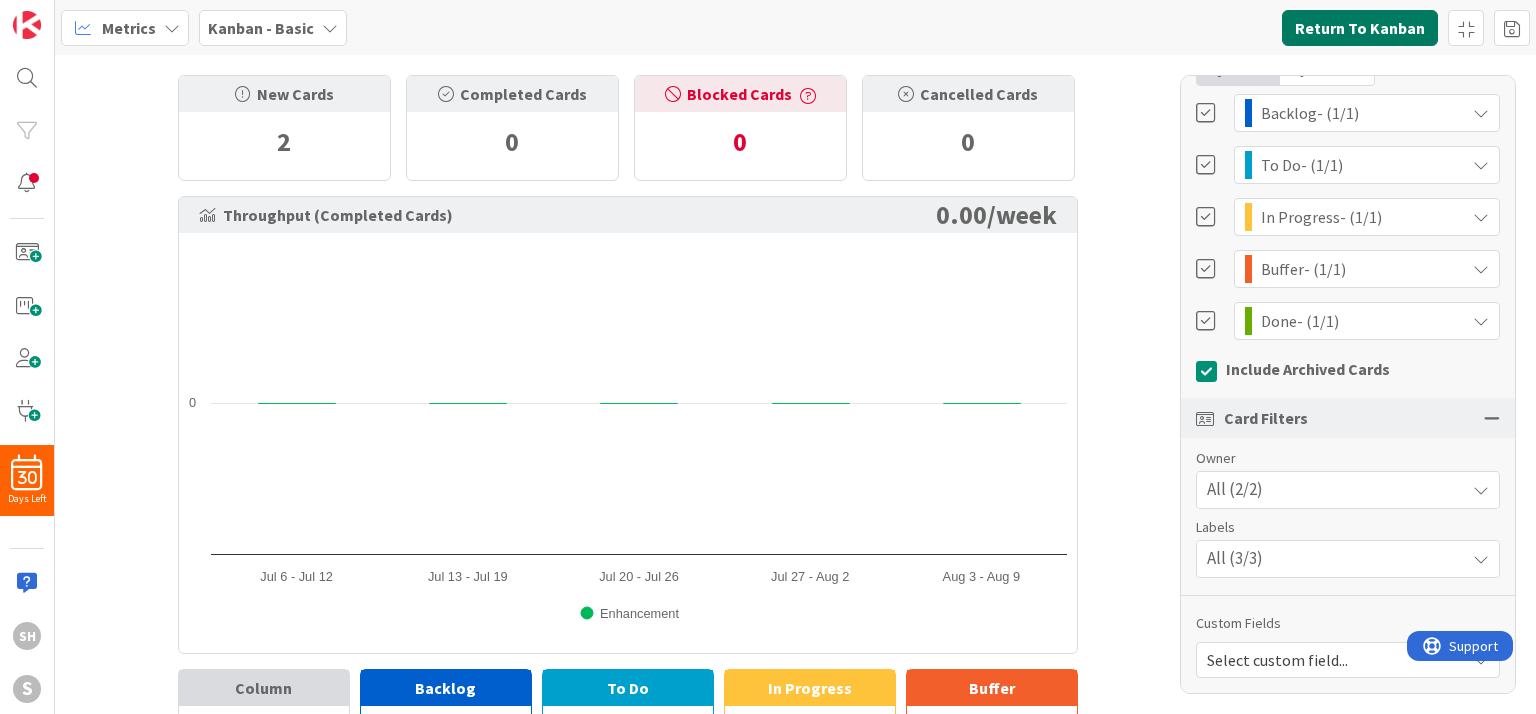 click on "Return To Kanban" at bounding box center (1360, 28) 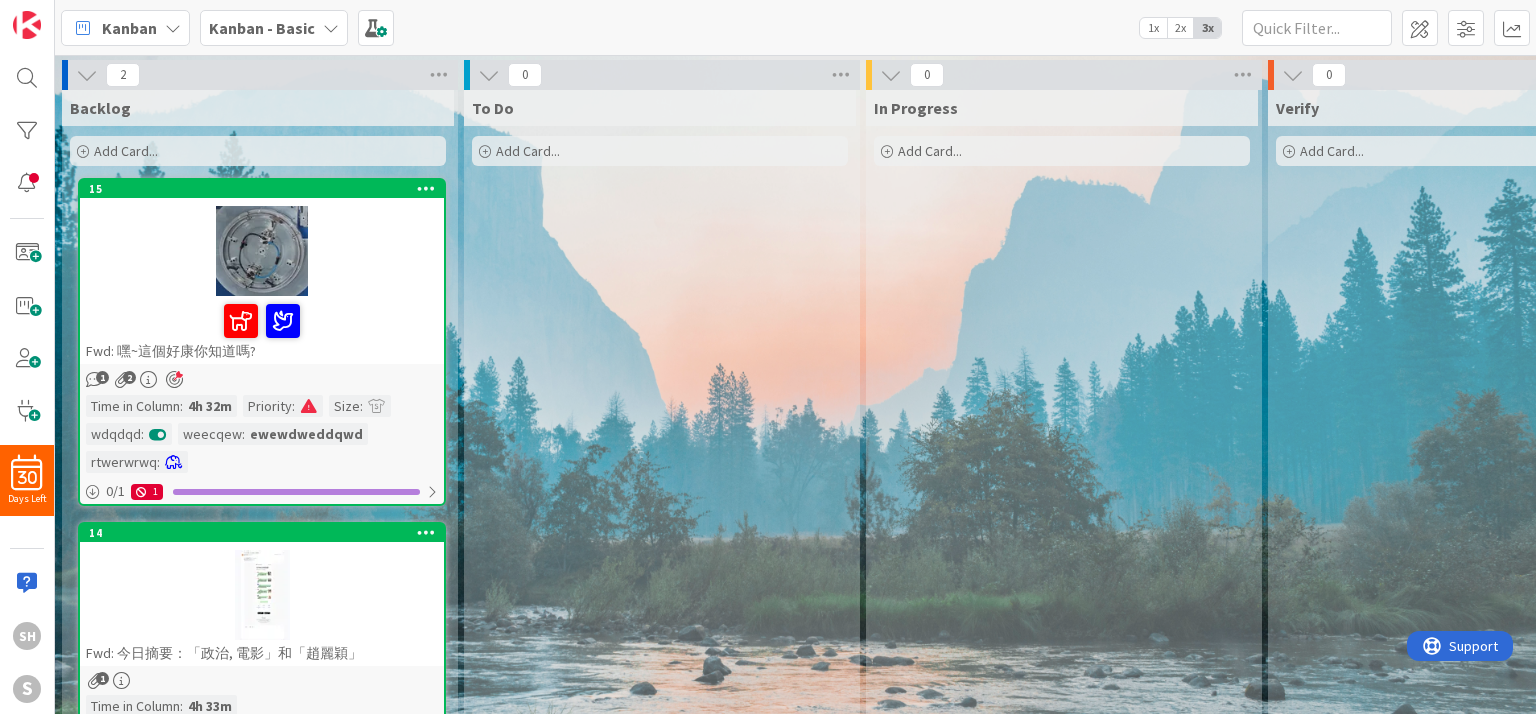 scroll, scrollTop: 0, scrollLeft: 0, axis: both 